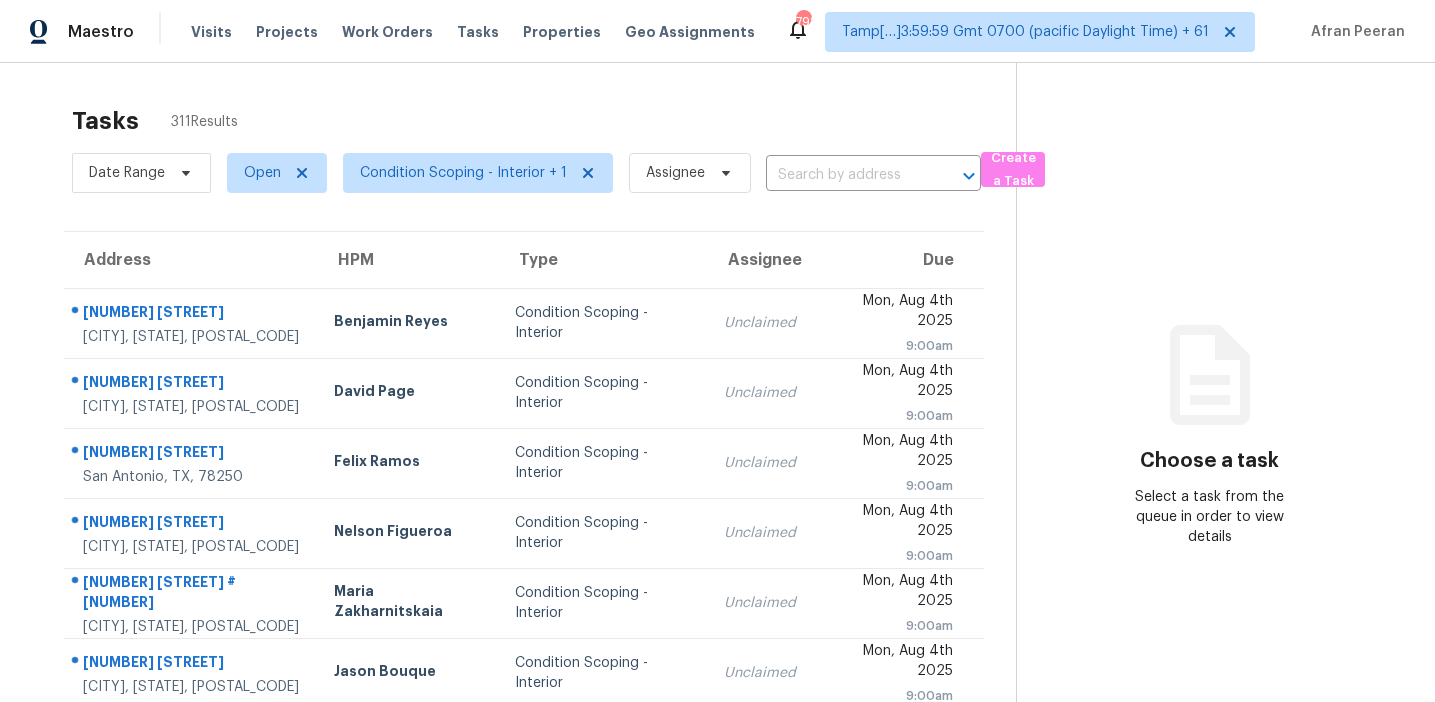 scroll, scrollTop: 0, scrollLeft: 0, axis: both 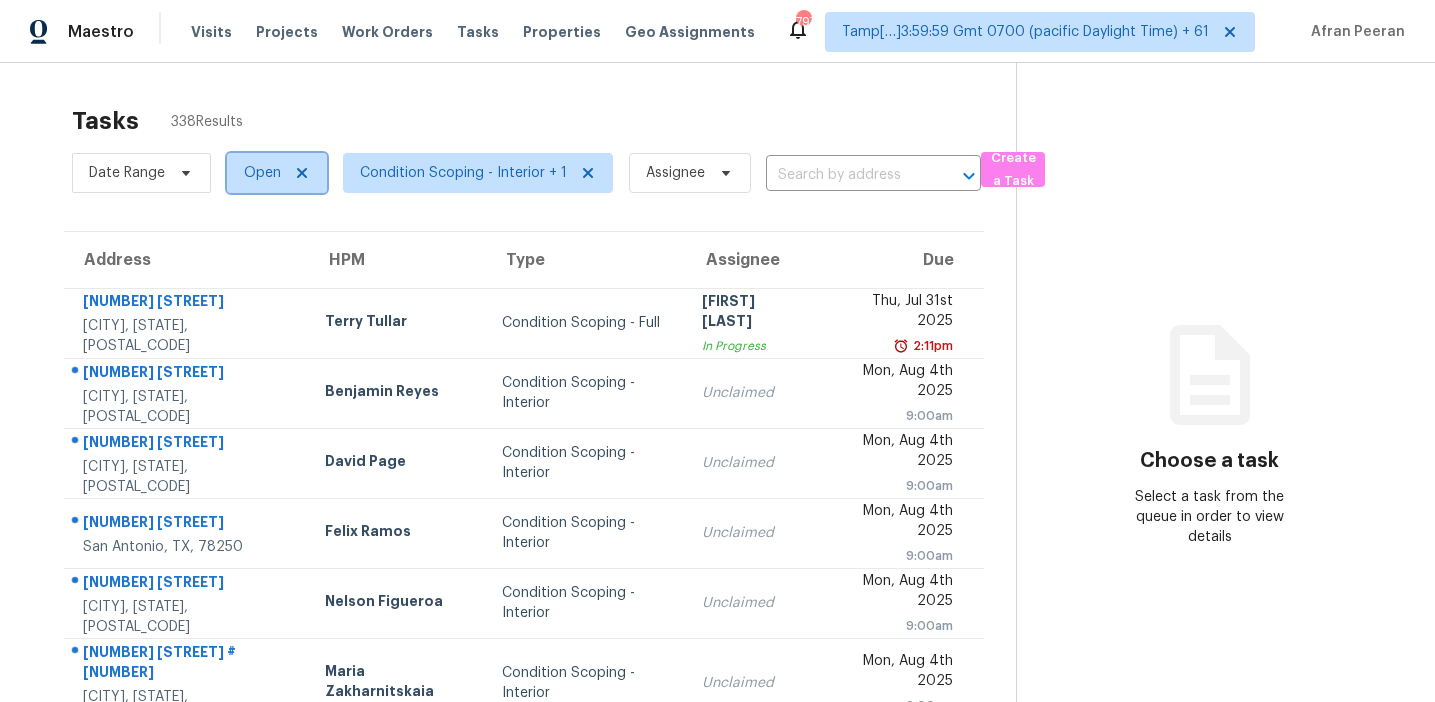 click on "Open" at bounding box center (277, 173) 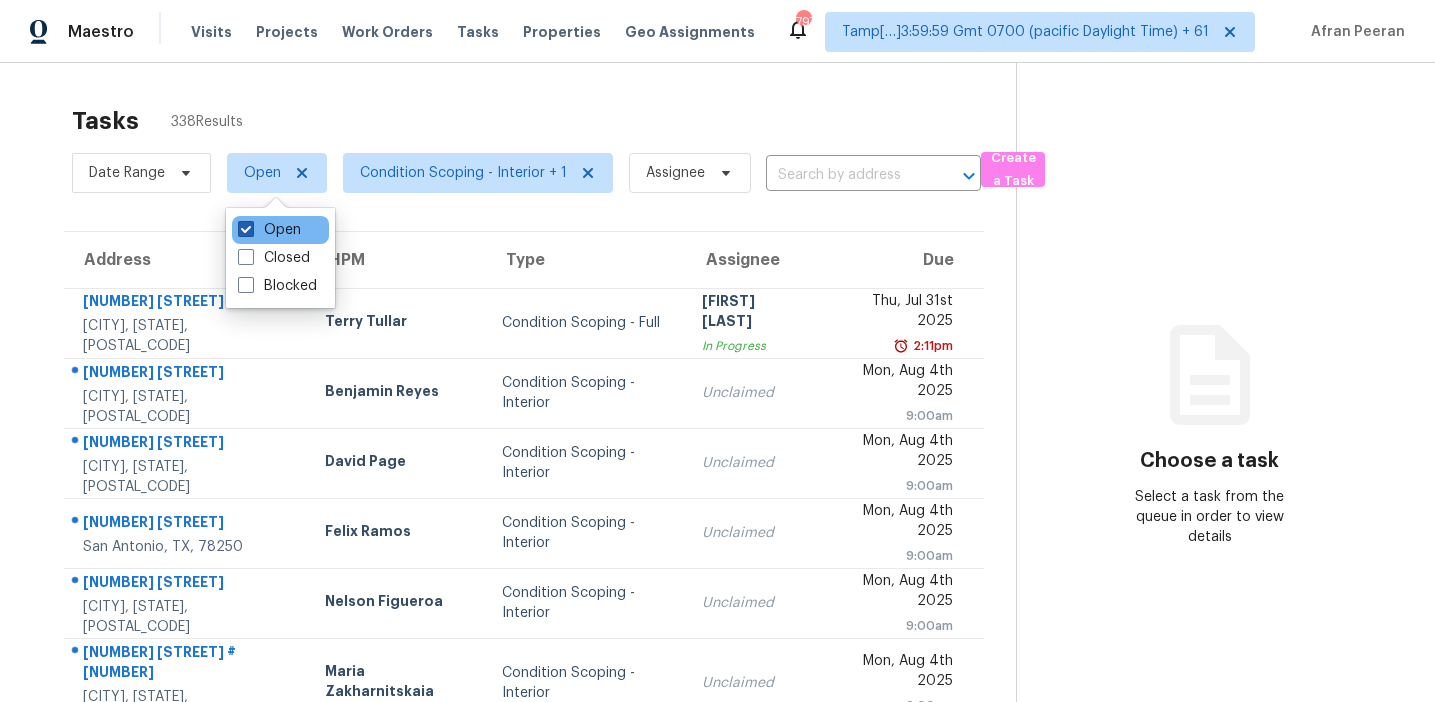 click on "Open" at bounding box center (269, 230) 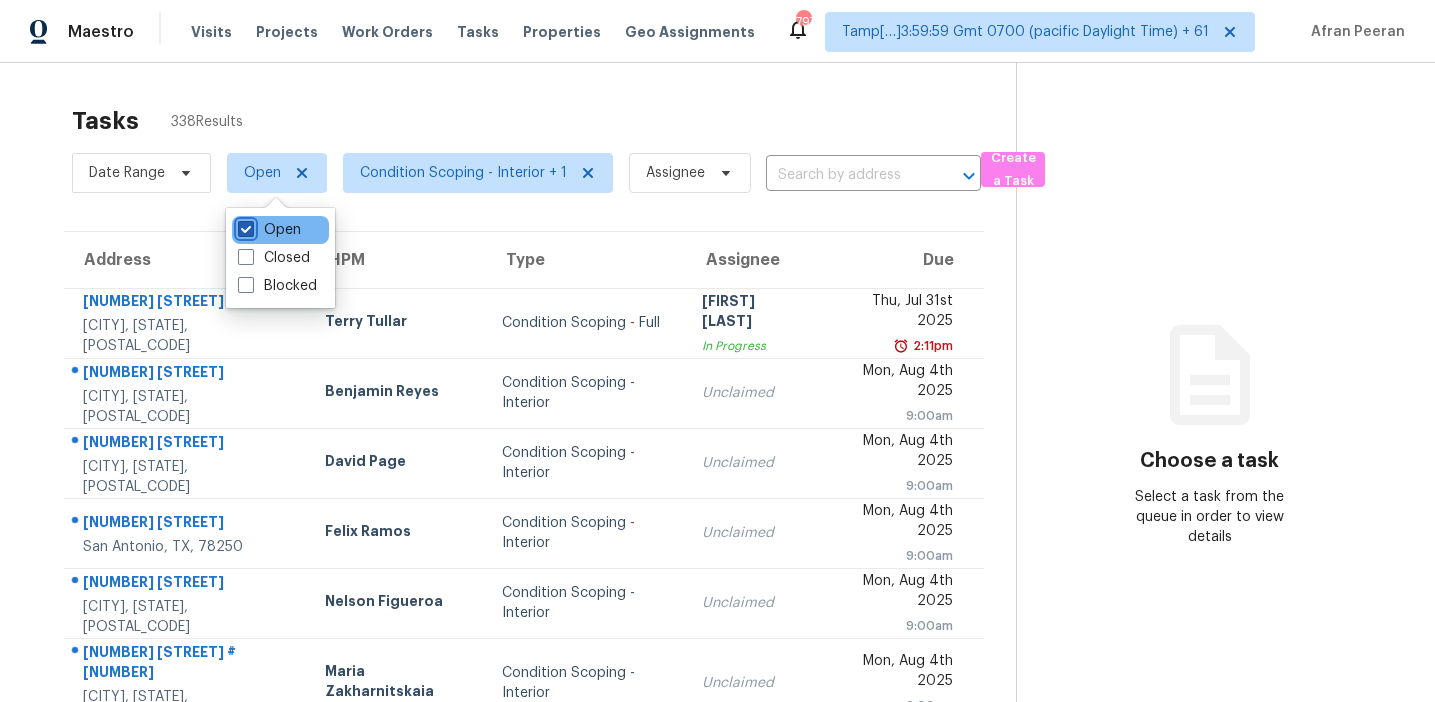 click on "Open" at bounding box center [244, 226] 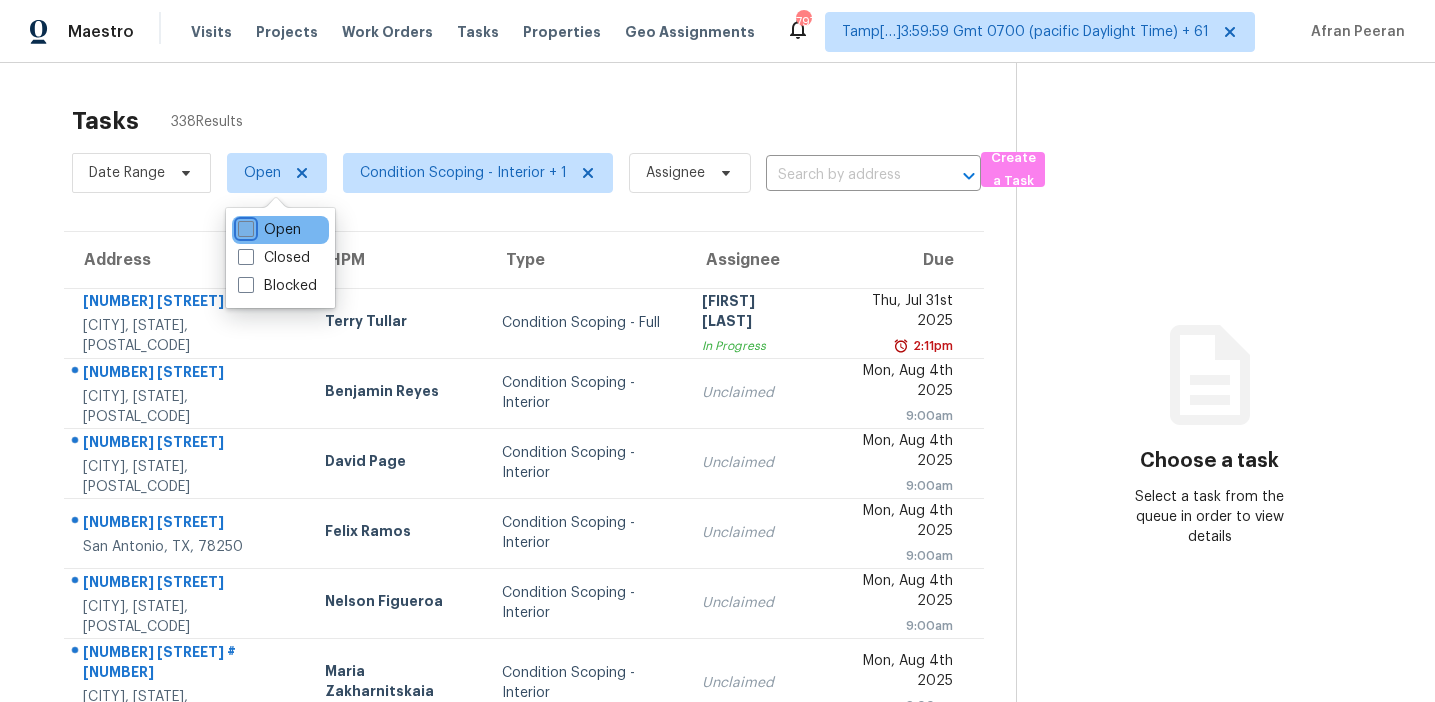 checkbox on "false" 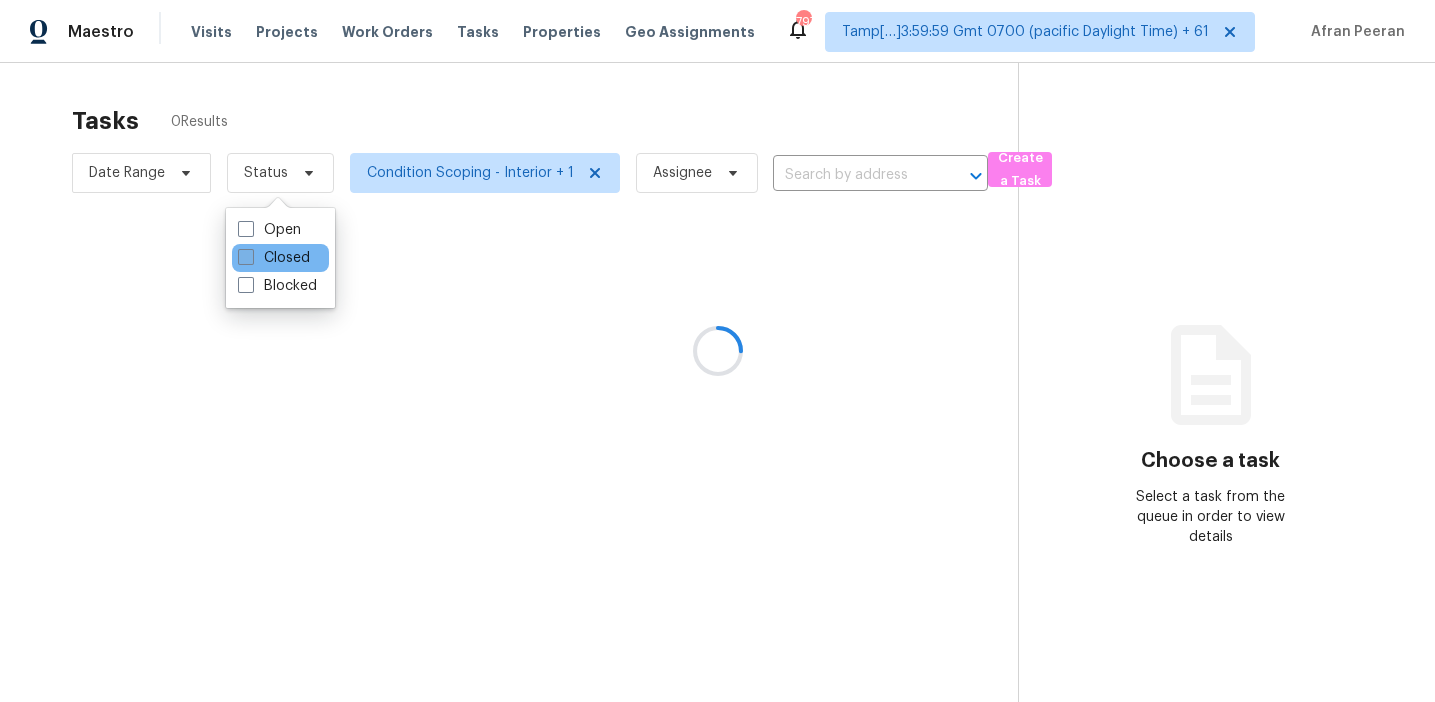 click on "Closed" at bounding box center [274, 258] 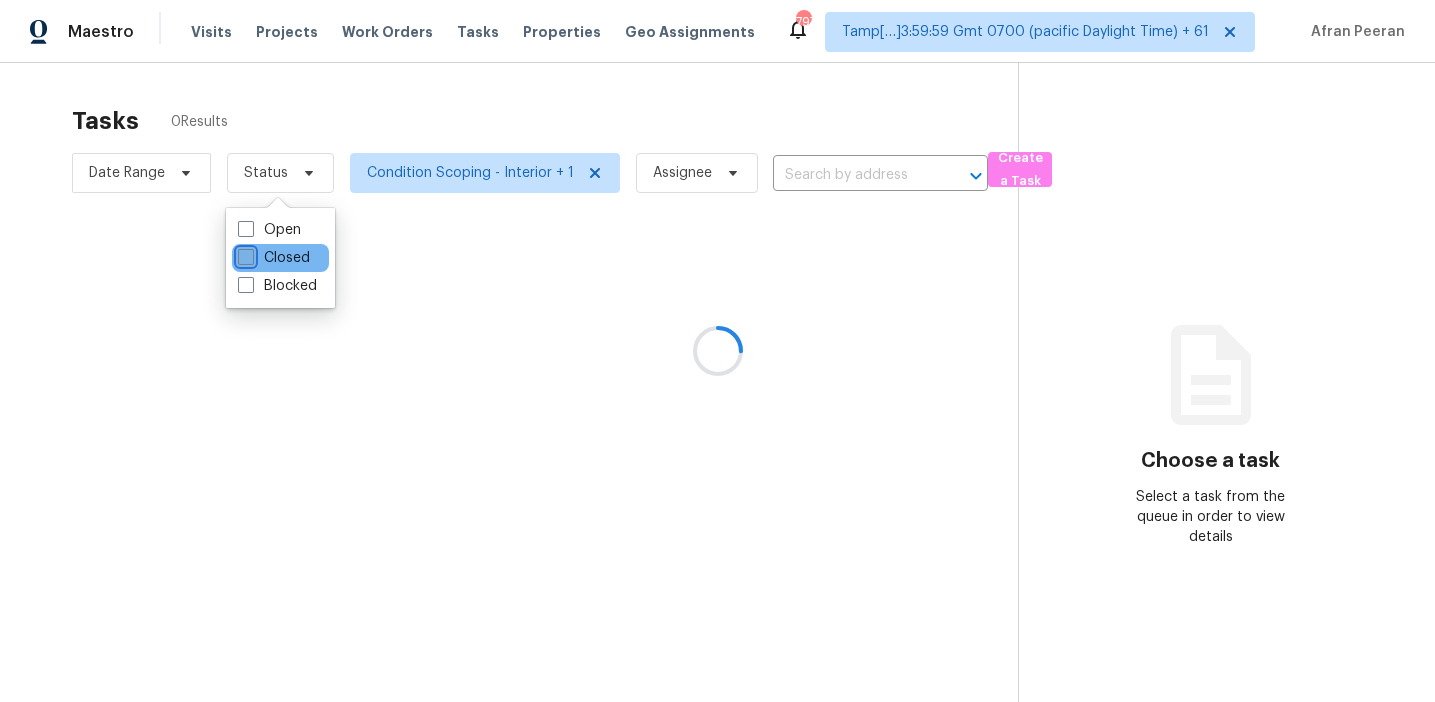 click on "Closed" at bounding box center [244, 254] 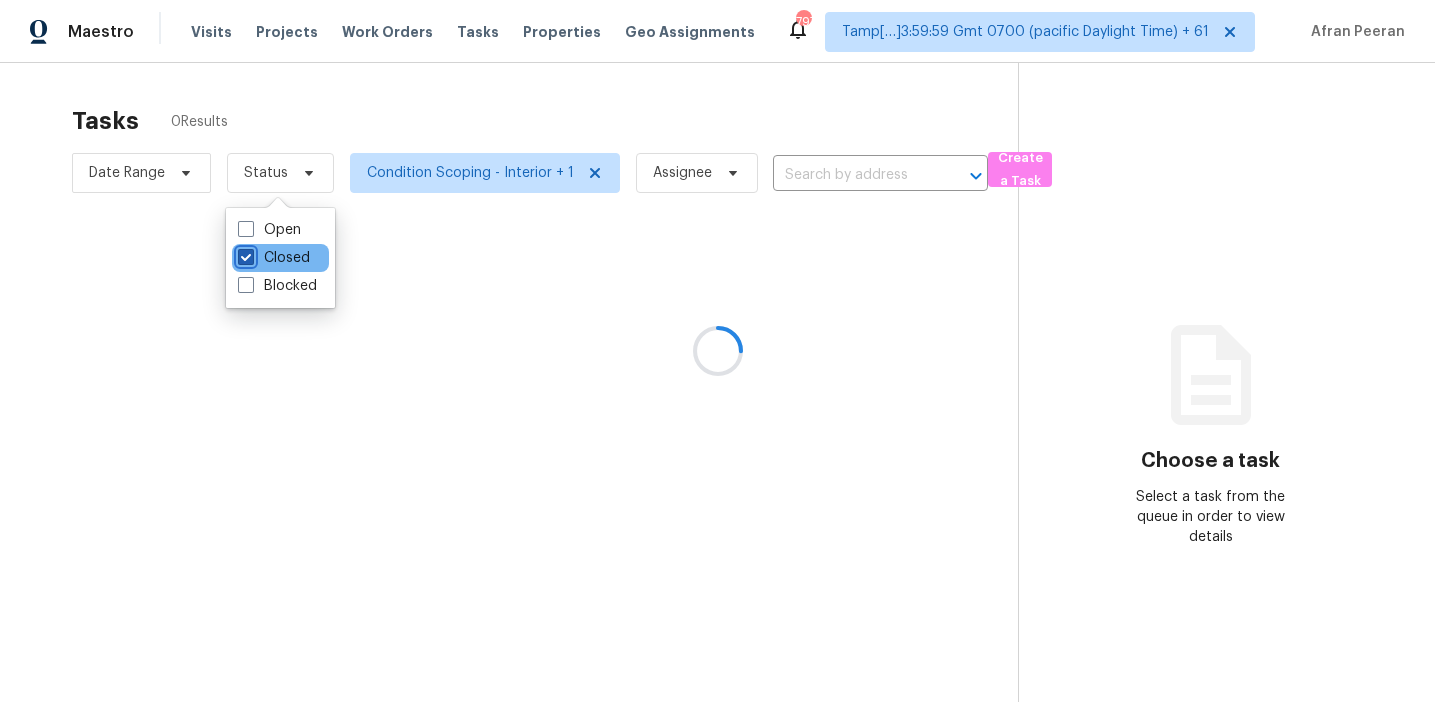checkbox on "true" 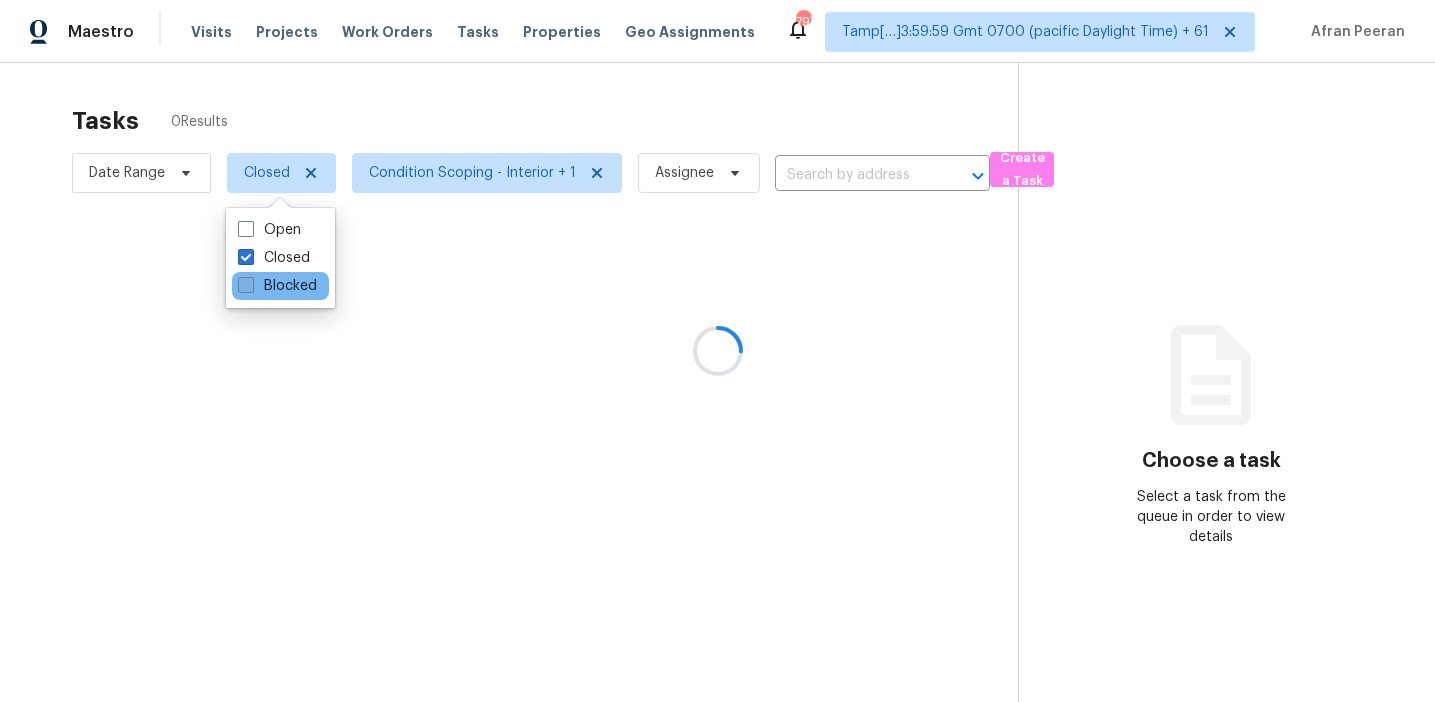 click on "Blocked" at bounding box center [277, 286] 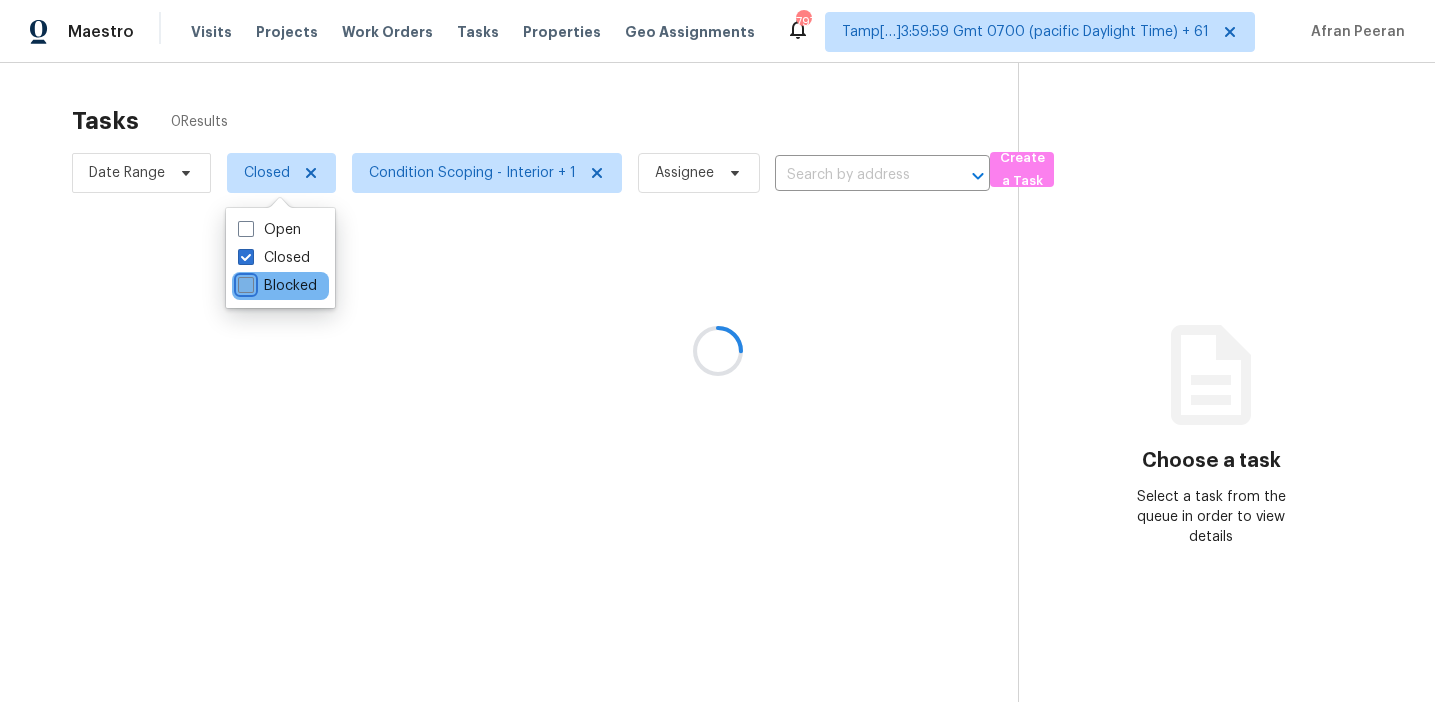 click on "Blocked" at bounding box center [244, 282] 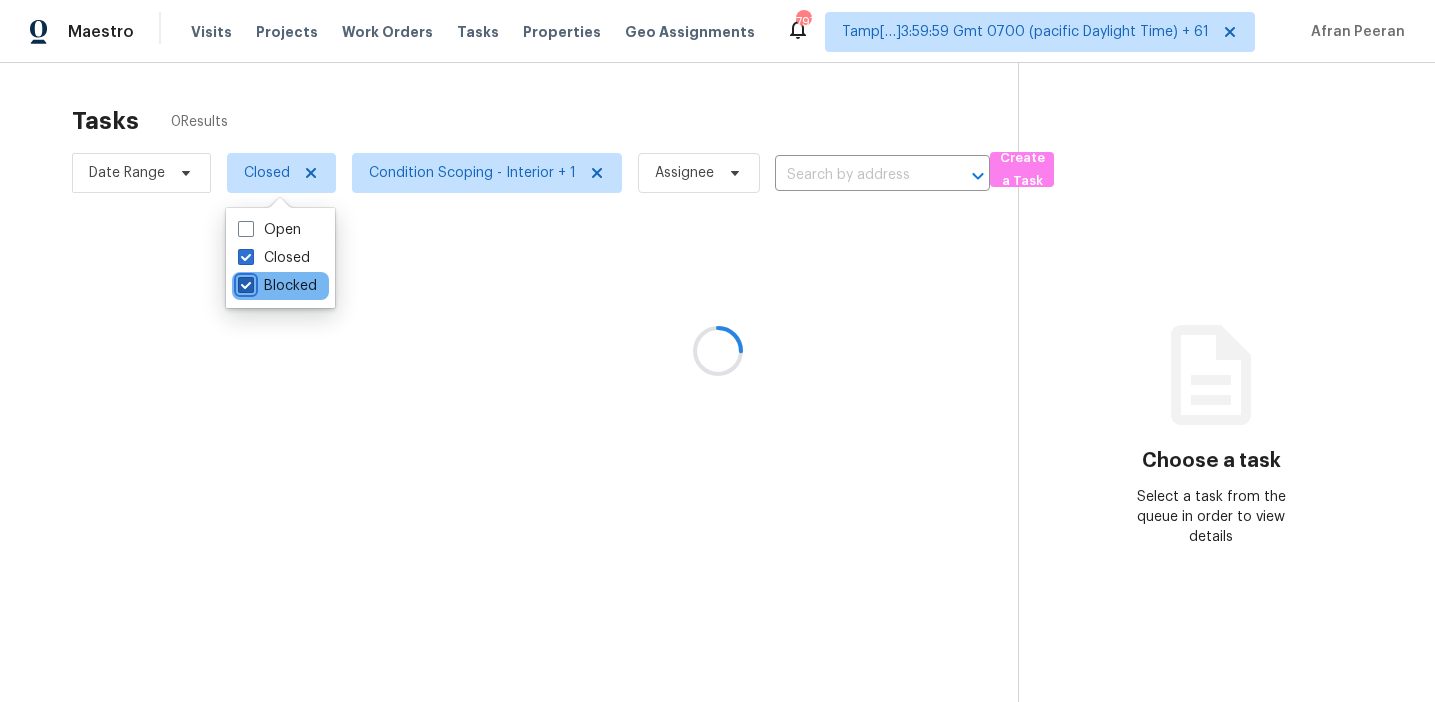 checkbox on "true" 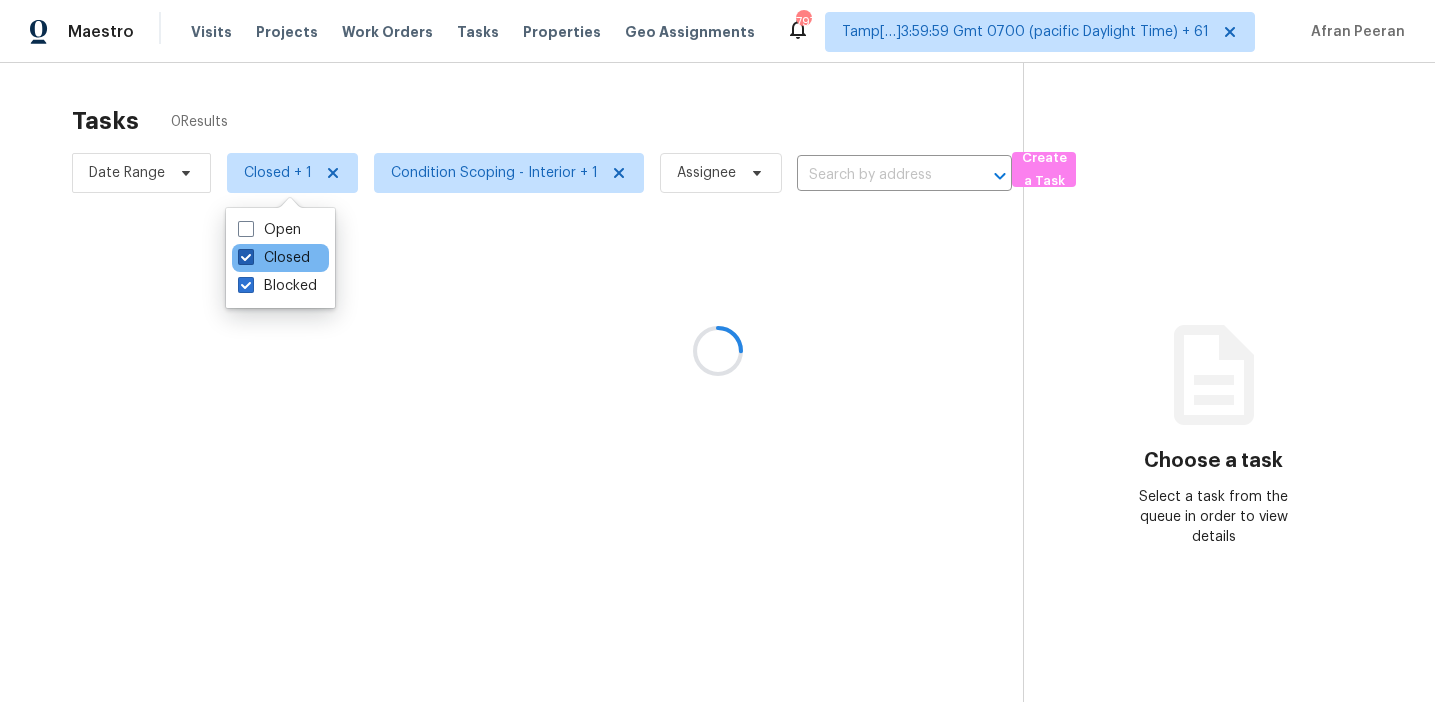 click on "Closed" at bounding box center (274, 258) 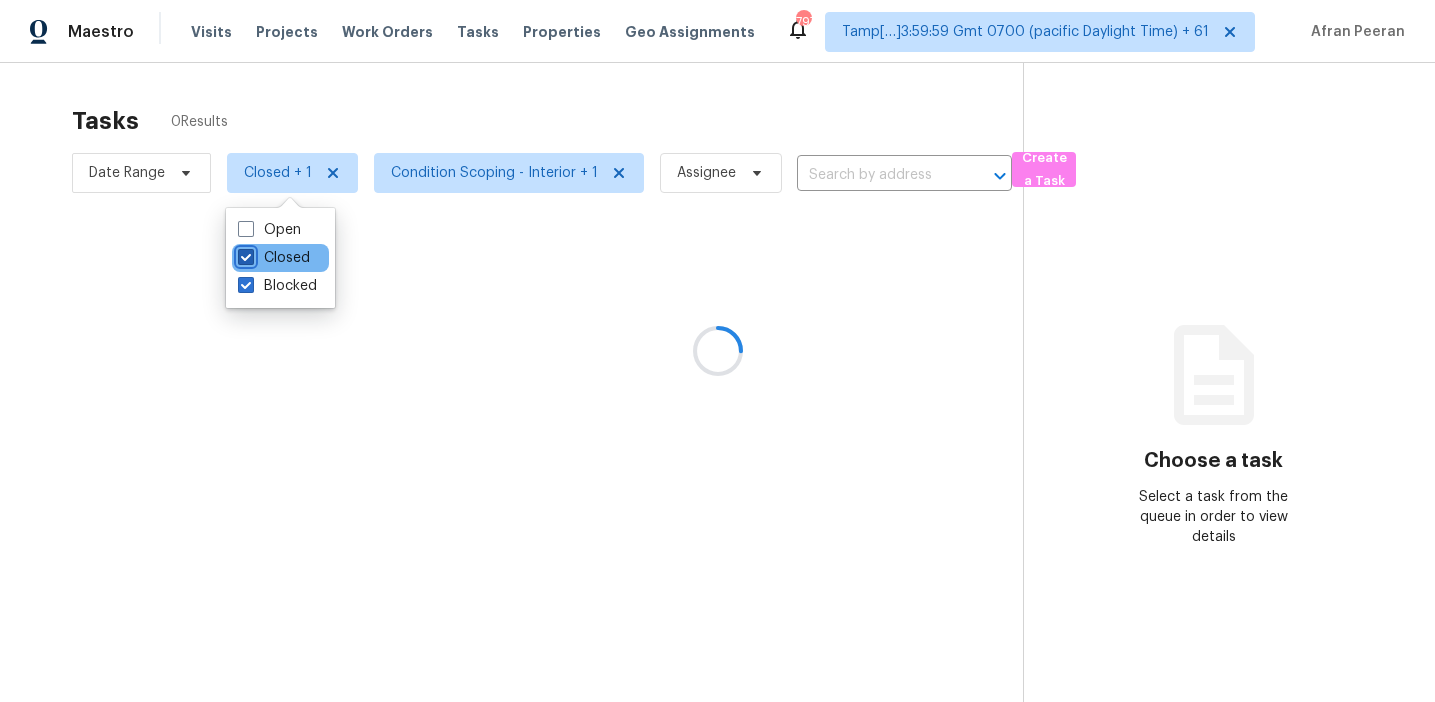 click on "Closed" at bounding box center [244, 254] 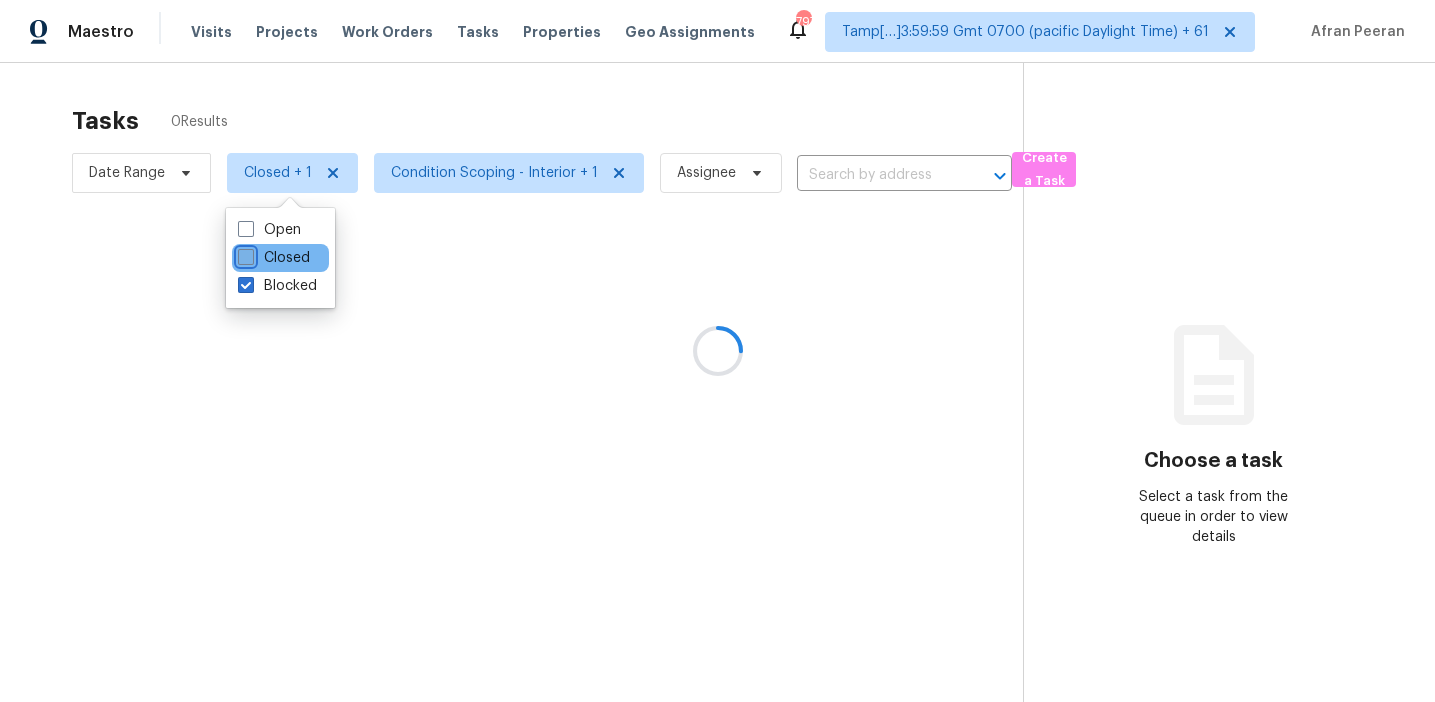 checkbox on "false" 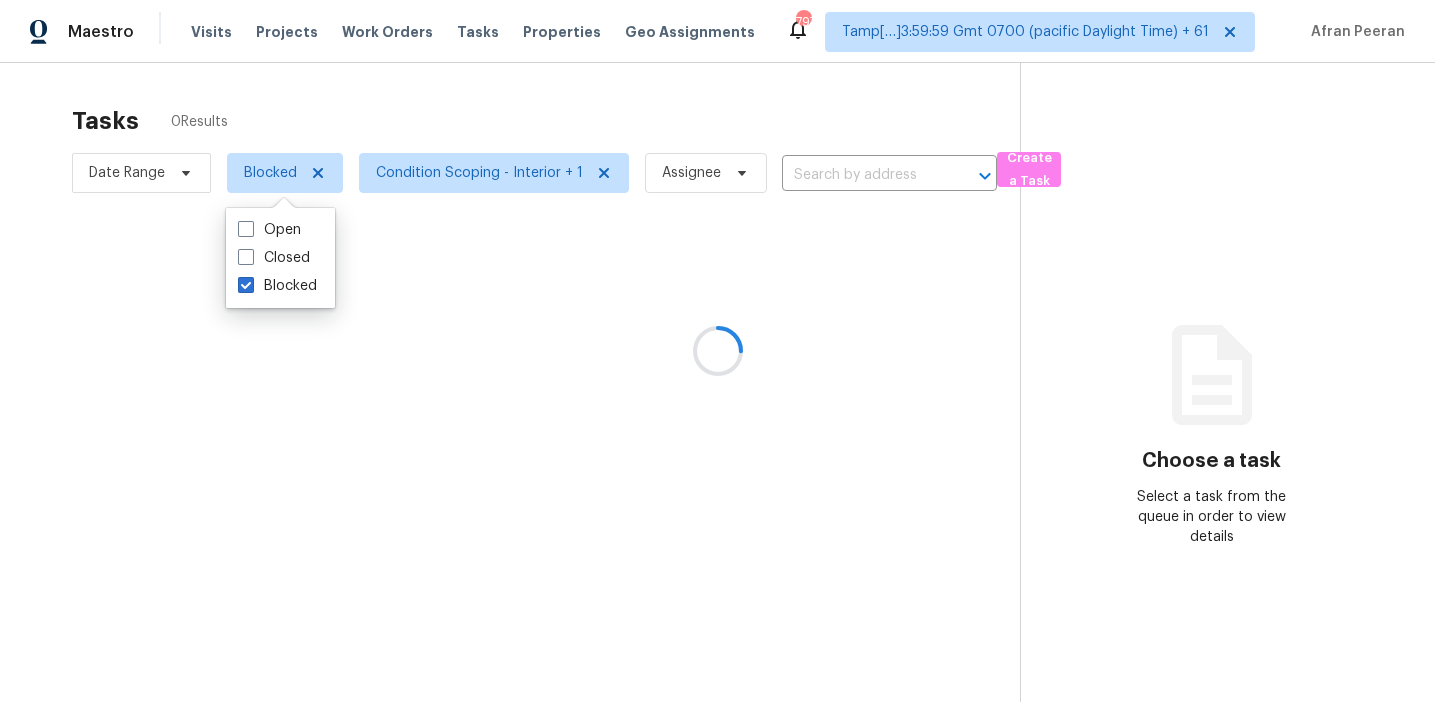 click at bounding box center [717, 351] 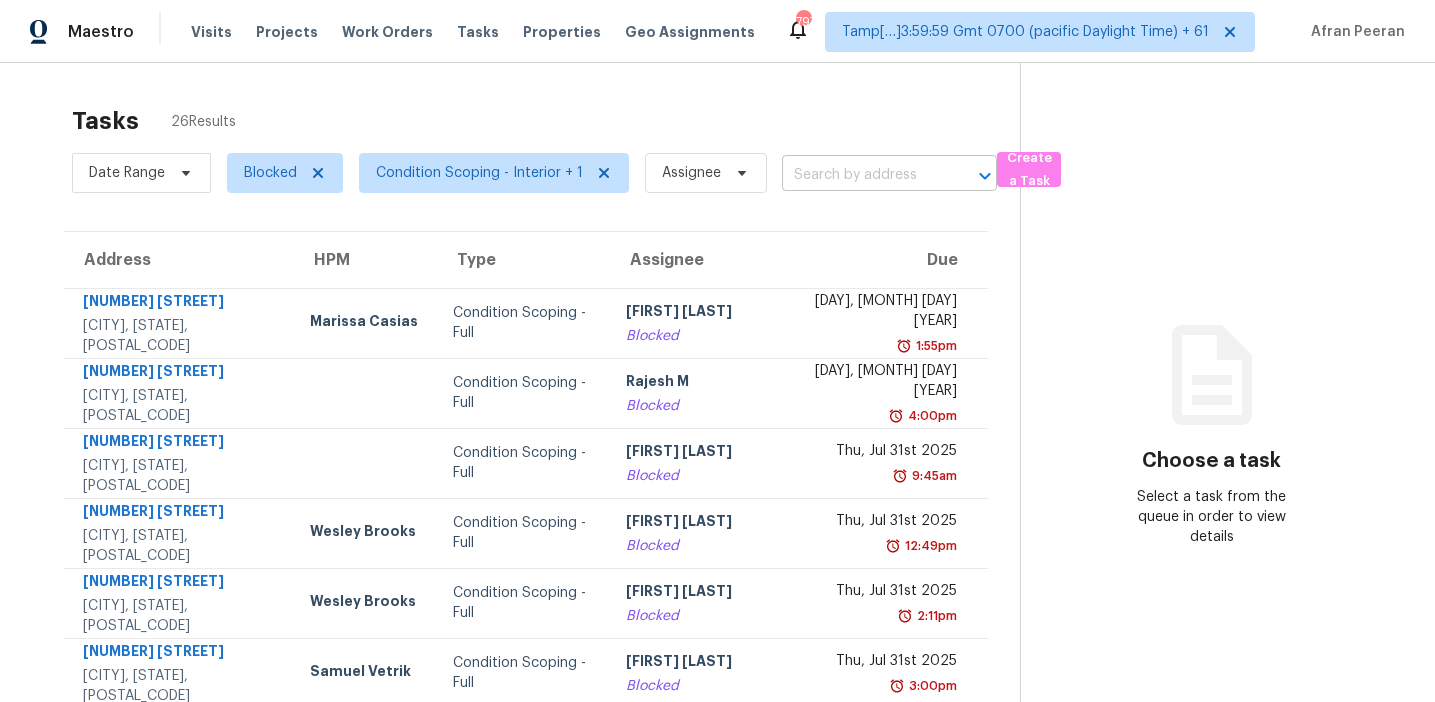 click at bounding box center (861, 175) 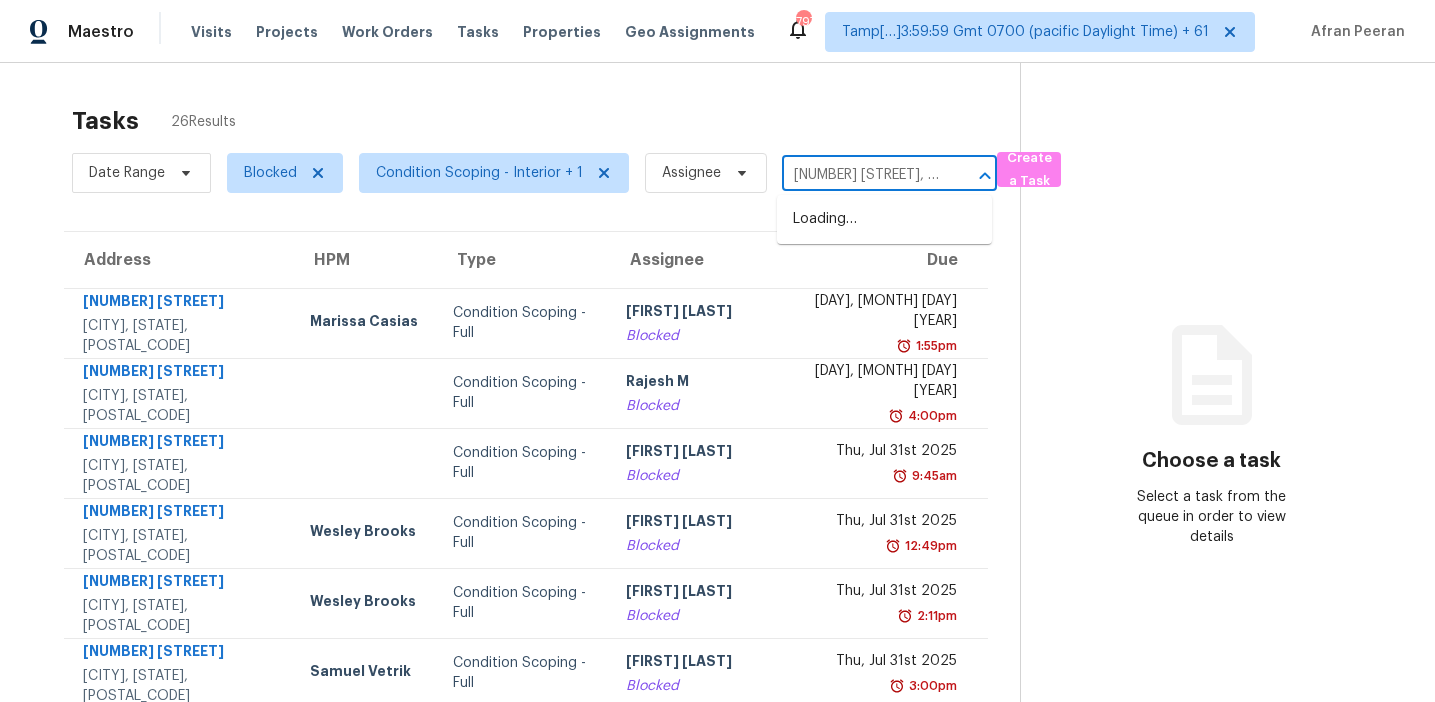 scroll, scrollTop: 0, scrollLeft: 100, axis: horizontal 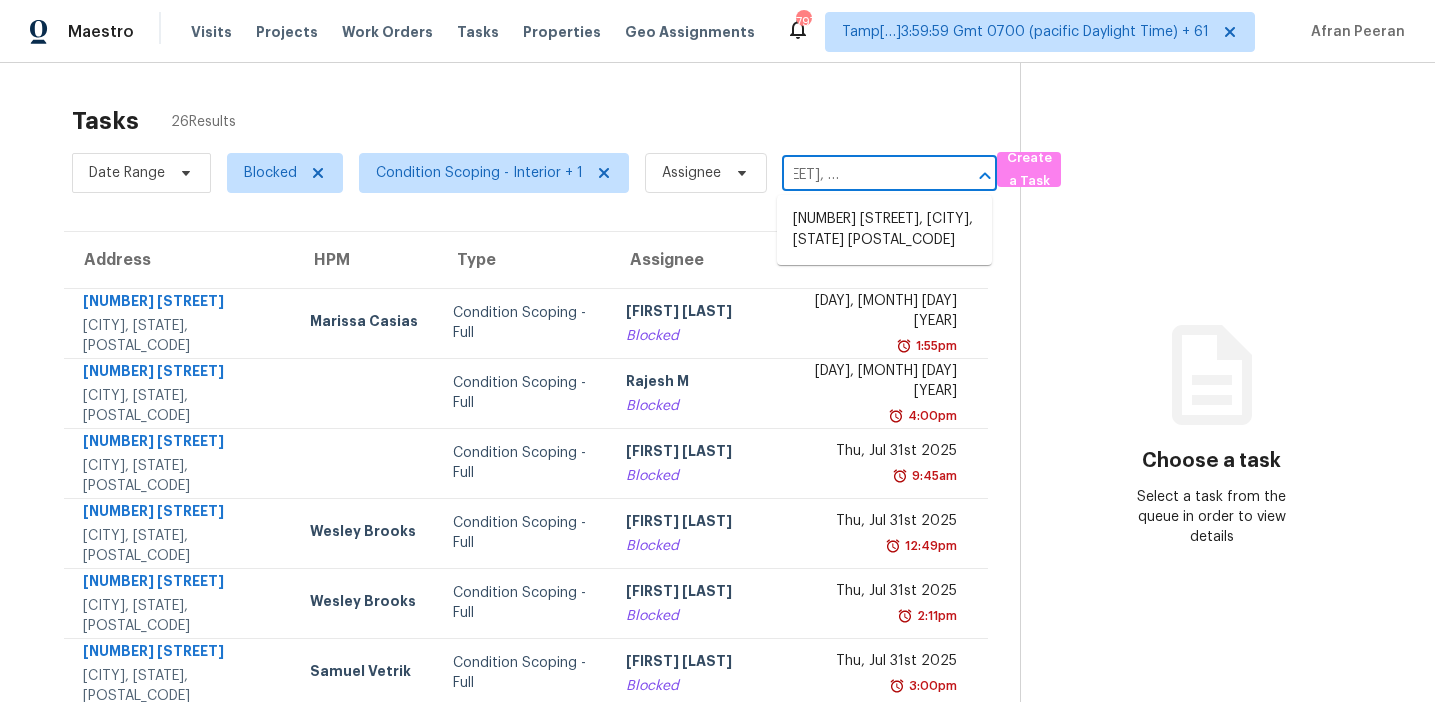 click on "3601 E Jasmine St, Pearland, TX 77581" at bounding box center (884, 230) 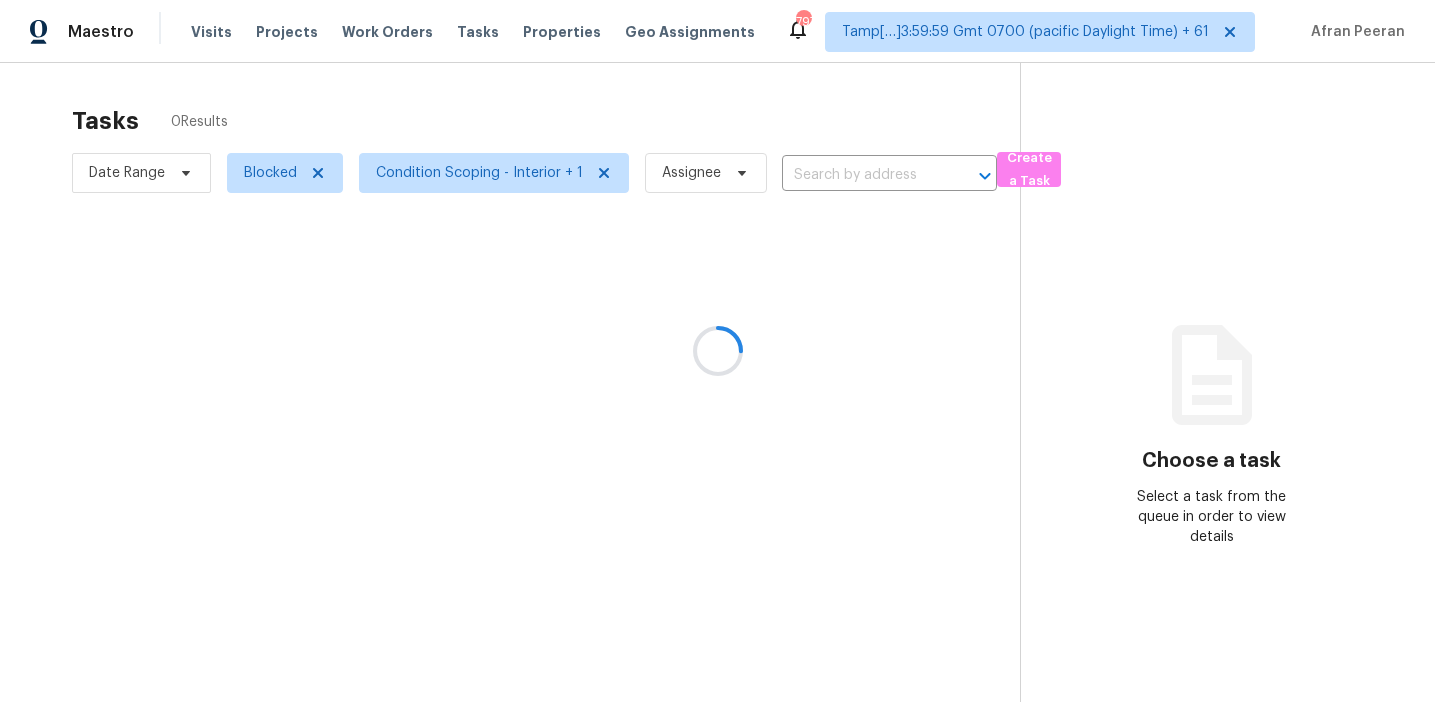 type on "3601 E Jasmine St, Pearland, TX 77581" 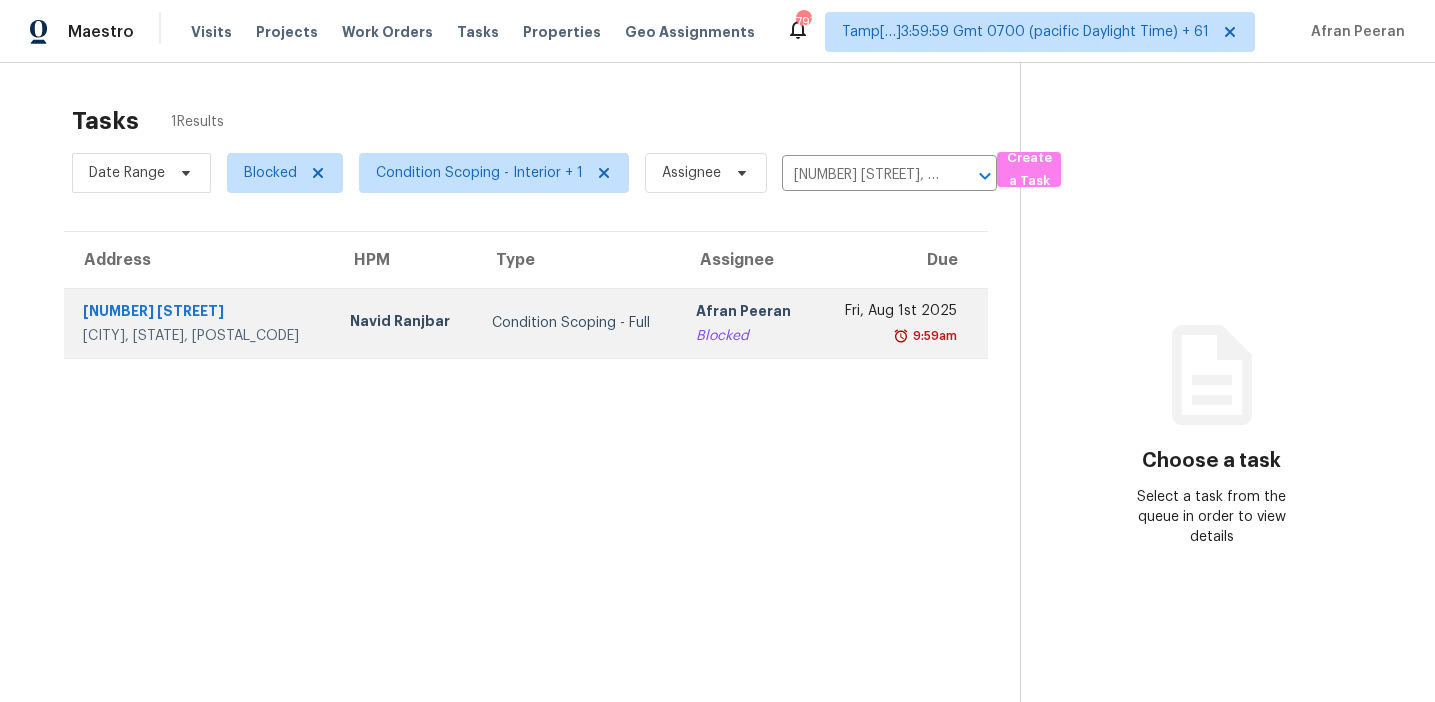click on "Blocked" at bounding box center (748, 336) 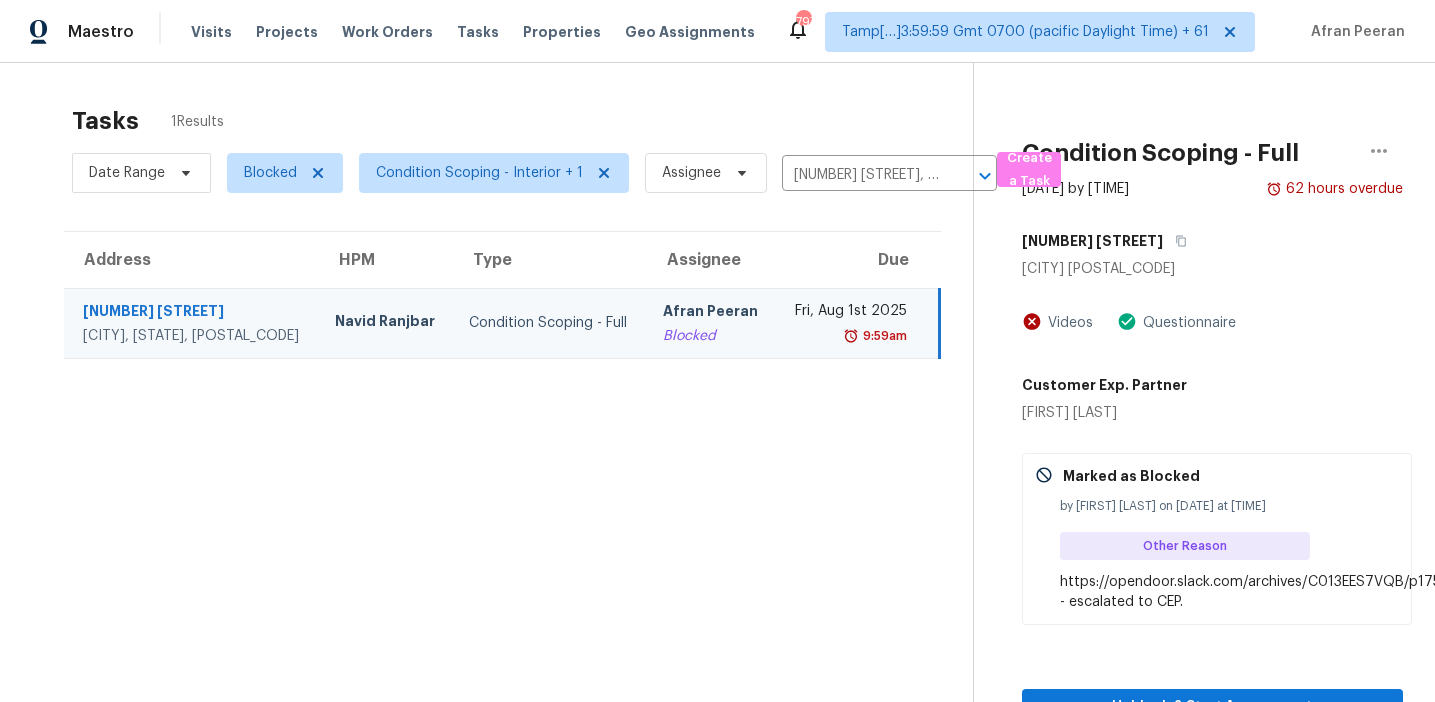 scroll, scrollTop: 63, scrollLeft: 0, axis: vertical 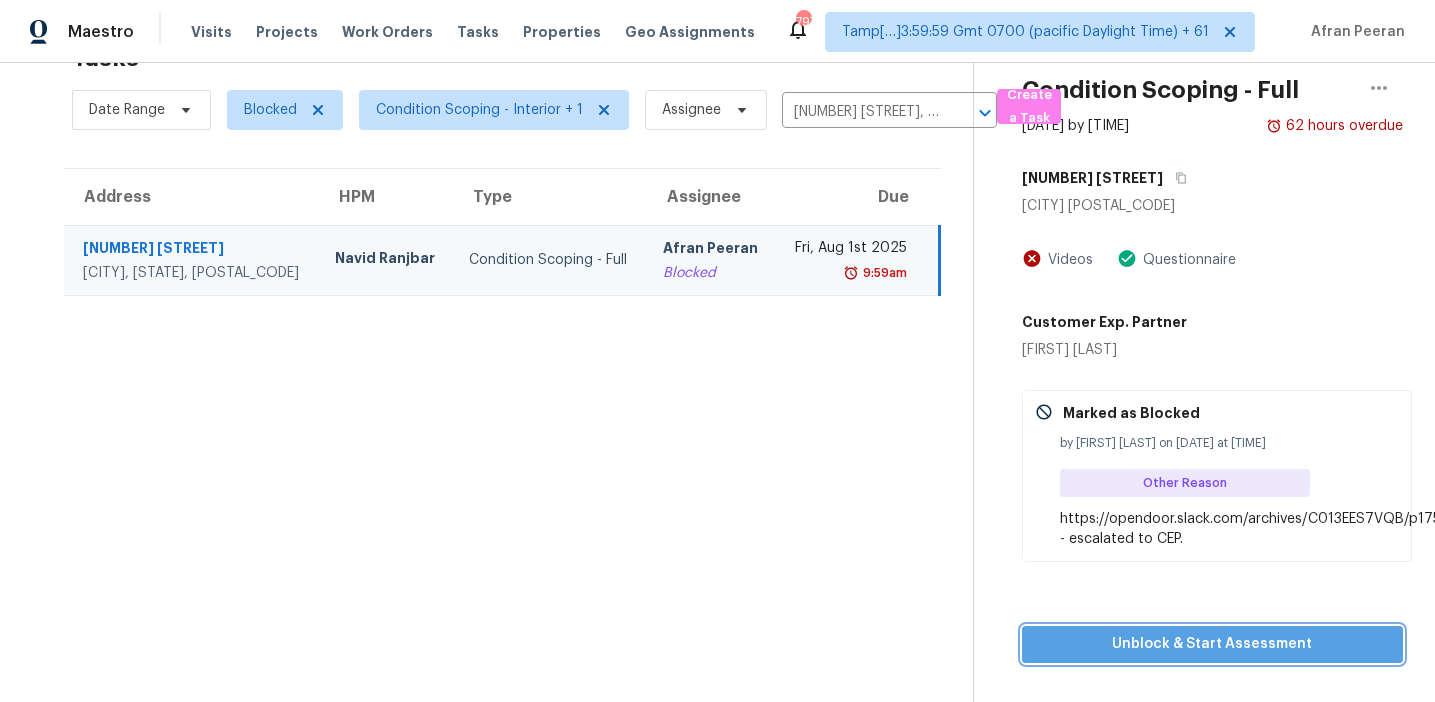 click on "Unblock & Start Assessment" at bounding box center [1213, 644] 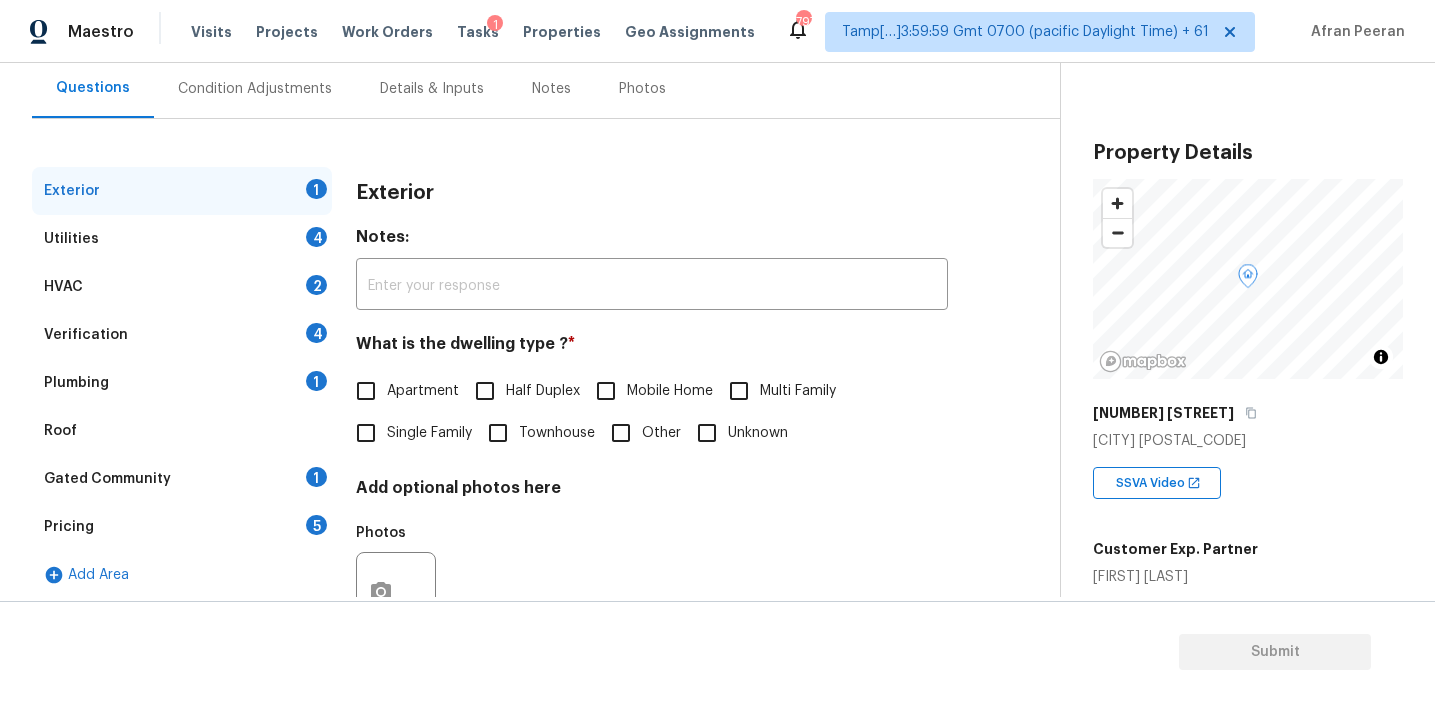 click on "Pricing 5" at bounding box center (182, 527) 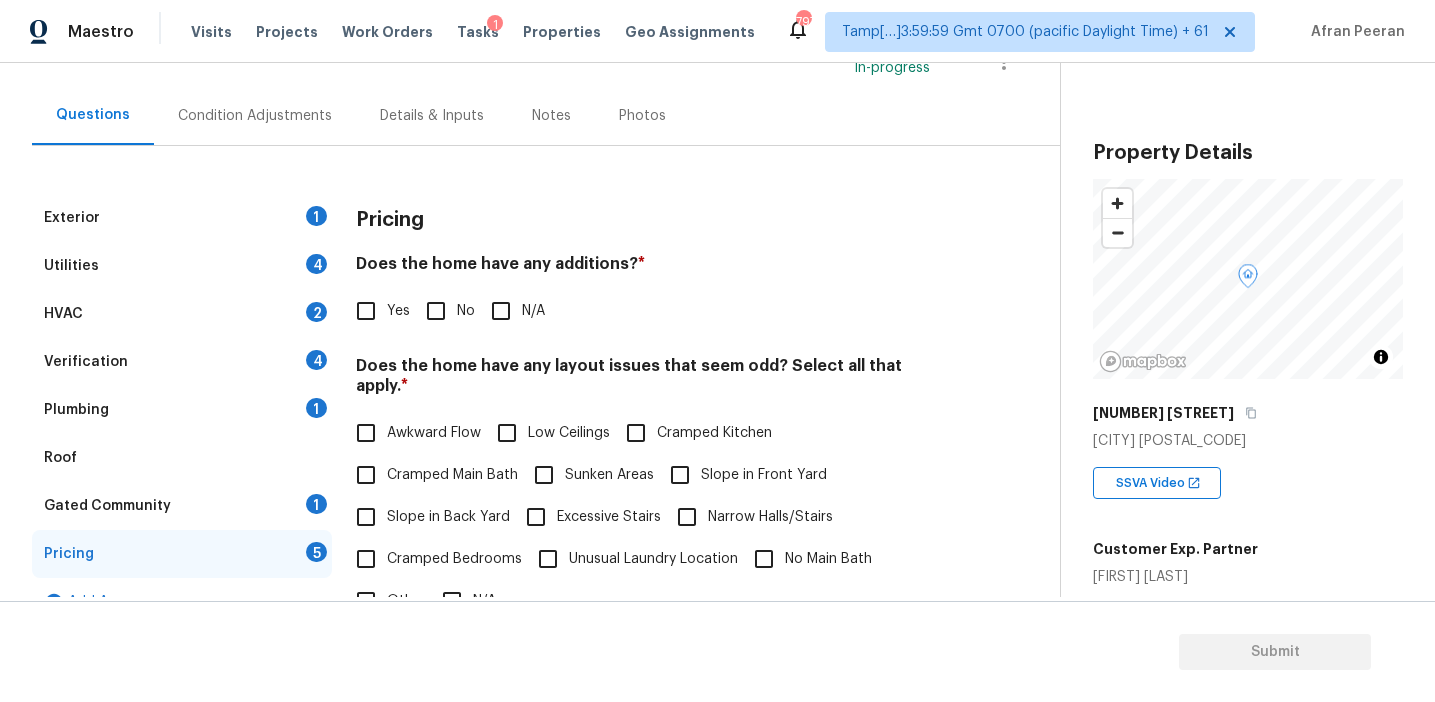 scroll, scrollTop: 169, scrollLeft: 0, axis: vertical 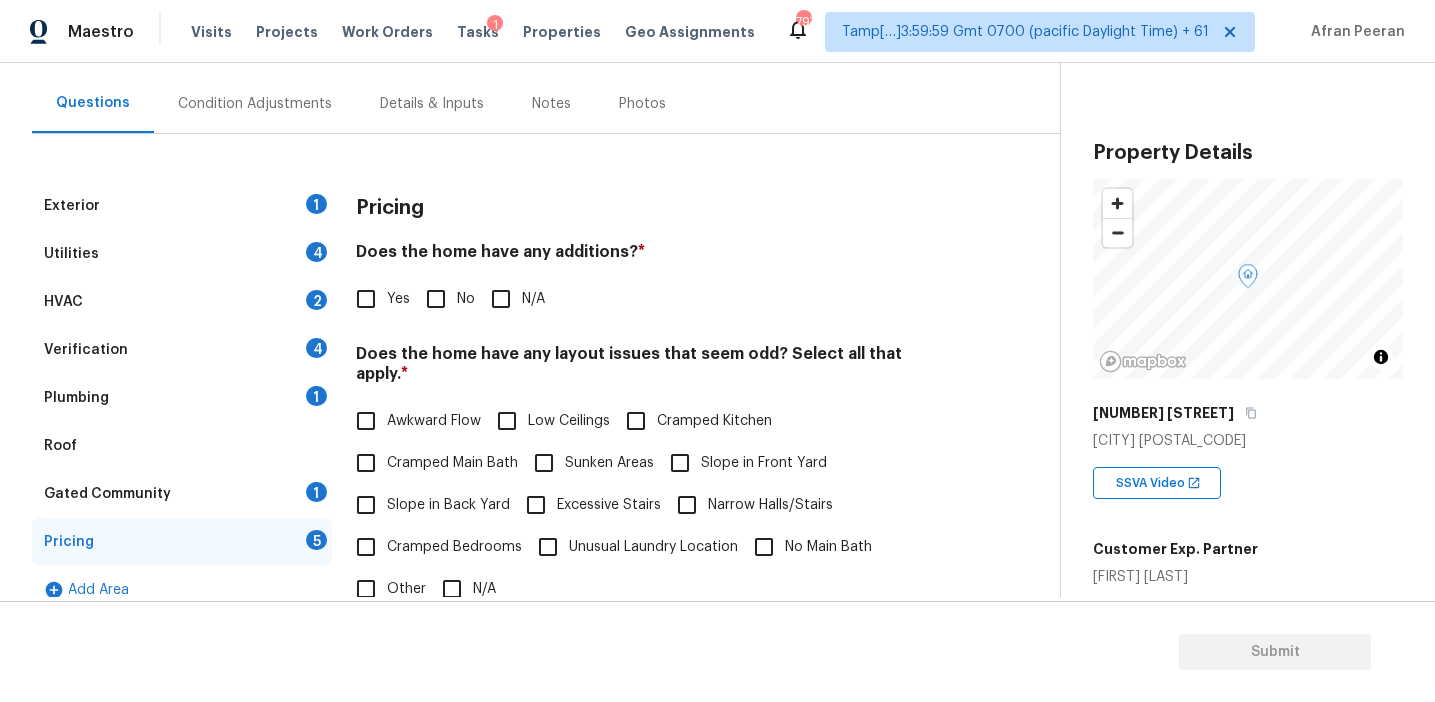 click on "Yes No N/A" at bounding box center (652, 299) 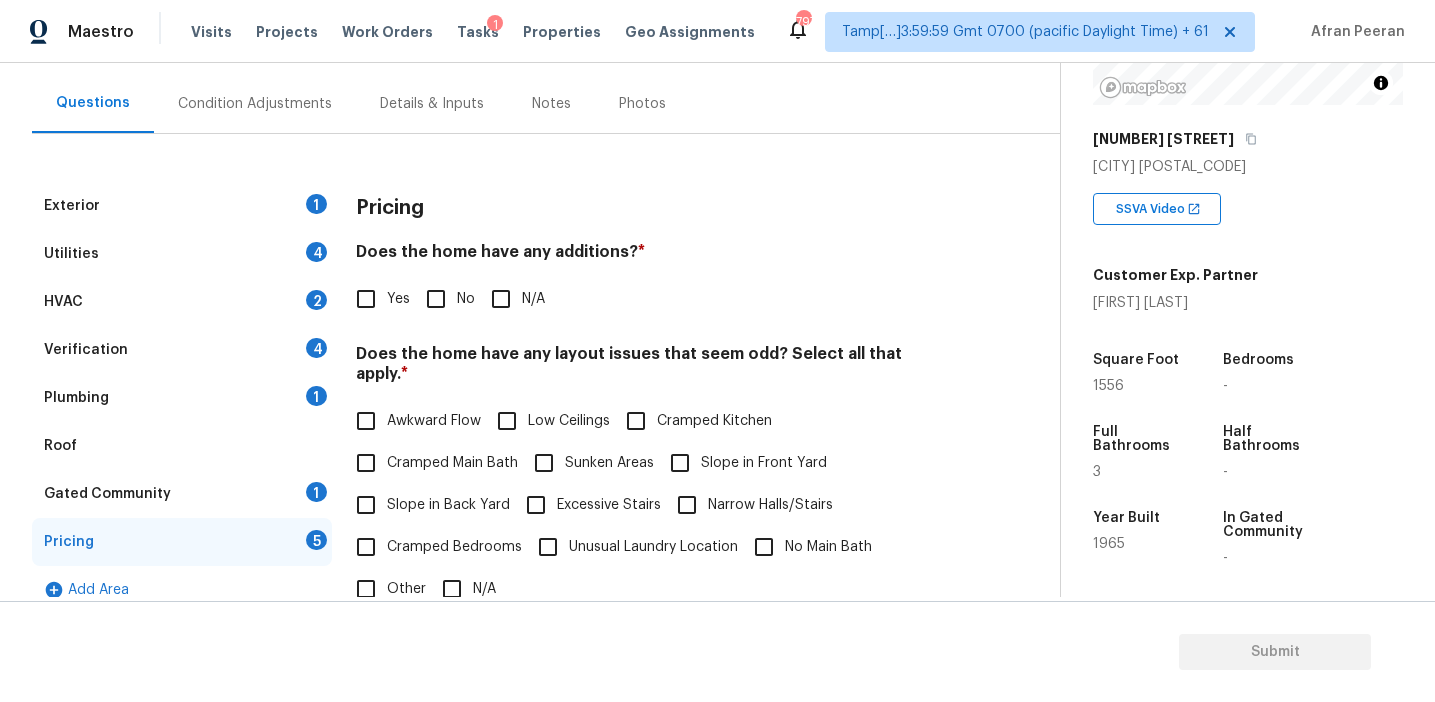 scroll, scrollTop: 271, scrollLeft: 0, axis: vertical 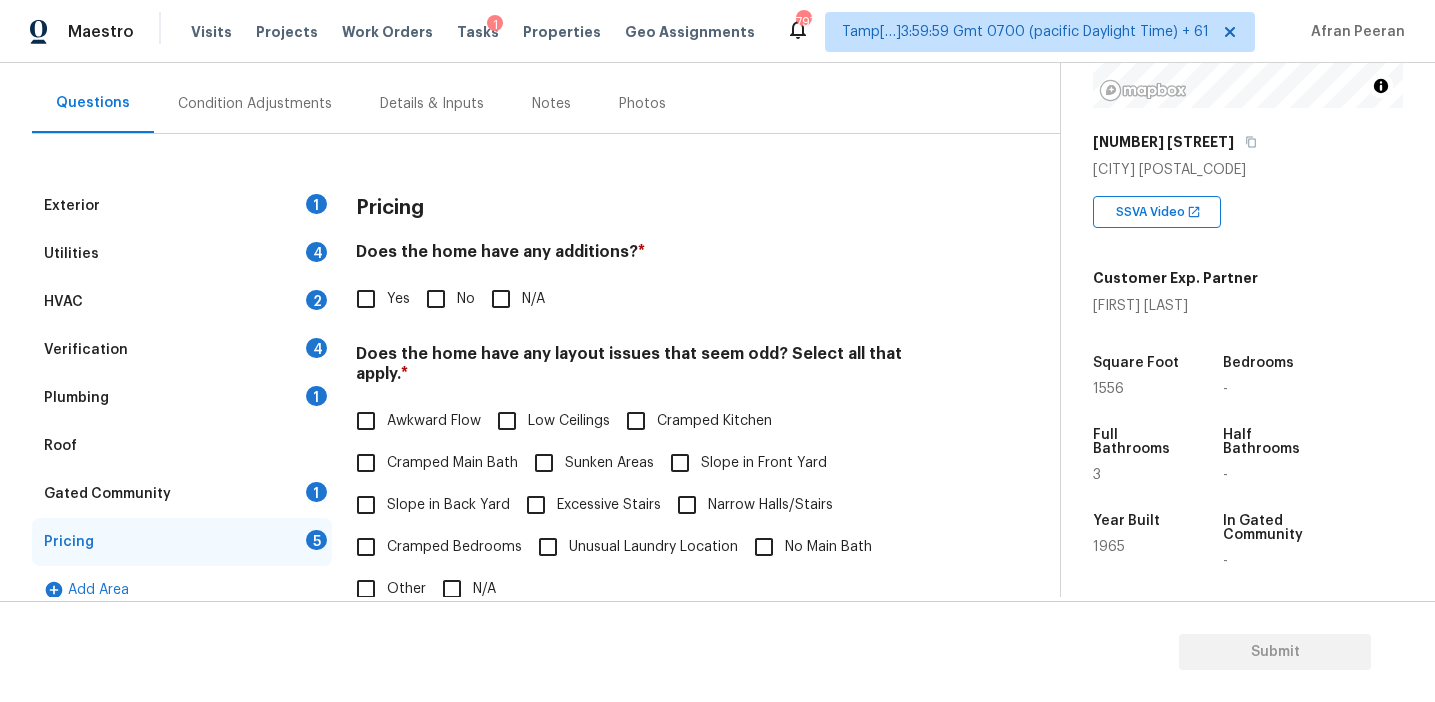 click on "Half Bathrooms" at bounding box center [1269, 448] 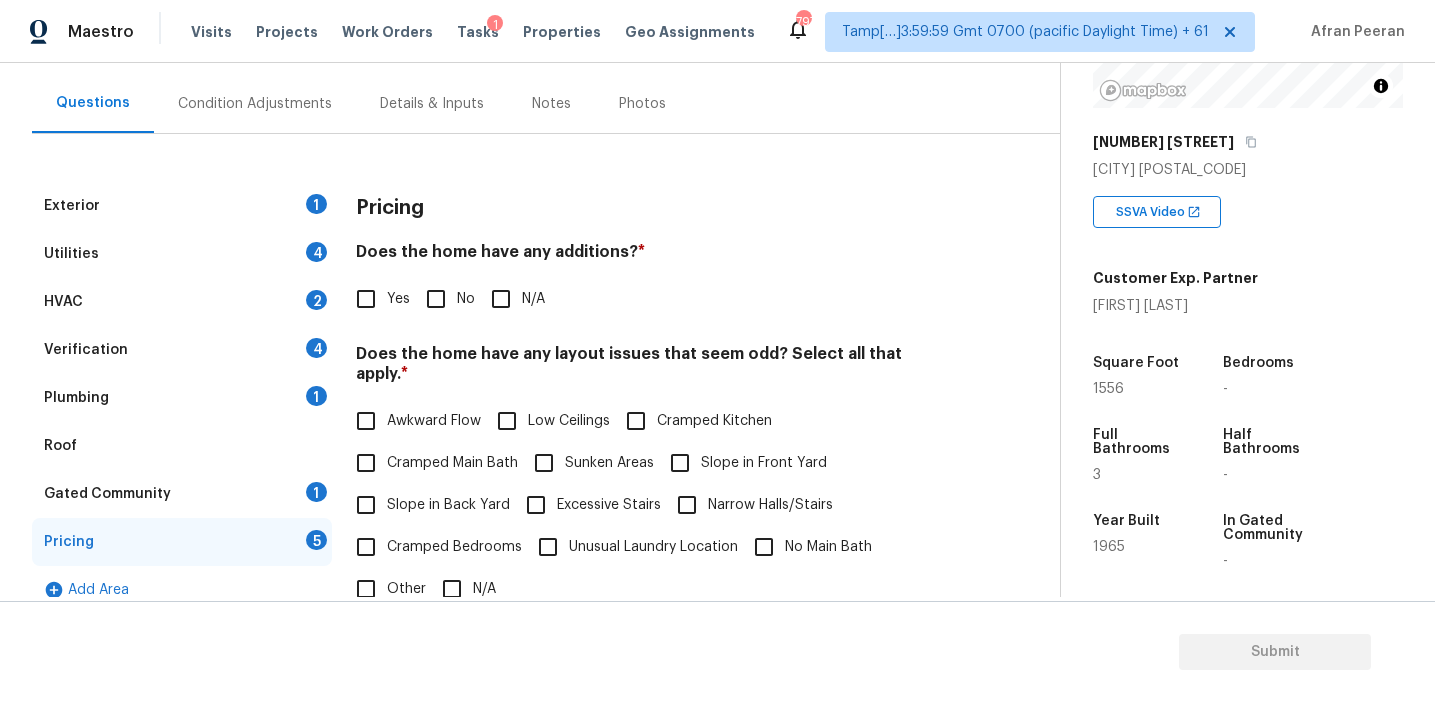 click on "Verification 4" at bounding box center (182, 350) 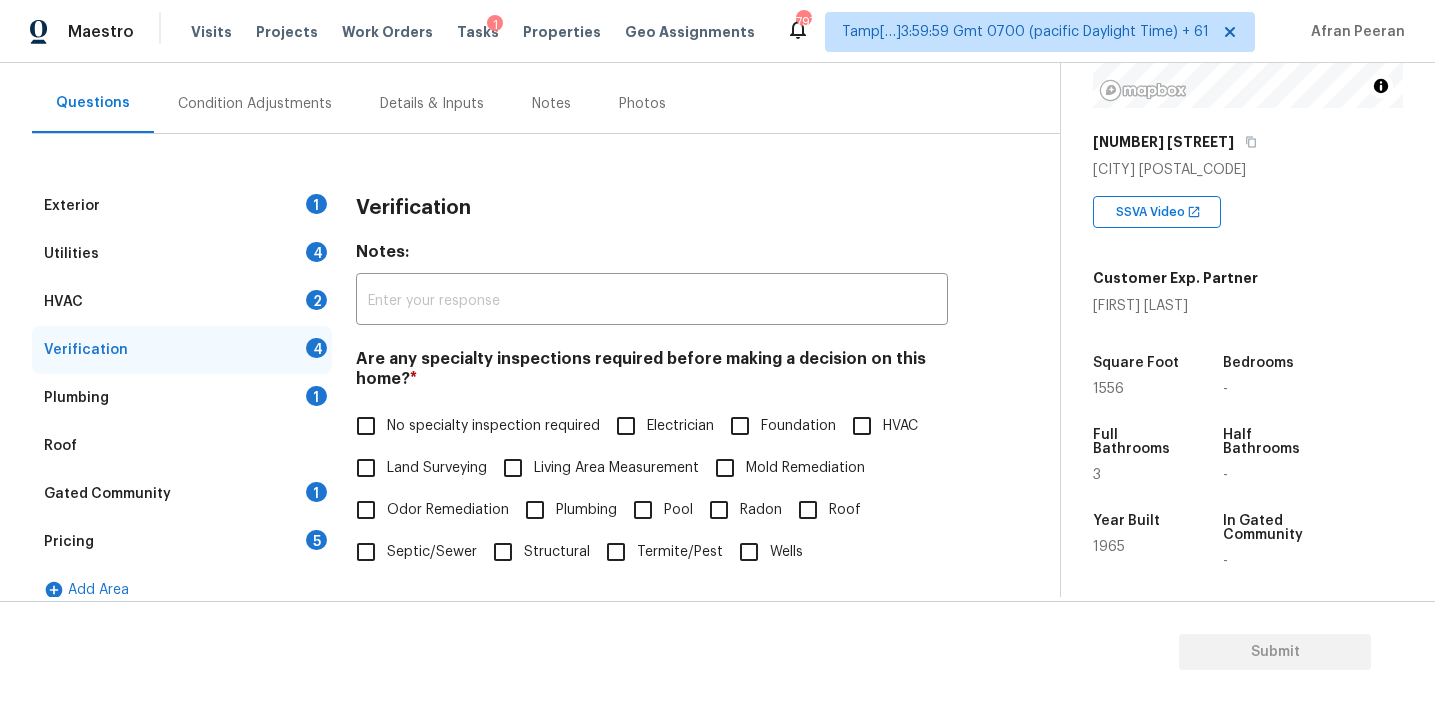 scroll, scrollTop: 501, scrollLeft: 0, axis: vertical 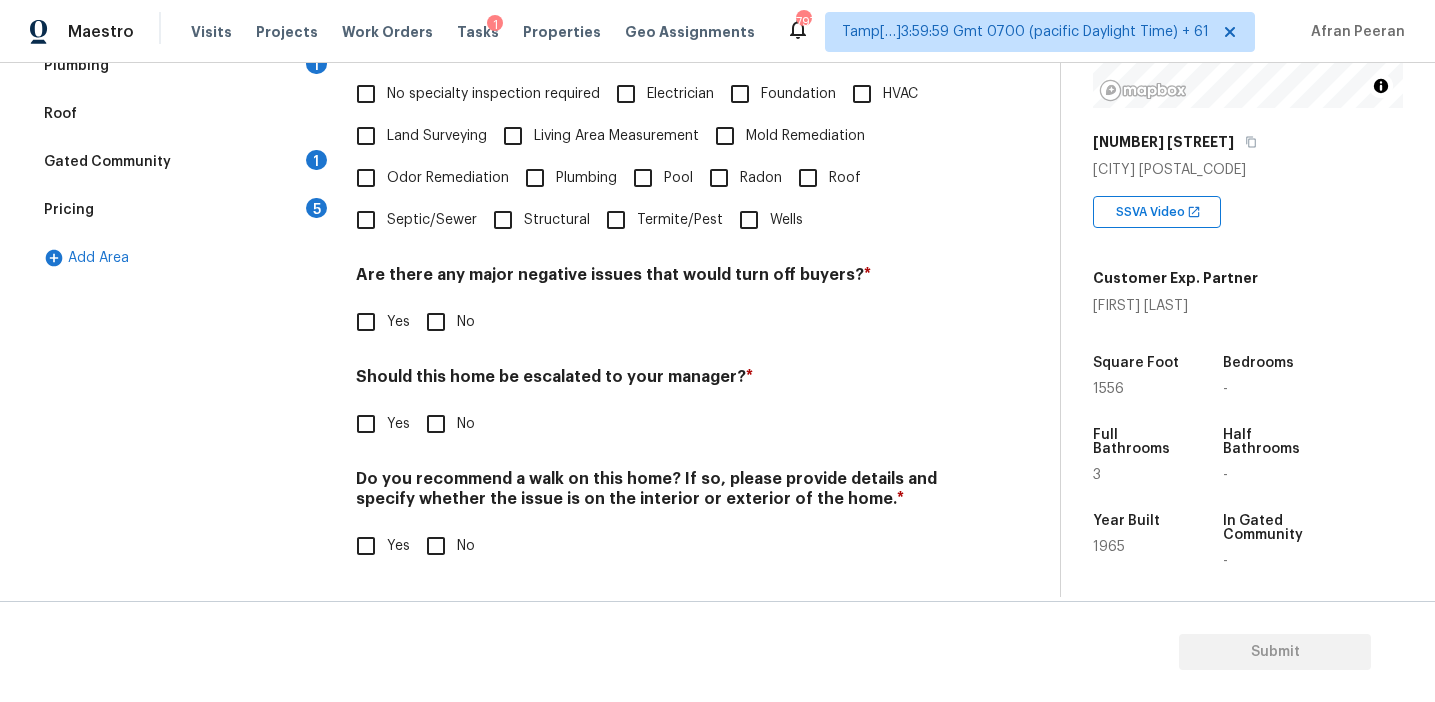 click on "Verification Notes: ​ Are any specialty inspections required before making a decision on this home?  * No specialty inspection required Electrician Foundation HVAC Land Surveying Living Area Measurement Mold Remediation Odor Remediation Plumbing Pool Radon Roof Septic/Sewer Structural Termite/Pest Wells Are there any major negative issues that would turn off buyers?  * Yes No Should this home be escalated to your manager?  * Yes No Do you recommend a walk on this home? If so, please provide details and specify whether the issue is on the interior or exterior of the home.  * Yes No" at bounding box center (652, 220) 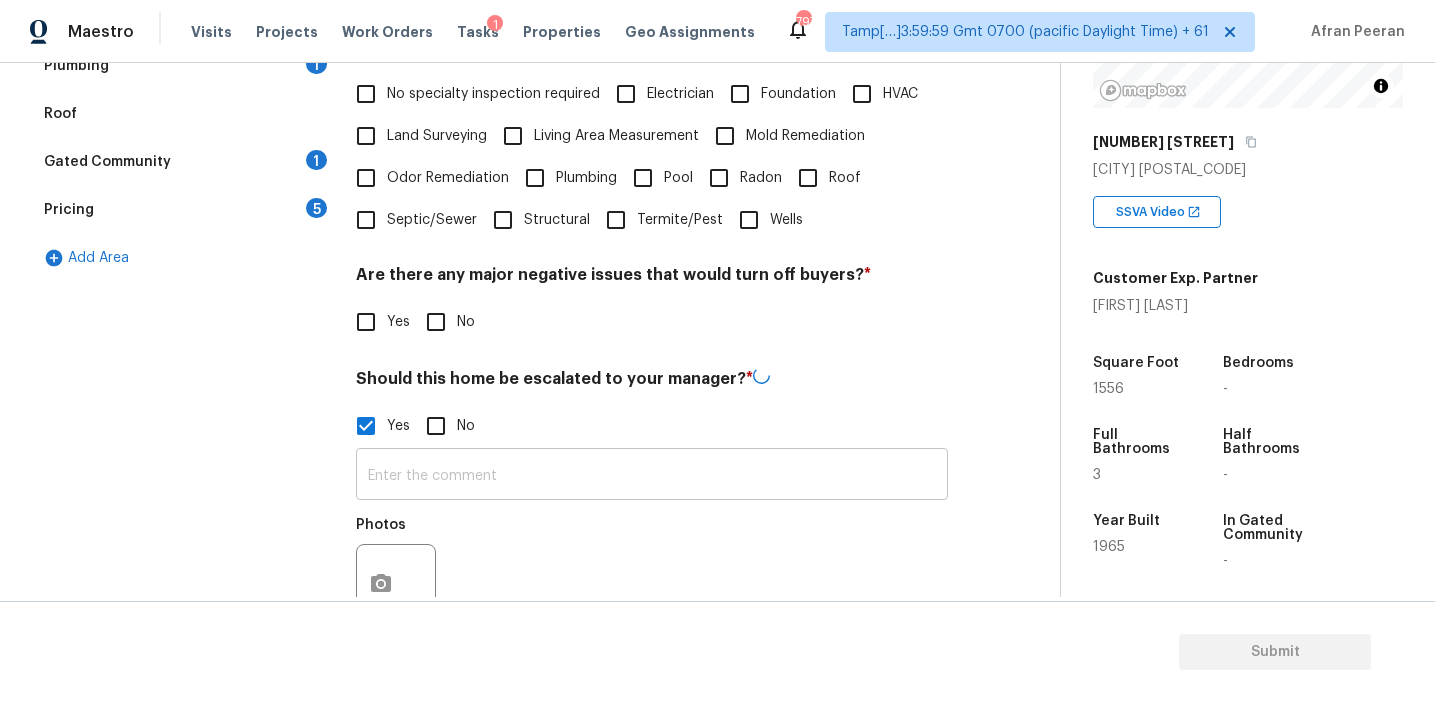 click at bounding box center (652, 476) 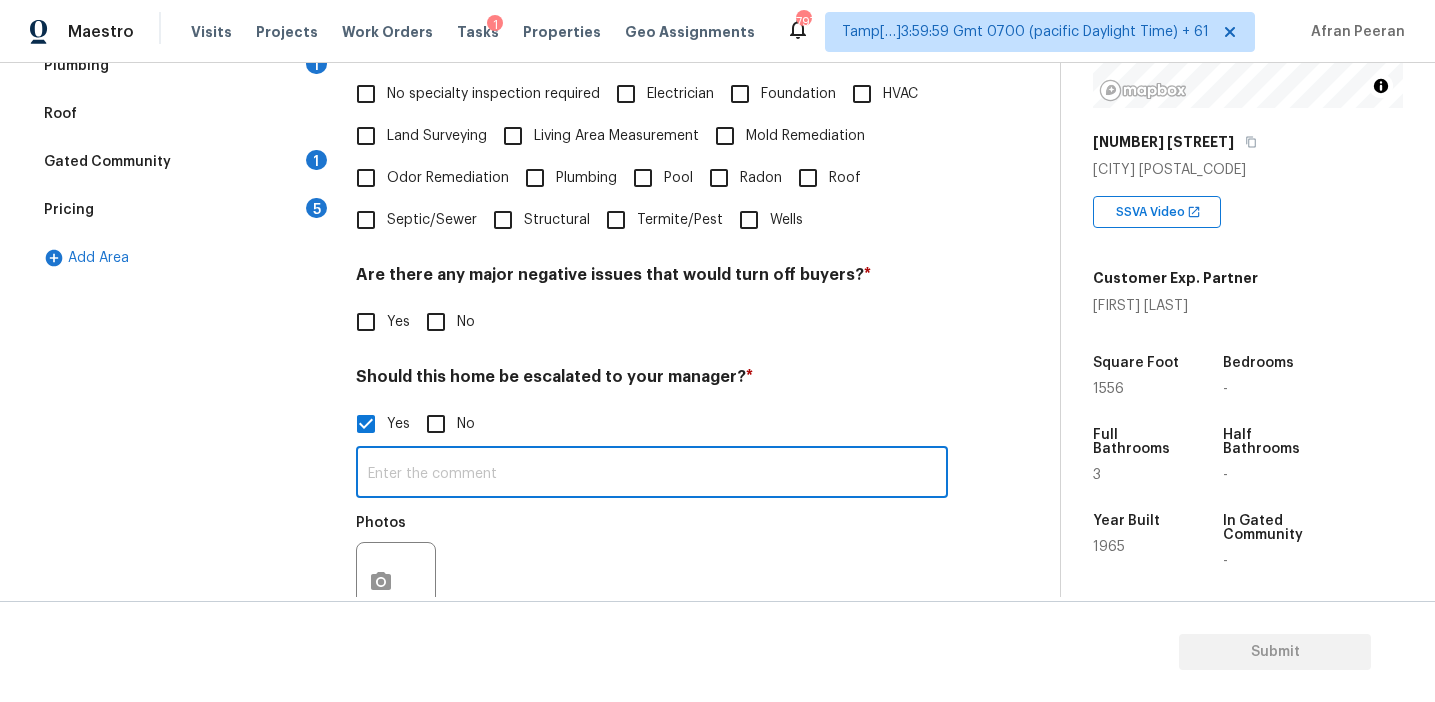 paste on "Agent-led offers pilot / Kitchen table" 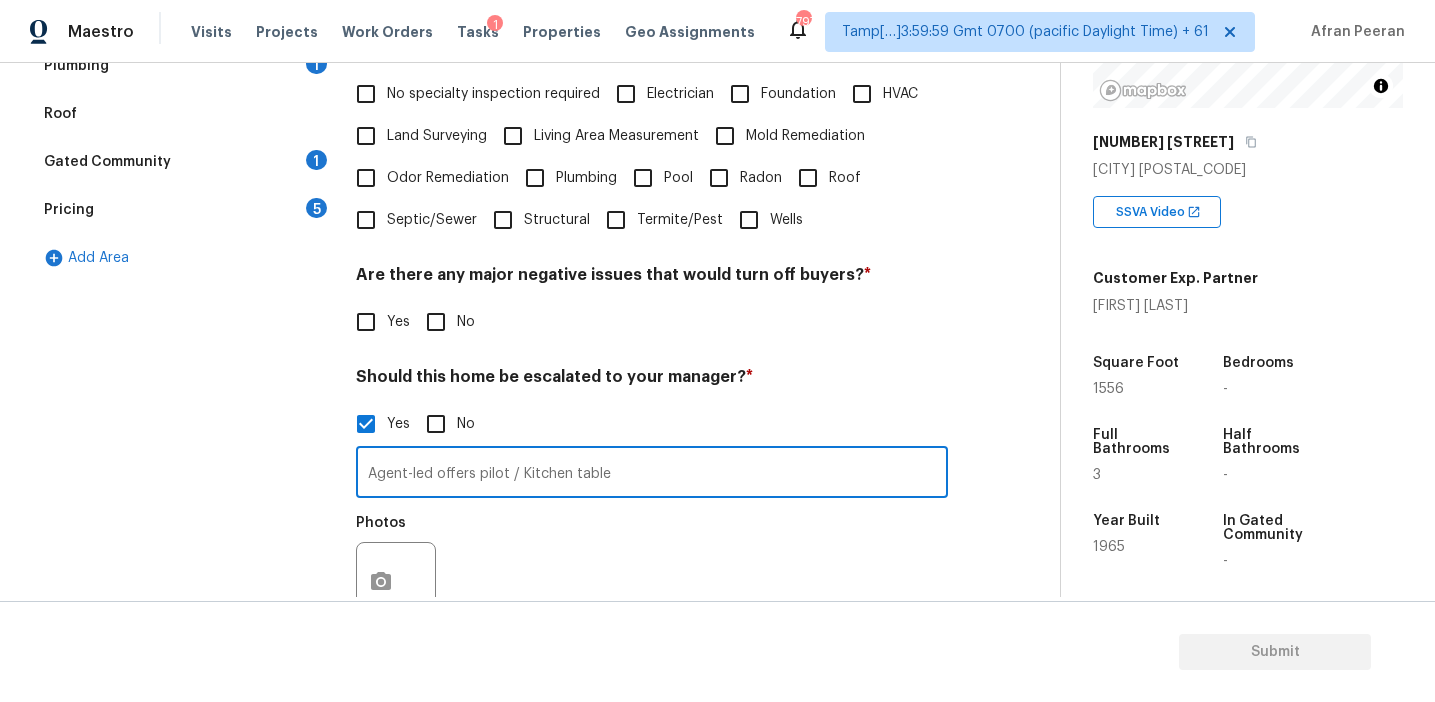 click on "Agent-led offers pilot / Kitchen table" at bounding box center [652, 474] 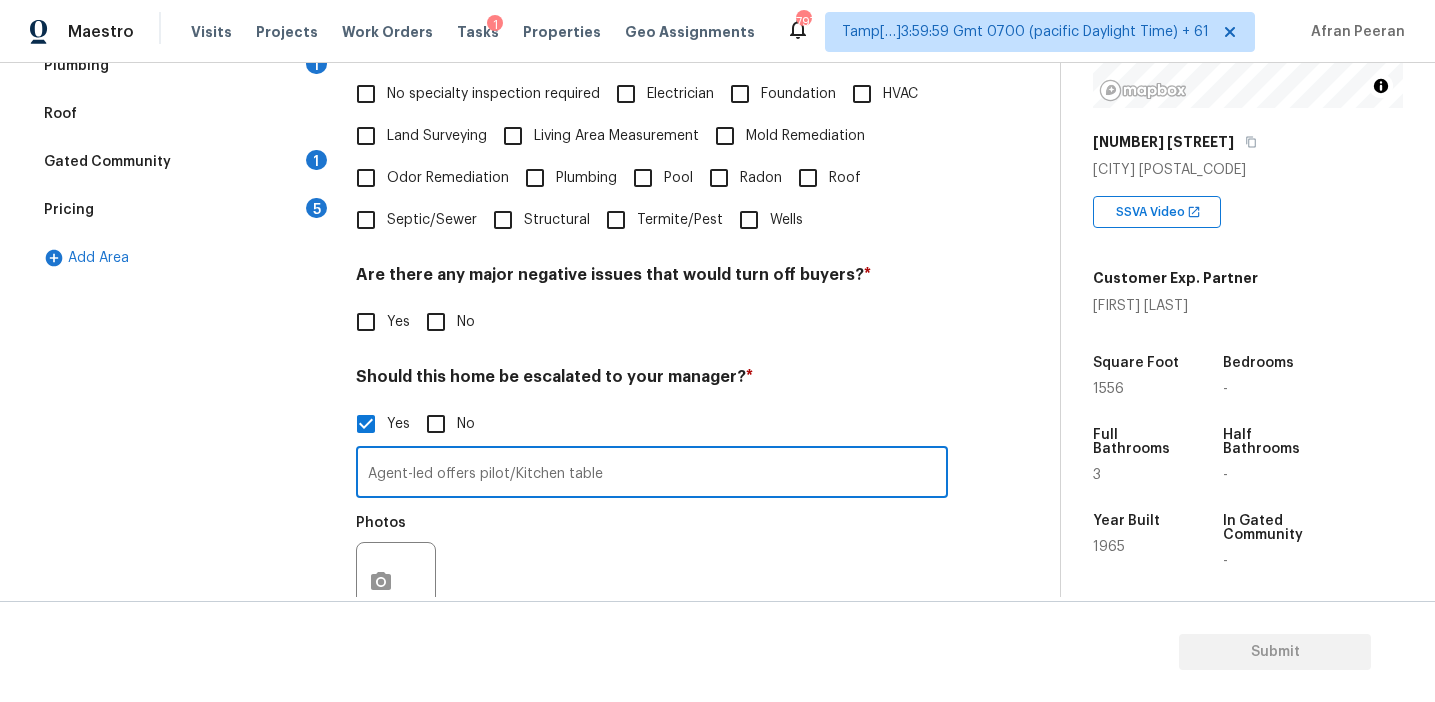 type on "Agent-led offers pilot/Kitchen table" 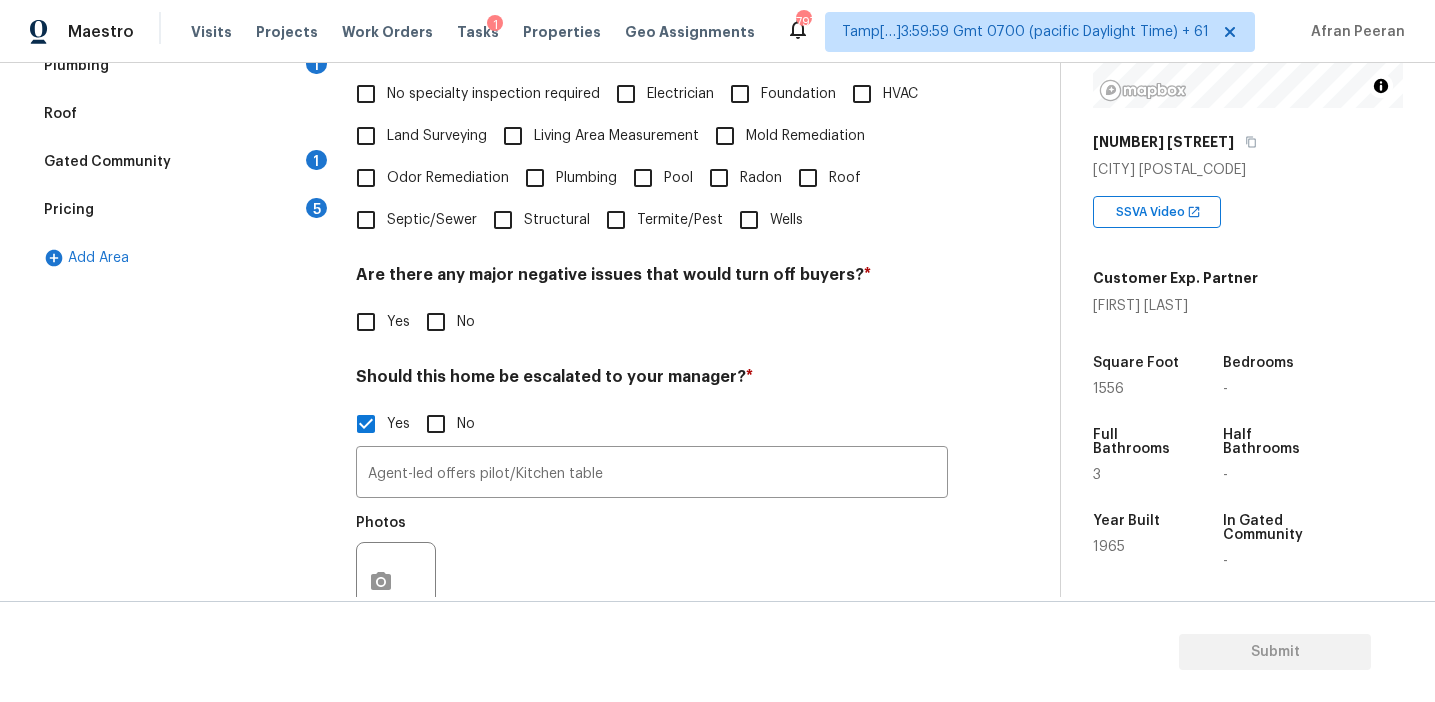 click on "Are there any major negative issues that would turn off buyers?  *" at bounding box center [652, 279] 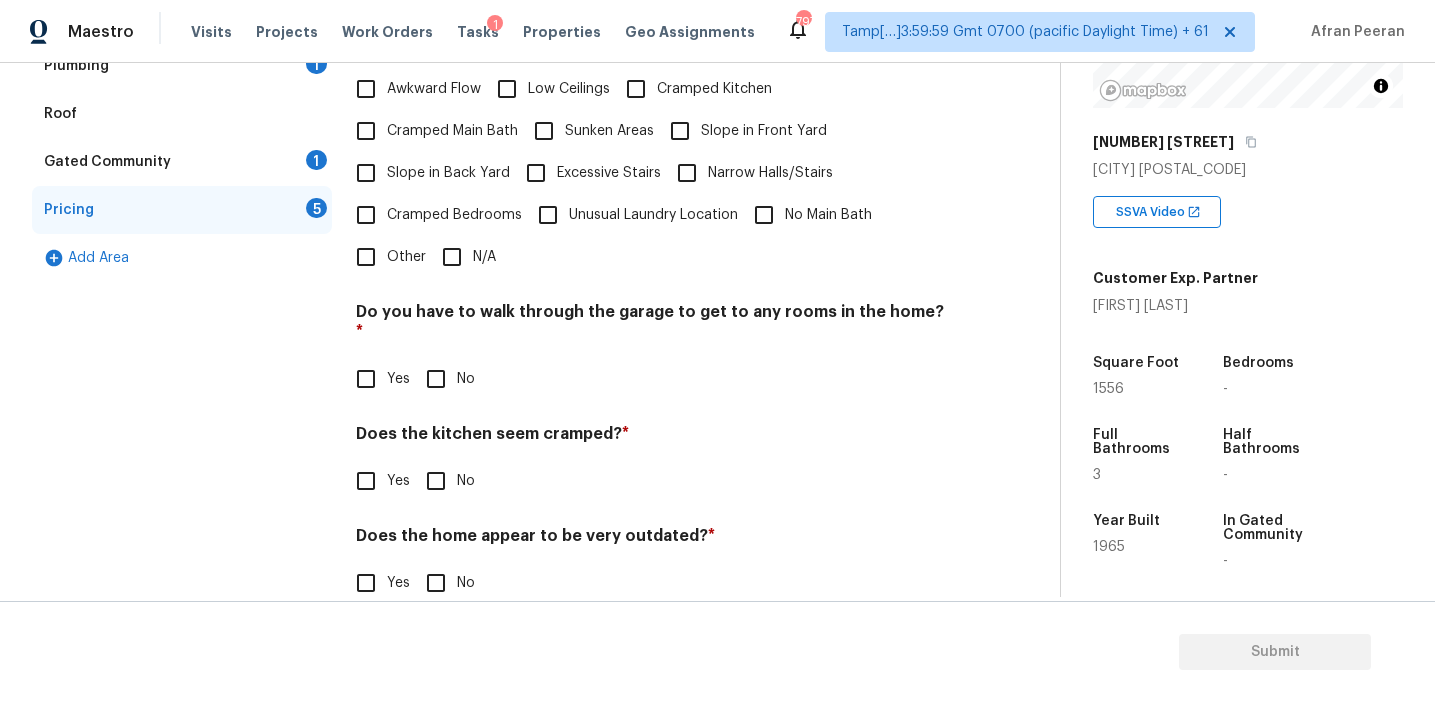 scroll, scrollTop: 498, scrollLeft: 0, axis: vertical 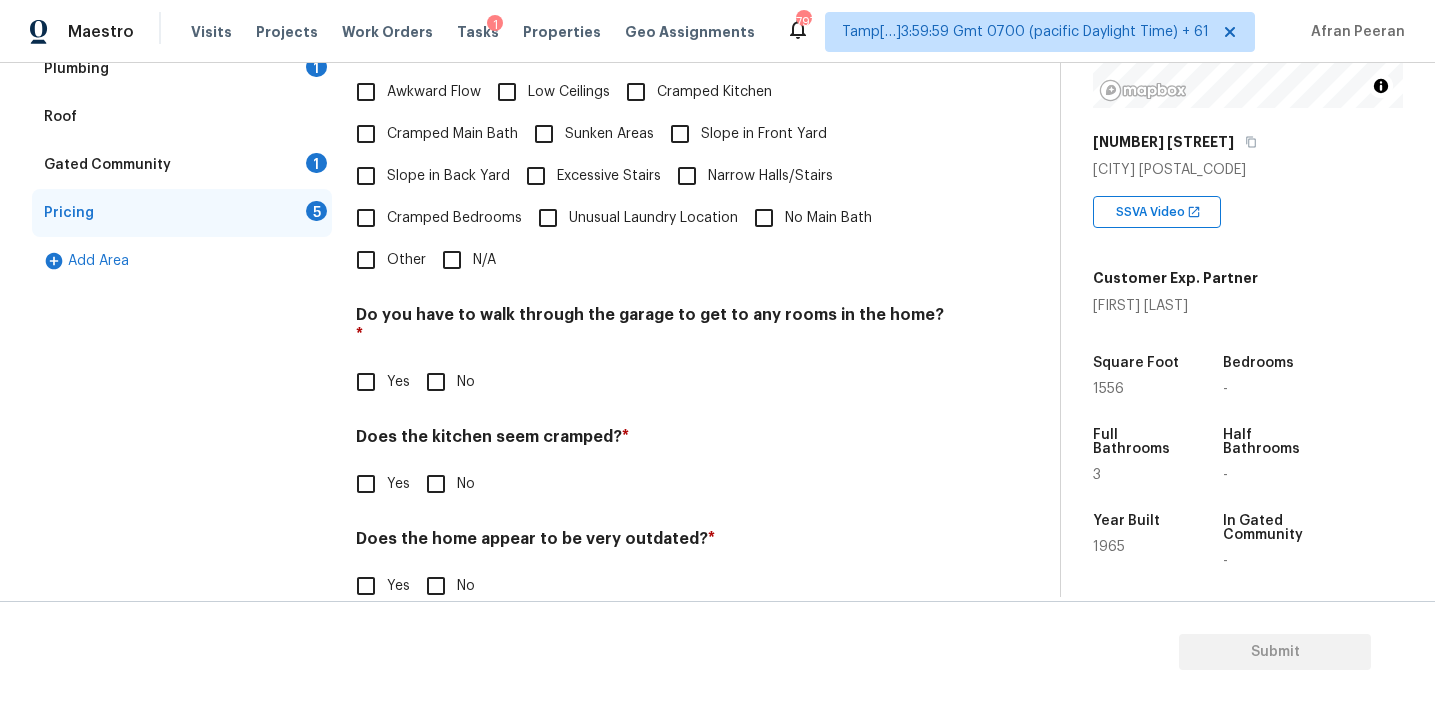 click on "Other" at bounding box center [366, 260] 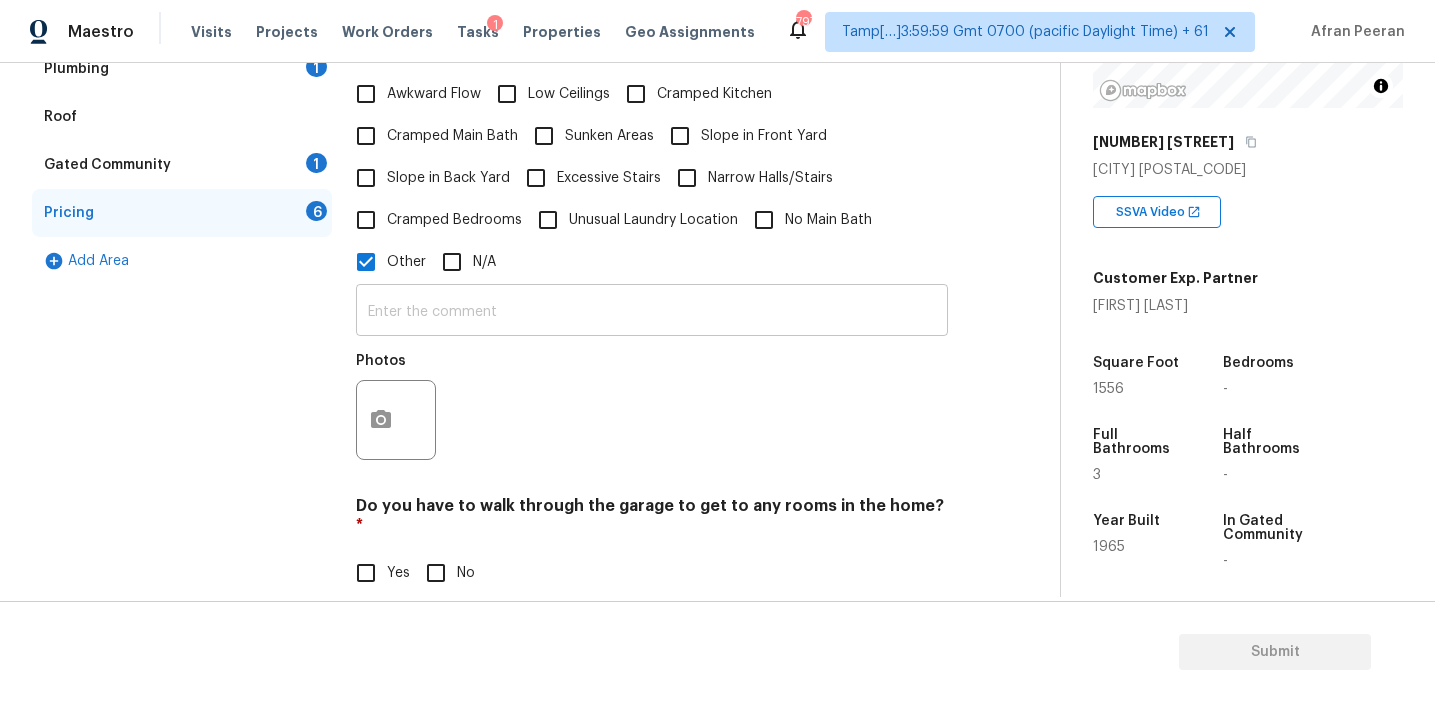 click at bounding box center [652, 312] 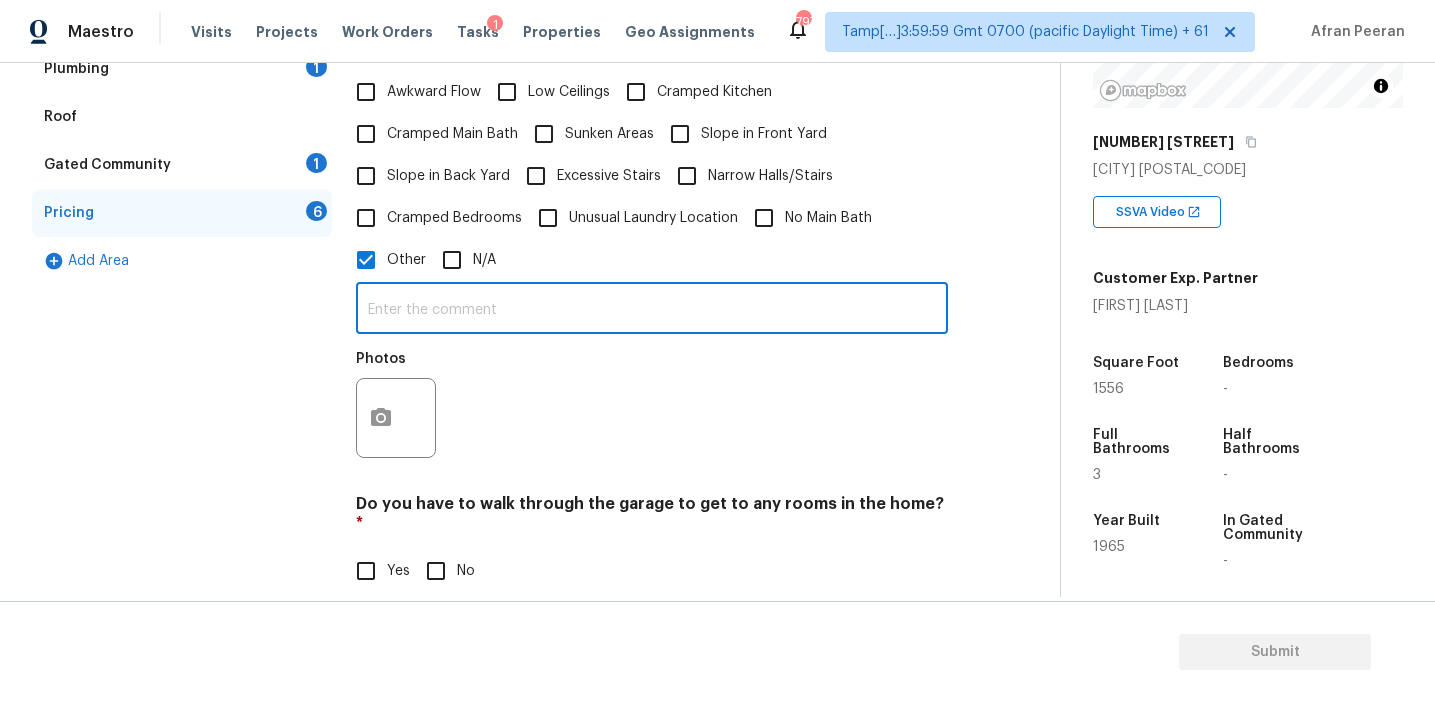 type on "V" 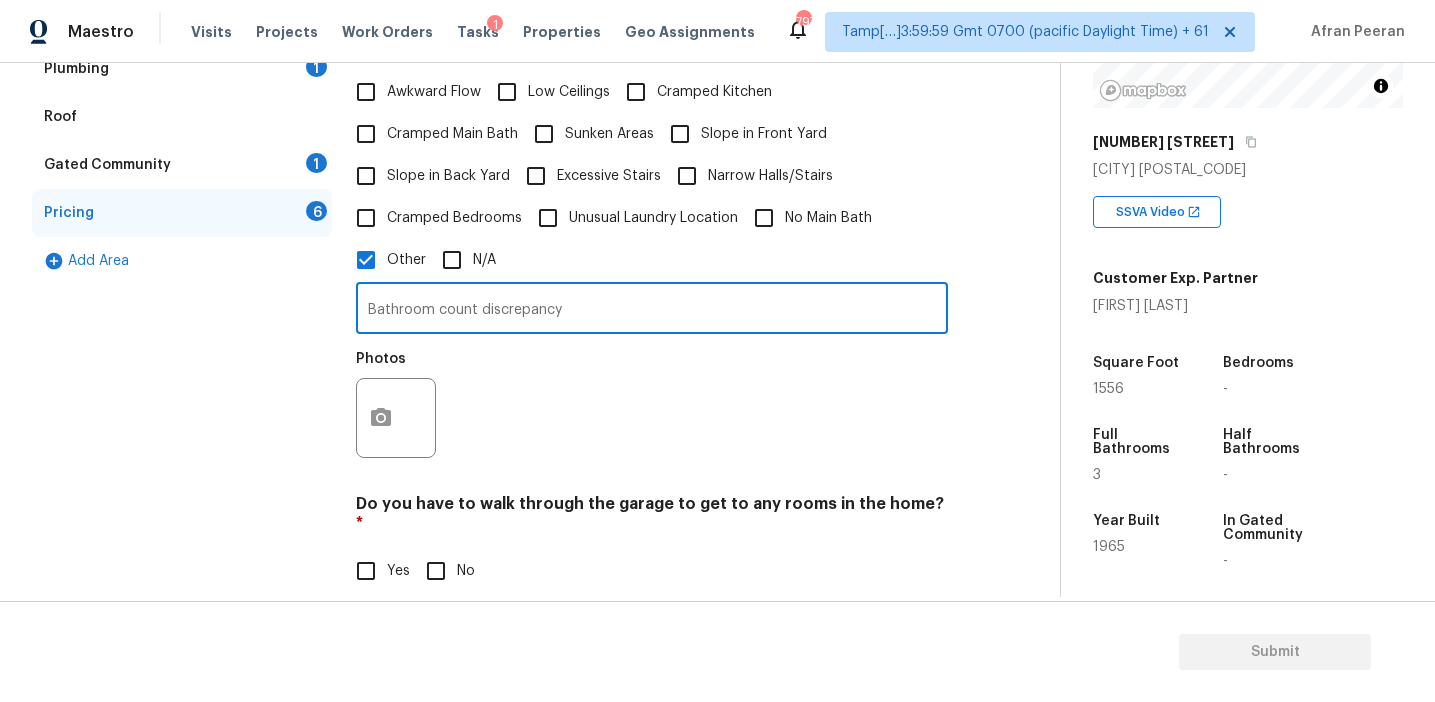 type on "Bathroom count discrepancy" 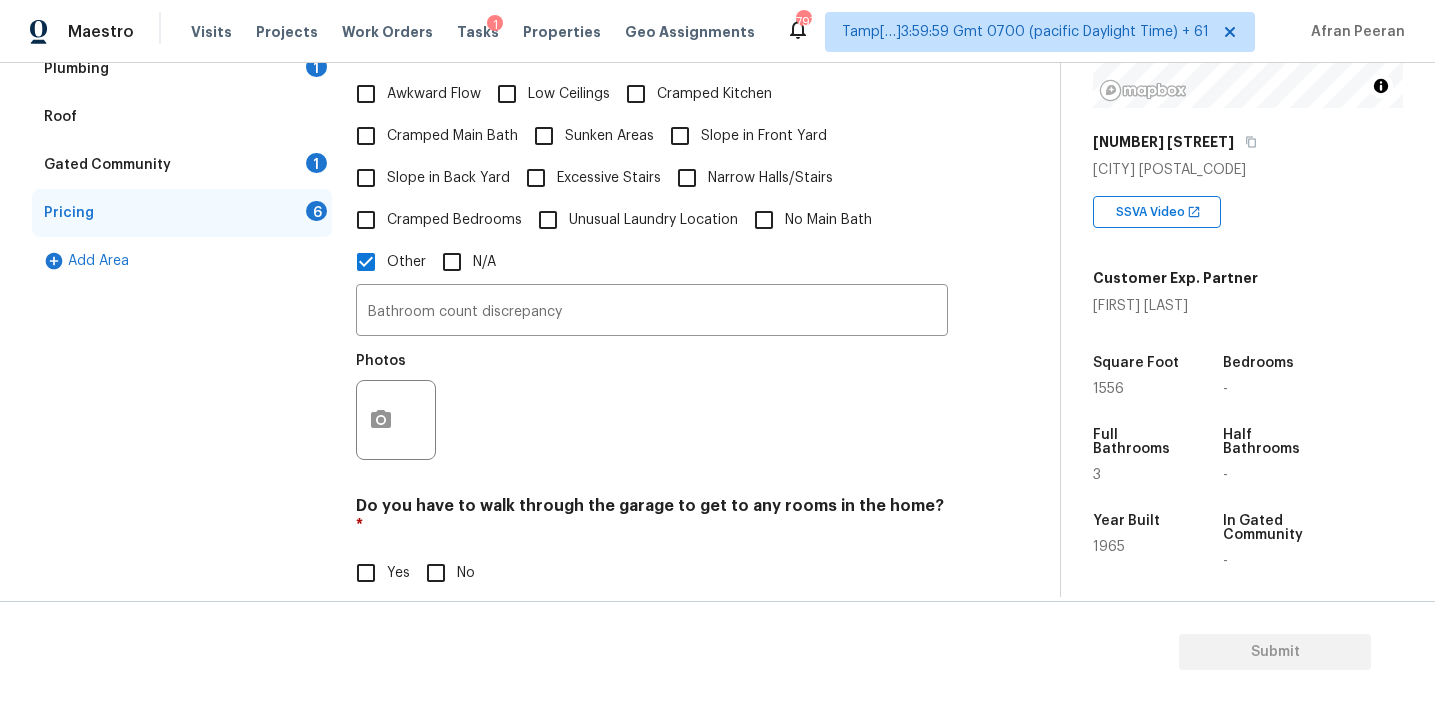 click on "Exterior 1 Utilities 4 HVAC 2 Verification 4 Plumbing 1 Roof Gated Community 1 Pricing 6 Add Area" at bounding box center (182, 337) 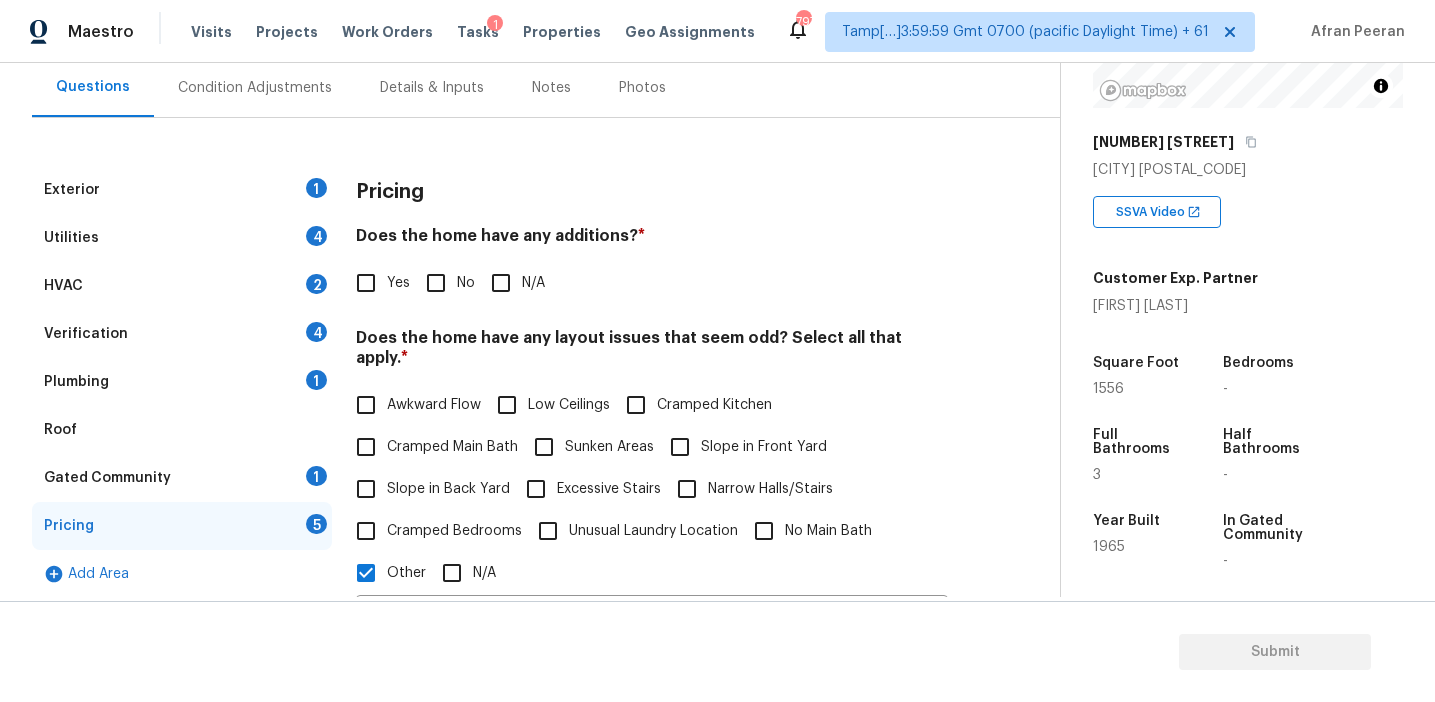 scroll, scrollTop: 190, scrollLeft: 0, axis: vertical 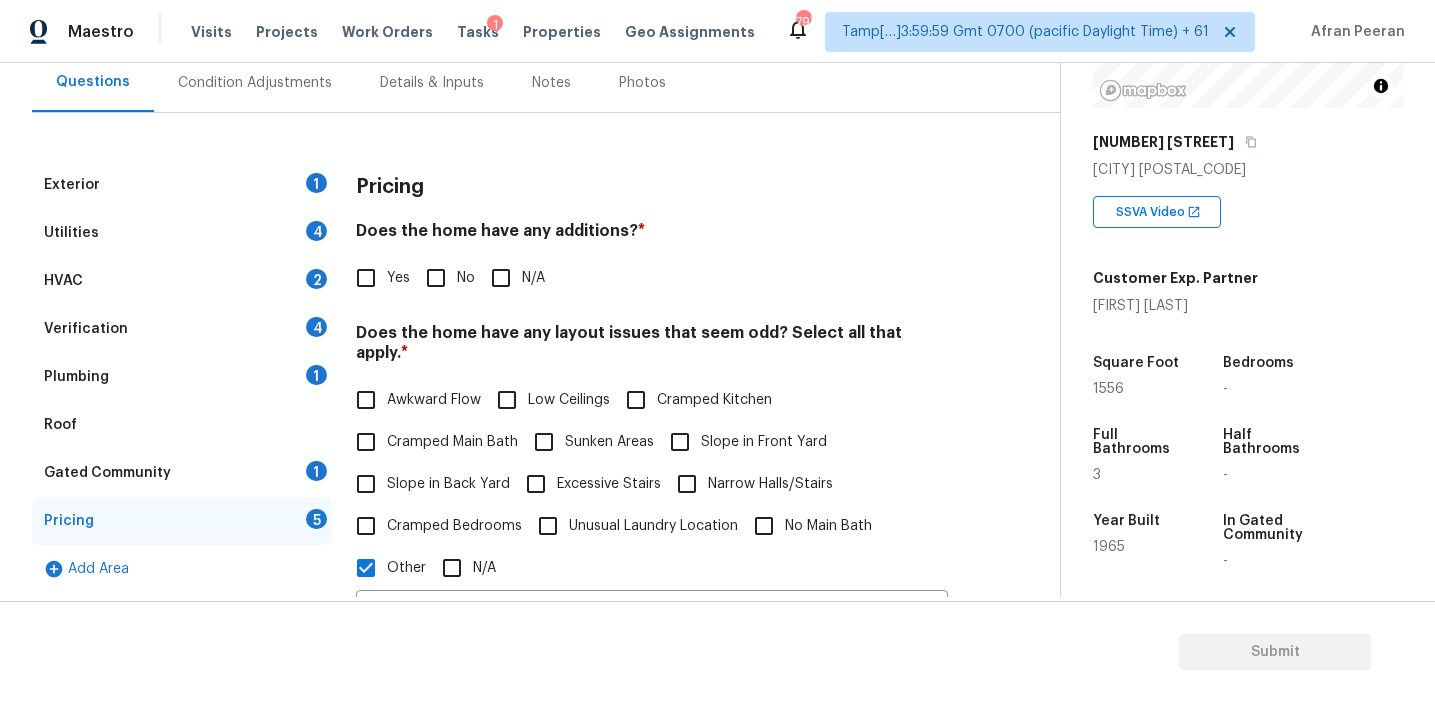 click on "Does the home have any additions?  *" at bounding box center (652, 235) 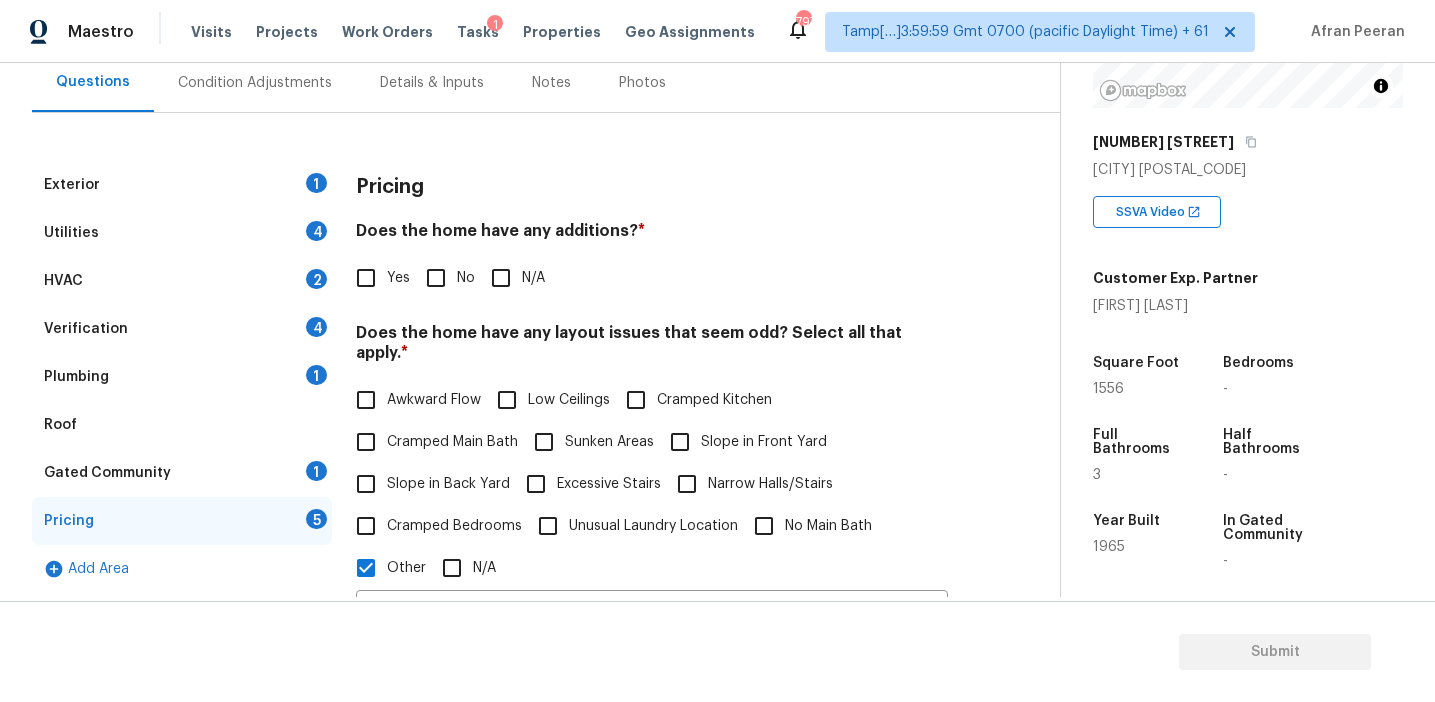 scroll, scrollTop: 0, scrollLeft: 0, axis: both 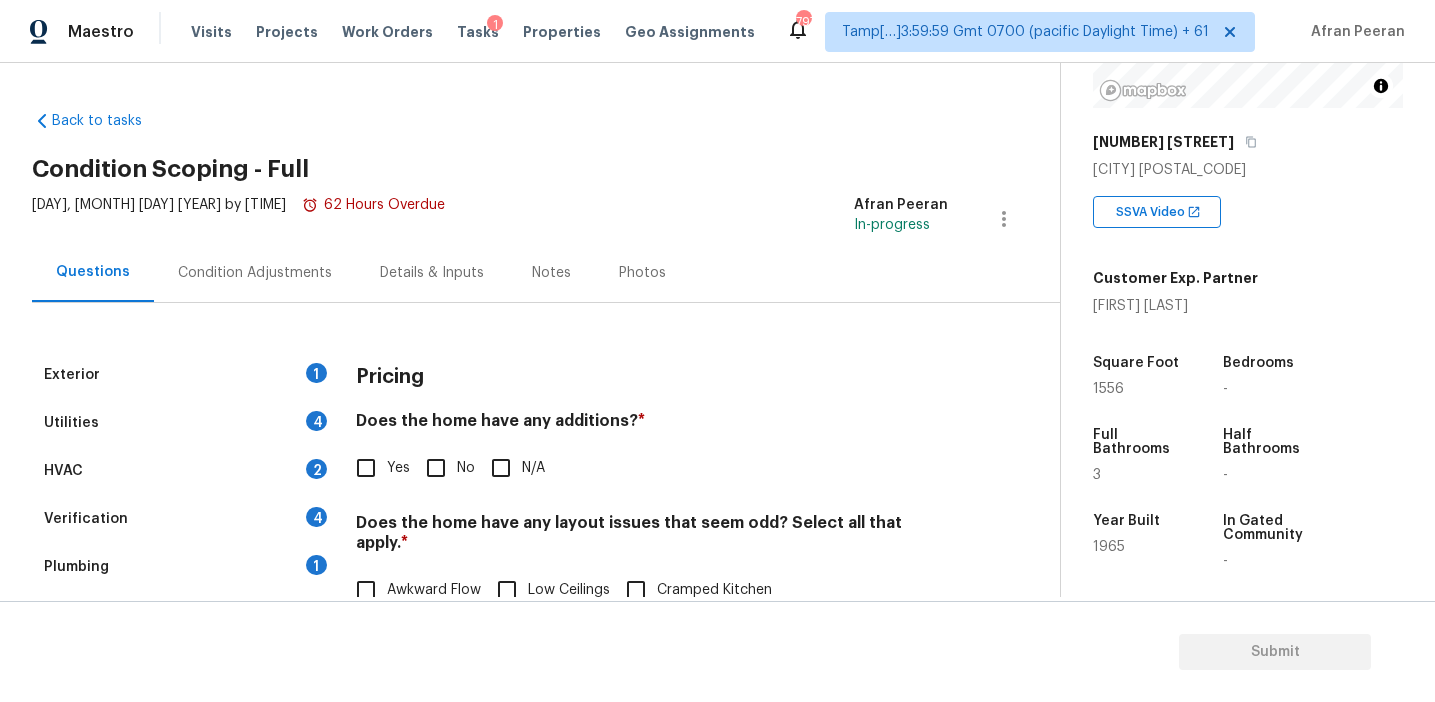 click on "1" at bounding box center [495, 25] 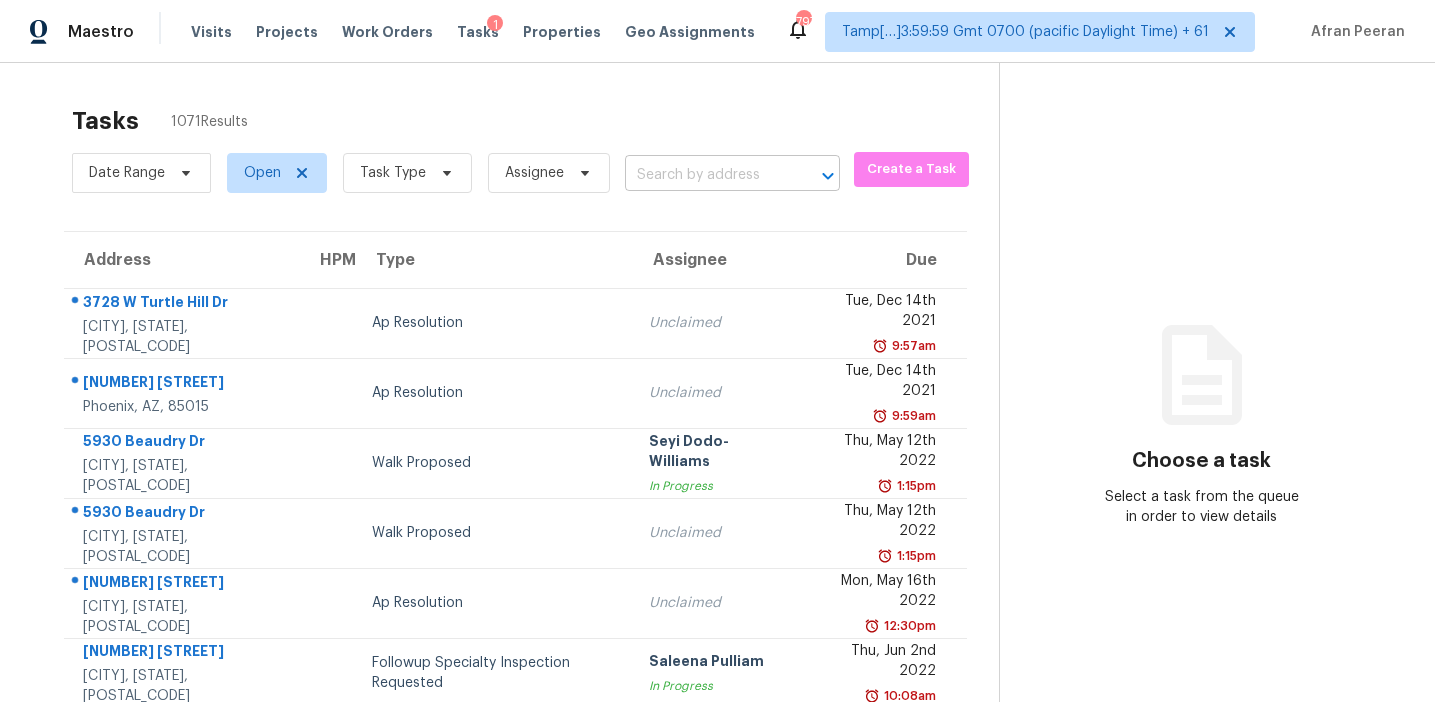 click at bounding box center [704, 175] 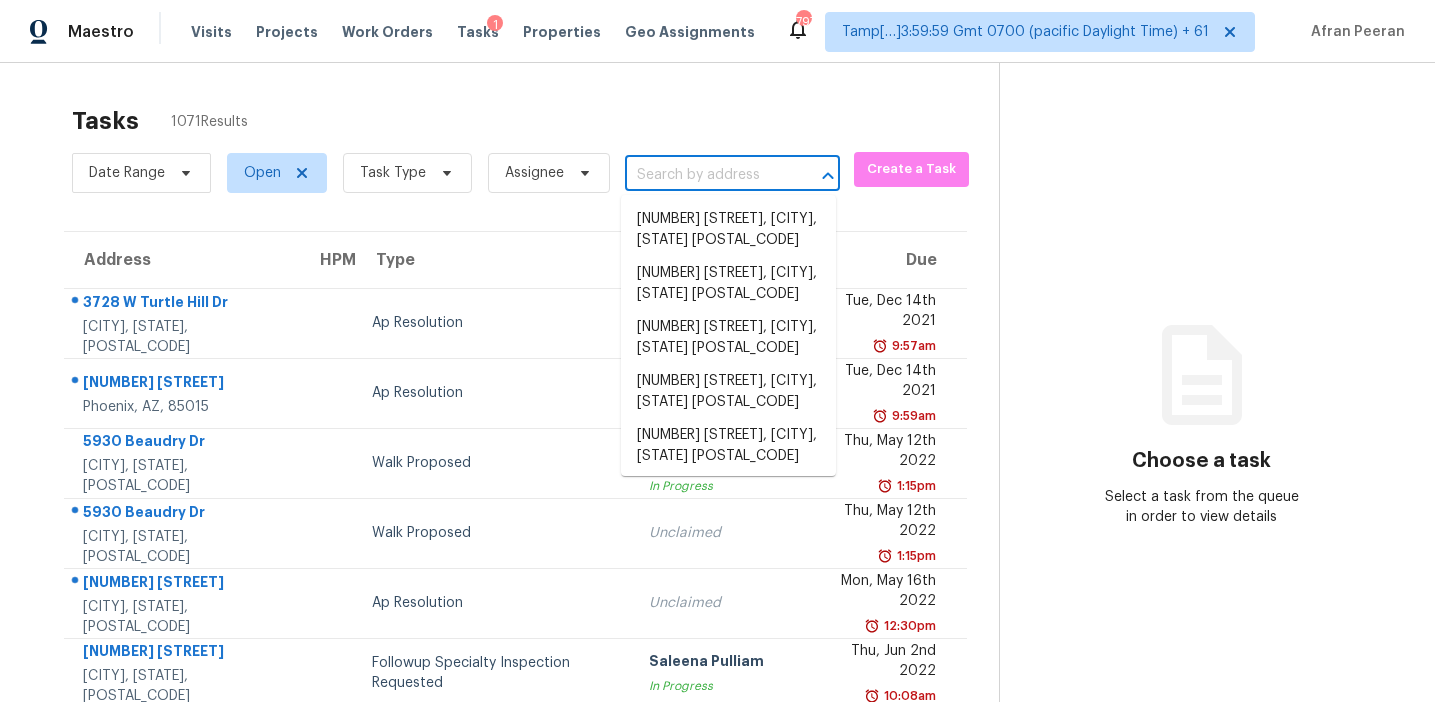 paste on "5145 Joel Ct, Atlanta, GA, 30360" 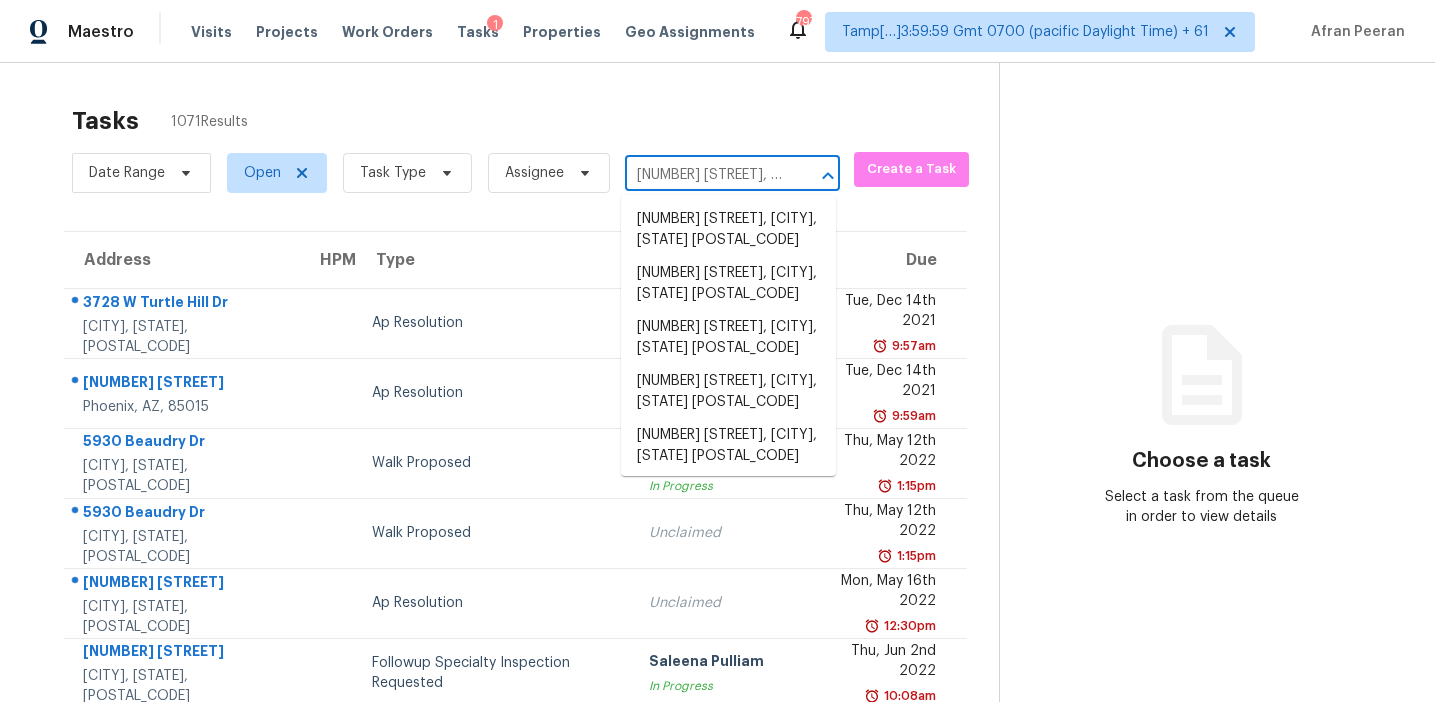 scroll, scrollTop: 0, scrollLeft: 65, axis: horizontal 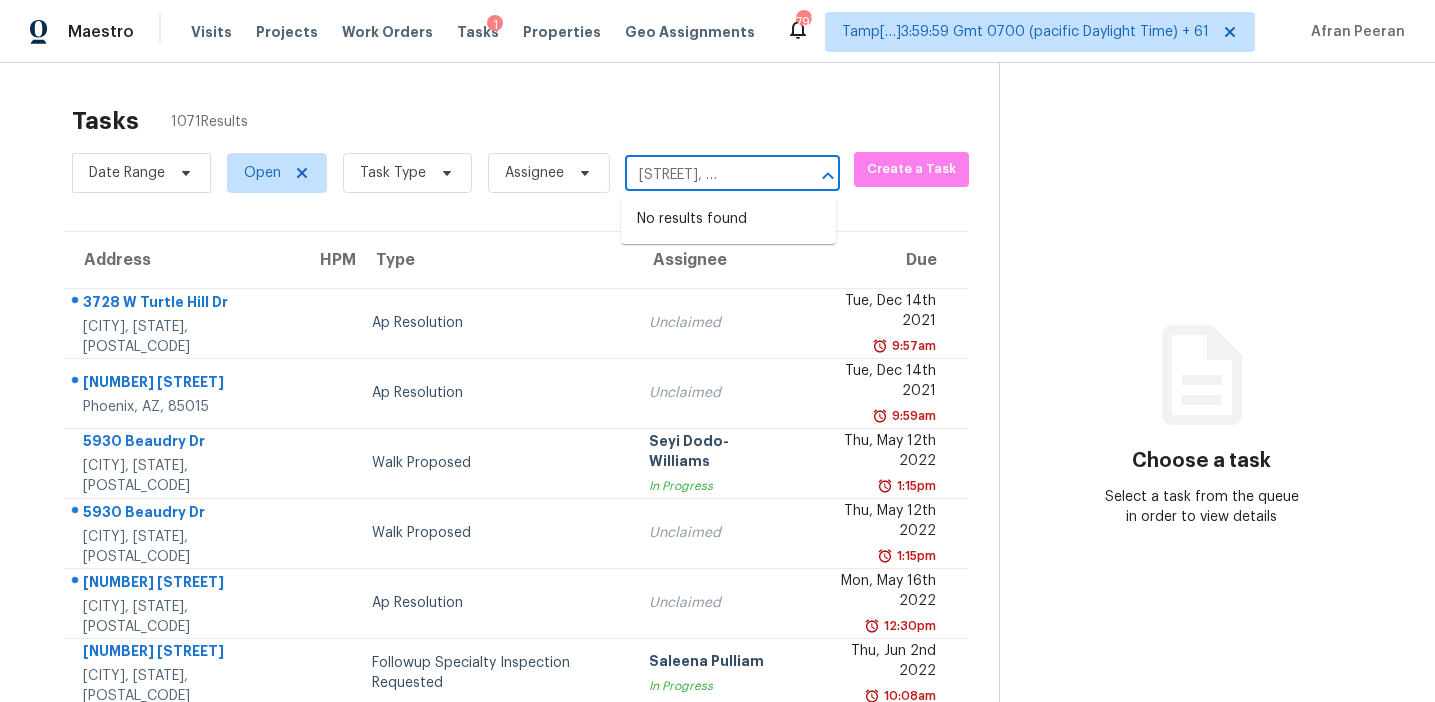 type on "5145 Joel Ct, Atlanta, GA, 30360" 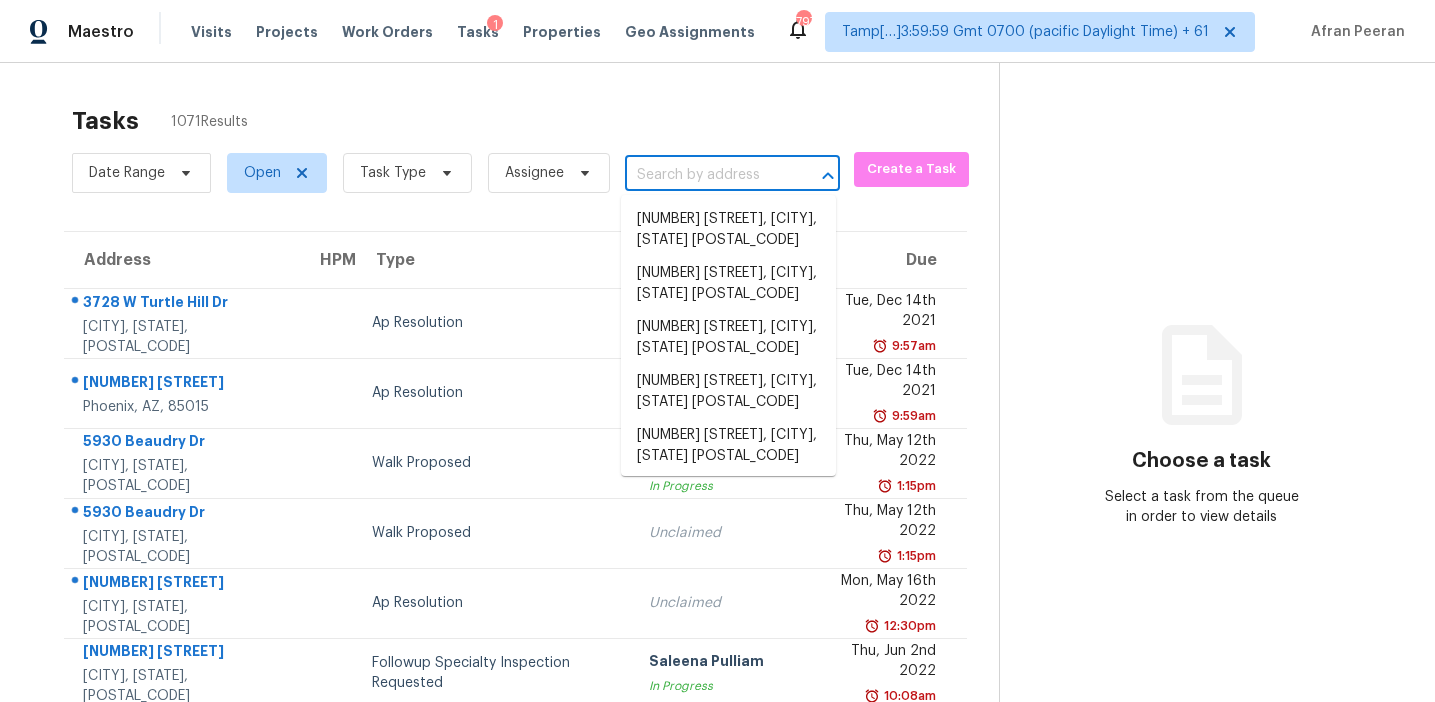 scroll, scrollTop: 0, scrollLeft: 0, axis: both 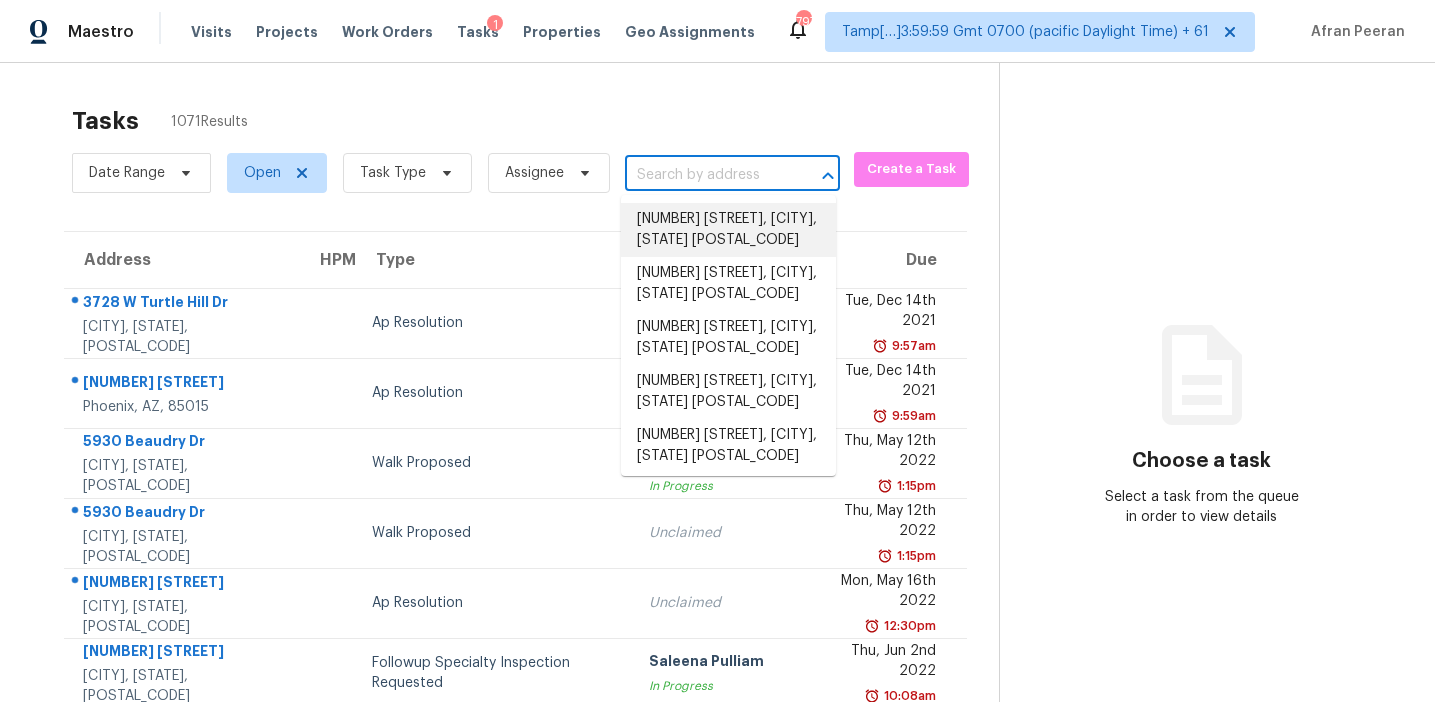 paste on "3010 Andora Dr SW, Marietta, GA, 30064" 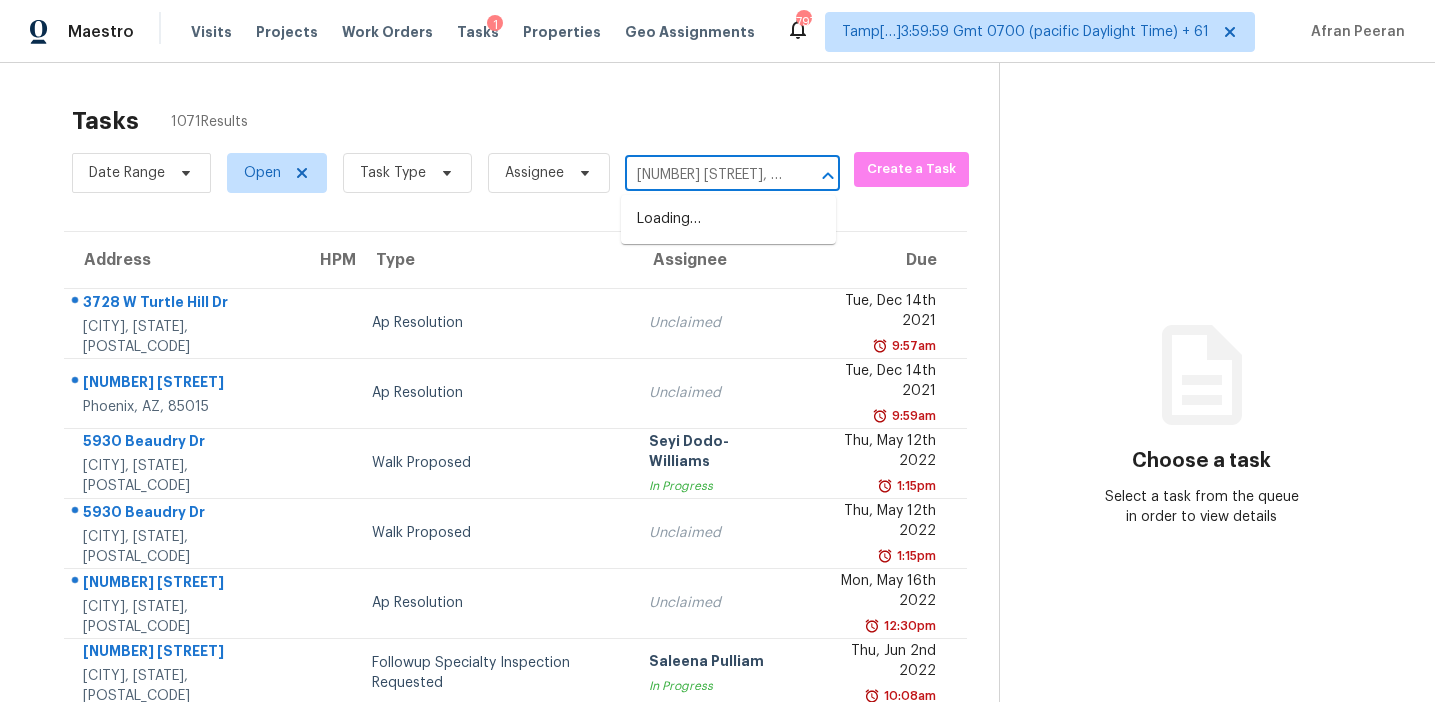 scroll, scrollTop: 0, scrollLeft: 121, axis: horizontal 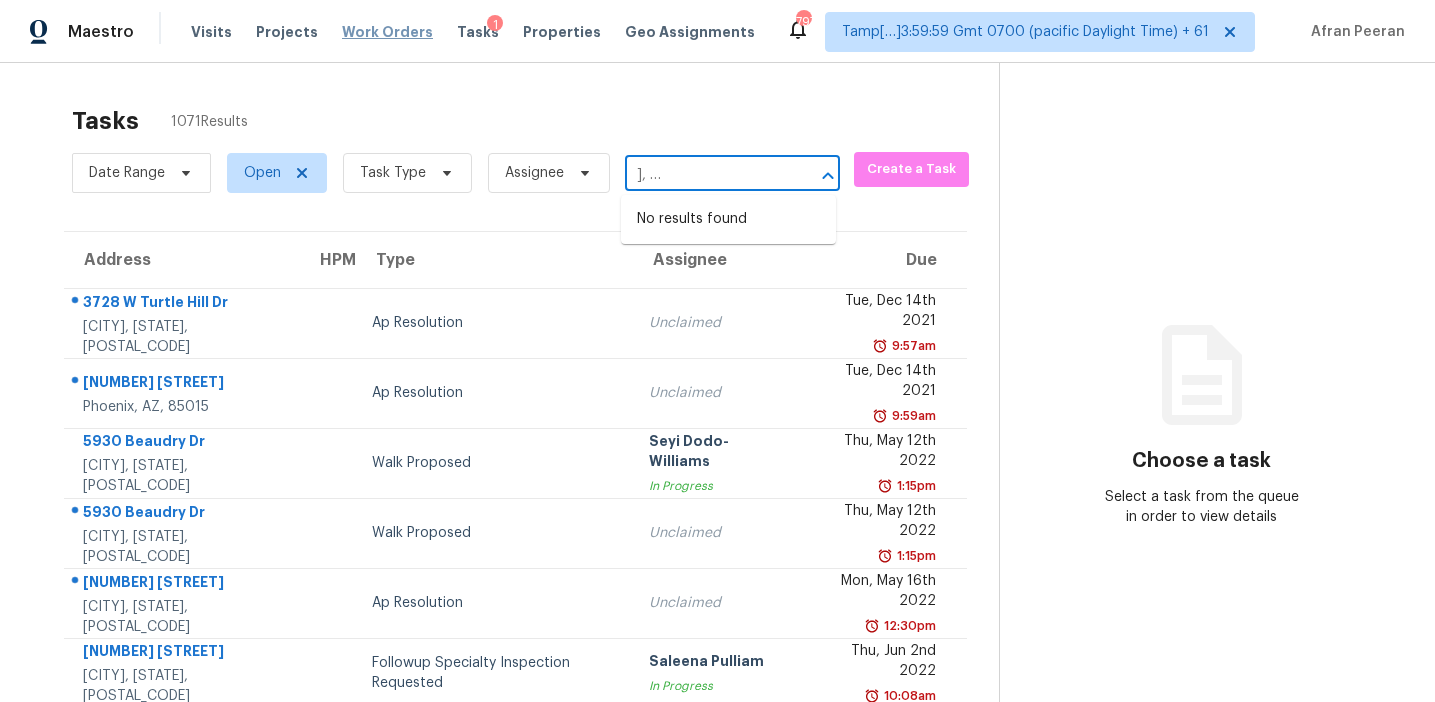 type on "3010 Andora Dr SW, Marietta, GA, 30064" 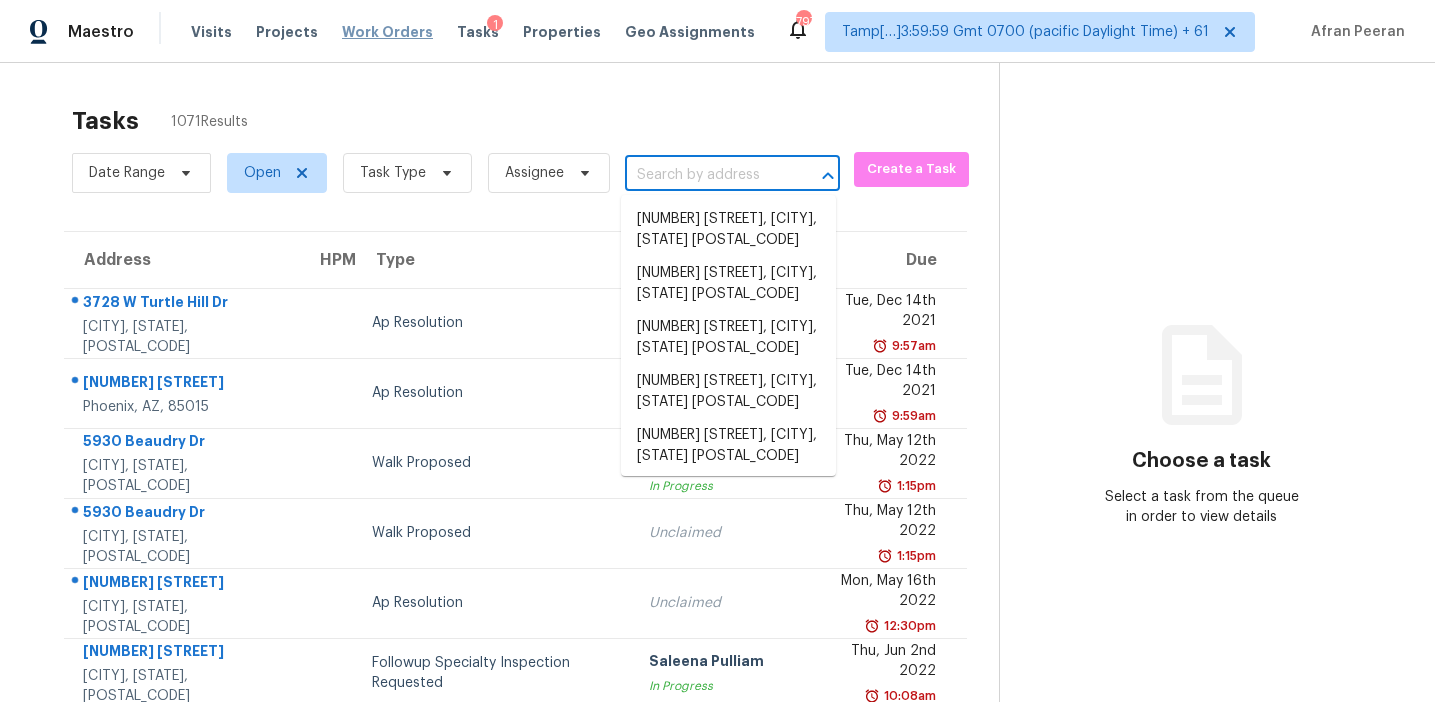 scroll, scrollTop: 0, scrollLeft: 0, axis: both 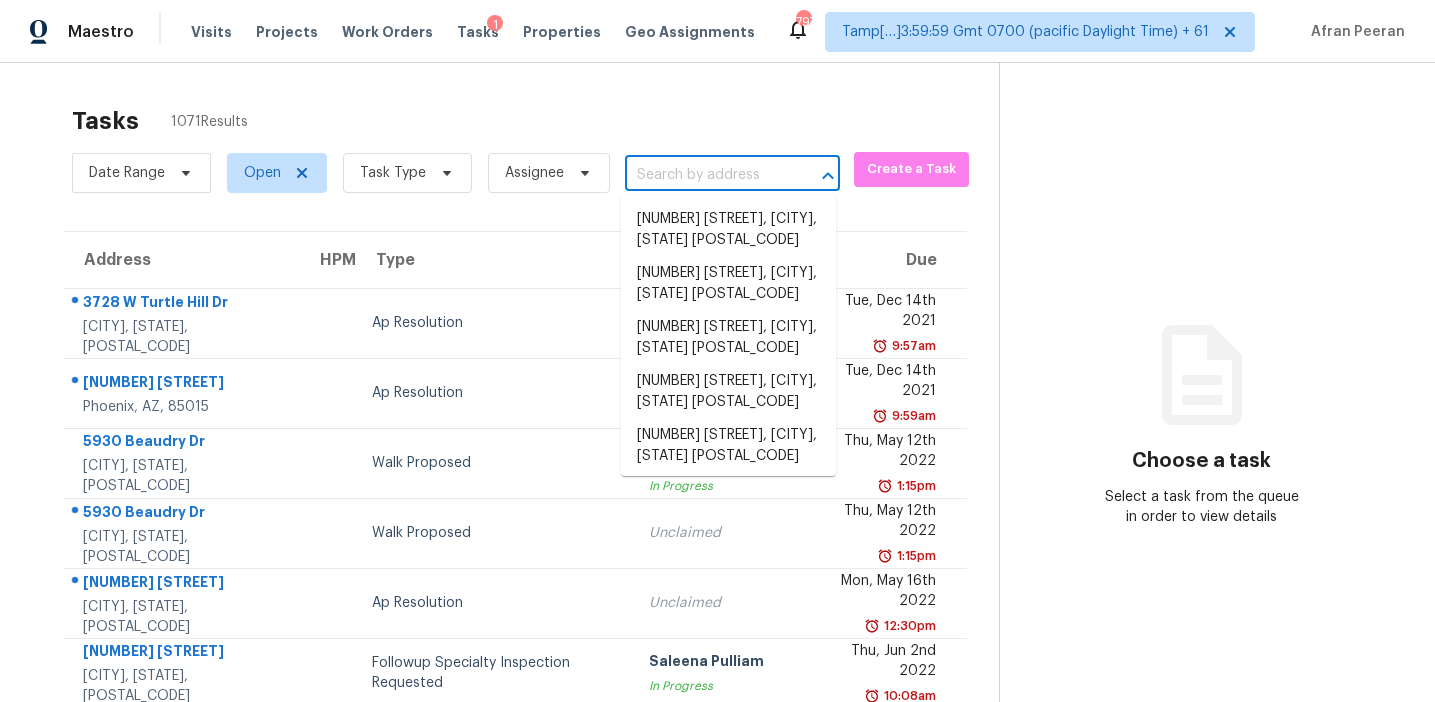 paste on "1502 Menlo Dr NW, Kennesaw, GA, 30152" 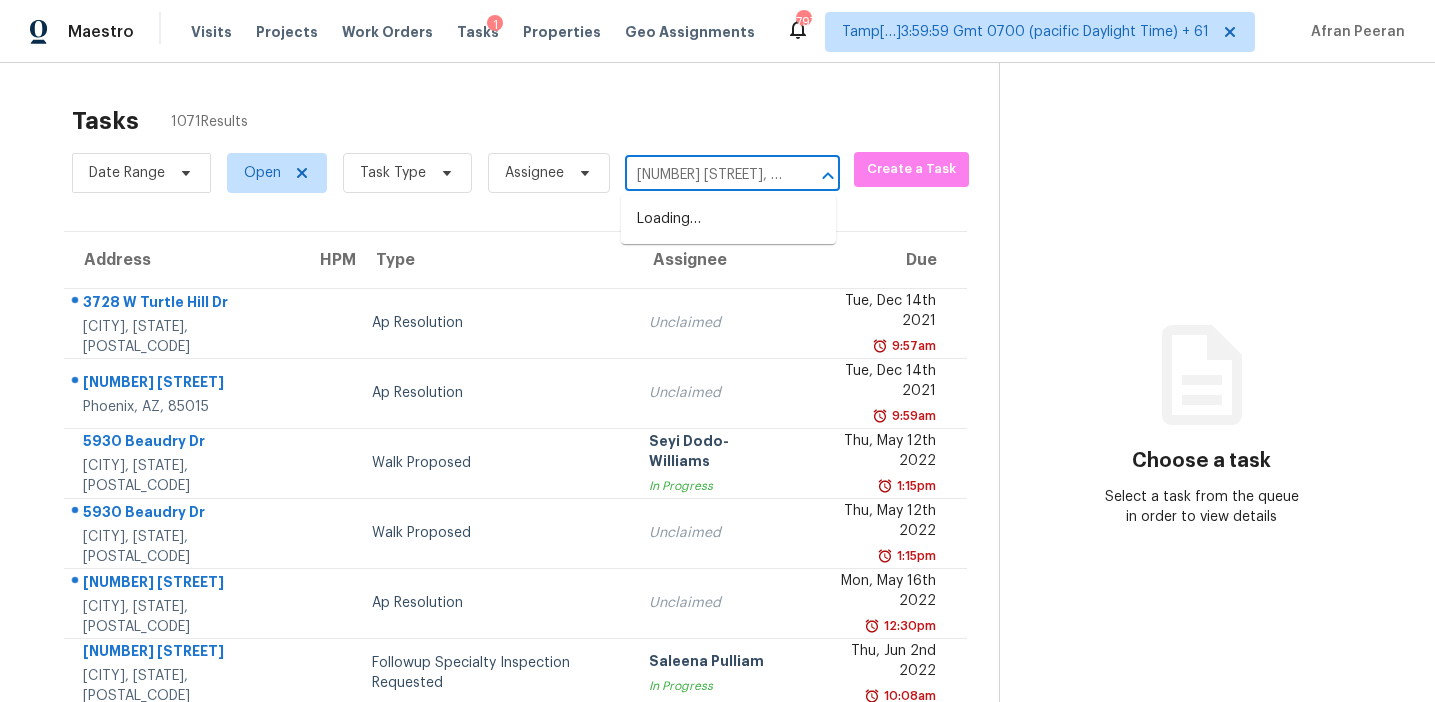 scroll, scrollTop: 0, scrollLeft: 119, axis: horizontal 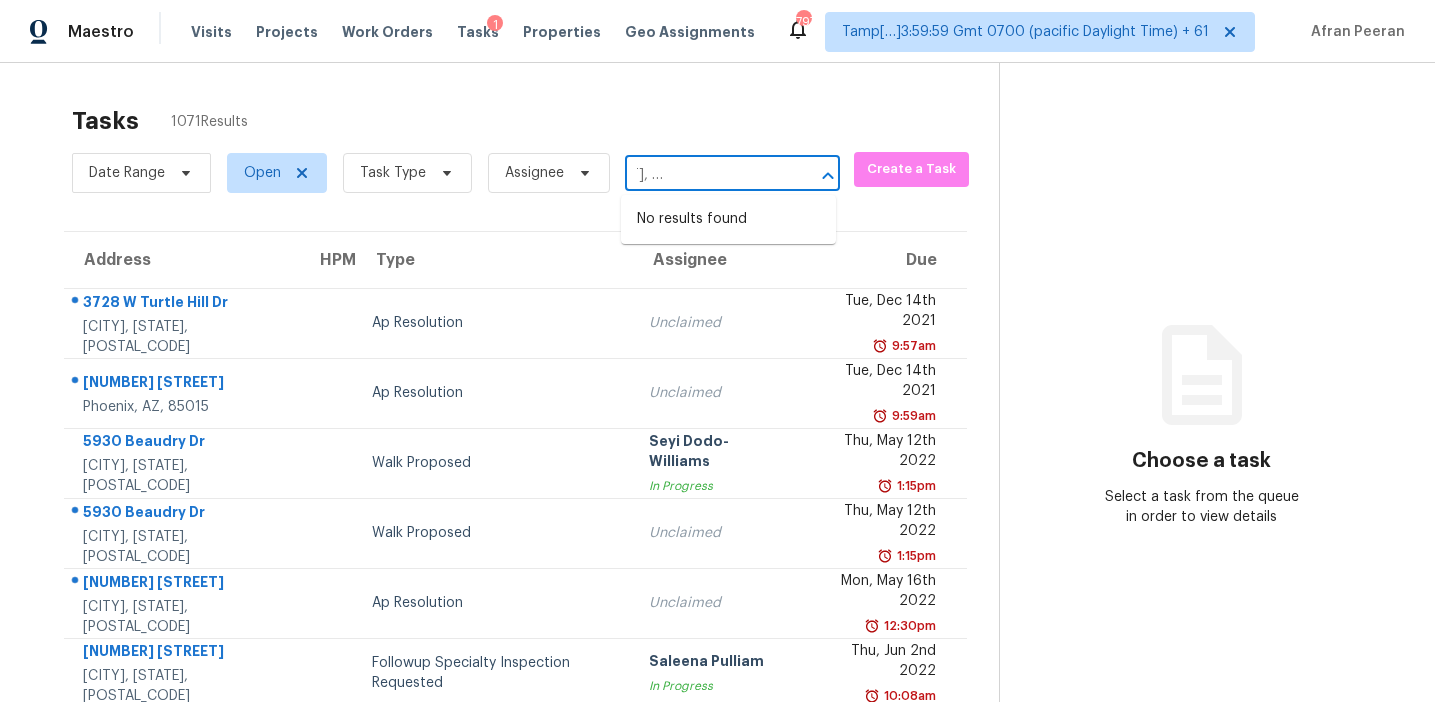 type on "1502 Menlo Dr NW, Kennesaw, GA, 30152" 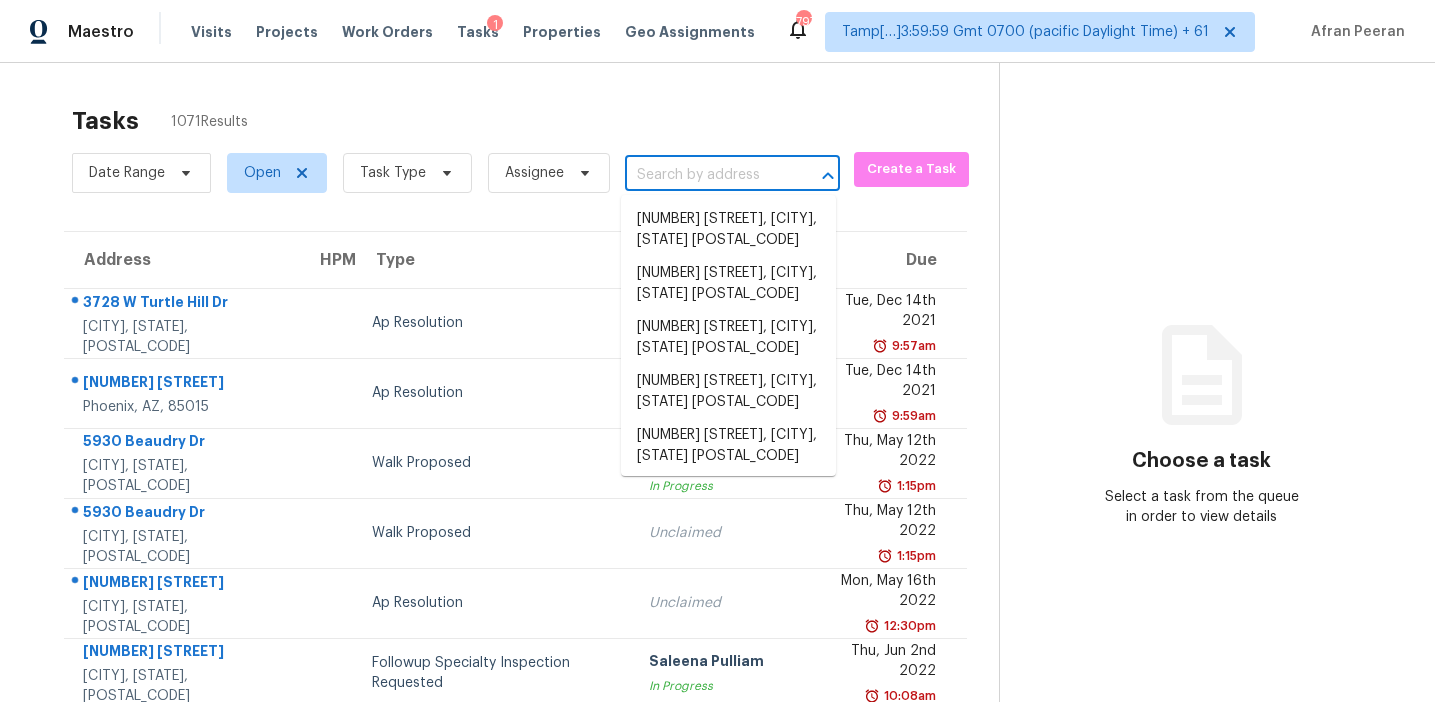 scroll, scrollTop: 0, scrollLeft: 0, axis: both 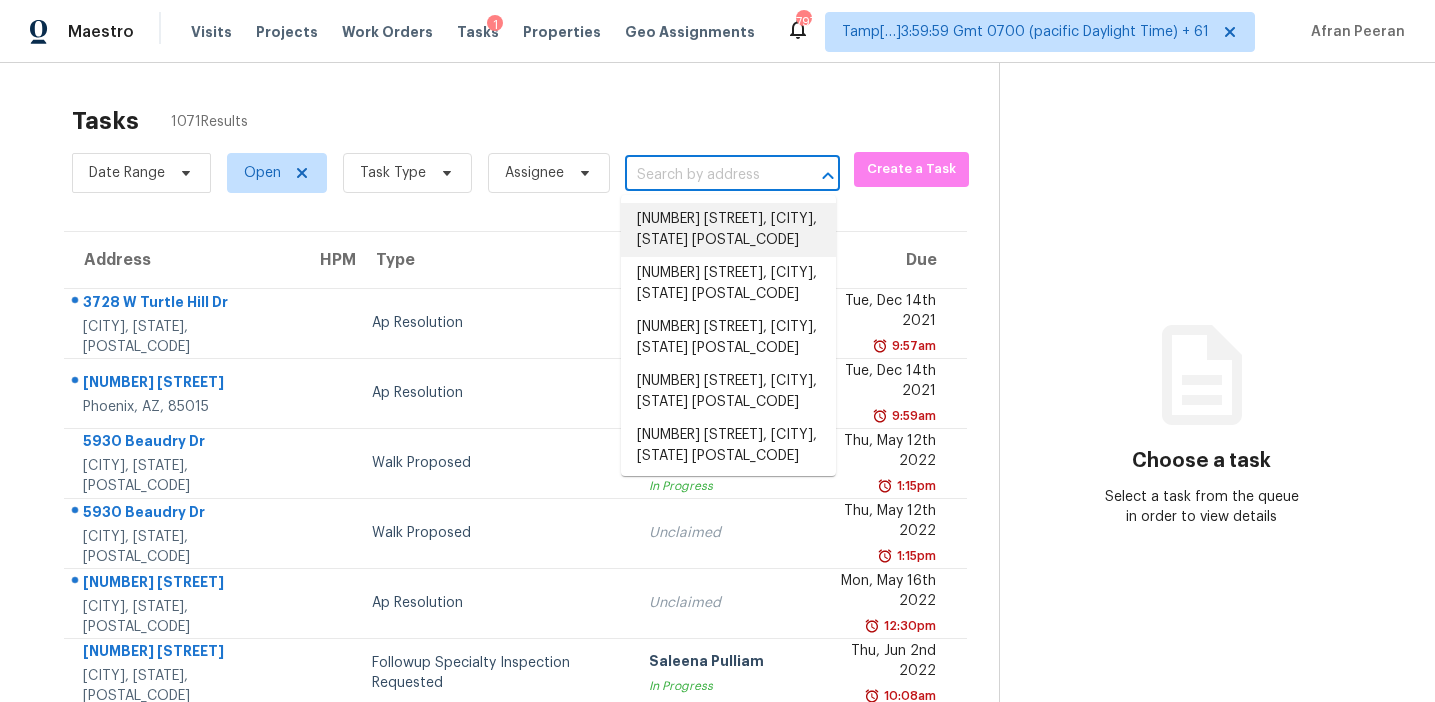 click on "17475 SW Beaver Ct, Beaverton, OR 97003 1250 SE Roundelay St, Hillsboro, OR 97123 4178 SW Redfern Ave, Gresham, OR 97080 14811 NW Yellowstone Ct, Beaverton, OR 97006 8086 SW 181st Ave, Beaverton, OR 97007 10930 SW 109th Ave, Portland, OR 97223 10183 SW Barber St, Wilsonville, OR 97070 18901 NE Flanders St, Portland, OR 97230 39164 Amherst St, Sandy, OR 97055 195 Crestwood St, Fairview, OR 97024 20633 SW Teton Ave, Tualatin, OR 97062 2617 SE 67th Ave, Portland, OR 97206 11640 Tanager Dr, Jacksonville, FL 32225 1716 SE 157th Ave, Portland, OR 97233 800 W 1st St Unit 5, Newberg, OR 97132 10516 NE Park Ridge Way, Beaverton, OR 97006 5374 SE Frances Ct, Hillsboro, OR 97123 18690 SW Whiteoak Ln, Beaverton, OR 97007 21465 SW Regal Ln, Beaverton, OR 97003 24 Pindo Palm Dr, Ponte Vedra, FL 32081 5223 Brighton Park Ln, Jacksonville, FL 32210 15877 SW 87th Ave, Portland, OR 97224 6515 SE 139th Ave, Portland, OR 97236 1732 NW 143rd Ave, Portland, OR 97229 257 Charlemagne Cir, Ponte Vedra Beach, FL 32082" at bounding box center (728, 335) 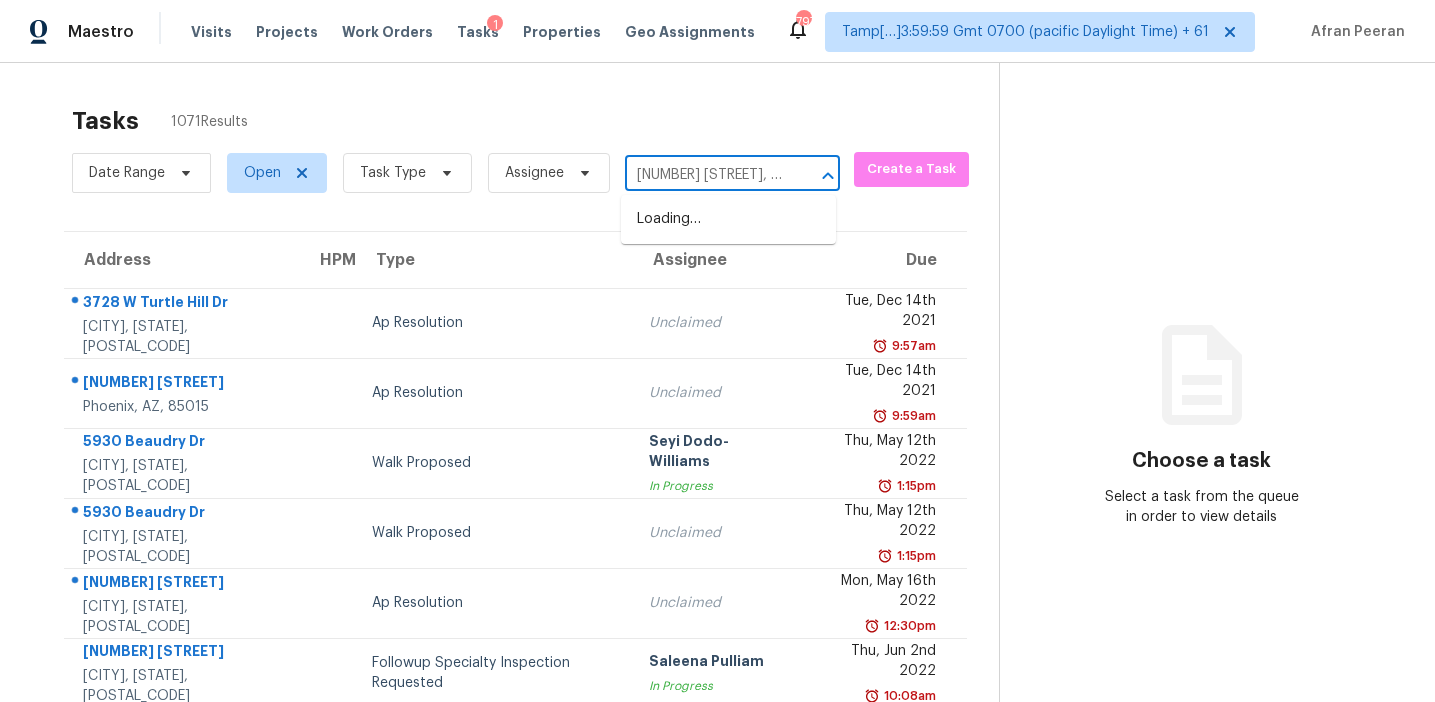 scroll, scrollTop: 0, scrollLeft: 70, axis: horizontal 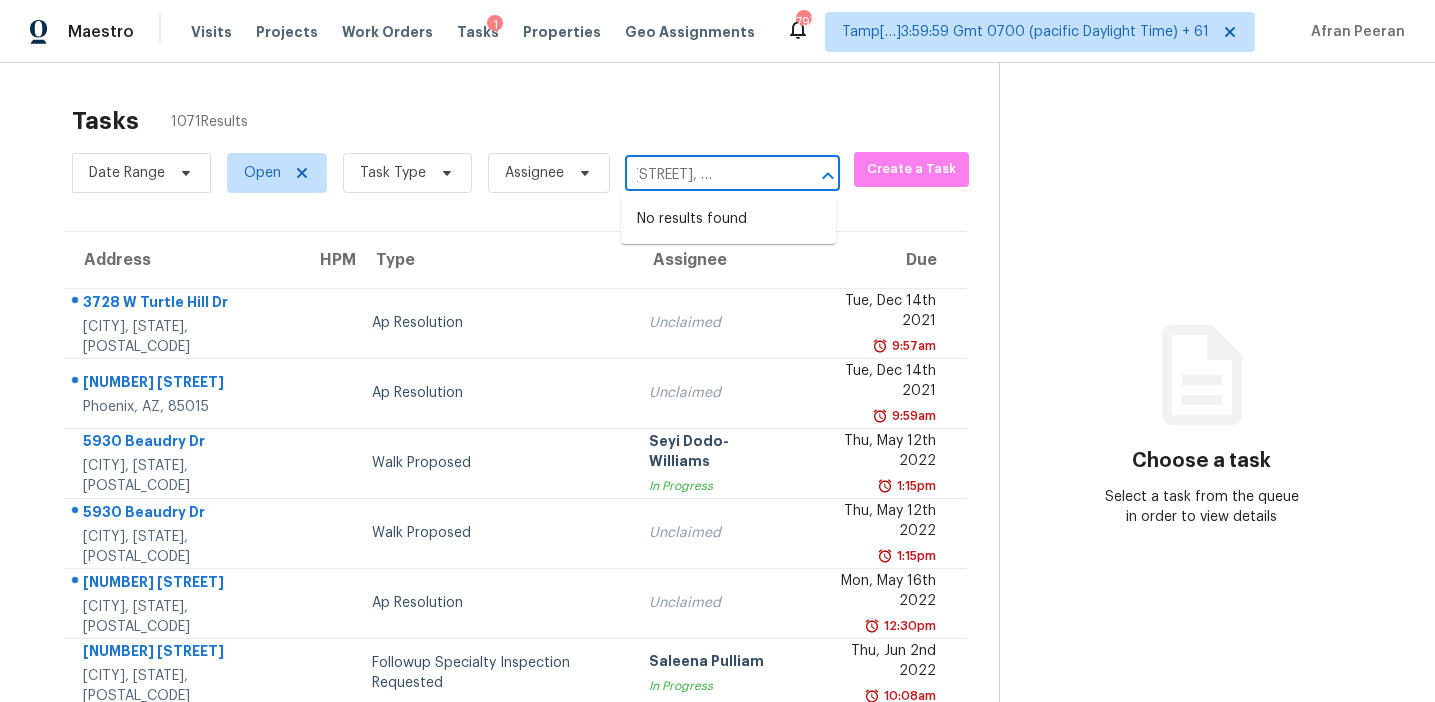 type on "3617 Cove Dr, Raleigh, NC, 27604" 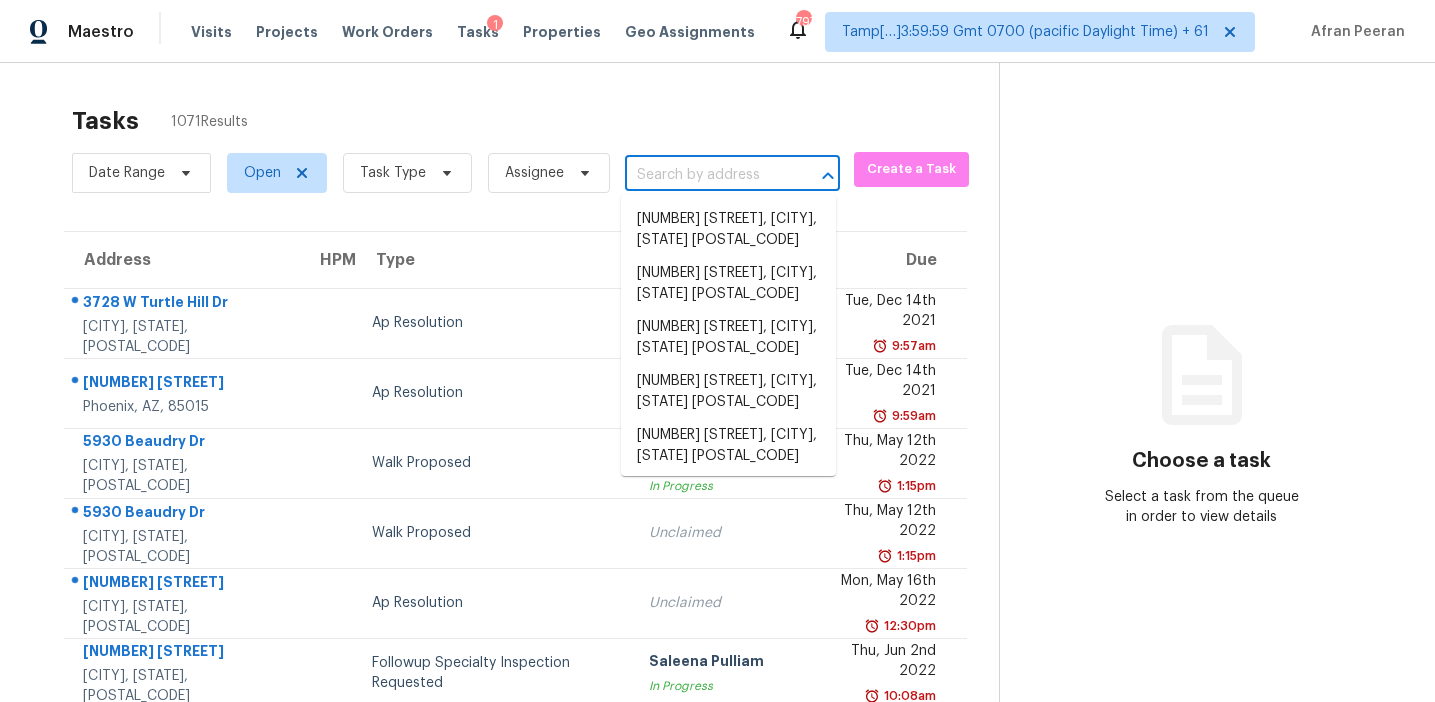 scroll, scrollTop: 0, scrollLeft: 0, axis: both 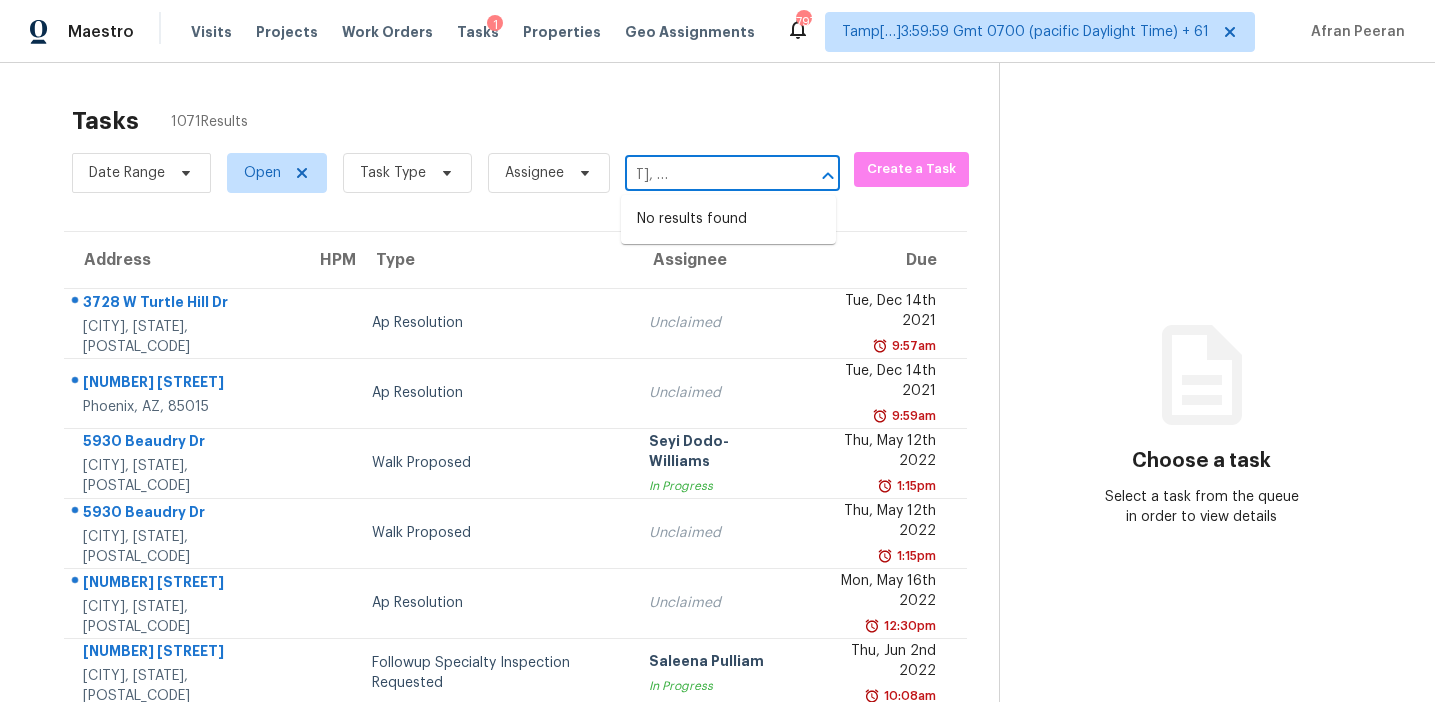 type on "115 Edgedale Ct, Kernersville, NC, 27284" 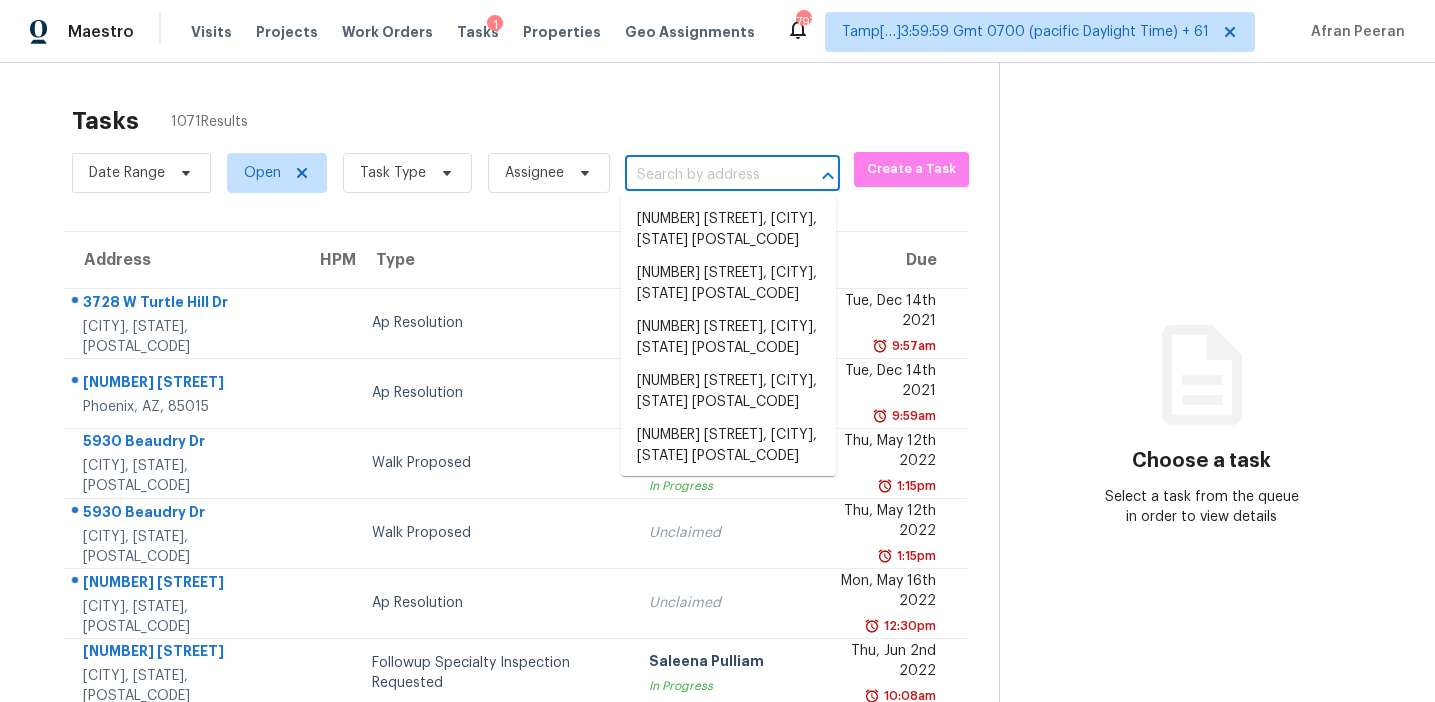 scroll, scrollTop: 0, scrollLeft: 0, axis: both 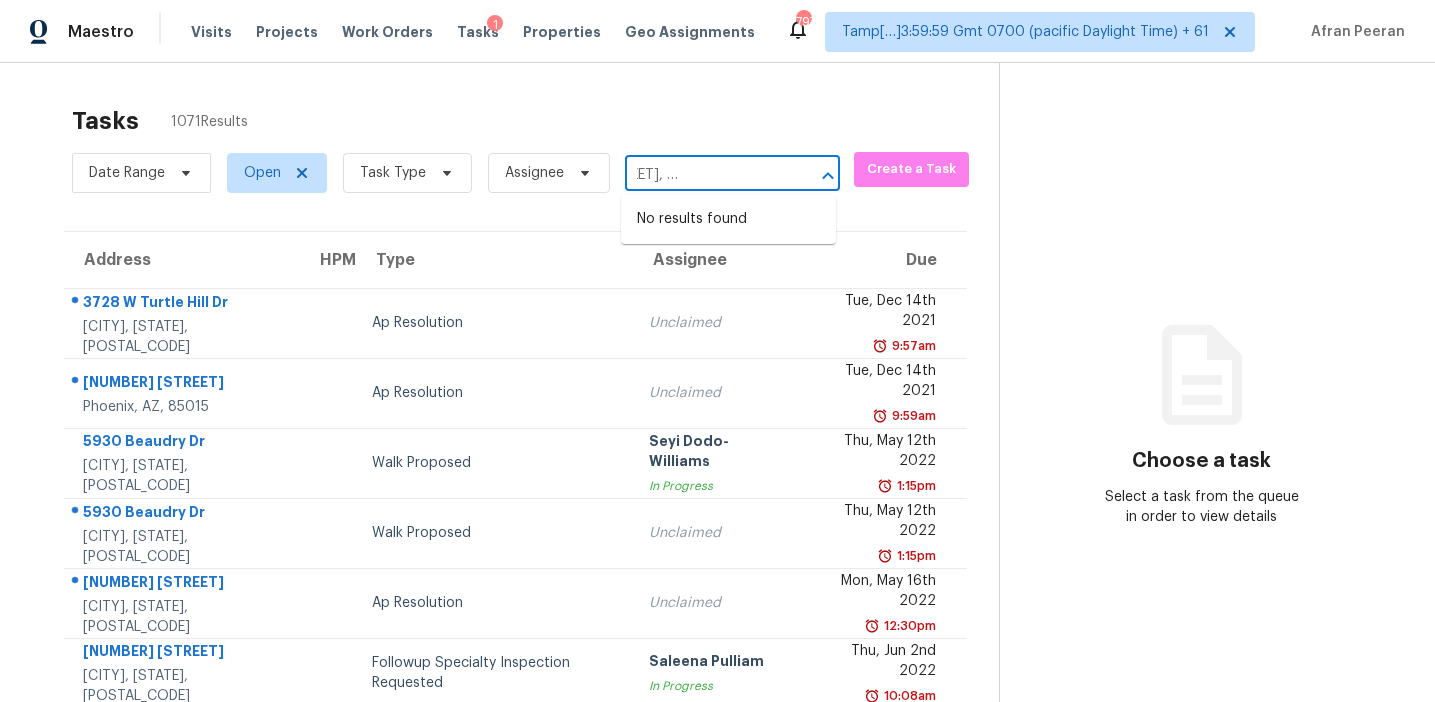 type on "1029 Dali Blvd, Mount Holly, NC, 28120" 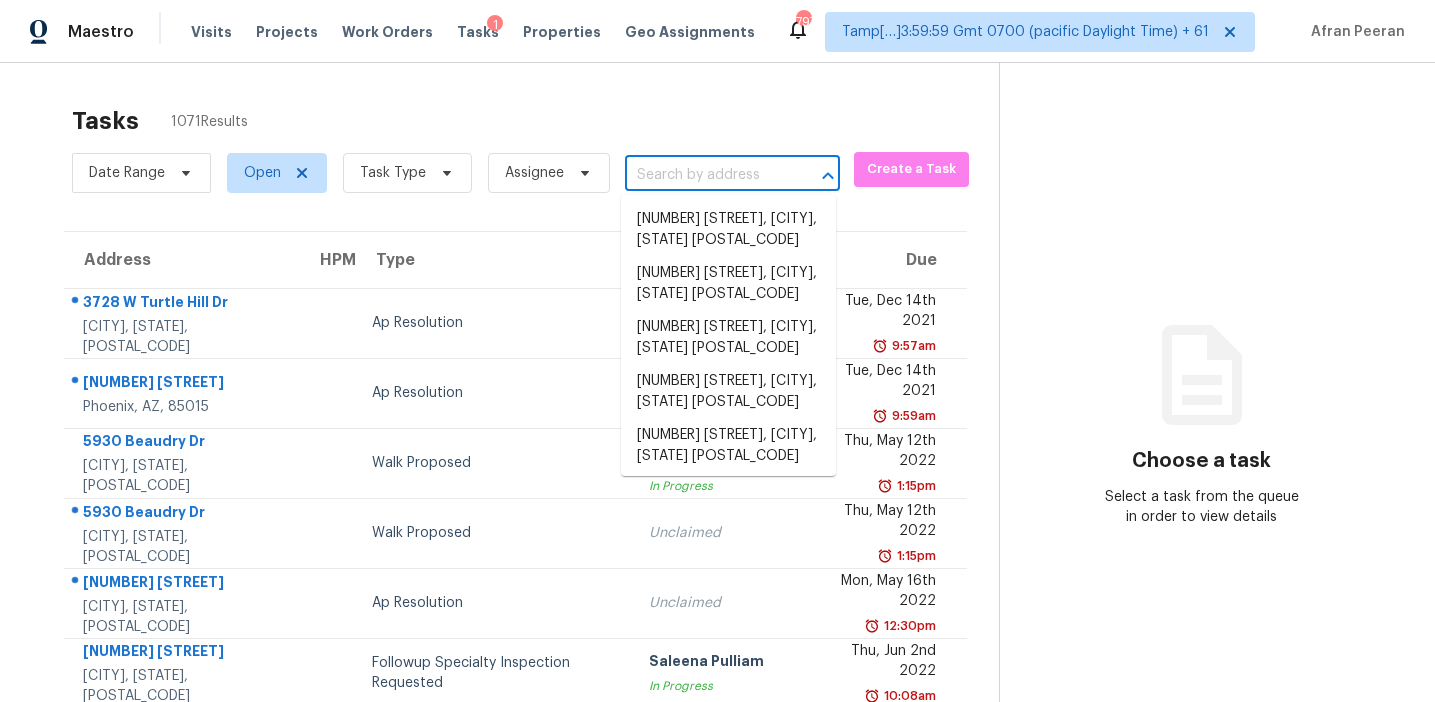 scroll, scrollTop: 0, scrollLeft: 0, axis: both 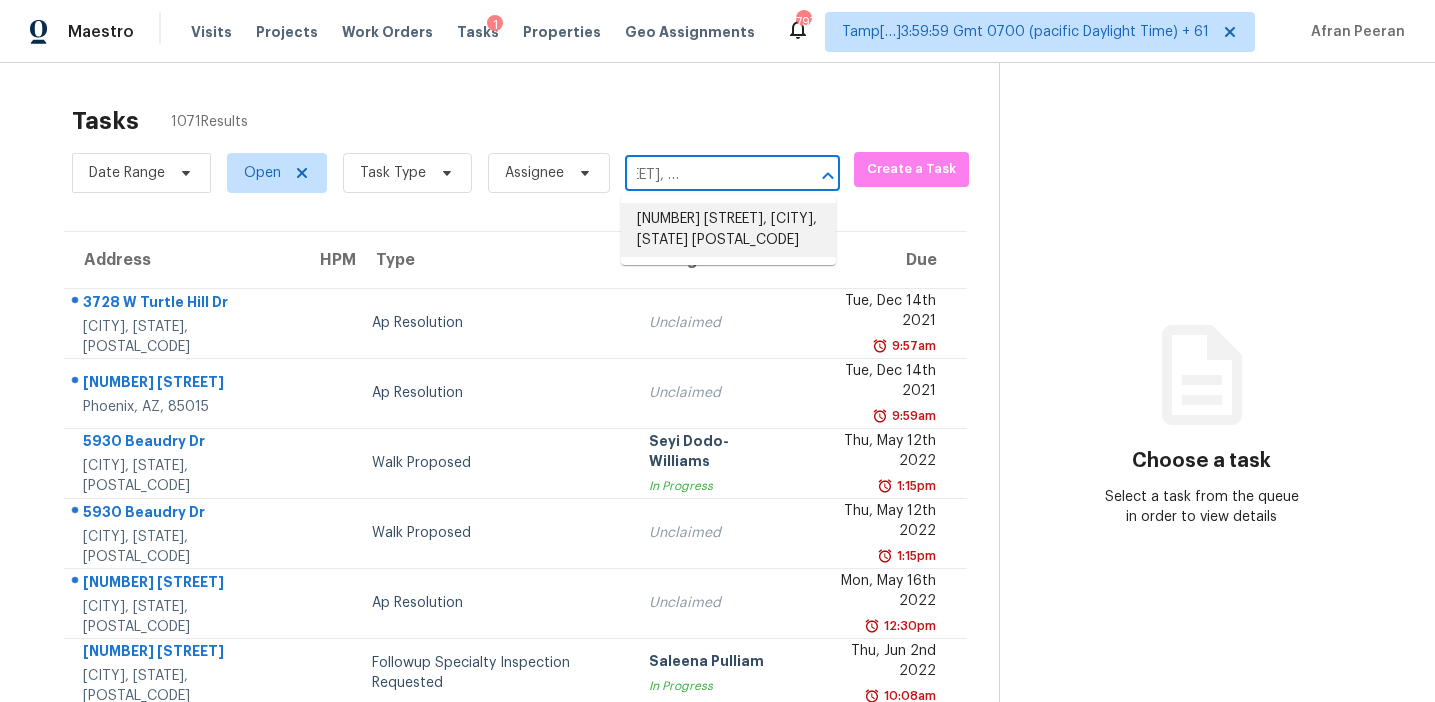 click on "3011 Dixie Dr SE, Cleveland, TN 37323" at bounding box center [728, 230] 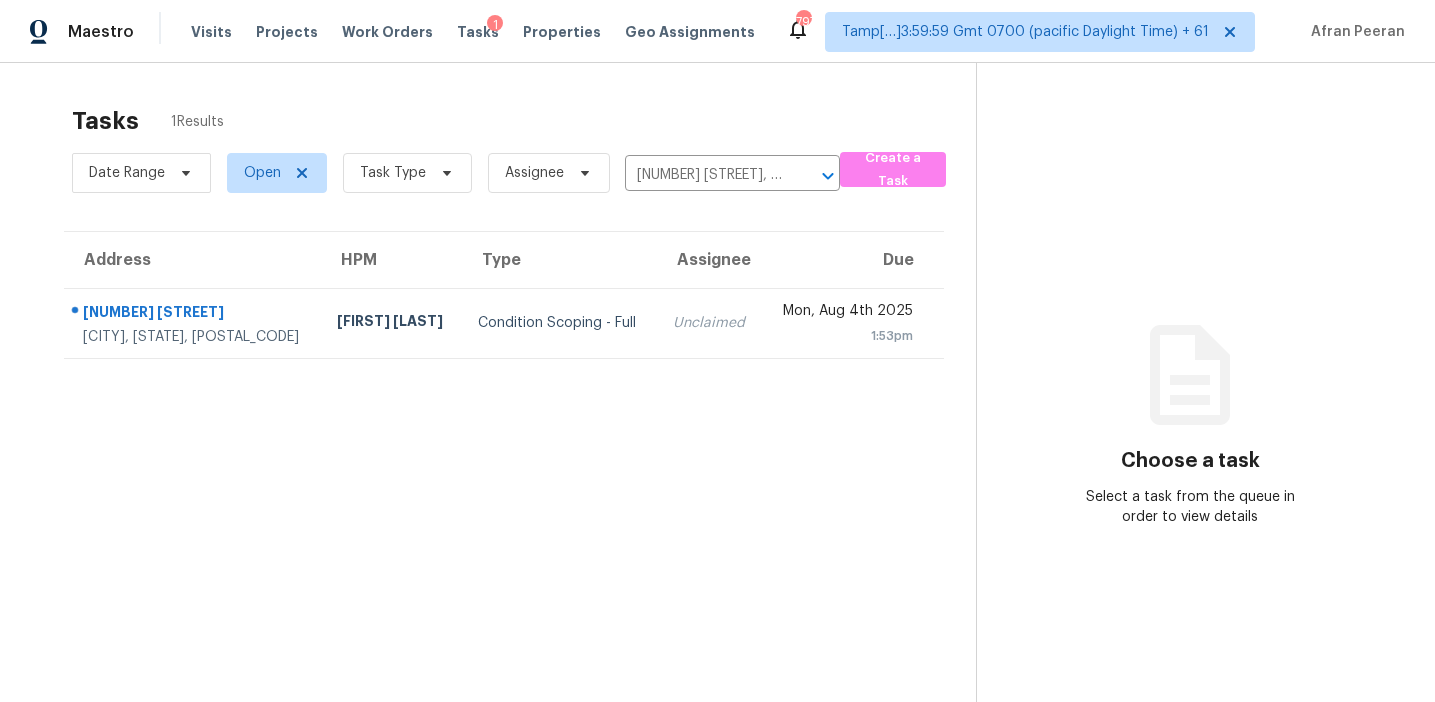click on "Unclaimed" at bounding box center [710, 323] 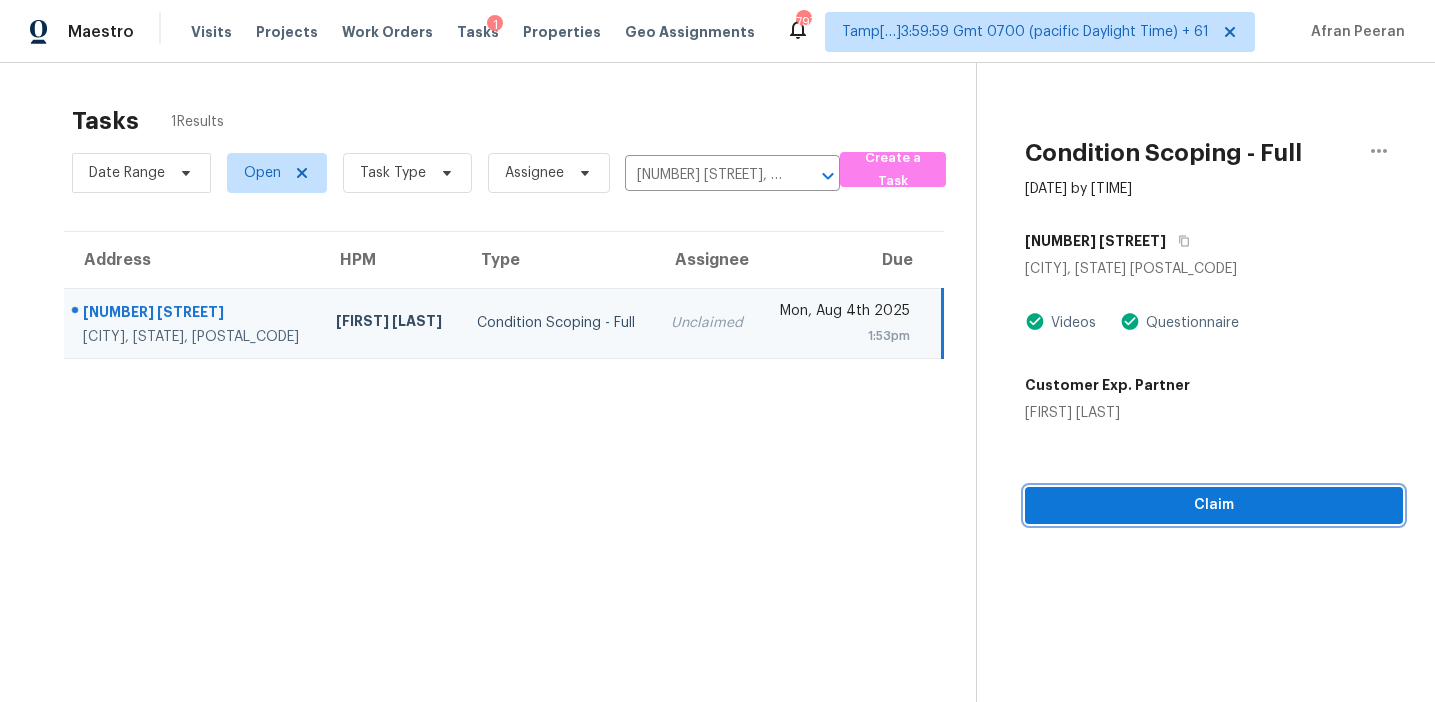 click on "Claim" at bounding box center (1214, 505) 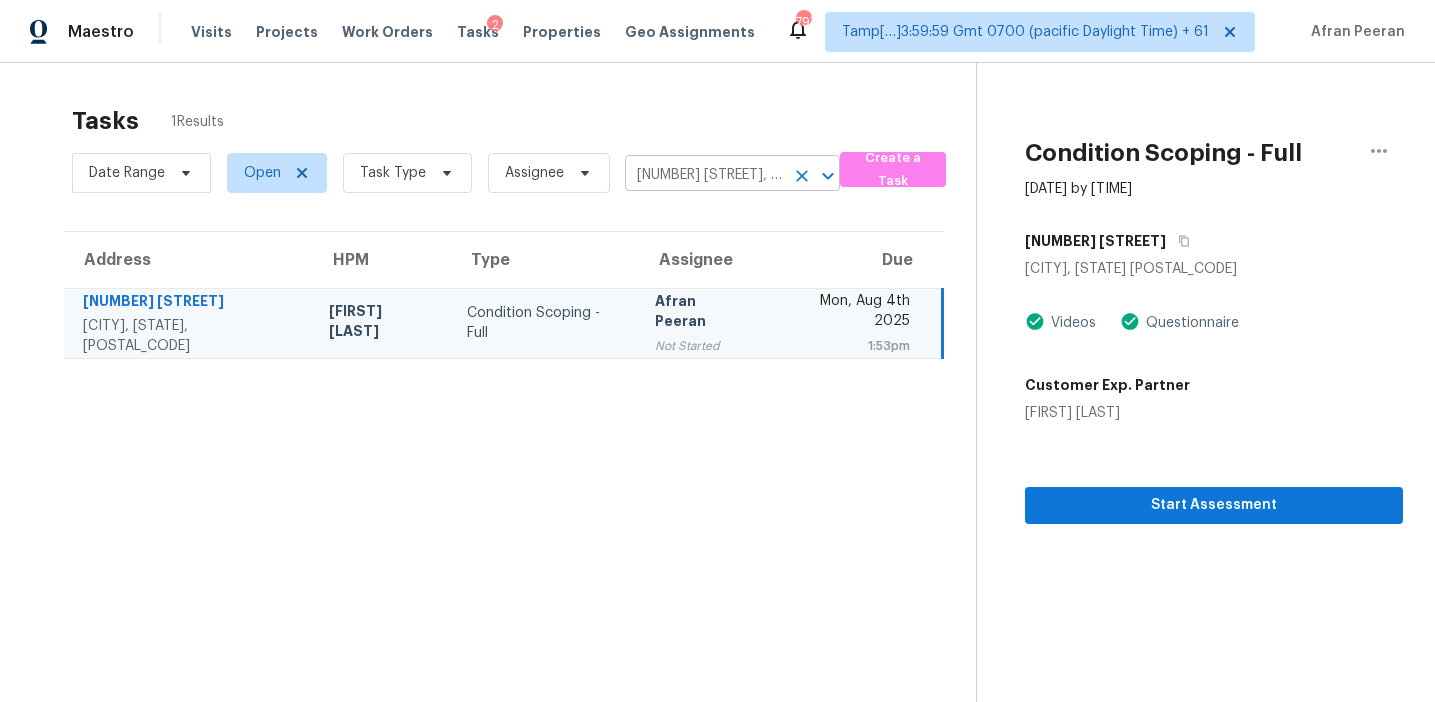 click on "3011 Dixie Dr SE, Cleveland, TN 37323" at bounding box center [704, 175] 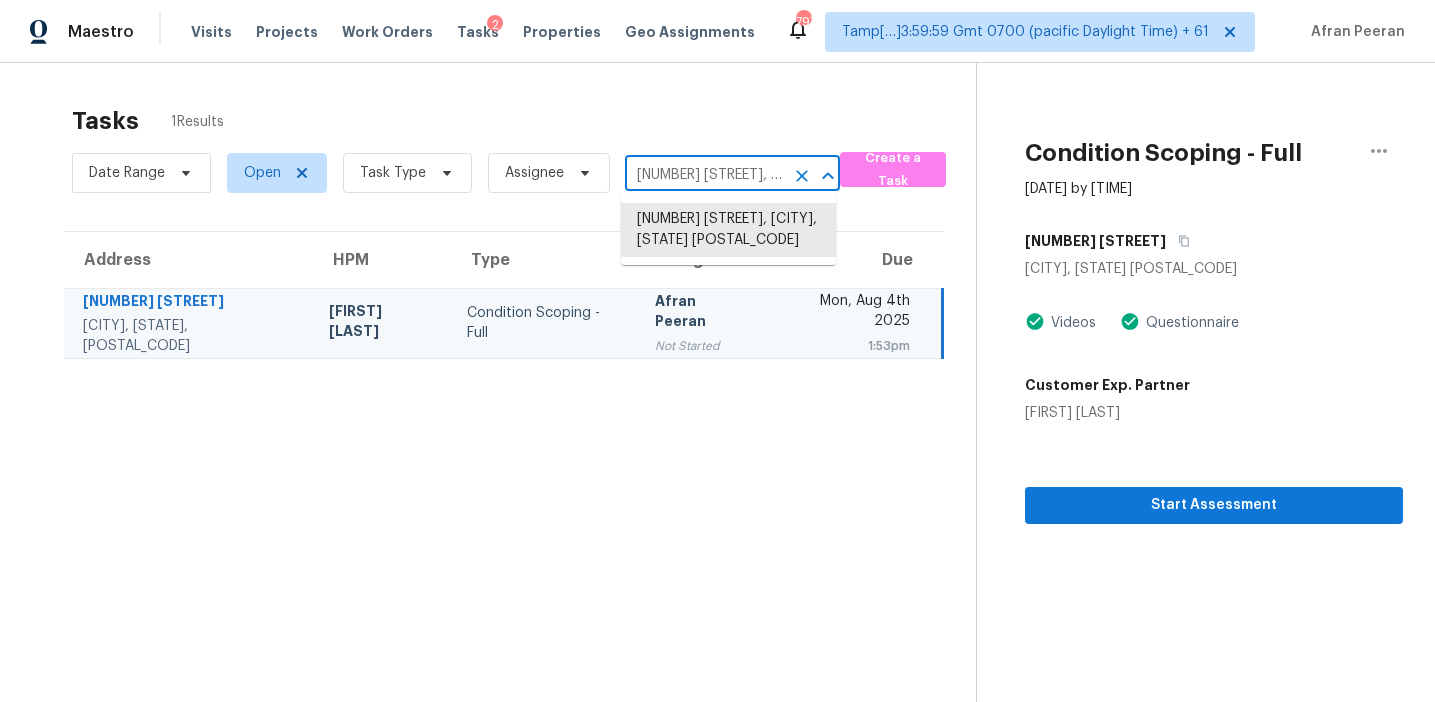 paste on "21925 Priest Rd, Elmendorf, TX, 78112" 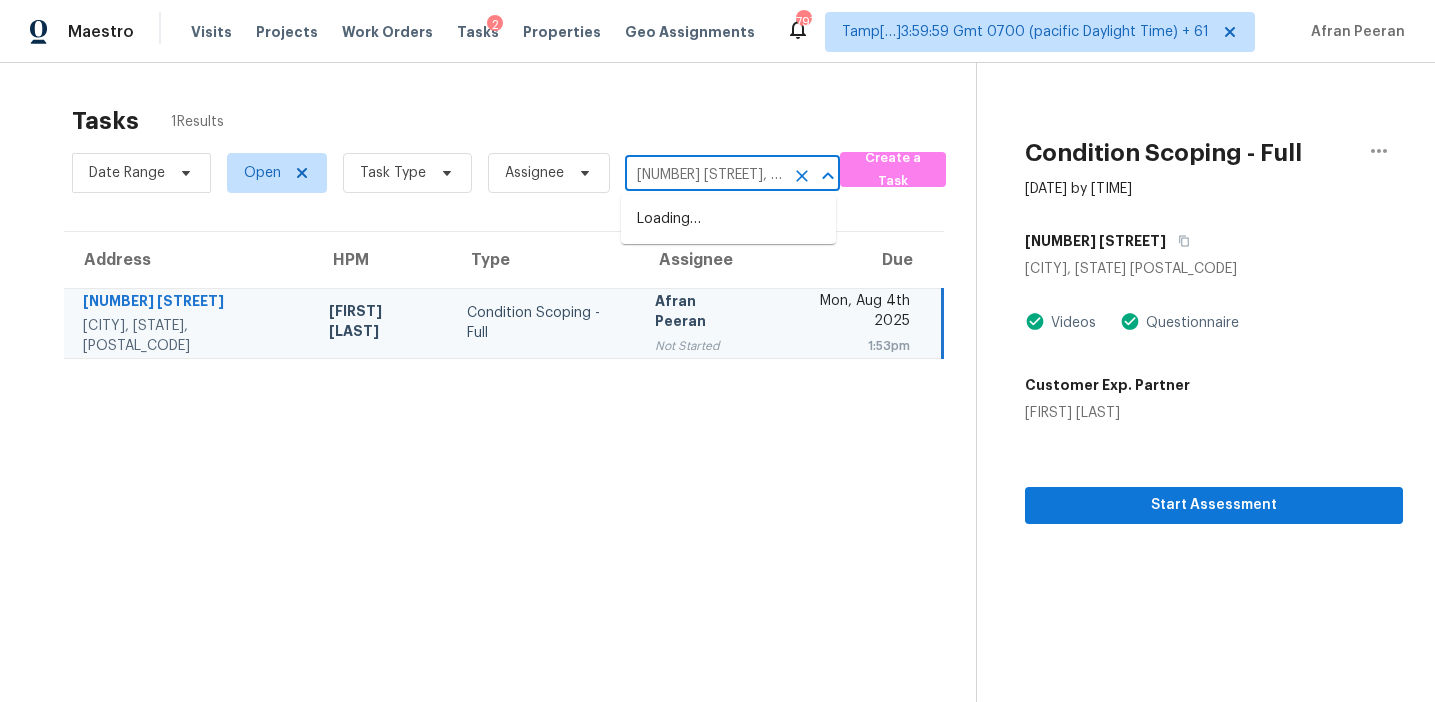 scroll, scrollTop: 0, scrollLeft: 93, axis: horizontal 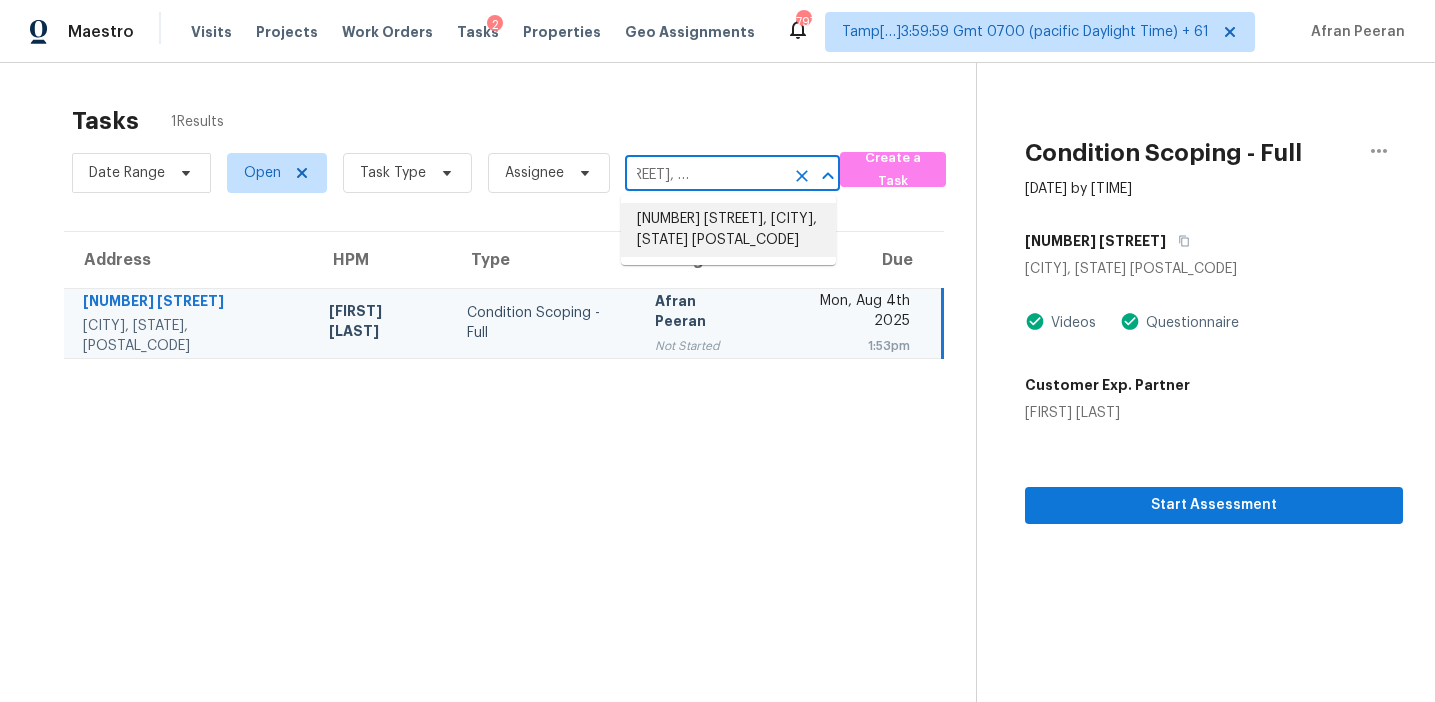 click on "21925 Priest Rd, Elmendorf, TX 78112" at bounding box center [728, 230] 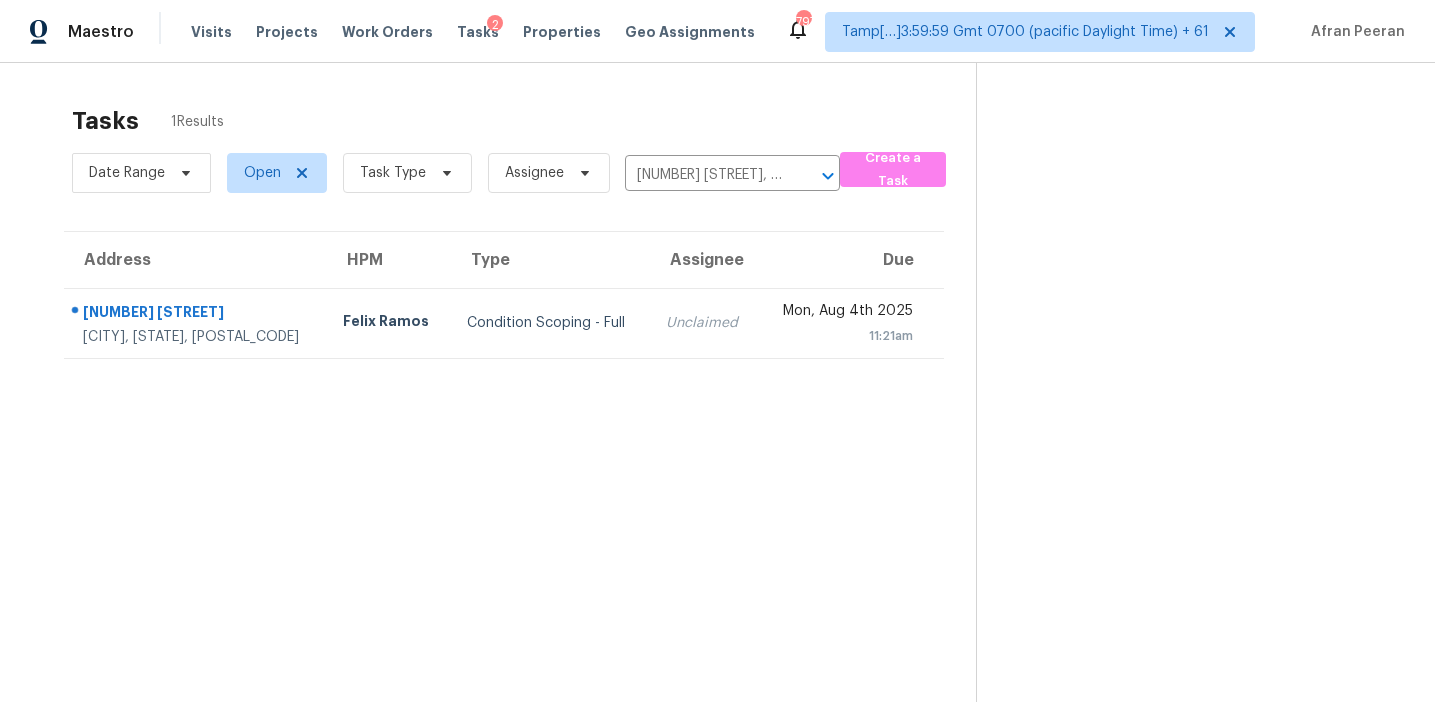 click on "Unclaimed" at bounding box center (704, 323) 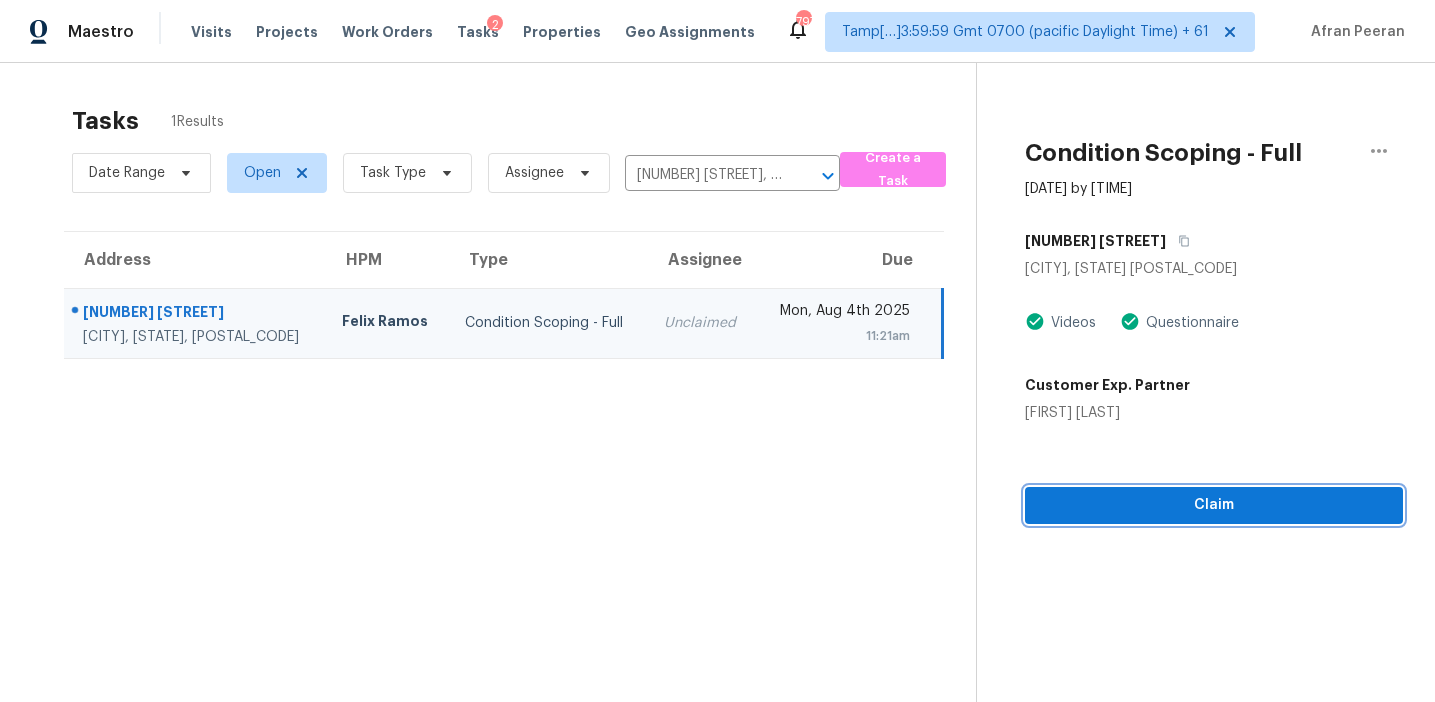 click on "Claim" at bounding box center (1214, 505) 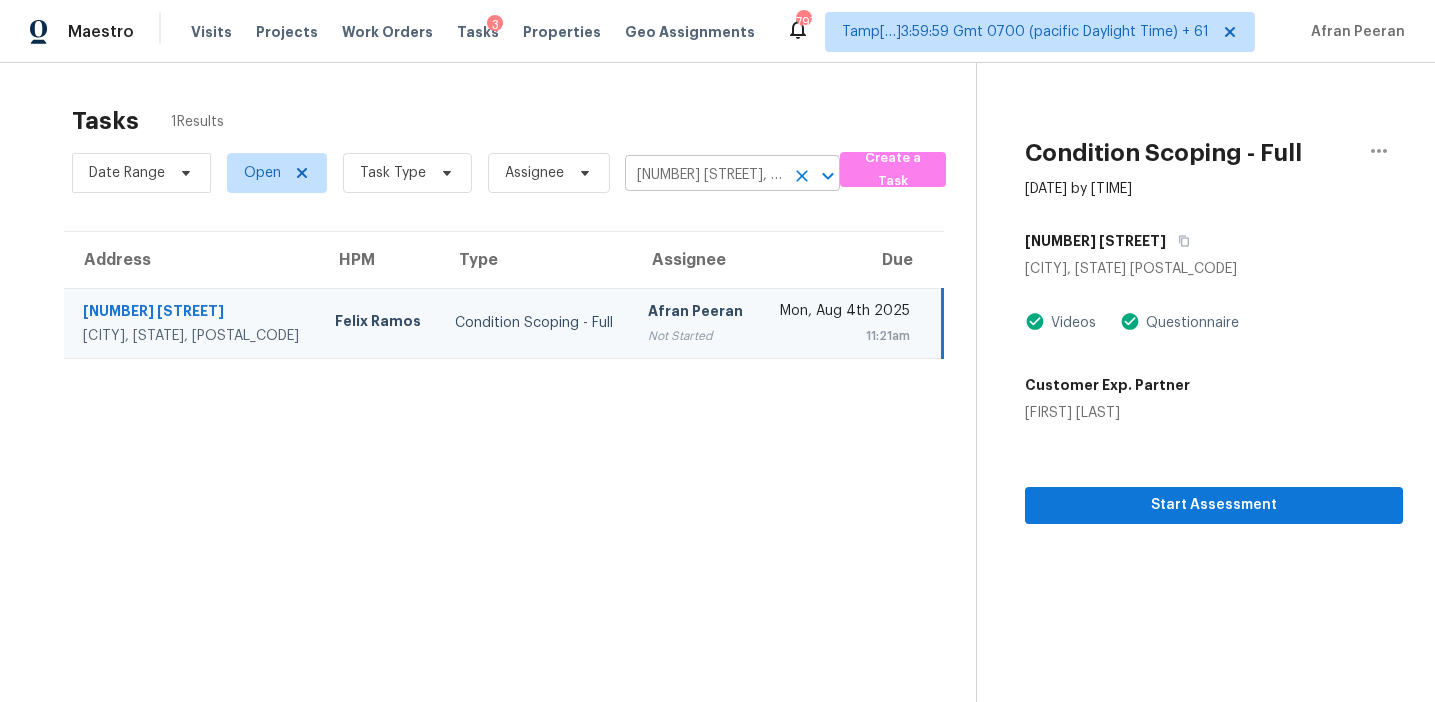 click on "21925 Priest Rd, Elmendorf, TX 78112" at bounding box center [704, 175] 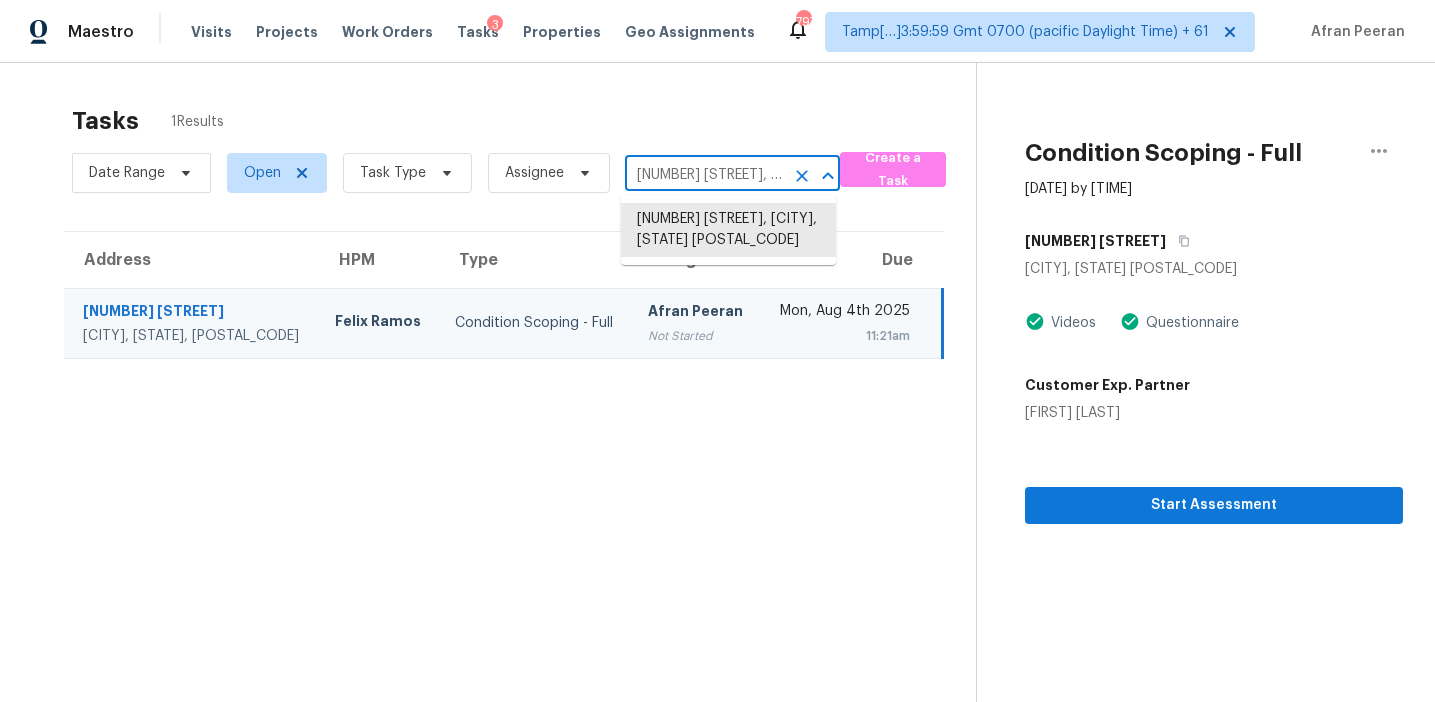 paste on "14415 Spring Mountain Dr, Tomball, TX, 77377" 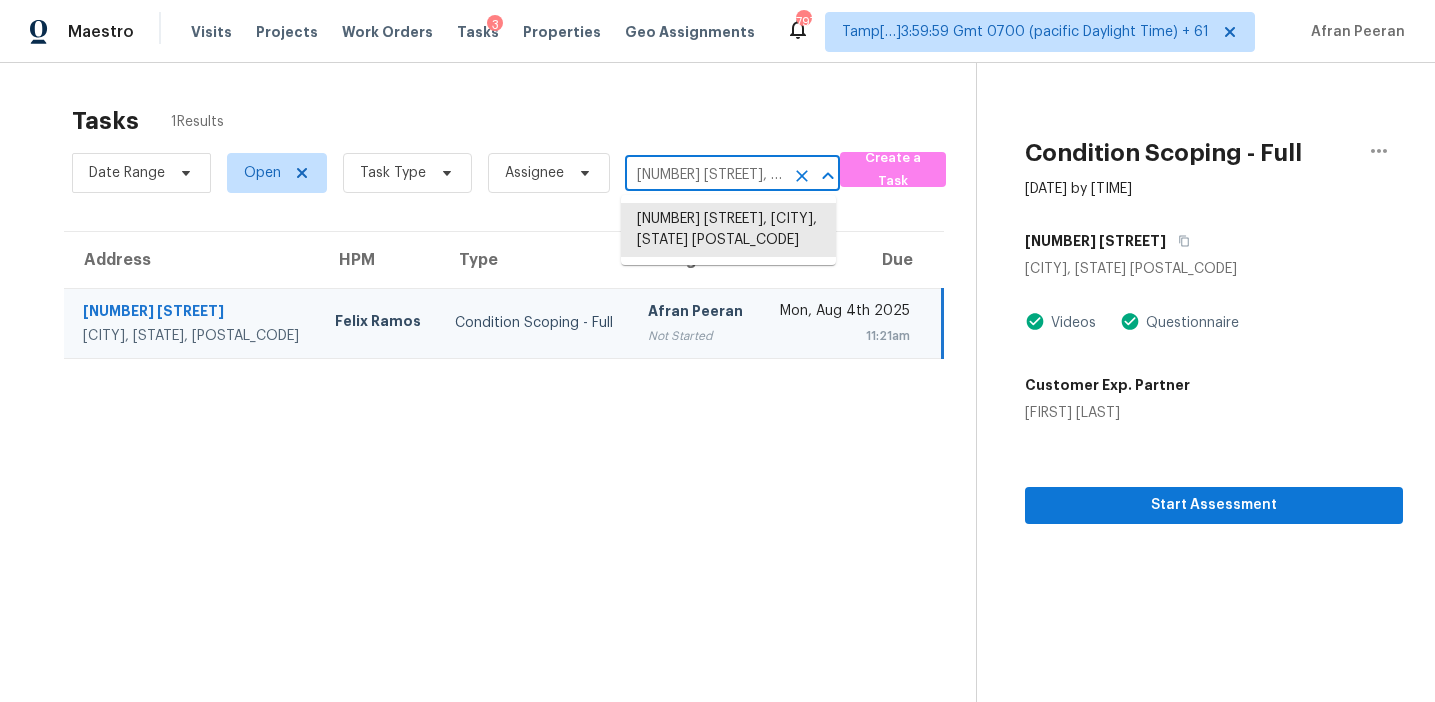scroll, scrollTop: 0, scrollLeft: 148, axis: horizontal 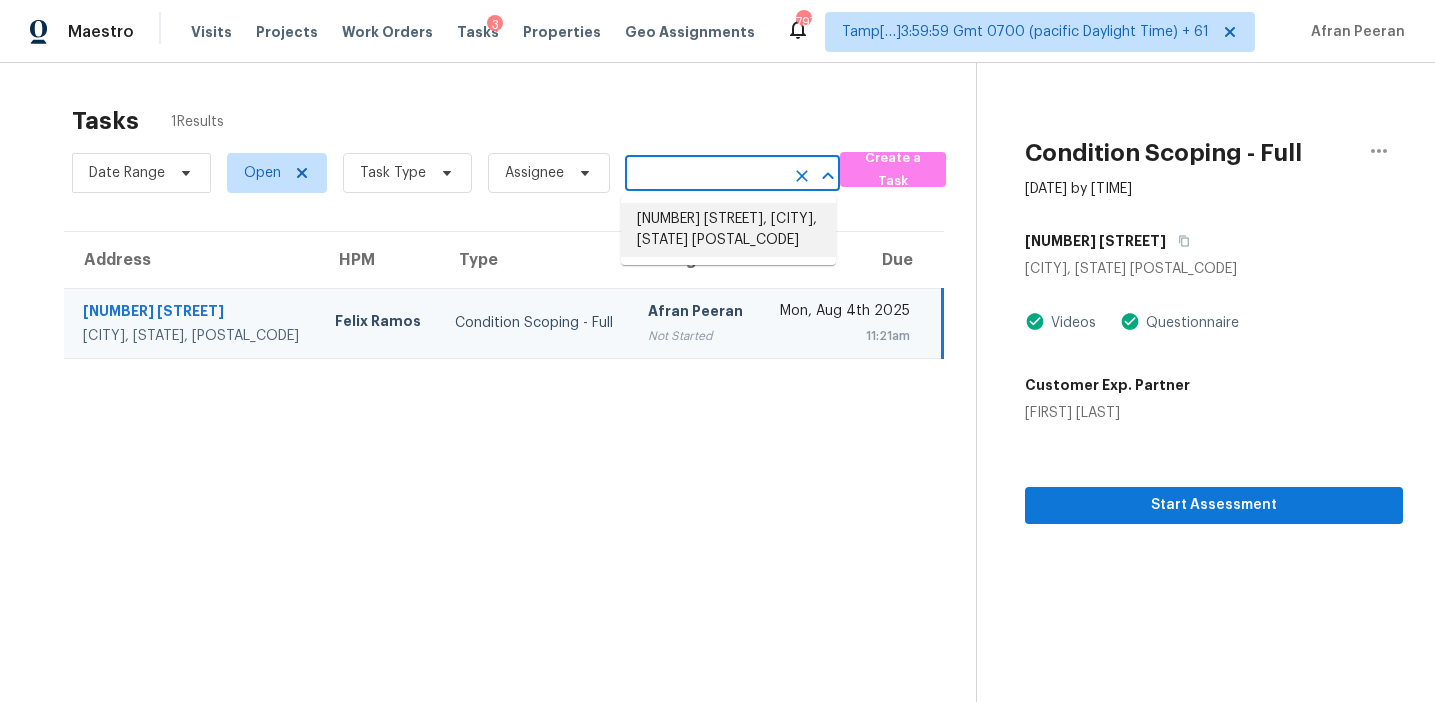 click on "14415 Spring Mountain Dr, Tomball, TX 77377" at bounding box center (728, 230) 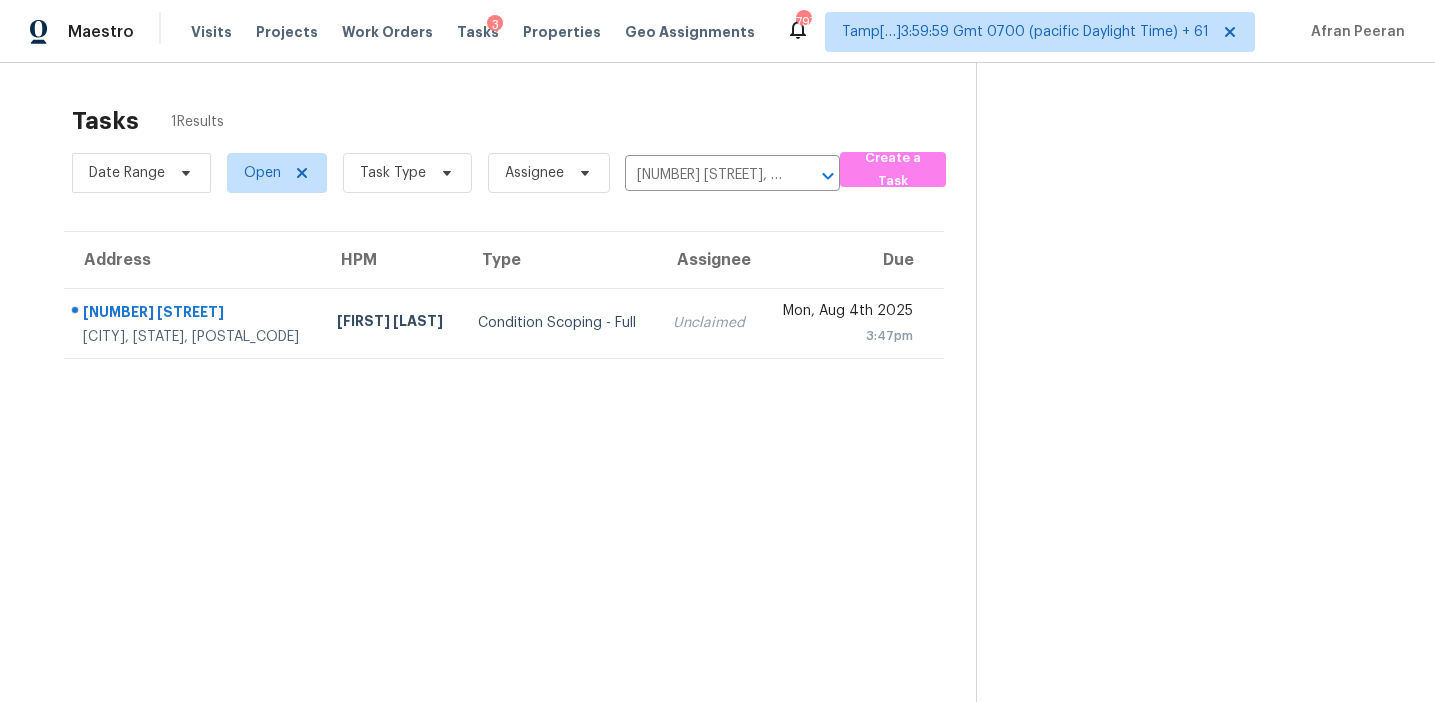 click on "Condition Scoping - Full" at bounding box center (559, 323) 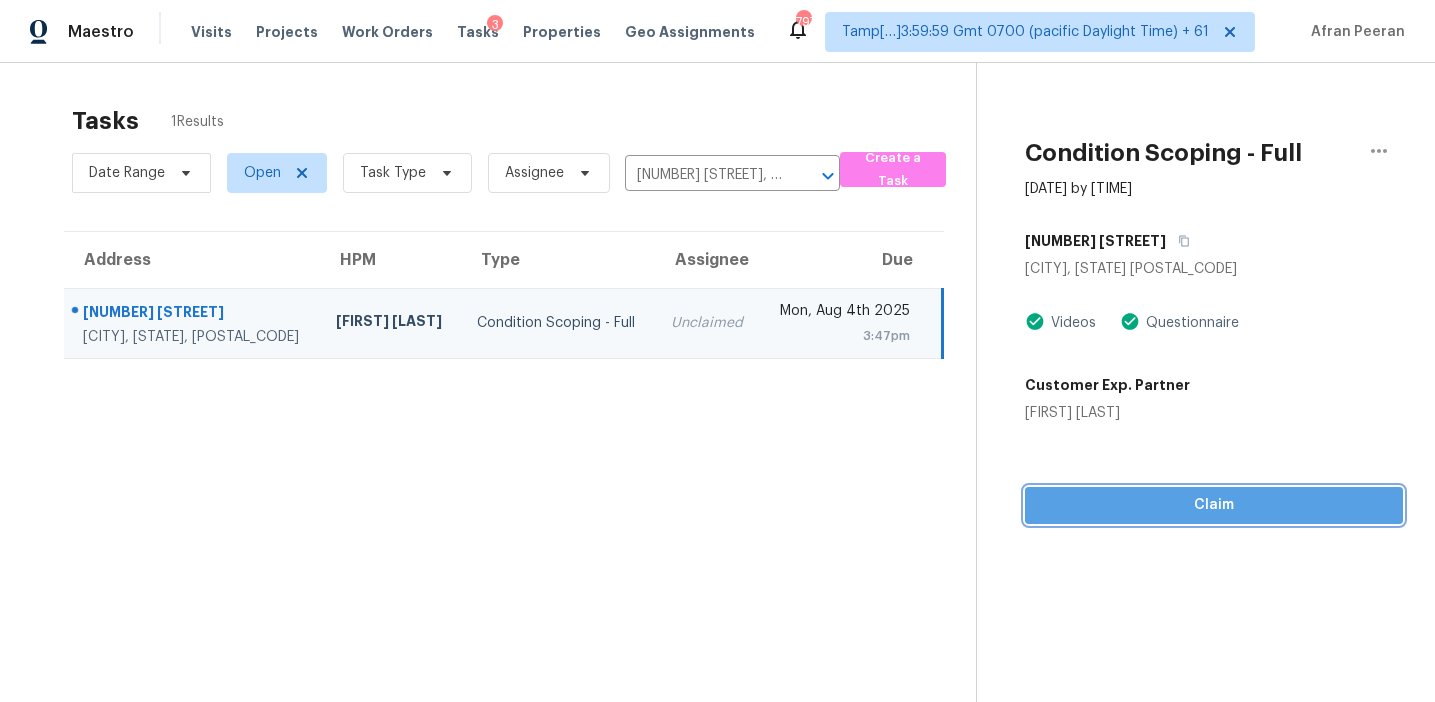click on "Claim" at bounding box center [1214, 505] 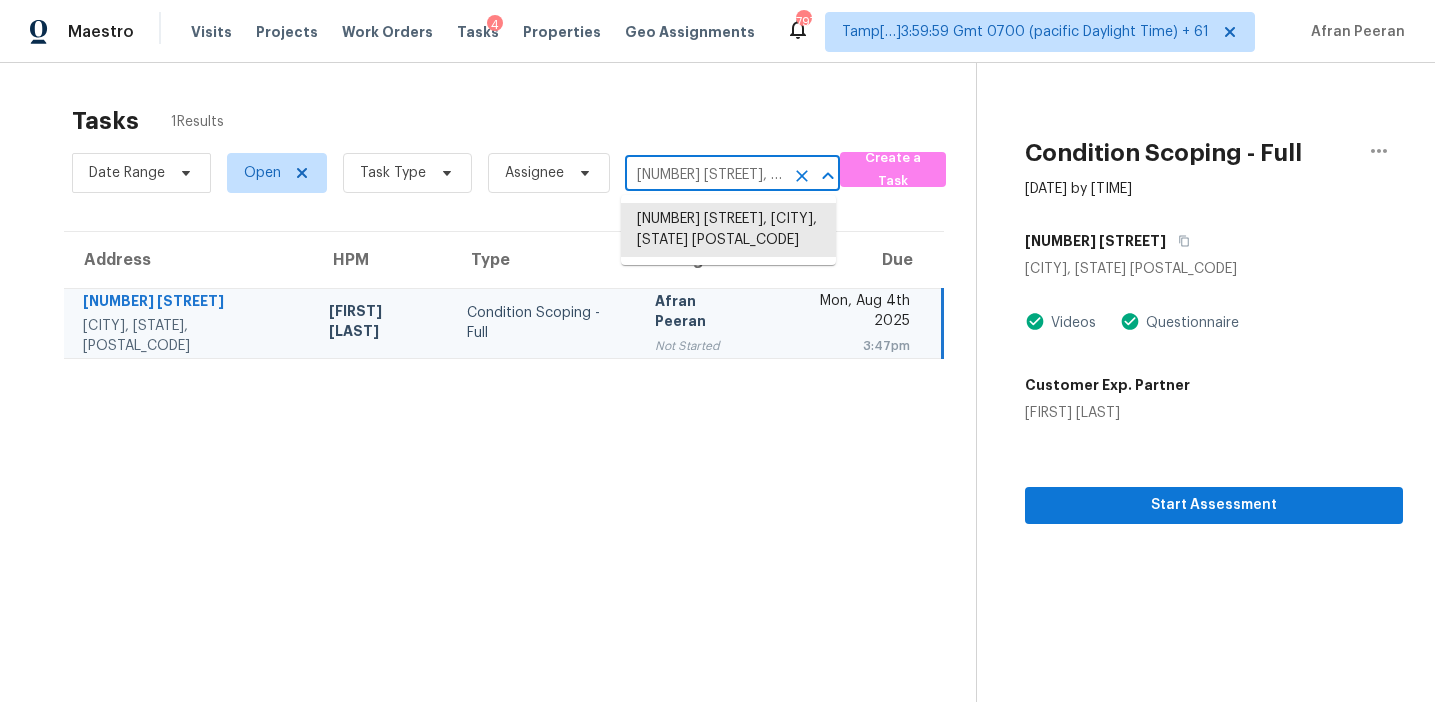 click on "14415 Spring Mountain Dr, Tomball, TX 77377" at bounding box center [704, 175] 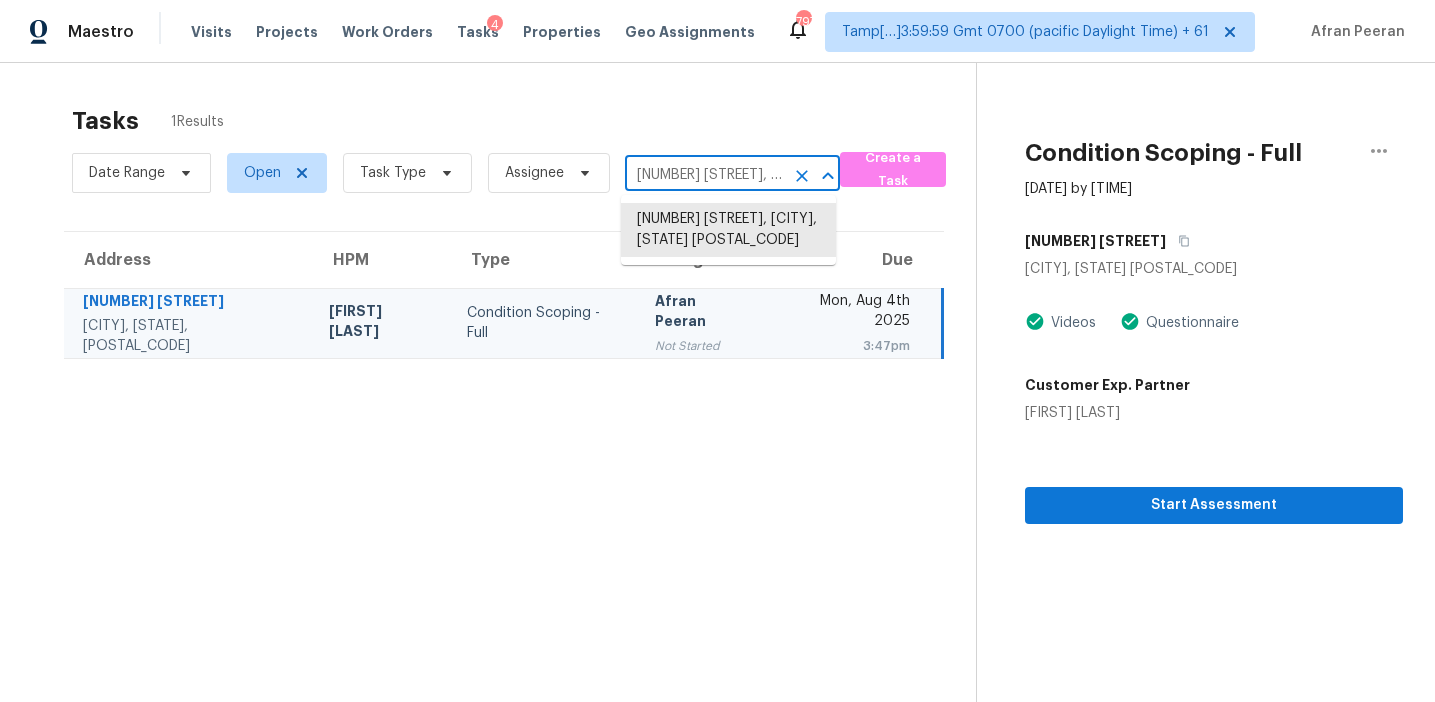 scroll, scrollTop: 0, scrollLeft: 92, axis: horizontal 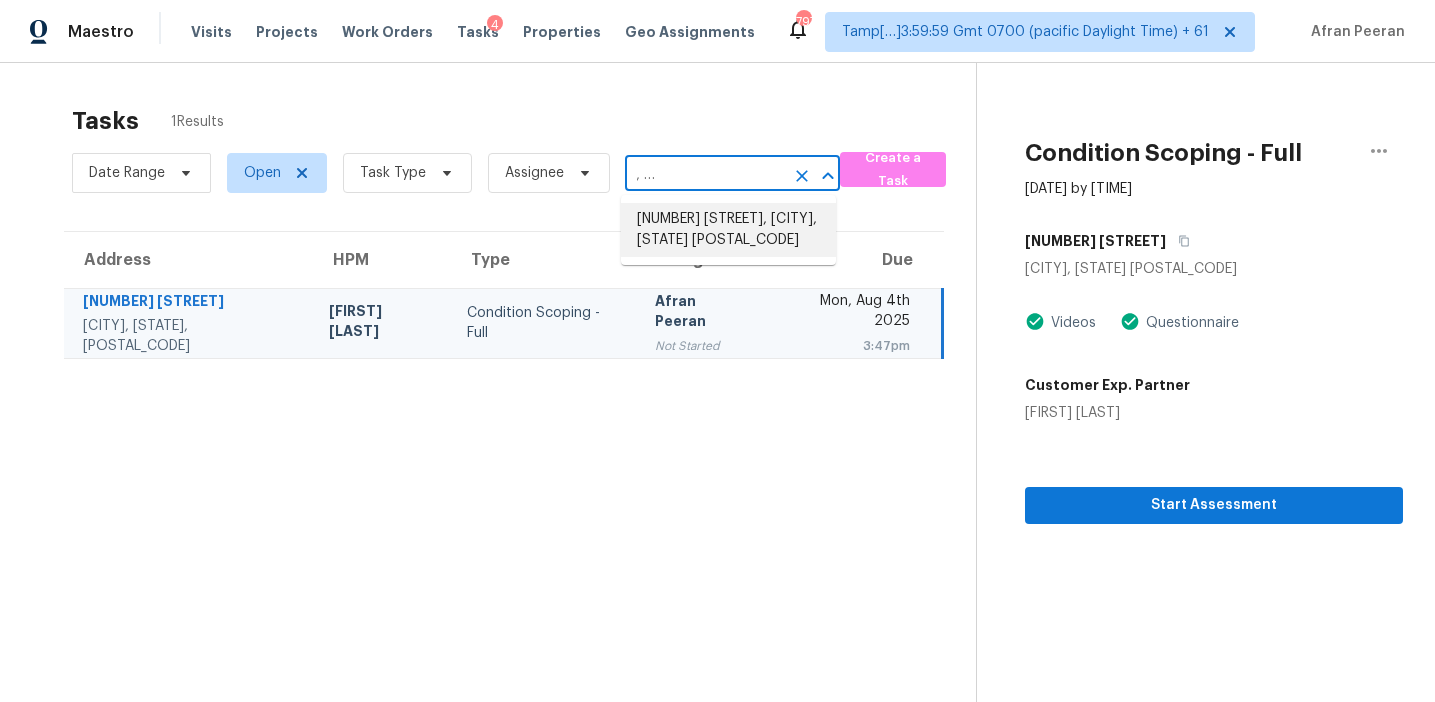 click on "1520 S Abrego Dr, Green Valley, AZ 85614" at bounding box center [728, 230] 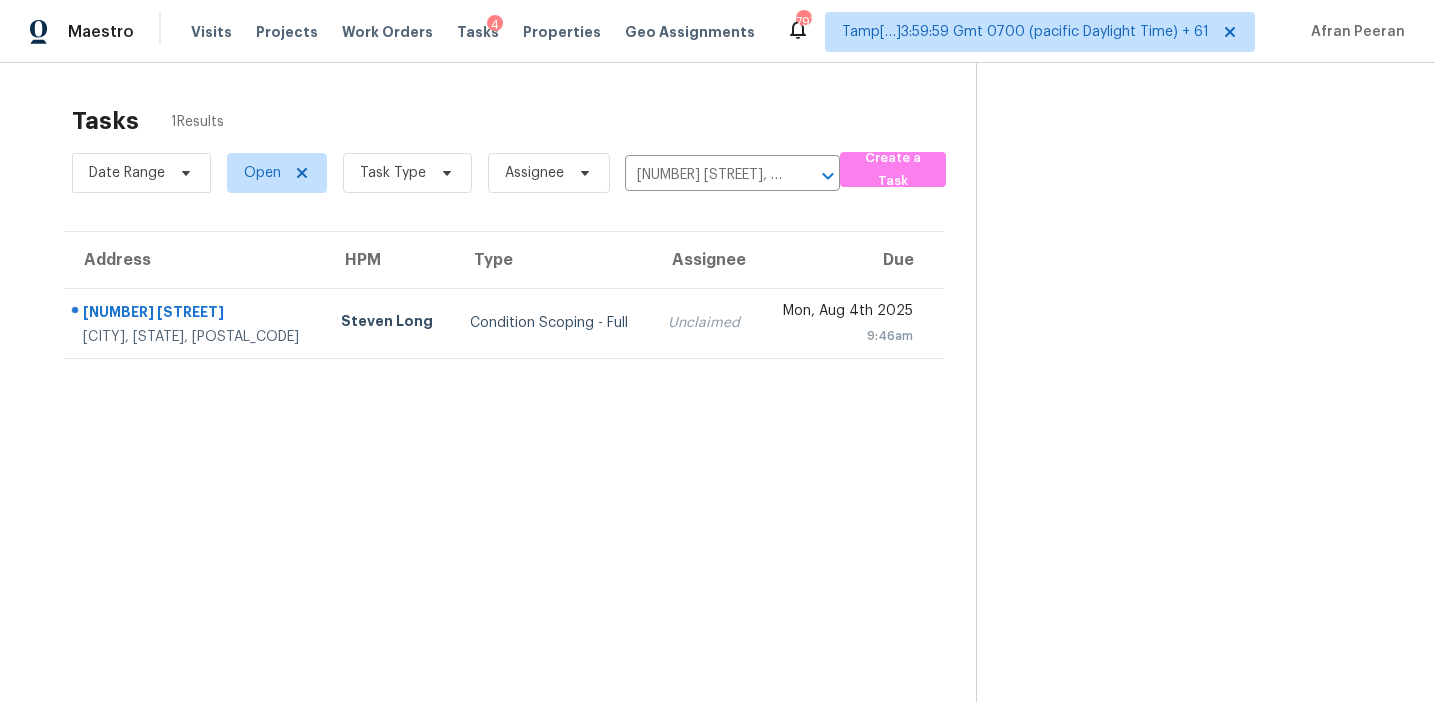 click on "Unclaimed" at bounding box center (706, 323) 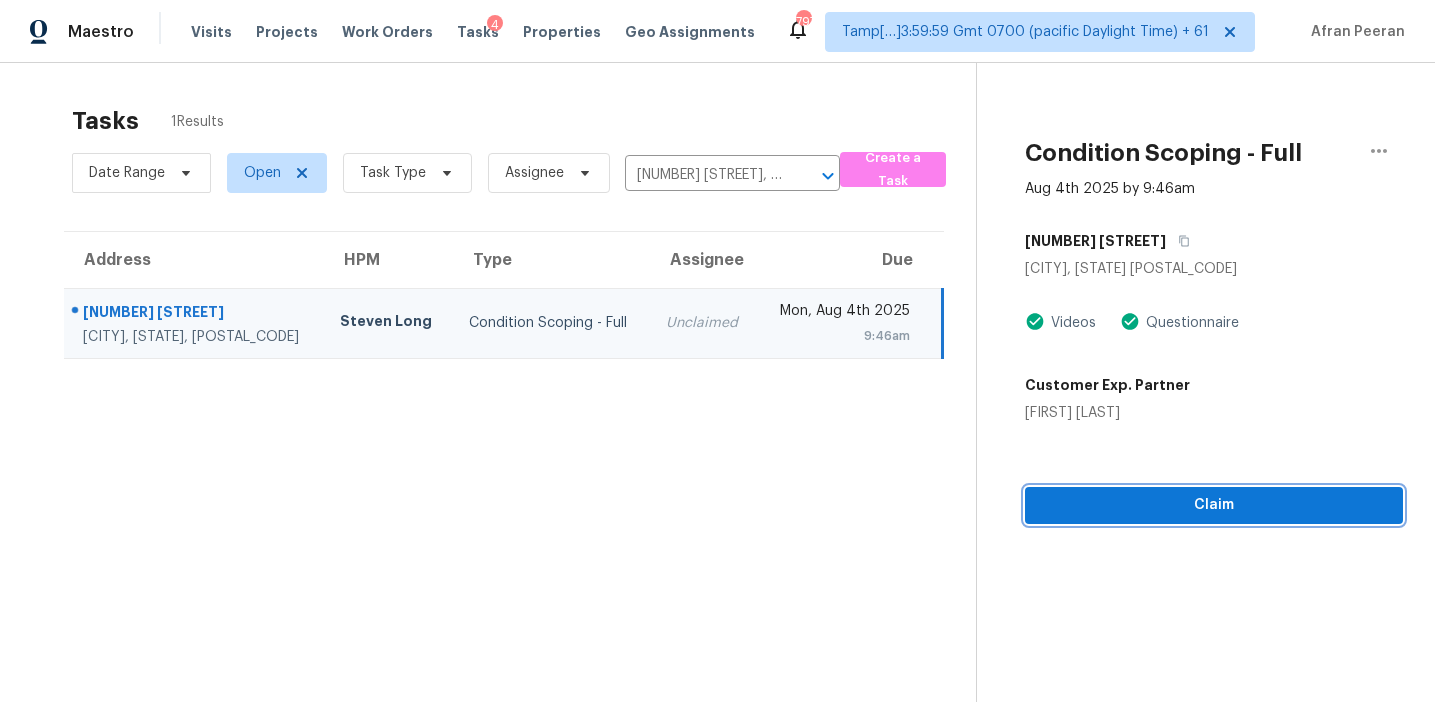 click on "Claim" at bounding box center (1214, 505) 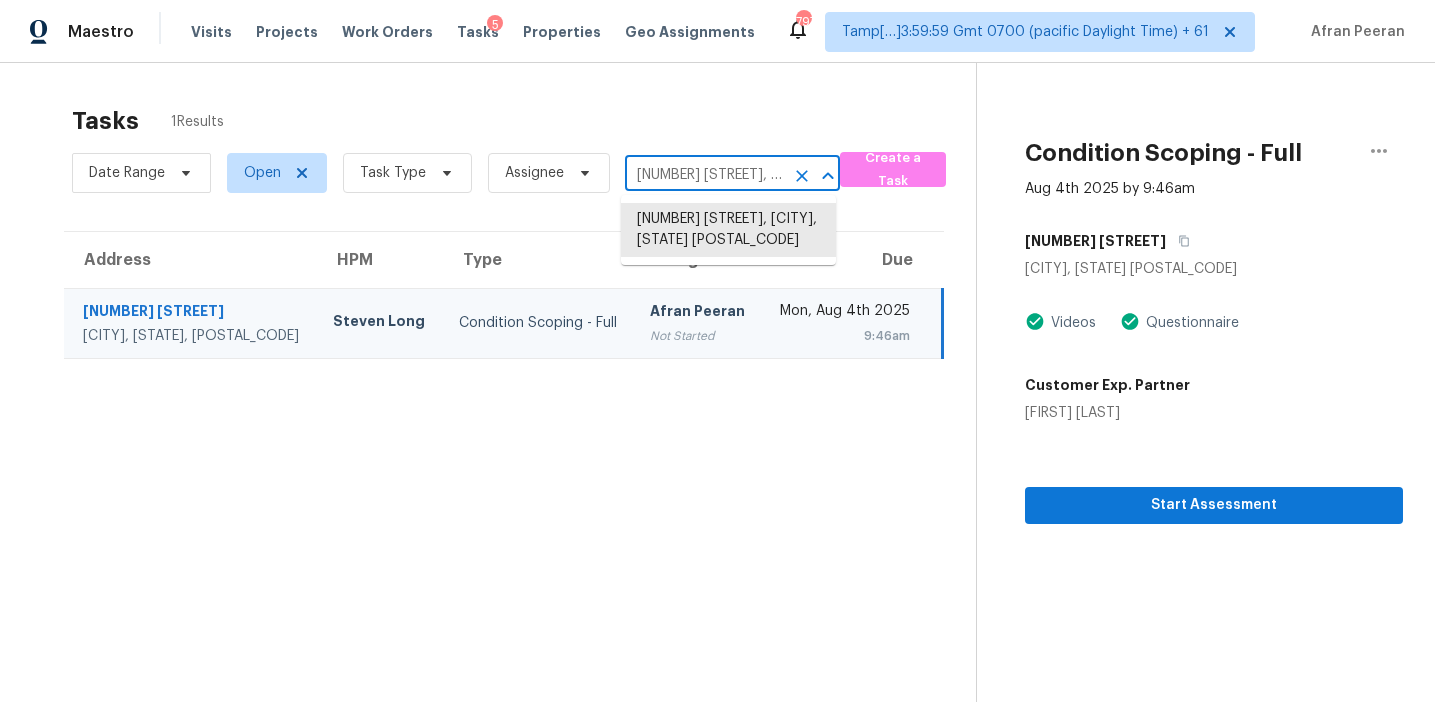 click on "1520 S Abrego Dr, Green Valley, AZ 85614" at bounding box center (704, 175) 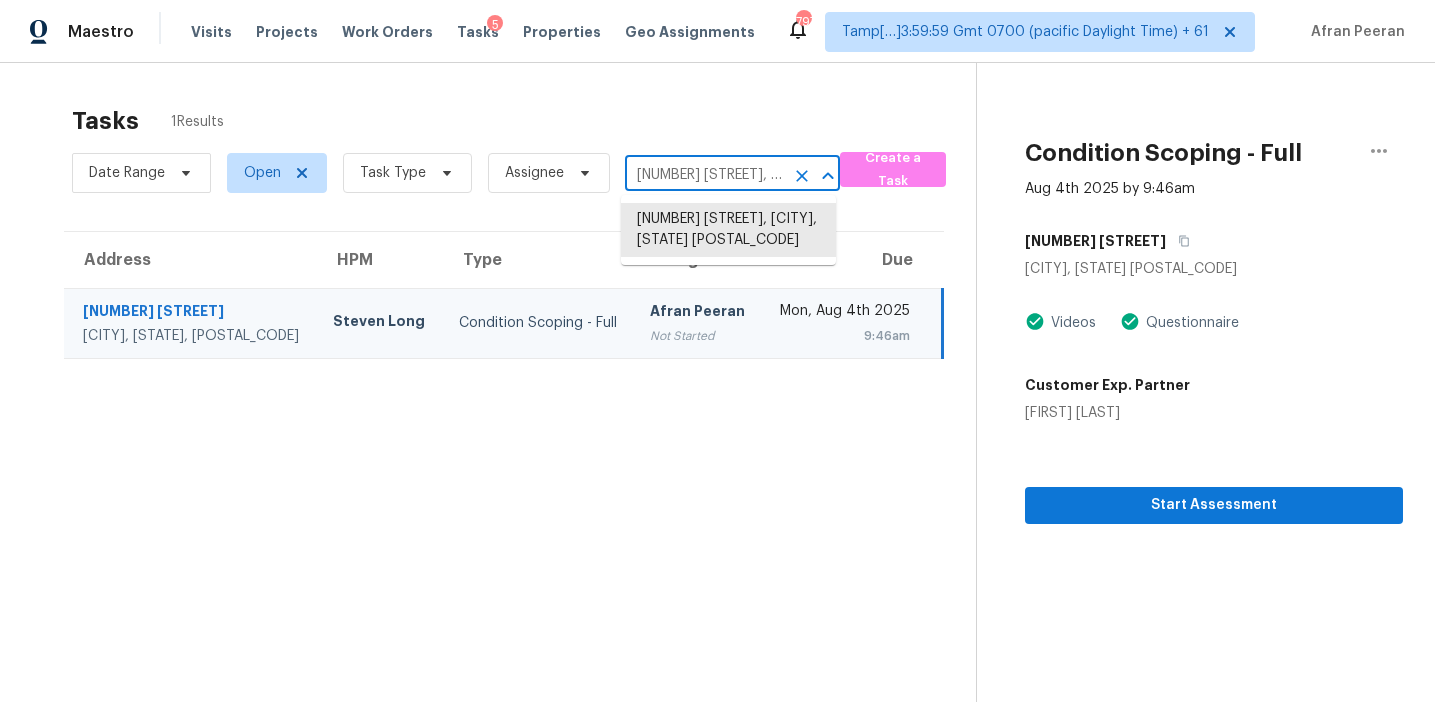 scroll, scrollTop: 0, scrollLeft: 131, axis: horizontal 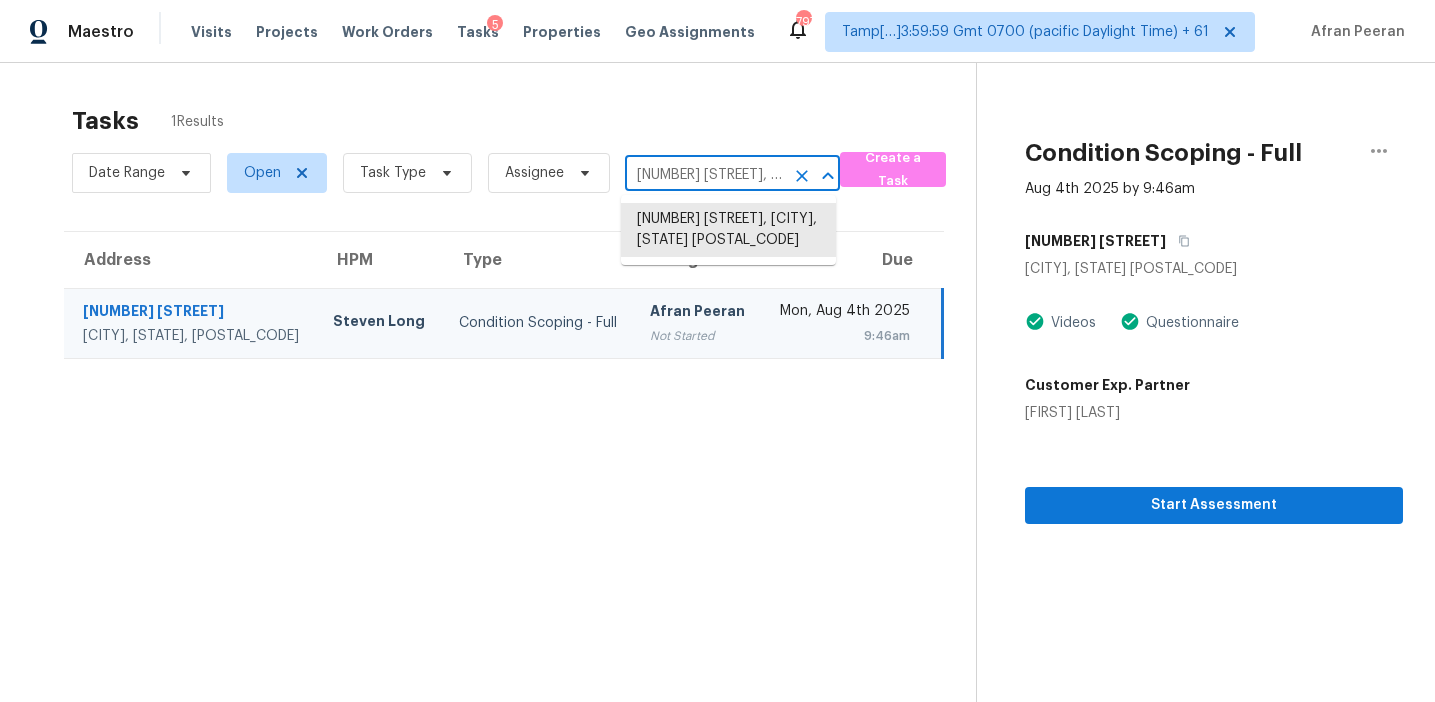 click on "1520 S Abrego Dr, Green Valley, AZ 85614" at bounding box center (704, 175) 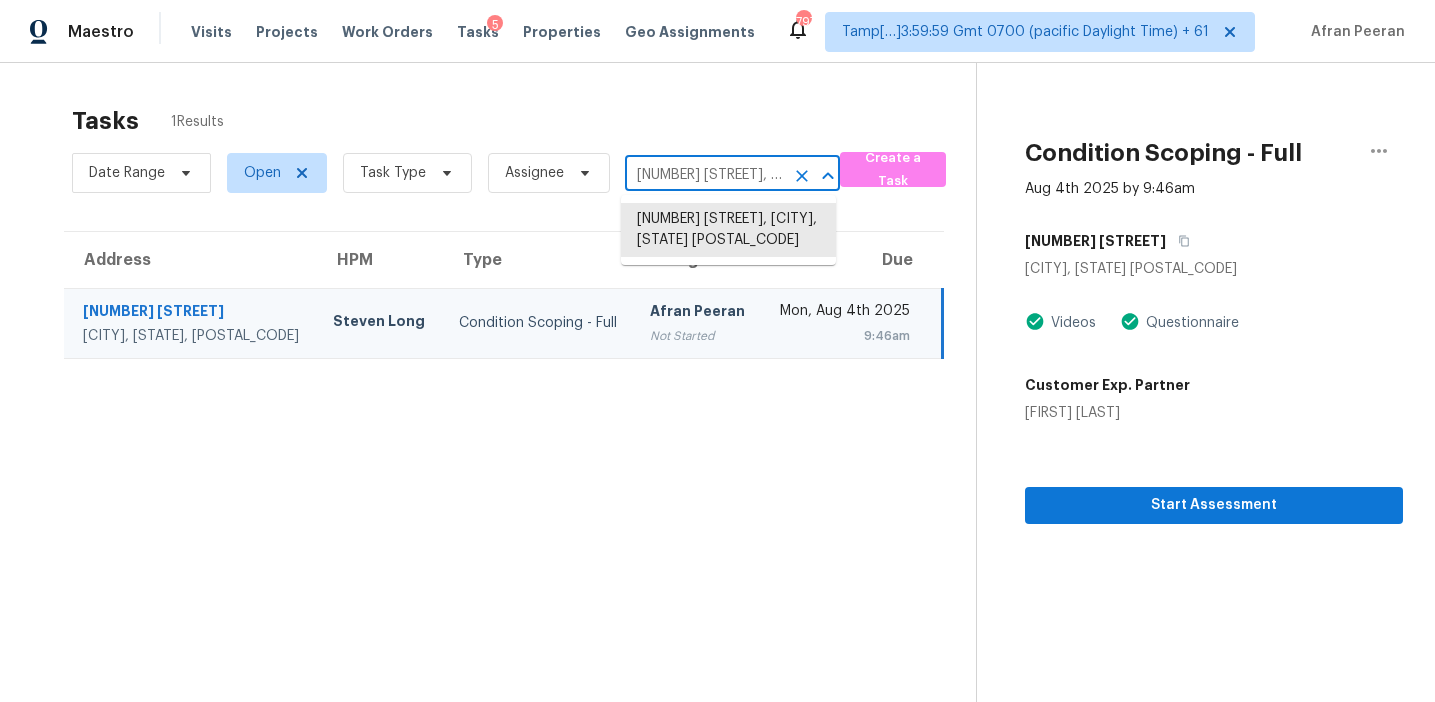 scroll, scrollTop: 0, scrollLeft: 93, axis: horizontal 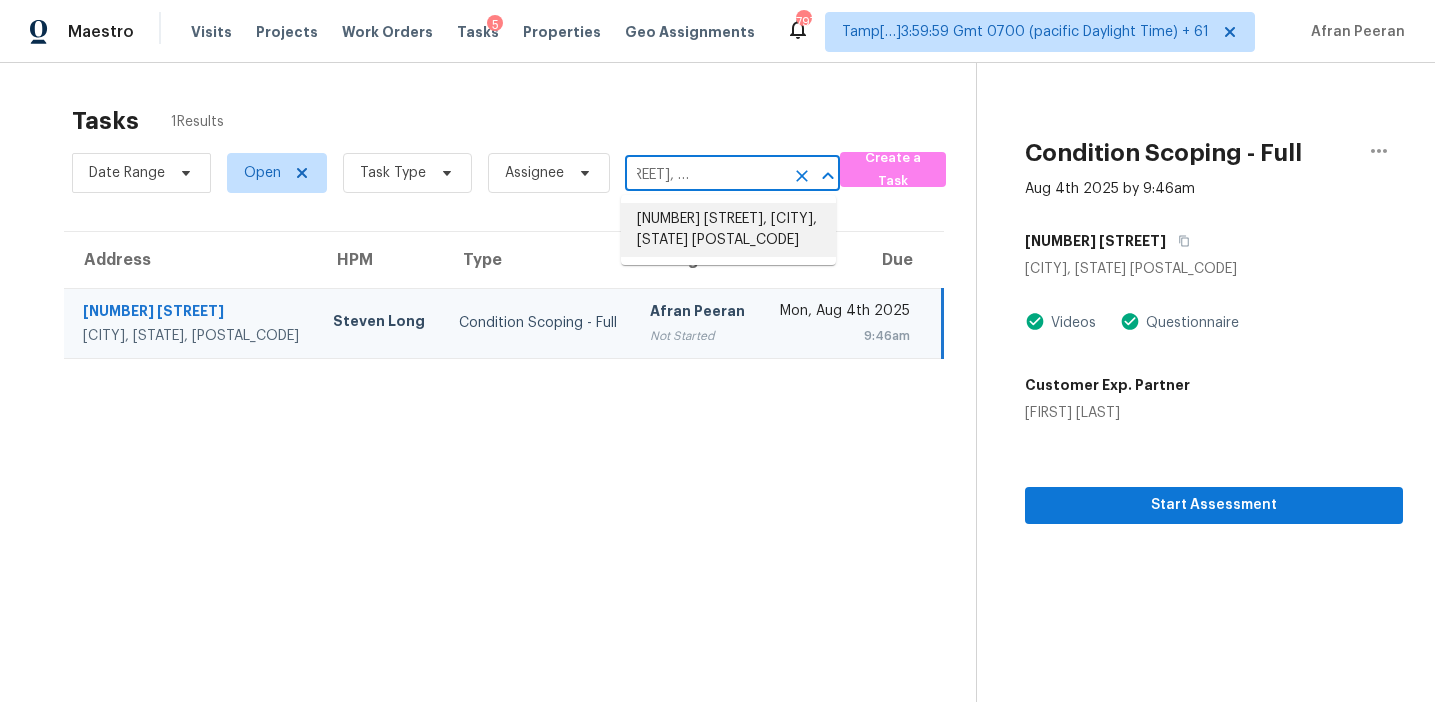 click on "1917 W Saxony Rd, Tucson, AZ 85713" at bounding box center [728, 230] 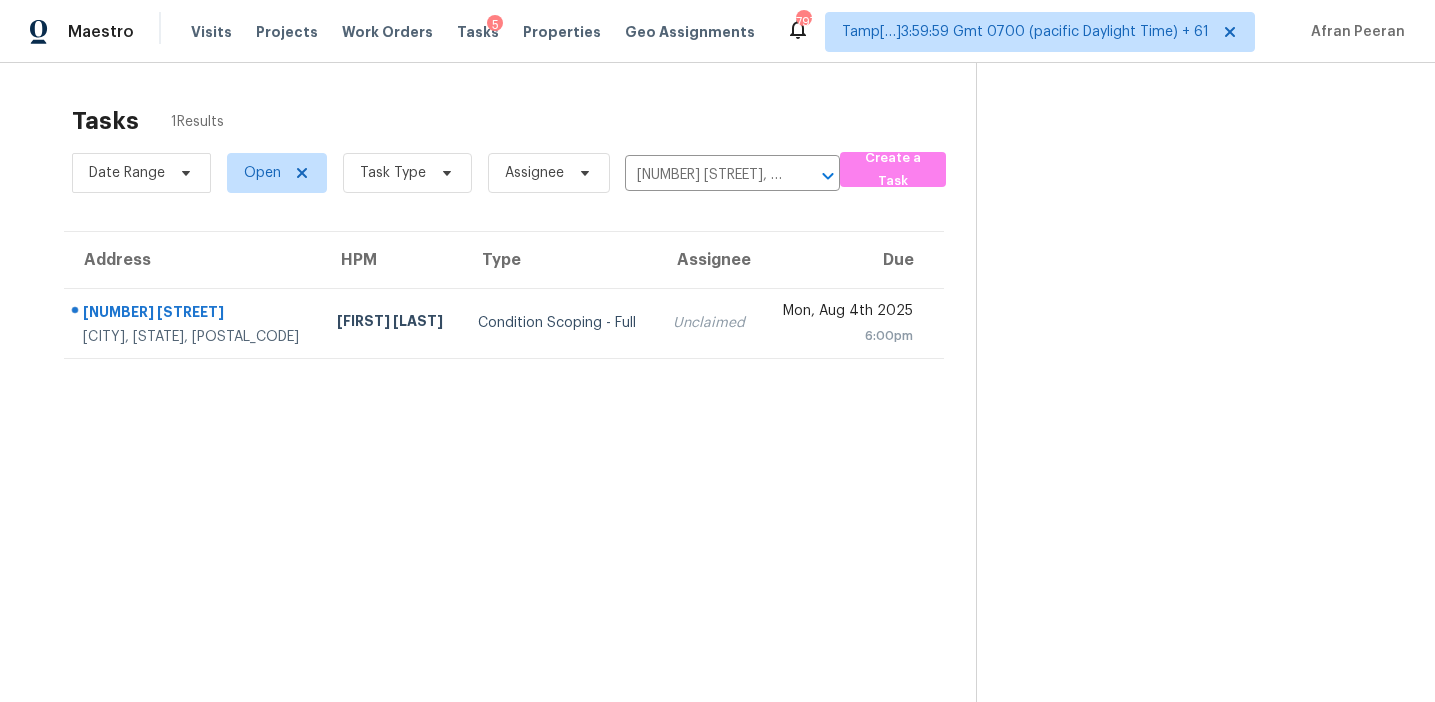 click on "Unclaimed" at bounding box center (710, 323) 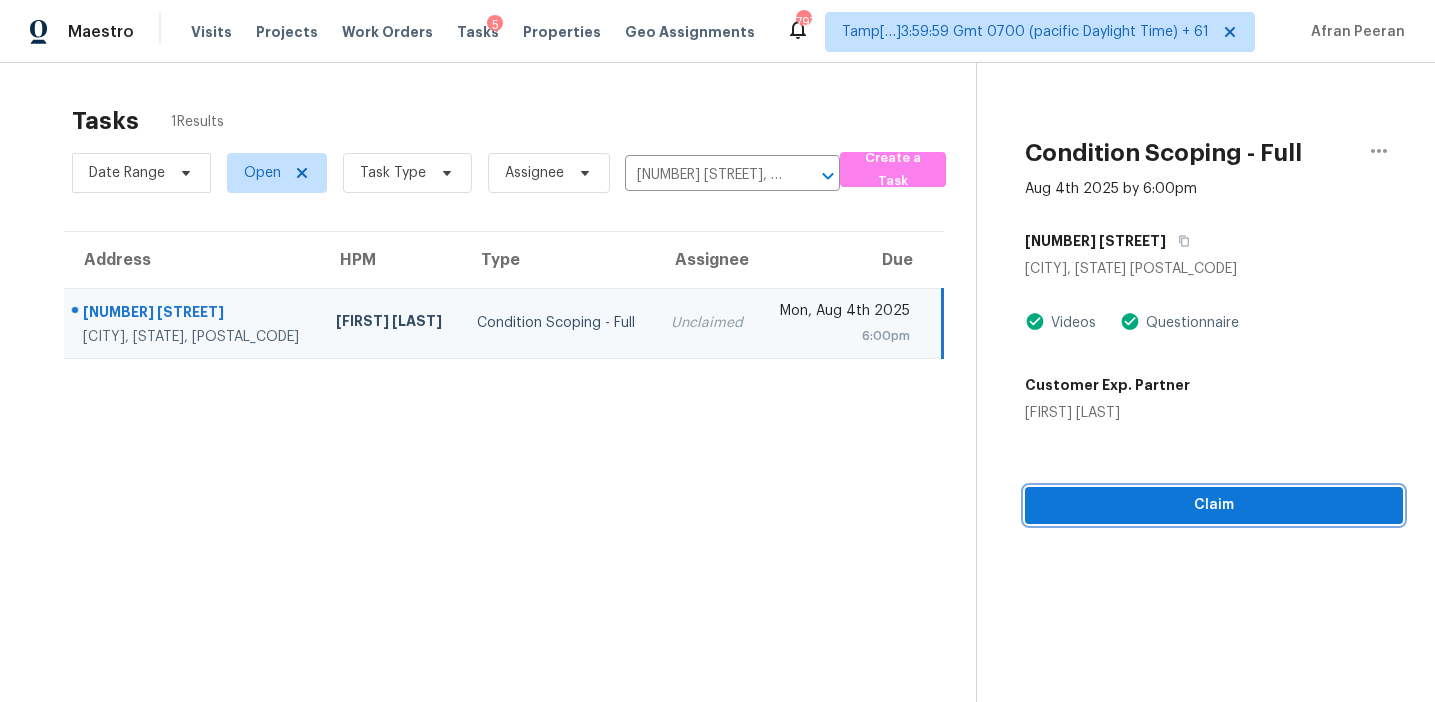 click on "Claim" at bounding box center [1214, 505] 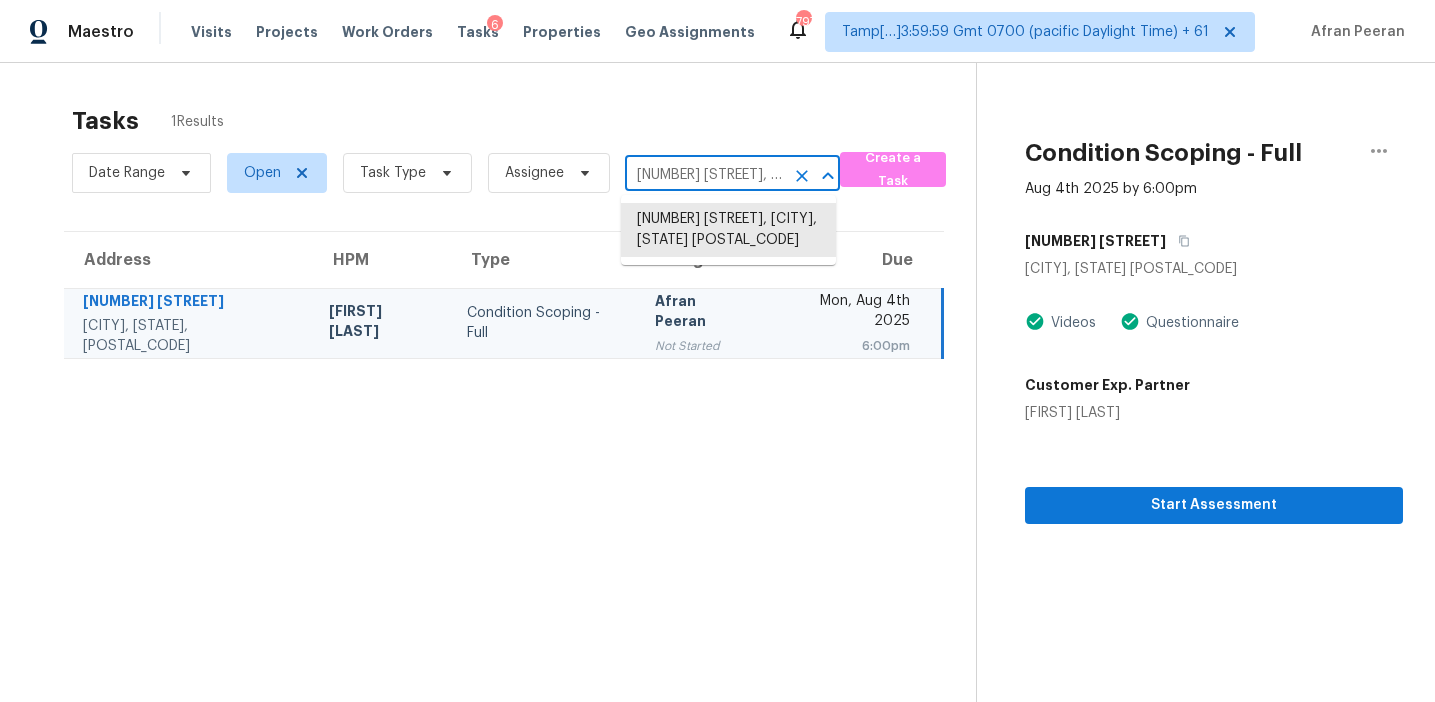 click on "1917 W Saxony Rd, Tucson, AZ 85713" at bounding box center (704, 175) 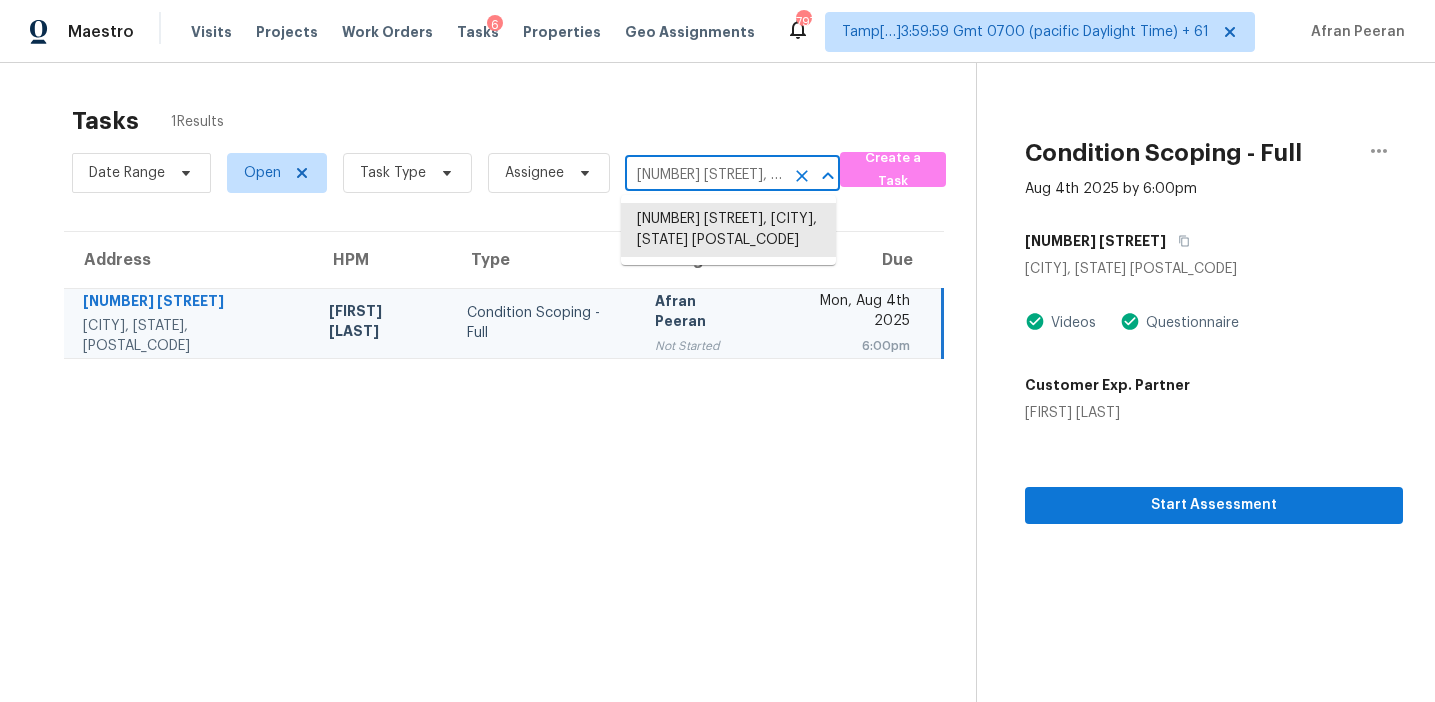 scroll, scrollTop: 0, scrollLeft: 100, axis: horizontal 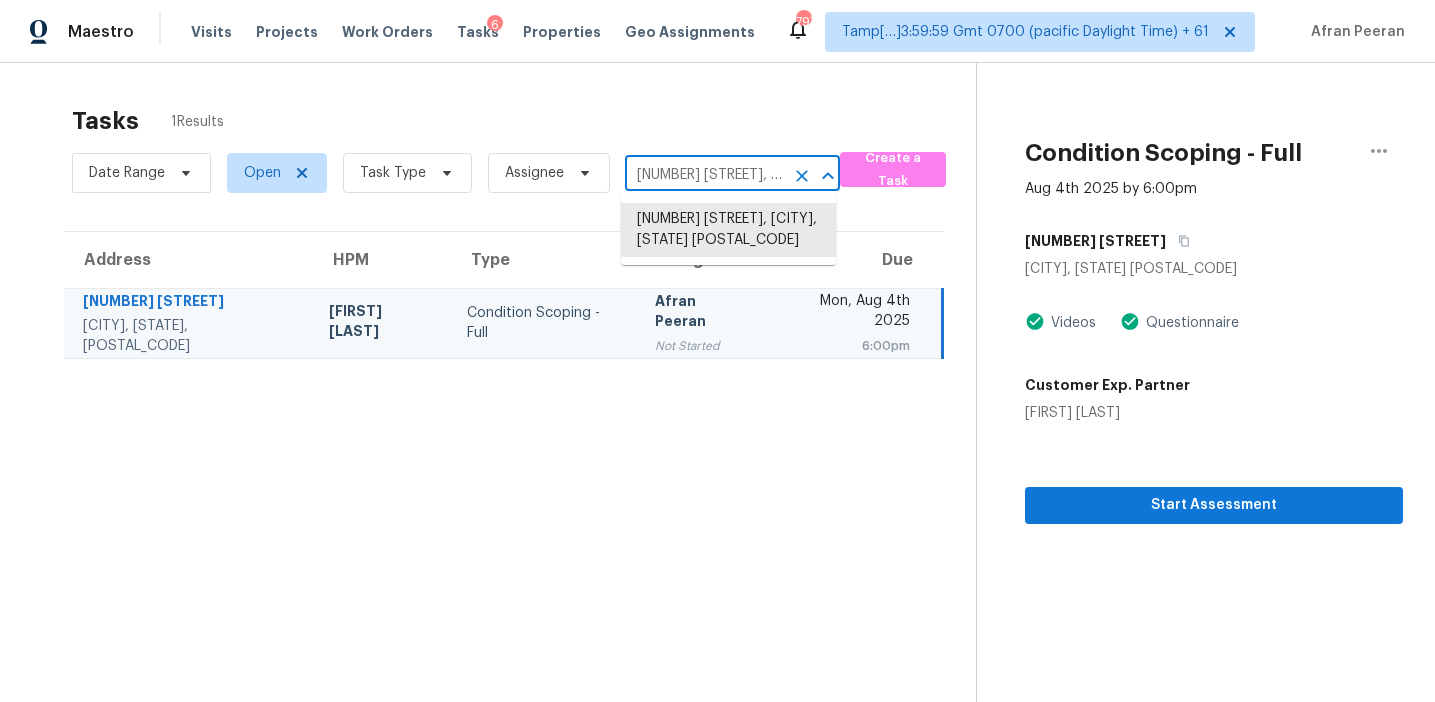 click on "1917 W Saxony Rd, Tucson, AZ 85713" at bounding box center [704, 175] 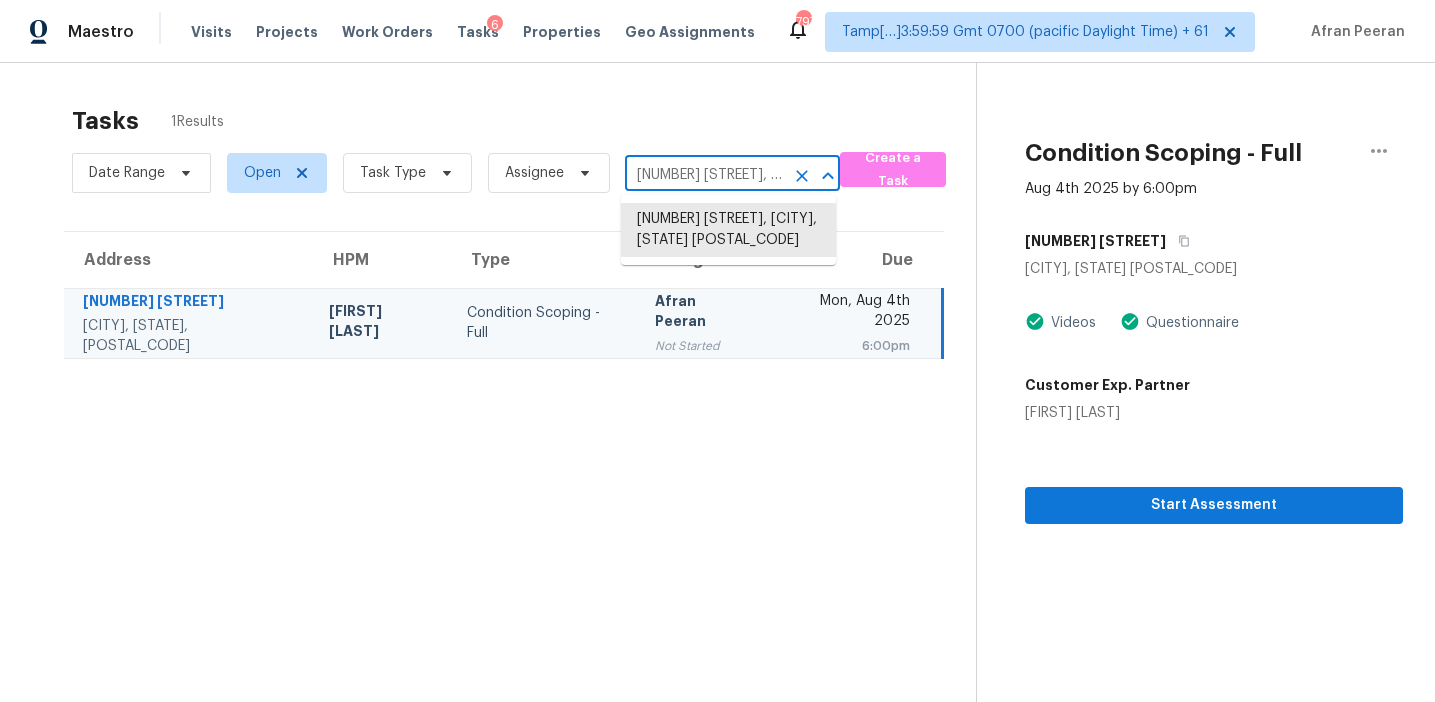 scroll, scrollTop: 0, scrollLeft: 117, axis: horizontal 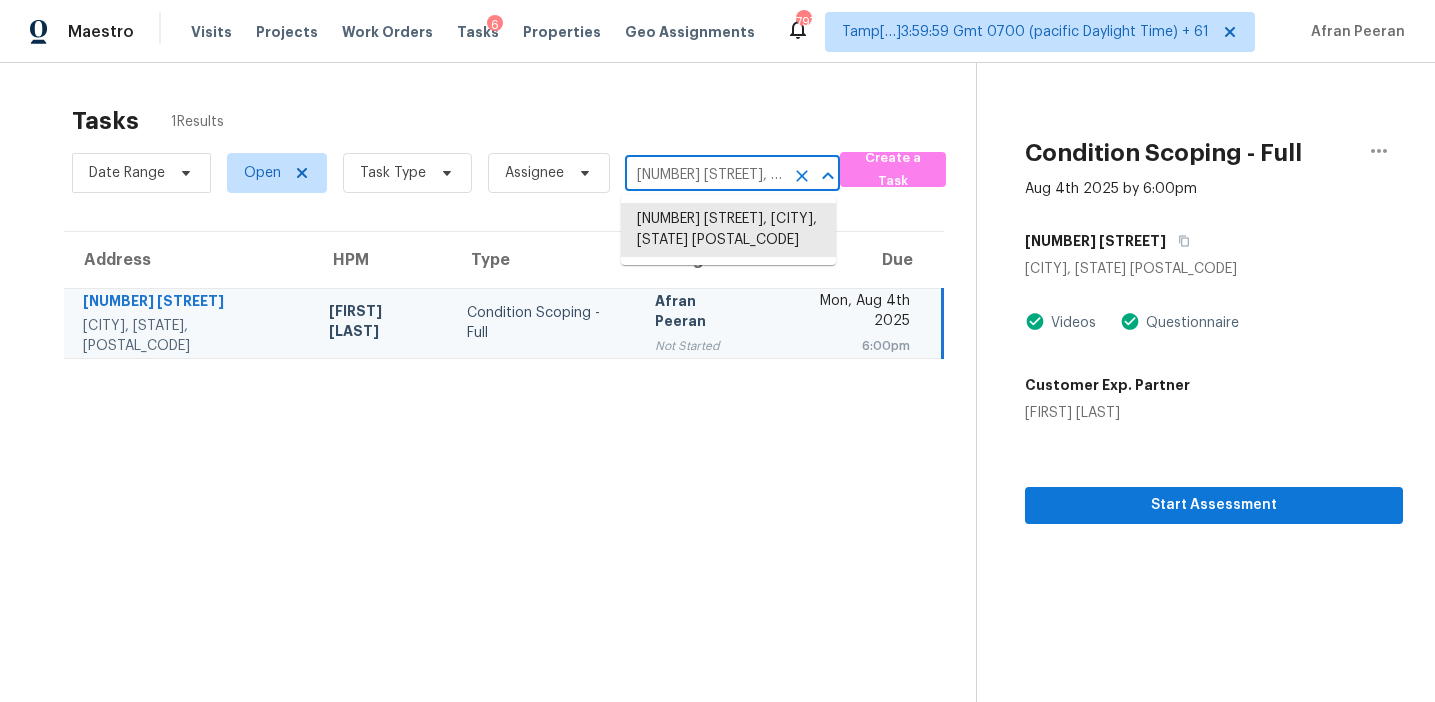 click on "1917 W Saxony Rd, Tucson, AZ 85713" at bounding box center [704, 175] 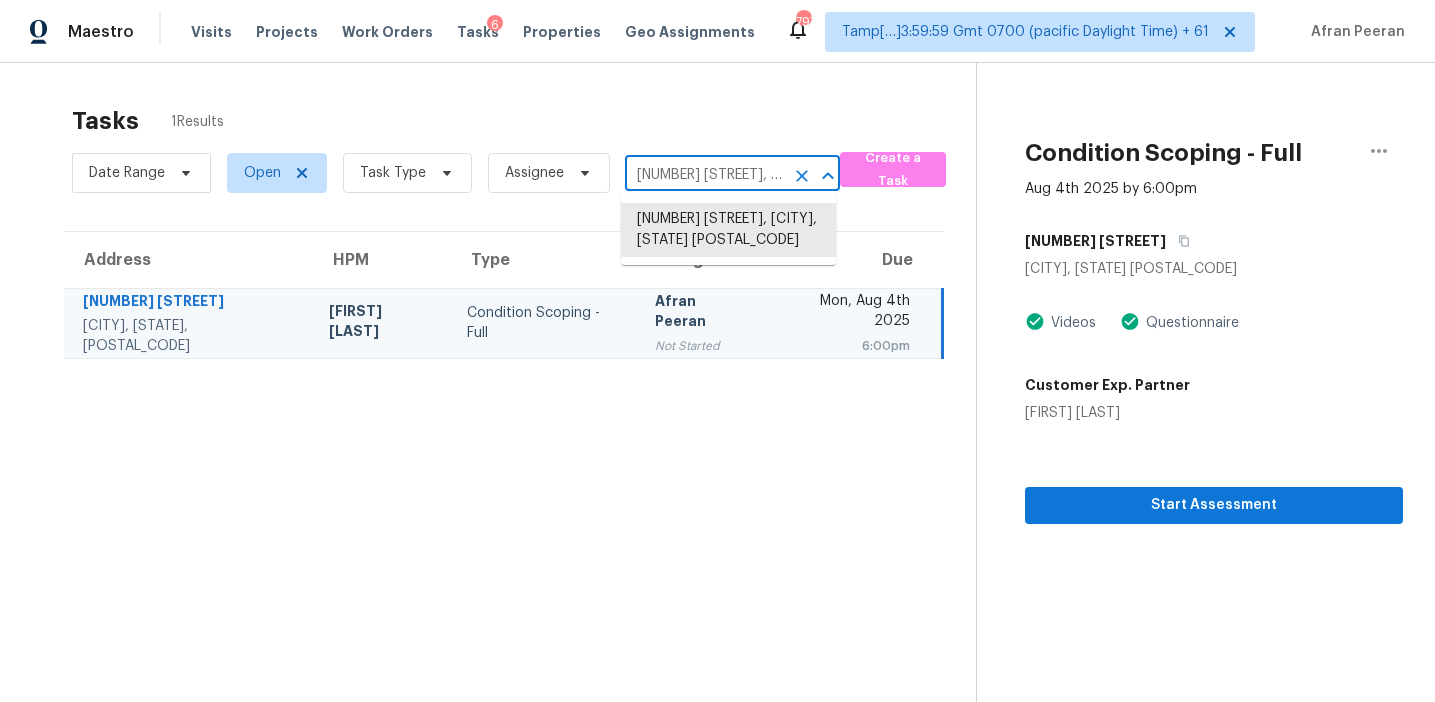 scroll, scrollTop: 0, scrollLeft: 100, axis: horizontal 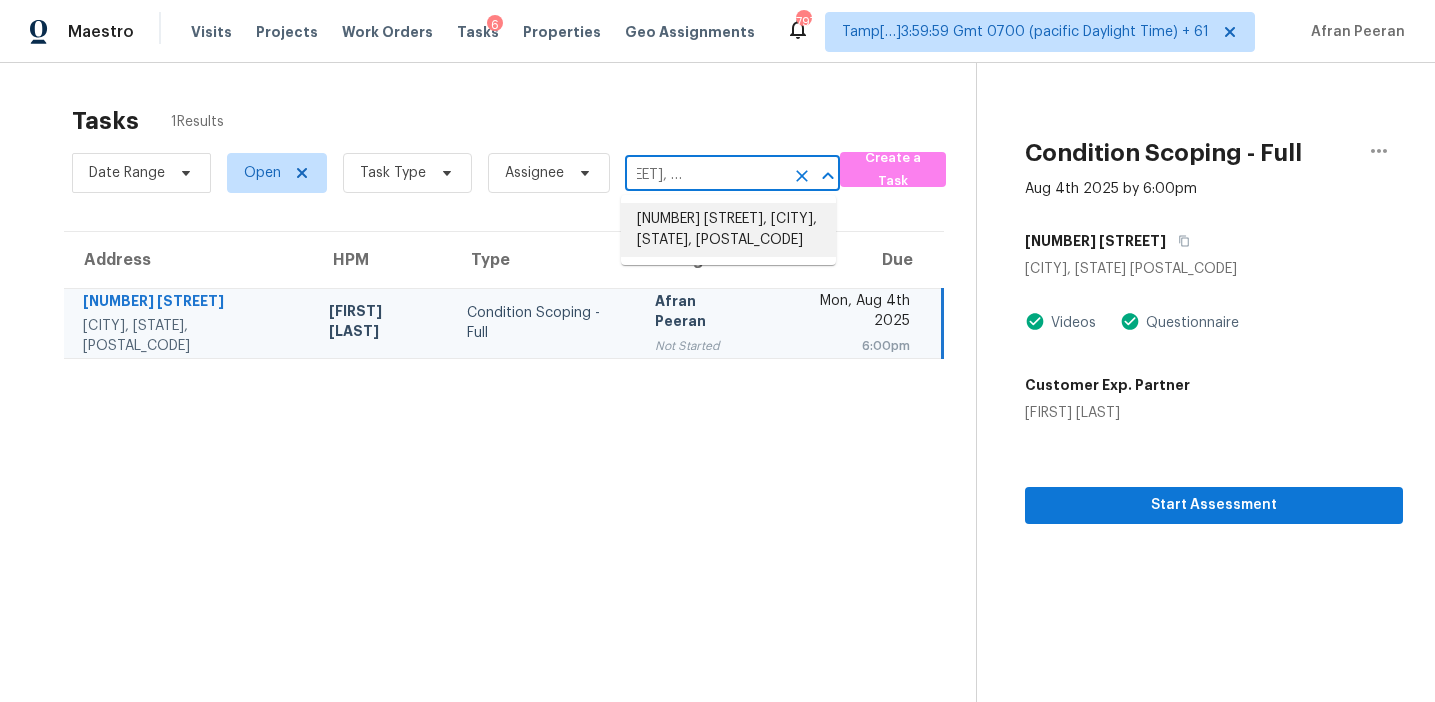 click on "1331 E Hancock Dr, Deltona, FL 32725" at bounding box center [728, 230] 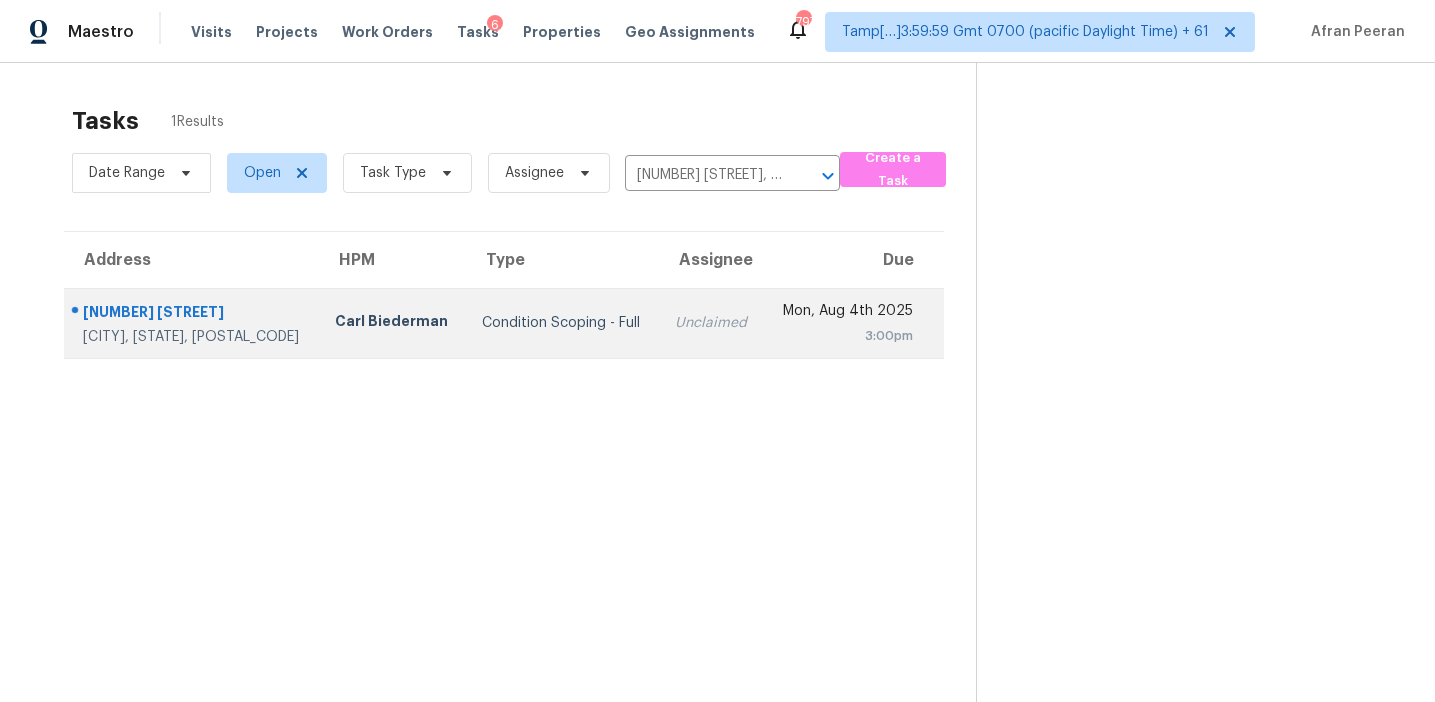 click on "Unclaimed" at bounding box center [712, 323] 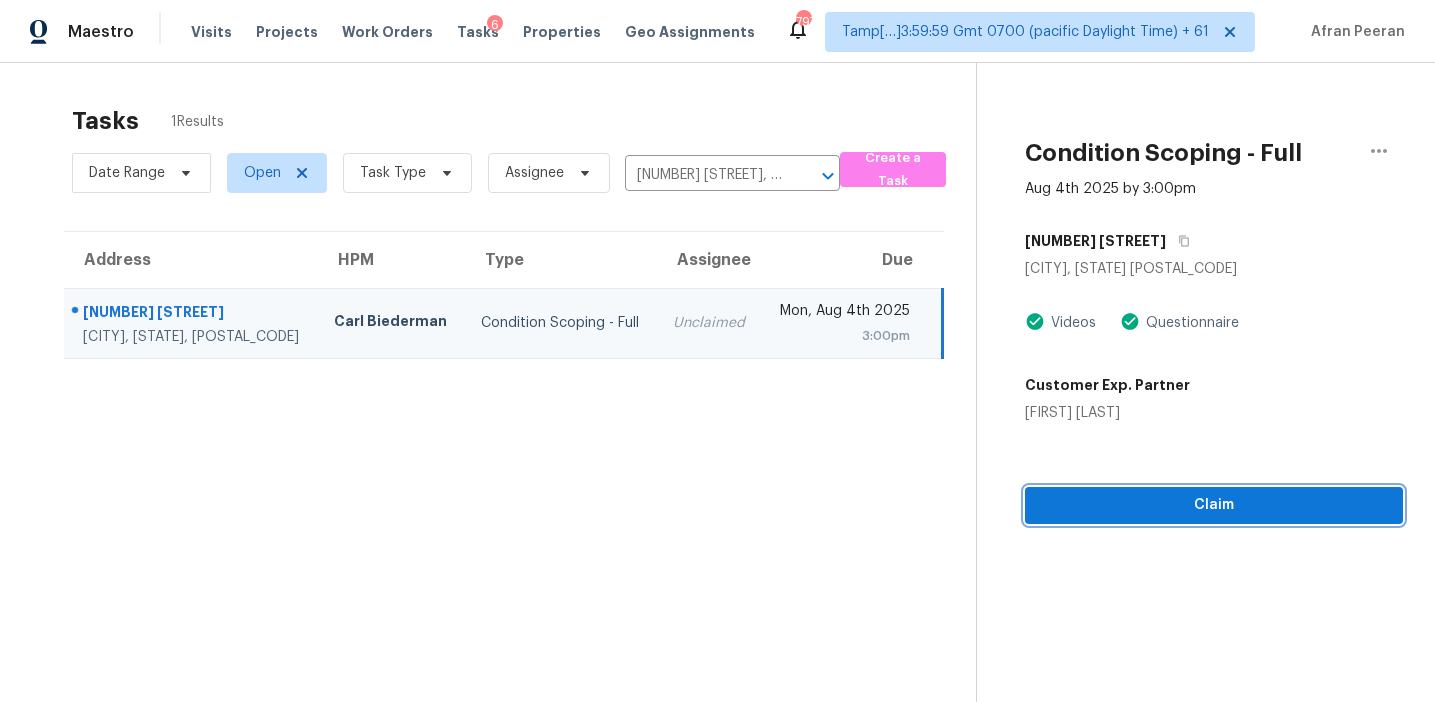 click on "Claim" at bounding box center [1214, 505] 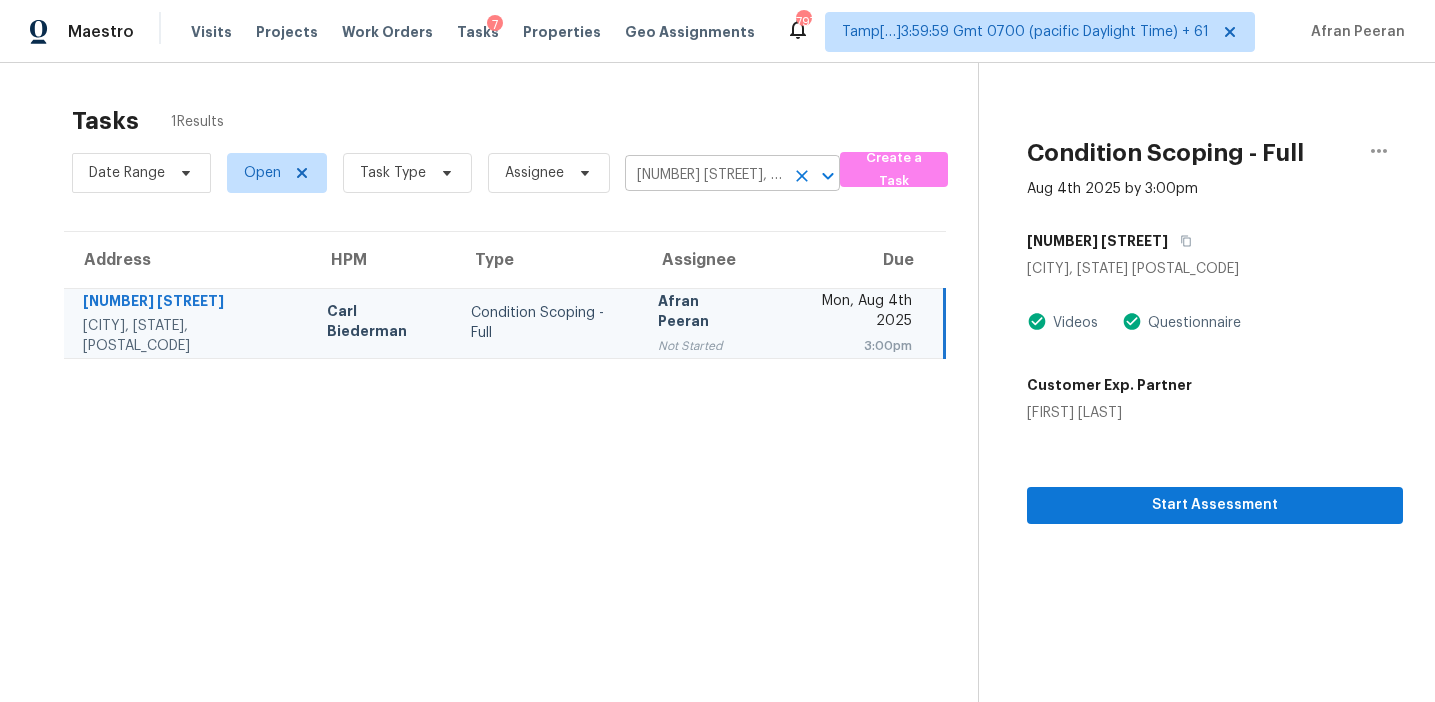 click on "1331 E Hancock Dr, Deltona, FL 32725" at bounding box center [704, 175] 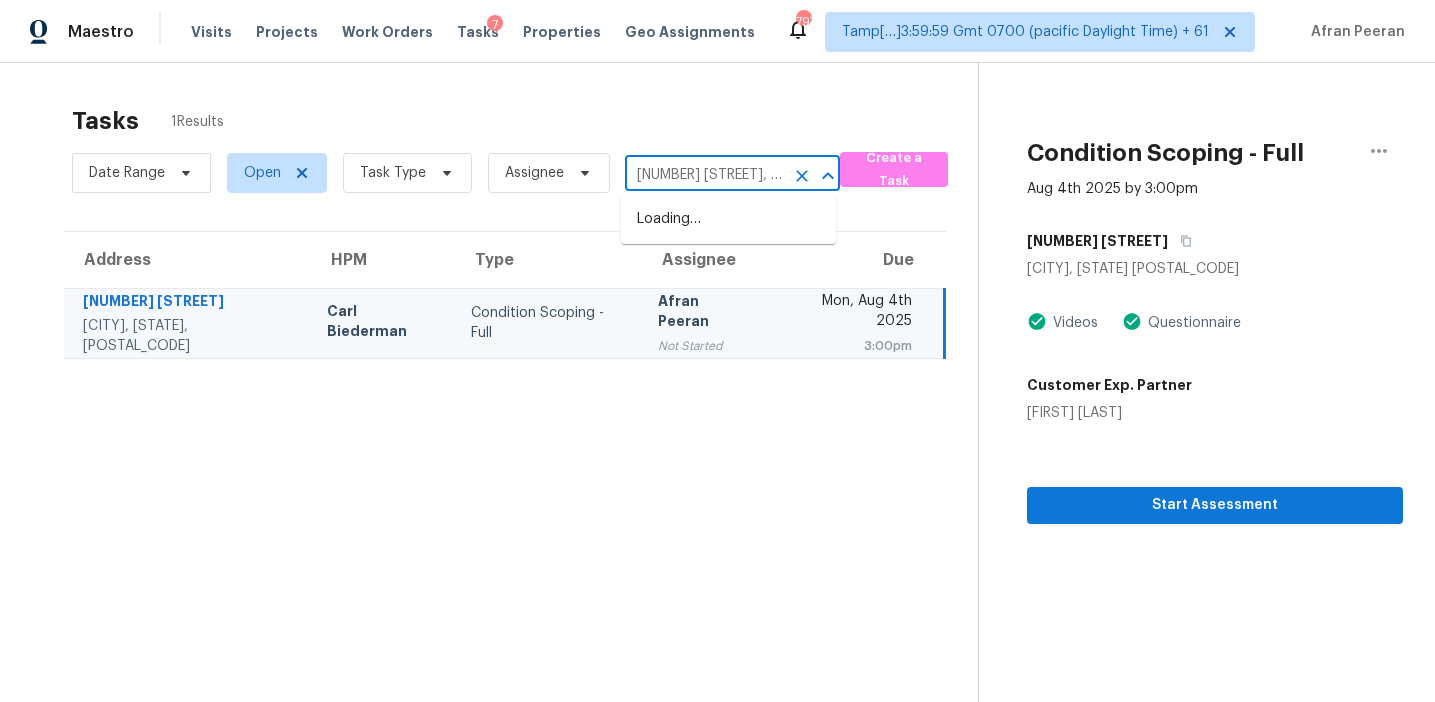 scroll, scrollTop: 0, scrollLeft: 136, axis: horizontal 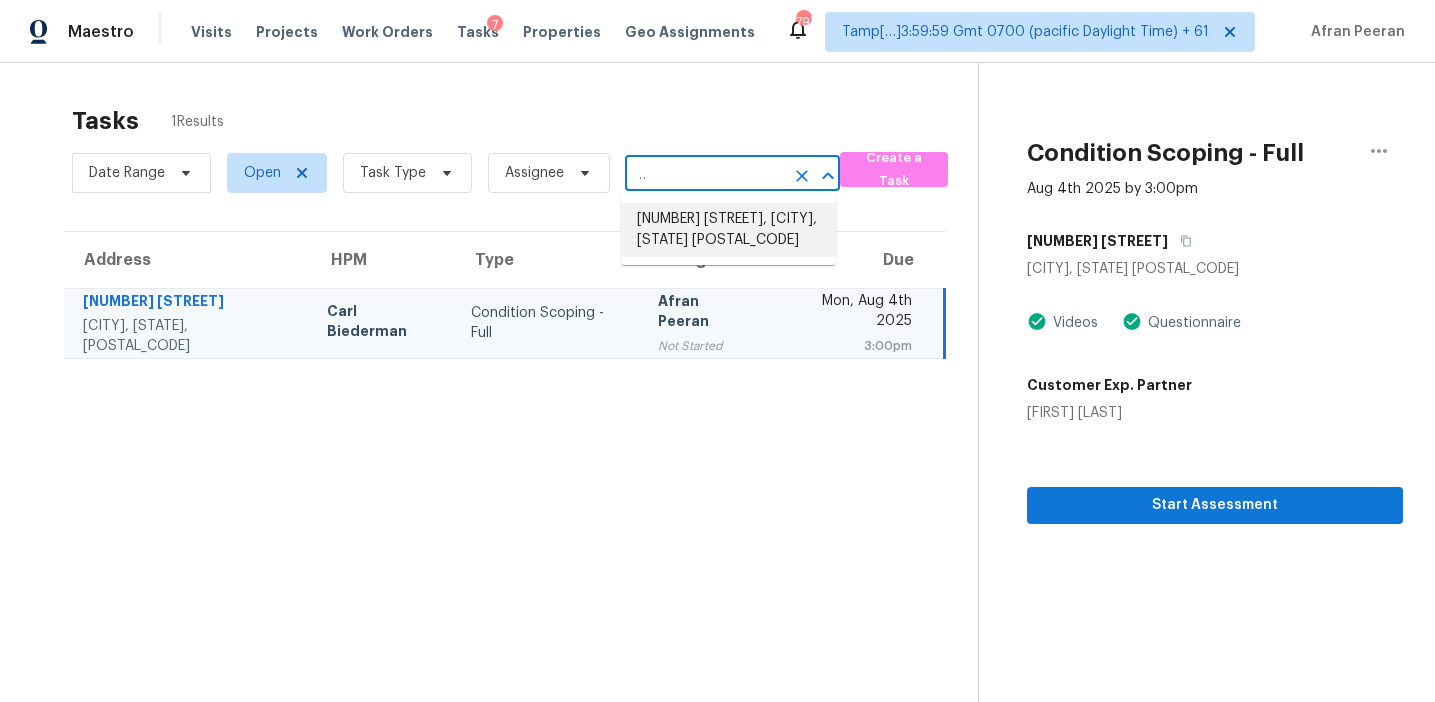 click on "19815 E Progress Ln, Centennial, CO 80015" at bounding box center [728, 230] 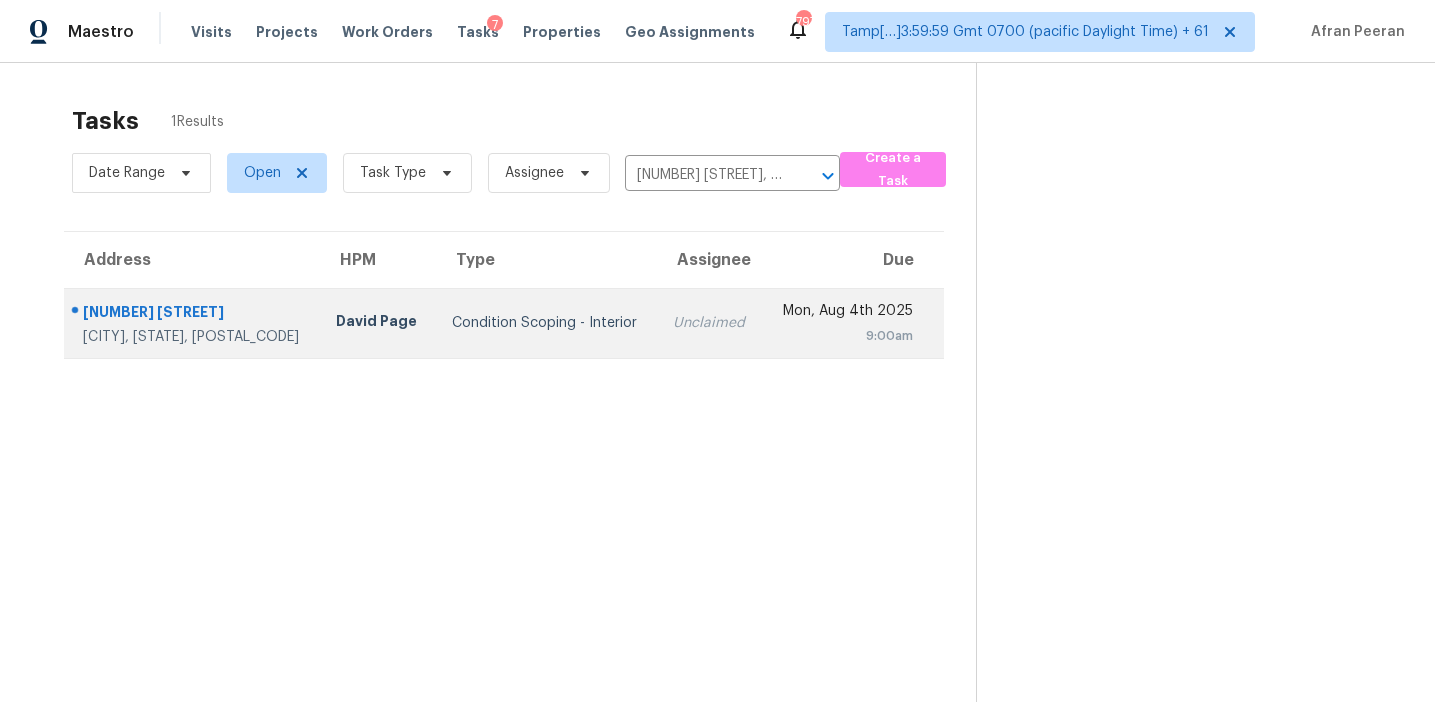 click on "Condition Scoping - Interior" at bounding box center (547, 323) 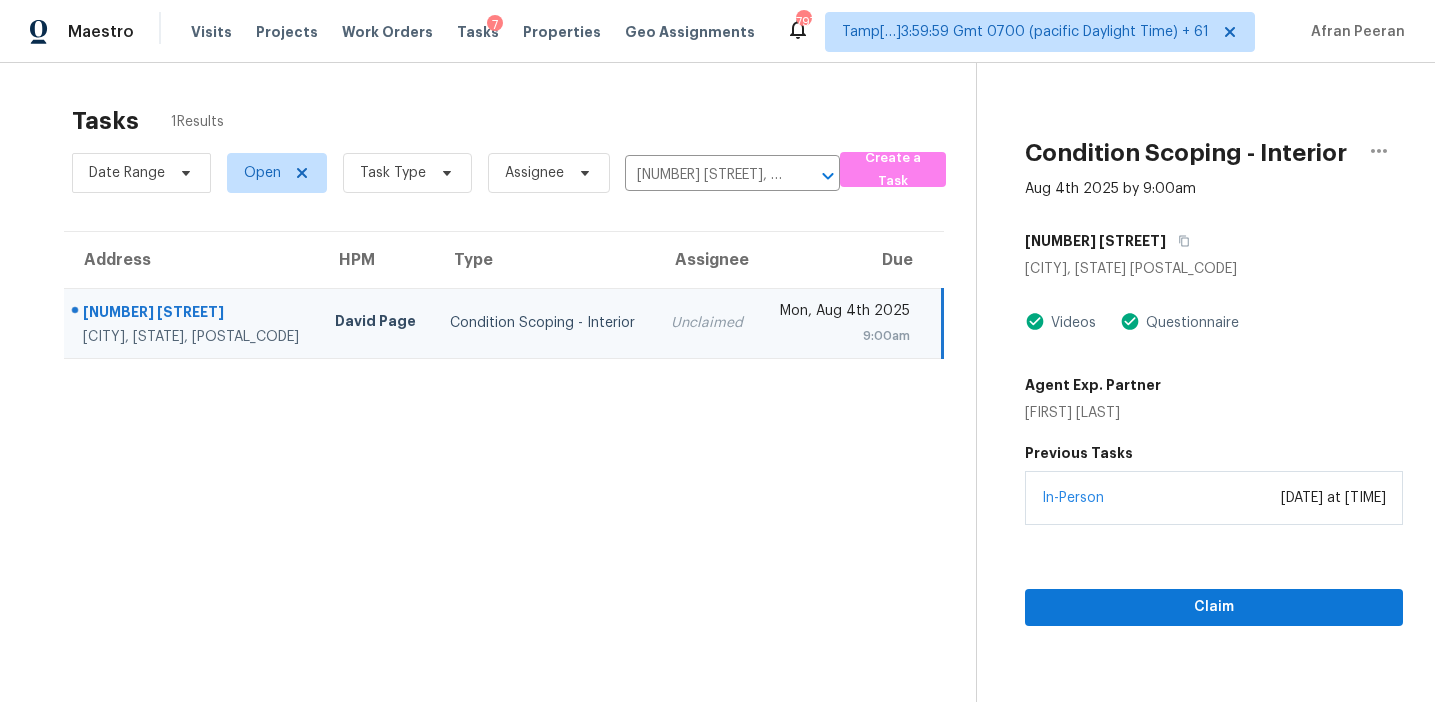 click on "Condition Scoping - Interior Aug 4th 2025 by 9:00am 19815 E Progress Ln Centennial, CO 80015 Videos Questionnaire Agent Exp. Partner Melissa Giersz Previous Tasks In-Person  August 01, 2025 at 08:50 PM Claim" at bounding box center (1189, 414) 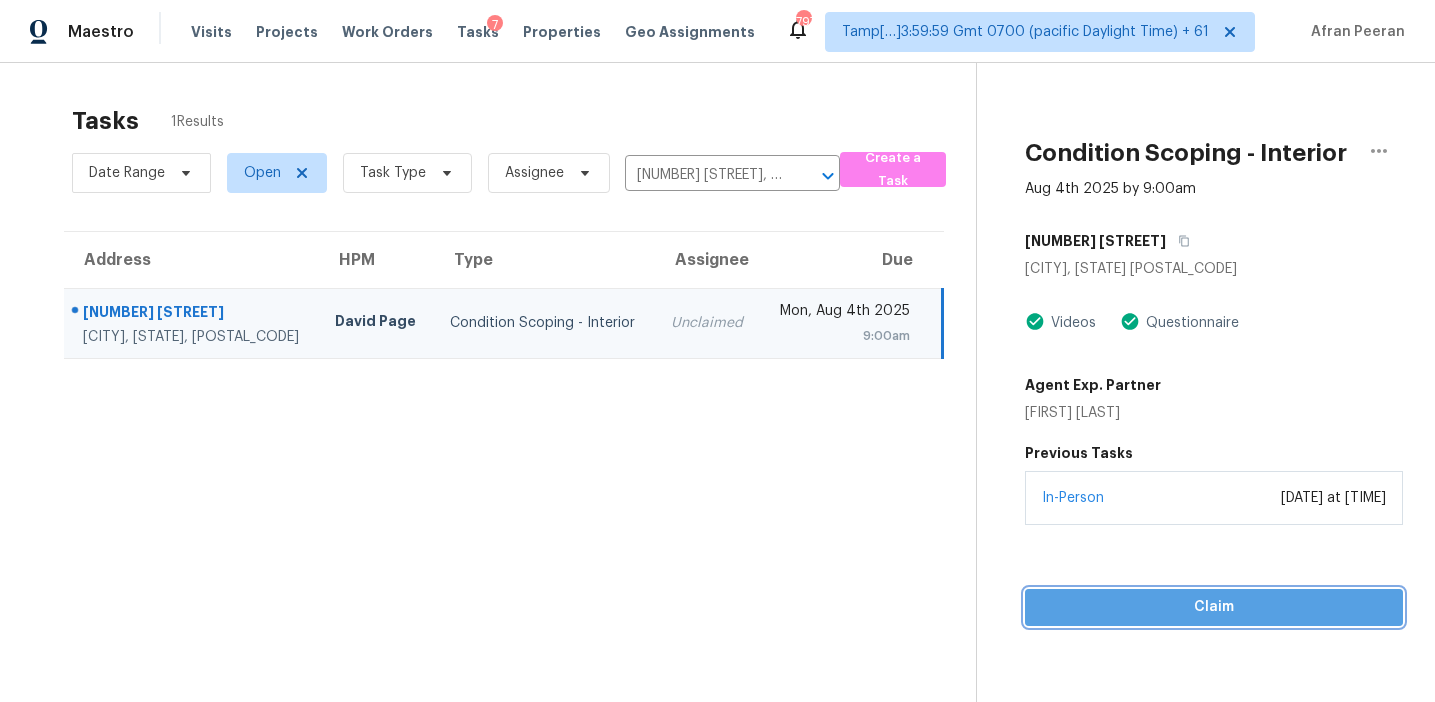 click on "Claim" at bounding box center [1214, 607] 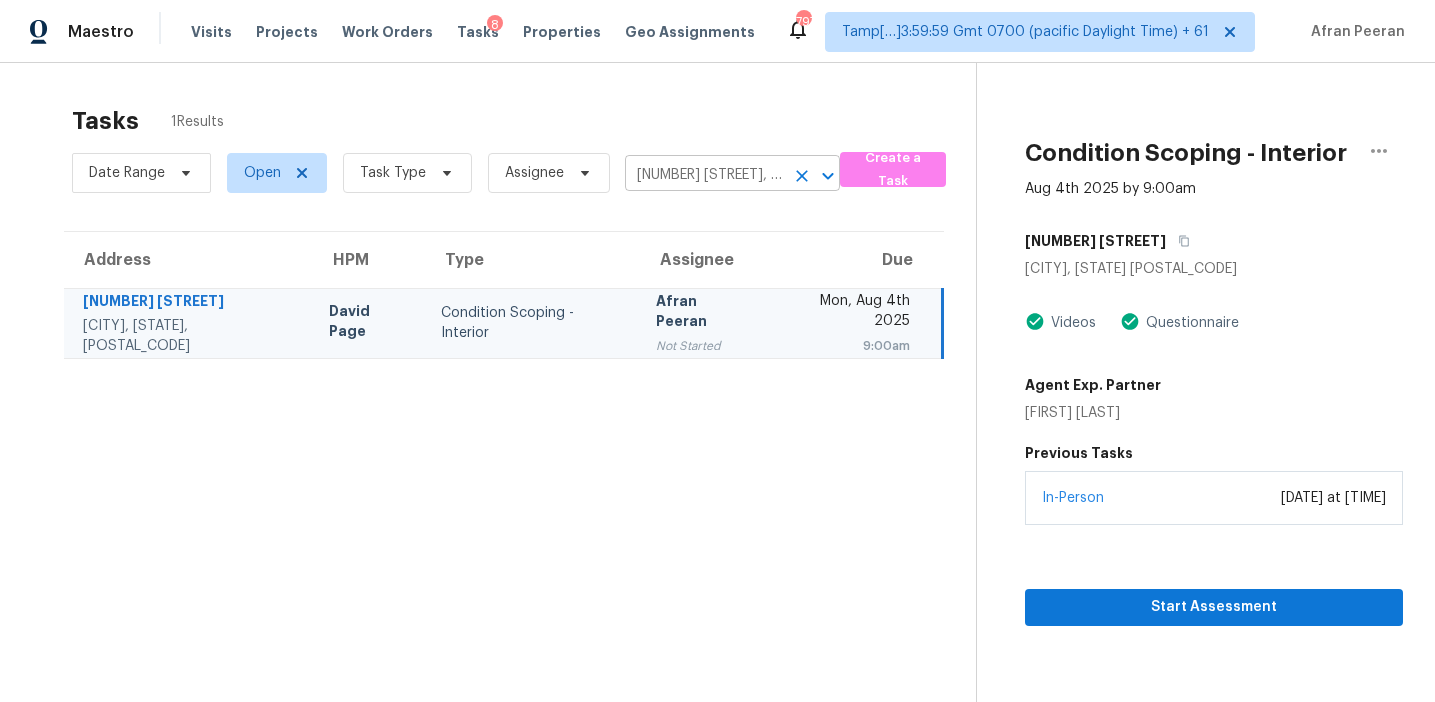 click on "19815 E Progress Ln, Centennial, CO 80015" at bounding box center [704, 175] 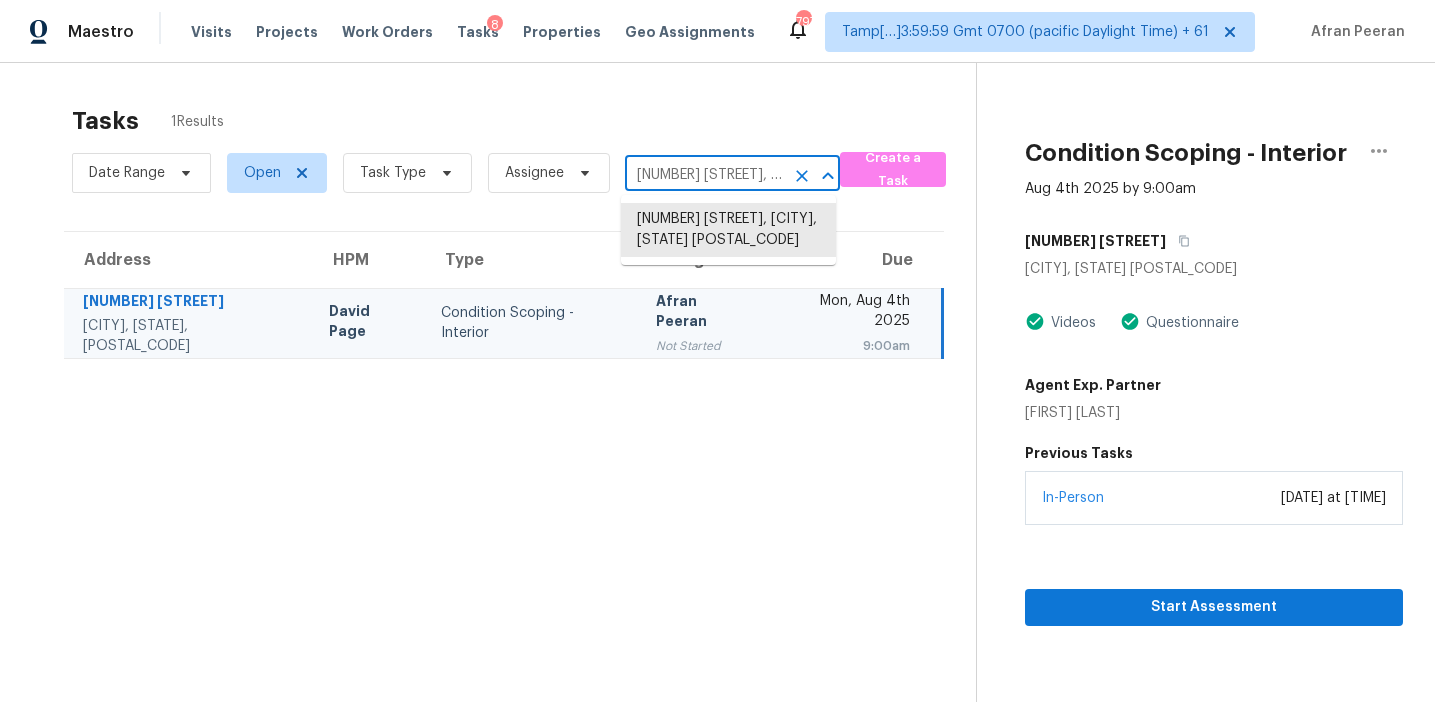 paste on "3973 N Quail Ln, Chattanooga, TN, 374" 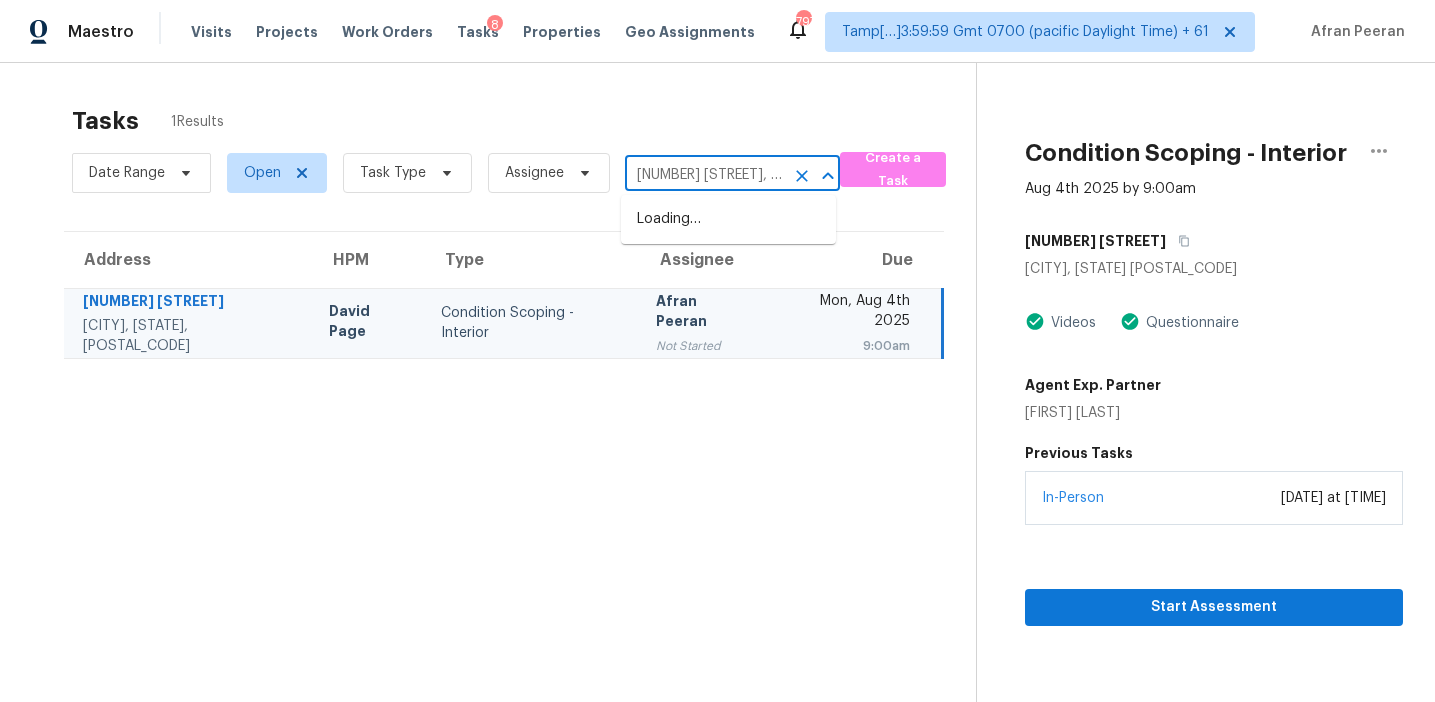 scroll, scrollTop: 0, scrollLeft: 119, axis: horizontal 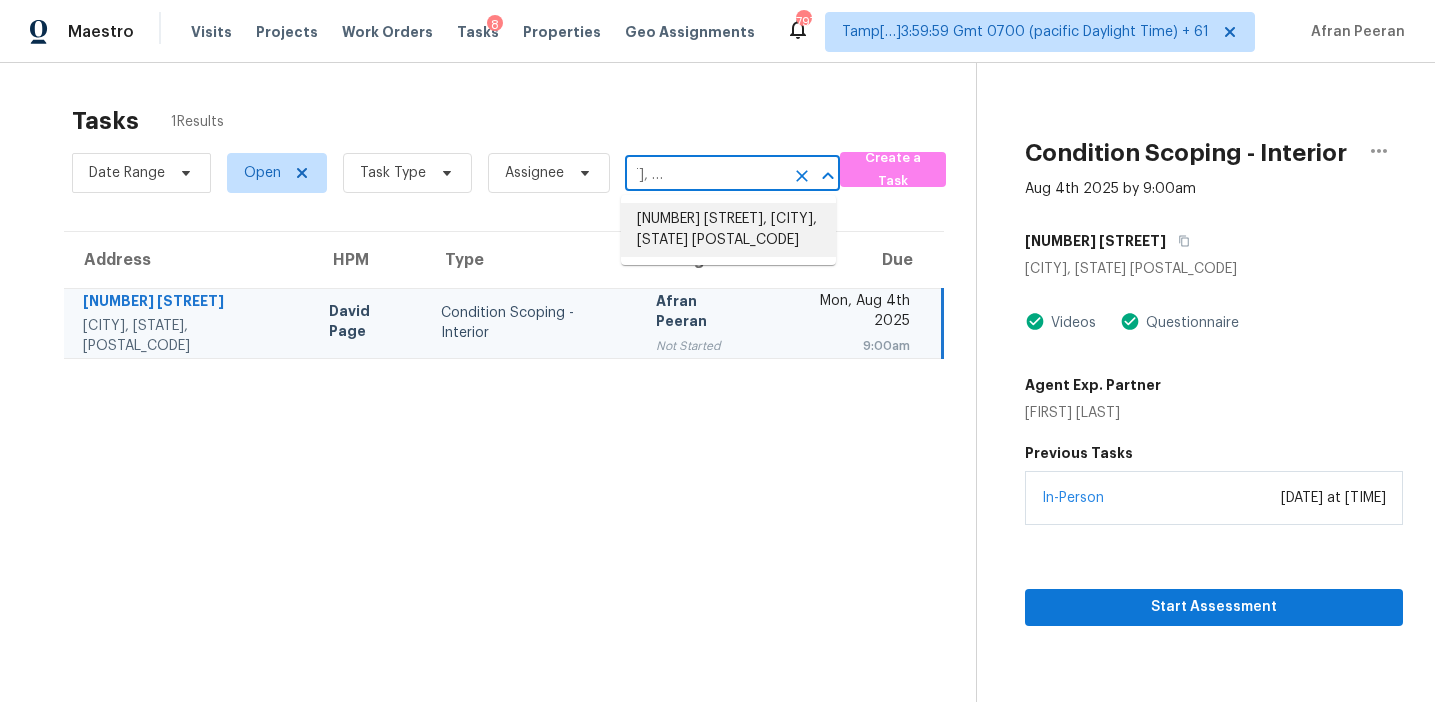 click on "3973 N Quail Ln, Chattanooga, TN 37415" at bounding box center (728, 230) 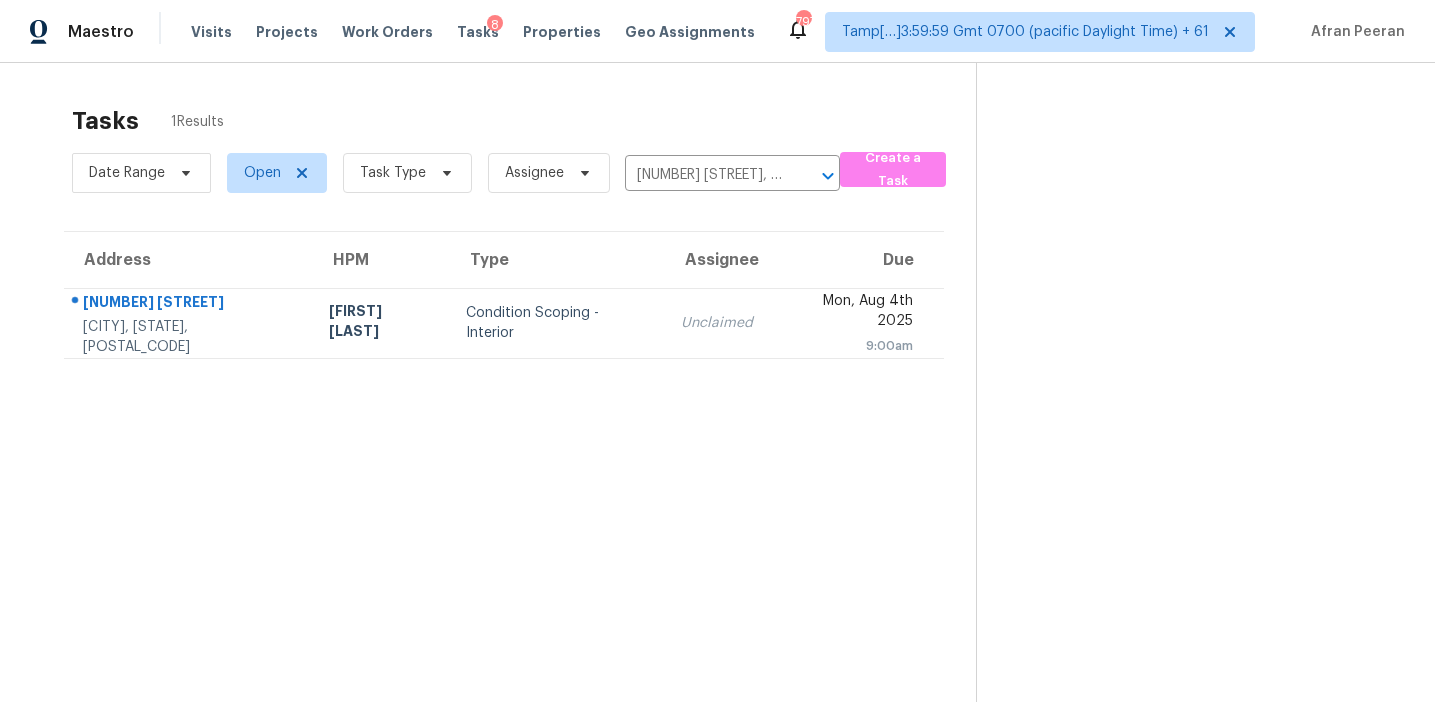 click on "Unclaimed" at bounding box center (717, 323) 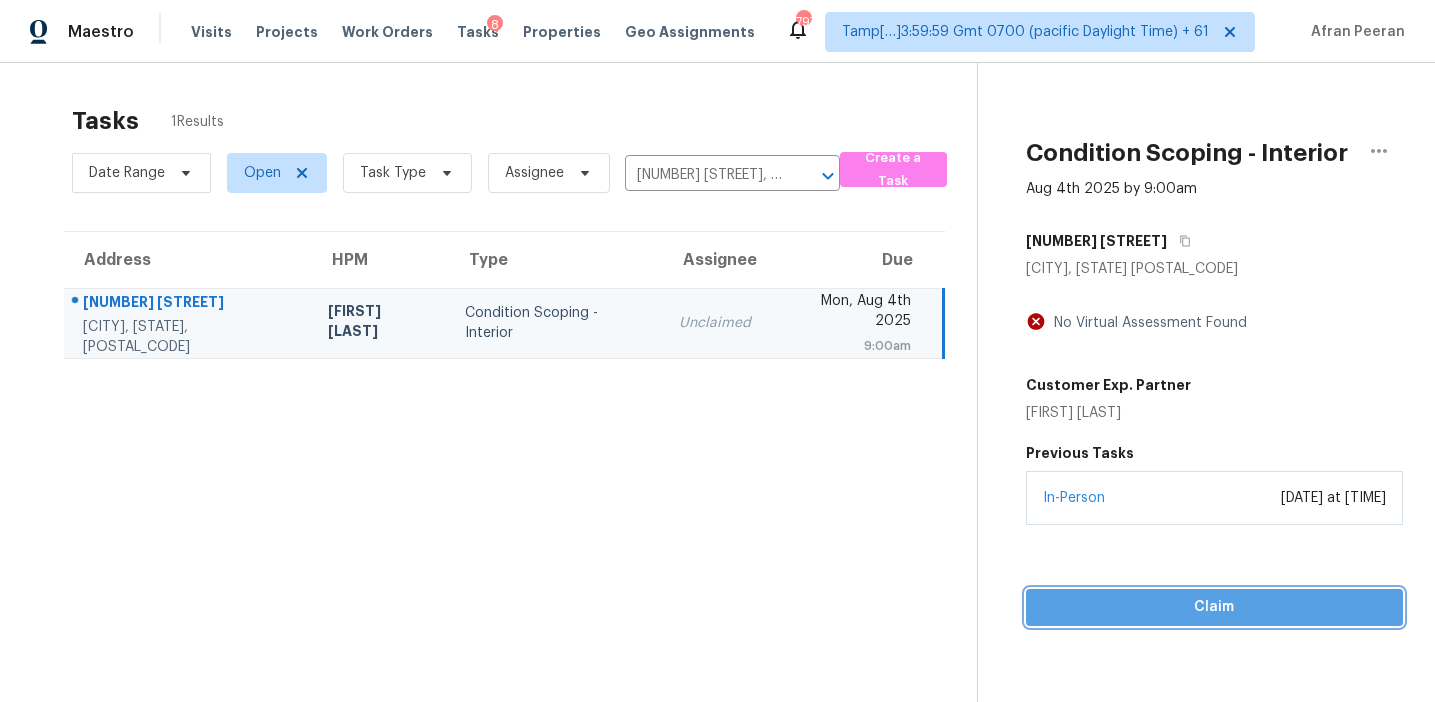 click on "Claim" at bounding box center [1214, 607] 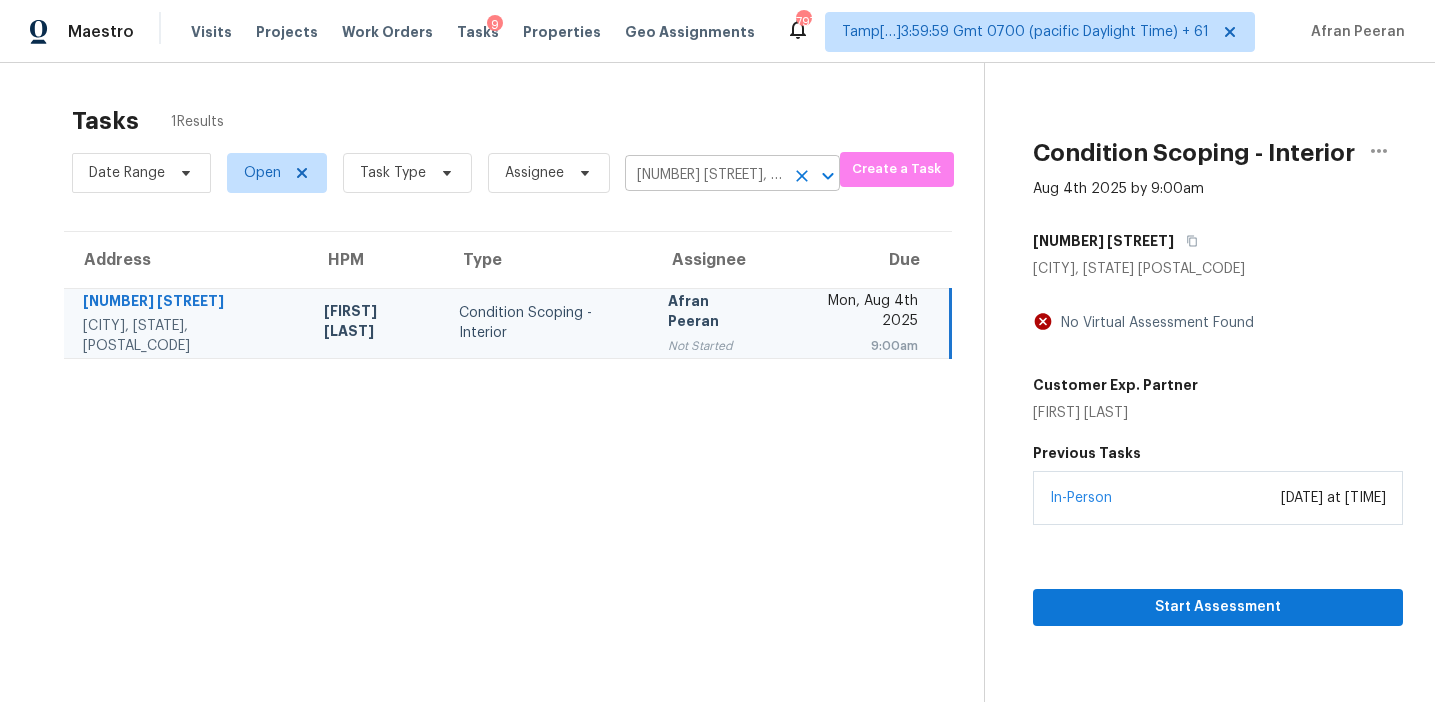 click on "3973 N Quail Ln, Chattanooga, TN 37415" at bounding box center [704, 175] 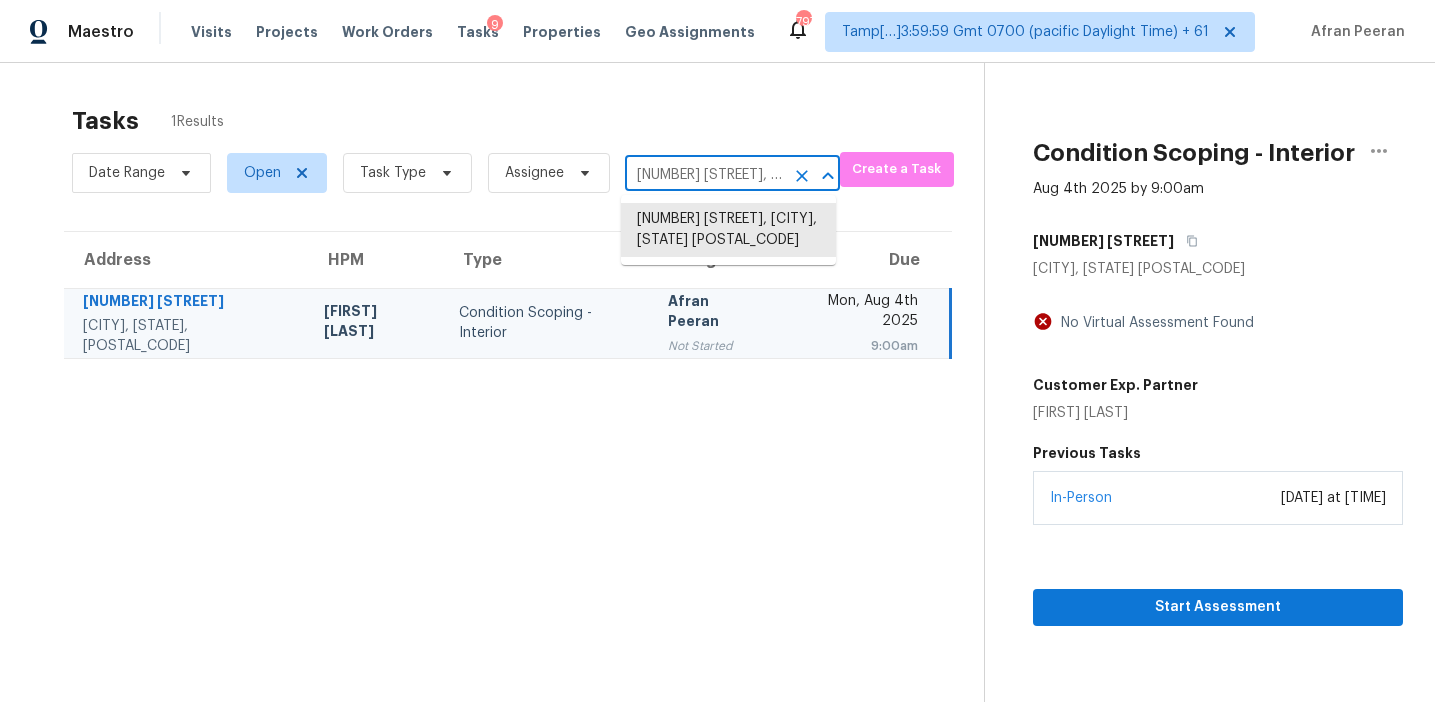 paste on "22210 Haber Dr, Cleveland, OH, 44126" 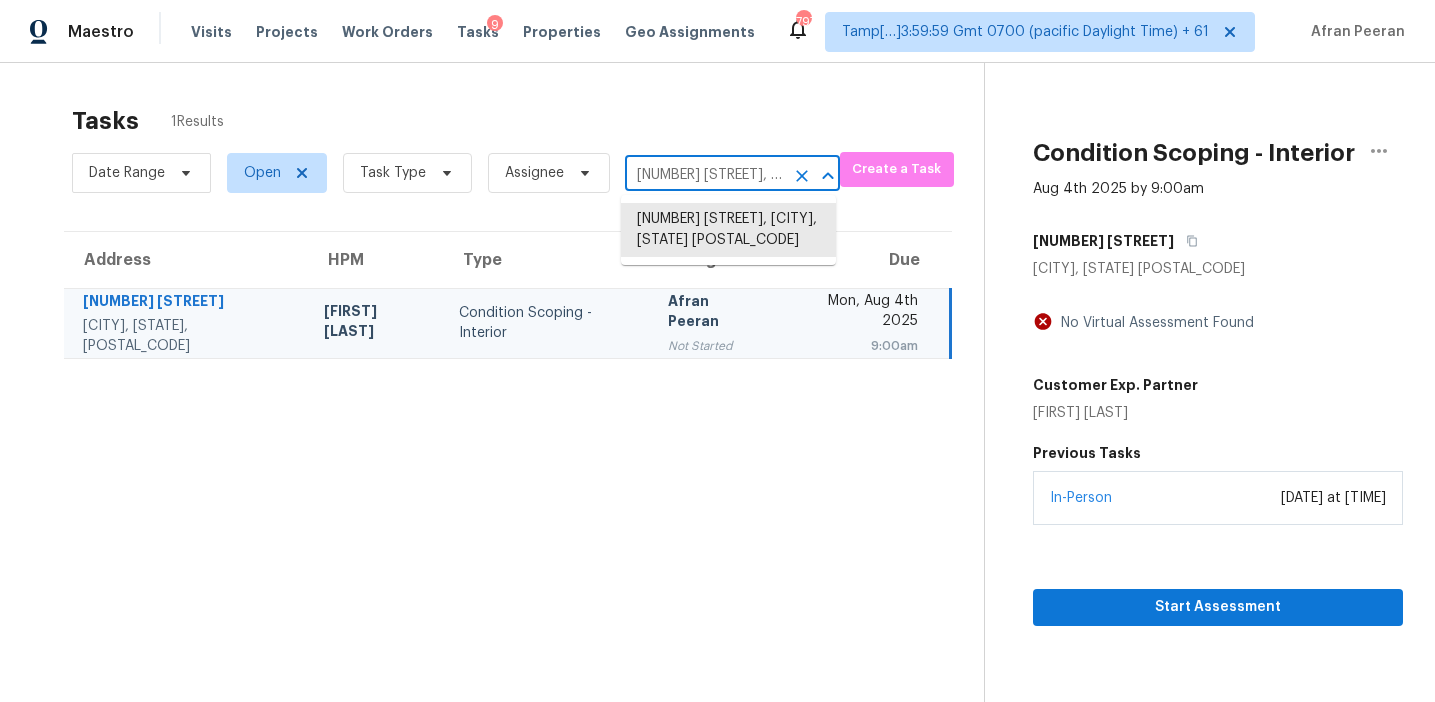 scroll, scrollTop: 0, scrollLeft: 101, axis: horizontal 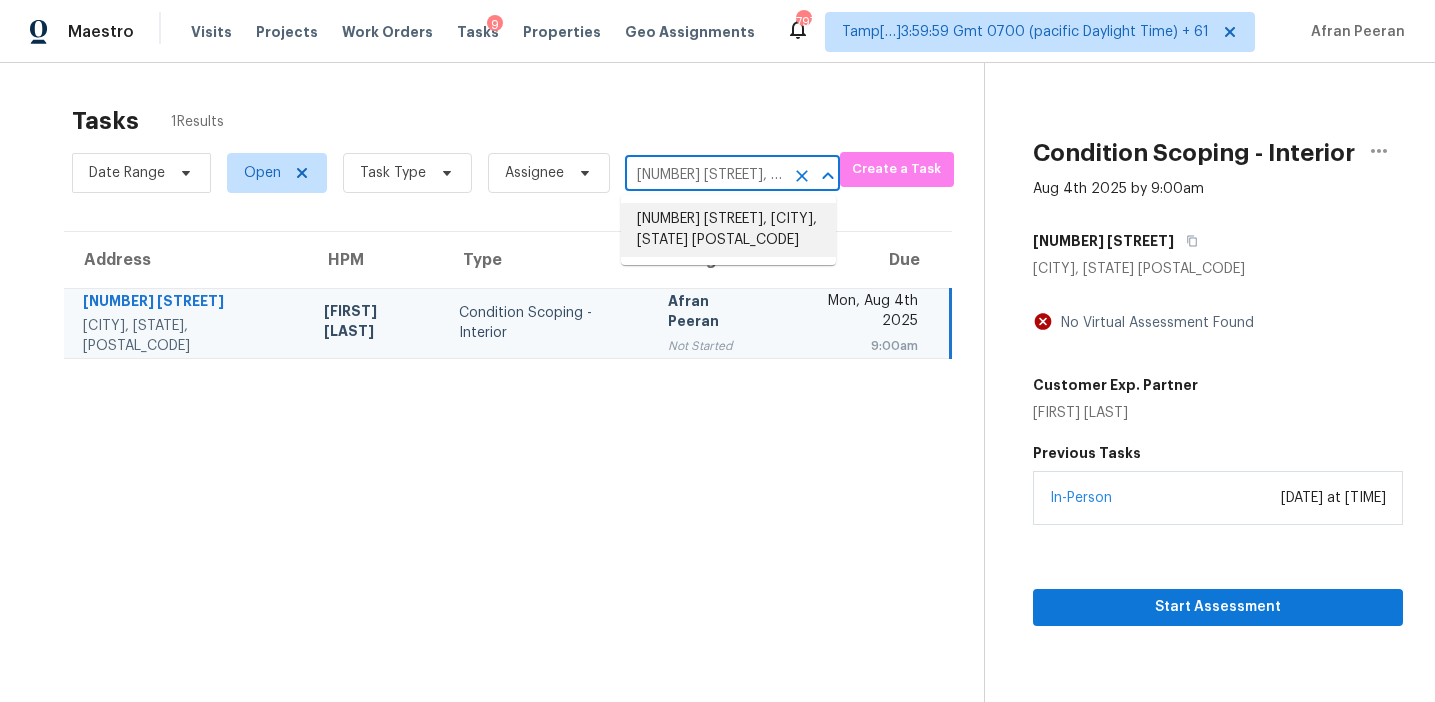 click on "3973 N Quail Ln, Chattanooga, TN 37415" at bounding box center [704, 175] 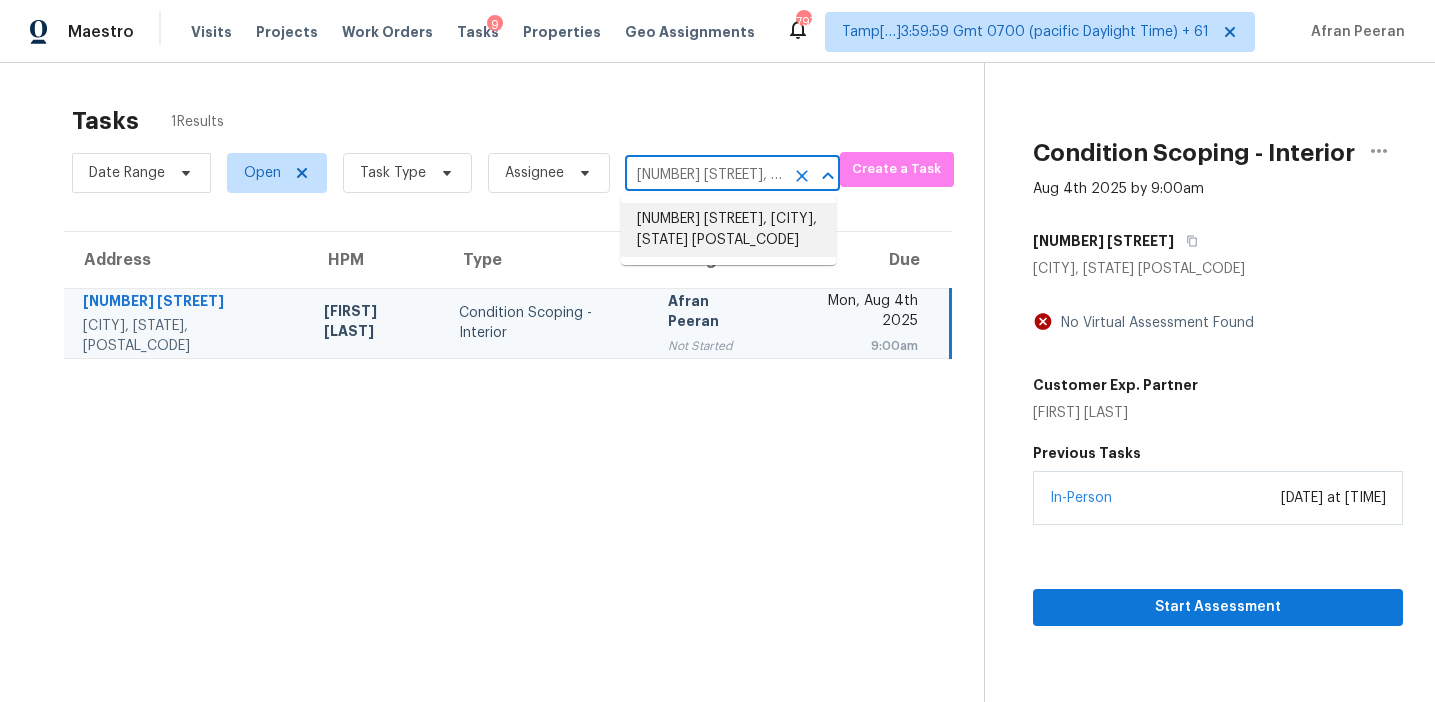 scroll, scrollTop: 0, scrollLeft: 121, axis: horizontal 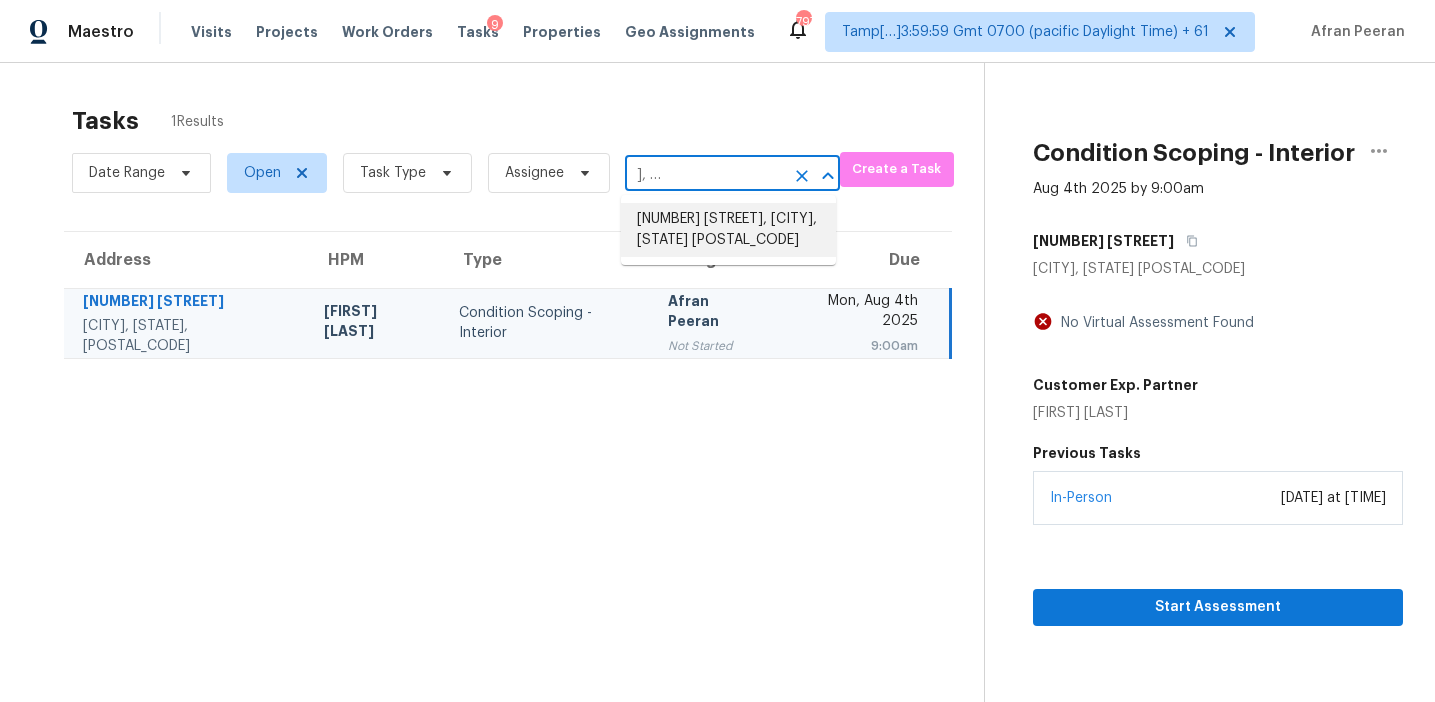click on "830 Winfield Ct SW, Marietta, GA 30060" at bounding box center (728, 230) 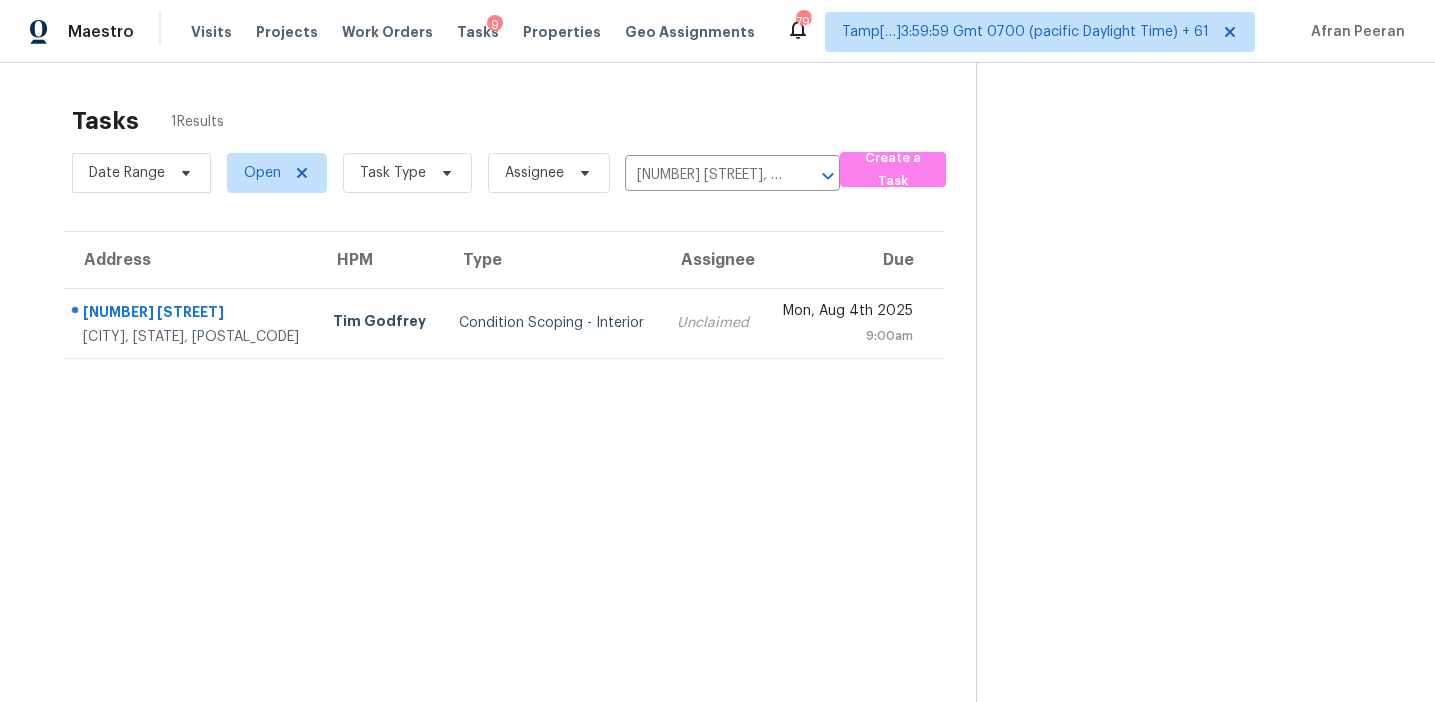 click on "Unclaimed" at bounding box center [713, 323] 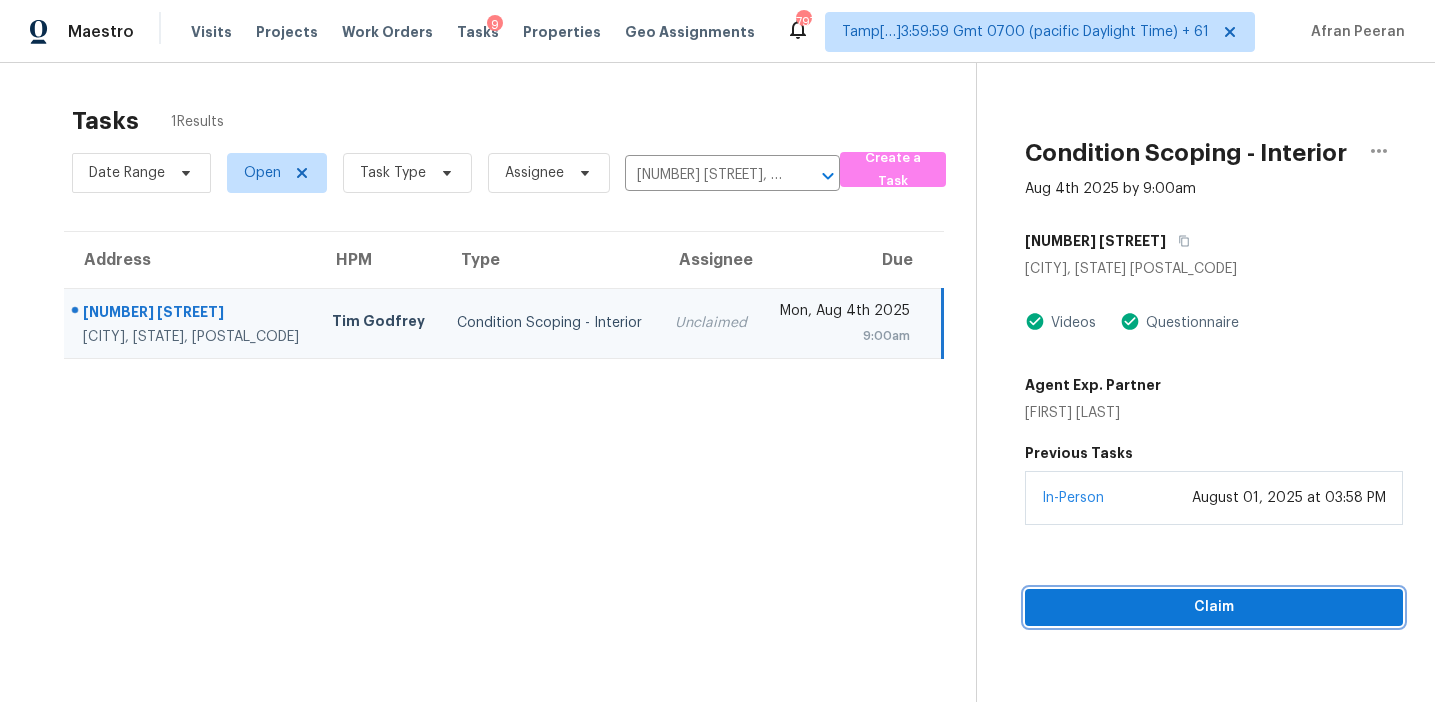 click on "Claim" at bounding box center (1214, 607) 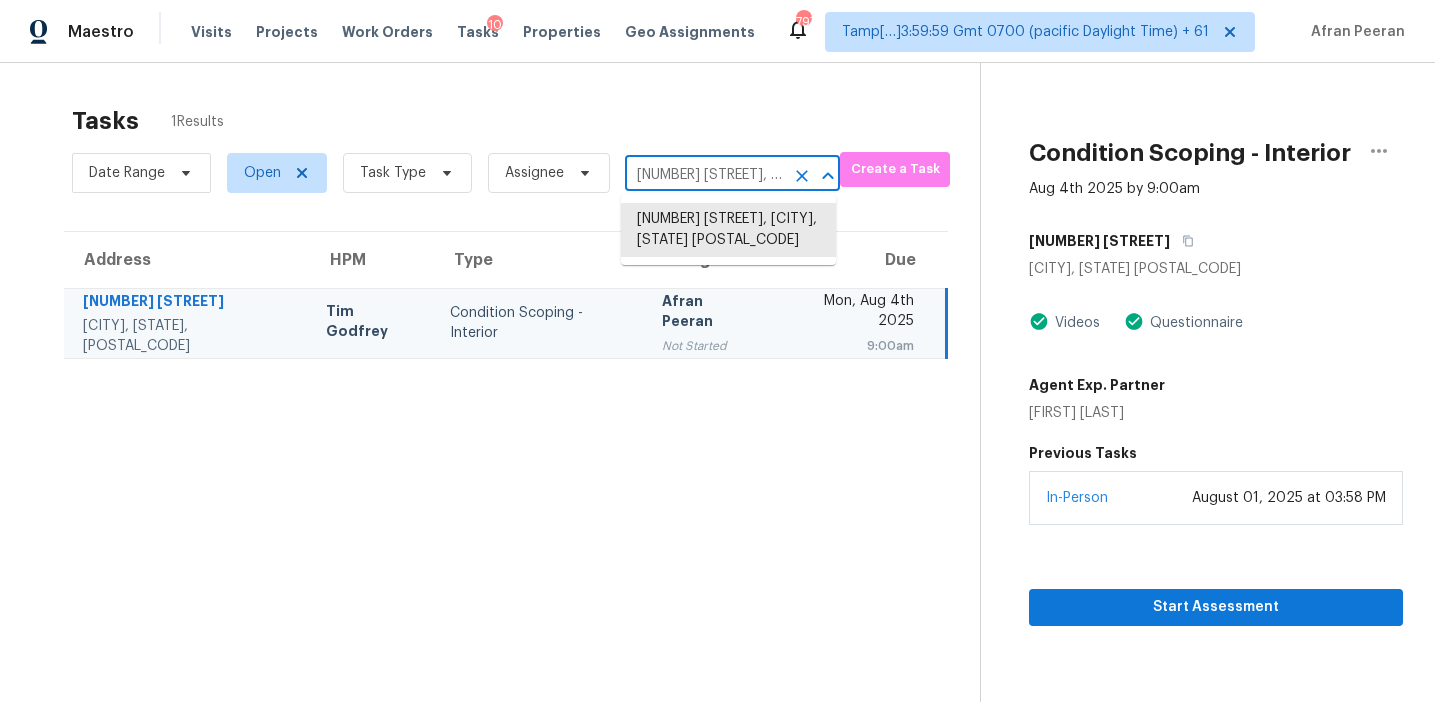 click on "830 Winfield Ct SW, Marietta, GA 30060" at bounding box center [704, 175] 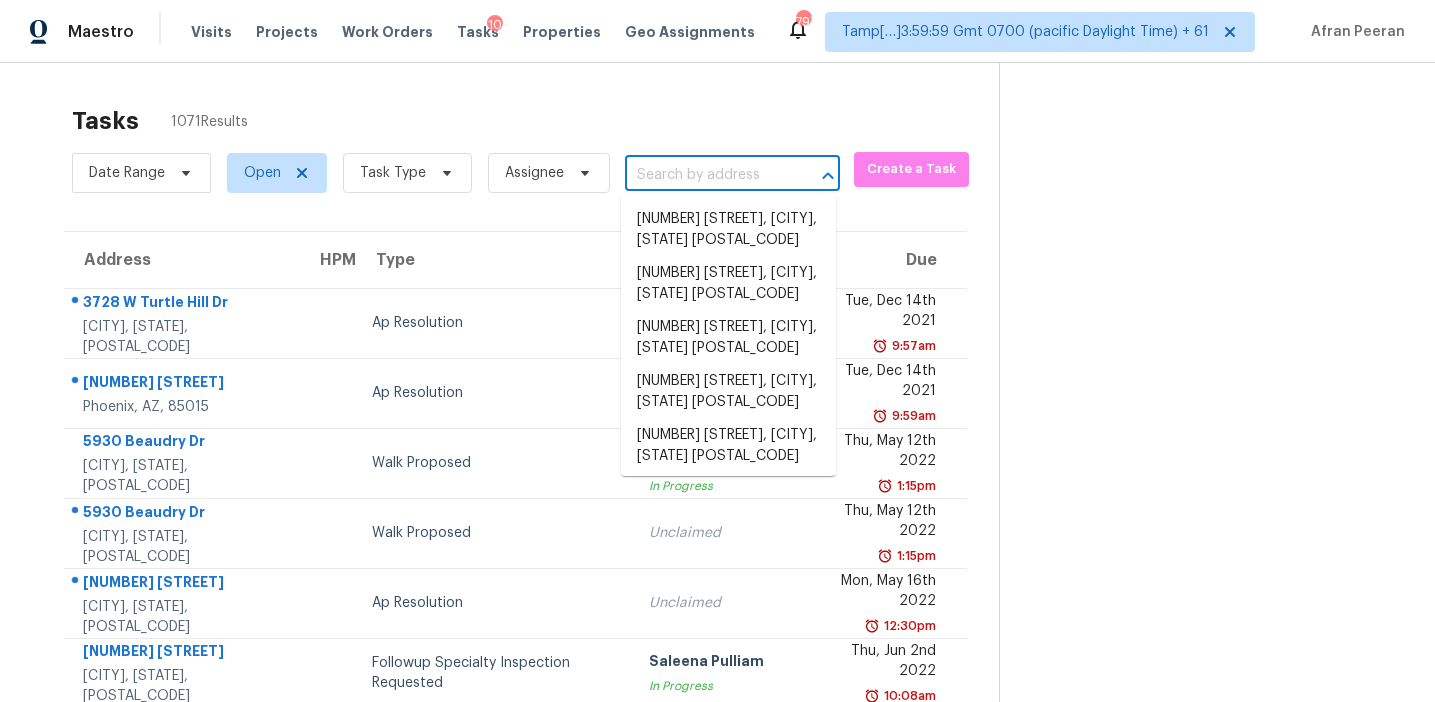 click at bounding box center [704, 175] 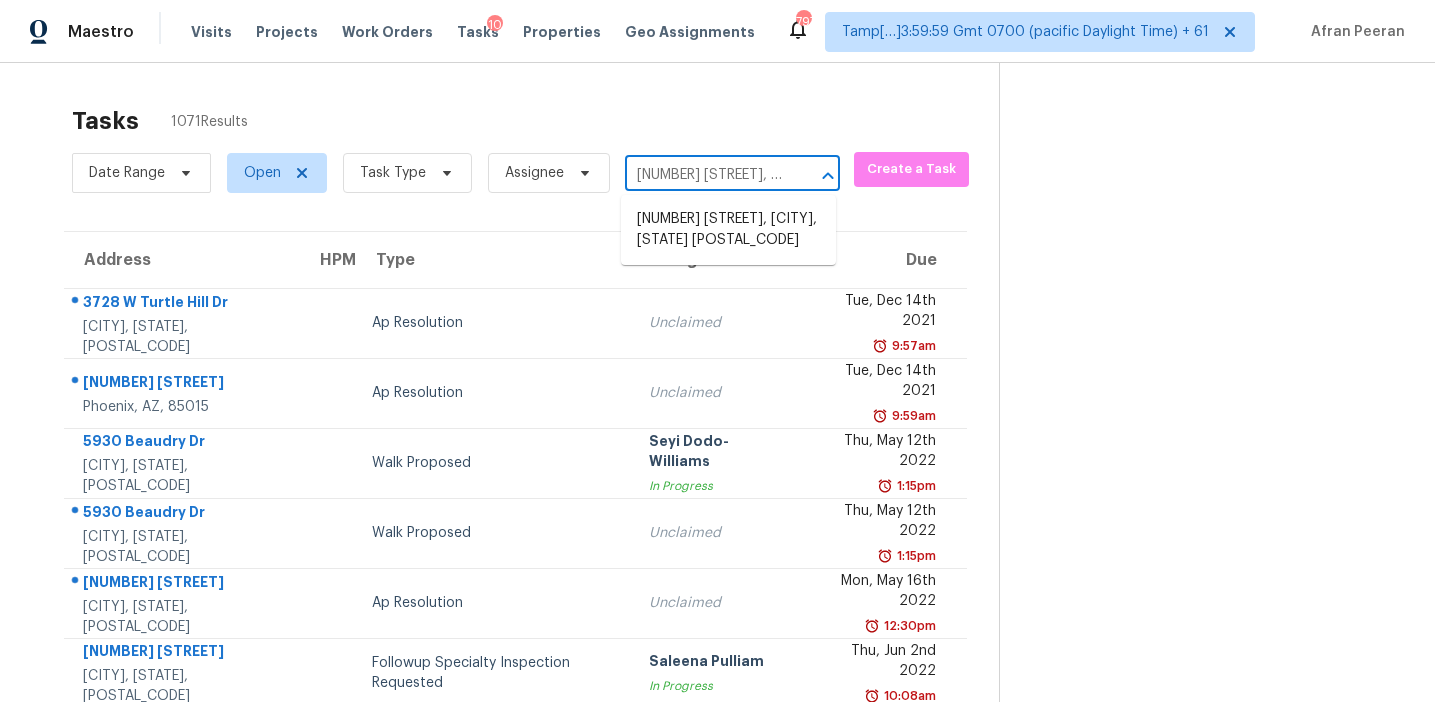 scroll, scrollTop: 0, scrollLeft: 100, axis: horizontal 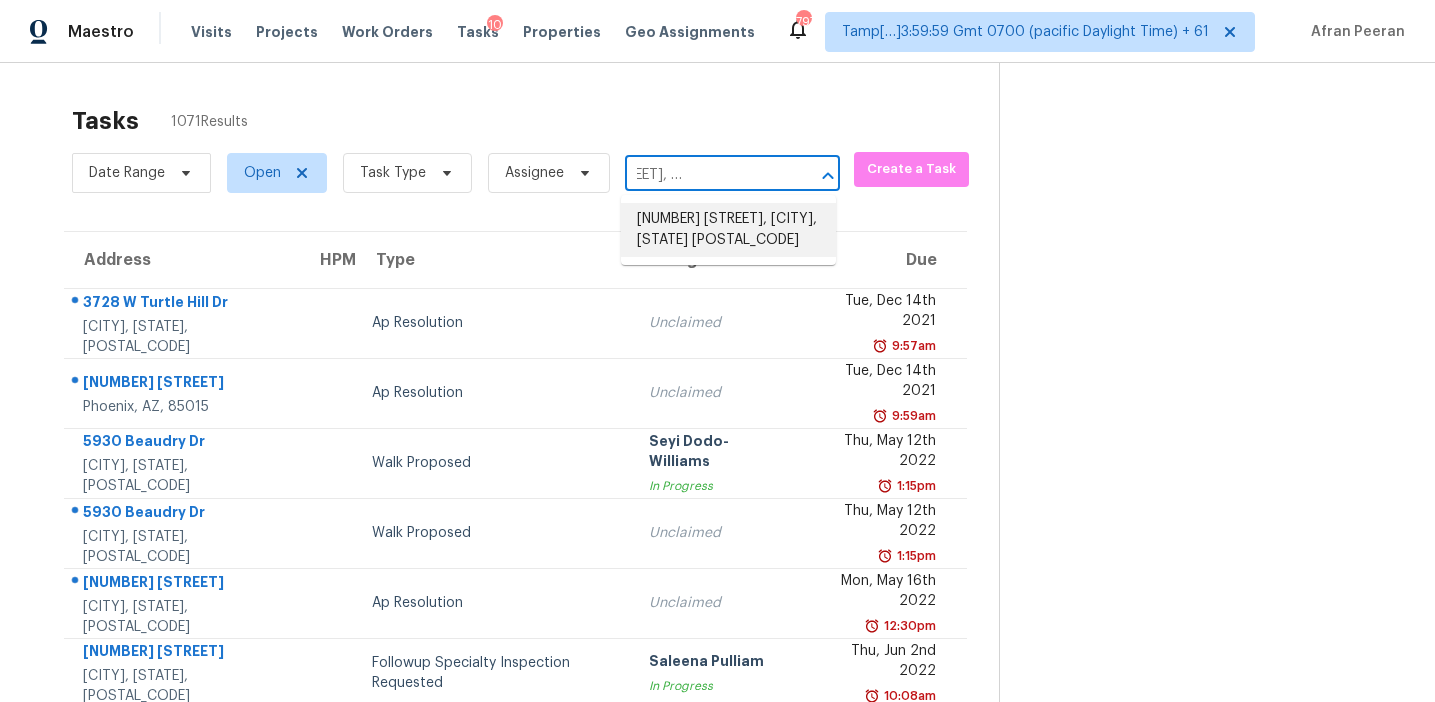 click on "3601 E Jasmine St, Pearland, TX 77581" at bounding box center (728, 230) 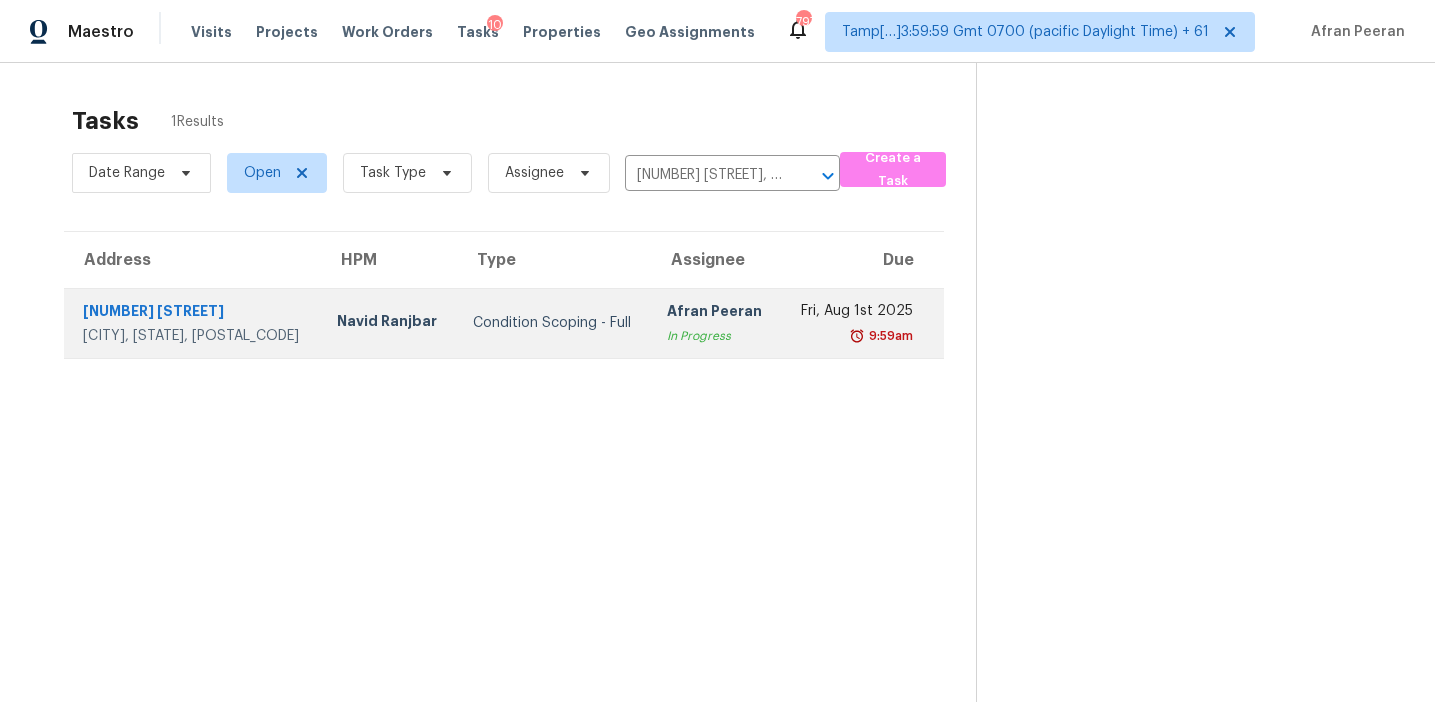 click on "Afran Peeran In Progress" at bounding box center [716, 323] 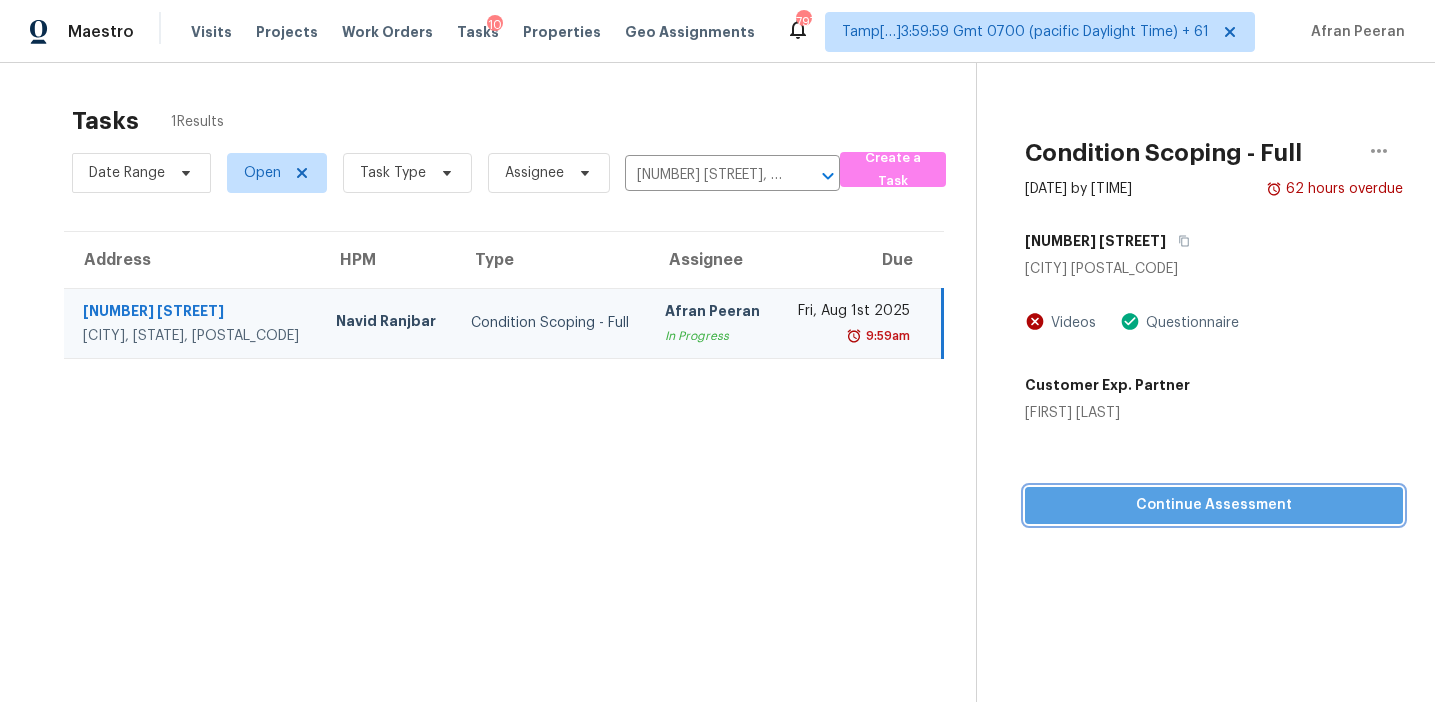 click on "Continue Assessment" at bounding box center (1214, 505) 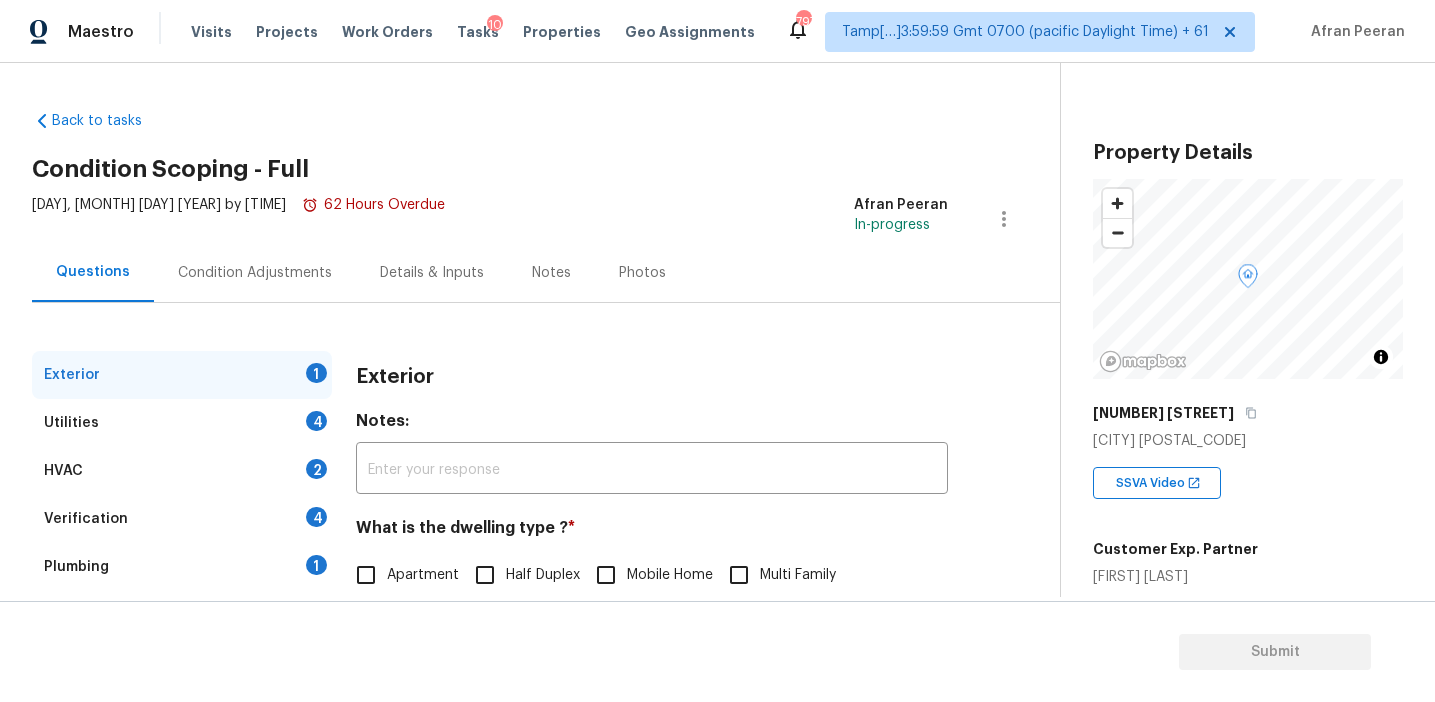 scroll, scrollTop: 261, scrollLeft: 0, axis: vertical 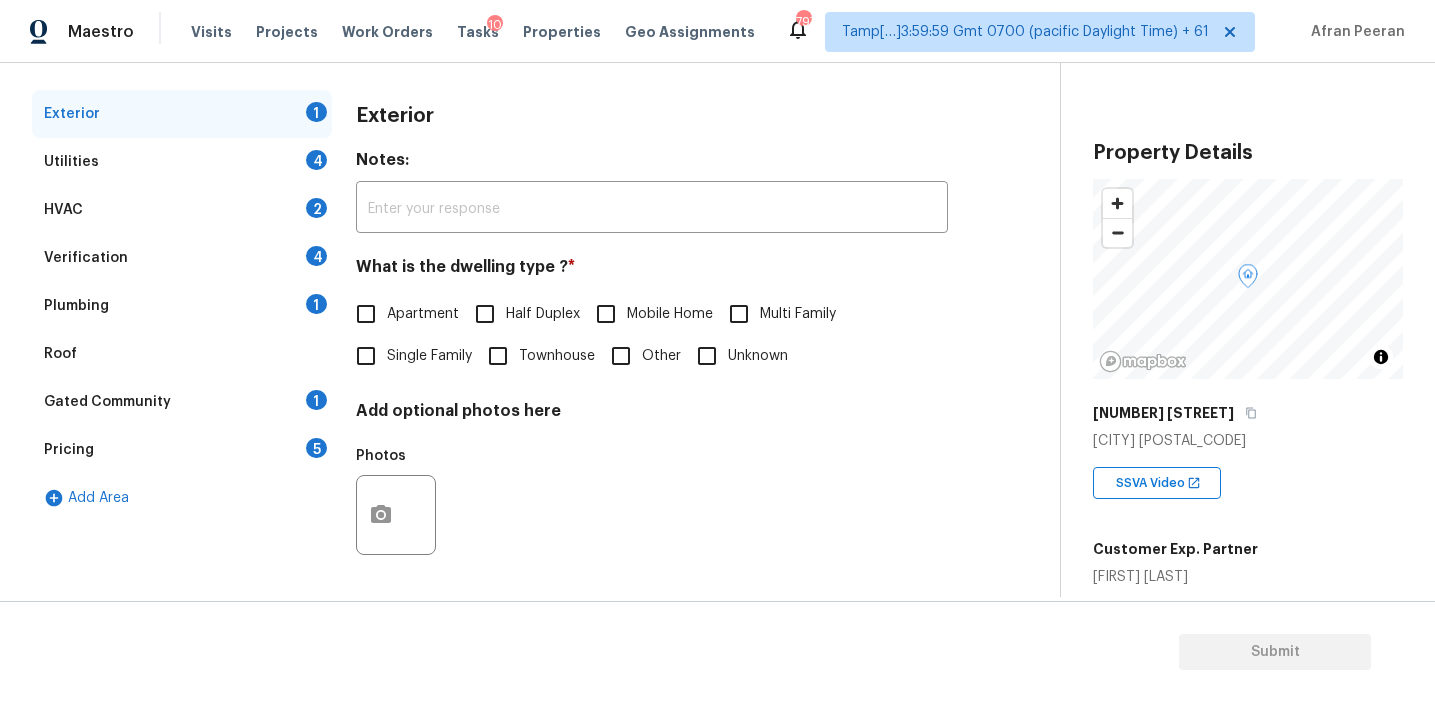 click on "Pricing 5" at bounding box center (182, 450) 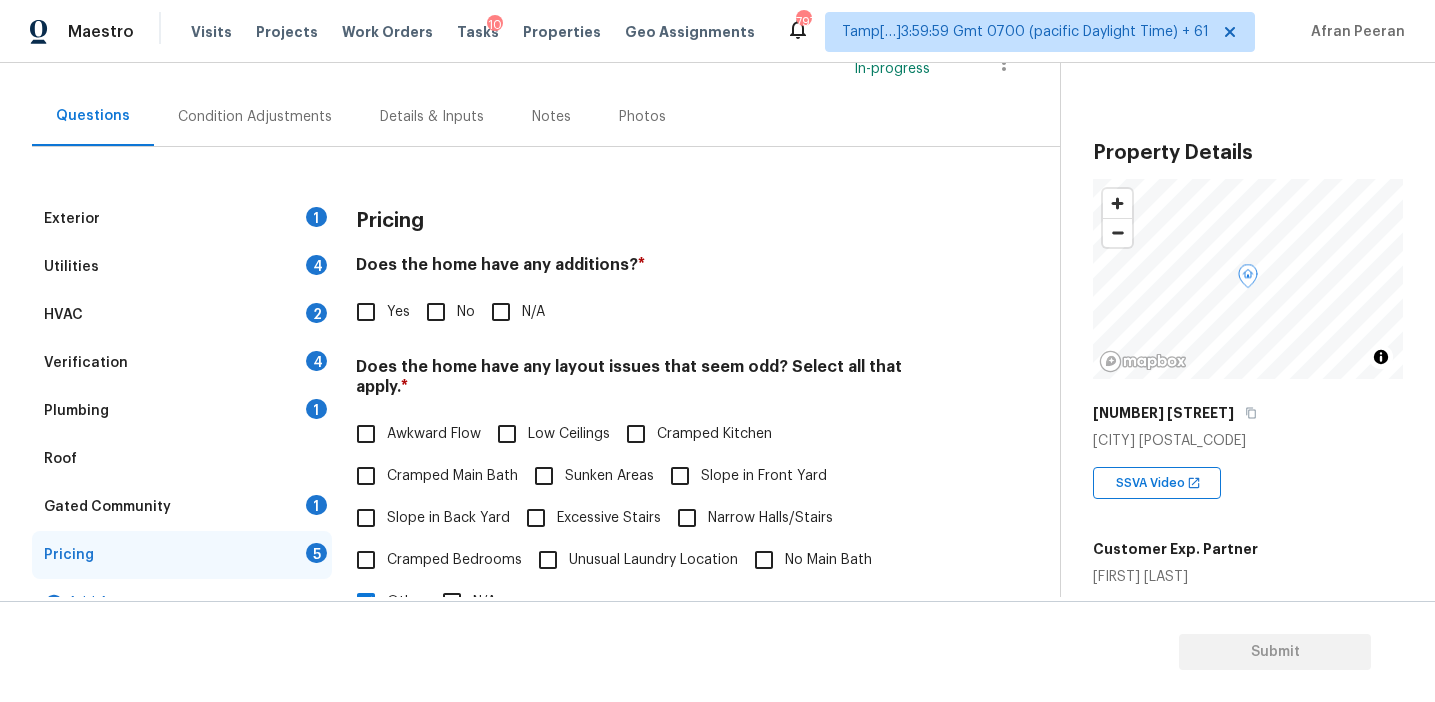 scroll, scrollTop: 169, scrollLeft: 0, axis: vertical 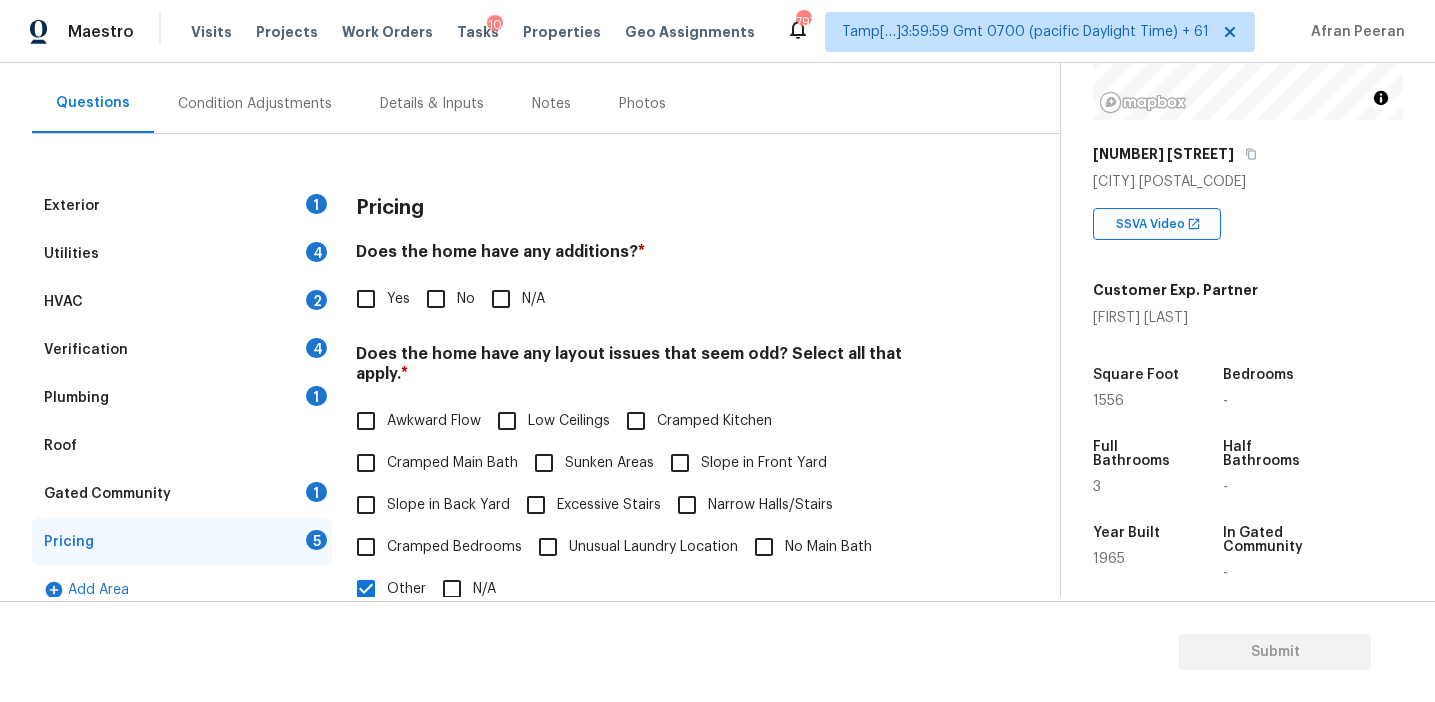 click on "Condition Adjustments" at bounding box center (255, 104) 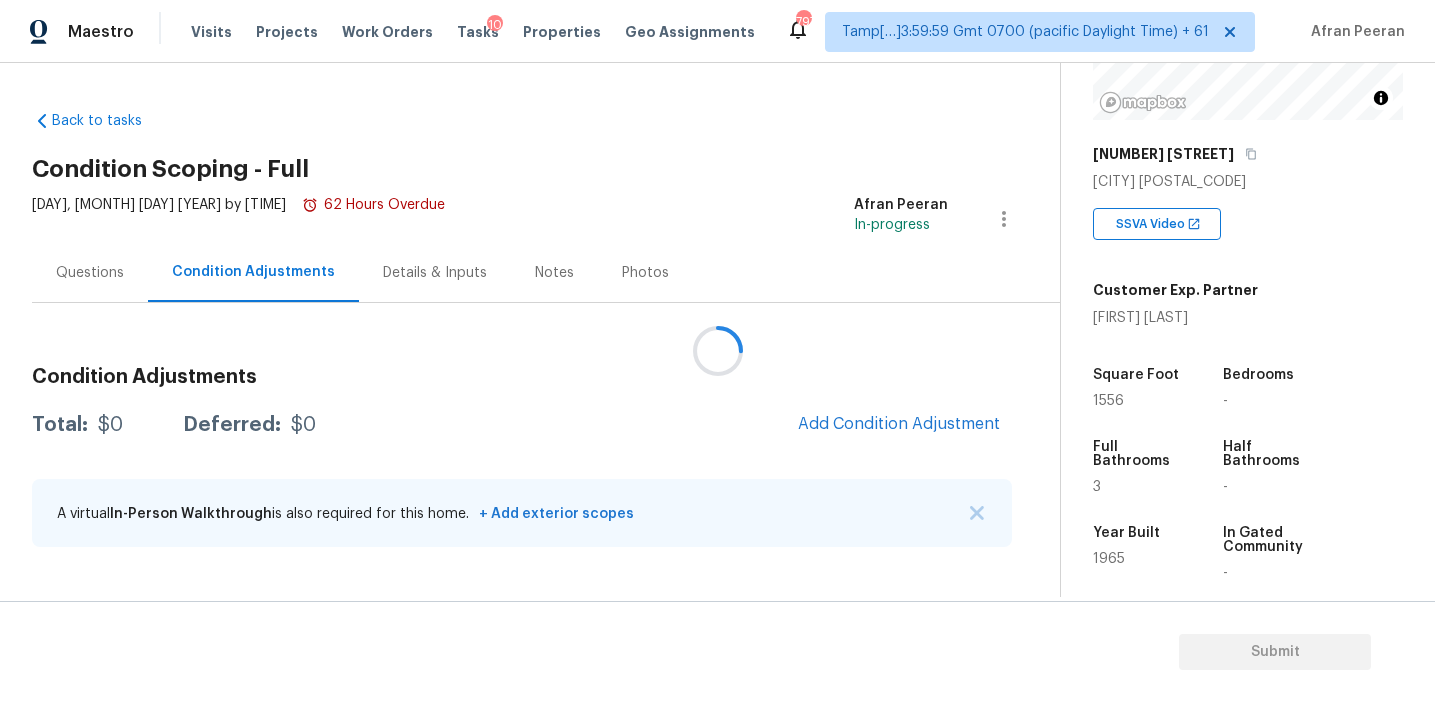 scroll, scrollTop: 0, scrollLeft: 0, axis: both 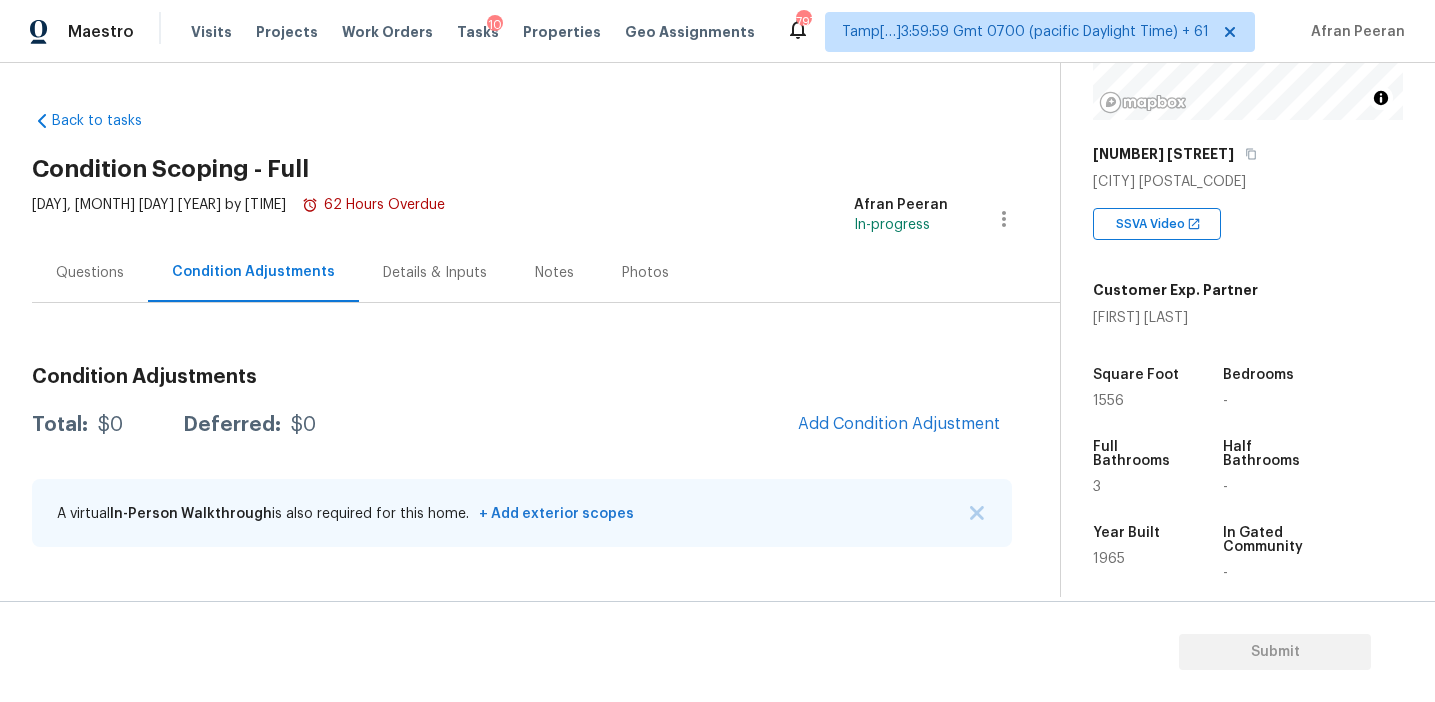 click on "Condition Adjustments Total:  $0 Deferred:  $0 Add Condition Adjustment A virtual  In-Person Walkthrough  is also required for this home.   + Add exterior scopes" at bounding box center (522, 458) 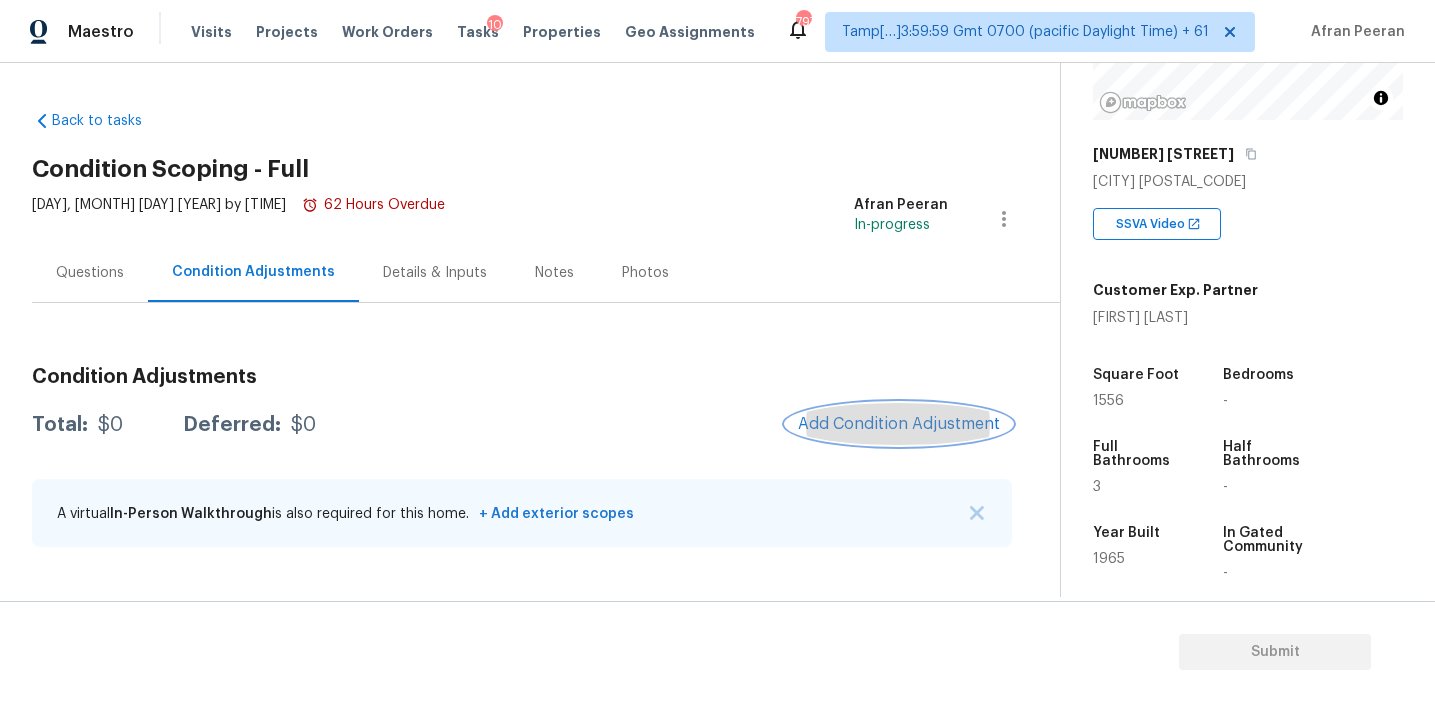 click on "Add Condition Adjustment" at bounding box center (899, 424) 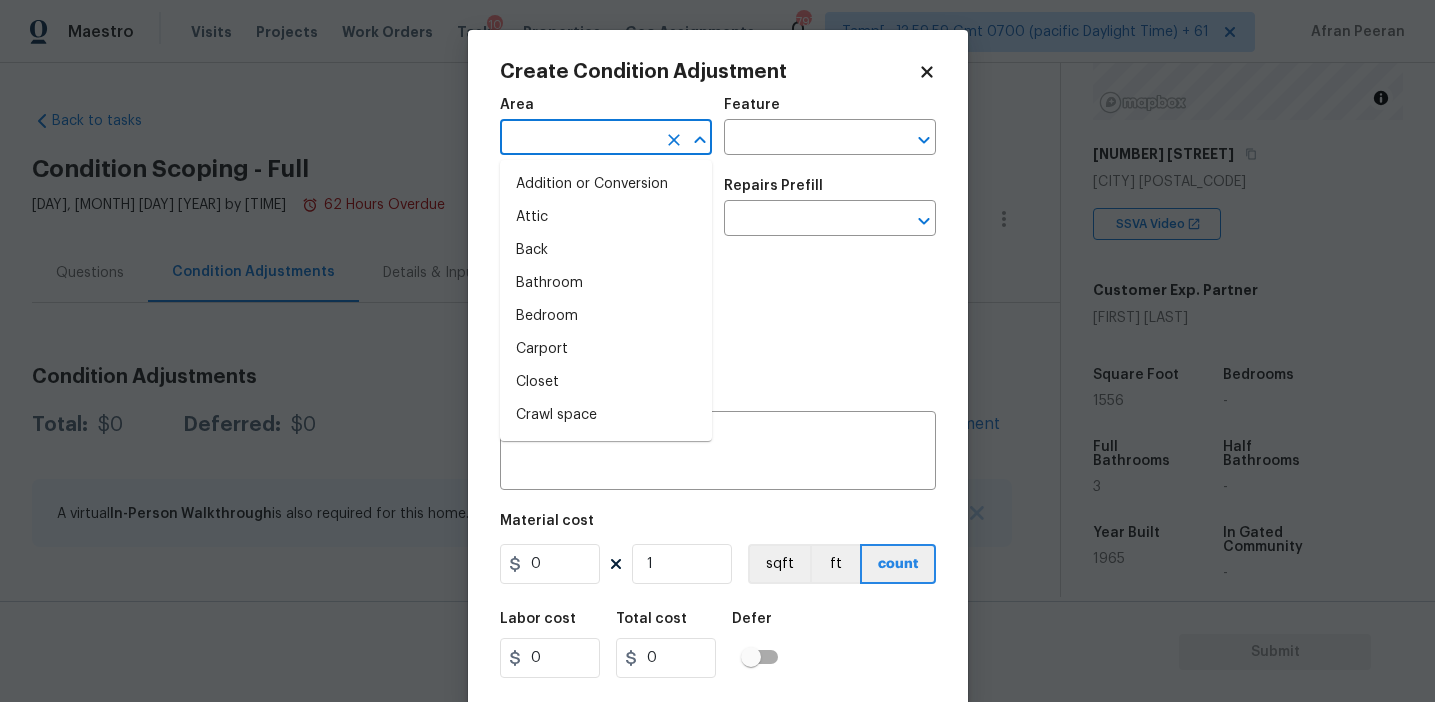 click at bounding box center (578, 139) 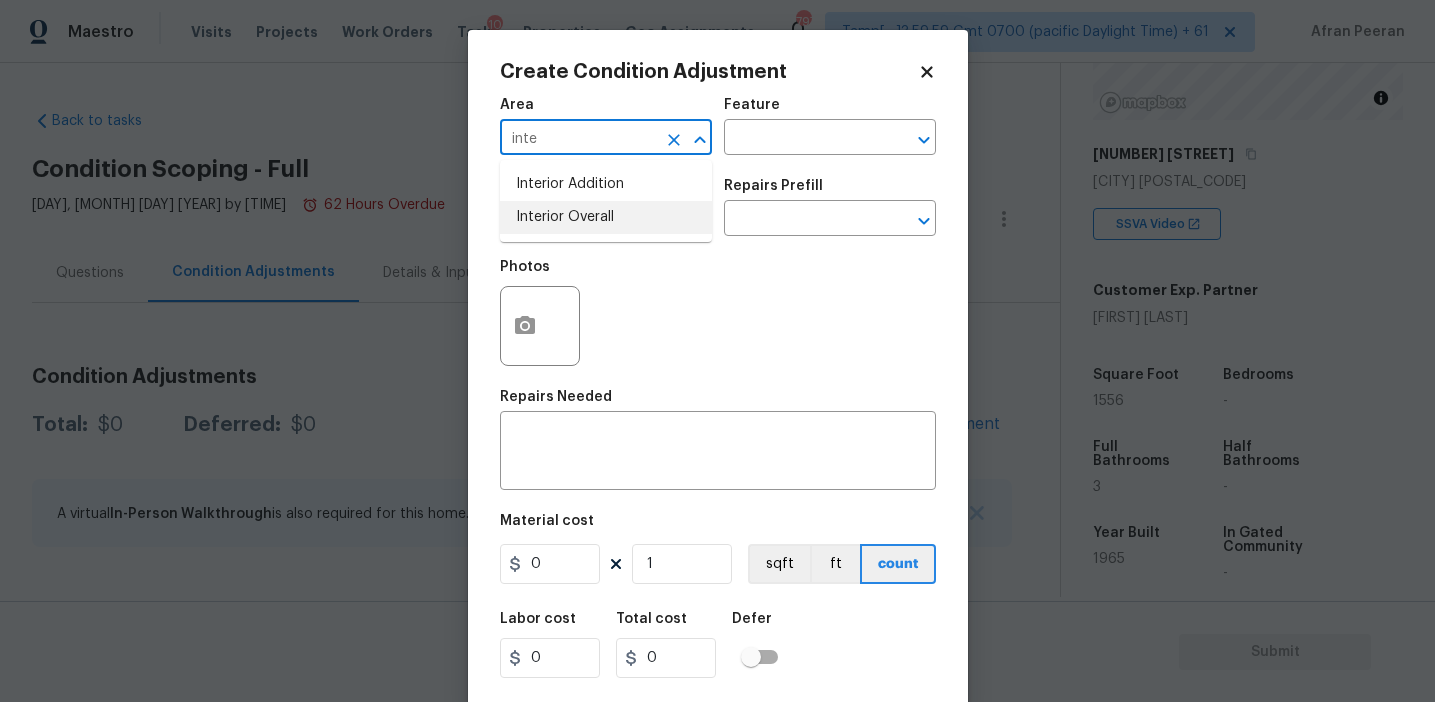 click on "Interior Overall" at bounding box center [606, 217] 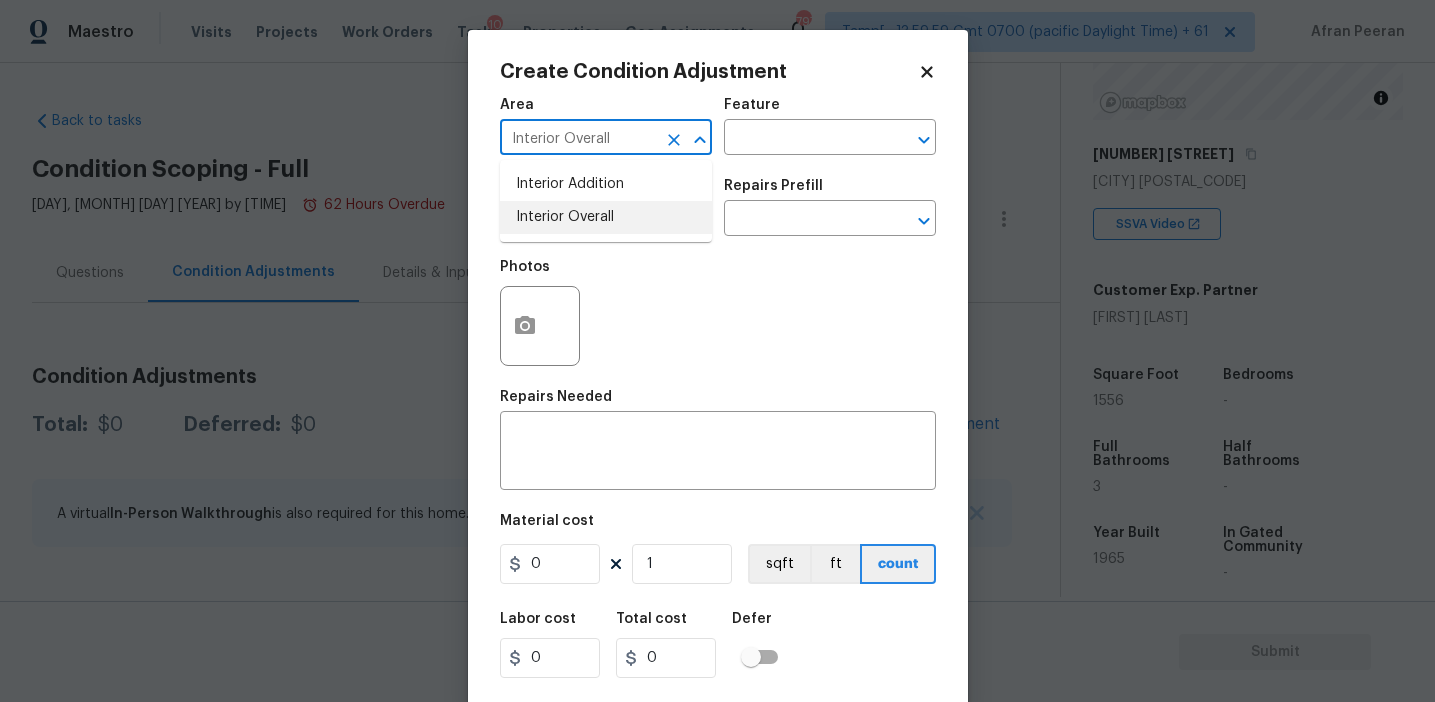 type on "Interior Overall" 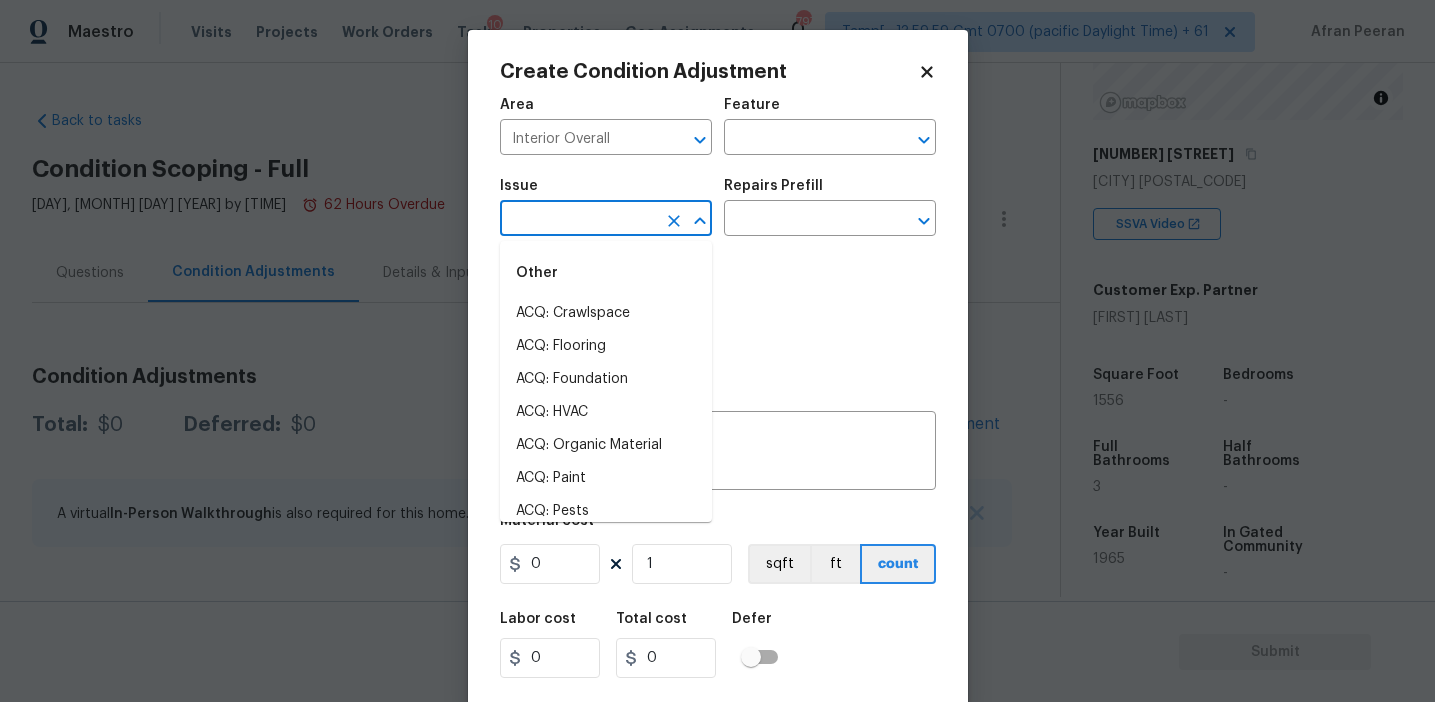 click at bounding box center [578, 220] 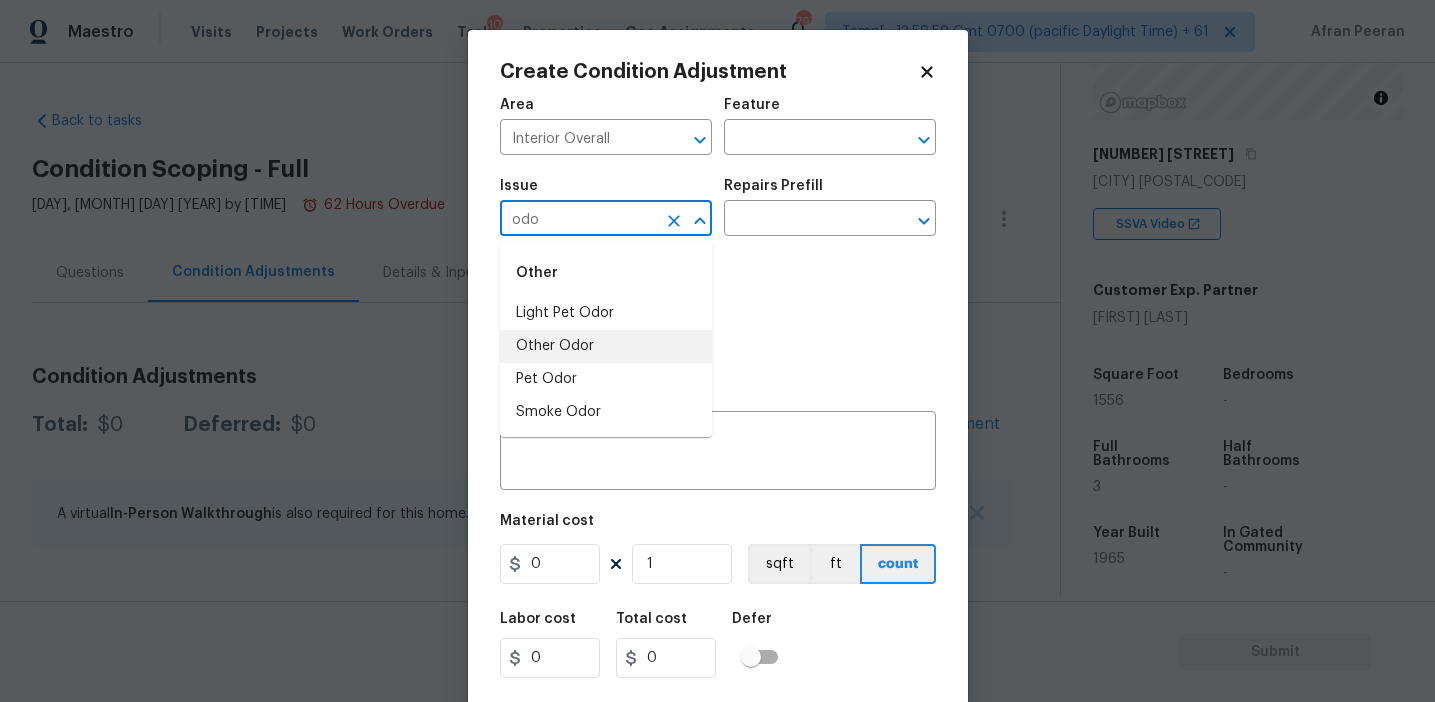 click on "Other Odor" at bounding box center [606, 346] 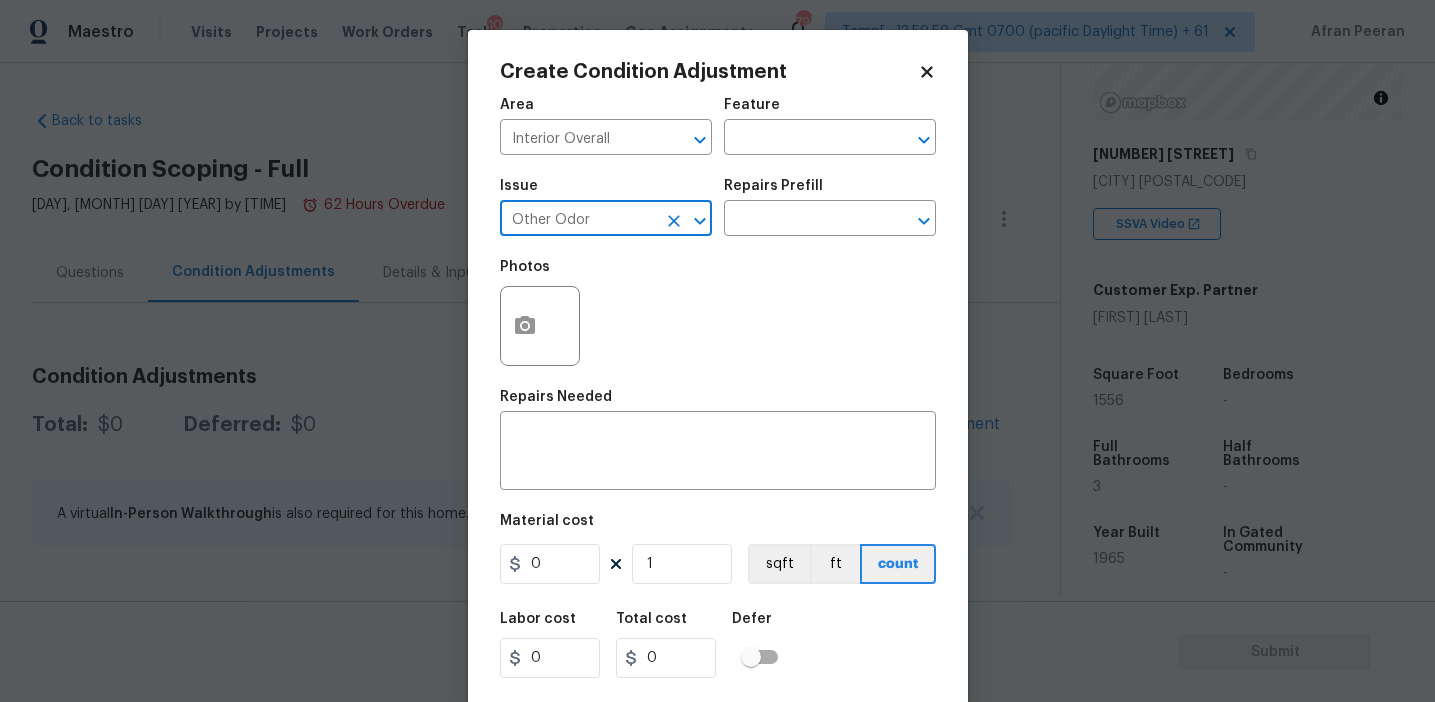 type on "Other Odor" 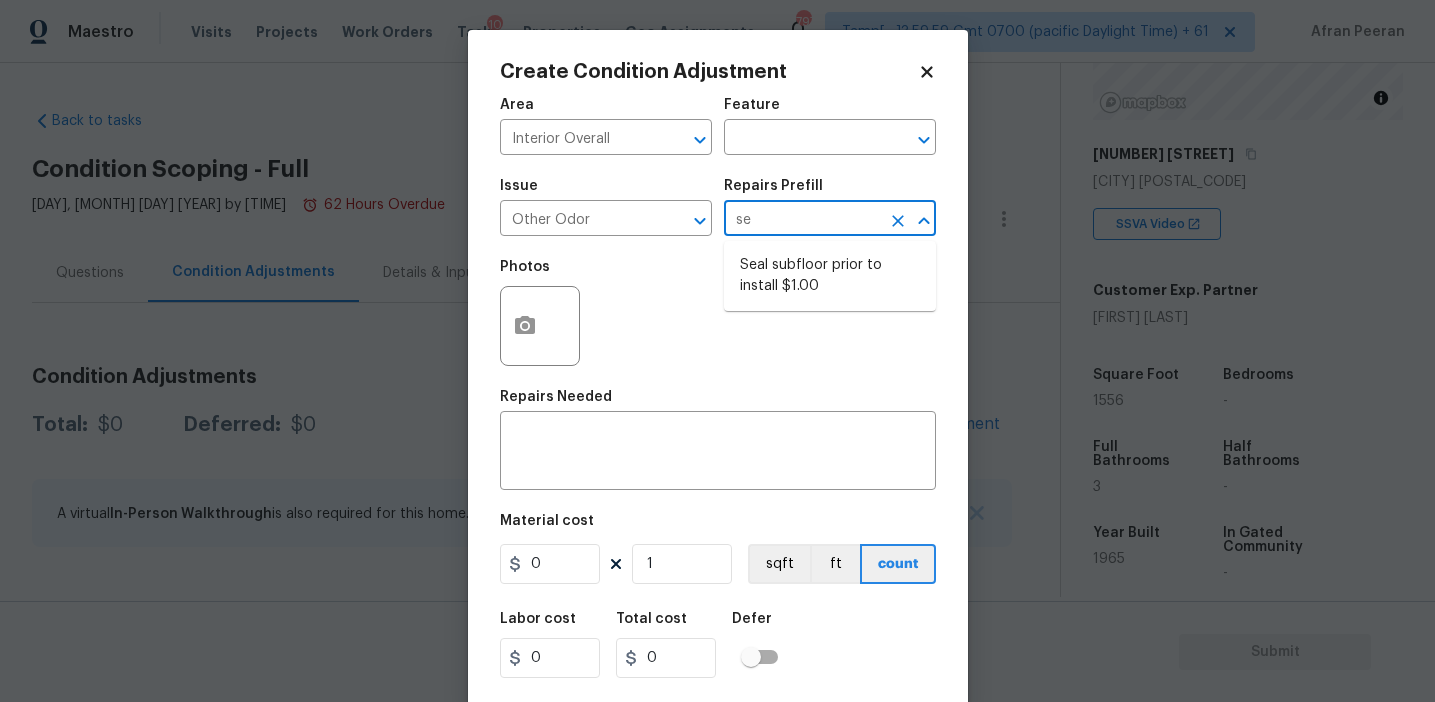 type on "sea" 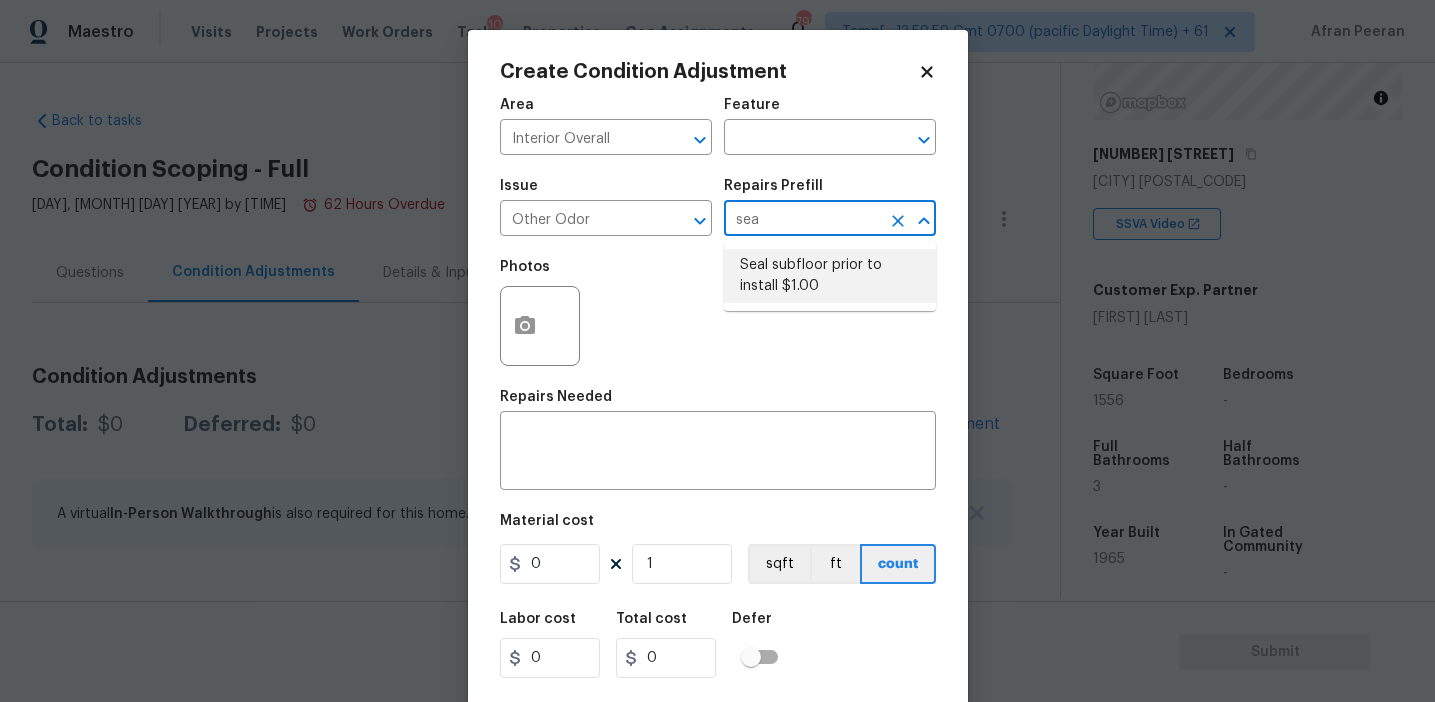 click on "Seal subfloor prior to install $1.00" at bounding box center (830, 276) 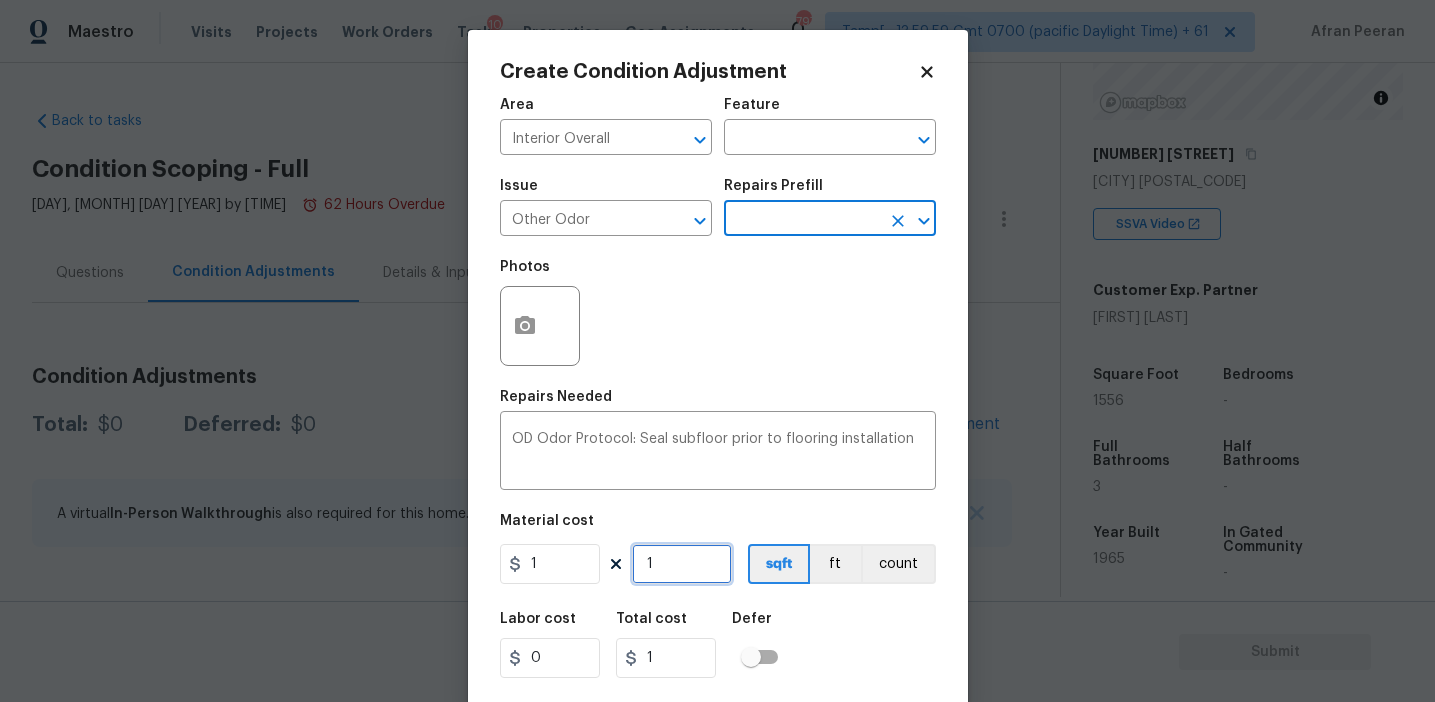 click on "1" at bounding box center (682, 564) 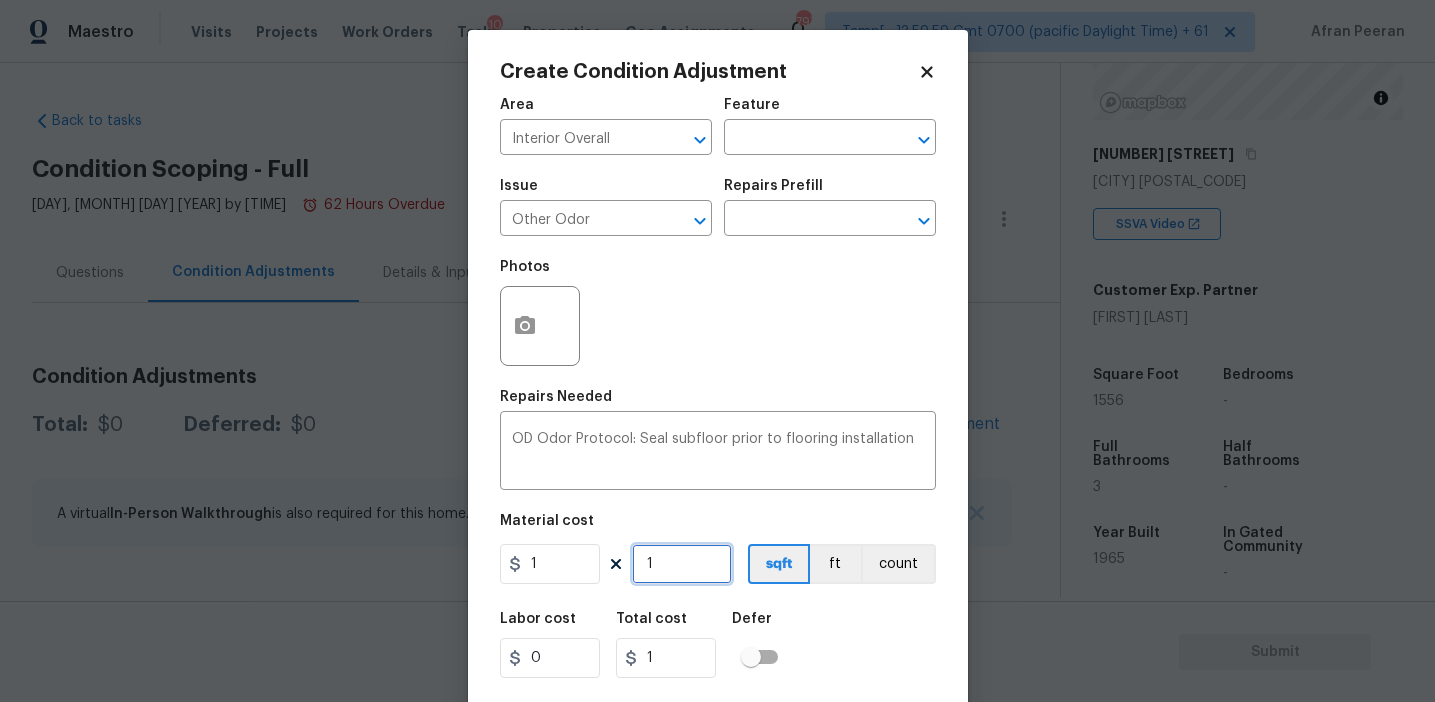 type on "15" 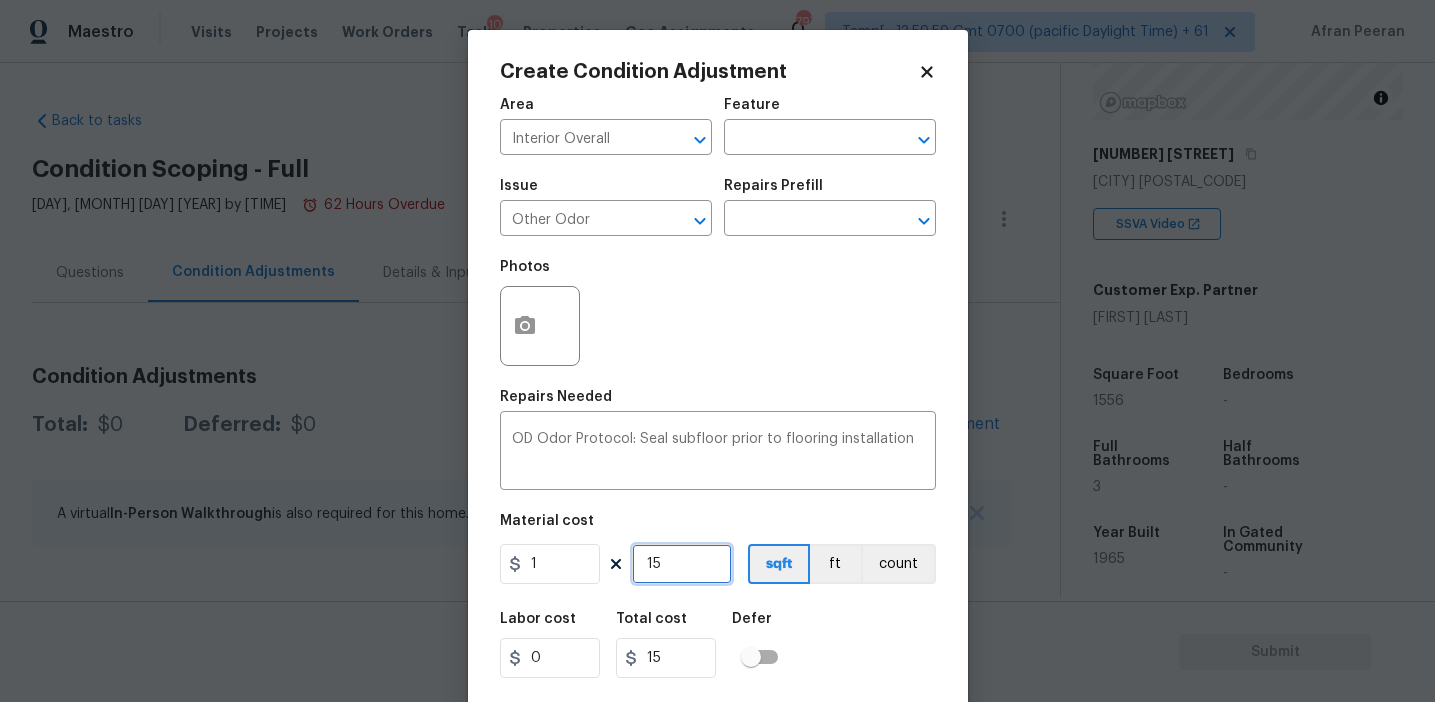 type on "155" 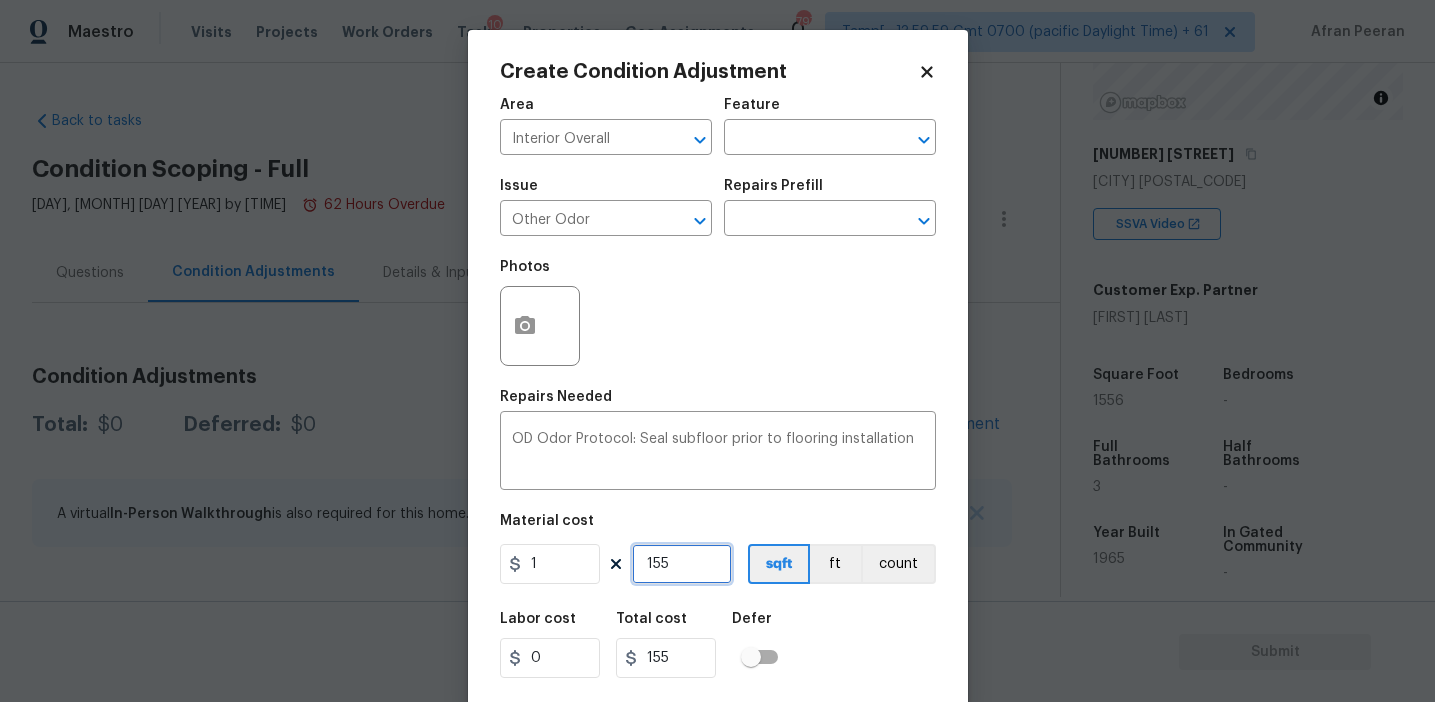 type on "1556" 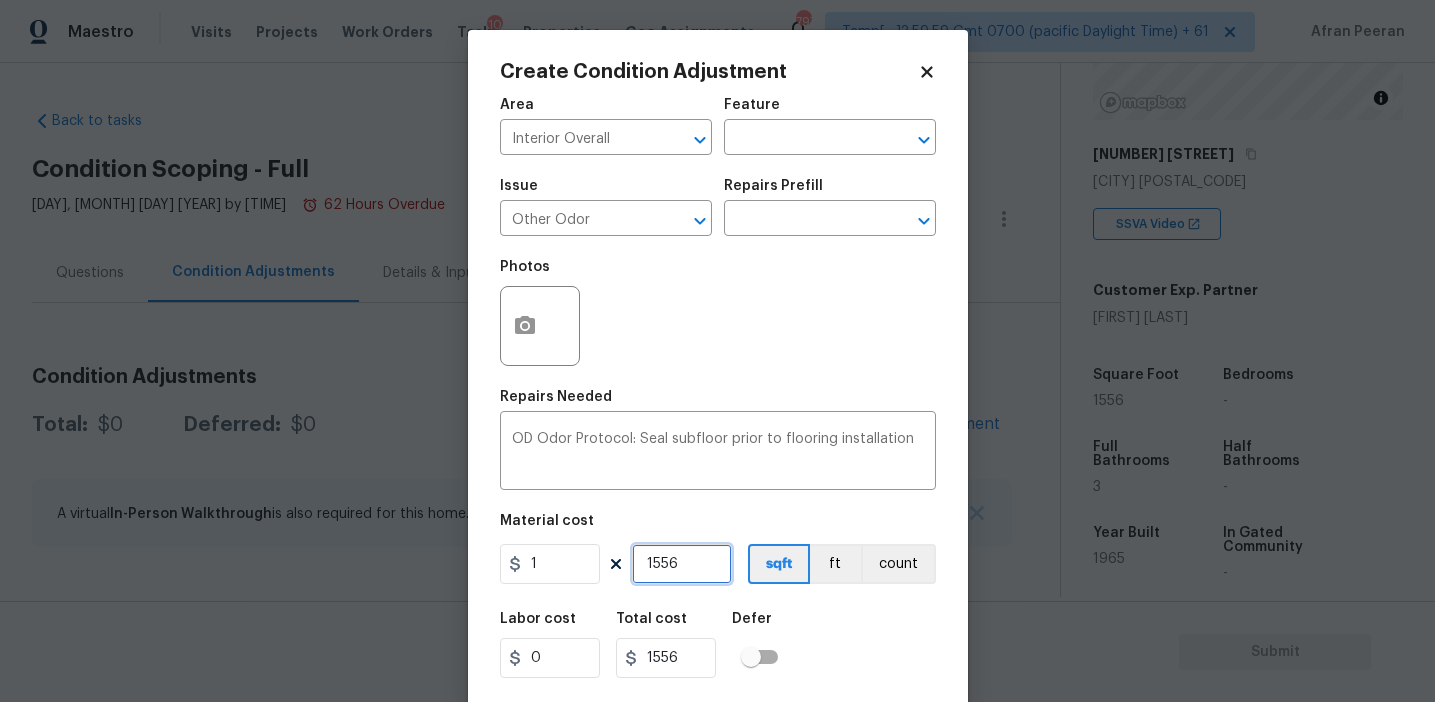 scroll, scrollTop: 45, scrollLeft: 0, axis: vertical 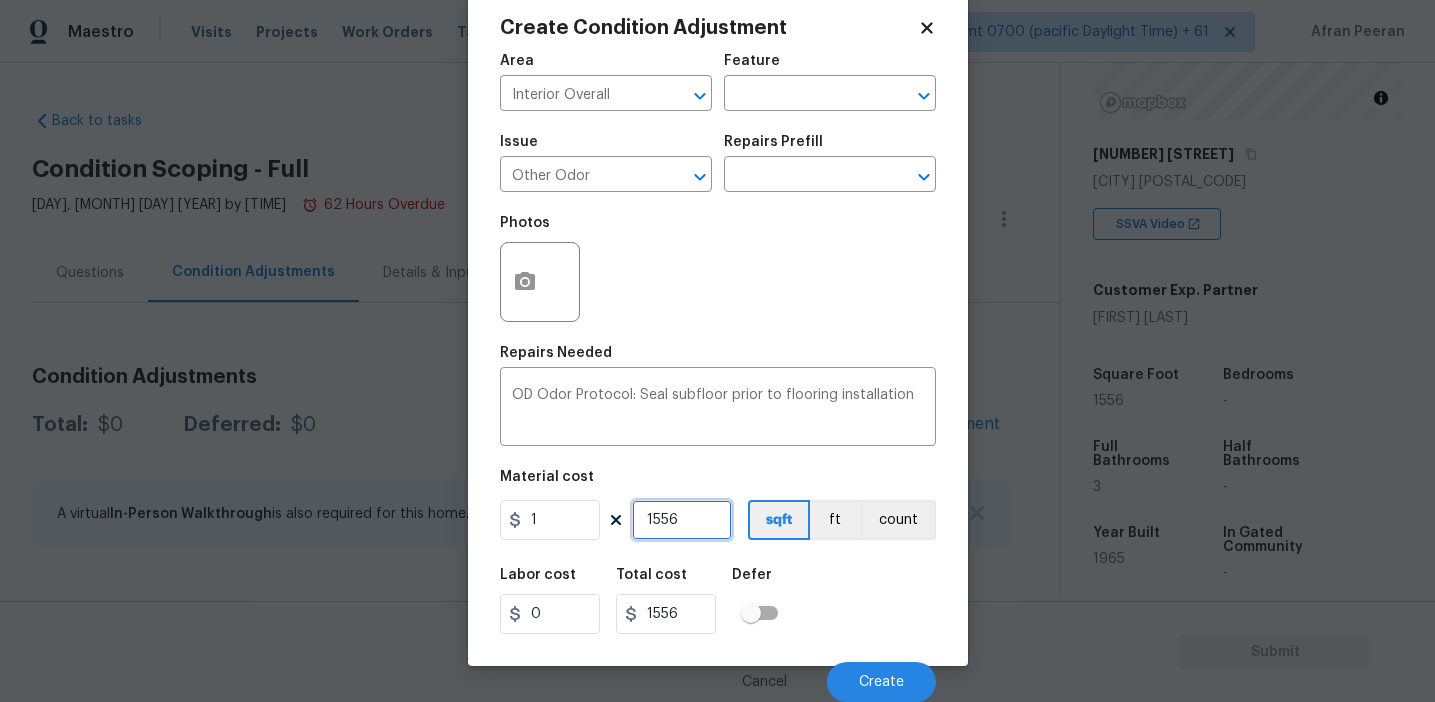 type on "1556" 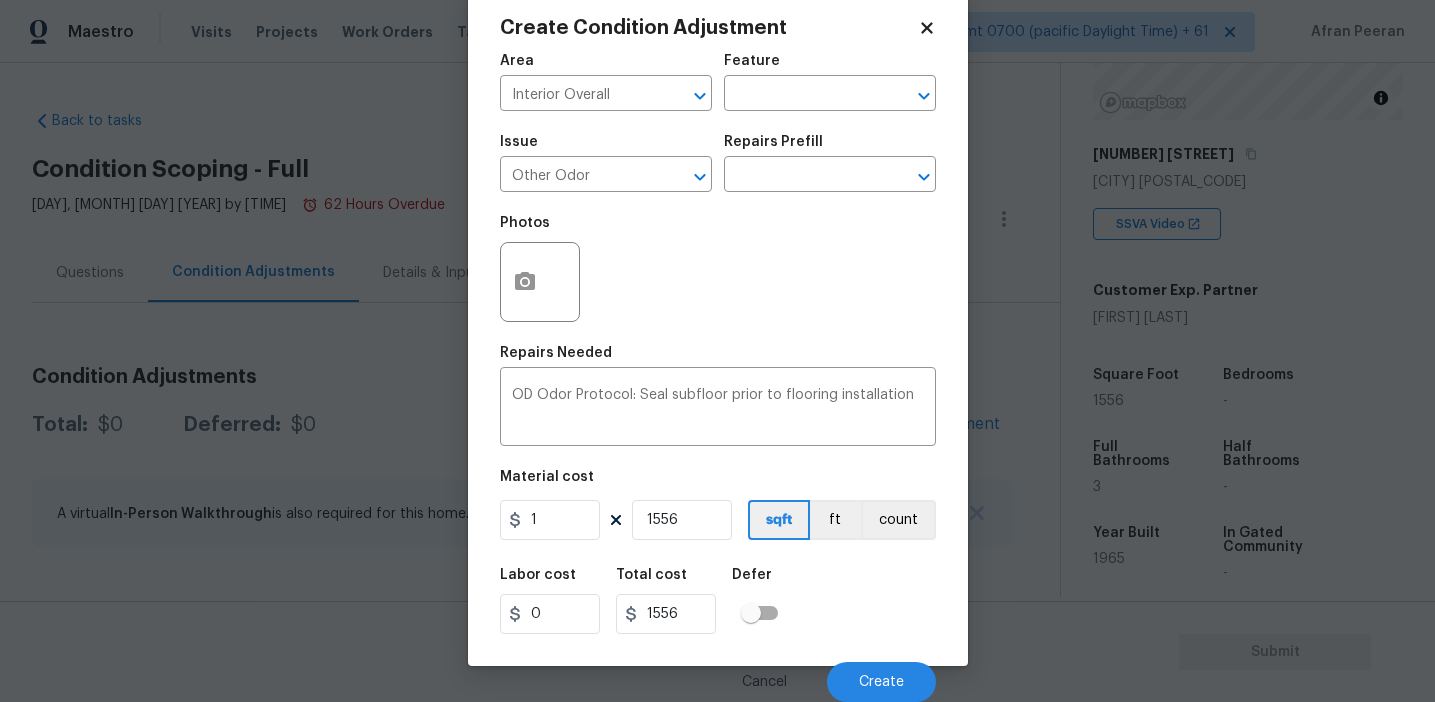 click on "Labor cost 0 Total cost 1556 Defer" at bounding box center [718, 601] 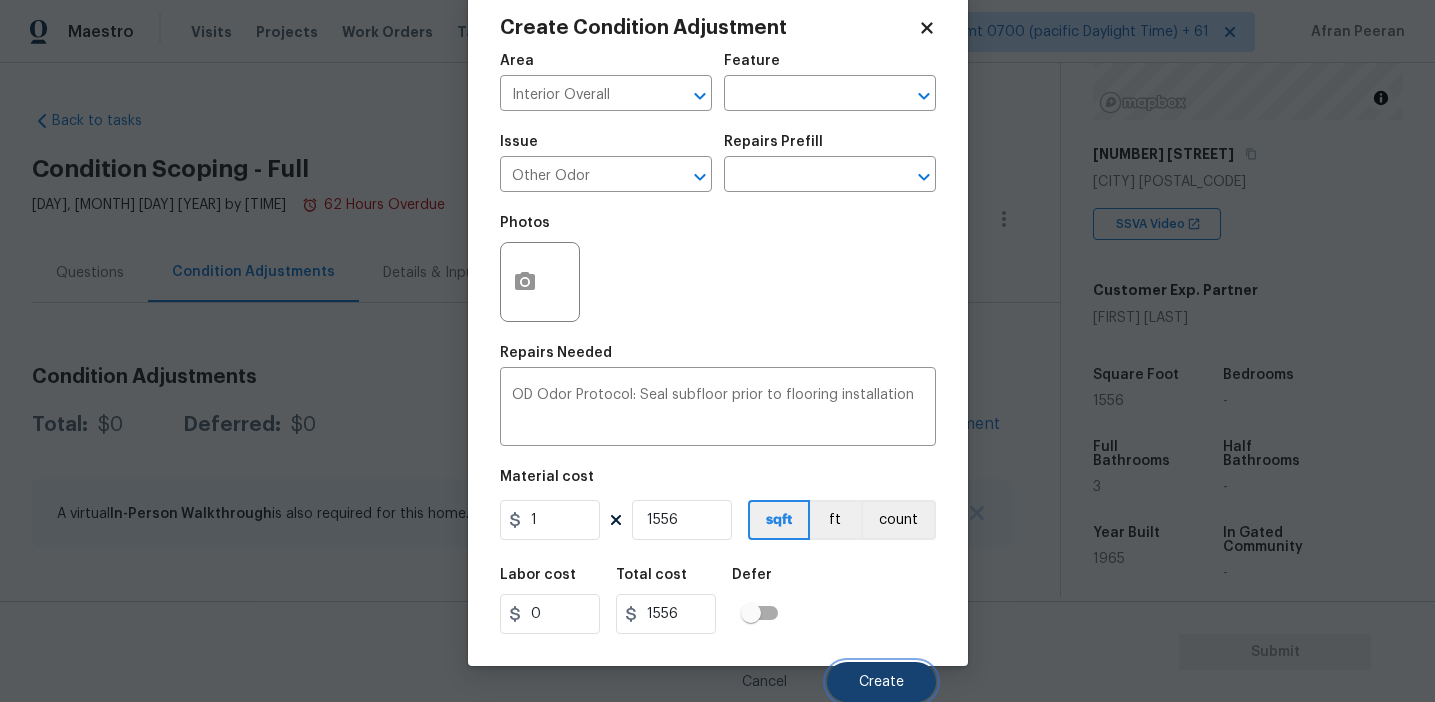 click on "Create" at bounding box center [881, 682] 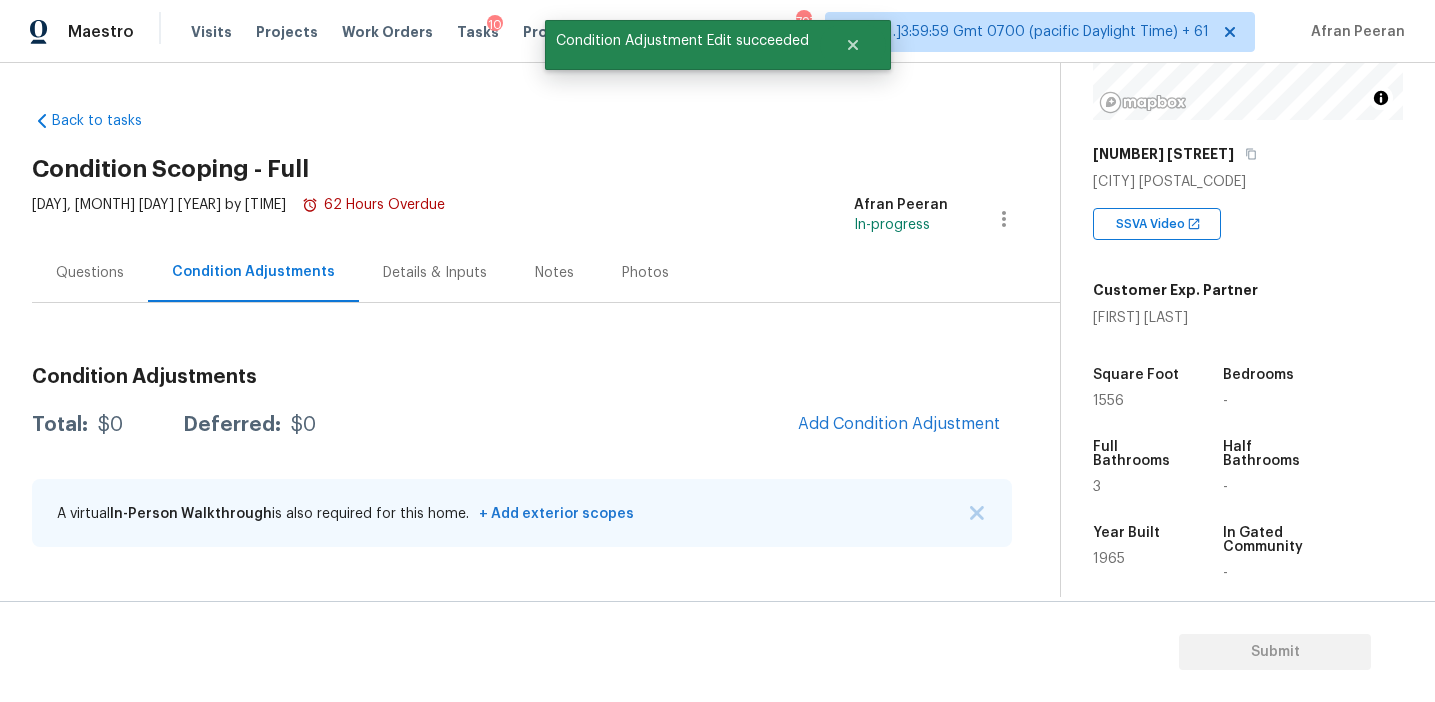 scroll, scrollTop: 38, scrollLeft: 0, axis: vertical 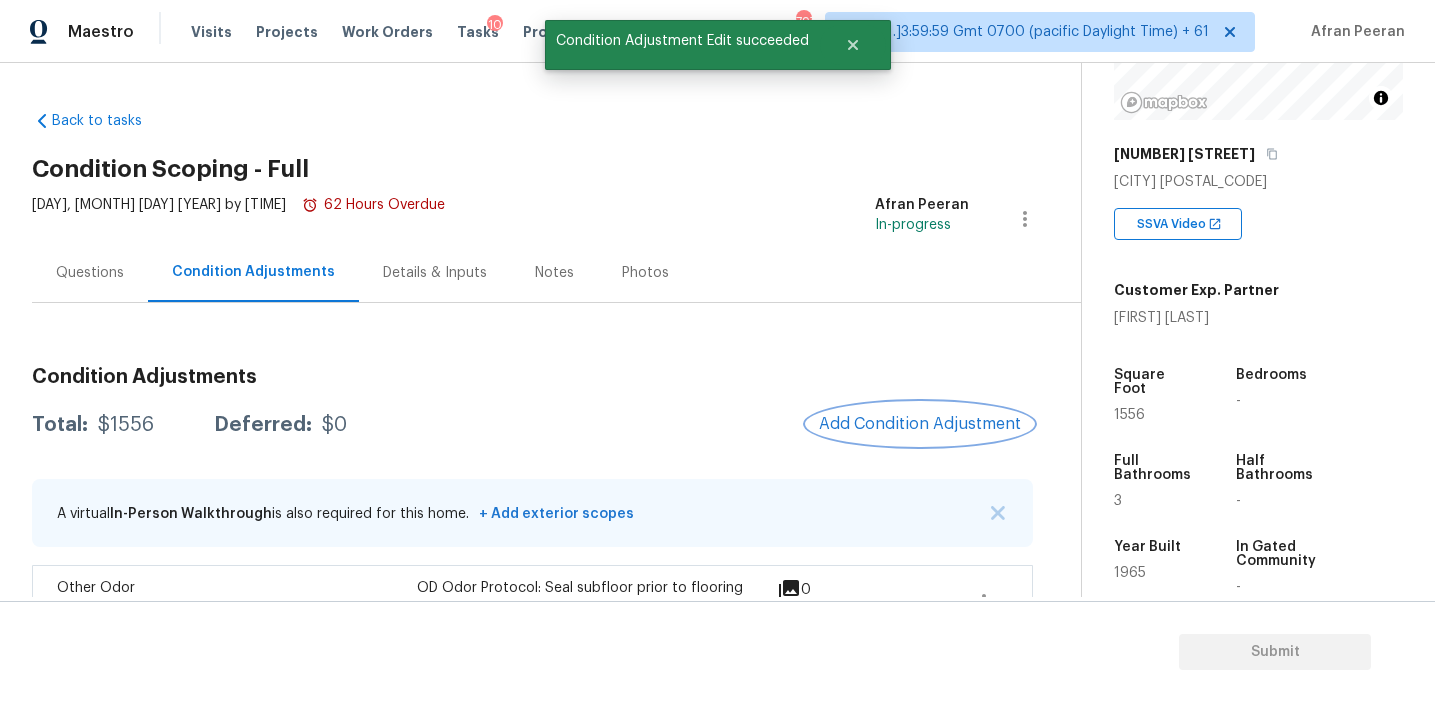 click on "Add Condition Adjustment" at bounding box center [920, 424] 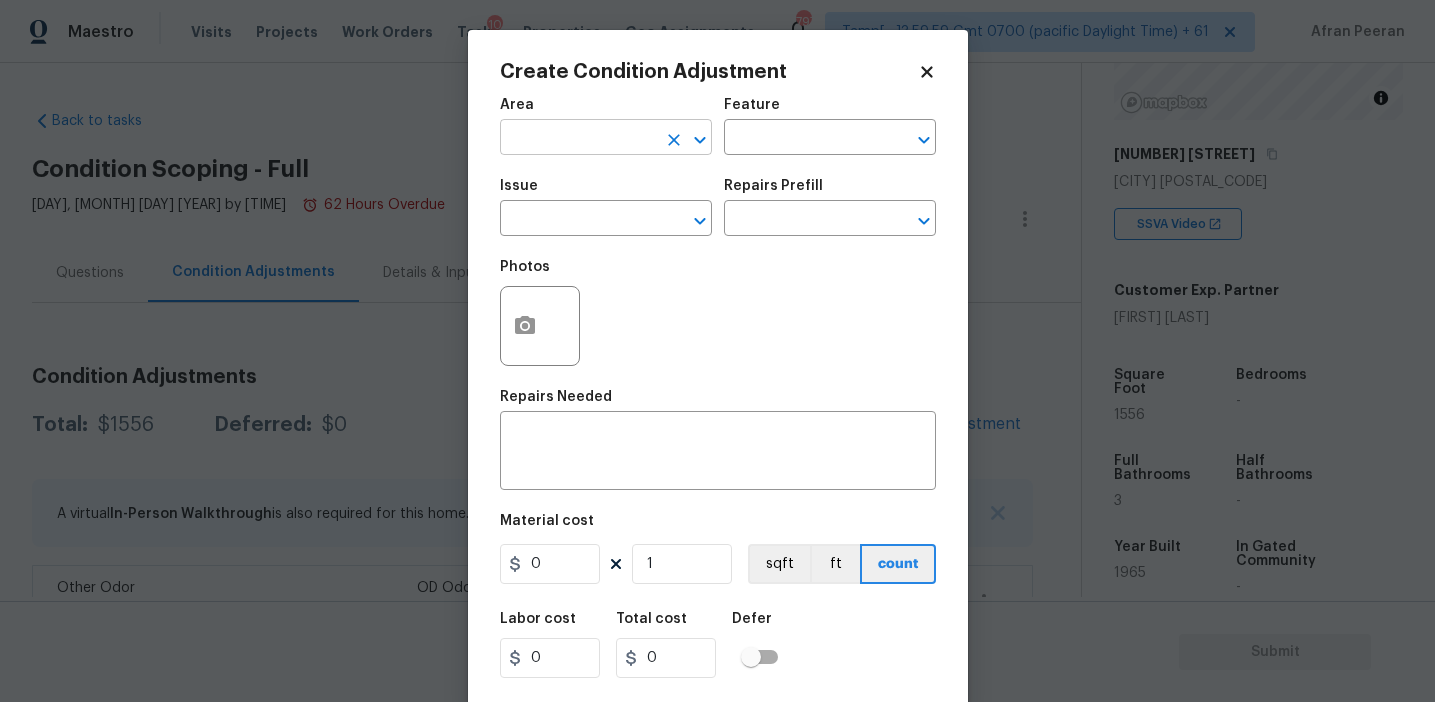 click at bounding box center (578, 139) 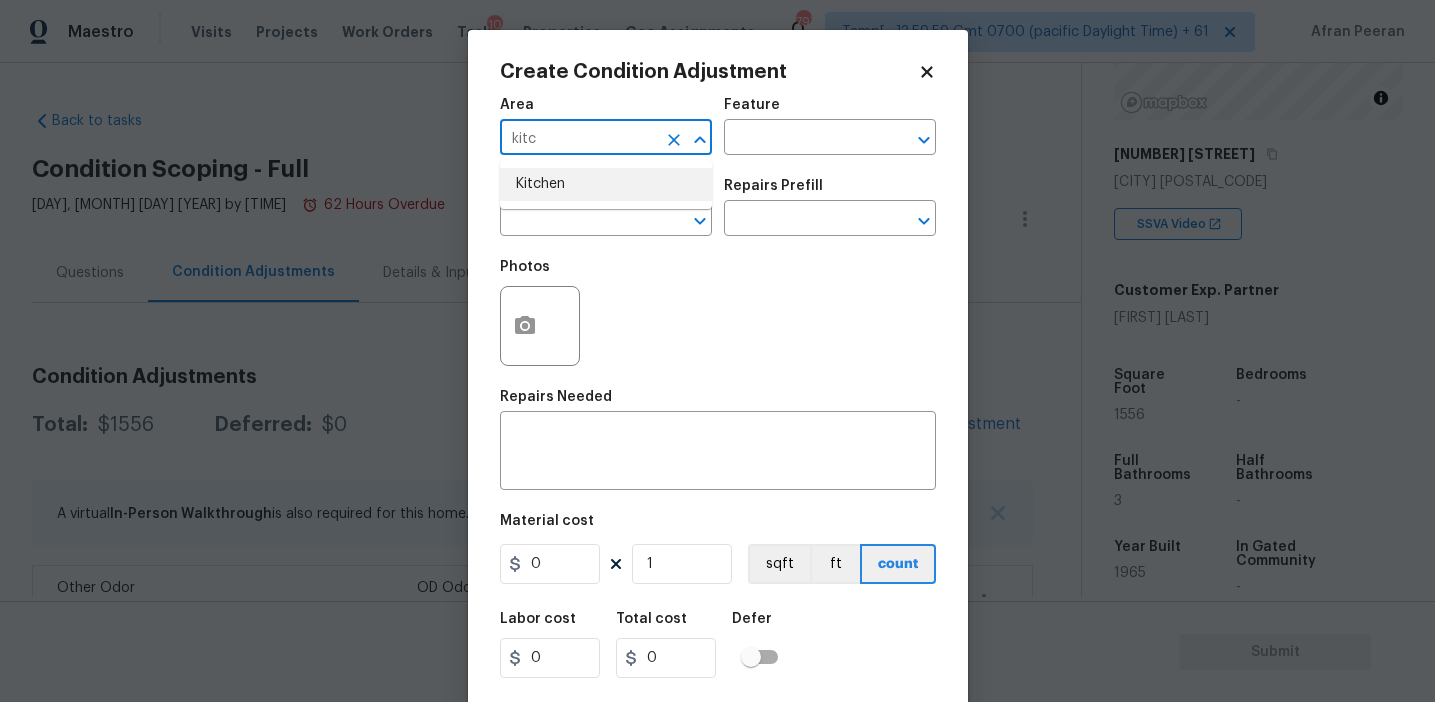 click on "Kitchen" at bounding box center [606, 184] 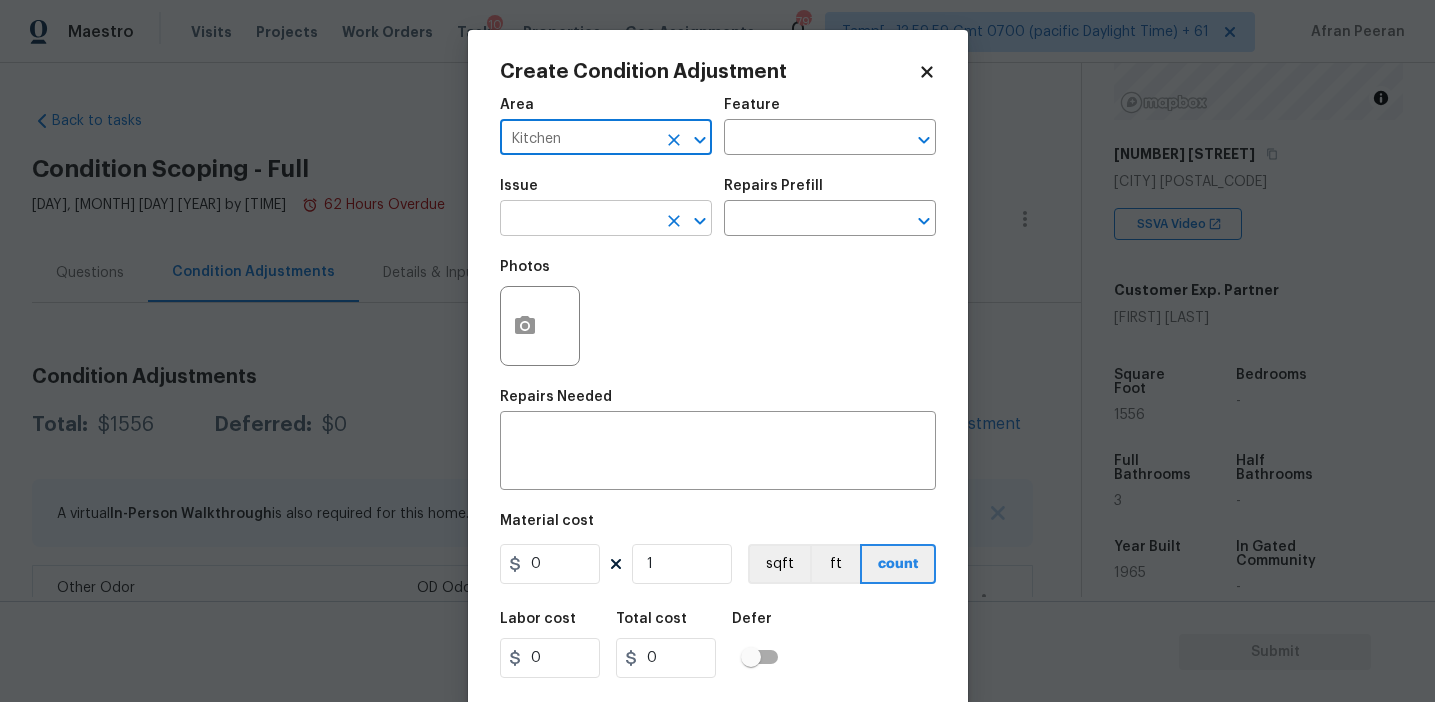 type on "Kitchen" 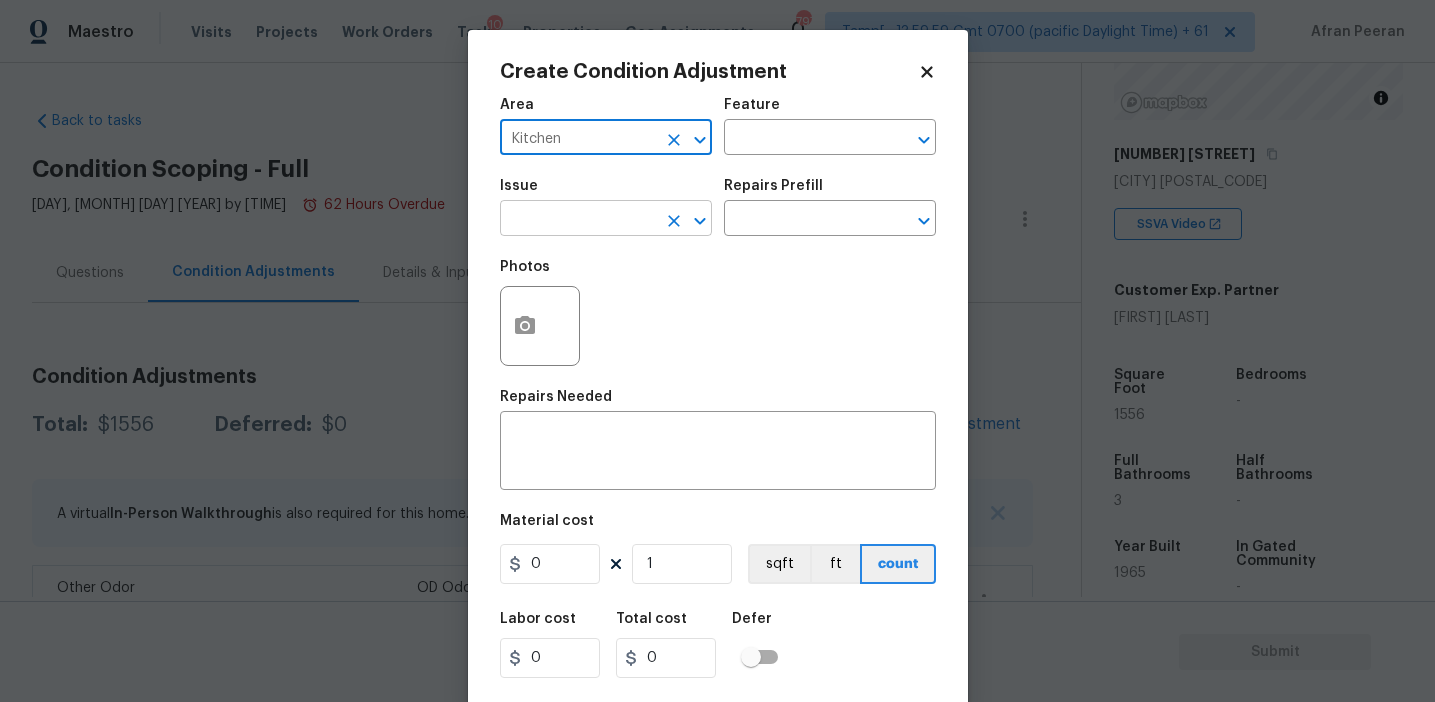 click at bounding box center [578, 220] 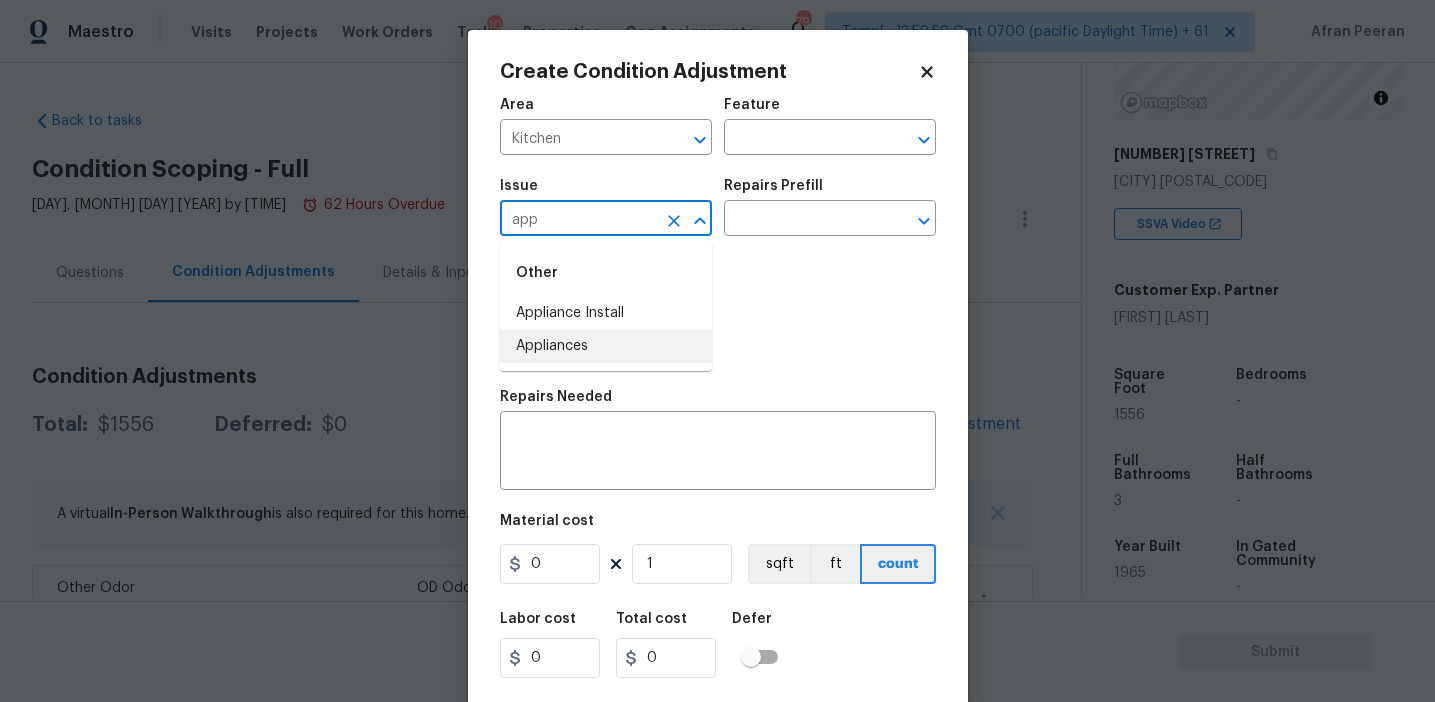 click on "Appliances" at bounding box center (606, 346) 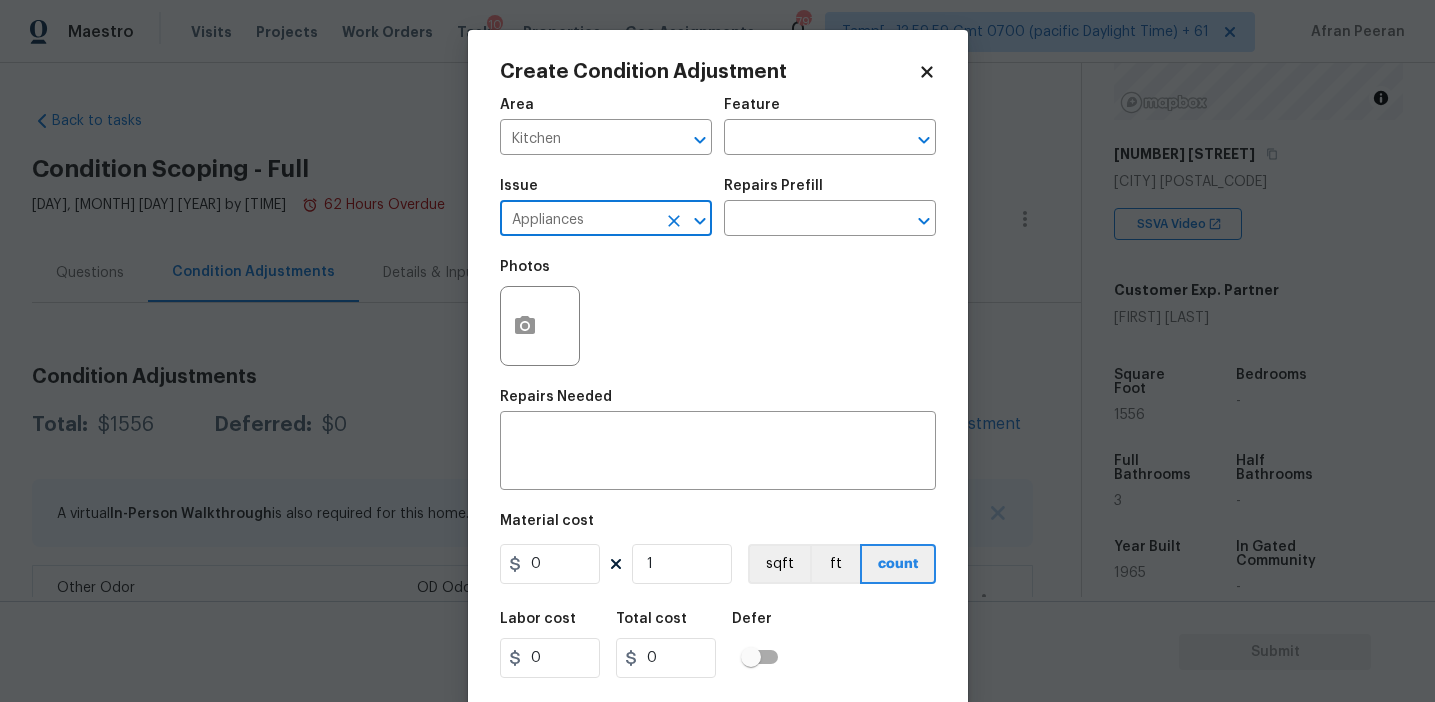 type on "Appliances" 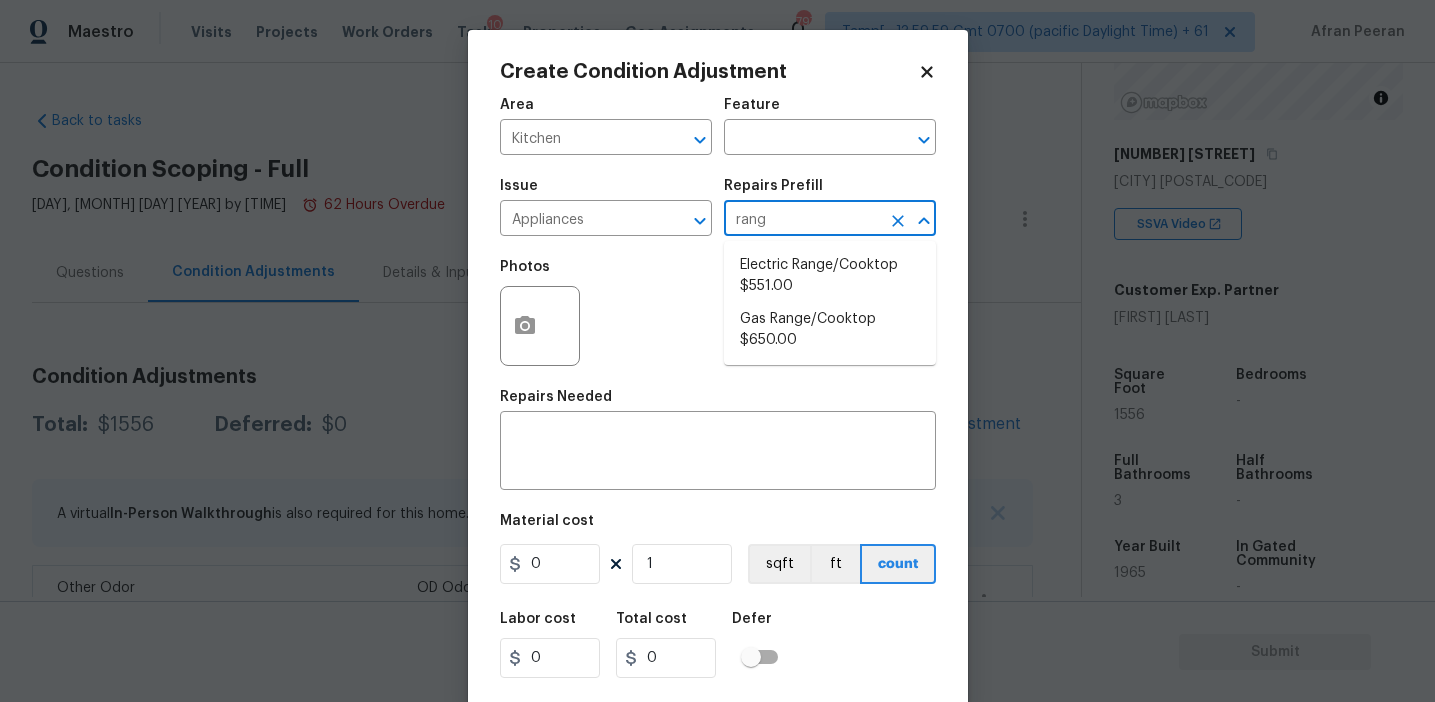 type on "range" 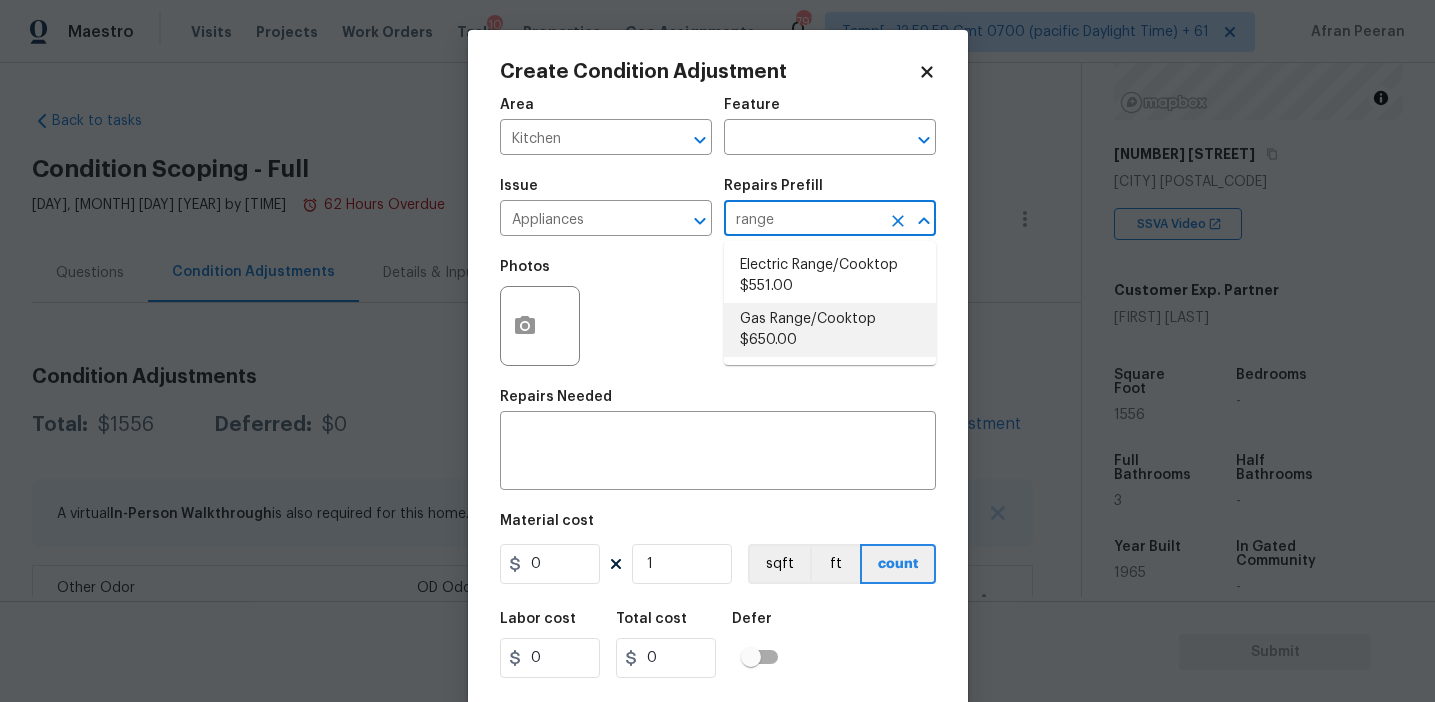 click on "Gas Range/Cooktop $650.00" at bounding box center [830, 330] 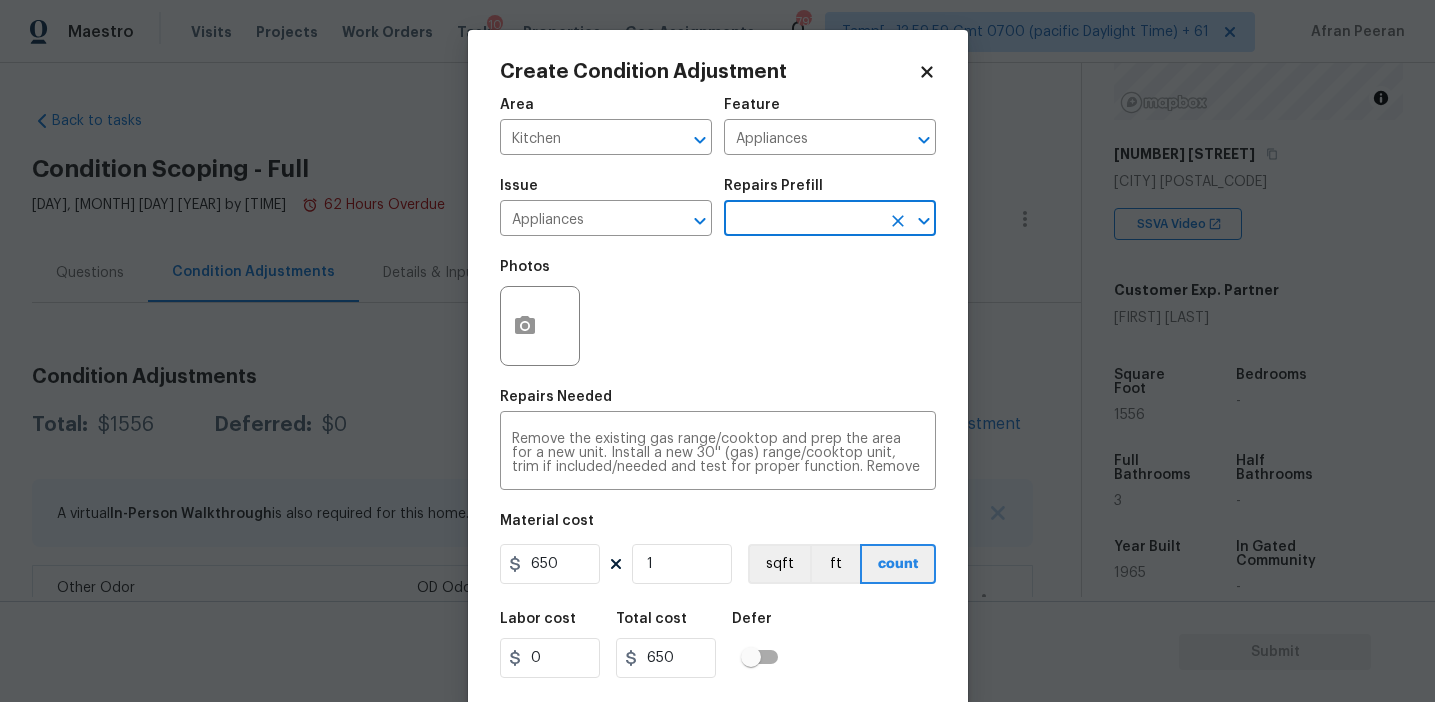 scroll, scrollTop: 45, scrollLeft: 0, axis: vertical 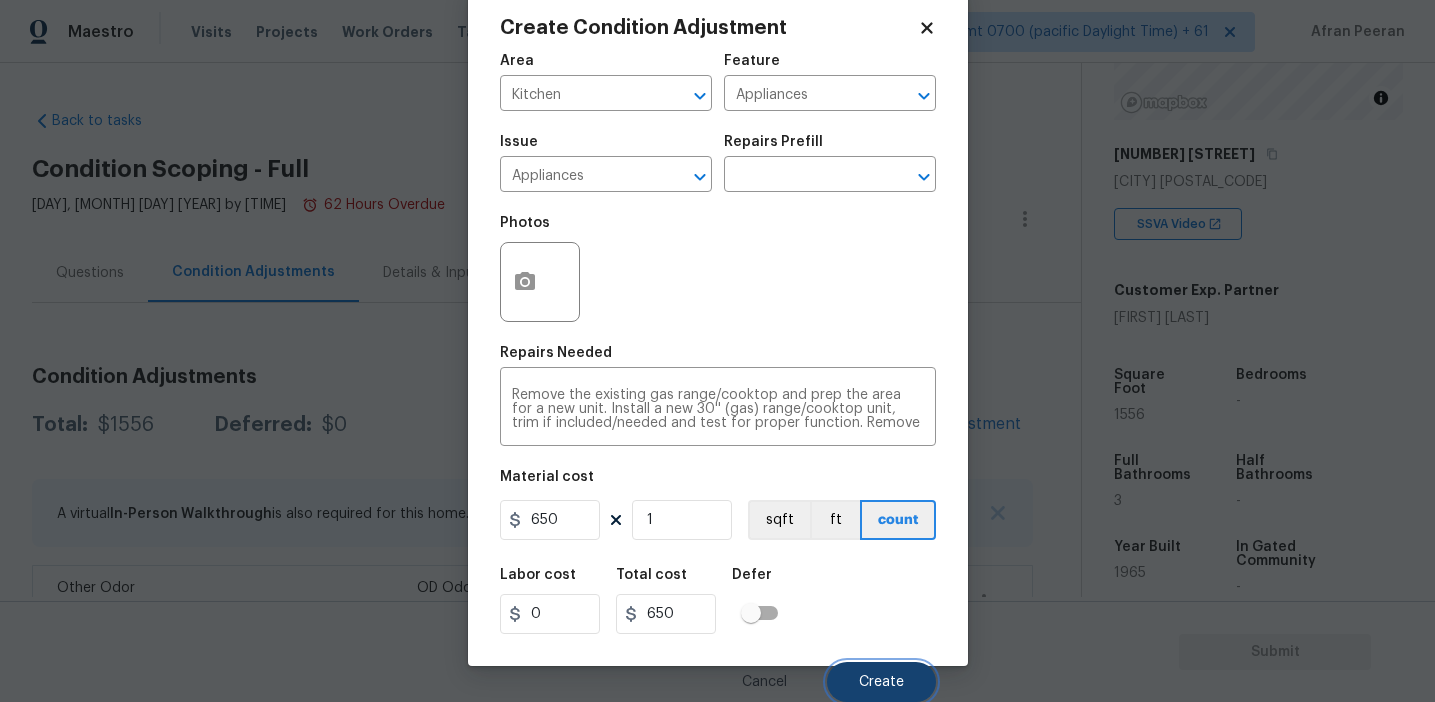 click on "Create" at bounding box center [881, 682] 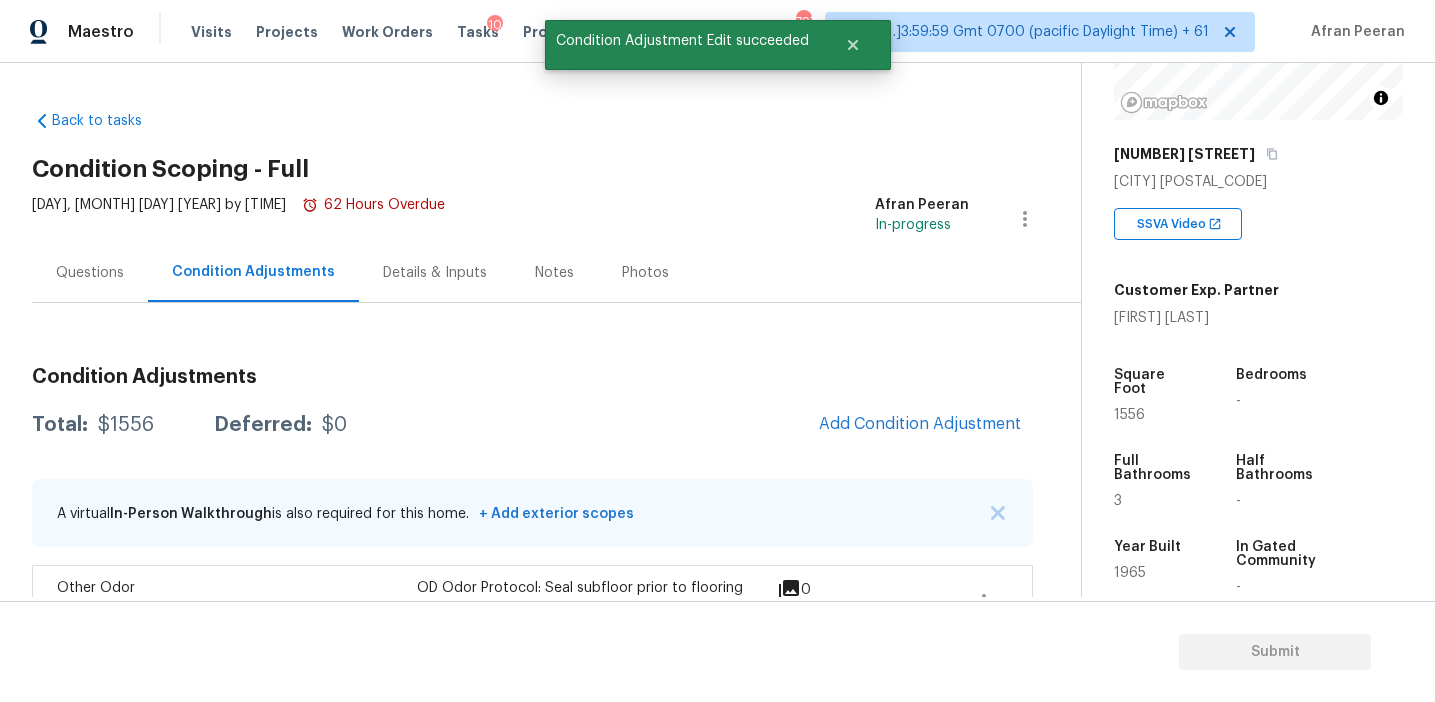scroll, scrollTop: 38, scrollLeft: 0, axis: vertical 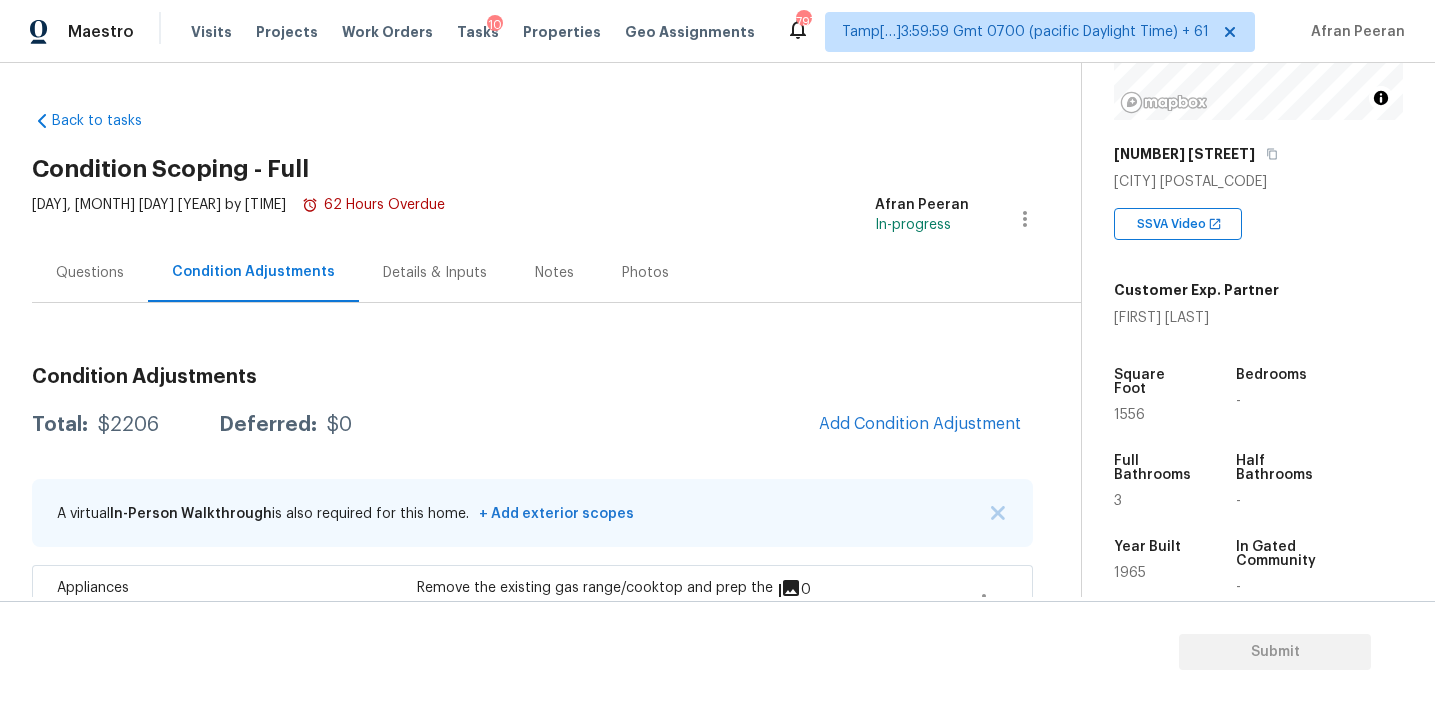 click on "Questions" at bounding box center [90, 272] 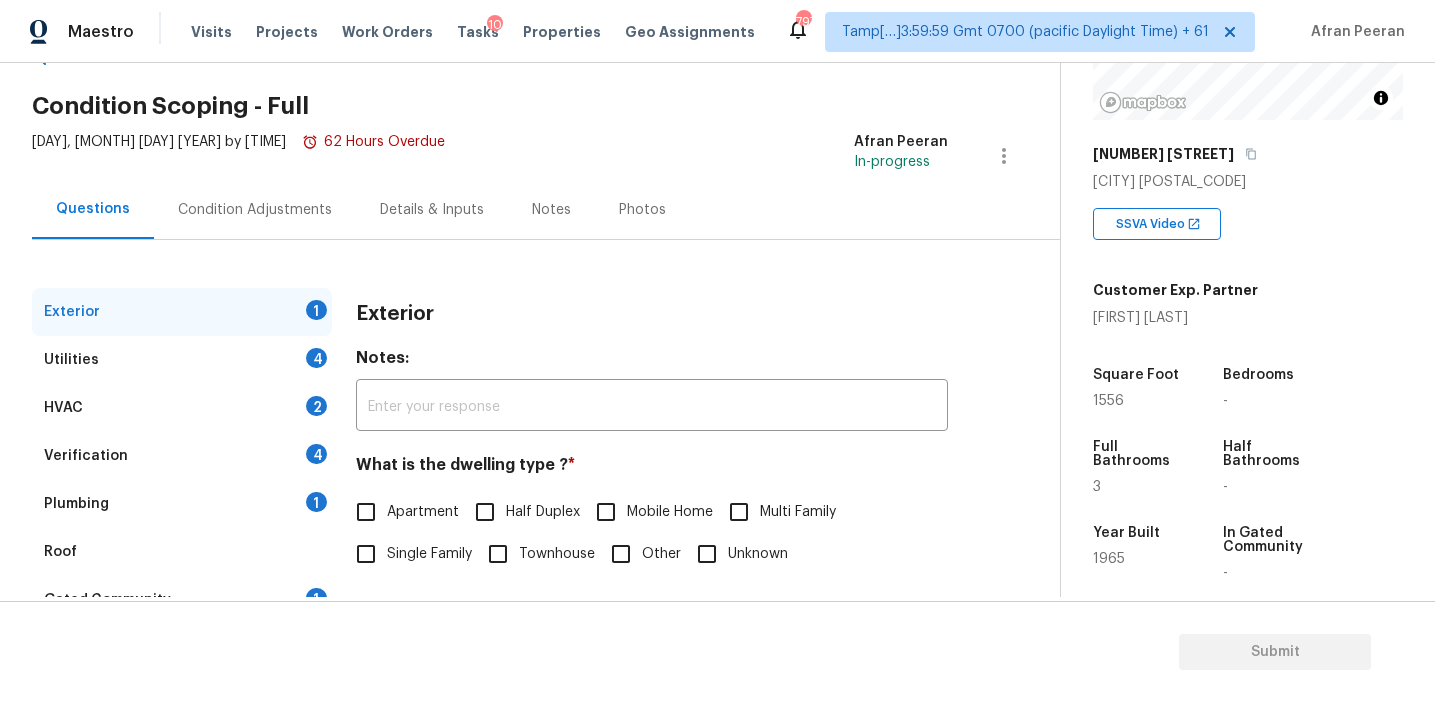 scroll, scrollTop: 167, scrollLeft: 0, axis: vertical 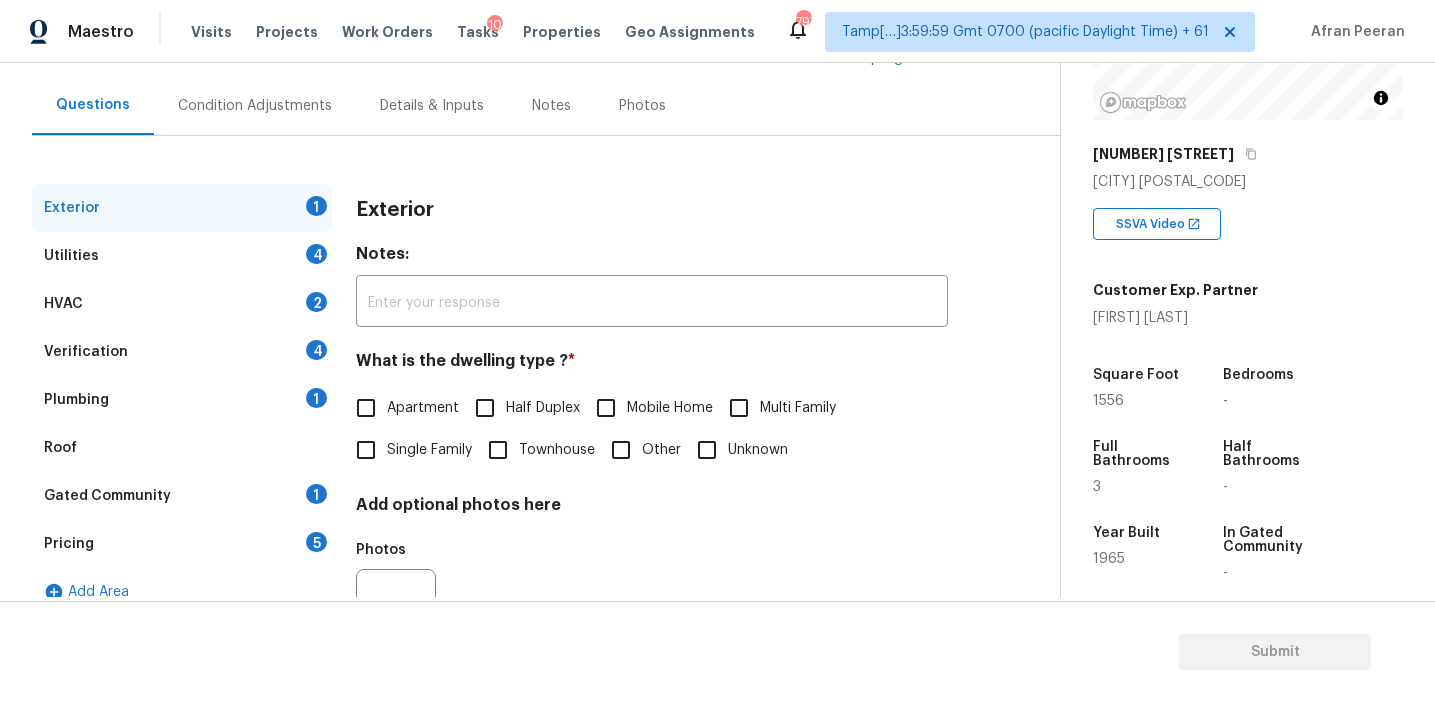 click on "Pricing 5" at bounding box center [182, 544] 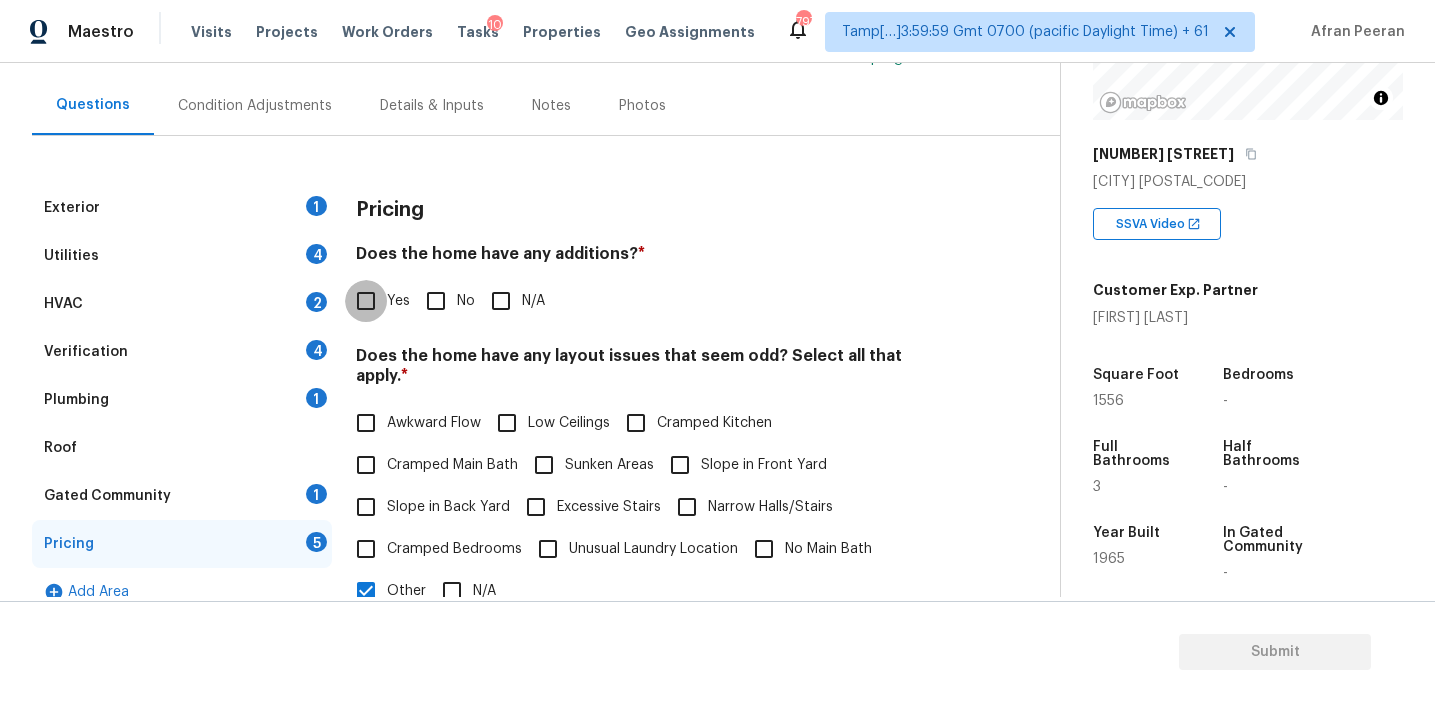 click on "Yes" at bounding box center [366, 301] 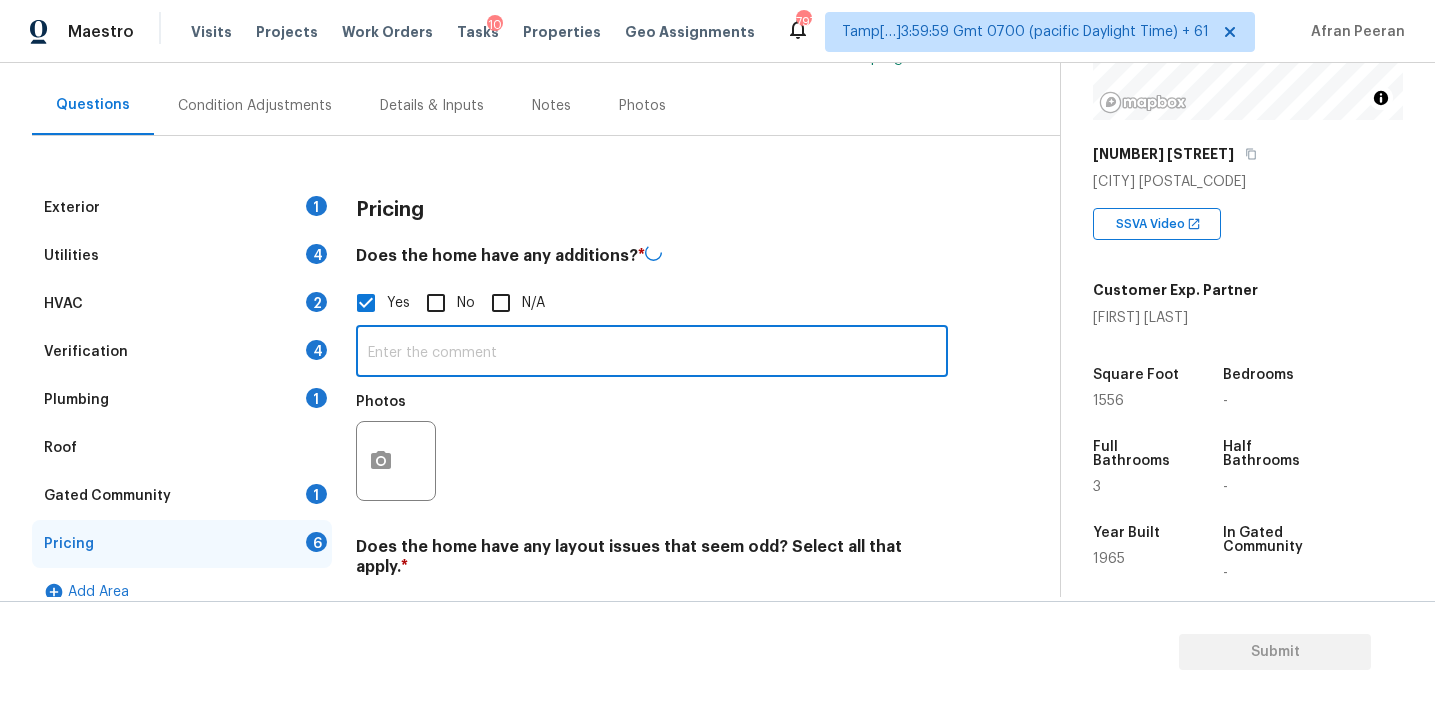 click at bounding box center [652, 353] 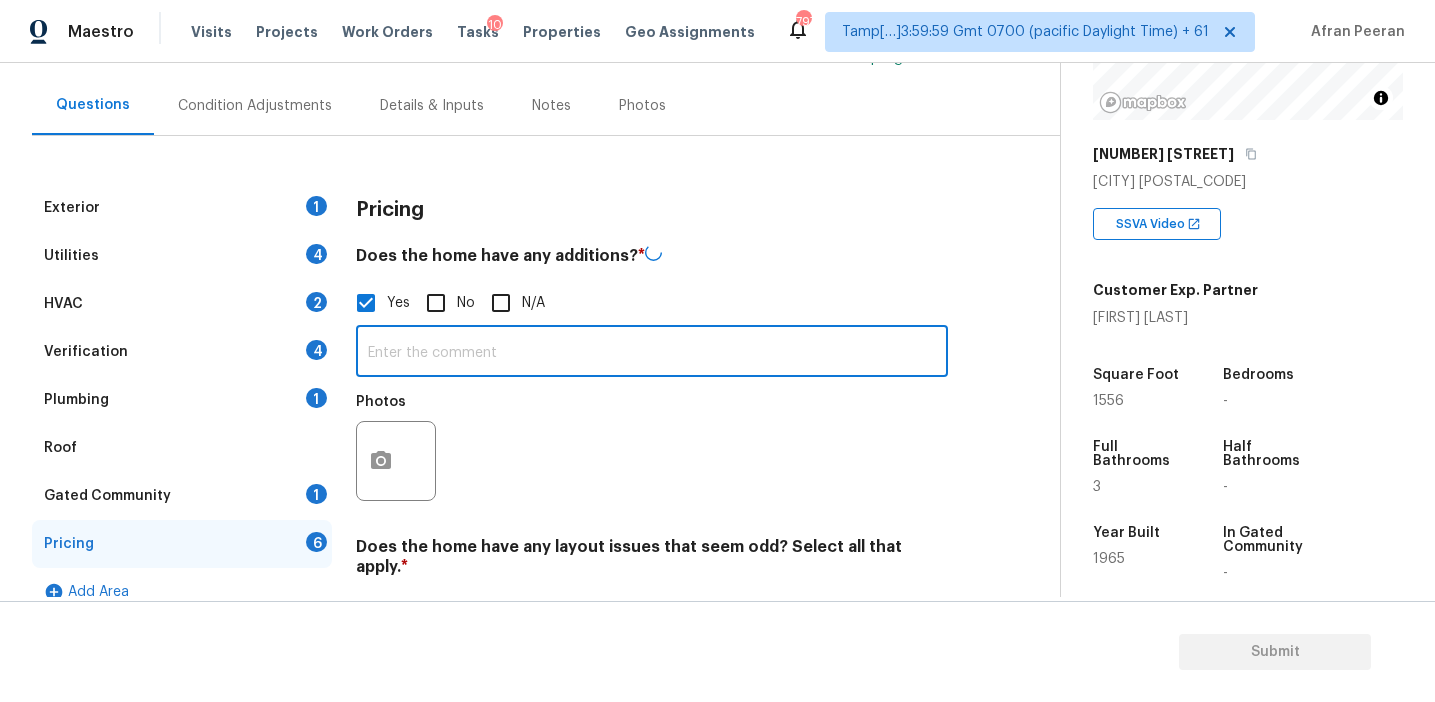 paste on "Patio/sunroom enclosure" 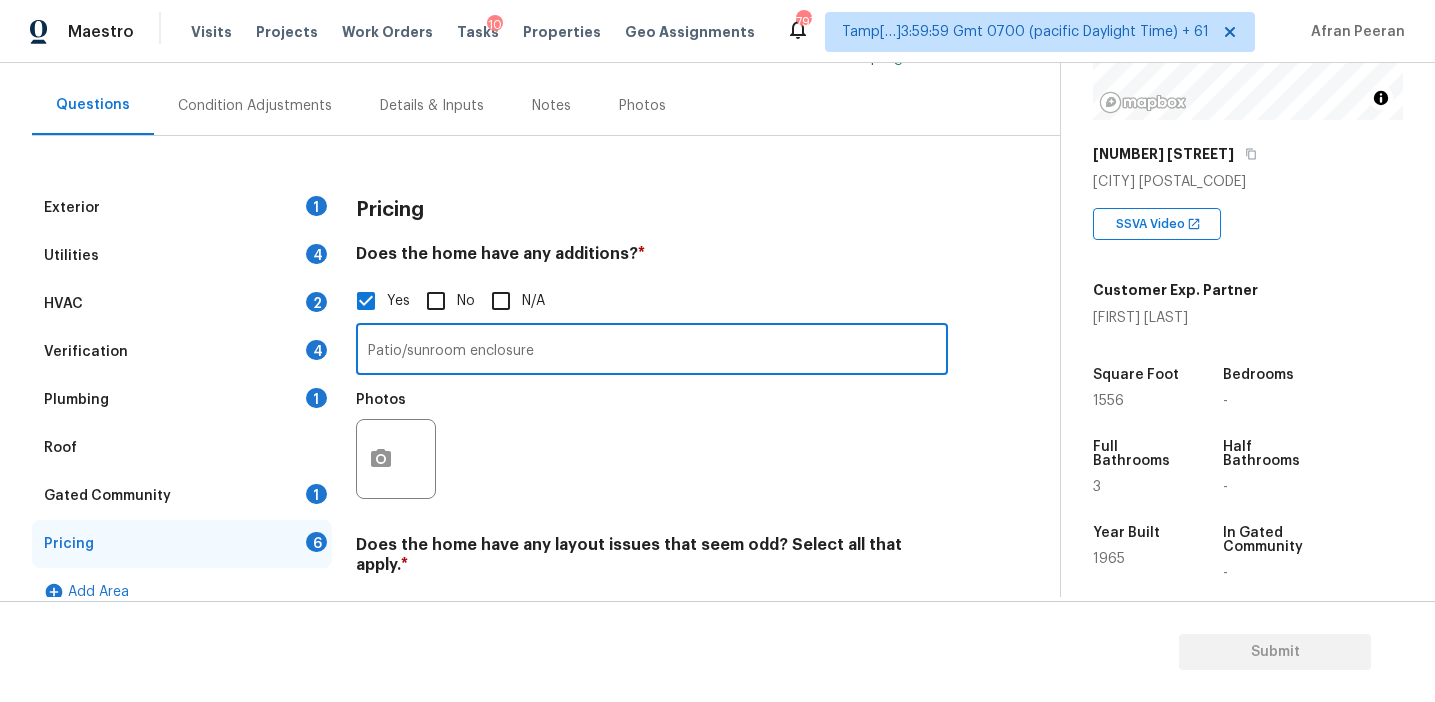 type on "Patio/sunroom enclosure" 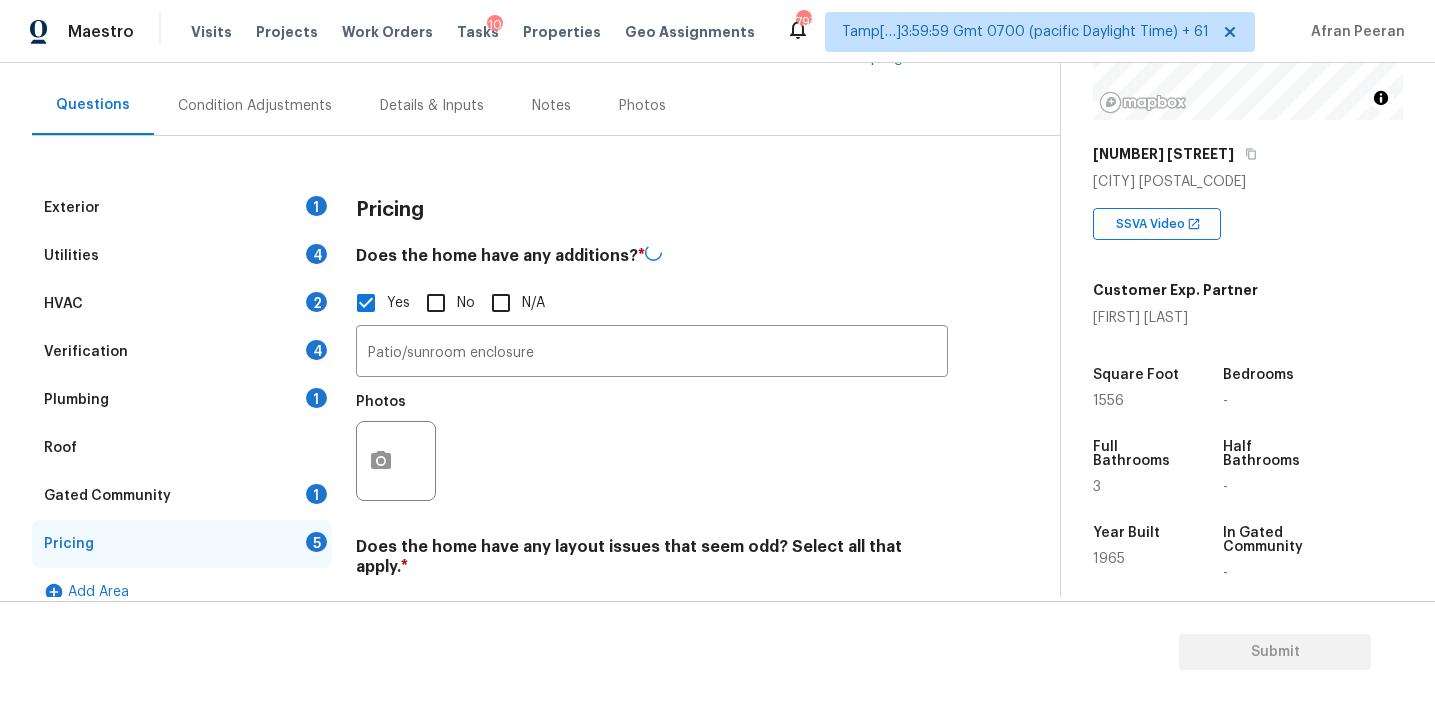 click on "Photos" at bounding box center (652, 448) 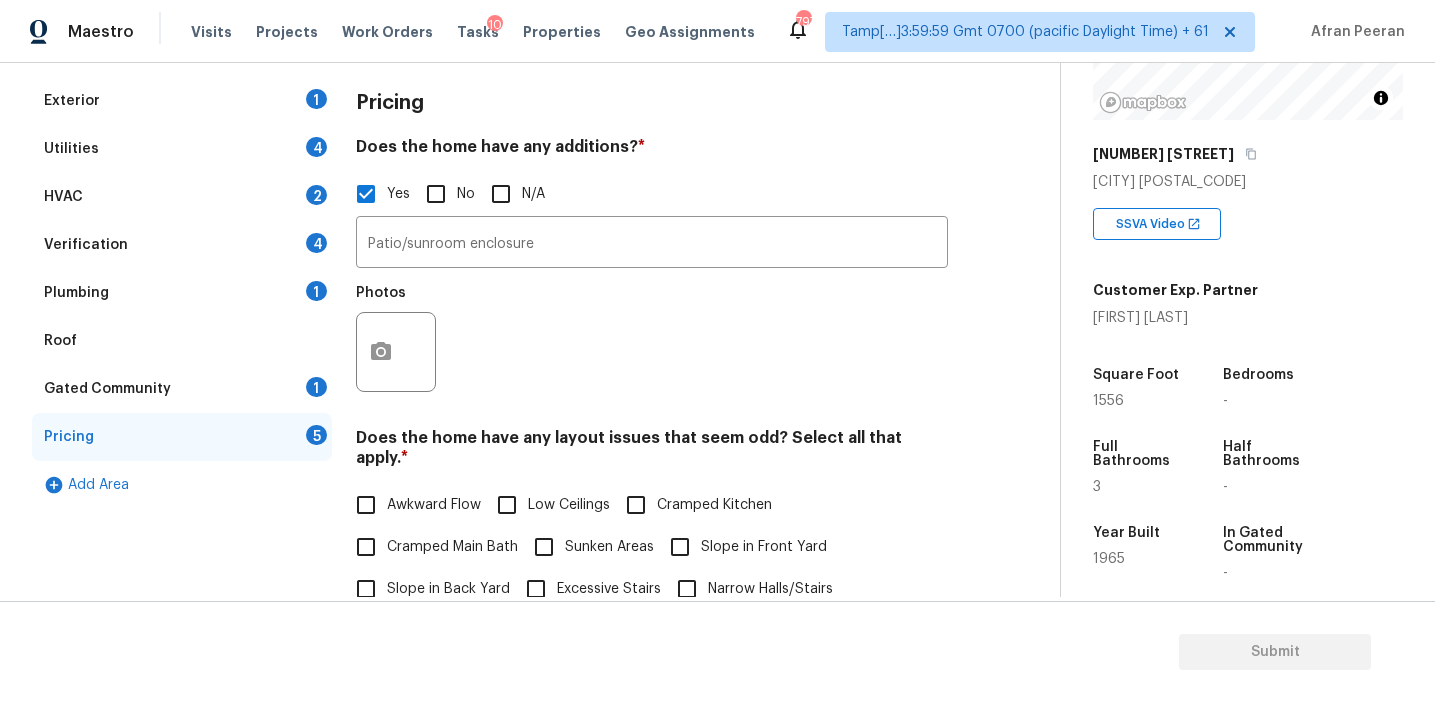 scroll, scrollTop: 465, scrollLeft: 0, axis: vertical 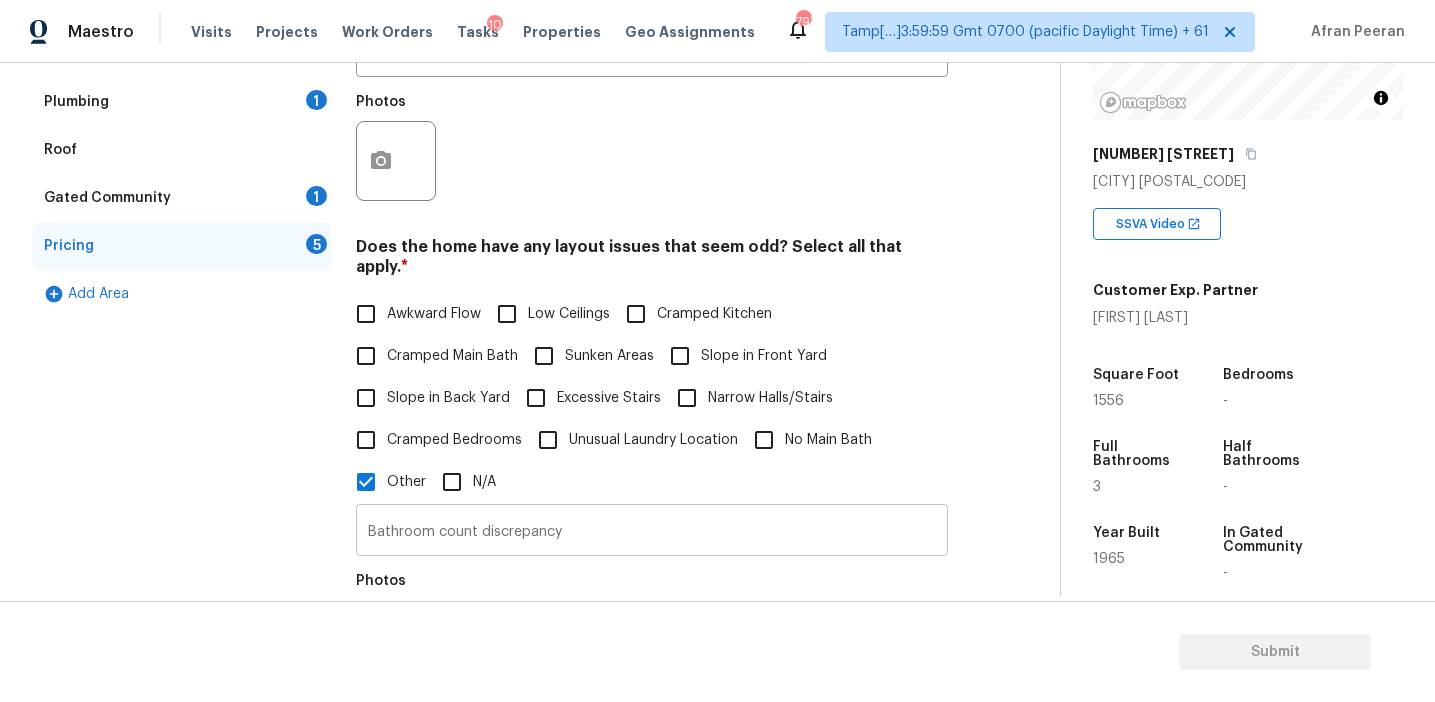 click on "Bathroom count discrepancy" at bounding box center (652, 532) 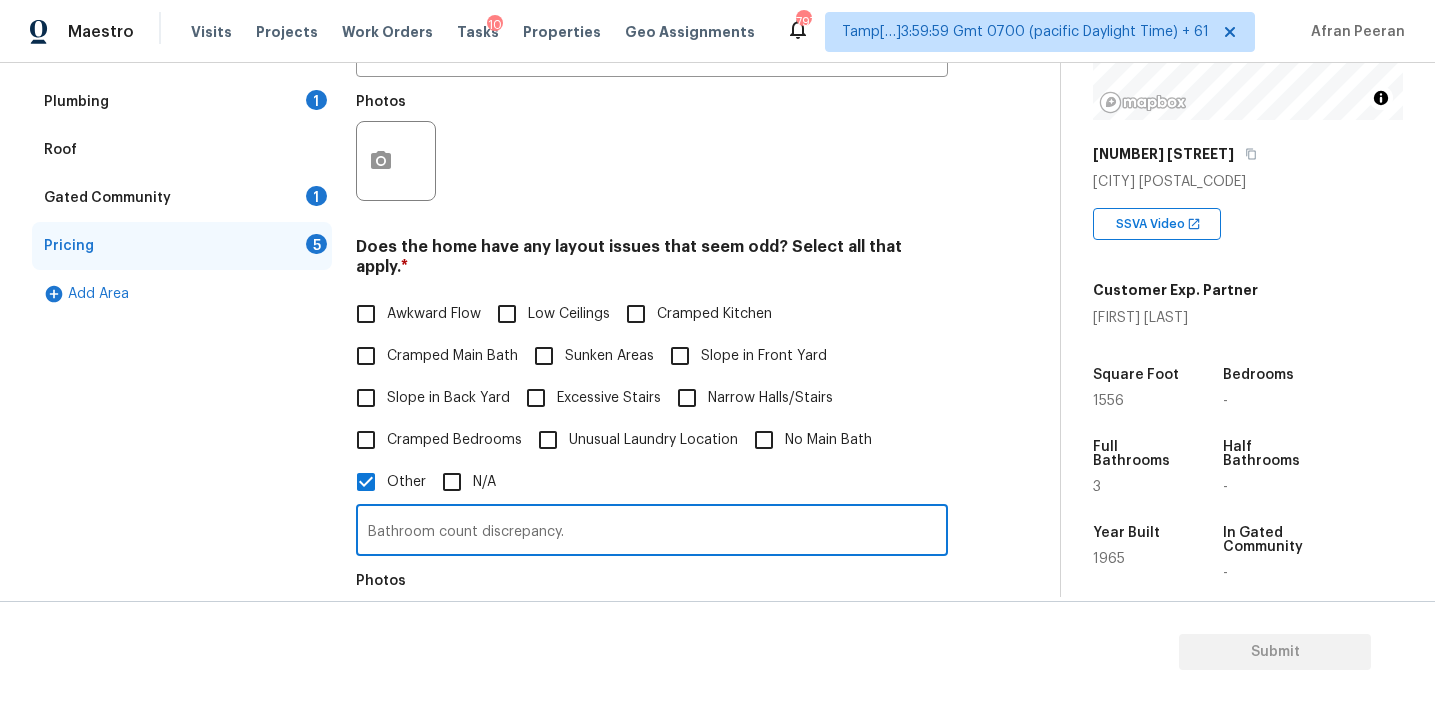 paste on "It is a 2 bedroom and 2 full bathroom with two additional flex additions that may affect the sell ability of the house" 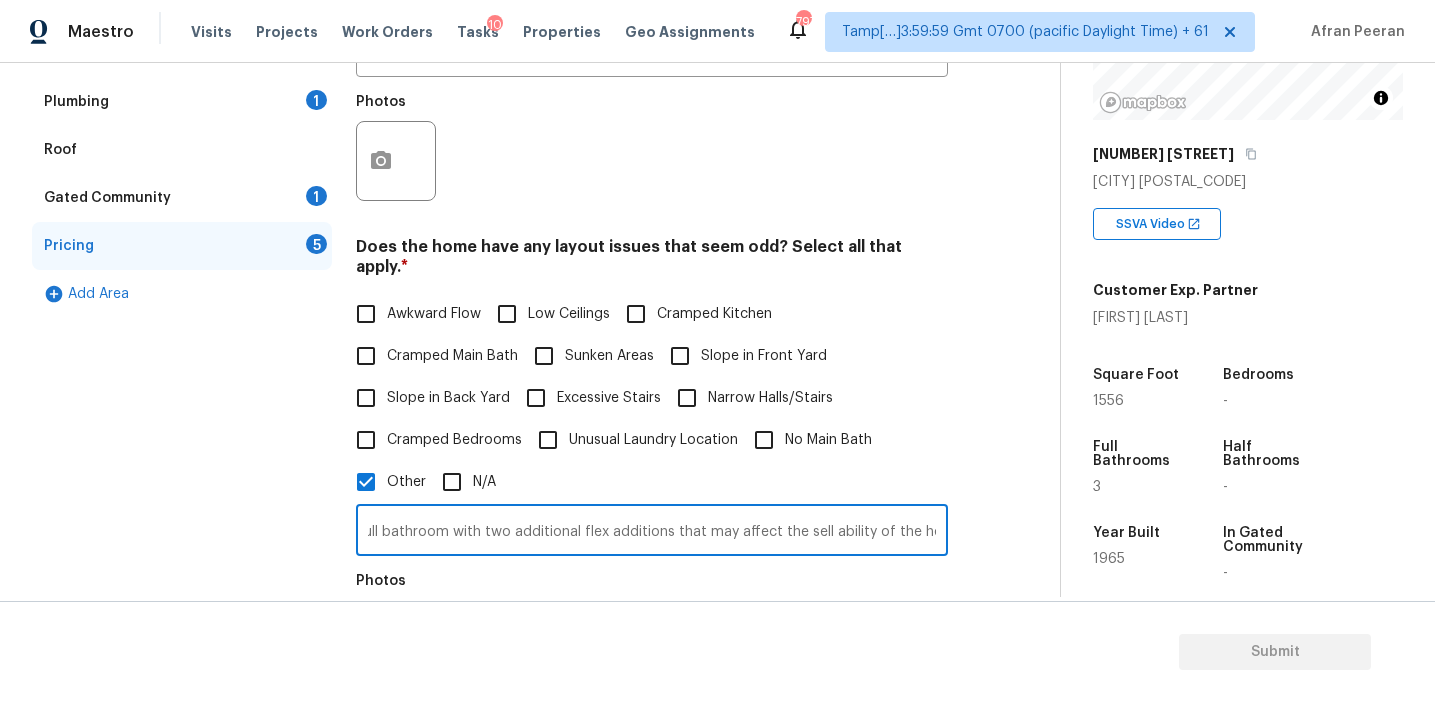 scroll, scrollTop: 0, scrollLeft: 375, axis: horizontal 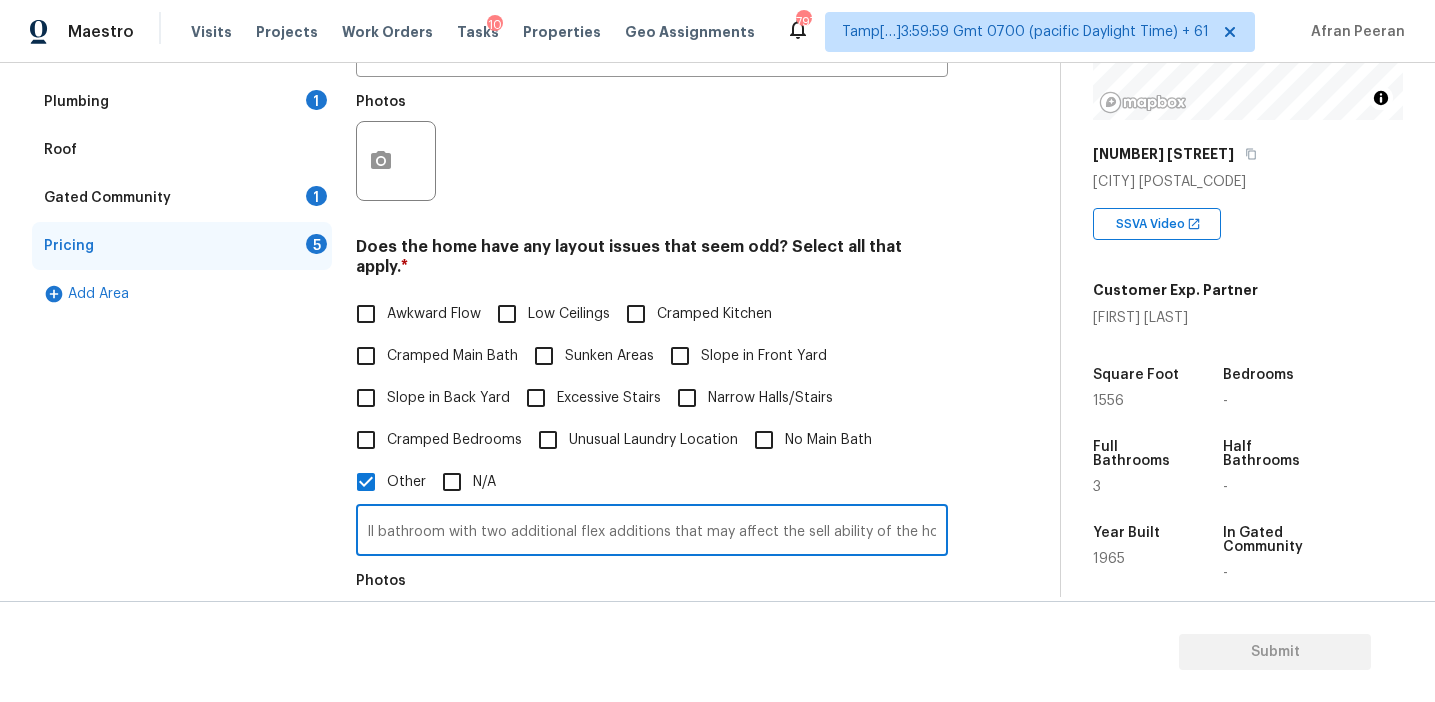 type on "Bathroom count discrepancy. It is a 2 bedroom and 2 full bathroom with two additional flex additions that may affect the sell ability of the house." 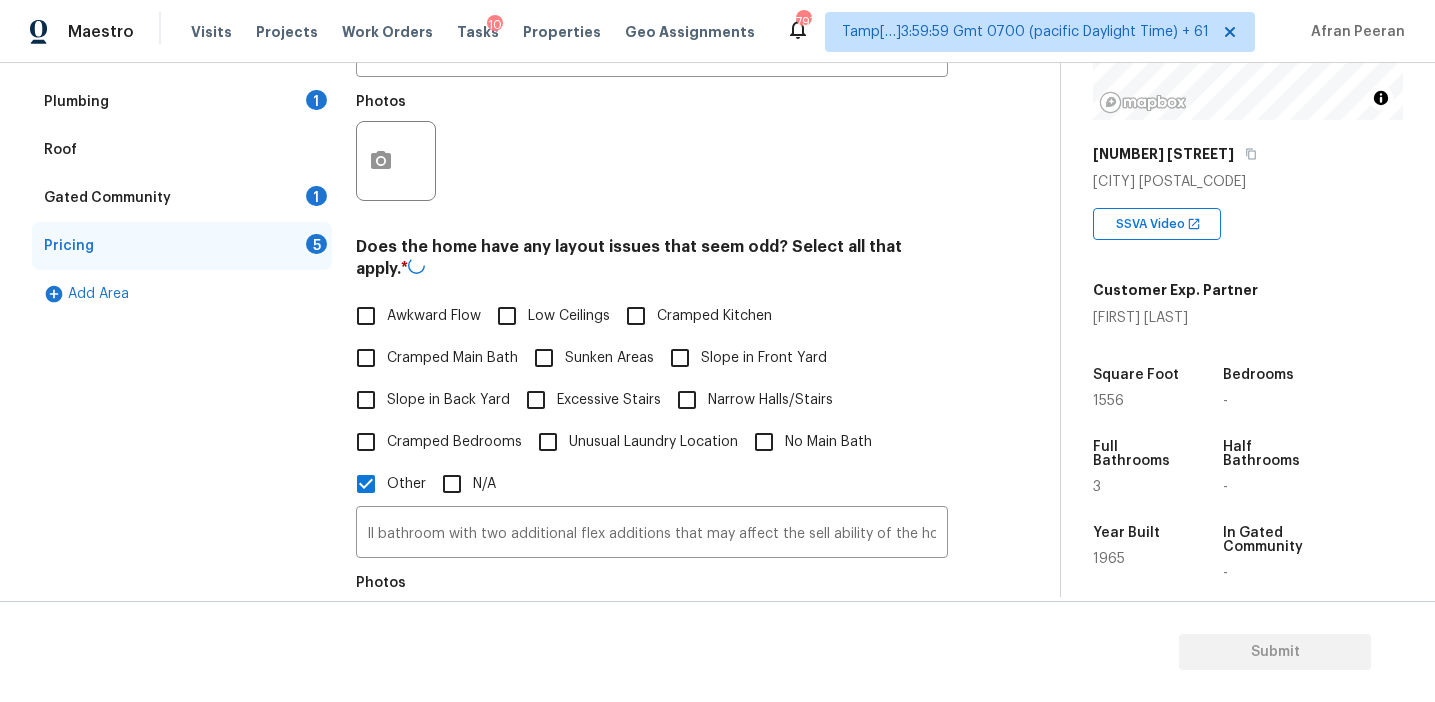 scroll, scrollTop: 0, scrollLeft: 0, axis: both 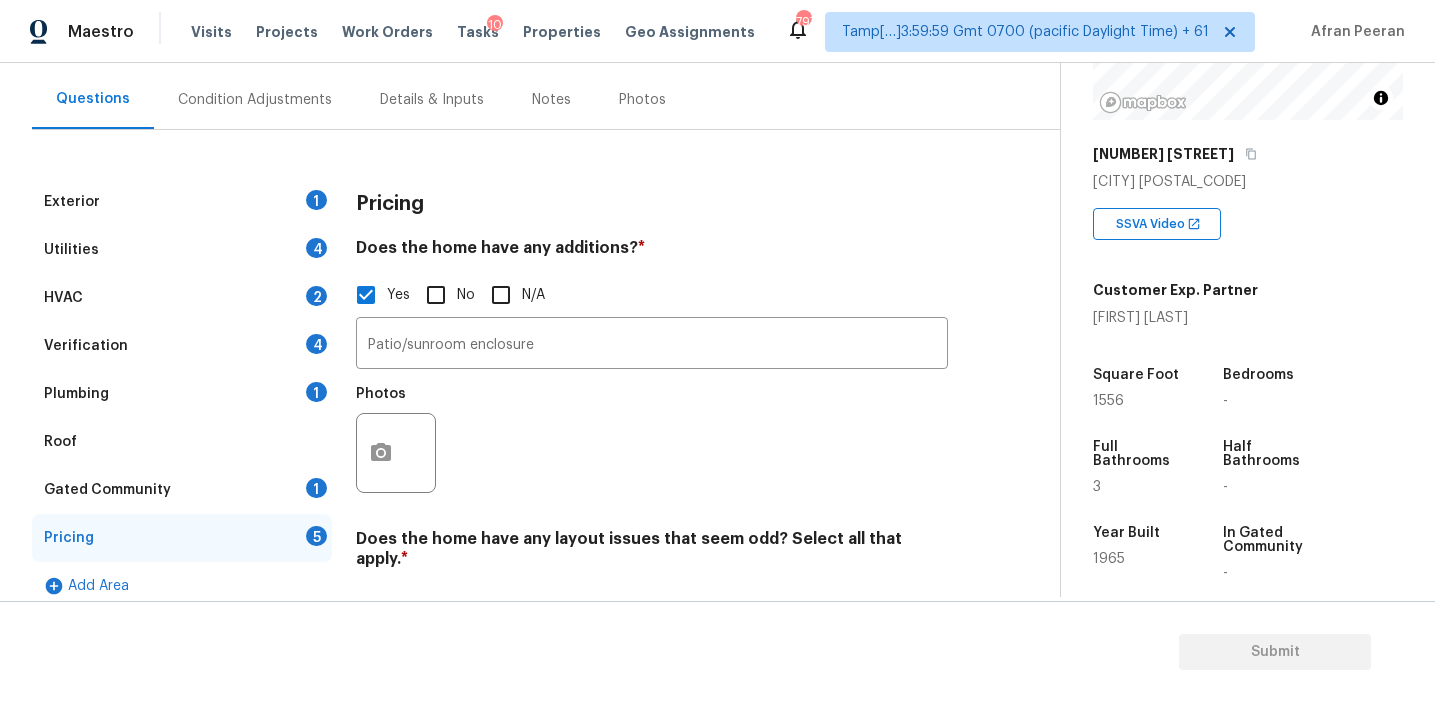 click on "Pricing" at bounding box center (652, 204) 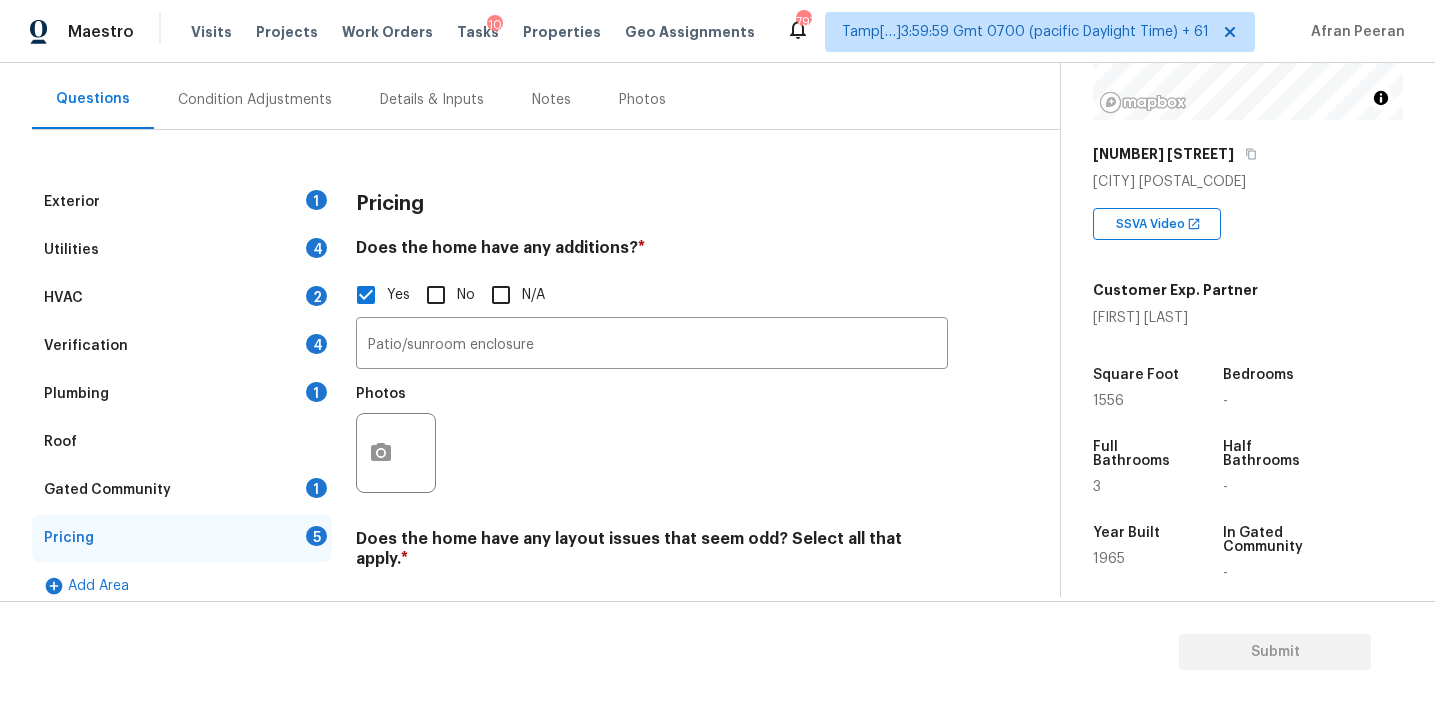 click on "Condition Adjustments" at bounding box center [255, 99] 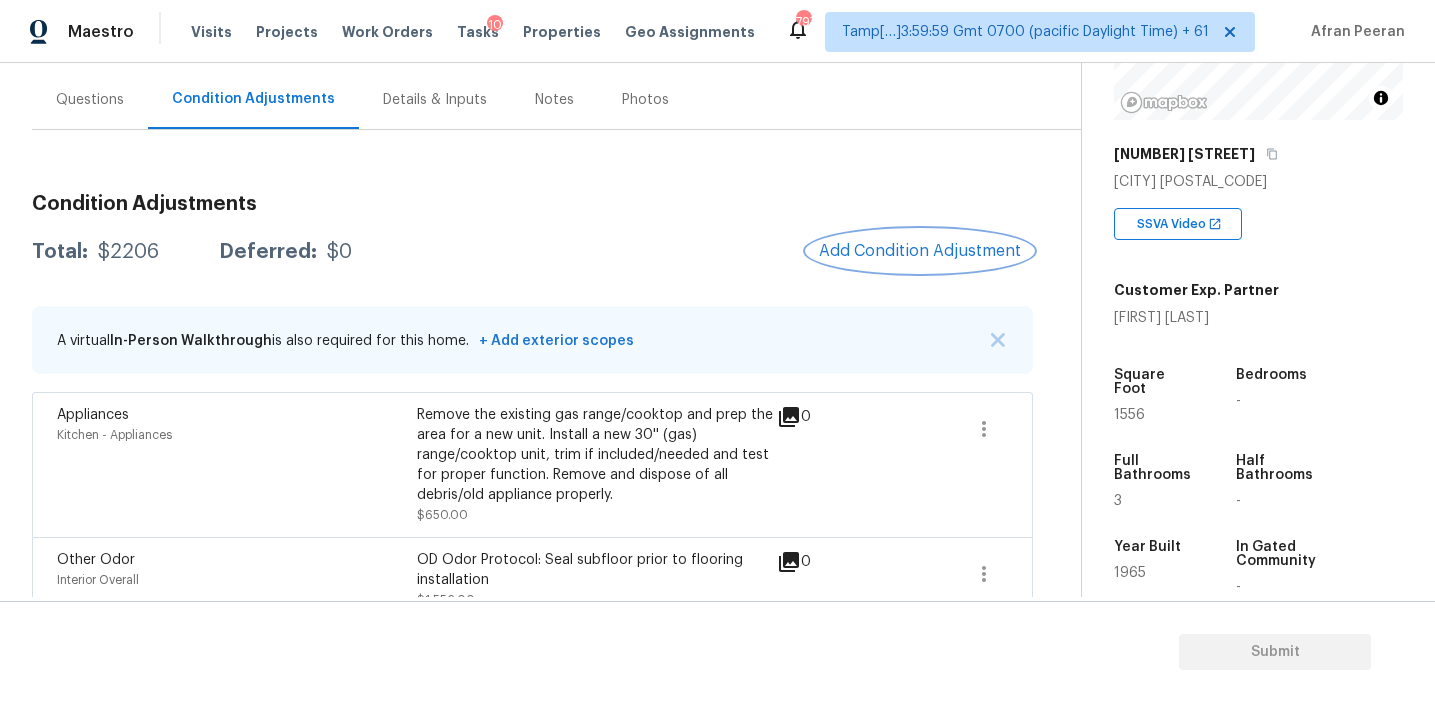 click on "Add Condition Adjustment" at bounding box center [920, 251] 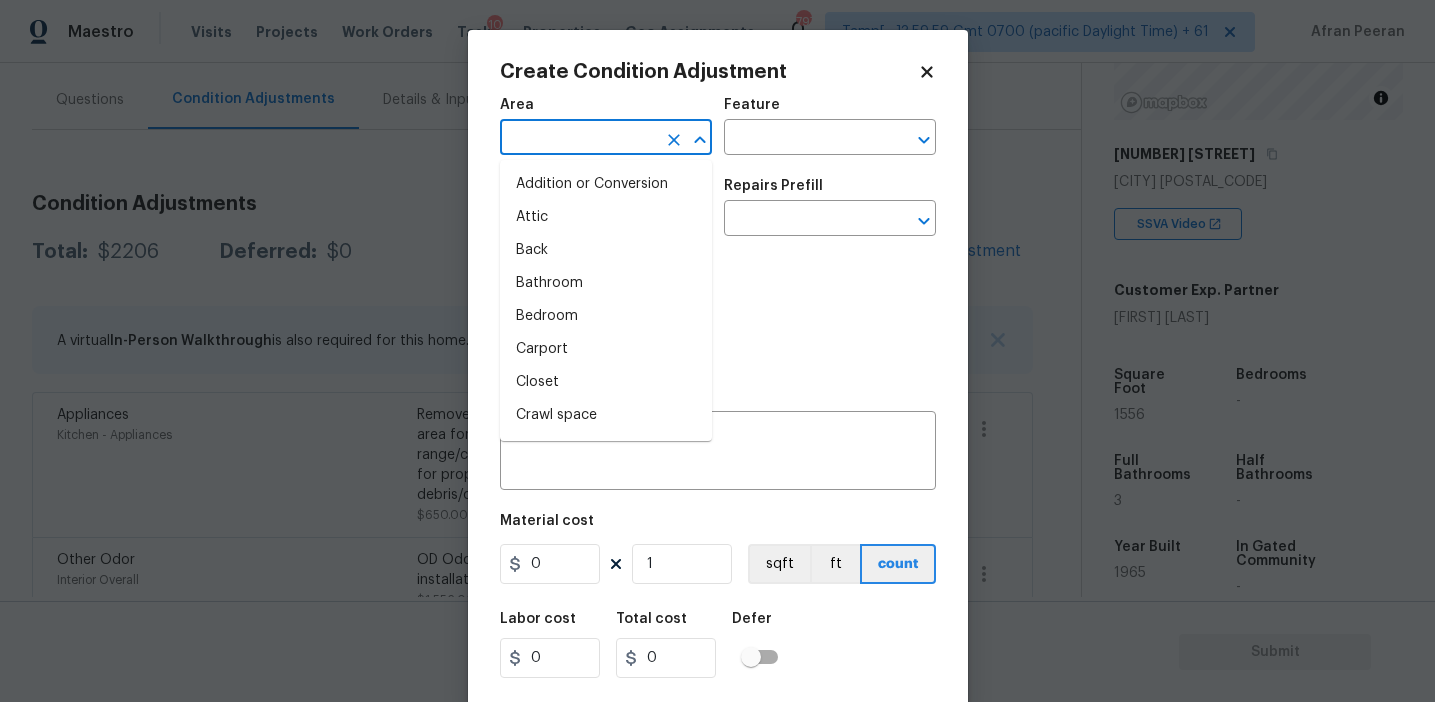 click at bounding box center (578, 139) 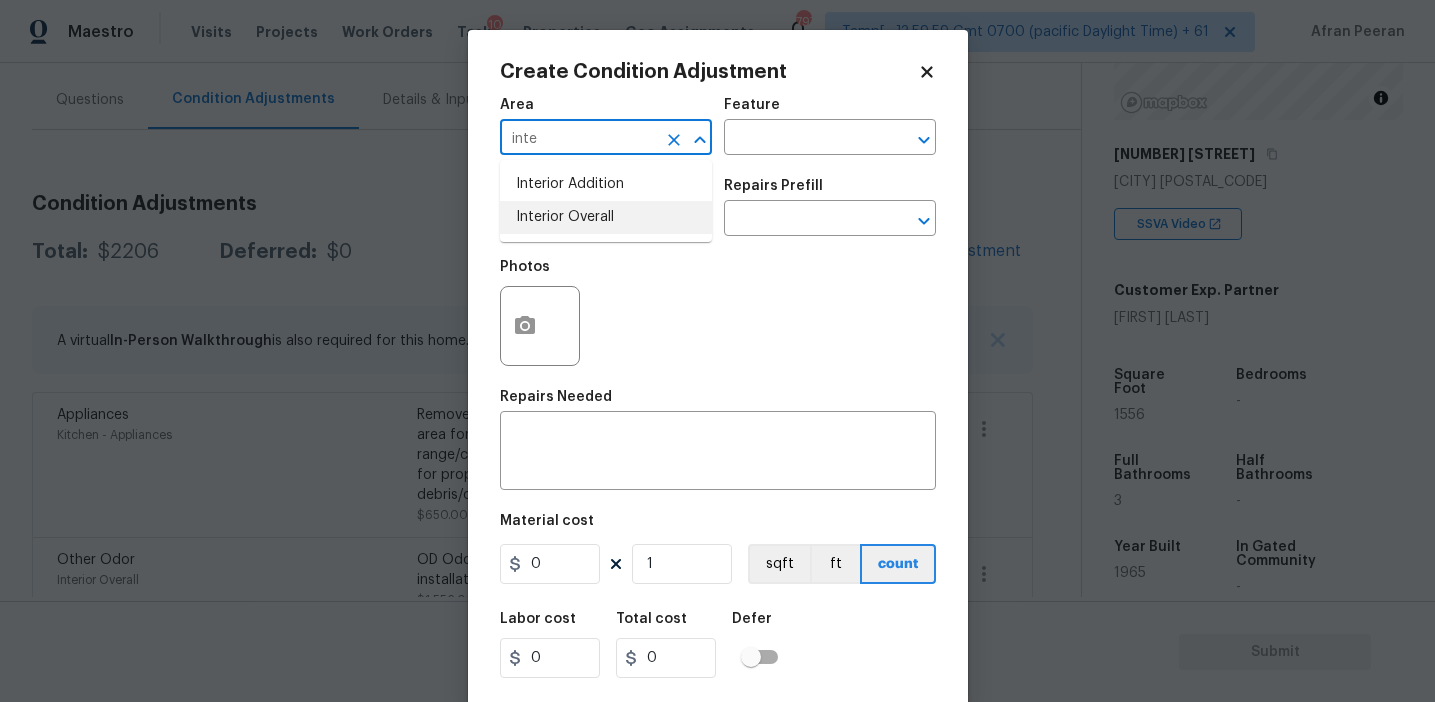 click on "Interior Overall" at bounding box center [606, 217] 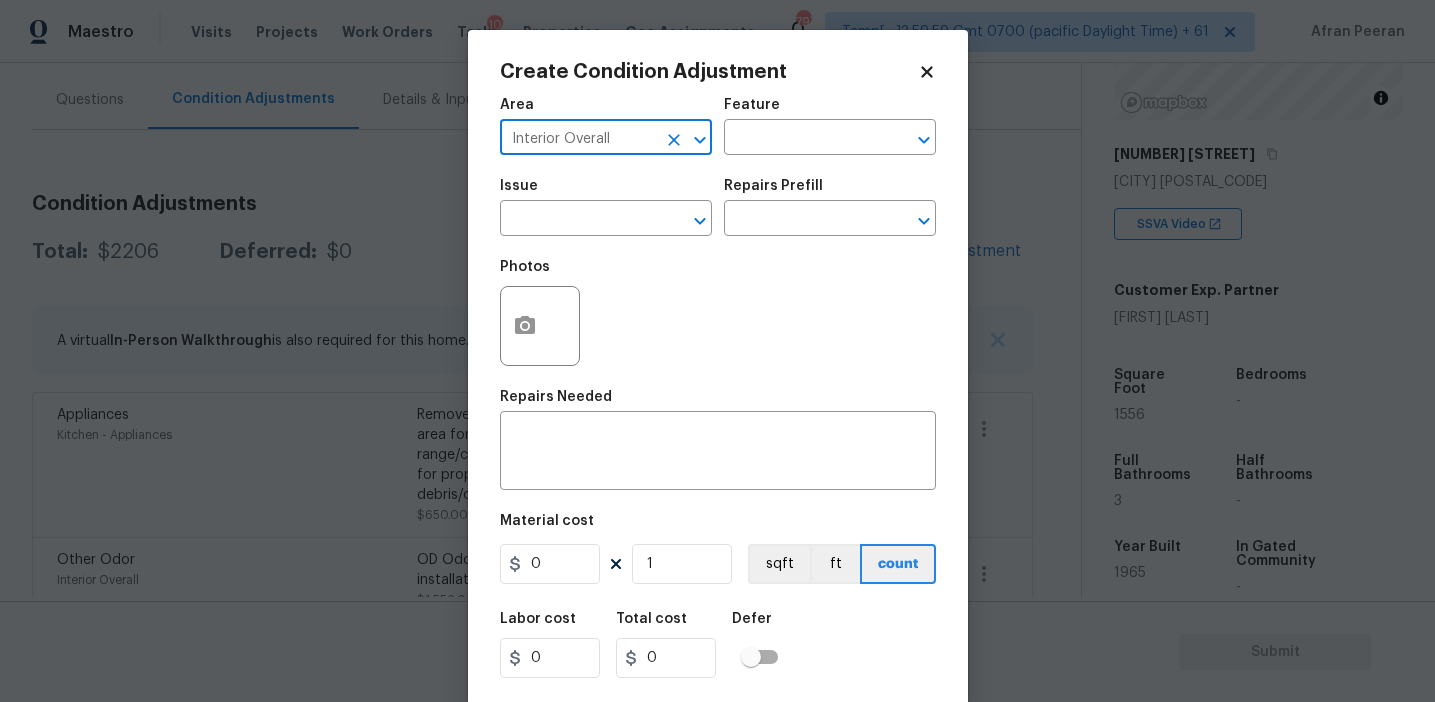 type on "Interior Overall" 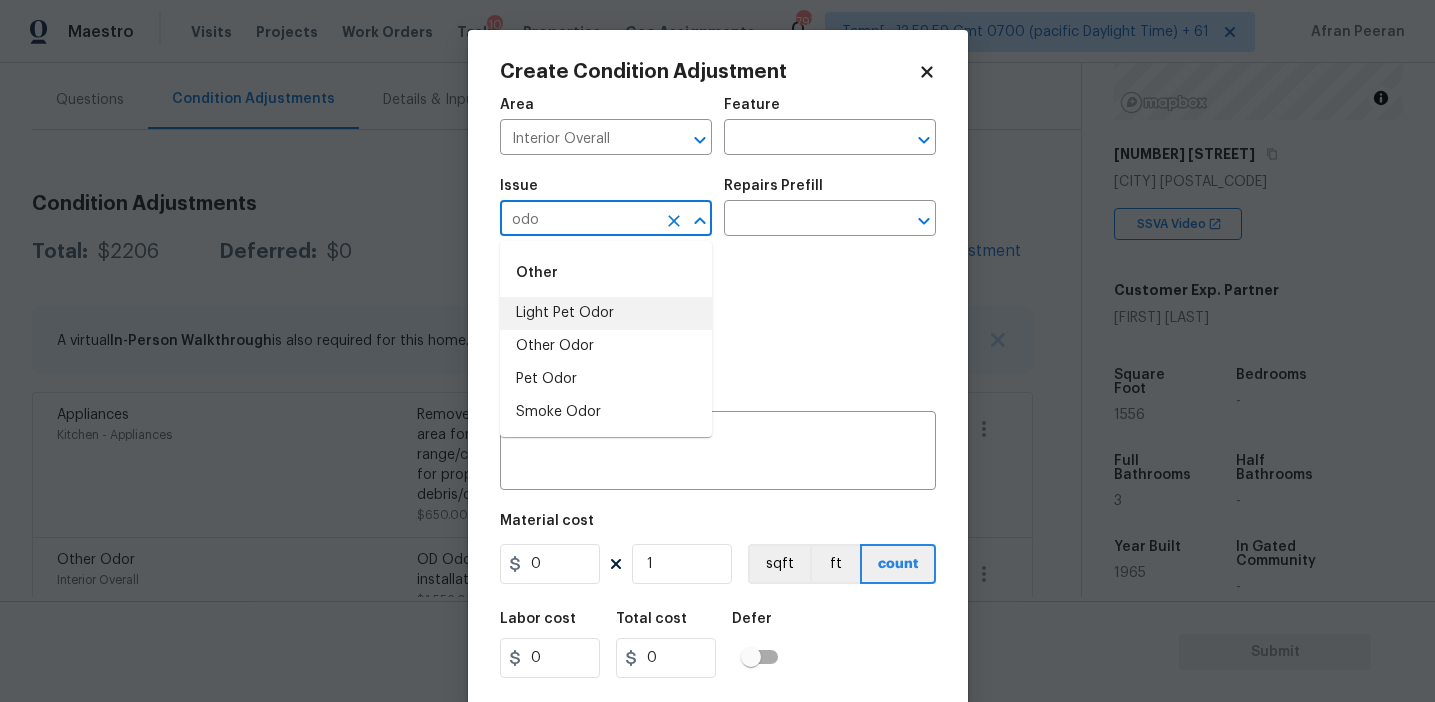 click on "Light Pet Odor" at bounding box center (606, 313) 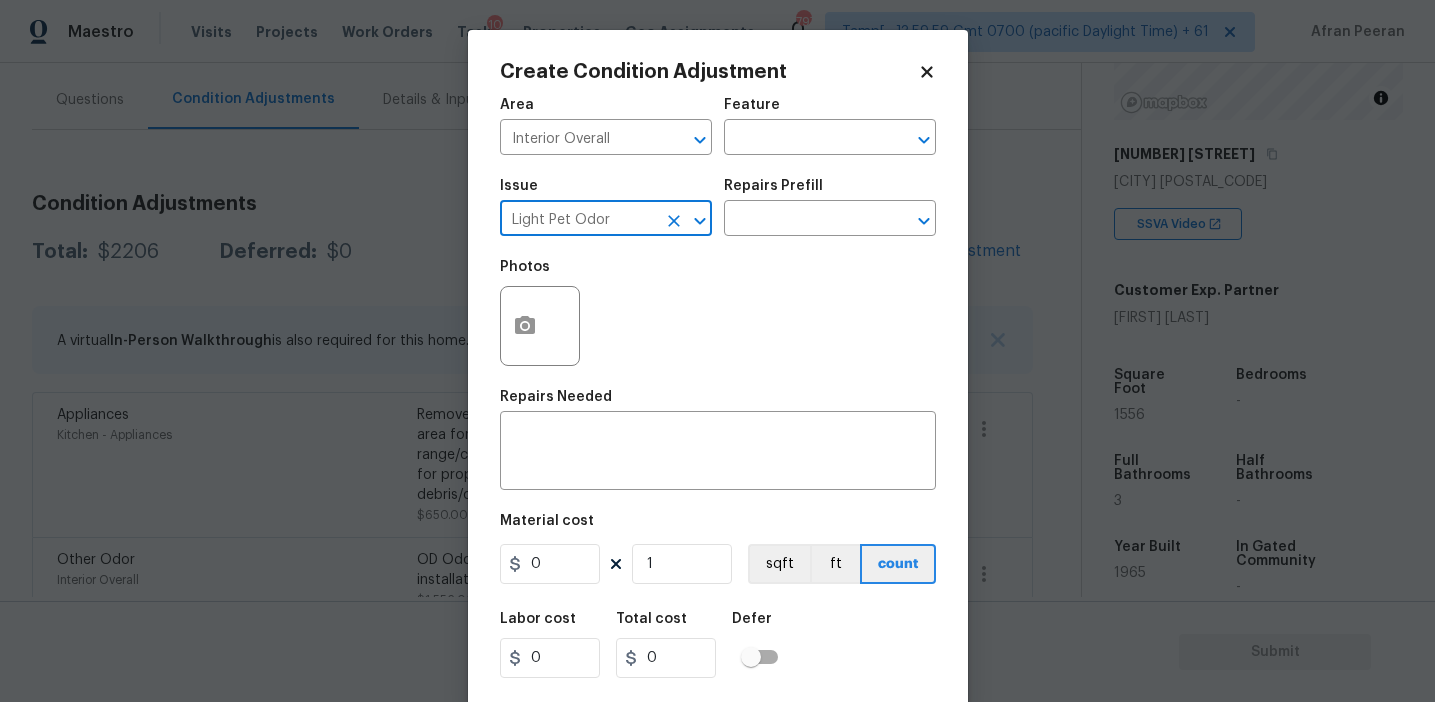type on "Light Pet Odor" 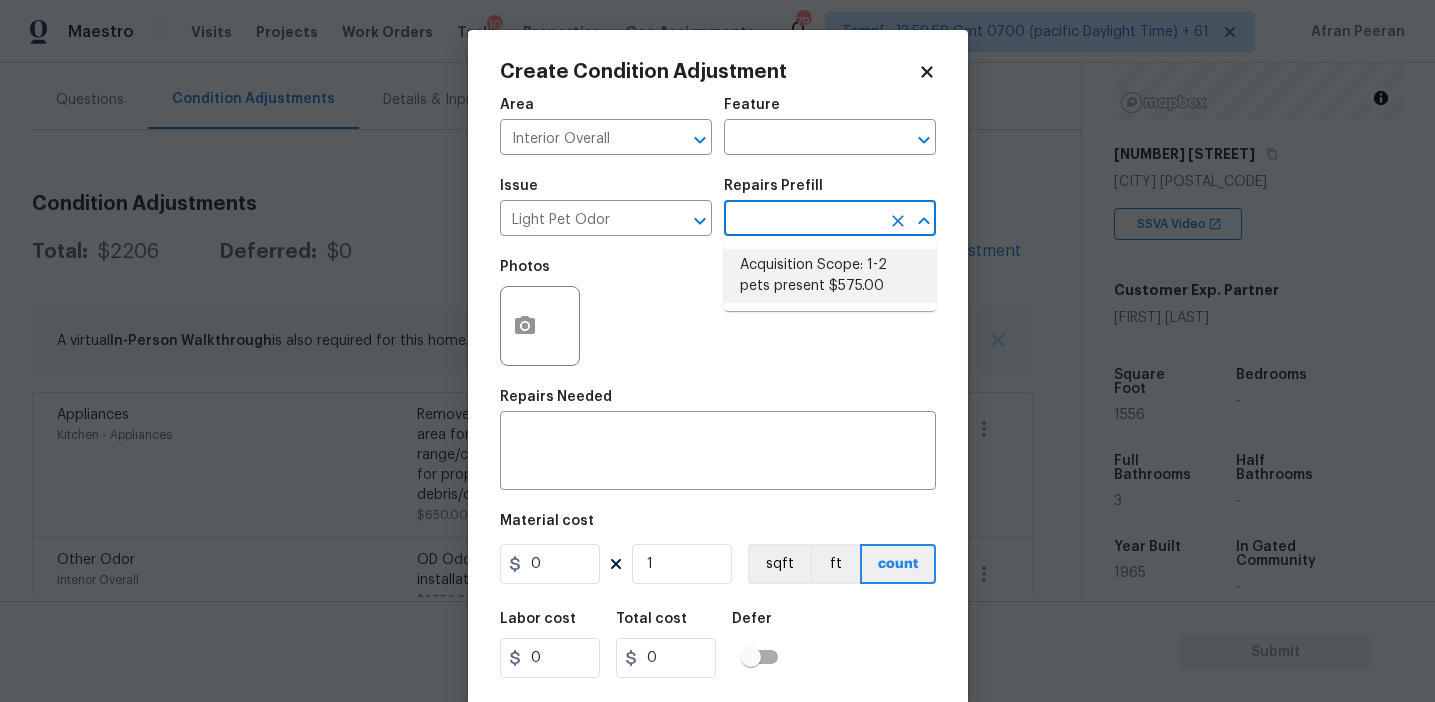 click on "Acquisition Scope: 1-2 pets present $575.00" at bounding box center (830, 276) 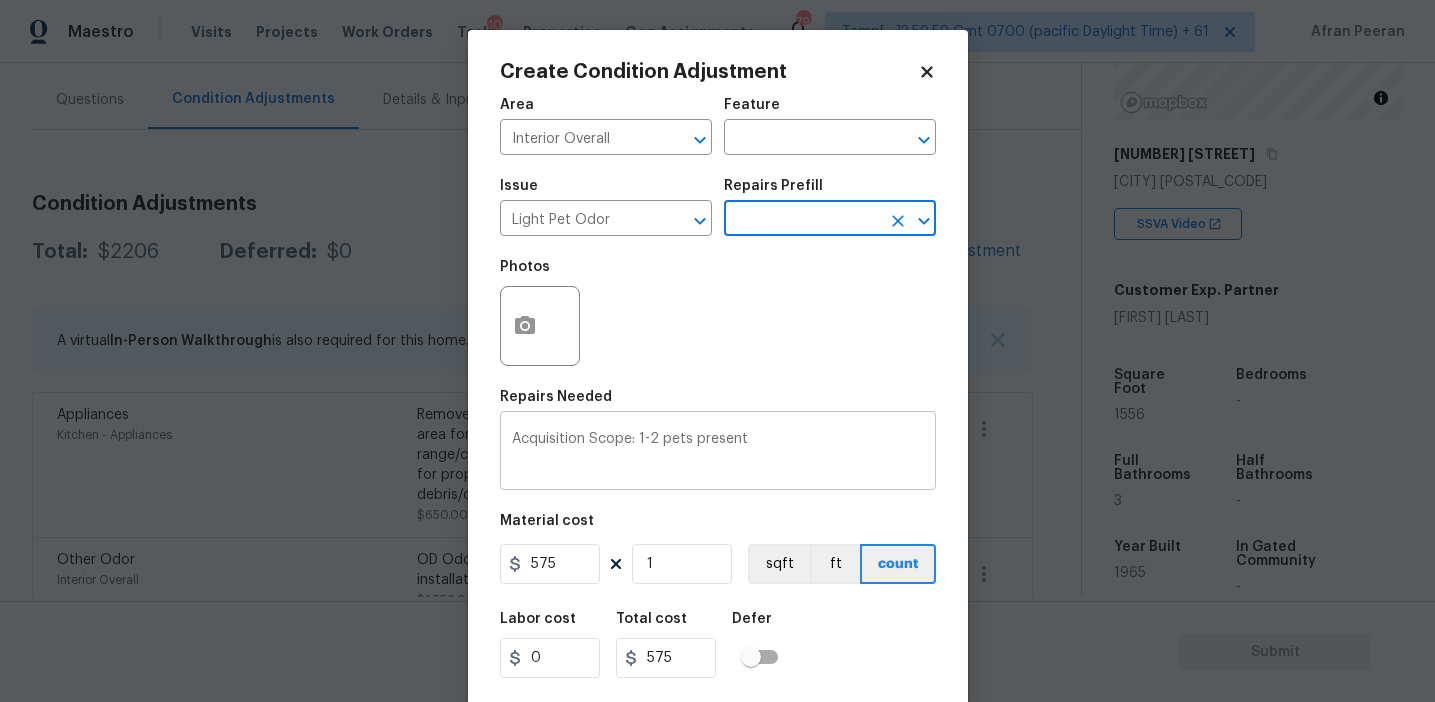 scroll, scrollTop: 45, scrollLeft: 0, axis: vertical 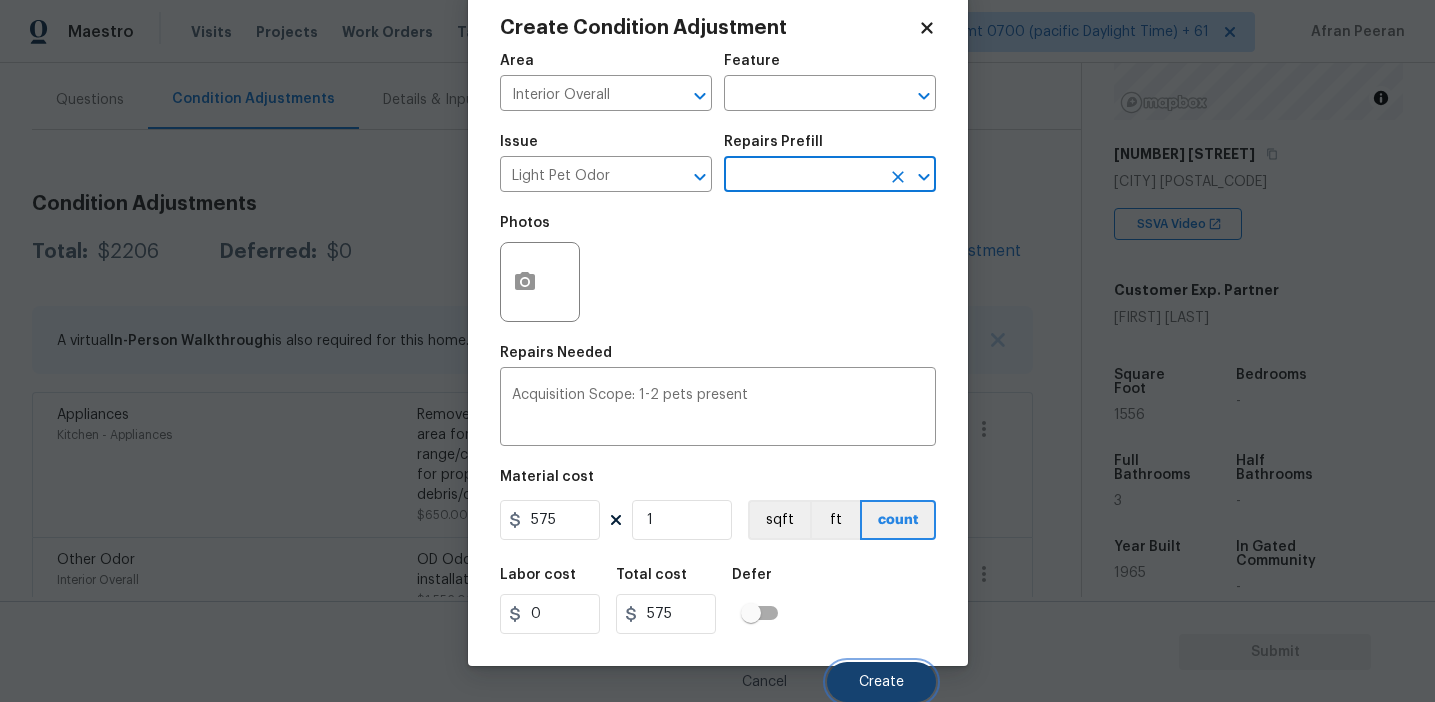 click on "Create" at bounding box center (881, 682) 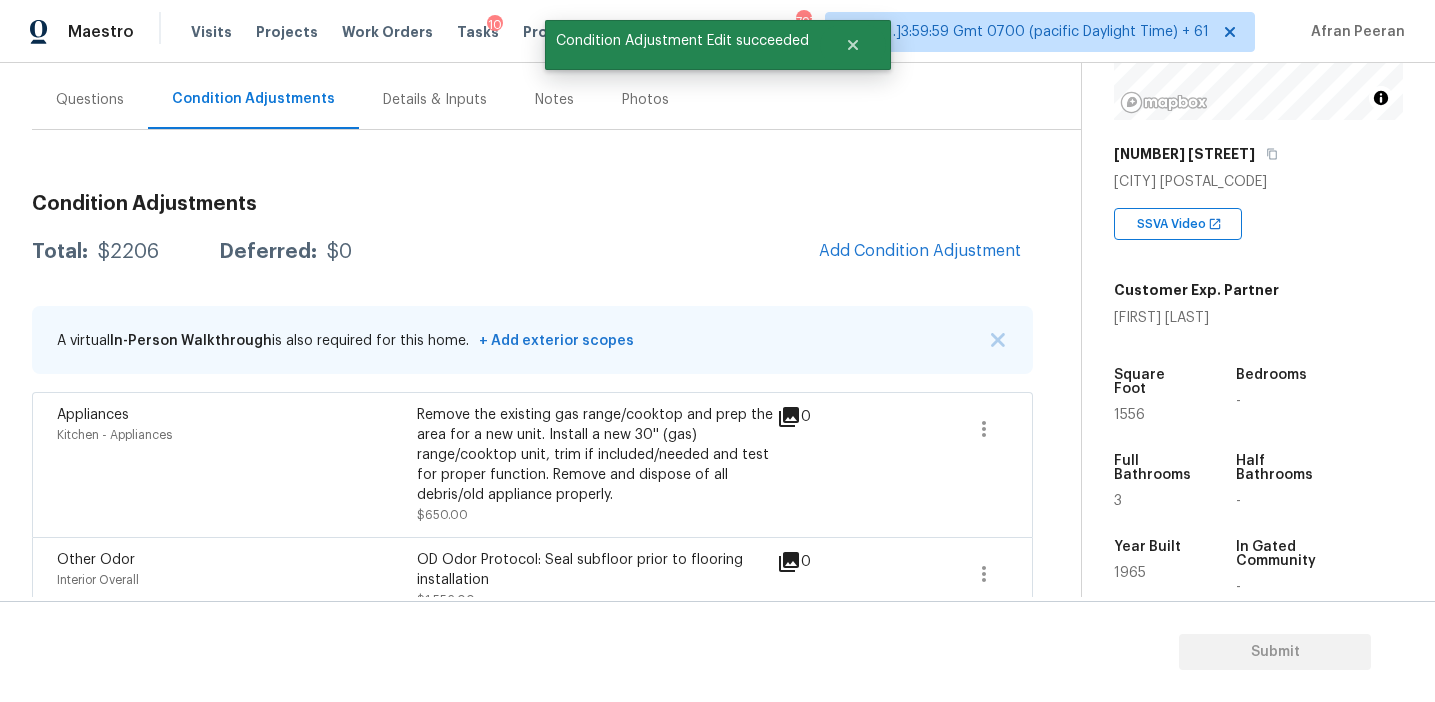 scroll, scrollTop: 38, scrollLeft: 0, axis: vertical 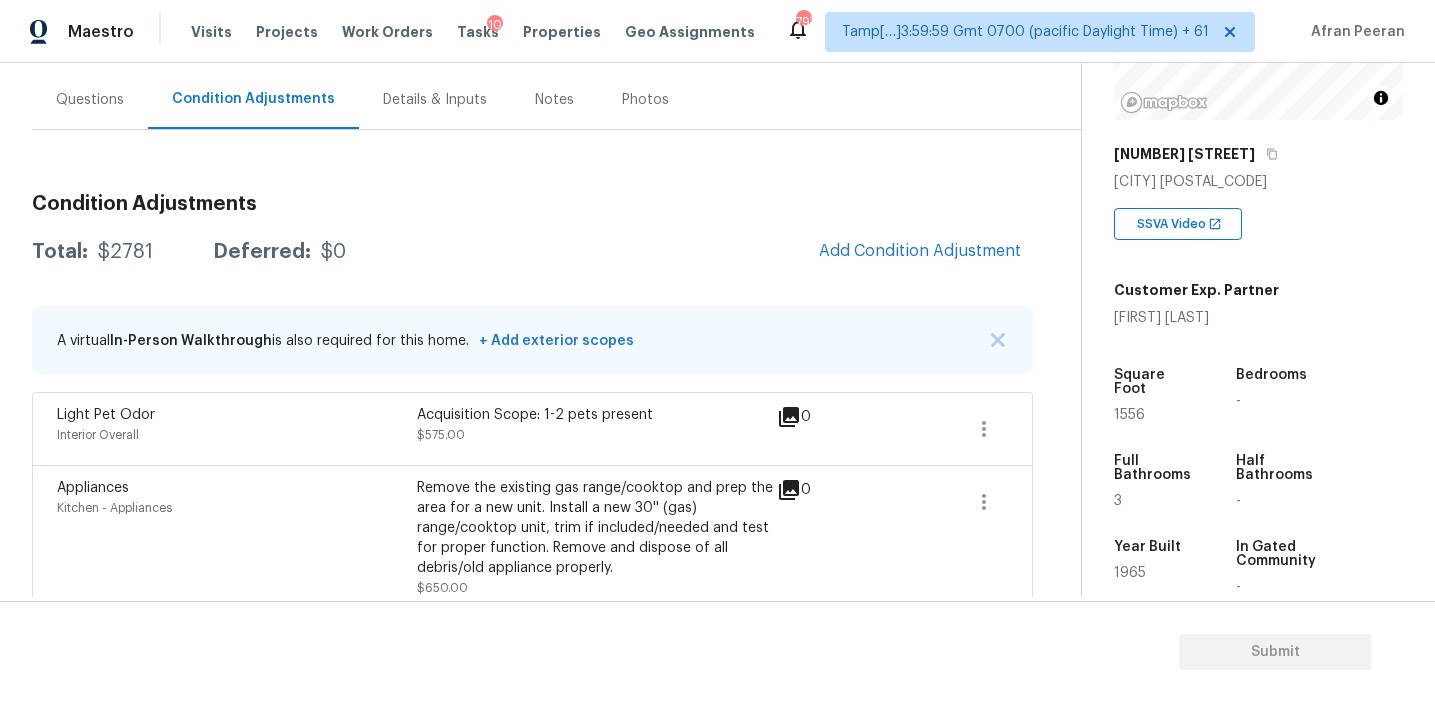 click on "Questions" at bounding box center (90, 99) 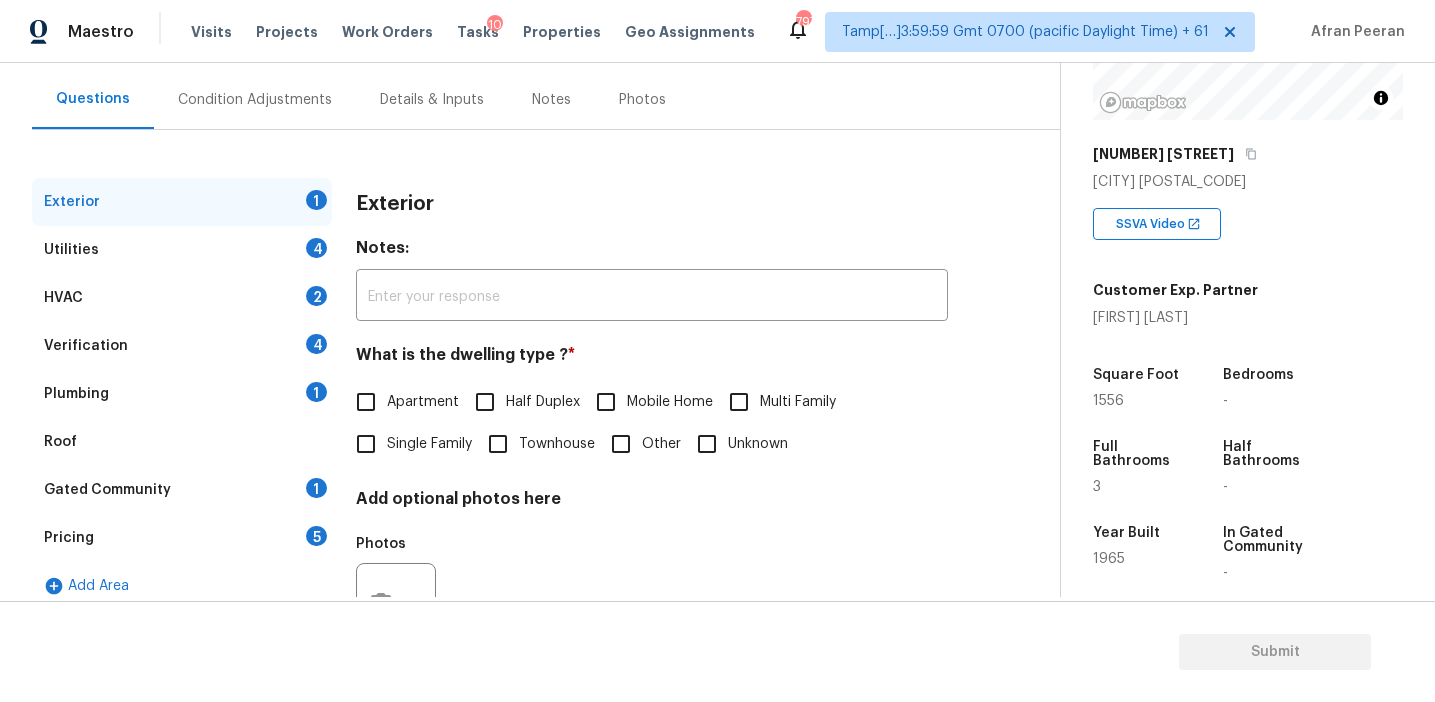 click on "Verification 4" at bounding box center (182, 346) 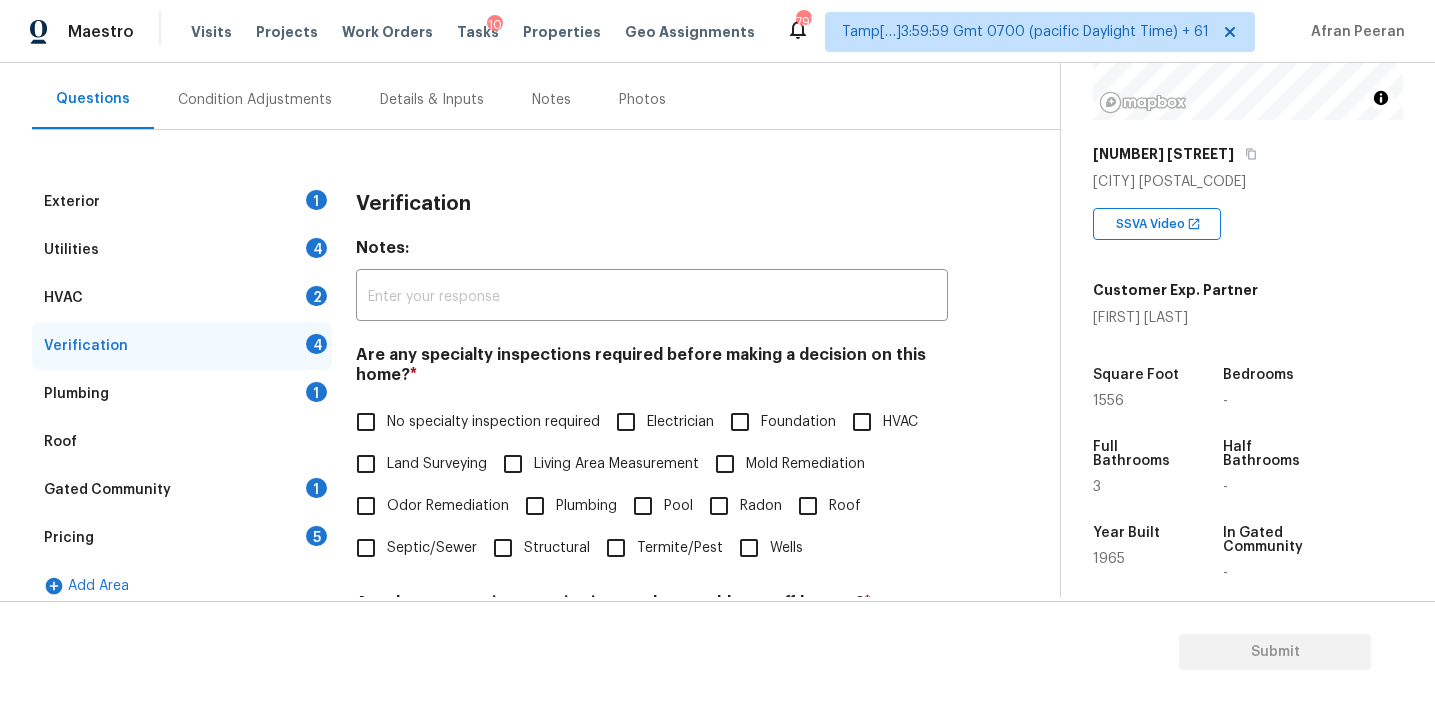 scroll, scrollTop: 481, scrollLeft: 0, axis: vertical 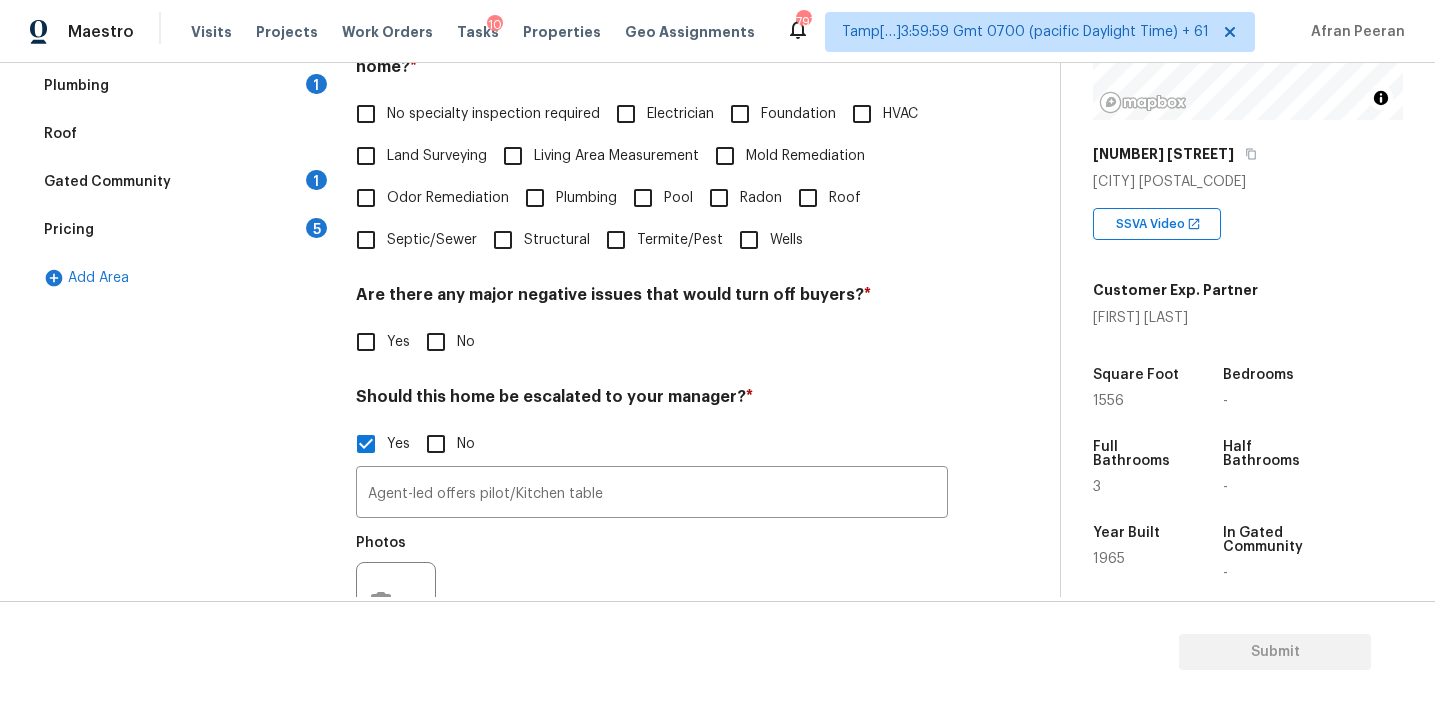 click on "Foundation" at bounding box center (777, 114) 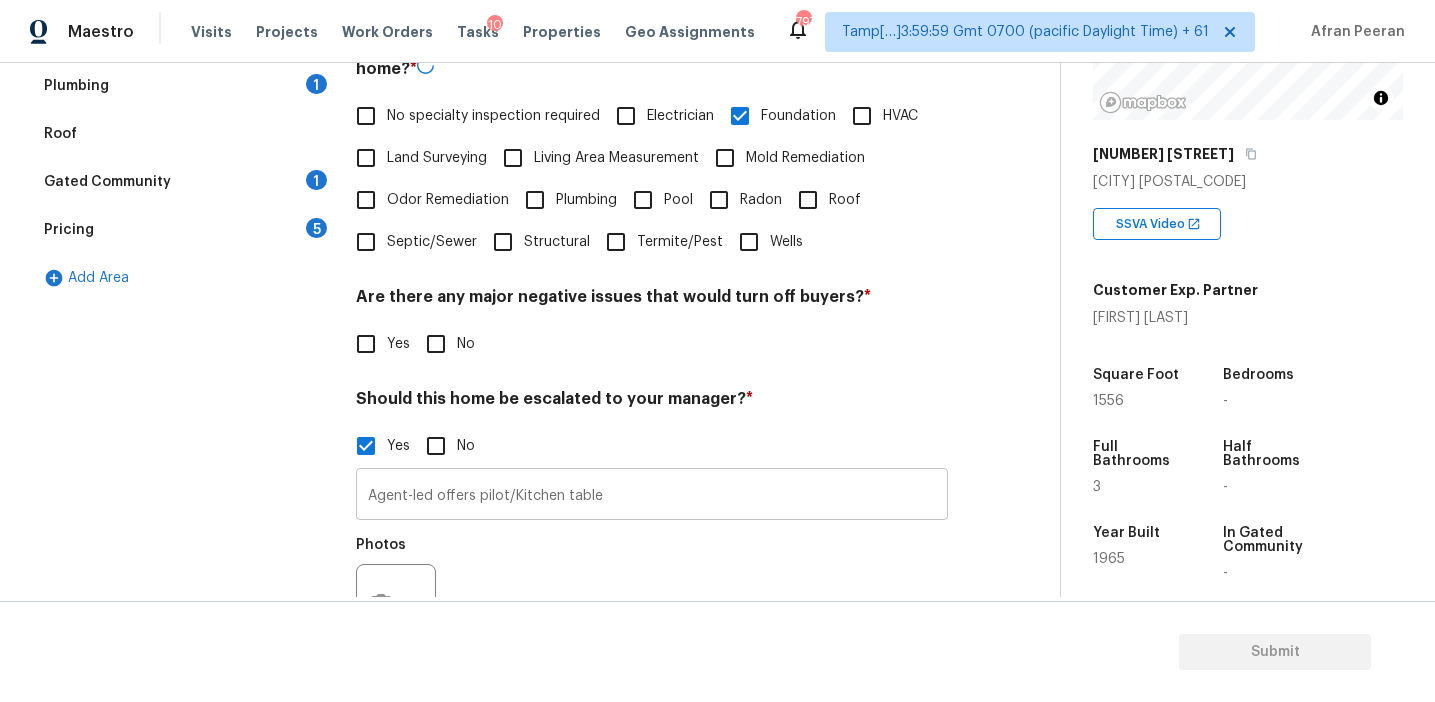click on "Agent-led offers pilot/Kitchen table" at bounding box center [652, 496] 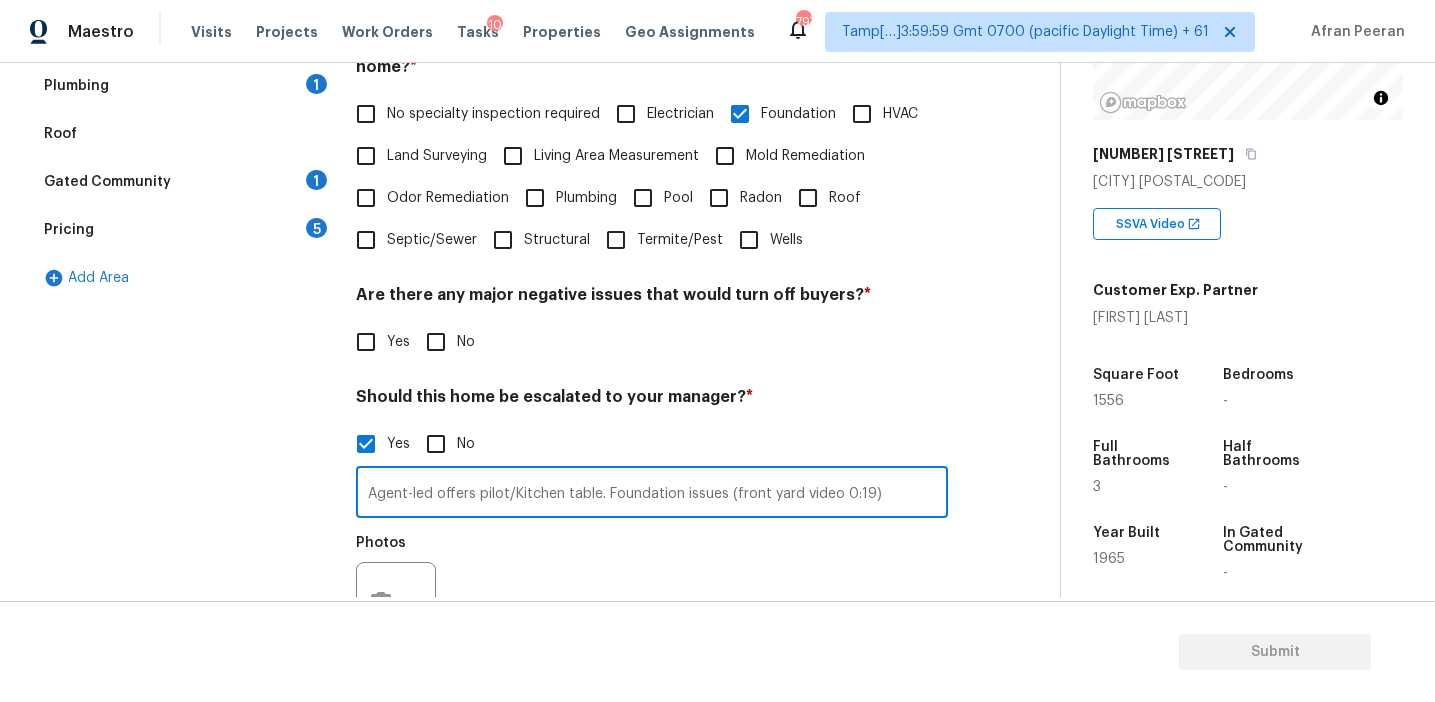 type on "Agent-led offers pilot/Kitchen table. Foundation issues (front yard video 0:19)" 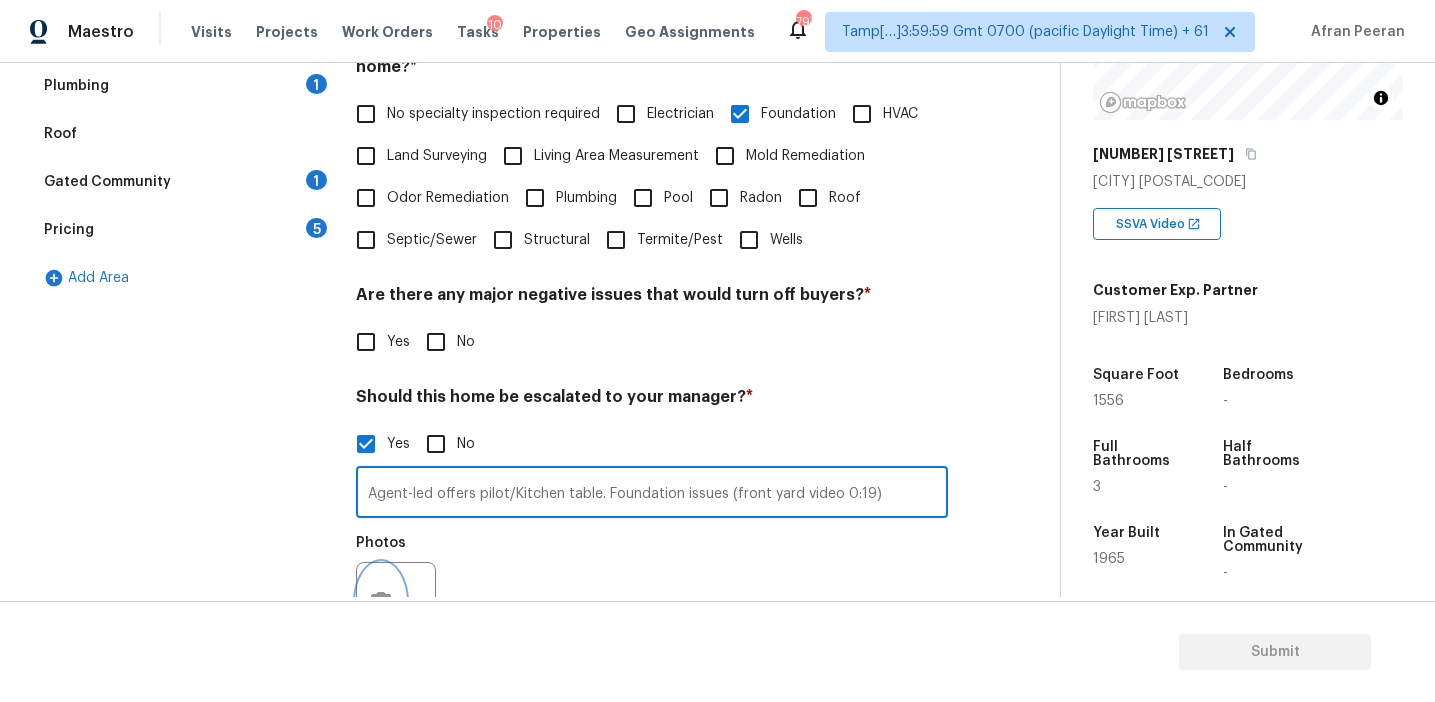 click at bounding box center (381, 602) 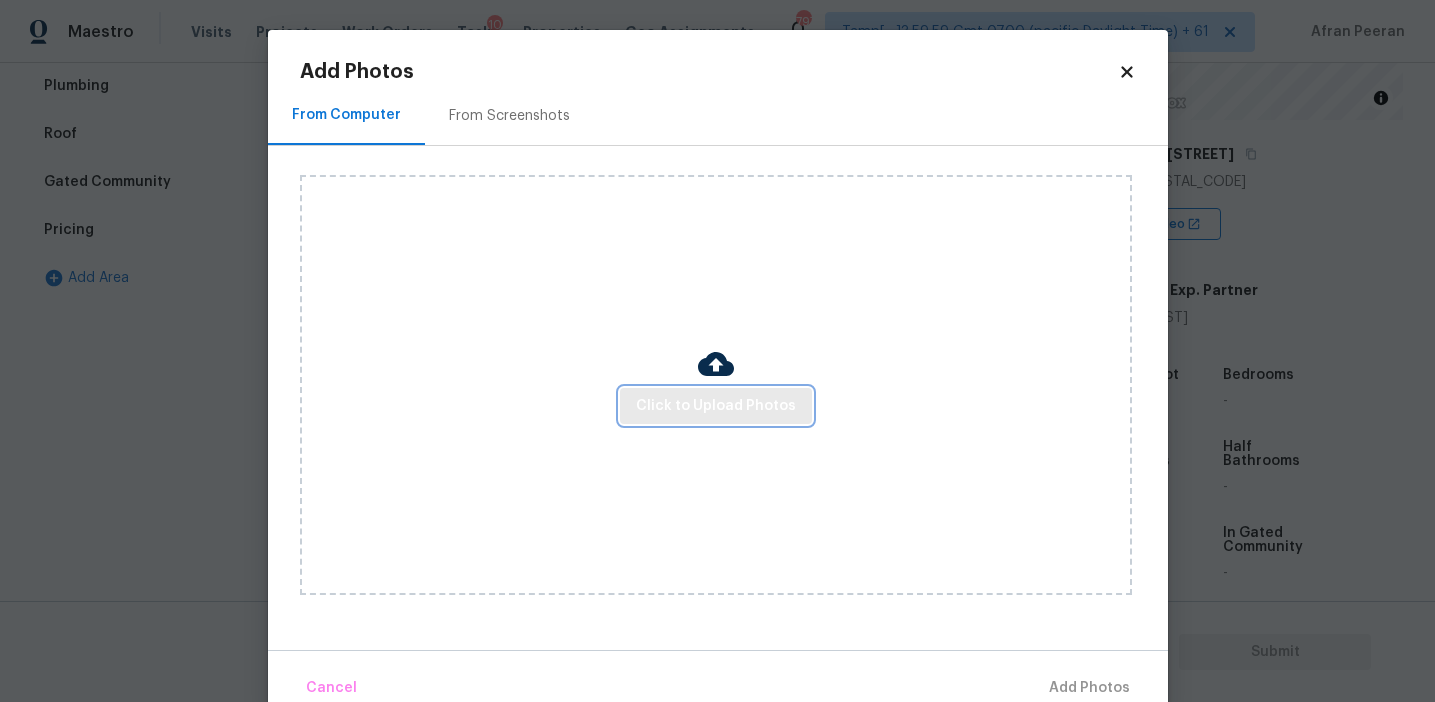 click on "Click to Upload Photos" at bounding box center [716, 406] 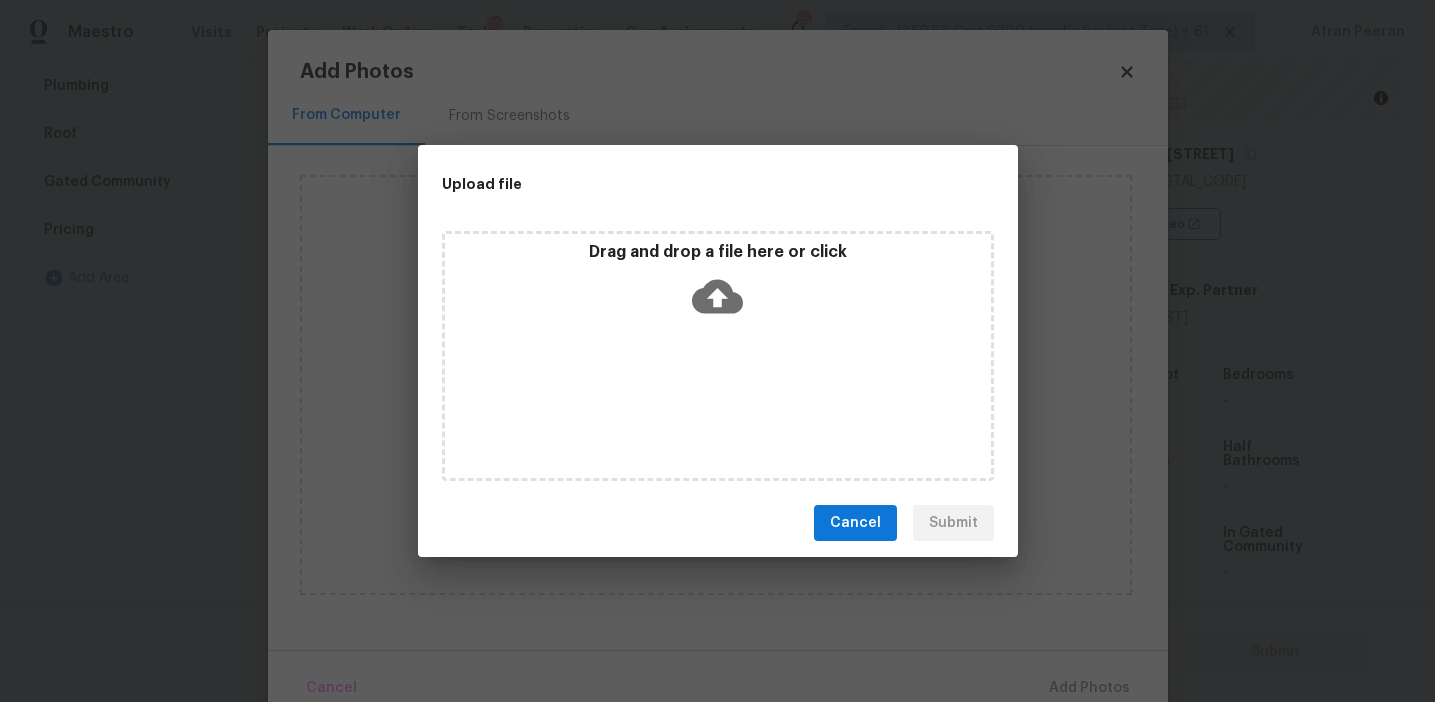 click on "Drag and drop a file here or click" at bounding box center [718, 356] 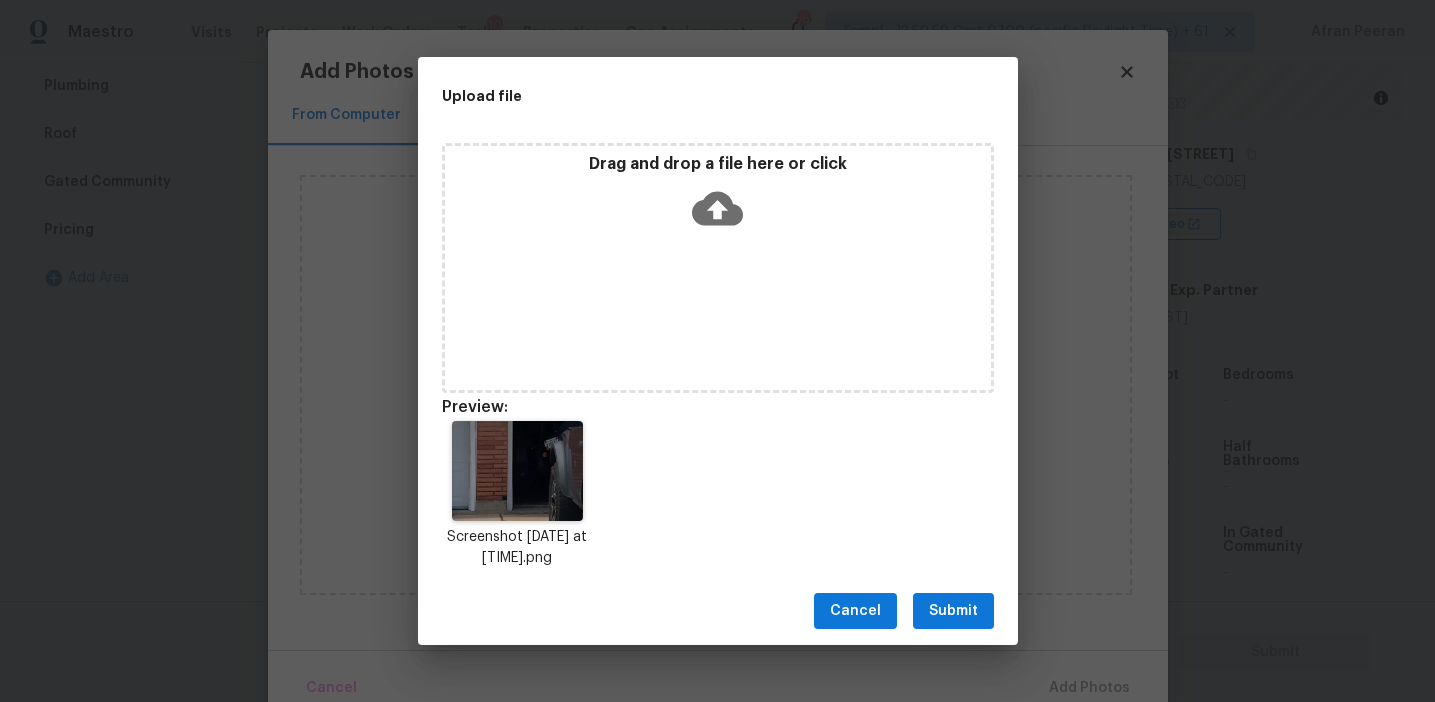click on "Submit" at bounding box center (953, 611) 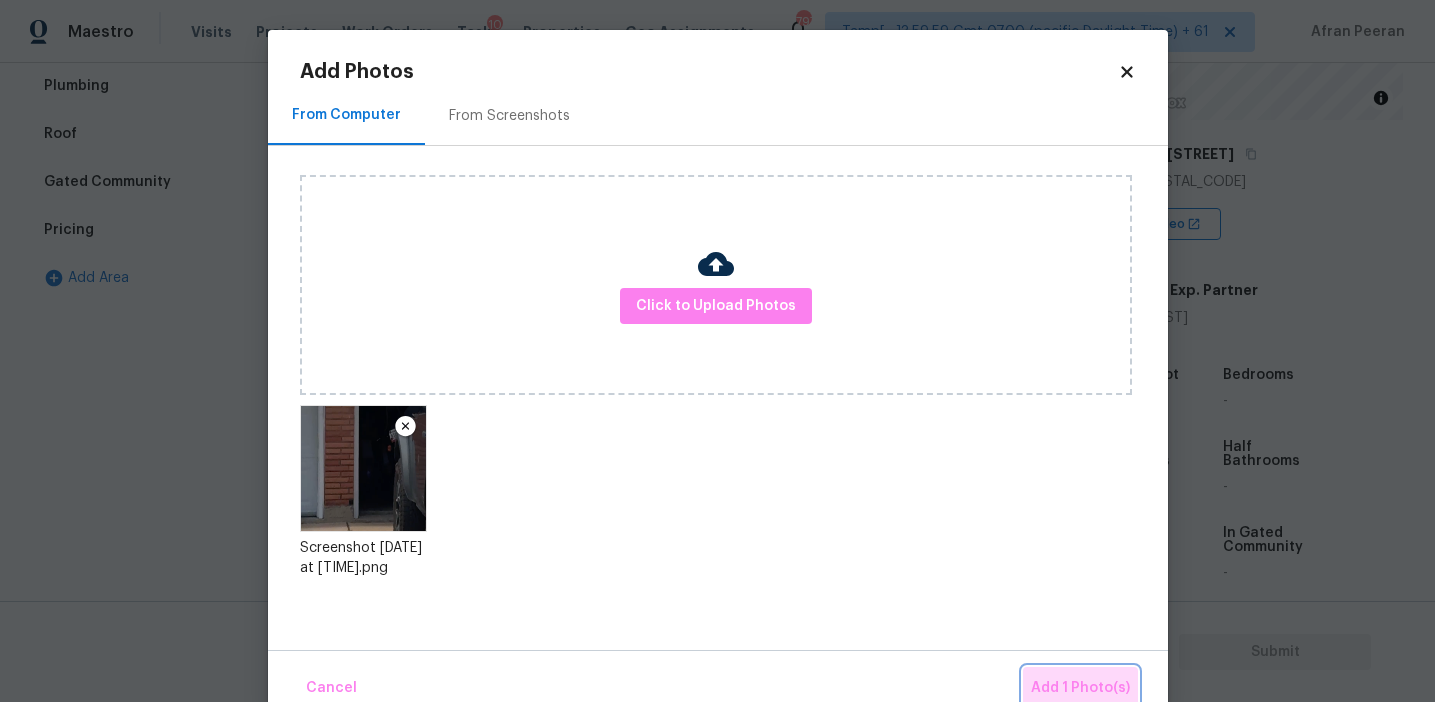 click on "Add 1 Photo(s)" at bounding box center [1080, 688] 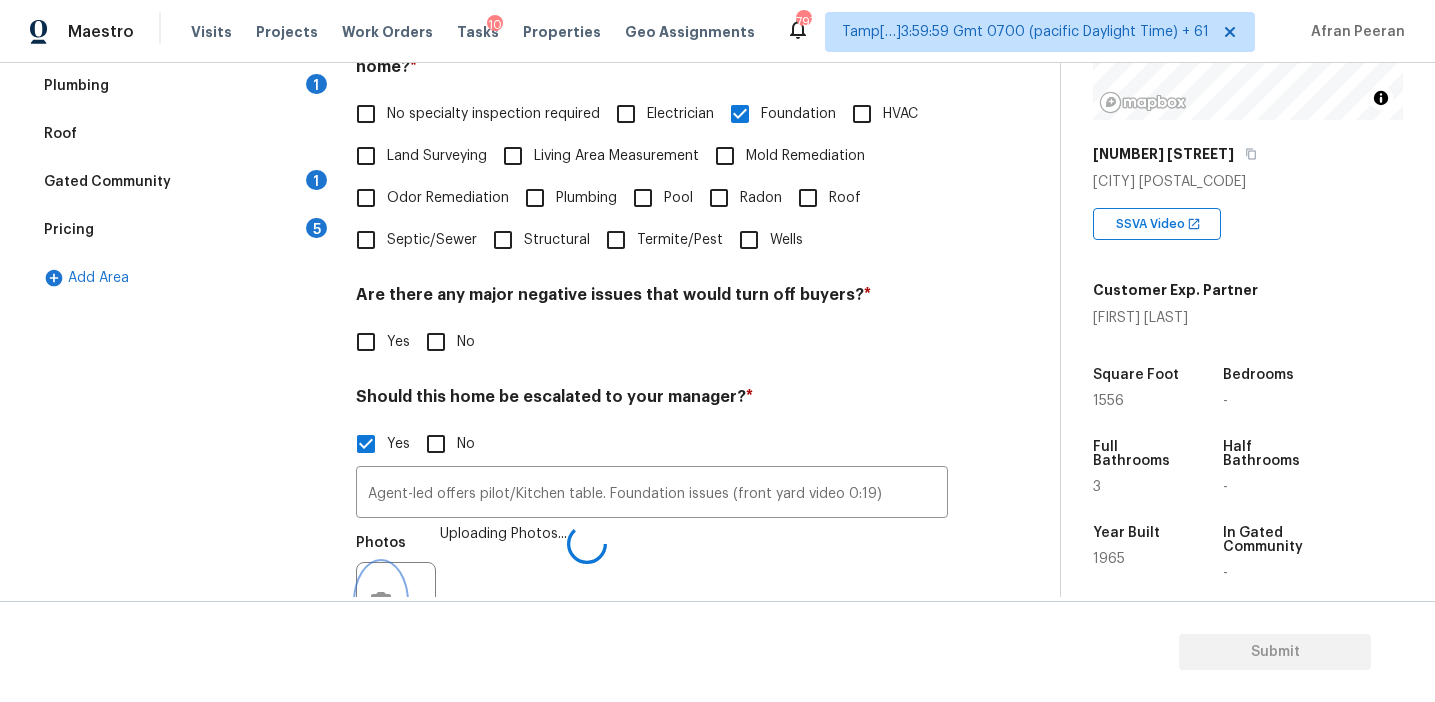 scroll, scrollTop: 526, scrollLeft: 0, axis: vertical 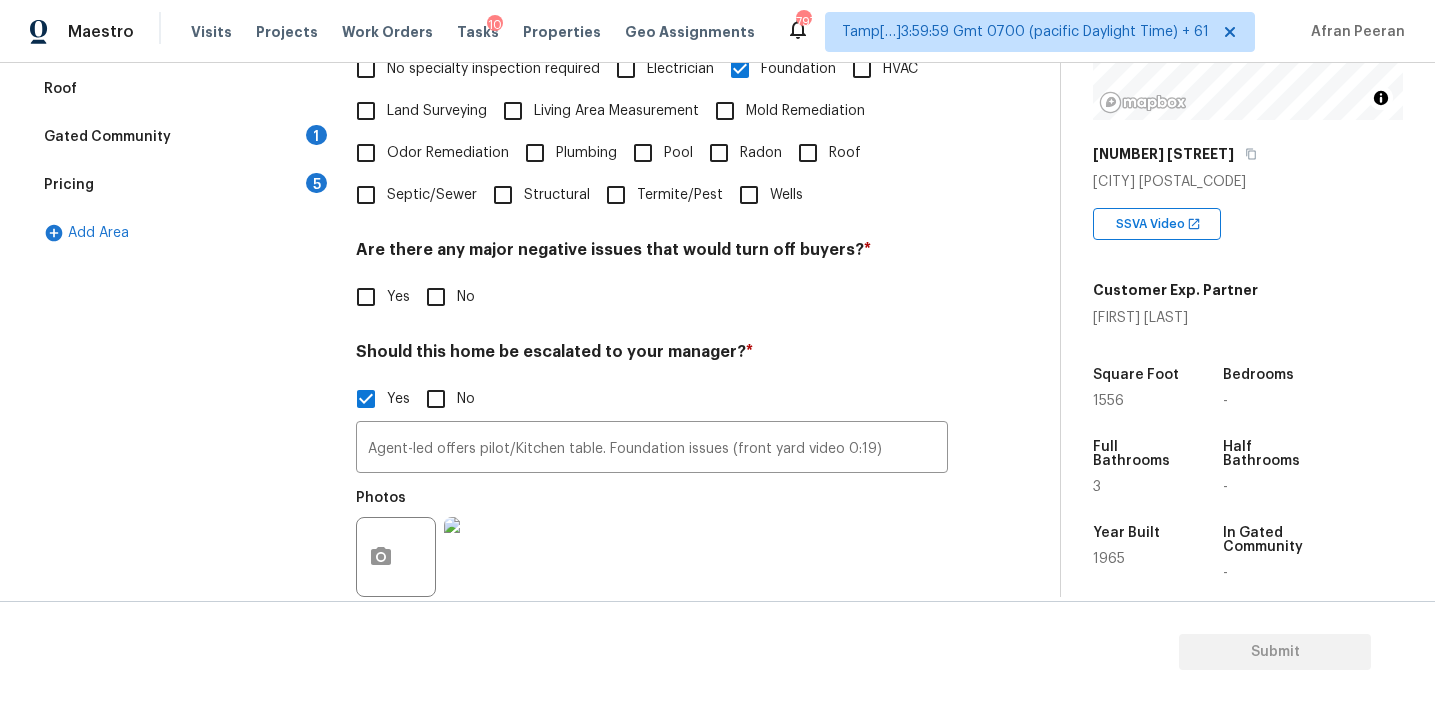 click on "Pricing 5" at bounding box center (182, 185) 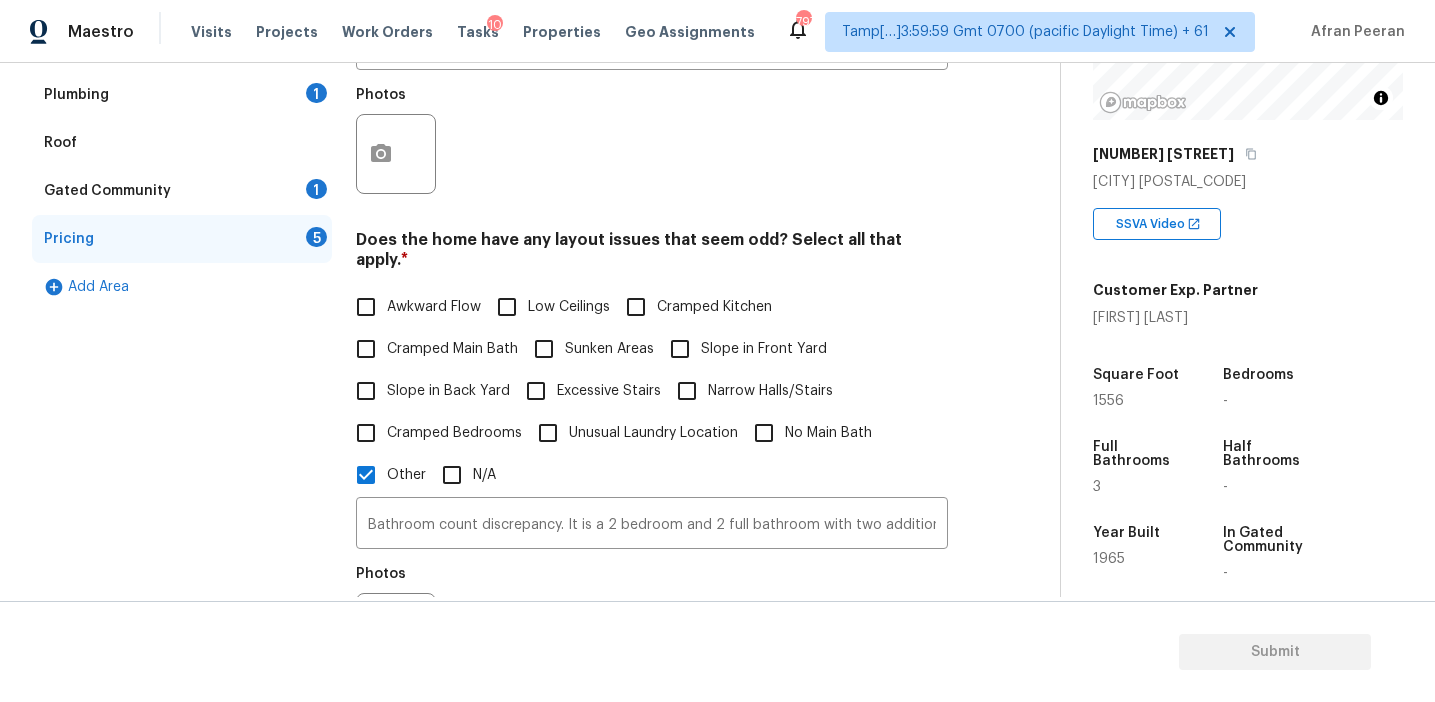 scroll, scrollTop: 368, scrollLeft: 0, axis: vertical 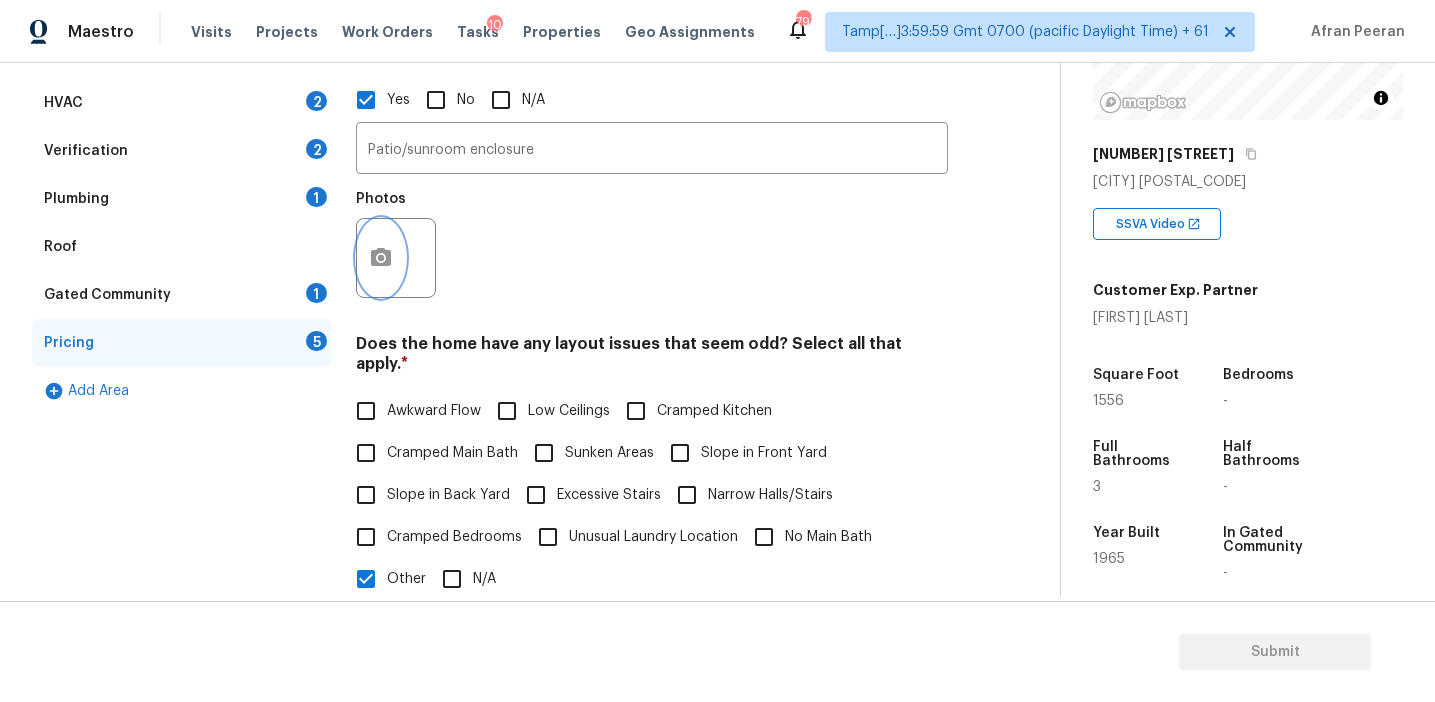 click 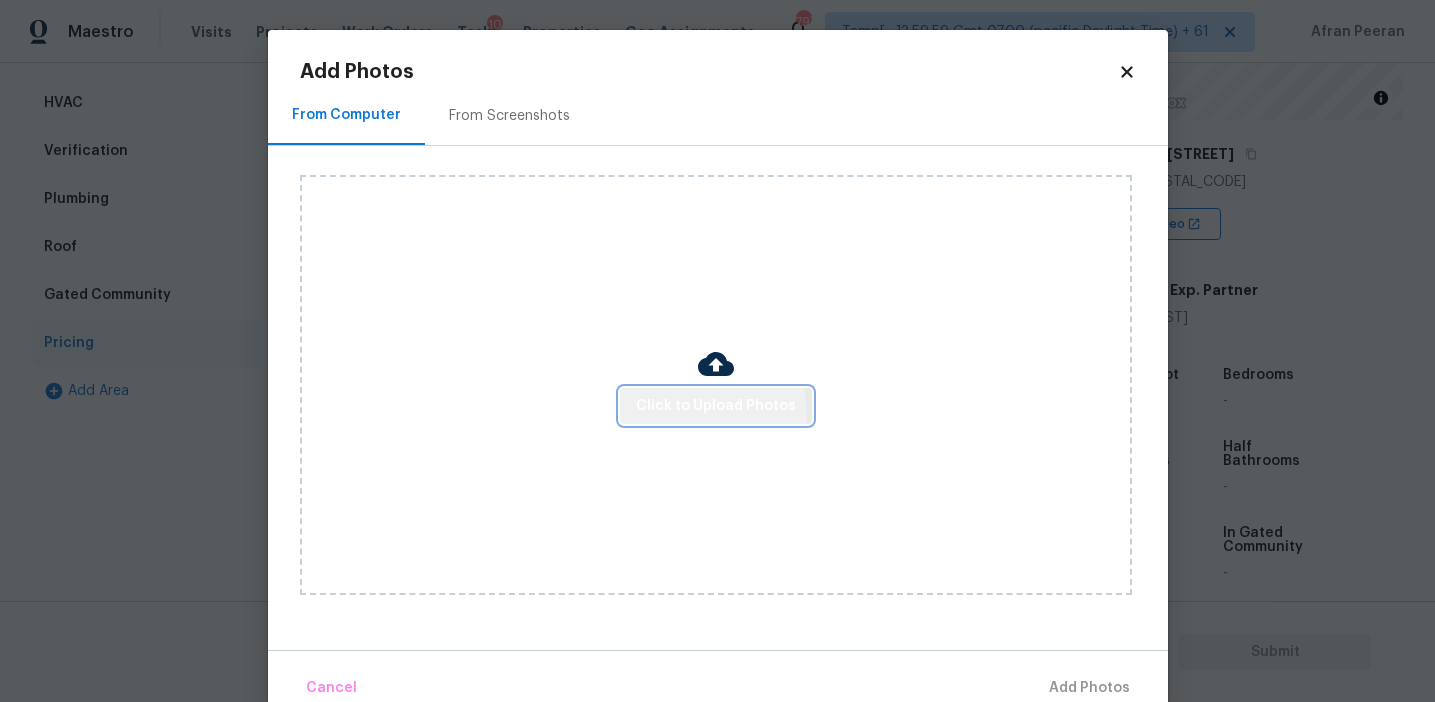 click on "Click to Upload Photos" at bounding box center (716, 406) 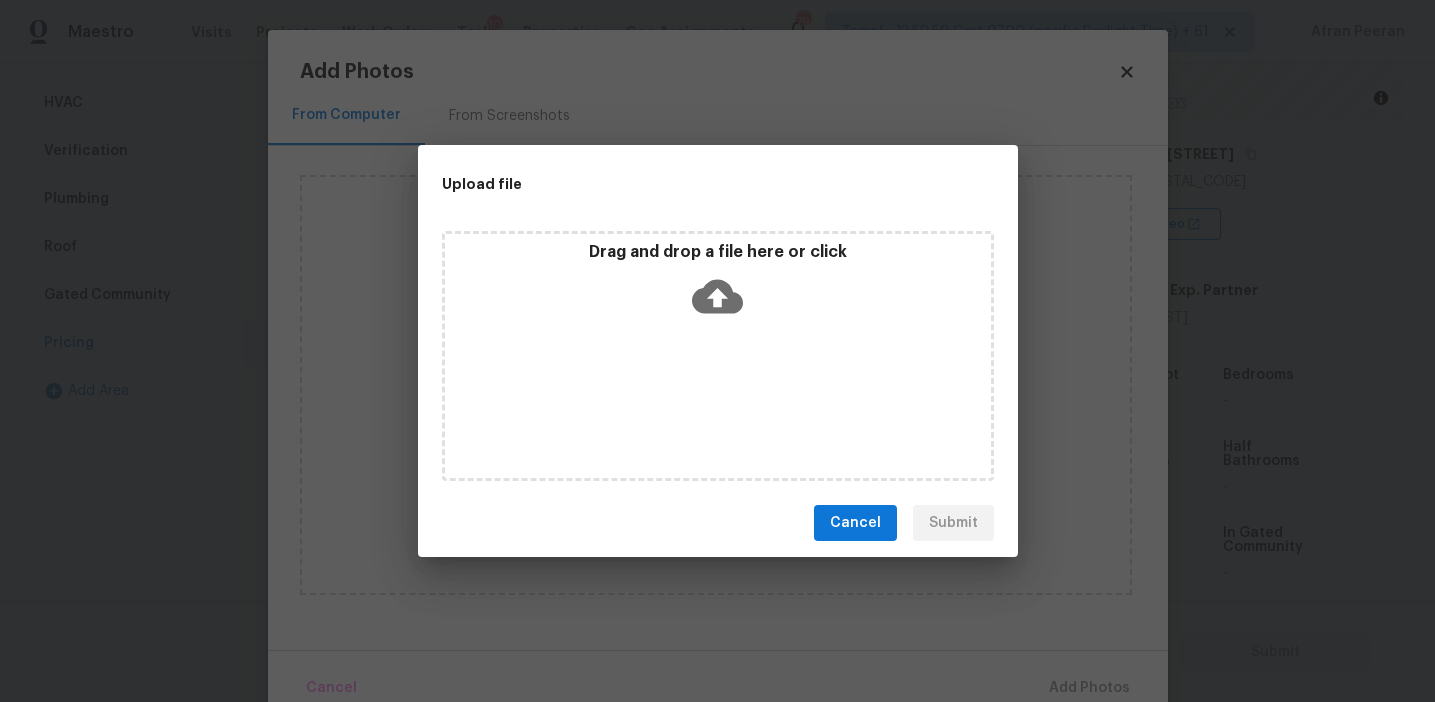 click on "Drag and drop a file here or click" at bounding box center (718, 285) 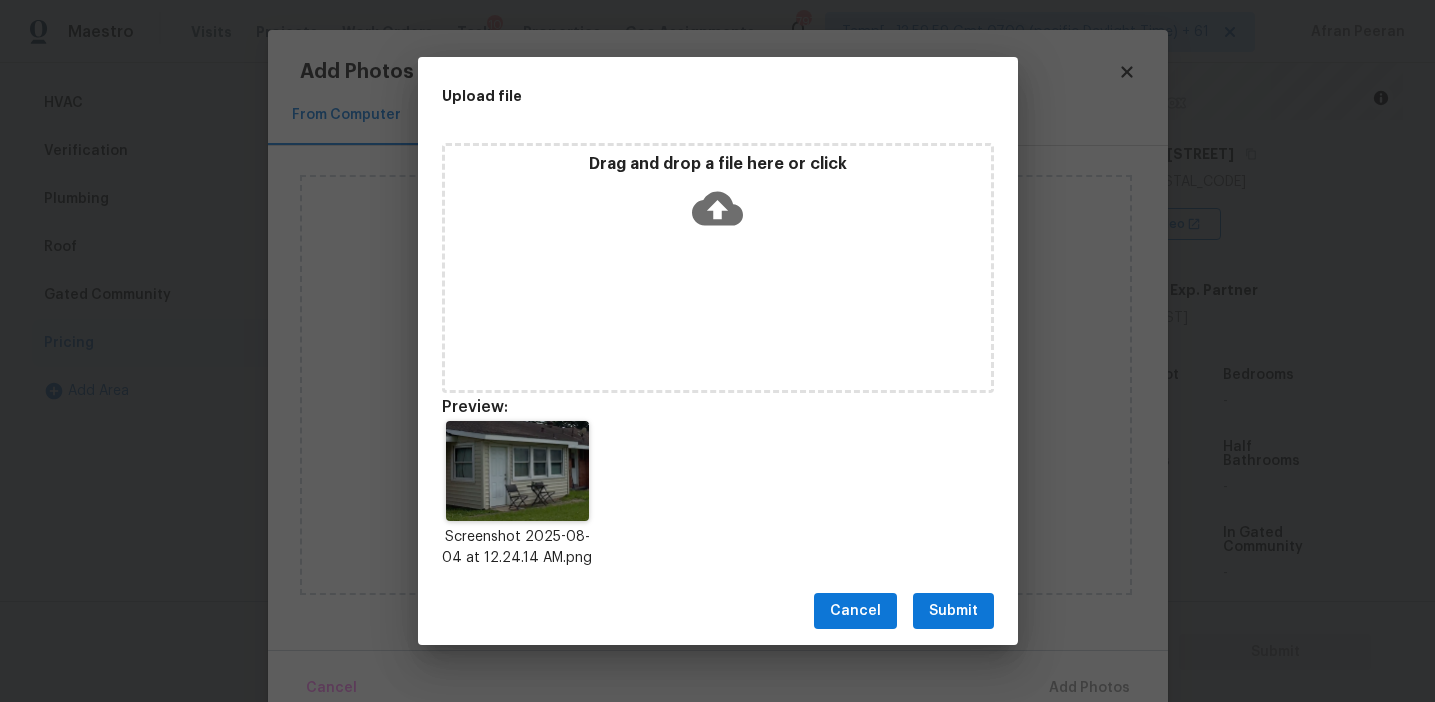 click on "Submit" at bounding box center [953, 611] 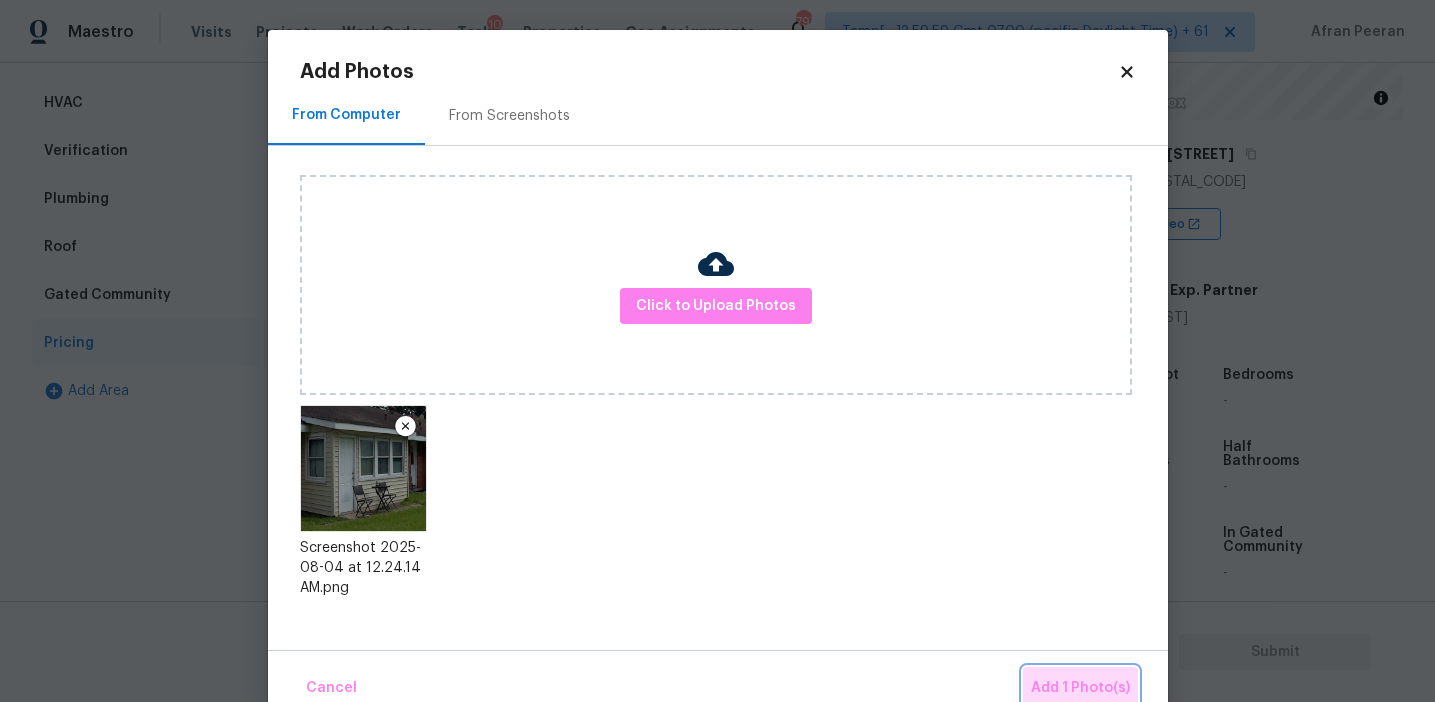 click on "Add 1 Photo(s)" at bounding box center (1080, 688) 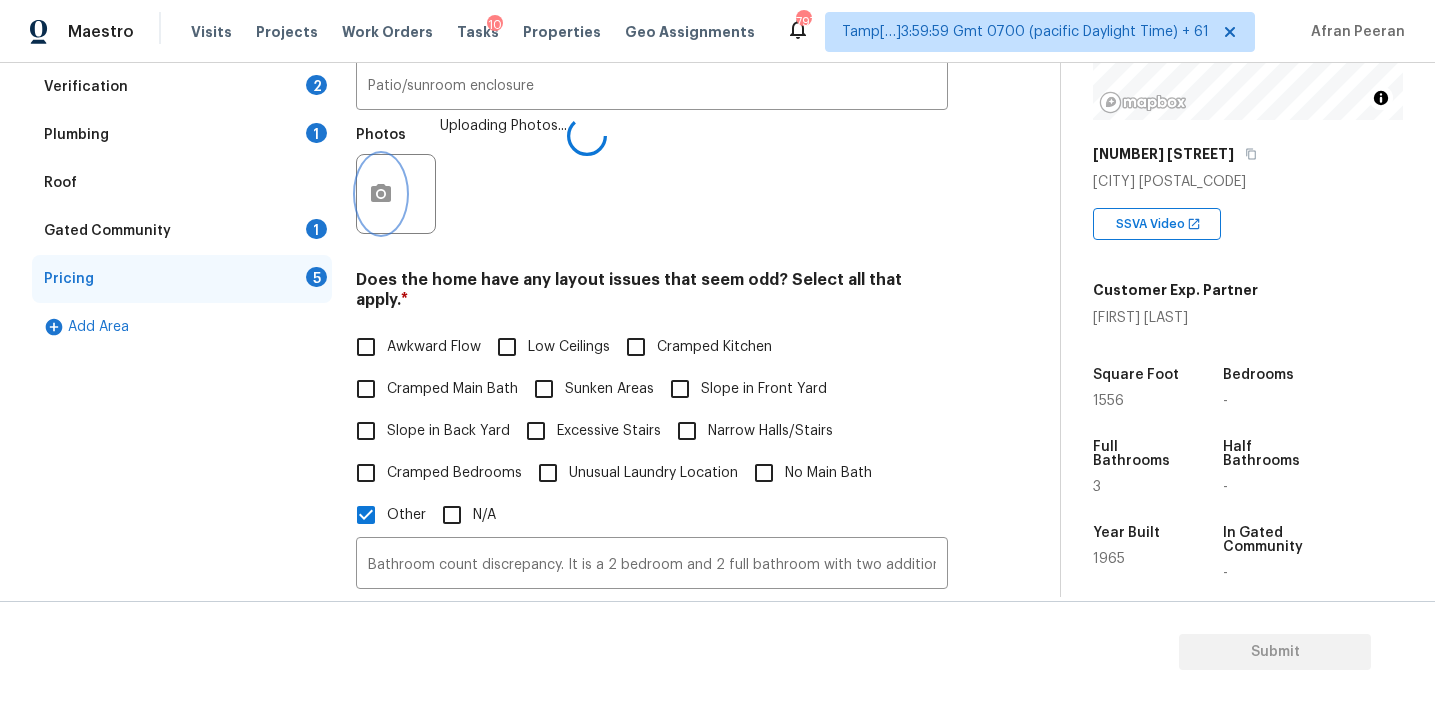 scroll, scrollTop: 479, scrollLeft: 0, axis: vertical 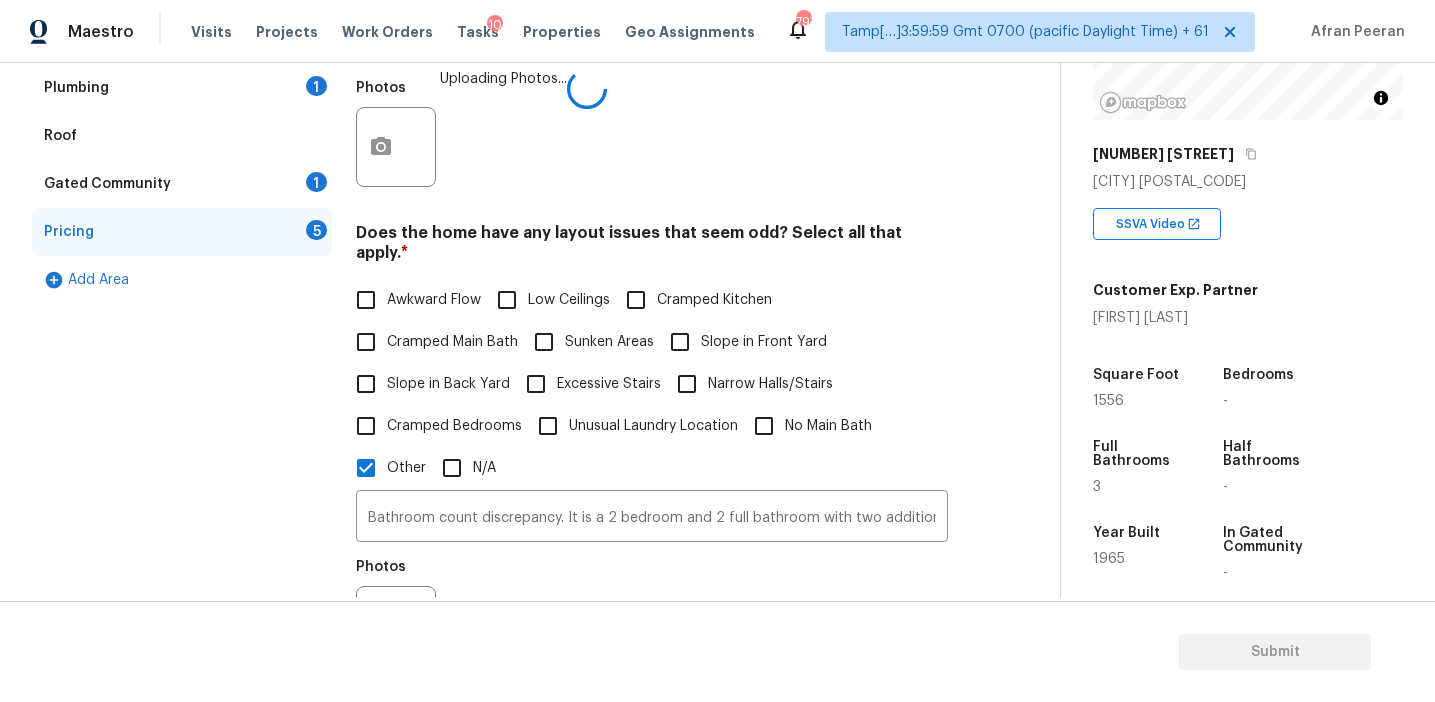 click on "Awkward Flow" at bounding box center (434, 300) 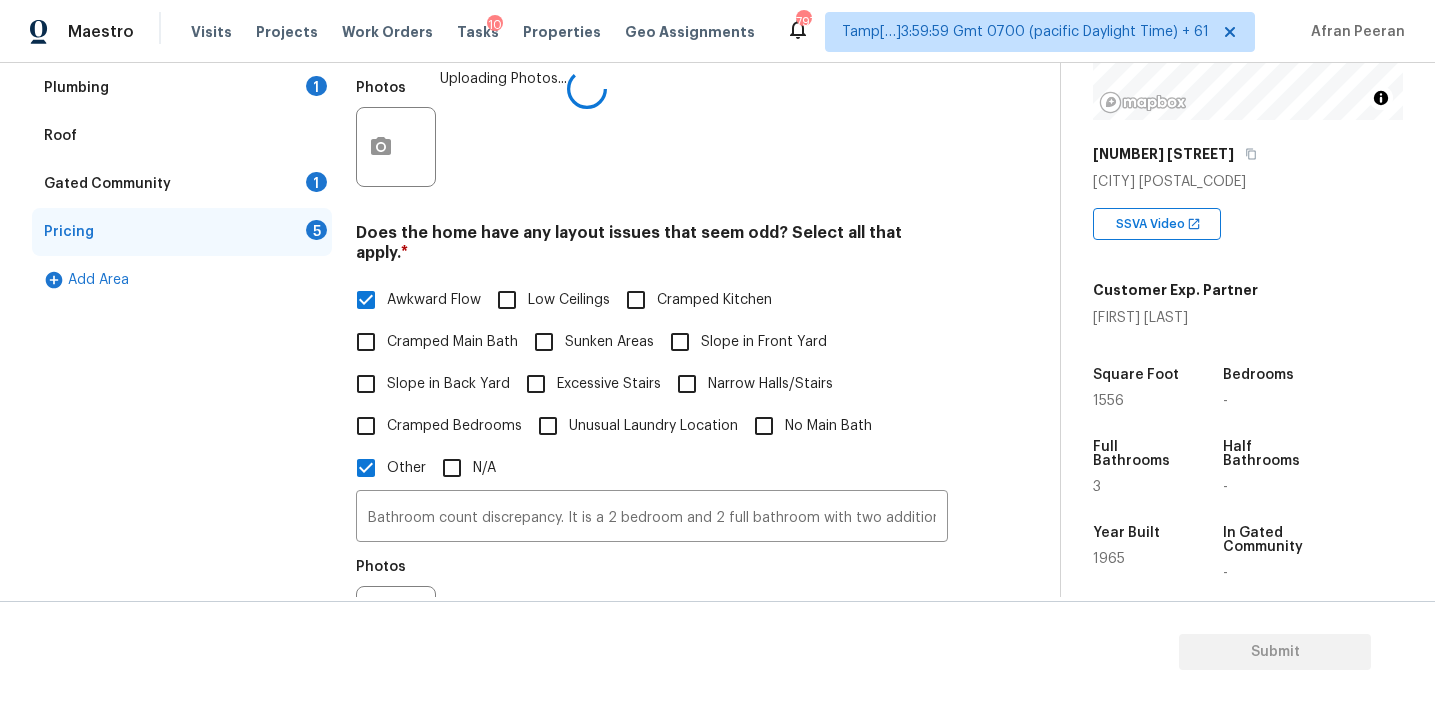 click on "Low Ceilings" at bounding box center (507, 300) 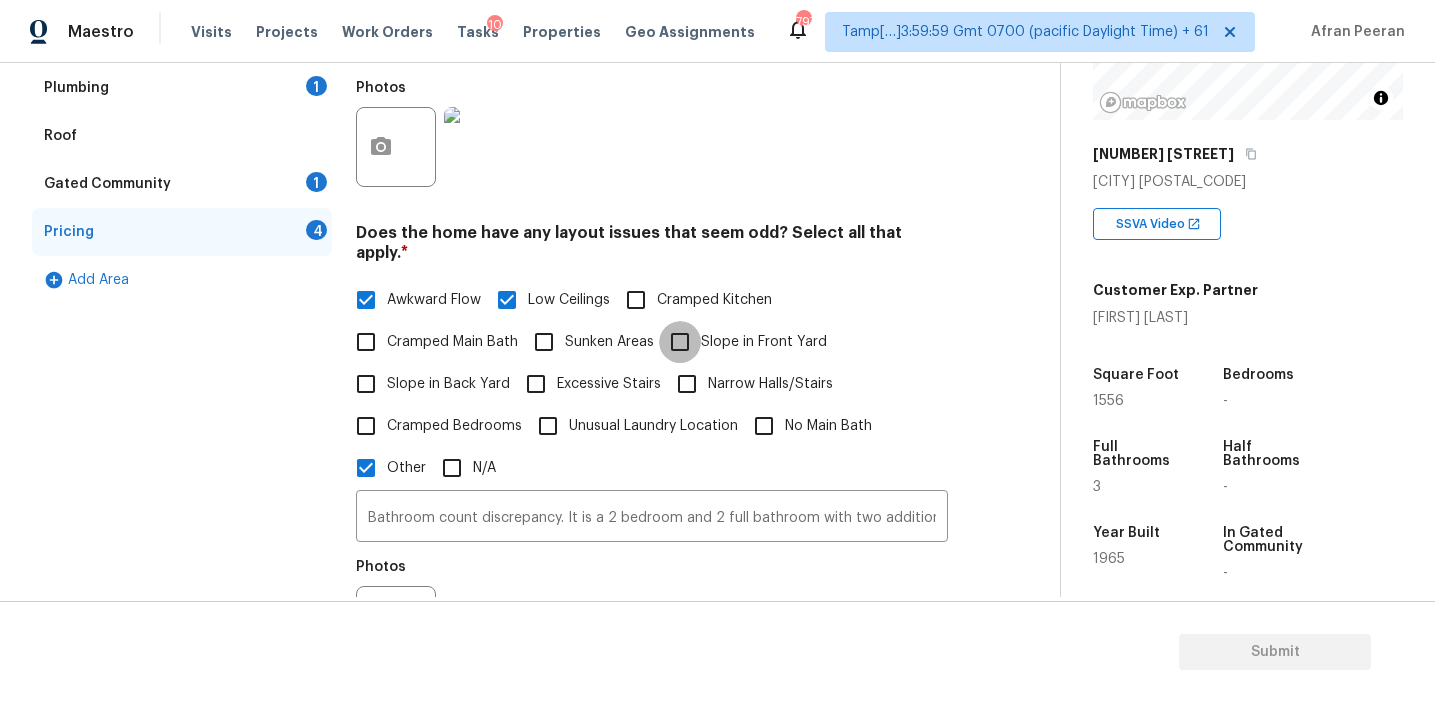 click on "Slope in Front Yard" at bounding box center (680, 342) 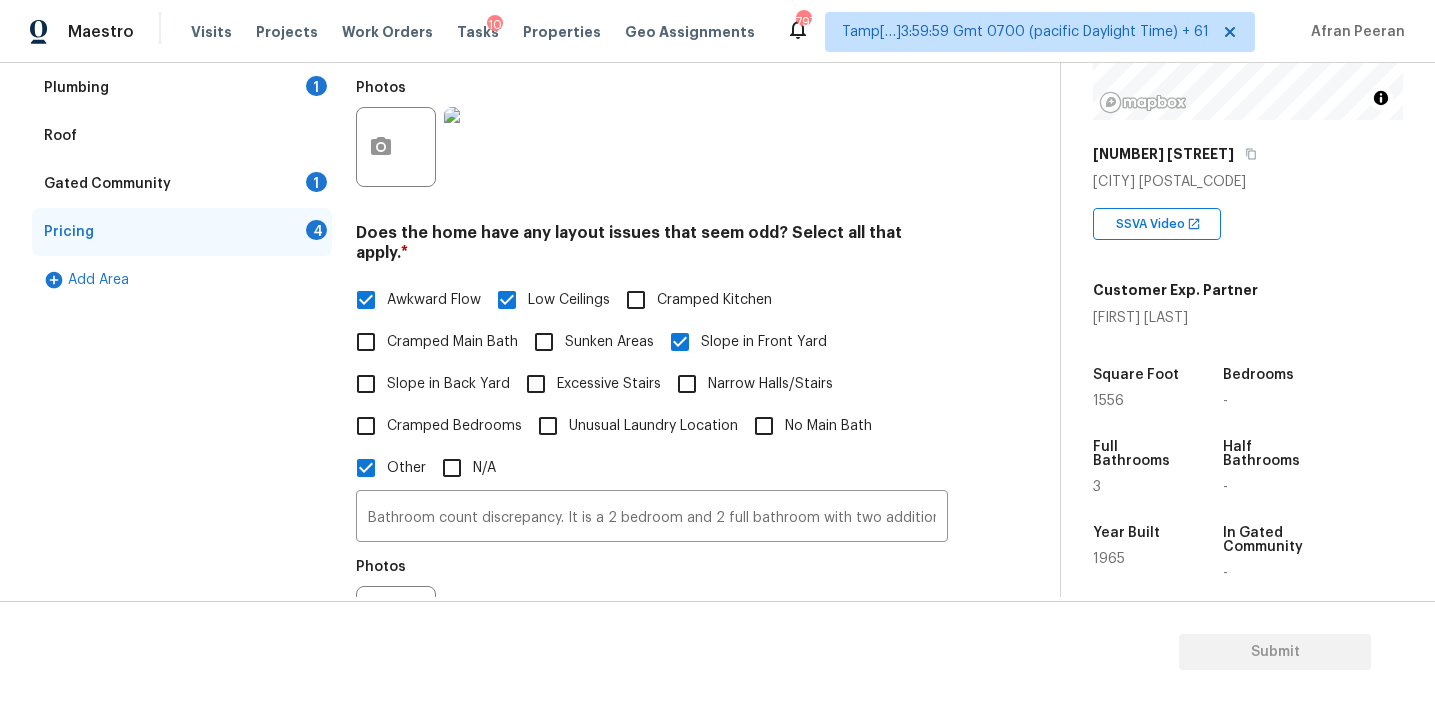 click on "Cramped Bedrooms" at bounding box center (454, 426) 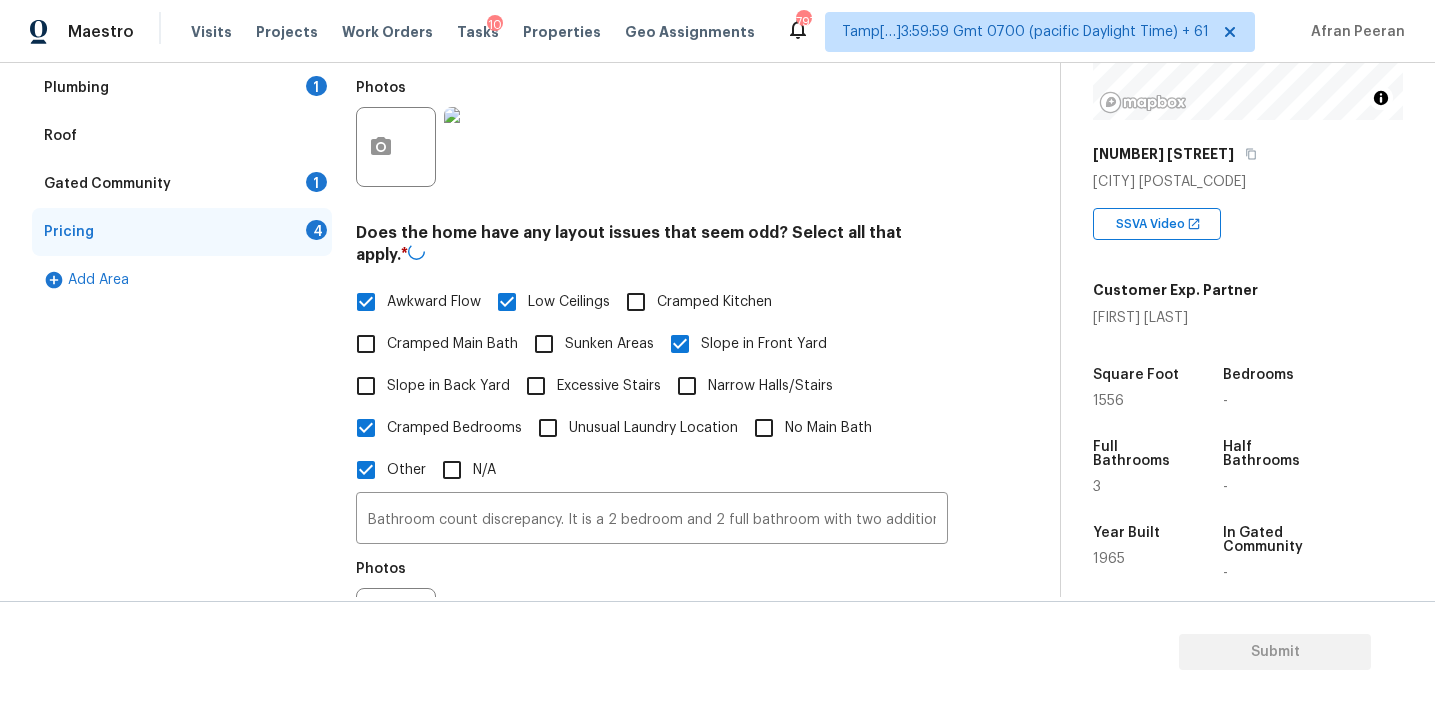 click on "Cramped Main Bath" at bounding box center (452, 344) 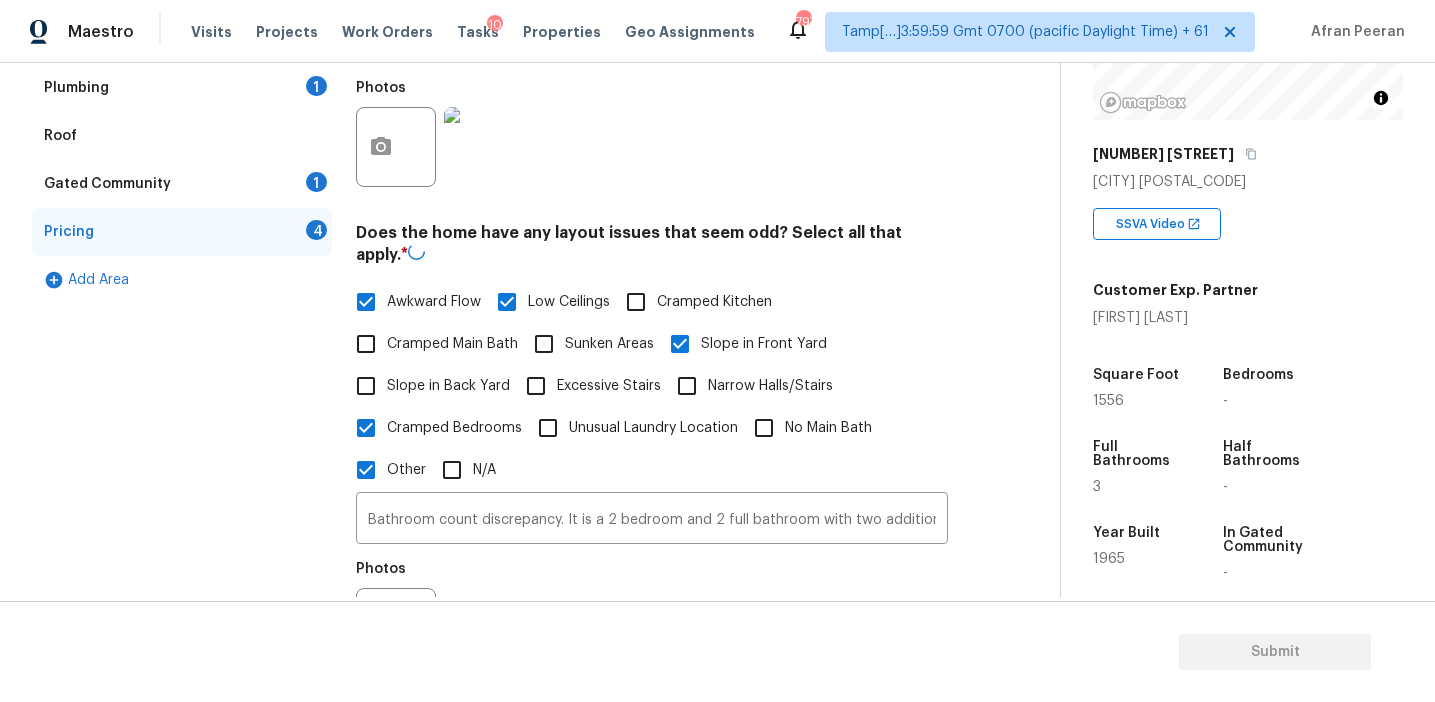 click on "Cramped Main Bath" at bounding box center (366, 344) 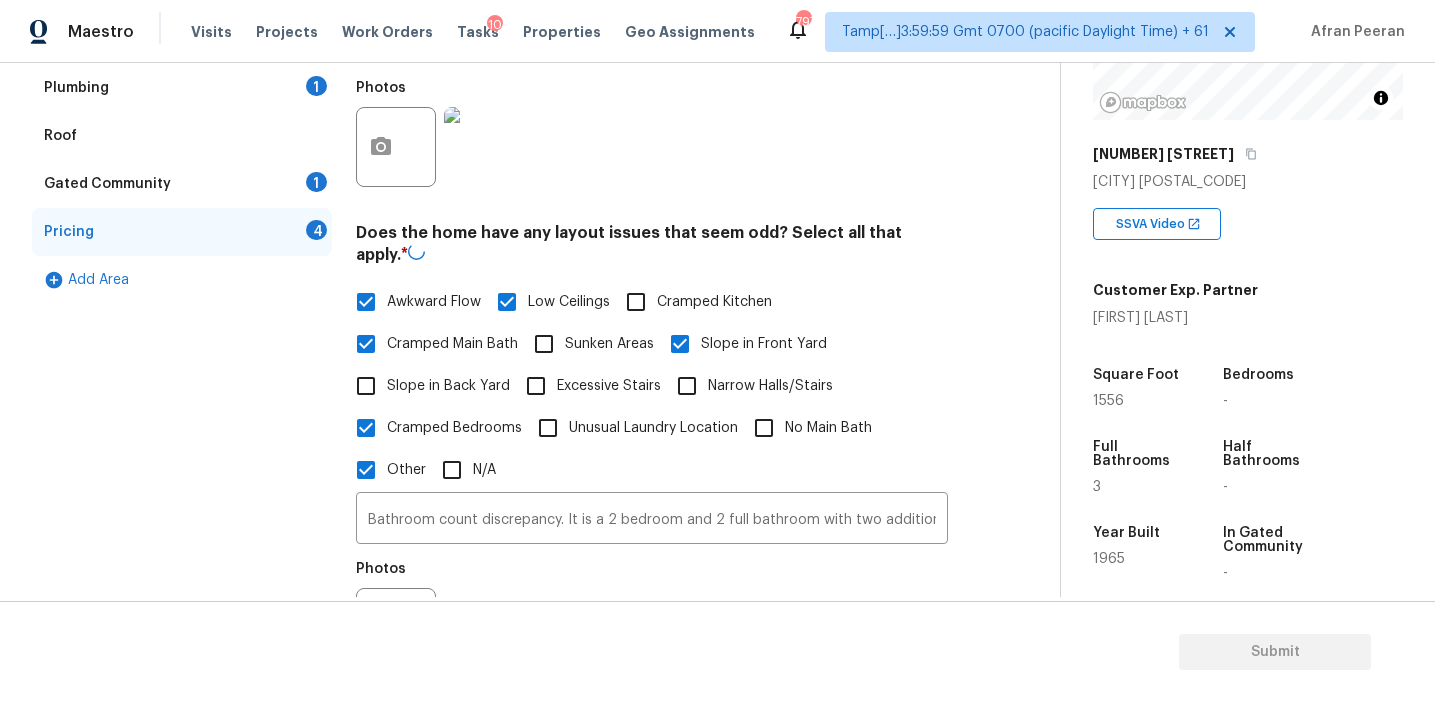 scroll, scrollTop: 737, scrollLeft: 0, axis: vertical 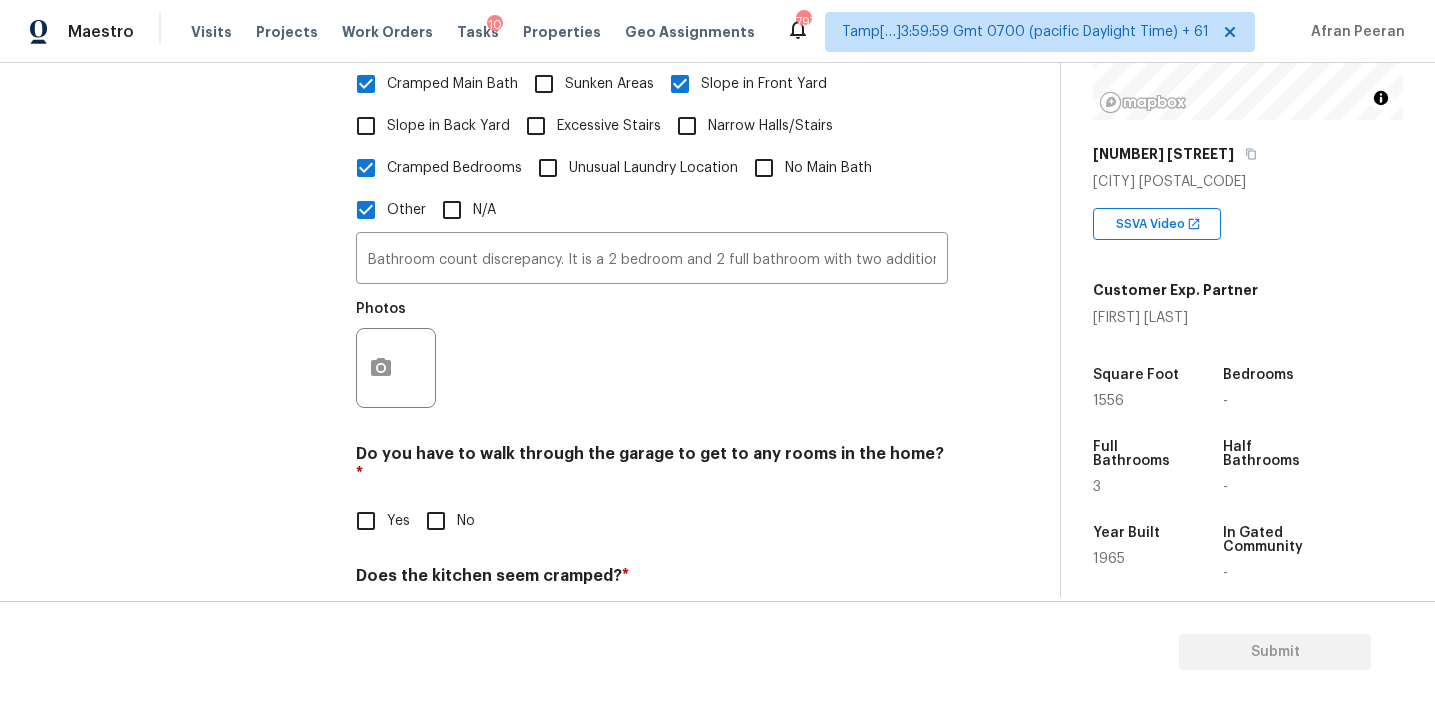 click on "No" at bounding box center [436, 521] 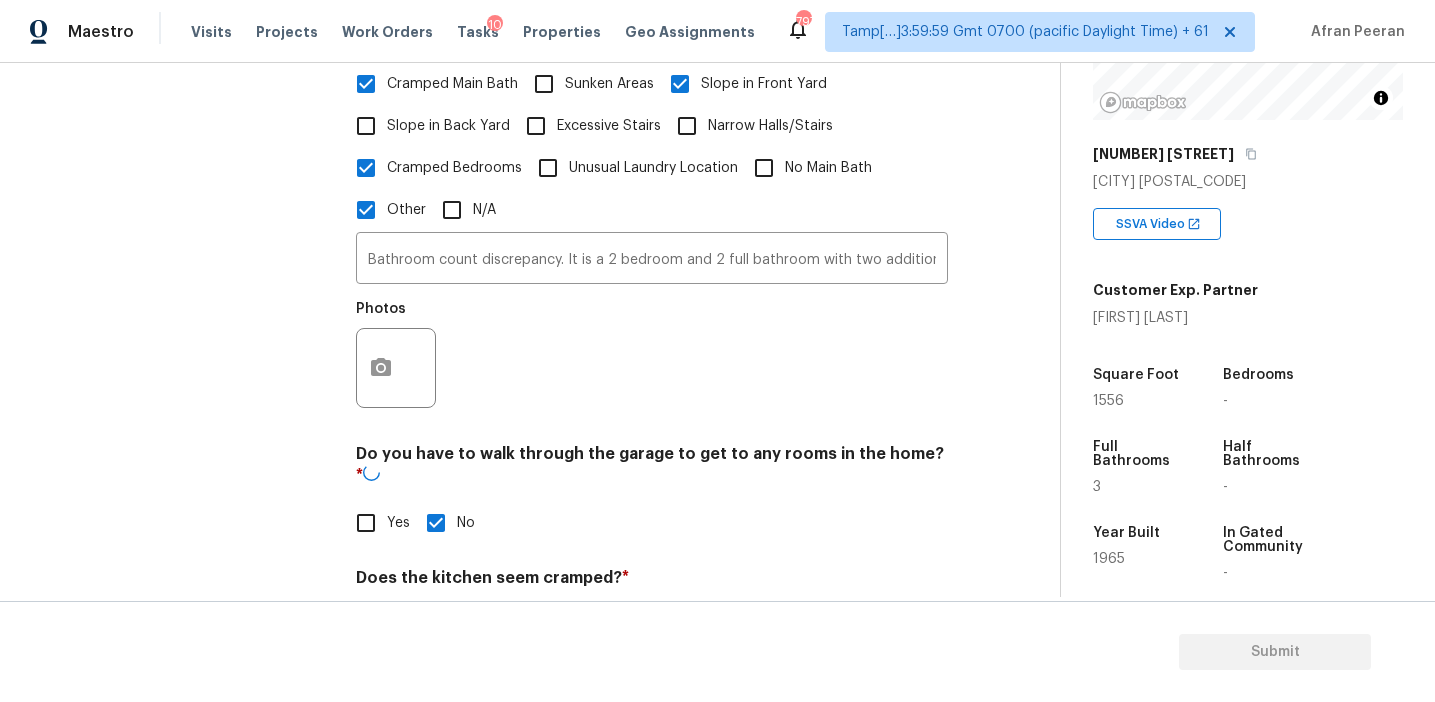 click on "No" at bounding box center (436, 625) 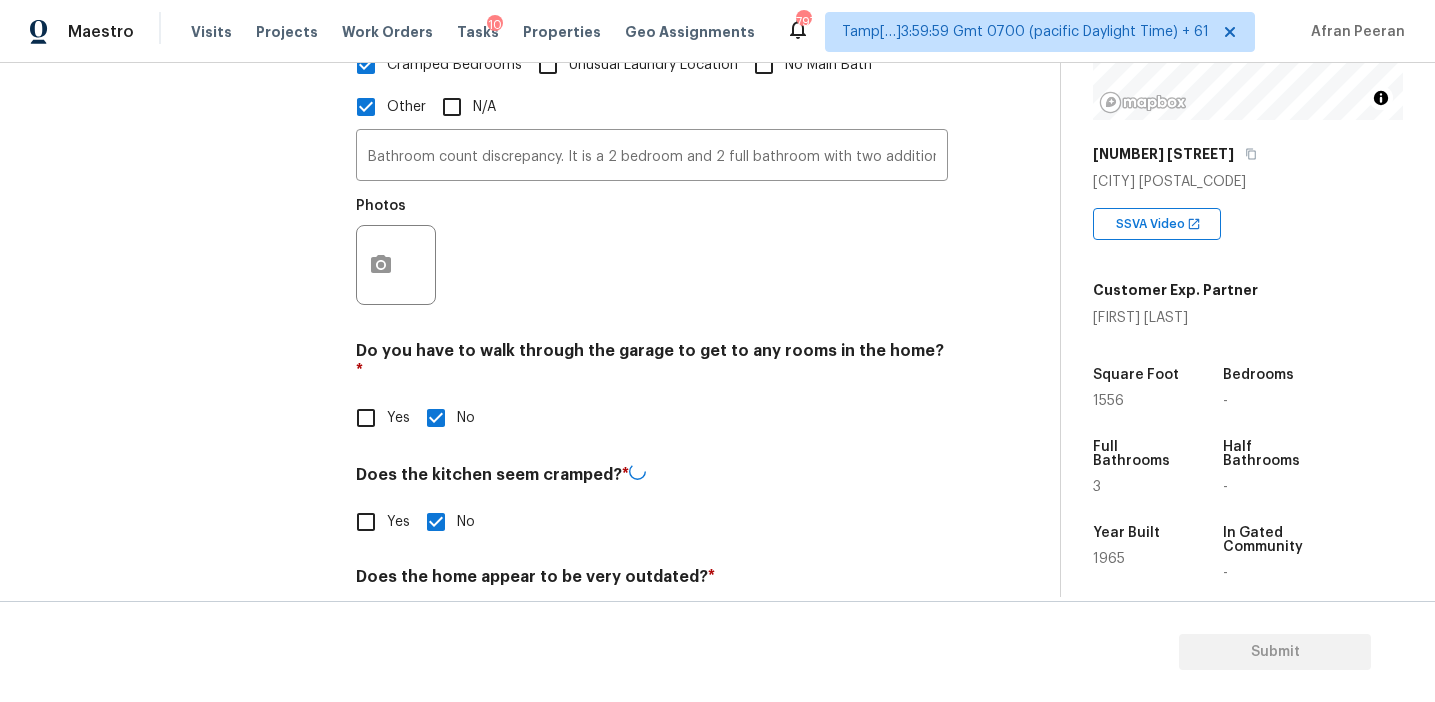 scroll, scrollTop: 877, scrollLeft: 0, axis: vertical 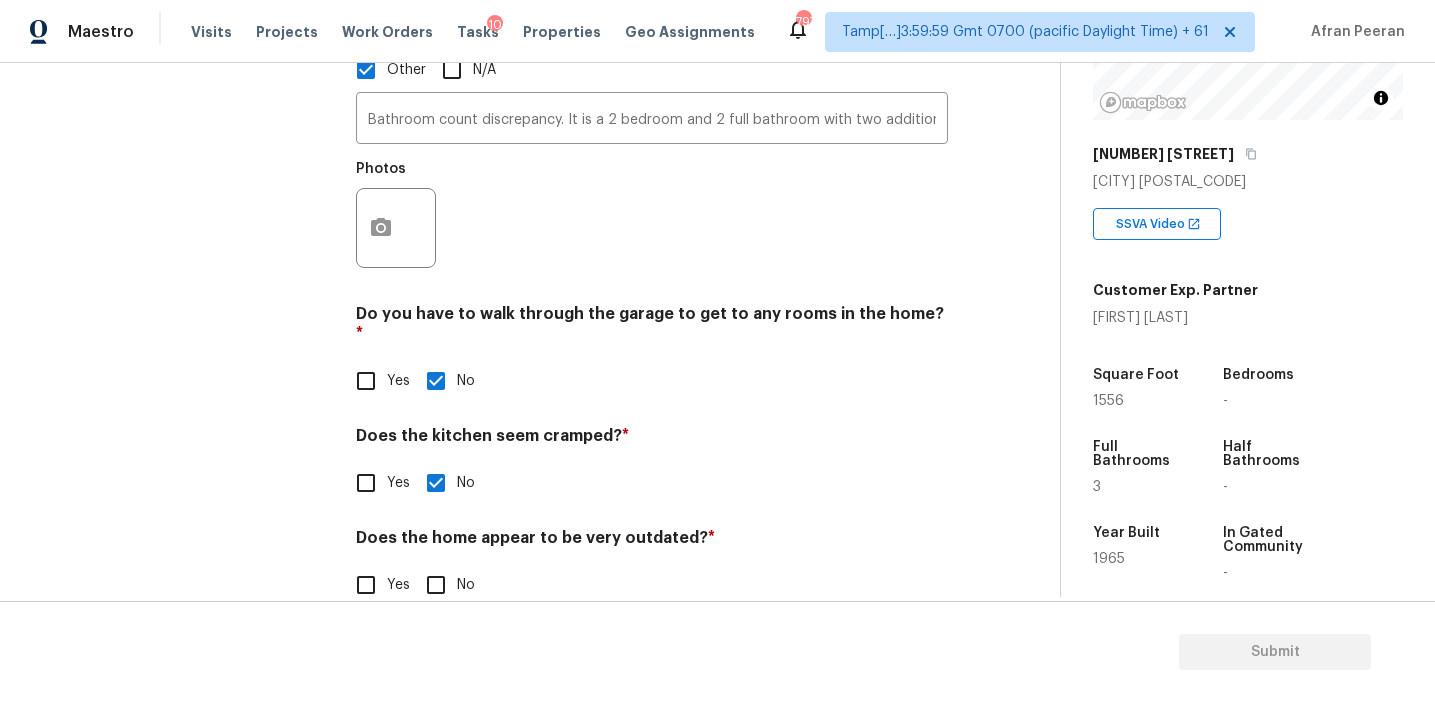 click on "No" at bounding box center (436, 585) 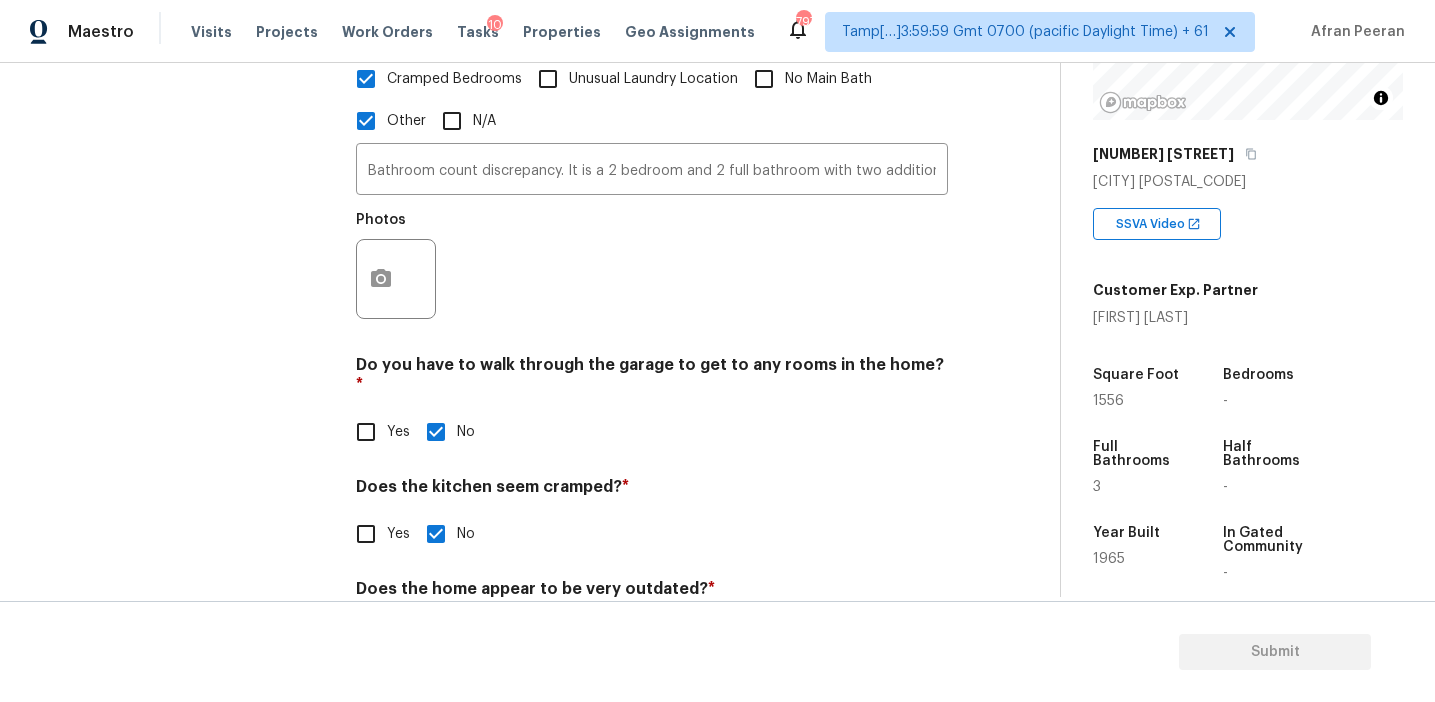 scroll, scrollTop: 746, scrollLeft: 0, axis: vertical 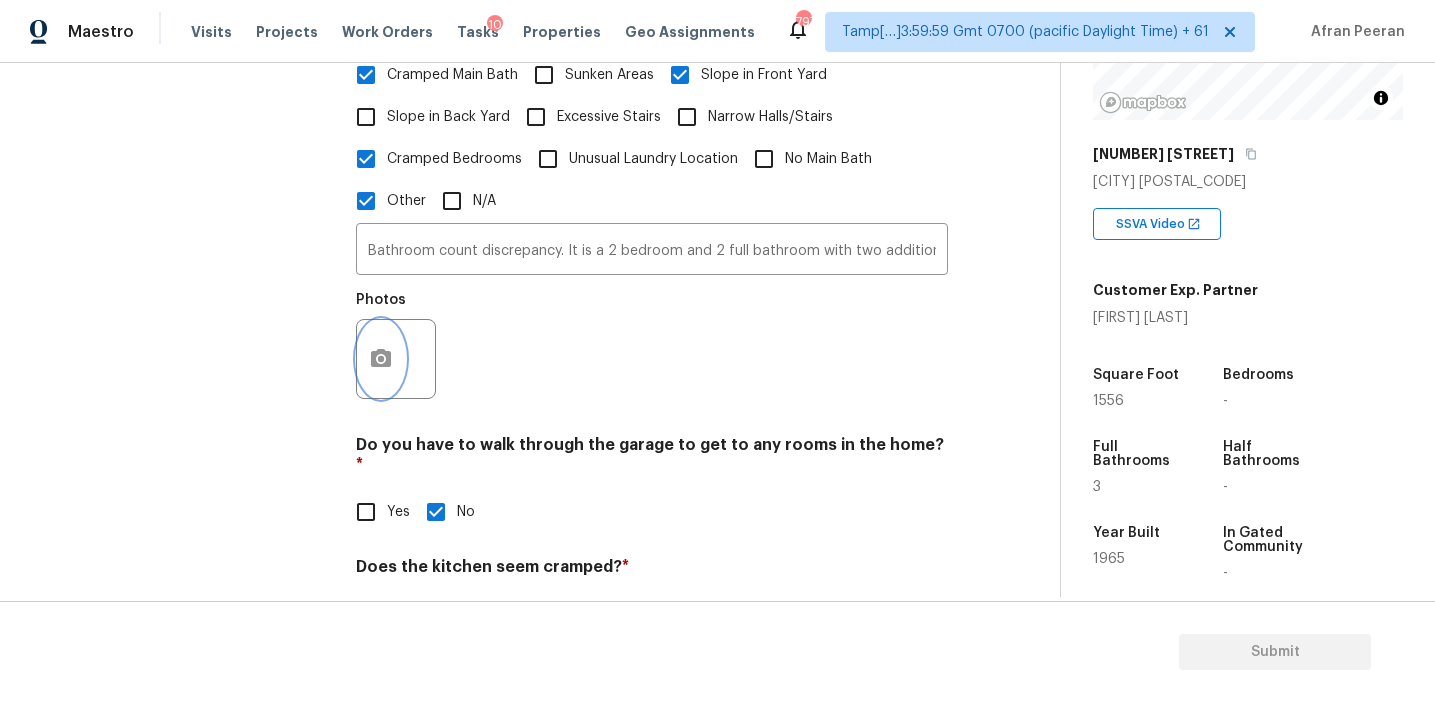 click 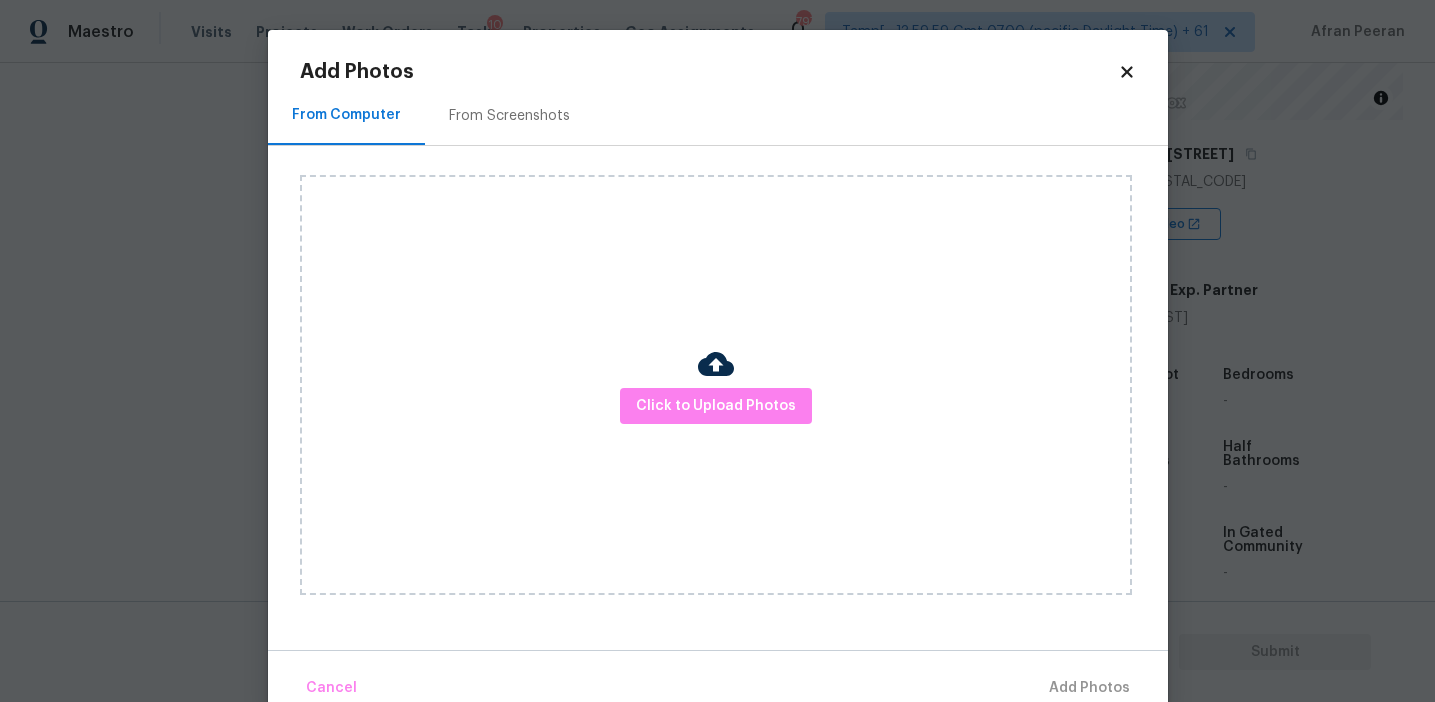 click on "From Screenshots" at bounding box center [509, 116] 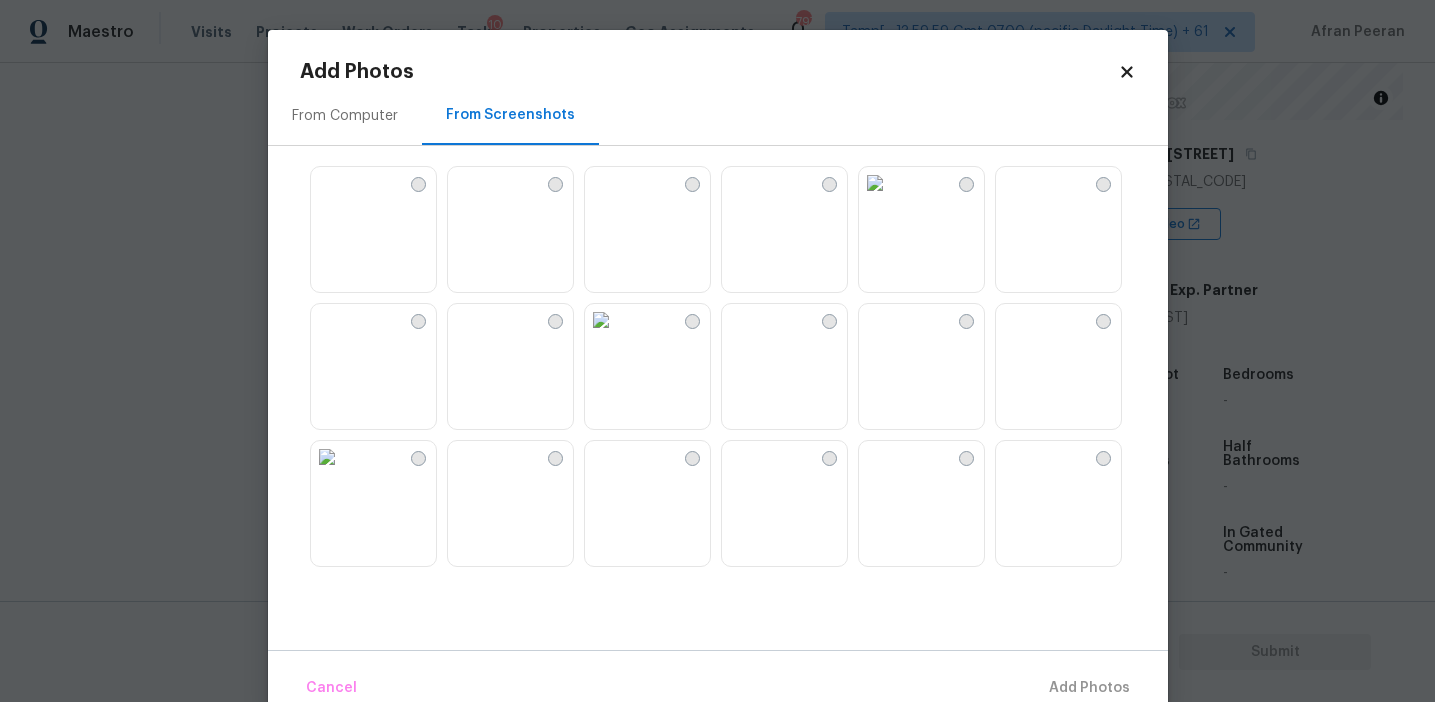 click at bounding box center (738, 183) 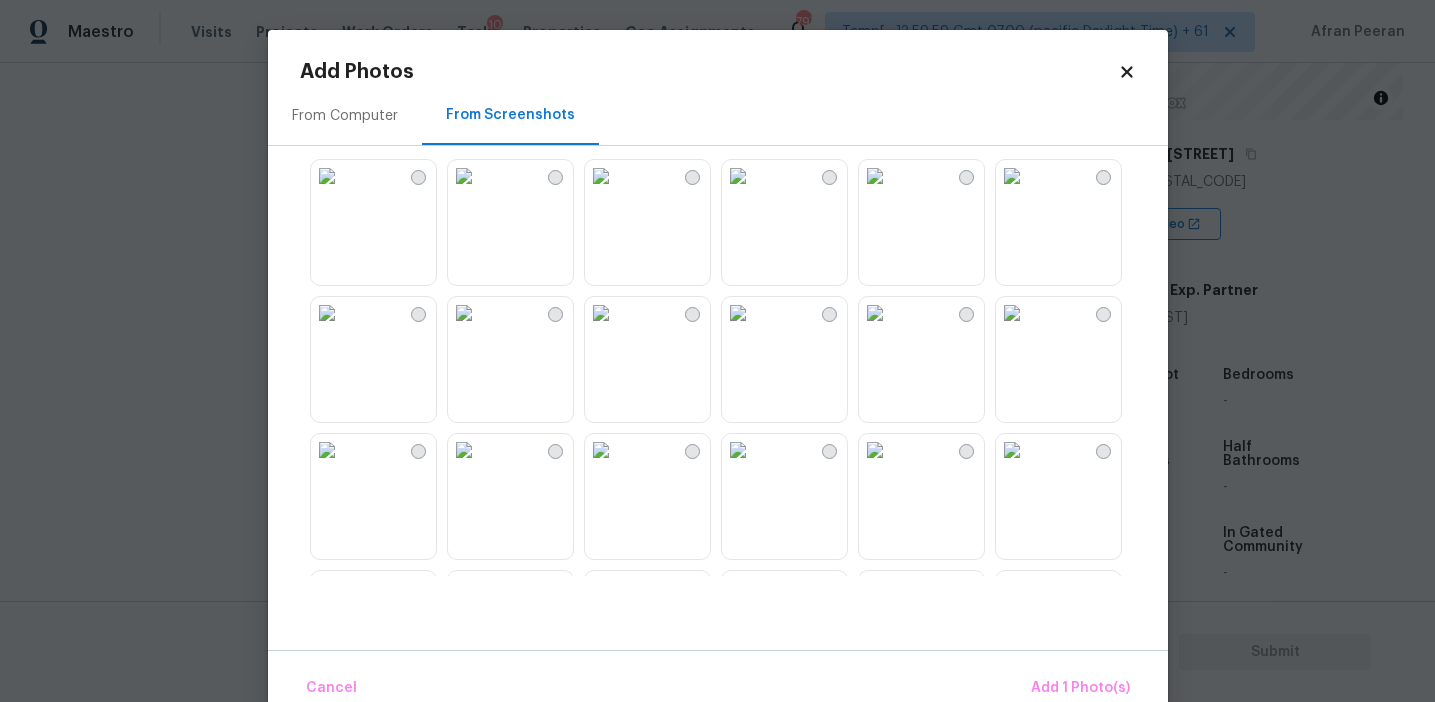 scroll, scrollTop: 278, scrollLeft: 0, axis: vertical 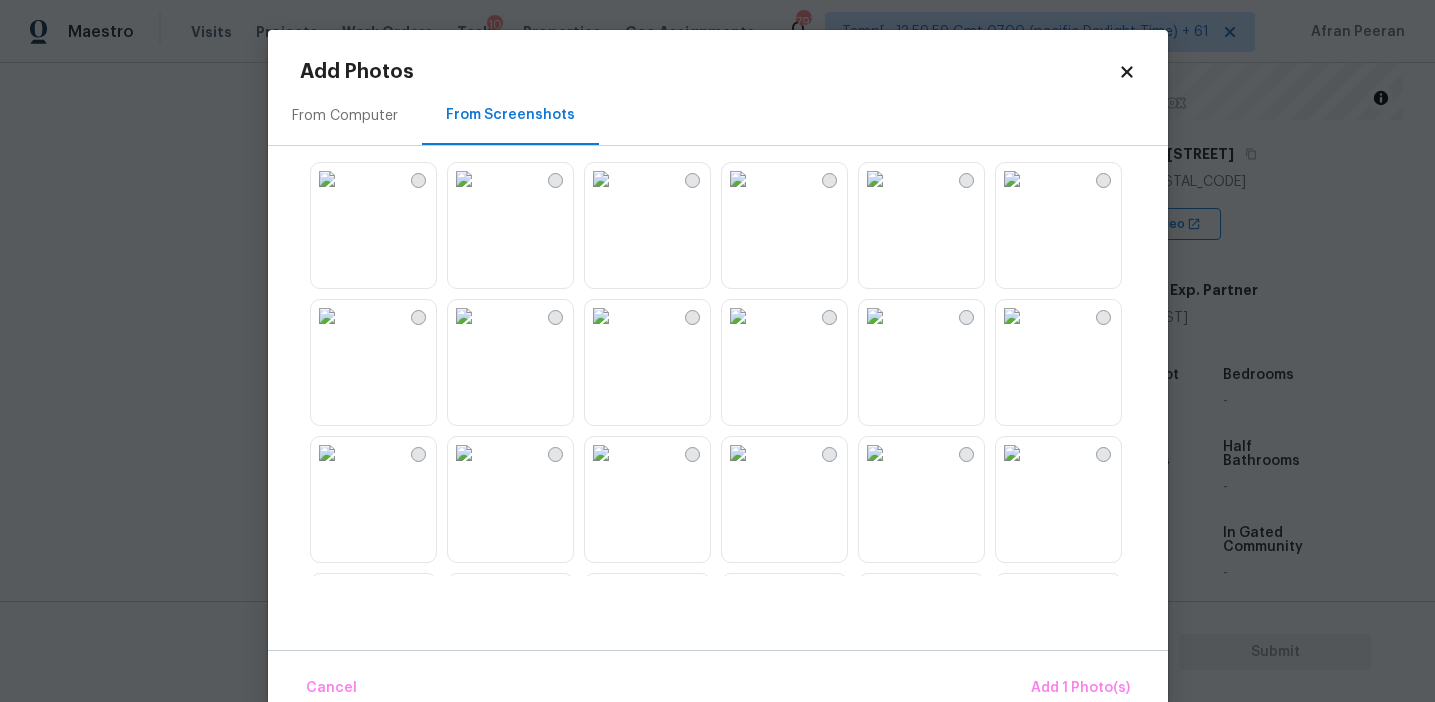 click at bounding box center (327, 316) 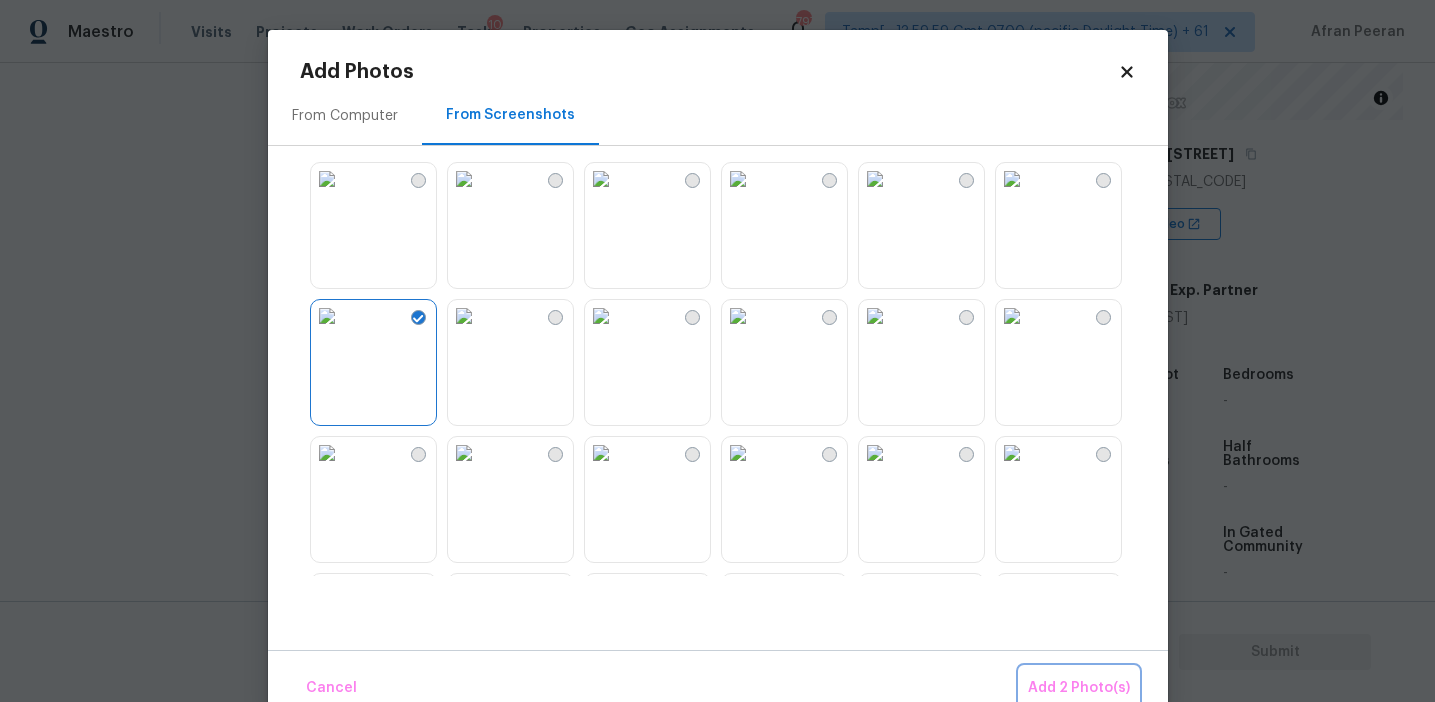 click on "Add 2 Photo(s)" at bounding box center [1079, 688] 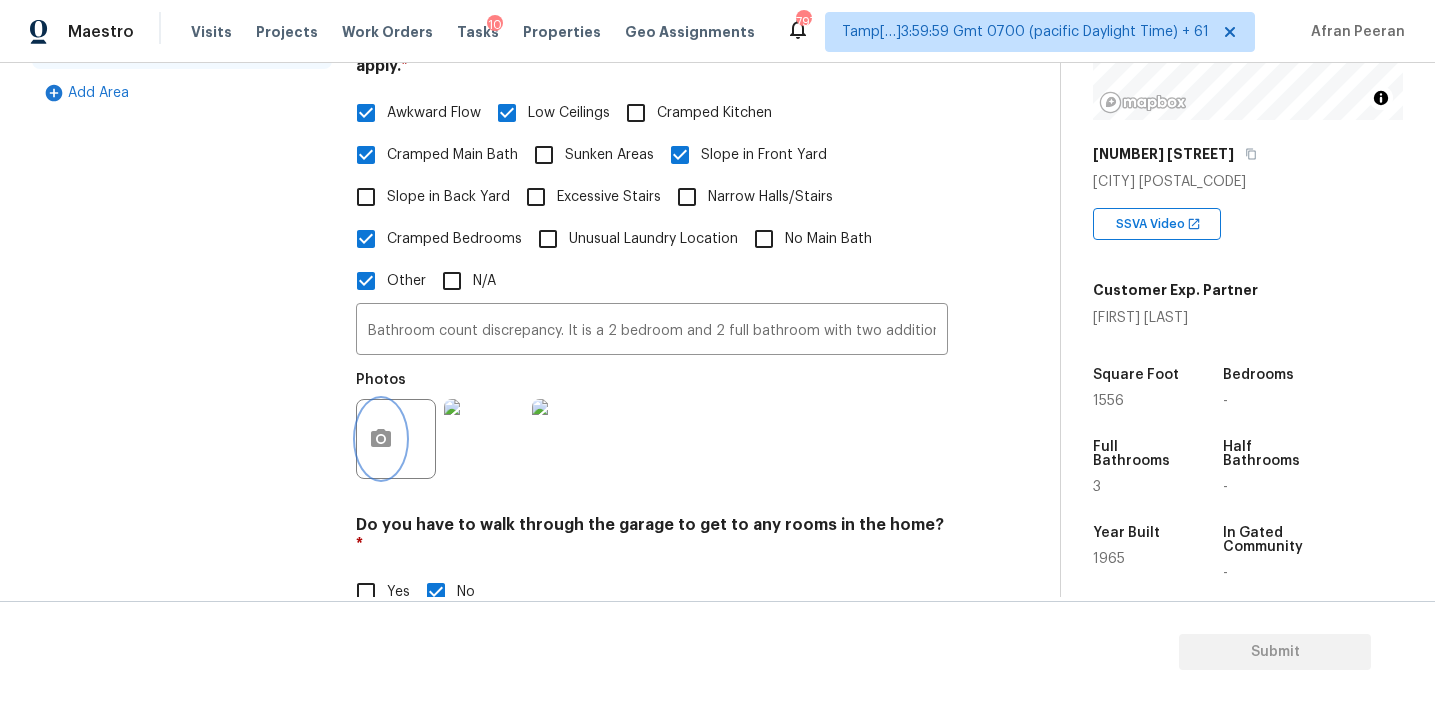 scroll, scrollTop: 597, scrollLeft: 0, axis: vertical 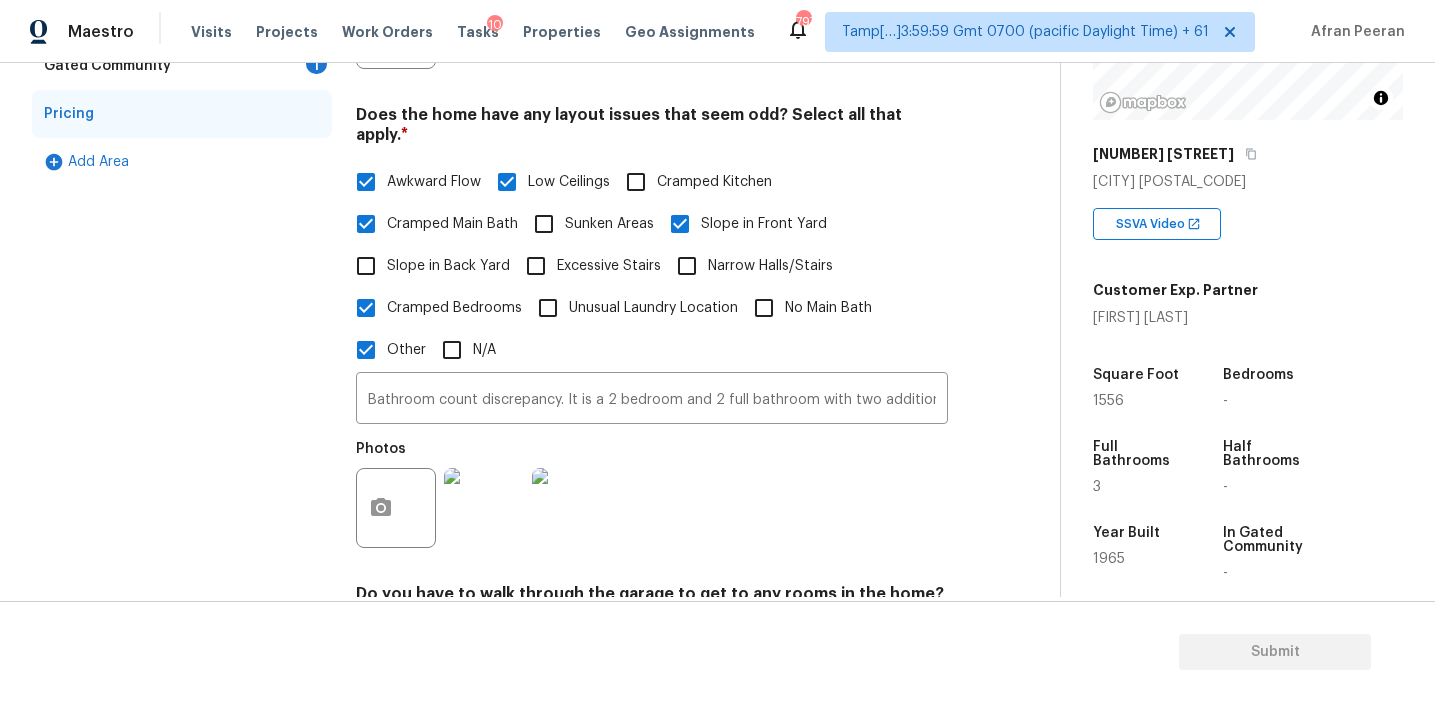 click on "Cramped Main Bath" at bounding box center [452, 224] 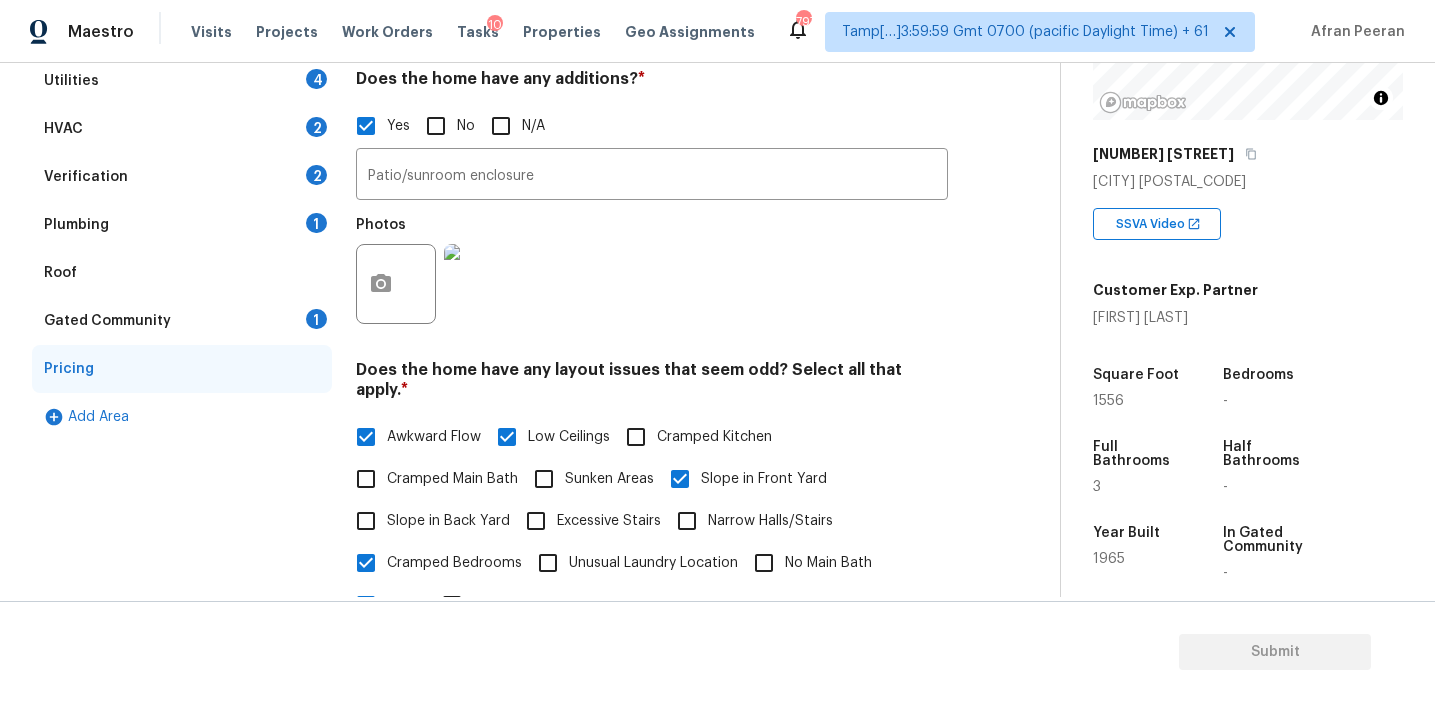 click on "1" at bounding box center (316, 319) 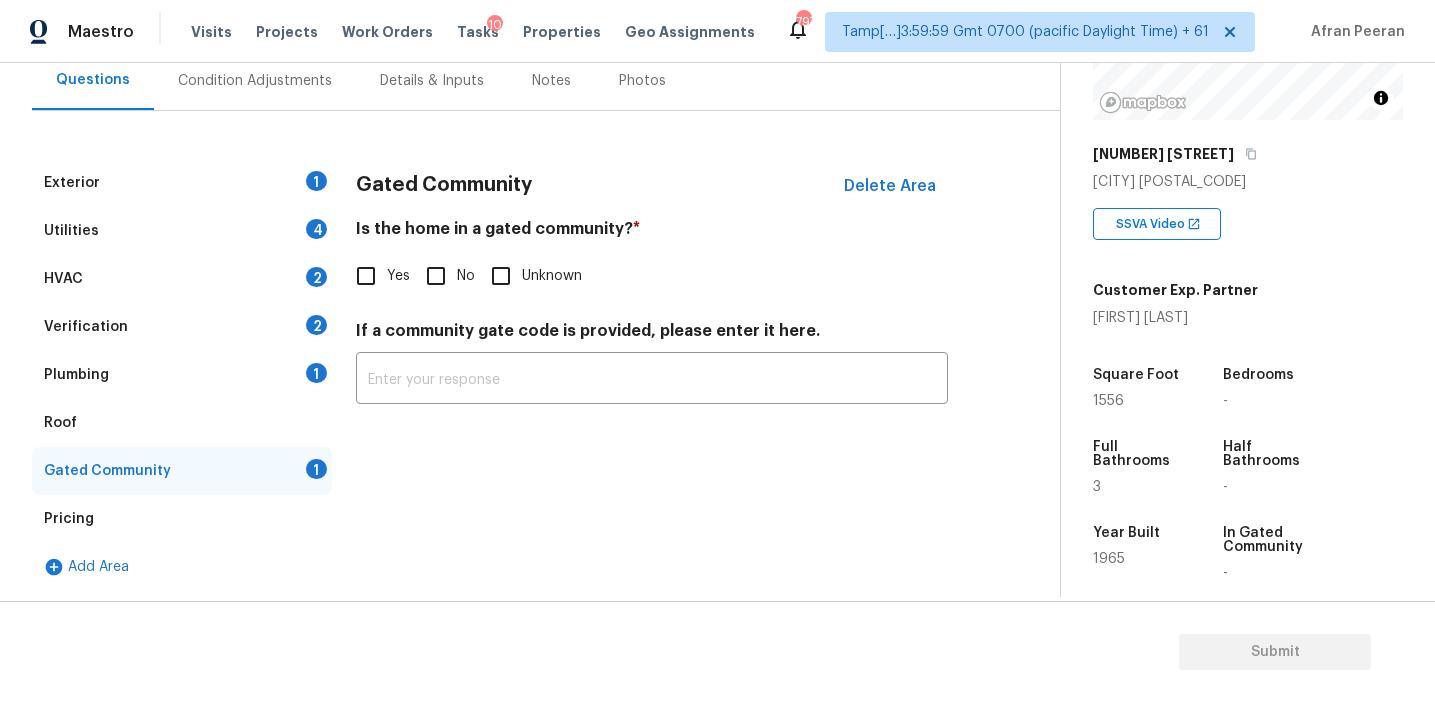 scroll, scrollTop: 192, scrollLeft: 0, axis: vertical 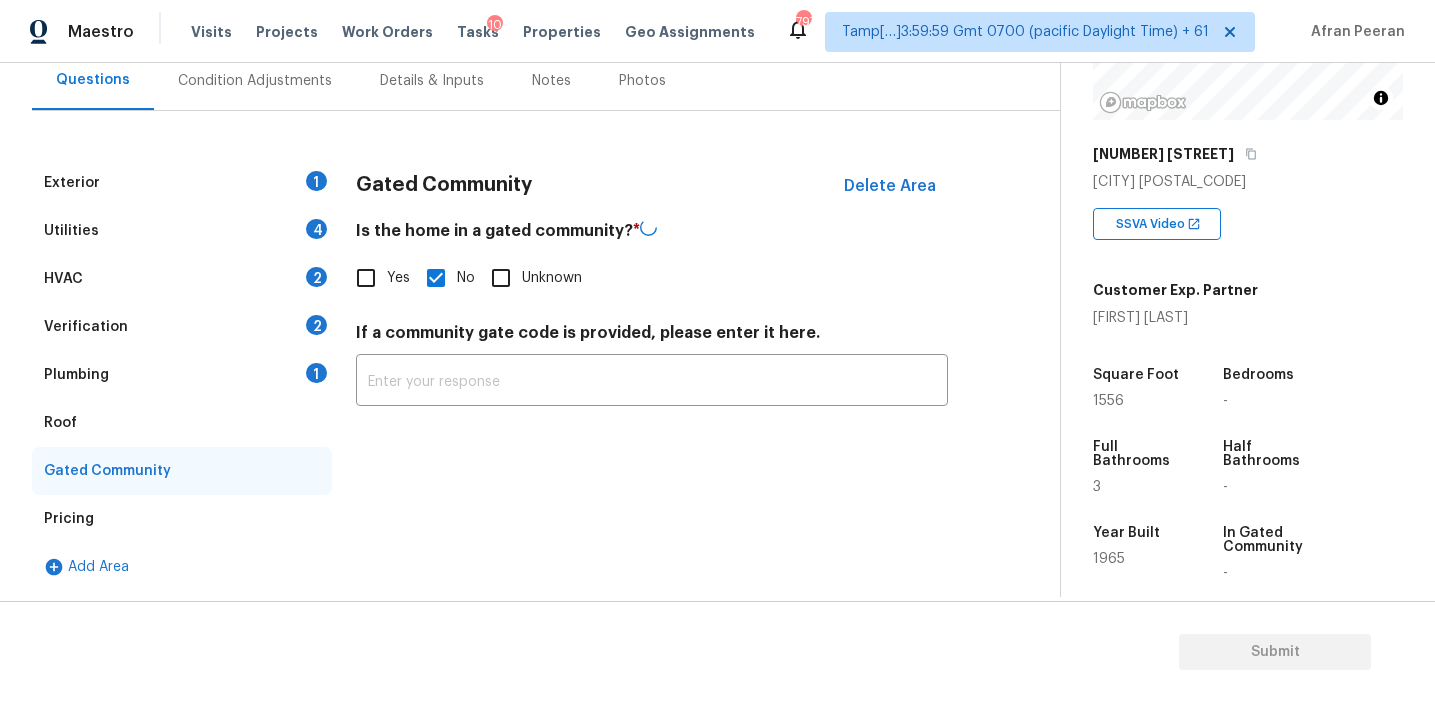click on "Roof" at bounding box center (182, 423) 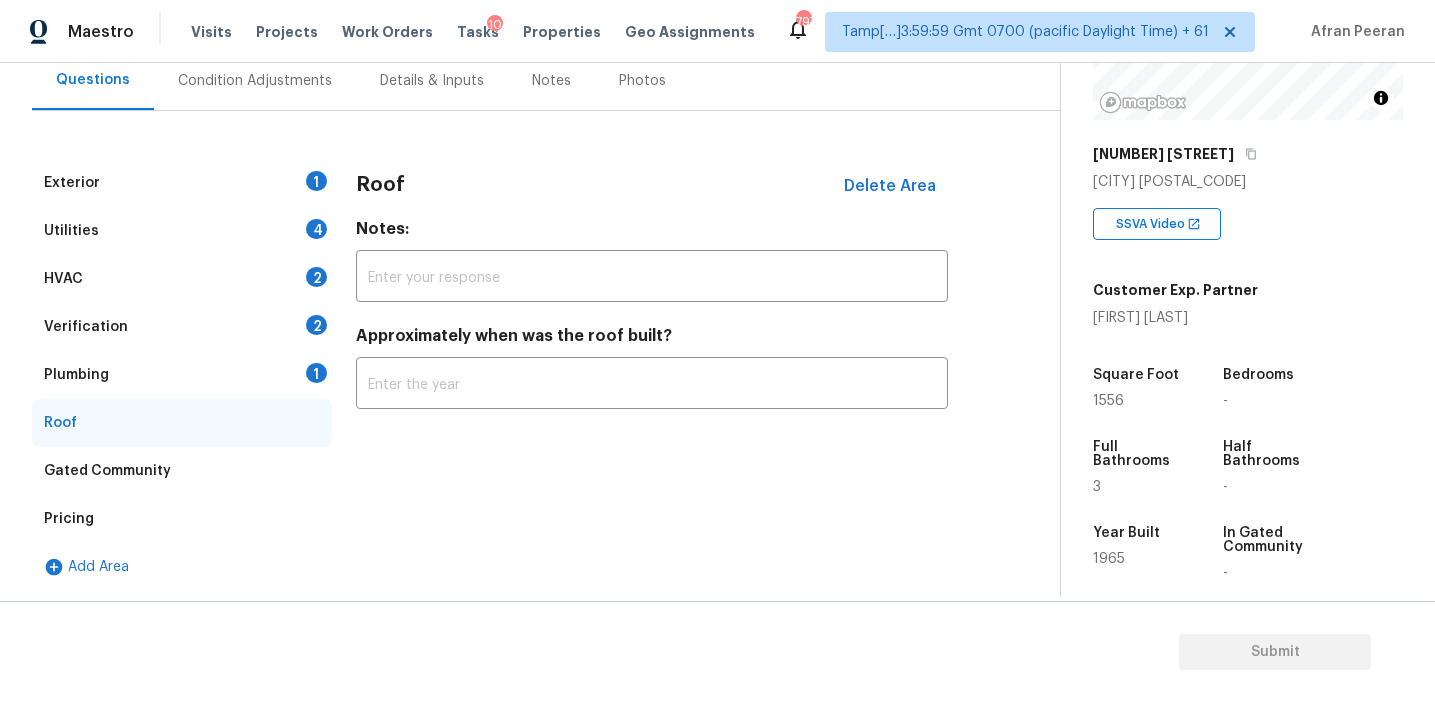 click on "Plumbing 1" at bounding box center (182, 375) 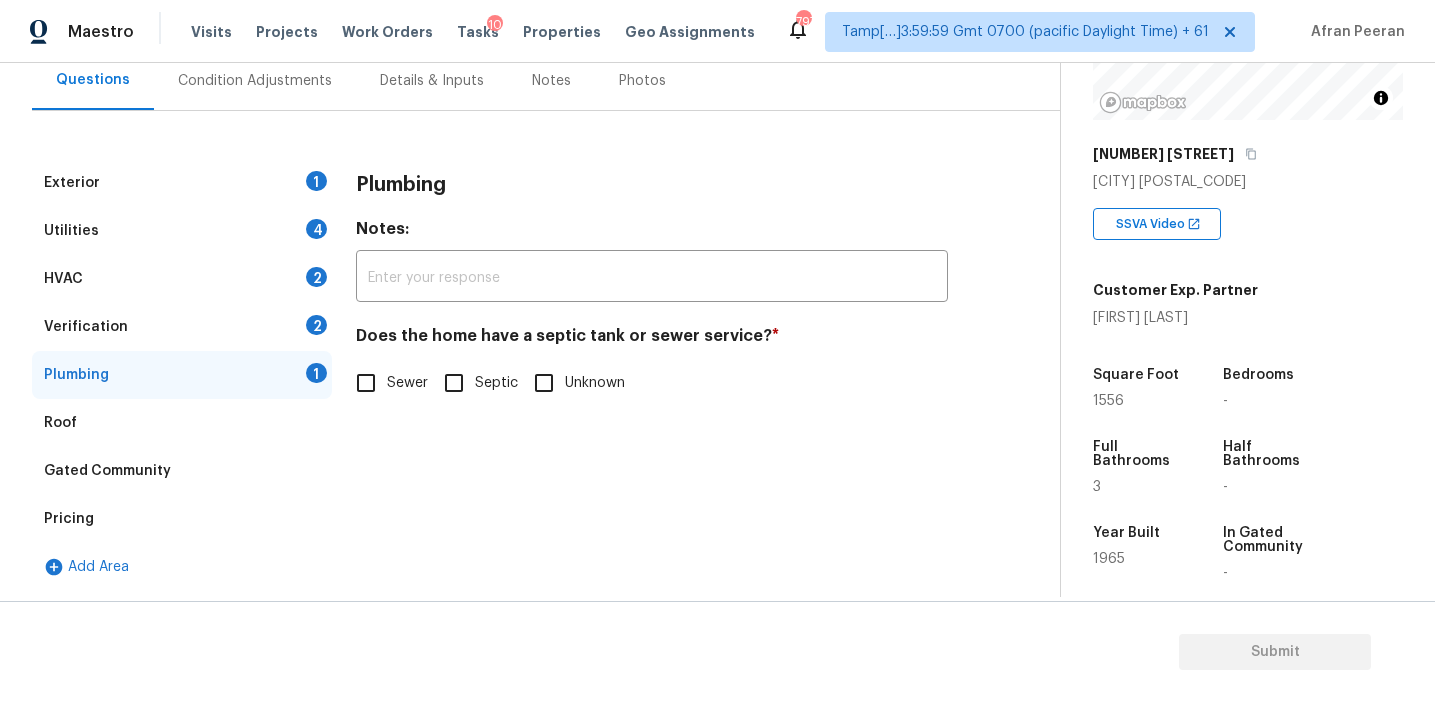 click on "Sewer" at bounding box center [366, 383] 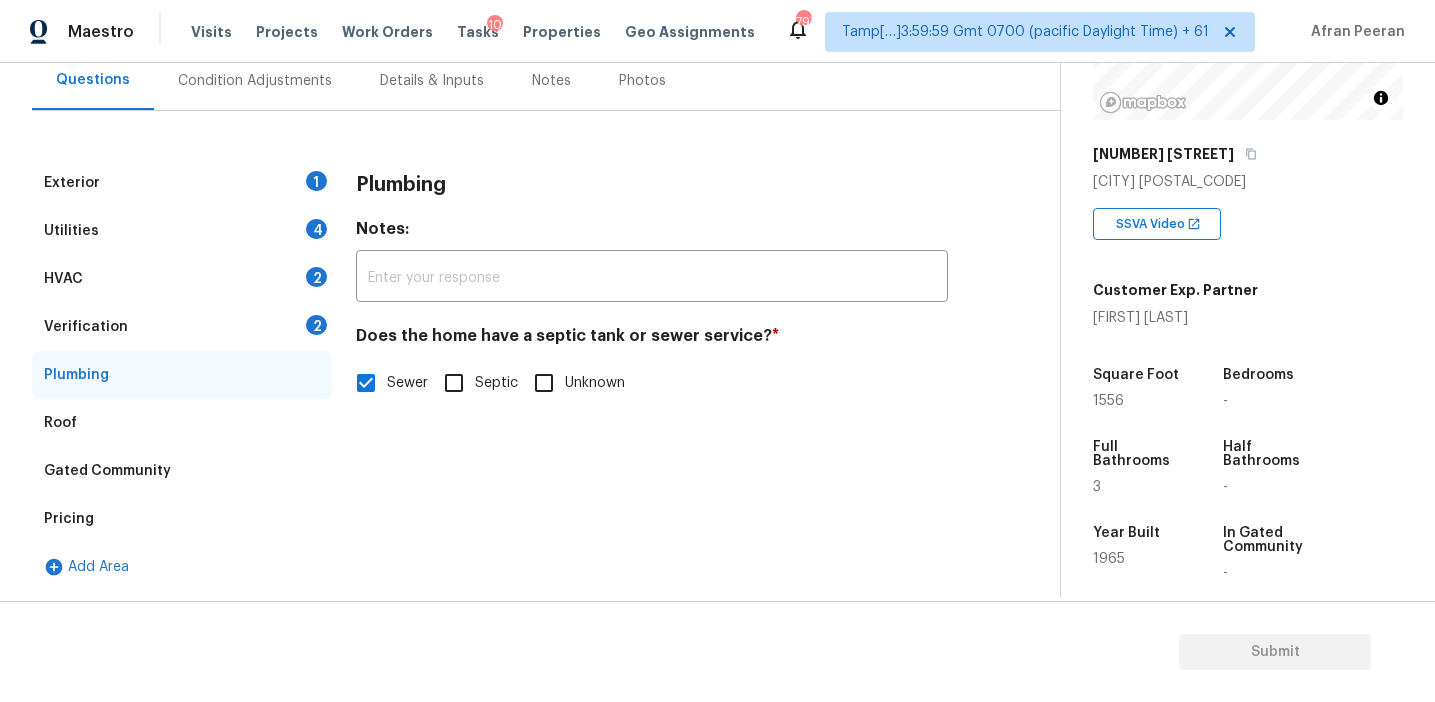 click on "Verification 2" at bounding box center (182, 327) 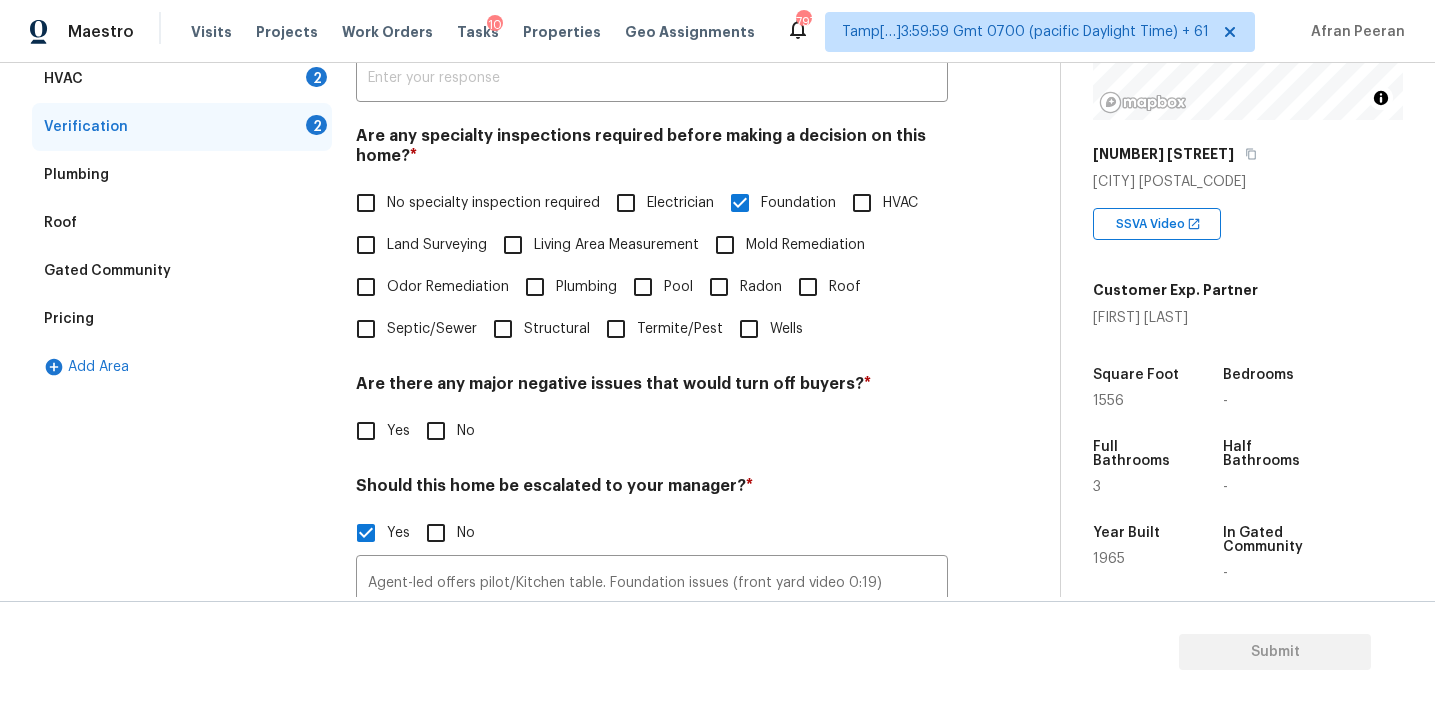 scroll, scrollTop: 682, scrollLeft: 0, axis: vertical 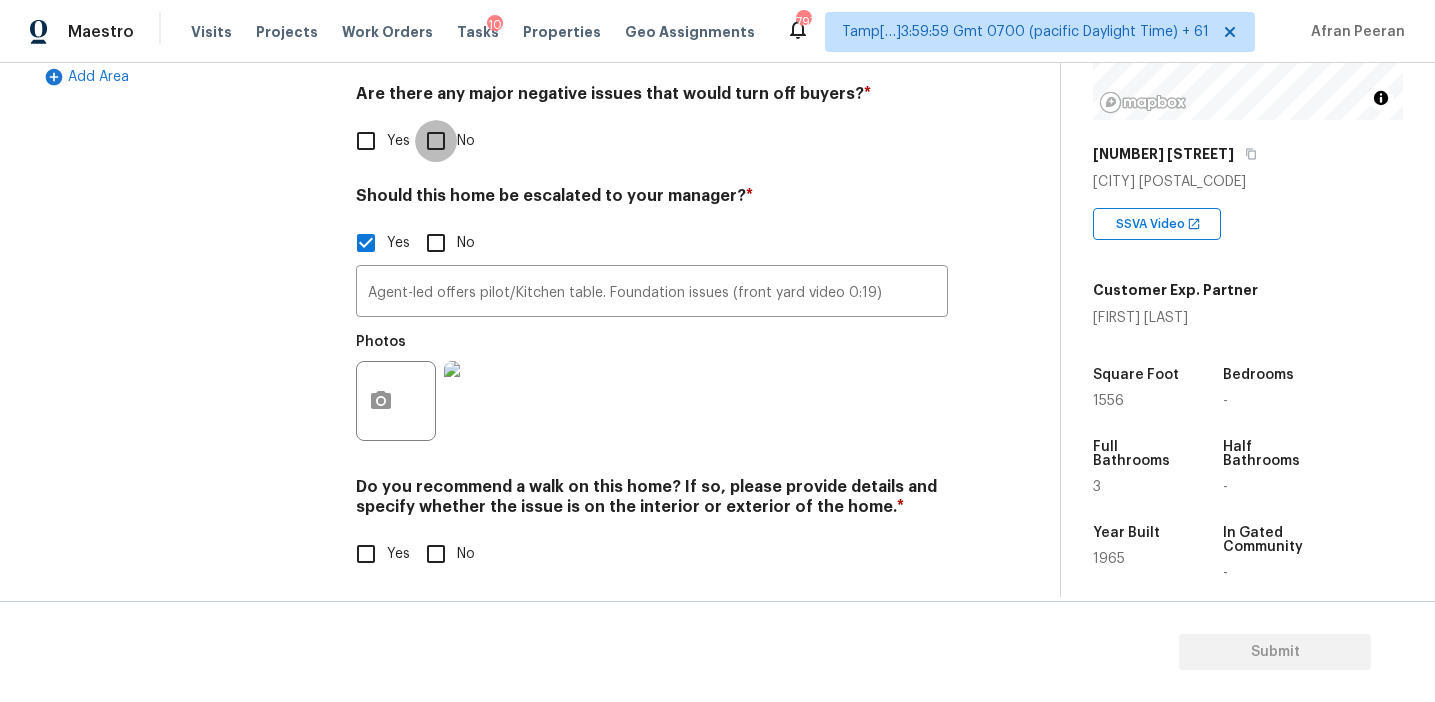 click on "No" at bounding box center (436, 141) 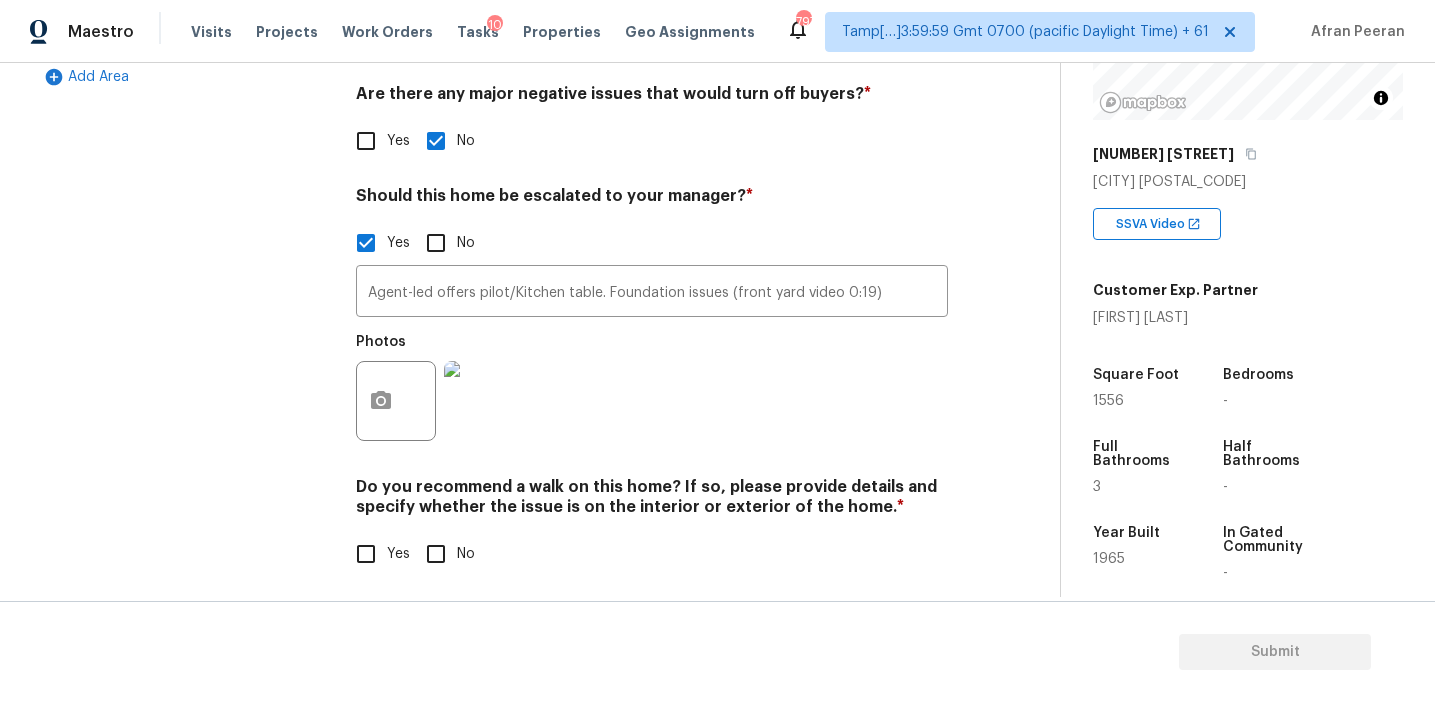 click on "No" at bounding box center [436, 554] 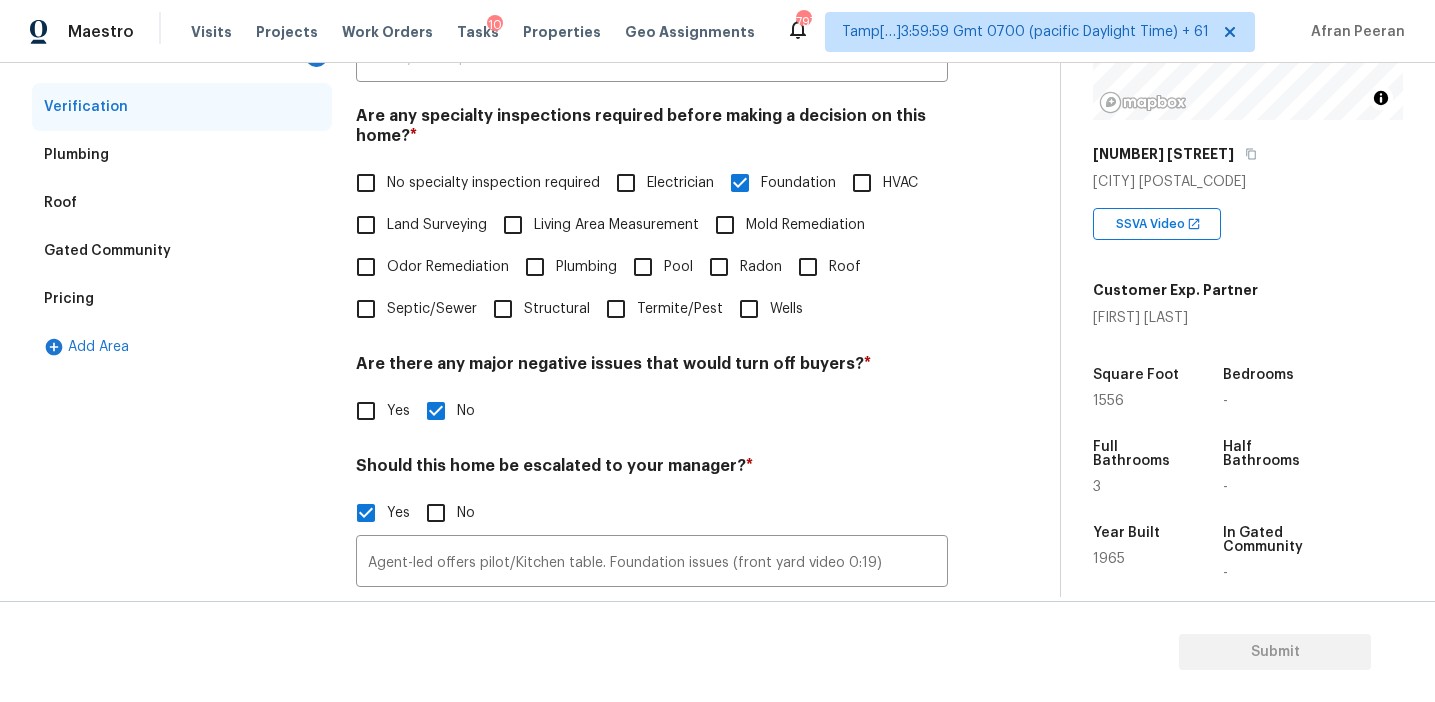 scroll, scrollTop: 691, scrollLeft: 0, axis: vertical 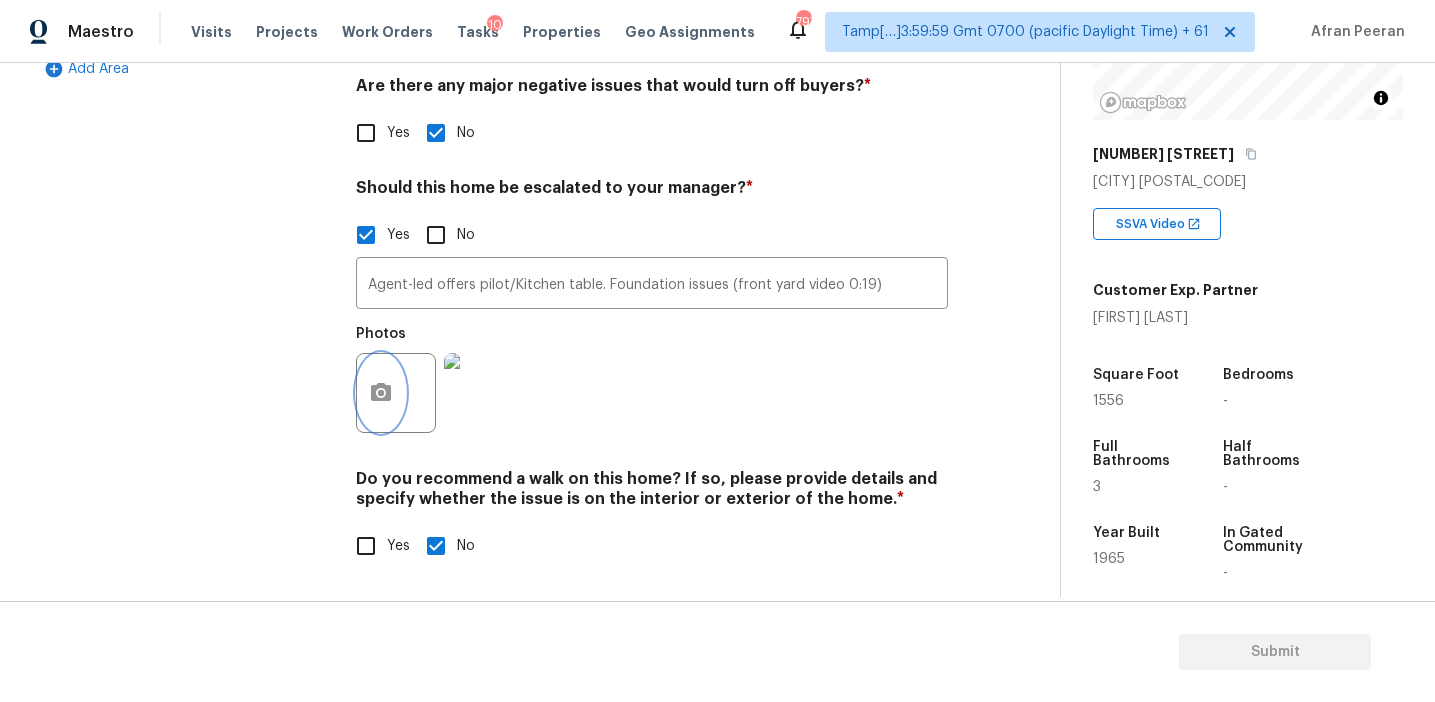 click 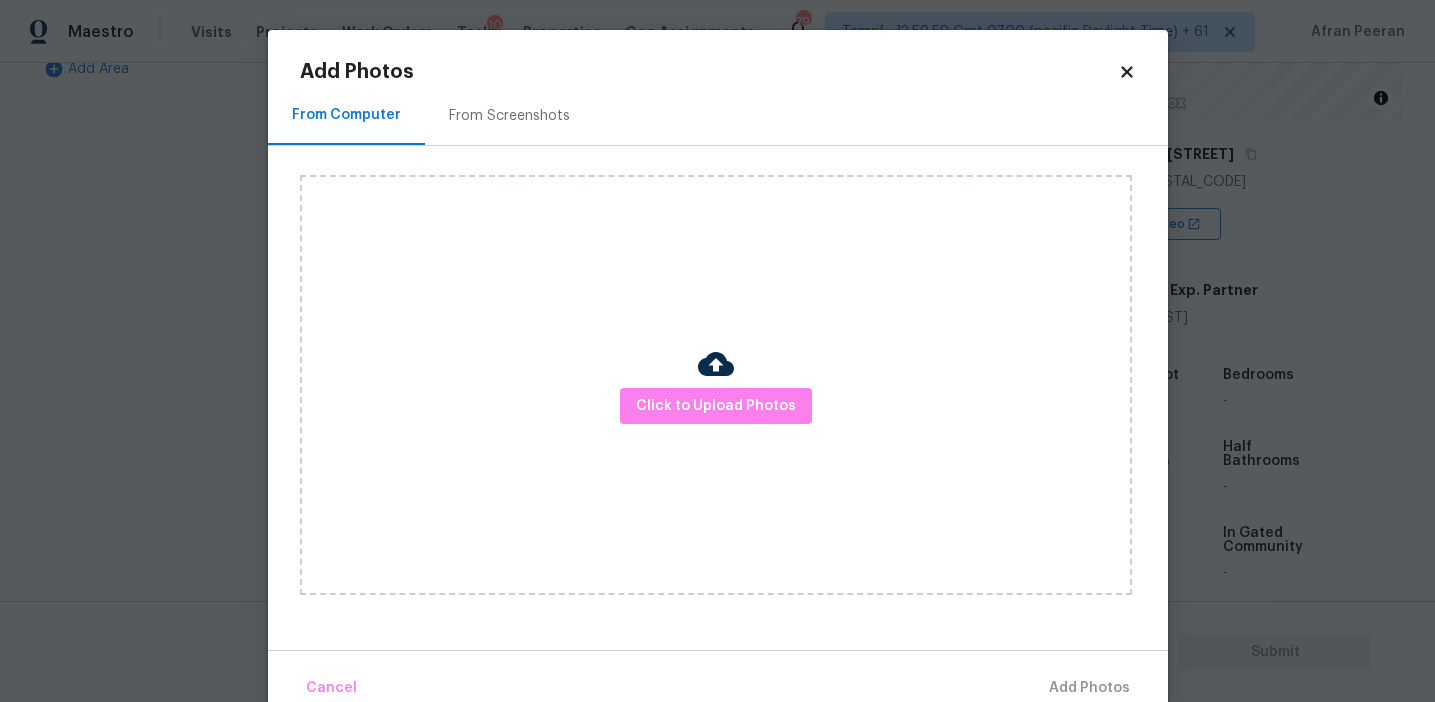 click on "Maestro Visits Projects Work Orders Tasks 10 Properties Geo Assignments 797 Tamp[…]3:59:59 Gmt 0700 (pacific Daylight Time) + 61 Afran Peeran Back to tasks Condition Scoping - Full Fri, Aug 01 2025 by 9:59 am   62 Hours Overdue Afran Peeran In-progress Questions Condition Adjustments Details & Inputs Notes Photos Exterior 1 Utilities 4 HVAC 2 Verification Plumbing Roof Gated Community Pricing Add Area Verification Notes: ​ Are any specialty inspections required before making a decision on this home?  * No specialty inspection required Electrician Foundation HVAC Land Surveying Living Area Measurement Mold Remediation Odor Remediation Plumbing Pool Radon Roof Septic/Sewer Structural Termite/Pest Wells Are there any major negative issues that would turn off buyers?  * Yes No Should this home be escalated to your manager?  * Yes No Agent-led offers pilot/Kitchen table. Foundation issues (front yard video 0:19) ​ Photos  * Yes No Property Details © Mapbox   © OpenStreetMap   Improve this map SSVA Video -" at bounding box center [717, 351] 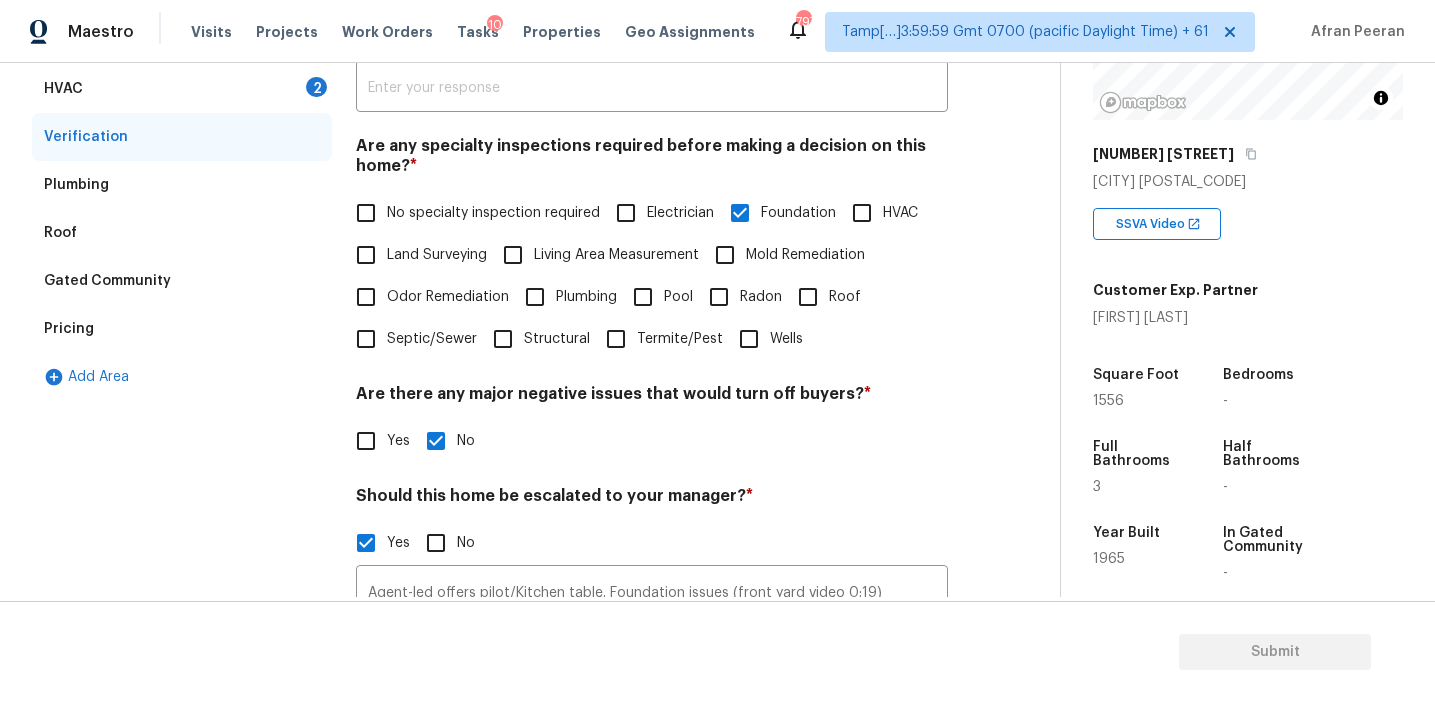click on "2" at bounding box center (316, 87) 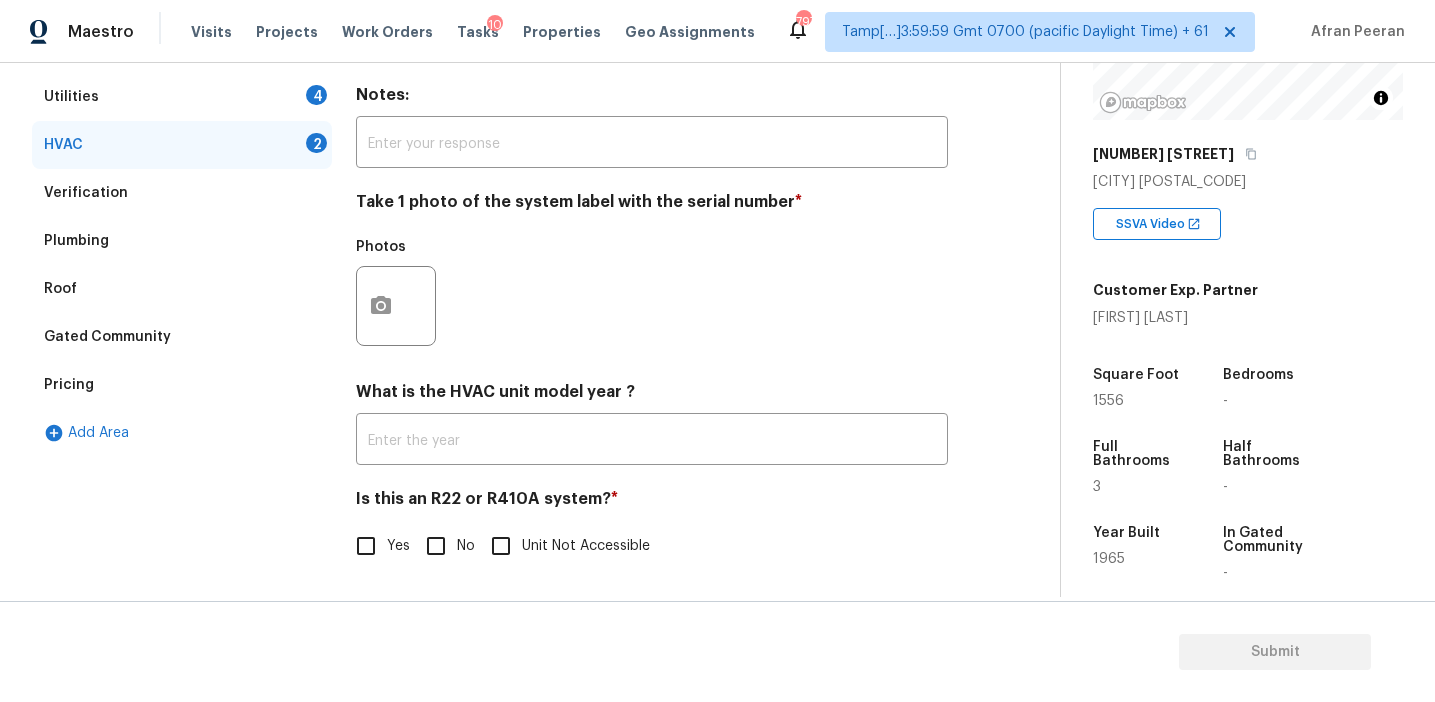 click on "No" at bounding box center (436, 546) 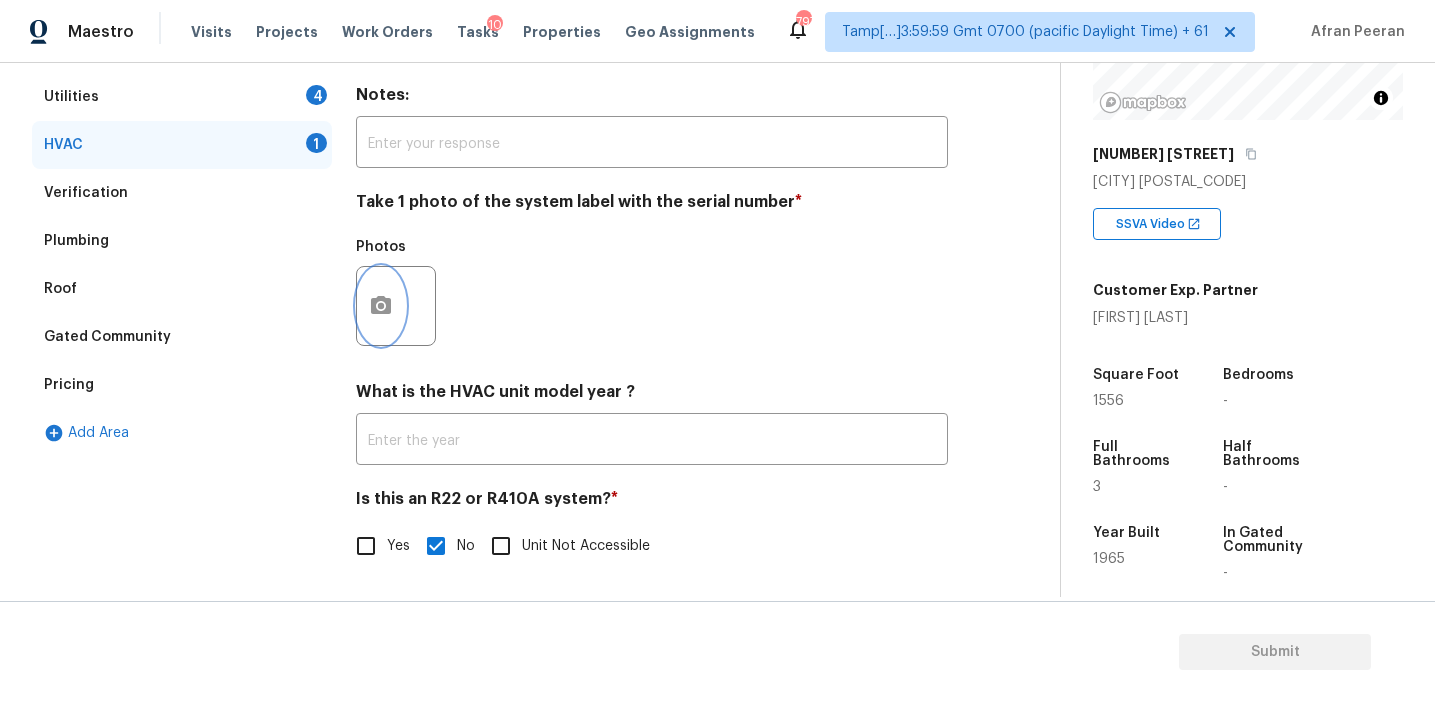 click 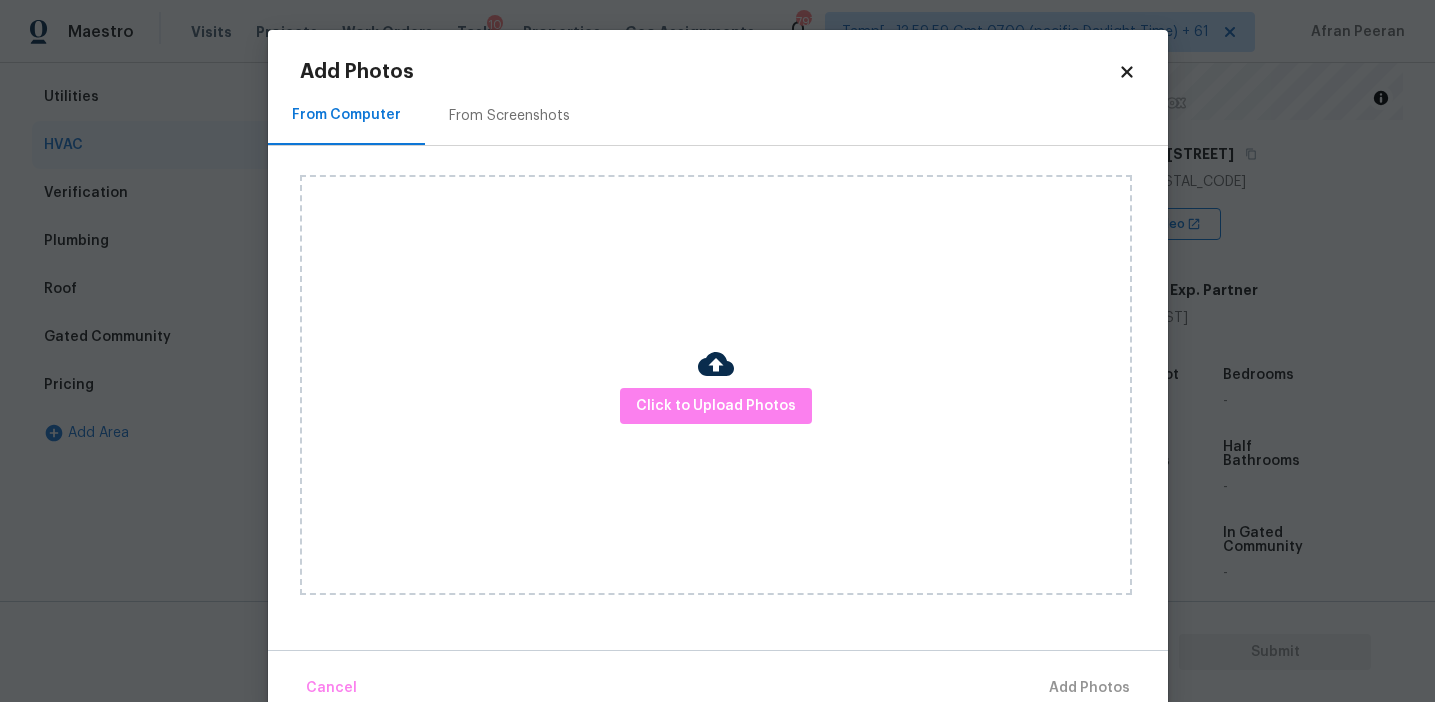 click on "From Screenshots" at bounding box center (509, 116) 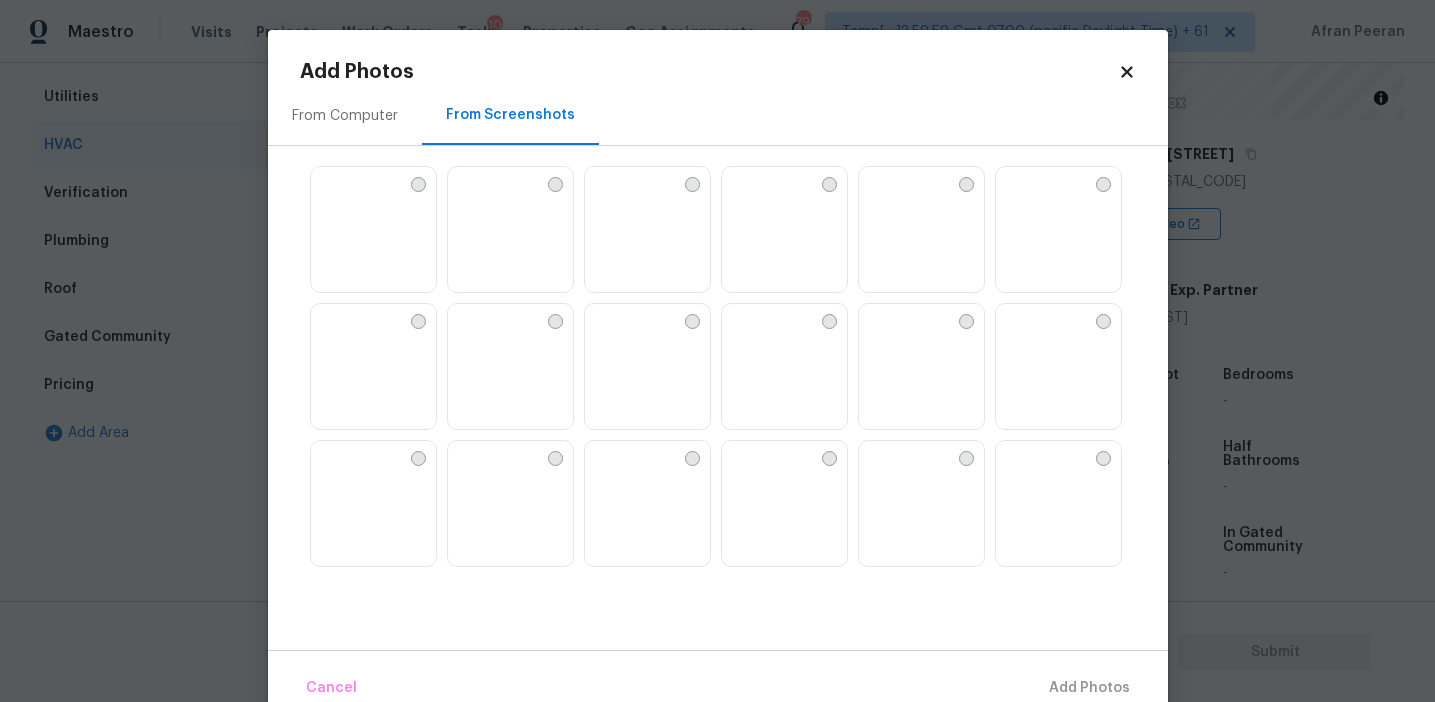 click at bounding box center (875, 183) 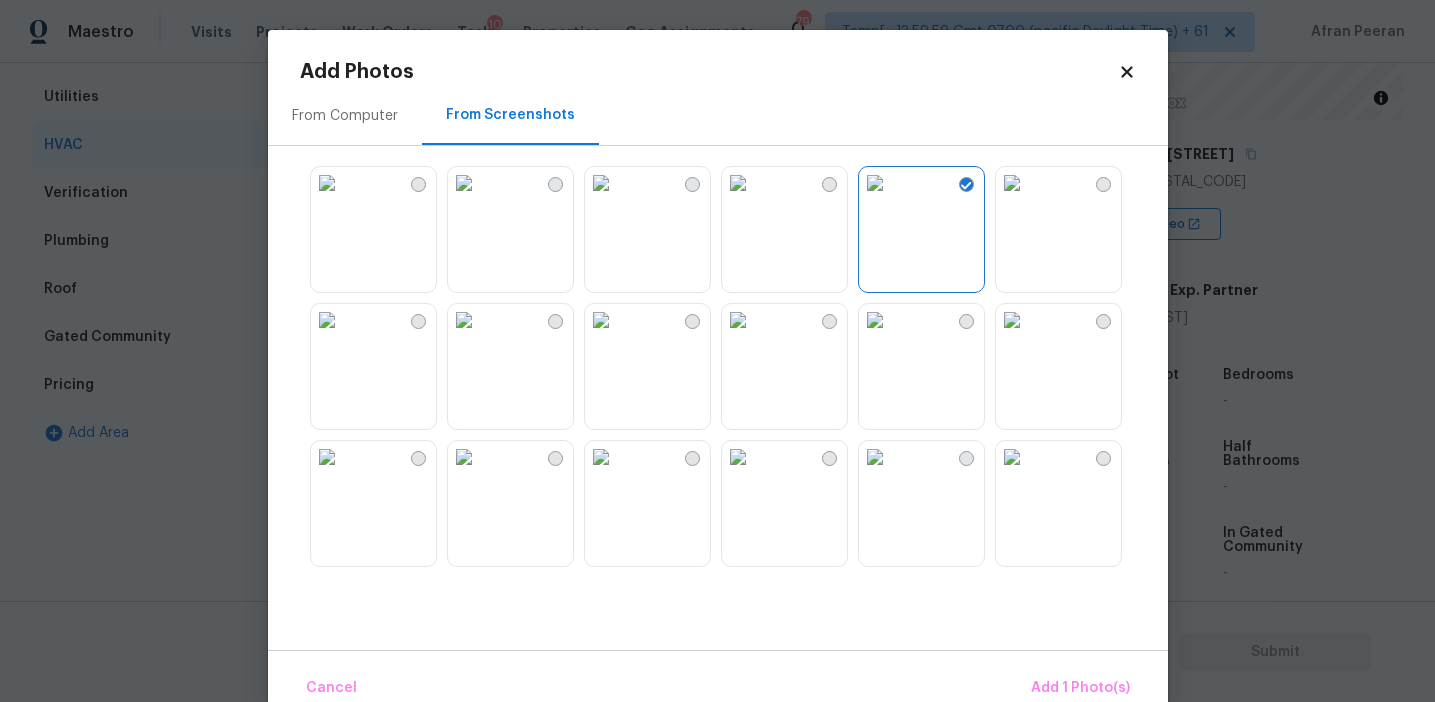 click at bounding box center (1012, 320) 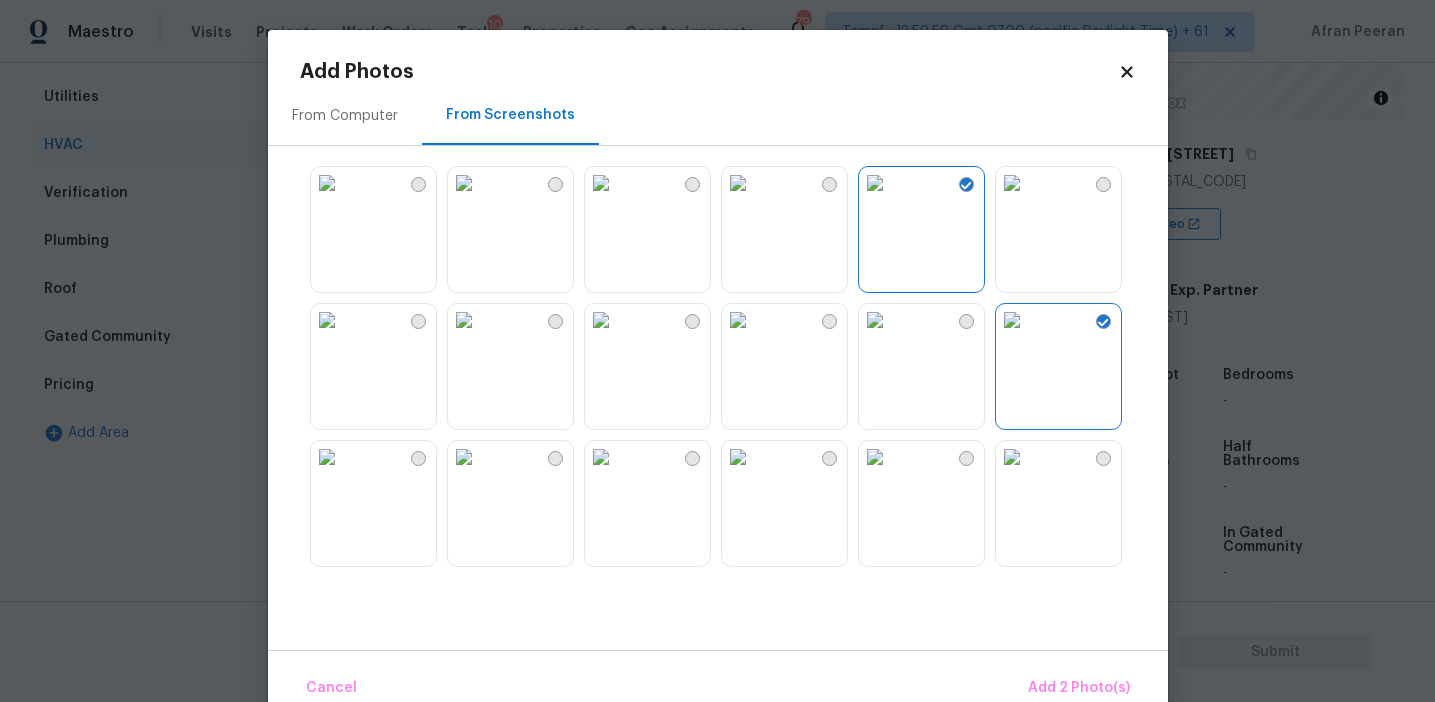 click at bounding box center (875, 183) 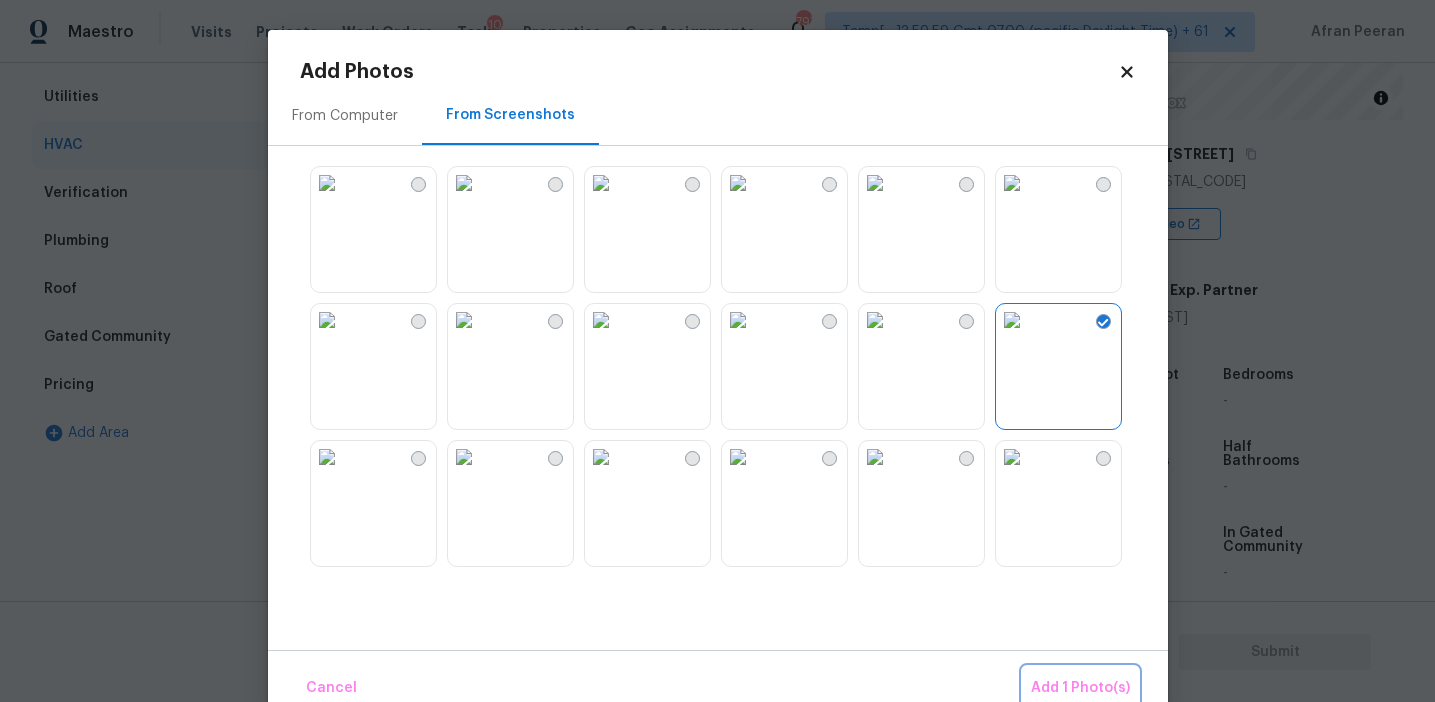 click on "Add 1 Photo(s)" at bounding box center [1080, 688] 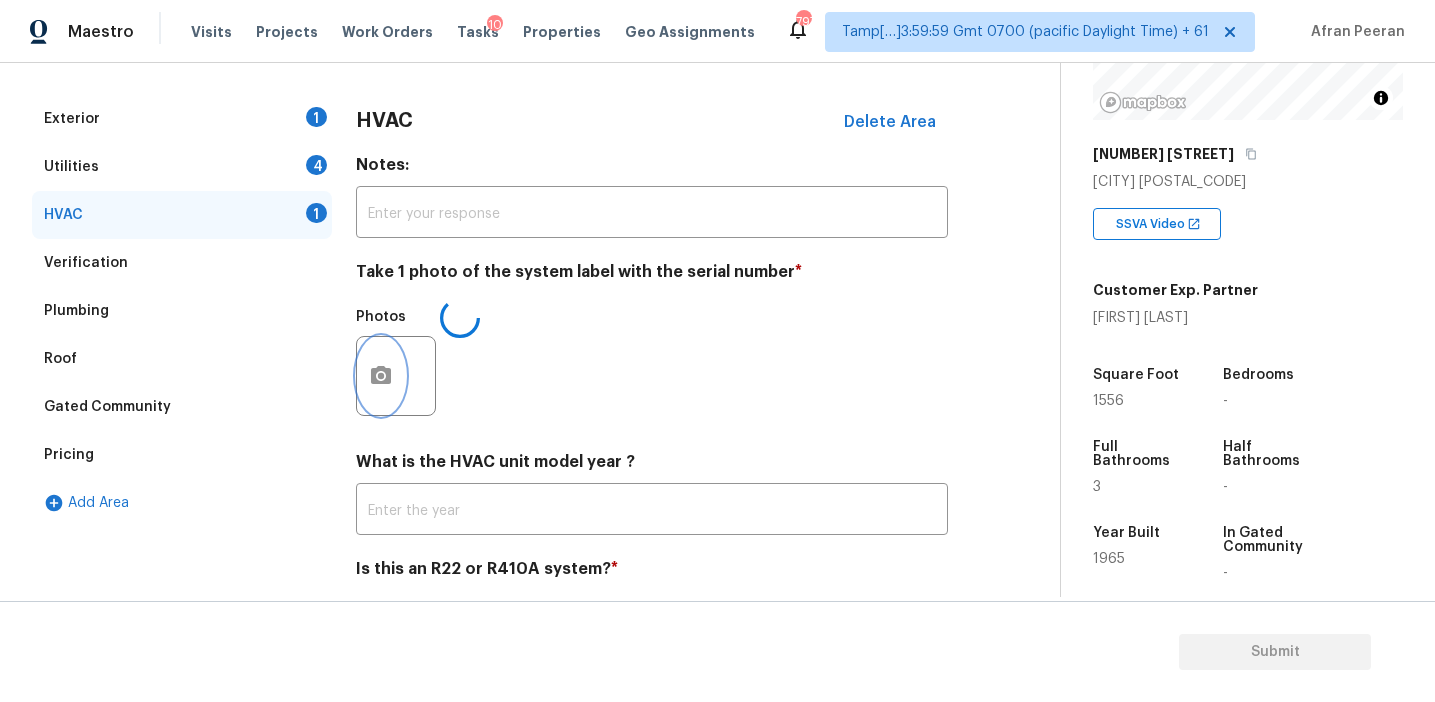 scroll, scrollTop: 179, scrollLeft: 0, axis: vertical 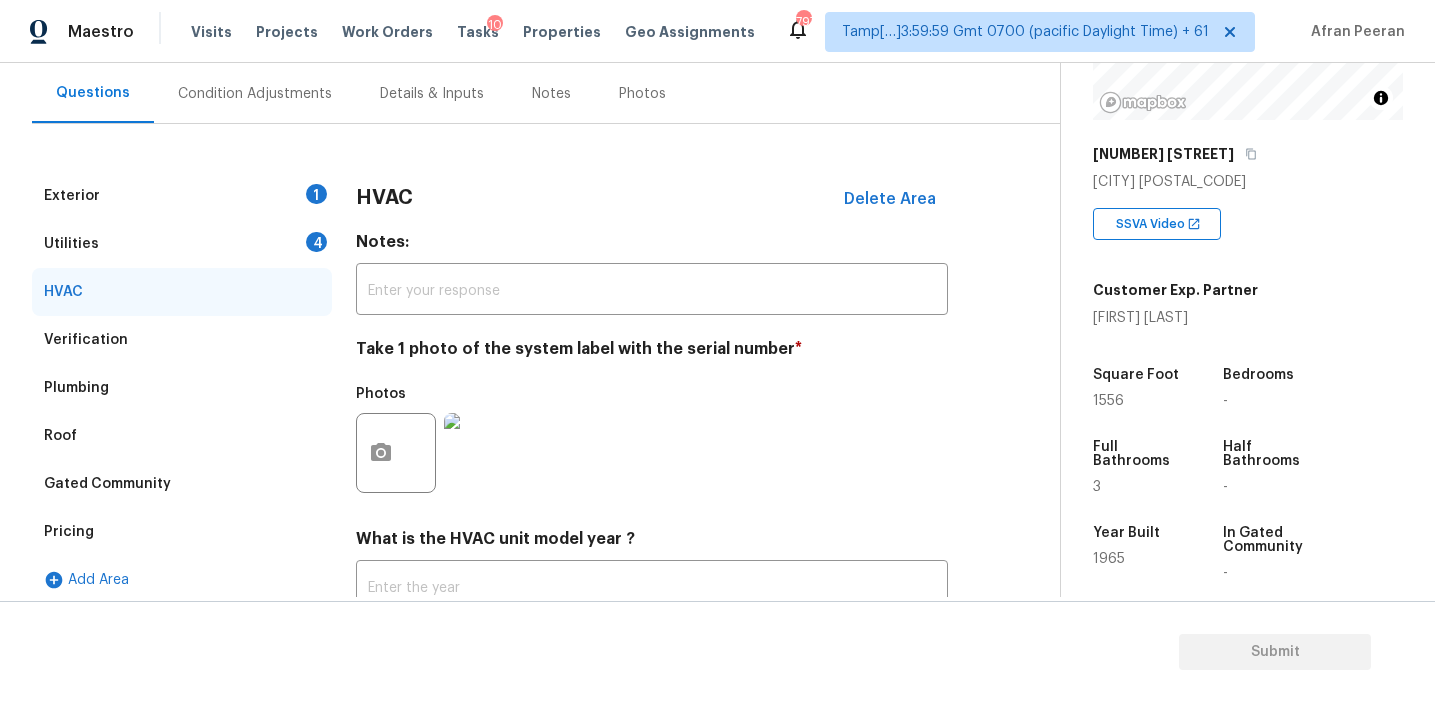 click on "Utilities 4" at bounding box center [182, 244] 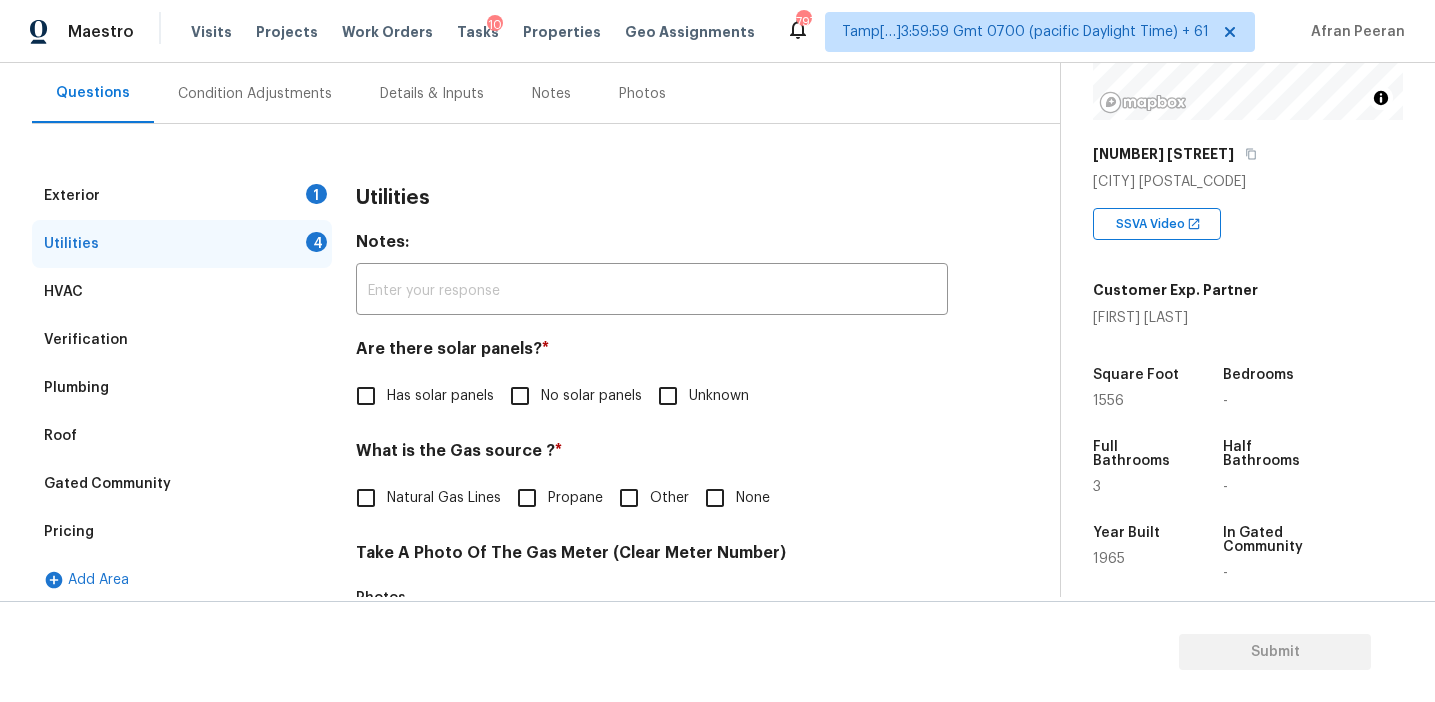 click on "No solar panels" at bounding box center [591, 396] 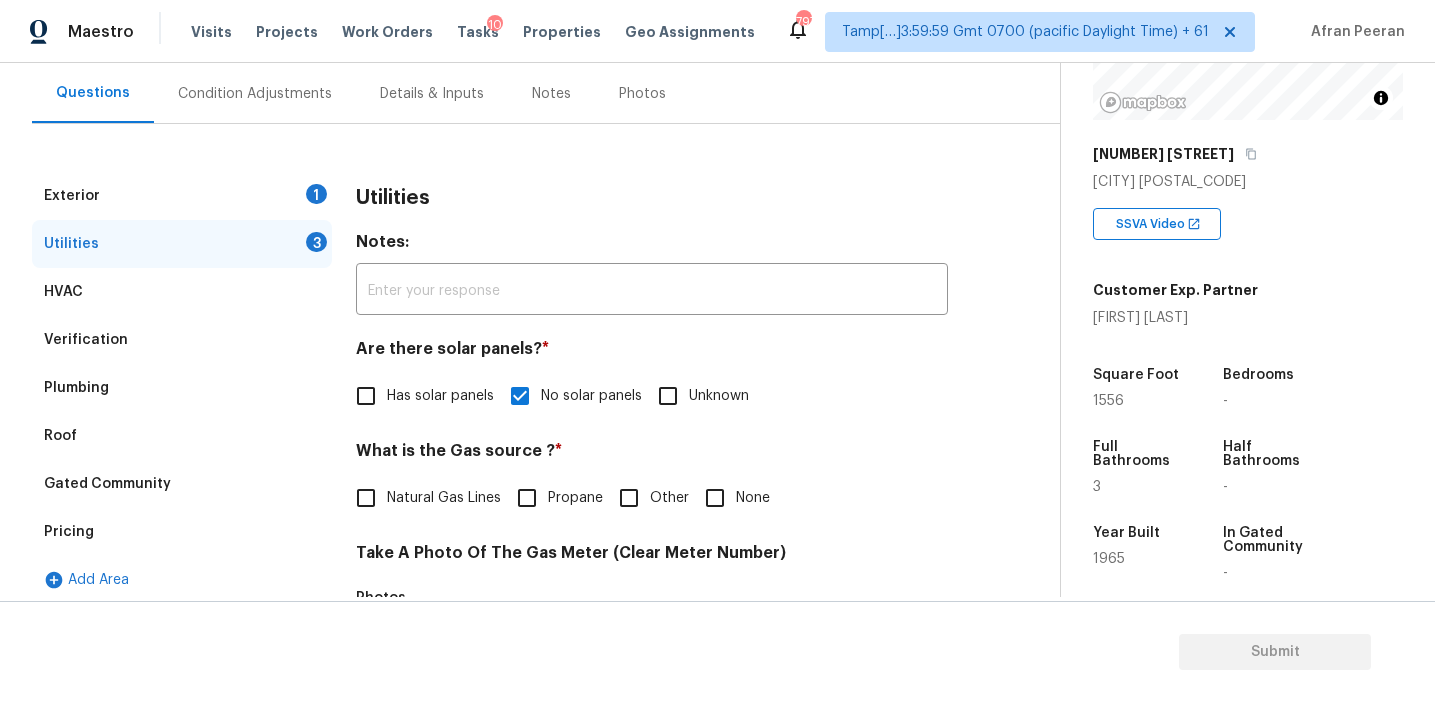 click on "Natural Gas Lines" at bounding box center [444, 498] 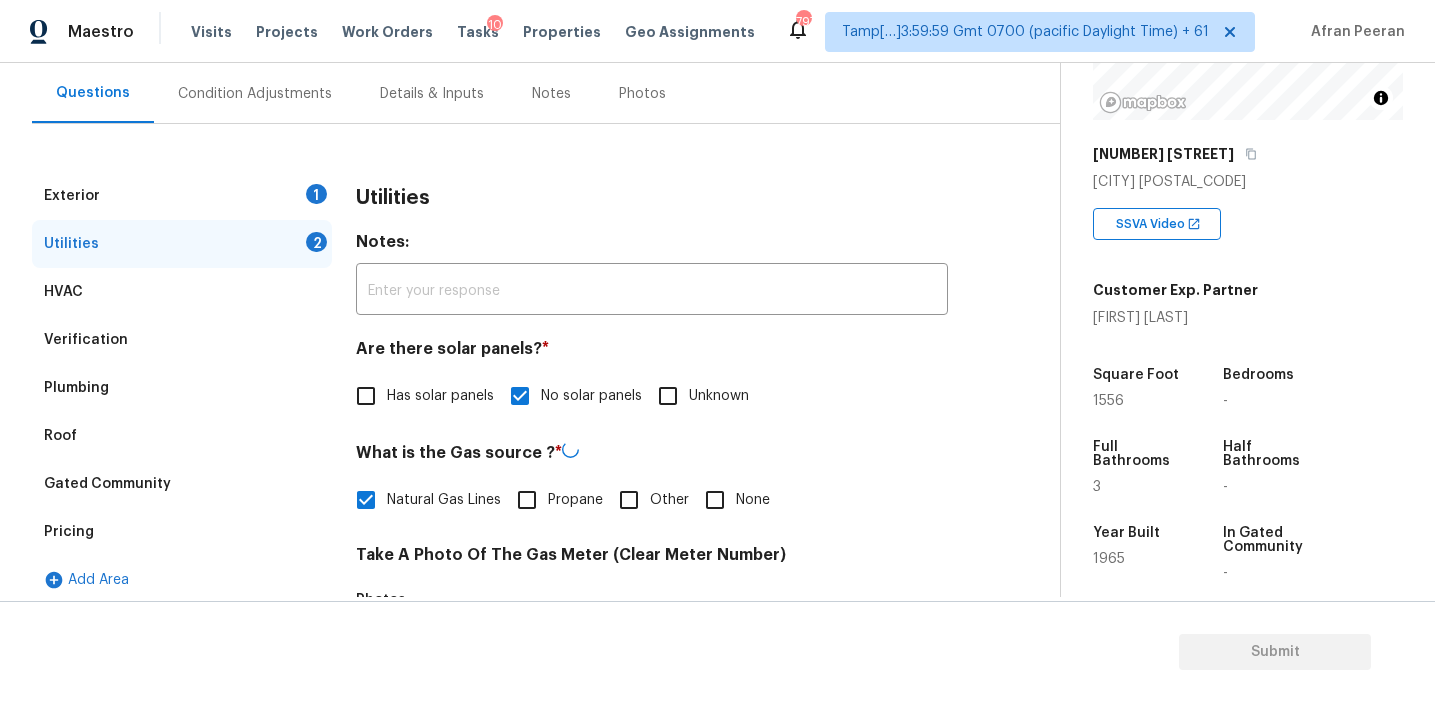 scroll, scrollTop: 803, scrollLeft: 0, axis: vertical 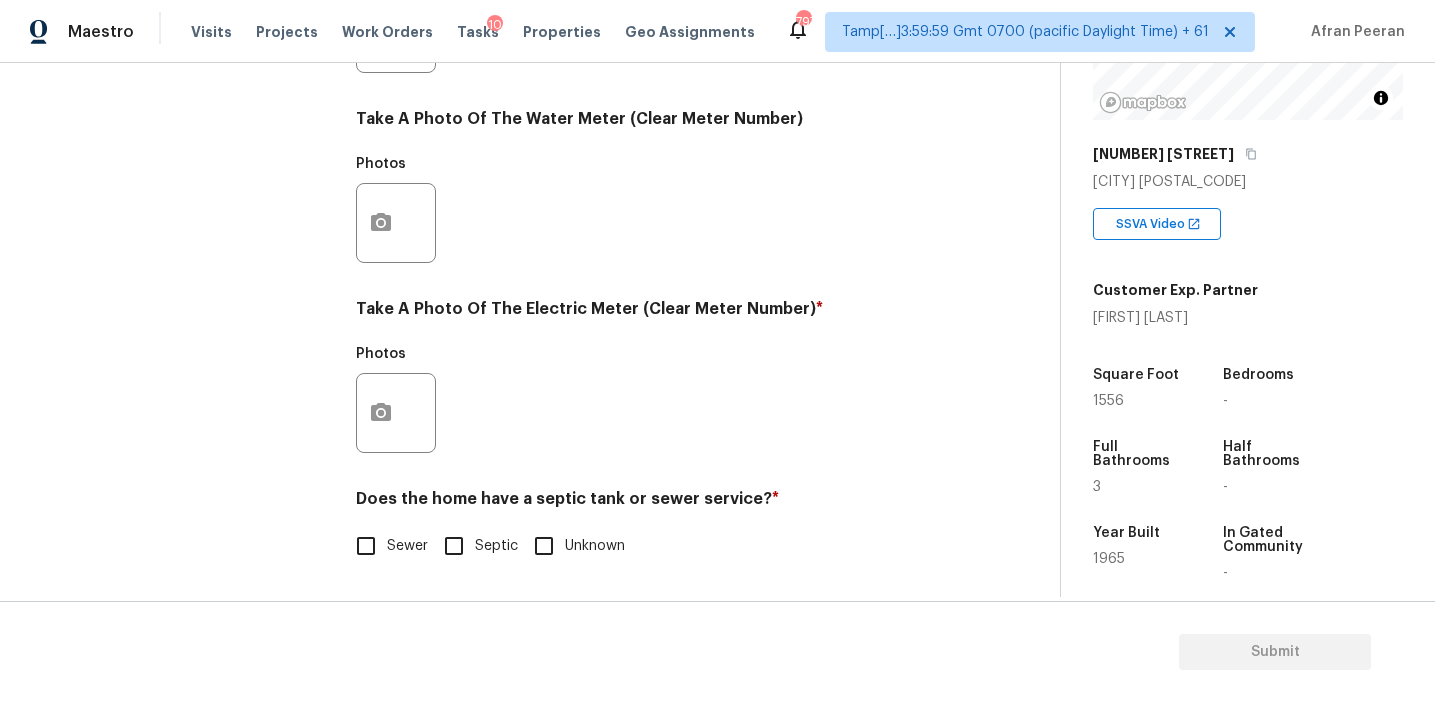 click on "Sewer" at bounding box center (366, 546) 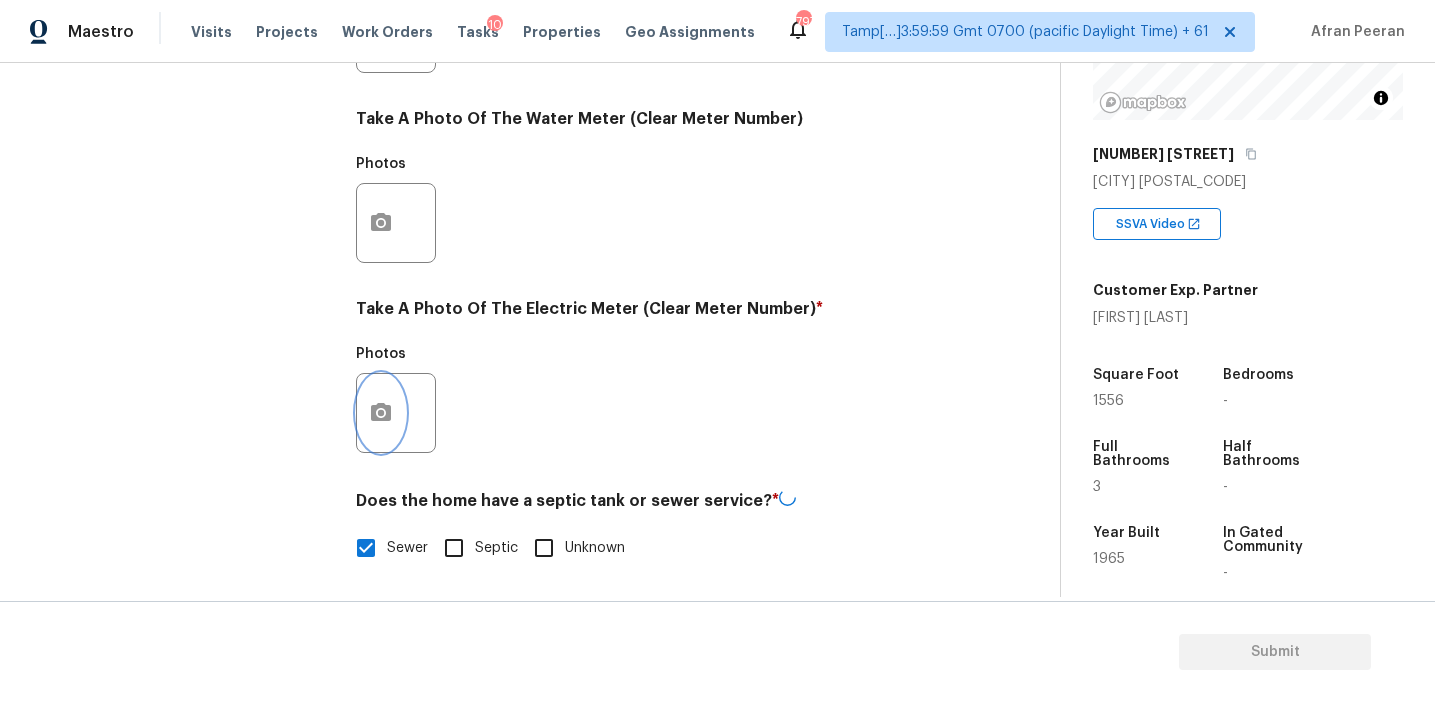 click 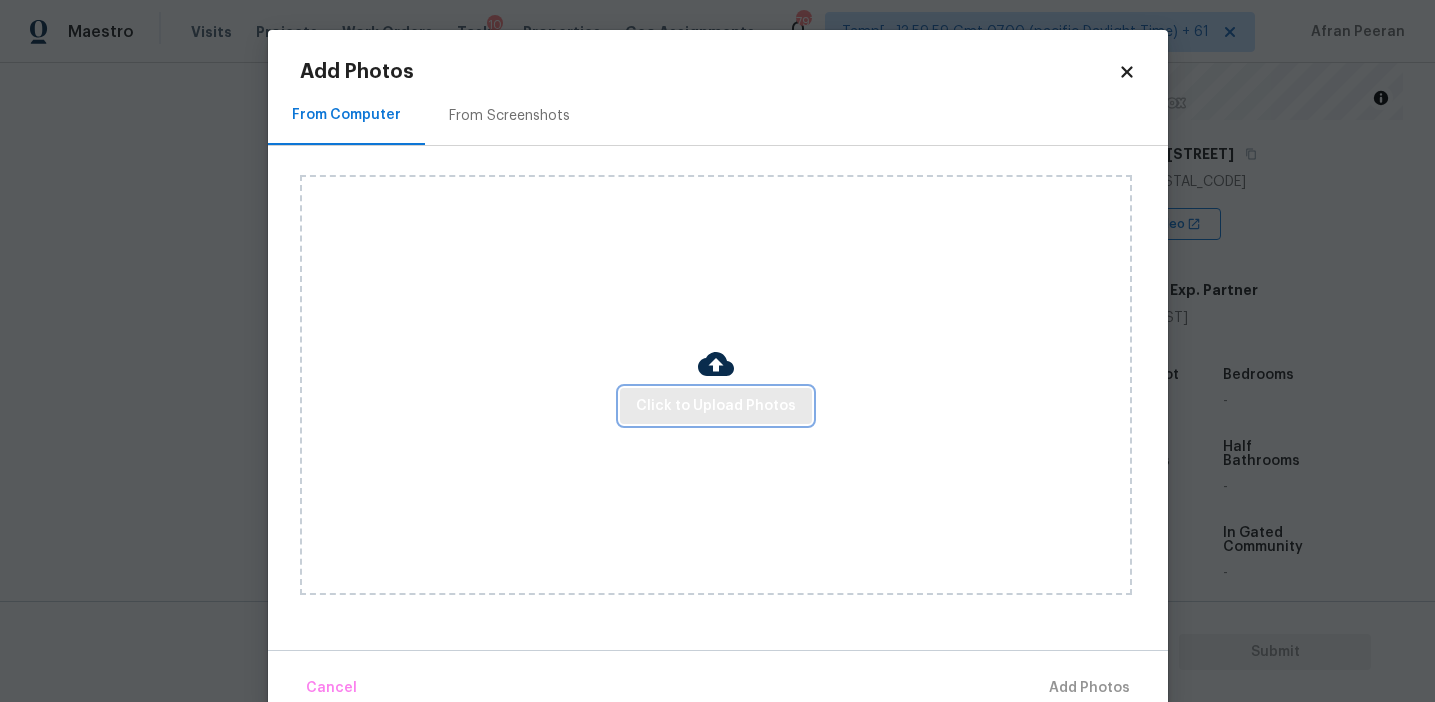 click on "Click to Upload Photos" at bounding box center (716, 406) 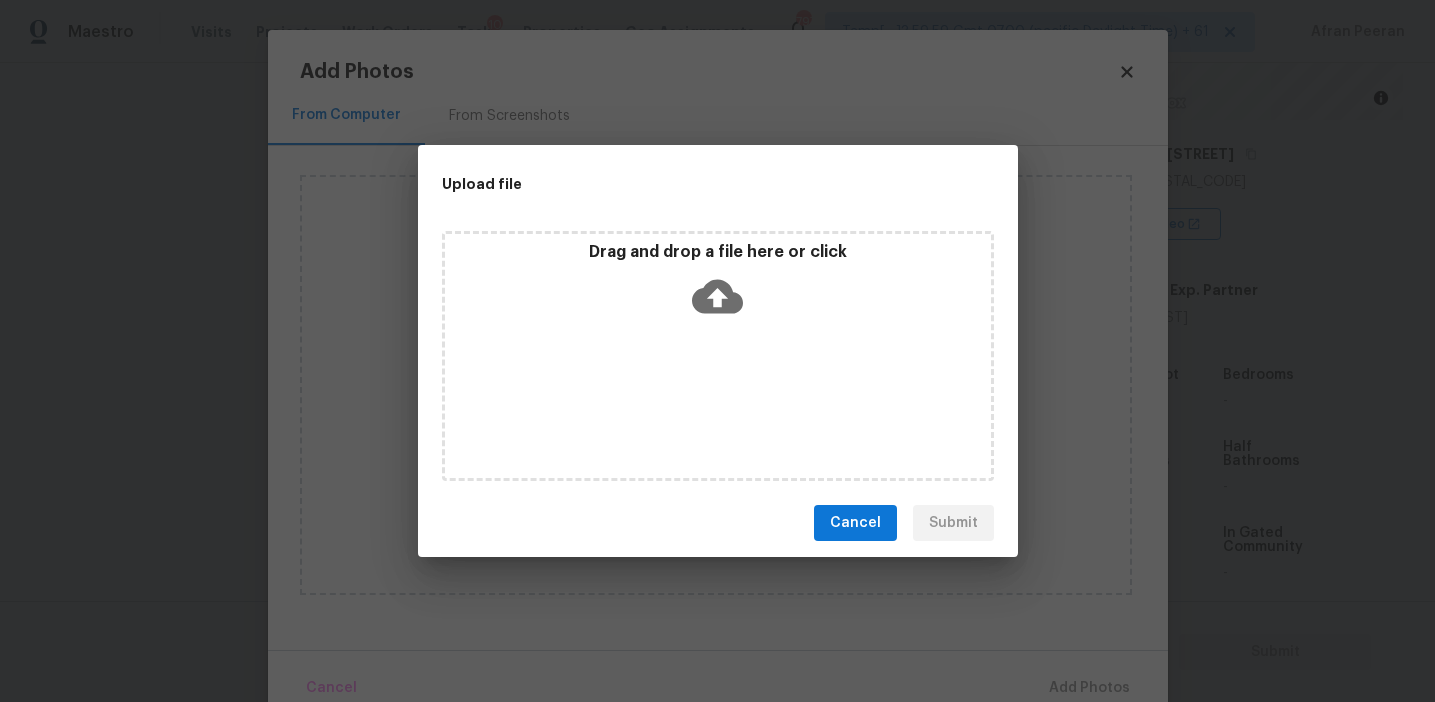 click on "Drag and drop a file here or click" at bounding box center [718, 285] 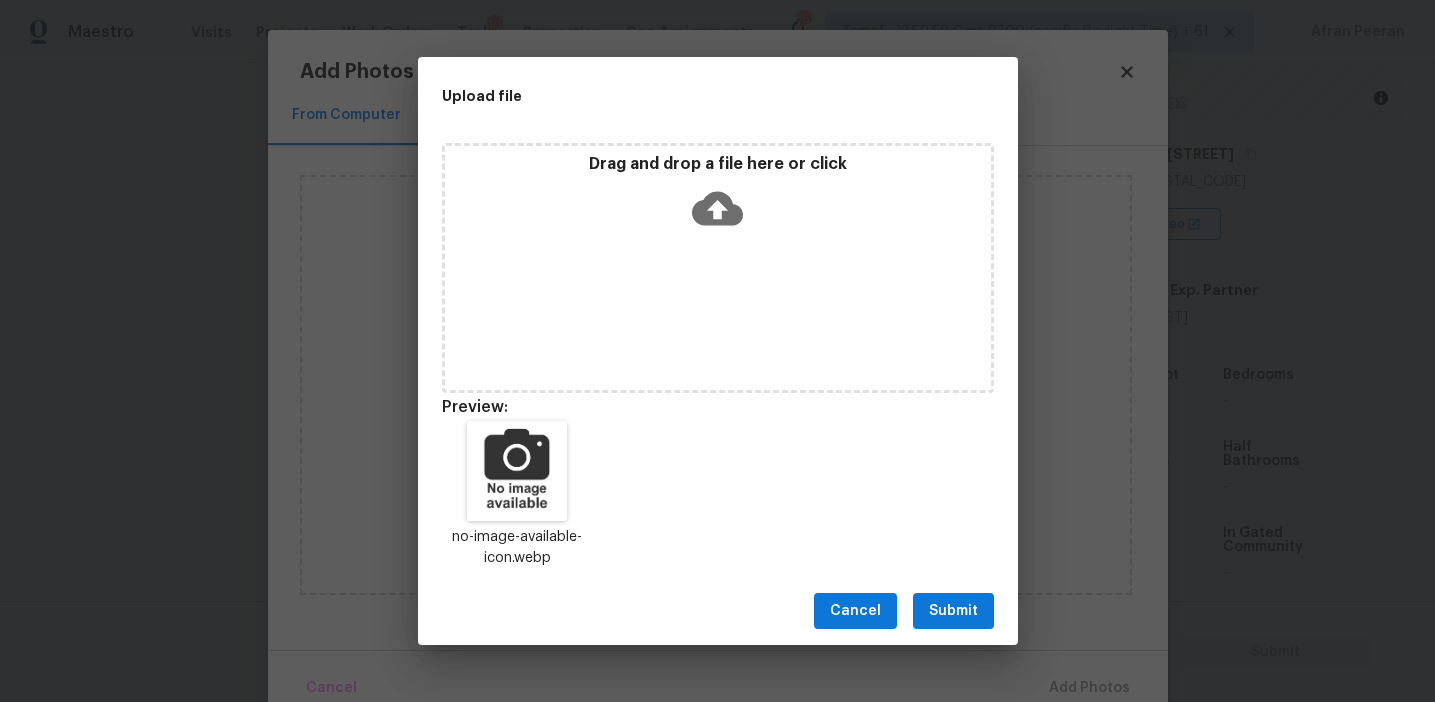 click on "Submit" at bounding box center [953, 611] 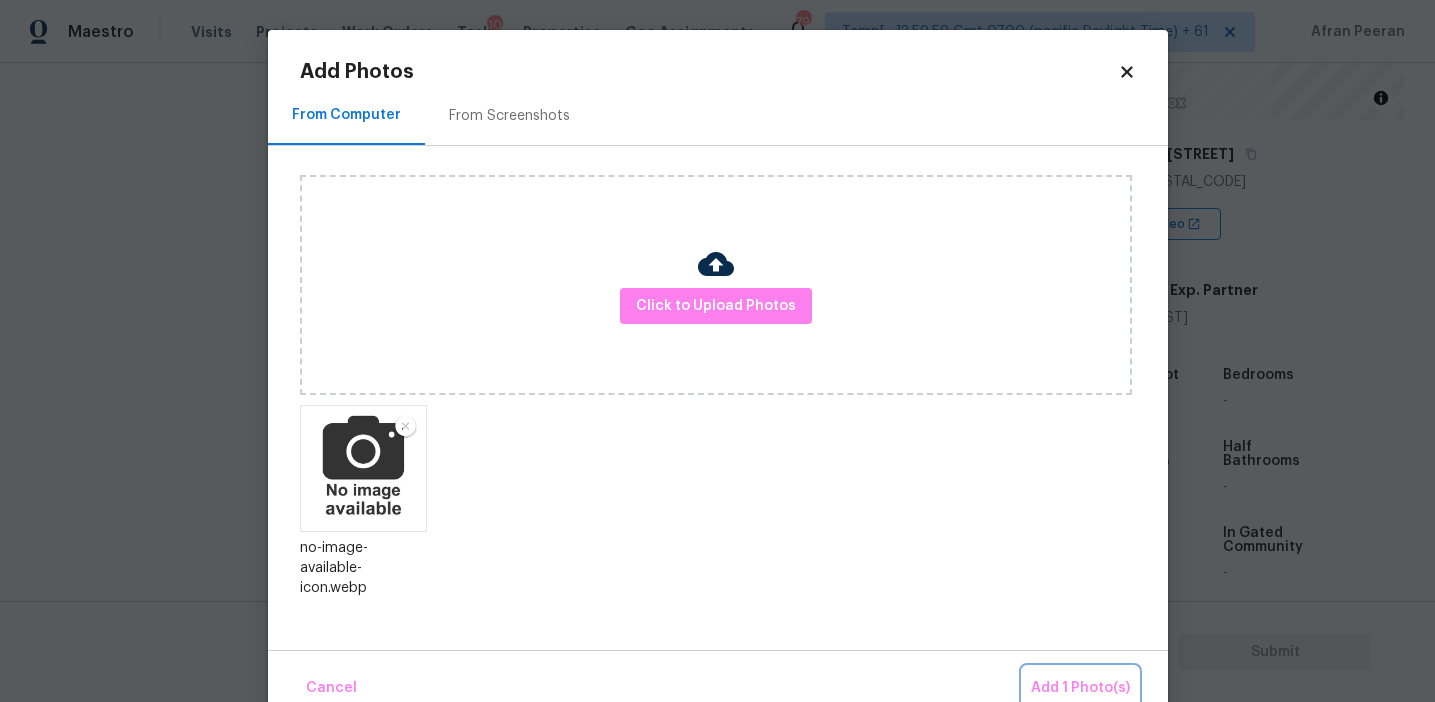 click on "Add 1 Photo(s)" at bounding box center (1080, 688) 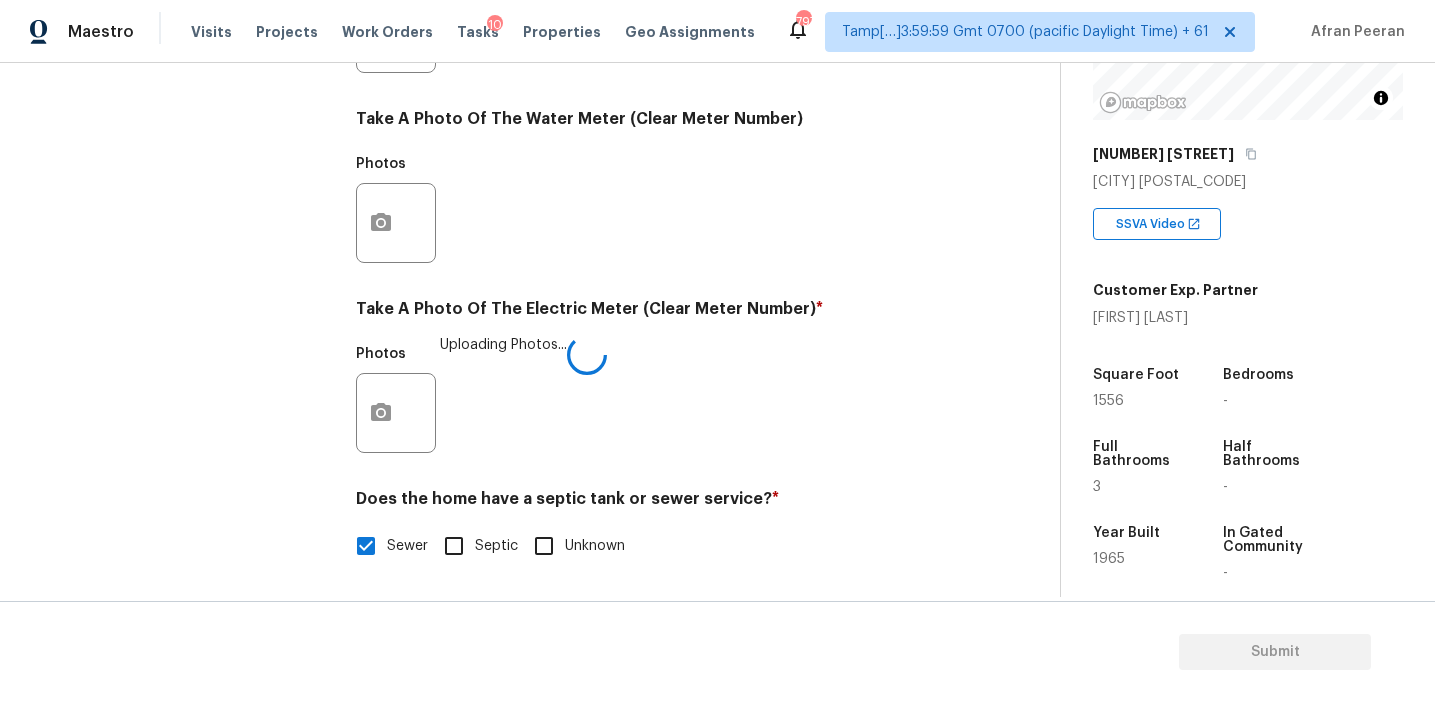 click on "Photos Uploading Photos..." at bounding box center [652, 400] 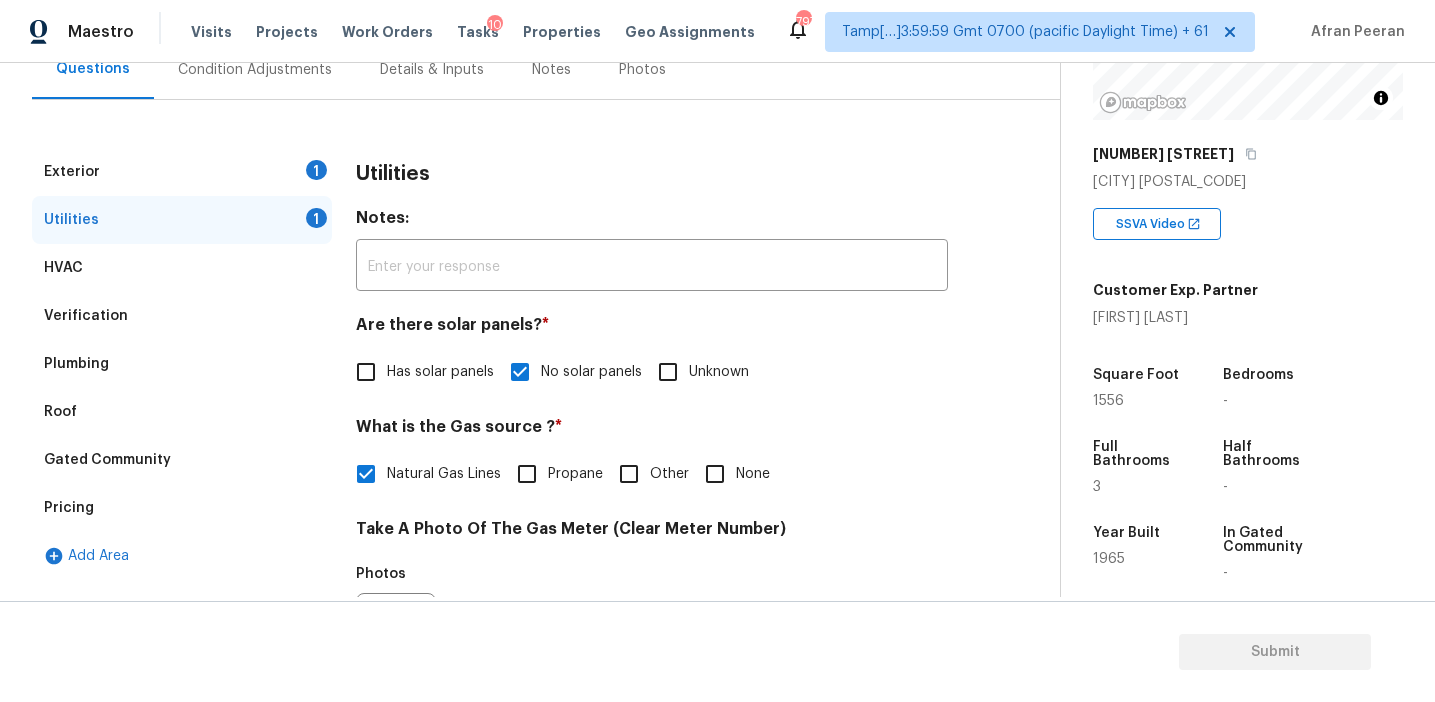 scroll, scrollTop: 185, scrollLeft: 0, axis: vertical 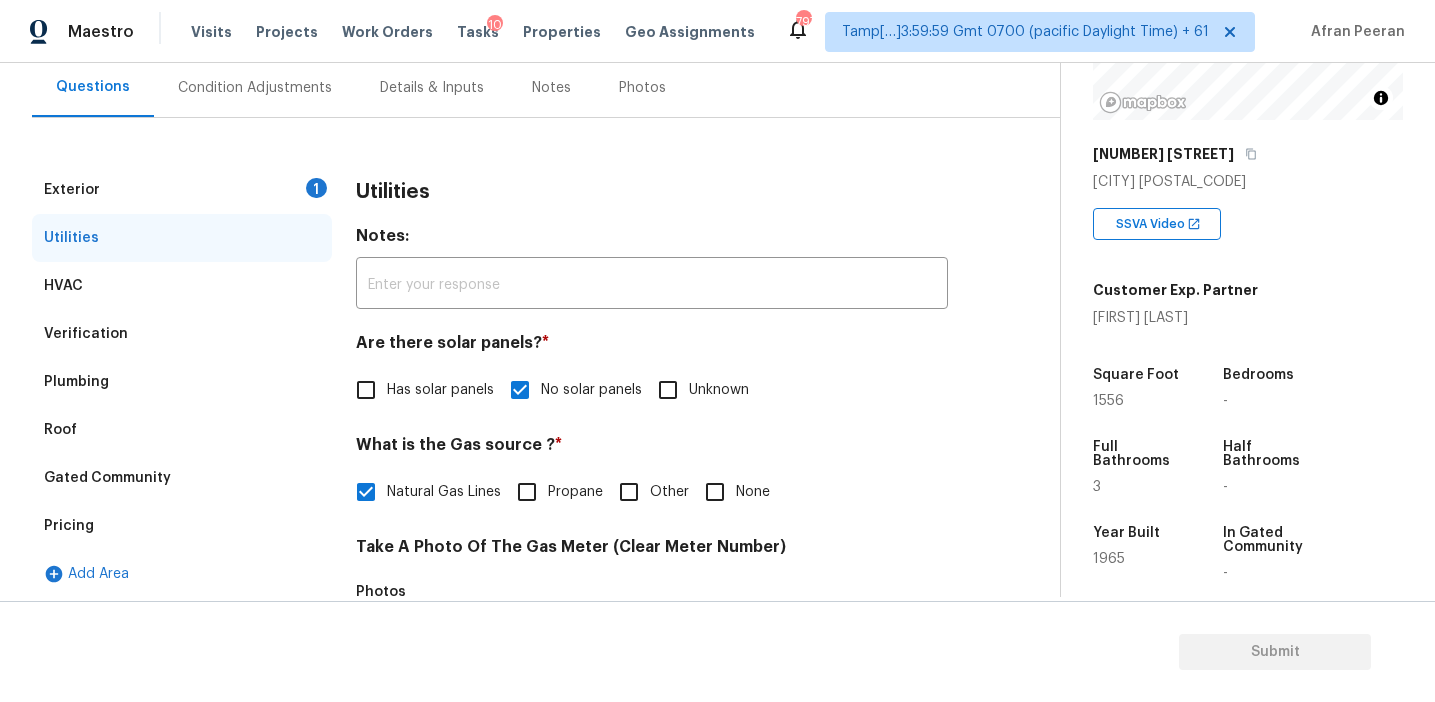 click on "Utilities" at bounding box center [393, 192] 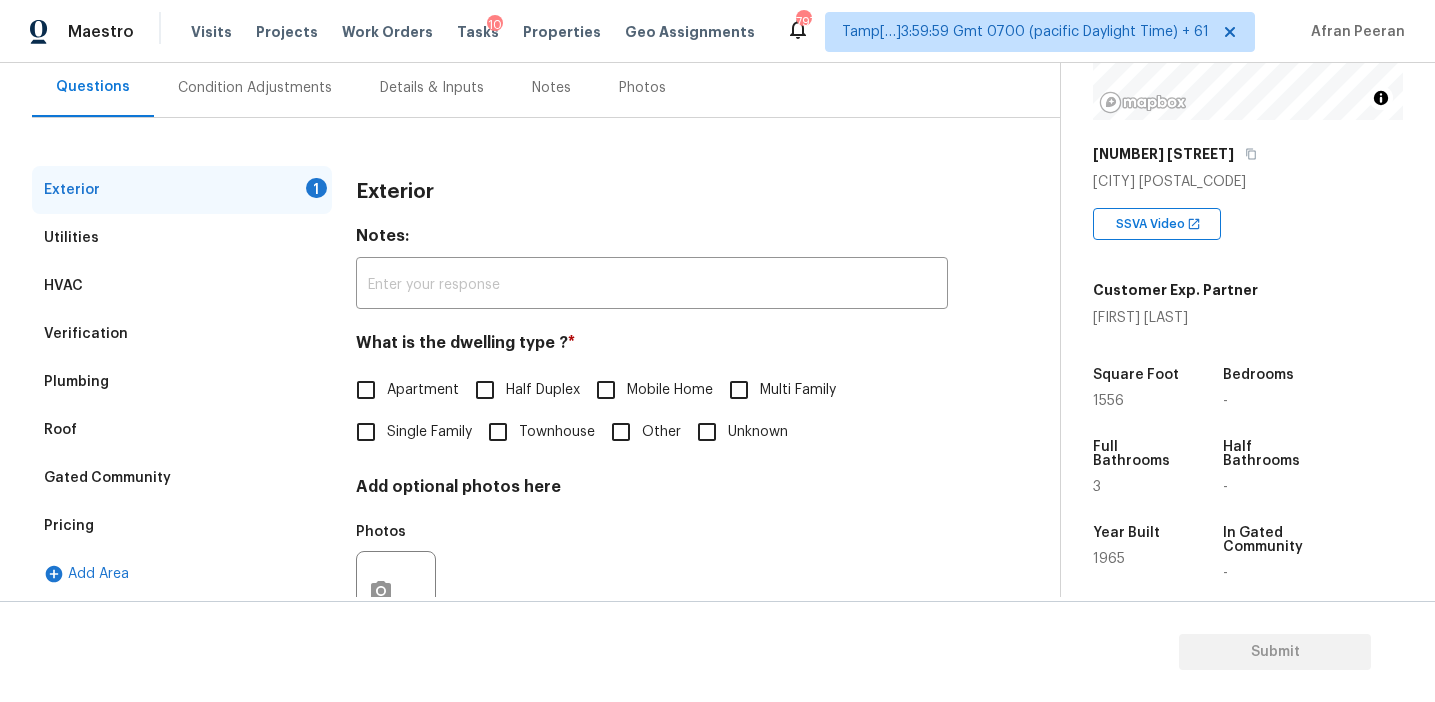 click on "Single Family" at bounding box center [366, 432] 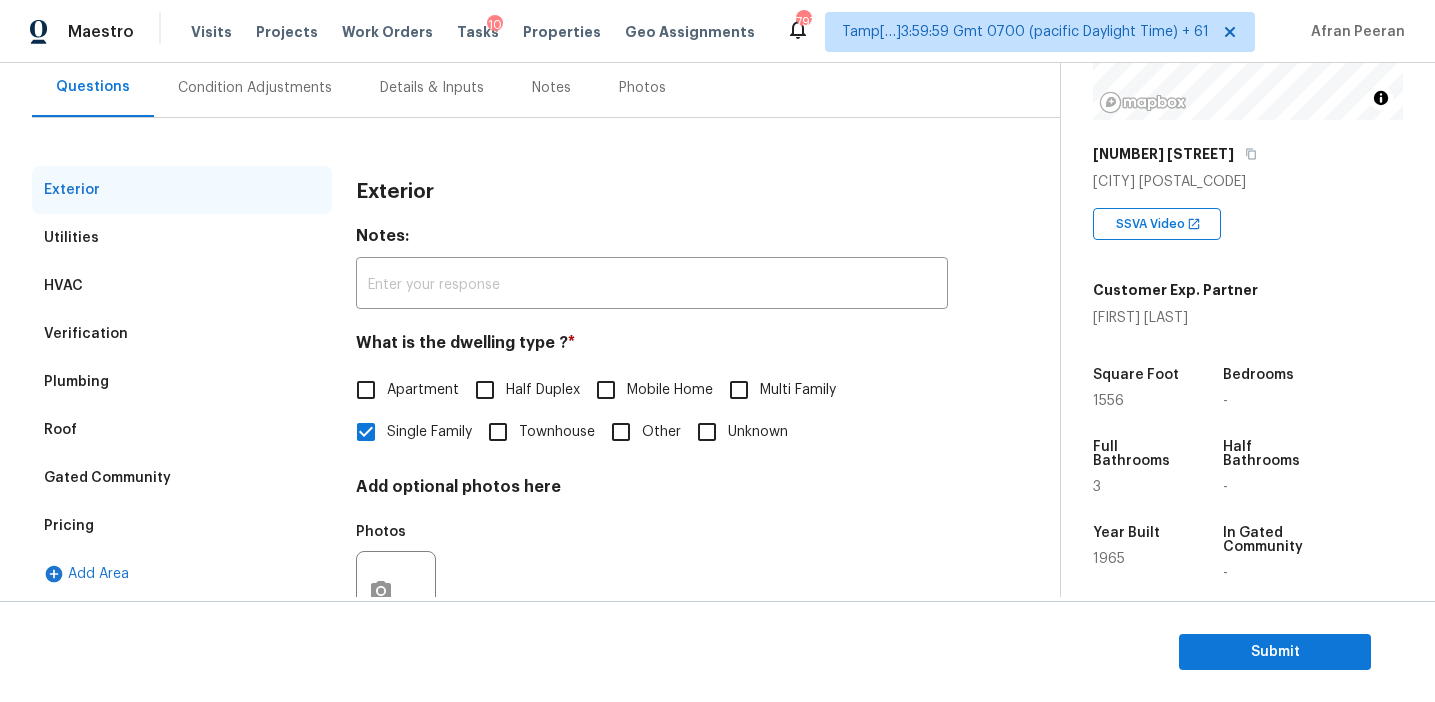 click on "Condition Adjustments" at bounding box center [255, 87] 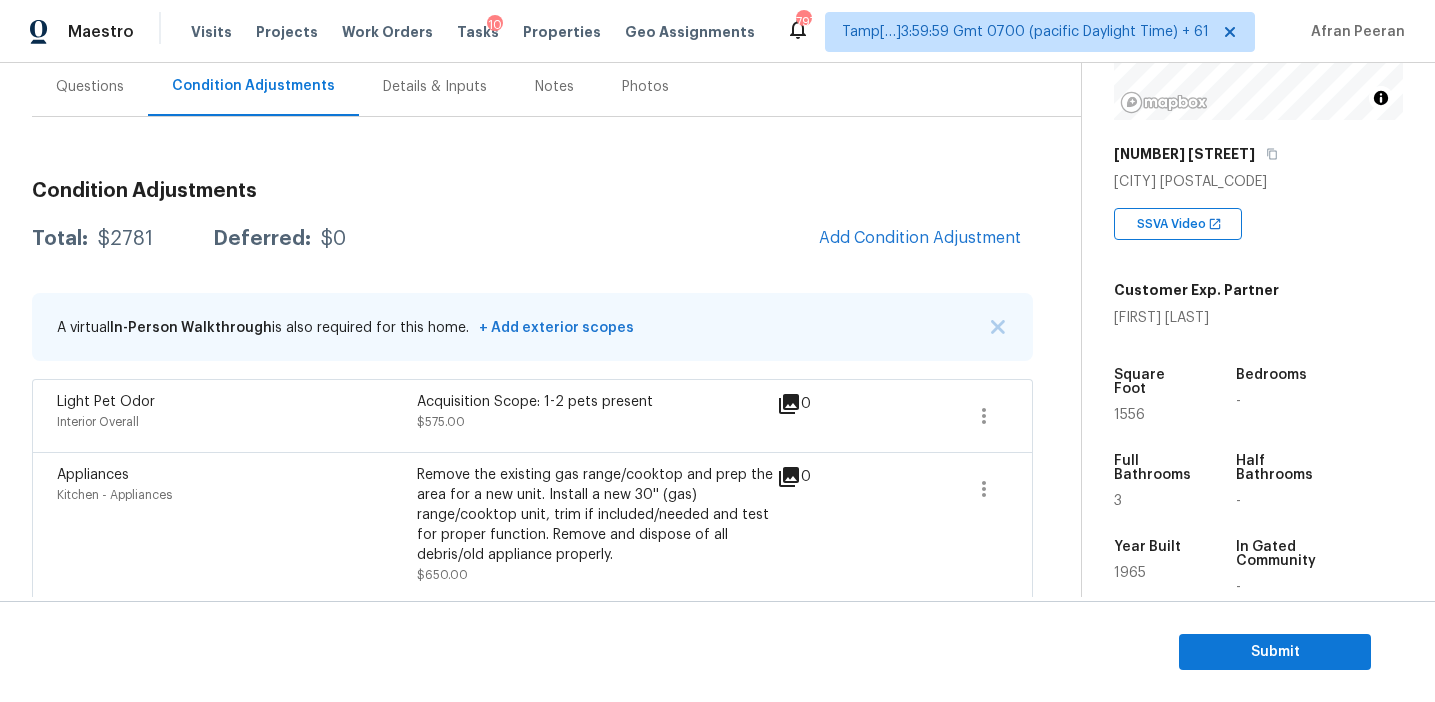 click on "Total:  $2781 Deferred:  $0 Add Condition Adjustment" at bounding box center (532, 239) 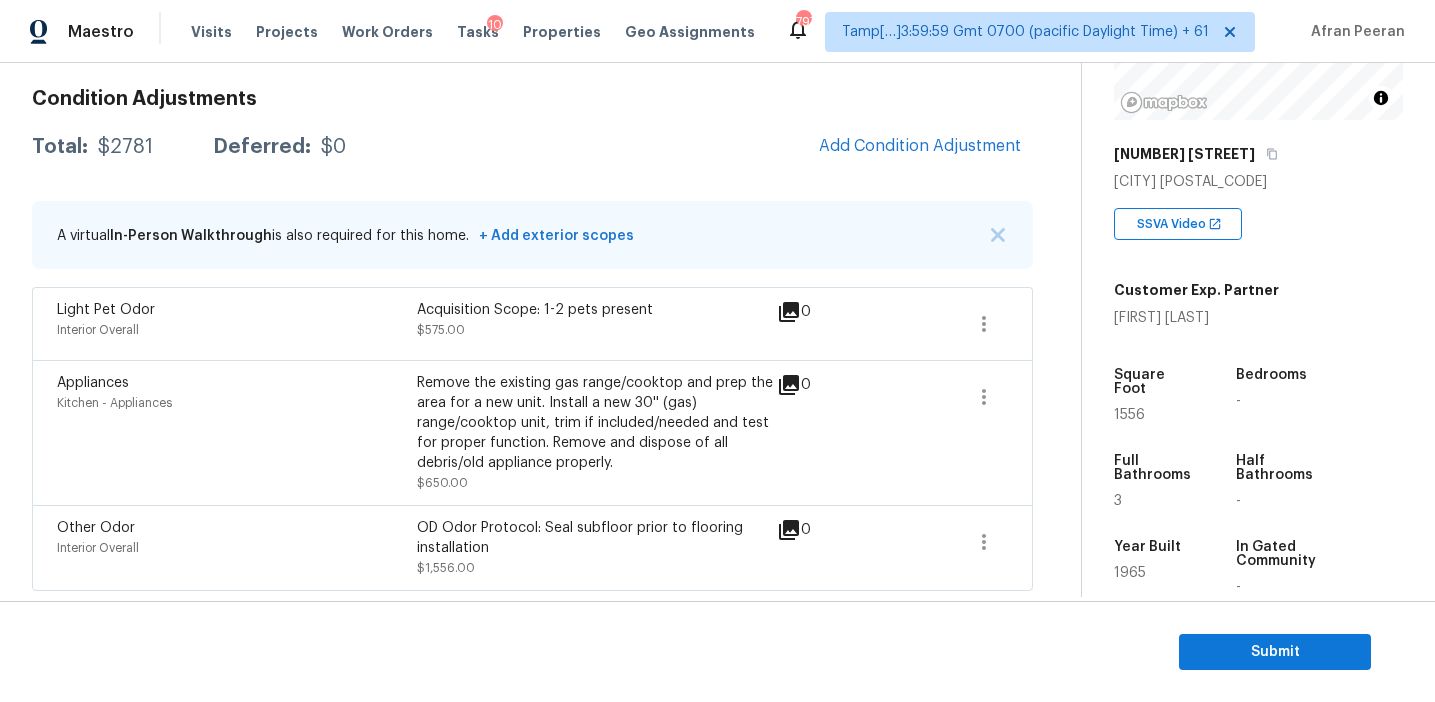click on "Acquisition Scope: 1-2 pets present" at bounding box center (597, 310) 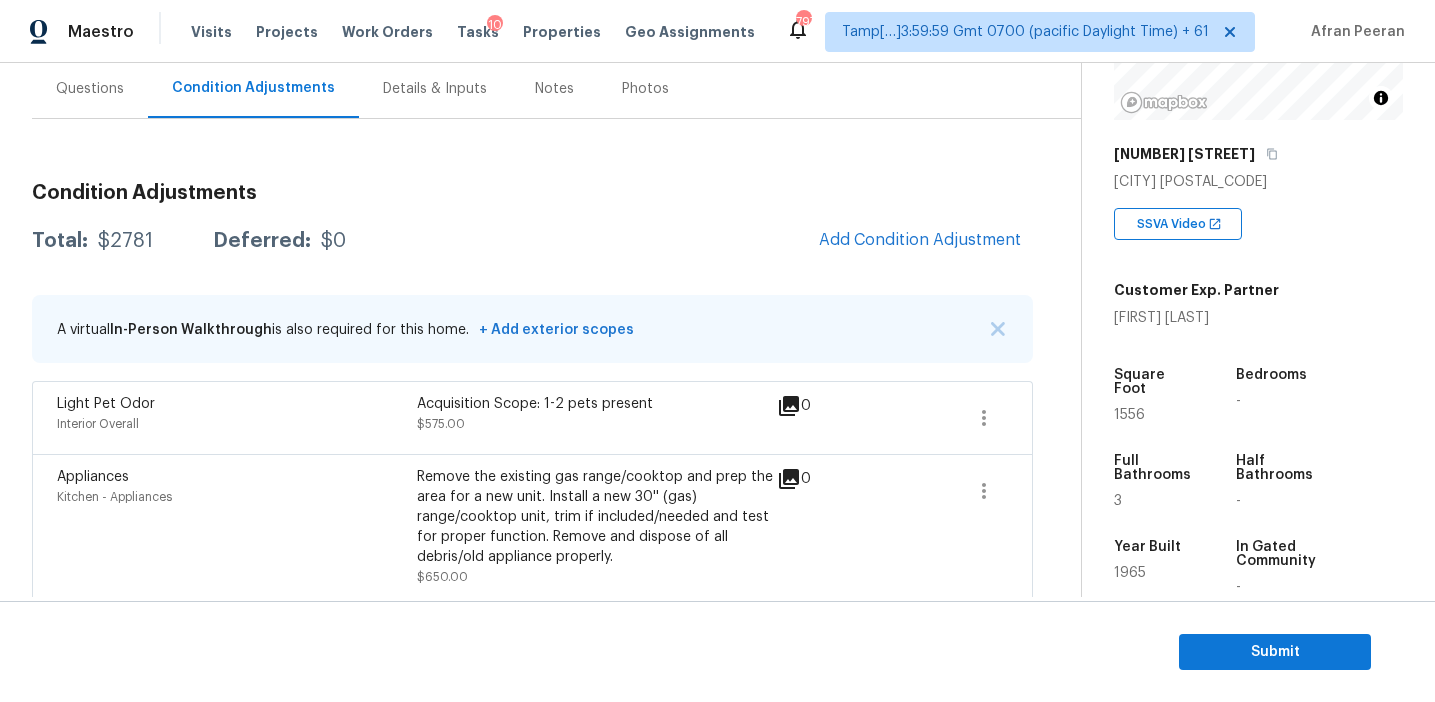 scroll, scrollTop: 188, scrollLeft: 0, axis: vertical 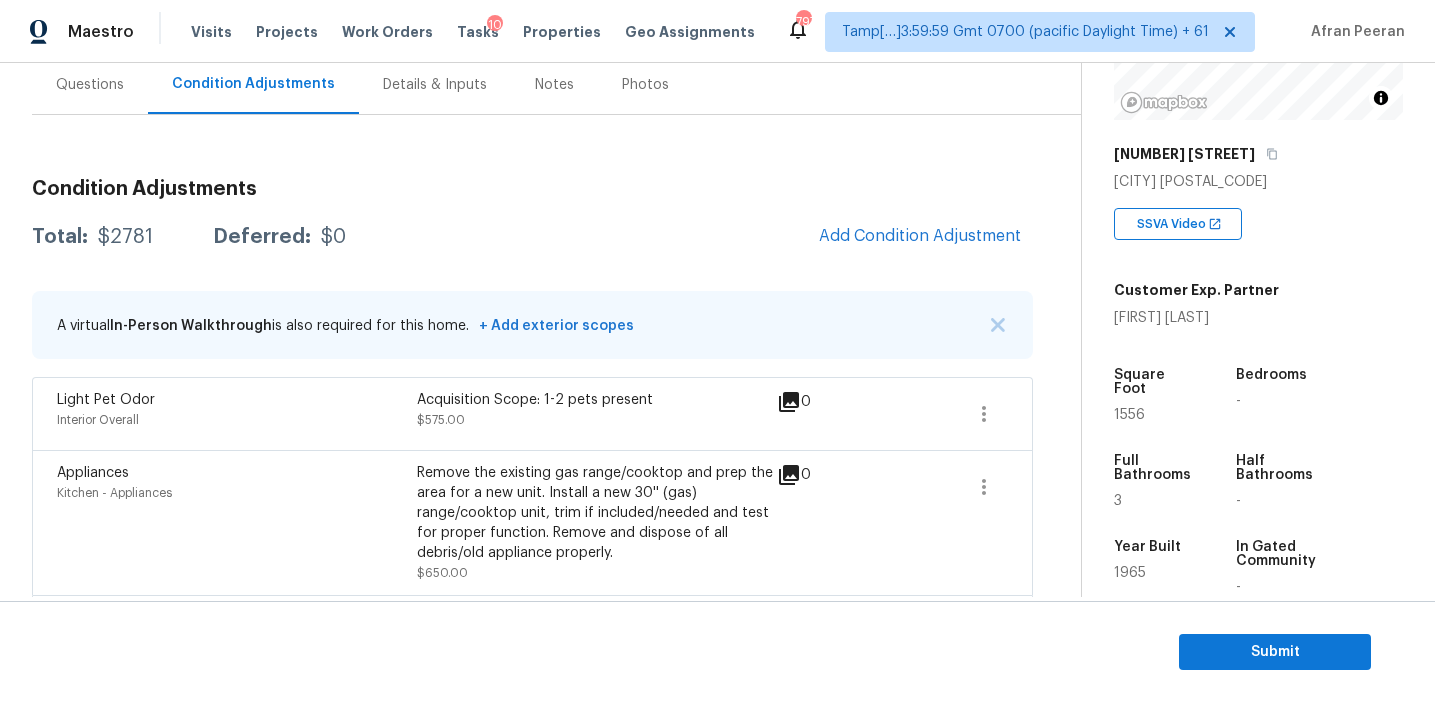 click on "Condition Adjustments Total:  $2781 Deferred:  $0 Add Condition Adjustment A virtual  In-Person Walkthrough  is also required for this home.   + Add exterior scopes Light Pet Odor Interior Overall Acquisition Scope: 1-2 pets present $575.00   0 Appliances Kitchen - Appliances Remove the existing gas range/cooktop and prep the area for a new unit. Install a new 30'' (gas) range/cooktop unit, trim if included/needed and test for proper function. Remove and dispose of all debris/old appliance properly. $650.00   0 Other Odor Interior Overall OD Odor Protocol: Seal subfloor prior to flooring installation $1,556.00   0" at bounding box center [532, 398] 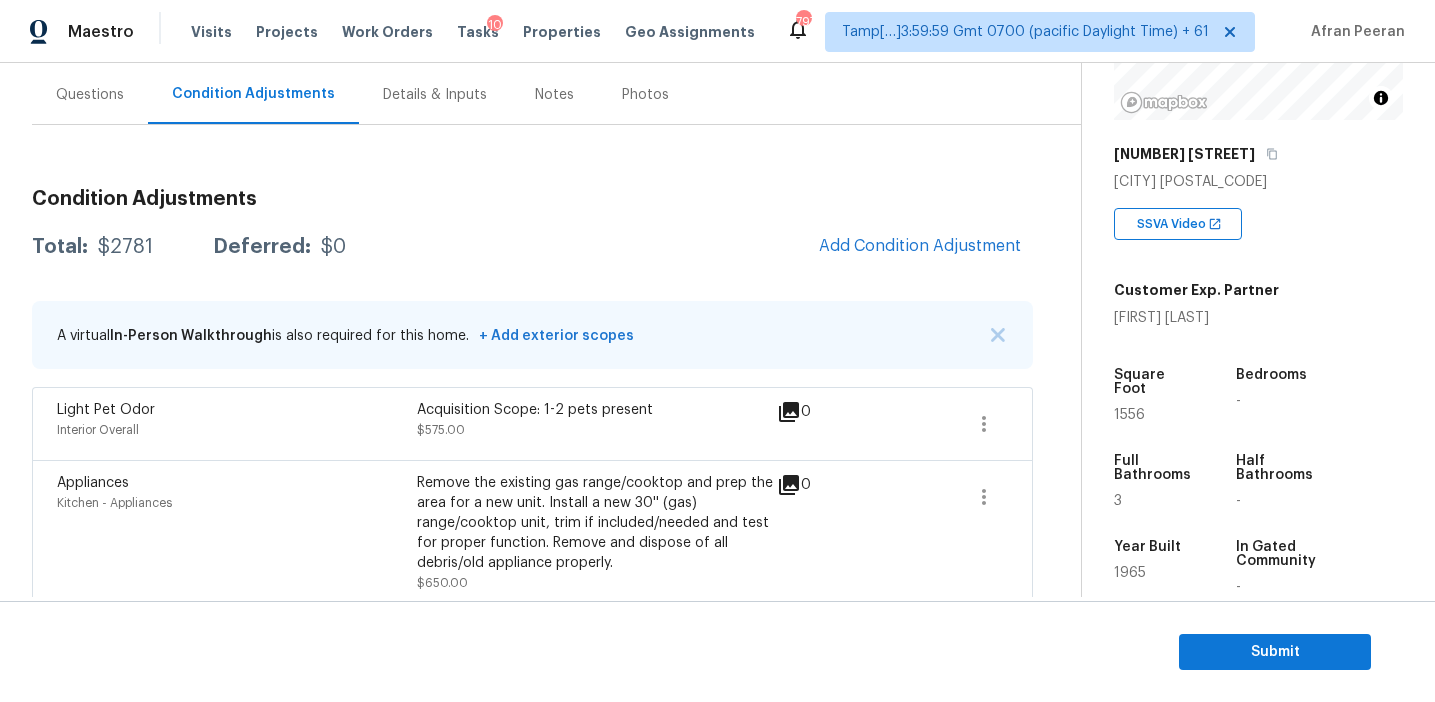 scroll, scrollTop: 177, scrollLeft: 0, axis: vertical 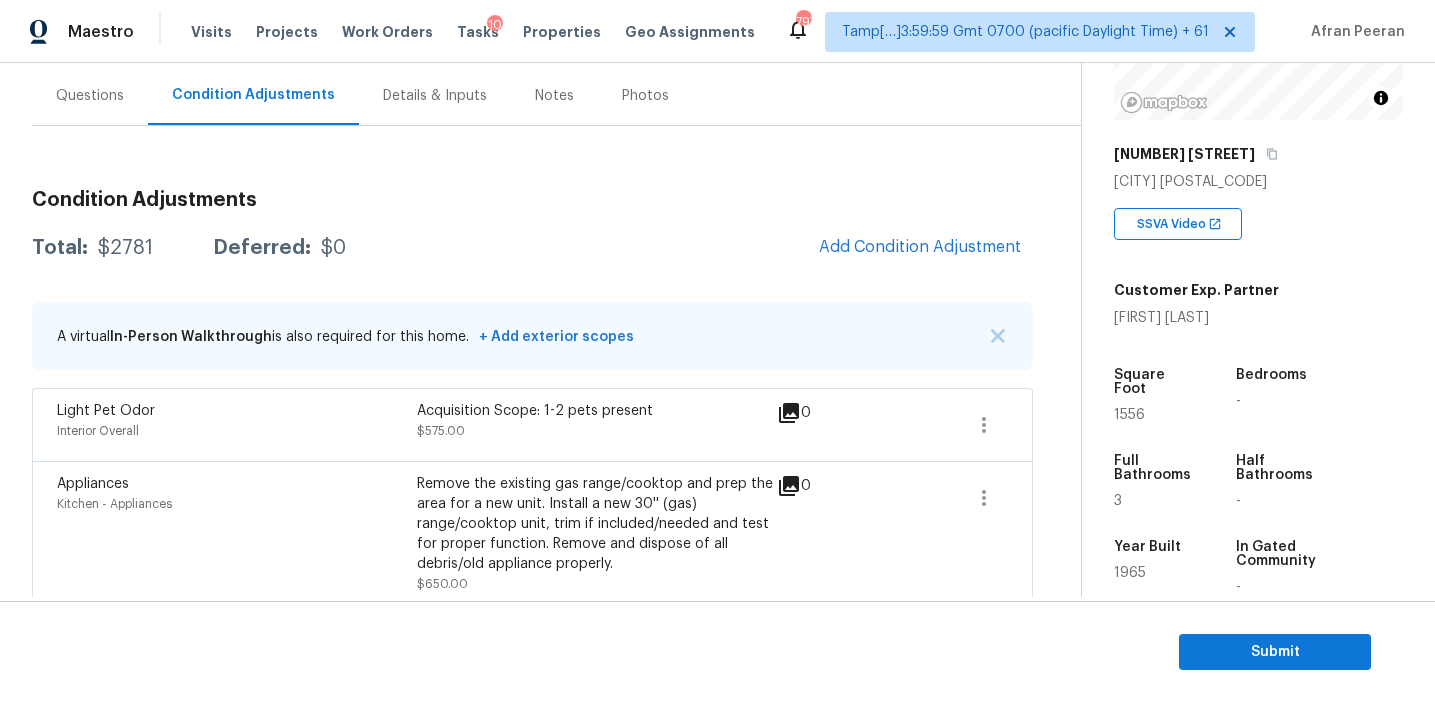 click on "Condition Adjustments Total:  $2781 Deferred:  $0 Add Condition Adjustment A virtual  In-Person Walkthrough  is also required for this home.   + Add exterior scopes Light Pet Odor Interior Overall Acquisition Scope: 1-2 pets present $575.00   0 Appliances Kitchen - Appliances Remove the existing gas range/cooktop and prep the area for a new unit. Install a new 30'' (gas) range/cooktop unit, trim if included/needed and test for proper function. Remove and dispose of all debris/old appliance properly. $650.00   0 Other Odor Interior Overall OD Odor Protocol: Seal subfloor prior to flooring installation $1,556.00   0" at bounding box center (532, 433) 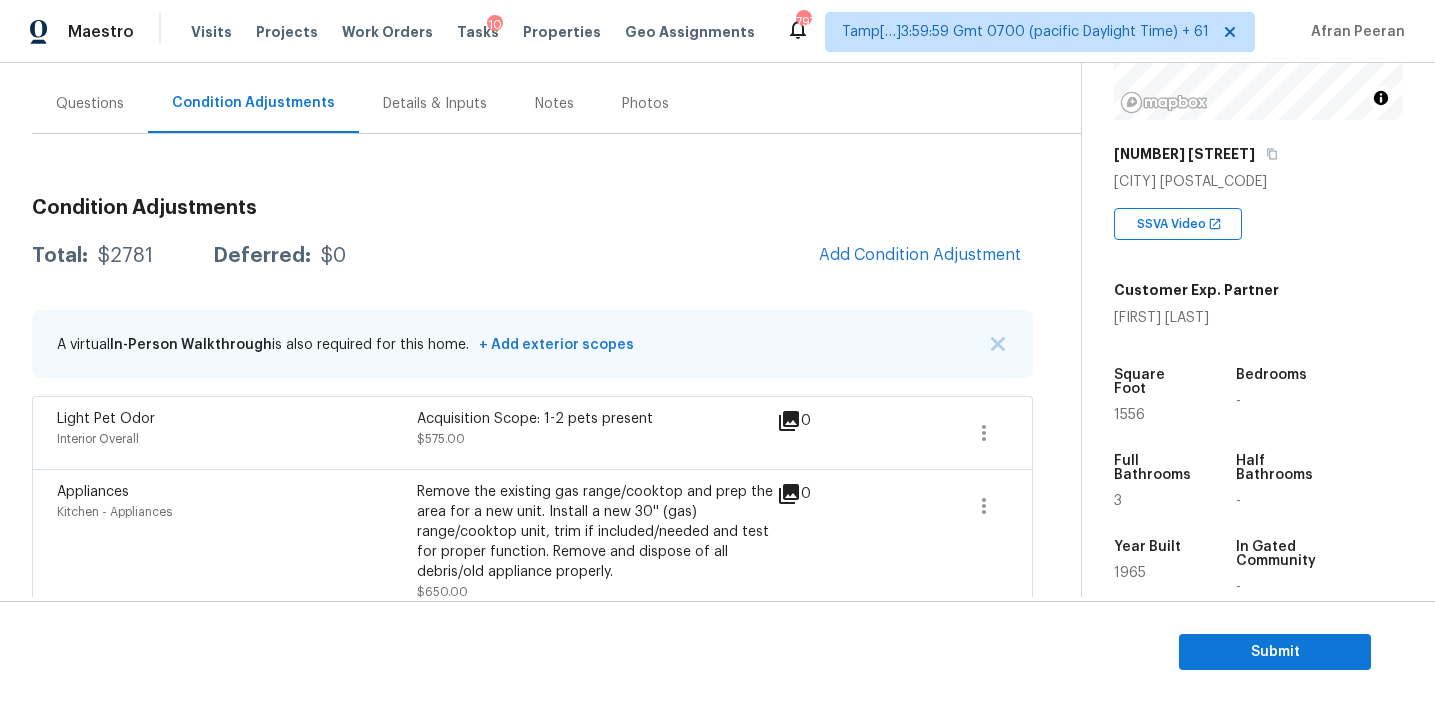 scroll, scrollTop: 173, scrollLeft: 0, axis: vertical 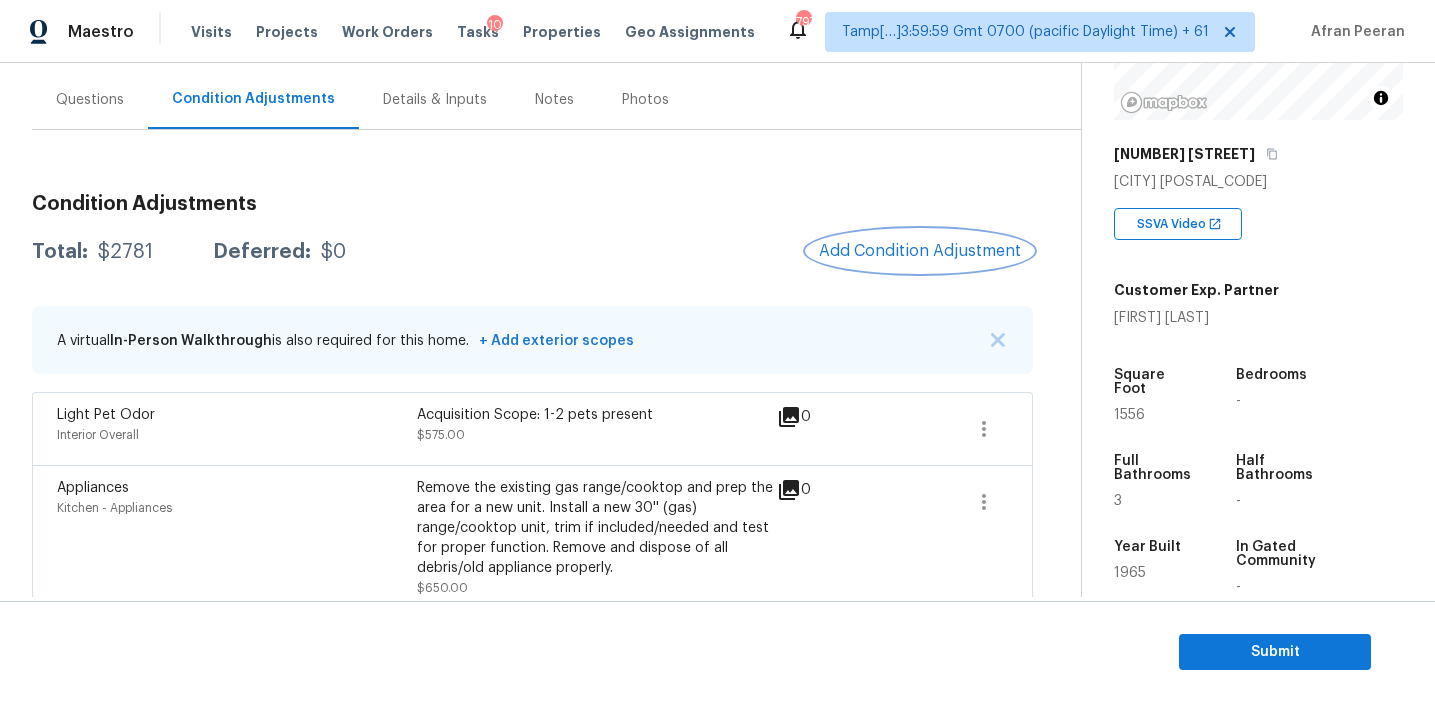 click on "Add Condition Adjustment" at bounding box center (920, 251) 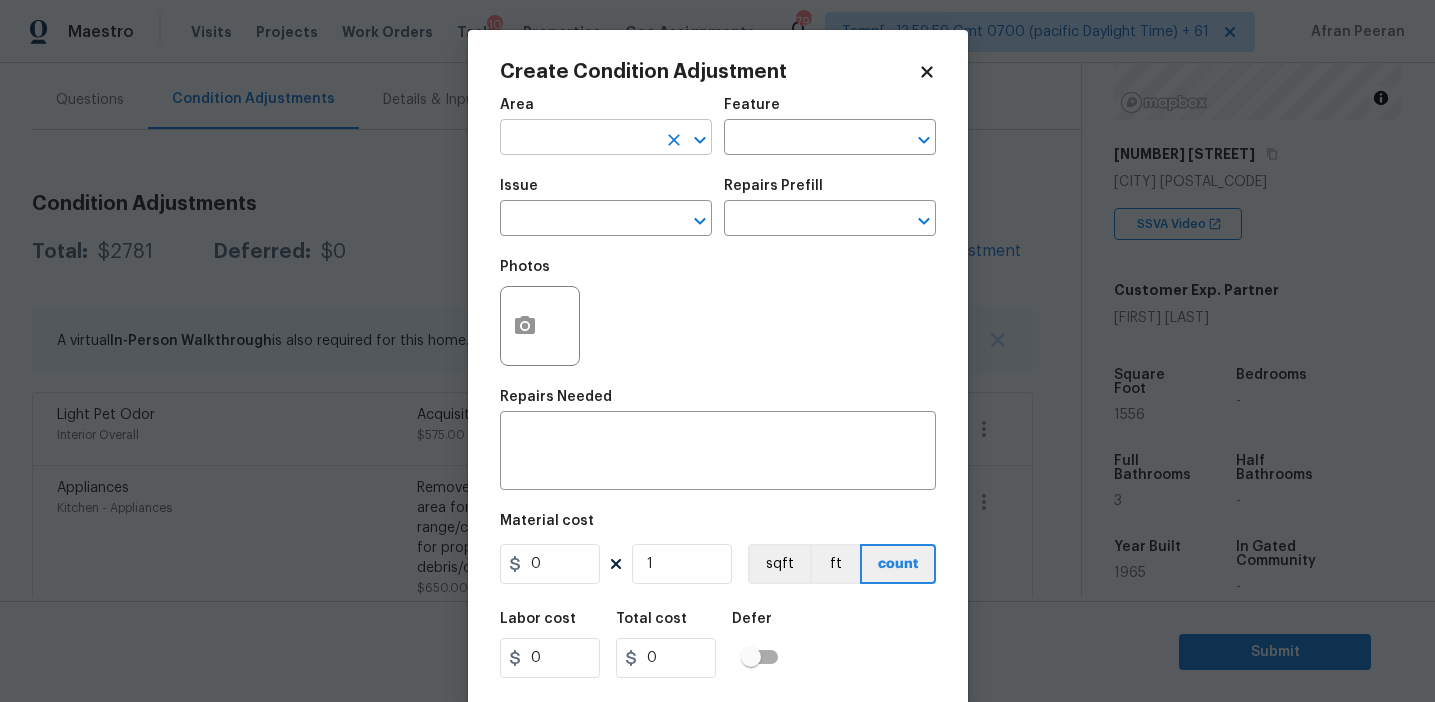 click at bounding box center [578, 139] 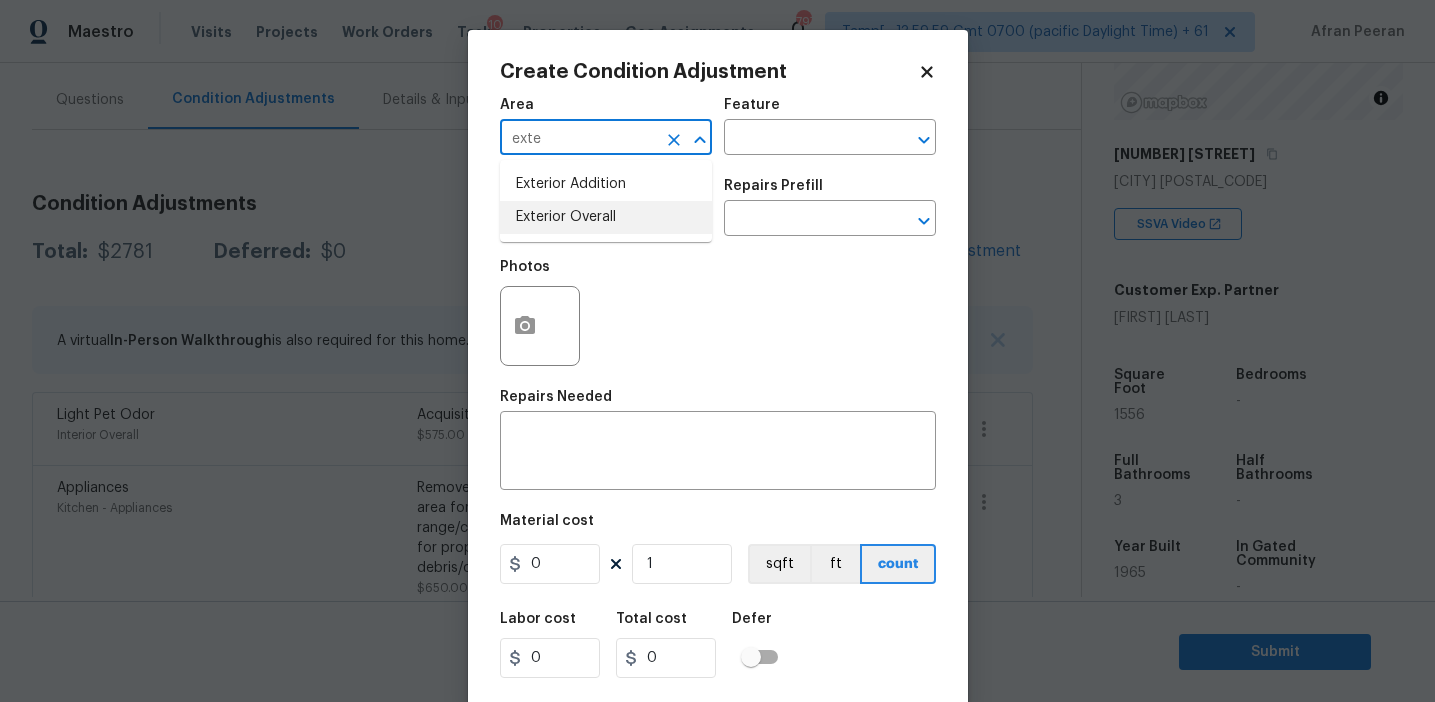 click on "Exterior Overall" at bounding box center (606, 217) 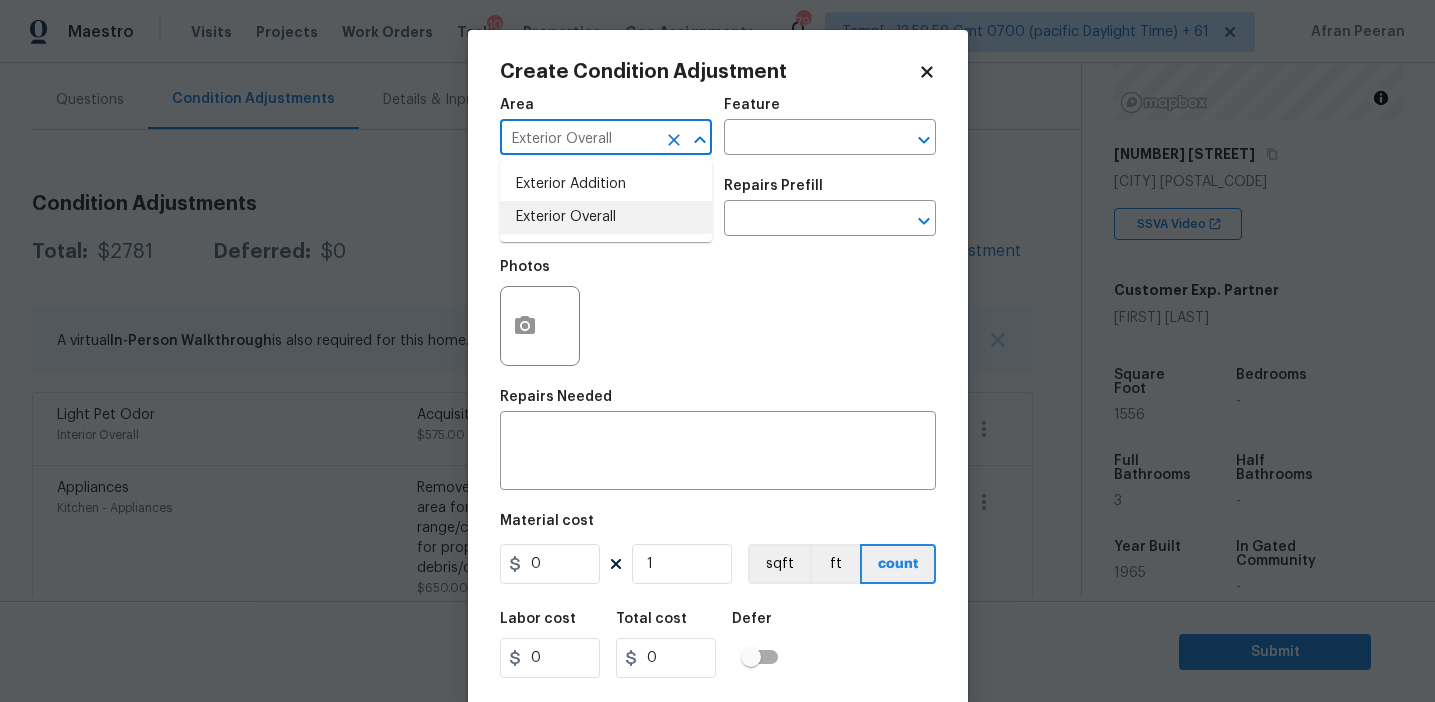 type on "Exterior Overall" 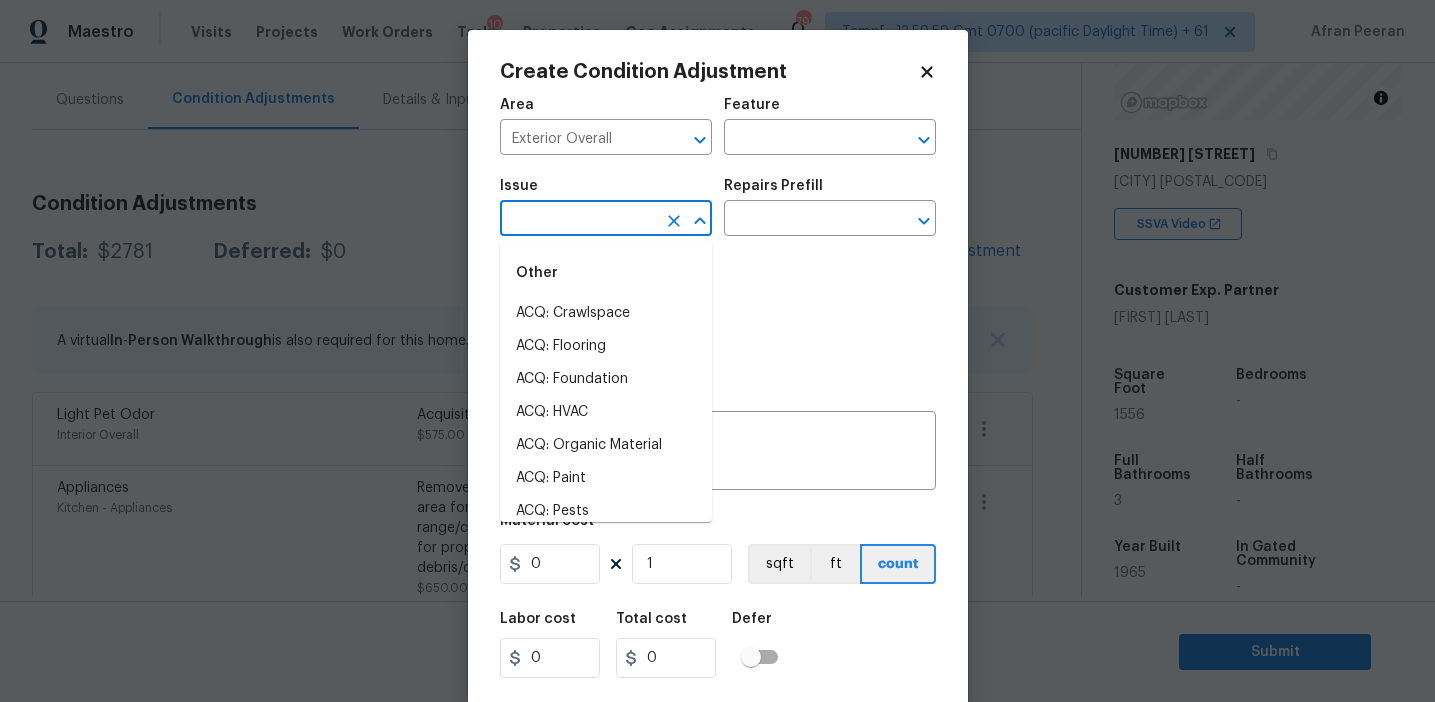 click at bounding box center [578, 220] 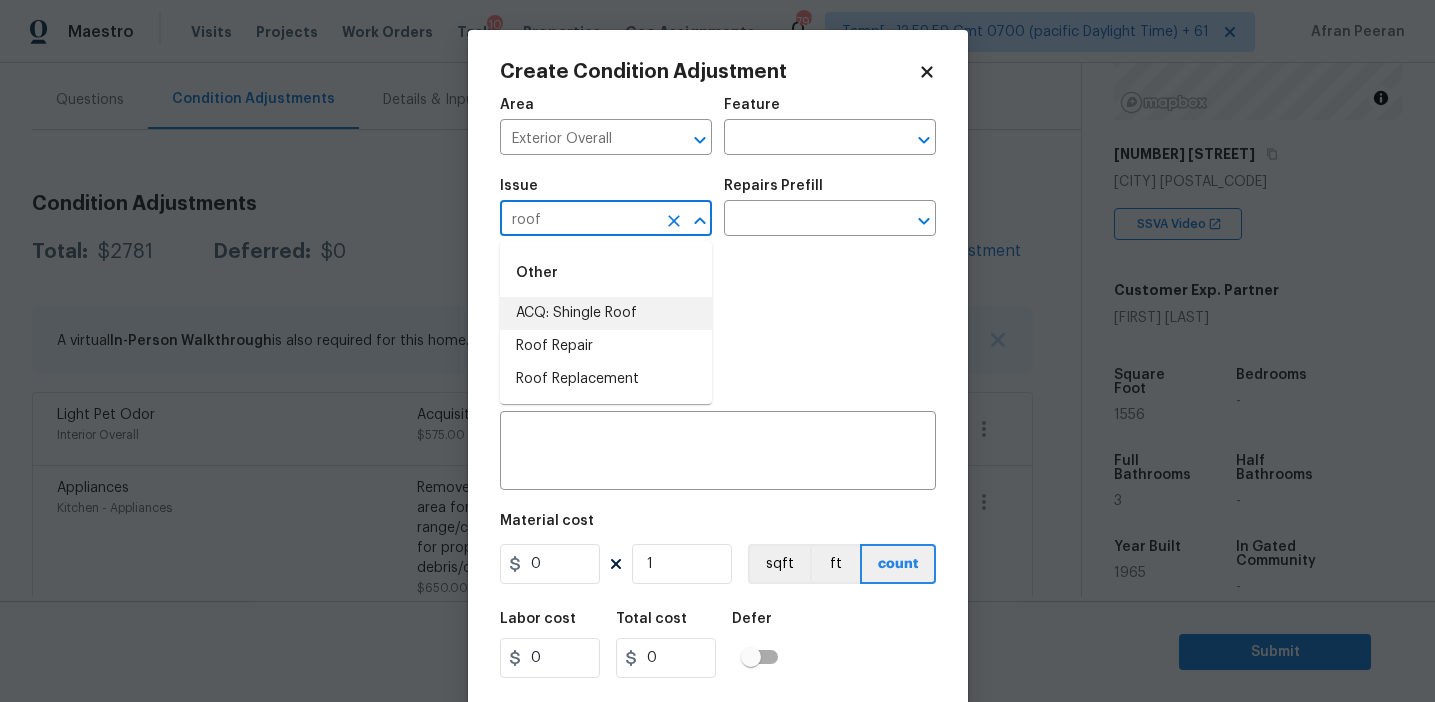 click on "ACQ: Shingle Roof" at bounding box center [606, 313] 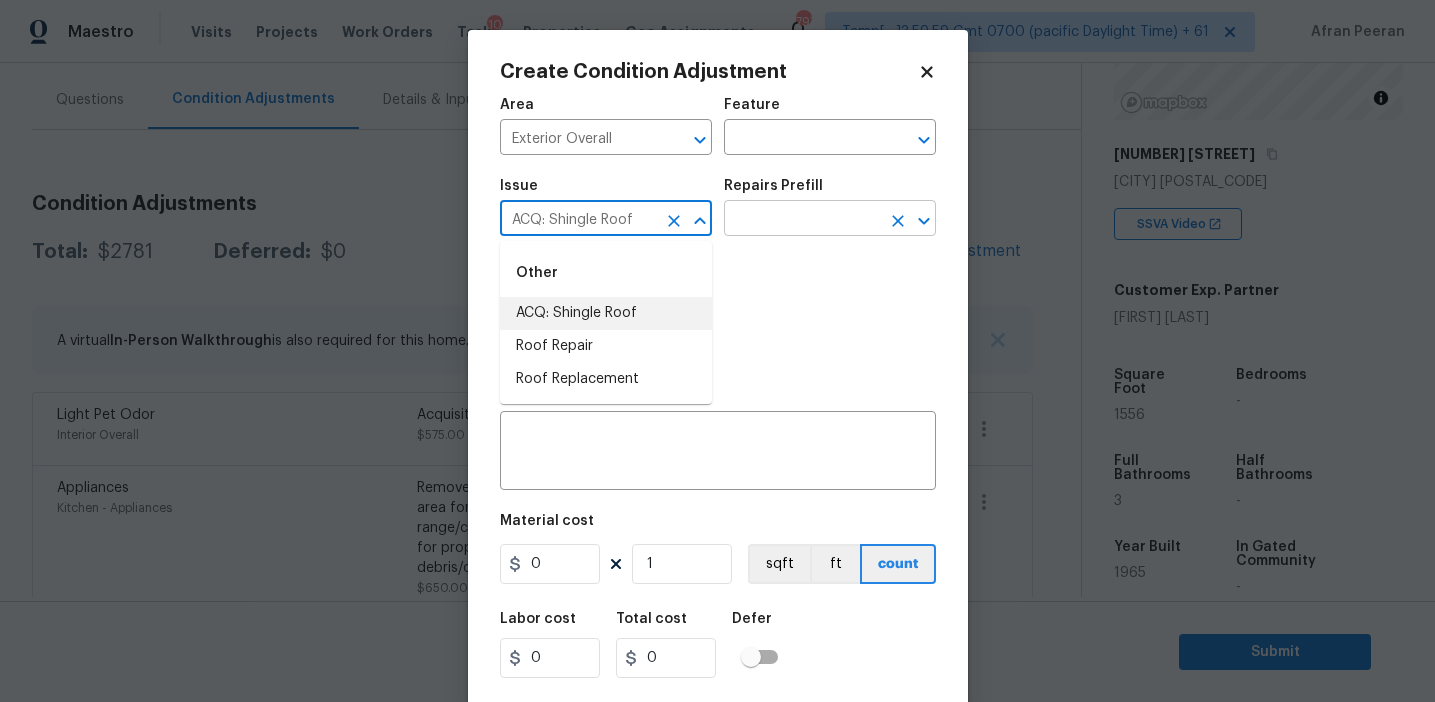 type on "ACQ: Shingle Roof" 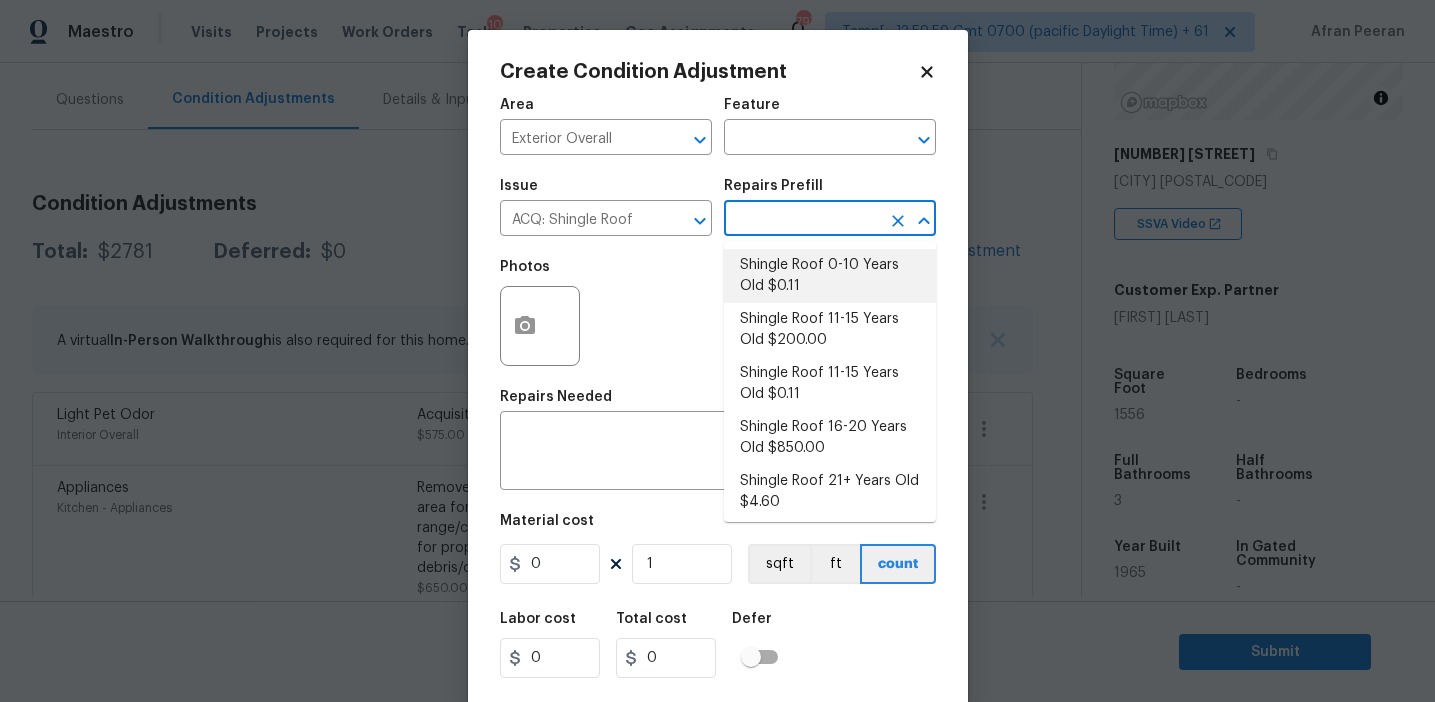 click on "Shingle Roof 0-10 Years Old $0.11" at bounding box center (830, 276) 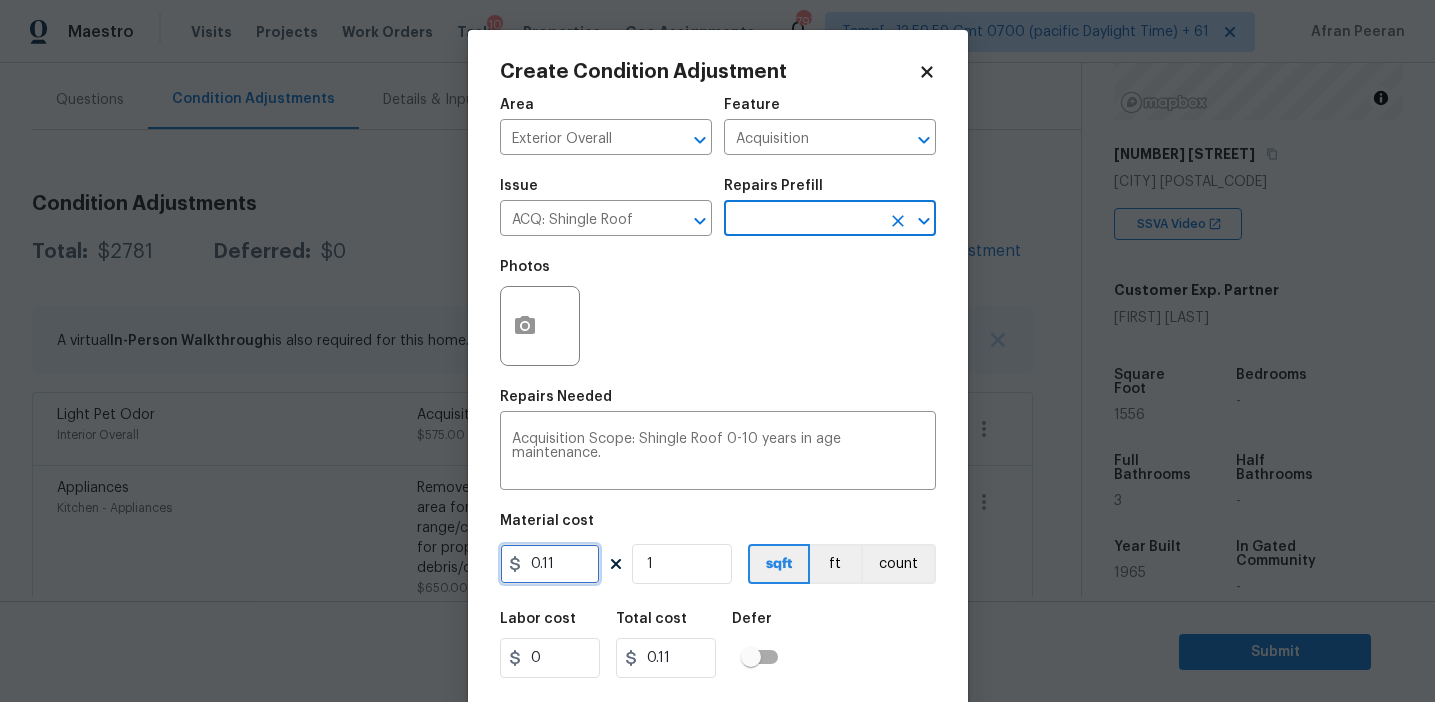 click on "0.11" at bounding box center (550, 564) 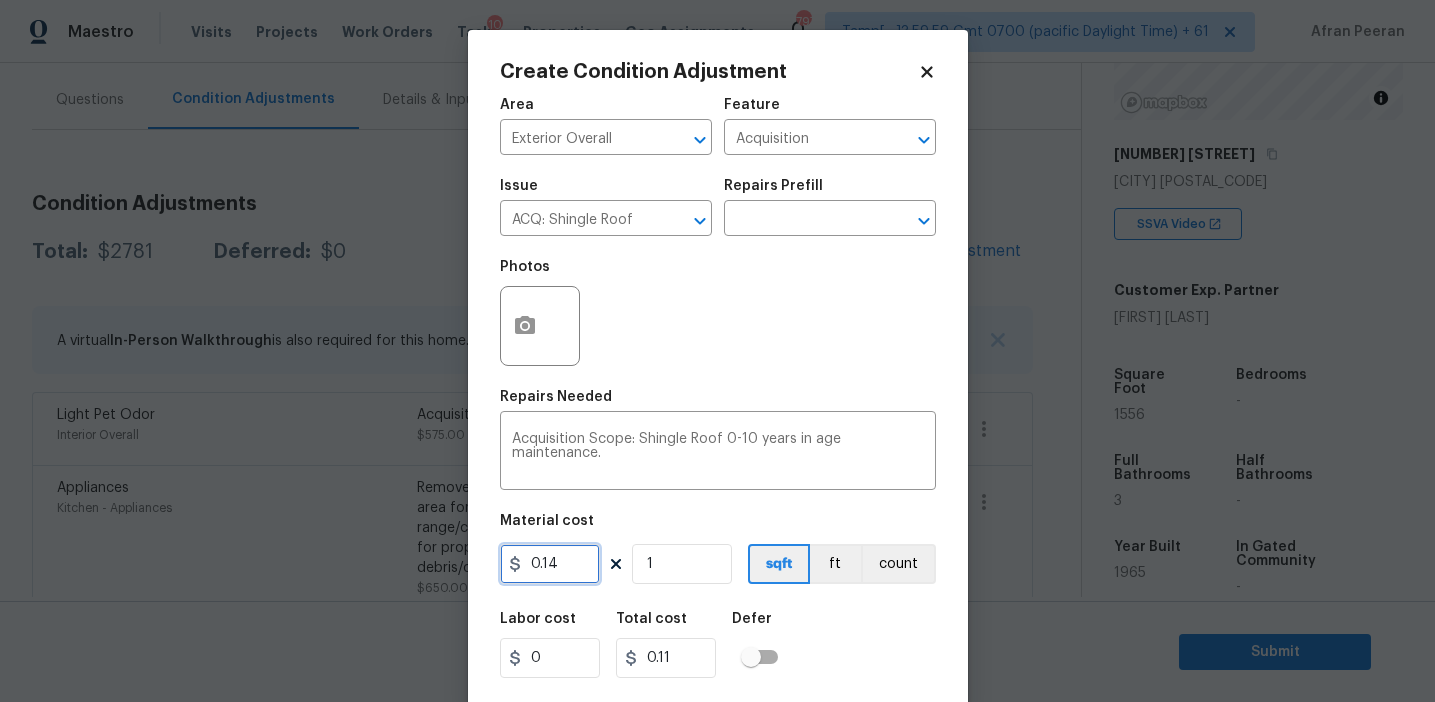 type on "0.14" 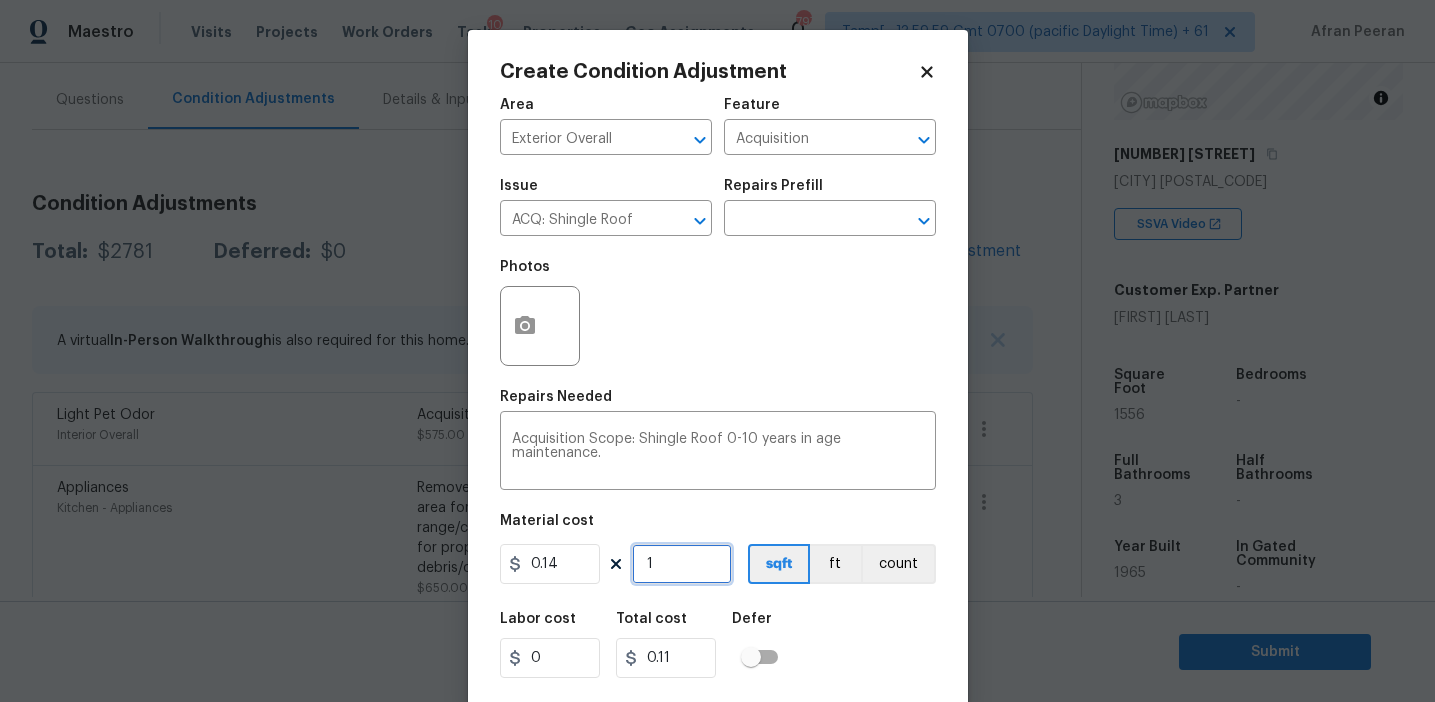 type on "0.14" 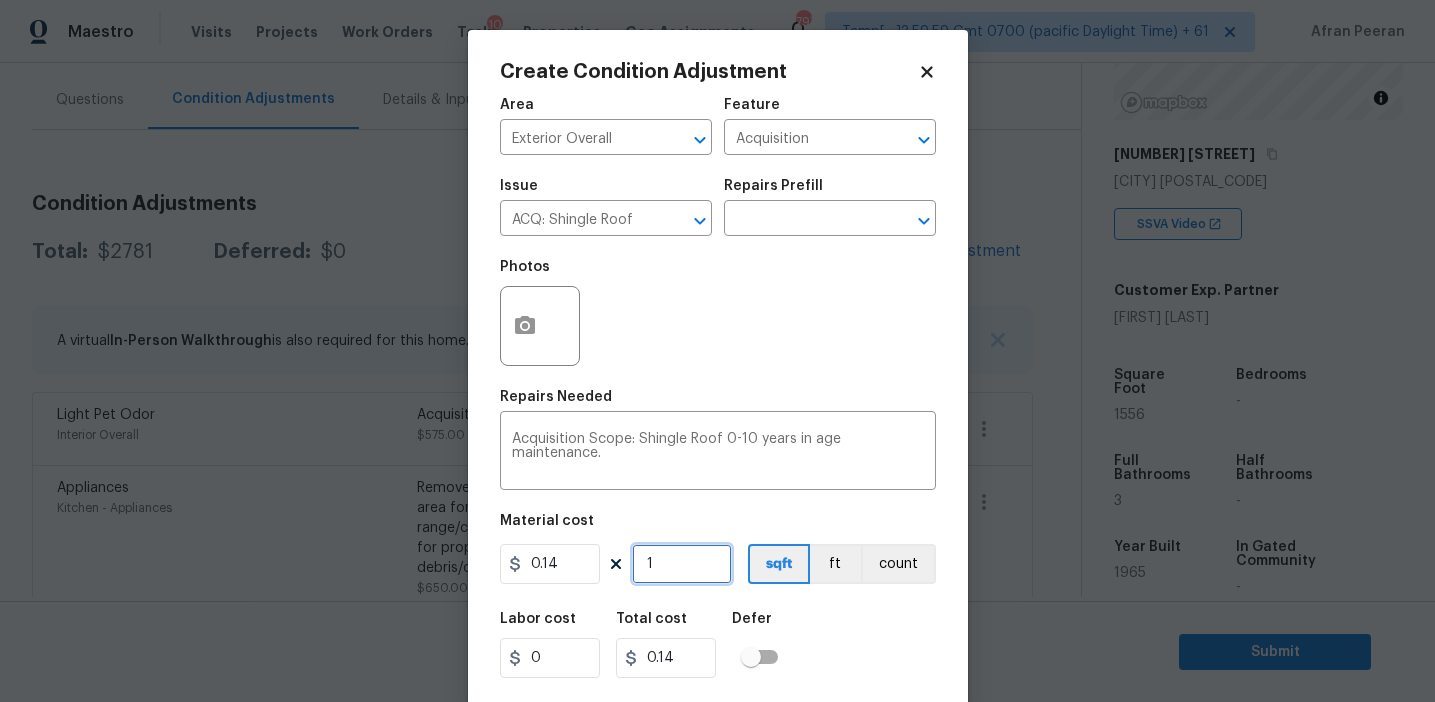 type on "15" 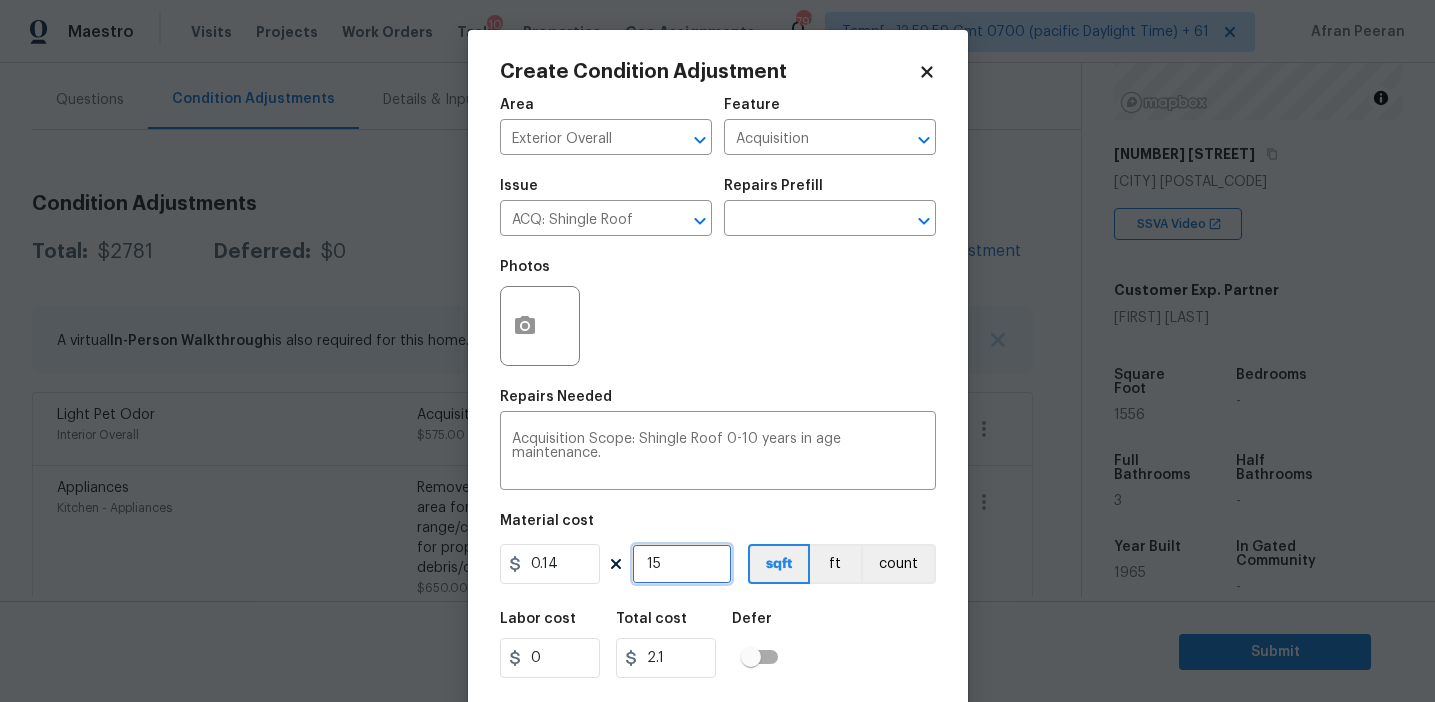 type on "155" 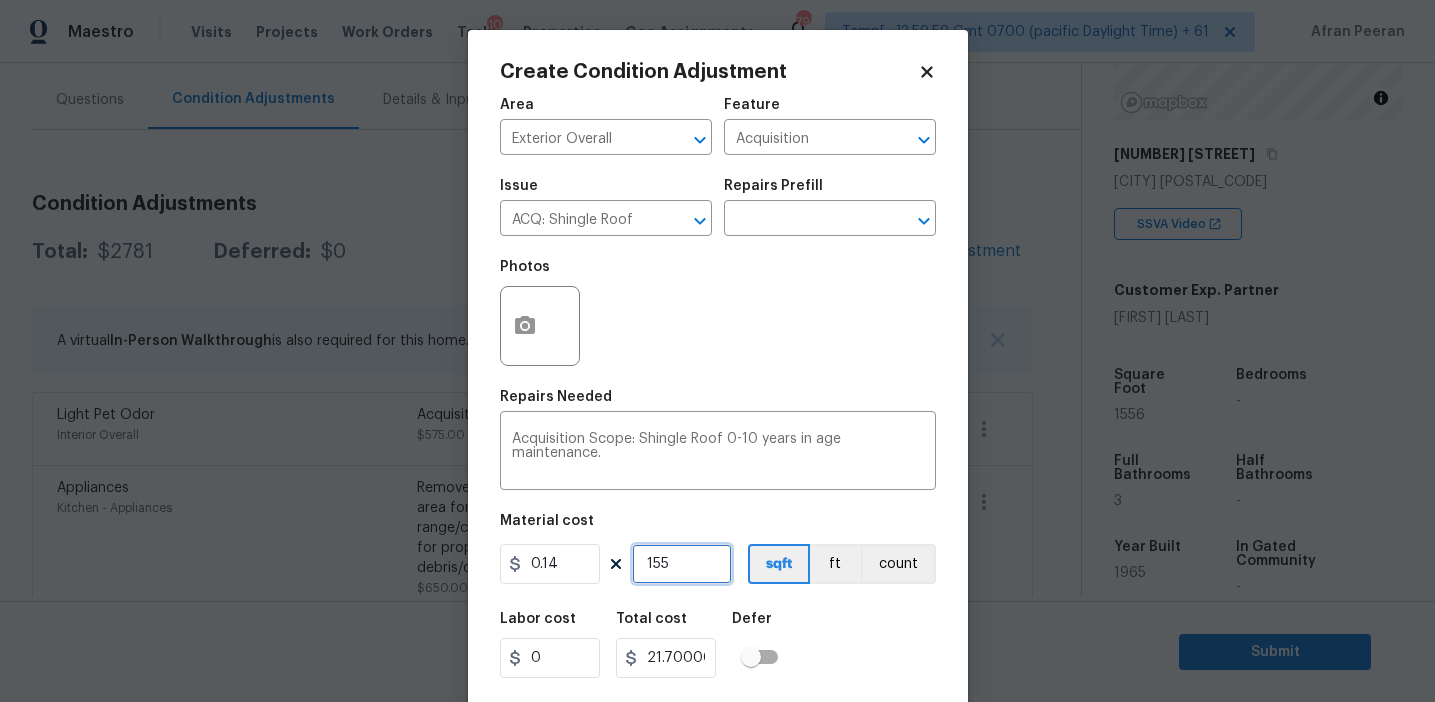 type on "1556" 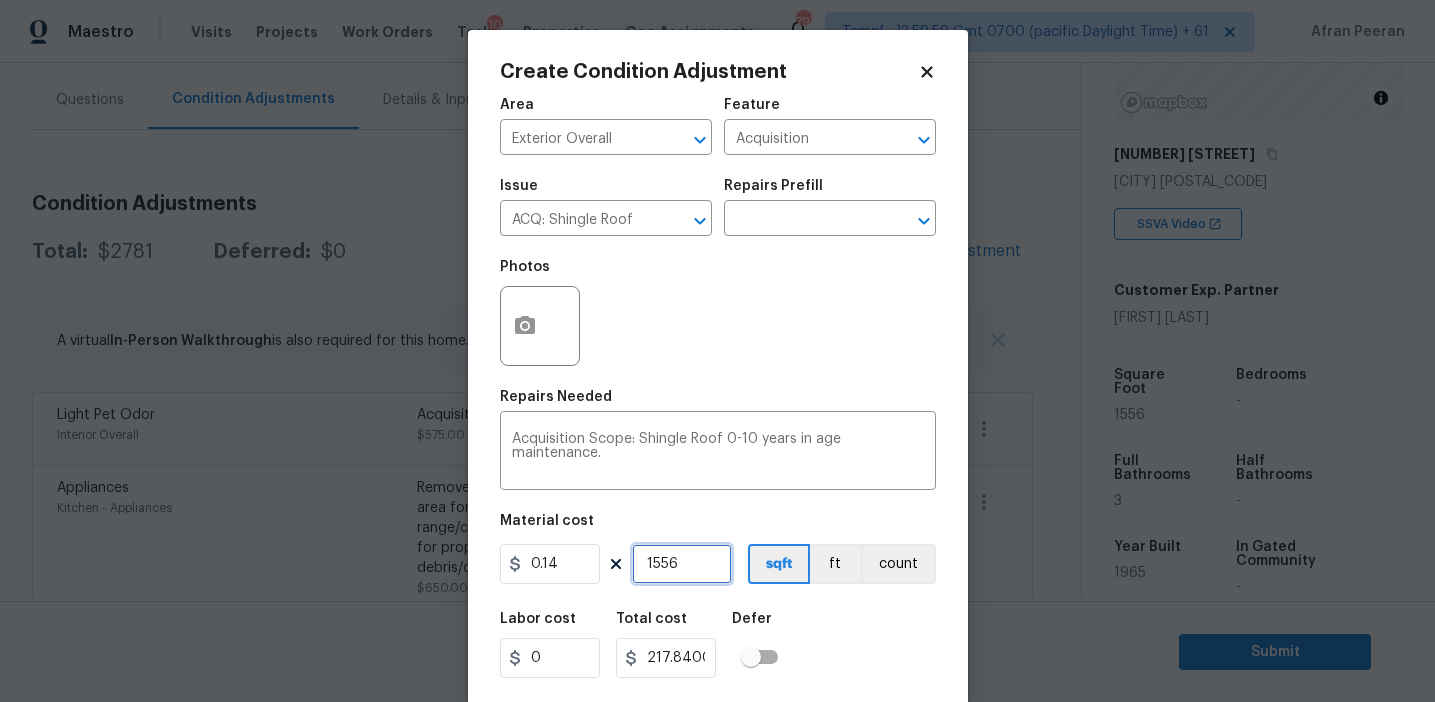 type on "1556" 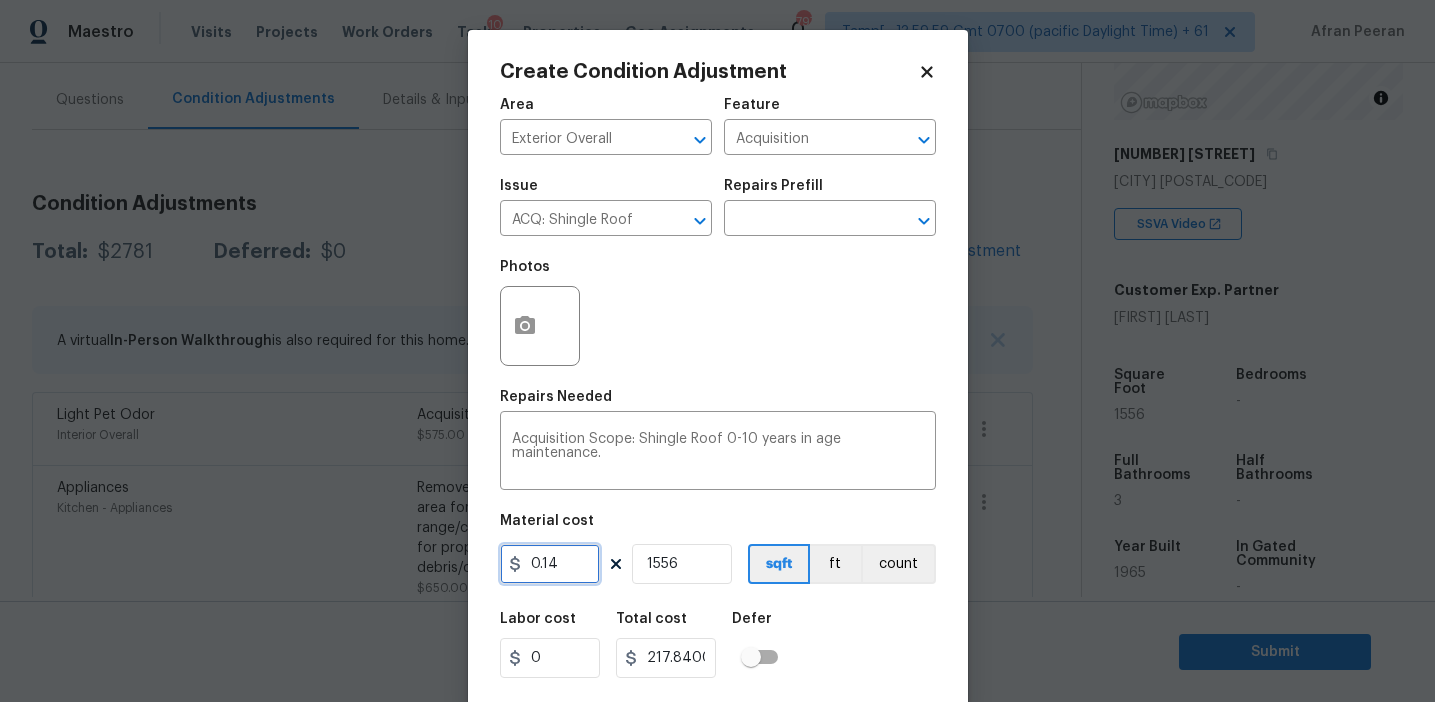 click on "0.14" at bounding box center [550, 564] 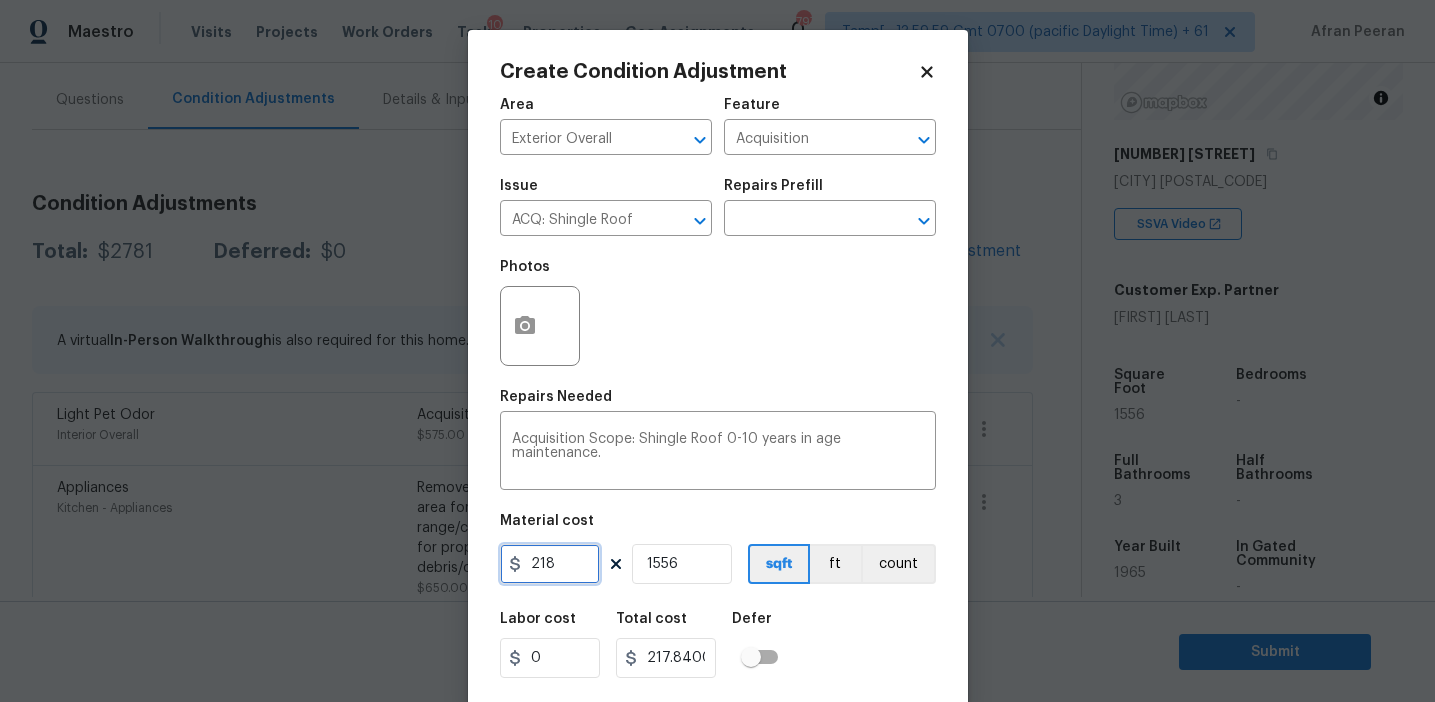 type on "218" 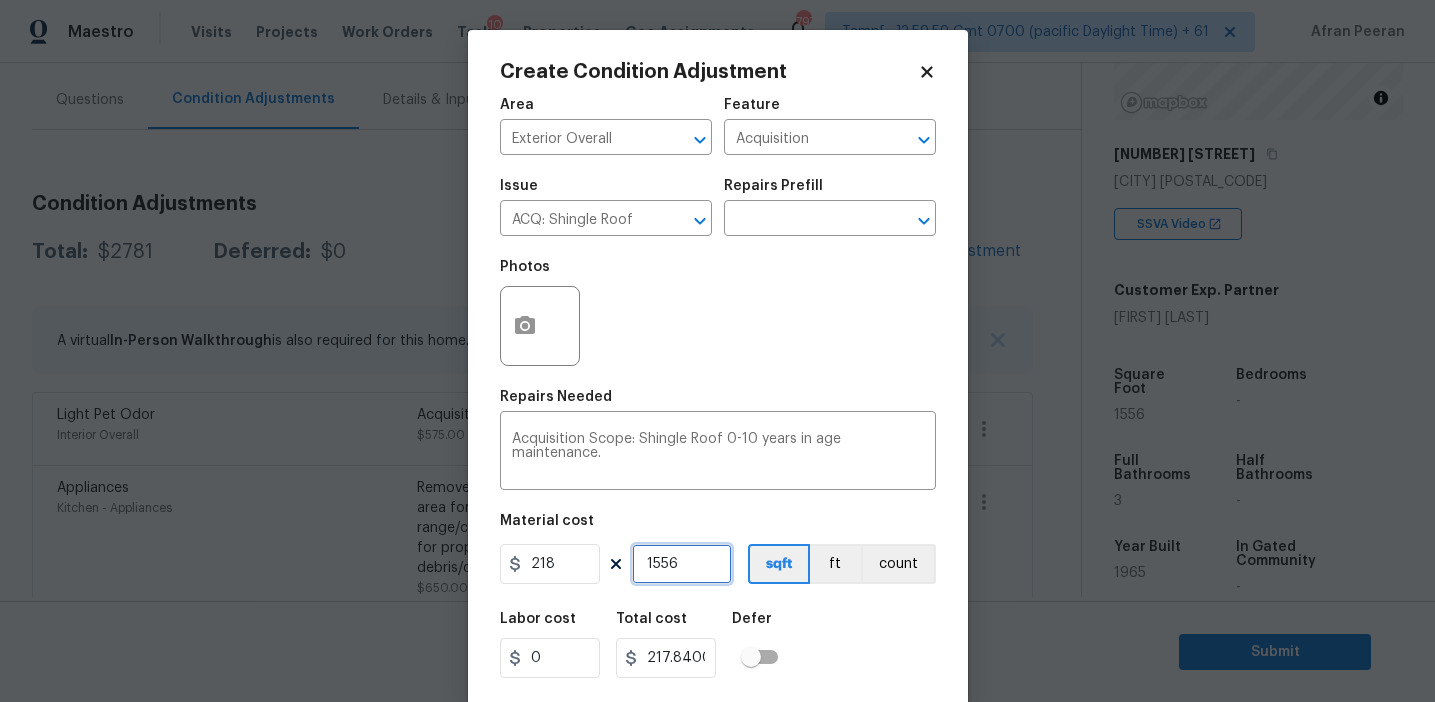 type on "339208" 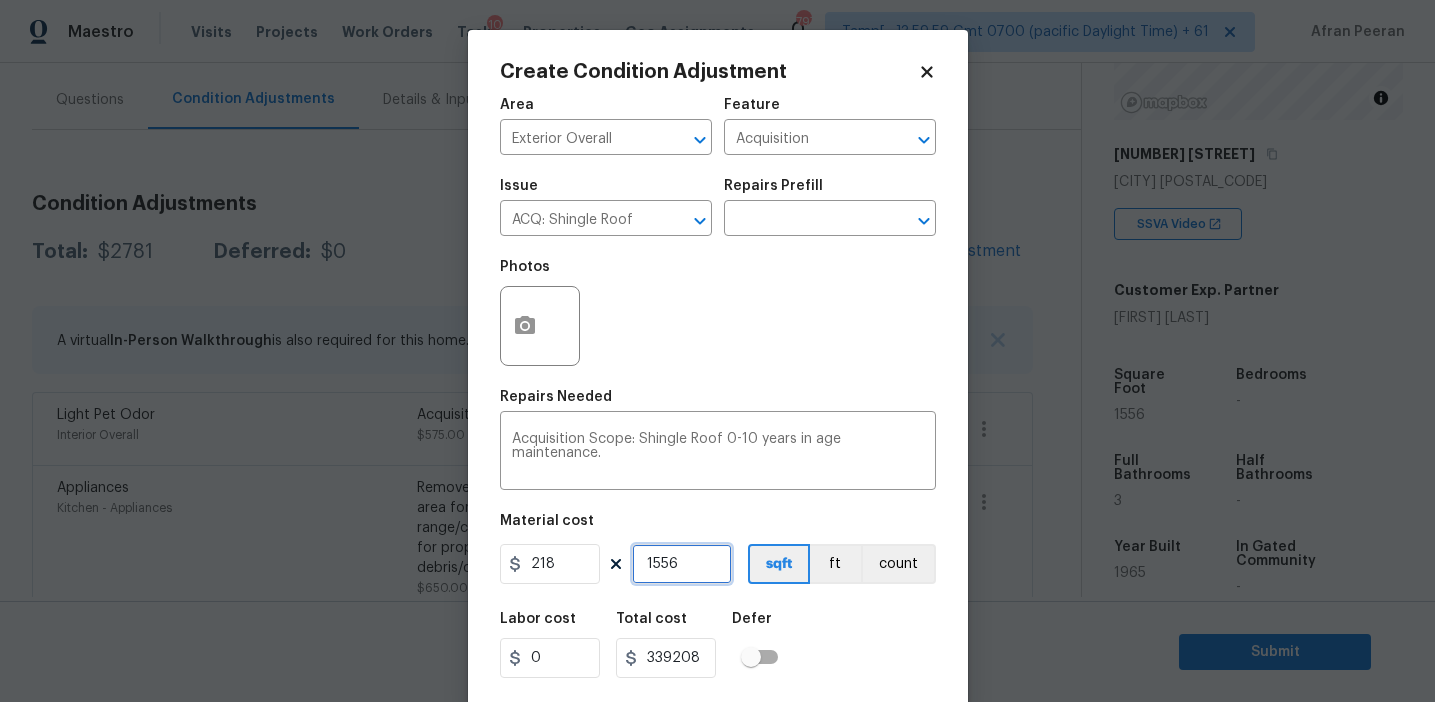 type on "1" 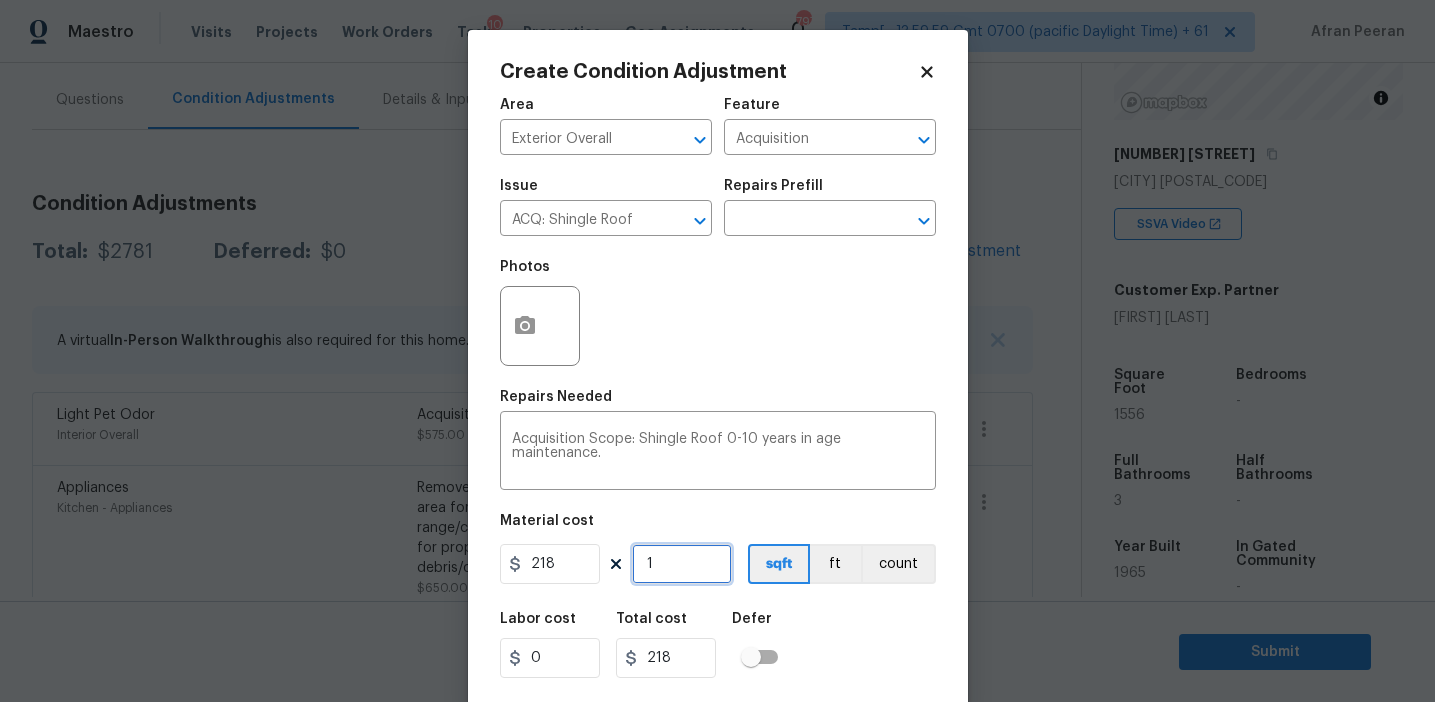 type on "1" 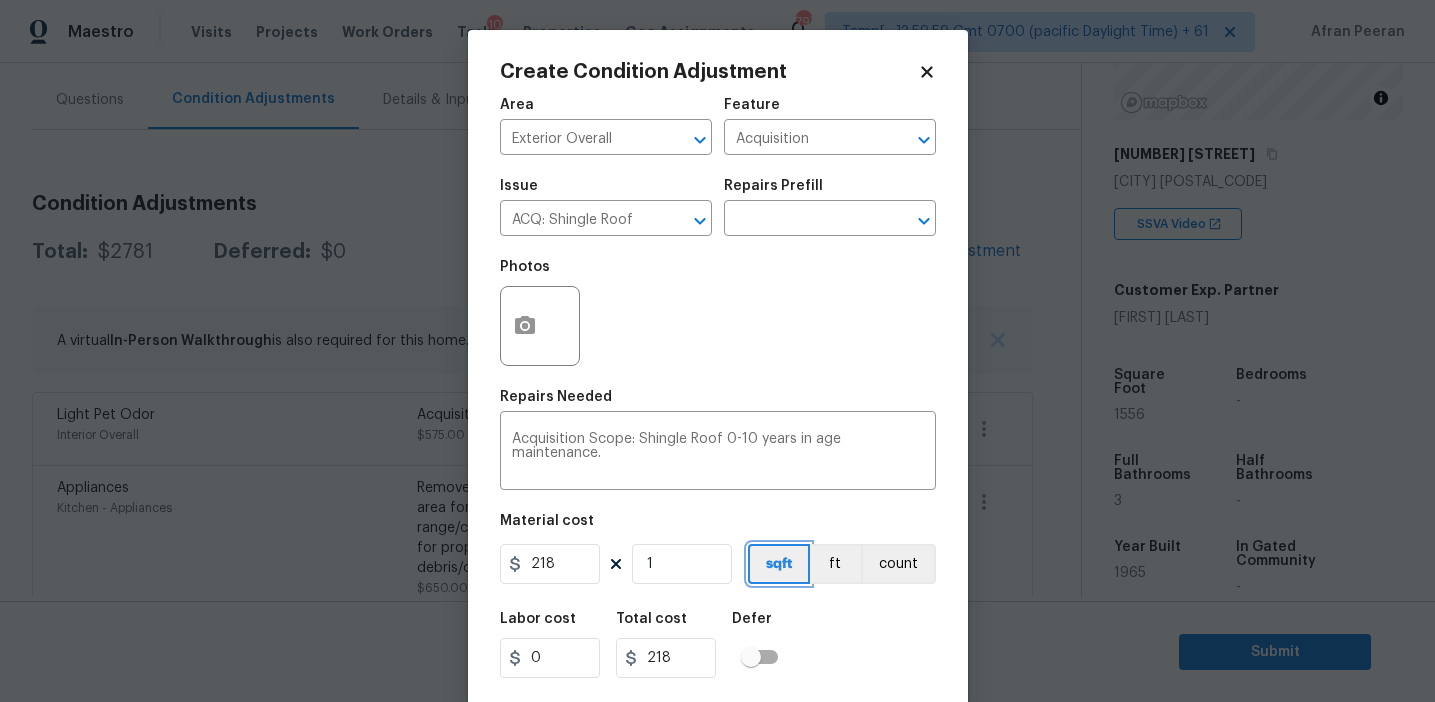 type 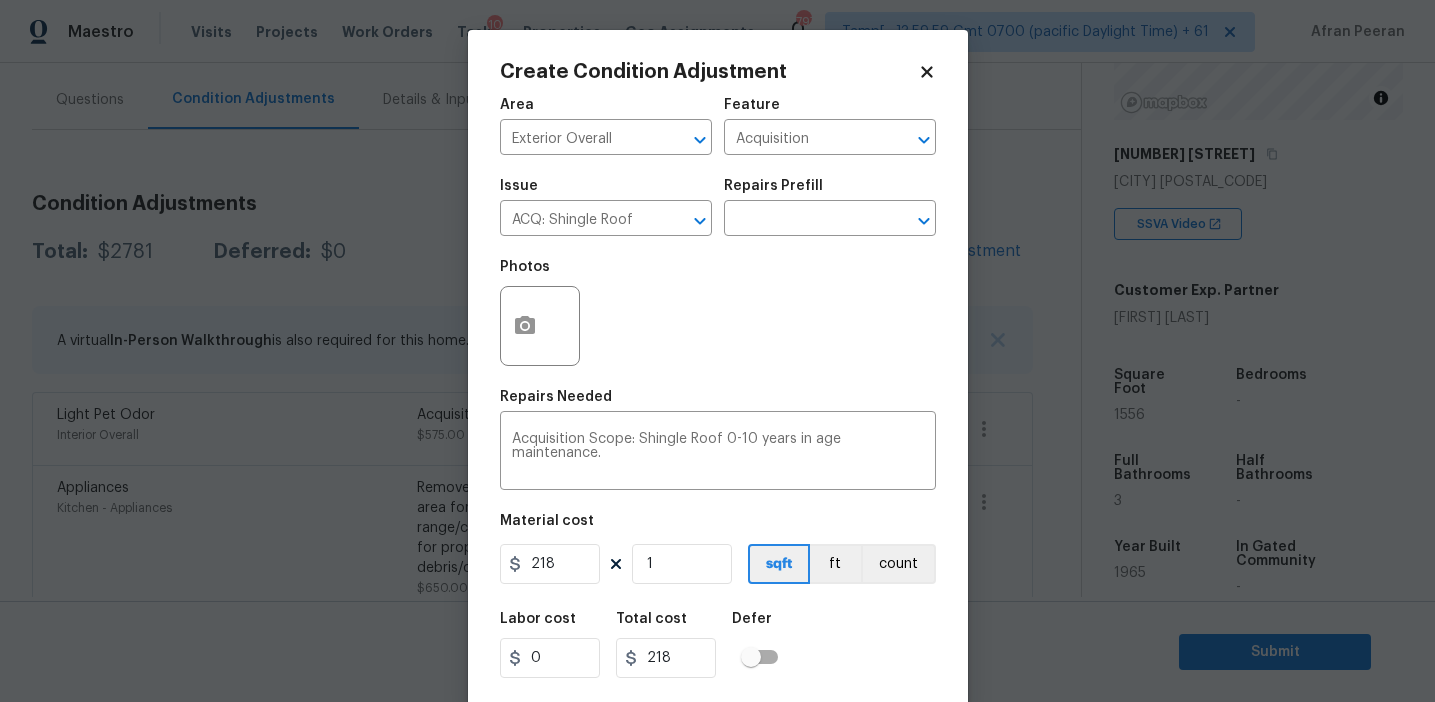 click on "Material cost 218 1 sqft ft count" at bounding box center (718, 551) 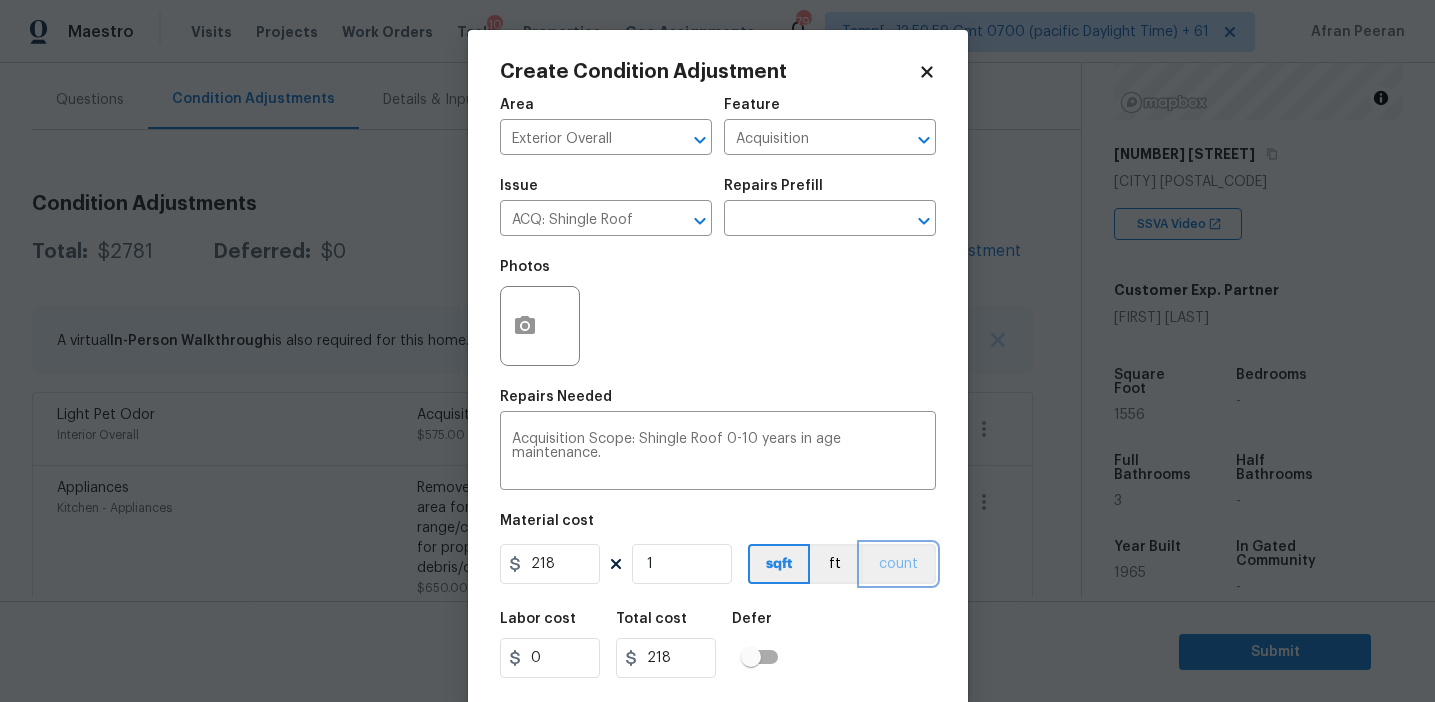 click on "count" at bounding box center (898, 564) 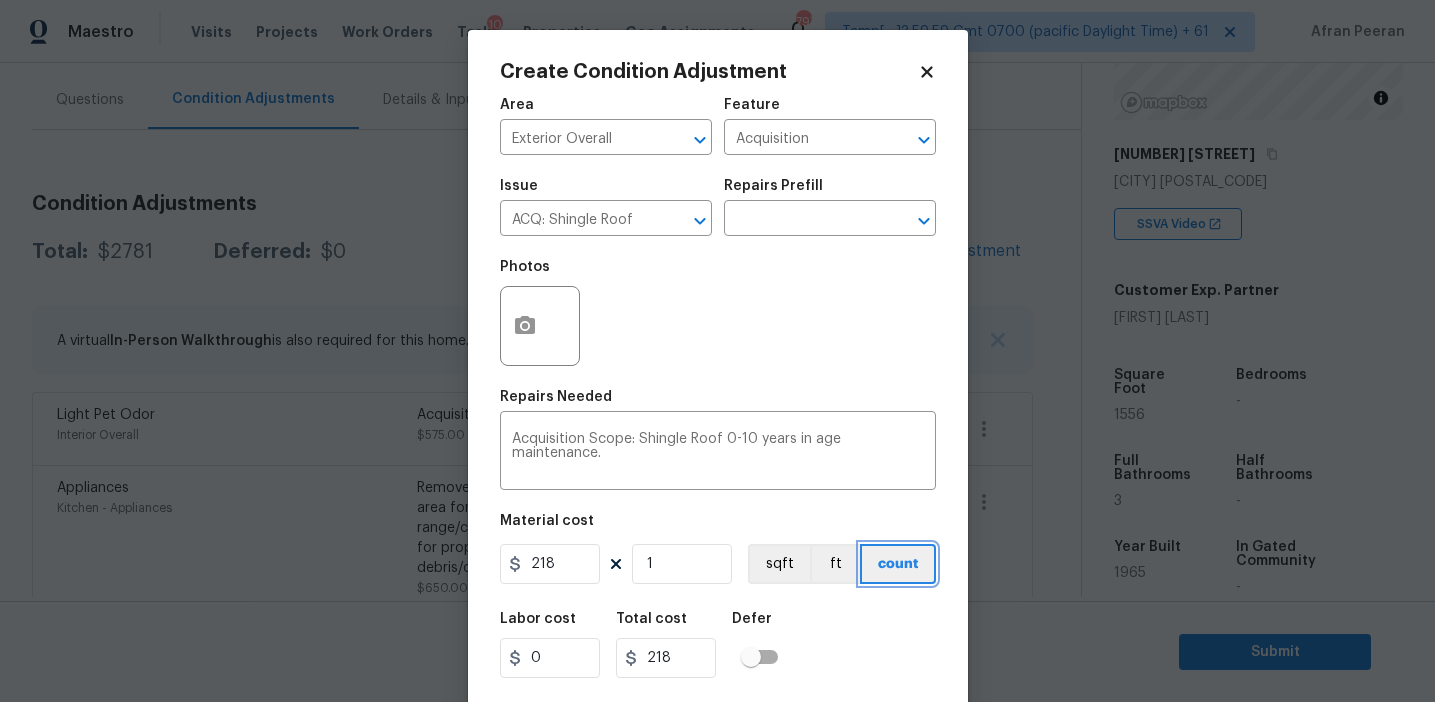 scroll, scrollTop: 45, scrollLeft: 0, axis: vertical 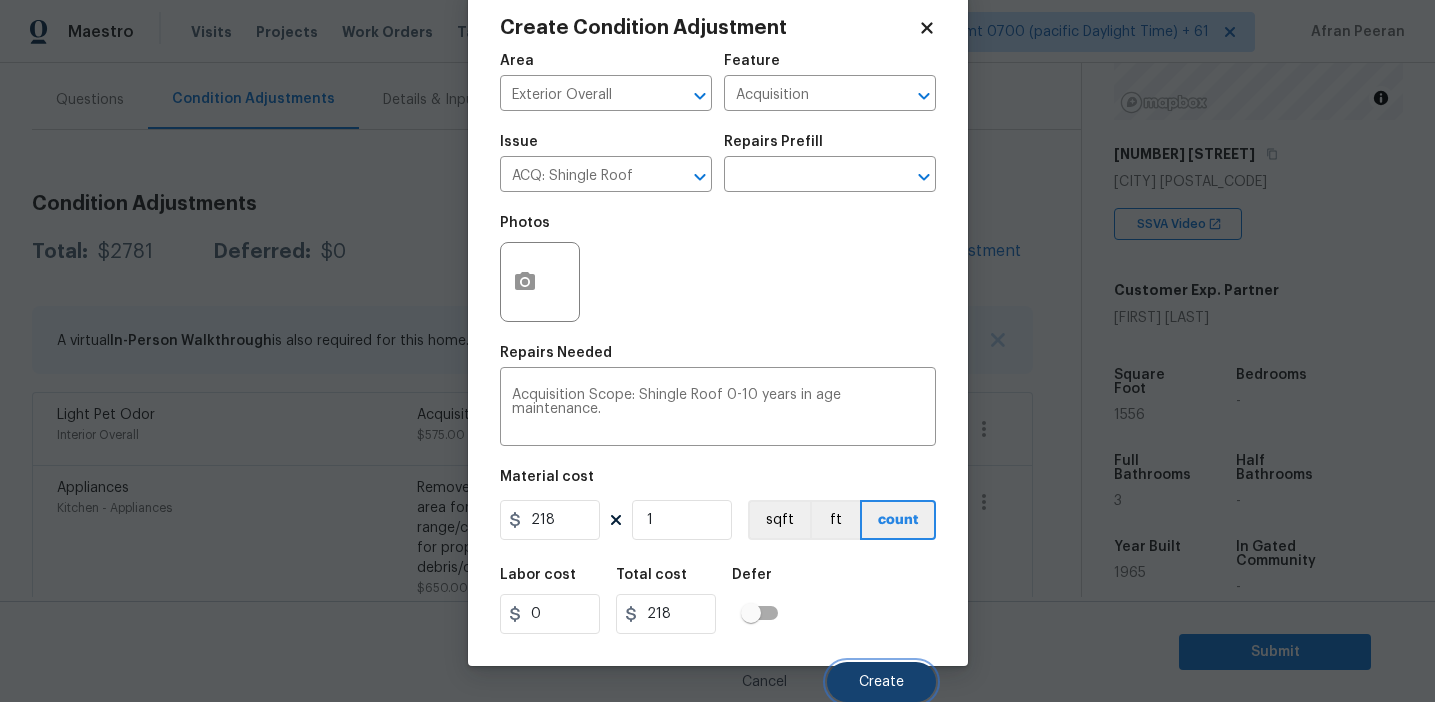 click on "Create" at bounding box center (881, 682) 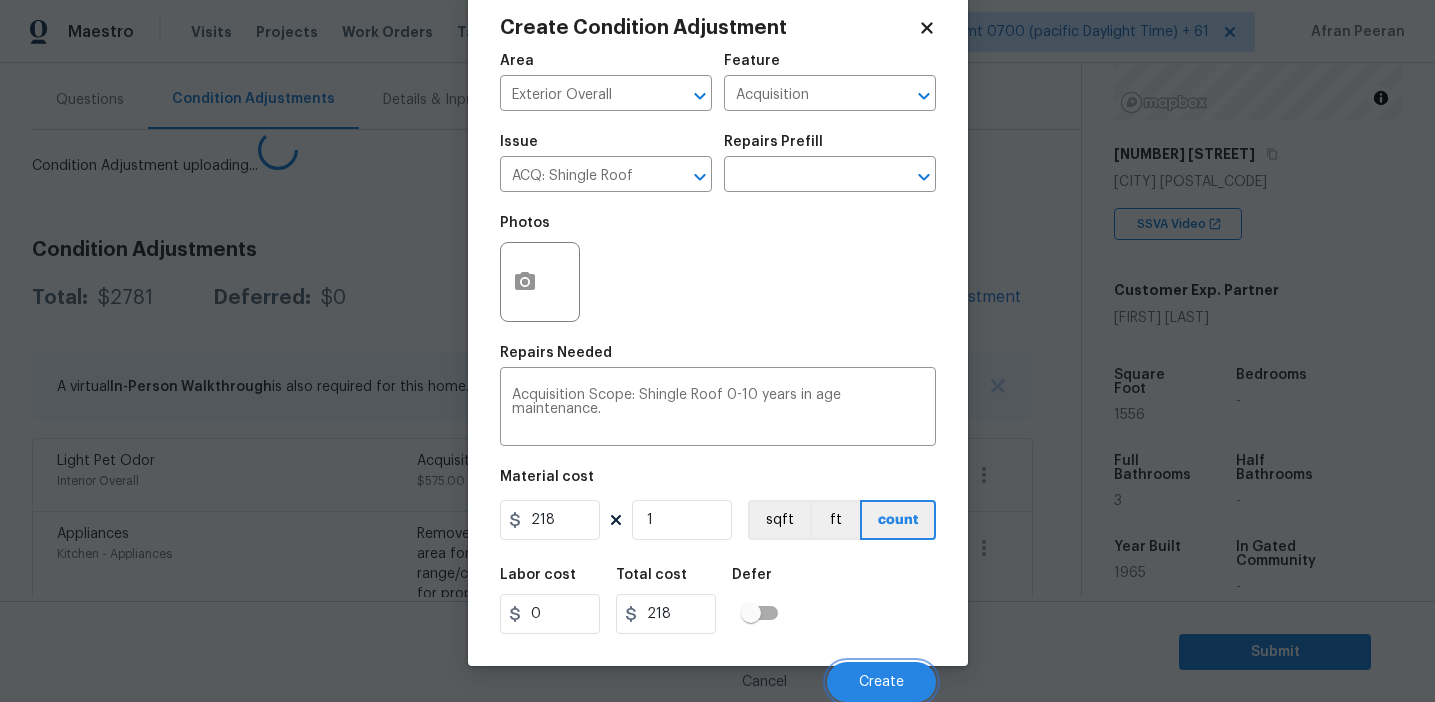 scroll, scrollTop: 38, scrollLeft: 0, axis: vertical 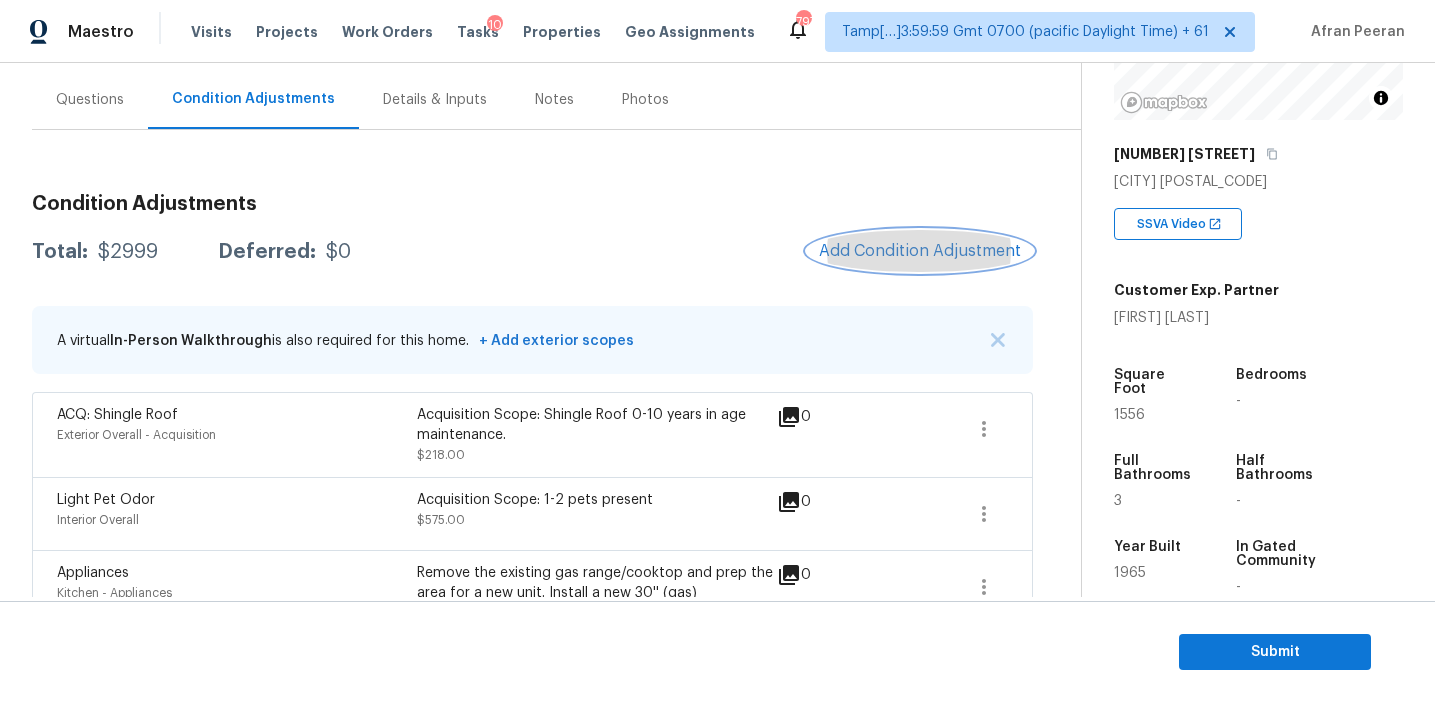 click on "Add Condition Adjustment" at bounding box center (920, 251) 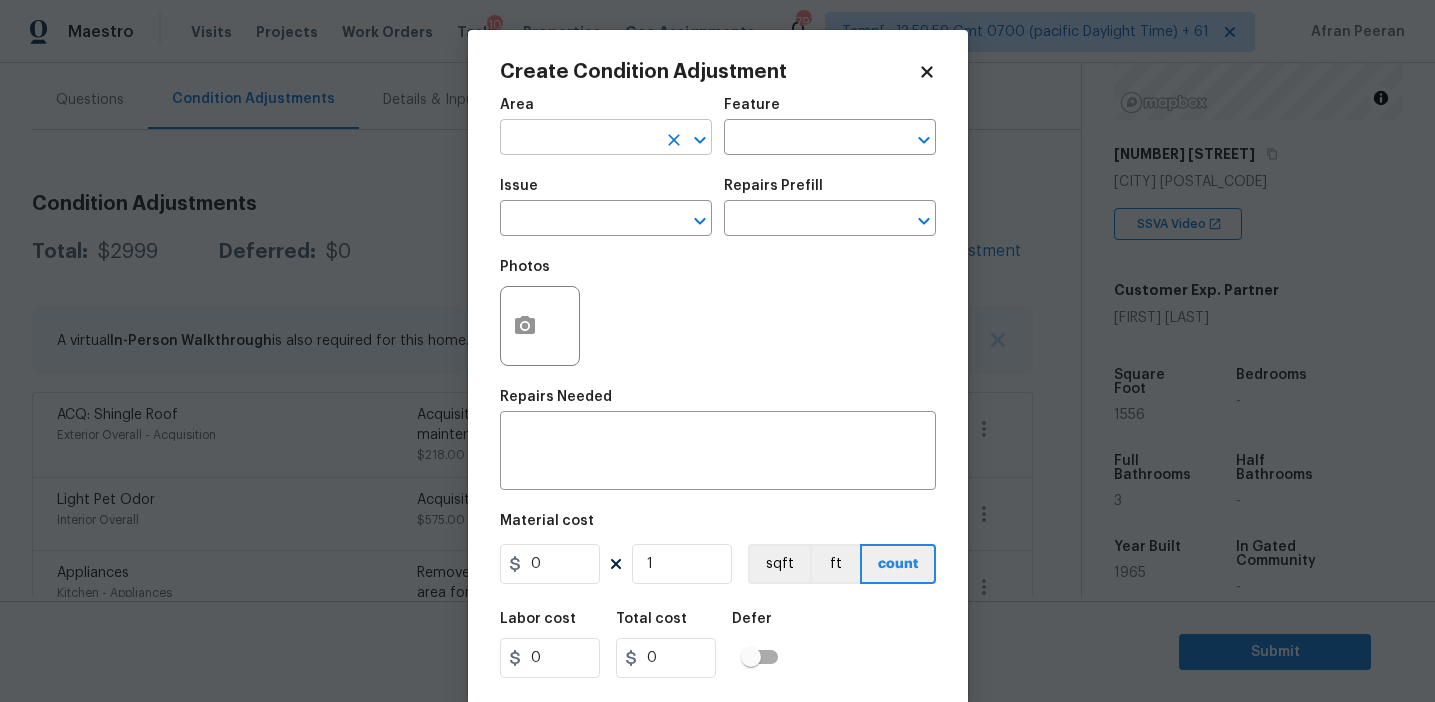 click at bounding box center [578, 139] 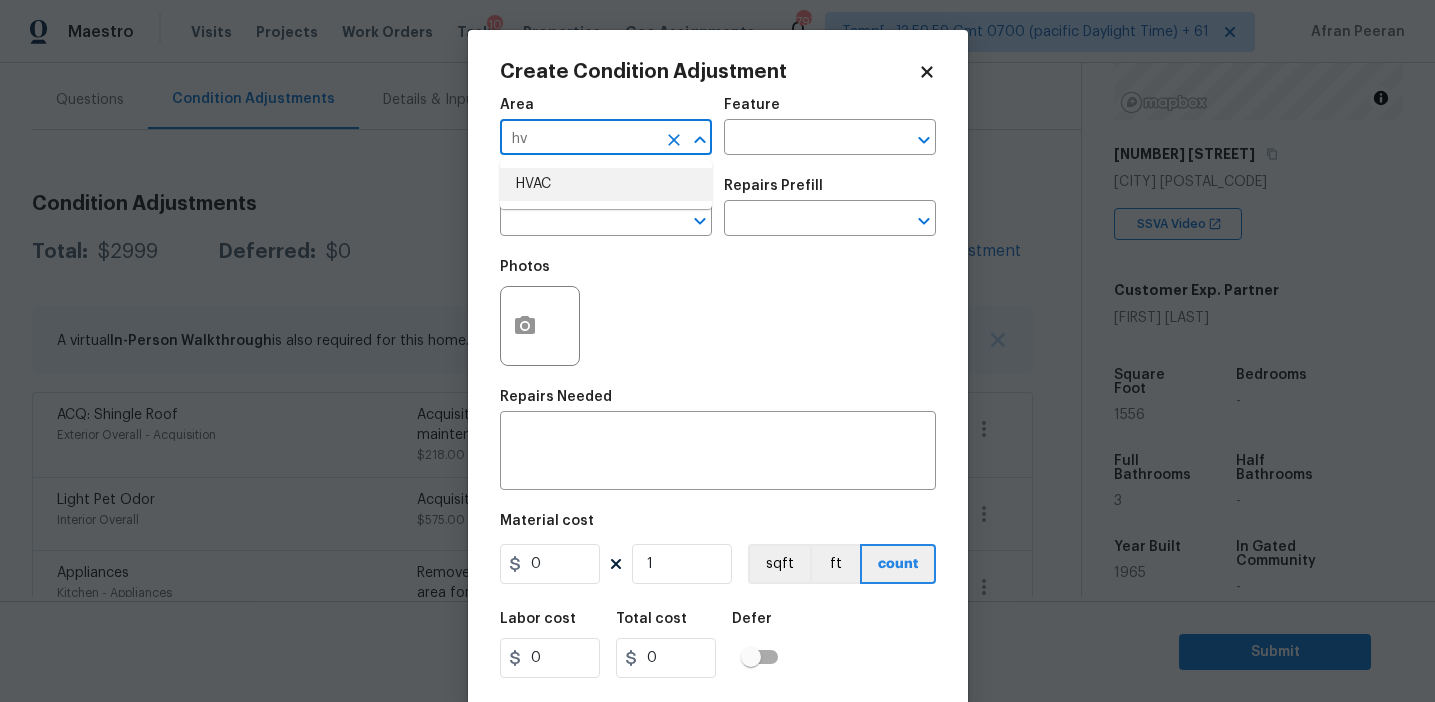 click on "HVAC" at bounding box center [606, 184] 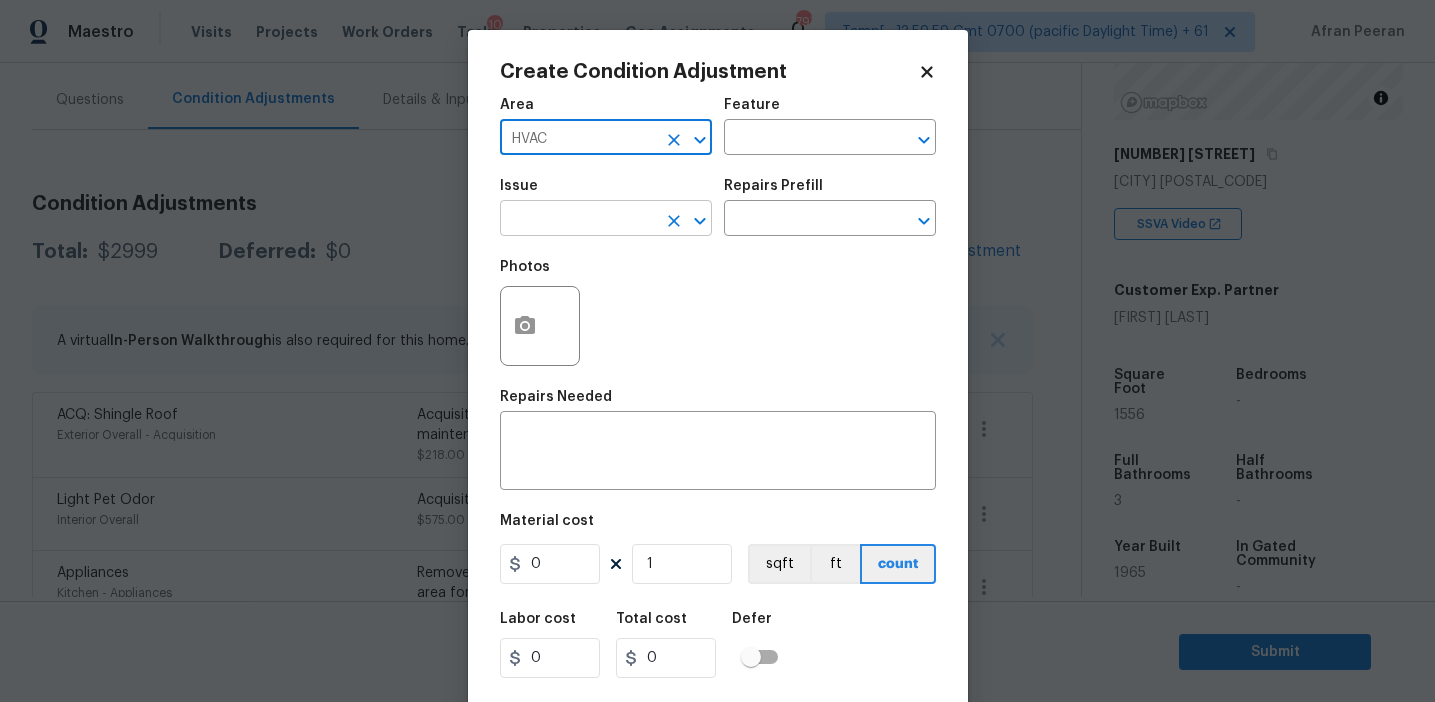 type on "HVAC" 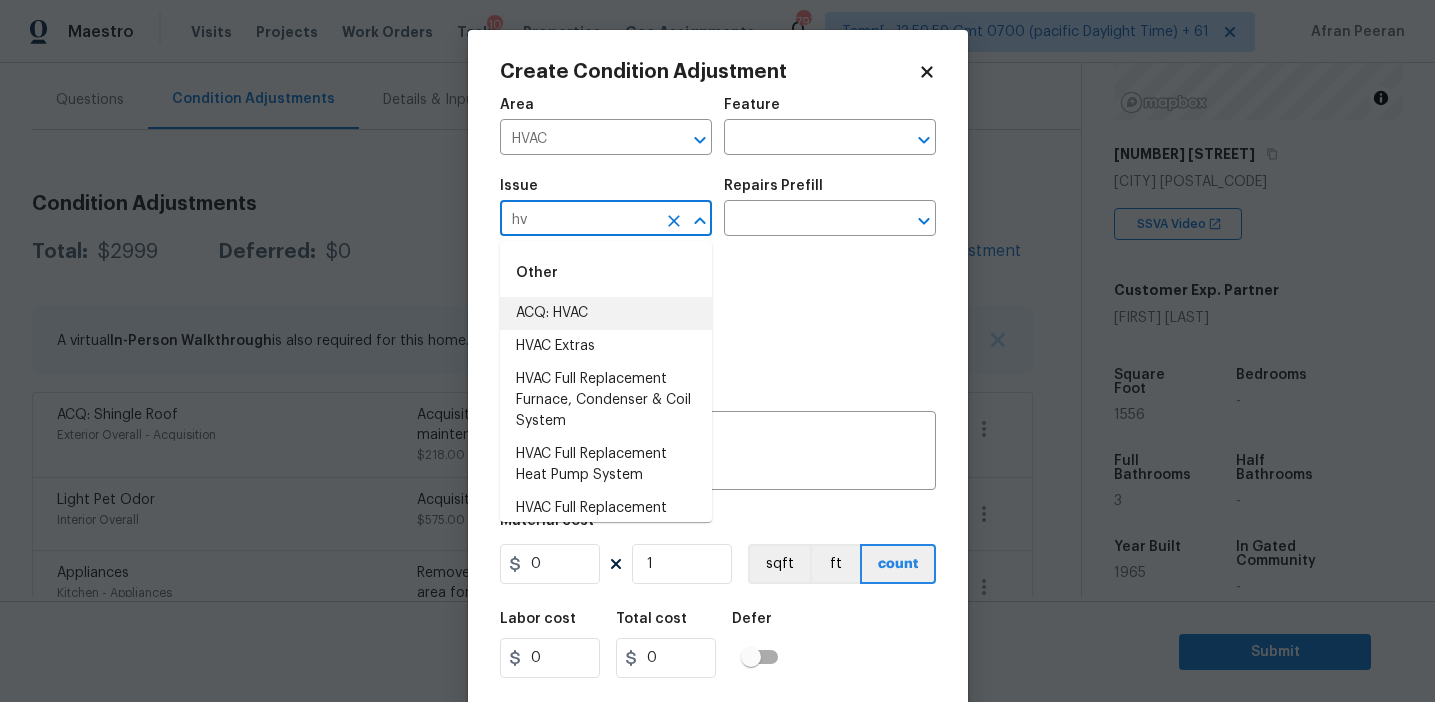 click on "ACQ: HVAC" at bounding box center [606, 313] 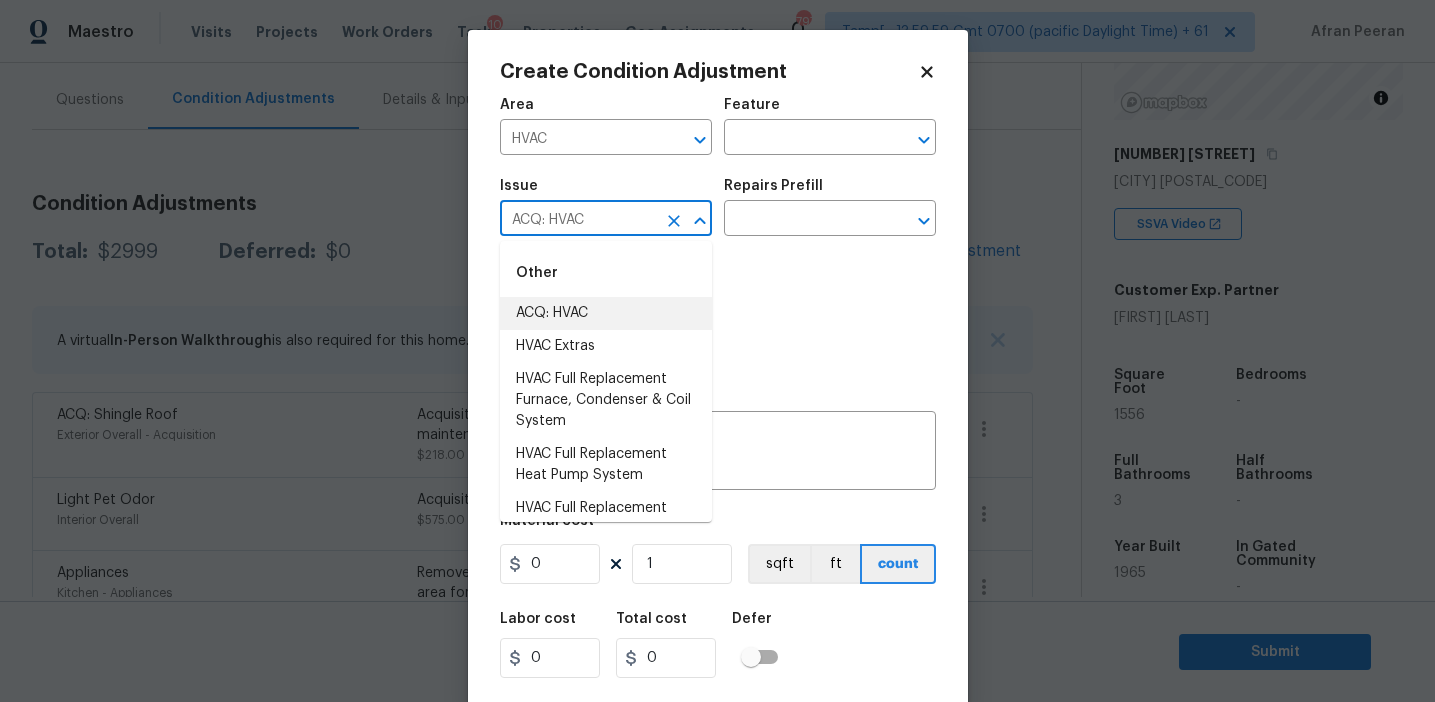 type on "ACQ: HVAC" 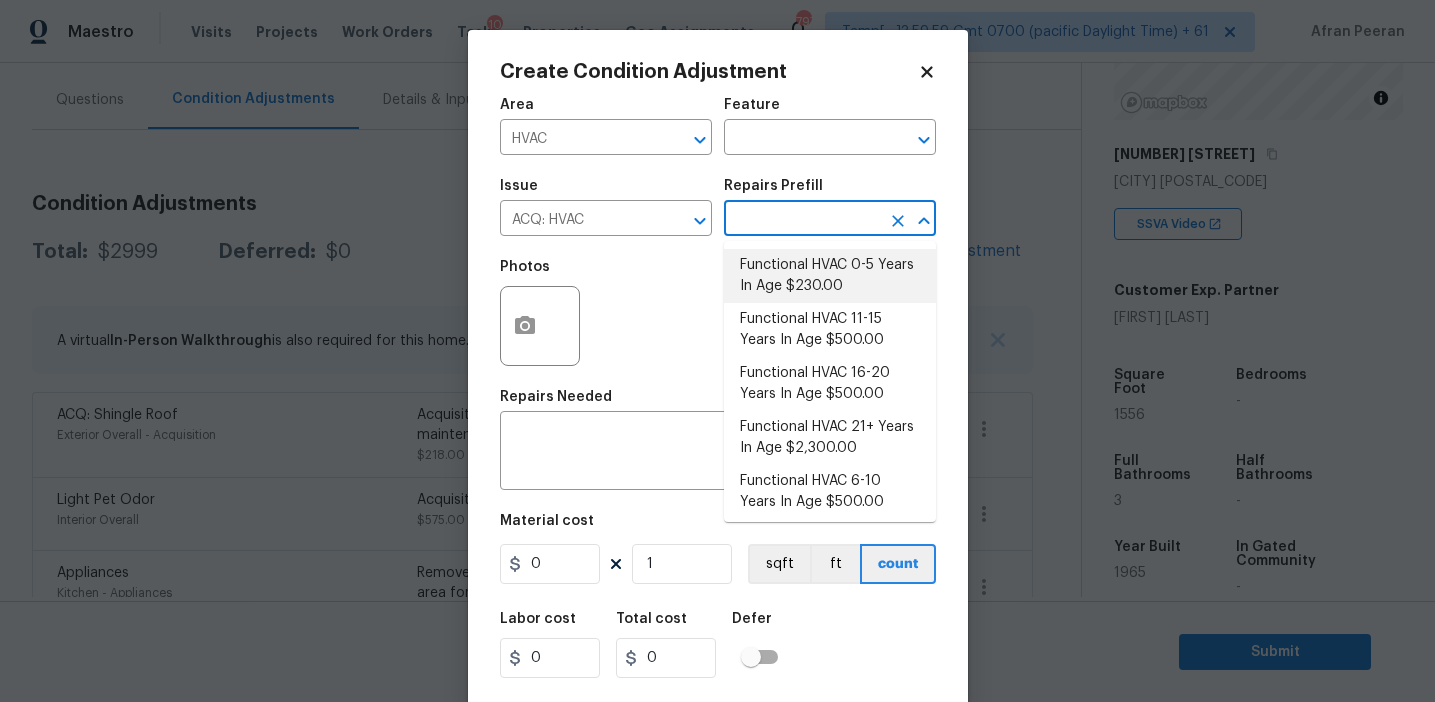 click on "Functional HVAC 0-5 Years In Age $230.00" at bounding box center [830, 276] 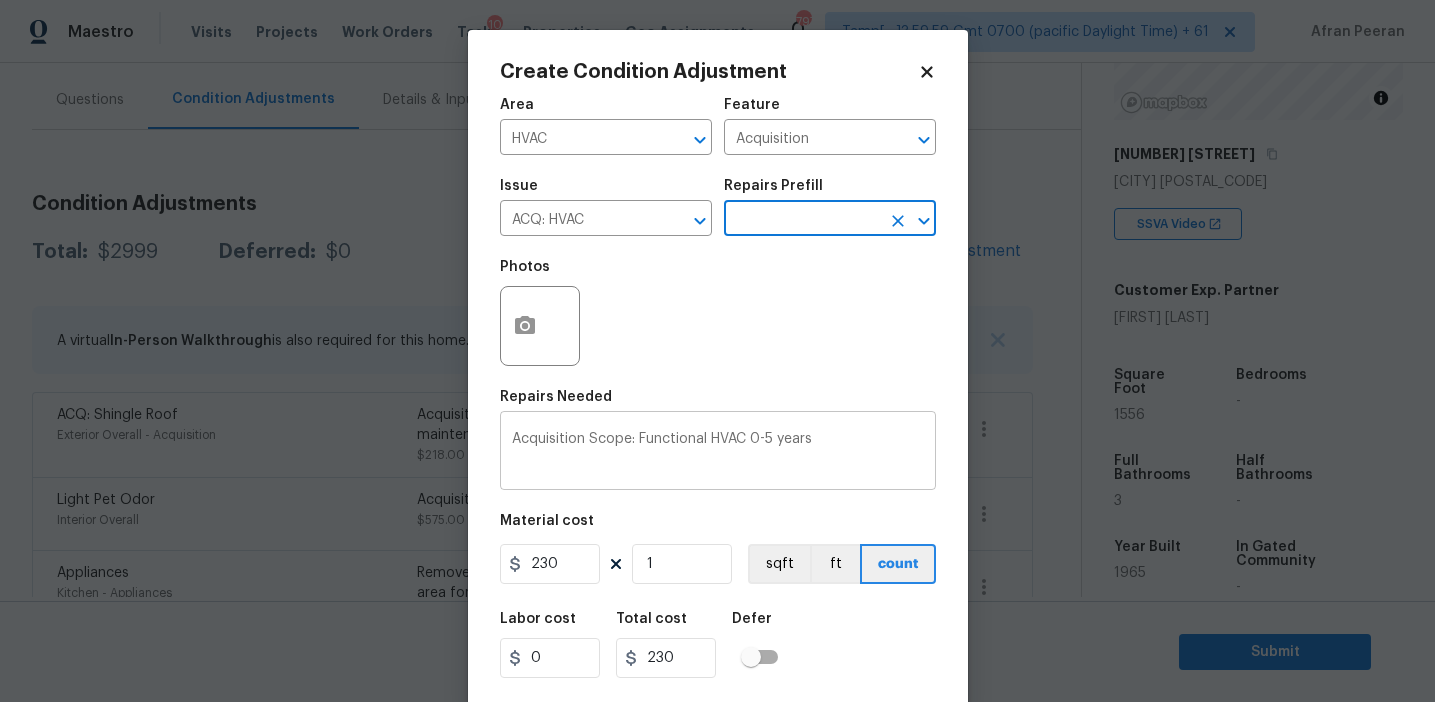 scroll, scrollTop: 45, scrollLeft: 0, axis: vertical 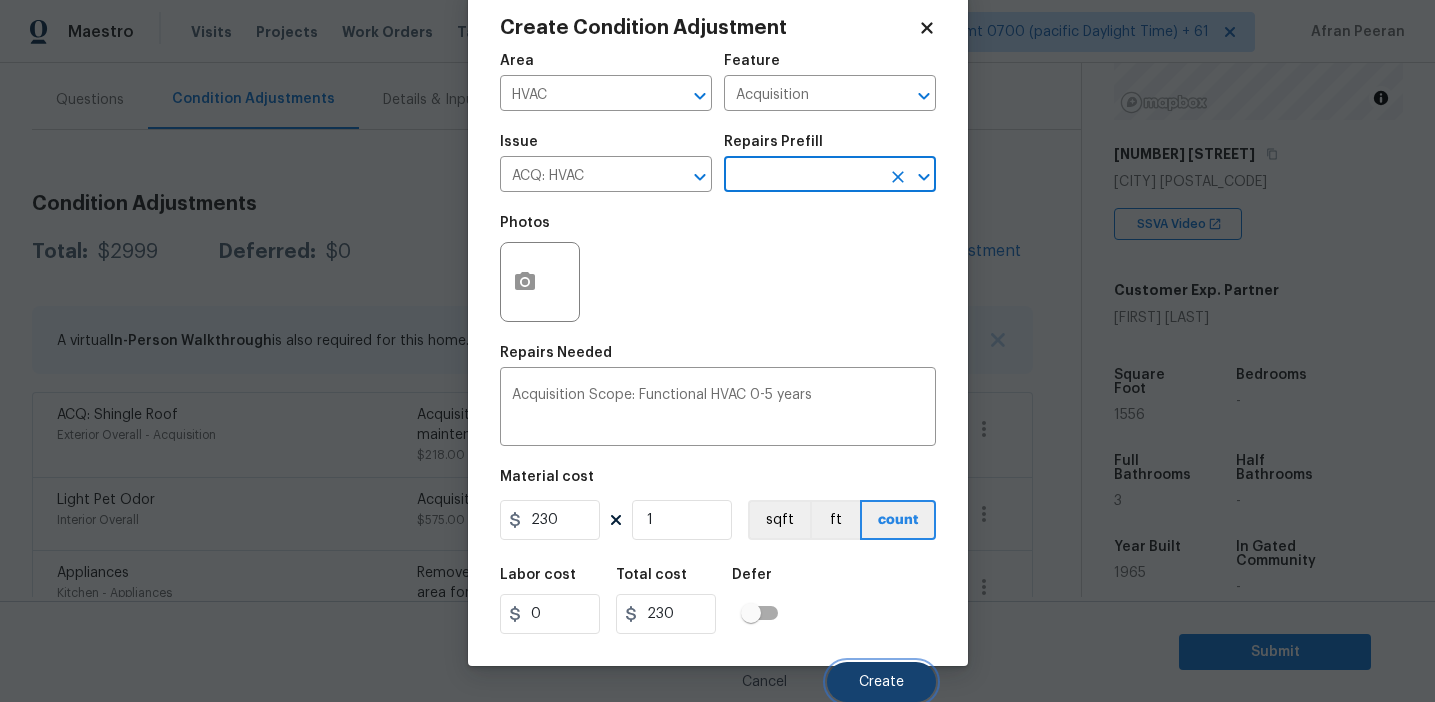 click on "Create" at bounding box center (881, 682) 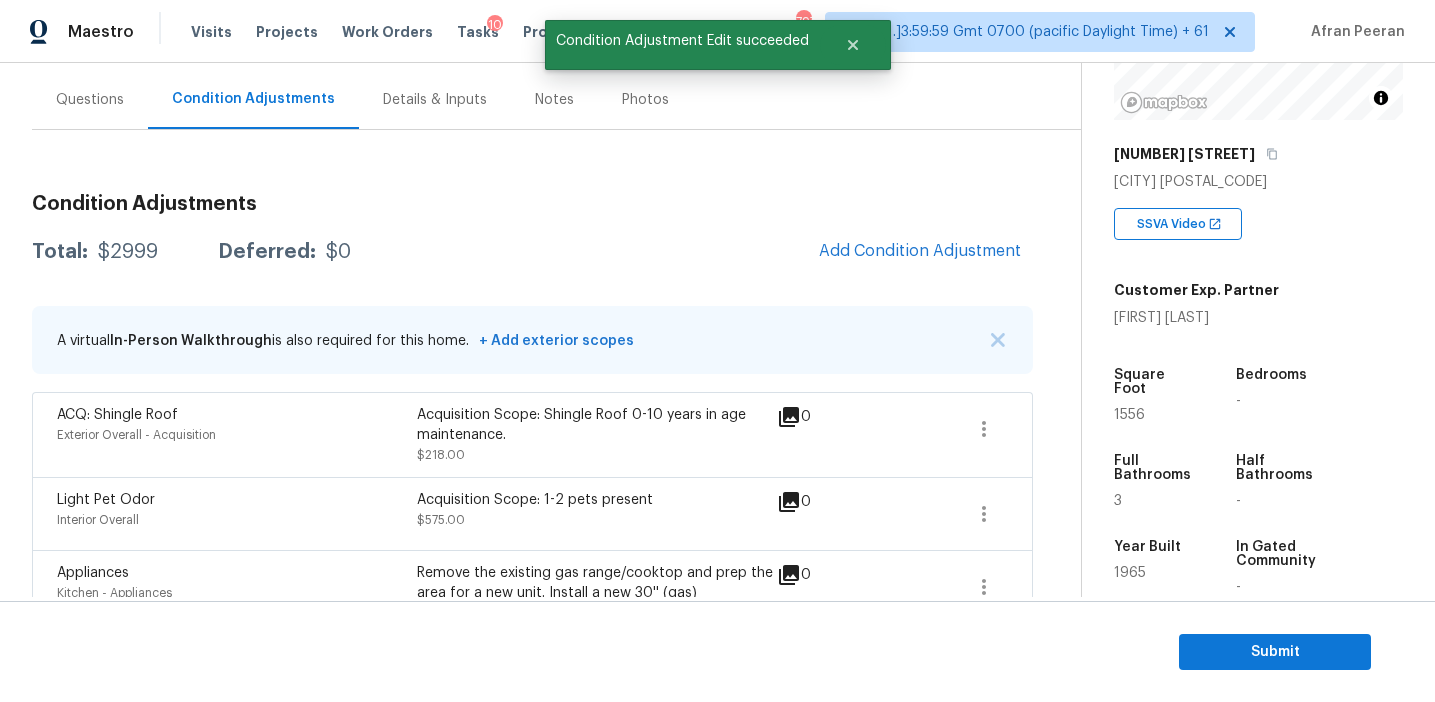 scroll, scrollTop: 38, scrollLeft: 0, axis: vertical 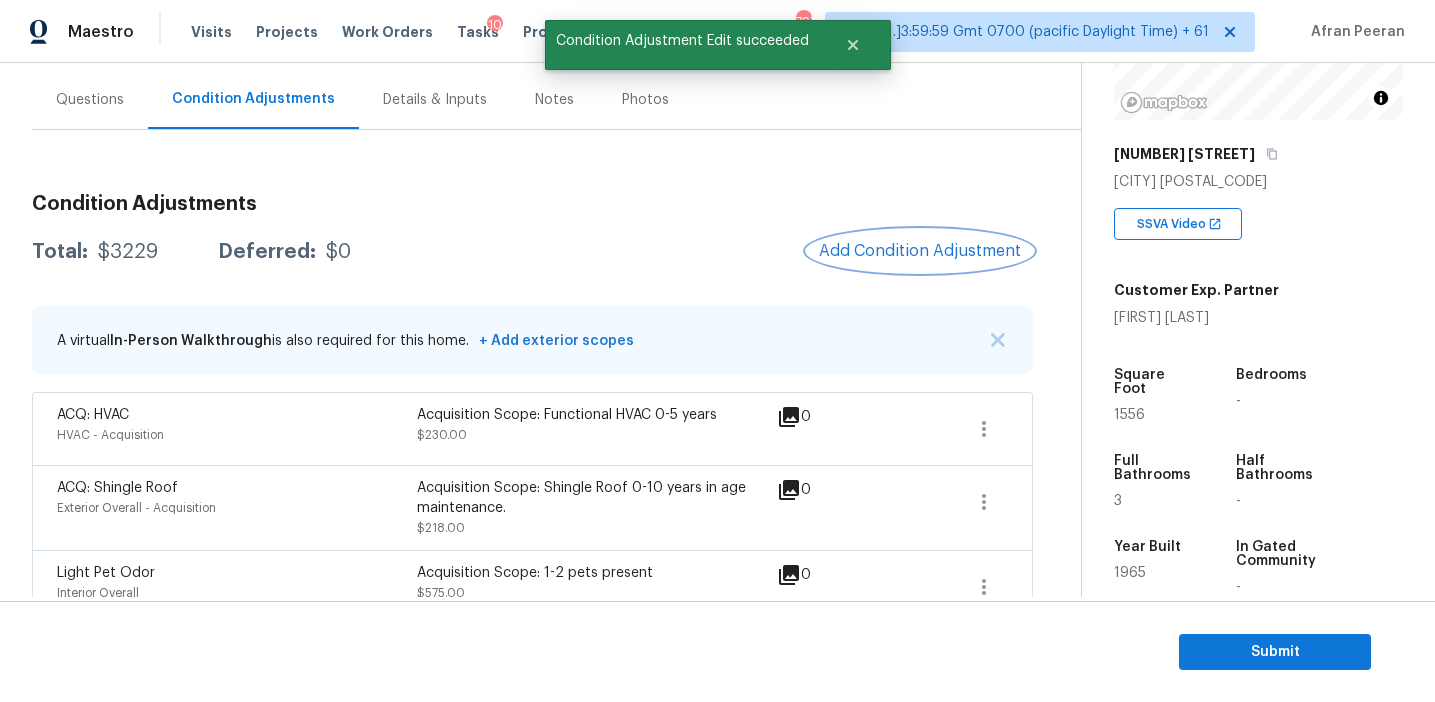 click on "Add Condition Adjustment" at bounding box center (920, 251) 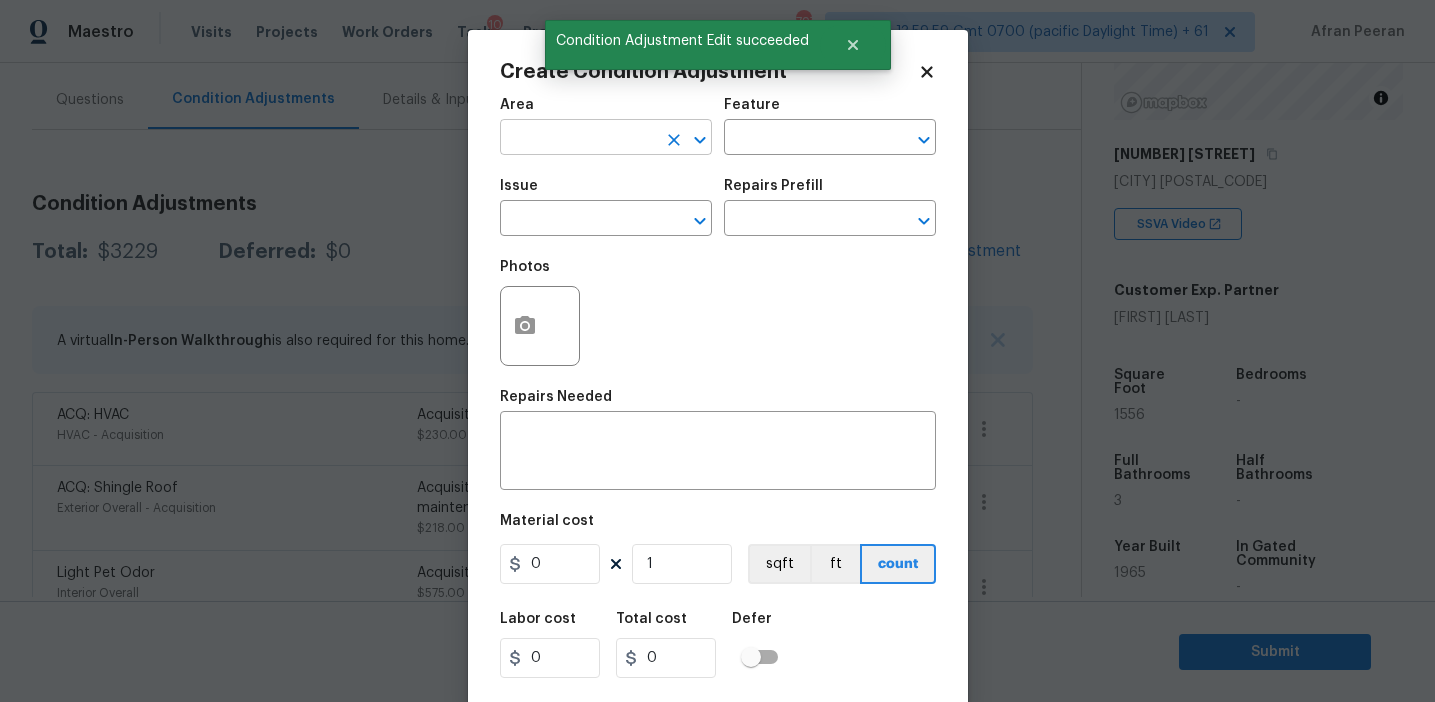 click at bounding box center (578, 139) 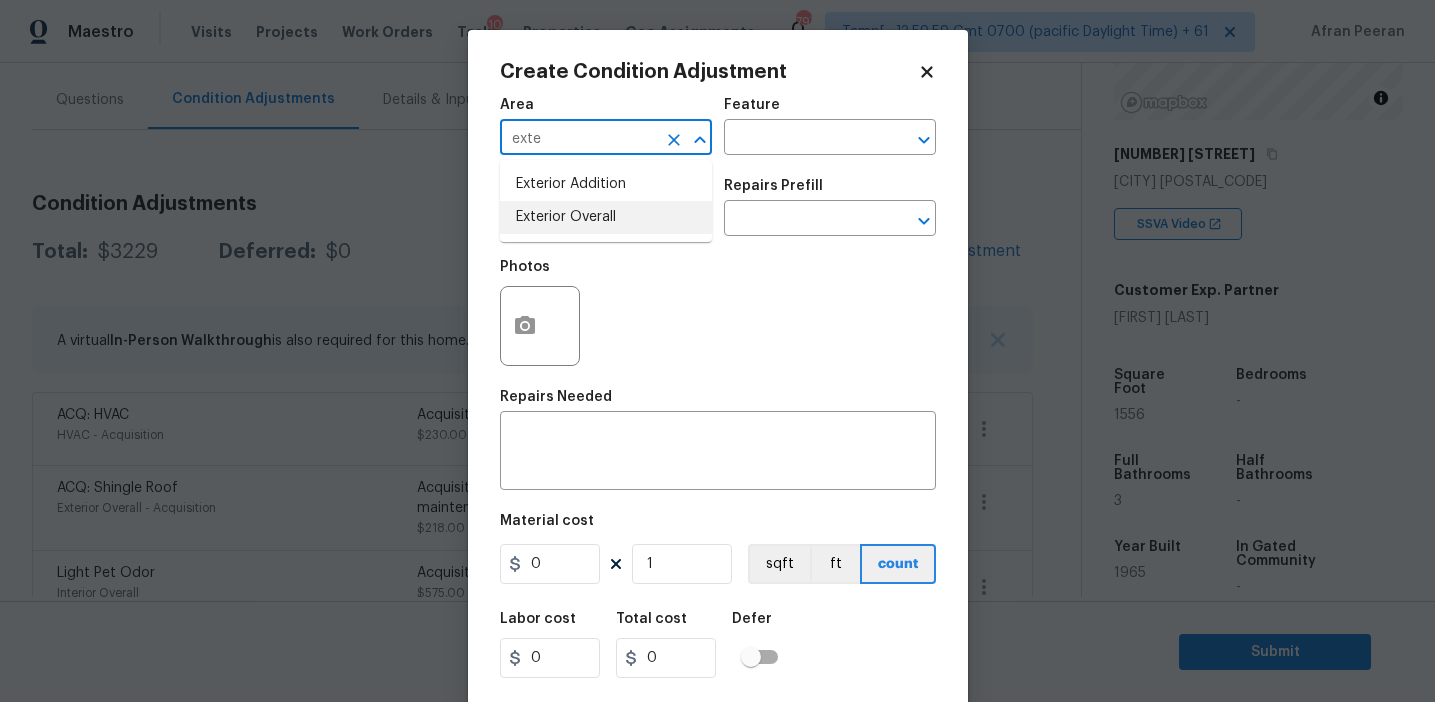 click on "Exterior Overall" at bounding box center (606, 217) 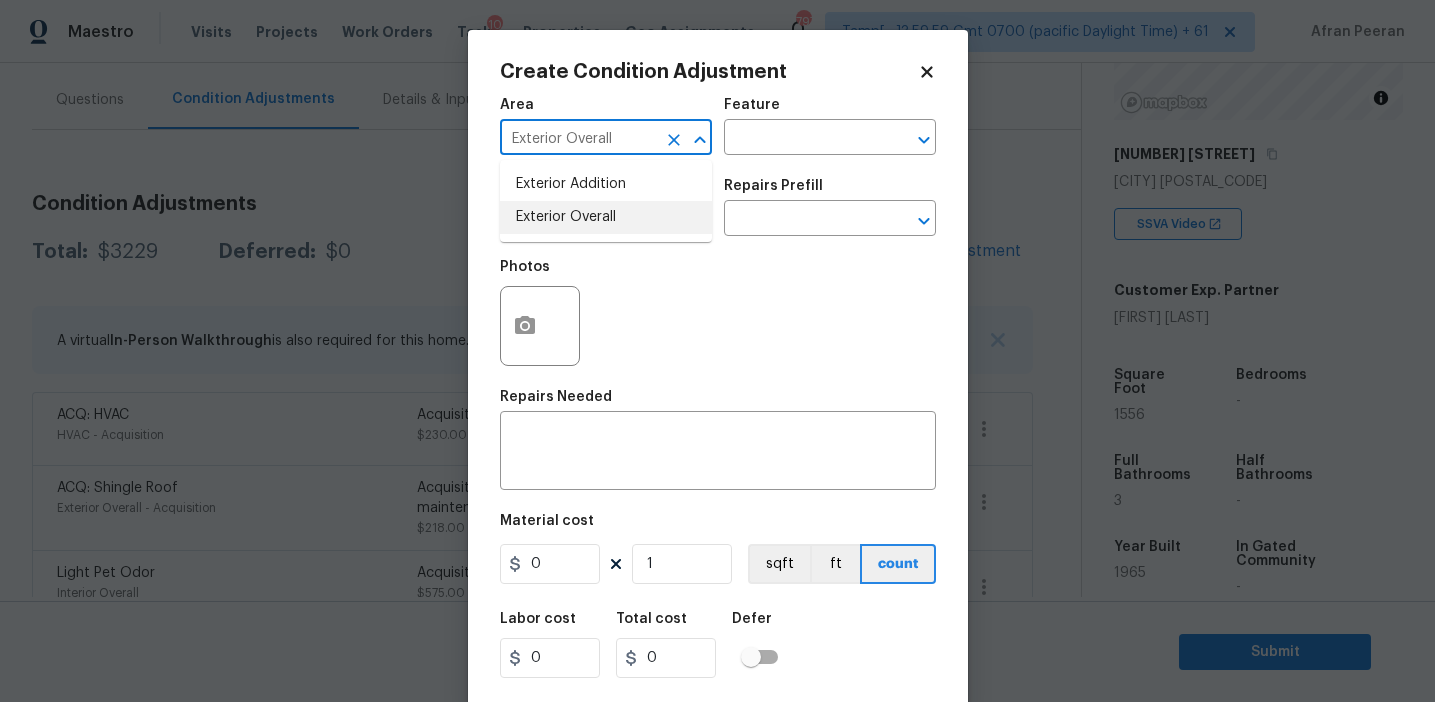 type on "Exterior Overall" 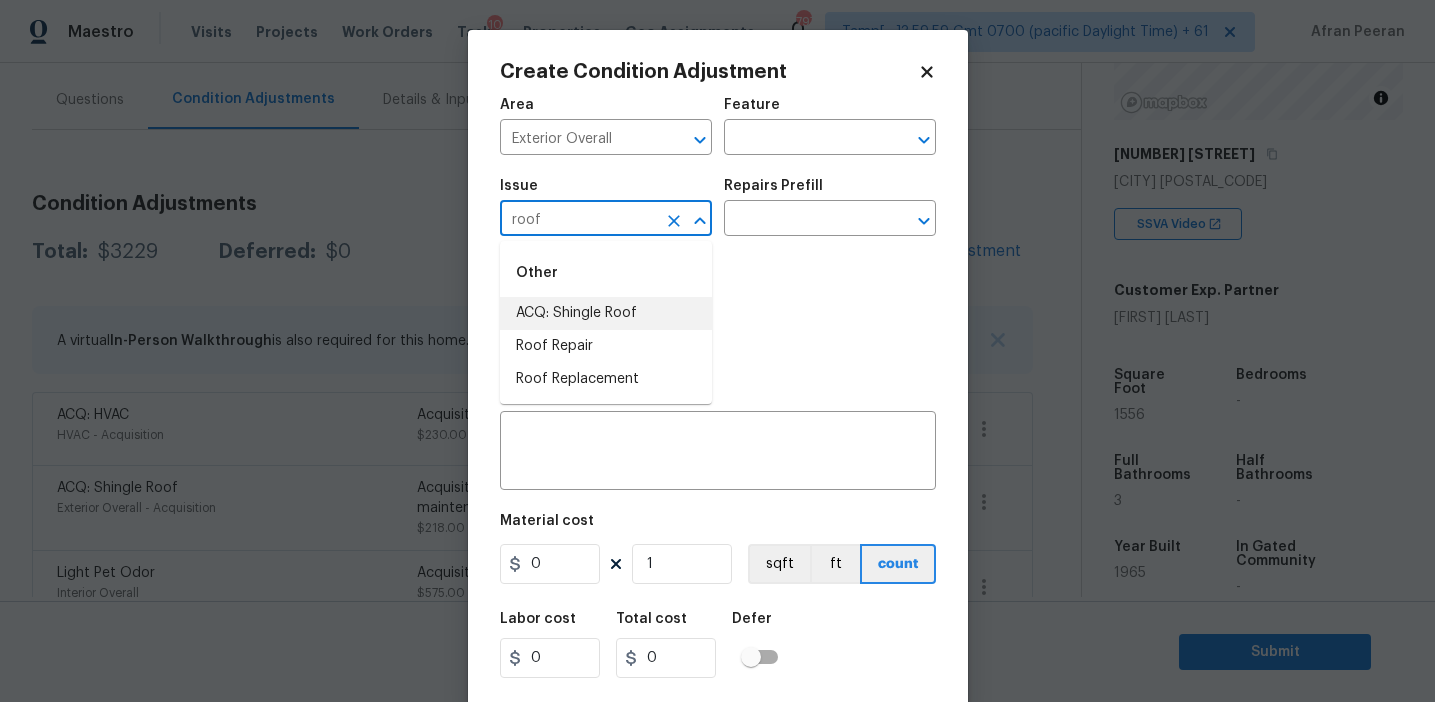click on "ACQ: Shingle Roof" at bounding box center [606, 313] 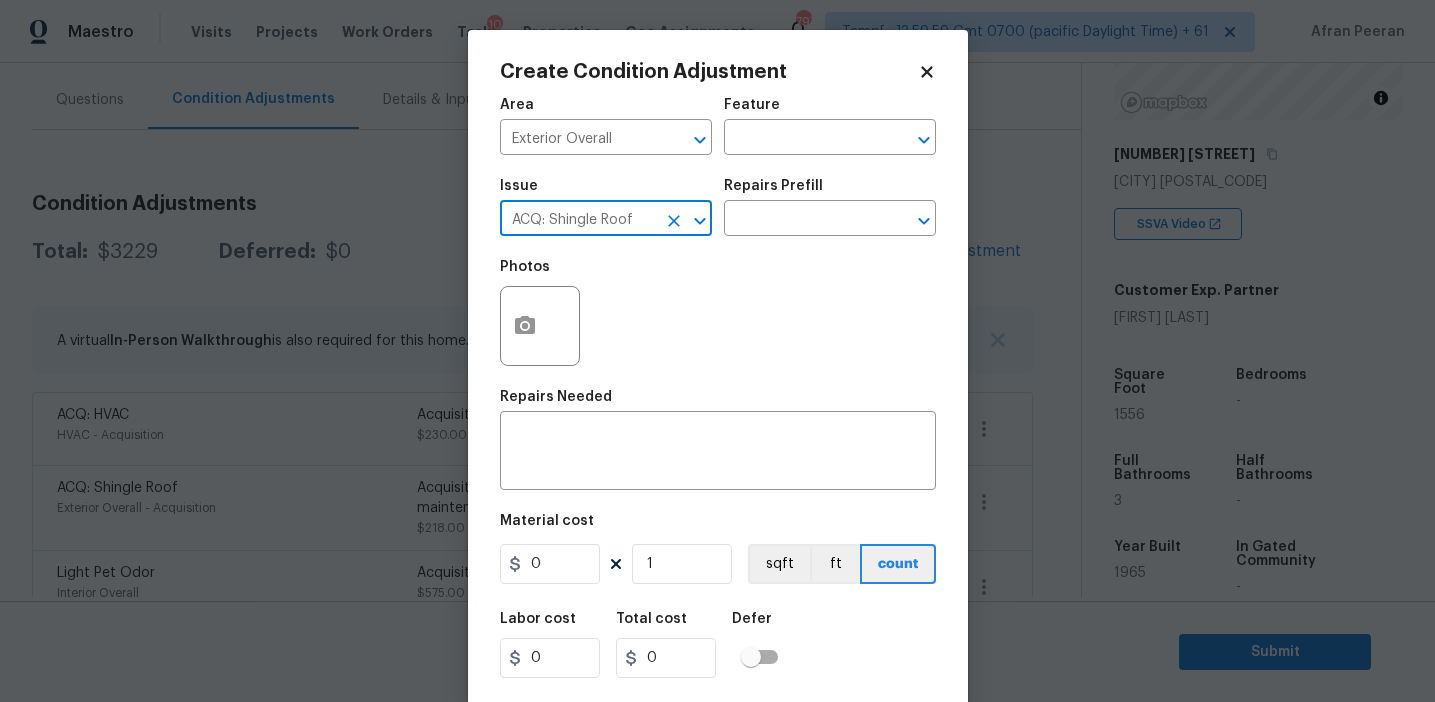type on "ACQ: Shingle Roof" 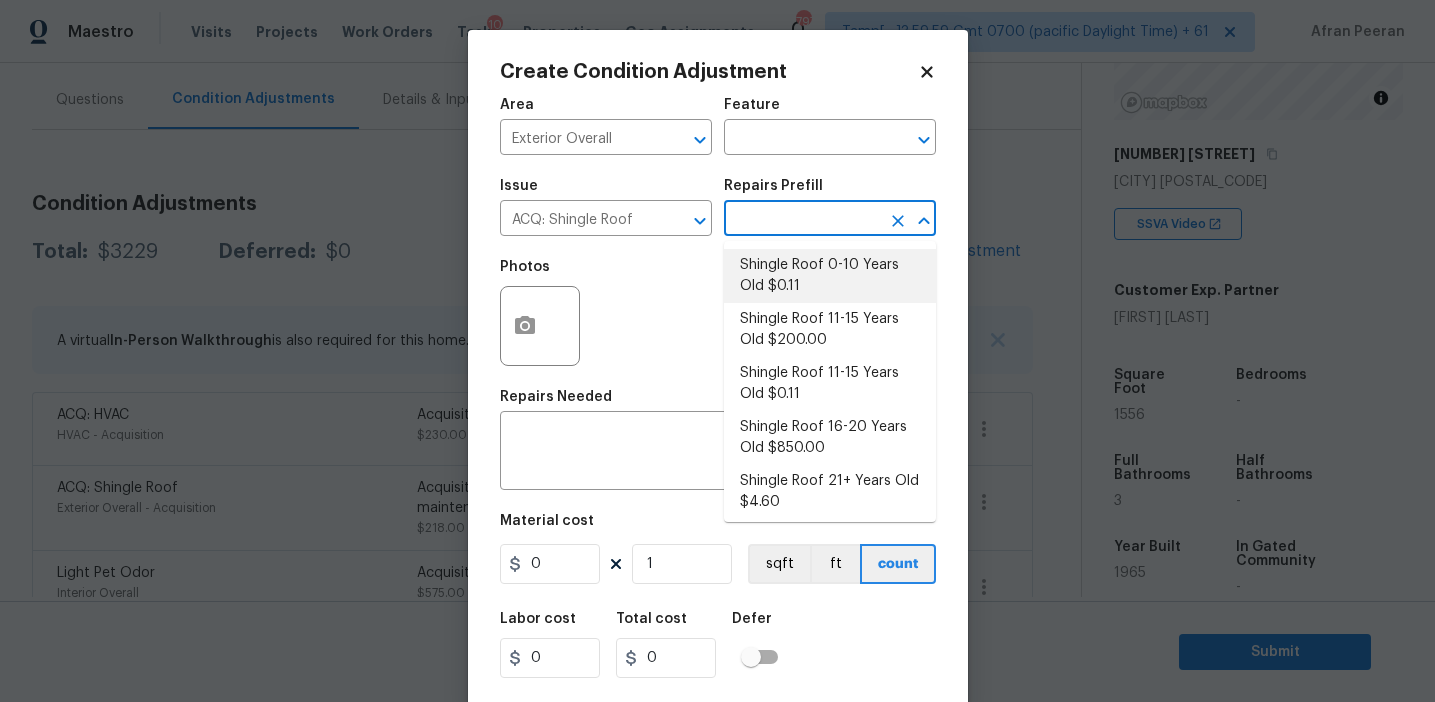 click on "Shingle Roof 0-10 Years Old $0.11" at bounding box center [830, 276] 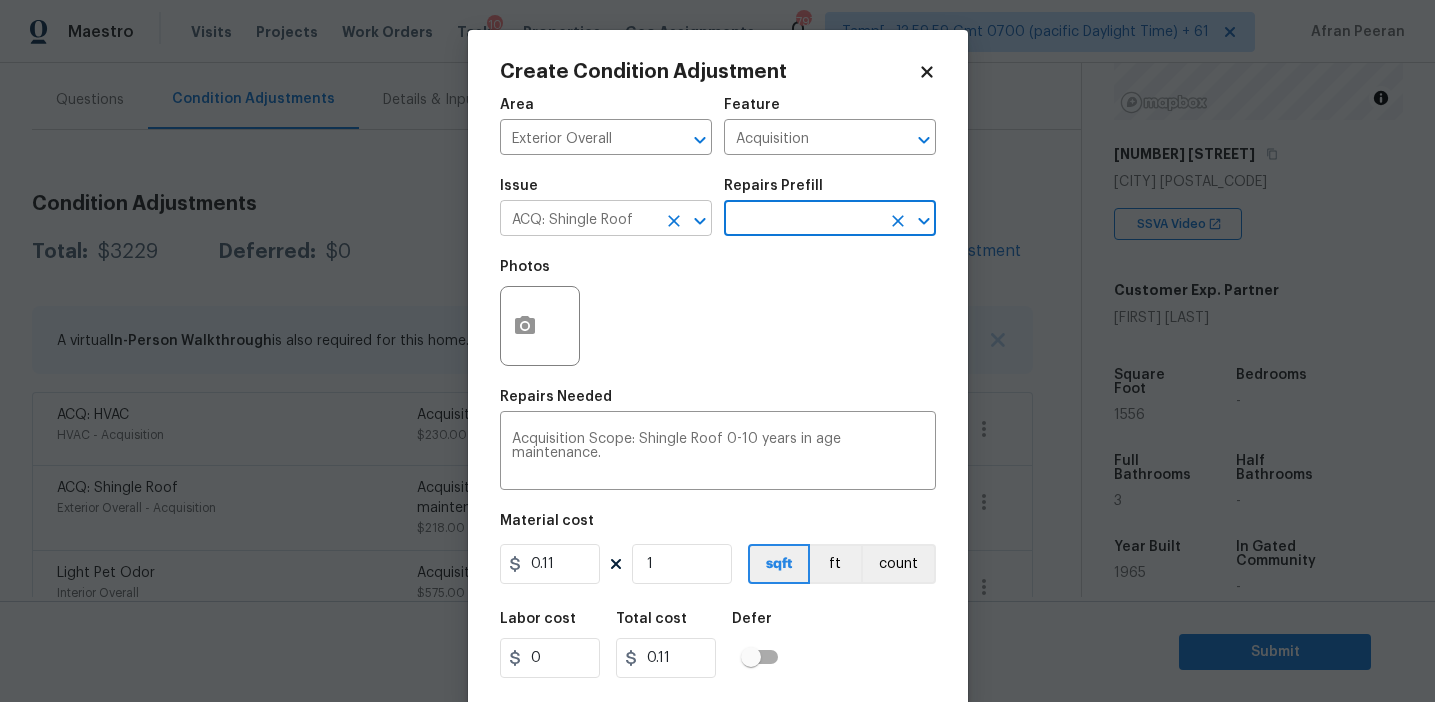 click 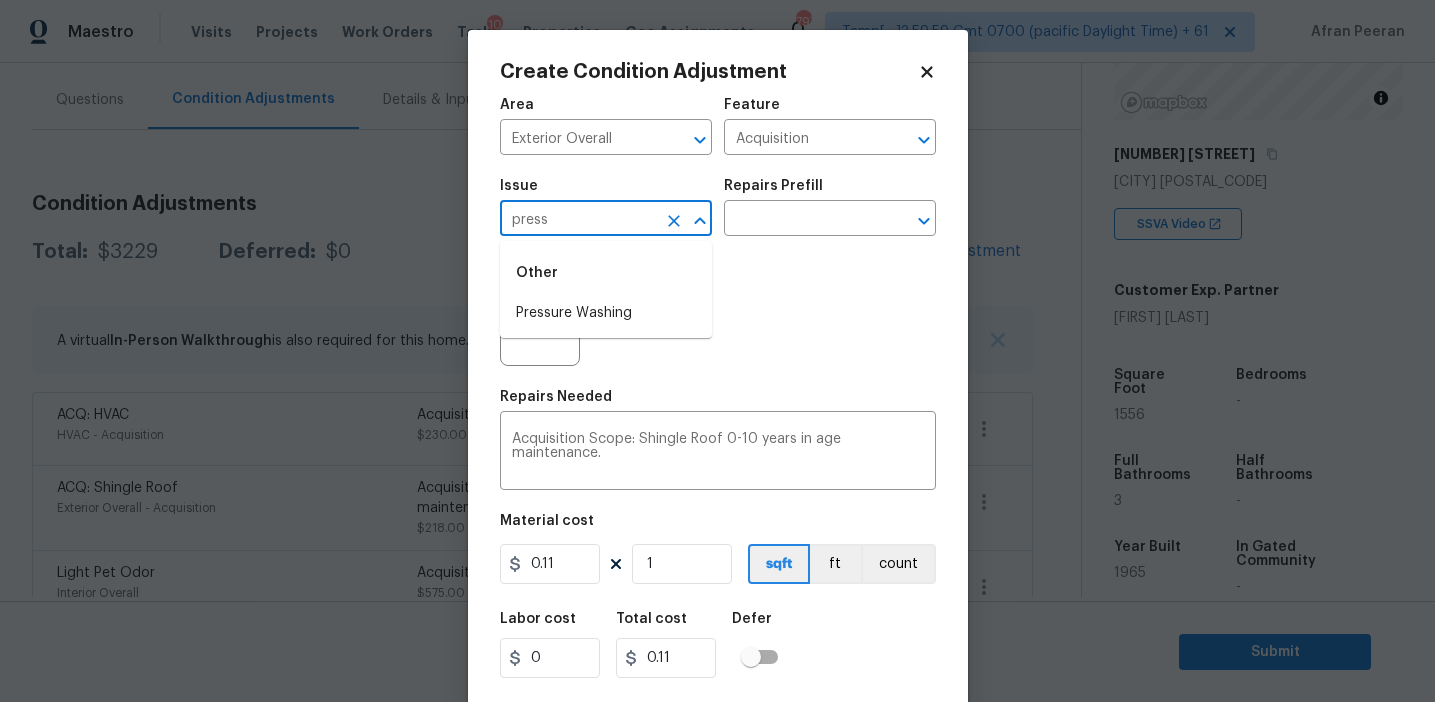 click on "Pressure Washing" at bounding box center (606, 313) 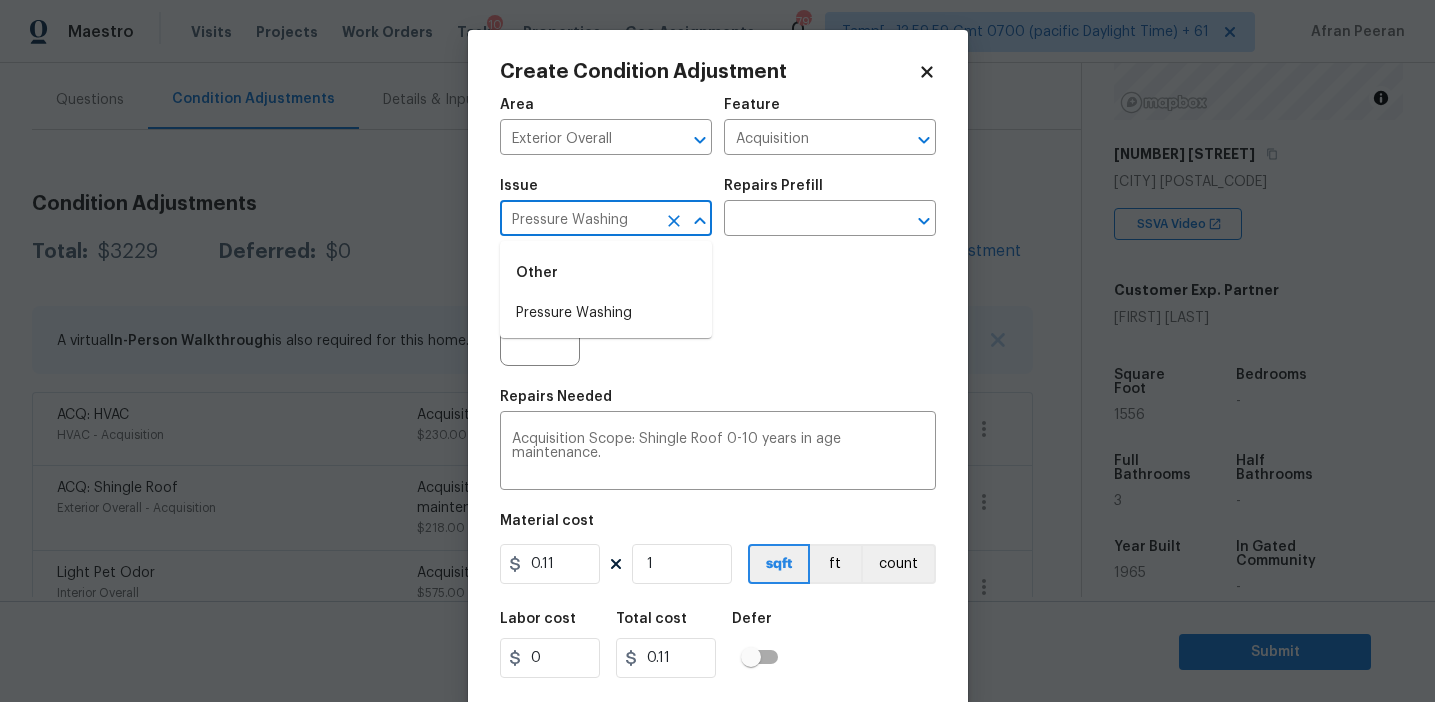 type on "Pressure Washing" 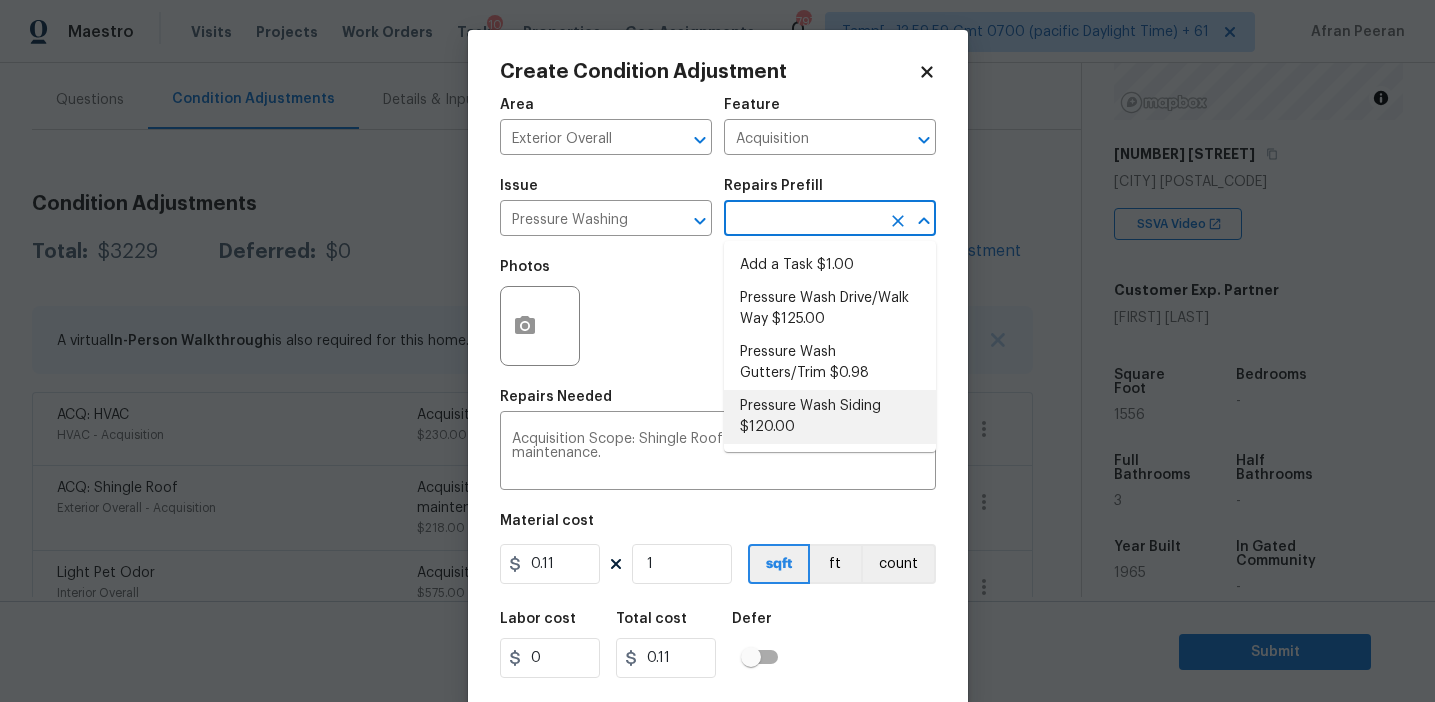 click on "Pressure Wash Siding $120.00" at bounding box center (830, 417) 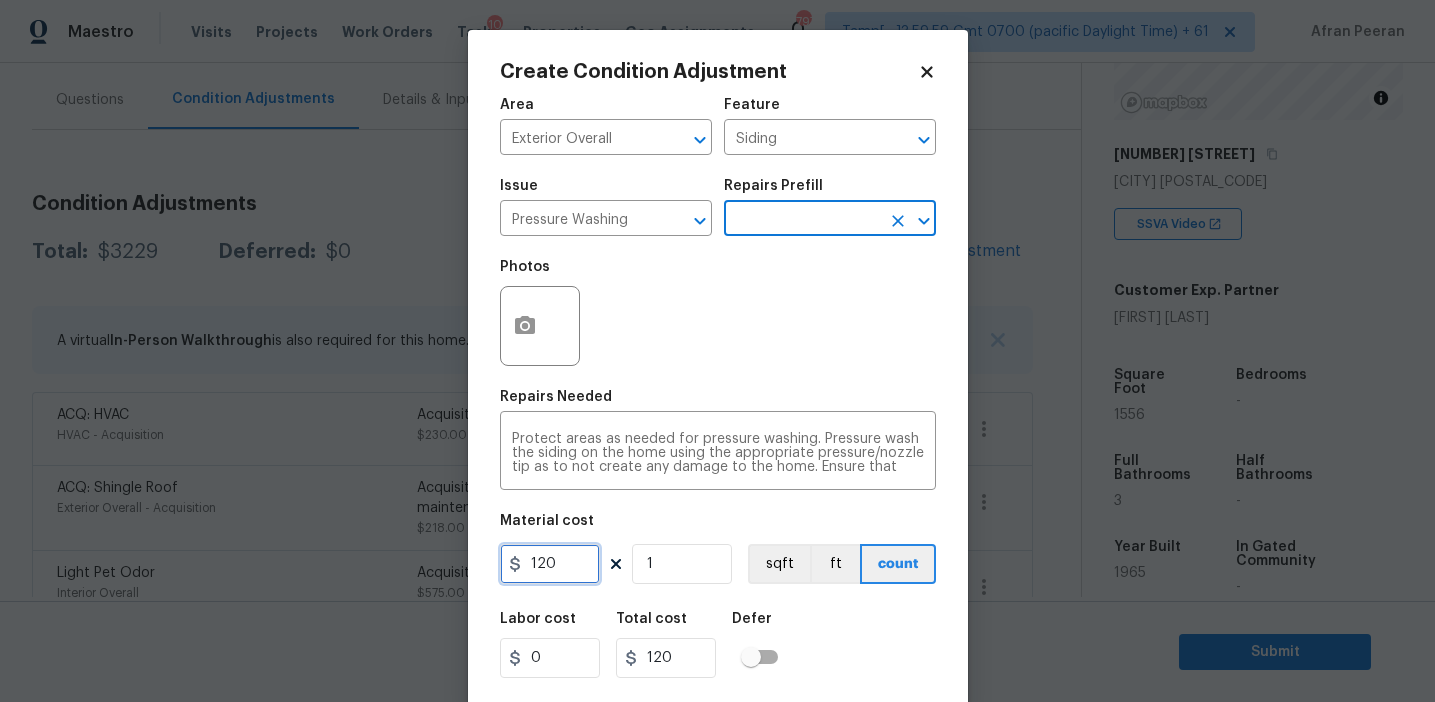 click on "120" at bounding box center [550, 564] 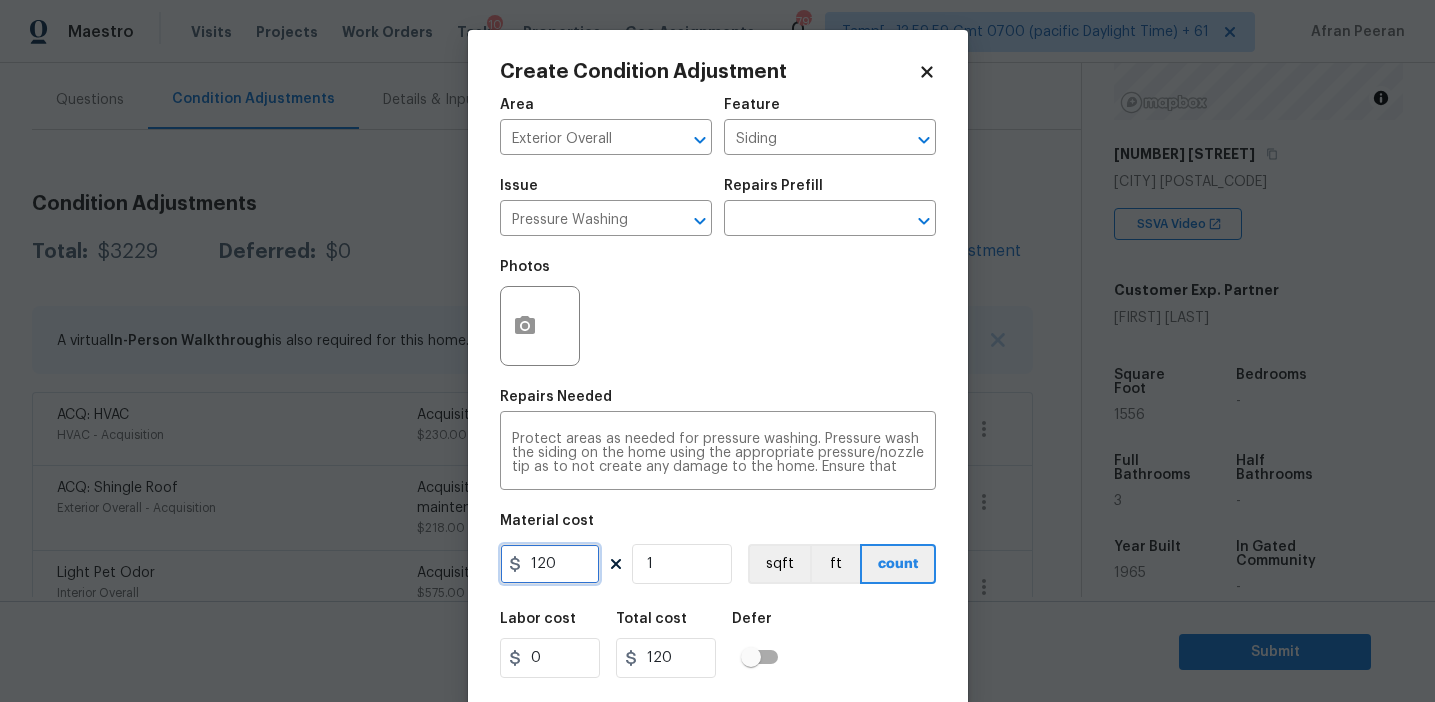 click on "120" at bounding box center [550, 564] 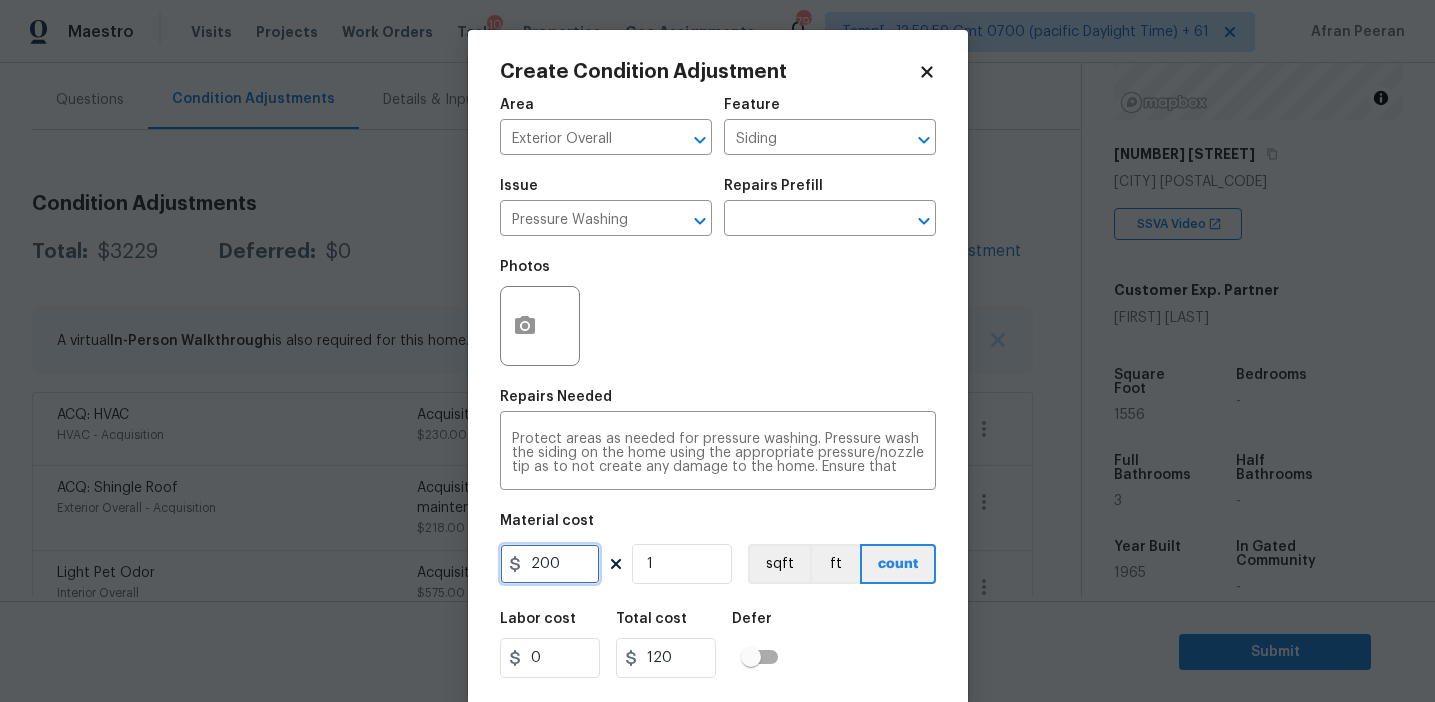 type on "200" 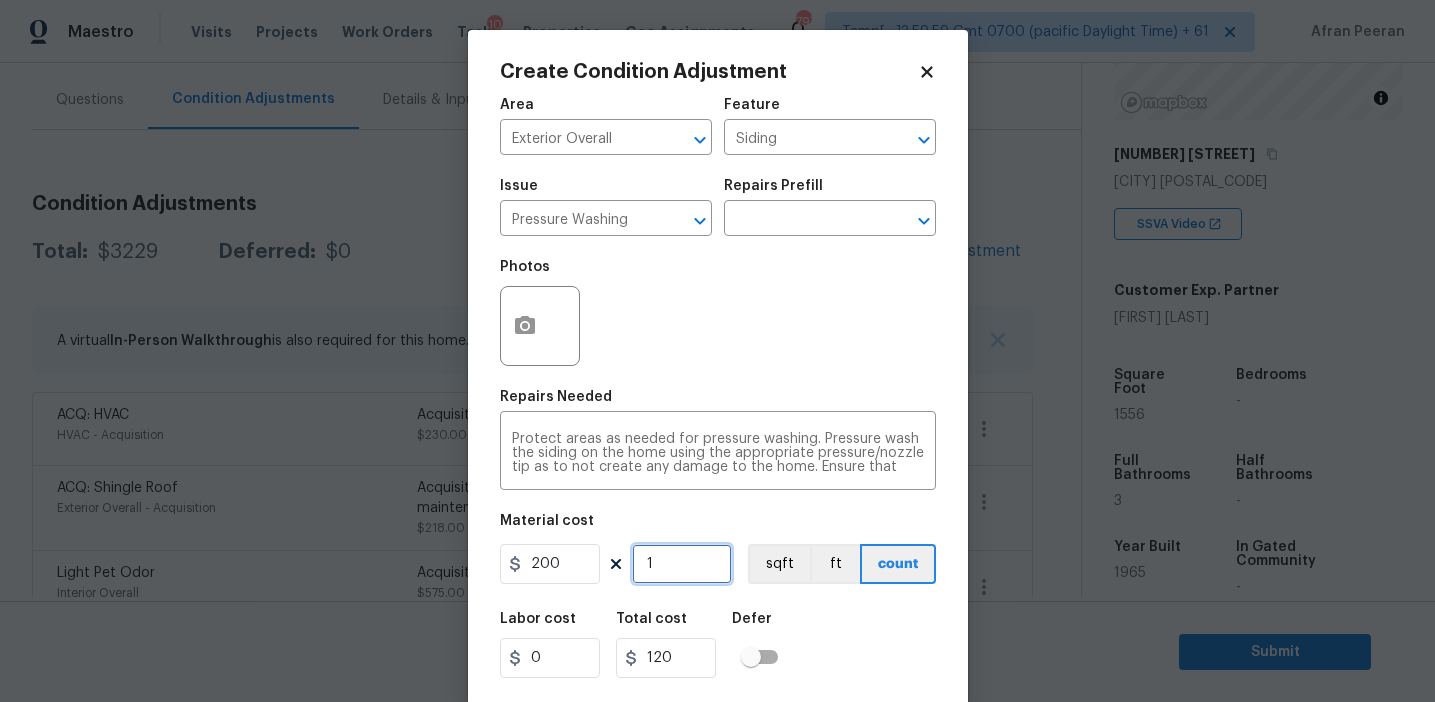 type on "200" 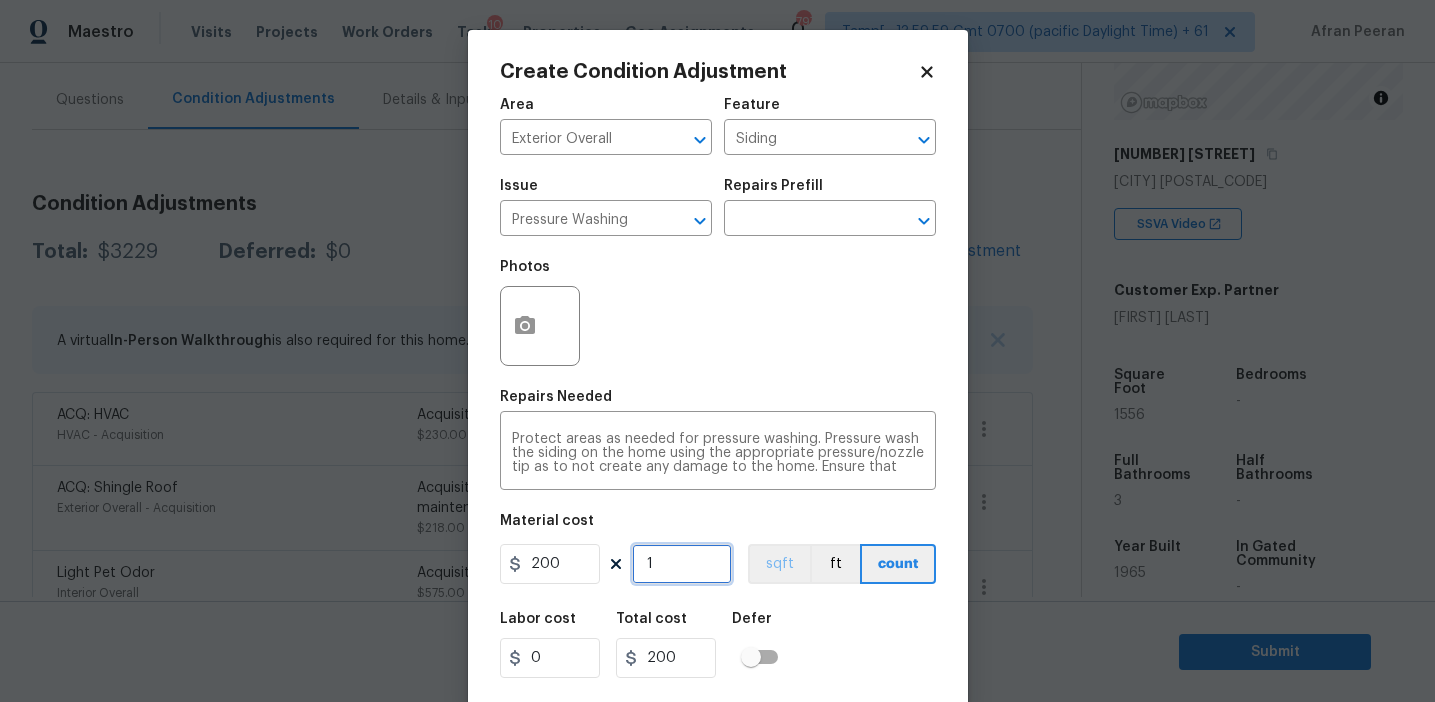 scroll, scrollTop: 45, scrollLeft: 0, axis: vertical 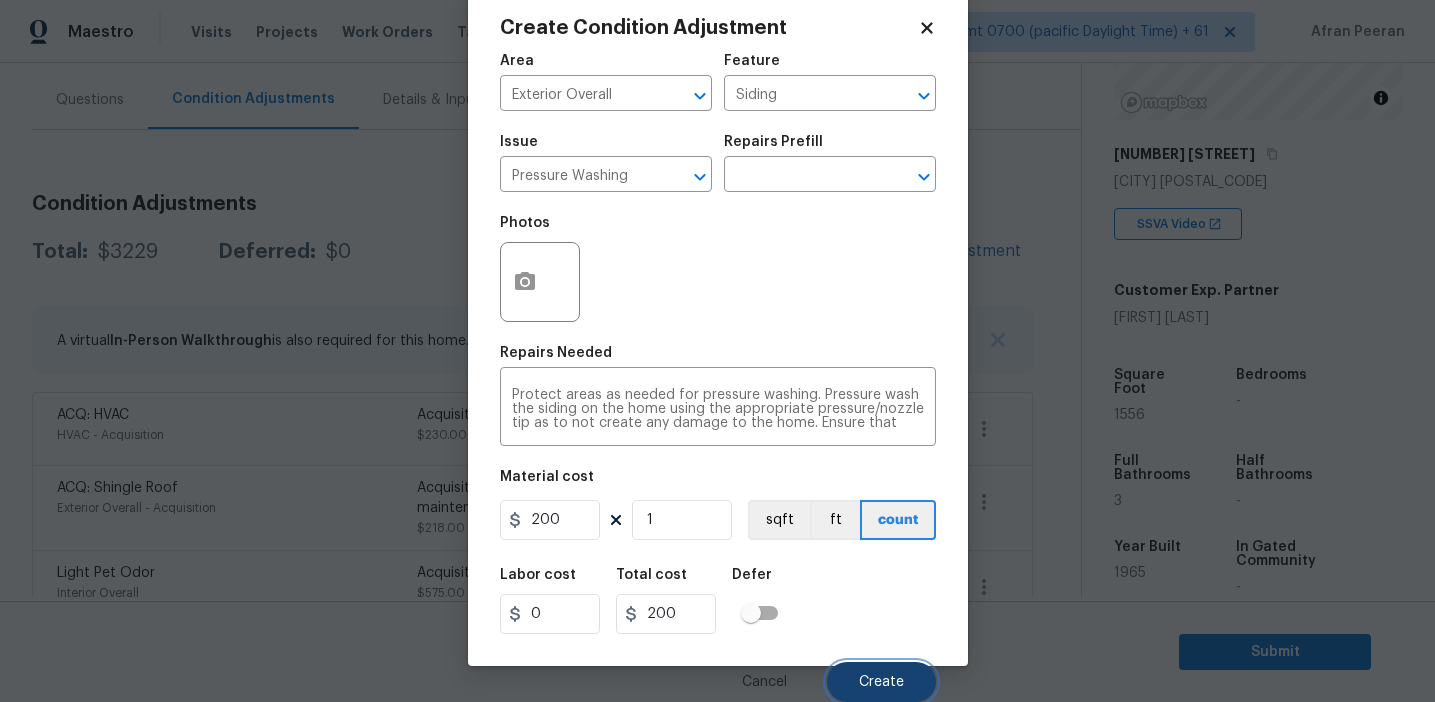 click on "Create" at bounding box center (881, 682) 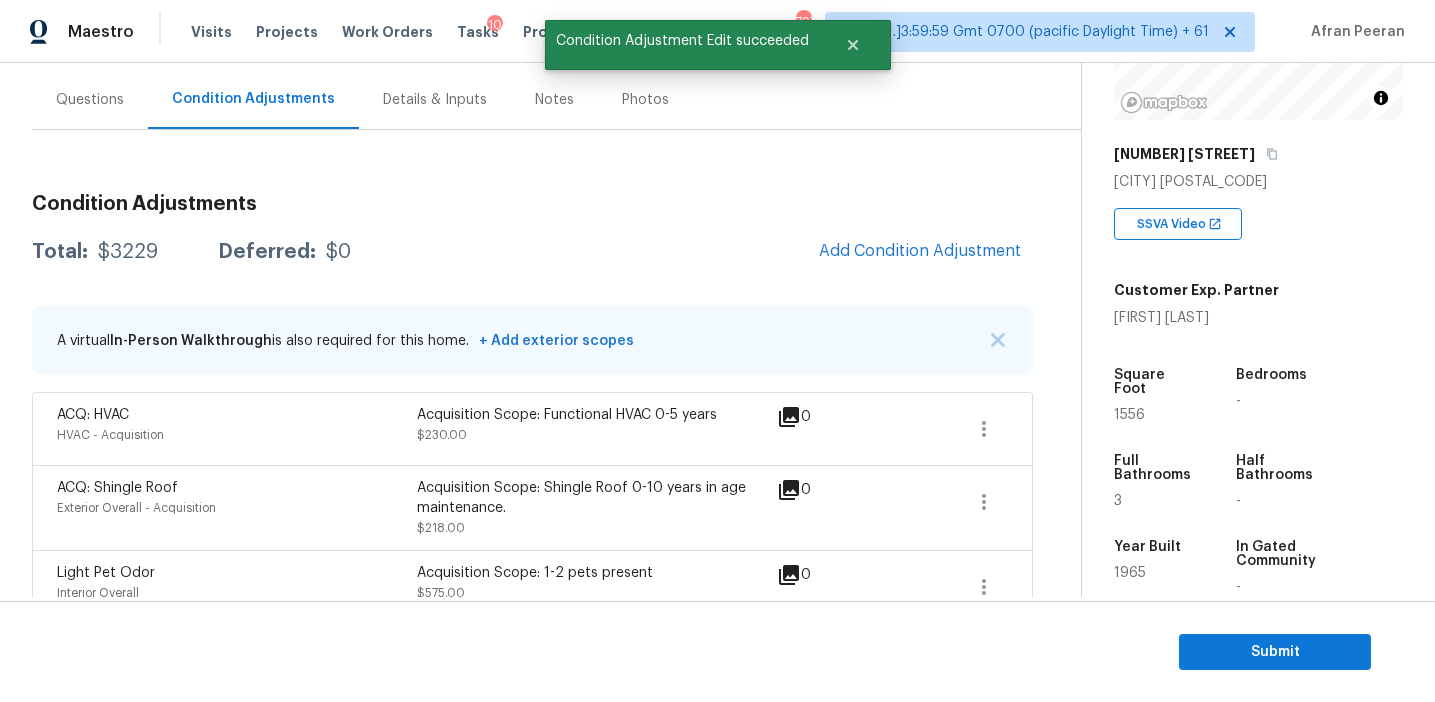 scroll, scrollTop: 38, scrollLeft: 0, axis: vertical 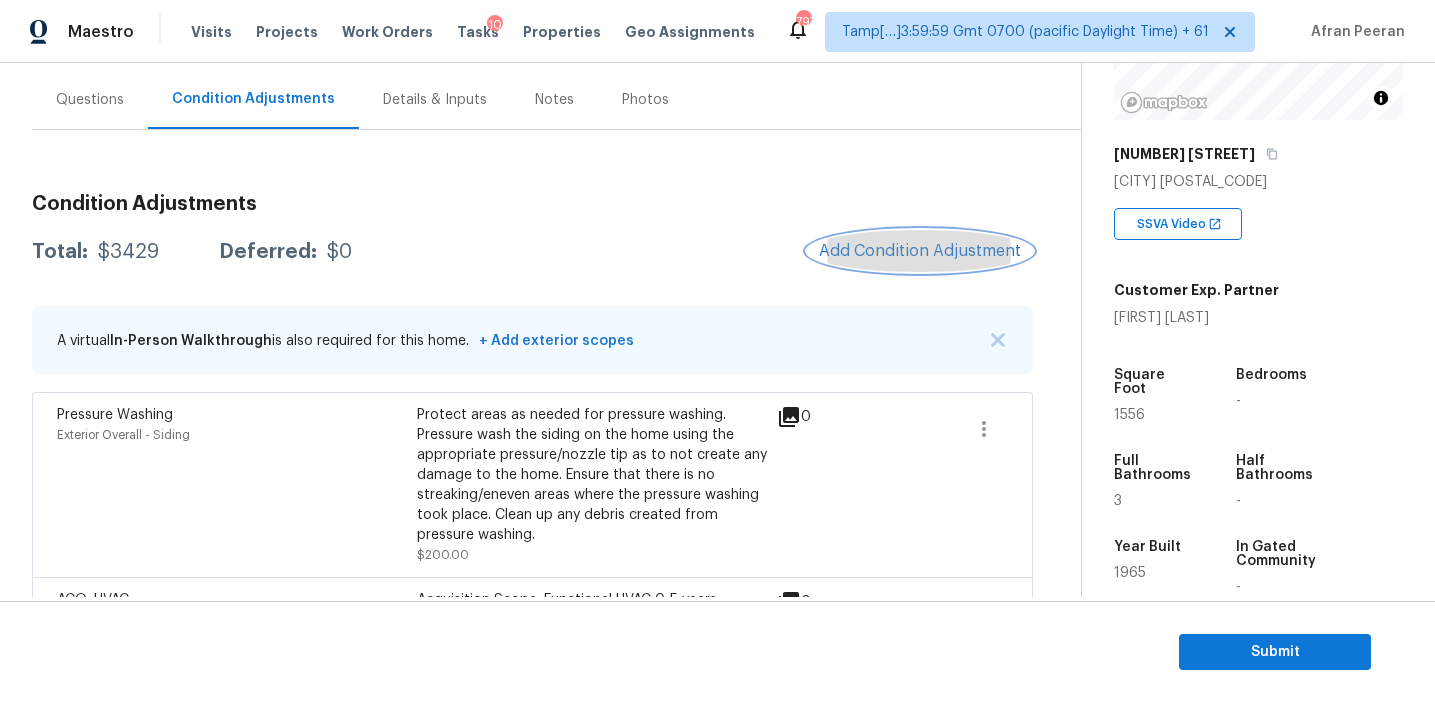 click on "Add Condition Adjustment" at bounding box center [920, 251] 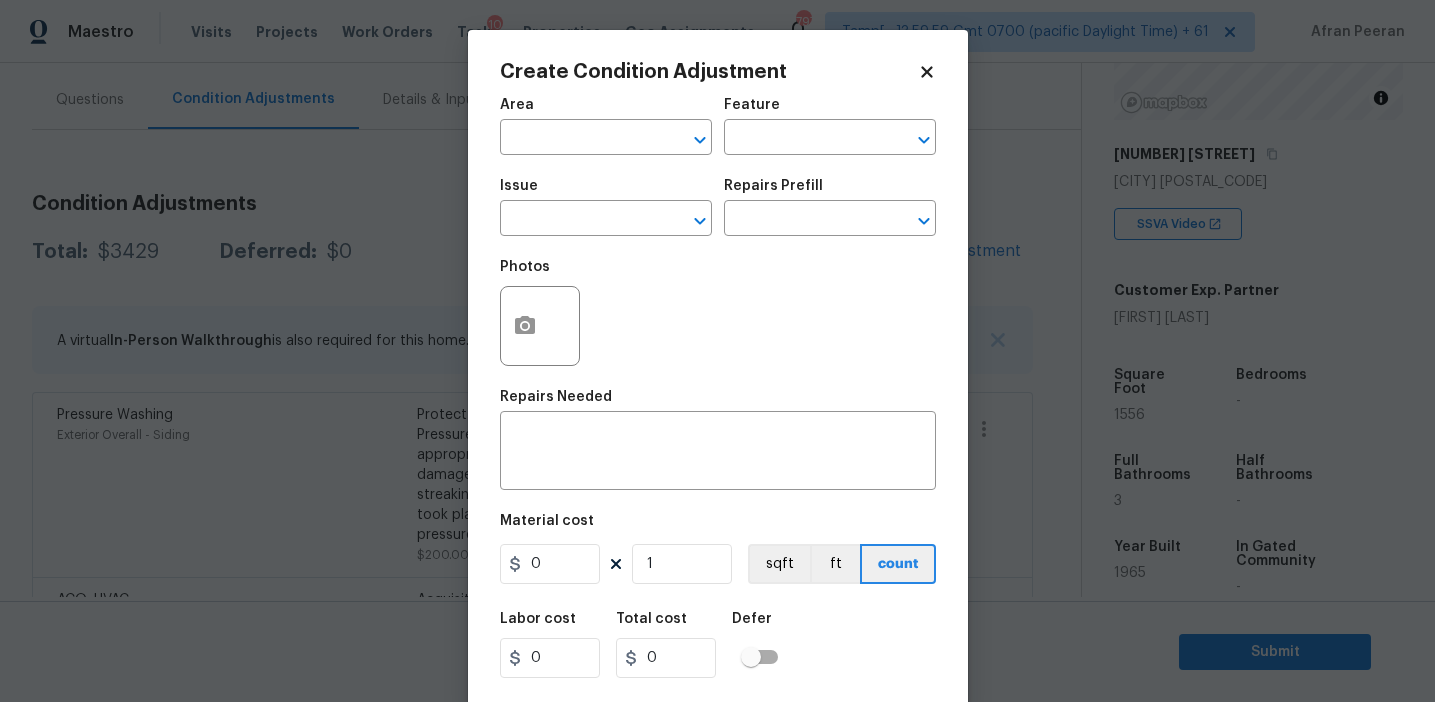 click on "Area" at bounding box center [606, 111] 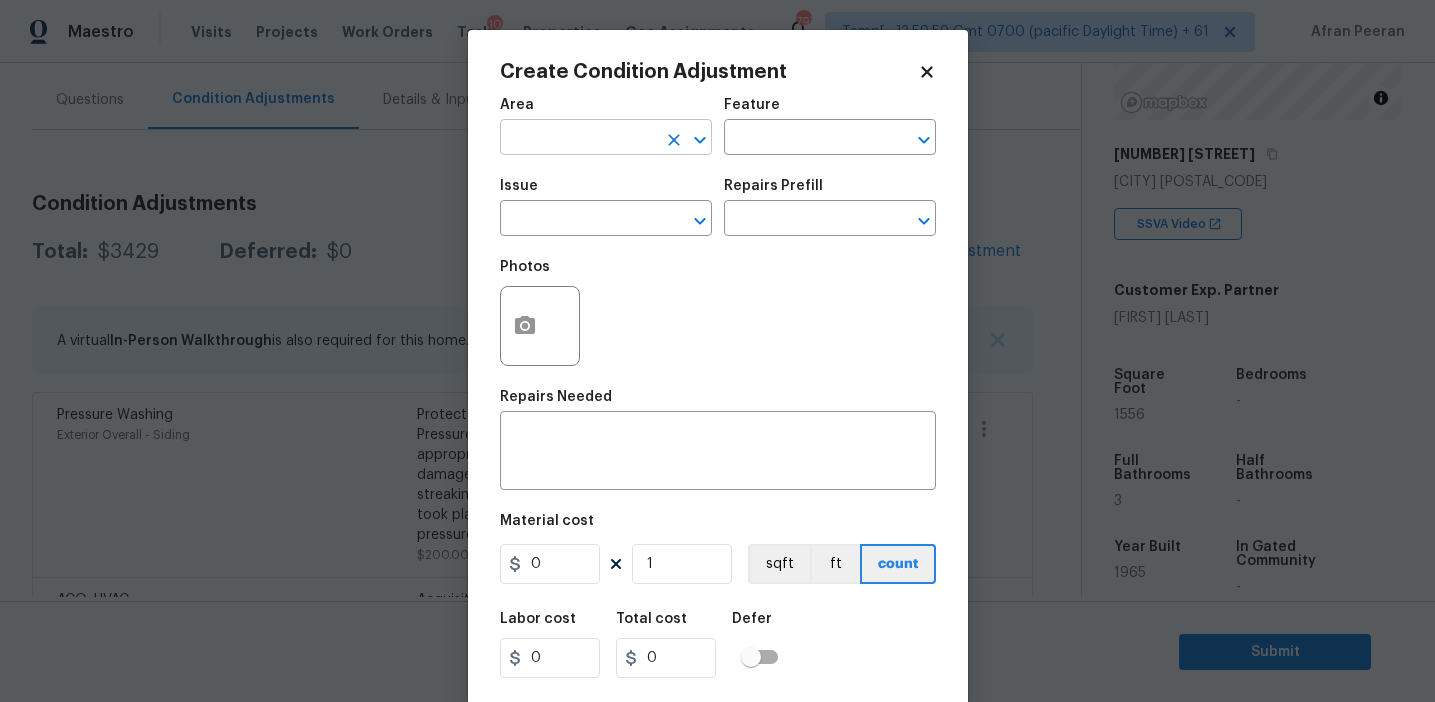 click at bounding box center [578, 139] 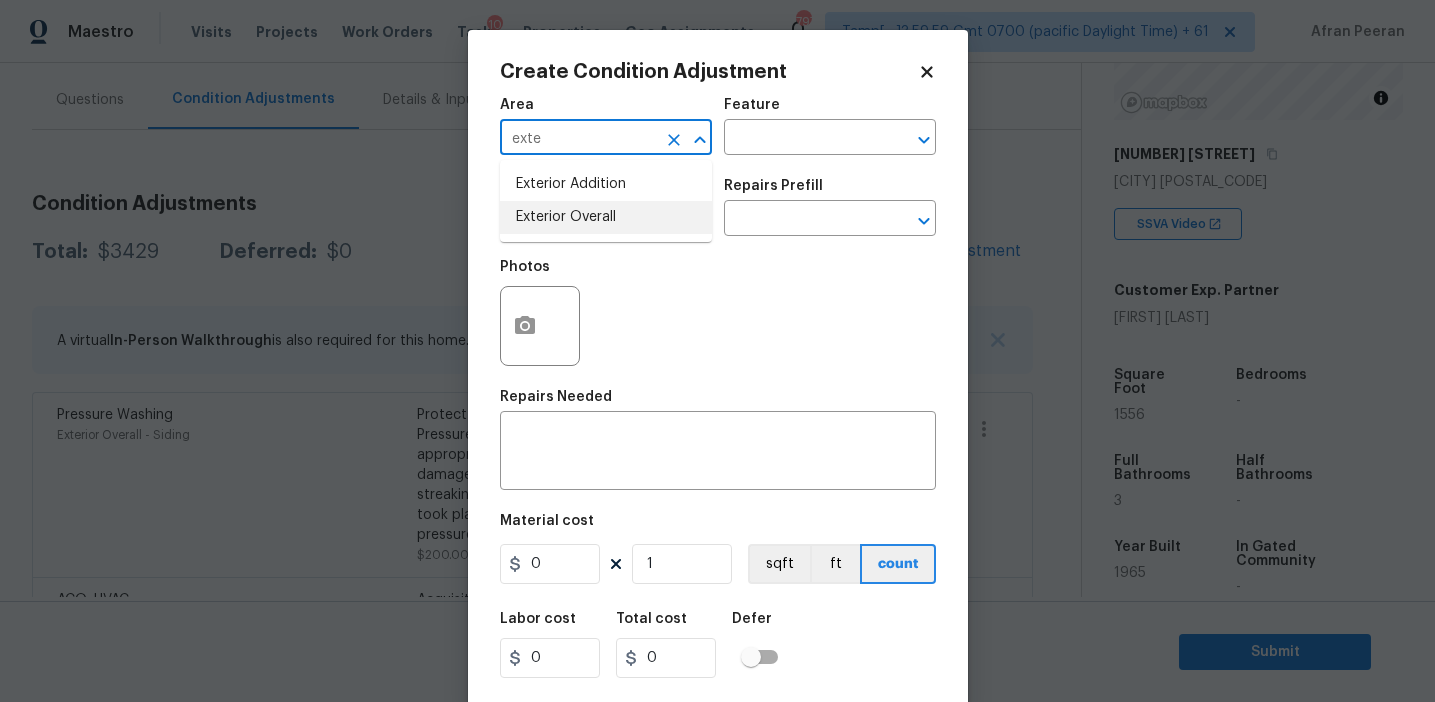 click on "Exterior Overall" at bounding box center (606, 217) 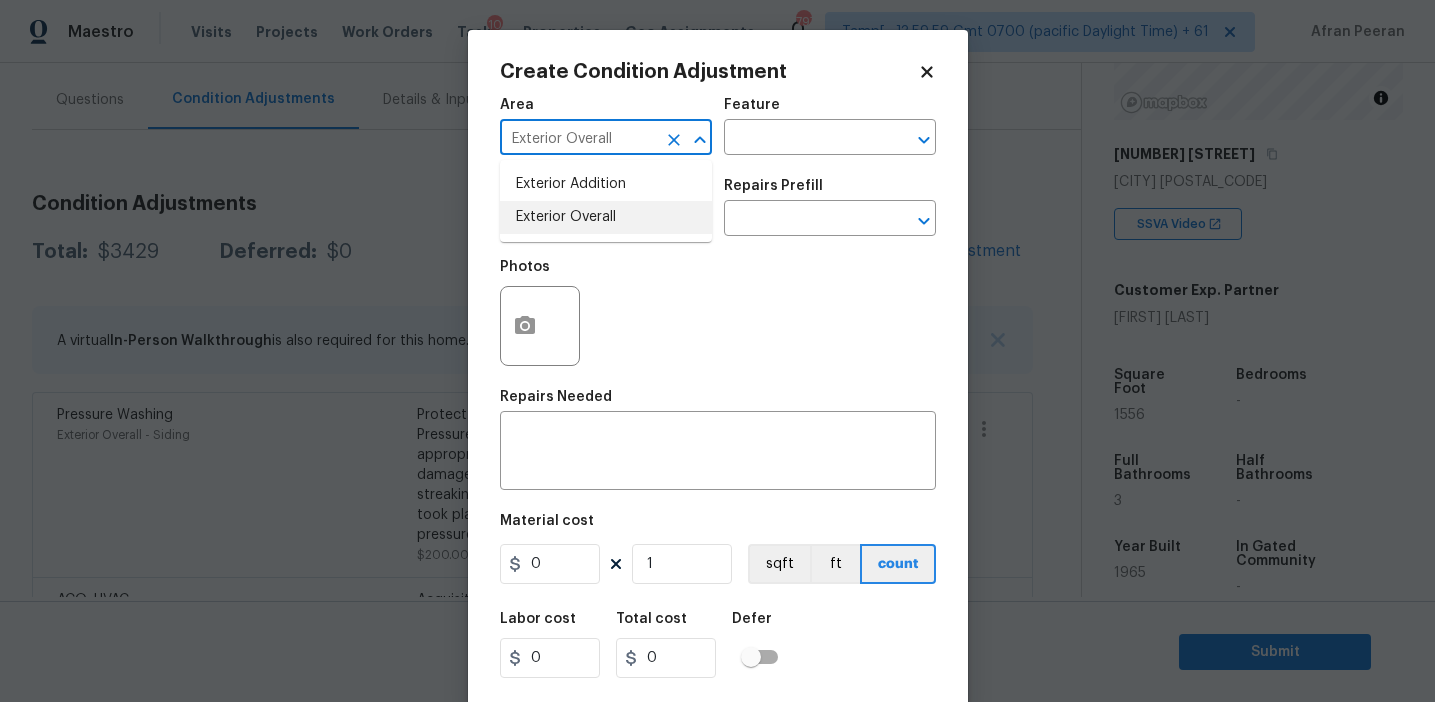 type on "Exterior Overall" 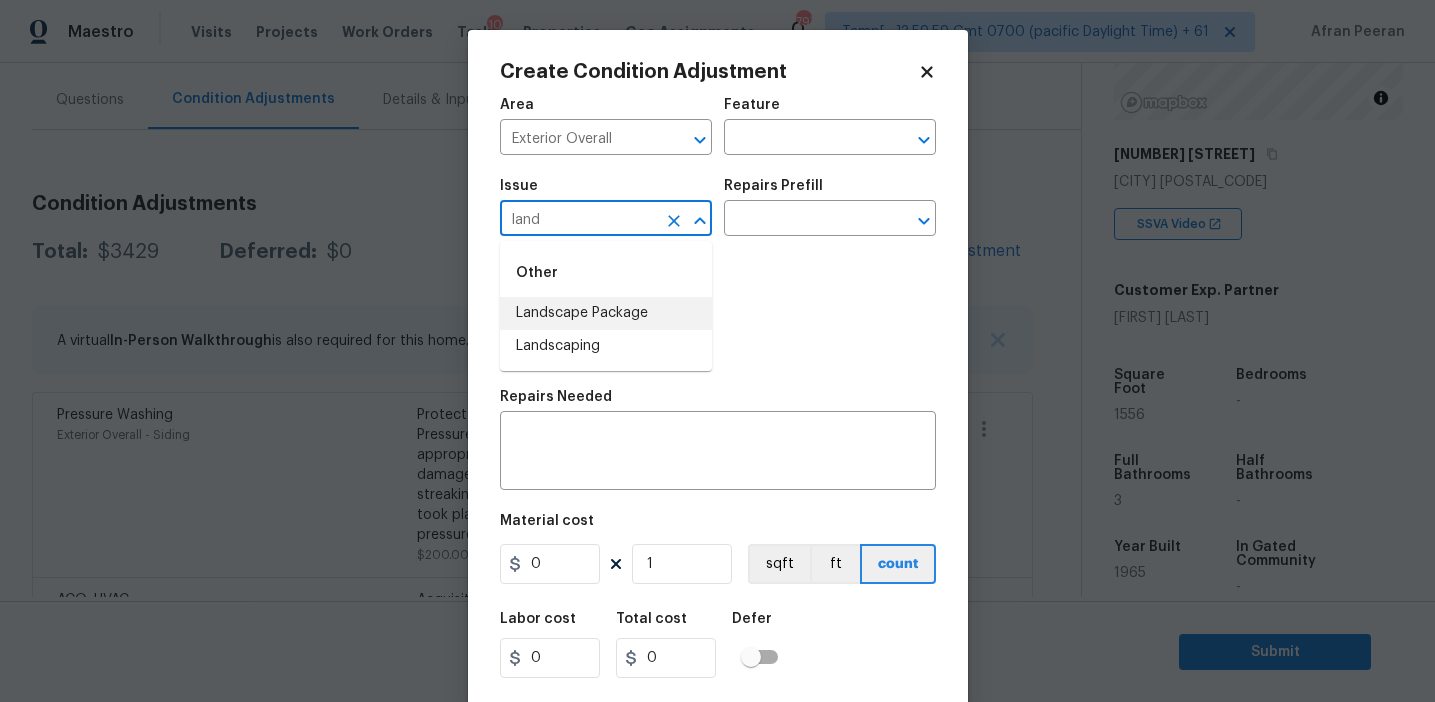 click on "Landscape Package" at bounding box center (606, 313) 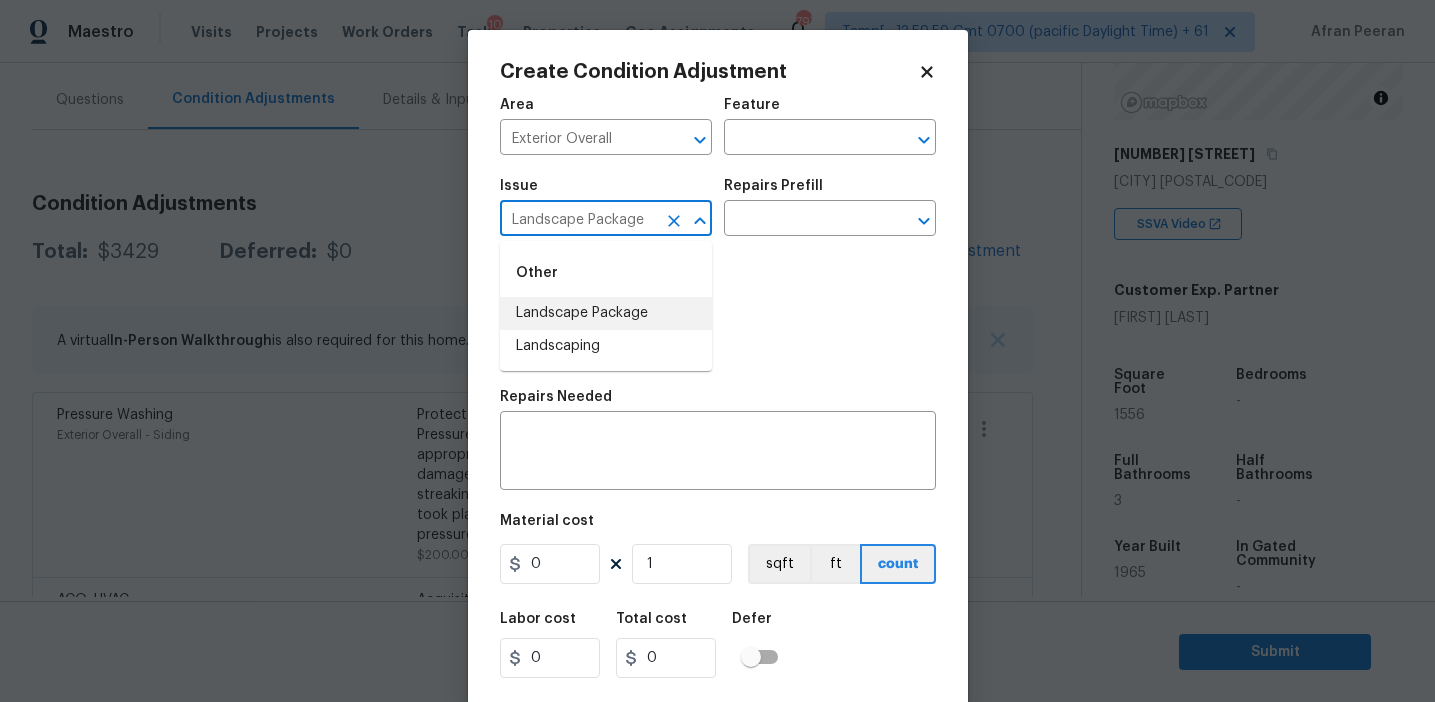 type on "Landscape Package" 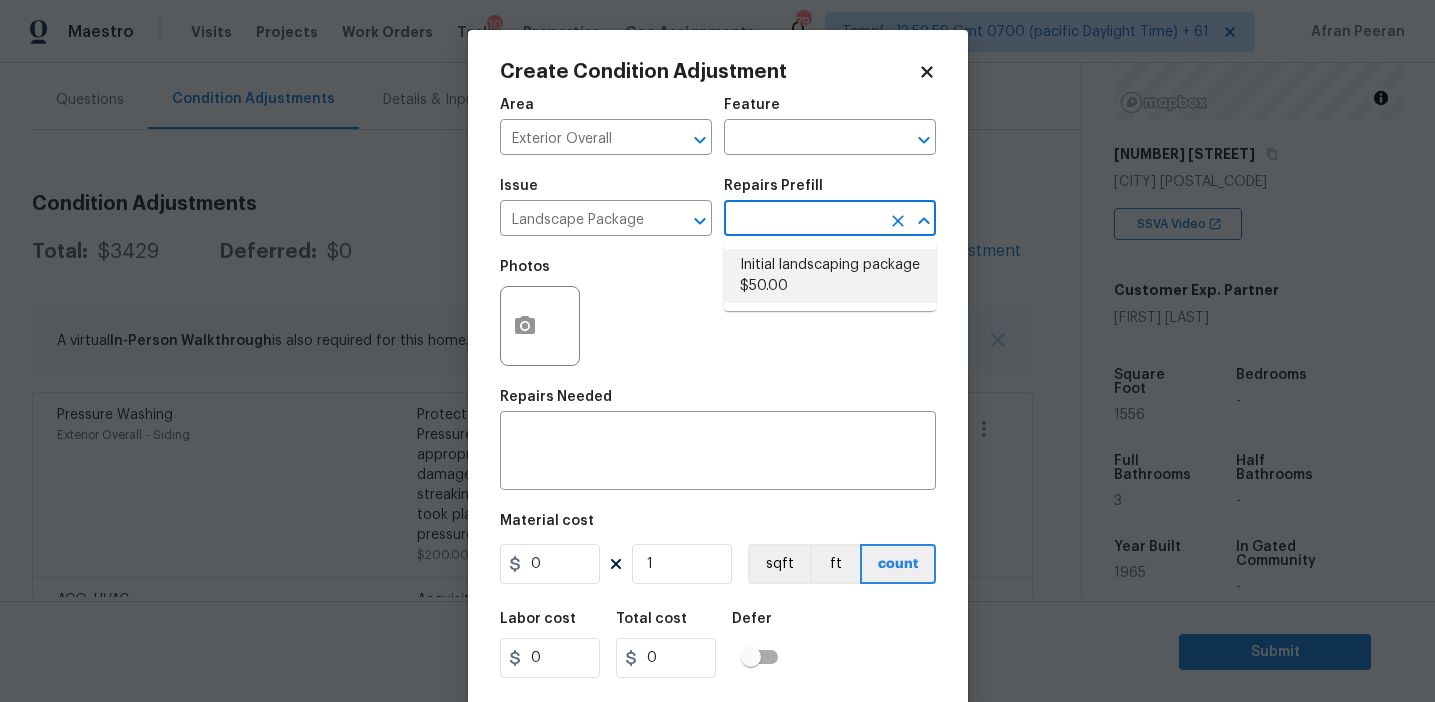click on "Initial landscaping package $50.00" at bounding box center [830, 276] 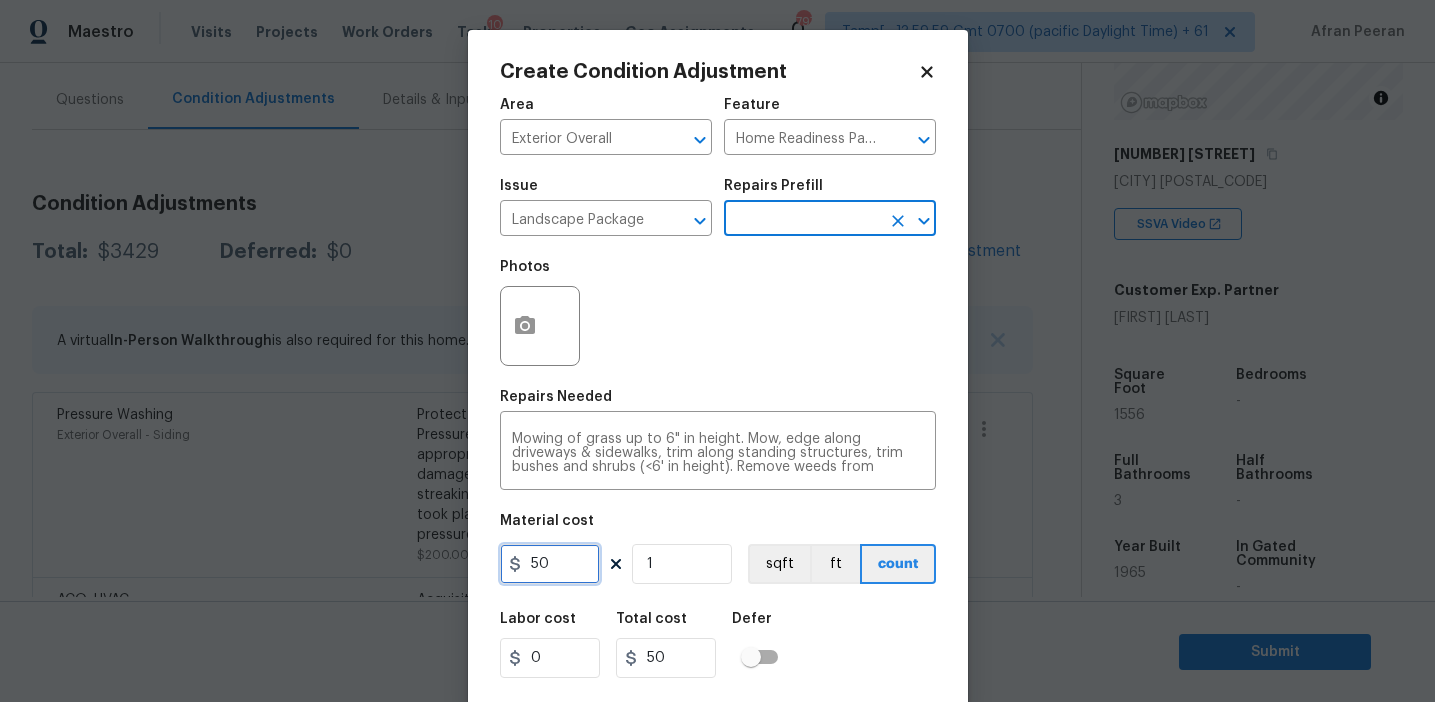 click on "50" at bounding box center (550, 564) 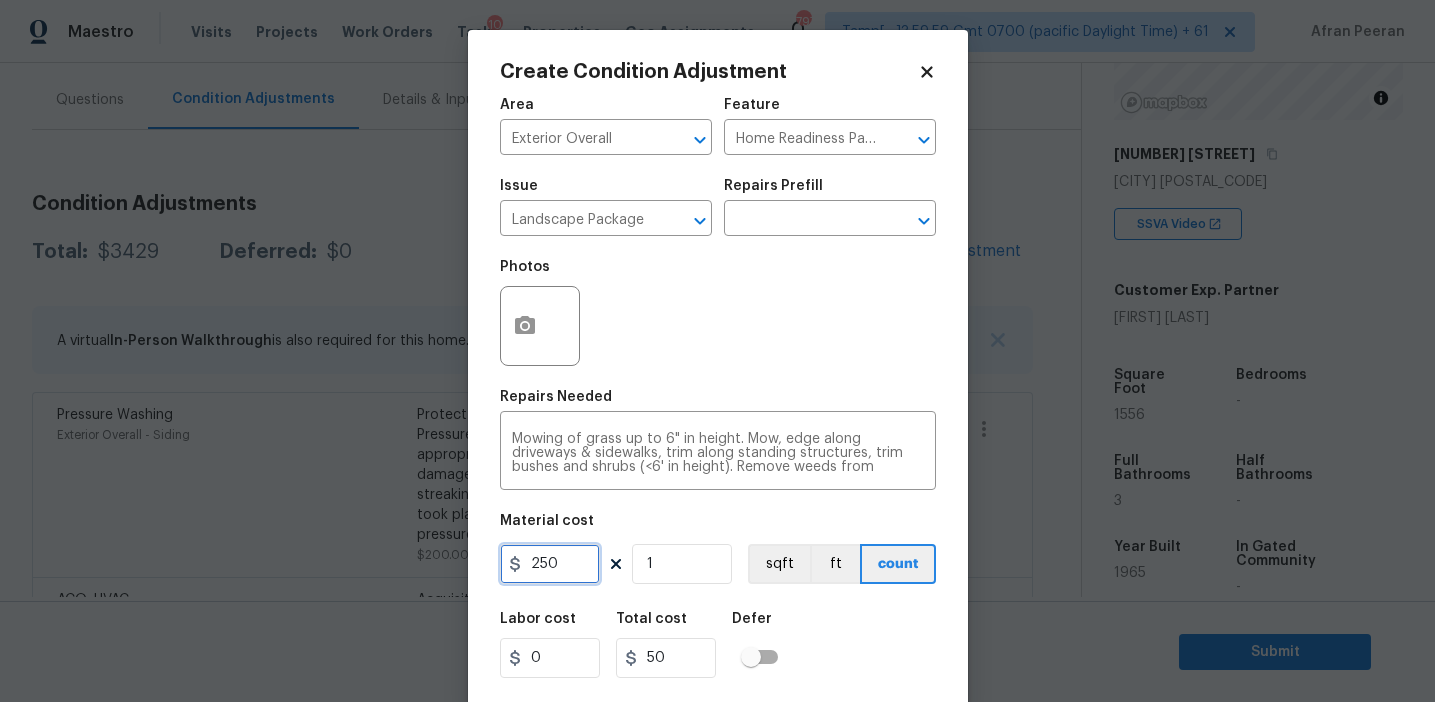 type on "250" 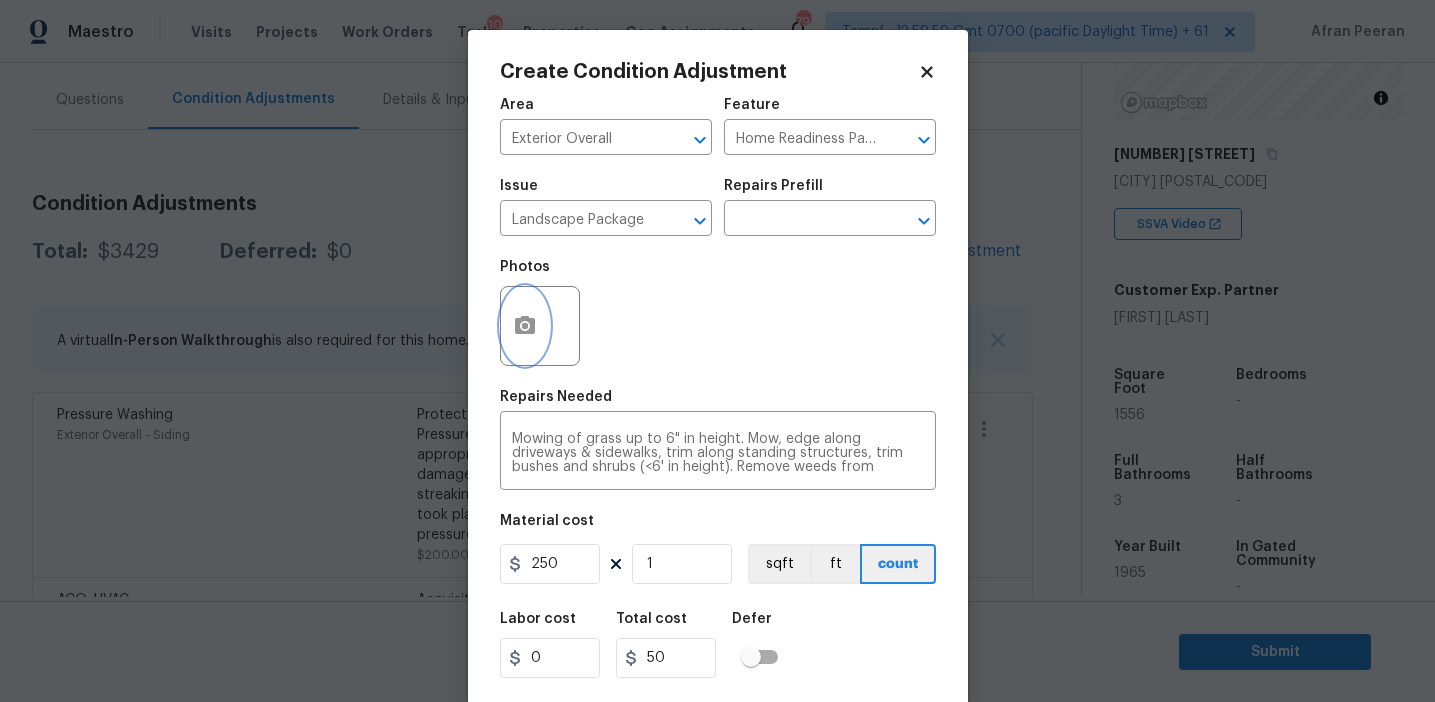 type on "250" 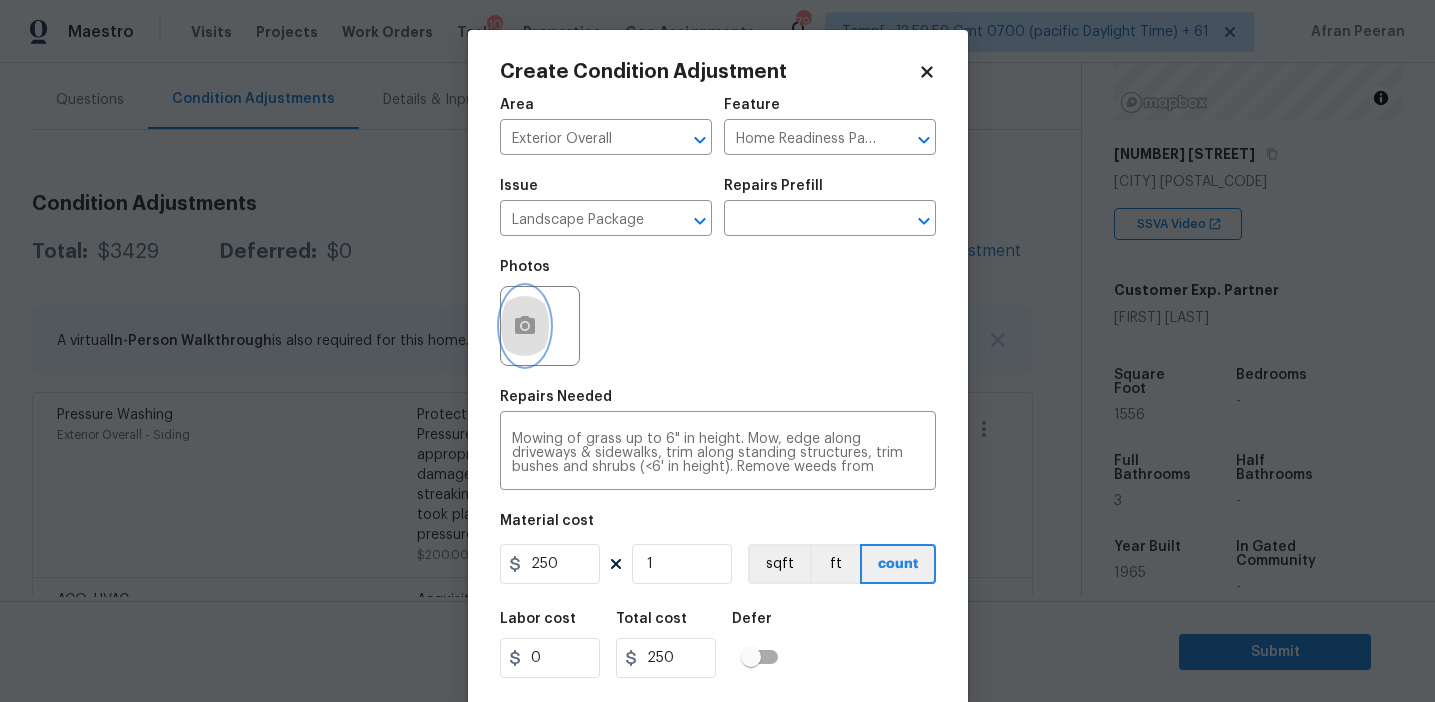 click 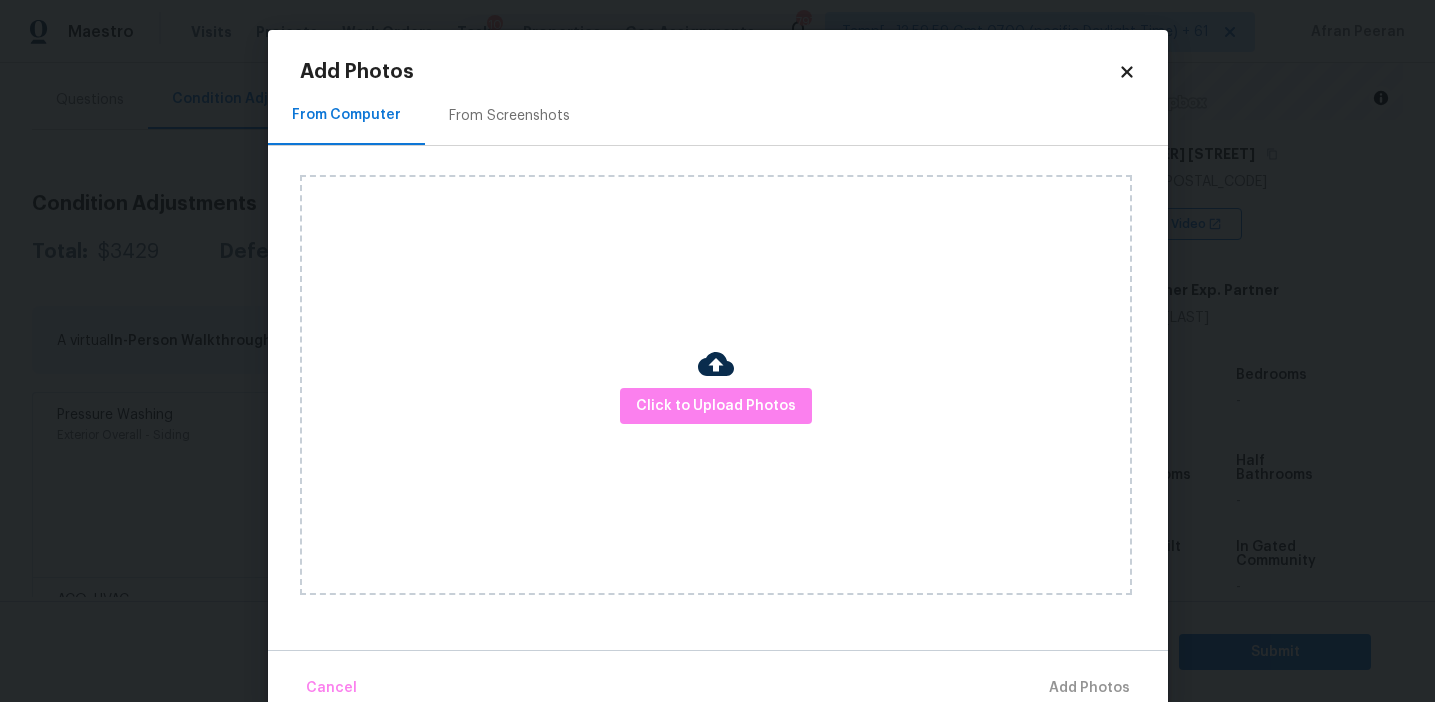 click on "From Screenshots" at bounding box center [509, 115] 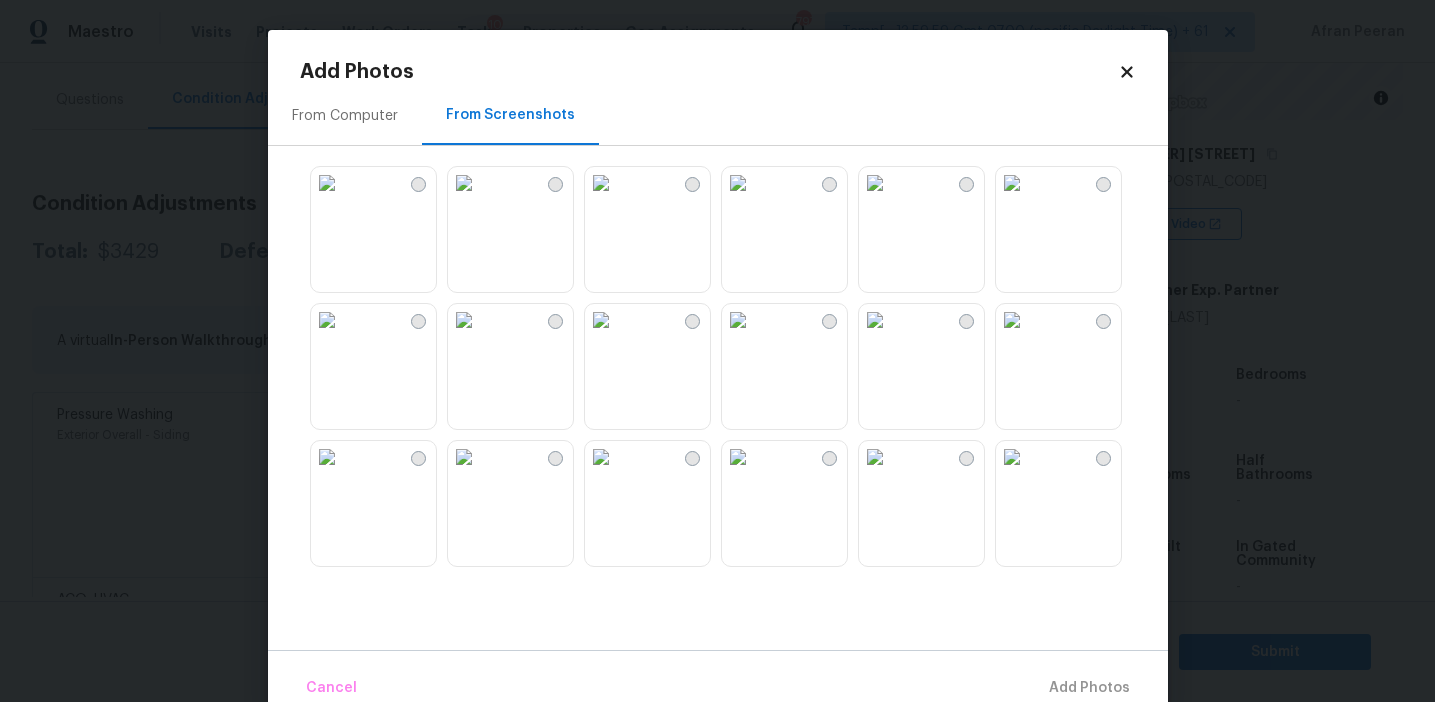 click at bounding box center [875, 183] 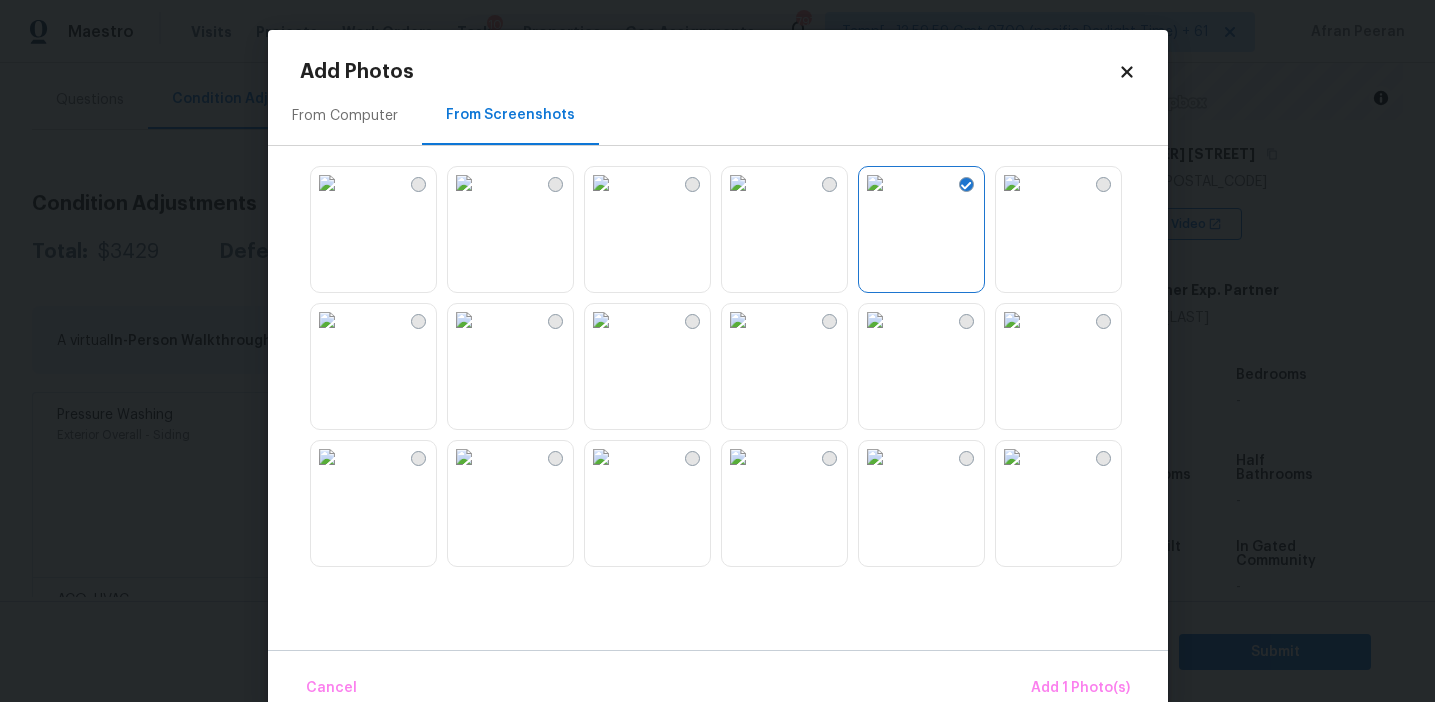 click at bounding box center (1012, 183) 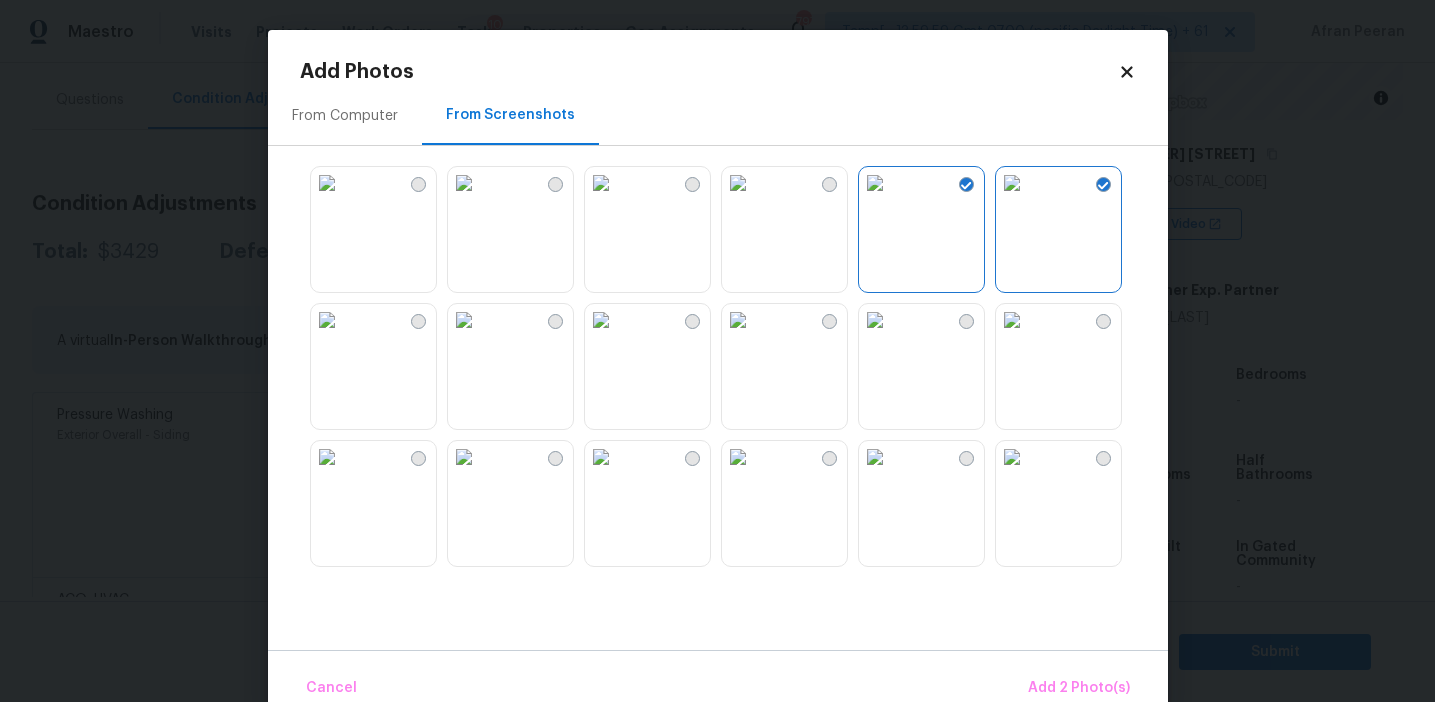 click at bounding box center [738, 320] 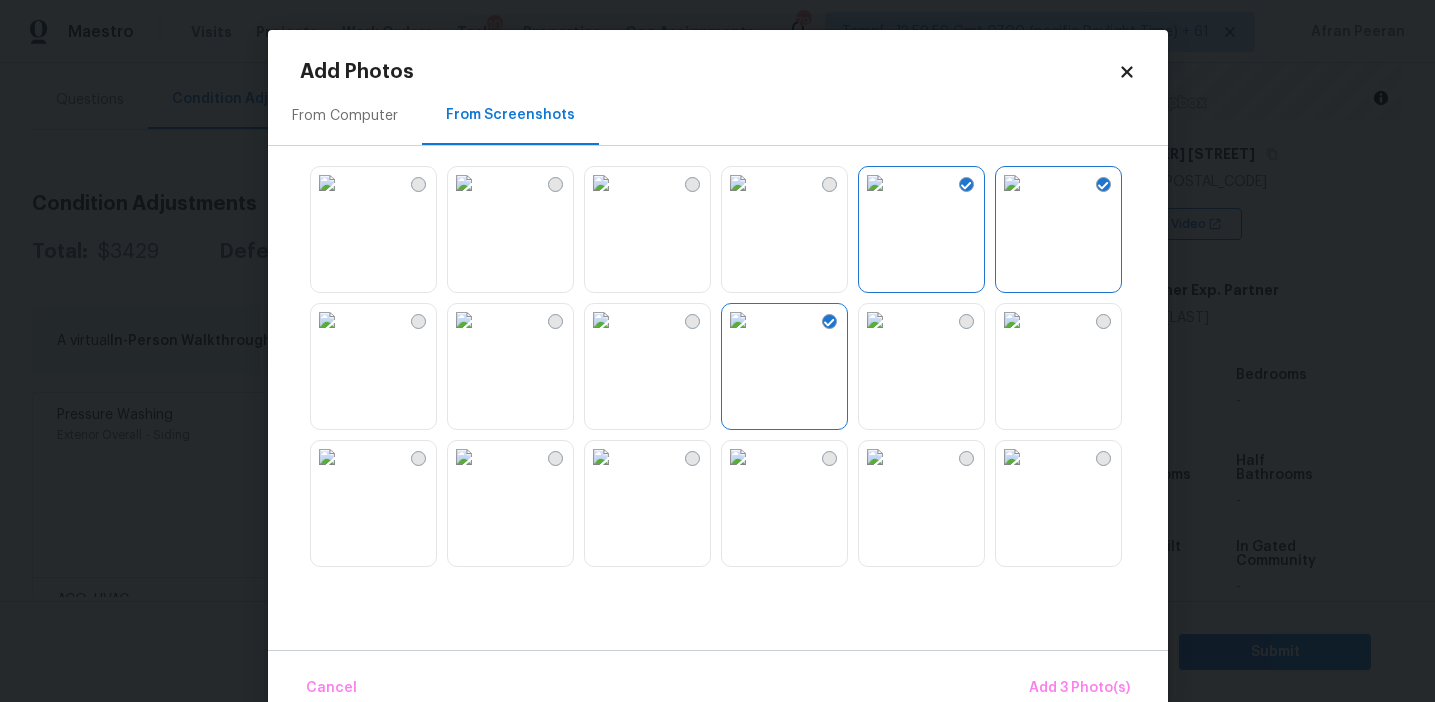 click at bounding box center [875, 457] 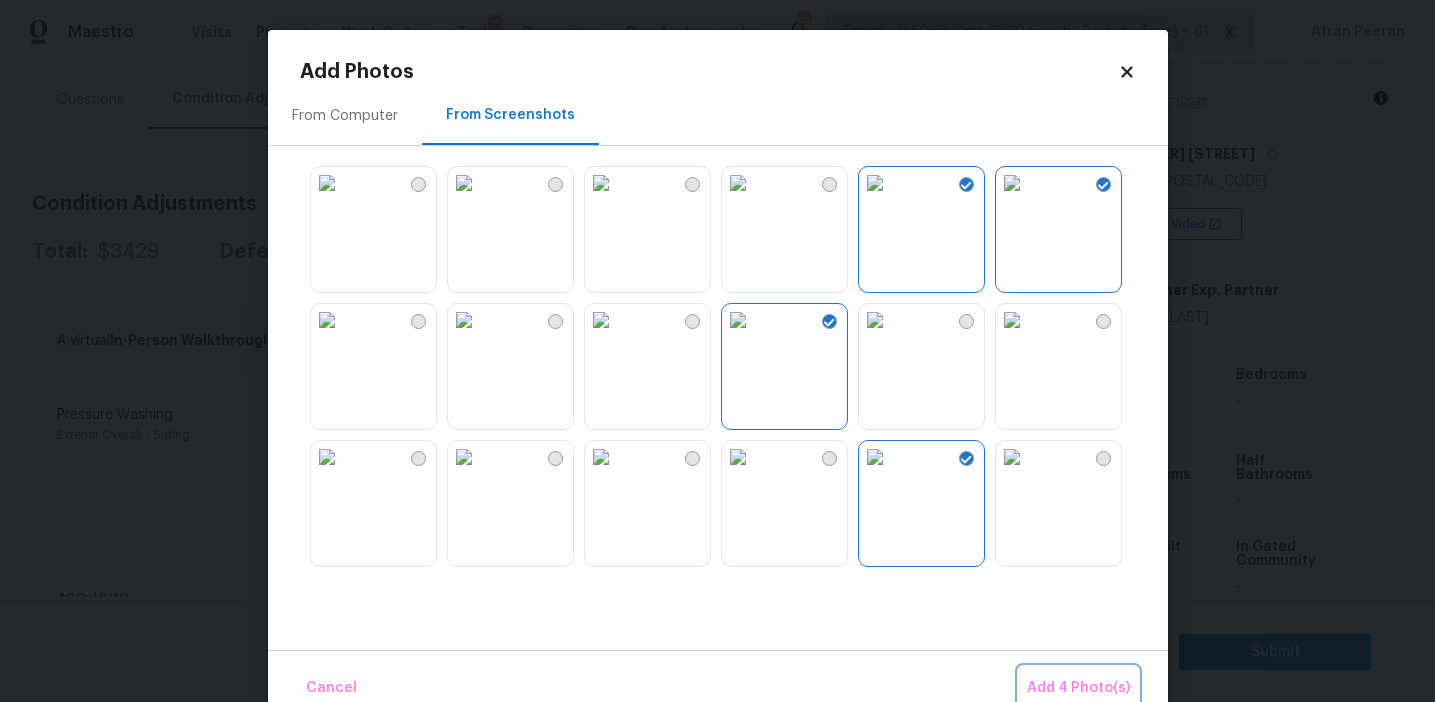 click on "Add 4 Photo(s)" at bounding box center (1078, 688) 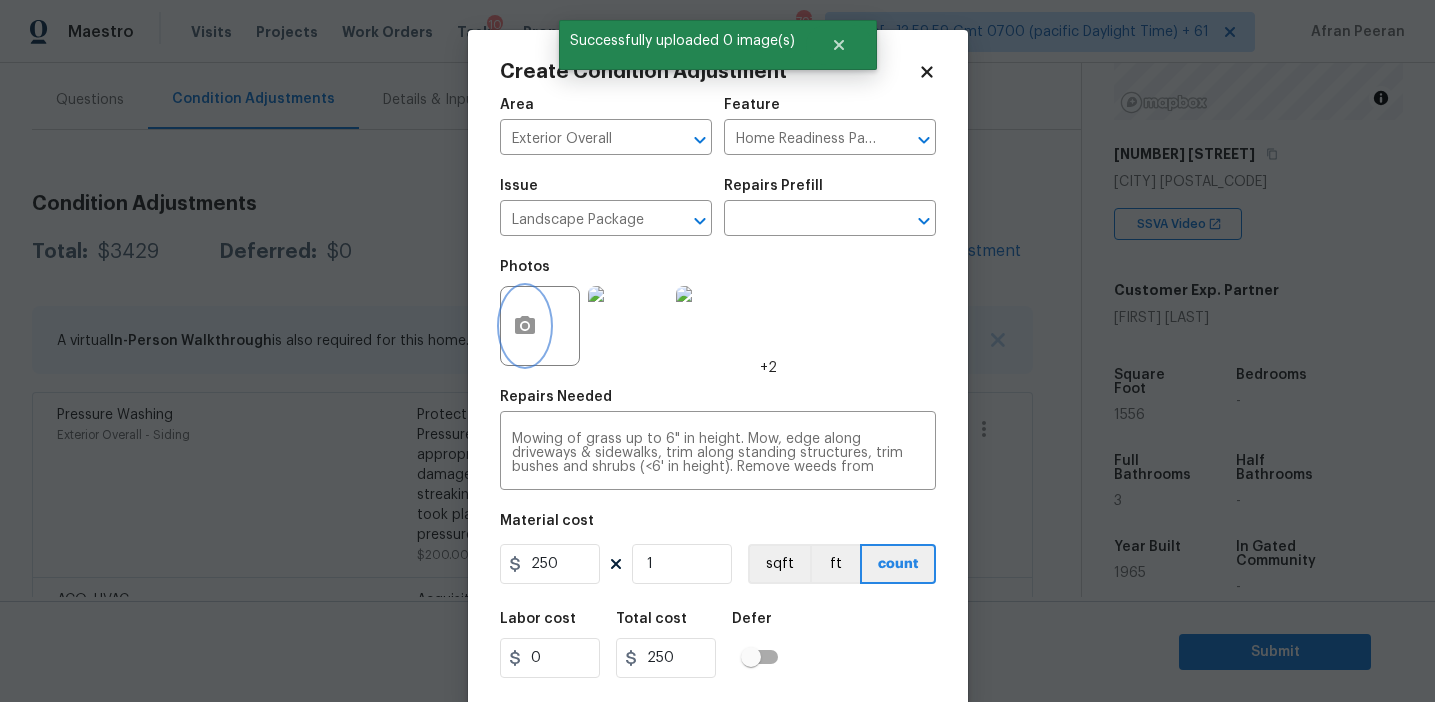 scroll, scrollTop: 45, scrollLeft: 0, axis: vertical 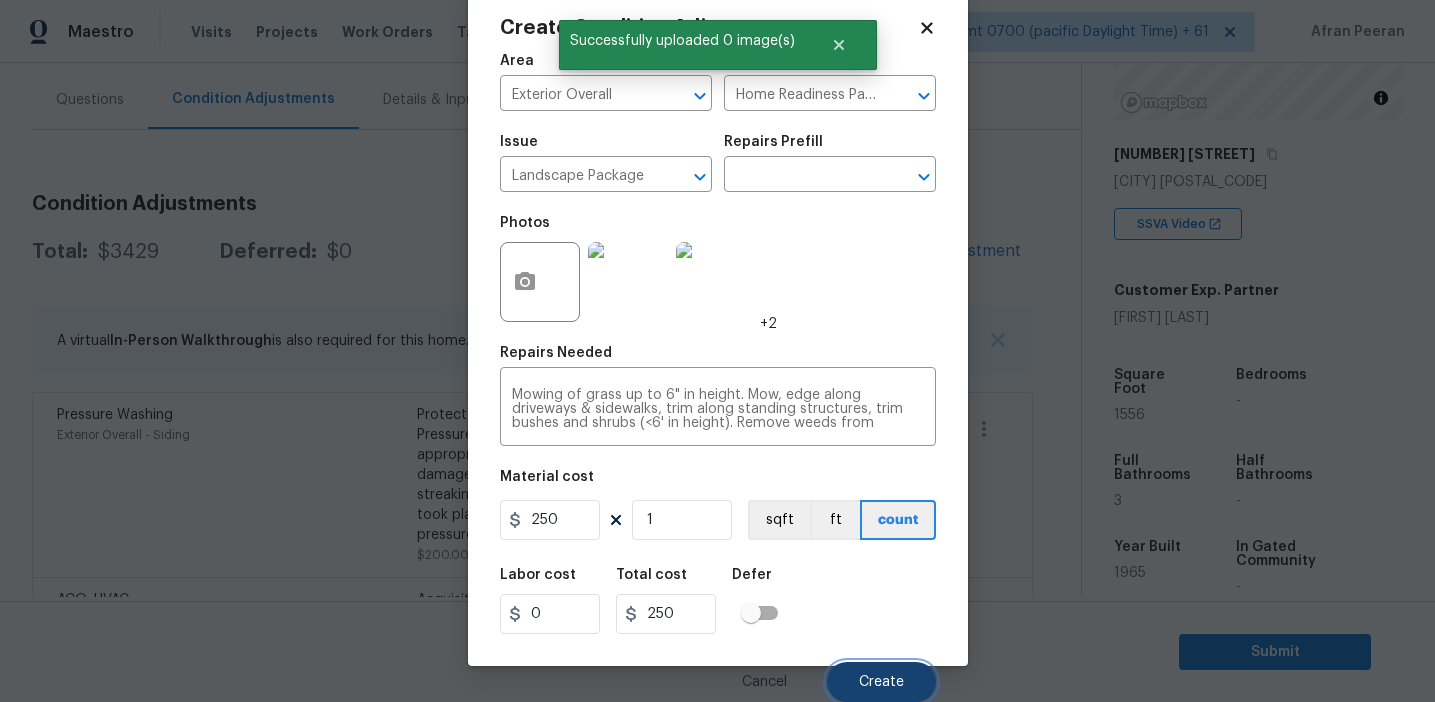 click on "Create" at bounding box center (881, 682) 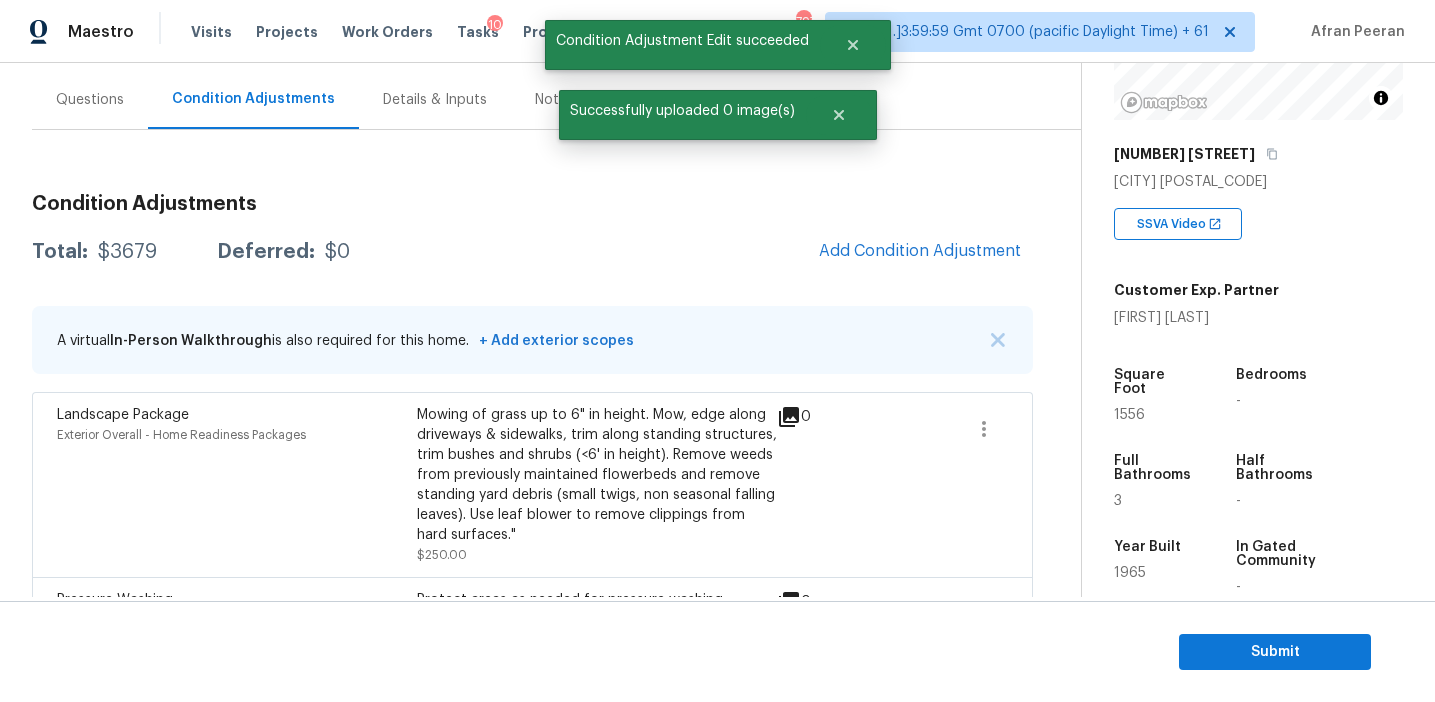 scroll, scrollTop: 38, scrollLeft: 0, axis: vertical 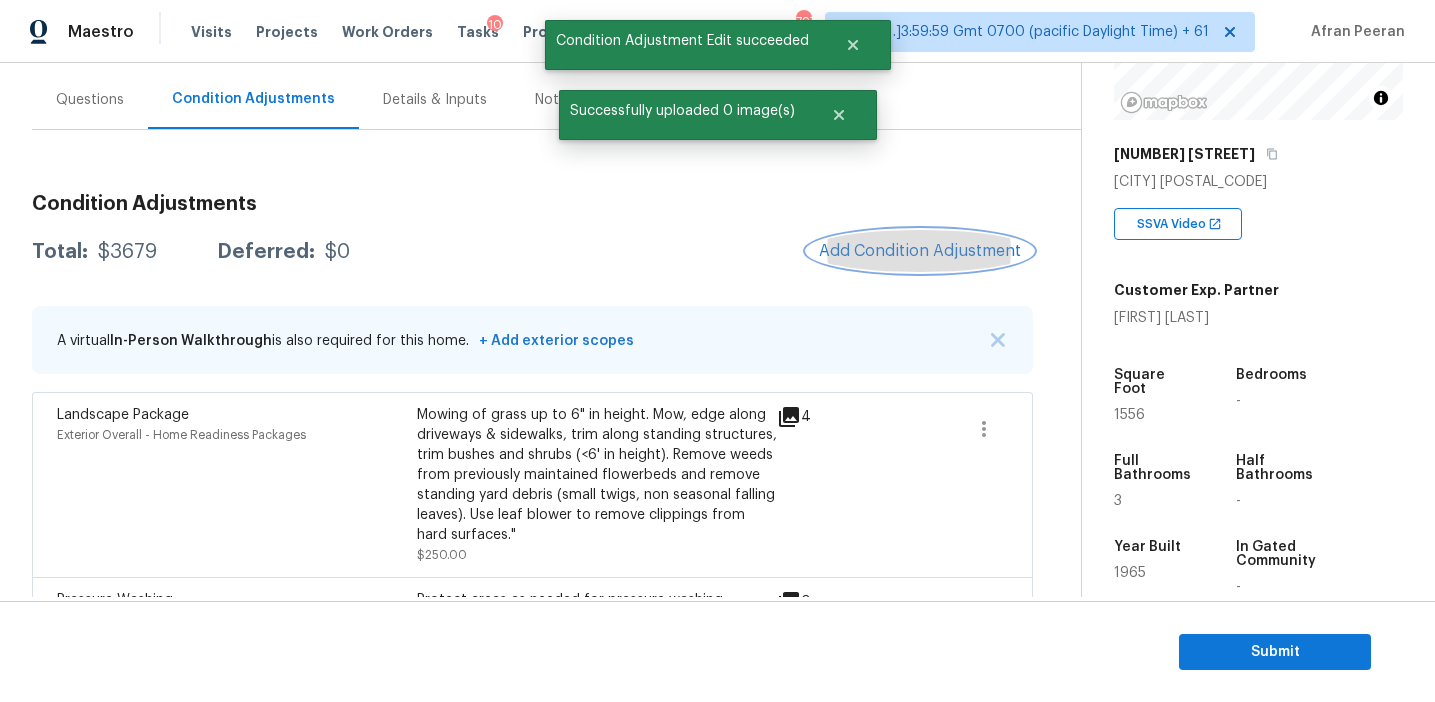 click on "Add Condition Adjustment" at bounding box center (920, 251) 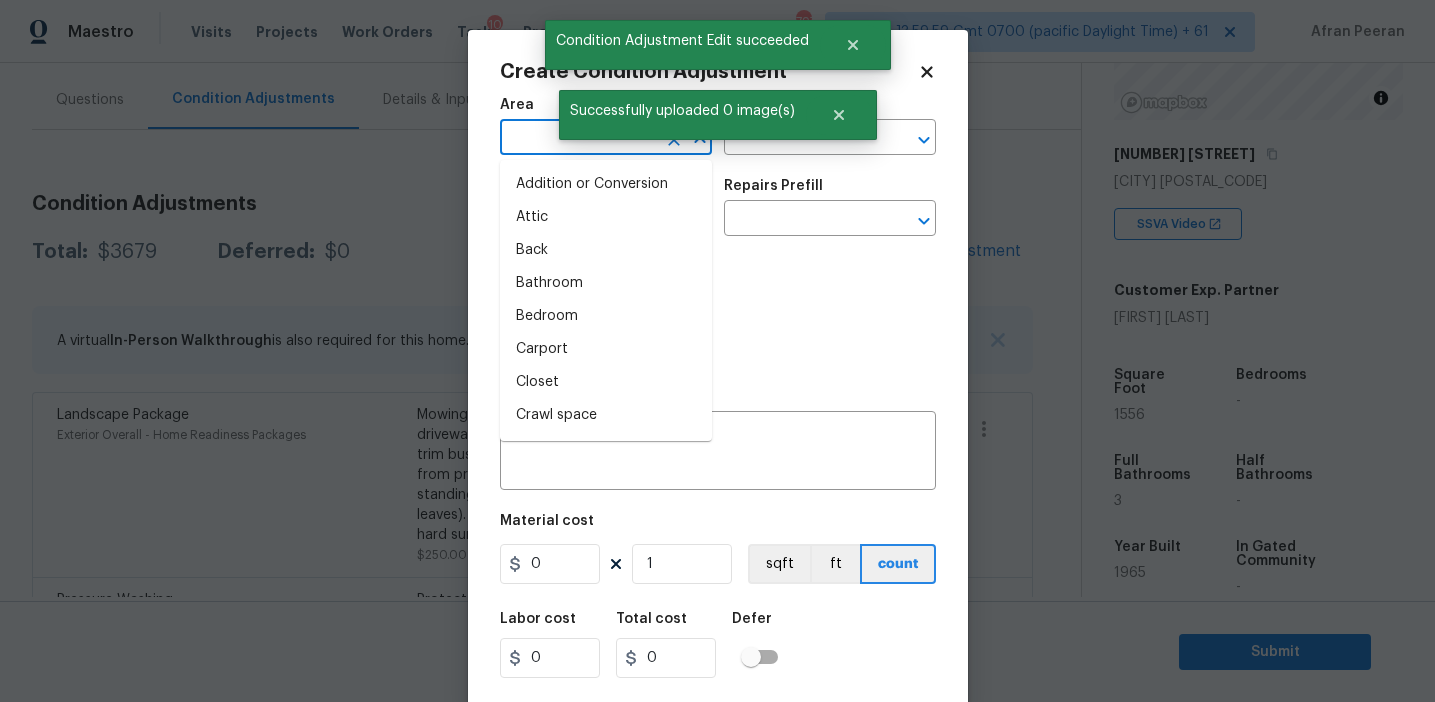 click at bounding box center [578, 139] 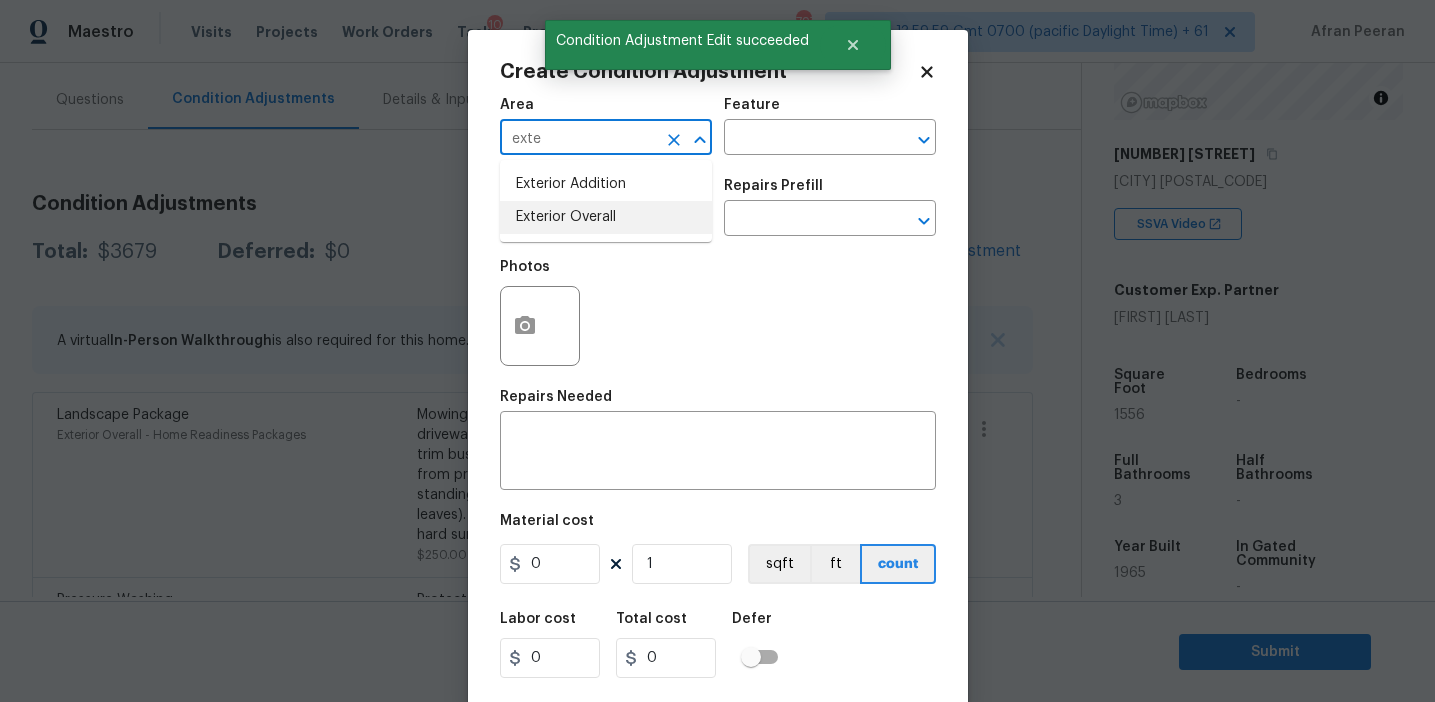 click on "Exterior Overall" at bounding box center (606, 217) 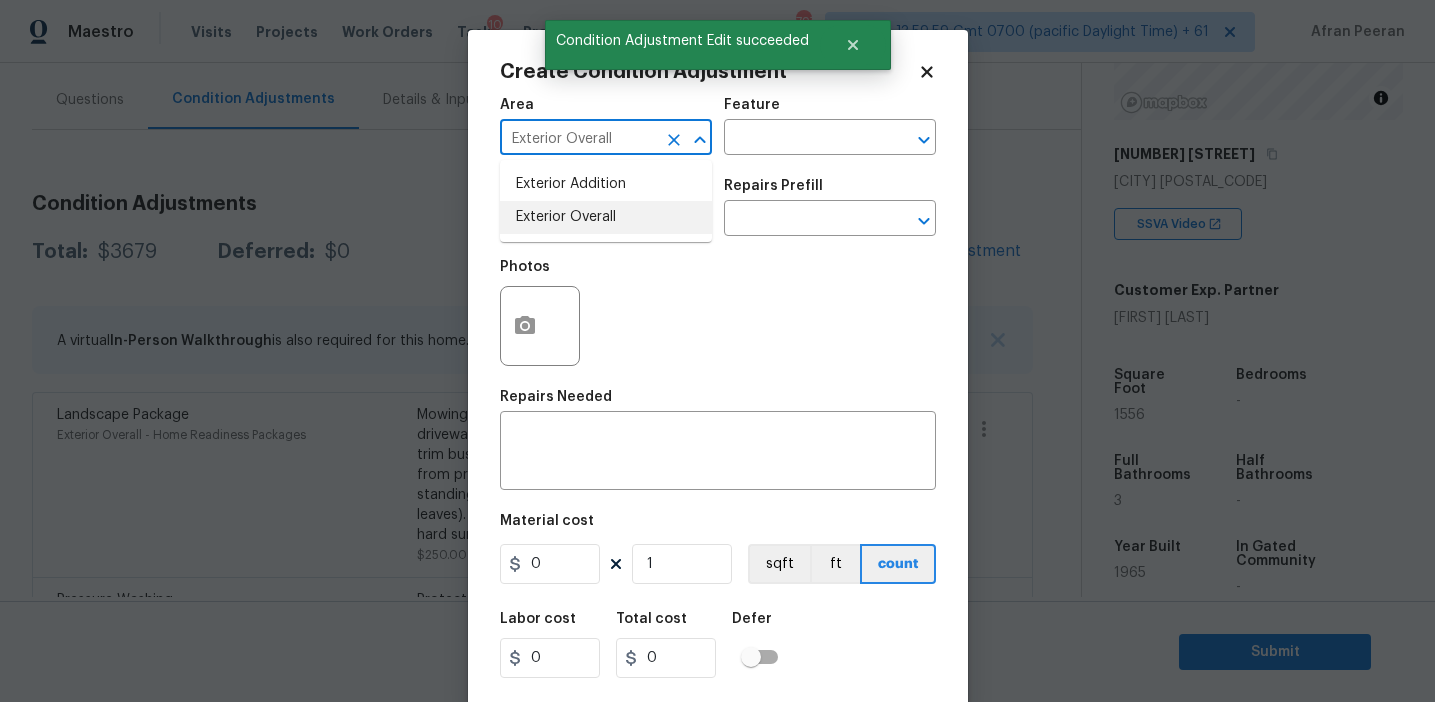 type on "Exterior Overall" 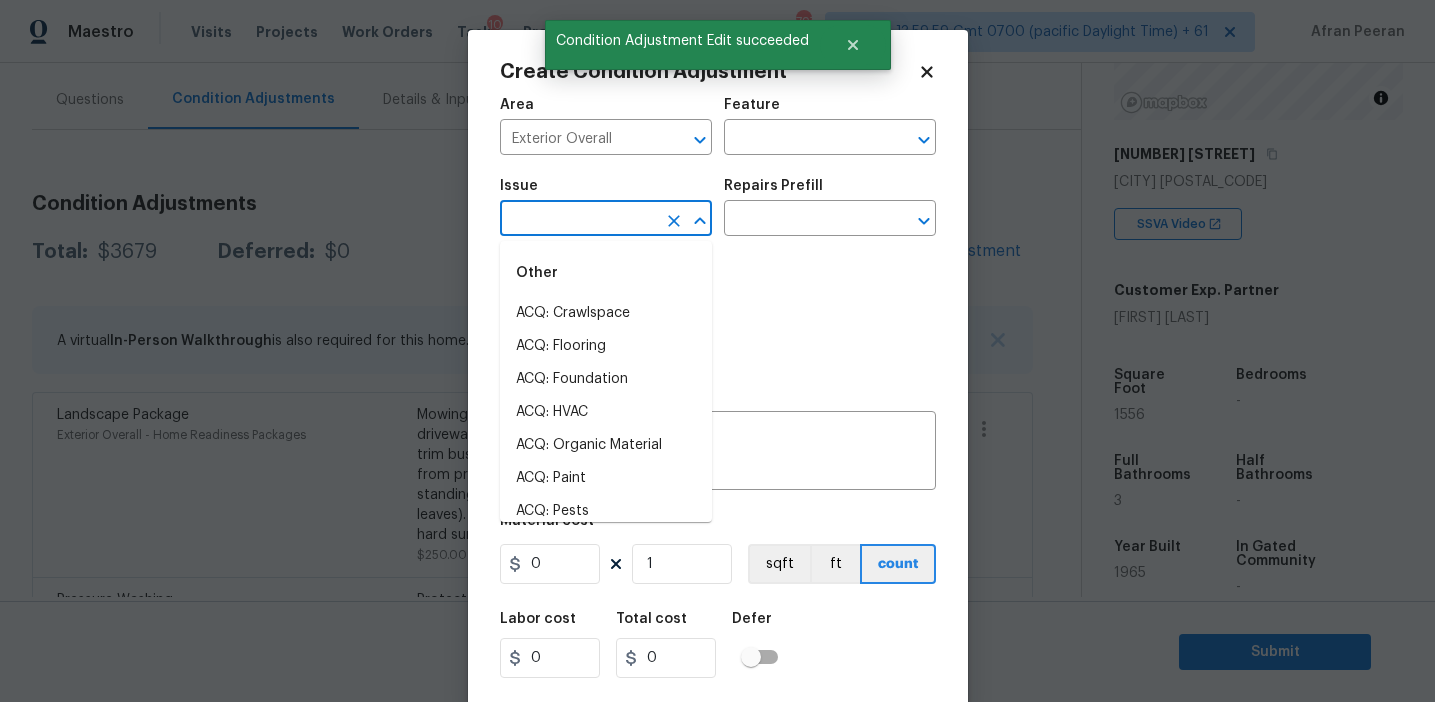 click at bounding box center (578, 220) 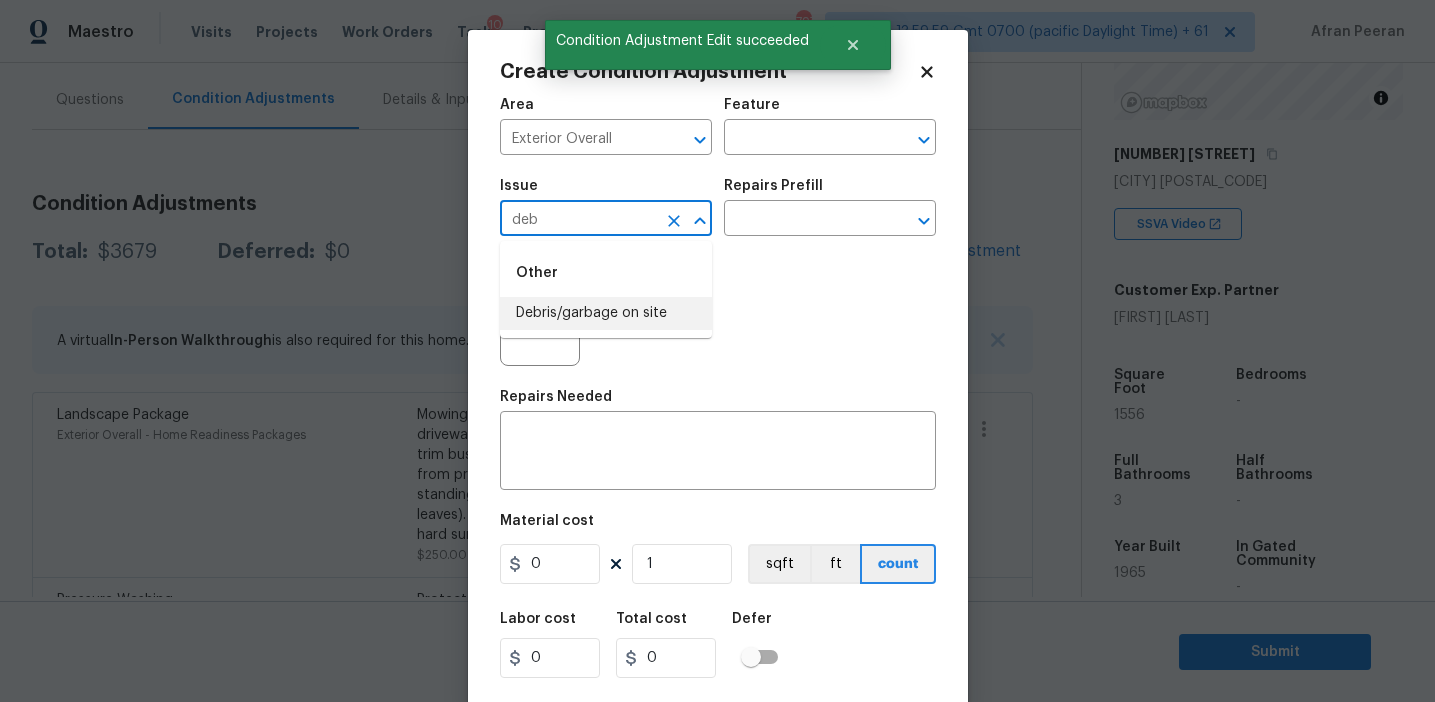click on "Debris/garbage on site" at bounding box center [606, 313] 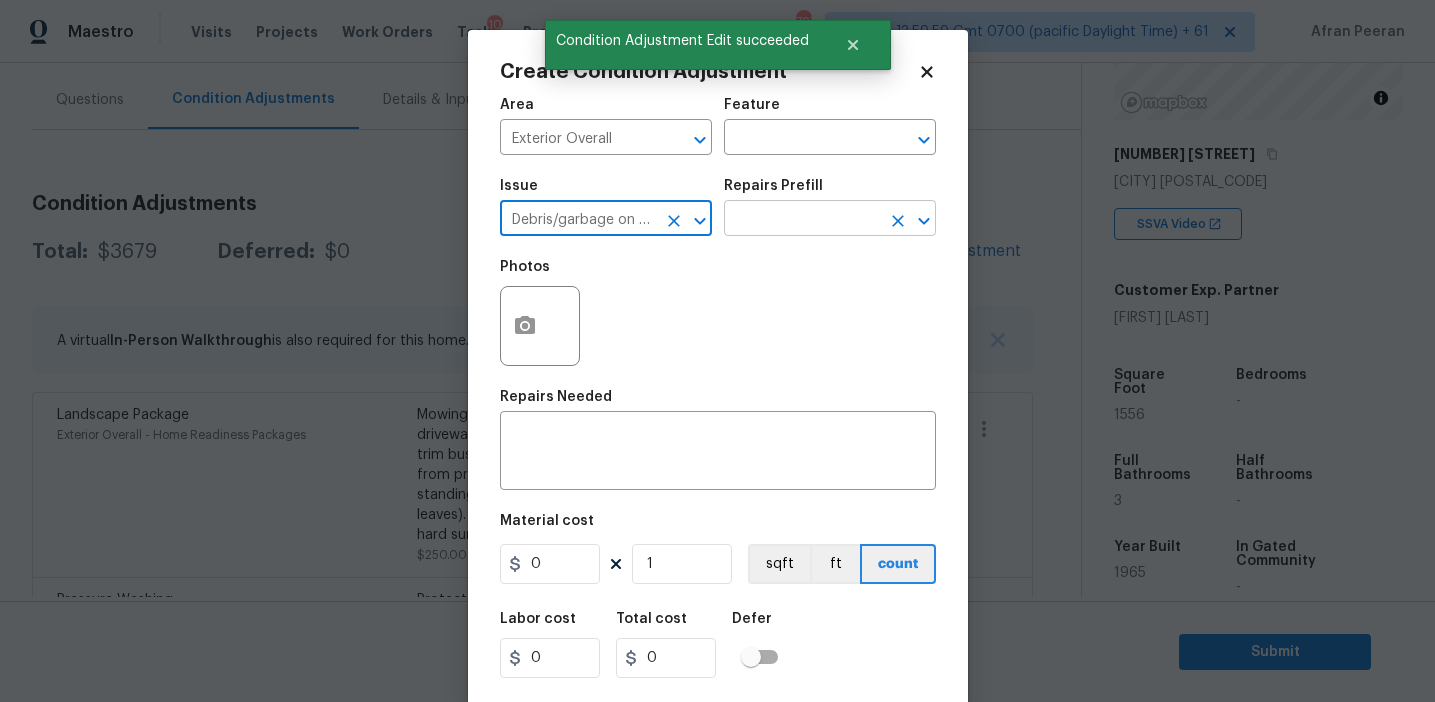 type on "Debris/garbage on site" 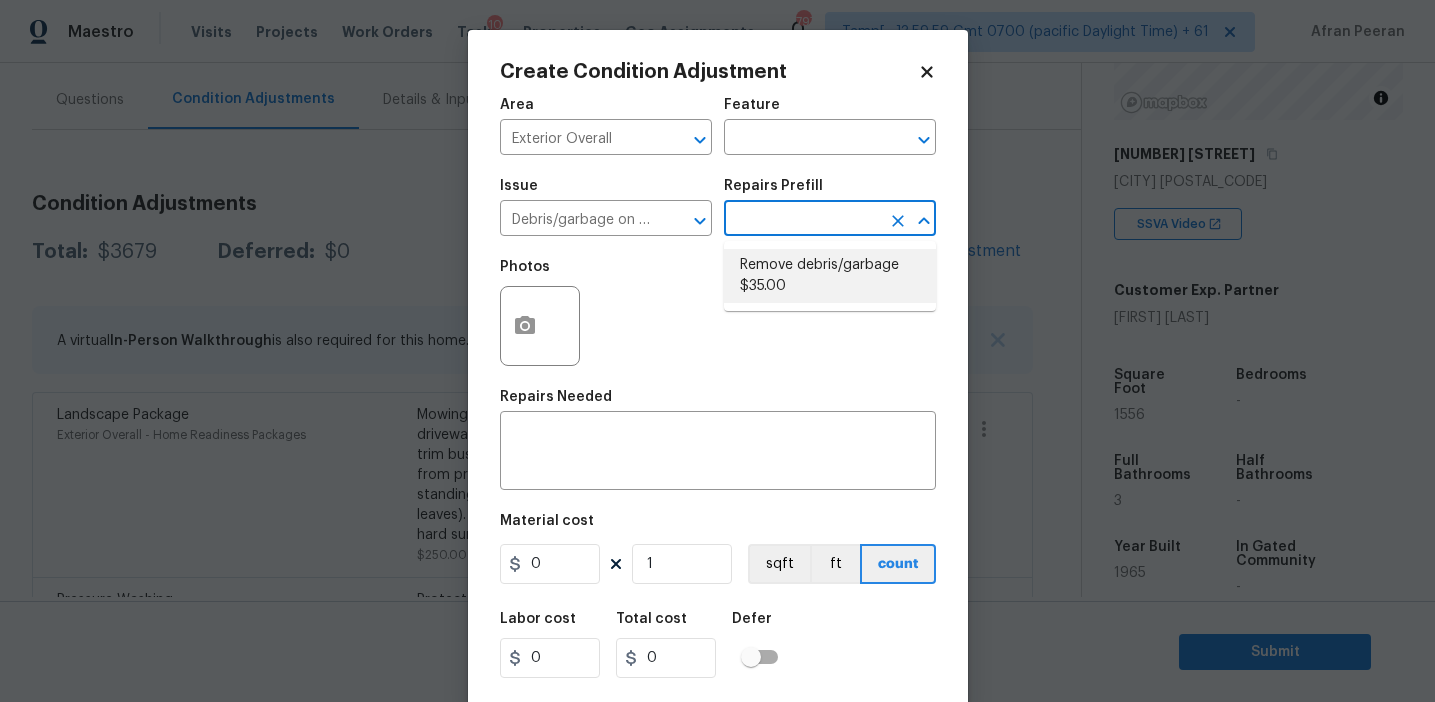 click on "Remove debris/garbage $35.00" at bounding box center [830, 276] 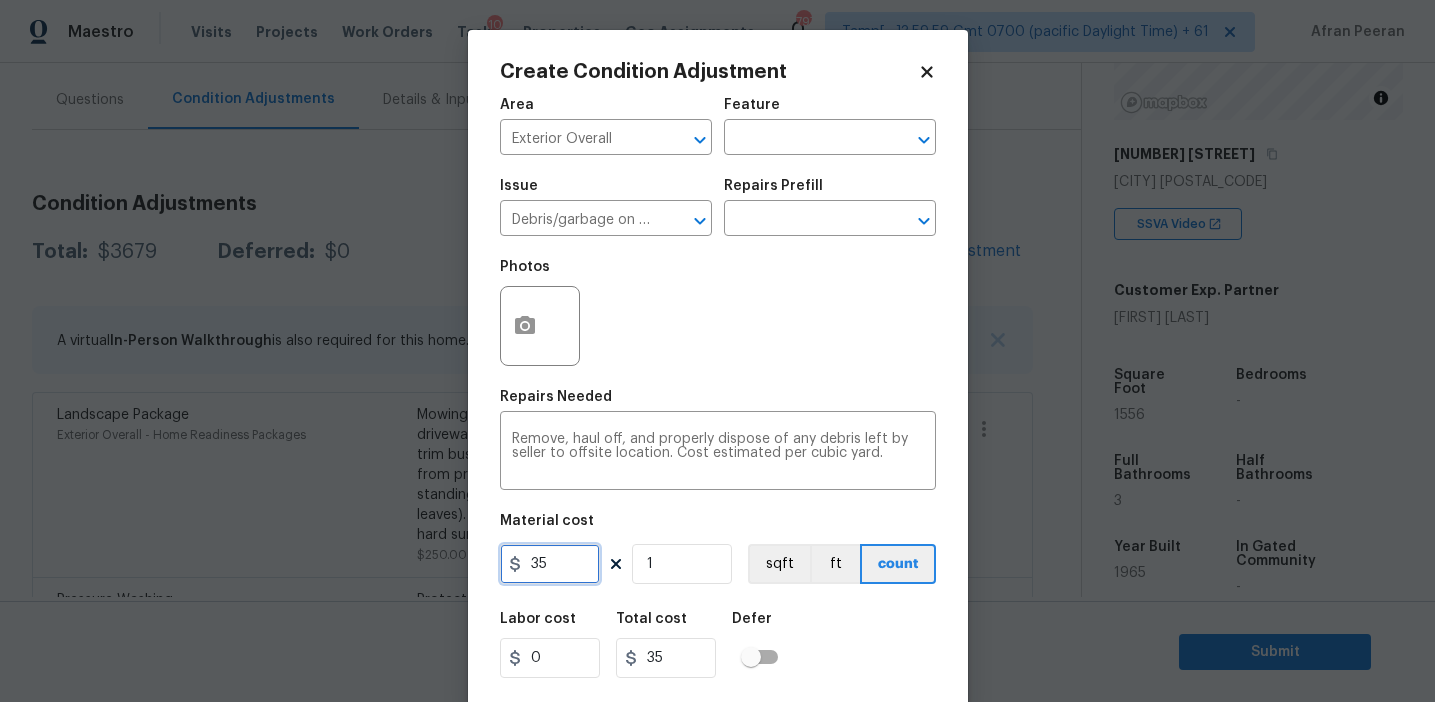click on "35" at bounding box center (550, 564) 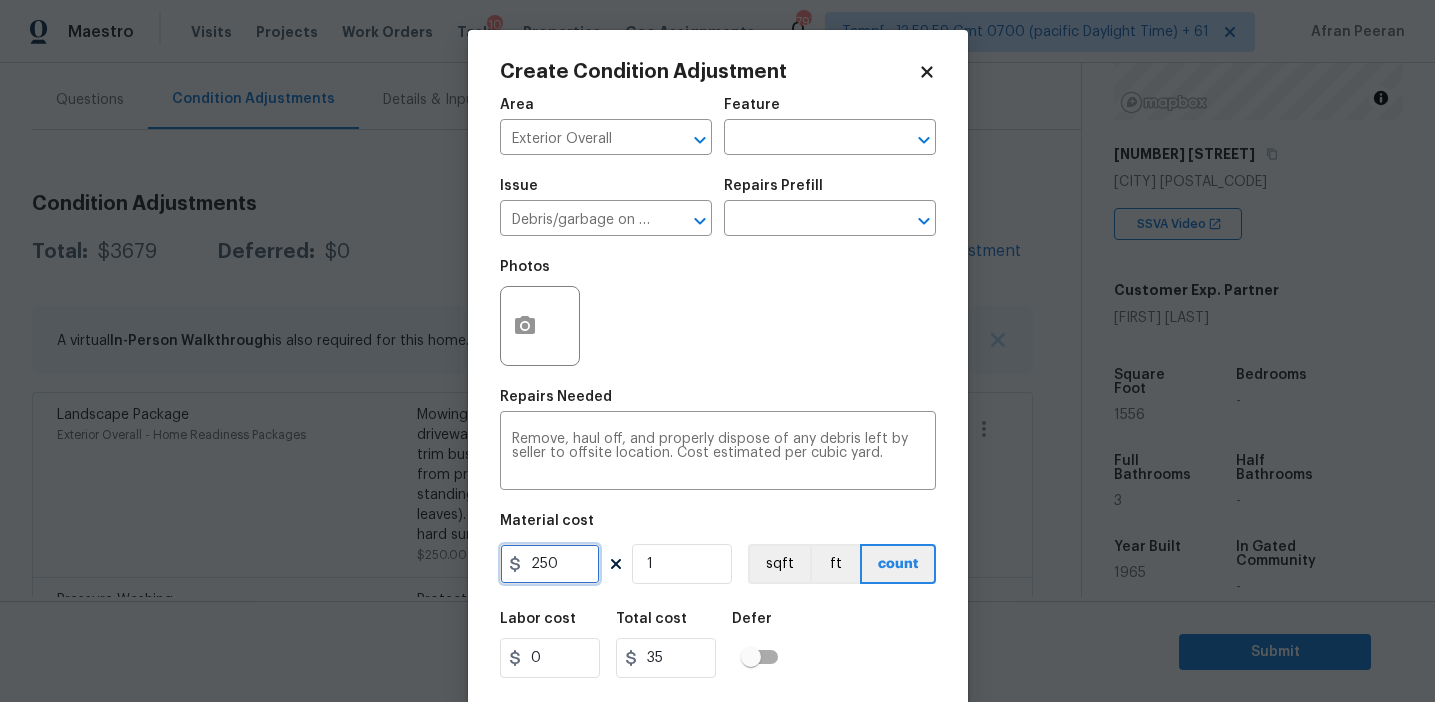 type on "250" 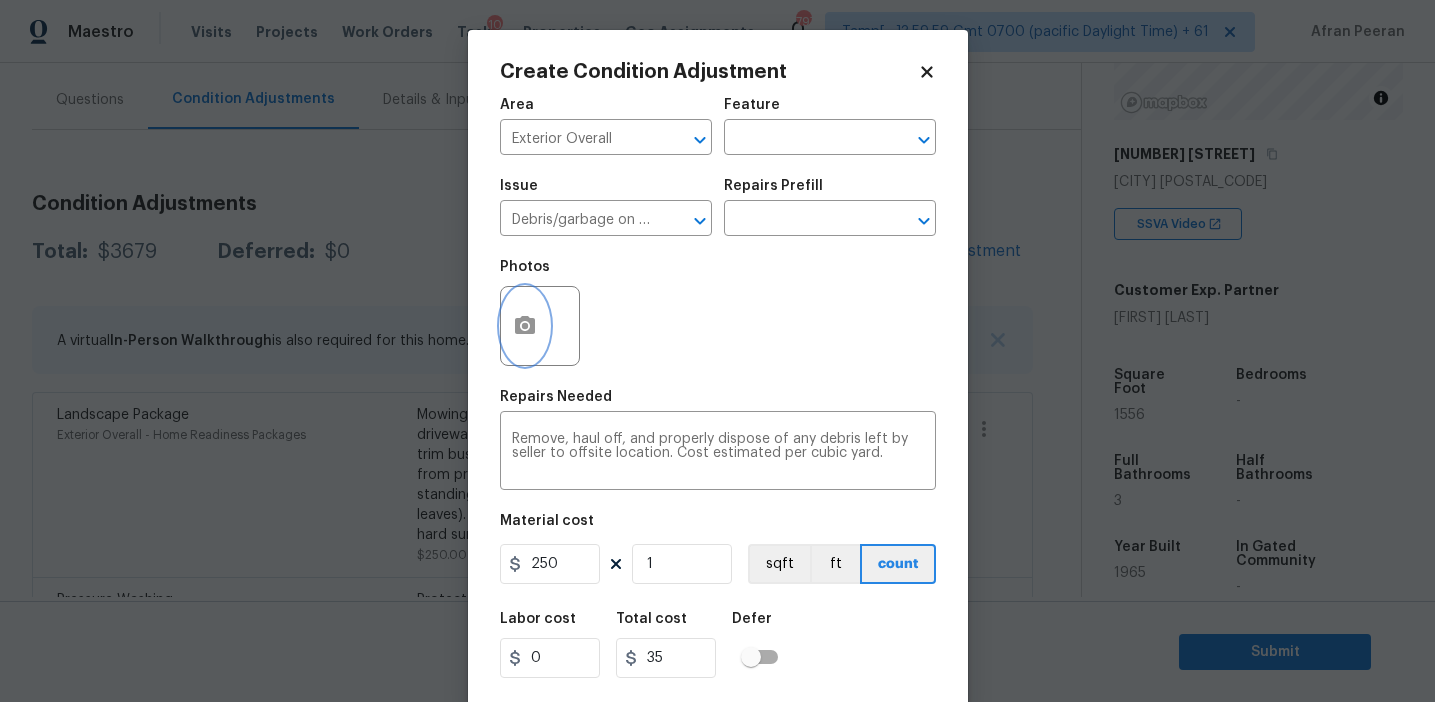 type on "250" 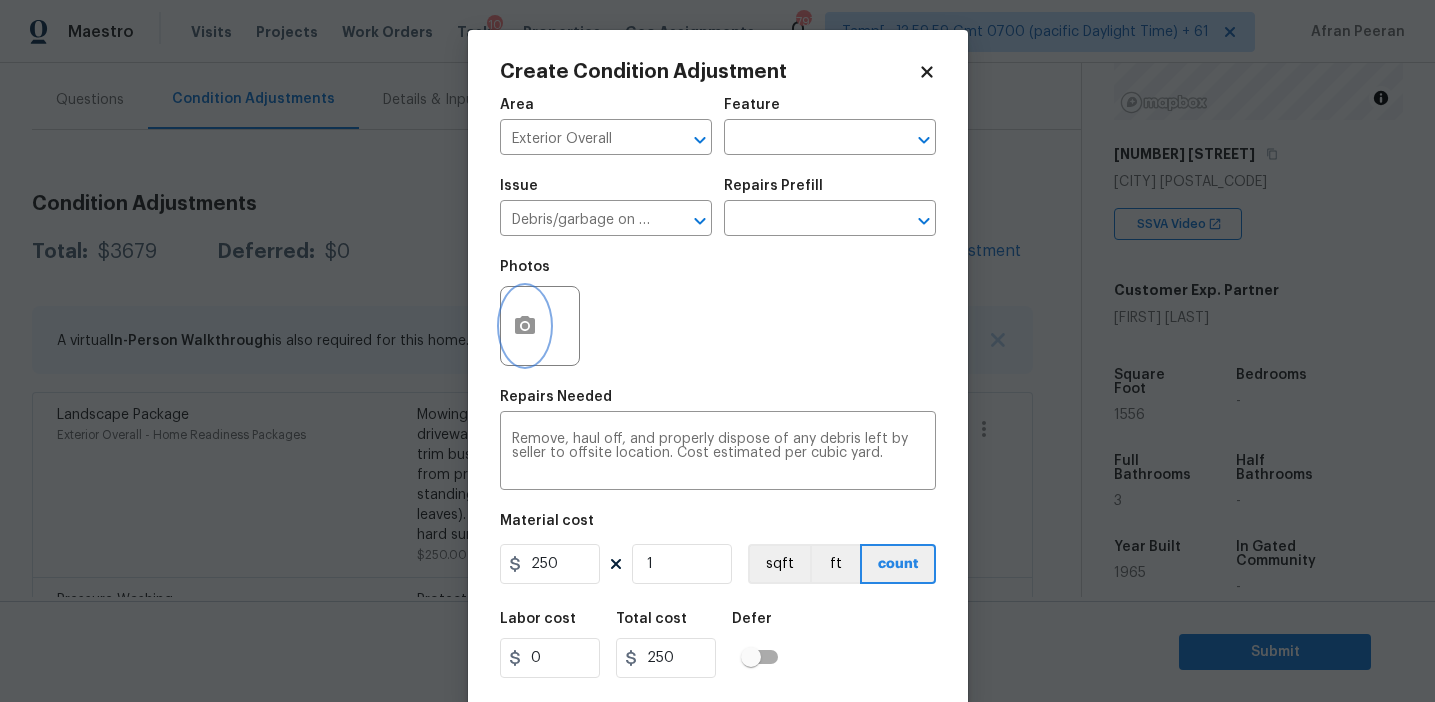 click at bounding box center [525, 326] 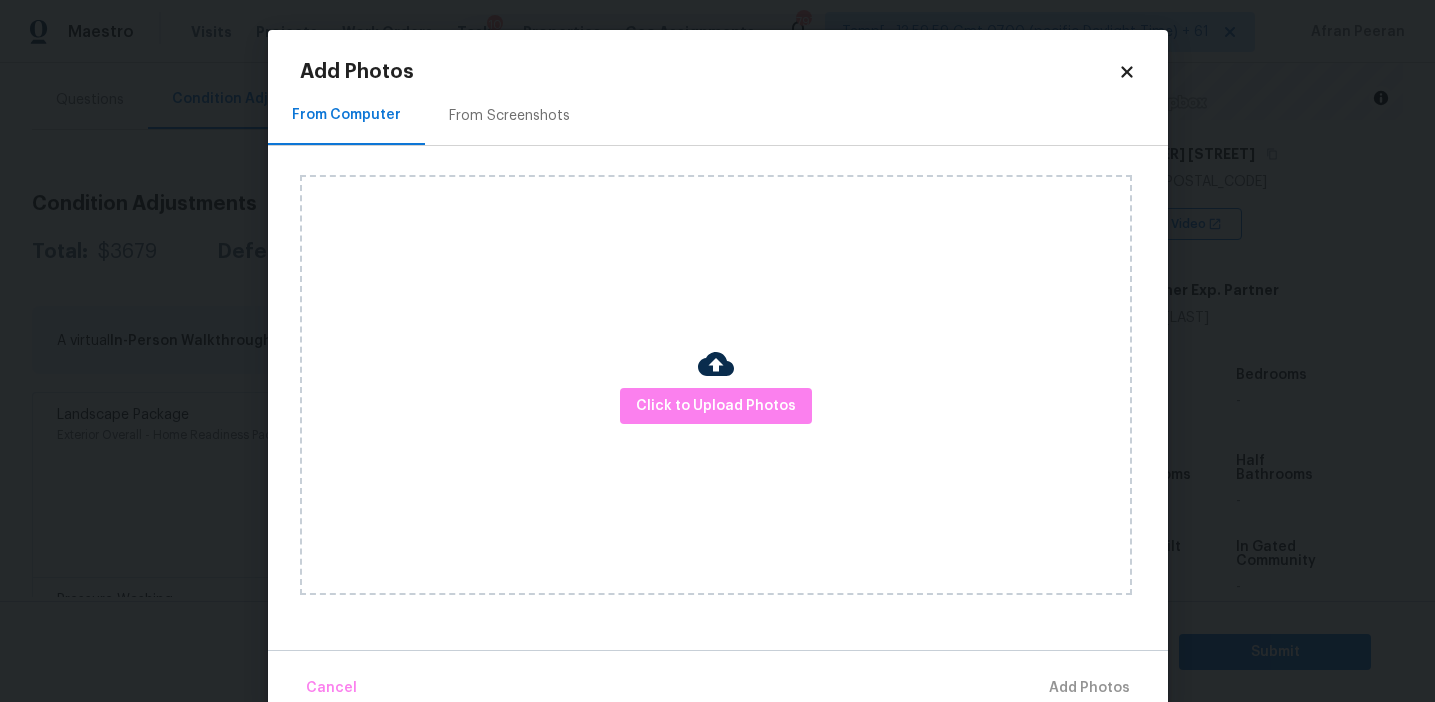 click on "From Screenshots" at bounding box center [509, 116] 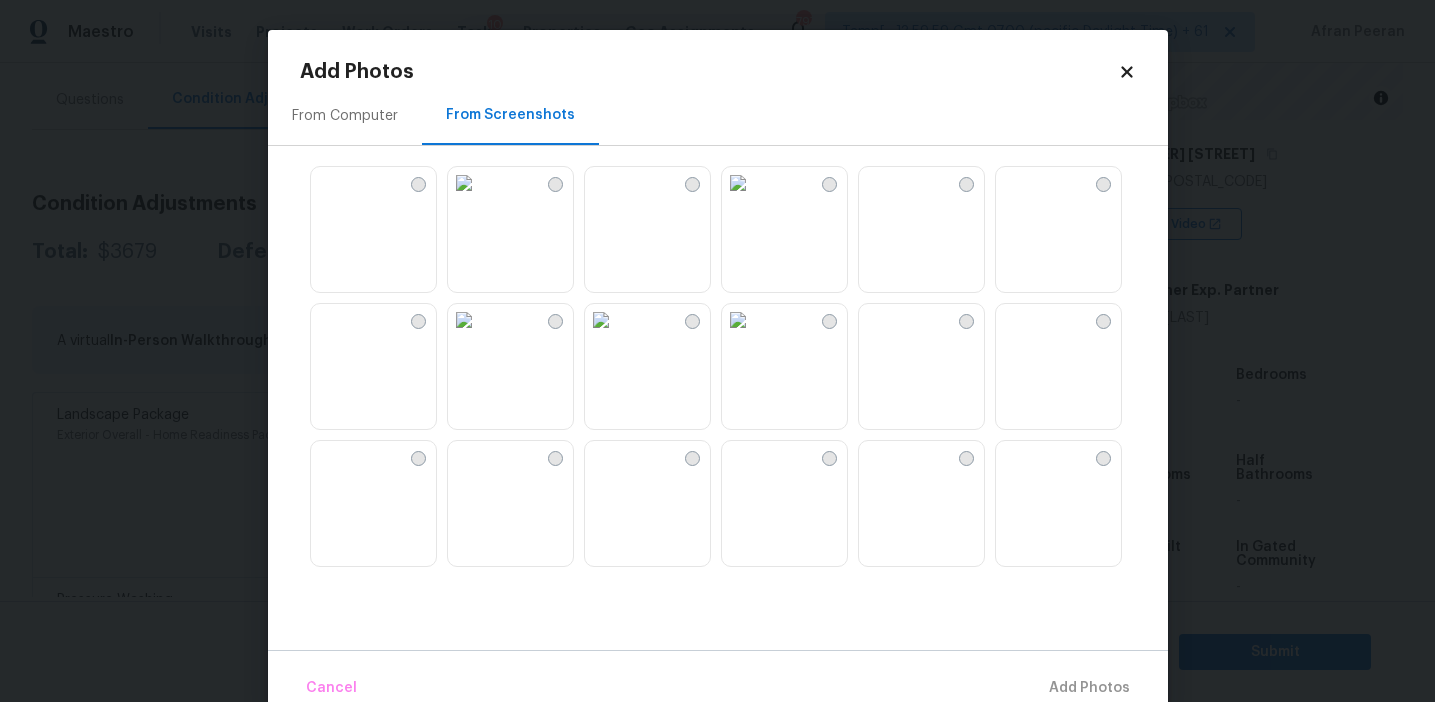 click at bounding box center (875, 183) 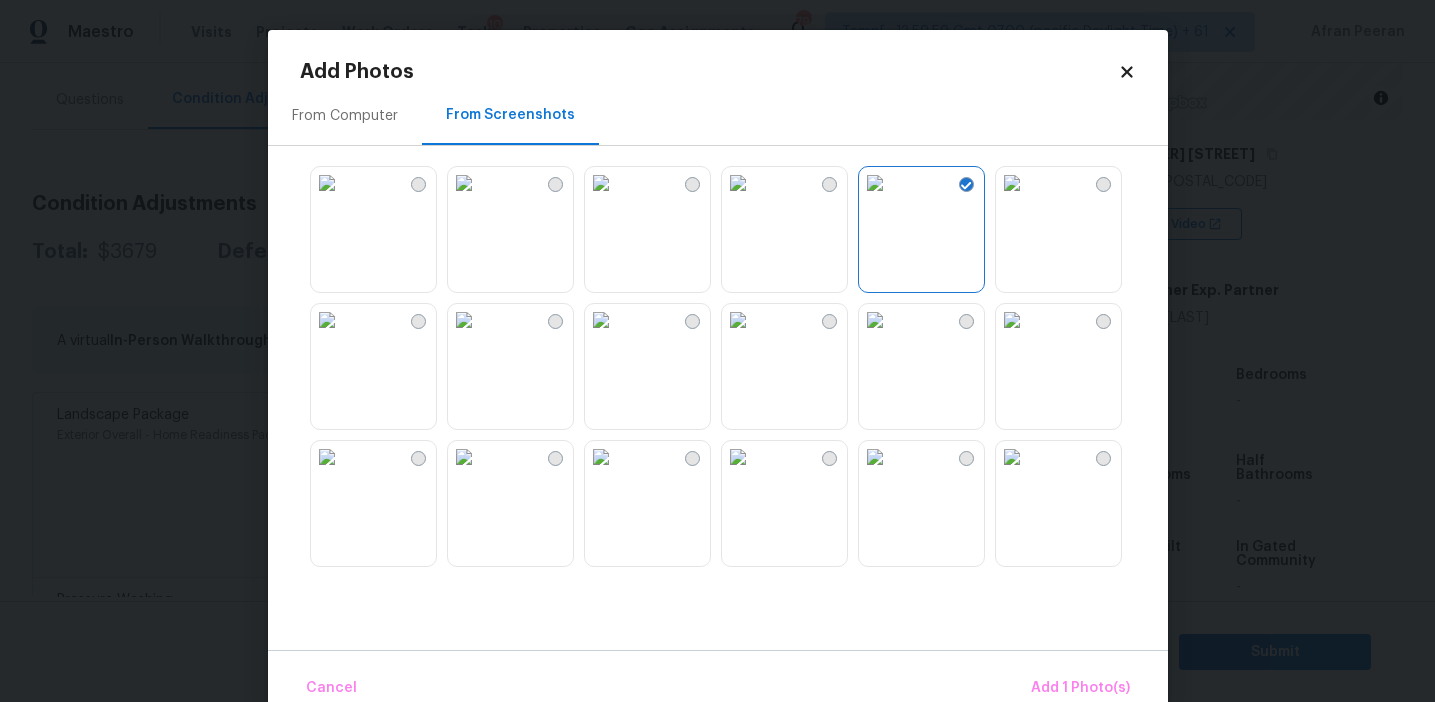 scroll, scrollTop: 274, scrollLeft: 0, axis: vertical 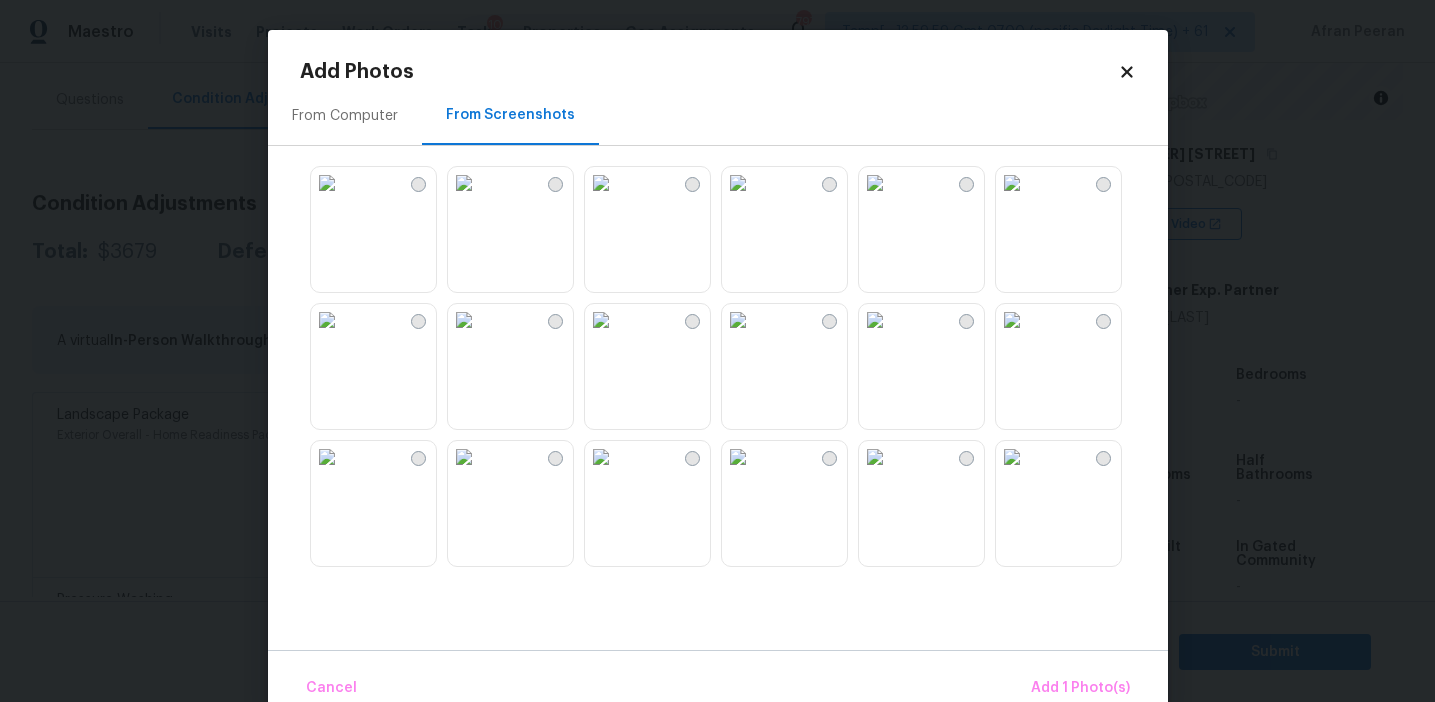 click at bounding box center (875, 183) 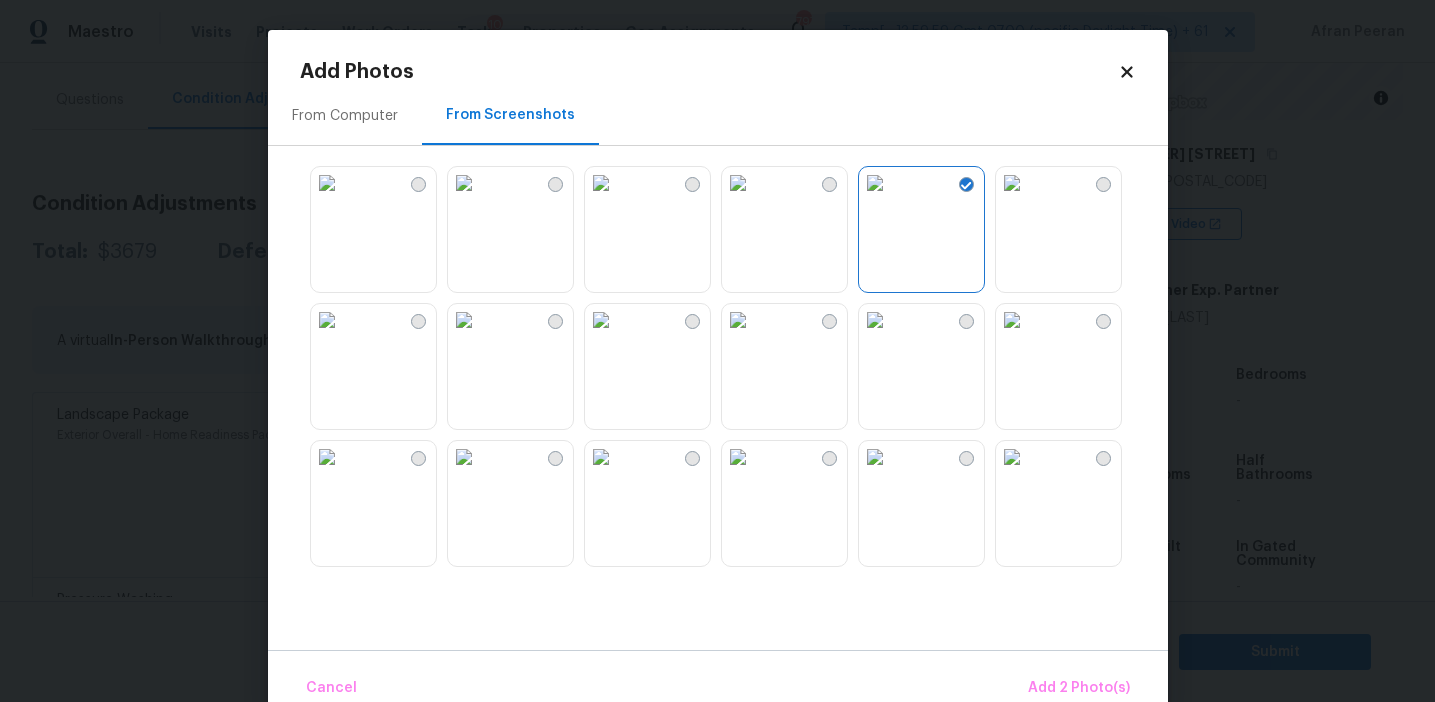 click at bounding box center [875, 320] 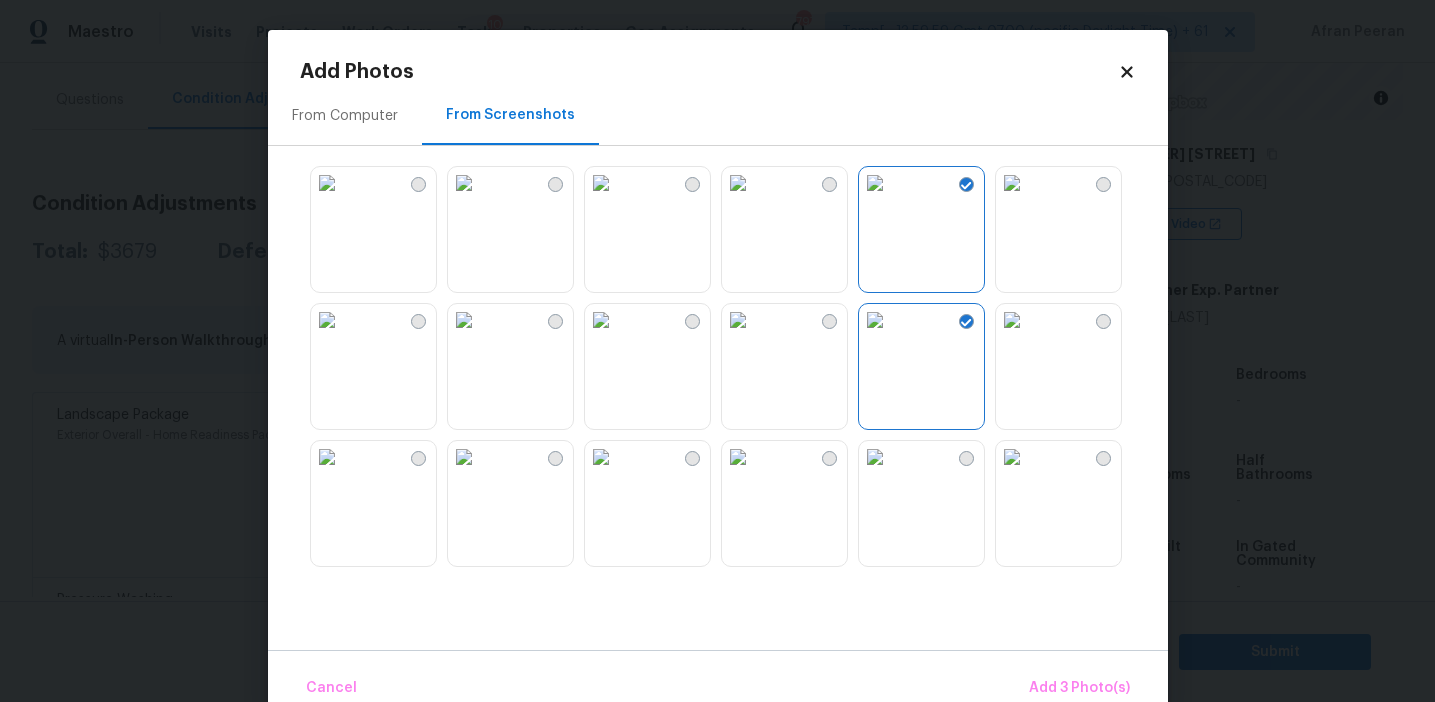 click at bounding box center (875, 183) 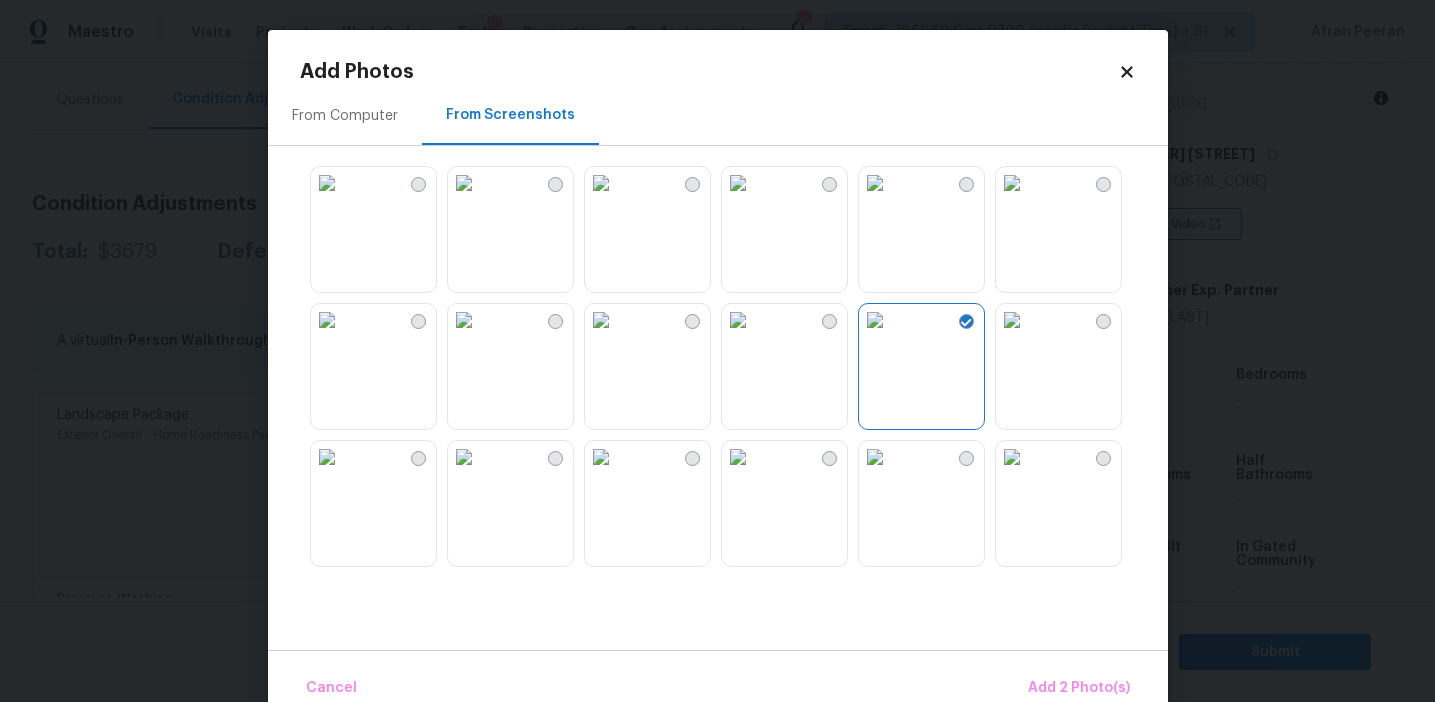 click at bounding box center [464, 457] 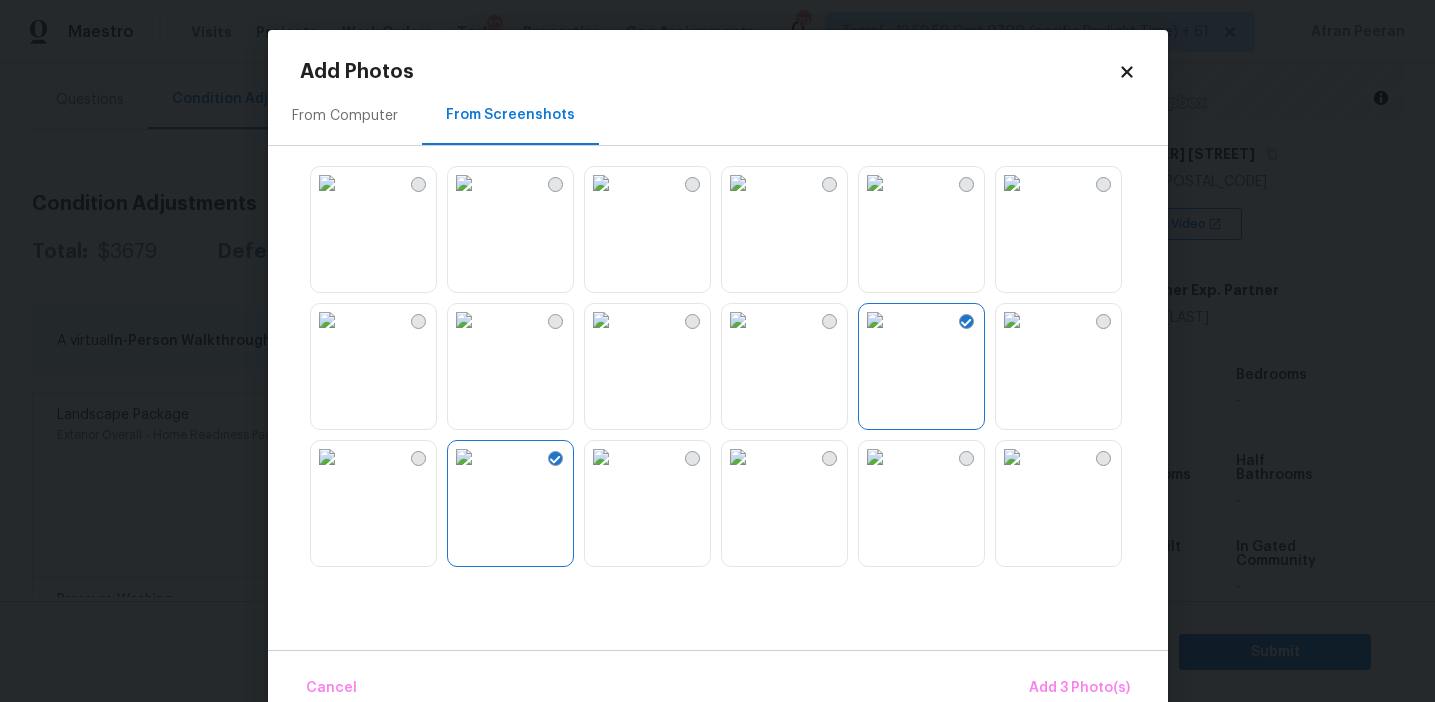 click at bounding box center (601, 457) 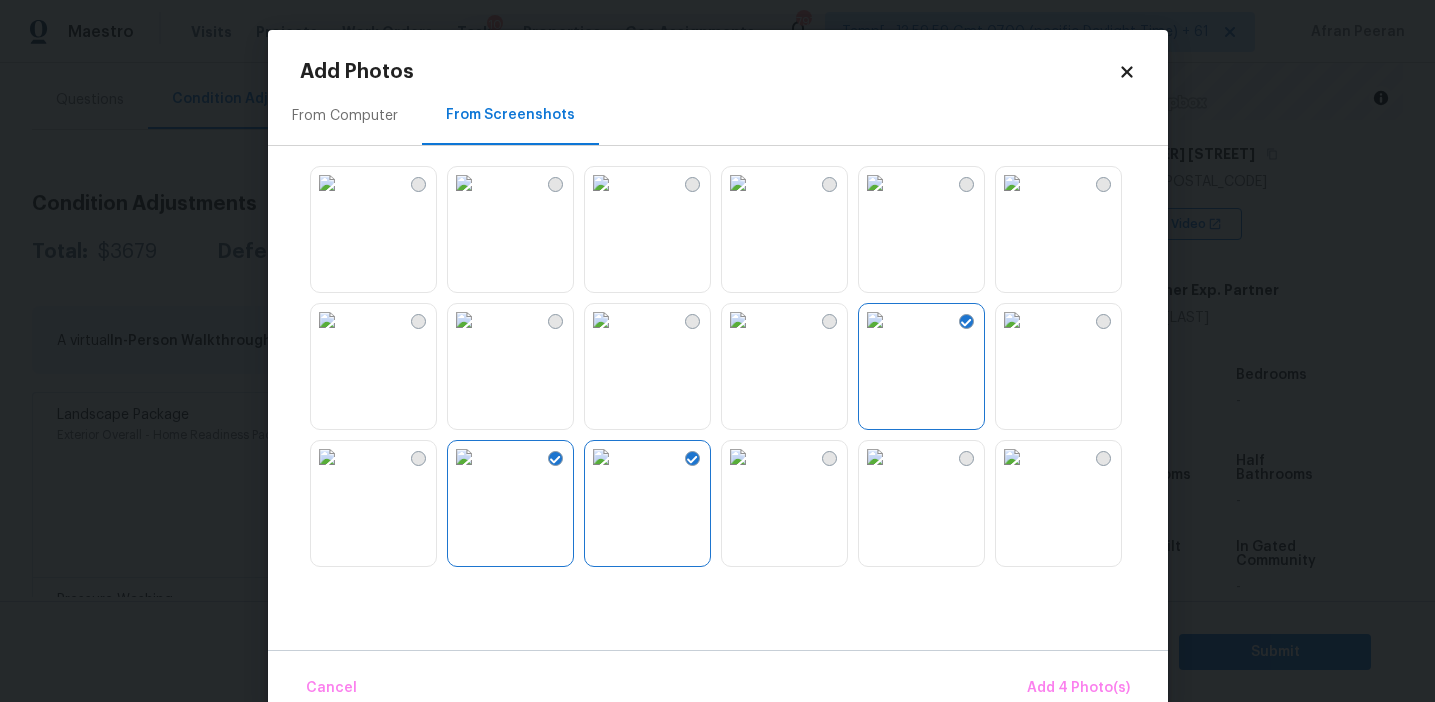 click at bounding box center [464, 457] 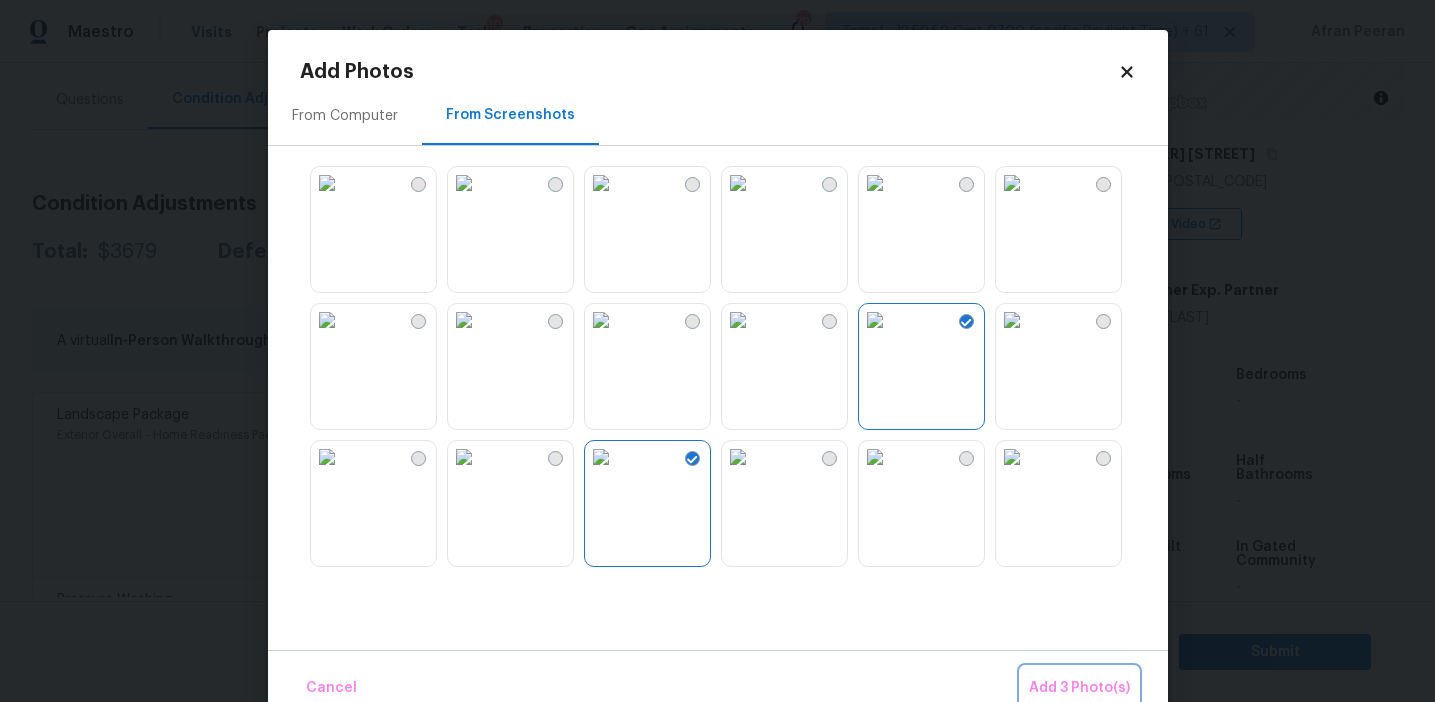 click on "Add 3 Photo(s)" at bounding box center [1079, 688] 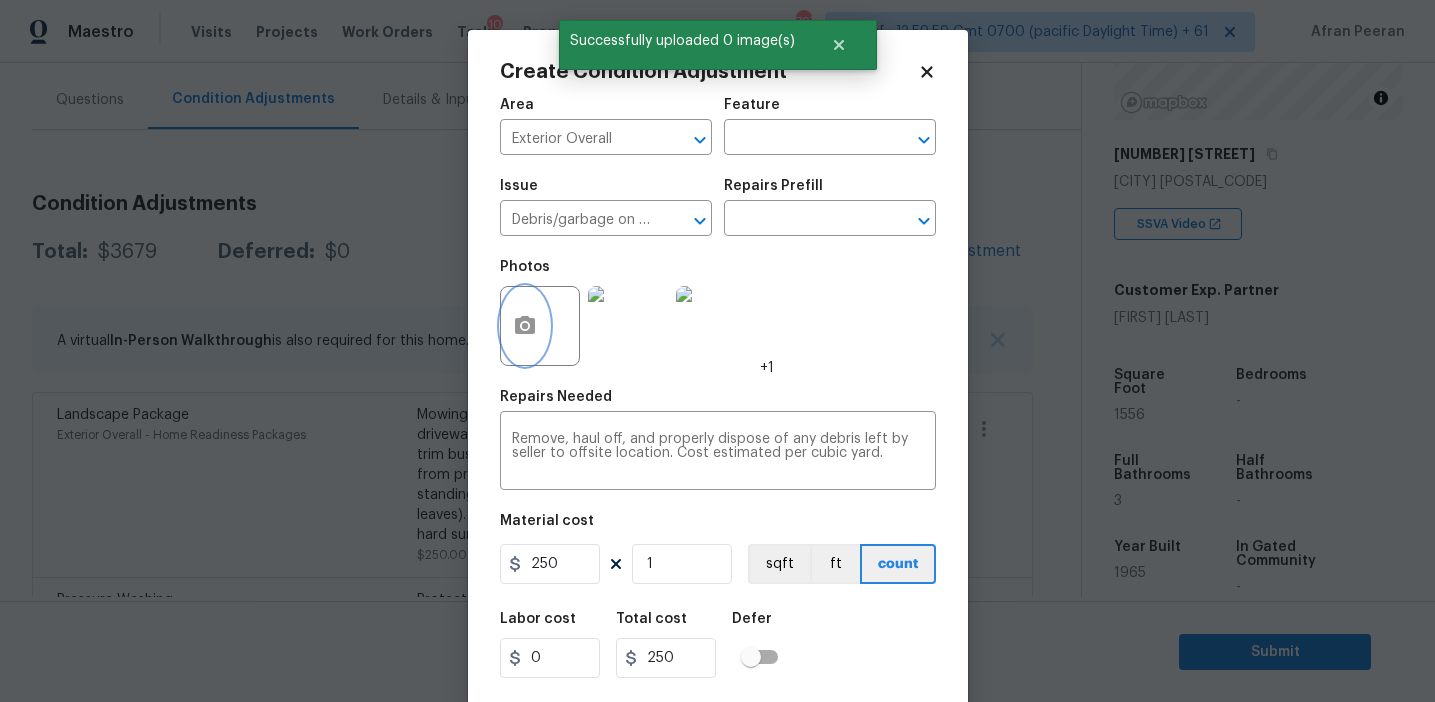 scroll, scrollTop: 45, scrollLeft: 0, axis: vertical 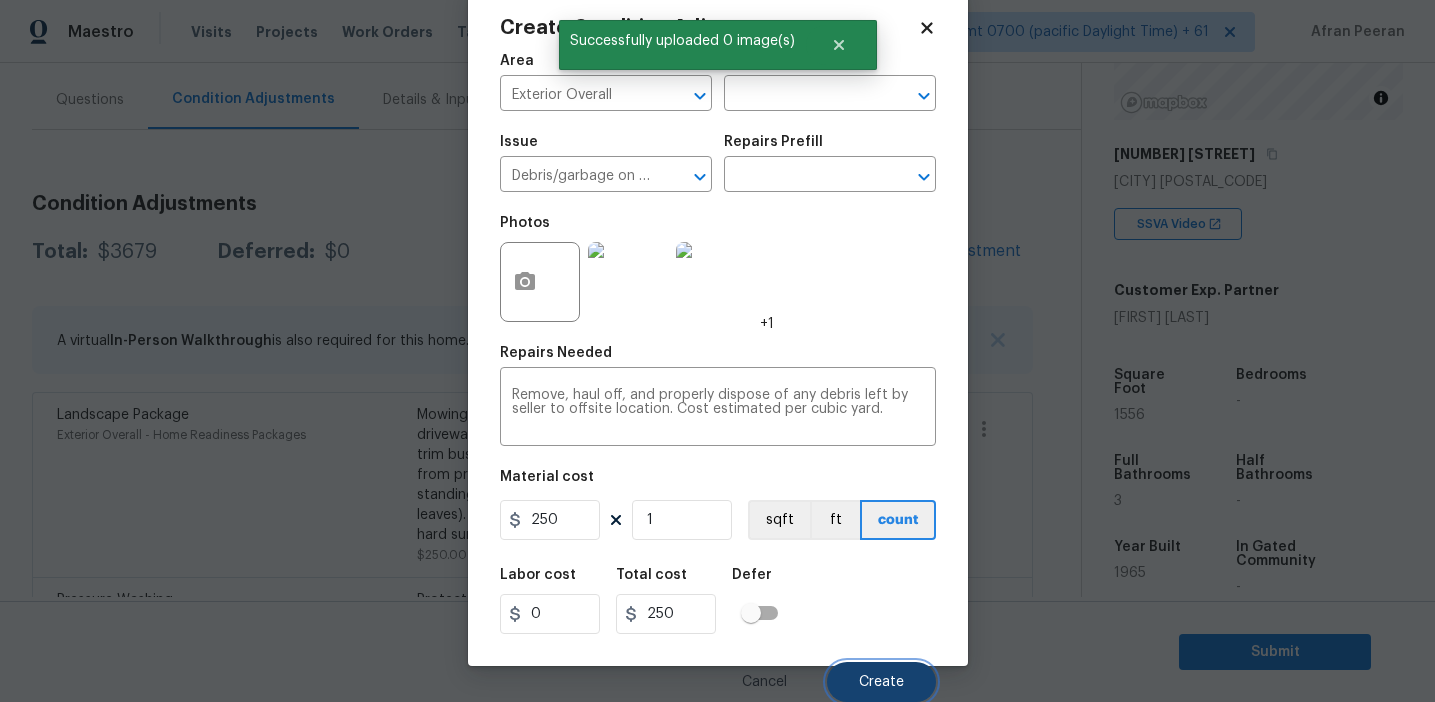 click on "Create" at bounding box center (881, 682) 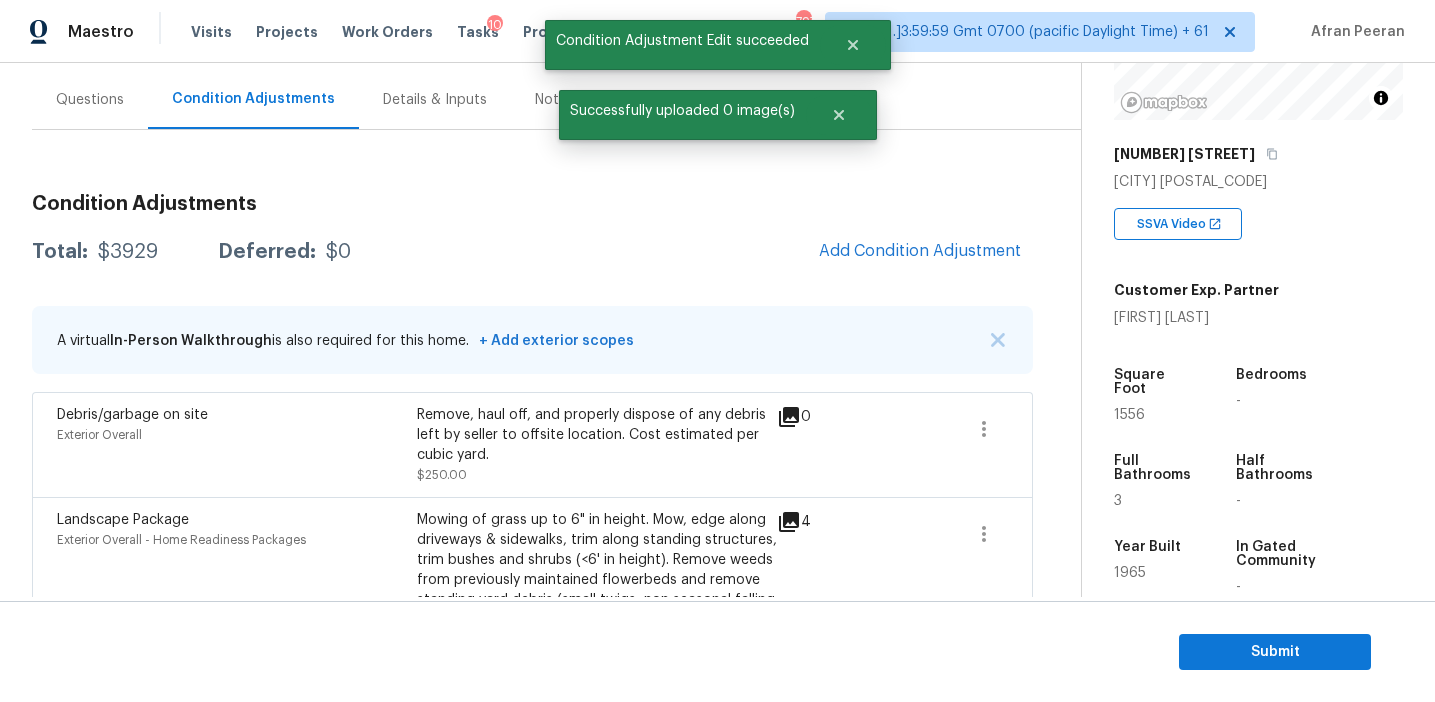 scroll, scrollTop: 38, scrollLeft: 0, axis: vertical 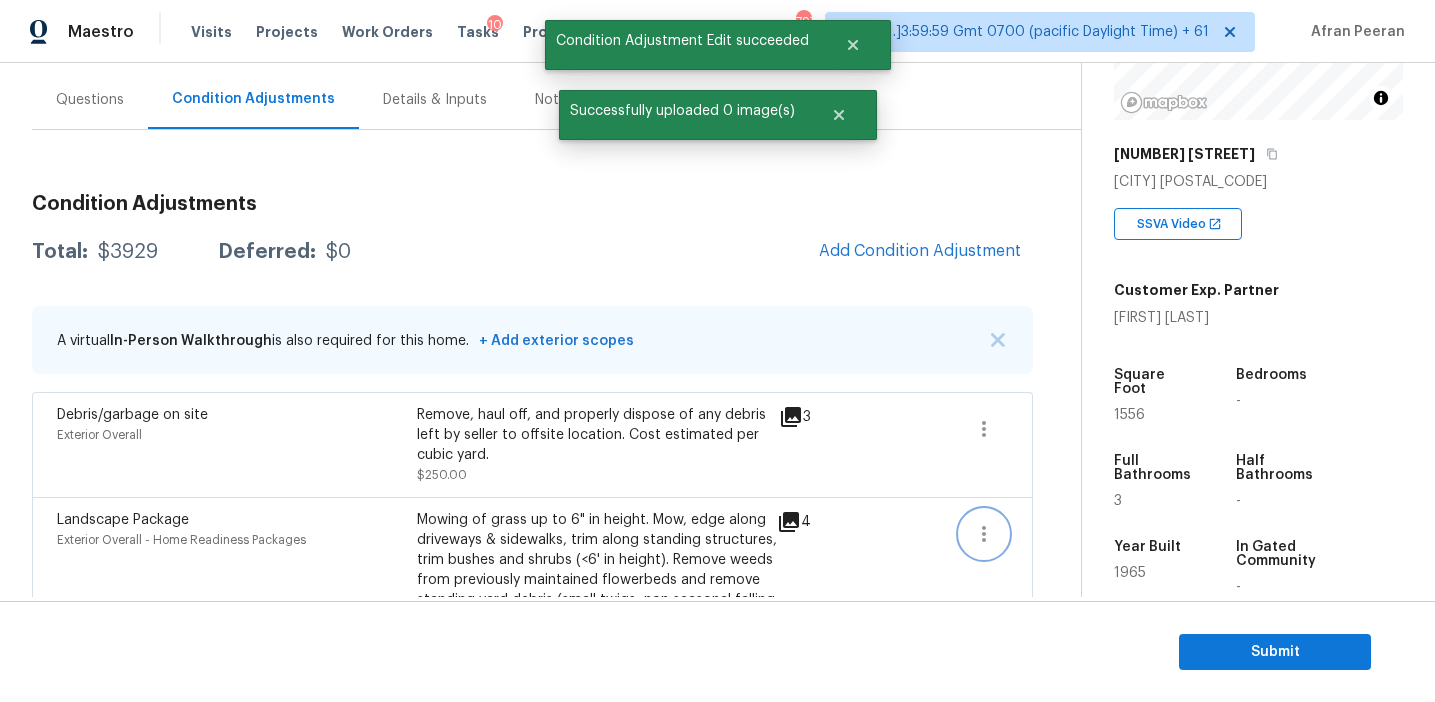 click at bounding box center [984, 534] 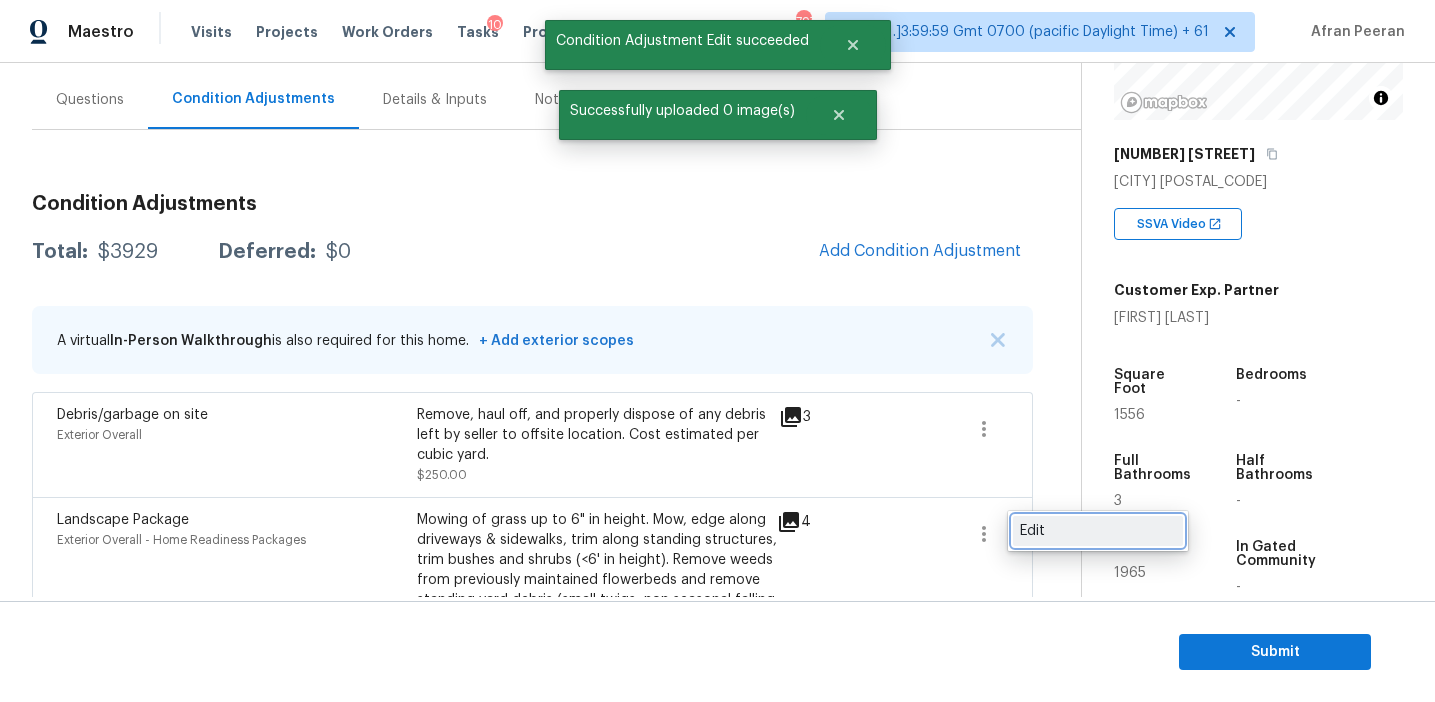 click on "Edit" at bounding box center [1098, 531] 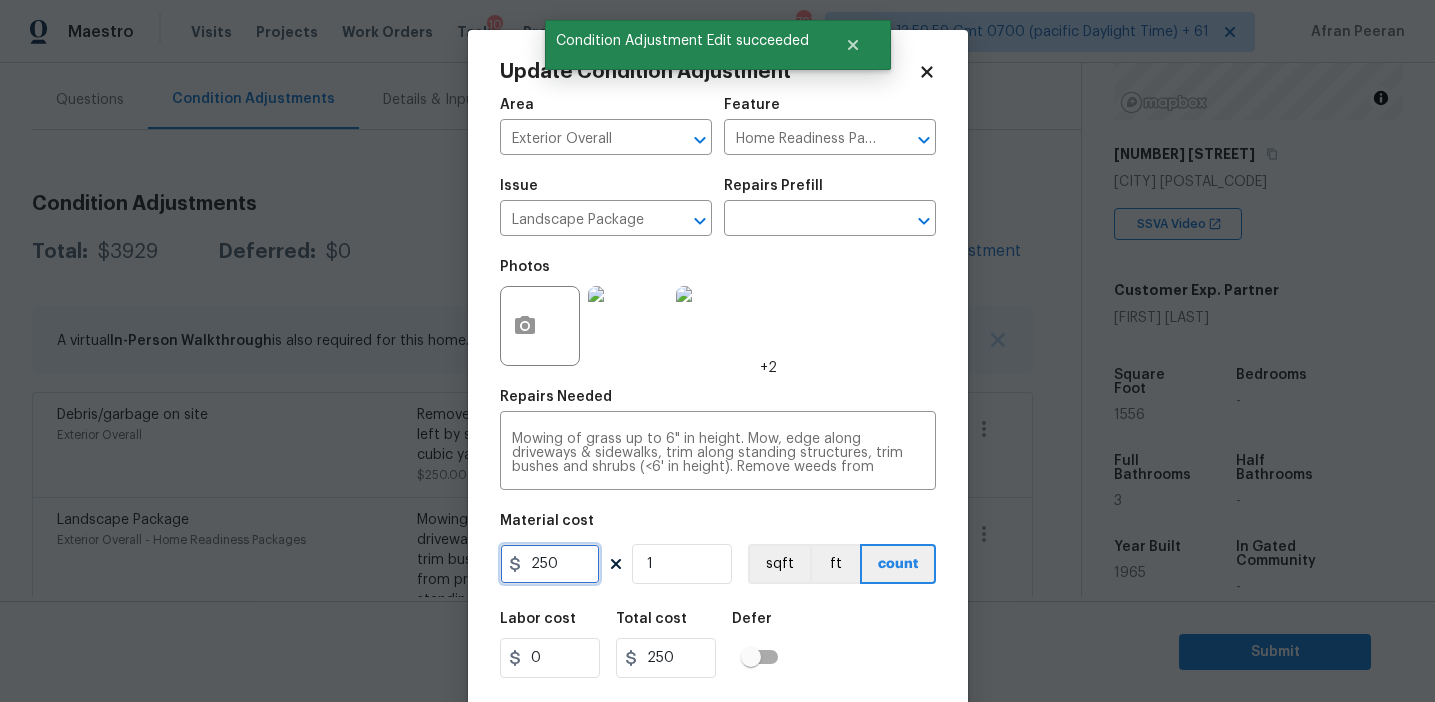 click on "250" at bounding box center (550, 564) 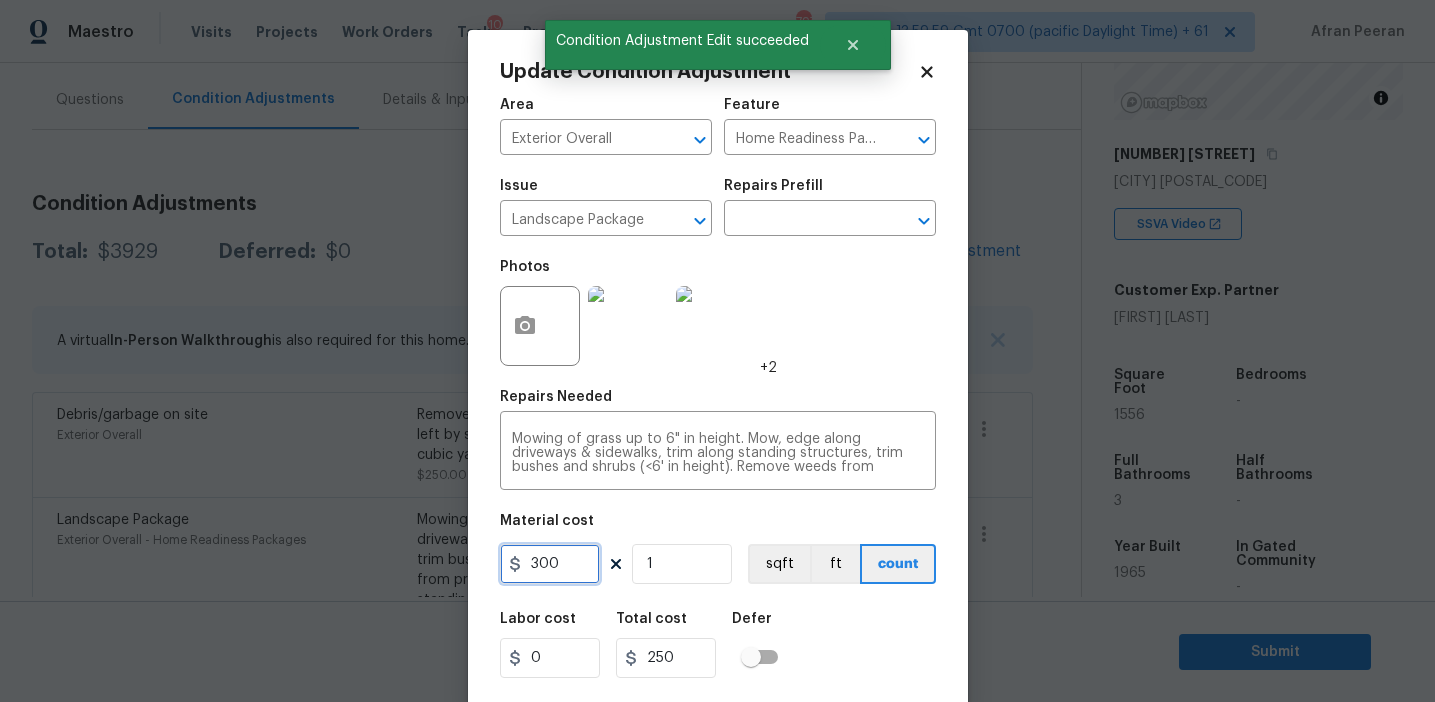 type on "300" 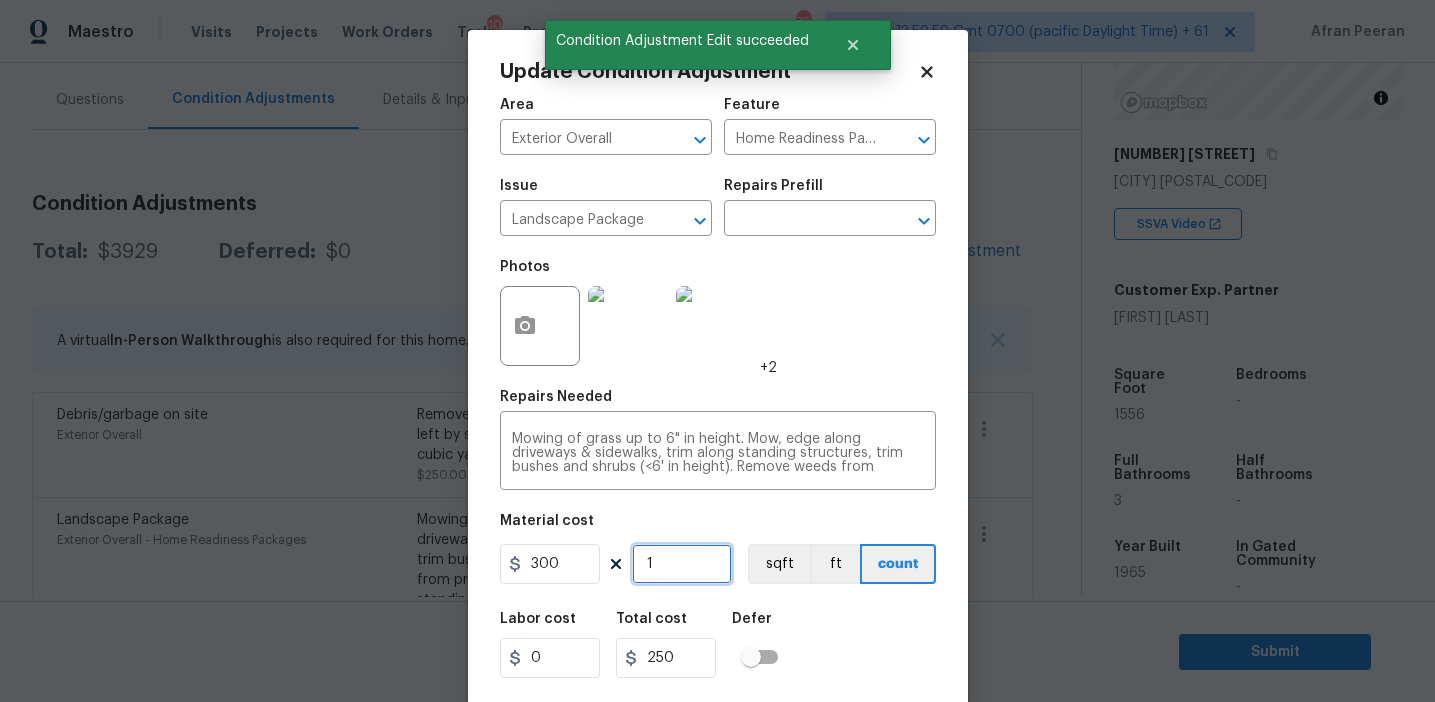 type on "300" 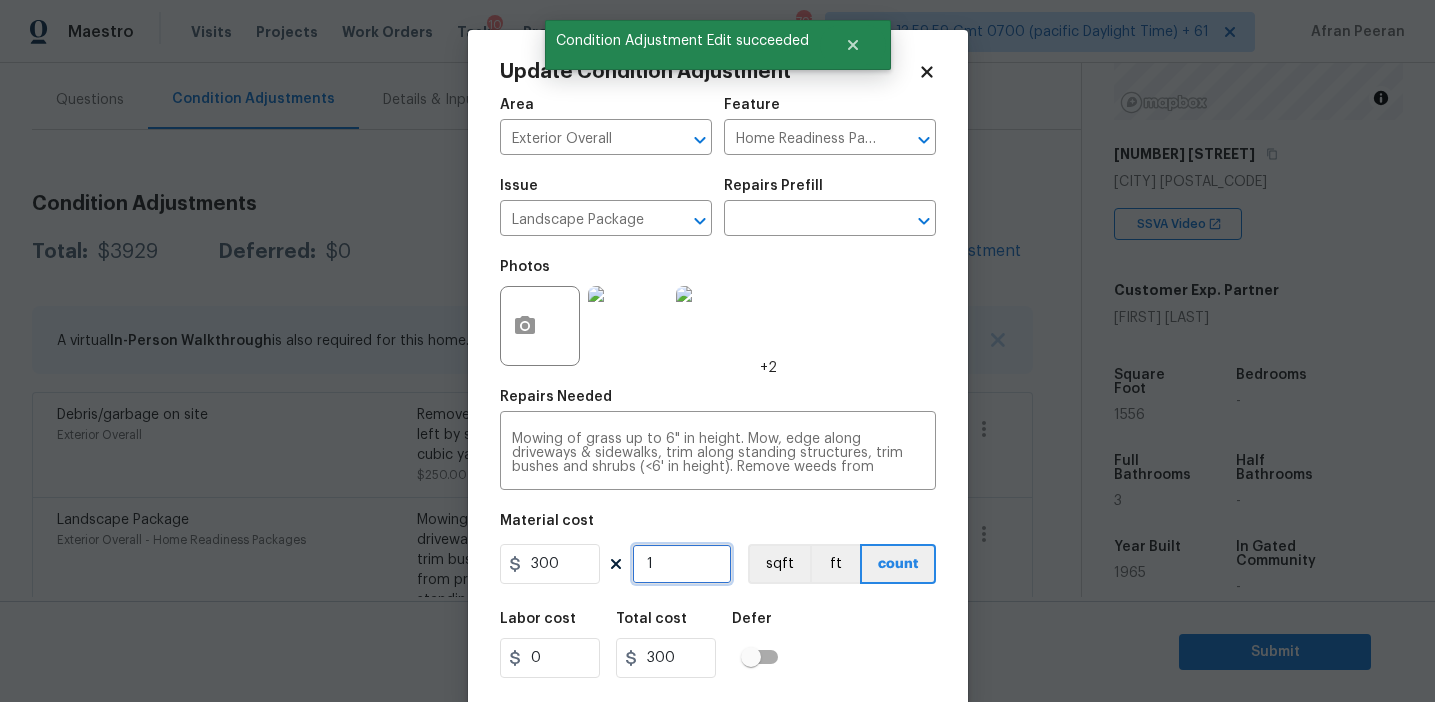 scroll, scrollTop: 45, scrollLeft: 0, axis: vertical 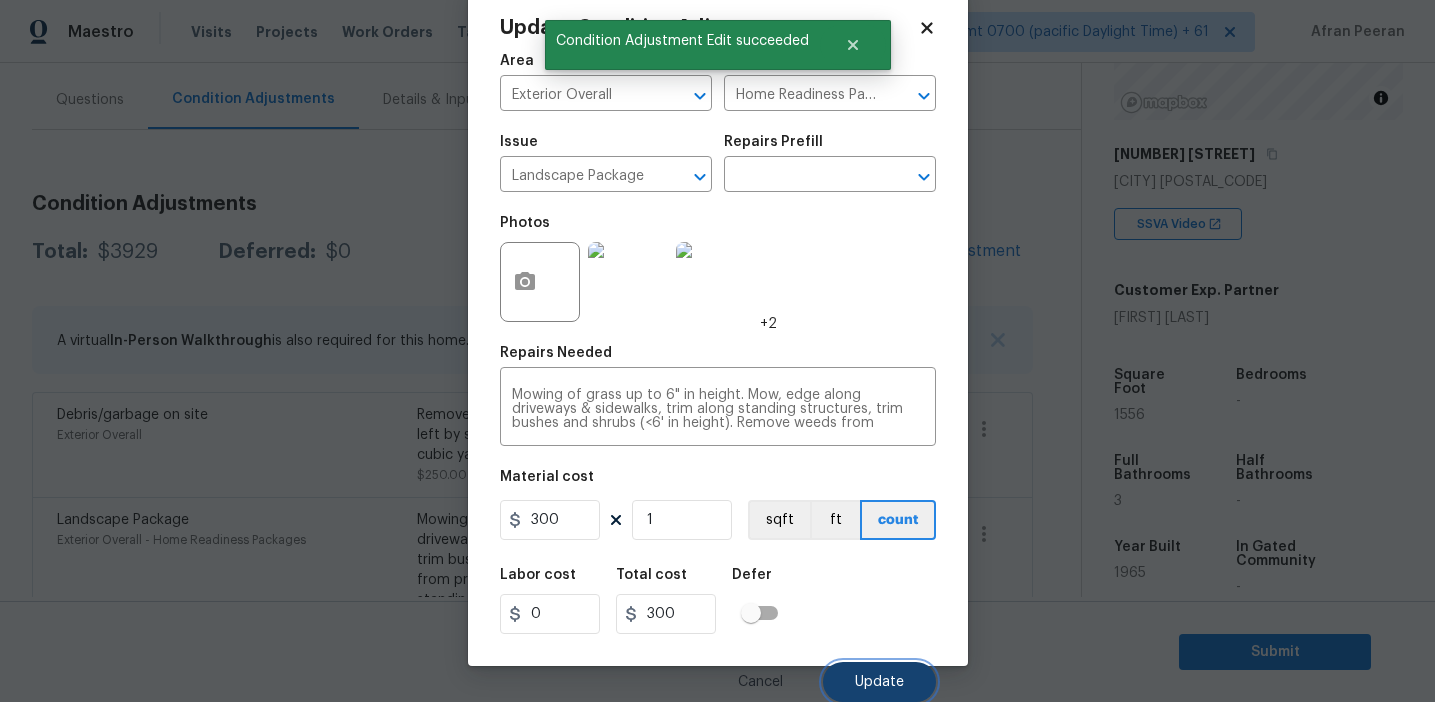 click on "Update" at bounding box center (879, 682) 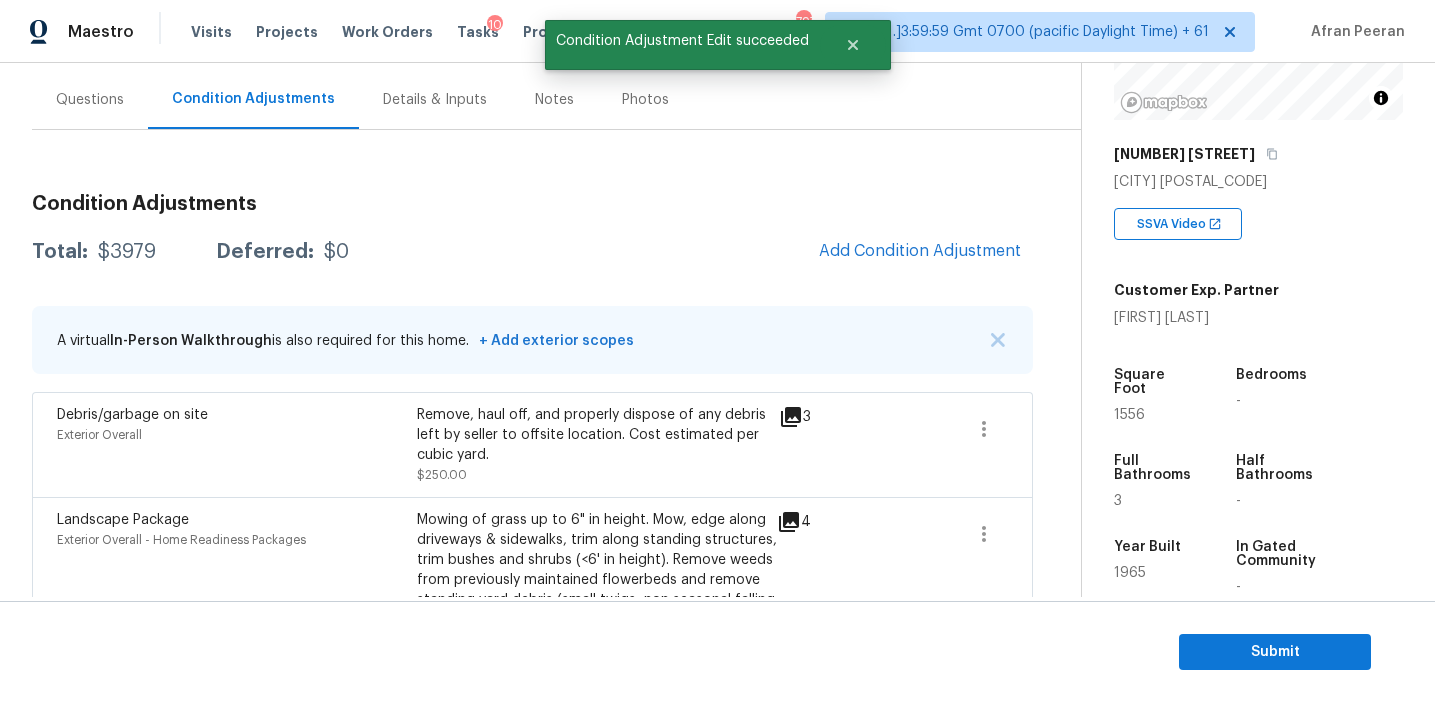 scroll, scrollTop: 0, scrollLeft: 0, axis: both 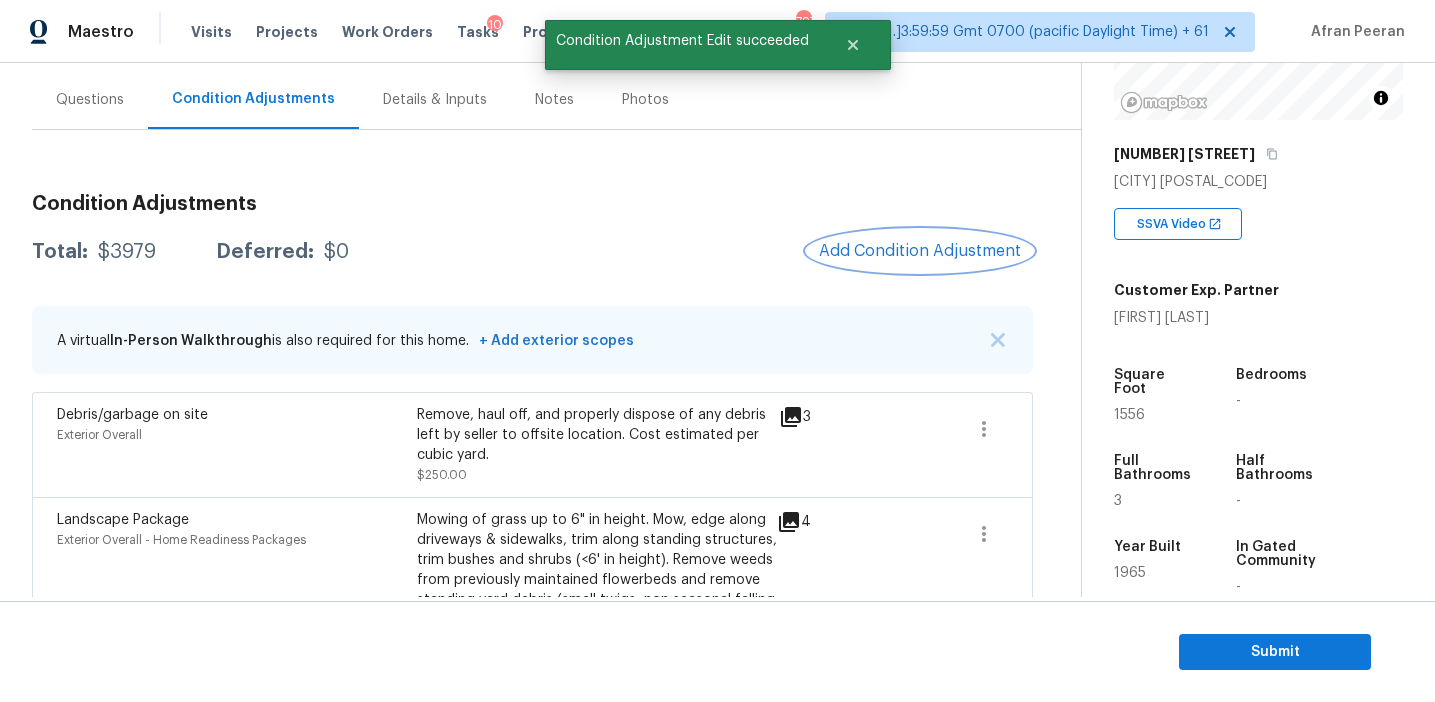 click on "Add Condition Adjustment" at bounding box center [920, 251] 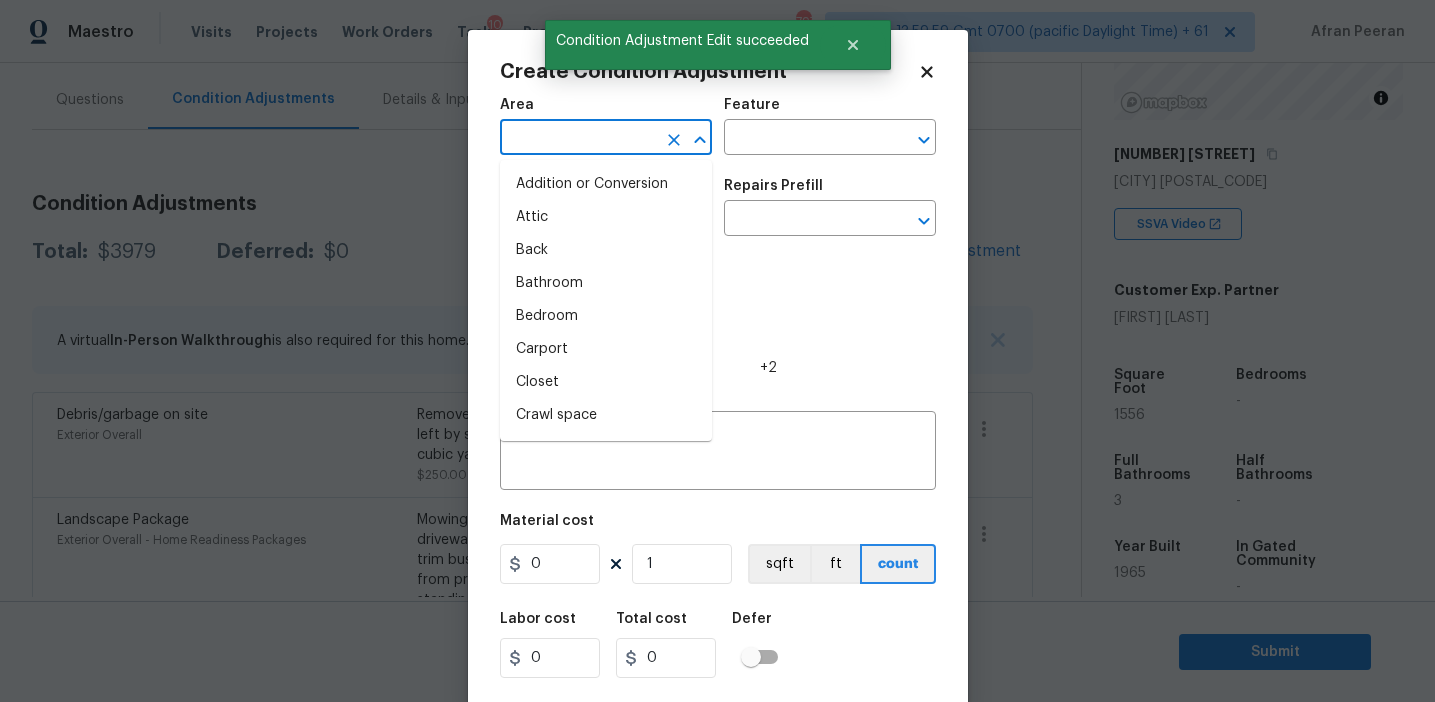 click at bounding box center [578, 139] 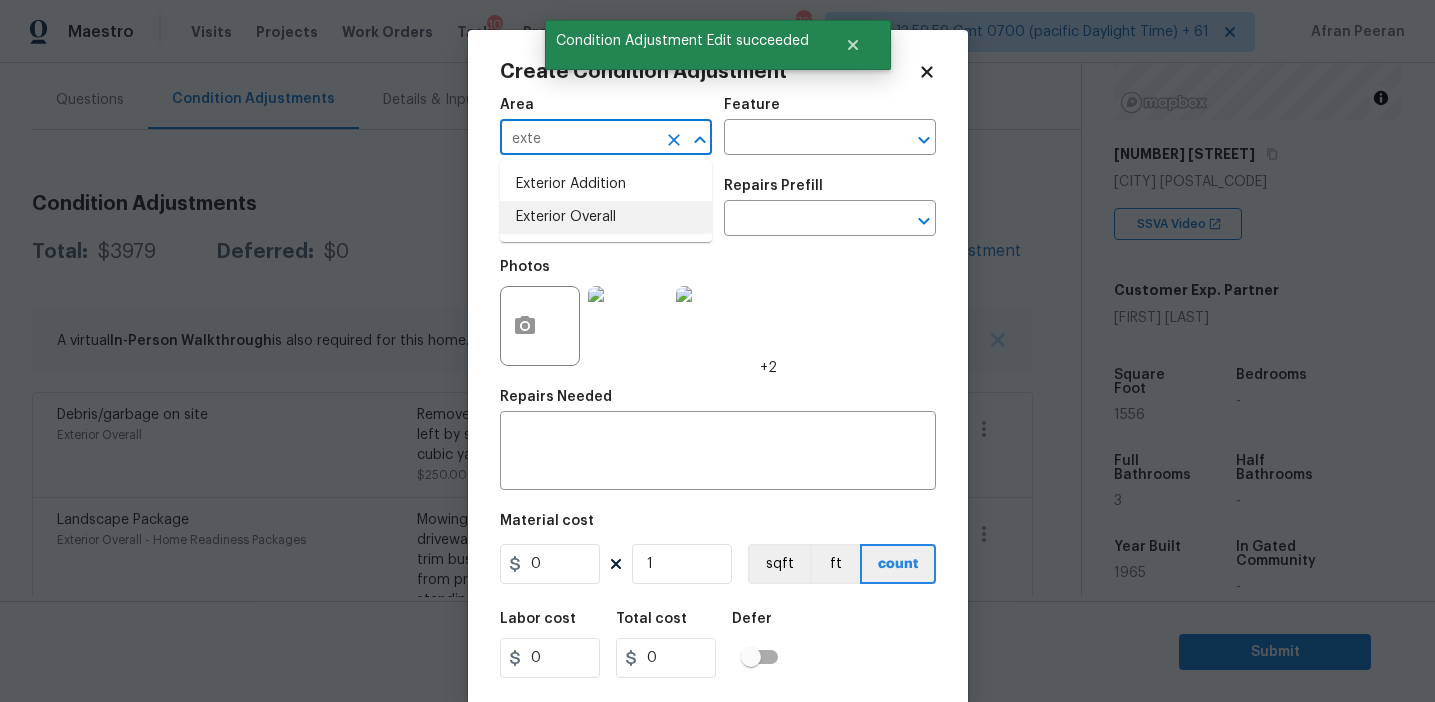 click on "Exterior Overall" at bounding box center [606, 217] 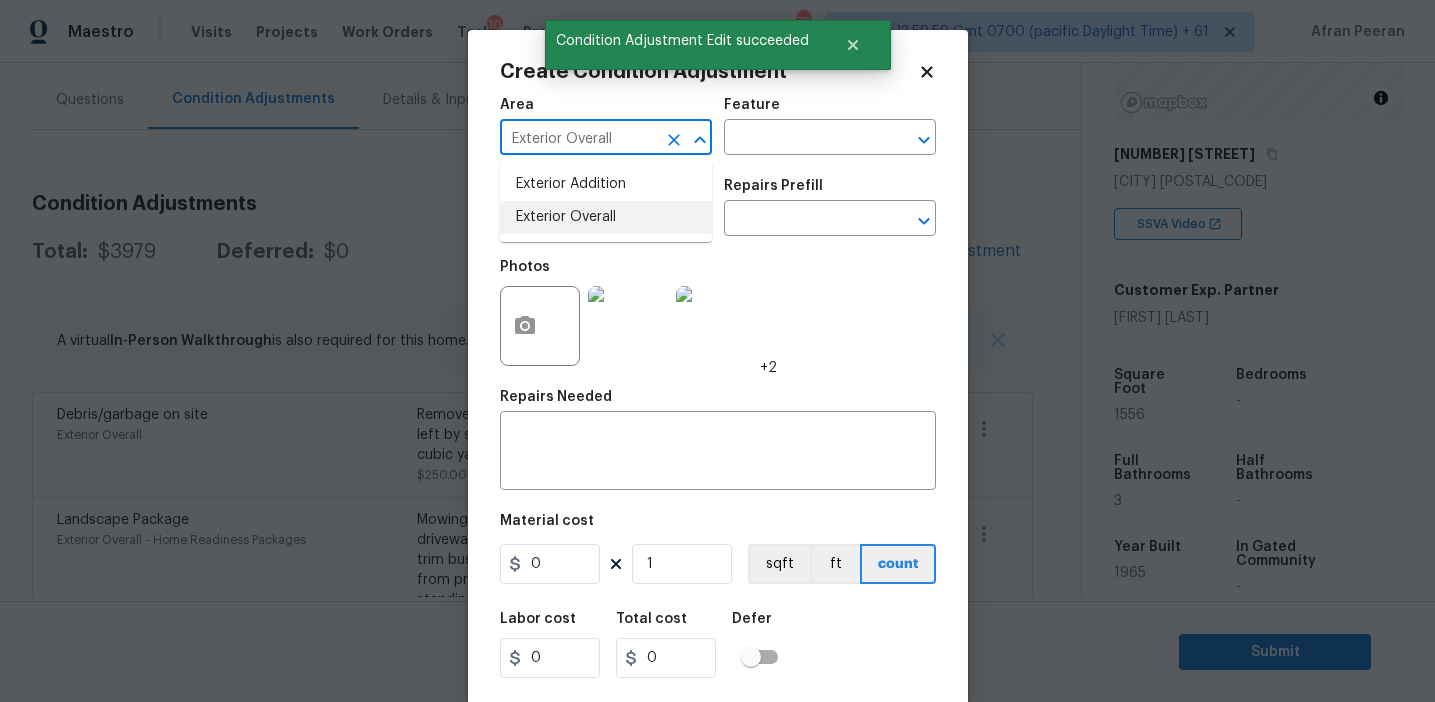 type on "Exterior Overall" 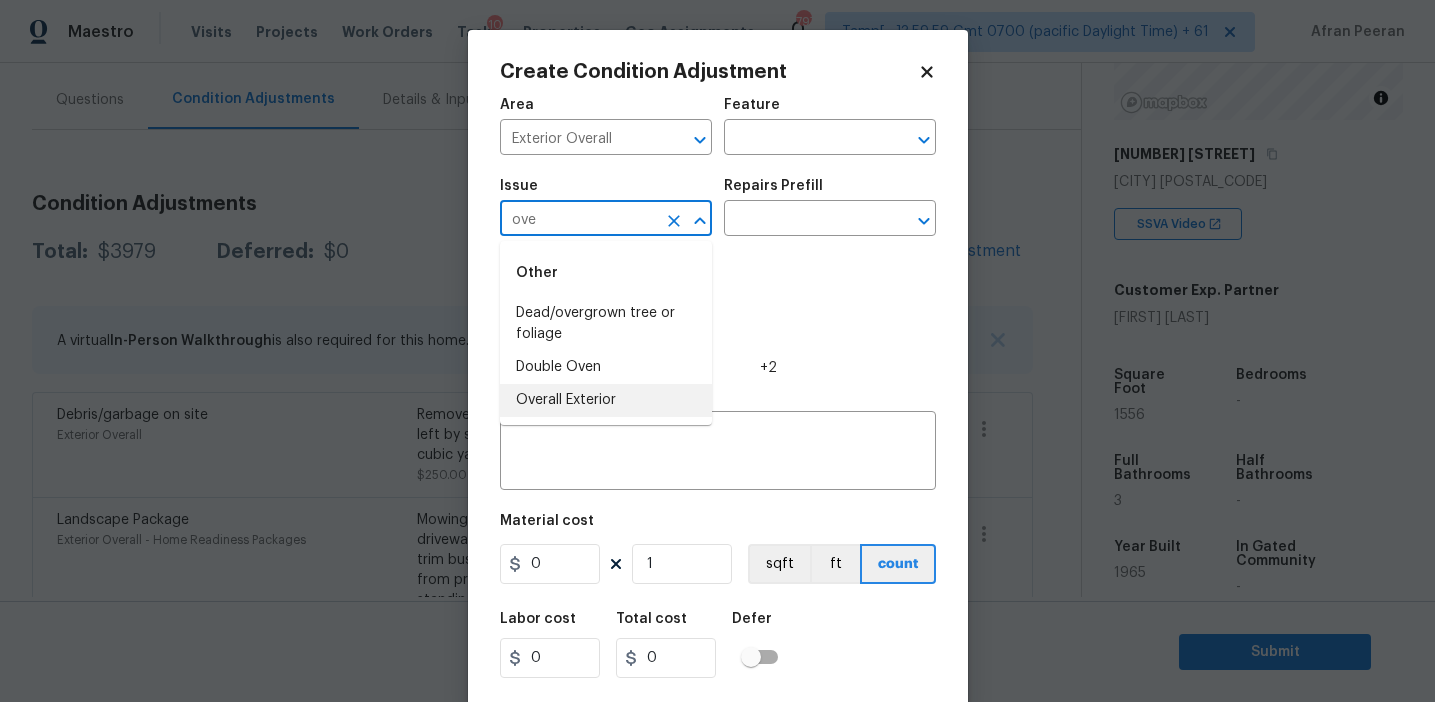 click on "Overall Exterior" at bounding box center (606, 400) 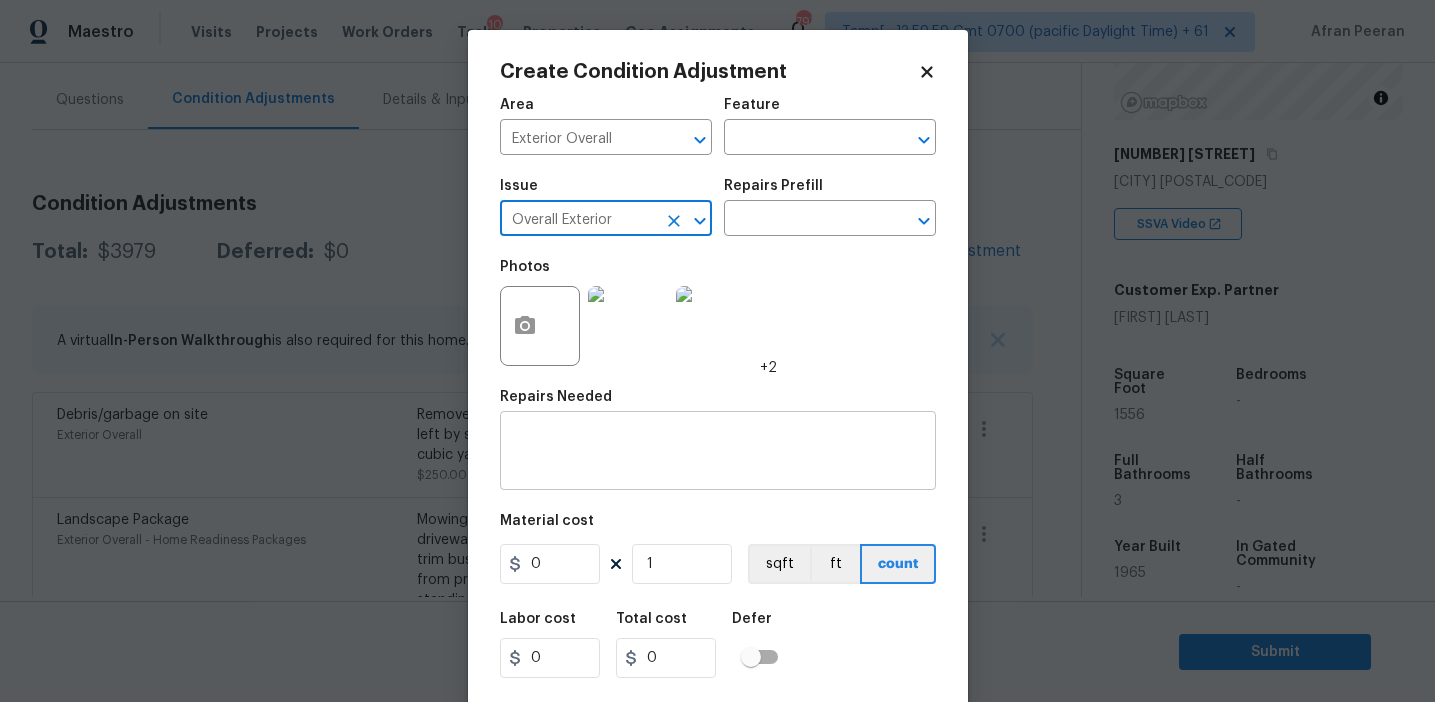 type on "Overall Exterior" 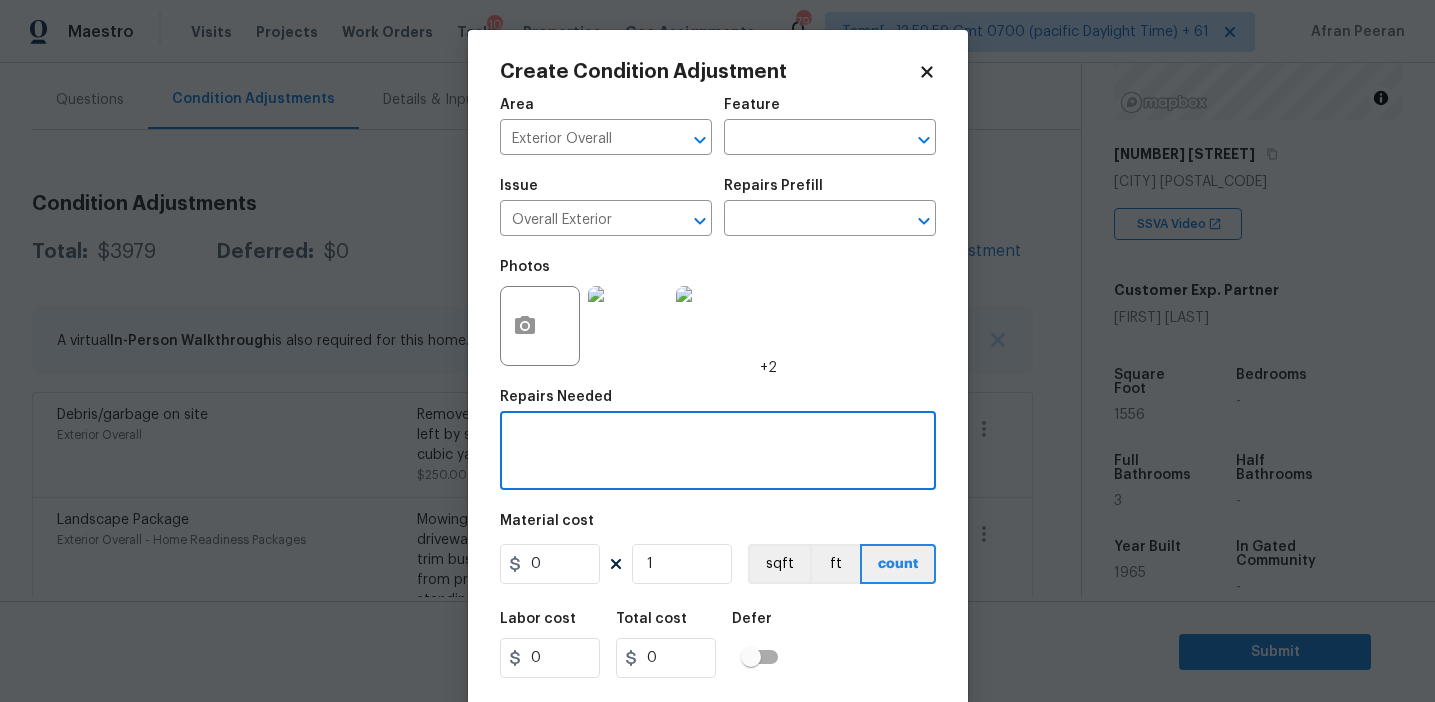 paste on "Overall exterior repairs (siding, stucco, fencing, decking, soffit, eaves, trims, fascia, facade, shutters, frames, gutters etc)" 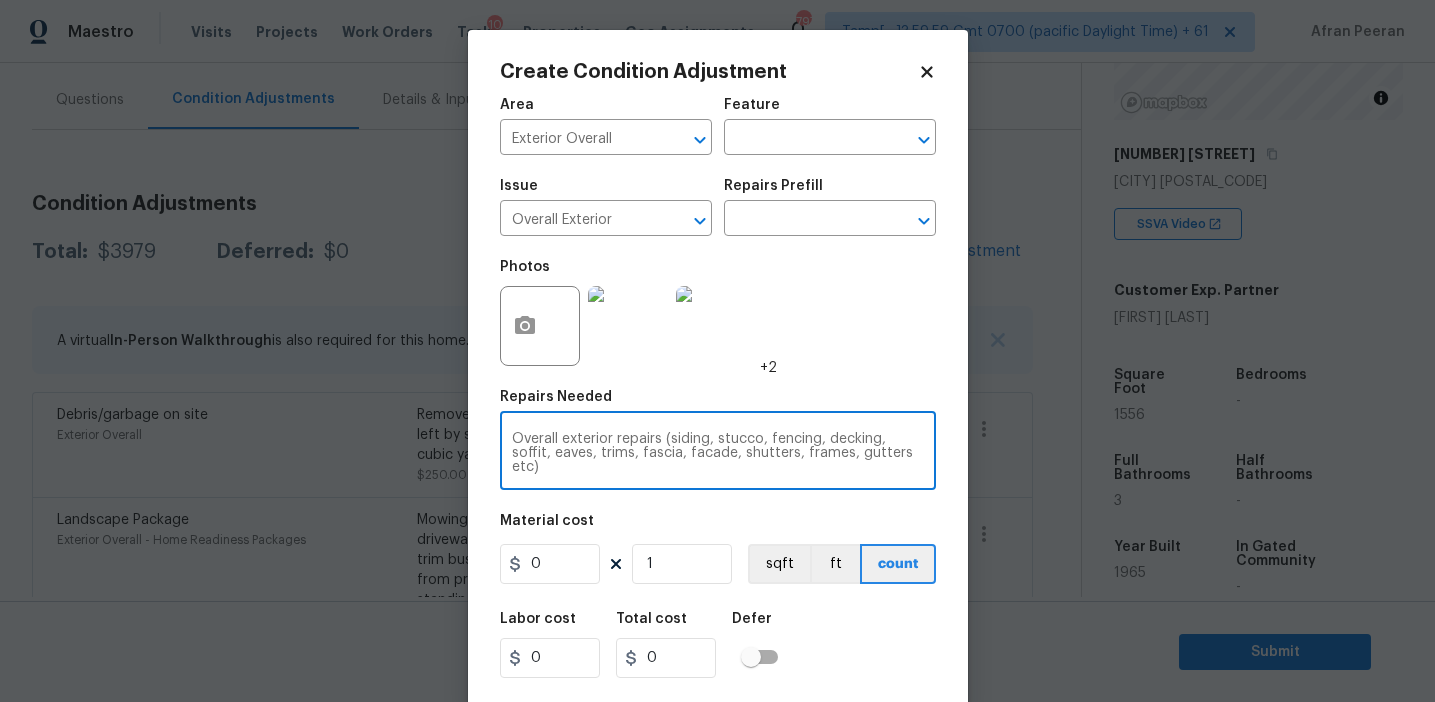 click on "Overall exterior repairs (siding, stucco, fencing, decking, soffit, eaves, trims, fascia, facade, shutters, frames, gutters etc)" at bounding box center (718, 453) 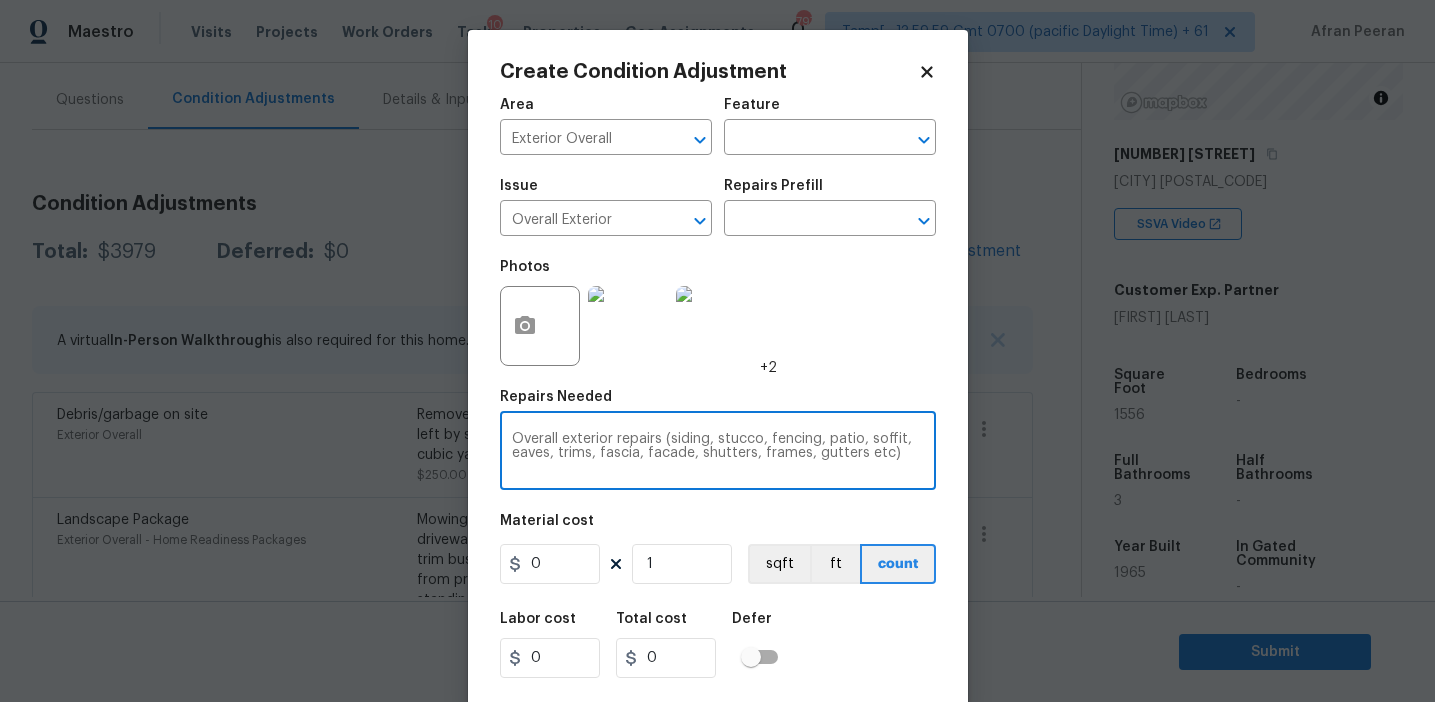 type on "Overall exterior repairs (siding, stucco, fencing, patio, soffit, eaves, trims, fascia, facade, shutters, frames, gutters etc)" 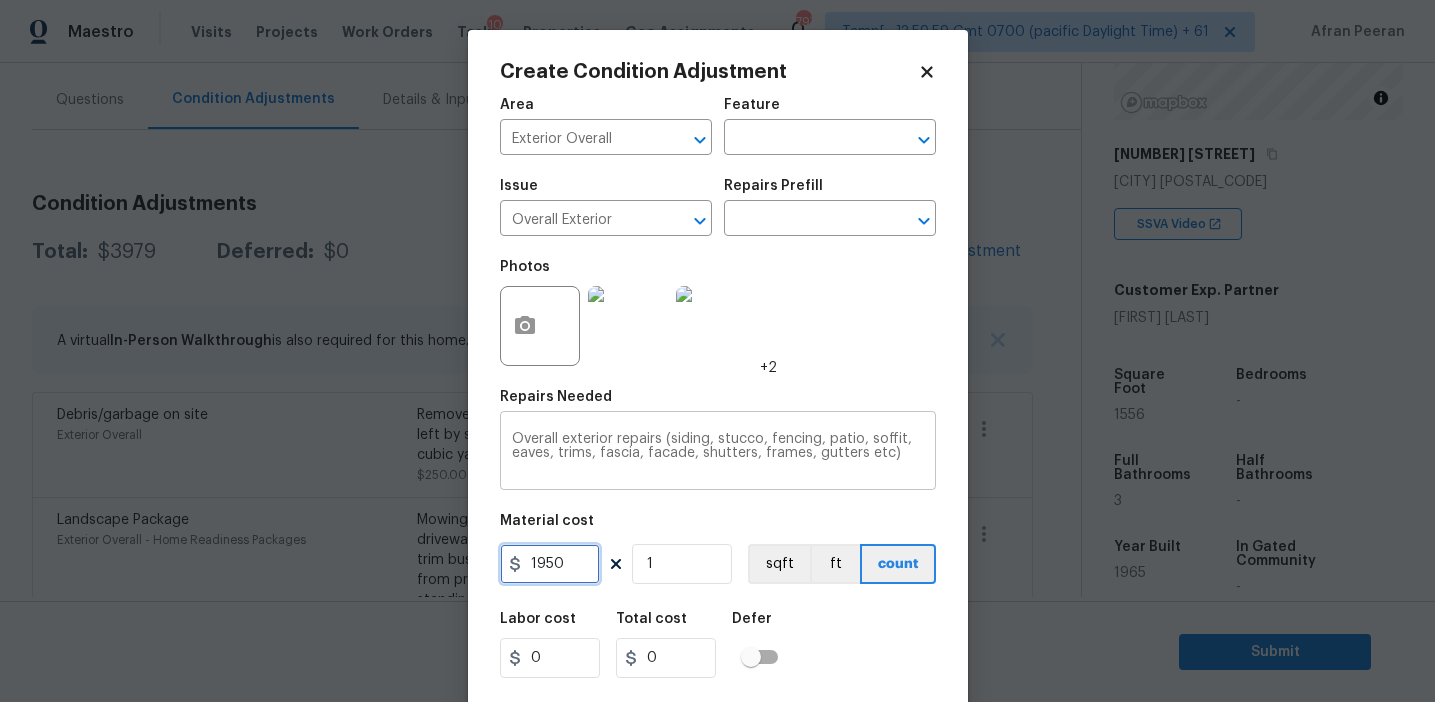 type on "1950" 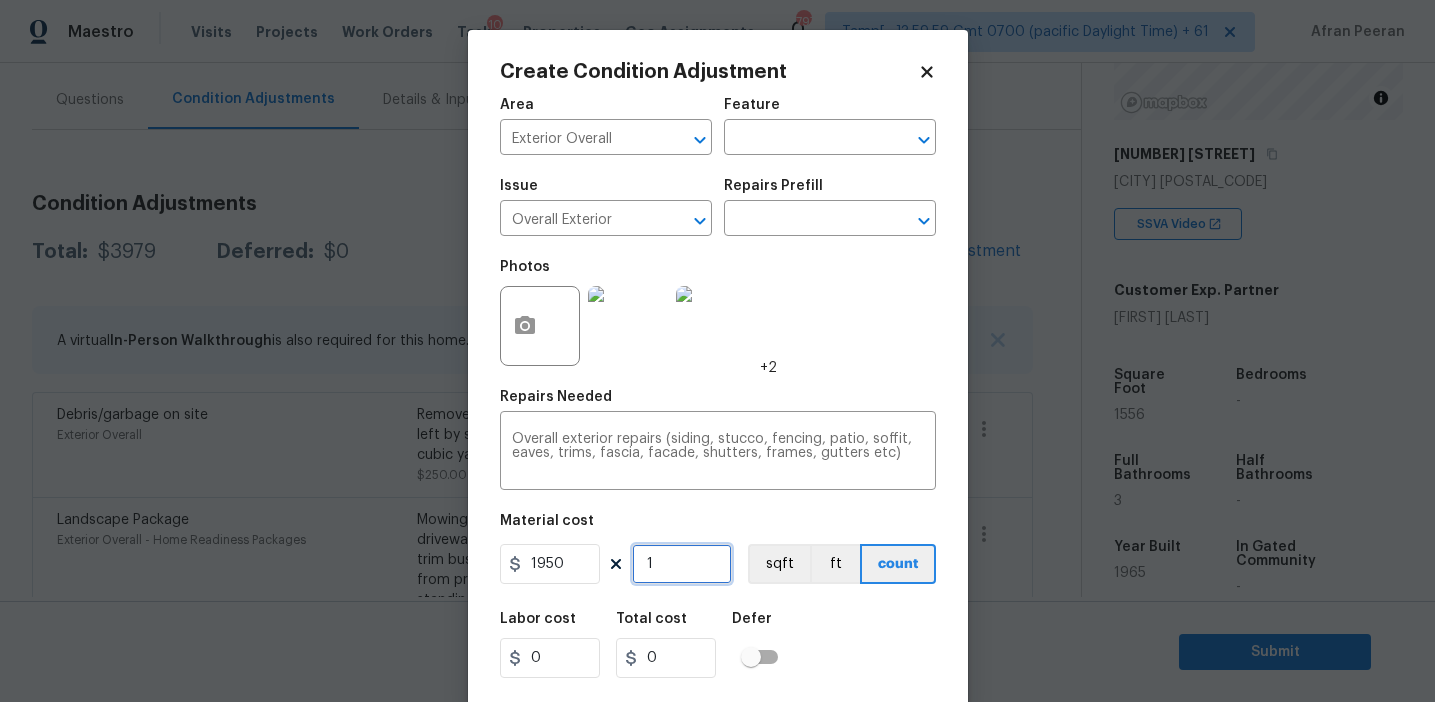 type on "1950" 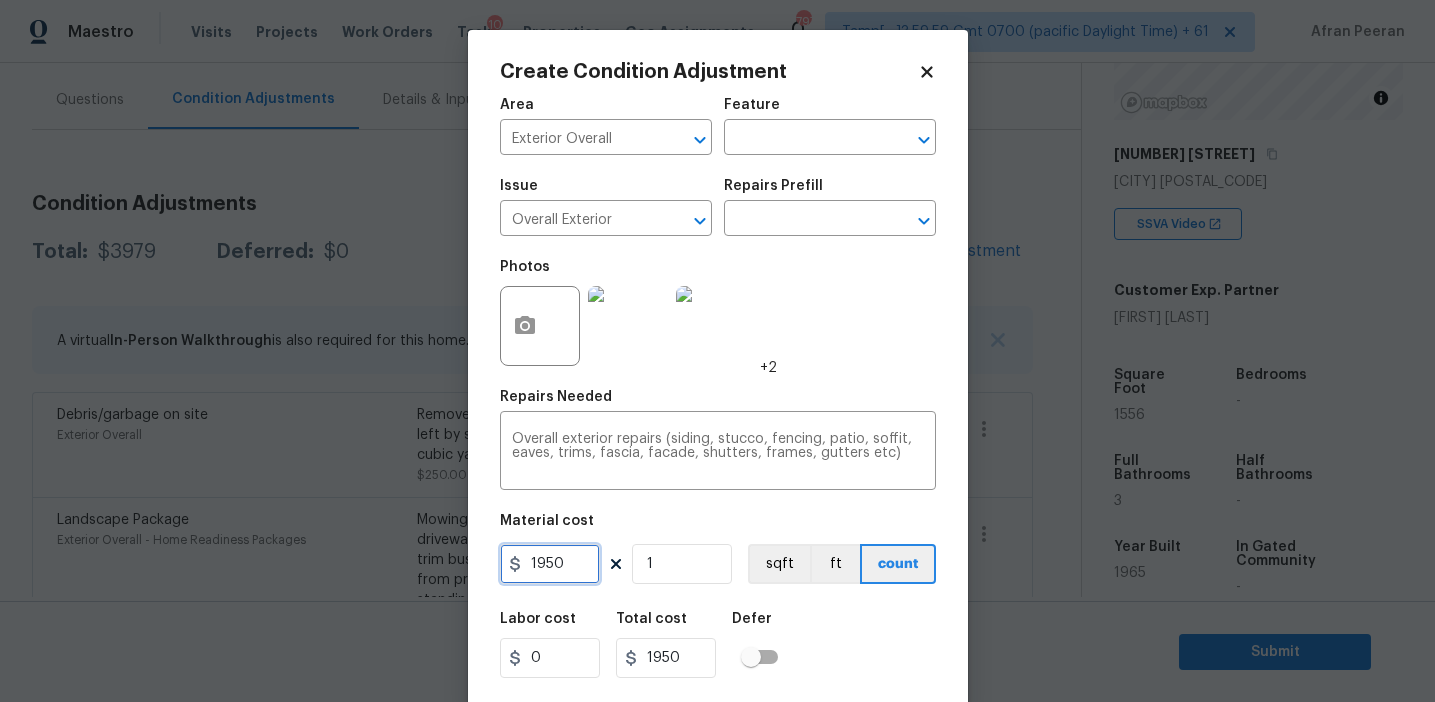 click on "1950" at bounding box center [550, 564] 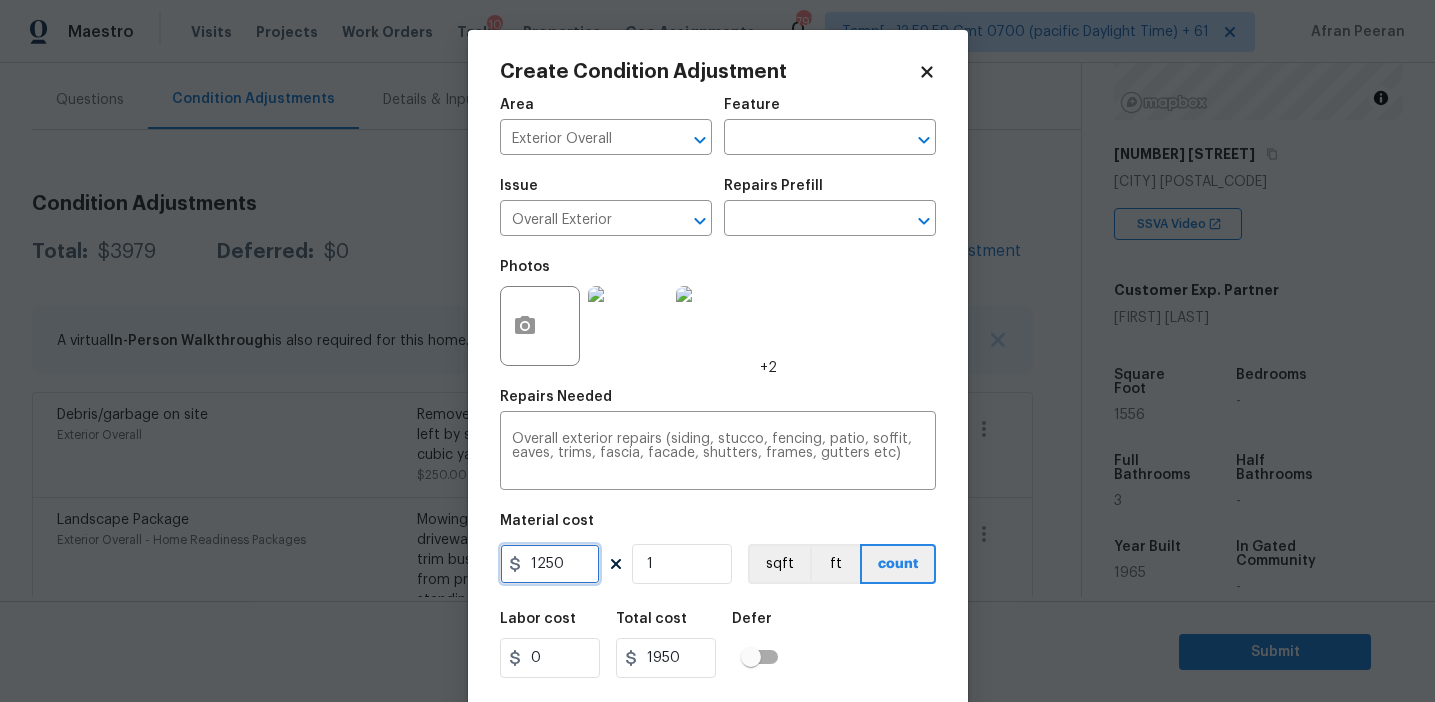 type on "1250" 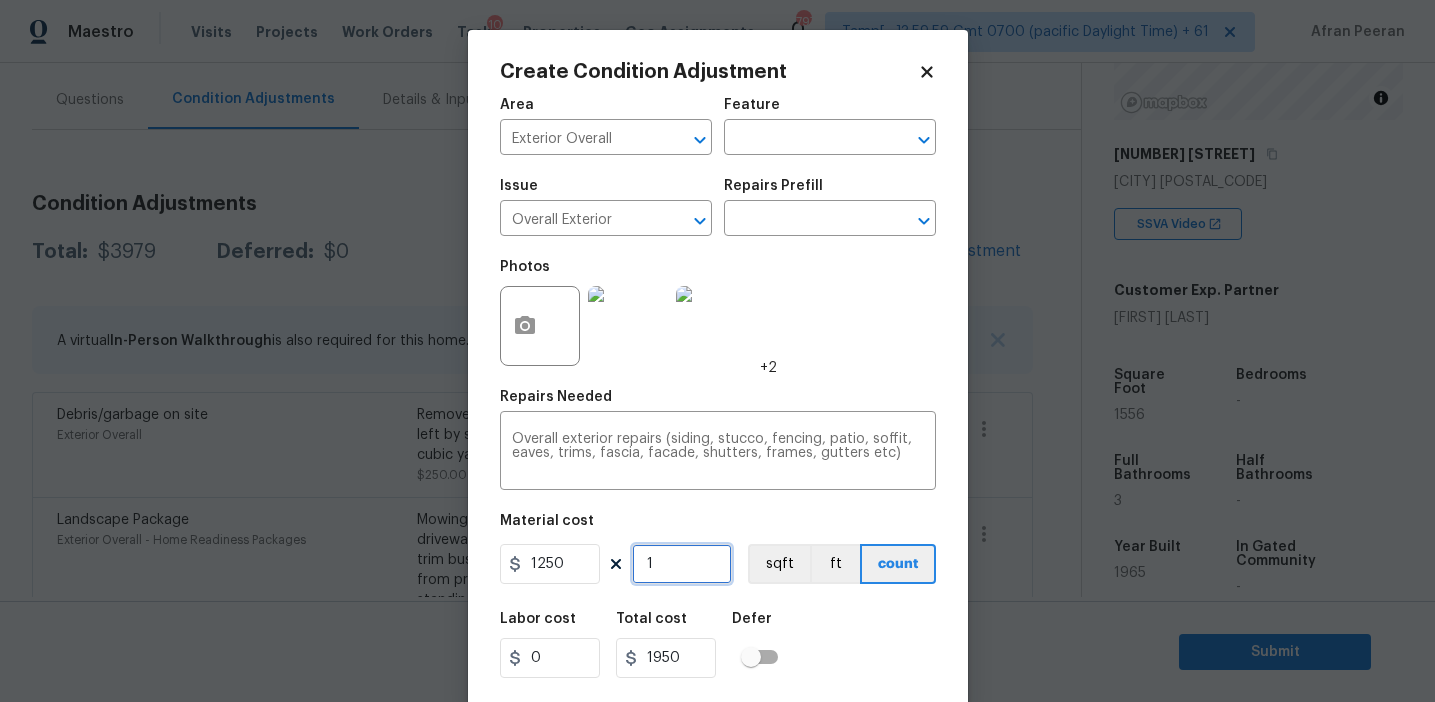 type on "1250" 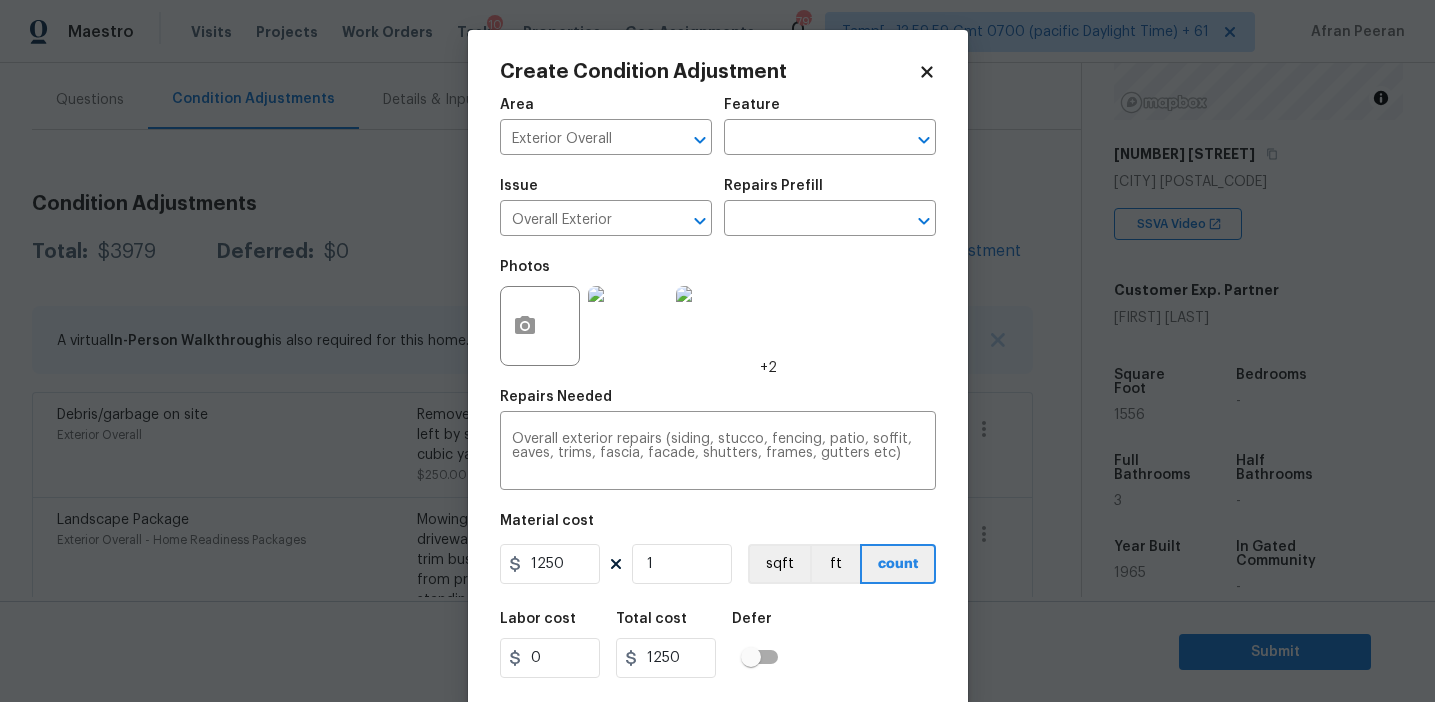 click at bounding box center (628, 326) 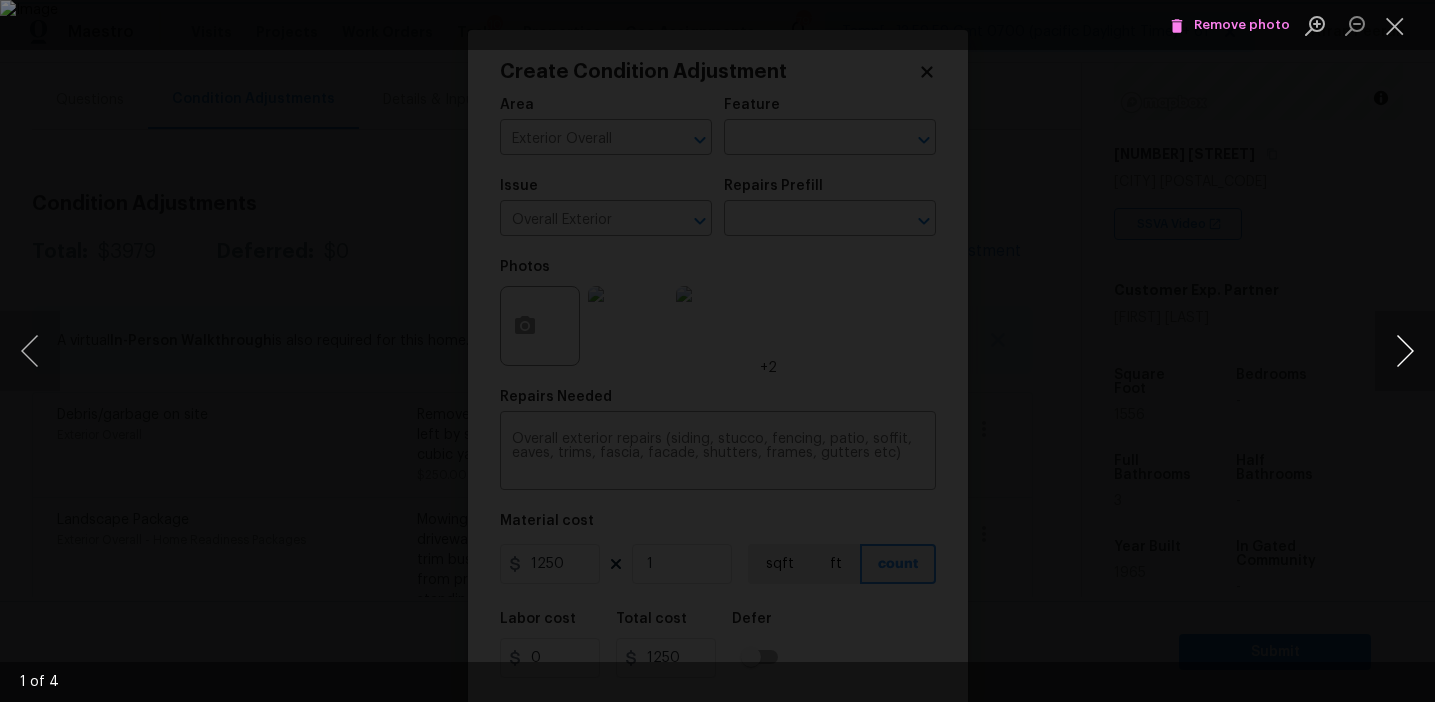 click at bounding box center [1405, 351] 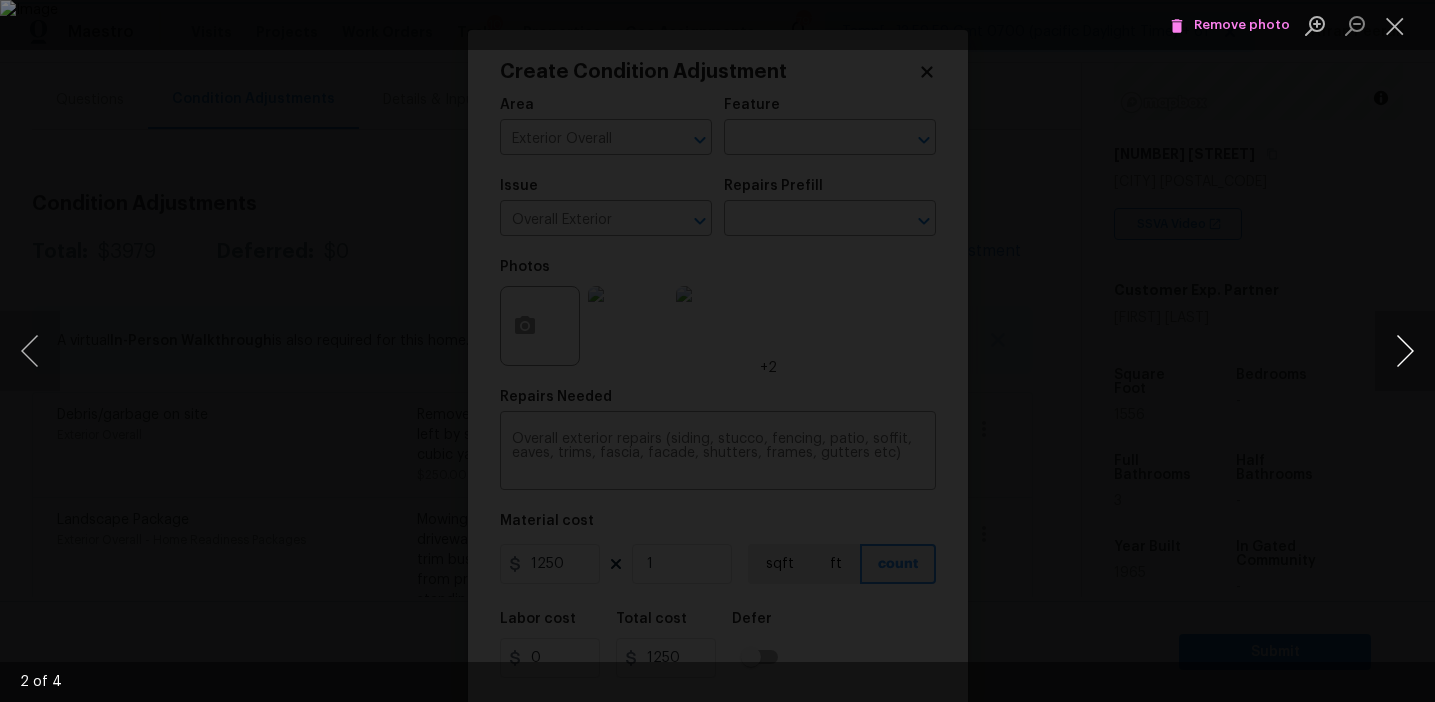 click at bounding box center [1405, 351] 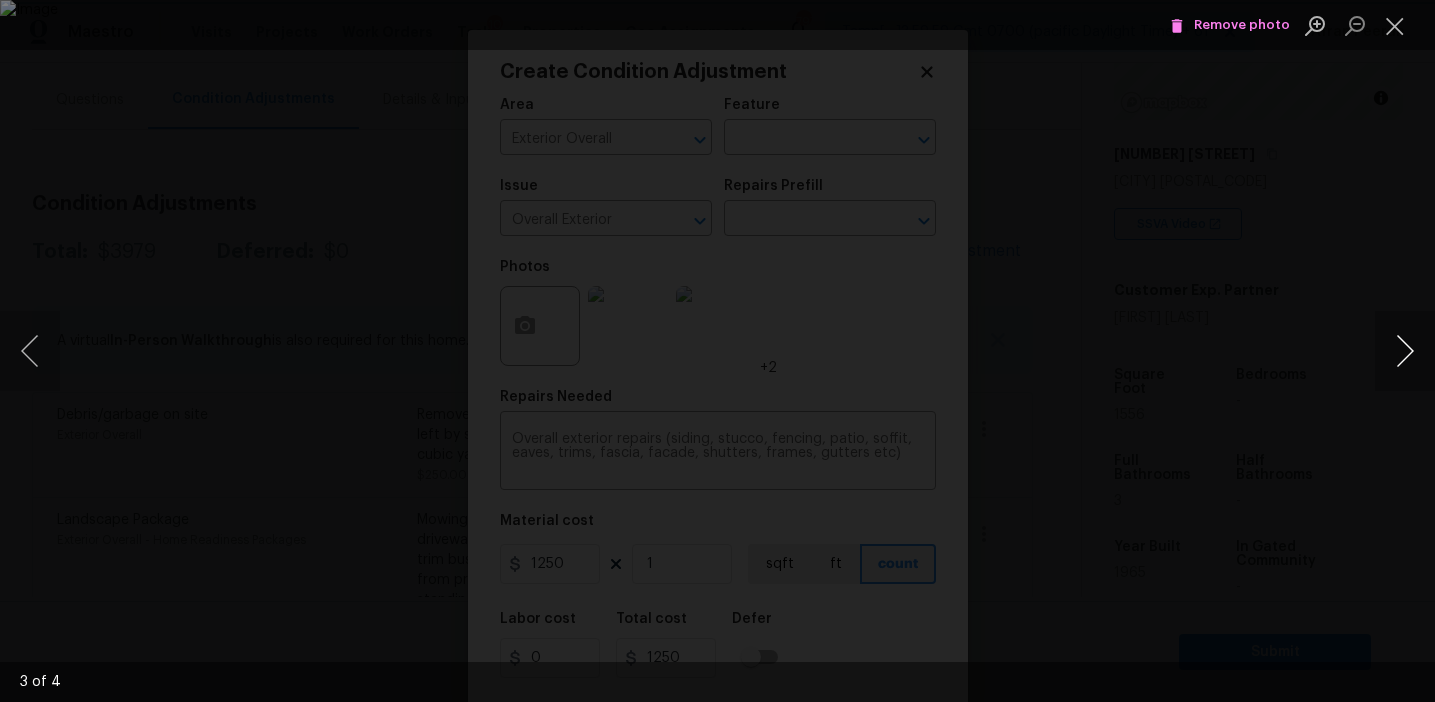 click at bounding box center (1405, 351) 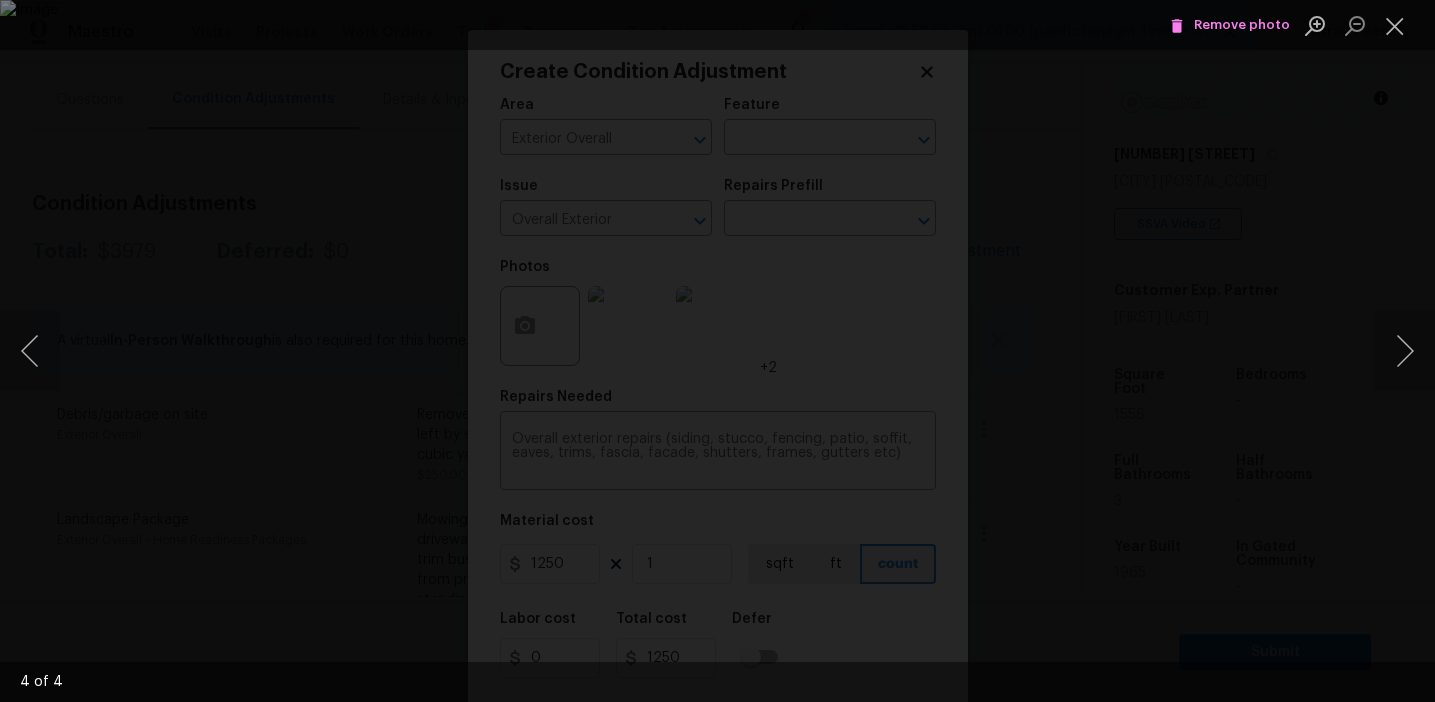 click at bounding box center [717, 351] 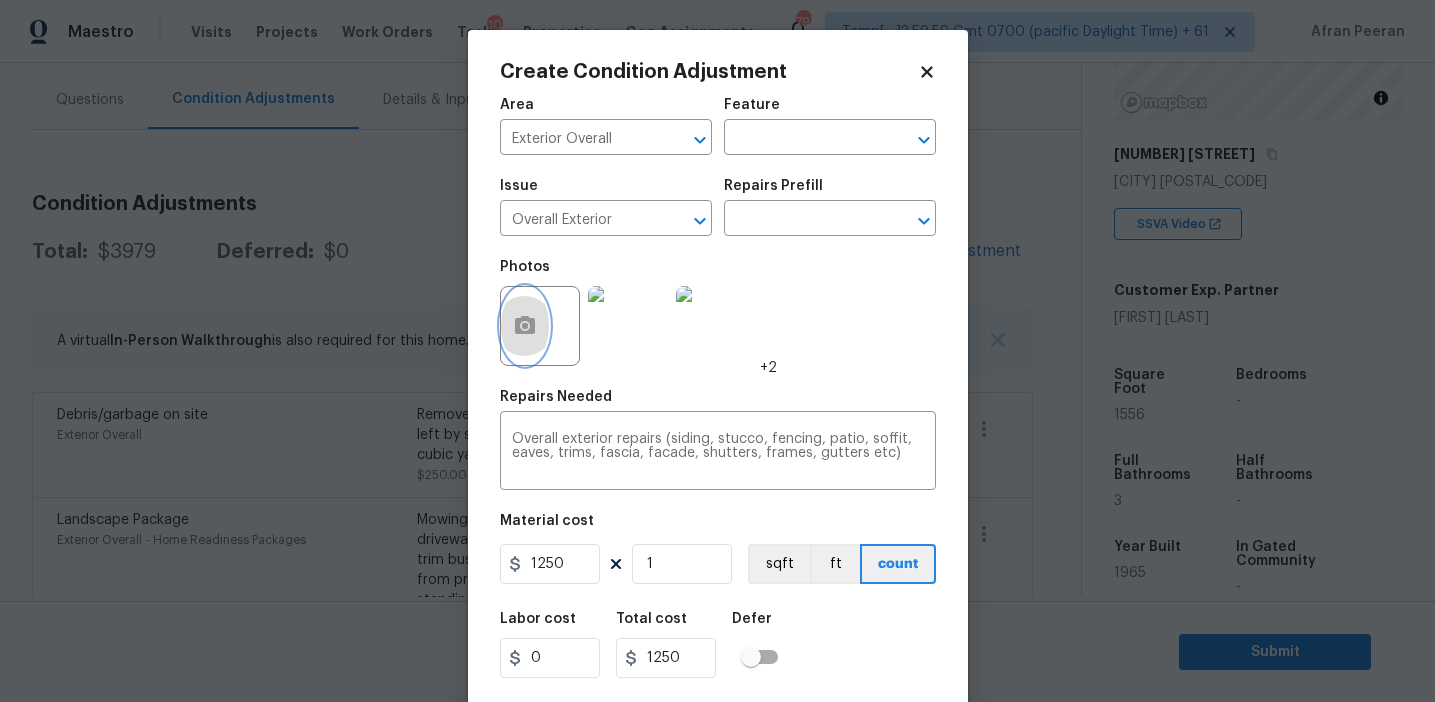 click at bounding box center [525, 326] 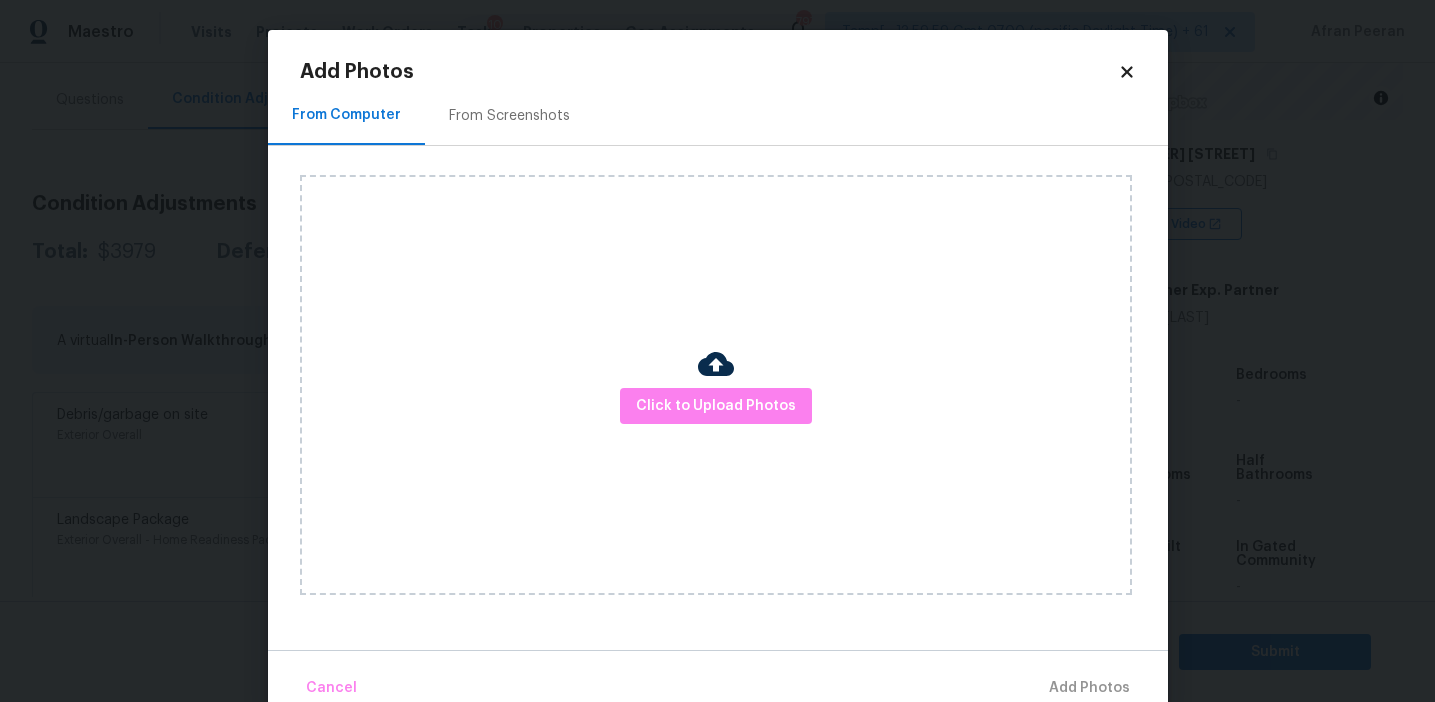 click on "From Screenshots" at bounding box center [509, 116] 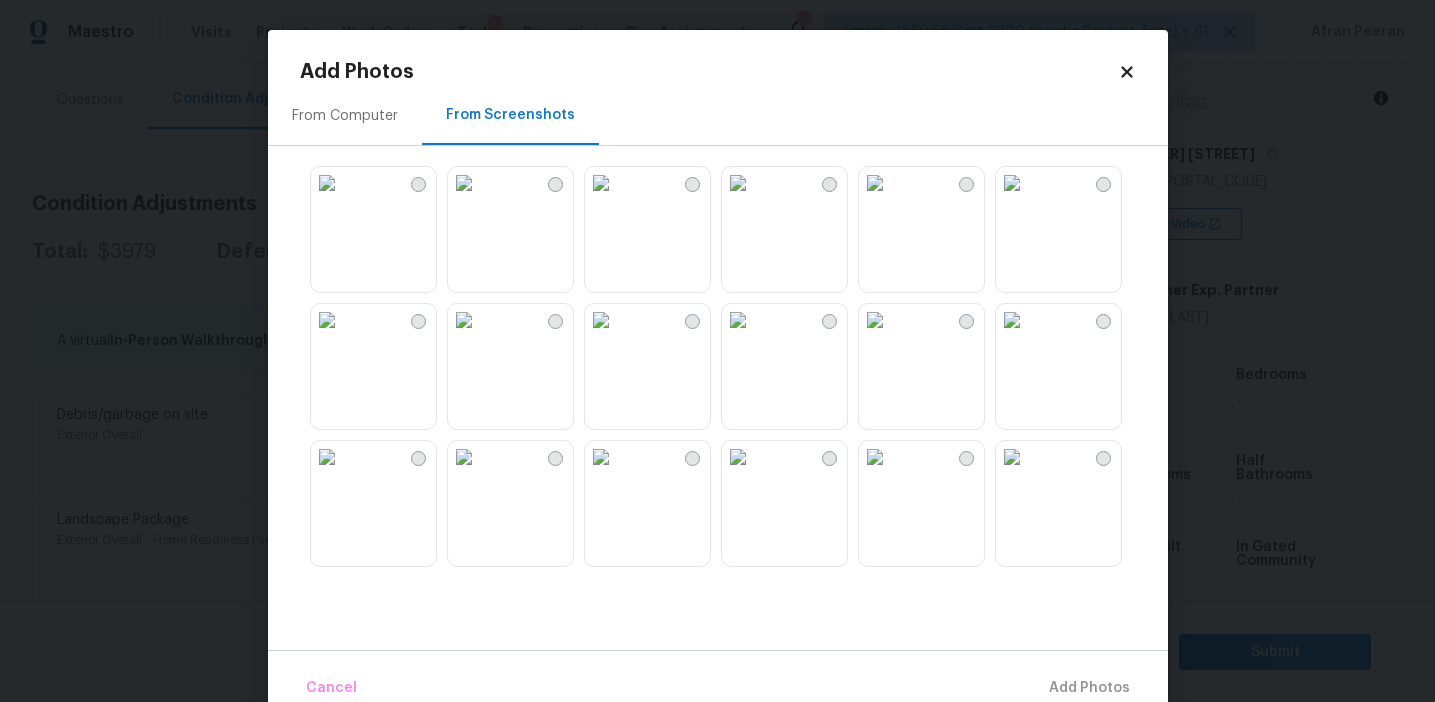 click at bounding box center [464, 183] 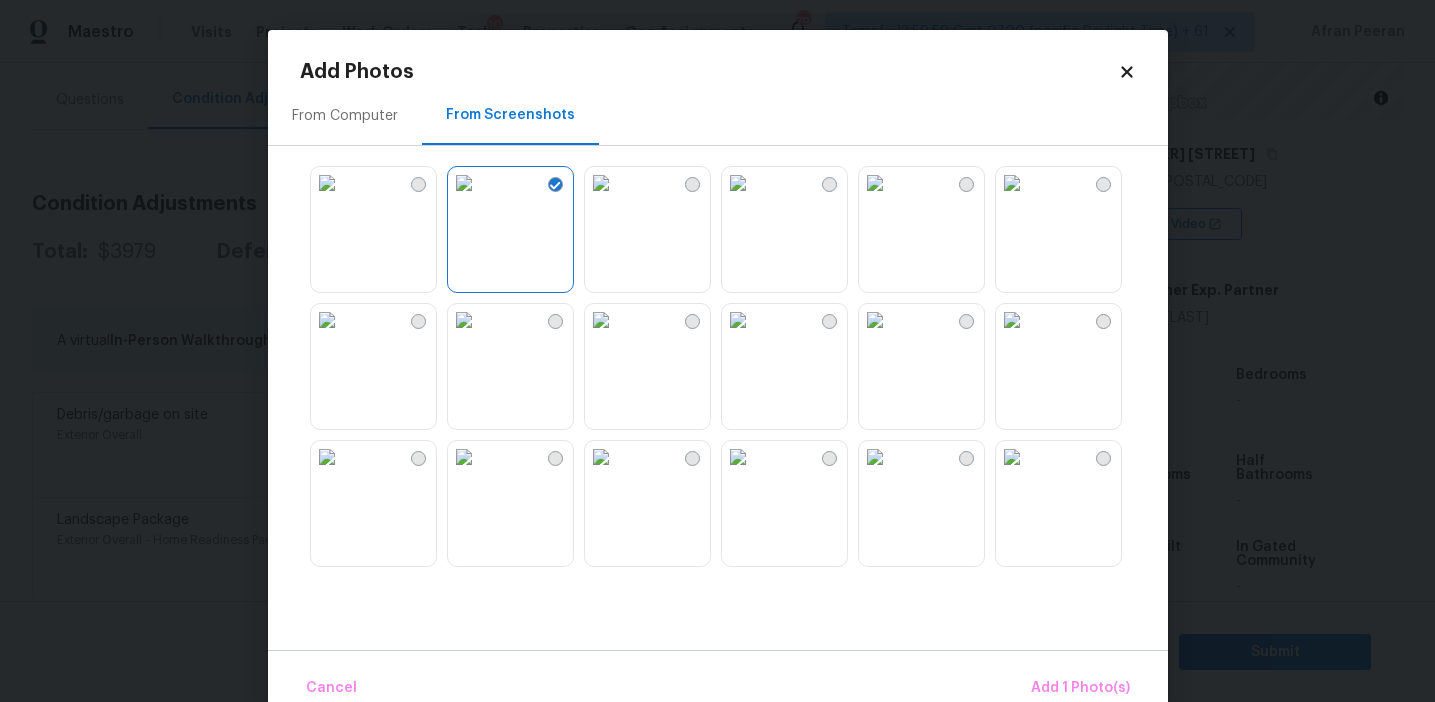 click at bounding box center (875, 183) 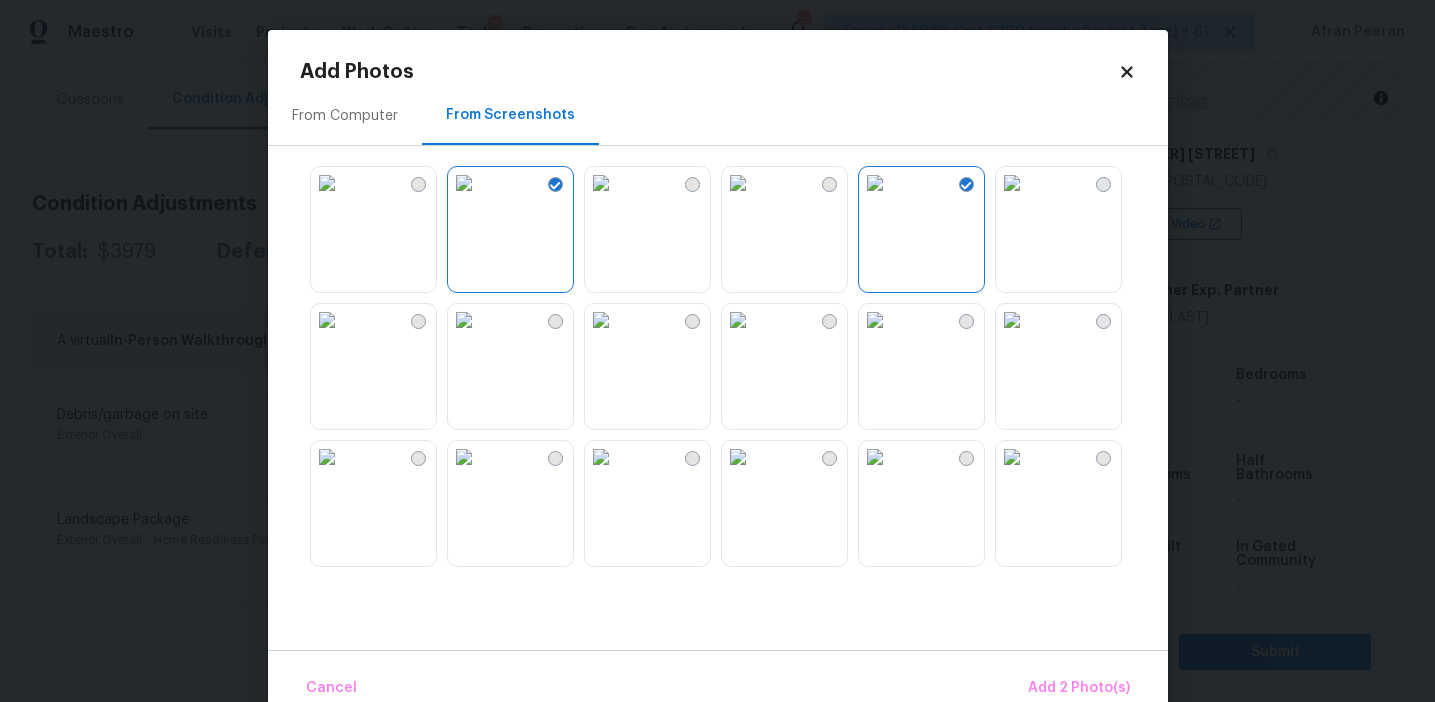 click at bounding box center [327, 320] 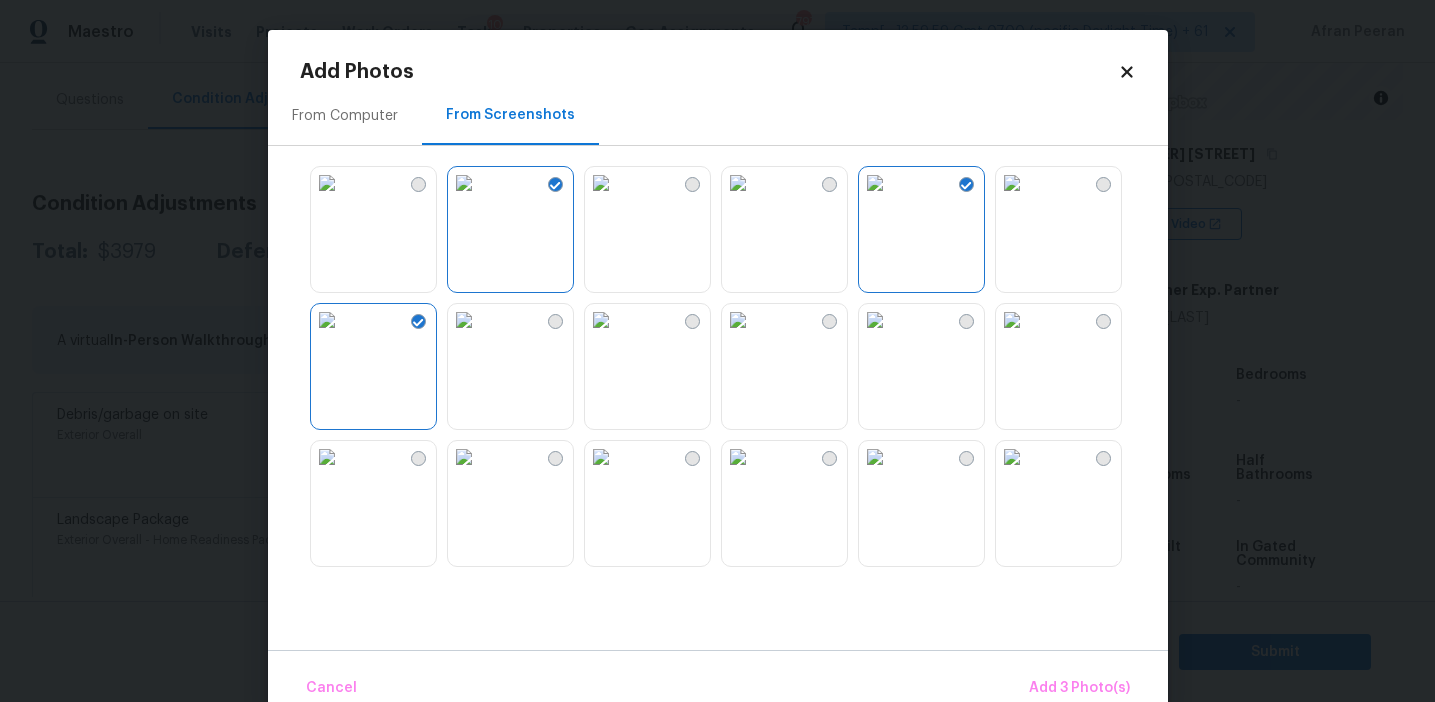click at bounding box center [327, 457] 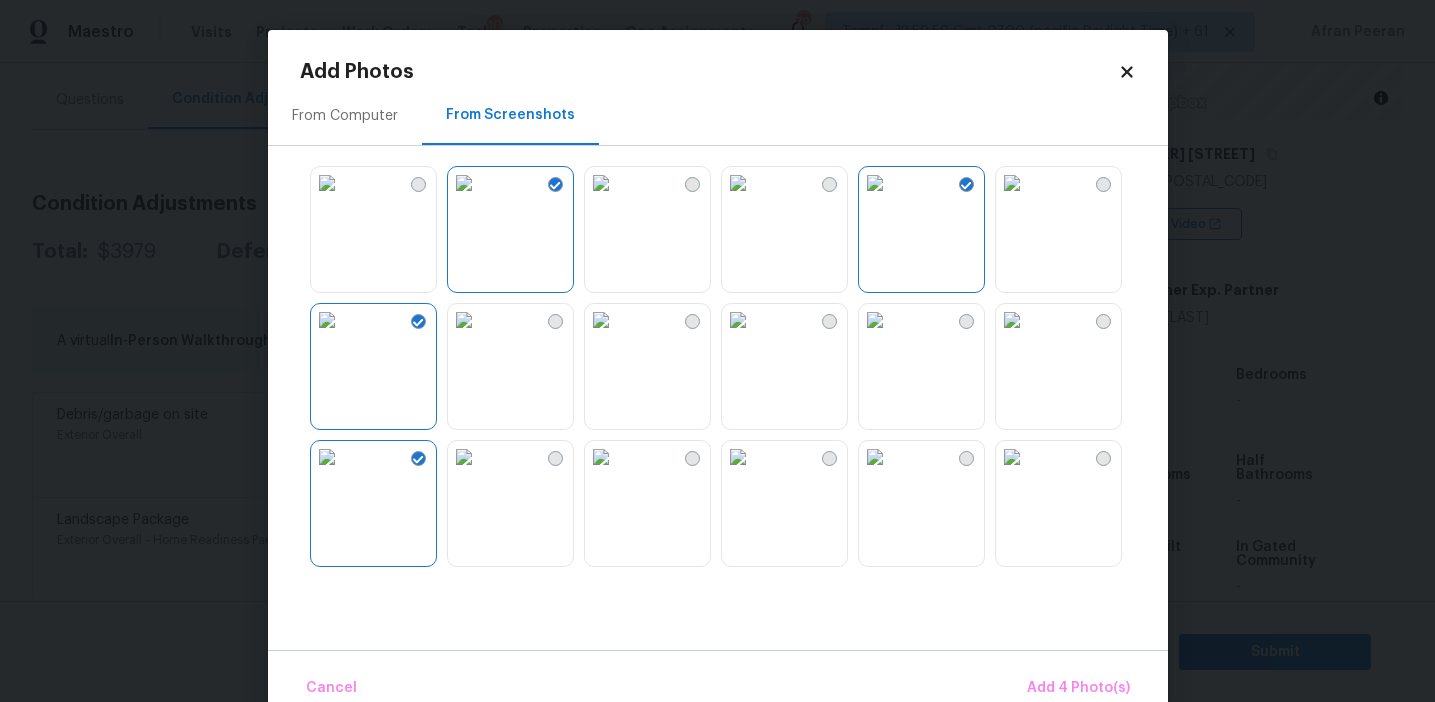 click at bounding box center (875, 457) 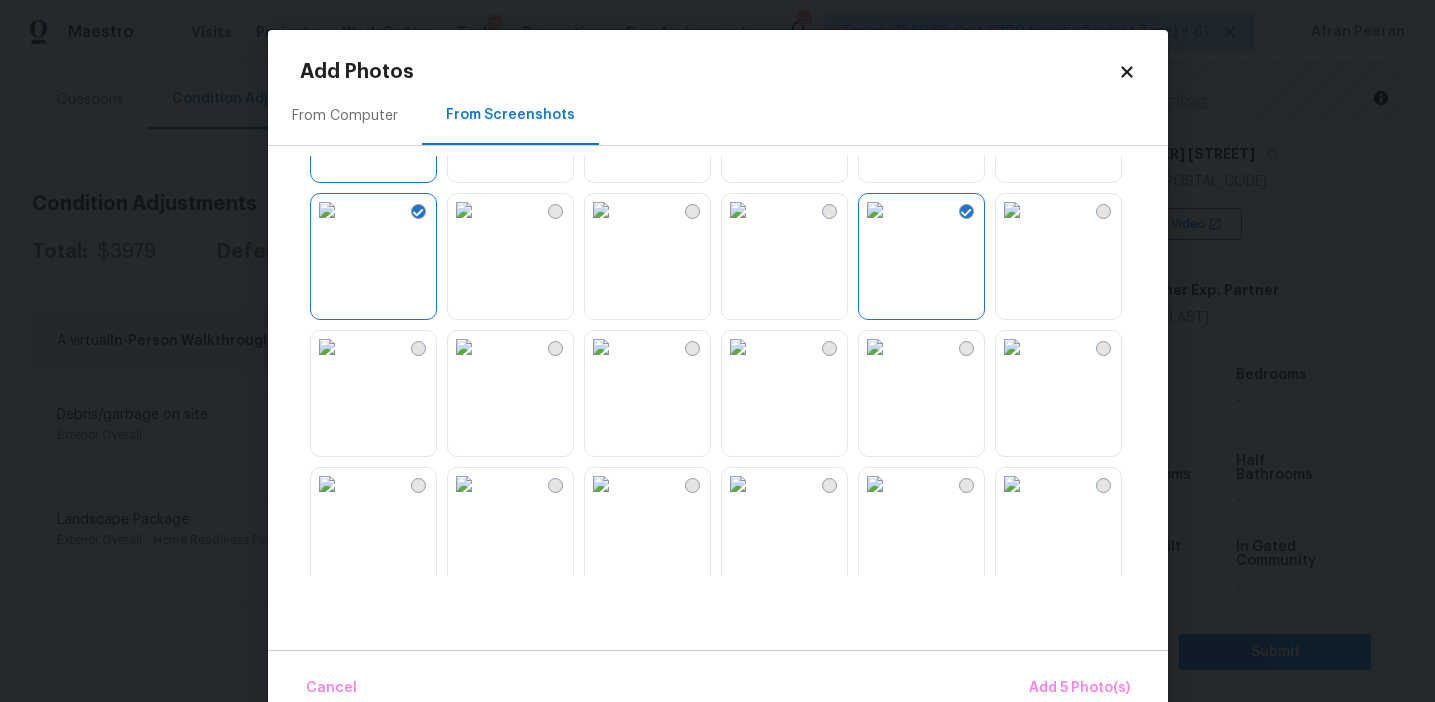 scroll, scrollTop: 324, scrollLeft: 0, axis: vertical 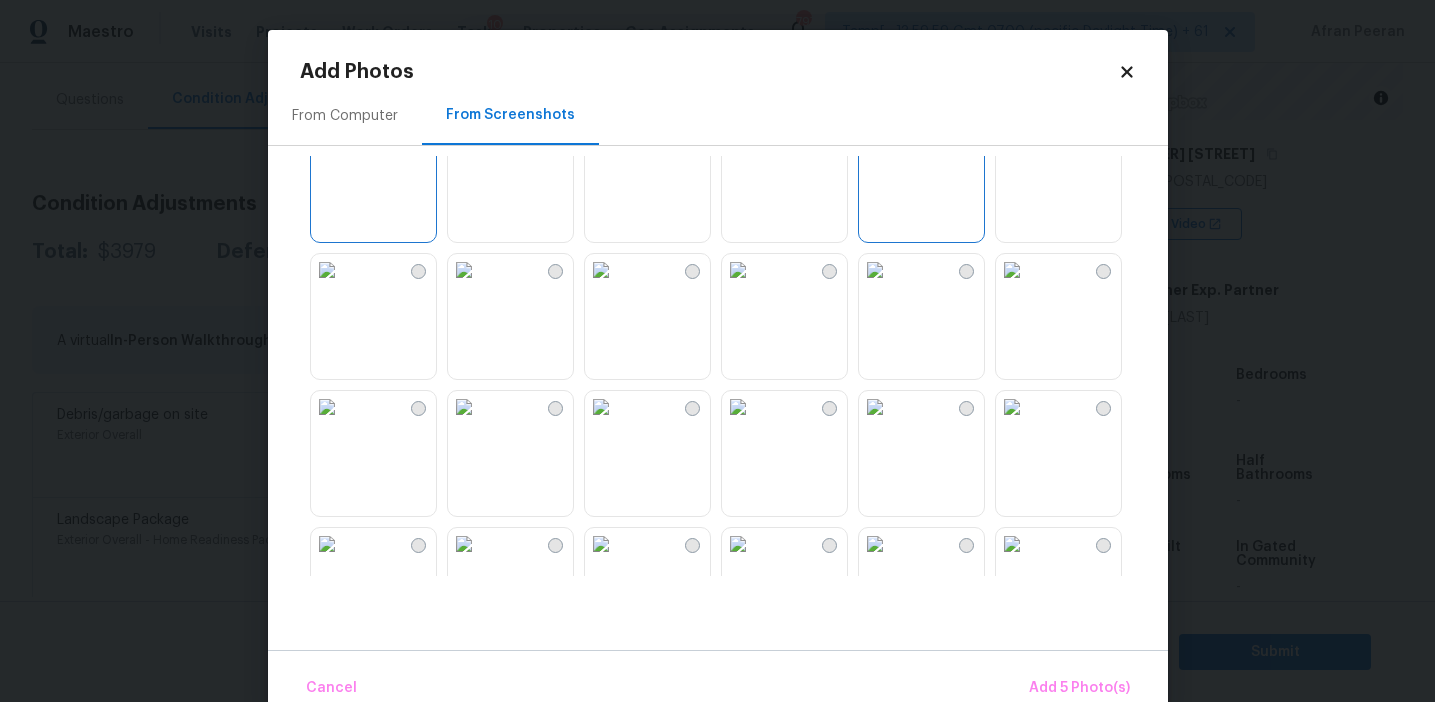 click at bounding box center [875, 270] 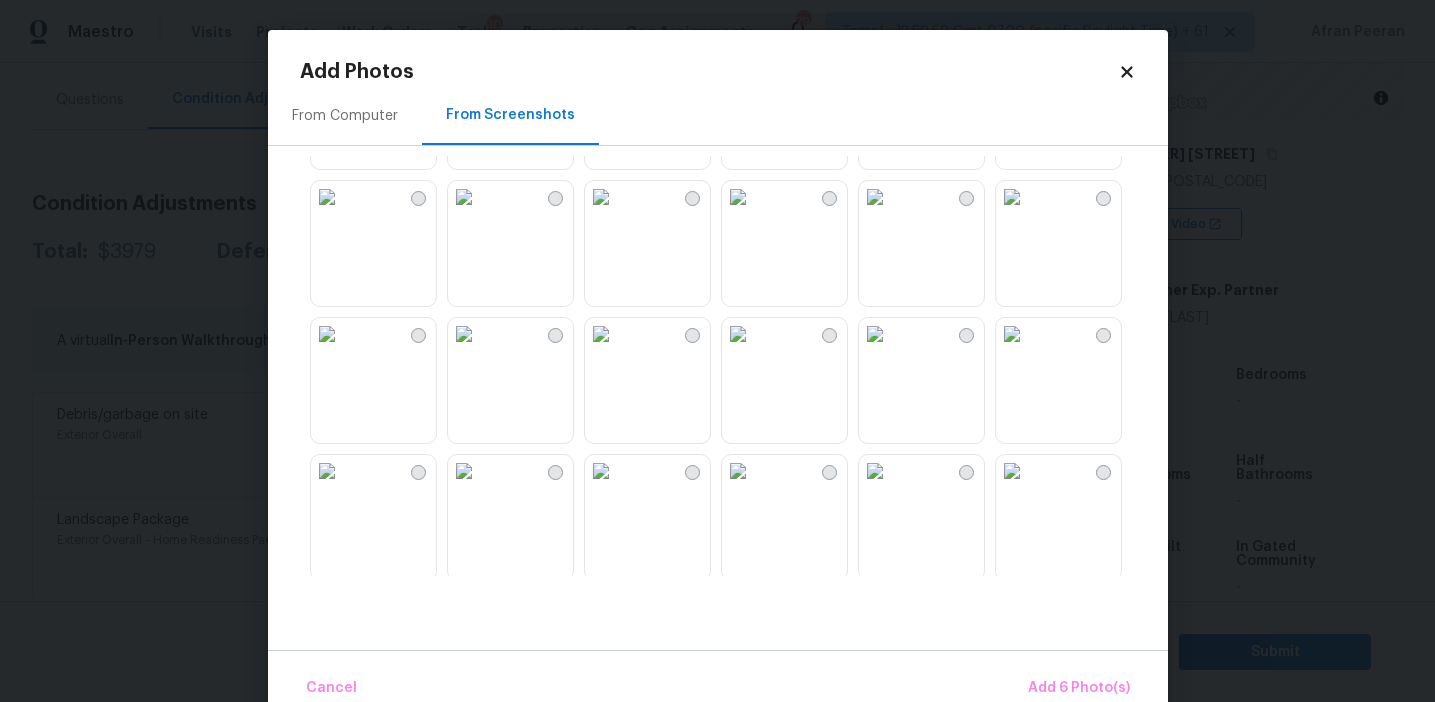 scroll, scrollTop: 821, scrollLeft: 0, axis: vertical 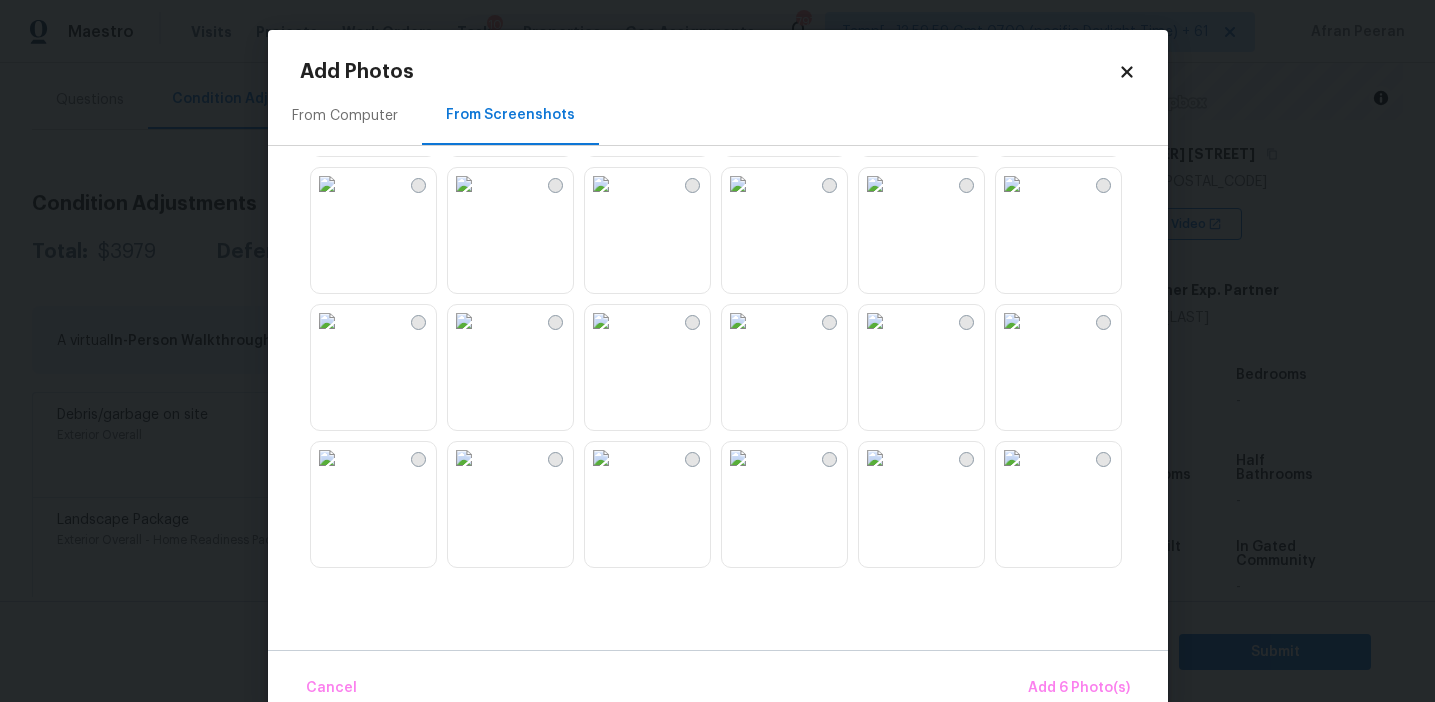 click at bounding box center (601, 321) 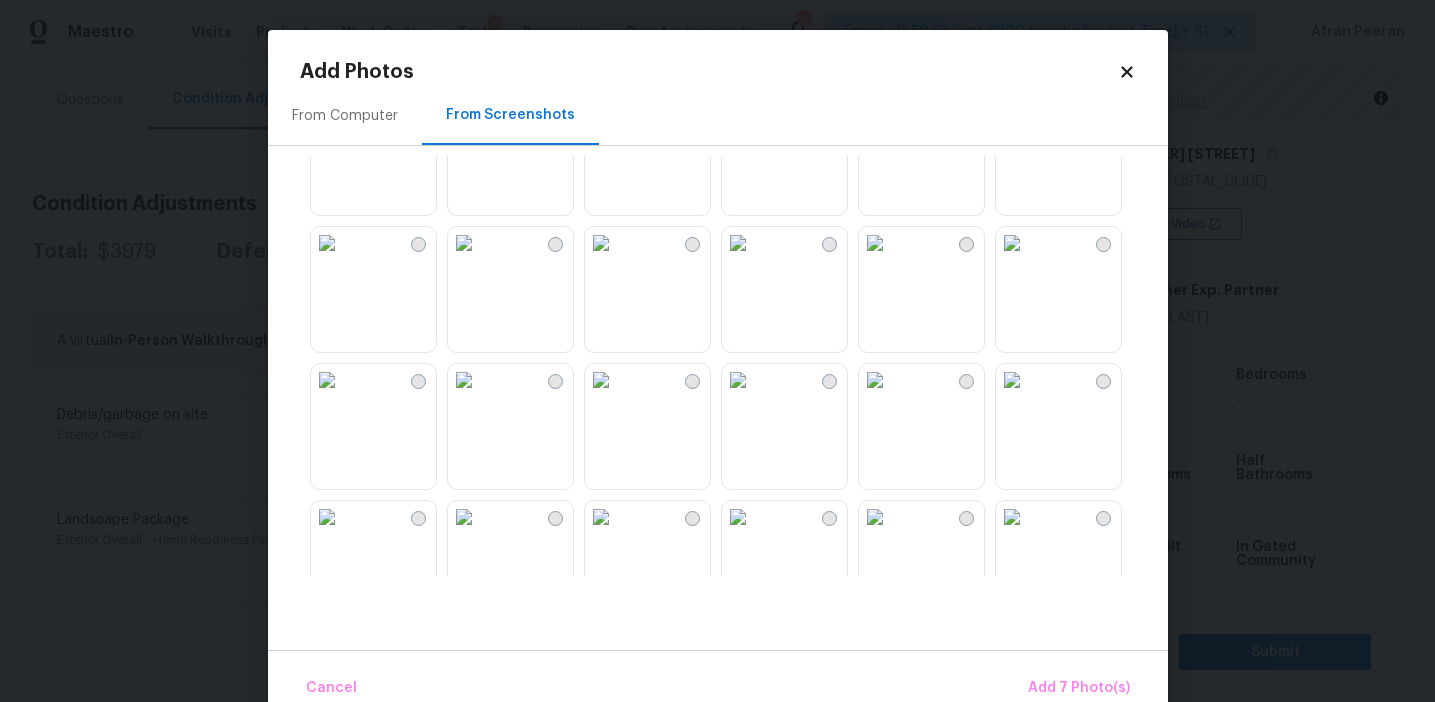 scroll, scrollTop: 1221, scrollLeft: 0, axis: vertical 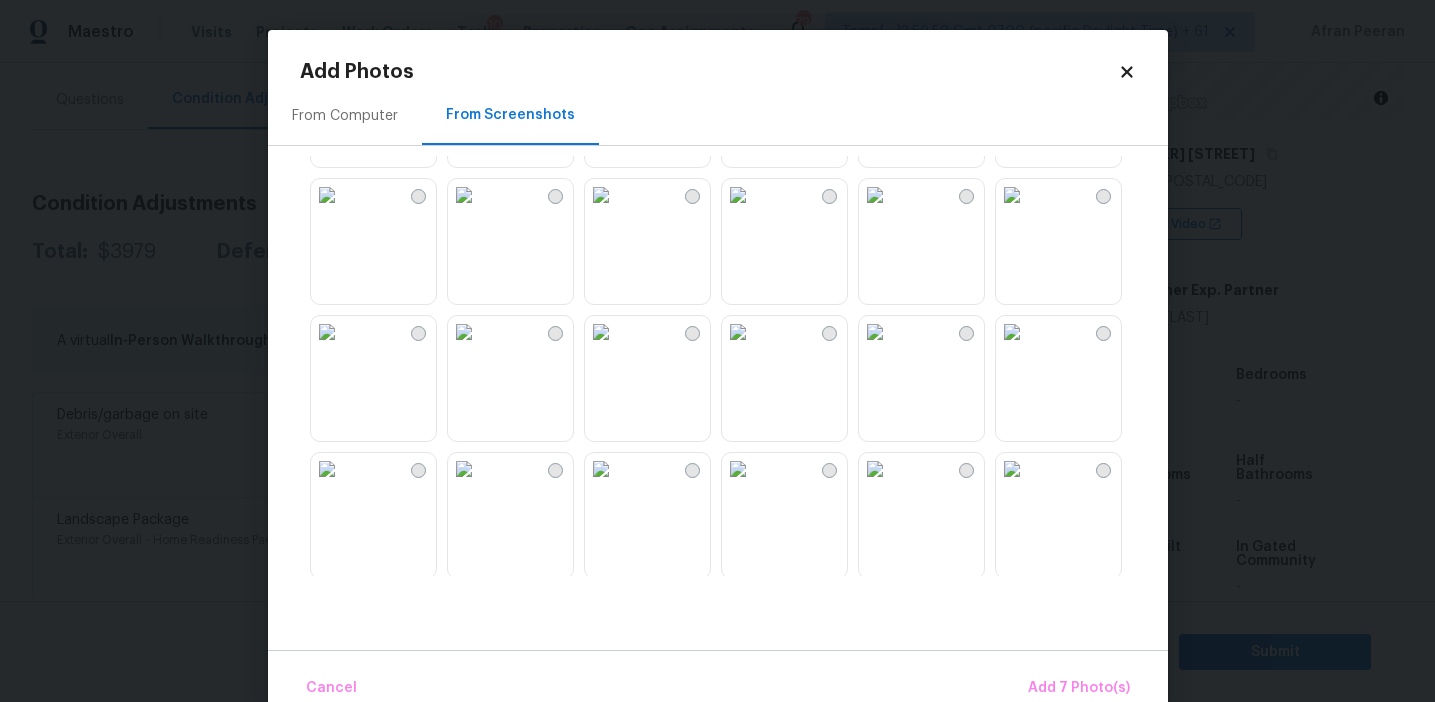 click at bounding box center [464, 195] 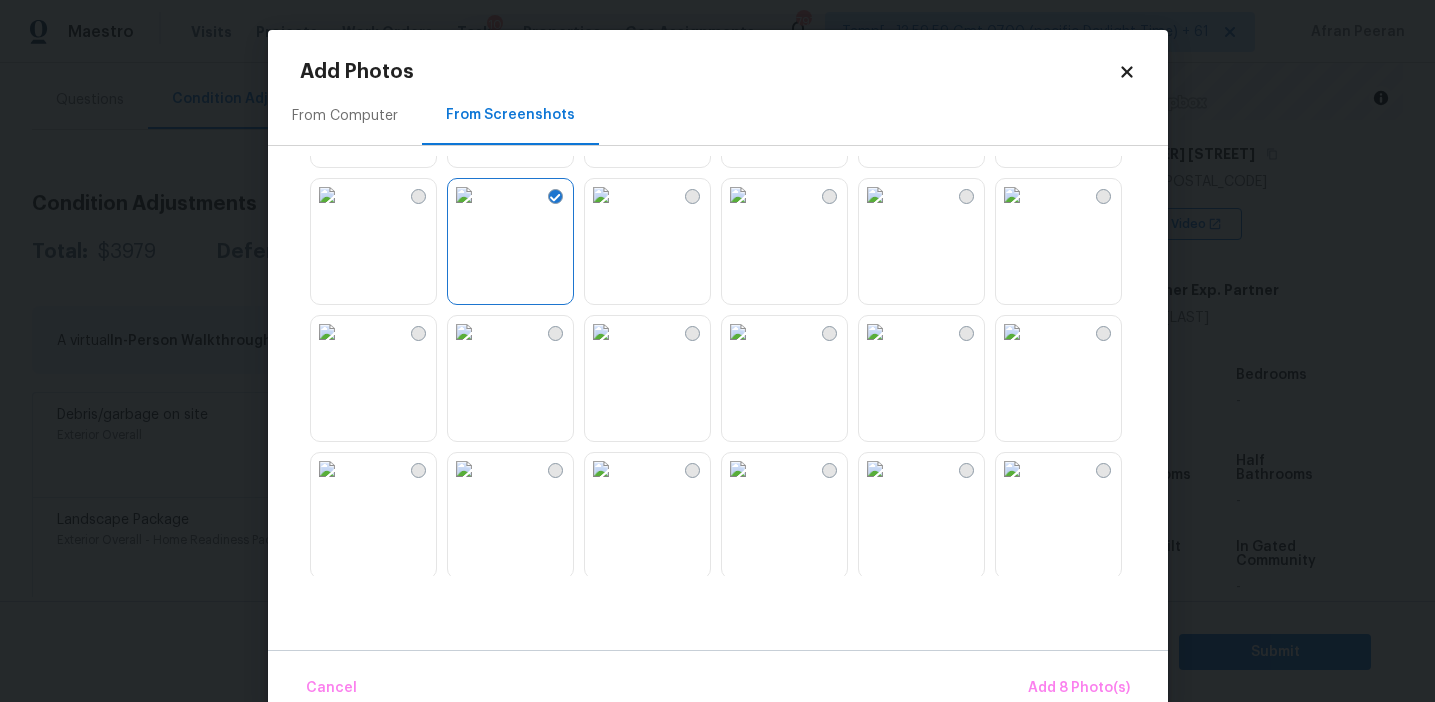 click at bounding box center [601, 332] 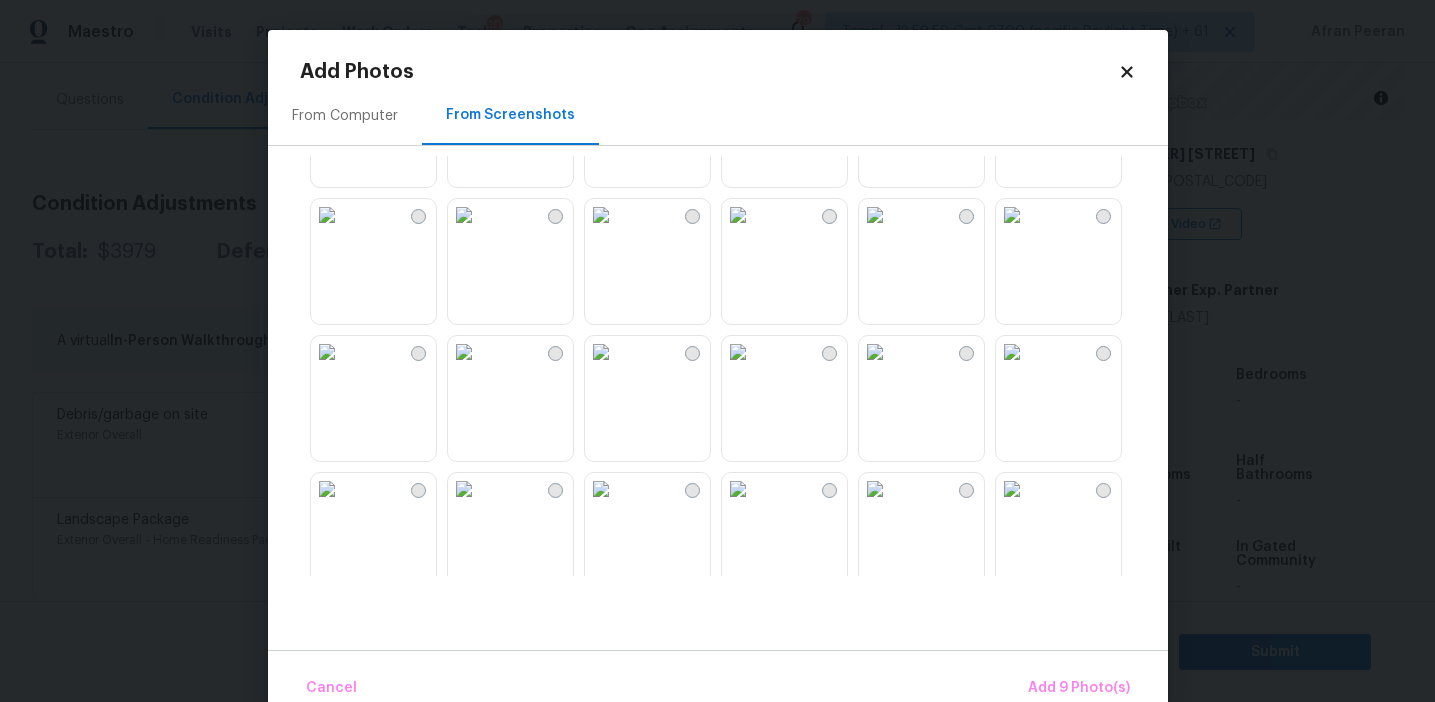 scroll, scrollTop: 1773, scrollLeft: 0, axis: vertical 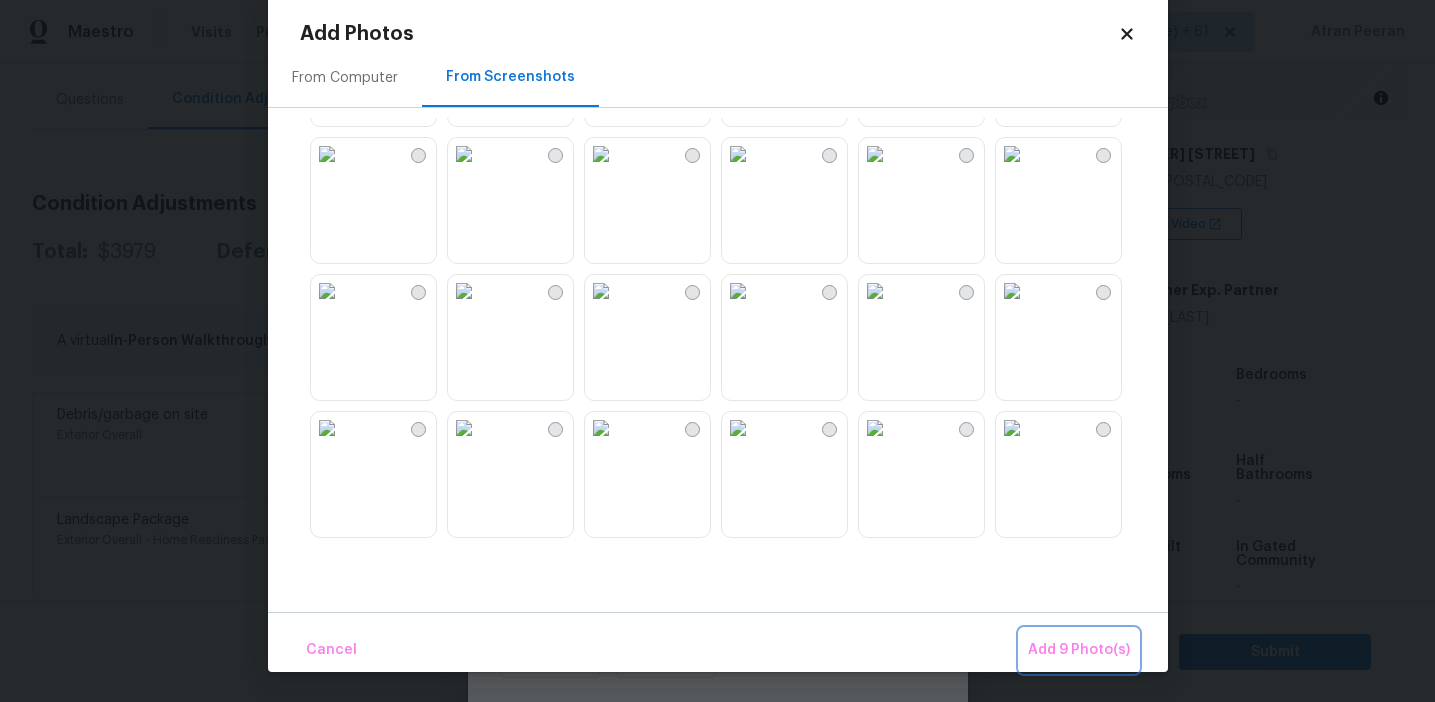 click on "Add 9 Photo(s)" at bounding box center [1079, 650] 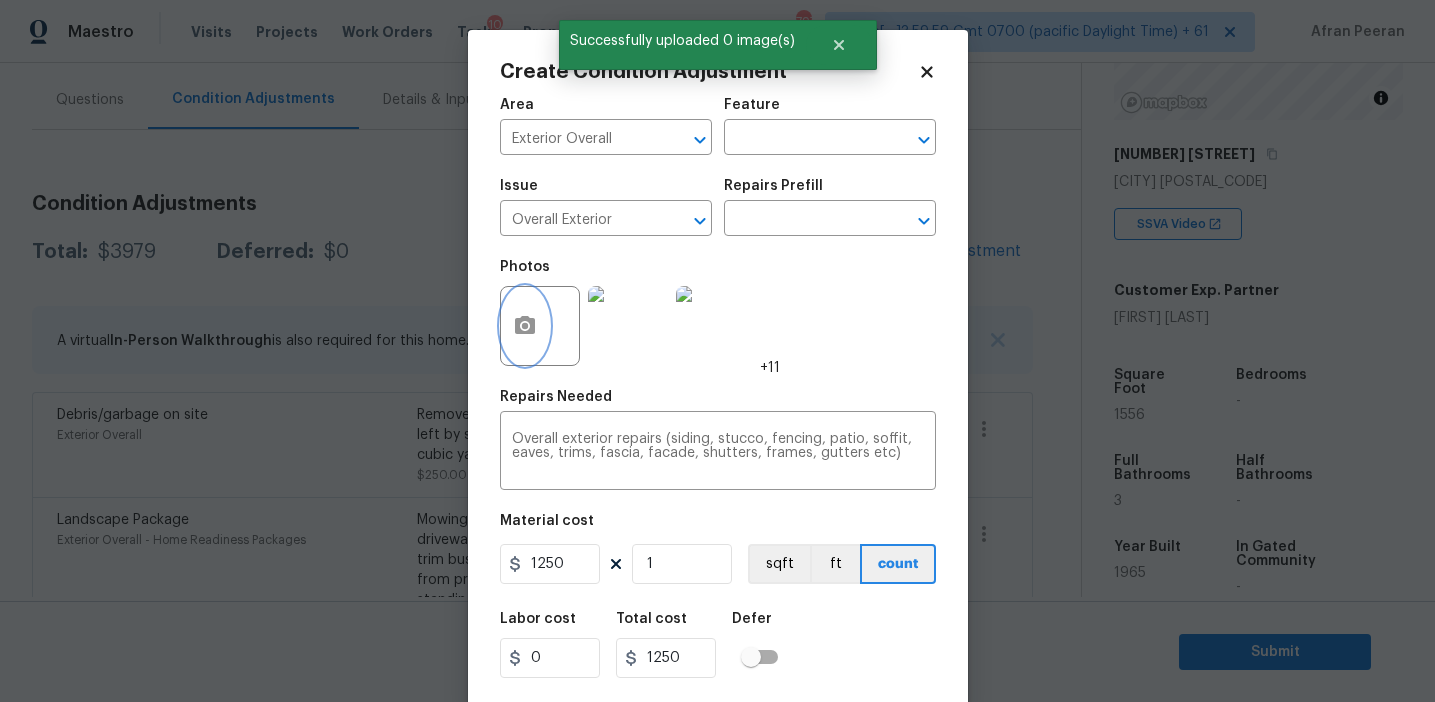 scroll, scrollTop: 0, scrollLeft: 0, axis: both 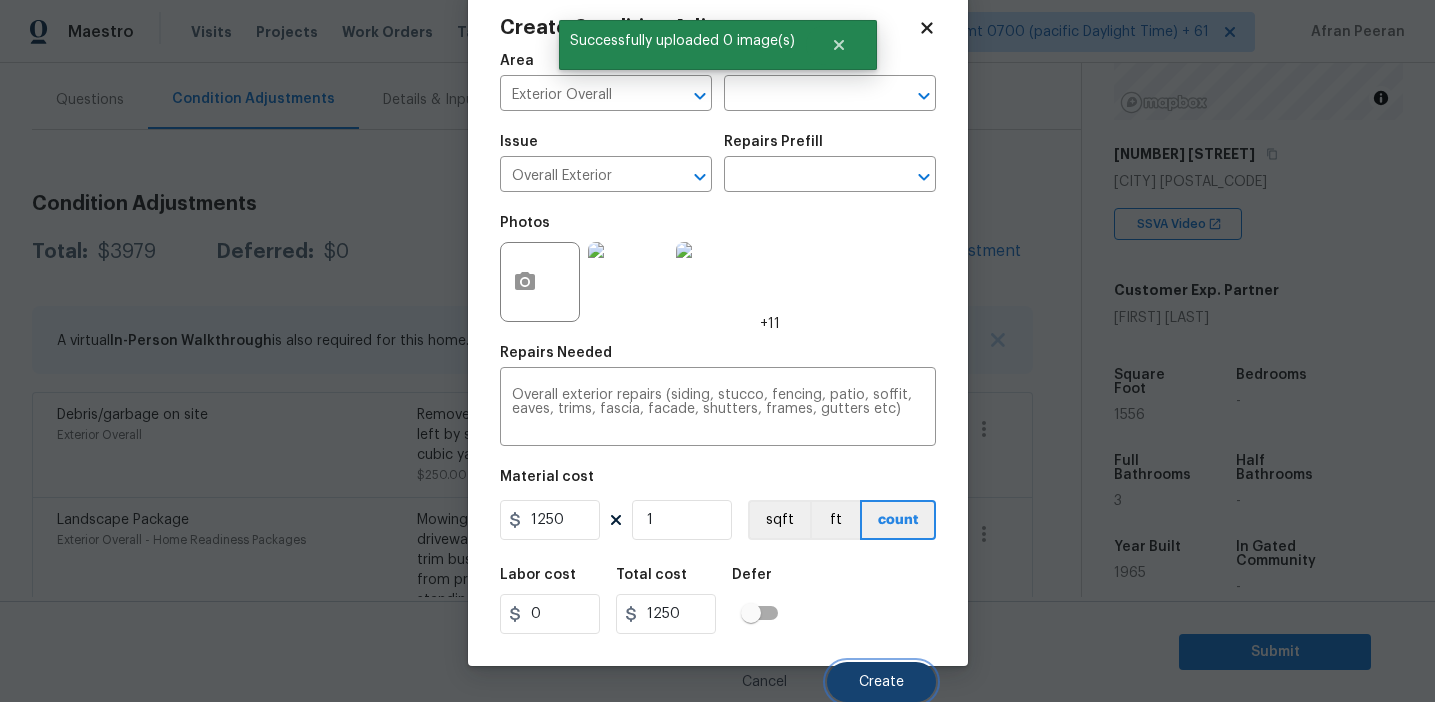 click on "Create" at bounding box center (881, 682) 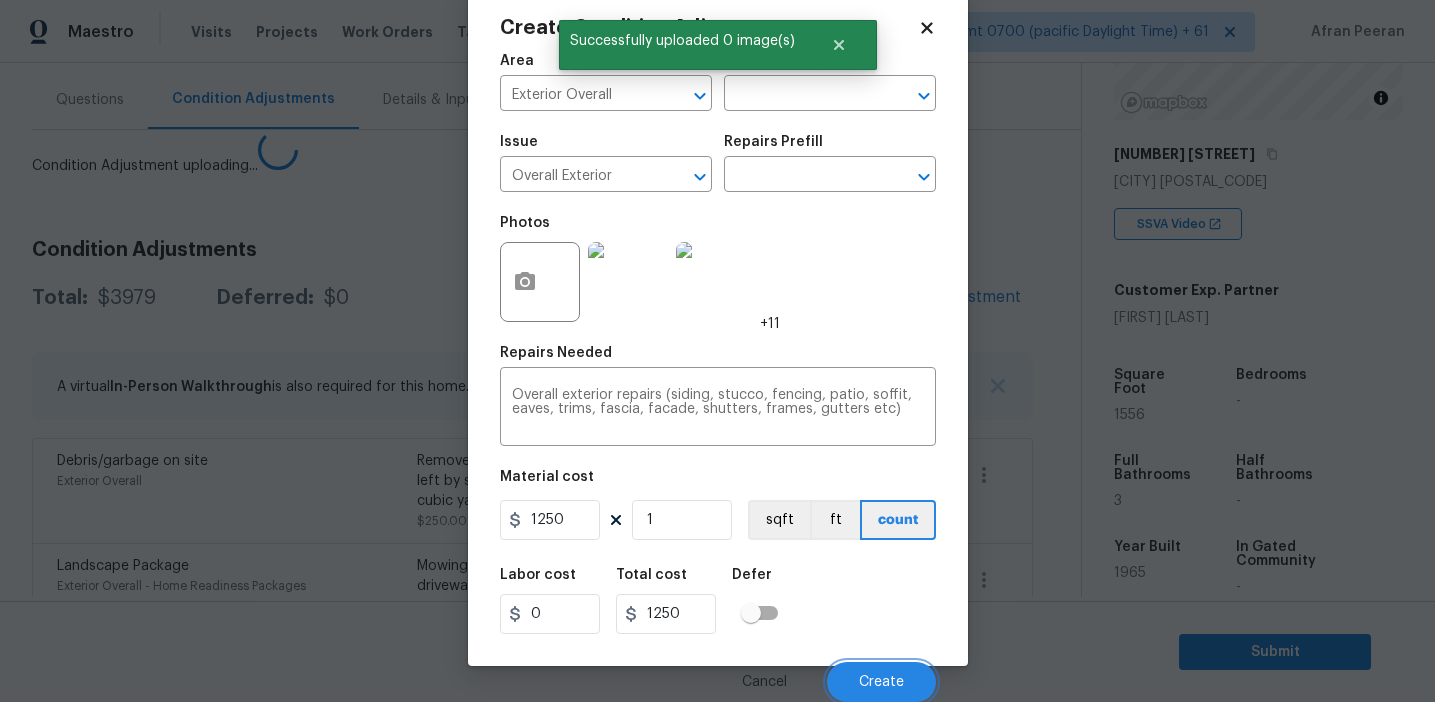 scroll, scrollTop: 38, scrollLeft: 0, axis: vertical 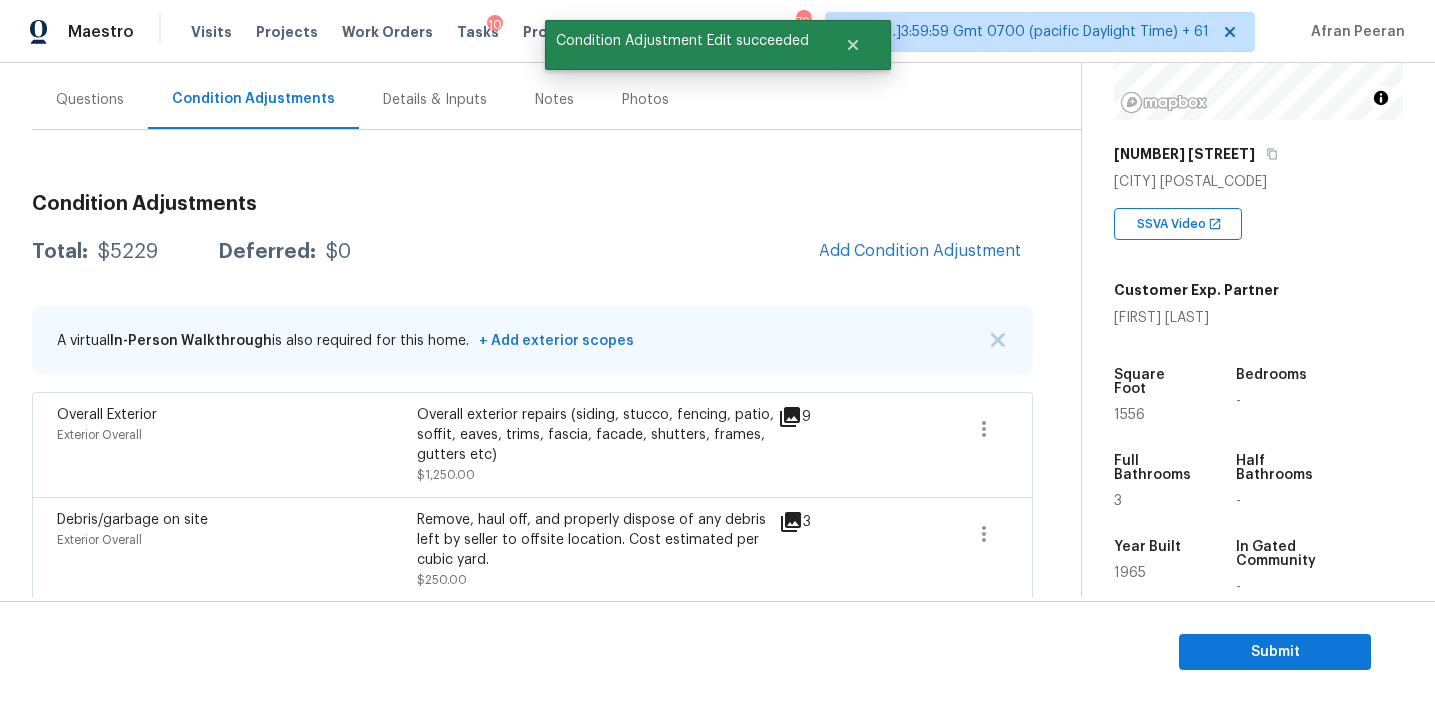 click on "Condition Adjustments Total:  $5229 Deferred:  $0 Add Condition Adjustment A virtual  In-Person Walkthrough  is also required for this home.   + Add exterior scopes Overall Exterior Exterior Overall Overall exterior repairs (siding, stucco, fencing, patio, soffit, eaves, trims, fascia, facade, shutters, frames, gutters etc)
$1,250.00   9 Debris/garbage on site Exterior Overall Remove, haul off, and properly dispose of any debris left by seller to offsite location. Cost estimated per cubic yard. $250.00   3 Landscape Package Exterior Overall - Home Readiness Packages Mowing of grass up to 6" in height. Mow, edge along driveways & sidewalks, trim along standing structures, trim bushes and shrubs (<6' in height). Remove weeds from previously maintained flowerbeds and remove standing yard debris (small twigs, non seasonal falling leaves).  Use leaf blower to remove clippings from hard surfaces." $300.00   4 Pressure Washing Exterior Overall - Siding $200.00   0 ACQ: HVAC HVAC - Acquisition $230.00   0 $218.00" at bounding box center [532, 806] 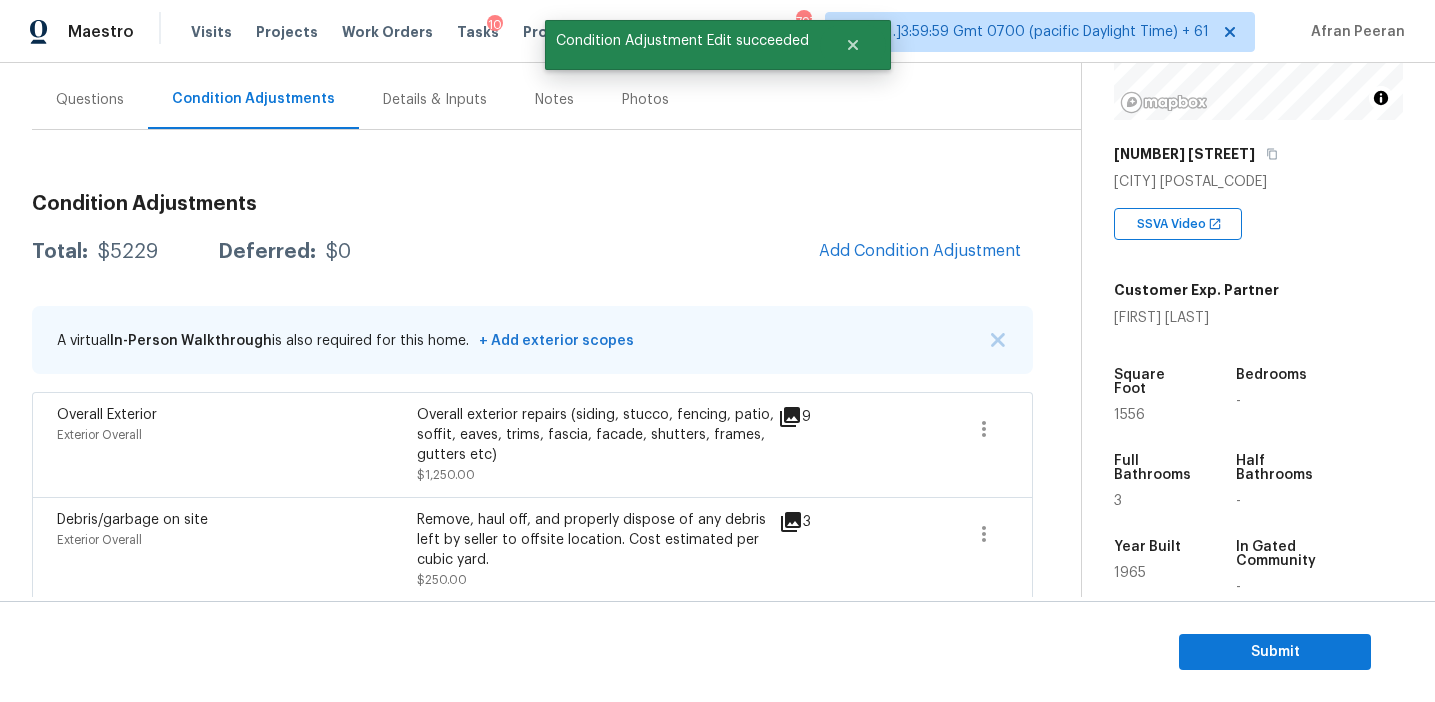 click on "Condition Adjustments Total:  $5229 Deferred:  $0 Add Condition Adjustment A virtual  In-Person Walkthrough  is also required for this home.   + Add exterior scopes Overall Exterior Exterior Overall Overall exterior repairs (siding, stucco, fencing, patio, soffit, eaves, trims, fascia, facade, shutters, frames, gutters etc)
$1,250.00   9 Debris/garbage on site Exterior Overall Remove, haul off, and properly dispose of any debris left by seller to offsite location. Cost estimated per cubic yard. $250.00   3 Landscape Package Exterior Overall - Home Readiness Packages Mowing of grass up to 6" in height. Mow, edge along driveways & sidewalks, trim along standing structures, trim bushes and shrubs (<6' in height). Remove weeds from previously maintained flowerbeds and remove standing yard debris (small twigs, non seasonal falling leaves).  Use leaf blower to remove clippings from hard surfaces." $300.00   4 Pressure Washing Exterior Overall - Siding $200.00   0 ACQ: HVAC HVAC - Acquisition $230.00   0 $218.00" at bounding box center [532, 806] 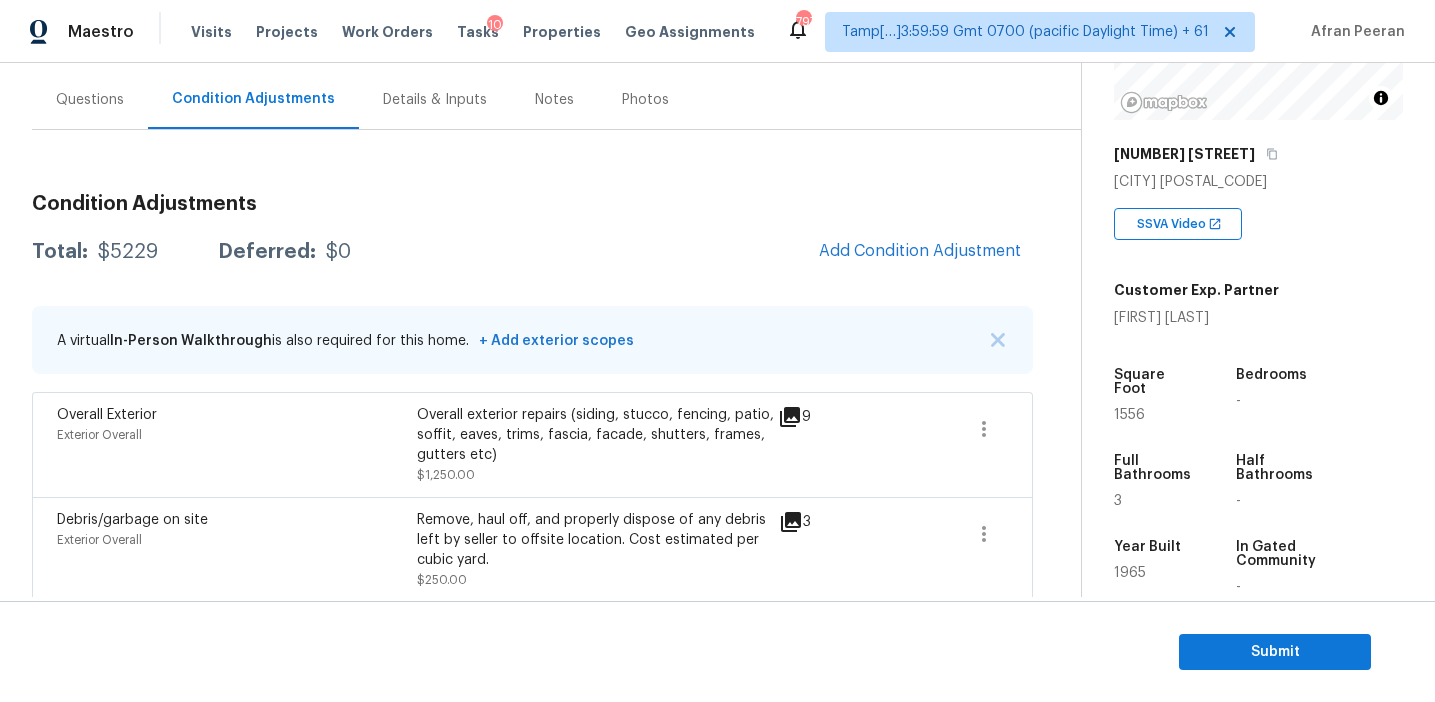 click on "Condition Adjustments Total:  $5229 Deferred:  $0 Add Condition Adjustment A virtual  In-Person Walkthrough  is also required for this home.   + Add exterior scopes Overall Exterior Exterior Overall Overall exterior repairs (siding, stucco, fencing, patio, soffit, eaves, trims, fascia, facade, shutters, frames, gutters etc)
$1,250.00   9 Debris/garbage on site Exterior Overall Remove, haul off, and properly dispose of any debris left by seller to offsite location. Cost estimated per cubic yard. $250.00   3 Landscape Package Exterior Overall - Home Readiness Packages Mowing of grass up to 6" in height. Mow, edge along driveways & sidewalks, trim along standing structures, trim bushes and shrubs (<6' in height). Remove weeds from previously maintained flowerbeds and remove standing yard debris (small twigs, non seasonal falling leaves).  Use leaf blower to remove clippings from hard surfaces." $300.00   4 Pressure Washing Exterior Overall - Siding $200.00   0 ACQ: HVAC HVAC - Acquisition $230.00   0 $218.00" at bounding box center [532, 806] 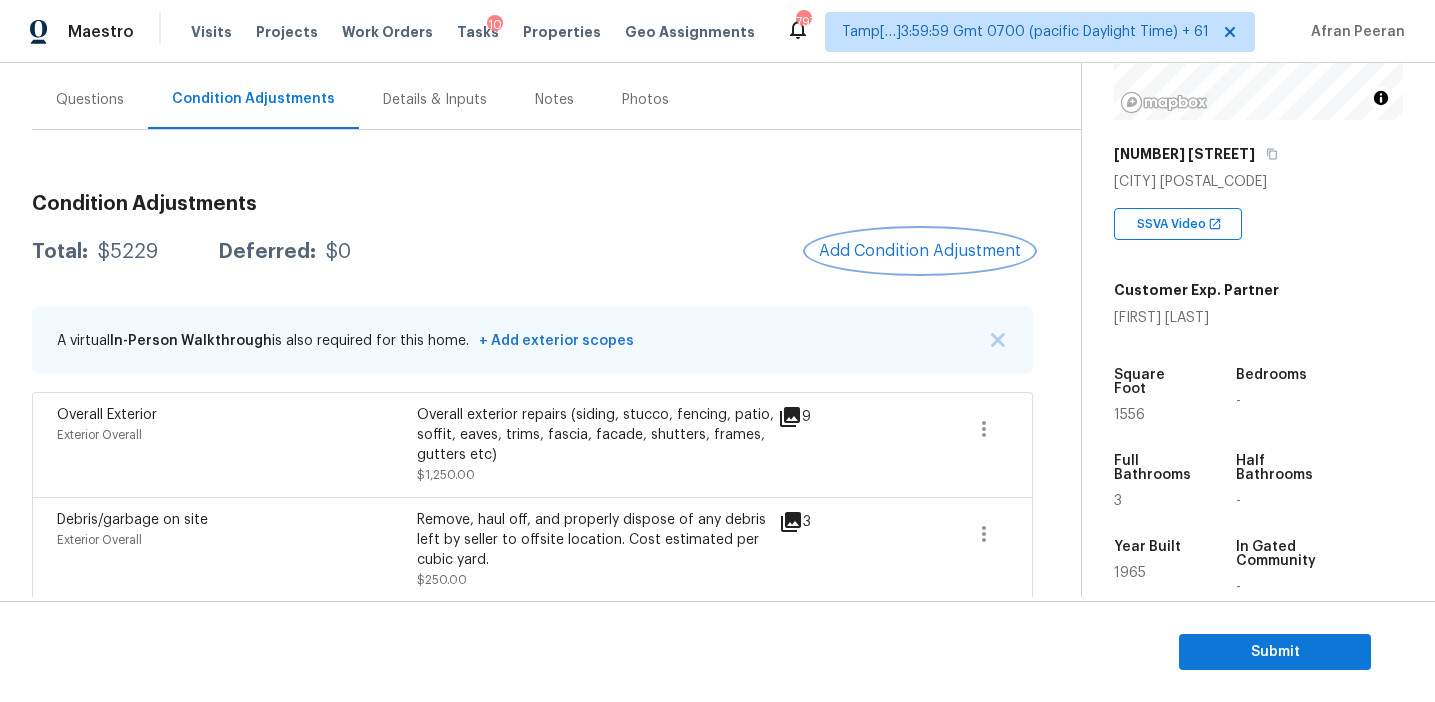 click on "Add Condition Adjustment" at bounding box center (920, 251) 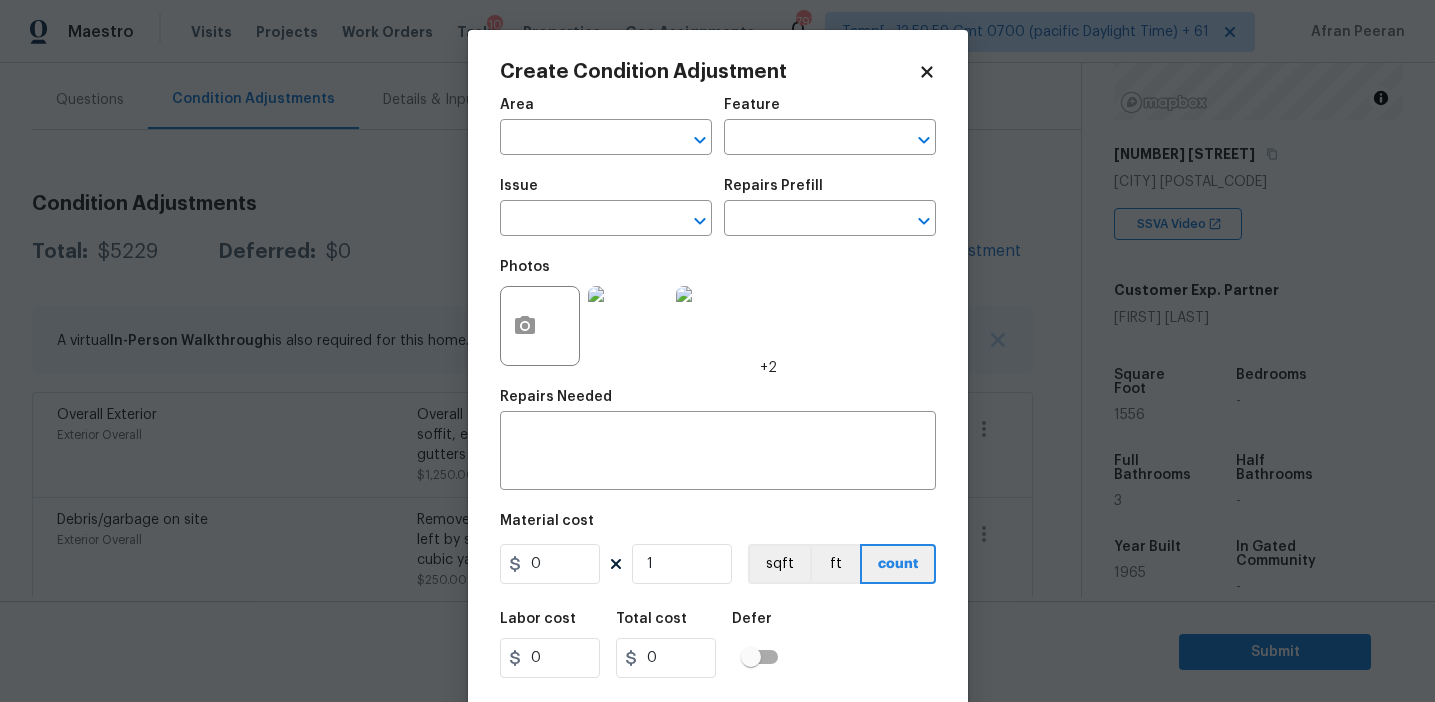 click at bounding box center [540, 326] 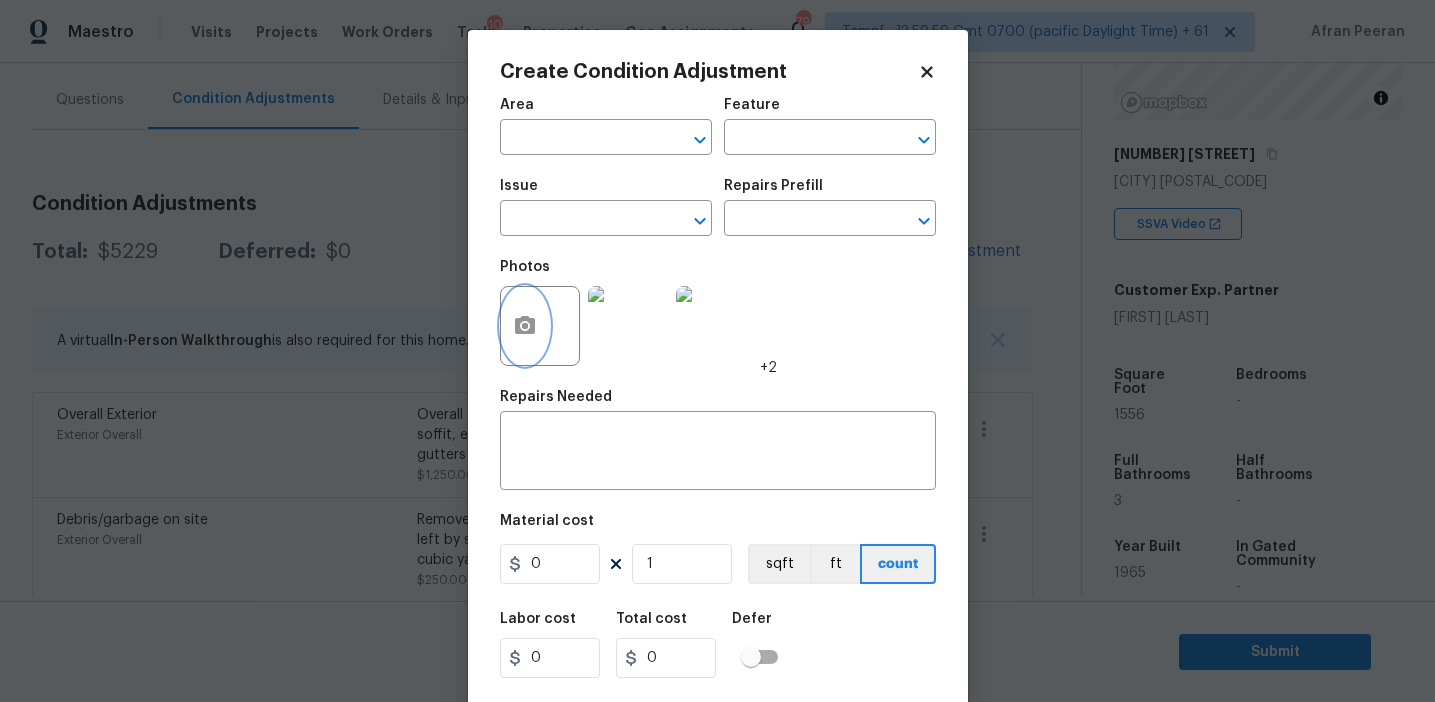 click at bounding box center [525, 326] 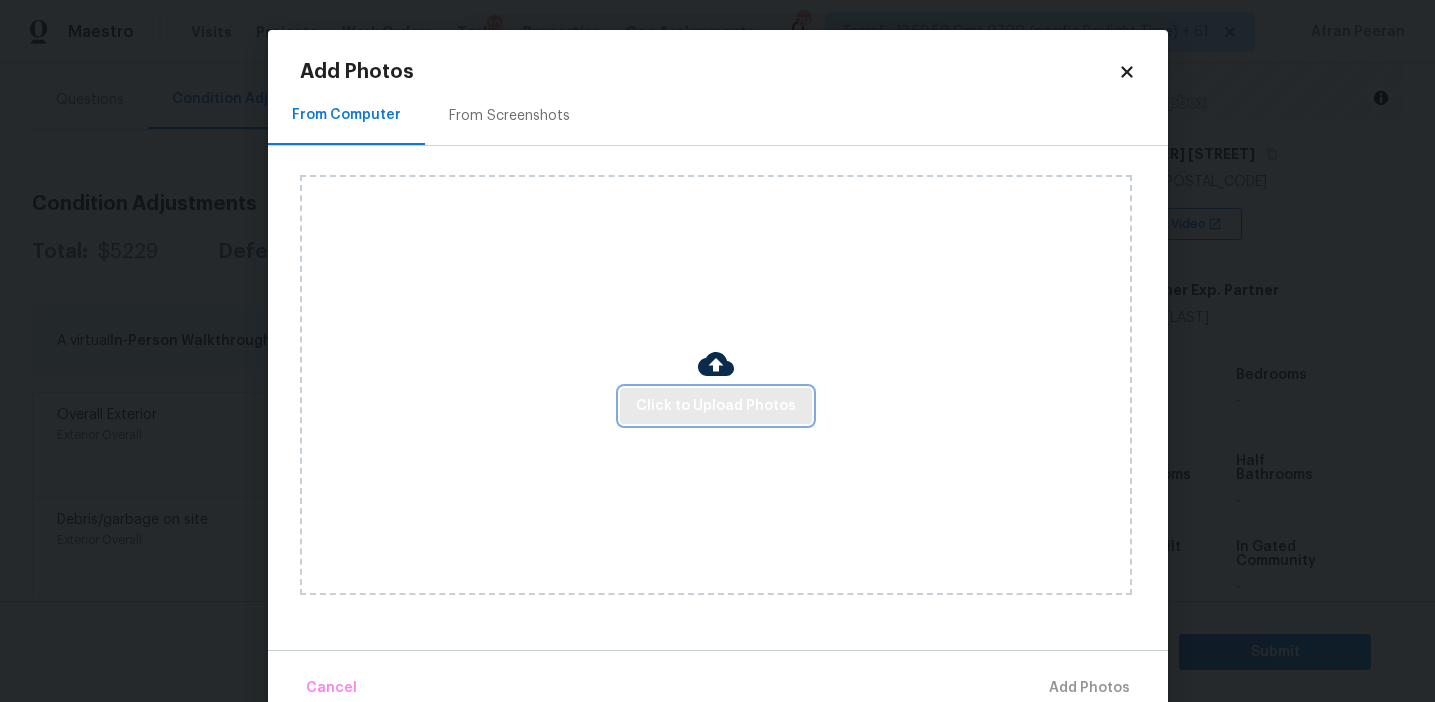 click on "Click to Upload Photos" at bounding box center [716, 406] 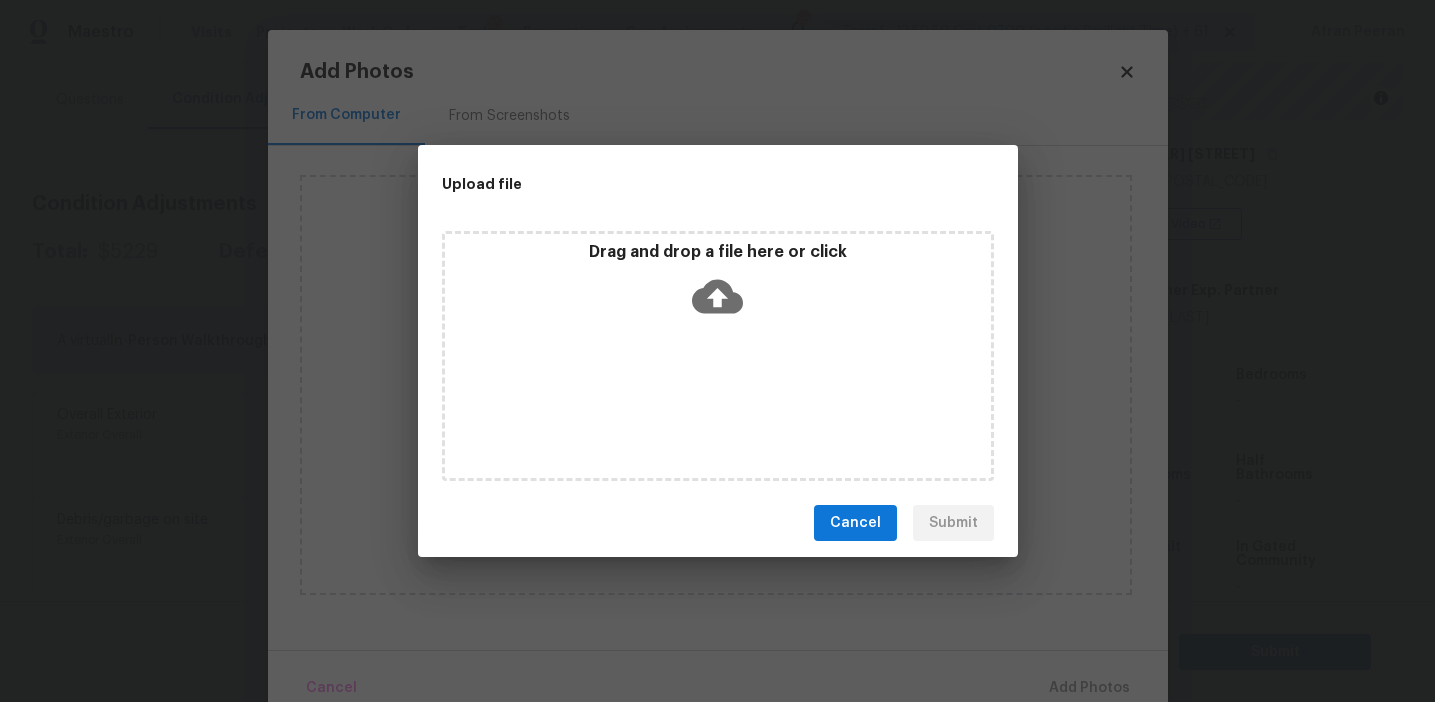 click on "Drag and drop a file here or click" at bounding box center [718, 285] 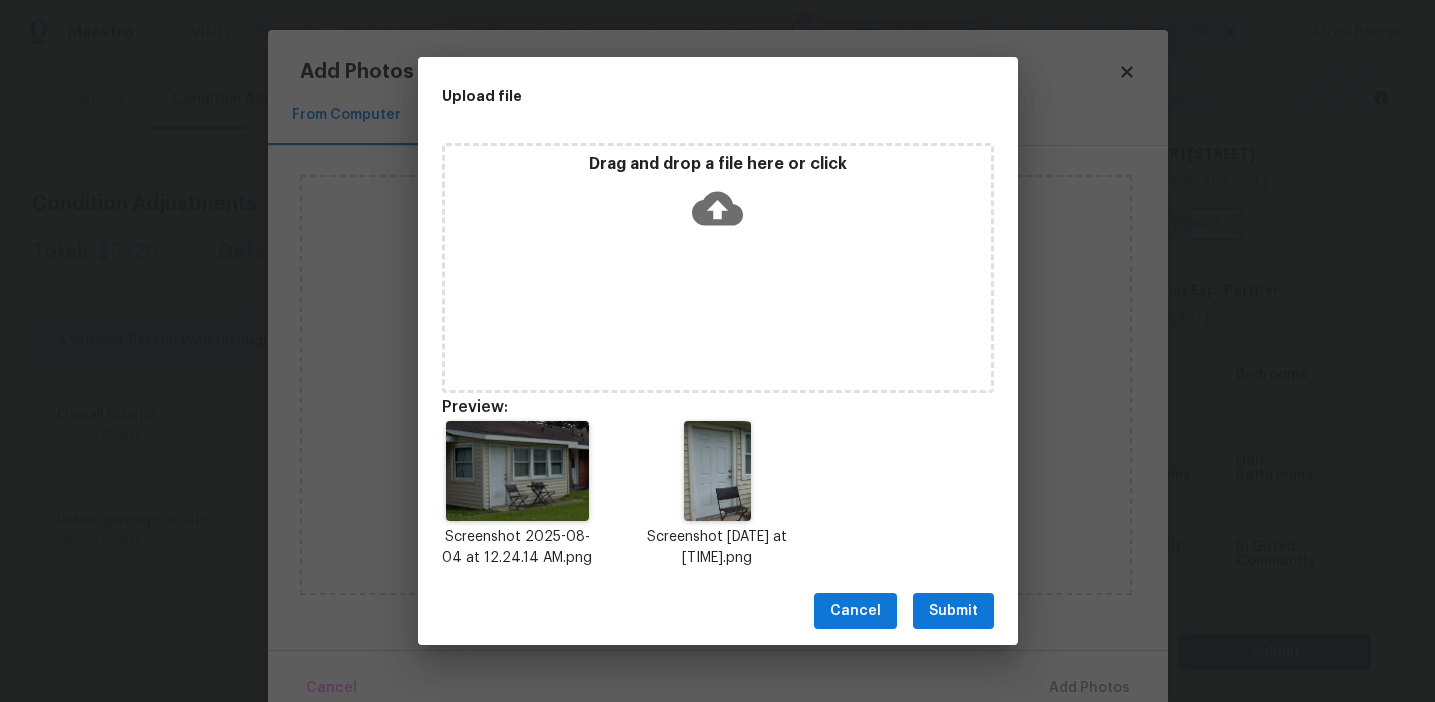 click on "Submit" at bounding box center (953, 611) 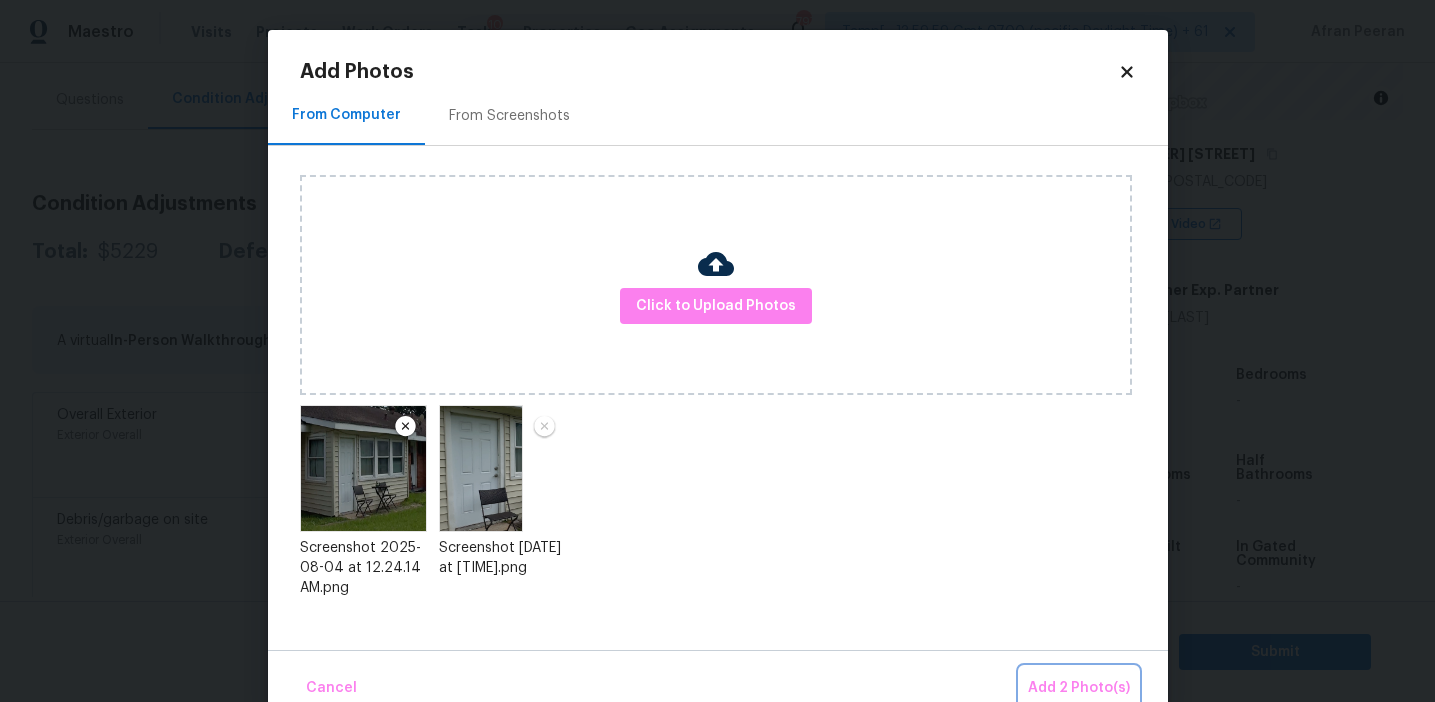 click on "Add 2 Photo(s)" at bounding box center (1079, 688) 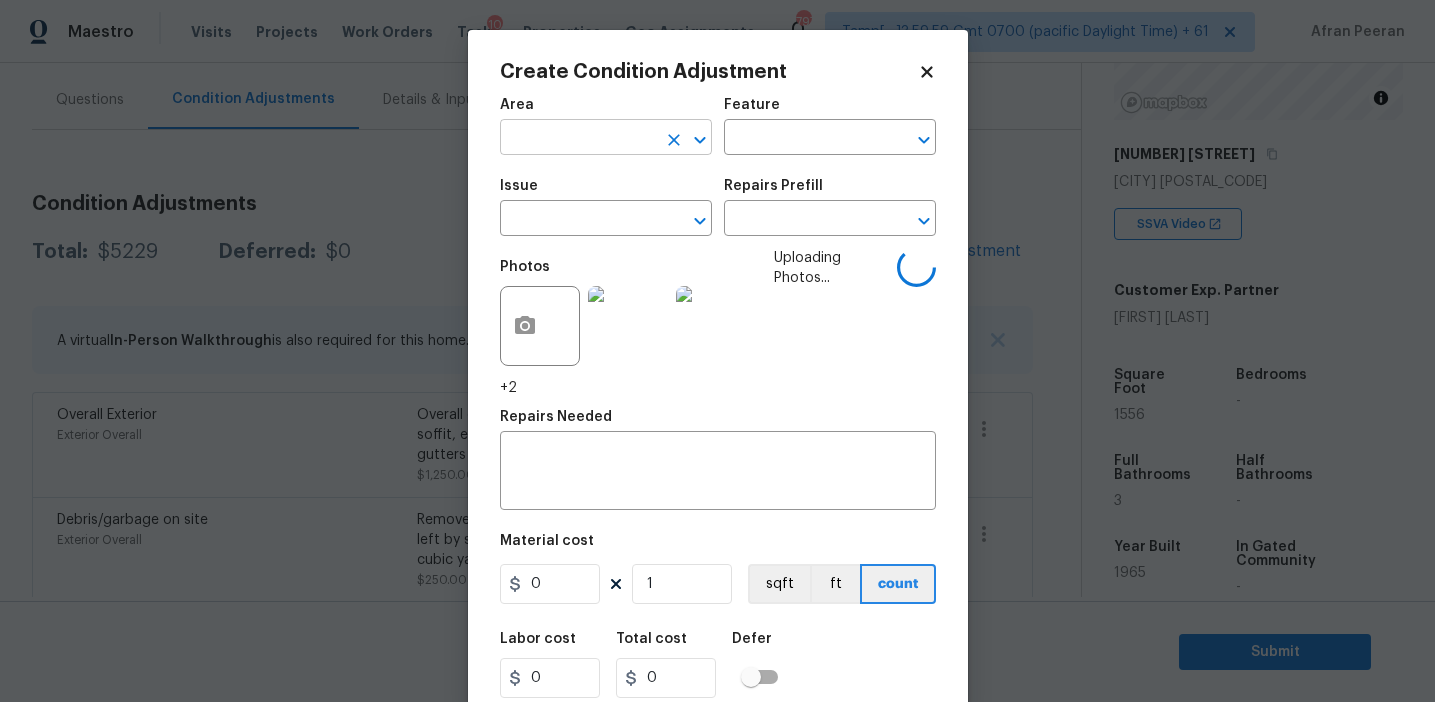click at bounding box center [578, 139] 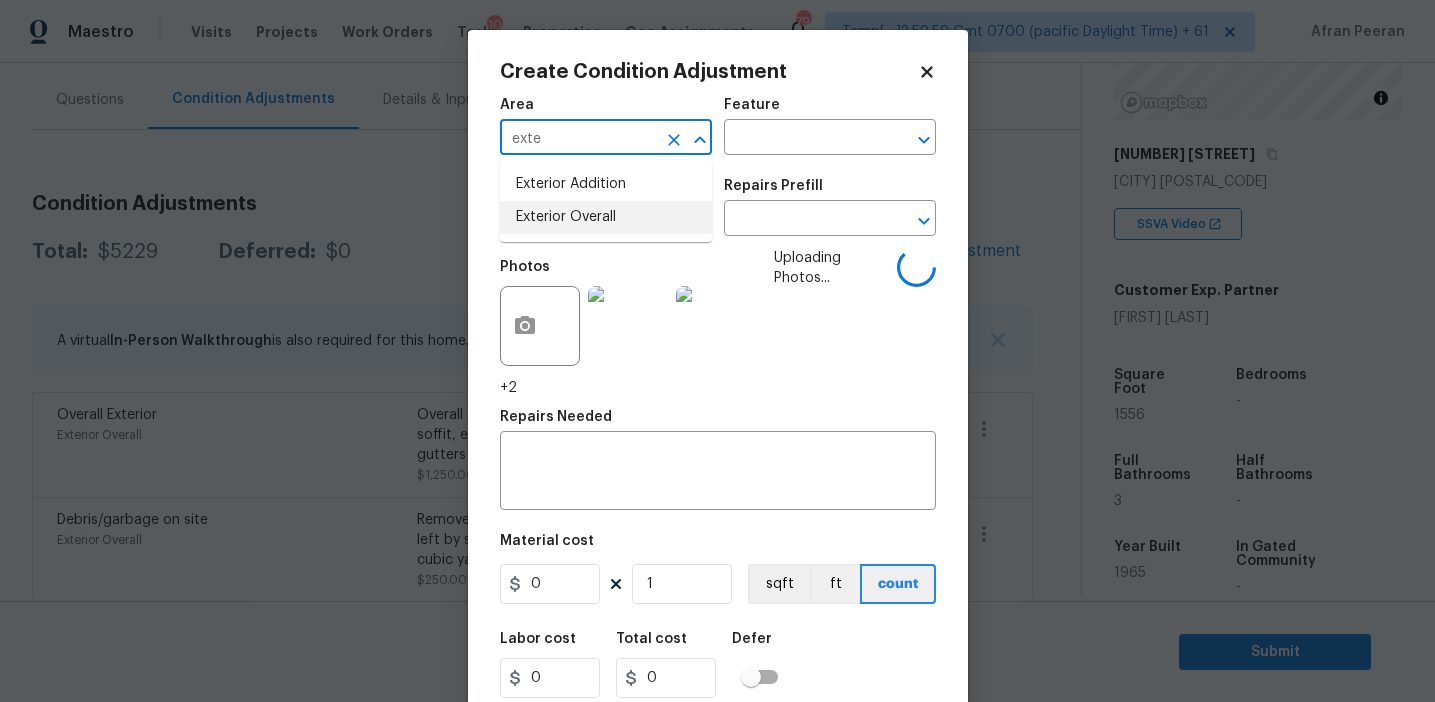 click on "Exterior Overall" at bounding box center (606, 217) 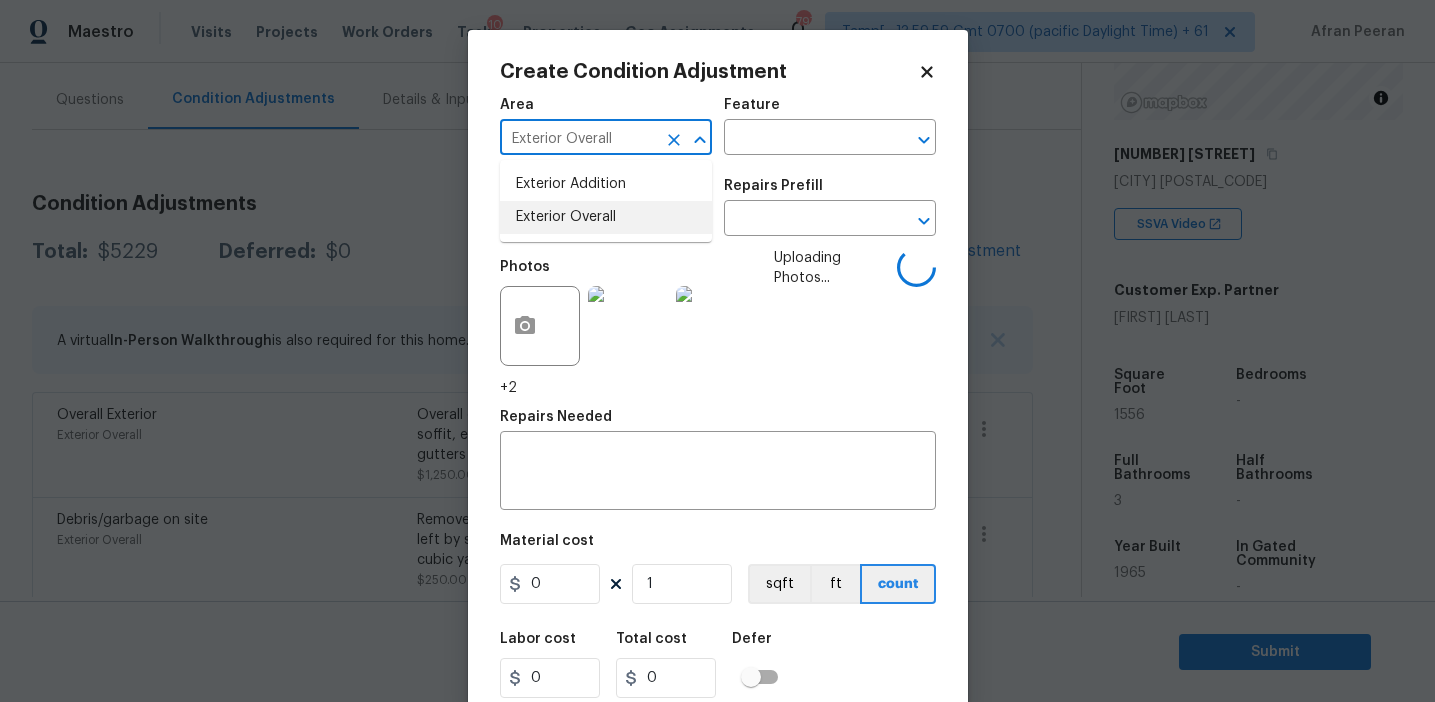 type on "Exterior Overall" 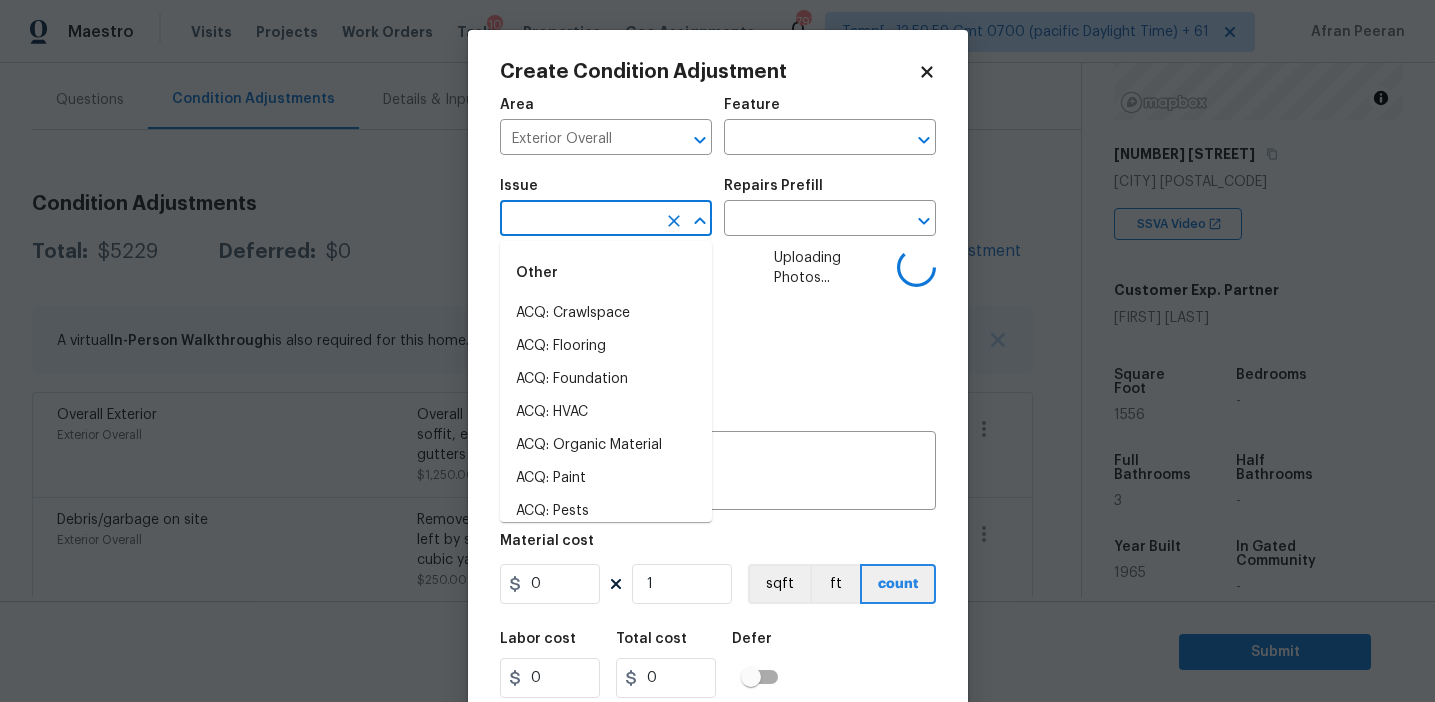 click at bounding box center (578, 220) 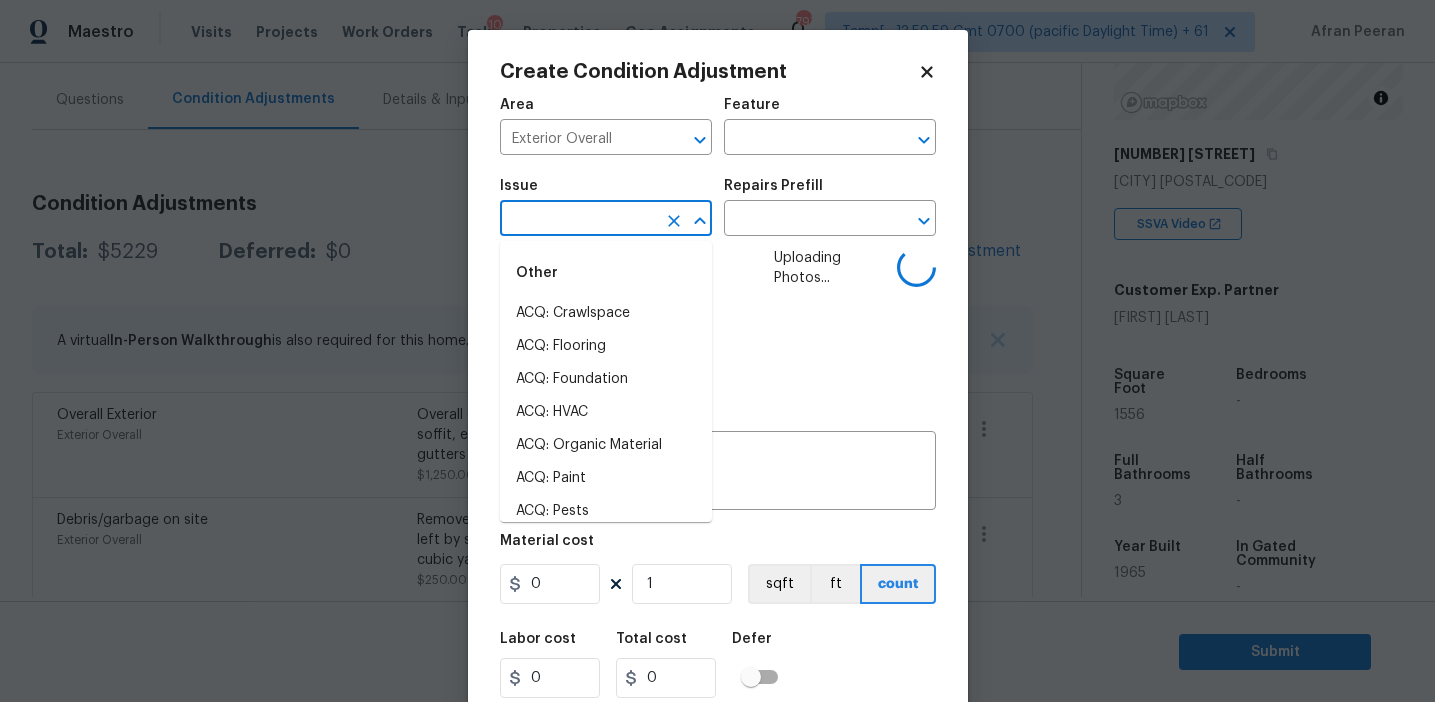 type on "d" 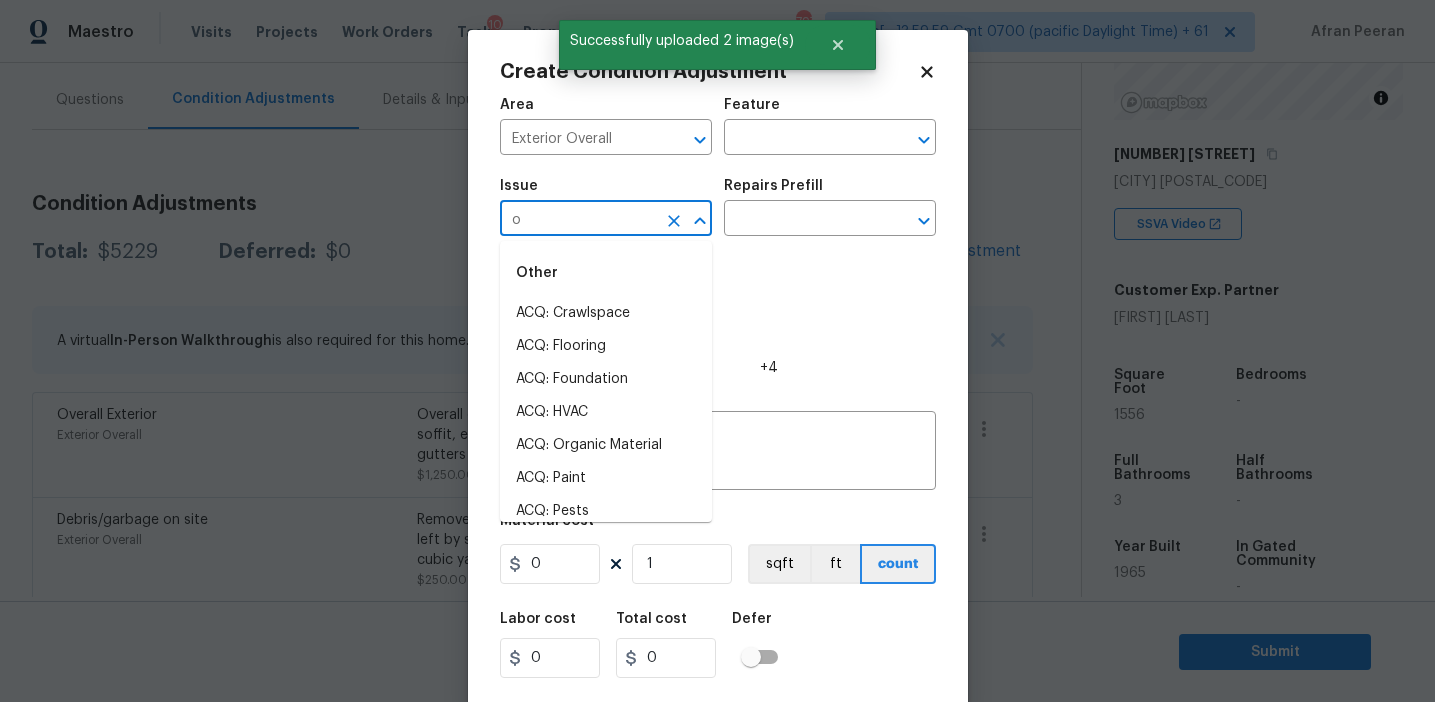 type on "oo" 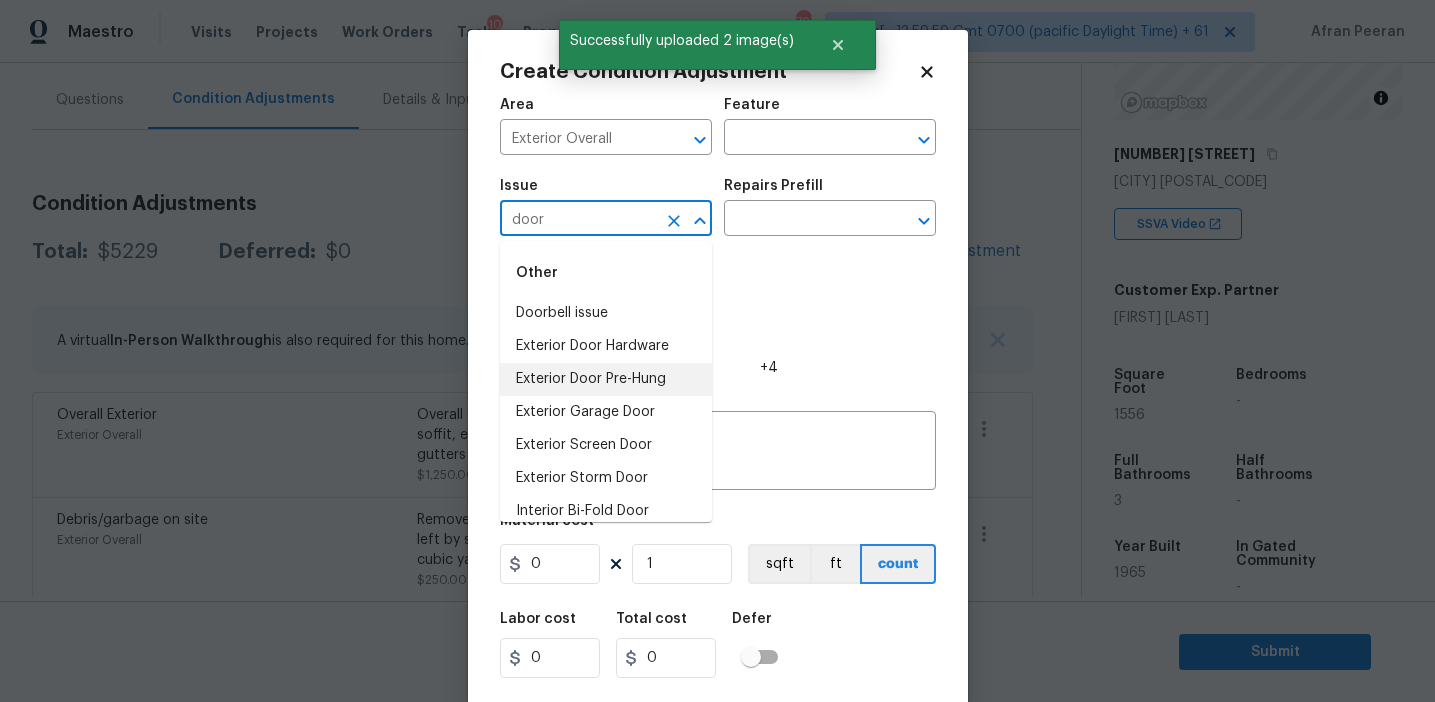 click on "Exterior Door Pre-Hung" at bounding box center [606, 379] 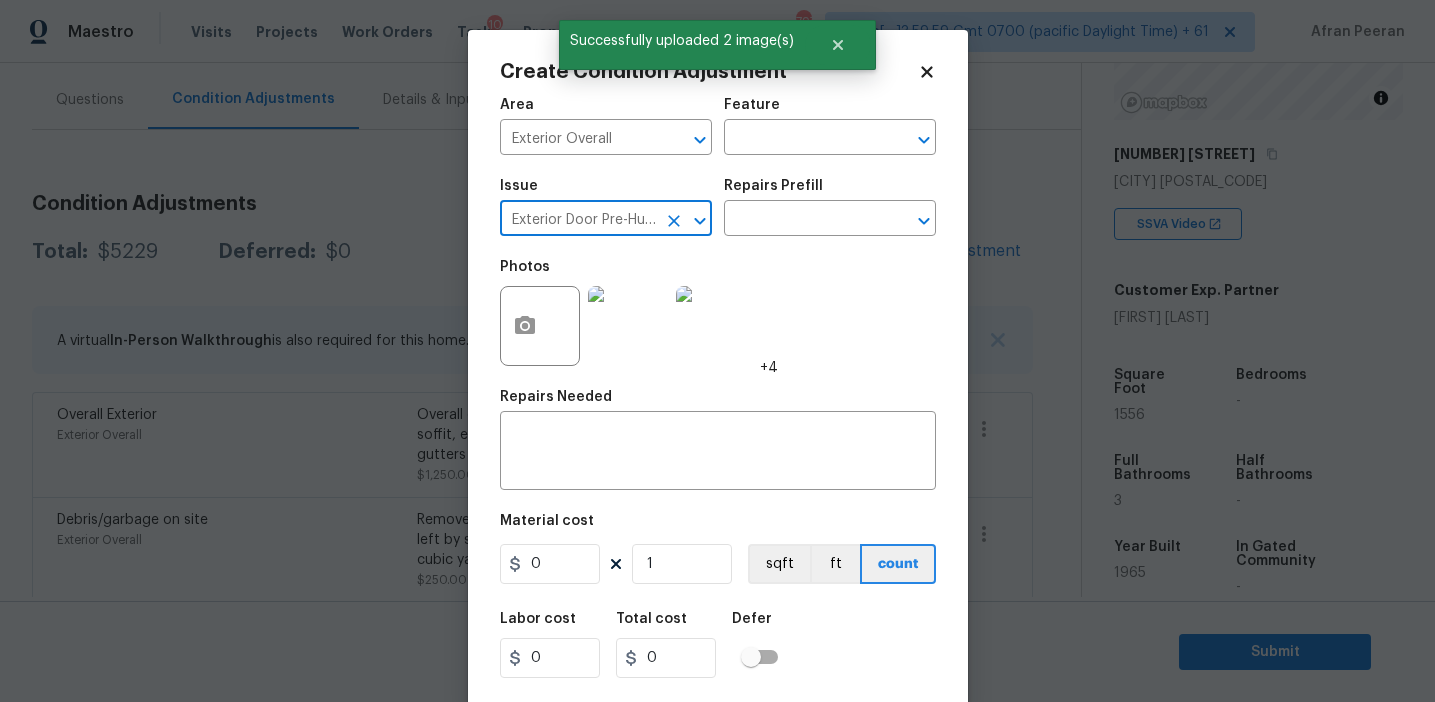 type on "Exterior Door Pre-Hung" 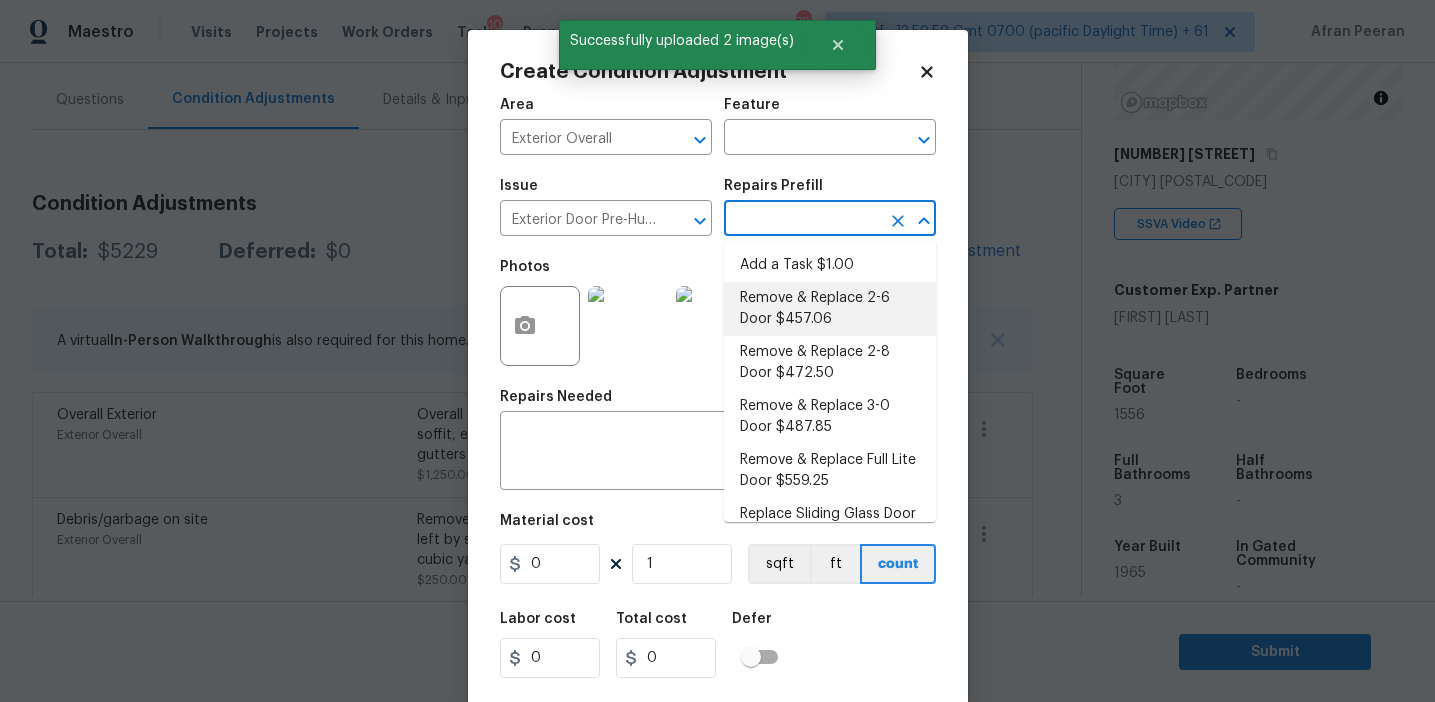 click on "Remove & Replace 2-6 Door $457.06" at bounding box center [830, 309] 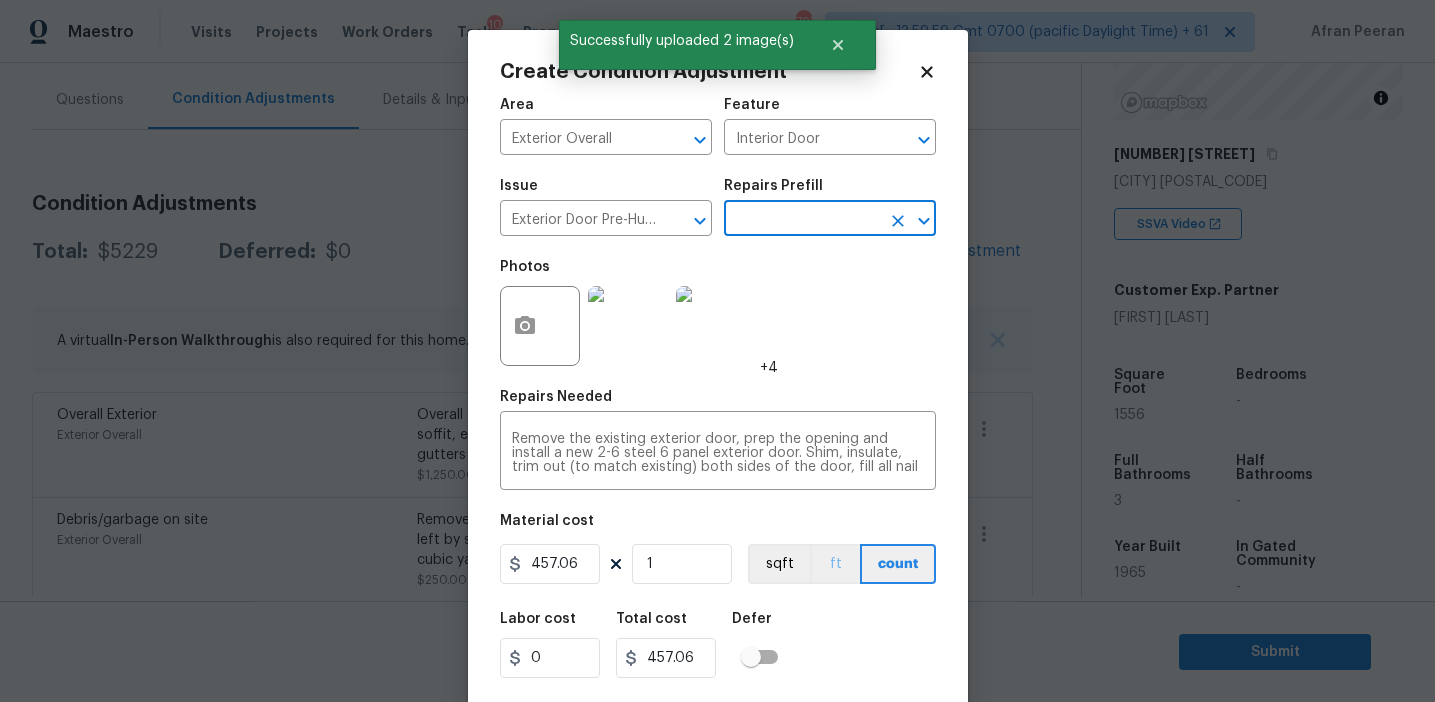 scroll, scrollTop: 45, scrollLeft: 0, axis: vertical 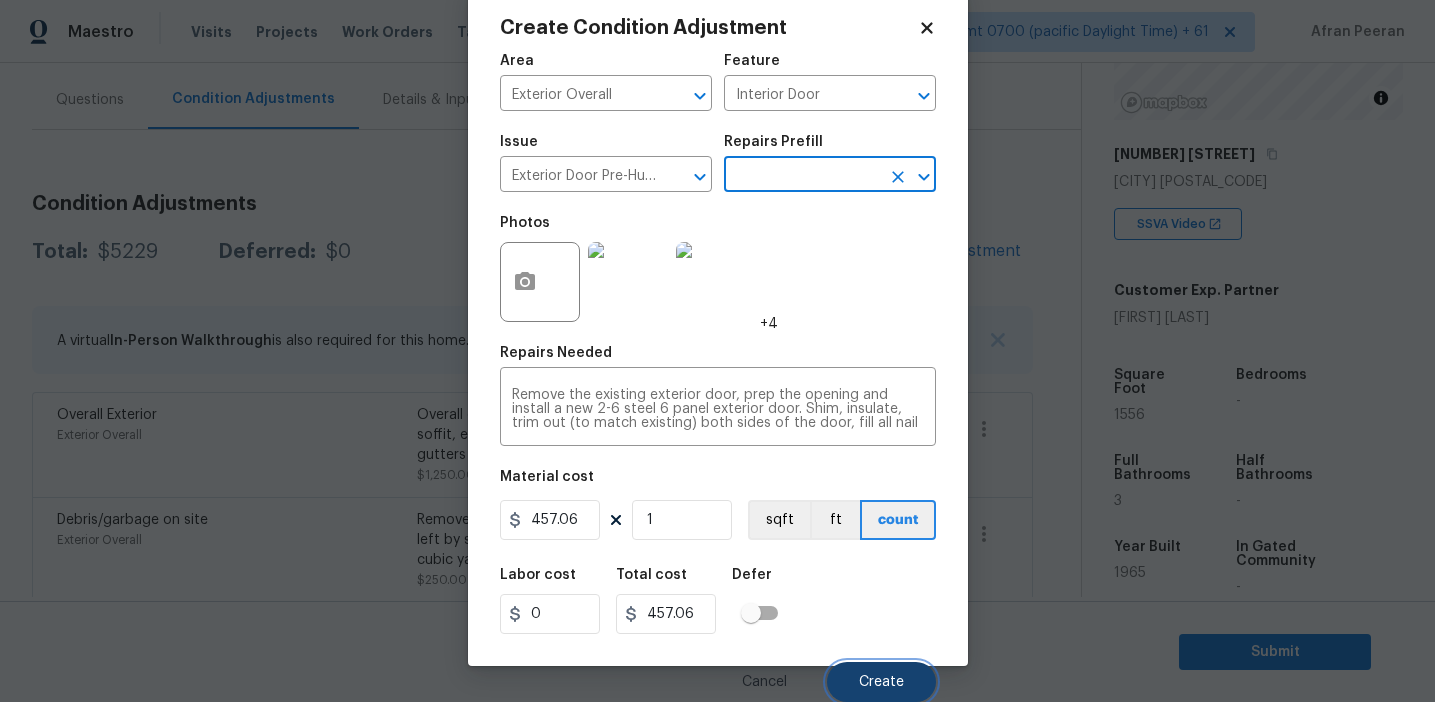 click on "Create" at bounding box center [881, 682] 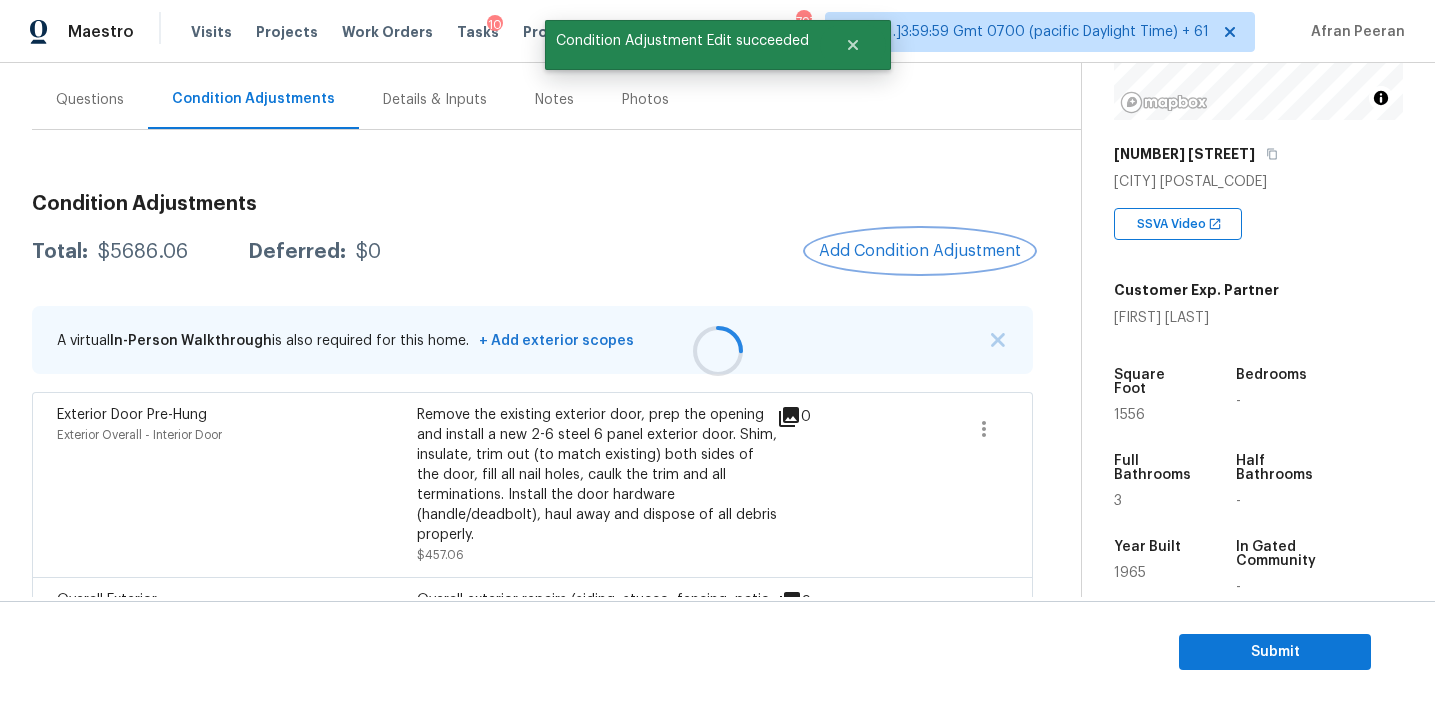 scroll, scrollTop: 0, scrollLeft: 0, axis: both 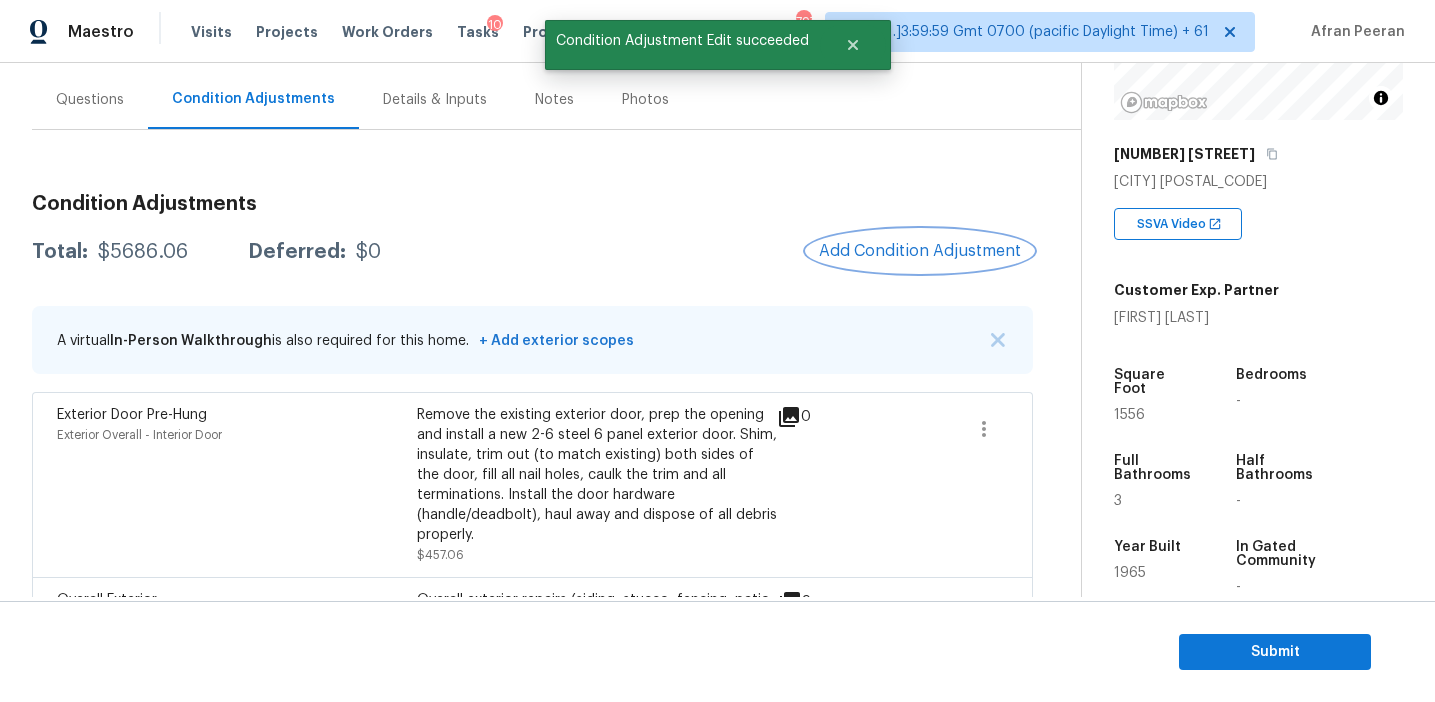 click on "Add Condition Adjustment" at bounding box center (920, 251) 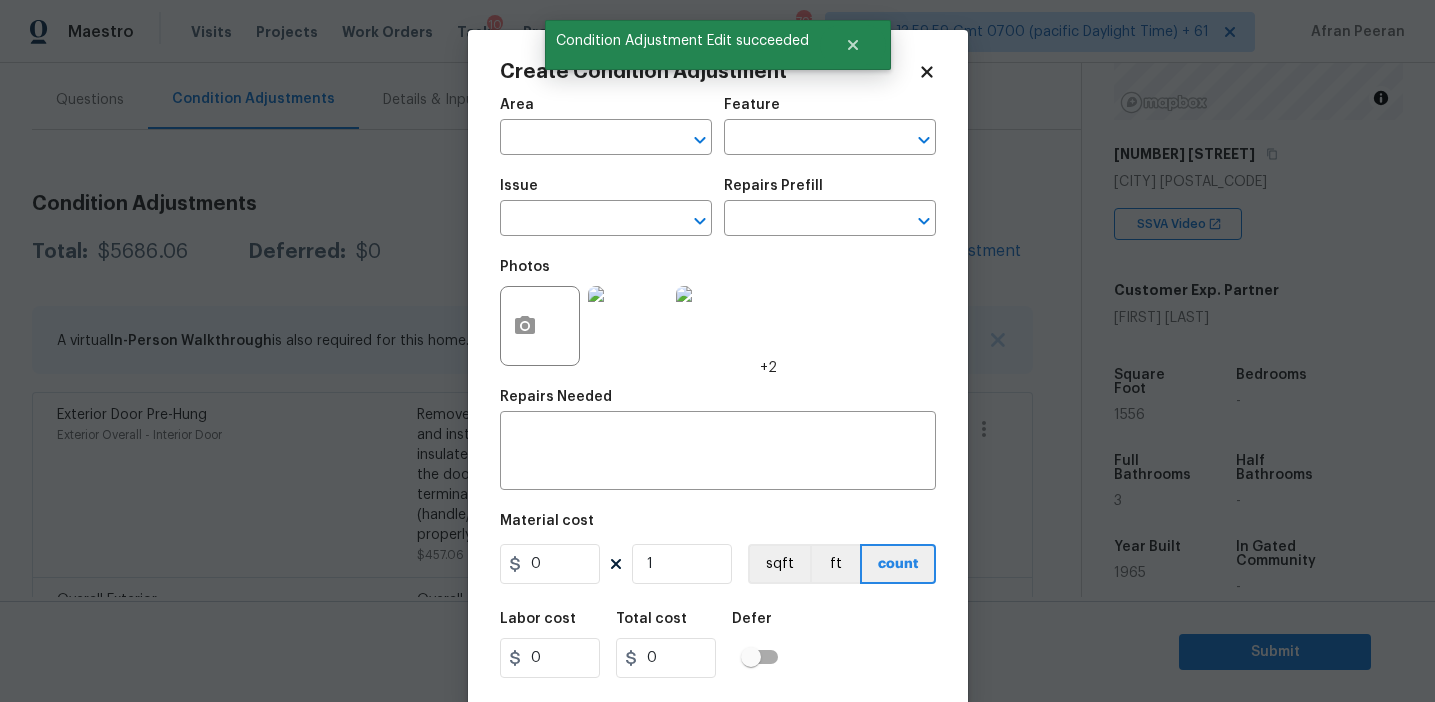 click on "Create Condition Adjustment Area ​ Feature ​ Issue ​ Repairs Prefill ​ Photos  +2 Repairs Needed x ​ Material cost 0 1 sqft ft count Labor cost 0 Total cost 0 Defer Cancel Create" at bounding box center (718, 370) 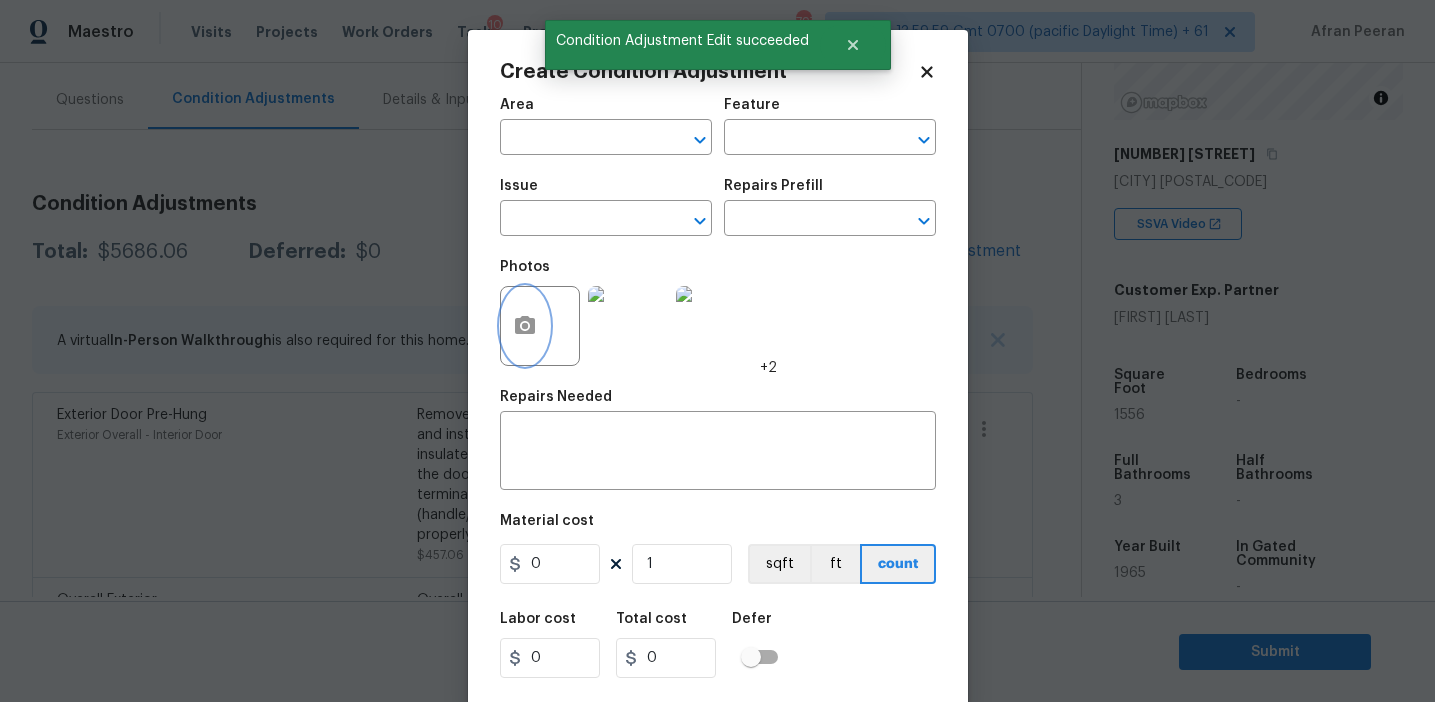 click at bounding box center [525, 326] 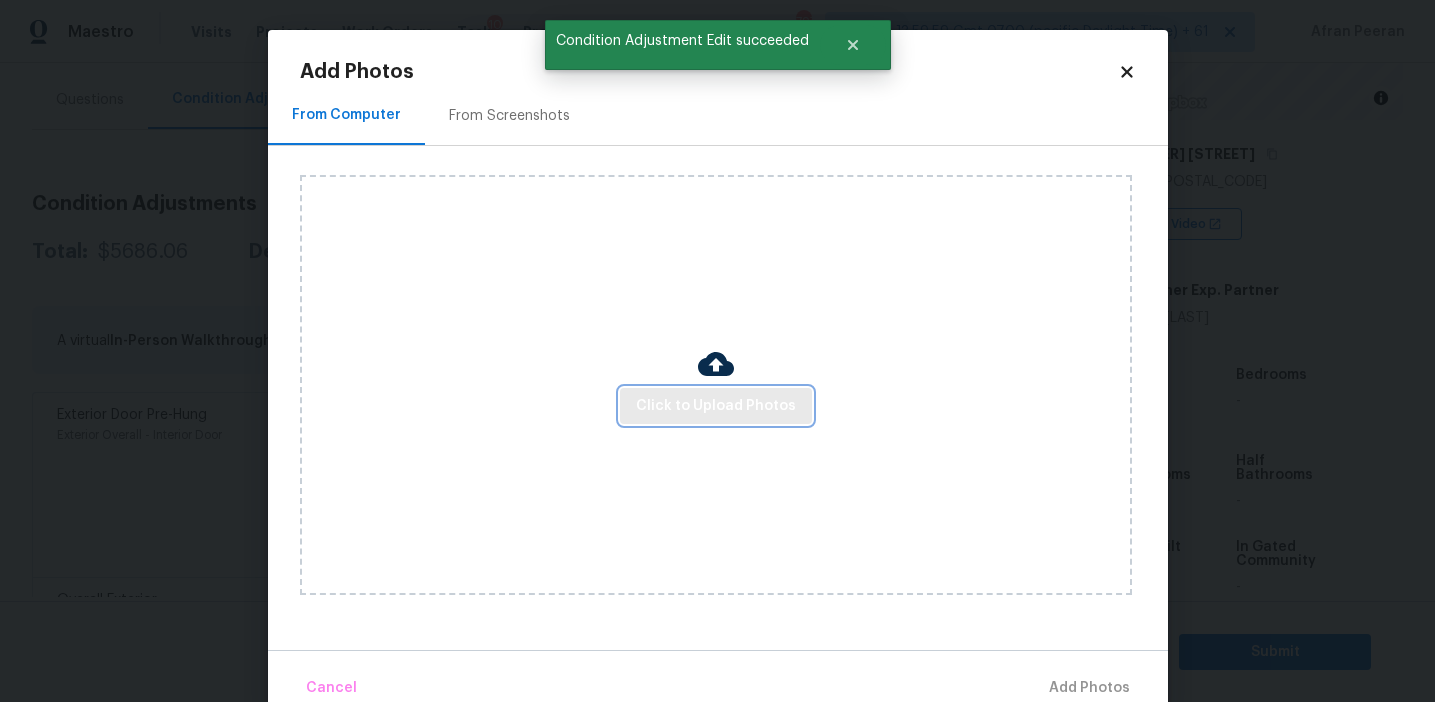 click on "Click to Upload Photos" at bounding box center [716, 406] 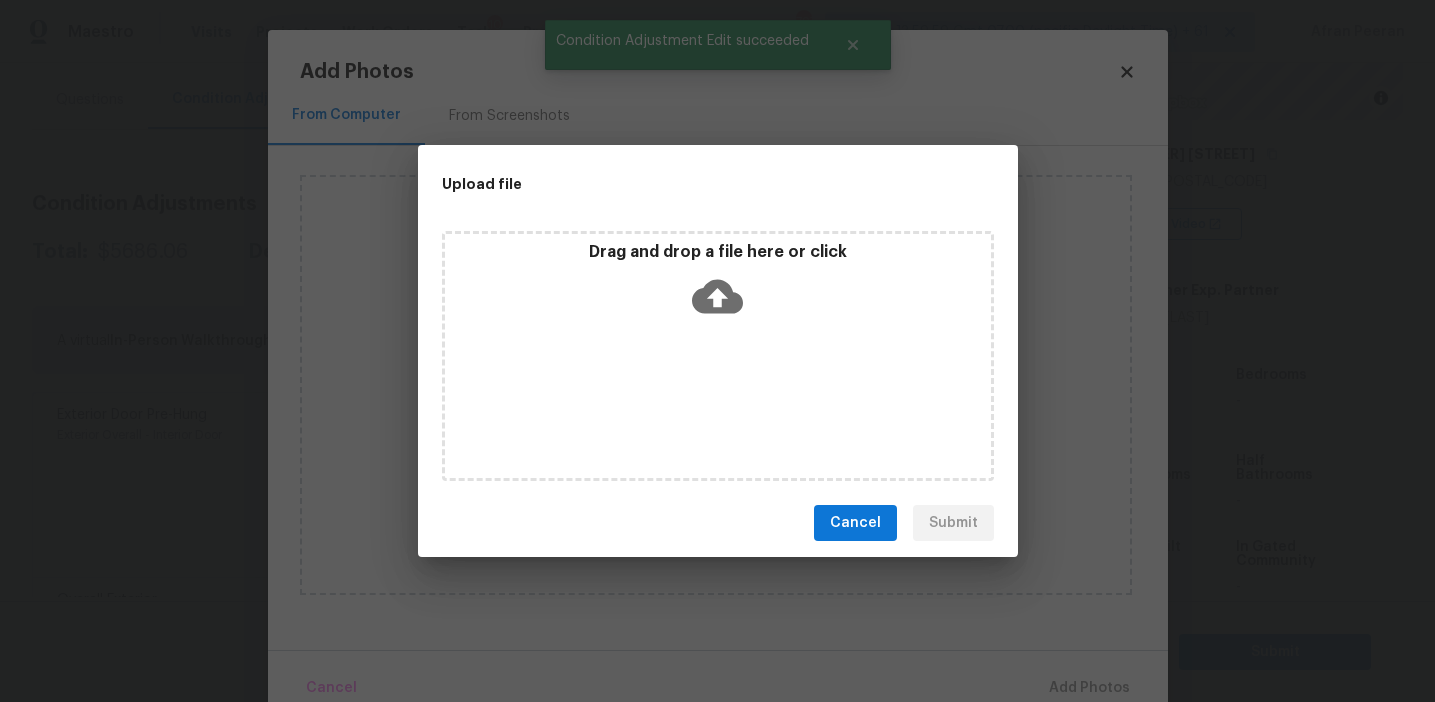 click on "Drag and drop a file here or click" at bounding box center (718, 285) 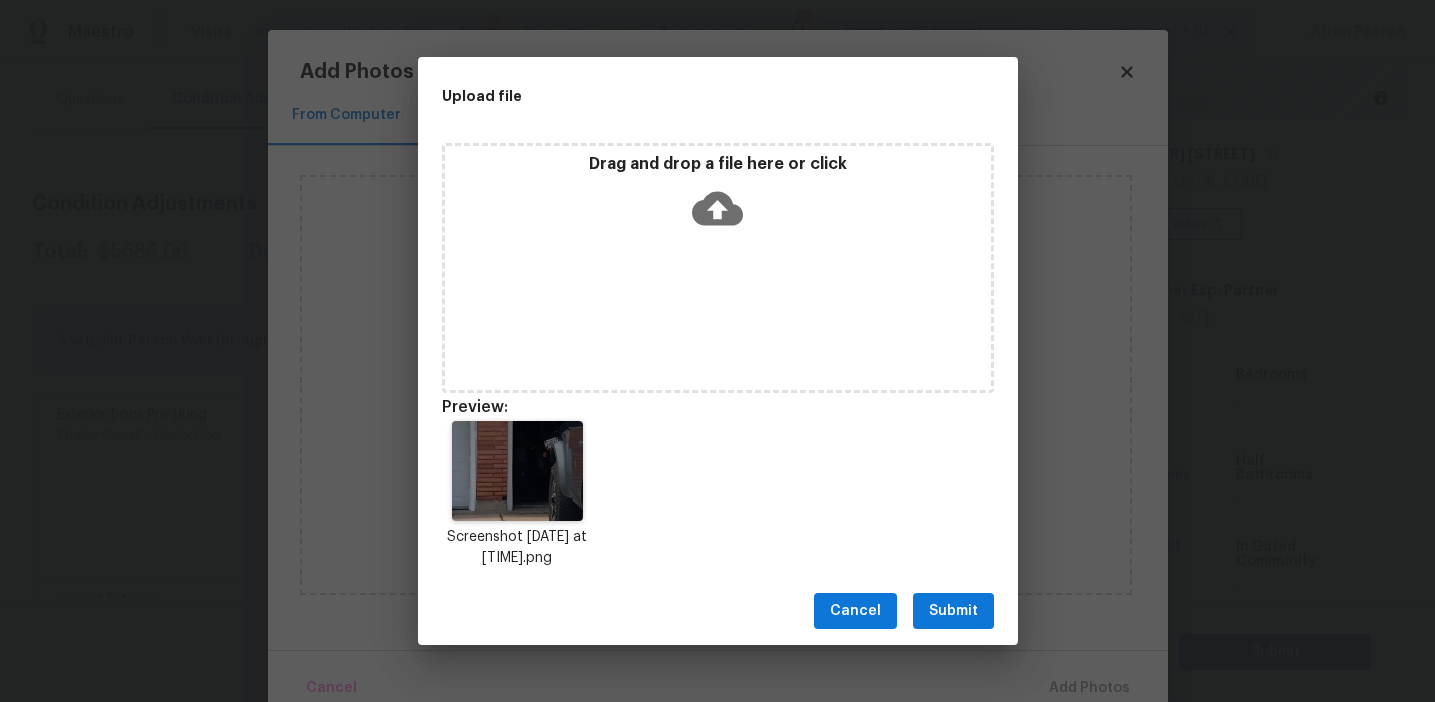 click on "Submit" at bounding box center [953, 611] 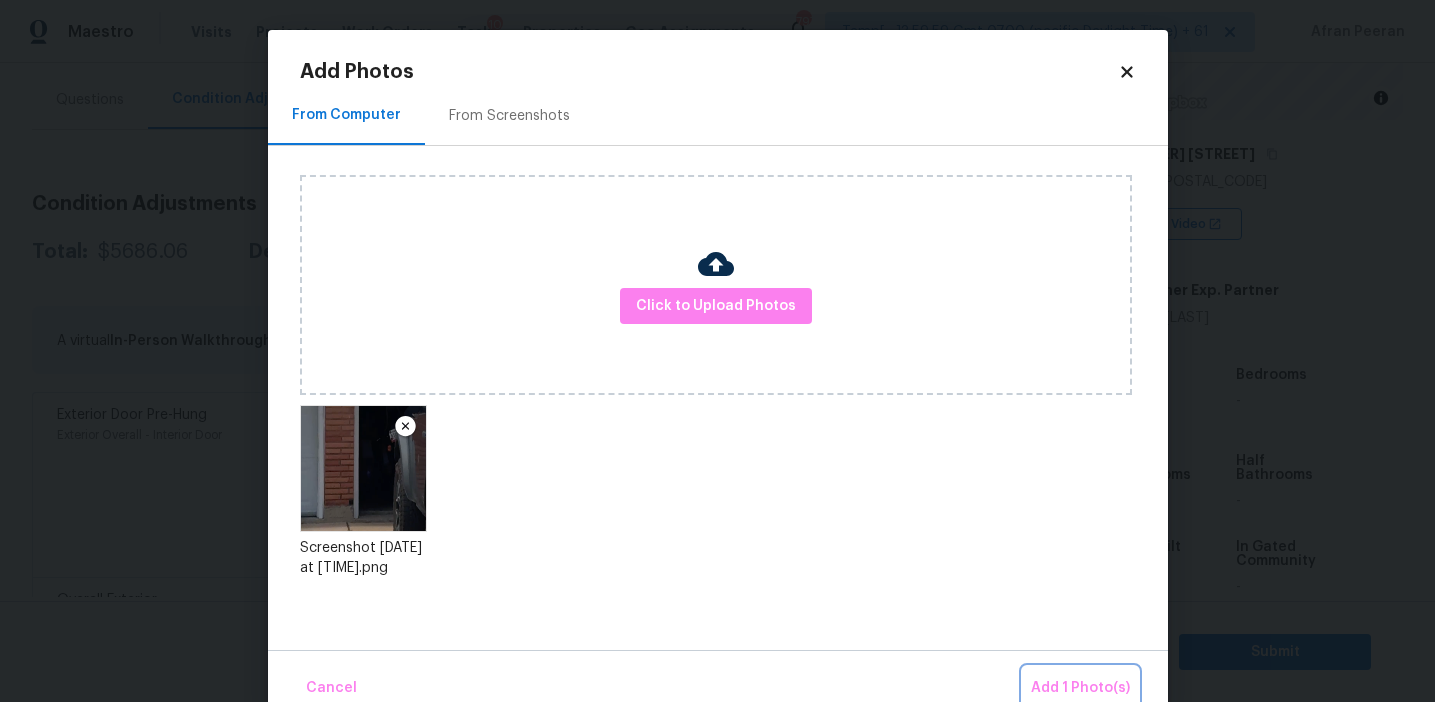 click on "Add 1 Photo(s)" at bounding box center [1080, 688] 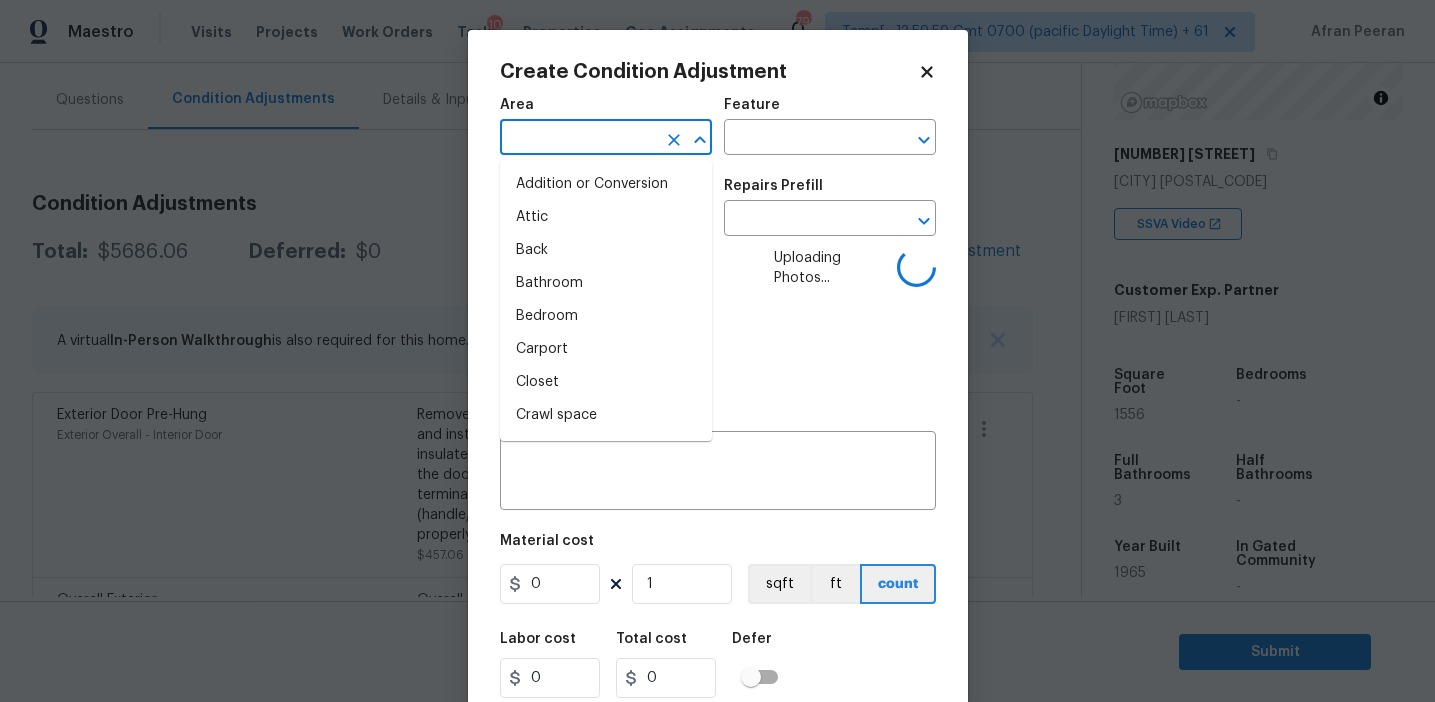 click at bounding box center (578, 139) 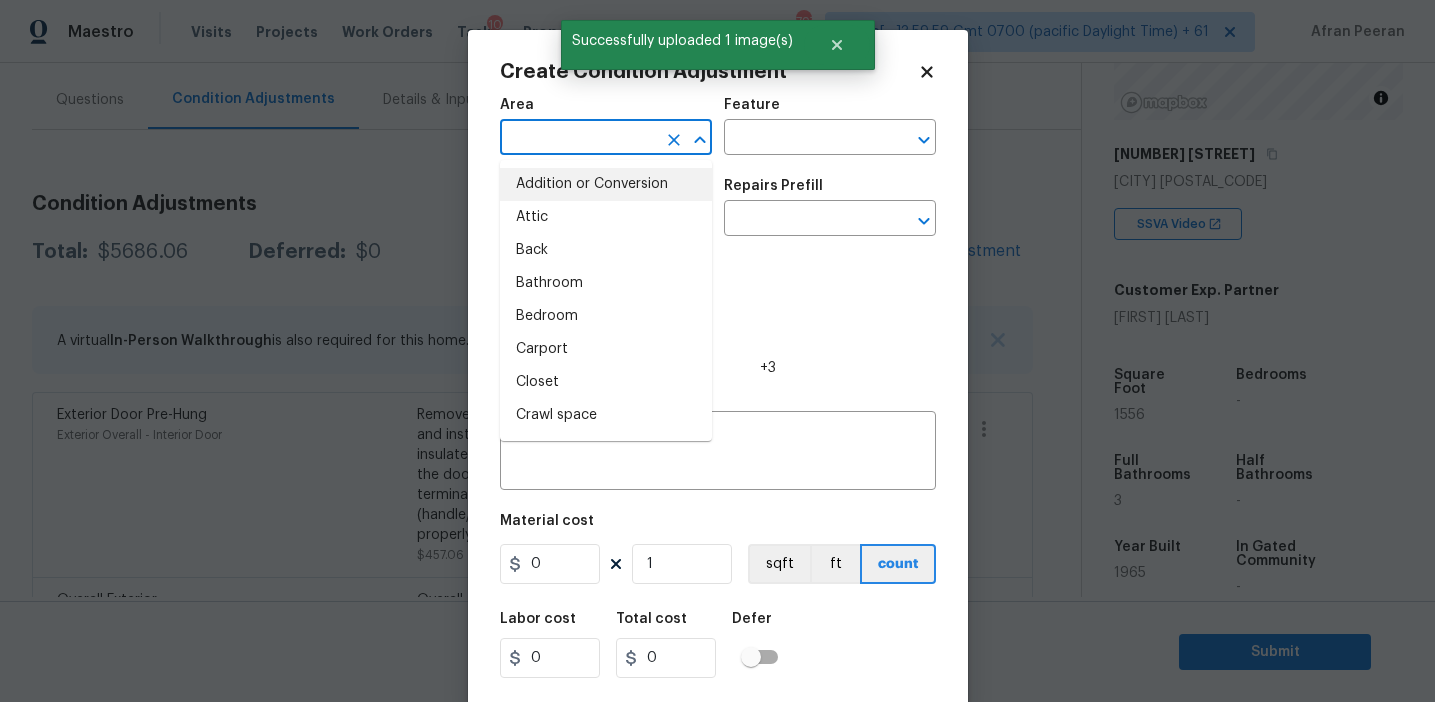 click on "Photos  +3" at bounding box center (718, 313) 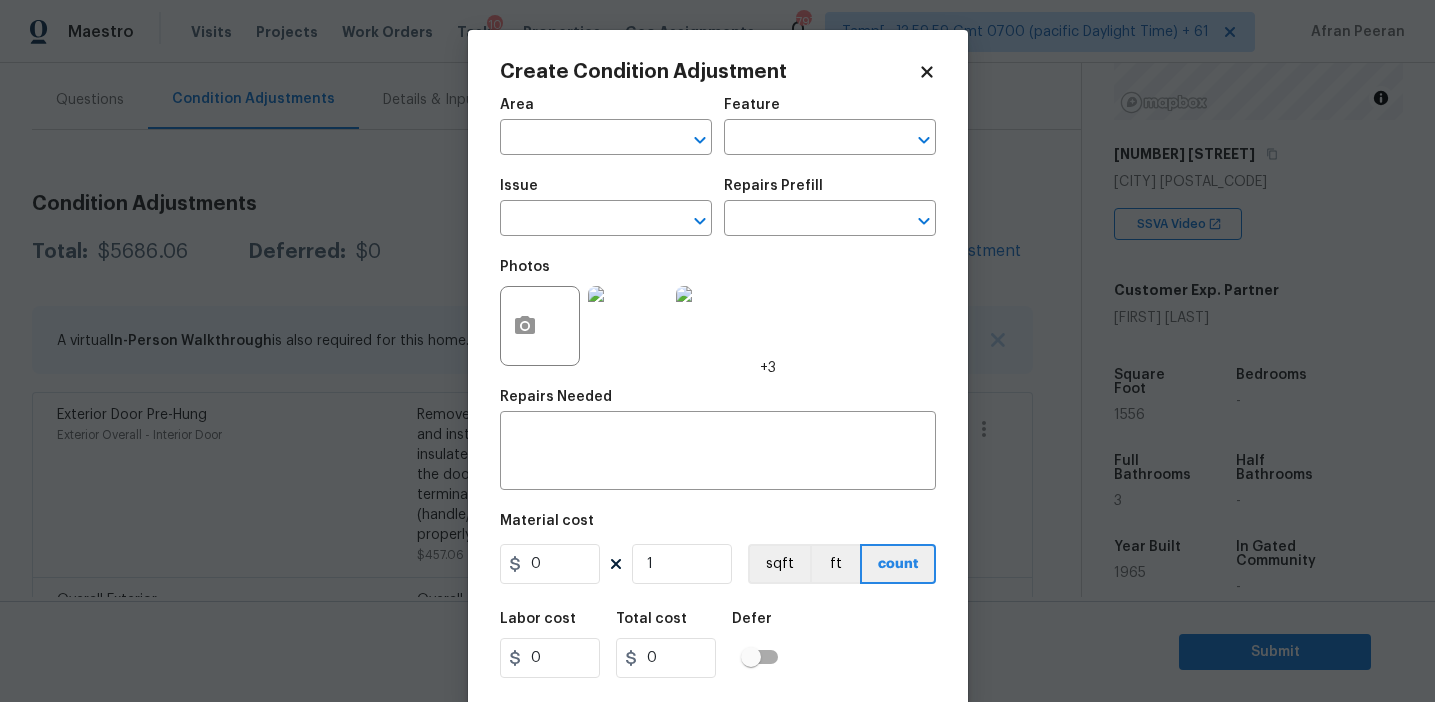 click at bounding box center [628, 326] 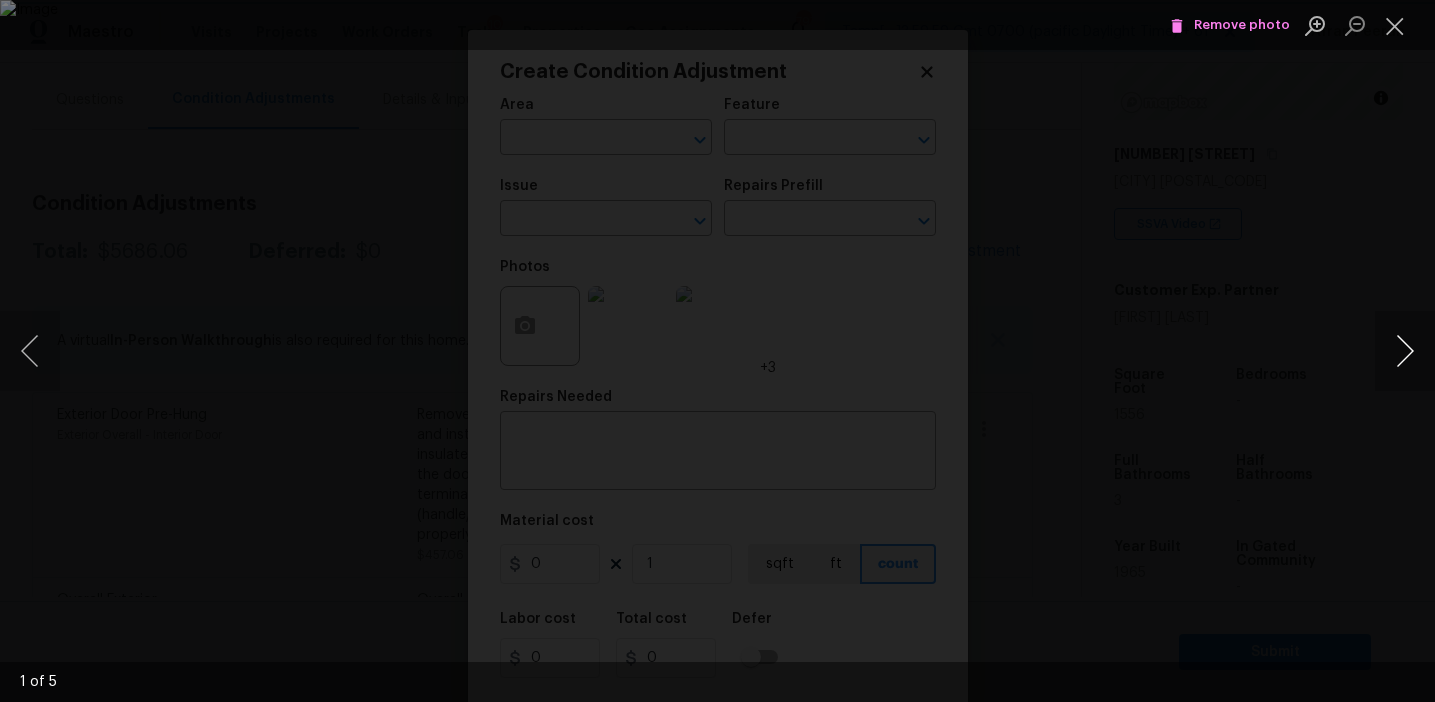 click at bounding box center (1405, 351) 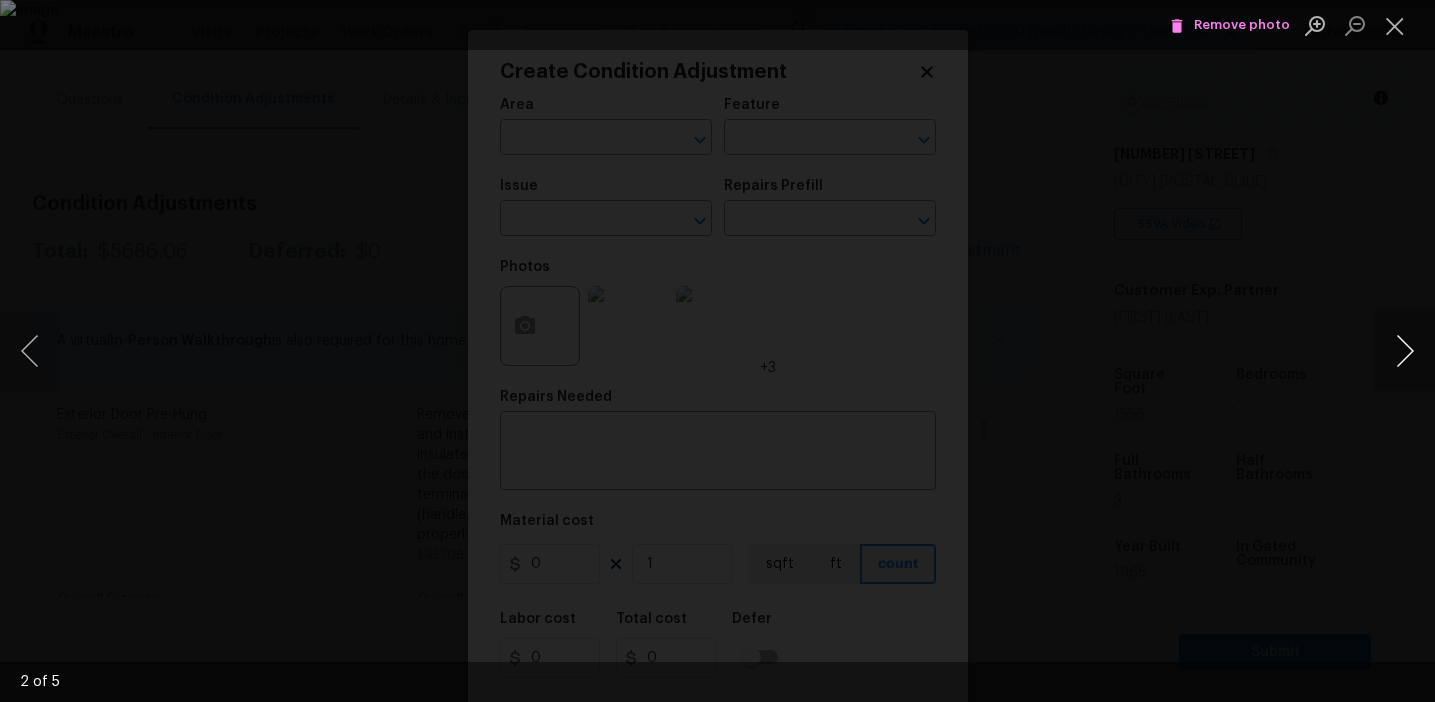 click at bounding box center (1405, 351) 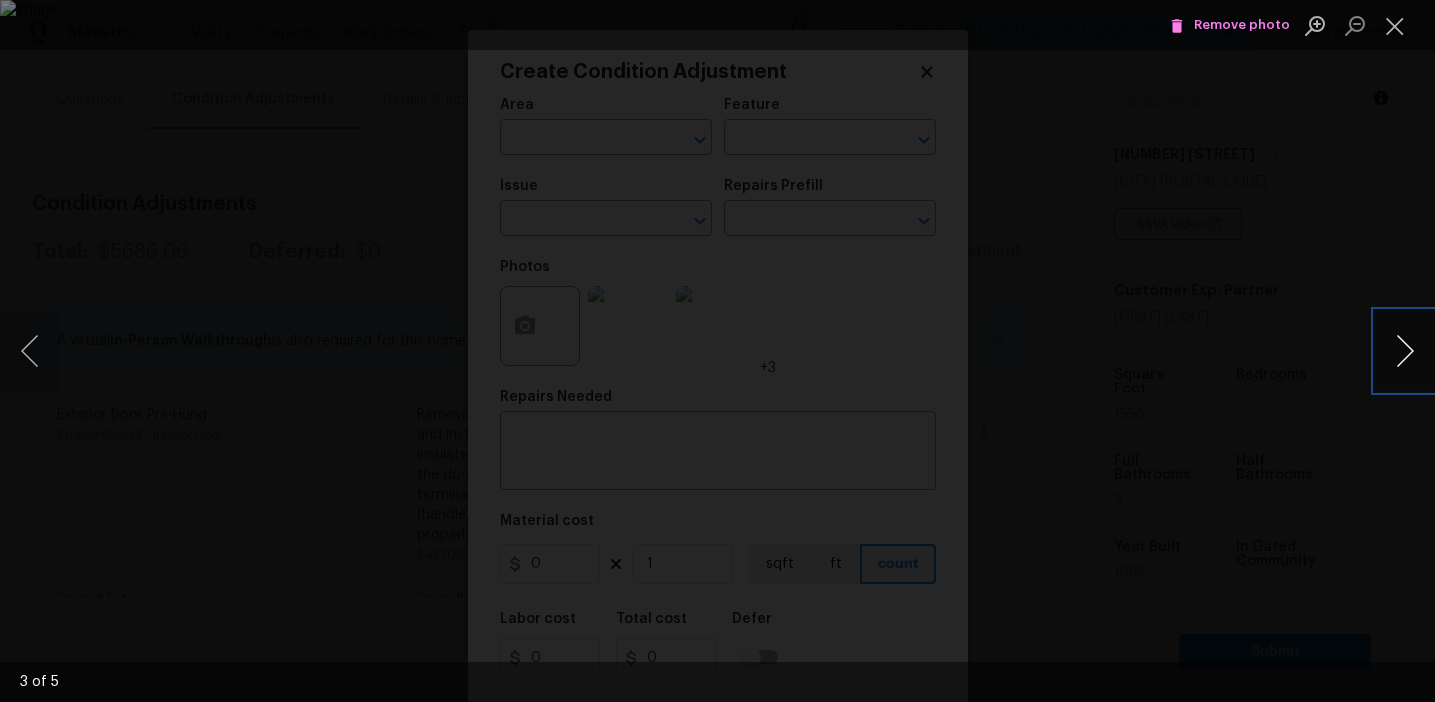click at bounding box center (1405, 351) 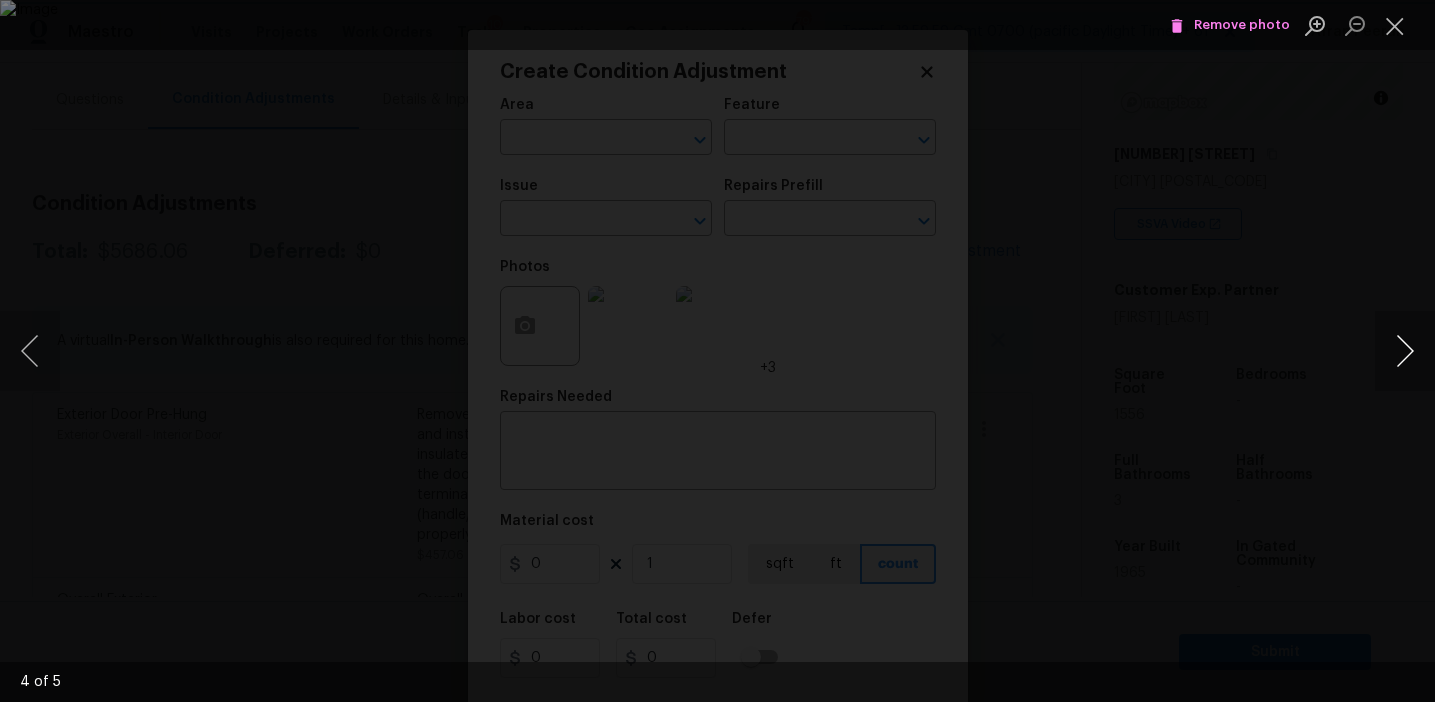 click at bounding box center (1405, 351) 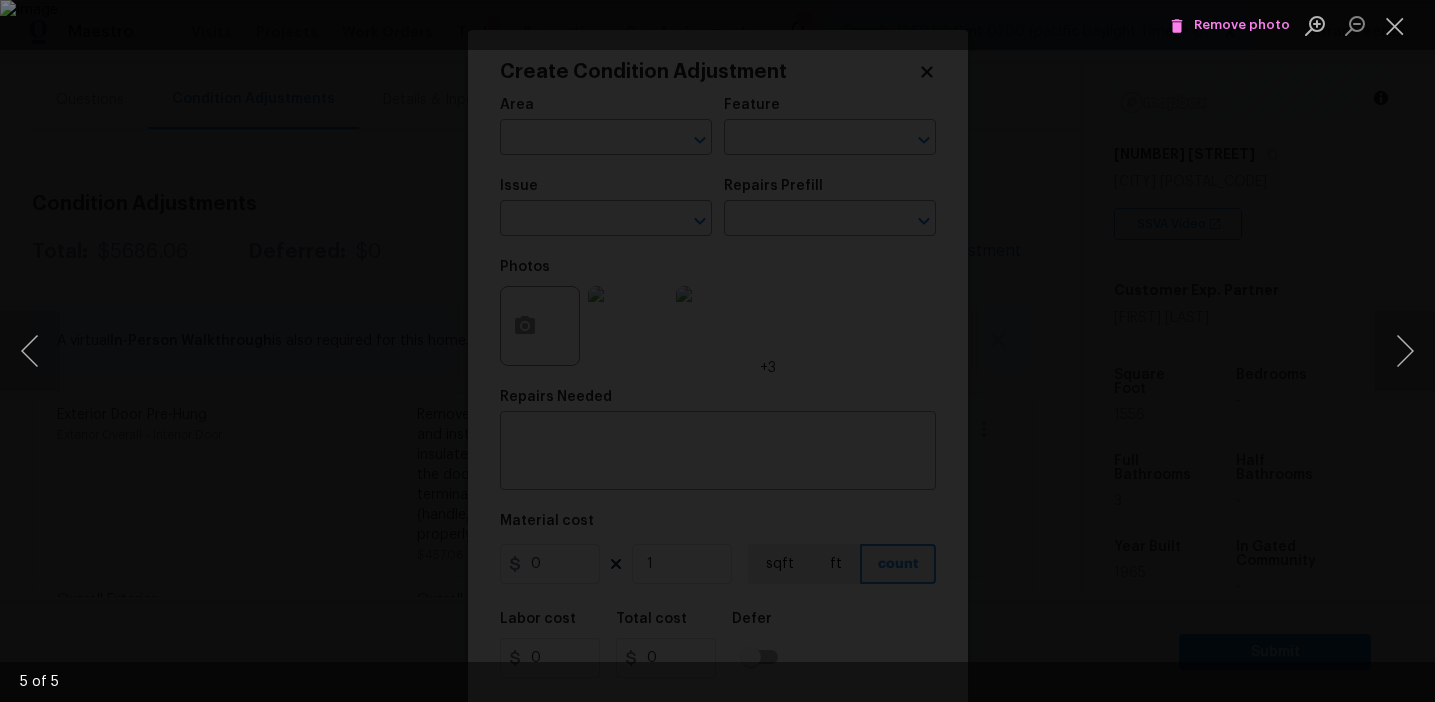 click at bounding box center (717, 351) 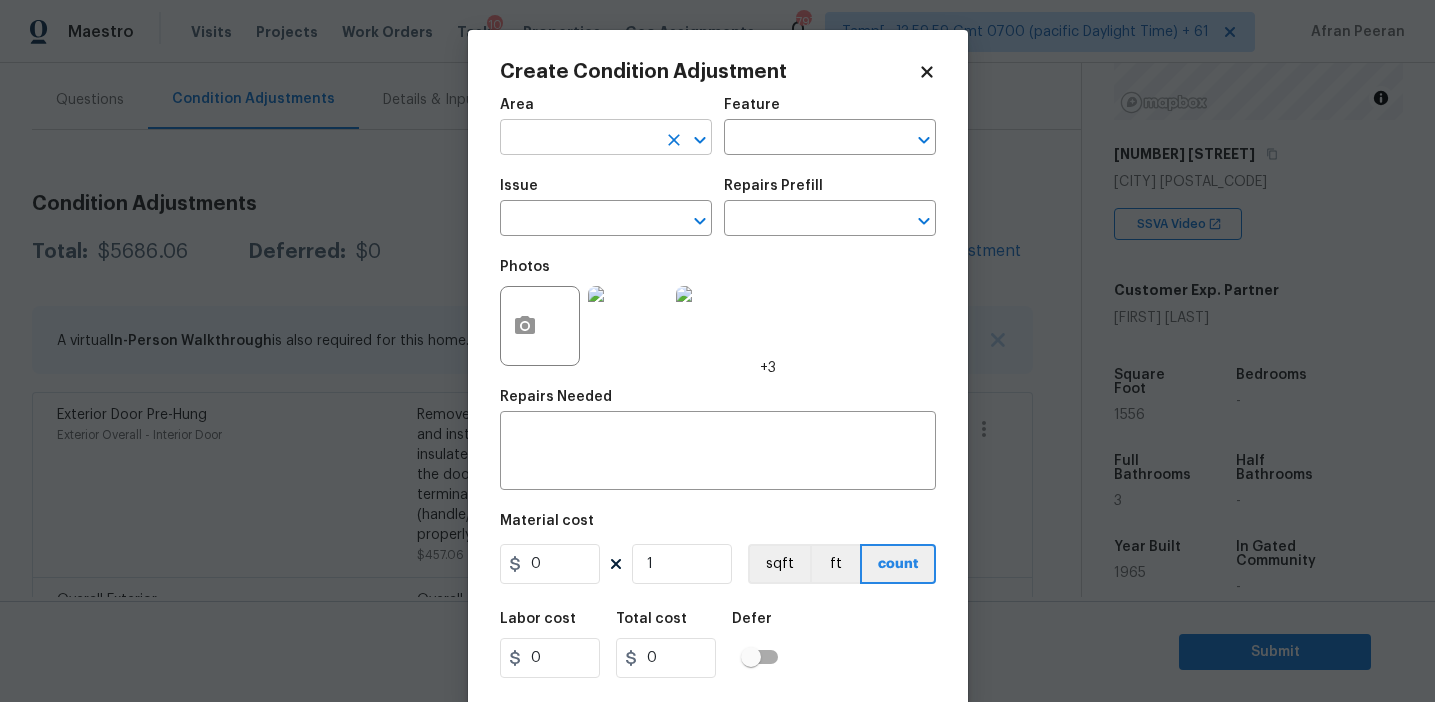 click at bounding box center [578, 139] 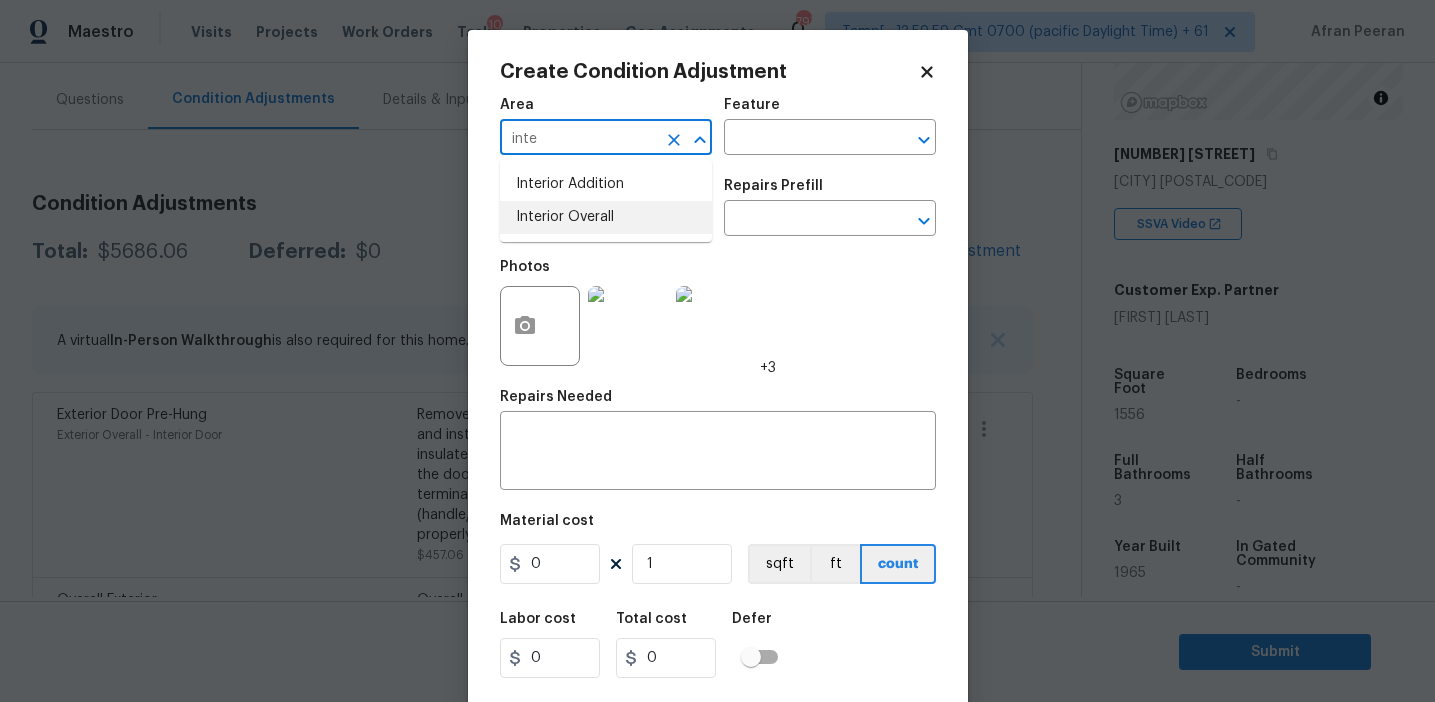 click on "Interior Overall" at bounding box center [606, 217] 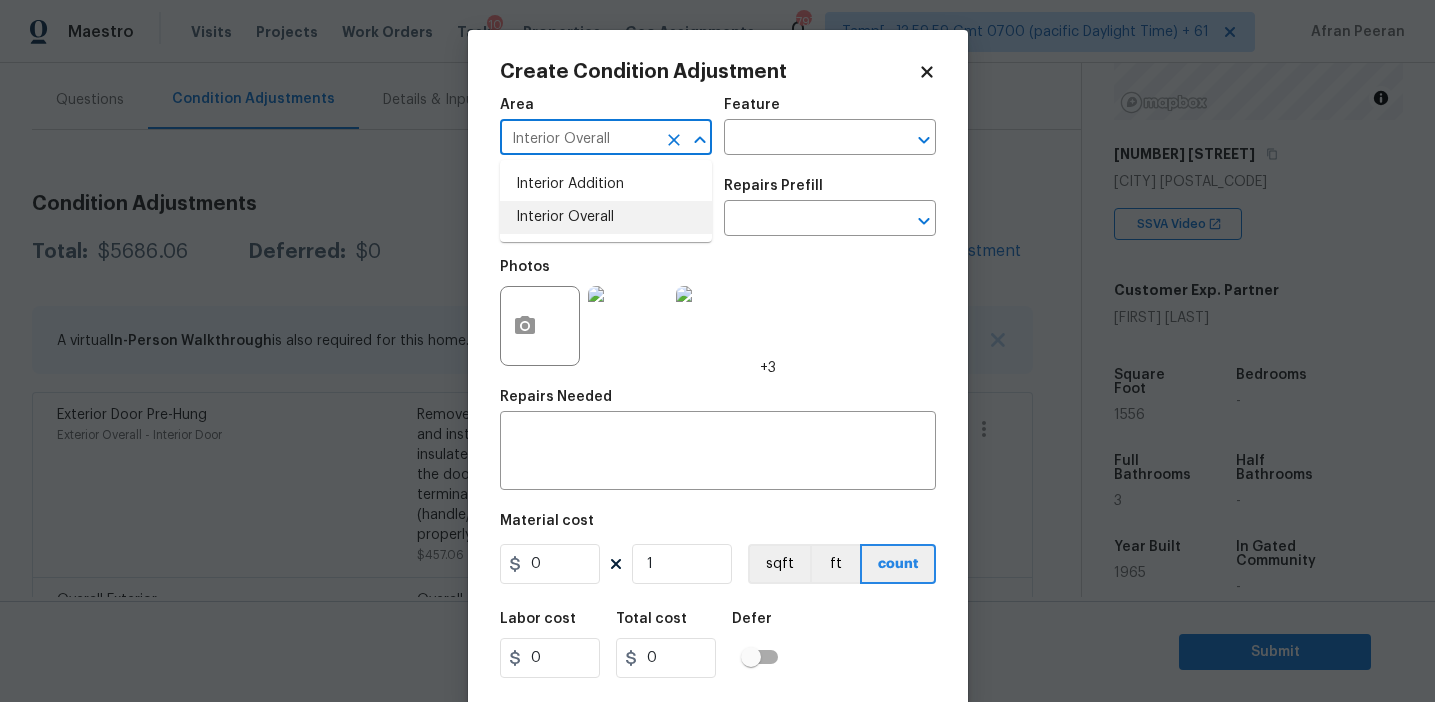 type on "Interior Overall" 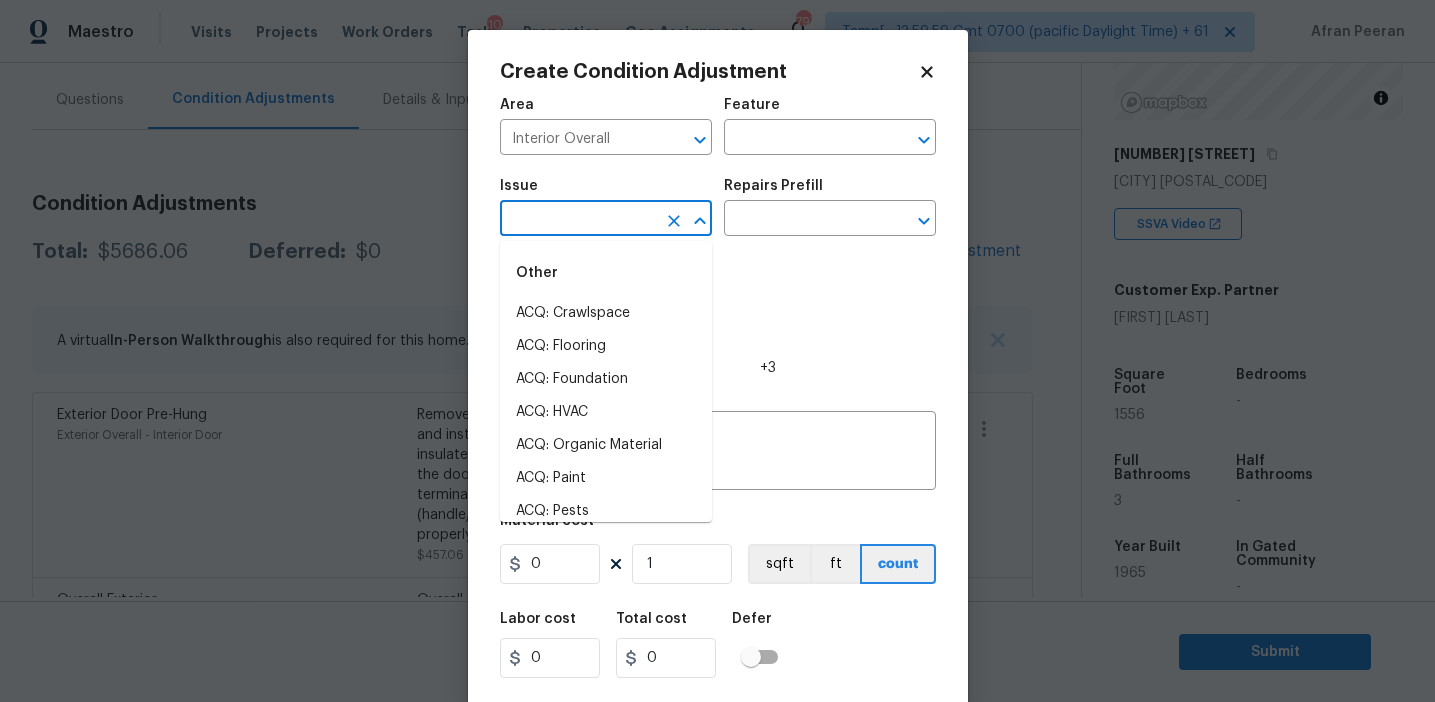click at bounding box center [578, 220] 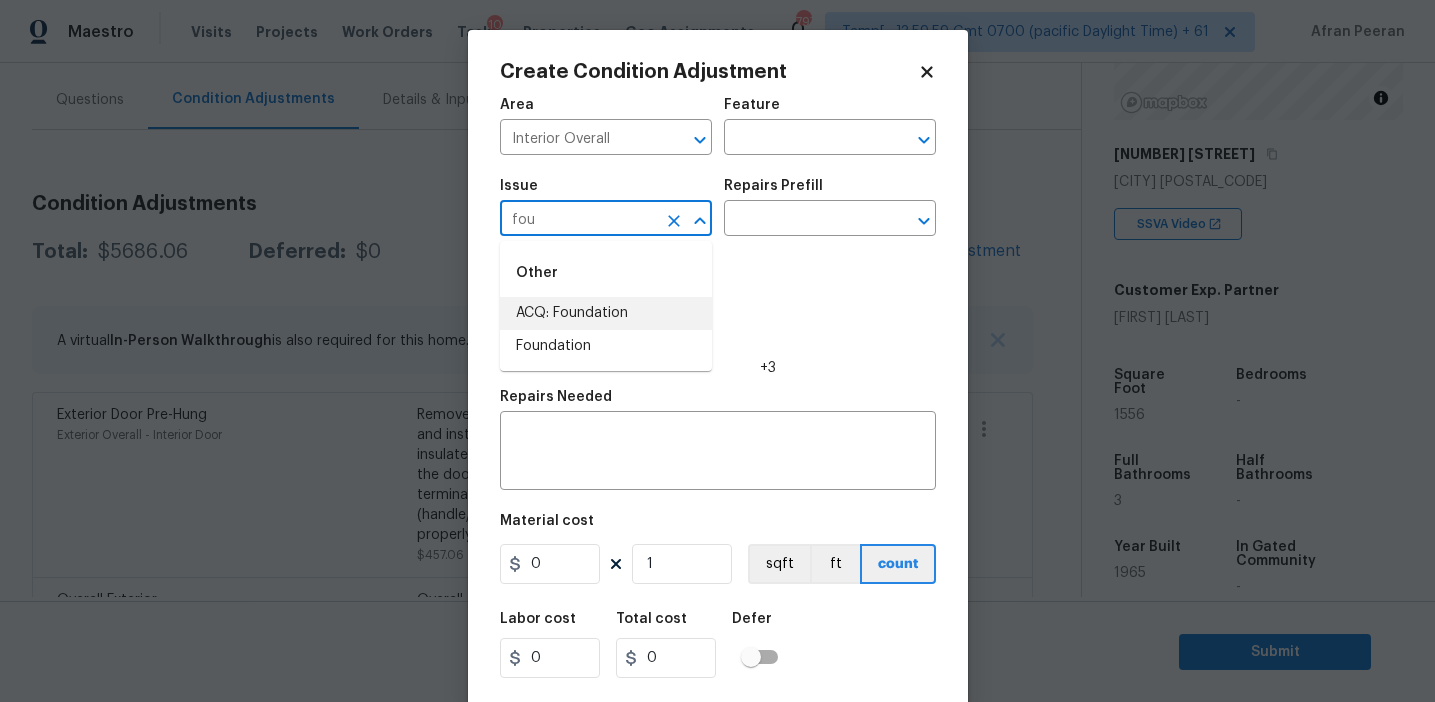 click on "ACQ: Foundation" at bounding box center [606, 313] 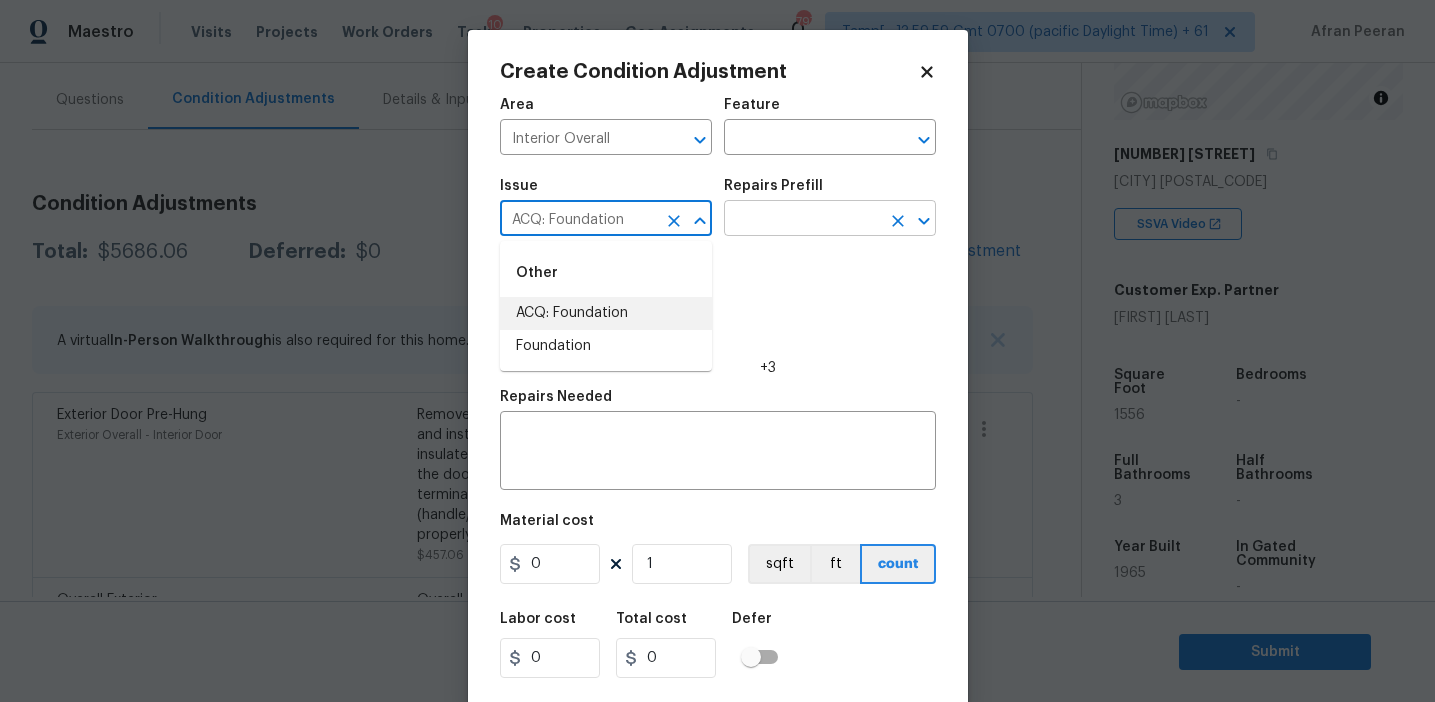 type on "ACQ: Foundation" 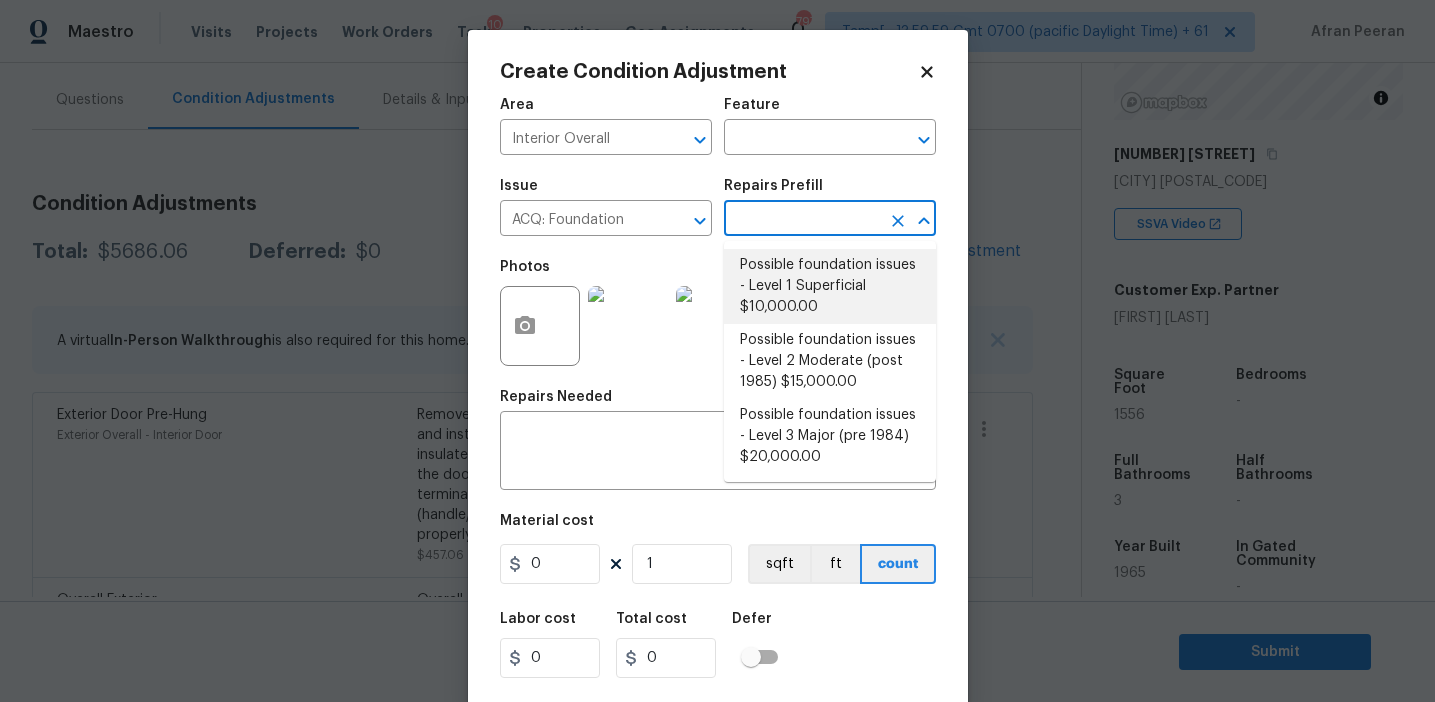 click on "Possible foundation issues - Level 1 Superficial $10,000.00" at bounding box center [830, 286] 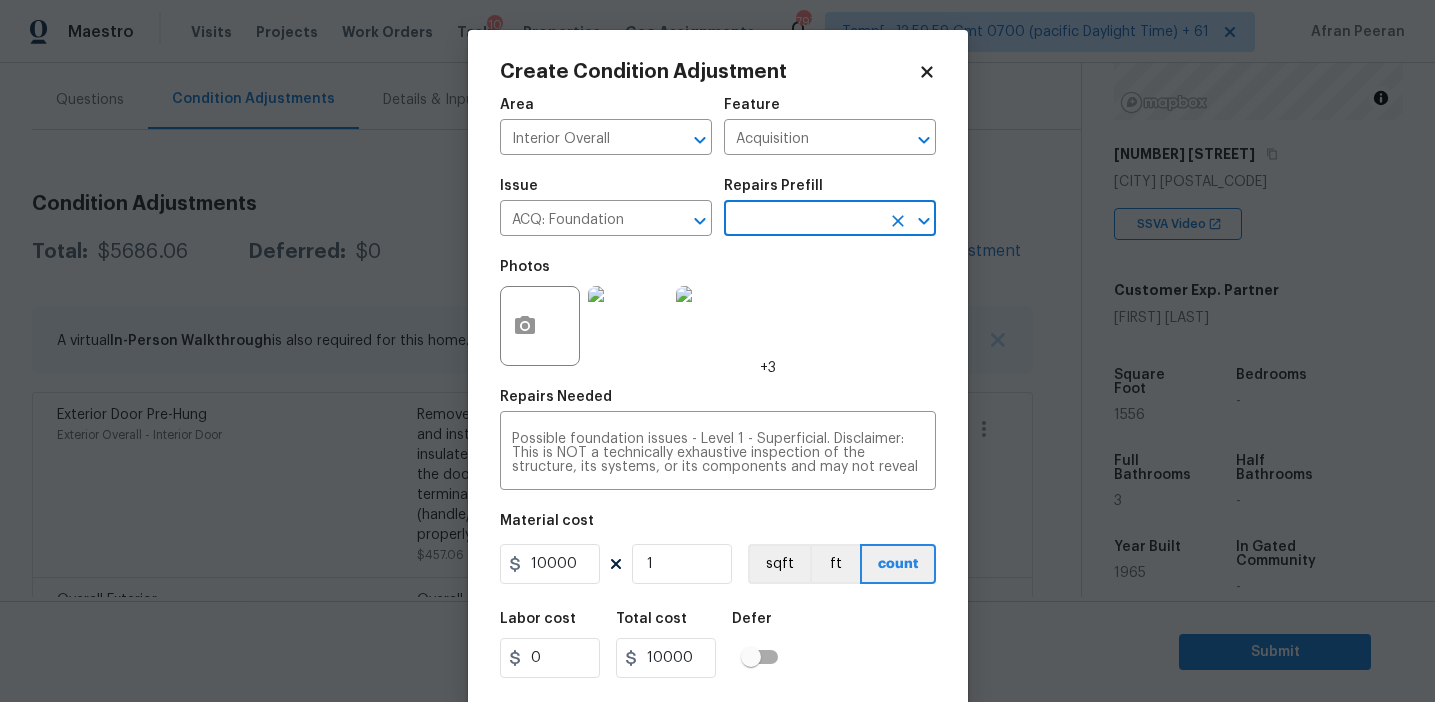 click on "Material cost" at bounding box center [718, 527] 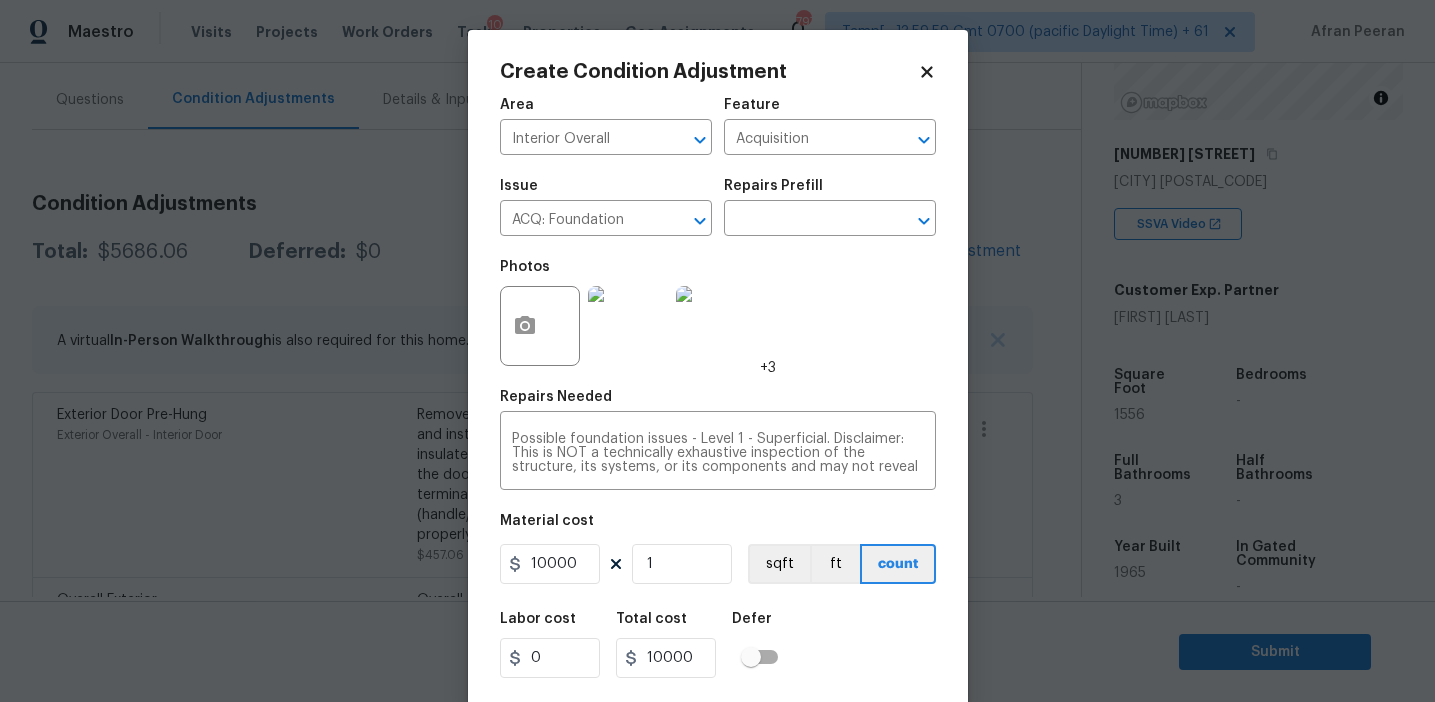scroll, scrollTop: 45, scrollLeft: 0, axis: vertical 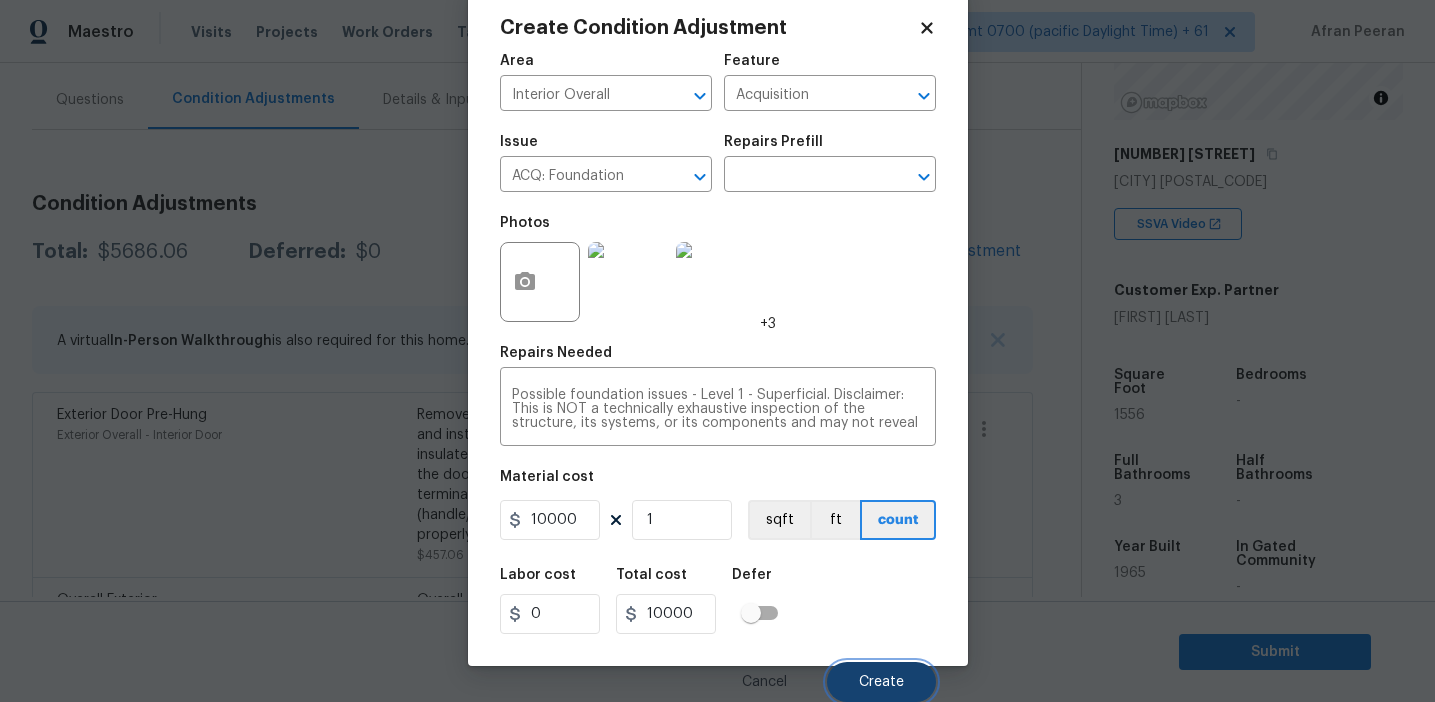 click on "Create" at bounding box center [881, 682] 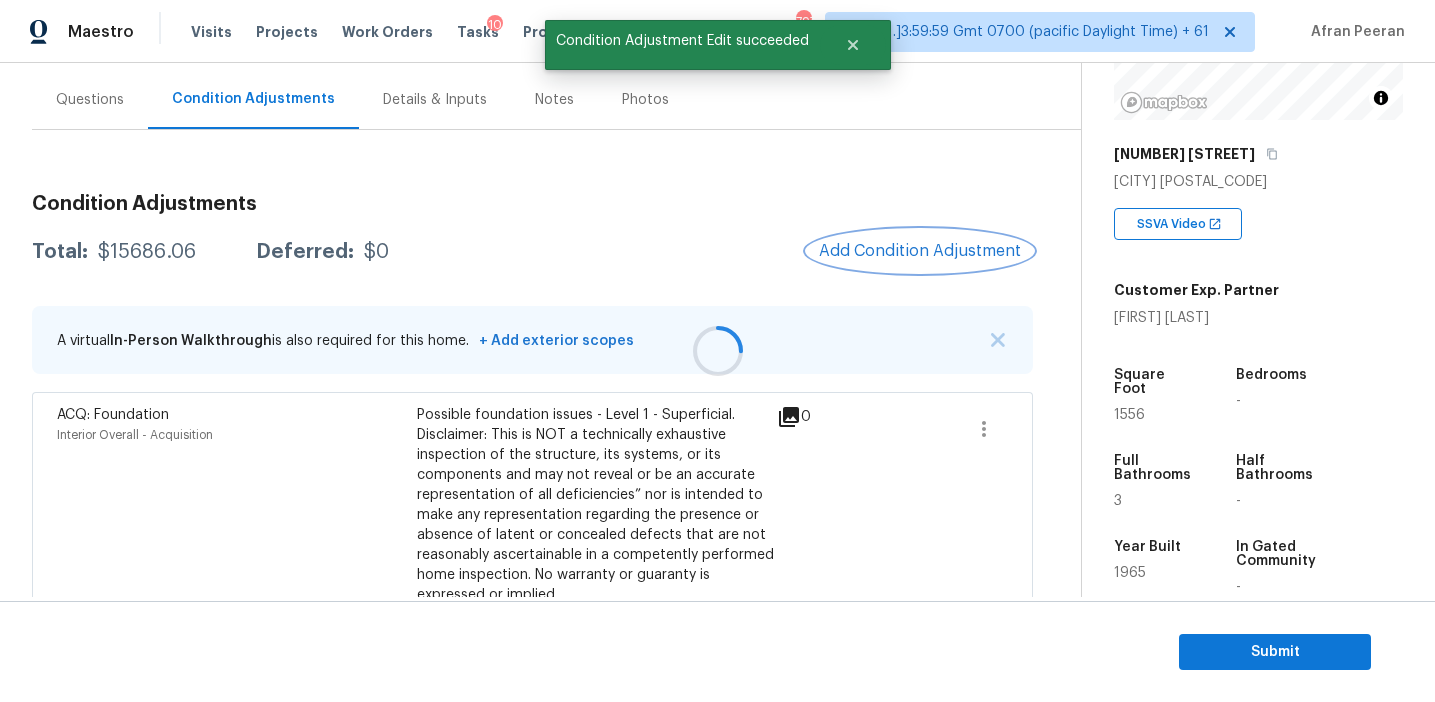 scroll, scrollTop: 0, scrollLeft: 0, axis: both 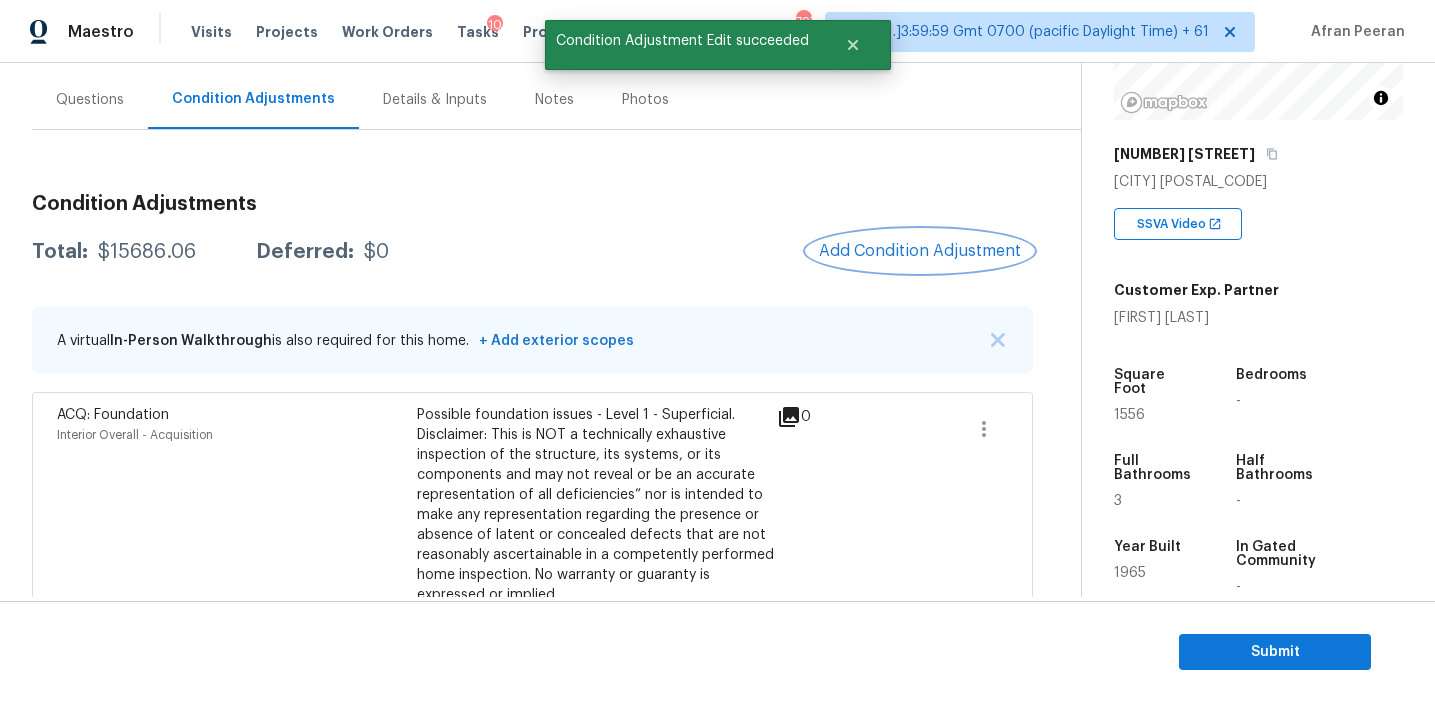 click on "Add Condition Adjustment" at bounding box center (920, 251) 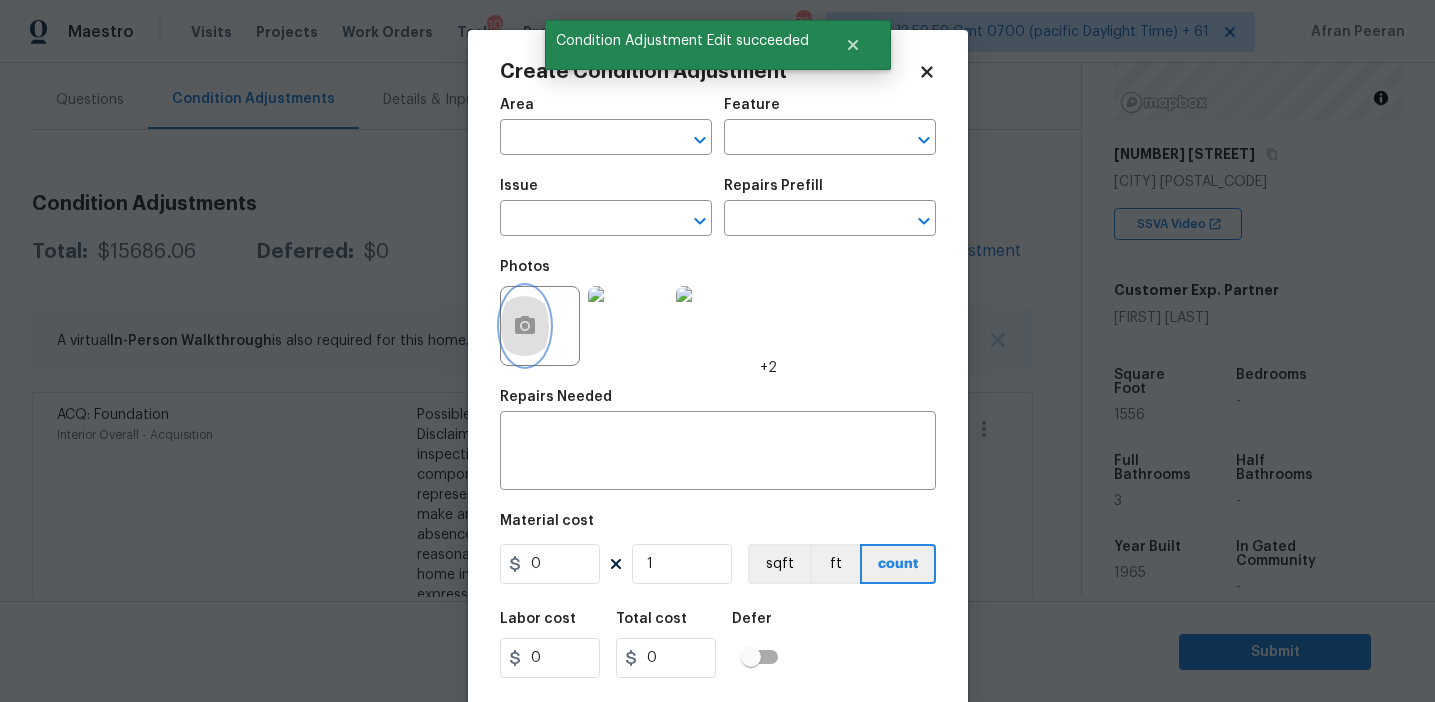 click at bounding box center (525, 326) 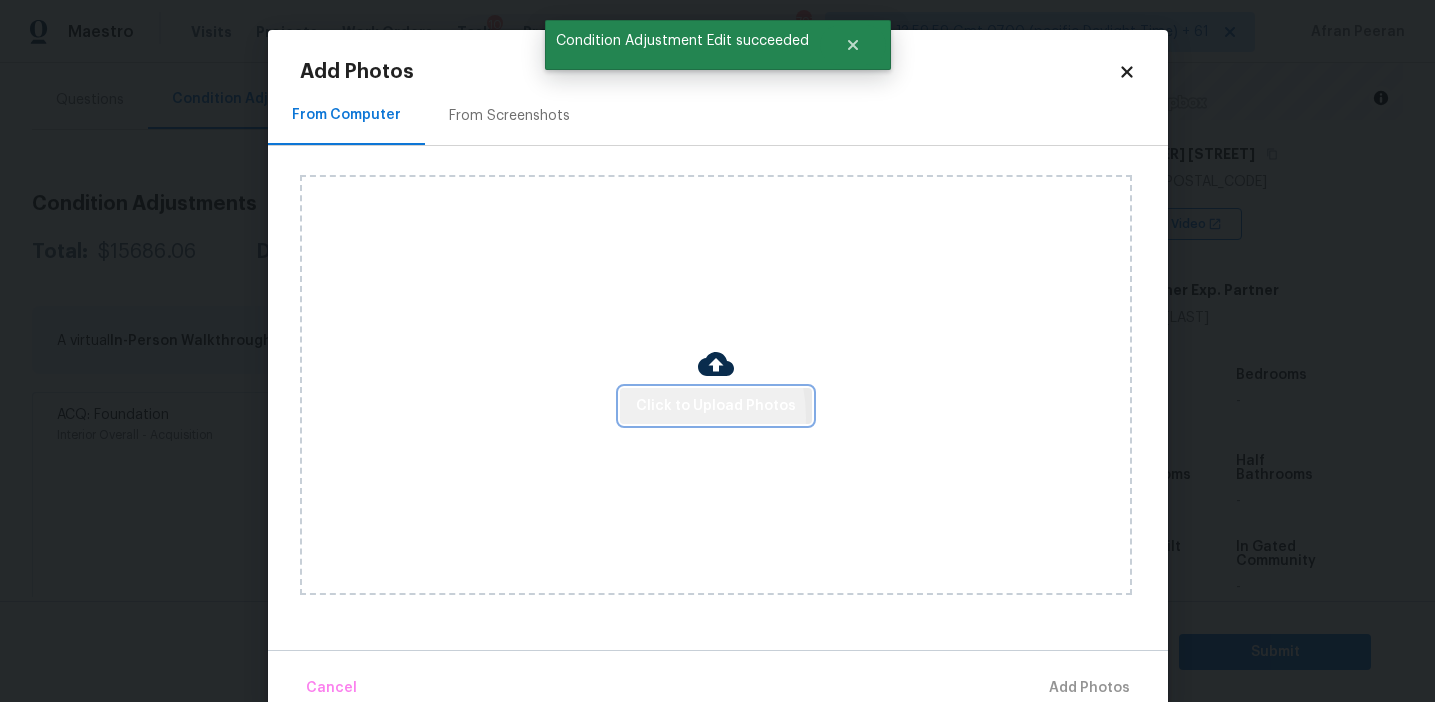 click on "Click to Upload Photos" at bounding box center (716, 406) 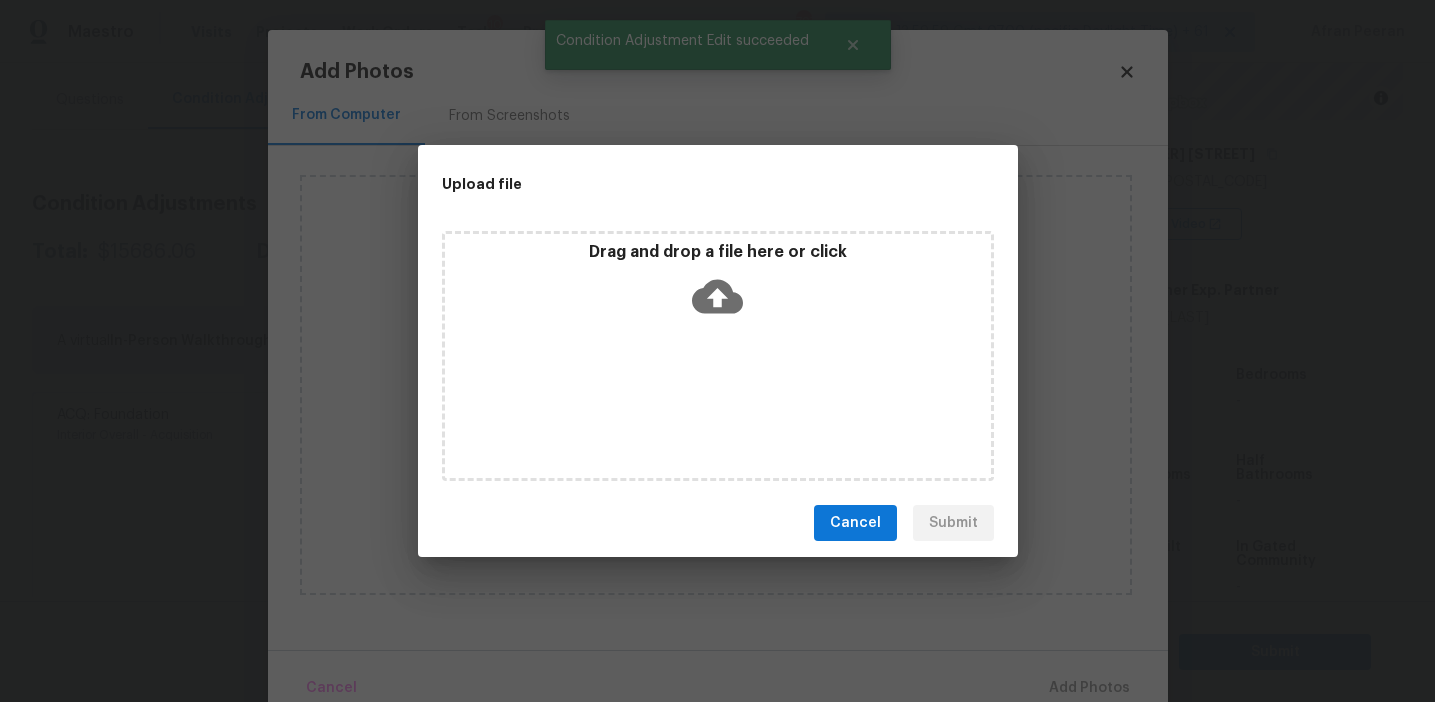 click on "Drag and drop a file here or click" at bounding box center (718, 285) 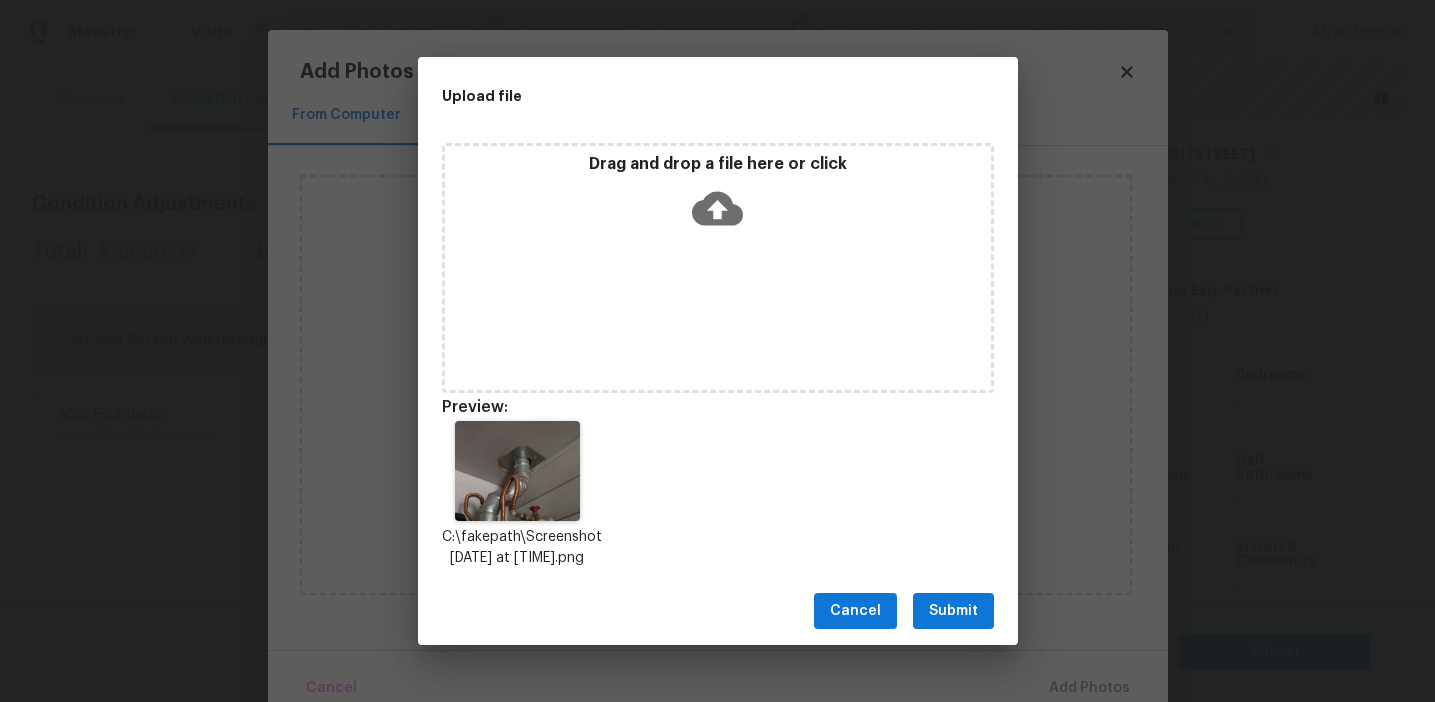 click on "Submit" at bounding box center (953, 611) 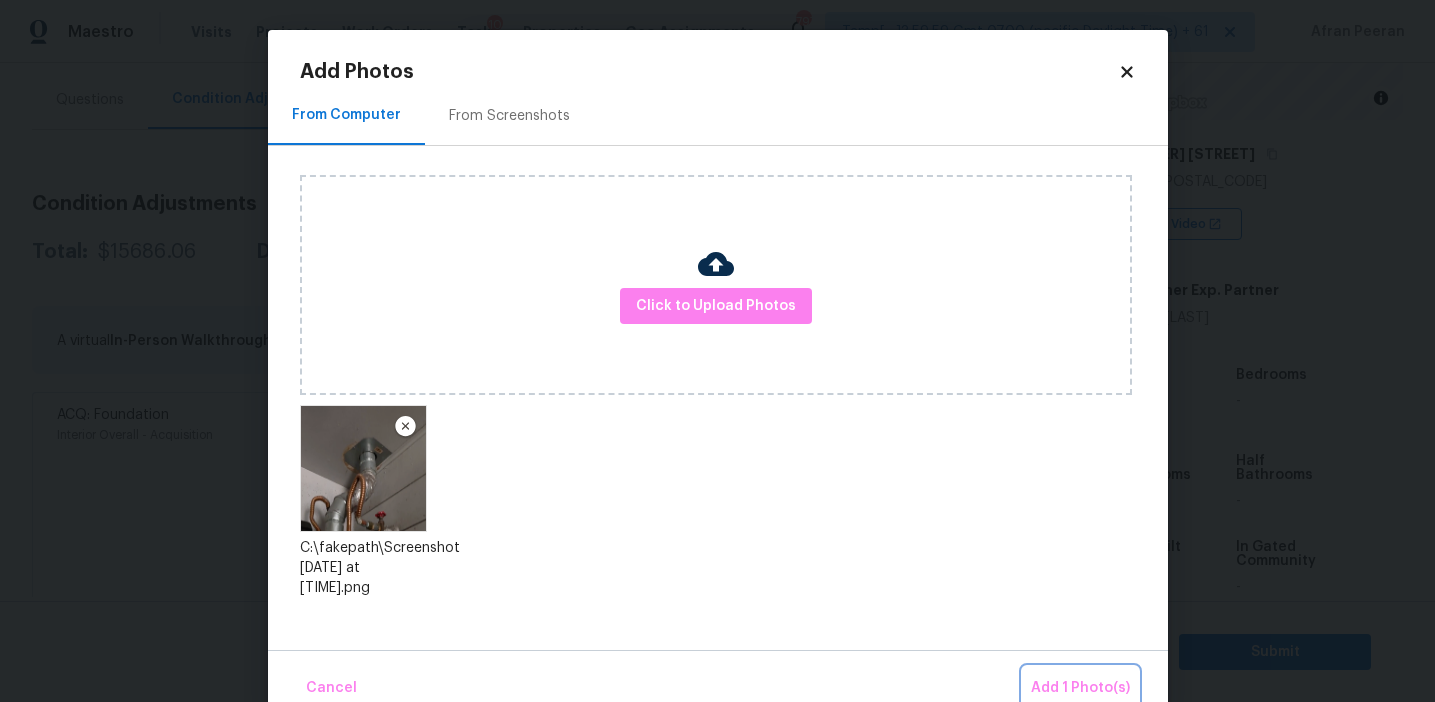 click on "Add 1 Photo(s)" at bounding box center (1080, 688) 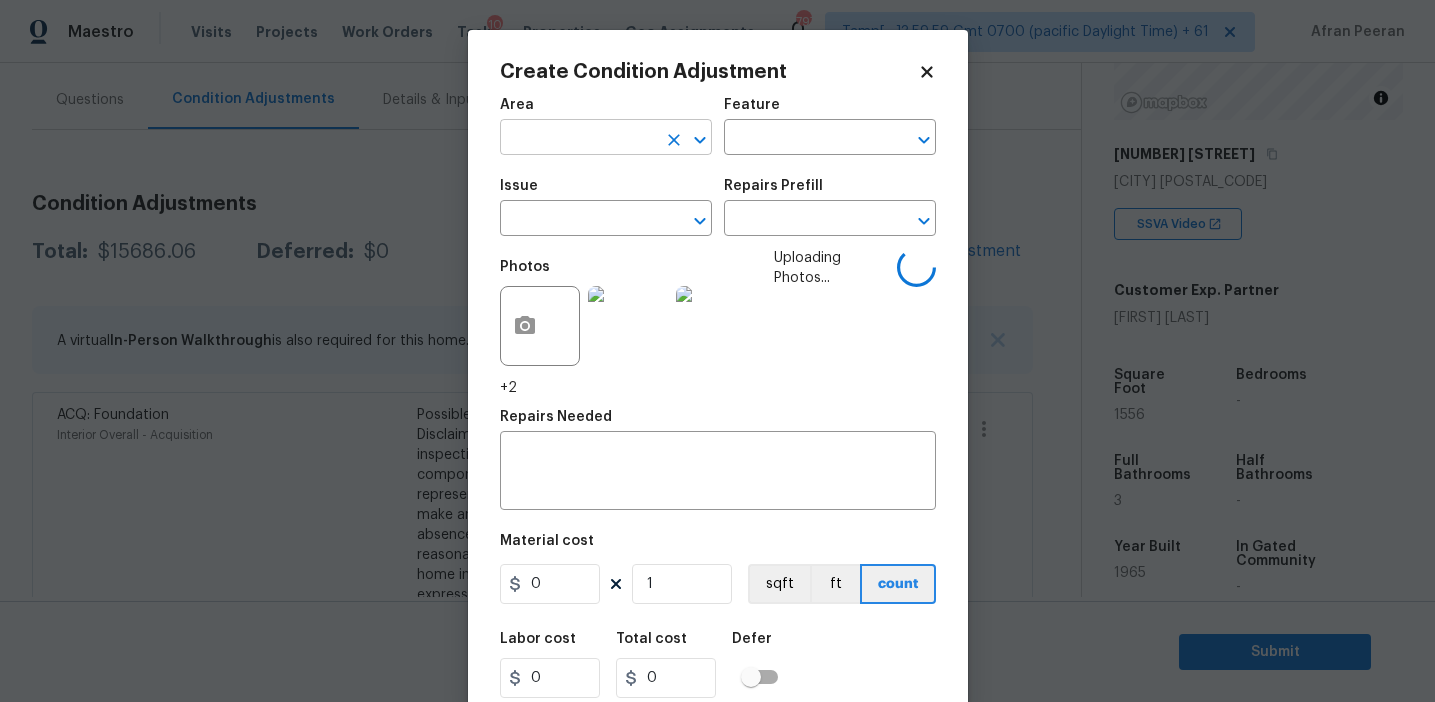 click at bounding box center [578, 139] 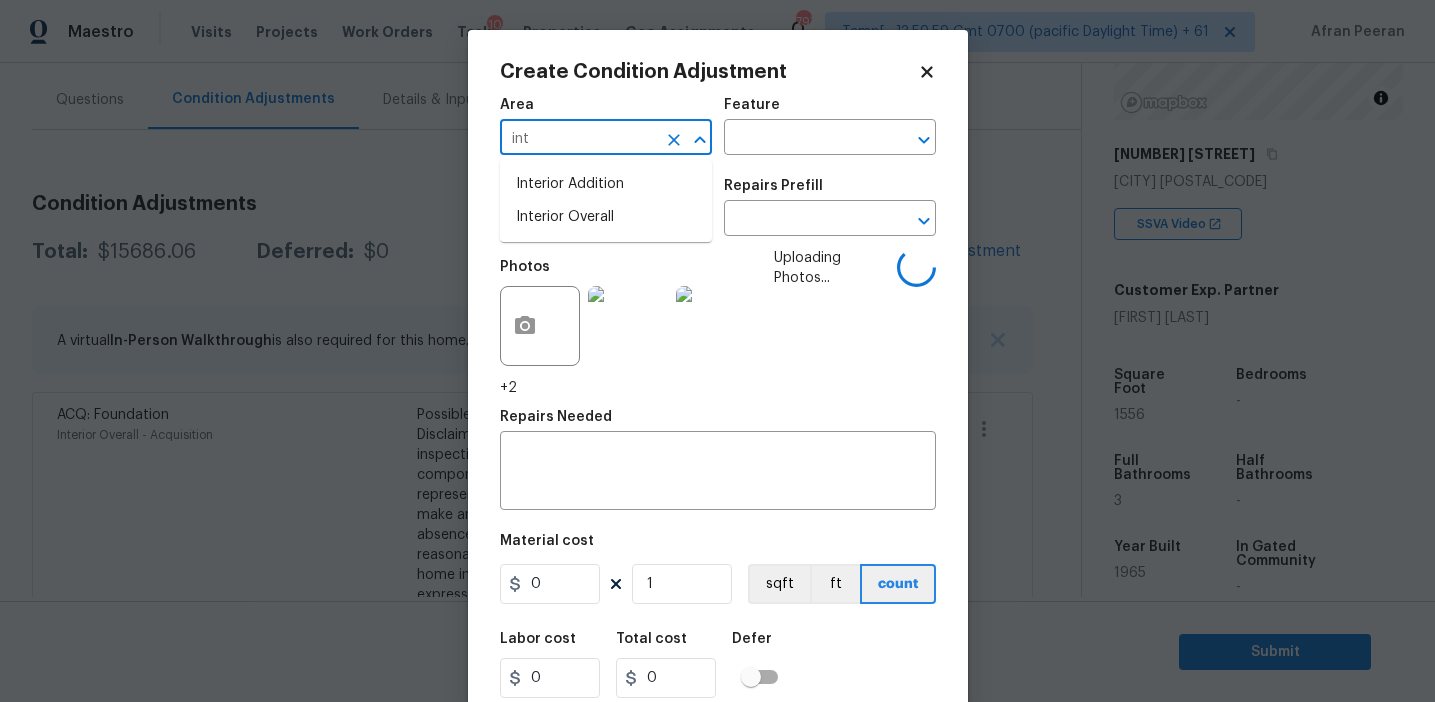 type on "inte" 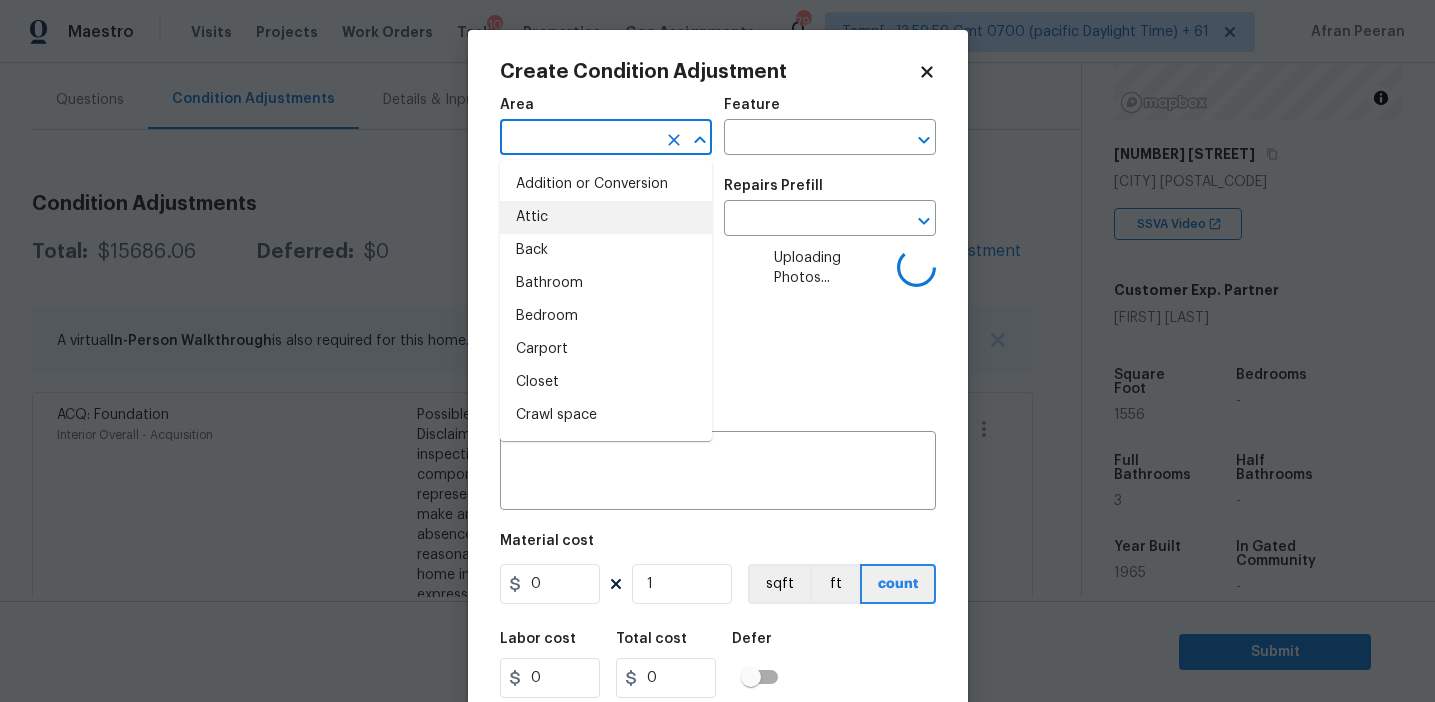 type on "i" 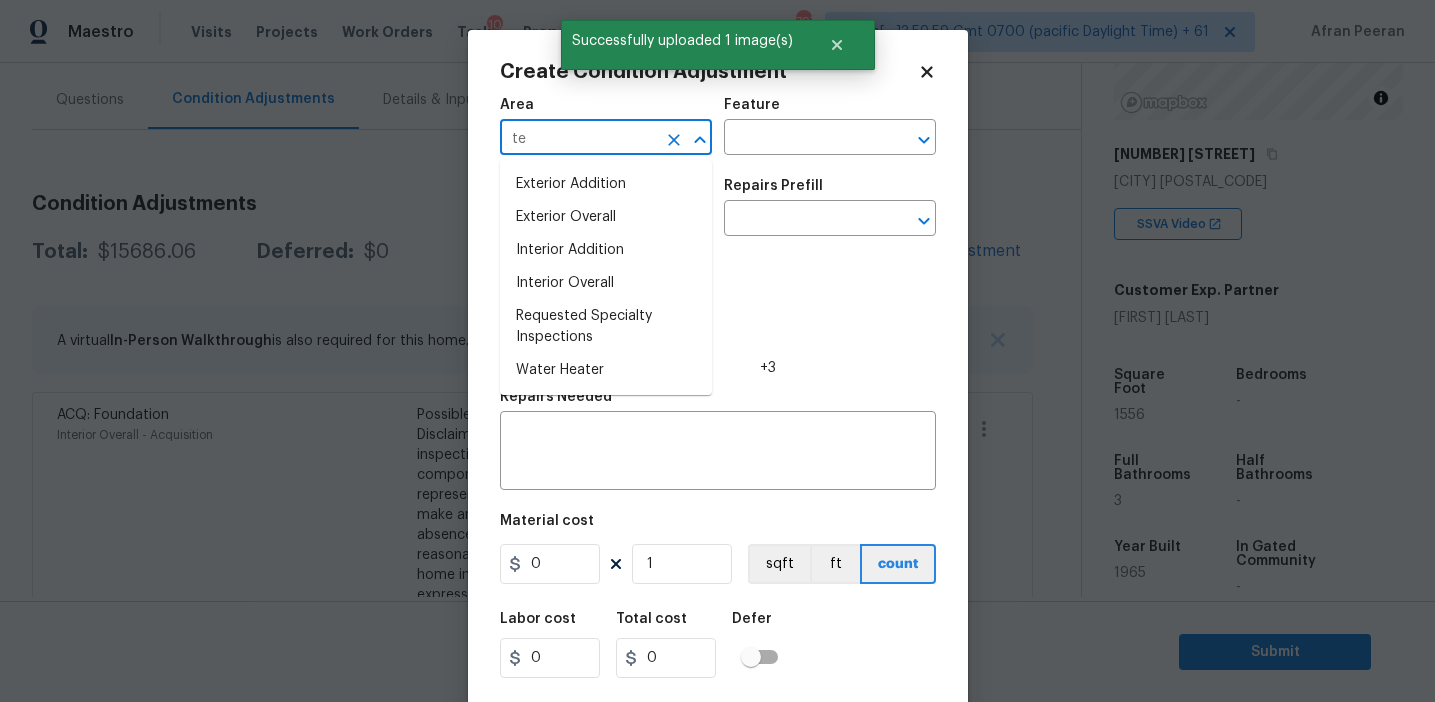type on "t" 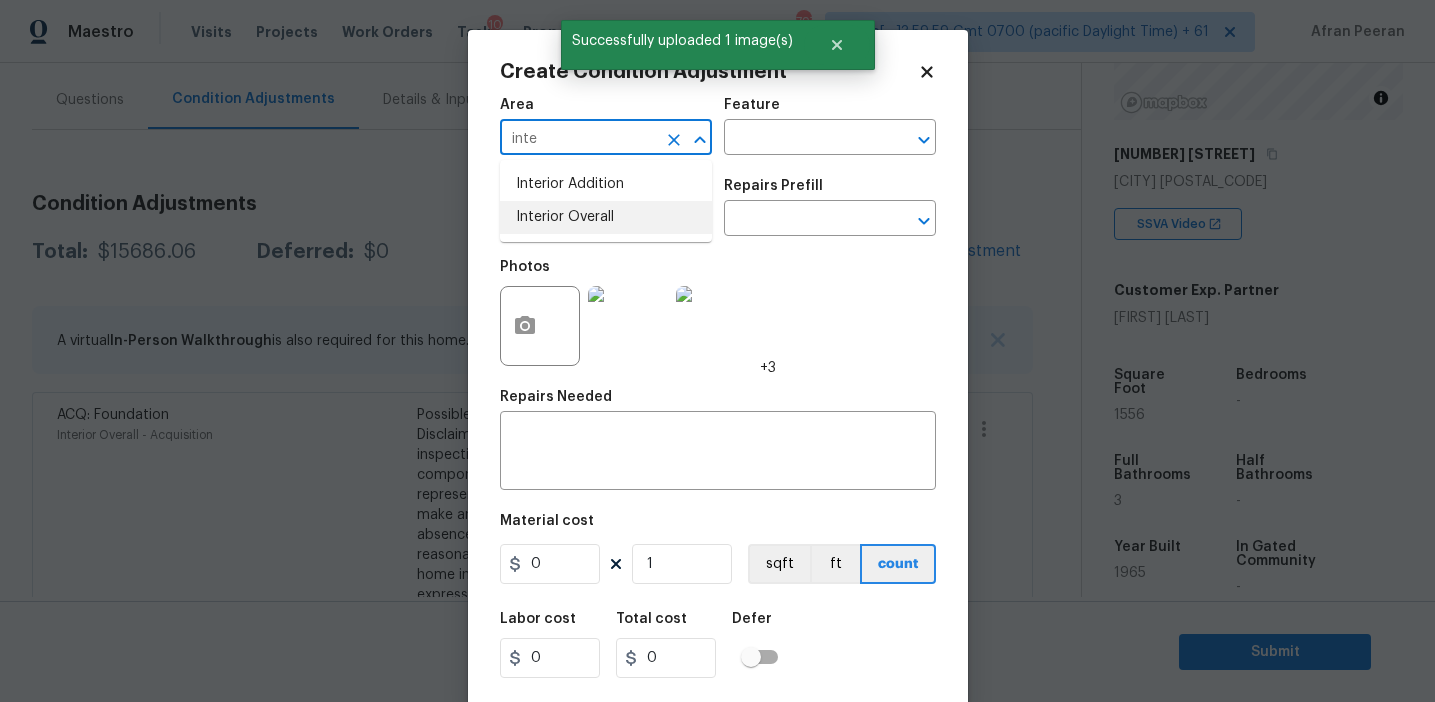 click on "Interior Overall" at bounding box center [606, 217] 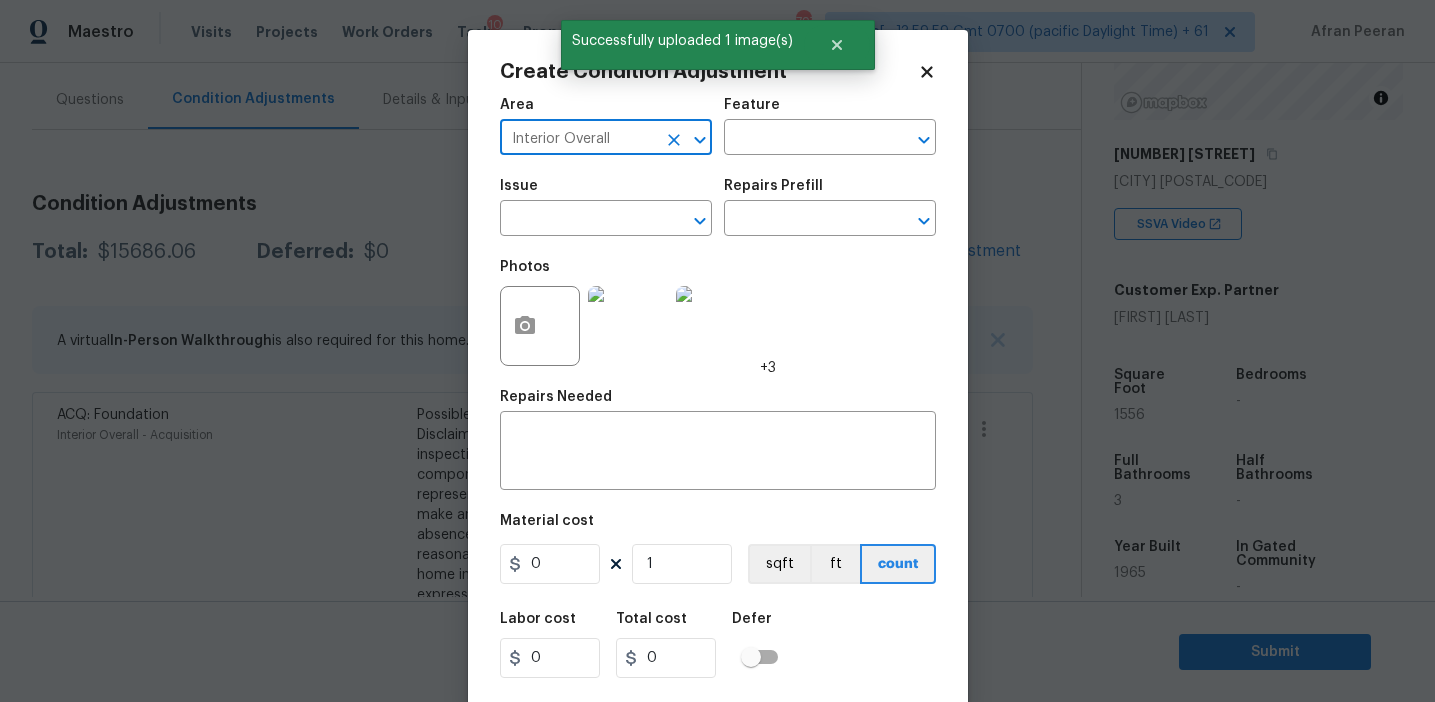 type on "Interior Overall" 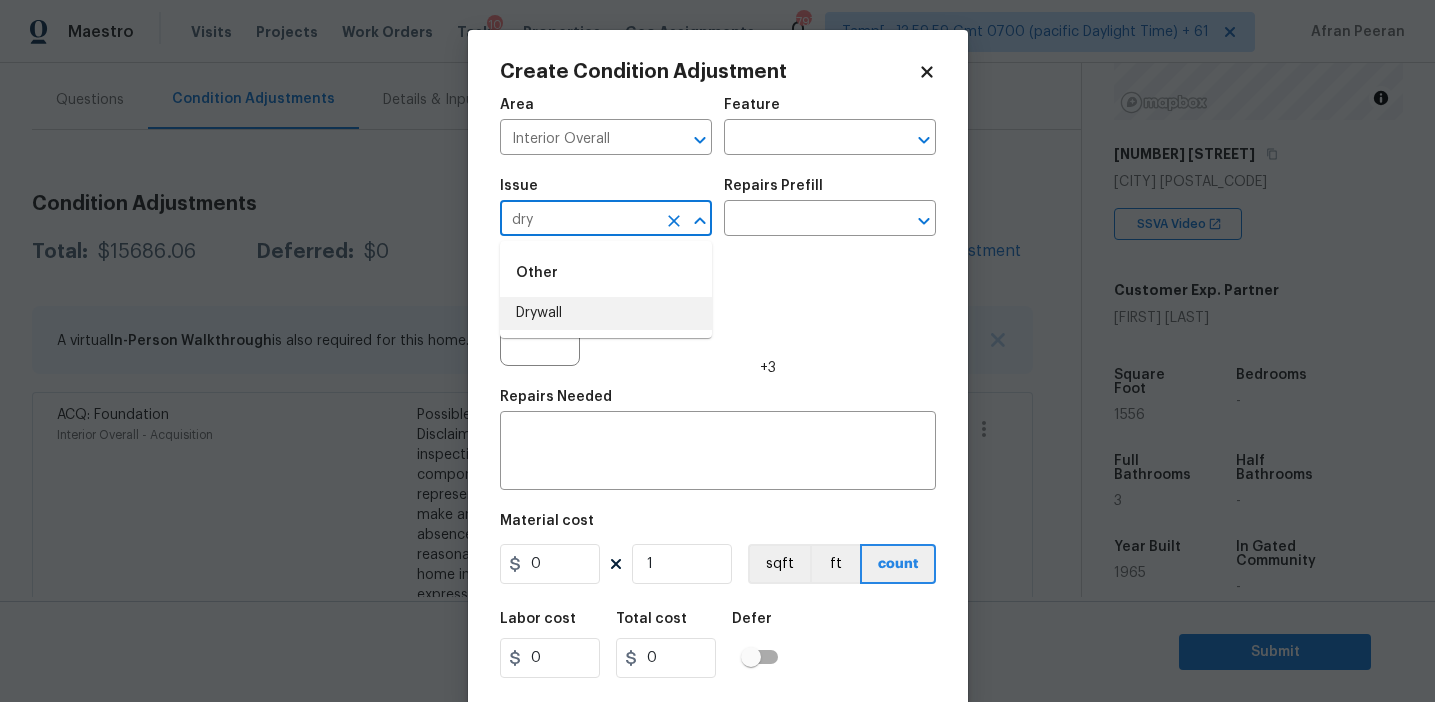 click on "Drywall" at bounding box center [606, 313] 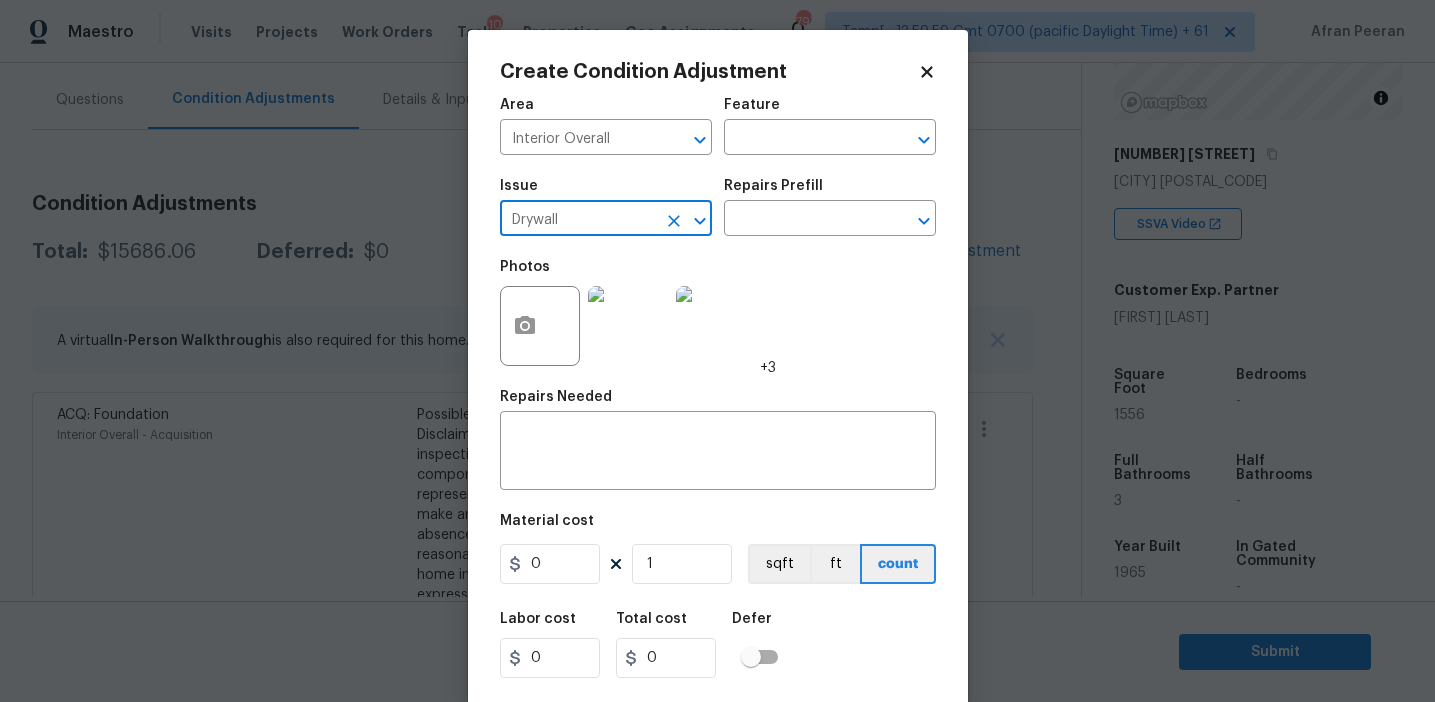 type on "Drywall" 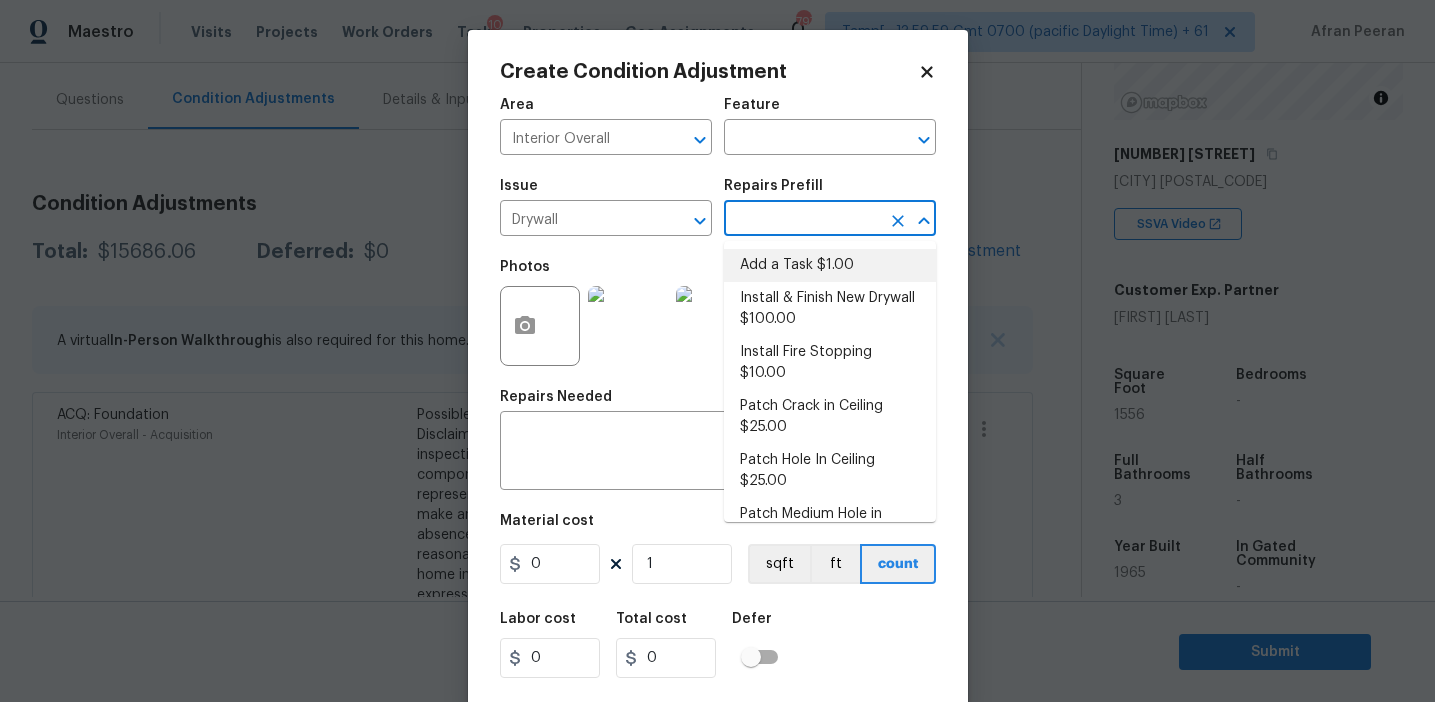 click on "Install & Finish New Drywall $100.00" at bounding box center [830, 309] 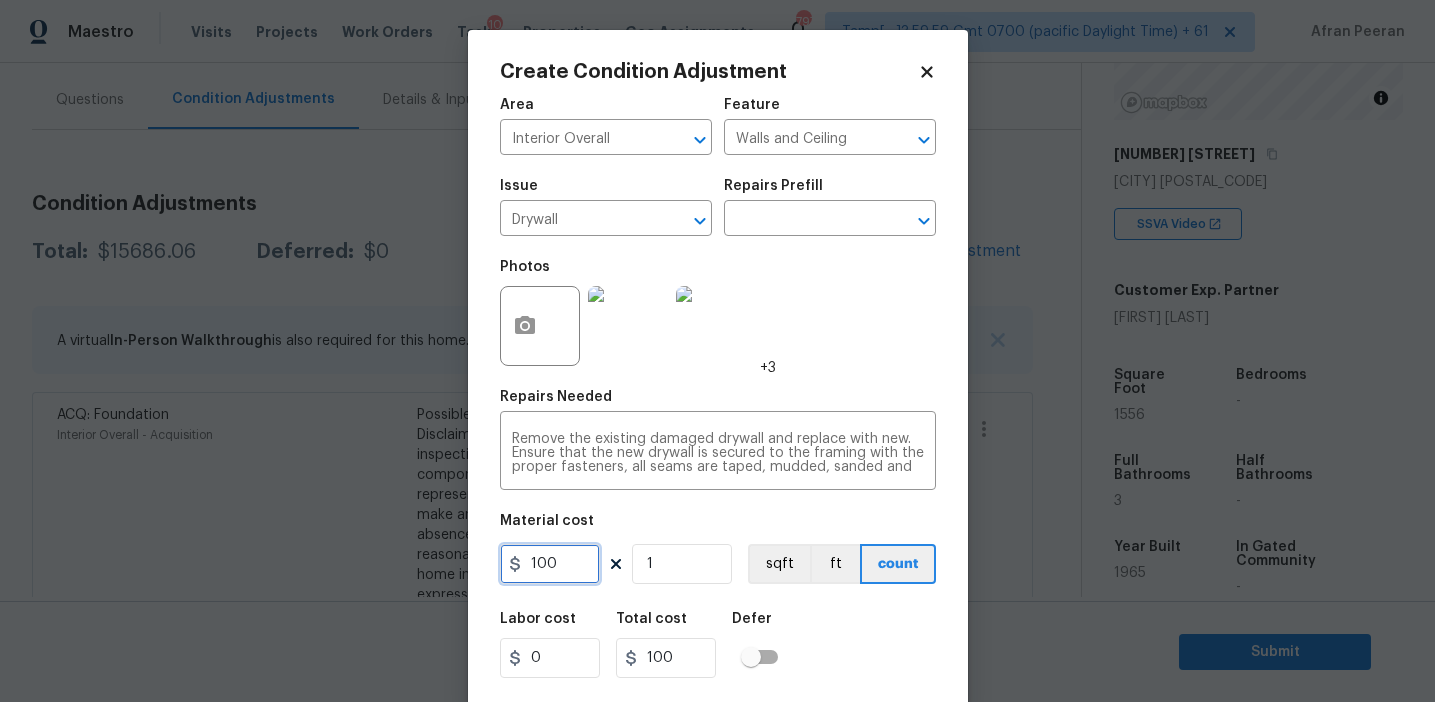 click on "100" at bounding box center (550, 564) 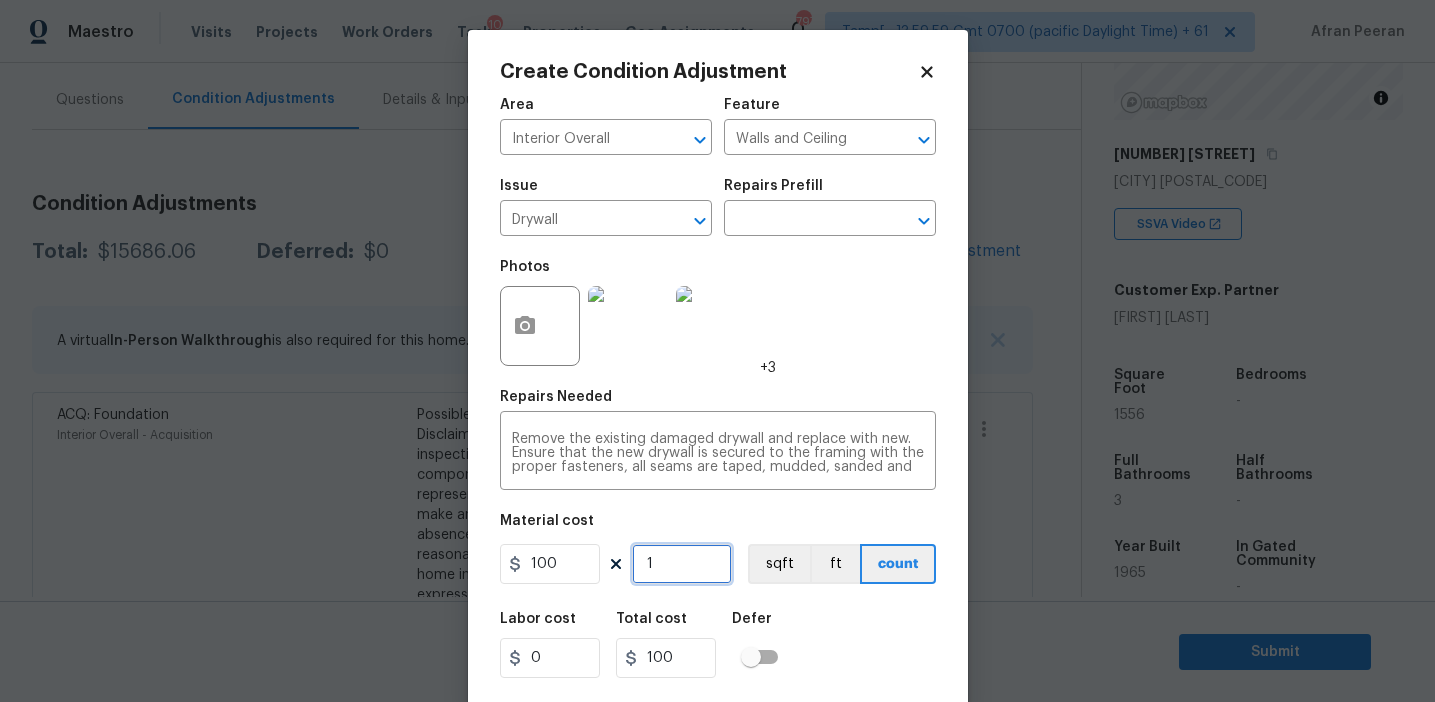 type on "2" 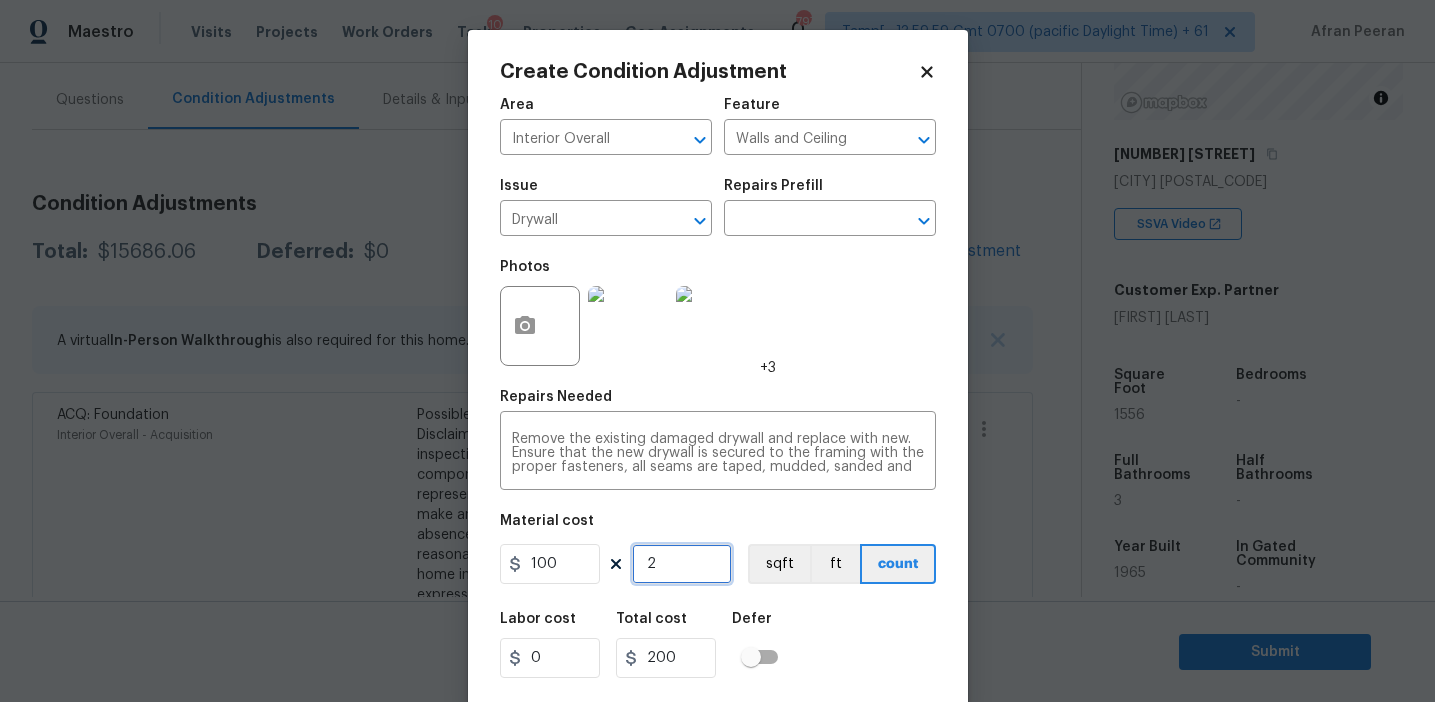 type on "2" 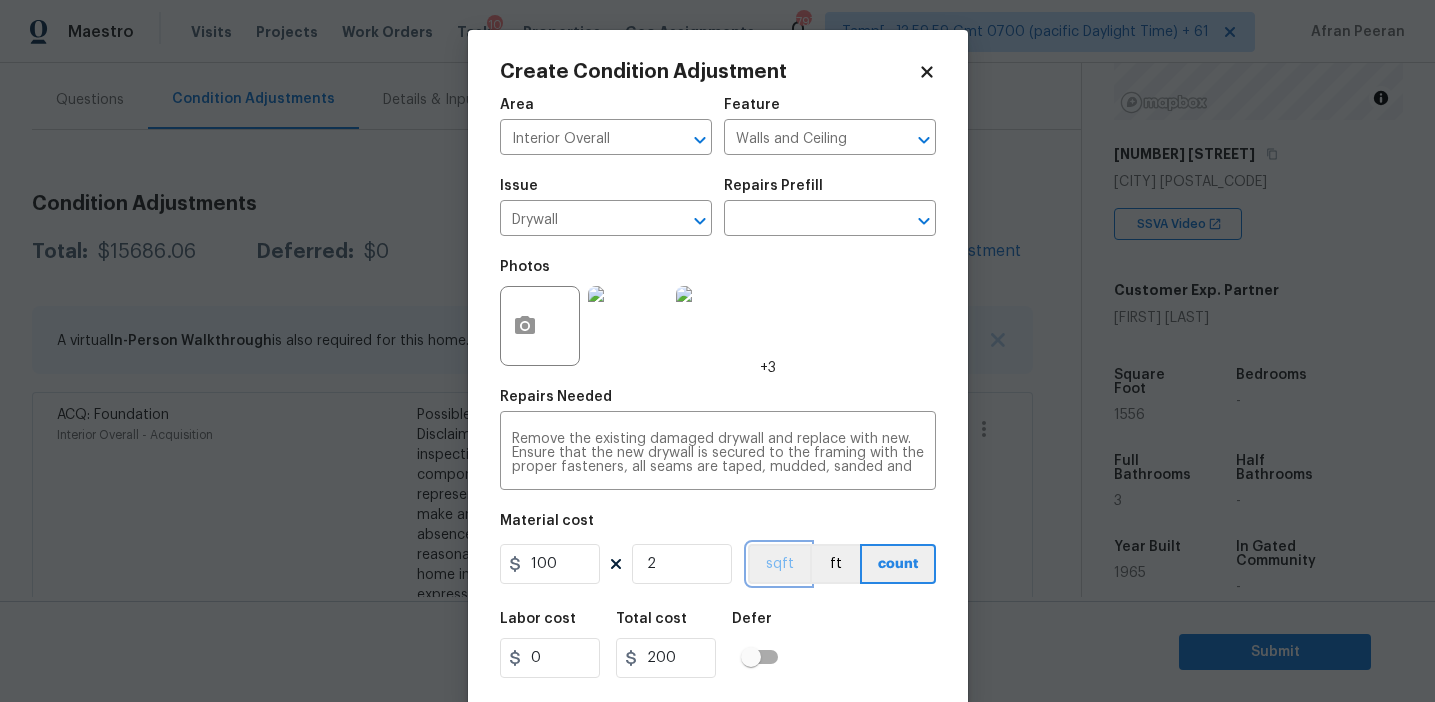 type 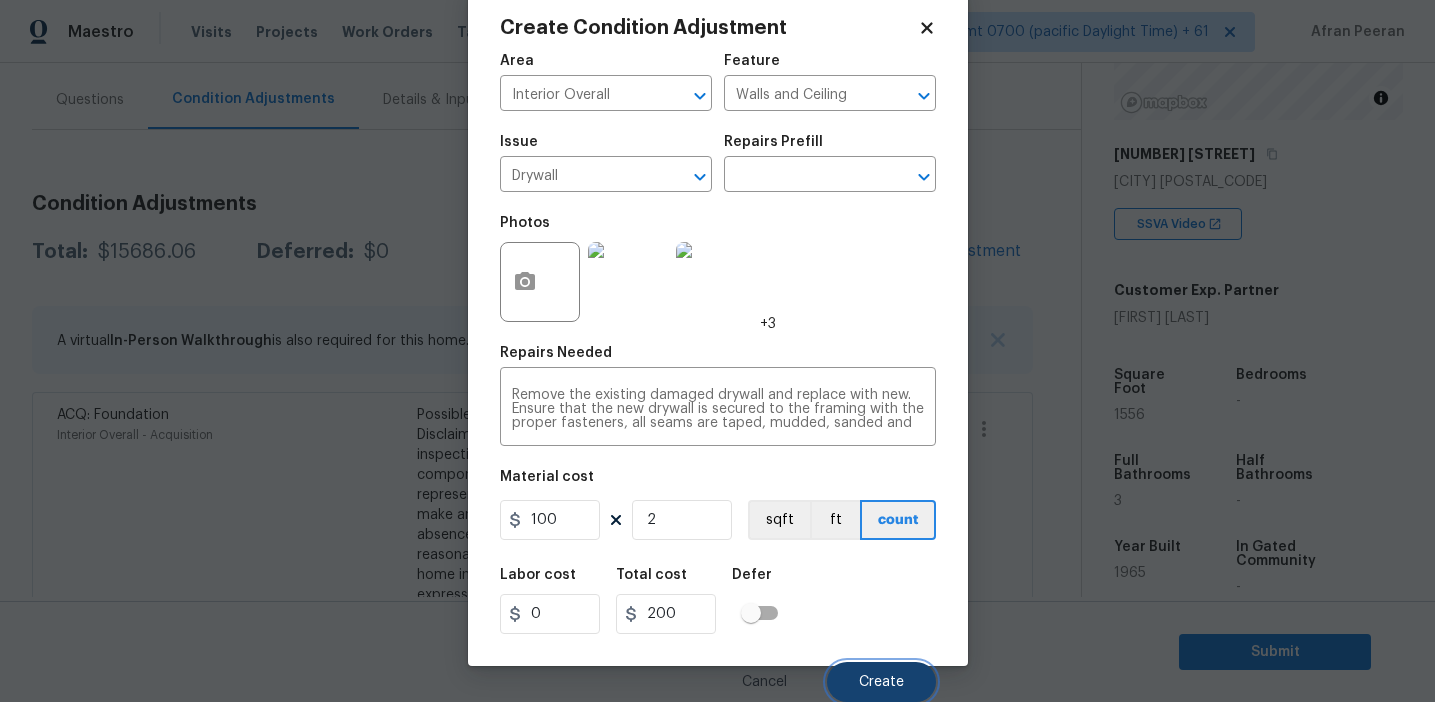 click on "Create" at bounding box center (881, 682) 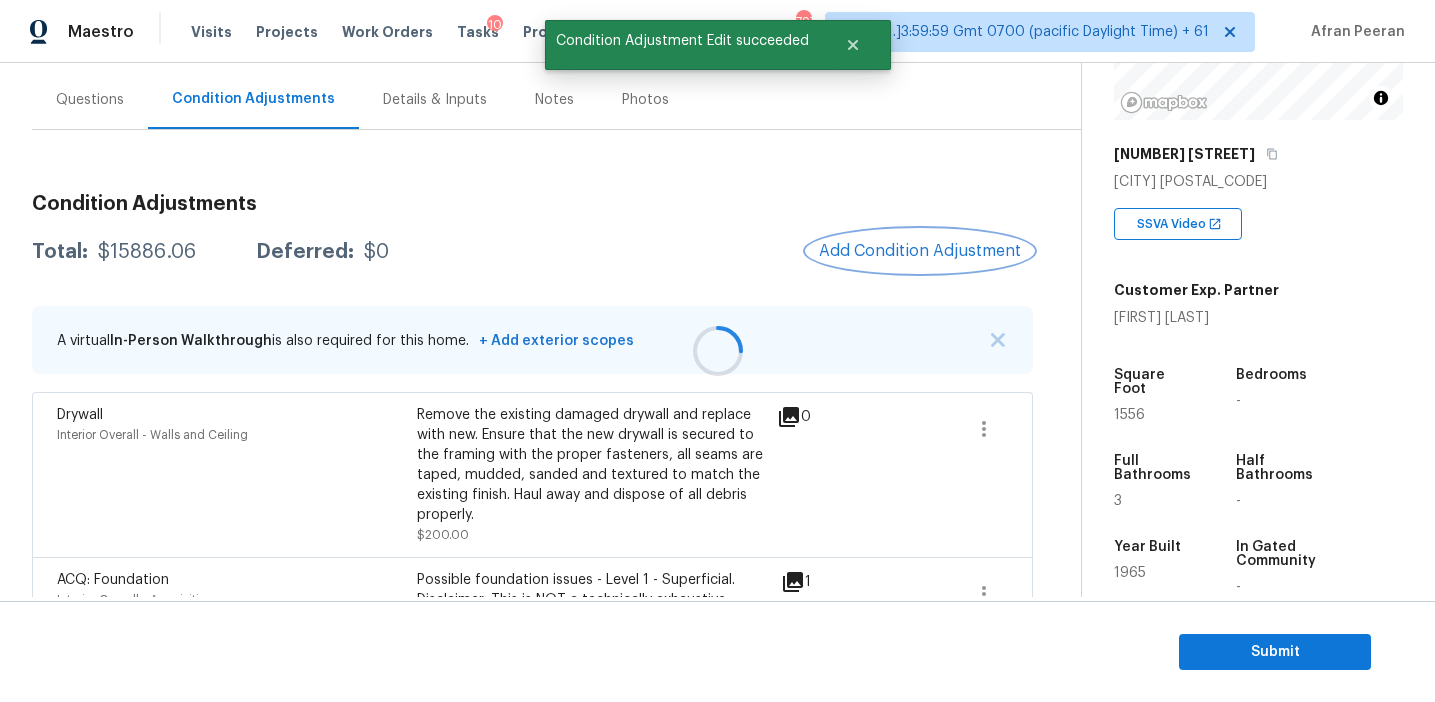 scroll, scrollTop: 0, scrollLeft: 0, axis: both 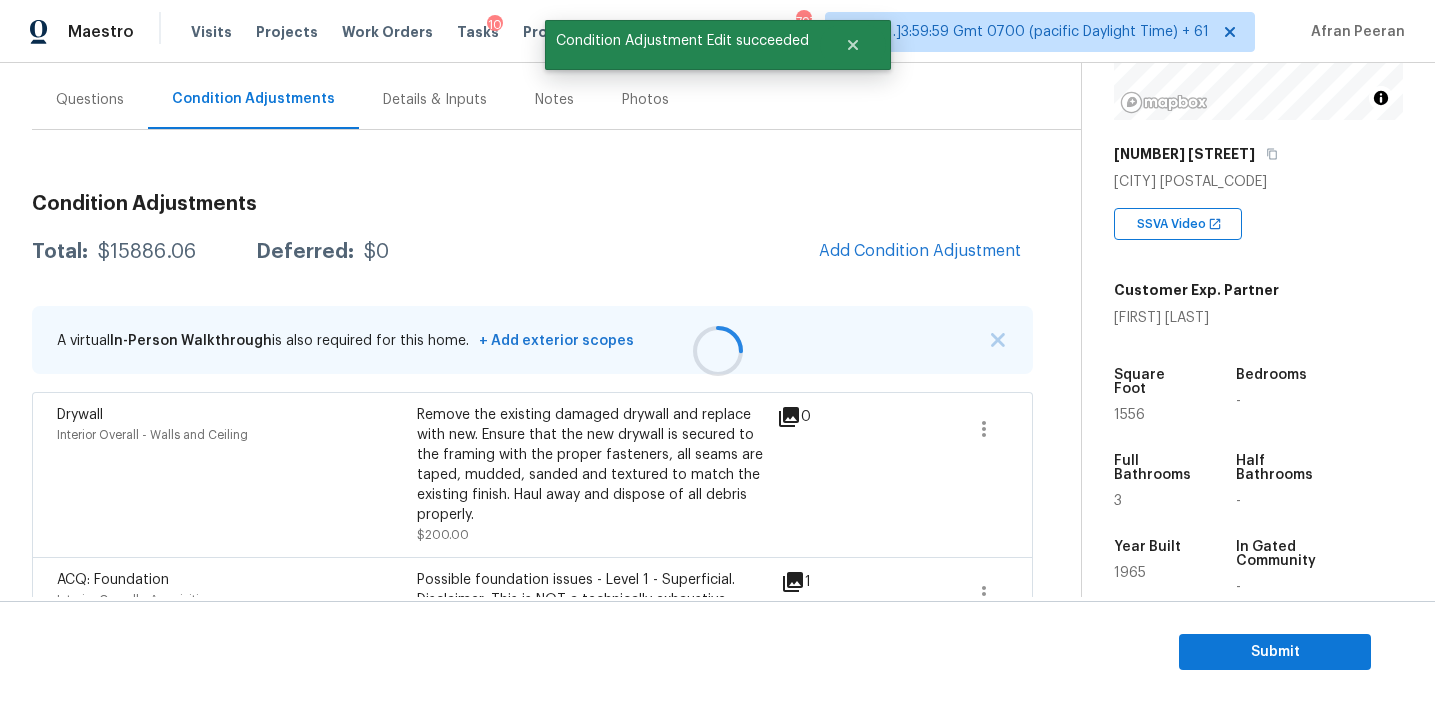 click at bounding box center [717, 351] 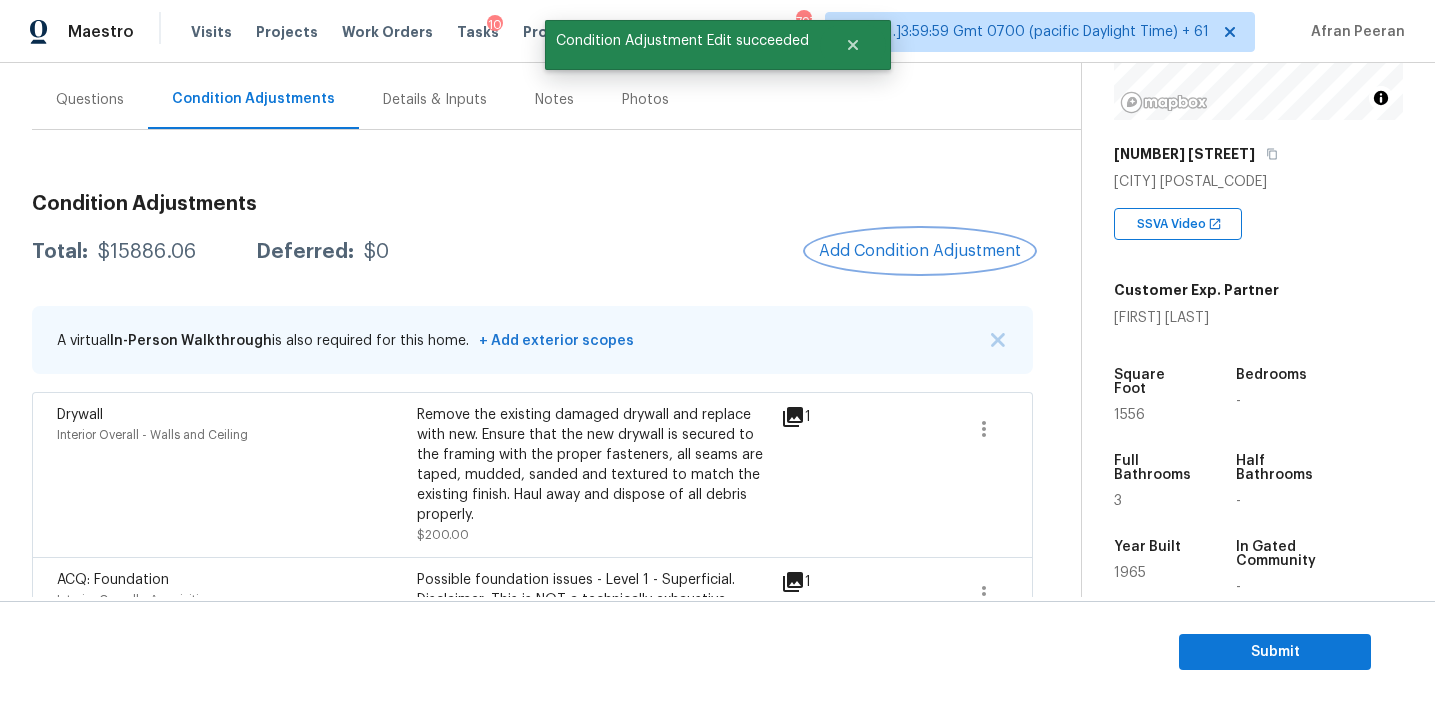 click on "Add Condition Adjustment" at bounding box center [920, 251] 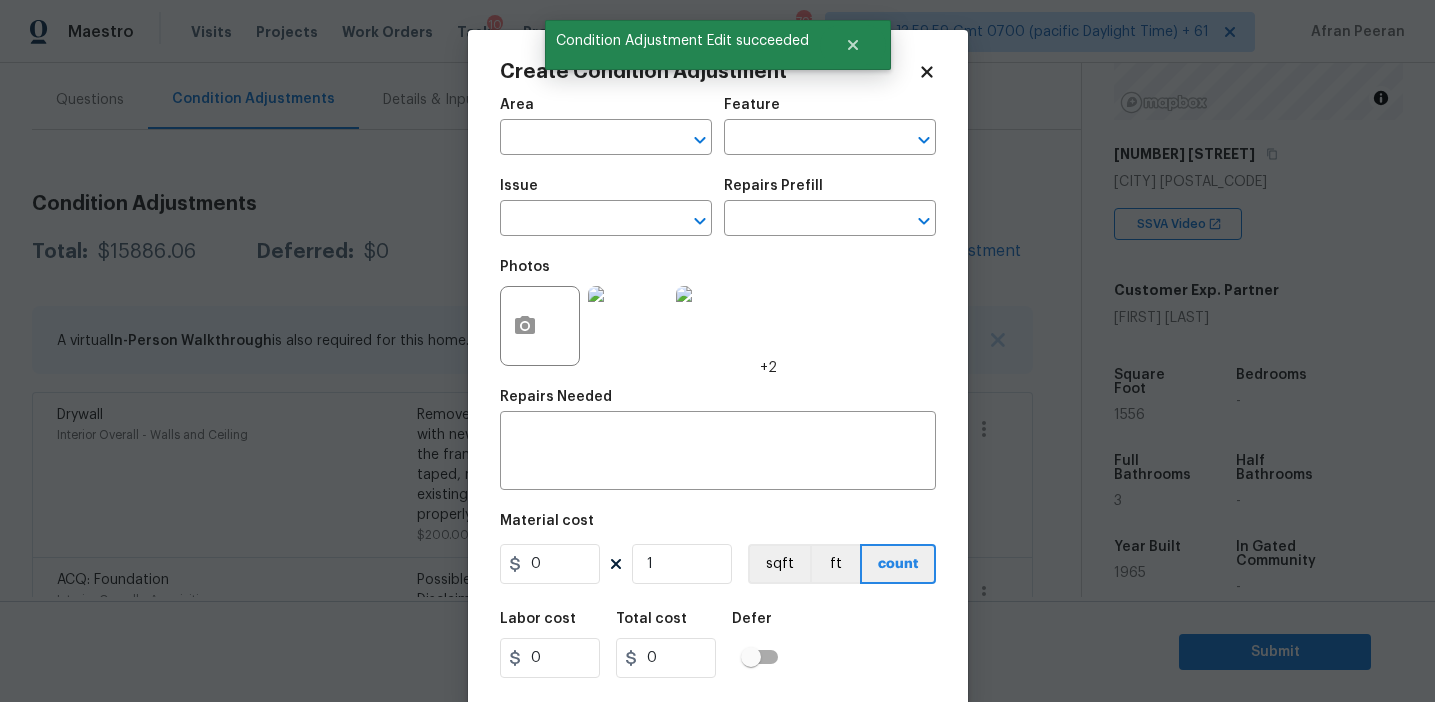 click at bounding box center [540, 326] 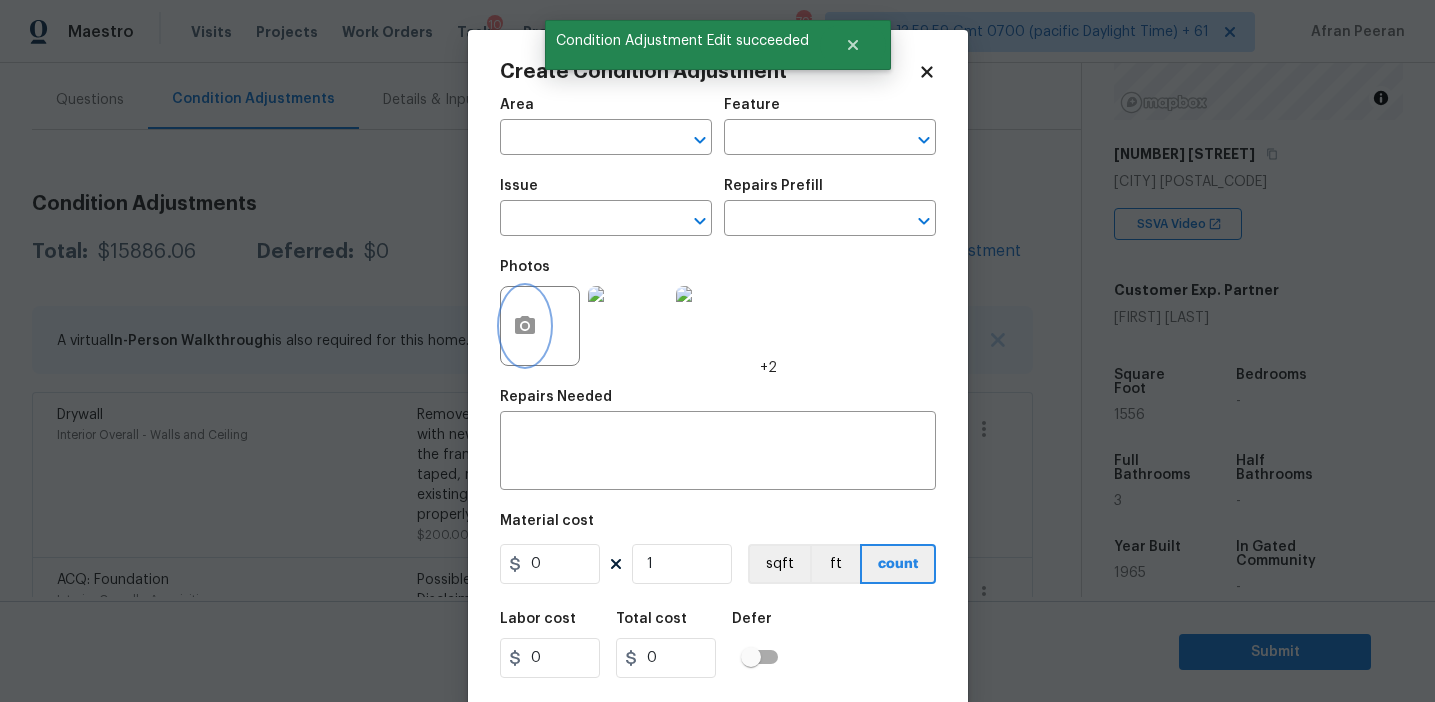 click at bounding box center (525, 326) 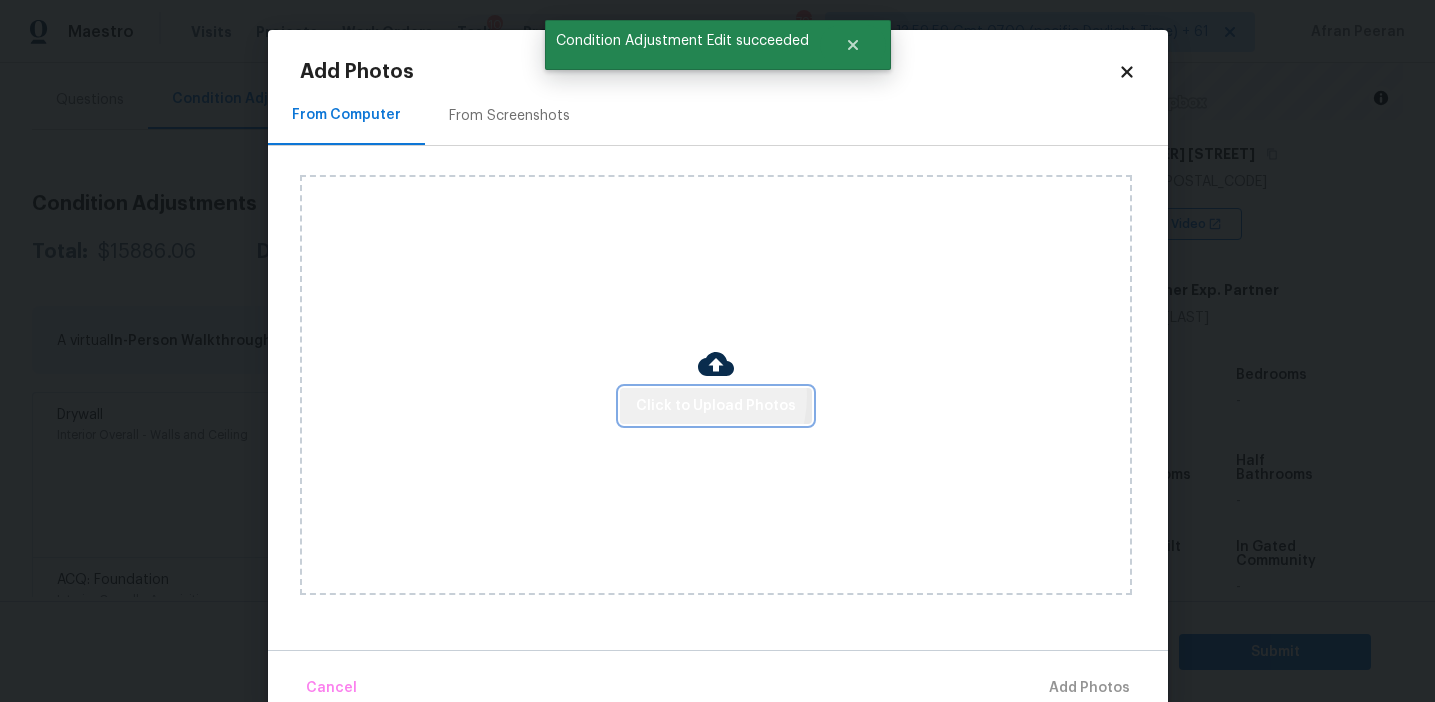 click on "Click to Upload Photos" at bounding box center [716, 406] 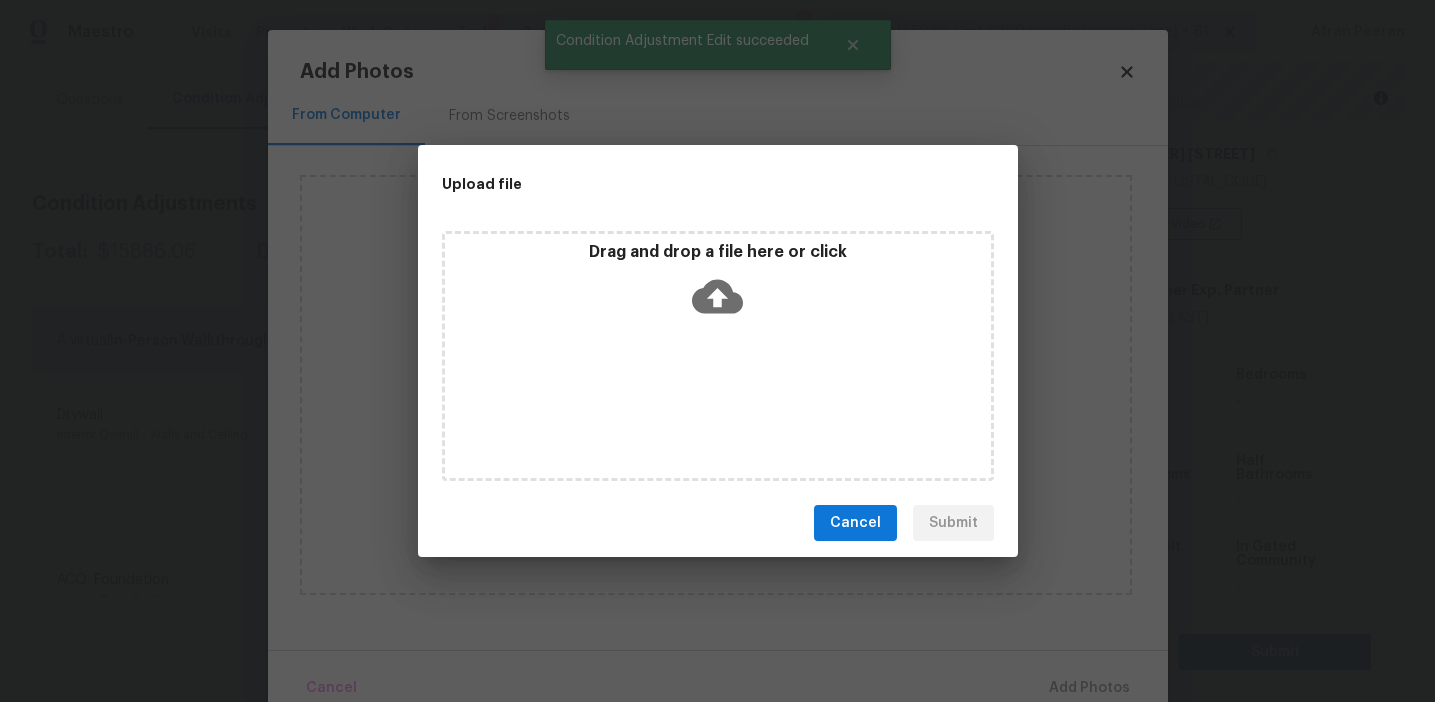 click on "Drag and drop a file here or click" at bounding box center (718, 356) 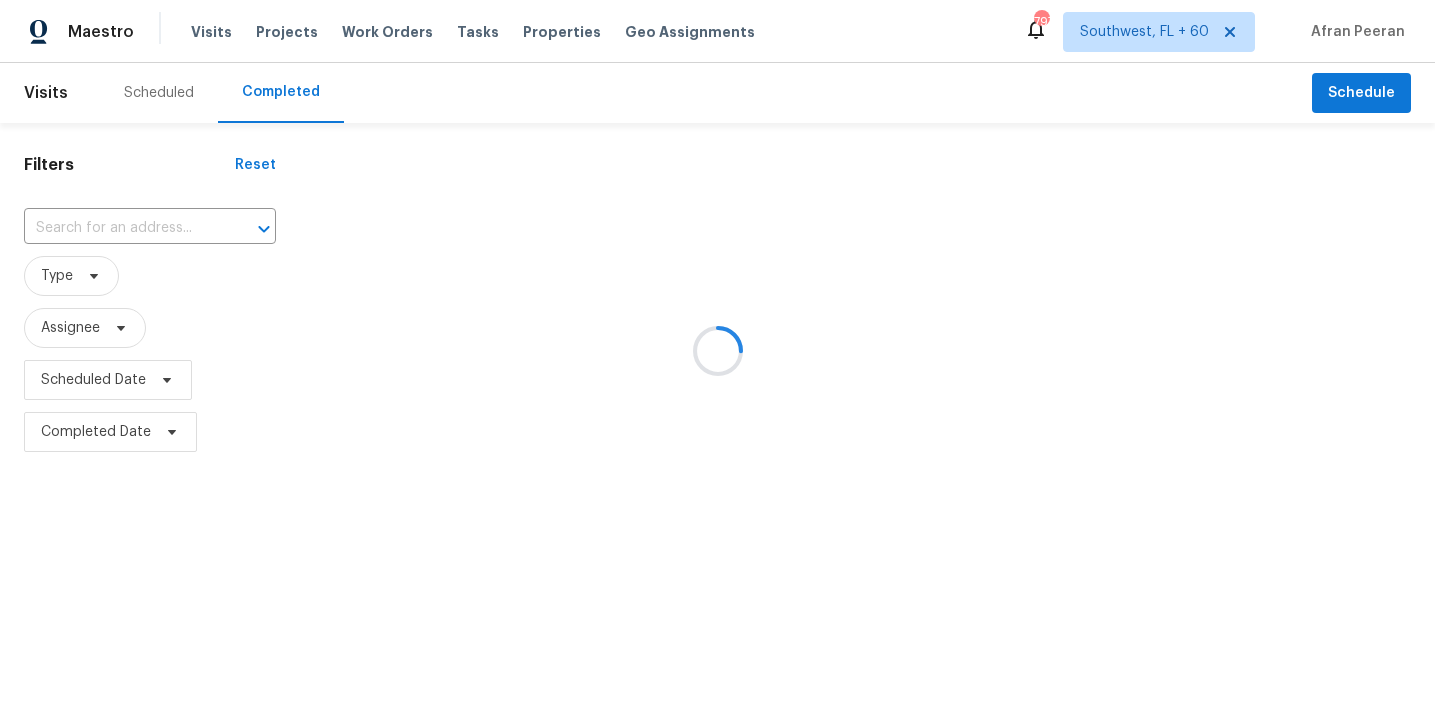 scroll, scrollTop: 0, scrollLeft: 0, axis: both 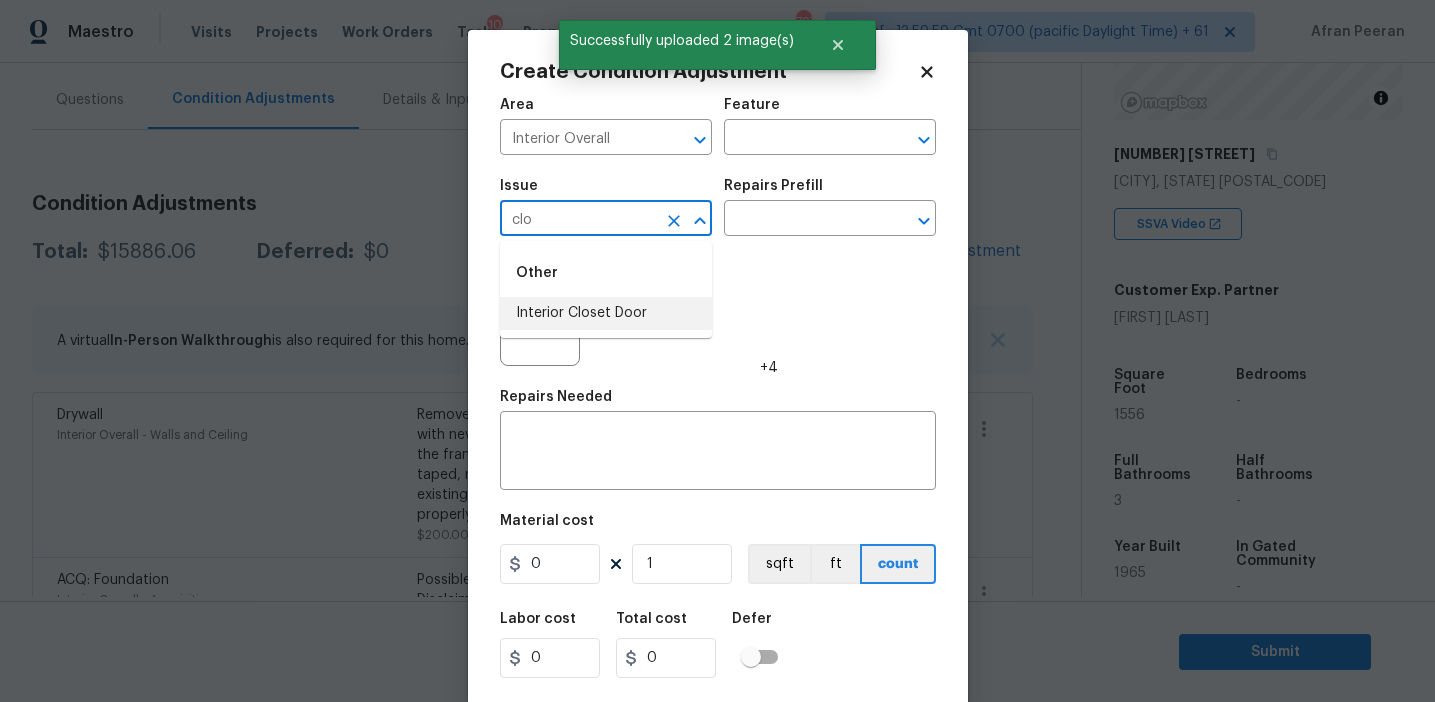 click on "Interior Closet Door" at bounding box center [606, 313] 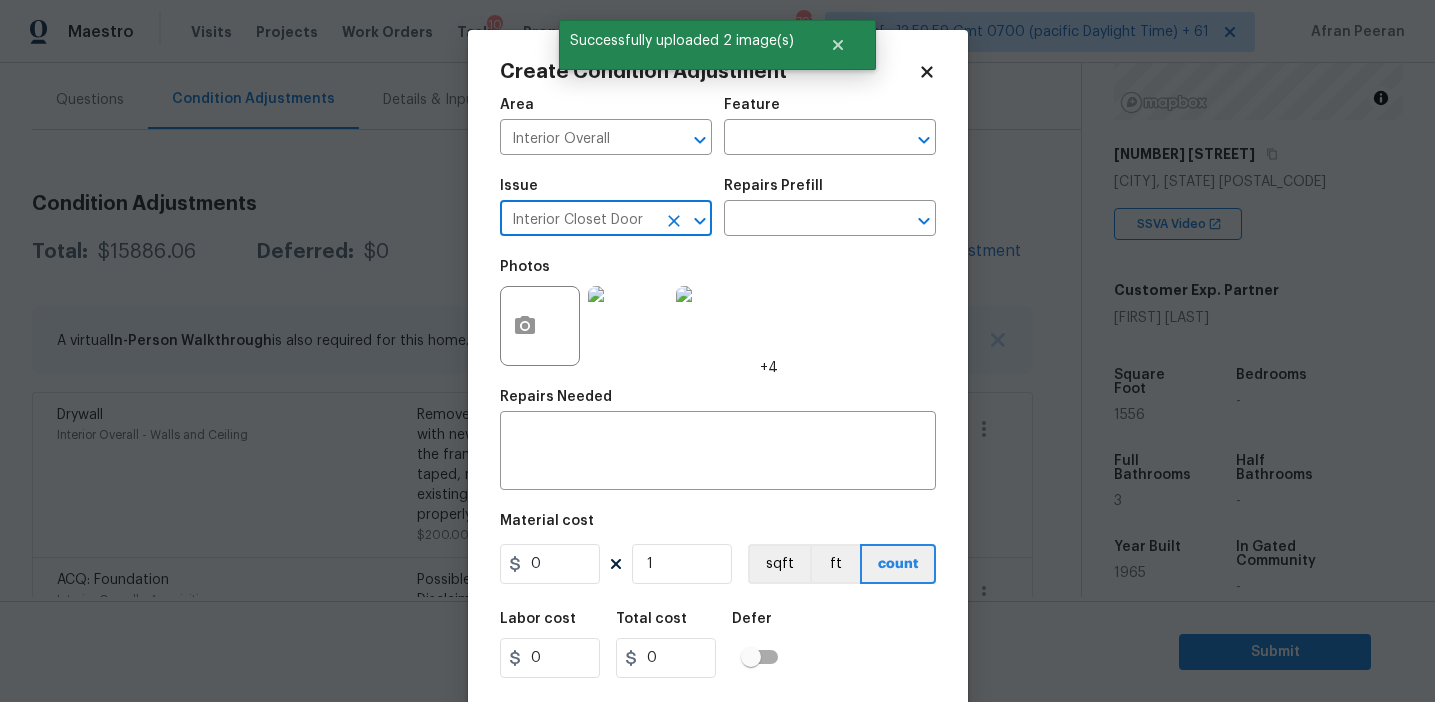 type on "Interior Closet Door" 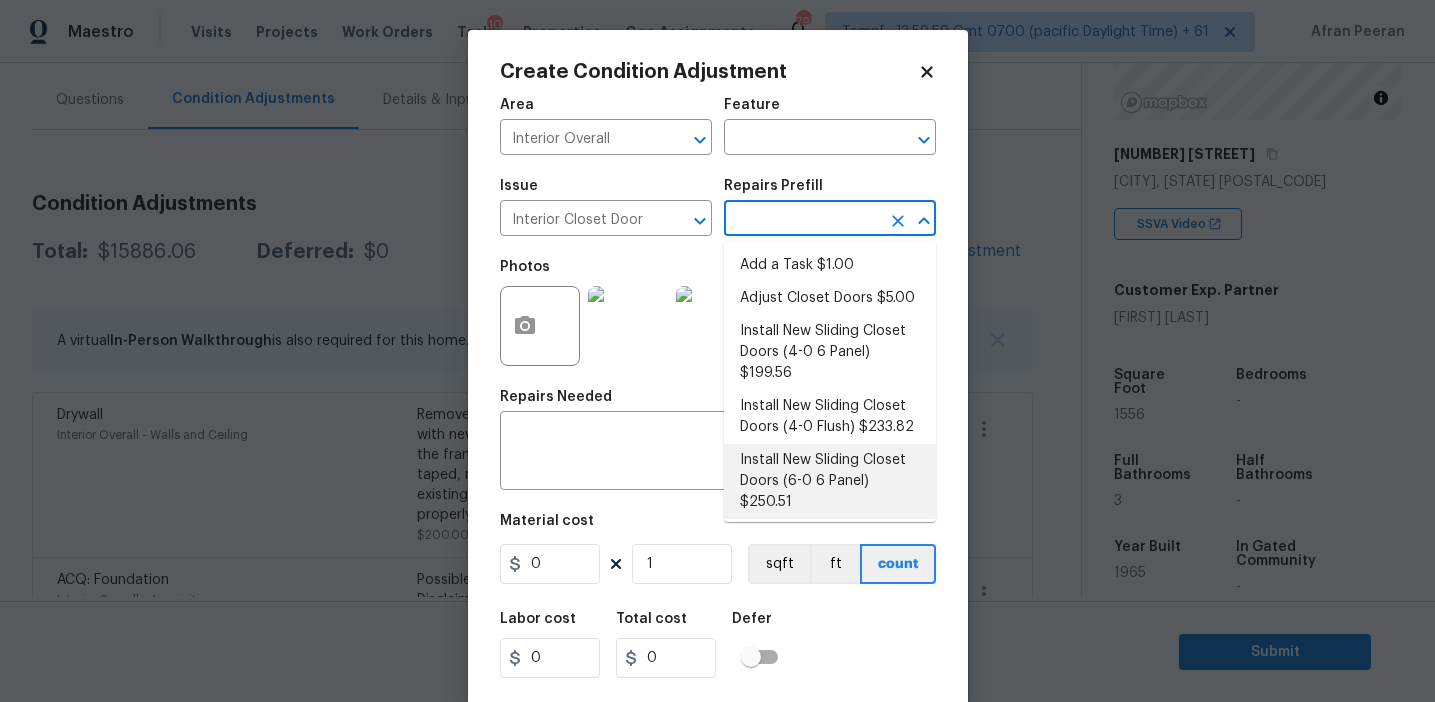 click on "Install New Sliding Closet Doors (6-0 6 Panel) $250.51" at bounding box center [830, 481] 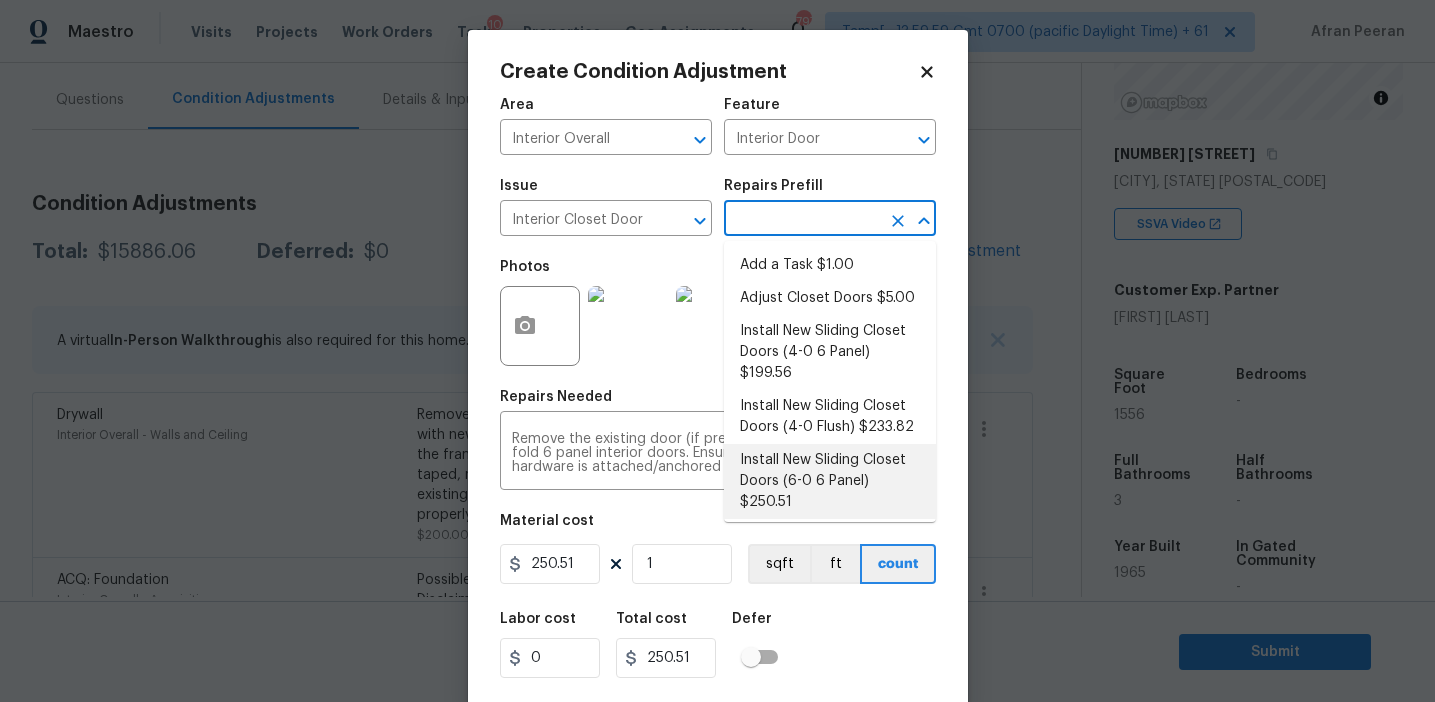 click at bounding box center [802, 220] 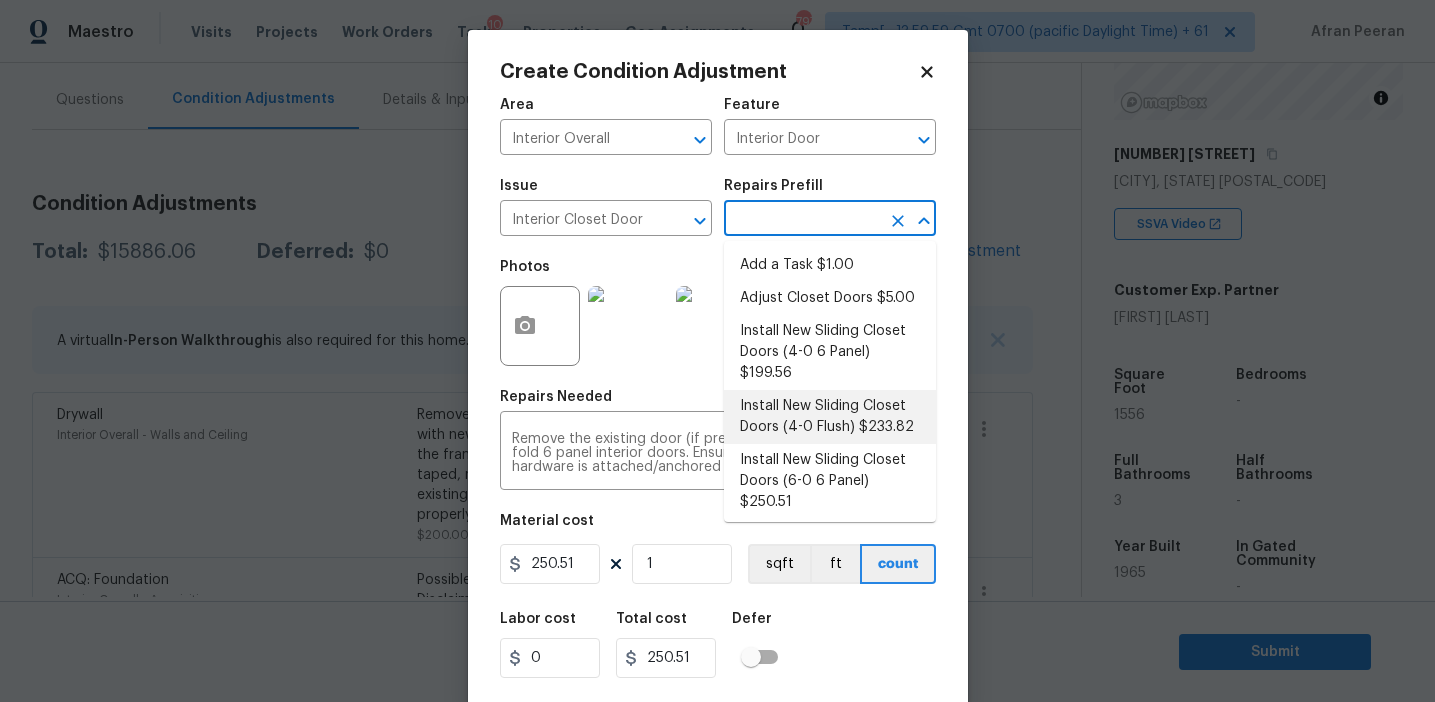 click on "Install New Sliding Closet Doors (4-0 Flush) $233.82" at bounding box center [830, 417] 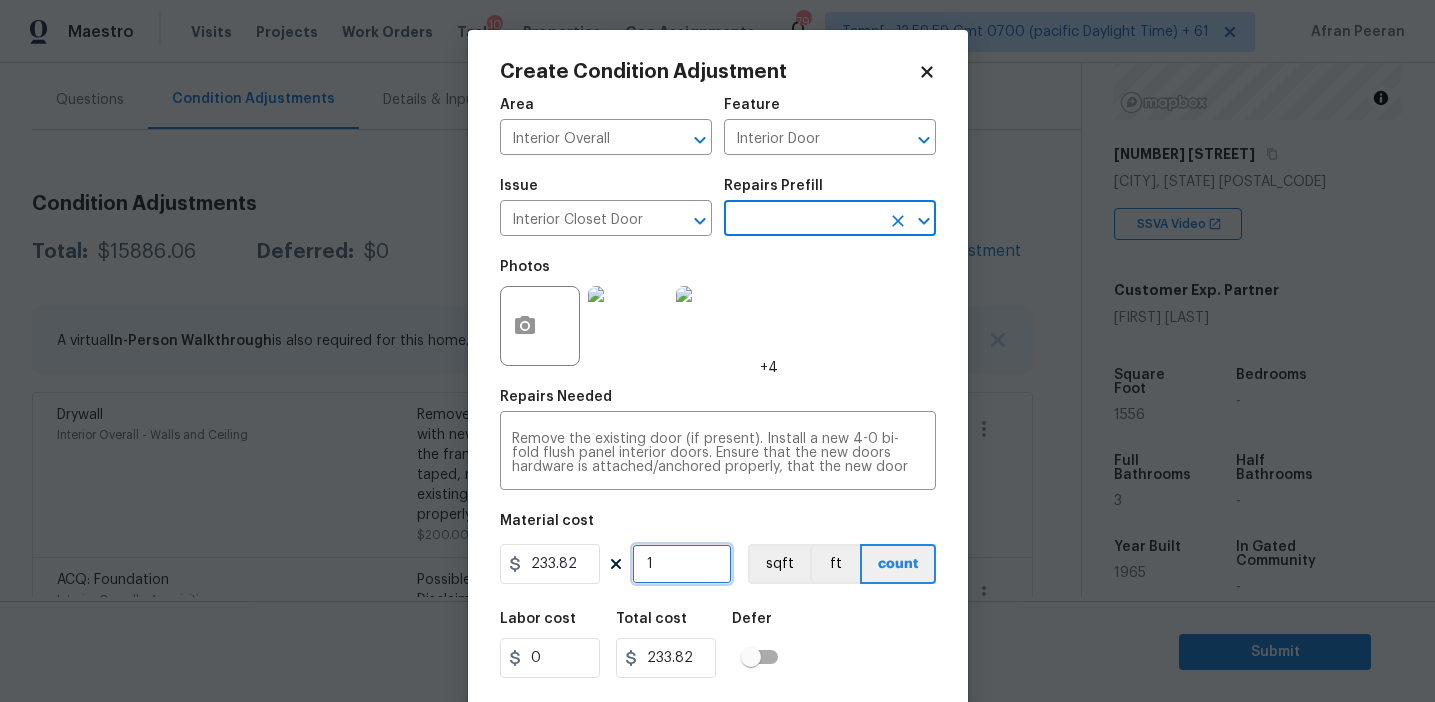 click on "1" at bounding box center [682, 564] 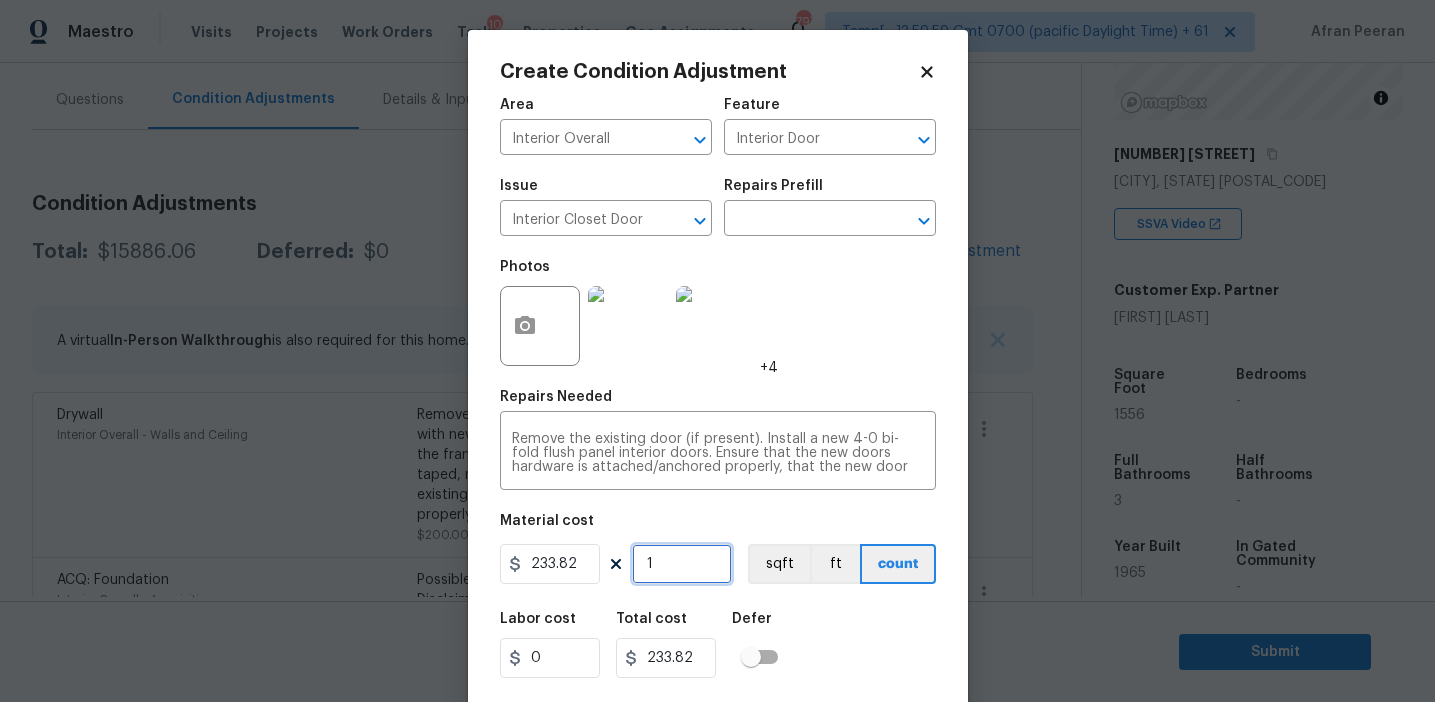 type on "0" 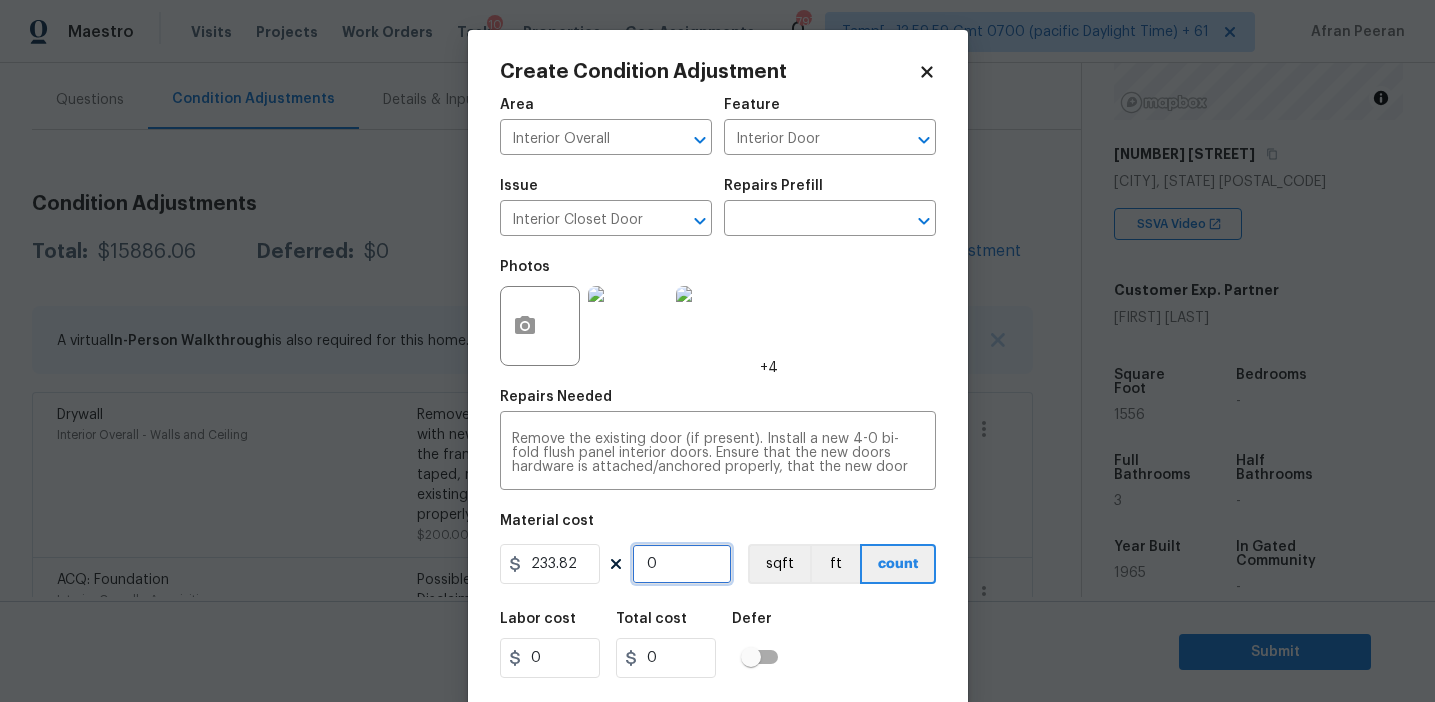 type on "2" 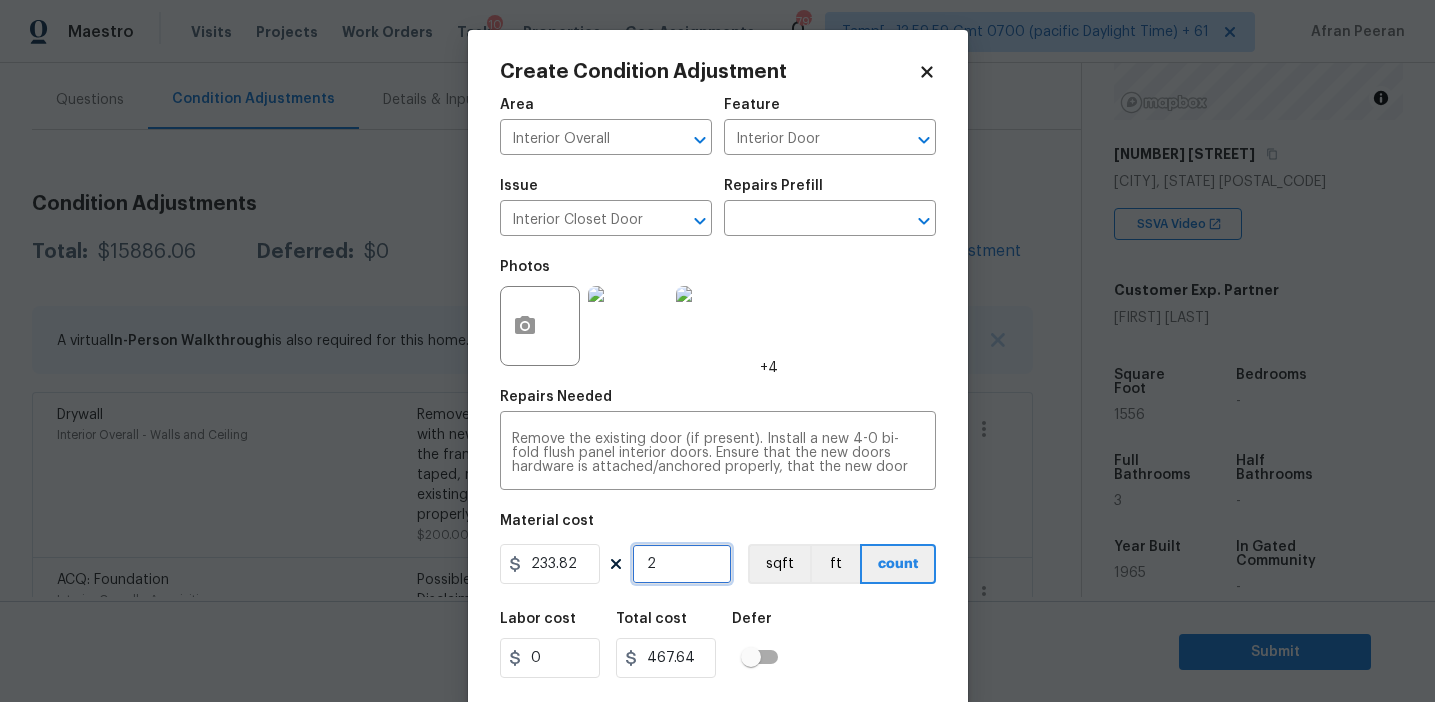 type on "2" 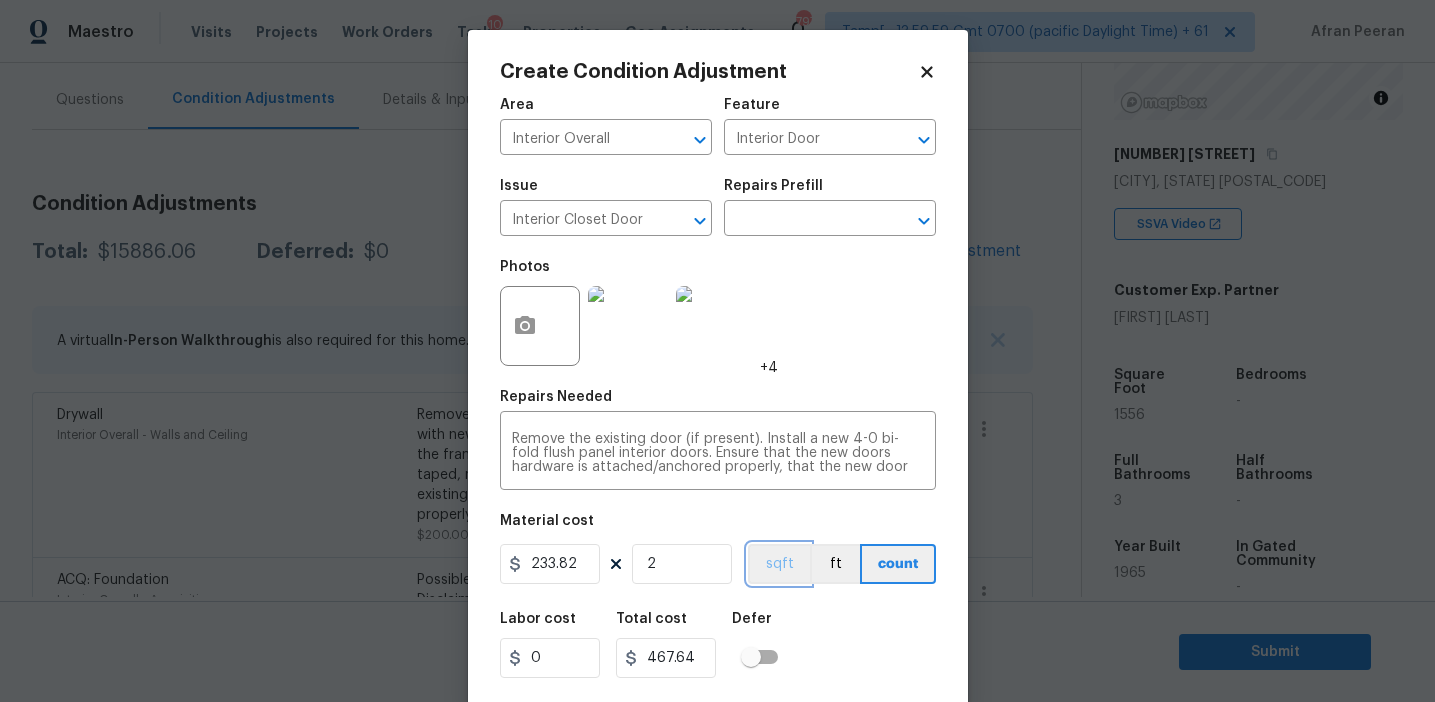 type 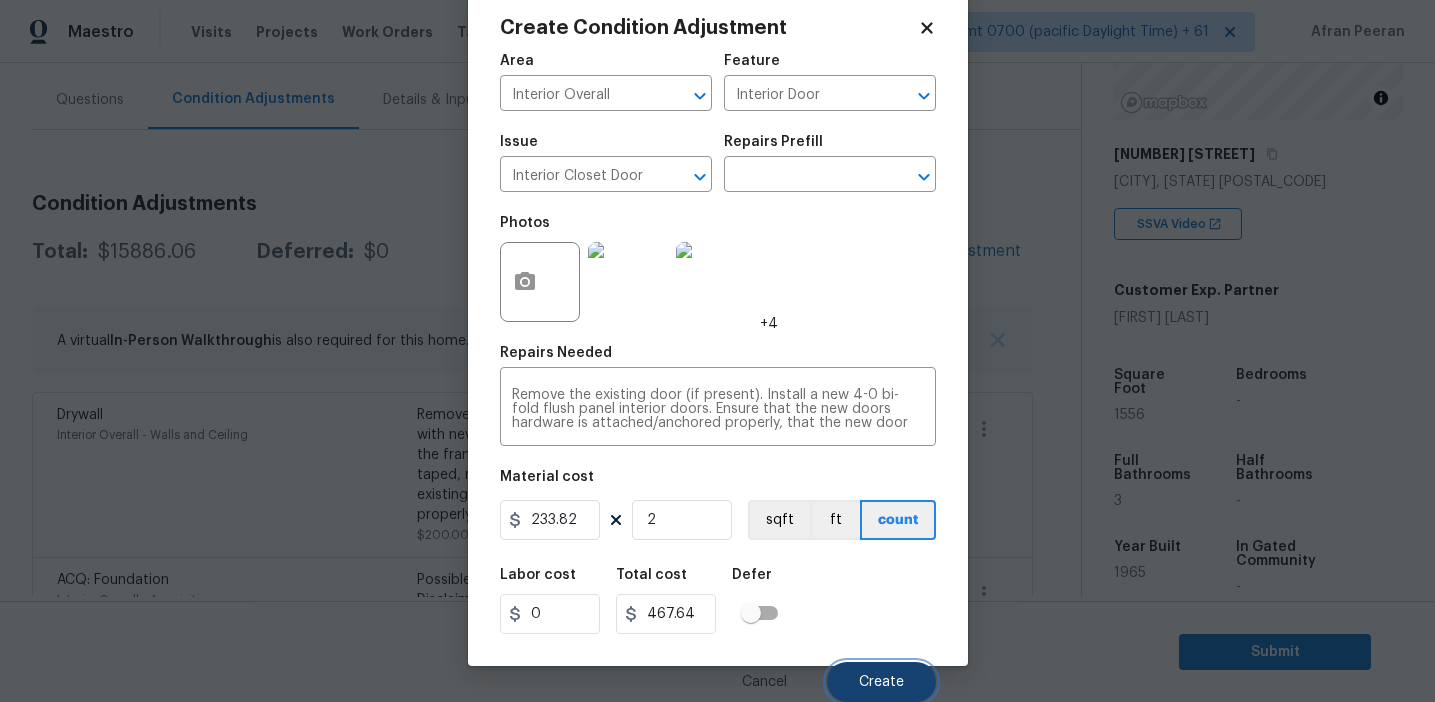 click on "Create" at bounding box center [881, 682] 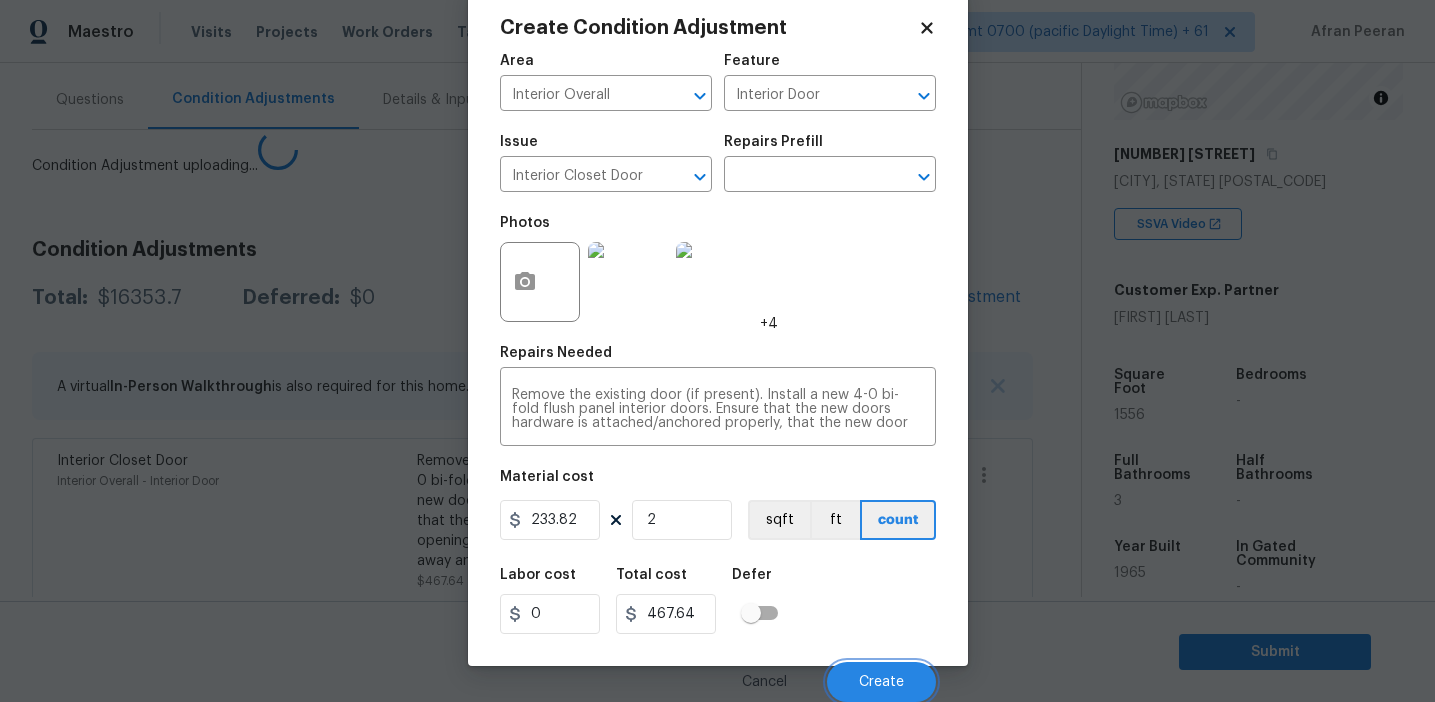 scroll, scrollTop: 38, scrollLeft: 0, axis: vertical 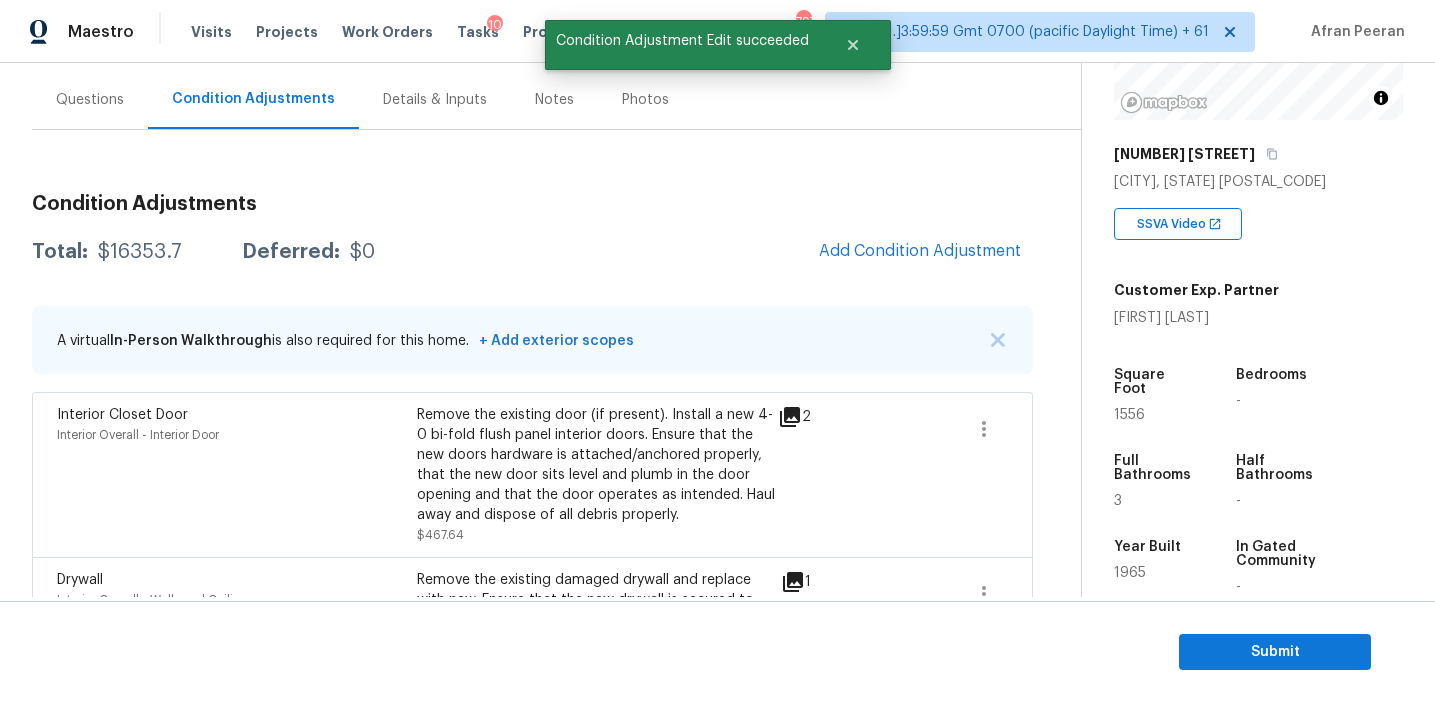 click on "Condition Adjustments Total:  $16353.7 Deferred:  $0 Add Condition Adjustment A virtual  In-Person Walkthrough  is also required for this home.   + Add exterior scopes Interior Closet Door Interior Overall - Interior Door Remove the existing door (if present). Install a new 4-0 bi-fold flush panel interior doors. Ensure that the new doors hardware is attached/anchored properly, that the new door sits level and plumb in the door opening and that the door operates as intended. Haul away and dispose of all debris properly. $467.64   2 Drywall Interior Overall - Walls and Ceiling Remove the existing damaged drywall and replace with new. Ensure that the new drywall is secured to the framing with the proper fasteners, all seams are taped, mudded, sanded and textured to match the existing finish. Haul away and dispose of all debris properly. $200.00   1 ACQ: Foundation Interior Overall - Acquisition $10,000.00   1 Exterior Door Pre-Hung Exterior Overall - Interior Door $457.06   2 Overall Exterior Exterior Overall" at bounding box center [532, 1186] 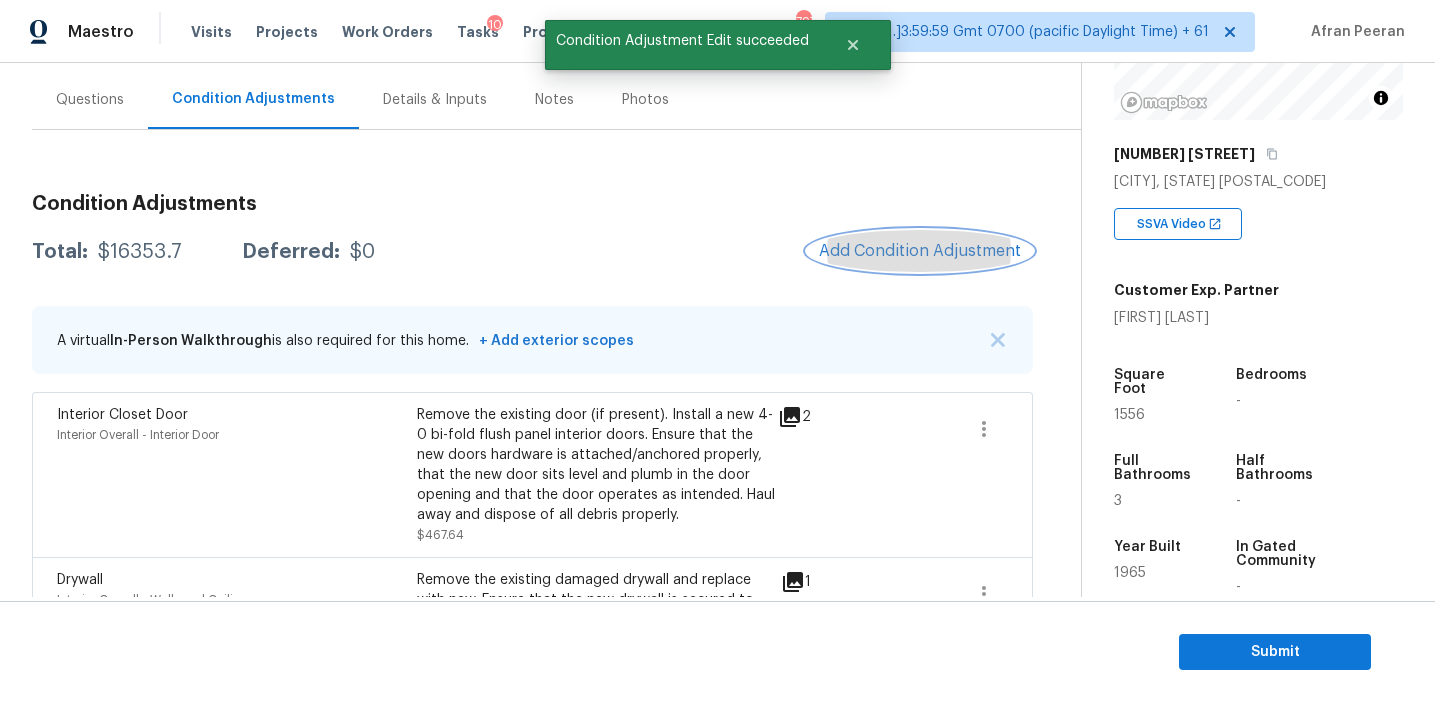 click on "Add Condition Adjustment" at bounding box center (920, 251) 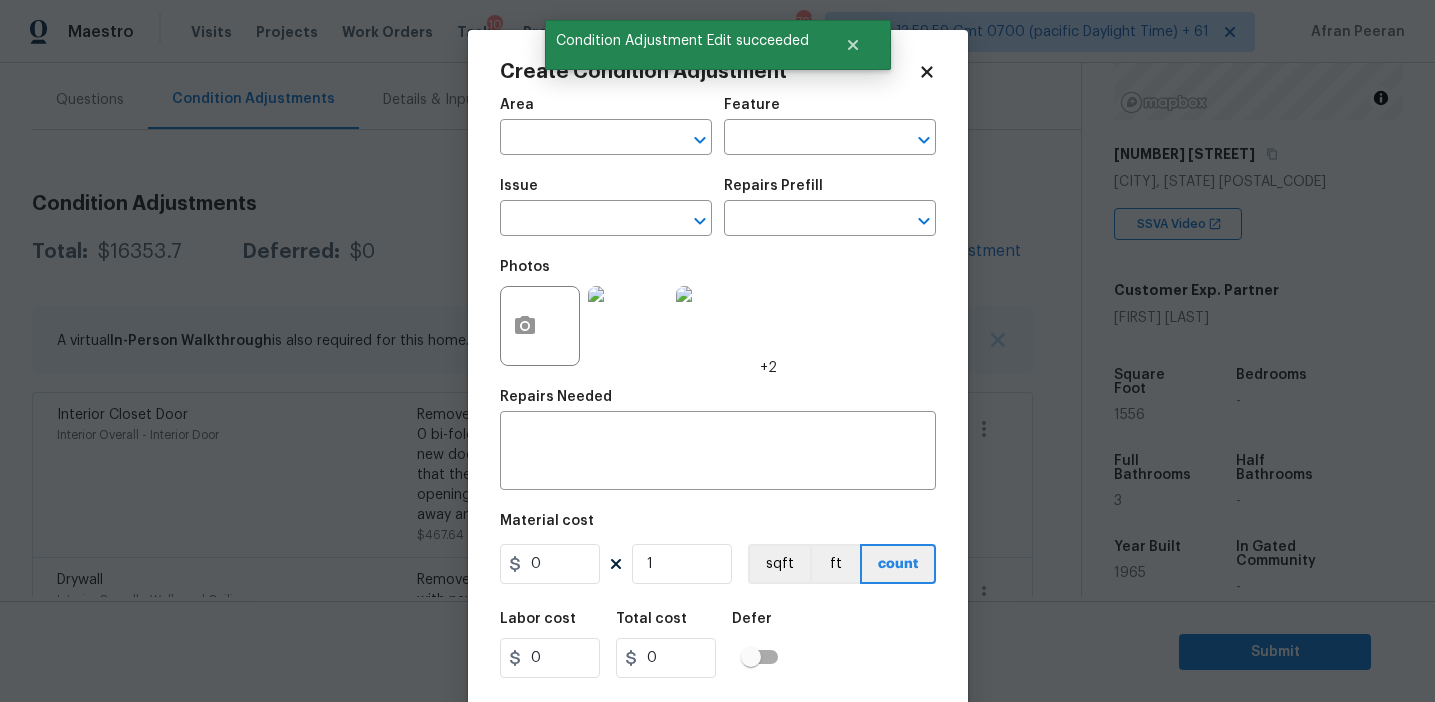 click at bounding box center (540, 326) 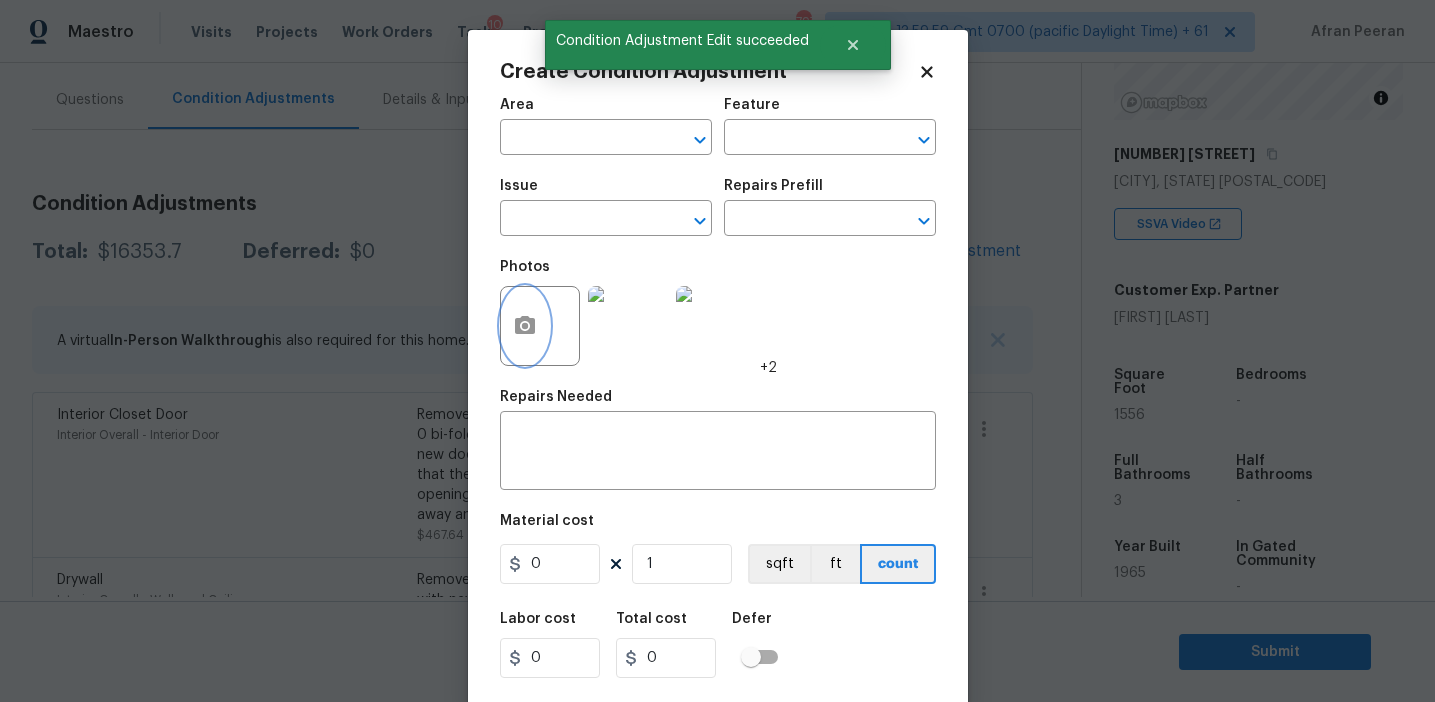 click at bounding box center (525, 326) 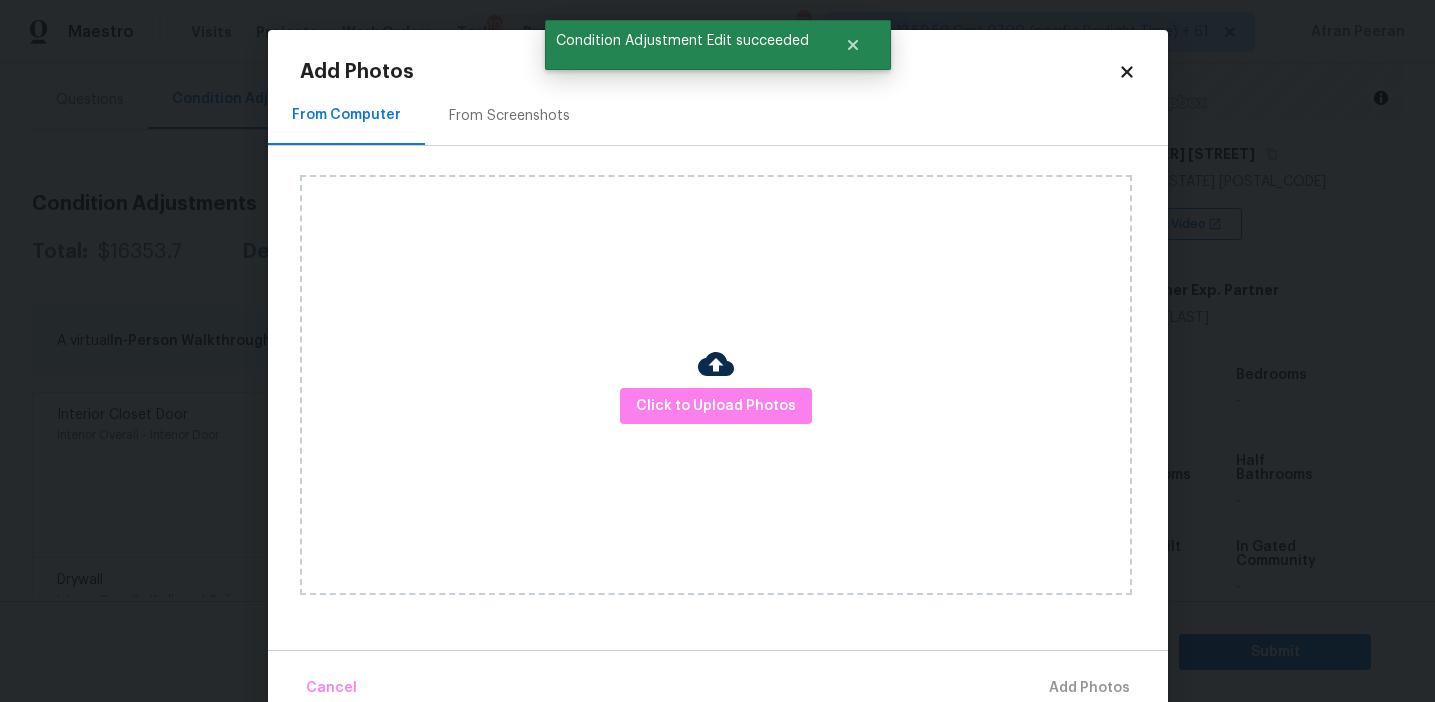 click on "Click to Upload Photos" at bounding box center (716, 385) 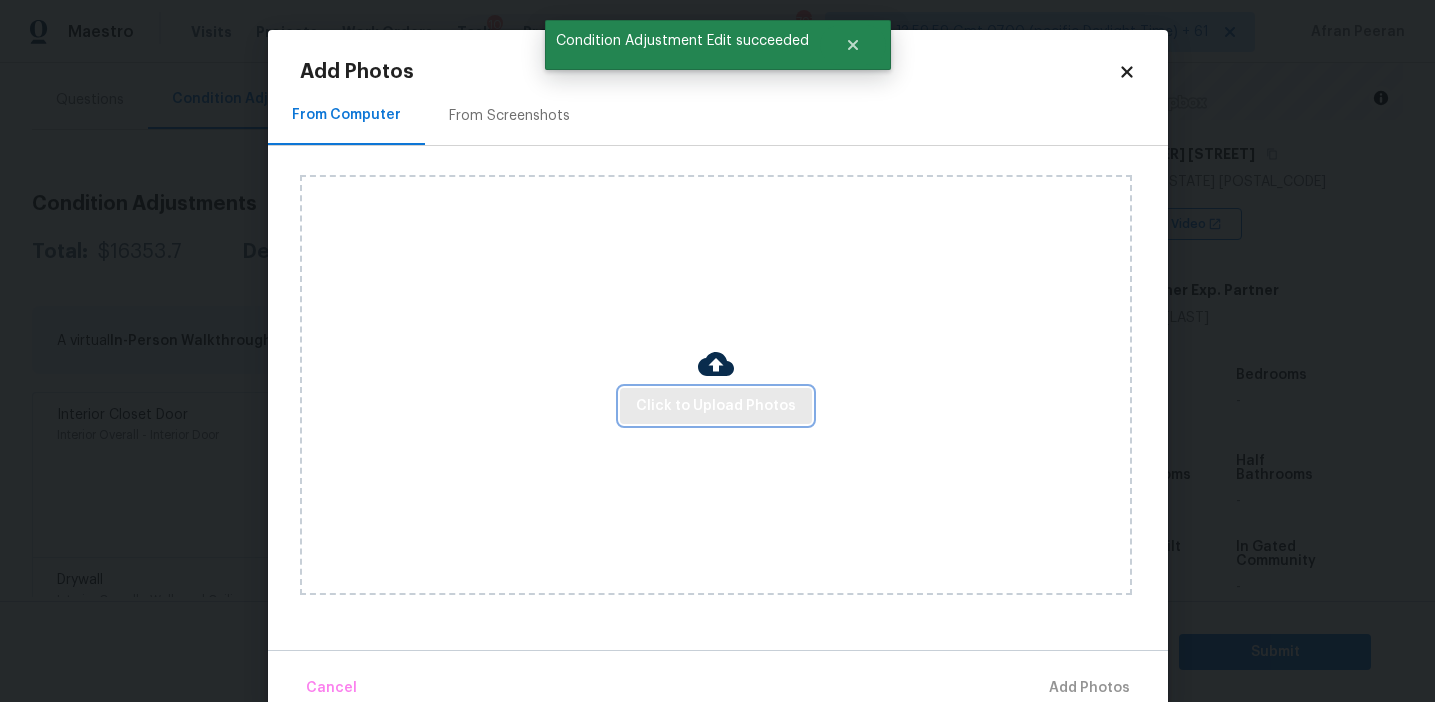 click on "Click to Upload Photos" at bounding box center [716, 406] 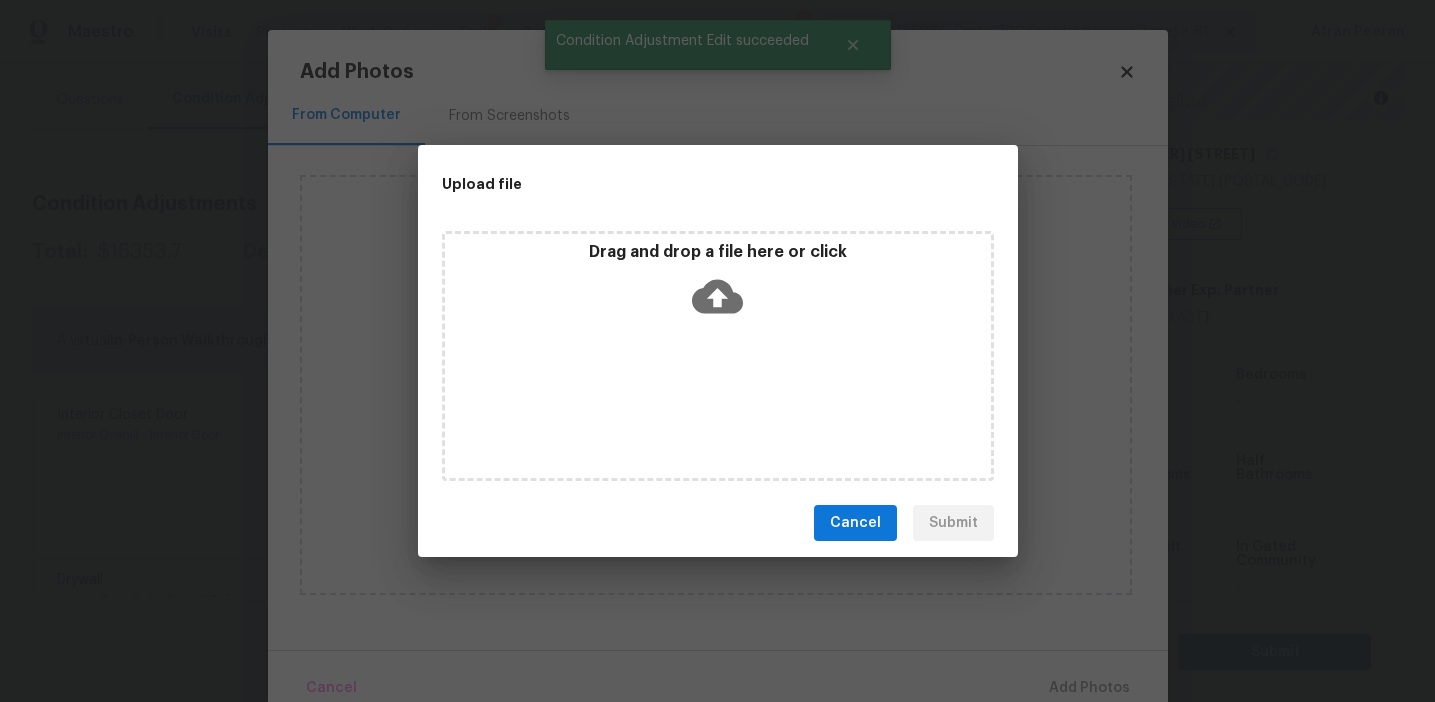click on "Drag and drop a file here or click" at bounding box center (718, 285) 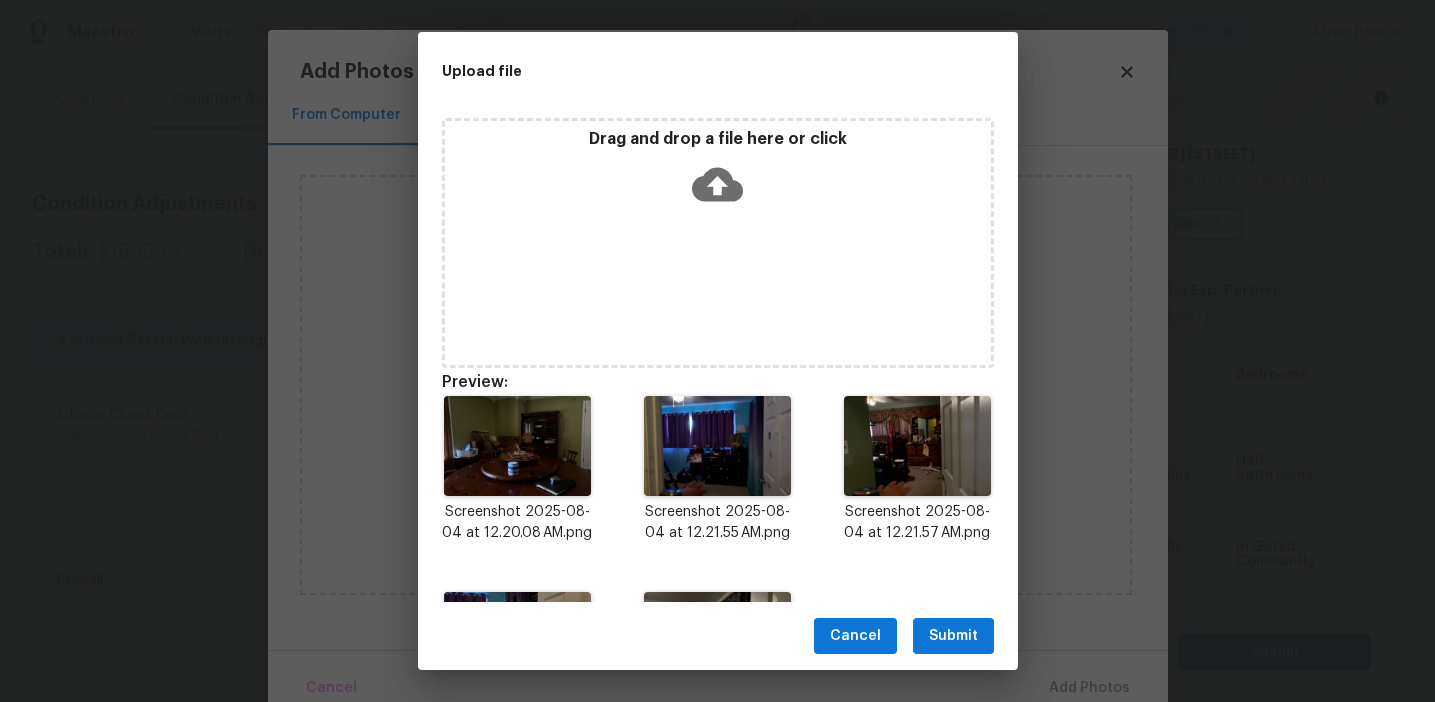 click on "Submit" at bounding box center (953, 636) 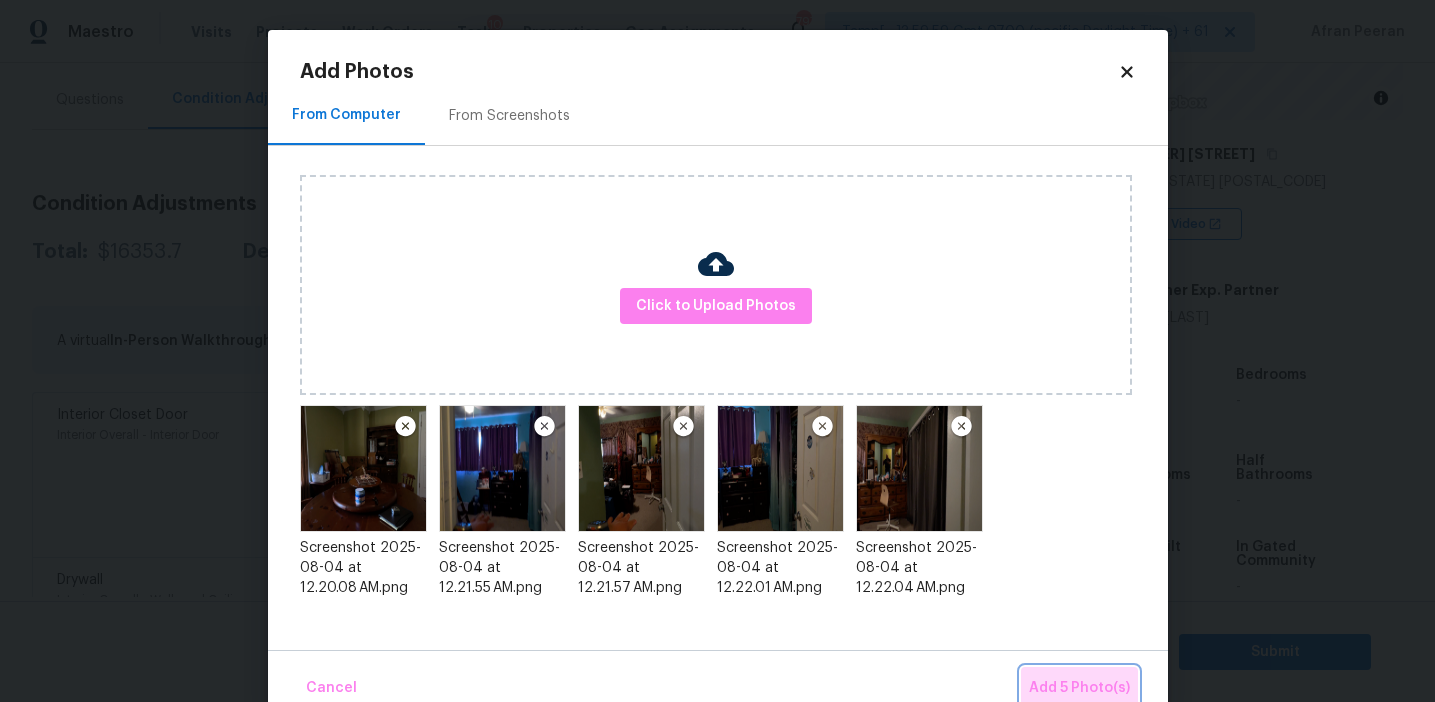 click on "Add 5 Photo(s)" at bounding box center (1079, 688) 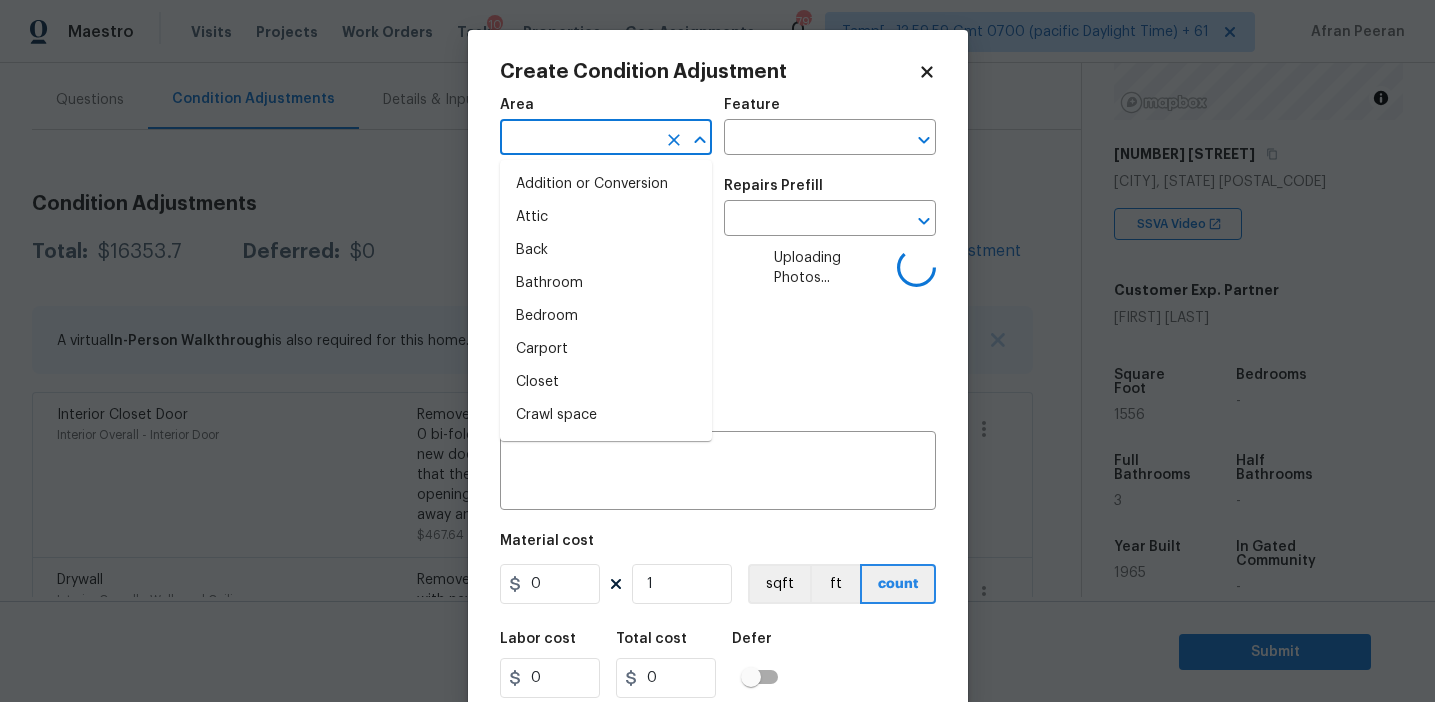 click at bounding box center (578, 139) 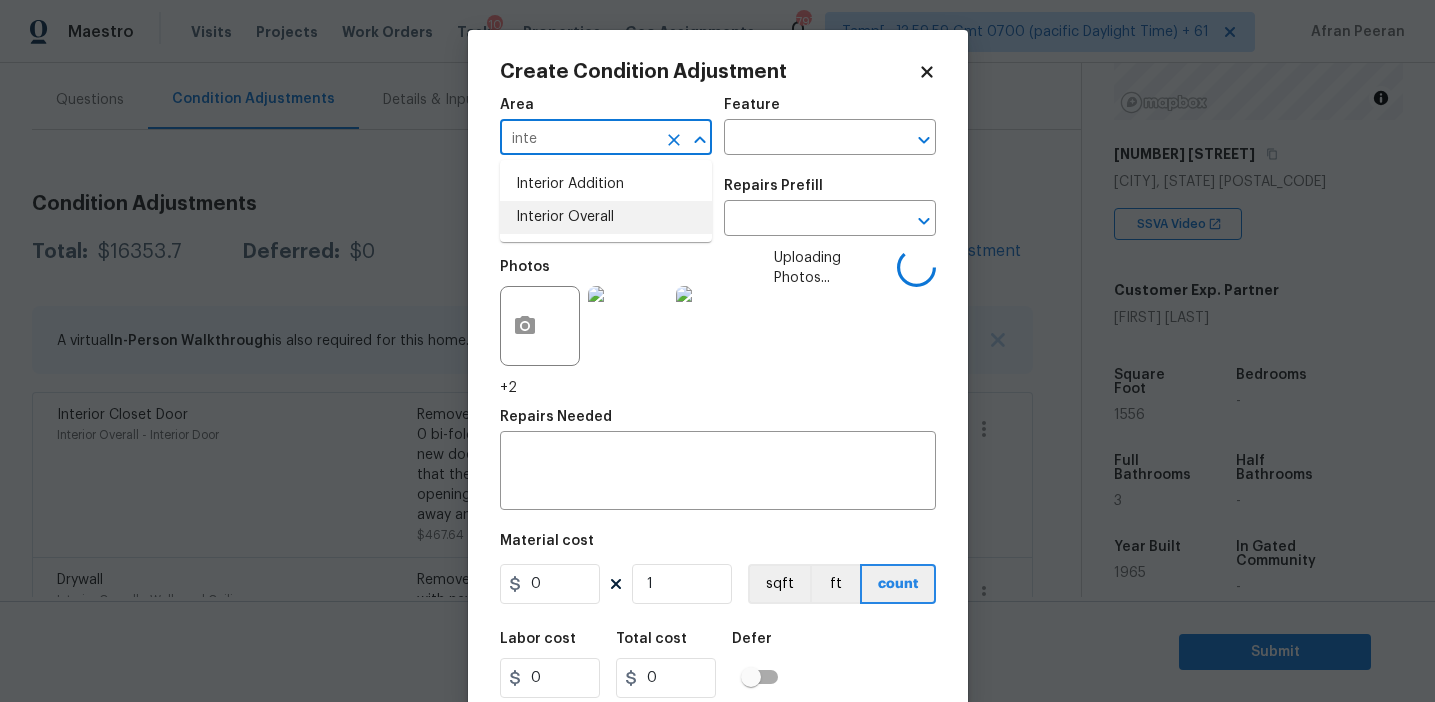 click on "Interior Overall" at bounding box center (606, 217) 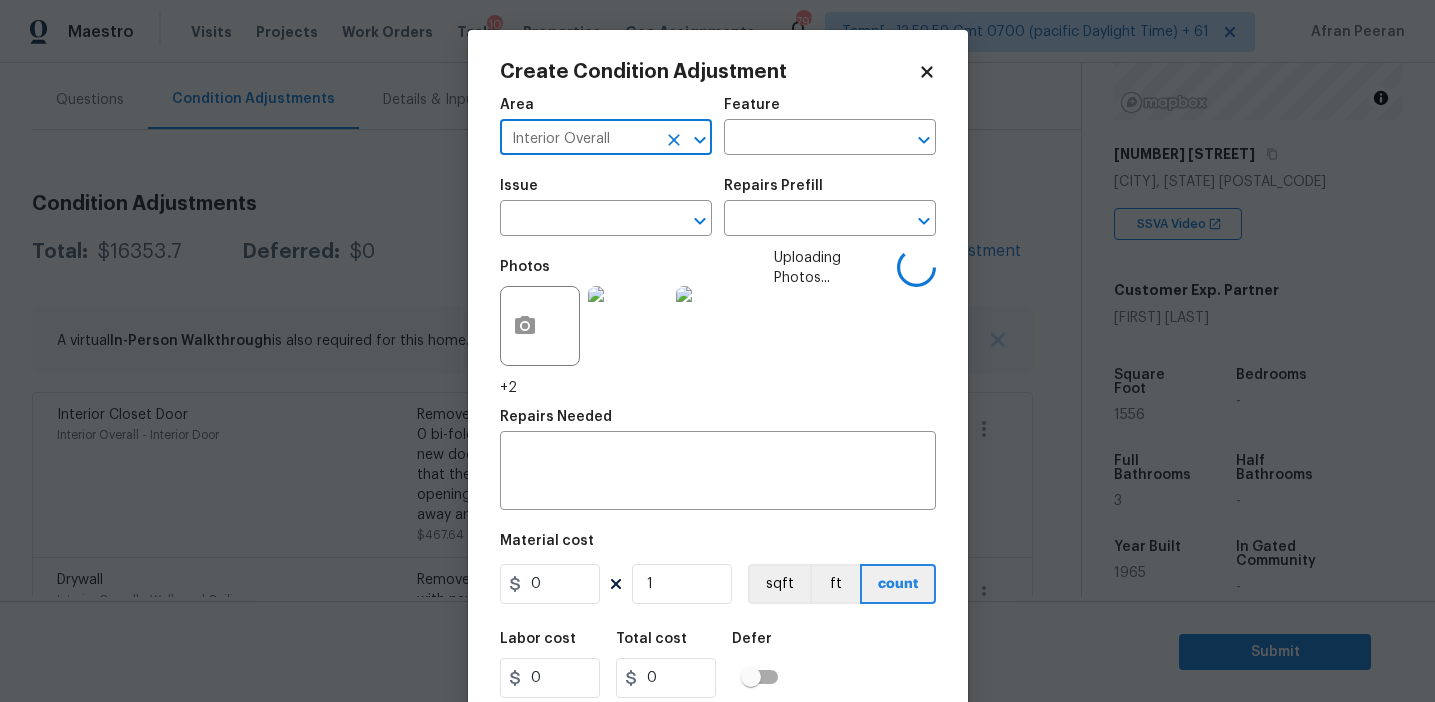 type on "Interior Overall" 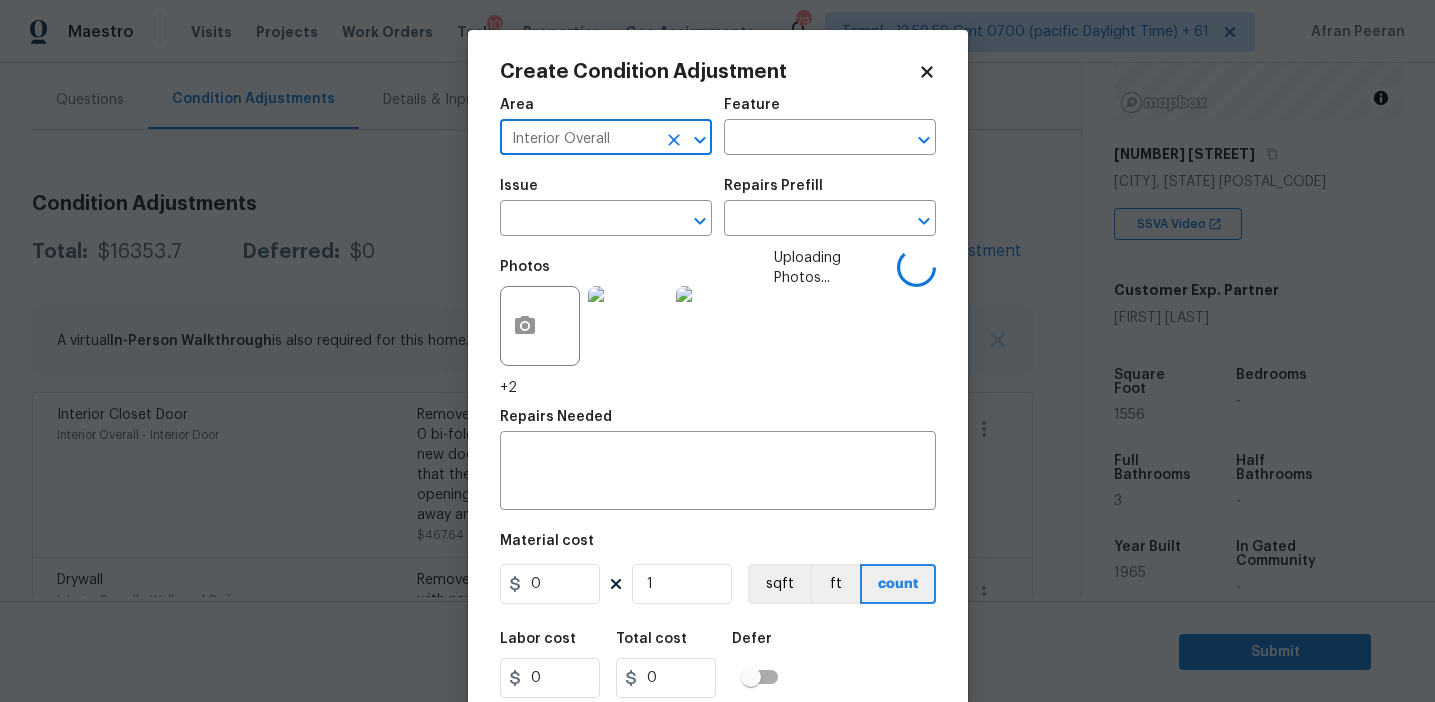 click at bounding box center [578, 220] 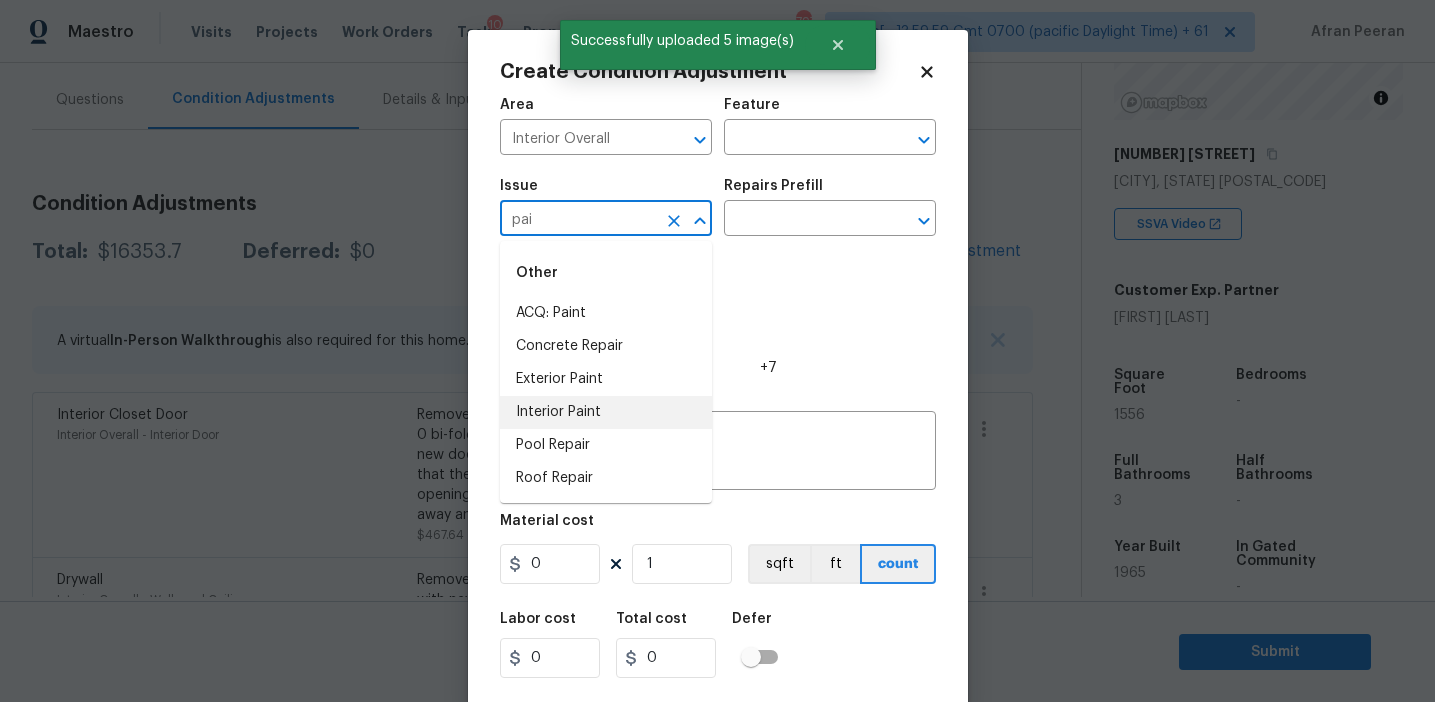click on "Interior Paint" at bounding box center (606, 412) 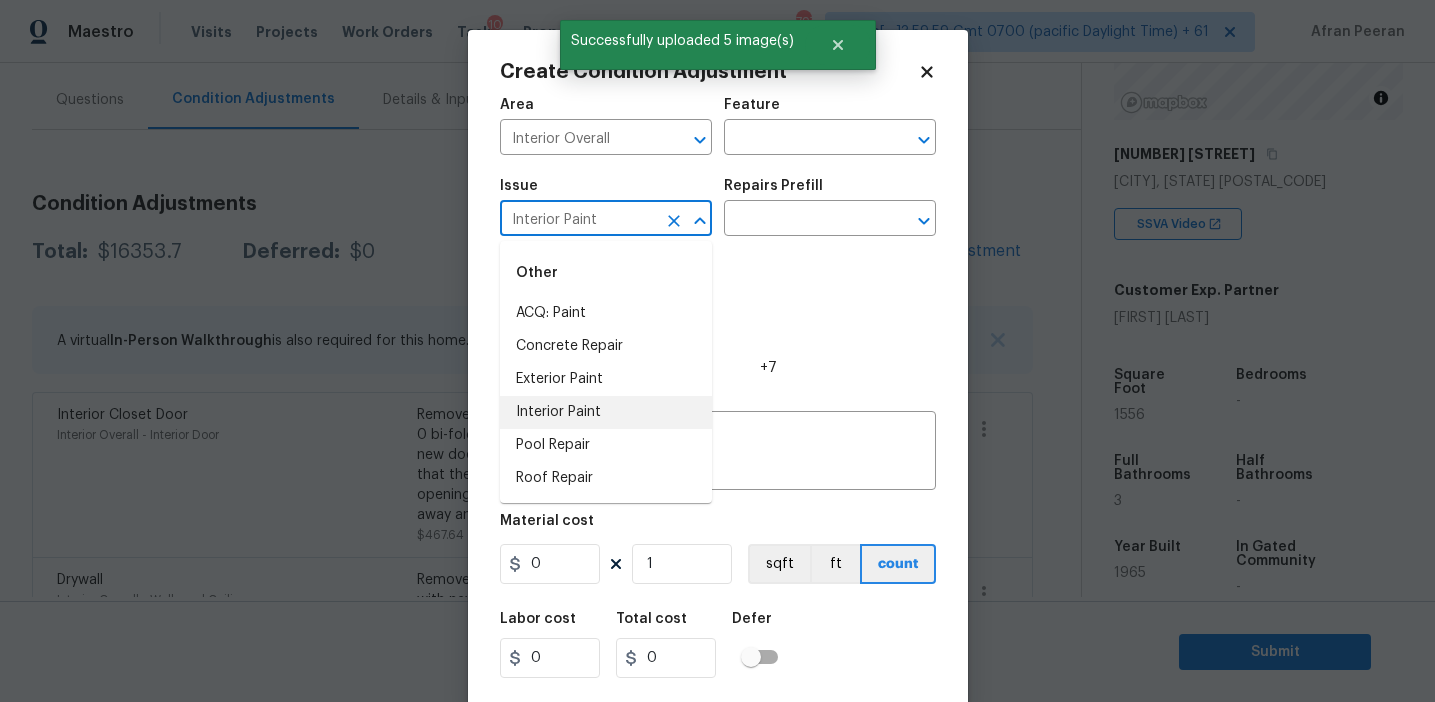 type on "Interior Paint" 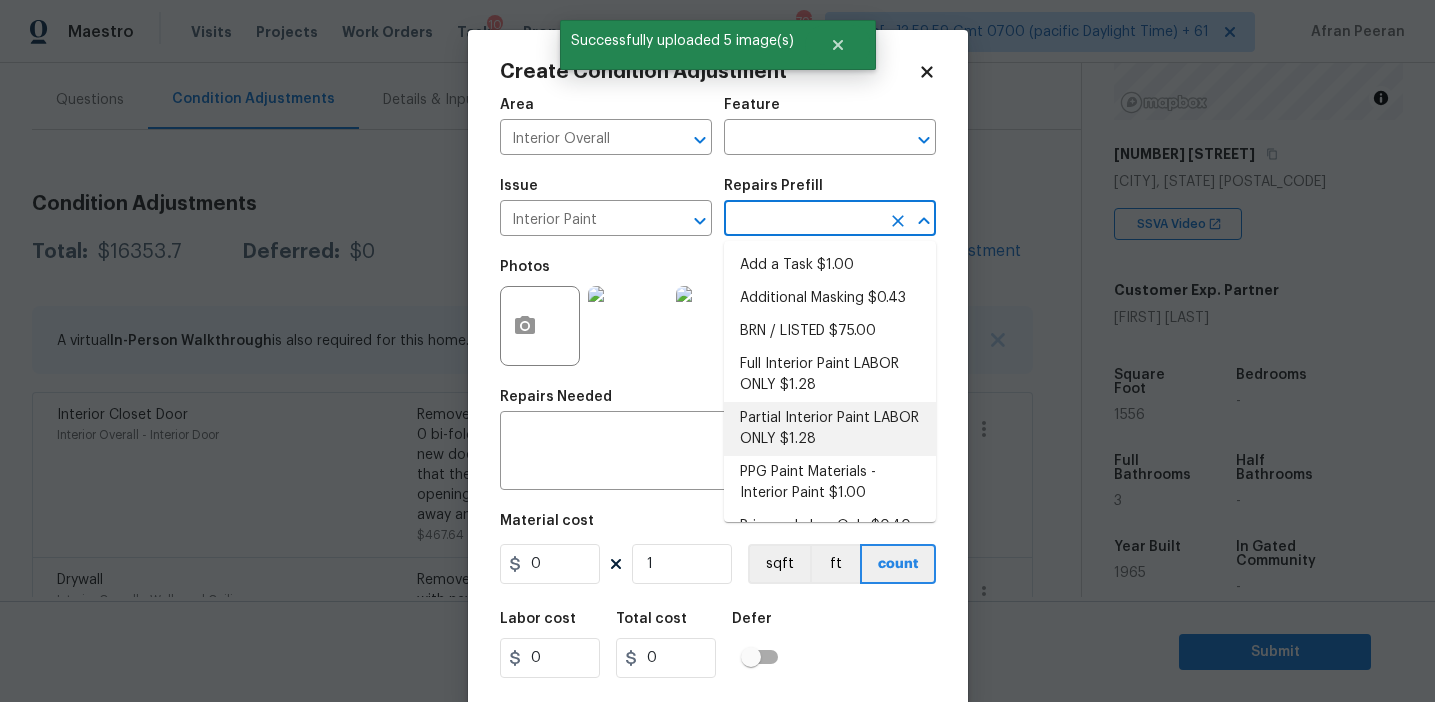 scroll, scrollTop: 29, scrollLeft: 0, axis: vertical 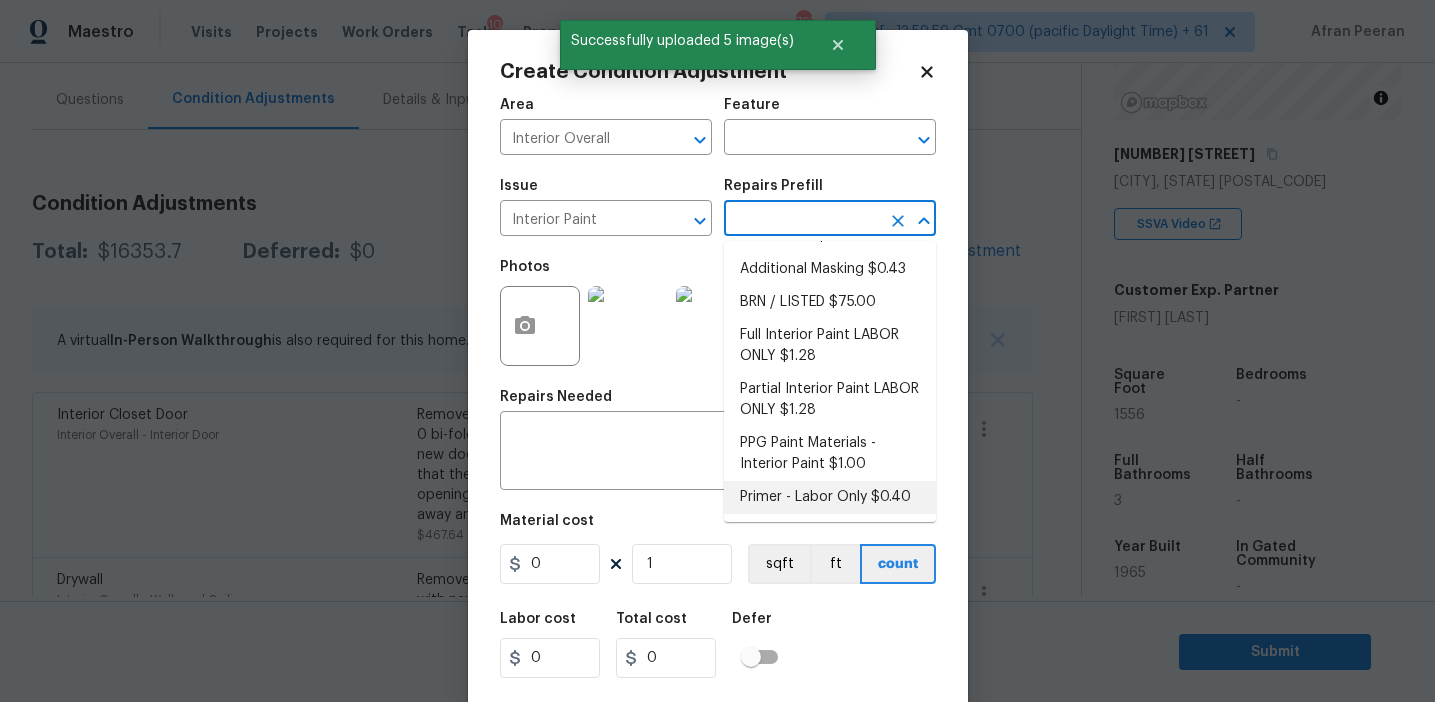 click on "Primer - Labor Only $0.40" at bounding box center [830, 497] 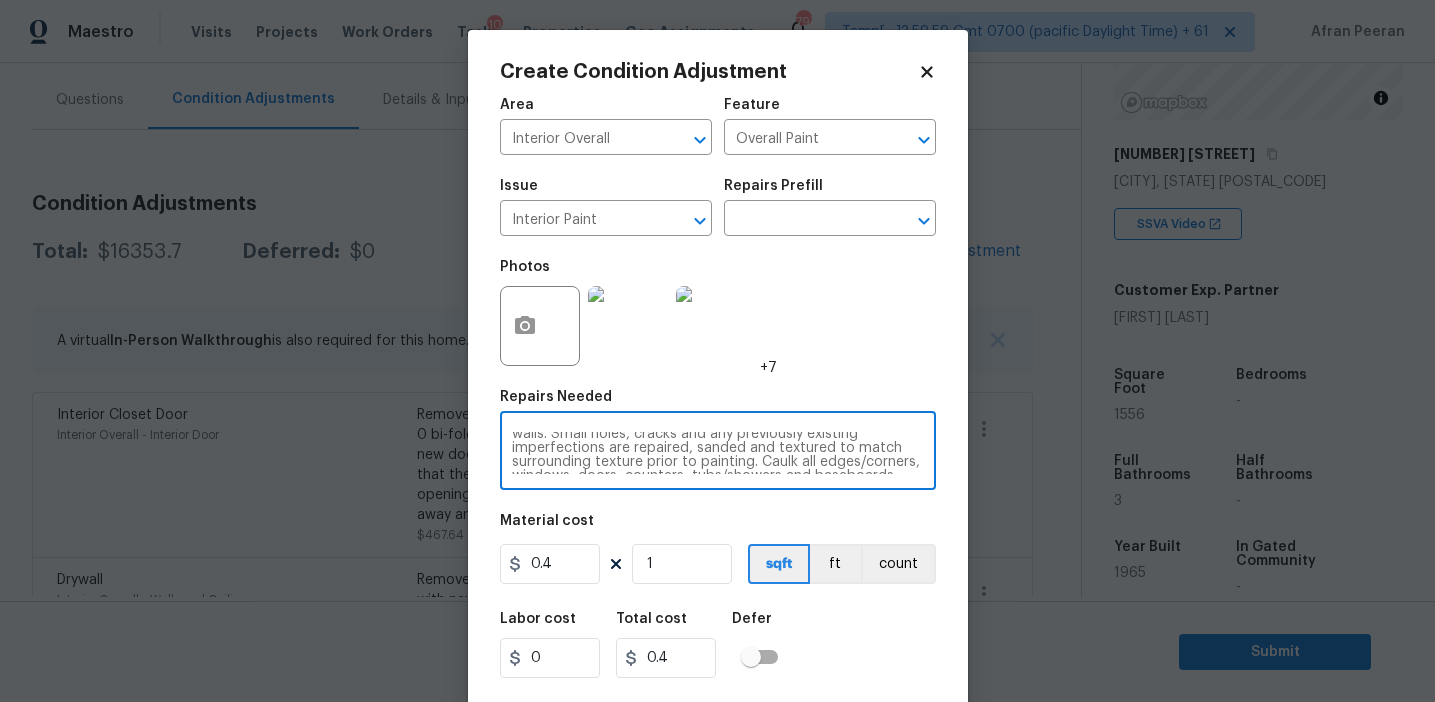 scroll, scrollTop: 42, scrollLeft: 0, axis: vertical 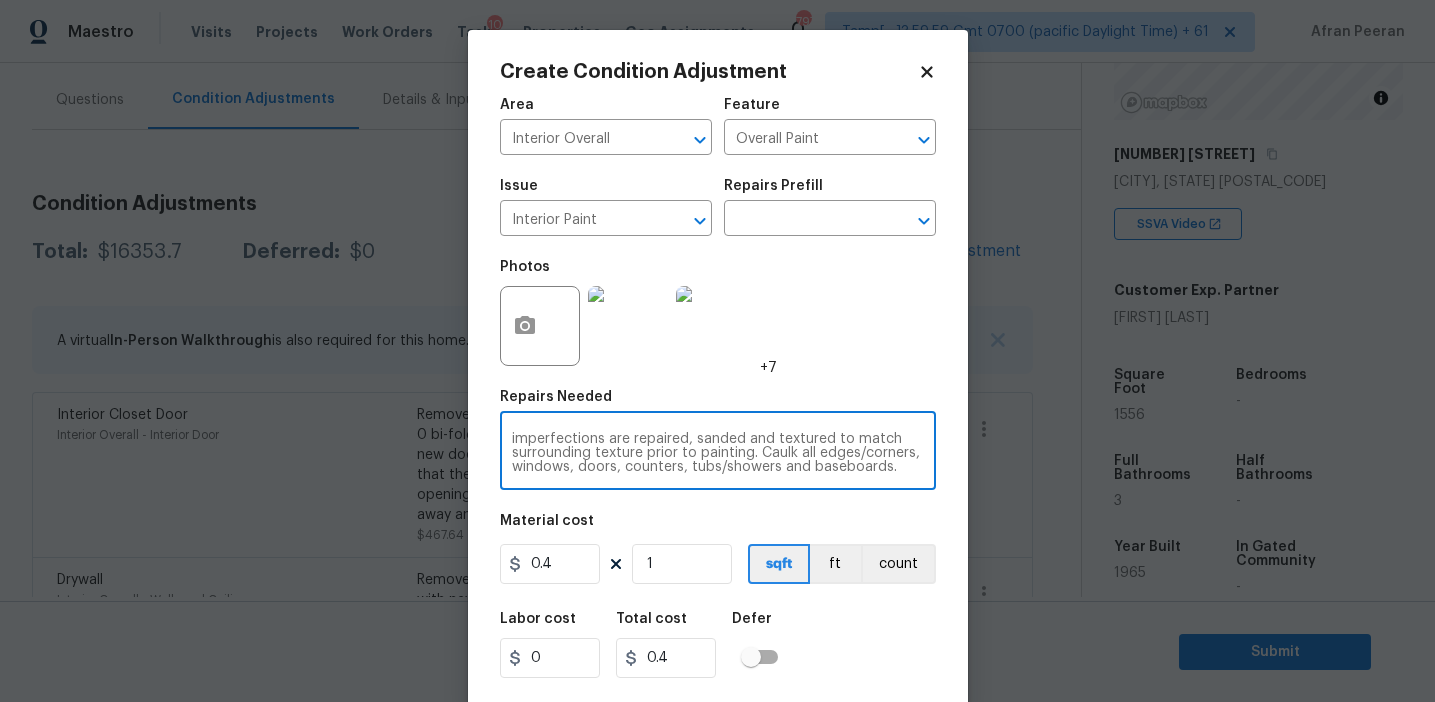 drag, startPoint x: 608, startPoint y: 439, endPoint x: 907, endPoint y: 471, distance: 300.7075 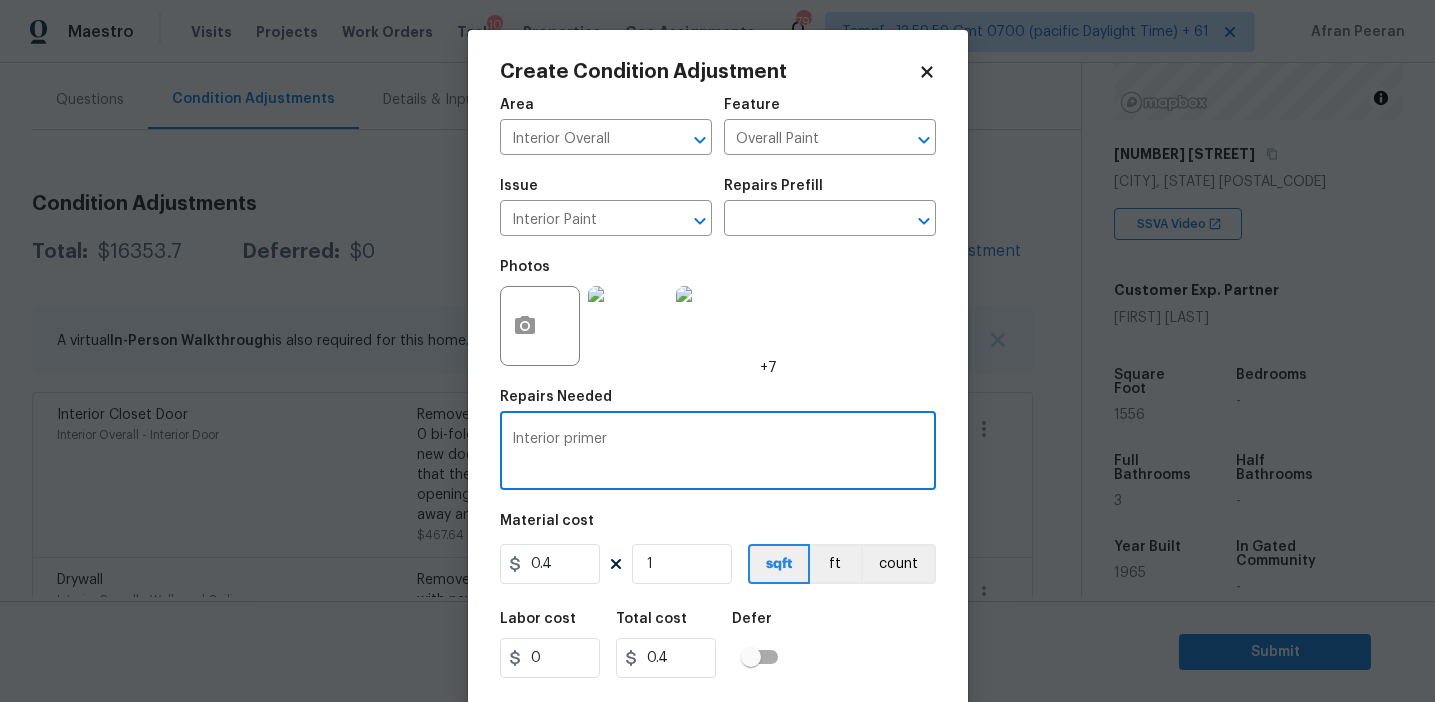 scroll, scrollTop: 0, scrollLeft: 0, axis: both 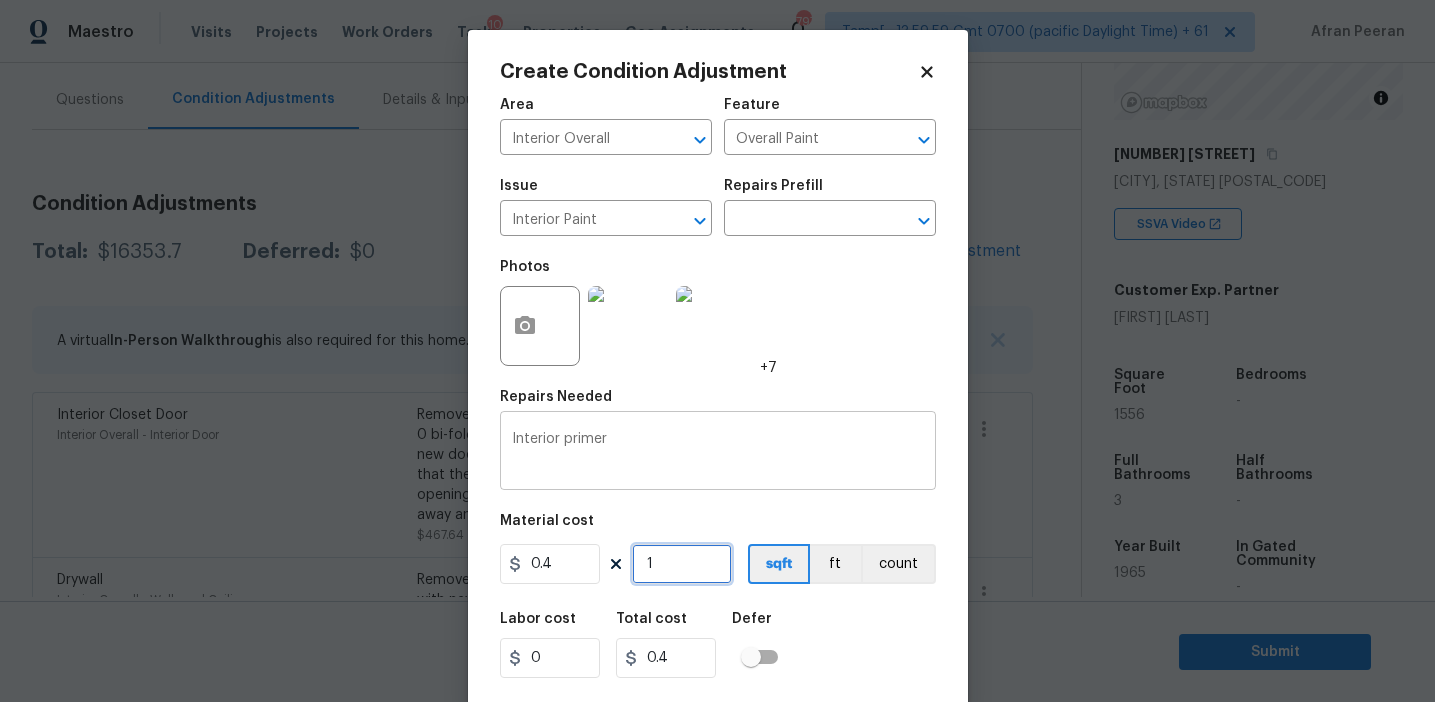 type on "15" 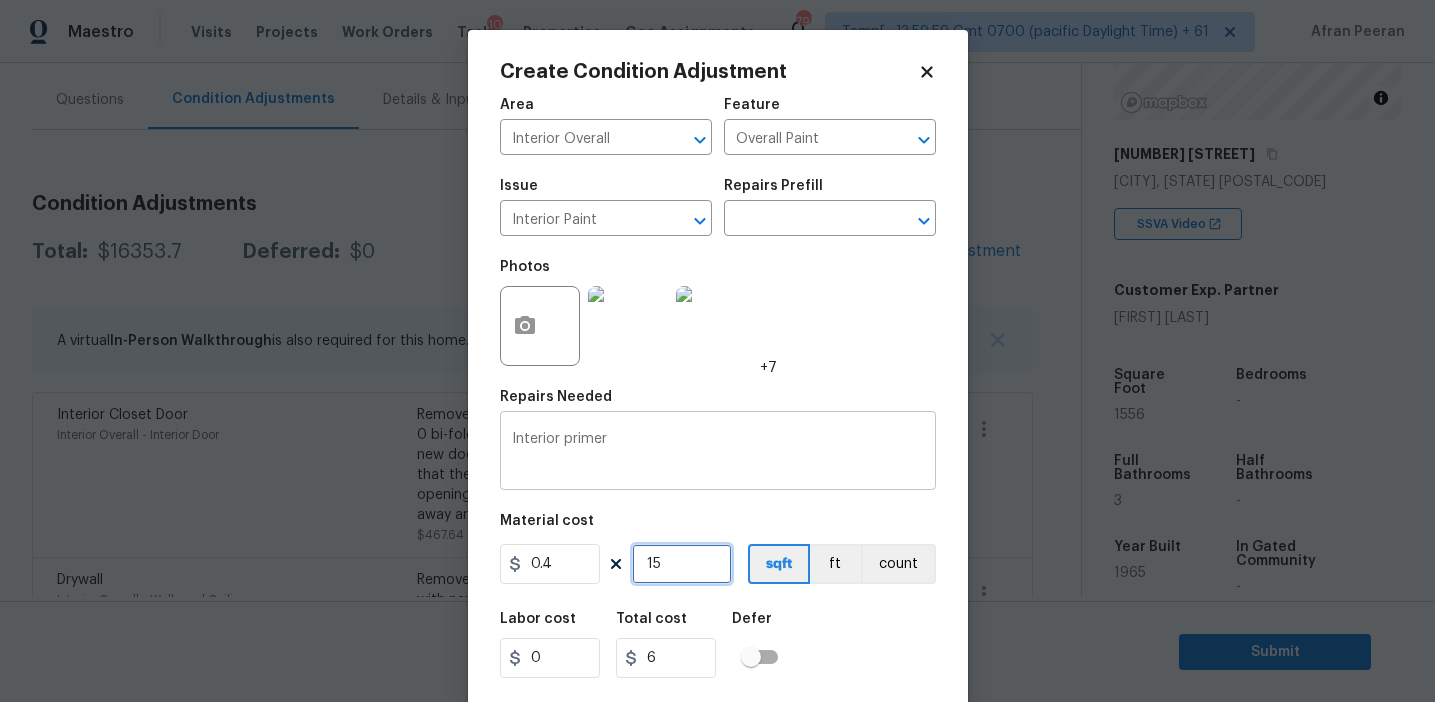 type on "155" 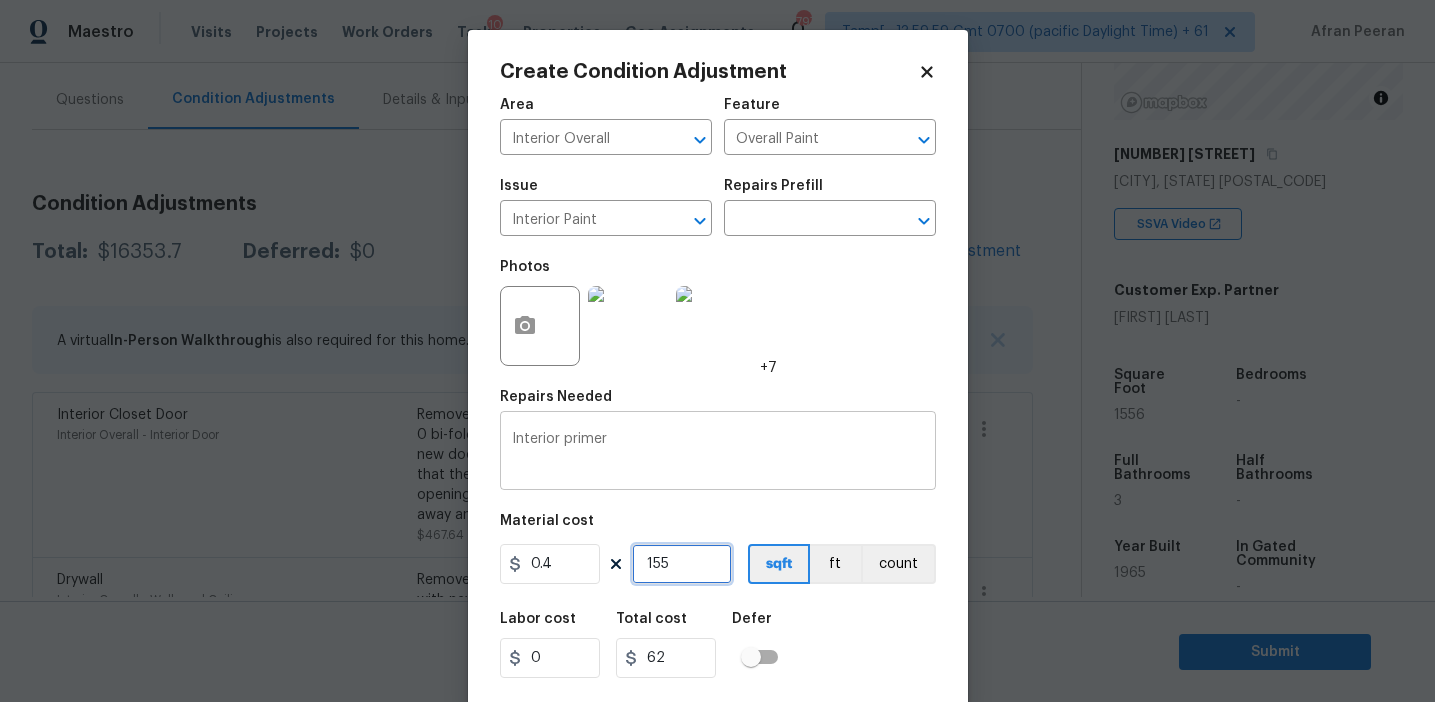 type on "1556" 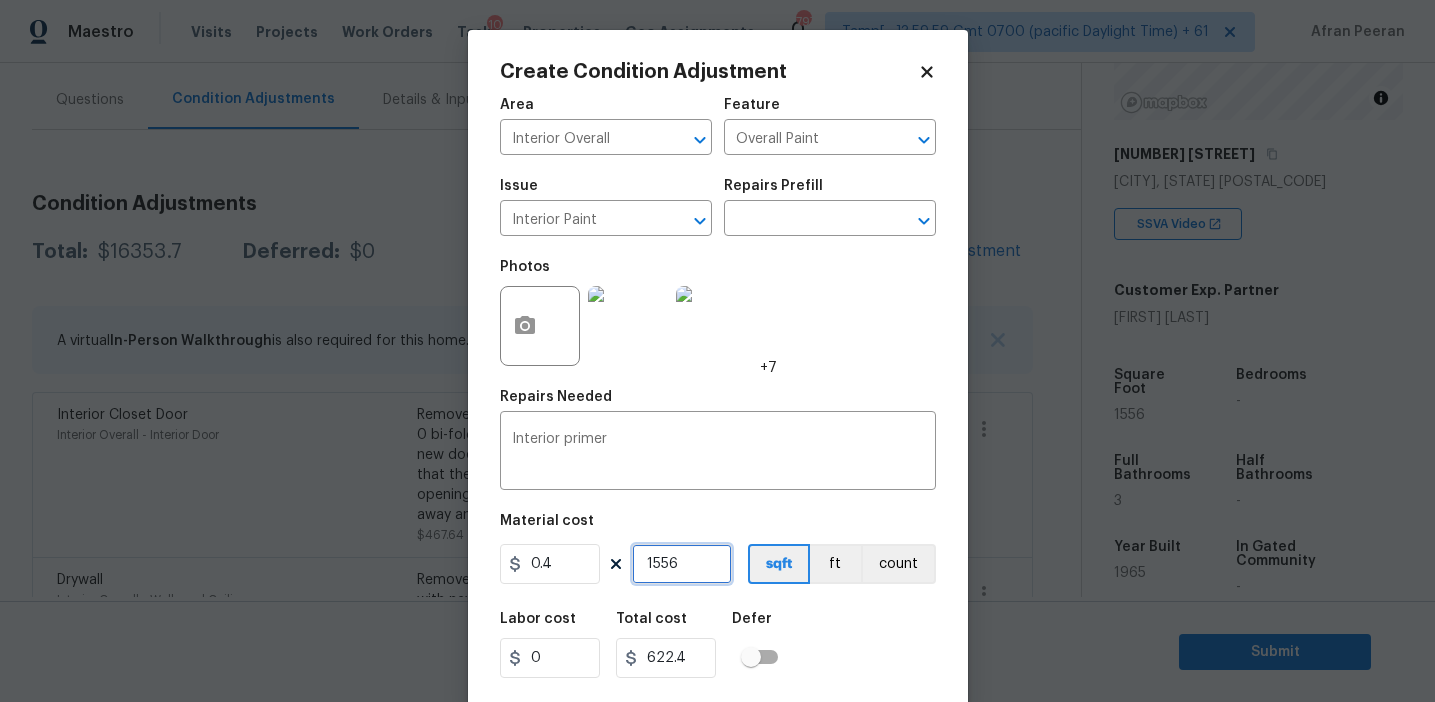 scroll, scrollTop: 45, scrollLeft: 0, axis: vertical 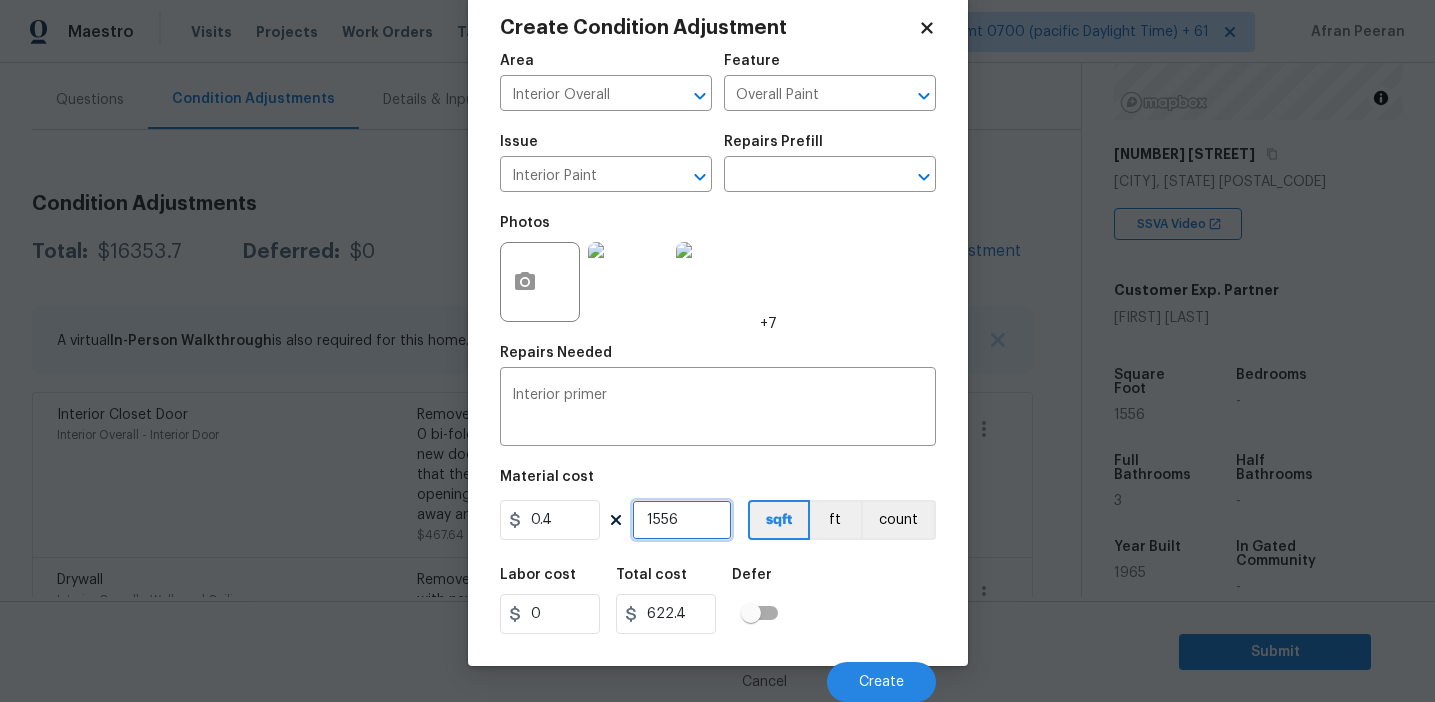 type on "1556" 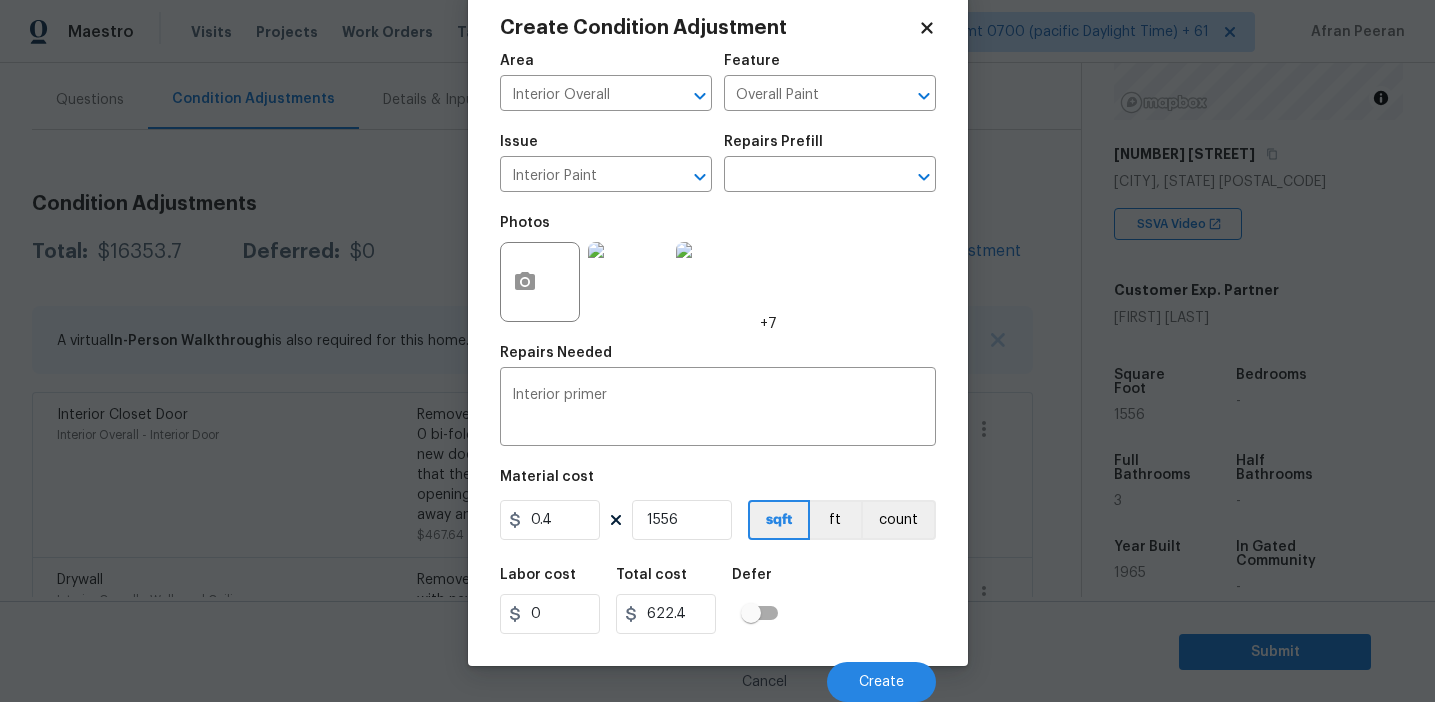 click on "Labor cost 0 Total cost 622.4 Defer" at bounding box center (718, 601) 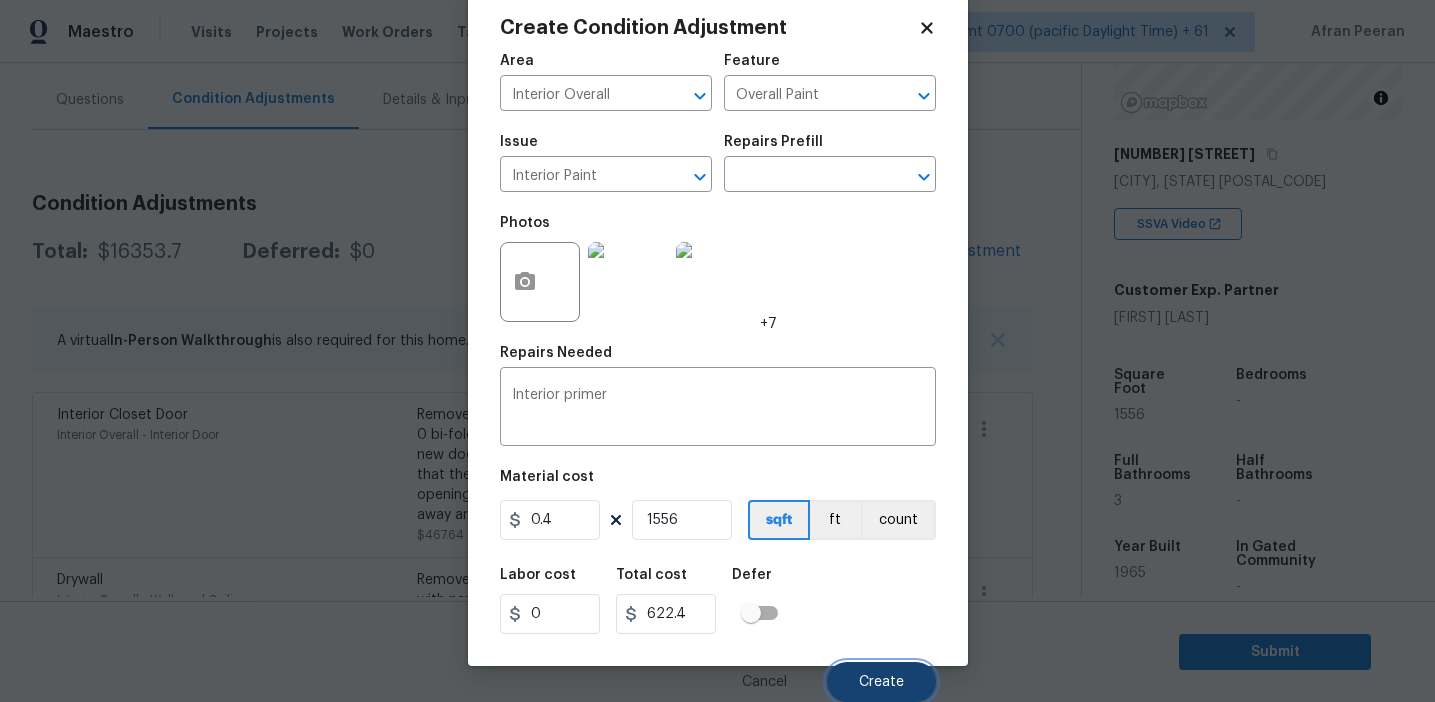 click on "Create" at bounding box center (881, 682) 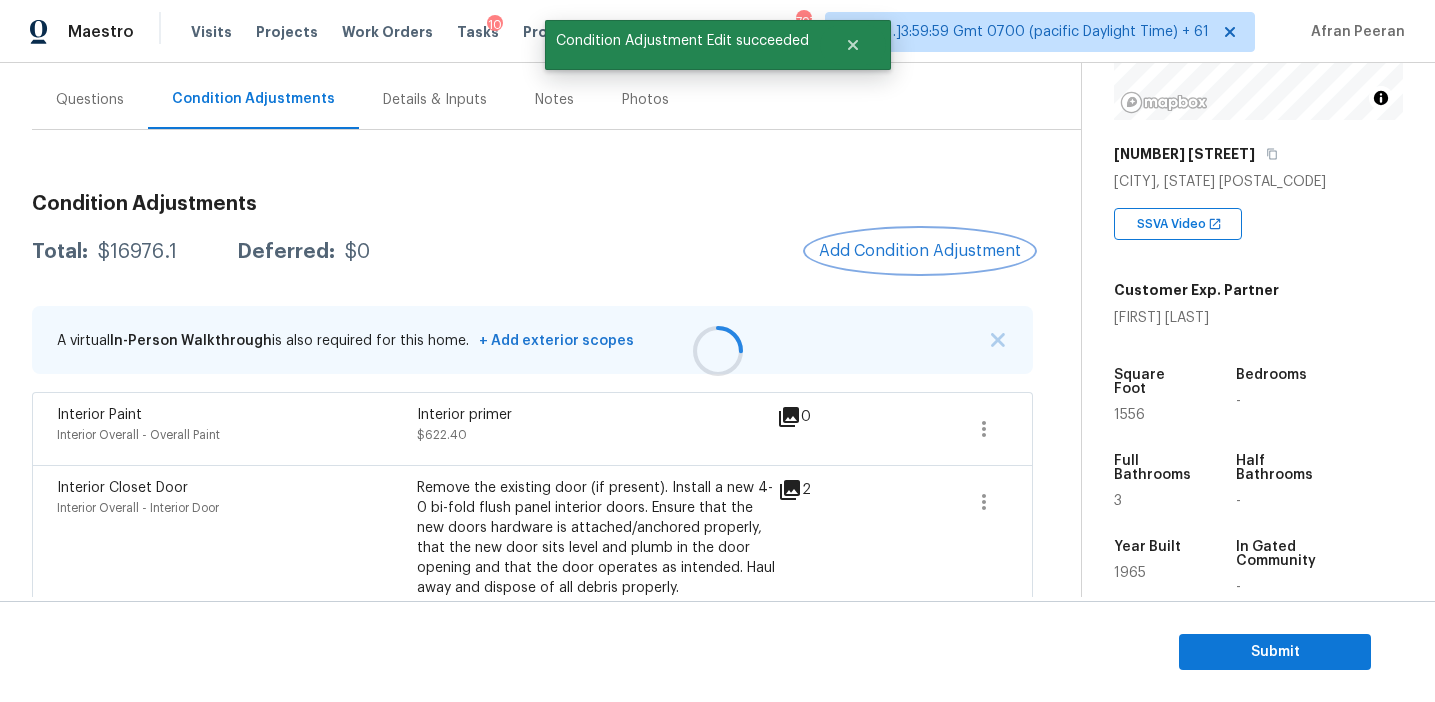scroll, scrollTop: 0, scrollLeft: 0, axis: both 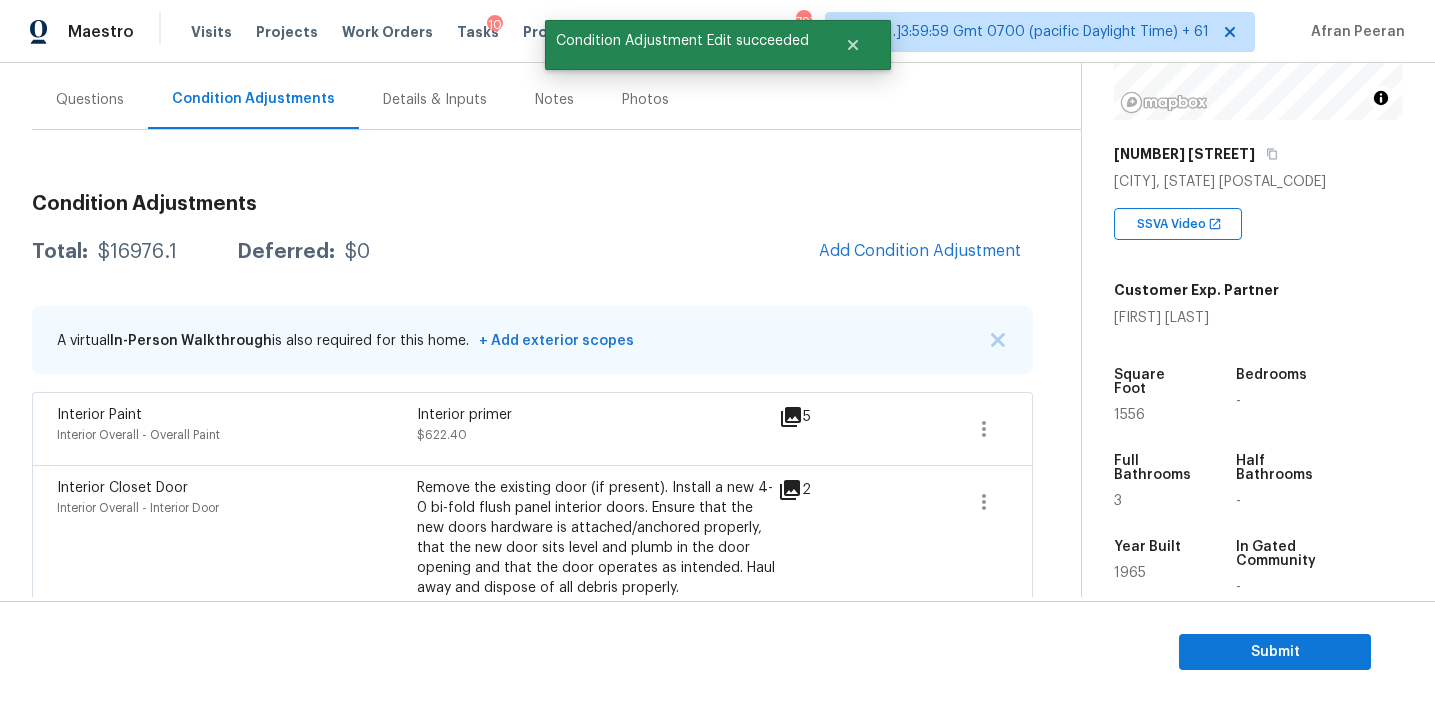 click on "Total:  $16976.1 Deferred:  $0 Add Condition Adjustment" at bounding box center (532, 252) 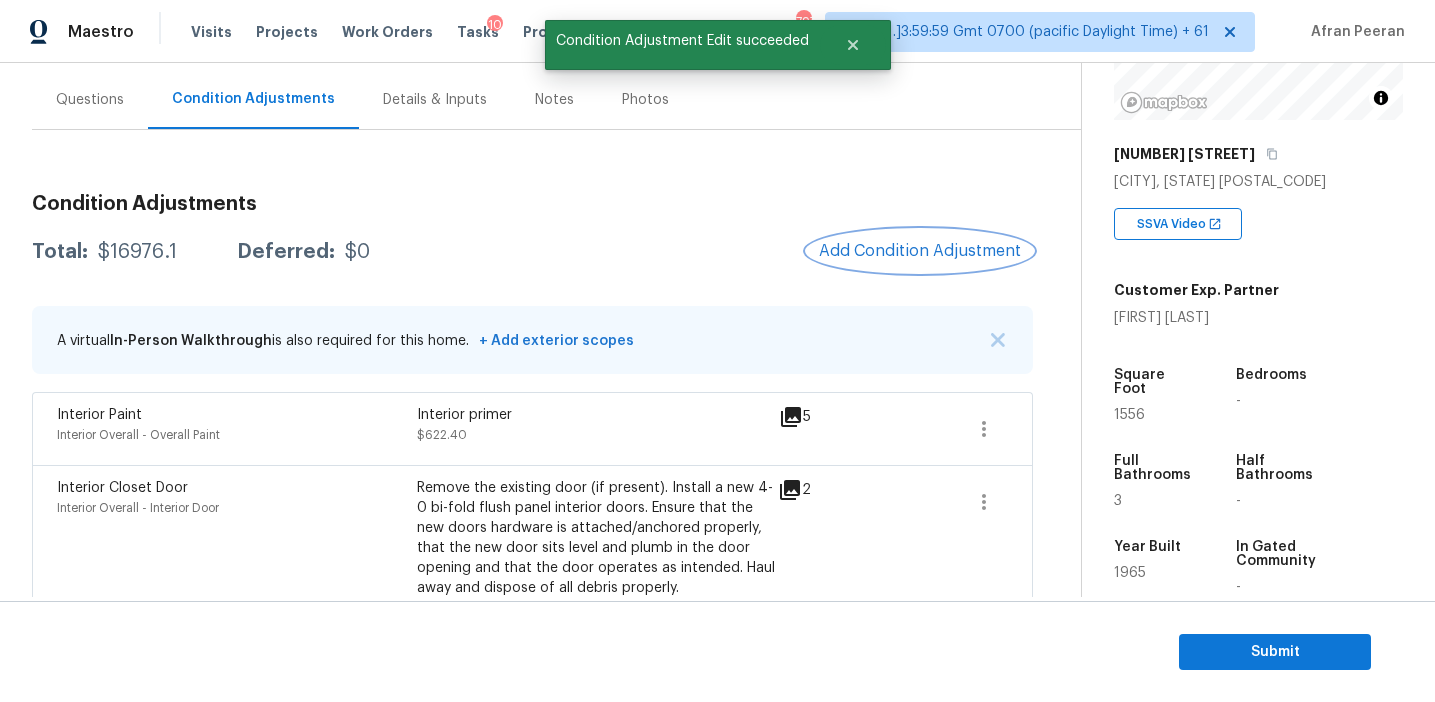 click on "Add Condition Adjustment" at bounding box center (920, 251) 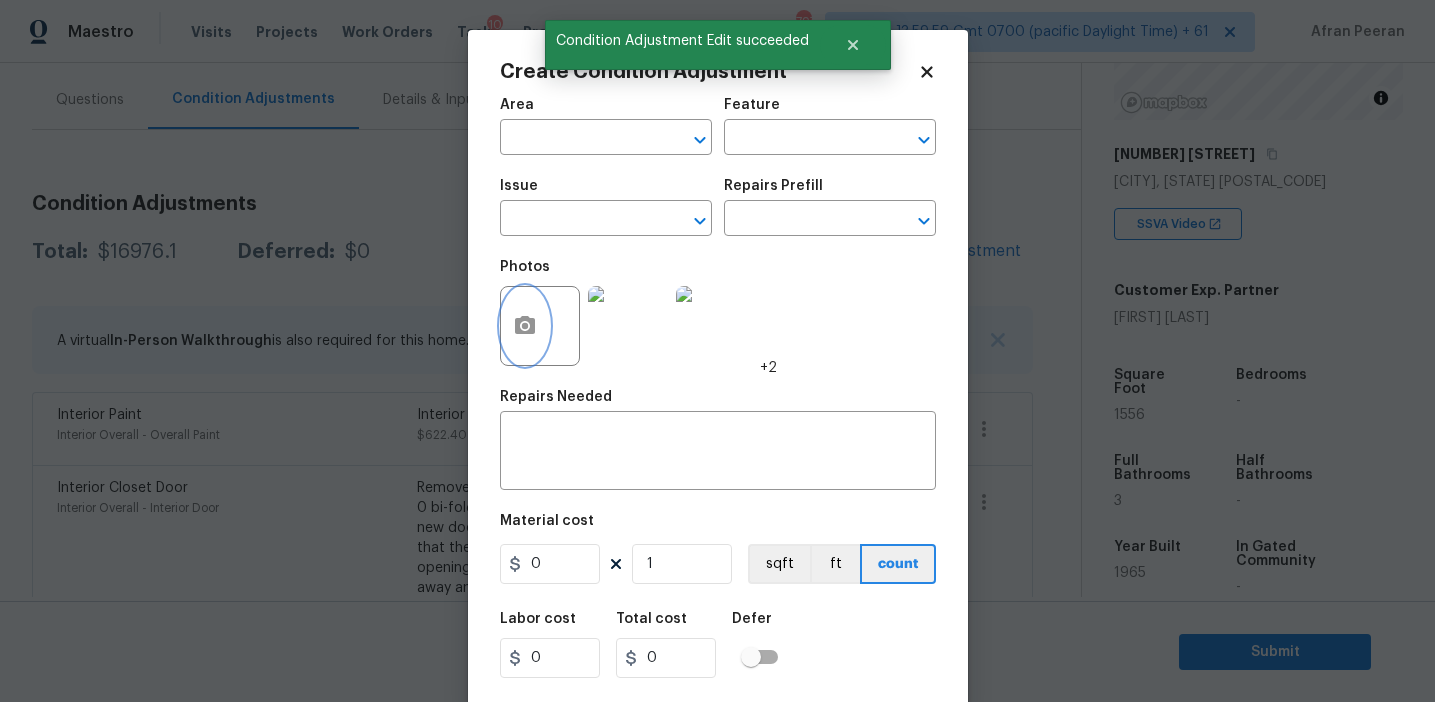 click at bounding box center [525, 326] 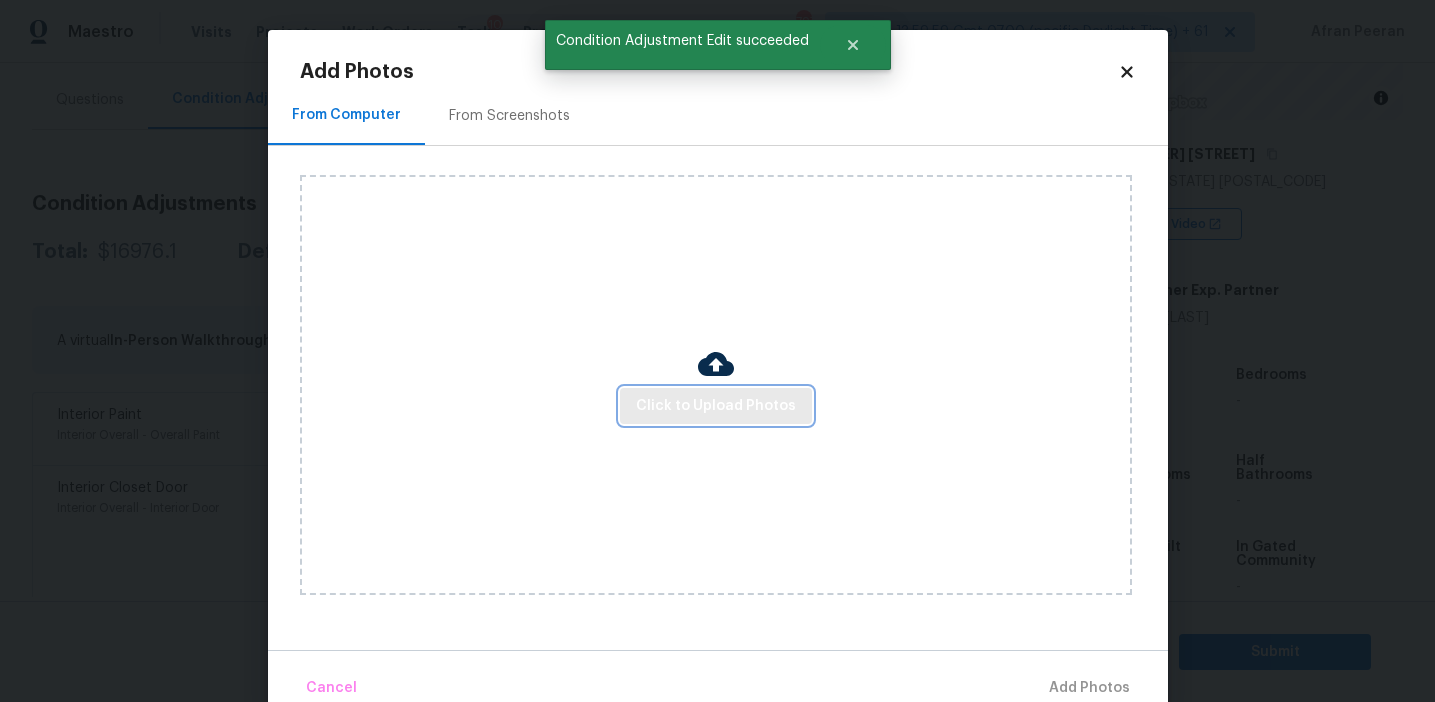 click on "Click to Upload Photos" at bounding box center (716, 406) 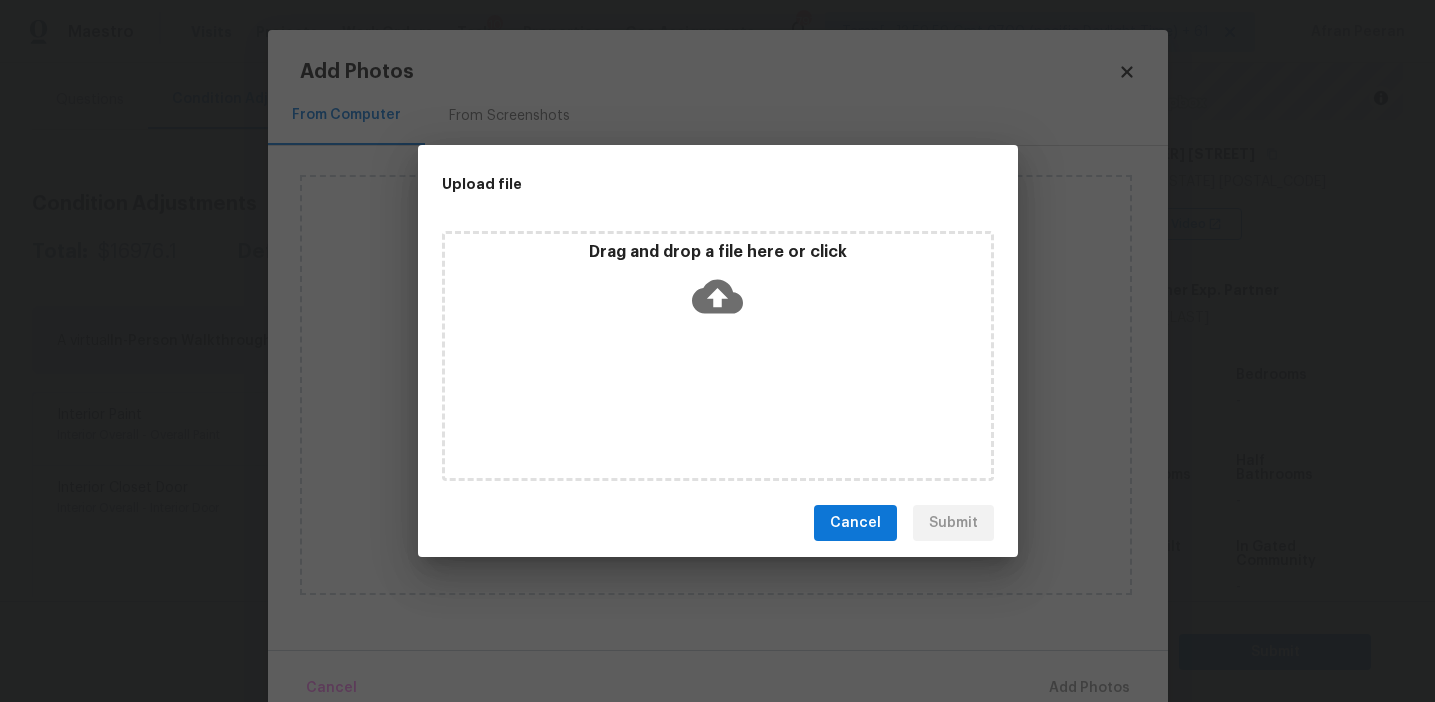 click on "Upload file Drag and drop a file here or click Cancel Submit" at bounding box center (718, 351) 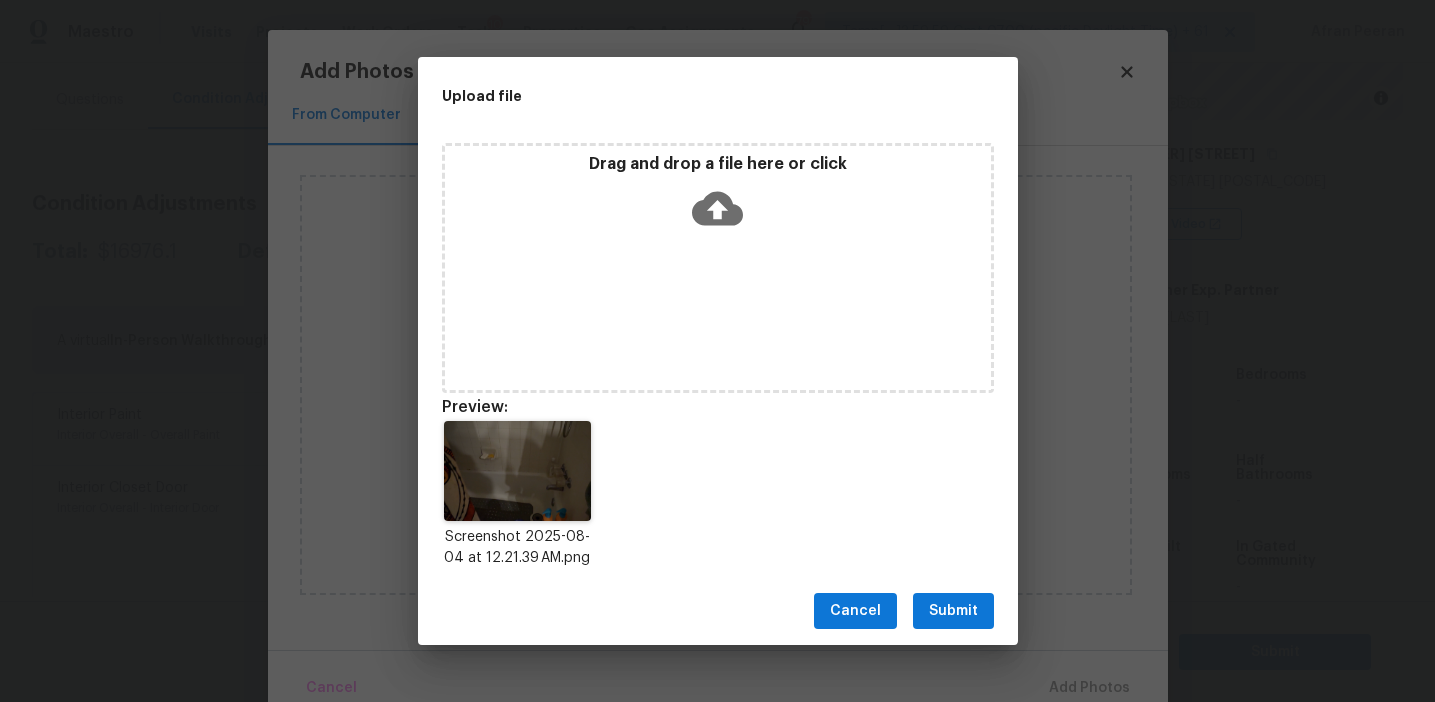 click on "Submit" at bounding box center (953, 611) 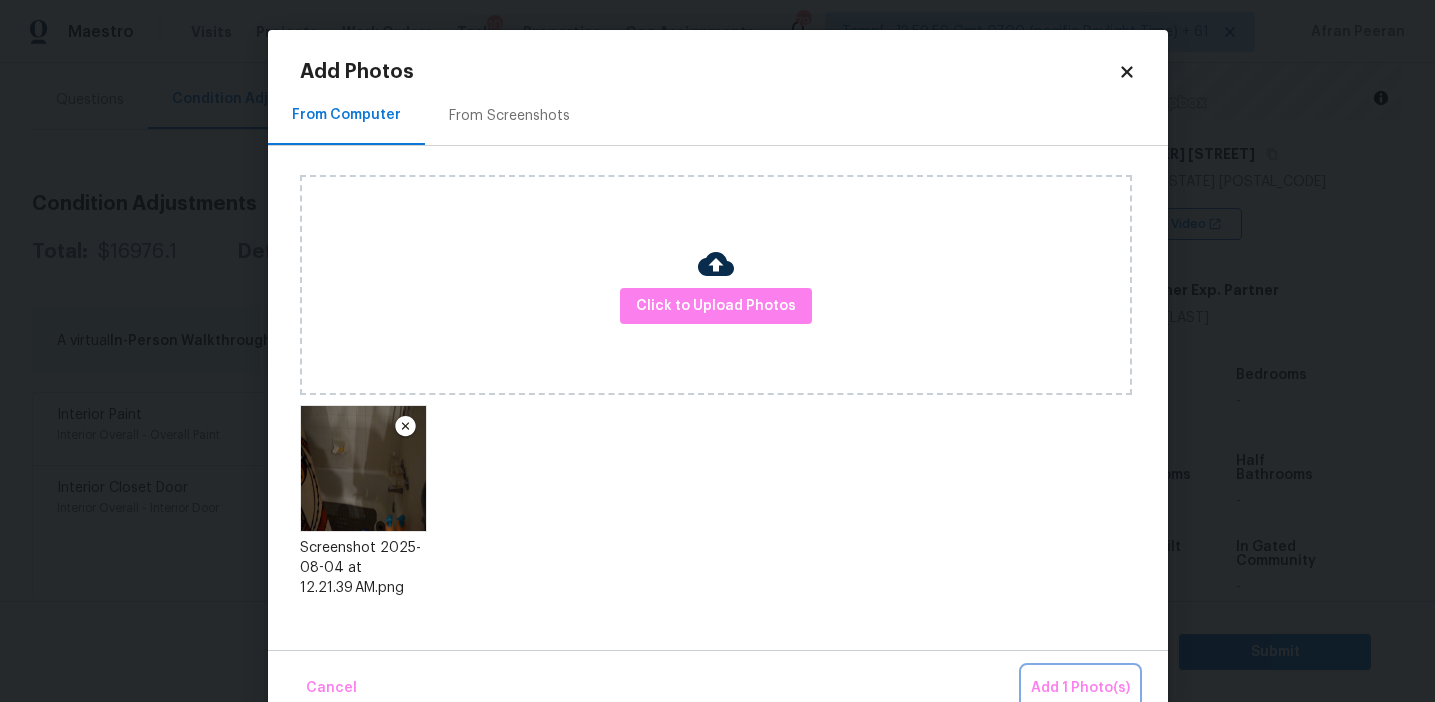click on "Add 1 Photo(s)" at bounding box center [1080, 688] 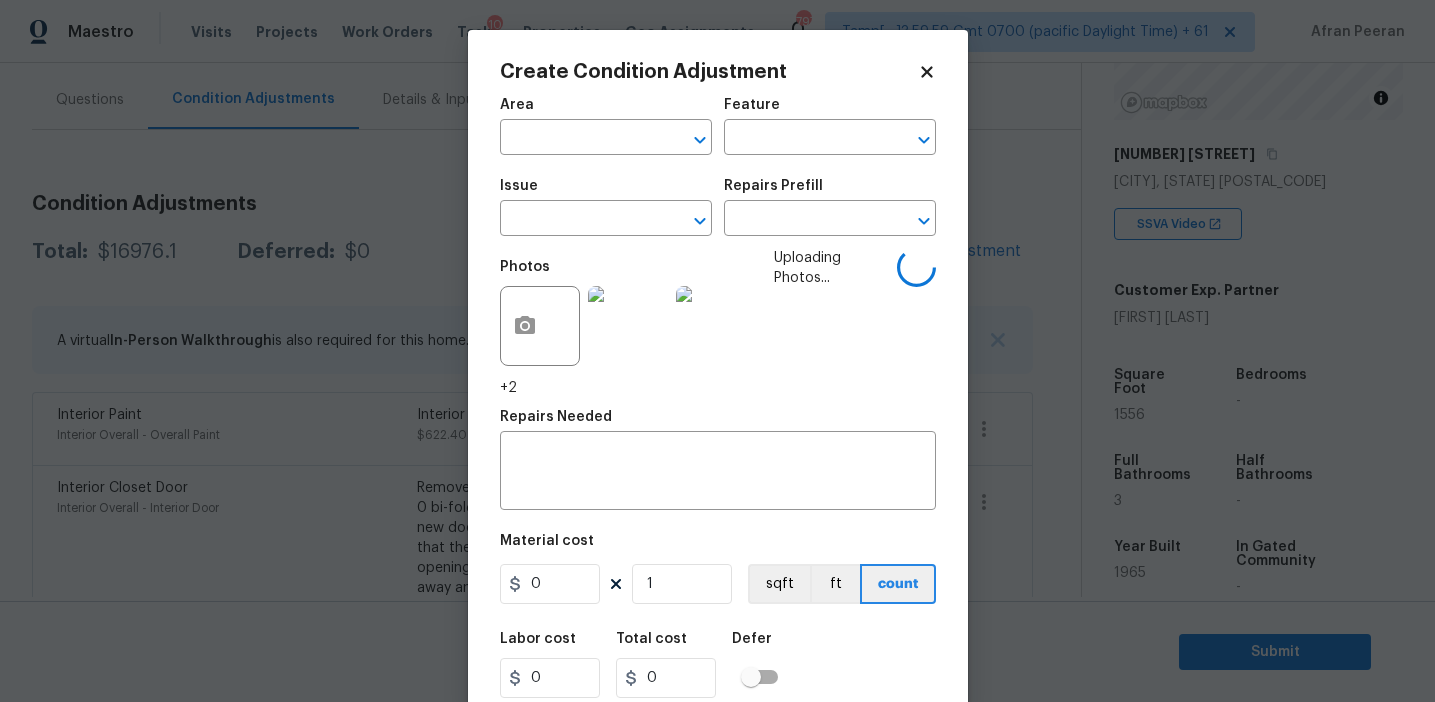 click on "Area ​" at bounding box center (606, 126) 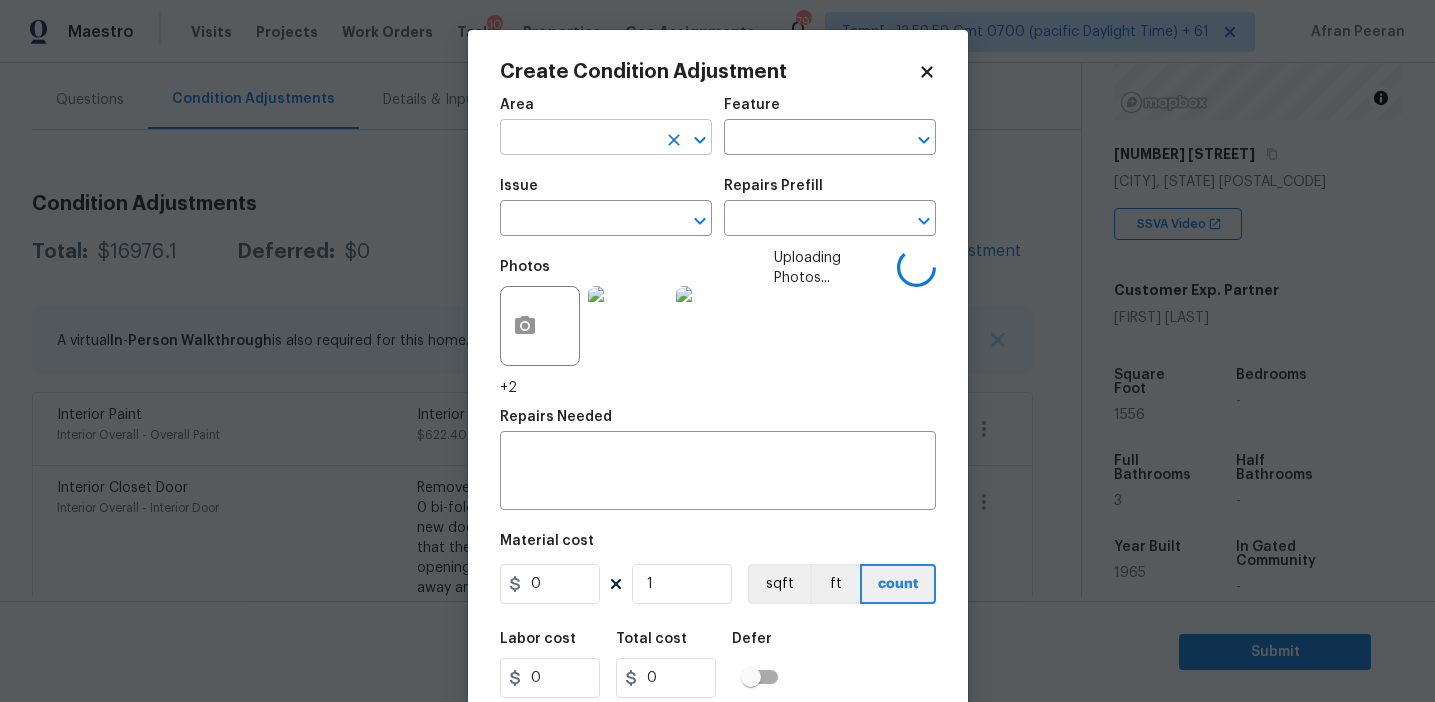 click at bounding box center [578, 139] 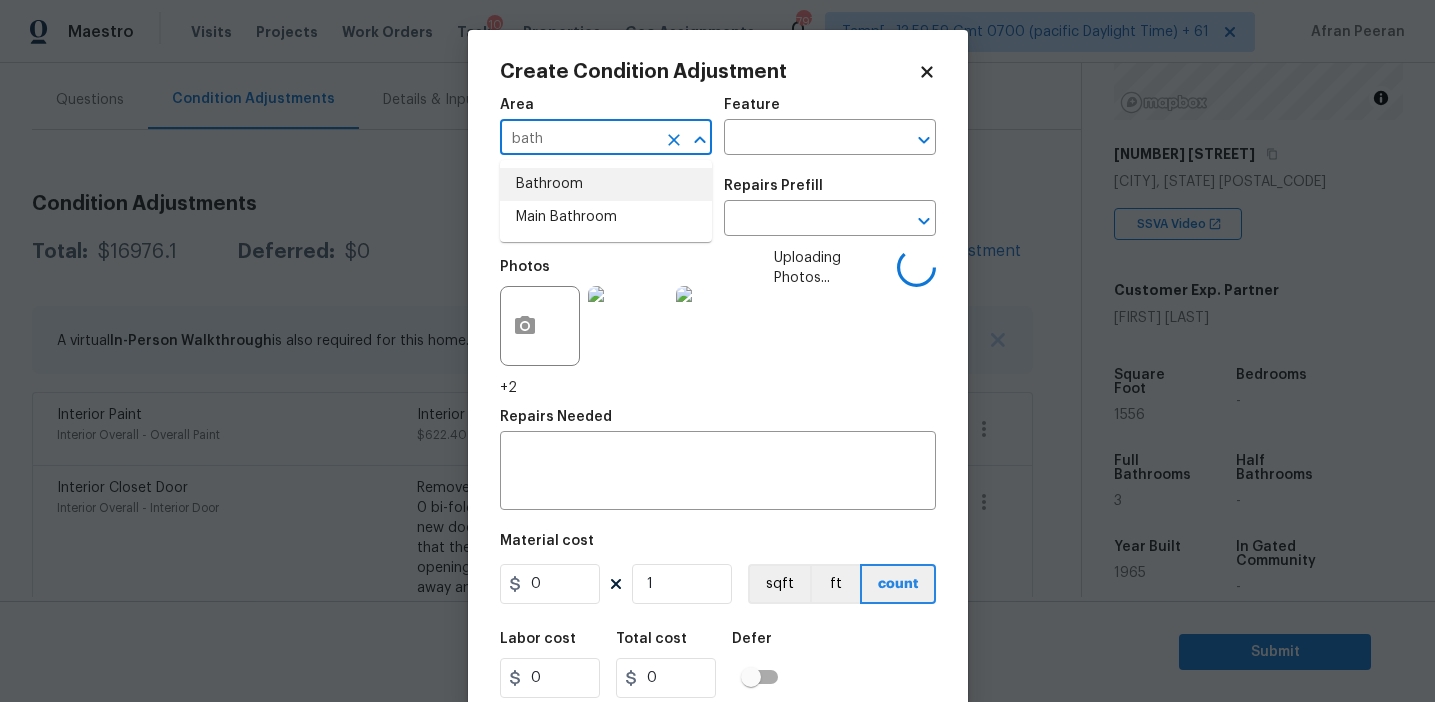 click on "Bathroom" at bounding box center [606, 184] 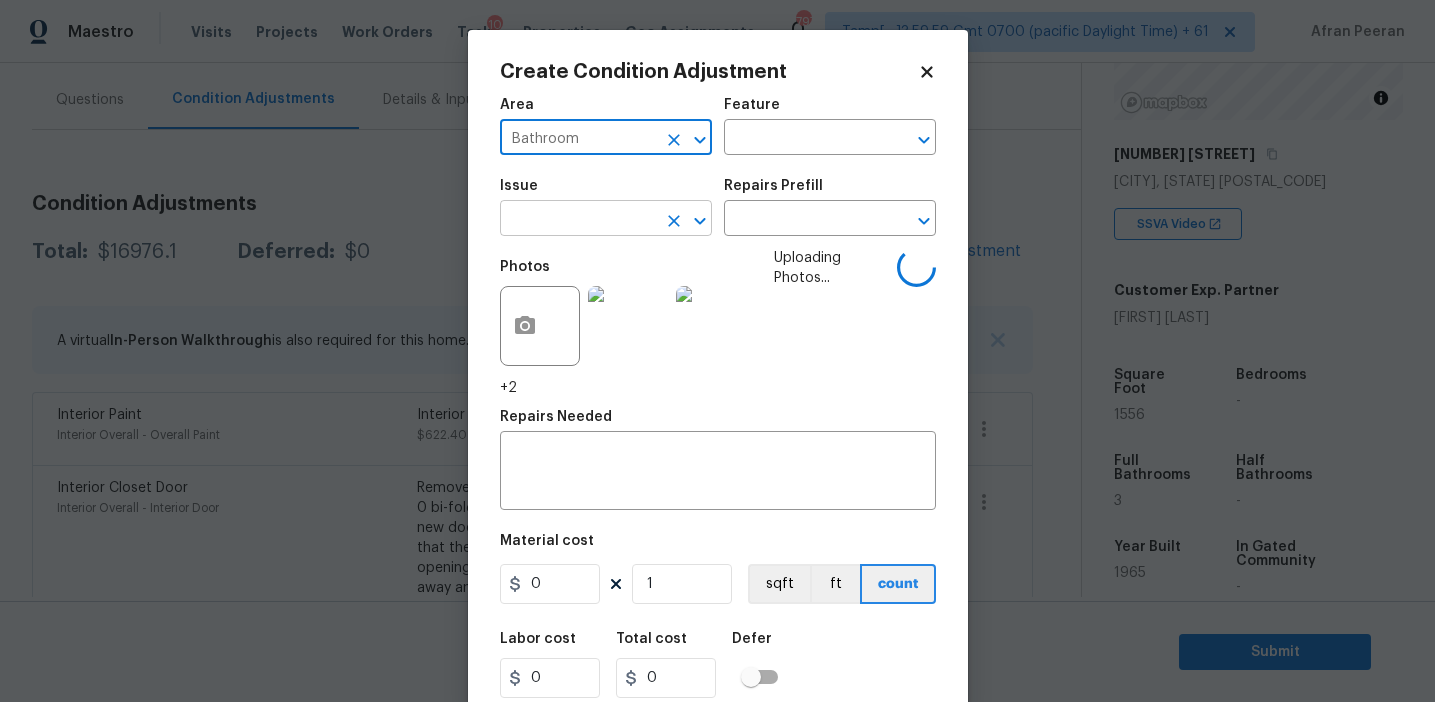 type on "Bathroom" 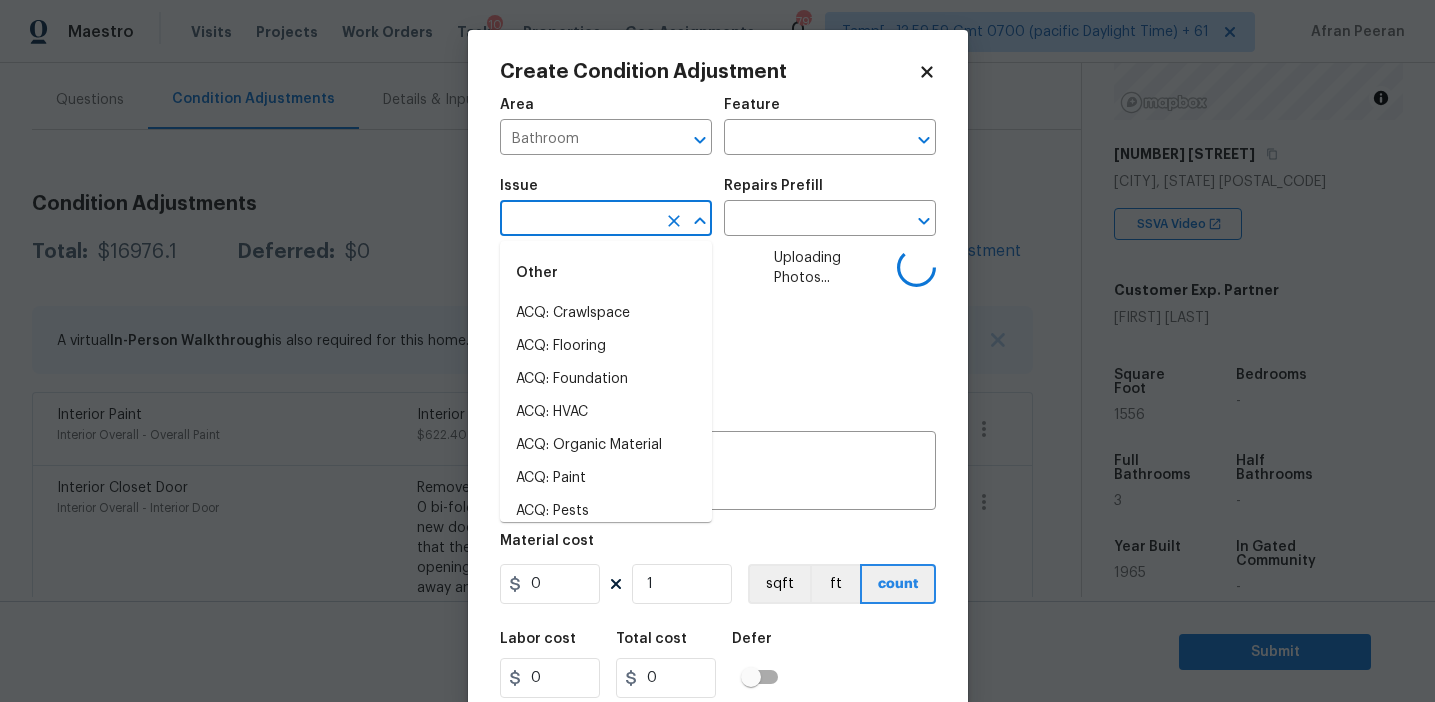 click at bounding box center (578, 220) 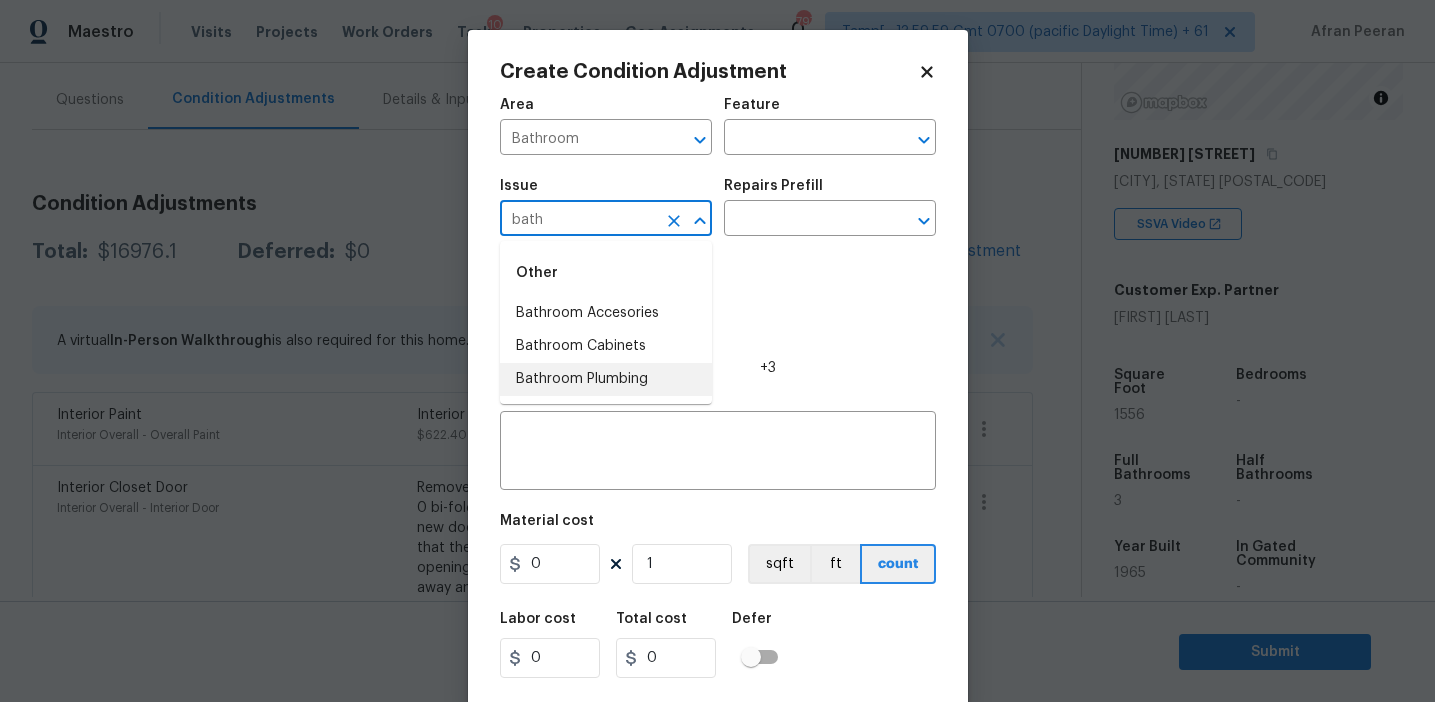 click on "Bathroom Plumbing" at bounding box center (606, 379) 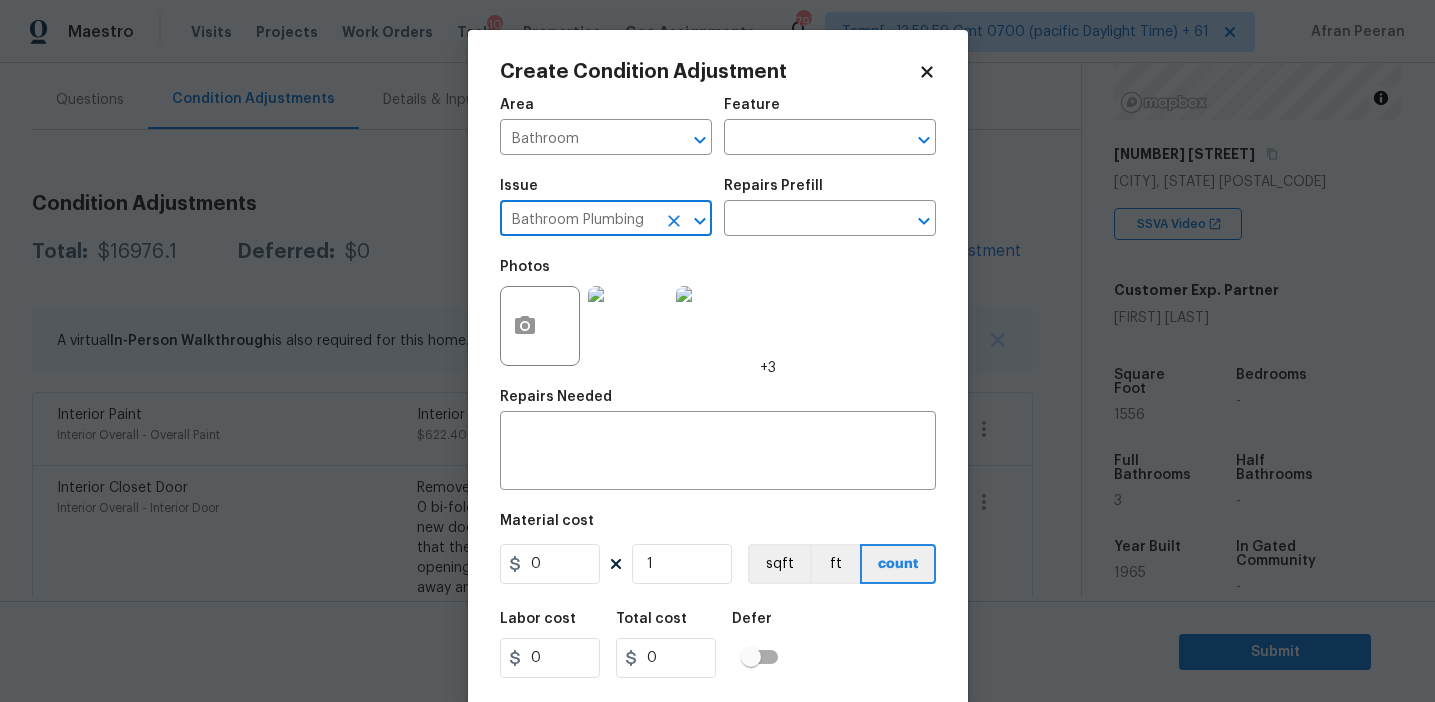 type on "Bathroom Plumbing" 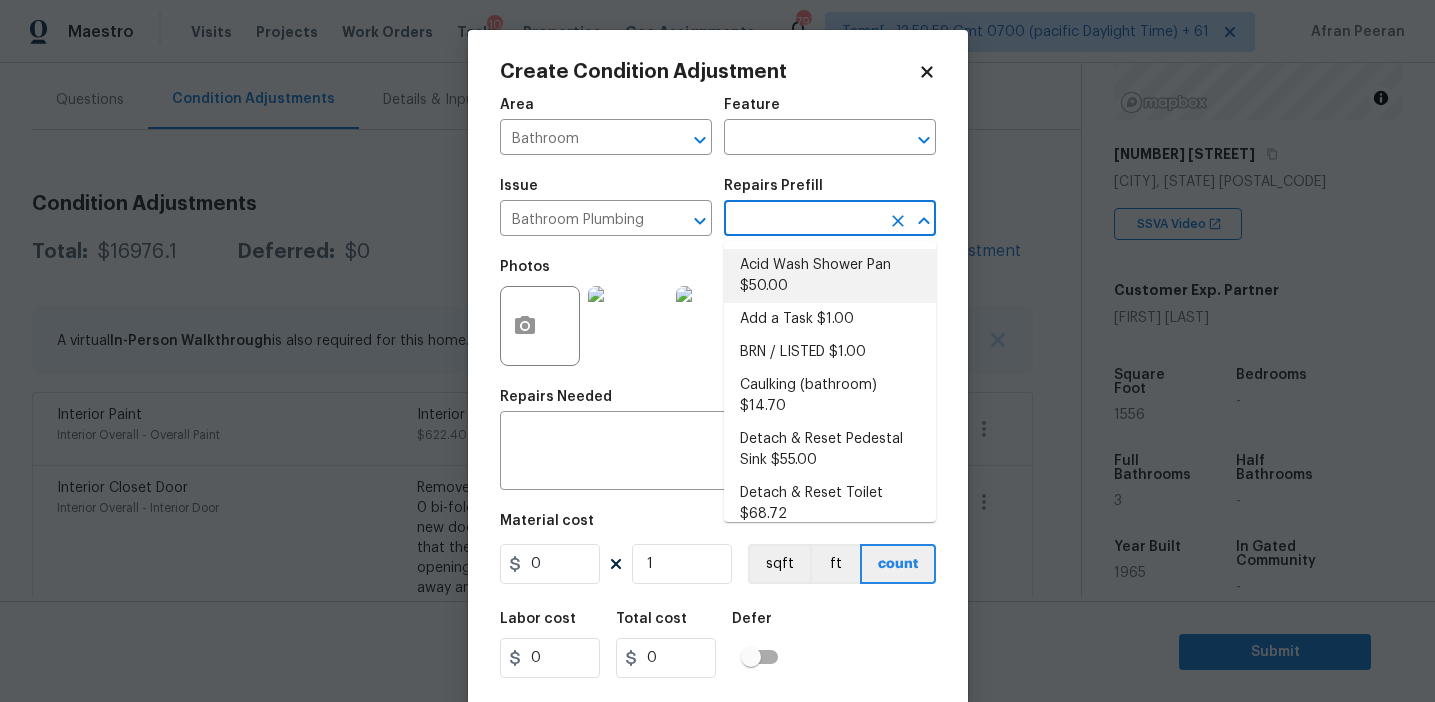 click on "Acid Wash Shower Pan $50.00" at bounding box center [830, 276] 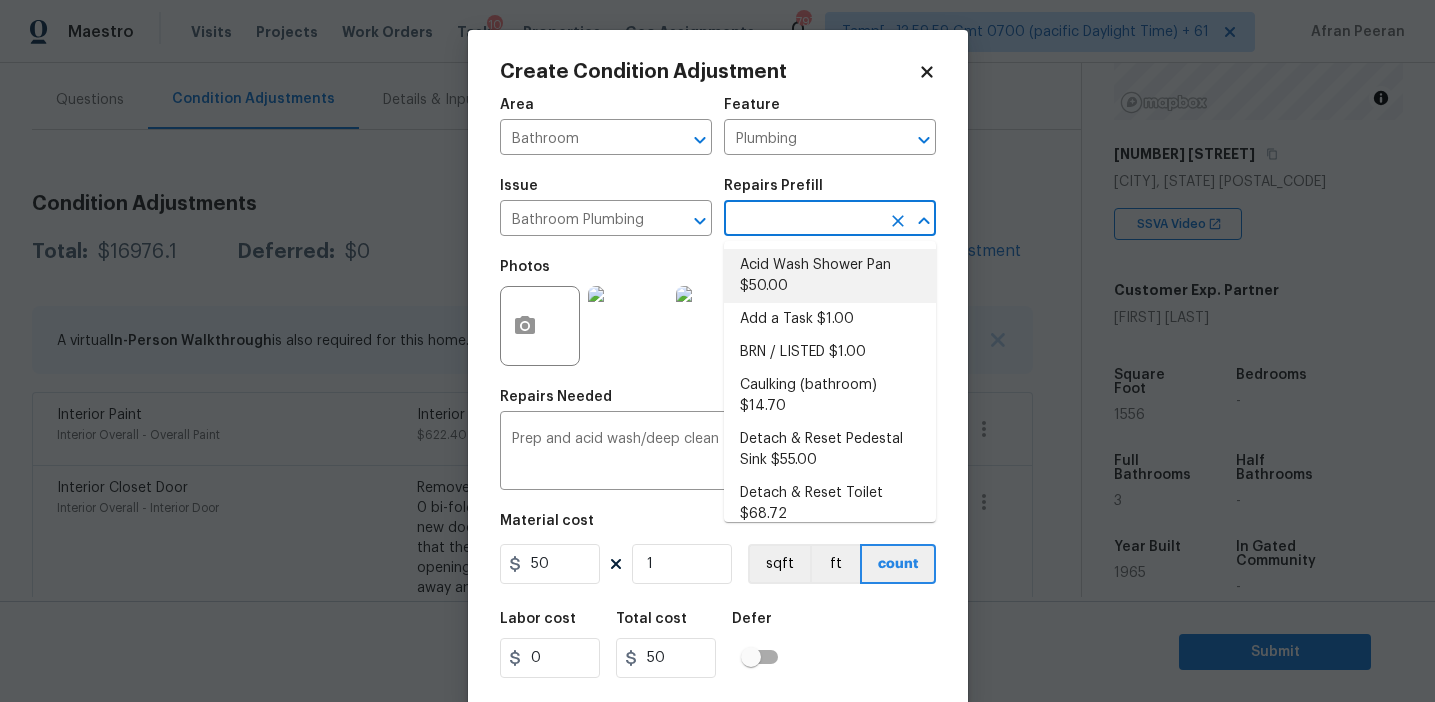 click at bounding box center [802, 220] 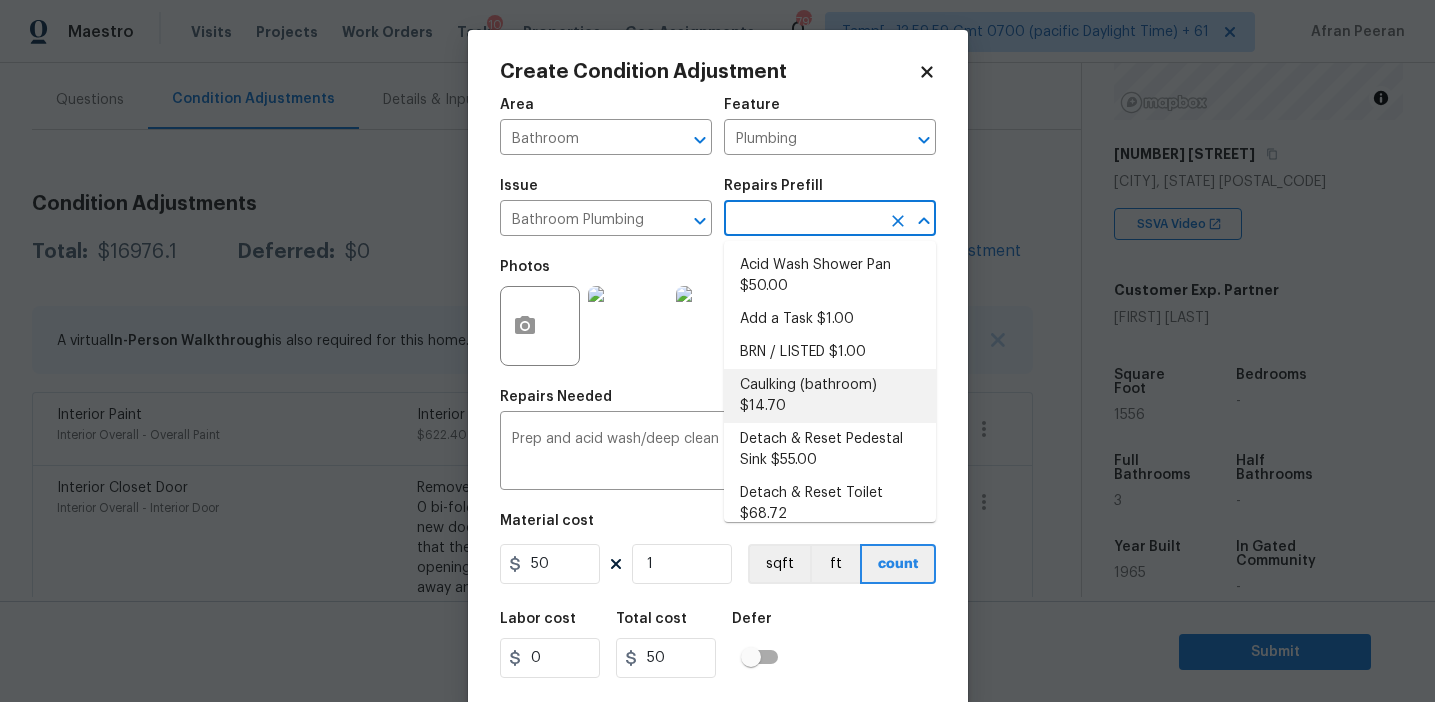 scroll, scrollTop: 992, scrollLeft: 0, axis: vertical 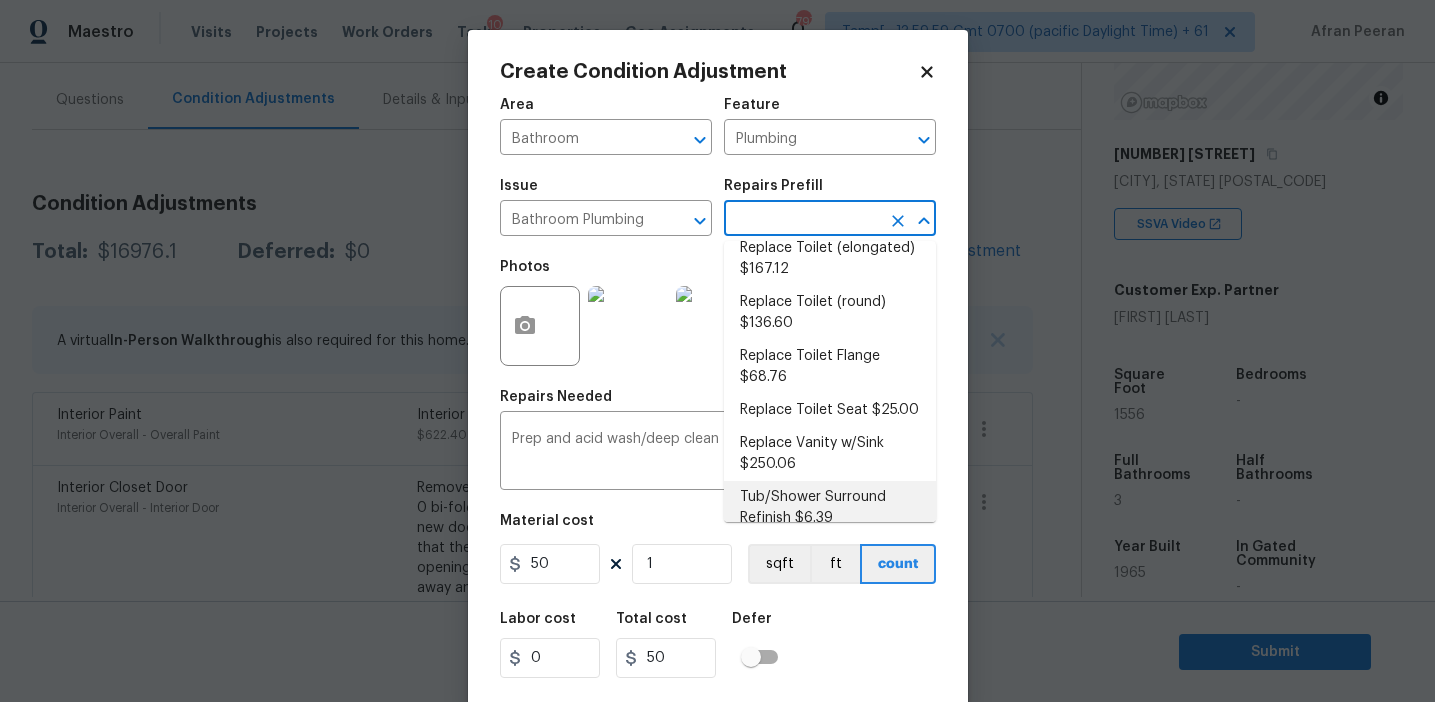 click on "Tub/Shower Surround Refinish $6.39" at bounding box center (830, 508) 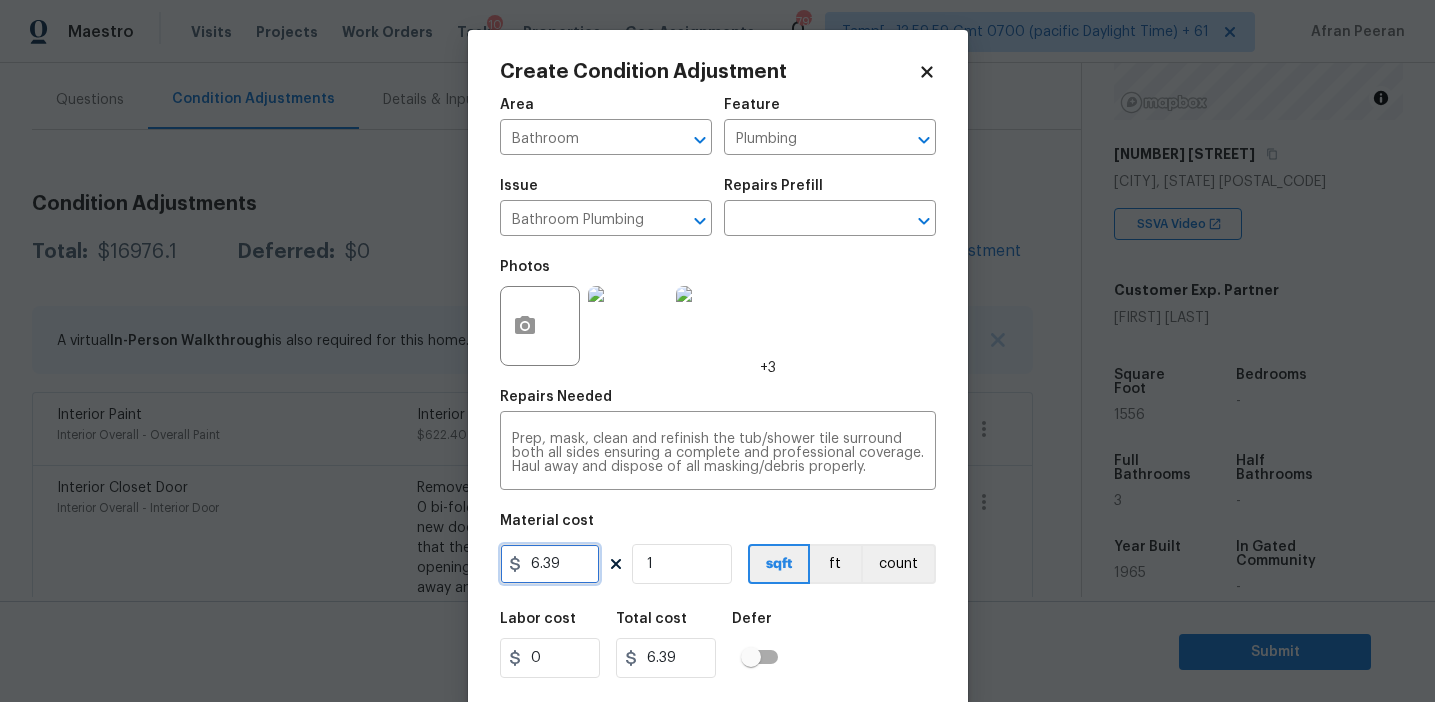 click on "6.39" at bounding box center [550, 564] 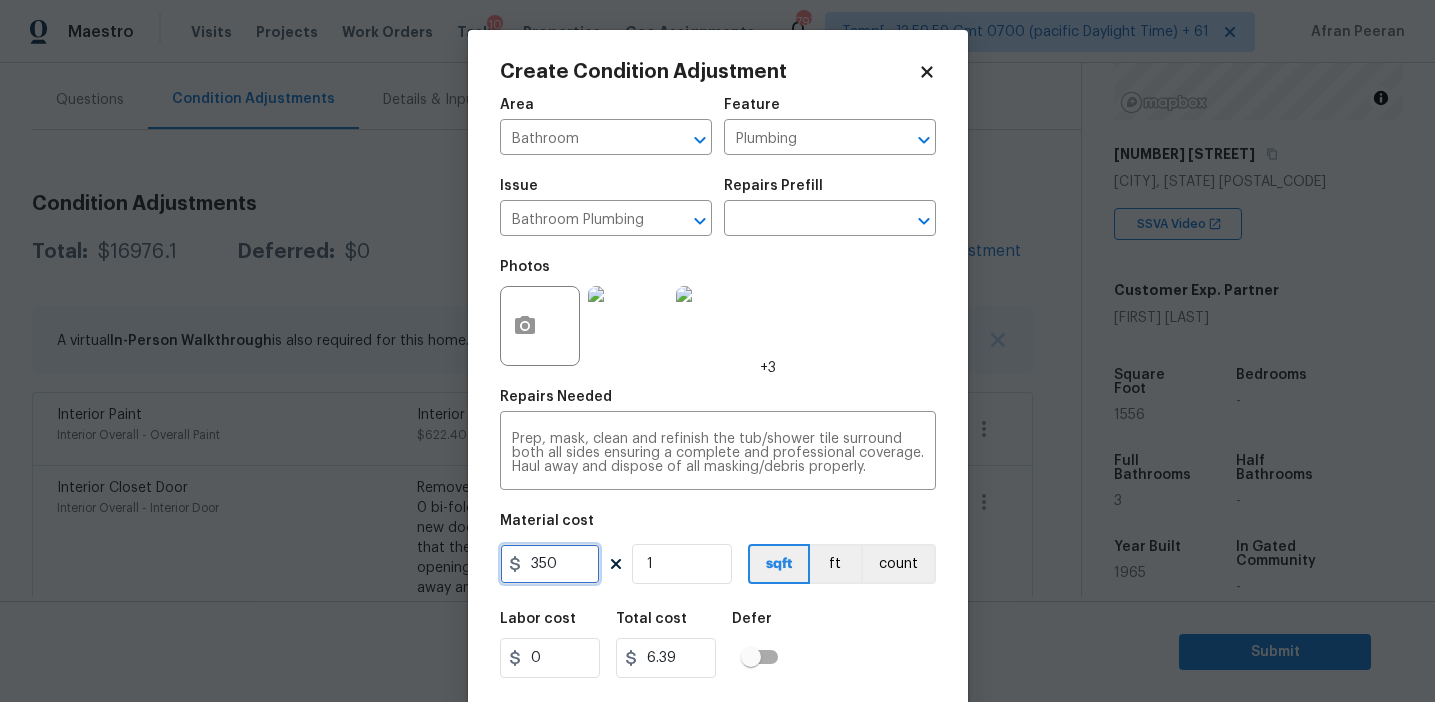 type on "350" 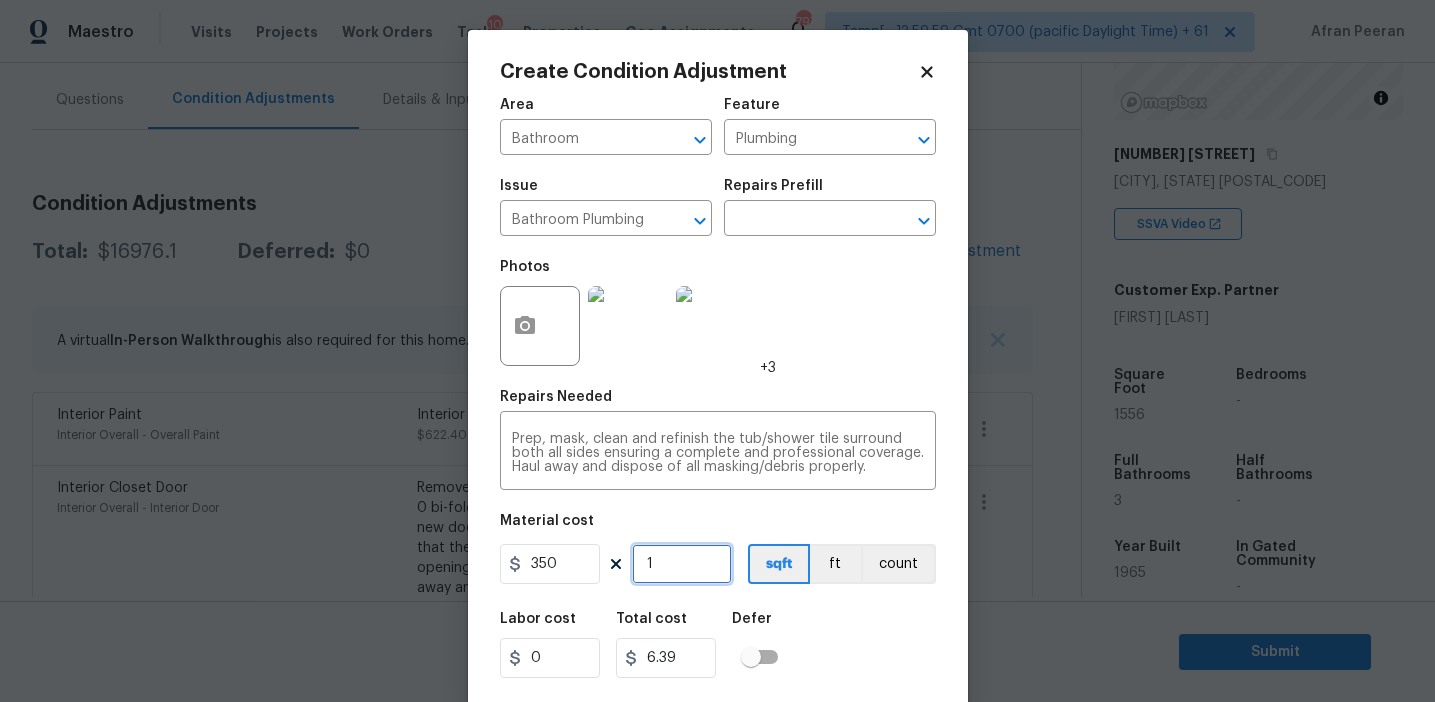 type on "350" 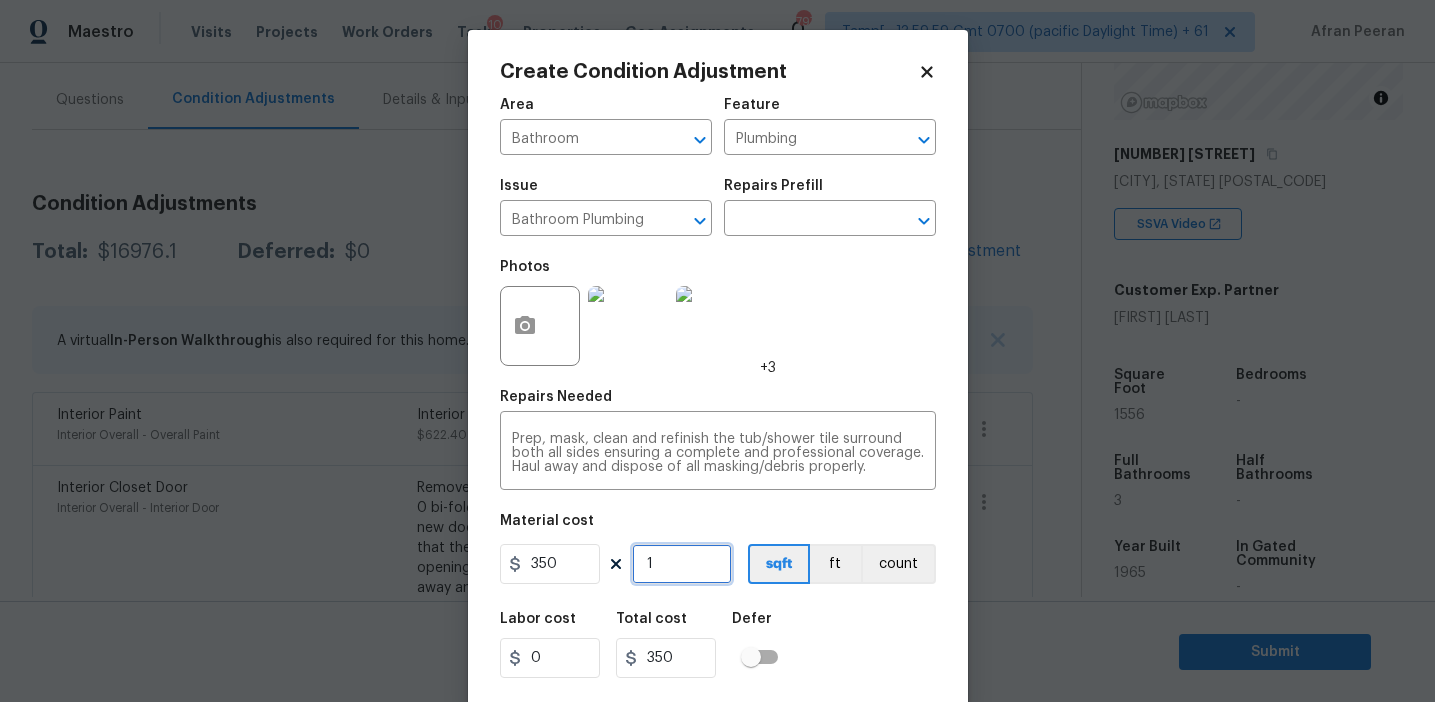 type on "2" 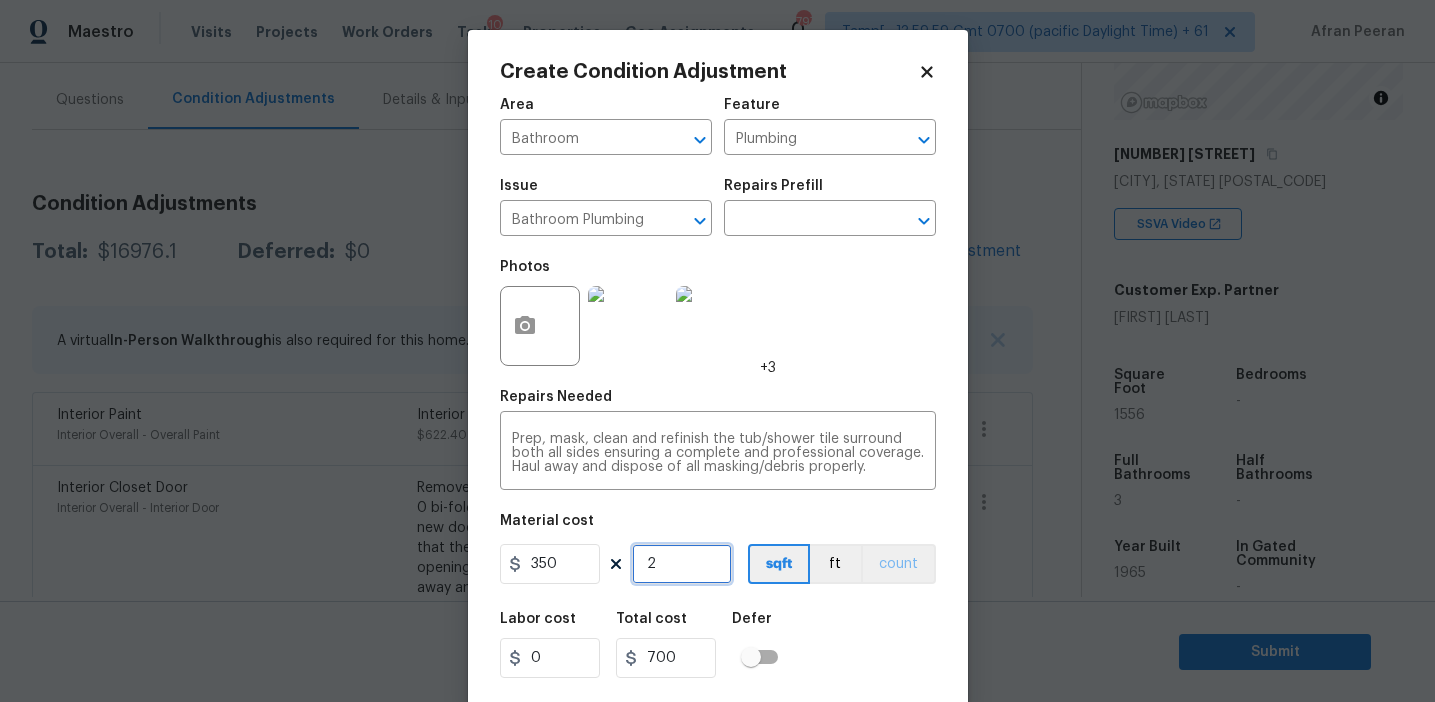 type on "2" 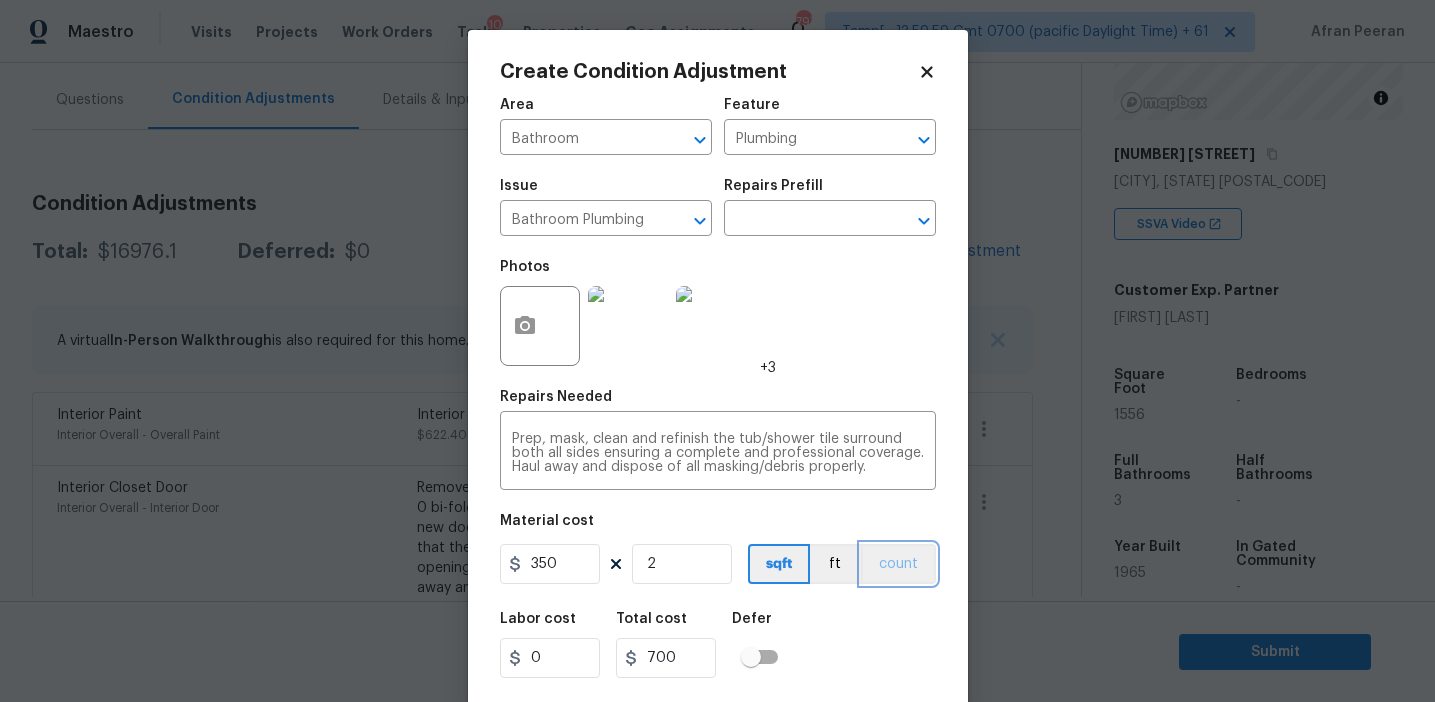 click on "count" at bounding box center (898, 564) 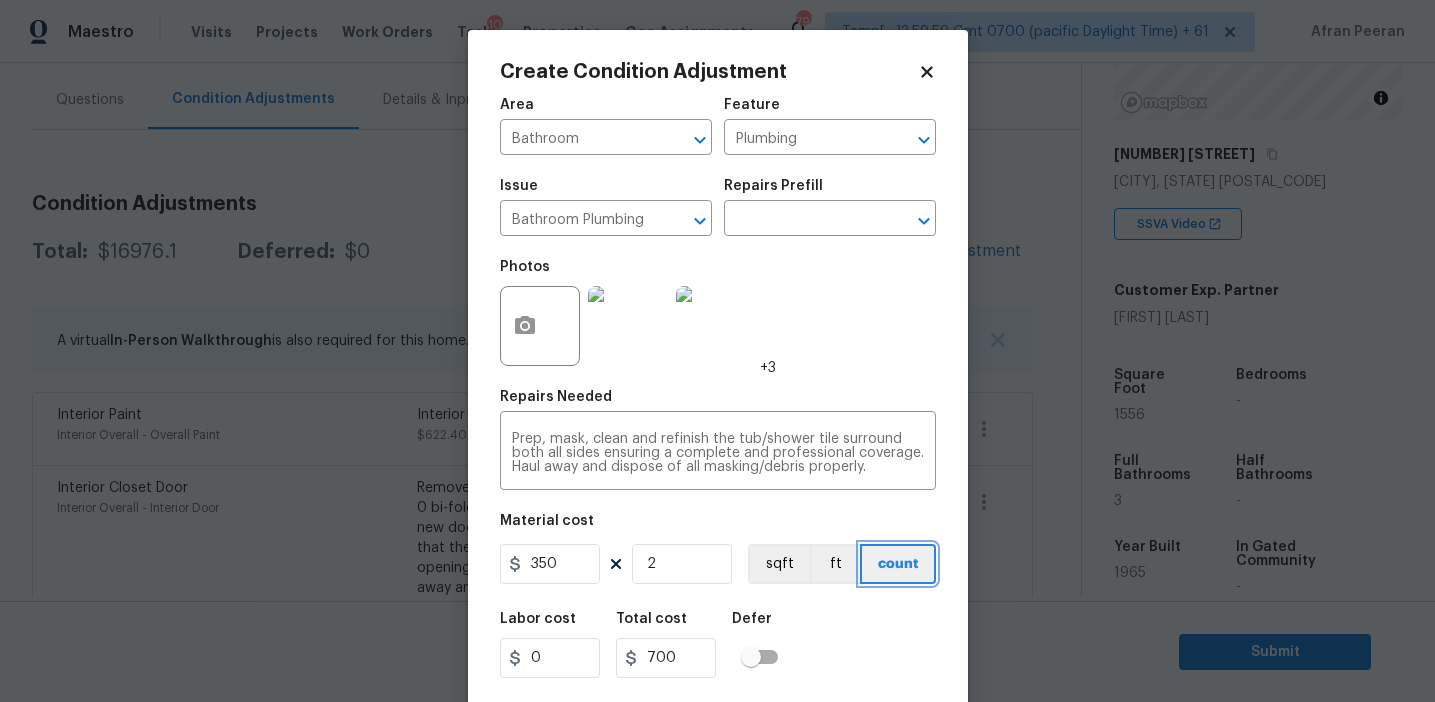 scroll, scrollTop: 45, scrollLeft: 0, axis: vertical 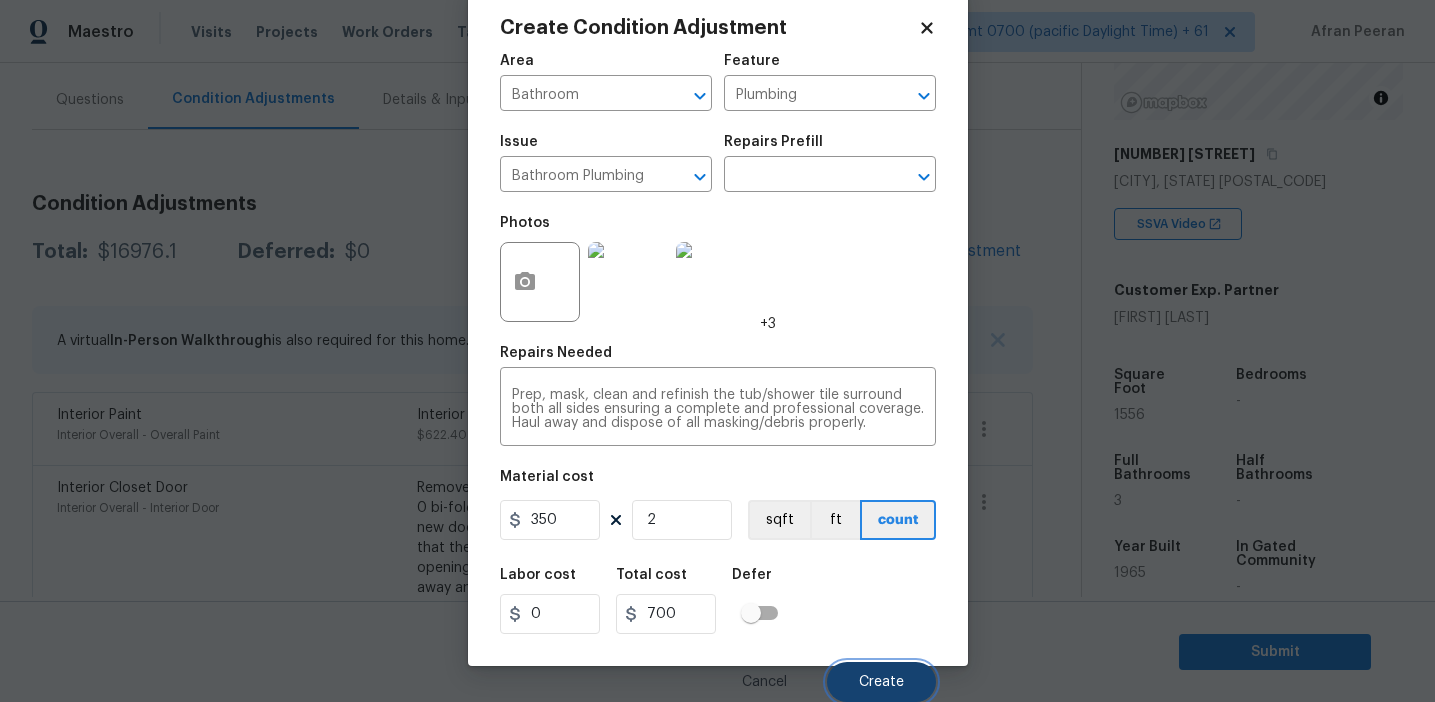 click on "Create" at bounding box center [881, 682] 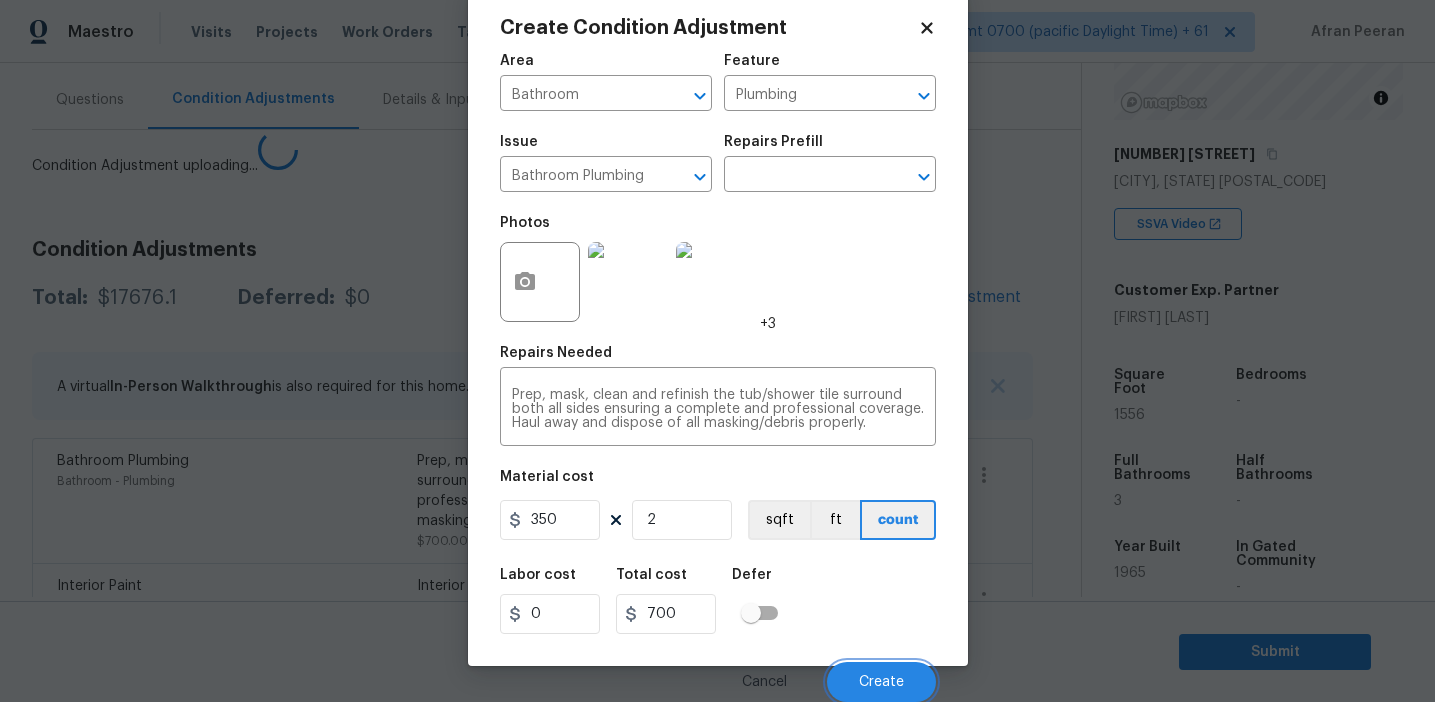 scroll, scrollTop: 38, scrollLeft: 0, axis: vertical 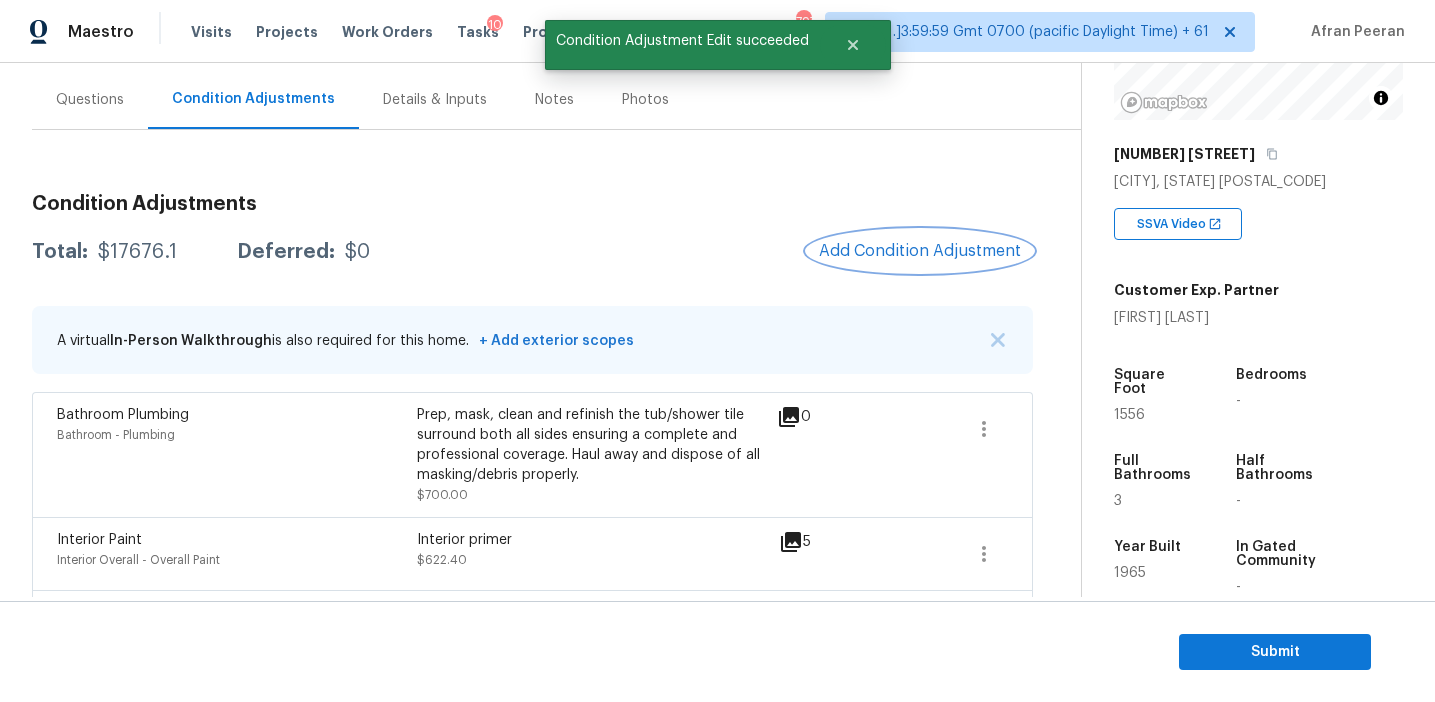 click on "Add Condition Adjustment" at bounding box center [920, 251] 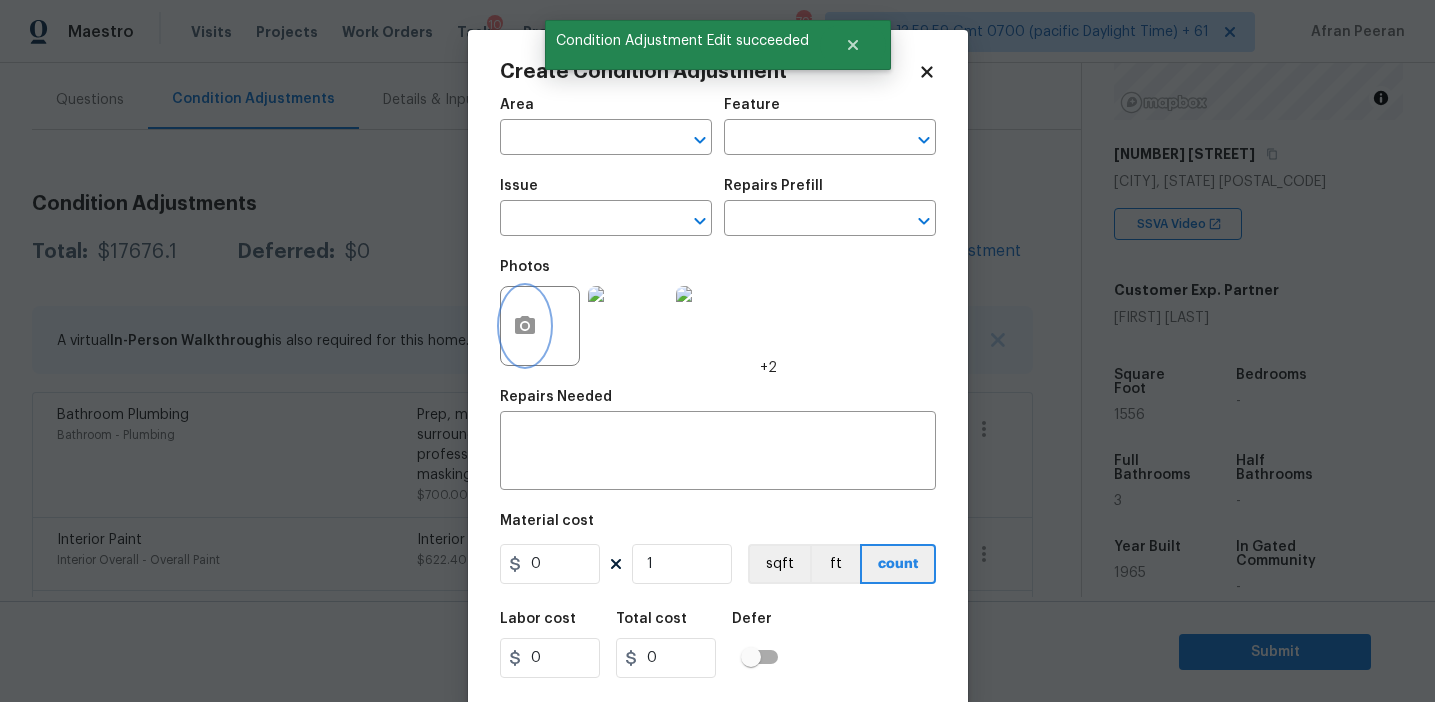 click 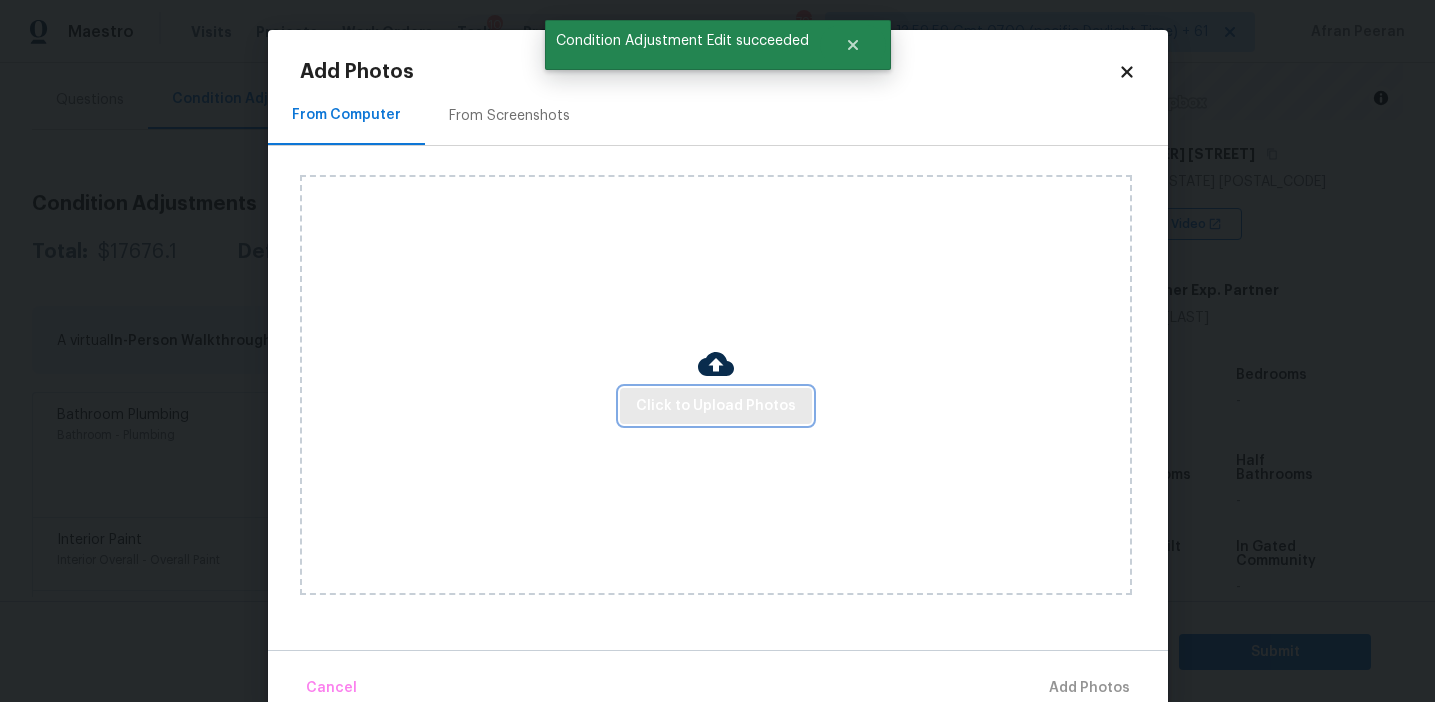 click on "Click to Upload Photos" at bounding box center [716, 406] 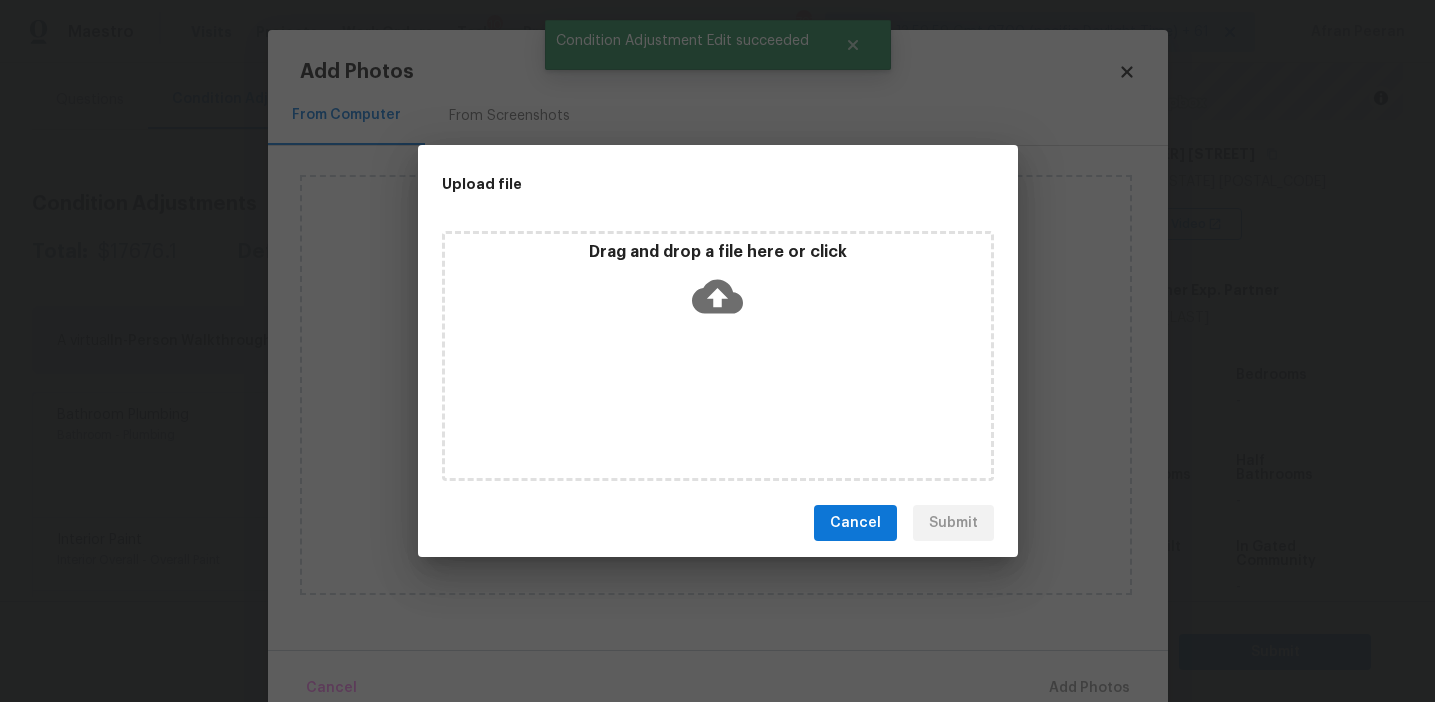 click on "Drag and drop a file here or click" at bounding box center [718, 356] 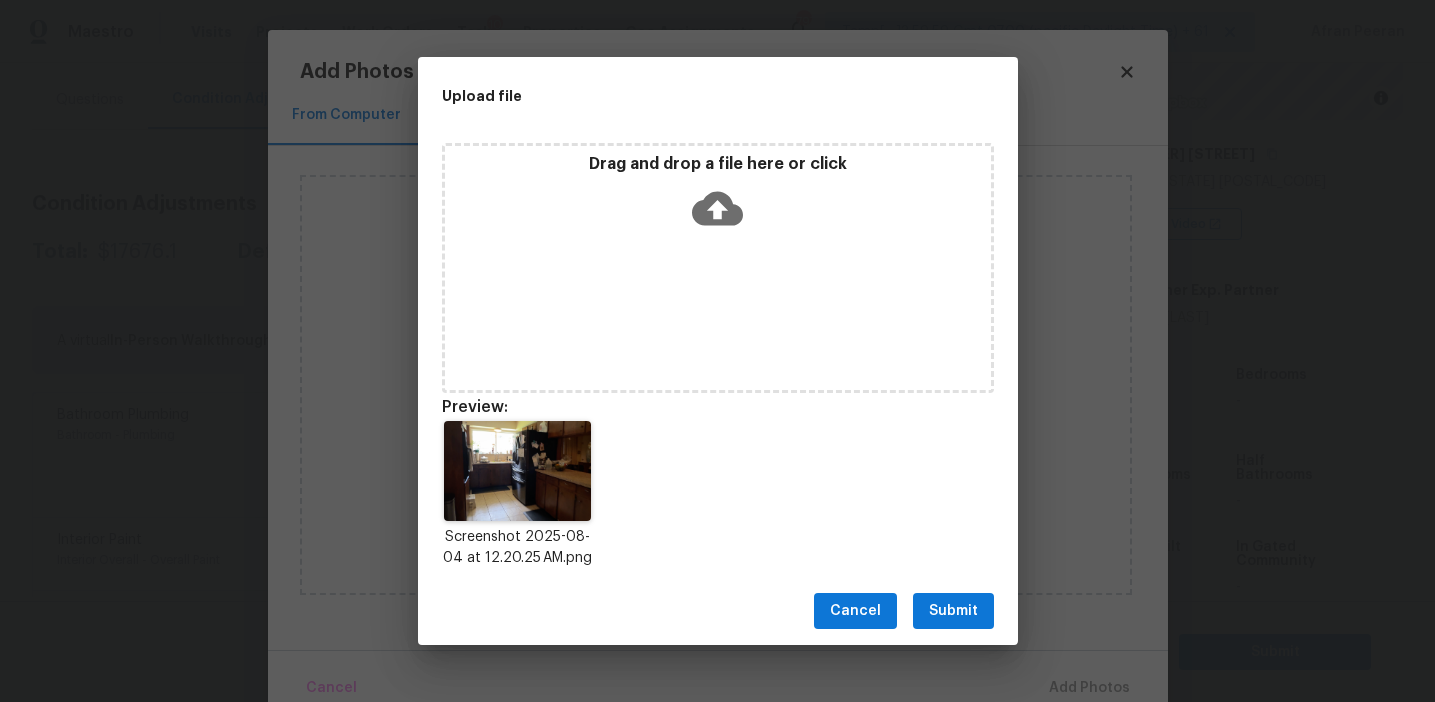click on "Submit" at bounding box center [953, 611] 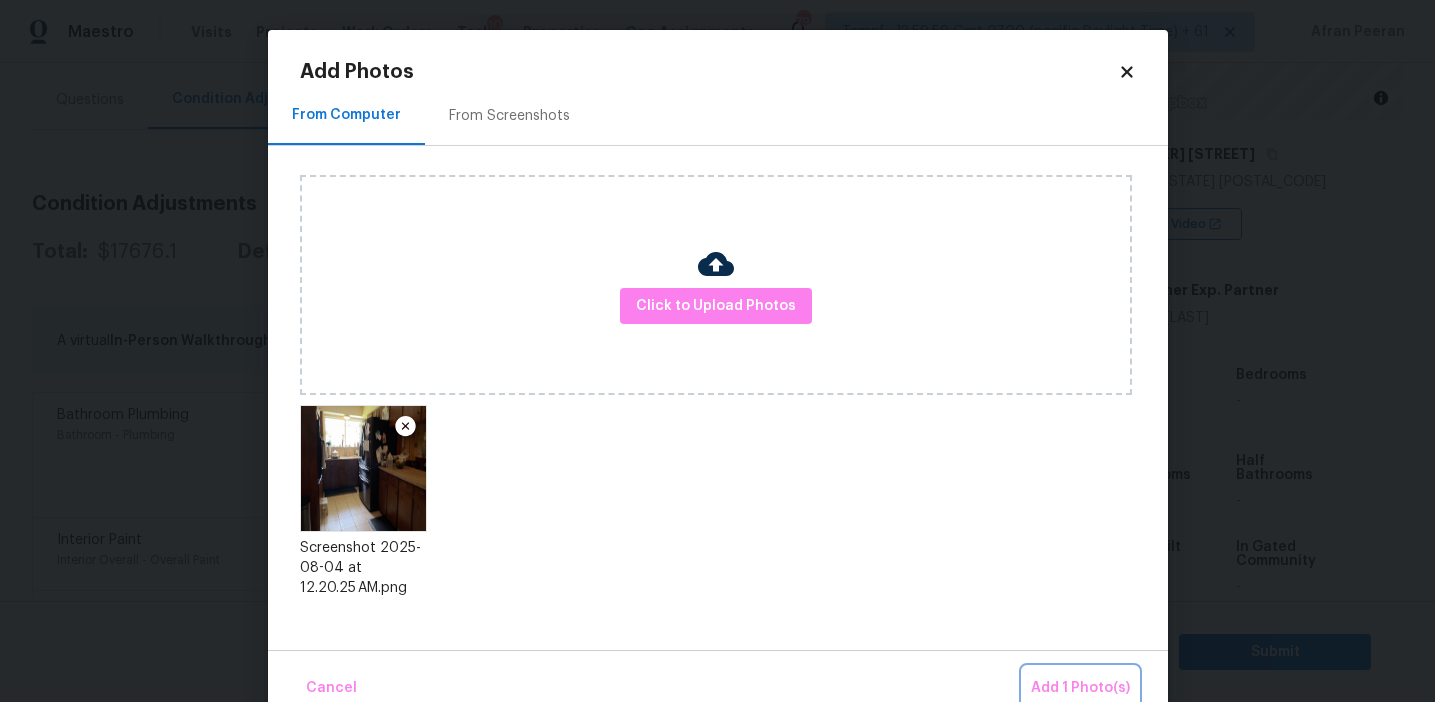 click on "Add 1 Photo(s)" at bounding box center (1080, 688) 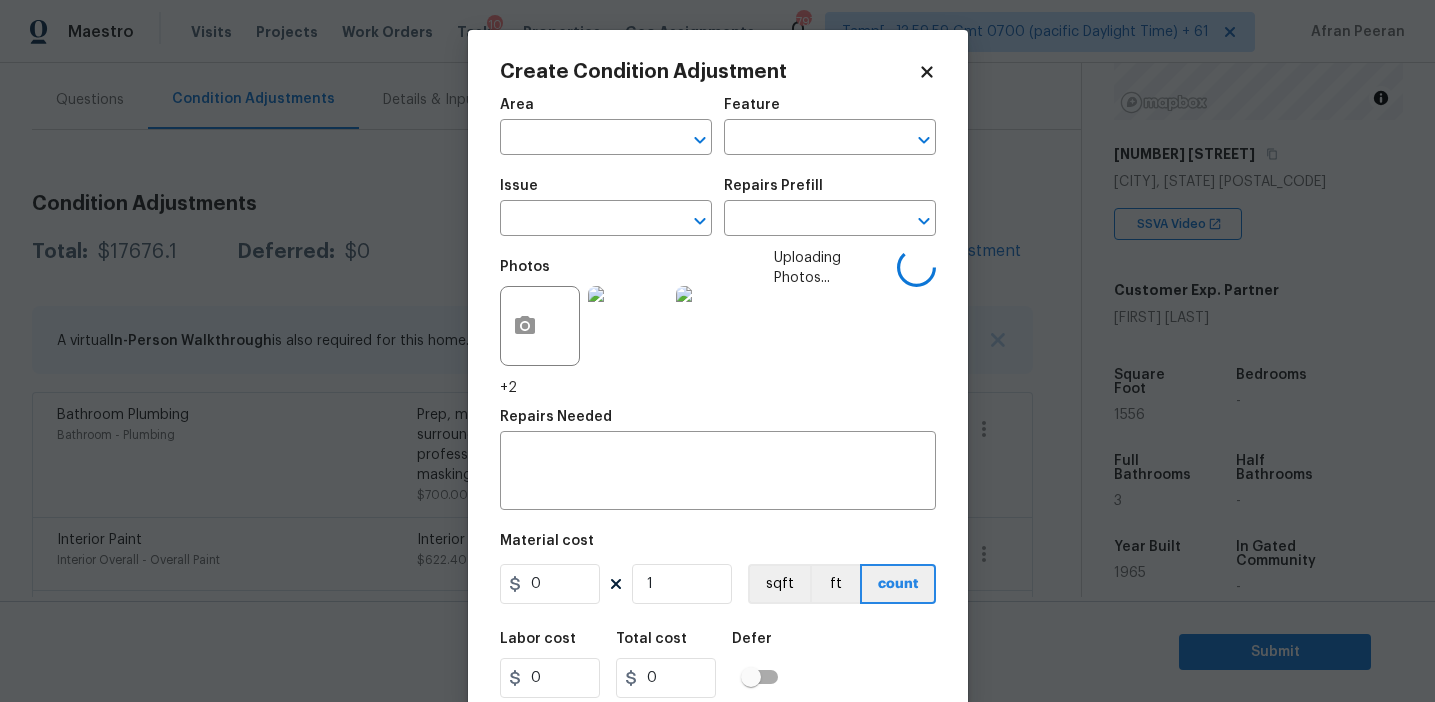click on "Uploading Photos..." at bounding box center (835, 323) 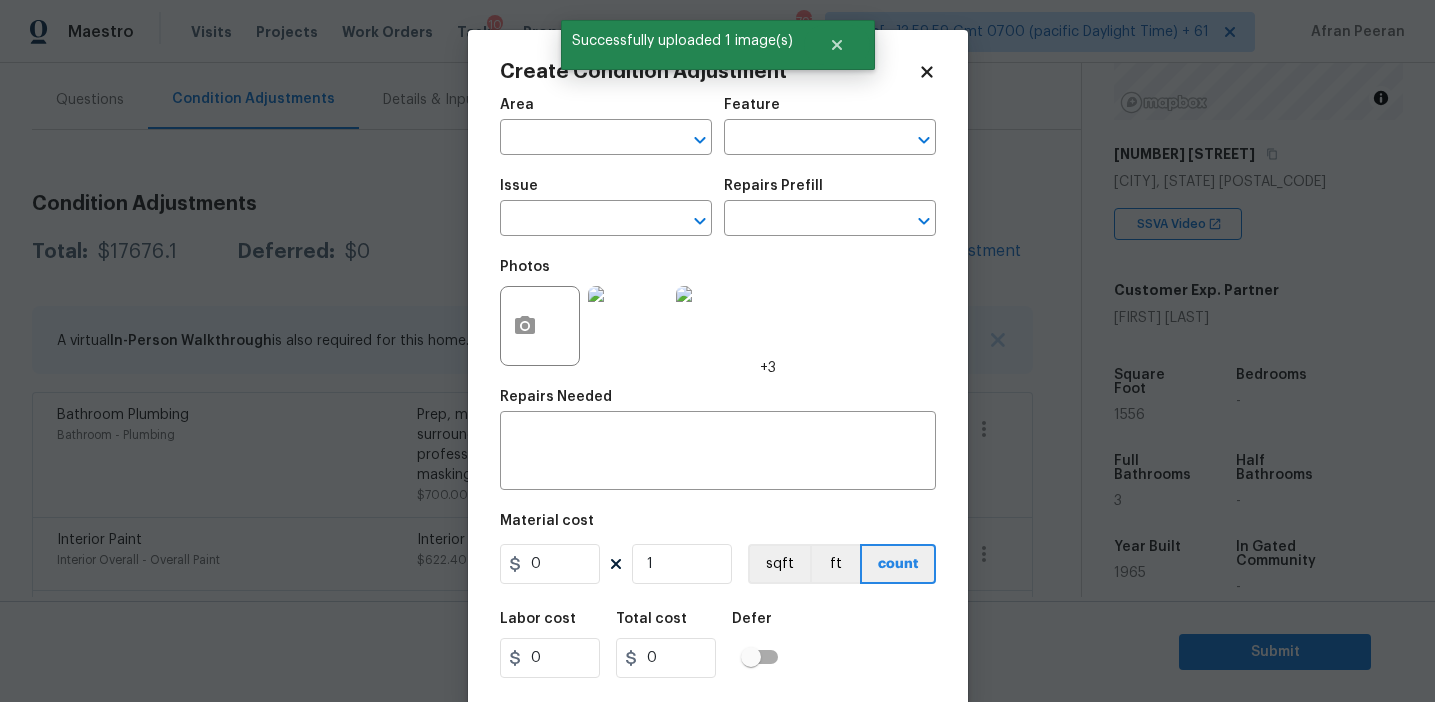 click on "Area ​" at bounding box center (606, 126) 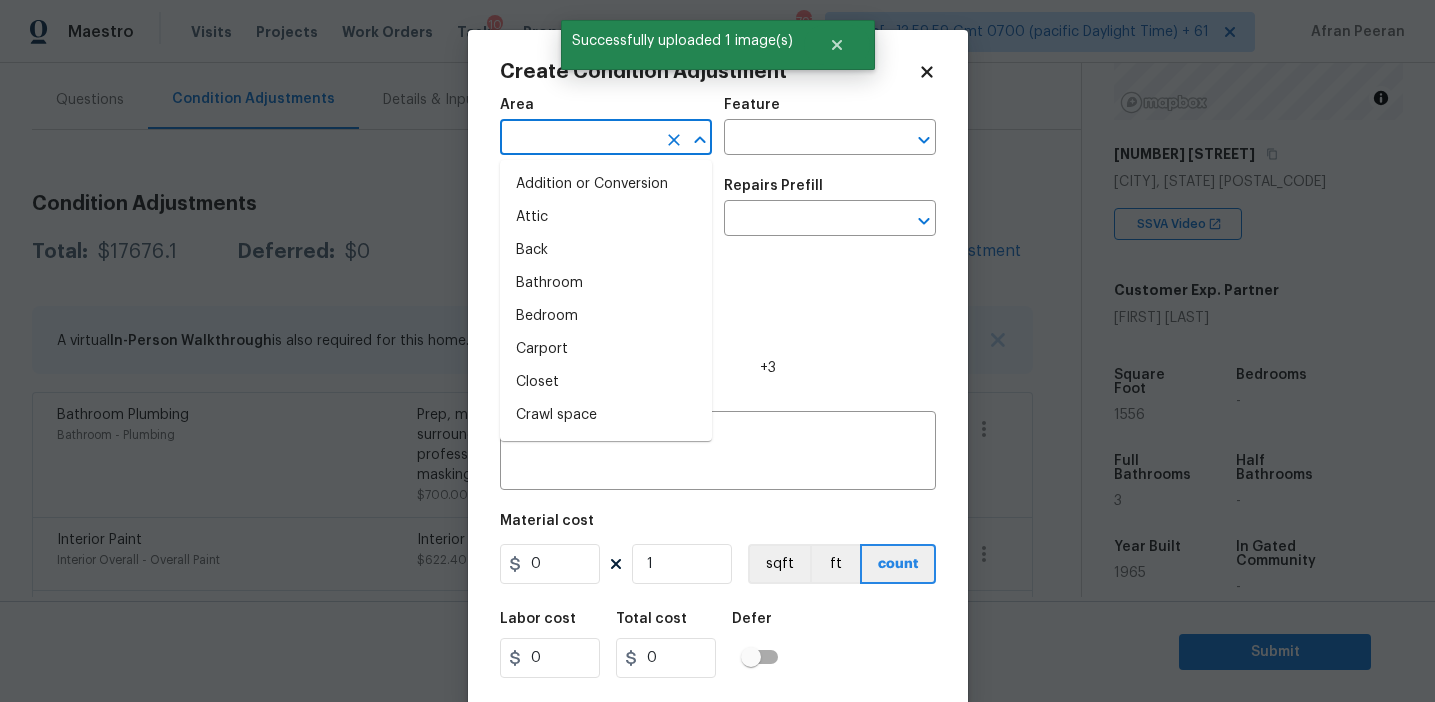 click at bounding box center (578, 139) 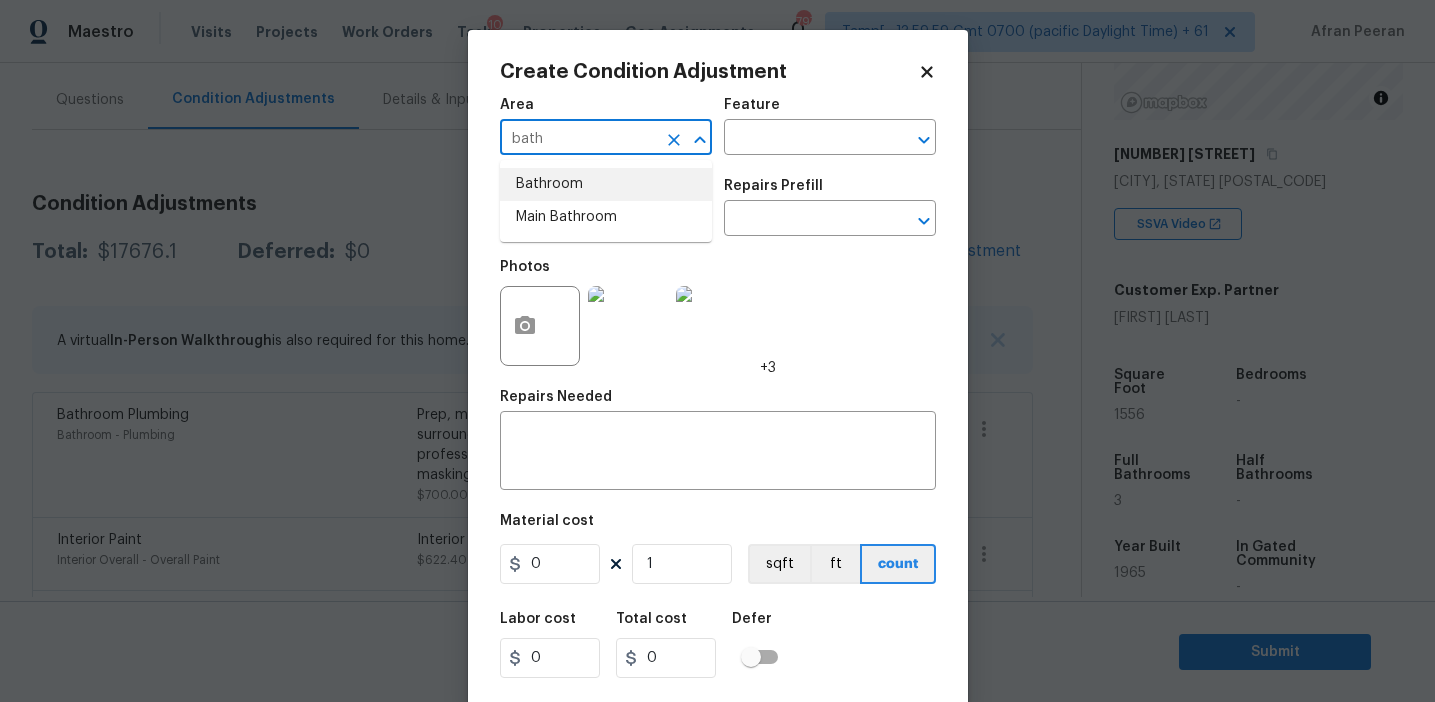 click on "Bathroom" at bounding box center [606, 184] 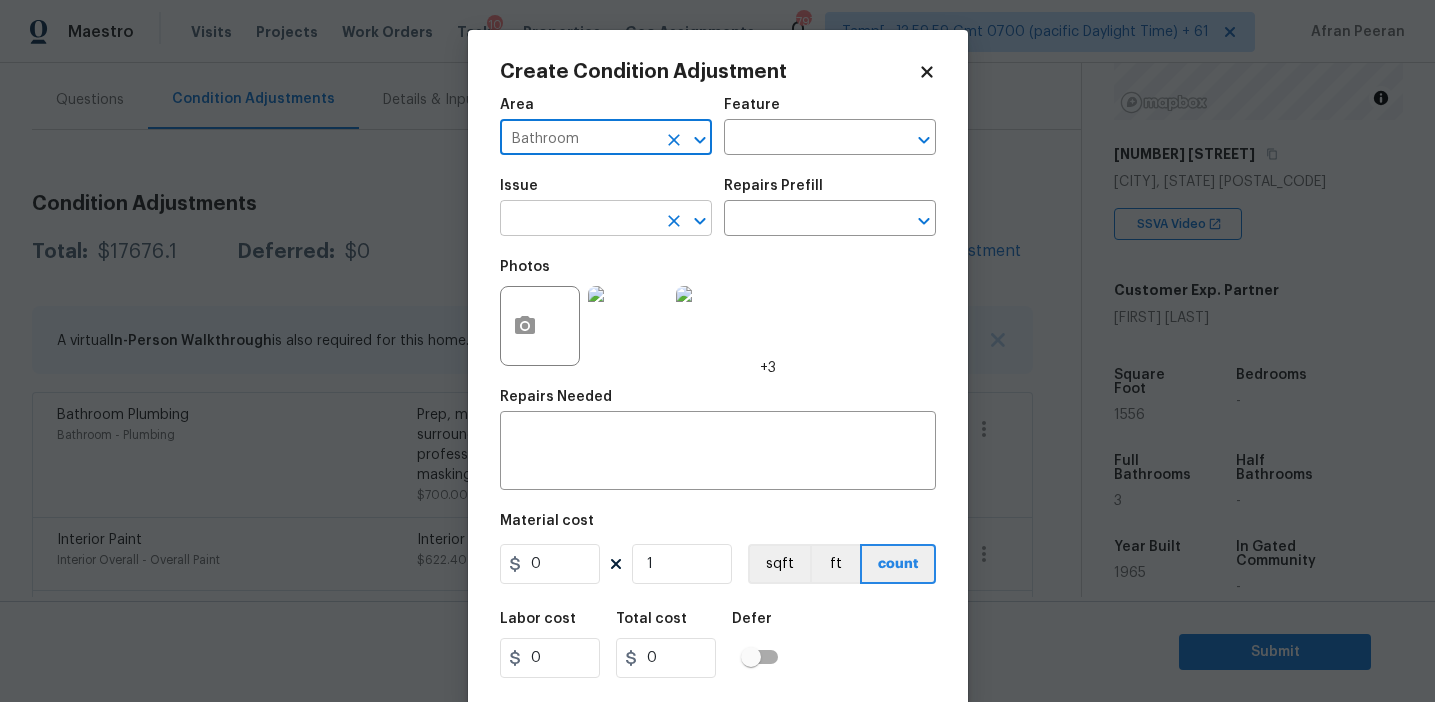type on "Bathroom" 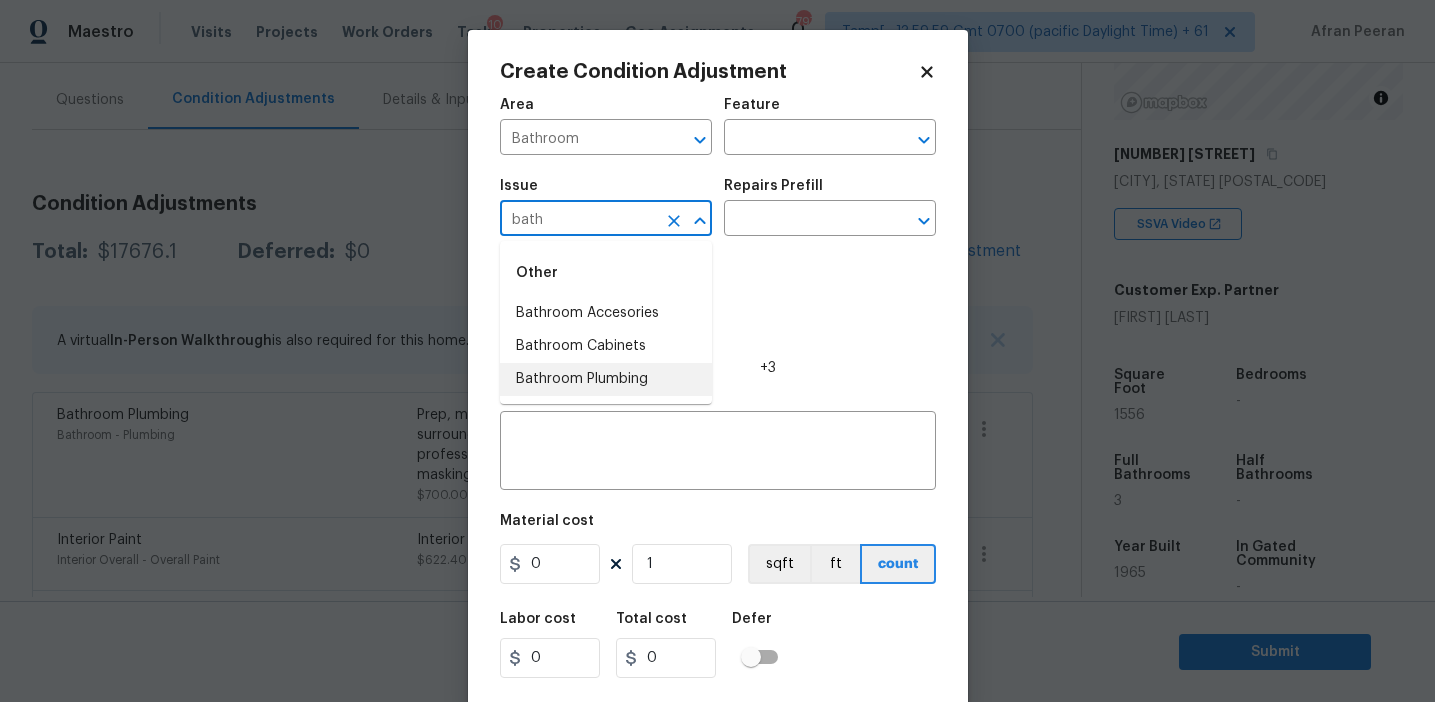 click on "Bathroom Plumbing" at bounding box center (606, 379) 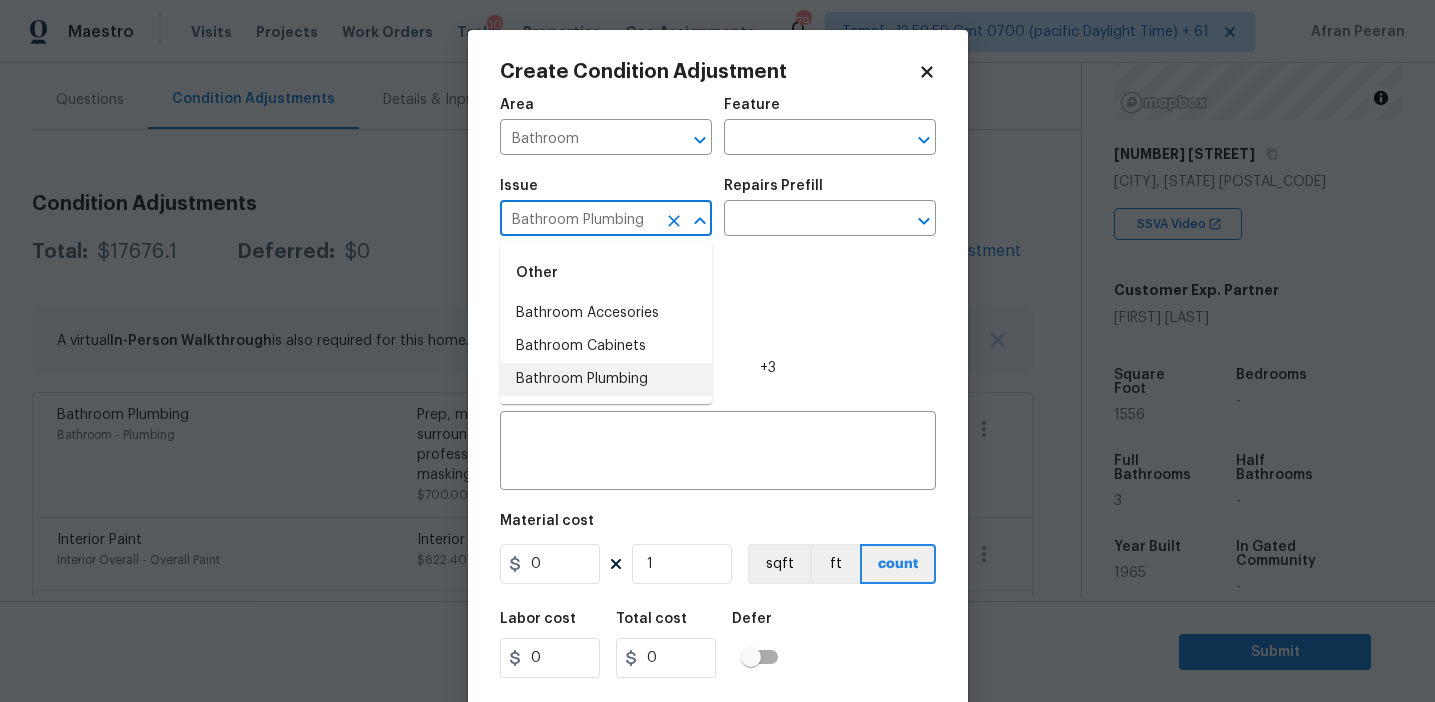 type on "Bathroom Plumbing" 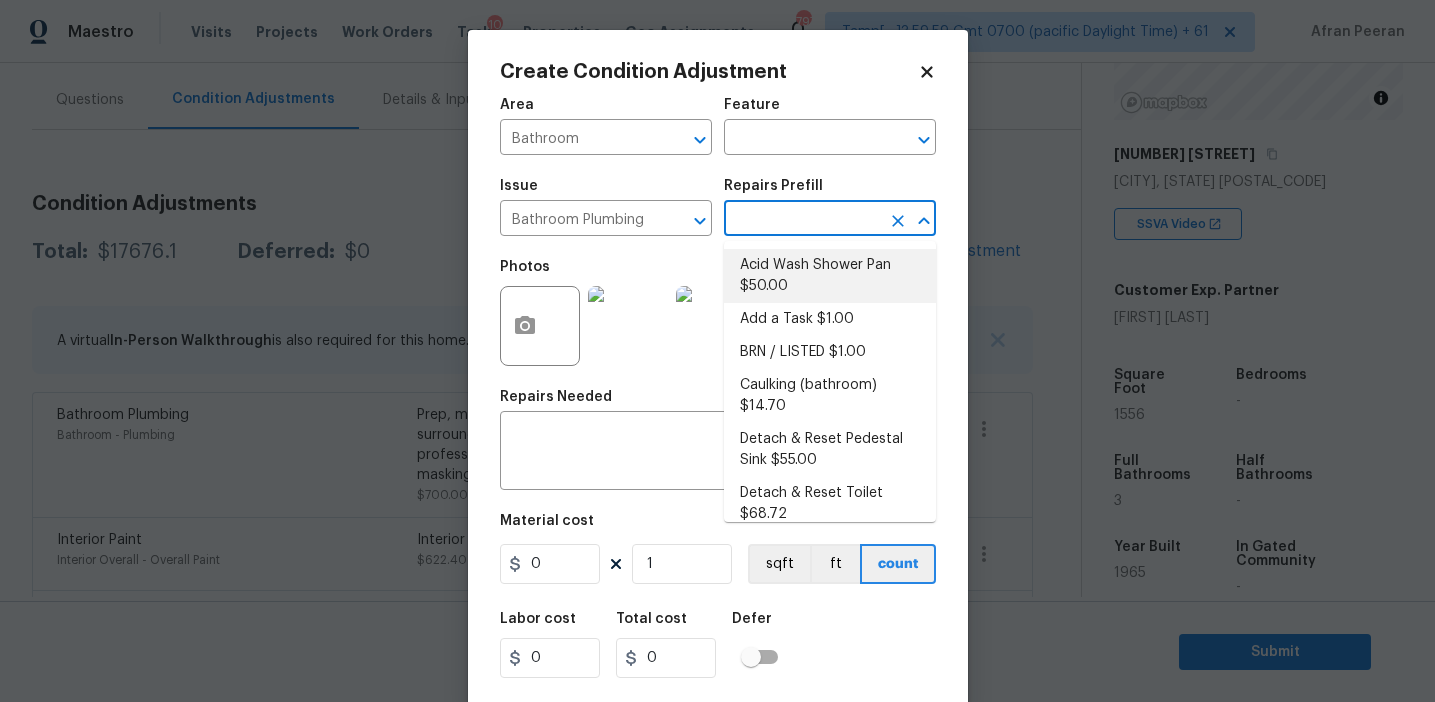 click on "Acid Wash Shower Pan $50.00" at bounding box center (830, 276) 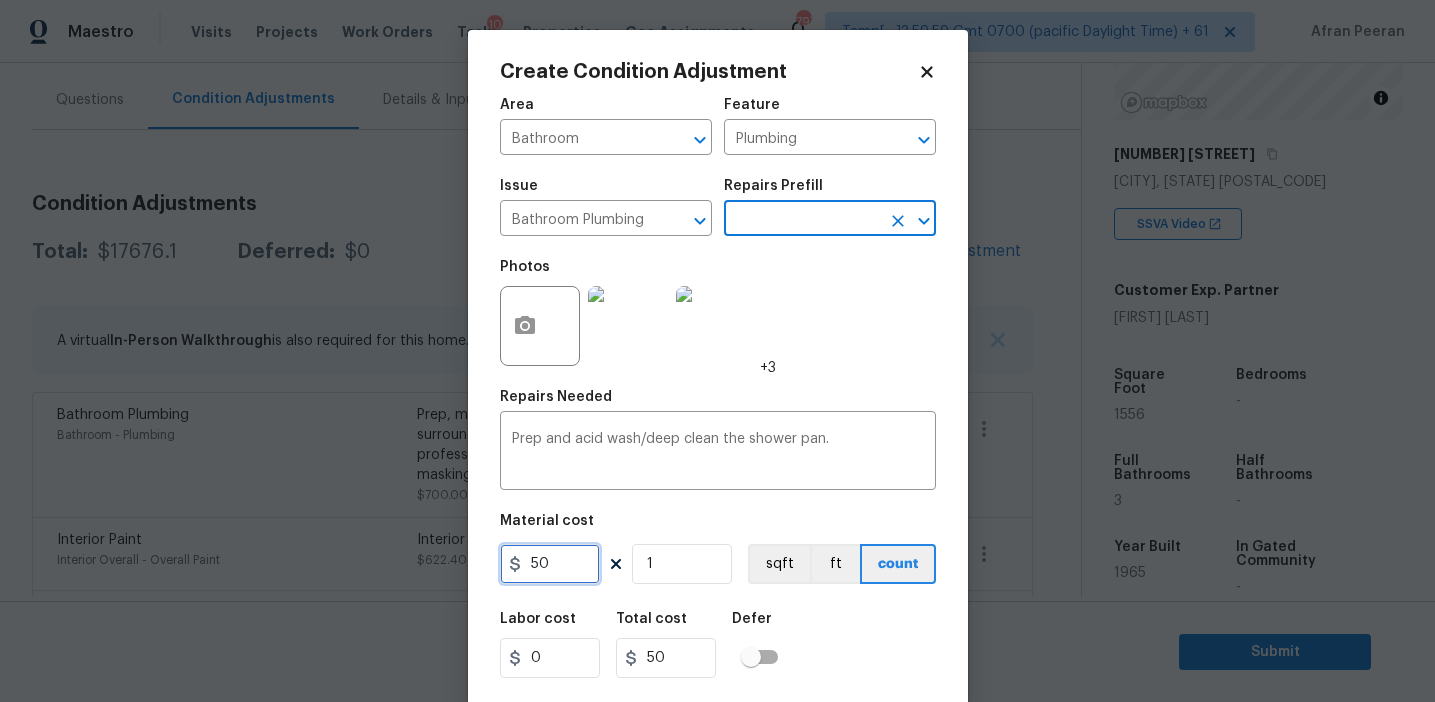 click on "50" at bounding box center (550, 564) 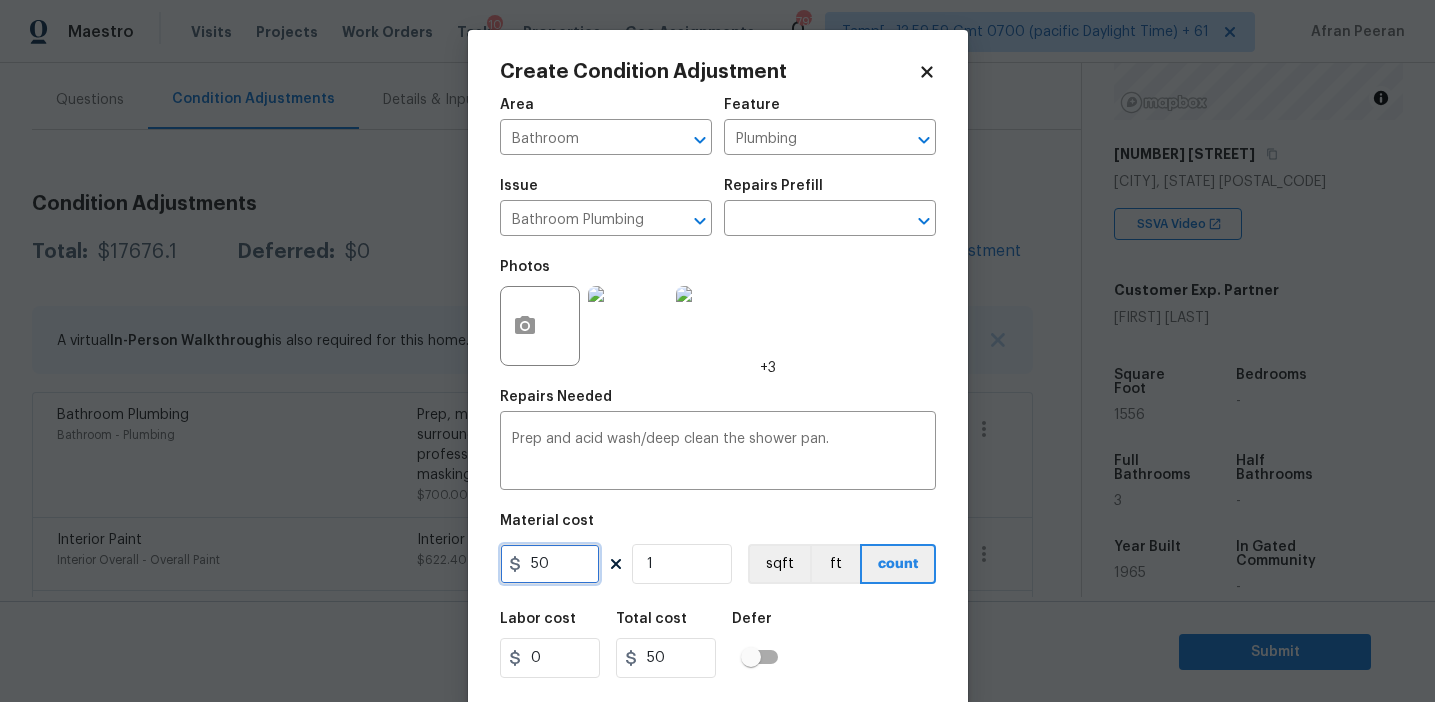 click on "50" at bounding box center (550, 564) 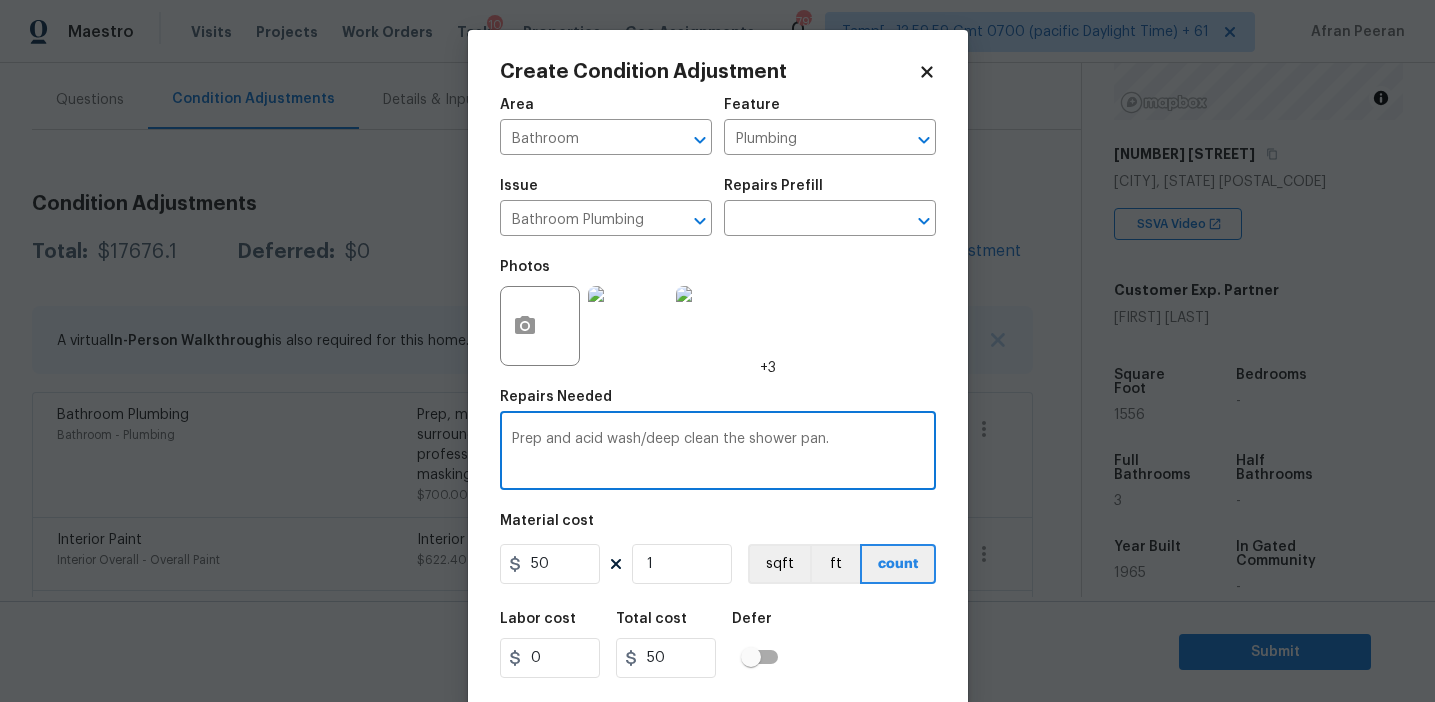 click on "Prep and acid wash/deep clean the shower pan." at bounding box center (718, 453) 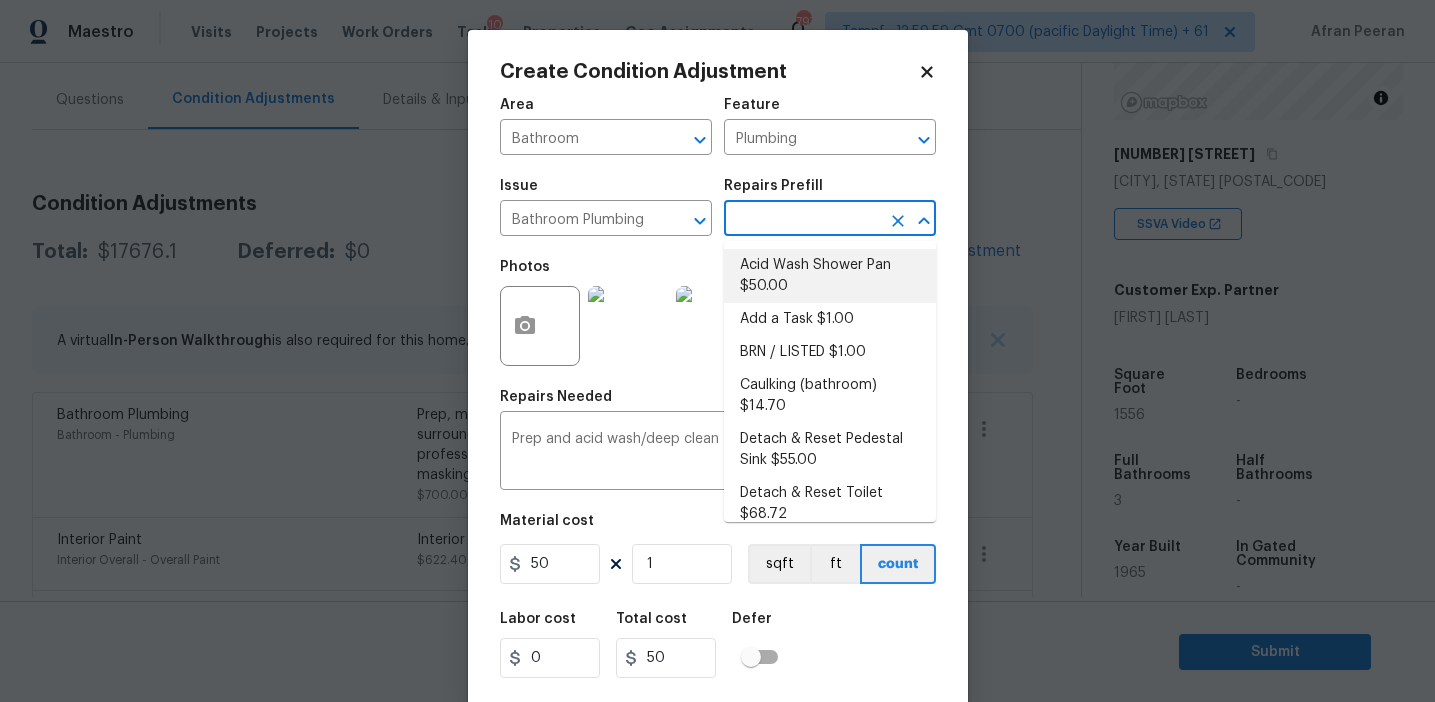 click at bounding box center [802, 220] 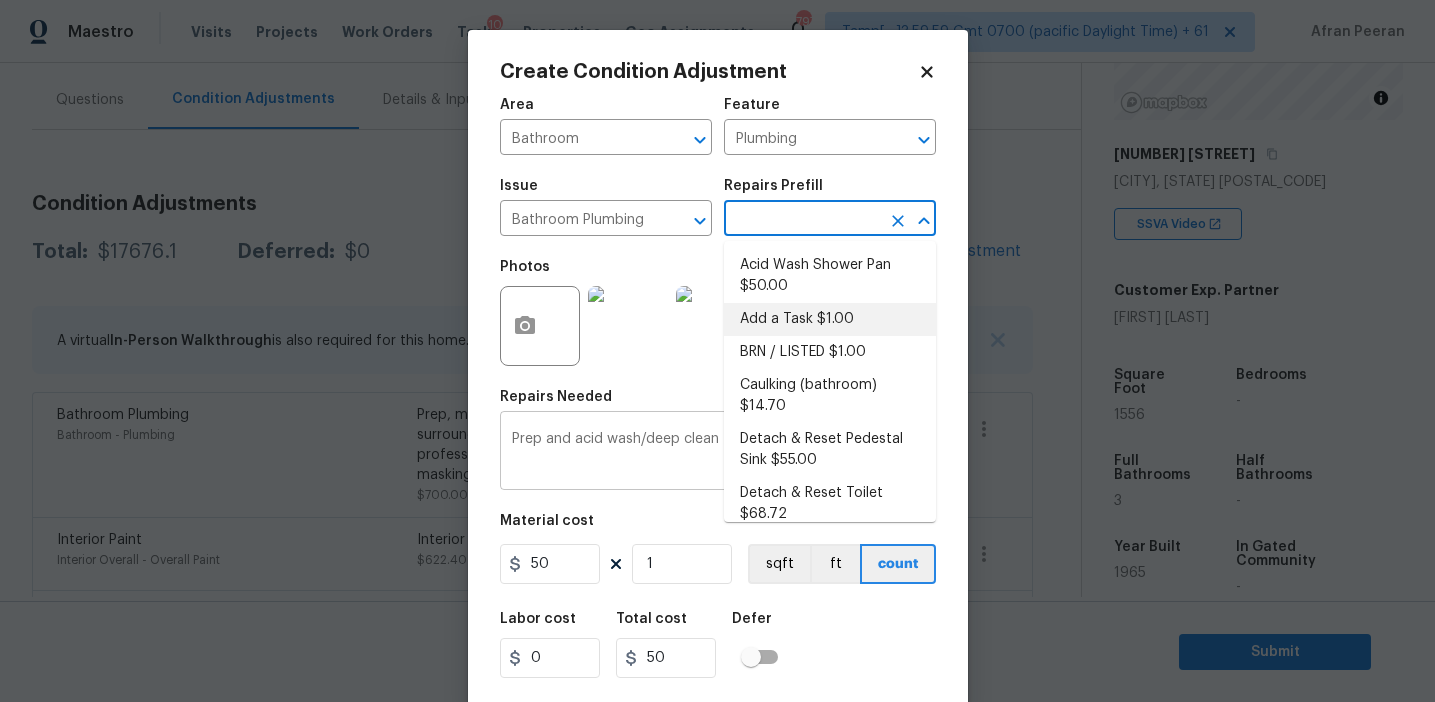 click on "Prep and acid wash/deep clean the shower pan. x ​" at bounding box center (718, 453) 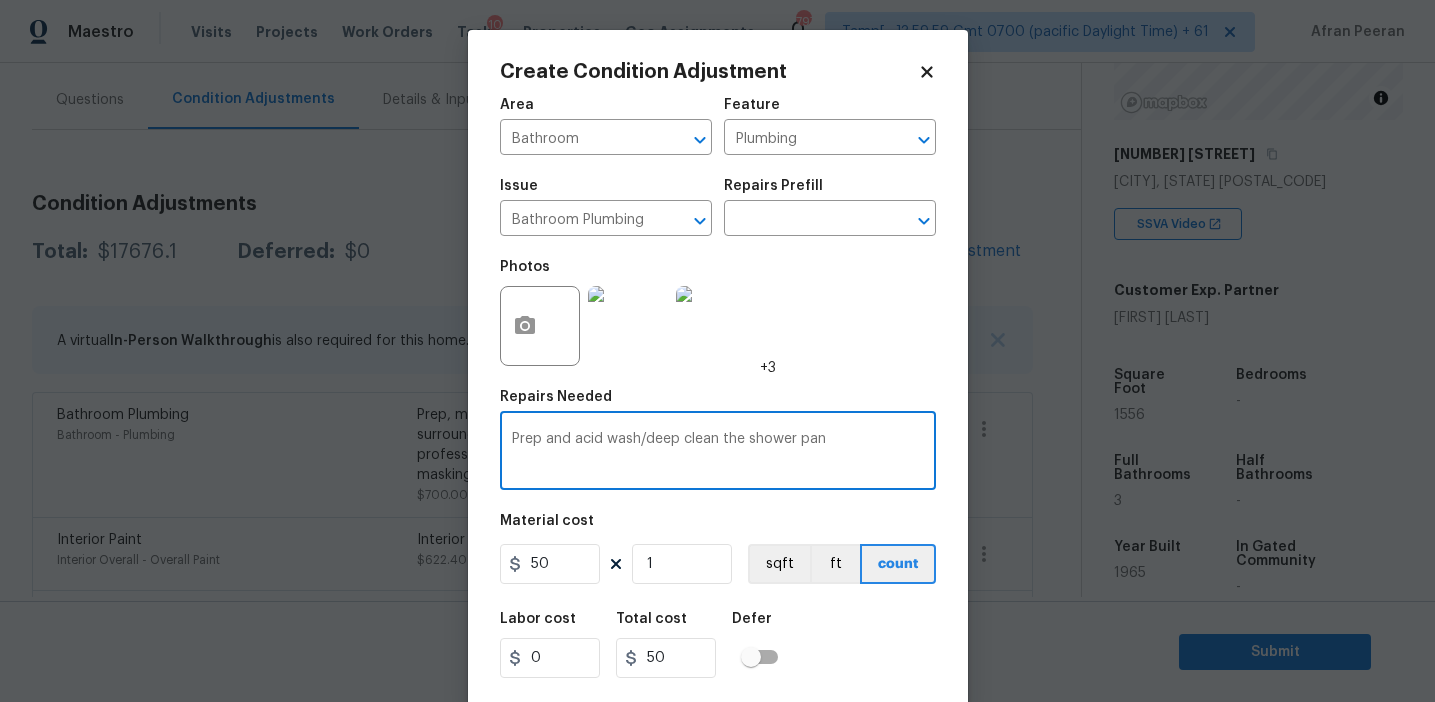 type on "Prep and acid wash/deep clean the shower pan" 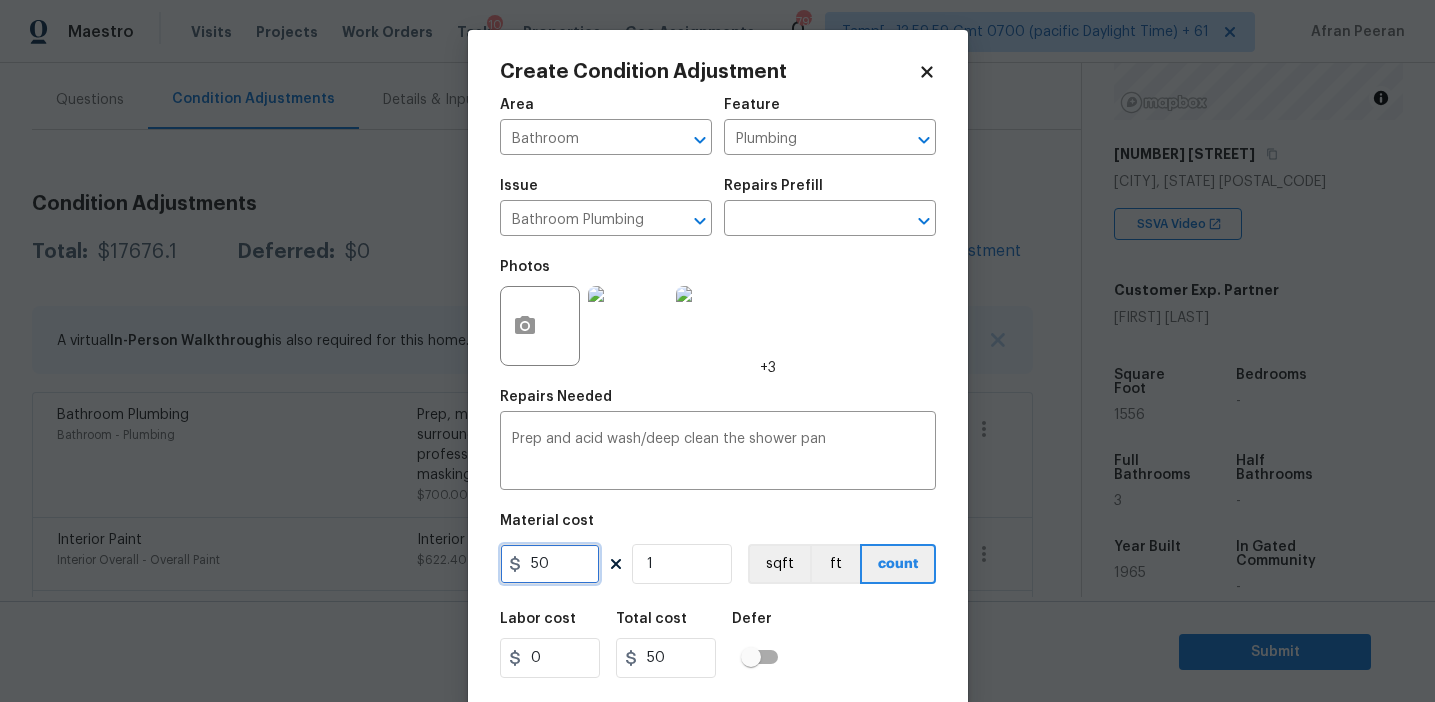click on "50" at bounding box center (550, 564) 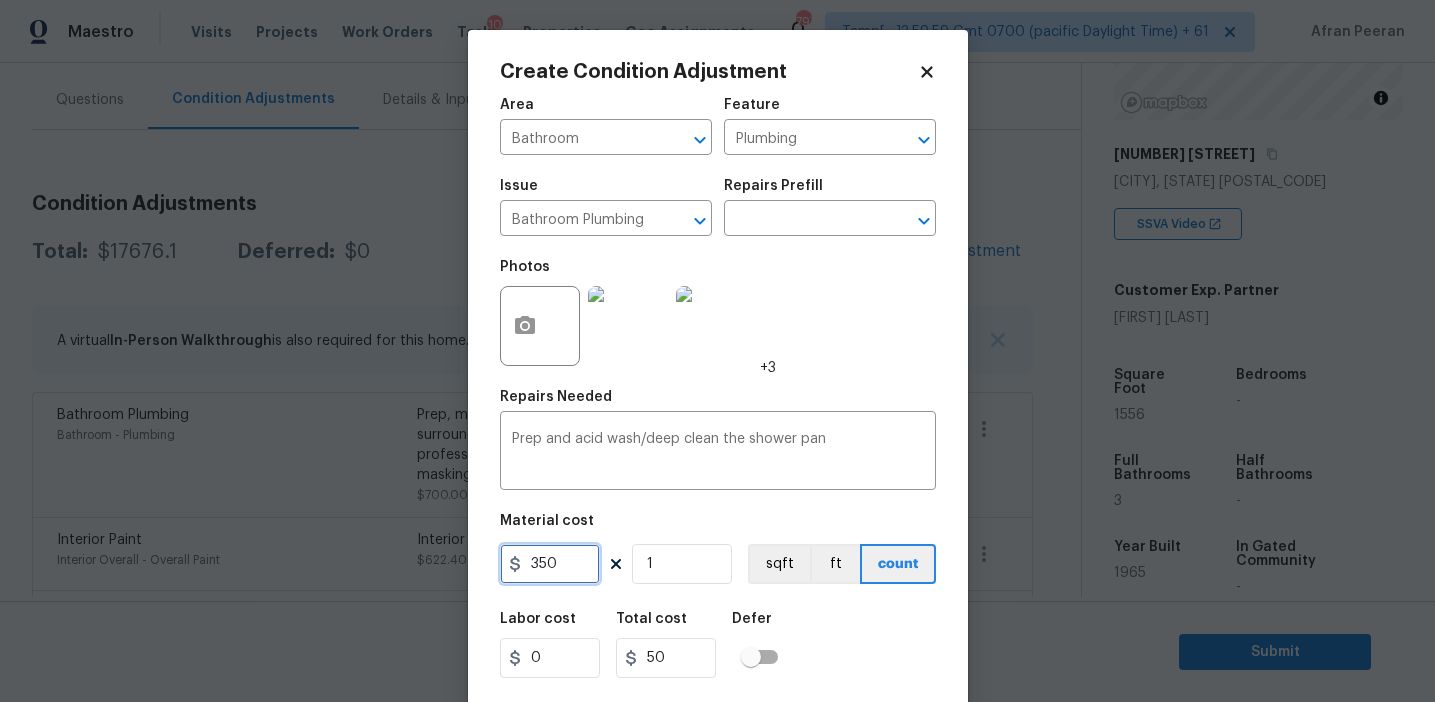 type on "350" 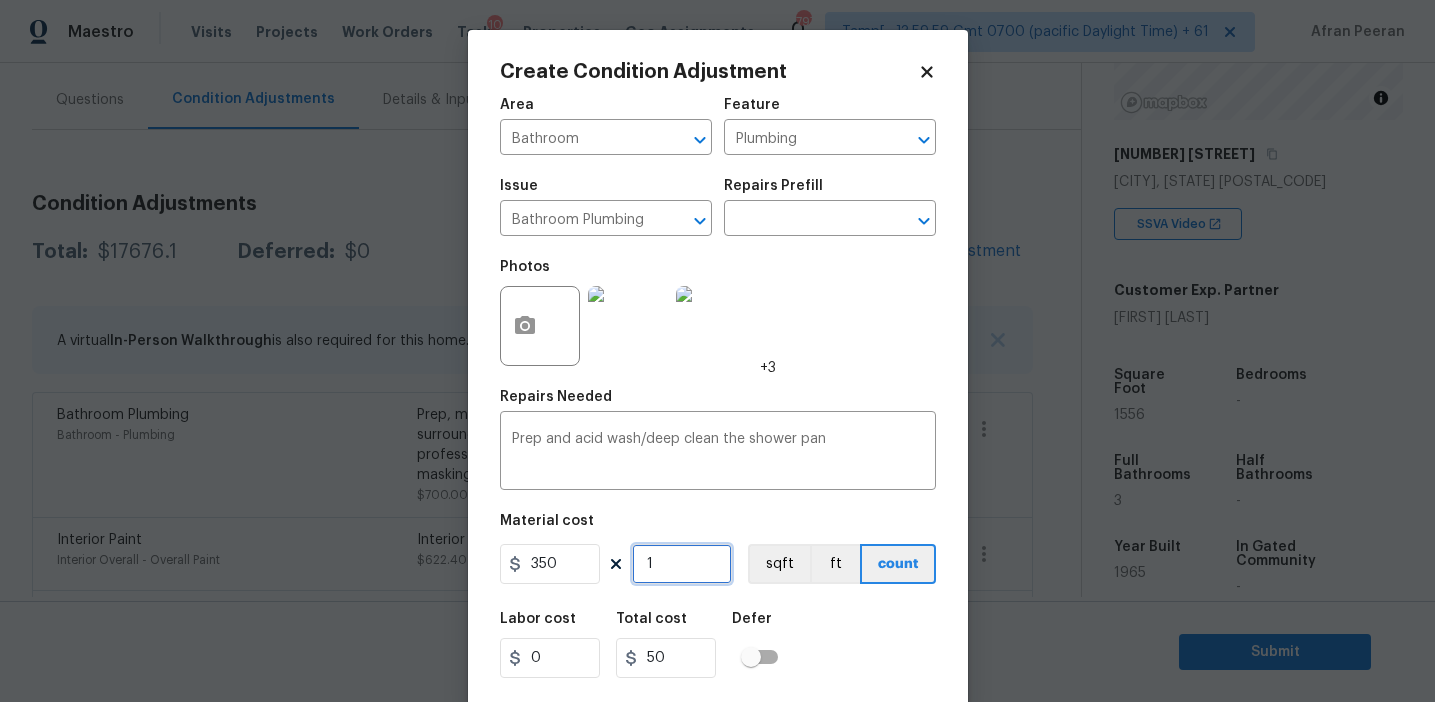 type on "350" 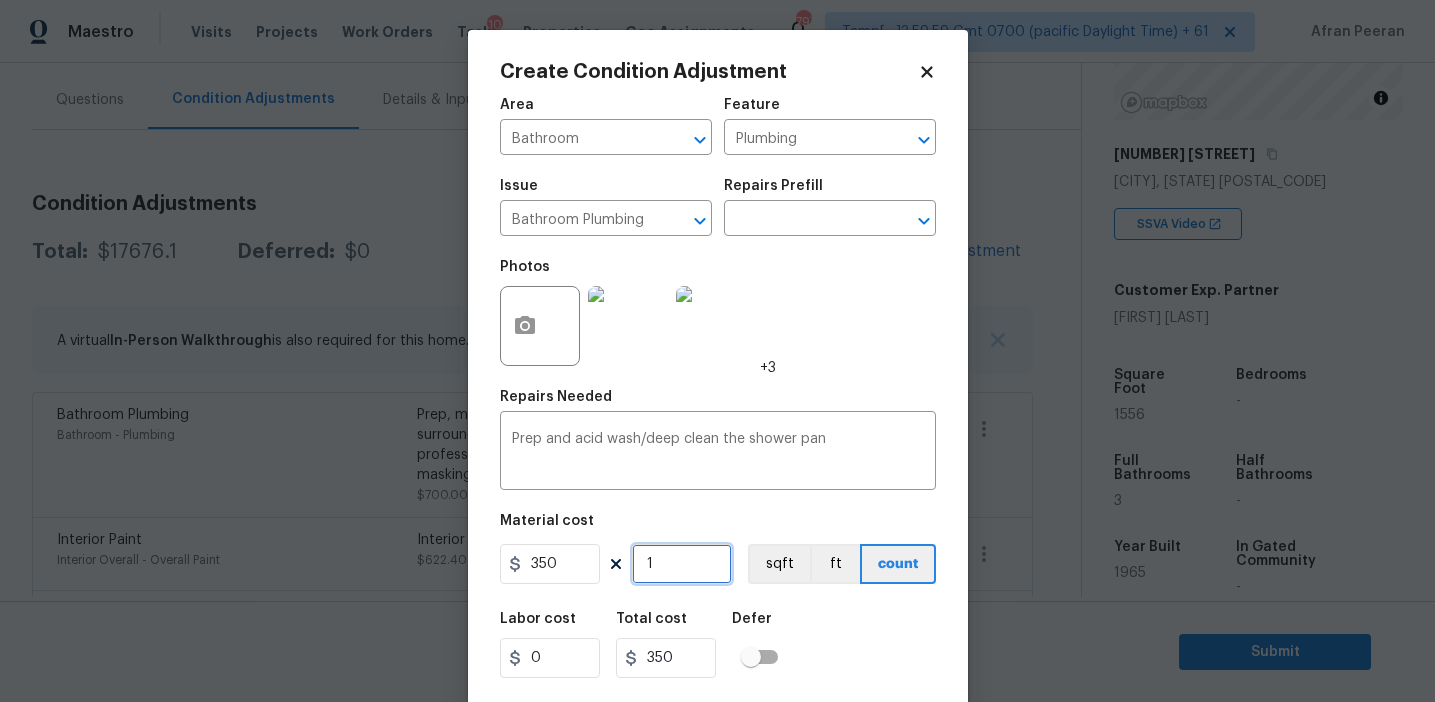 type on "2" 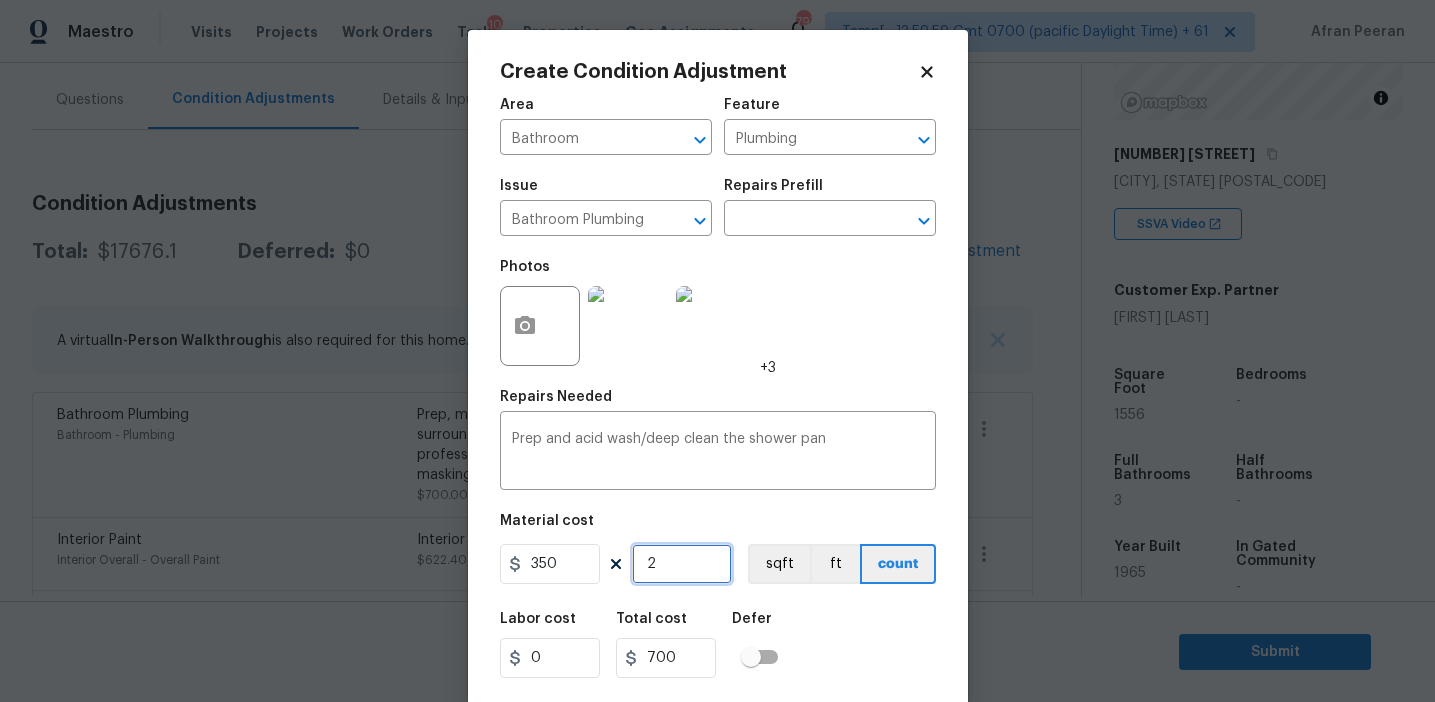 type on "2" 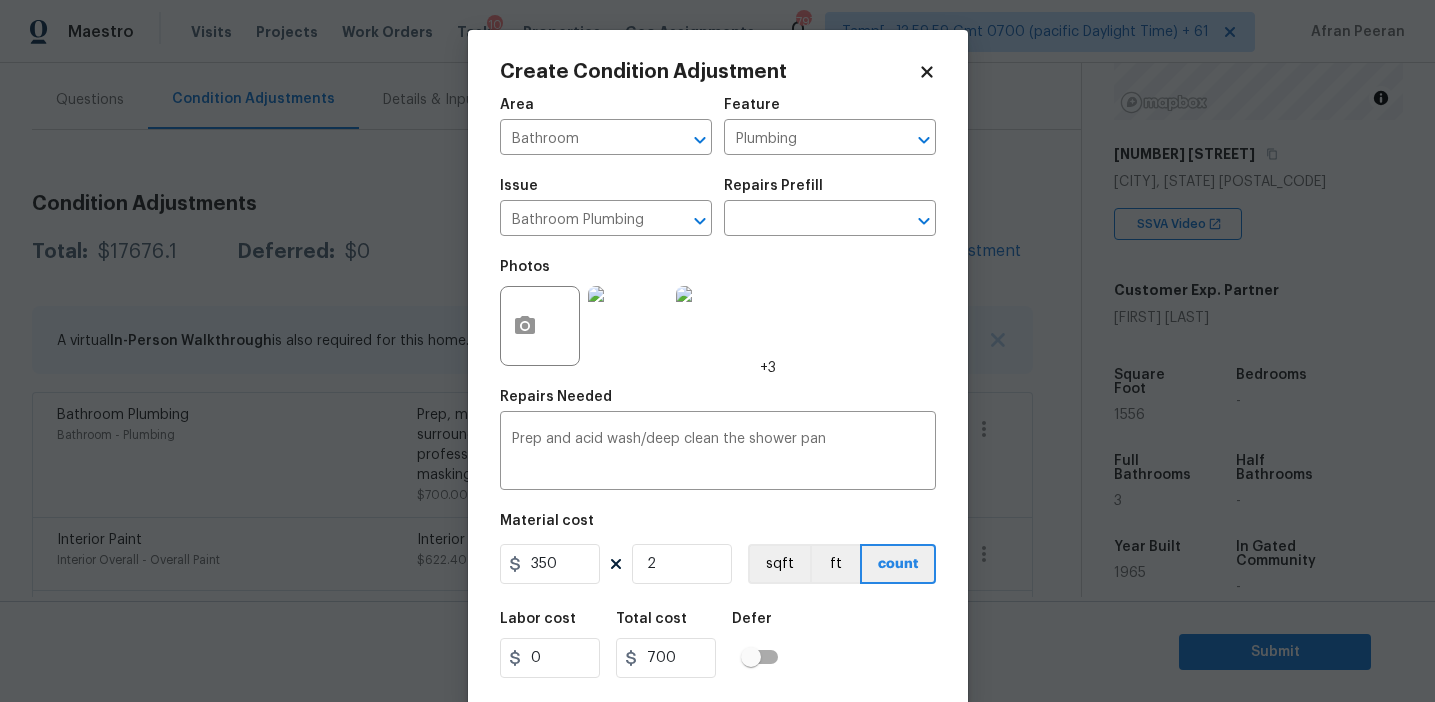 click on "Area Bathroom ​ Feature Plumbing ​ Issue Bathroom Plumbing ​ Repairs Prefill ​ Photos  +3 Repairs Needed Prep and acid wash/deep clean the shower pan x ​ Material cost 350 2 sqft ft count Labor cost 0 Total cost 700 Defer Cancel Create" at bounding box center [718, 416] 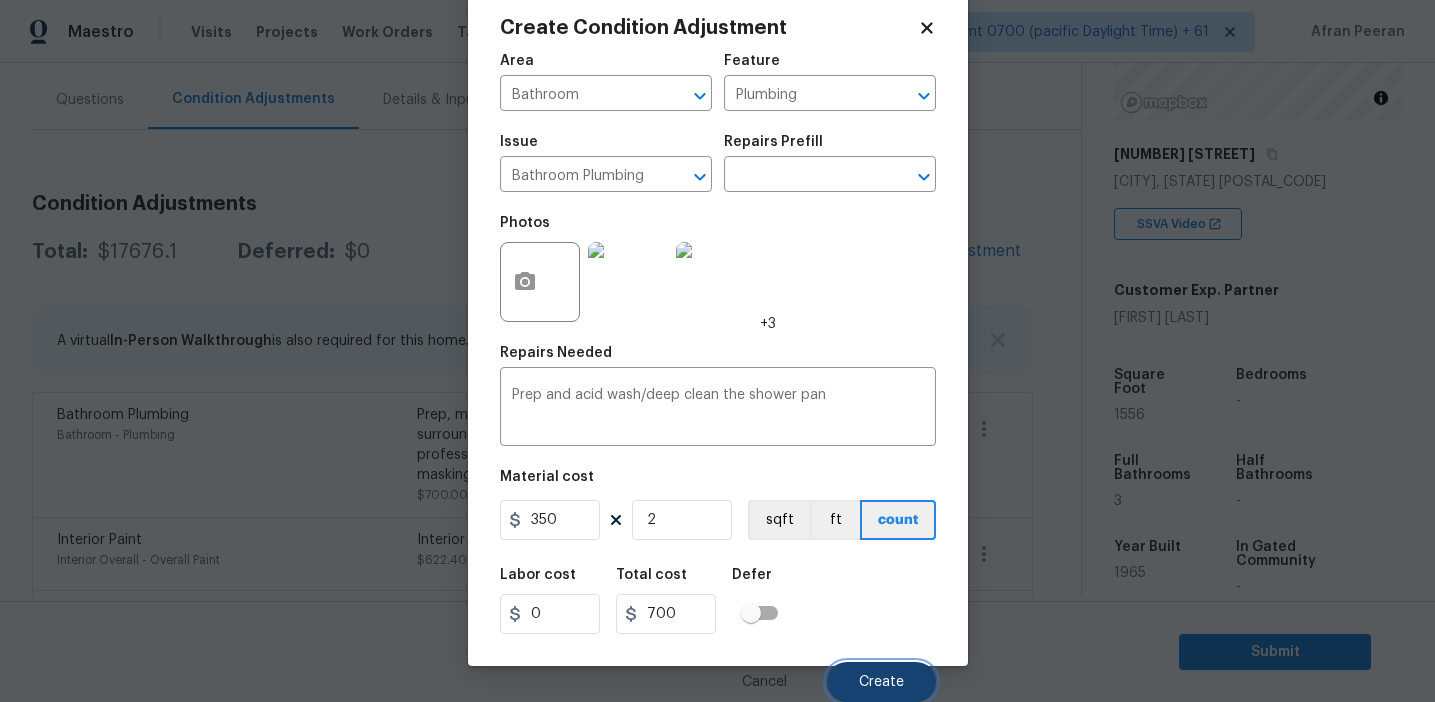 click on "Create" at bounding box center [881, 682] 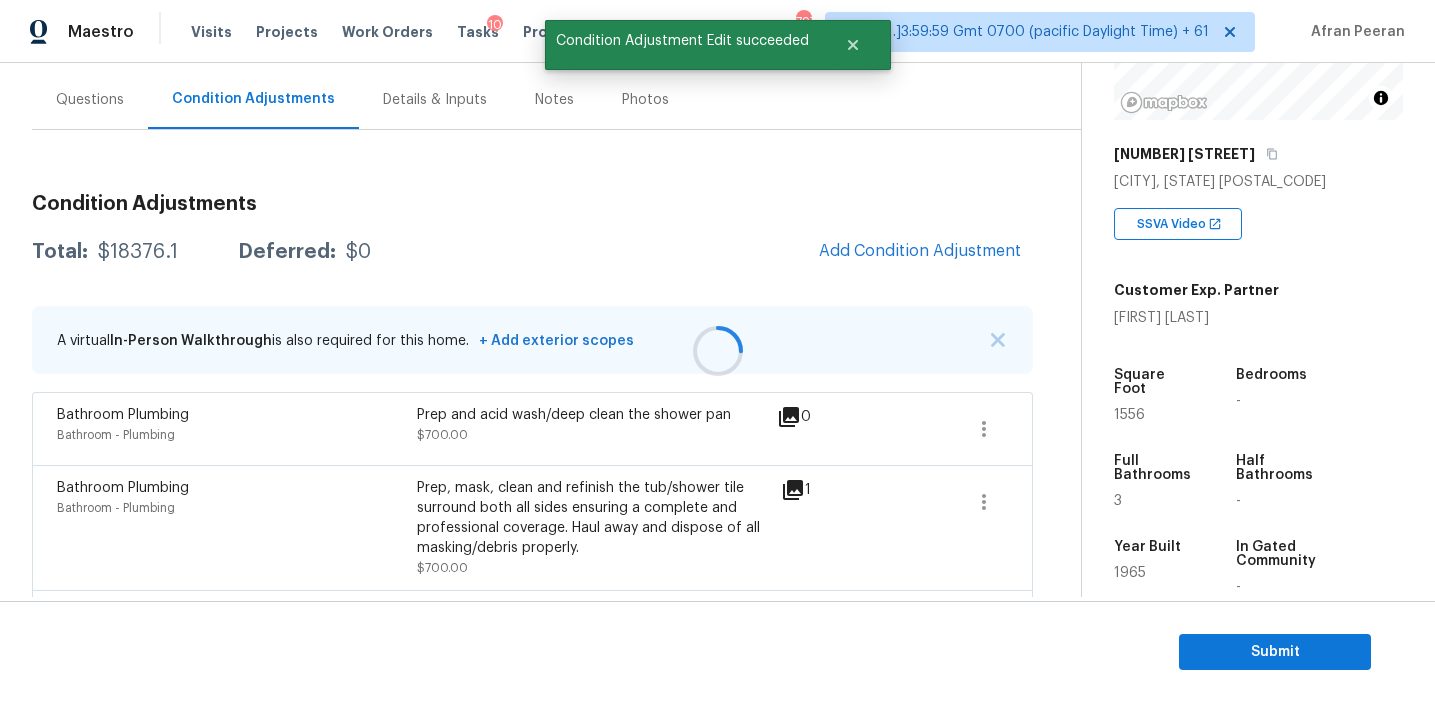 scroll, scrollTop: 38, scrollLeft: 0, axis: vertical 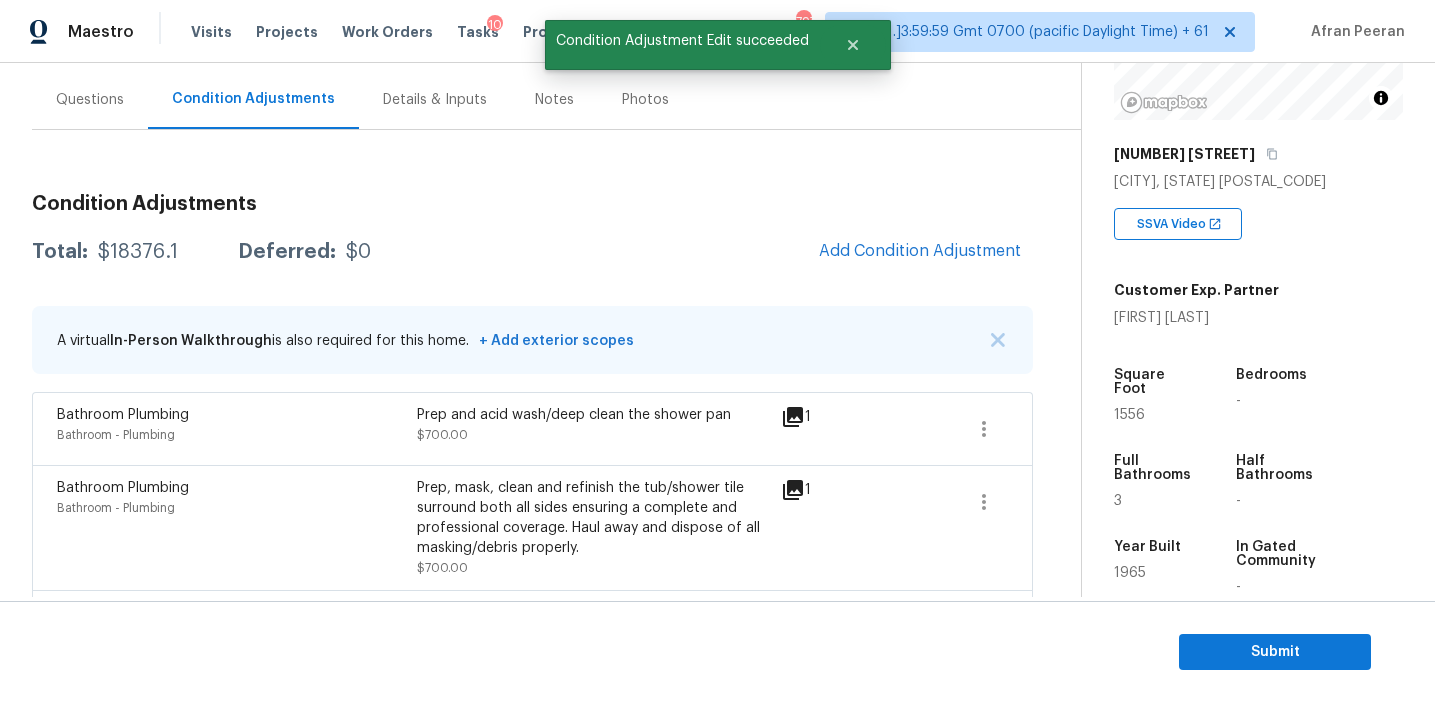 click on "Total:  $18376.1 Deferred:  $0 Add Condition Adjustment" at bounding box center [532, 252] 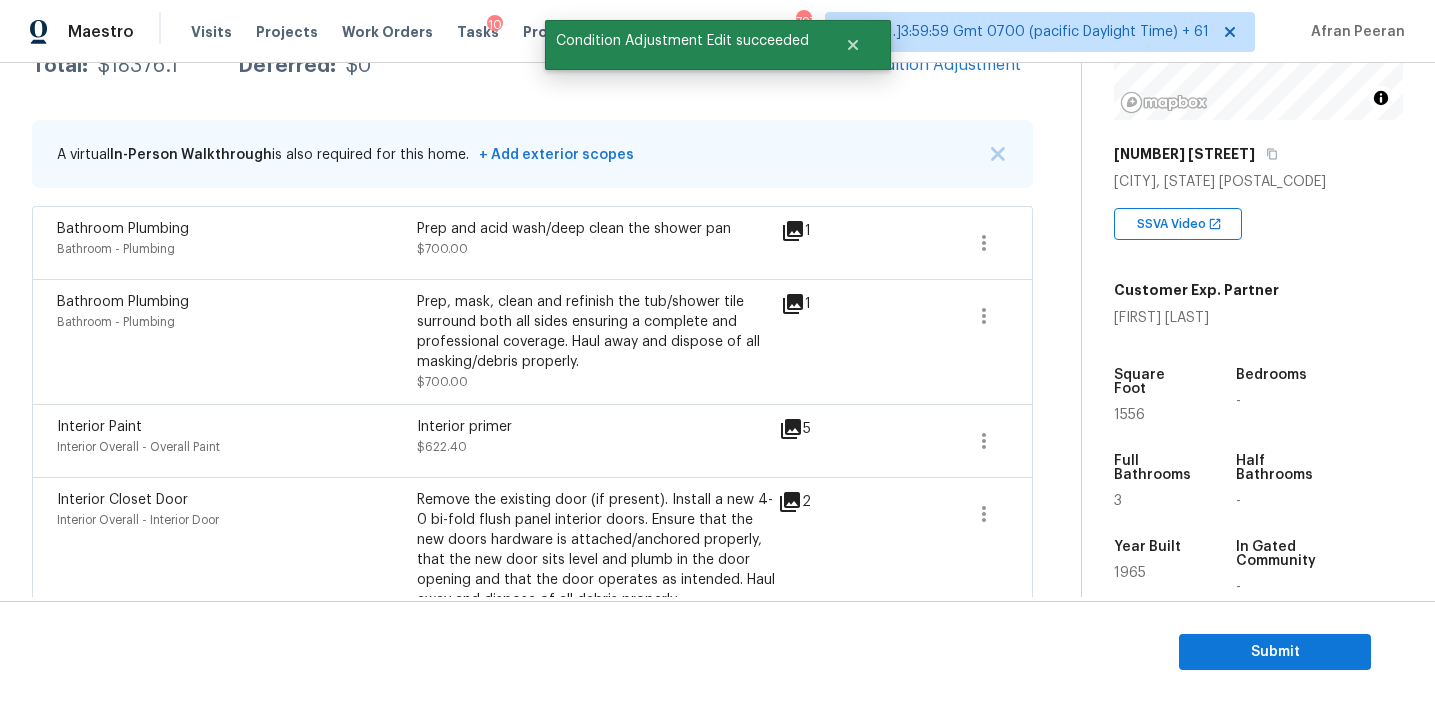 click 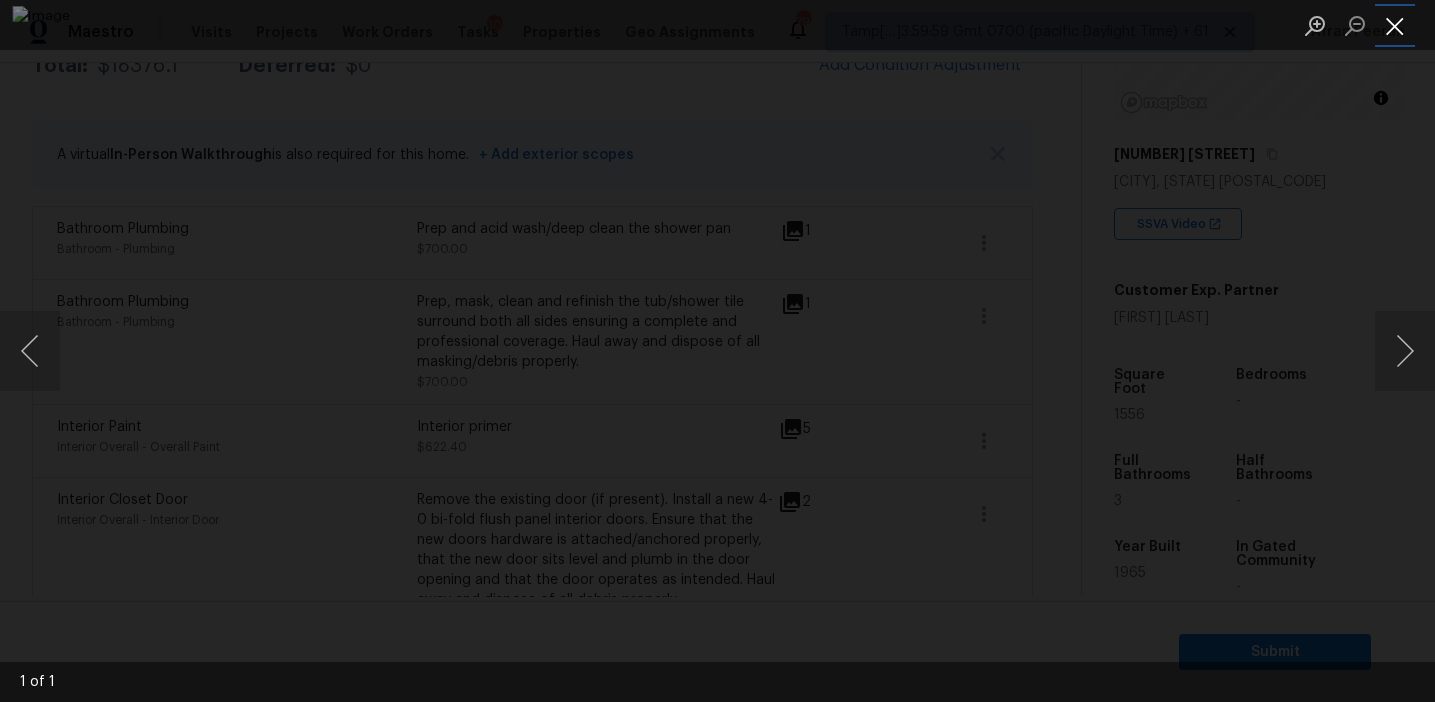 click at bounding box center [1395, 25] 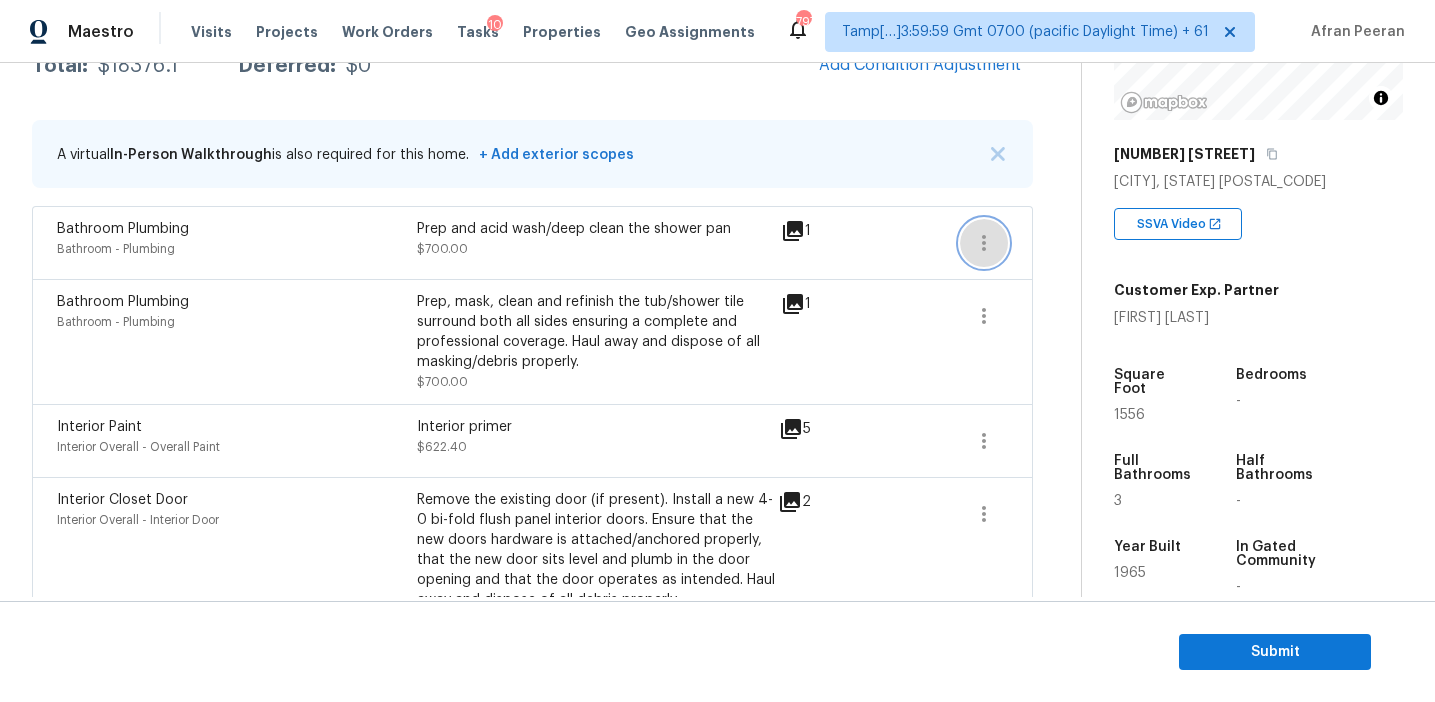 click 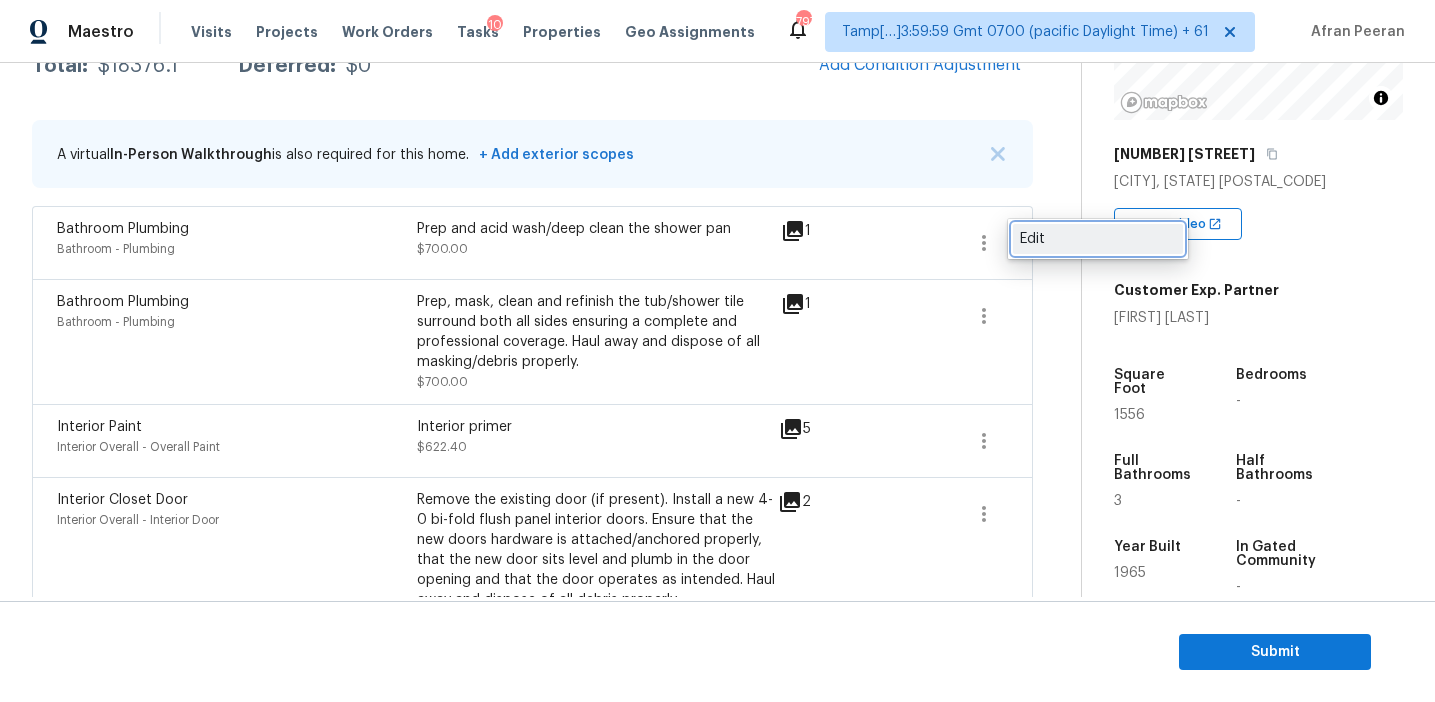click on "Edit" at bounding box center (1098, 239) 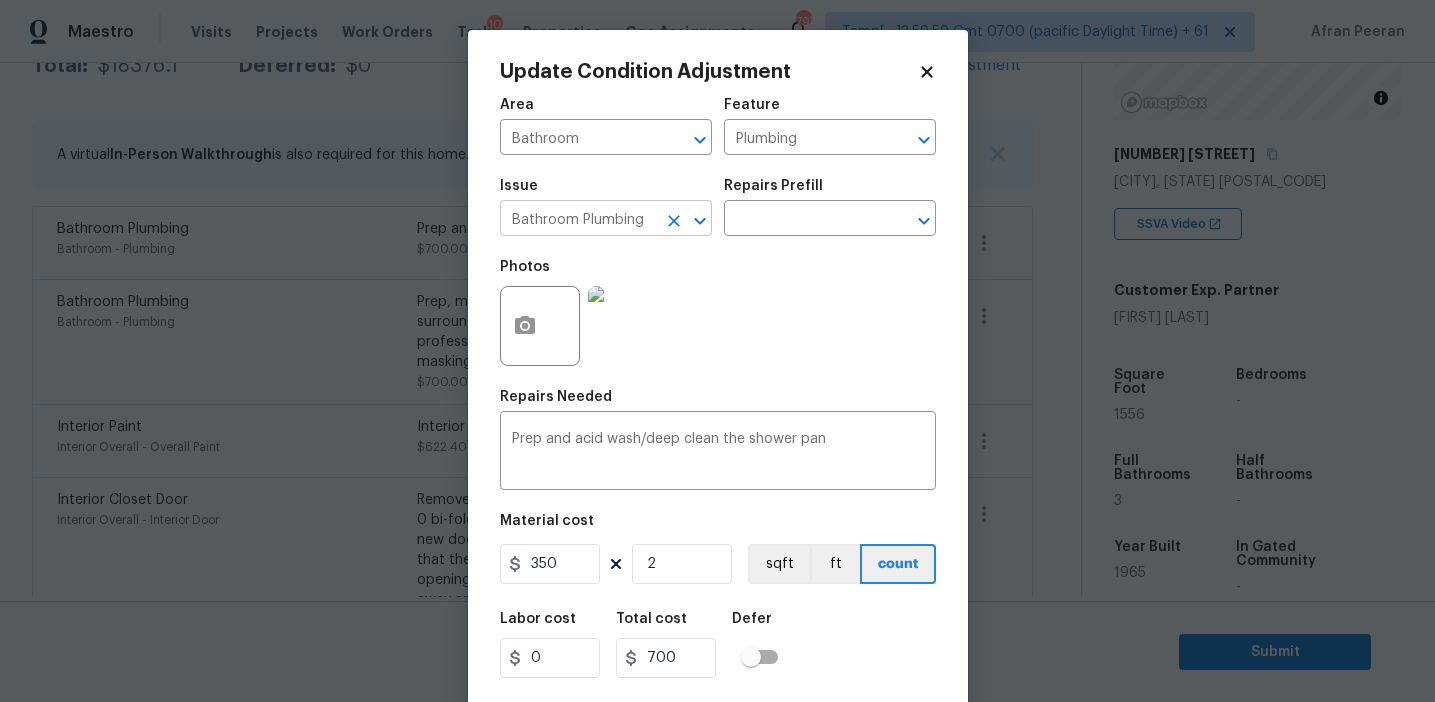 click 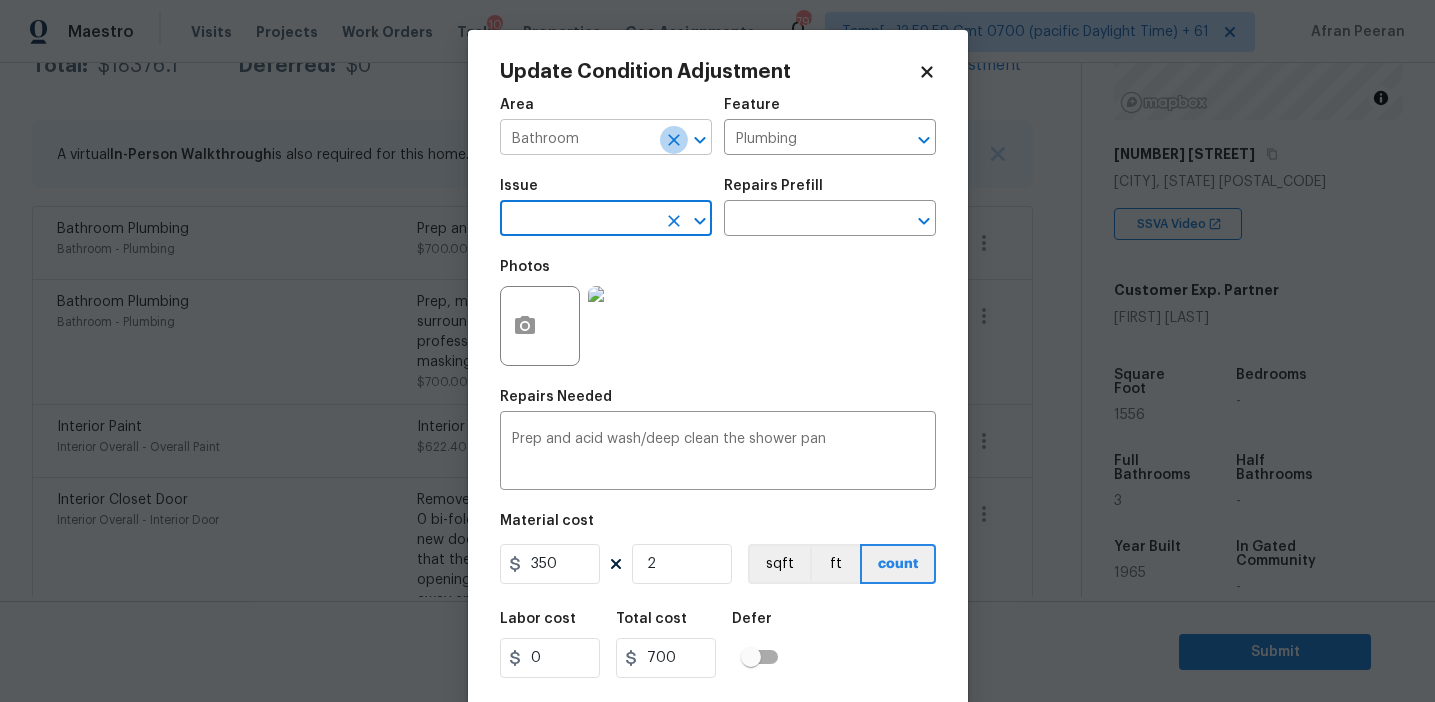 click 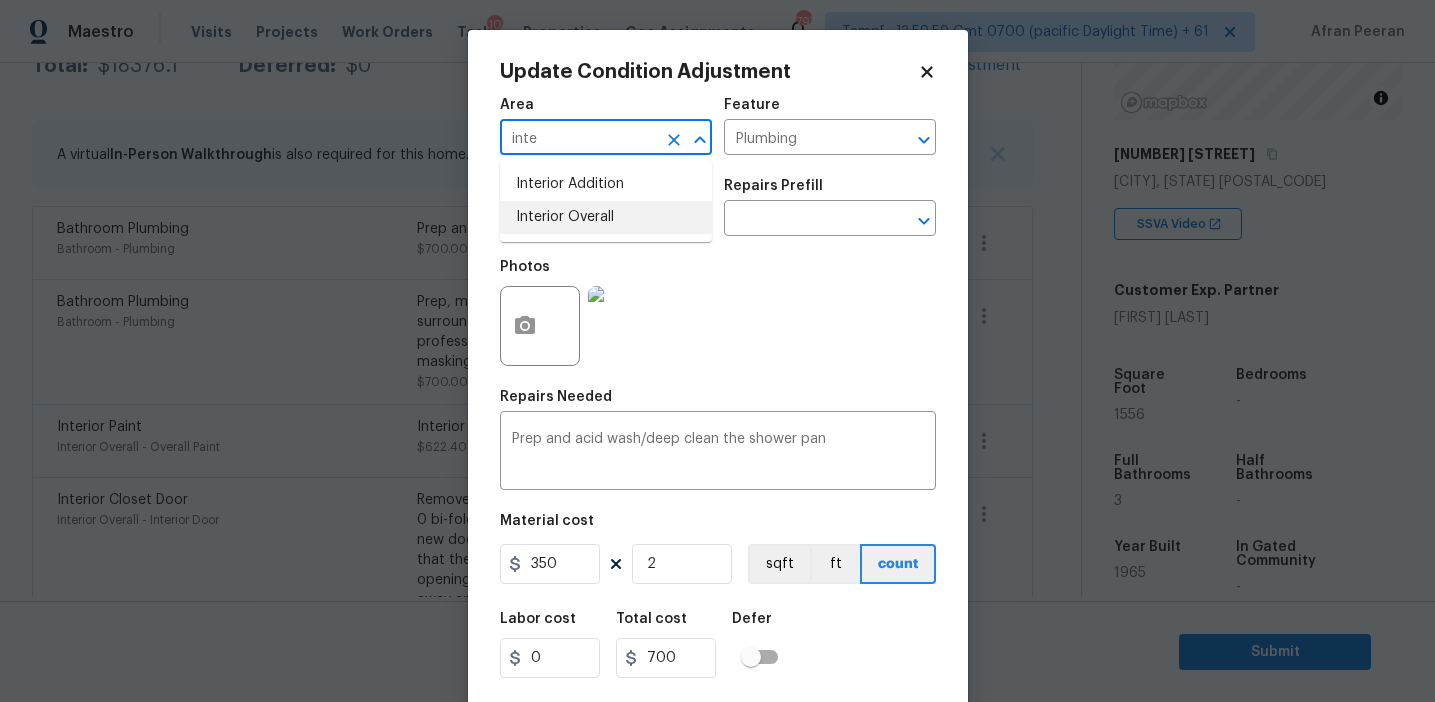click on "Interior Overall" at bounding box center [606, 217] 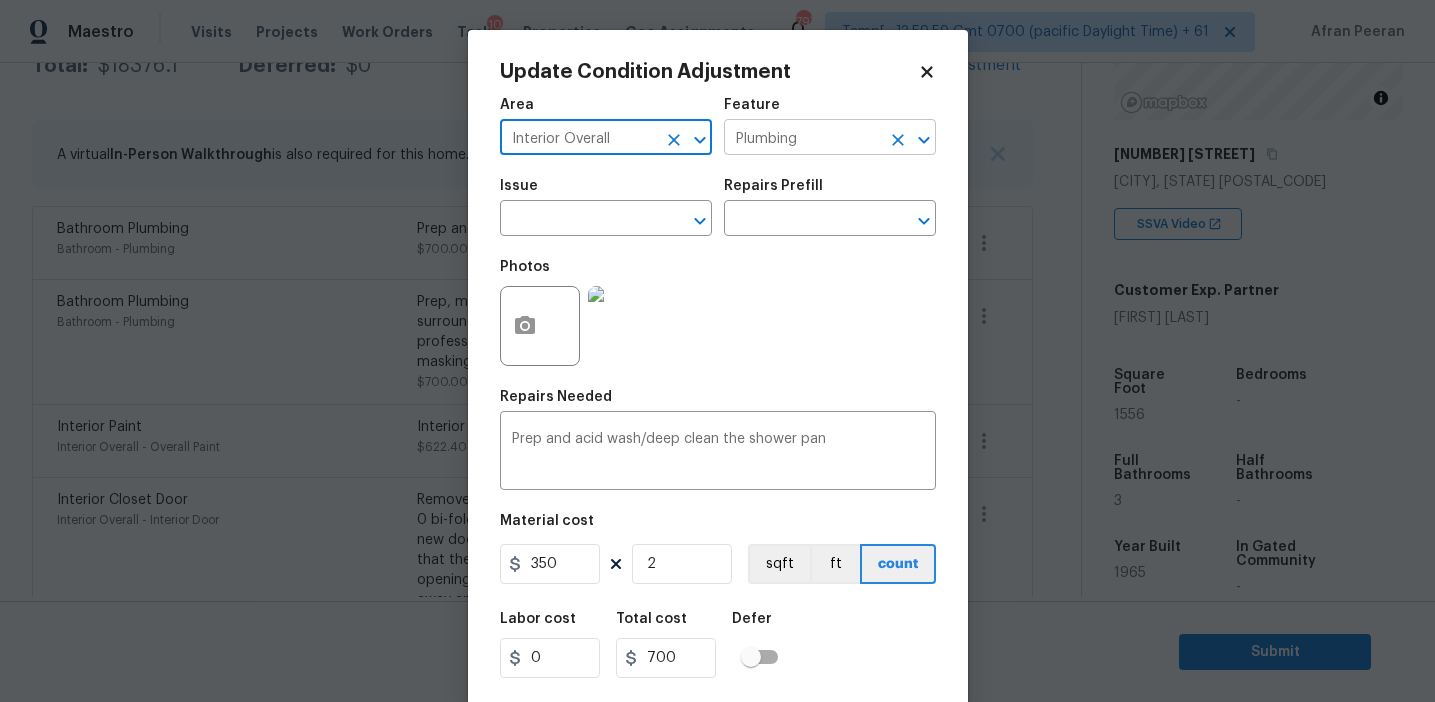 click 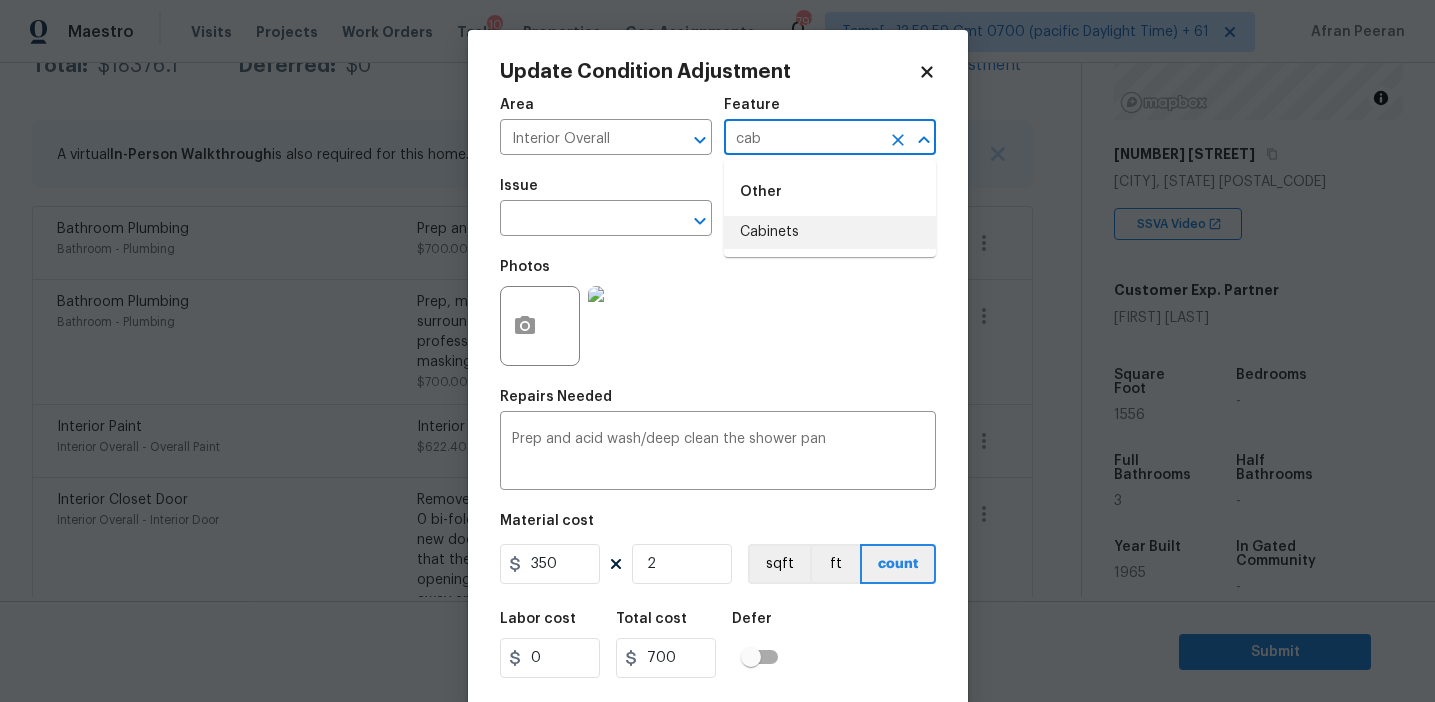click on "Cabinets" at bounding box center (830, 232) 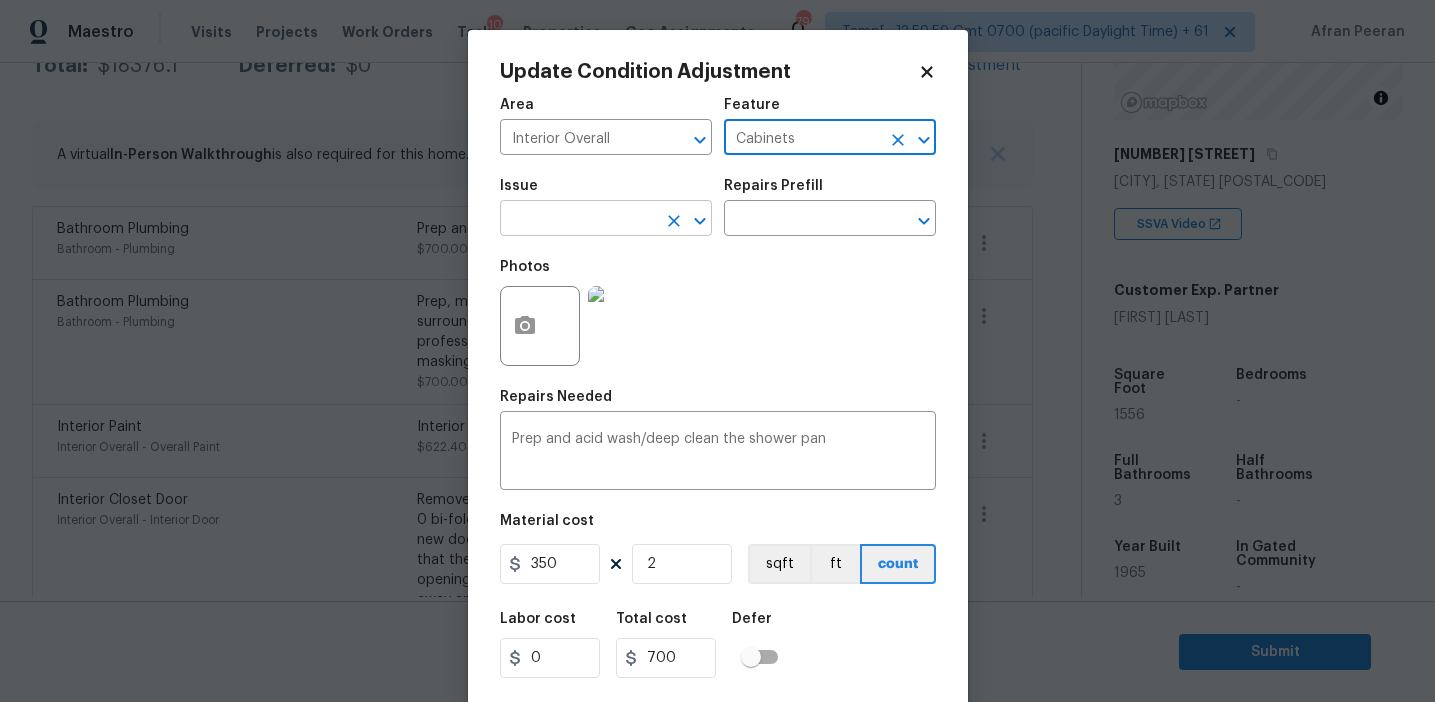 type on "Cabinets" 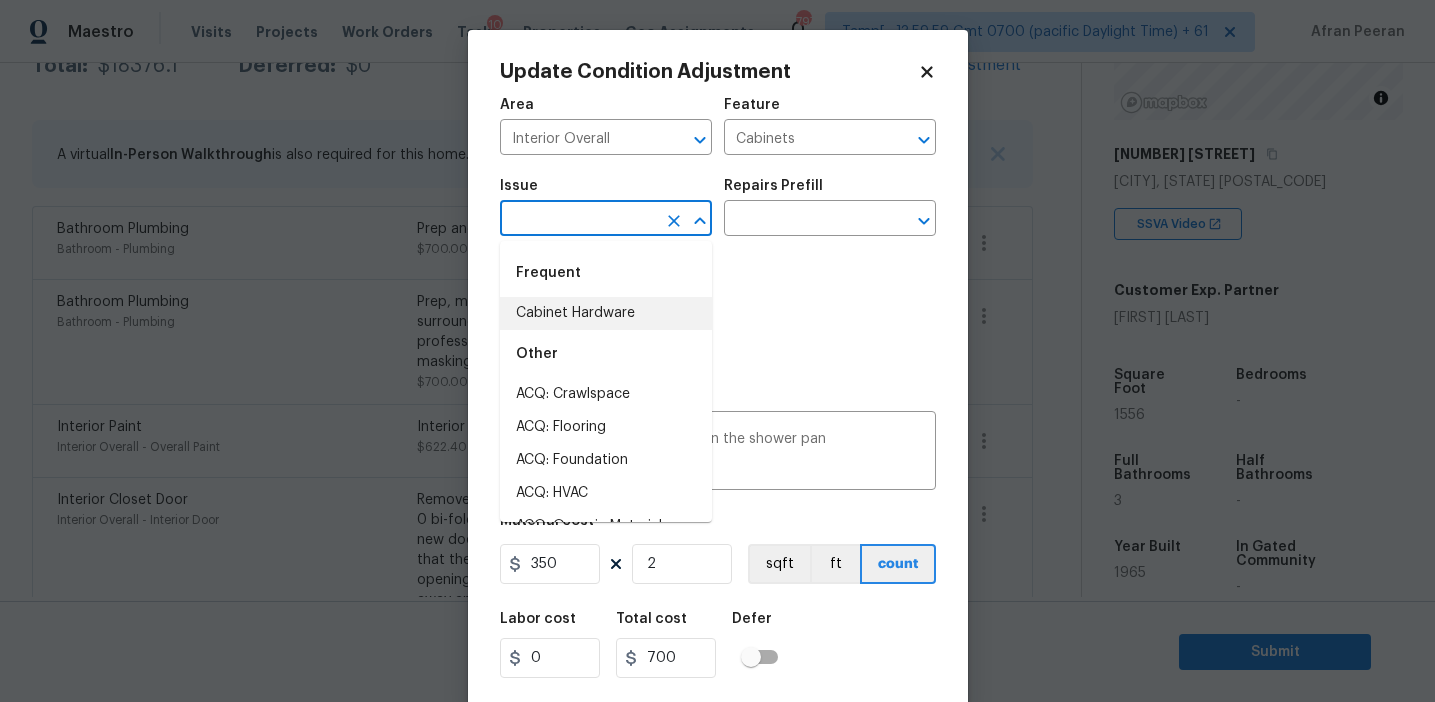 click on "Cabinet Hardware" at bounding box center (606, 313) 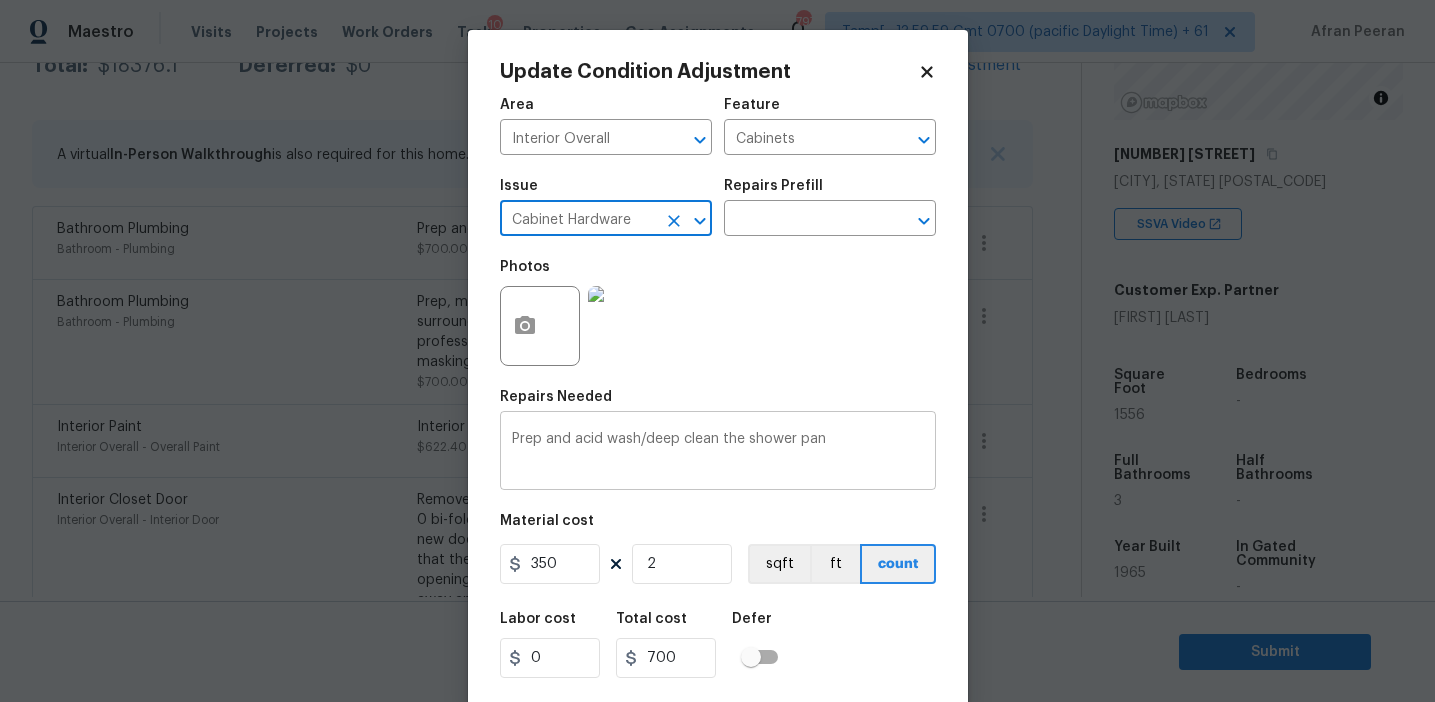 click on "Prep and acid wash/deep clean the shower pan" at bounding box center [718, 453] 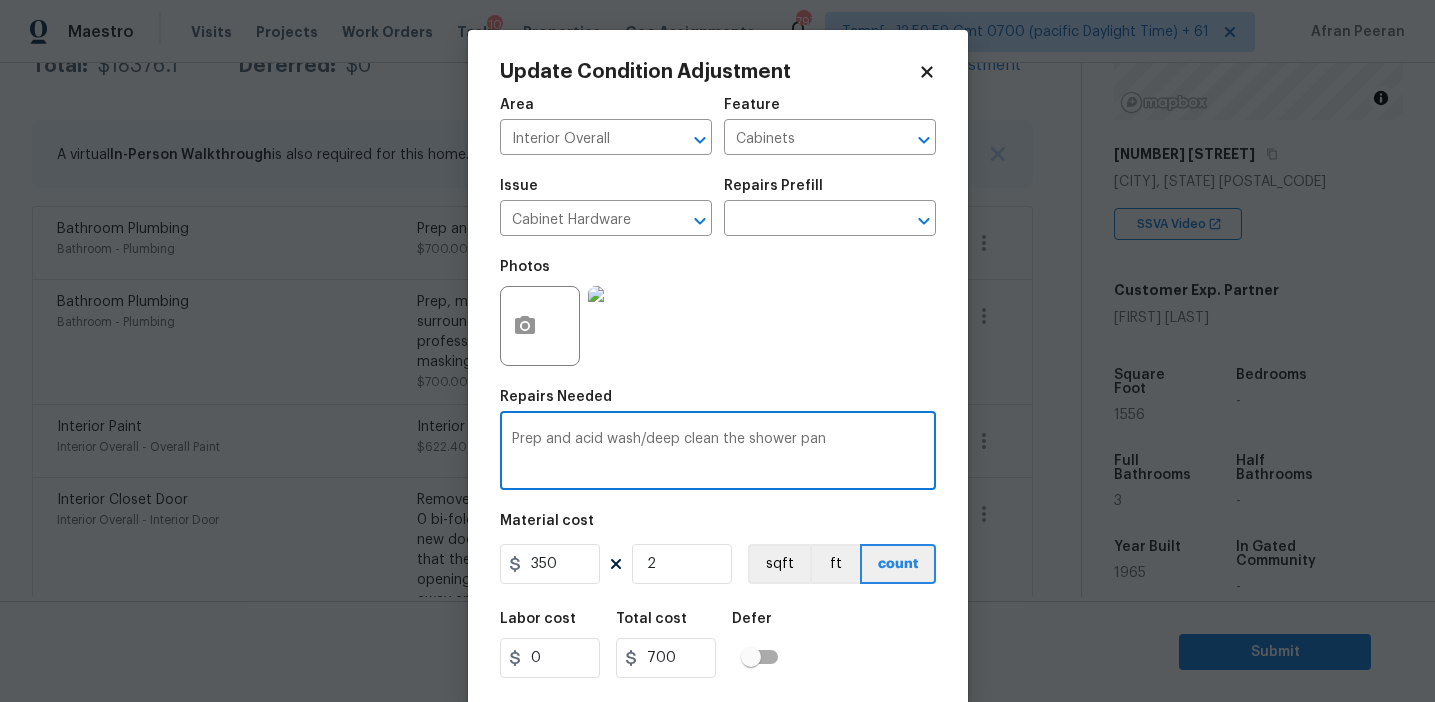 click on "Prep and acid wash/deep clean the shower pan" at bounding box center (718, 453) 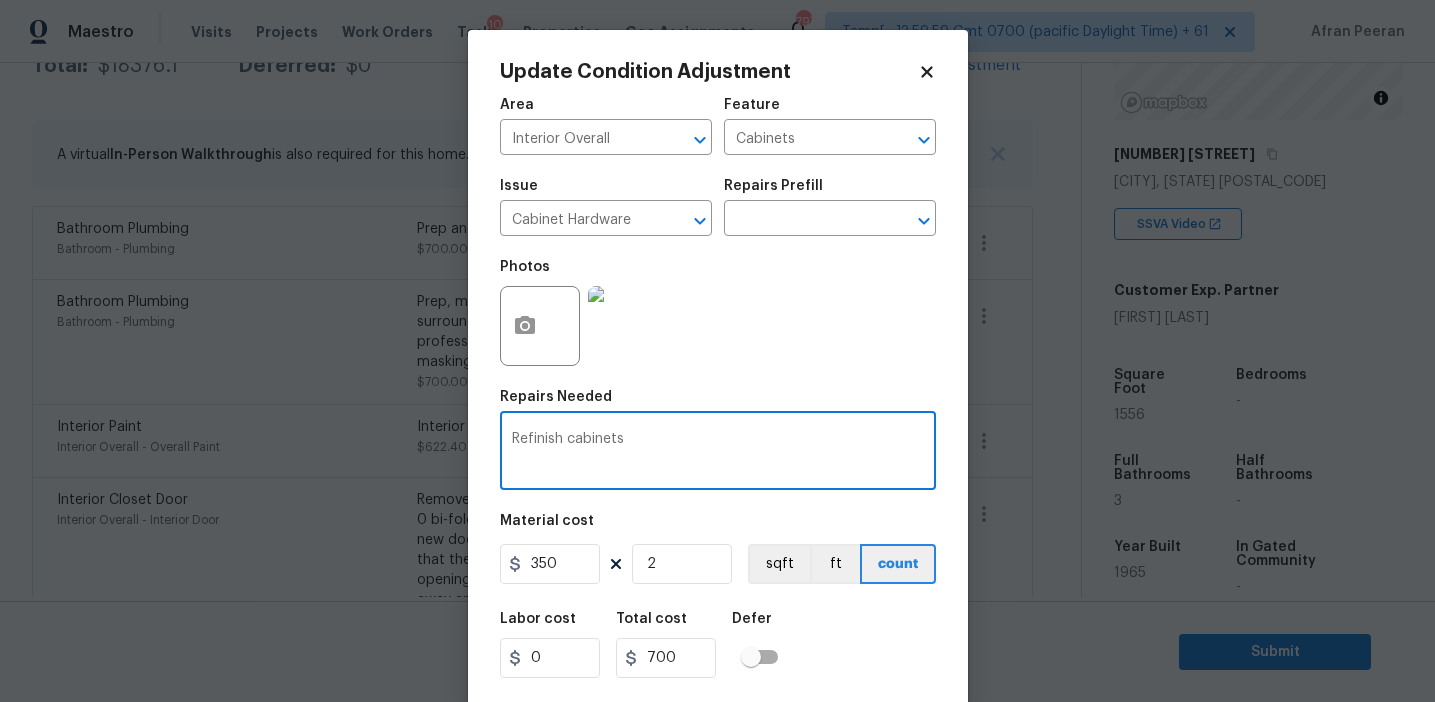 type on "Refinish cabinets" 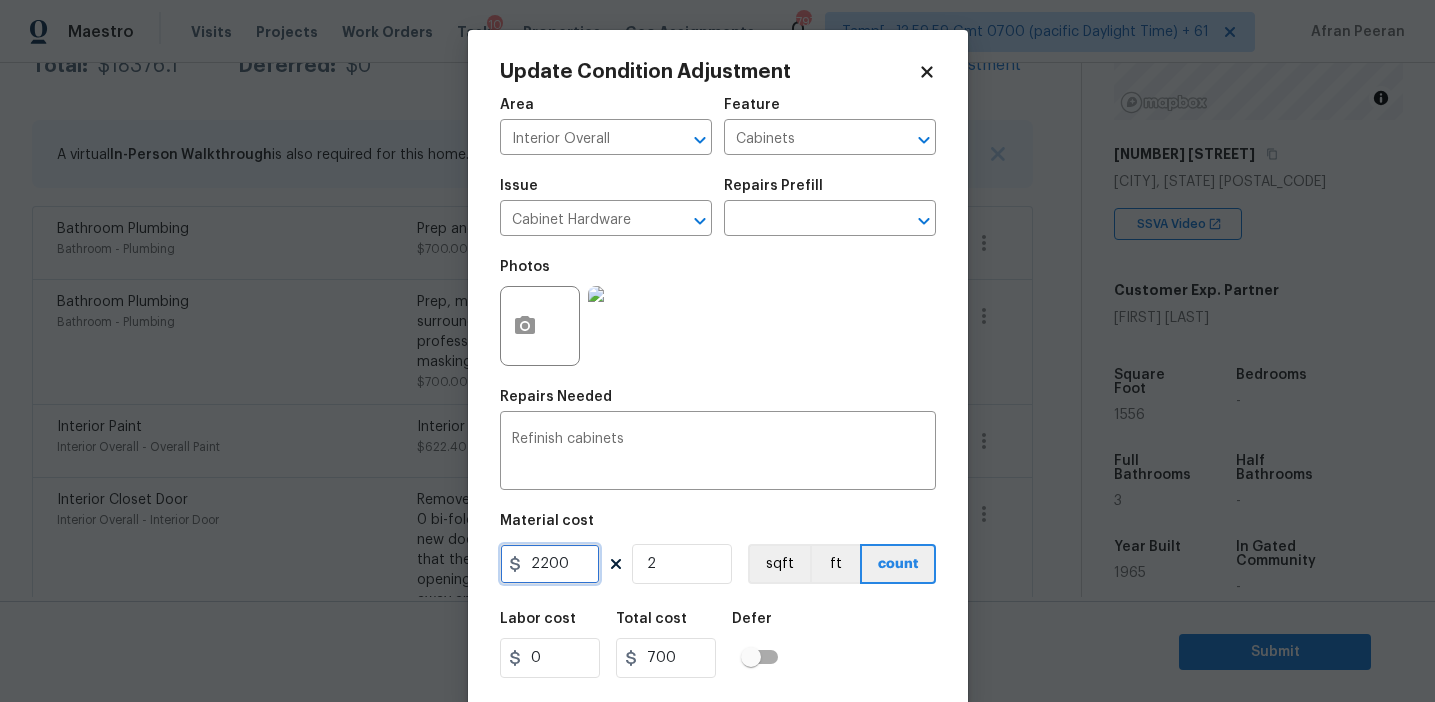 type on "2200" 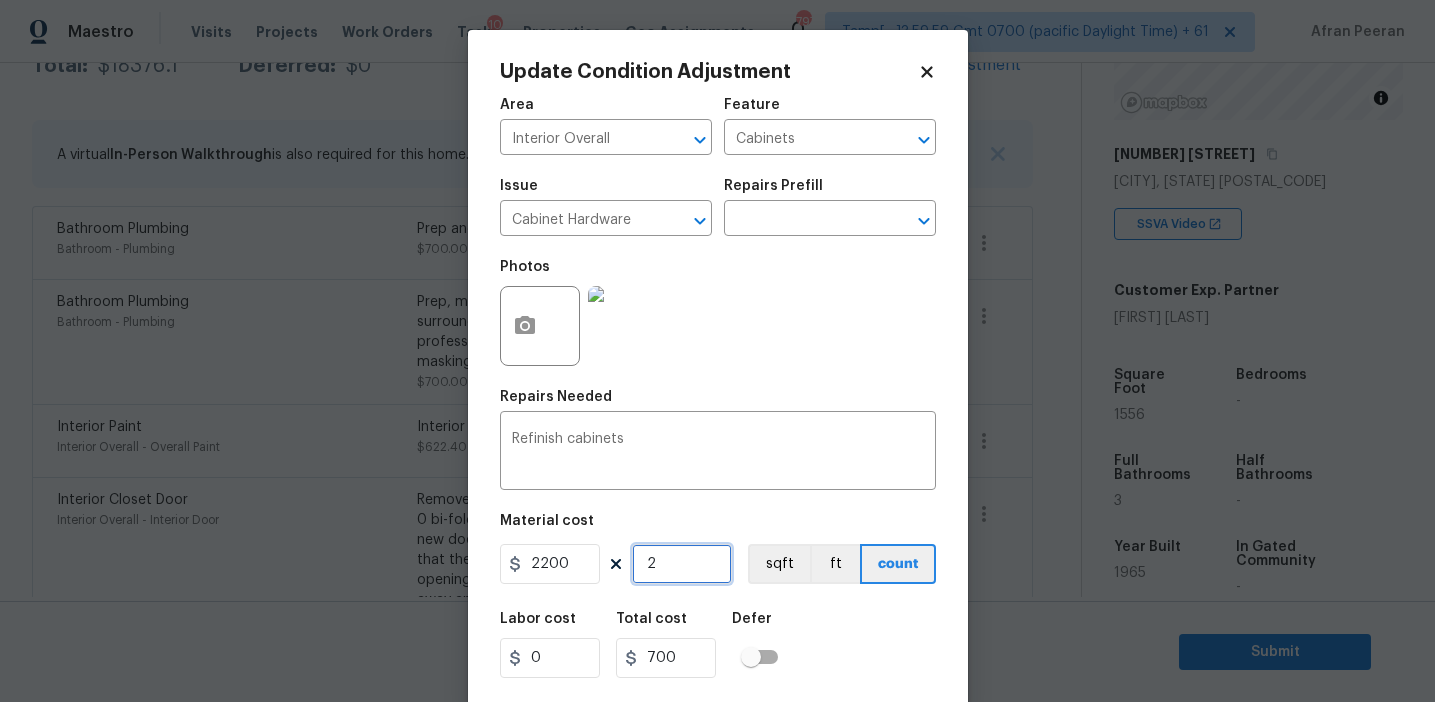 type on "4400" 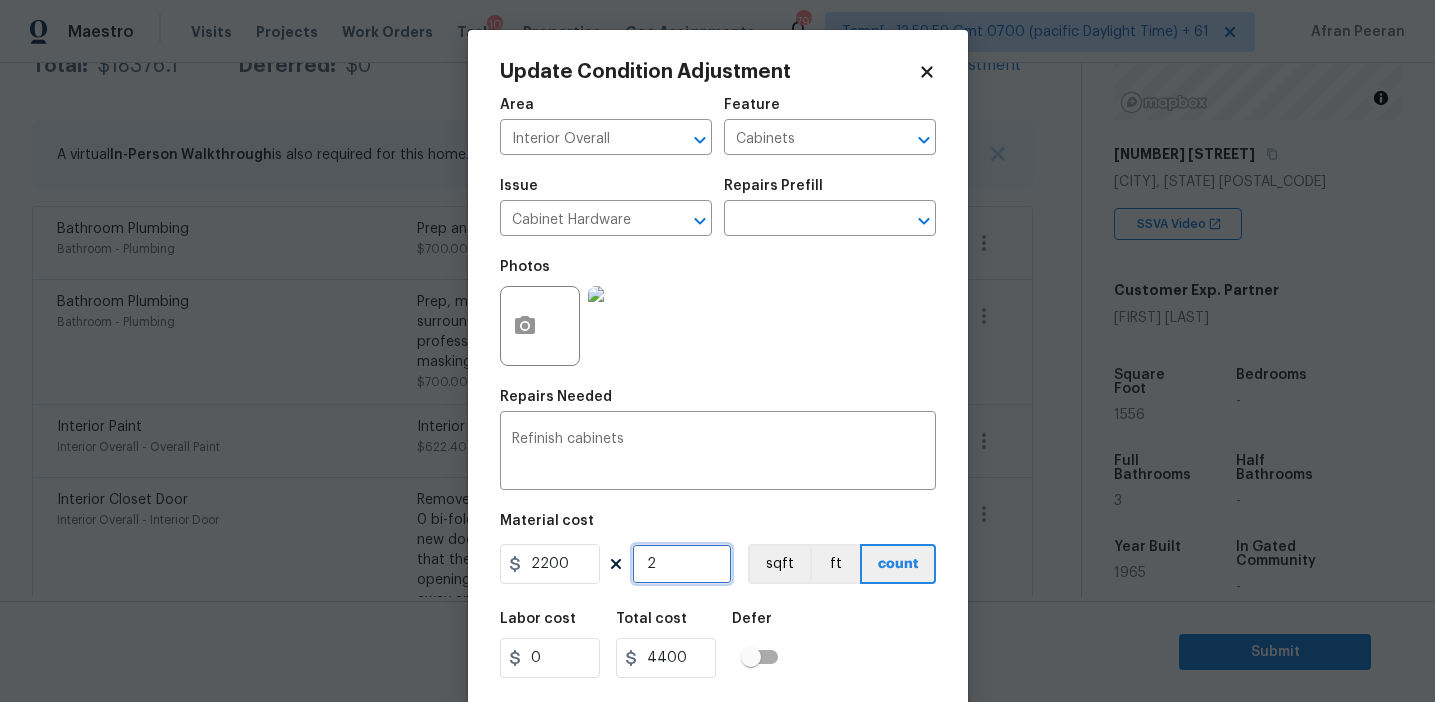 type on "1" 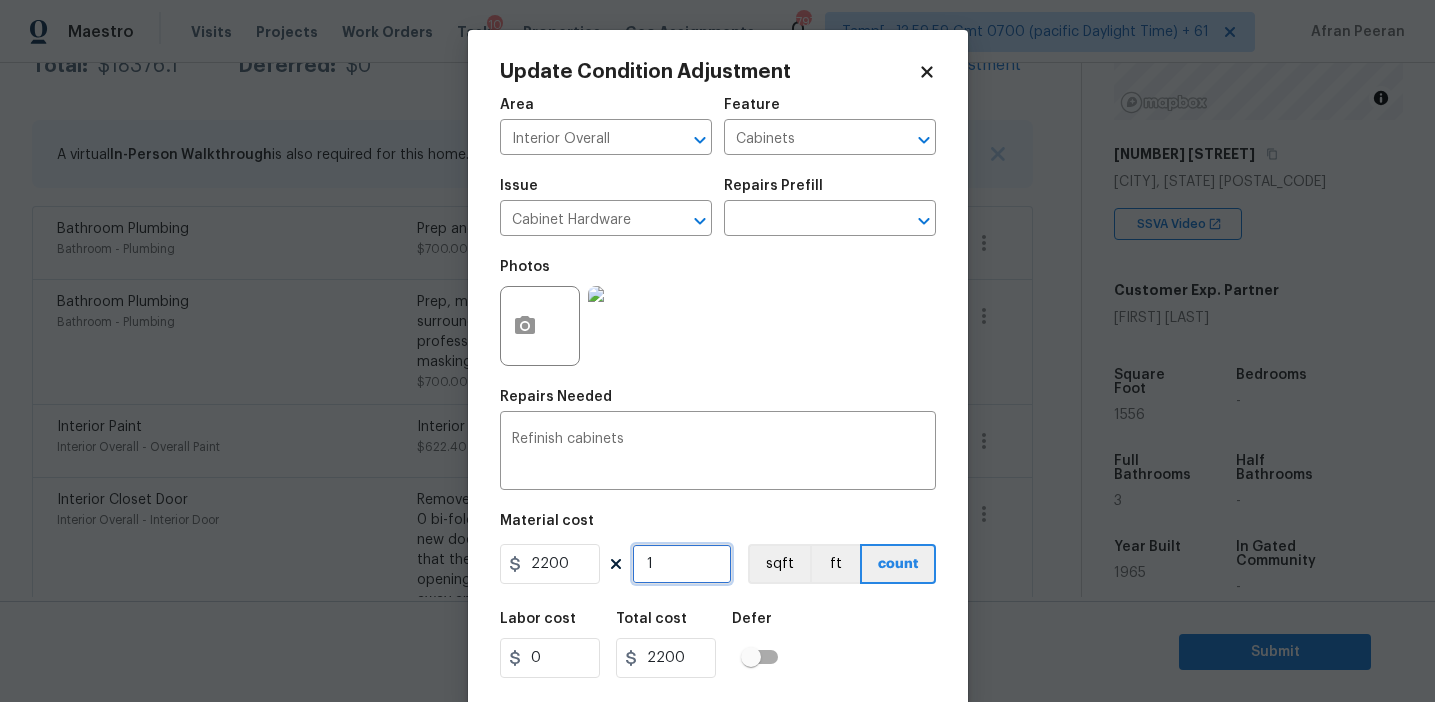 type on "1" 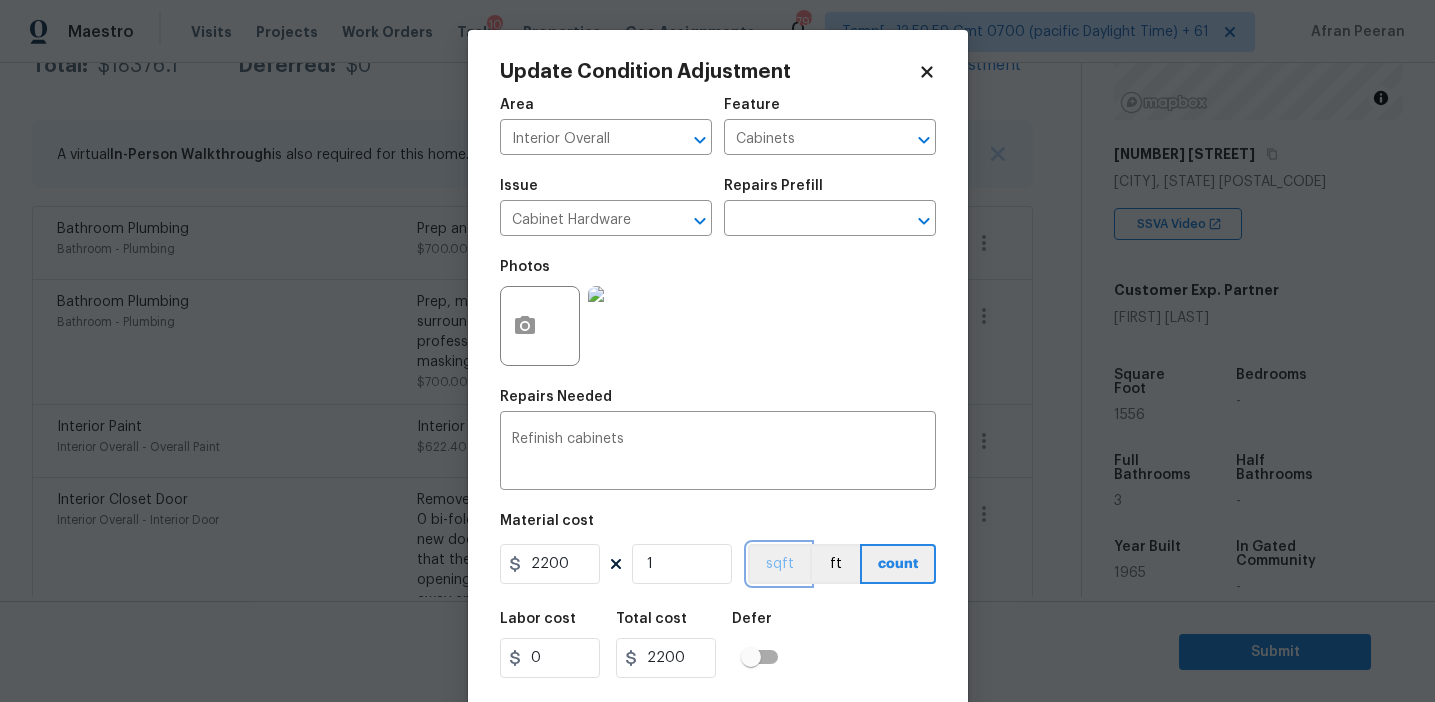 type 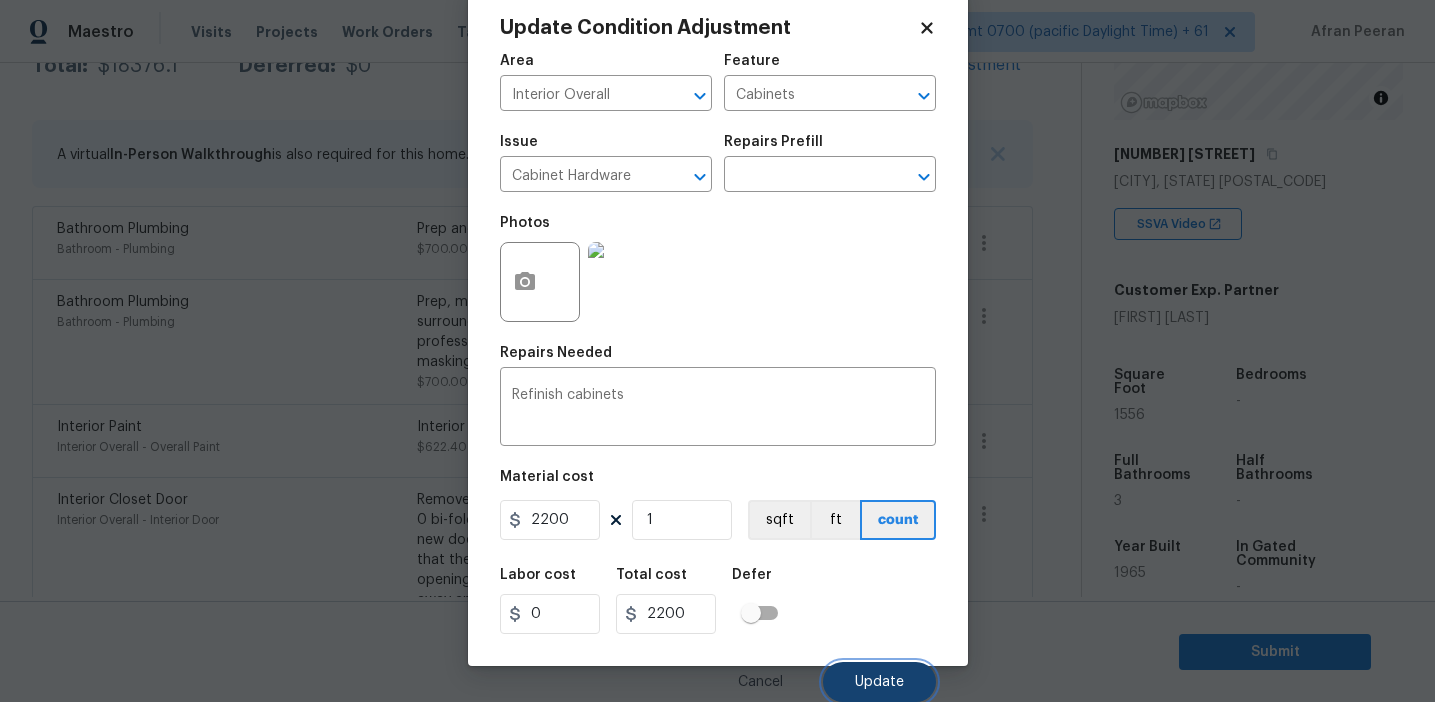 click on "Update" at bounding box center [879, 682] 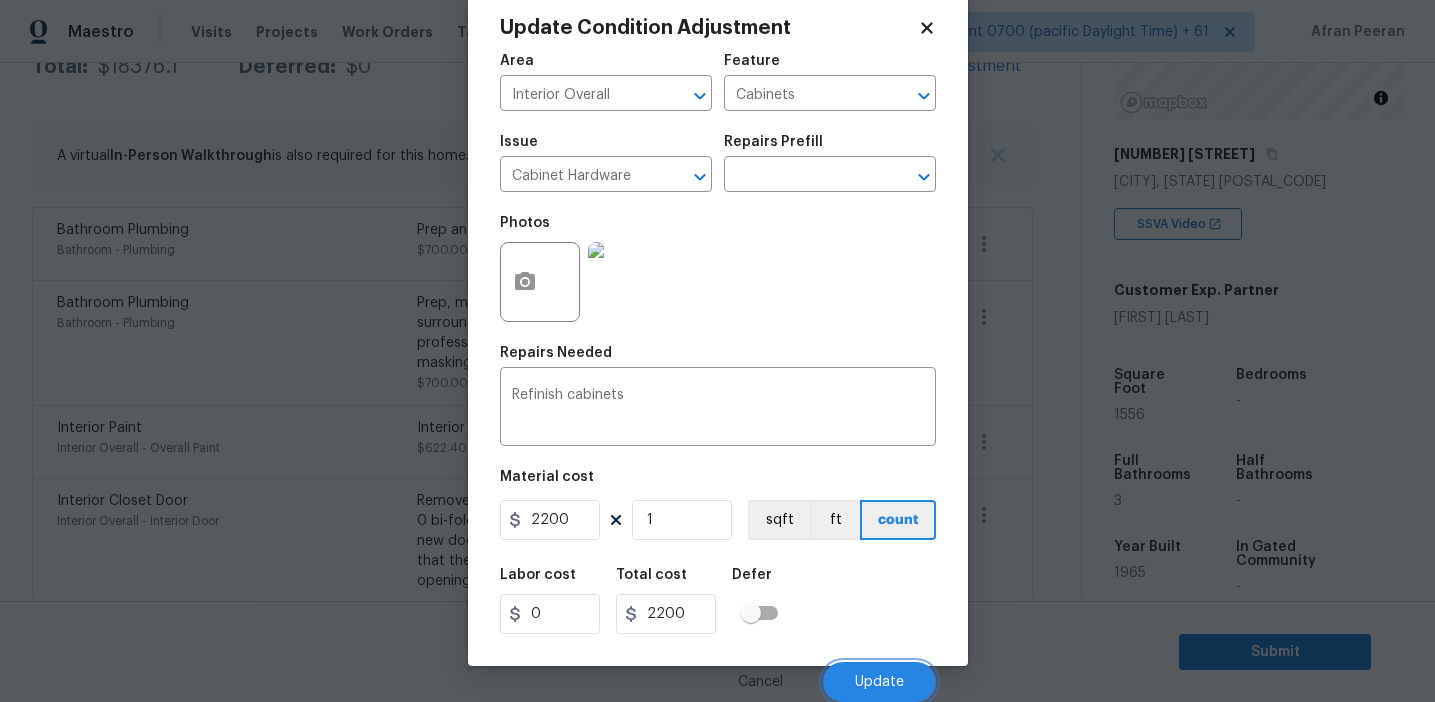 scroll, scrollTop: 359, scrollLeft: 0, axis: vertical 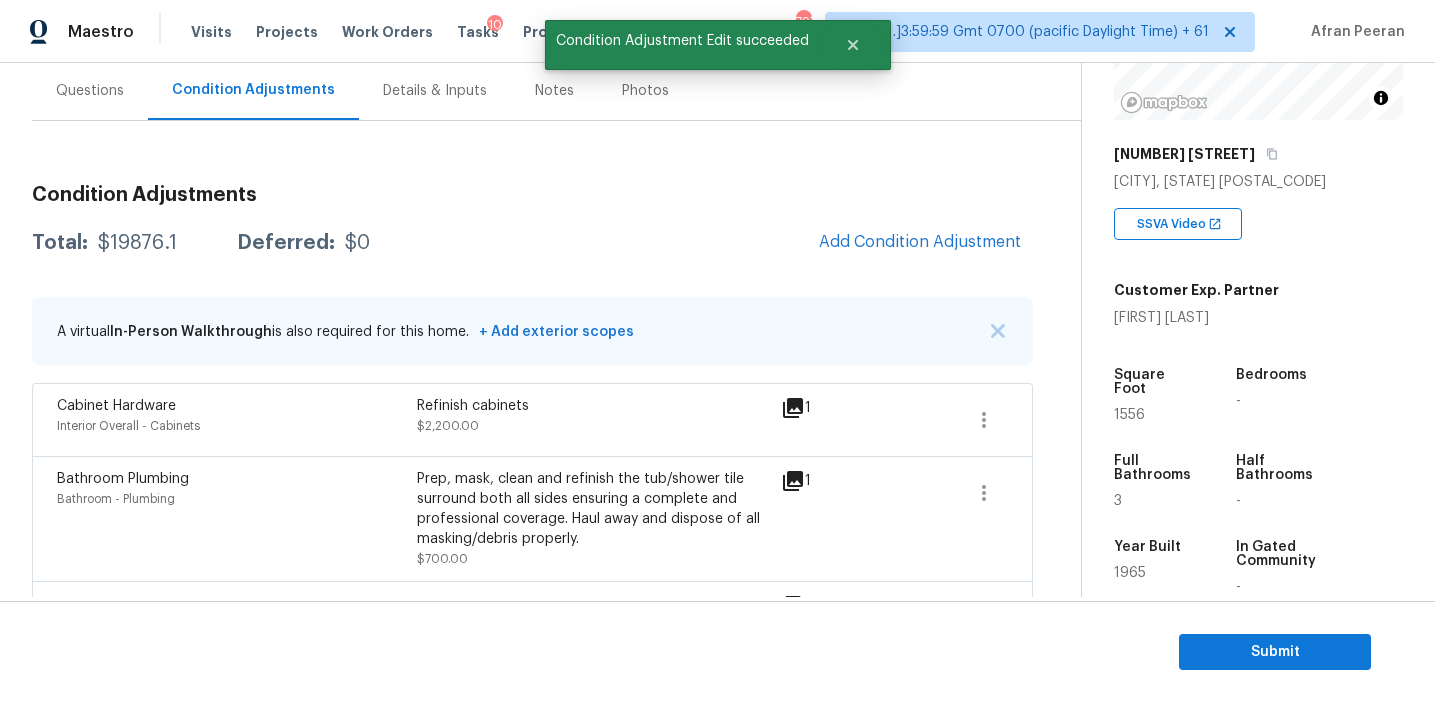 click on "Total:  $19876.1 Deferred:  $0 Add Condition Adjustment" at bounding box center (532, 243) 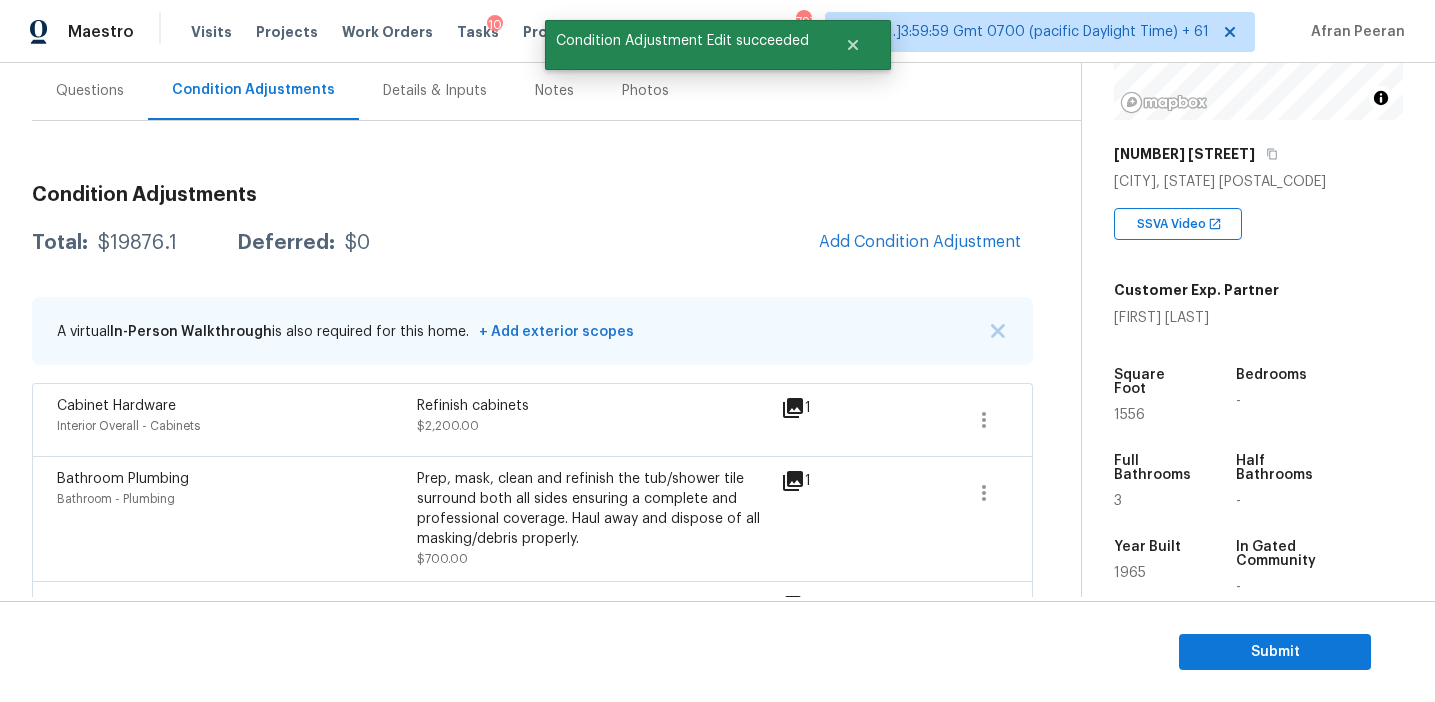 click on "Total:  $19876.1 Deferred:  $0 Add Condition Adjustment" at bounding box center [532, 243] 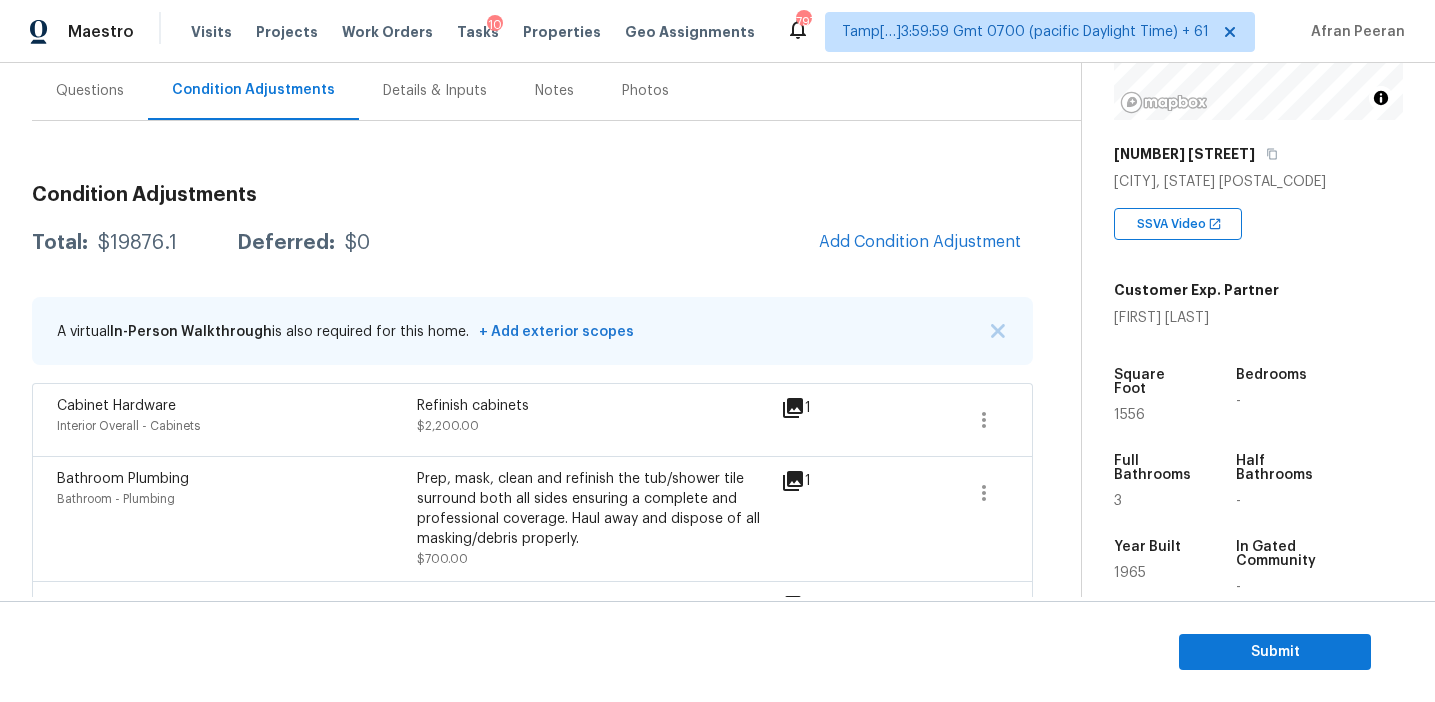 click on "Total:  $19876.1 Deferred:  $0 Add Condition Adjustment" at bounding box center [532, 243] 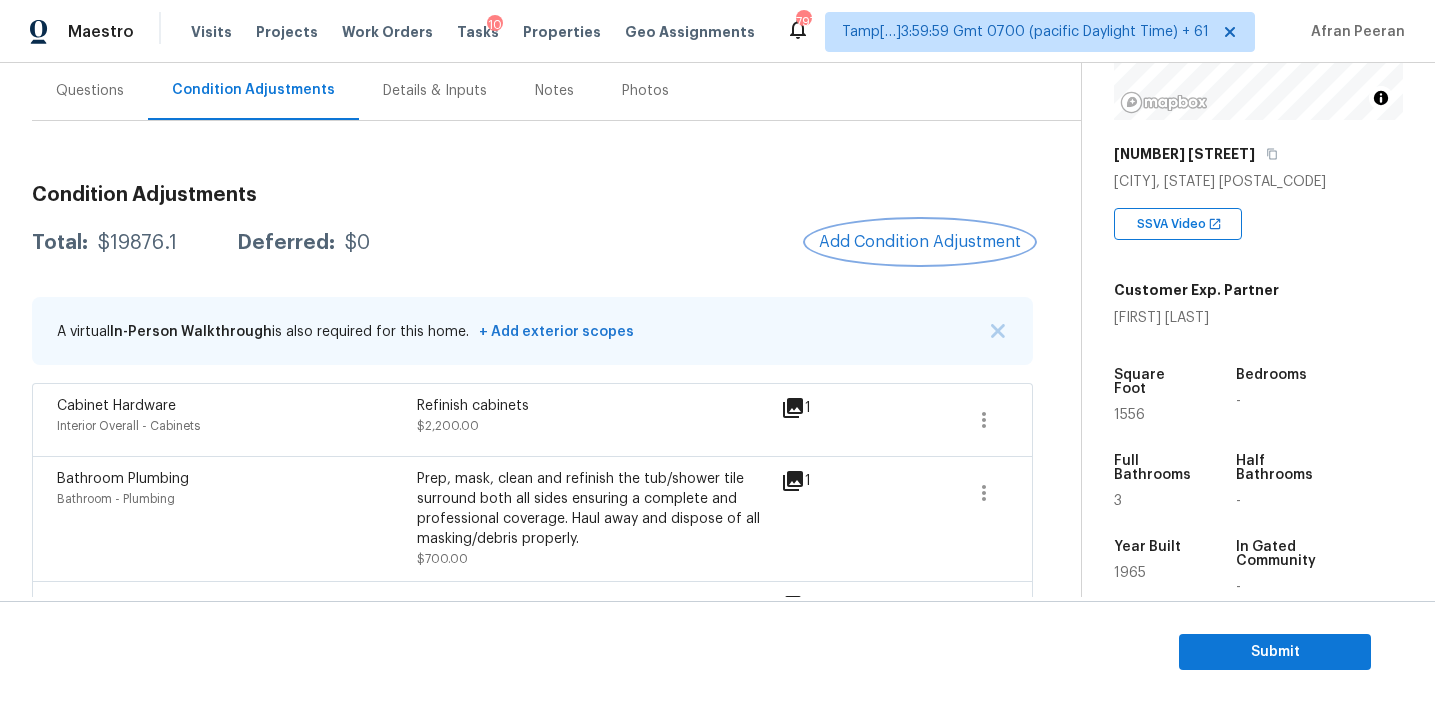 click on "Add Condition Adjustment" at bounding box center [920, 242] 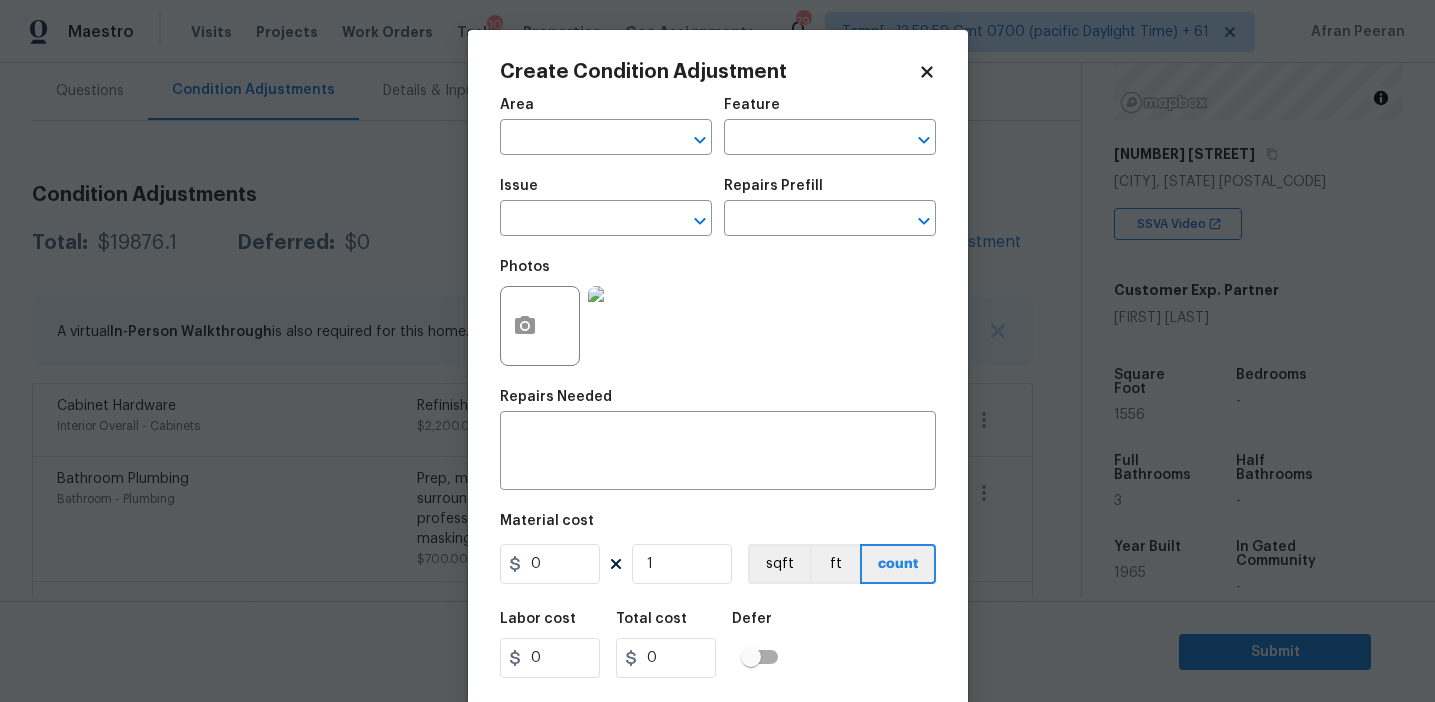 click on "Photos" at bounding box center [718, 313] 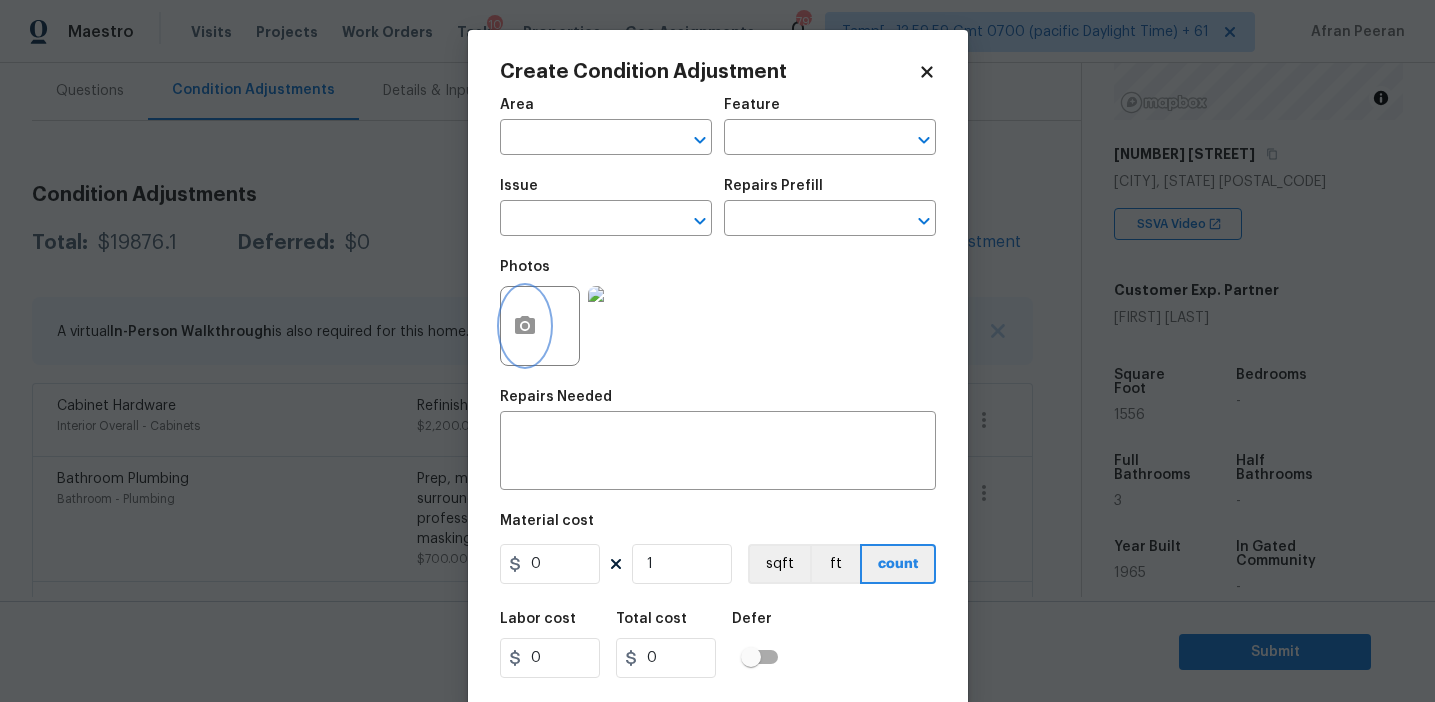 click at bounding box center (525, 326) 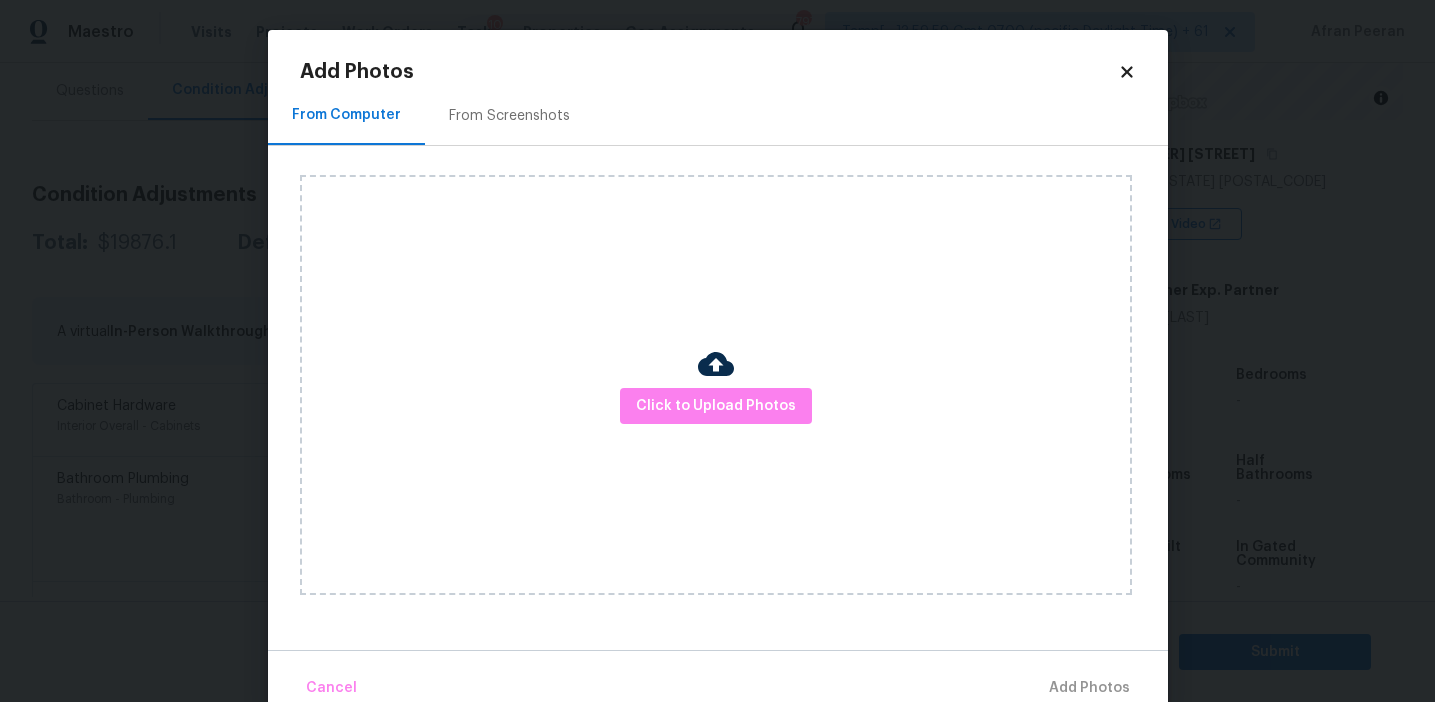 click on "From Screenshots" at bounding box center [509, 115] 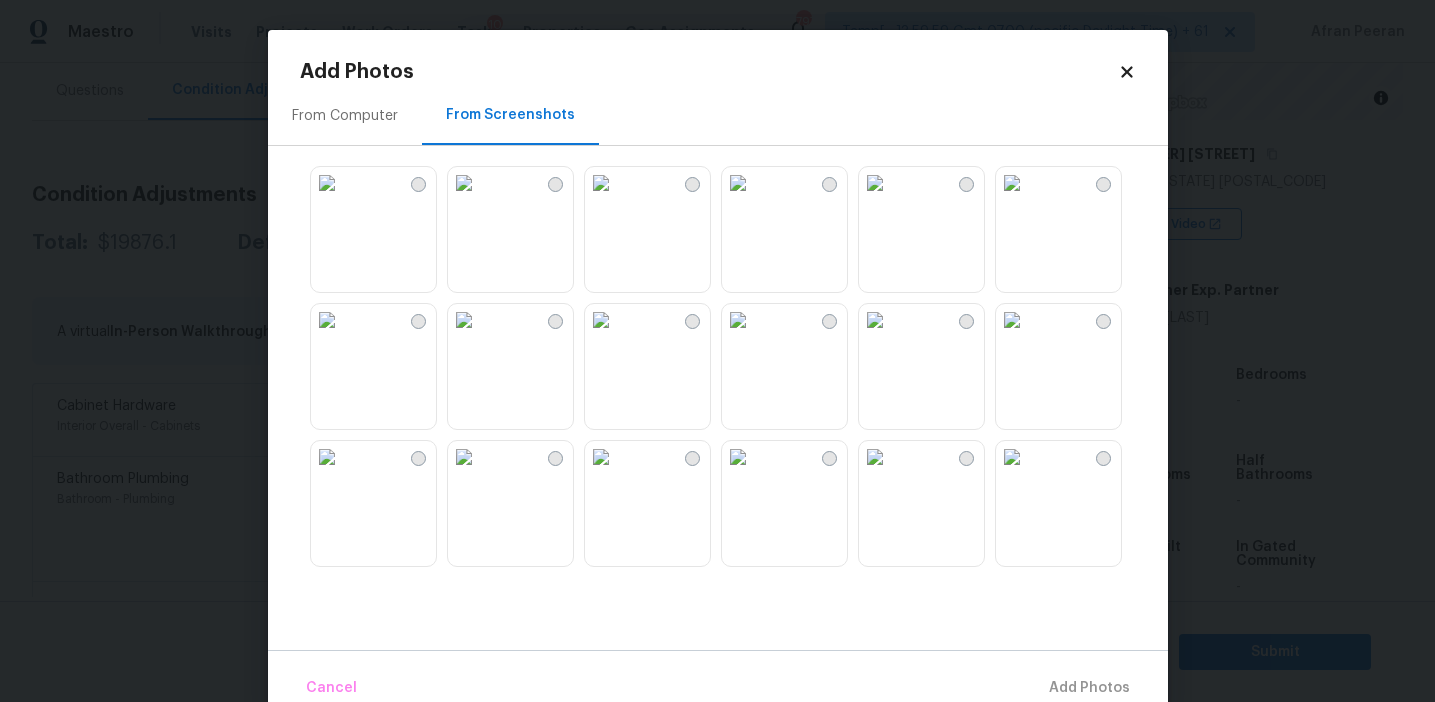 click at bounding box center [327, 183] 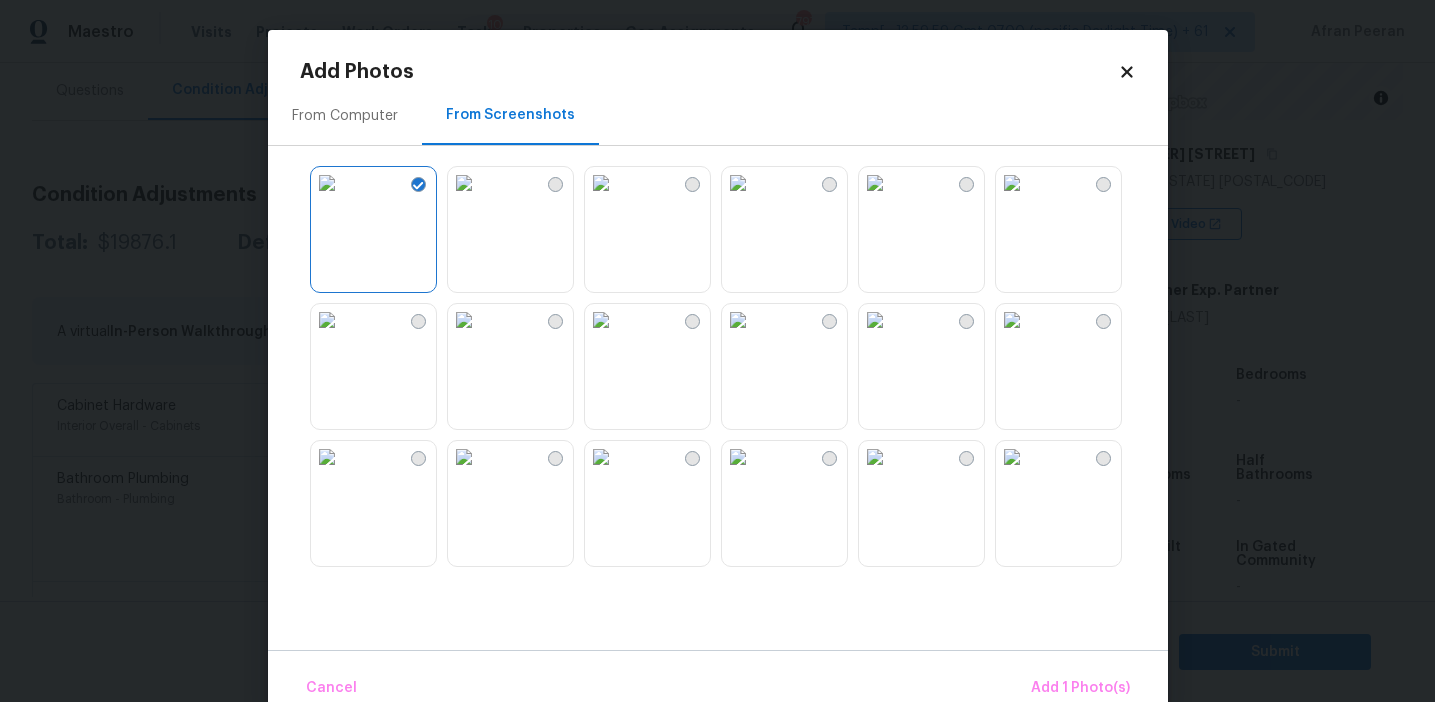 click at bounding box center (738, 183) 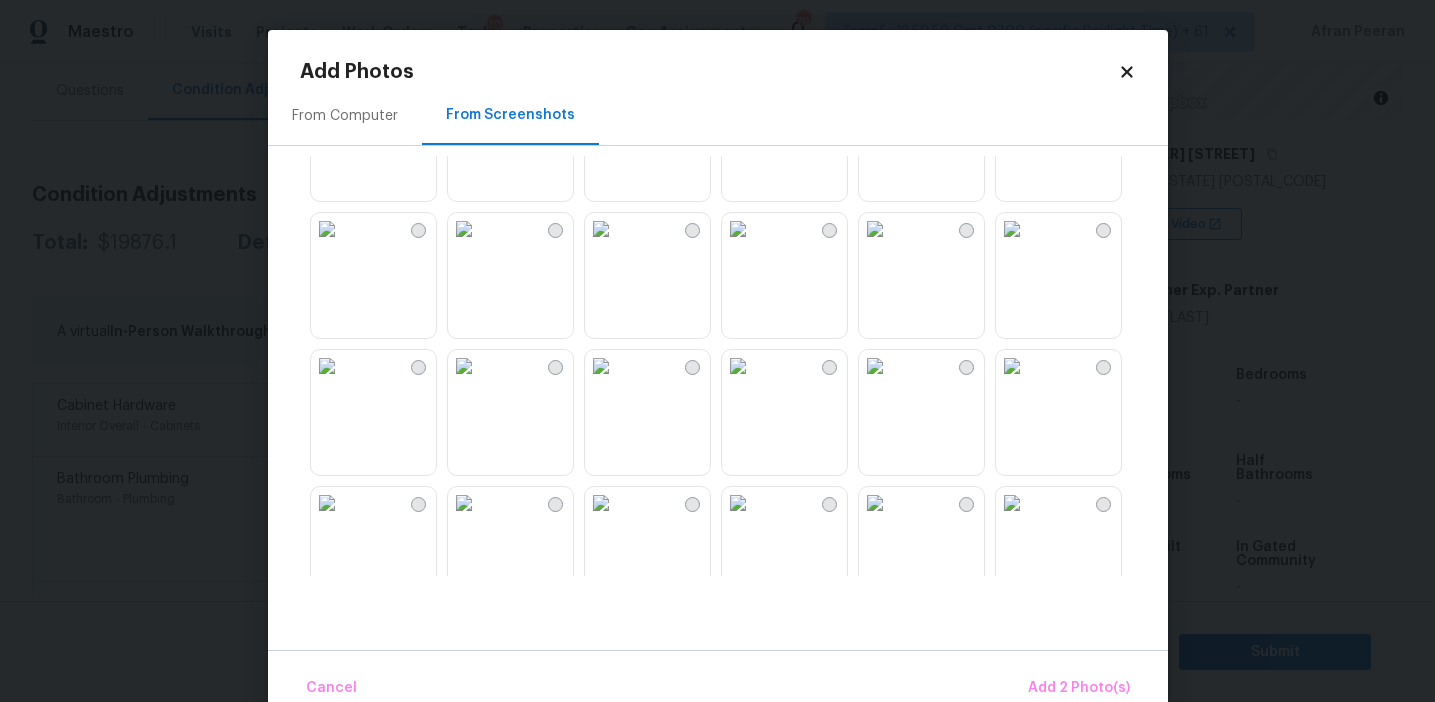 scroll, scrollTop: 257, scrollLeft: 0, axis: vertical 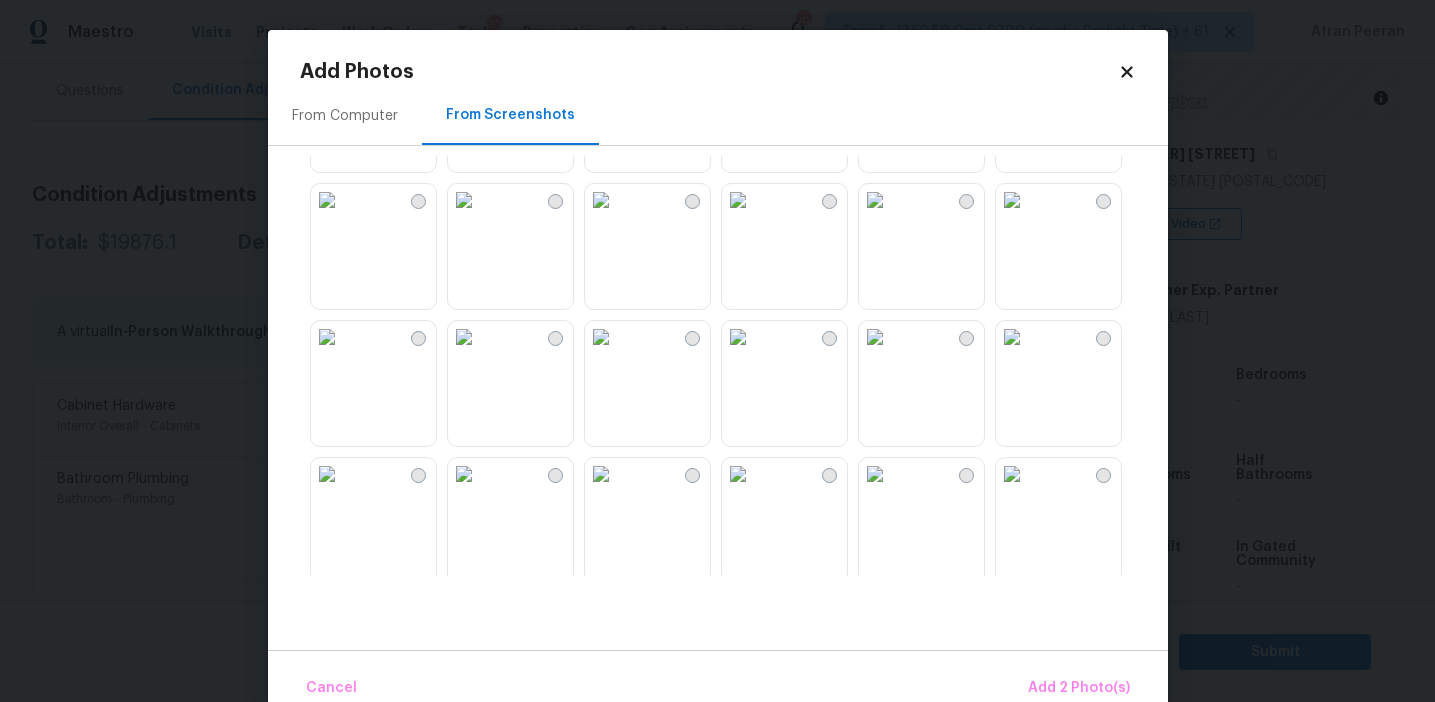 click at bounding box center [1012, 200] 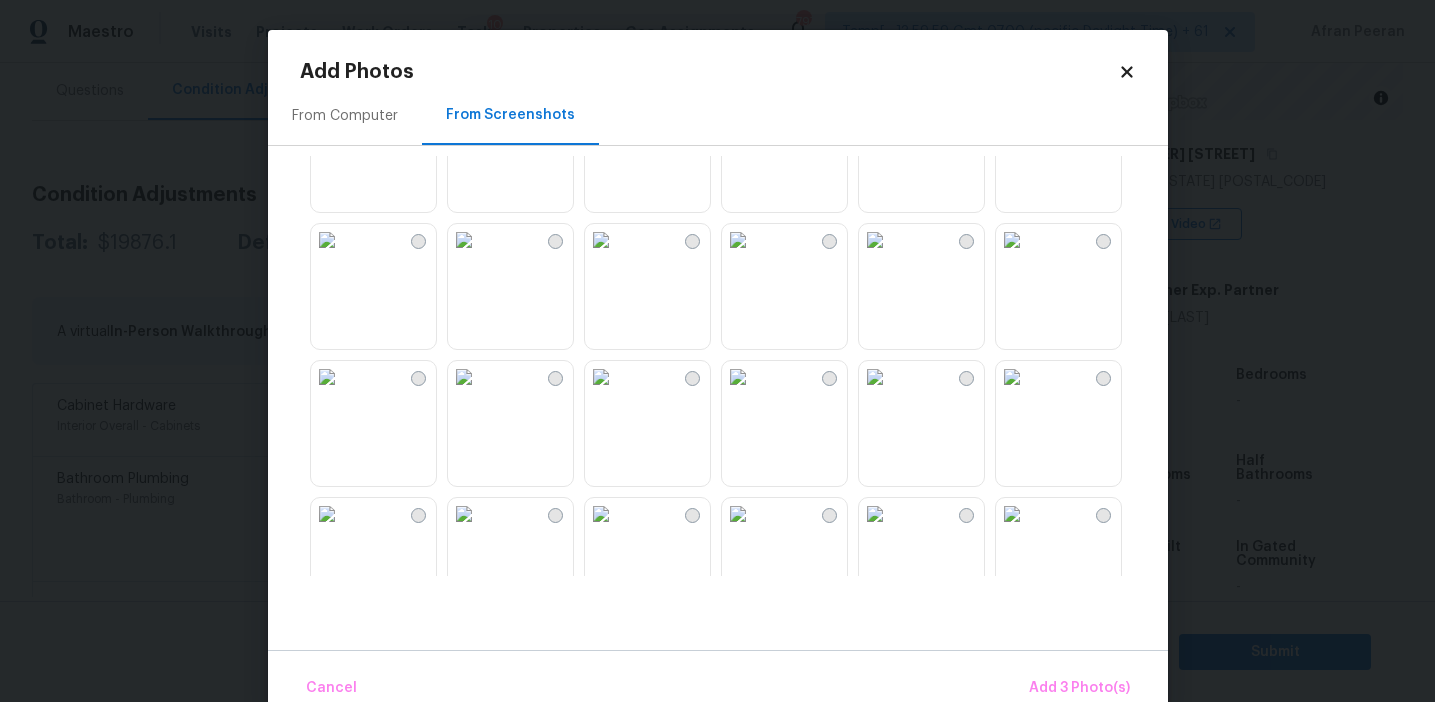 scroll, scrollTop: 494, scrollLeft: 0, axis: vertical 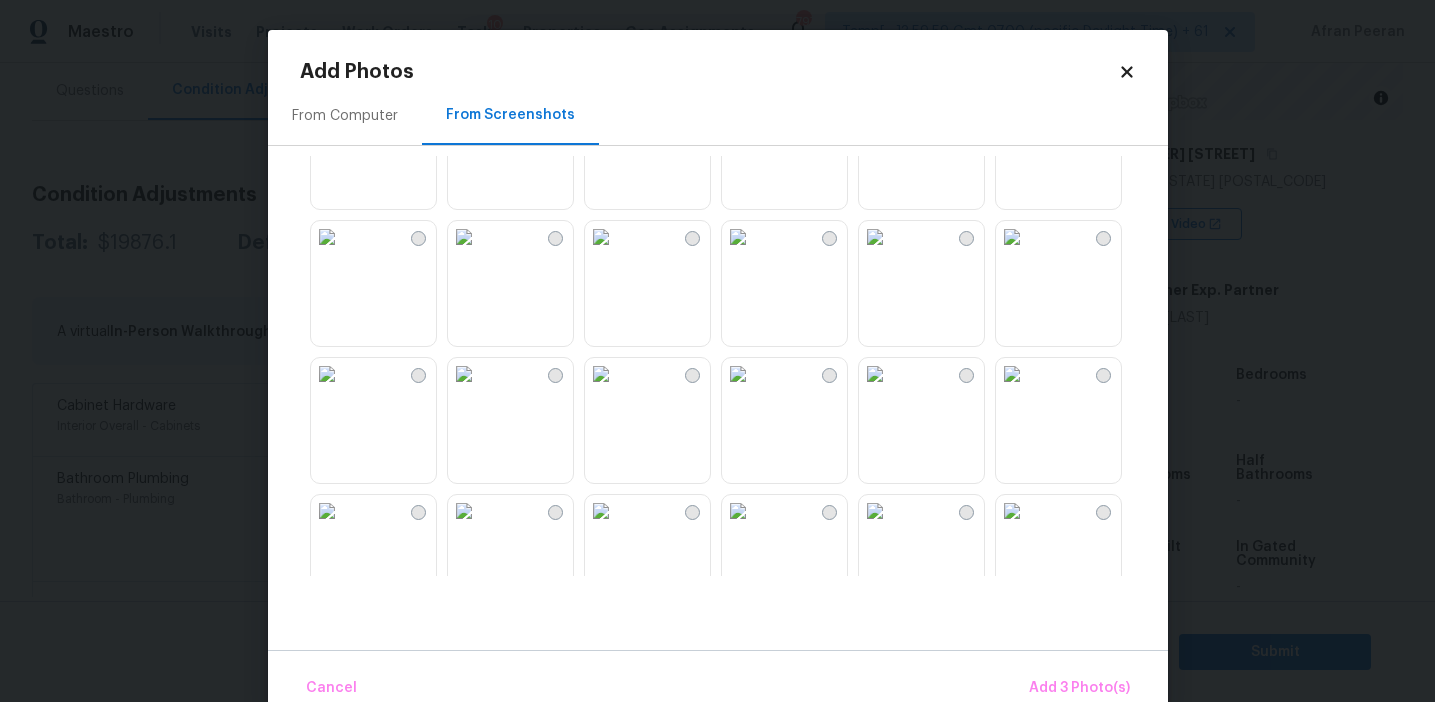 click at bounding box center (738, 374) 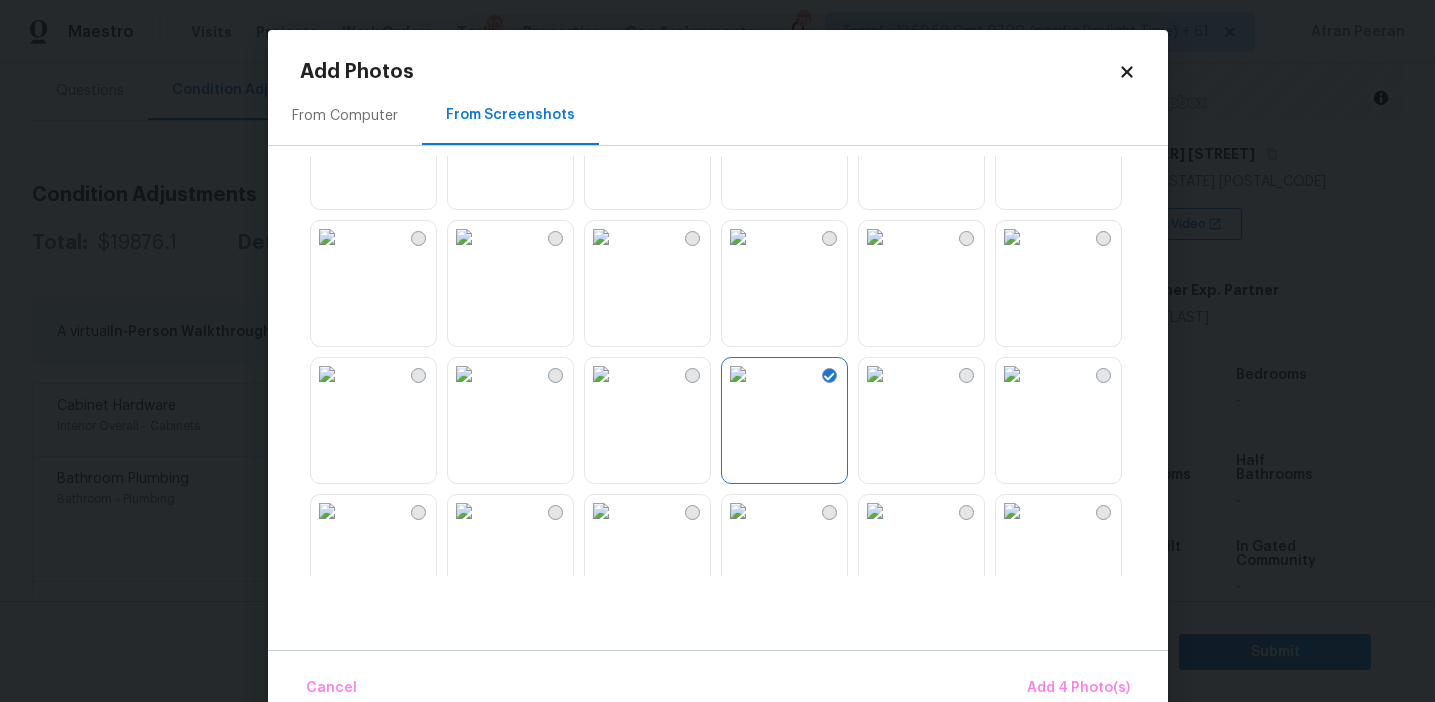 click at bounding box center (327, 374) 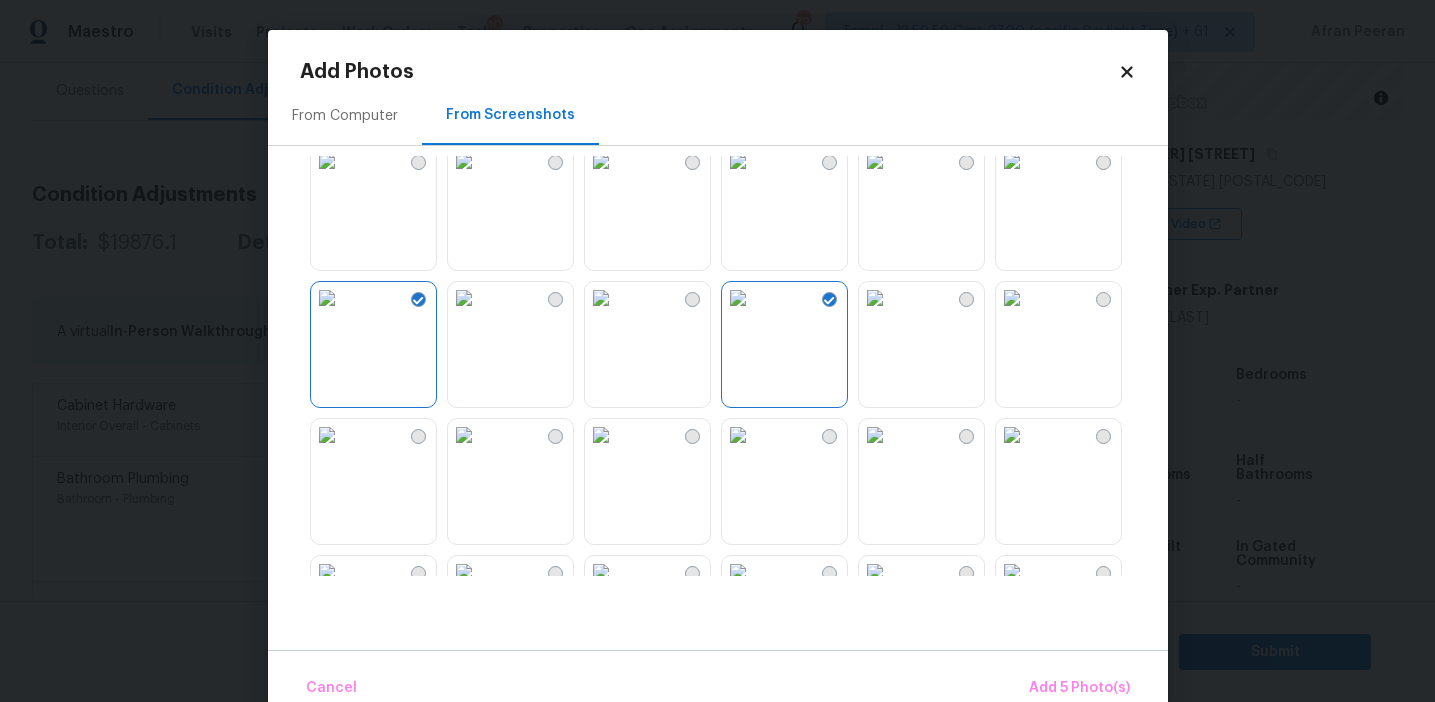scroll, scrollTop: 657, scrollLeft: 0, axis: vertical 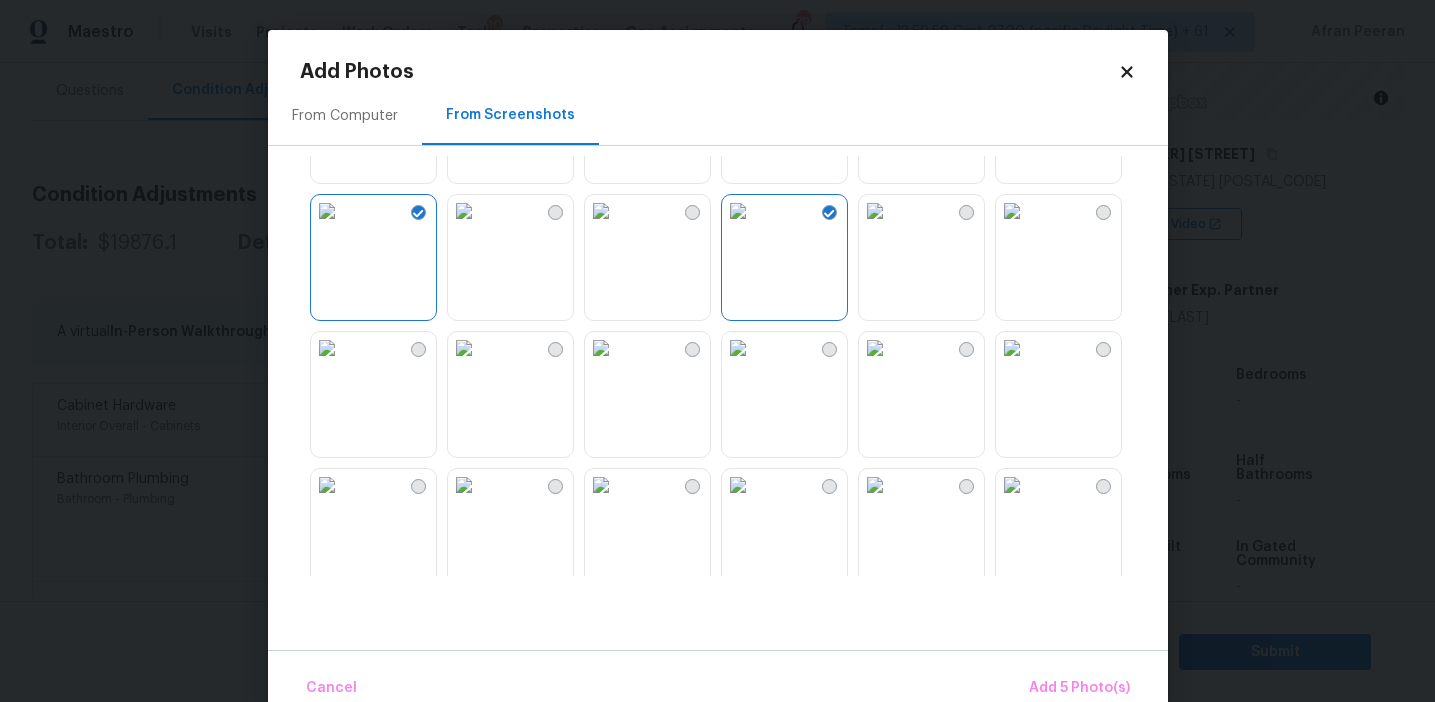 click at bounding box center [464, 348] 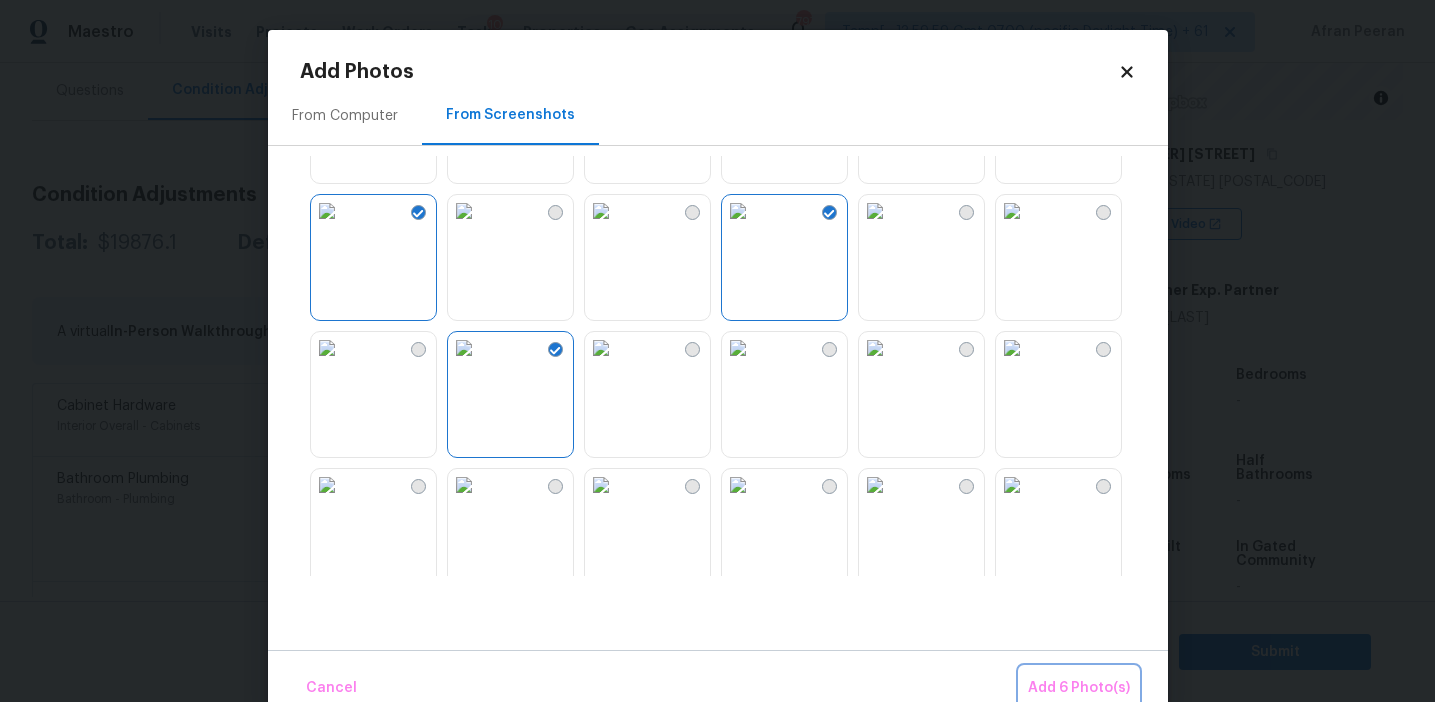 click on "Add 6 Photo(s)" at bounding box center (1079, 688) 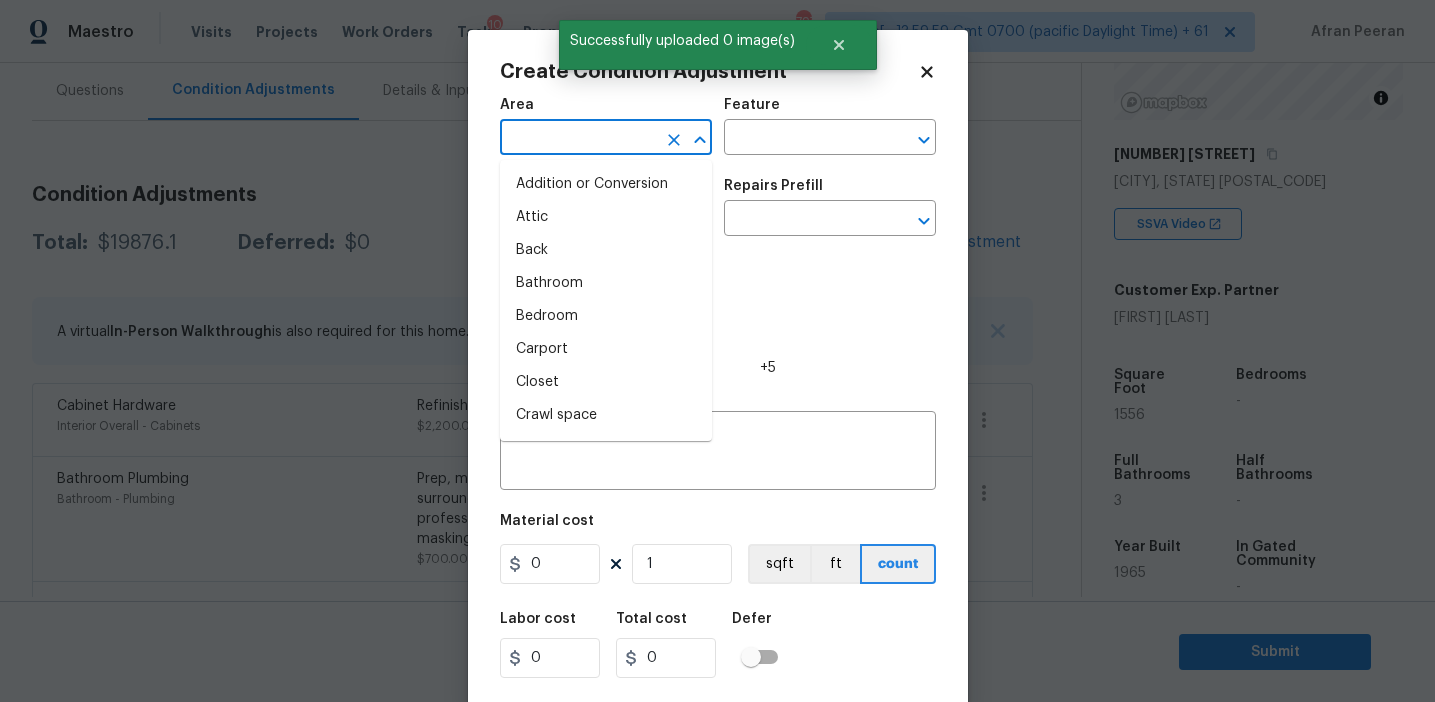 click at bounding box center (578, 139) 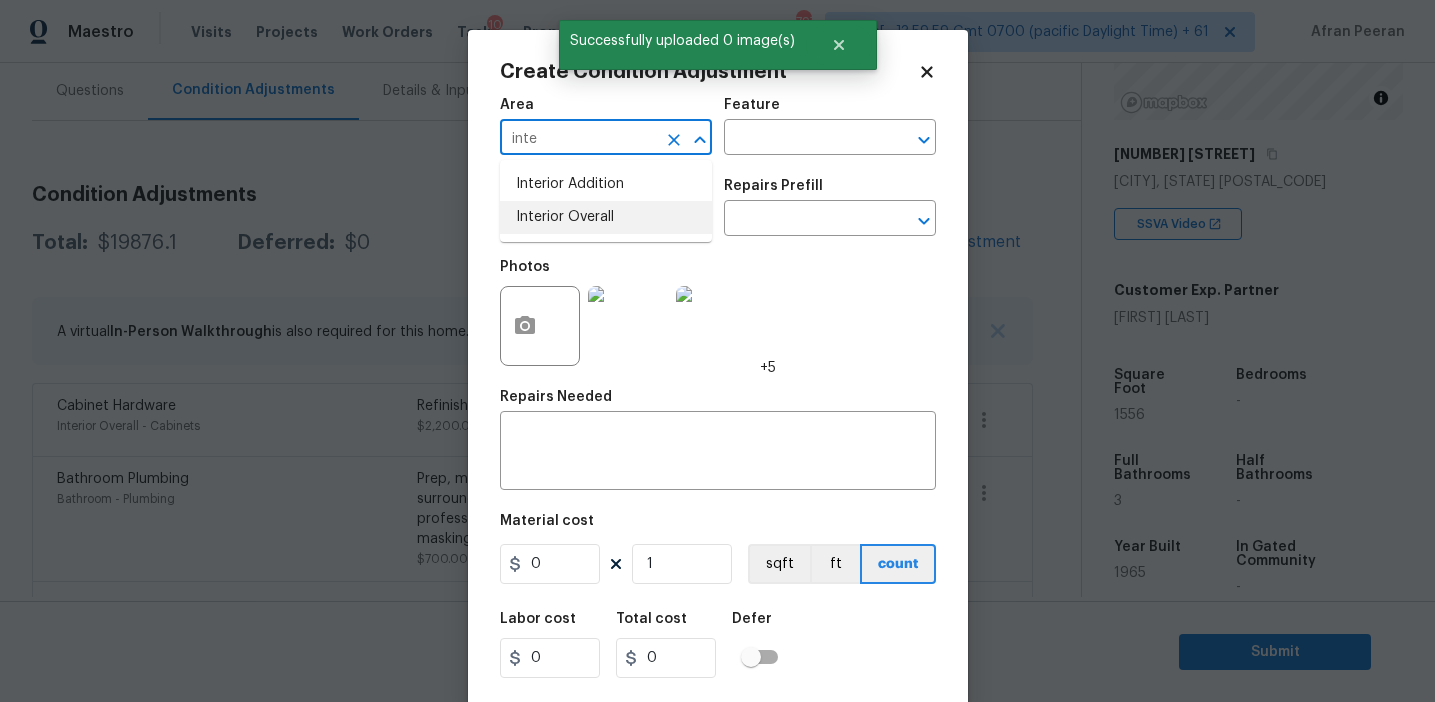 click on "Interior Overall" at bounding box center [606, 217] 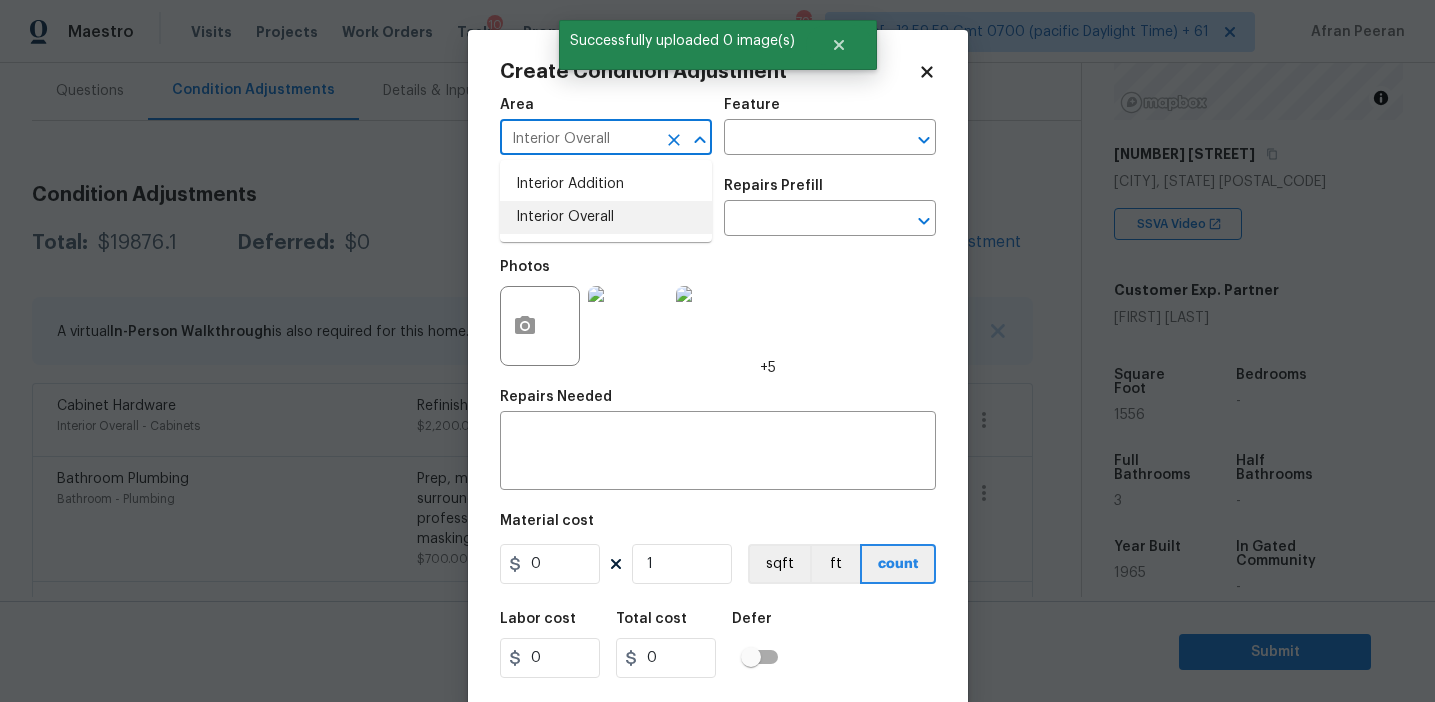 type on "Interior Overall" 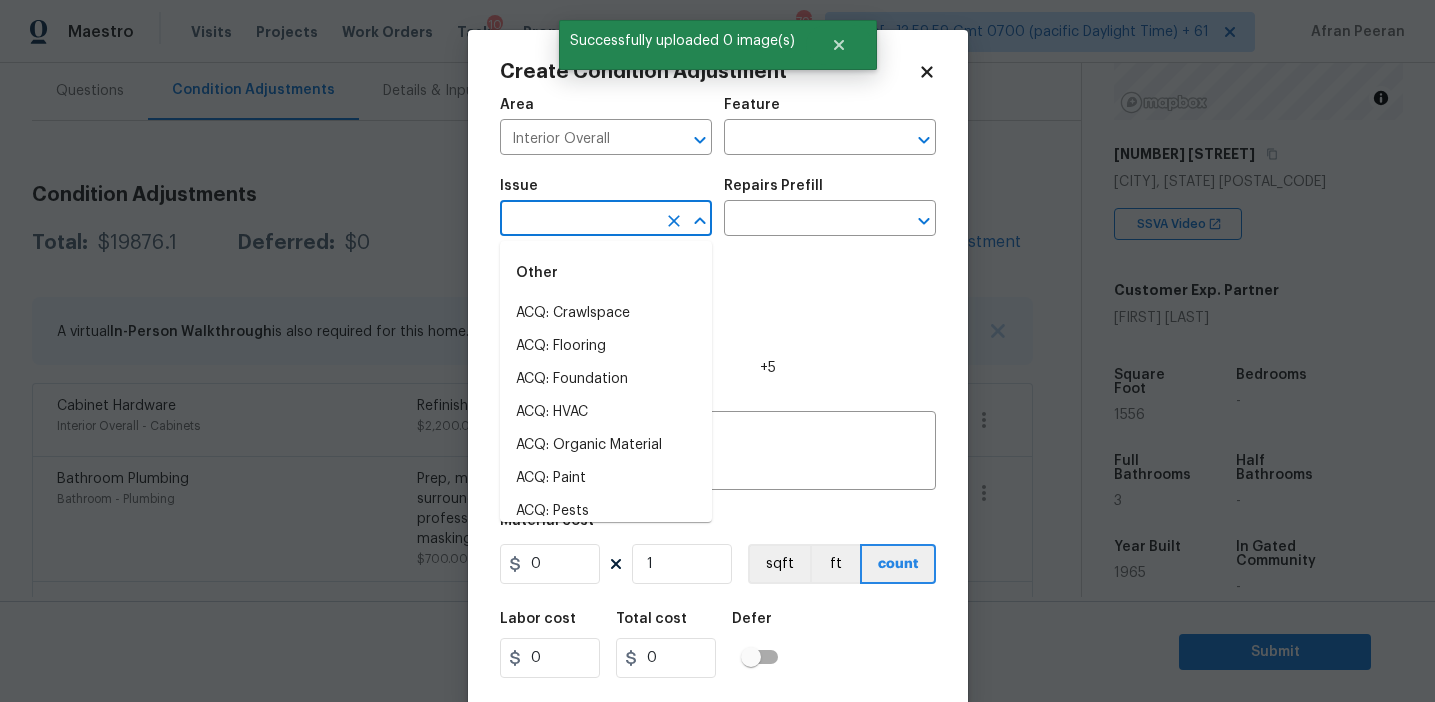 click at bounding box center (578, 220) 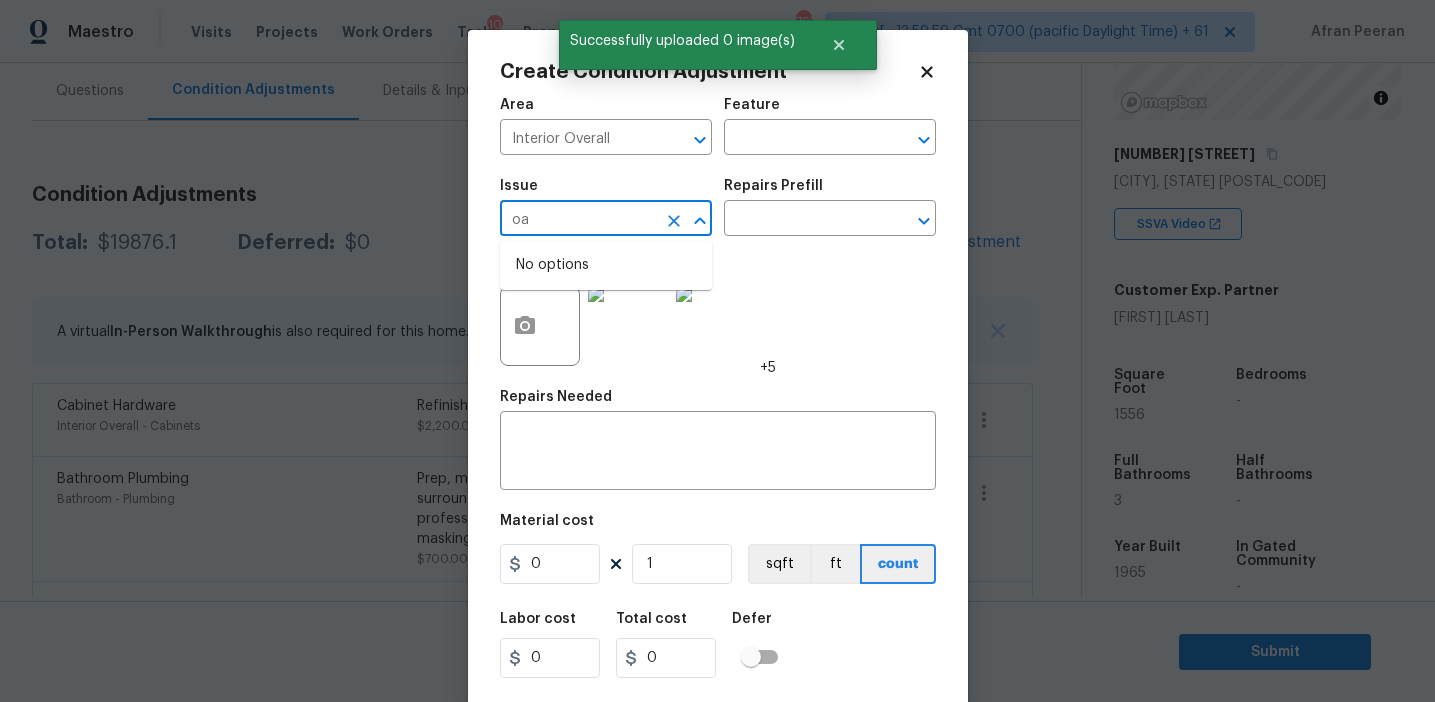 type on "o" 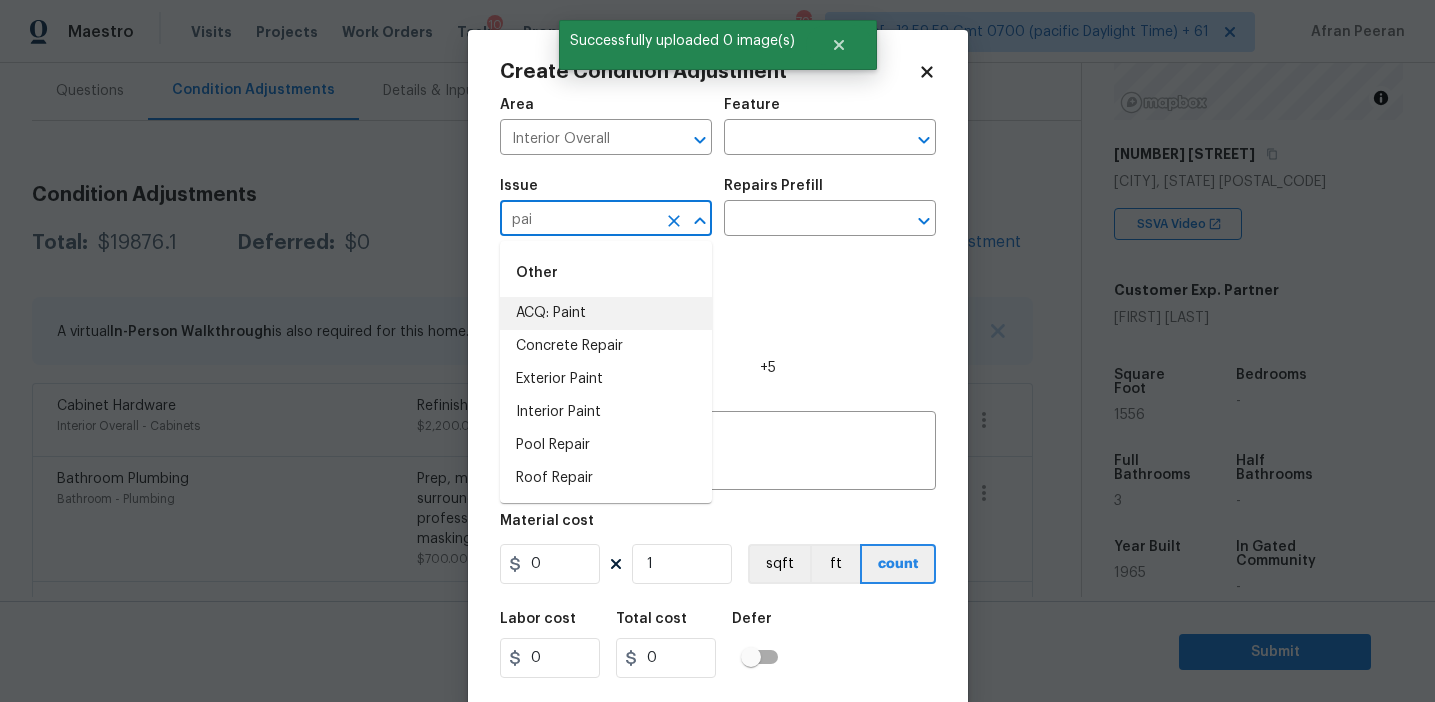 click on "ACQ: Paint" at bounding box center [606, 313] 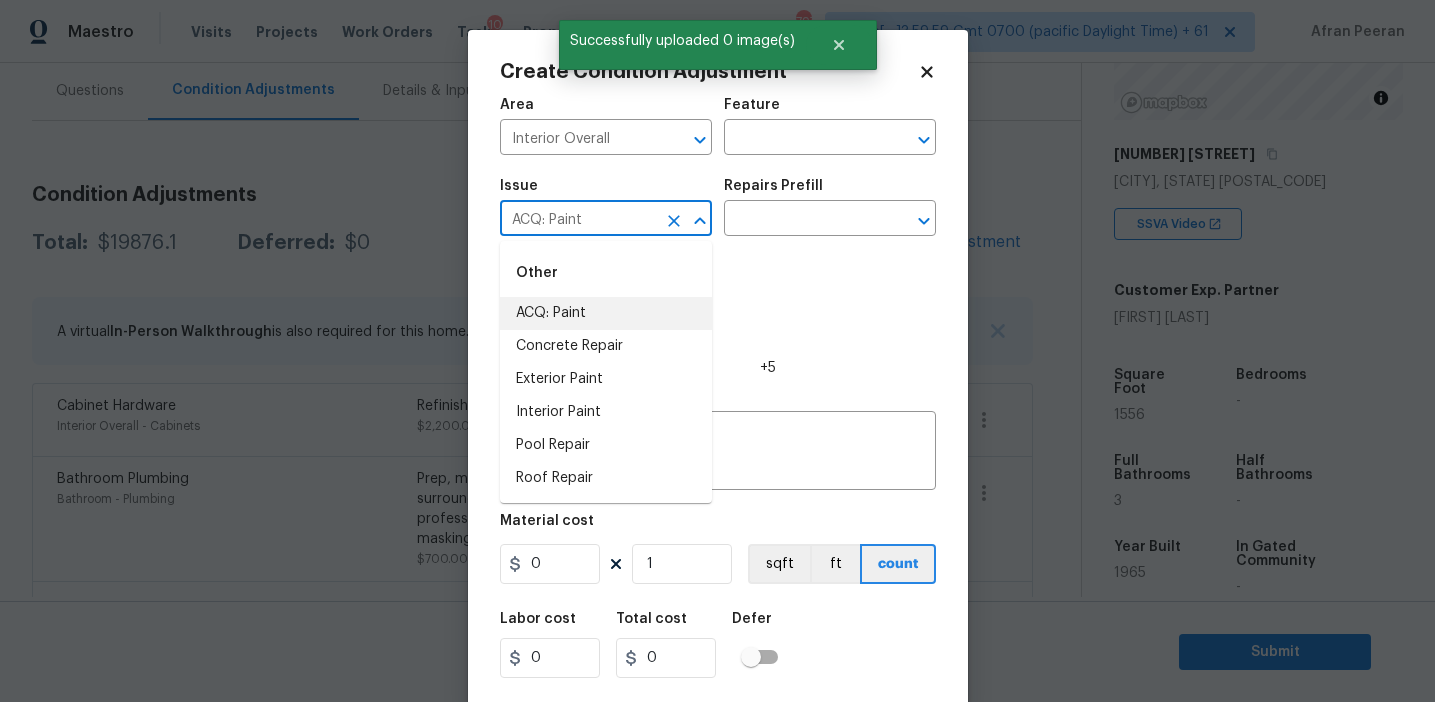 type on "ACQ: Paint" 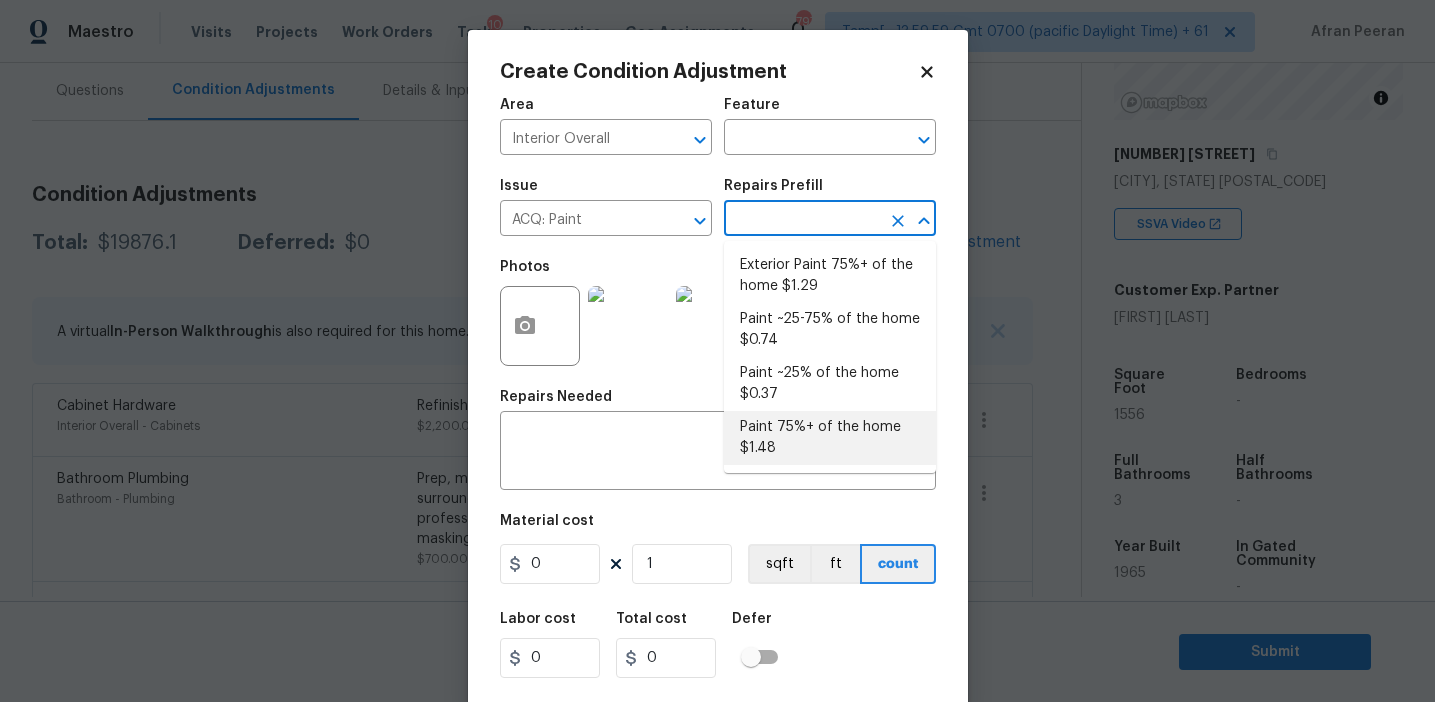 click on "Paint 75%+ of the home $1.48" at bounding box center [830, 438] 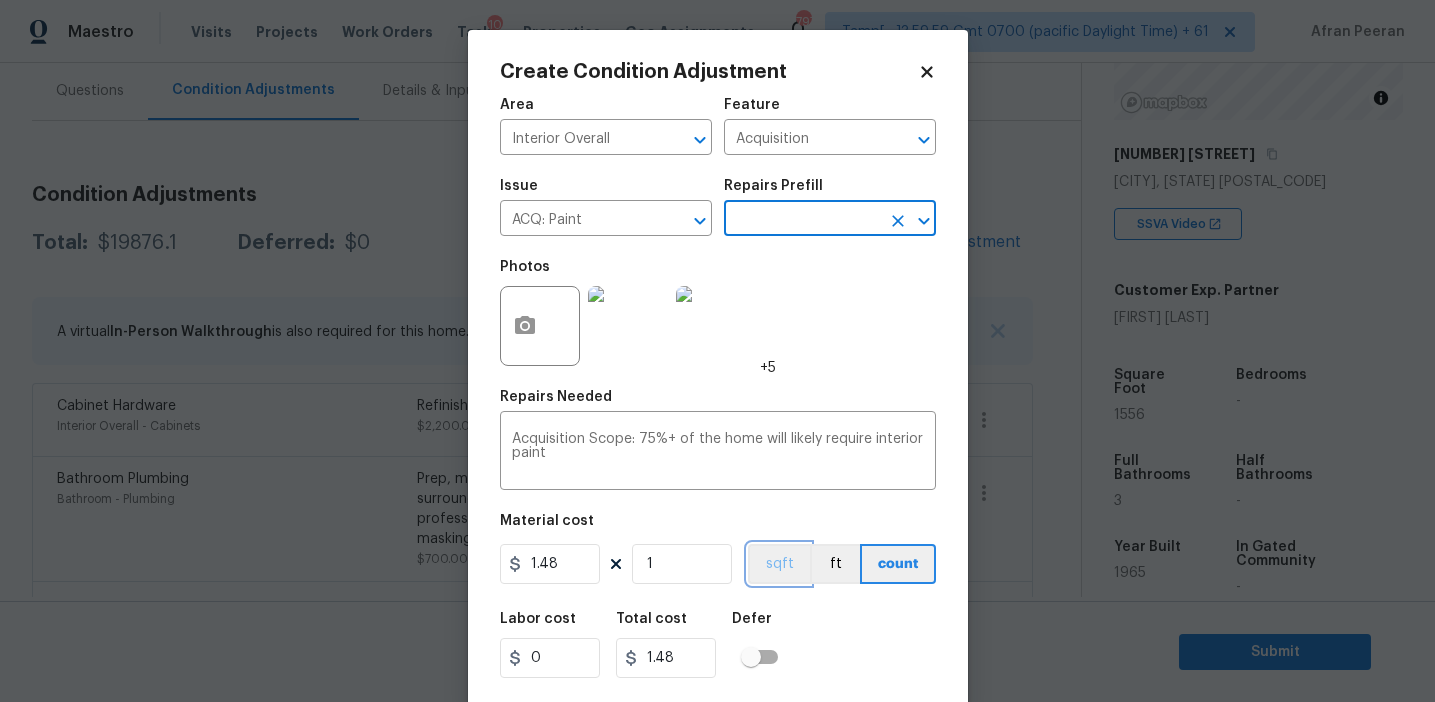 click on "sqft" at bounding box center (779, 564) 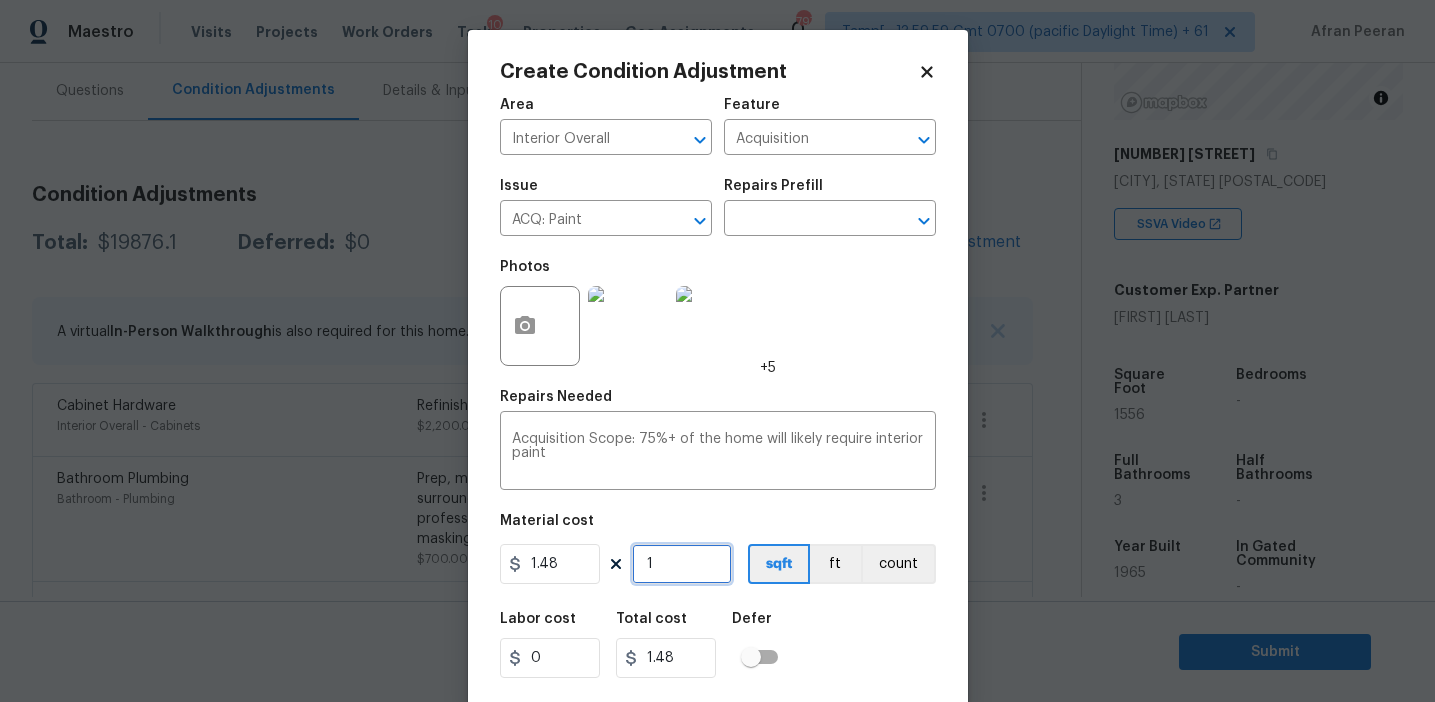 click on "1" at bounding box center (682, 564) 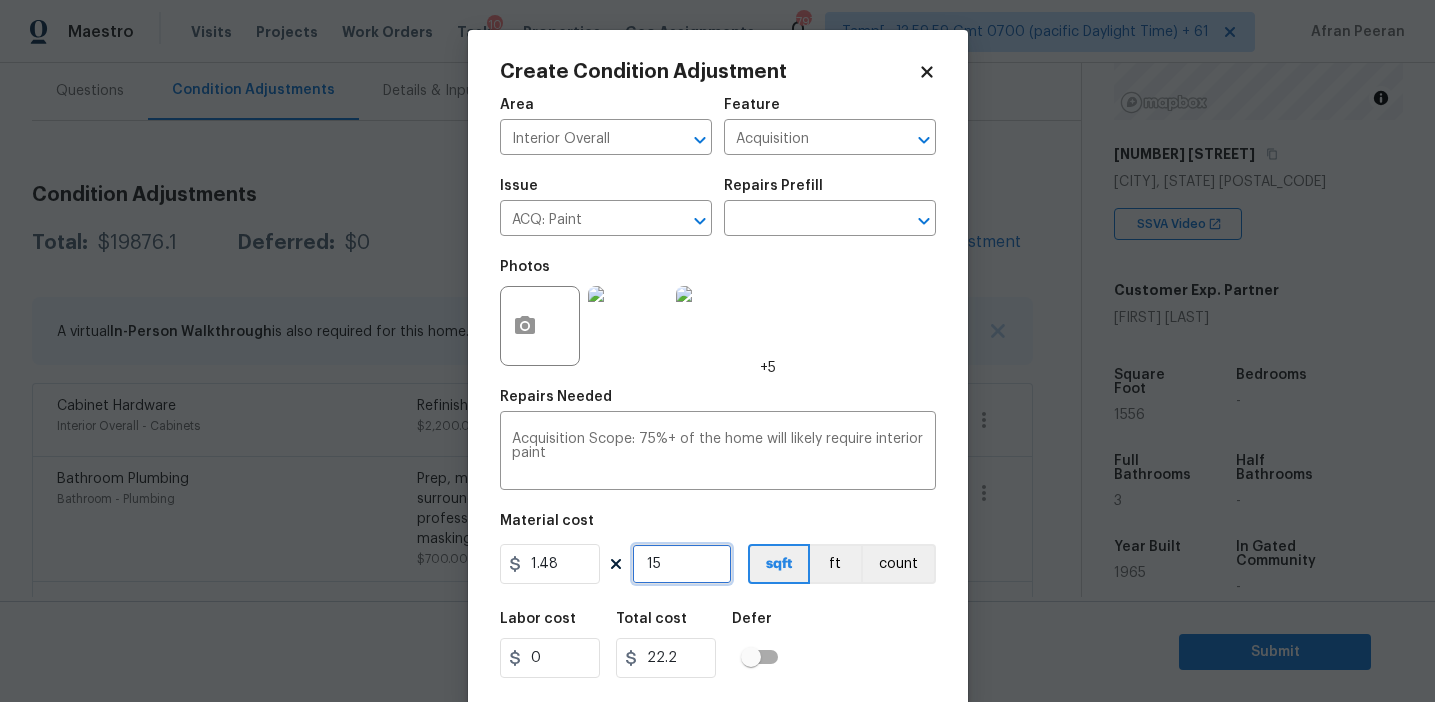 type on "155" 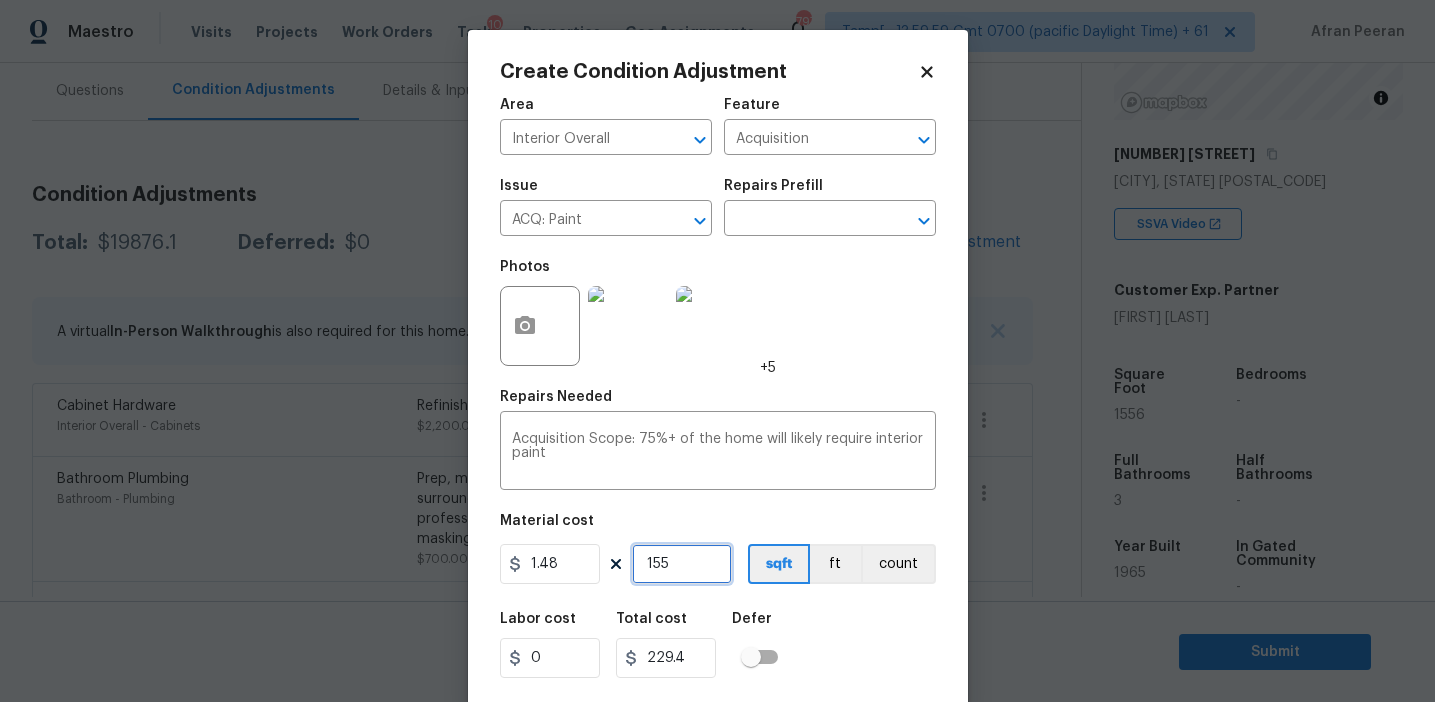 type on "1556" 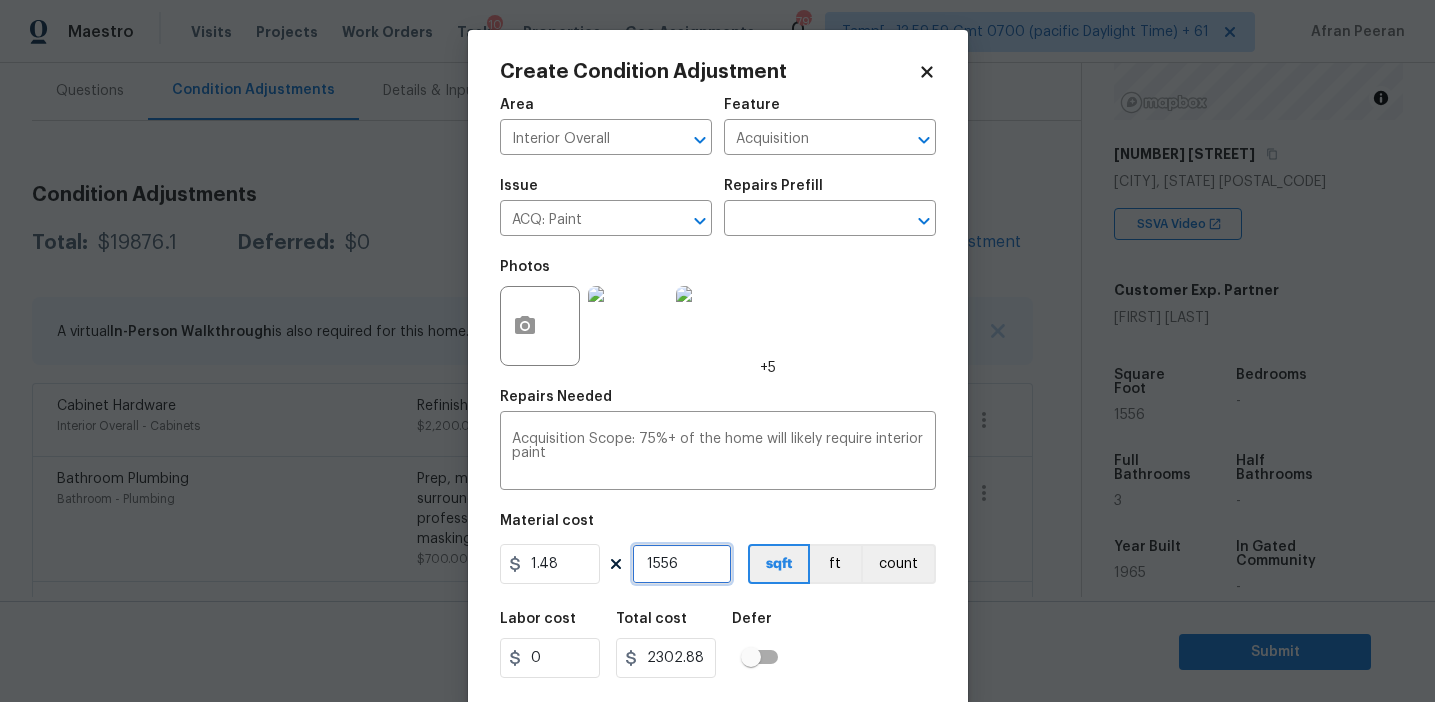scroll, scrollTop: 45, scrollLeft: 0, axis: vertical 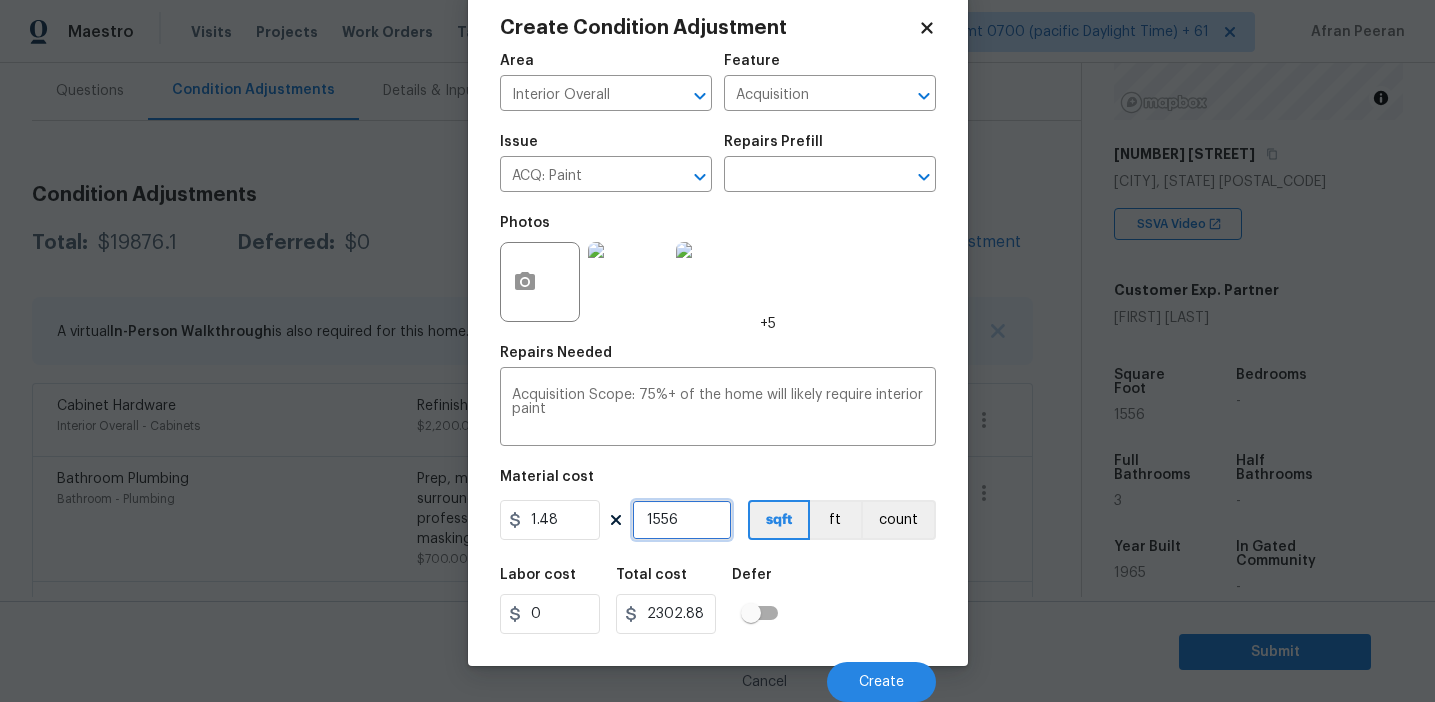 type on "1556" 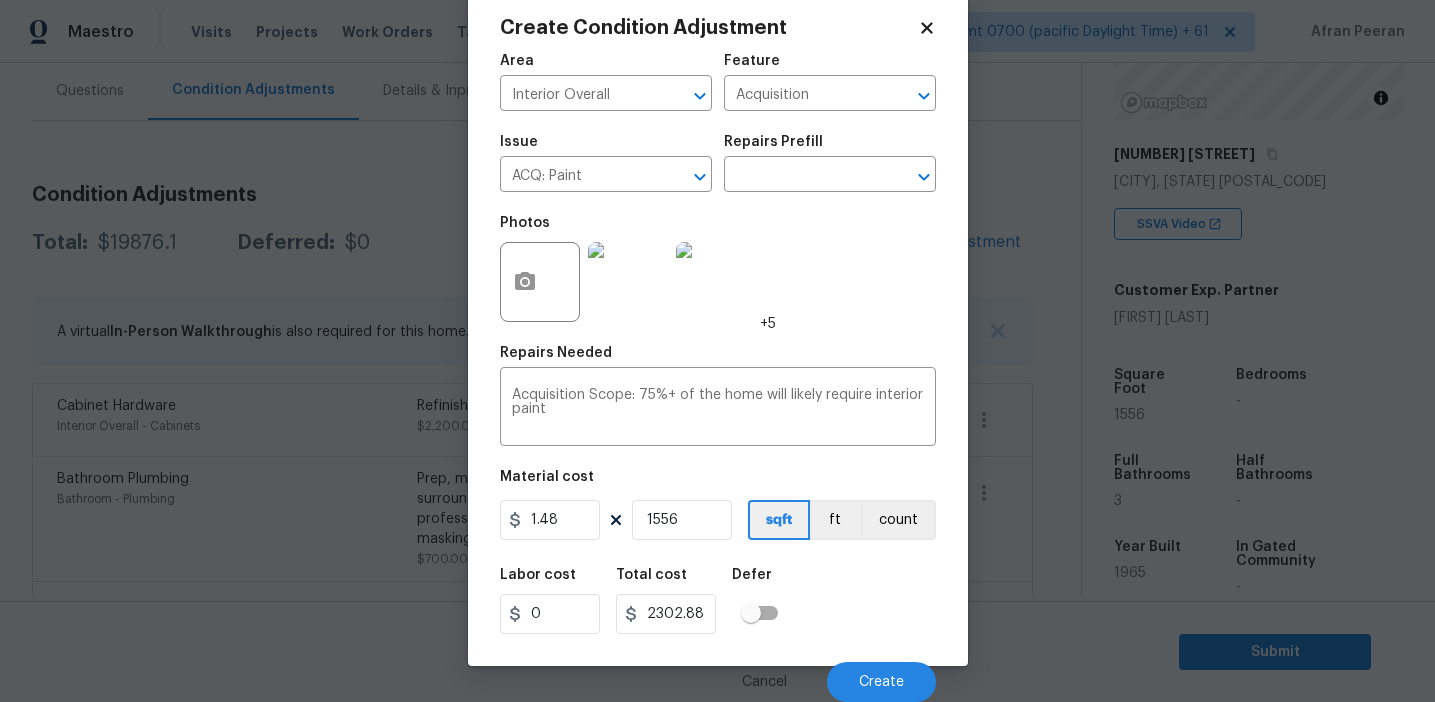 click on "Labor cost 0 Total cost 2302.88 Defer" at bounding box center [718, 601] 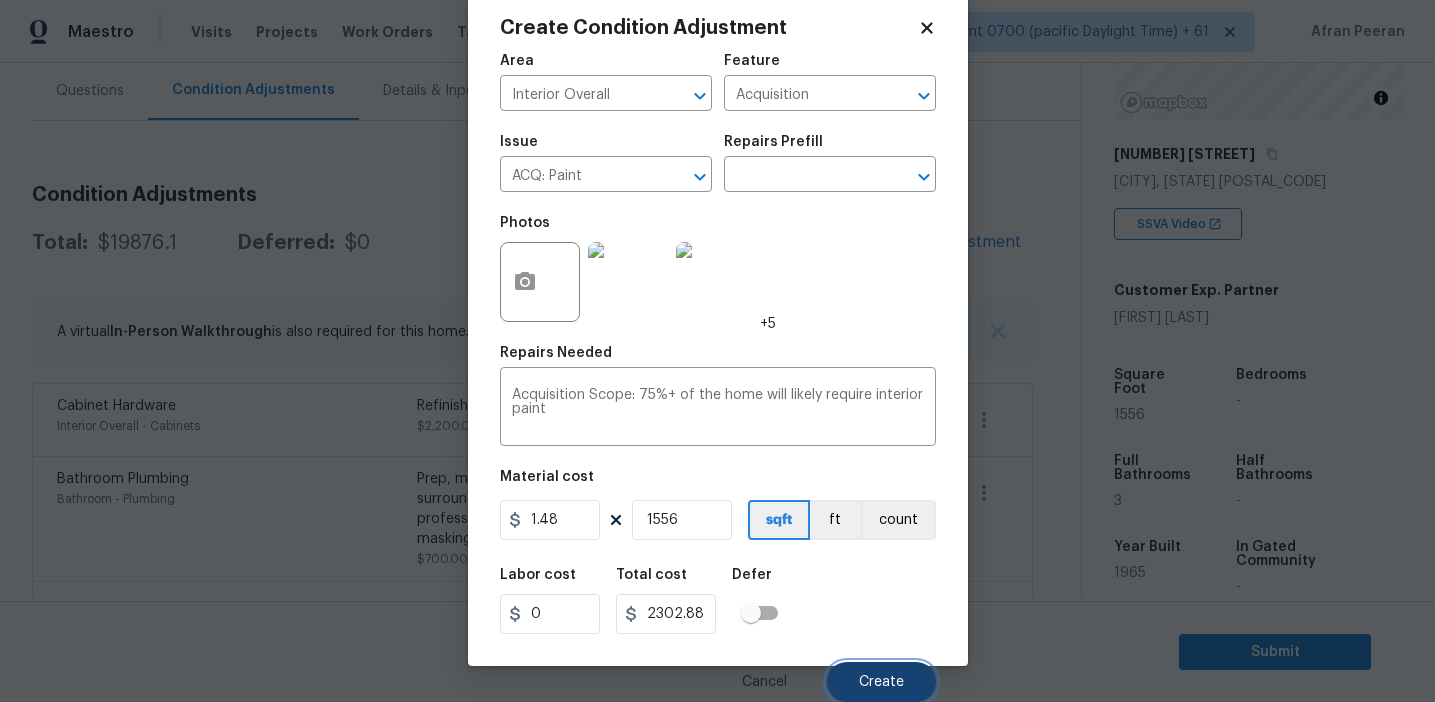 click on "Create" at bounding box center [881, 682] 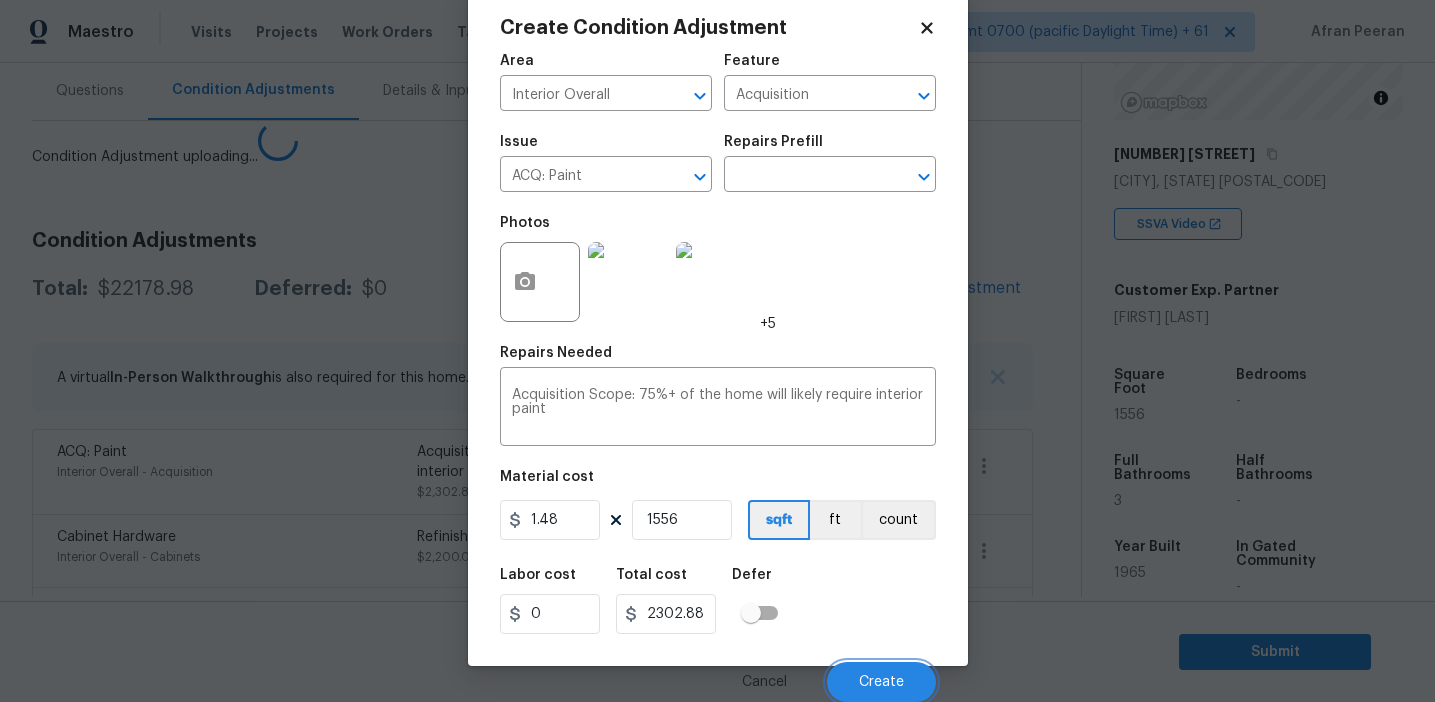 scroll, scrollTop: 38, scrollLeft: 0, axis: vertical 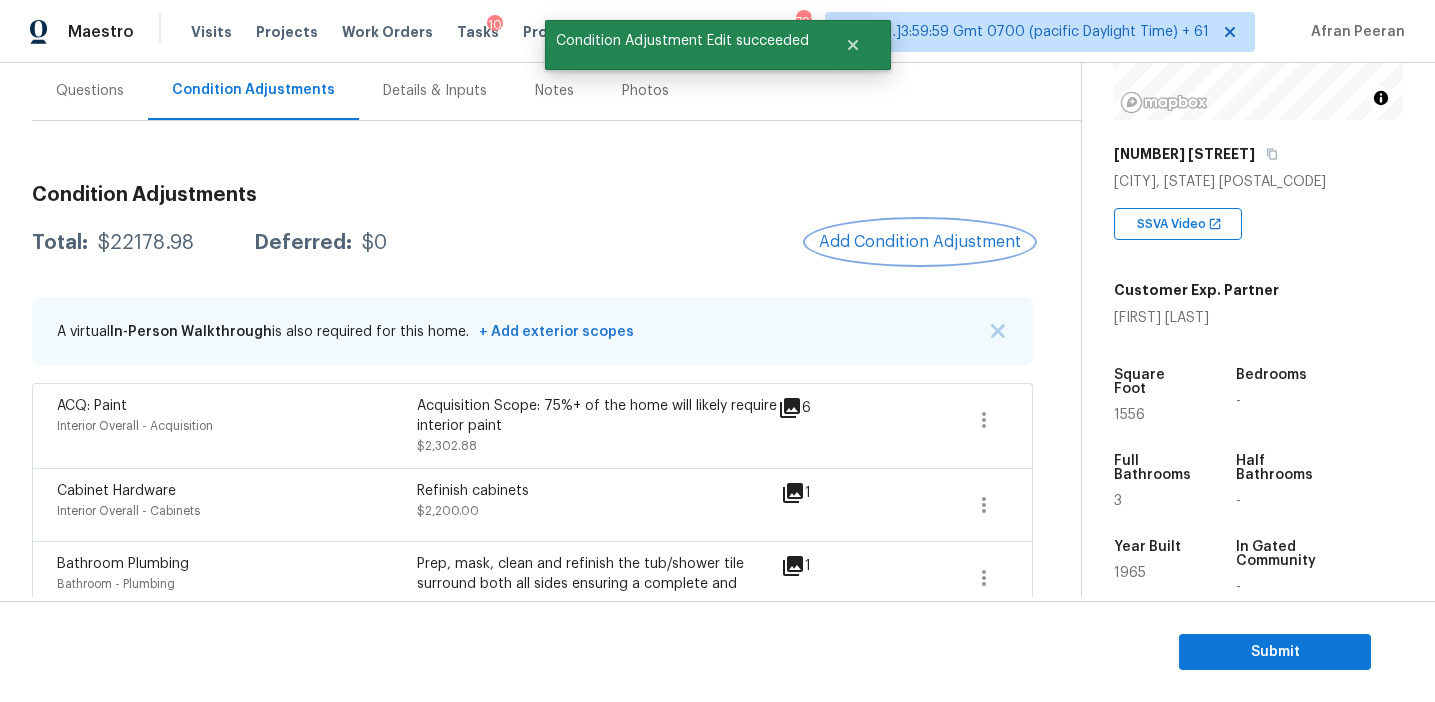 click on "Add Condition Adjustment" at bounding box center [920, 242] 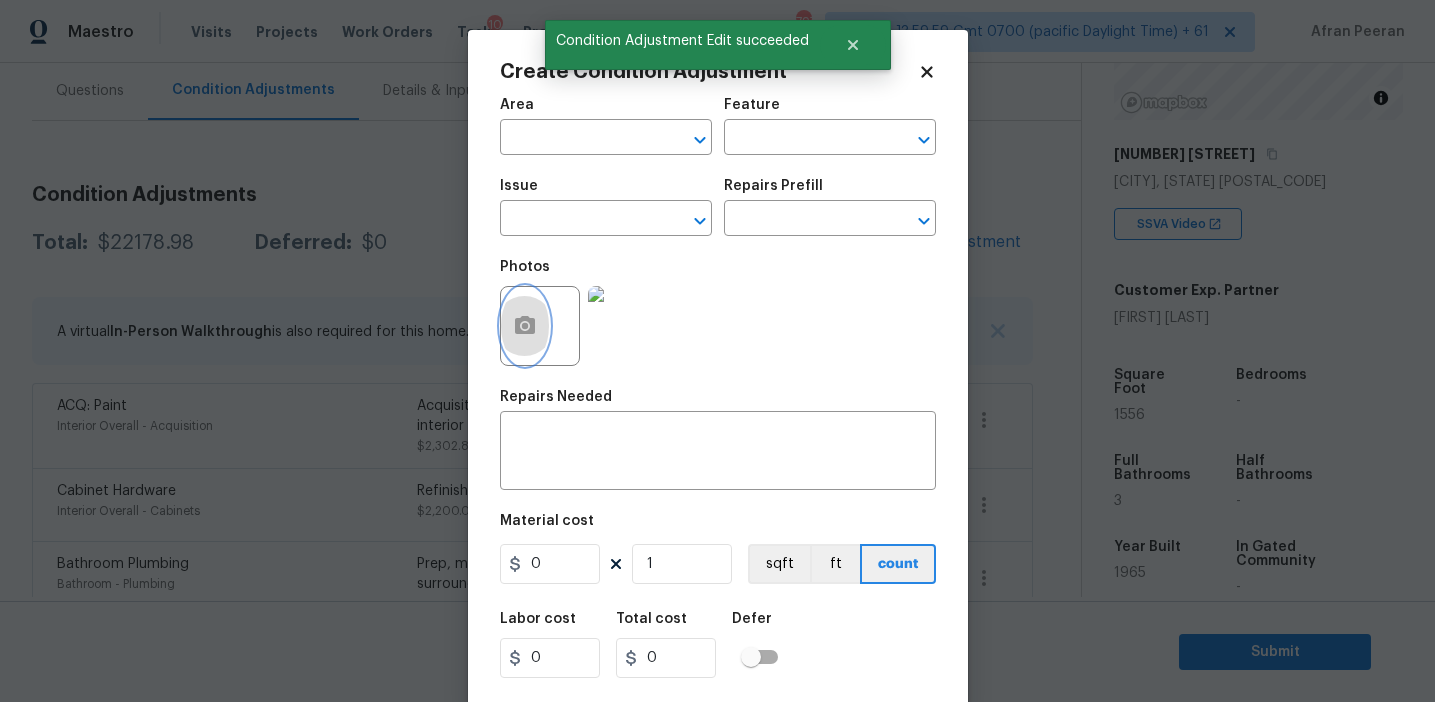 click 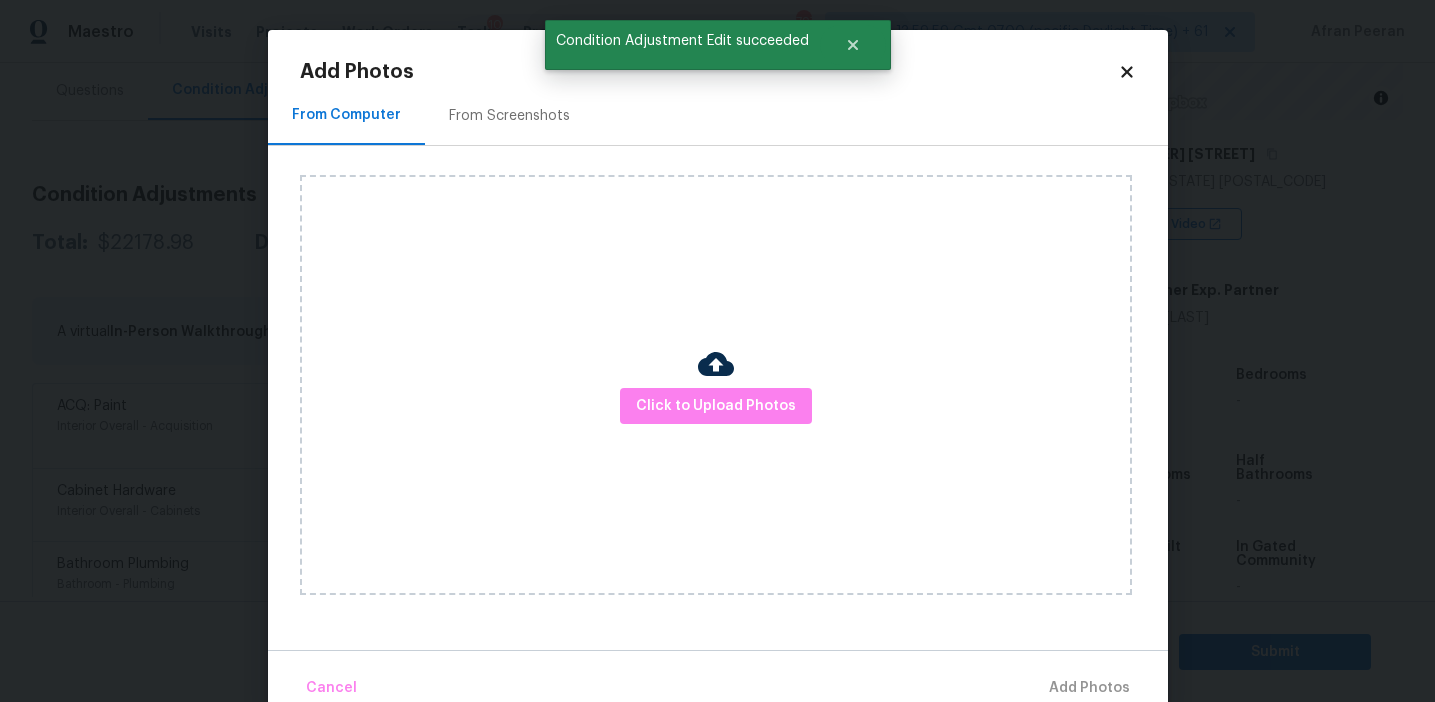 click on "From Screenshots" at bounding box center (509, 116) 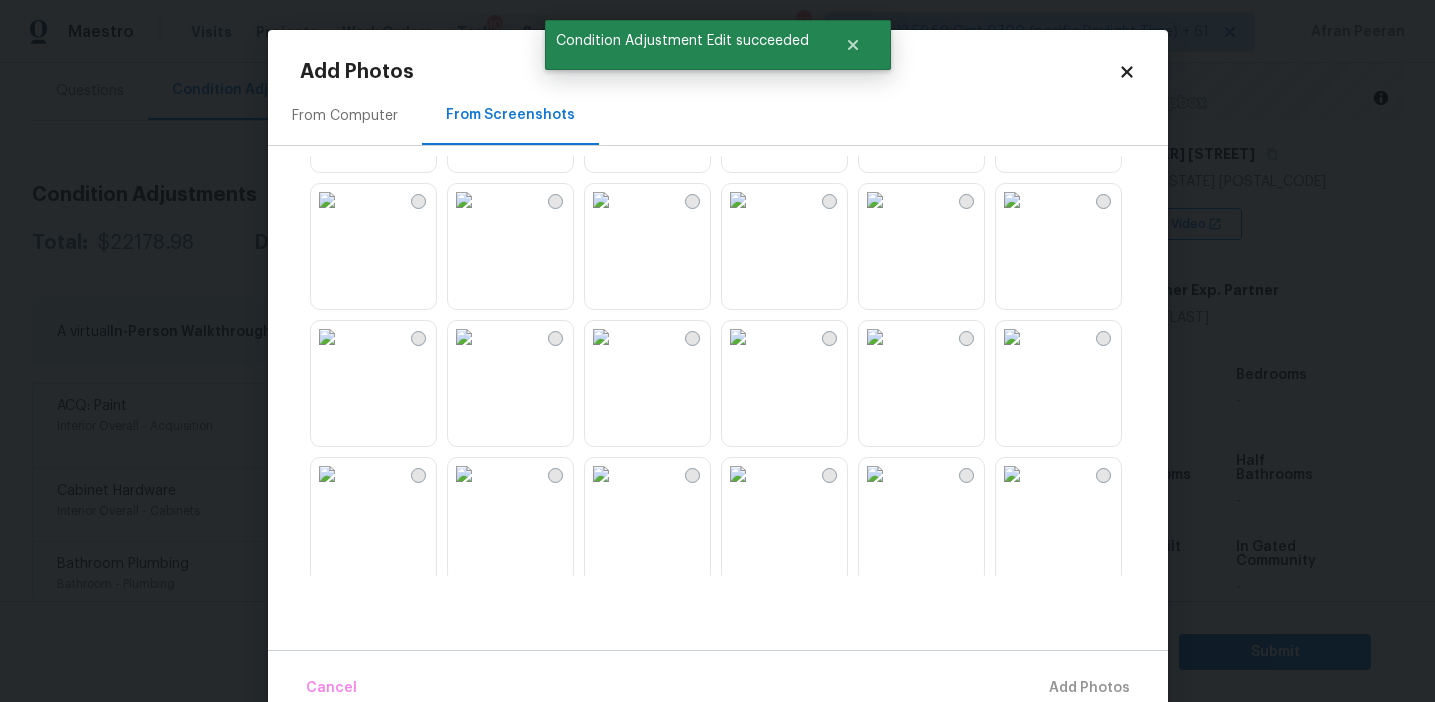 scroll, scrollTop: 1773, scrollLeft: 0, axis: vertical 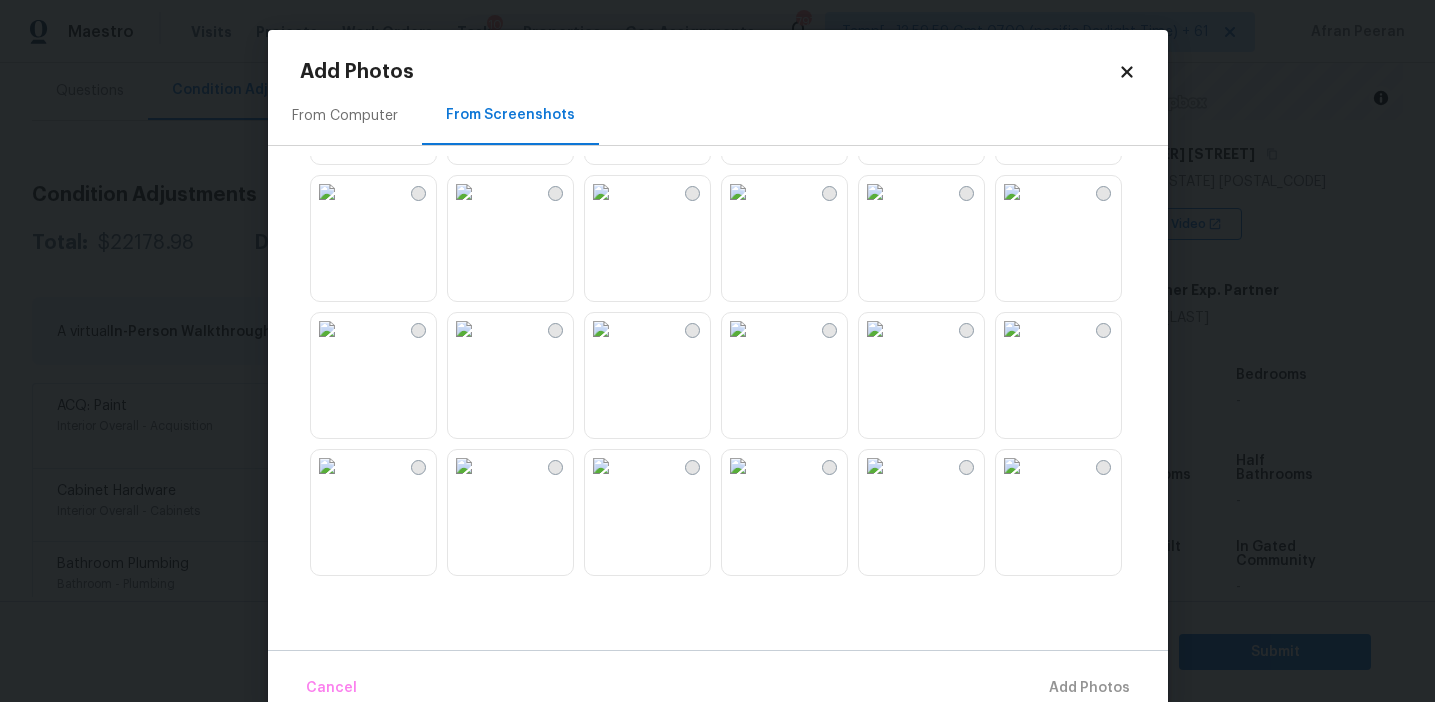 click at bounding box center (1012, 466) 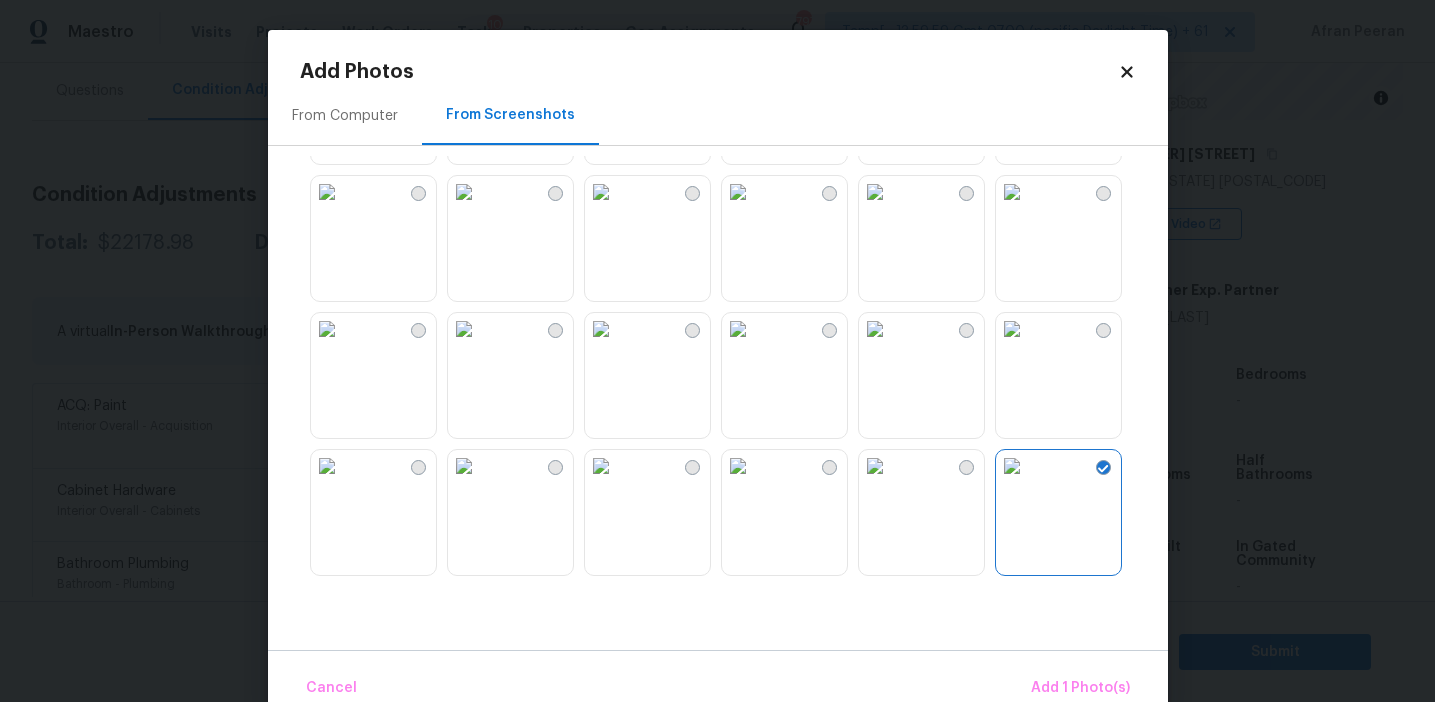 click at bounding box center (1012, 329) 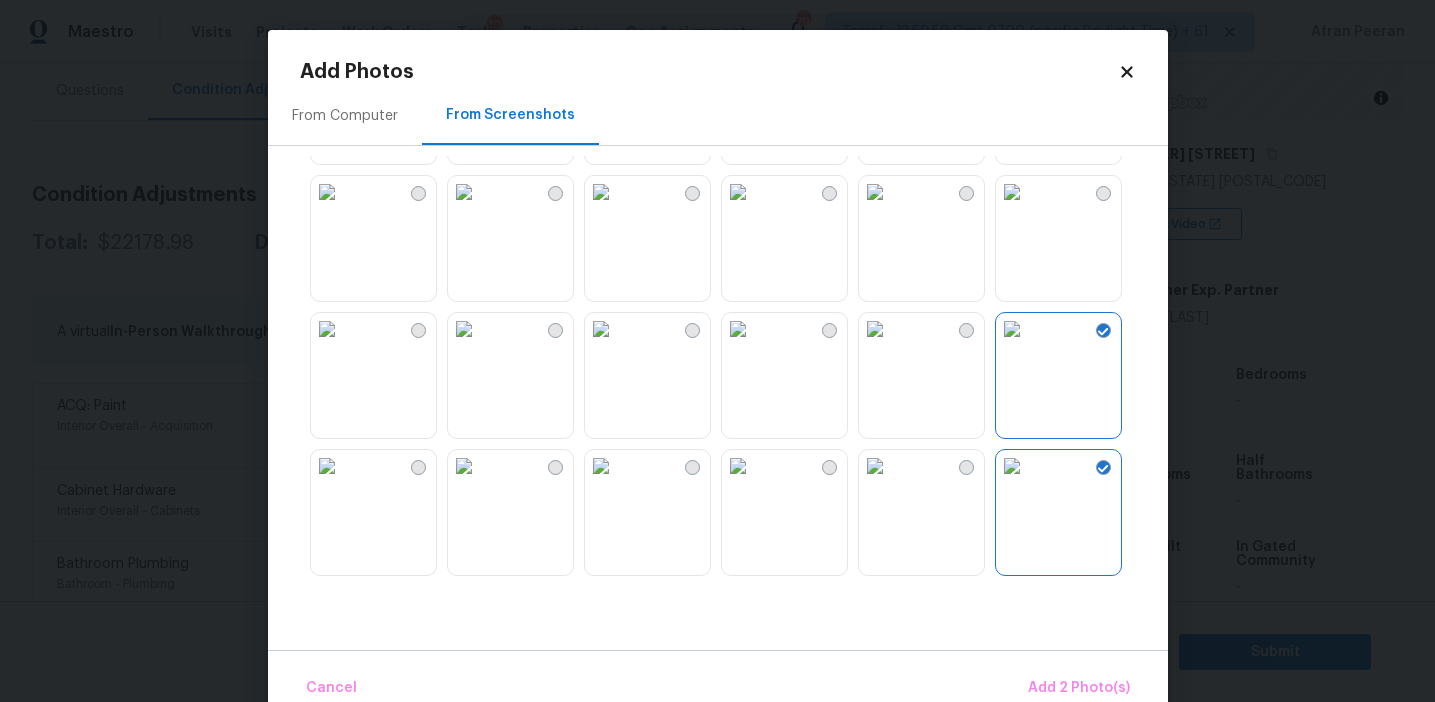 click on "From Computer From Screenshots" at bounding box center (718, 368) 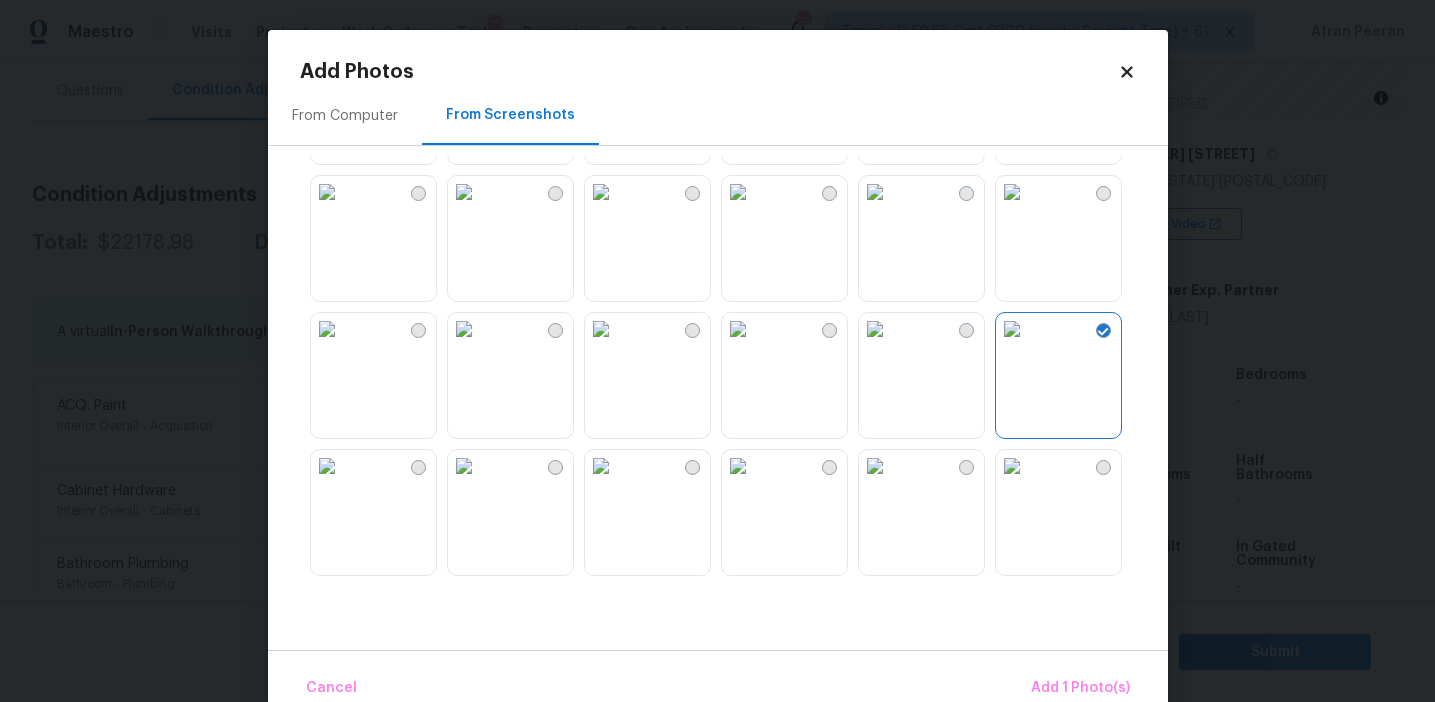 click at bounding box center [738, 329] 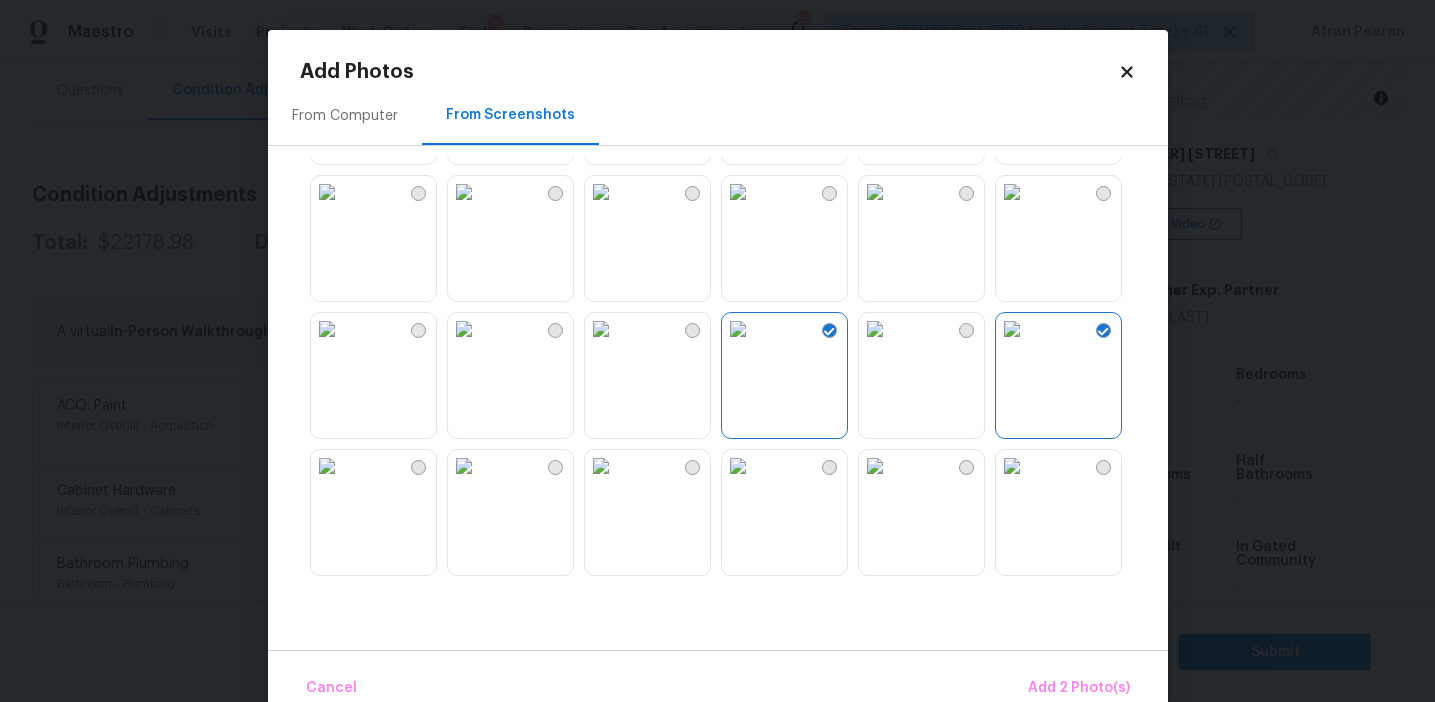click at bounding box center [601, 192] 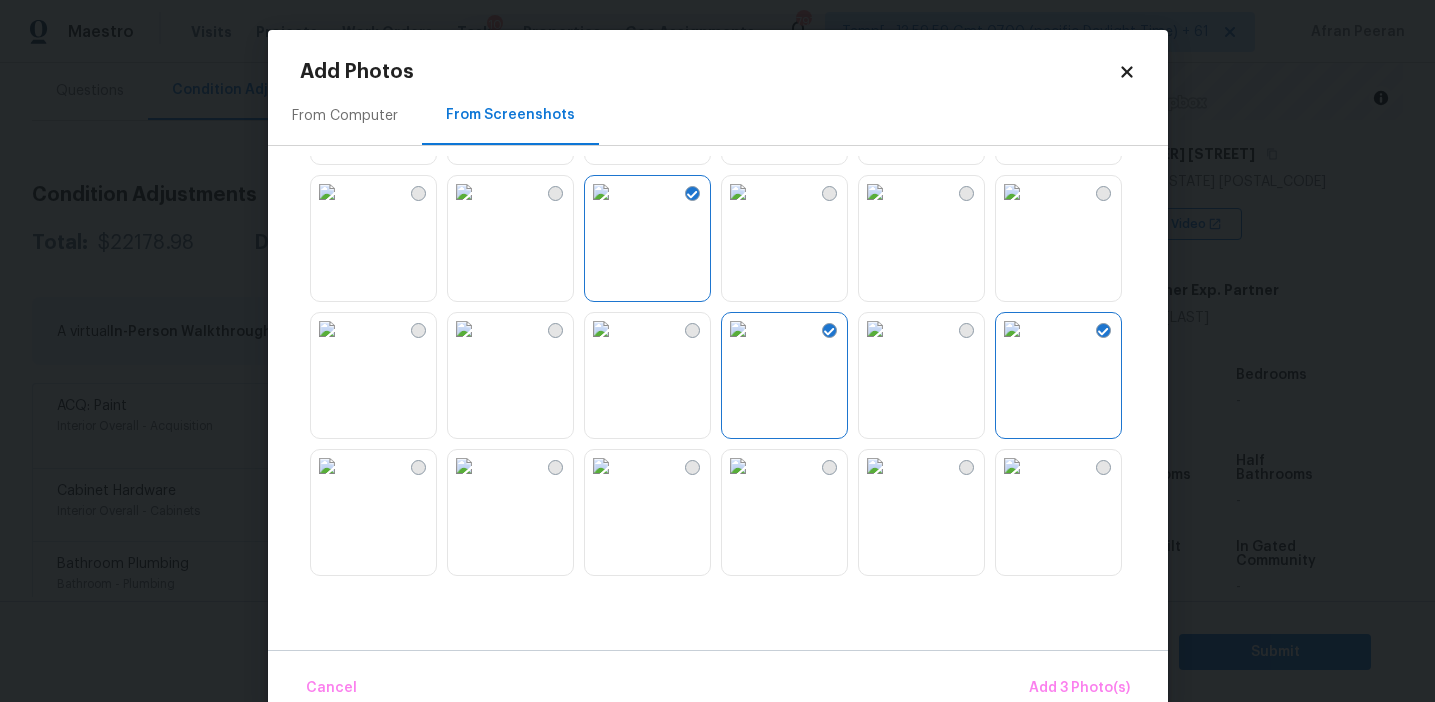 click at bounding box center (738, 192) 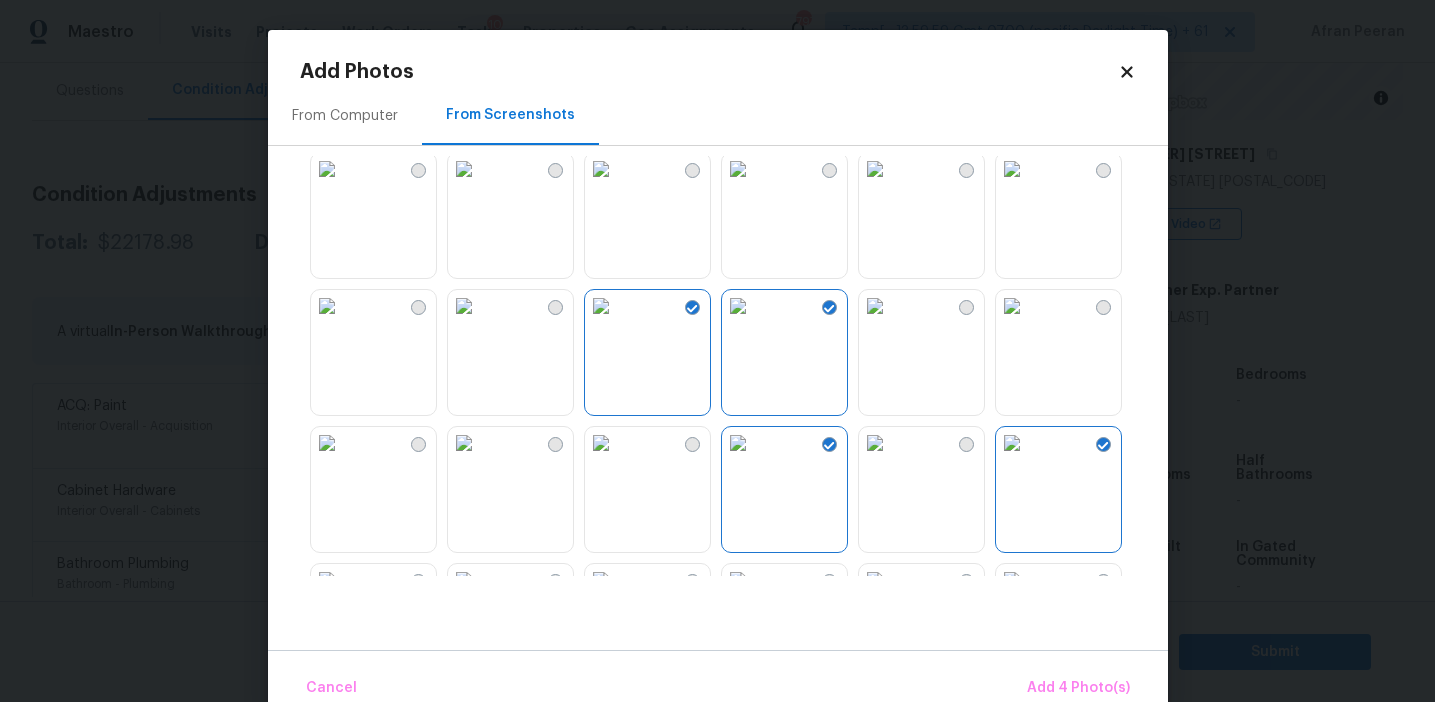 scroll, scrollTop: 1652, scrollLeft: 0, axis: vertical 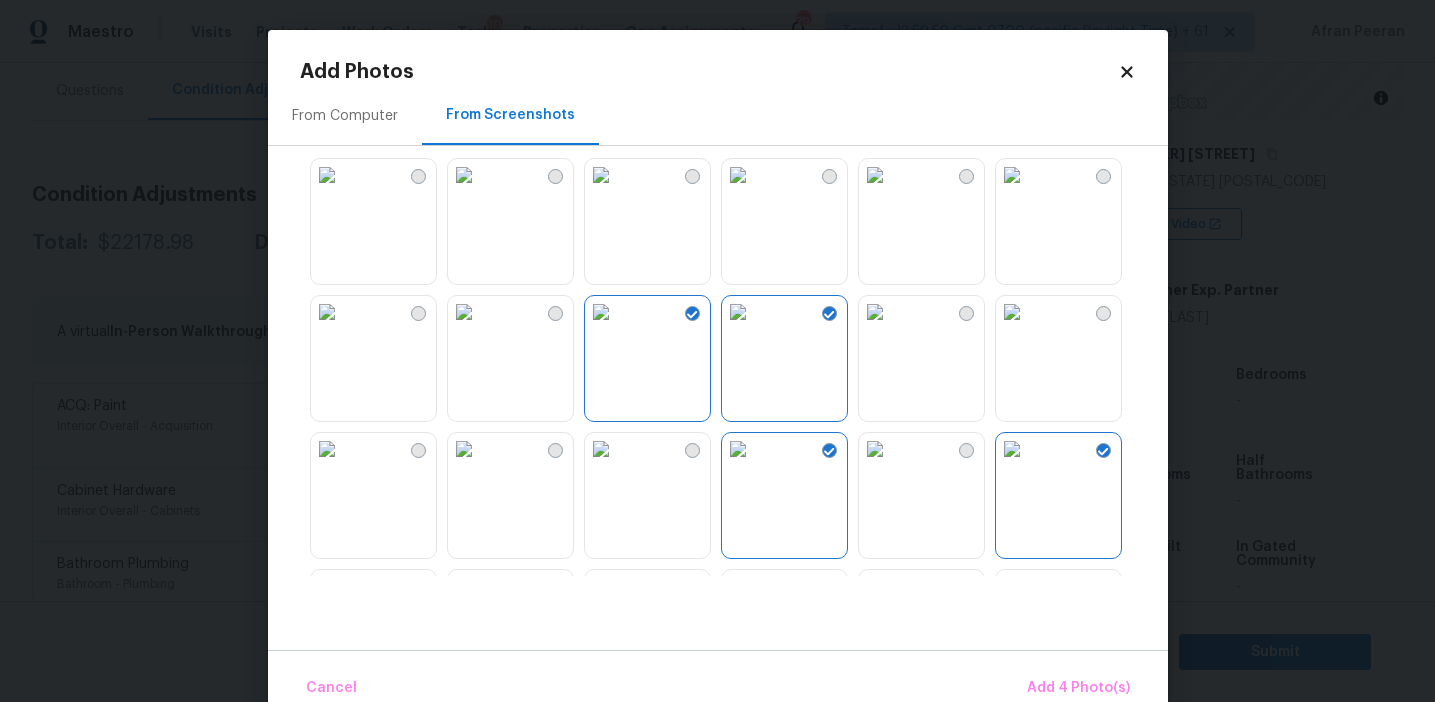 click at bounding box center (875, 175) 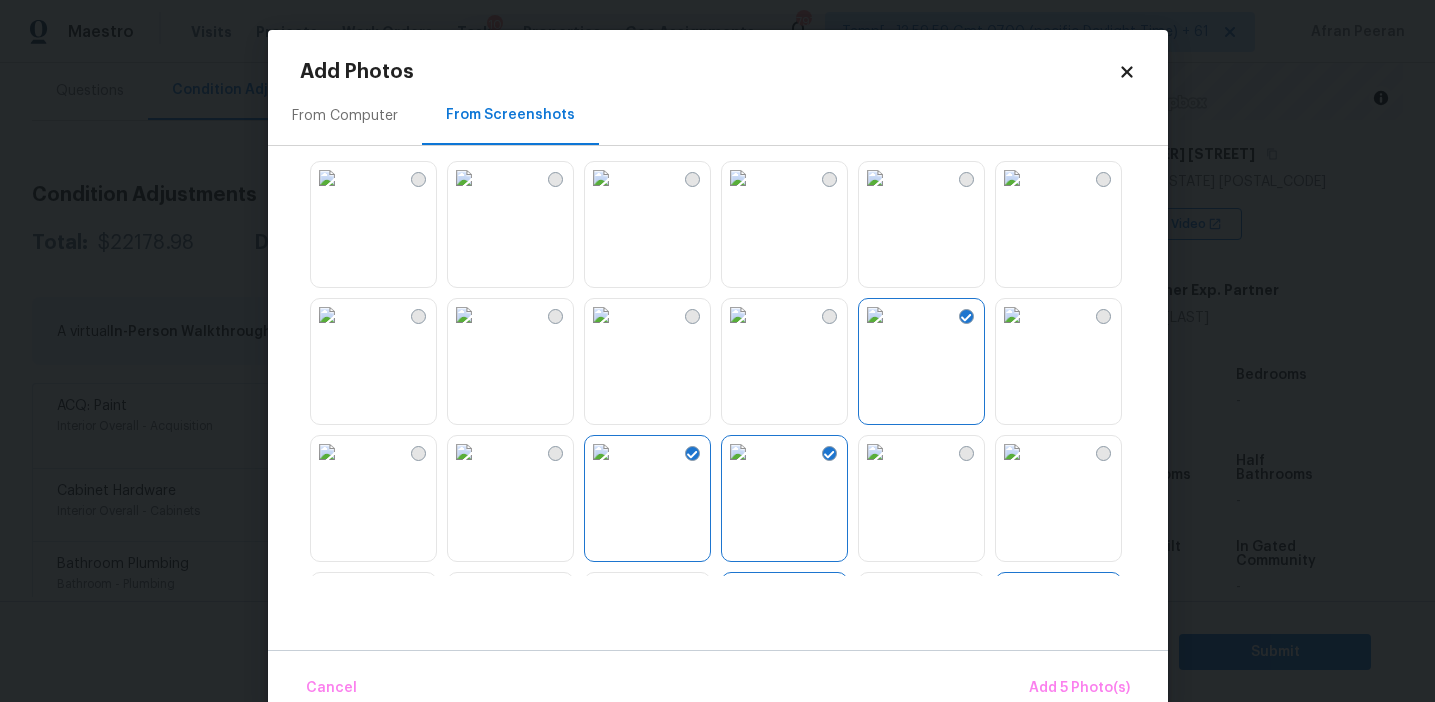 scroll, scrollTop: 1439, scrollLeft: 0, axis: vertical 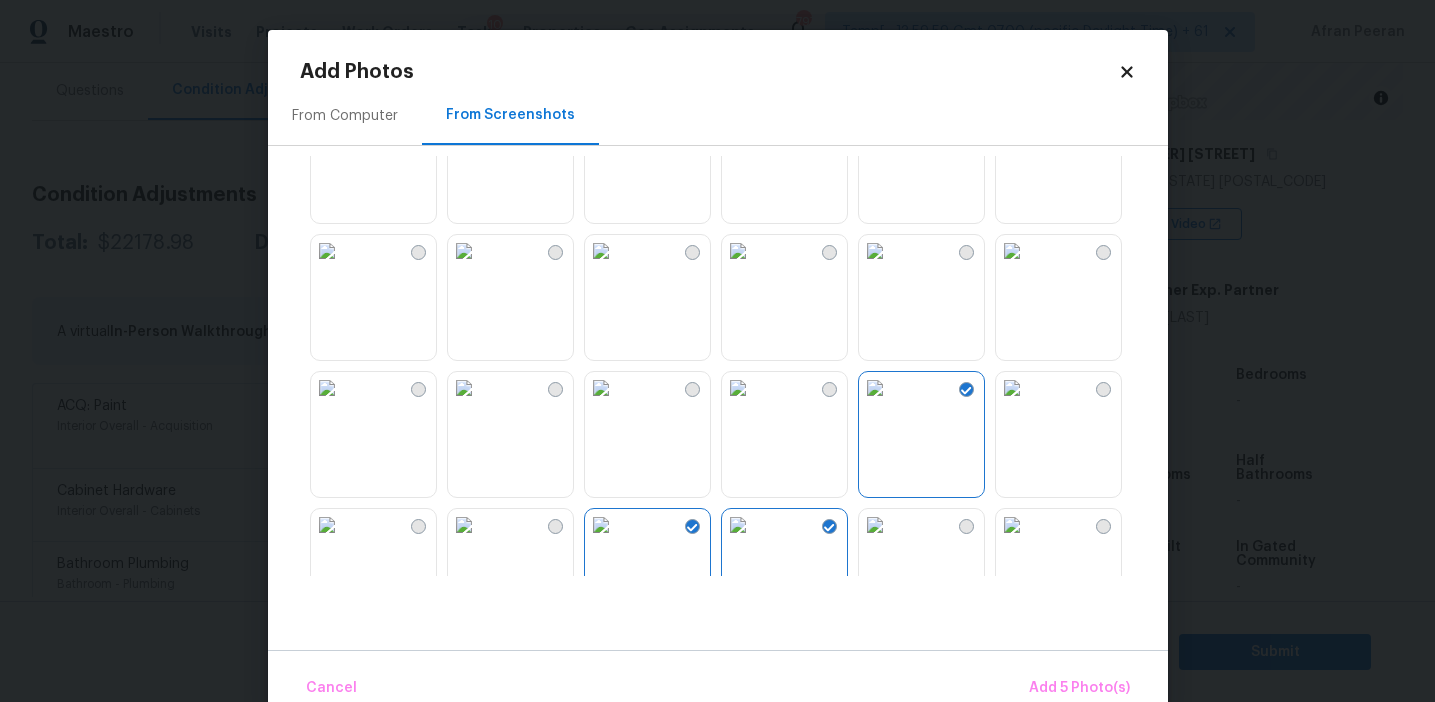 click at bounding box center [327, 251] 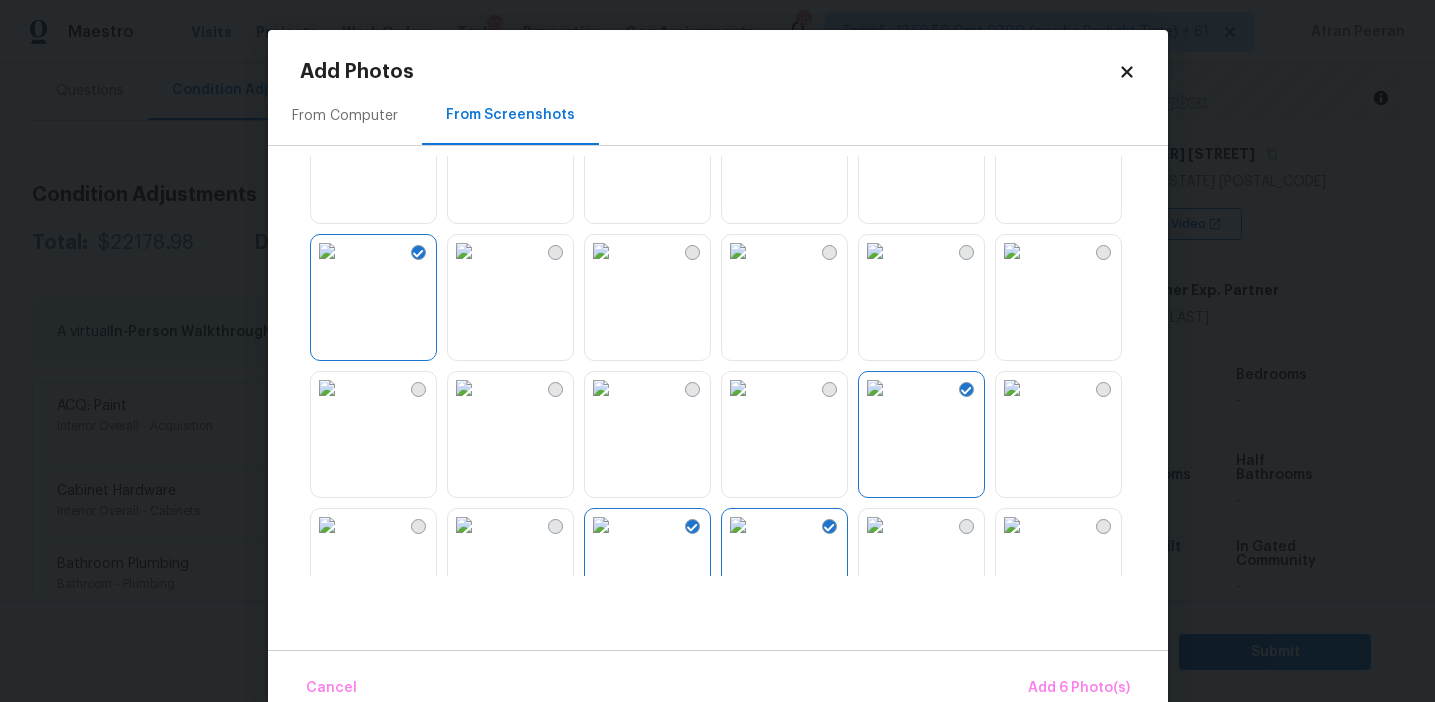 click at bounding box center (327, 251) 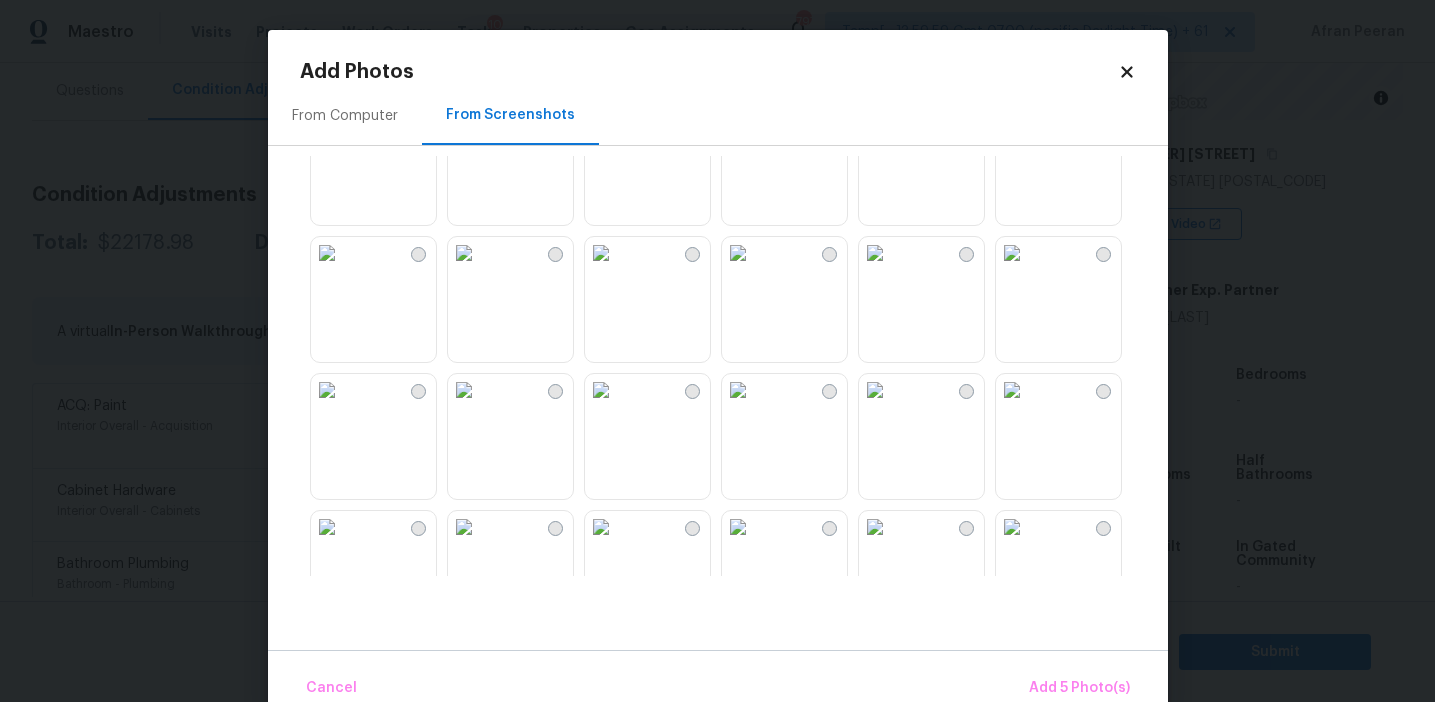 scroll, scrollTop: 1150, scrollLeft: 0, axis: vertical 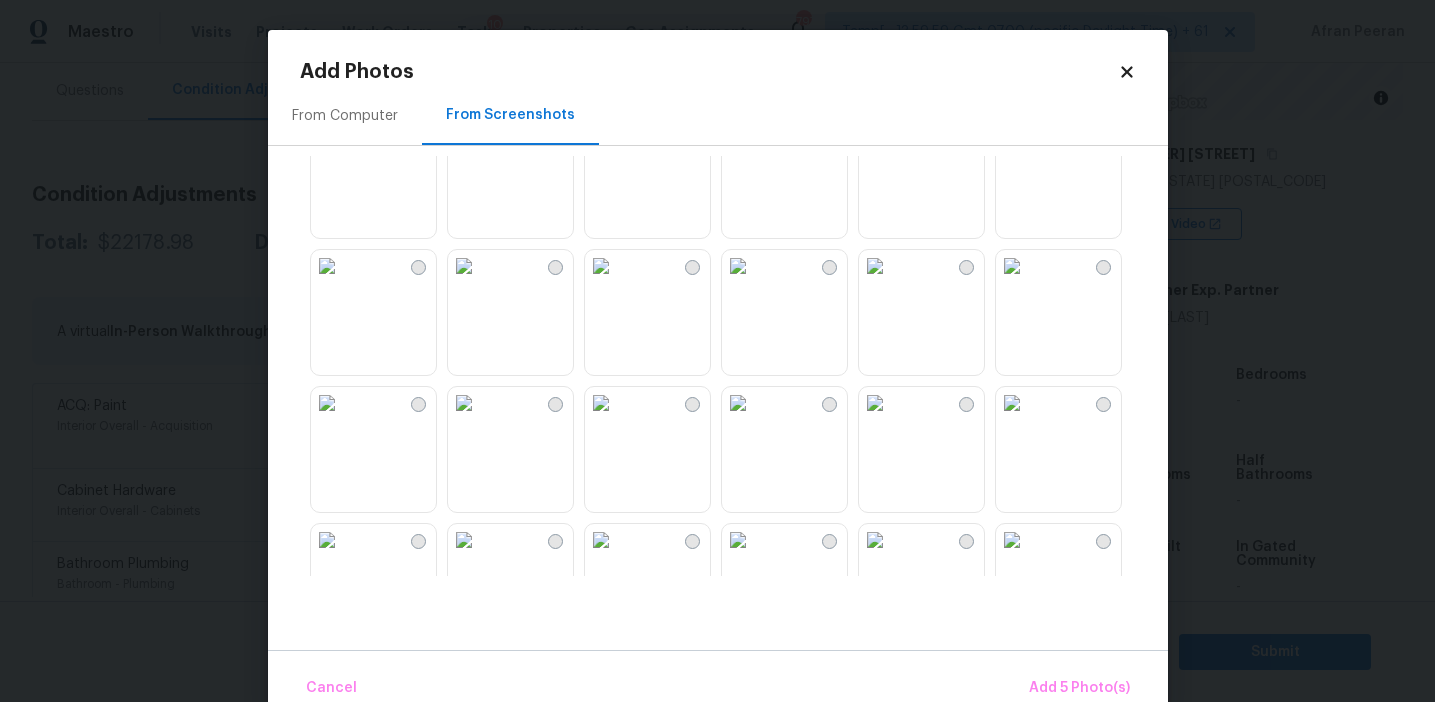click at bounding box center (1012, 266) 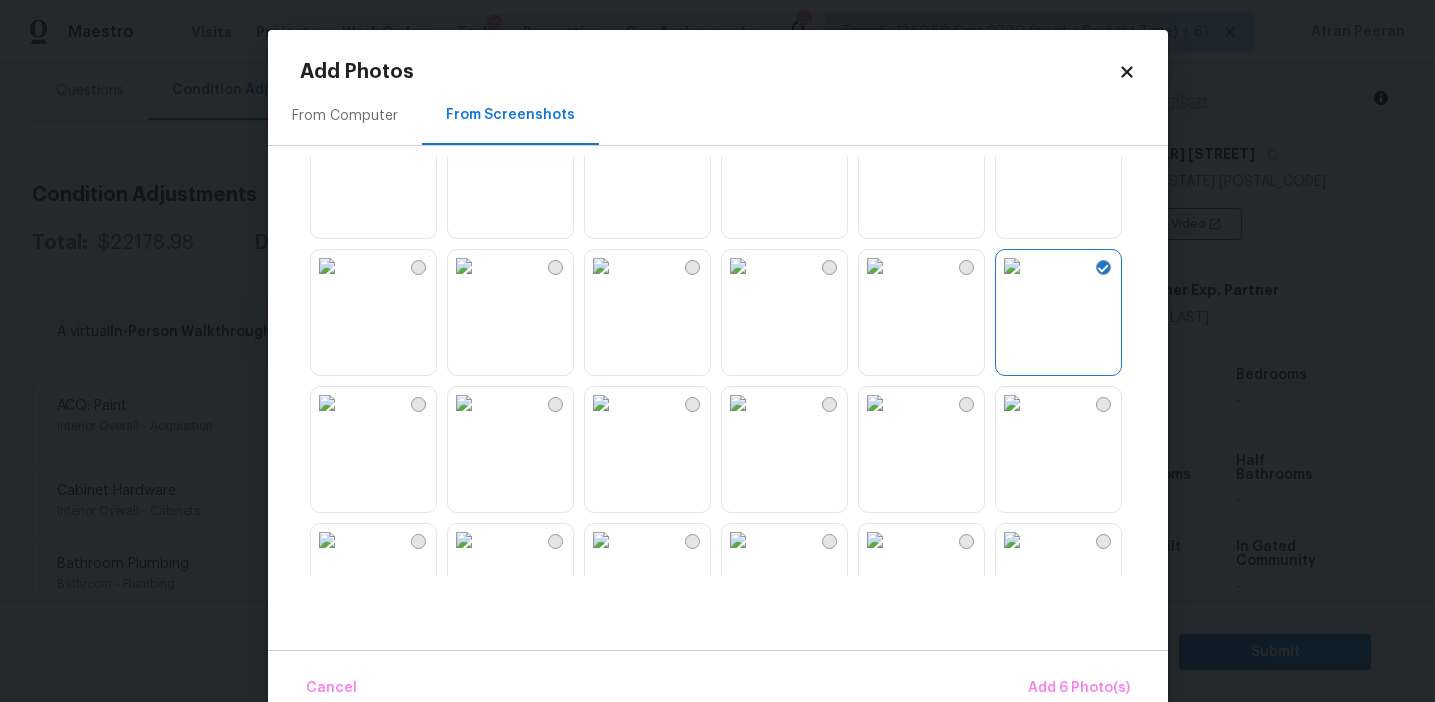 click at bounding box center (1012, 266) 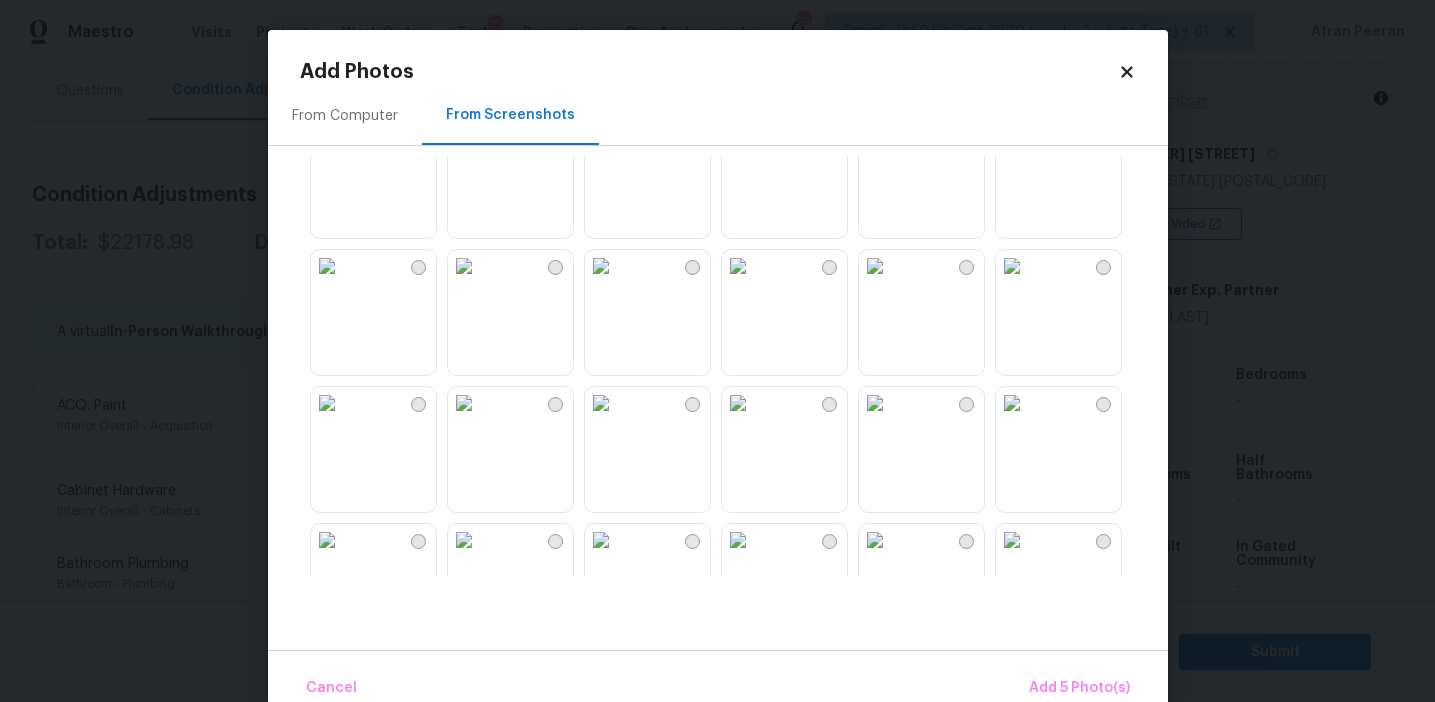 click at bounding box center (327, 266) 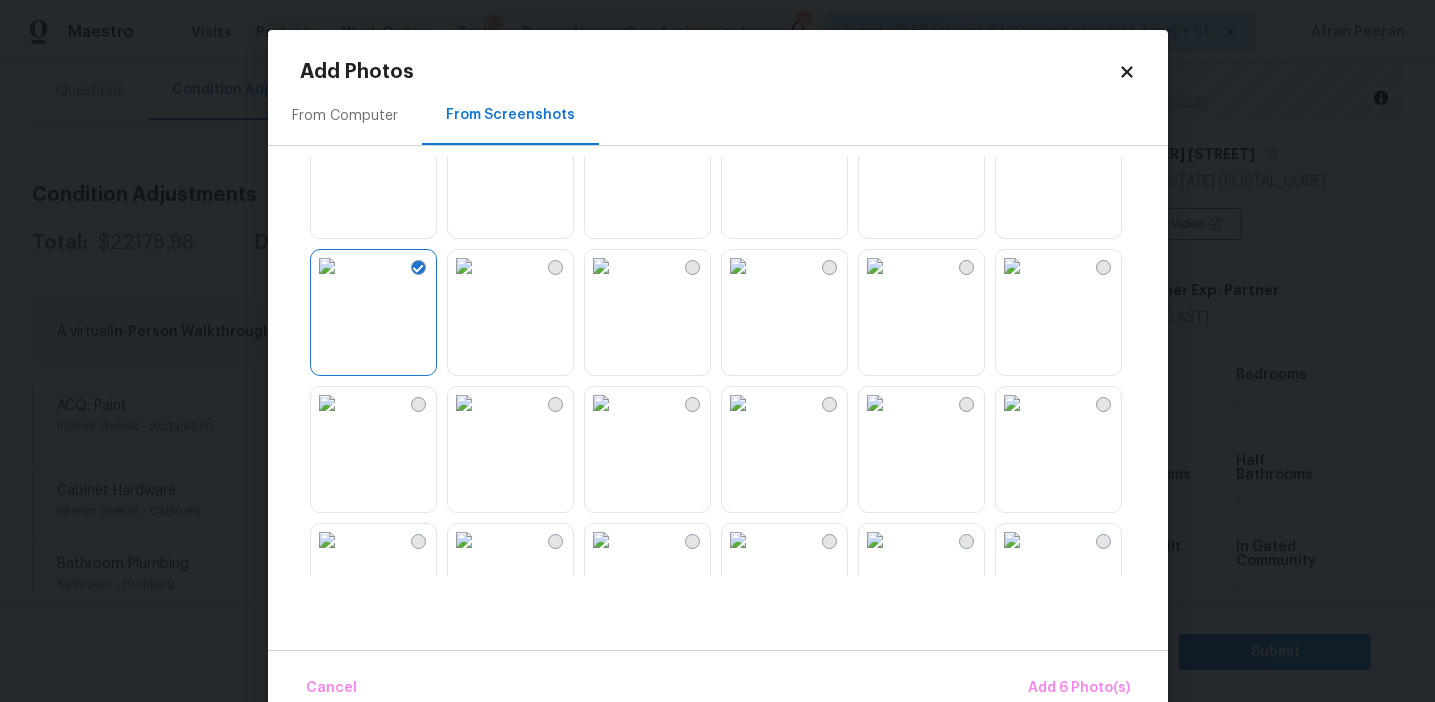 click at bounding box center [327, 129] 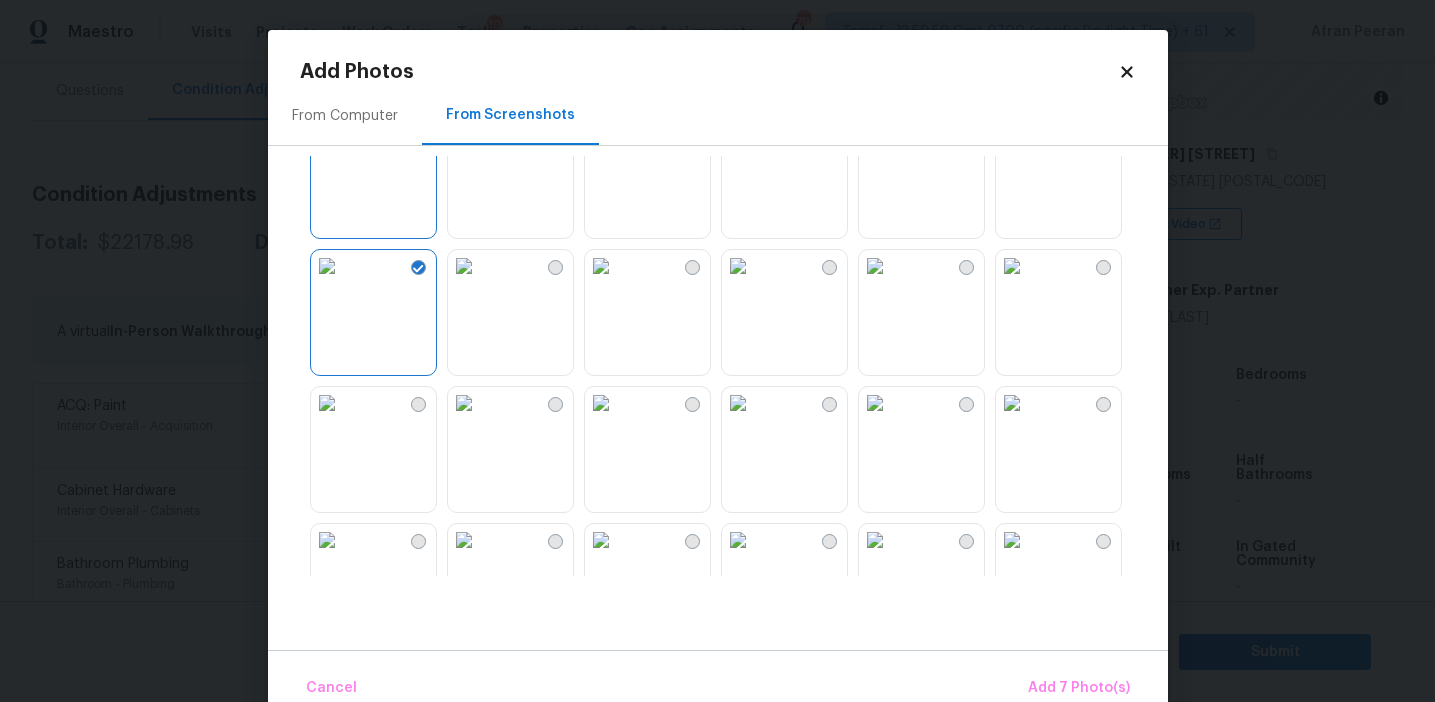 click at bounding box center (327, 129) 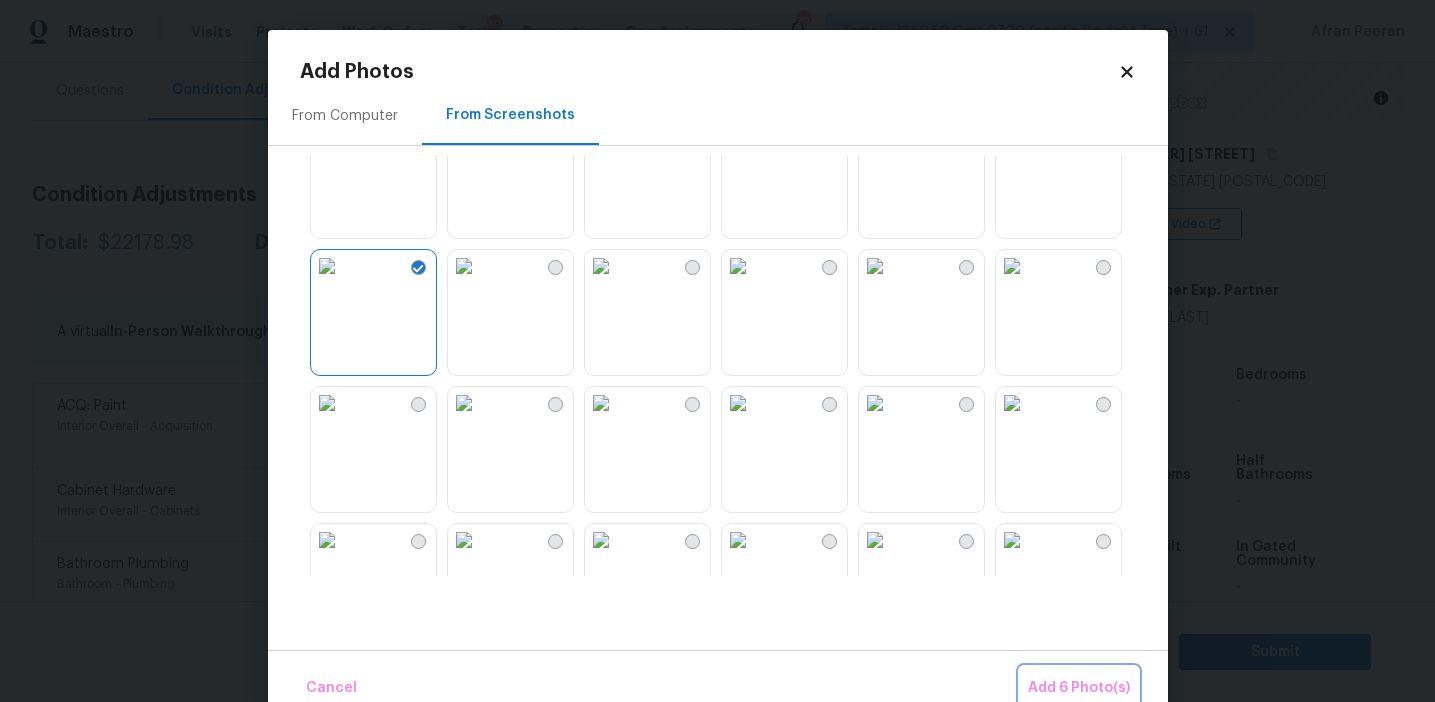 click on "Add 6 Photo(s)" at bounding box center [1079, 688] 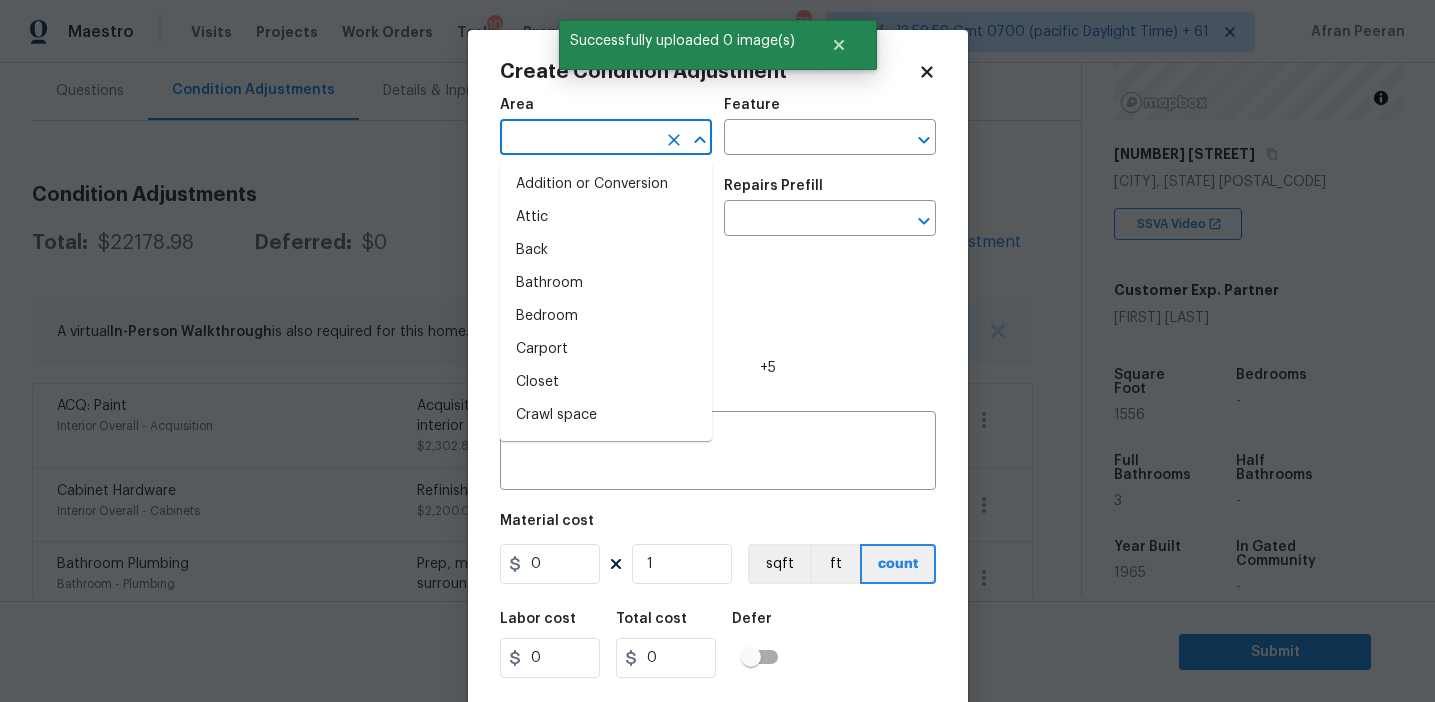 click at bounding box center [578, 139] 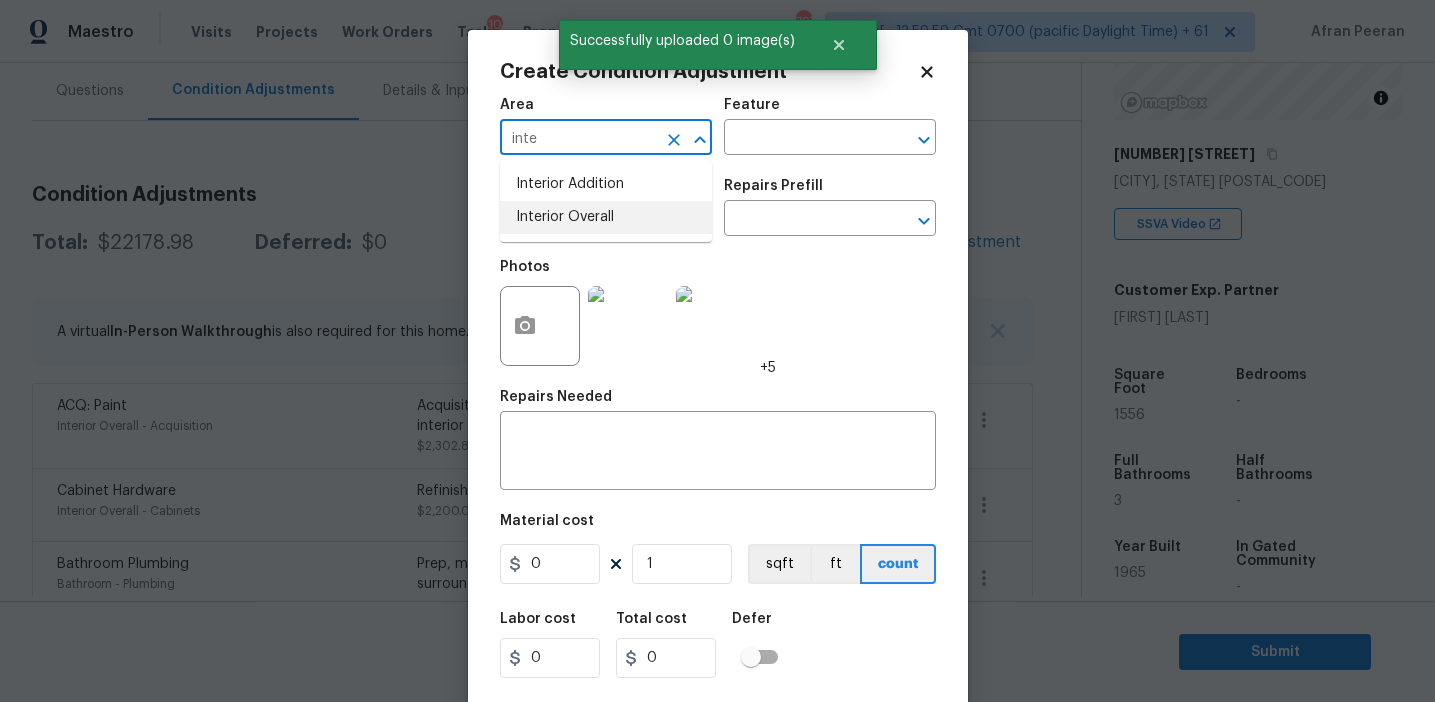 click on "Interior Overall" at bounding box center (606, 217) 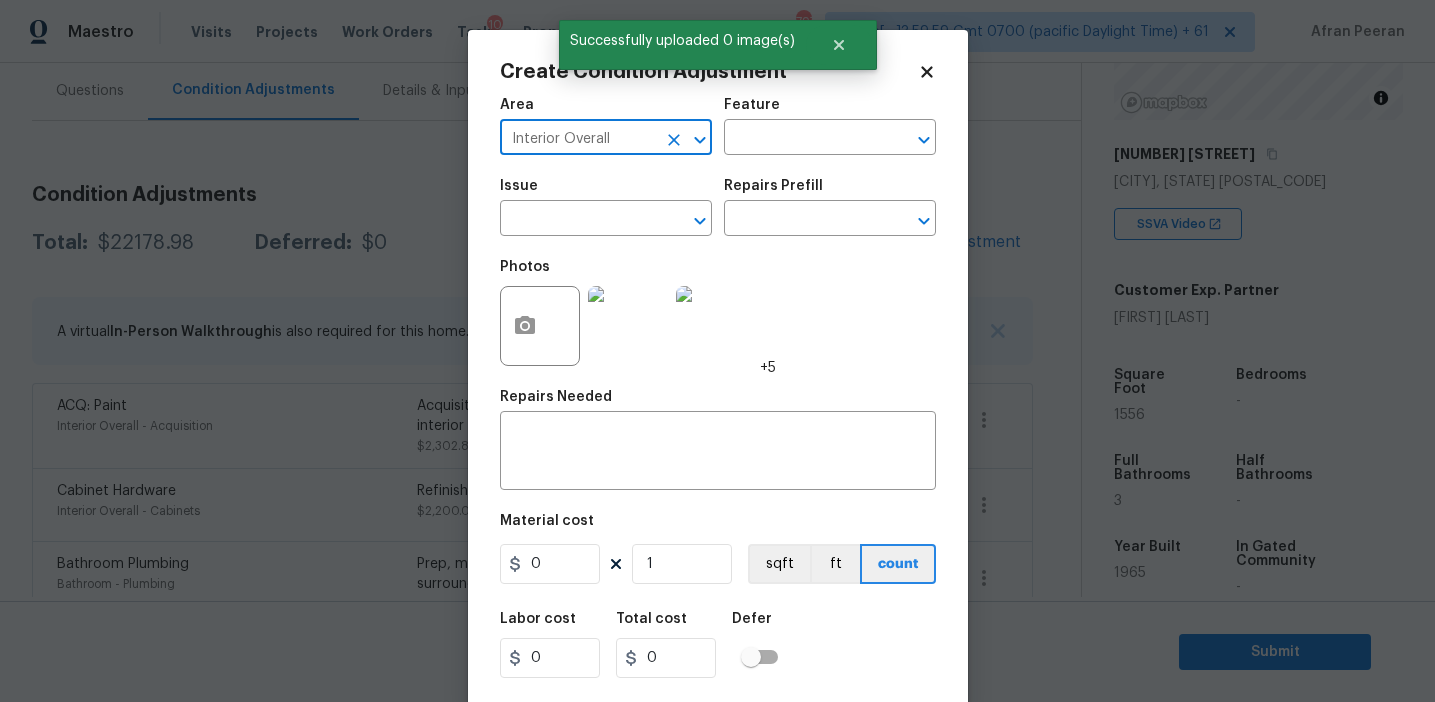 type on "Interior Overall" 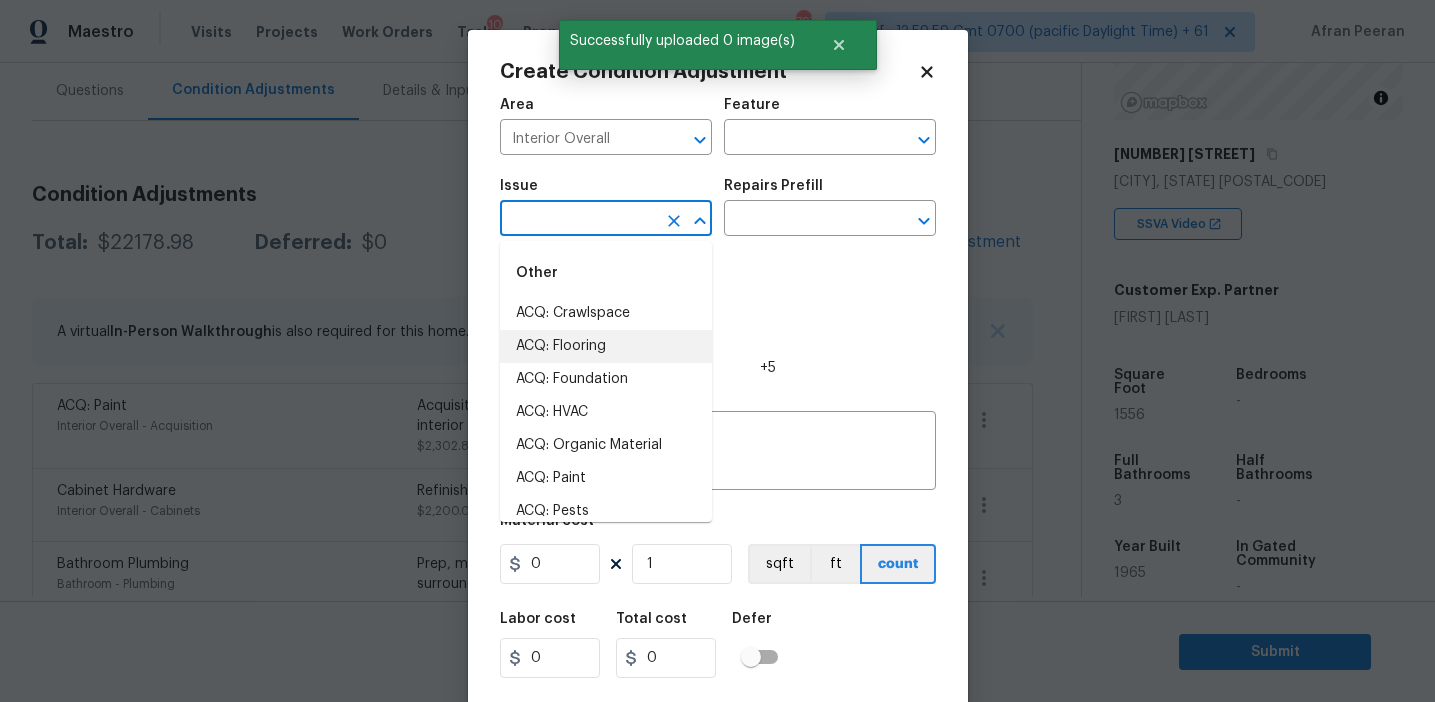 click on "ACQ: Flooring" at bounding box center [606, 346] 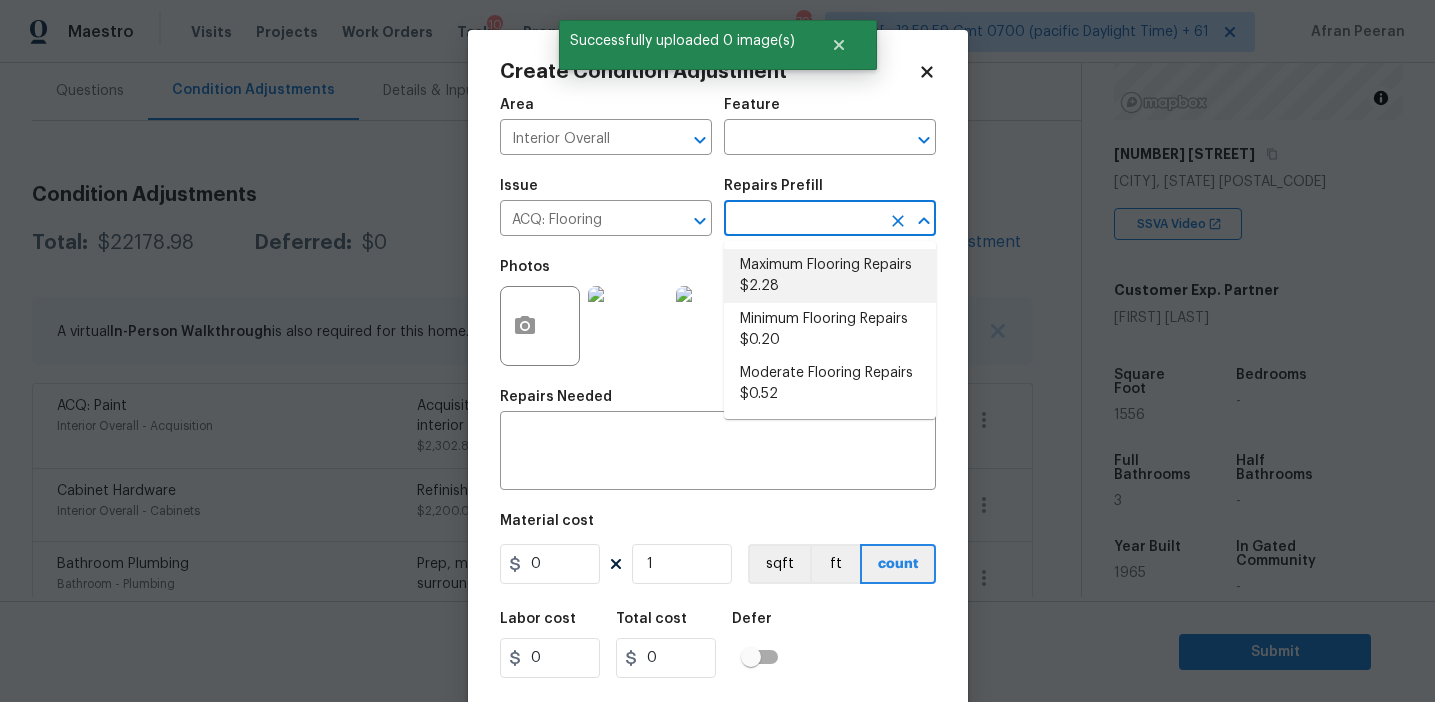 click on "Maximum Flooring Repairs $2.28" at bounding box center (830, 276) 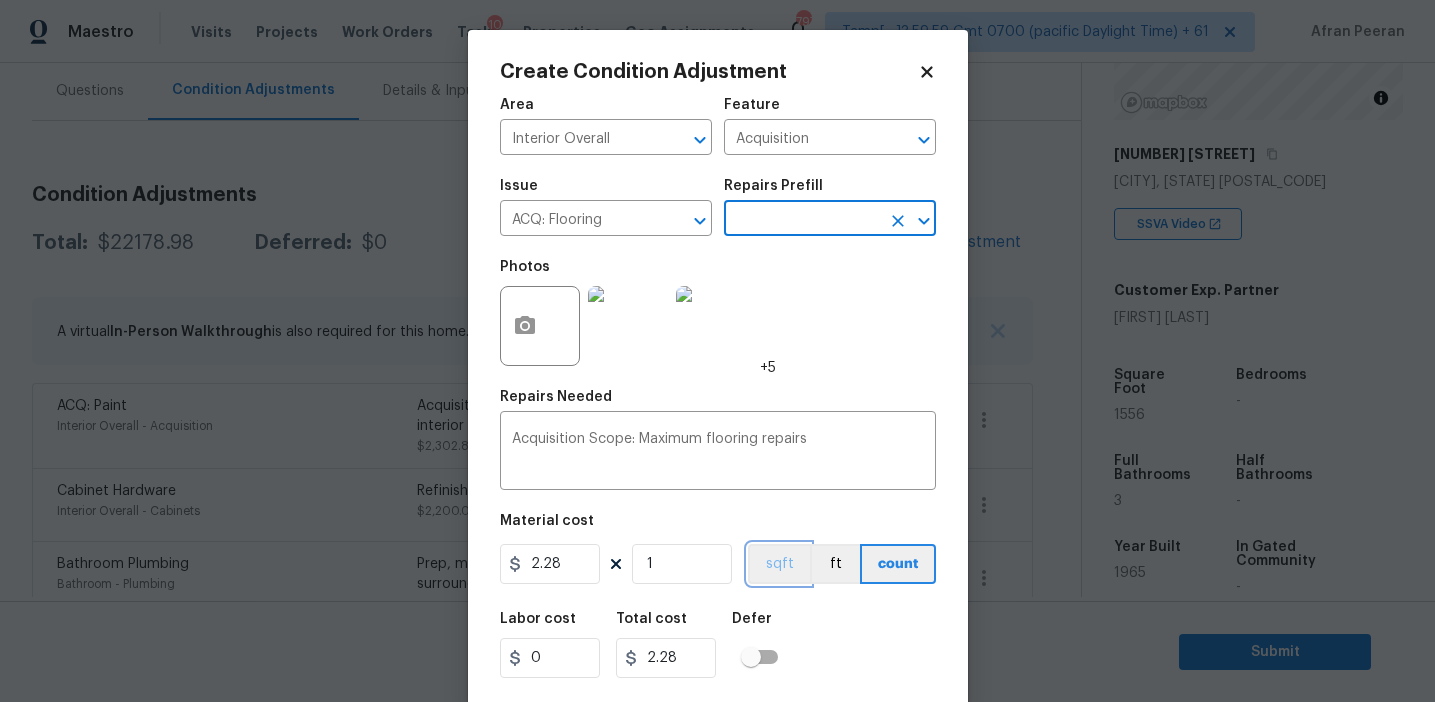 click on "sqft" at bounding box center [779, 564] 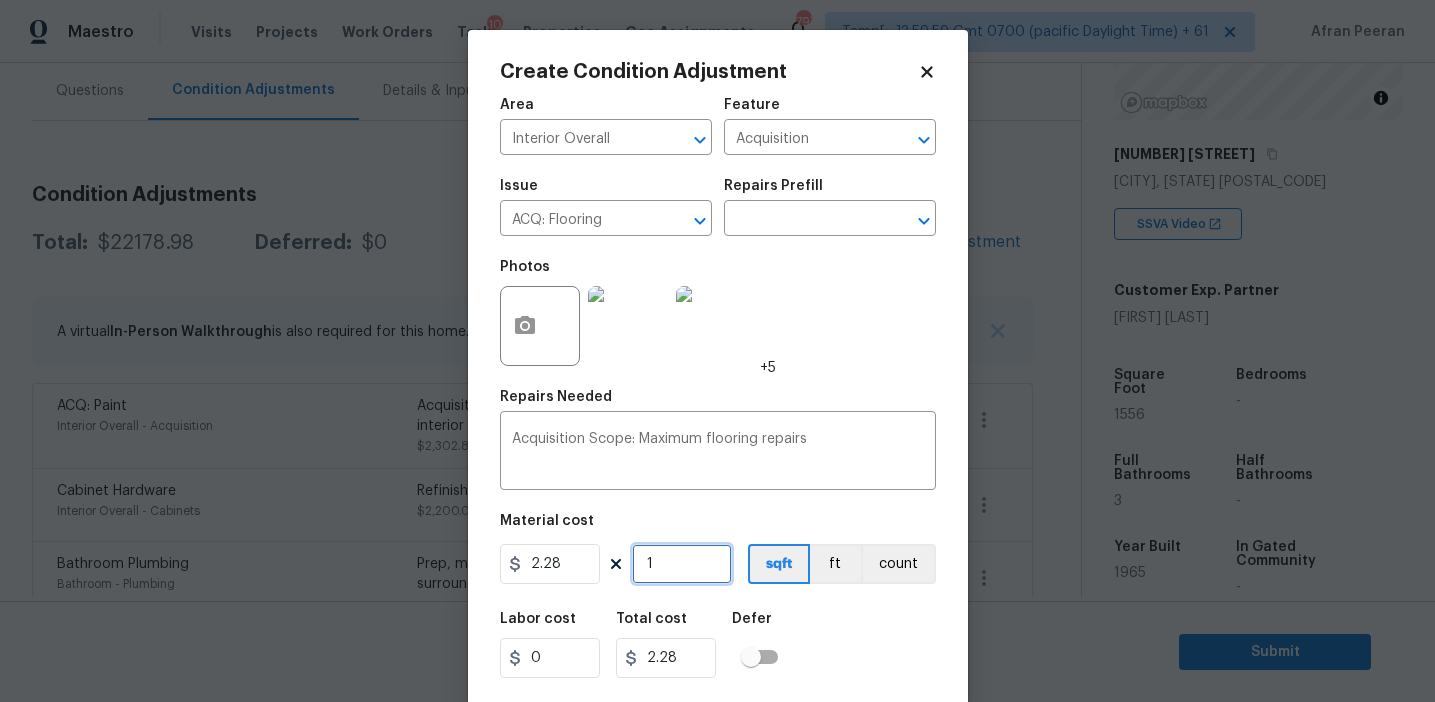 click on "1" at bounding box center [682, 564] 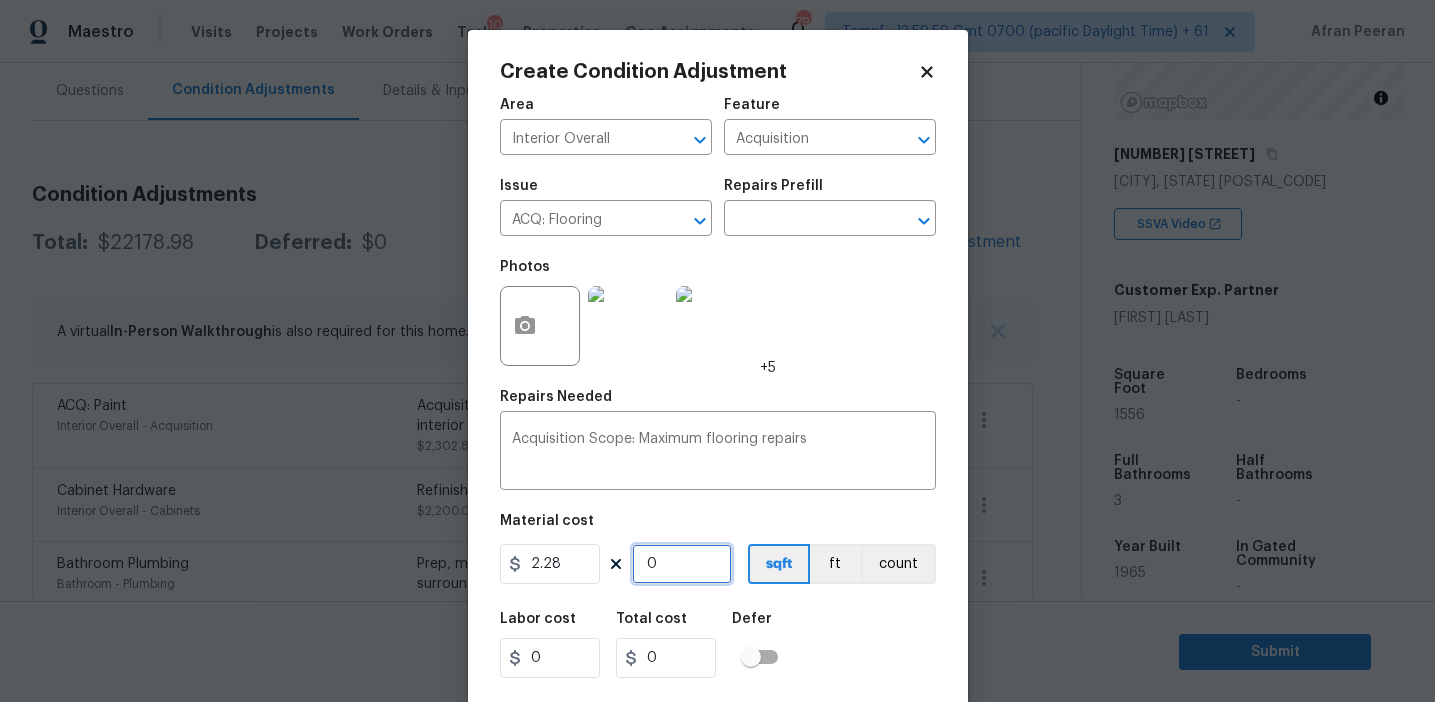 paste on "1556" 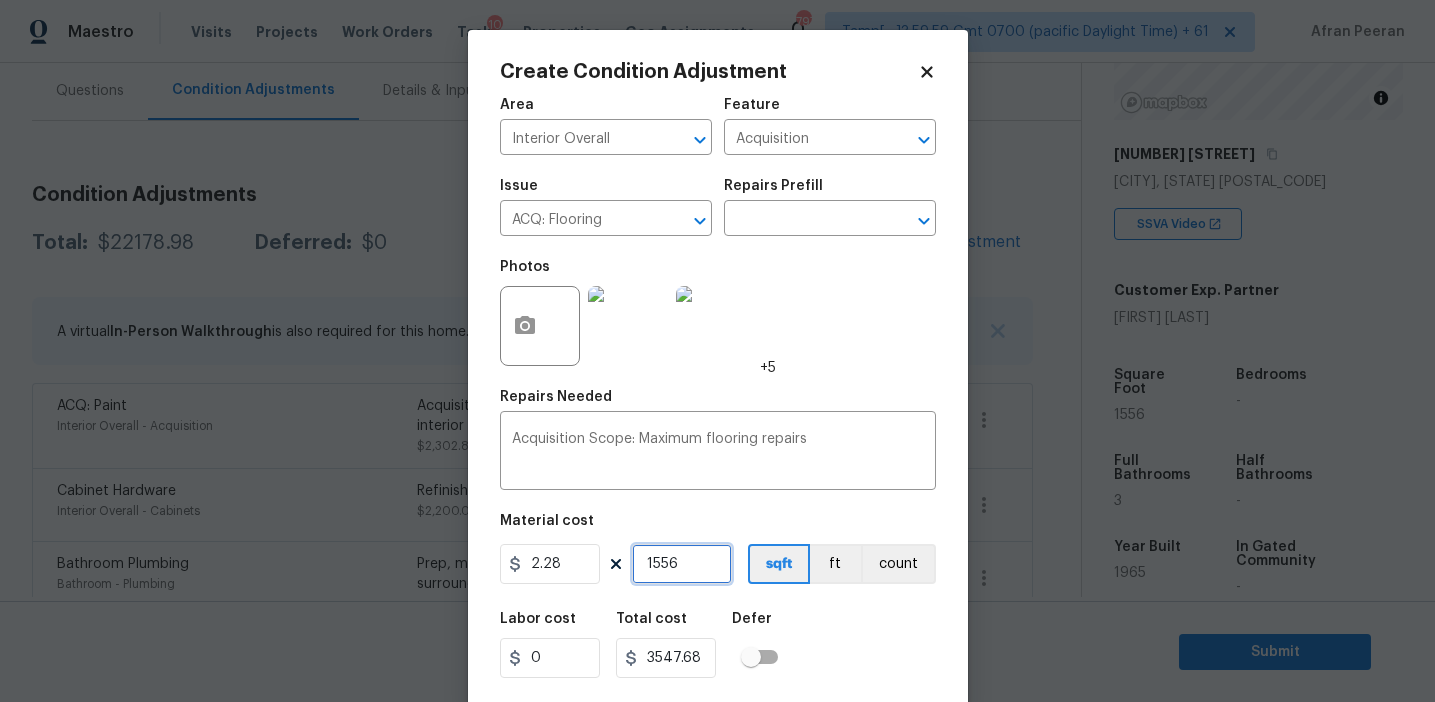 type on "1556" 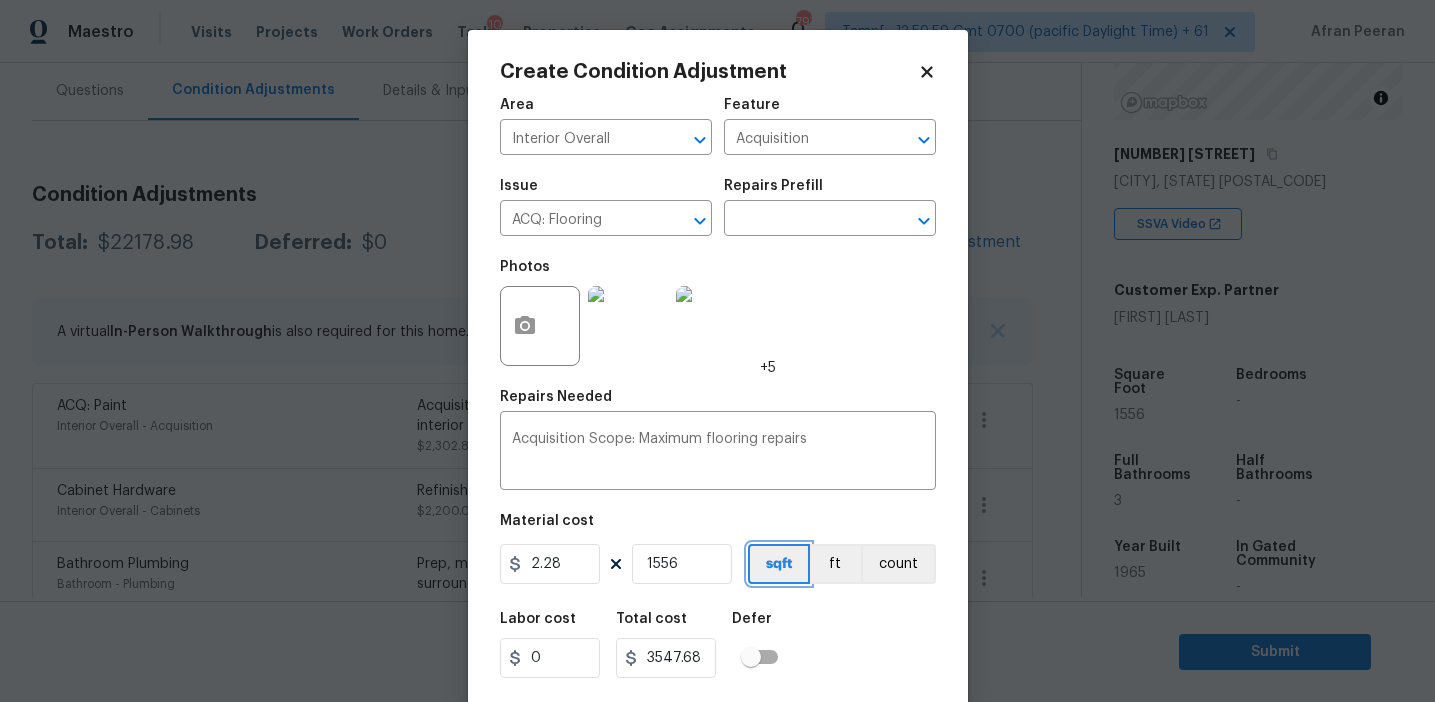 type 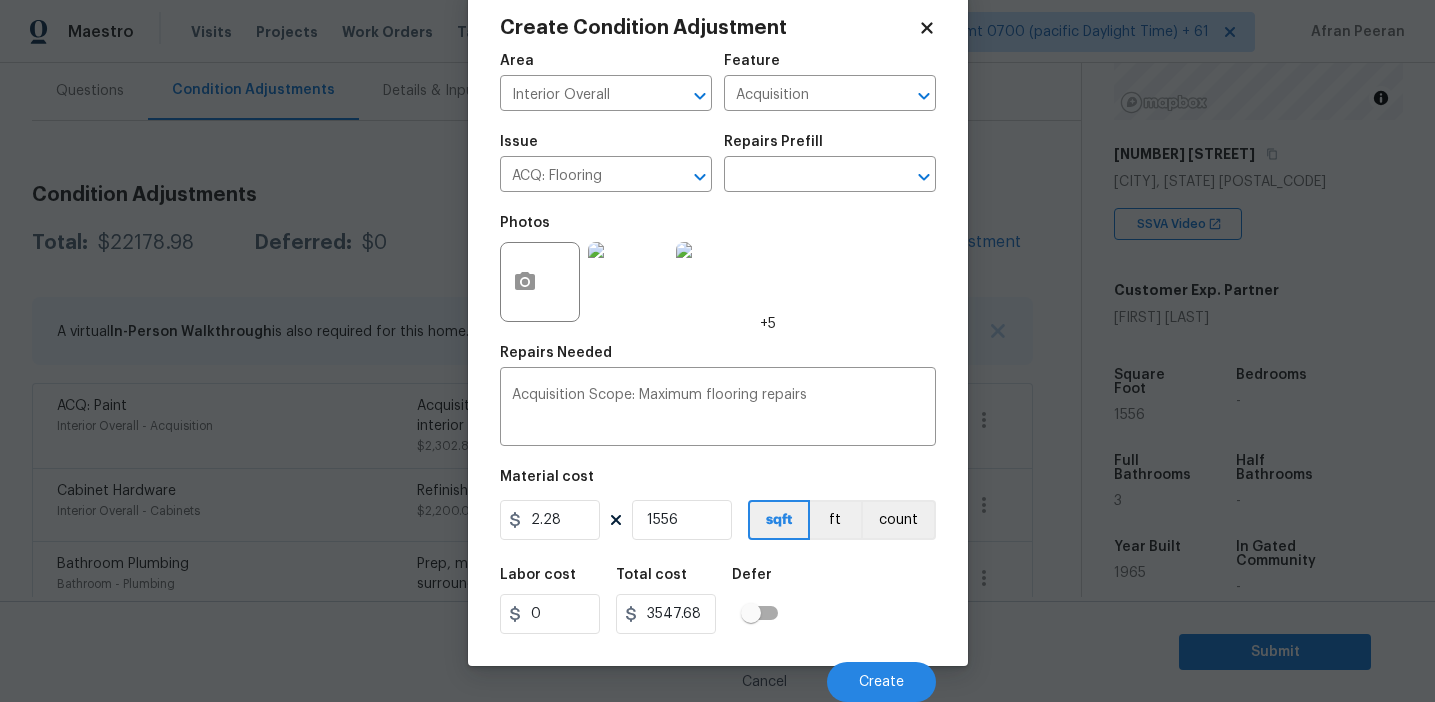 click on "Labor cost 0 Total cost 3547.68 Defer" at bounding box center [718, 601] 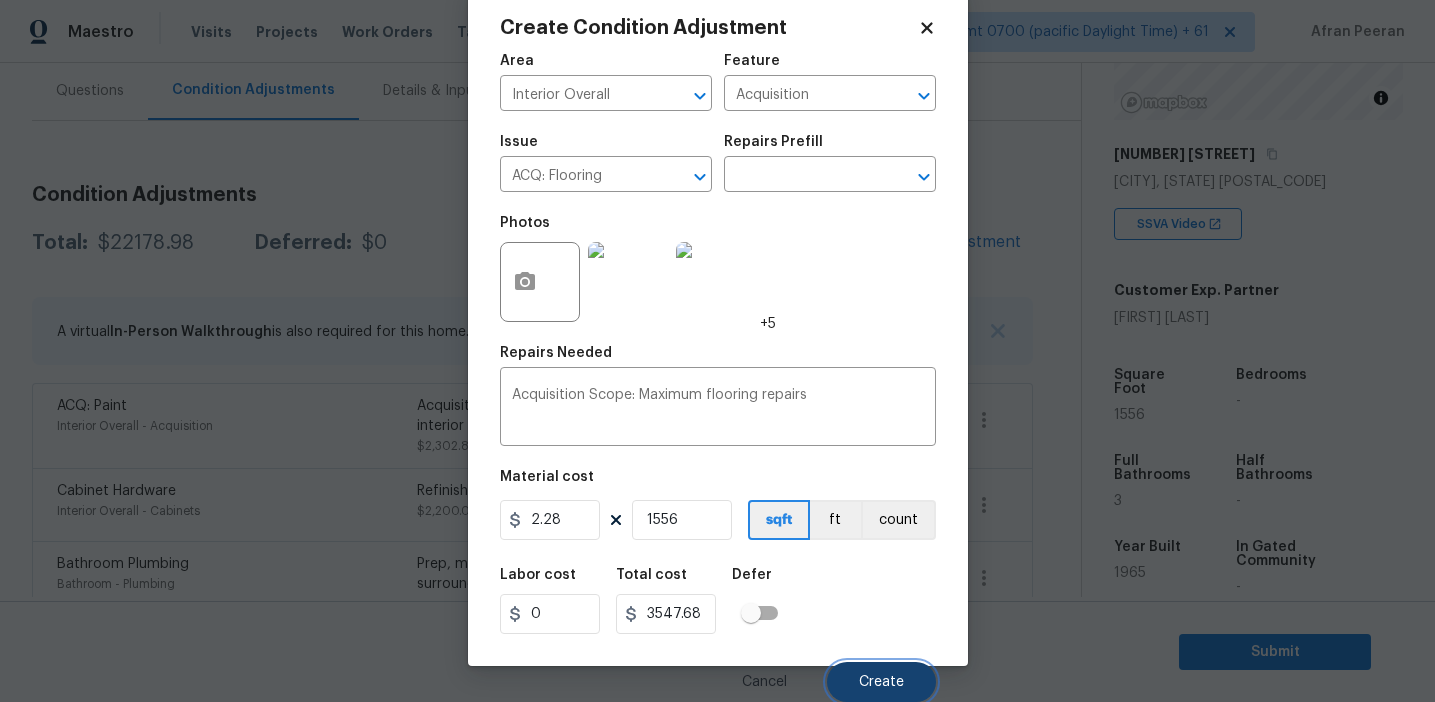 click on "Create" at bounding box center [881, 682] 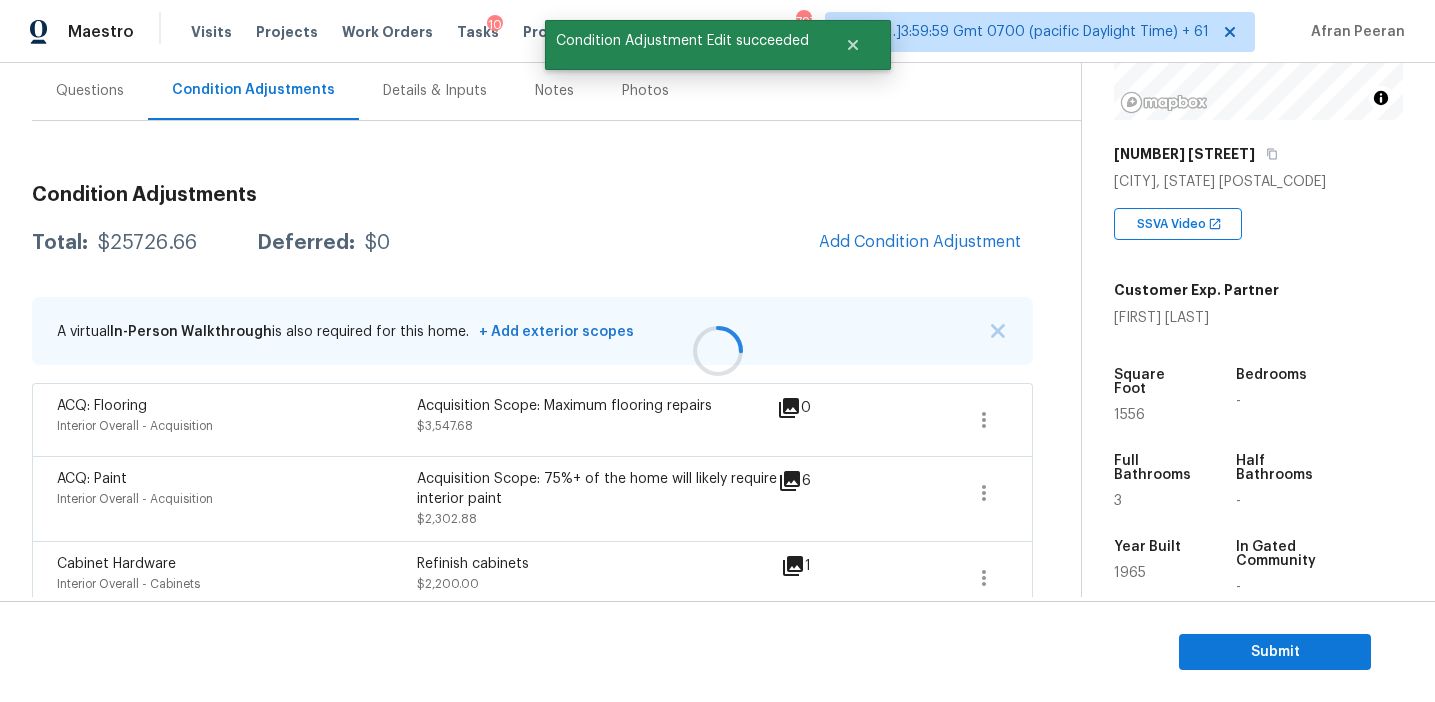 scroll, scrollTop: 38, scrollLeft: 0, axis: vertical 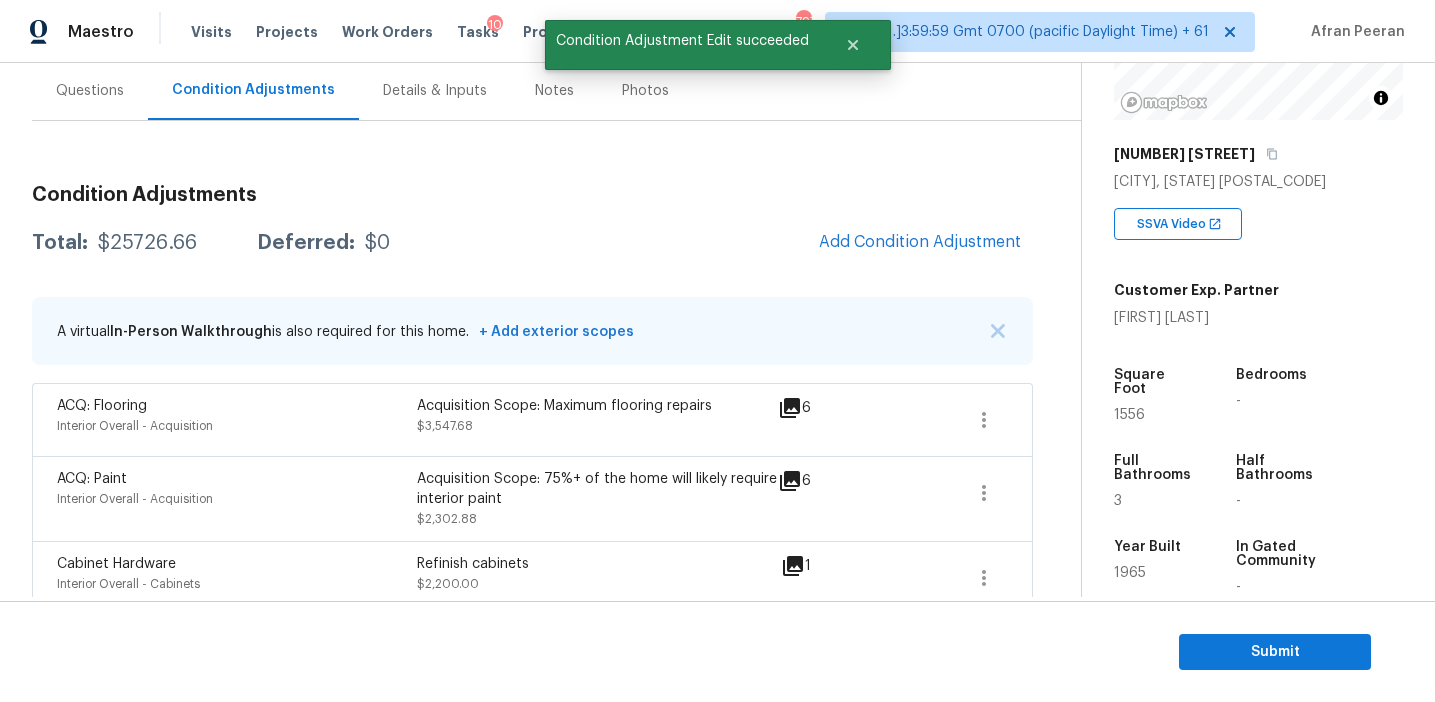click on "Condition Adjustments" at bounding box center (532, 195) 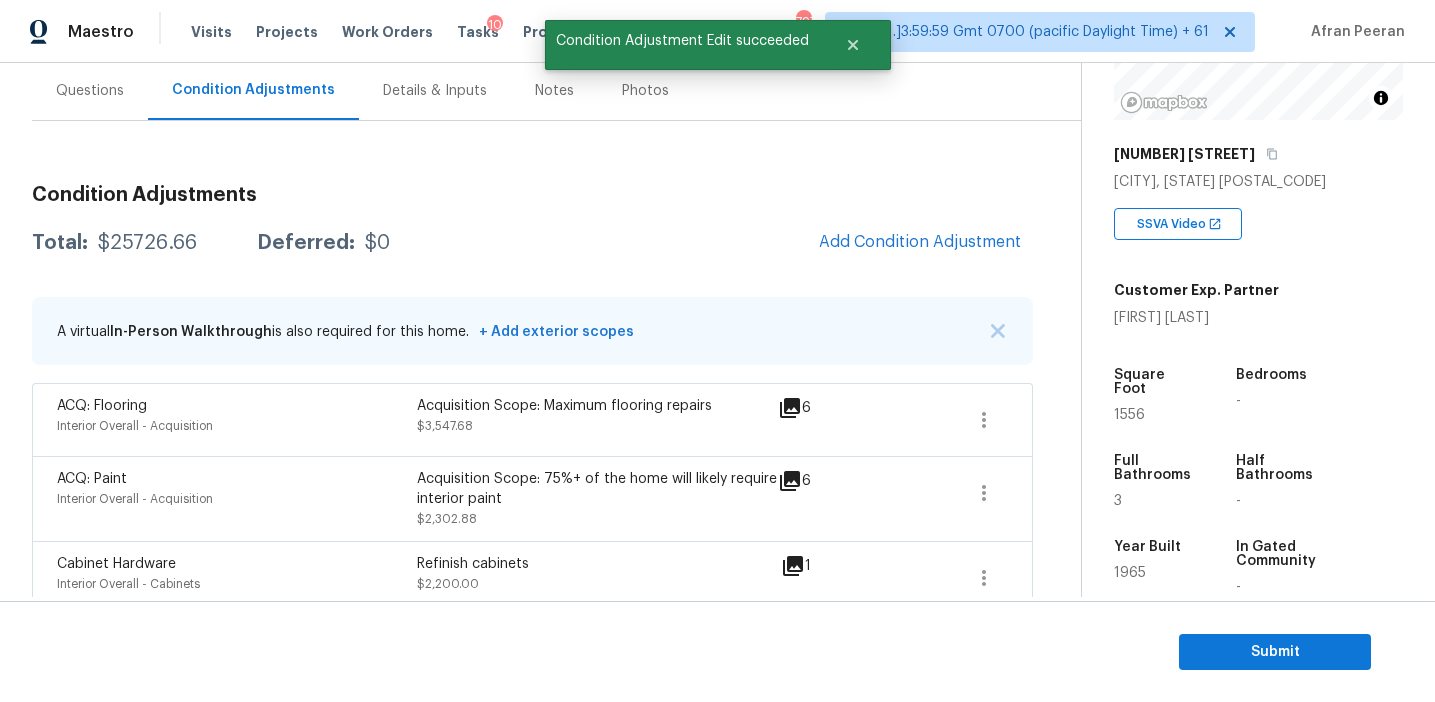 click on "Add Condition Adjustment" at bounding box center (920, 243) 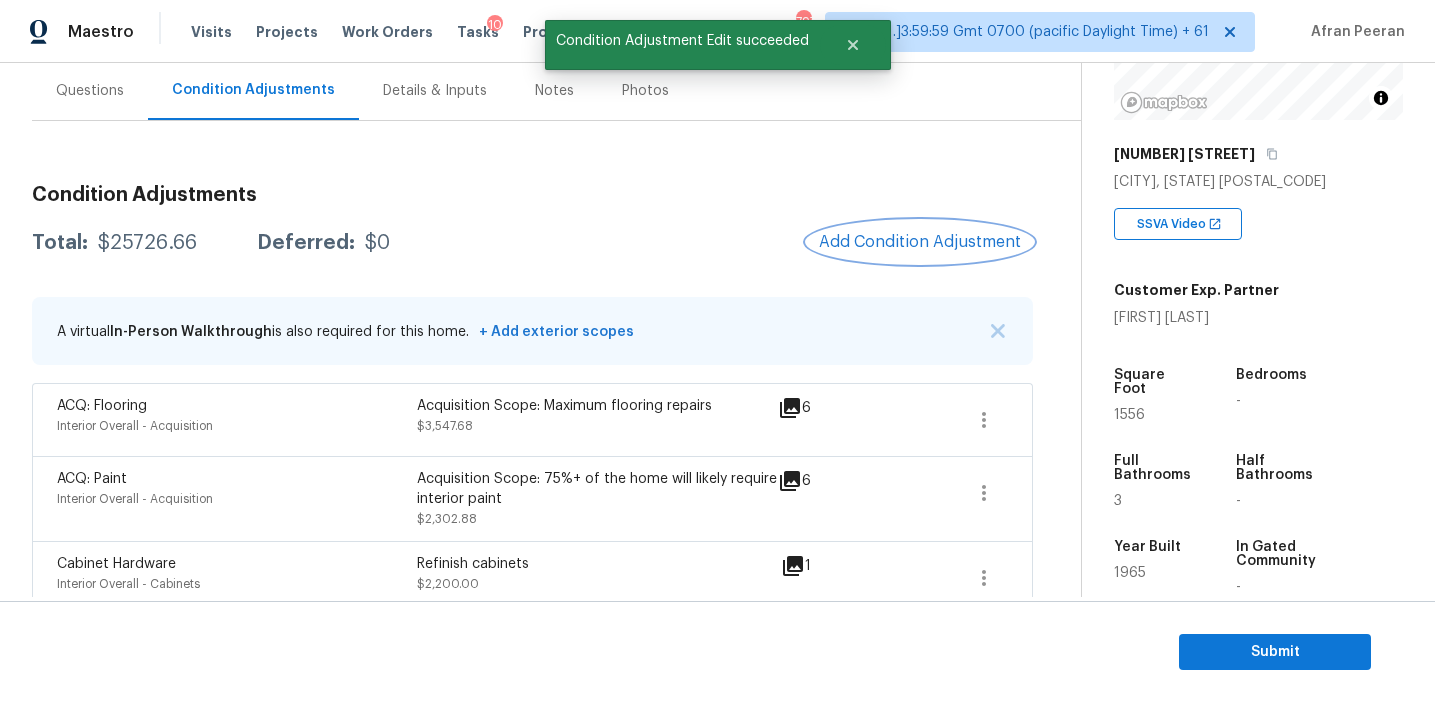 click on "Add Condition Adjustment" at bounding box center (920, 242) 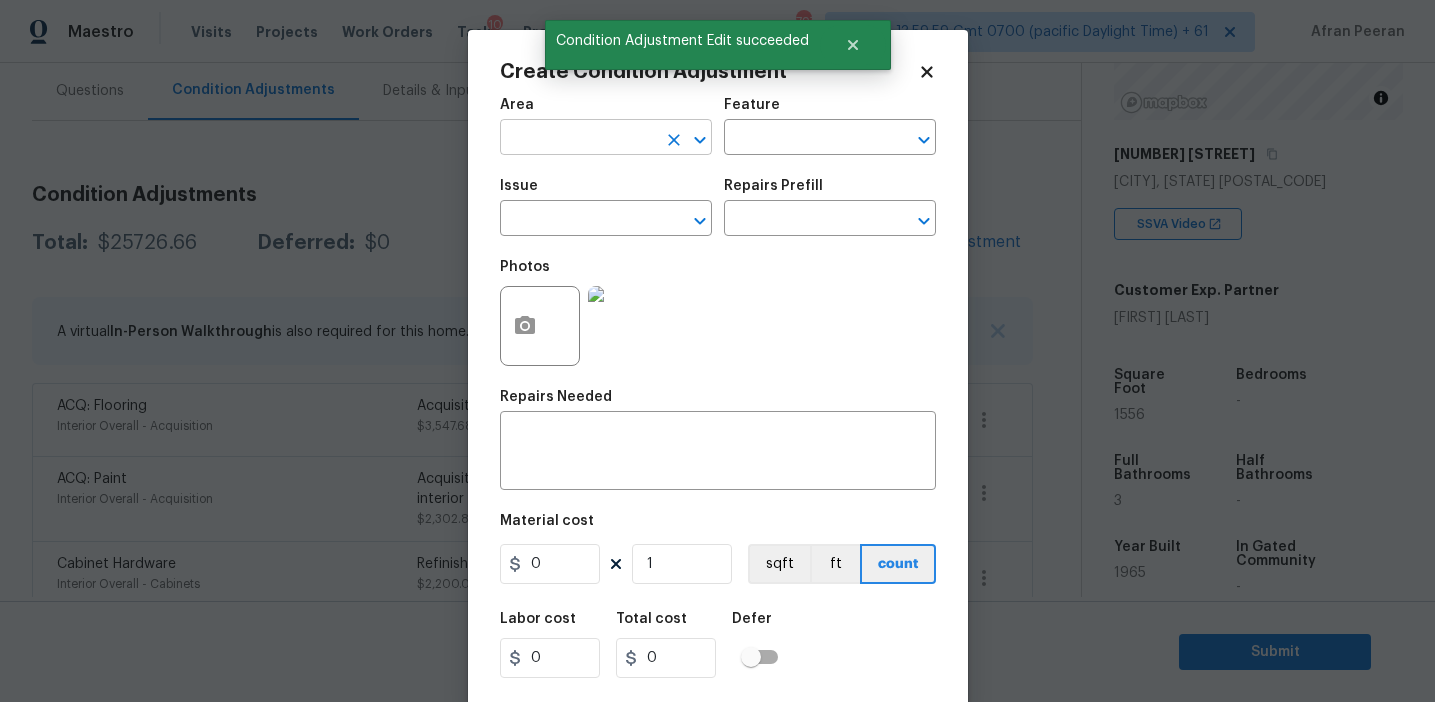 click at bounding box center (578, 139) 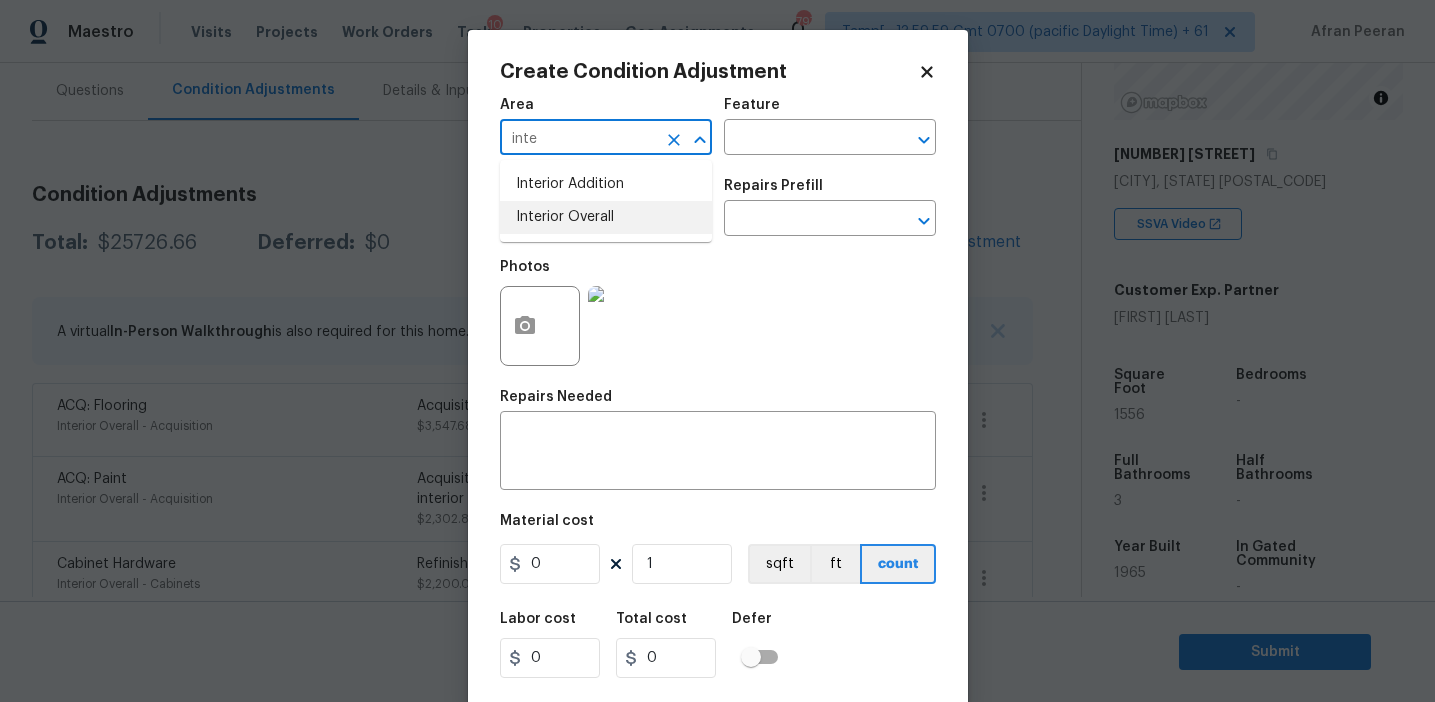 click on "Interior Overall" at bounding box center [606, 217] 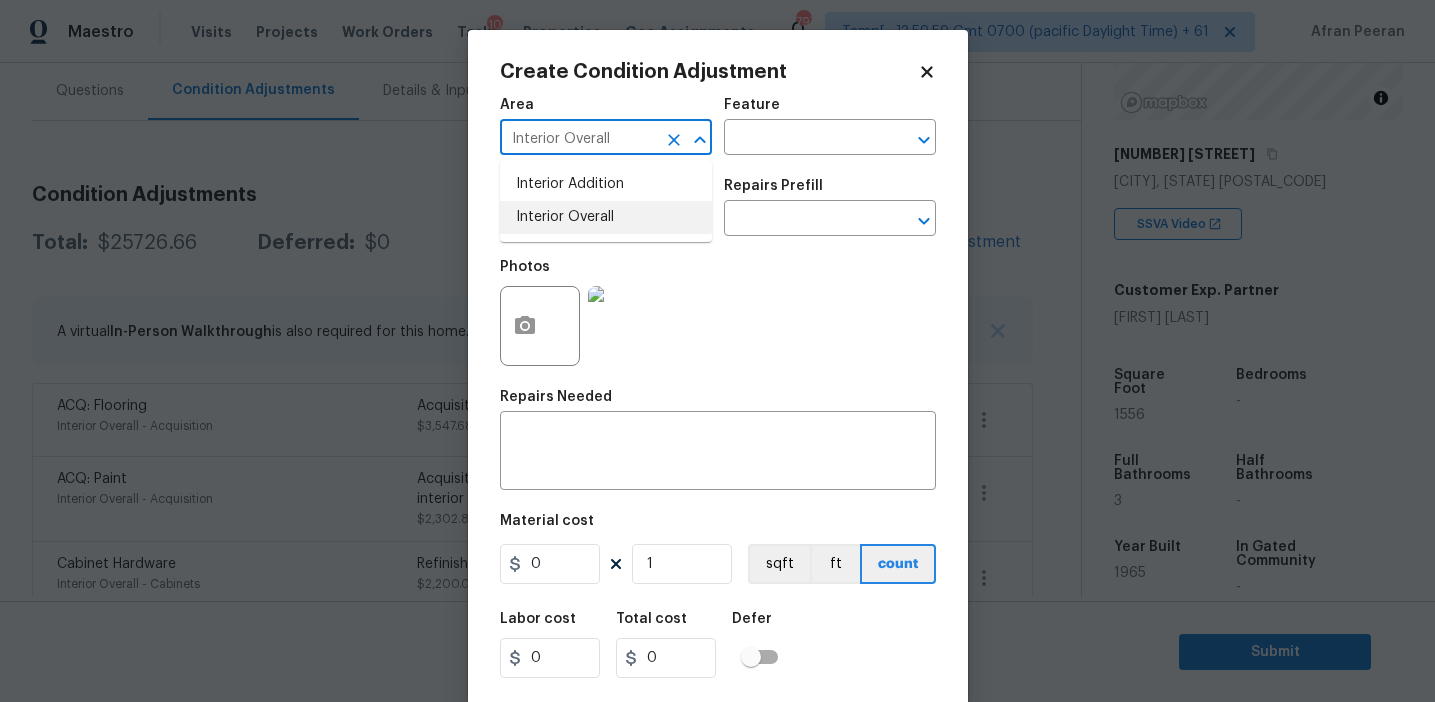 type on "Interior Overall" 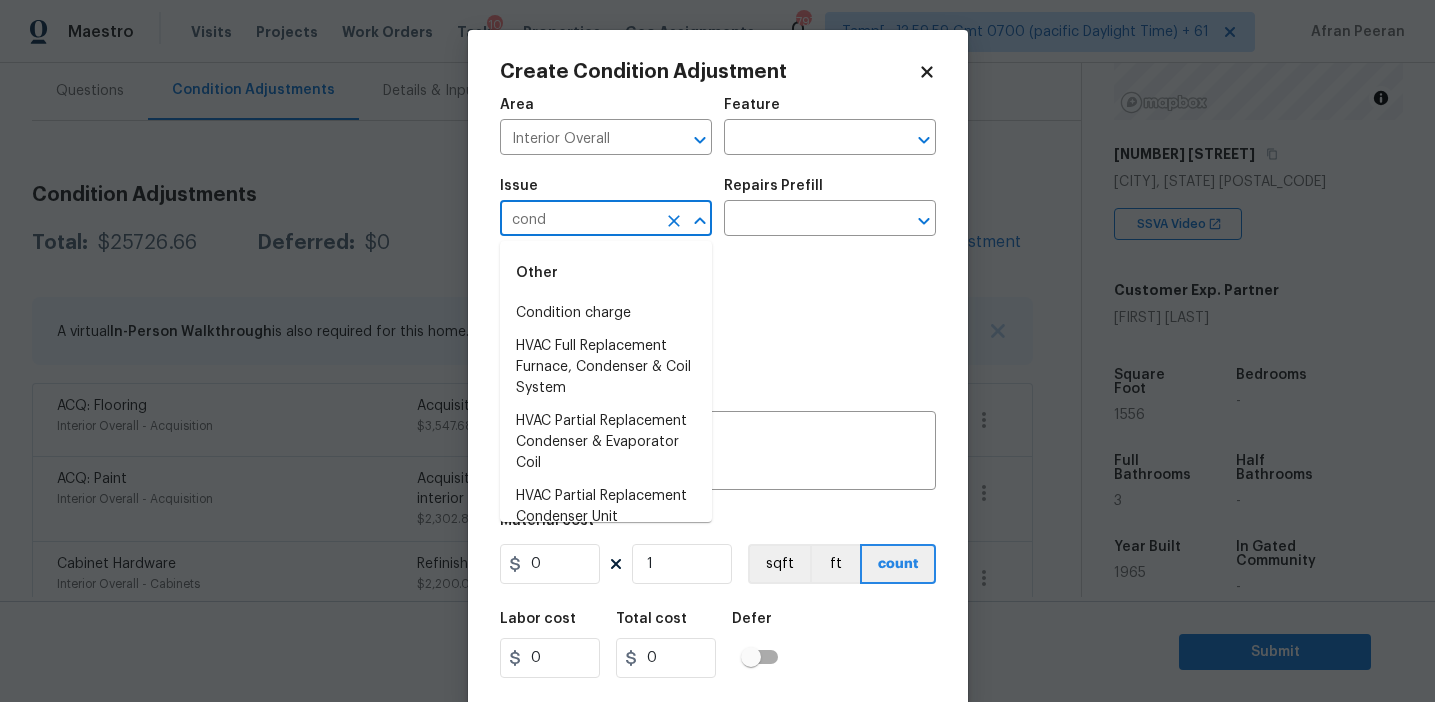click on "Condition charge" at bounding box center (606, 313) 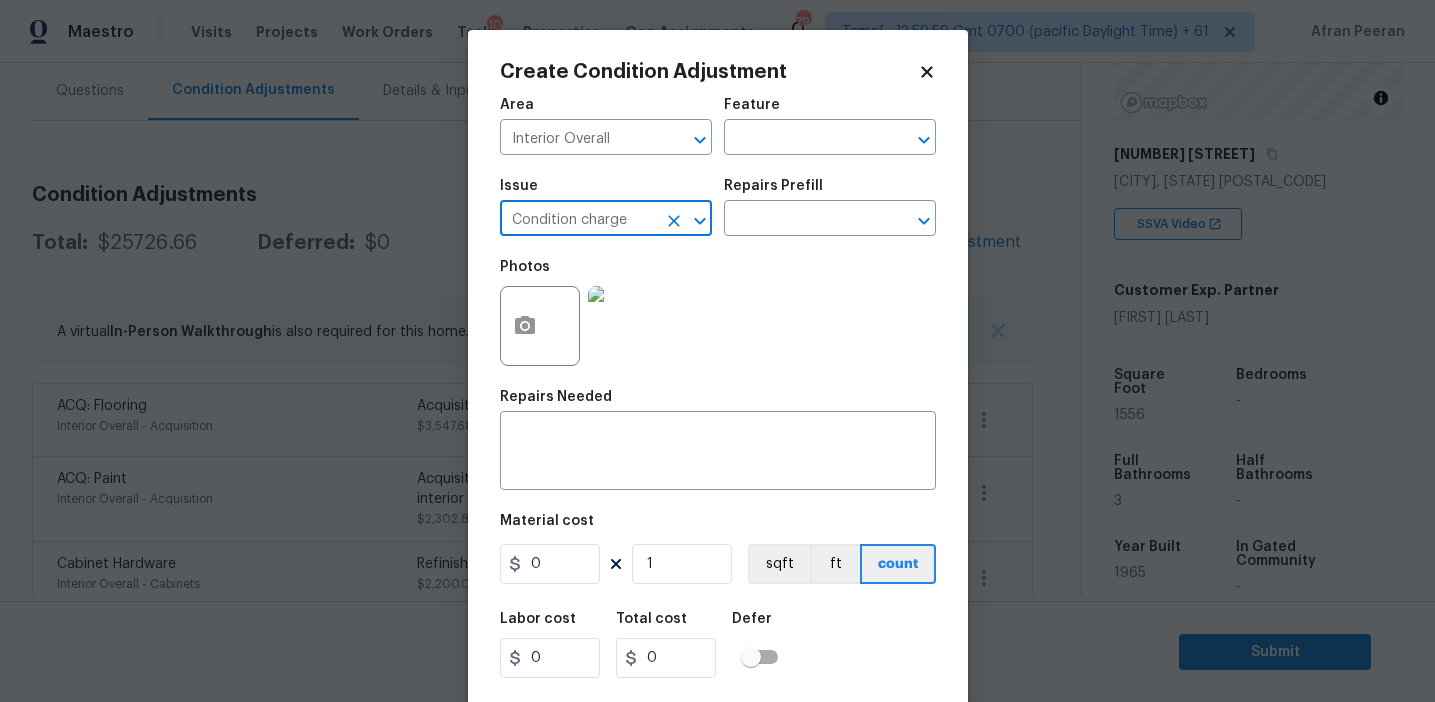 type on "Condition charge" 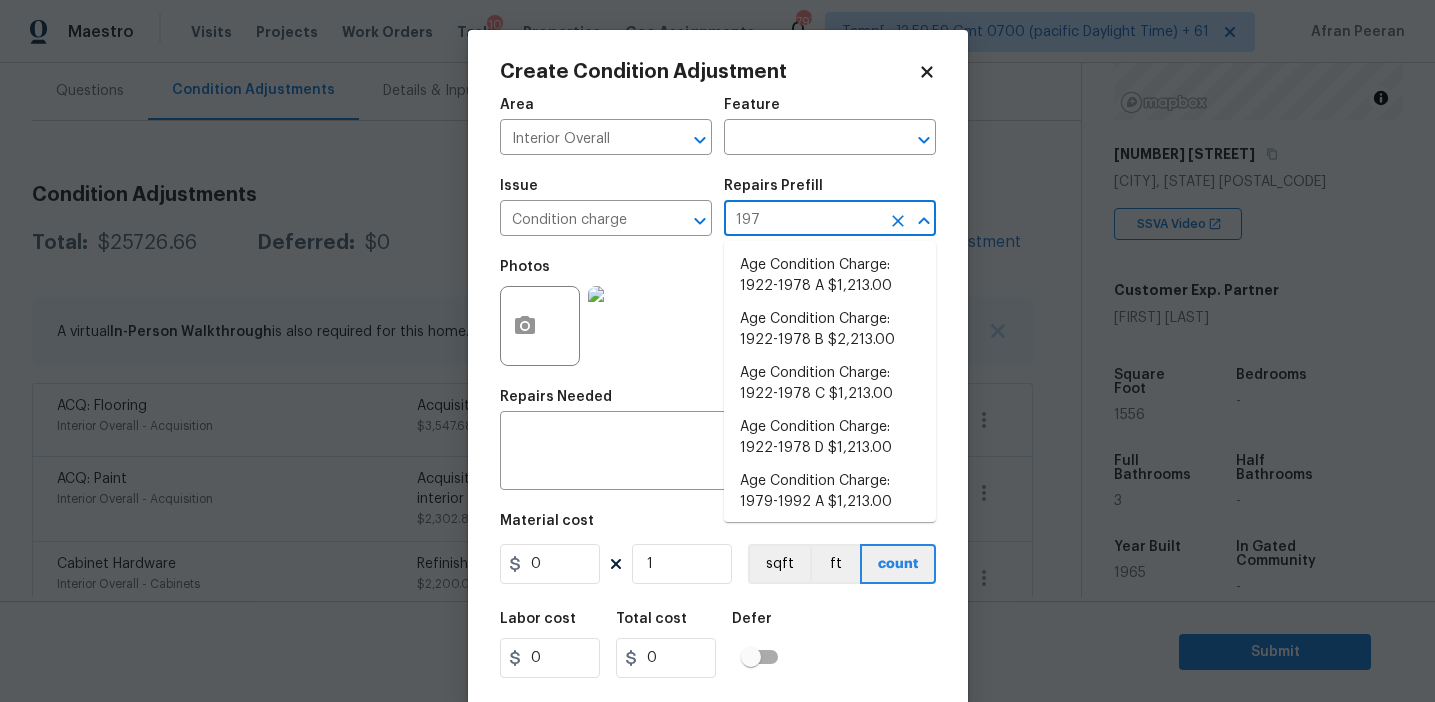 type on "1978" 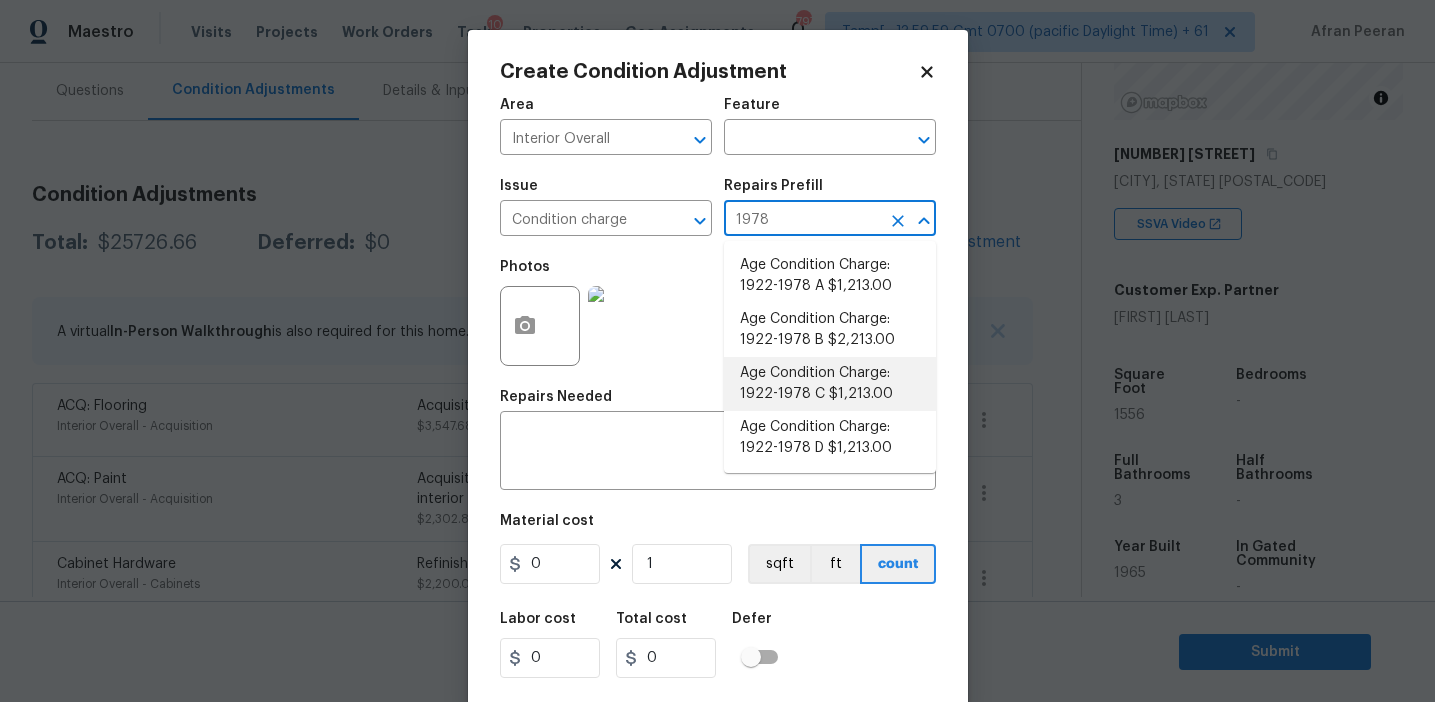 click on "Age Condition Charge: 1922-1978 C	 $1,213.00" at bounding box center (830, 384) 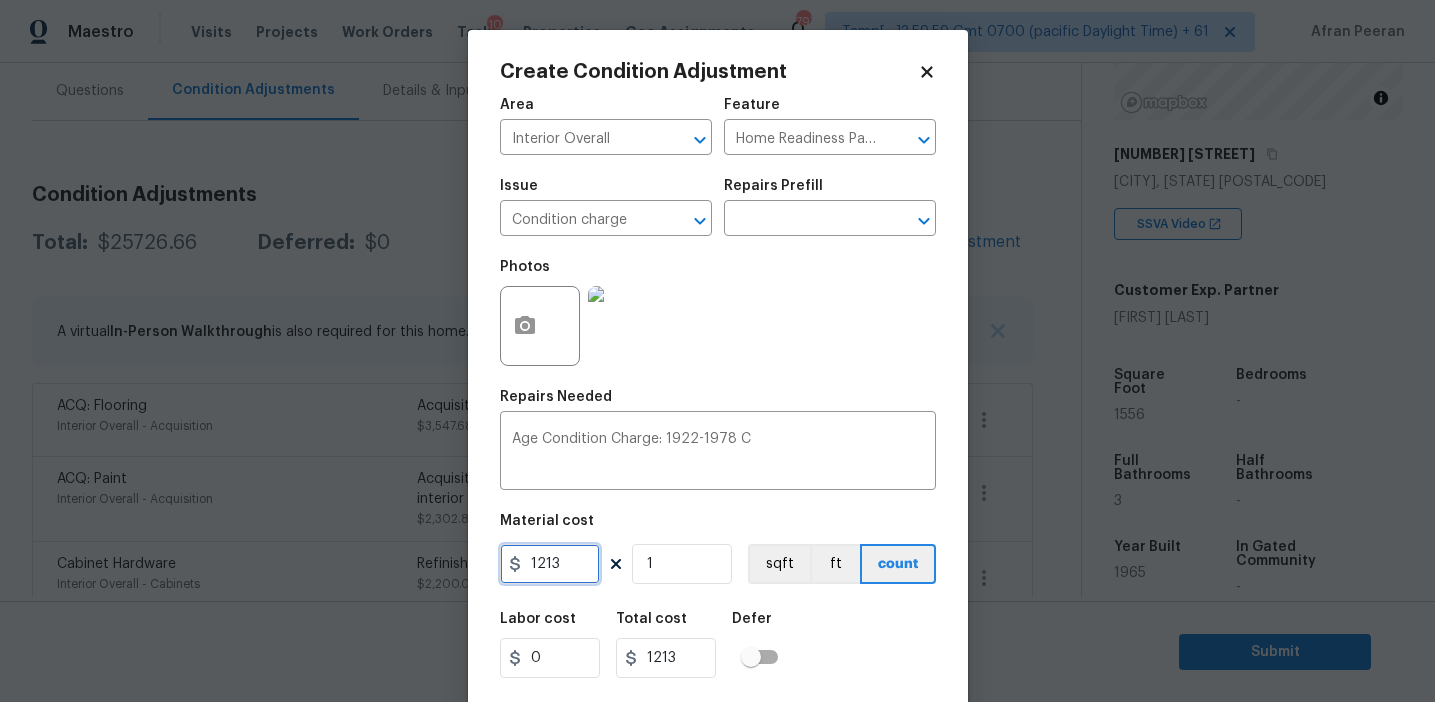 click on "1213" at bounding box center [550, 564] 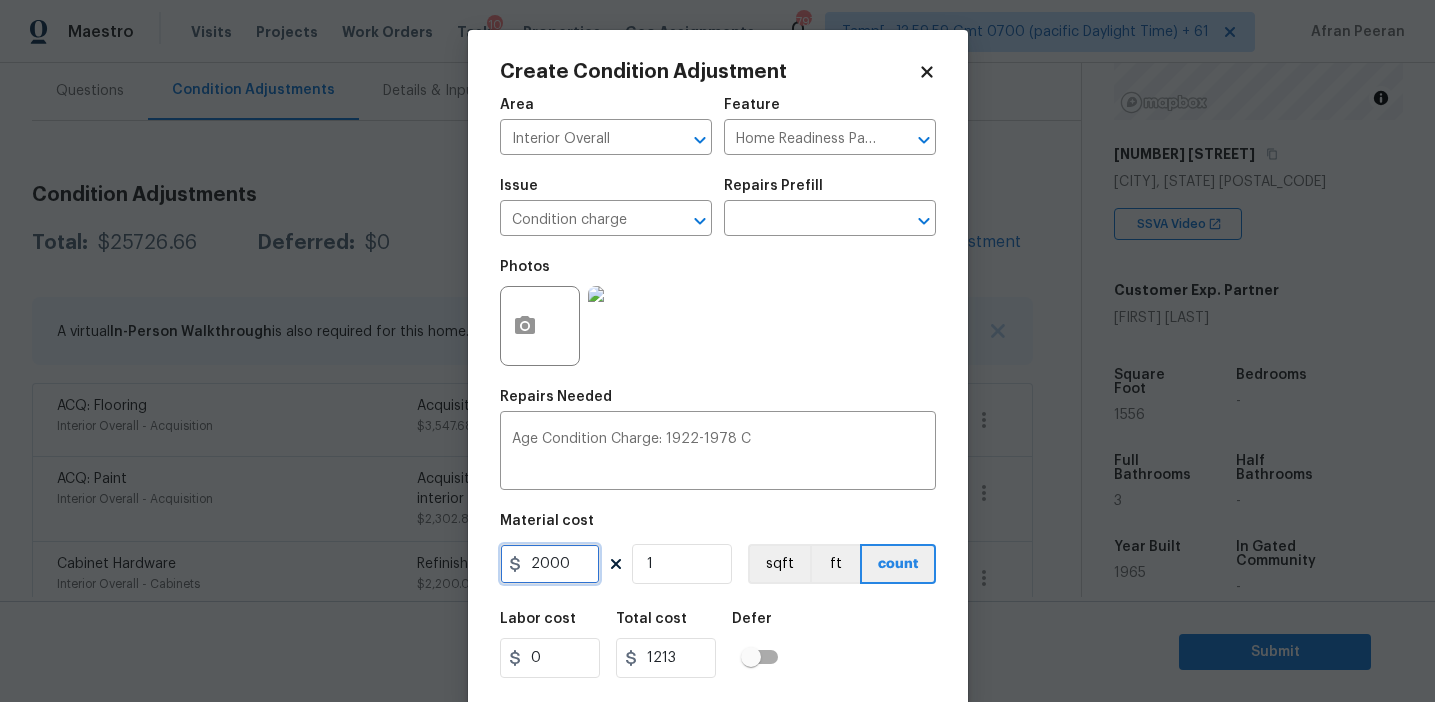 type on "2000" 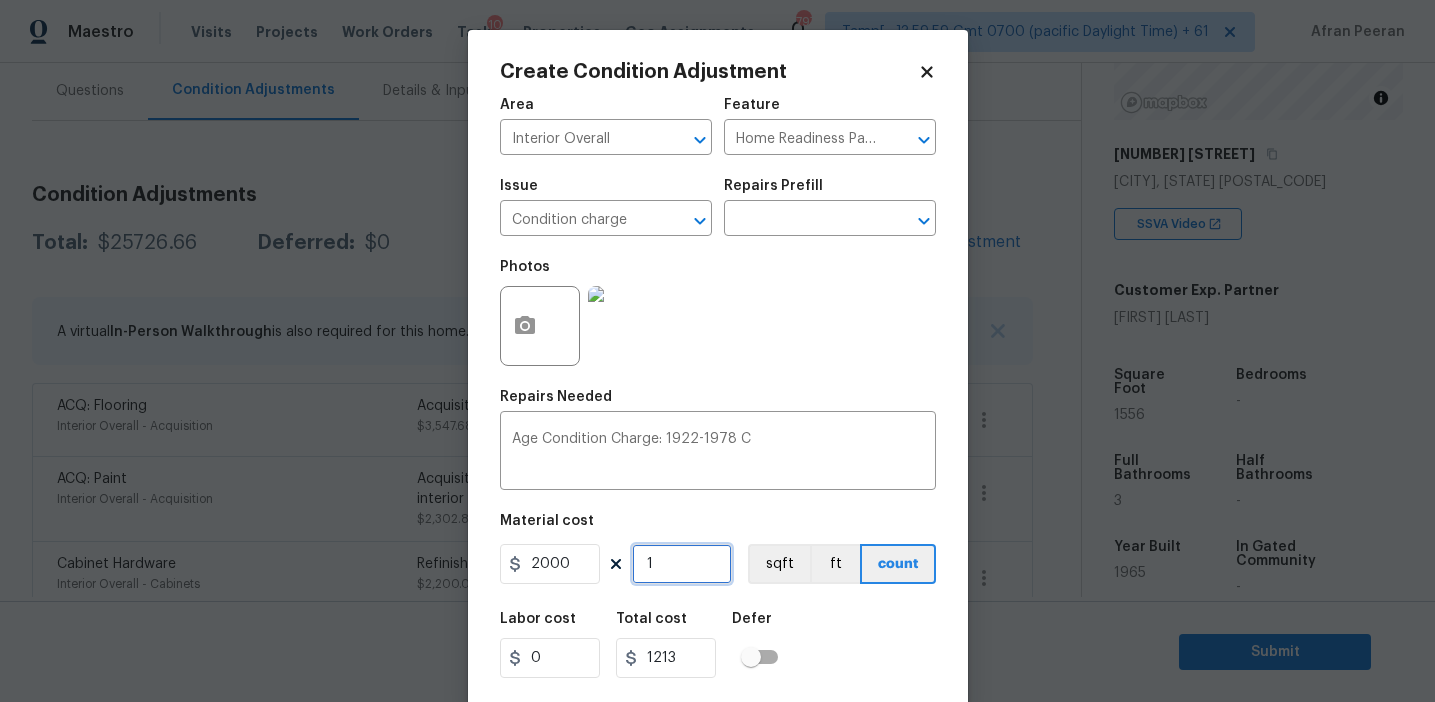 type on "2000" 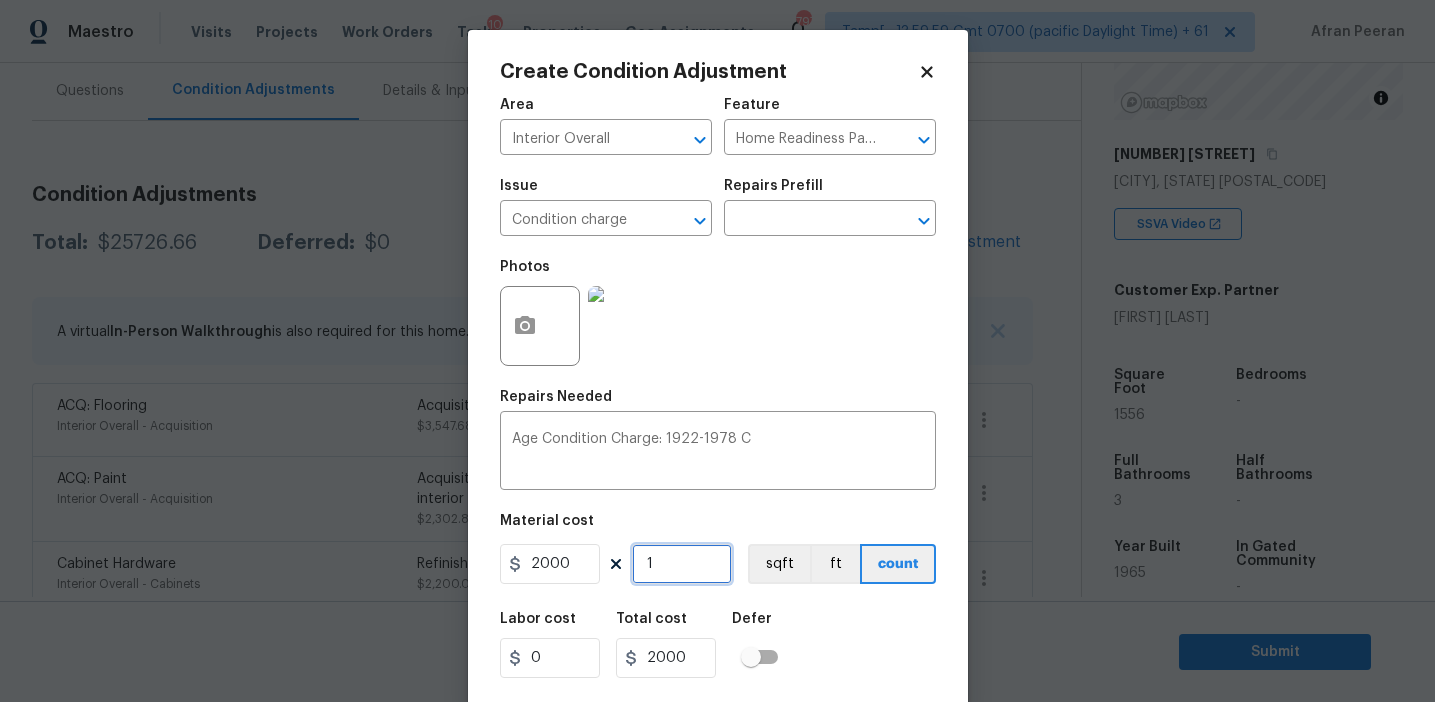 scroll, scrollTop: 45, scrollLeft: 0, axis: vertical 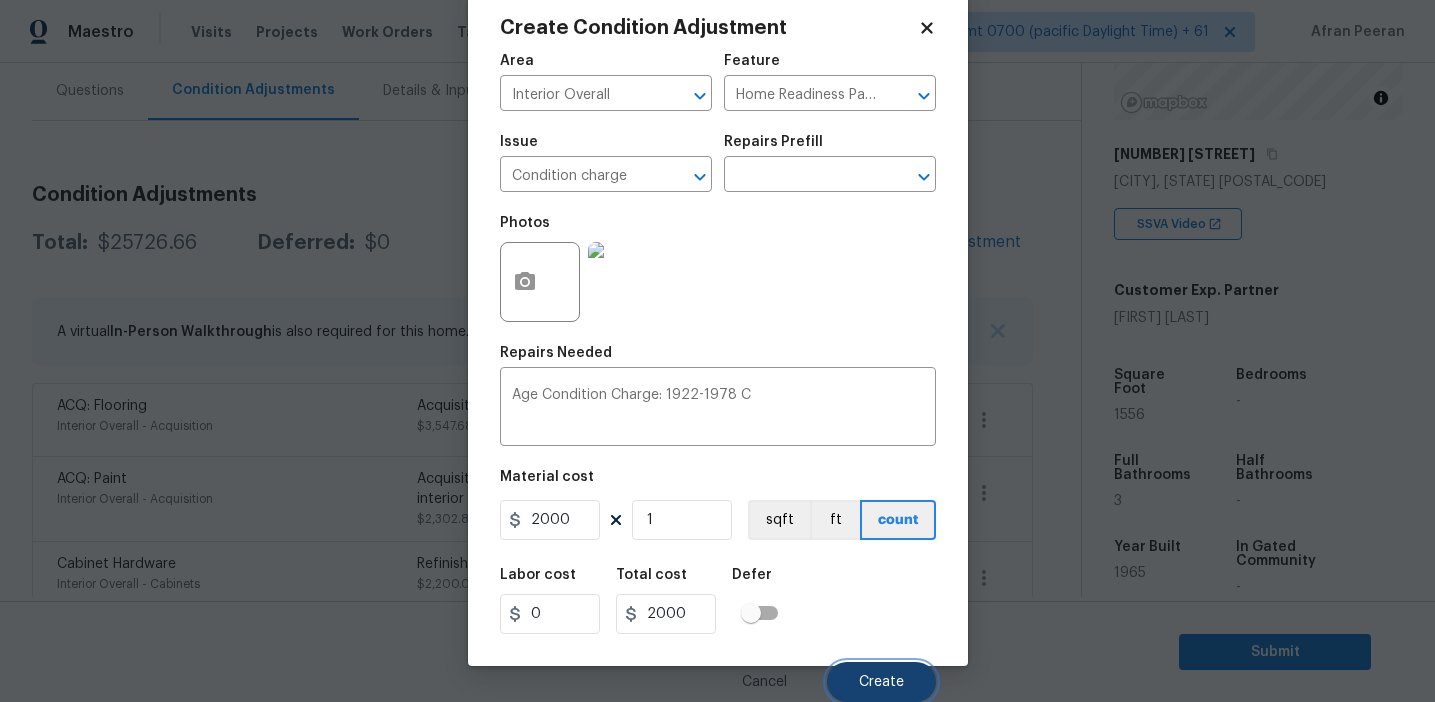 click on "Create" at bounding box center [881, 682] 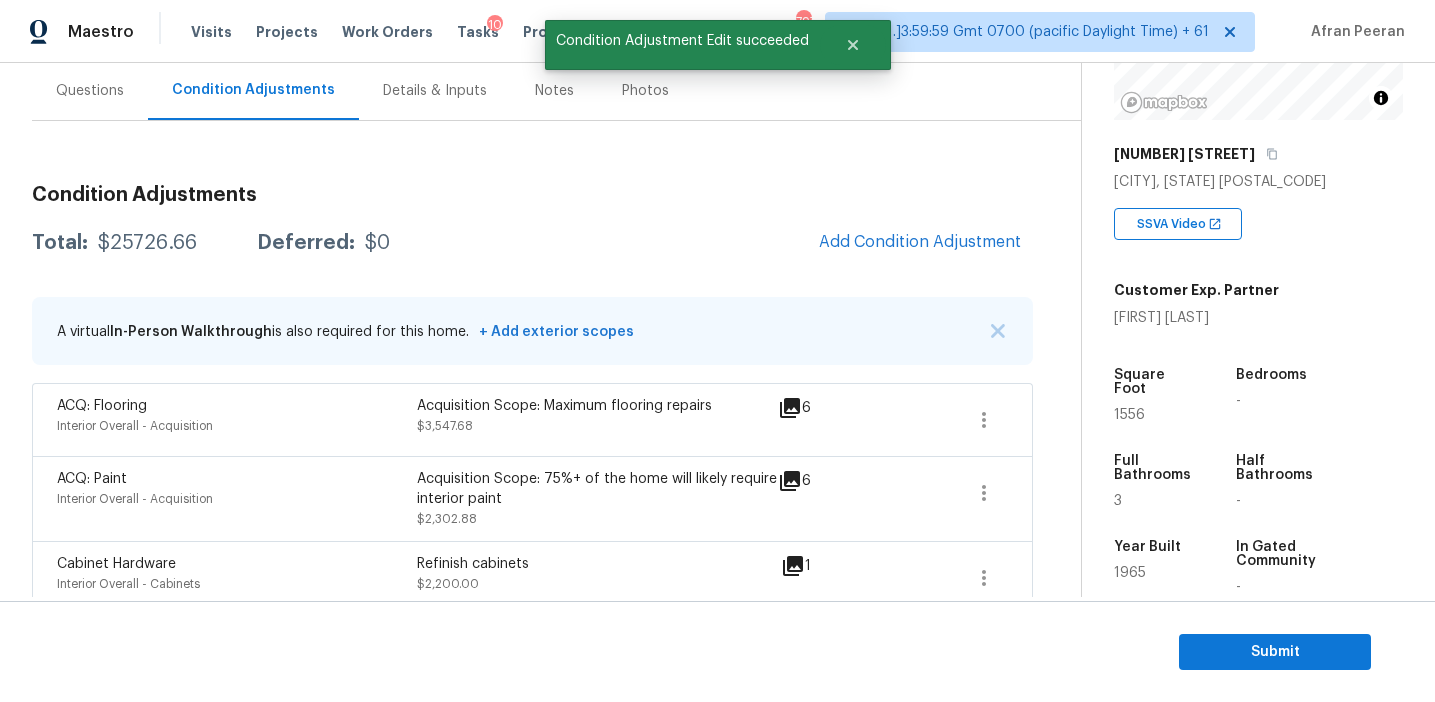 scroll, scrollTop: 38, scrollLeft: 0, axis: vertical 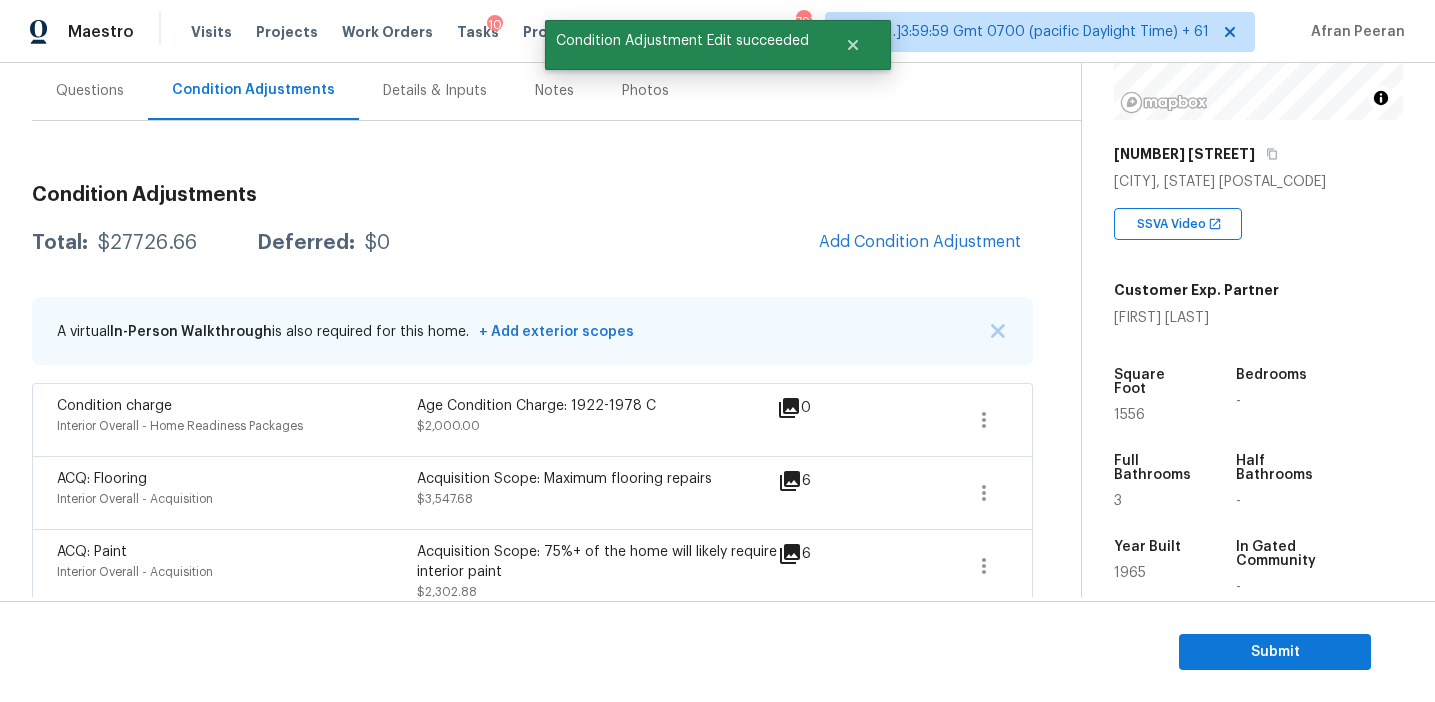 click on "$27726.66" at bounding box center (147, 243) 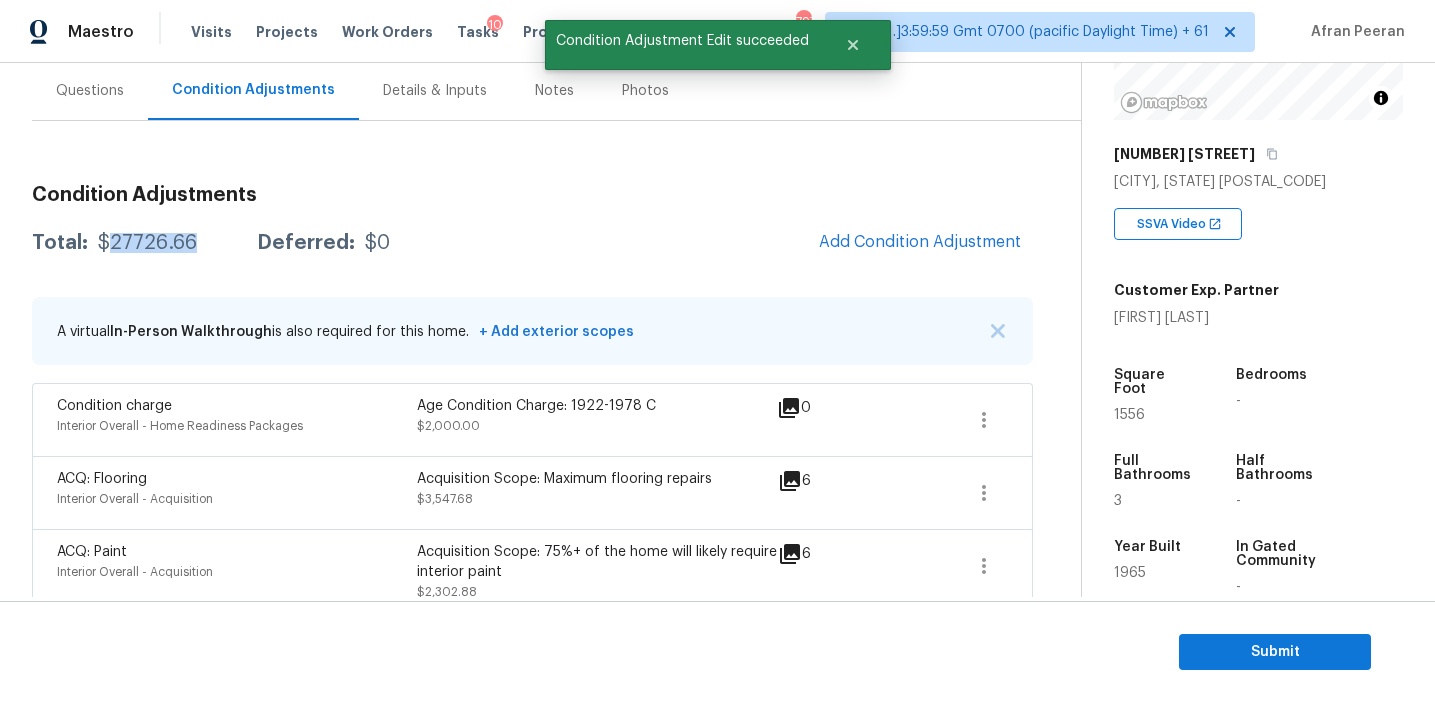 click on "$27726.66" at bounding box center [147, 243] 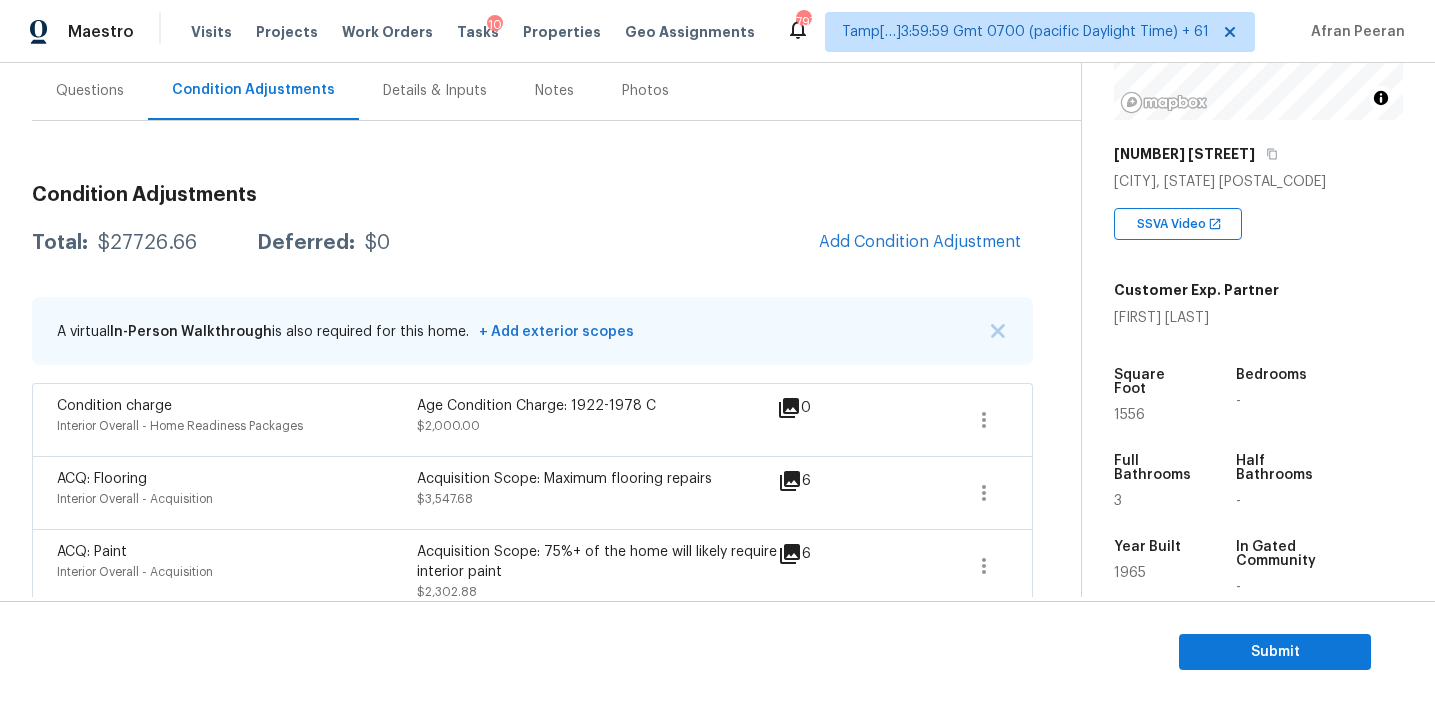 click on "Condition Adjustments Total:  $27726.66 Deferred:  $0 Add Condition Adjustment A virtual  In-Person Walkthrough  is also required for this home.   + Add exterior scopes Condition charge Interior Overall - Home Readiness Packages Age Condition Charge: 1922-1978 C	 $2,000.00   0 ACQ: Flooring Interior Overall - Acquisition Acquisition Scope: Maximum flooring repairs $3,547.68   6 ACQ: Paint Interior Overall - Acquisition Acquisition Scope: 75%+ of the home will likely require interior paint $2,302.88   6 Cabinet Hardware Interior Overall - Cabinets Refinish cabinets $2,200.00   1 Bathroom Plumbing Bathroom - Plumbing Prep, mask, clean and refinish the tub/shower tile surround both all sides ensuring a complete and professional coverage. Haul away and dispose of all masking/debris properly. $700.00   1 Interior Paint Interior Overall - Overall Paint Interior primer $622.40   5 Interior Closet Door Interior Overall - Interior Door $467.64   2 Drywall Interior Overall - Walls and Ceiling $200.00   1 $10,000.00   1" at bounding box center [532, 1428] 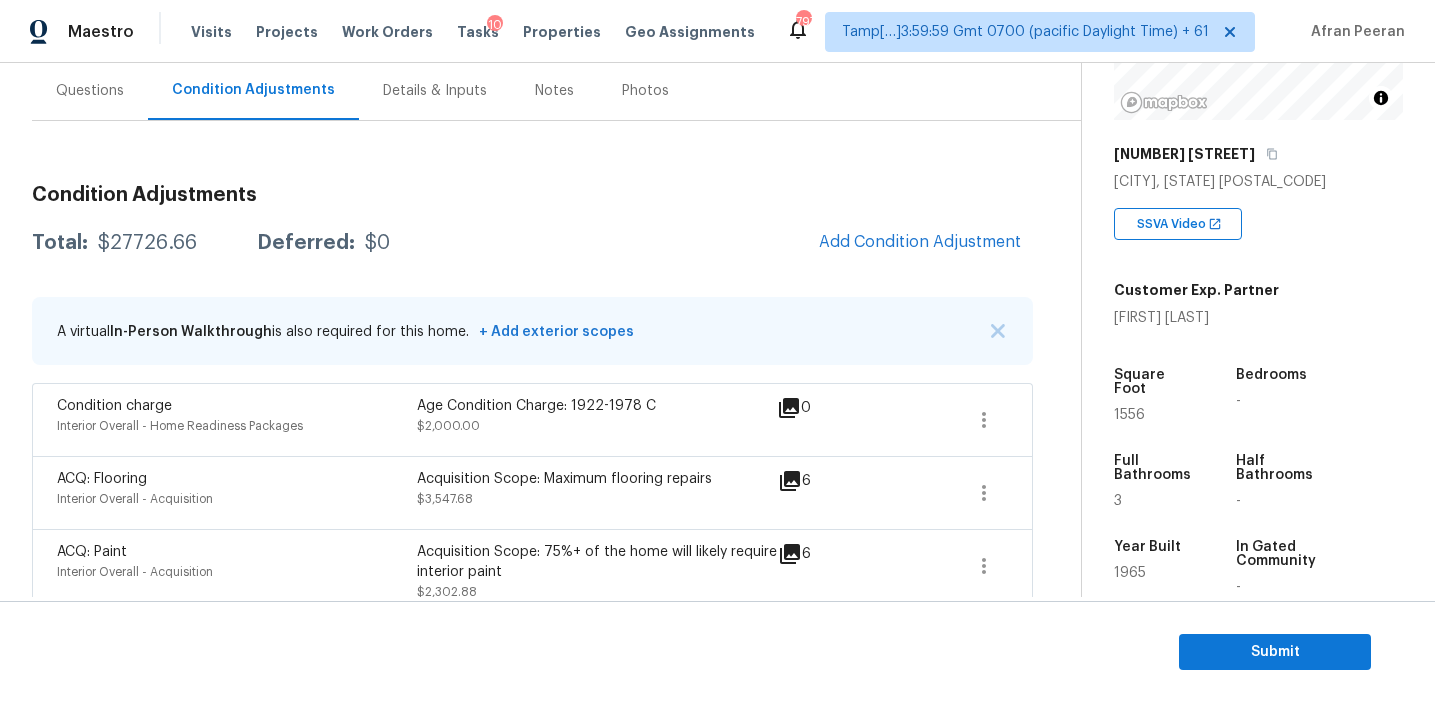 click on "Condition Adjustments Total:  $27726.66 Deferred:  $0 Add Condition Adjustment A virtual  In-Person Walkthrough  is also required for this home.   + Add exterior scopes Condition charge Interior Overall - Home Readiness Packages Age Condition Charge: 1922-1978 C	 $2,000.00   0 ACQ: Flooring Interior Overall - Acquisition Acquisition Scope: Maximum flooring repairs $3,547.68   6 ACQ: Paint Interior Overall - Acquisition Acquisition Scope: 75%+ of the home will likely require interior paint $2,302.88   6 Cabinet Hardware Interior Overall - Cabinets Refinish cabinets $2,200.00   1 Bathroom Plumbing Bathroom - Plumbing Prep, mask, clean and refinish the tub/shower tile surround both all sides ensuring a complete and professional coverage. Haul away and dispose of all masking/debris properly. $700.00   1 Interior Paint Interior Overall - Overall Paint Interior primer $622.40   5 Interior Closet Door Interior Overall - Interior Door $467.64   2 Drywall Interior Overall - Walls and Ceiling $200.00   1 $10,000.00   1" at bounding box center (532, 1428) 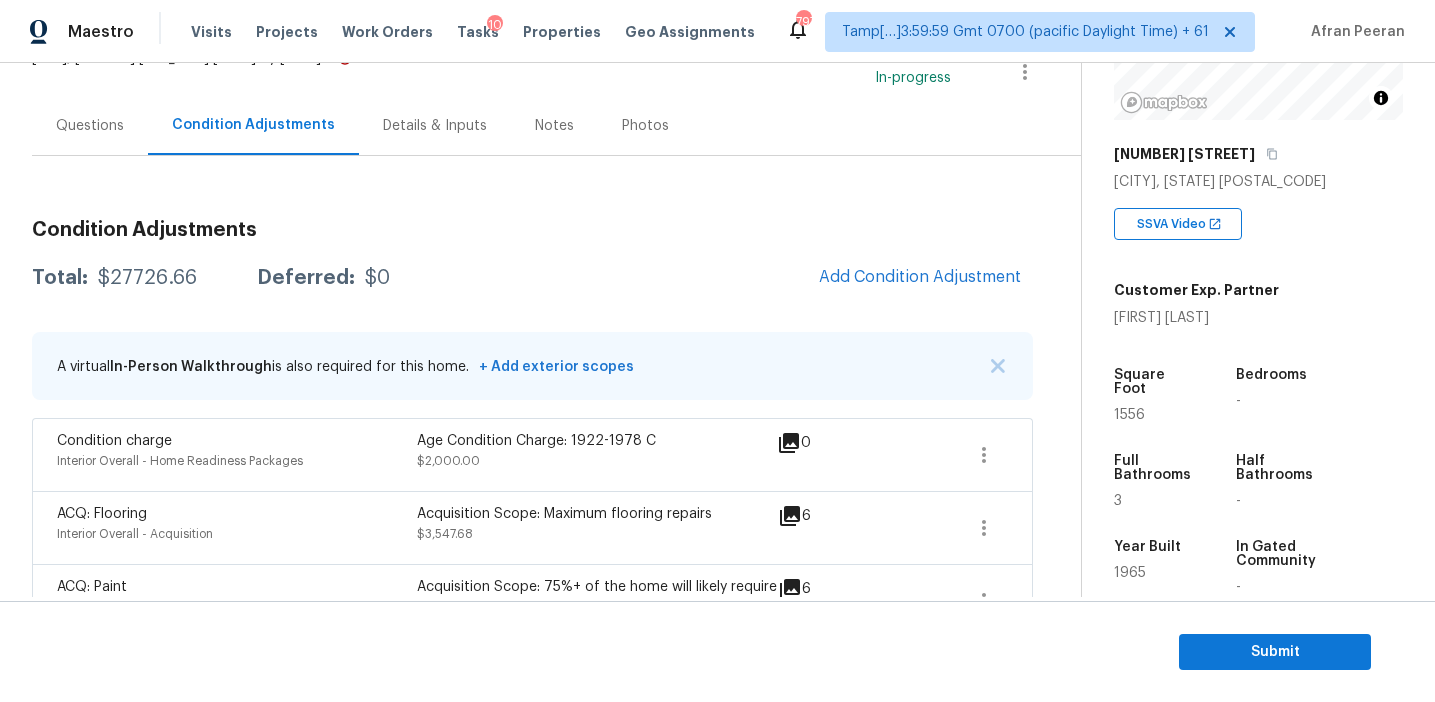 click on "Questions" at bounding box center [90, 125] 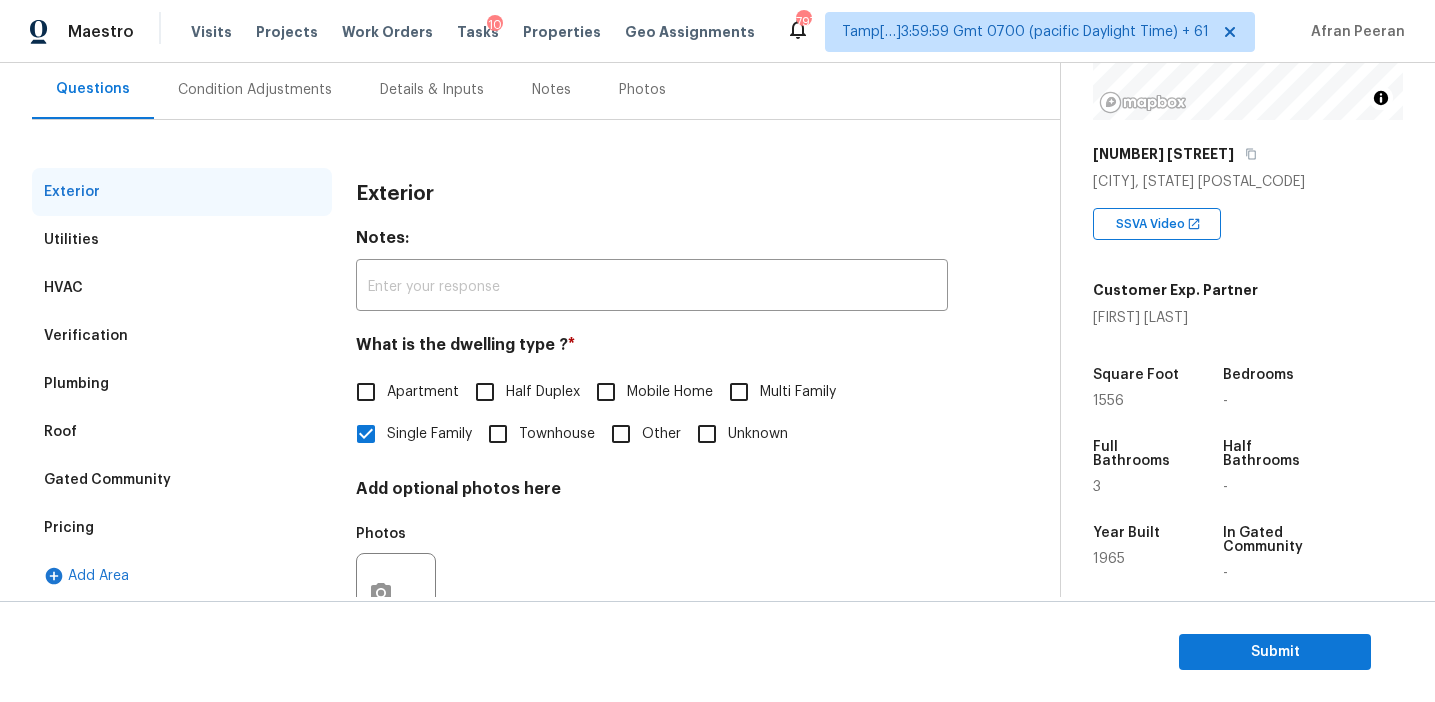 scroll, scrollTop: 184, scrollLeft: 0, axis: vertical 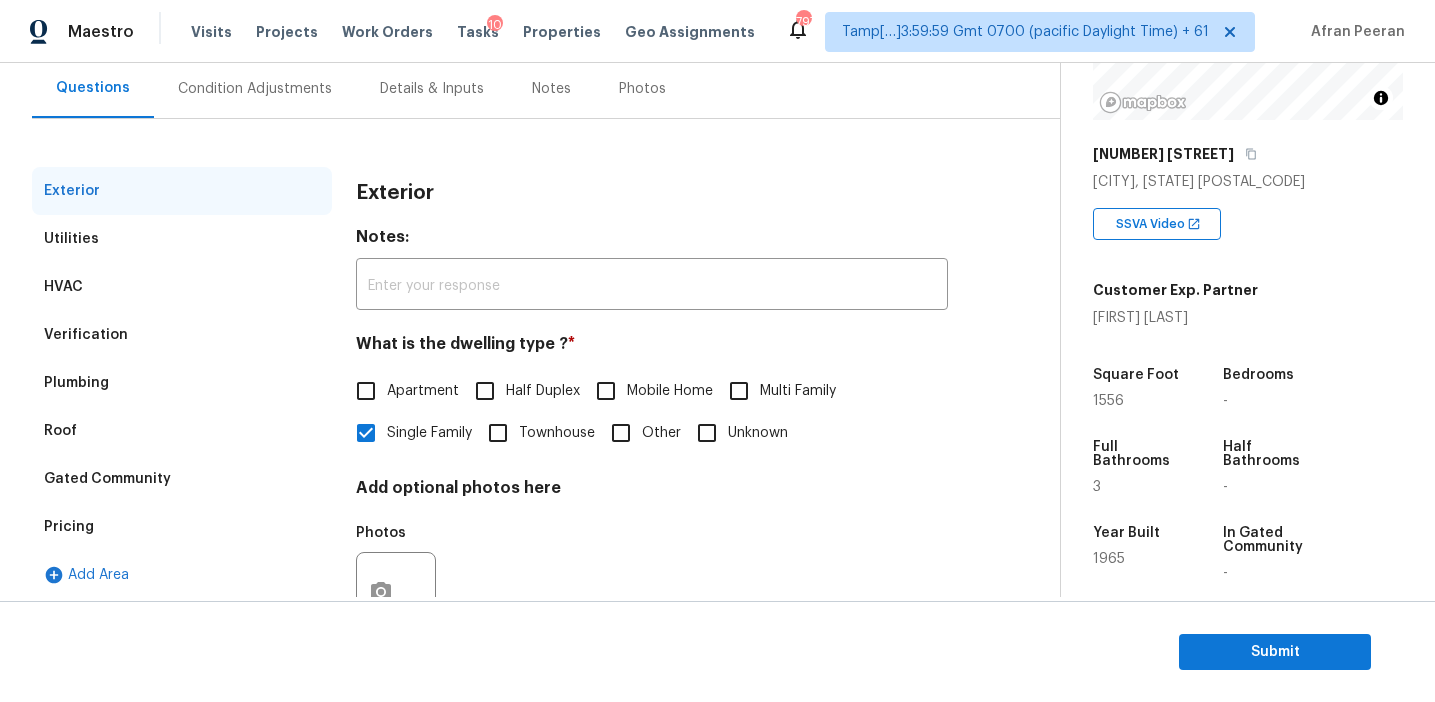 click on "Pricing" at bounding box center [182, 527] 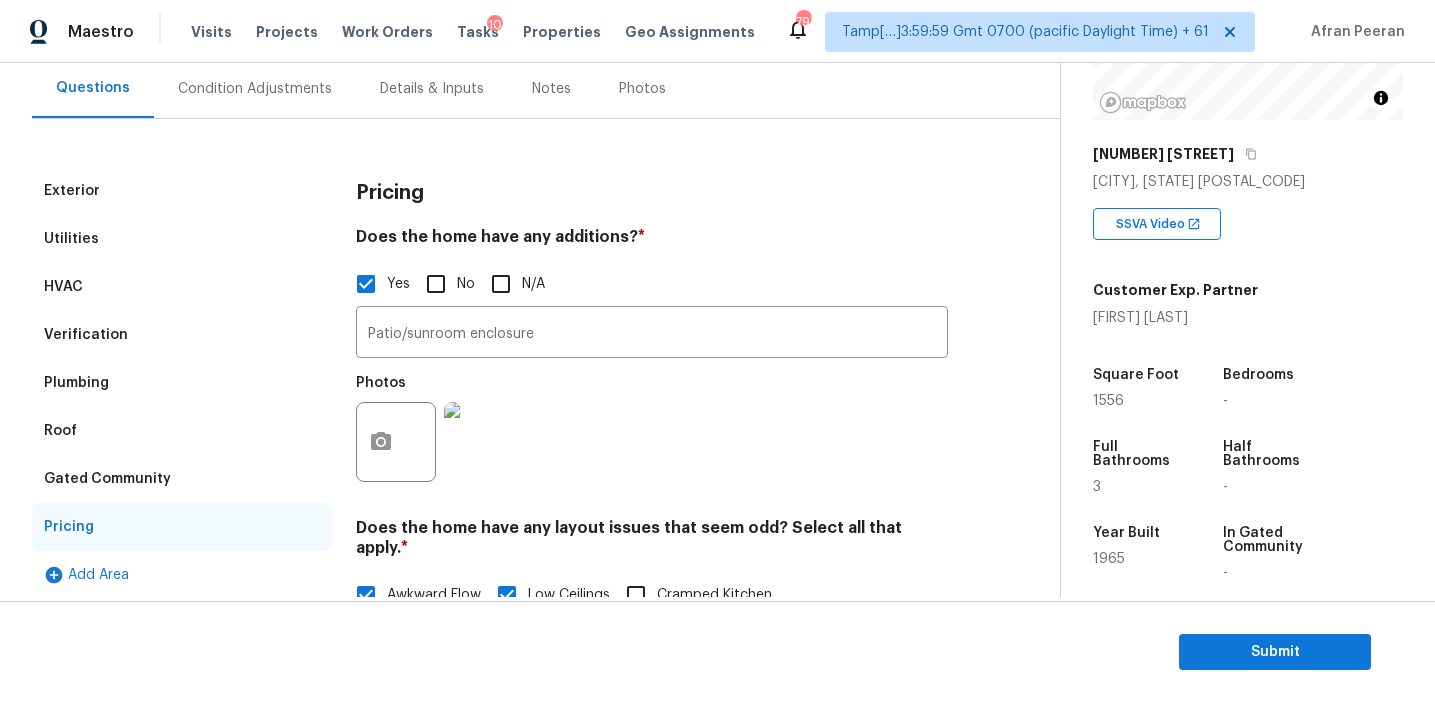 scroll, scrollTop: 658, scrollLeft: 0, axis: vertical 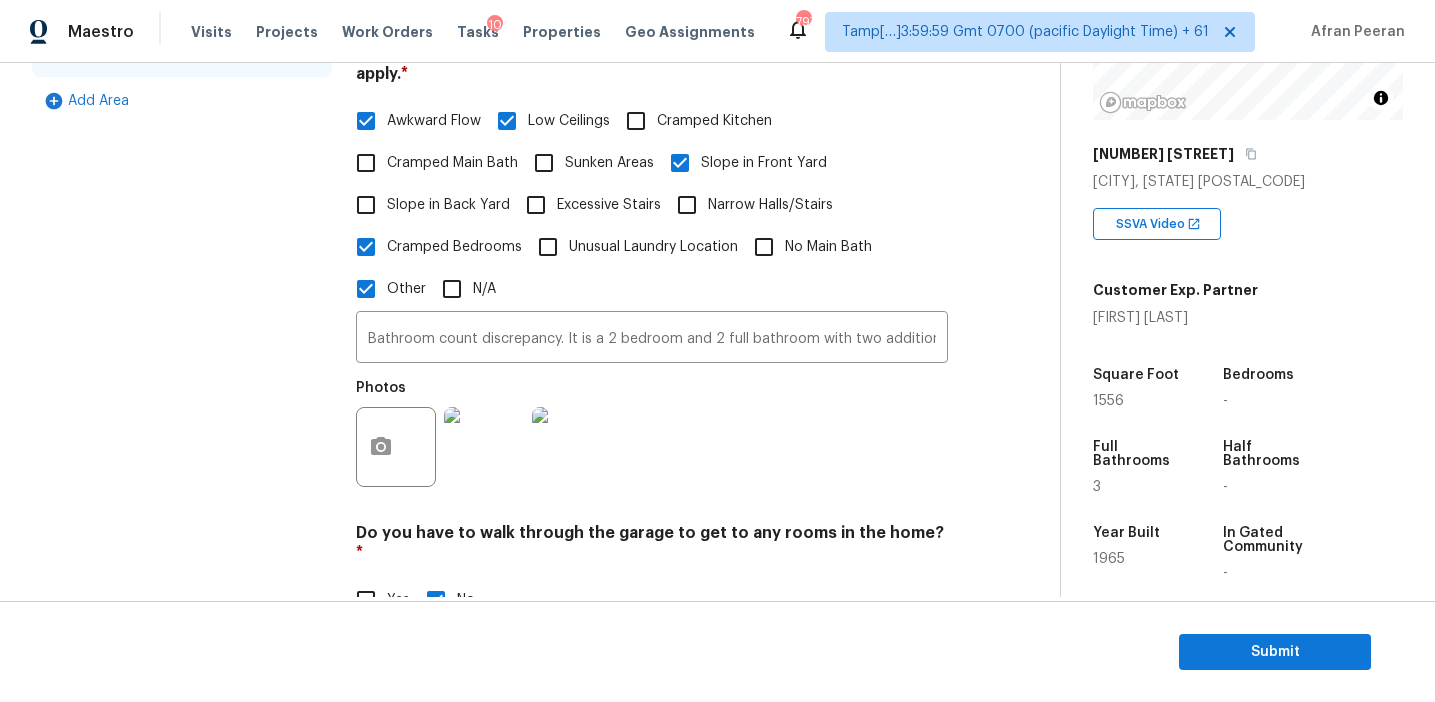 click on "Exterior Utilities HVAC Verification Plumbing Roof Gated Community Pricing Add Area" at bounding box center (182, 271) 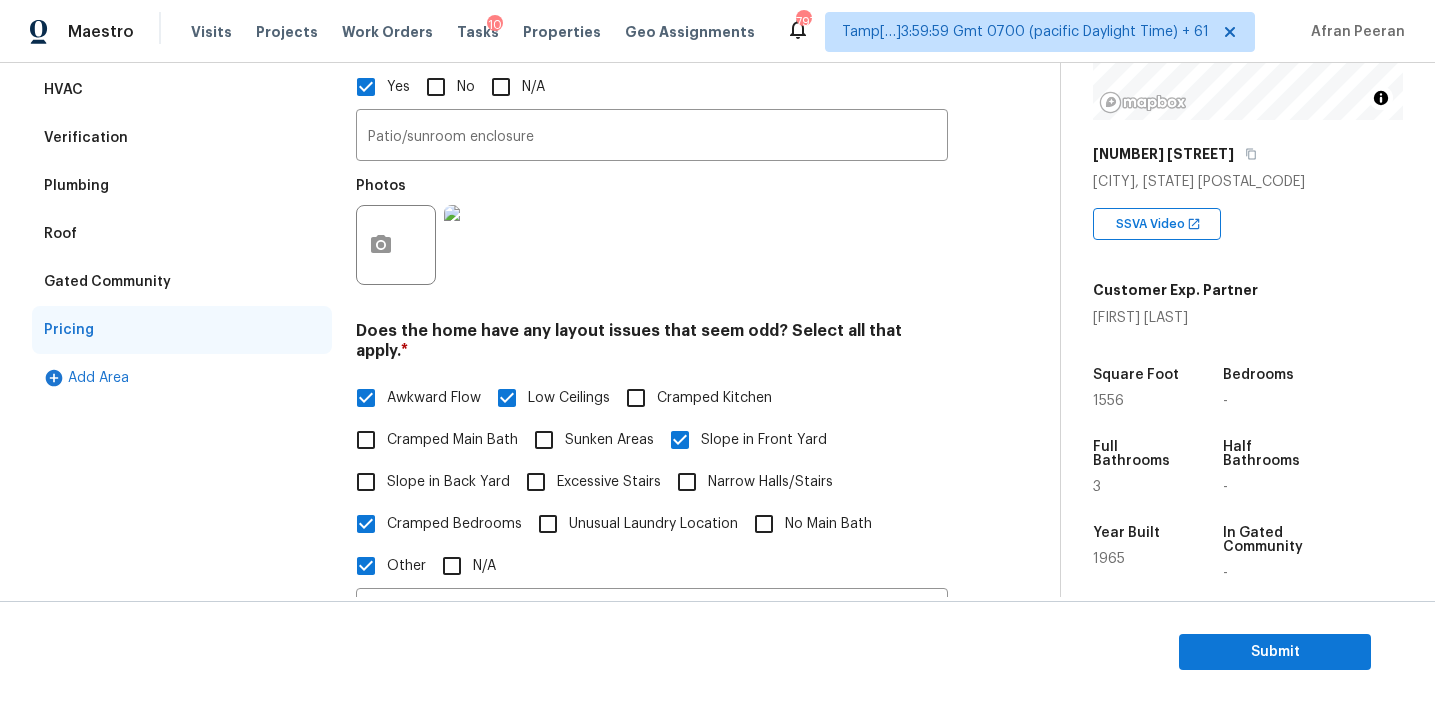 click on "Verification" at bounding box center (182, 138) 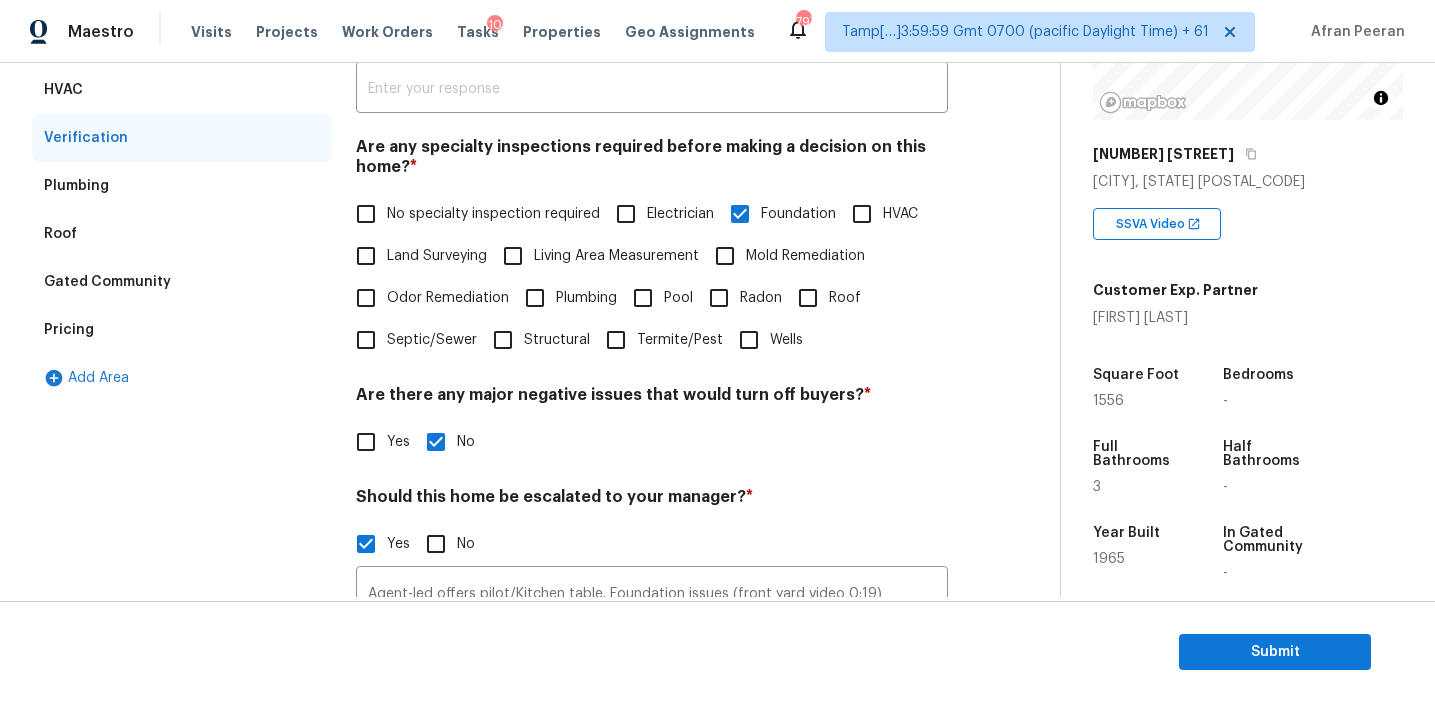 scroll, scrollTop: 615, scrollLeft: 0, axis: vertical 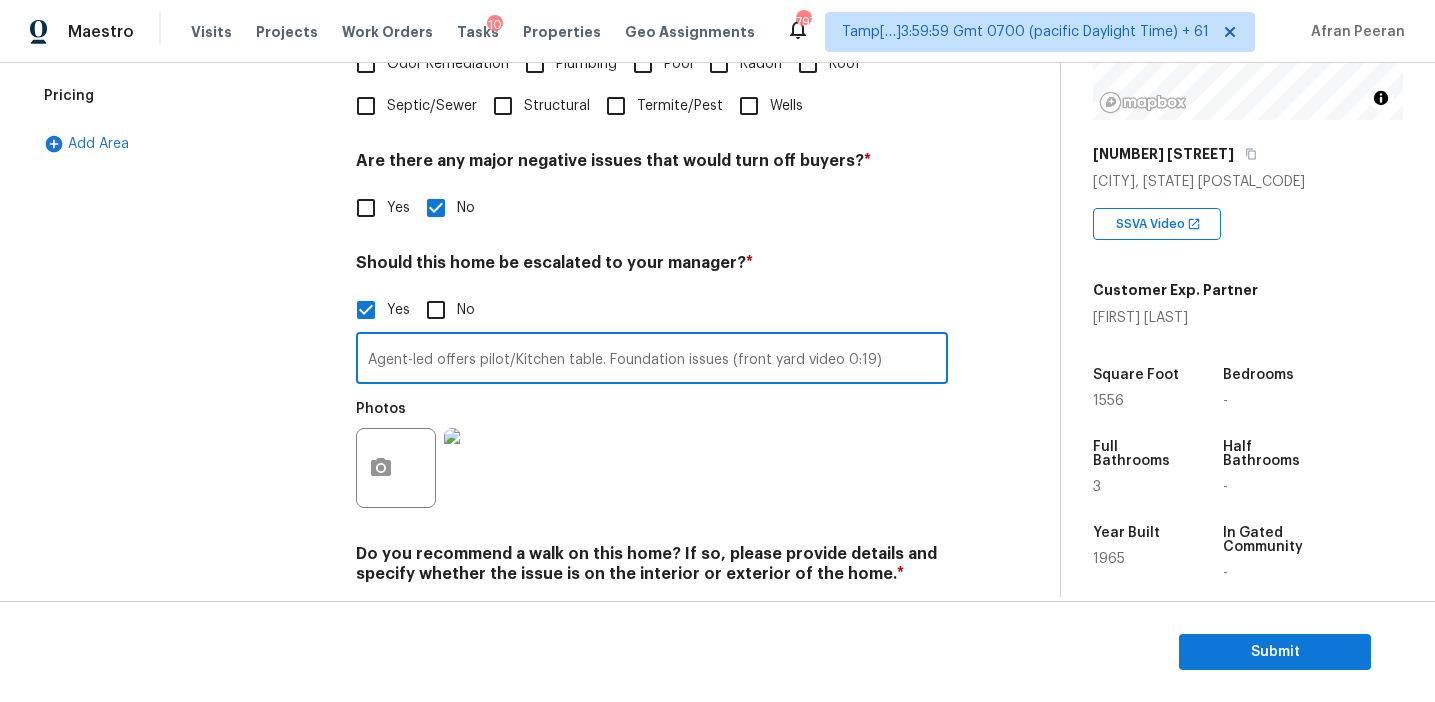 click on "Agent-led offers pilot/Kitchen table. Foundation issues (front yard video 0:19)" at bounding box center [652, 360] 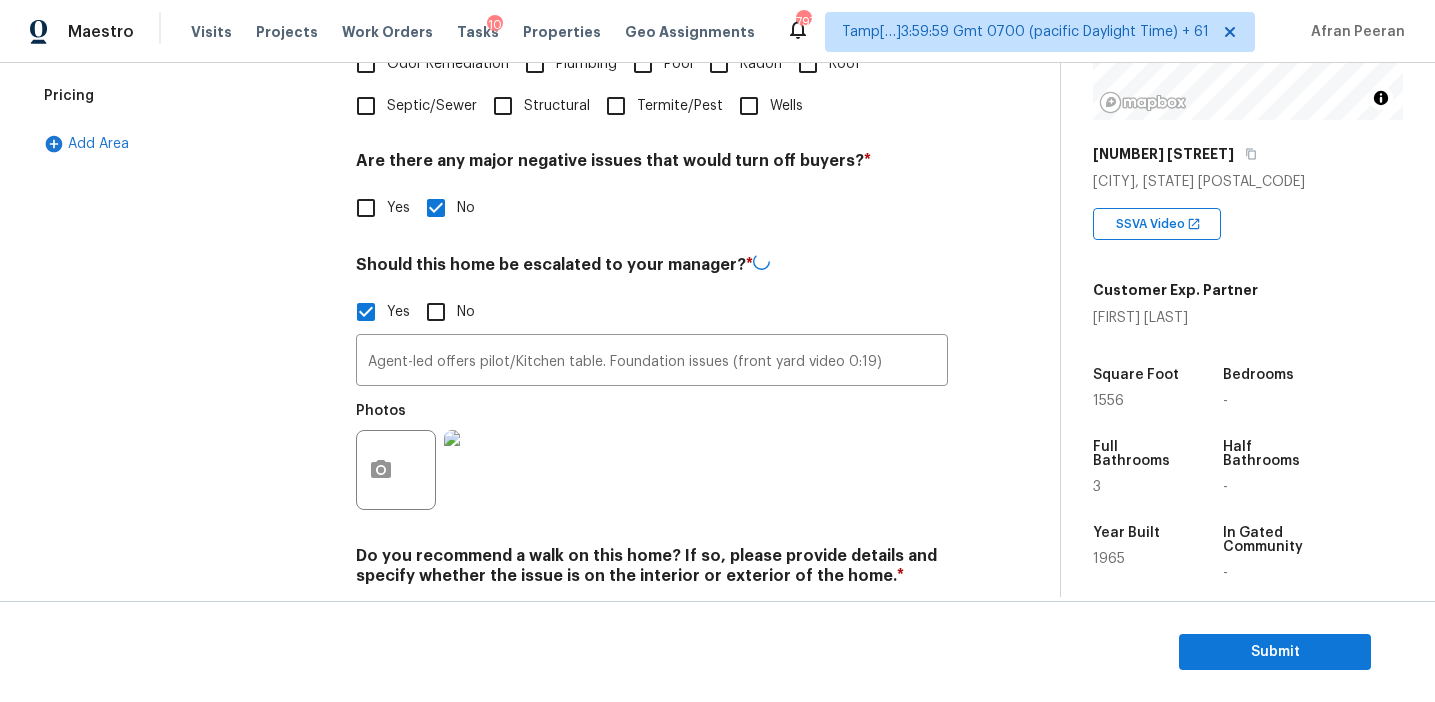 click on "Exterior Utilities HVAC Verification Plumbing Roof Gated Community Pricing Add Area" at bounding box center [182, 202] 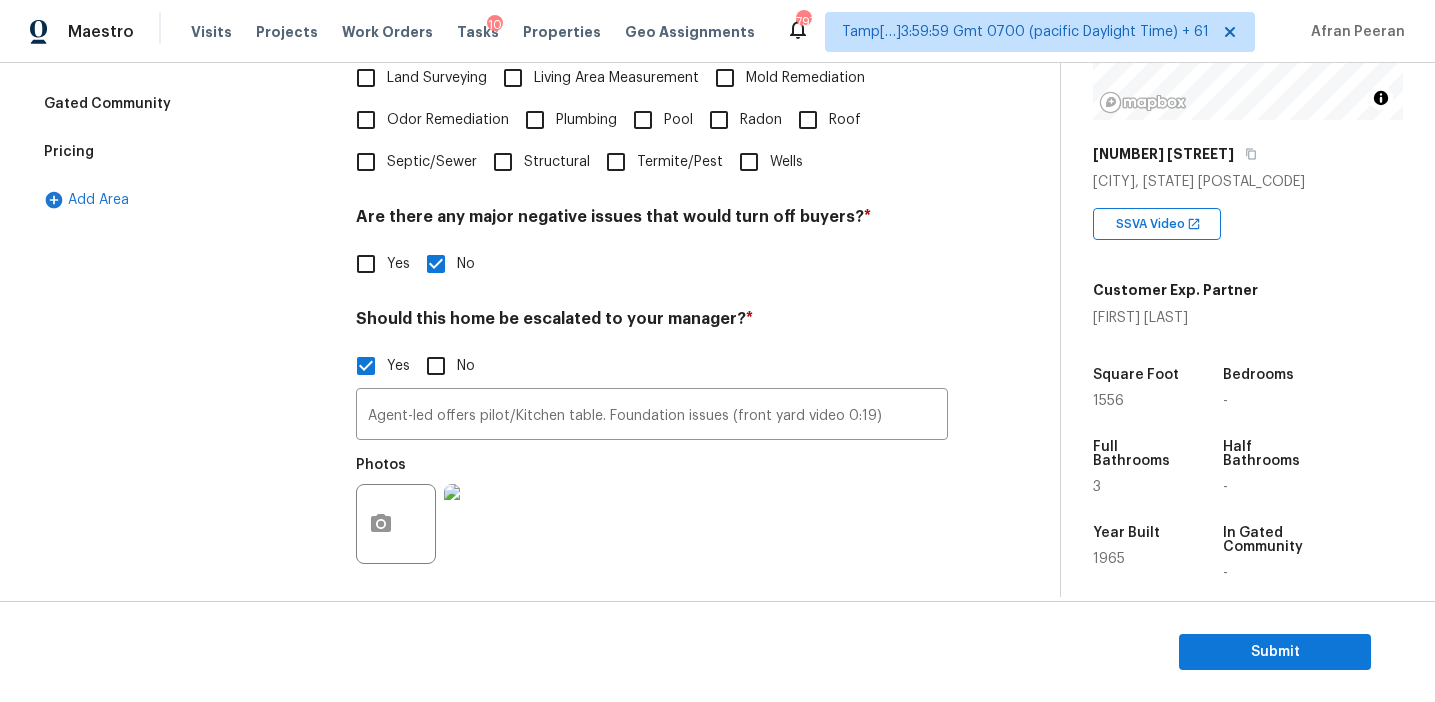 click on "Pricing" at bounding box center [182, 152] 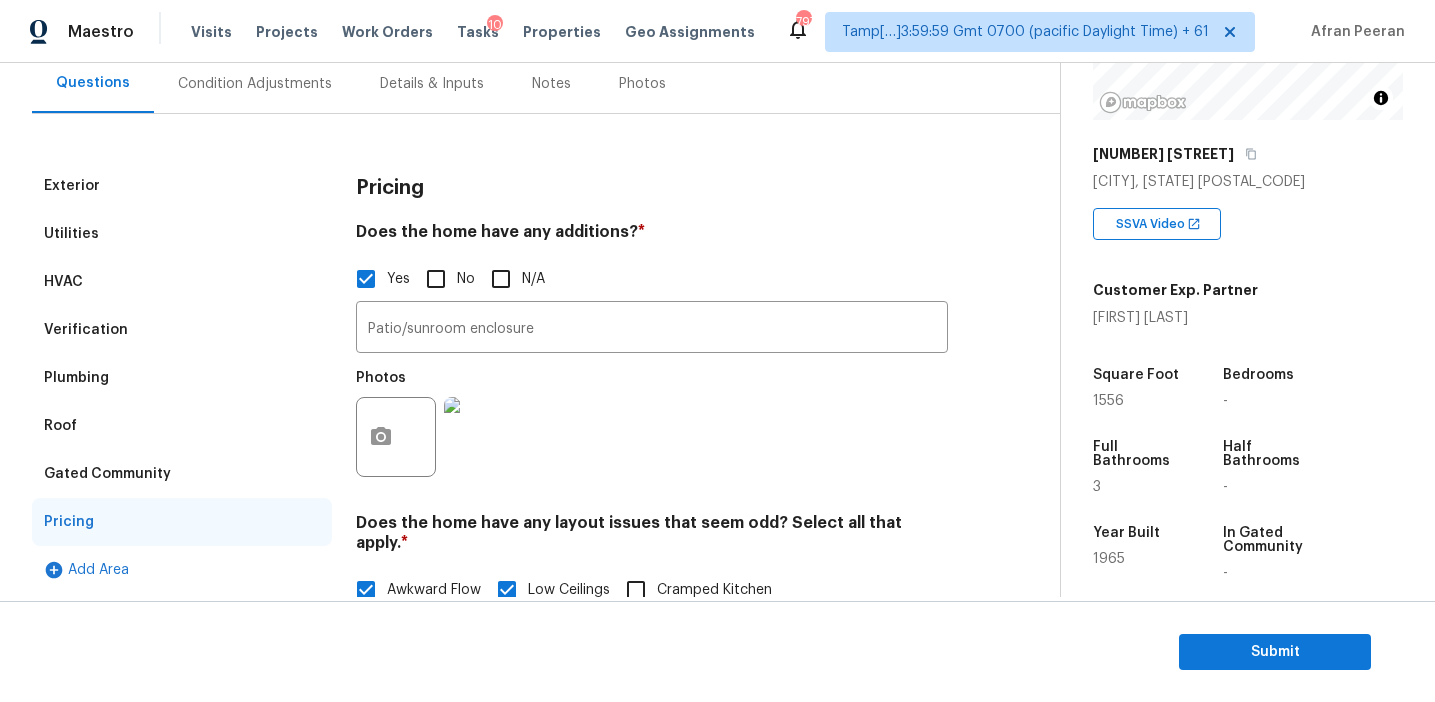 scroll, scrollTop: 183, scrollLeft: 0, axis: vertical 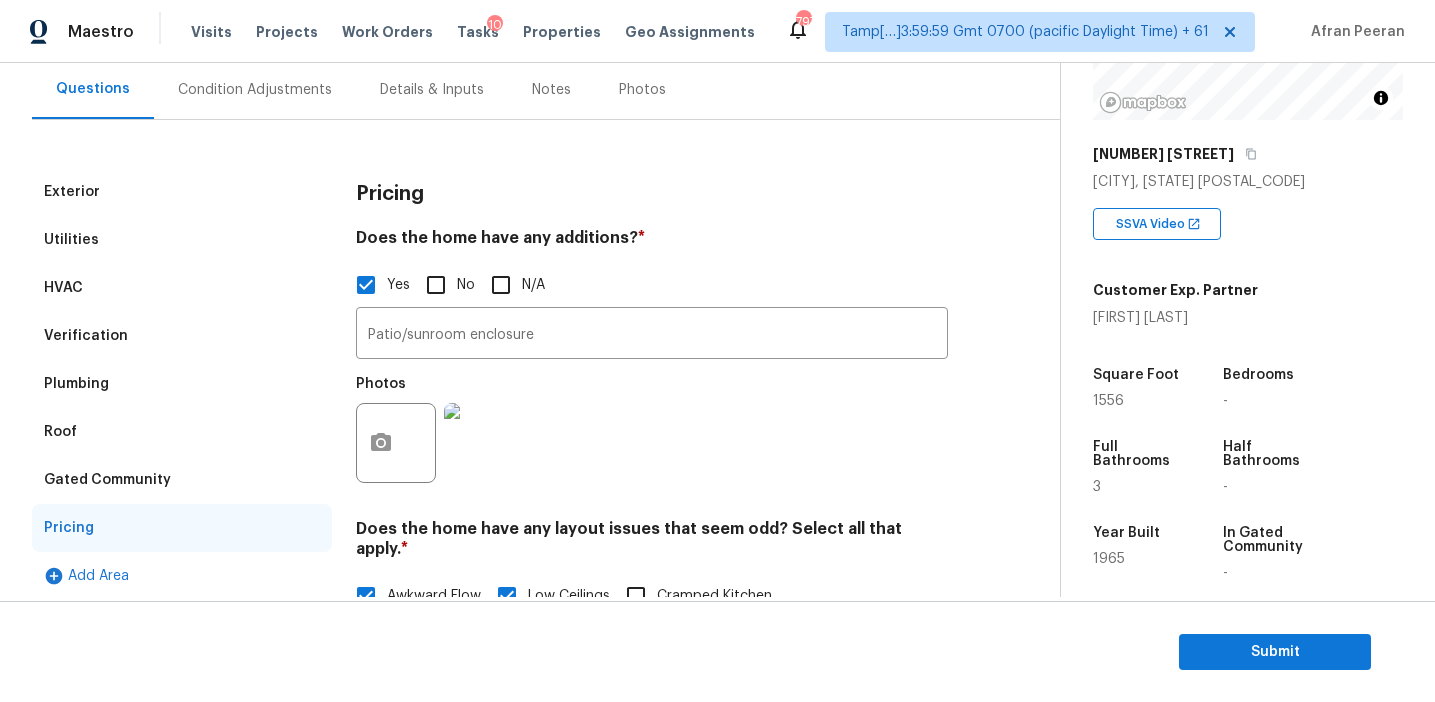 click on "Gated Community" at bounding box center [182, 480] 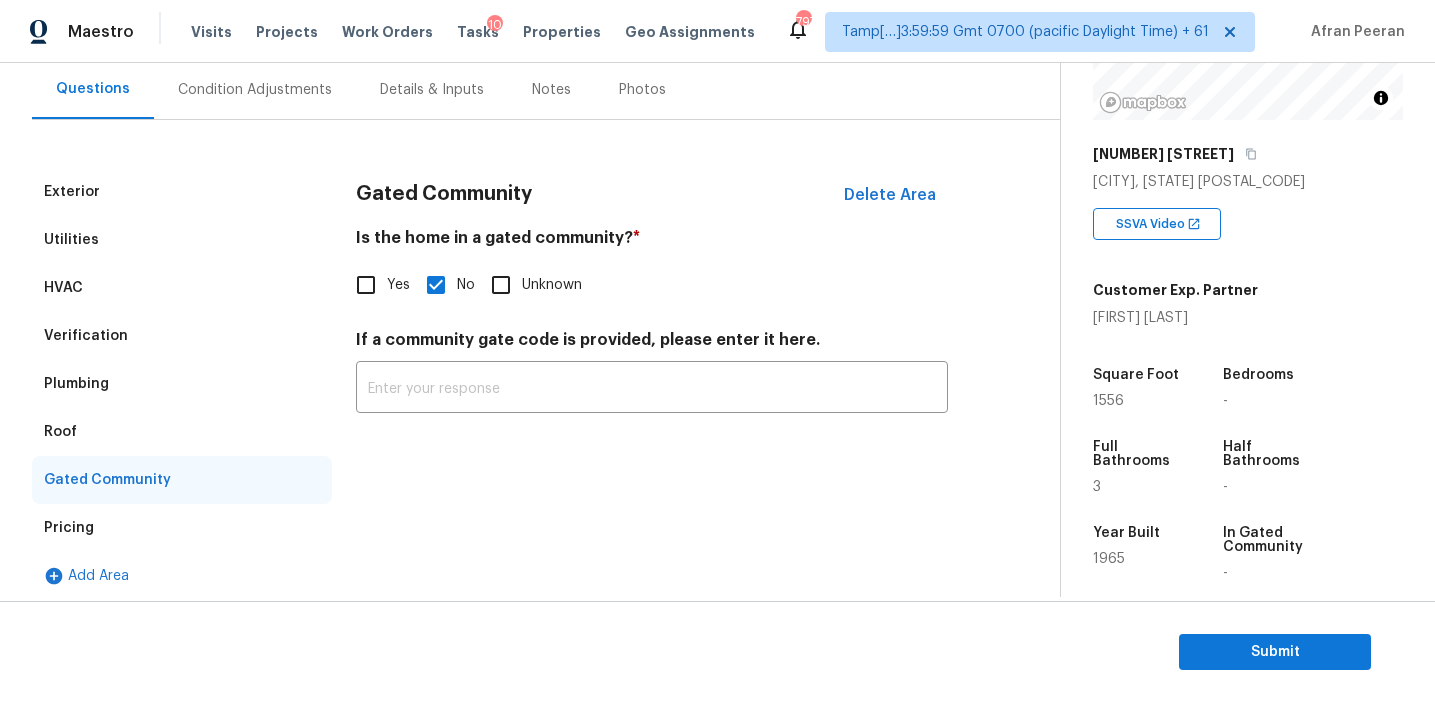 click on "Gated Community" at bounding box center [182, 480] 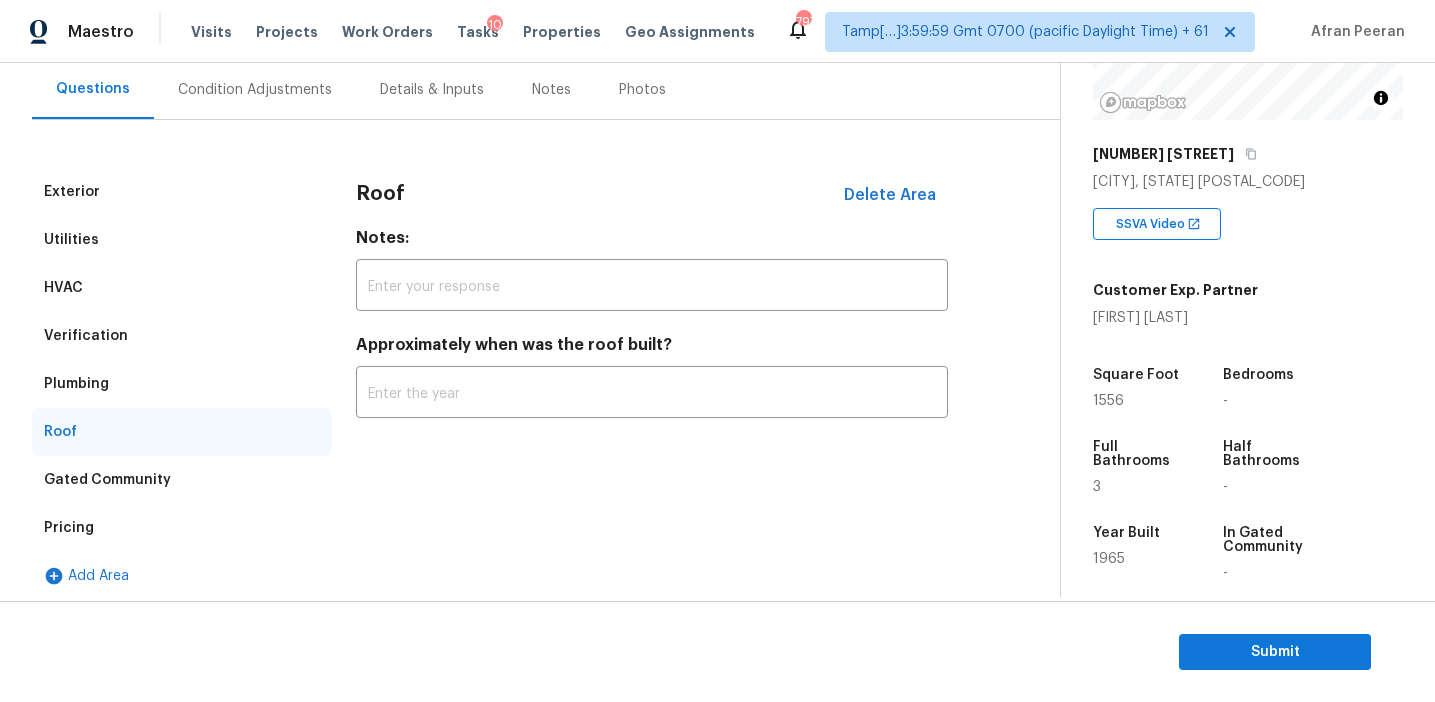click on "Plumbing" at bounding box center (182, 384) 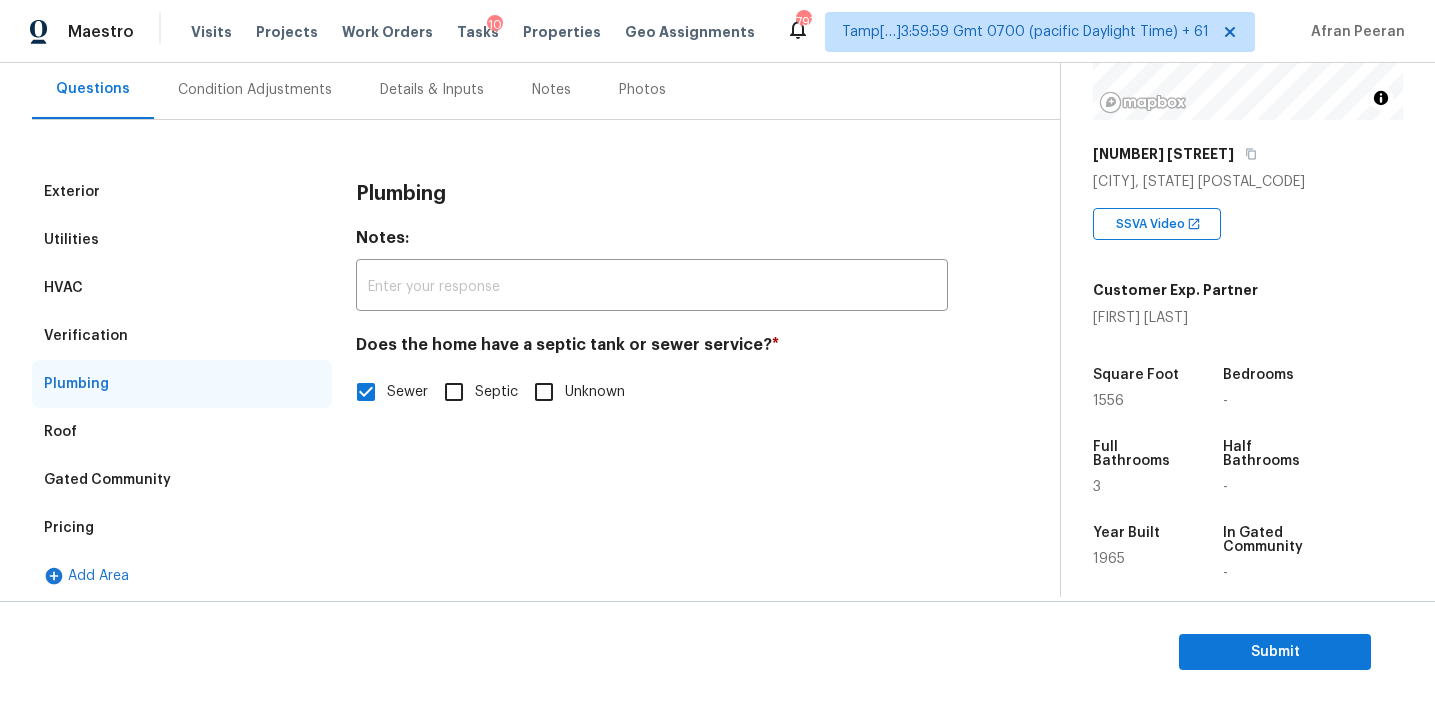click on "Verification" at bounding box center (182, 336) 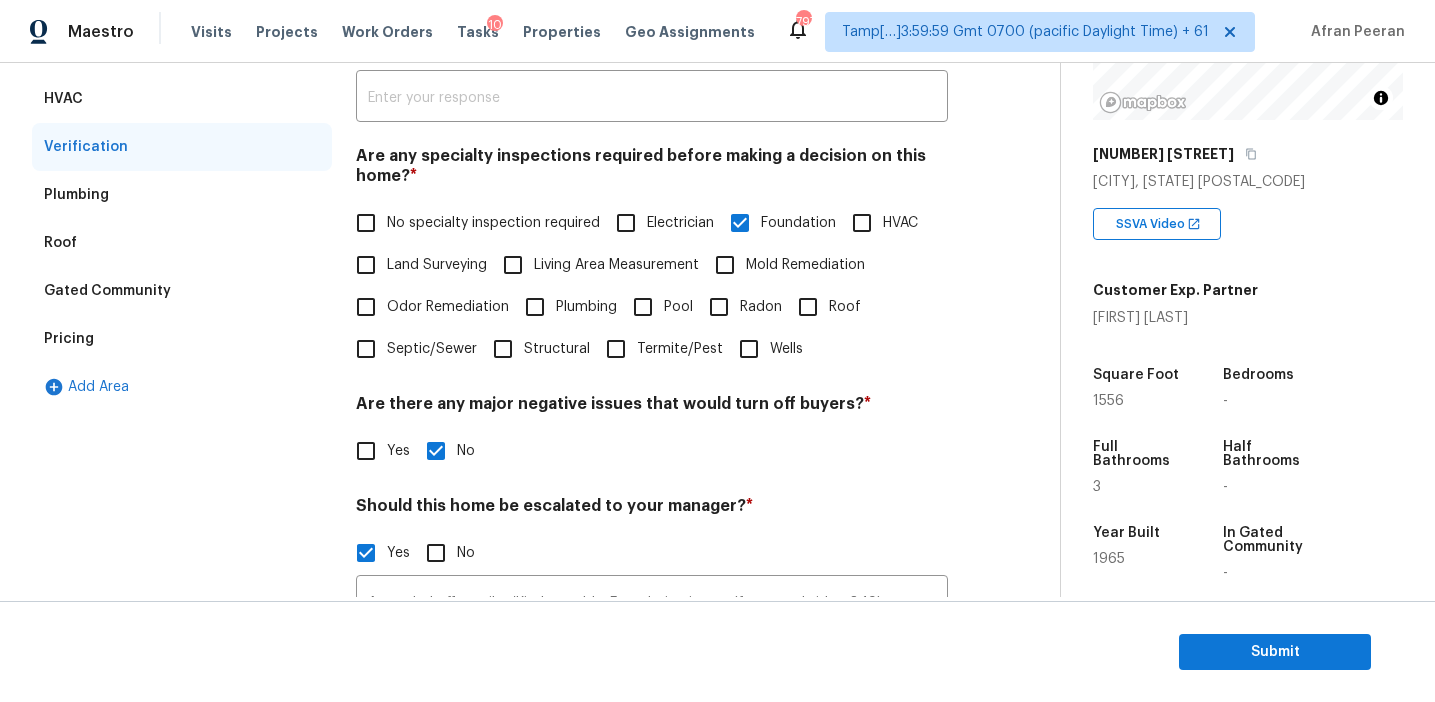 scroll, scrollTop: 213, scrollLeft: 0, axis: vertical 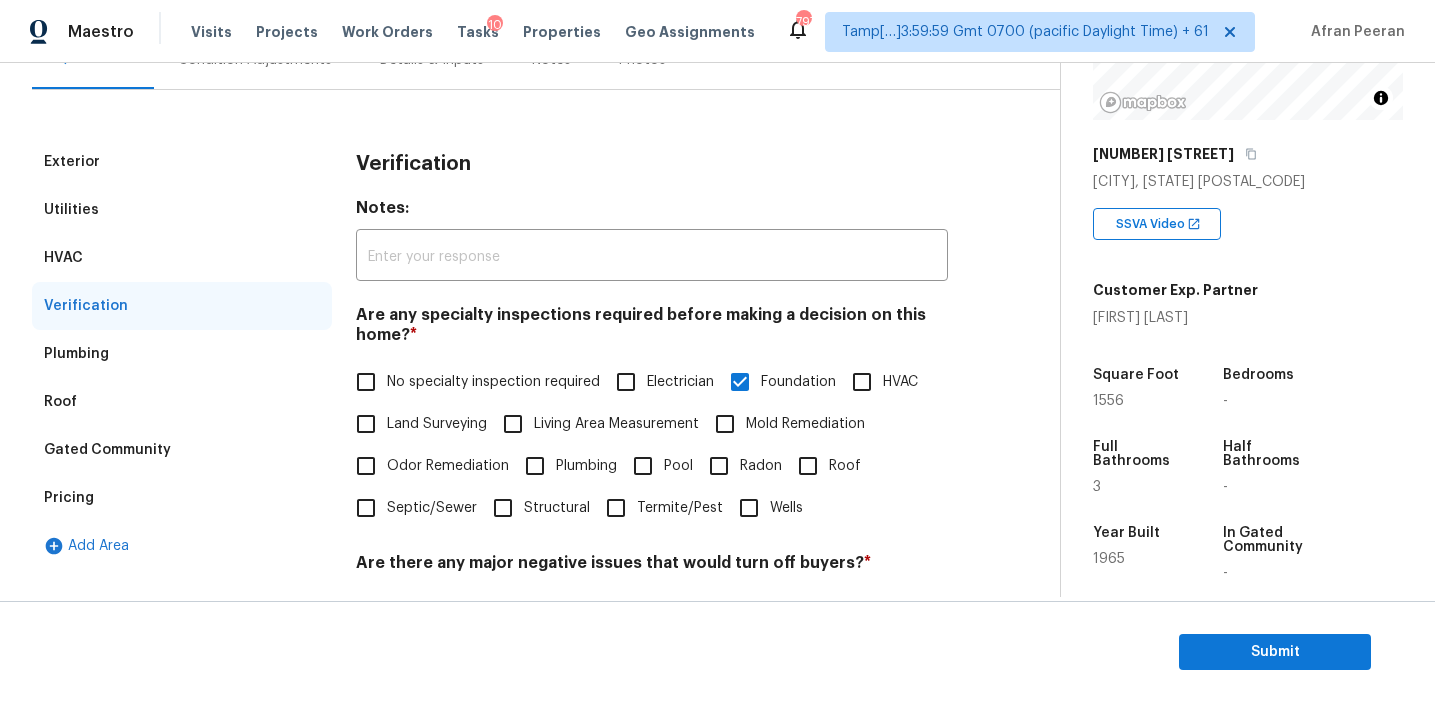click on "HVAC" at bounding box center (182, 258) 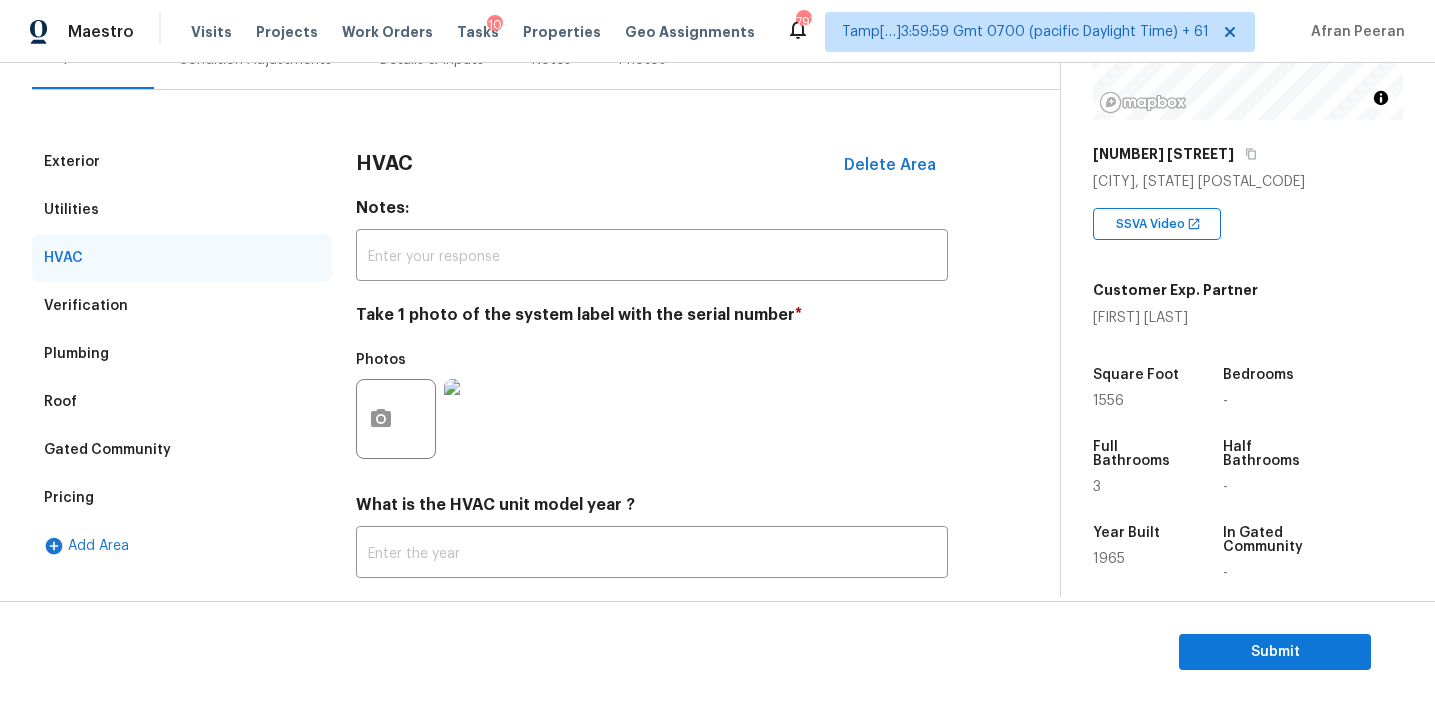 click on "Utilities" at bounding box center (182, 210) 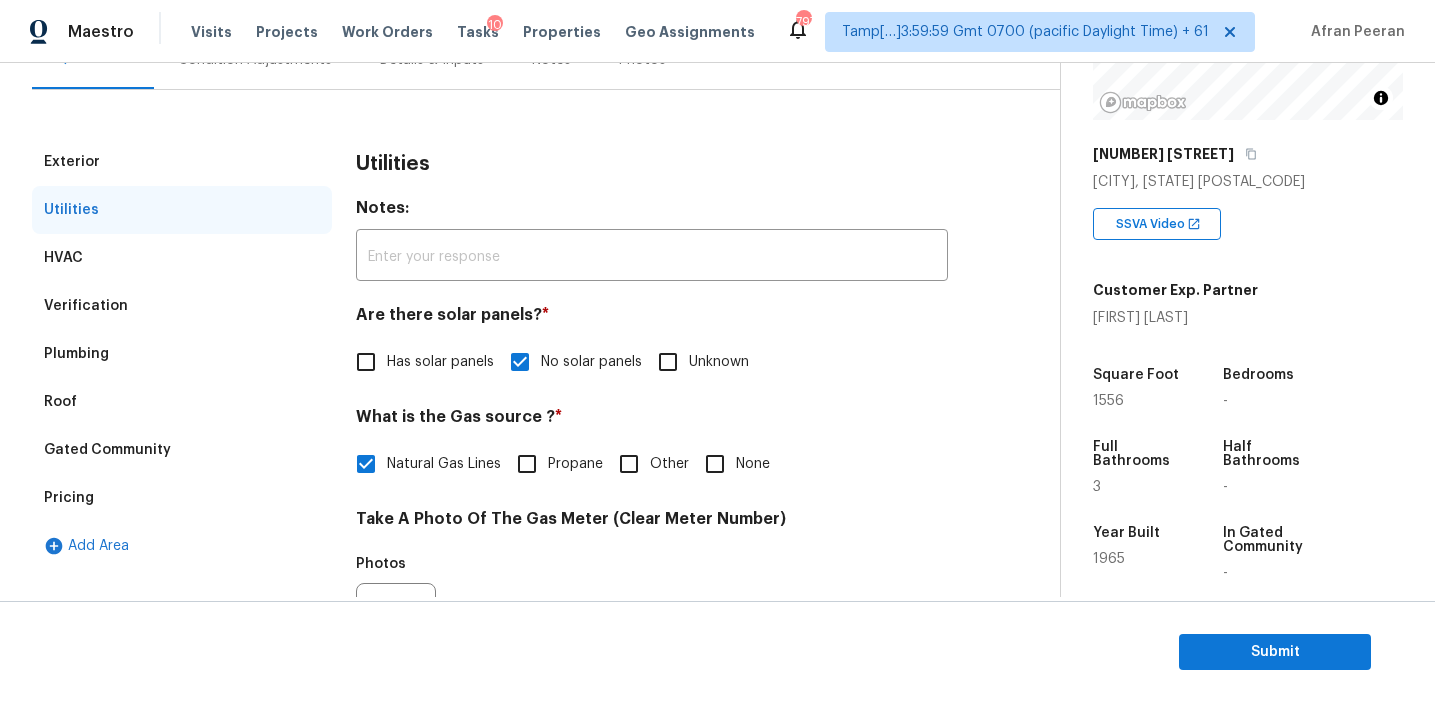 click on "Exterior" at bounding box center [182, 162] 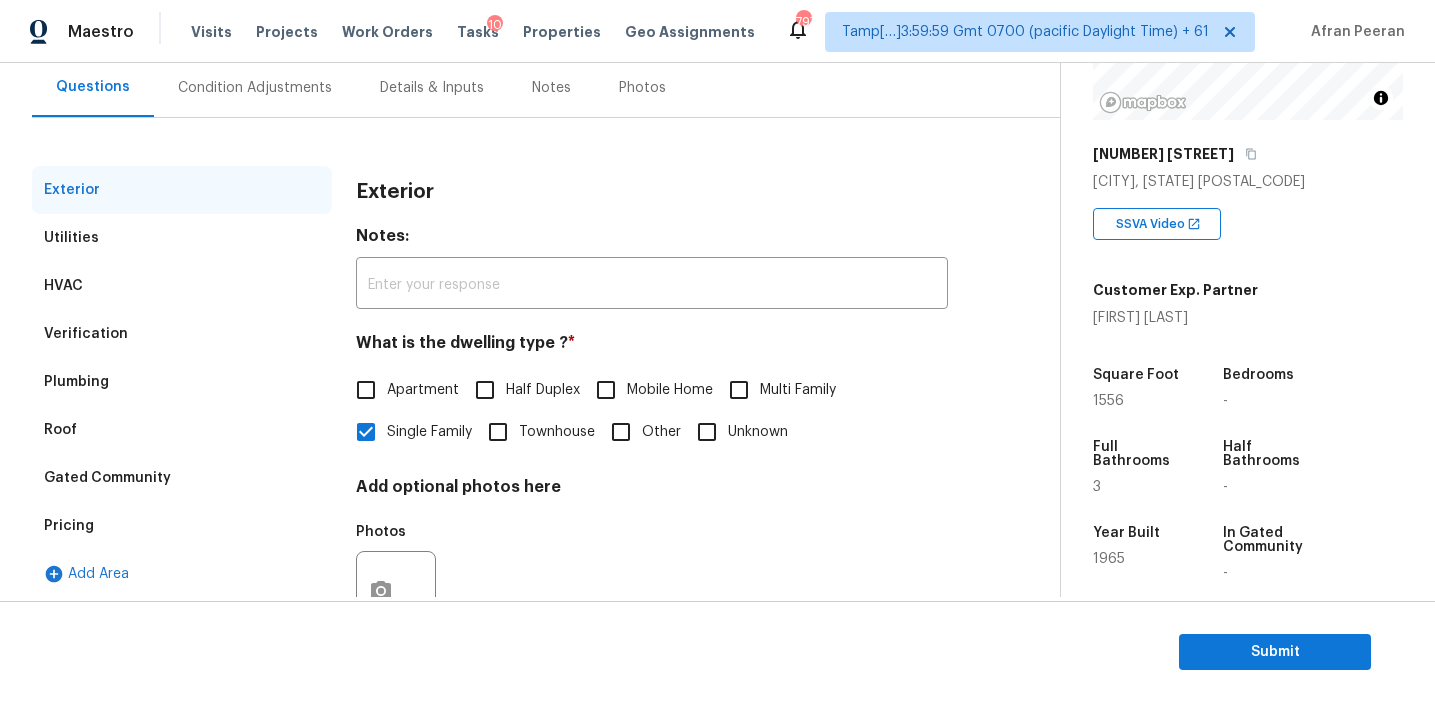 click on "Condition Adjustments" at bounding box center (255, 88) 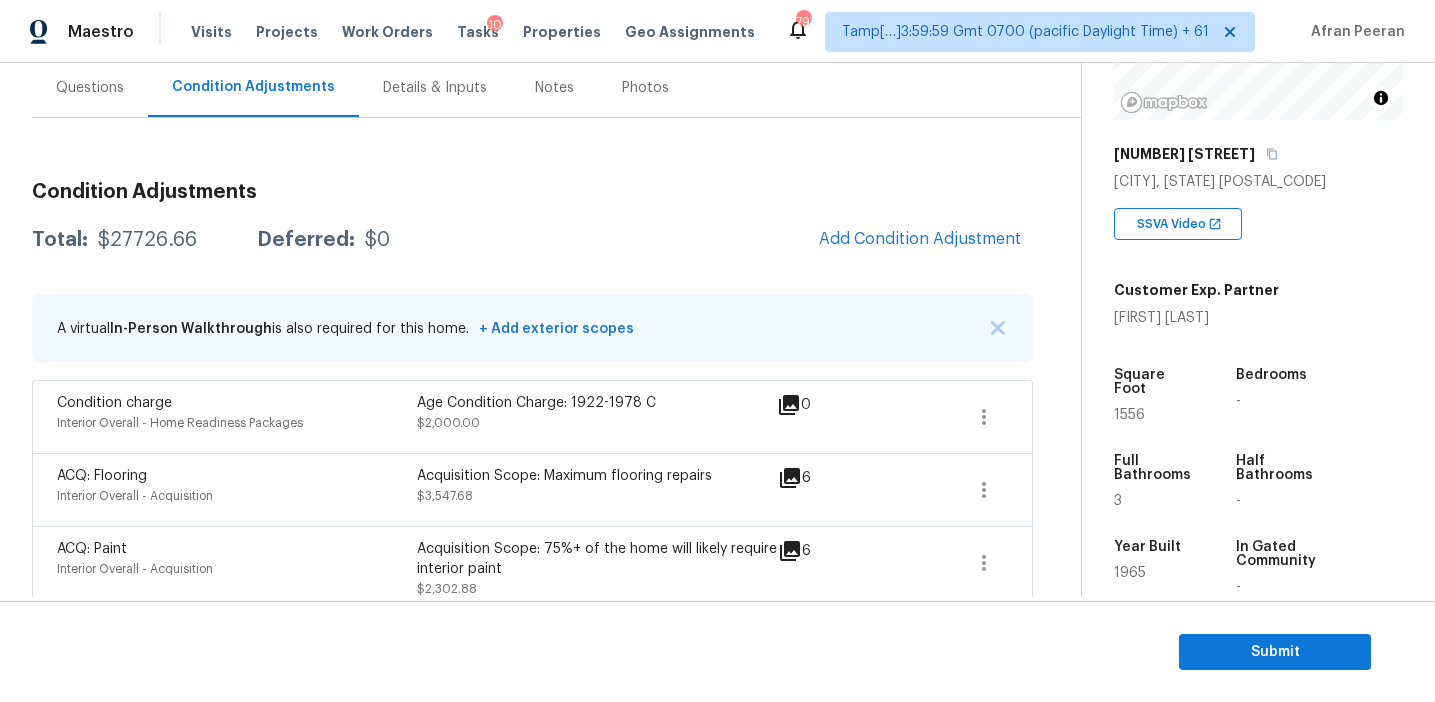 scroll, scrollTop: 186, scrollLeft: 0, axis: vertical 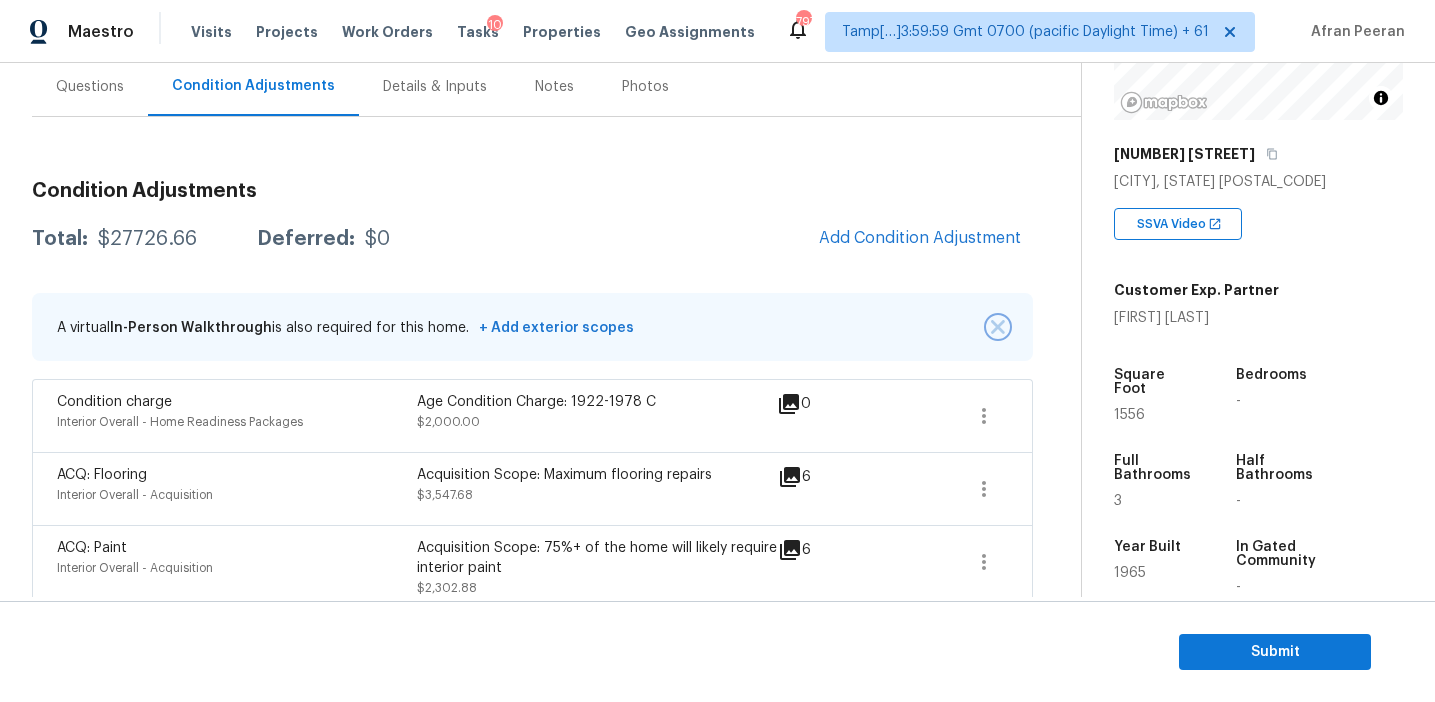 click at bounding box center [998, 327] 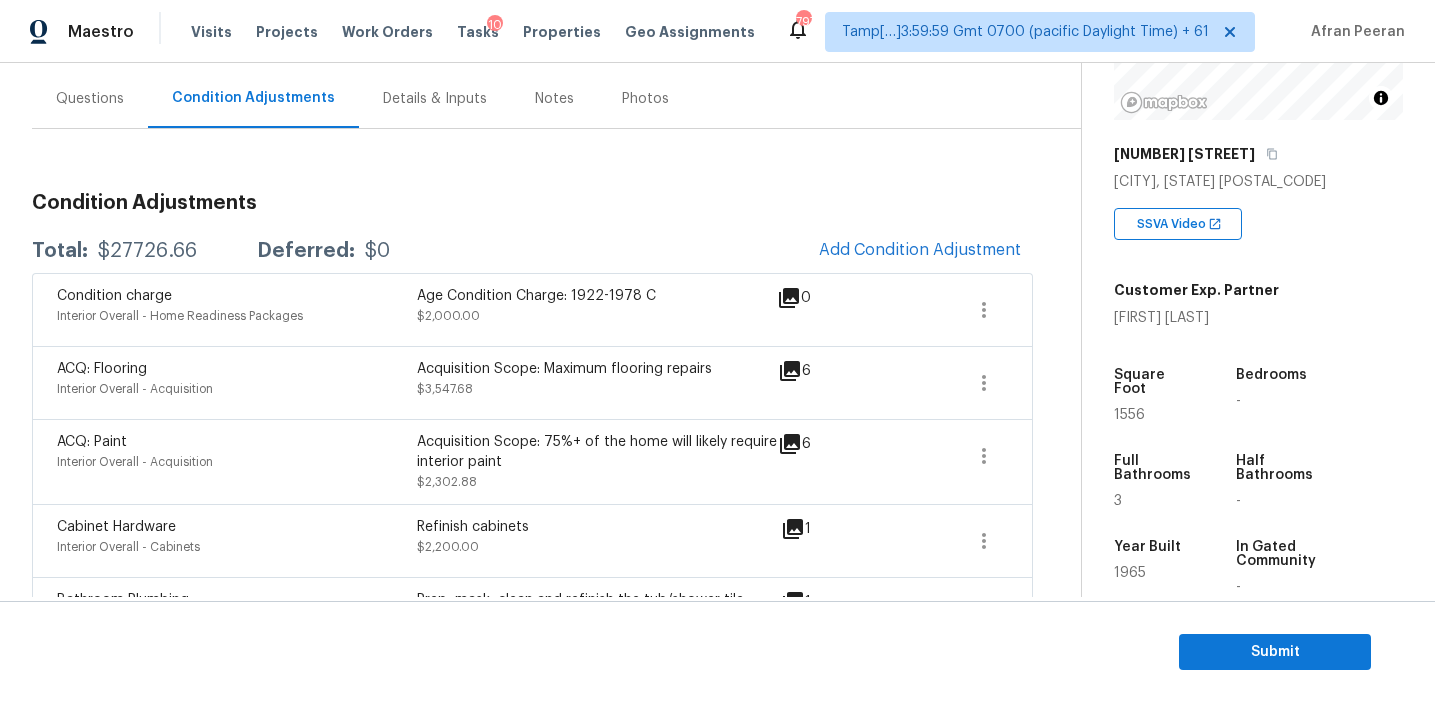 scroll, scrollTop: 176, scrollLeft: 0, axis: vertical 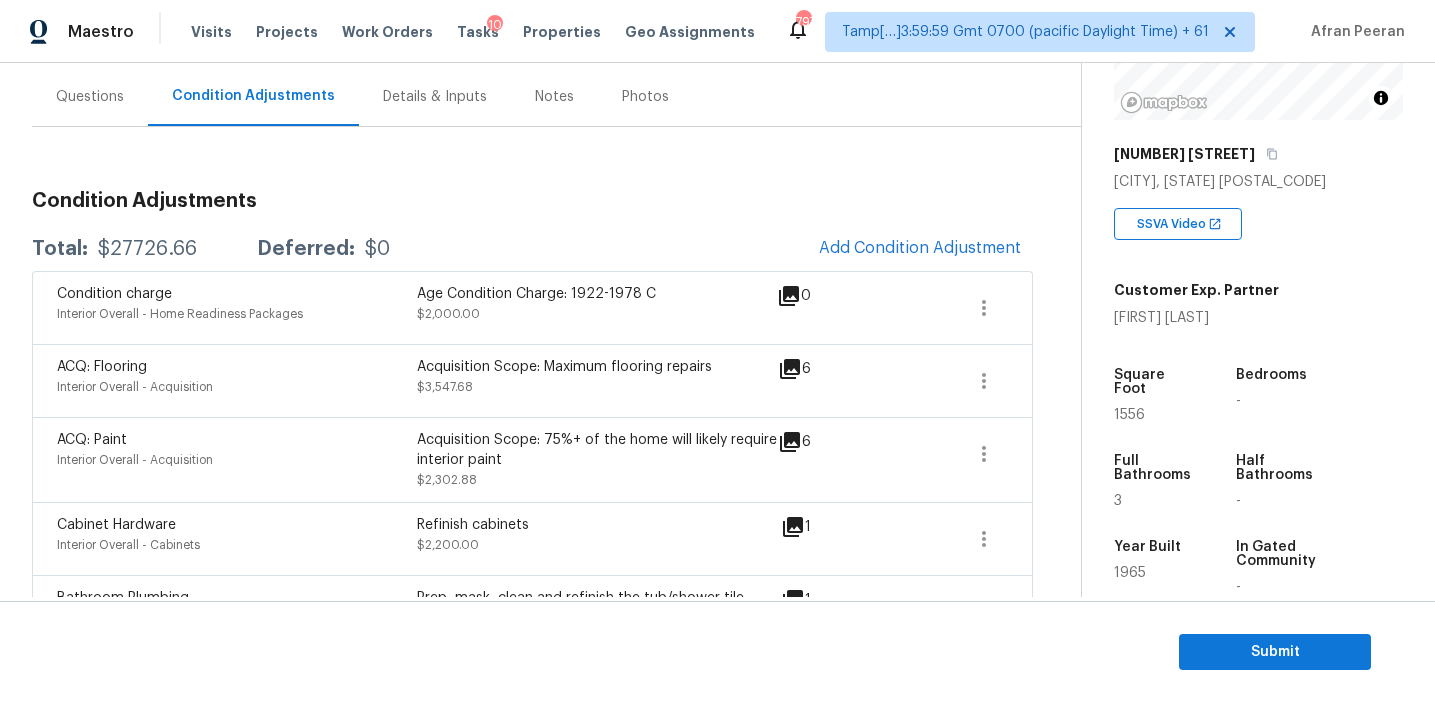 click on "Questions" at bounding box center (90, 96) 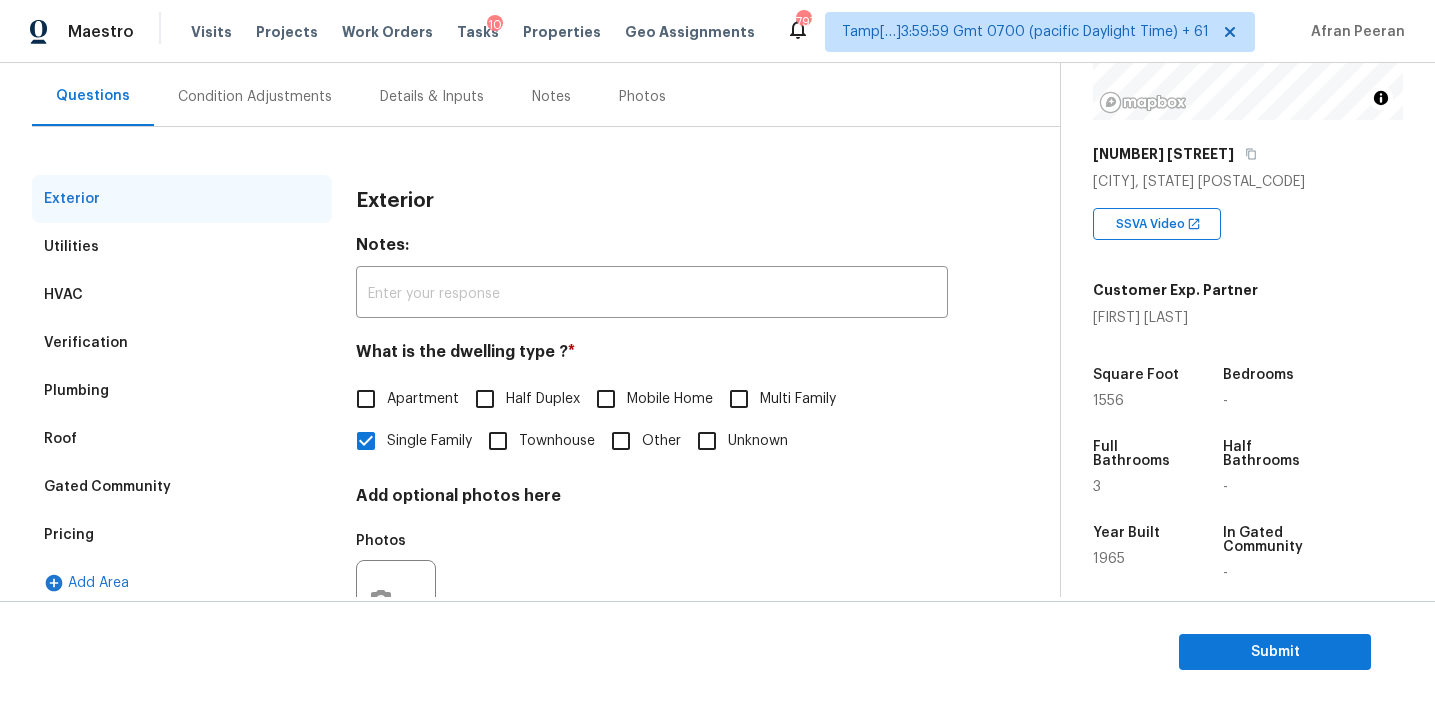 click on "Pricing" at bounding box center (182, 535) 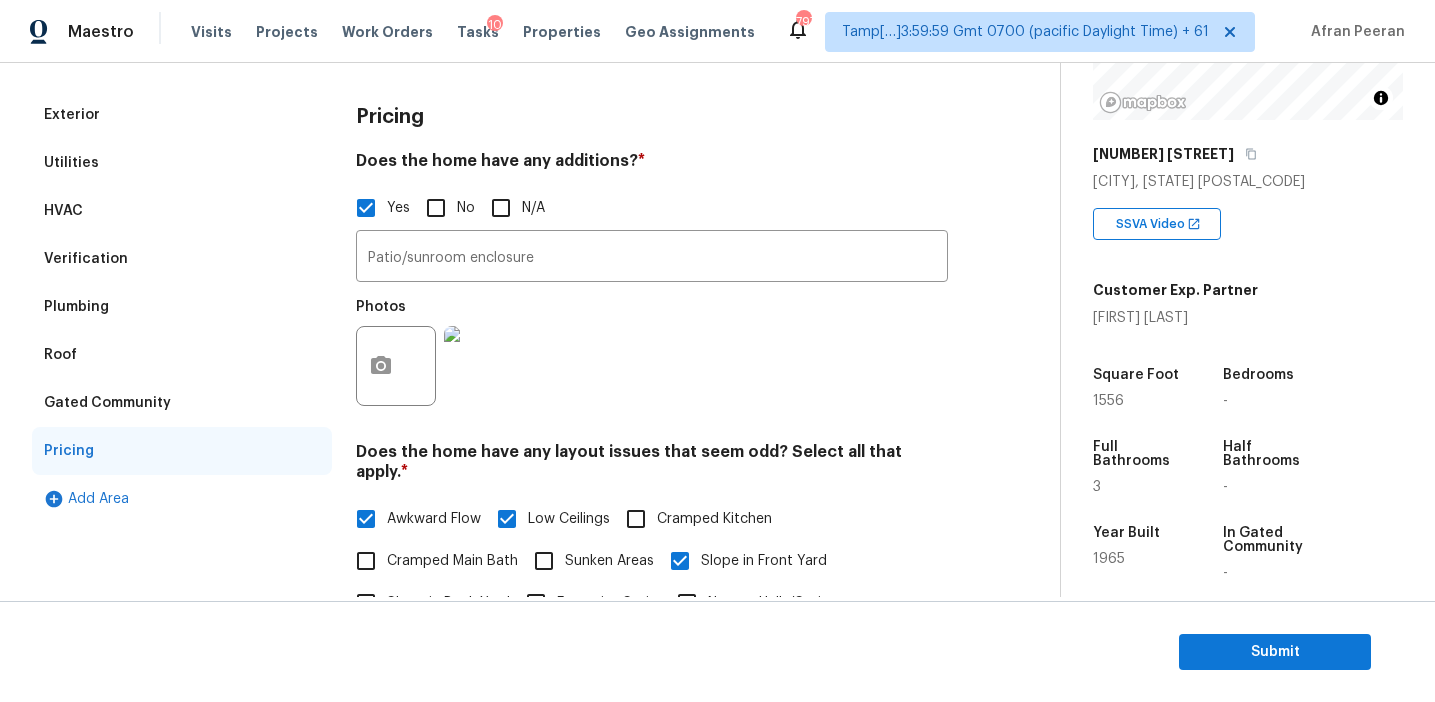 click on "Gated Community" at bounding box center (182, 403) 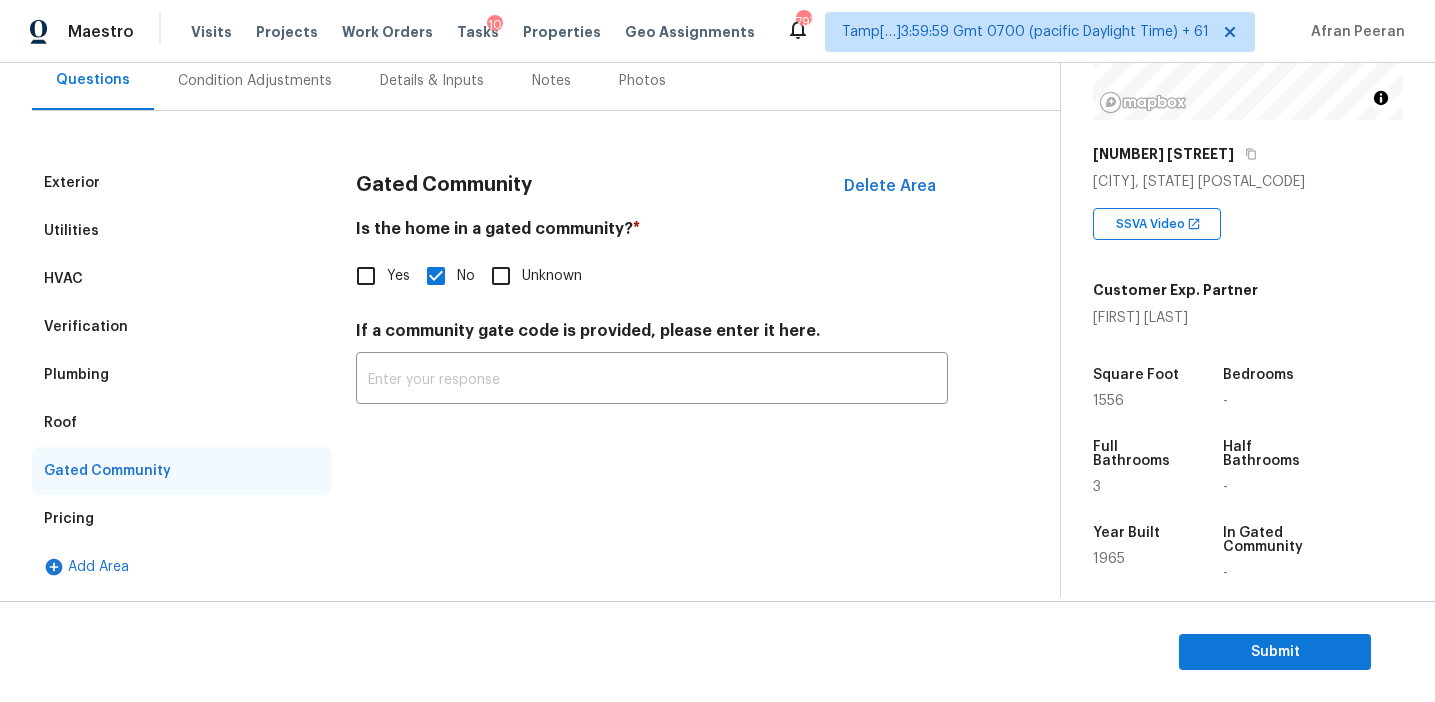 click on "Roof" at bounding box center (182, 423) 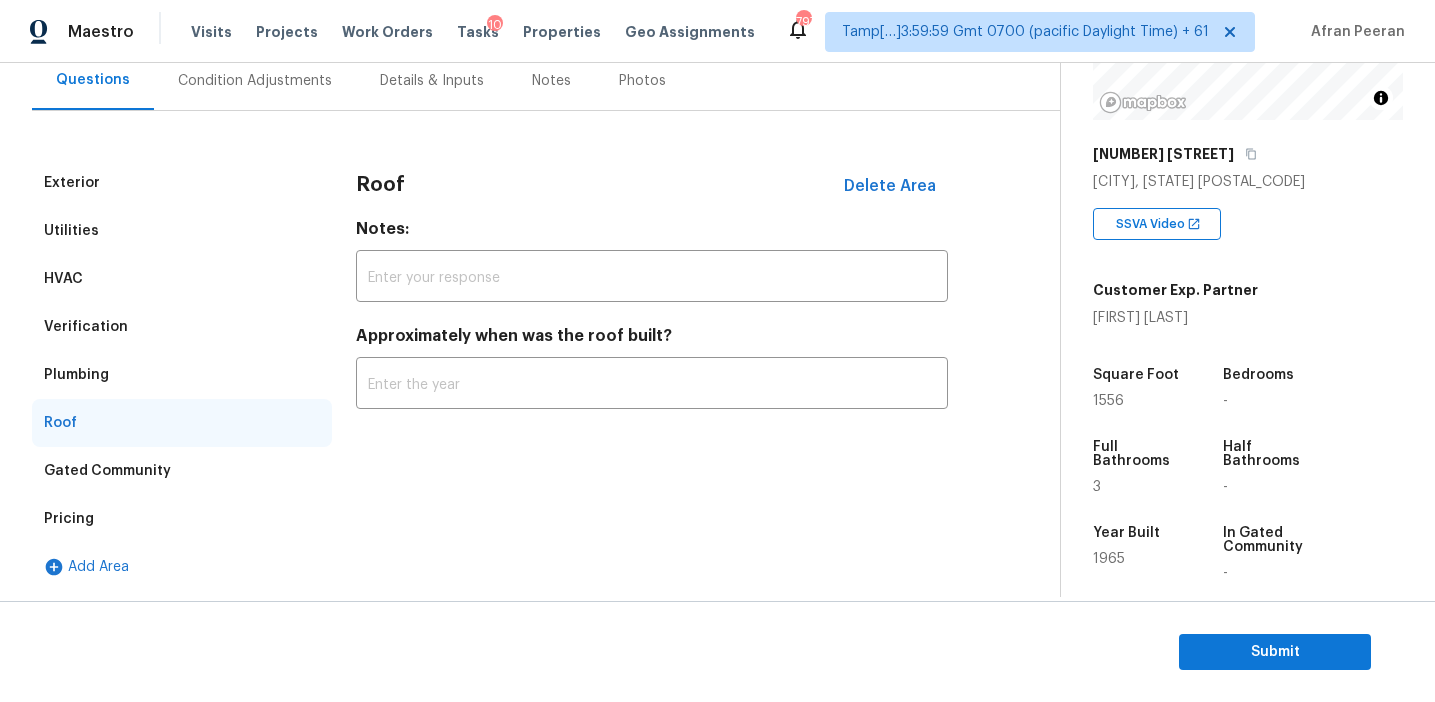 click on "Plumbing" at bounding box center [182, 375] 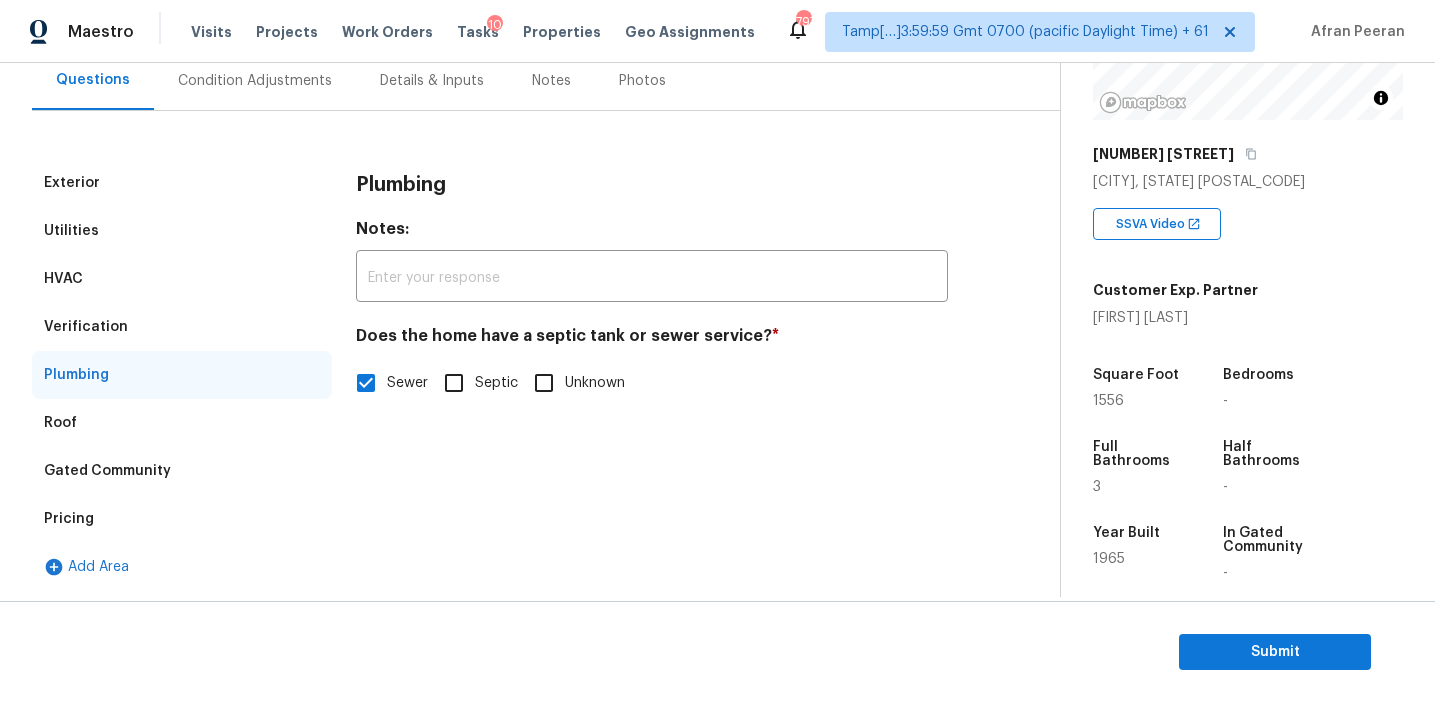 click on "Verification" at bounding box center [182, 327] 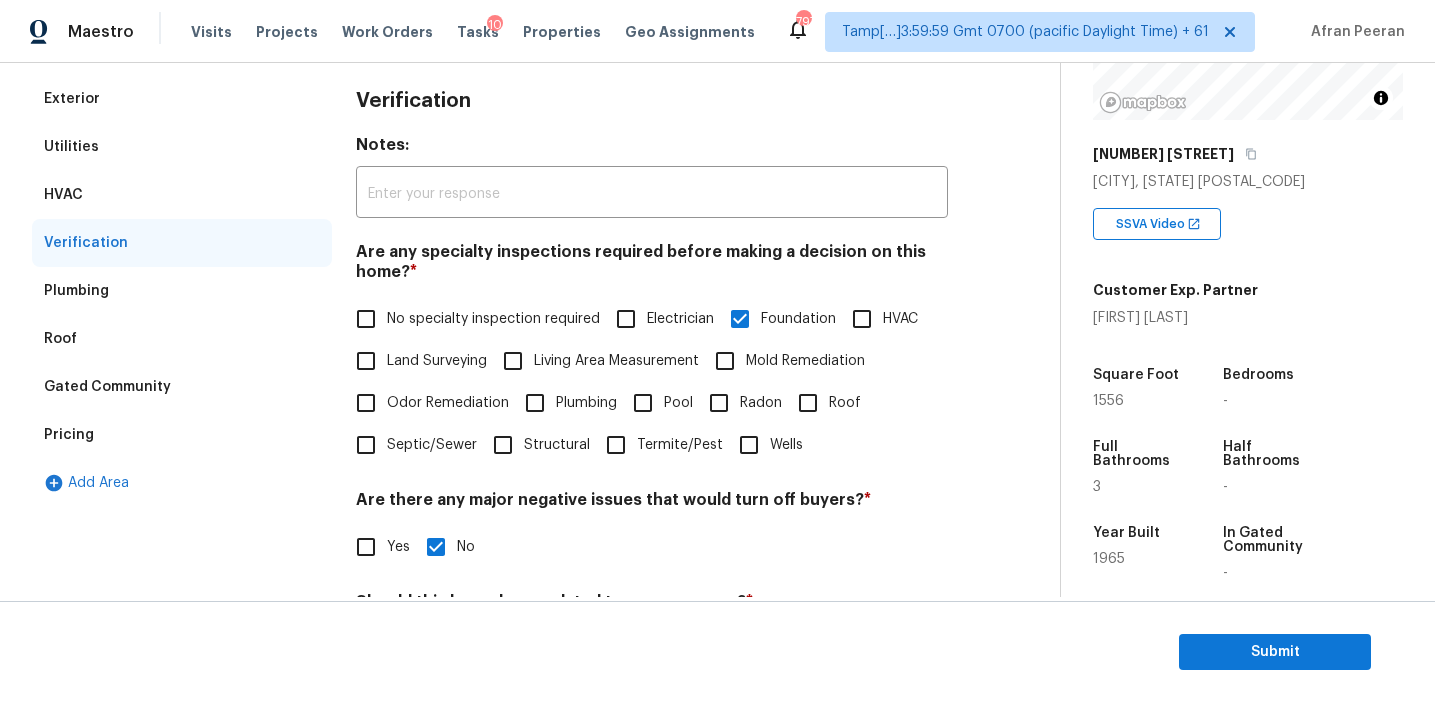 scroll, scrollTop: 263, scrollLeft: 0, axis: vertical 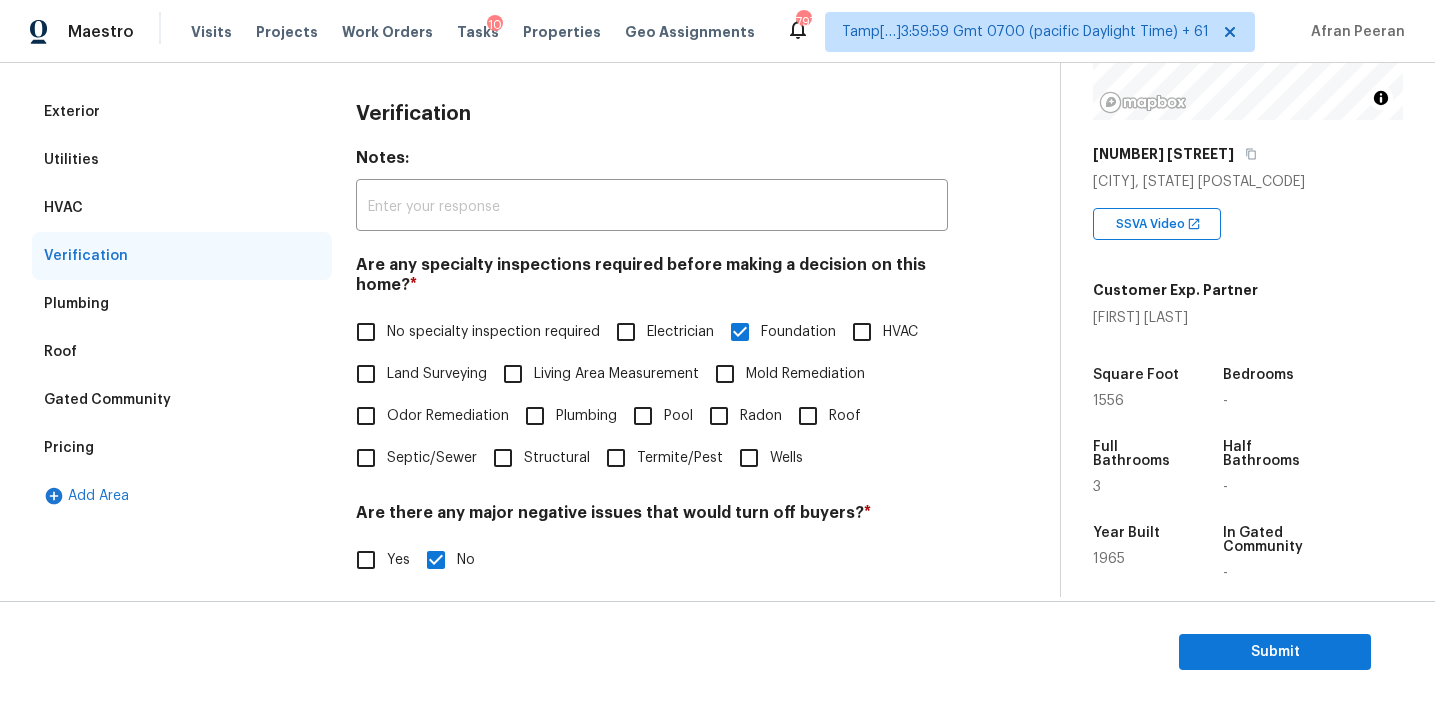 click on "HVAC" at bounding box center [182, 208] 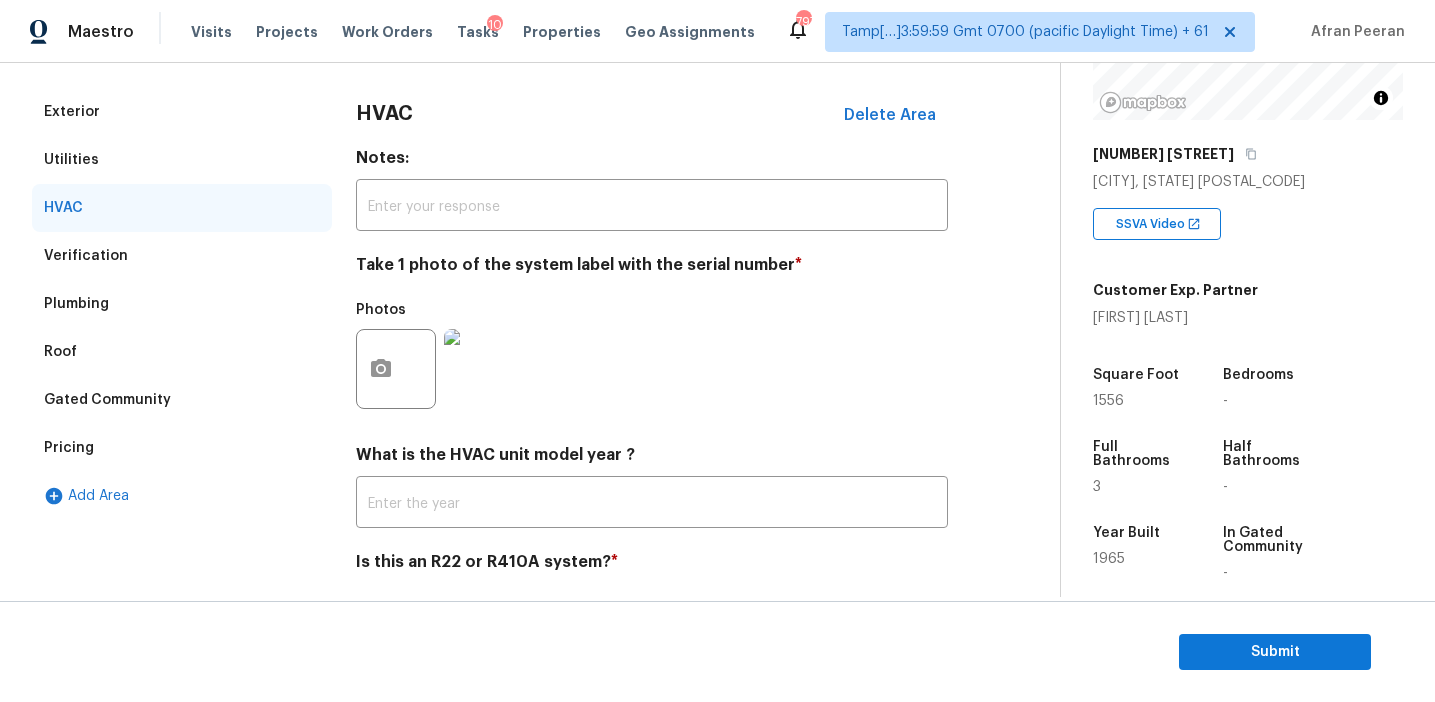 click on "Utilities" at bounding box center [182, 160] 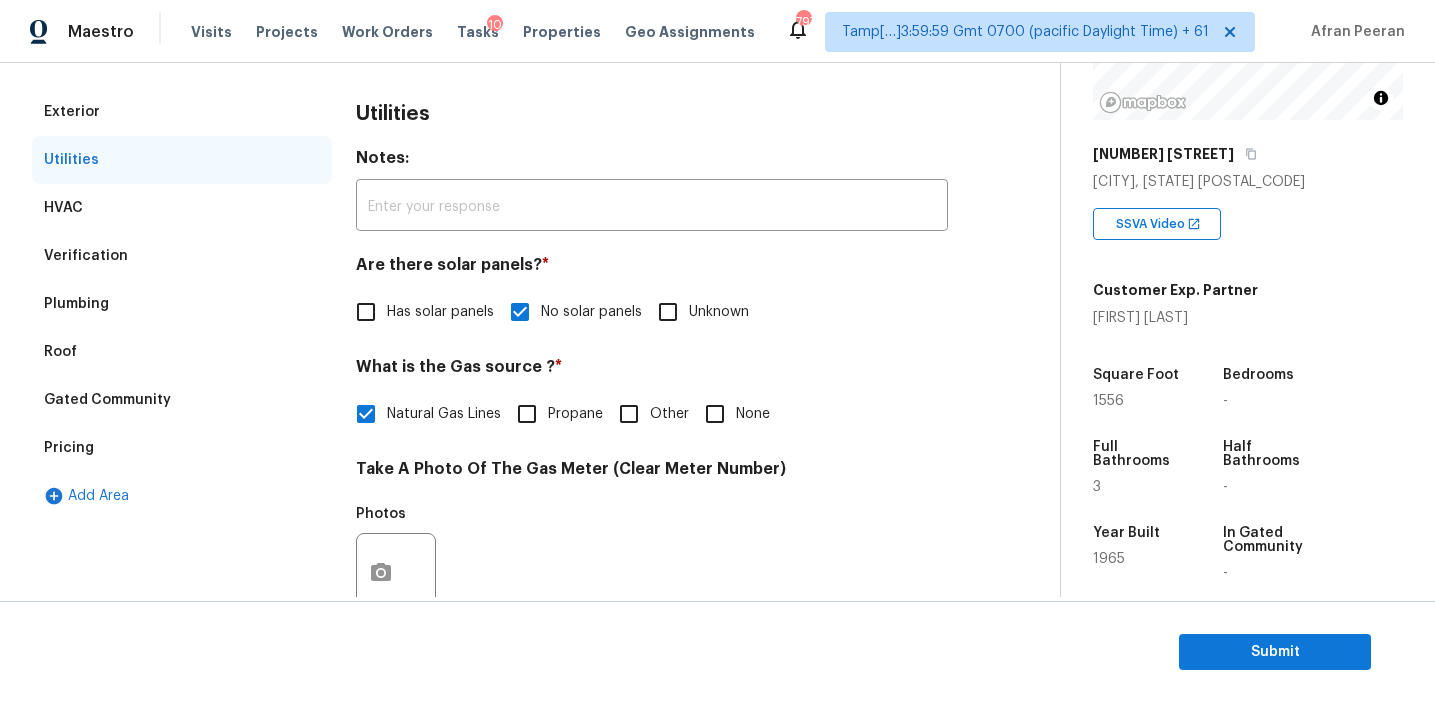 click on "Exterior" at bounding box center [182, 112] 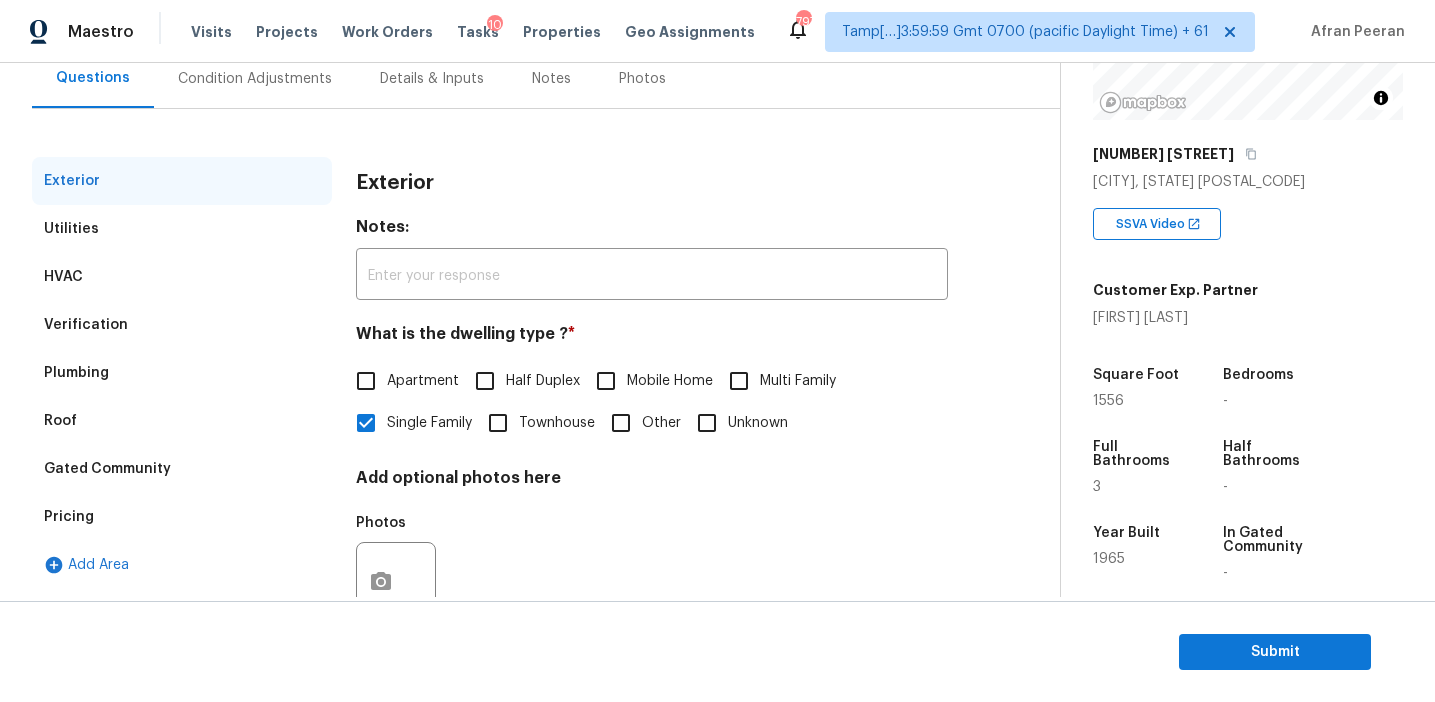 click on "Condition Adjustments" at bounding box center (255, 79) 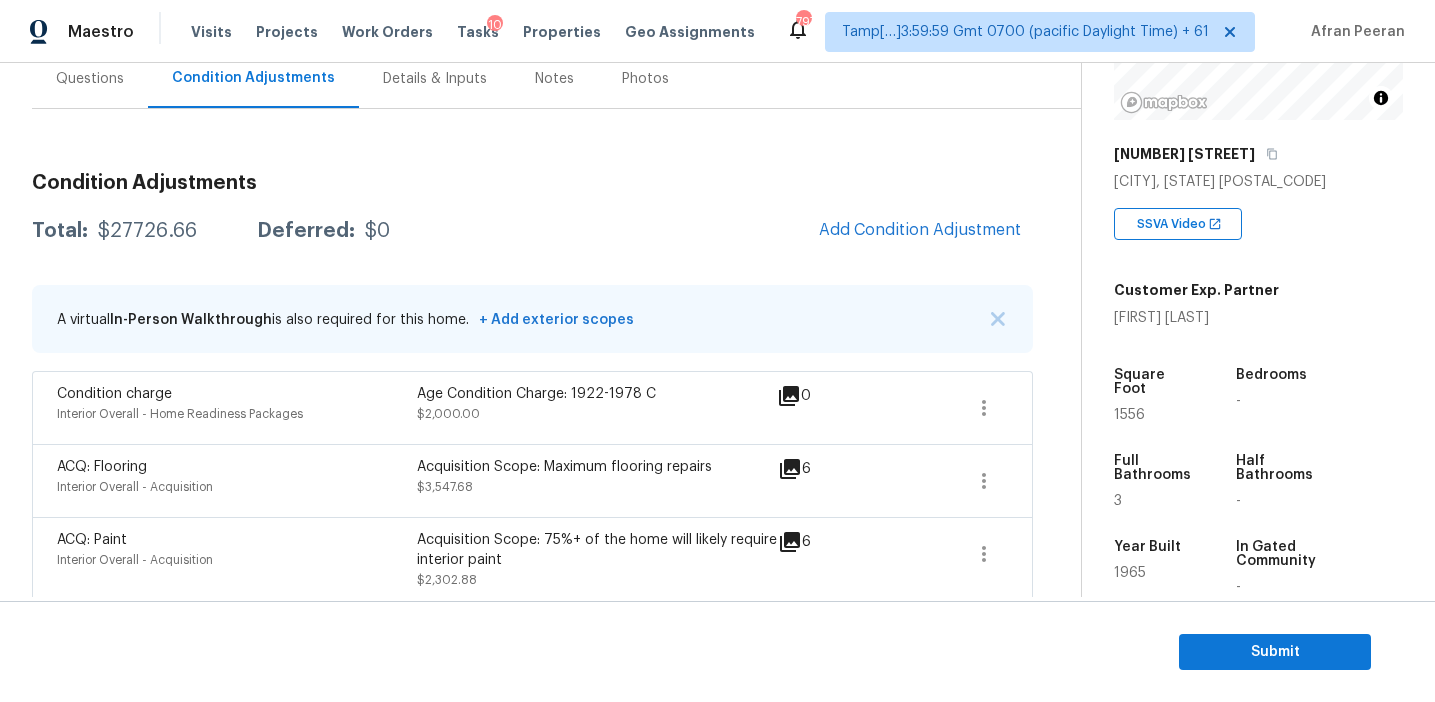 scroll, scrollTop: 195, scrollLeft: 0, axis: vertical 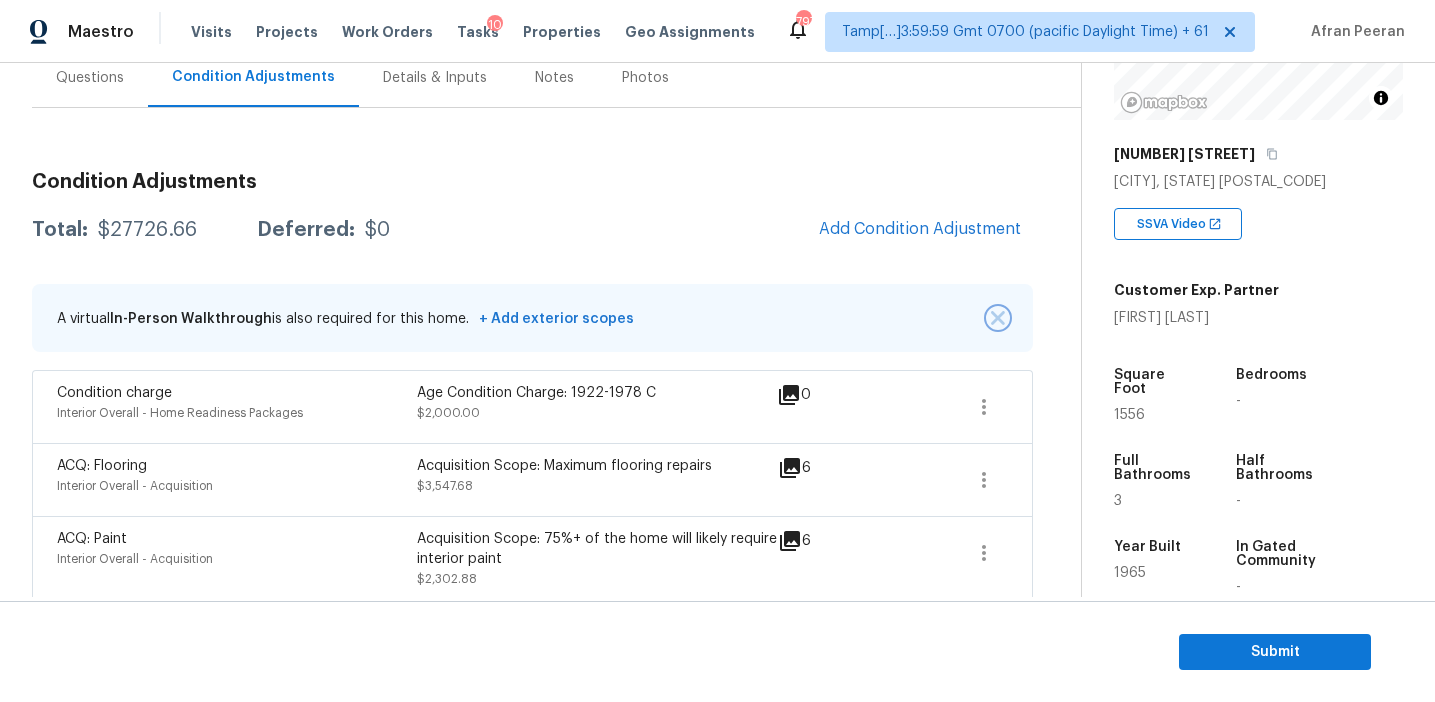 click at bounding box center (998, 318) 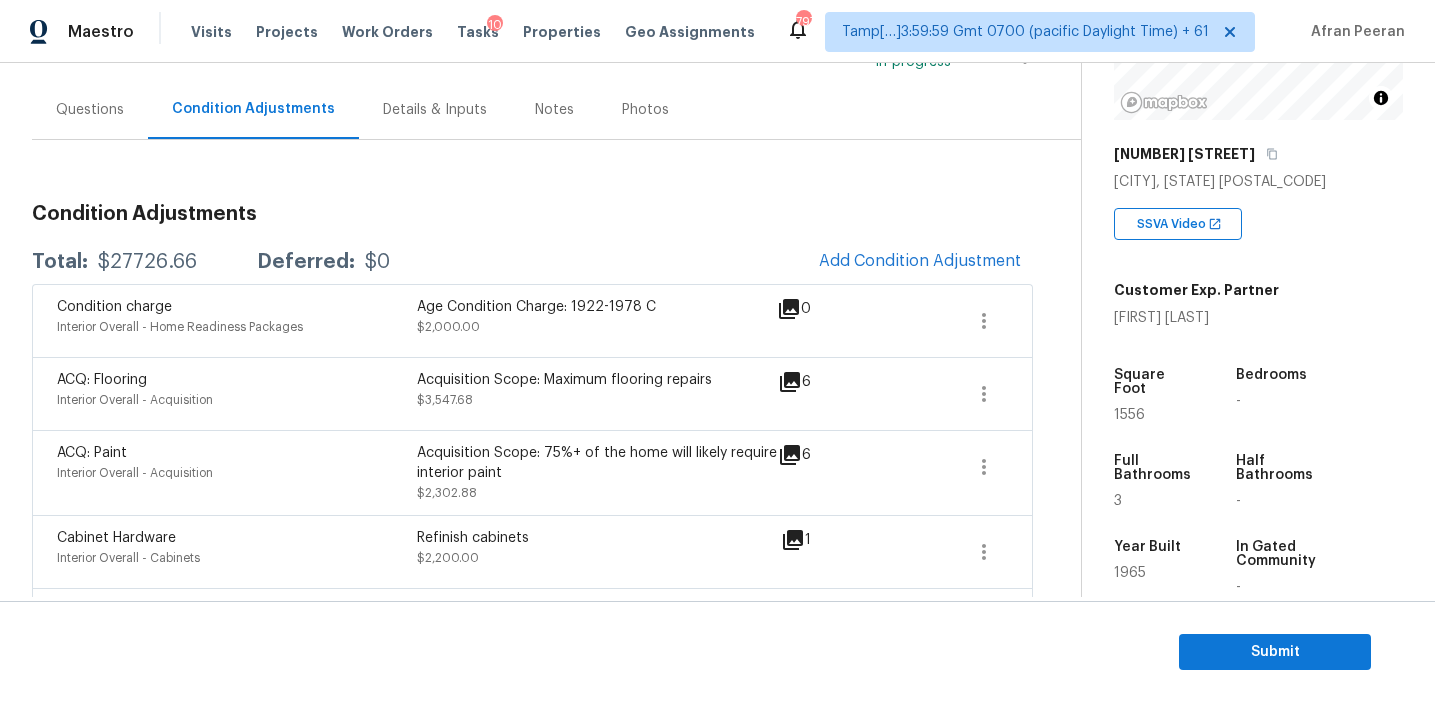 scroll, scrollTop: 167, scrollLeft: 0, axis: vertical 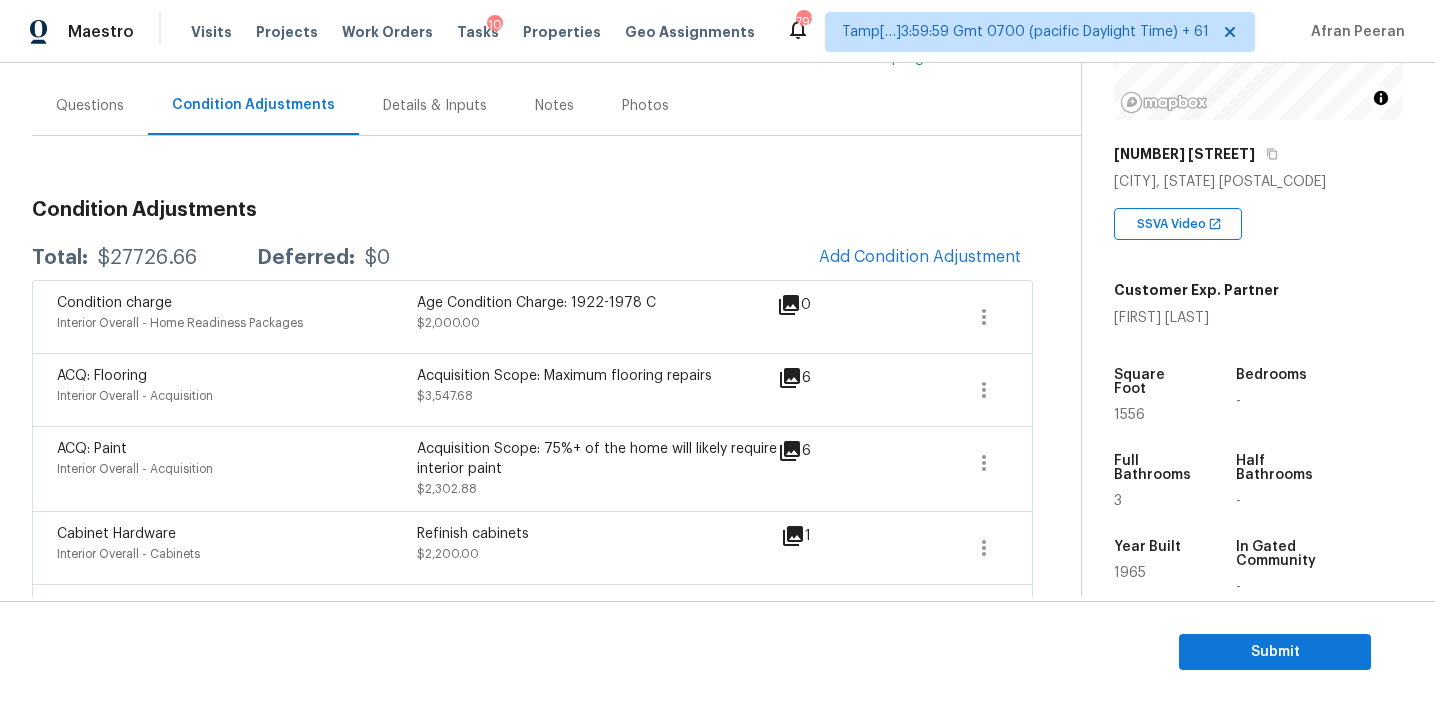 click on "Total:  $27726.66 Deferred:  $0 Add Condition Adjustment" at bounding box center (532, 258) 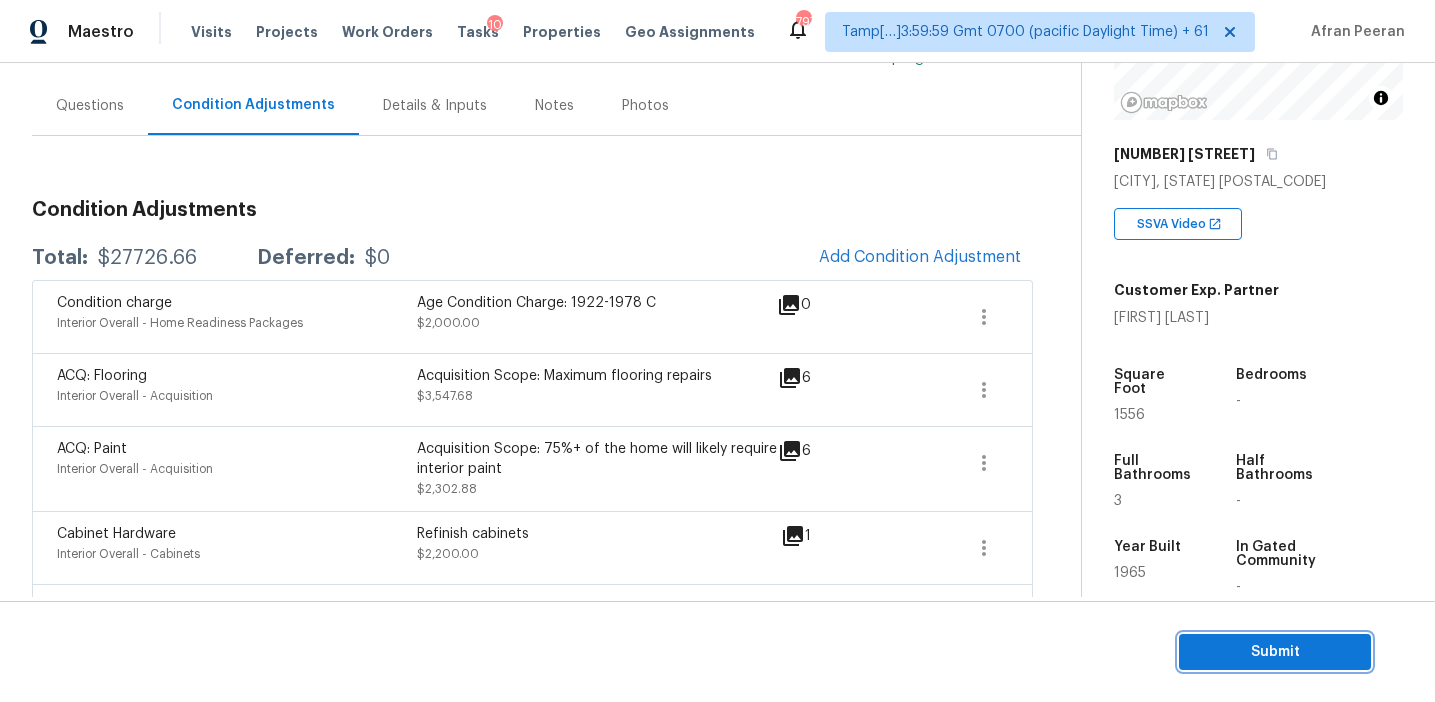click on "Submit" at bounding box center (1275, 652) 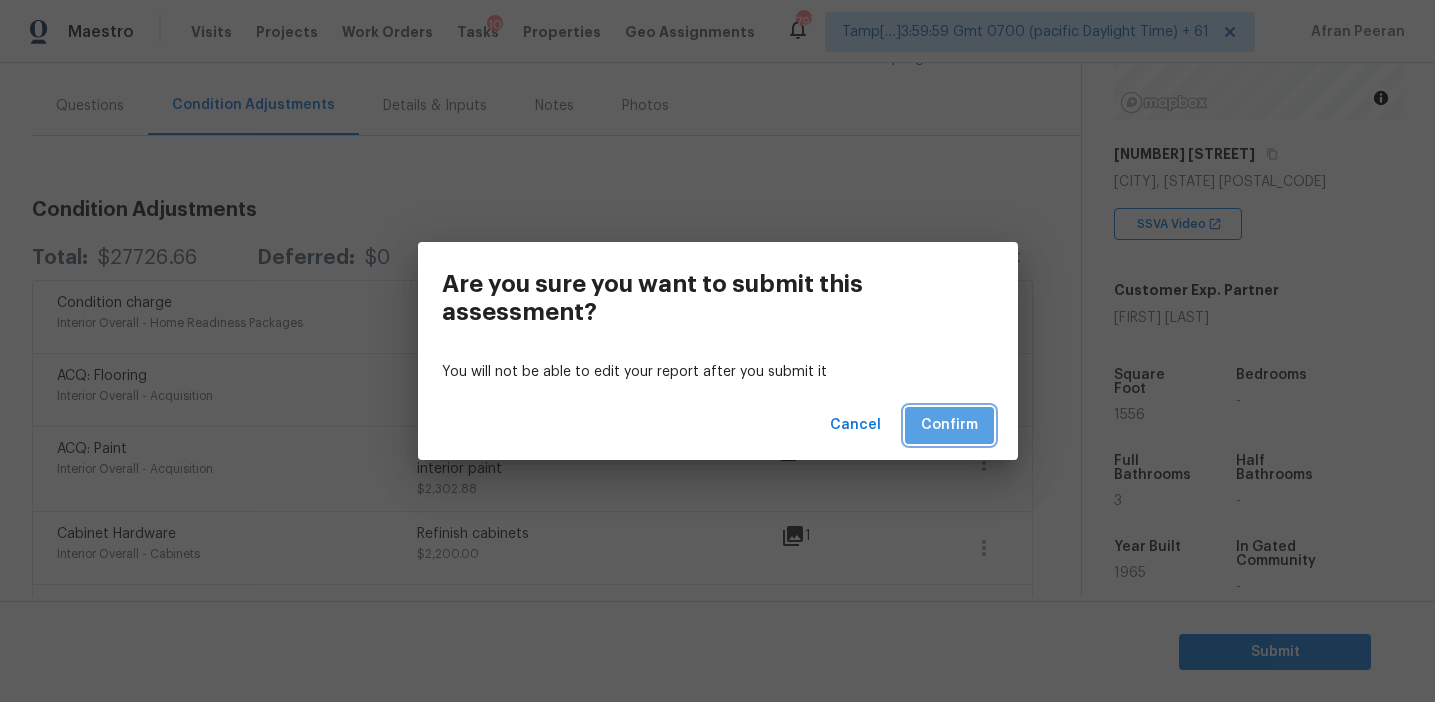 click on "Confirm" at bounding box center (949, 425) 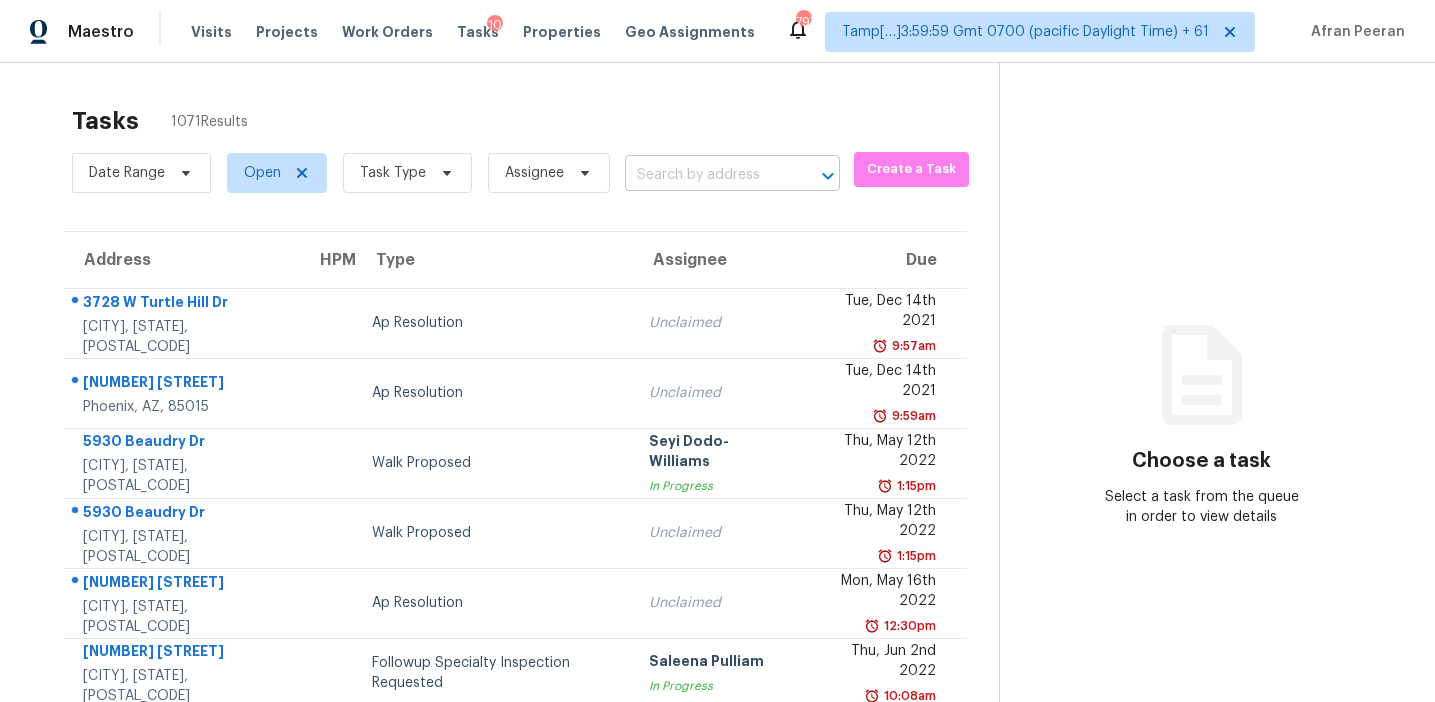 click at bounding box center [704, 175] 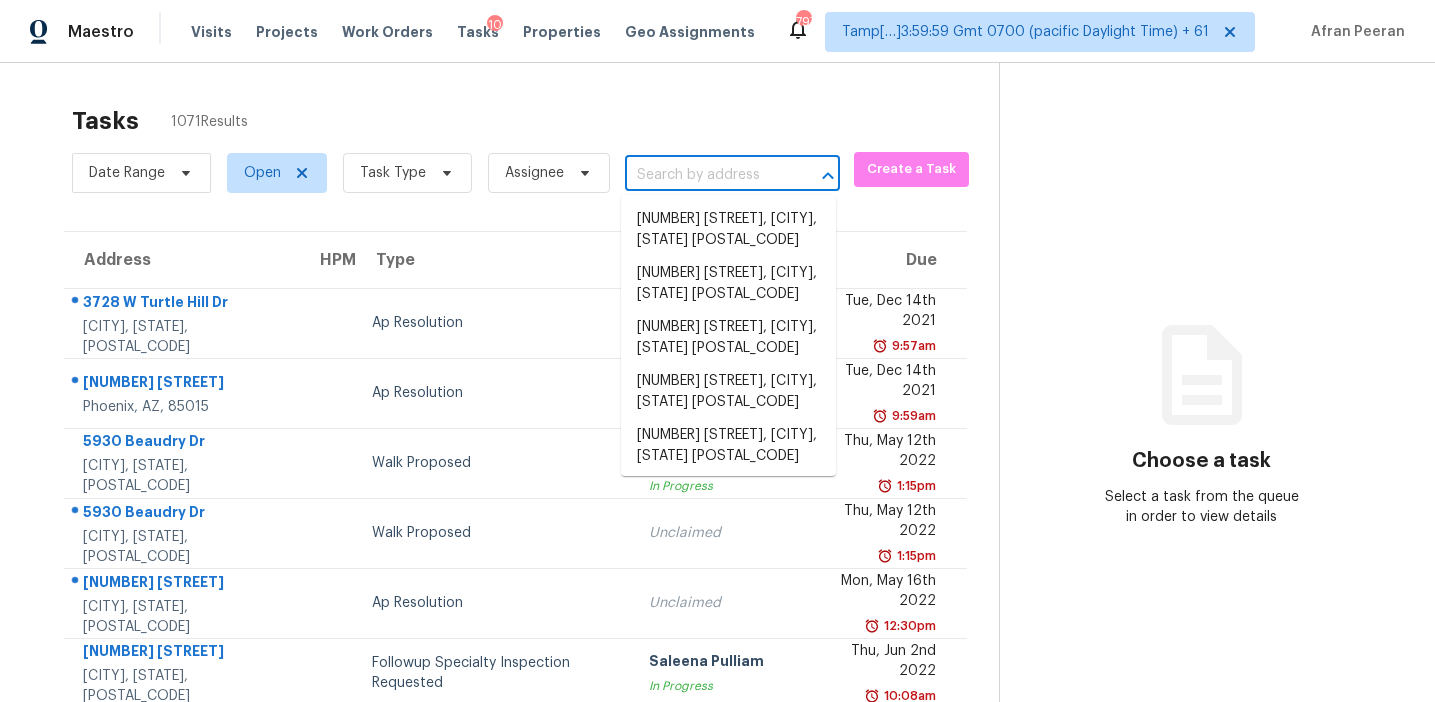 paste on "1869 Joseph Ct, Decatur, GA 30032" 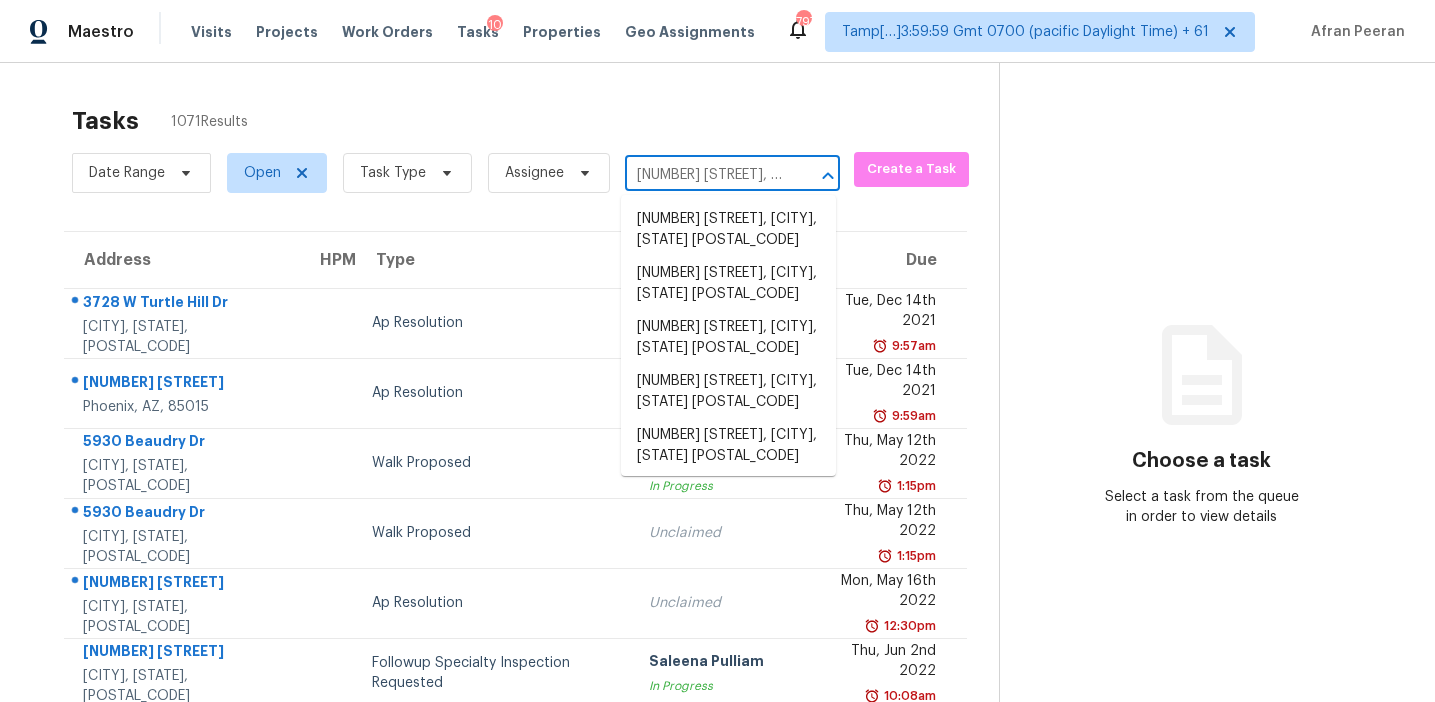scroll, scrollTop: 0, scrollLeft: 86, axis: horizontal 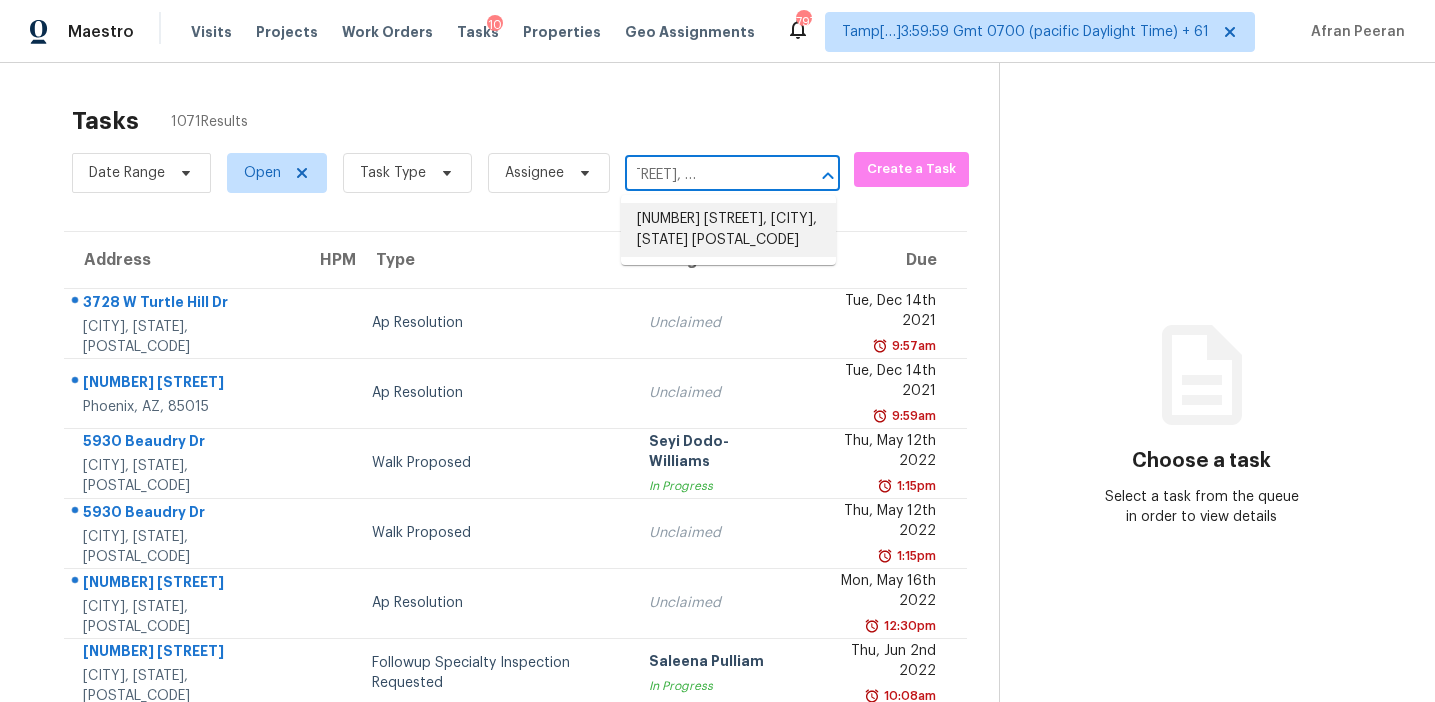click on "1869 Joseph Ct, Decatur, GA 30032" at bounding box center (728, 230) 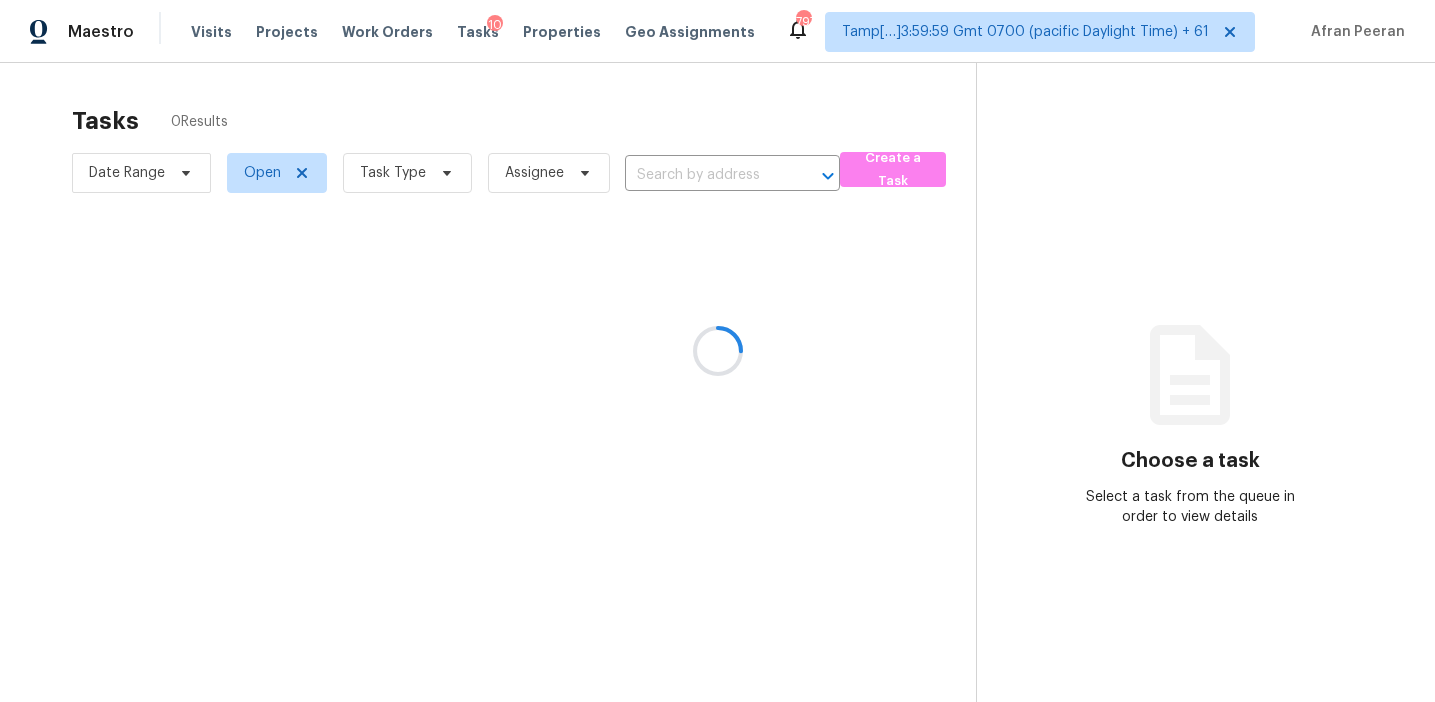 type on "1869 Joseph Ct, Decatur, GA 30032" 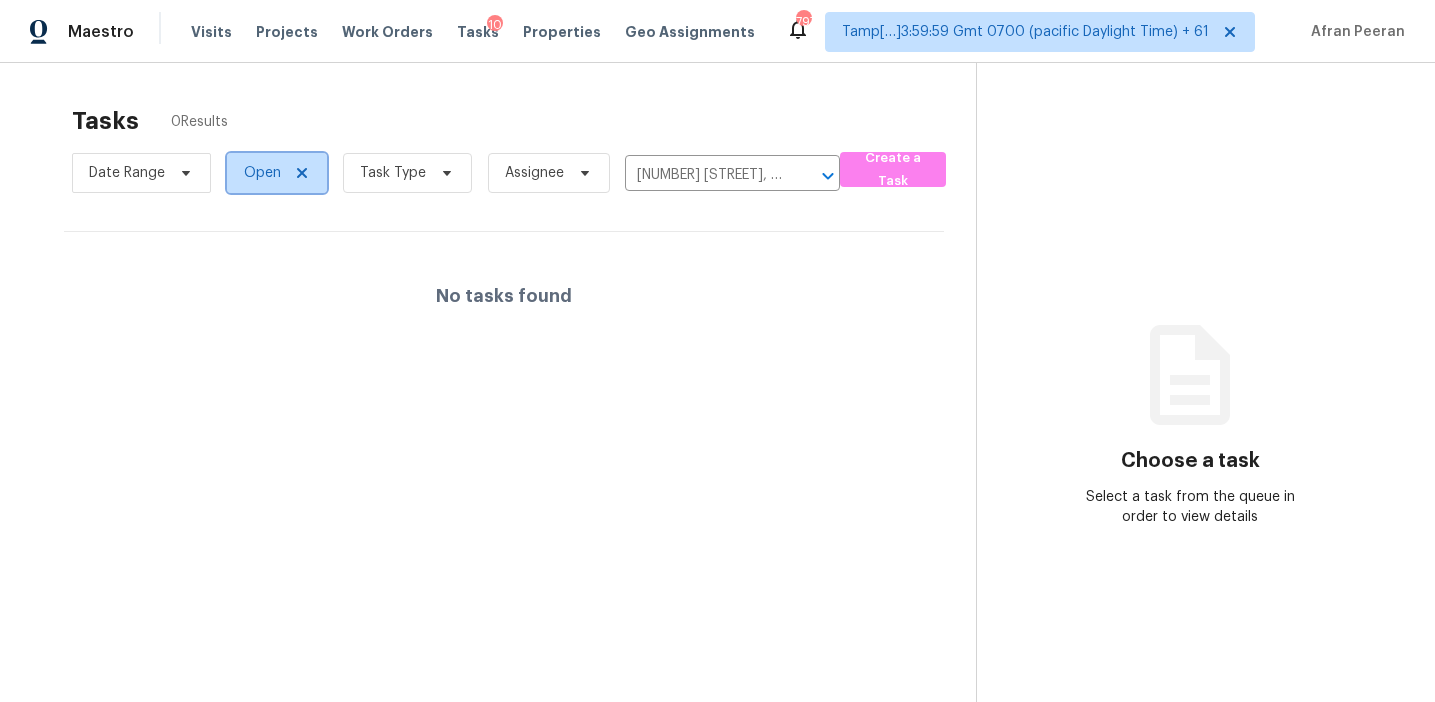 click on "Open" at bounding box center (262, 173) 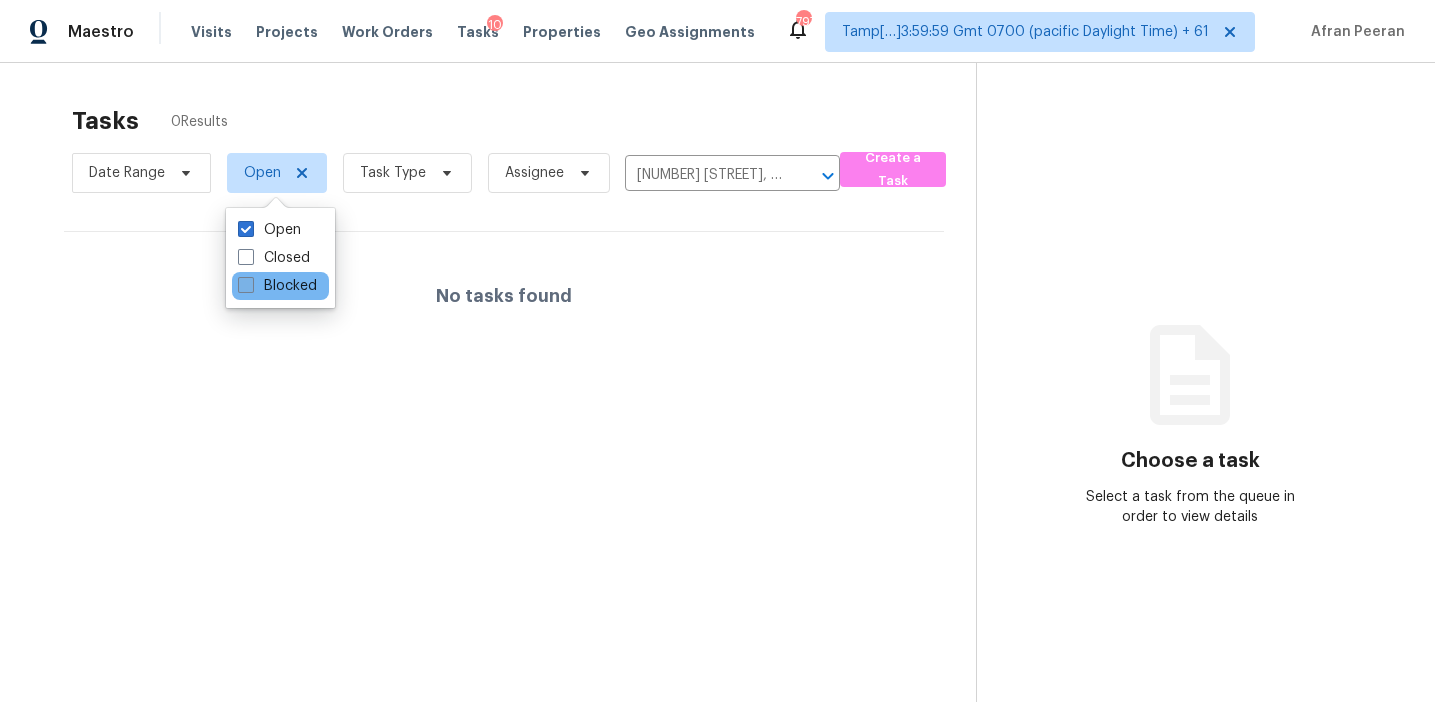 click on "Blocked" at bounding box center [277, 286] 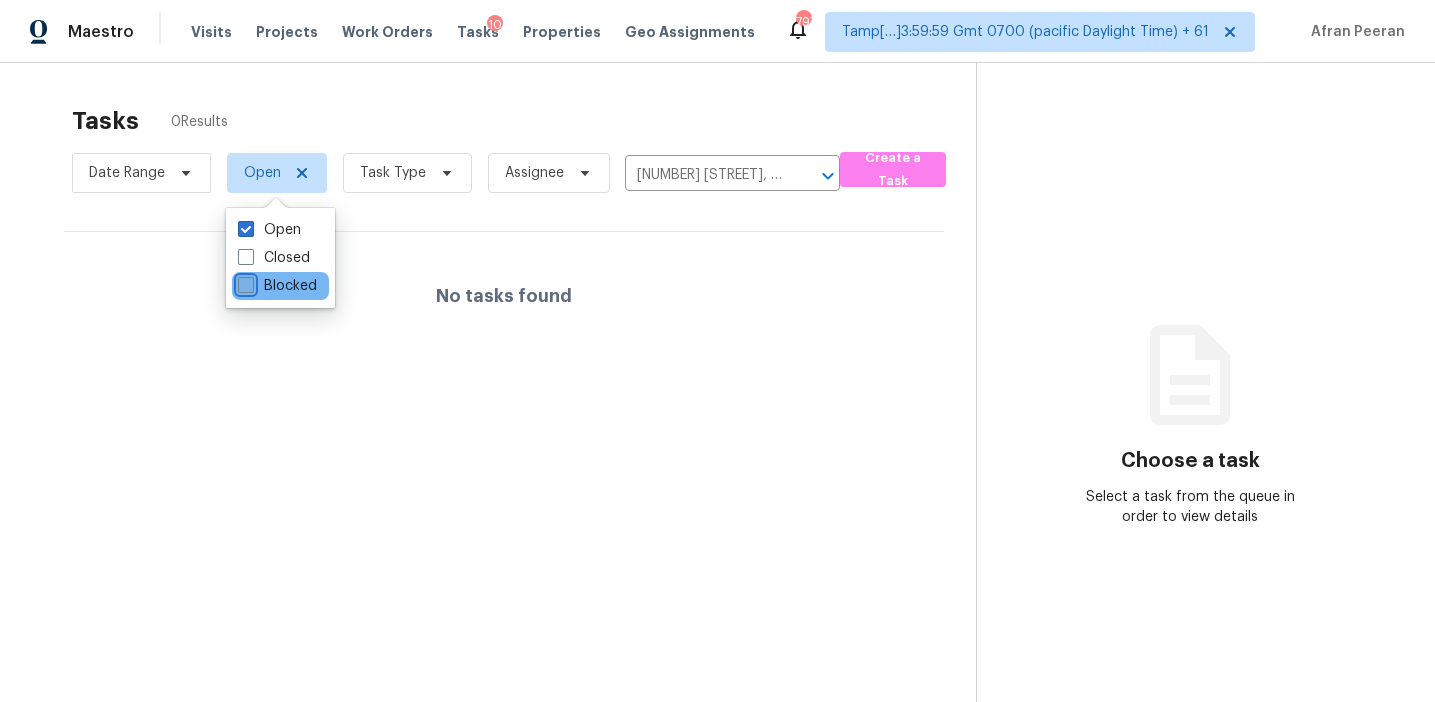 click on "Blocked" at bounding box center (244, 282) 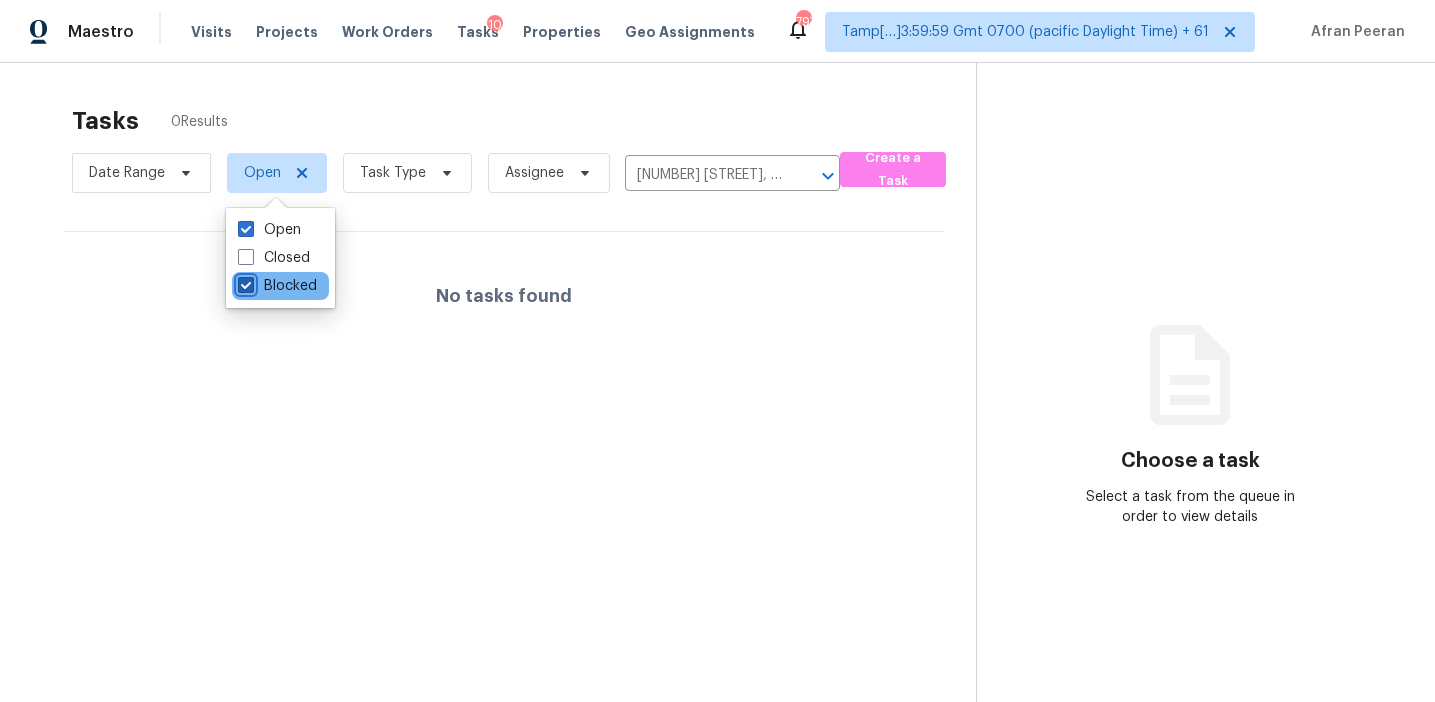 checkbox on "true" 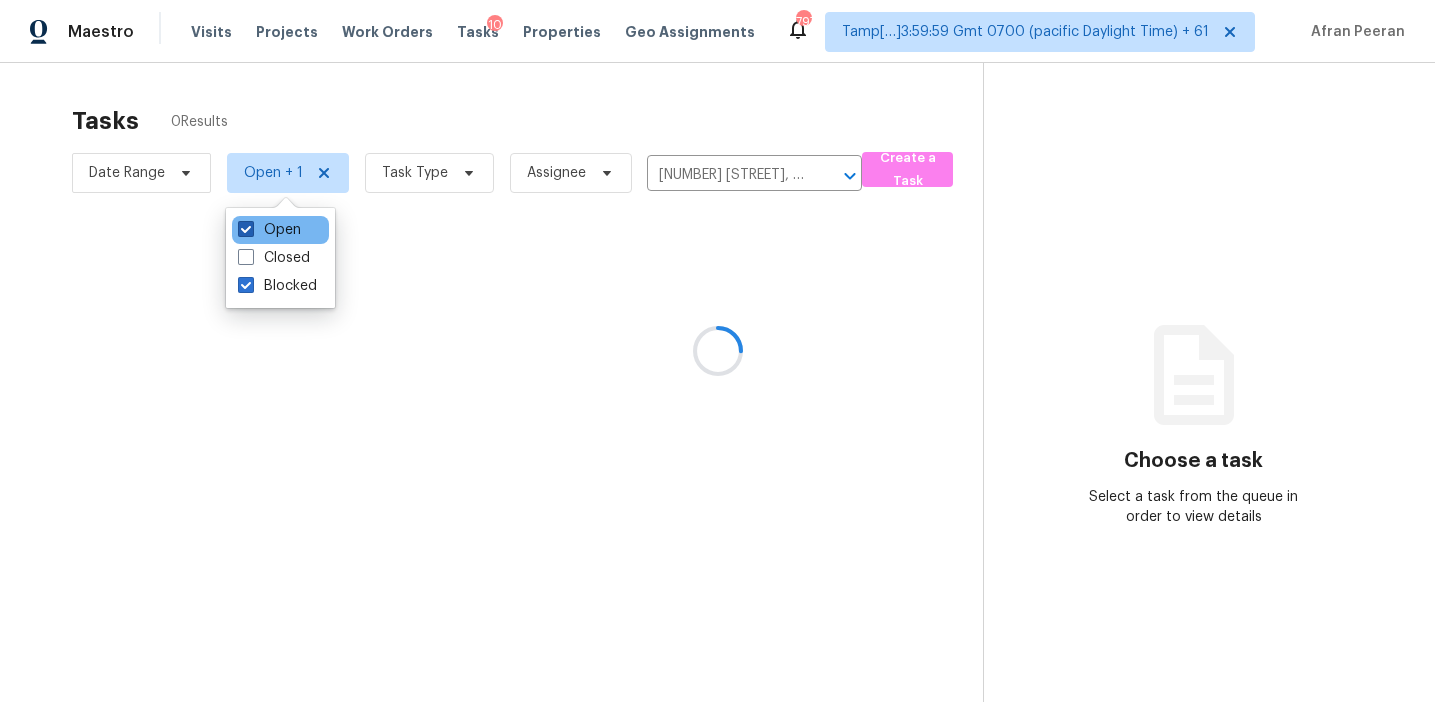 click on "Open" at bounding box center (269, 230) 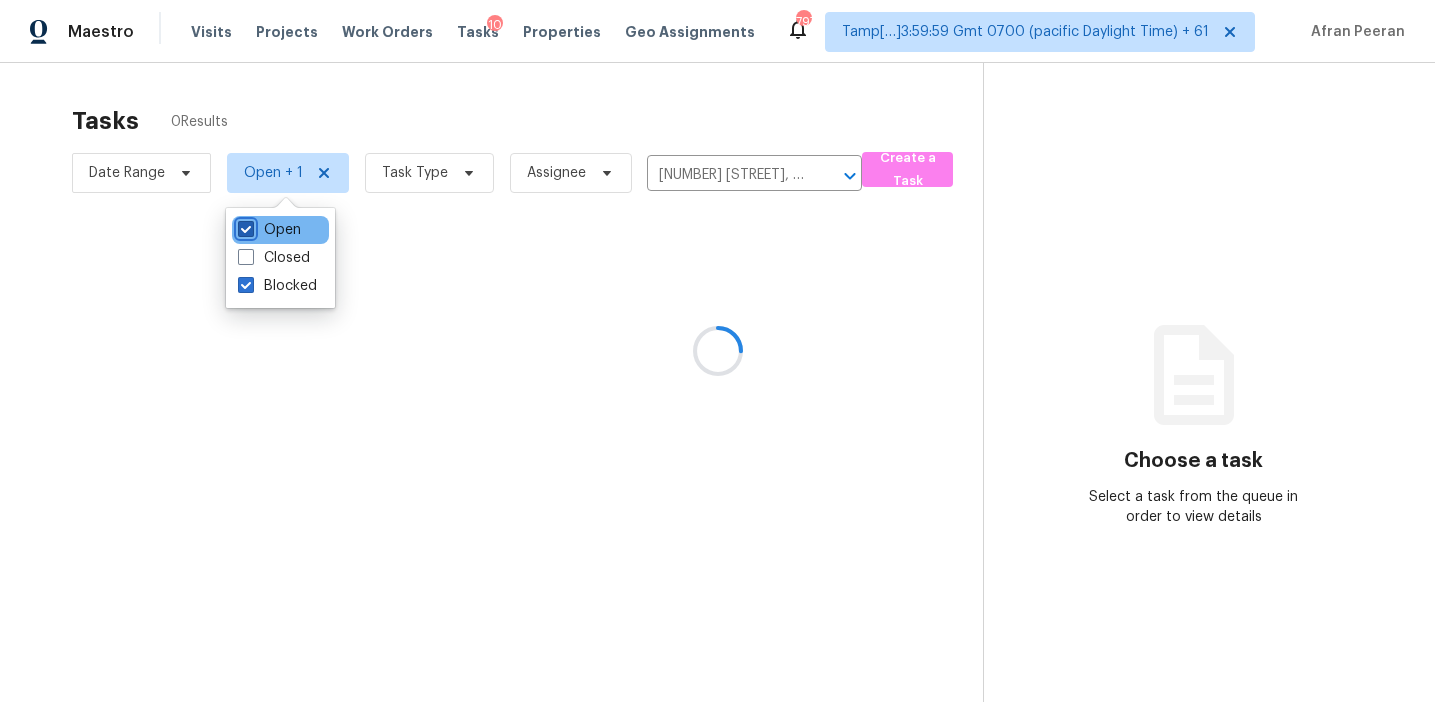 click on "Open" at bounding box center (244, 226) 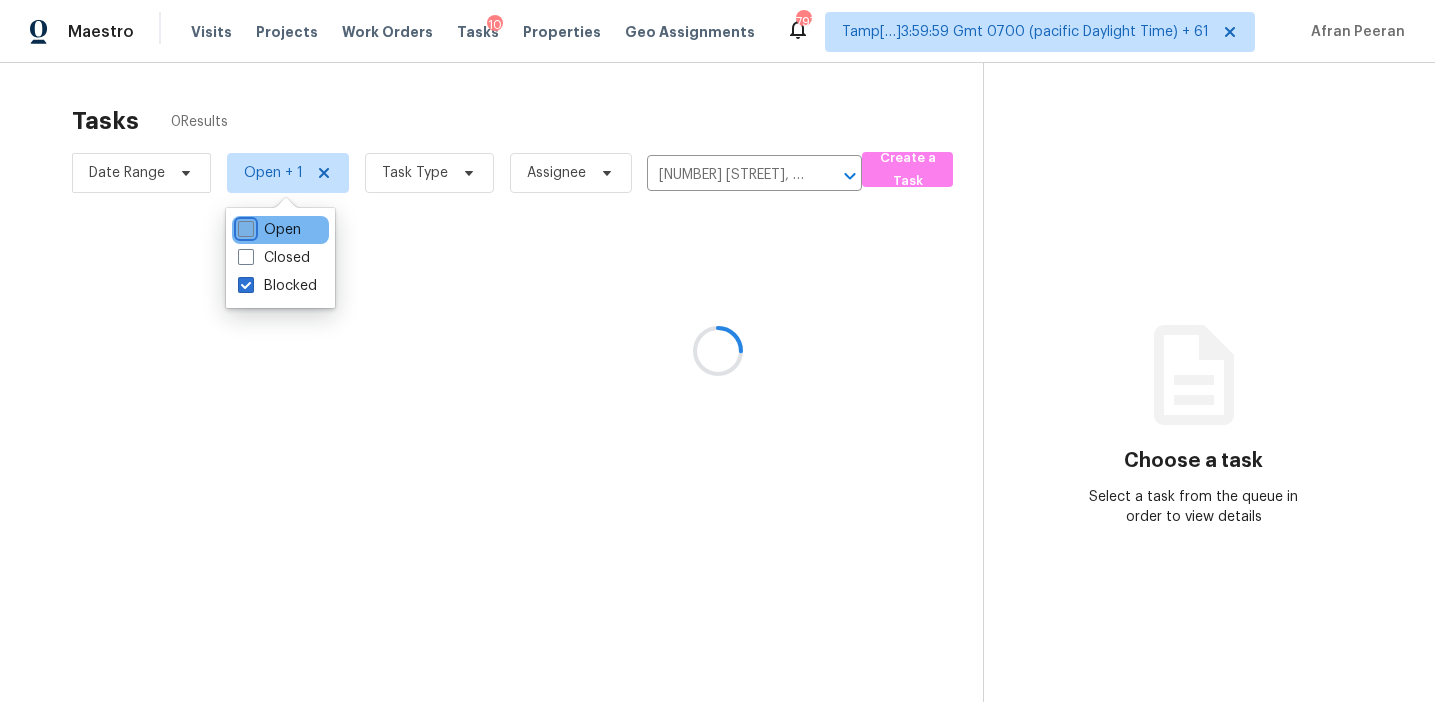 checkbox on "false" 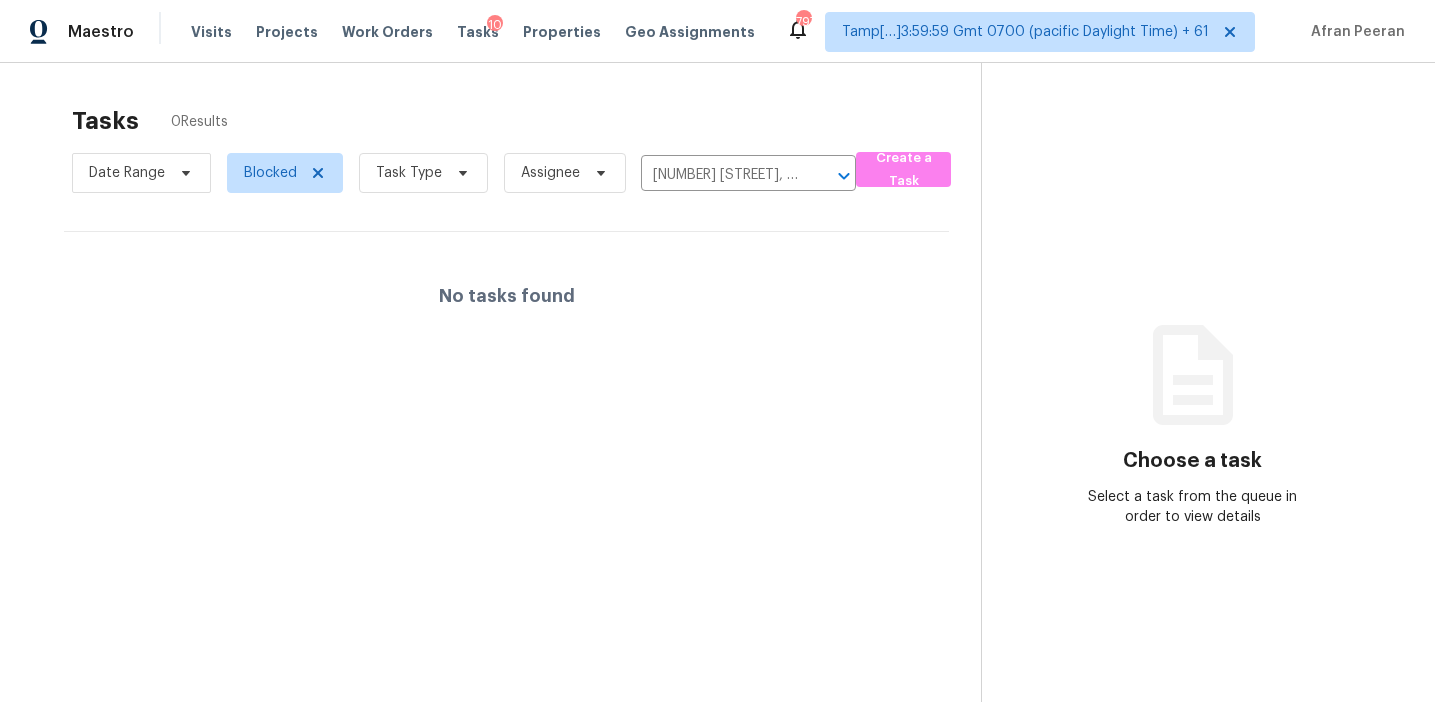 click on "Tasks 0  Results" at bounding box center (526, 121) 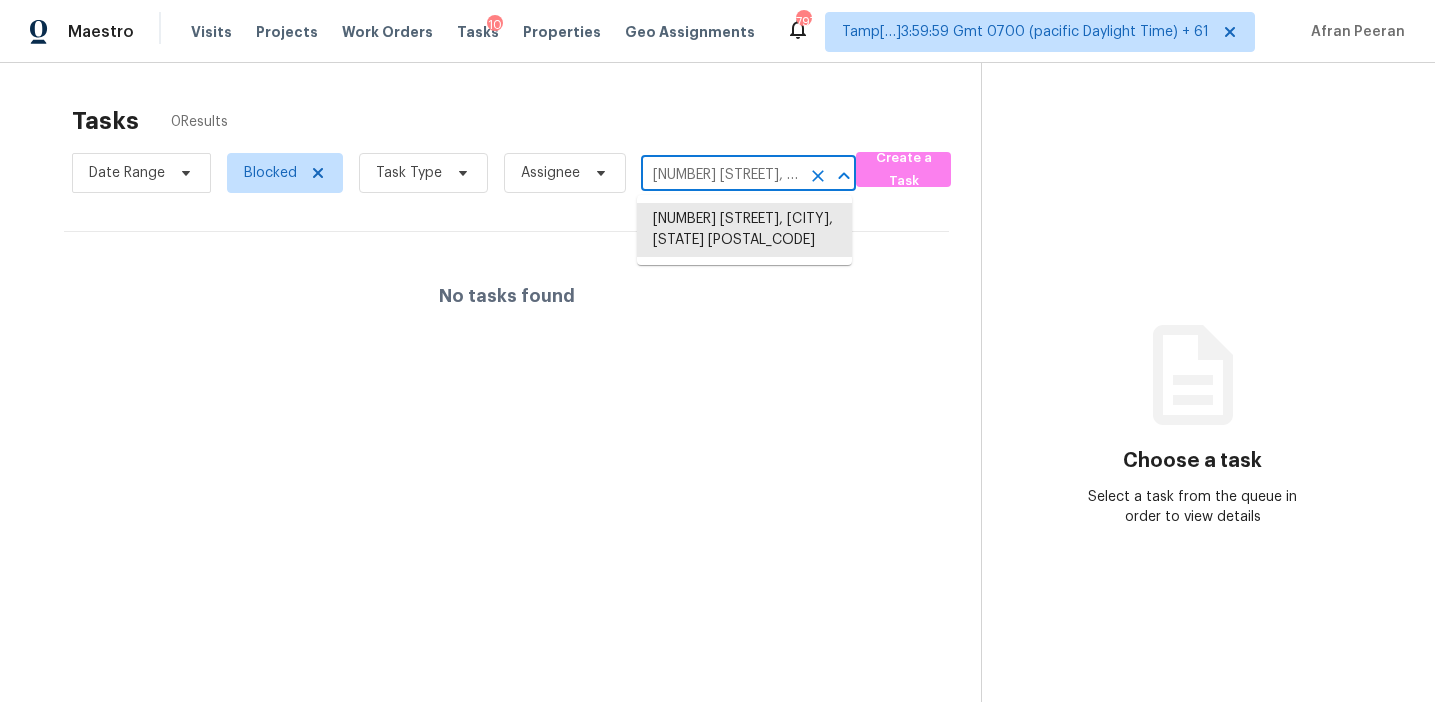 click on "1869 Joseph Ct, Decatur, GA 30032" at bounding box center [720, 175] 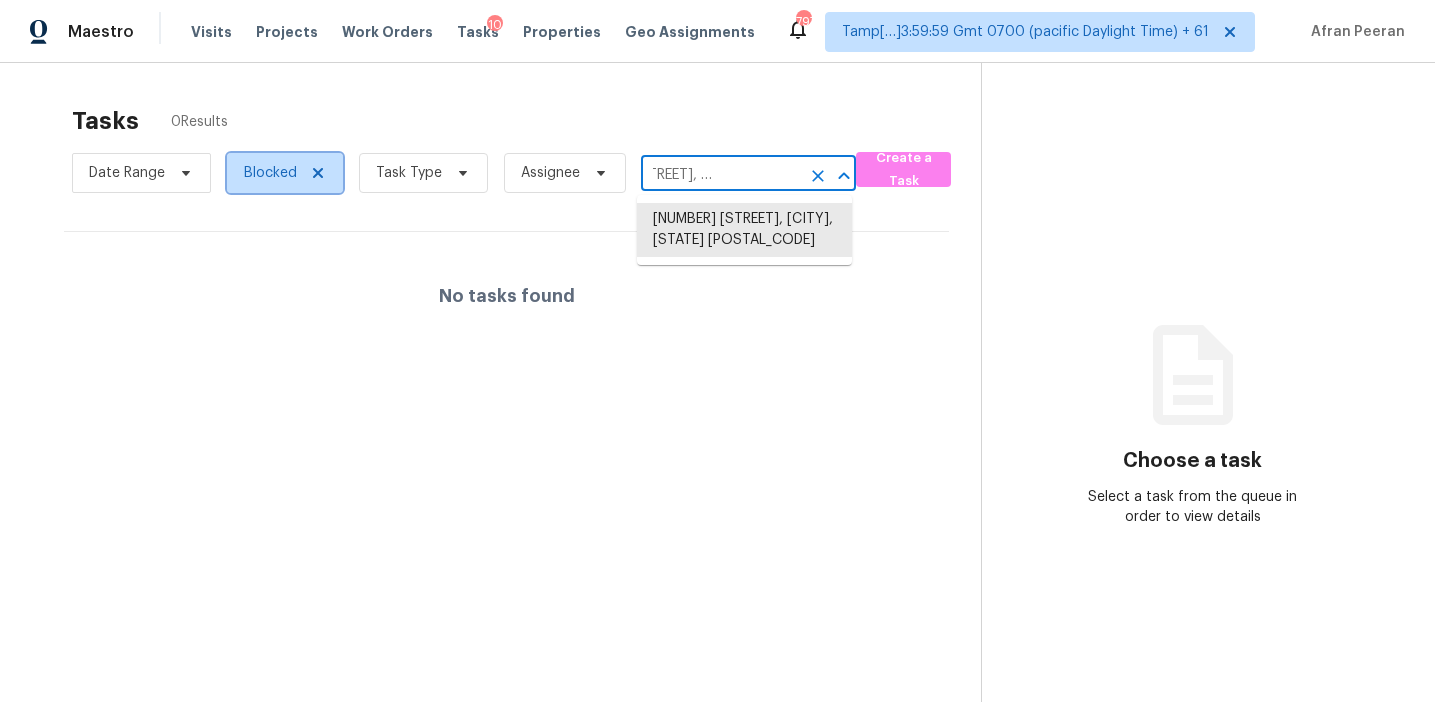 click on "Blocked" at bounding box center (270, 173) 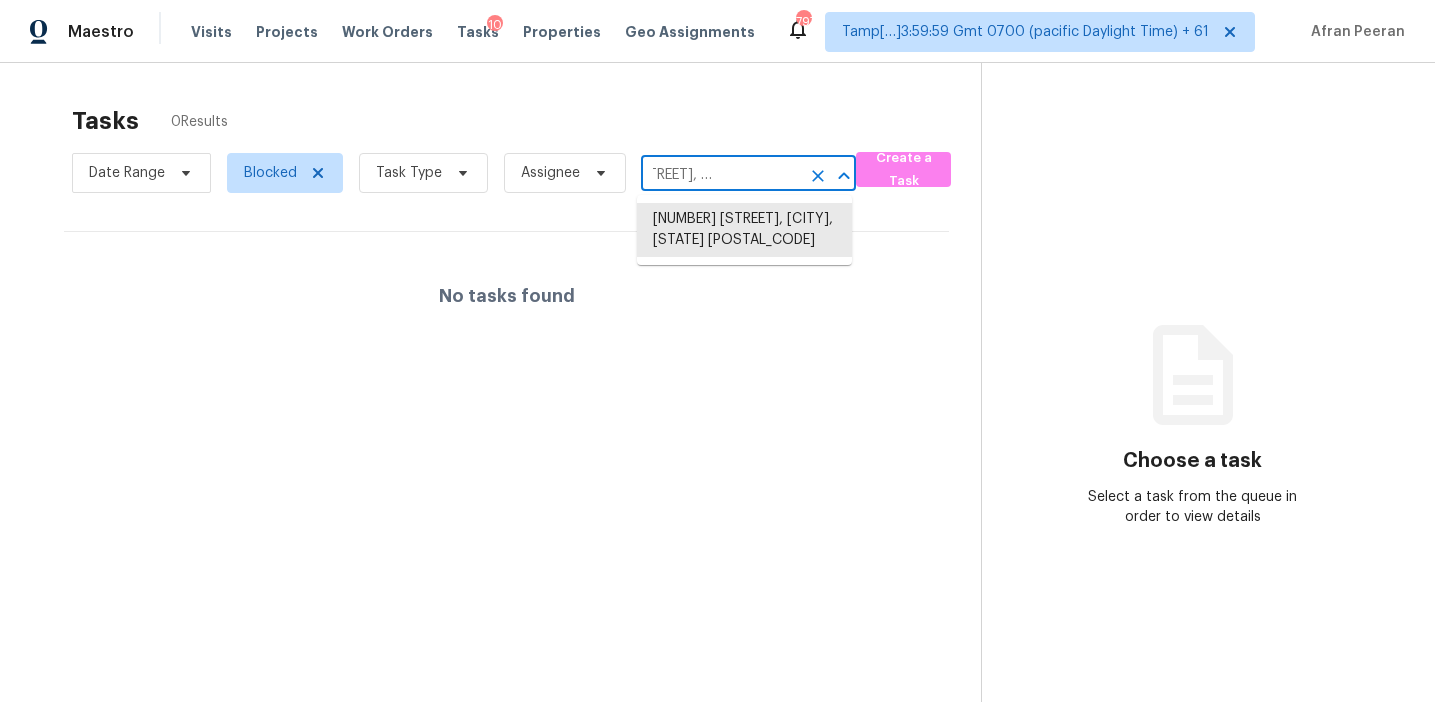 scroll, scrollTop: 0, scrollLeft: 0, axis: both 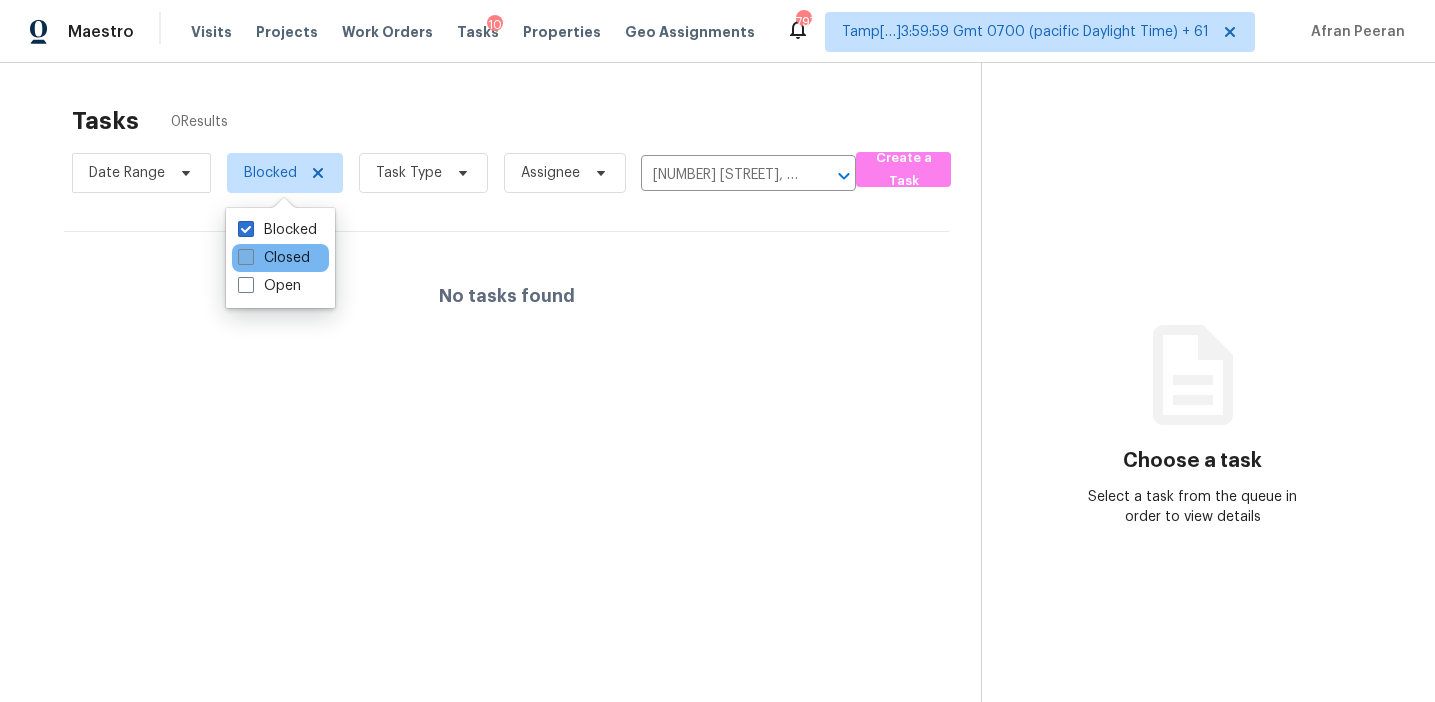 click on "Closed" at bounding box center (274, 258) 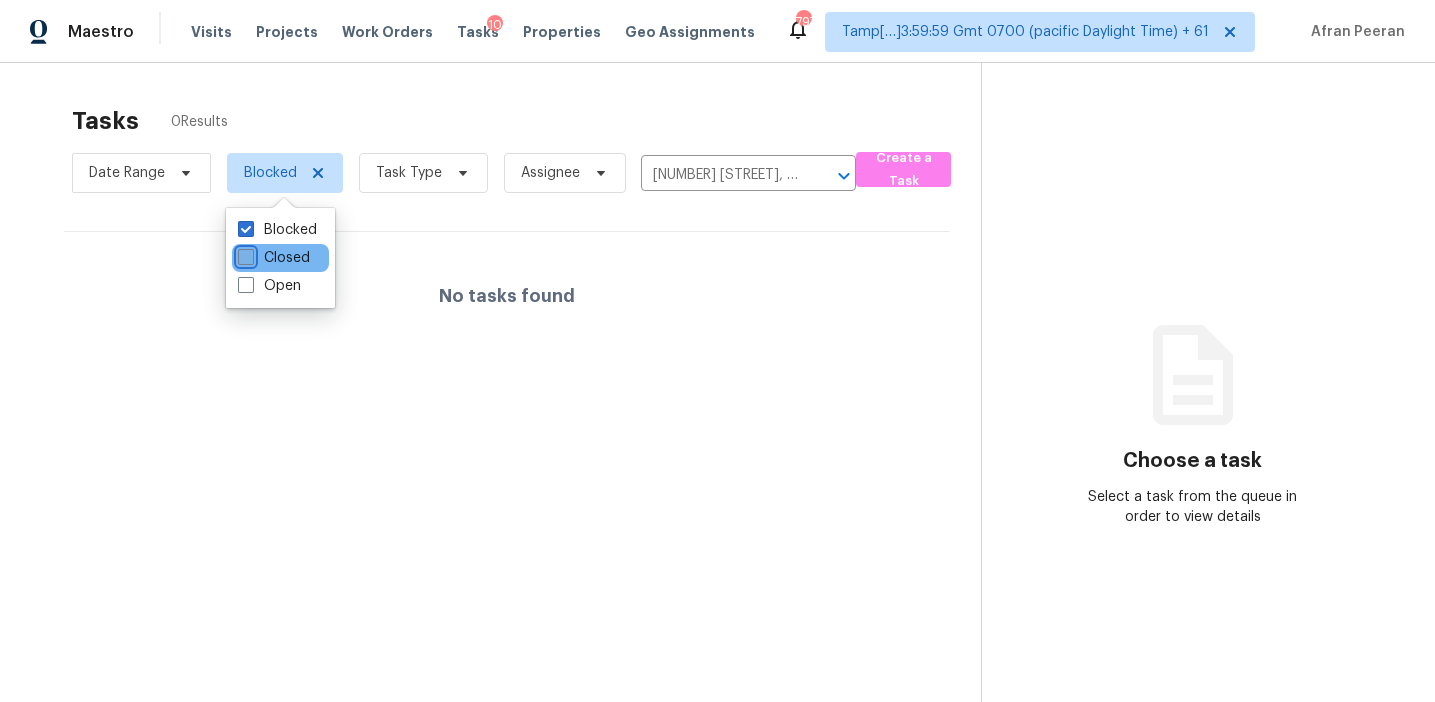 click on "Closed" at bounding box center [244, 254] 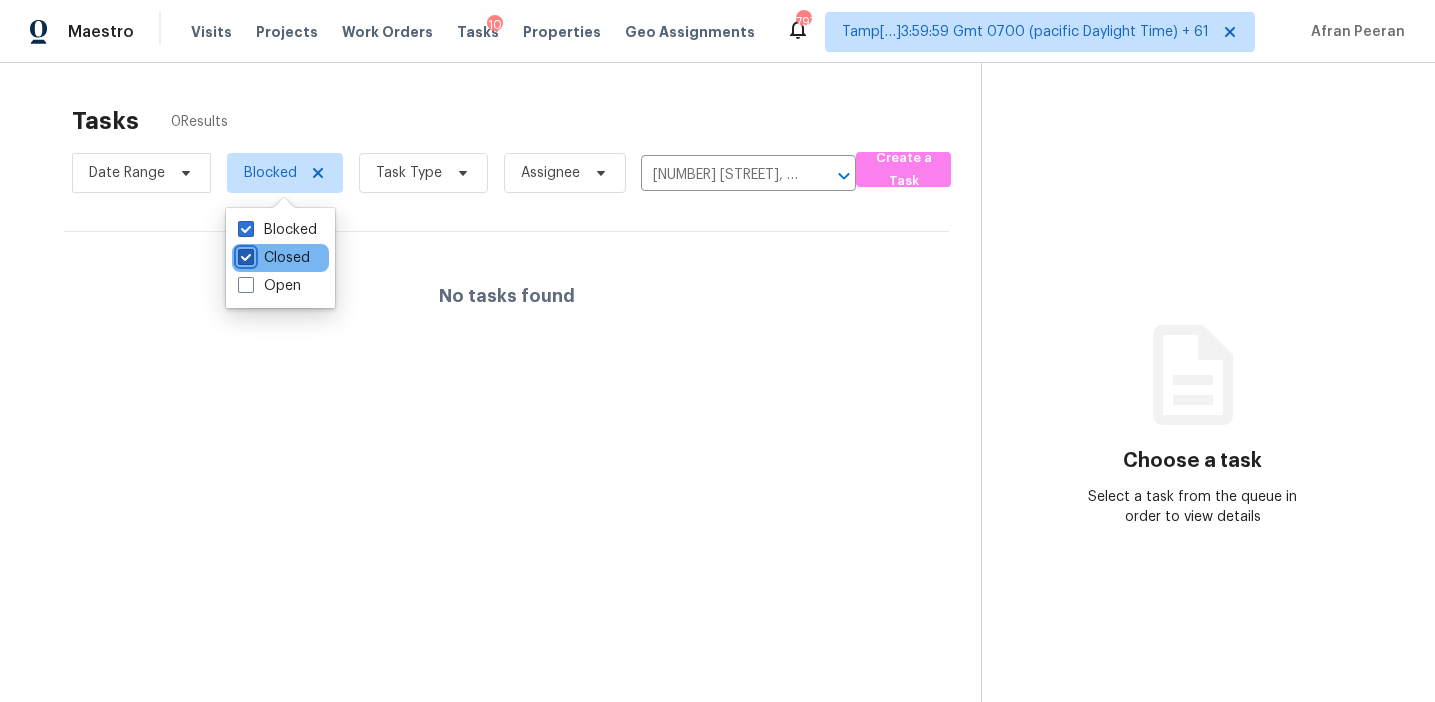 checkbox on "true" 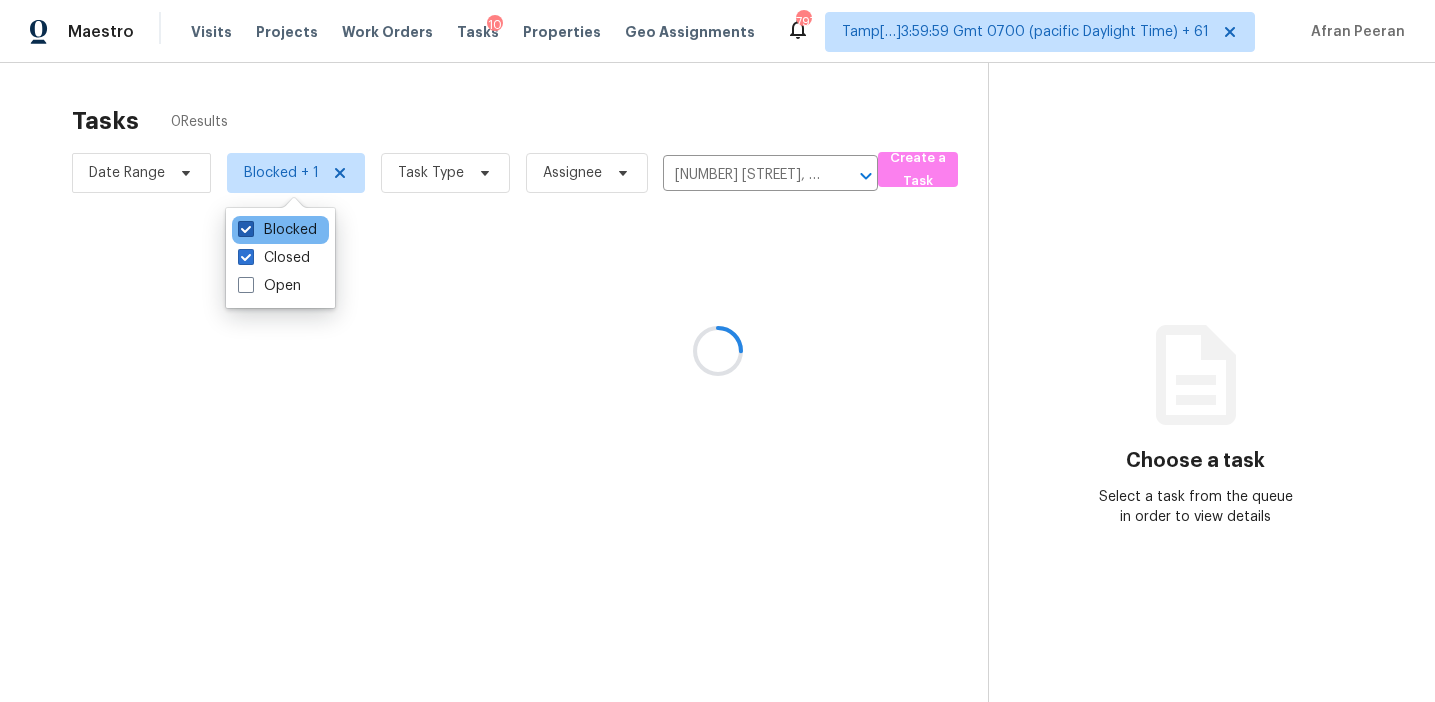 click on "Blocked" at bounding box center [277, 230] 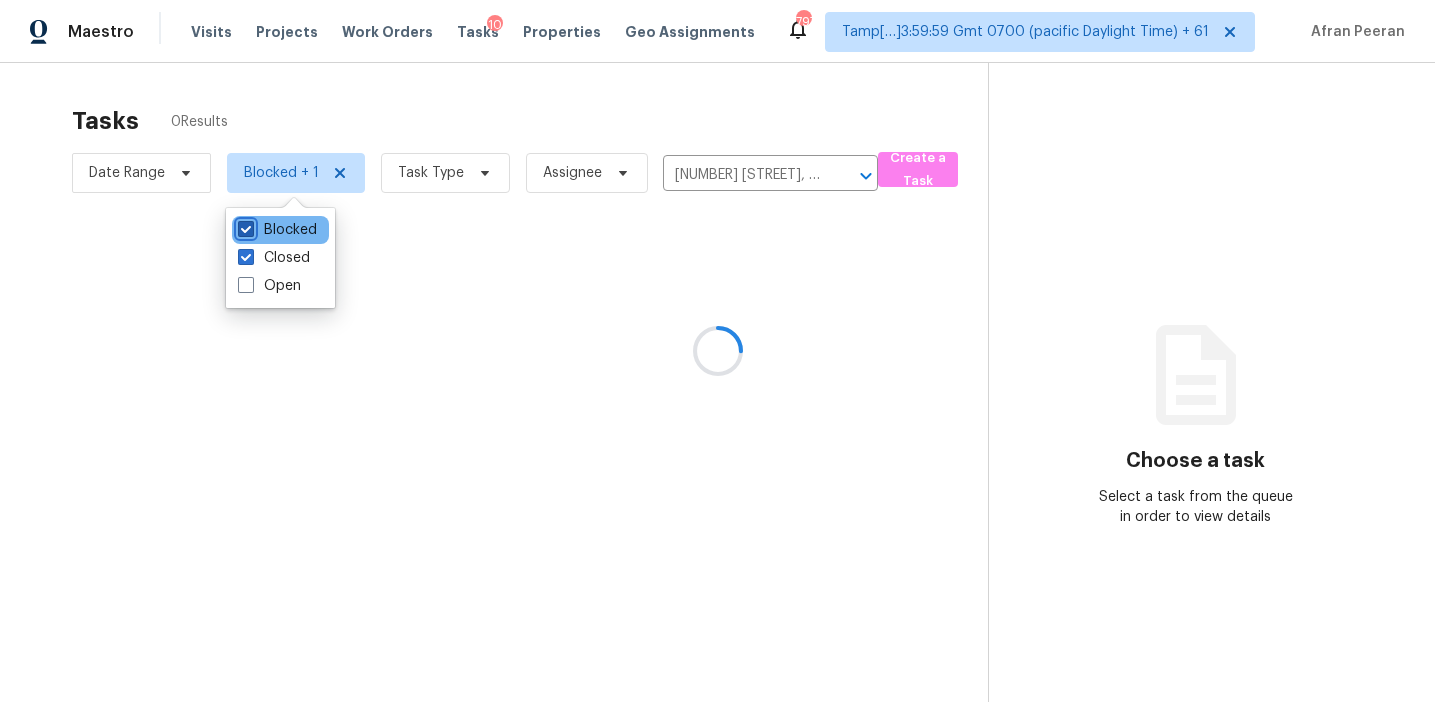 click on "Blocked" at bounding box center (244, 226) 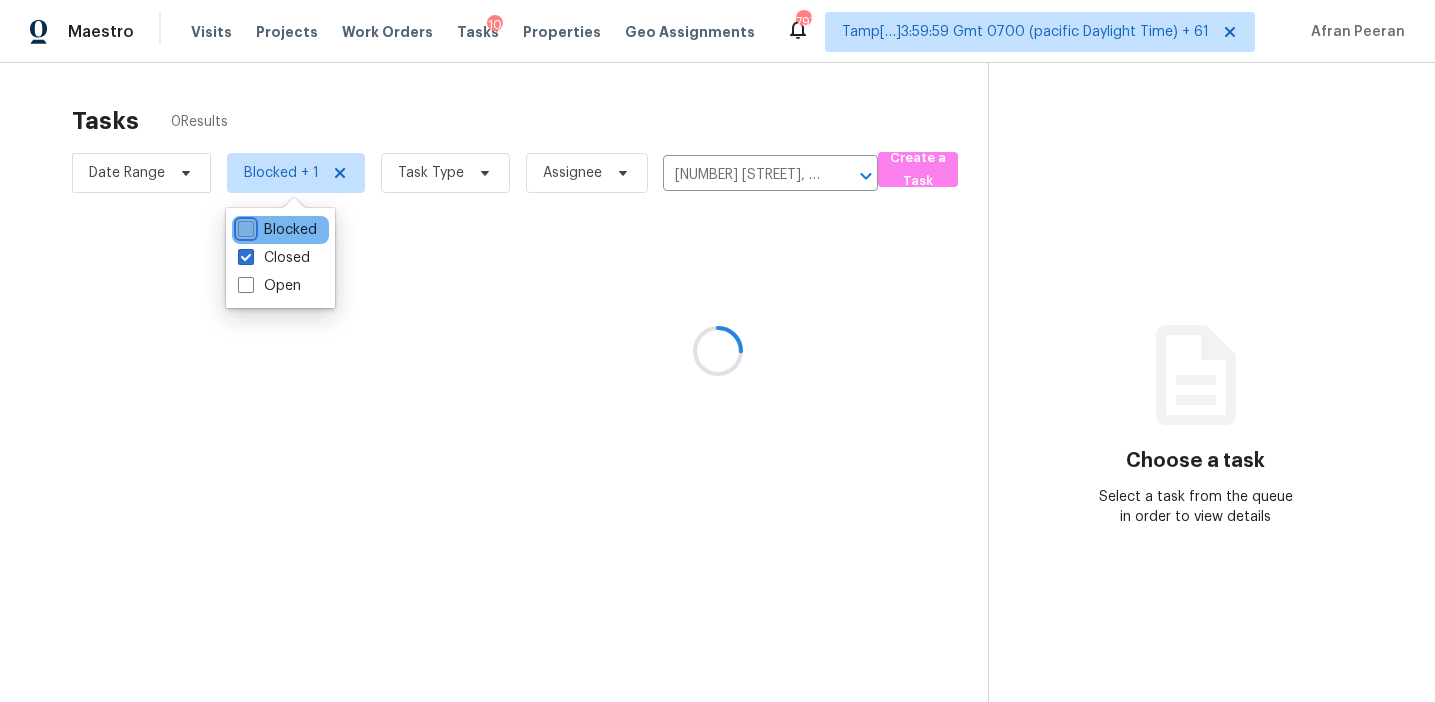 checkbox on "false" 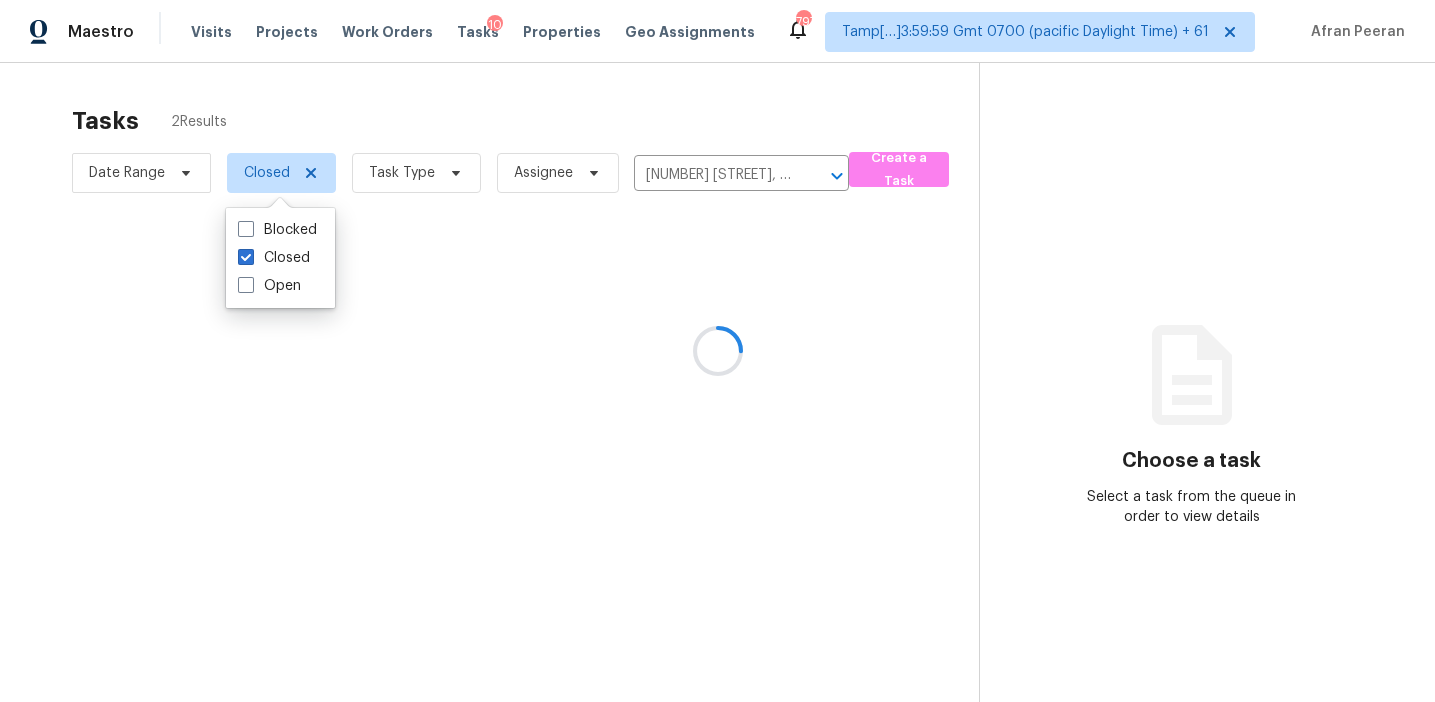 click at bounding box center (717, 351) 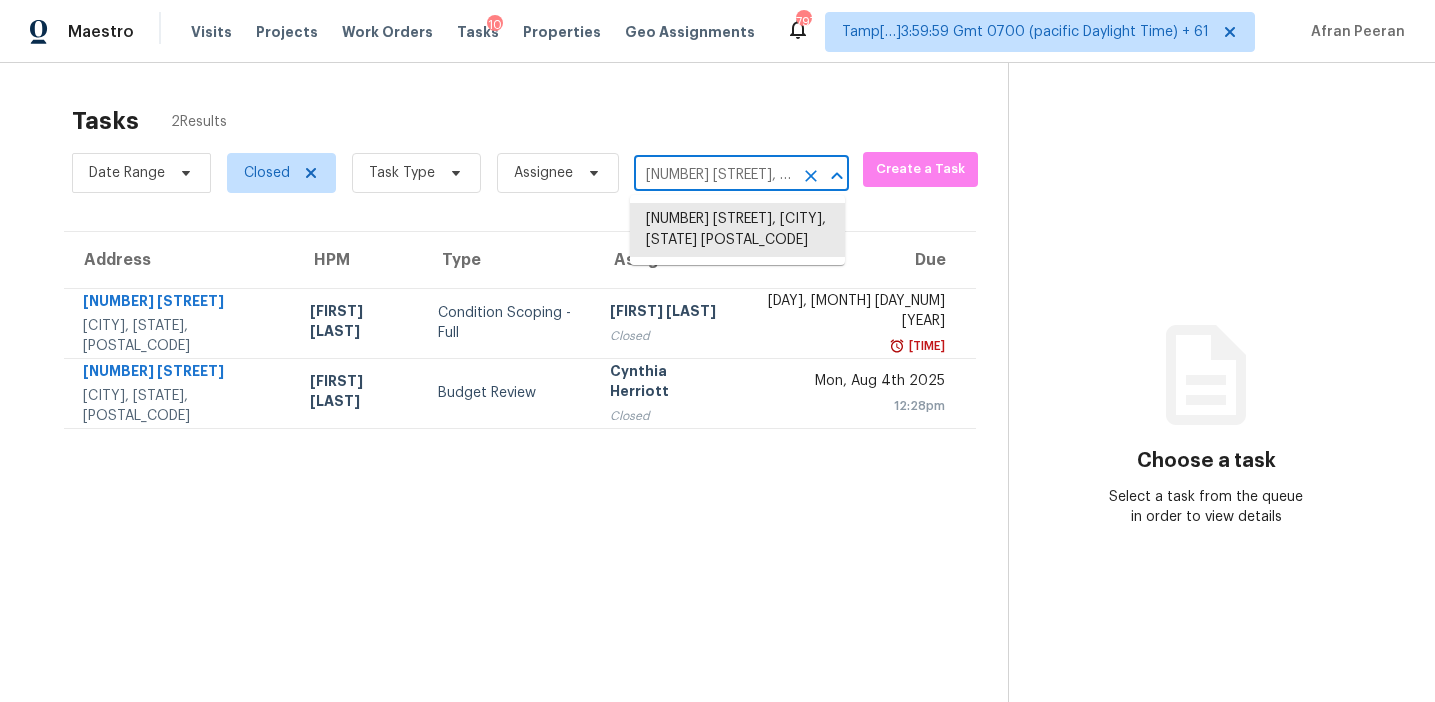 click on "1869 Joseph Ct, Decatur, GA 30032" at bounding box center (713, 175) 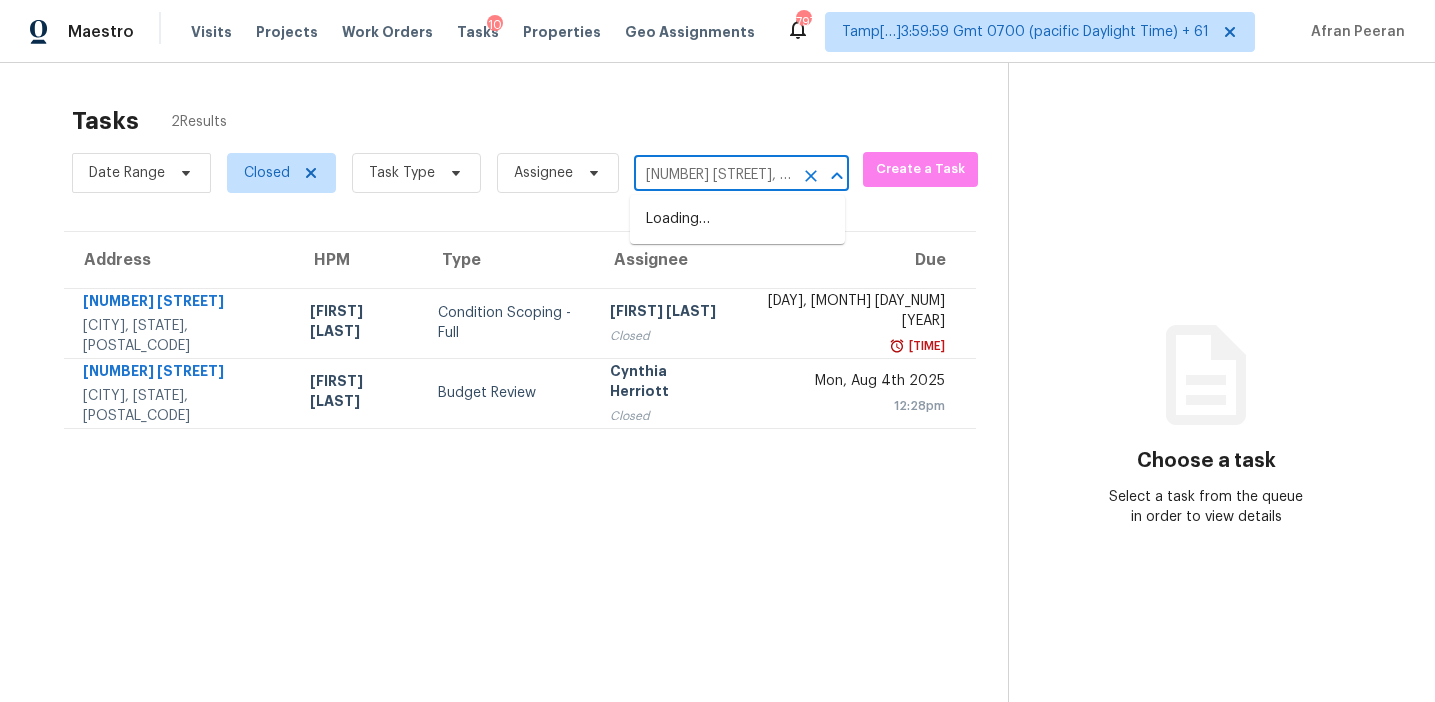 scroll, scrollTop: 0, scrollLeft: 107, axis: horizontal 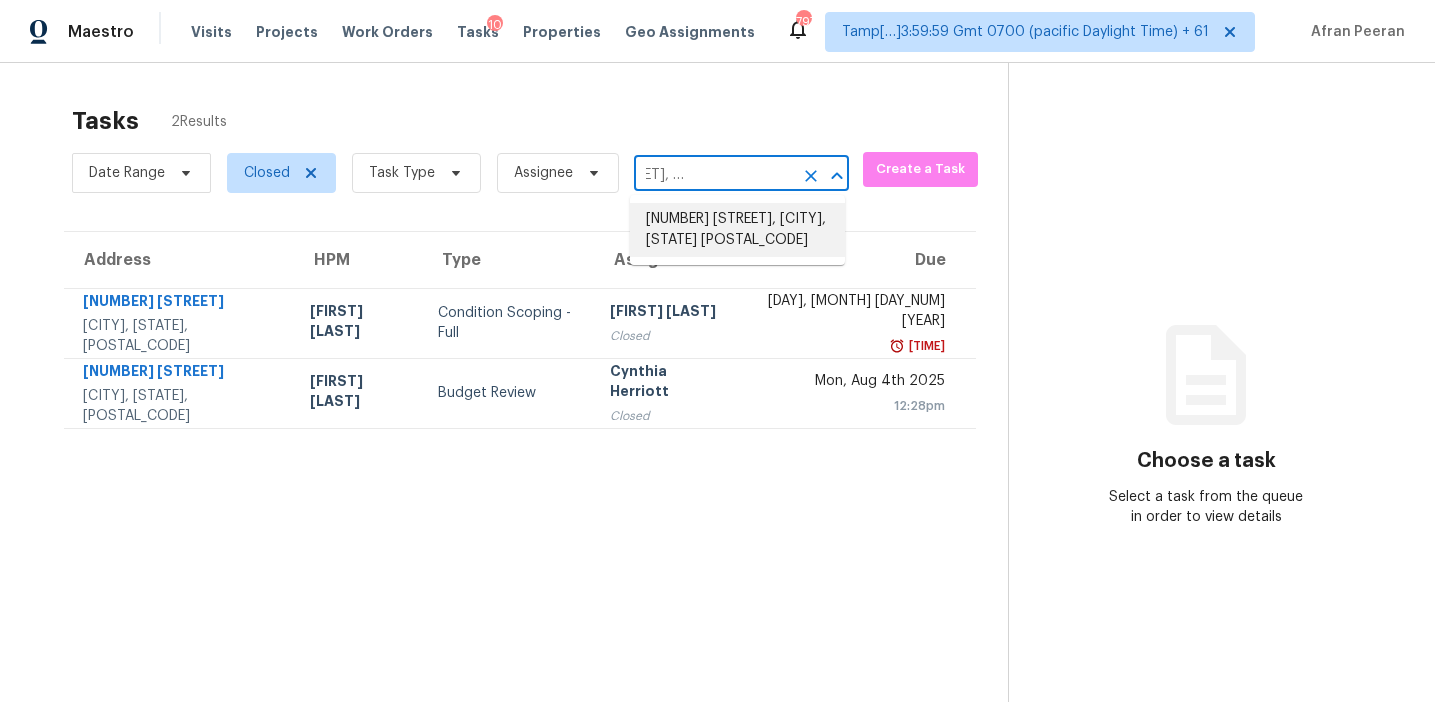 click on "8991 Laurel Dr, Douglasville, GA 30135" at bounding box center [737, 230] 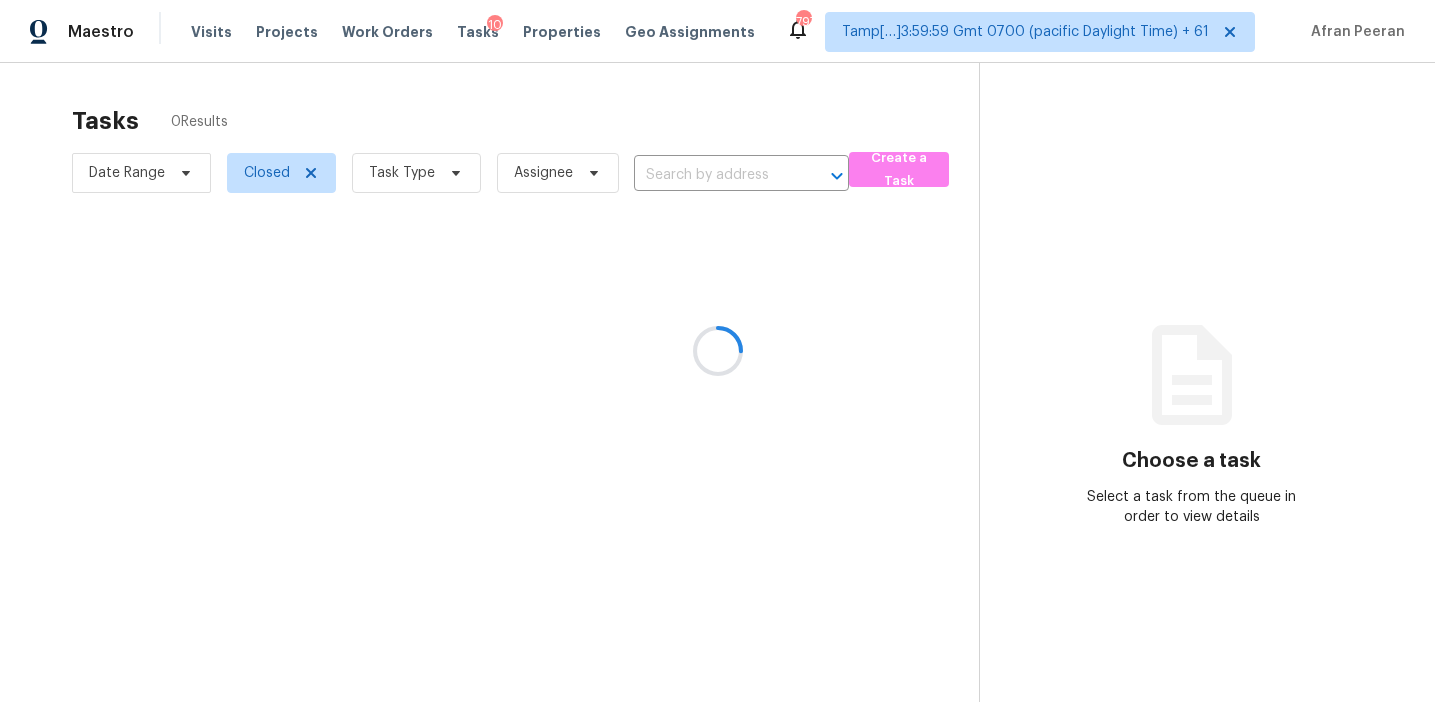 type on "8991 Laurel Dr, Douglasville, GA 30135" 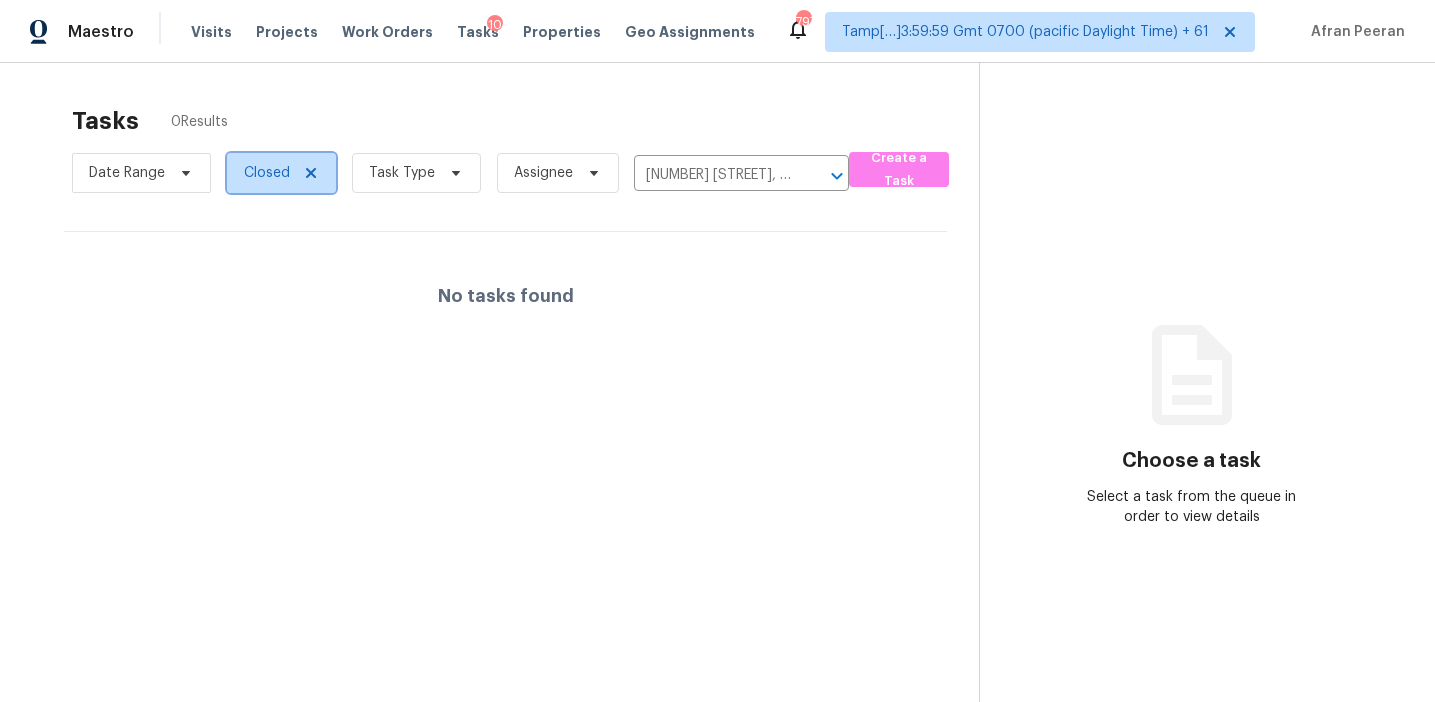 click on "Closed" at bounding box center (267, 173) 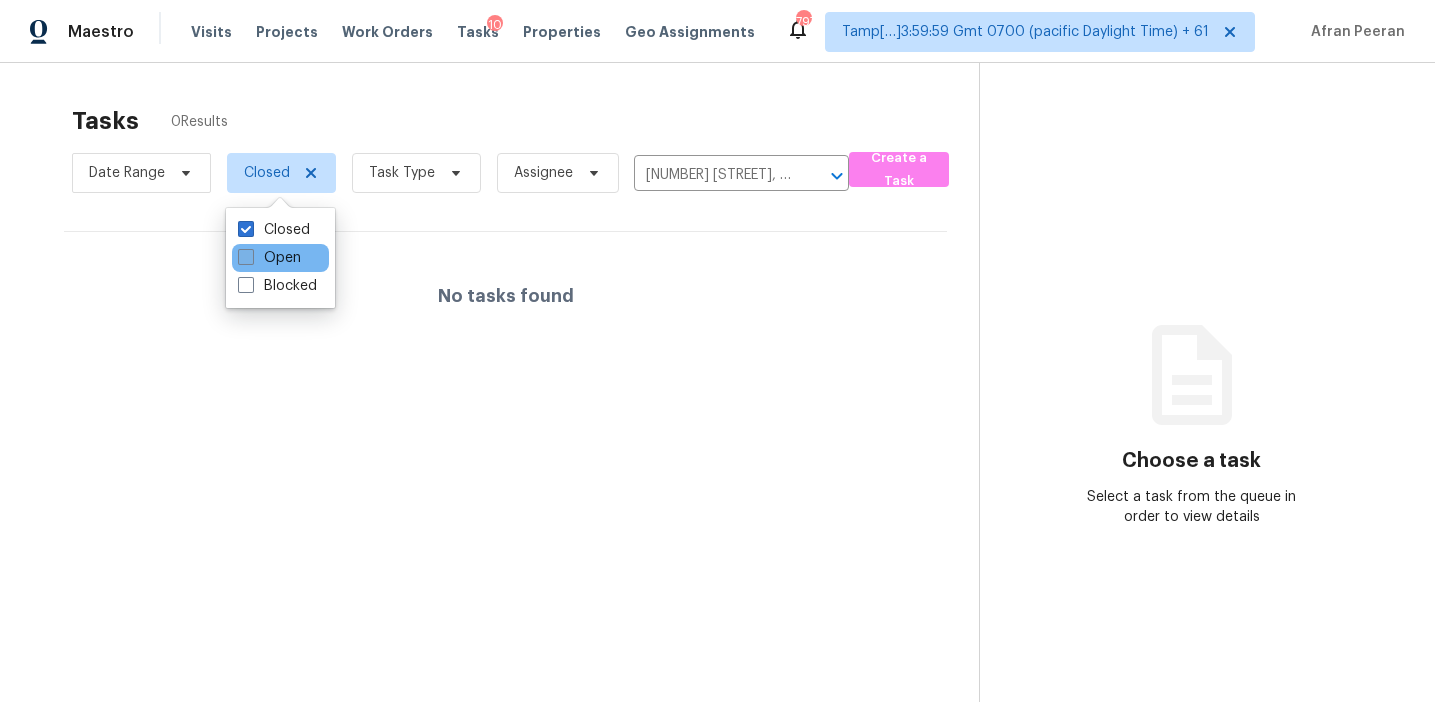 click on "Open" at bounding box center (269, 258) 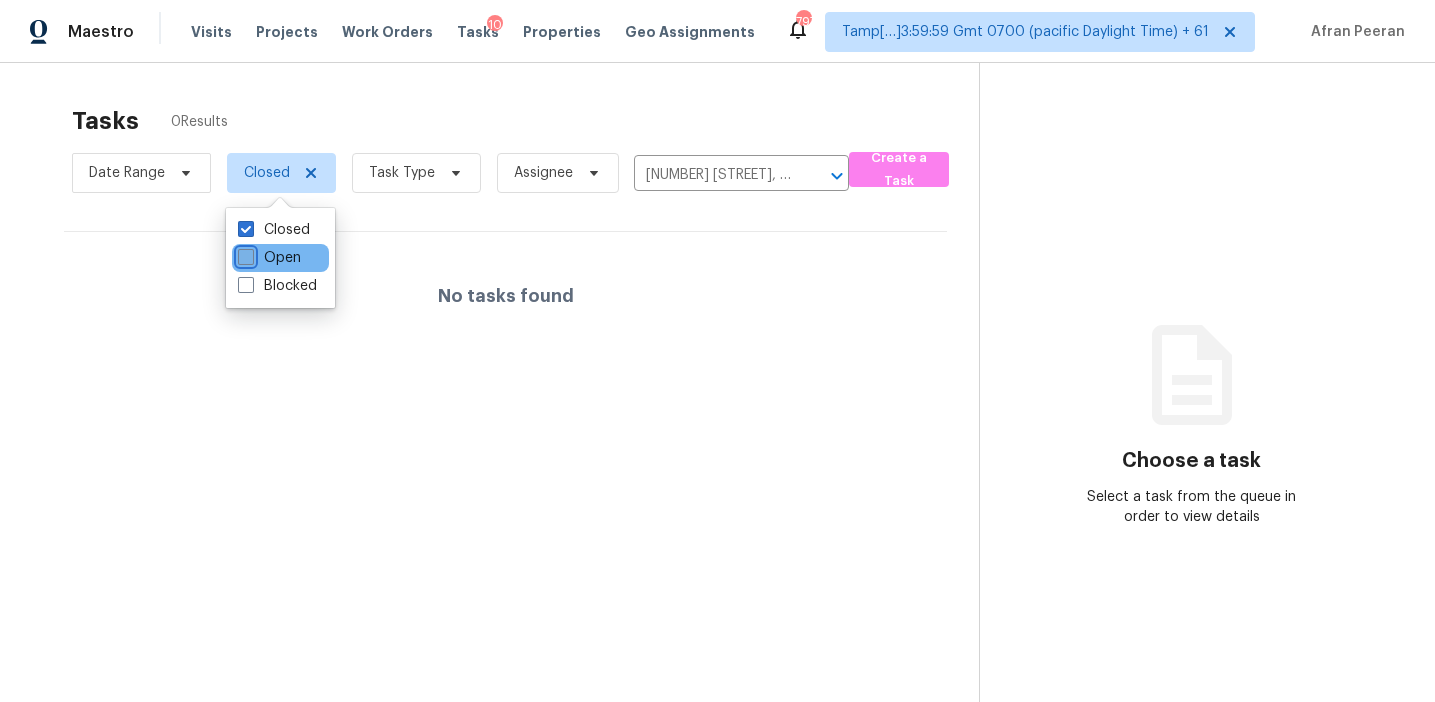 click on "Open" at bounding box center (244, 254) 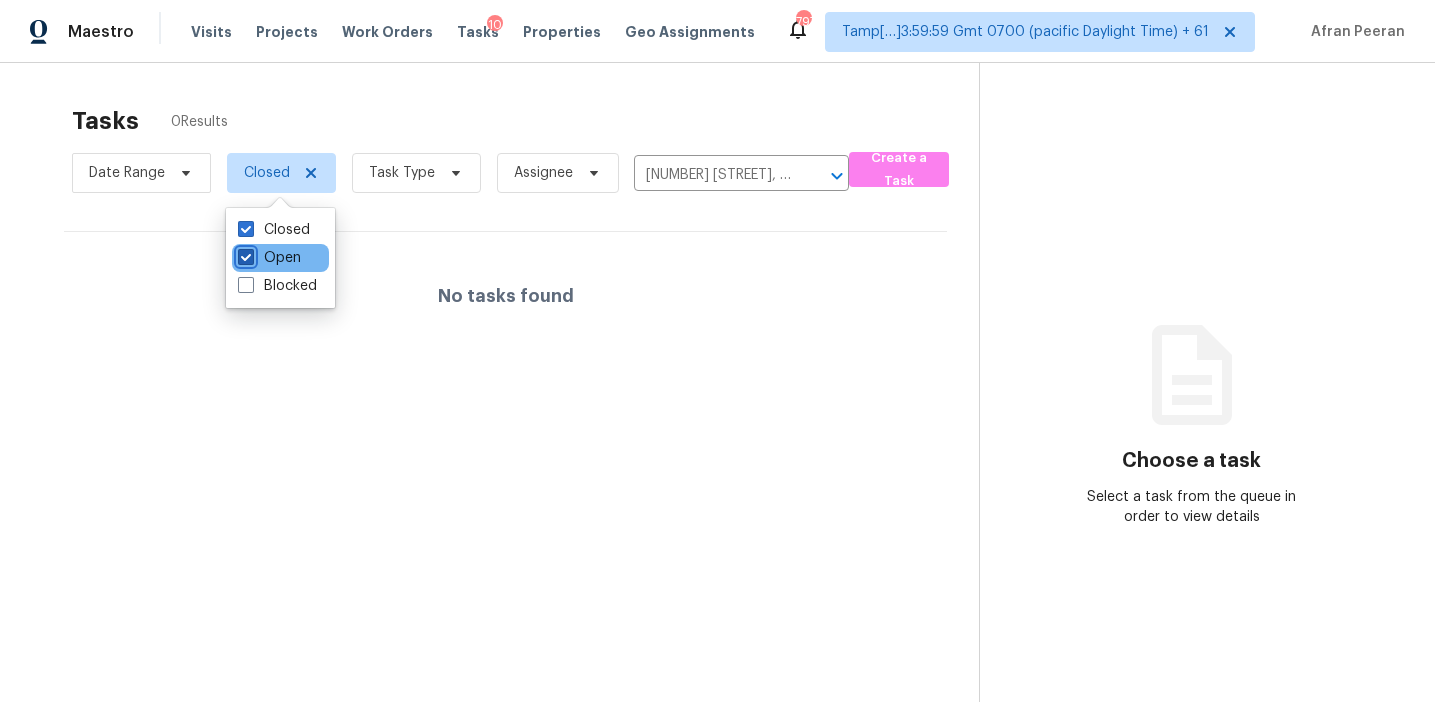 checkbox on "true" 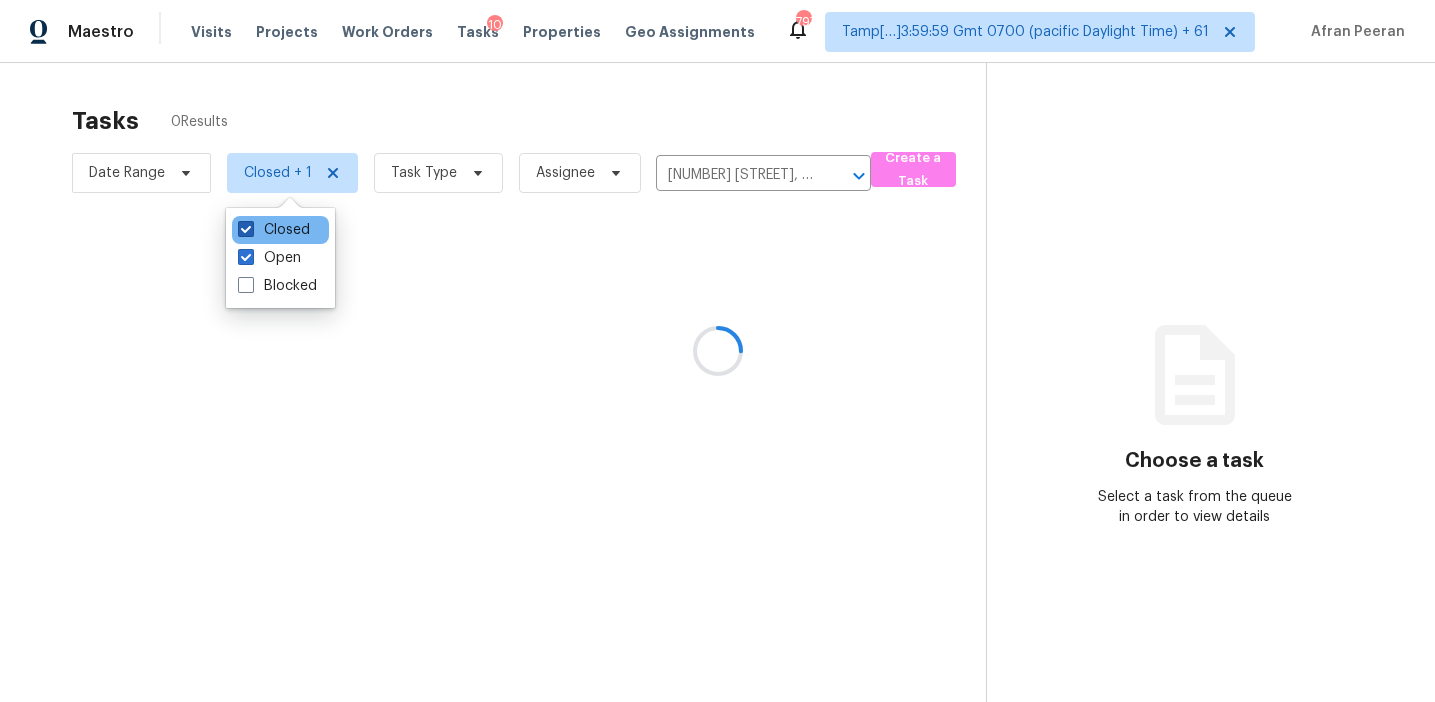 click on "Closed" at bounding box center (274, 230) 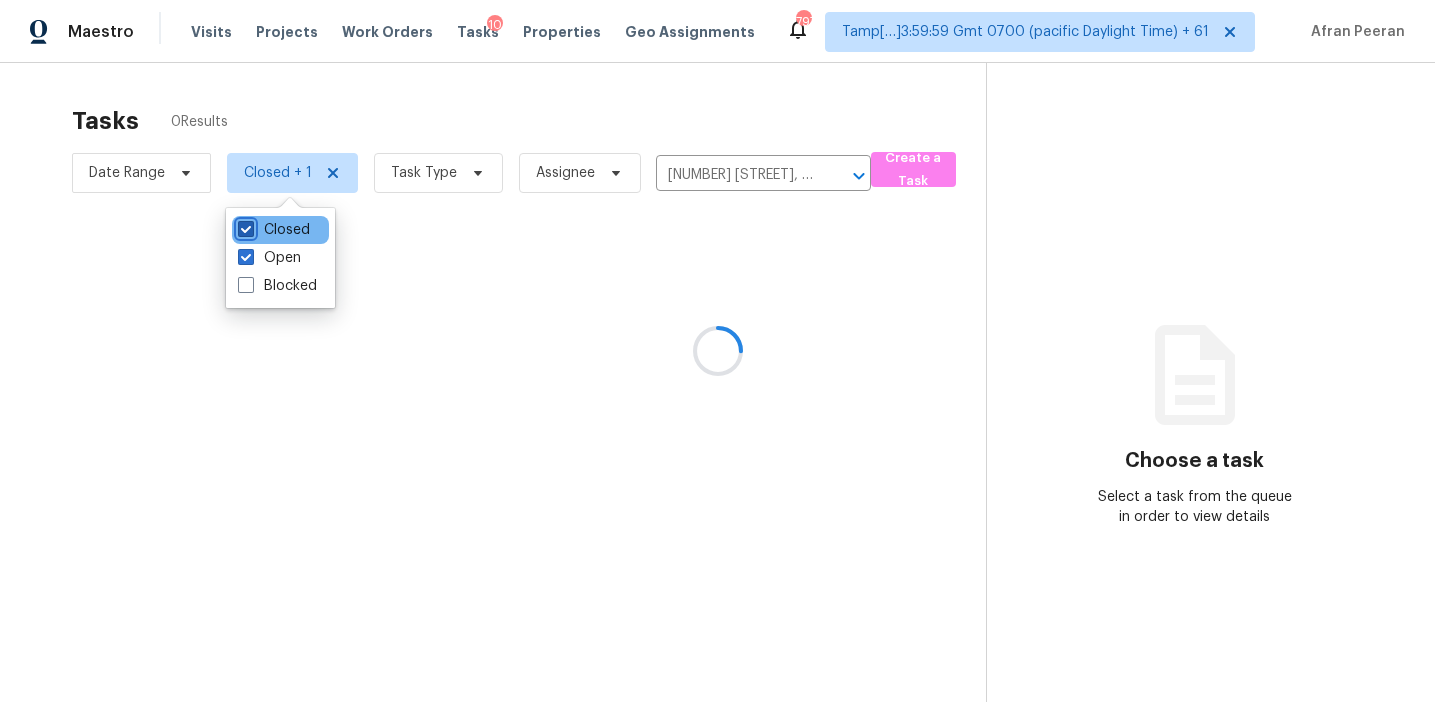 click on "Closed" at bounding box center (244, 226) 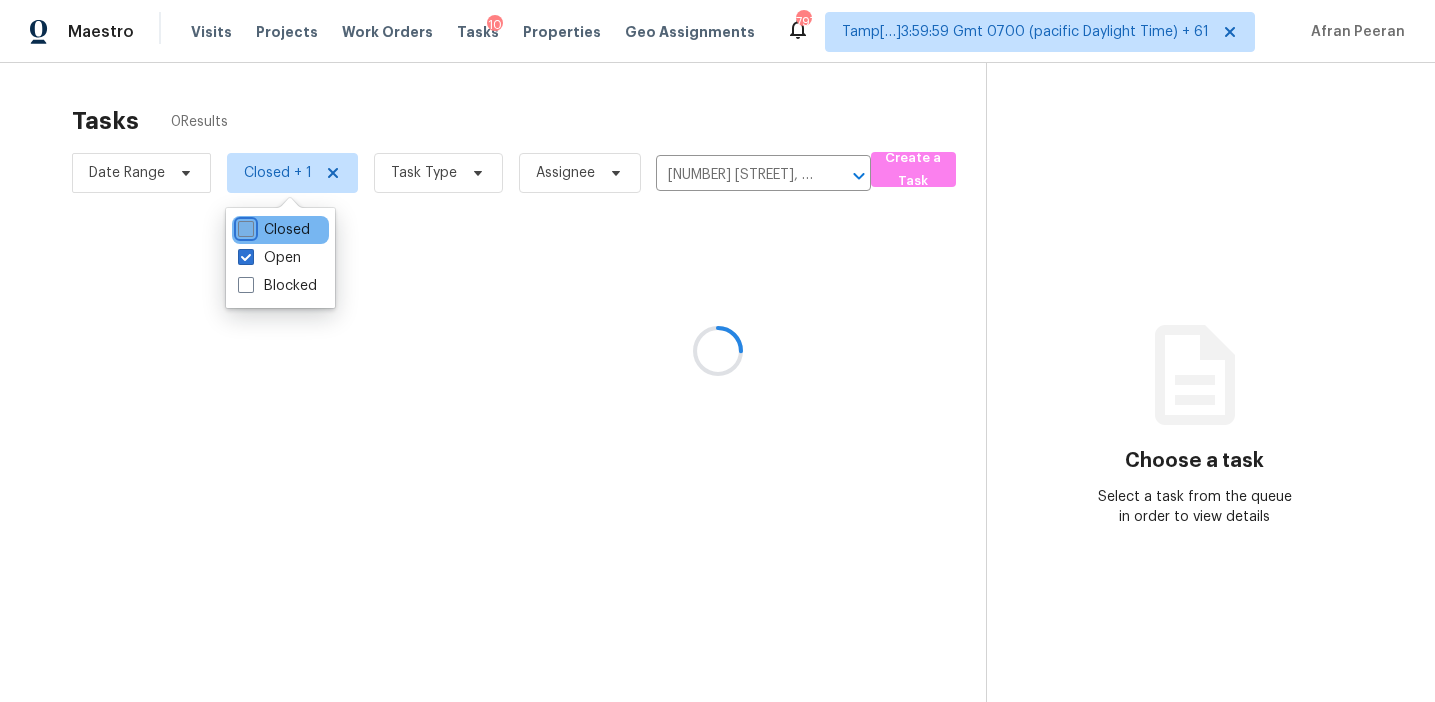 checkbox on "false" 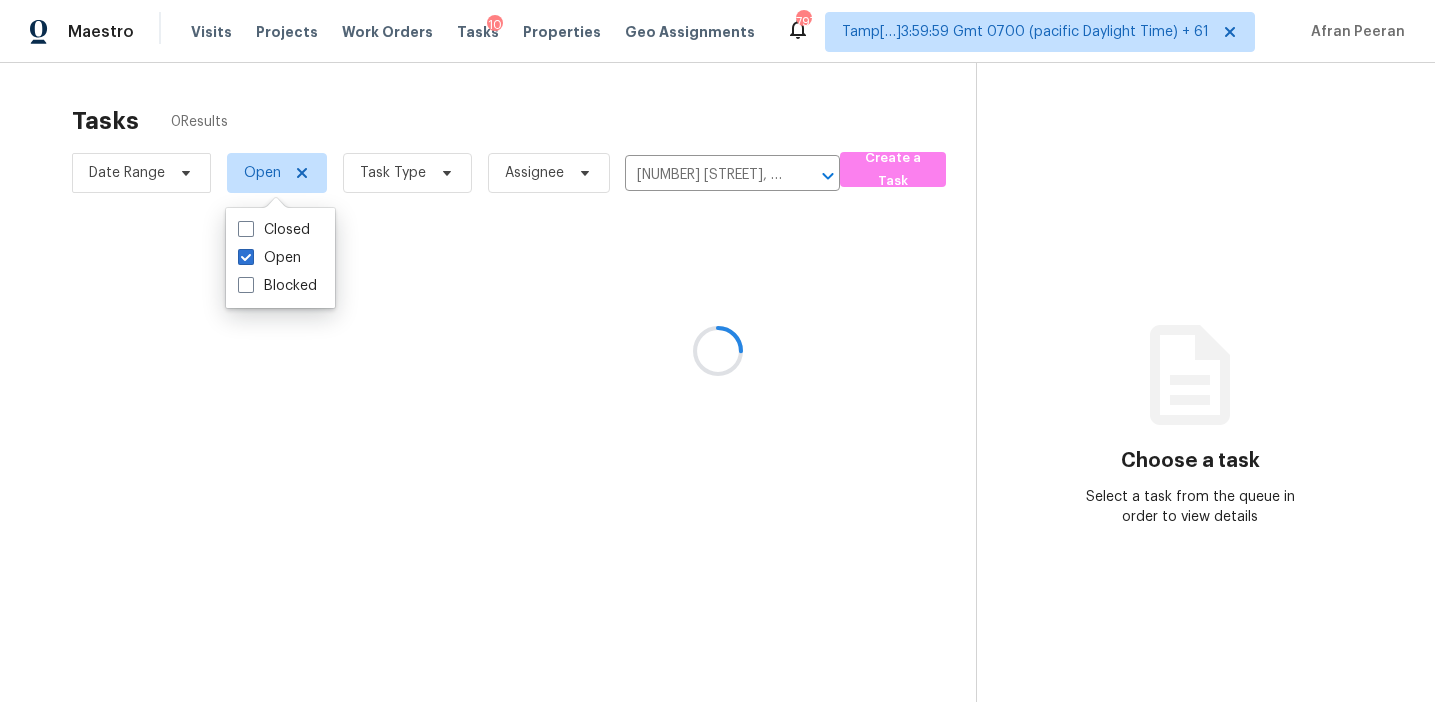click at bounding box center [717, 351] 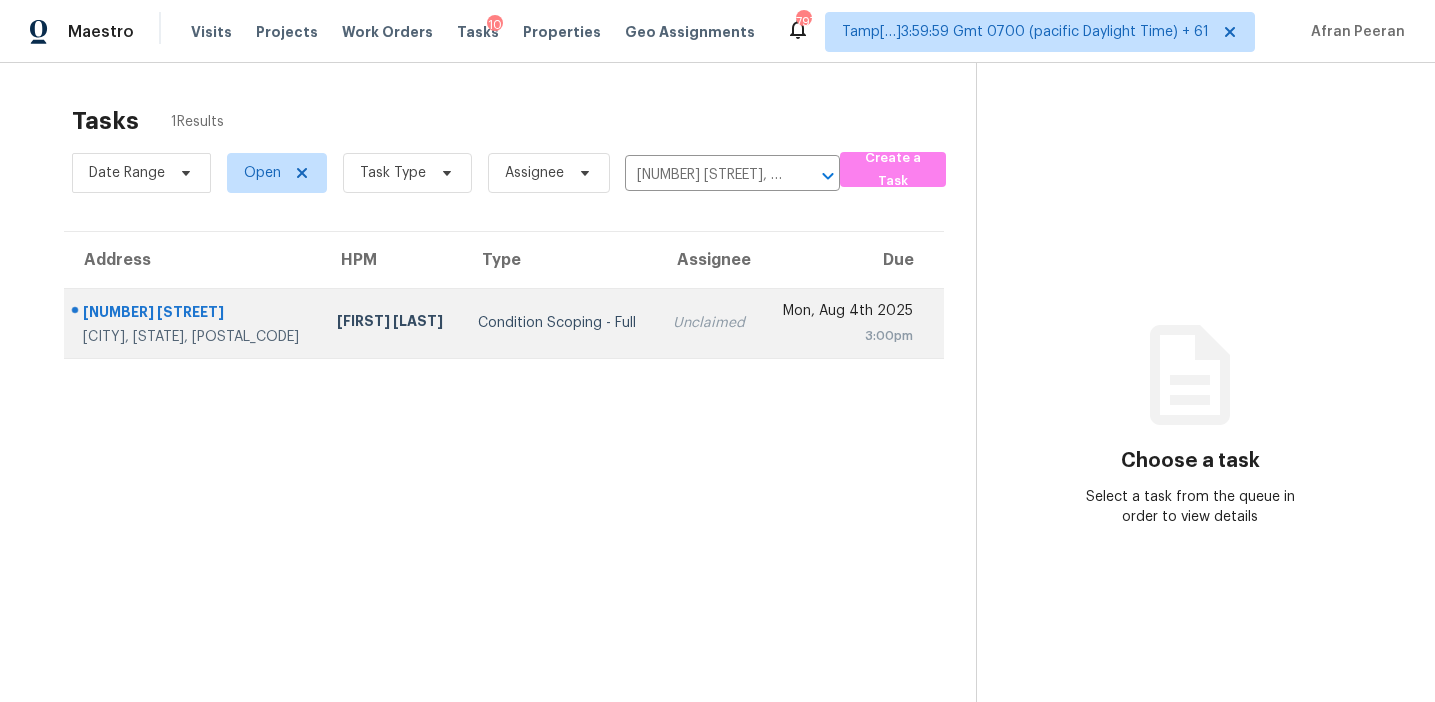 click on "Condition Scoping - Full" at bounding box center (559, 323) 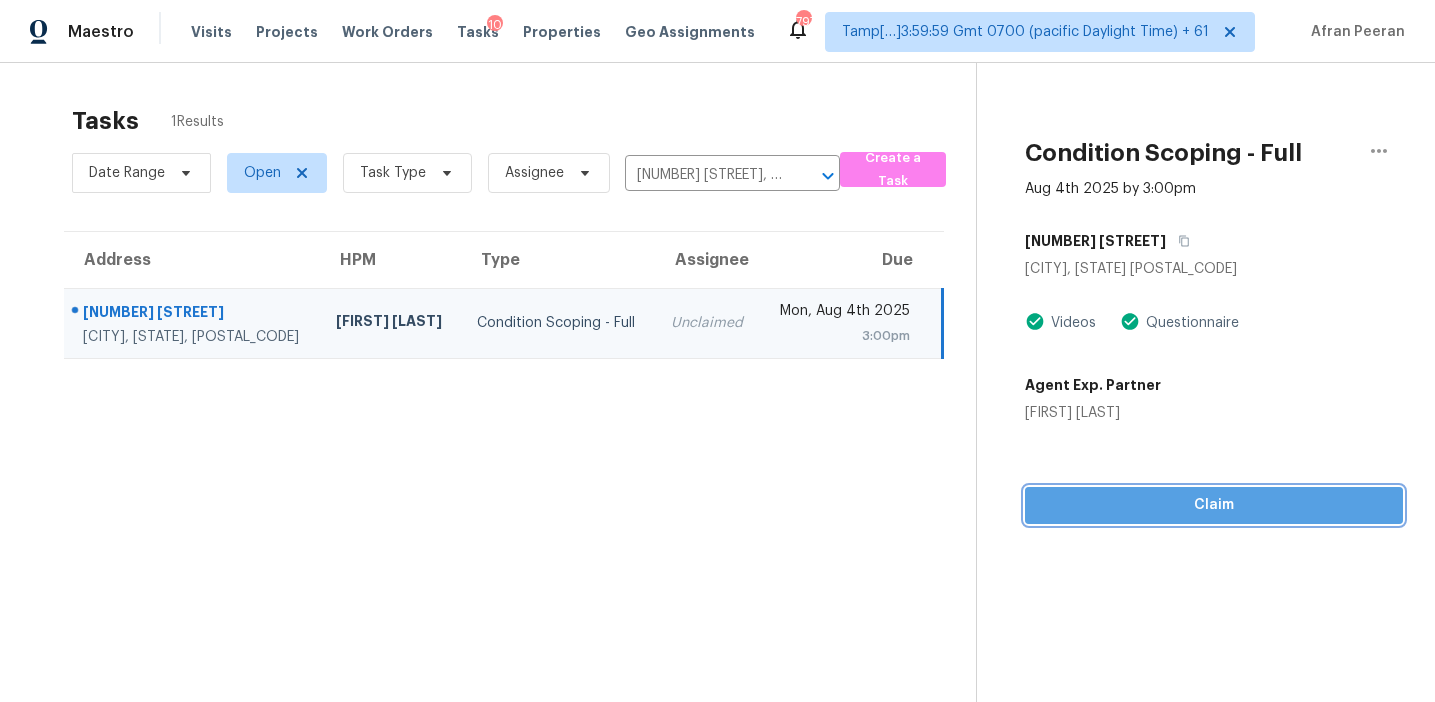 click on "Claim" at bounding box center [1214, 505] 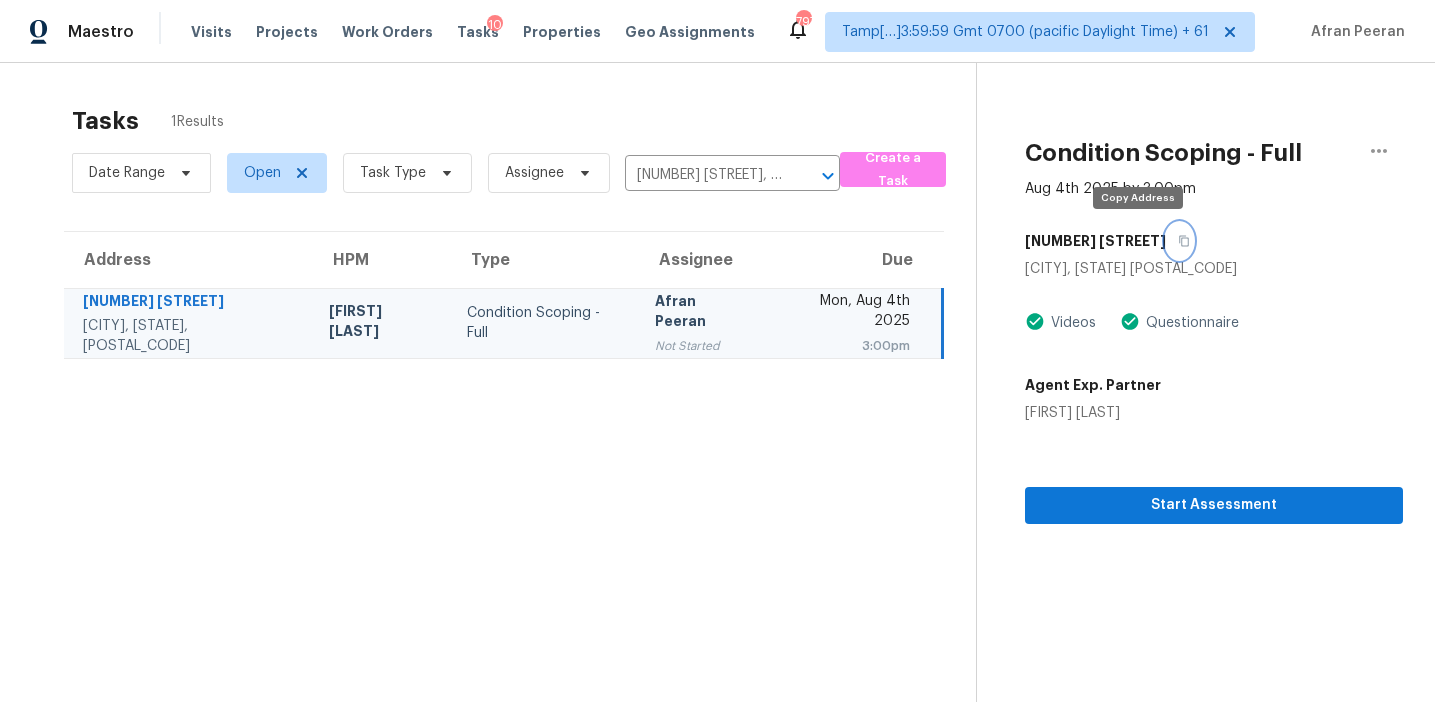 click 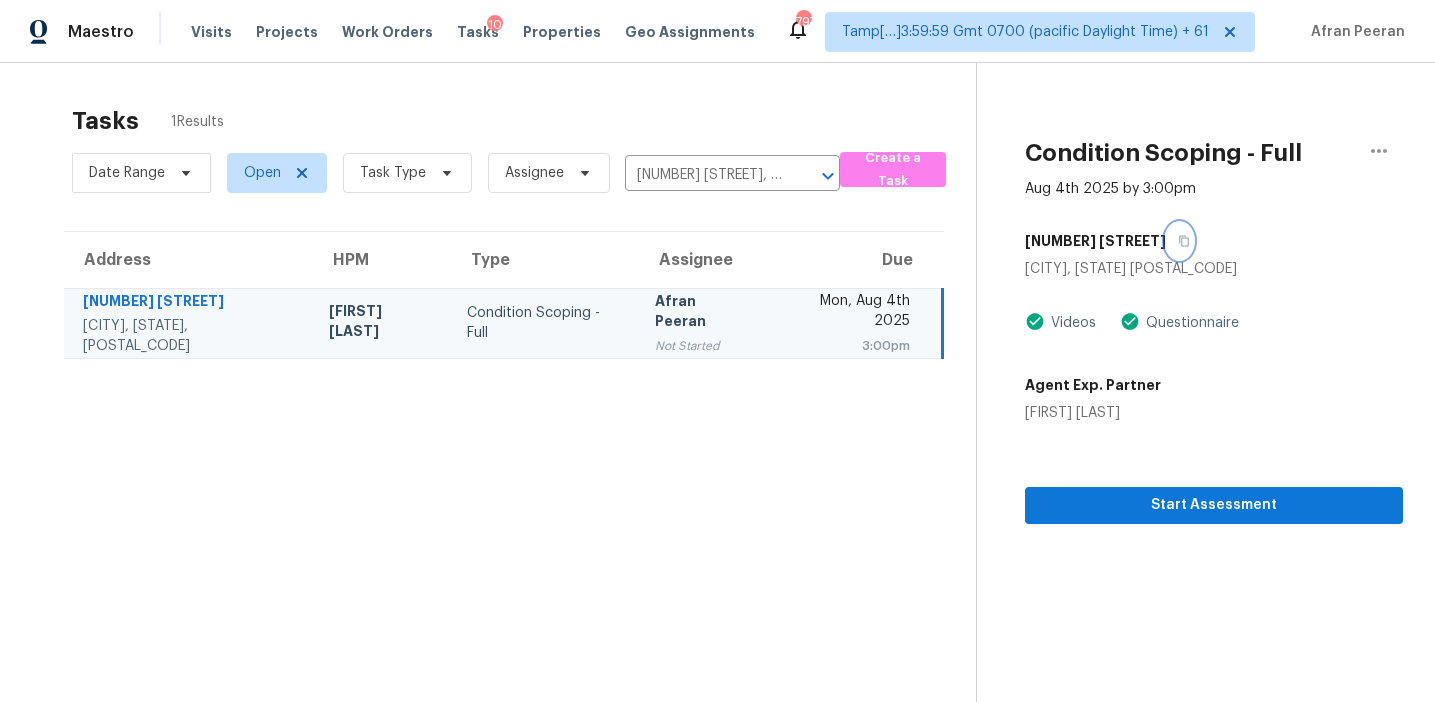 click at bounding box center (1179, 241) 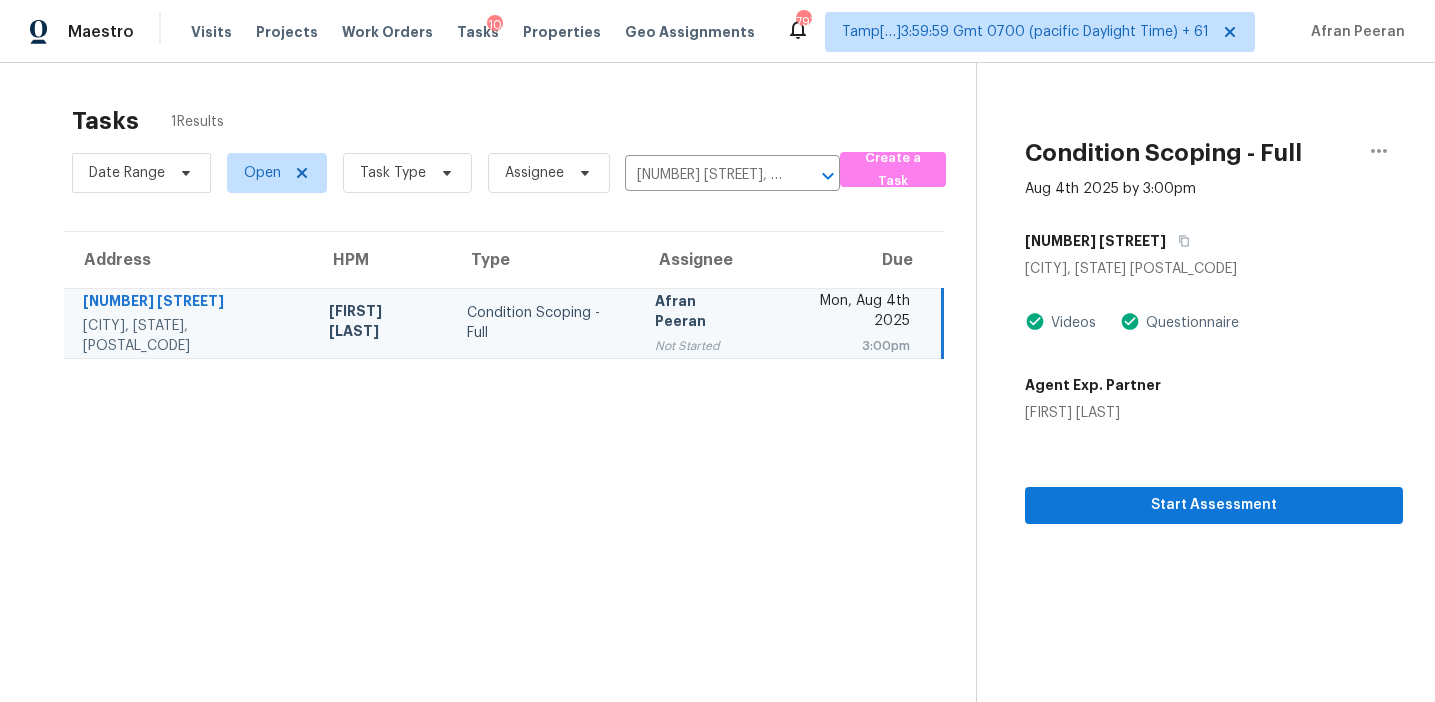 click on "Tasks 1  Results Date Range Open Task Type Assignee 8991 Laurel Dr, Douglasville, GA 30135 ​ Create a Task Address HPM Type Assignee Due 8991 Laurel Dr   Douglasville, GA, 30135 Jaydon Entrekin Condition Scoping - Full Afran Peeran Not Started Mon, Aug 4th 2025 3:00pm" at bounding box center (504, 430) 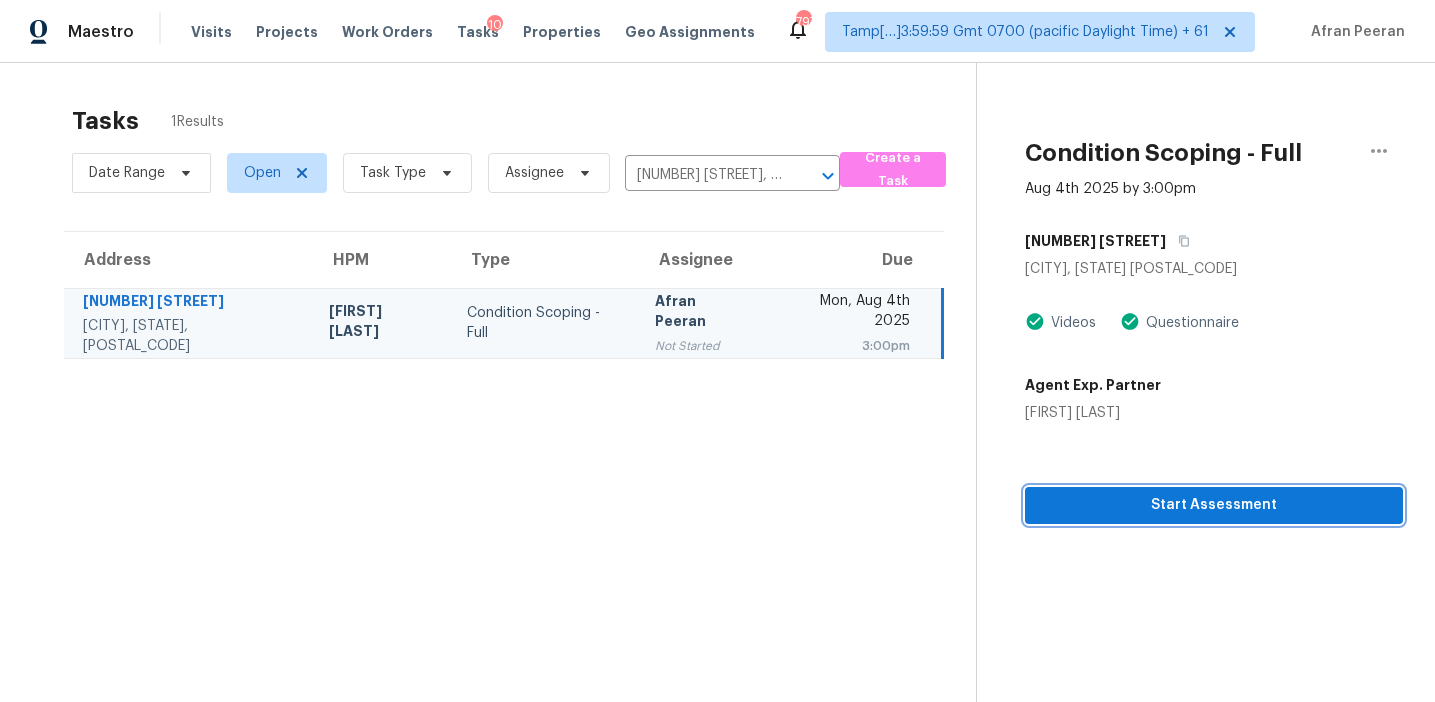 click on "Start Assessment" at bounding box center [1214, 505] 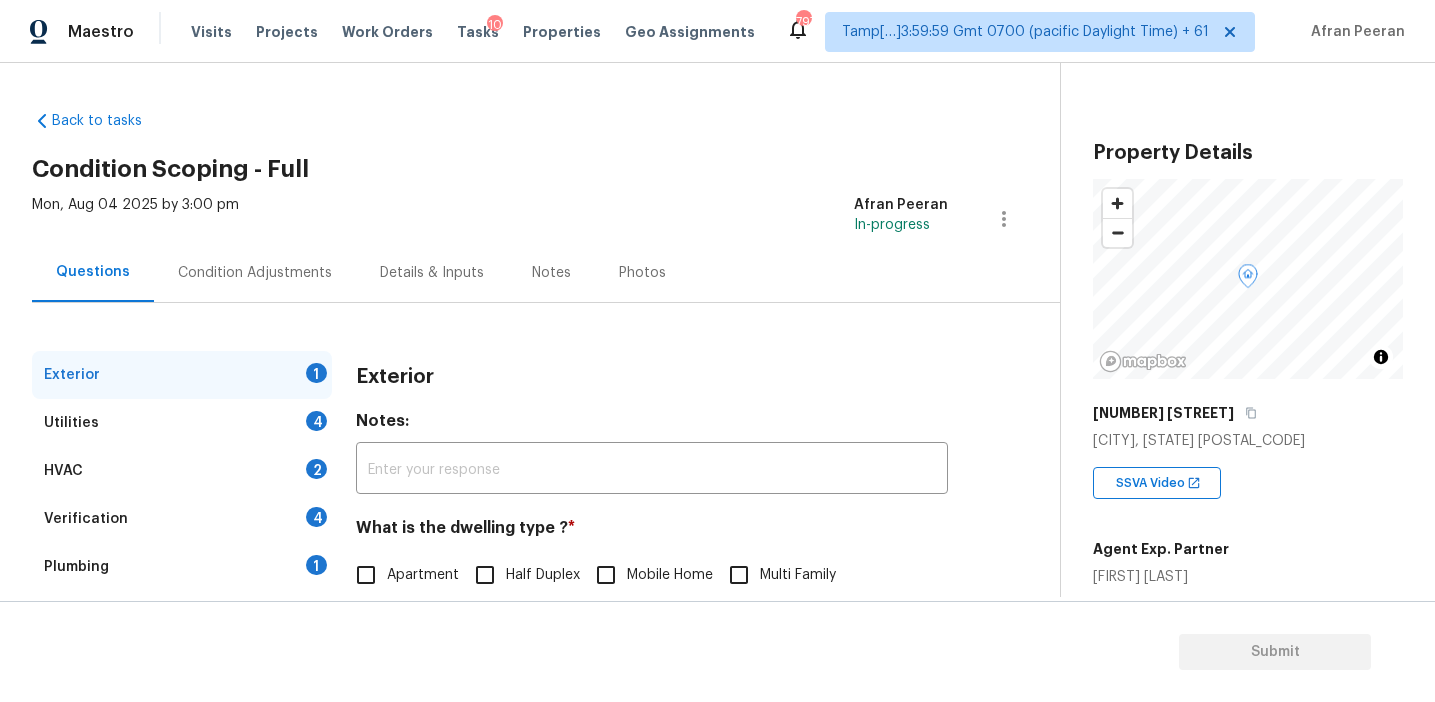 scroll, scrollTop: 261, scrollLeft: 0, axis: vertical 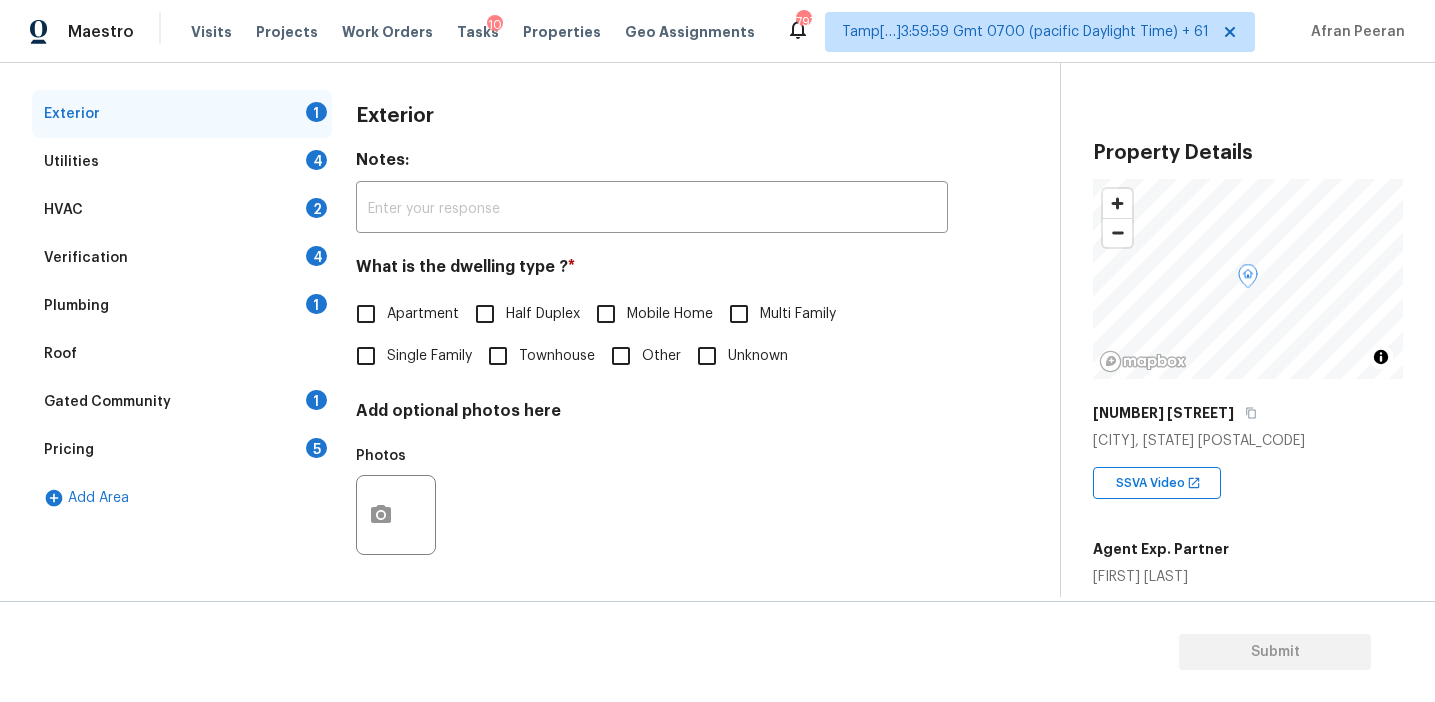 click on "Pricing 5" at bounding box center (182, 450) 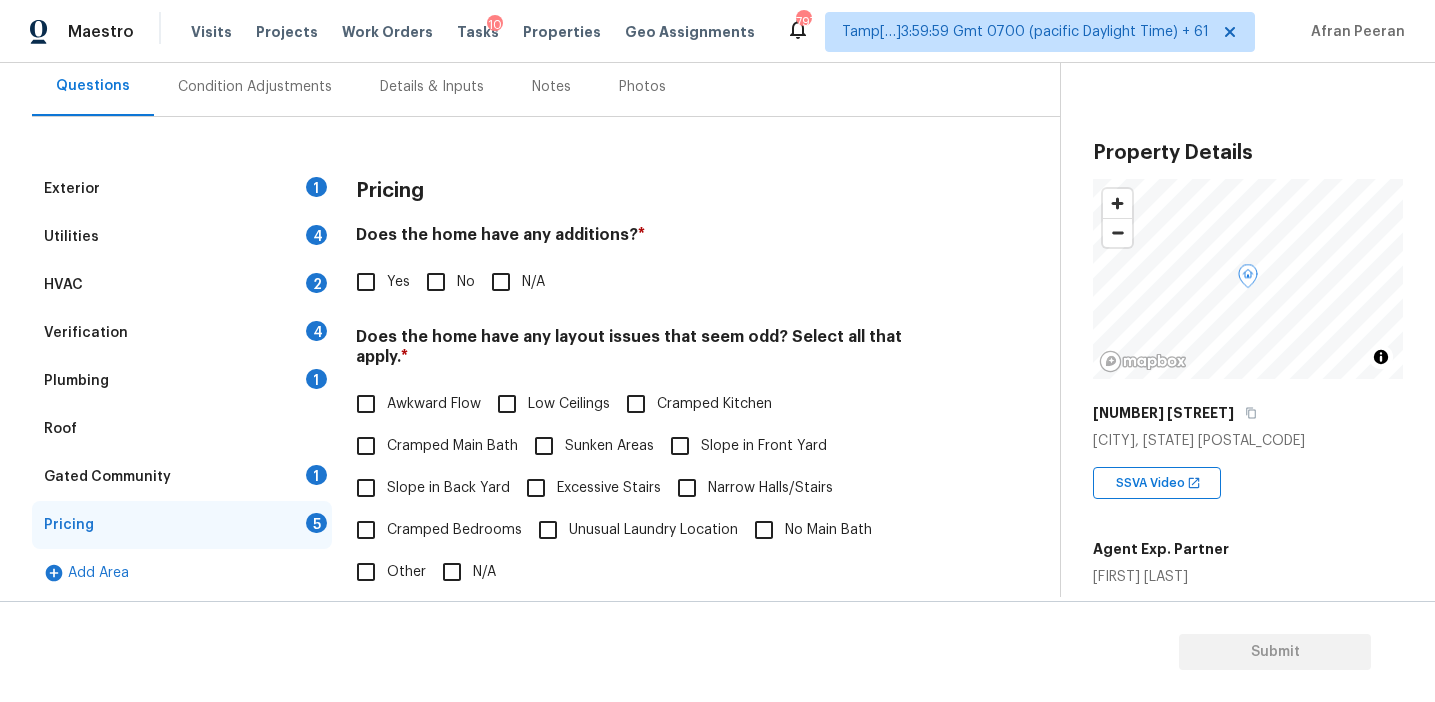 scroll, scrollTop: 187, scrollLeft: 0, axis: vertical 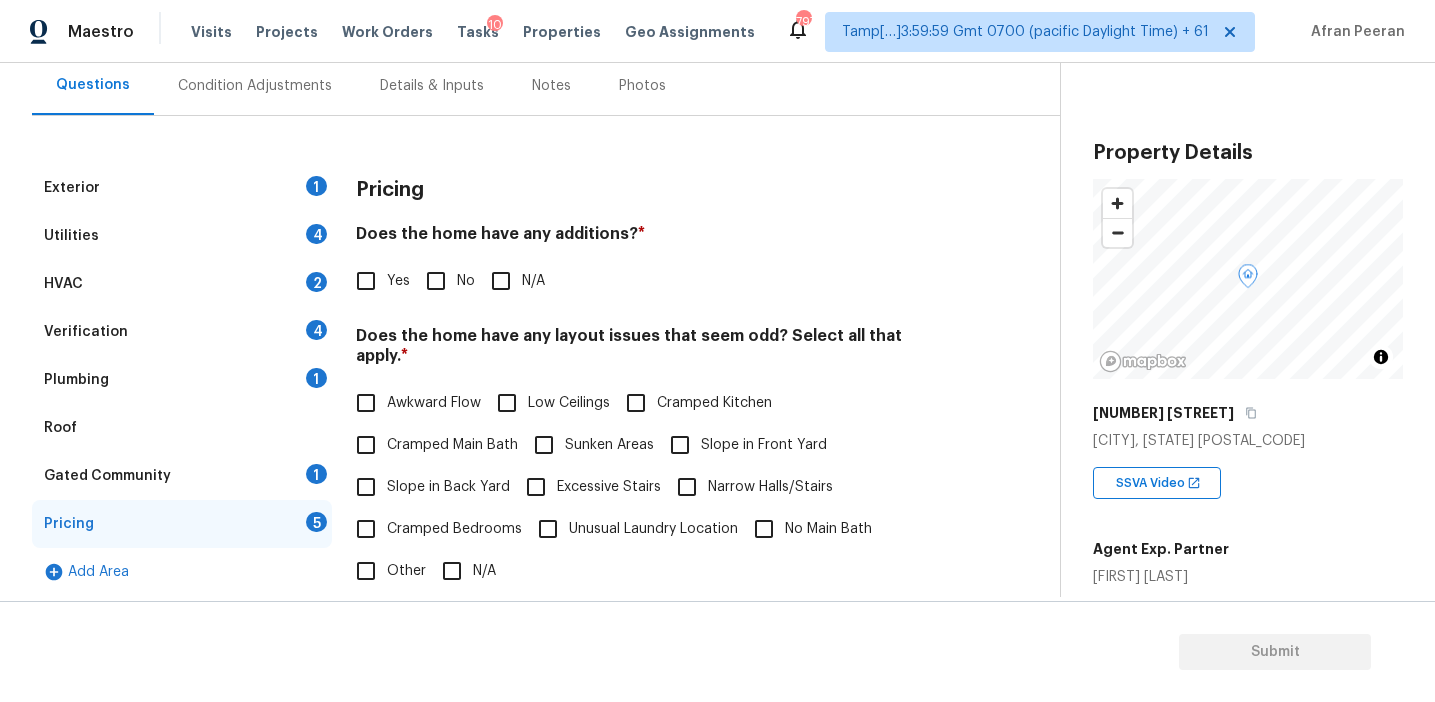 click on "Does the home have any additions?  * Yes No N/A" at bounding box center [652, 263] 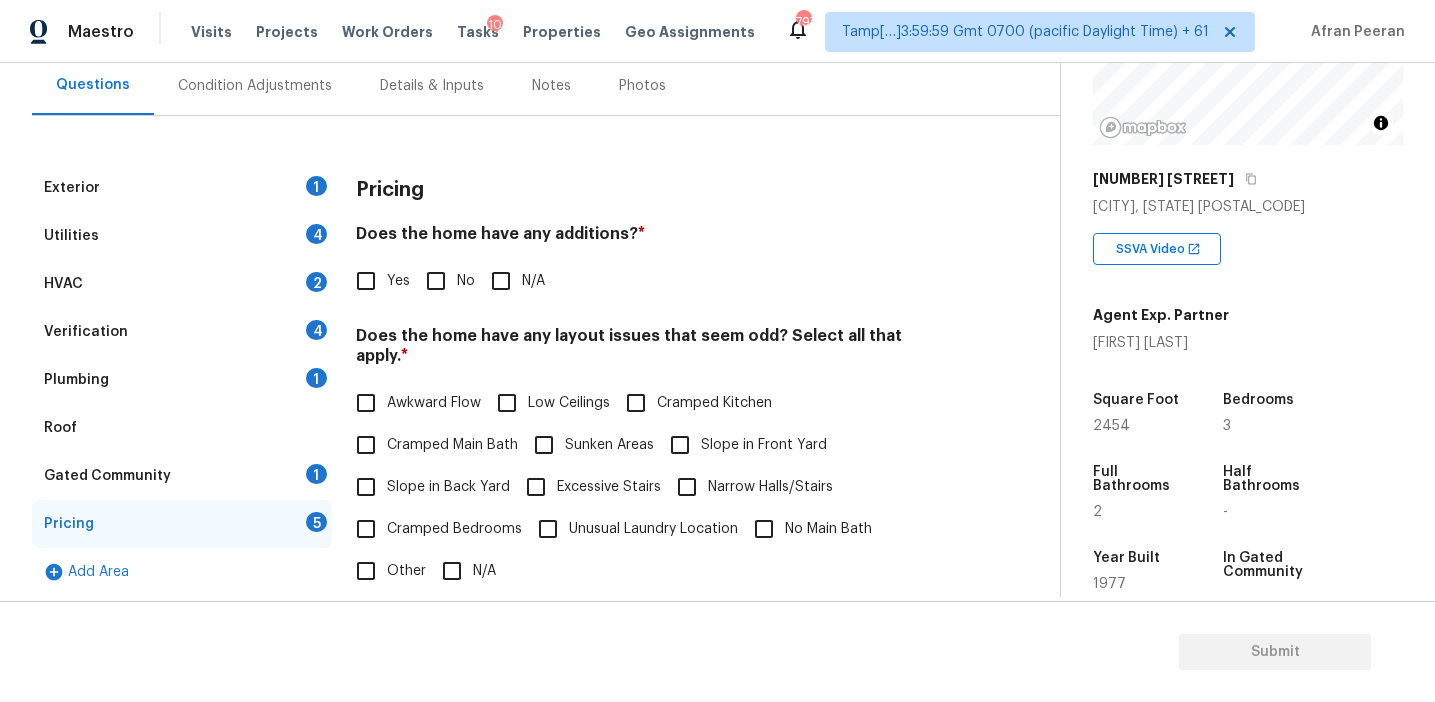 scroll, scrollTop: 257, scrollLeft: 0, axis: vertical 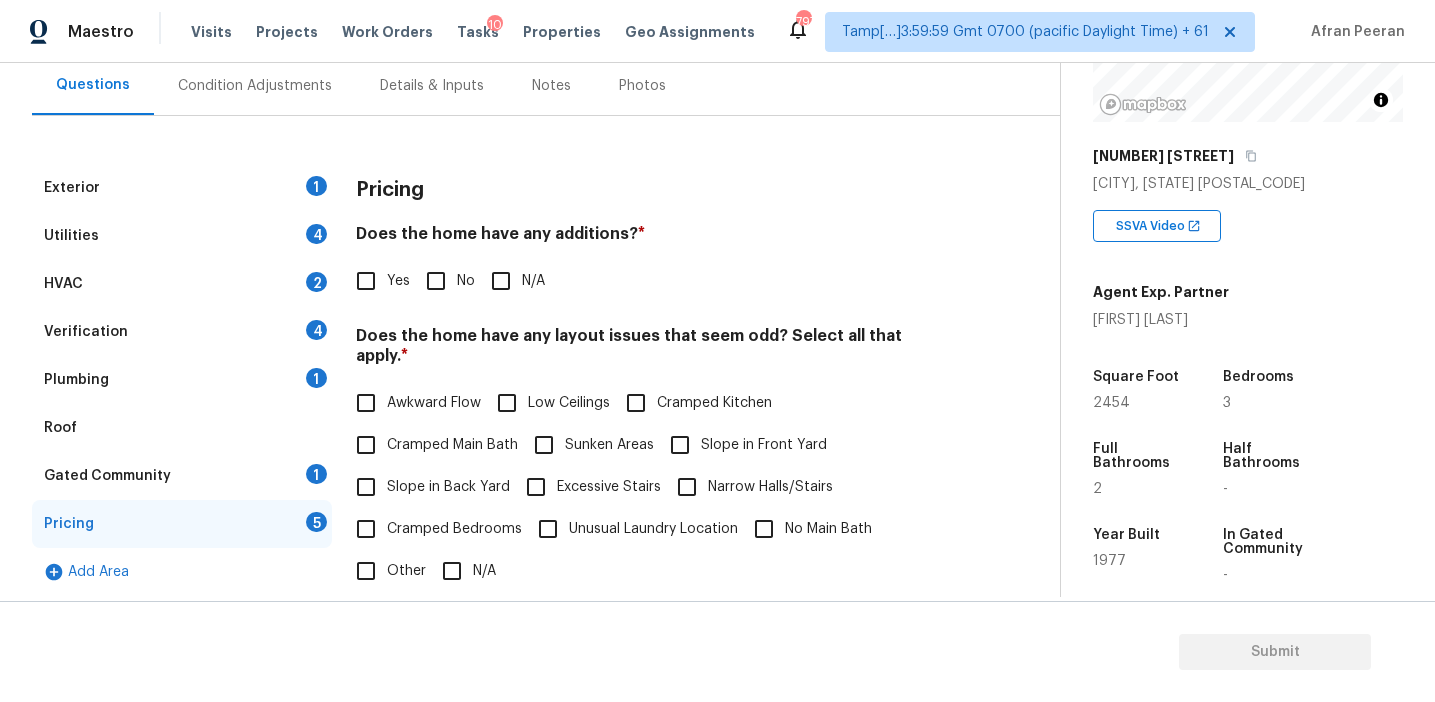 click on "Does the home have any additions?  *" at bounding box center [652, 238] 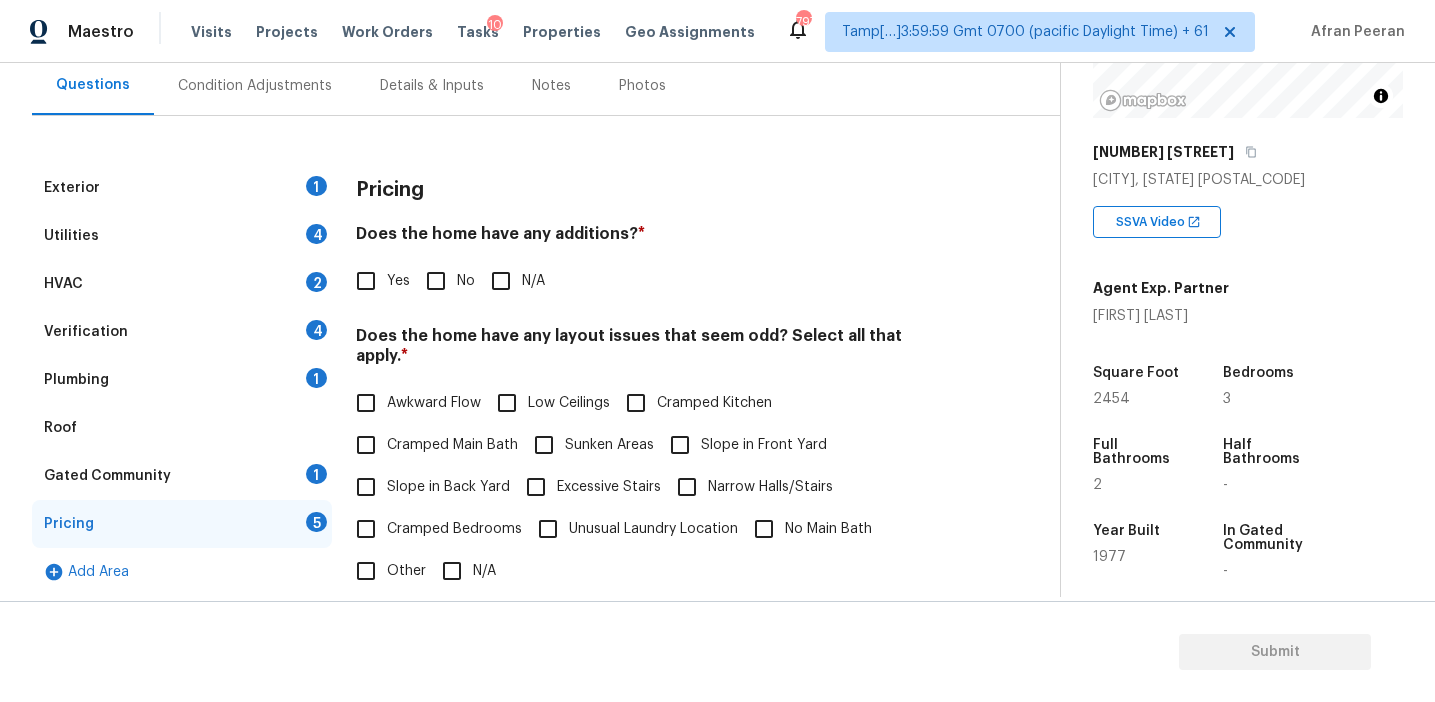 scroll, scrollTop: 265, scrollLeft: 0, axis: vertical 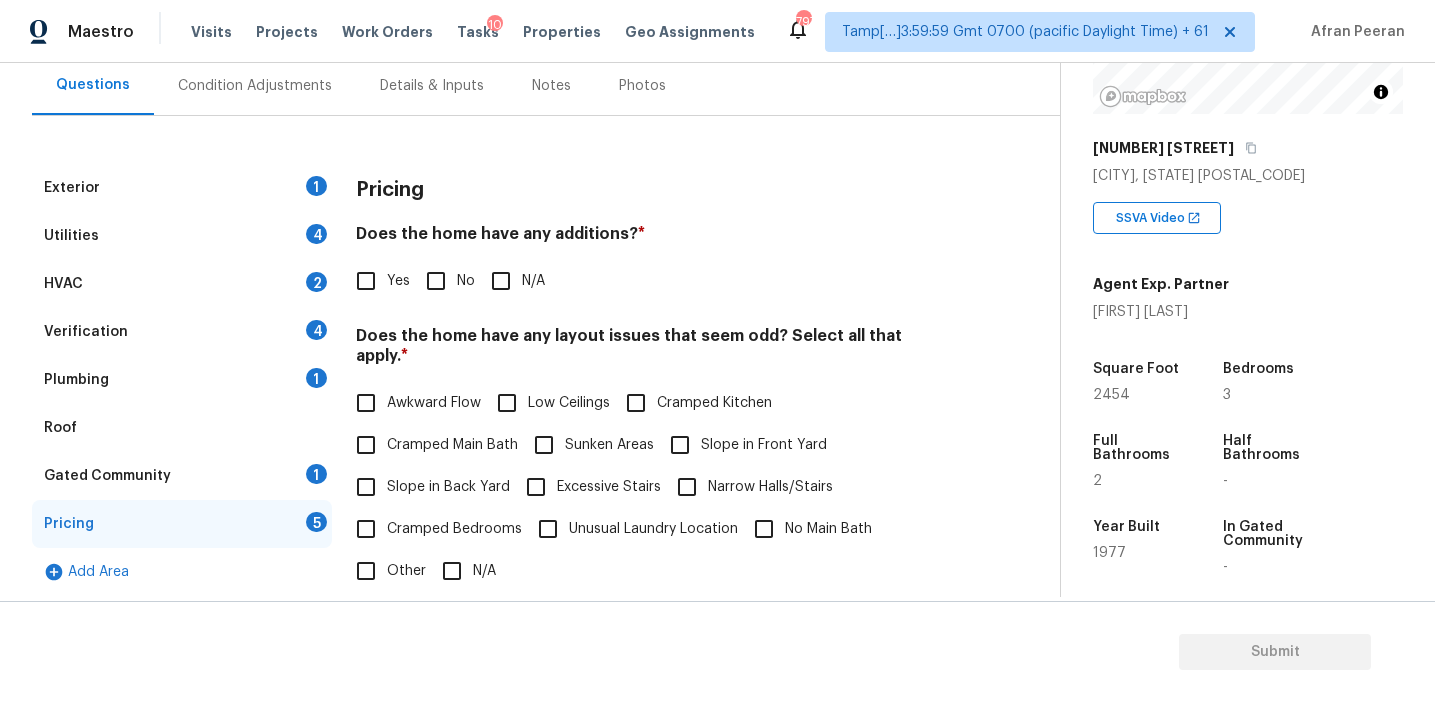 click on "Does the home have any additions?  *" at bounding box center (652, 238) 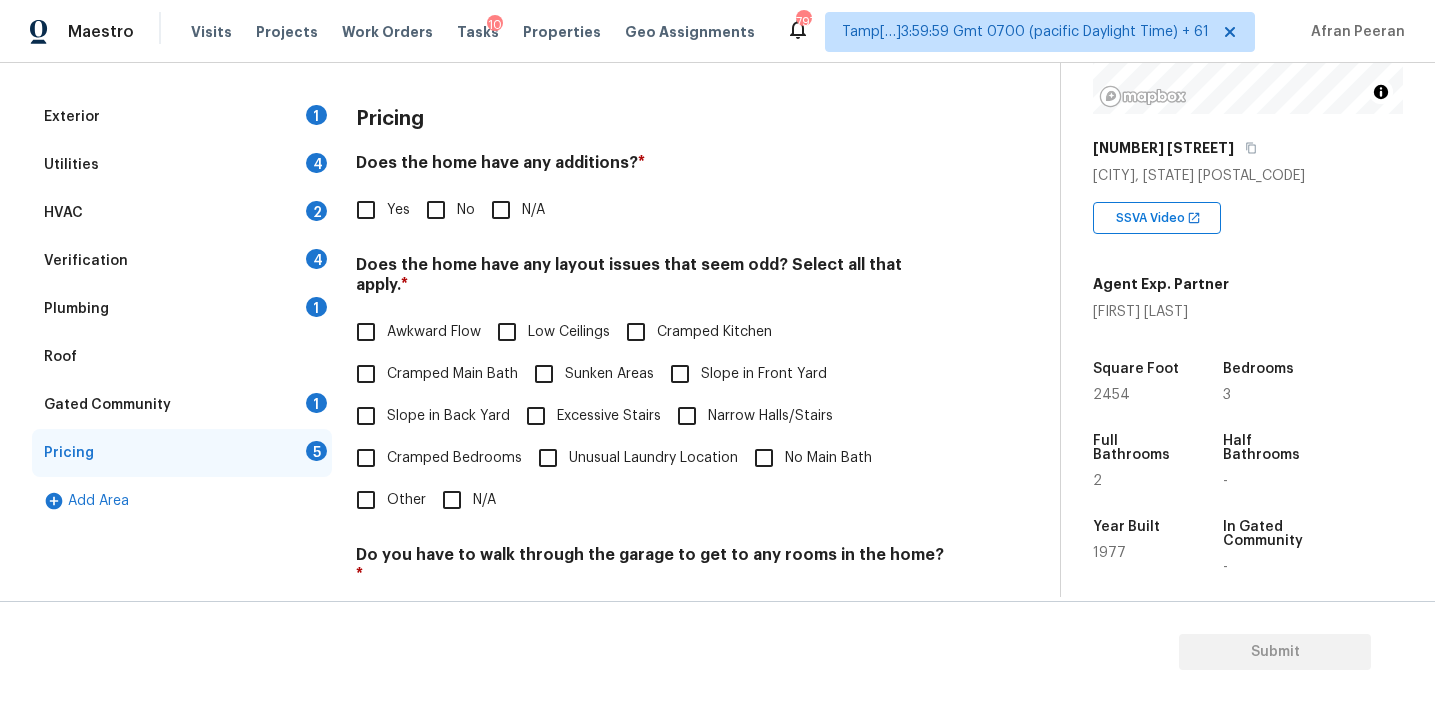 scroll, scrollTop: 324, scrollLeft: 0, axis: vertical 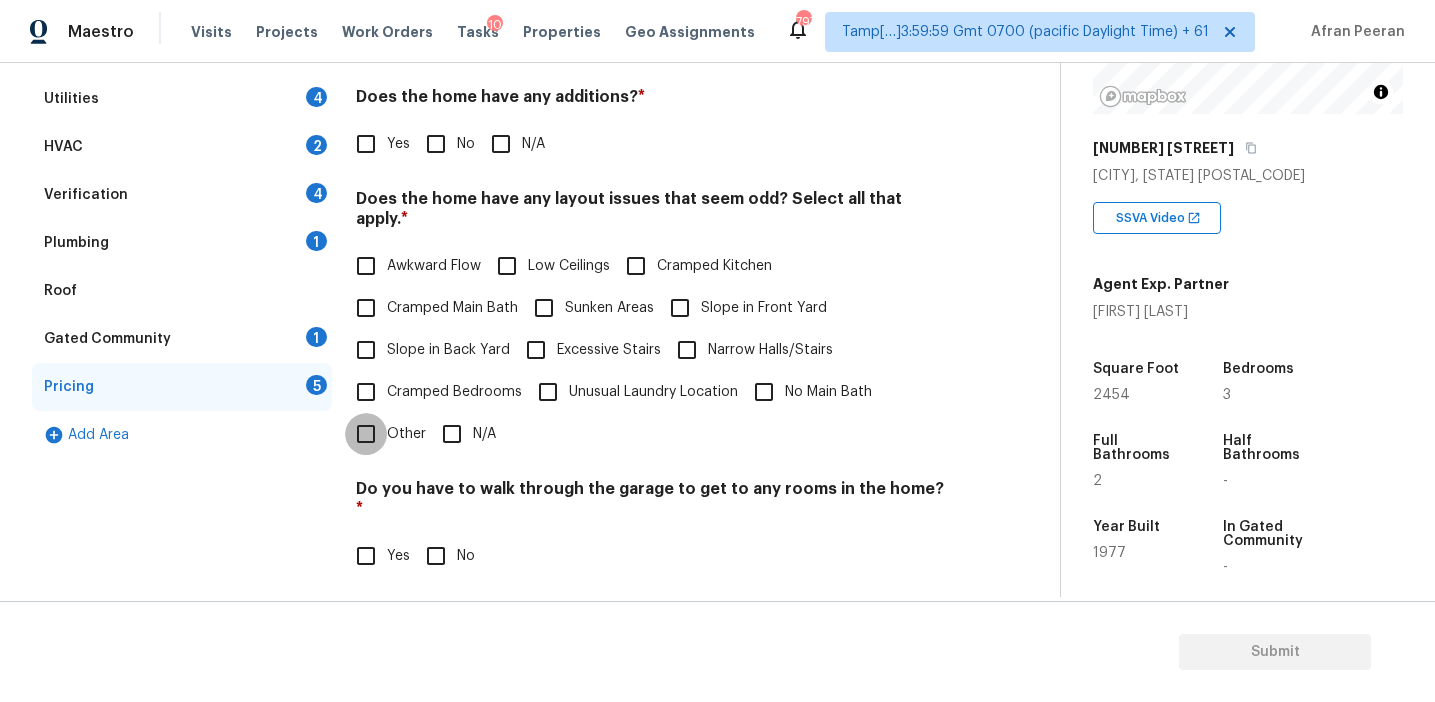 click on "Other" at bounding box center (366, 434) 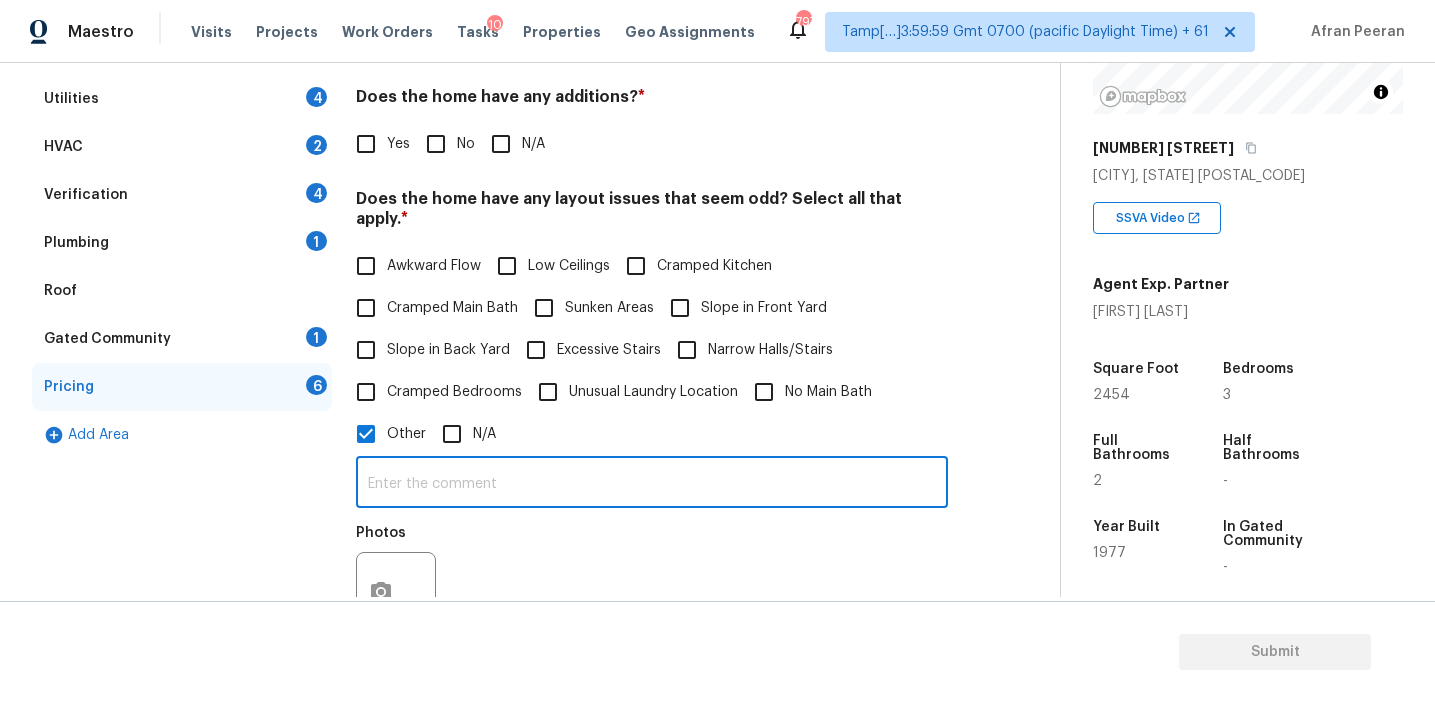 click at bounding box center [652, 484] 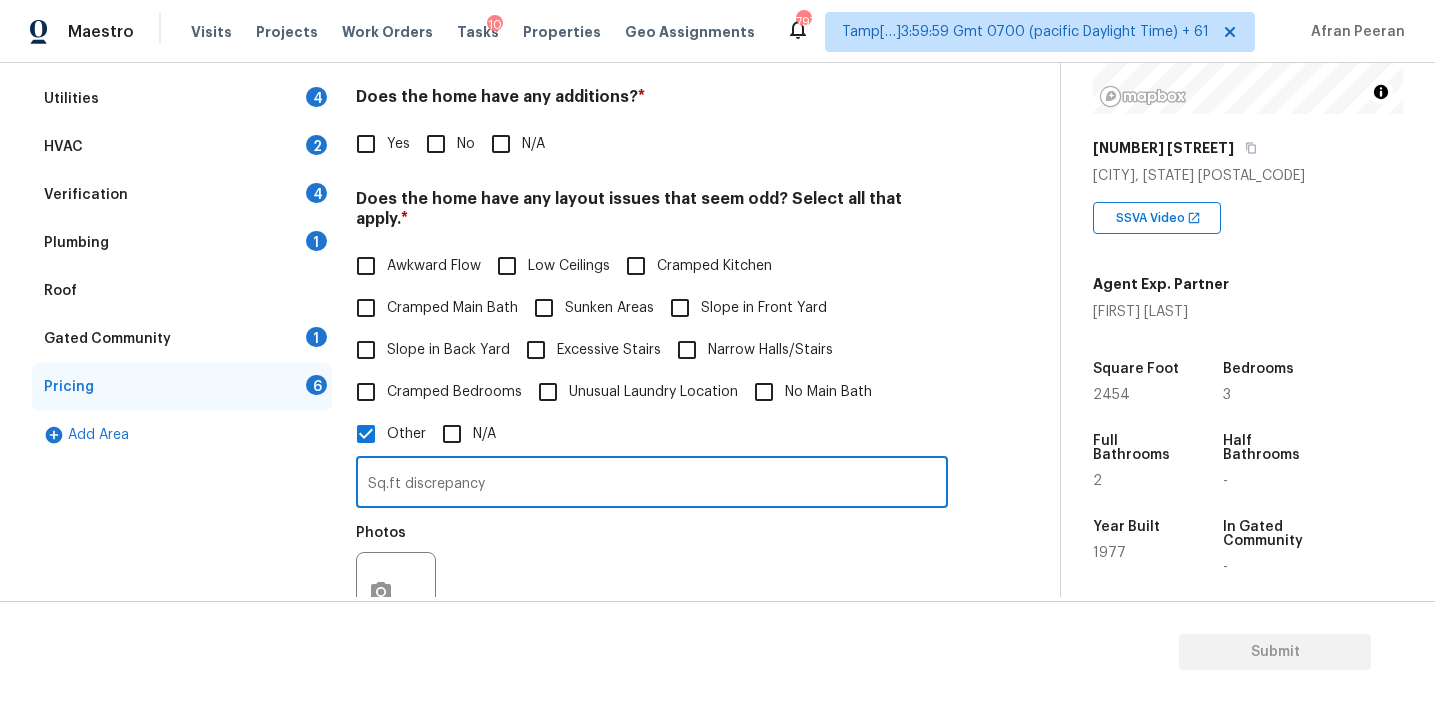 type on "Sq.ft discrepancy" 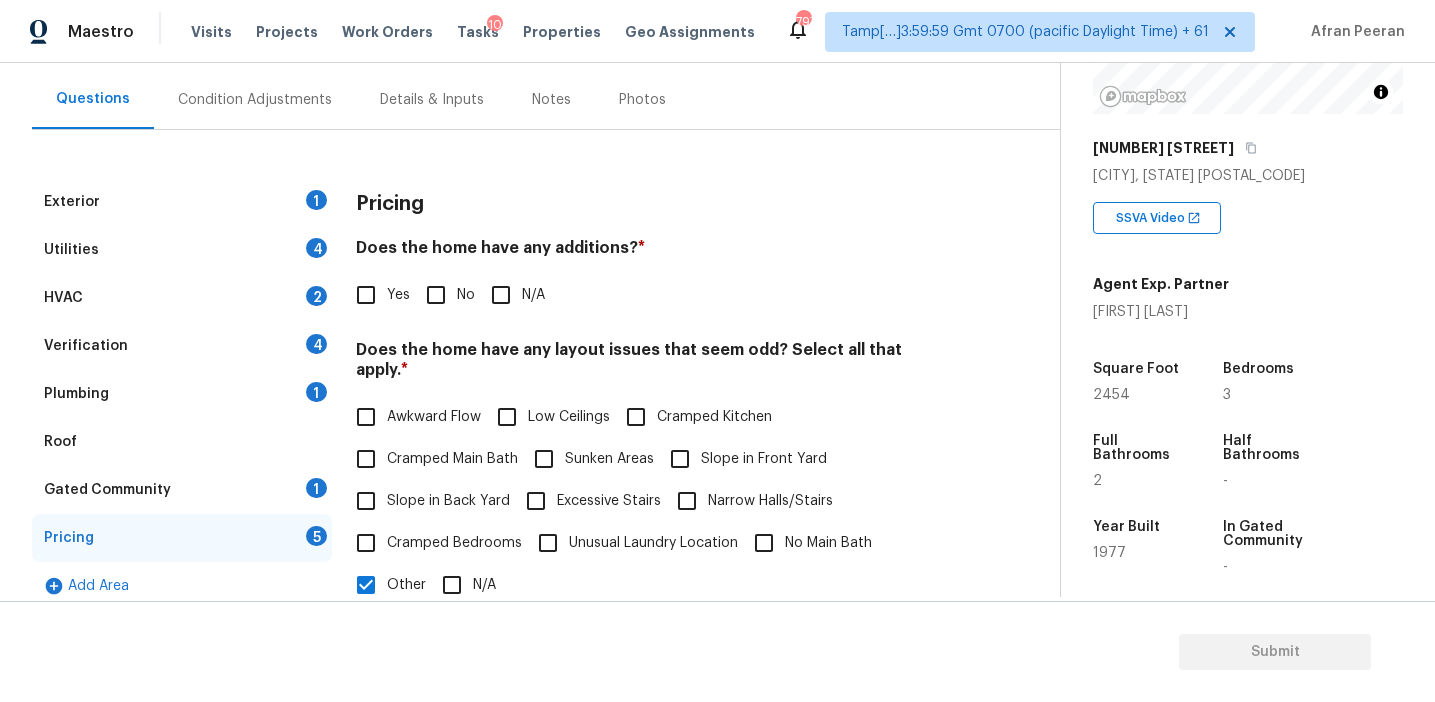 scroll, scrollTop: 176, scrollLeft: 0, axis: vertical 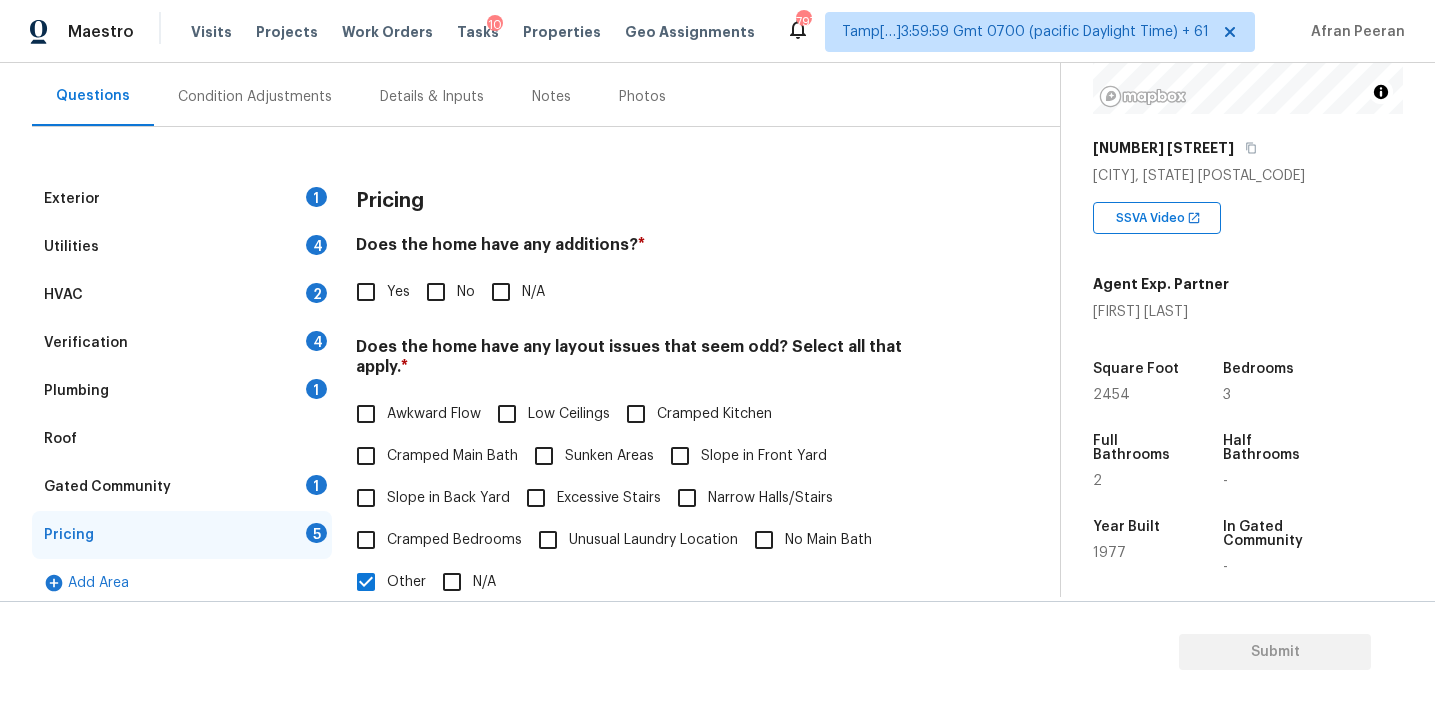 click on "Pricing" at bounding box center (652, 201) 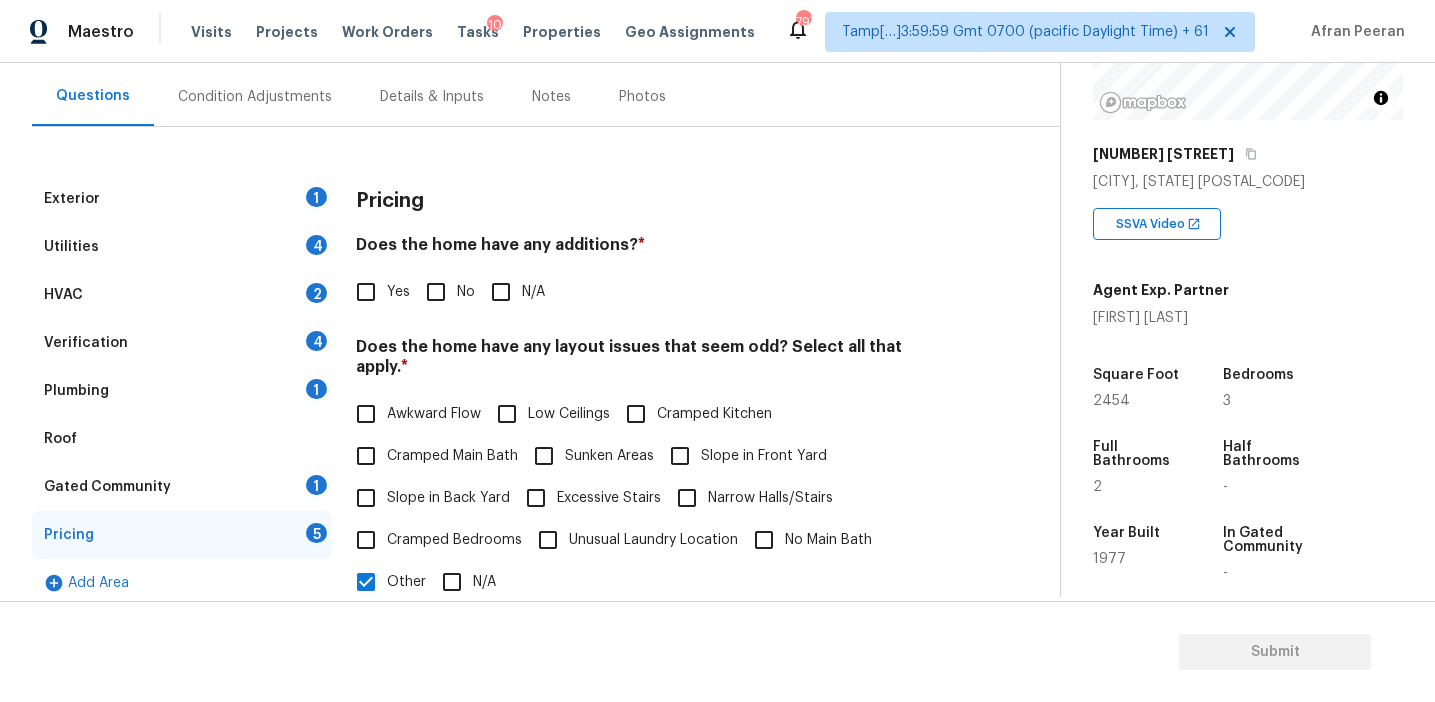 scroll, scrollTop: 259, scrollLeft: 0, axis: vertical 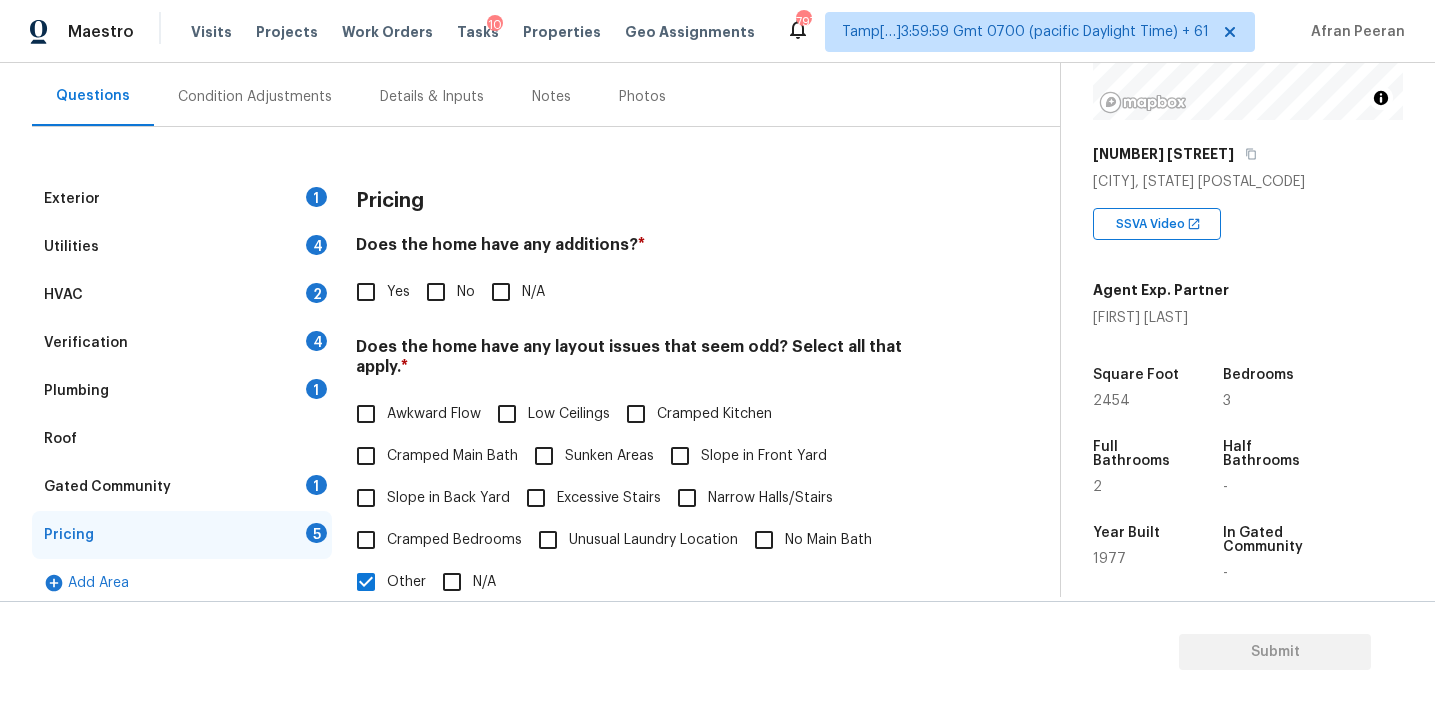 click on "Condition Adjustments" at bounding box center [255, 96] 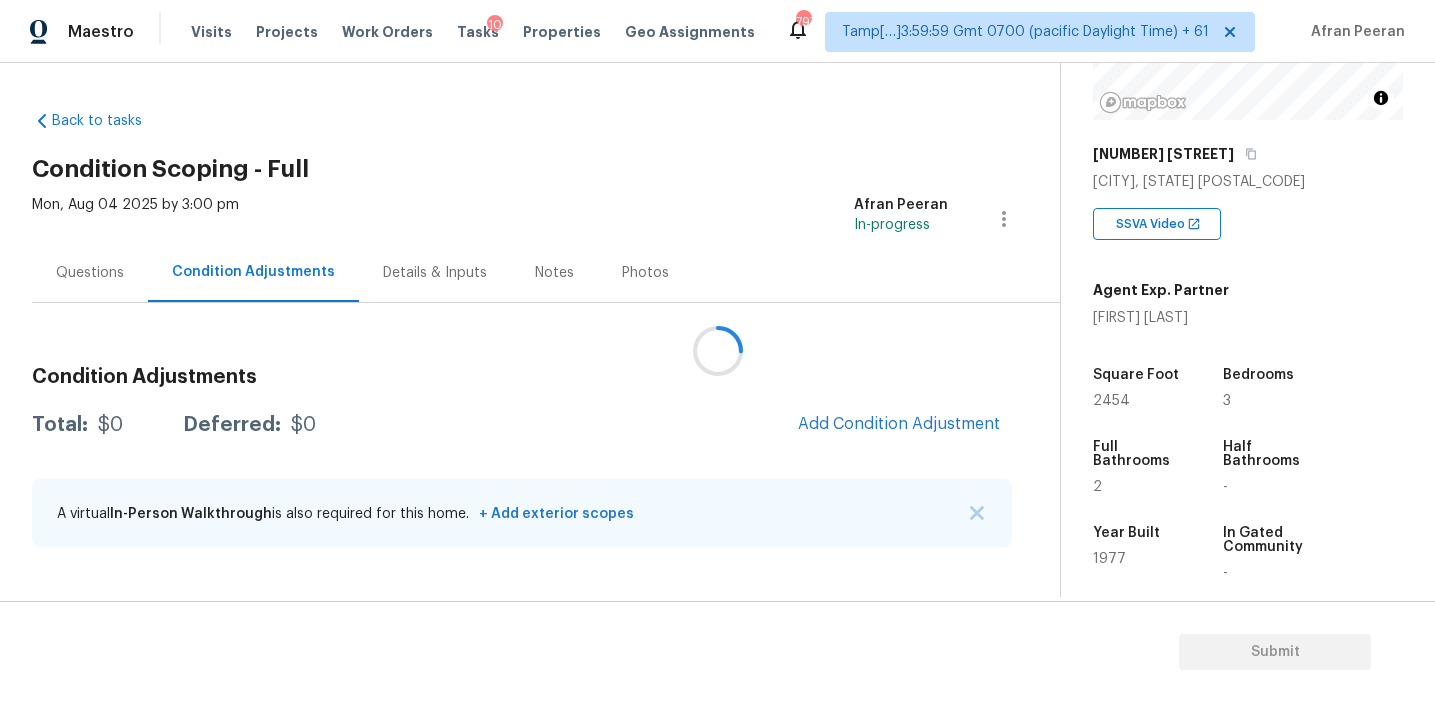 scroll, scrollTop: 0, scrollLeft: 0, axis: both 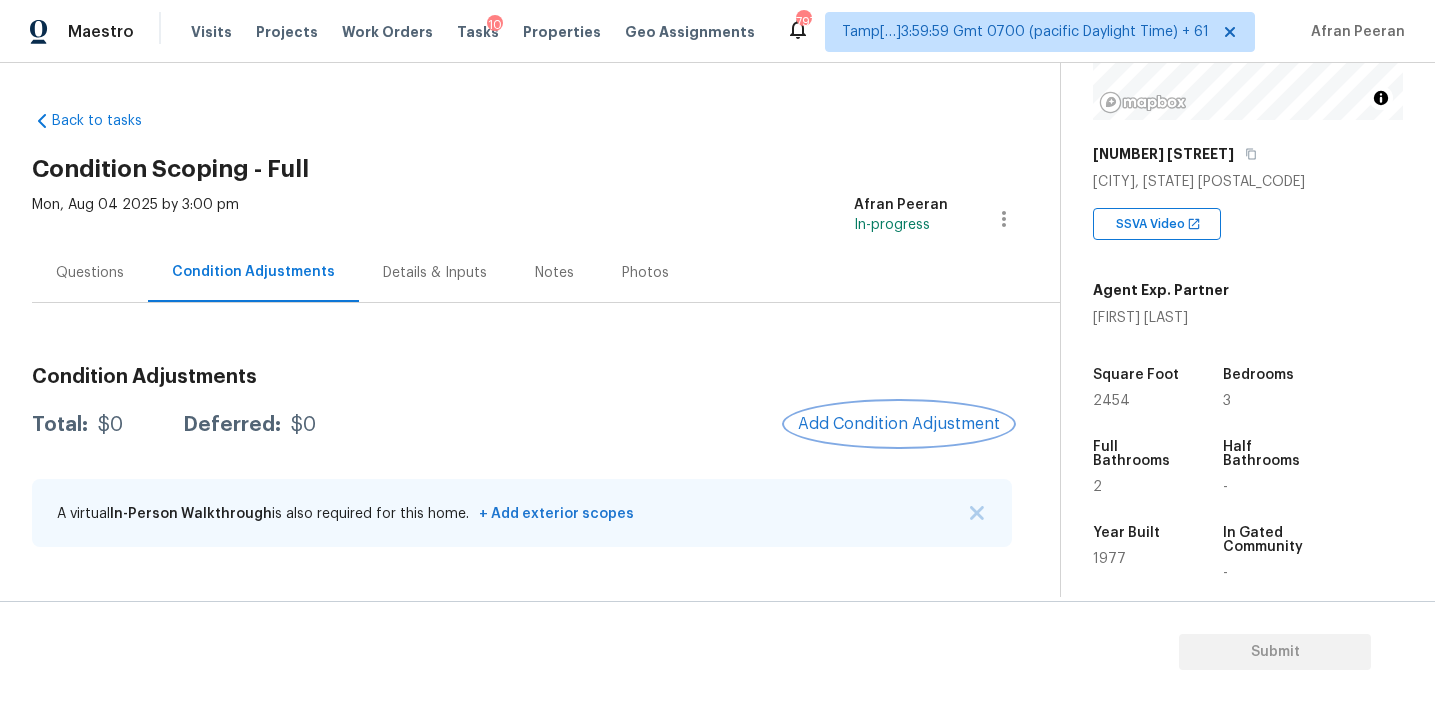click on "Add Condition Adjustment" at bounding box center [899, 424] 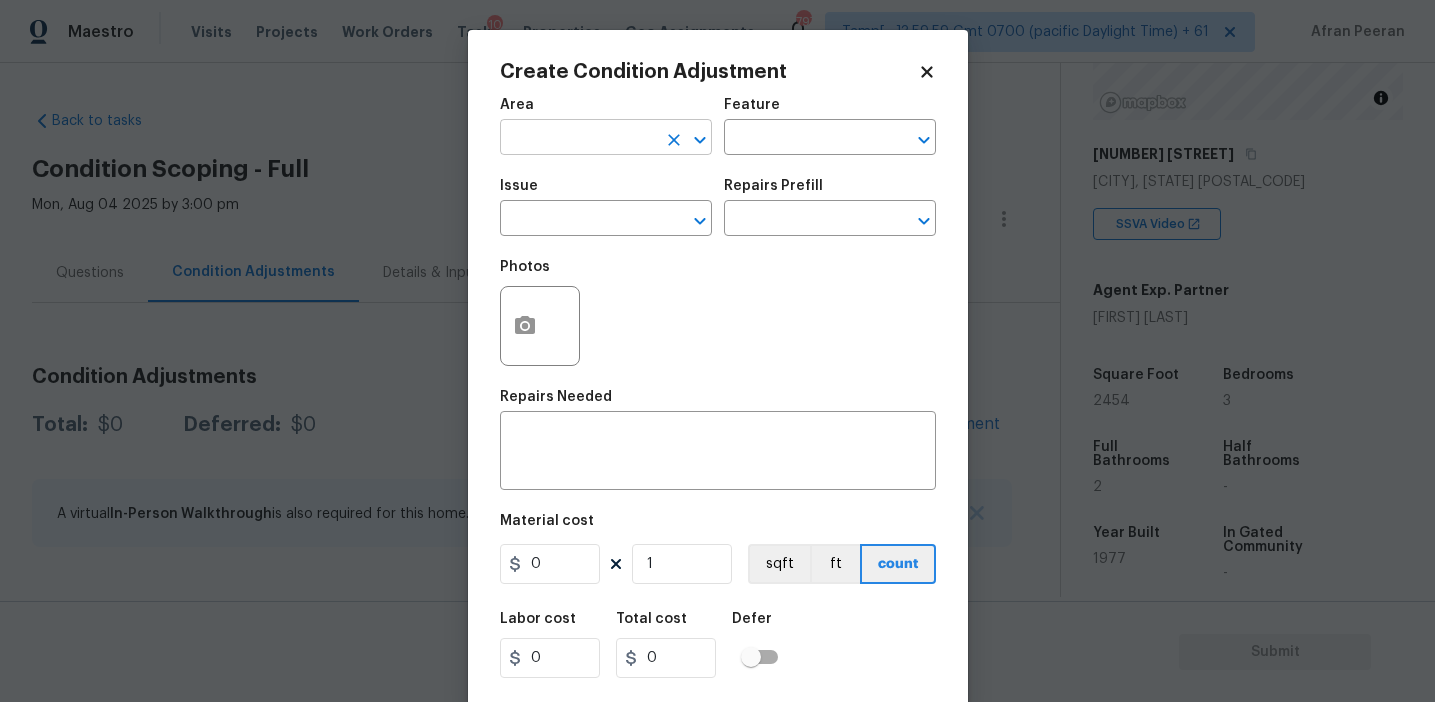 click at bounding box center (578, 139) 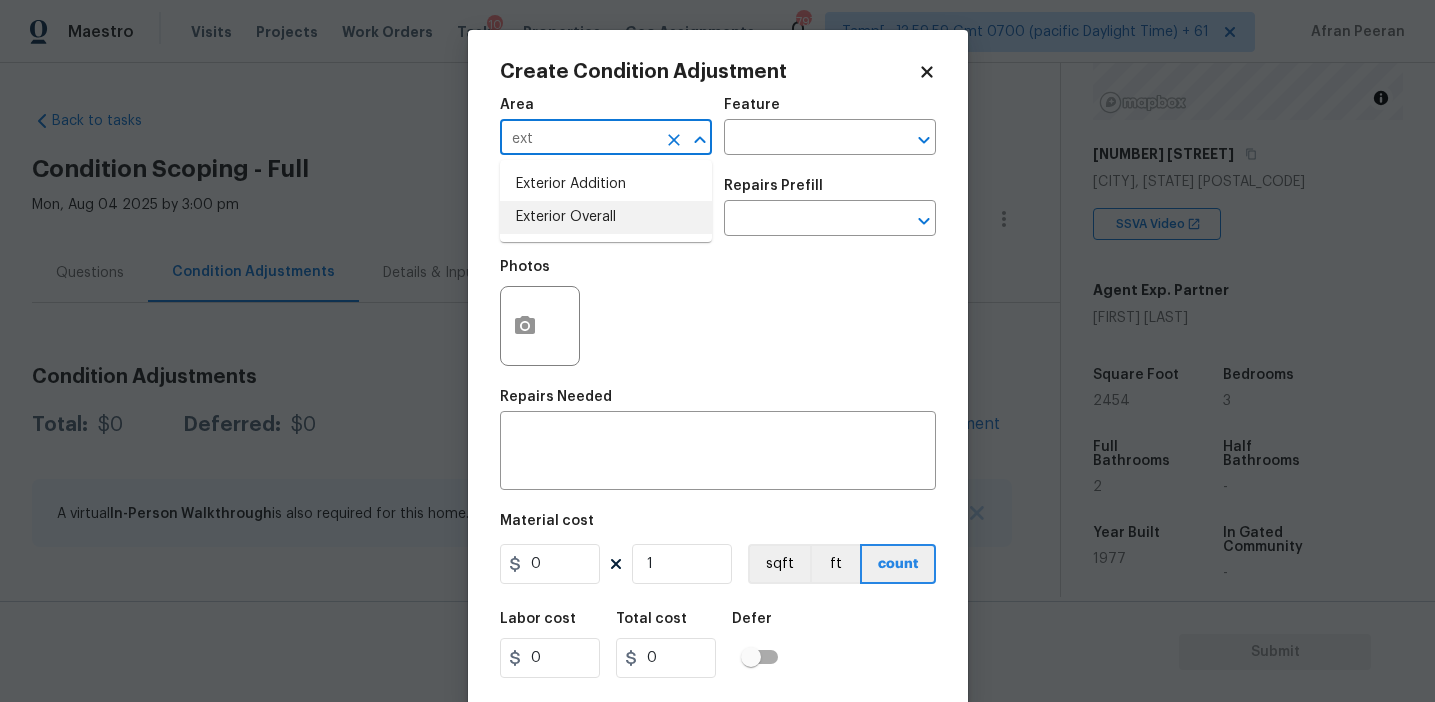 click on "Exterior Overall" at bounding box center [606, 217] 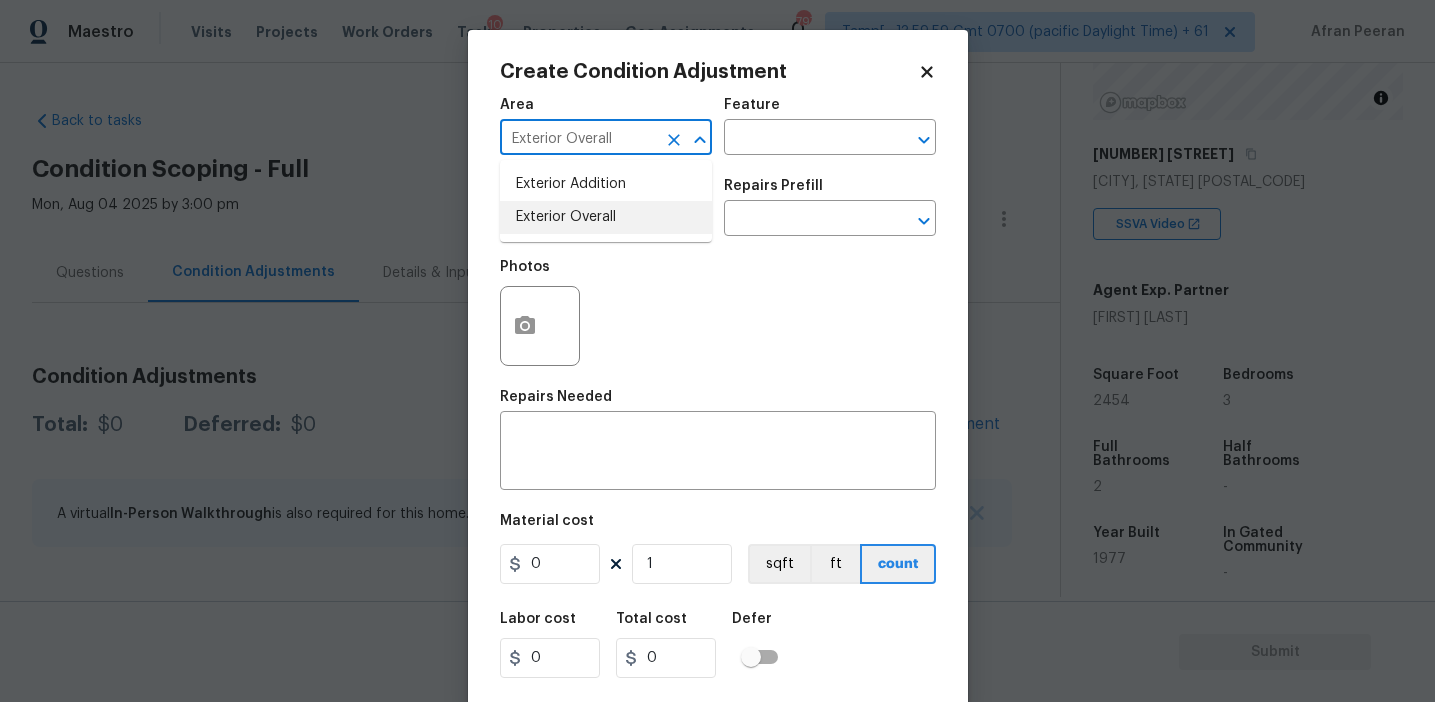 type on "Exterior Overall" 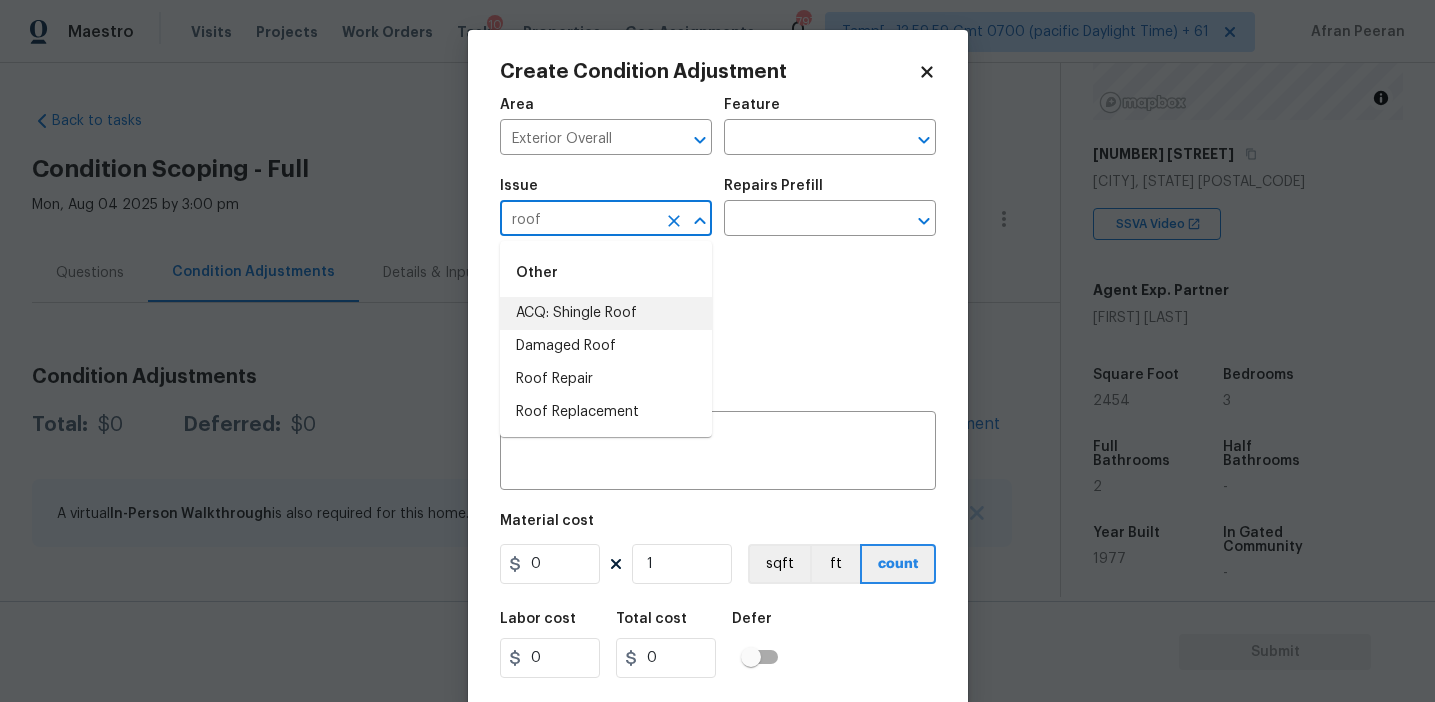 click on "ACQ: Shingle Roof" at bounding box center [606, 313] 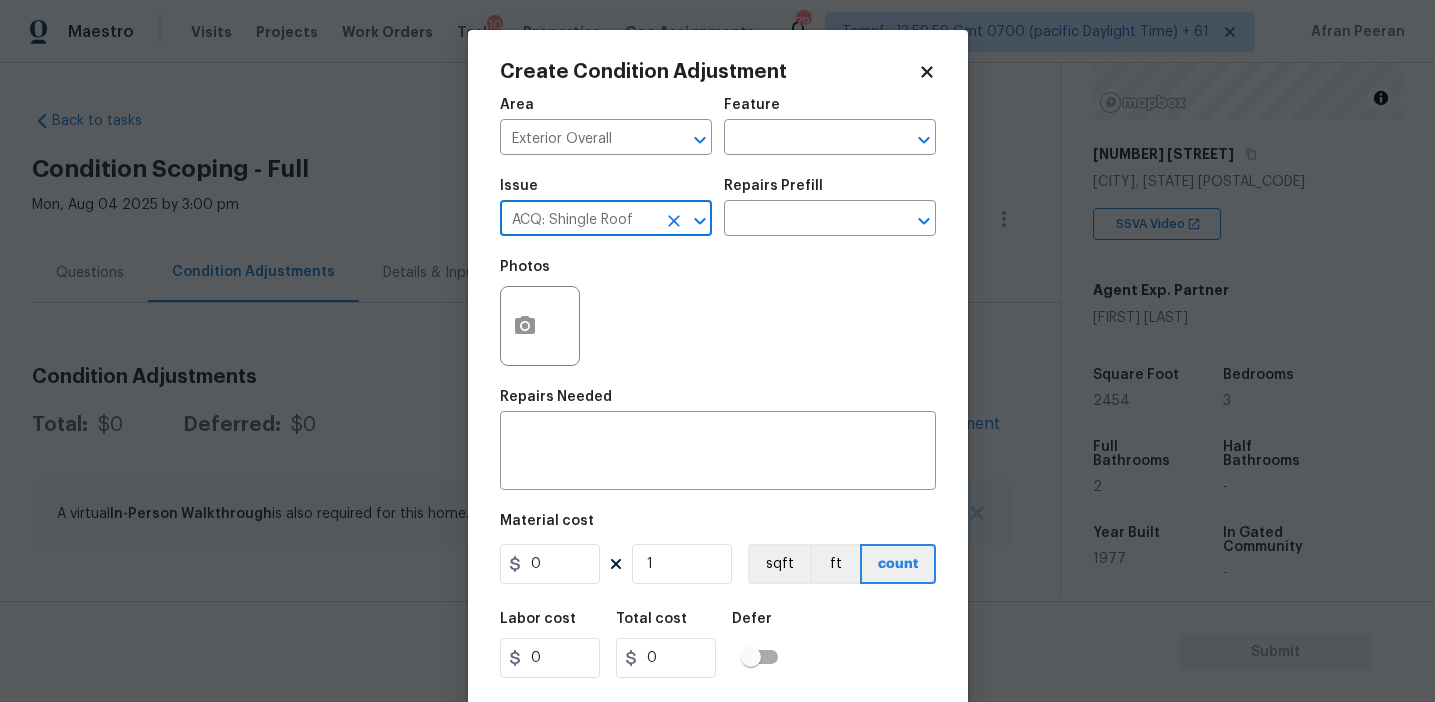 type on "ACQ: Shingle Roof" 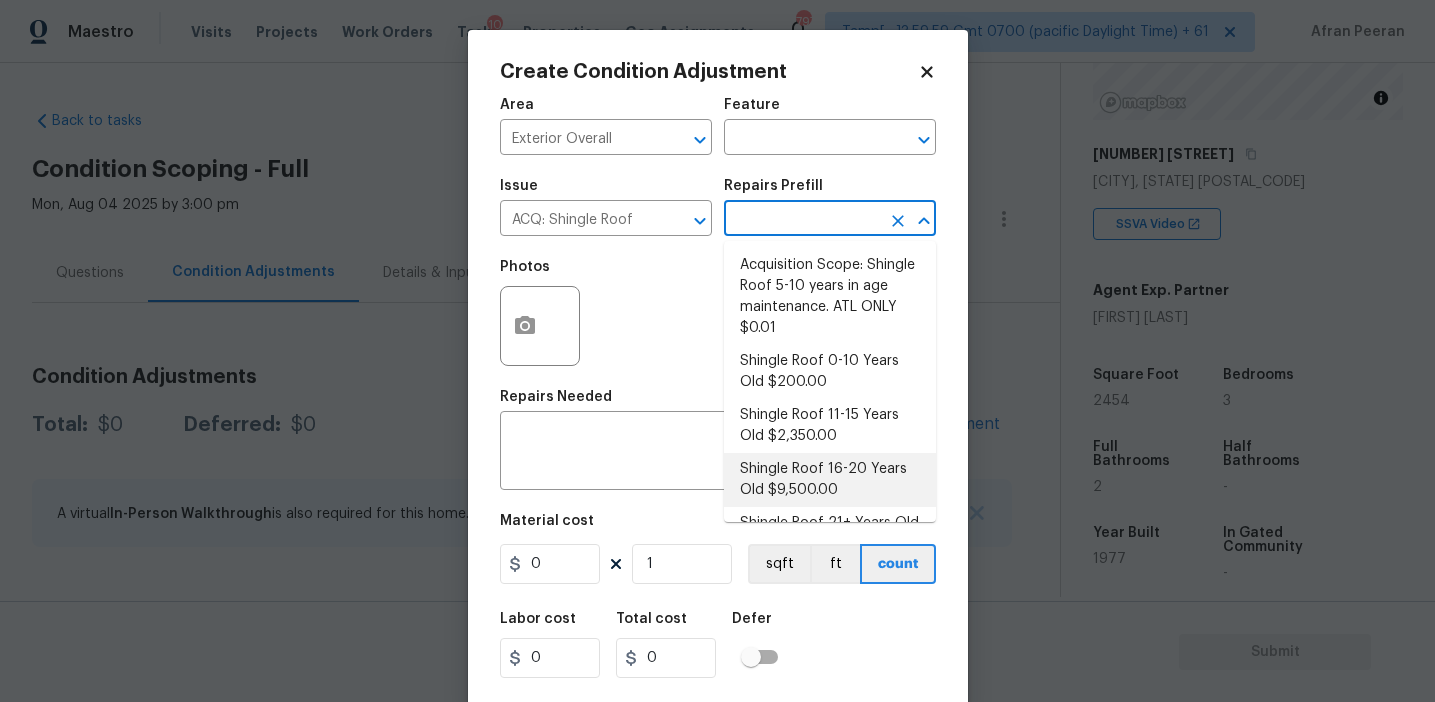 scroll, scrollTop: 47, scrollLeft: 0, axis: vertical 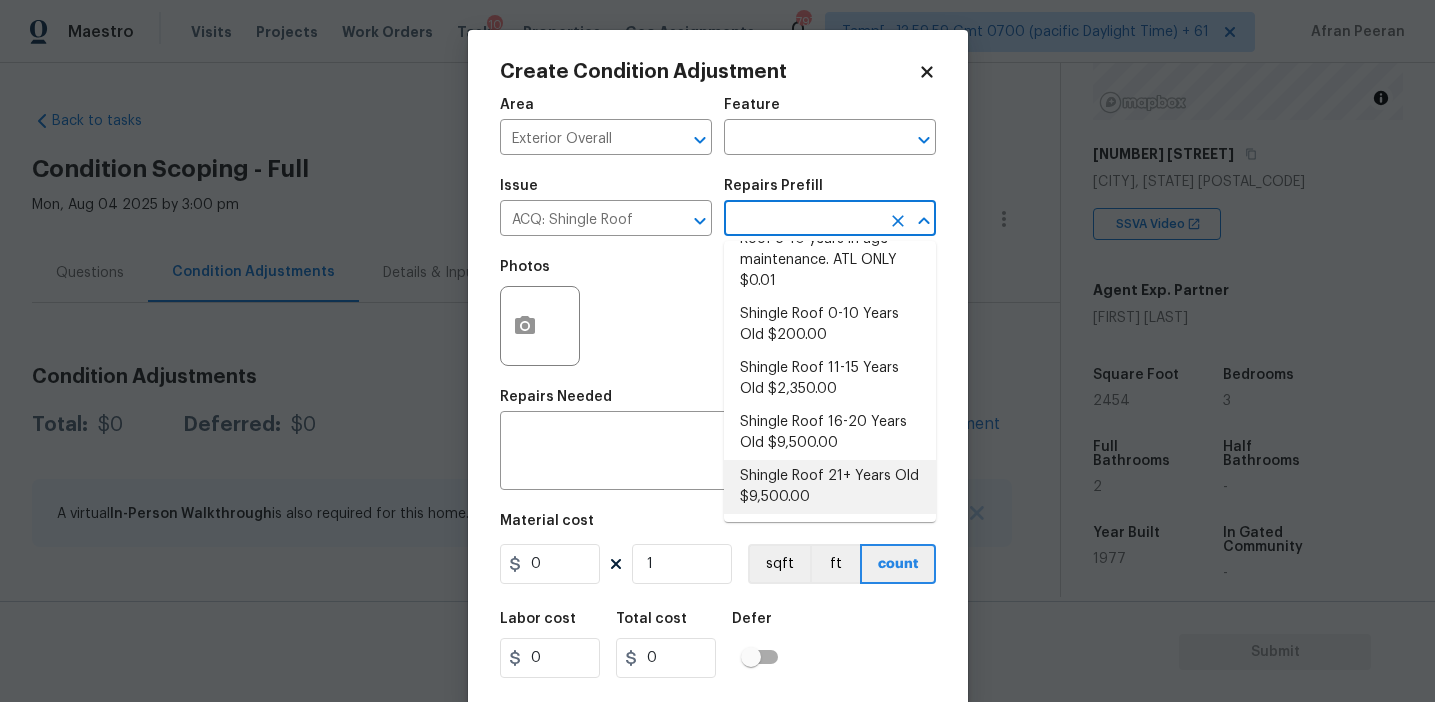 click on "Shingle Roof 21+ Years Old $9,500.00" at bounding box center (830, 487) 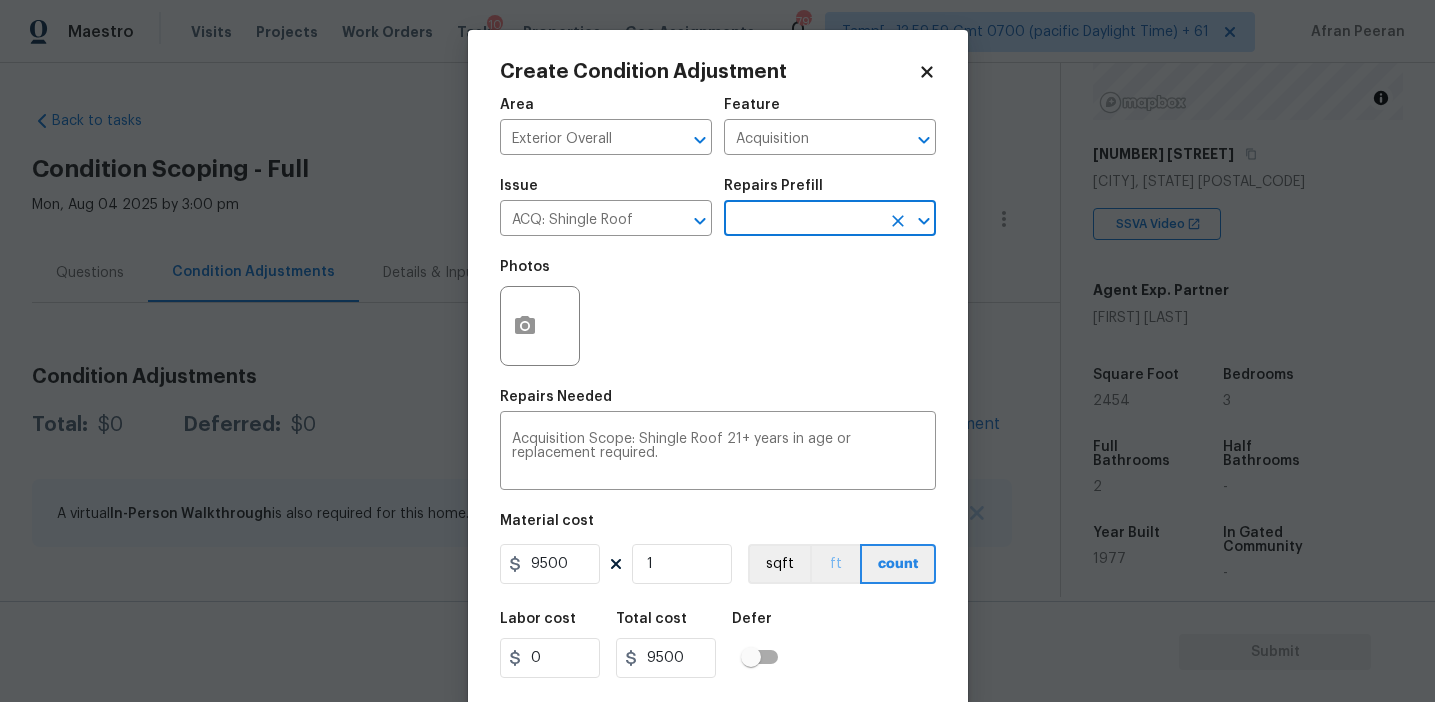 scroll, scrollTop: 45, scrollLeft: 0, axis: vertical 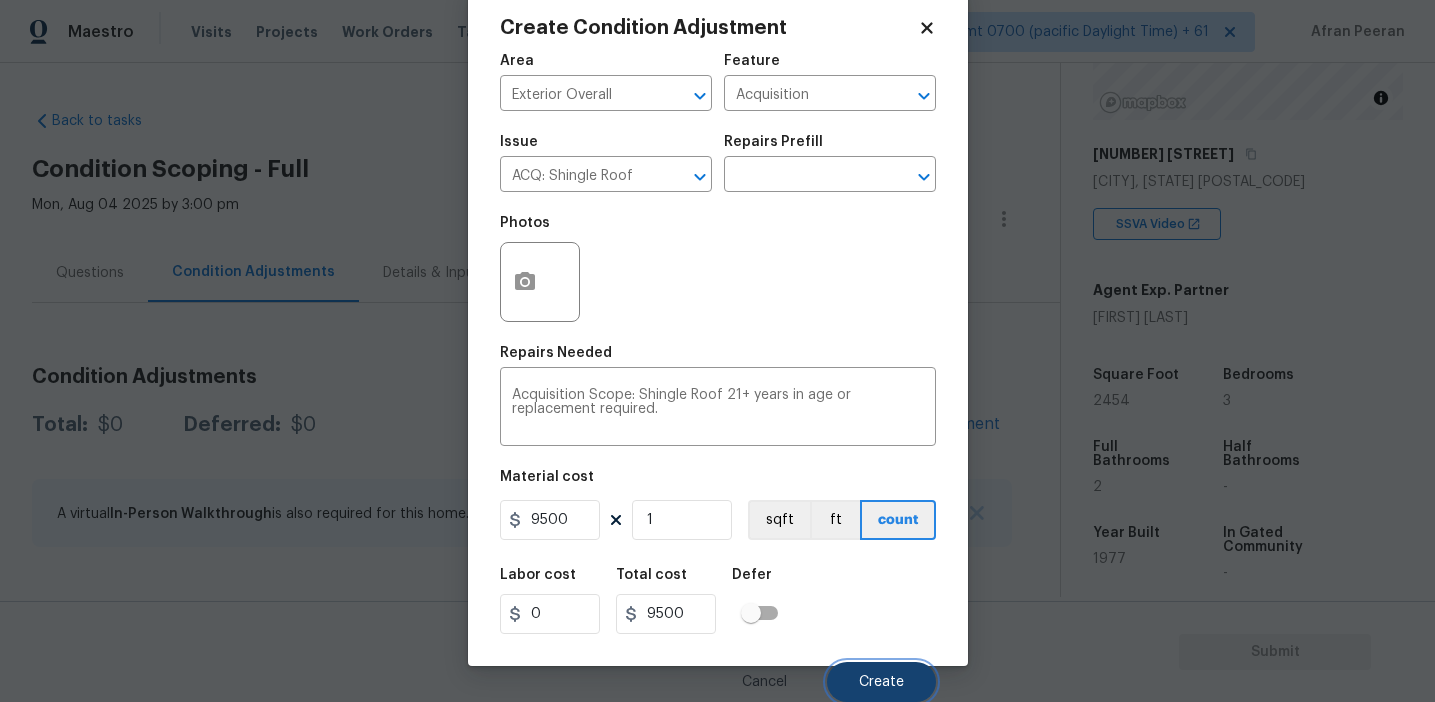 click on "Create" at bounding box center [881, 682] 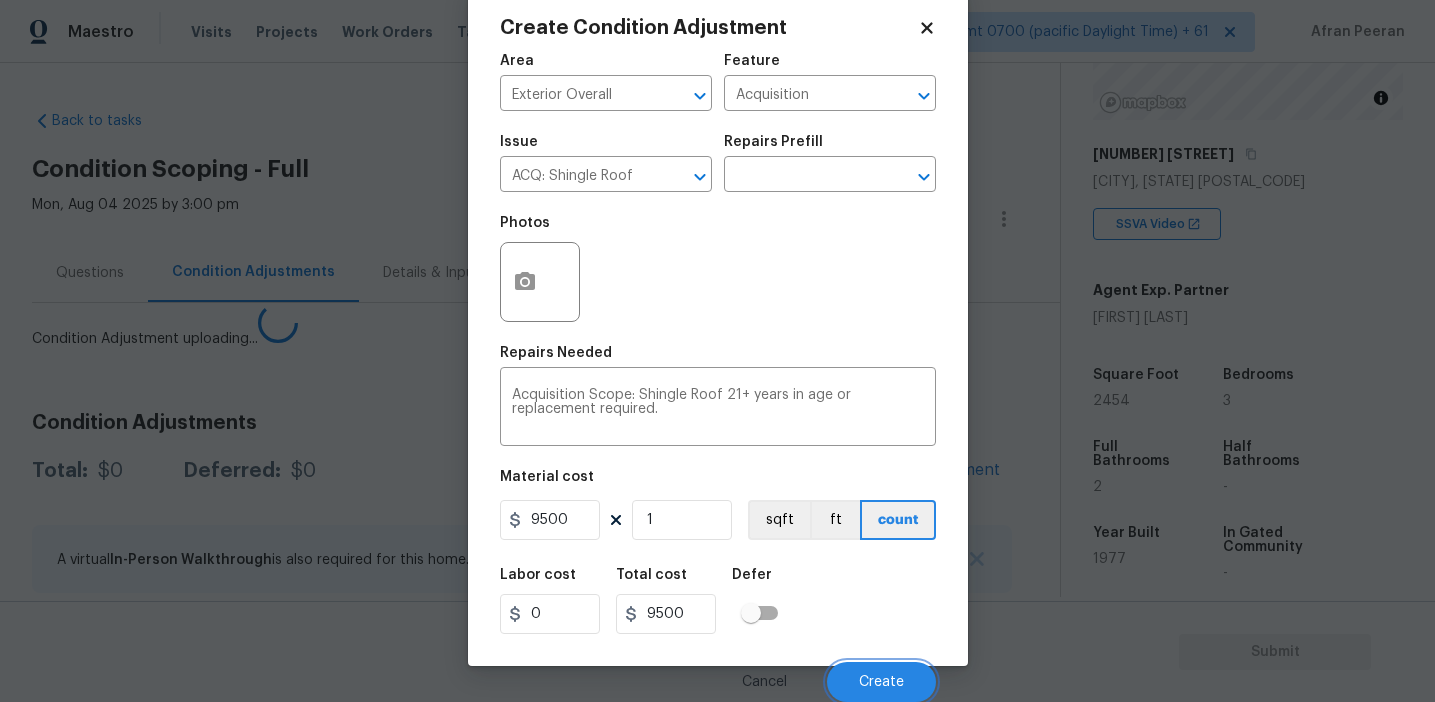 scroll, scrollTop: 38, scrollLeft: 0, axis: vertical 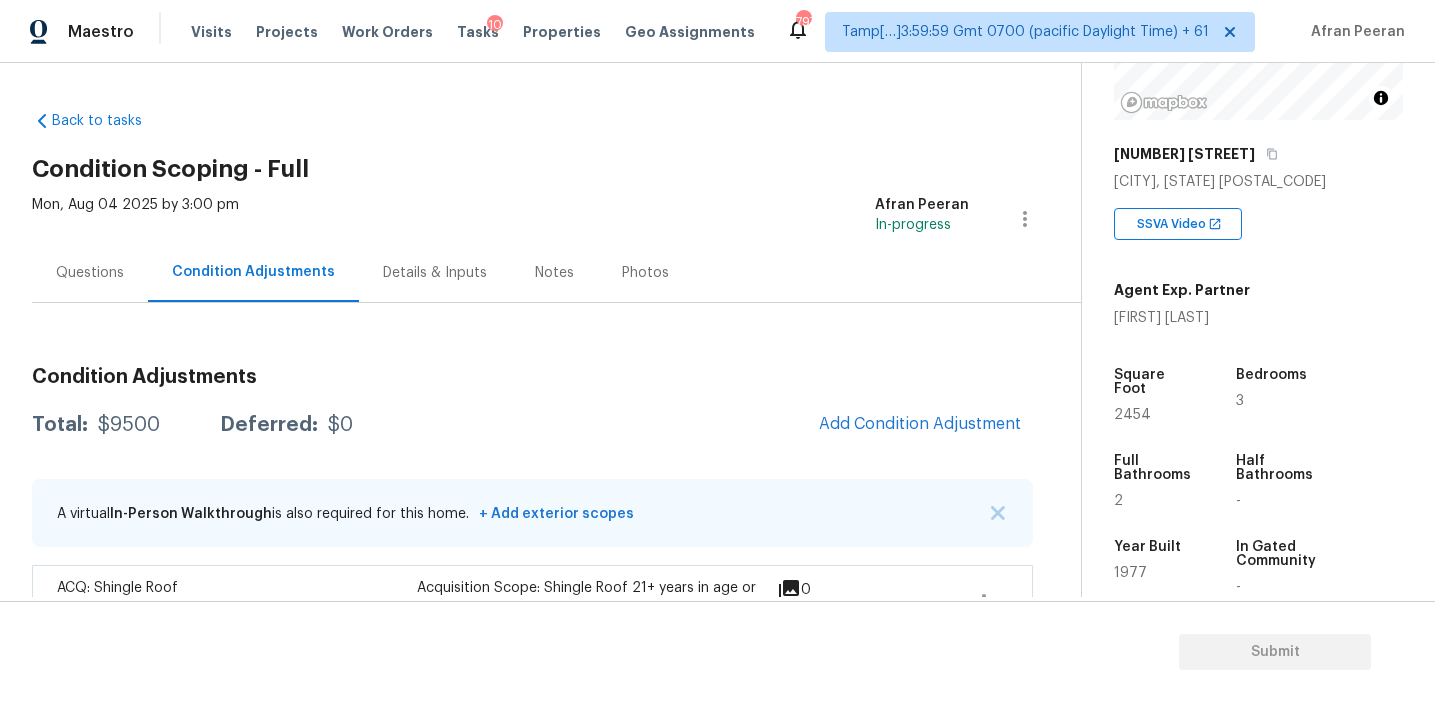 click on "Add Condition Adjustment" at bounding box center [920, 425] 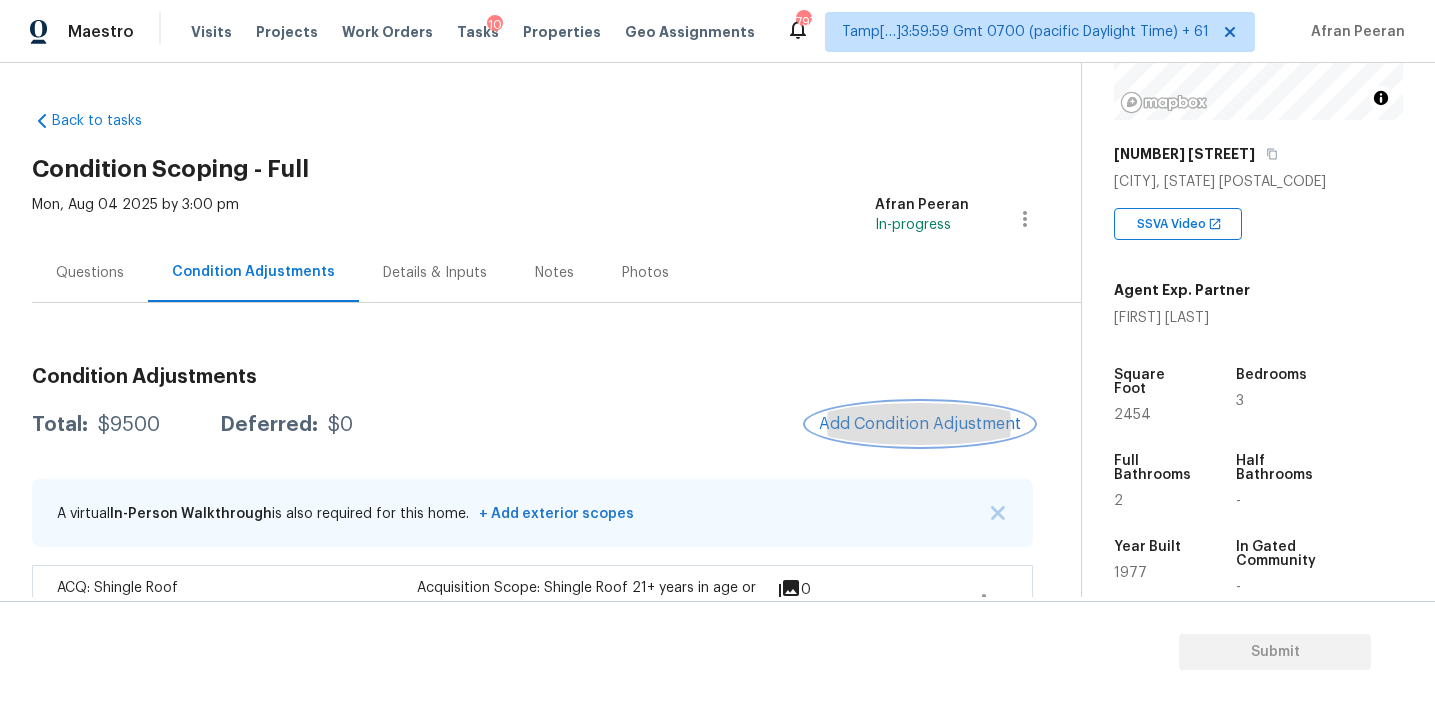 click on "Add Condition Adjustment" at bounding box center [920, 424] 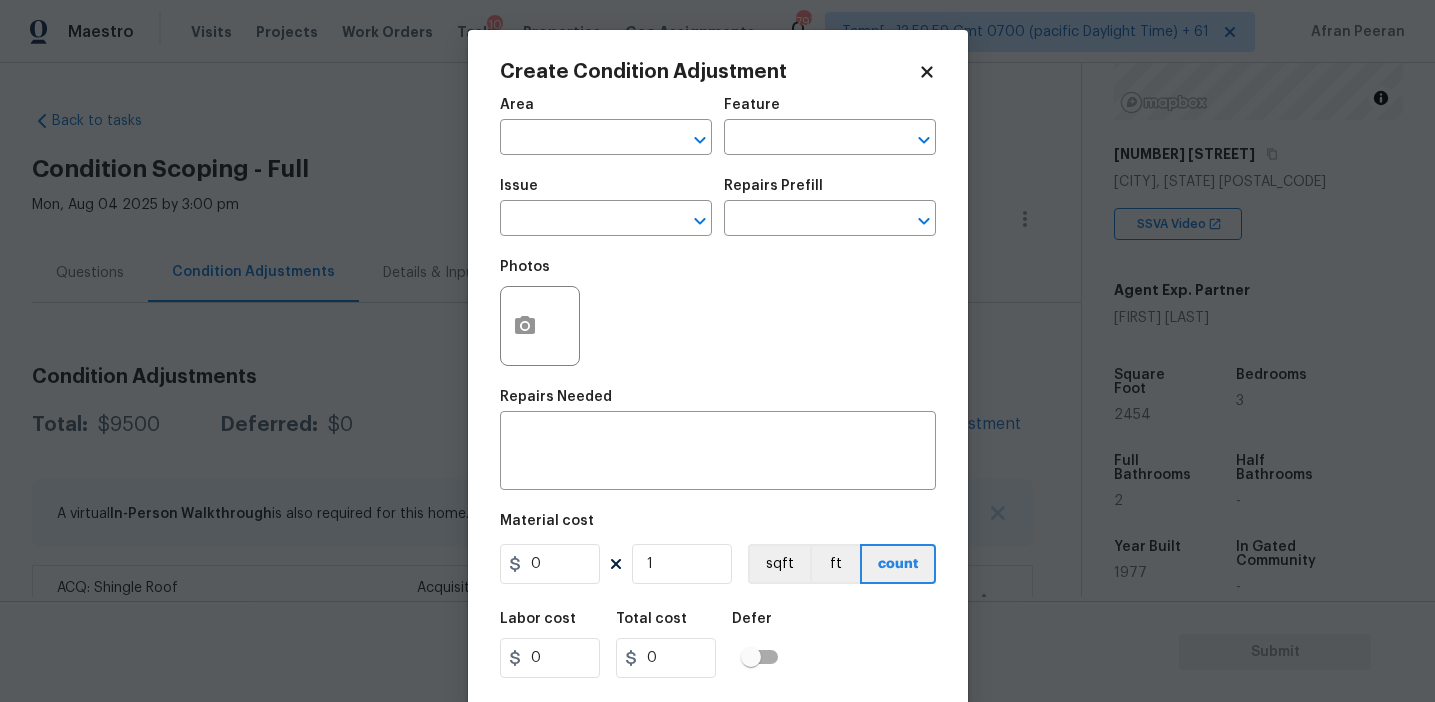click on "Area" at bounding box center (606, 111) 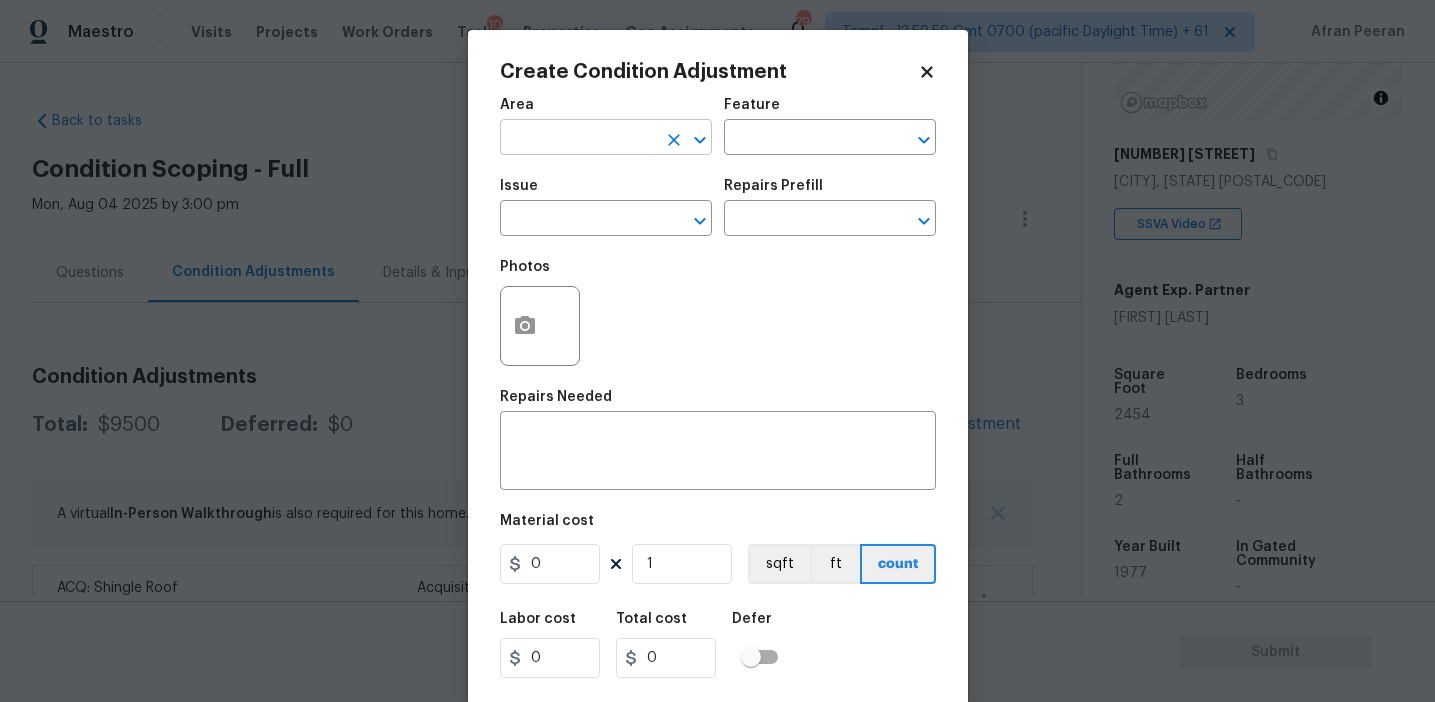 click at bounding box center [578, 139] 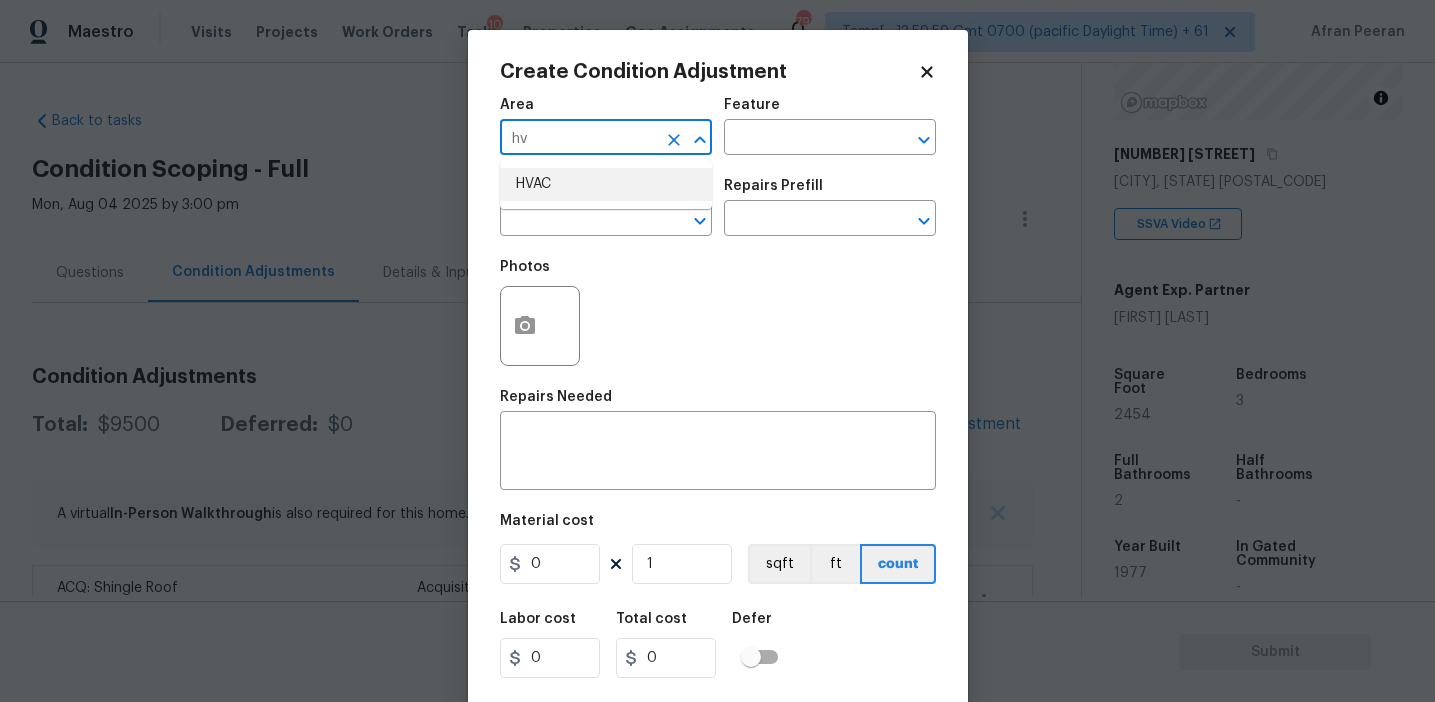 click on "HVAC" at bounding box center [606, 184] 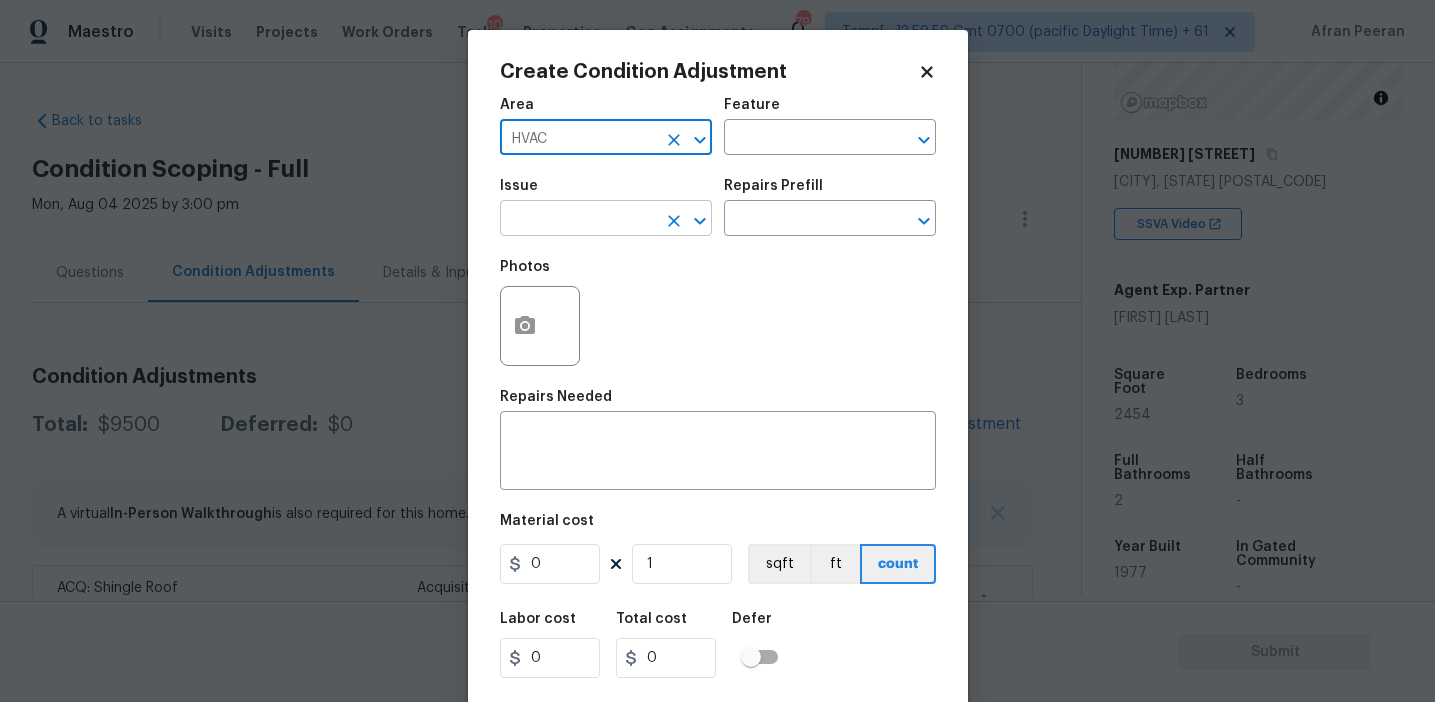 type on "HVAC" 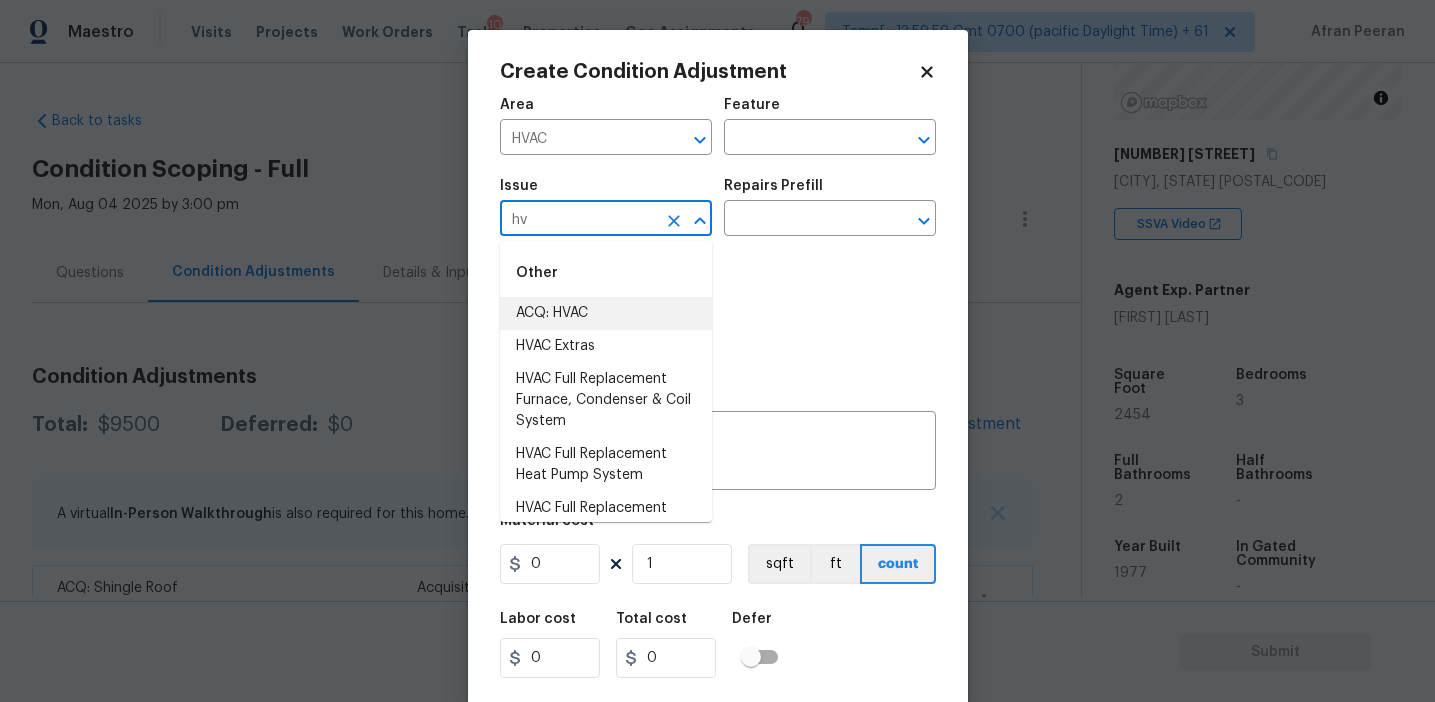 click on "ACQ: HVAC" at bounding box center (606, 313) 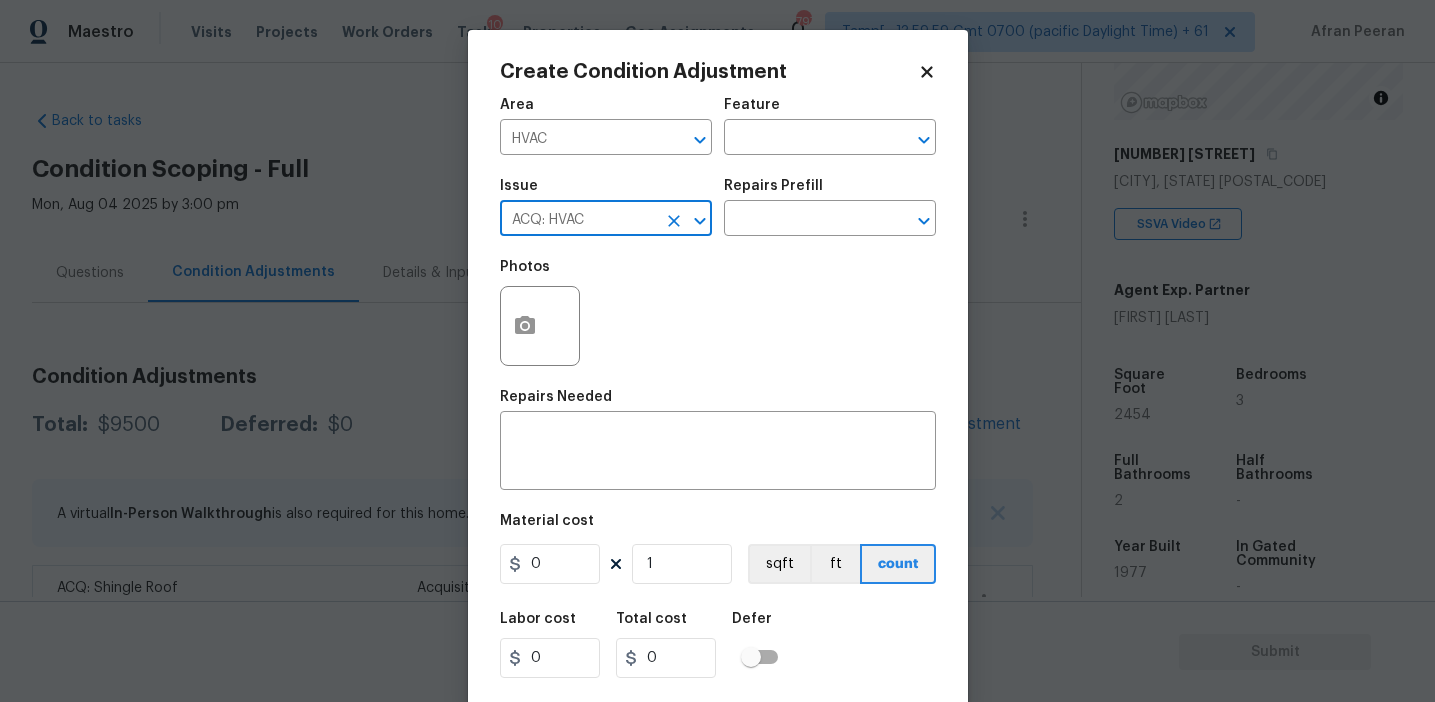 type on "ACQ: HVAC" 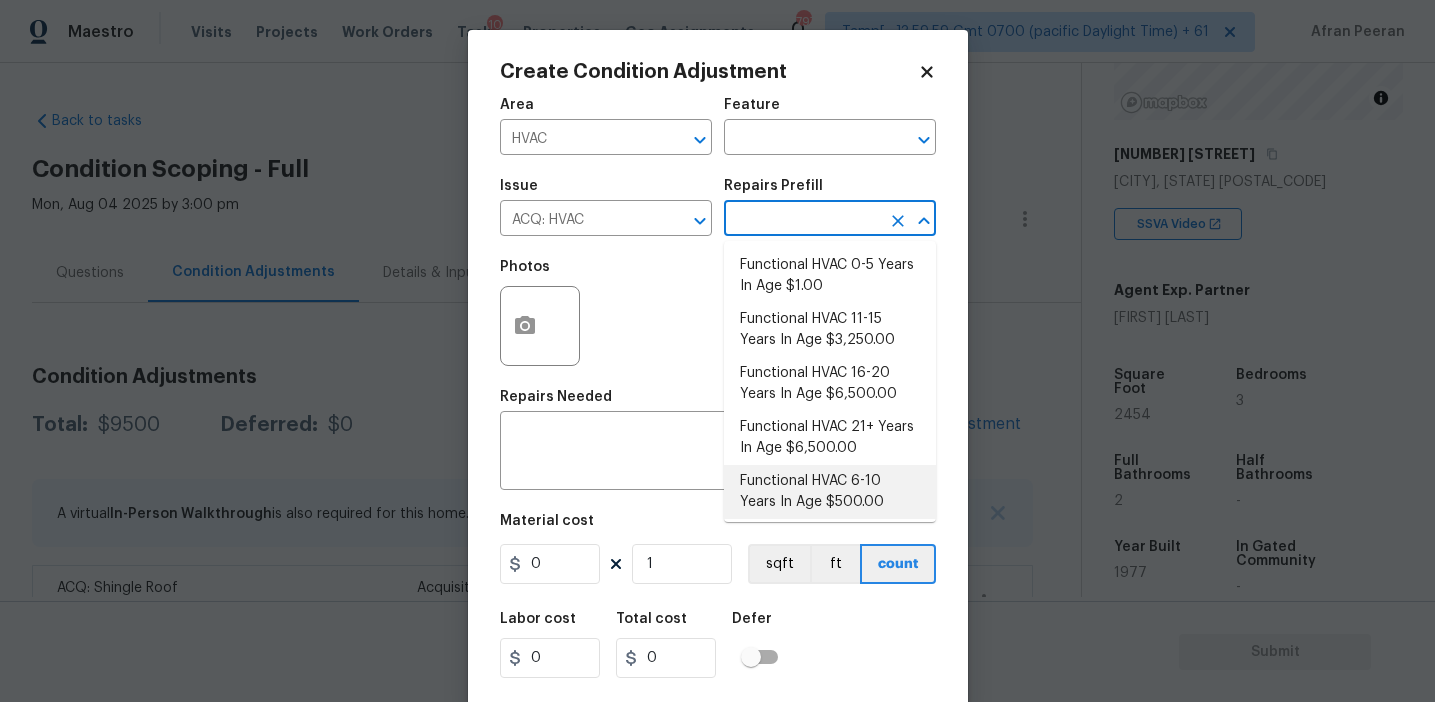 click on "Functional HVAC 6-10 Years In Age $500.00" at bounding box center [830, 492] 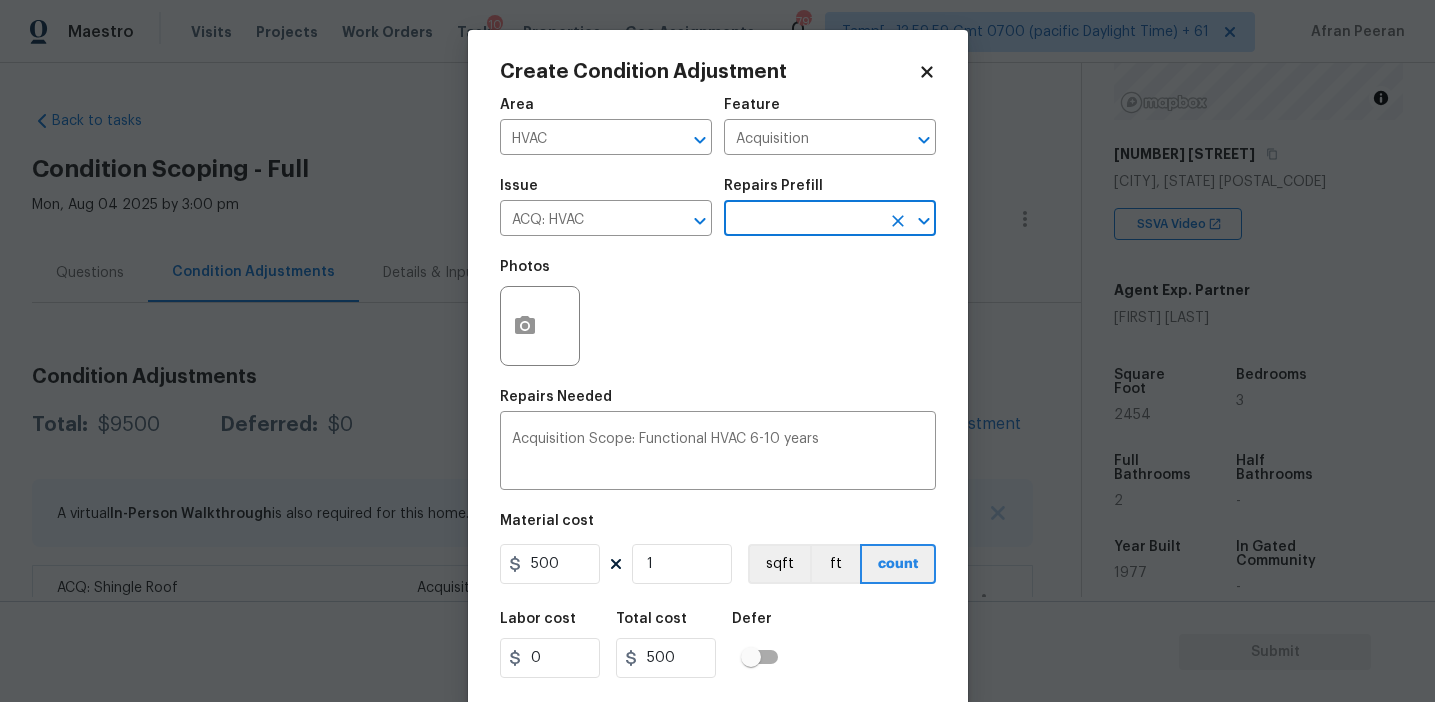 scroll, scrollTop: 45, scrollLeft: 0, axis: vertical 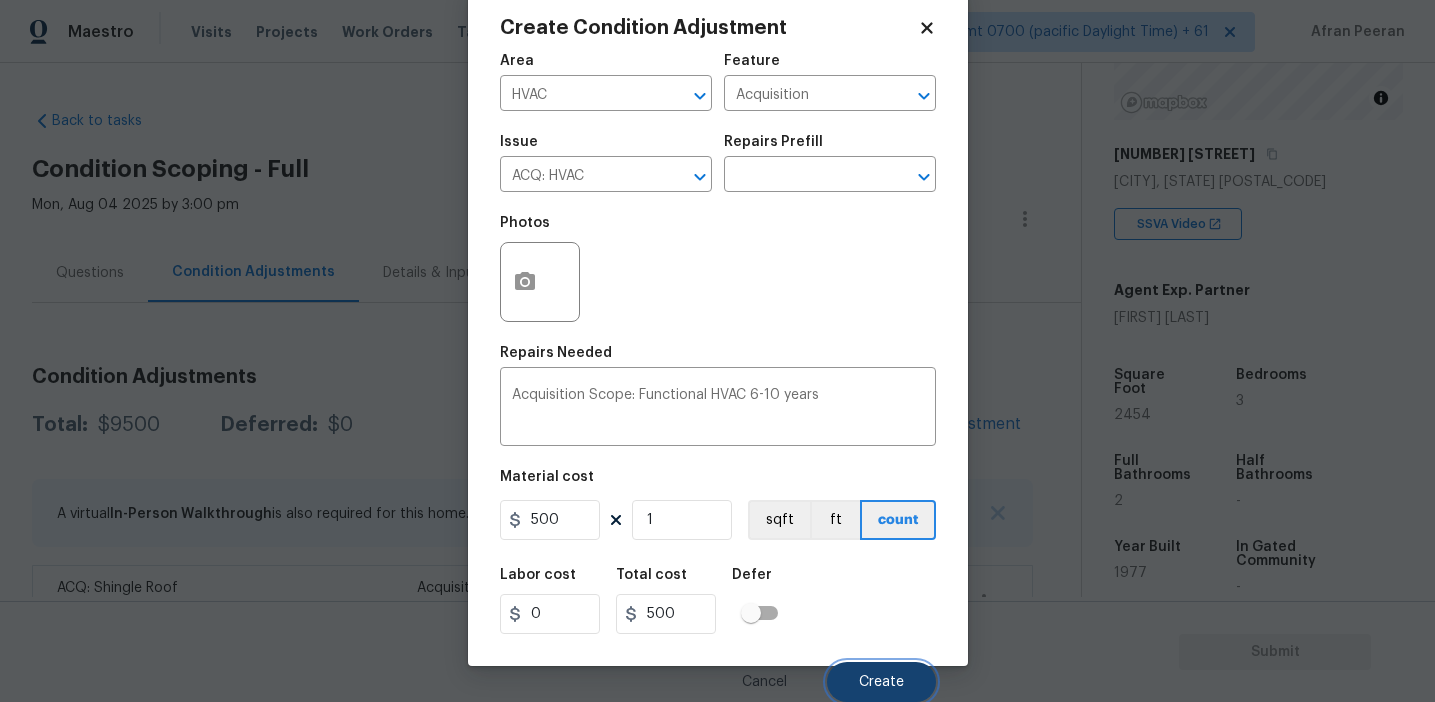 click on "Create" at bounding box center [881, 682] 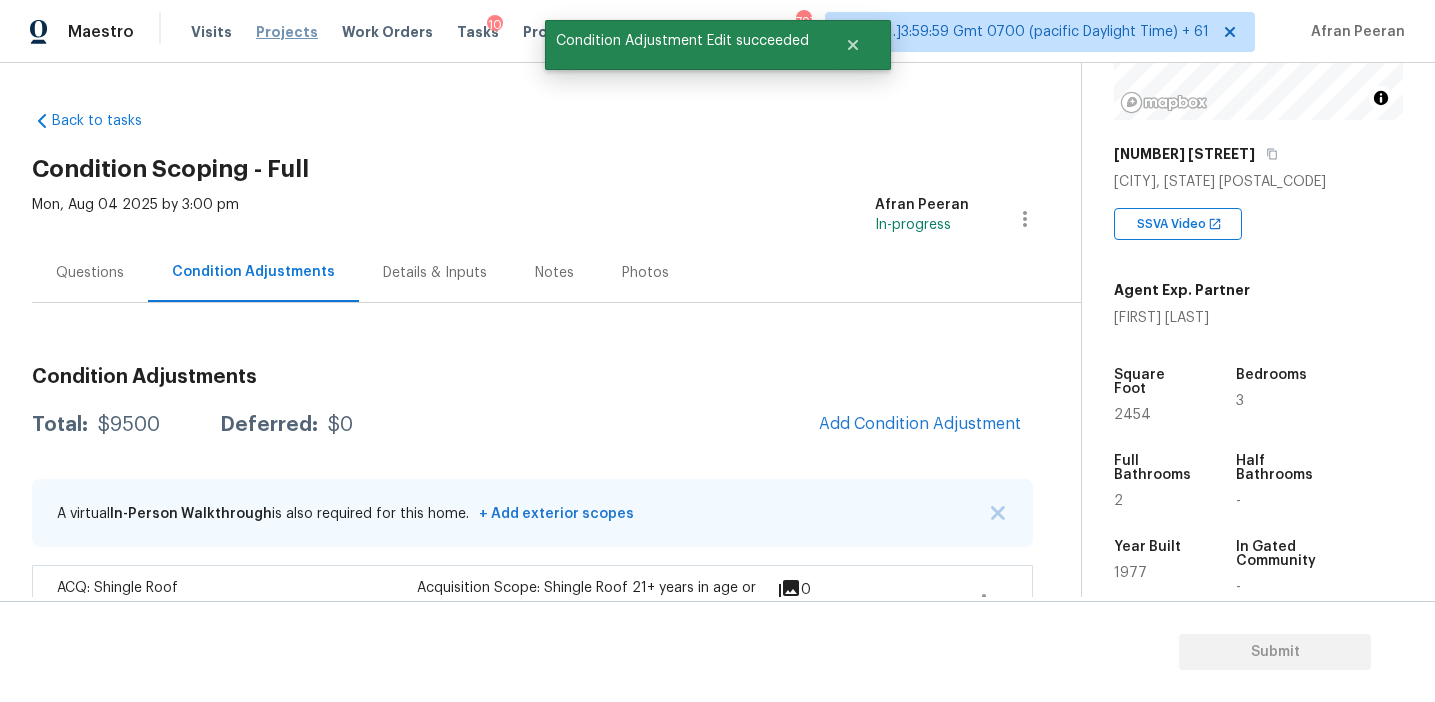 scroll, scrollTop: 38, scrollLeft: 0, axis: vertical 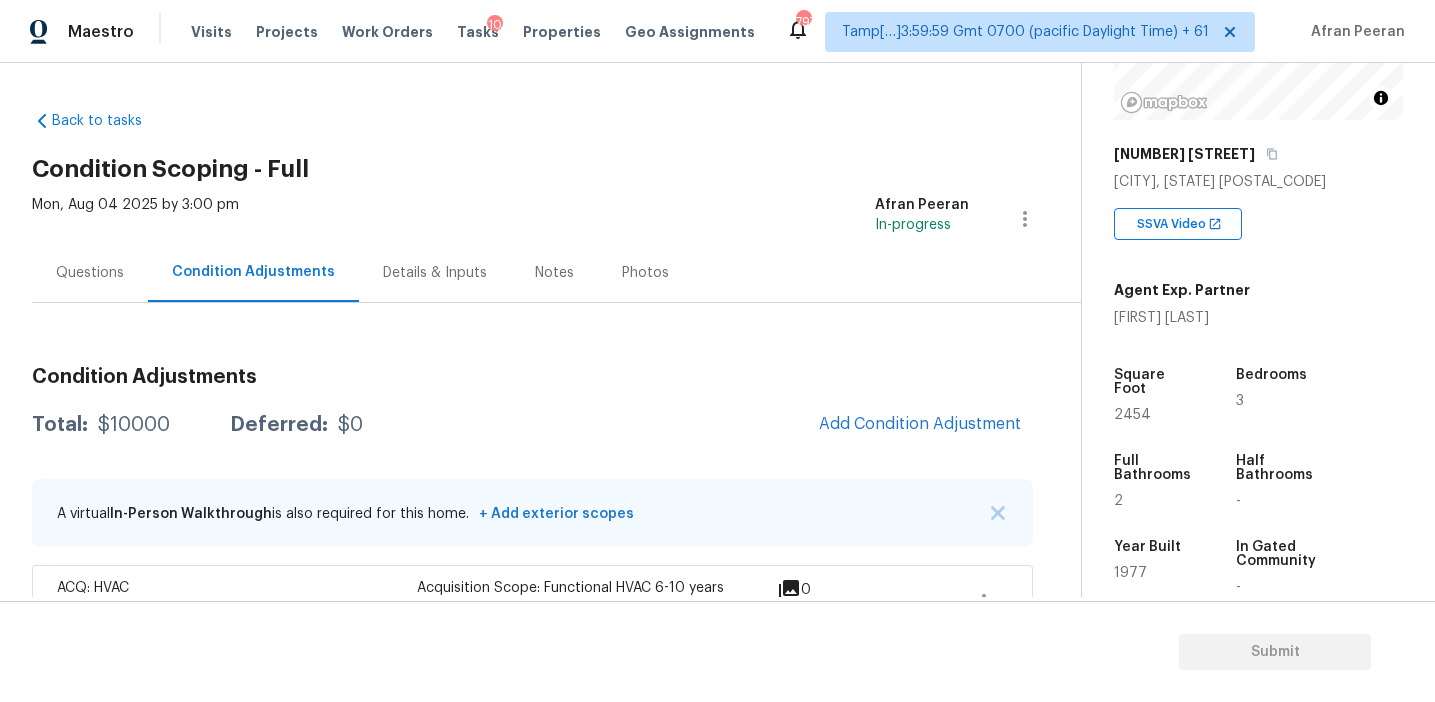 click on "Questions" at bounding box center [90, 272] 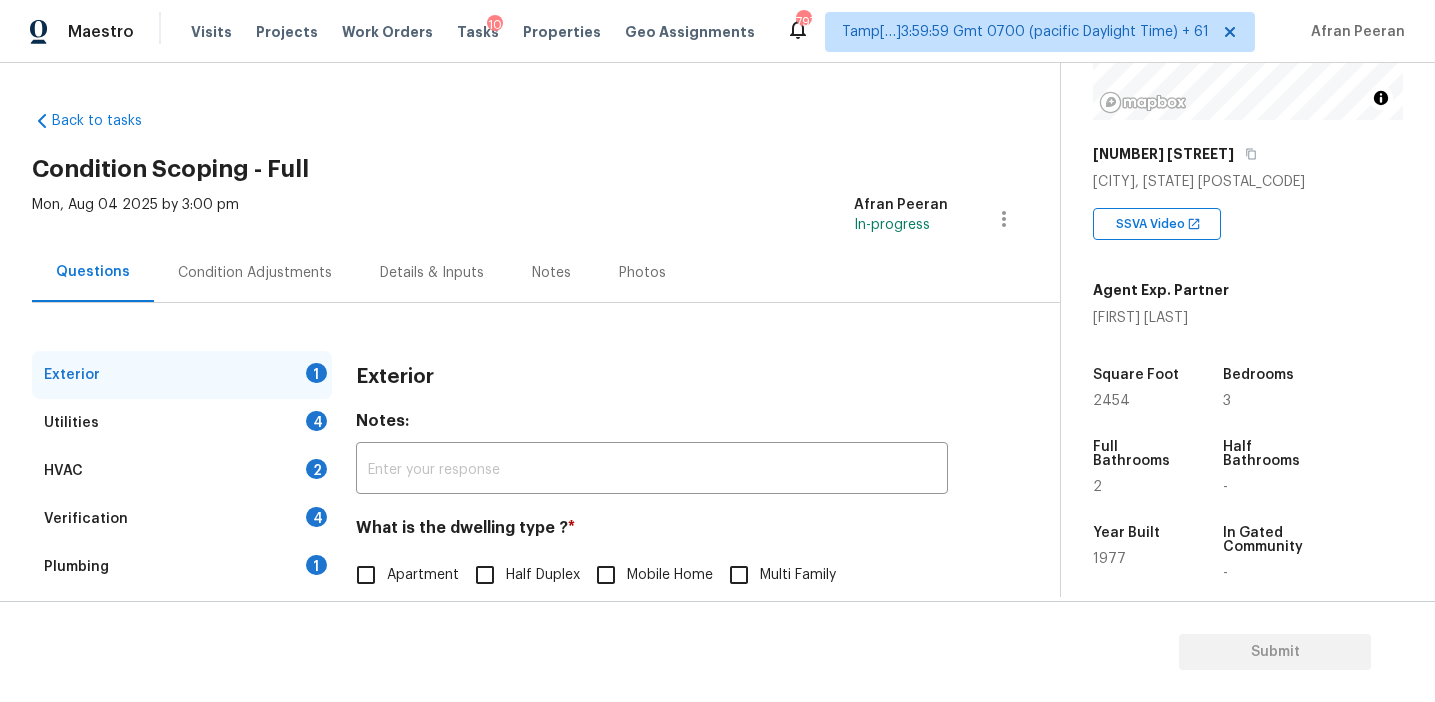 scroll, scrollTop: 261, scrollLeft: 0, axis: vertical 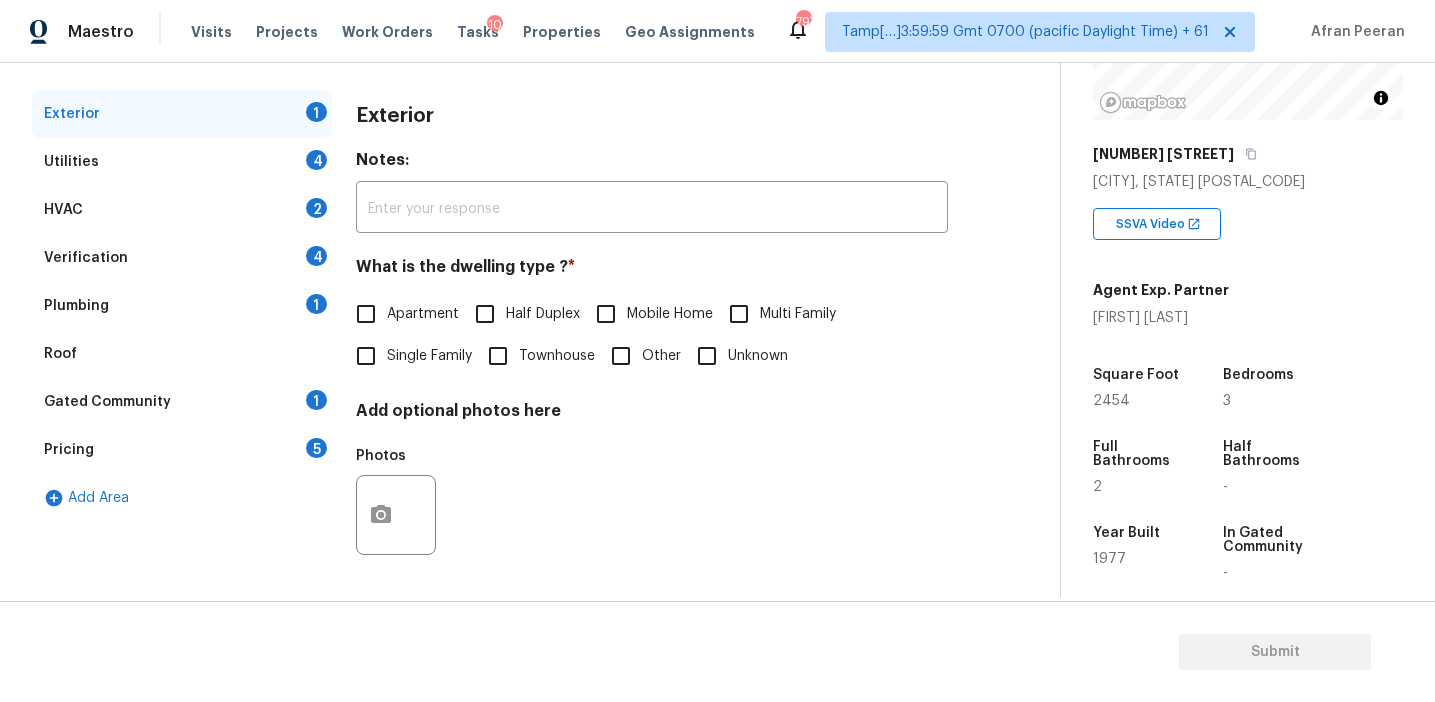 click on "Verification 4" at bounding box center [182, 258] 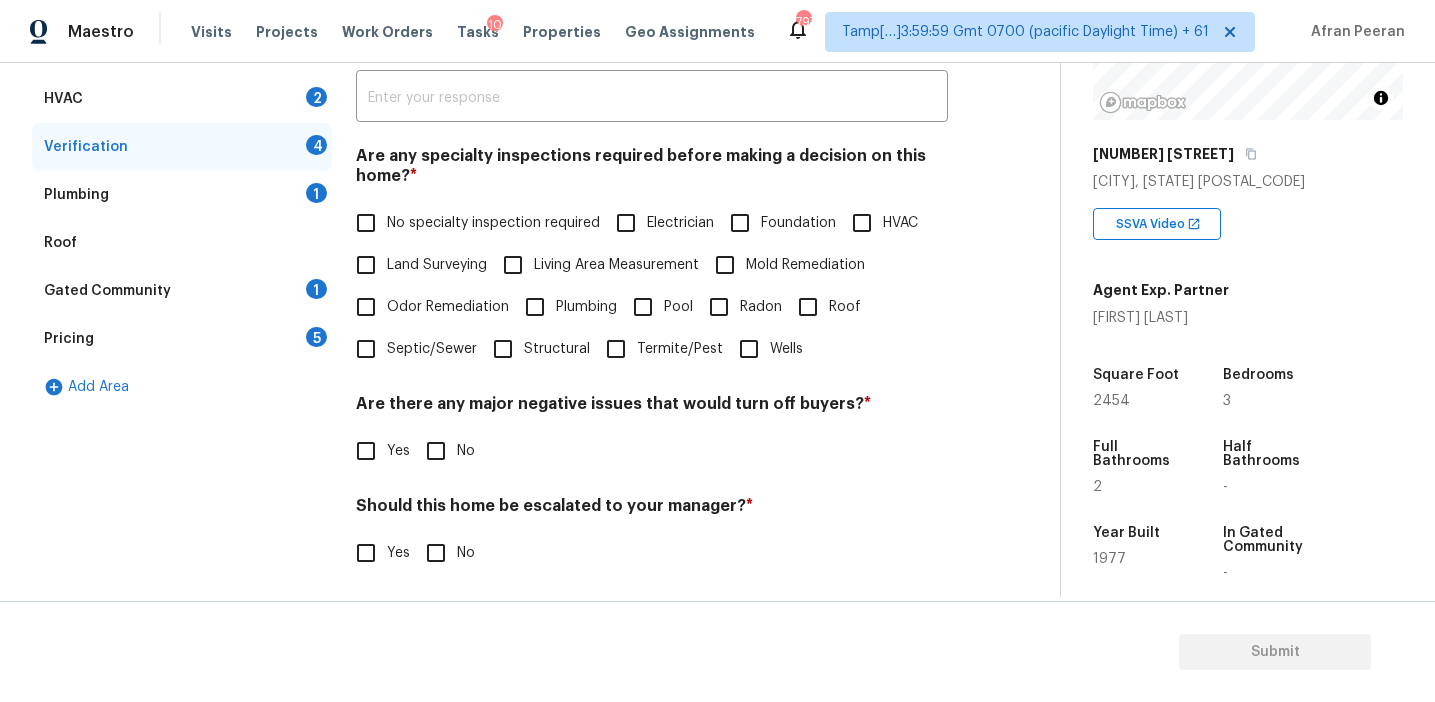 scroll, scrollTop: 467, scrollLeft: 0, axis: vertical 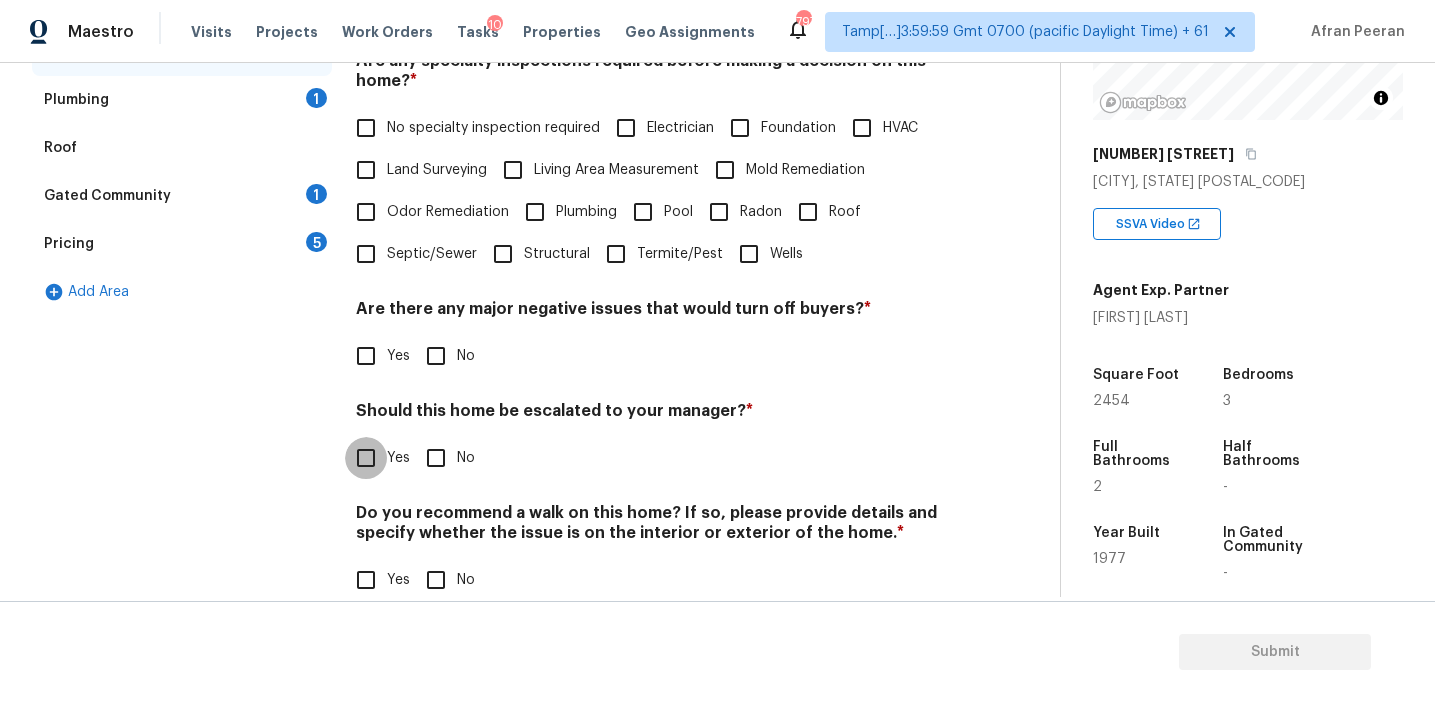 click on "Yes" at bounding box center [366, 458] 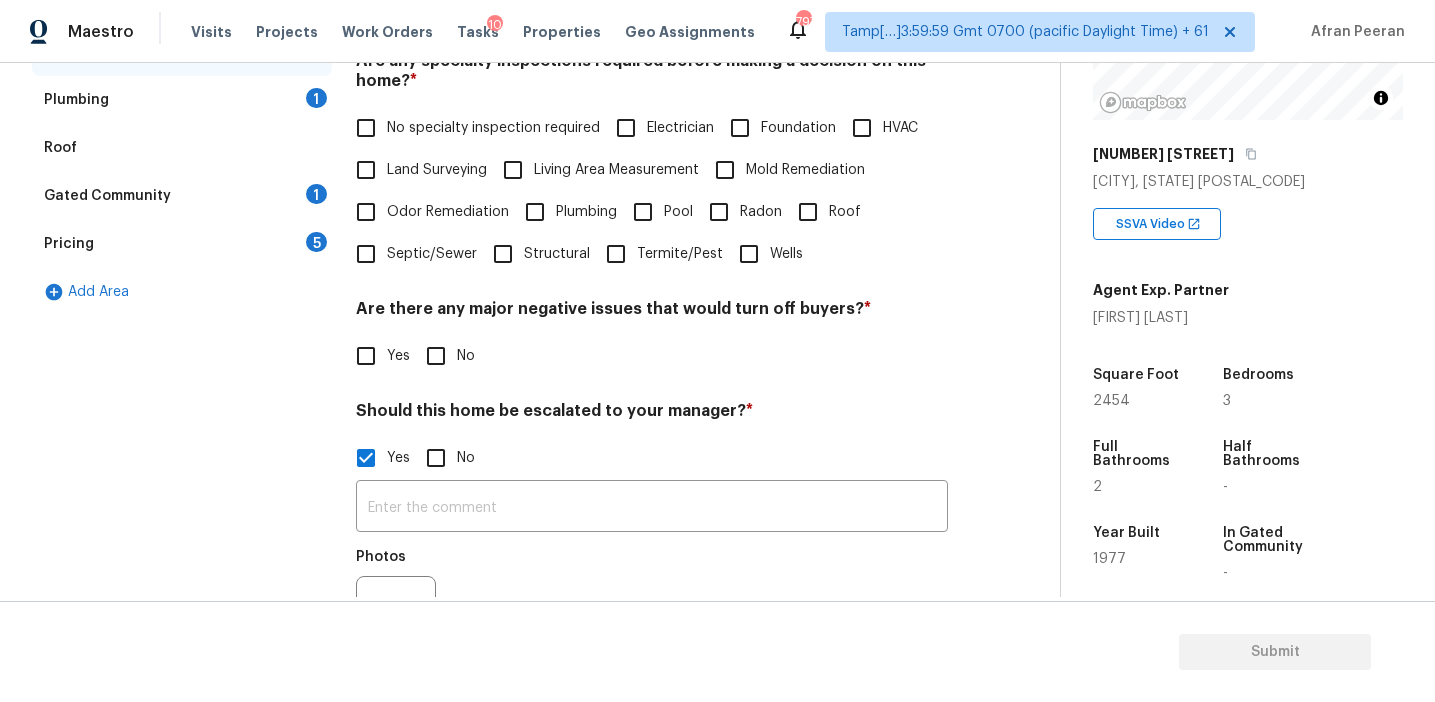 click on "5" at bounding box center (316, 242) 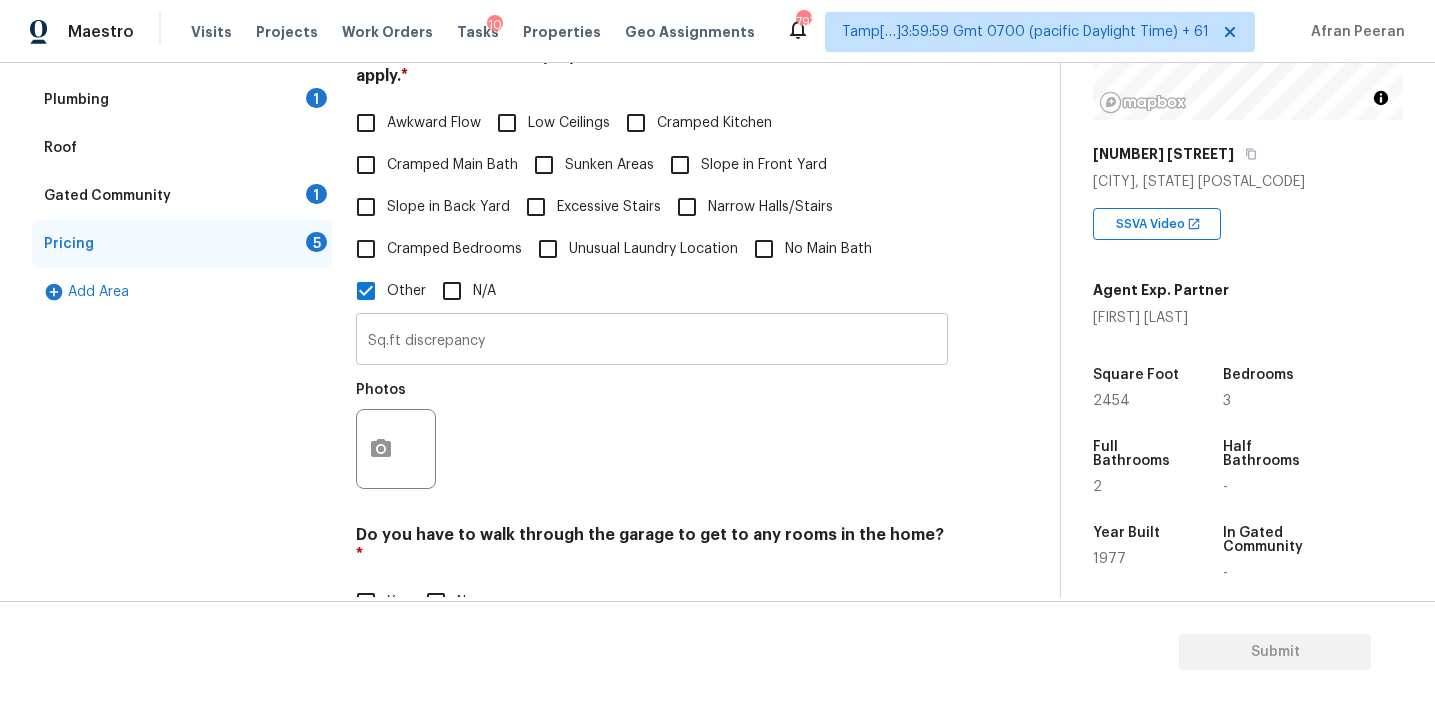 click on "Sq.ft discrepancy" at bounding box center (652, 341) 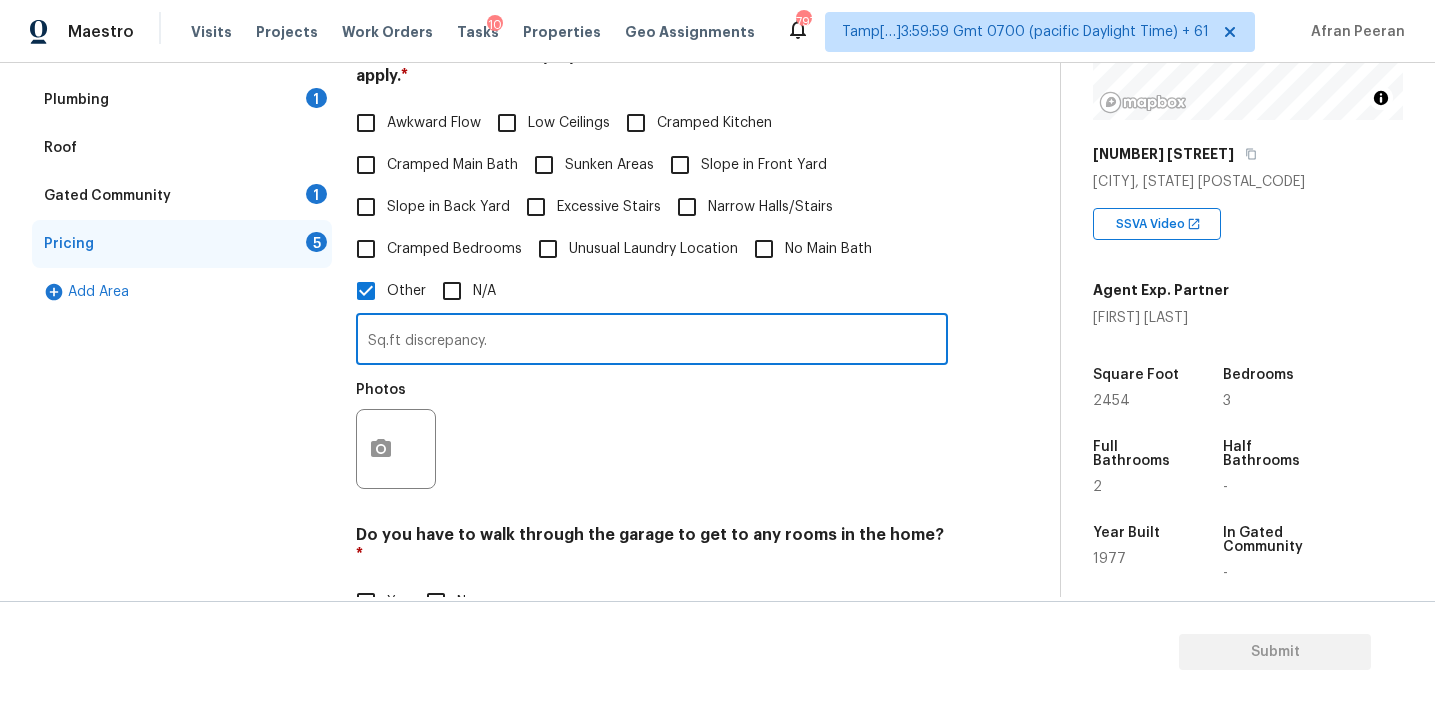 paste on "one section was used for a room, the rest of the basement is unfinished" 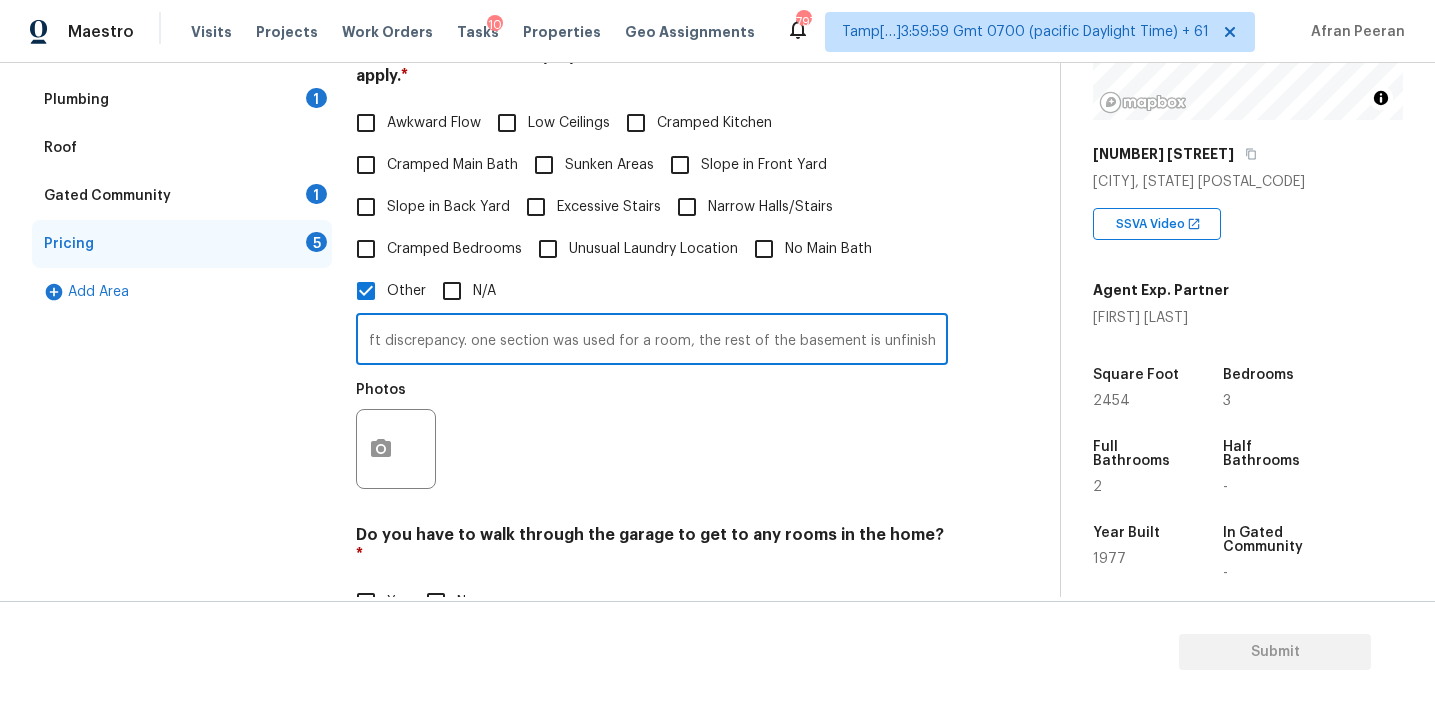 scroll, scrollTop: 0, scrollLeft: 24, axis: horizontal 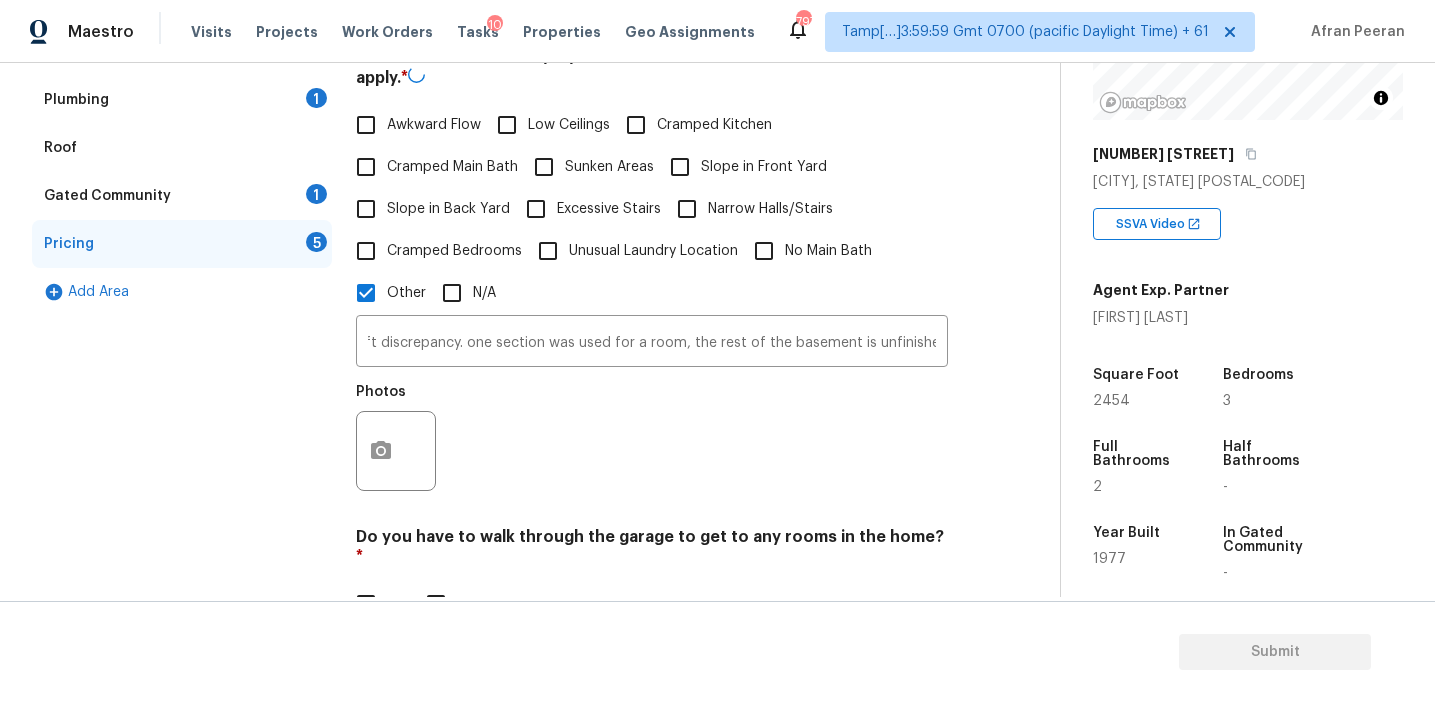 click on "Photos" at bounding box center (652, 438) 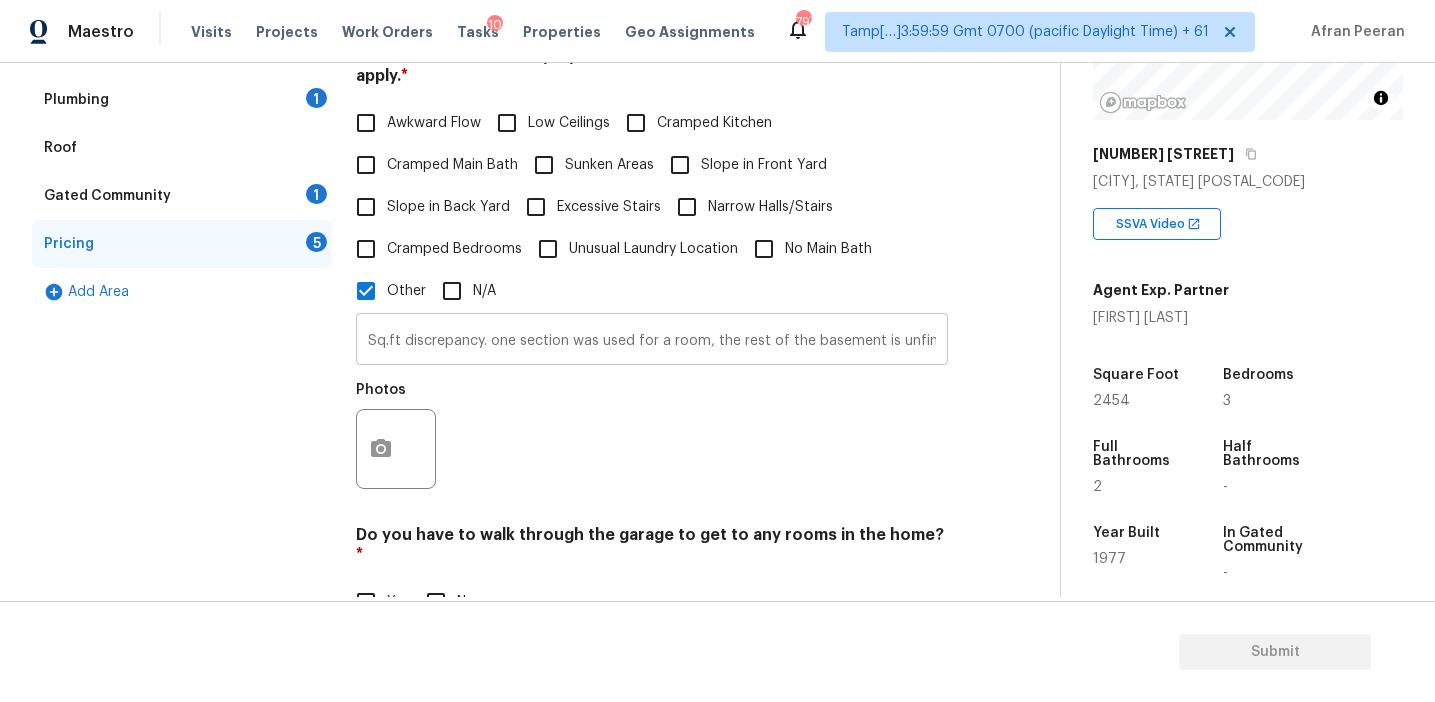 click on "Sq.ft discrepancy. one section was used for a room, the rest of the basement is unfinished." at bounding box center [652, 341] 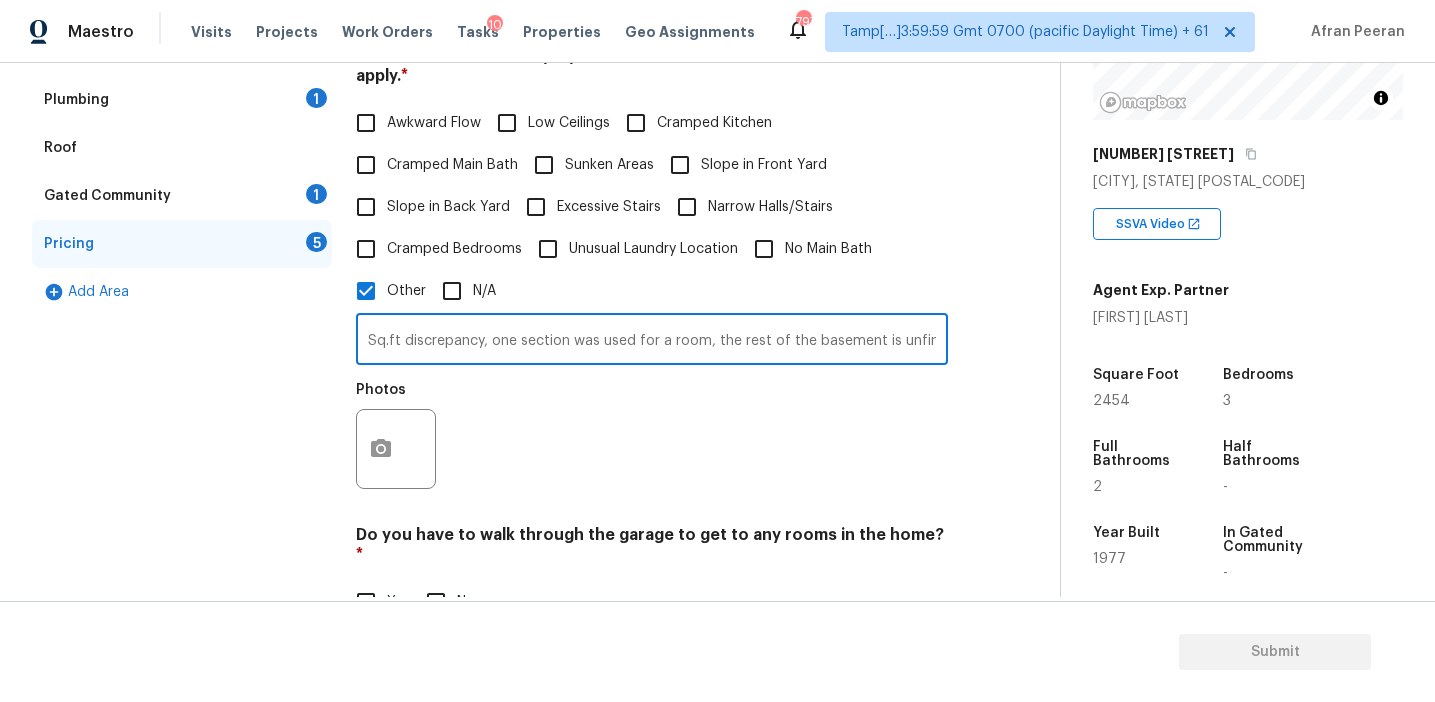 type on "Sq.ft discrepancy, one section was used for a room, the rest of the basement is unfinished." 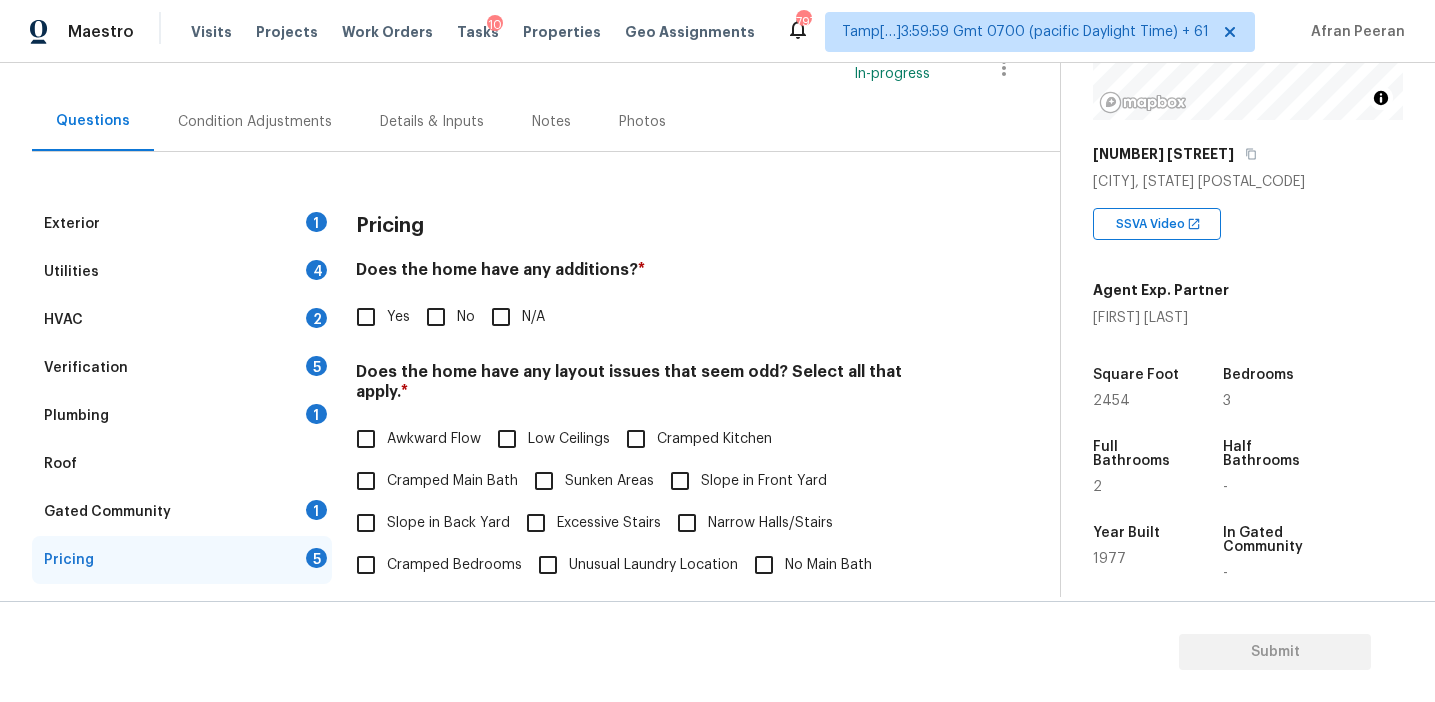 scroll, scrollTop: 129, scrollLeft: 0, axis: vertical 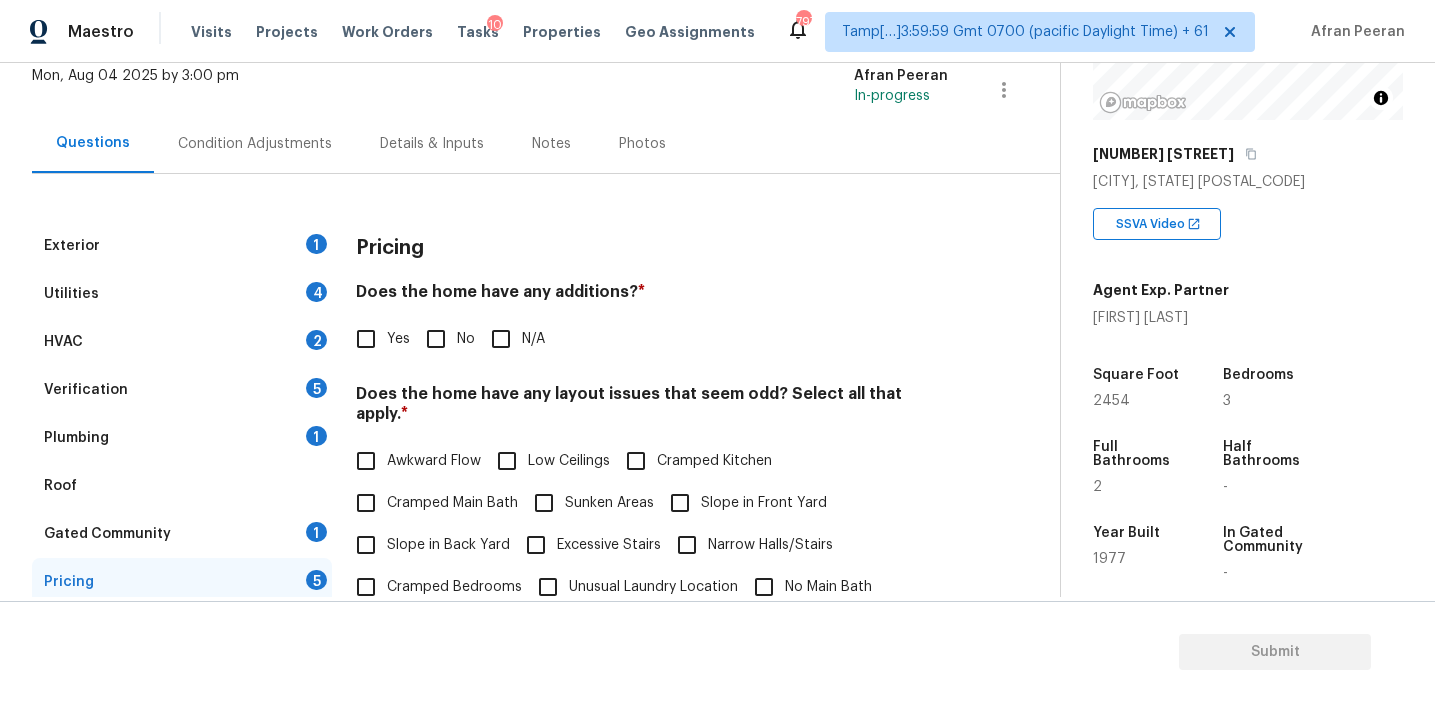 click on "Condition Adjustments" at bounding box center (255, 144) 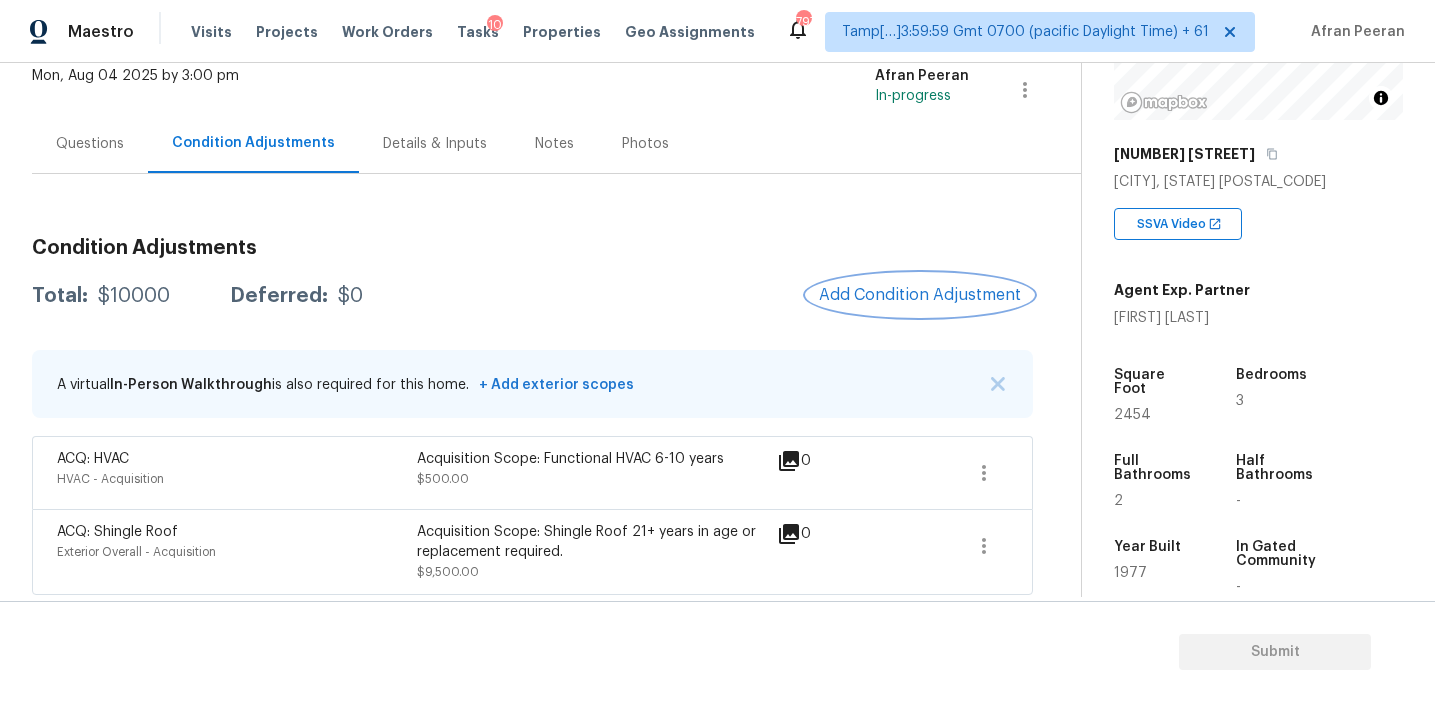 click on "Add Condition Adjustment" at bounding box center (920, 295) 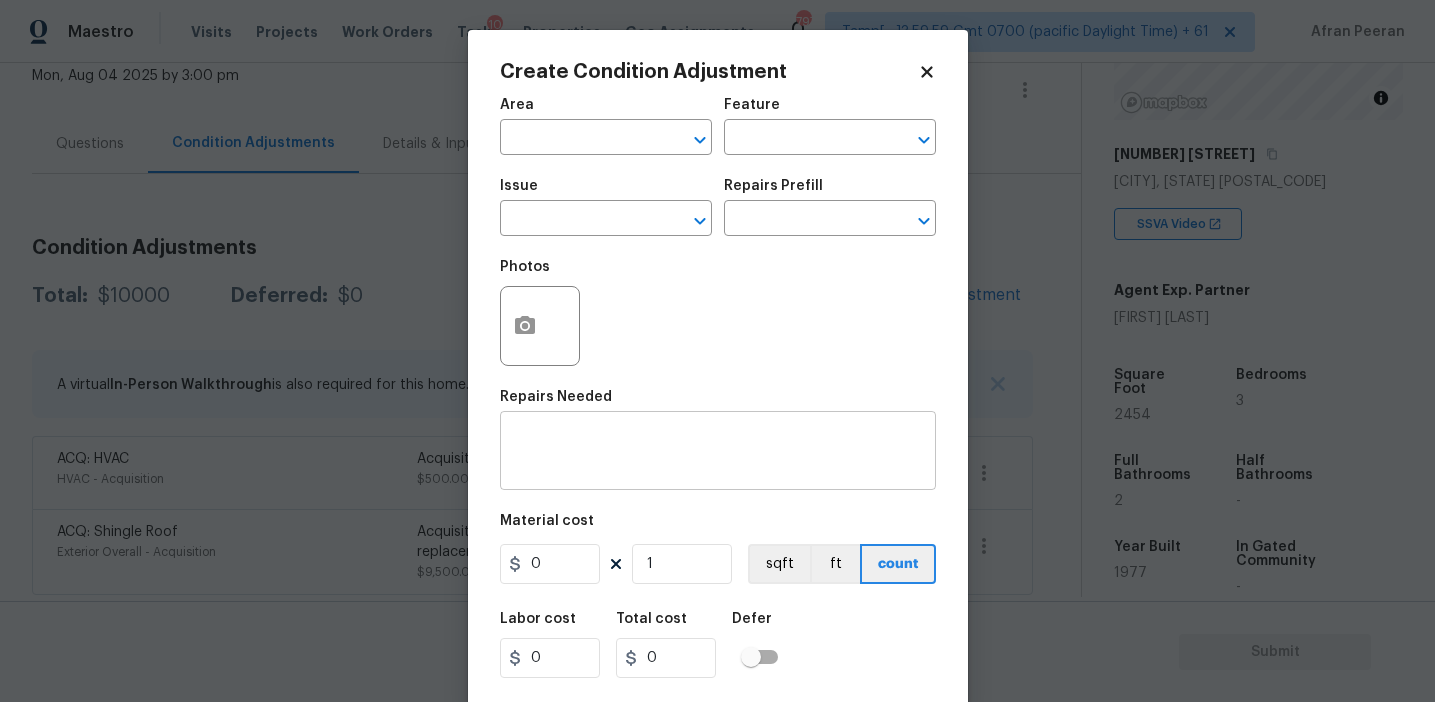 click on "x ​" at bounding box center (718, 453) 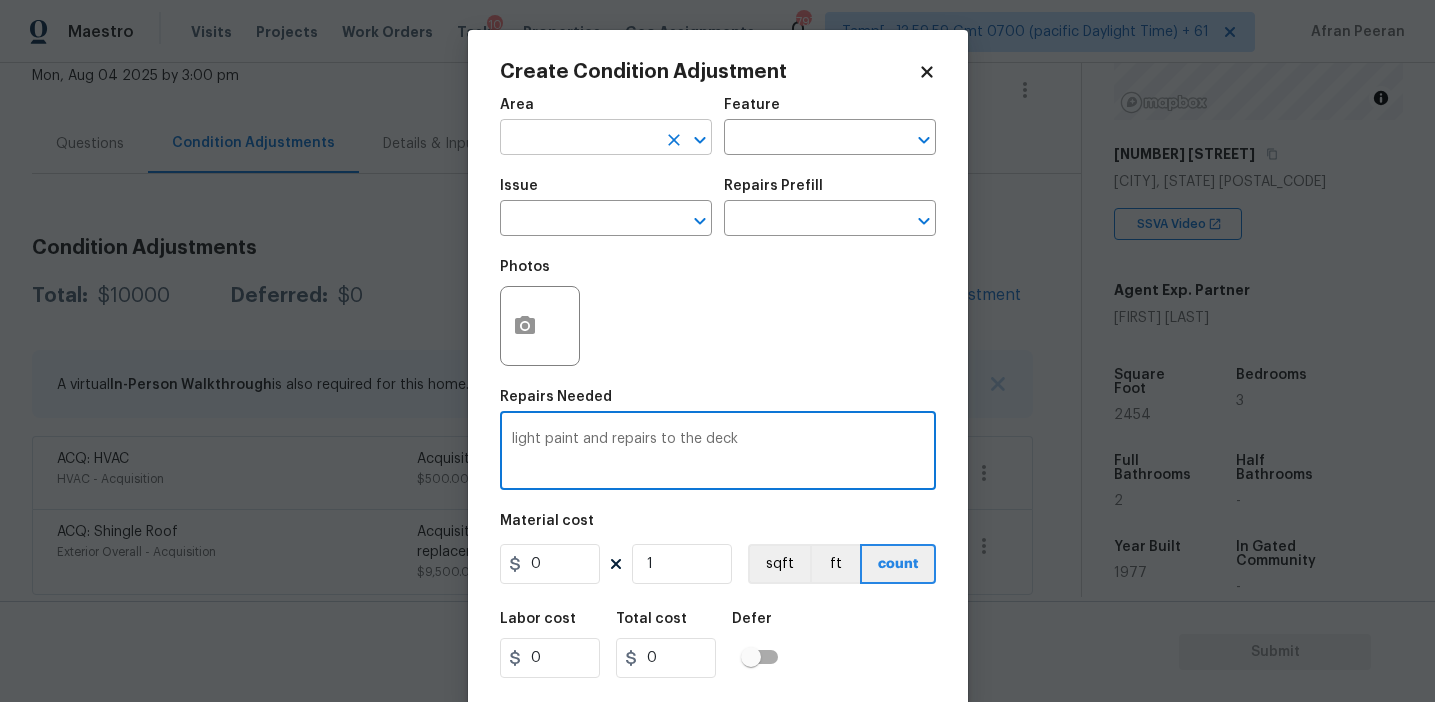 type on "light paint and repairs to the deck" 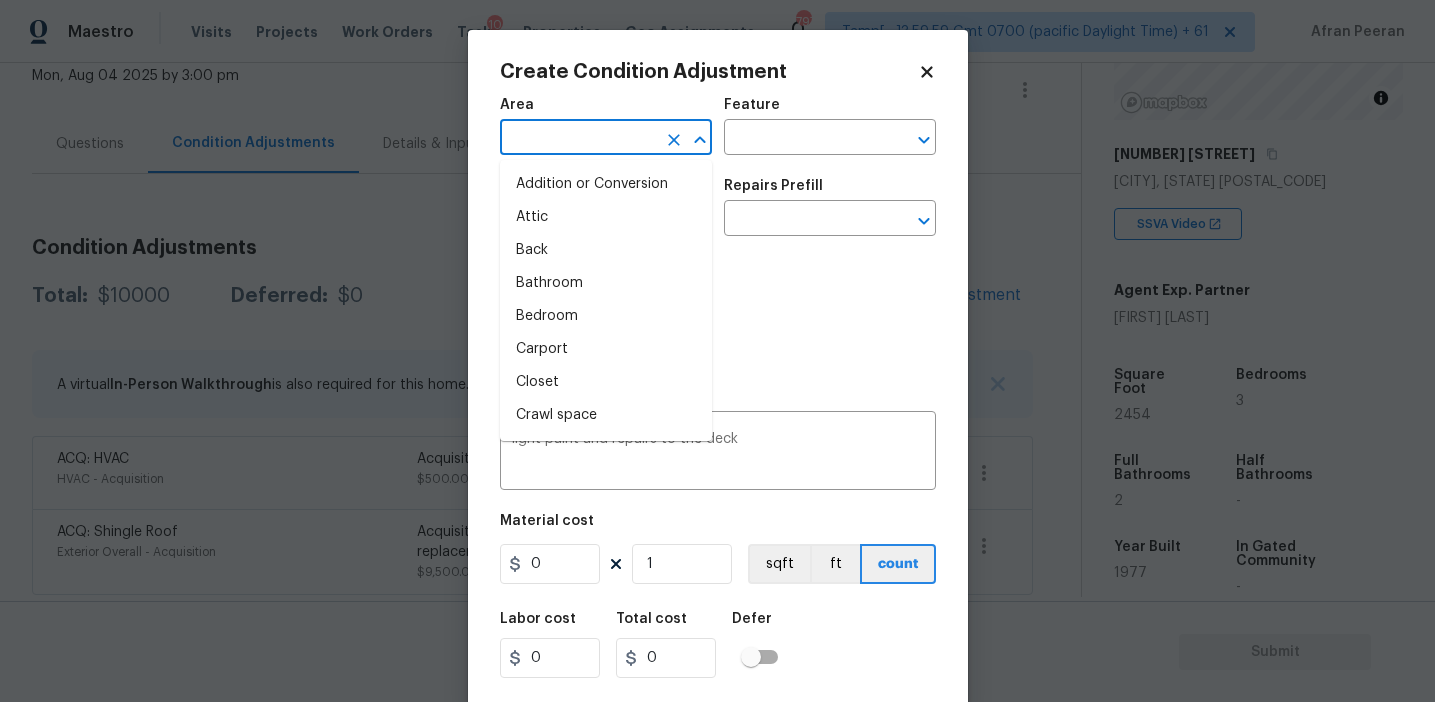 click at bounding box center (578, 139) 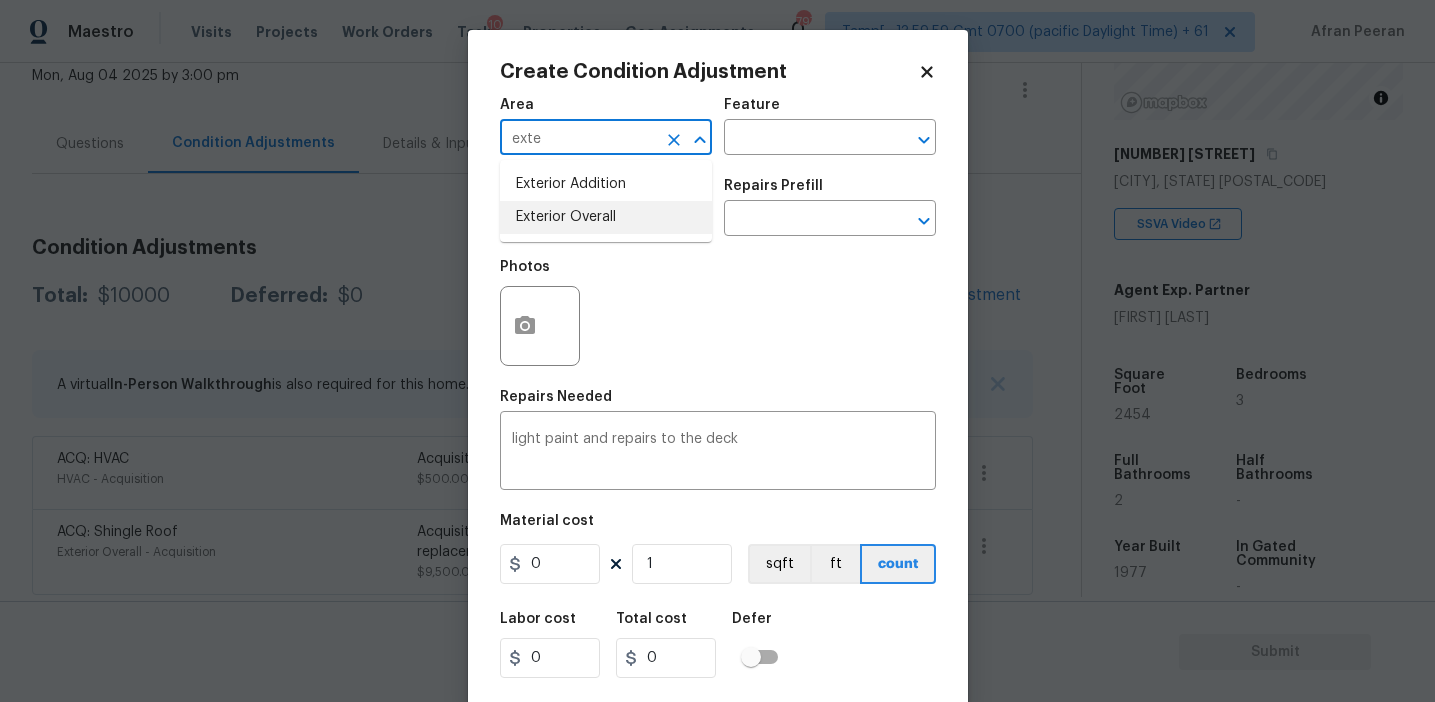 click on "Exterior Overall" at bounding box center [606, 217] 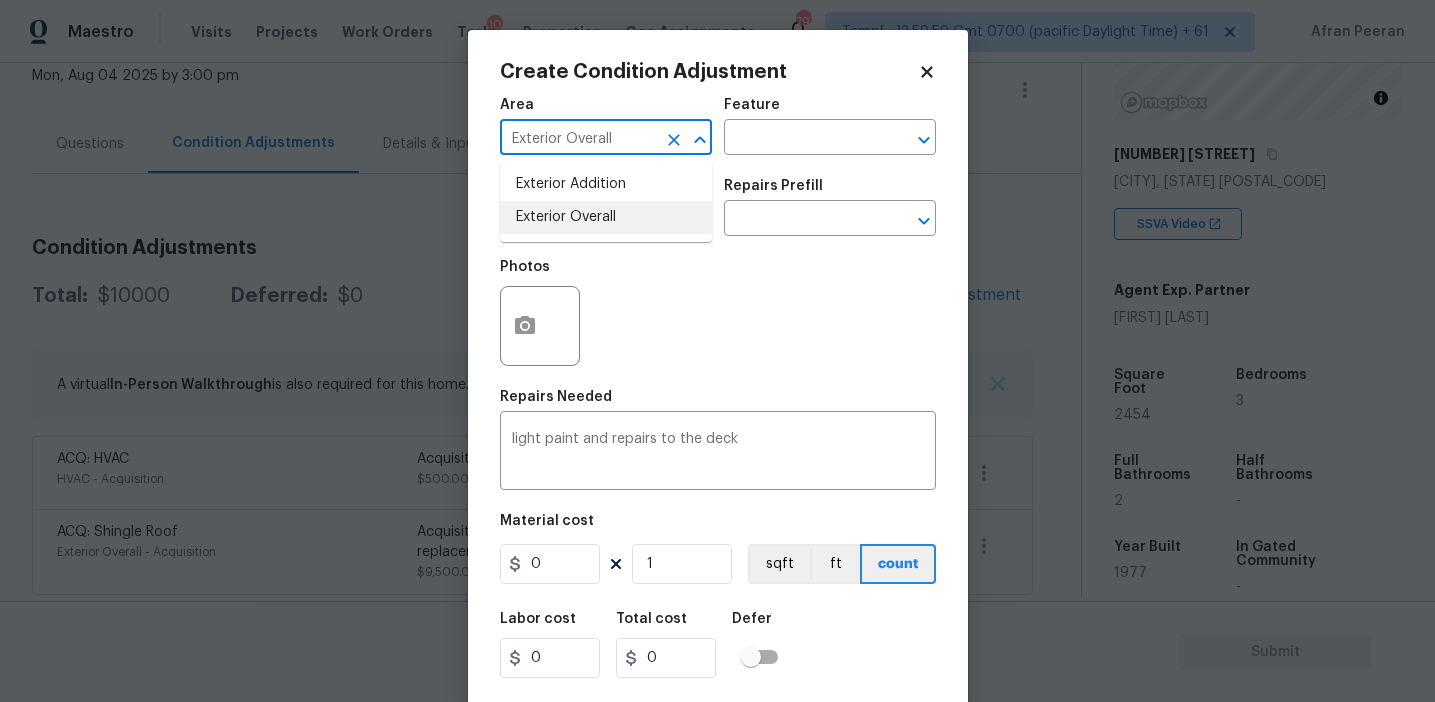 type on "Exterior Overall" 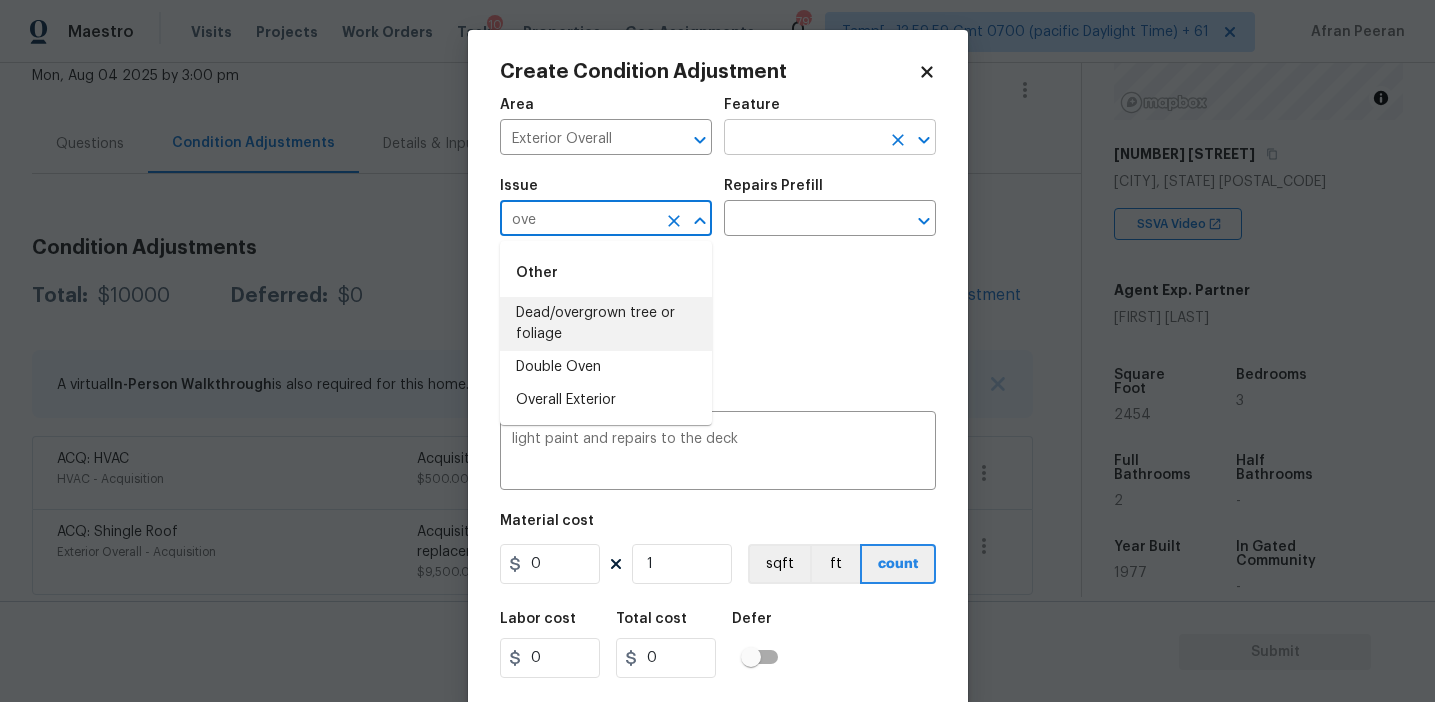 type on "ove" 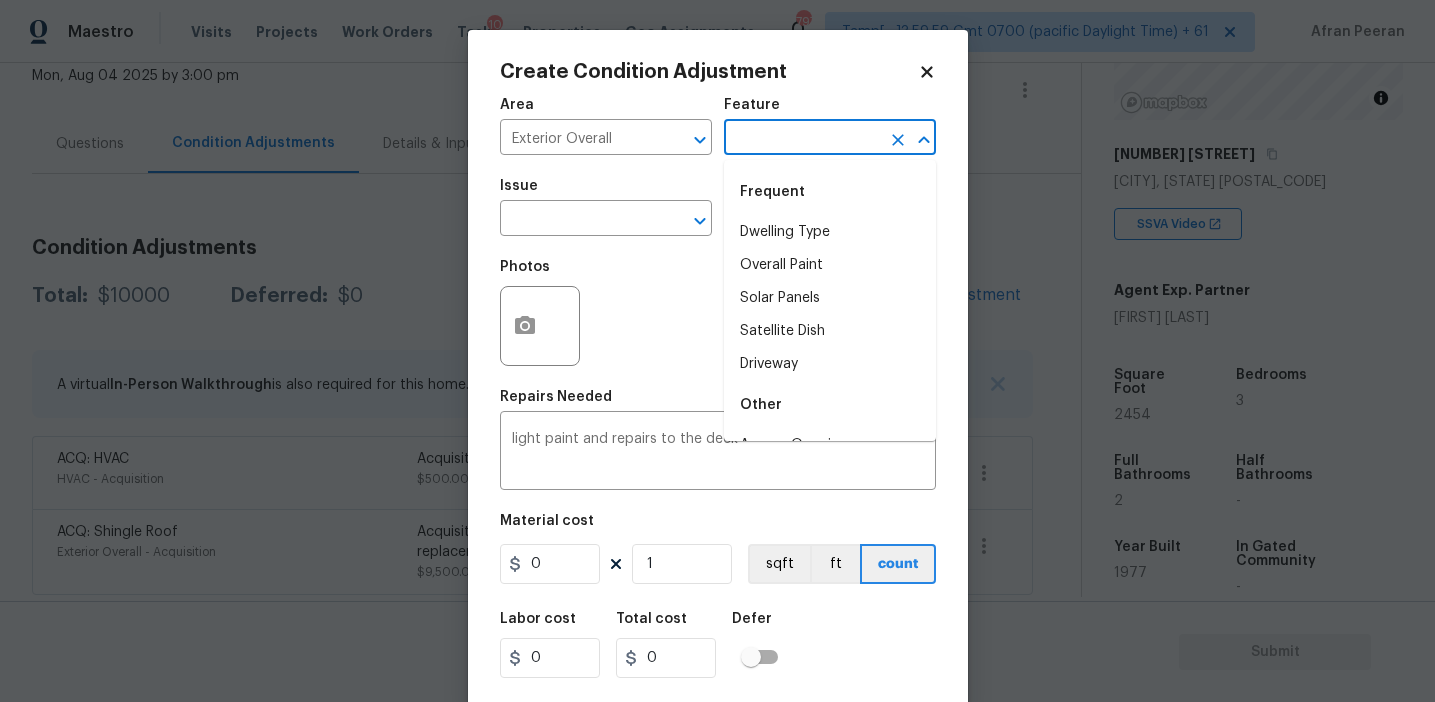 click at bounding box center (802, 139) 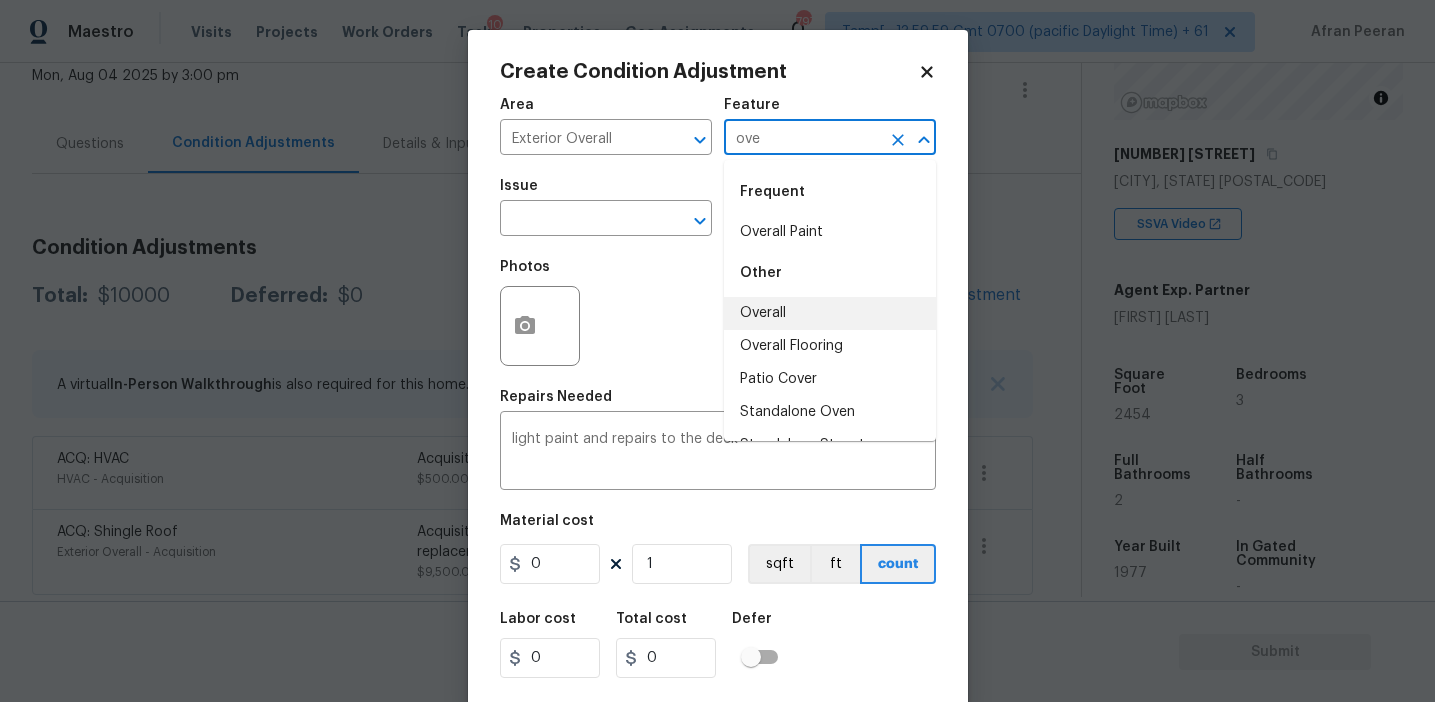 click on "Overall" at bounding box center (830, 313) 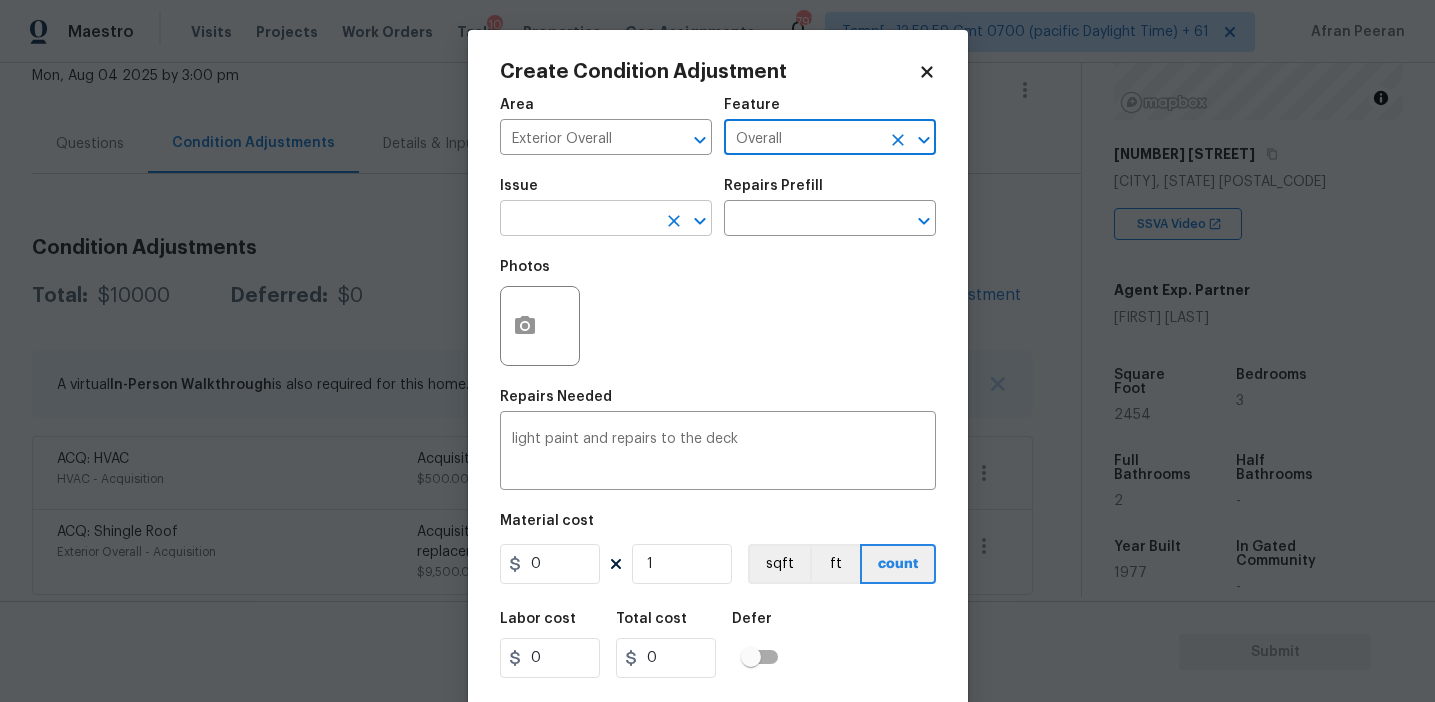 type on "Overall" 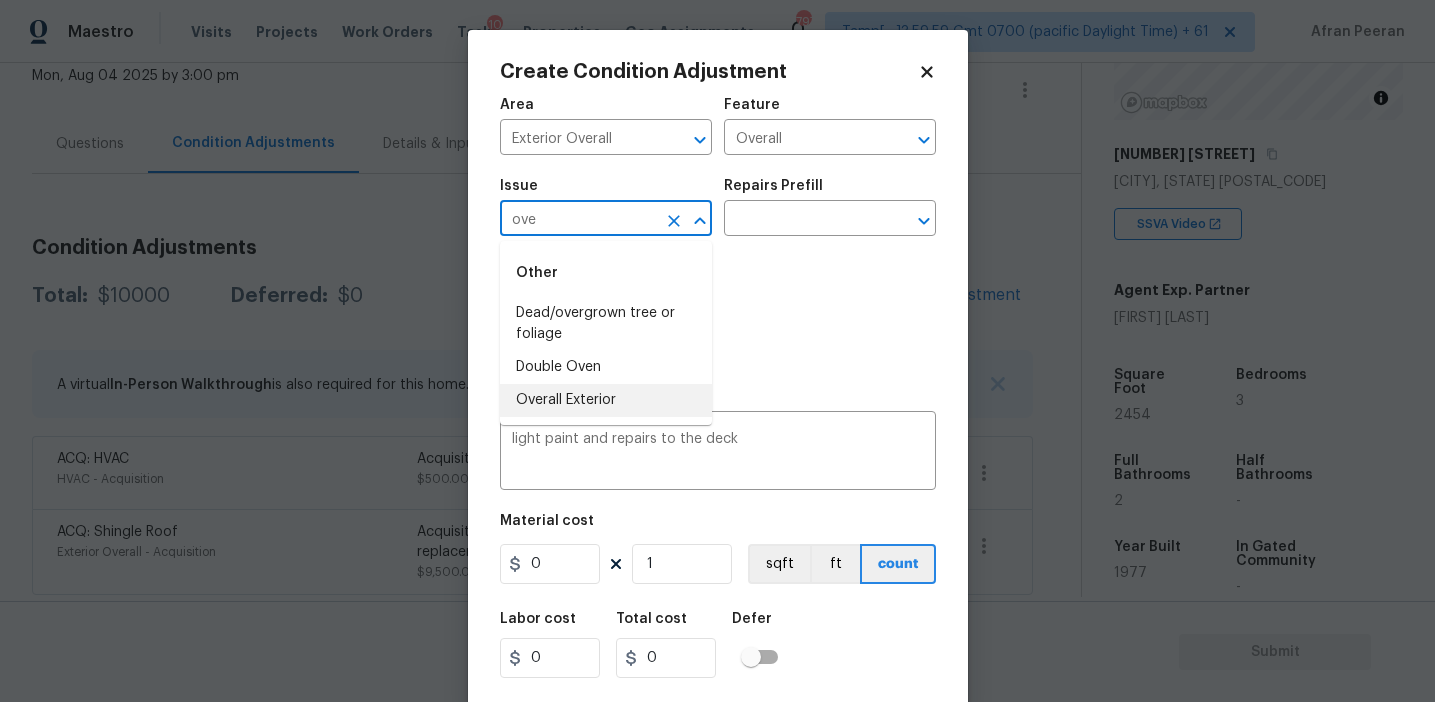 click on "Other Dead/overgrown tree or foliage Double Oven Overall Exterior" at bounding box center [606, 333] 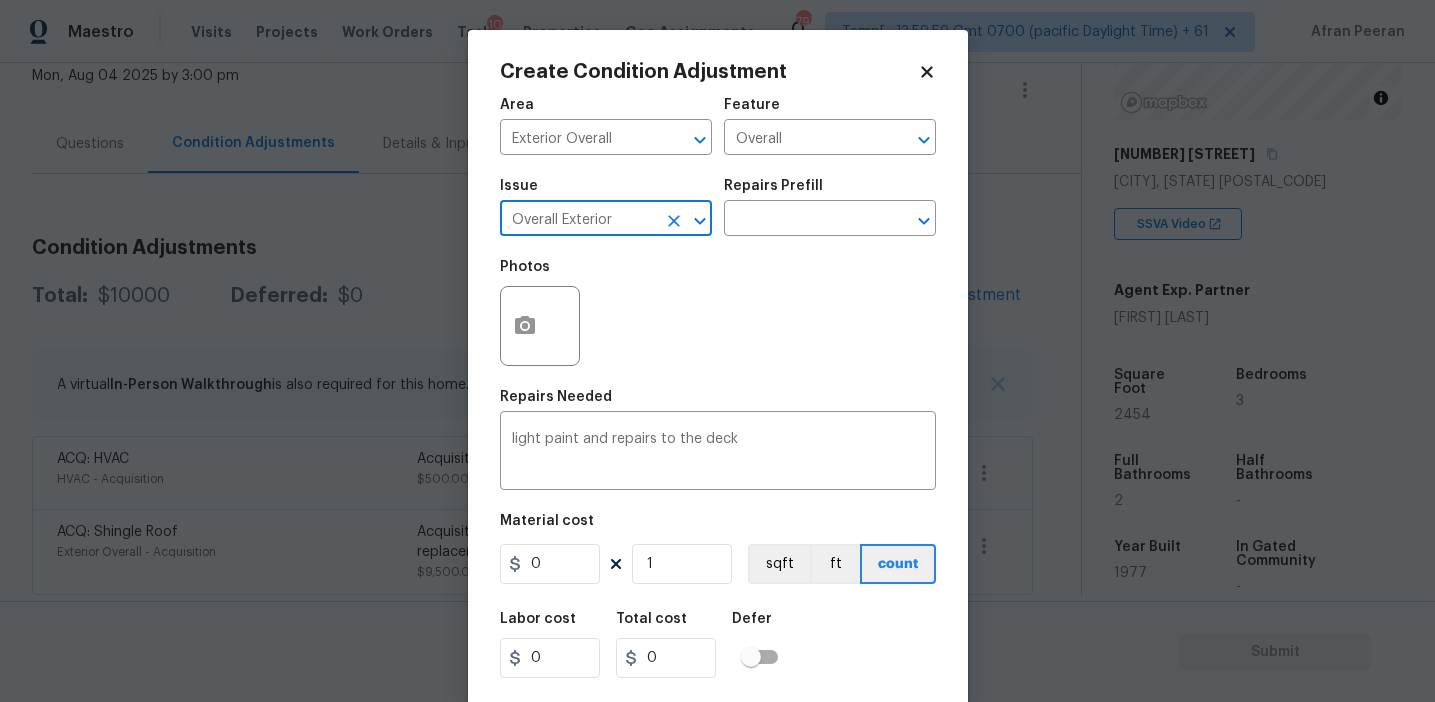 type on "Overall Exterior" 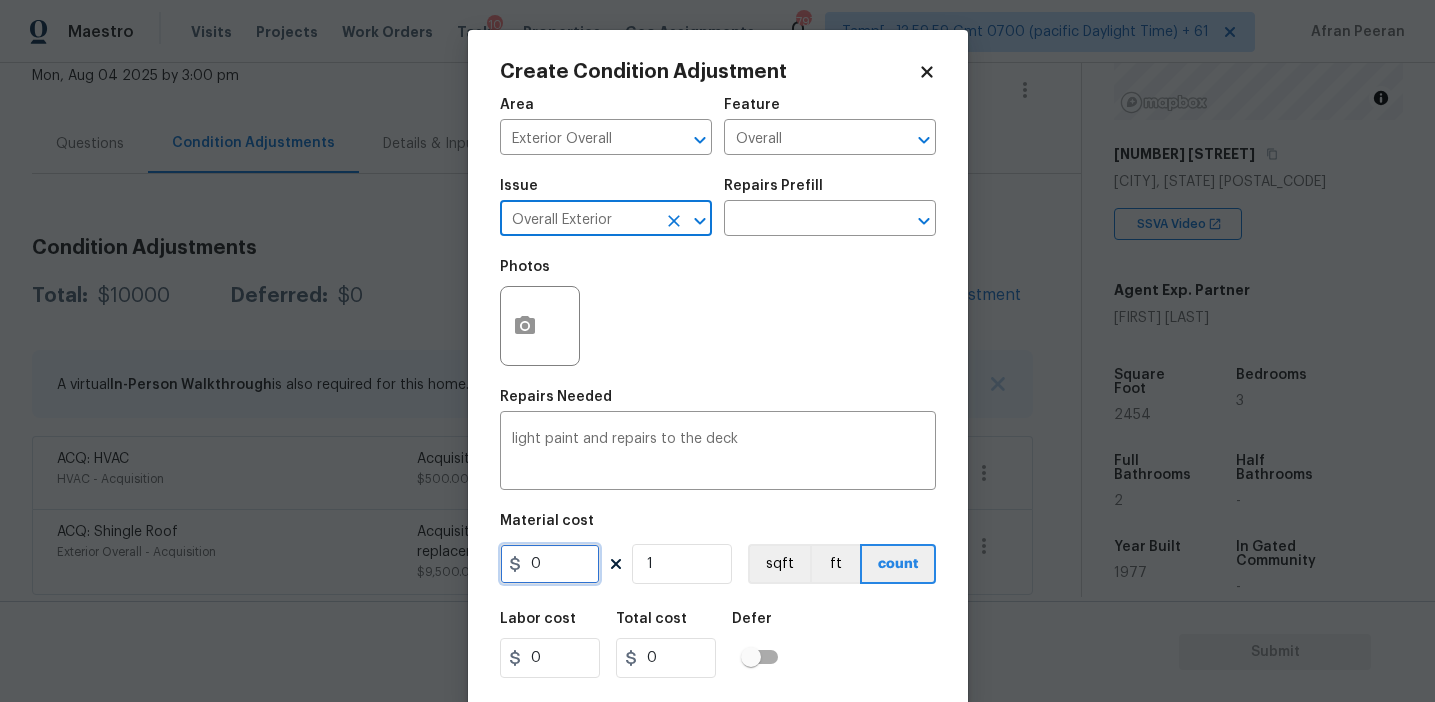 click on "0" at bounding box center (550, 564) 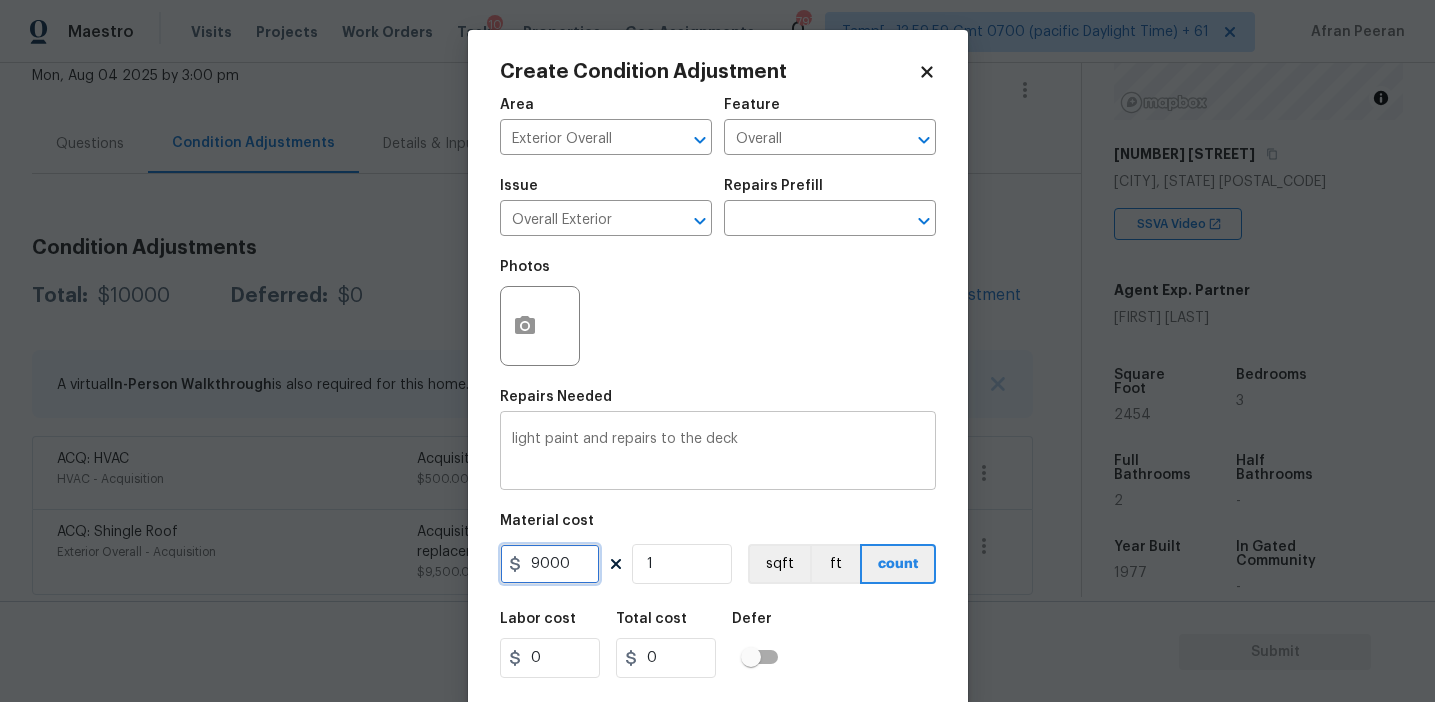 type on "9000" 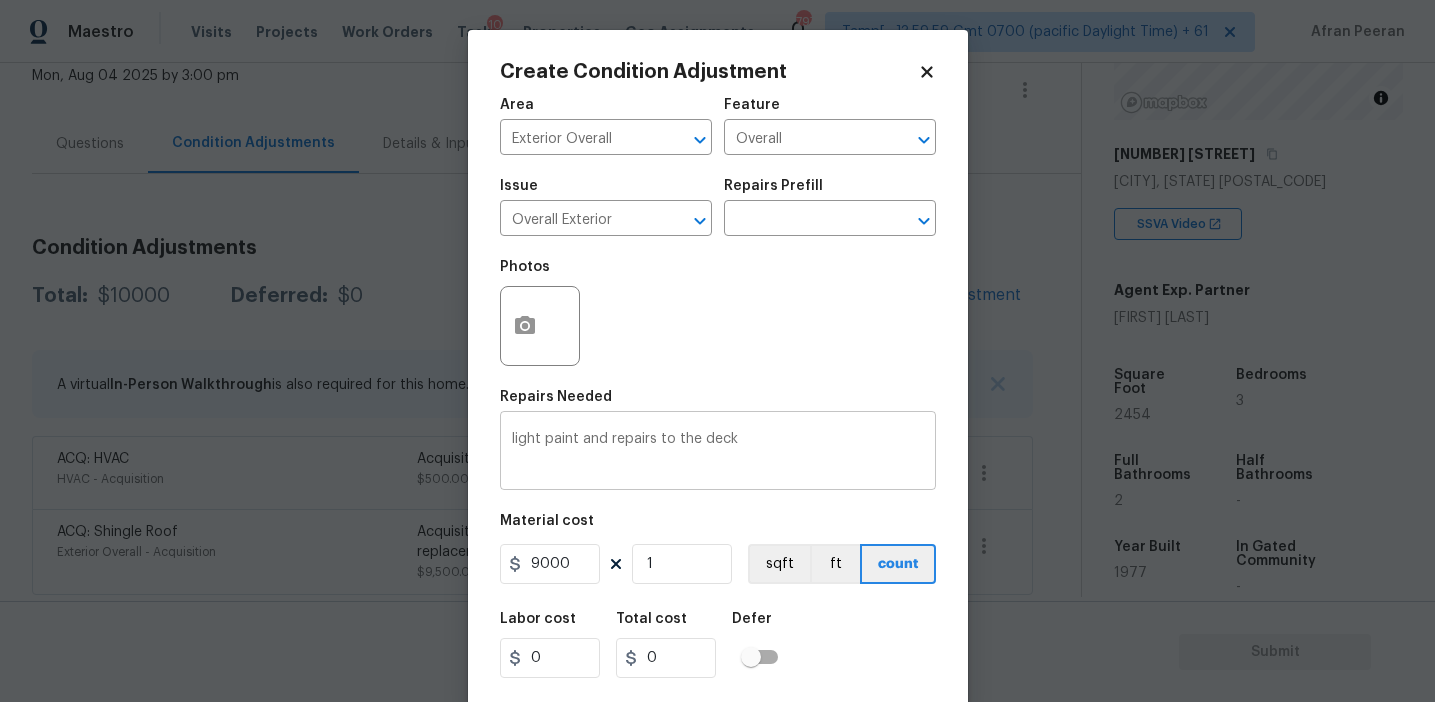 type on "9000" 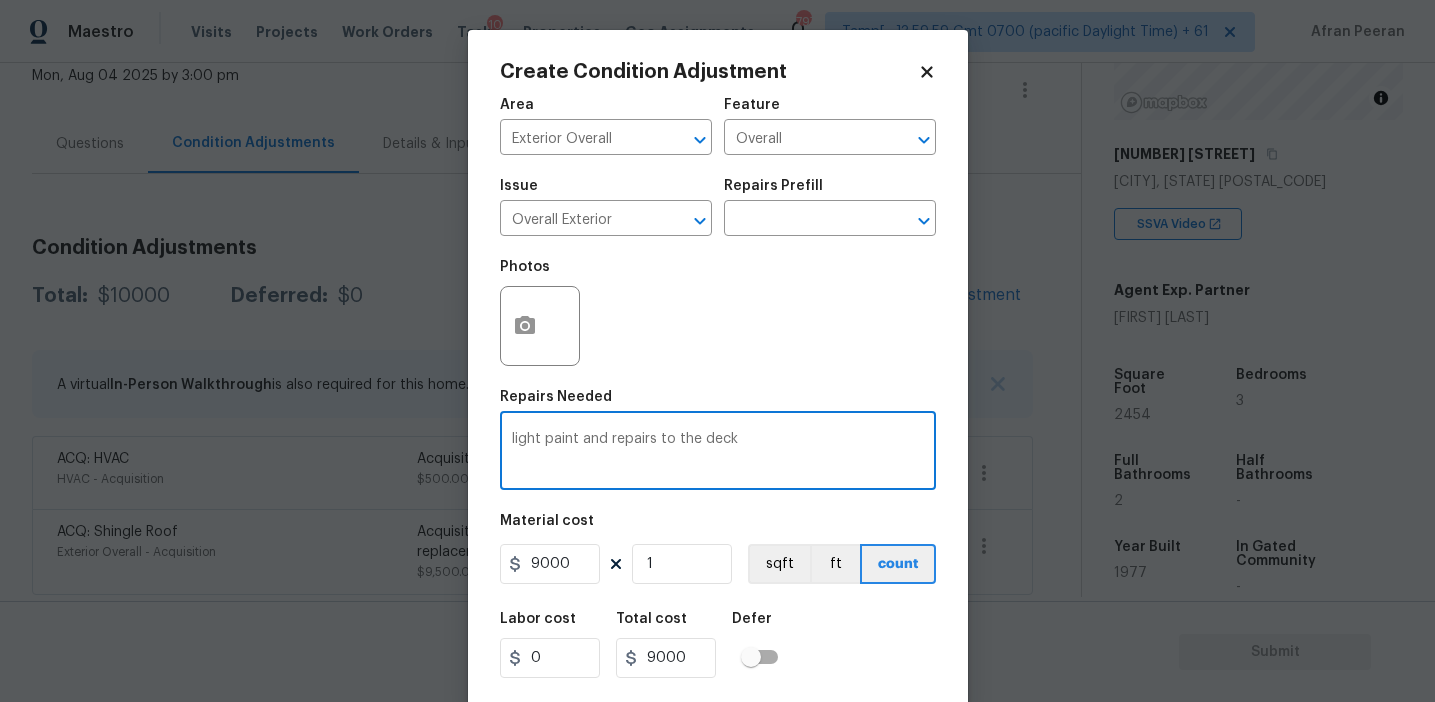 click on "light paint and repairs to the deck" at bounding box center [718, 453] 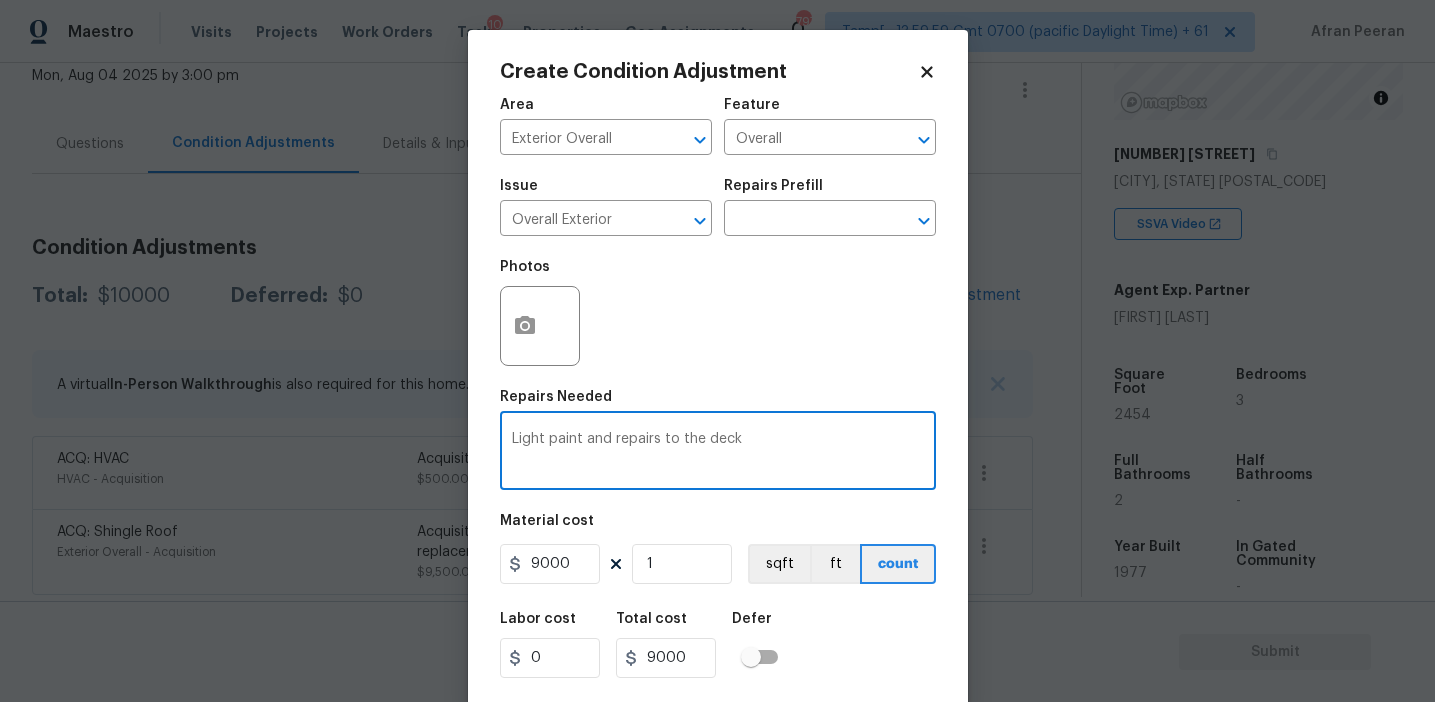 type on "Light paint and repairs to the deck" 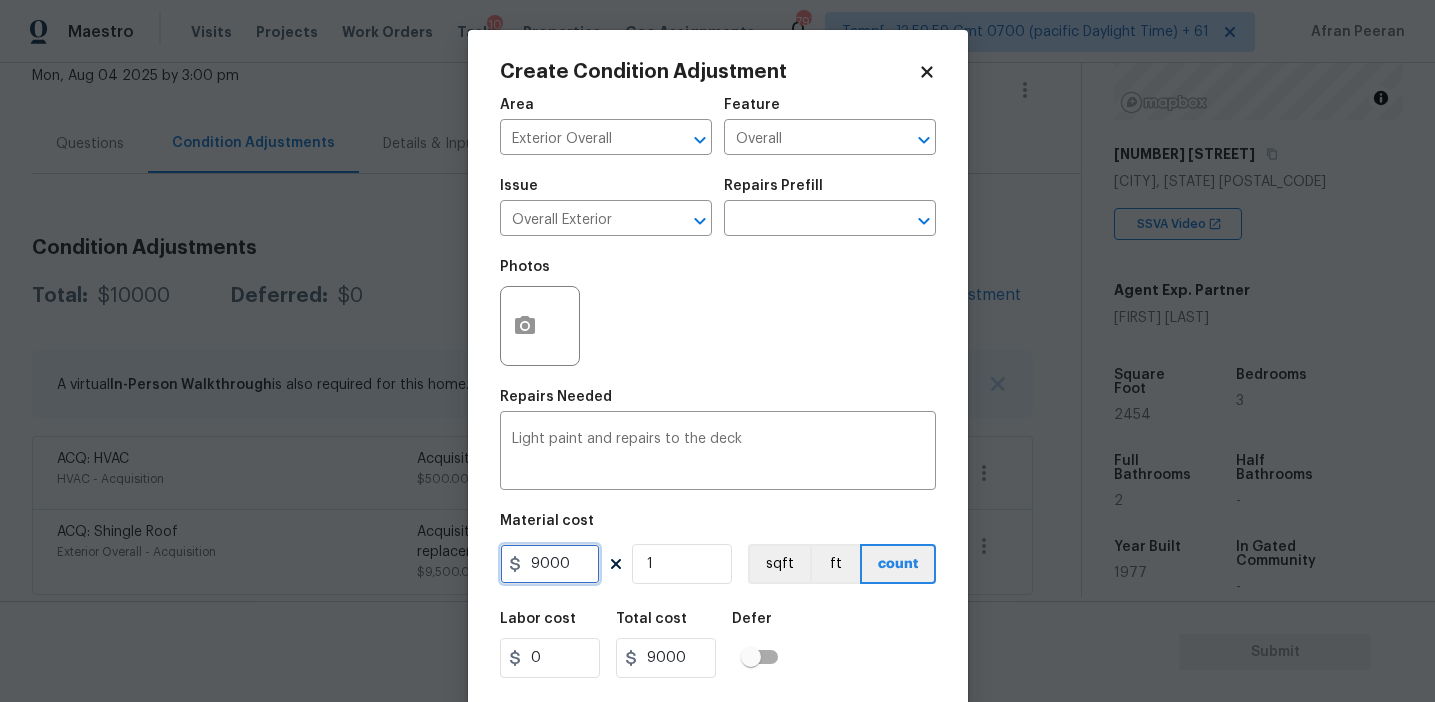 scroll, scrollTop: 45, scrollLeft: 0, axis: vertical 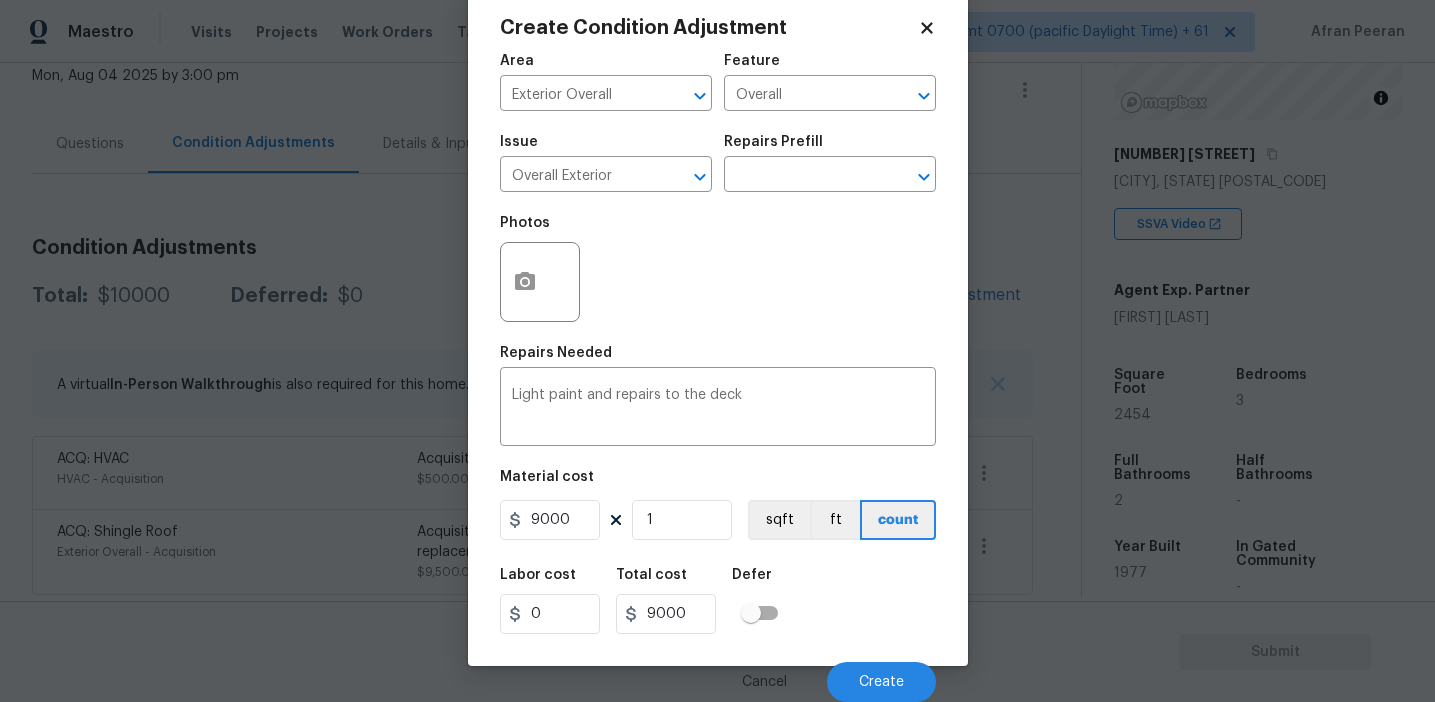 click on "Labor cost 0 Total cost 9000 Defer" at bounding box center [718, 601] 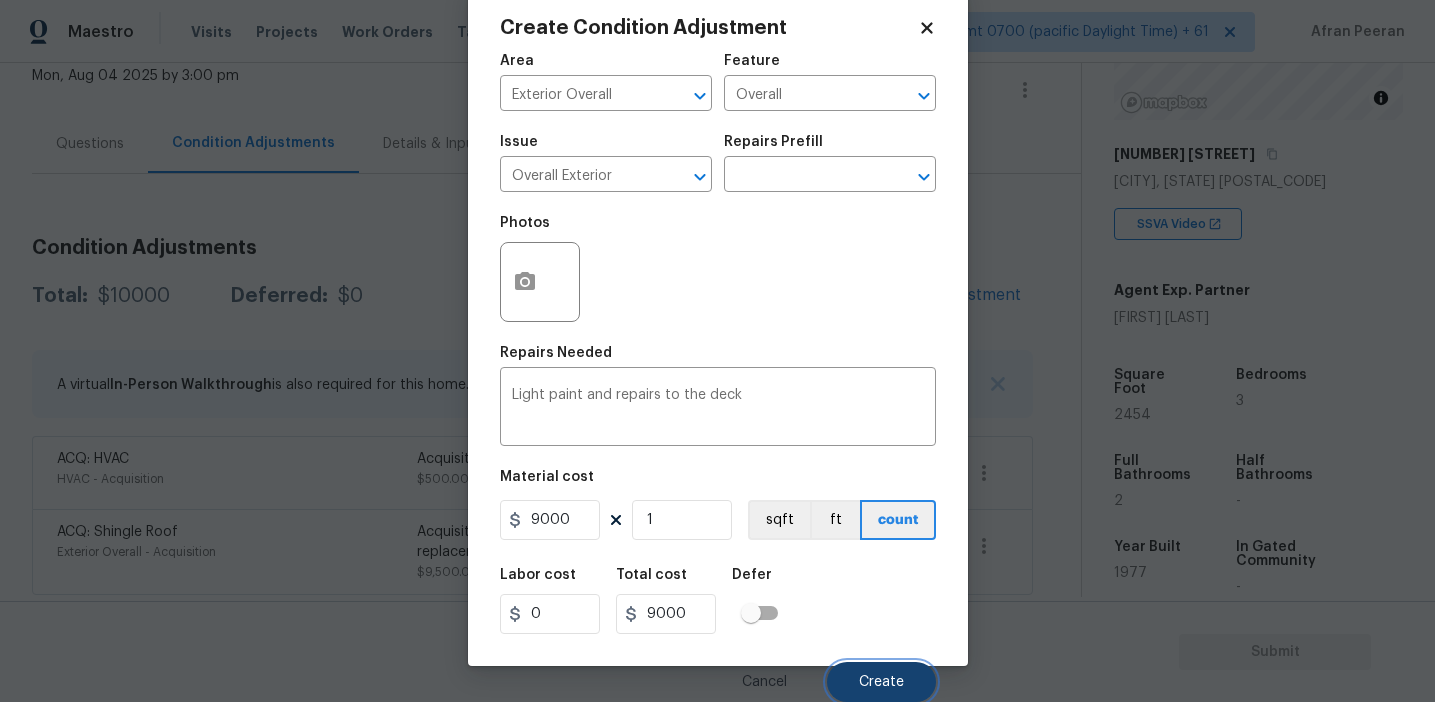 click on "Create" at bounding box center (881, 682) 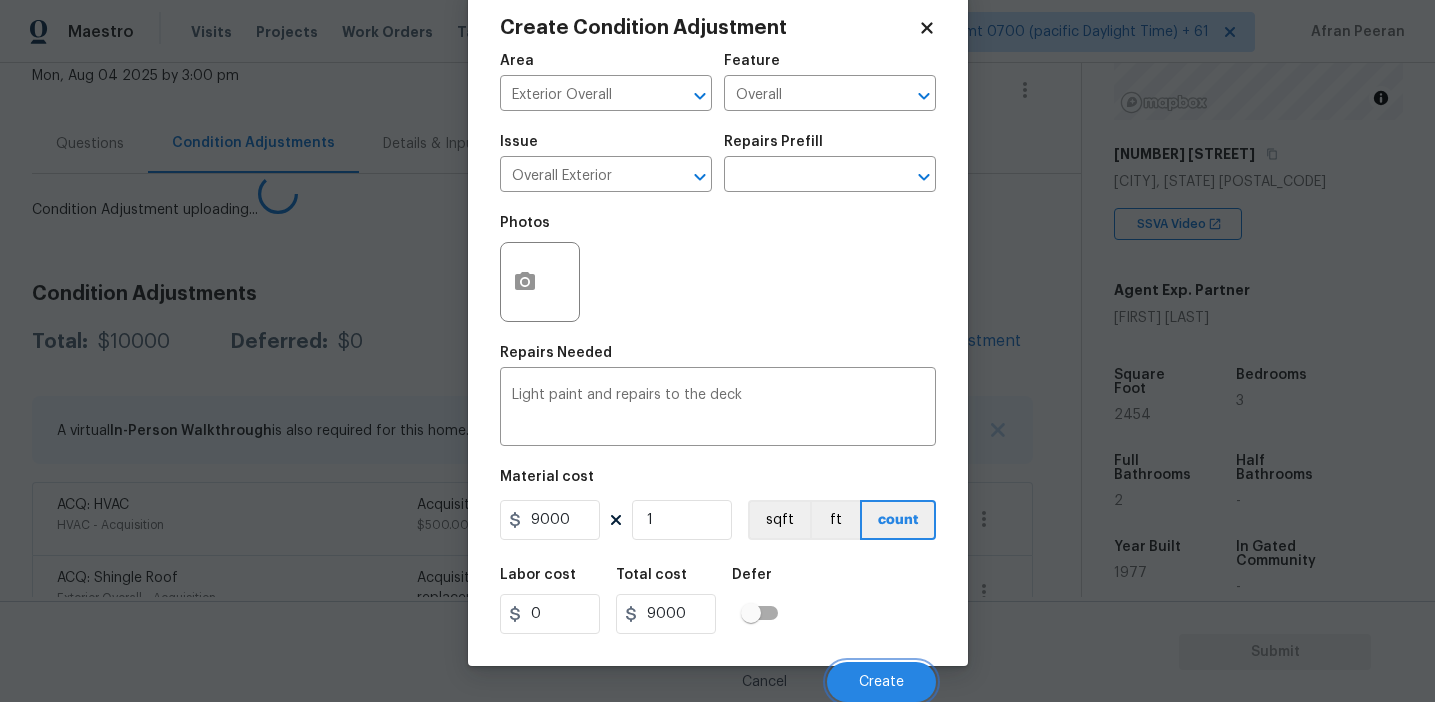 scroll, scrollTop: 38, scrollLeft: 0, axis: vertical 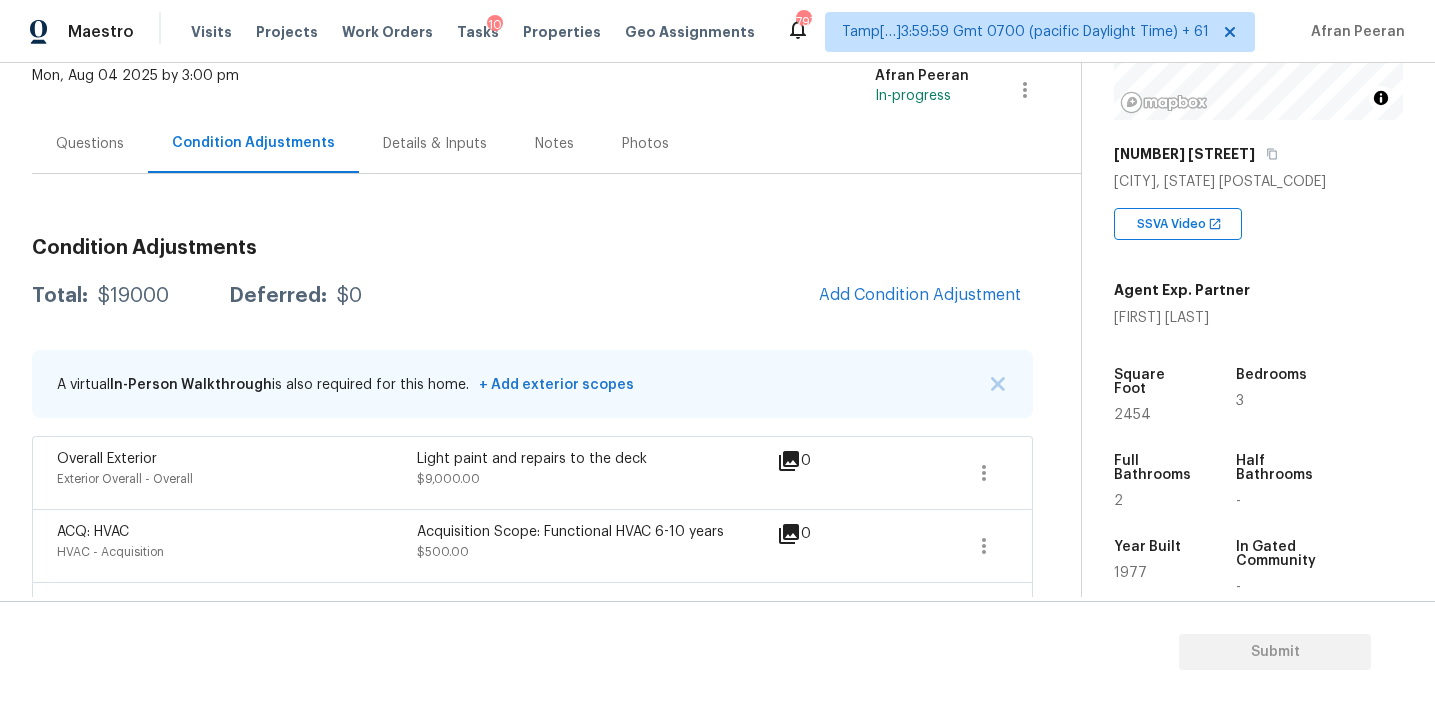 click on "Questions" at bounding box center (90, 144) 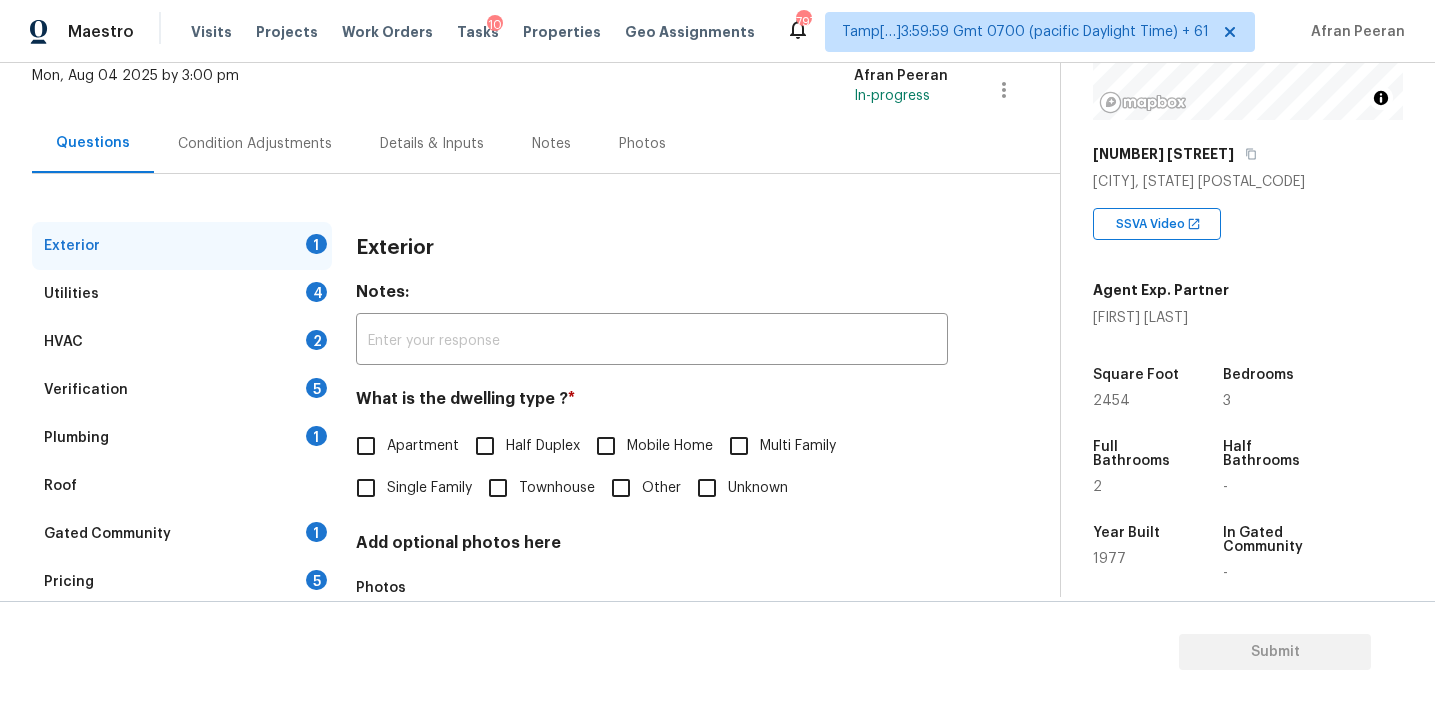 click on "Verification 5" at bounding box center (182, 390) 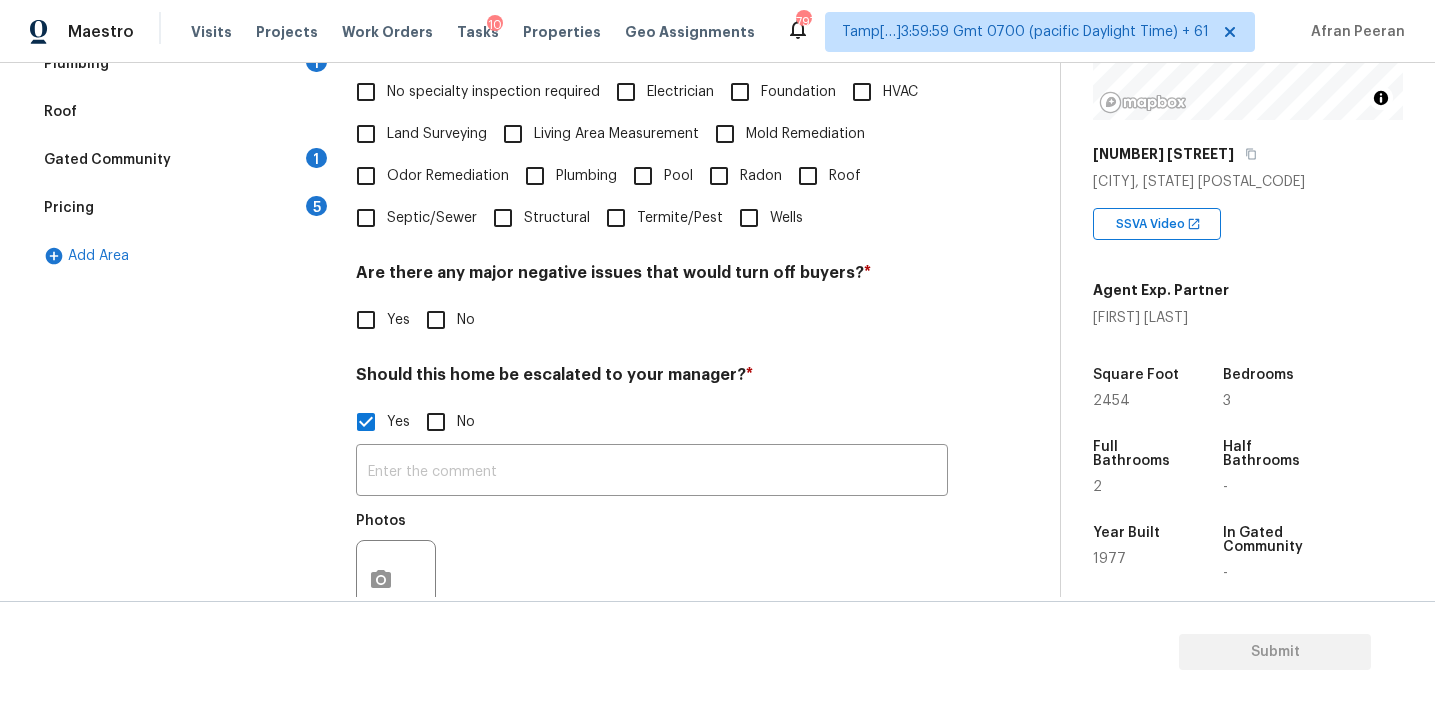 scroll, scrollTop: 691, scrollLeft: 0, axis: vertical 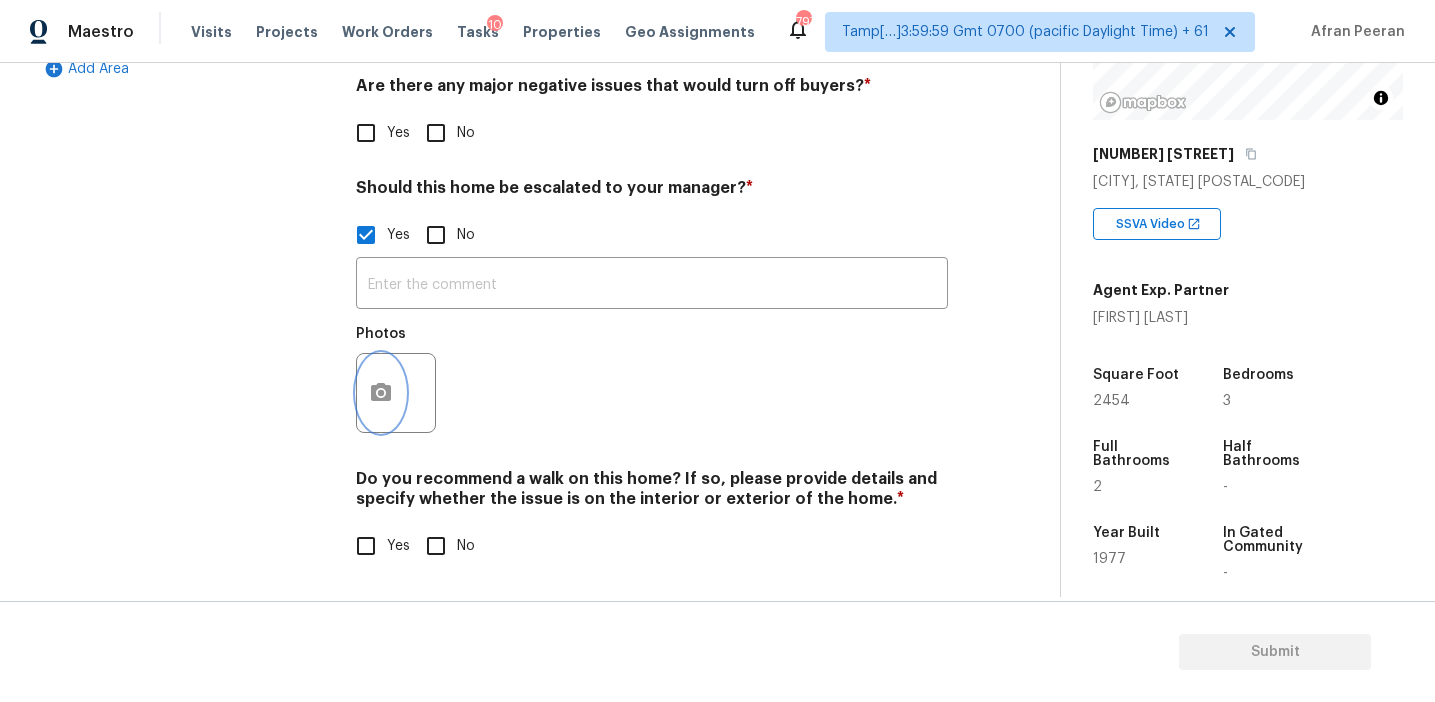 click at bounding box center (381, 393) 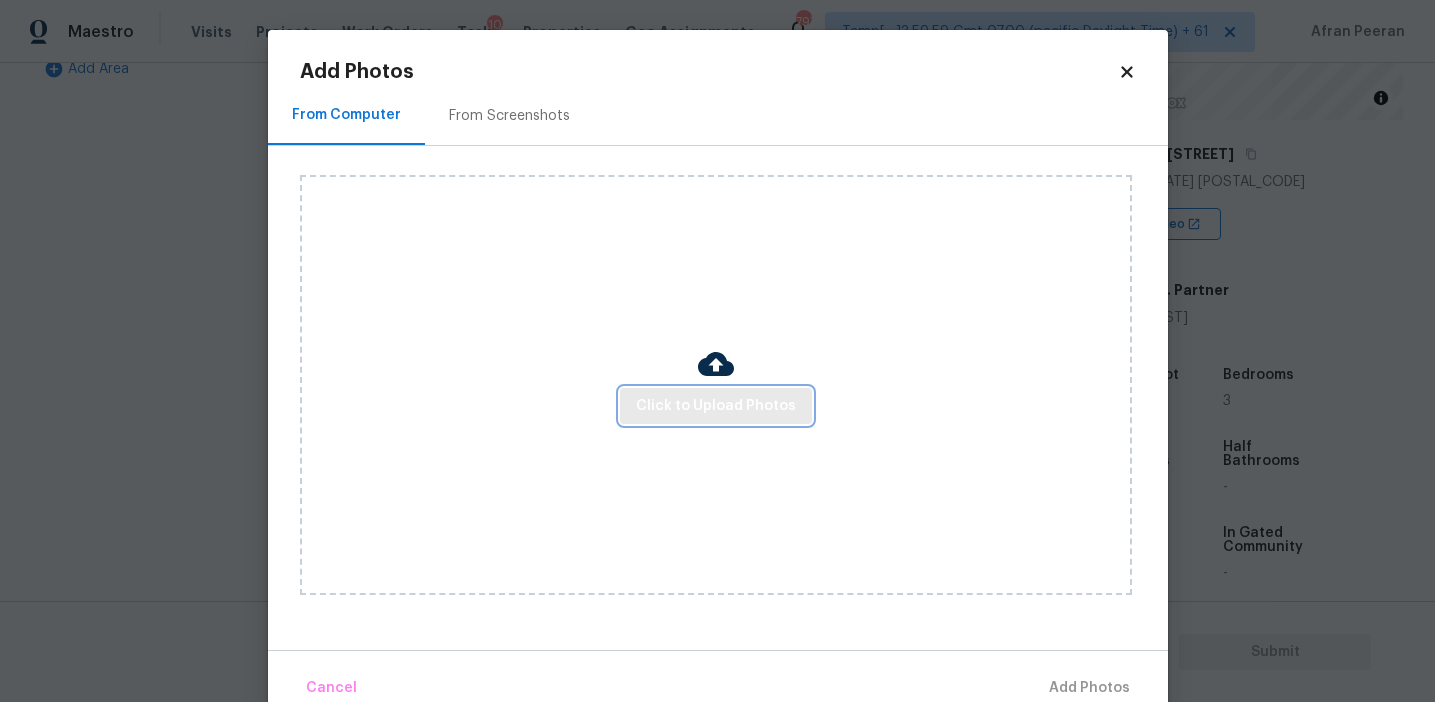 click on "Click to Upload Photos" at bounding box center (716, 406) 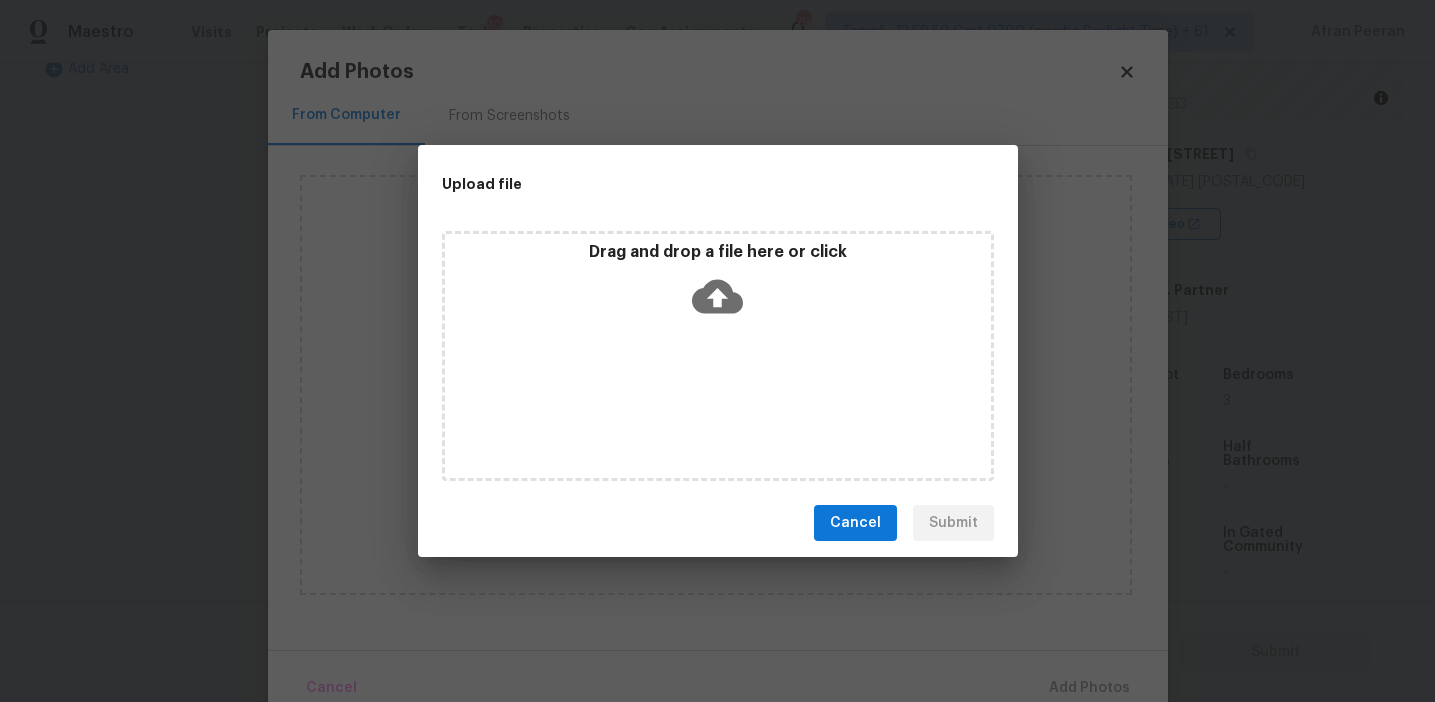 click on "Drag and drop a file here or click" at bounding box center (718, 285) 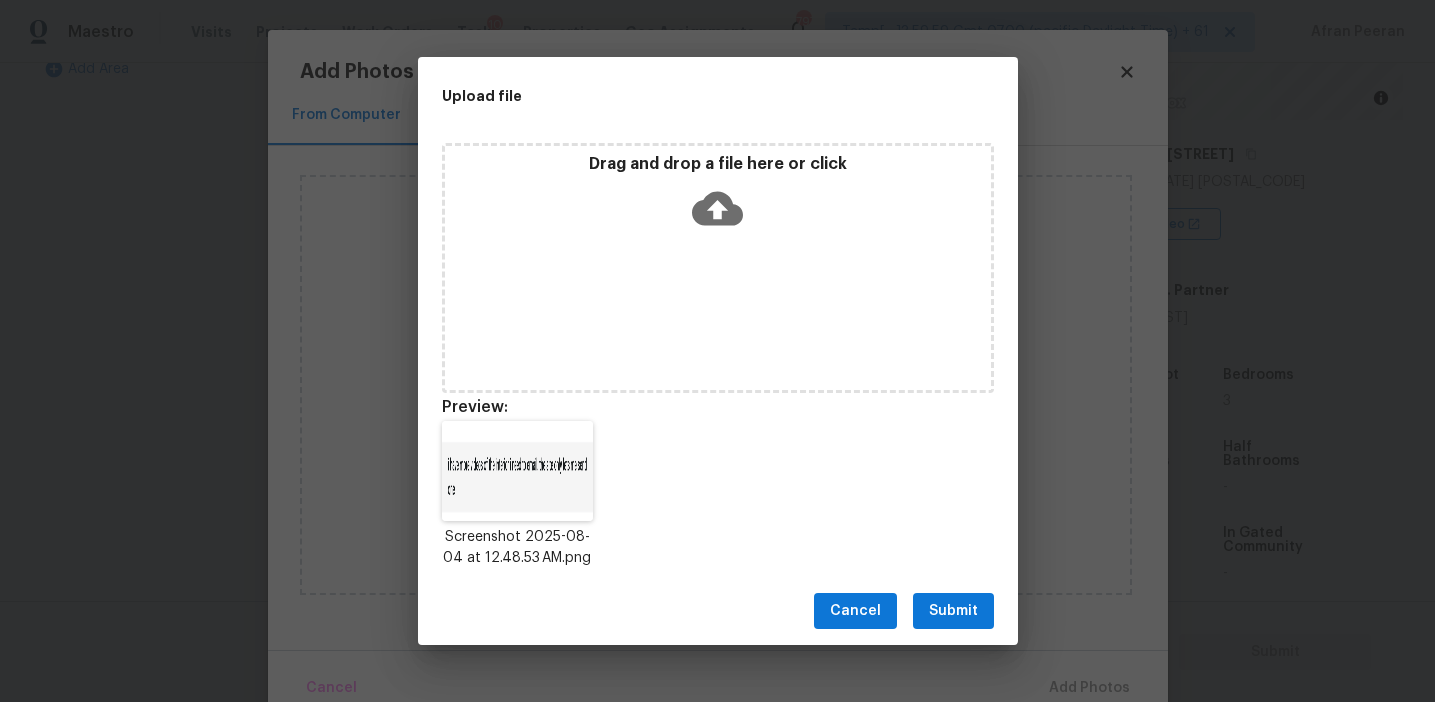 click on "Submit" at bounding box center (953, 611) 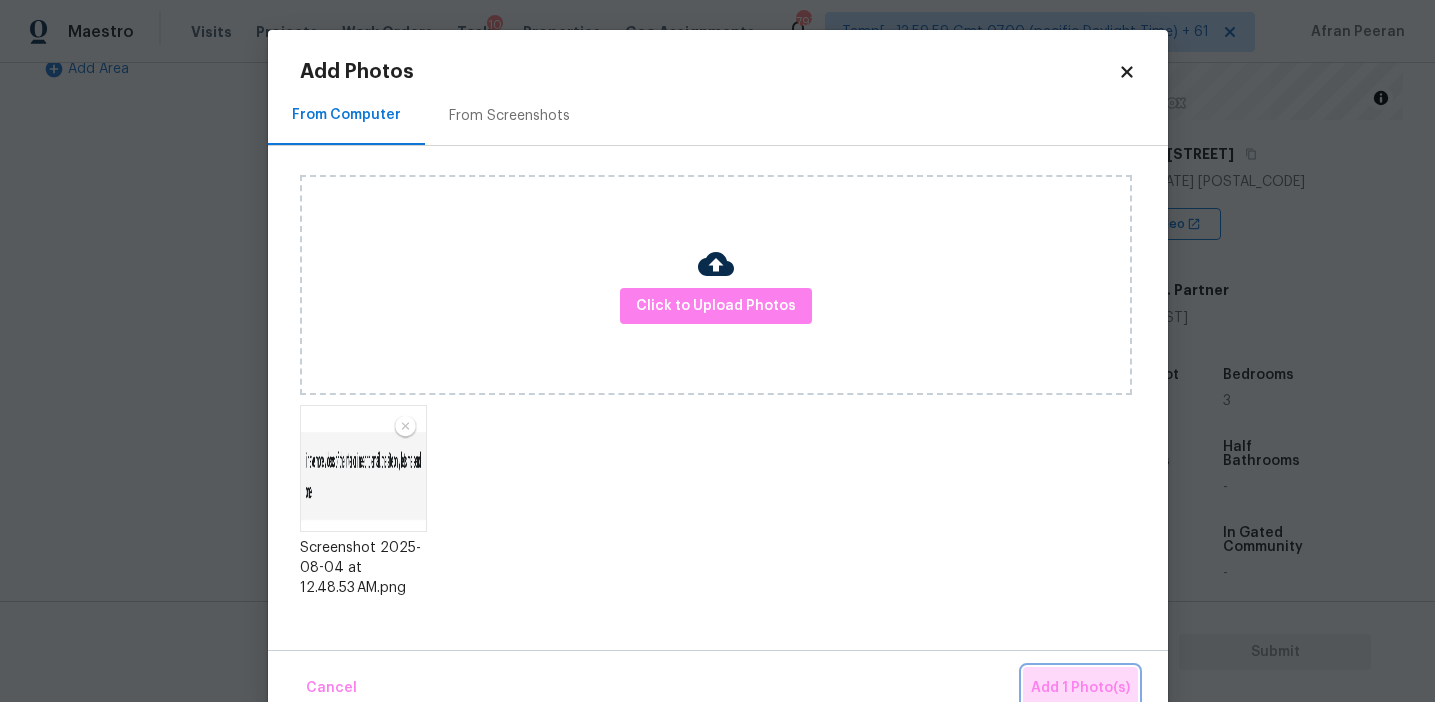click on "Add 1 Photo(s)" at bounding box center (1080, 688) 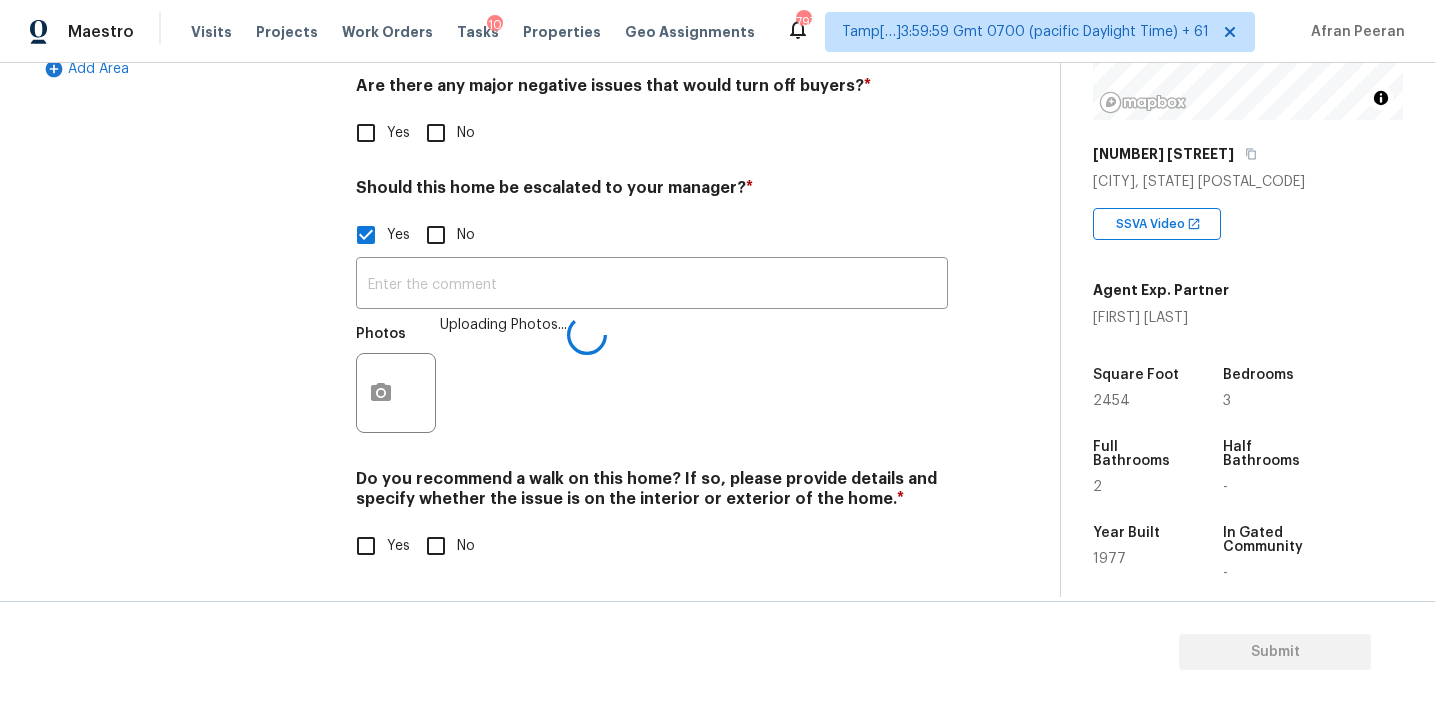 click on "Photos Uploading Photos..." at bounding box center (652, 380) 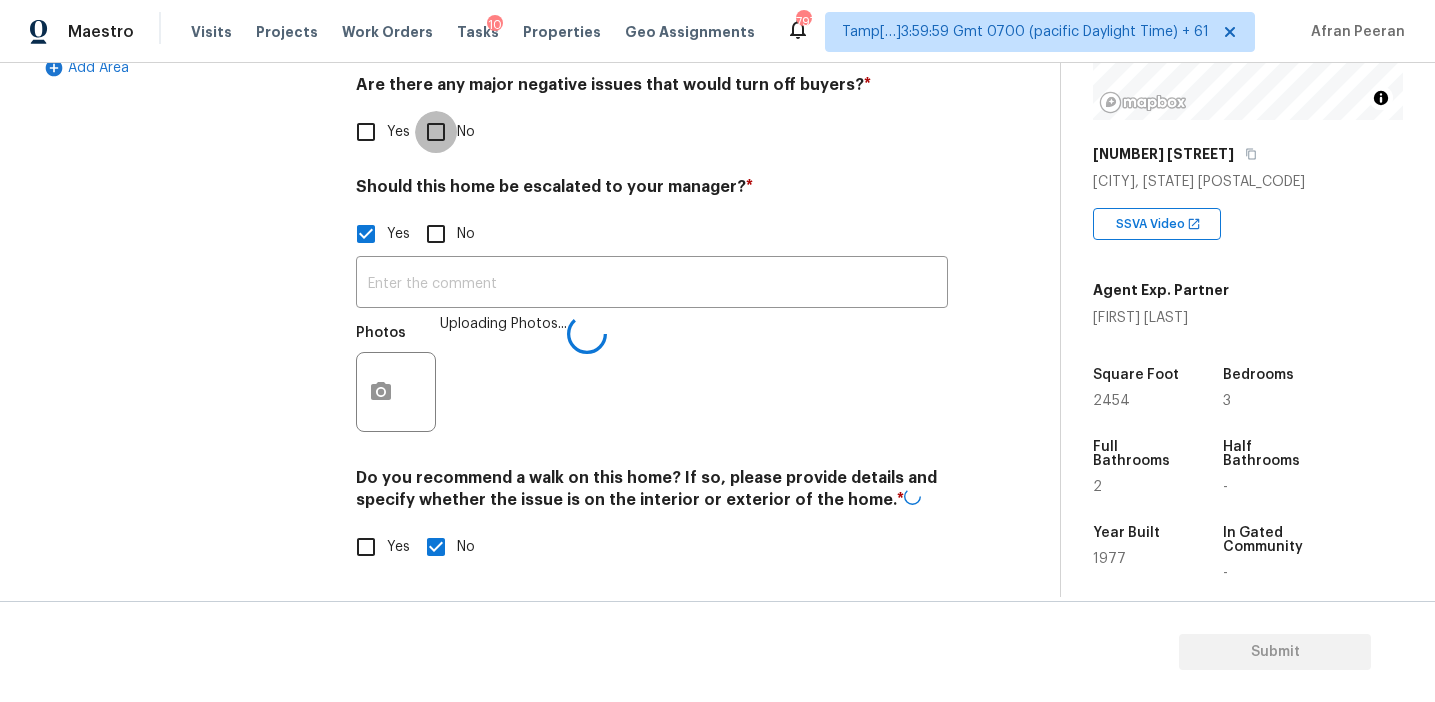 click on "No" at bounding box center [436, 132] 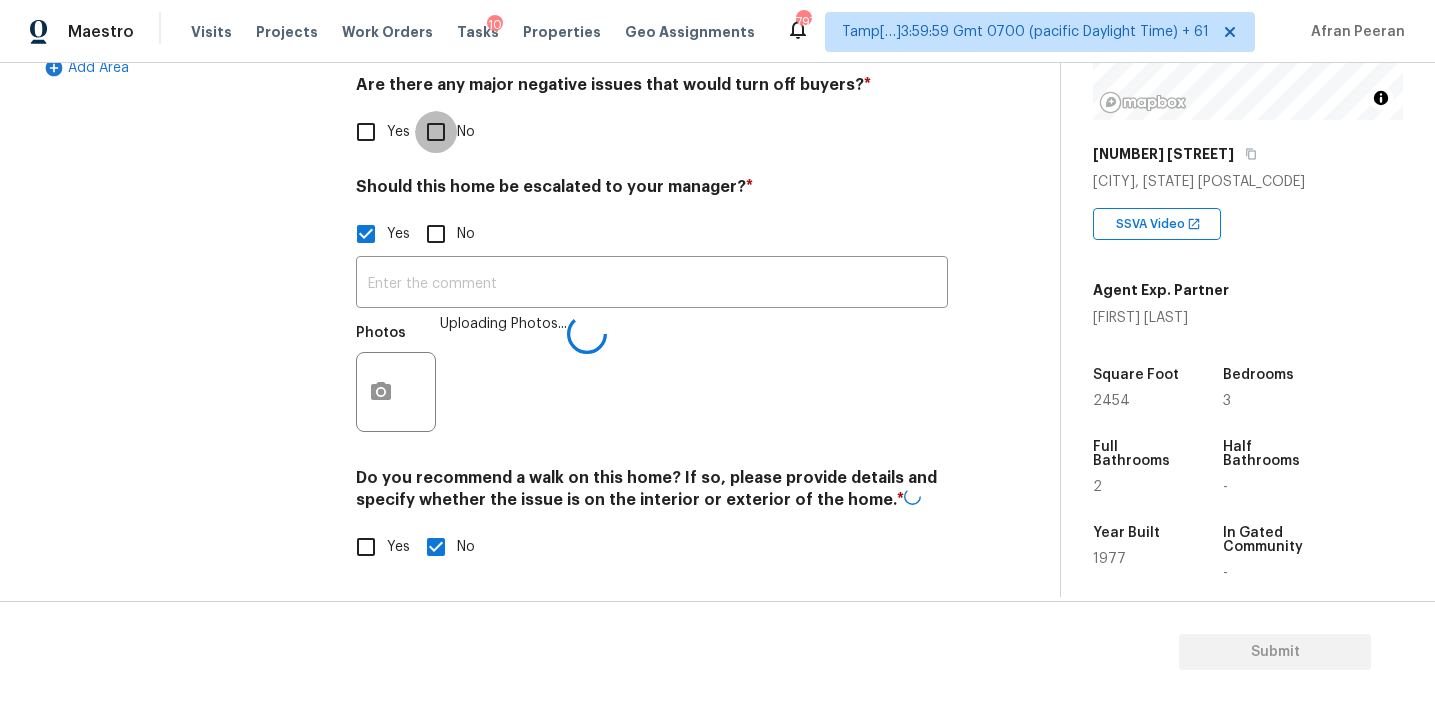 checkbox on "true" 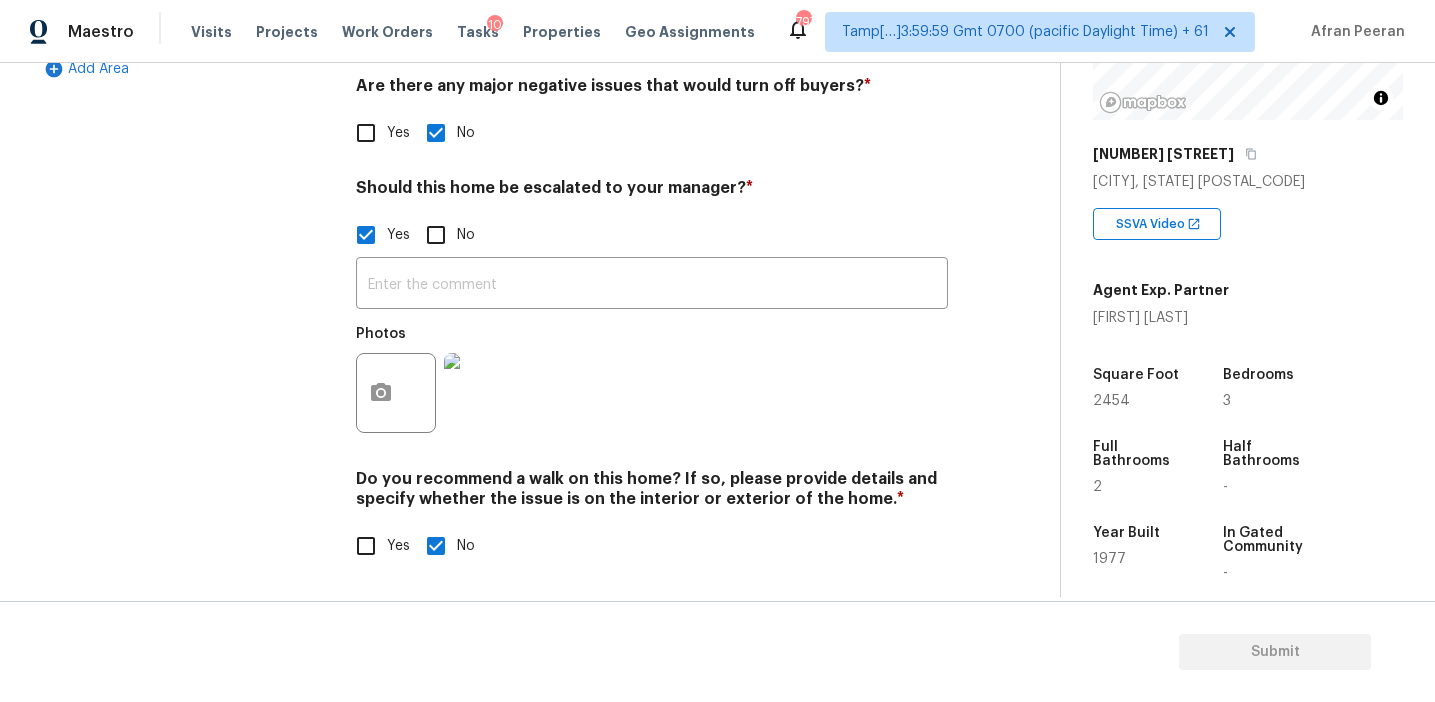 click on "Should this home be escalated to your manager?  *" at bounding box center [652, 192] 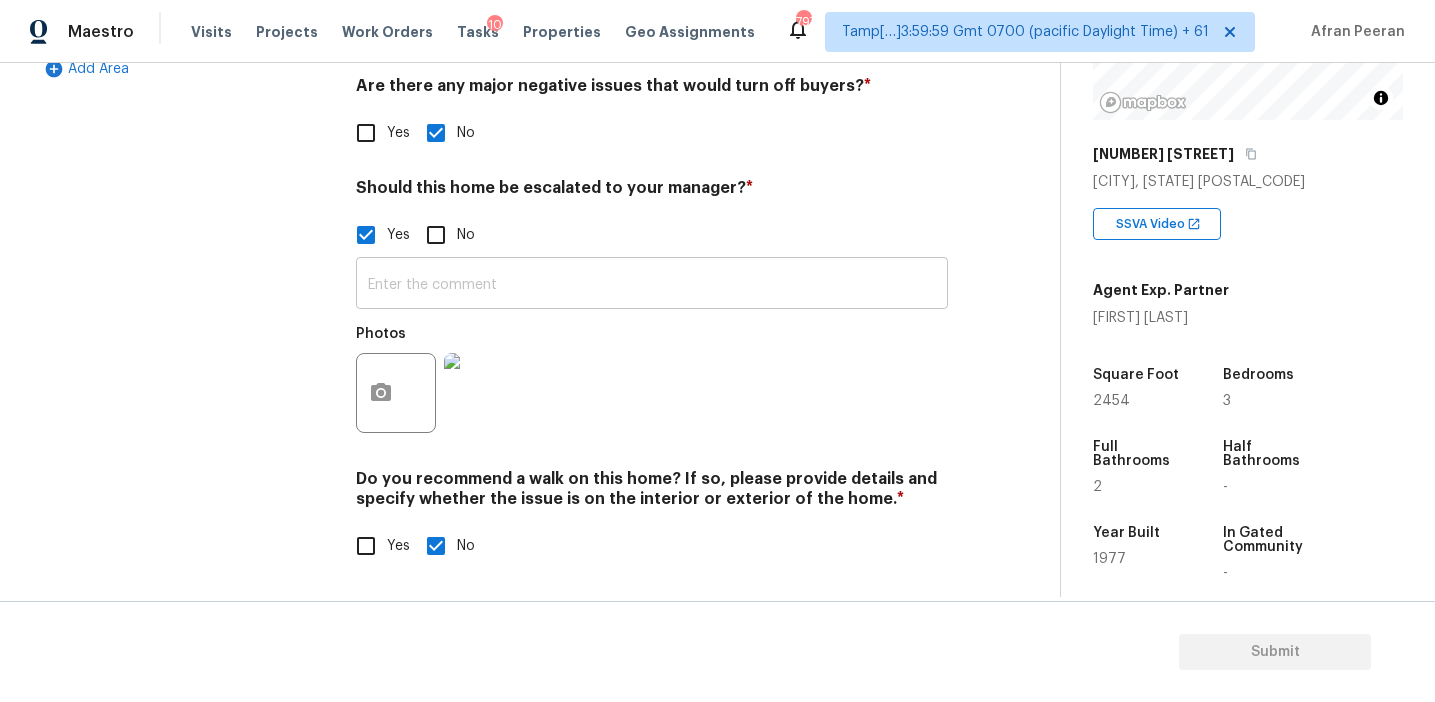 click at bounding box center (652, 285) 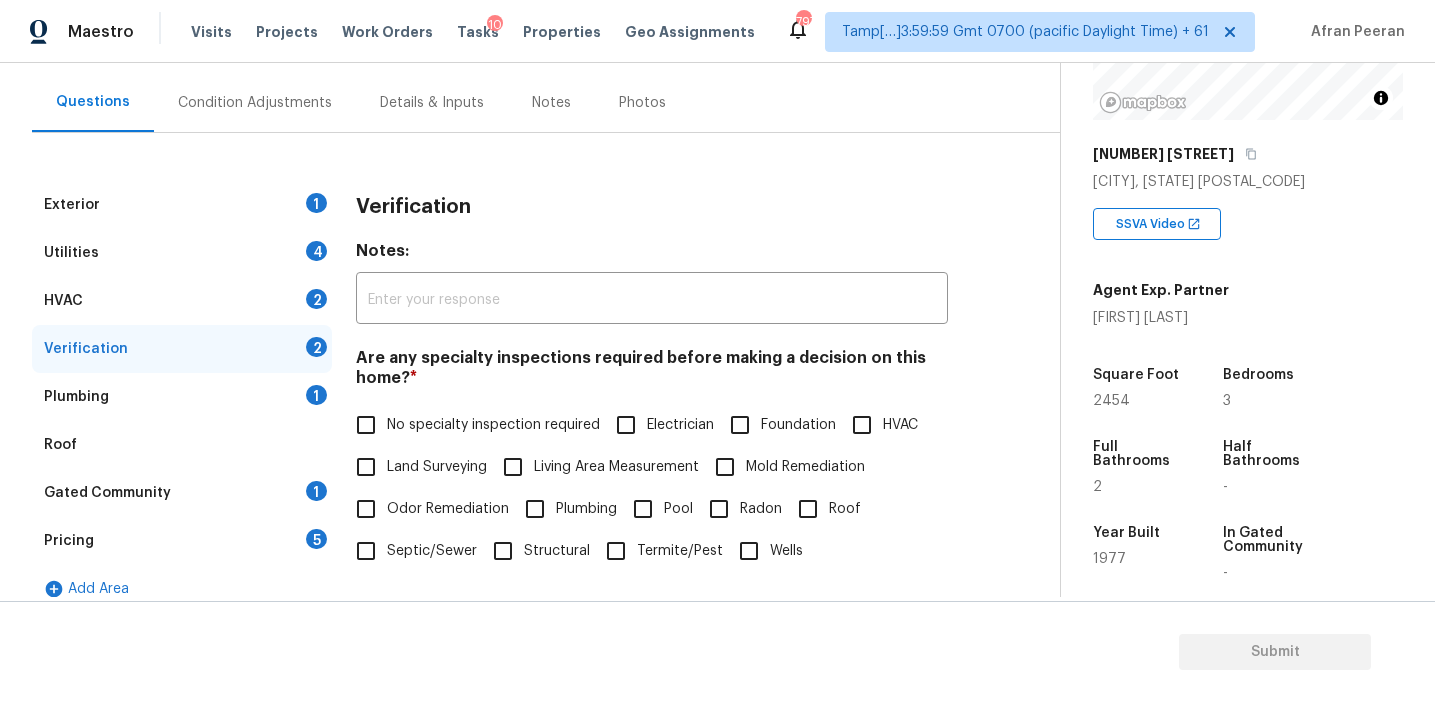 scroll, scrollTop: 173, scrollLeft: 0, axis: vertical 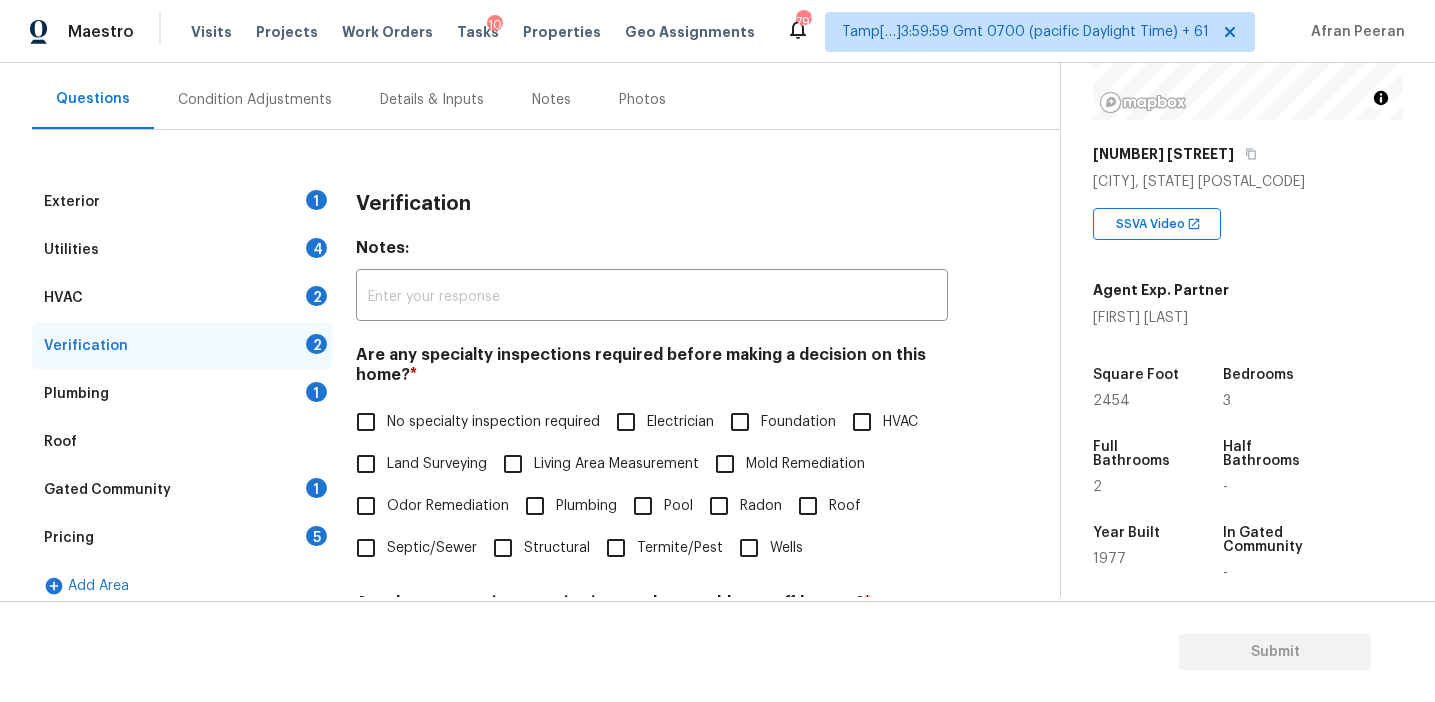 click on "Verification" at bounding box center [652, 204] 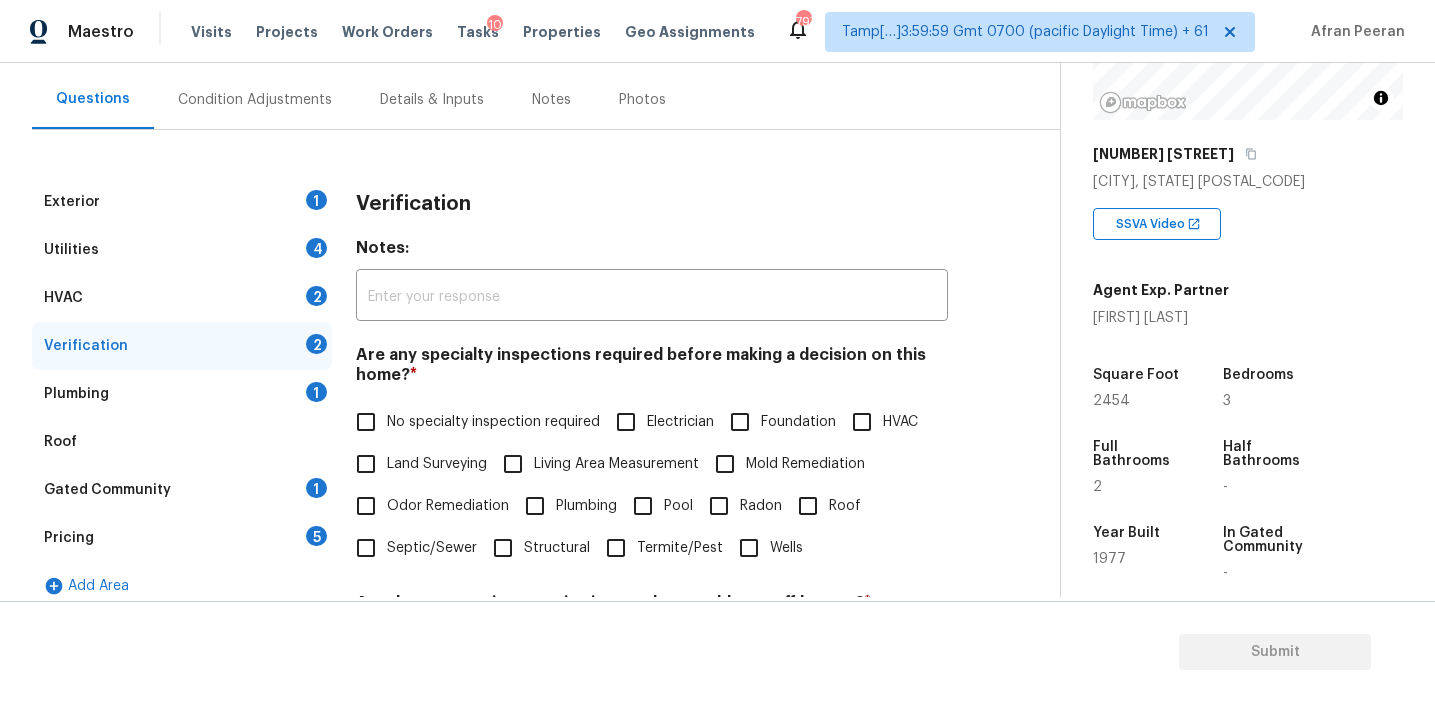 click on "Verification" at bounding box center [413, 204] 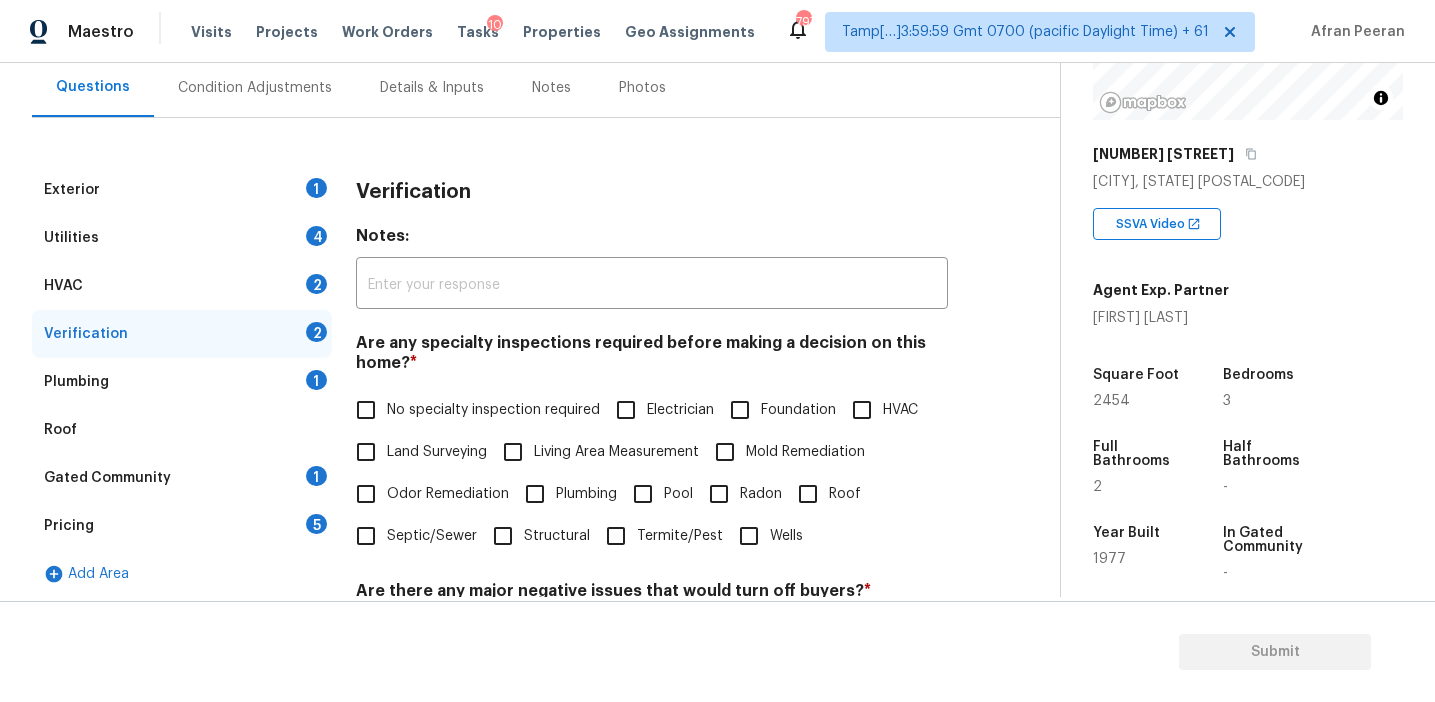 click on "Verification" at bounding box center [413, 192] 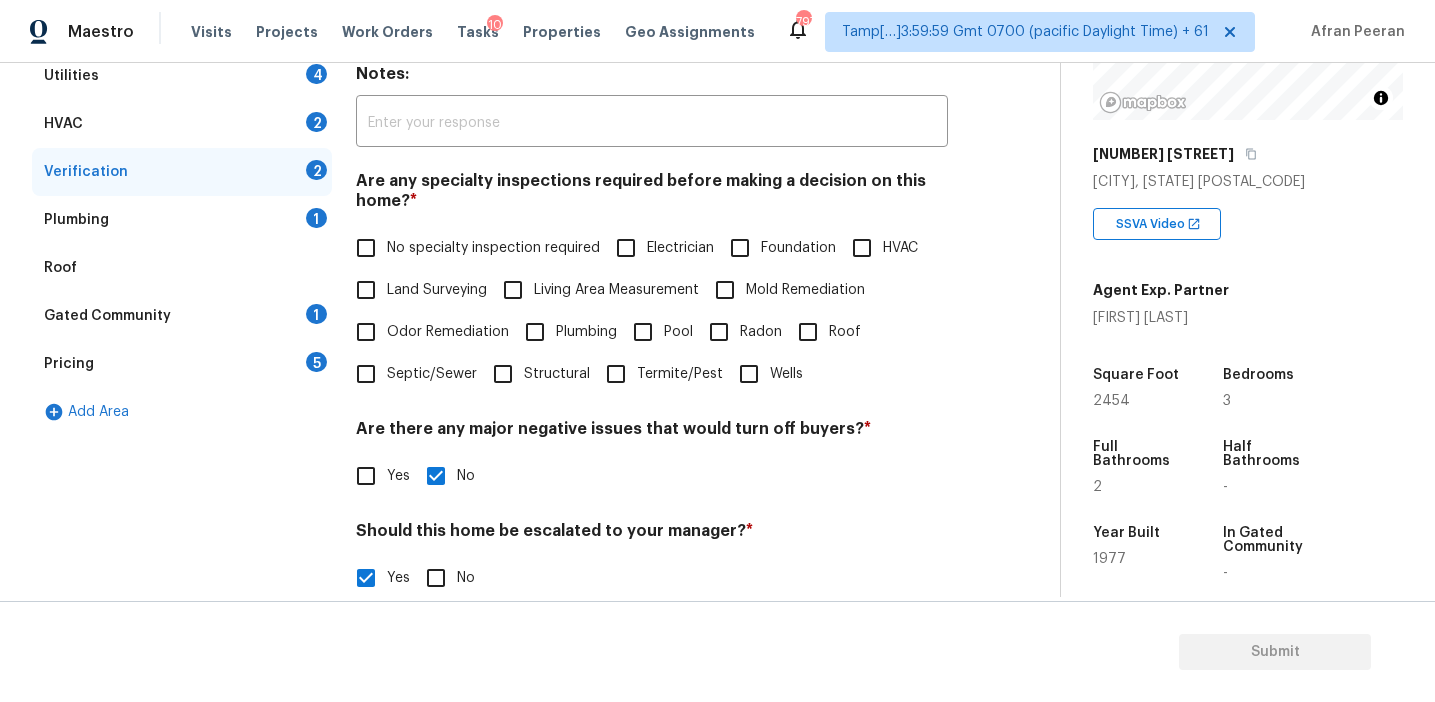 scroll, scrollTop: 474, scrollLeft: 0, axis: vertical 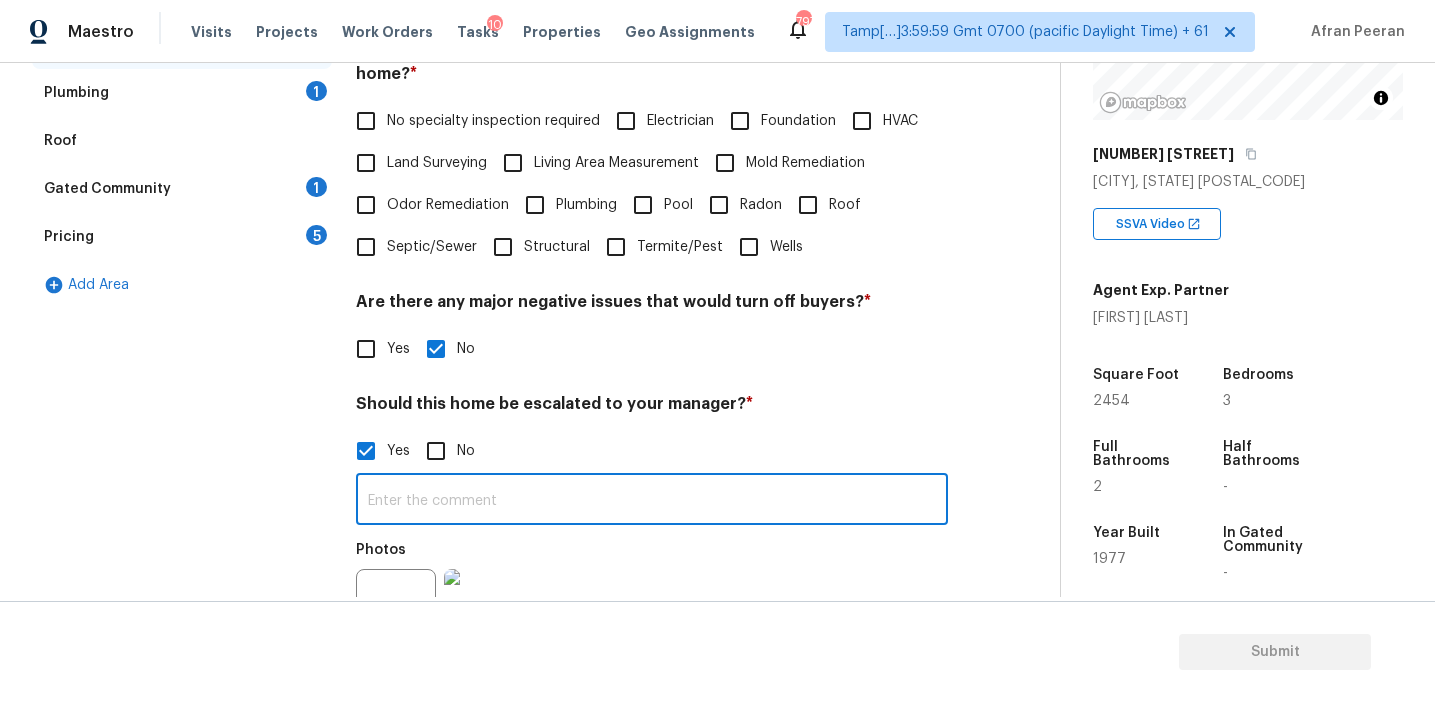 click at bounding box center (652, 501) 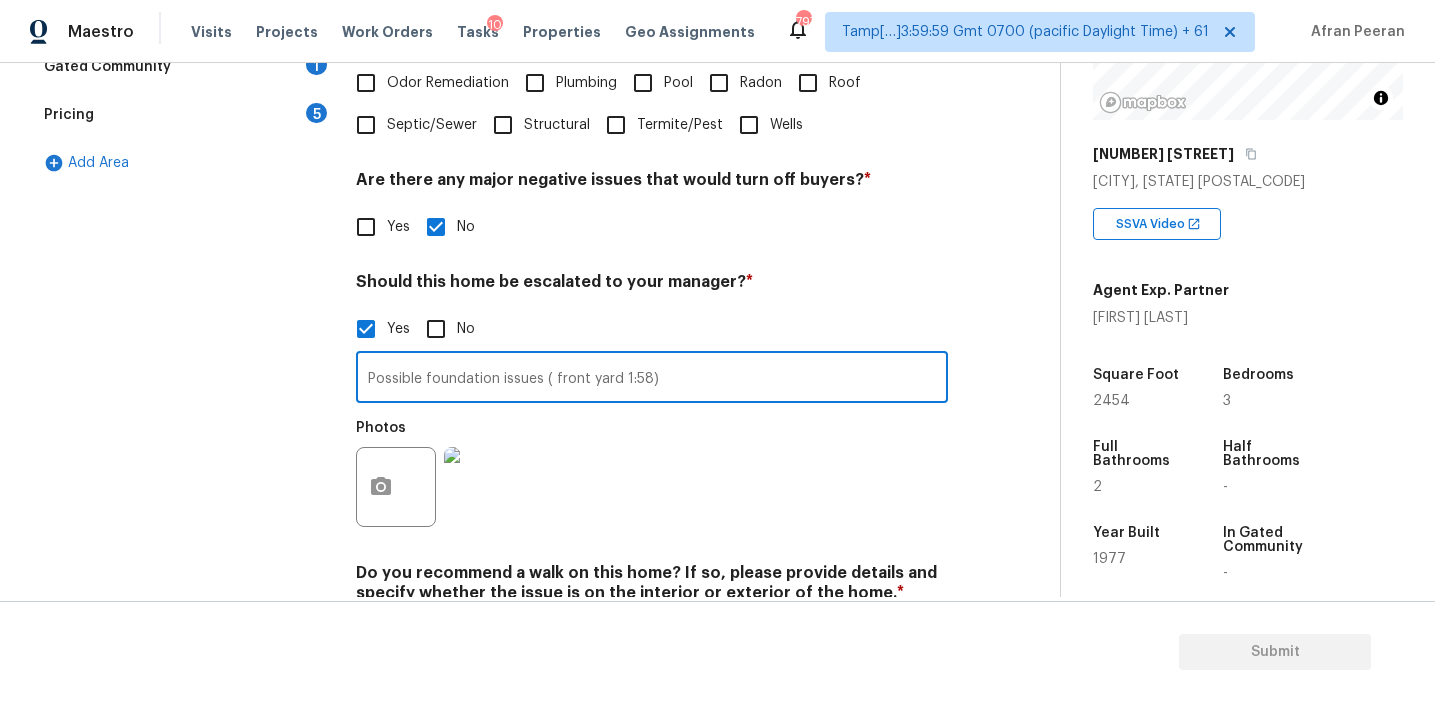 scroll, scrollTop: 691, scrollLeft: 0, axis: vertical 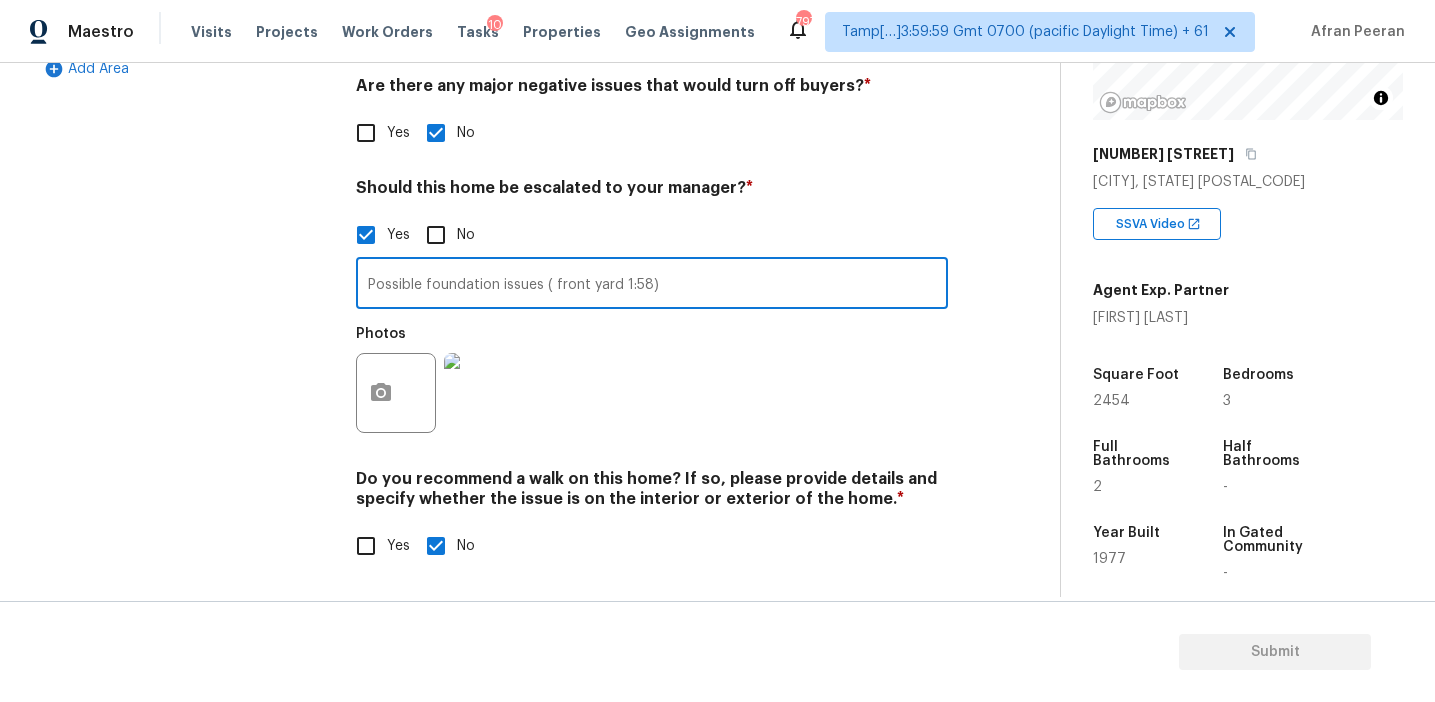 type on "Possible foundation issues ( front yard 1:58)" 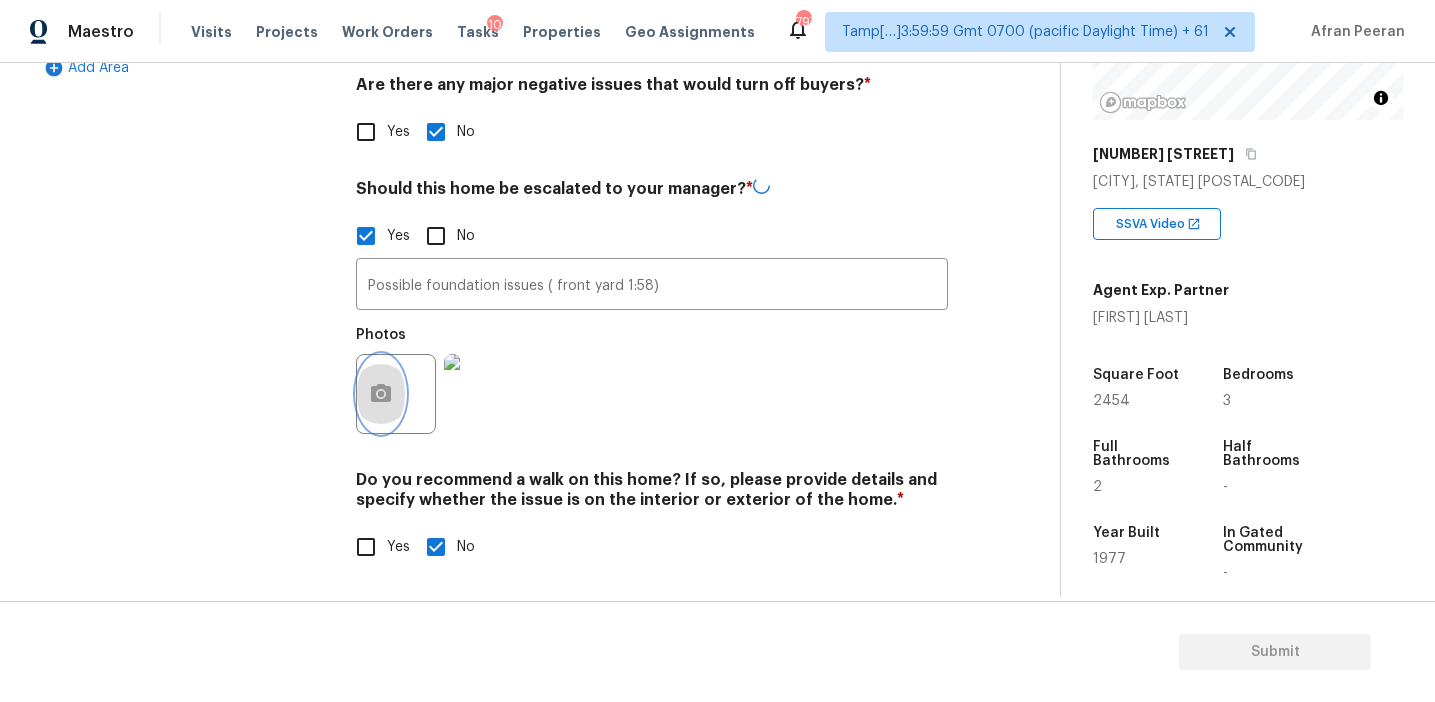 click 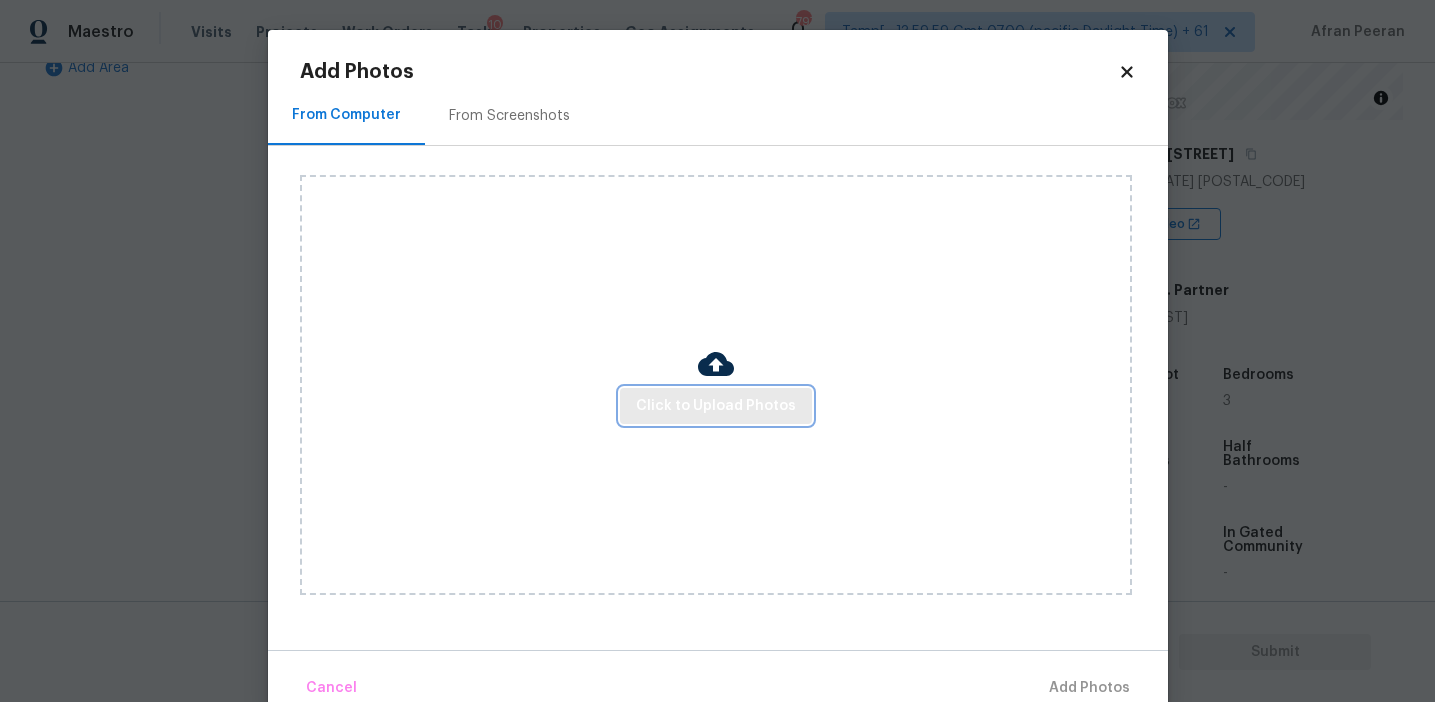 click on "Click to Upload Photos" at bounding box center (716, 406) 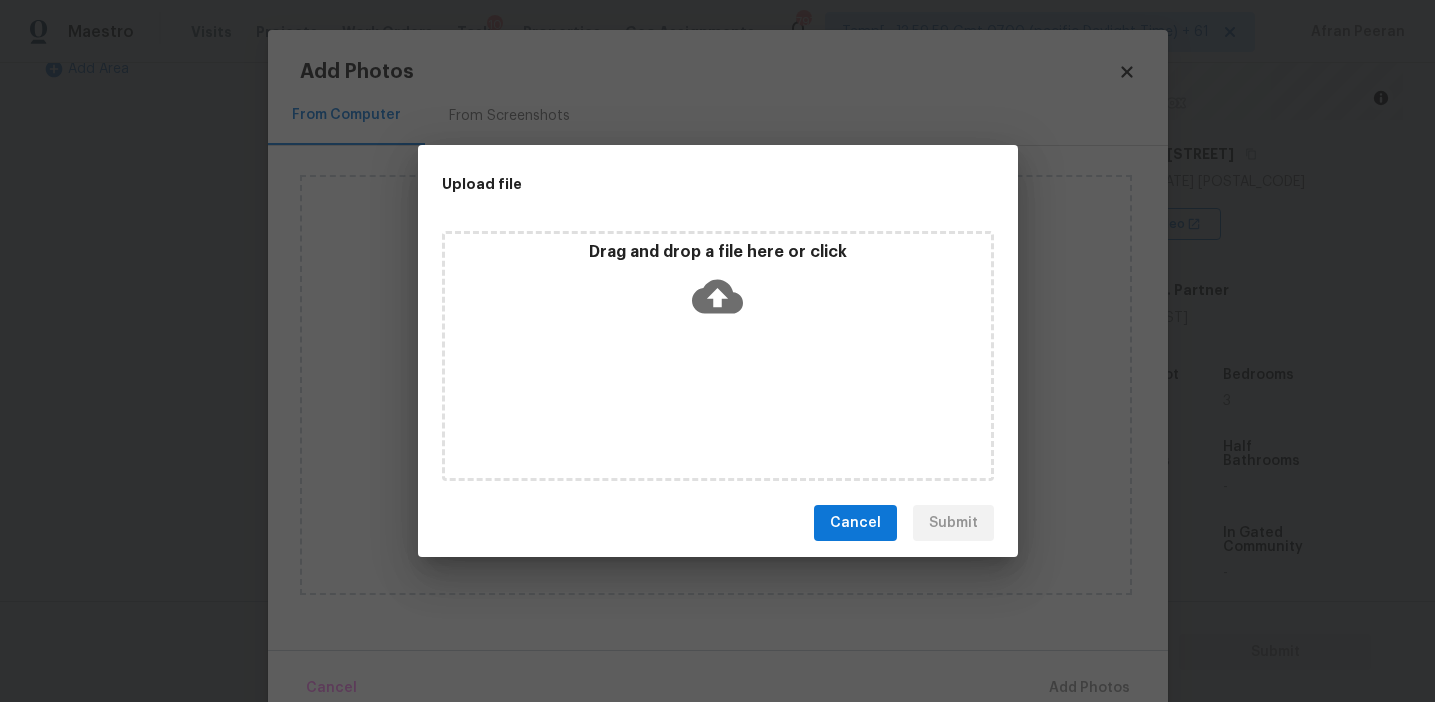 click on "Drag and drop a file here or click" at bounding box center (718, 356) 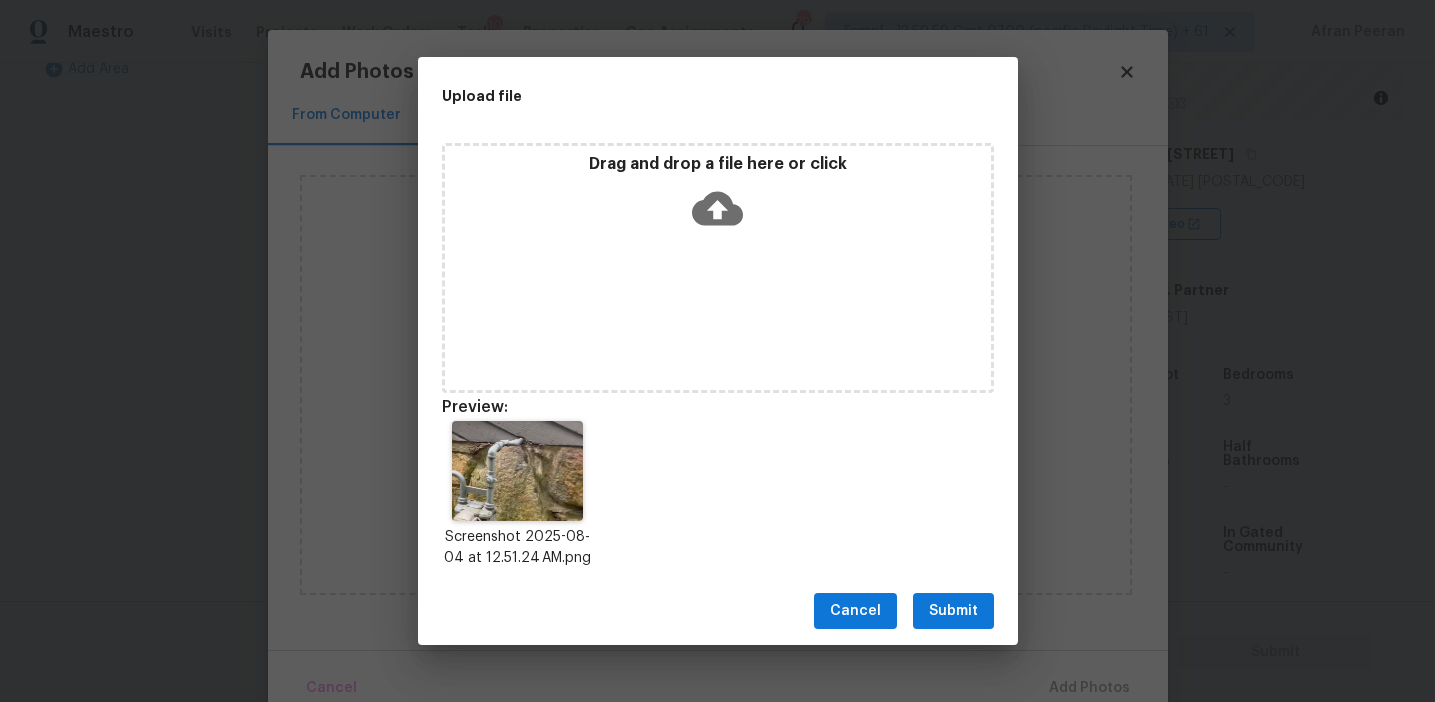 click on "Submit" at bounding box center [953, 611] 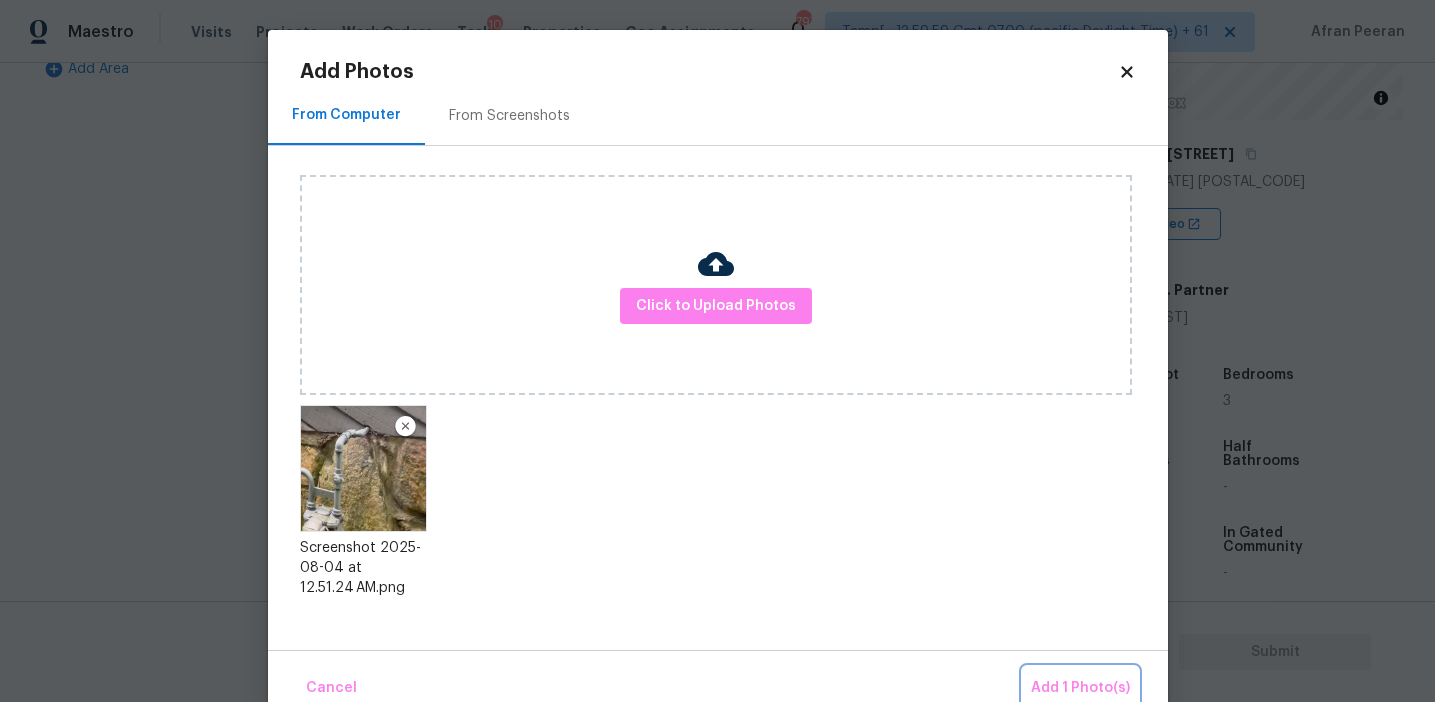 click on "Add 1 Photo(s)" at bounding box center (1080, 688) 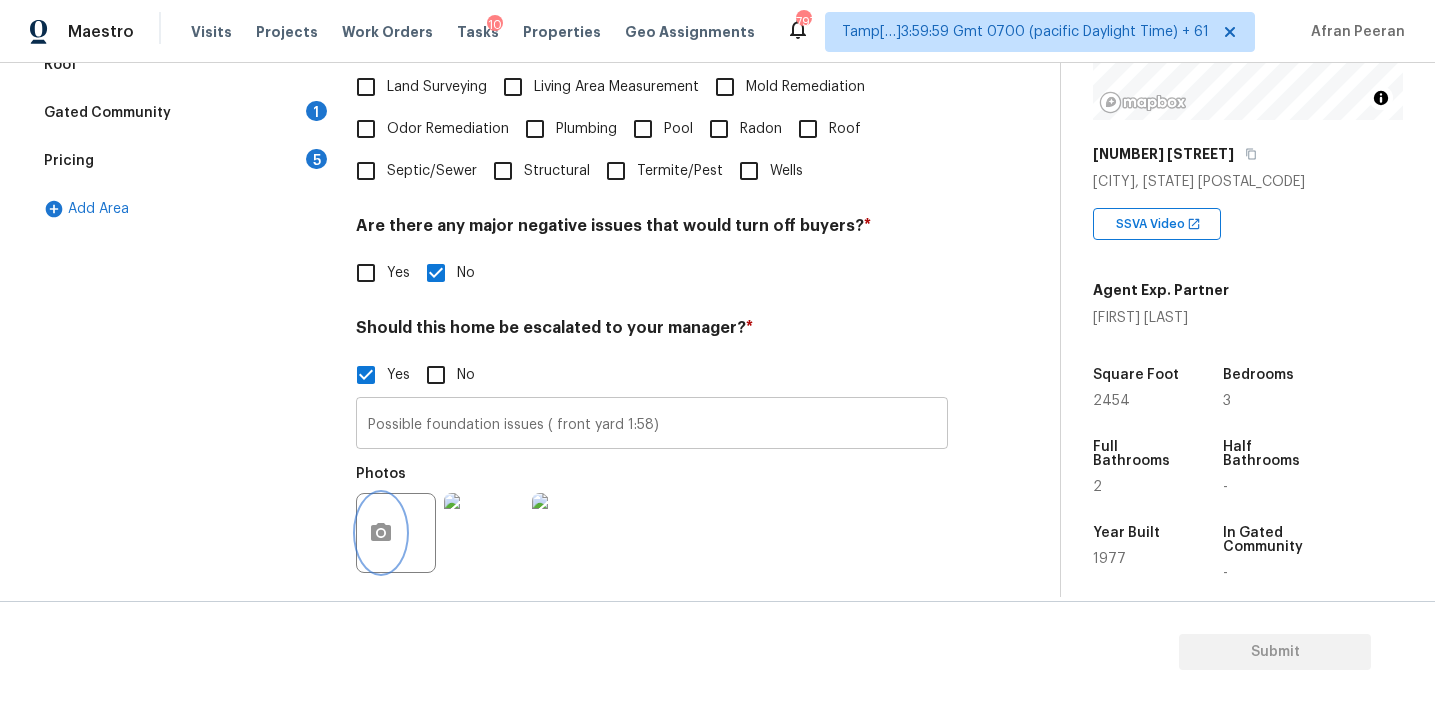 scroll, scrollTop: 378, scrollLeft: 0, axis: vertical 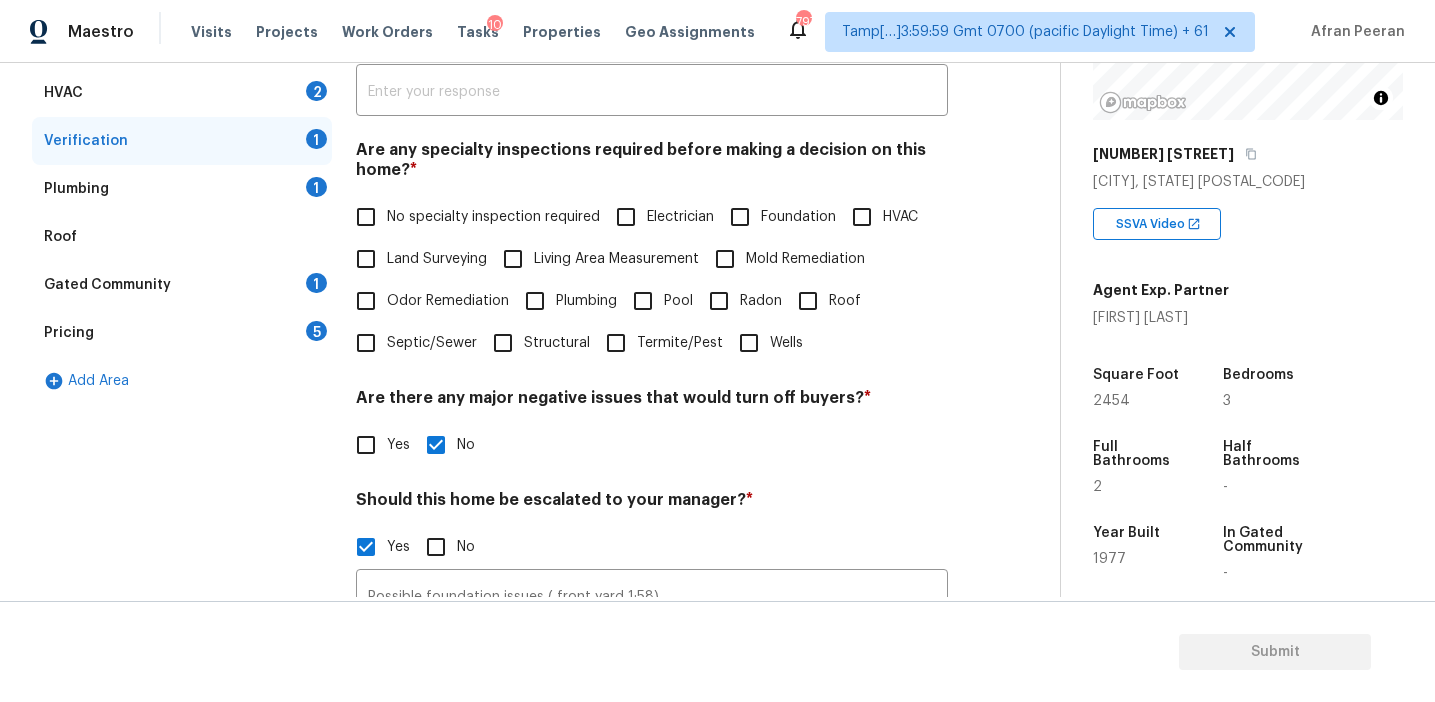 click on "Pricing 5" at bounding box center [182, 333] 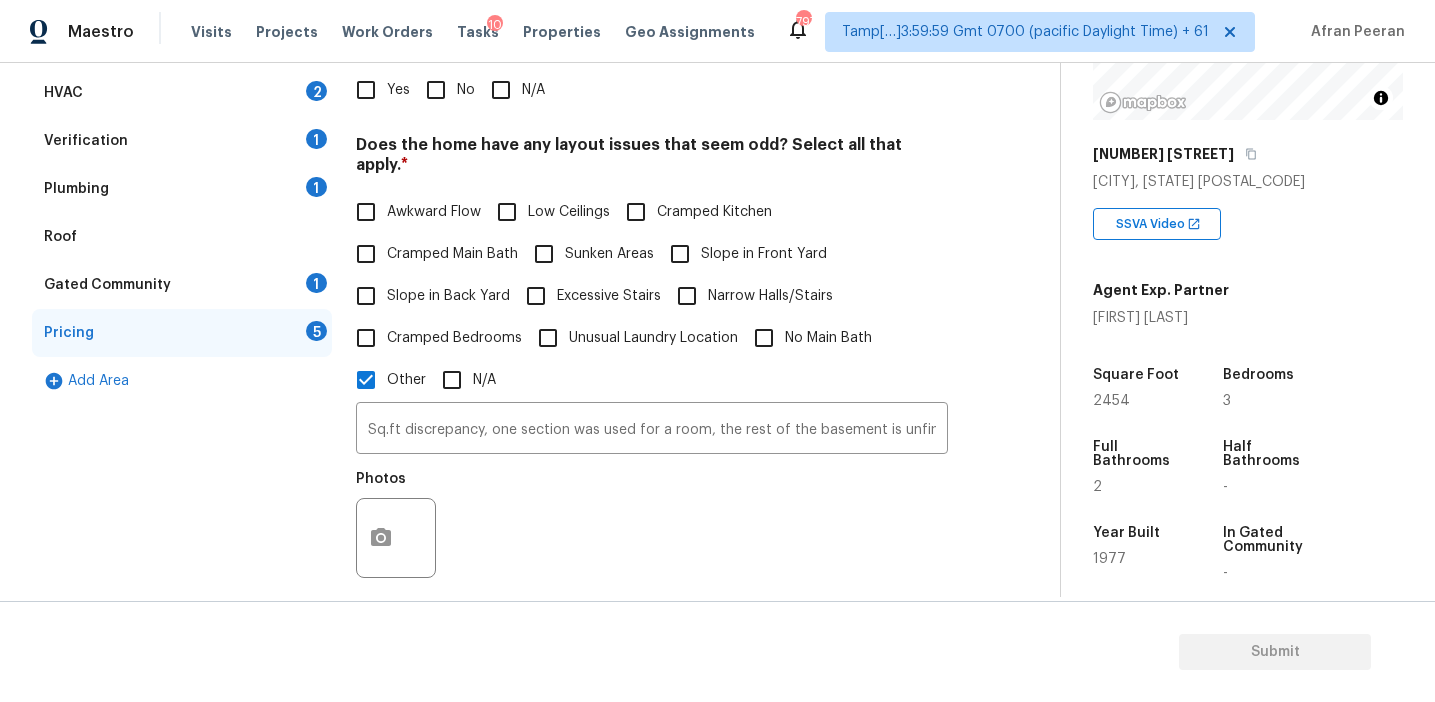 click on "Sunken Areas" at bounding box center (544, 254) 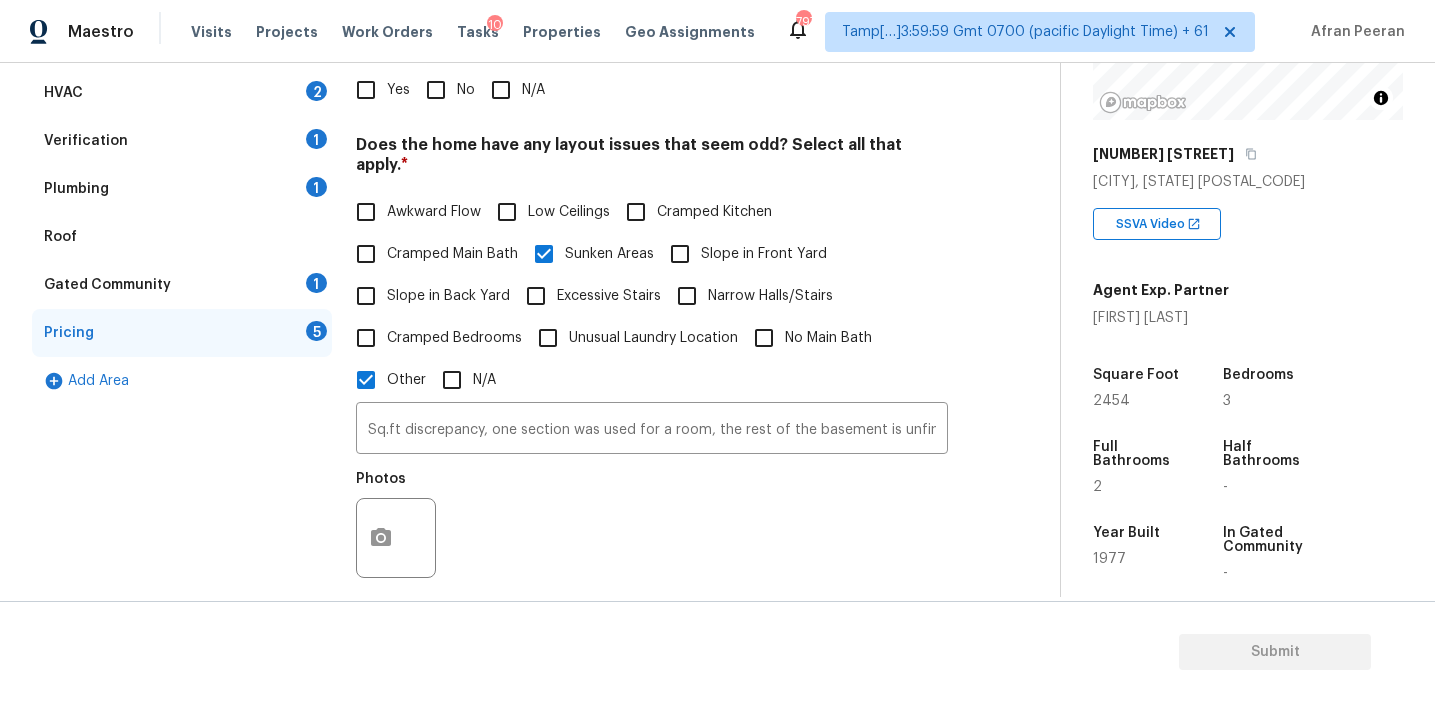 click on "Does the home have any layout issues that seem odd? Select all that apply.  *" at bounding box center [652, 159] 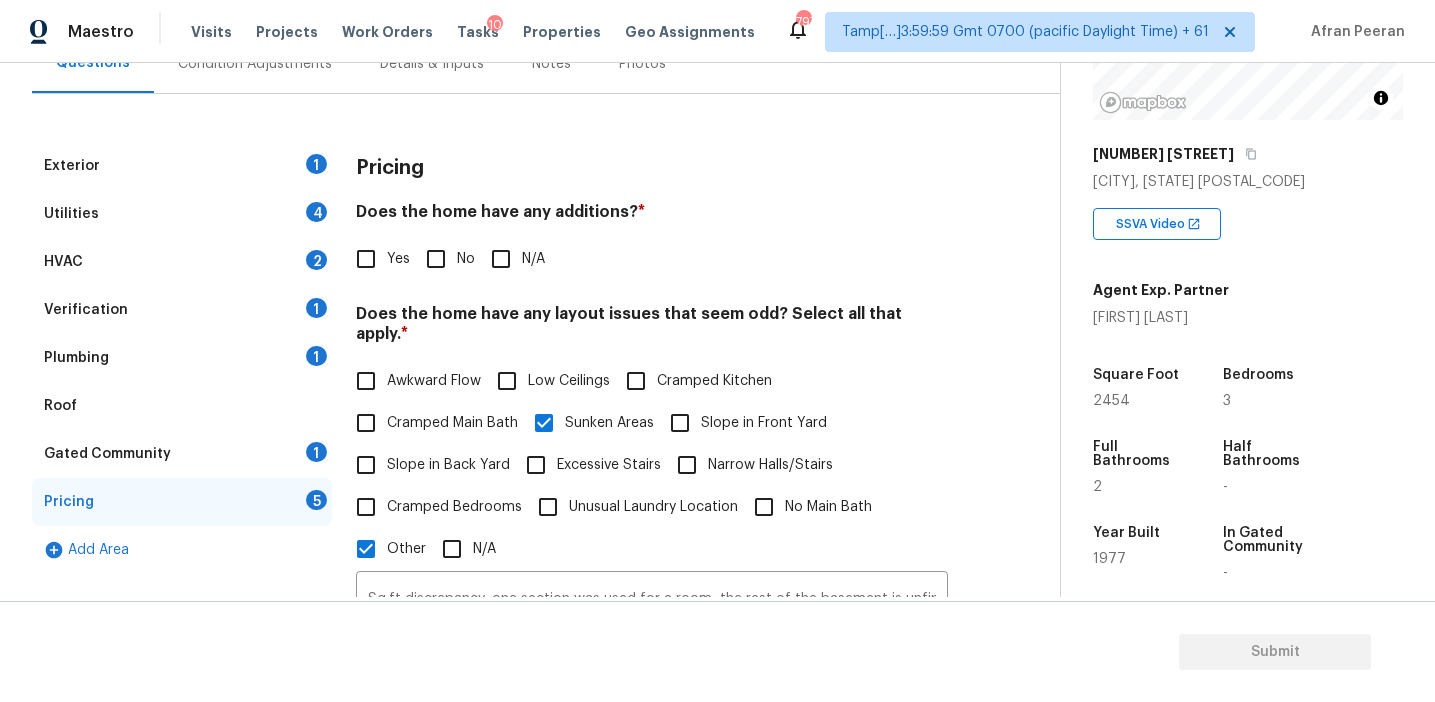 scroll, scrollTop: 208, scrollLeft: 0, axis: vertical 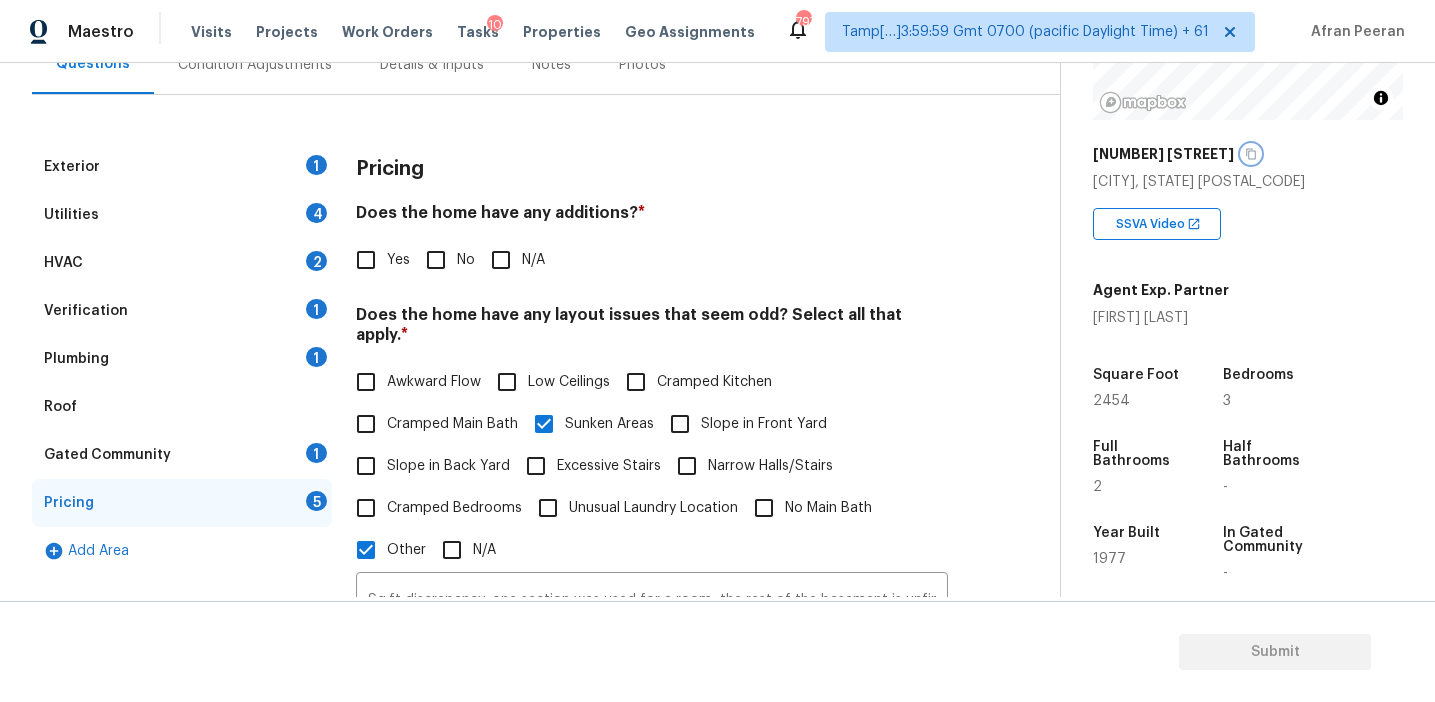 click 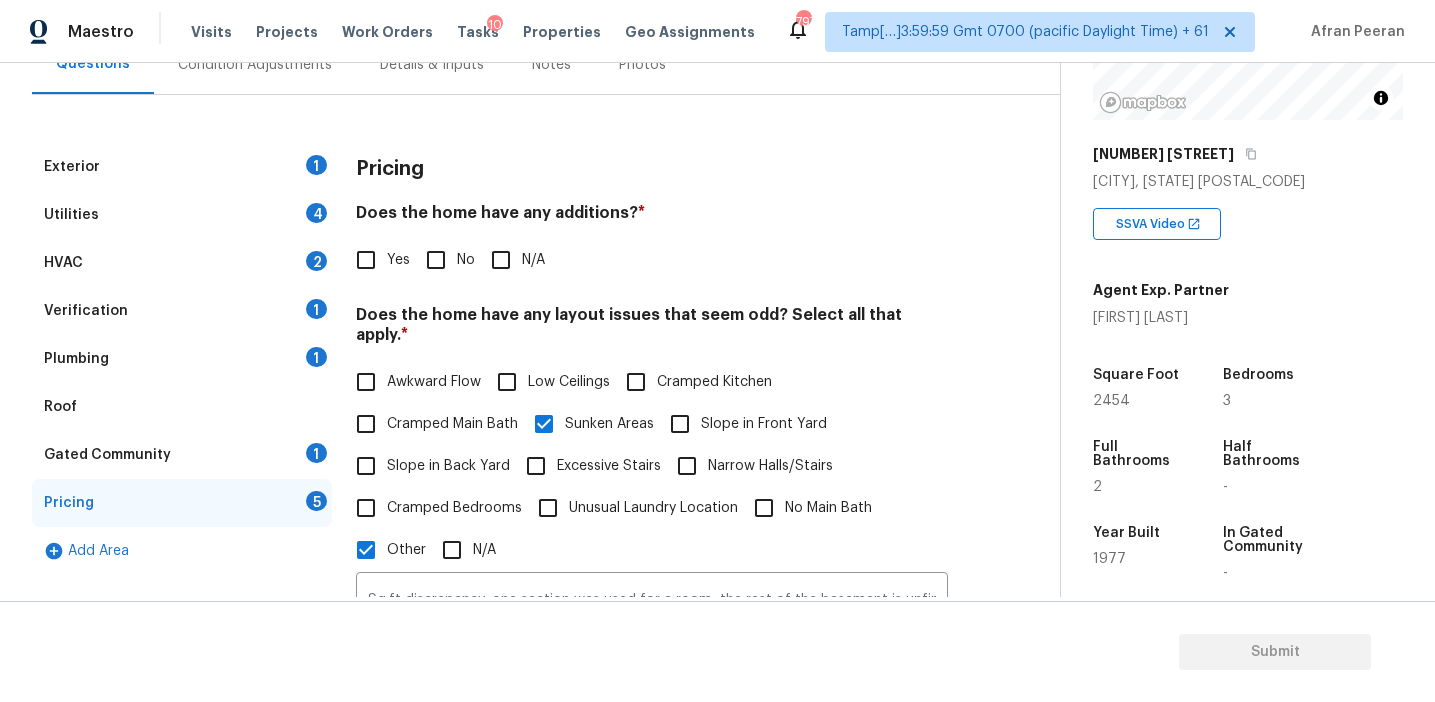 click on "Pricing" at bounding box center [652, 169] 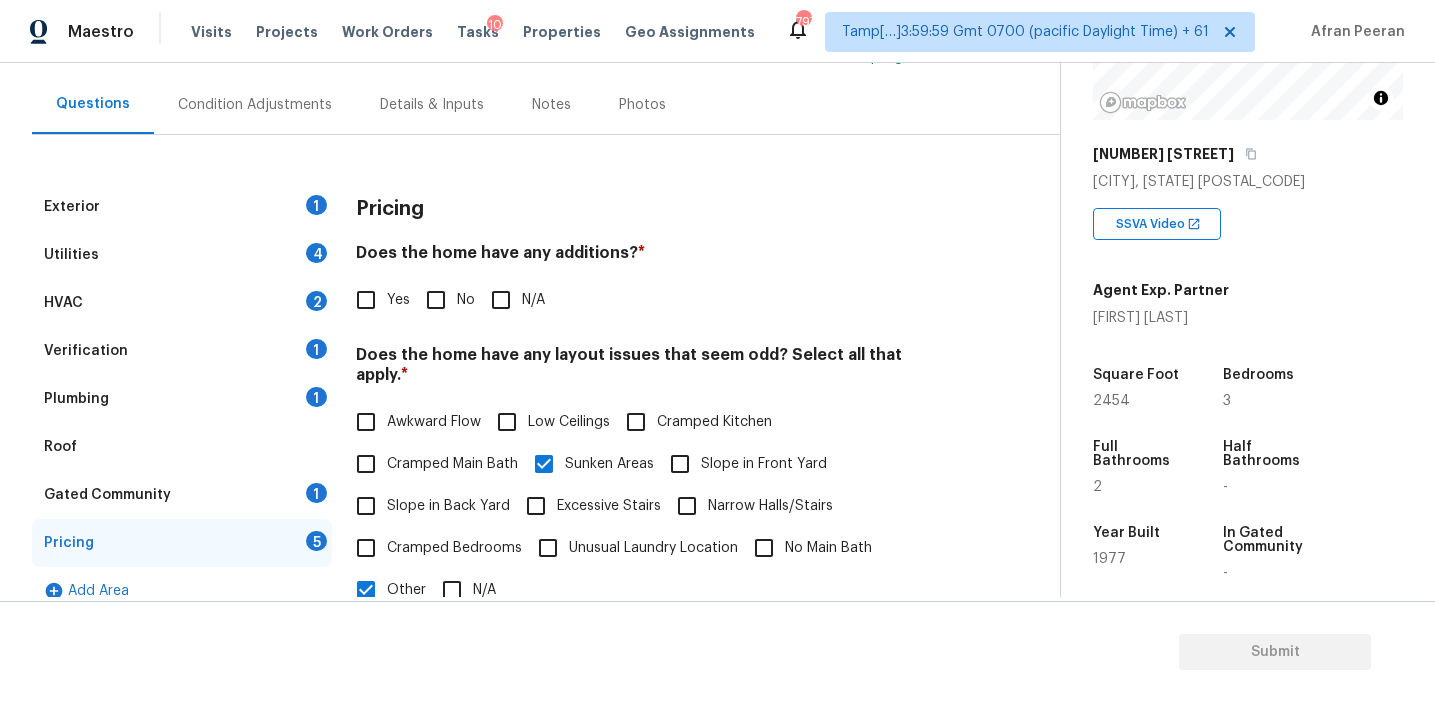 click on "Pricing" at bounding box center (652, 209) 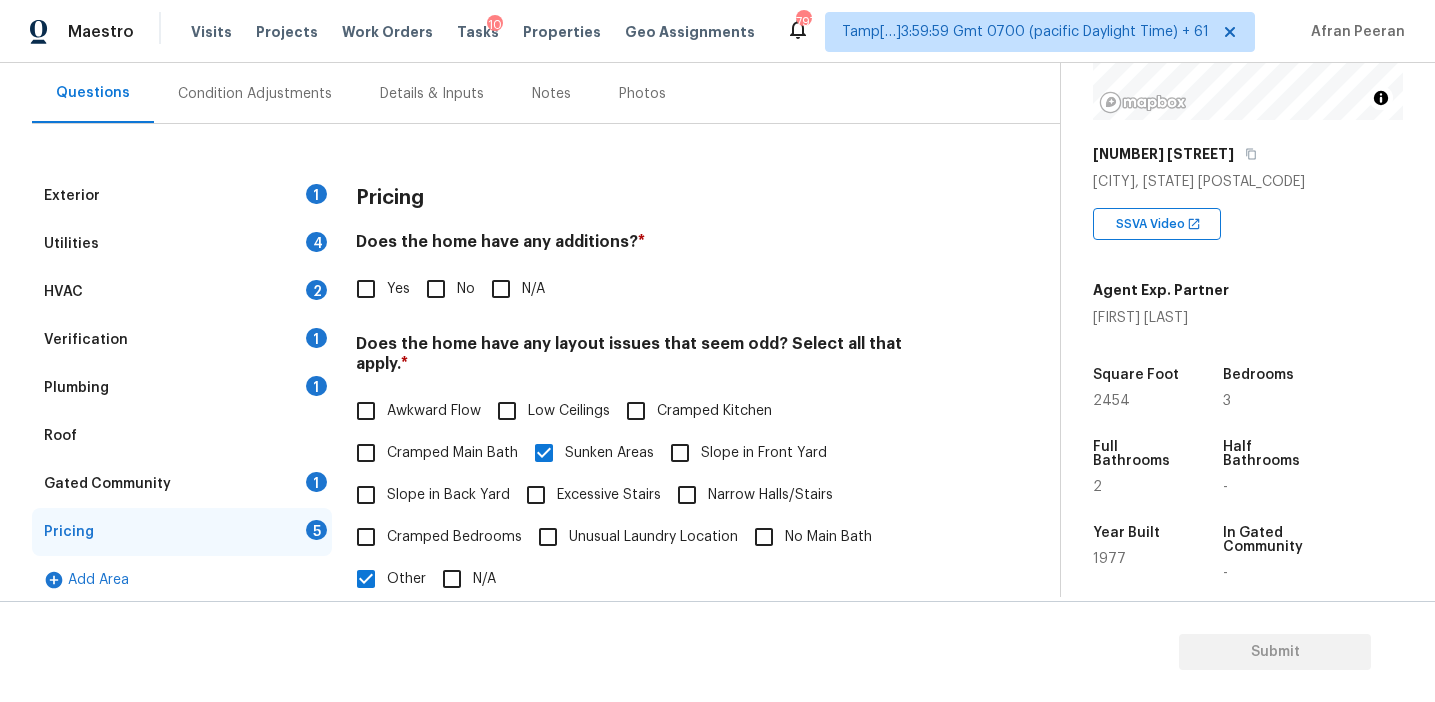 scroll, scrollTop: 180, scrollLeft: 0, axis: vertical 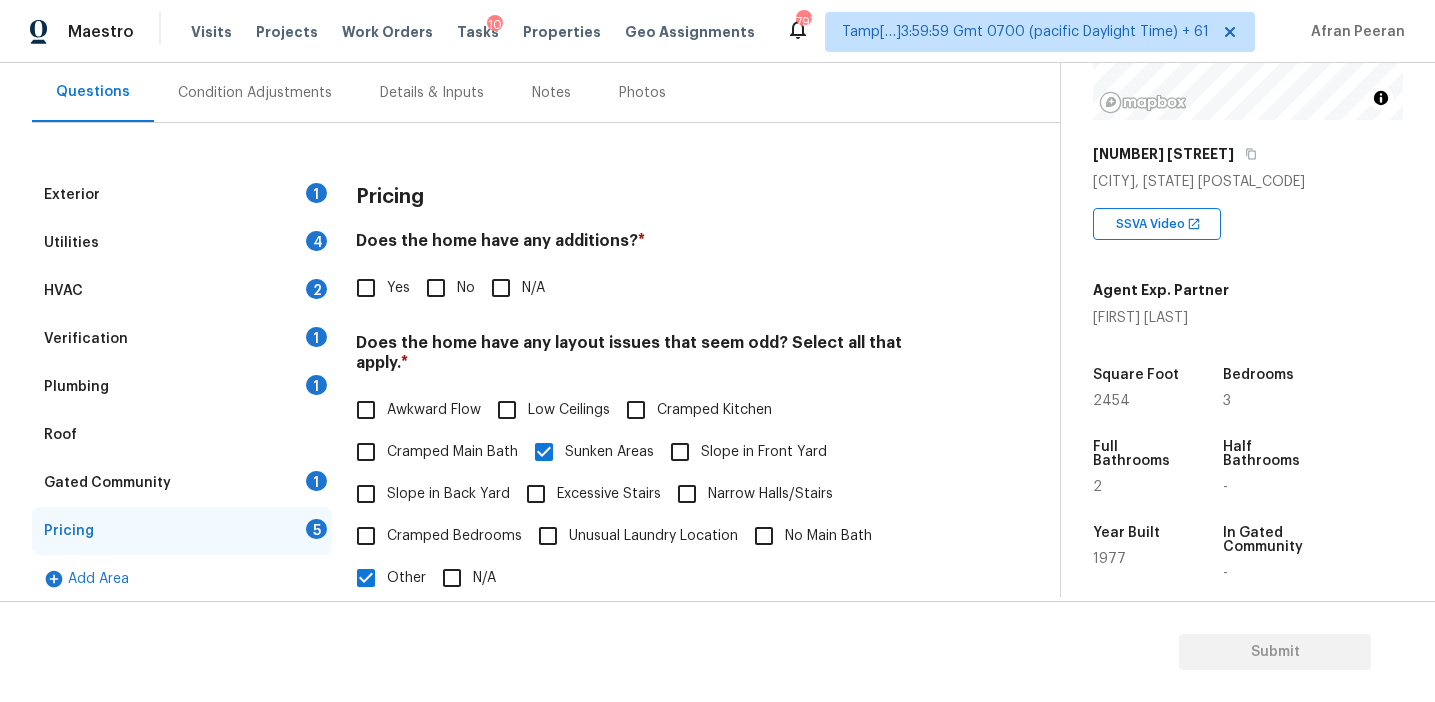 click on "Pricing" at bounding box center [652, 197] 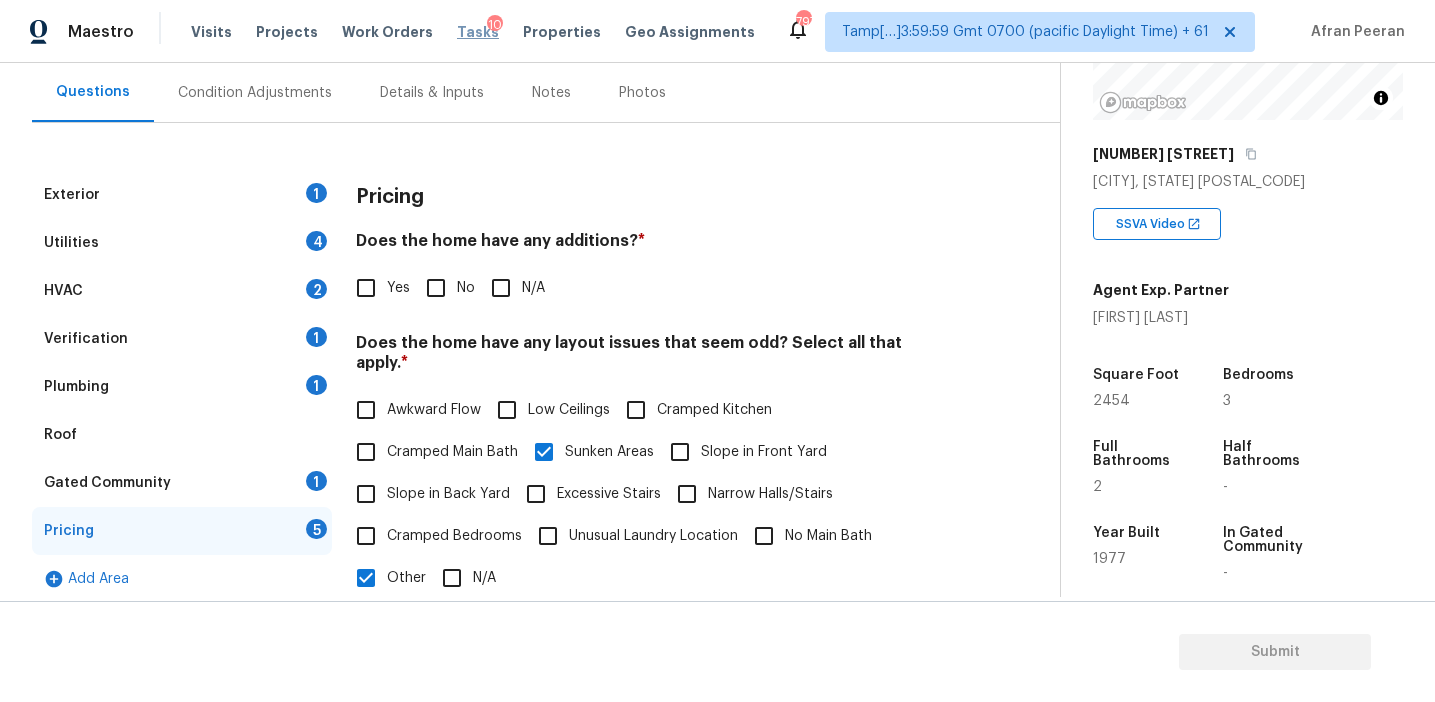 click on "Tasks" at bounding box center (478, 32) 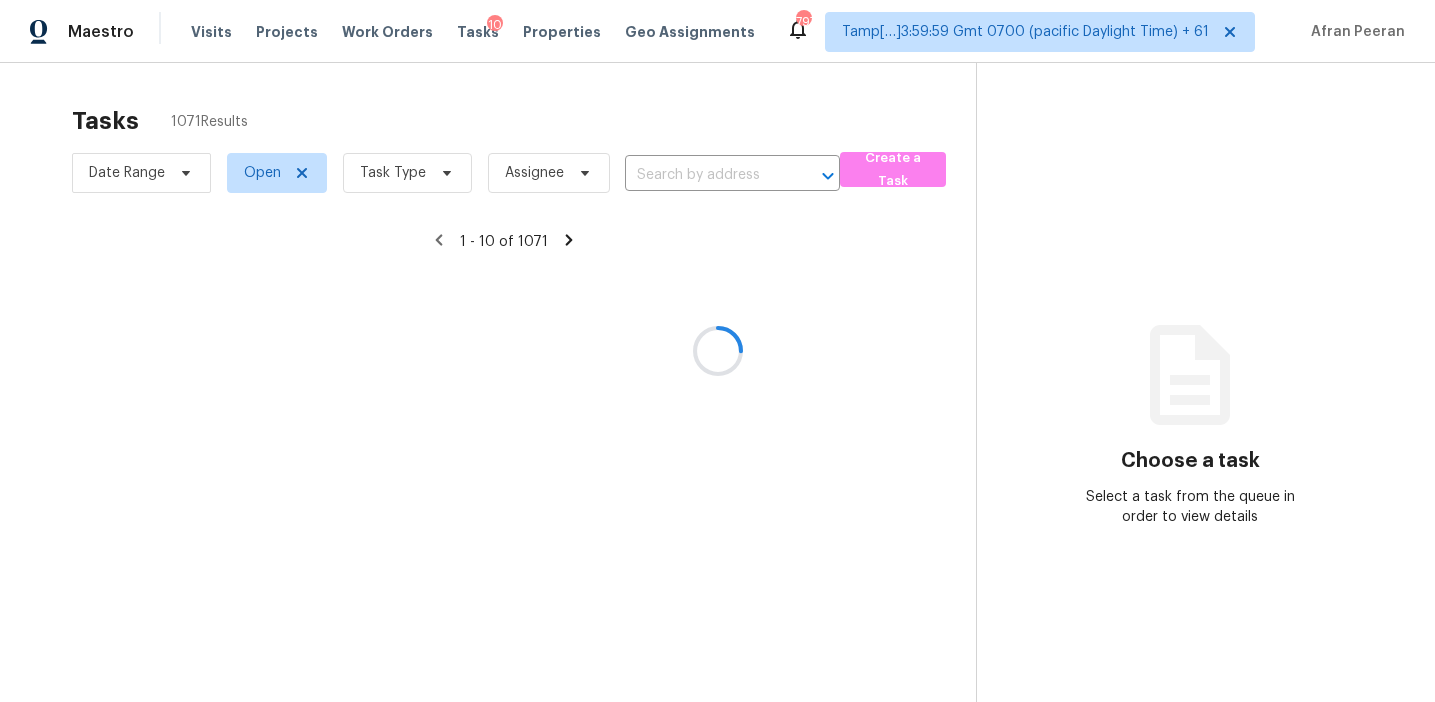 click at bounding box center (717, 351) 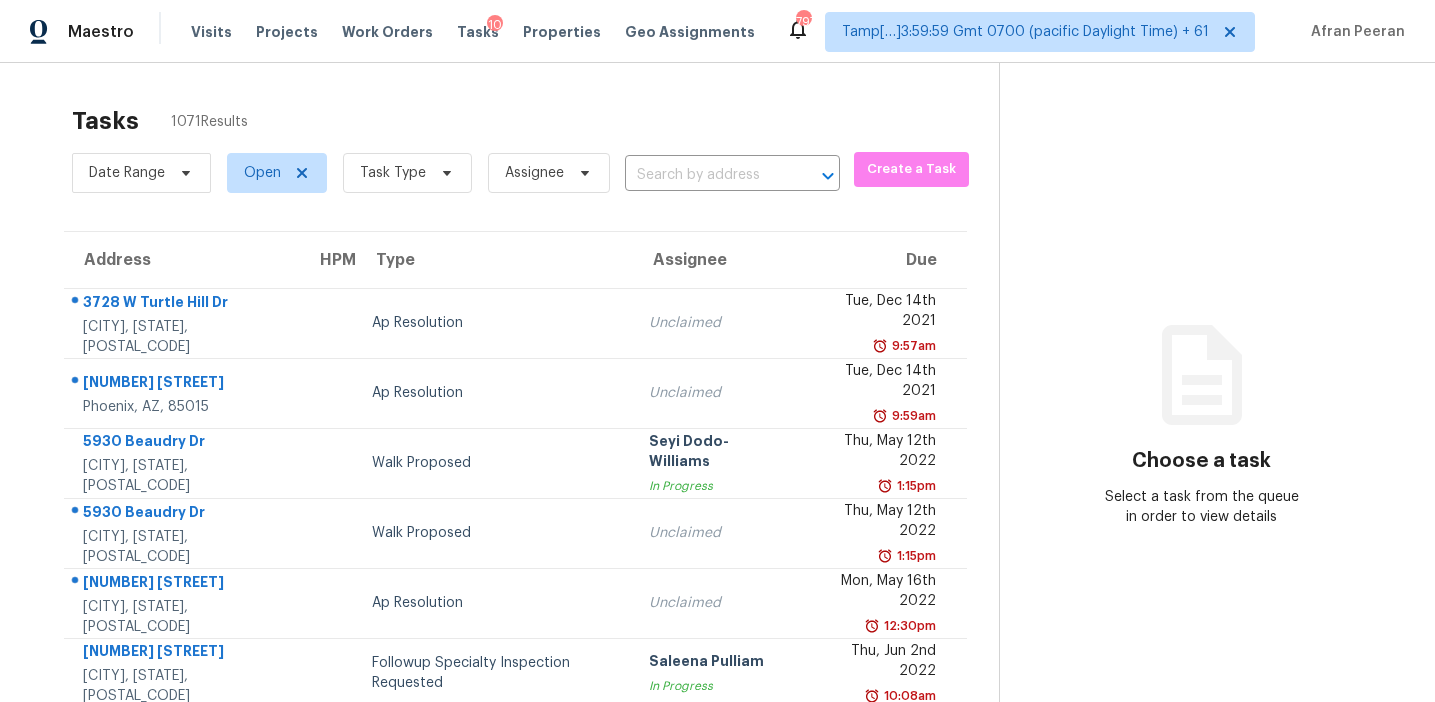 click at bounding box center [704, 175] 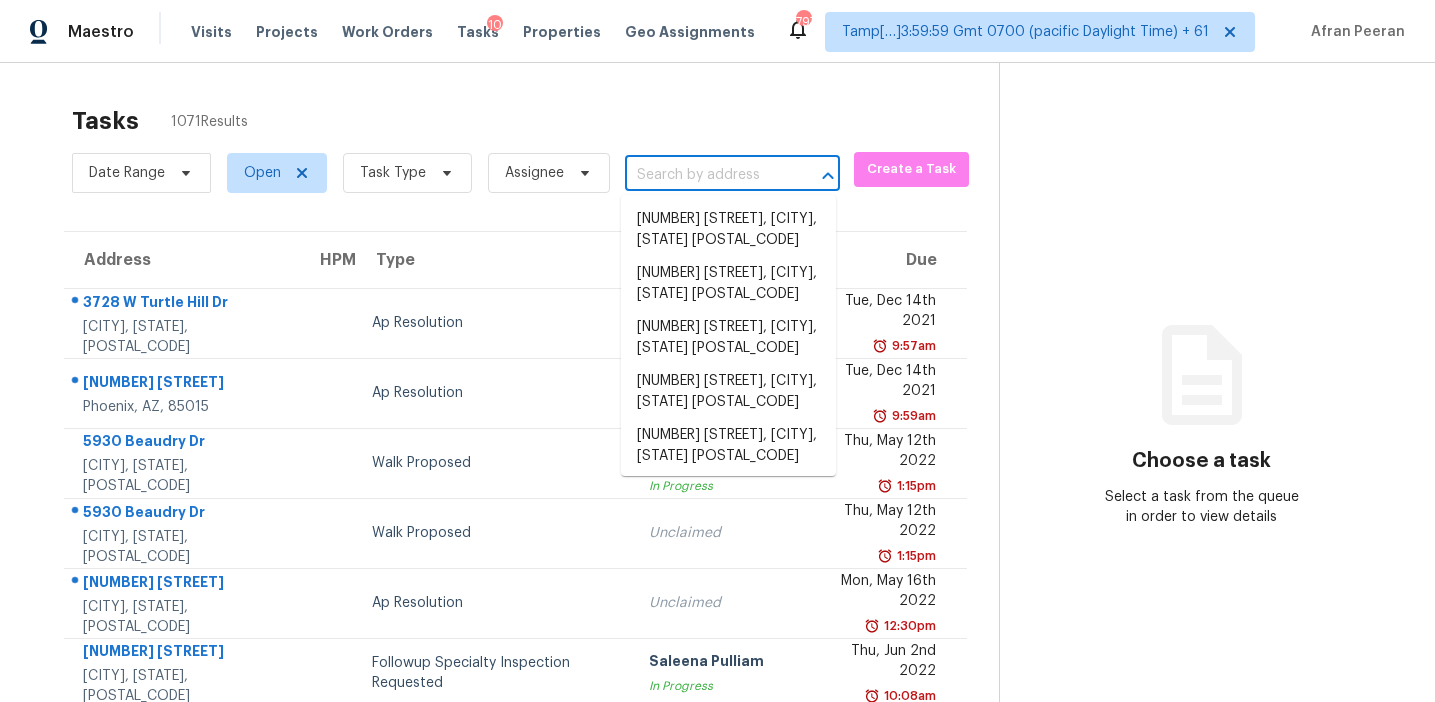 paste on "8991 Laurel Dr, Douglasville, GA 30135" 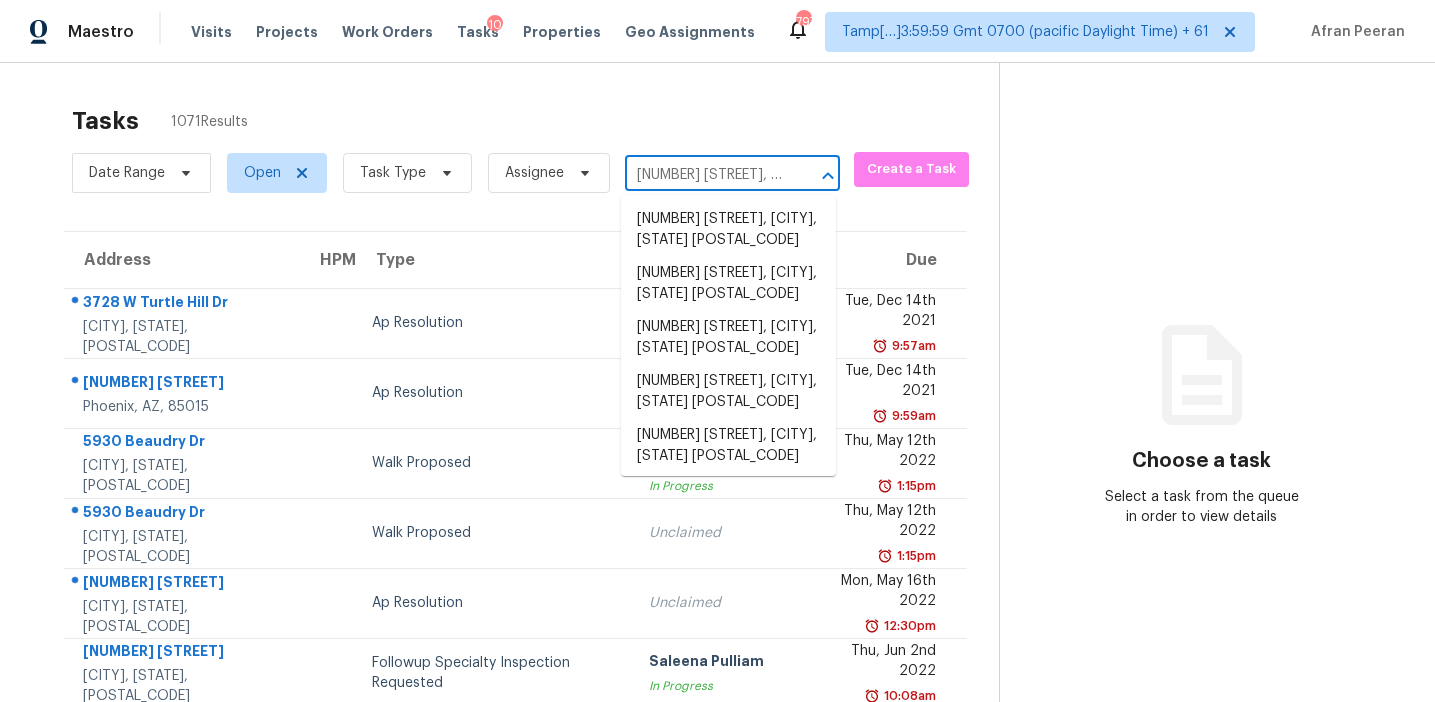 scroll, scrollTop: 0, scrollLeft: 103, axis: horizontal 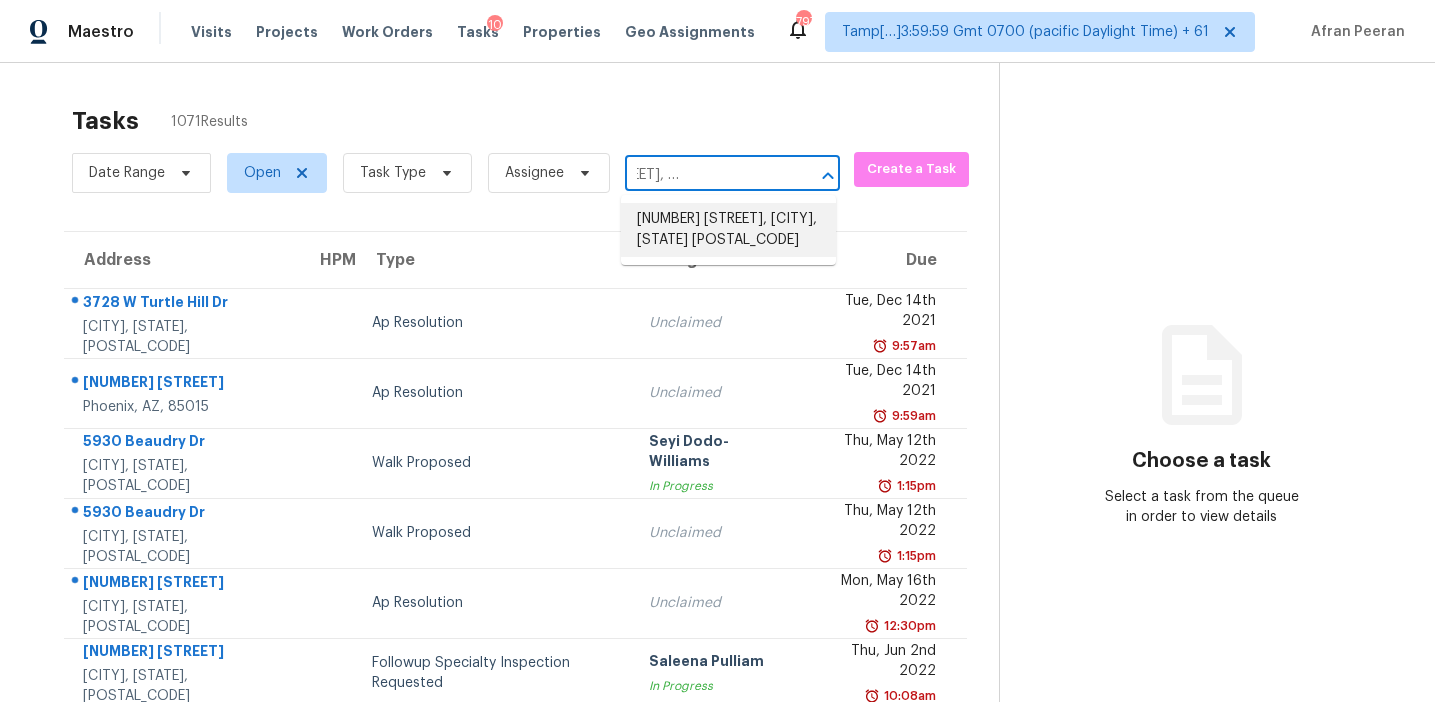 click on "8991 Laurel Dr, Douglasville, GA 30135" at bounding box center [728, 230] 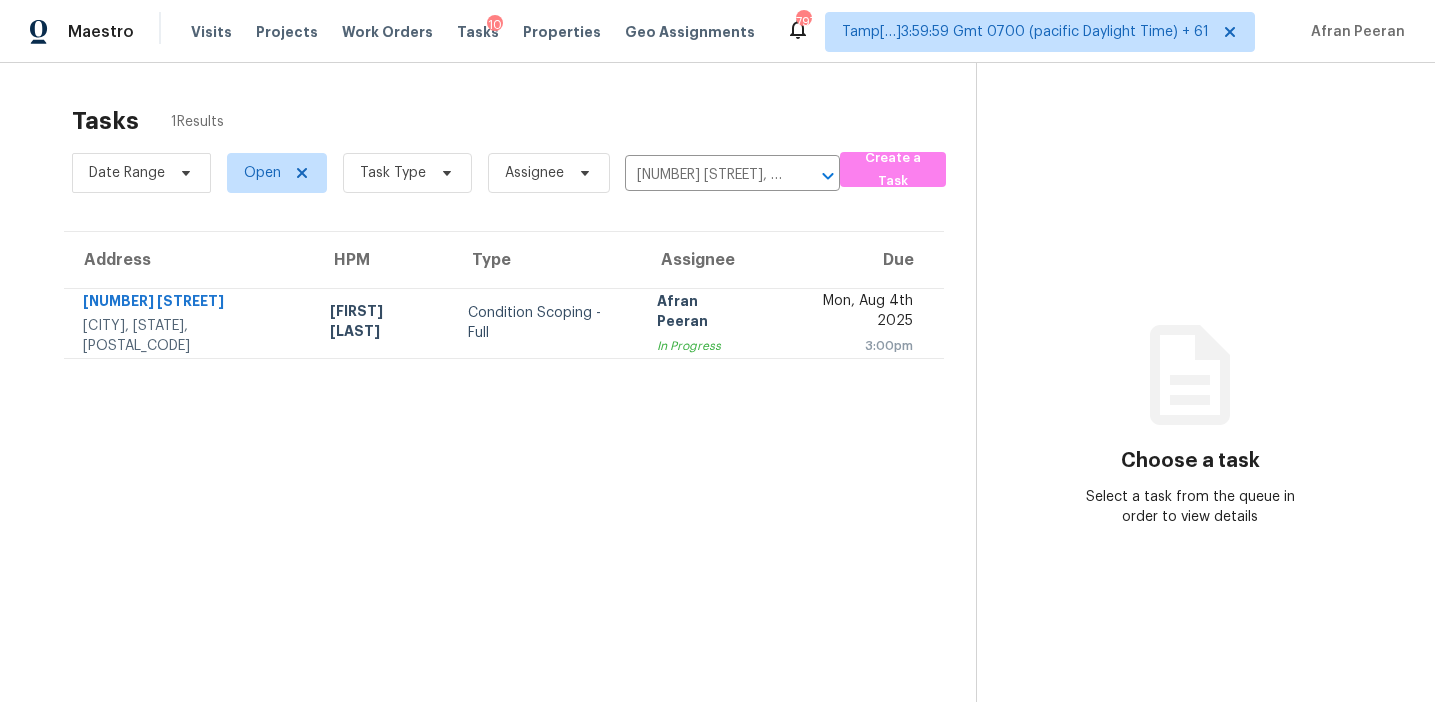 click on "In Progress" at bounding box center (704, 346) 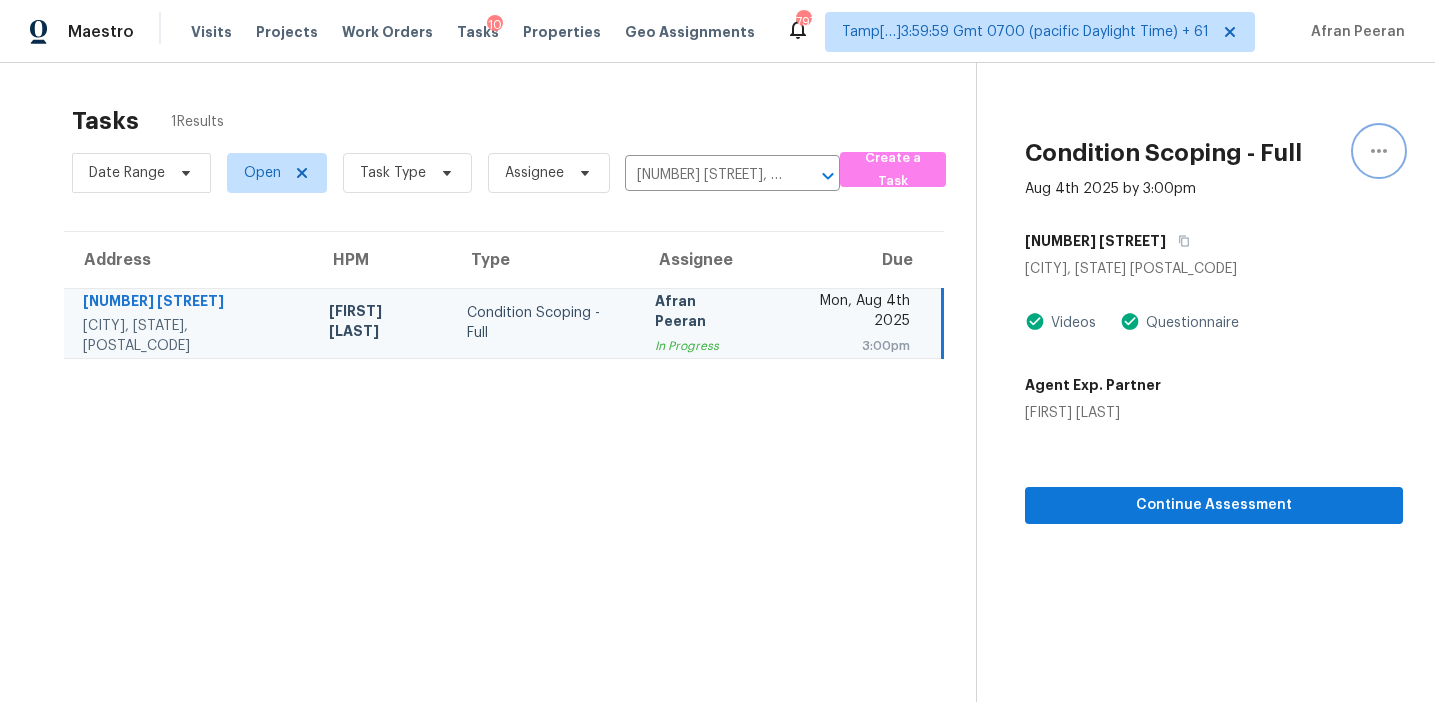 click 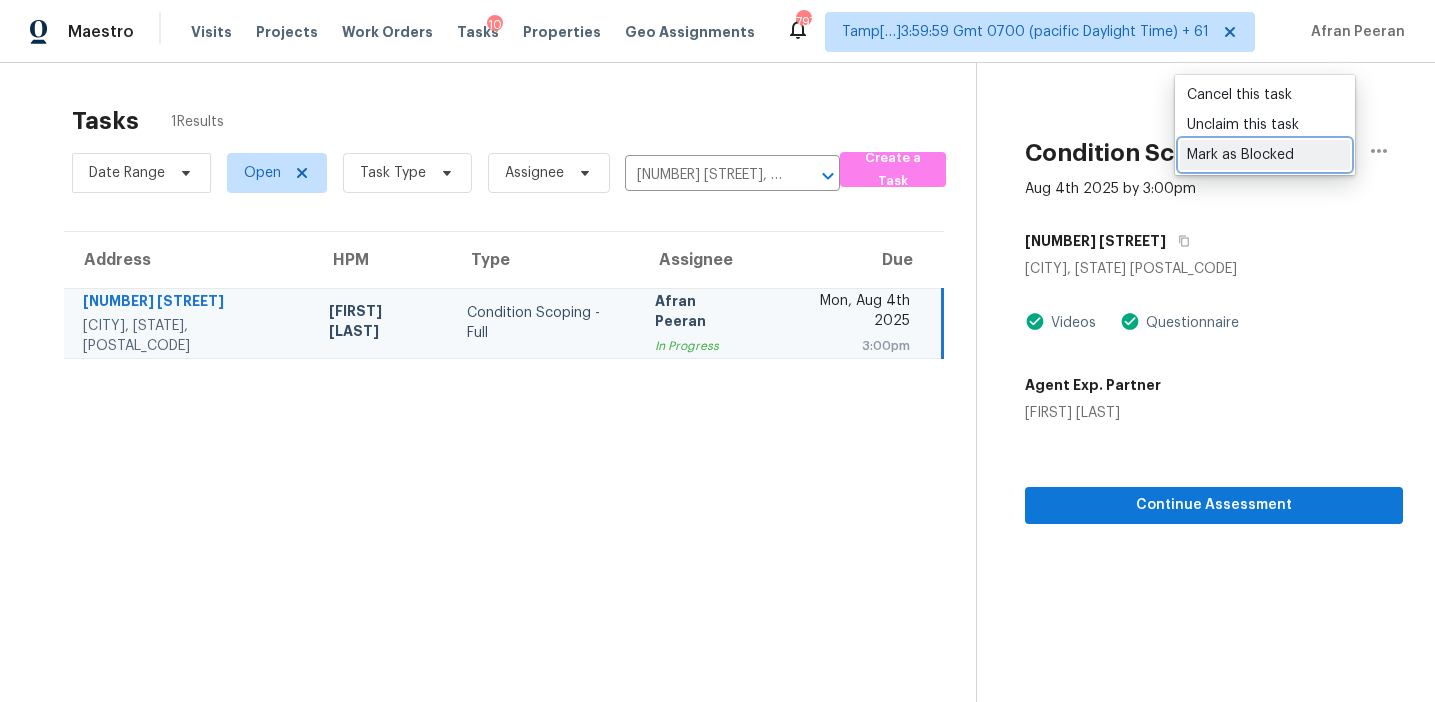 click on "Mark as Blocked" at bounding box center [1265, 155] 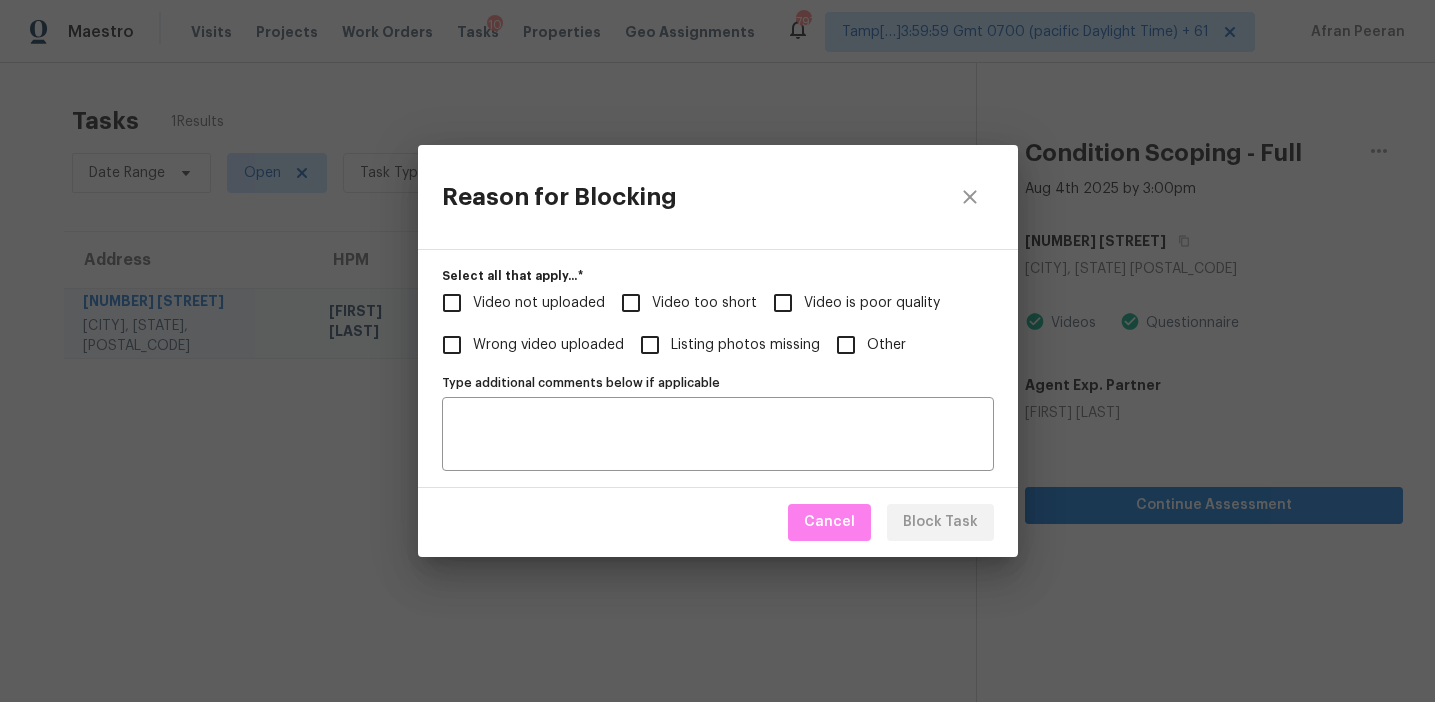 click on "Video not uploaded" at bounding box center [539, 303] 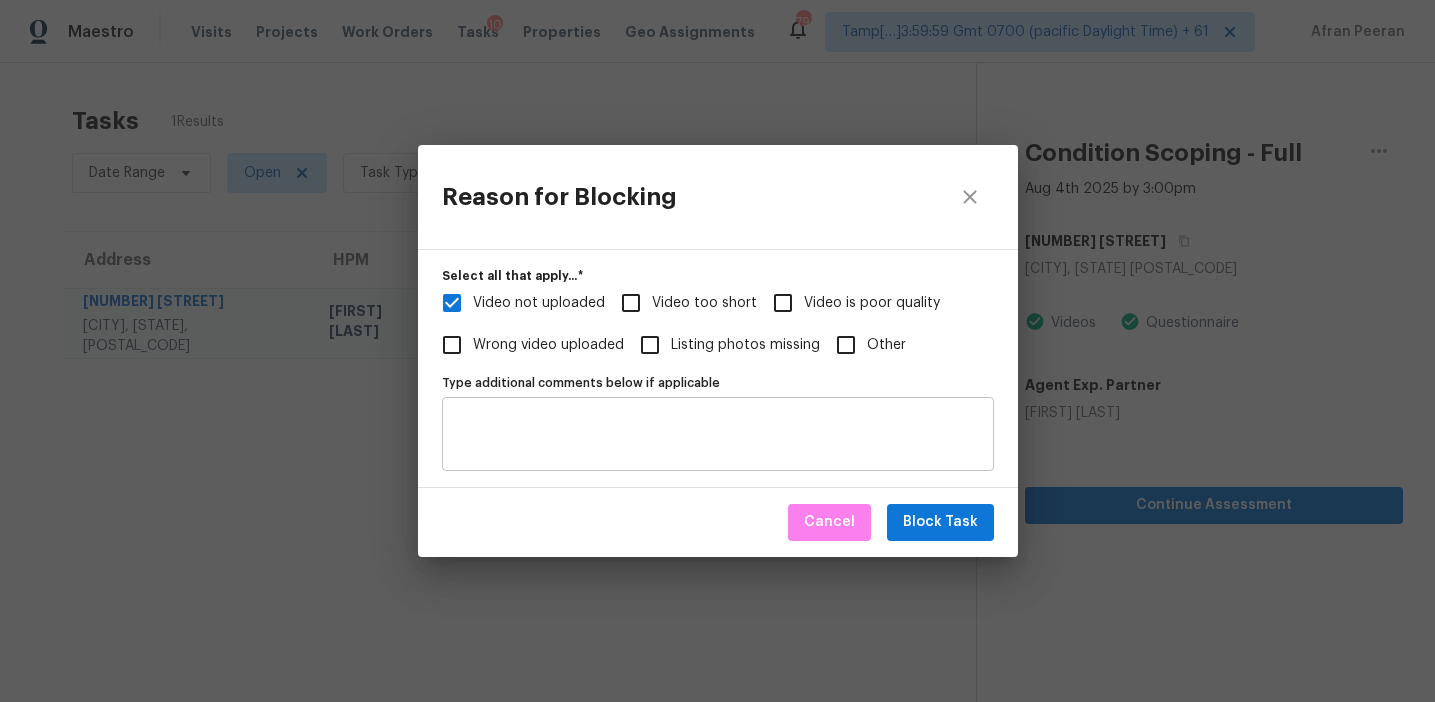 click on "Type additional comments below if applicable" at bounding box center [718, 434] 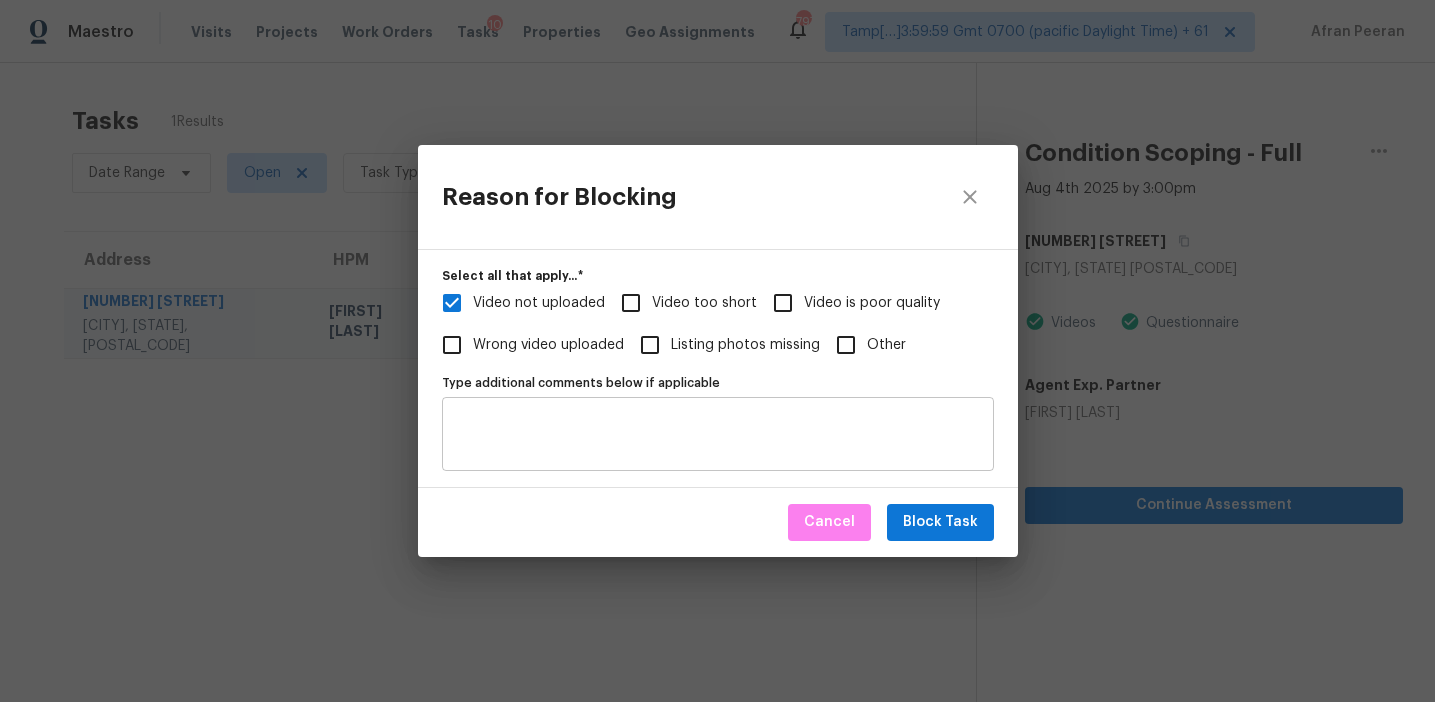 paste on "https://opendoor.slack.com/archives/C013EES7VQB/p1754294126273249 - escalated to CEP." 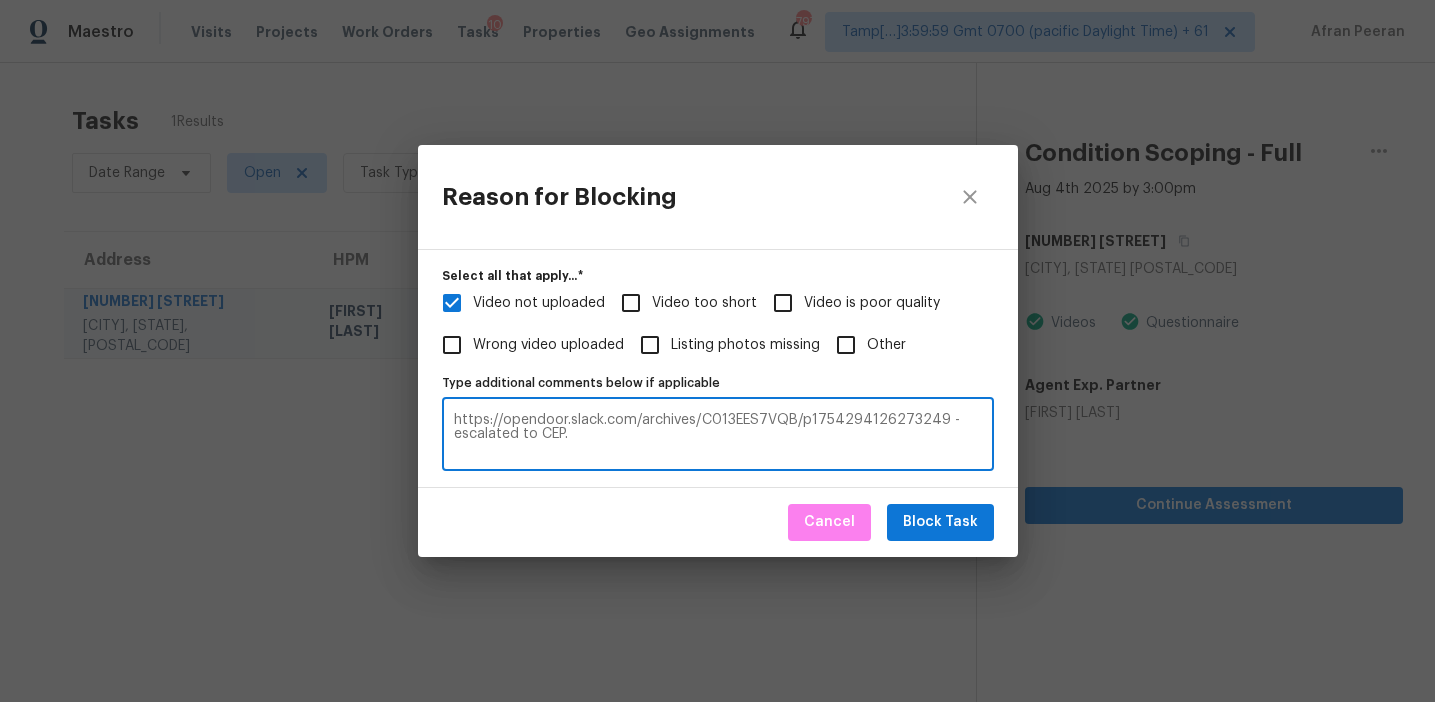type on "https://opendoor.slack.com/archives/C013EES7VQB/p1754294126273249 - escalated to CEP." 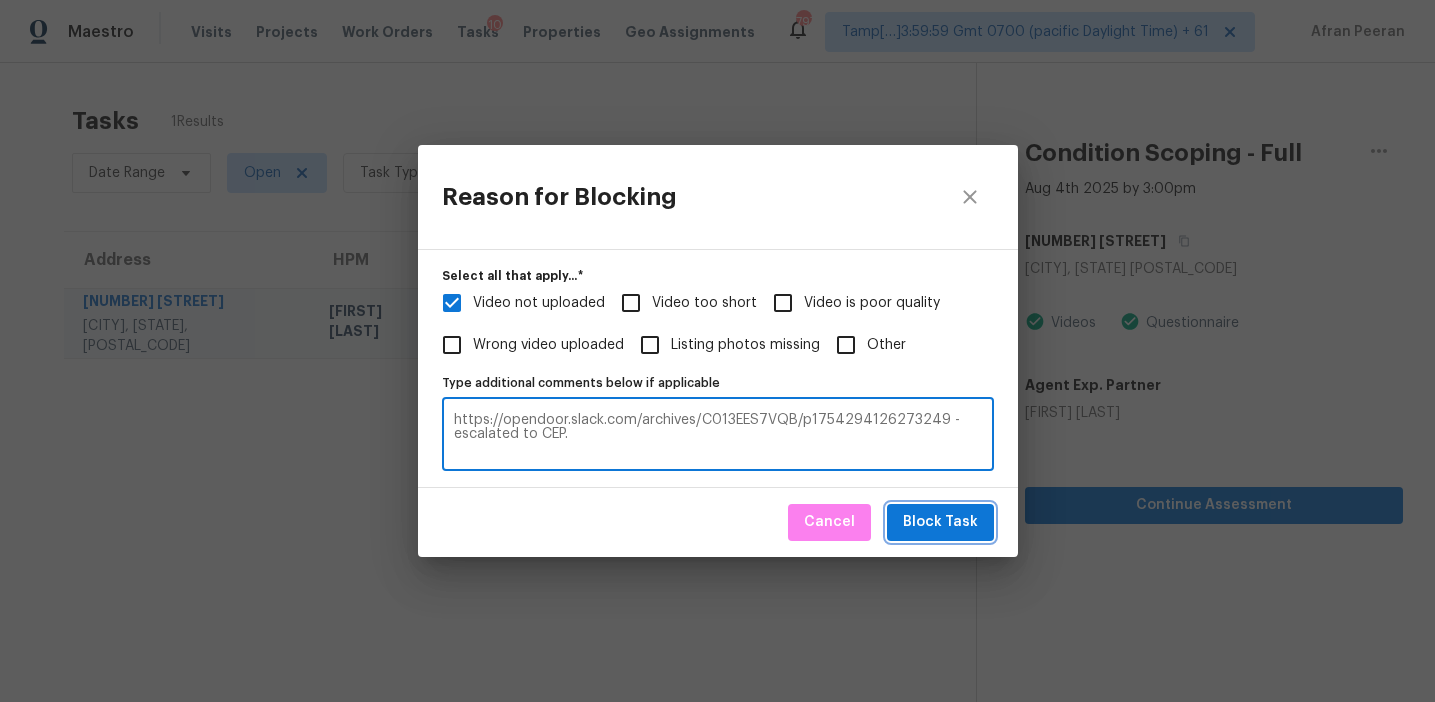 click on "Block Task" at bounding box center (940, 522) 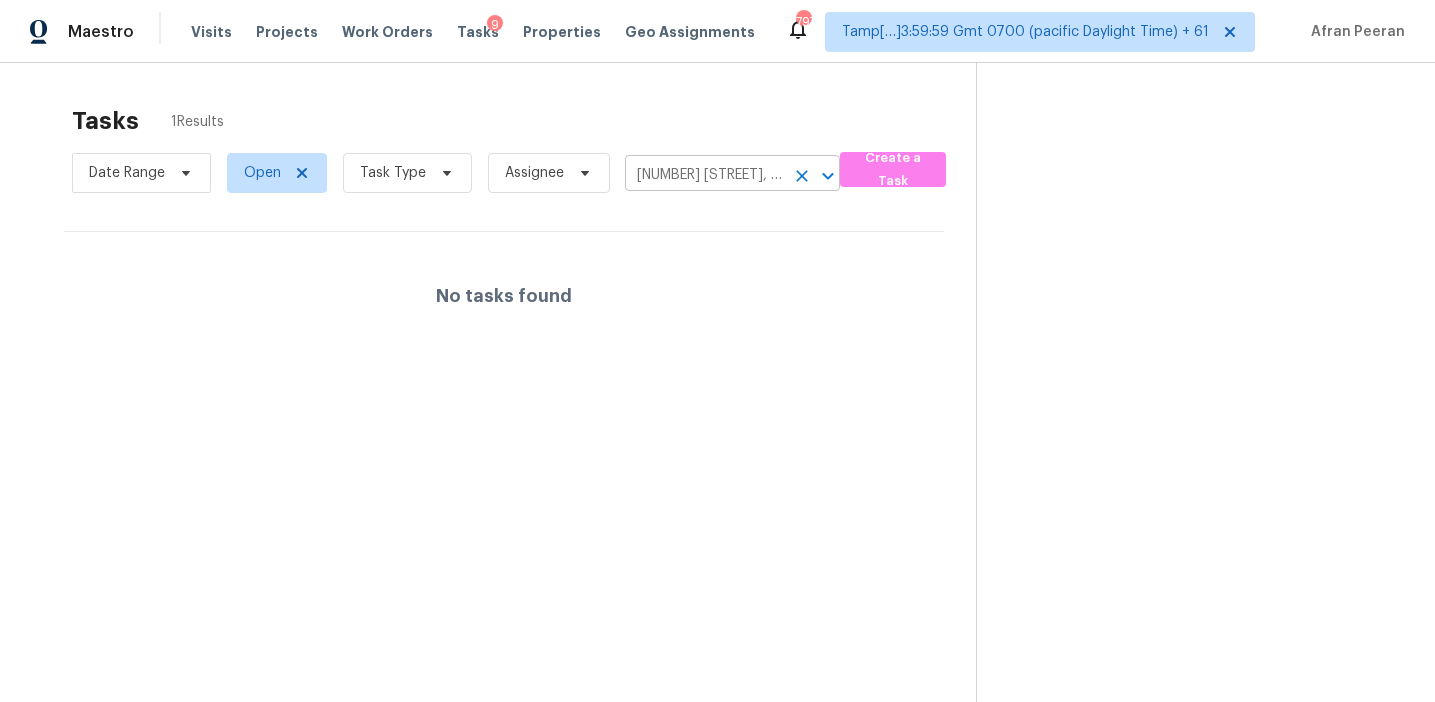 click on "8991 Laurel Dr, Douglasville, GA 30135" at bounding box center (704, 175) 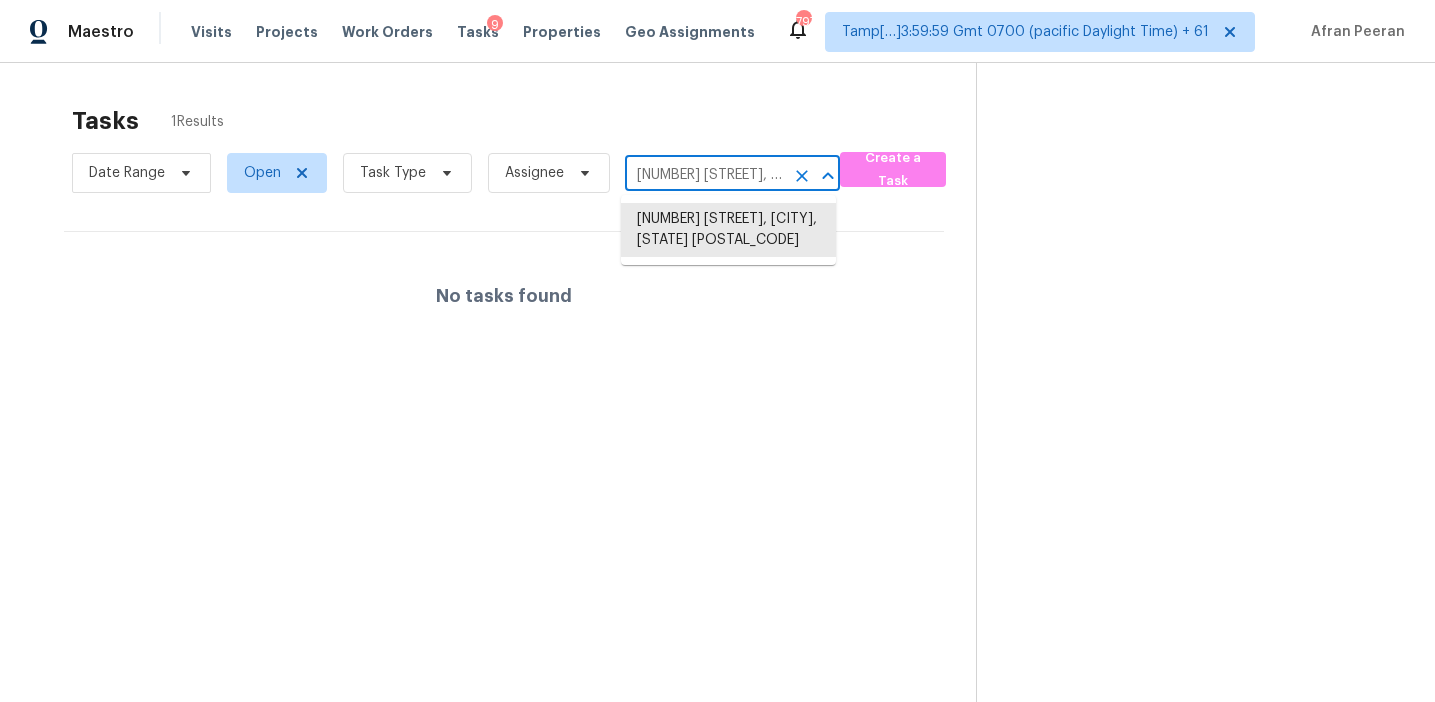 paste on "5145 Joel Ct, Atlanta, GA, 30360" 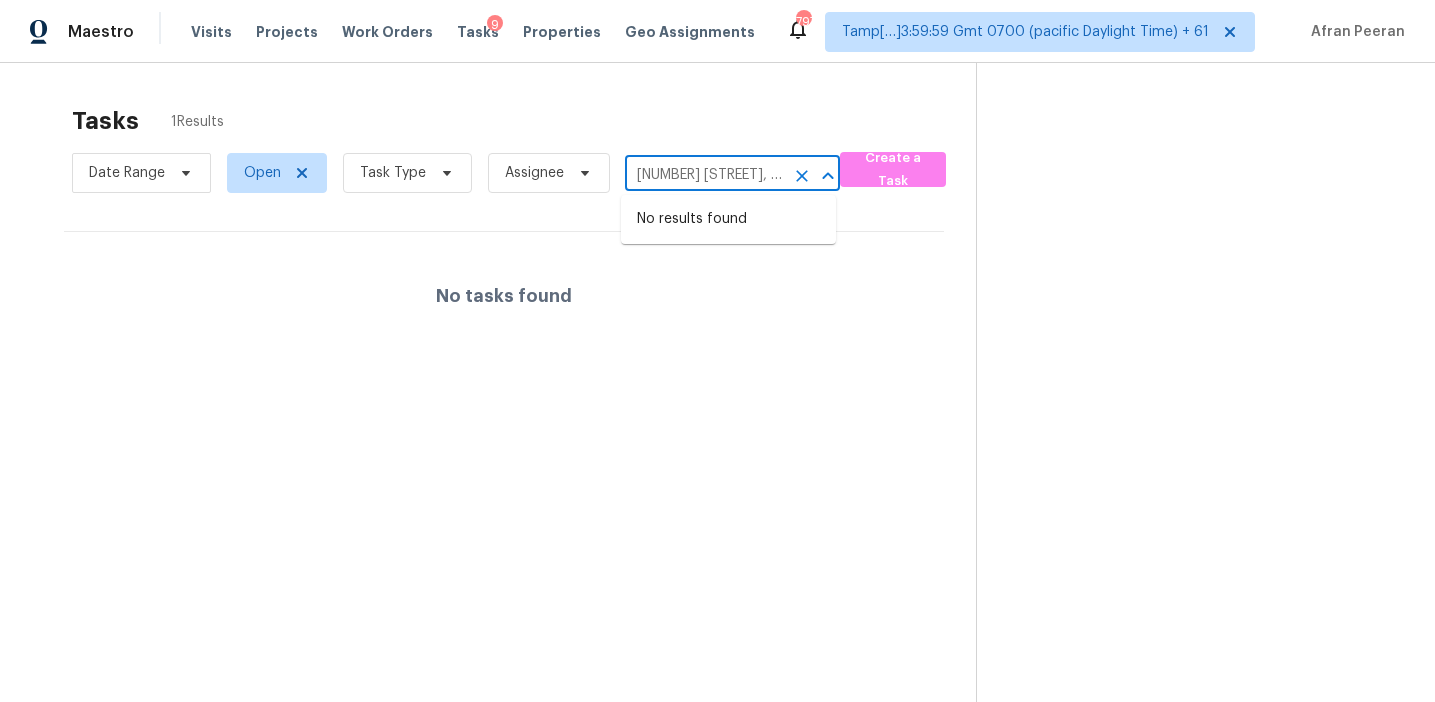 scroll, scrollTop: 0, scrollLeft: 65, axis: horizontal 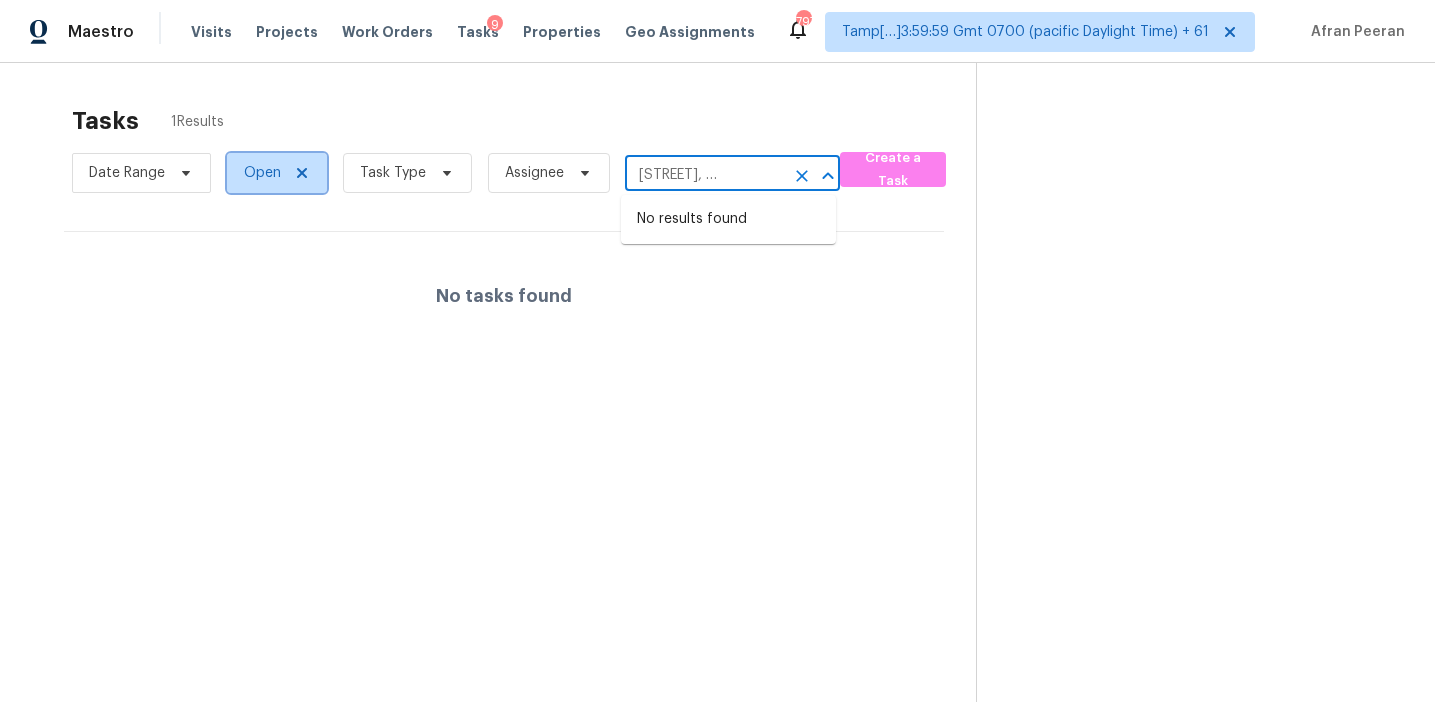 click on "Open" at bounding box center [277, 173] 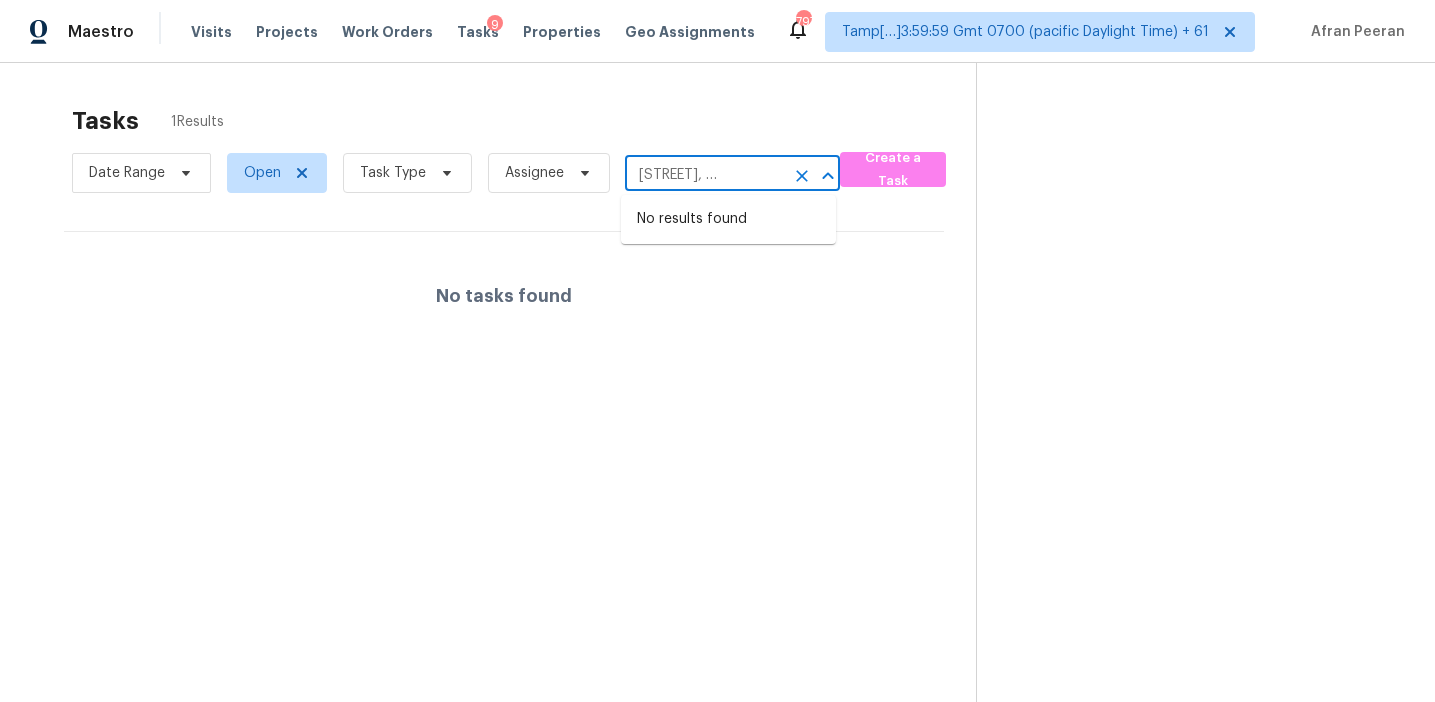 scroll, scrollTop: 0, scrollLeft: 0, axis: both 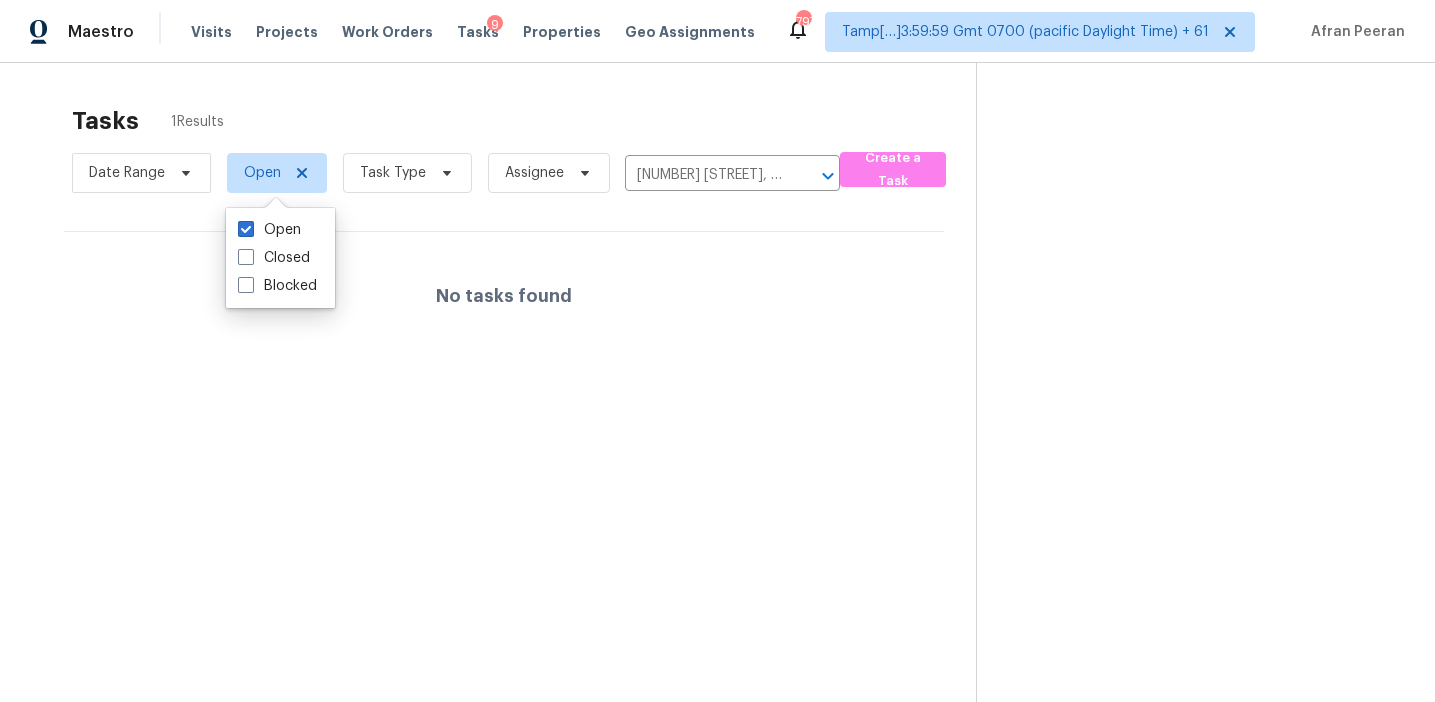 click on "Tasks 1  Results" at bounding box center (524, 121) 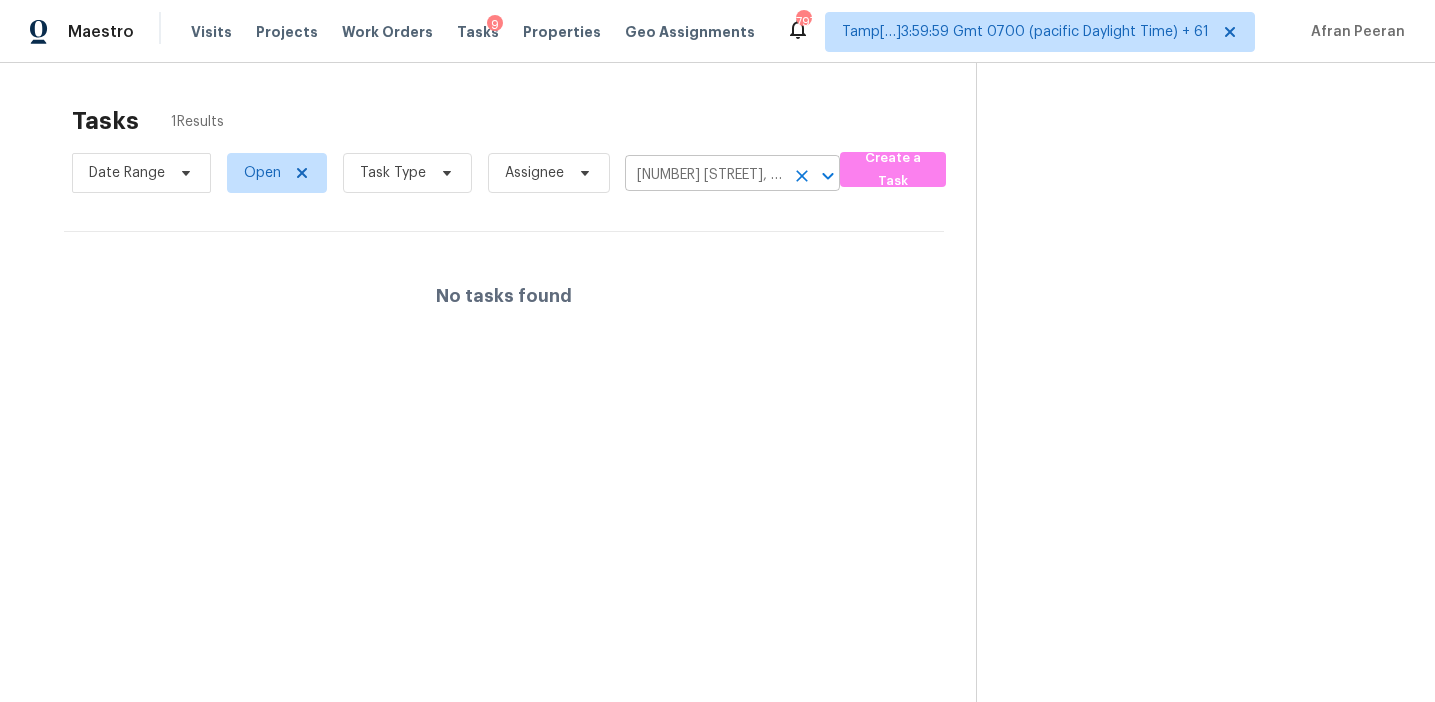 click on "8991 Laurel Dr, Douglasville, GA 30135" at bounding box center [704, 175] 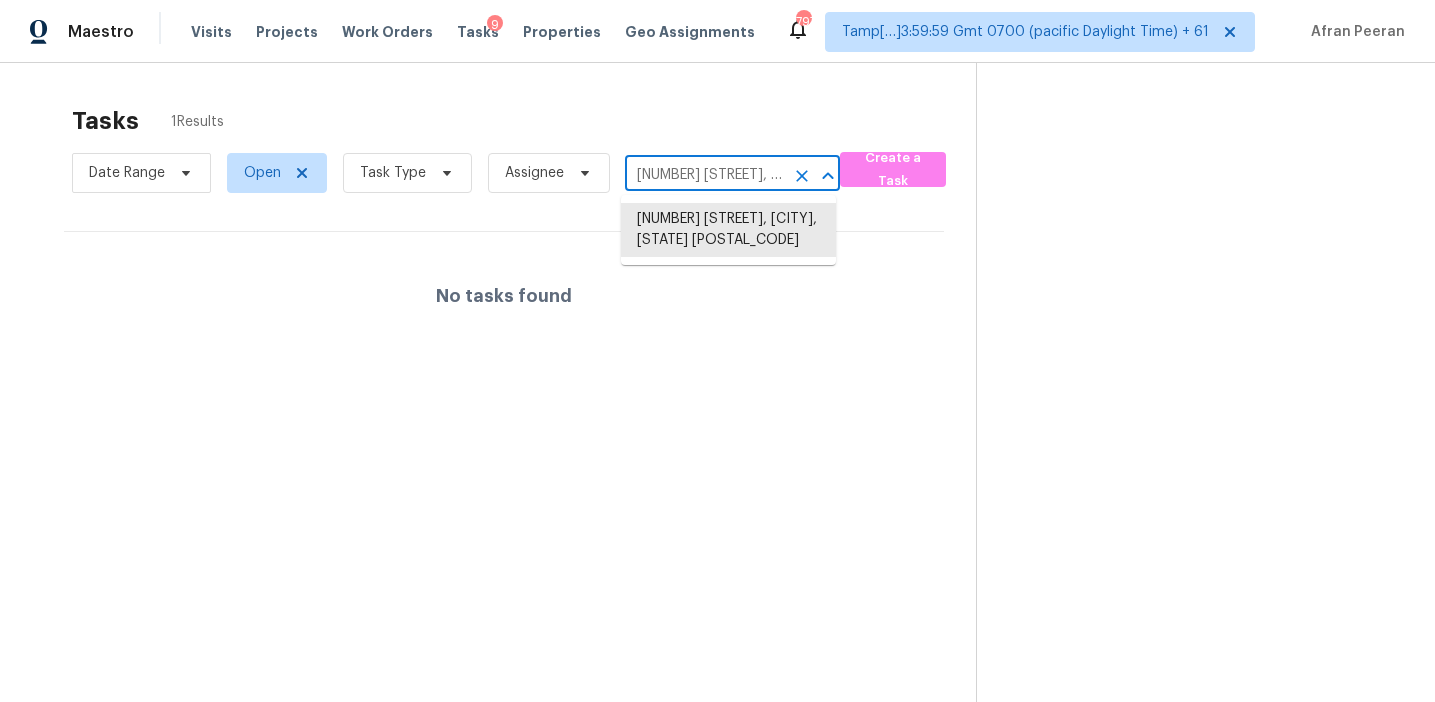 paste on "5145 Joel Ct, Atlanta, GA, 30360" 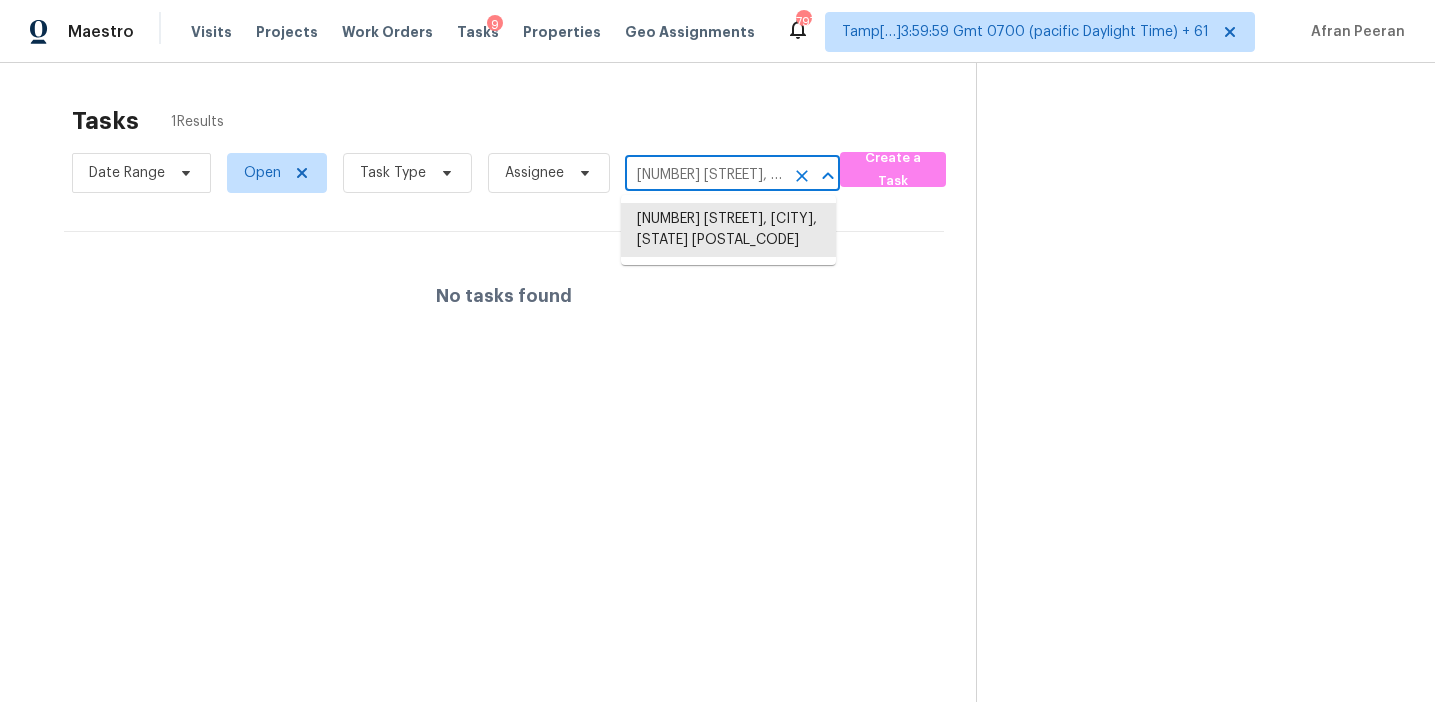 scroll, scrollTop: 0, scrollLeft: 65, axis: horizontal 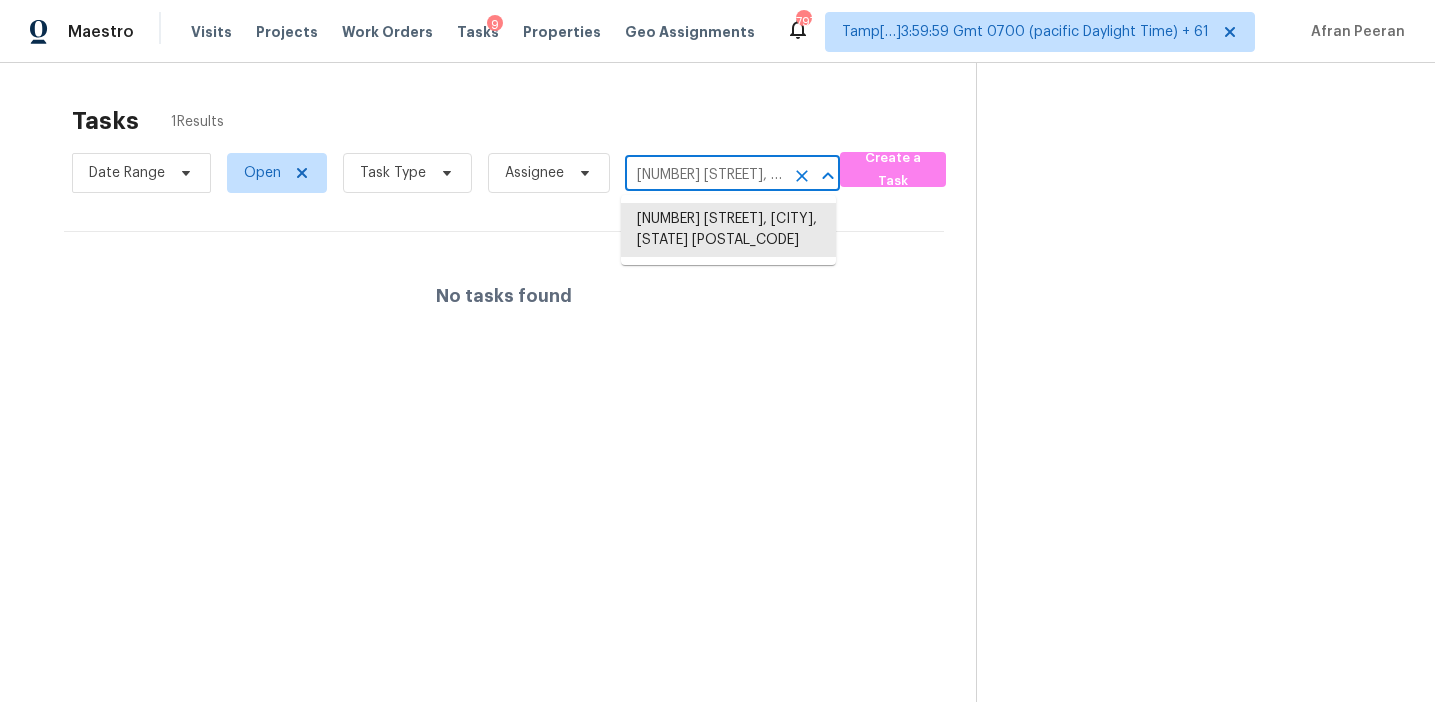 click on "8991 Laurel Dr, Douglasville, GA 30135" at bounding box center [704, 175] 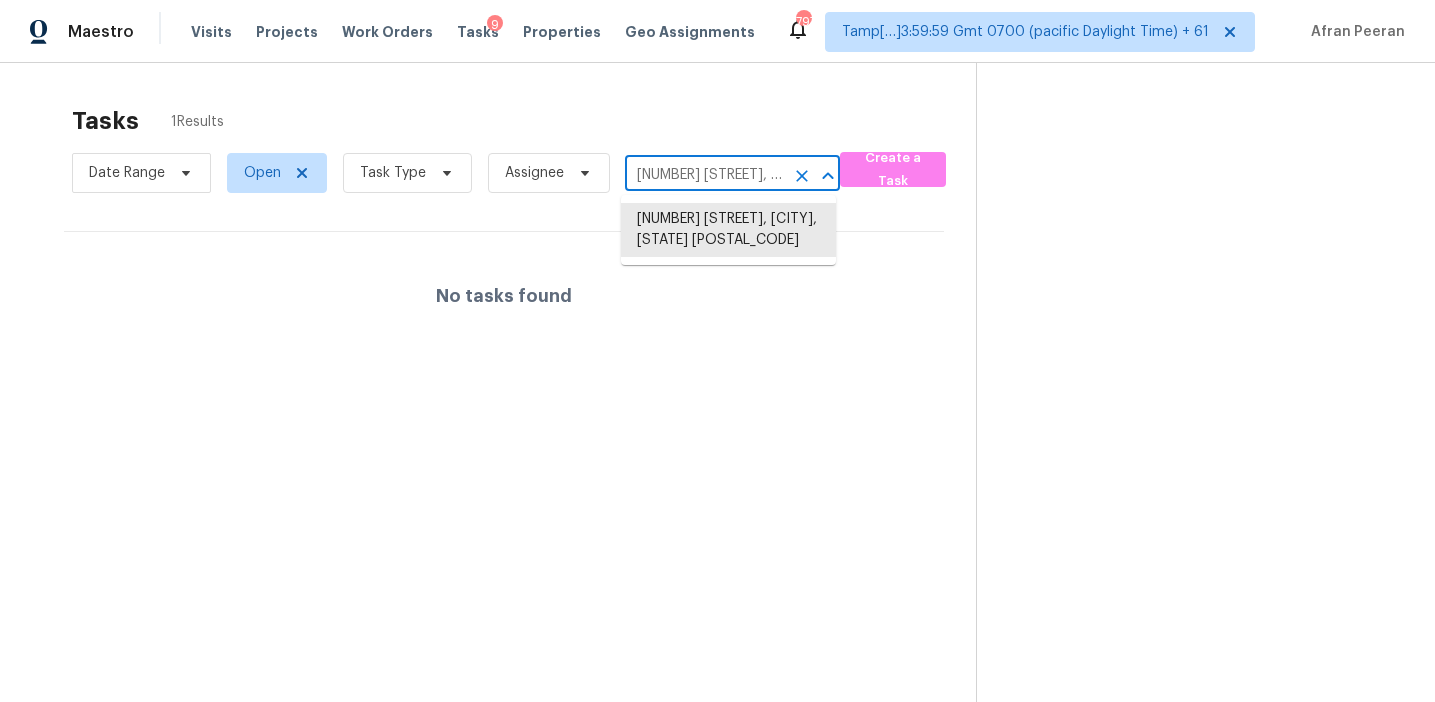 scroll, scrollTop: 0, scrollLeft: 65, axis: horizontal 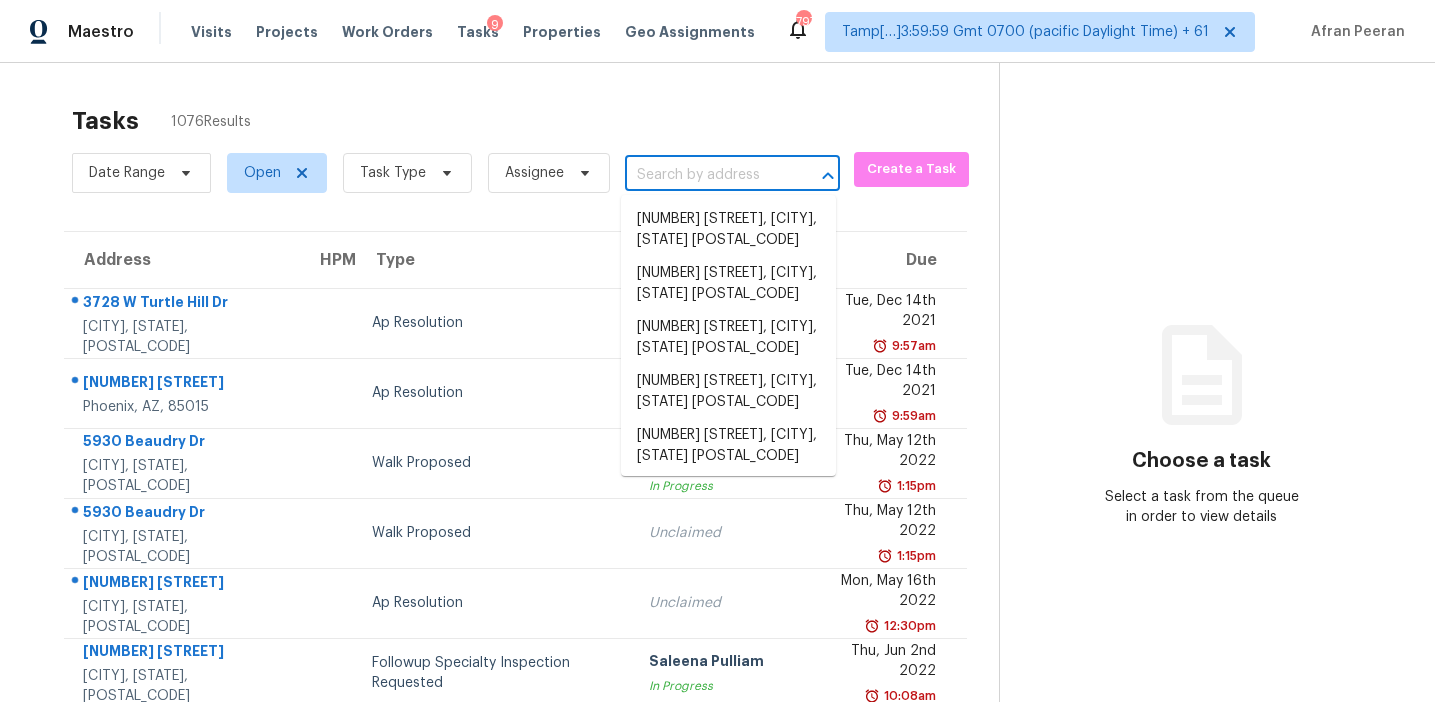 click at bounding box center (704, 175) 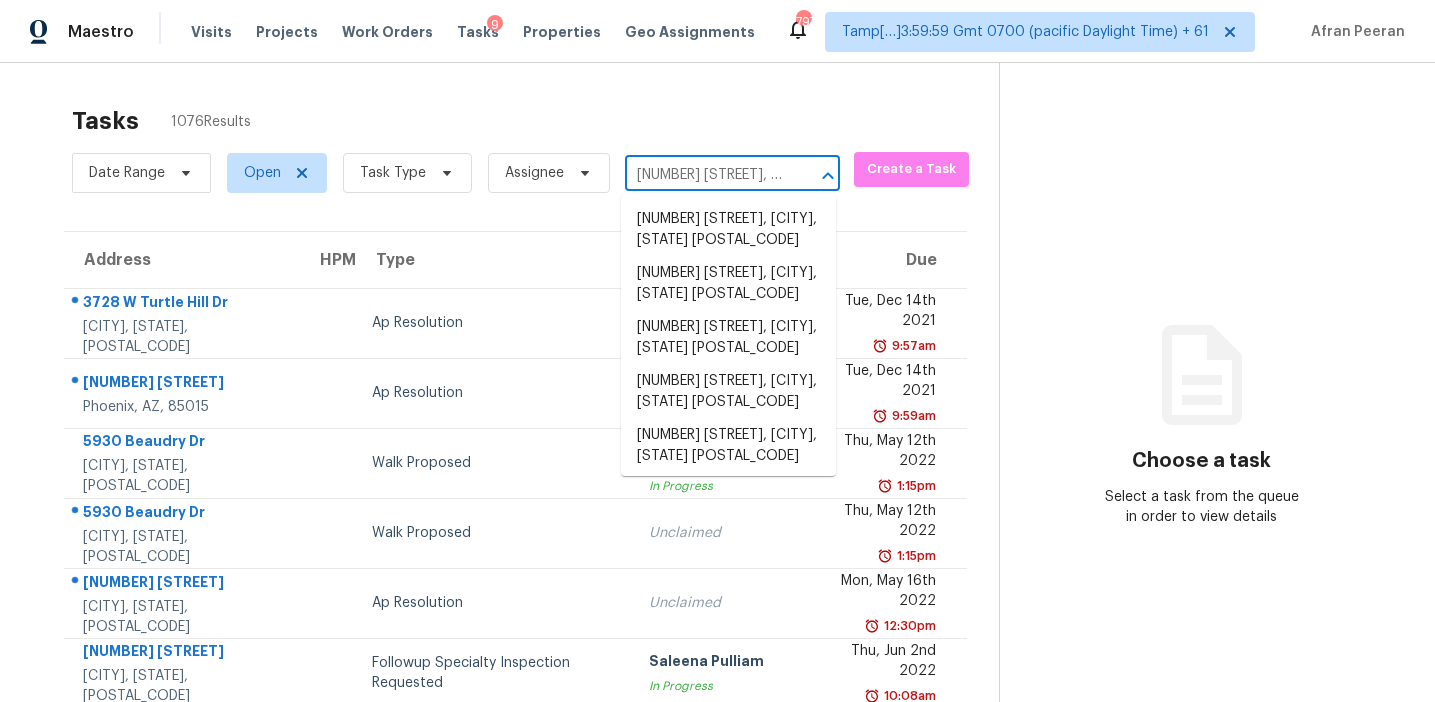 scroll, scrollTop: 0, scrollLeft: 61, axis: horizontal 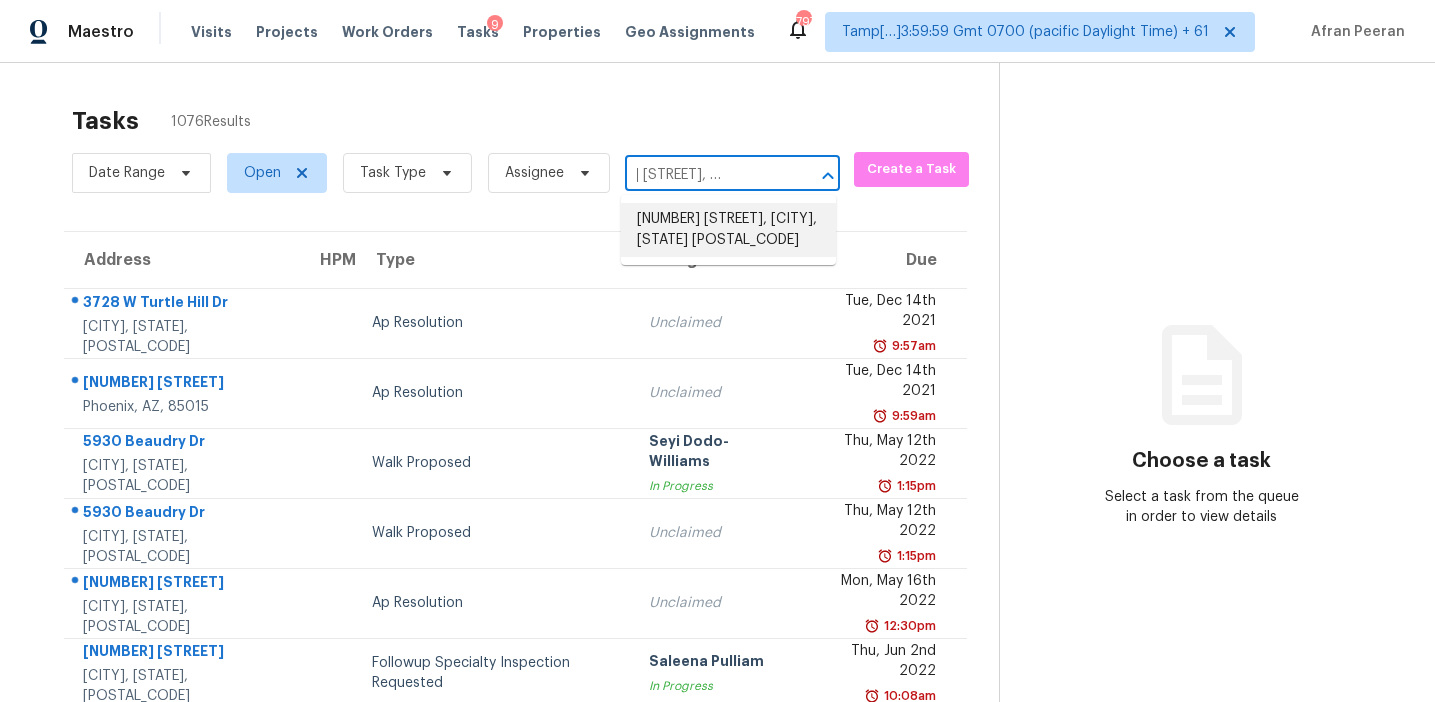 click on "[NUMBER] [STREET], [CITY], [STATE] [POSTAL_CODE]" at bounding box center [728, 230] 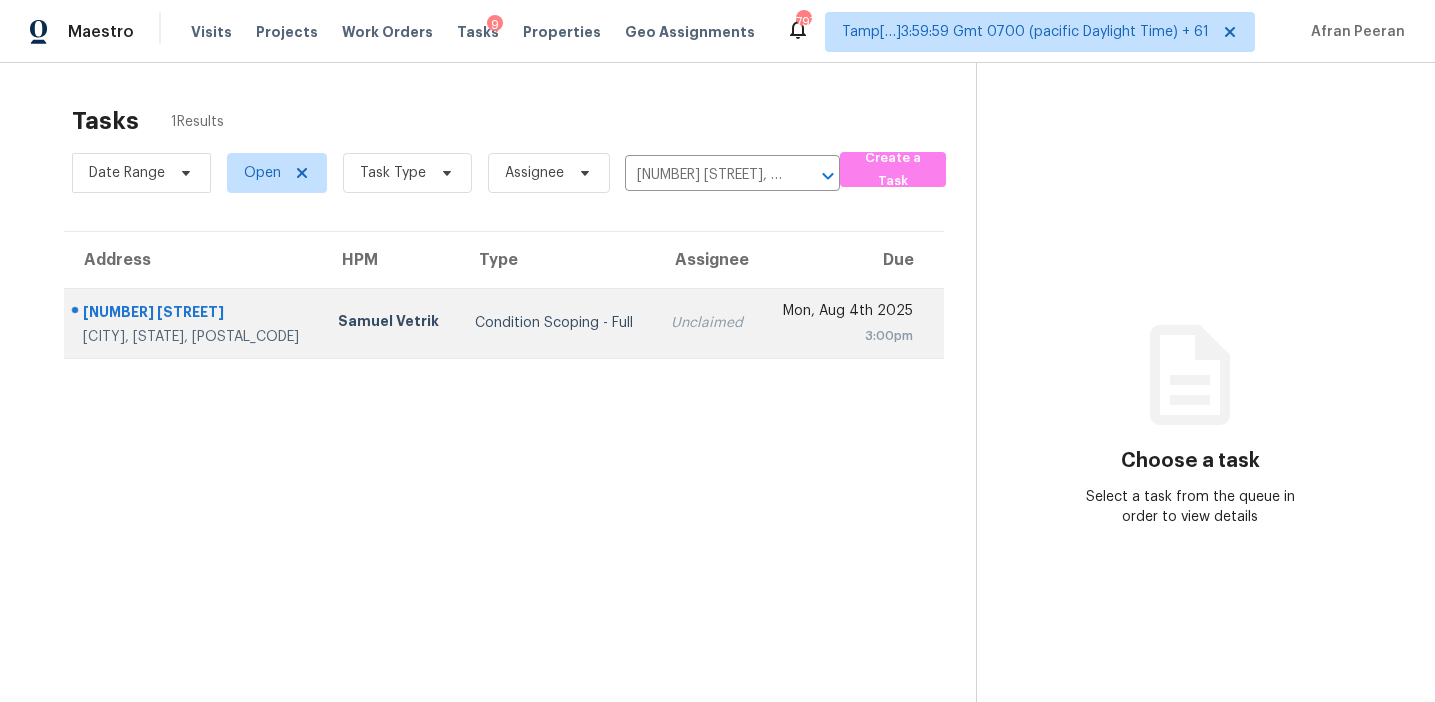 click on "Unclaimed" at bounding box center [708, 323] 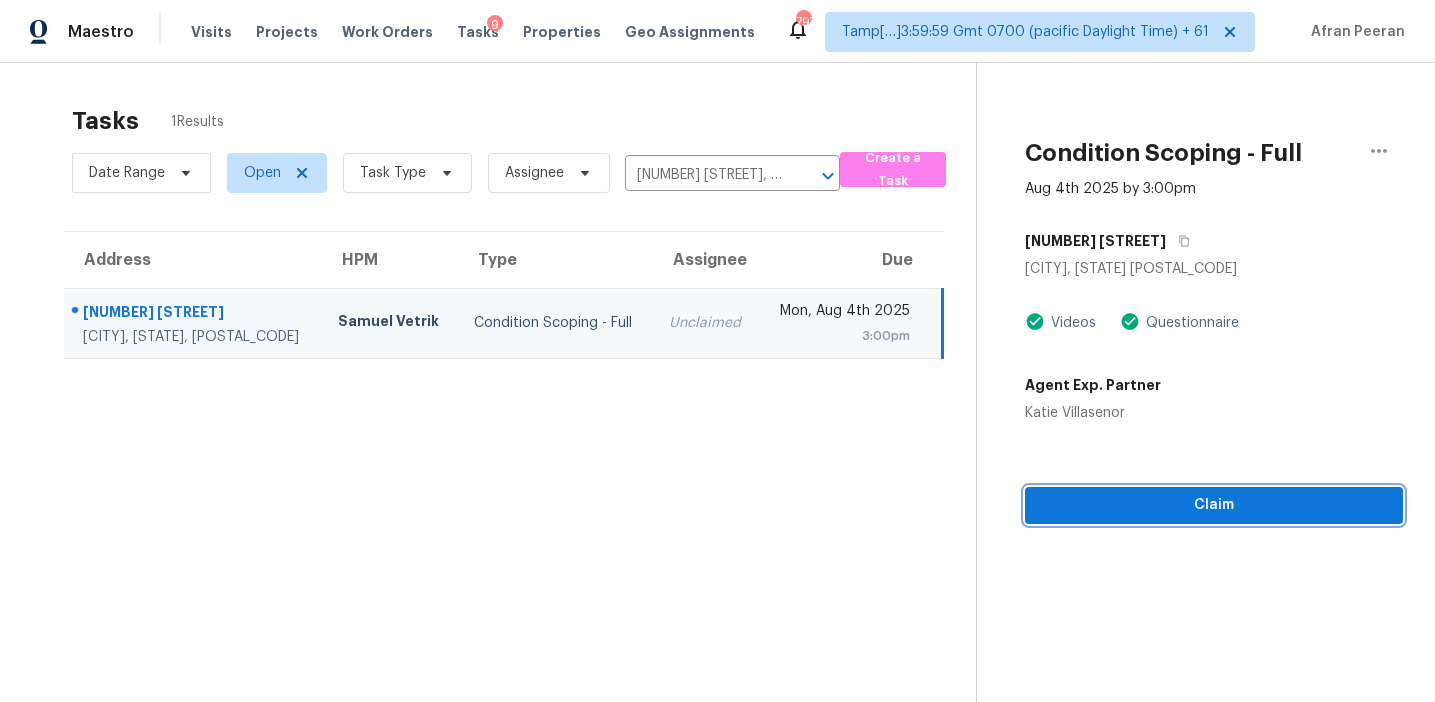 click on "Claim" at bounding box center [1214, 505] 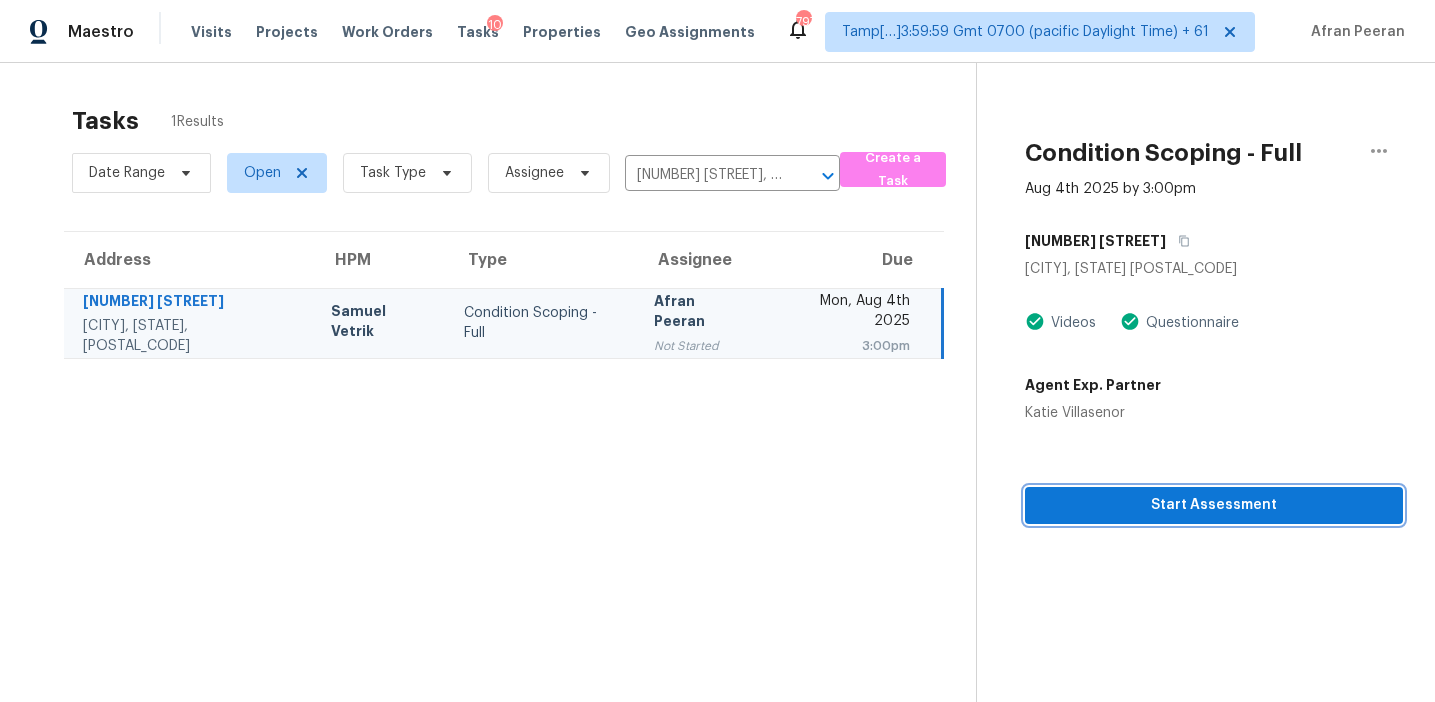 click on "Start Assessment" at bounding box center [1214, 505] 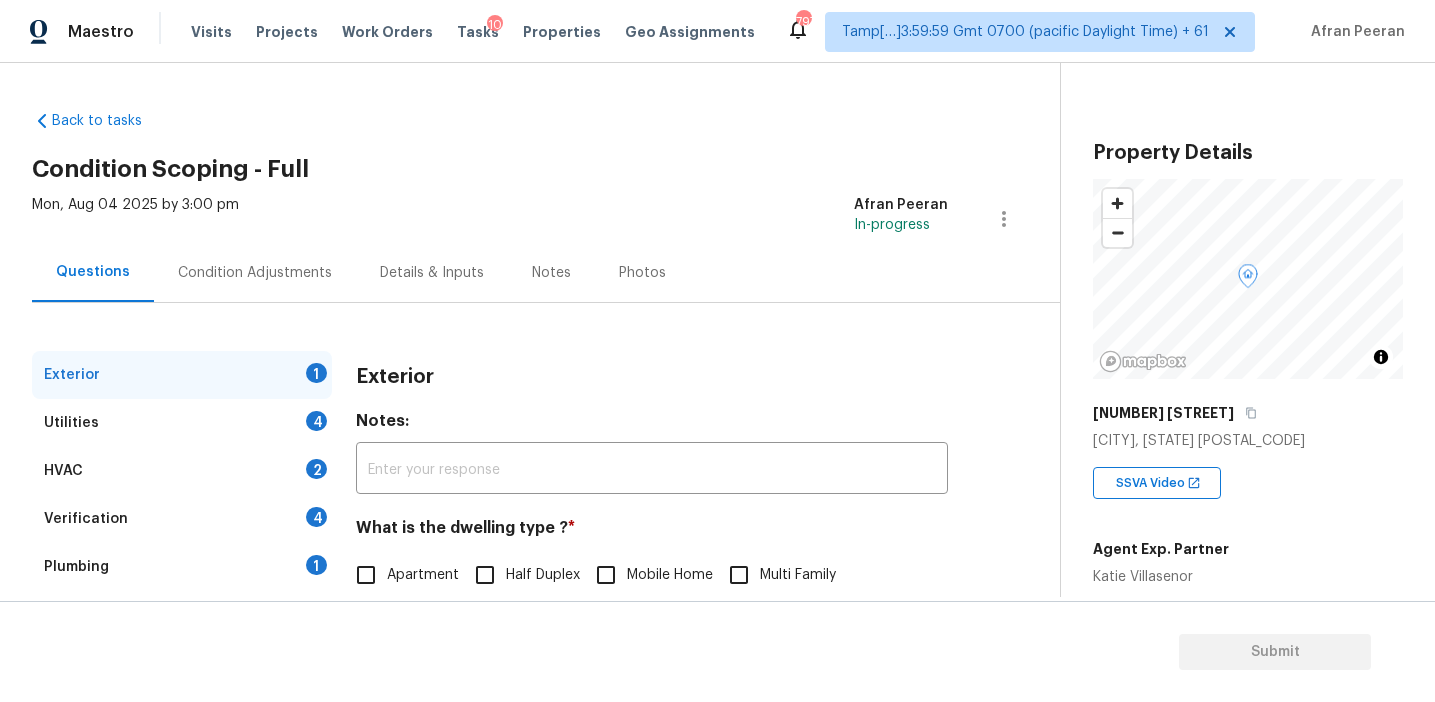 scroll, scrollTop: 215, scrollLeft: 0, axis: vertical 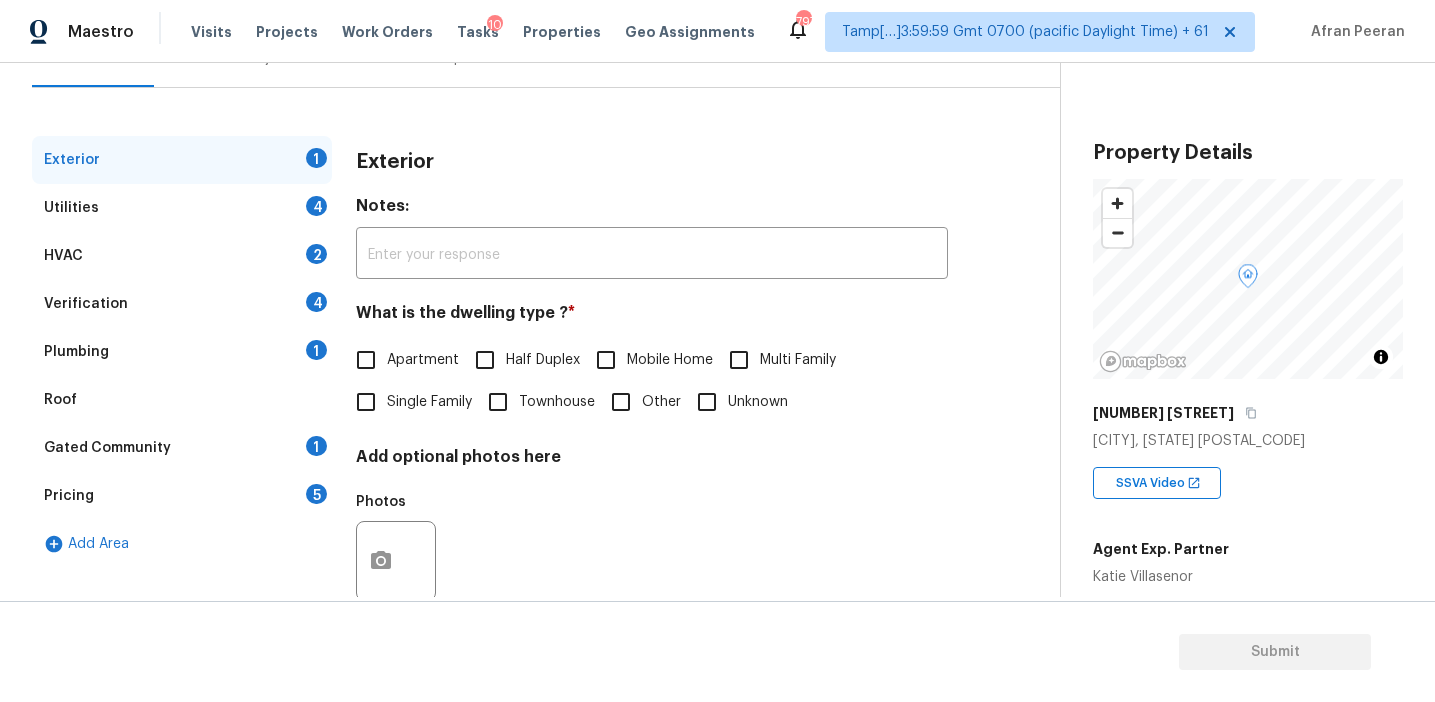 click on "Pricing 5" at bounding box center (182, 496) 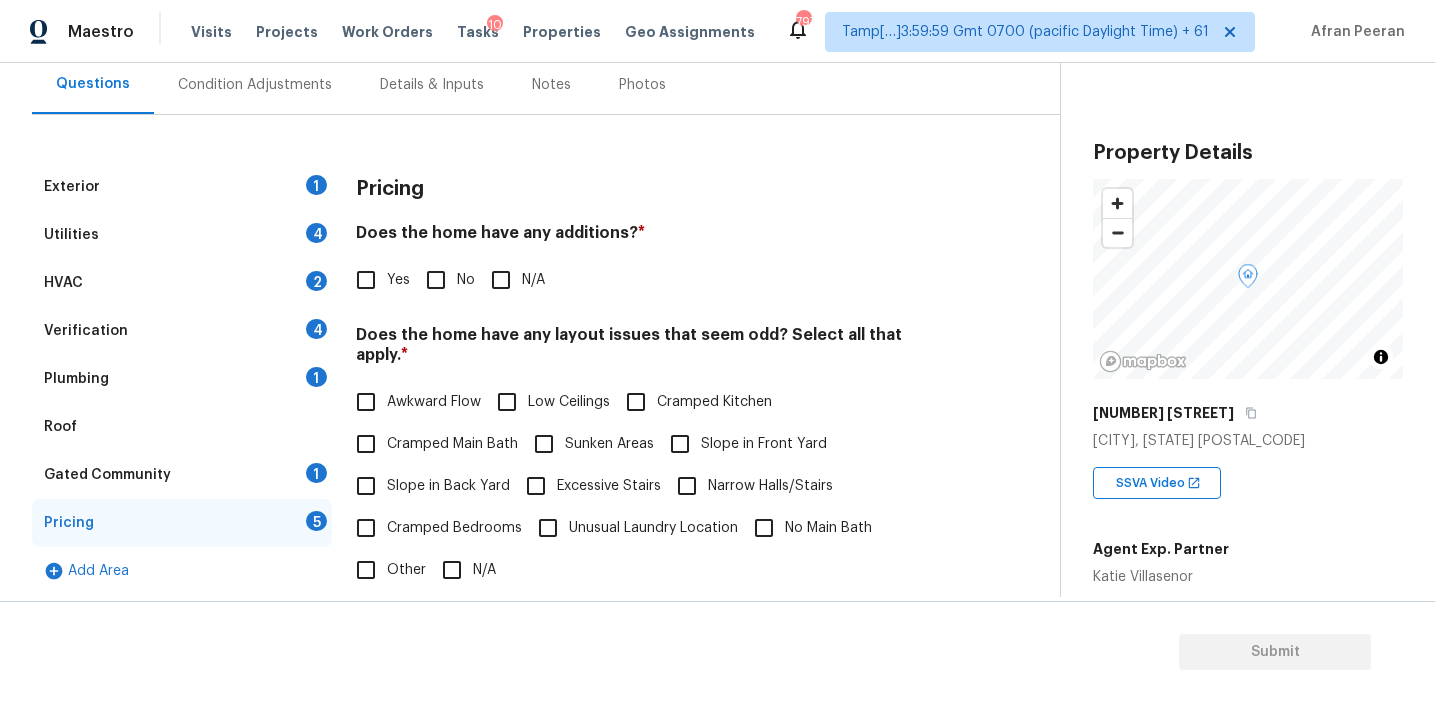 scroll, scrollTop: 190, scrollLeft: 0, axis: vertical 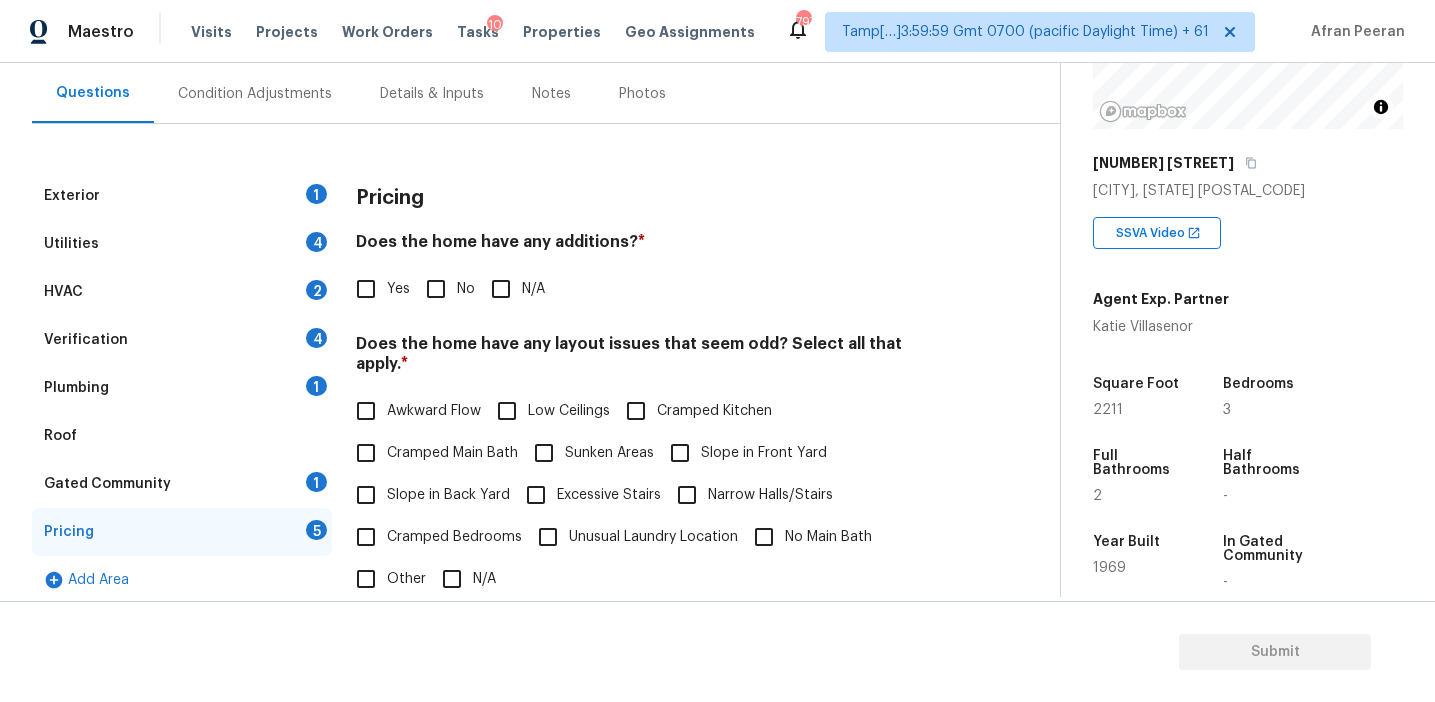 click on "Exterior 1 Utilities 4 HVAC 2 Verification 4 Plumbing 1 Roof Gated Community 1 Pricing 5 Add Area Pricing Does the home have any additions?  * Yes No N/A Does the home have any layout issues that seem odd? Select all that apply.  * Awkward Flow Low Ceilings Cramped Kitchen Cramped Main Bath Sunken Areas Slope in Front Yard Slope in Back Yard Excessive Stairs Narrow Halls/Stairs Cramped Bedrooms Unusual Laundry Location No Main Bath Other N/A Do you have to walk through the garage to get to any rooms in the home?  * Yes No Does the kitchen seem cramped?  * Yes No Does the home appear to be very outdated?  * Yes No" at bounding box center (522, 537) 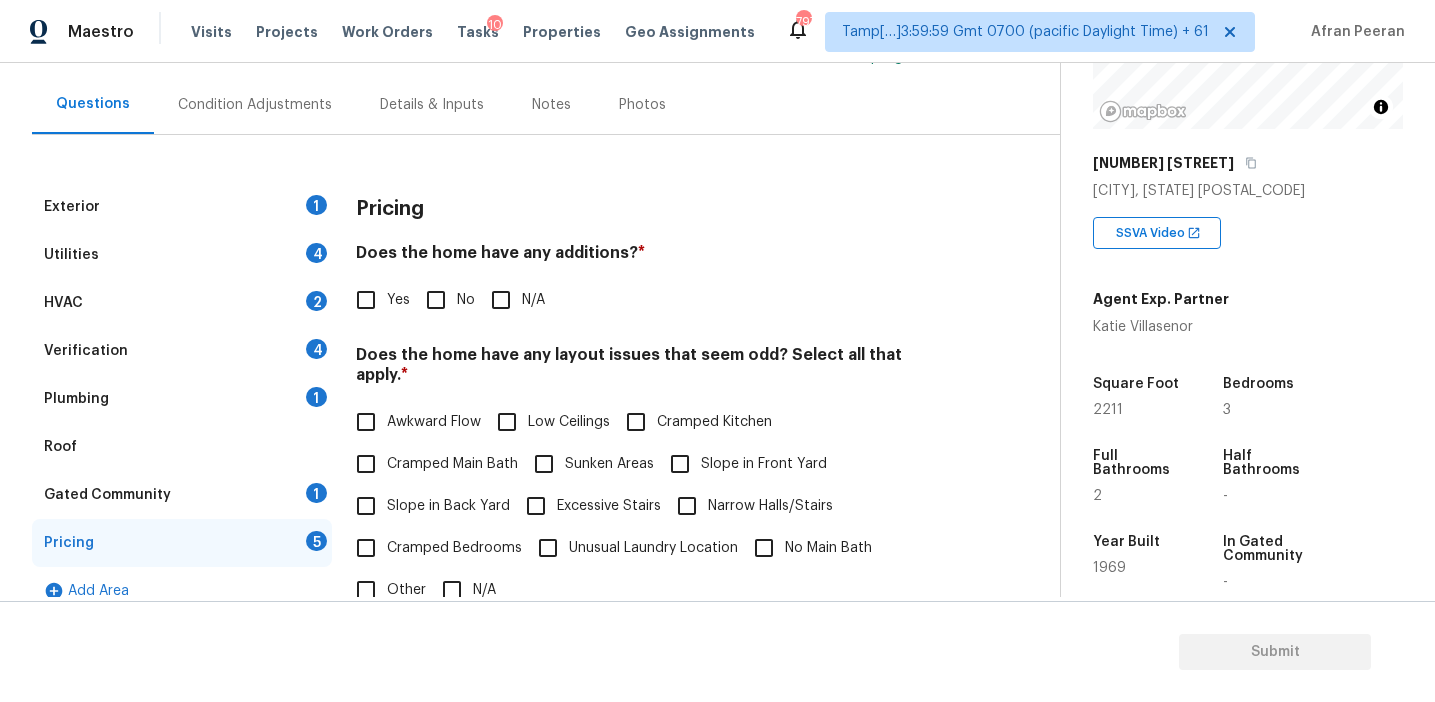 click on "Pricing" at bounding box center (652, 209) 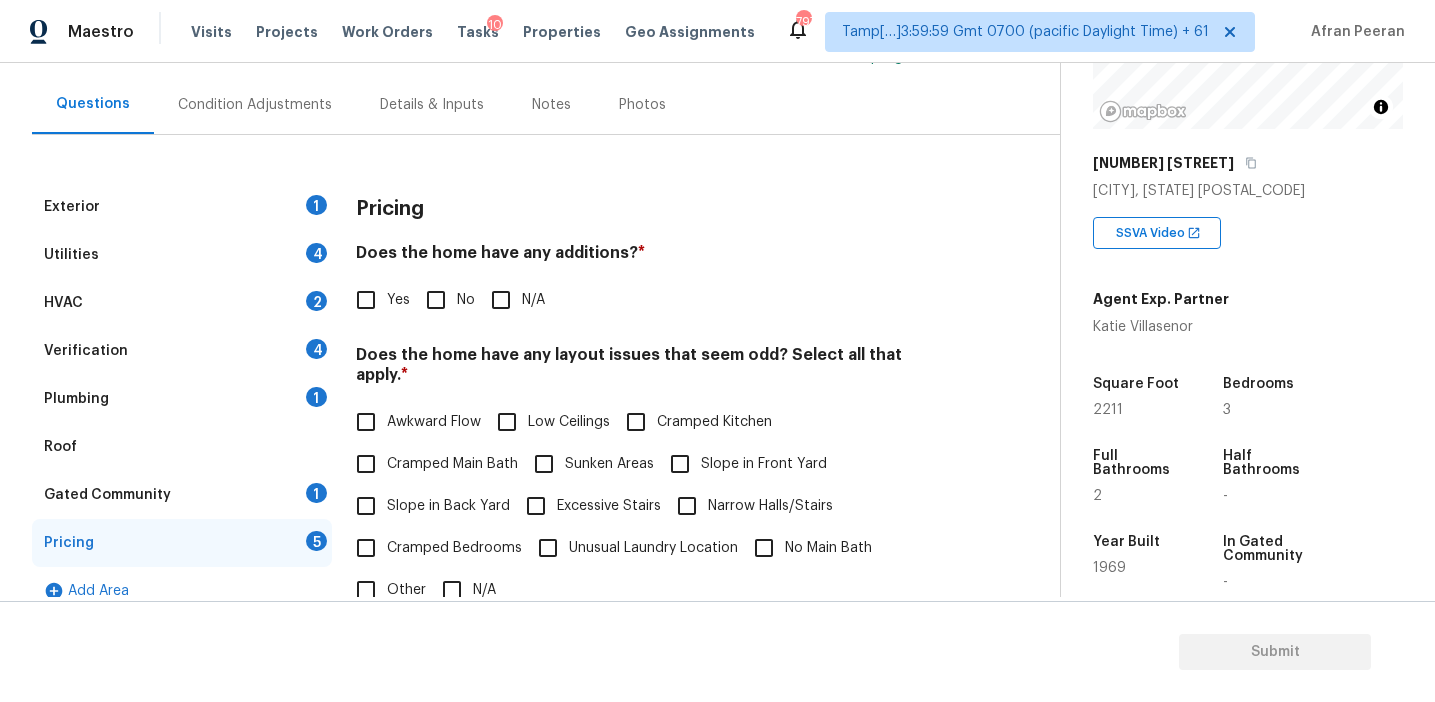 click on "HVAC 2" at bounding box center [182, 303] 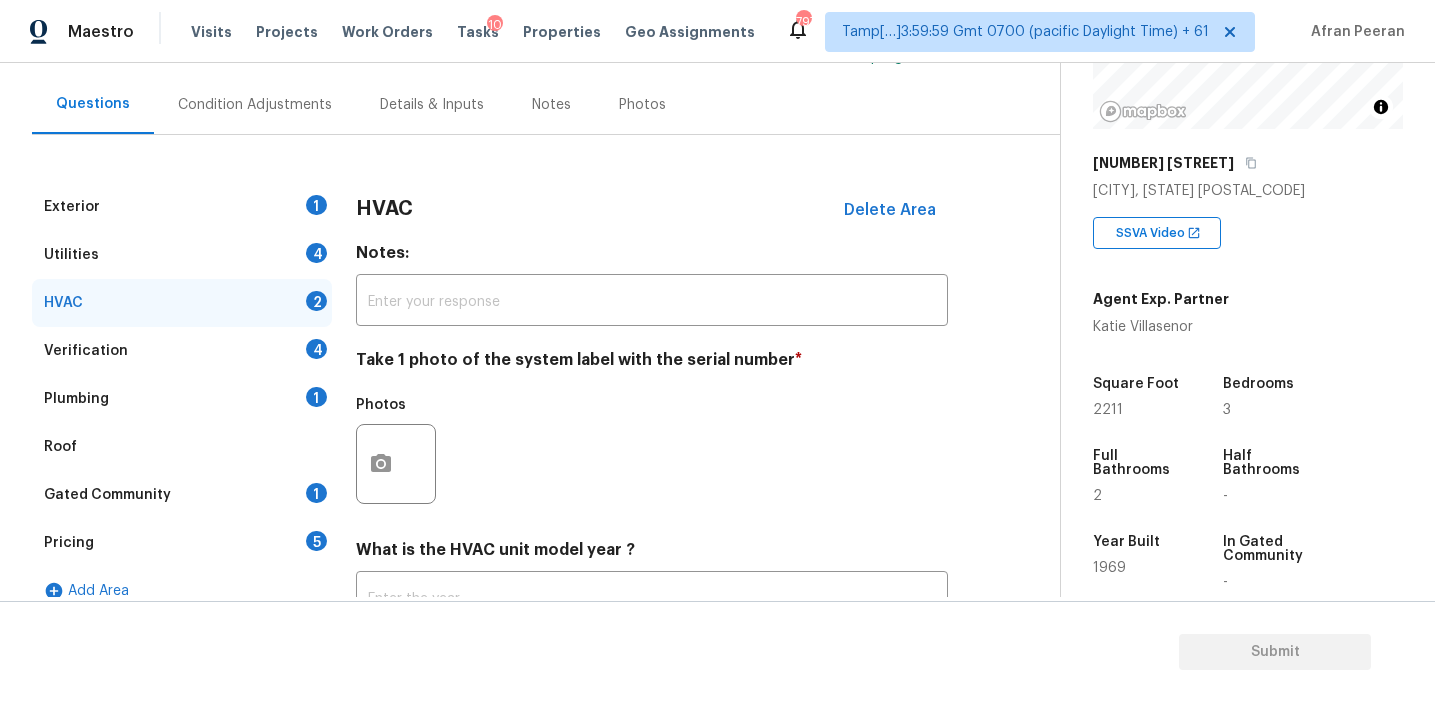 click on "Verification 4" at bounding box center [182, 351] 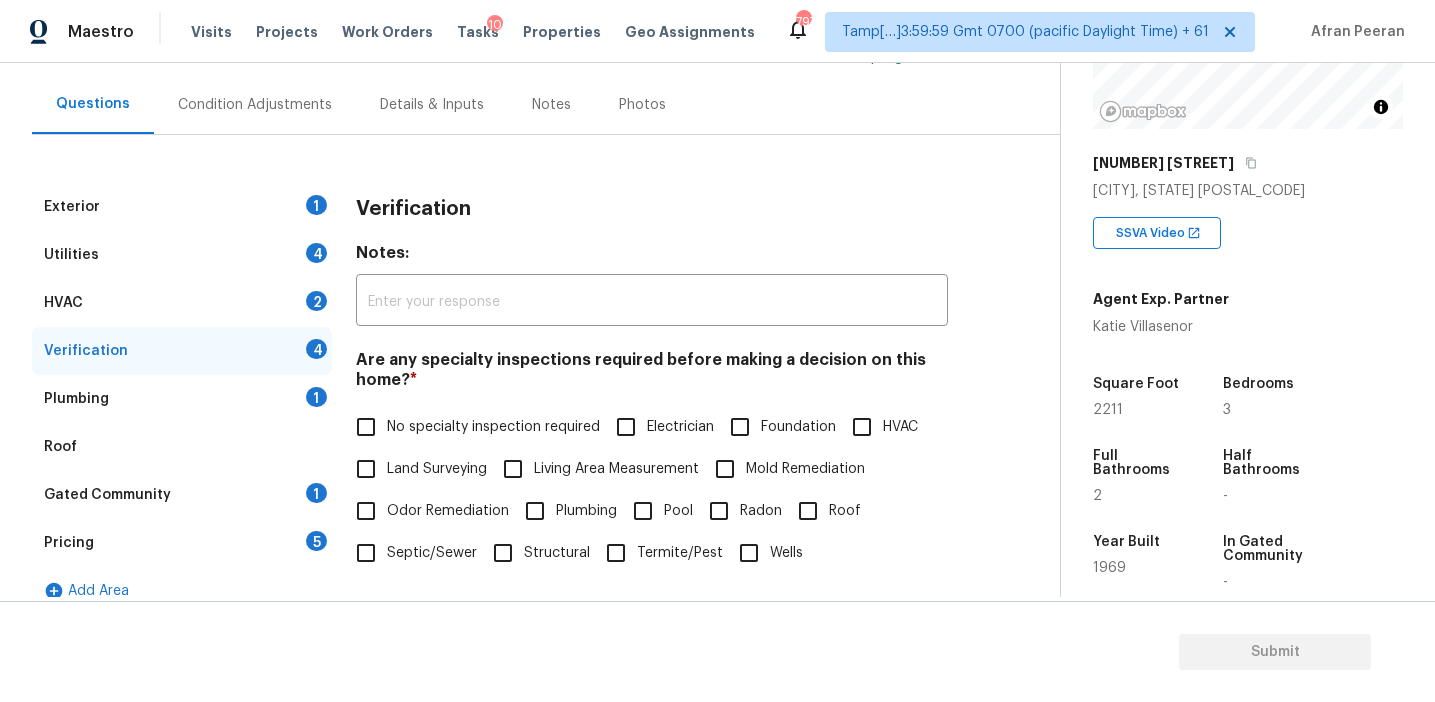 scroll, scrollTop: 501, scrollLeft: 0, axis: vertical 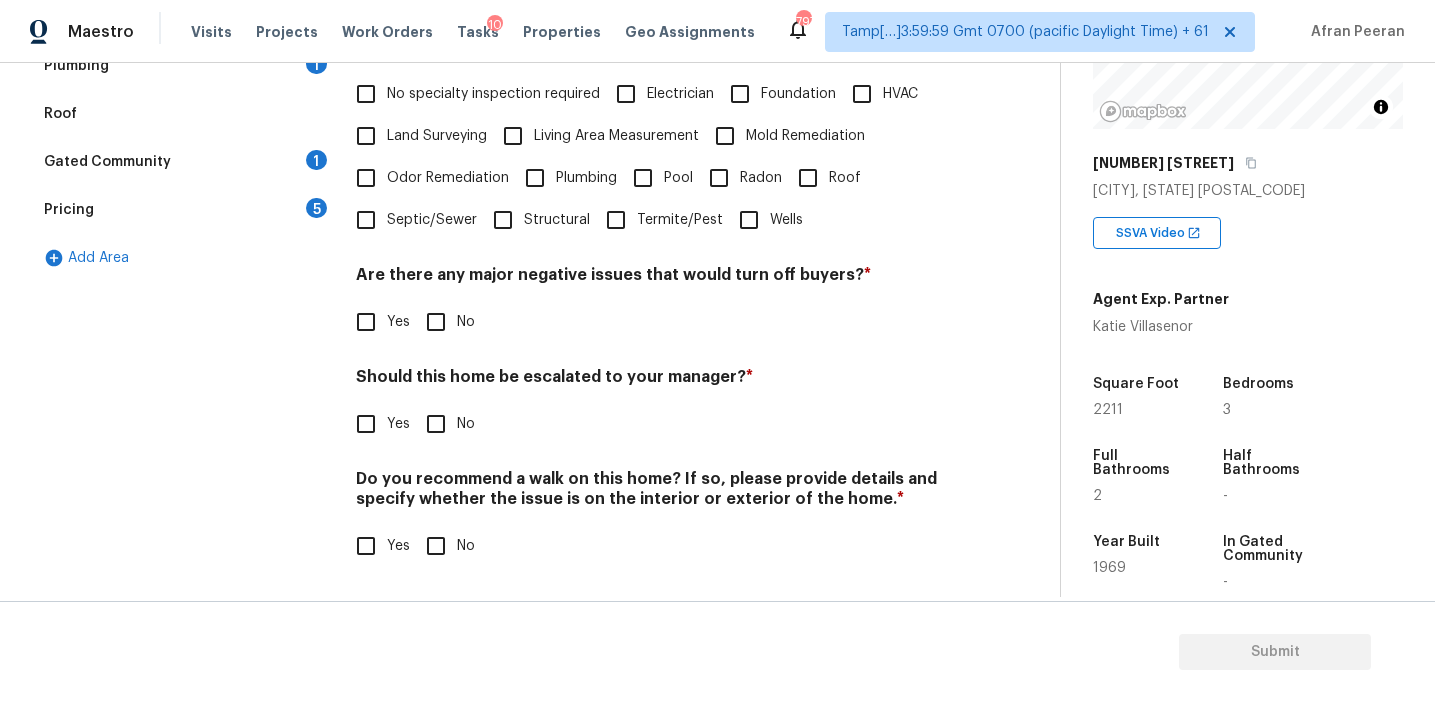 click on "Yes" at bounding box center (366, 424) 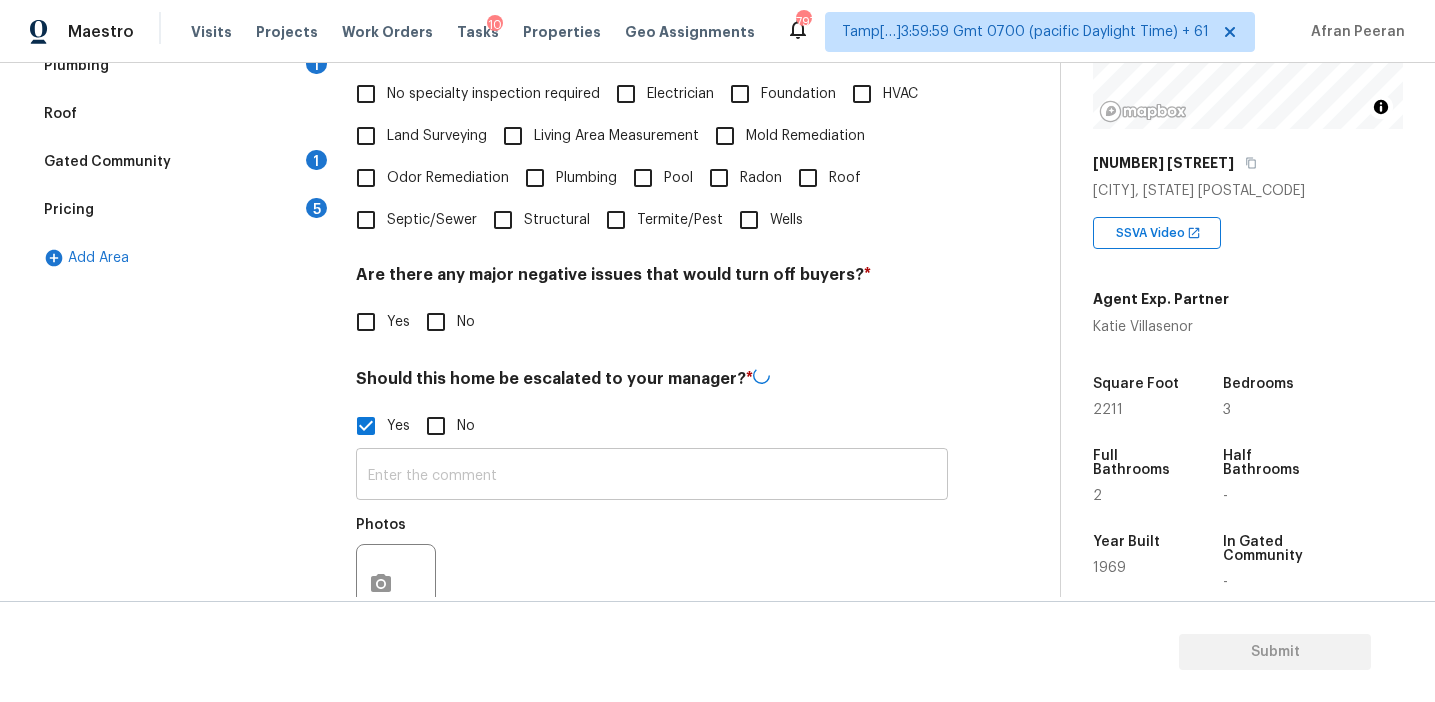 click at bounding box center [652, 476] 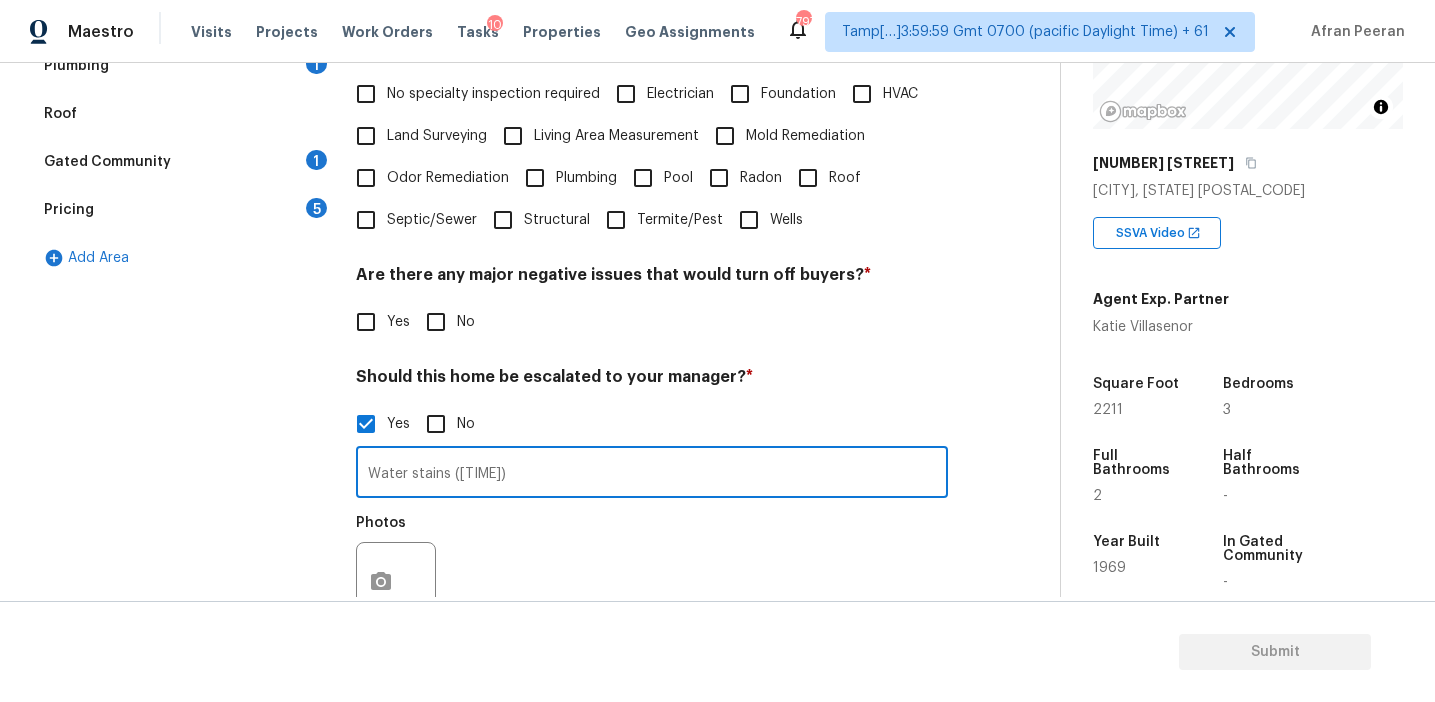 scroll, scrollTop: 691, scrollLeft: 0, axis: vertical 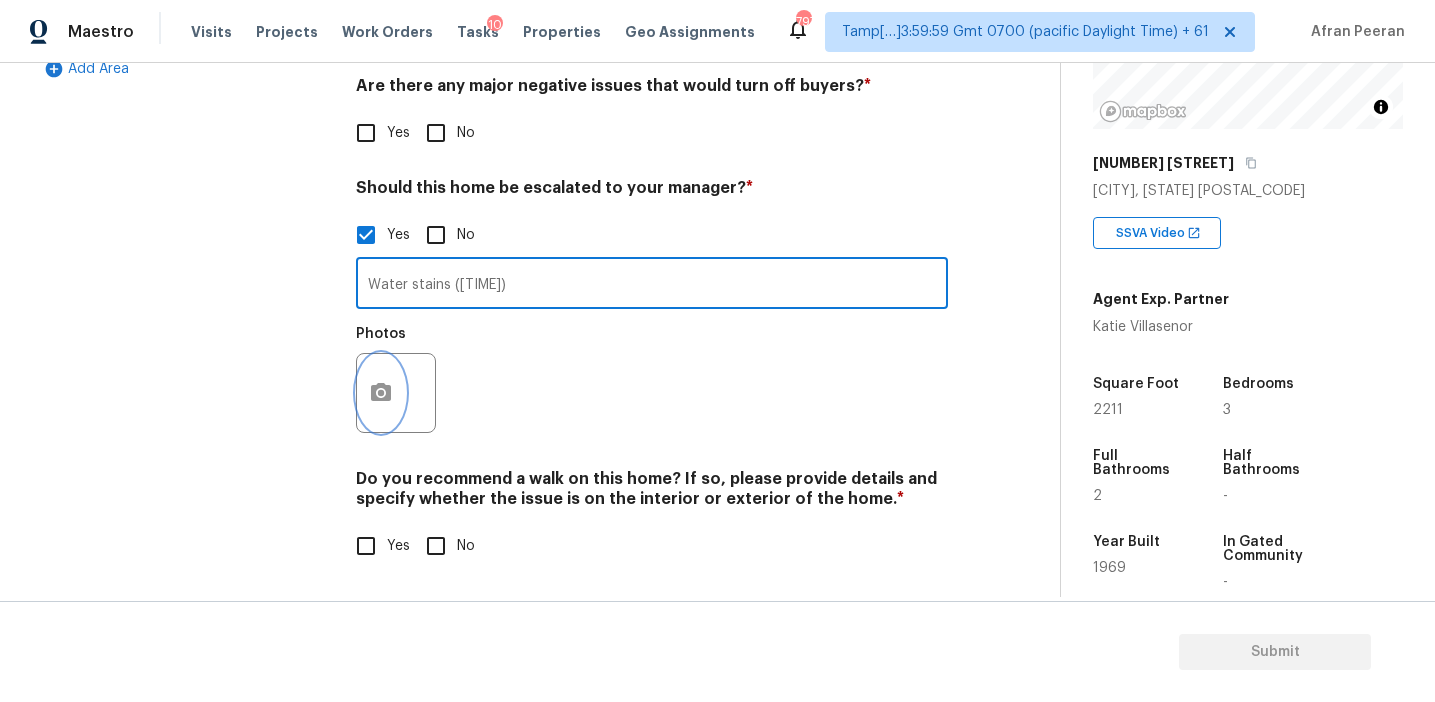 click at bounding box center (381, 393) 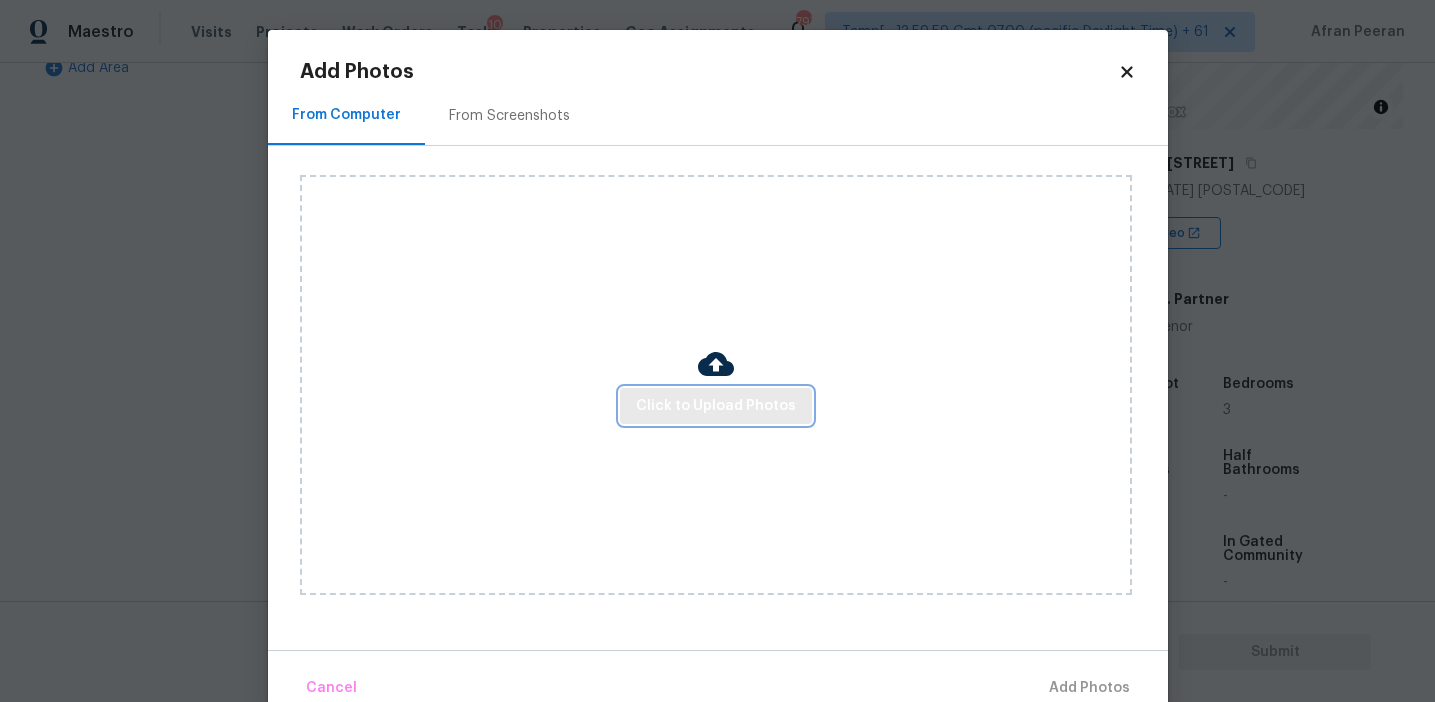 click on "Click to Upload Photos" at bounding box center [716, 406] 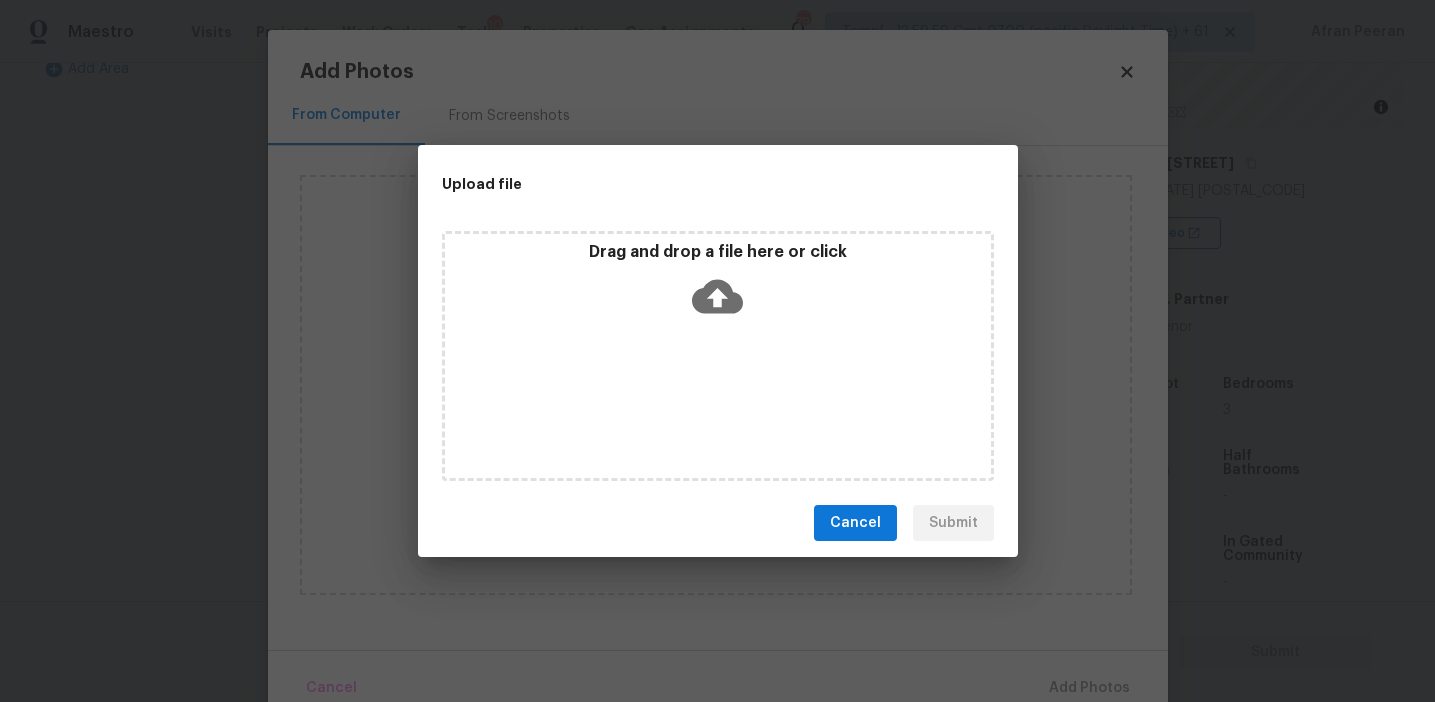 click on "Drag and drop a file here or click" at bounding box center (718, 285) 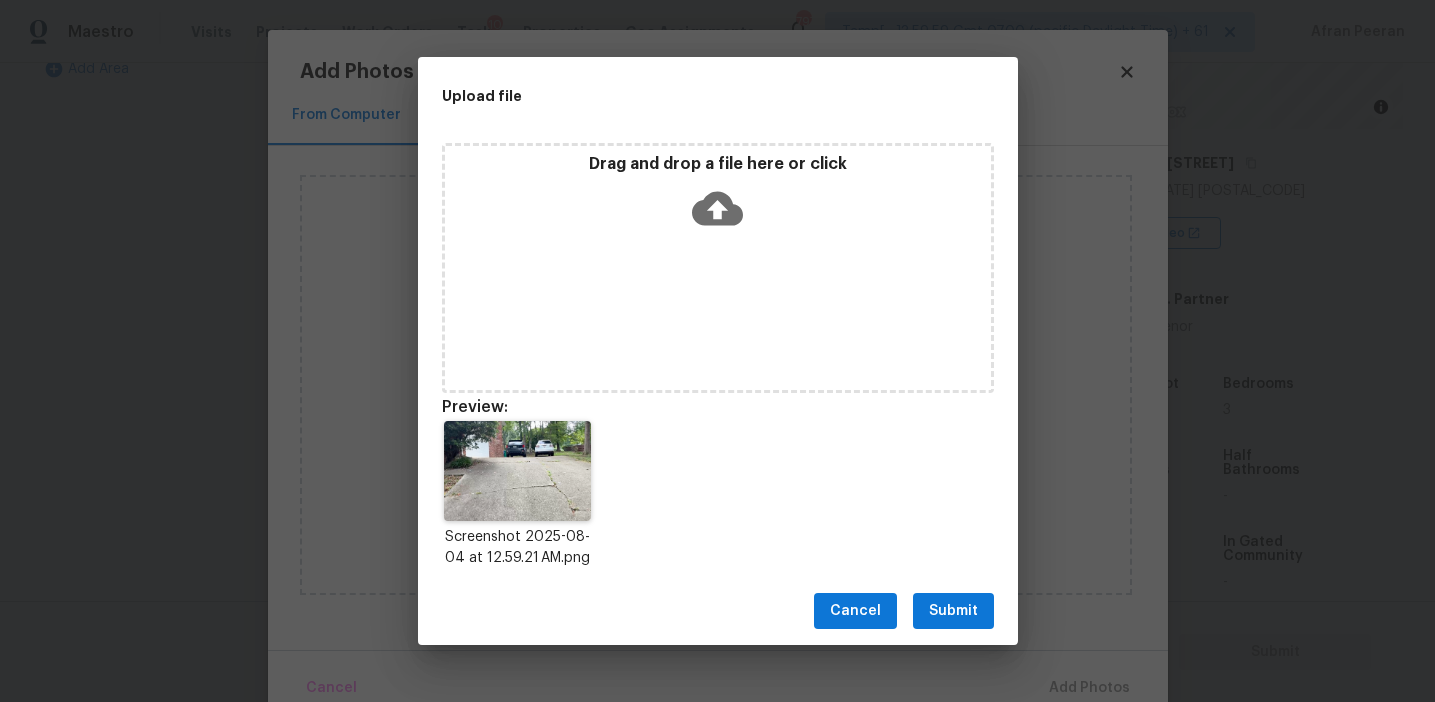 click on "Screenshot 2025-08-04 at 12.59.21 AM.png" at bounding box center [718, 495] 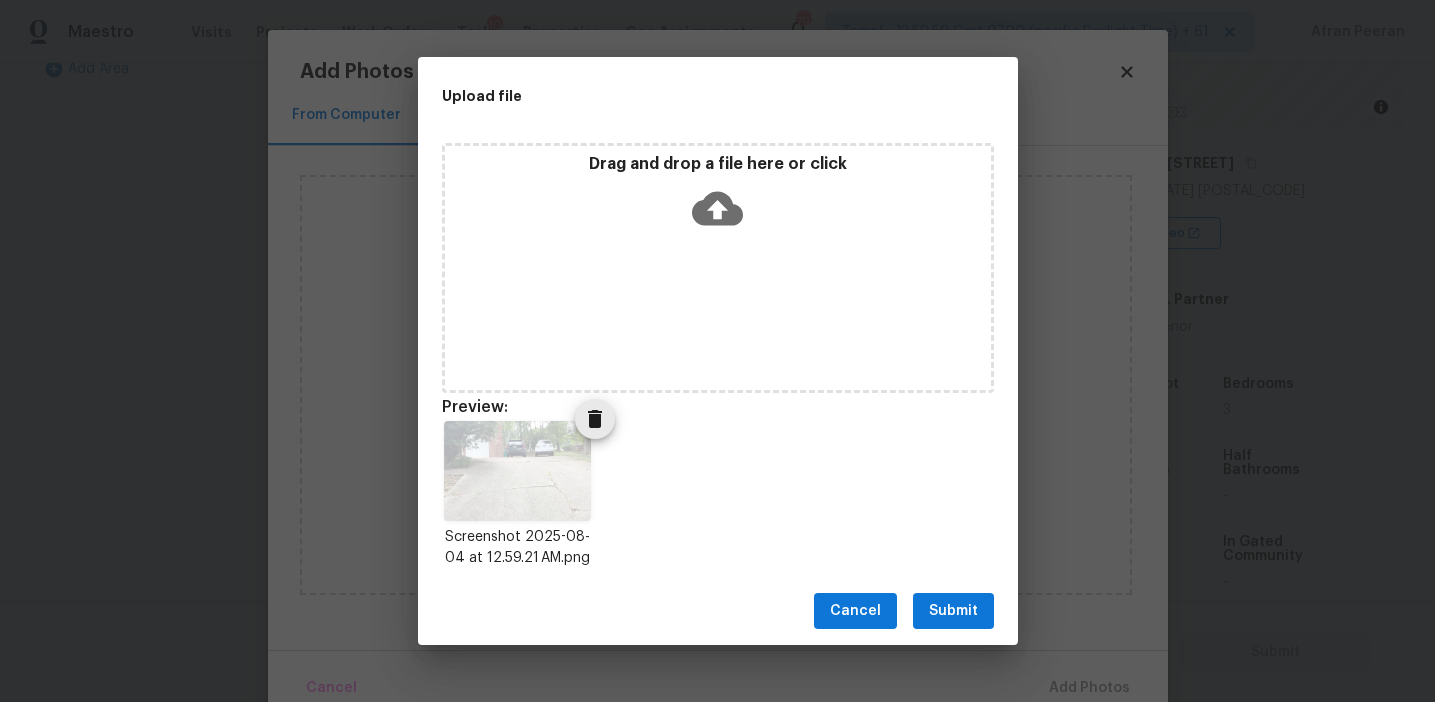 click 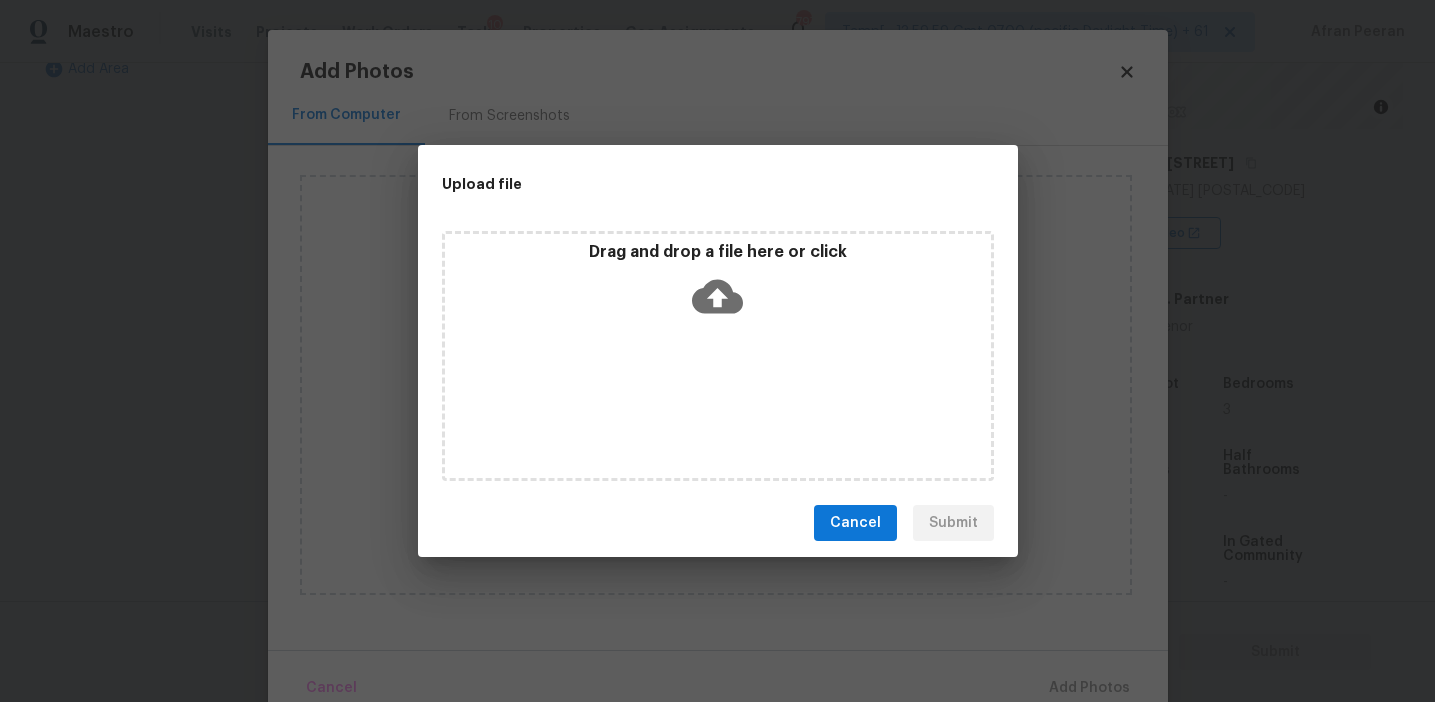 click on "Drag and drop a file here or click" at bounding box center [718, 252] 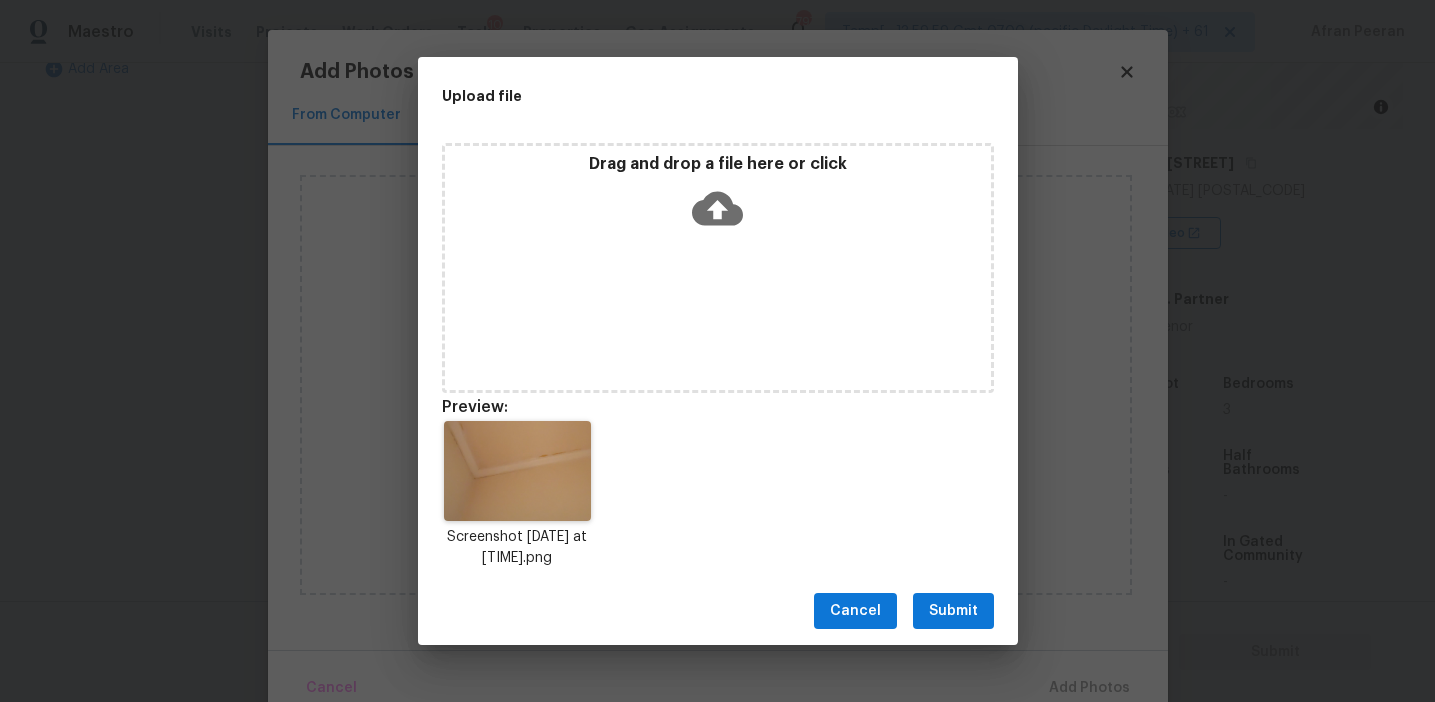 click on "Submit" at bounding box center [953, 611] 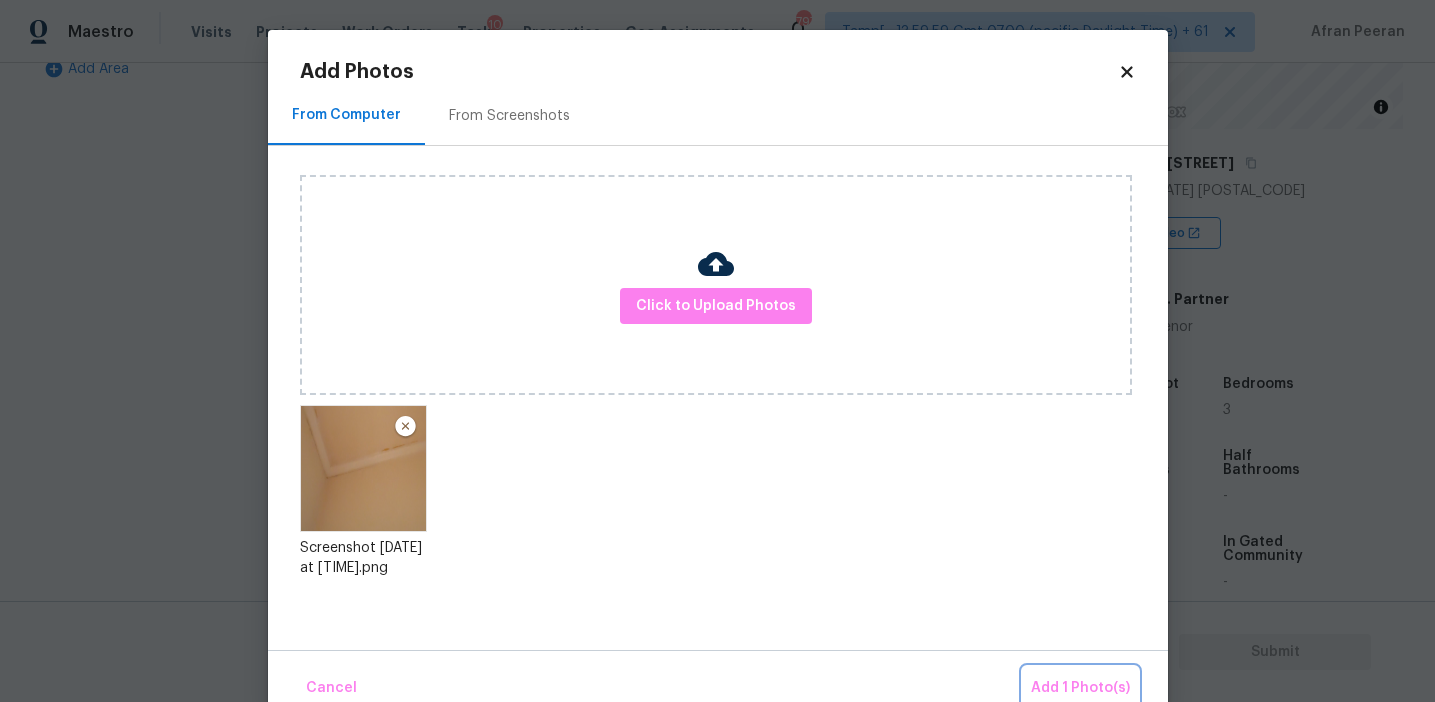 click on "Add 1 Photo(s)" at bounding box center (1080, 688) 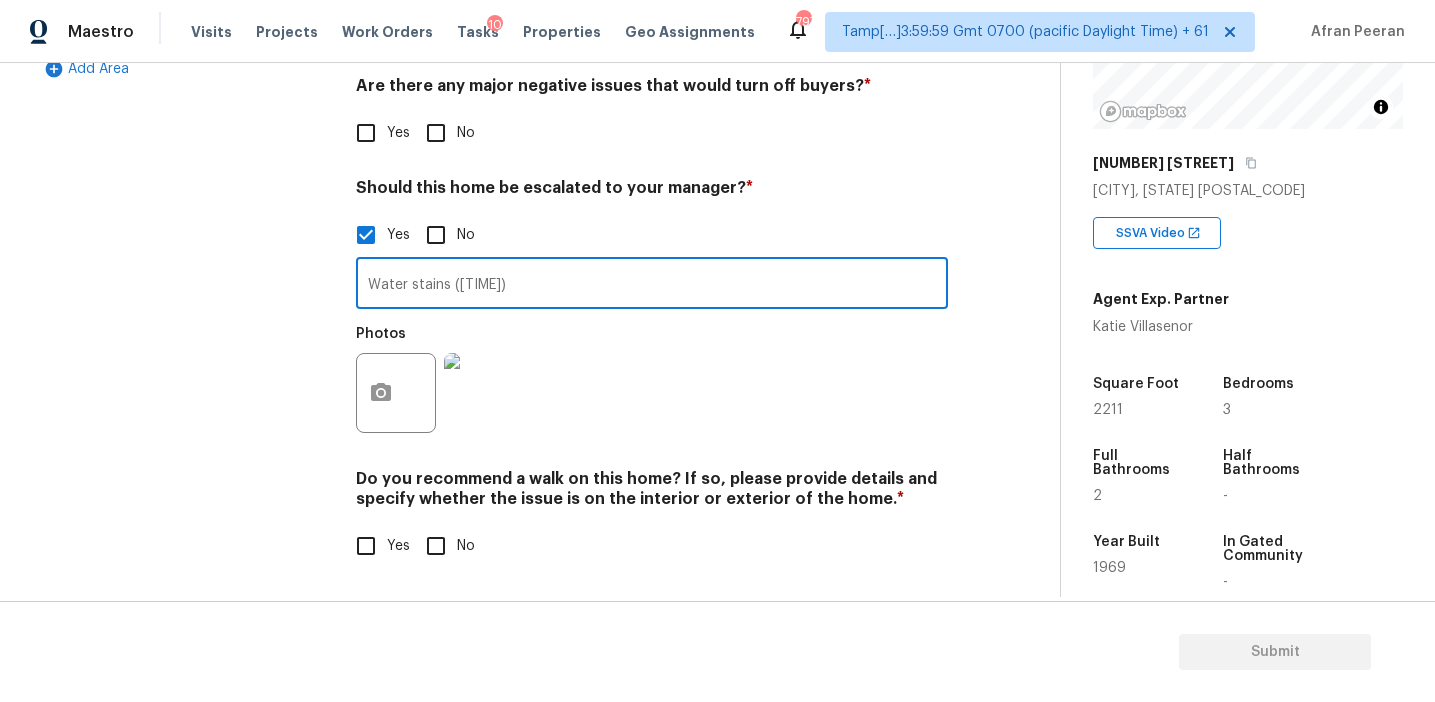 click on "Water stains ([TIME])" at bounding box center (652, 285) 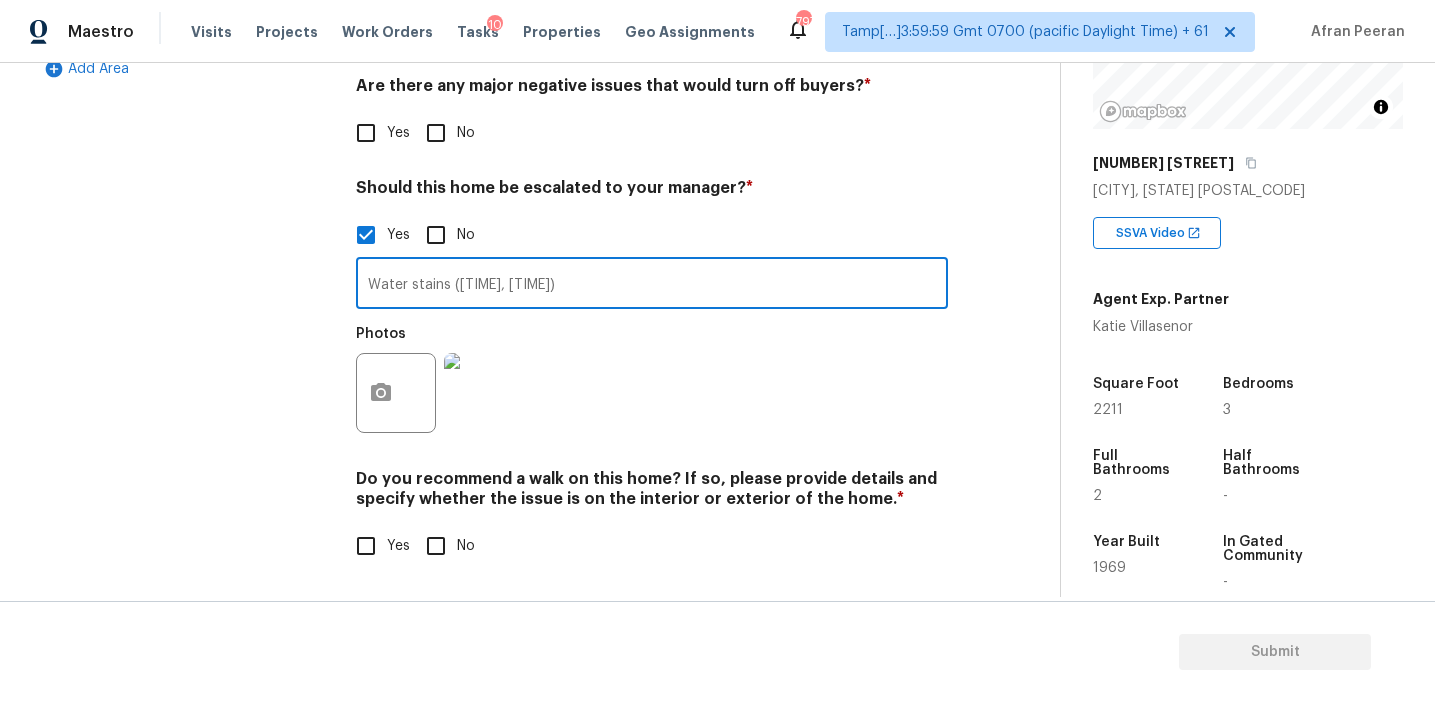 type on "Water stains ([TIME], [TIME])" 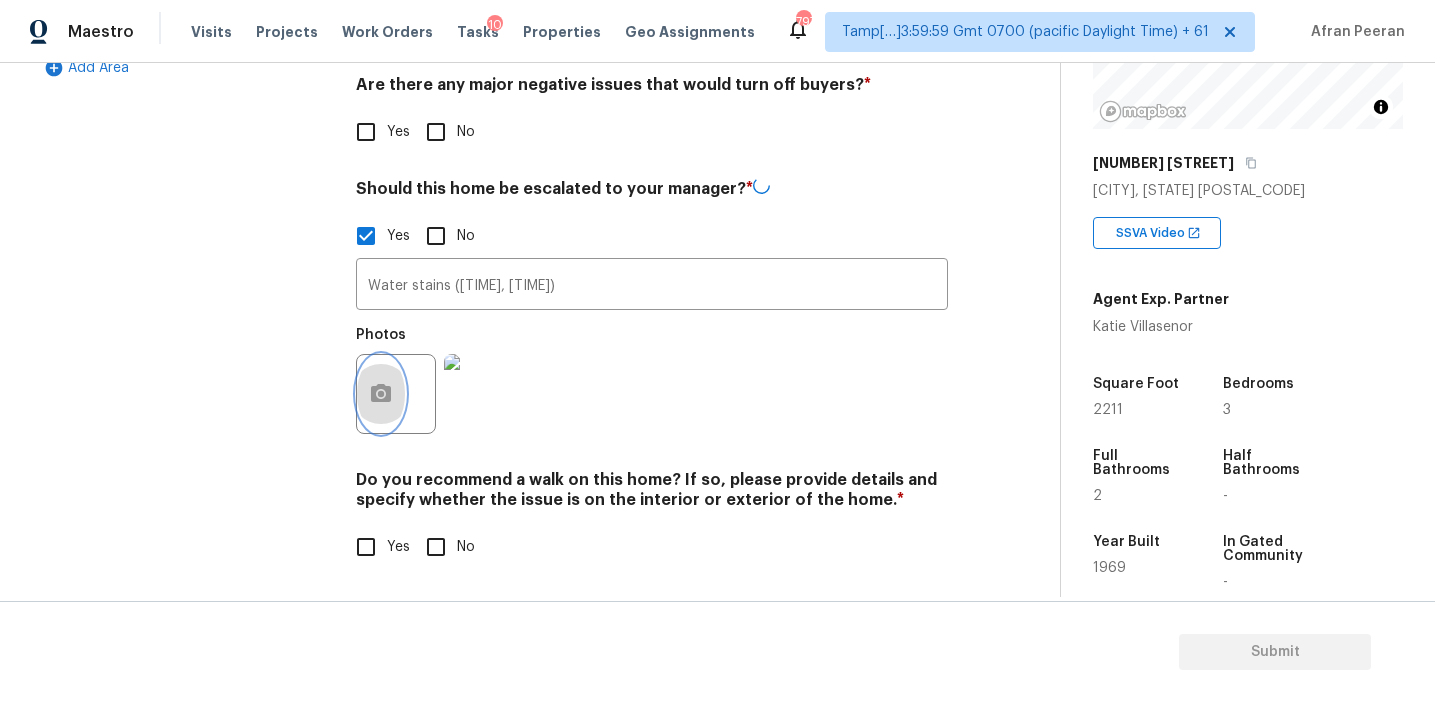 click 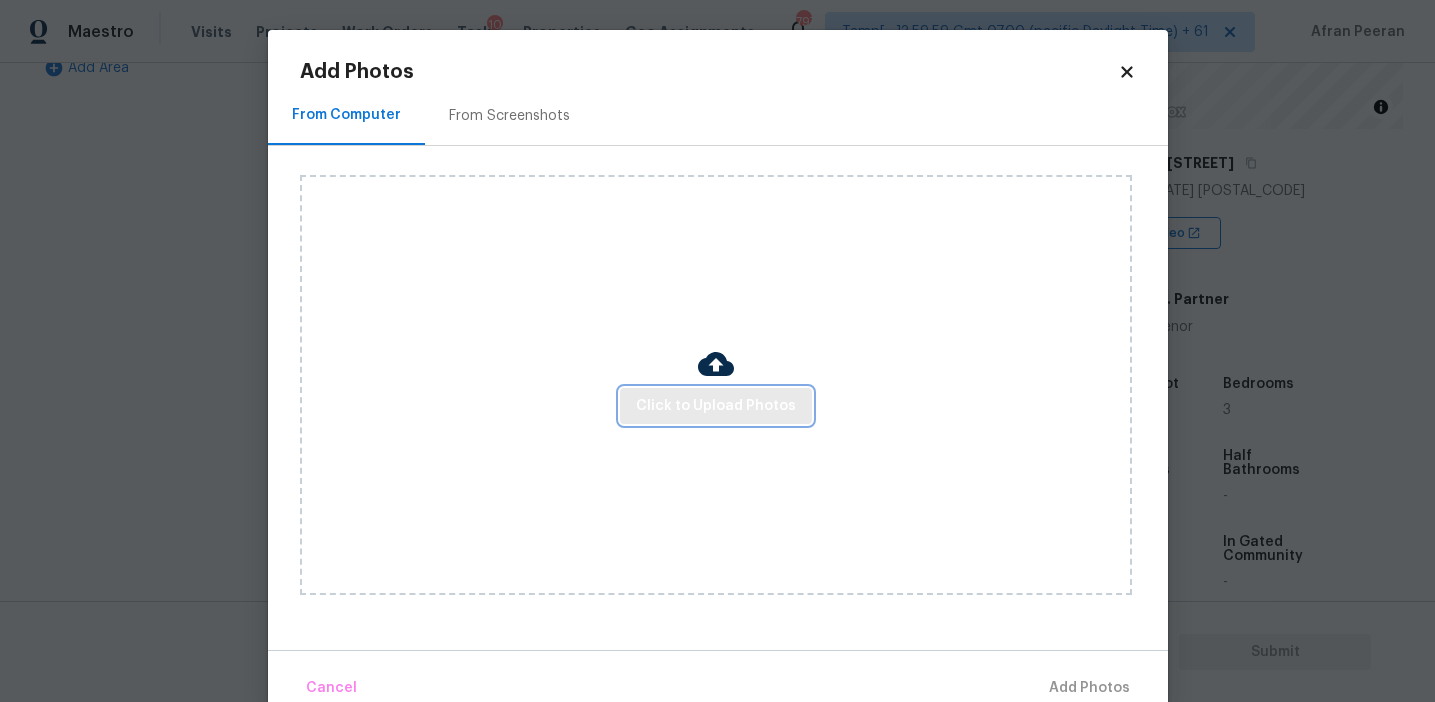 click on "Click to Upload Photos" at bounding box center (716, 406) 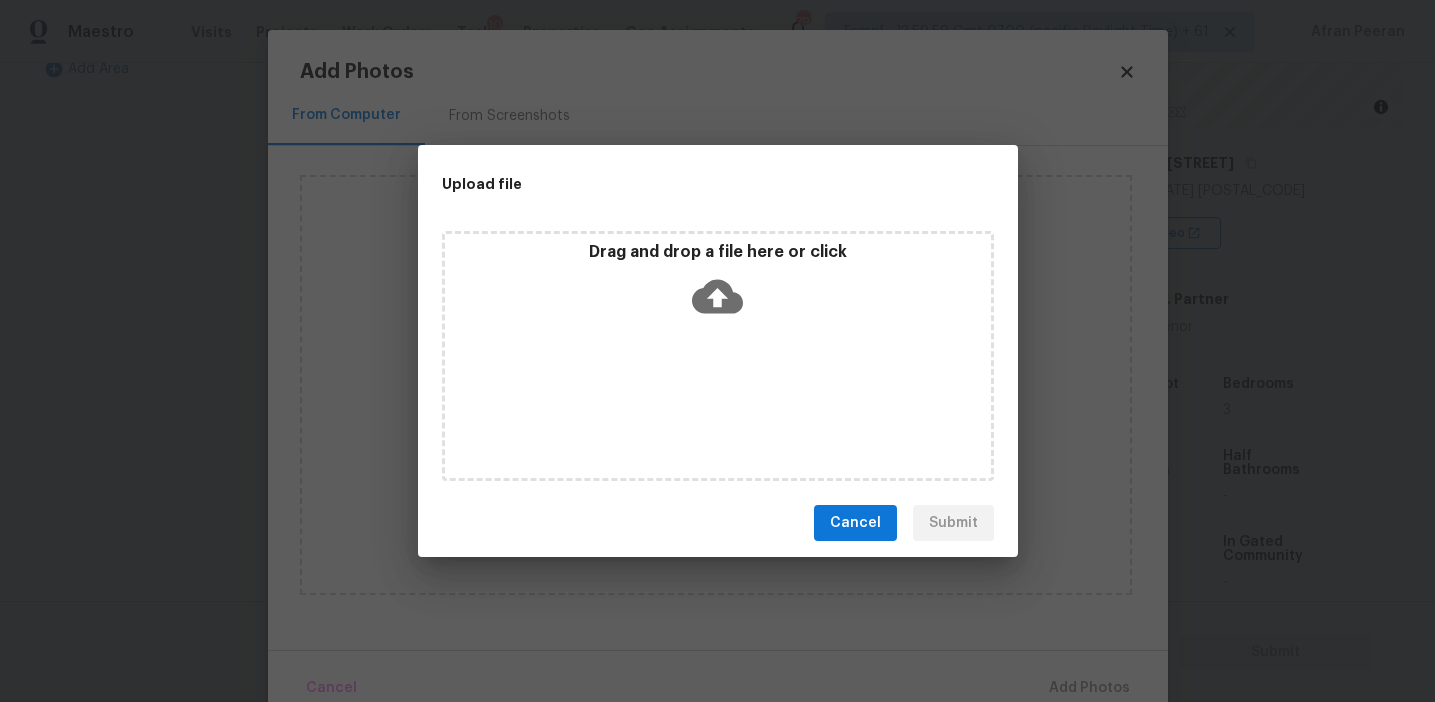 click 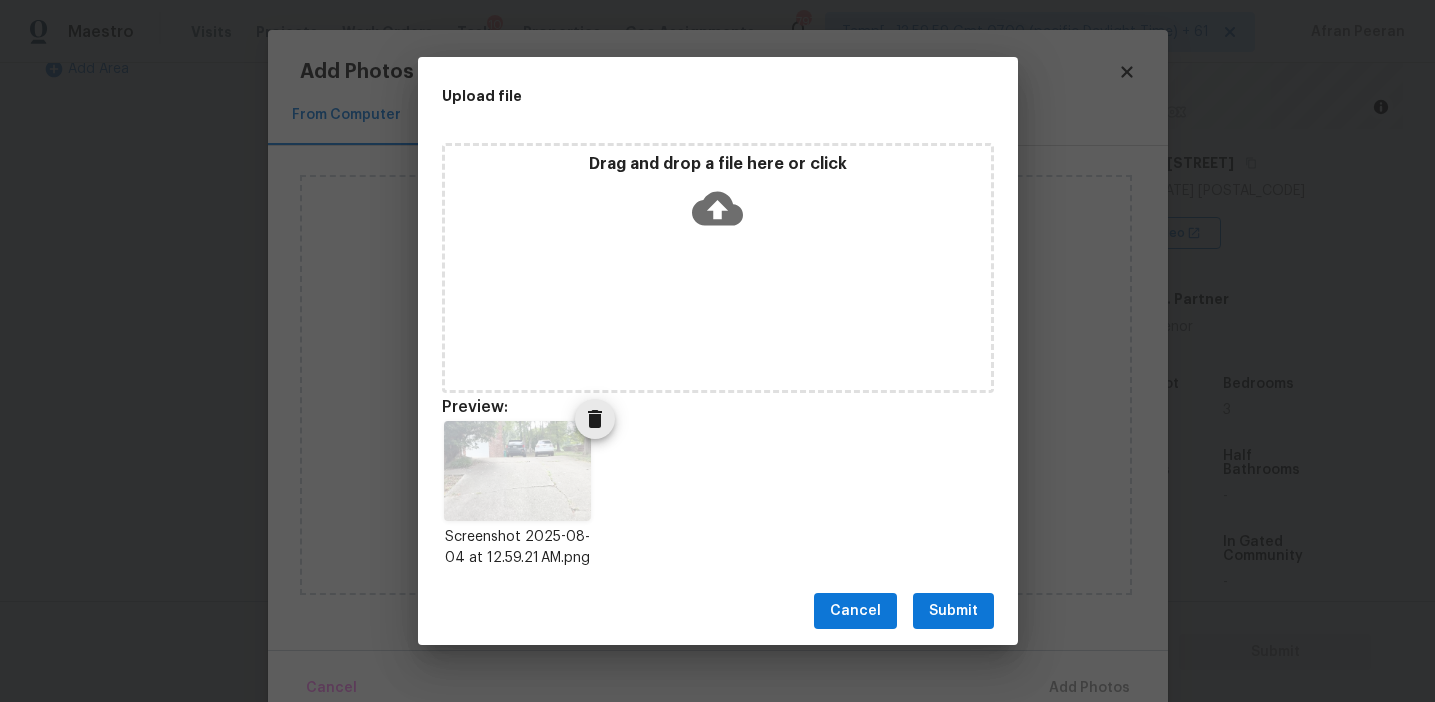 click 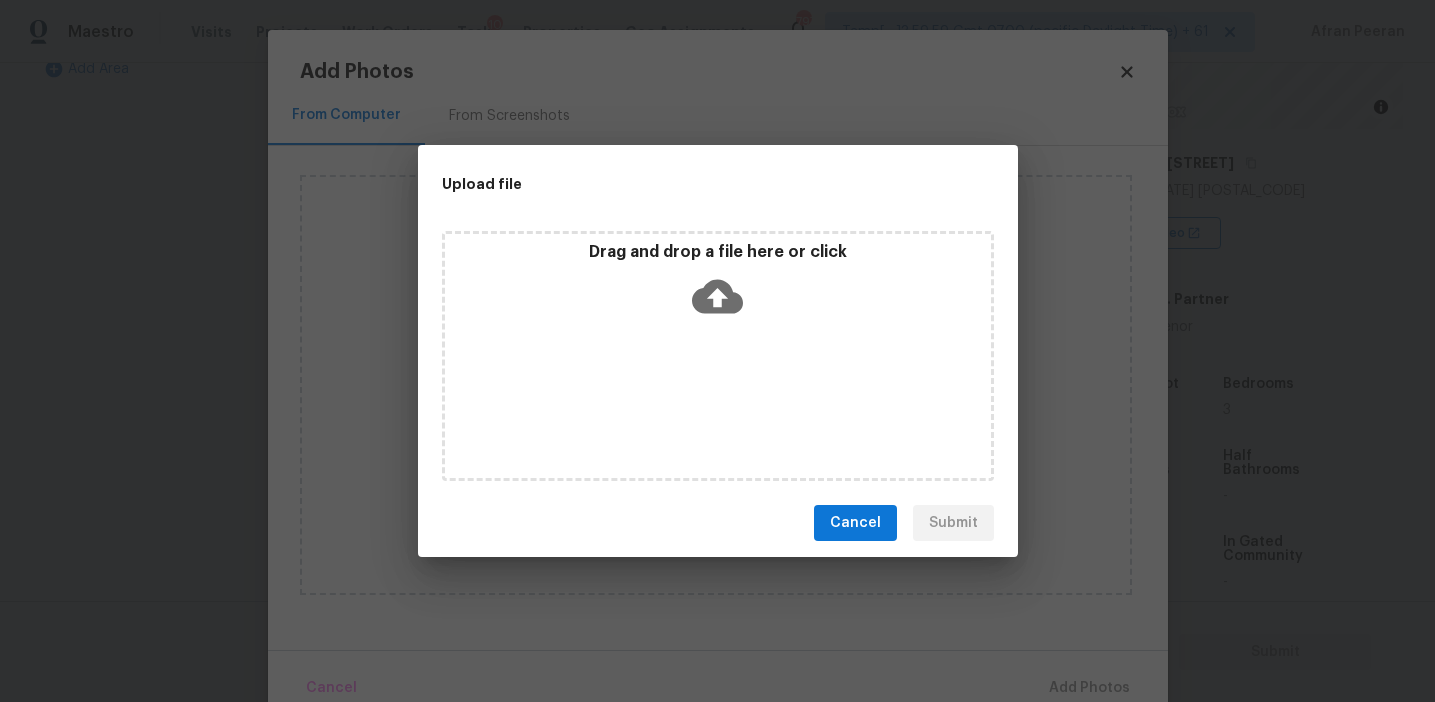 click on "Drag and drop a file here or click" at bounding box center [718, 252] 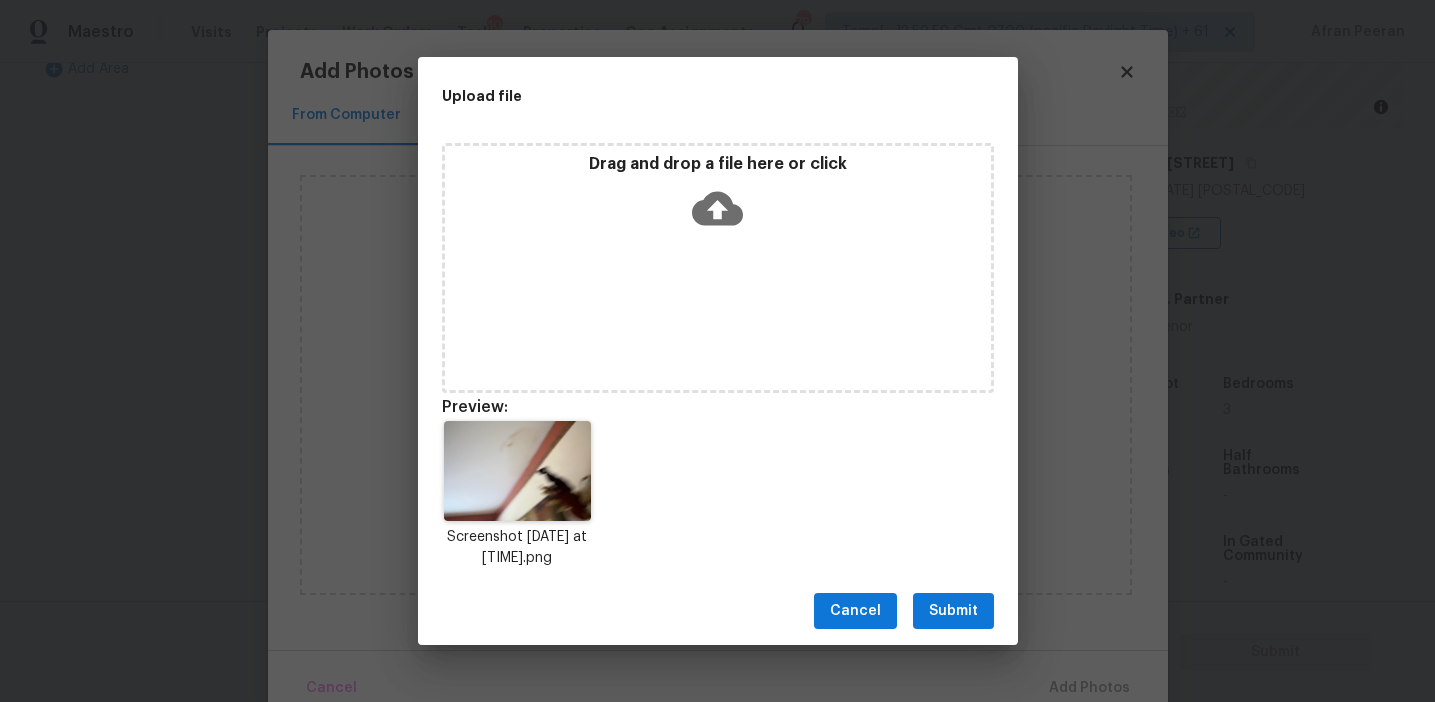 click on "Submit" at bounding box center [953, 611] 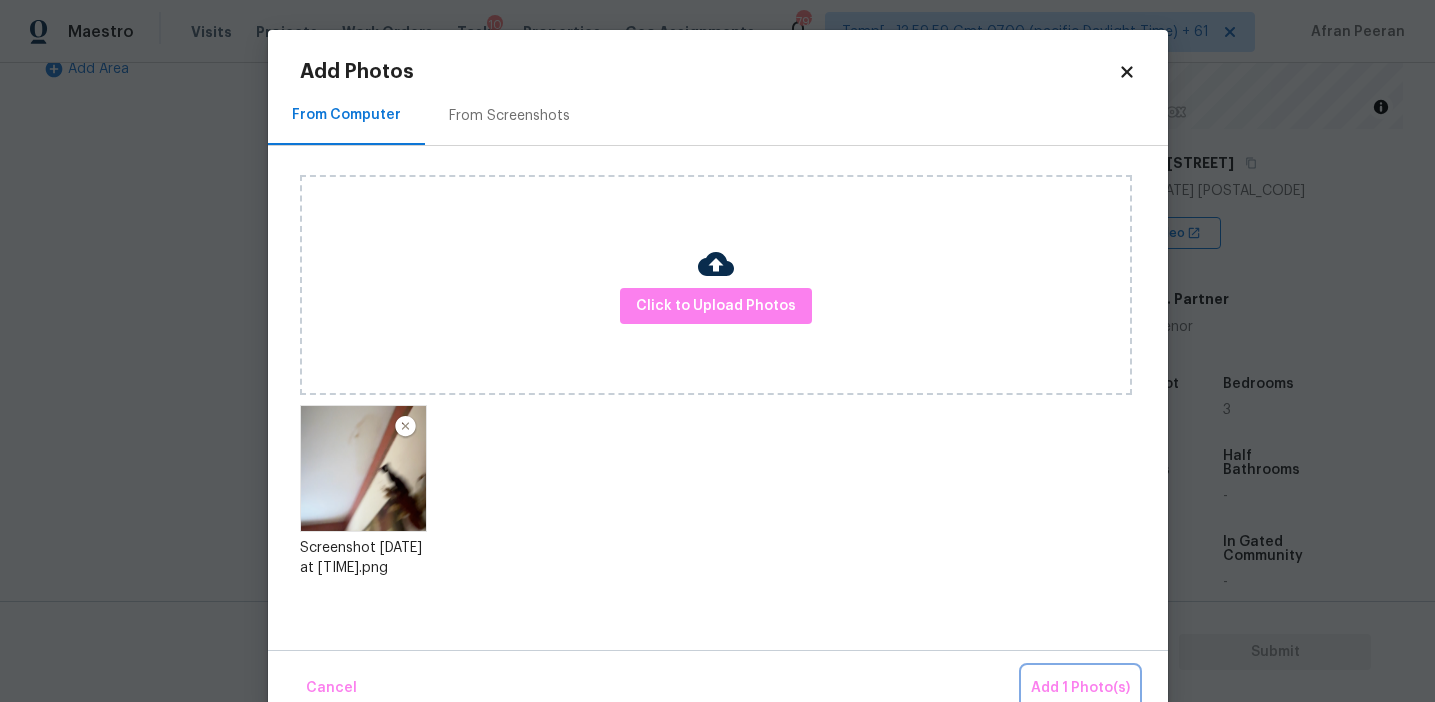 click on "Add 1 Photo(s)" at bounding box center (1080, 688) 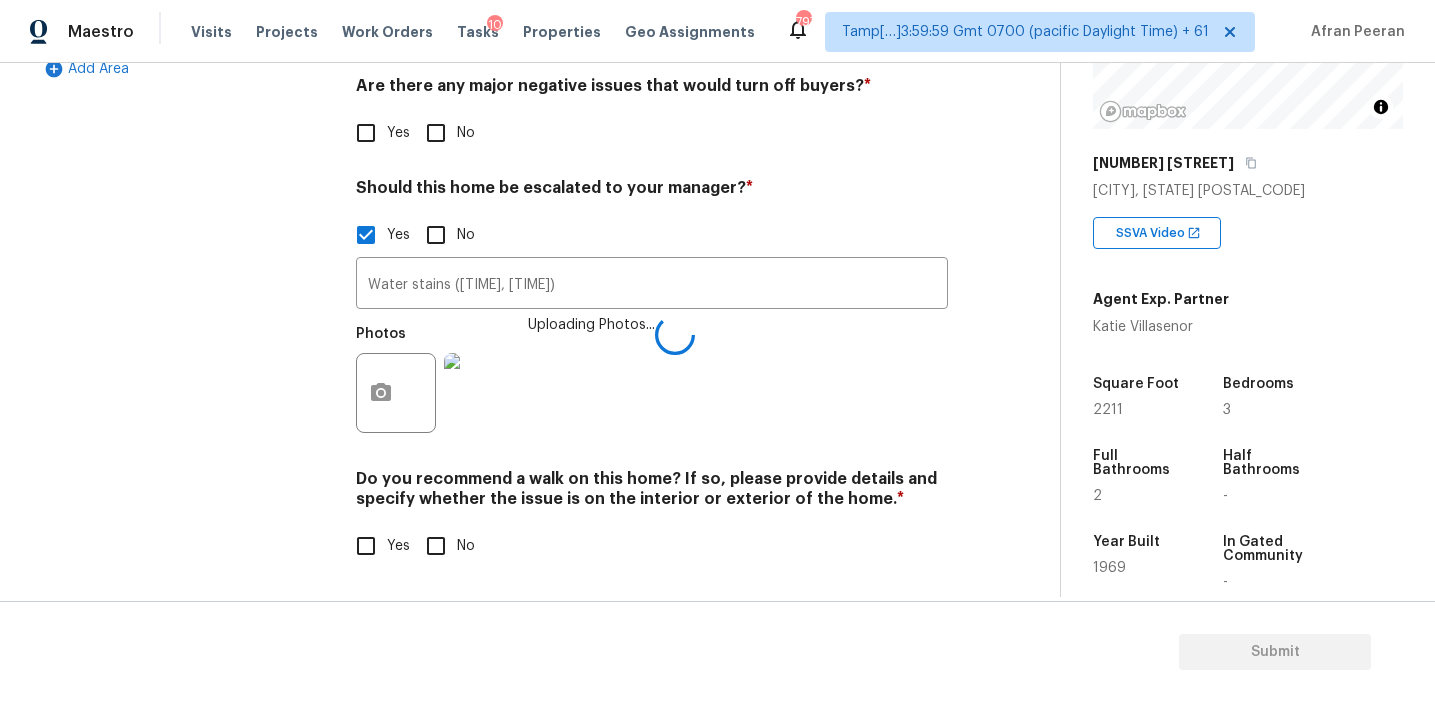 click on "Photos Uploading Photos..." at bounding box center (652, 380) 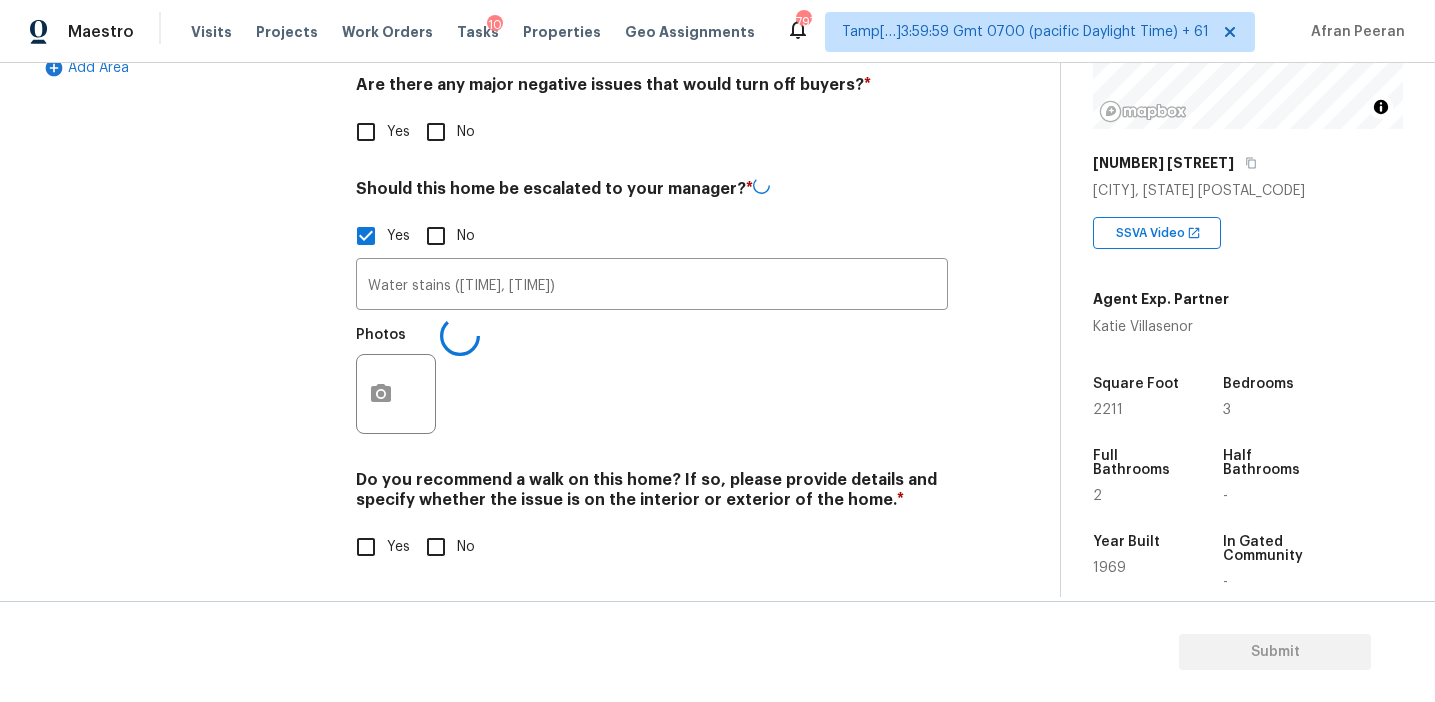 click on "No" at bounding box center (436, 547) 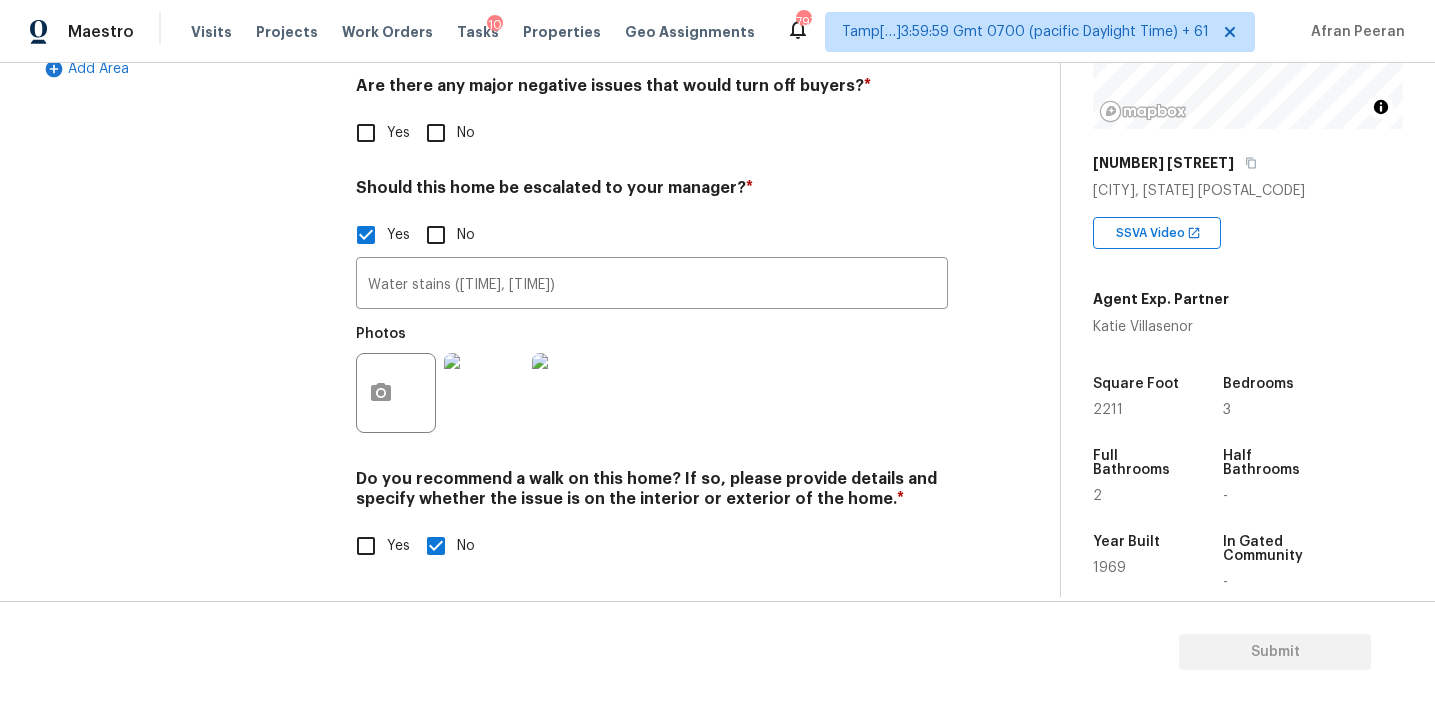 click on "No" at bounding box center [436, 133] 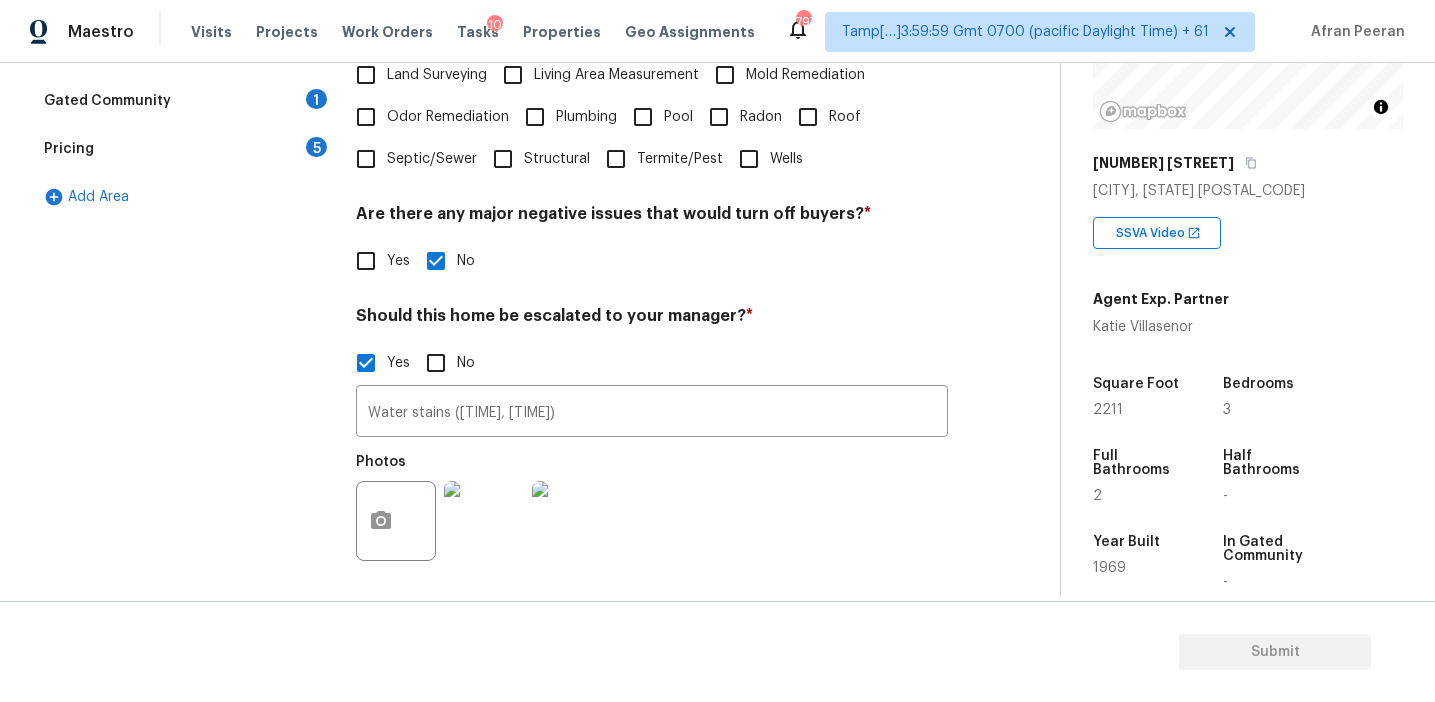 scroll, scrollTop: 418, scrollLeft: 0, axis: vertical 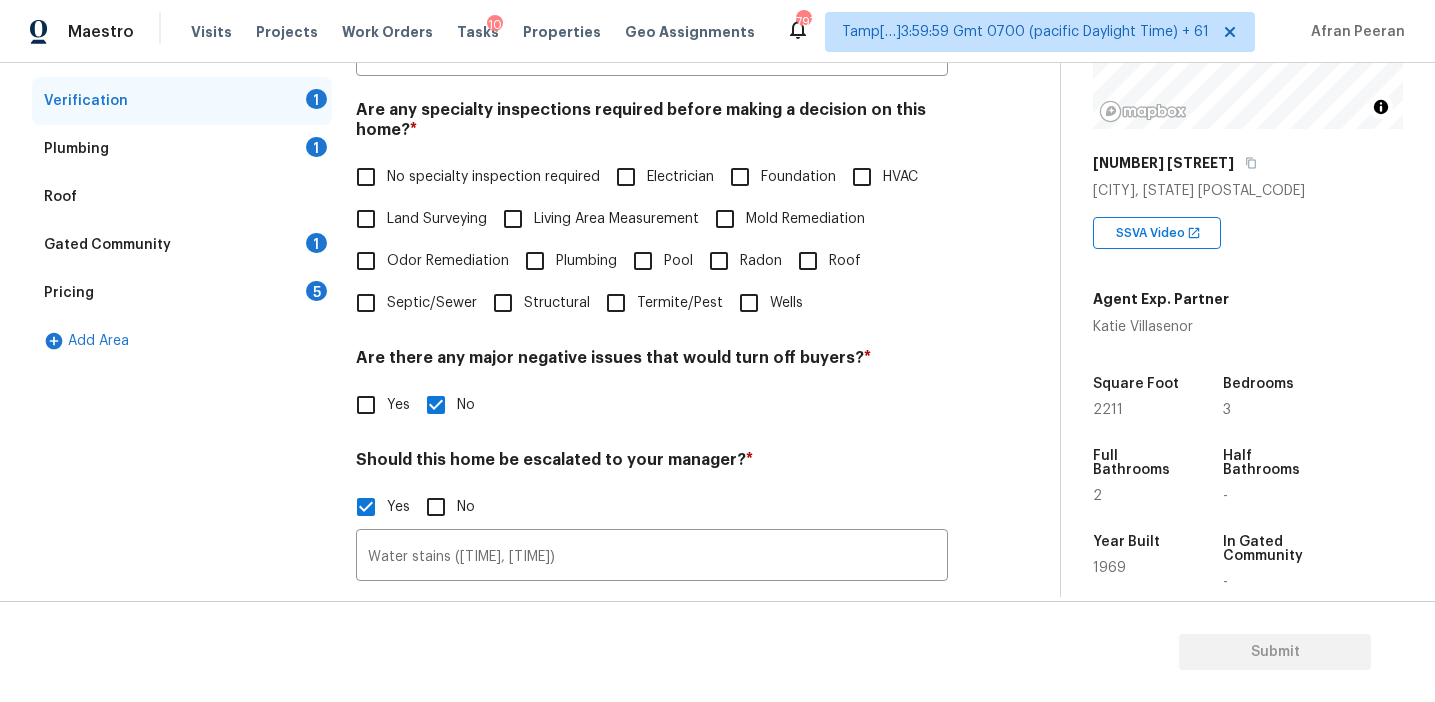 click on "Plumbing" at bounding box center [586, 261] 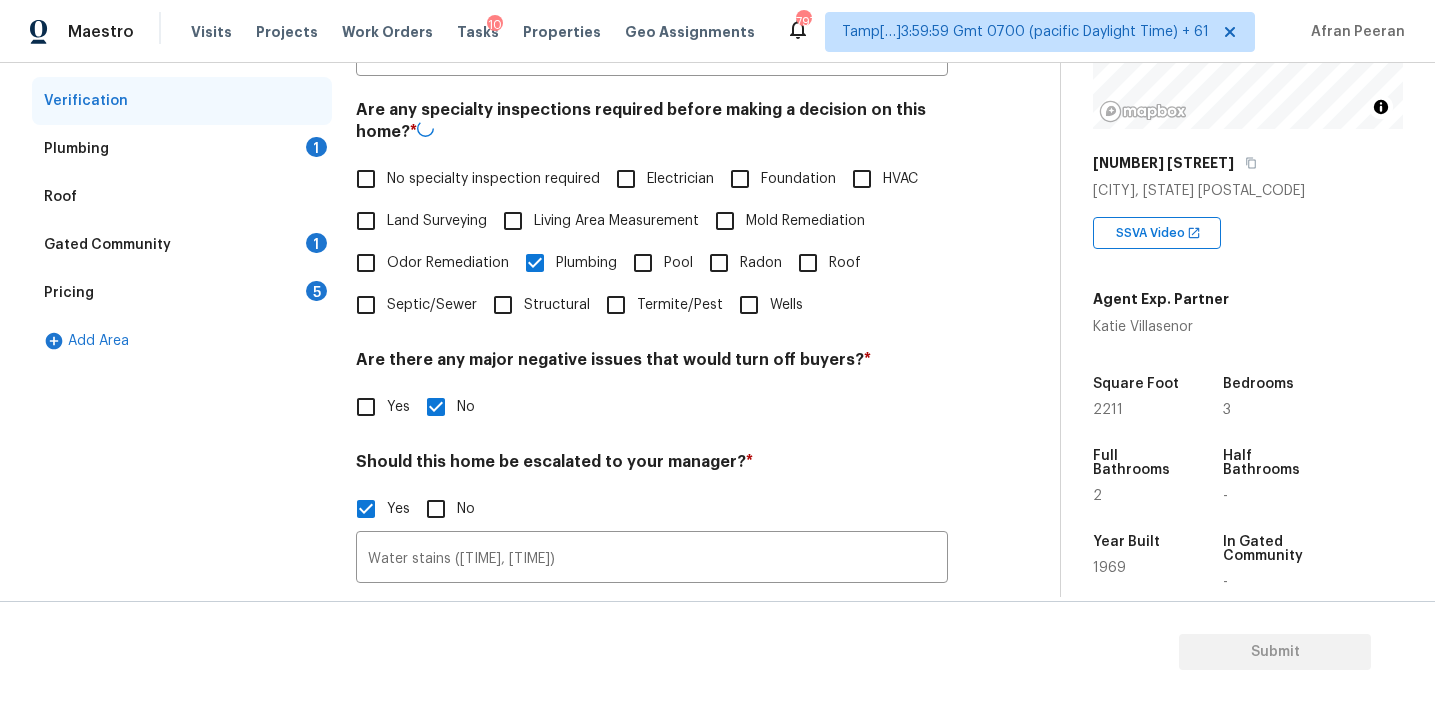 click on "Roof" at bounding box center (808, 263) 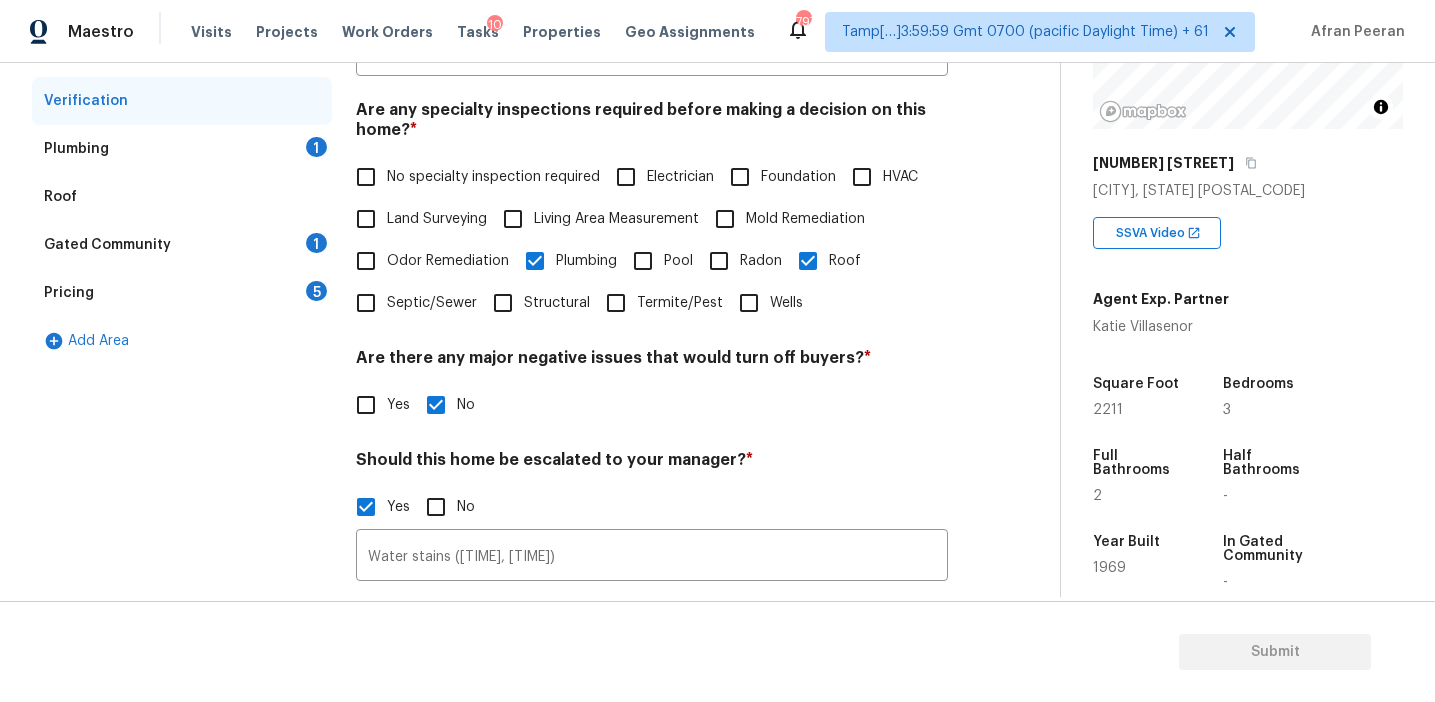 click on "Pricing 5" at bounding box center (182, 293) 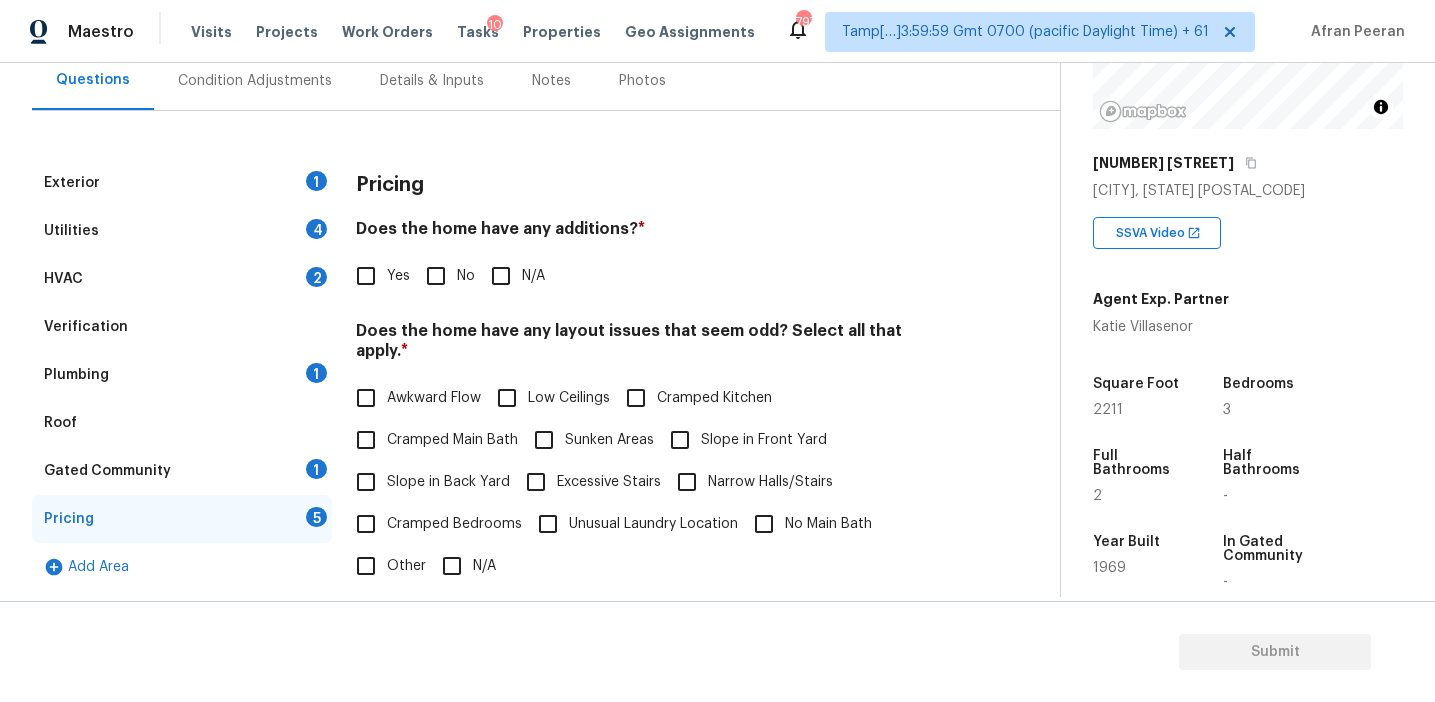 click on "No" at bounding box center [436, 276] 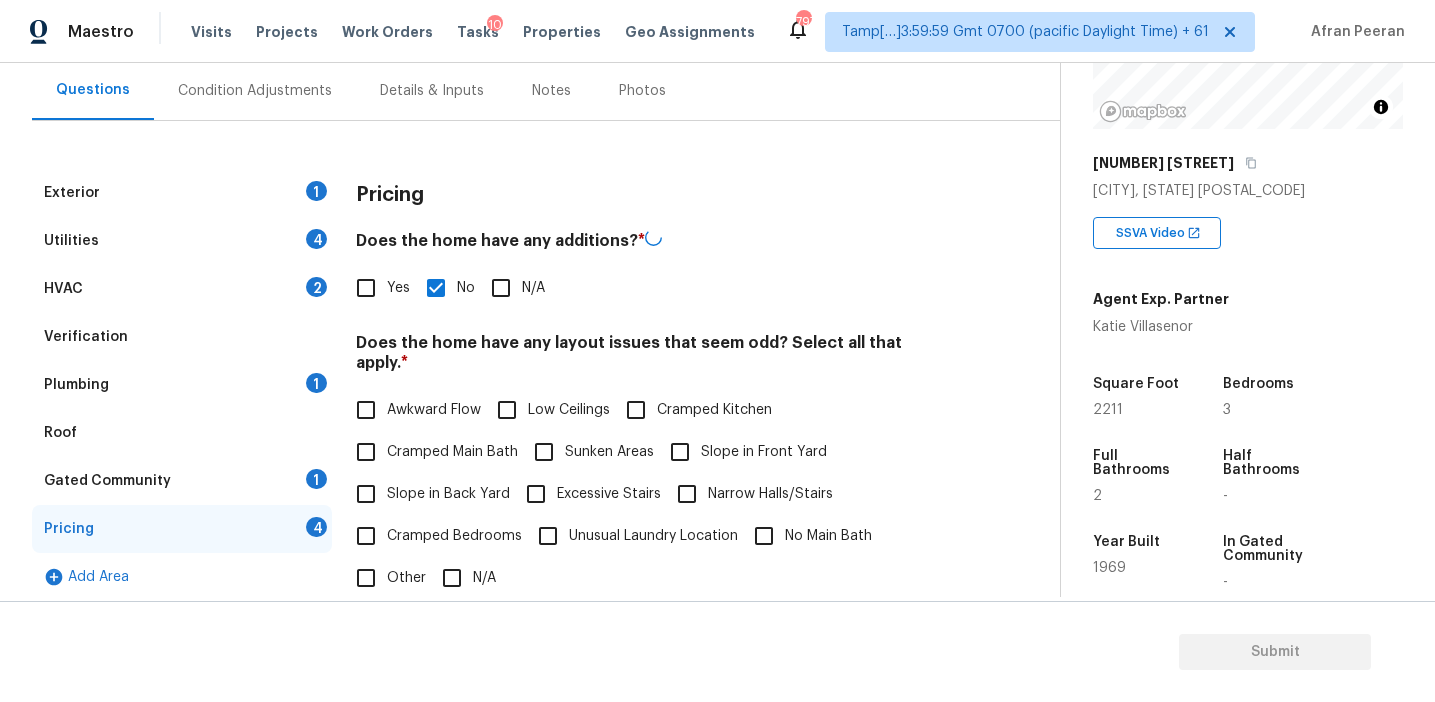 scroll, scrollTop: 189, scrollLeft: 0, axis: vertical 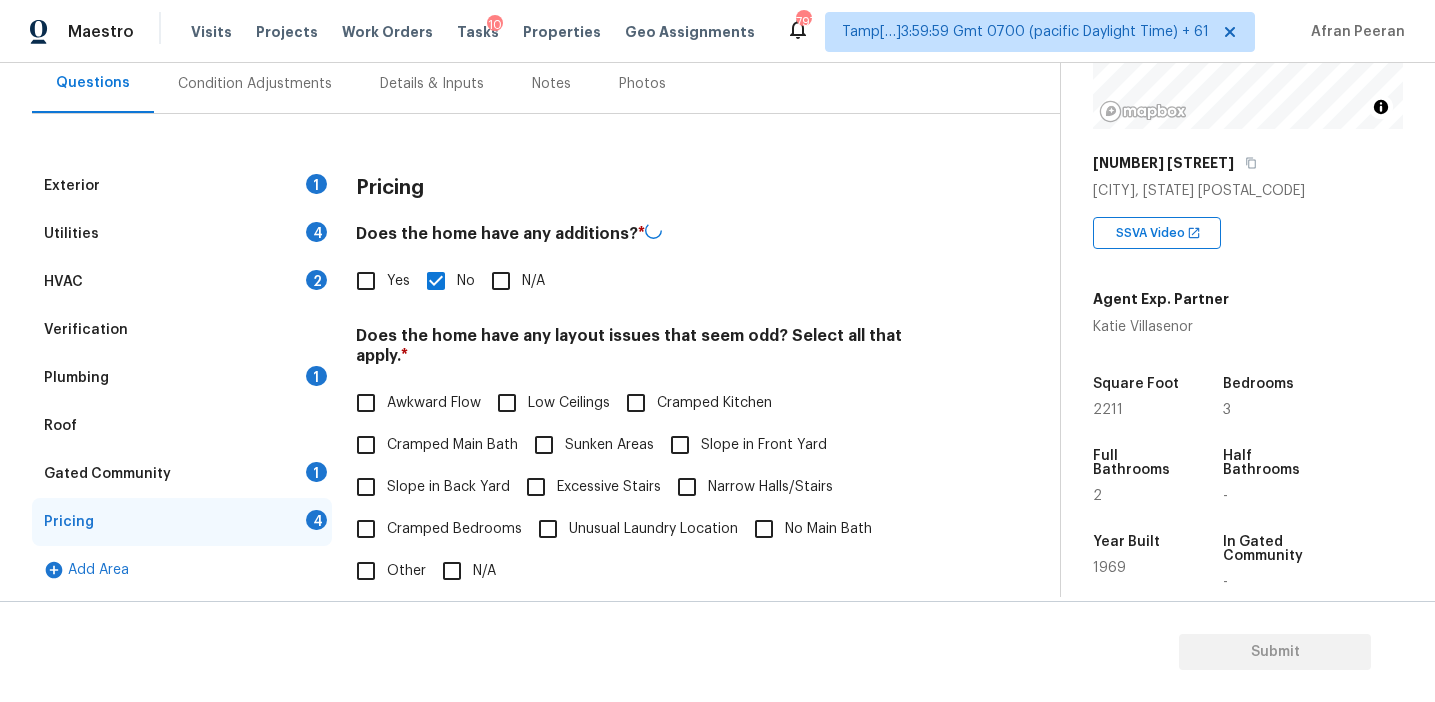 click on "Yes No N/A" at bounding box center (652, 281) 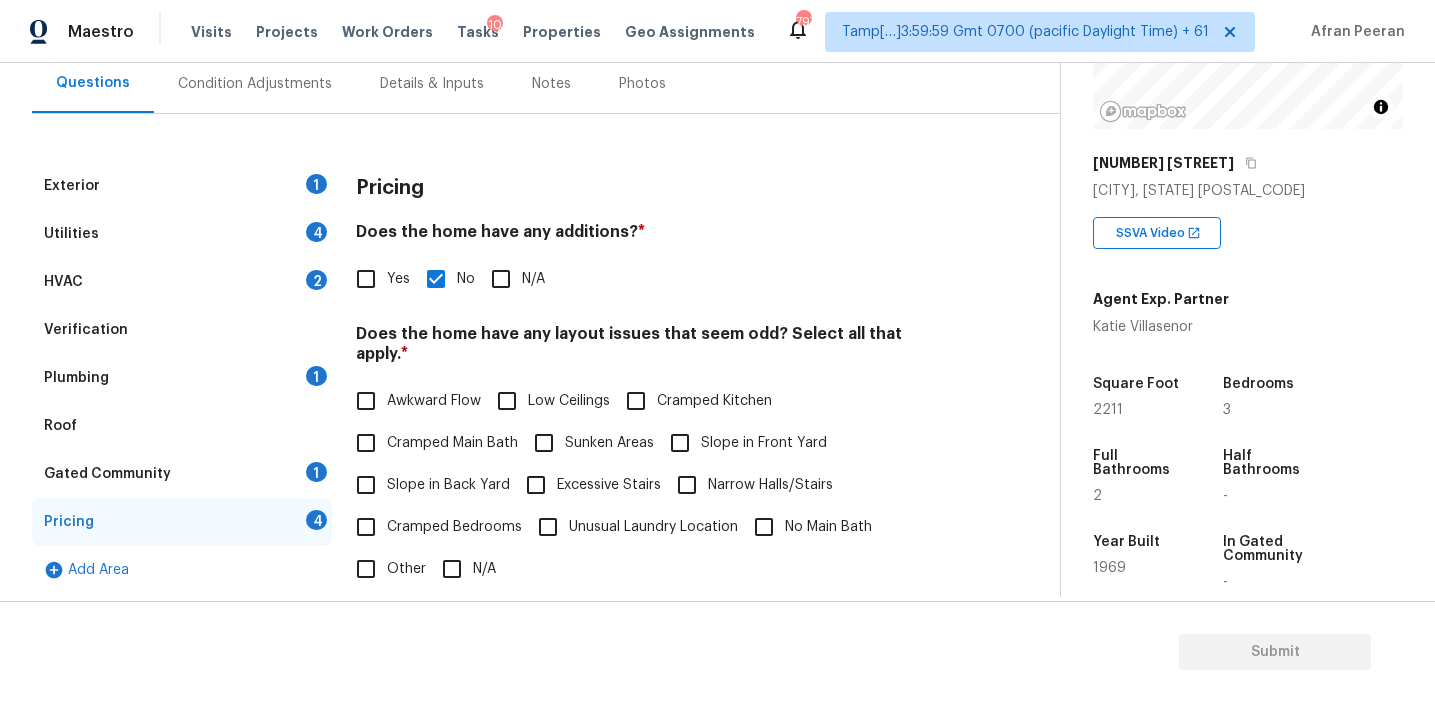 click on "Awkward Flow" at bounding box center [434, 401] 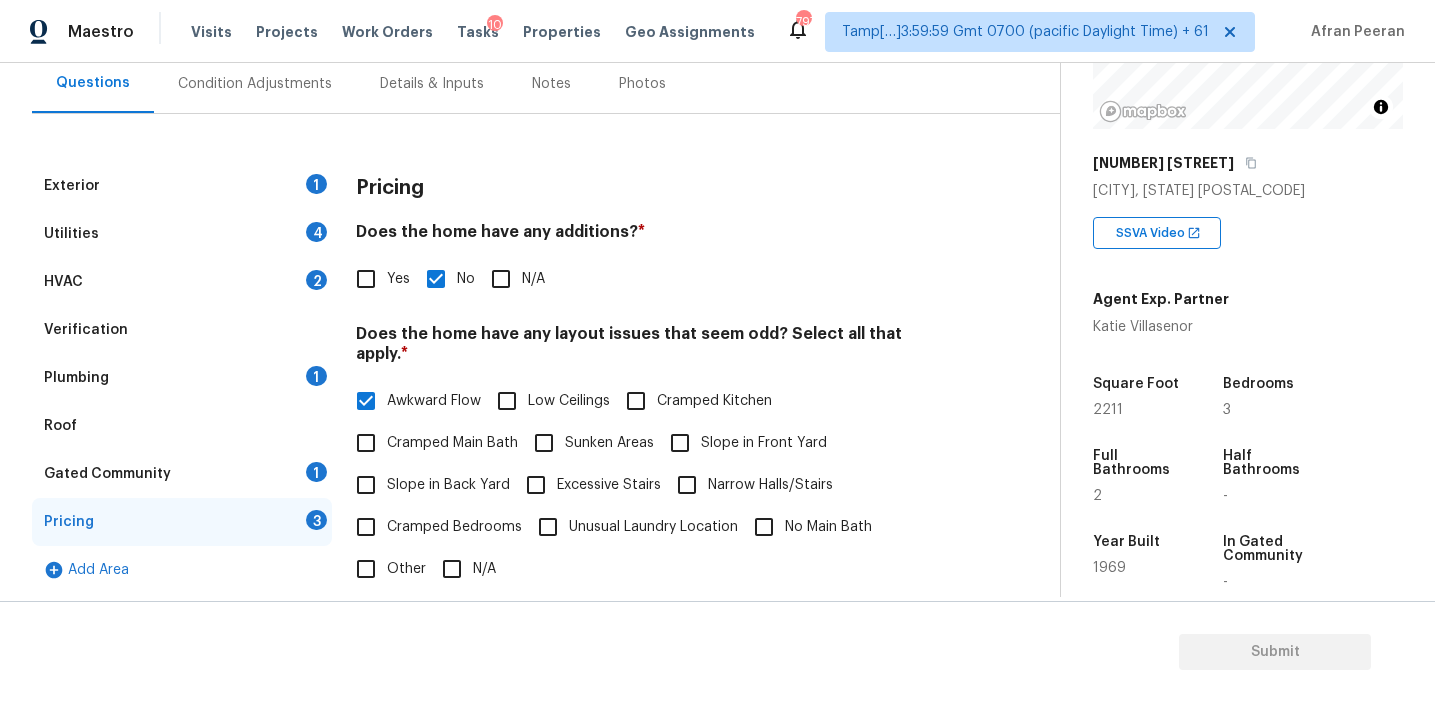 click on "Slope in Back Yard" at bounding box center [448, 485] 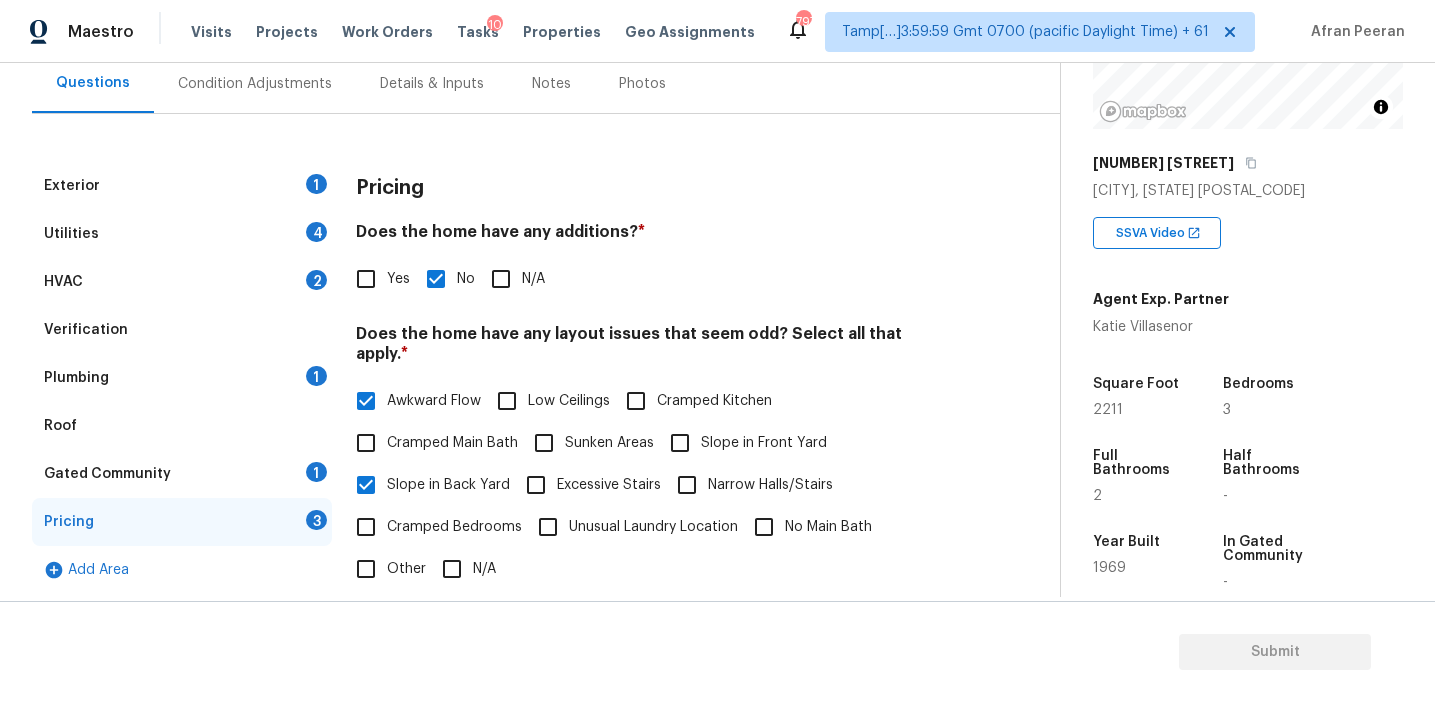 click on "Slope in Front Yard" at bounding box center (764, 443) 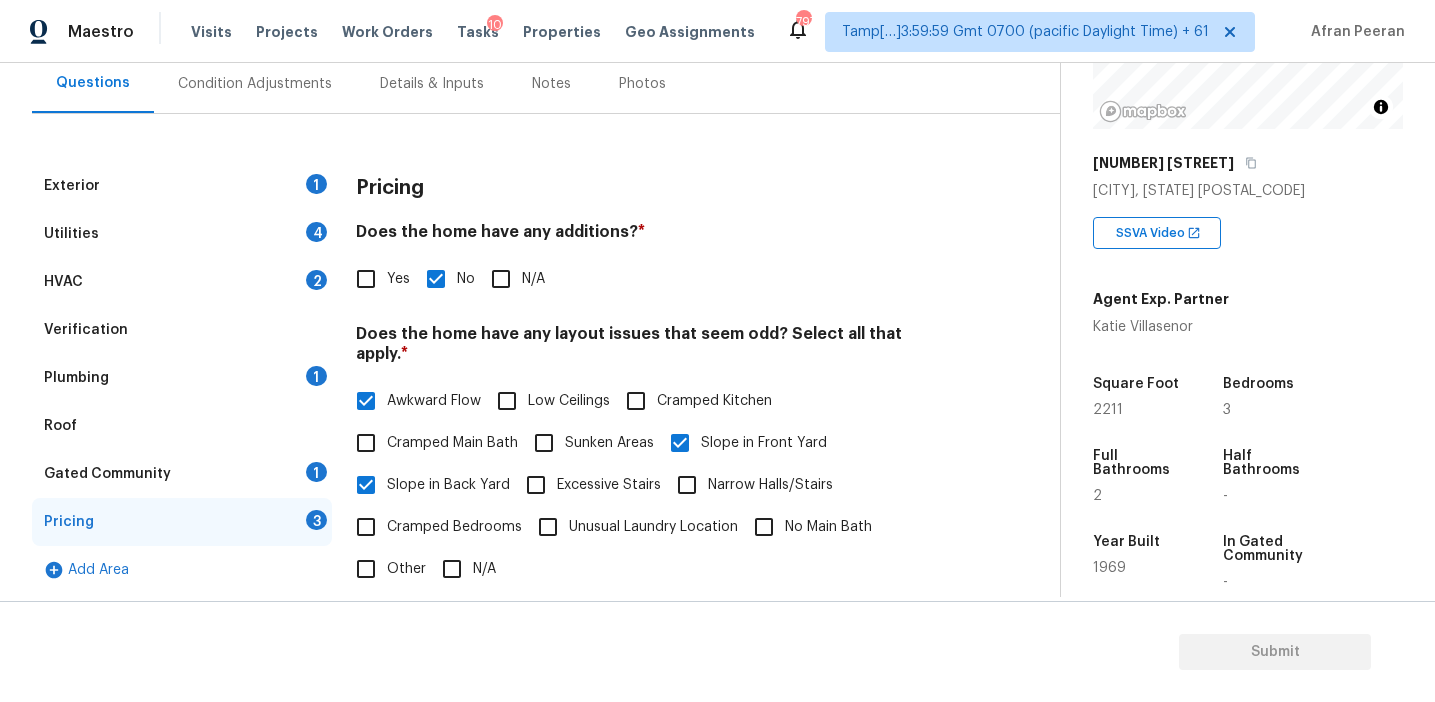 scroll, scrollTop: 498, scrollLeft: 0, axis: vertical 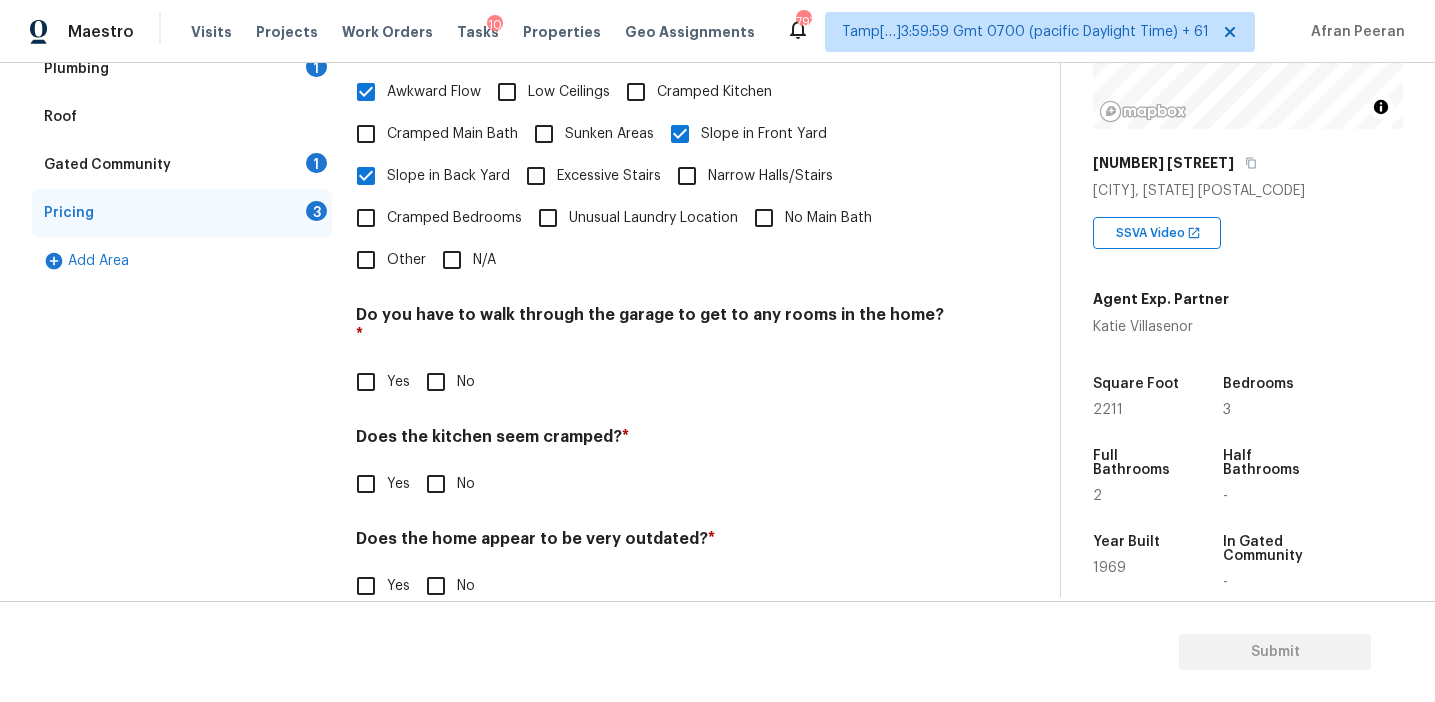 click on "No" at bounding box center [436, 382] 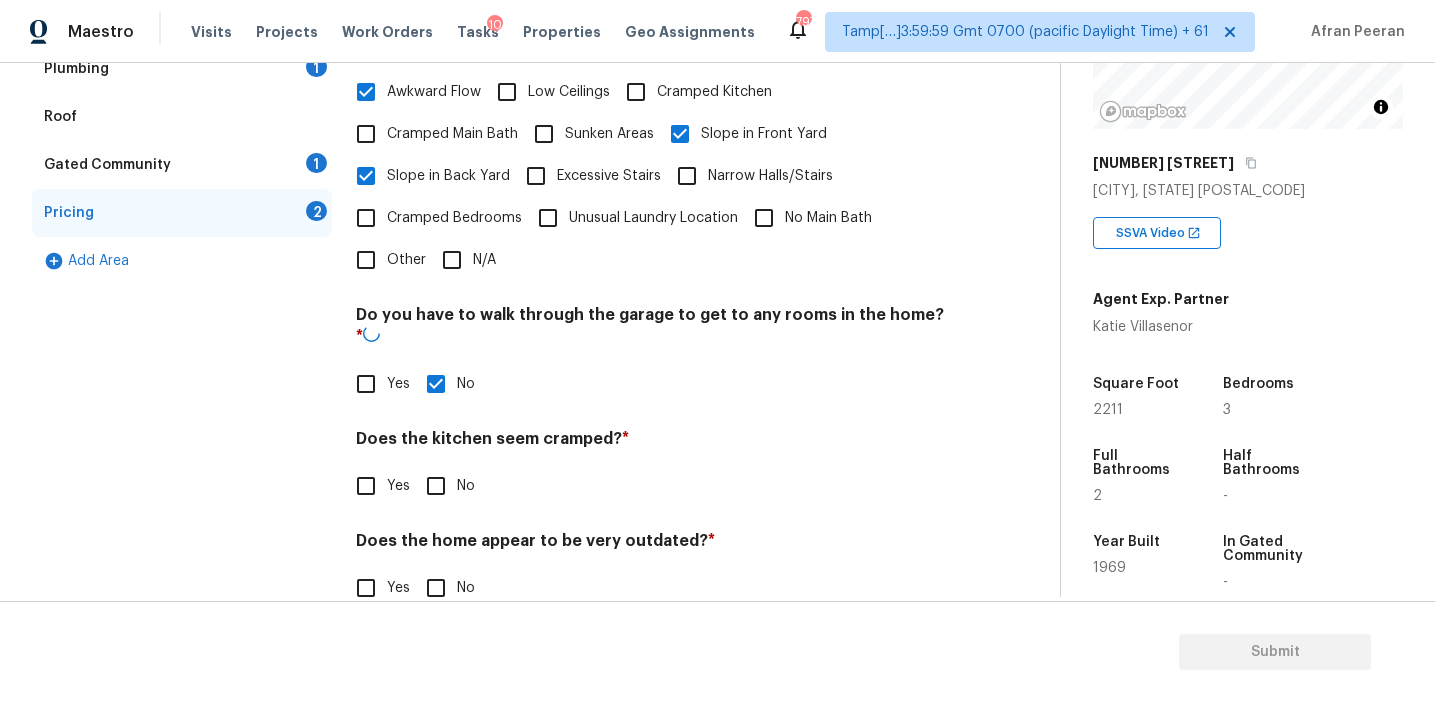 click on "No" at bounding box center [436, 486] 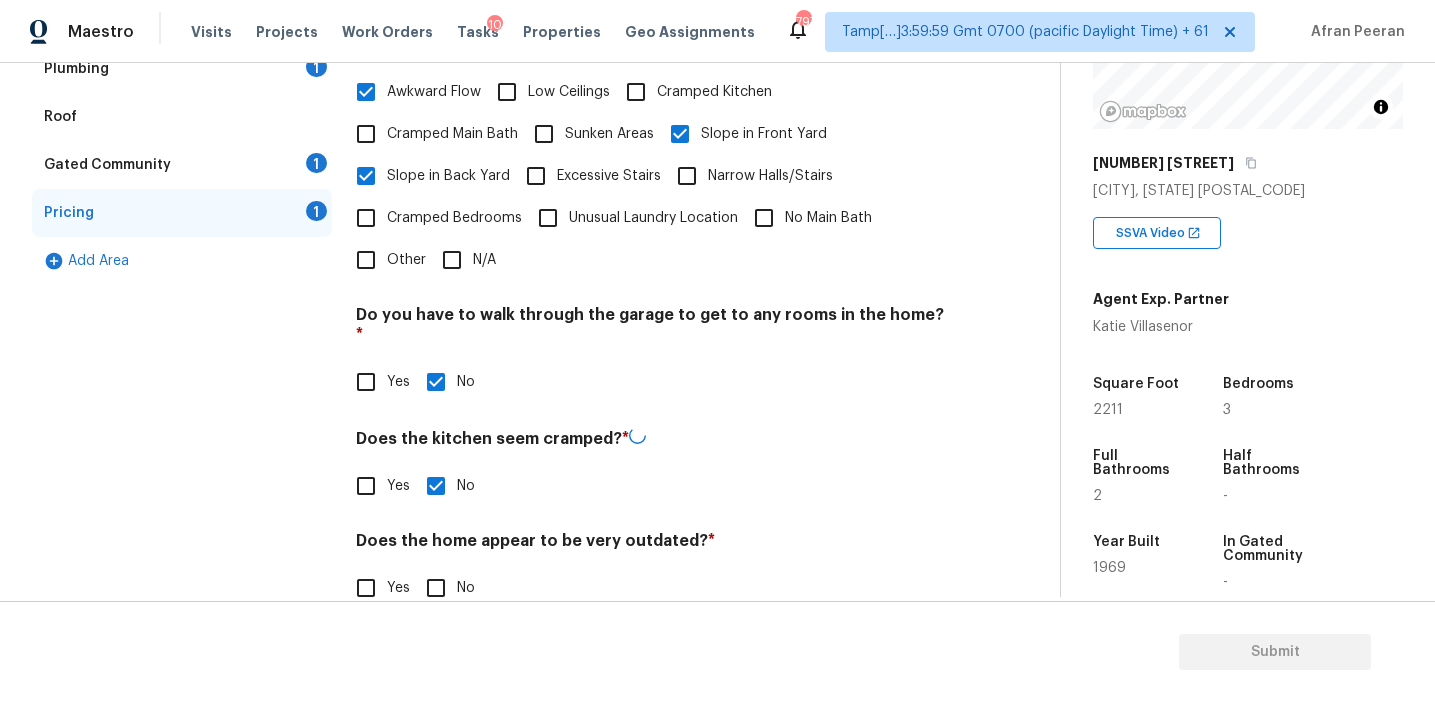 click on "Does the home appear to be very outdated?  * Yes No" at bounding box center (652, 570) 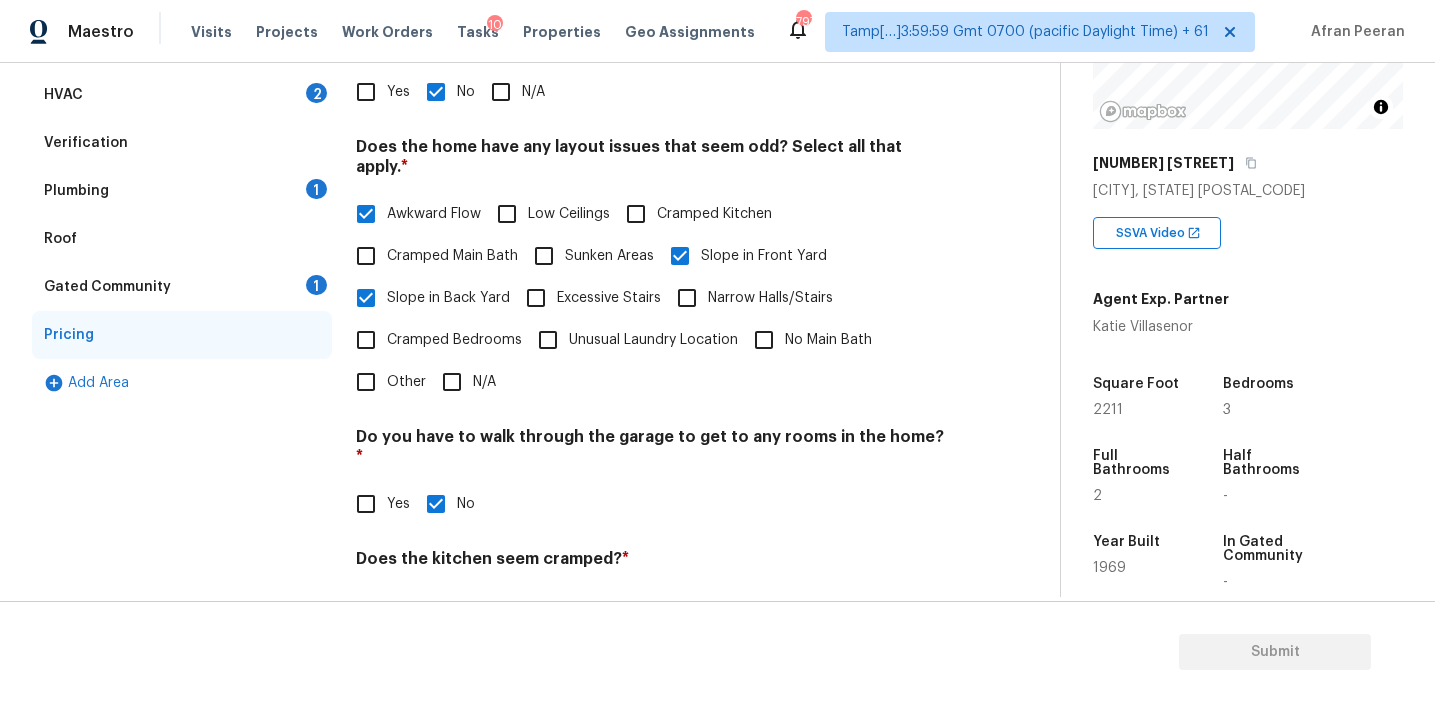 click on "Gated Community 1" at bounding box center (182, 287) 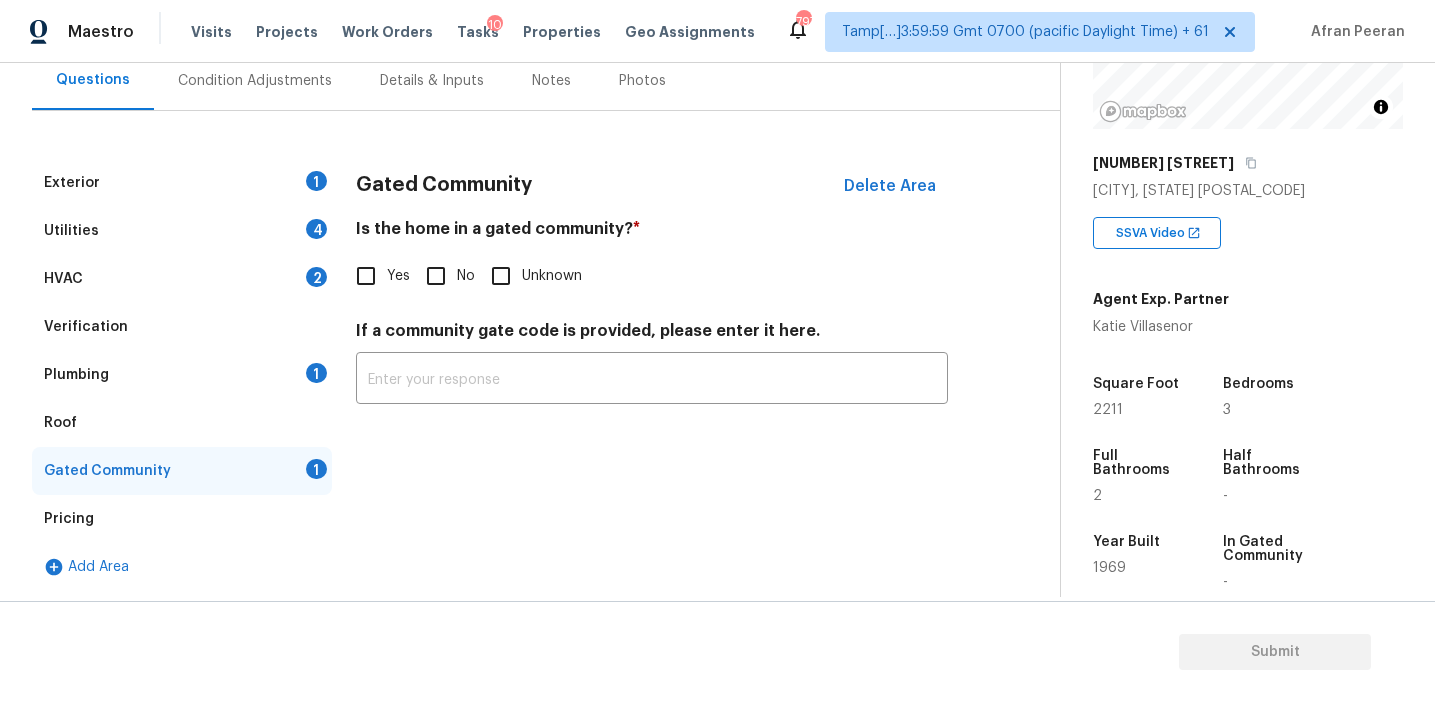 scroll, scrollTop: 192, scrollLeft: 0, axis: vertical 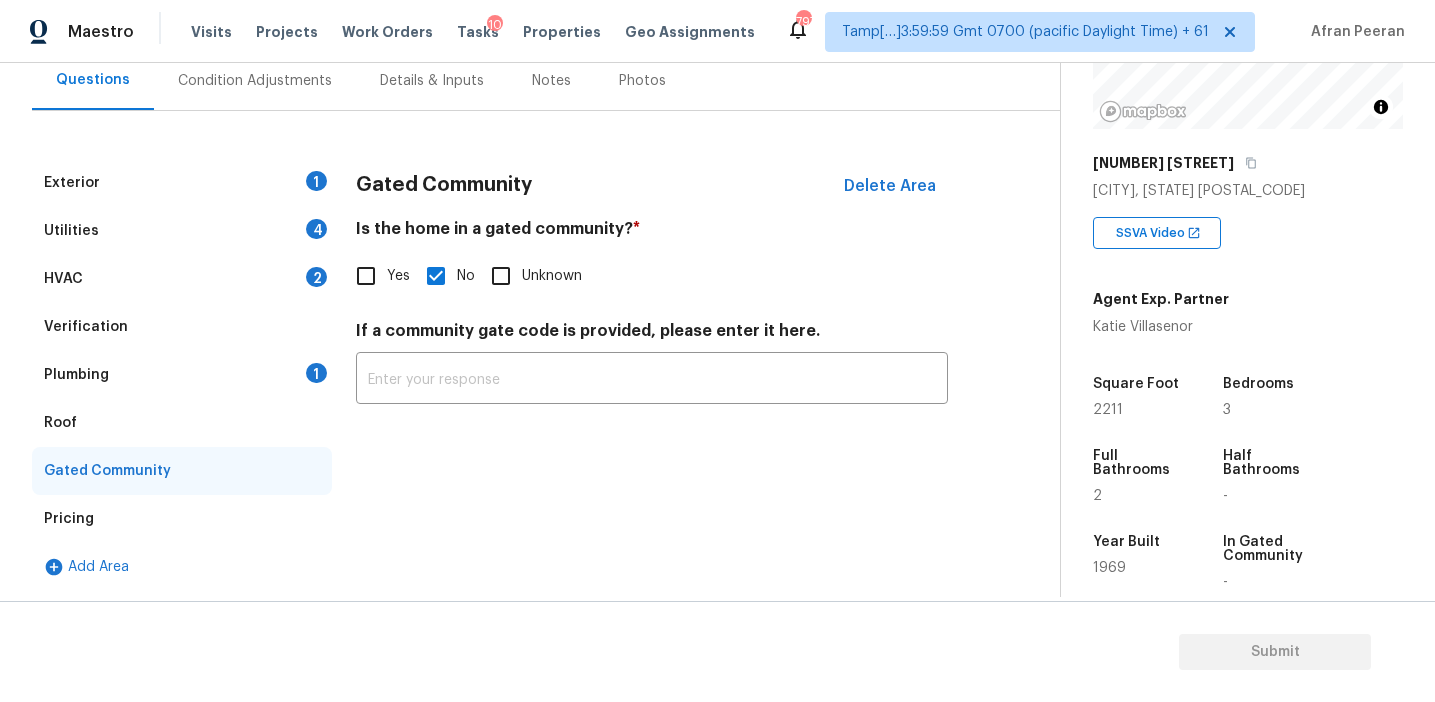 click on "Roof" at bounding box center (182, 423) 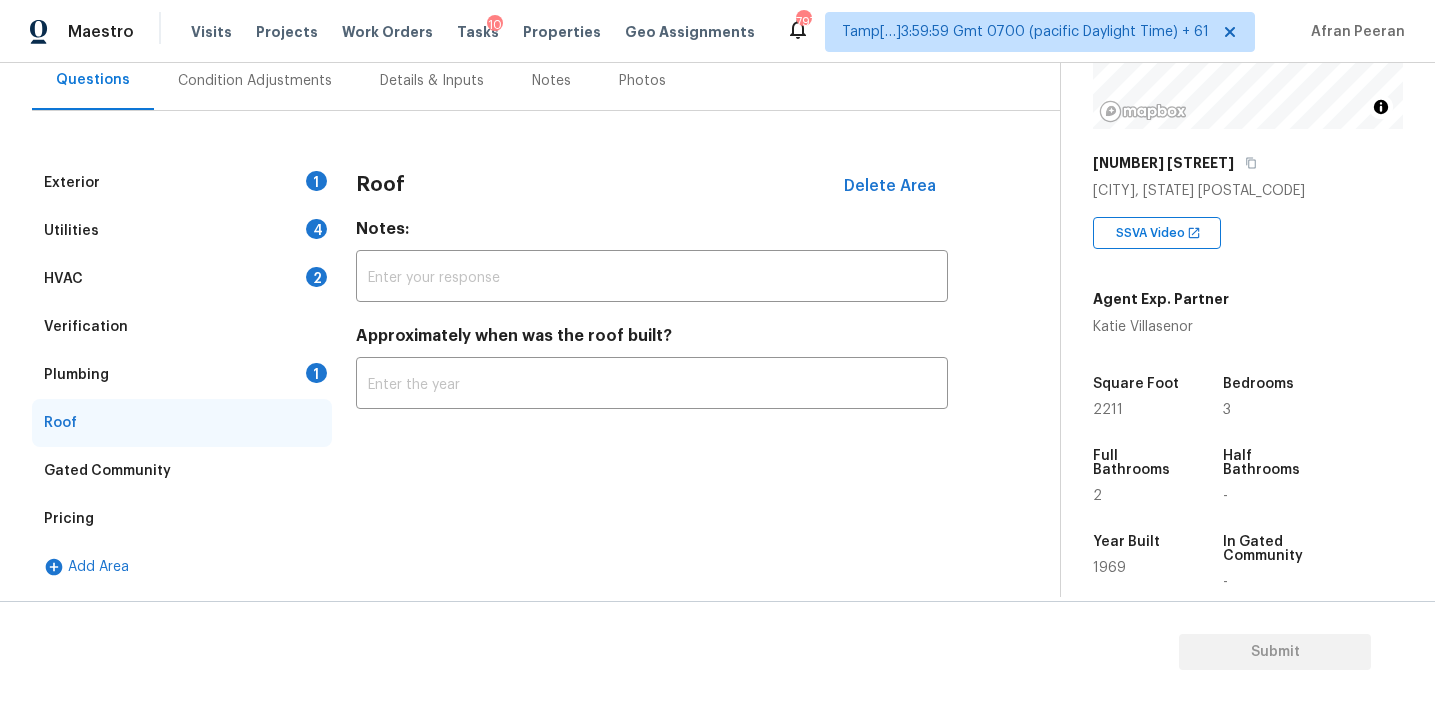 click on "Plumbing 1" at bounding box center [182, 375] 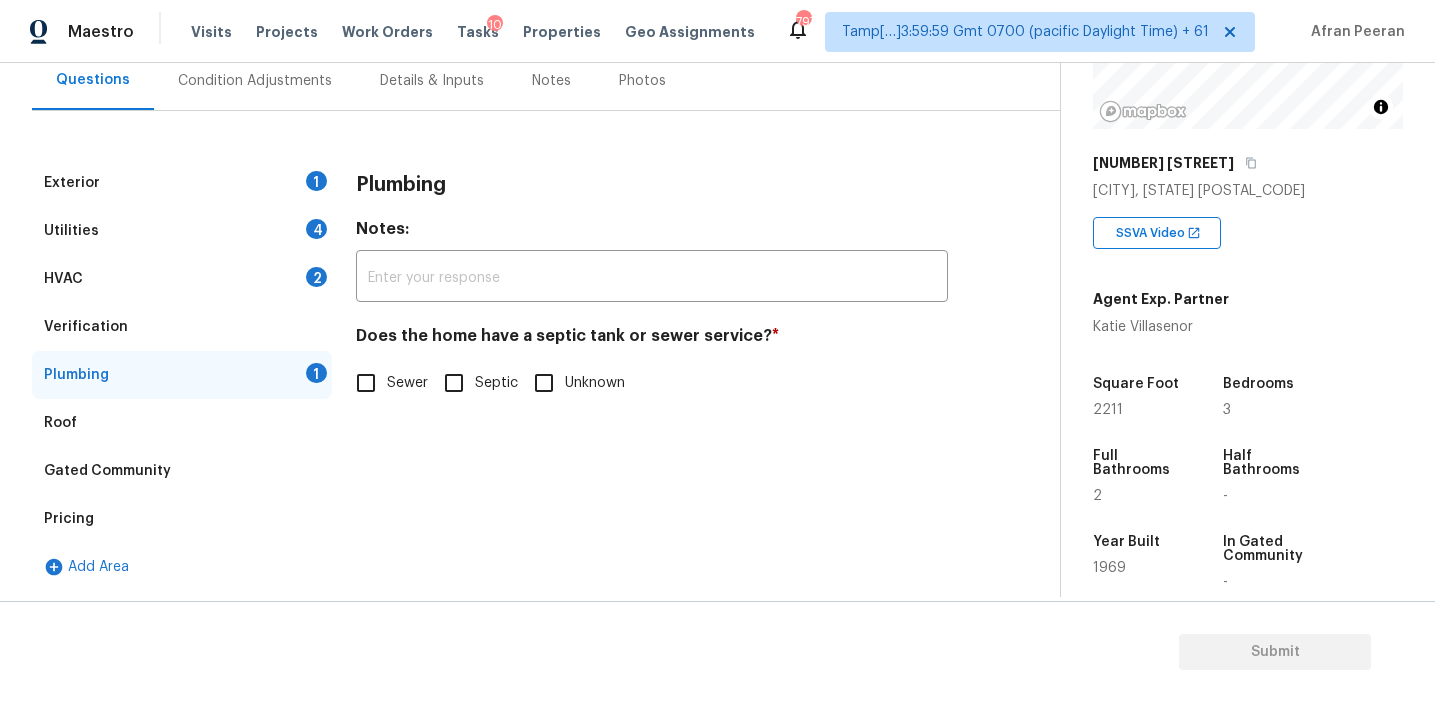 click on "Sewer" at bounding box center [407, 383] 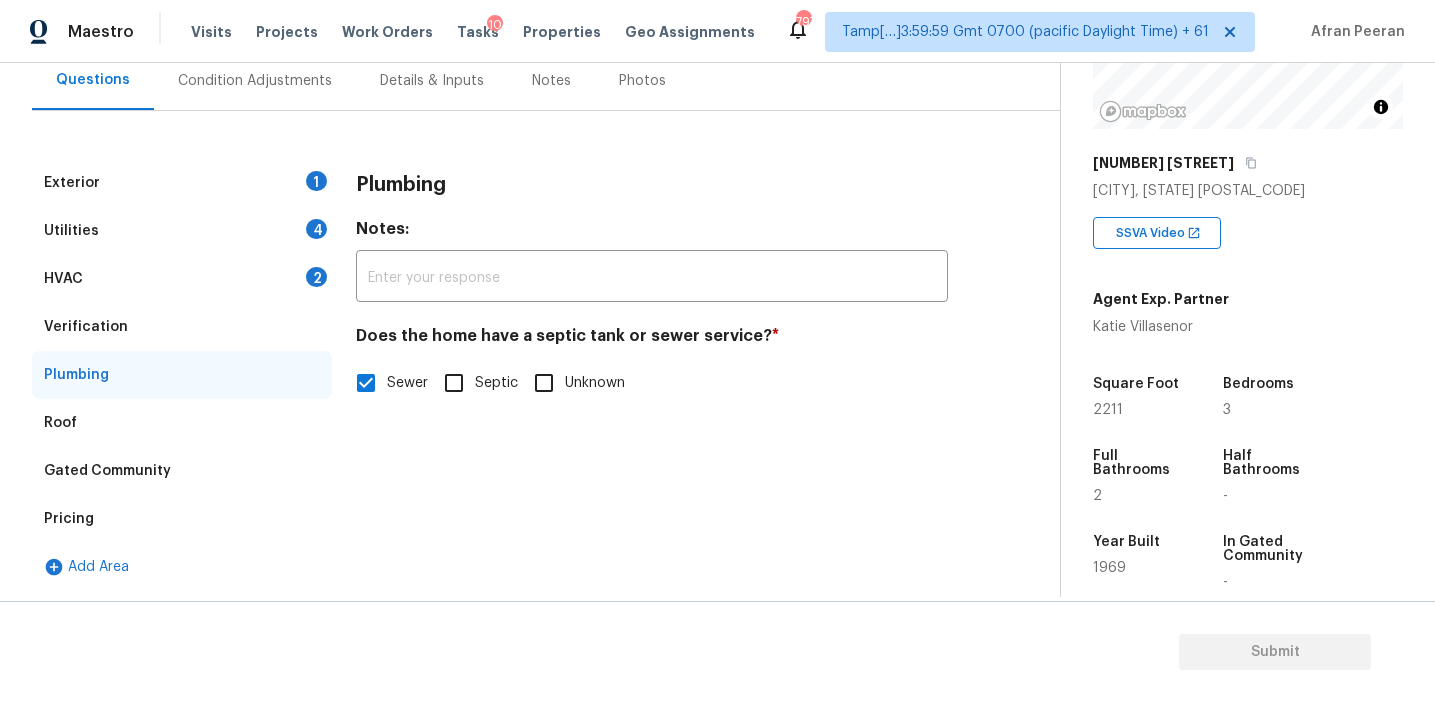 click on "Verification" at bounding box center [182, 327] 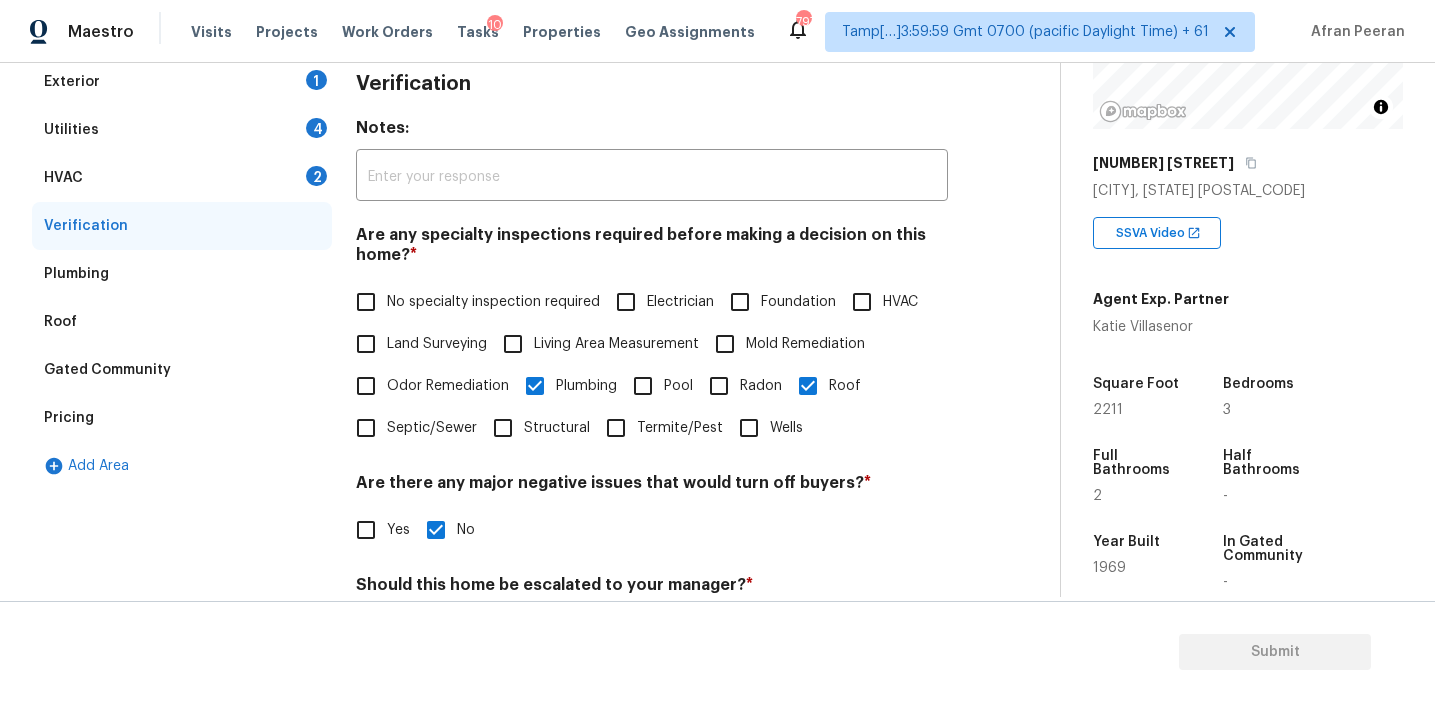 scroll, scrollTop: 108, scrollLeft: 0, axis: vertical 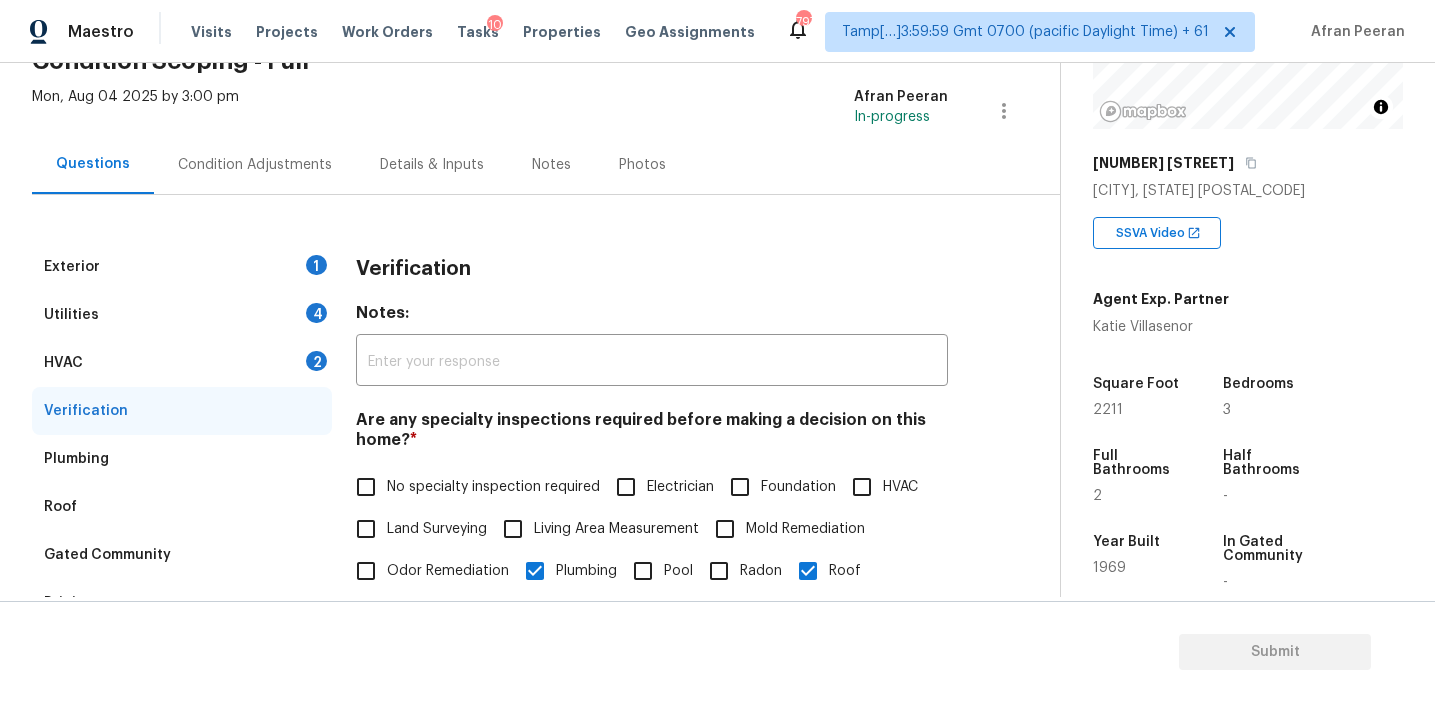 click on "HVAC 2" at bounding box center [182, 363] 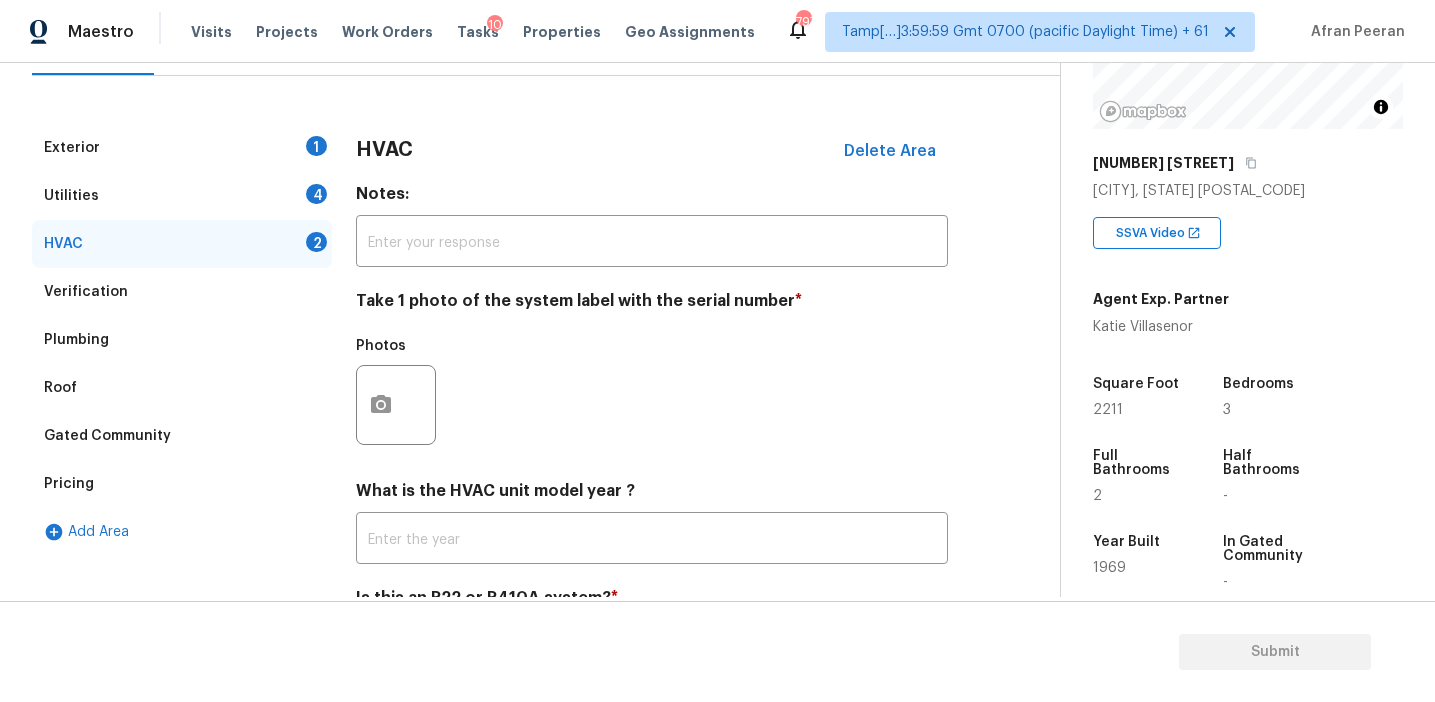 scroll, scrollTop: 327, scrollLeft: 0, axis: vertical 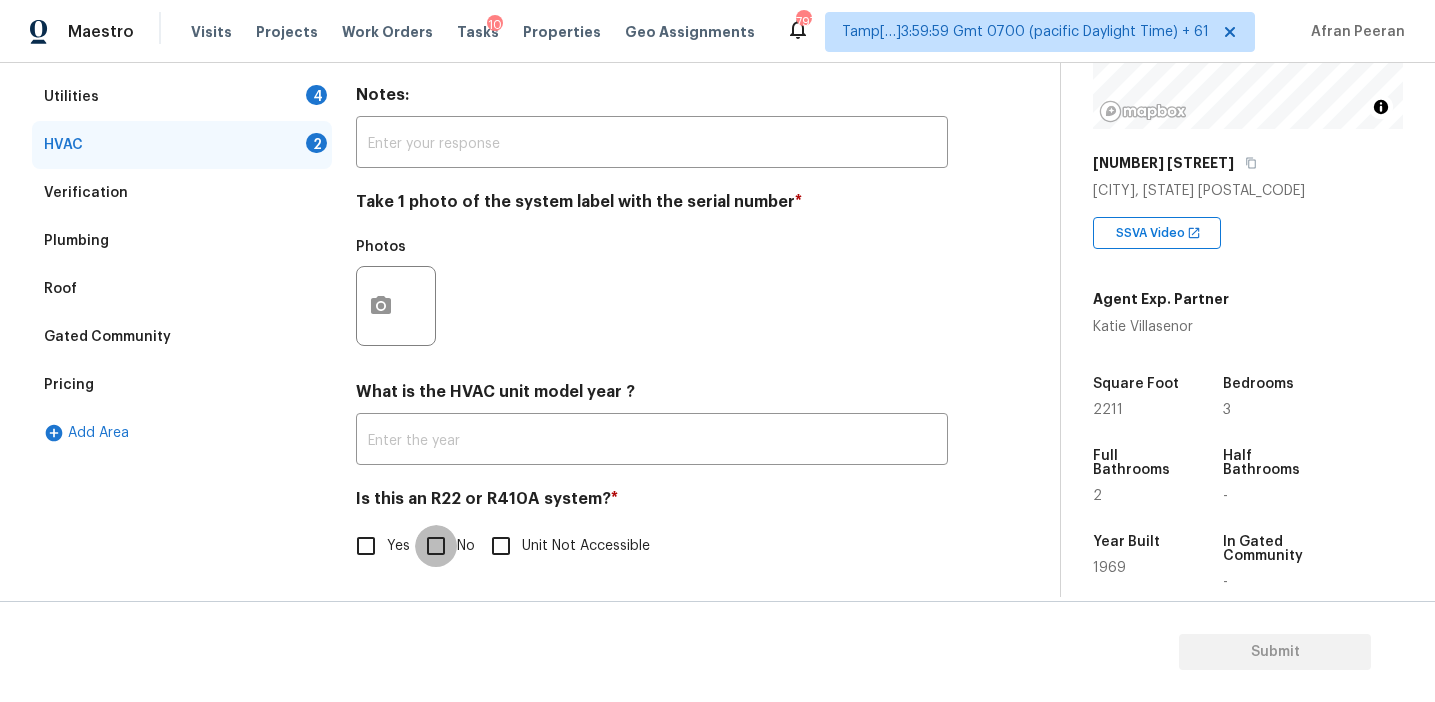 click on "No" at bounding box center (436, 546) 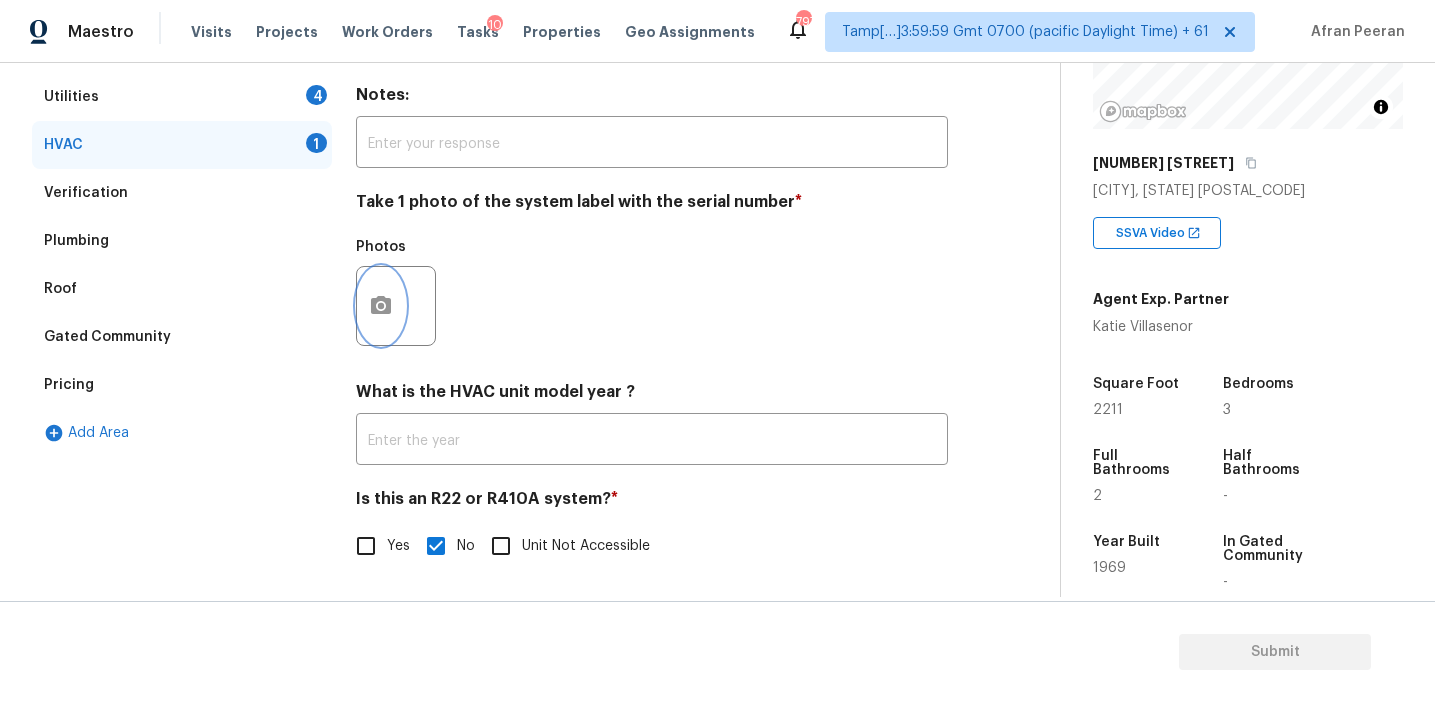 click 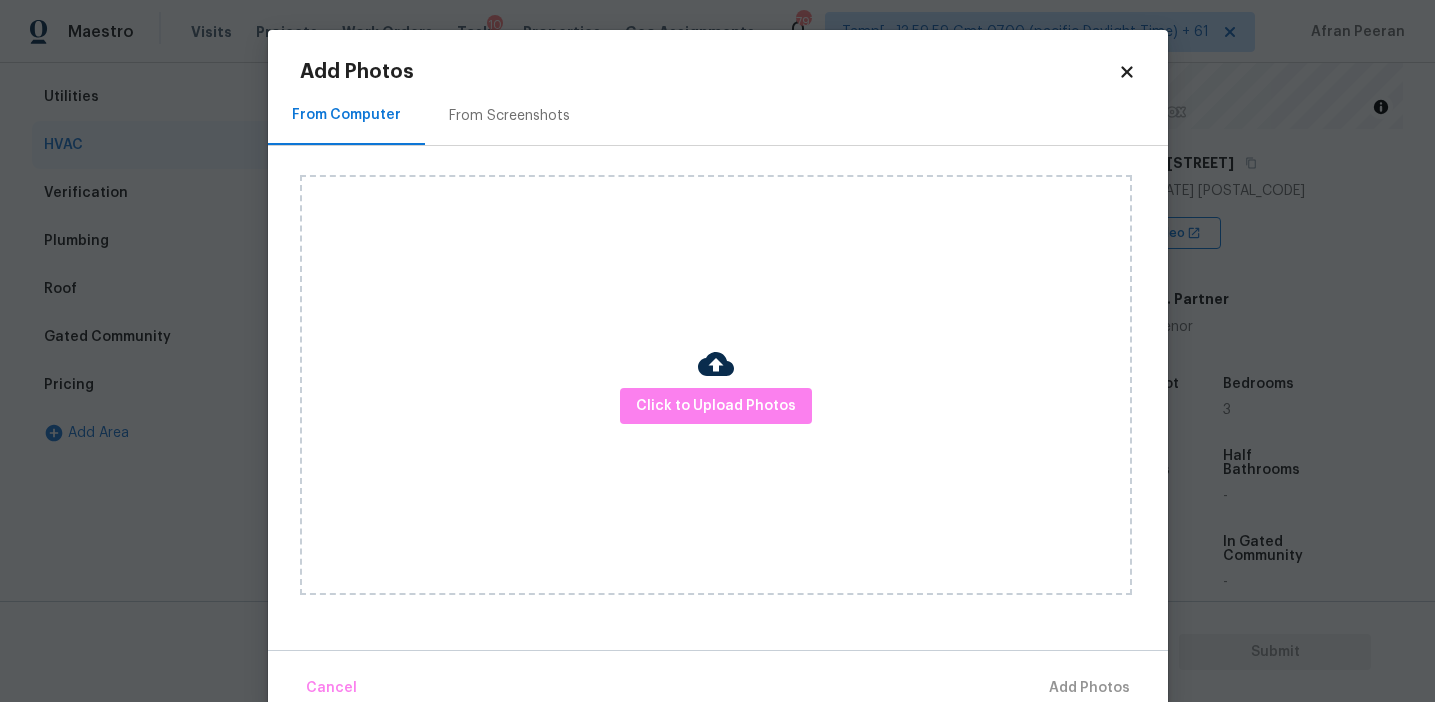 click on "From Screenshots" at bounding box center (509, 115) 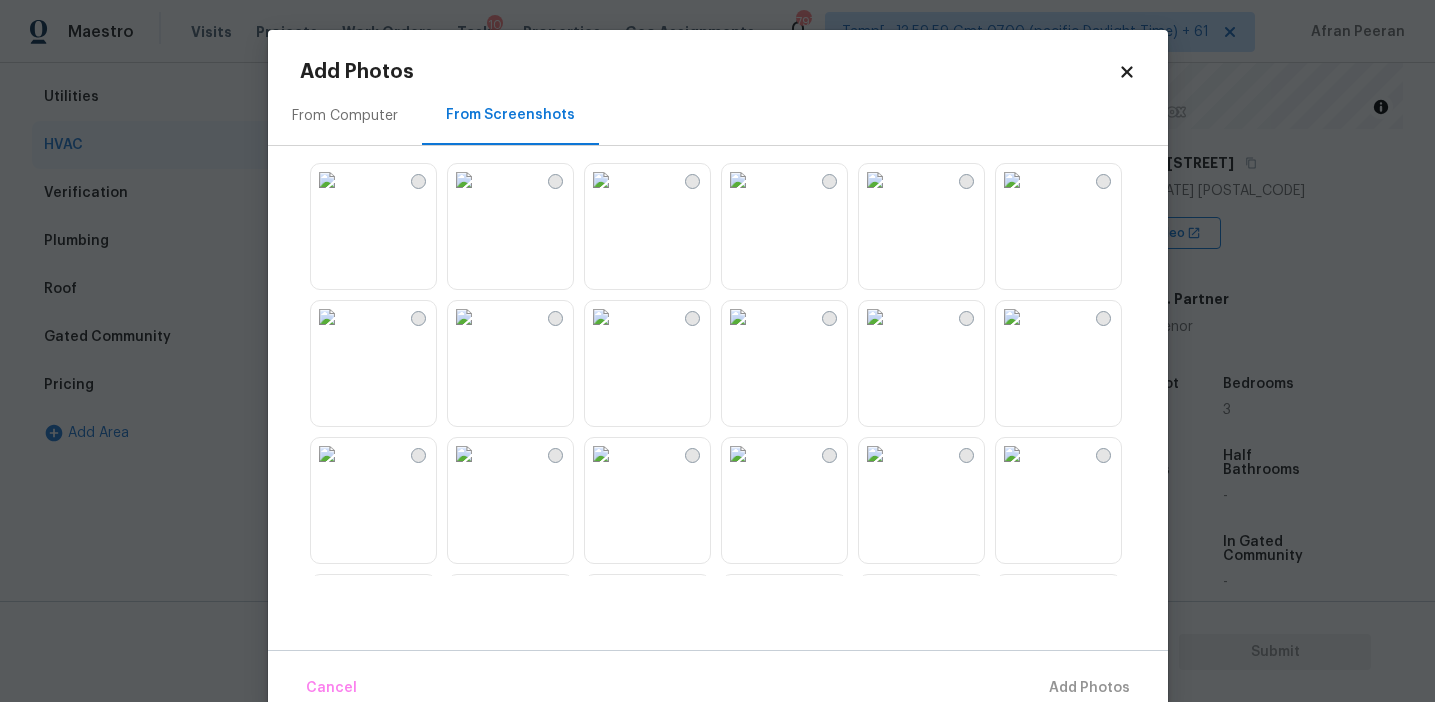scroll, scrollTop: 0, scrollLeft: 0, axis: both 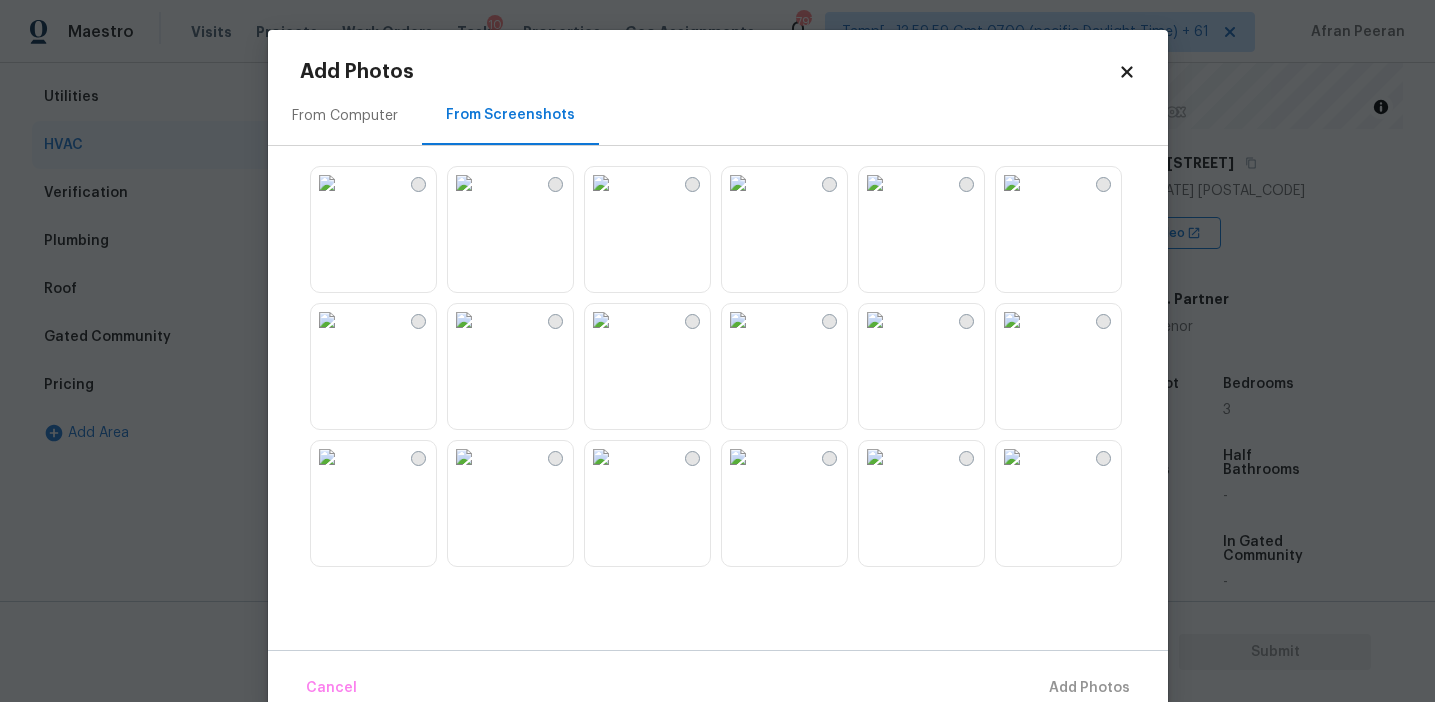 click at bounding box center [875, 320] 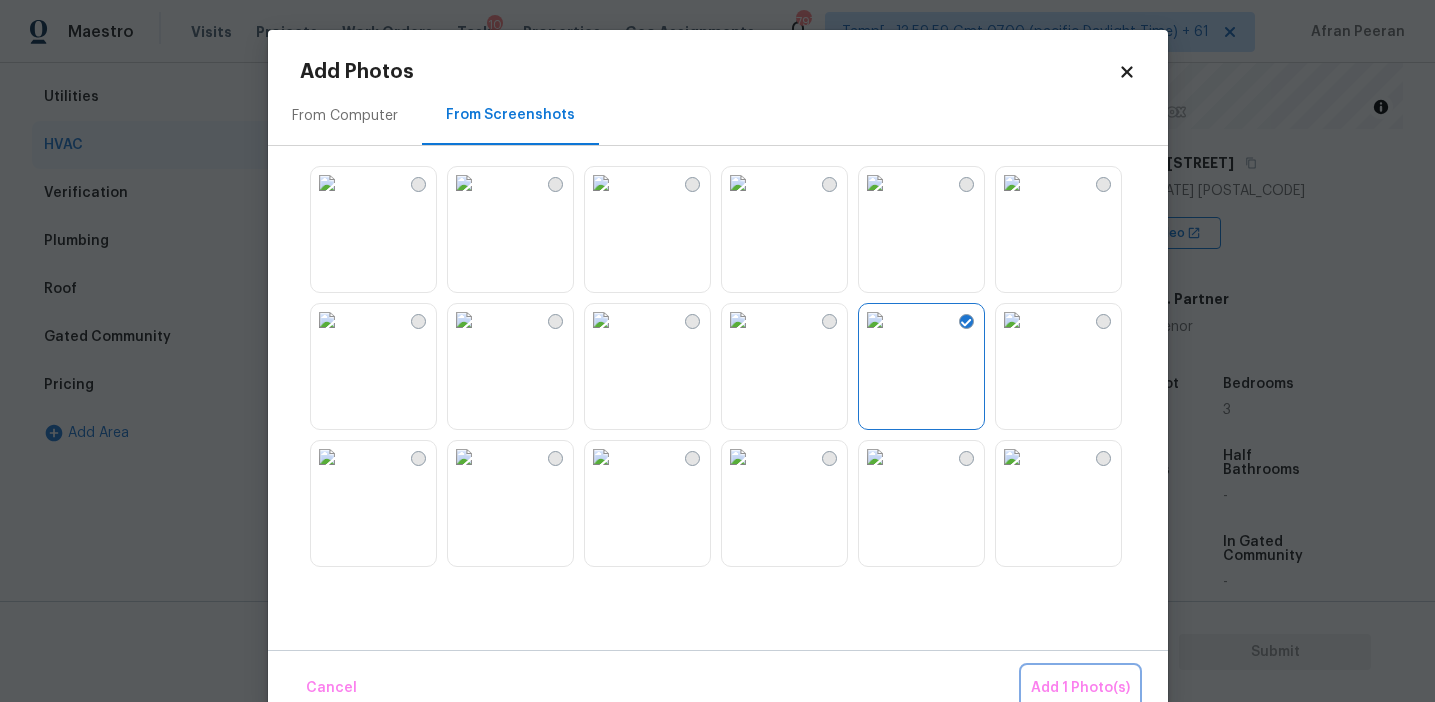 click on "Add 1 Photo(s)" at bounding box center [1080, 688] 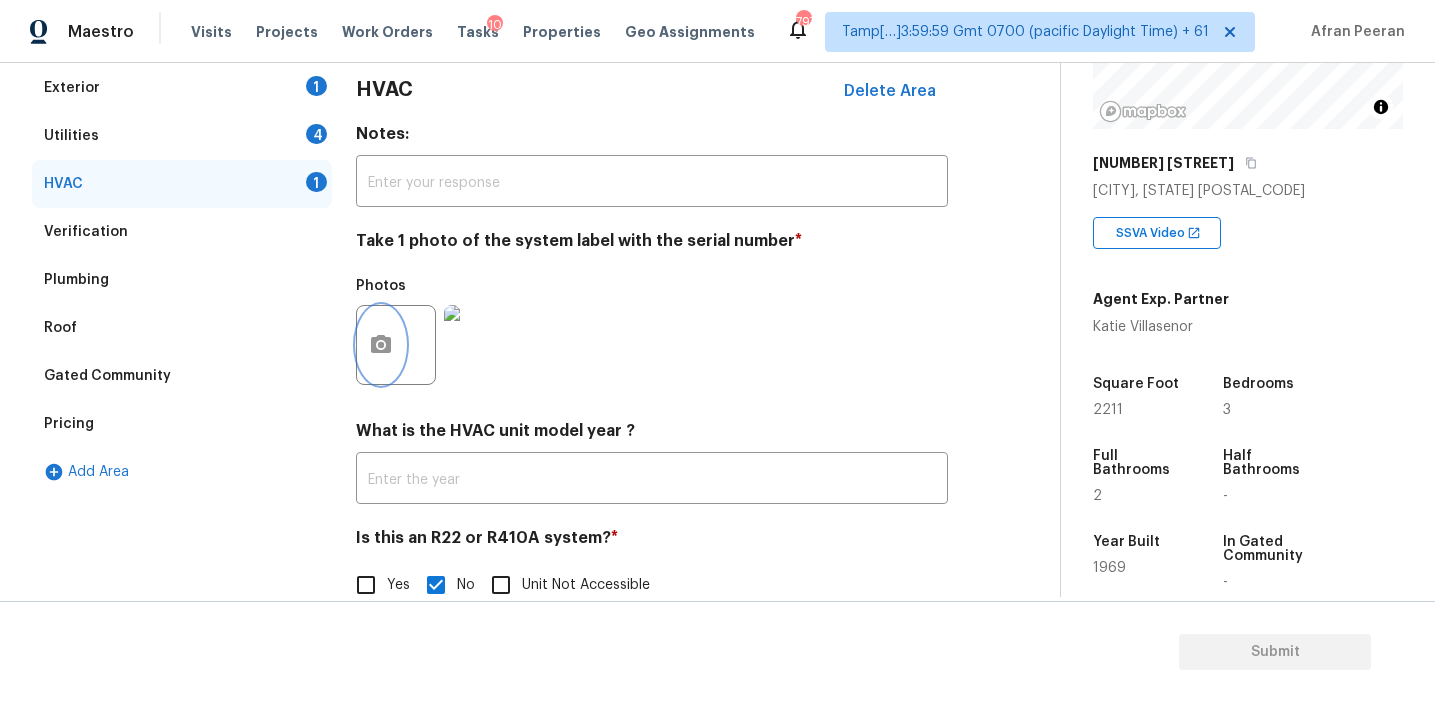 scroll, scrollTop: 266, scrollLeft: 0, axis: vertical 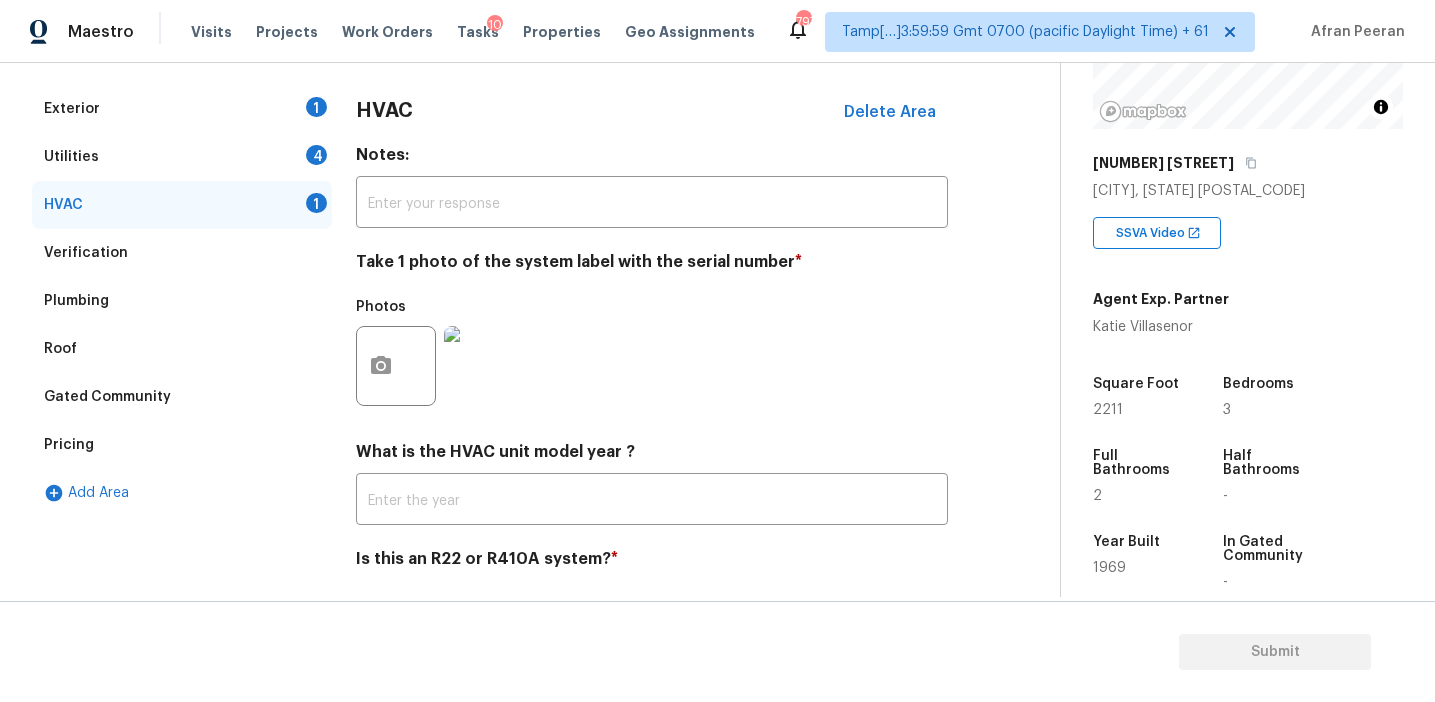 click on "Utilities 4" at bounding box center [182, 157] 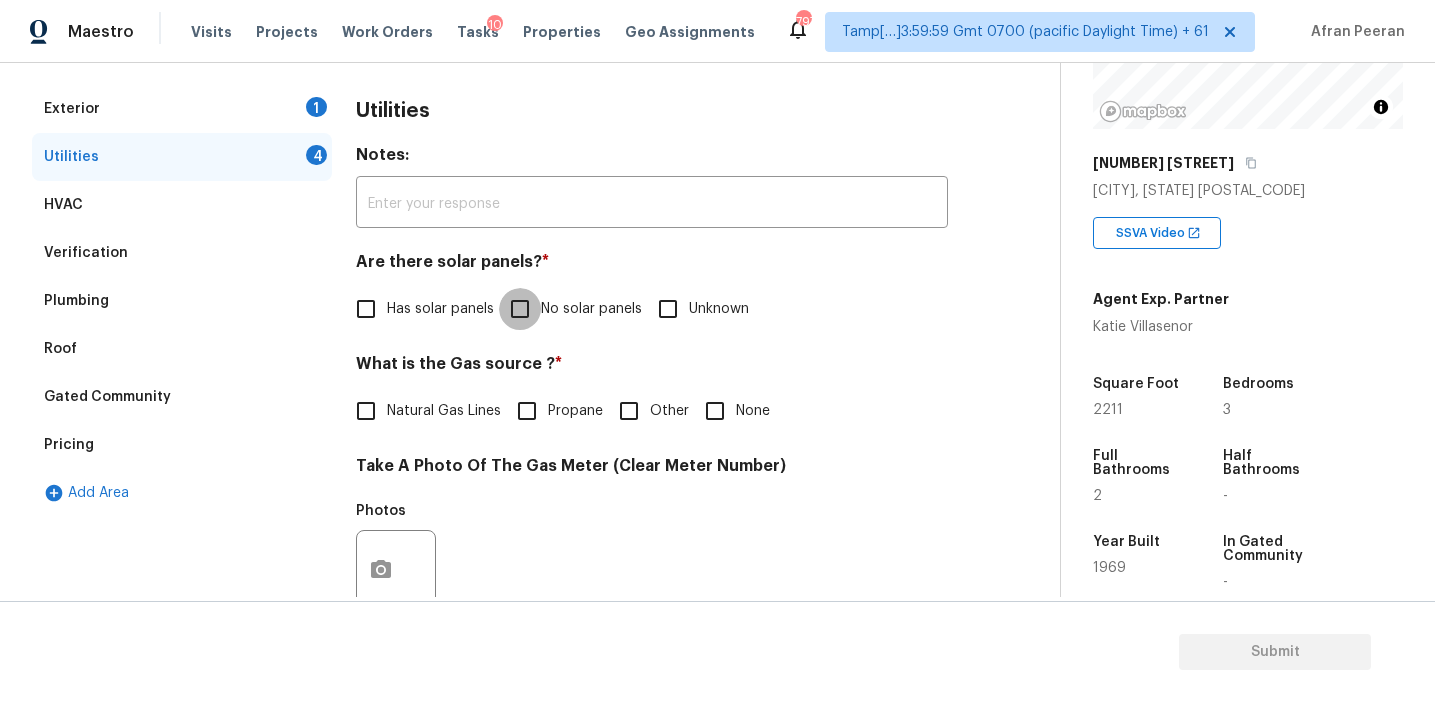 click on "No solar panels" at bounding box center [520, 309] 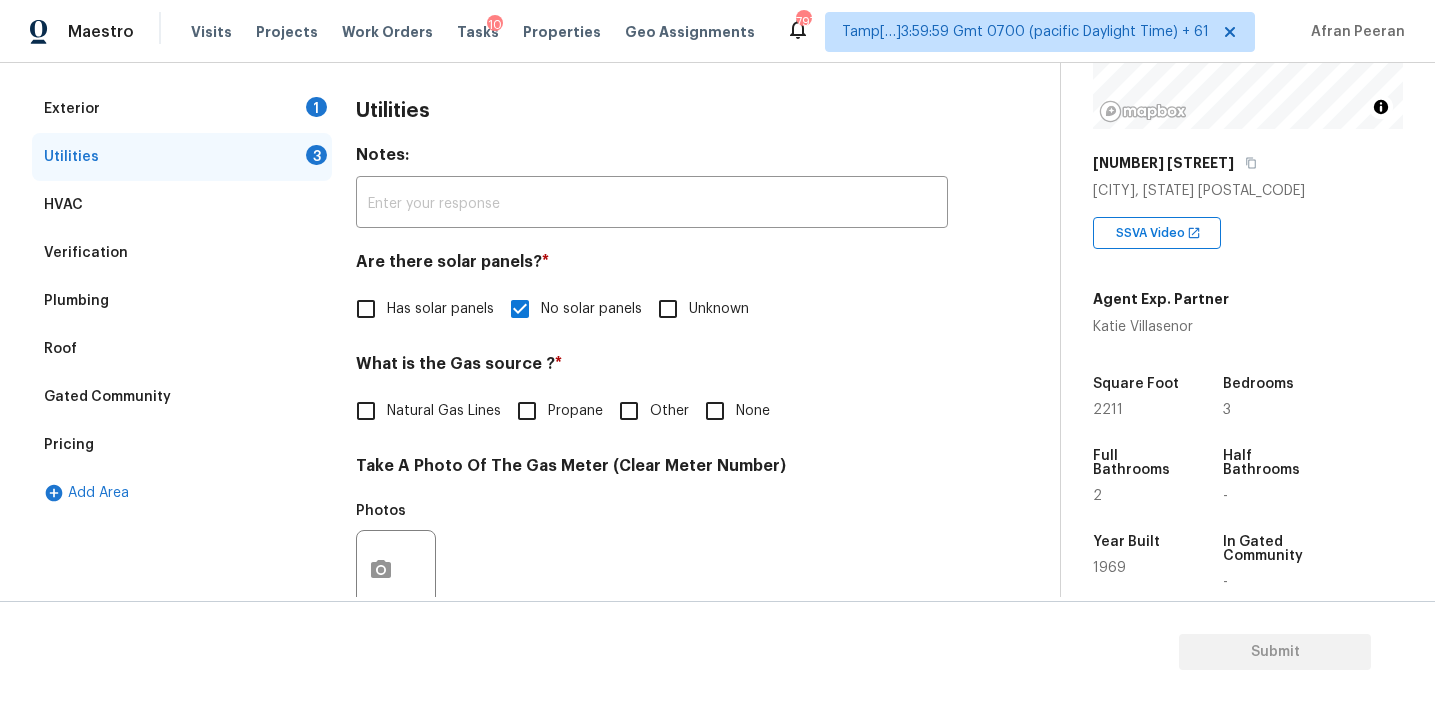 click on "What is the Gas source ?  * Natural Gas Lines Propane Other None" at bounding box center (652, 393) 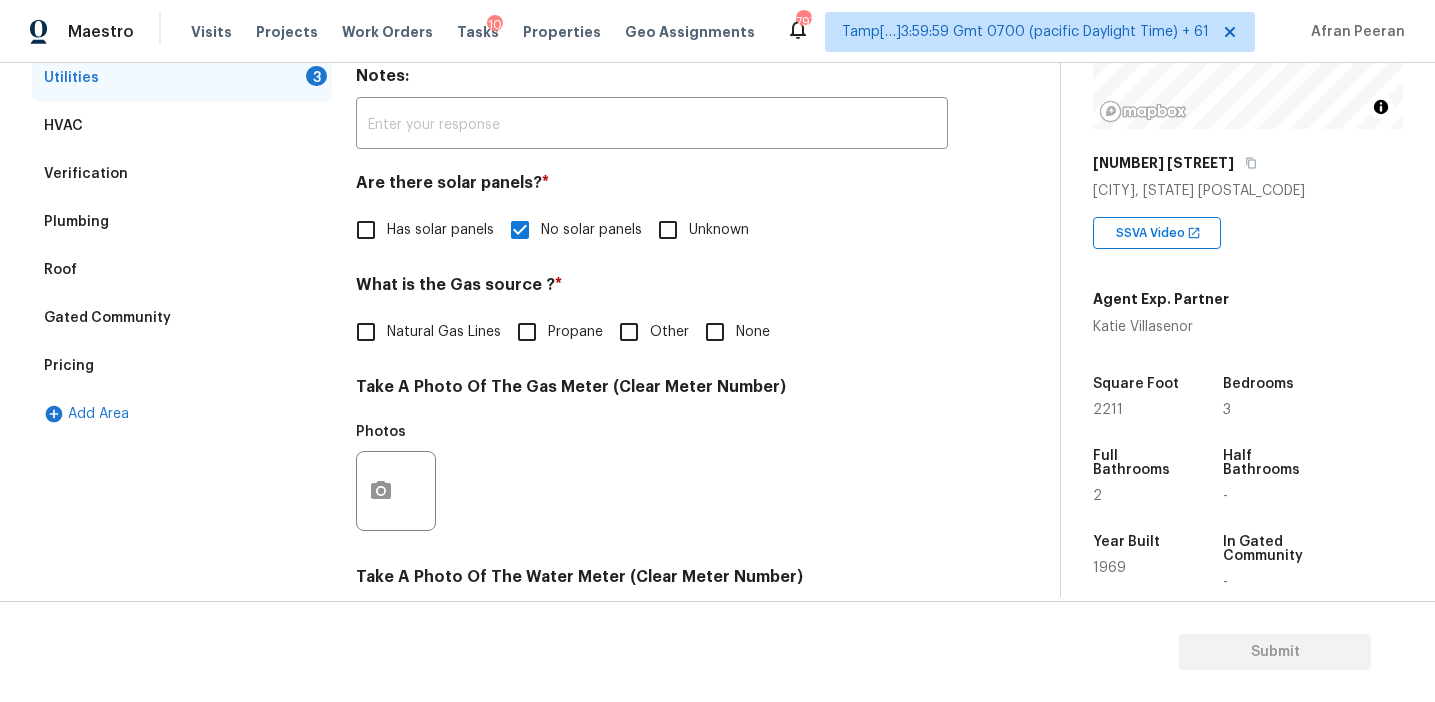 scroll, scrollTop: 803, scrollLeft: 0, axis: vertical 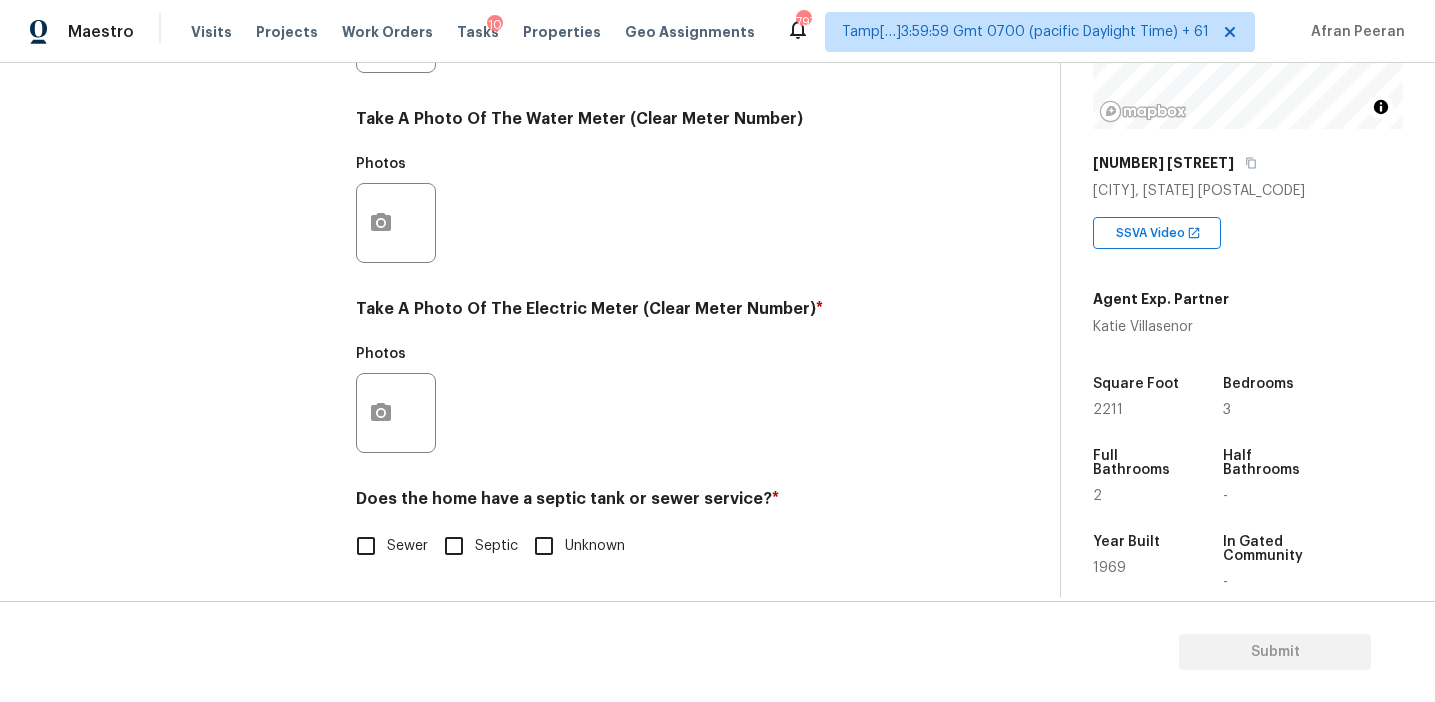 click on "Sewer" at bounding box center [407, 546] 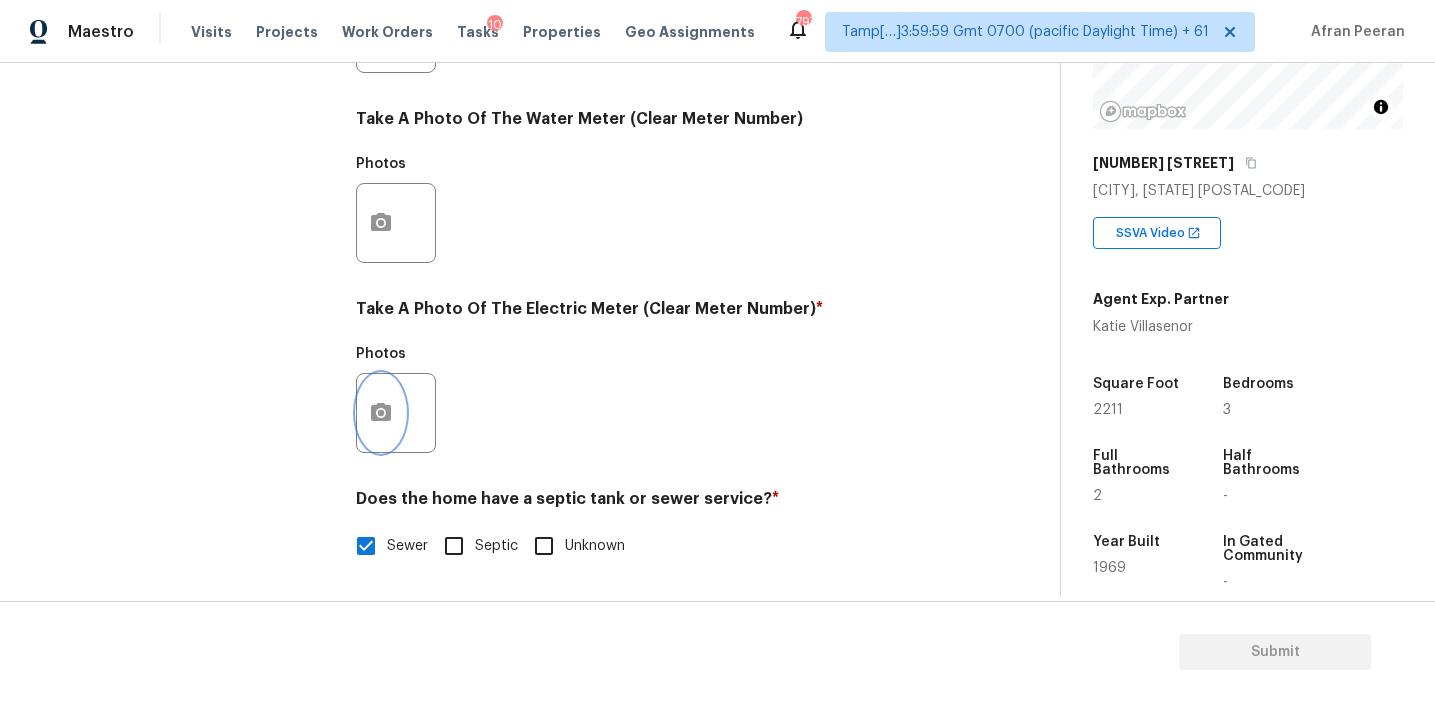 click at bounding box center [381, 413] 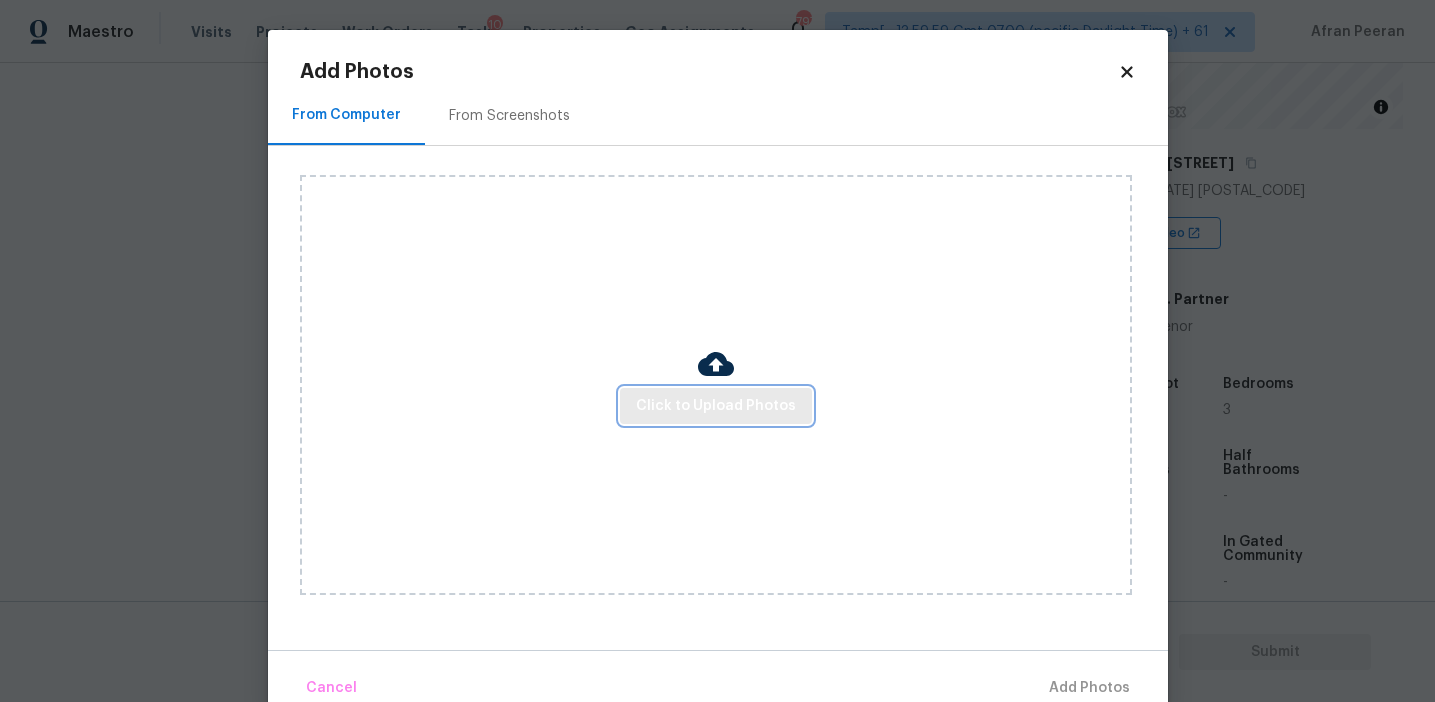 click on "Click to Upload Photos" at bounding box center [716, 406] 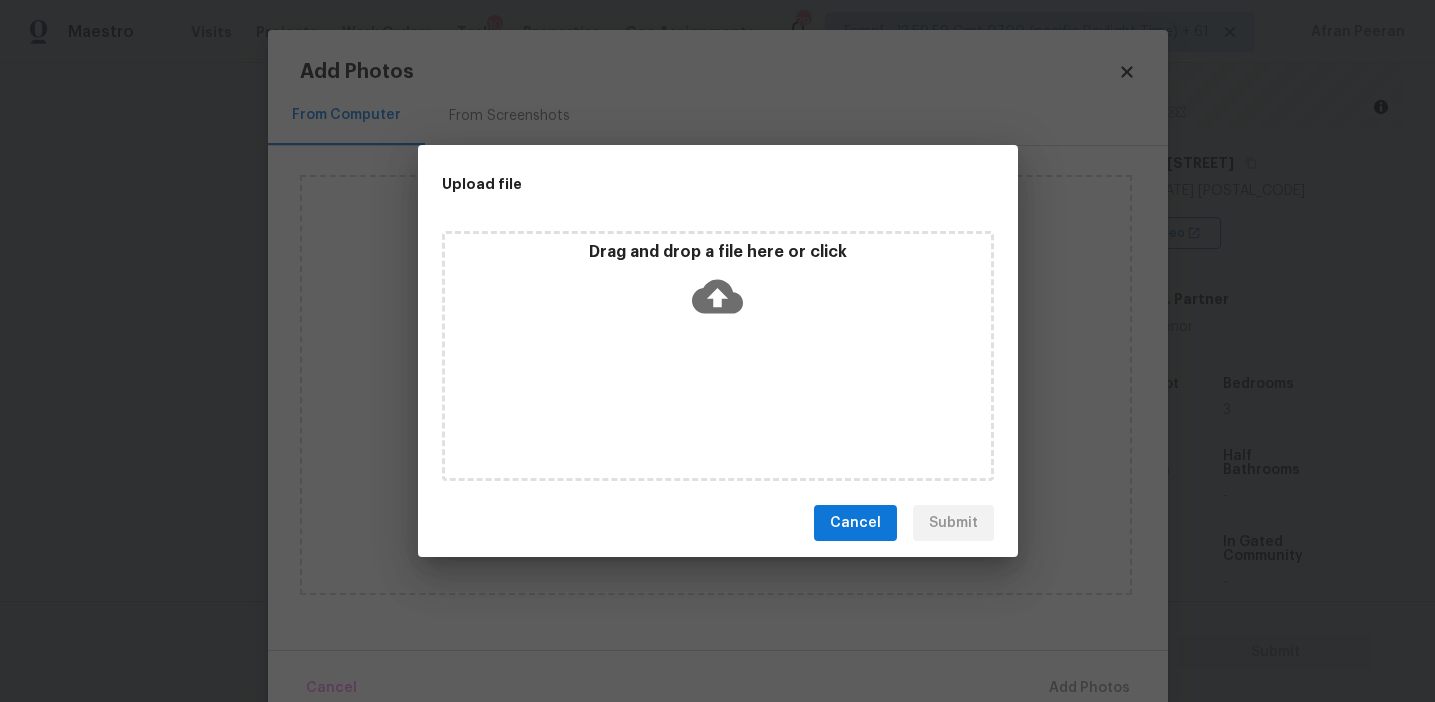 click on "Drag and drop a file here or click" at bounding box center [718, 252] 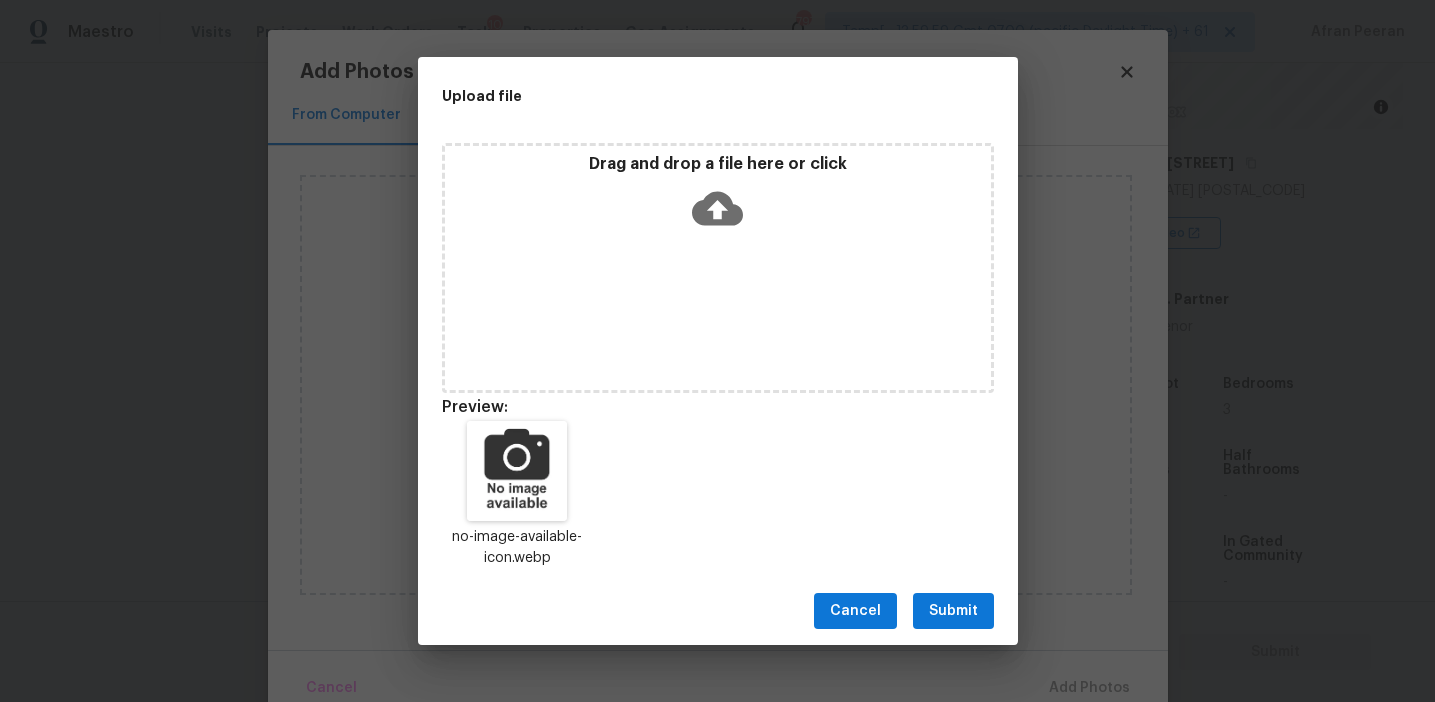 click on "Submit" at bounding box center [953, 611] 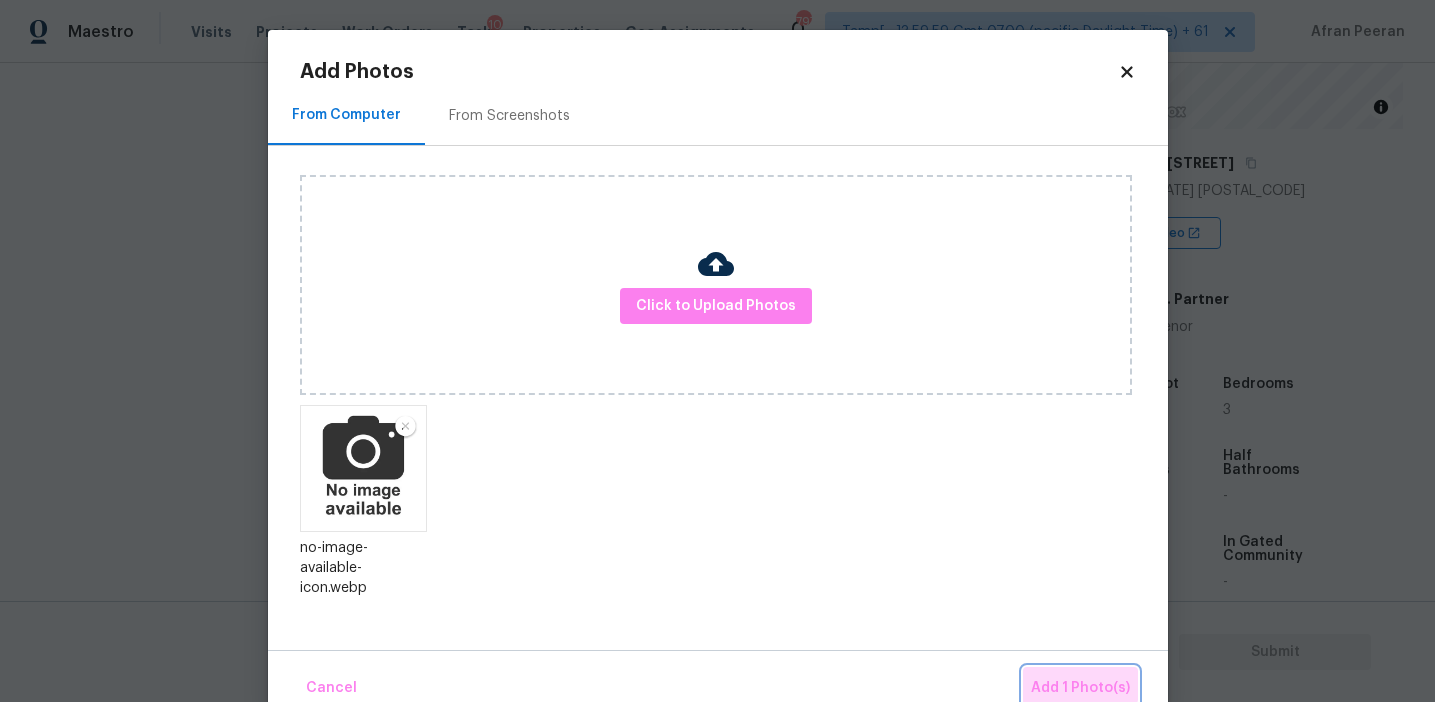 click on "Add 1 Photo(s)" at bounding box center [1080, 688] 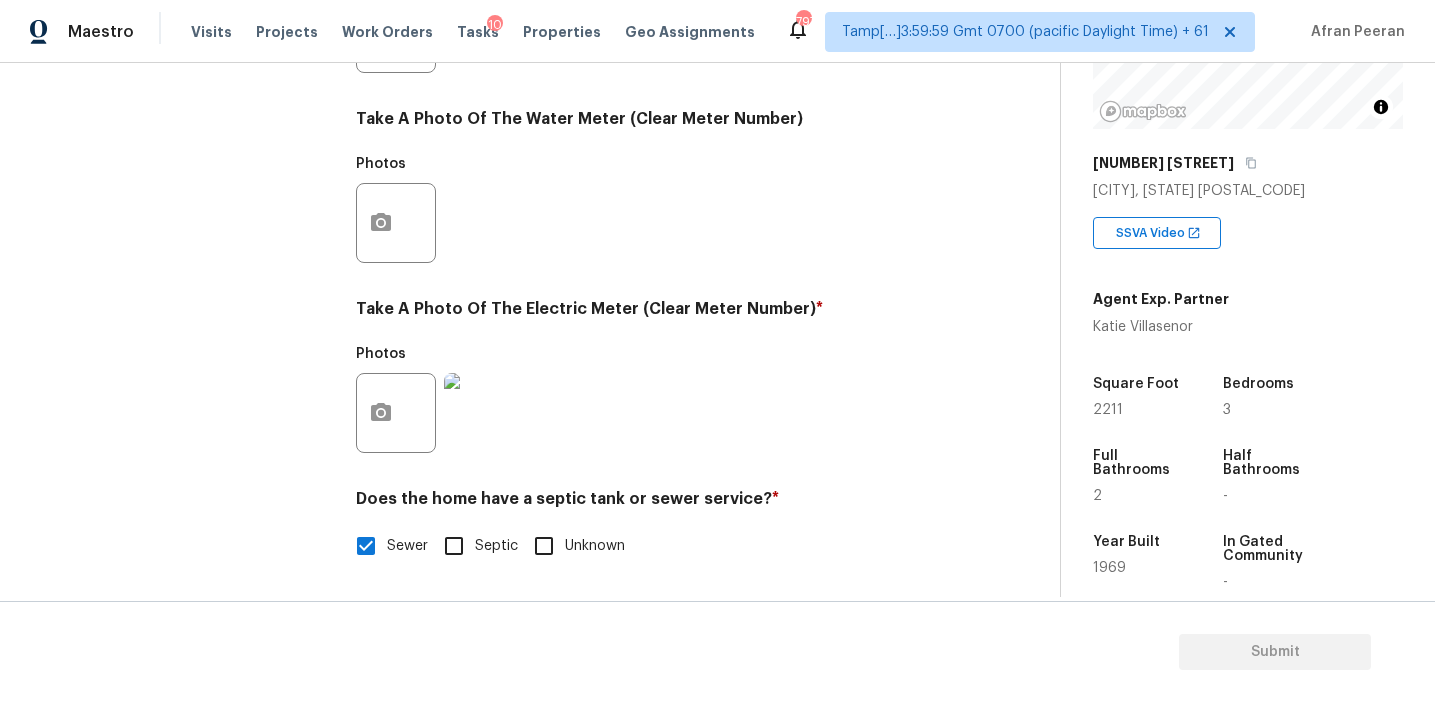 click on "Take A Photo Of The Electric Meter (Clear Meter Number)  *" at bounding box center (652, 313) 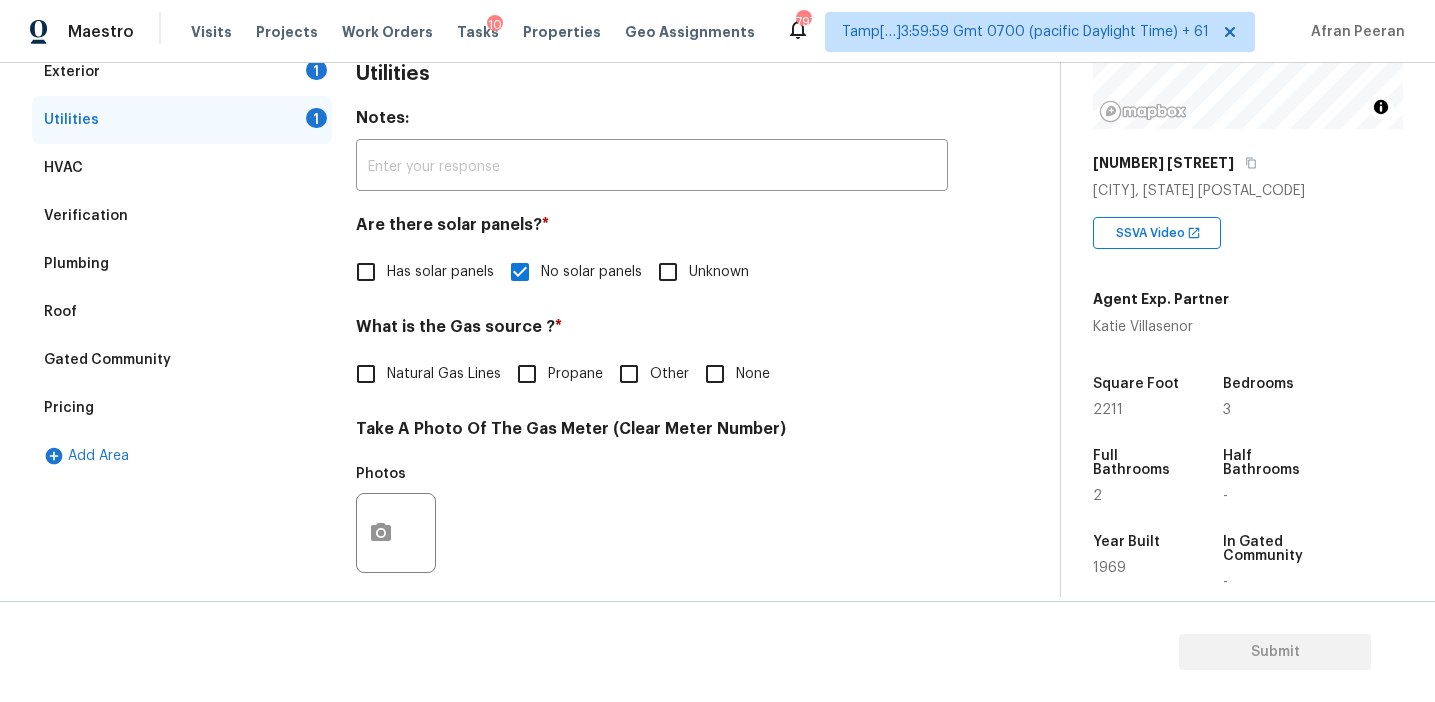 scroll, scrollTop: 323, scrollLeft: 0, axis: vertical 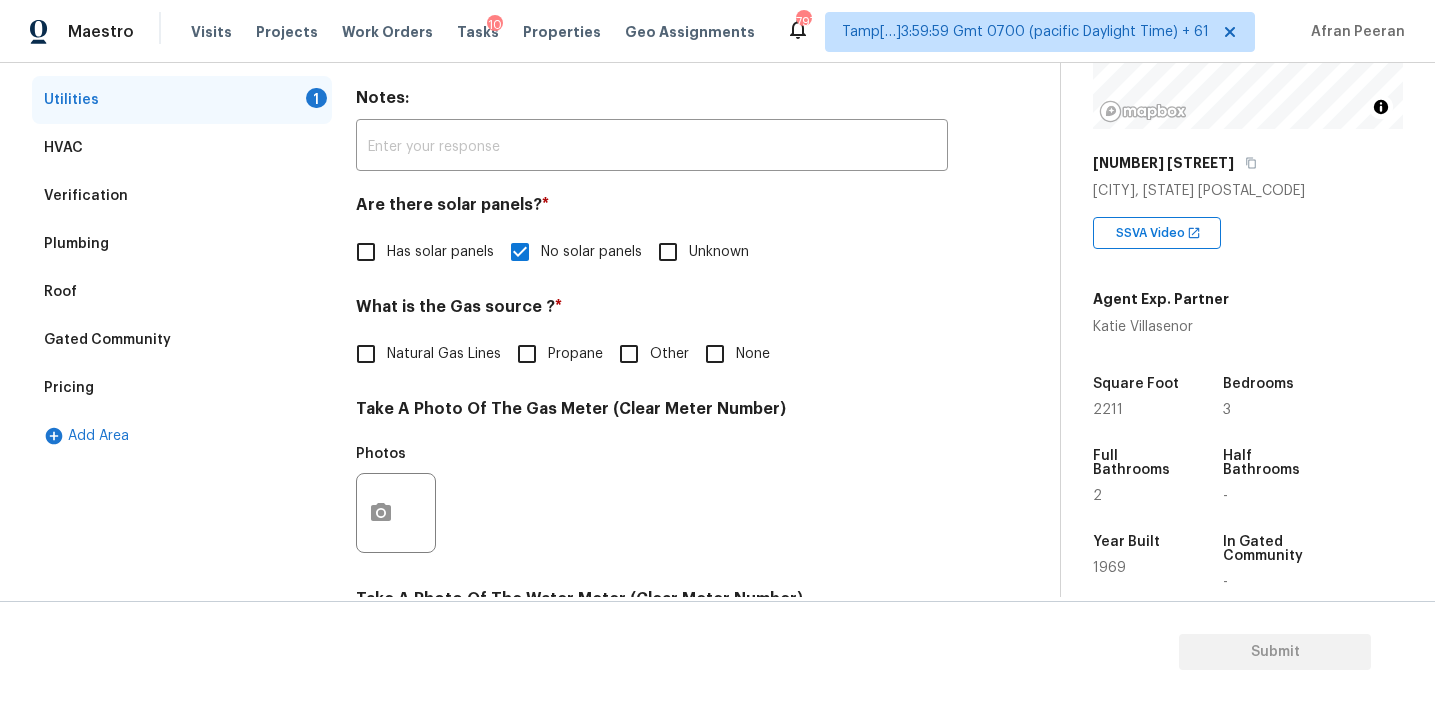 click on "Natural Gas Lines" at bounding box center [444, 354] 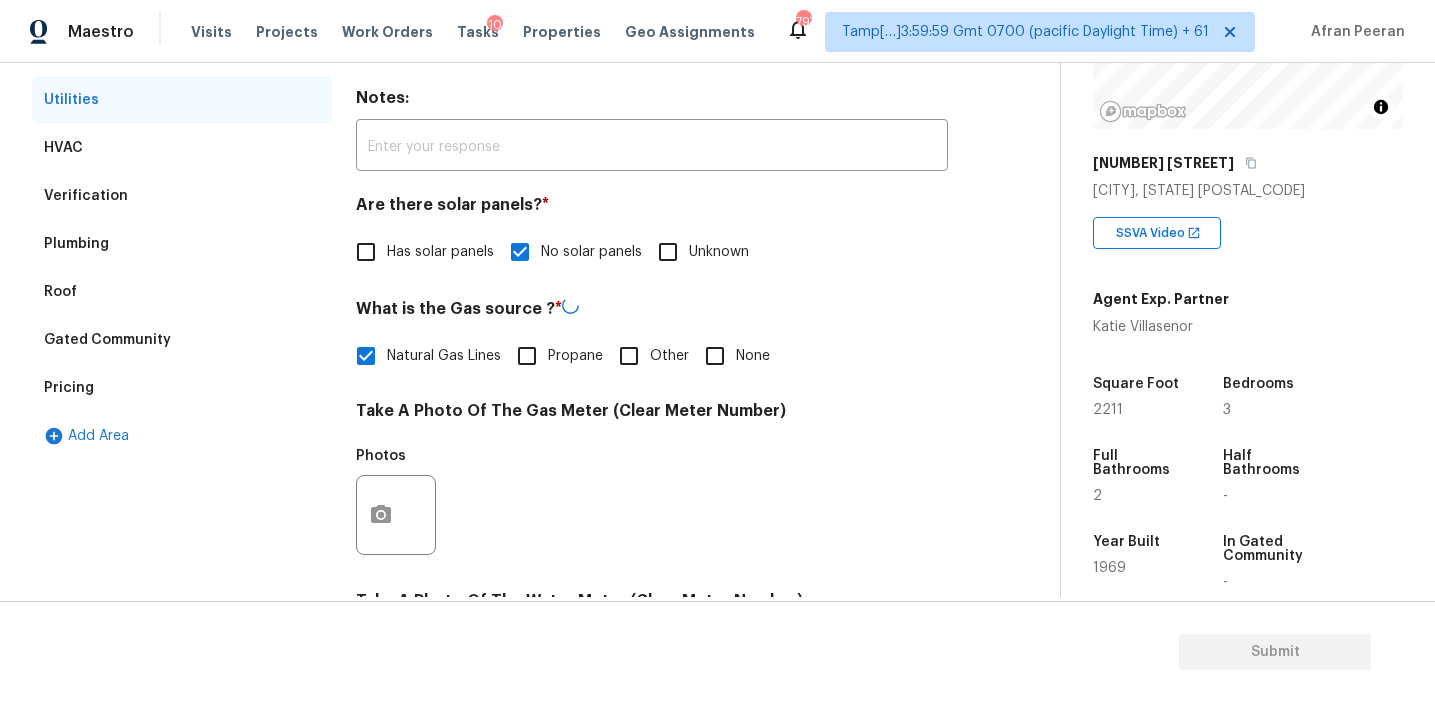scroll, scrollTop: 227, scrollLeft: 0, axis: vertical 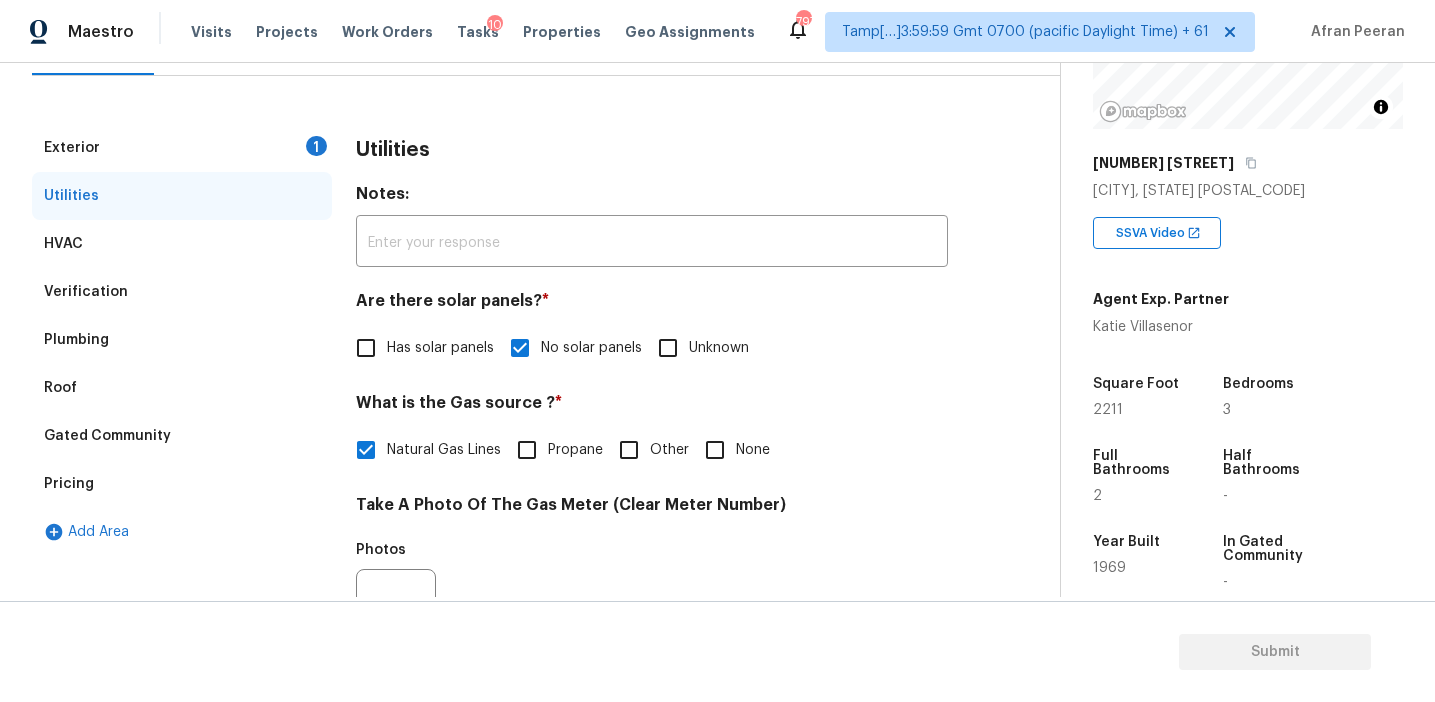 click on "Exterior 1" at bounding box center (182, 148) 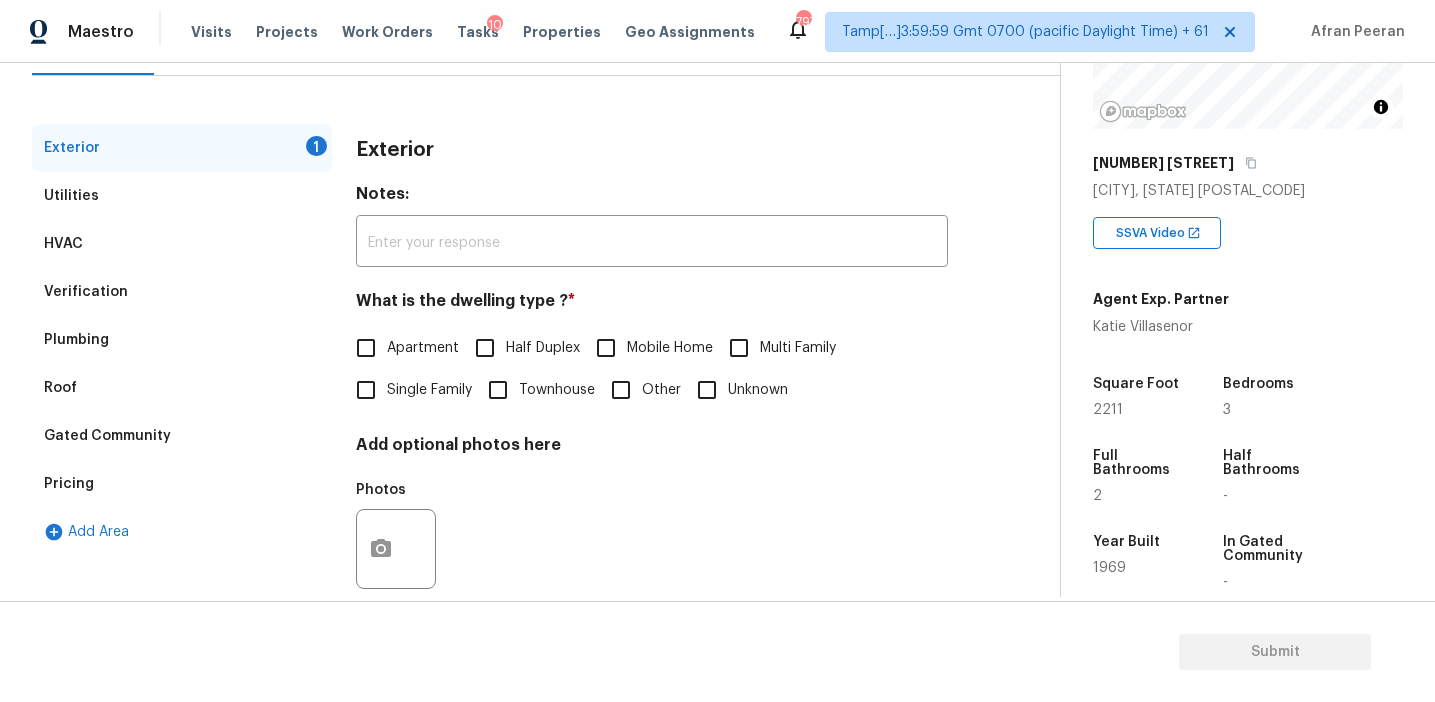 click on "Single Family" at bounding box center [366, 390] 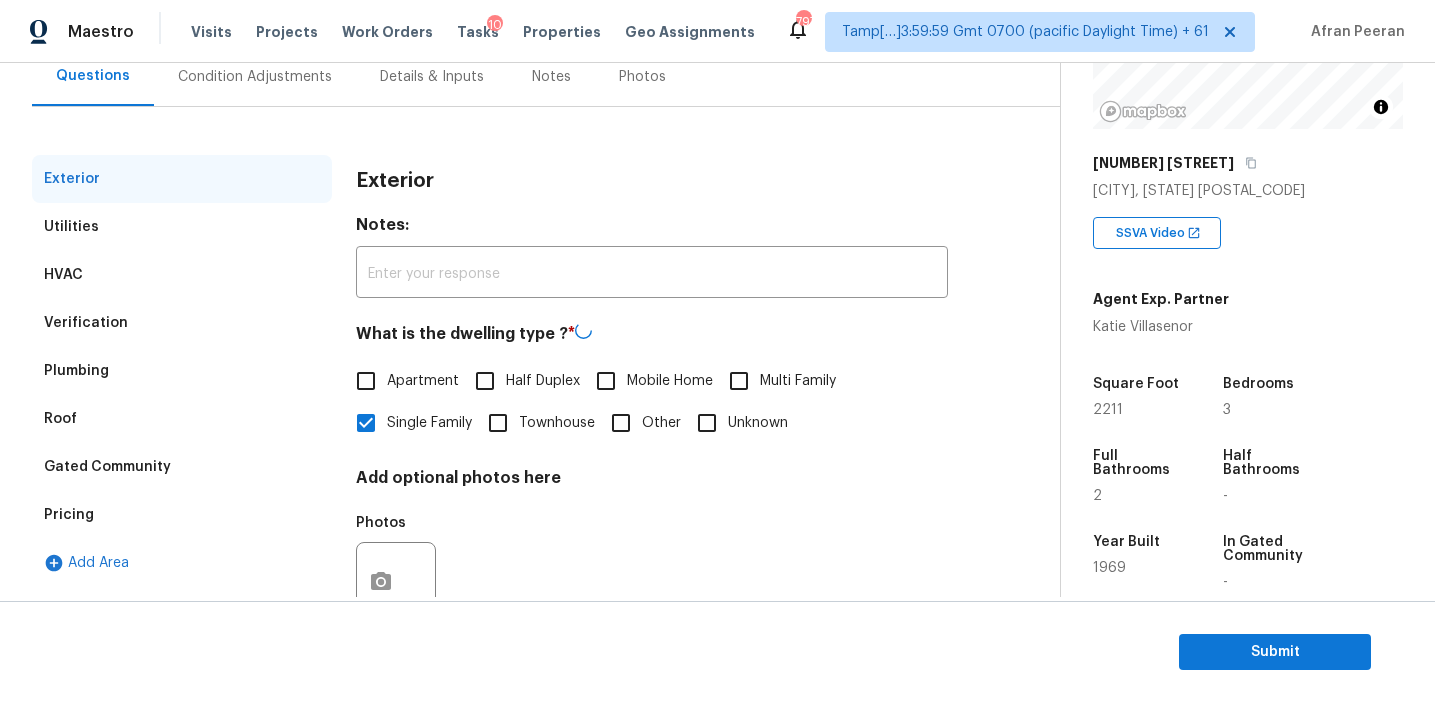 scroll, scrollTop: 188, scrollLeft: 0, axis: vertical 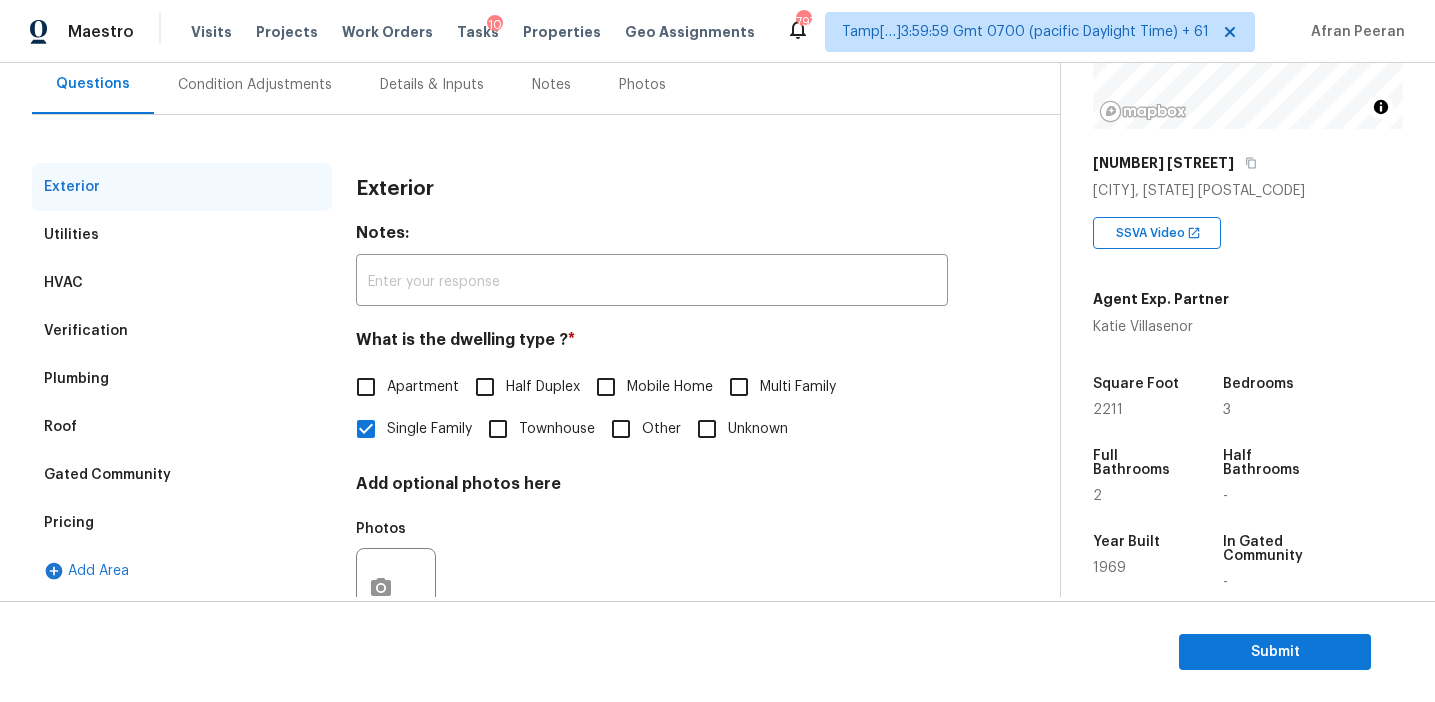 click on "Condition Adjustments" at bounding box center (255, 84) 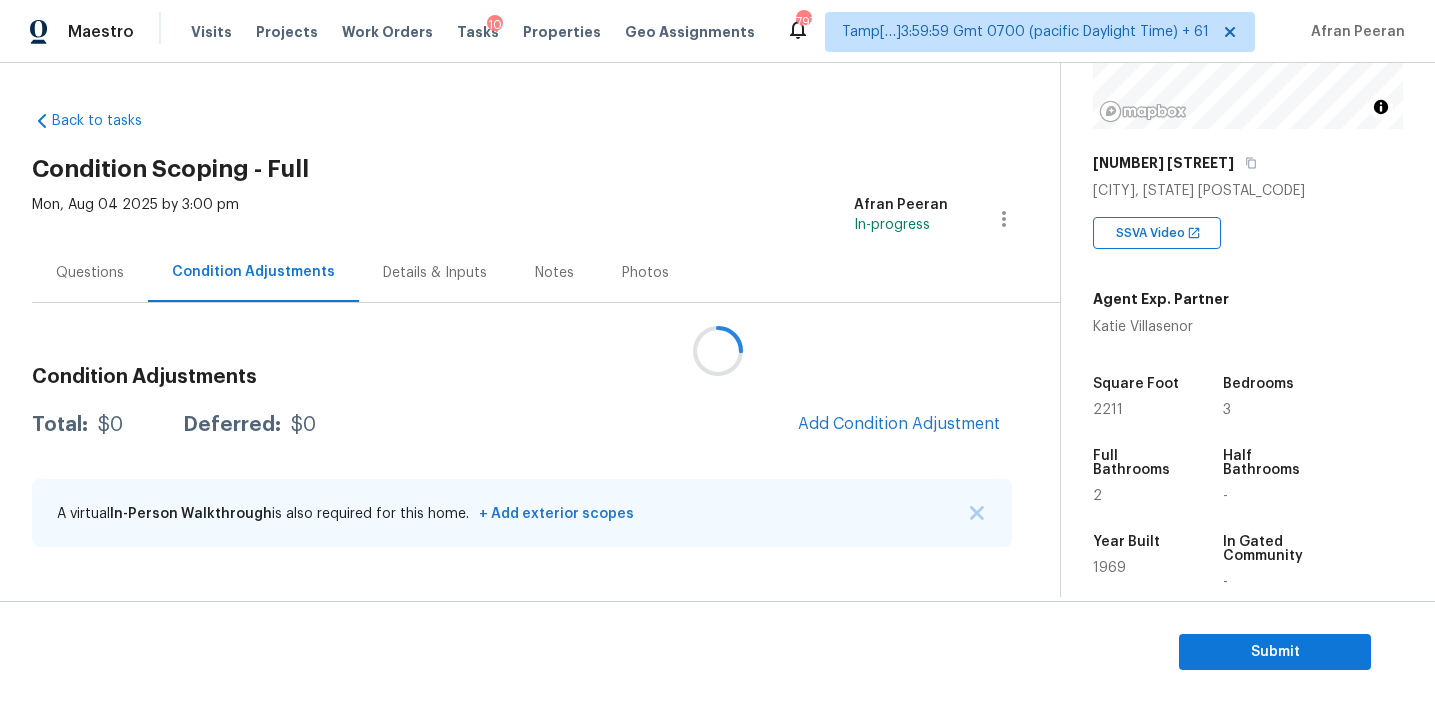 scroll, scrollTop: 0, scrollLeft: 0, axis: both 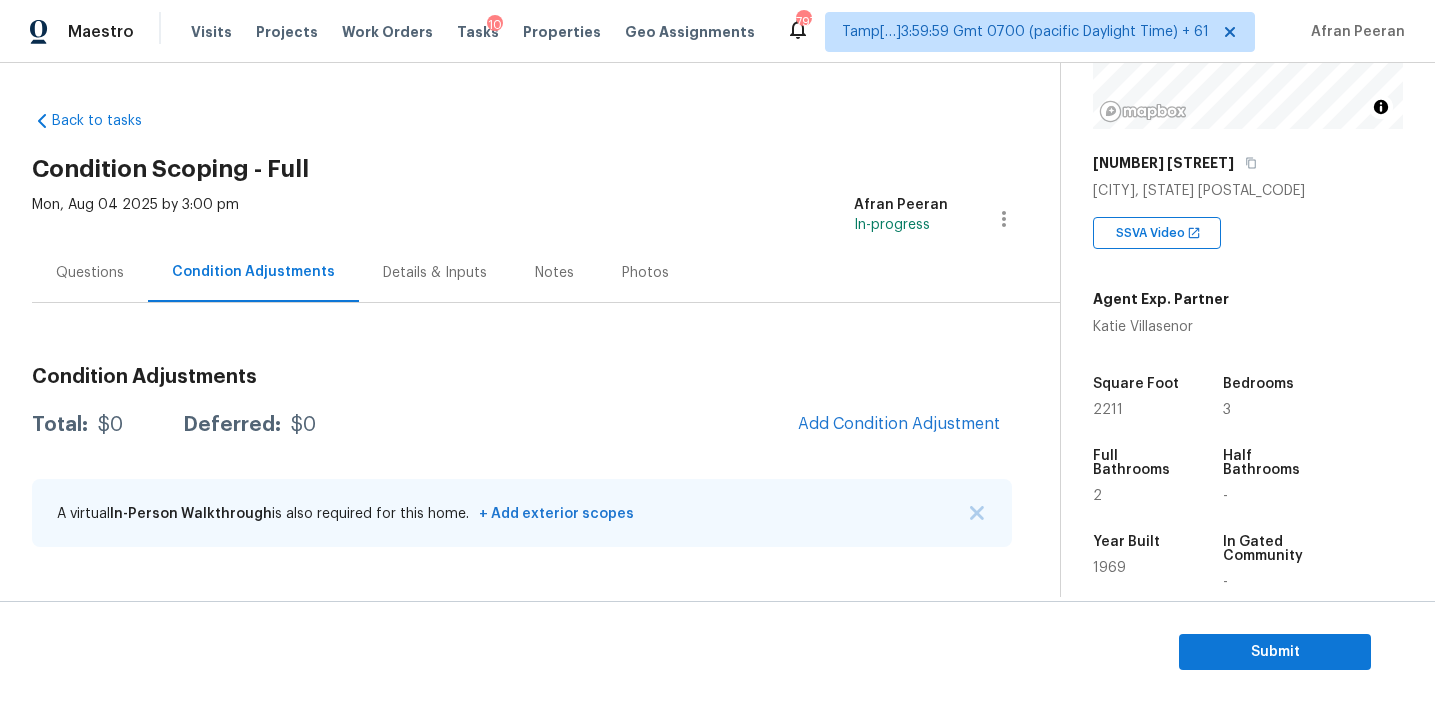 click on "Condition Adjustments Total:  $0 Deferred:  $0 Add Condition Adjustment A virtual  In-Person Walkthrough  is also required for this home.   + Add exterior scopes" at bounding box center (522, 434) 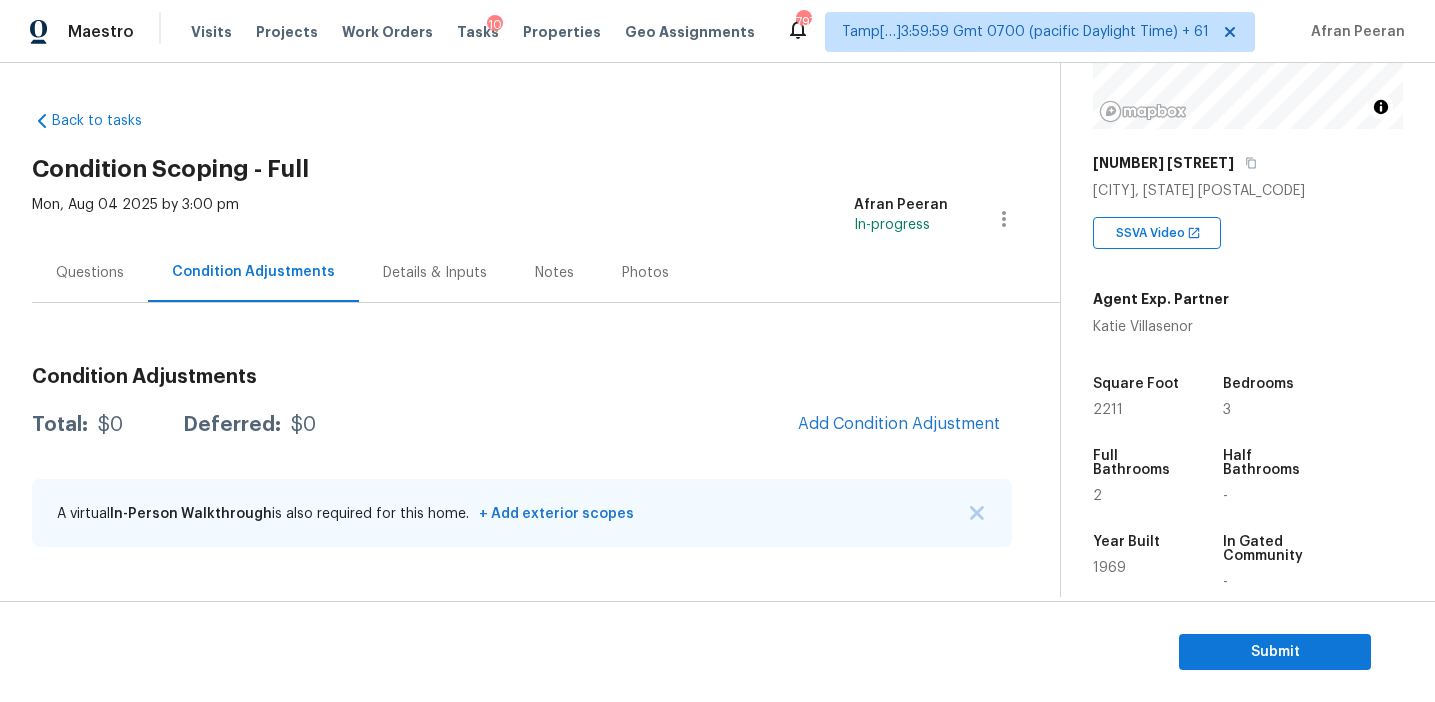 click on "Condition Adjustments" at bounding box center [522, 377] 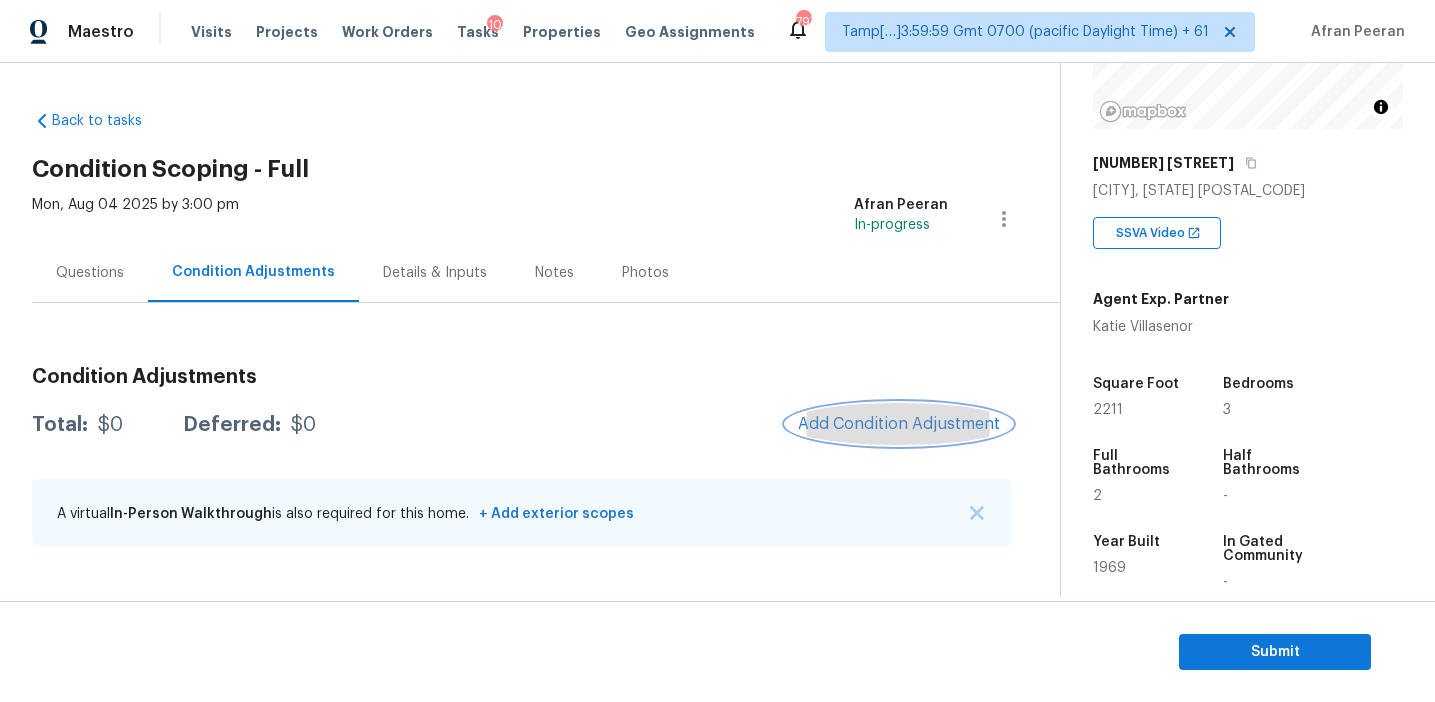 click on "Add Condition Adjustment" at bounding box center [899, 424] 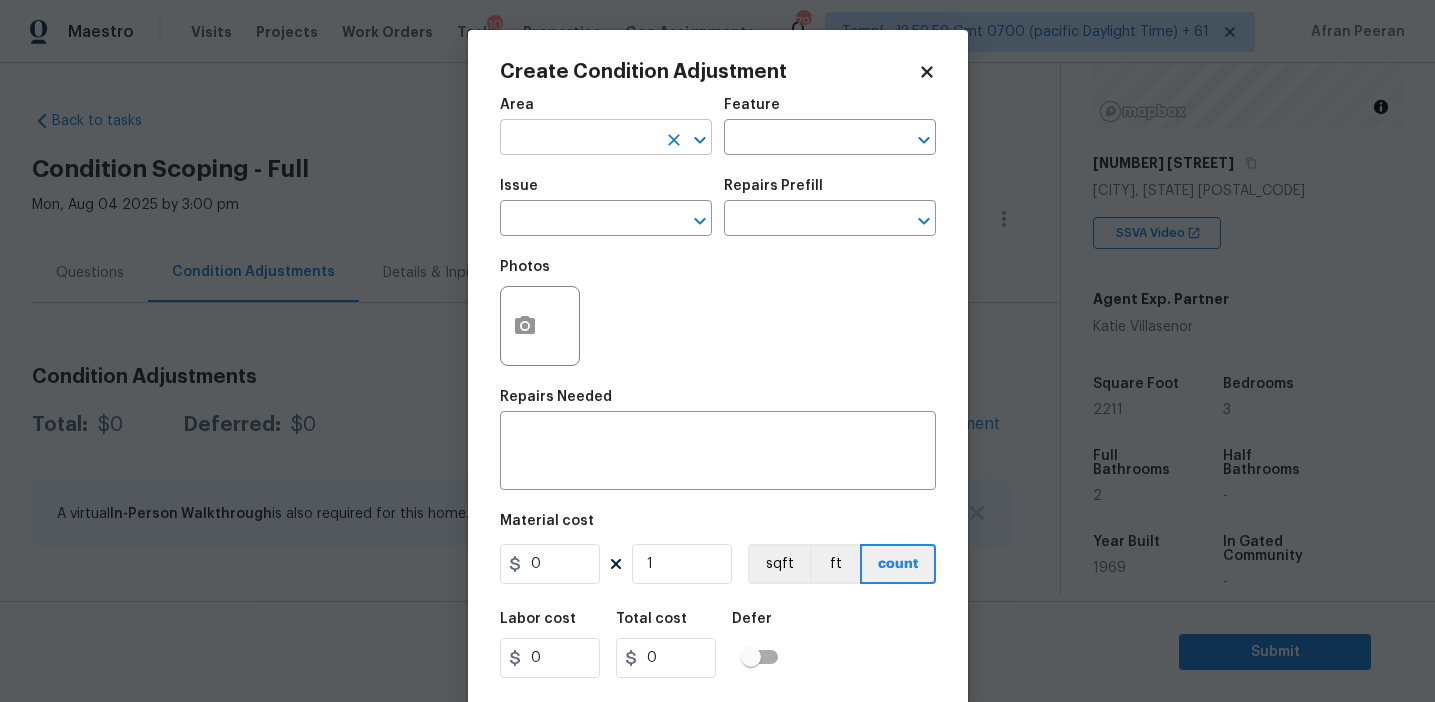 click at bounding box center (578, 139) 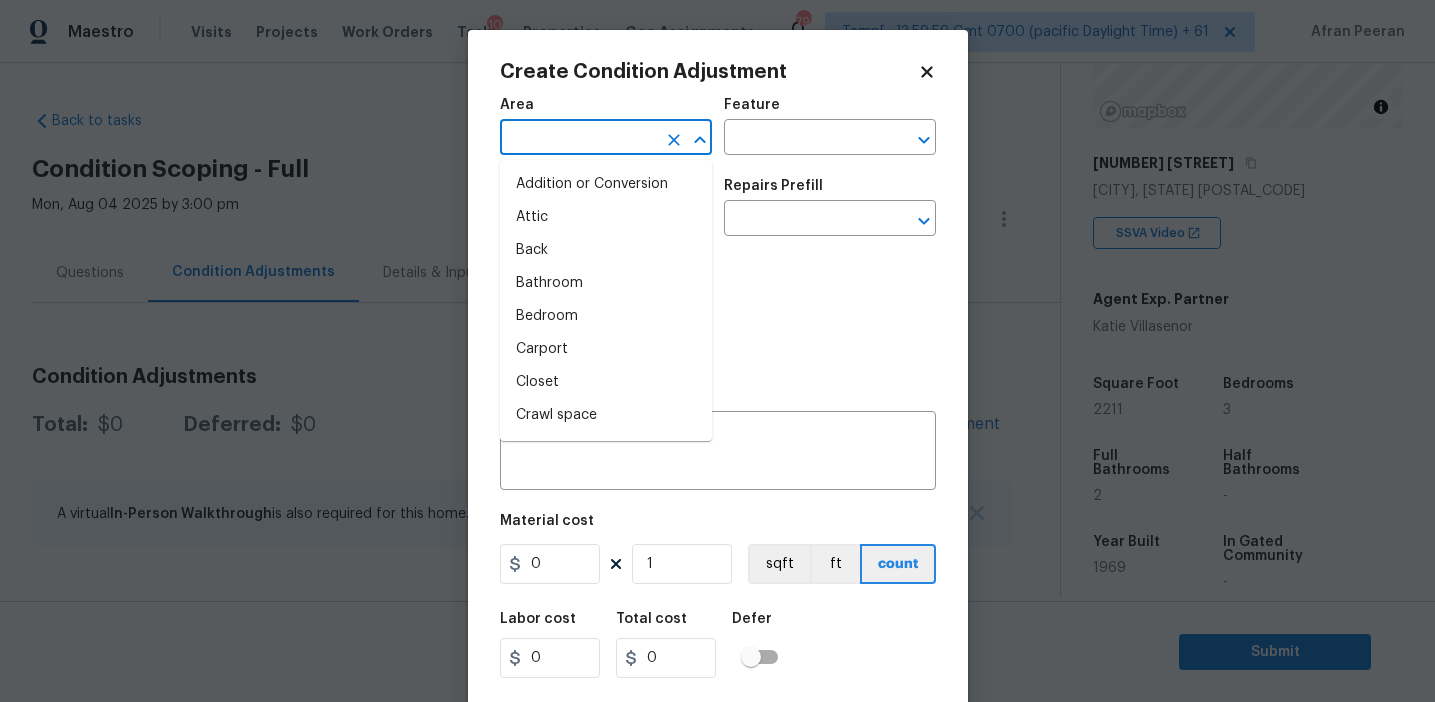 type on "e" 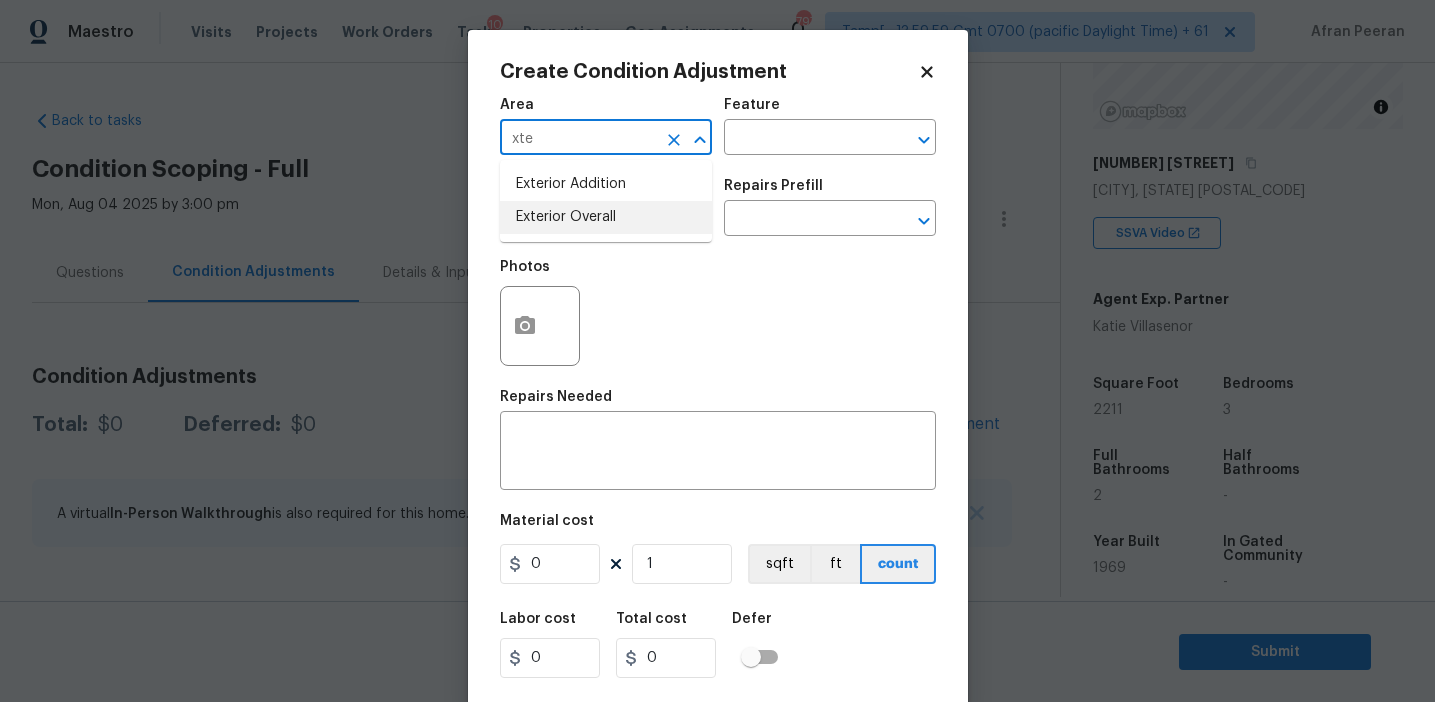 click on "Exterior Overall" at bounding box center [606, 217] 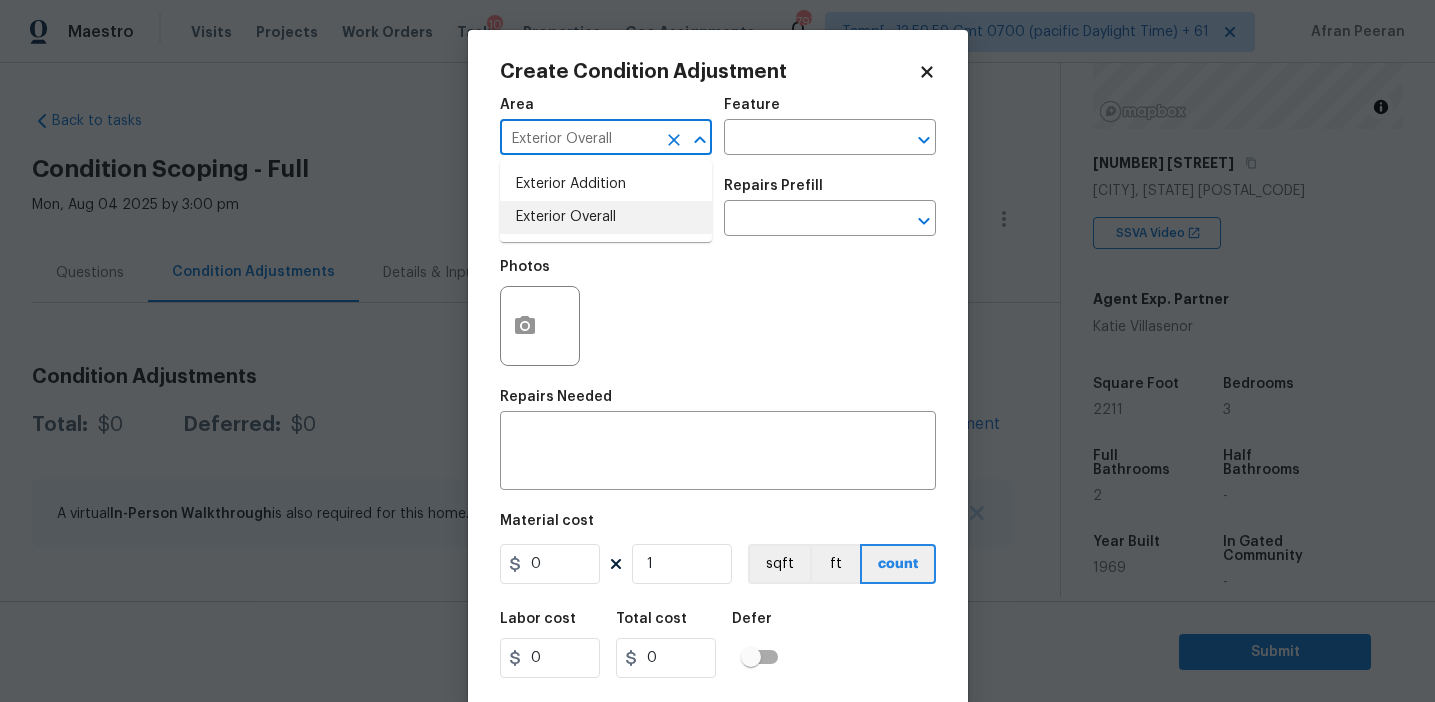 type on "Exterior Overall" 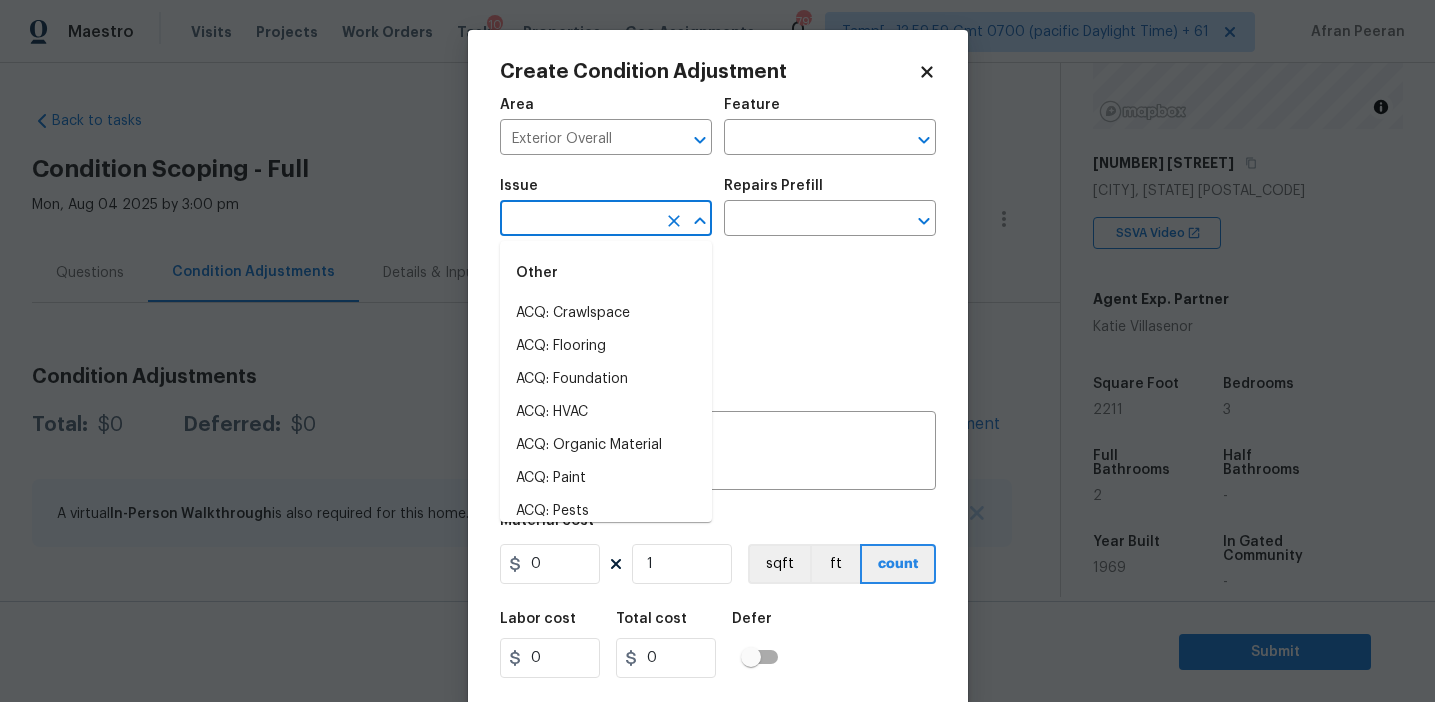 click at bounding box center [578, 220] 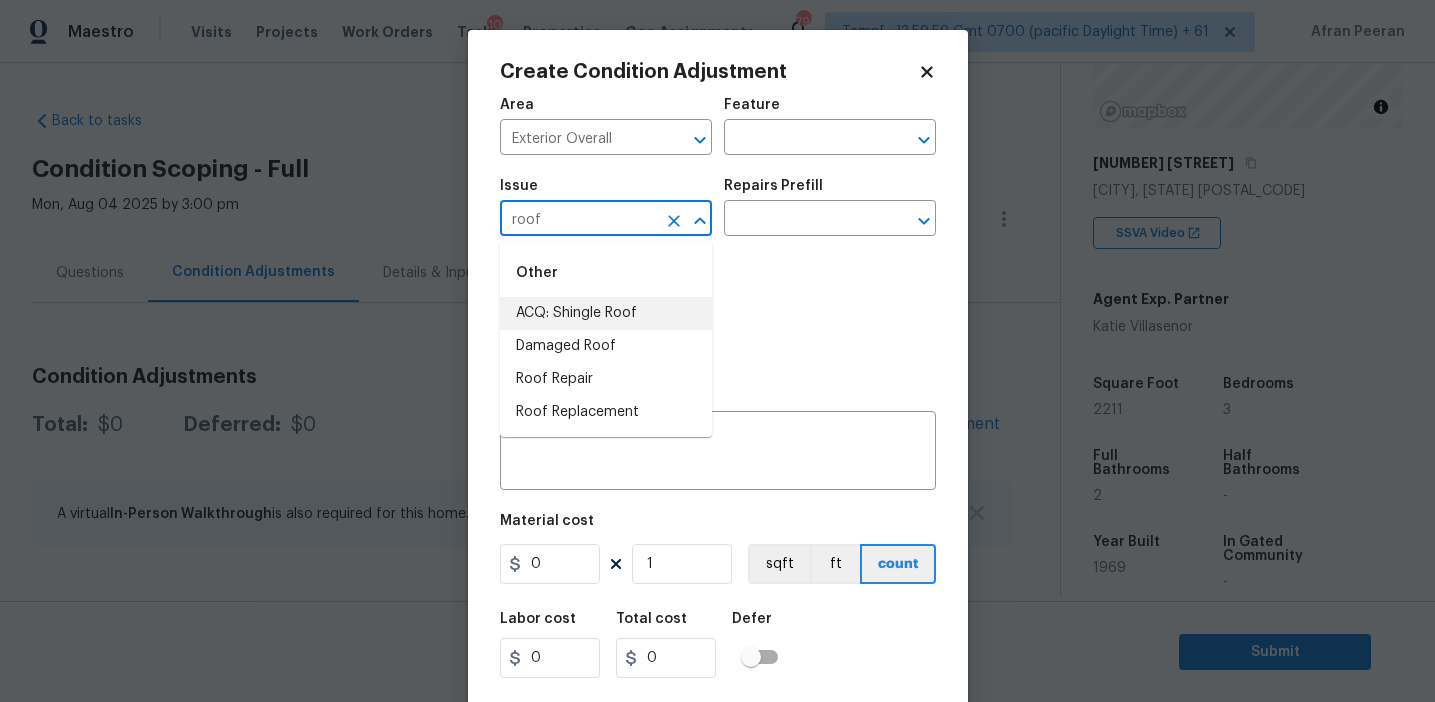 click on "ACQ: Shingle Roof" at bounding box center [606, 313] 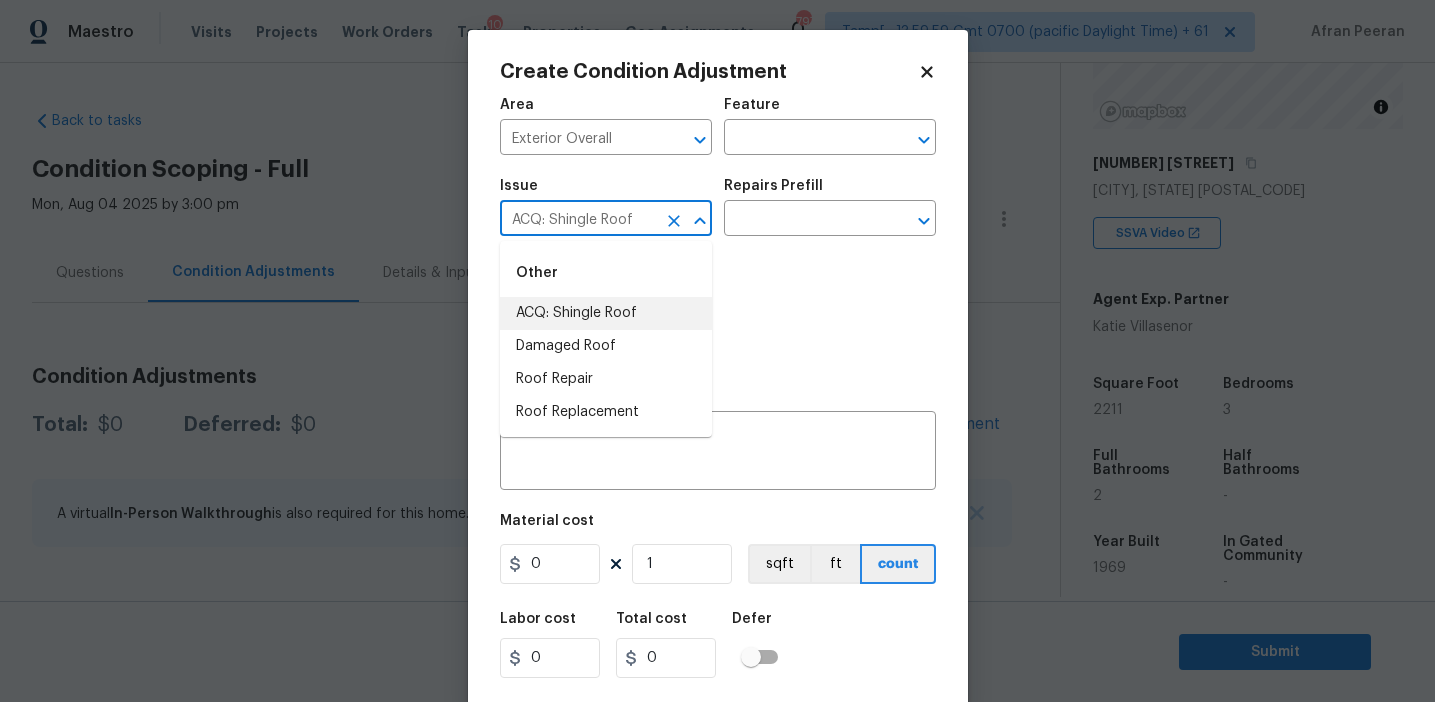 type on "ACQ: Shingle Roof" 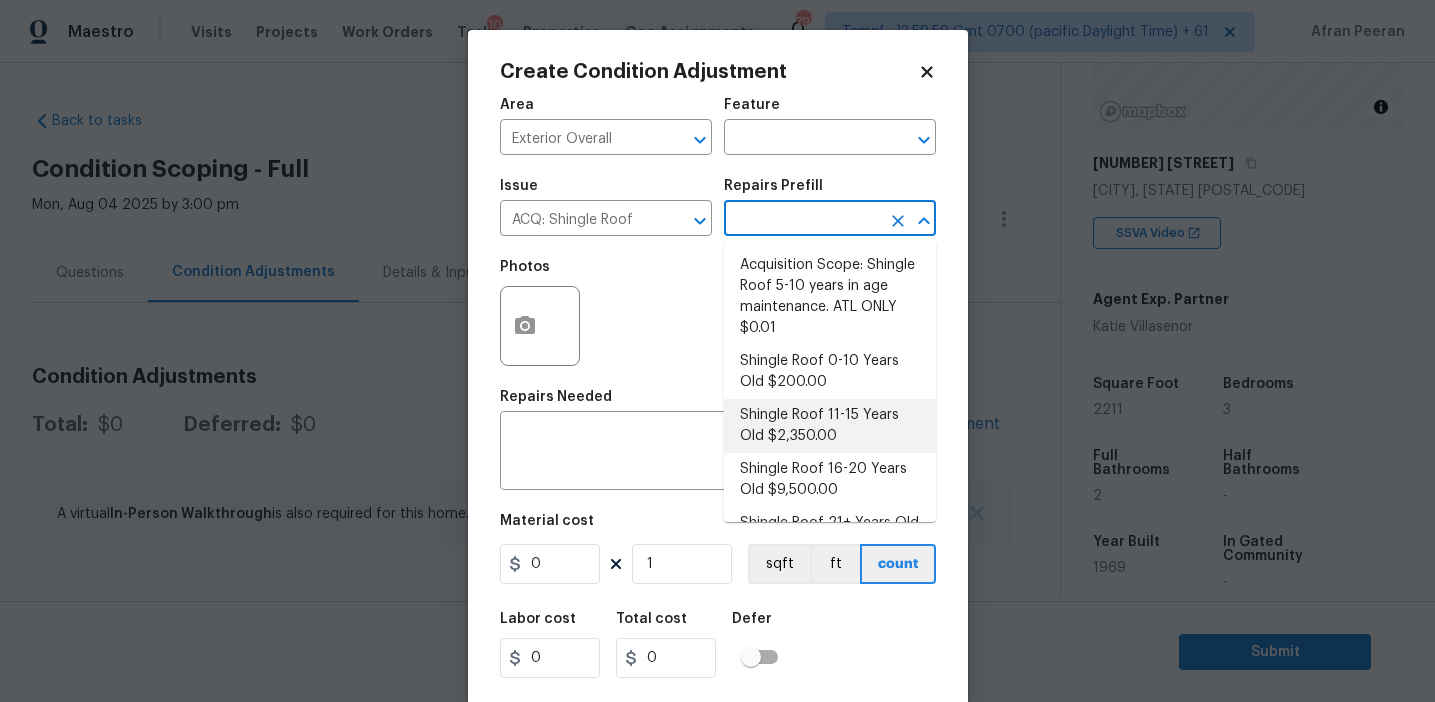 click on "Shingle Roof 11-15 Years Old $2,350.00" at bounding box center [830, 426] 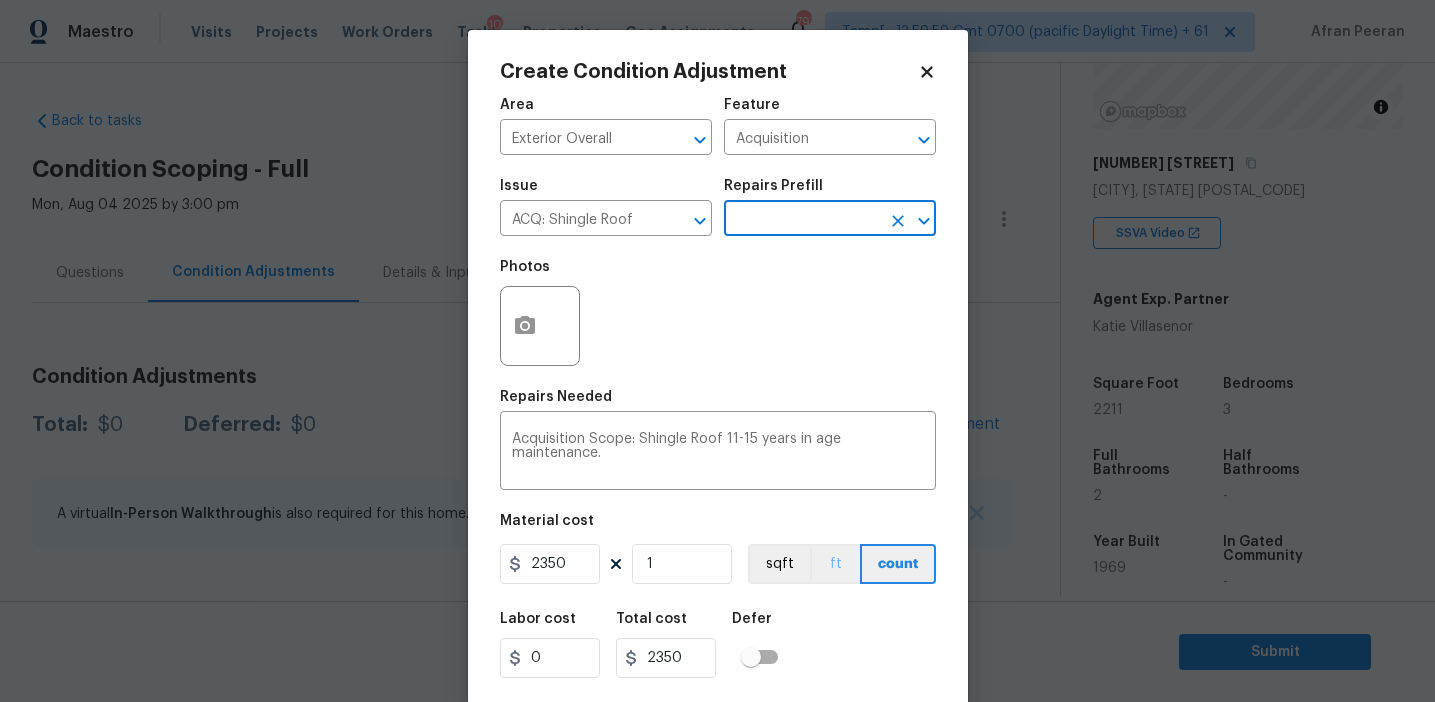 scroll, scrollTop: 45, scrollLeft: 0, axis: vertical 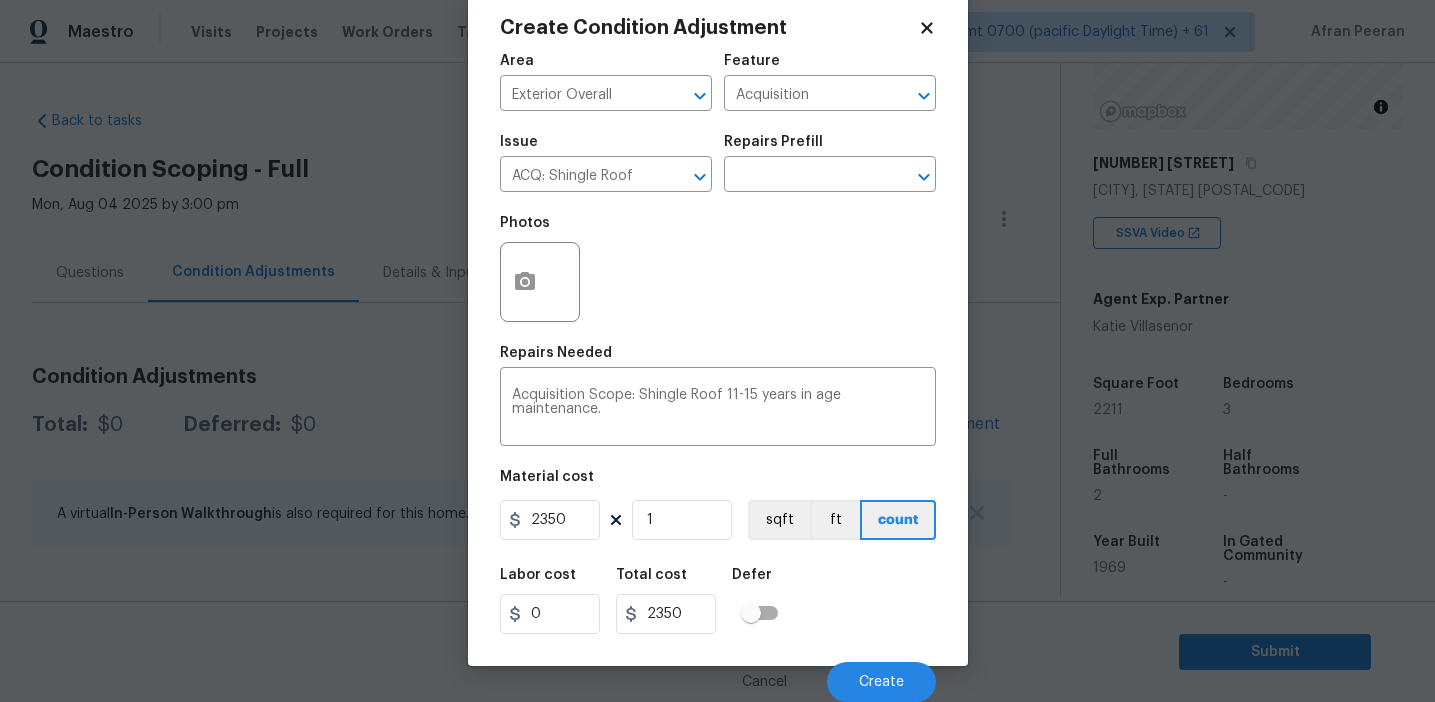 click on "Labor cost 0 Total cost 2350 Defer" at bounding box center (718, 601) 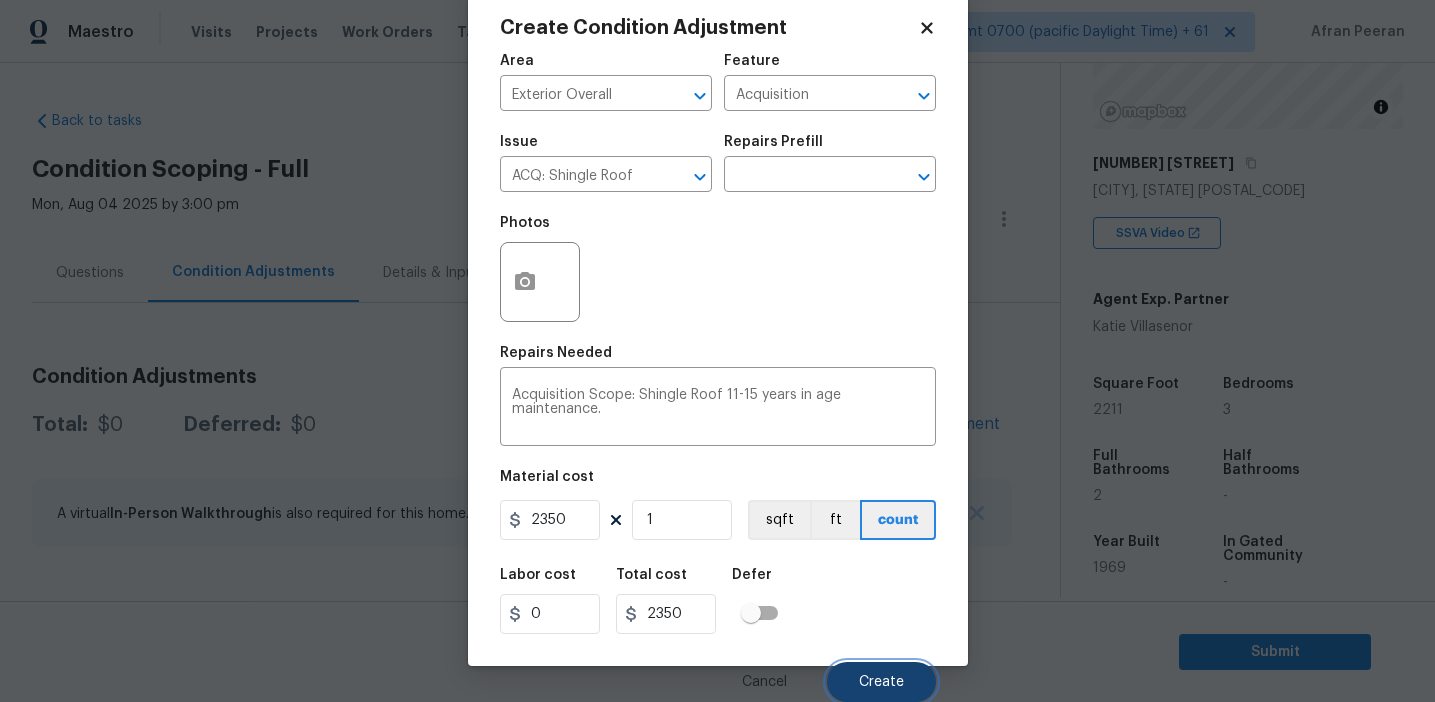 click on "Create" at bounding box center (881, 682) 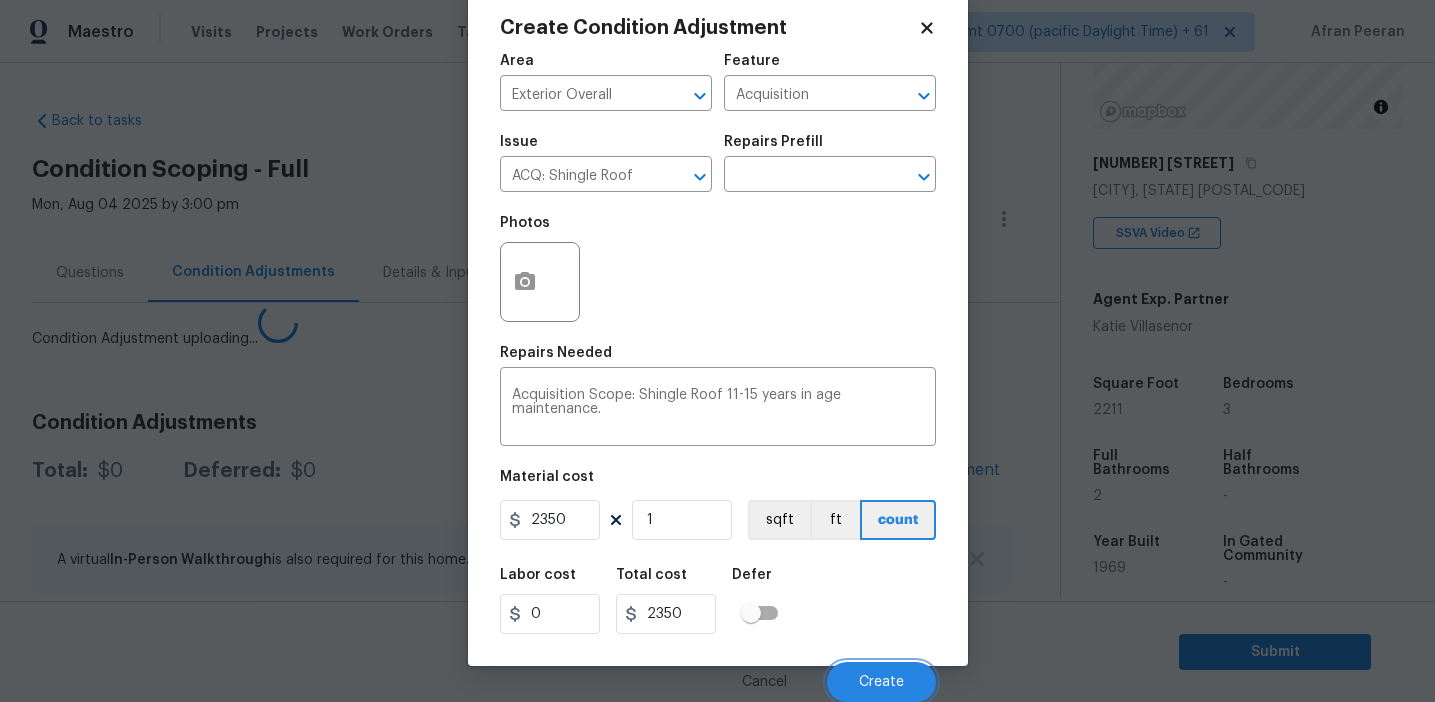 scroll, scrollTop: 38, scrollLeft: 0, axis: vertical 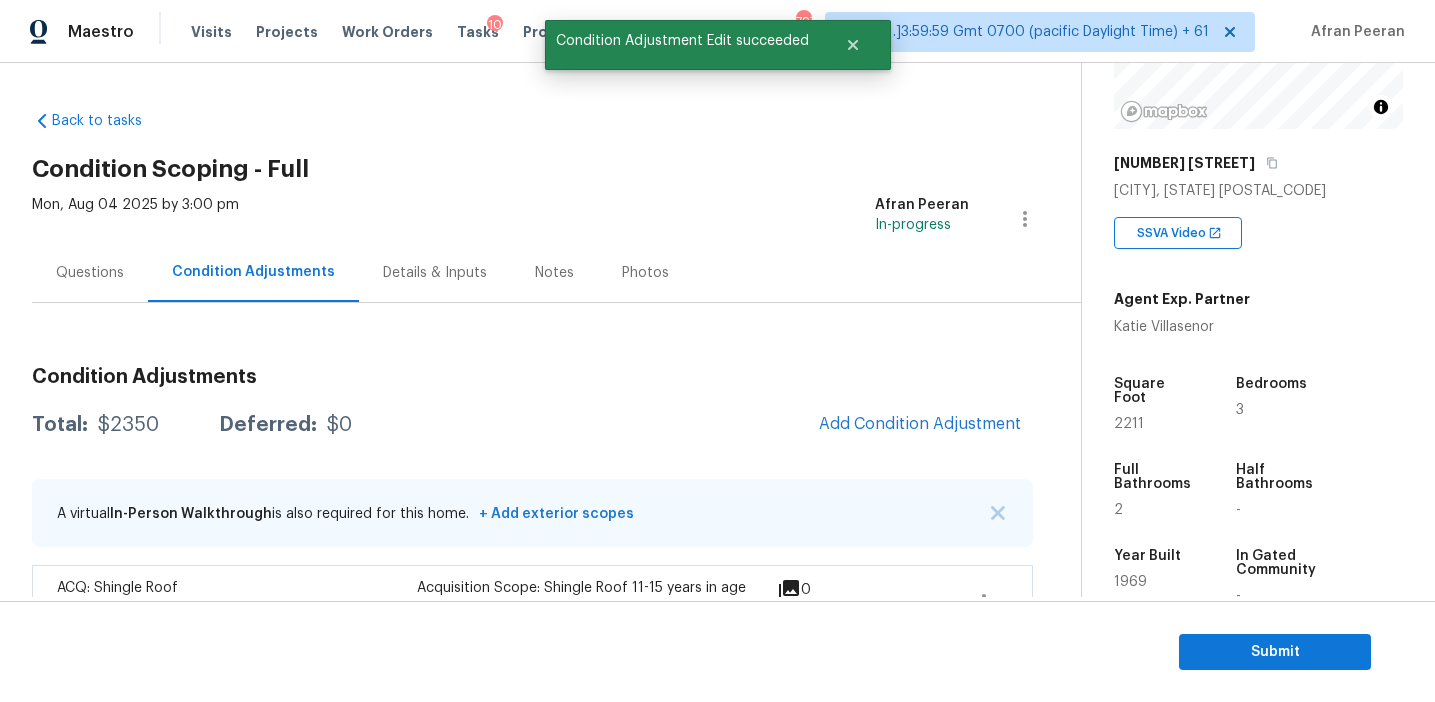 click on "Condition Adjustments Total:  $2350 Deferred:  $0 Add Condition Adjustment A virtual  In-Person Walkthrough  is also required for this home.   + Add exterior scopes ACQ: Shingle Roof Exterior Overall - Acquisition Acquisition Scope: Shingle Roof 11-15 years in age maintenance. $2,350.00   0" at bounding box center [532, 501] 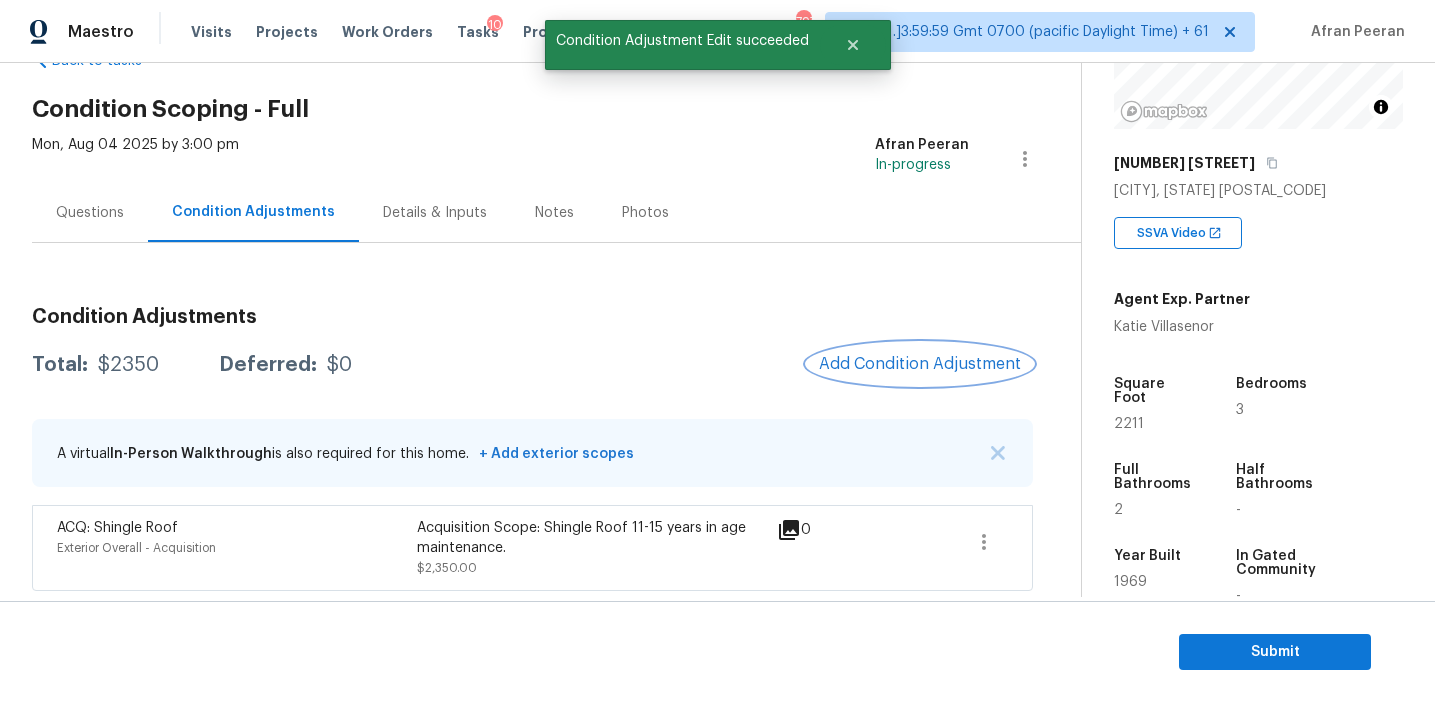 click on "Add Condition Adjustment" at bounding box center (920, 364) 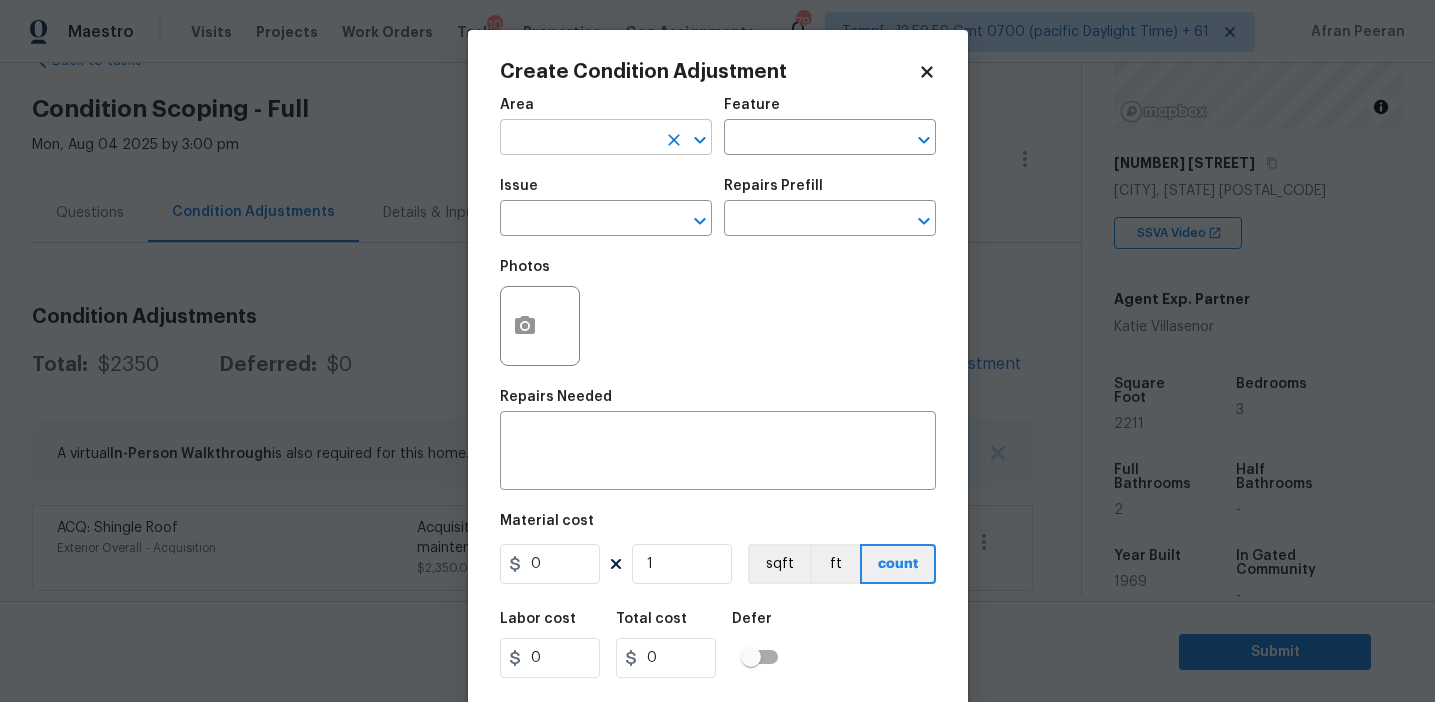 click at bounding box center (578, 139) 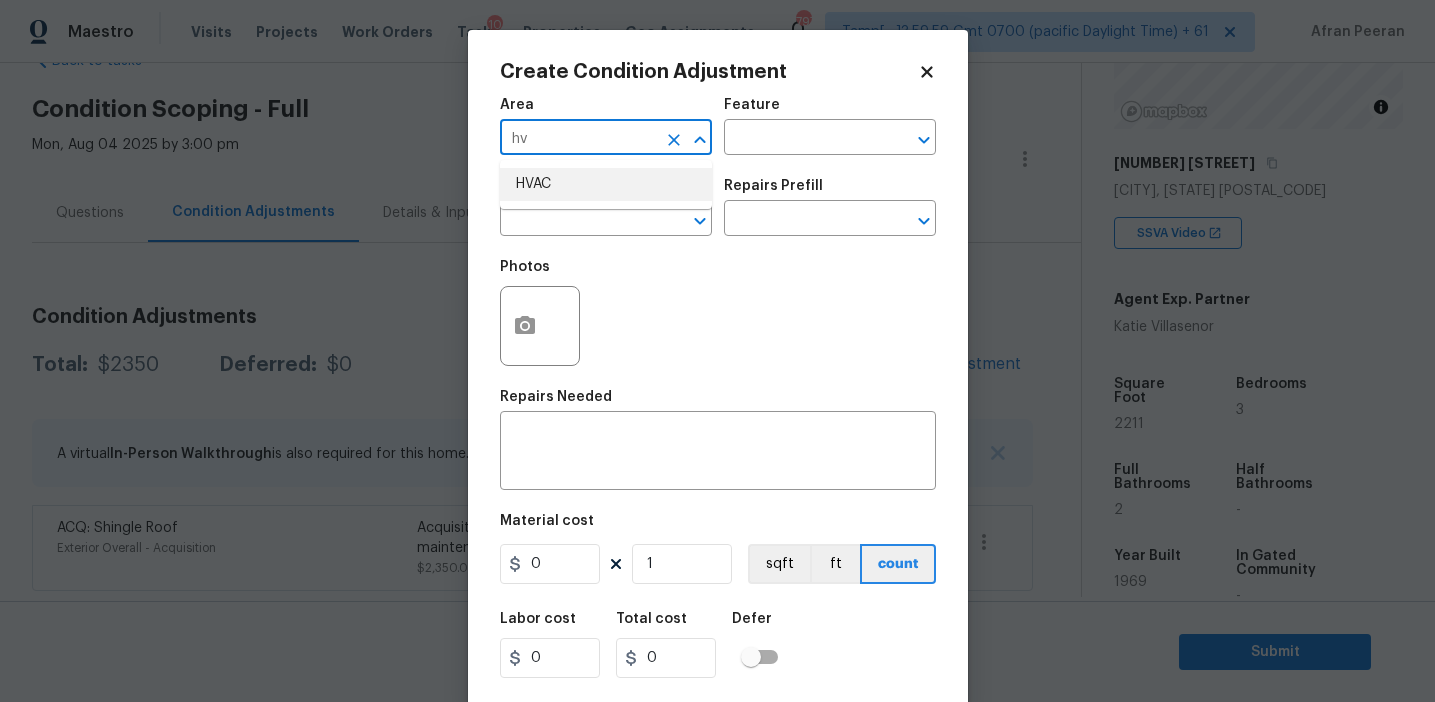 click on "HVAC" at bounding box center [606, 184] 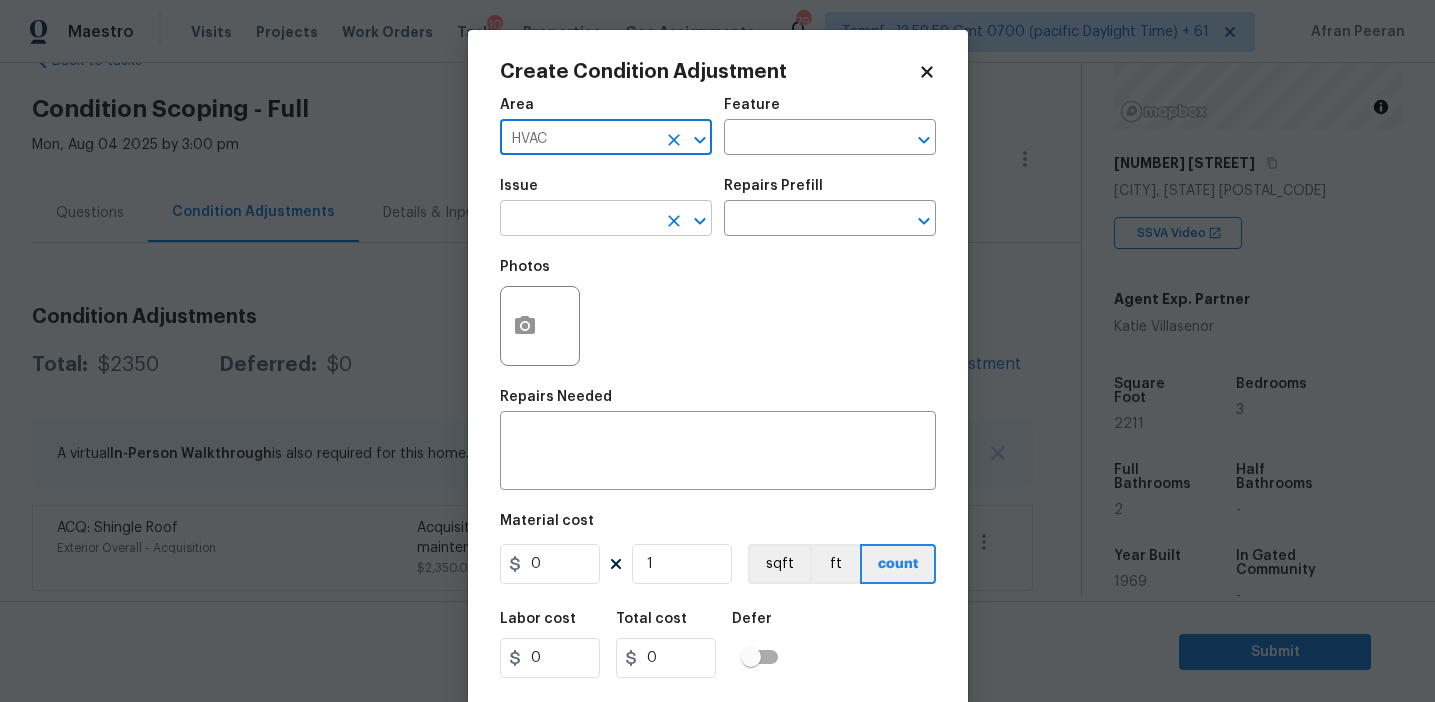 type on "HVAC" 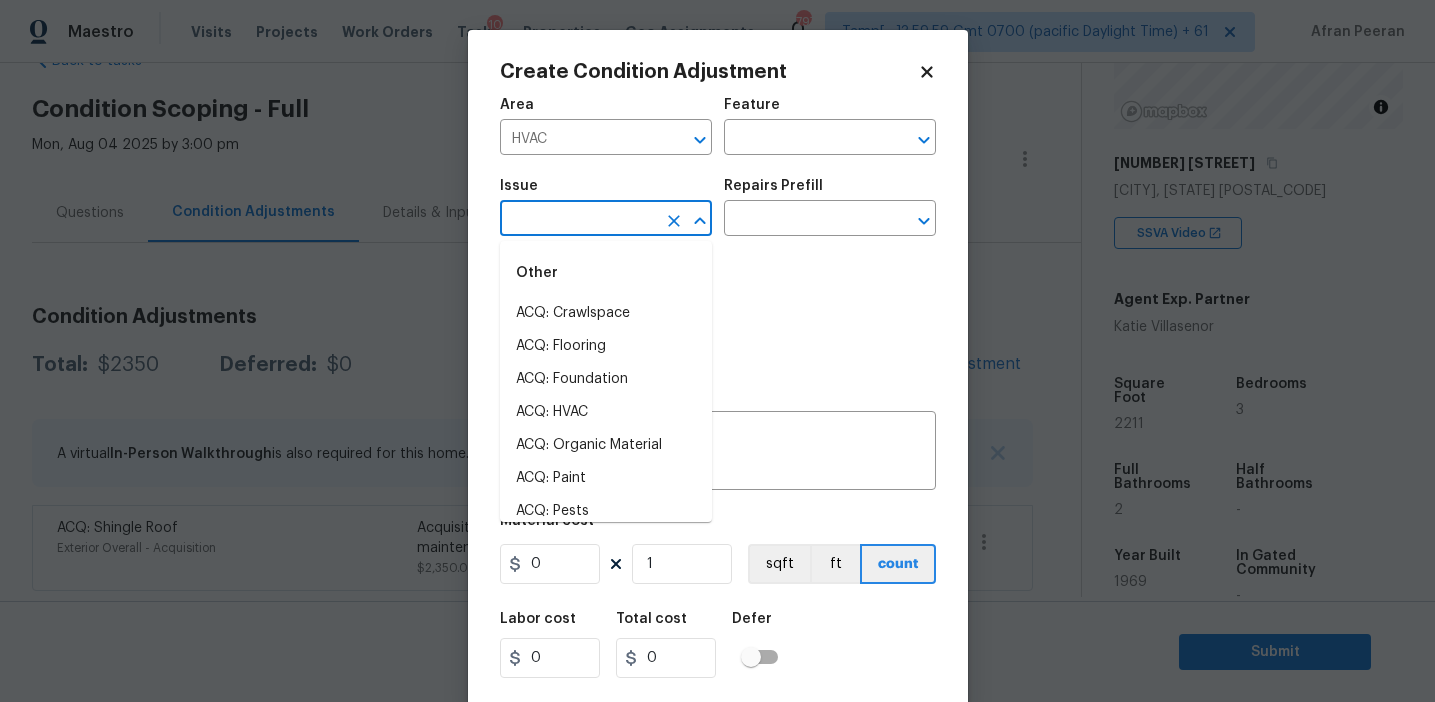 click at bounding box center [578, 220] 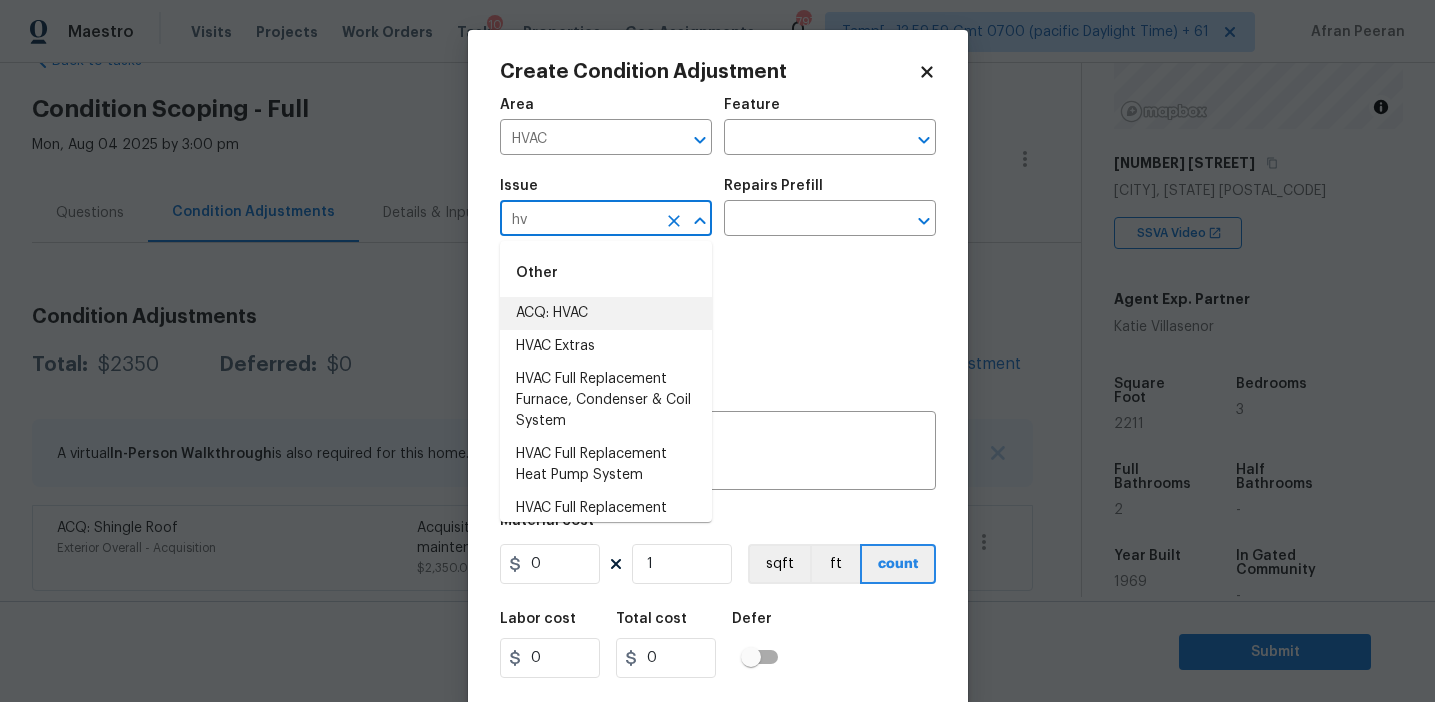 click on "ACQ: HVAC" at bounding box center (606, 313) 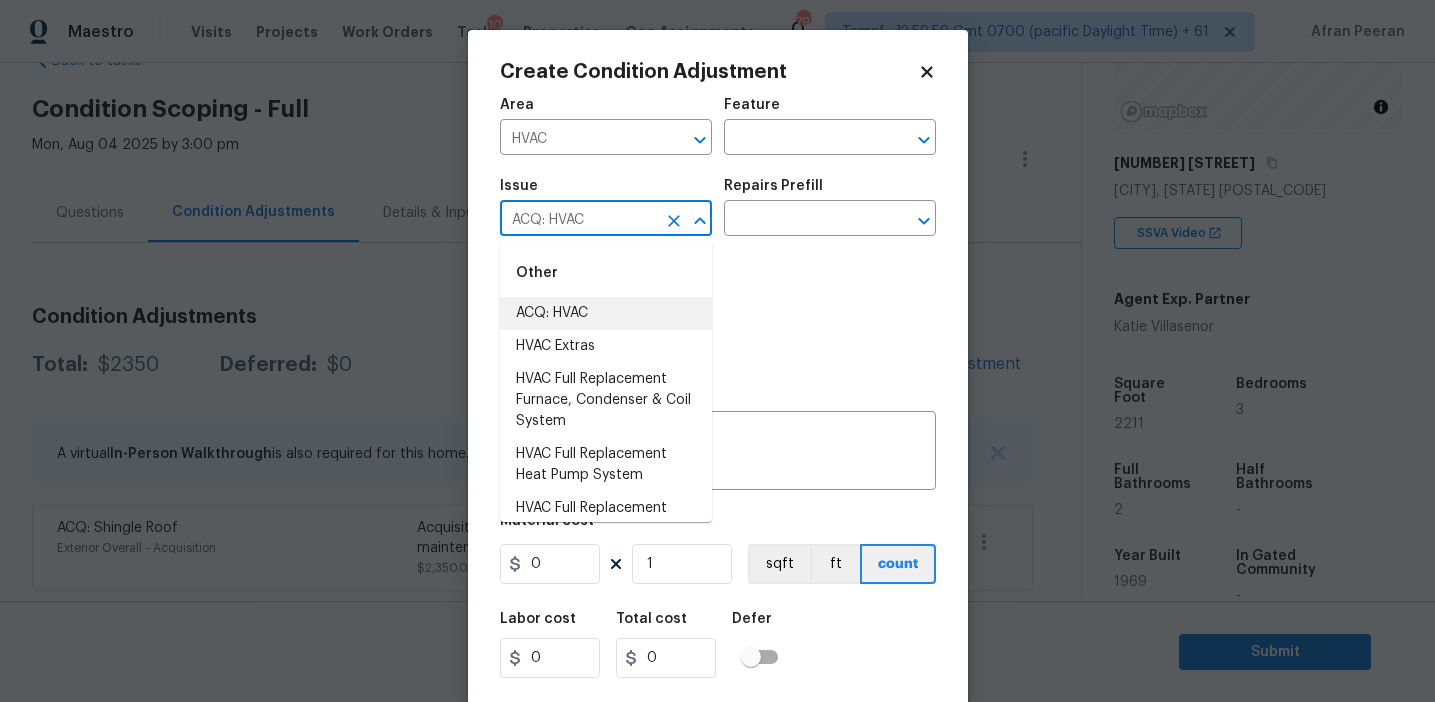 type on "ACQ: HVAC" 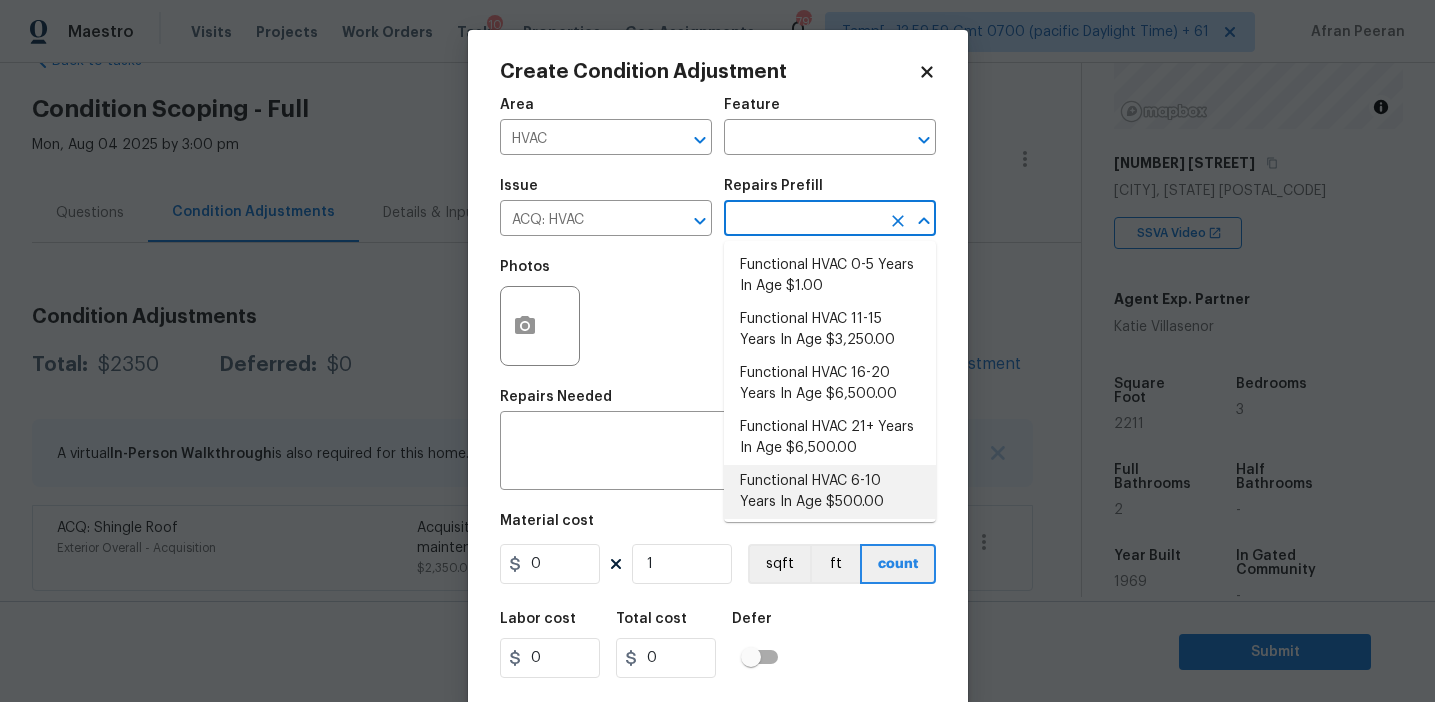 click on "Functional HVAC 6-10 Years In Age $500.00" at bounding box center [830, 492] 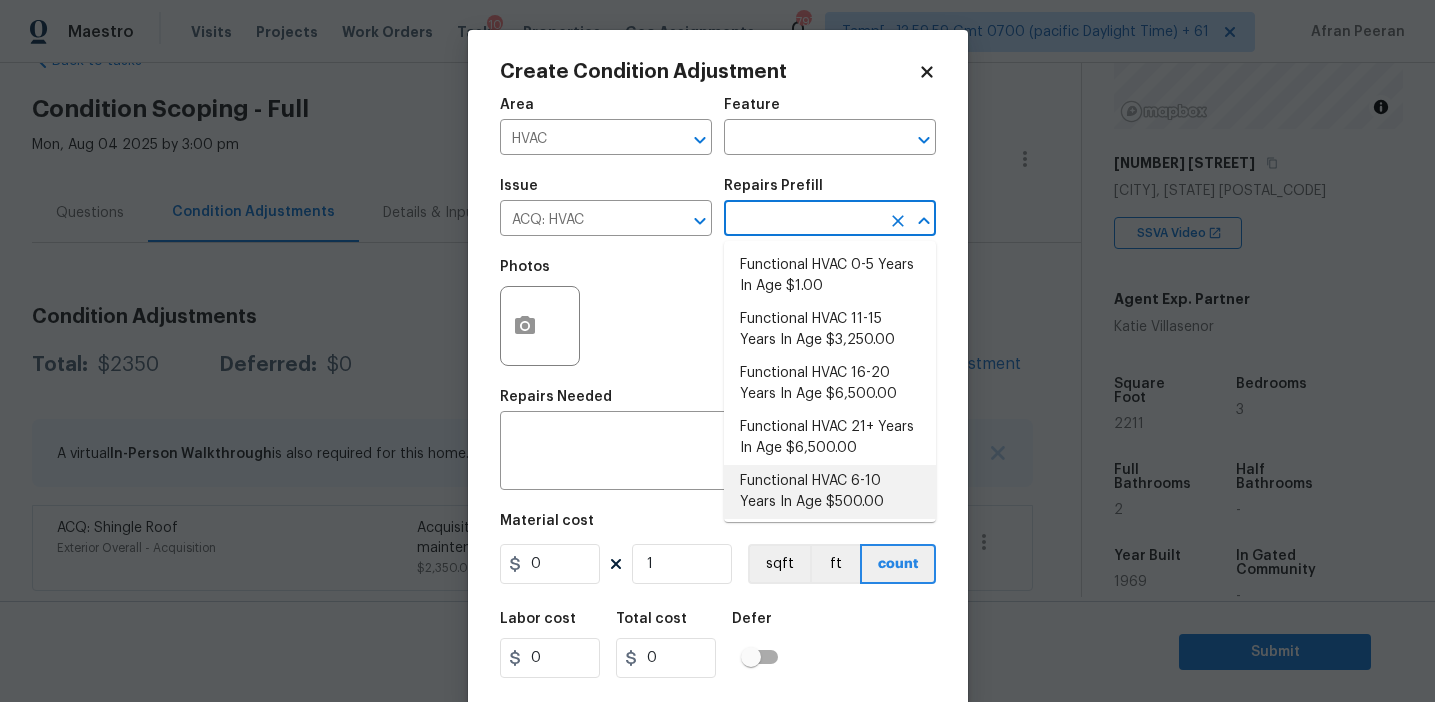 type 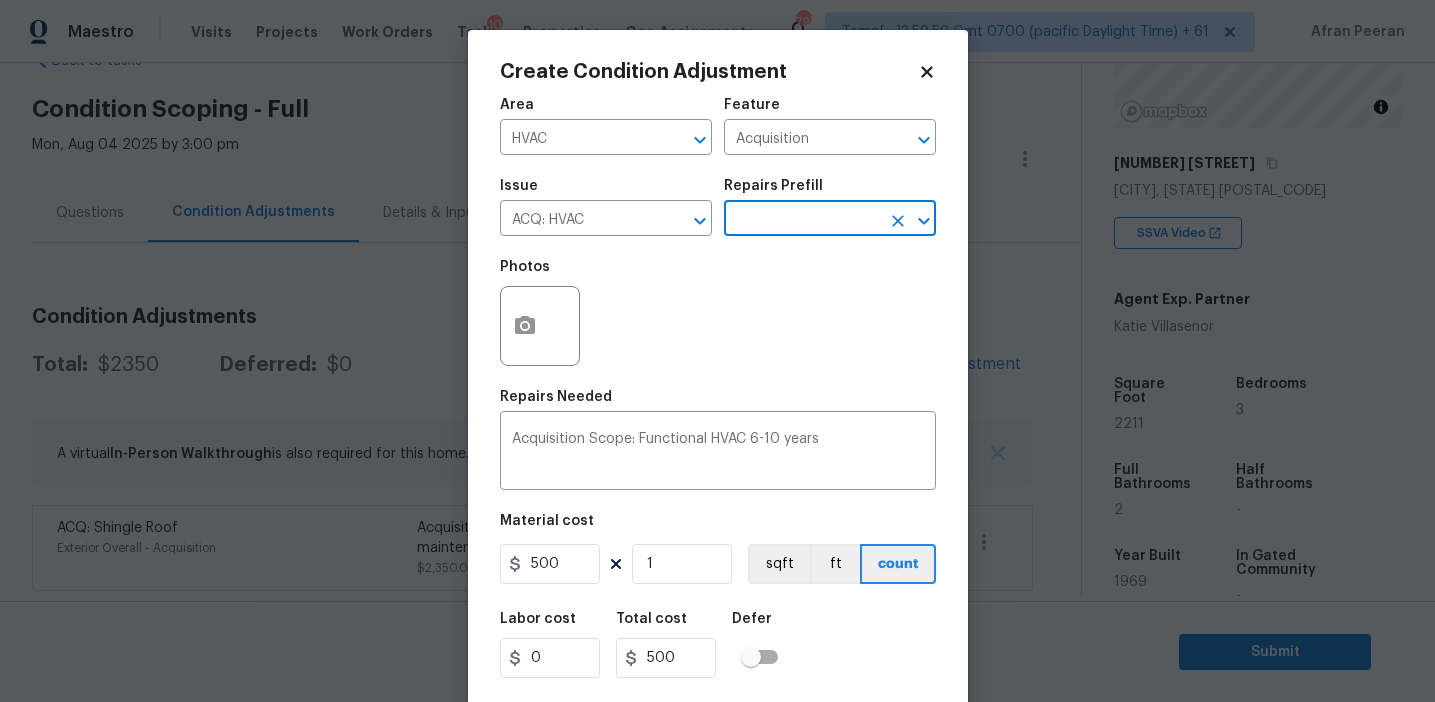 scroll, scrollTop: 45, scrollLeft: 0, axis: vertical 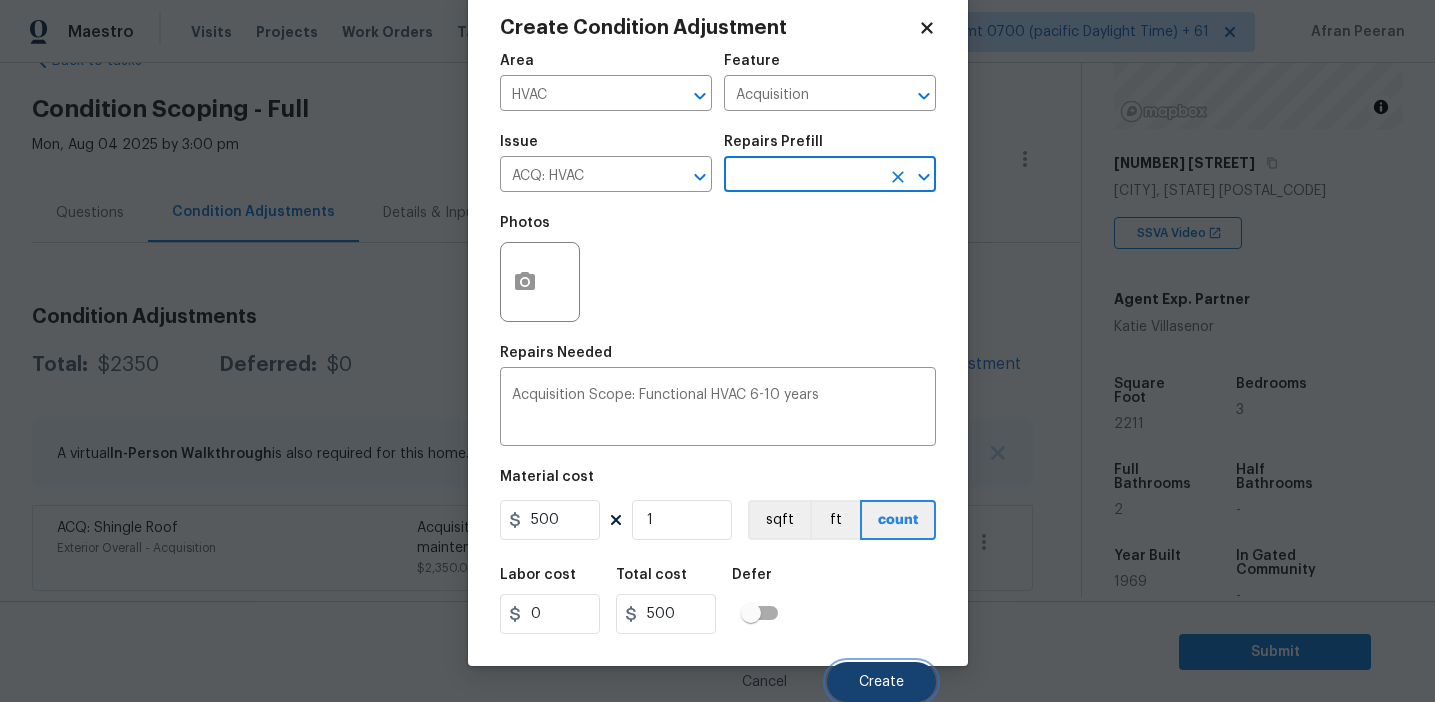 click on "Create" at bounding box center [881, 682] 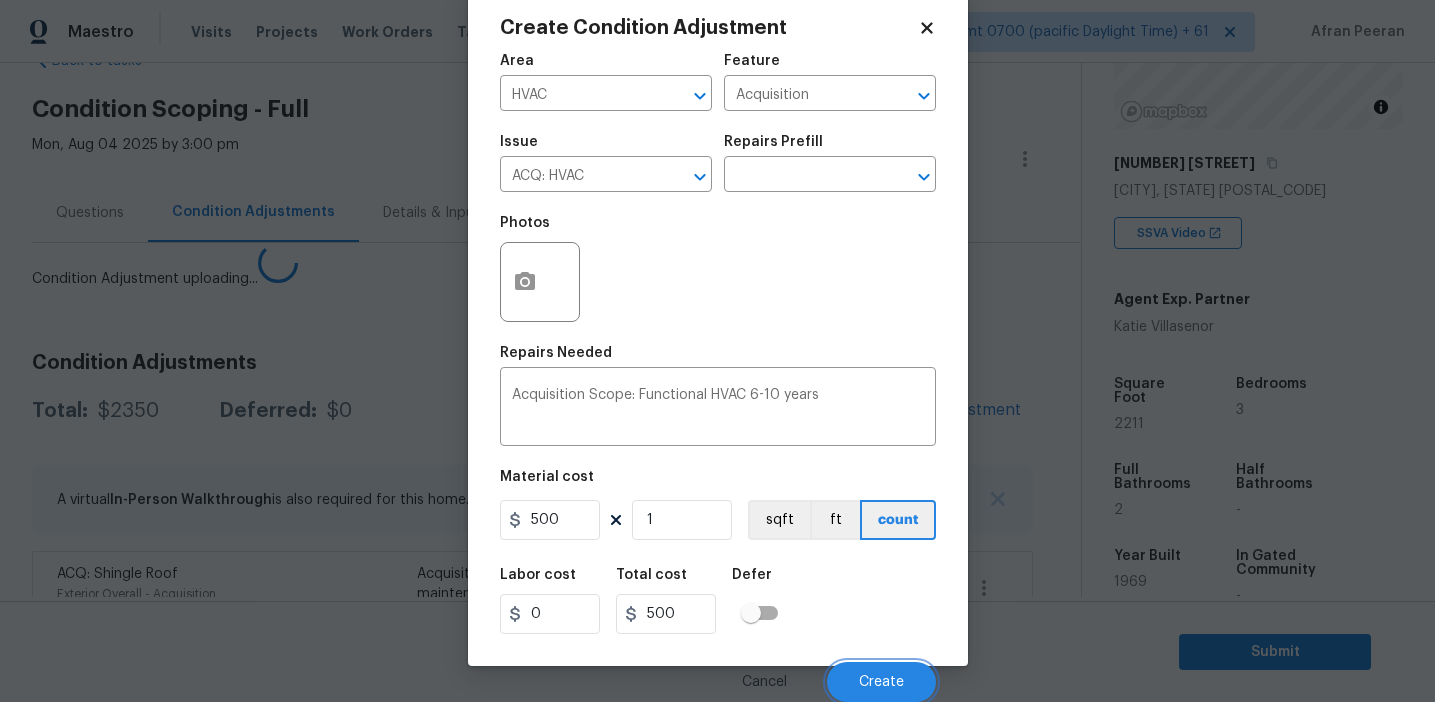 scroll, scrollTop: 38, scrollLeft: 0, axis: vertical 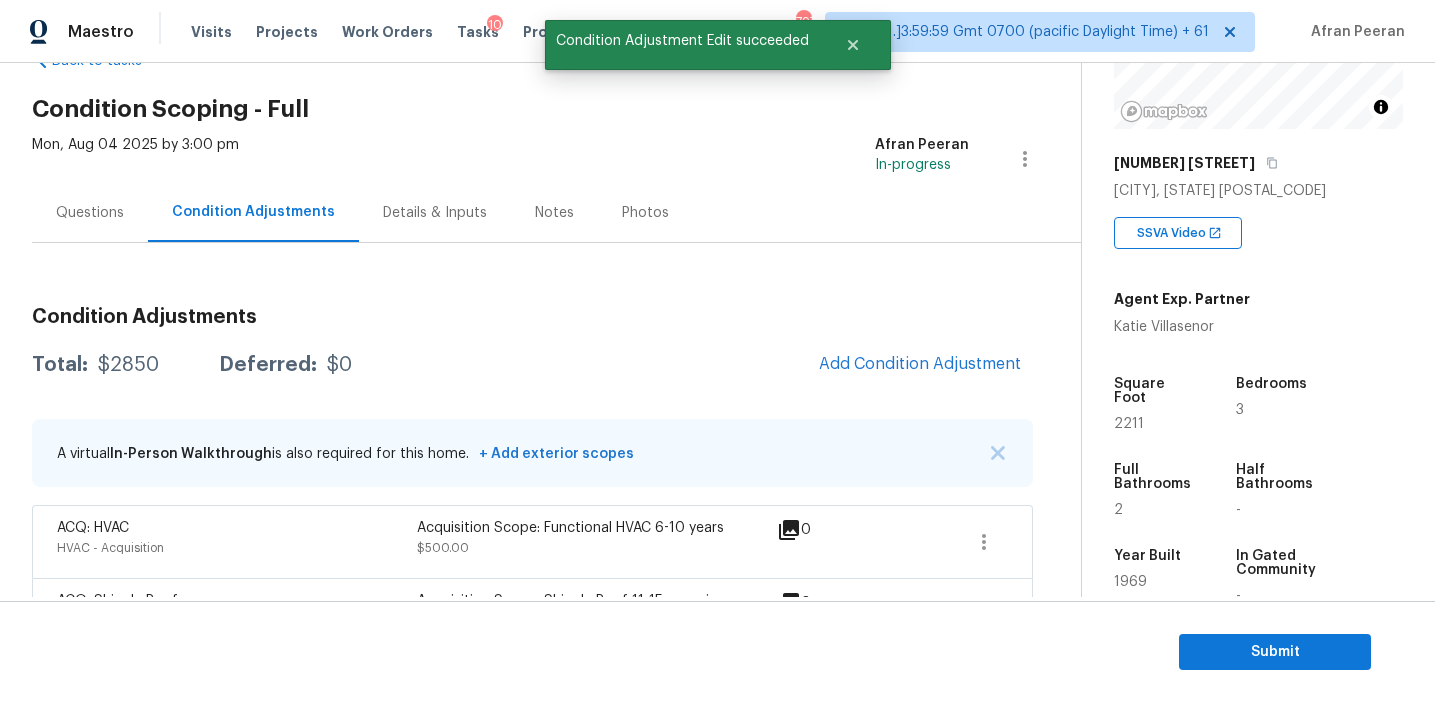 click on "Condition Adjustments Total:  $2850 Deferred:  $0 Add Condition Adjustment A virtual  In-Person Walkthrough  is also required for this home.   + Add exterior scopes ACQ: HVAC HVAC - Acquisition Acquisition Scope: Functional HVAC 6-10 years $500.00   0 ACQ: Shingle Roof Exterior Overall - Acquisition Acquisition Scope: Shingle Roof 11-15 years in age maintenance. $2,350.00   0" at bounding box center (532, 453) 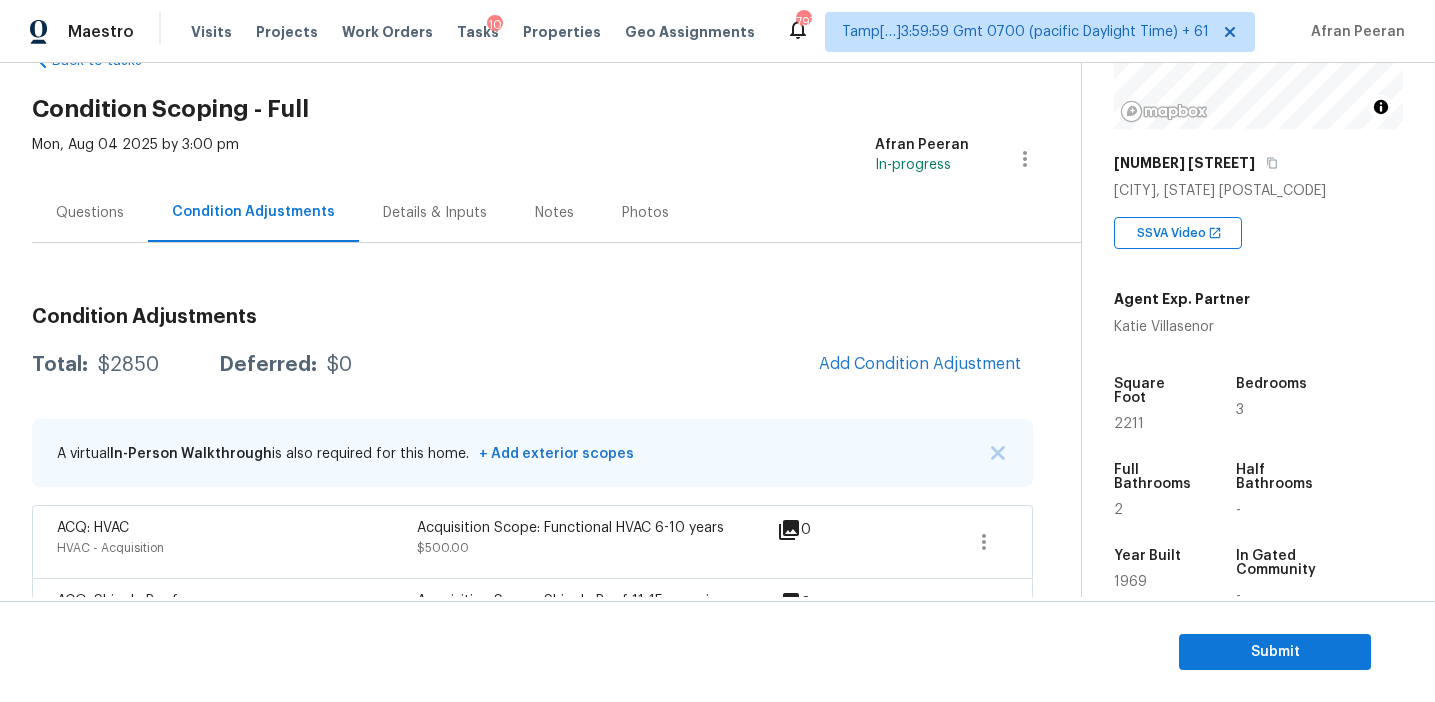 click on "Questions" at bounding box center (90, 213) 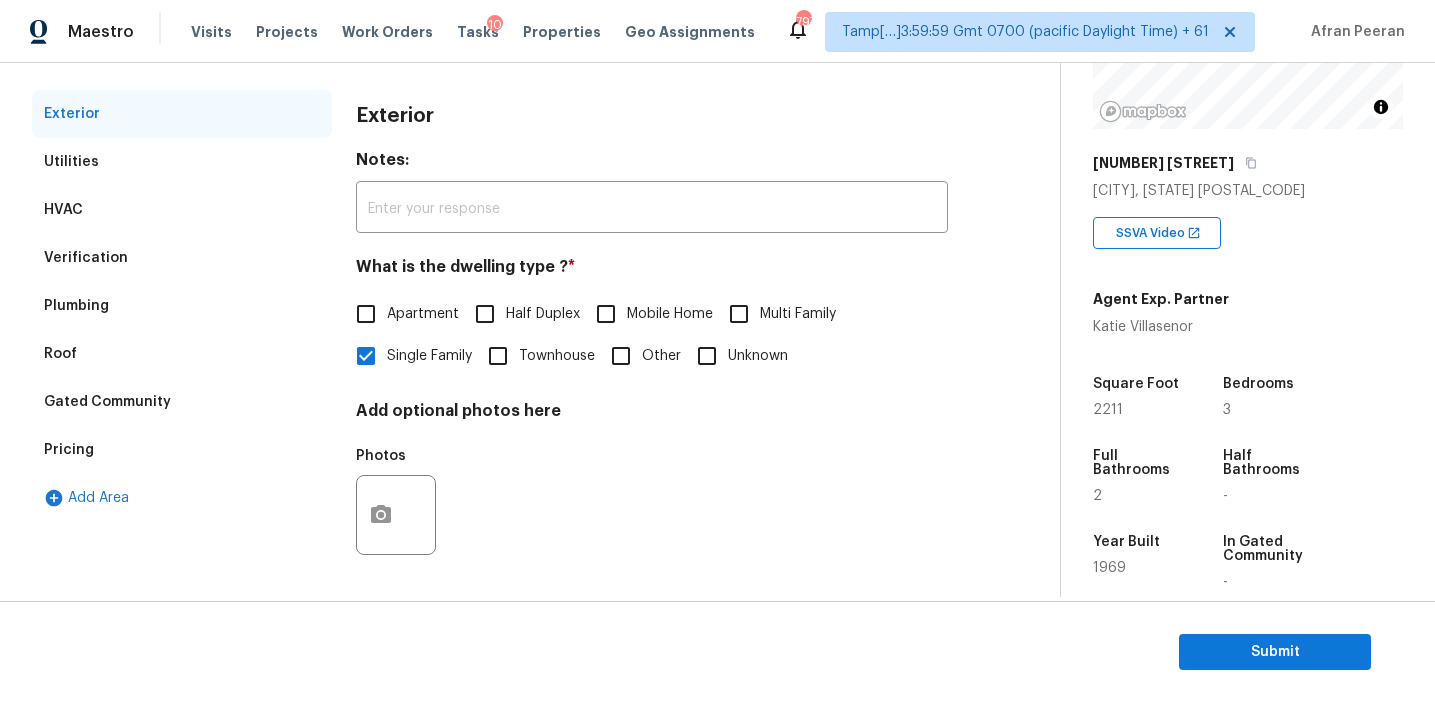 click on "Verification" at bounding box center (182, 258) 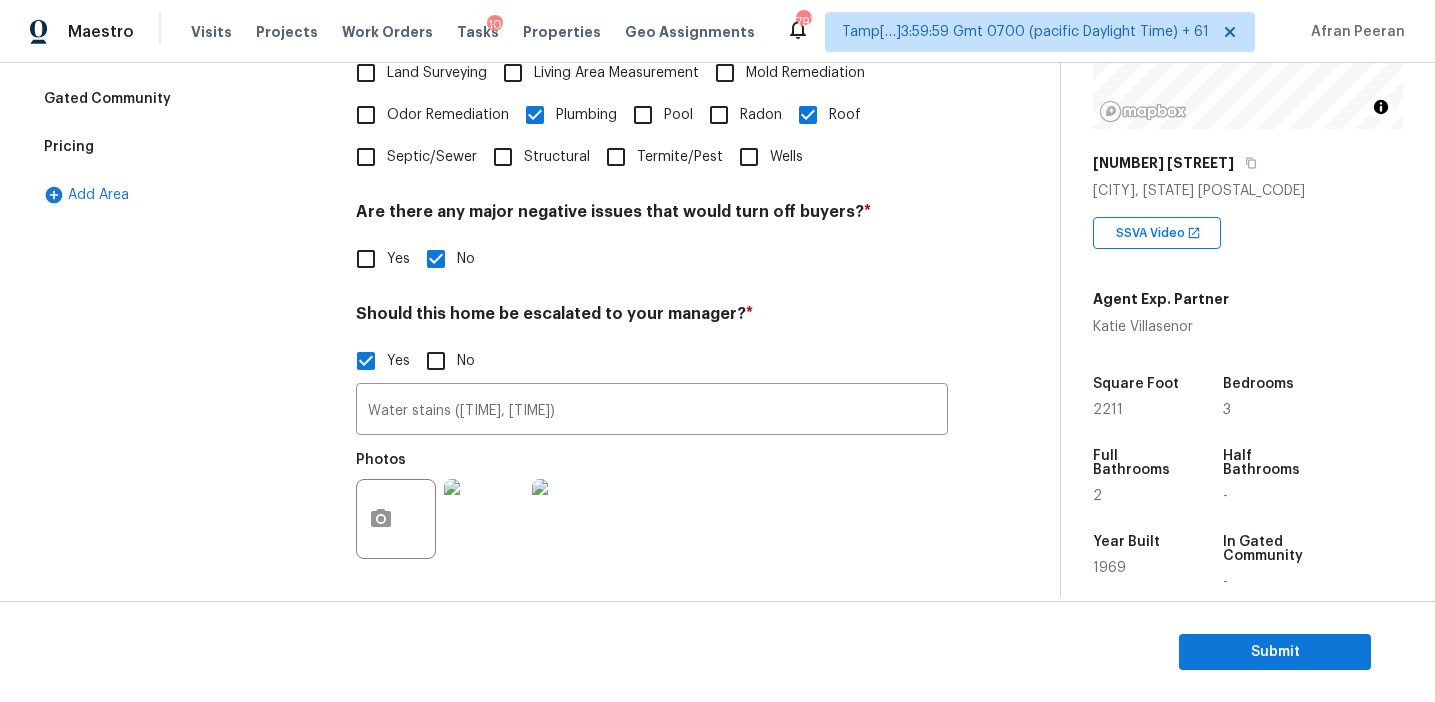 scroll, scrollTop: 691, scrollLeft: 0, axis: vertical 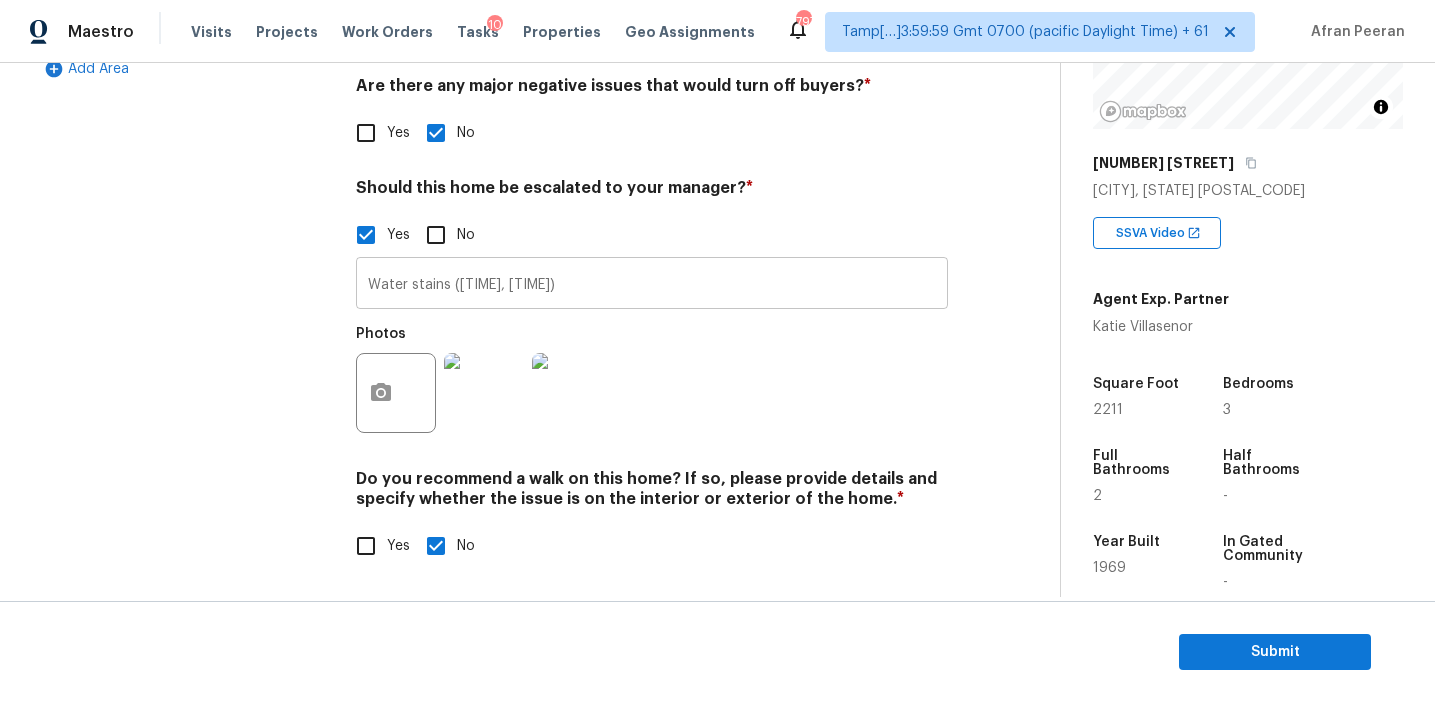 click on "Water stains (3:55, 8:45)" at bounding box center (652, 285) 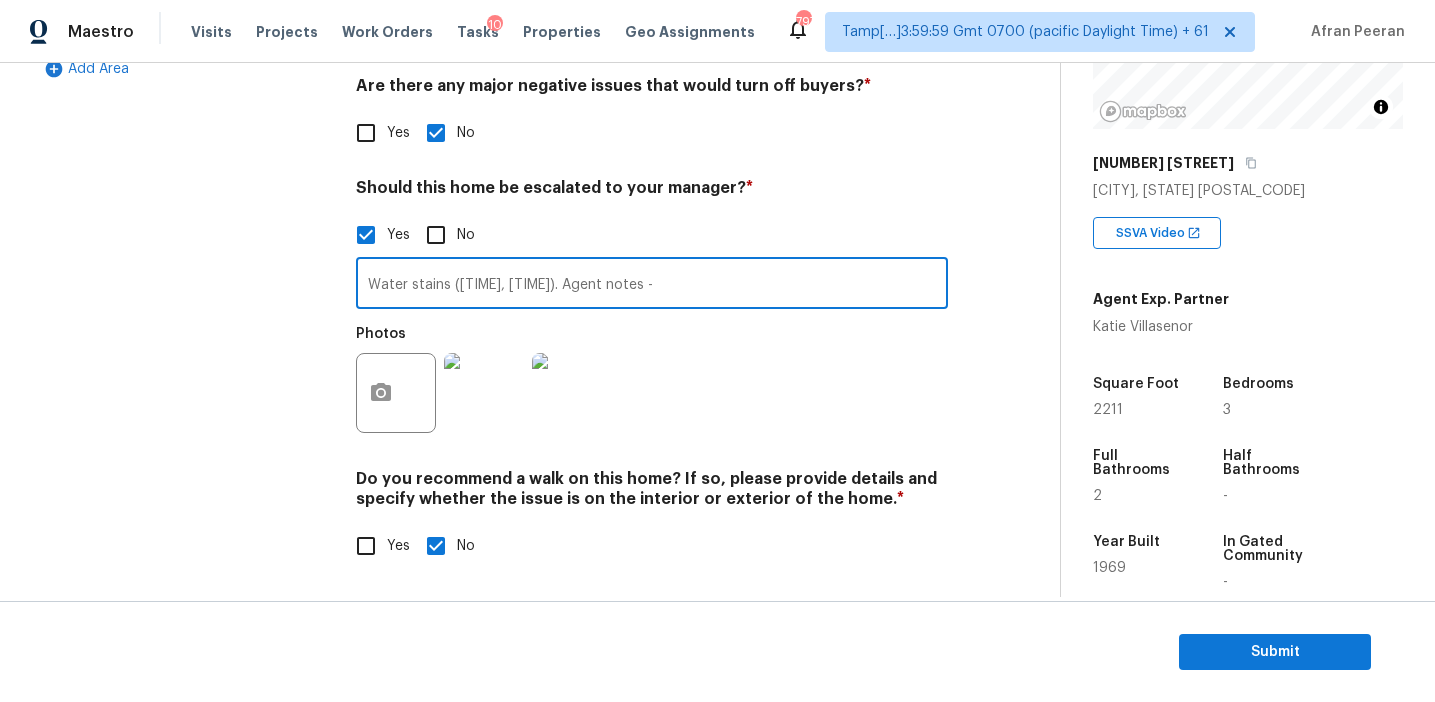paste on "no inventory" 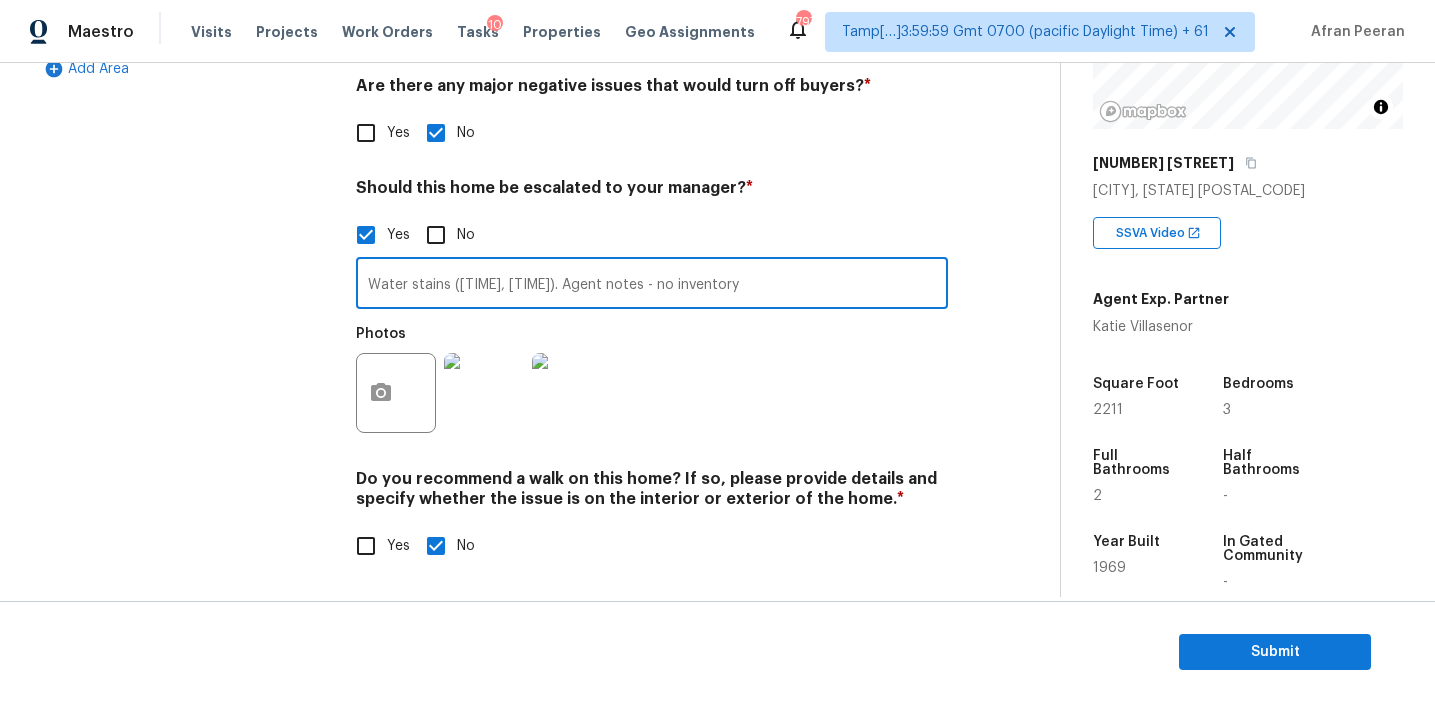 type on "Water stains (3:55, 8:45). Agent notes - no inventory" 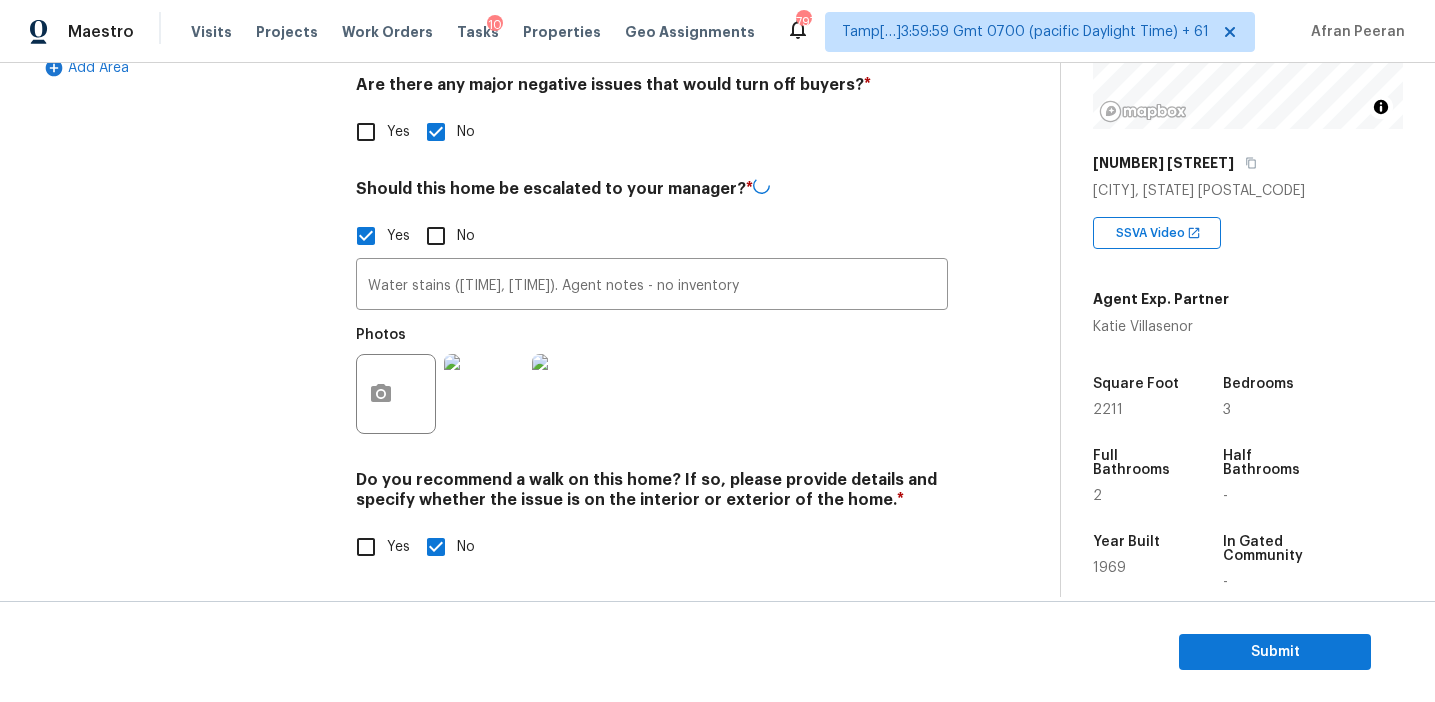 click on "Exterior Utilities HVAC Verification Plumbing Roof Gated Community Pricing Add Area" at bounding box center (182, 126) 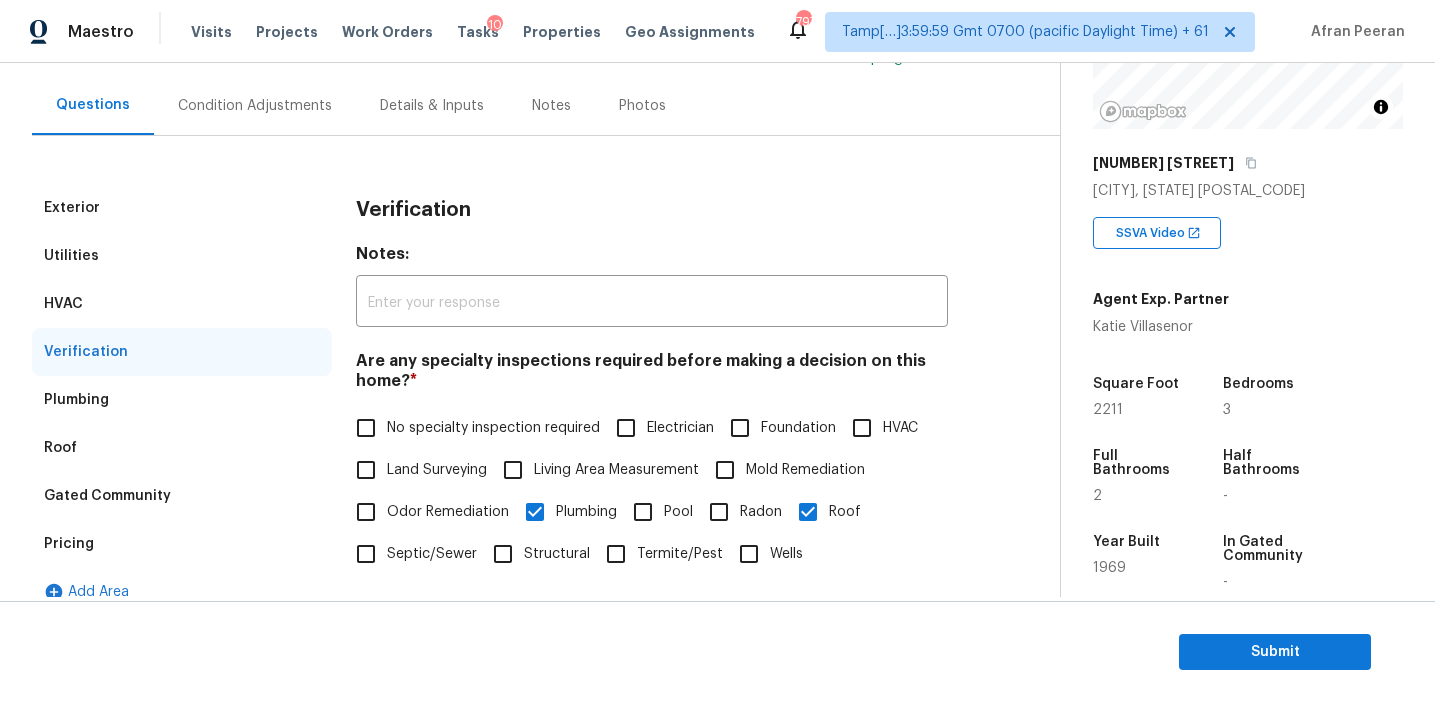 scroll, scrollTop: 170, scrollLeft: 0, axis: vertical 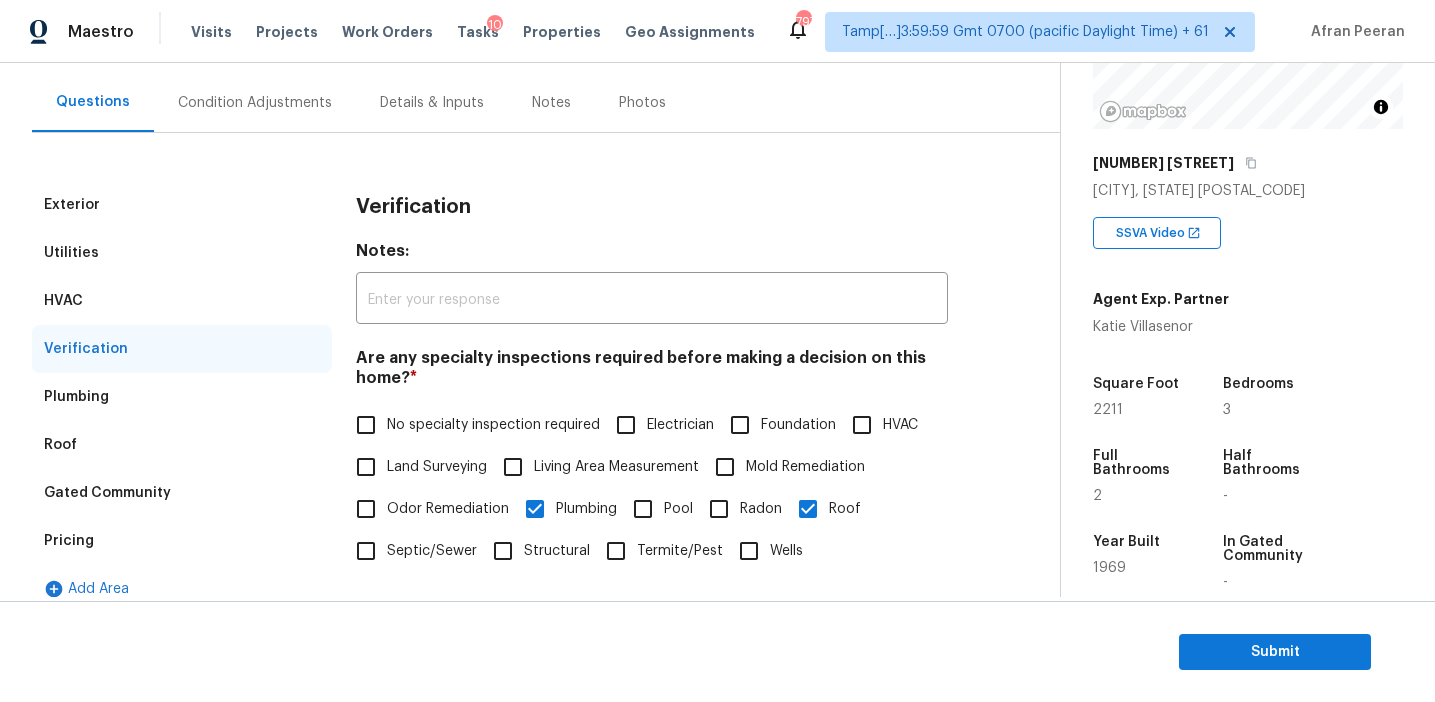 click on "Verification" at bounding box center [652, 207] 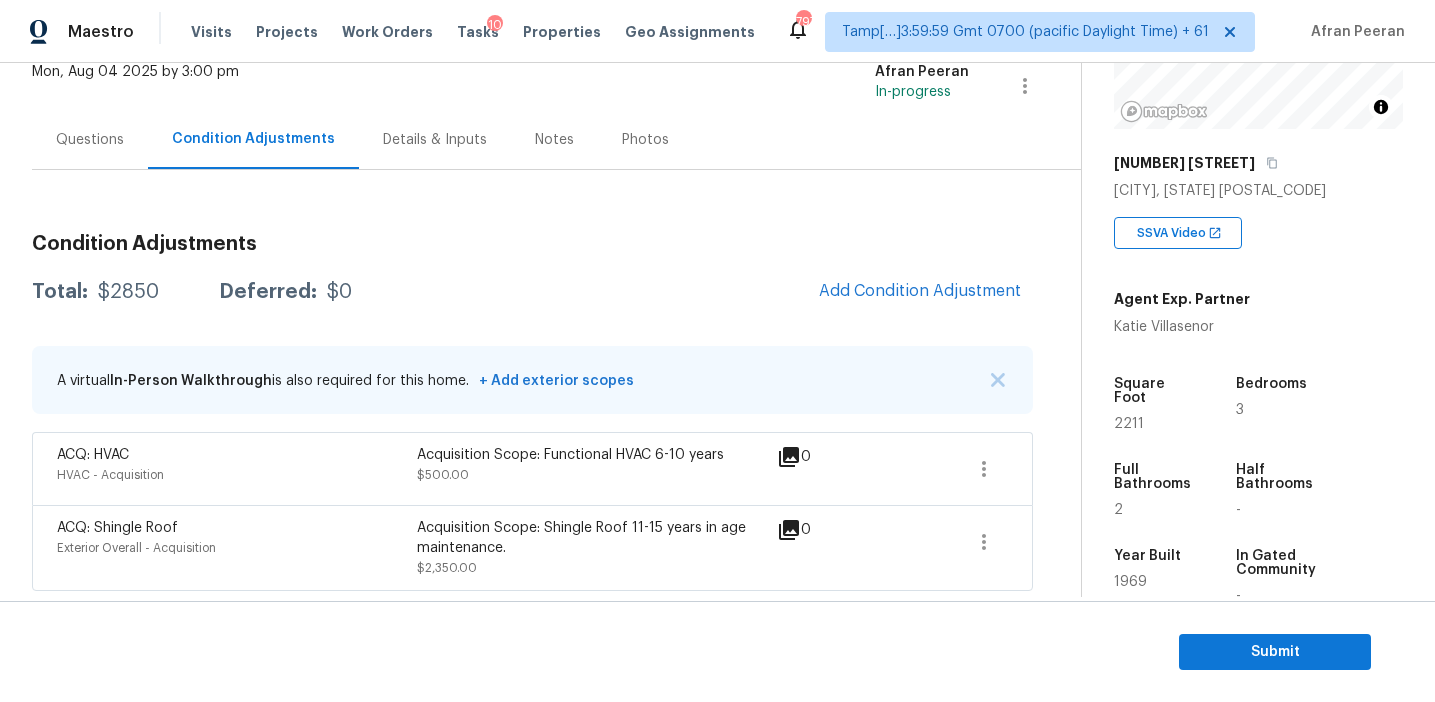 click on "Total:  $2850 Deferred:  $0 Add Condition Adjustment" at bounding box center (532, 292) 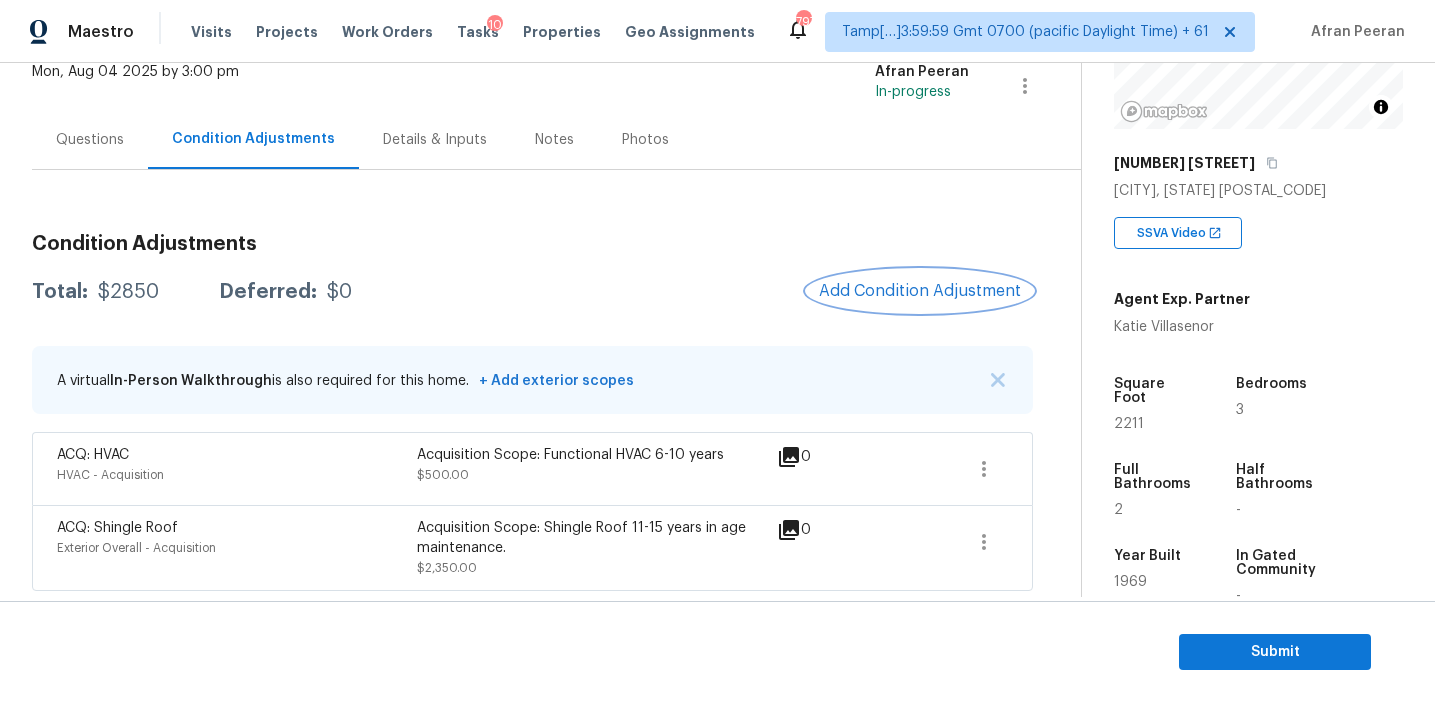 click on "Add Condition Adjustment" at bounding box center [920, 291] 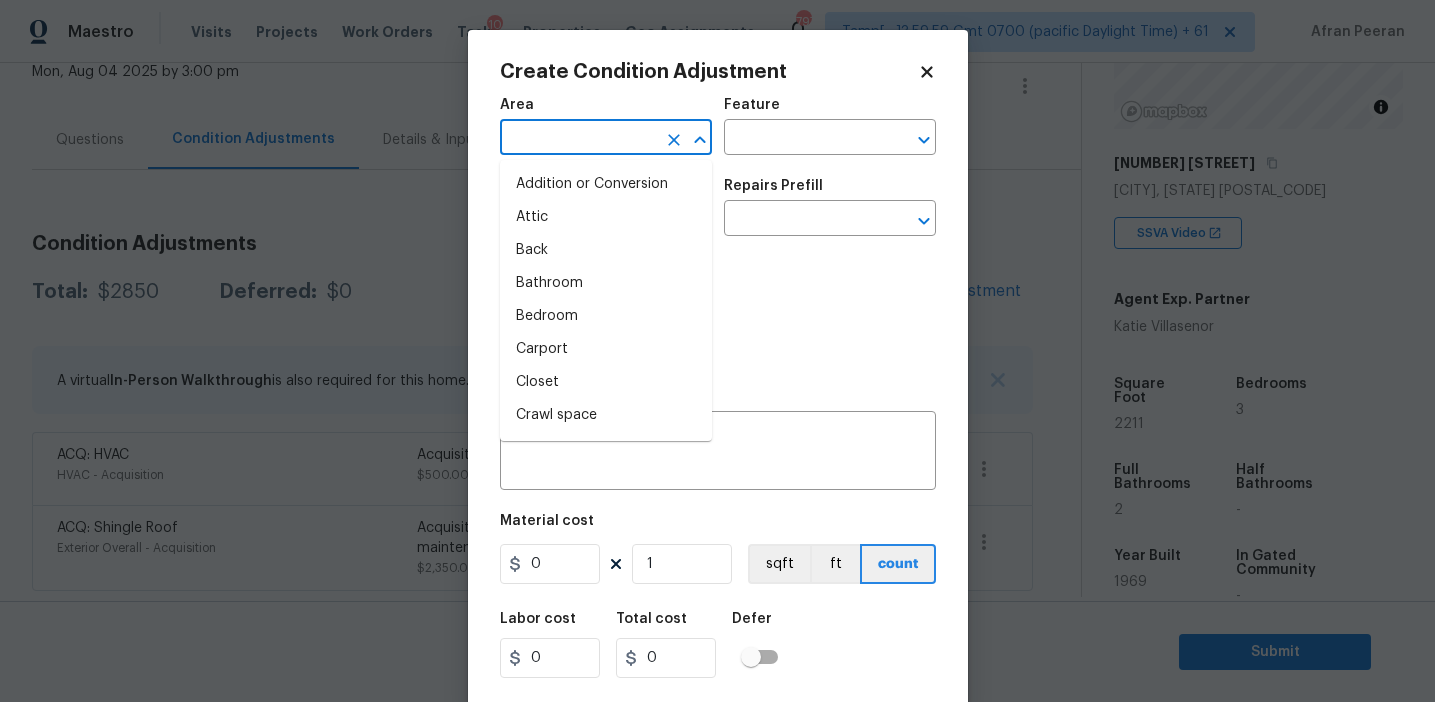 click at bounding box center [578, 139] 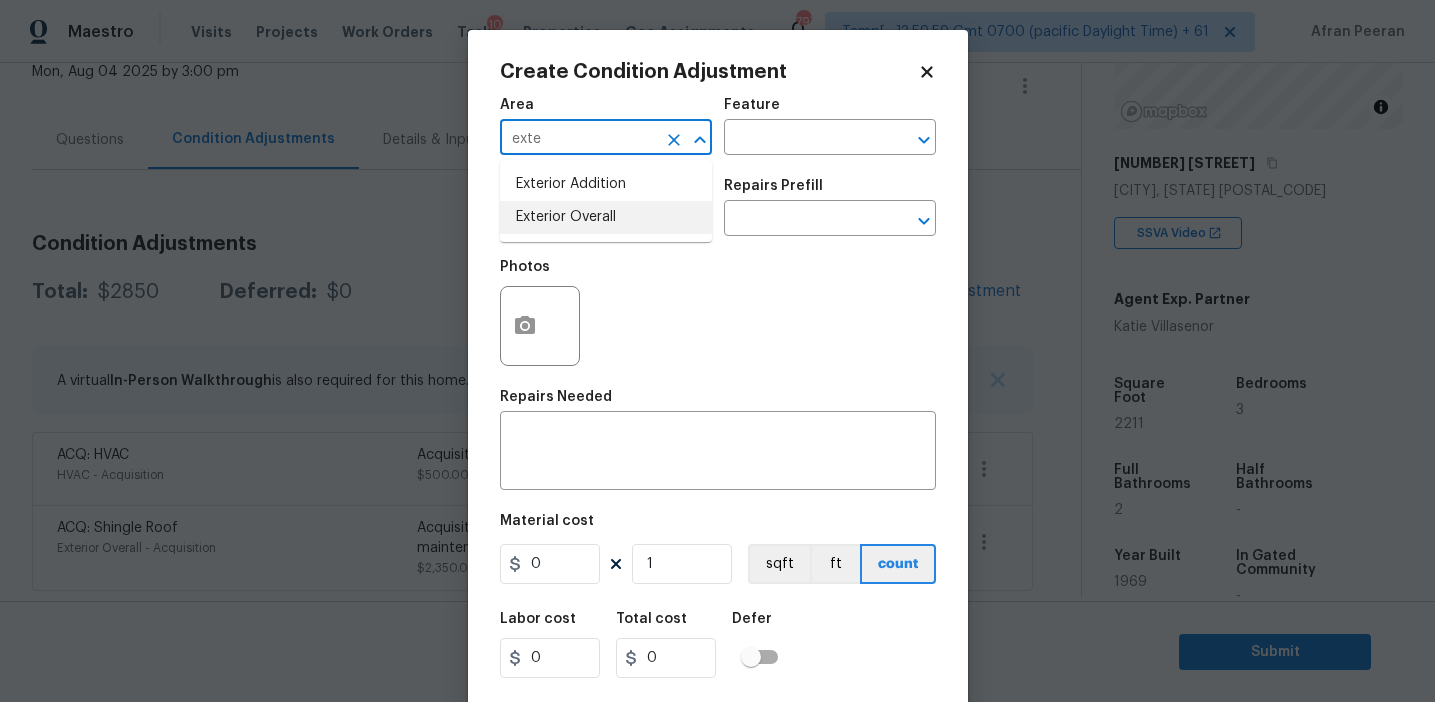 click on "Exterior Overall" at bounding box center (606, 217) 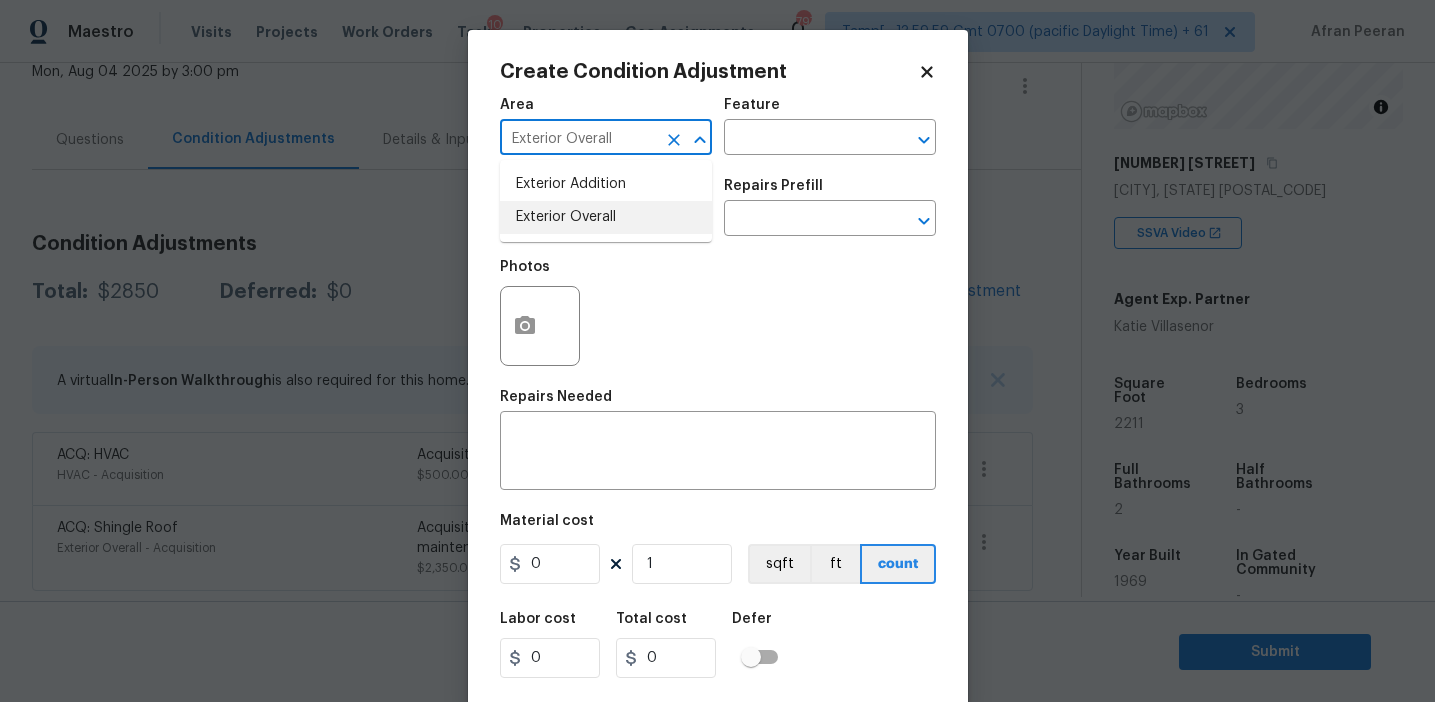 type on "Exterior Overall" 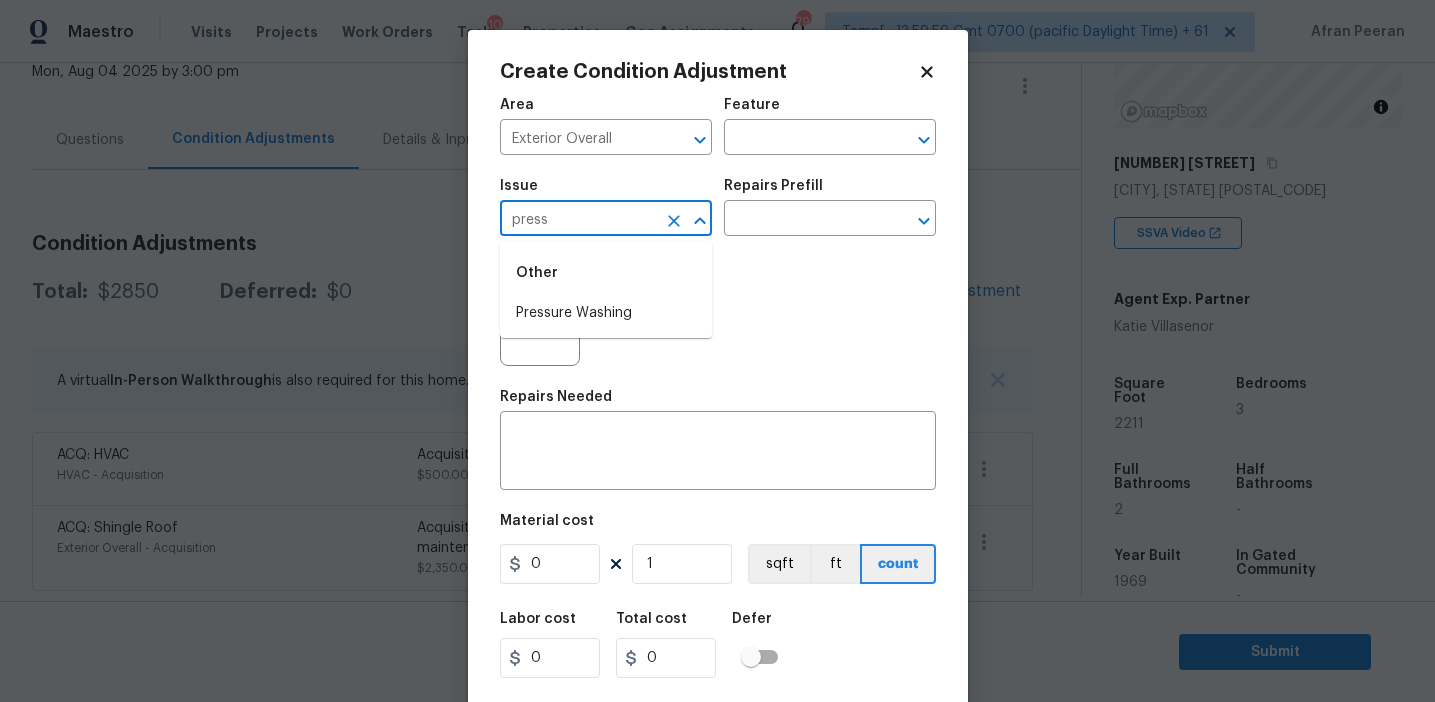 click on "Pressure Washing" at bounding box center [606, 313] 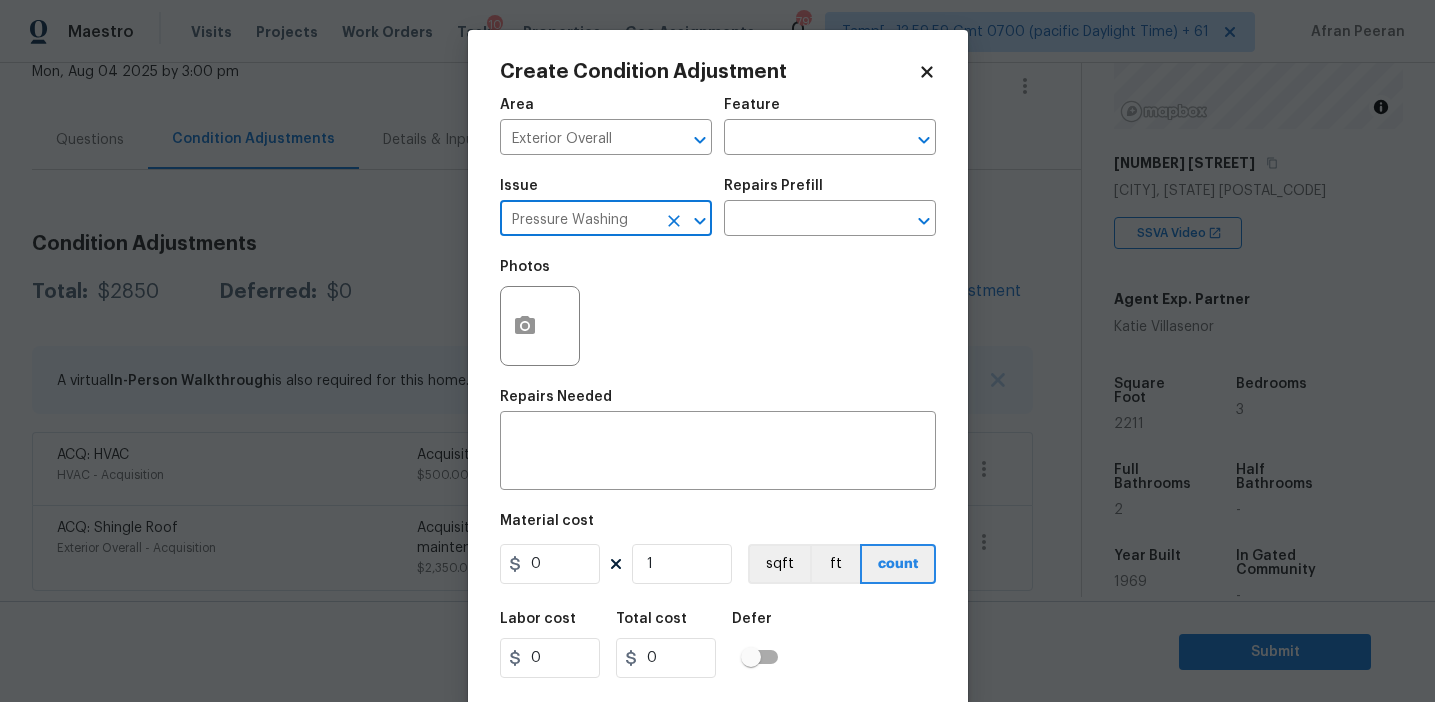 type on "Pressure Washing" 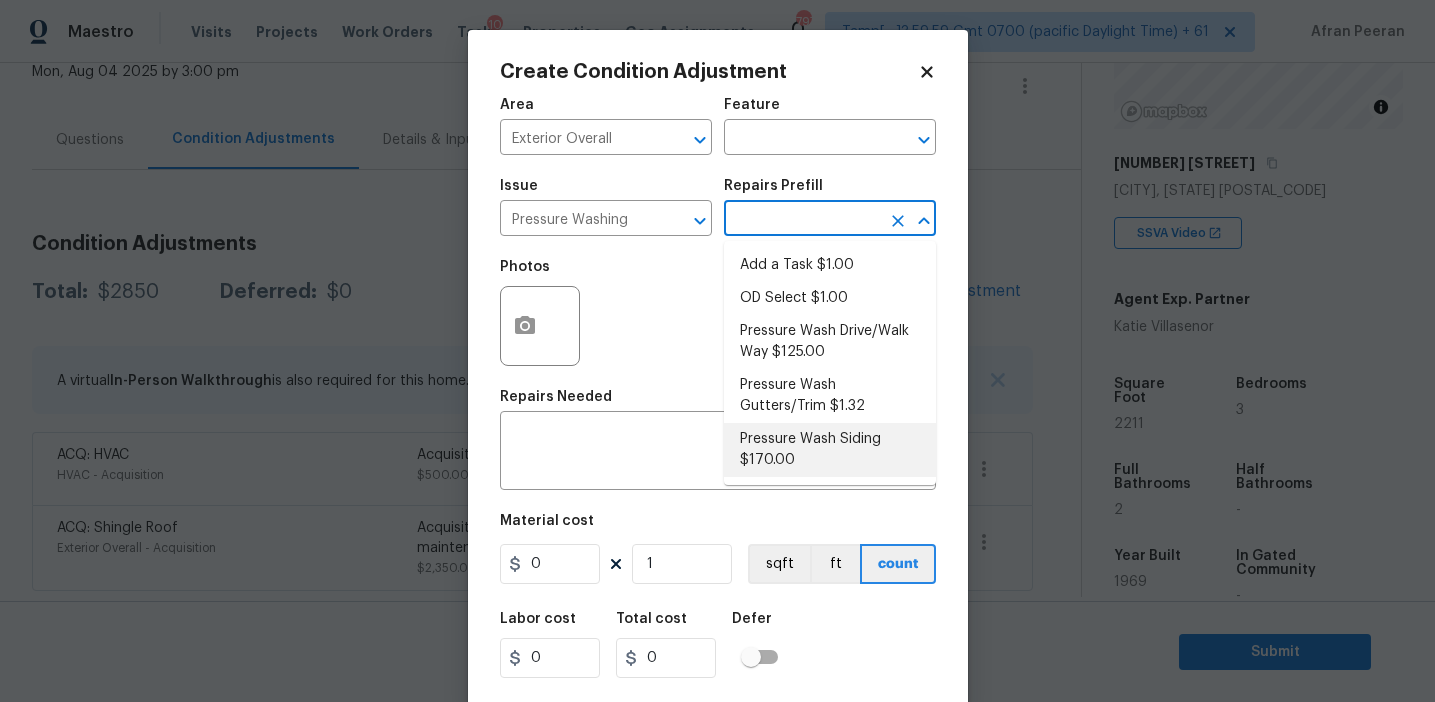 click on "Pressure Wash Siding $170.00" at bounding box center (830, 450) 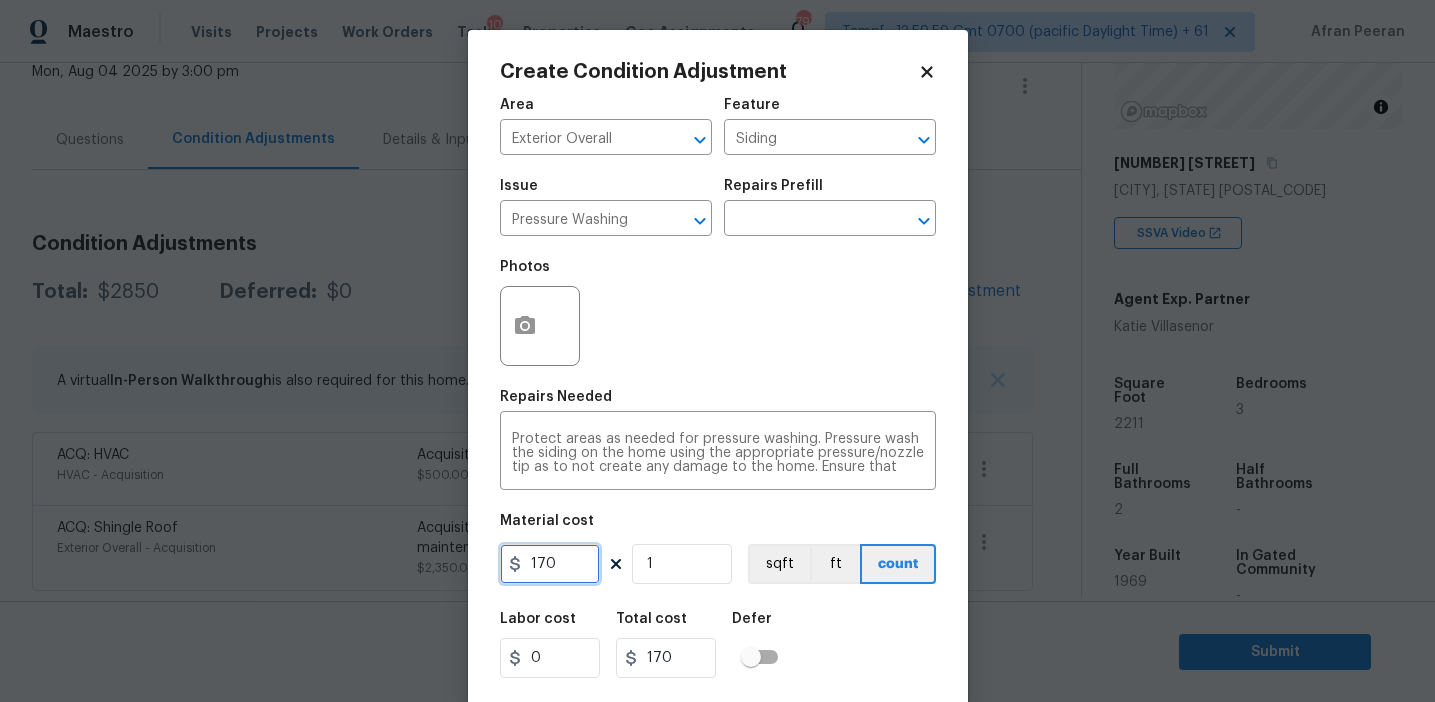 click on "170" at bounding box center (550, 564) 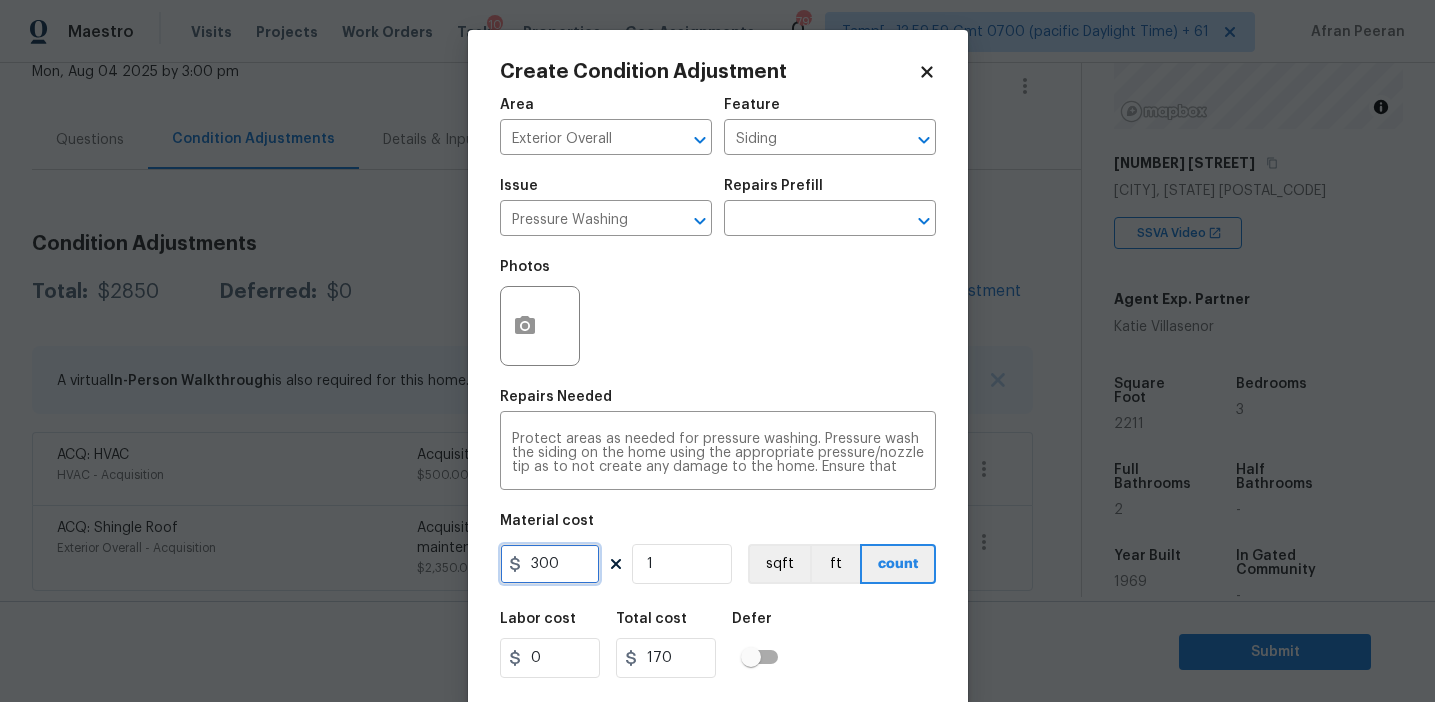 type on "300" 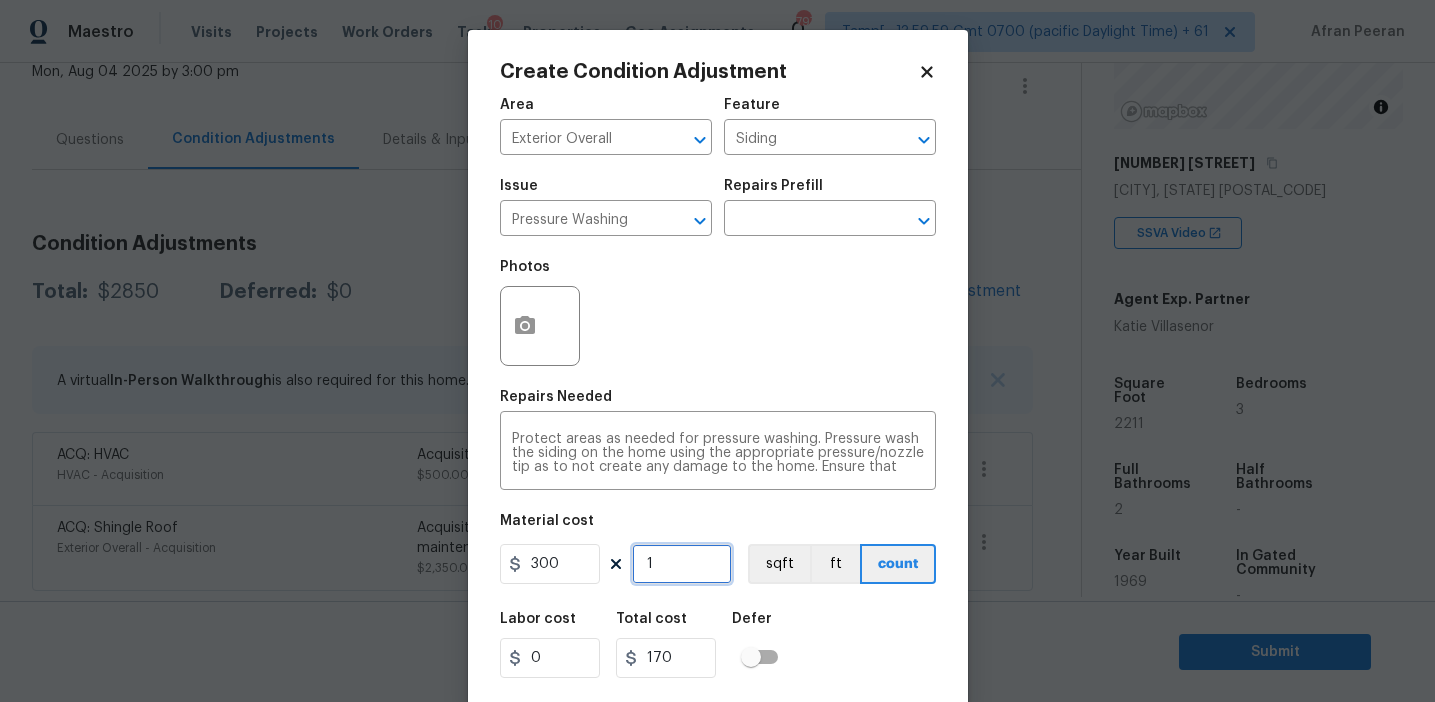 type on "300" 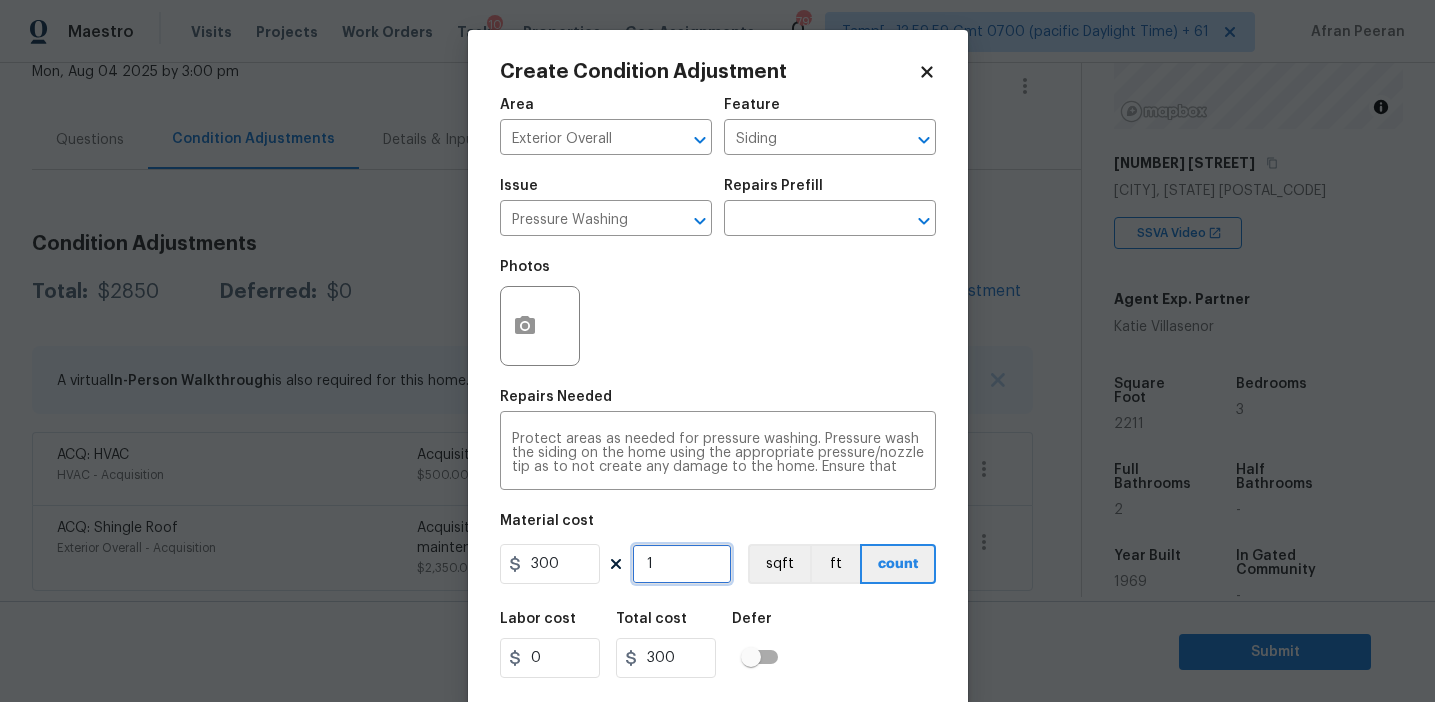 scroll, scrollTop: 45, scrollLeft: 0, axis: vertical 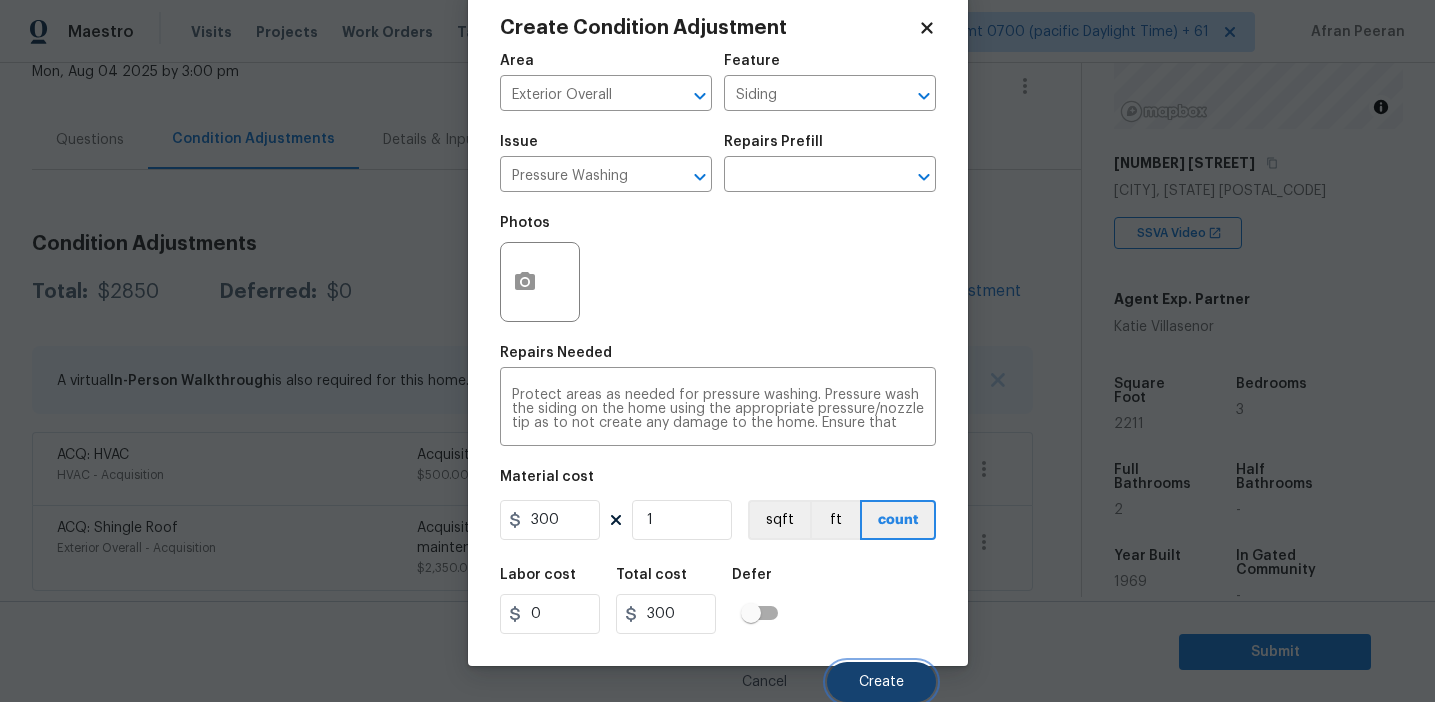 click on "Create" at bounding box center [881, 682] 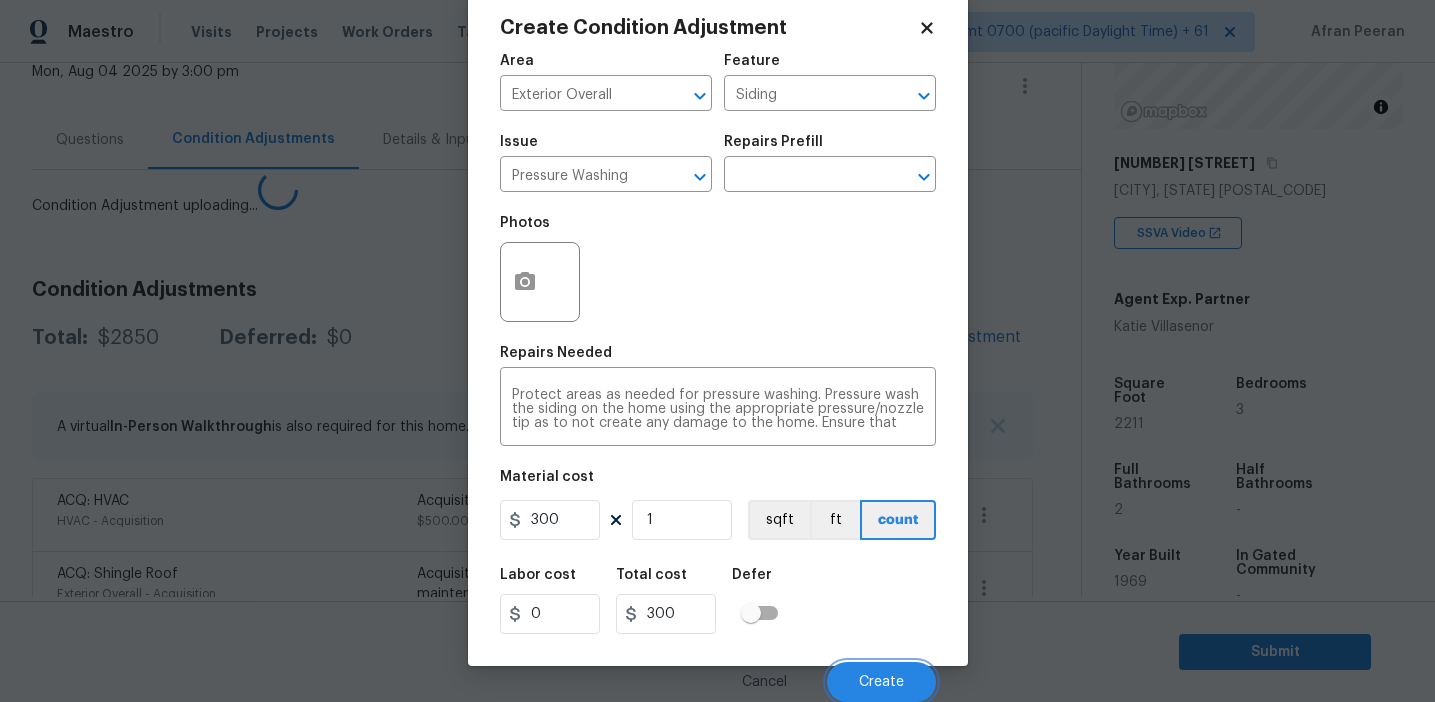 scroll, scrollTop: 38, scrollLeft: 0, axis: vertical 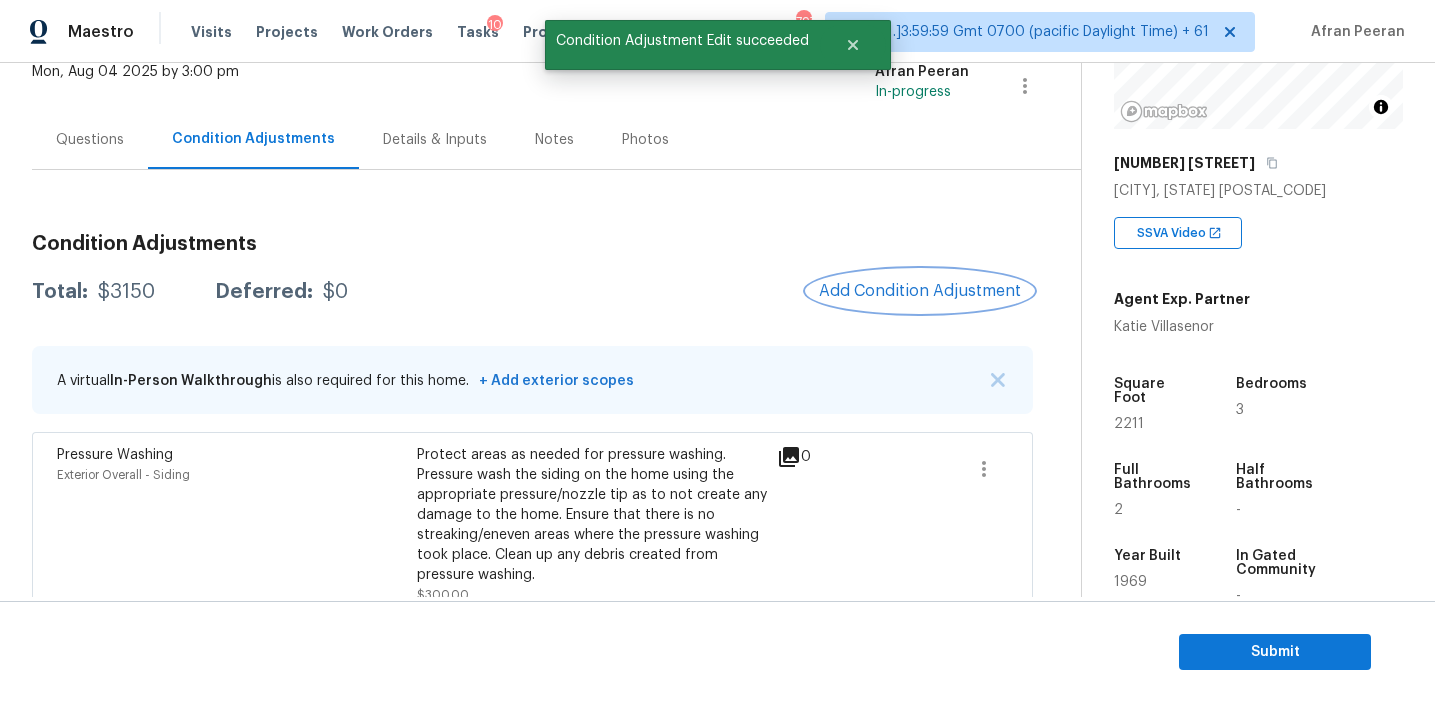 click on "Add Condition Adjustment" at bounding box center (920, 291) 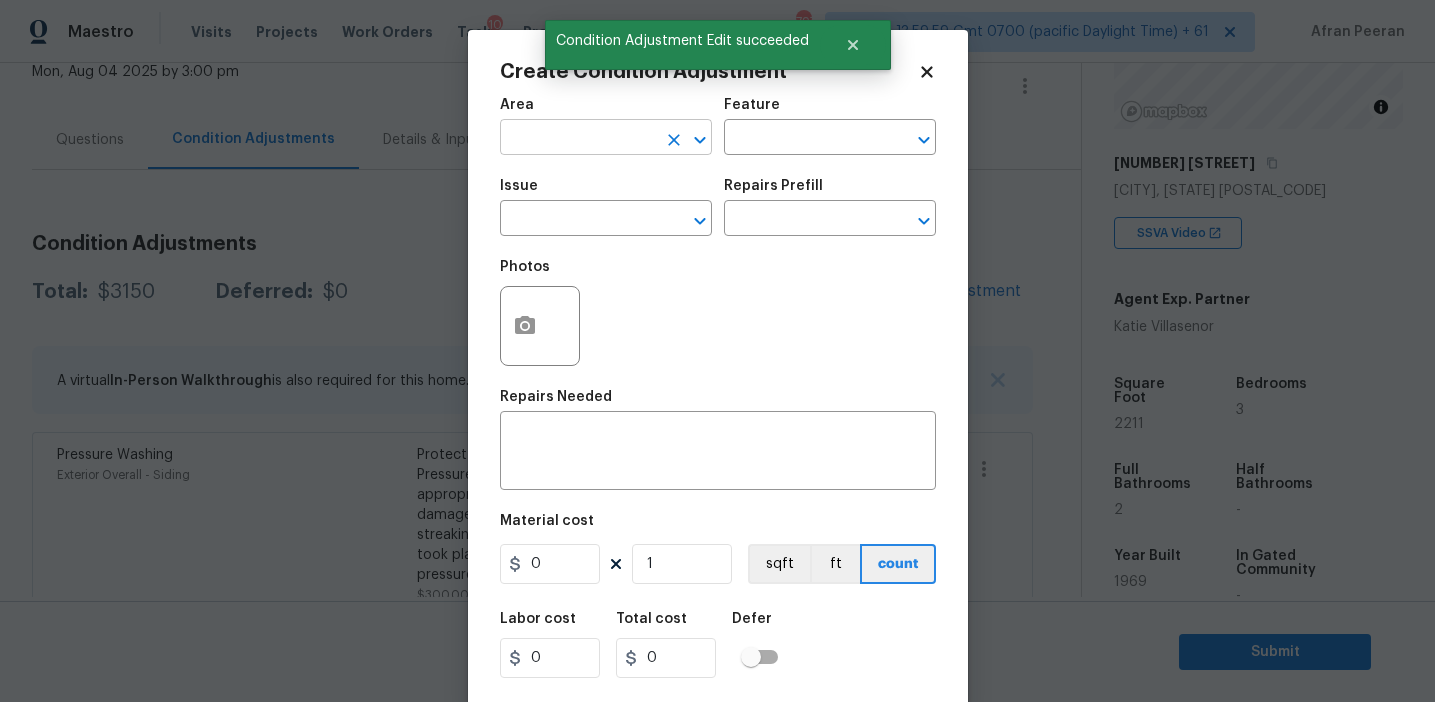 click at bounding box center (578, 139) 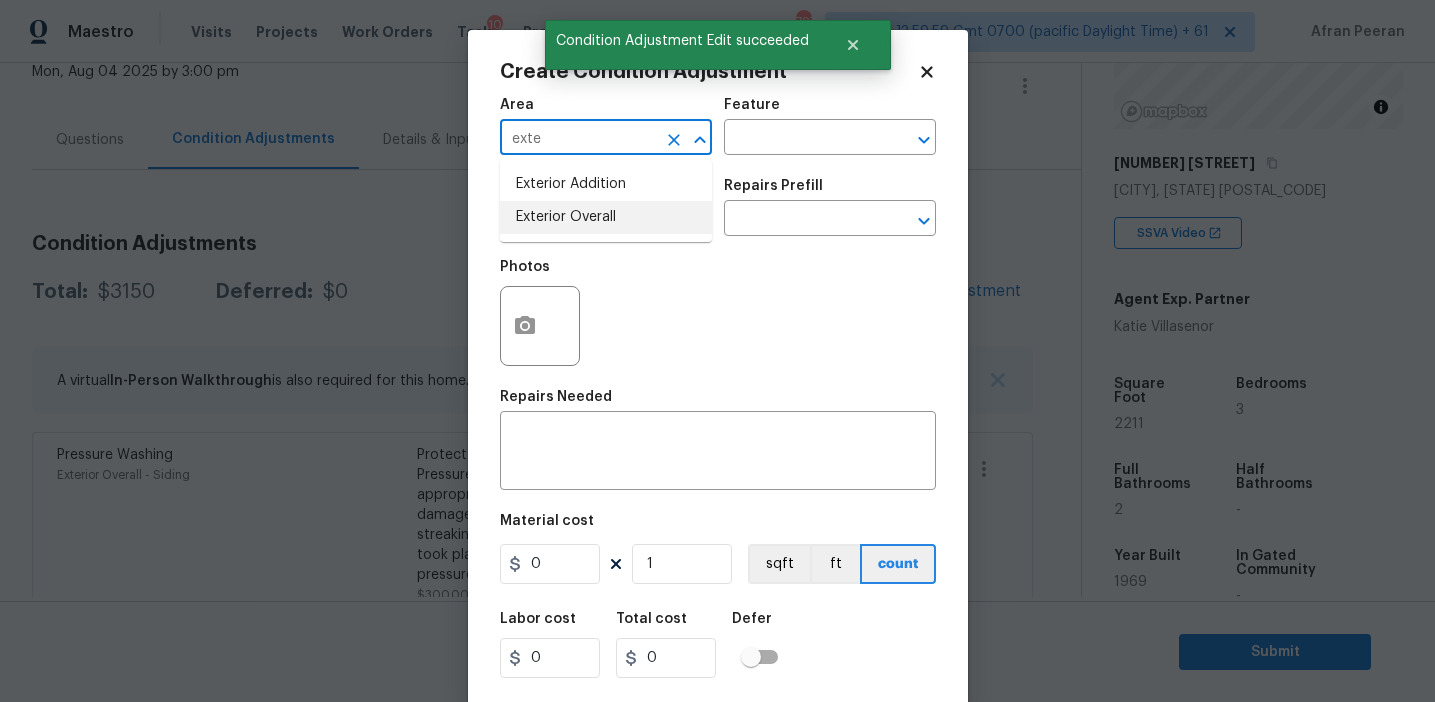 click on "Exterior Overall" at bounding box center [606, 217] 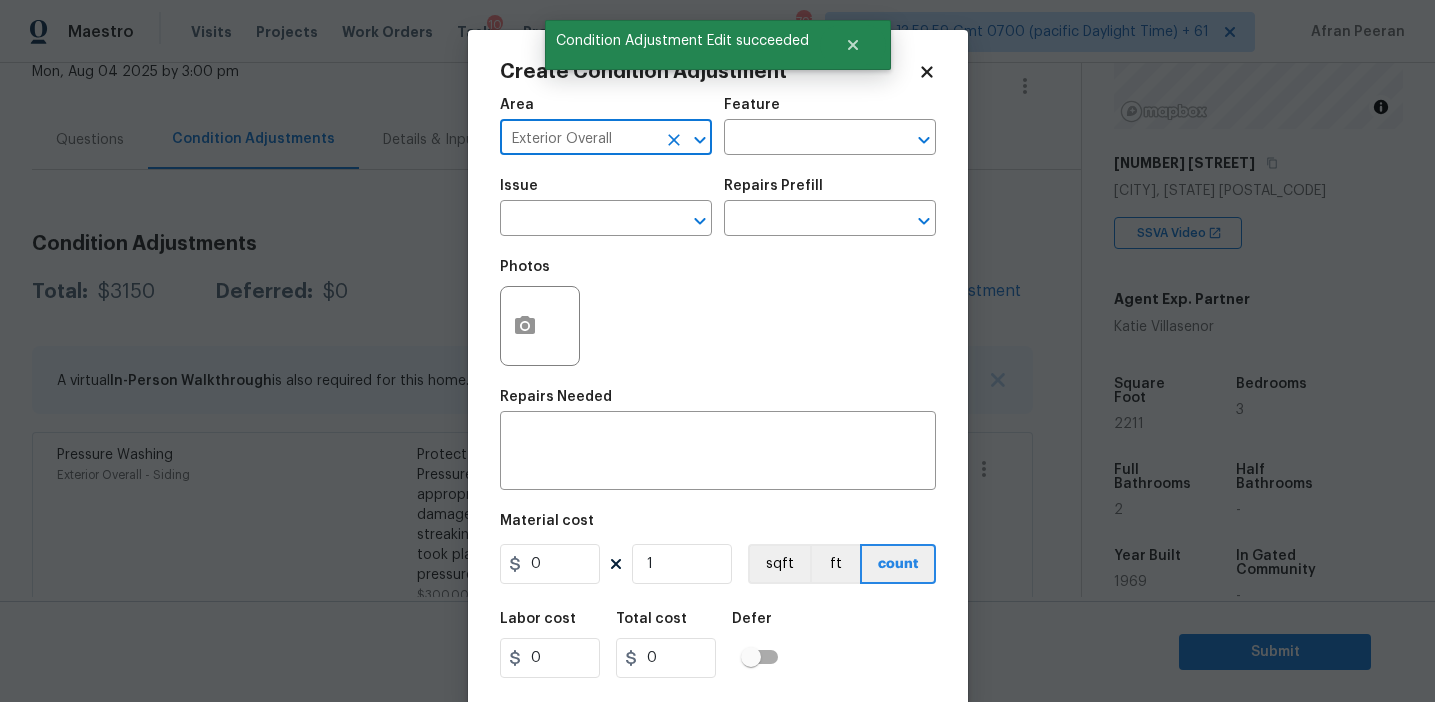 type on "Exterior Overall" 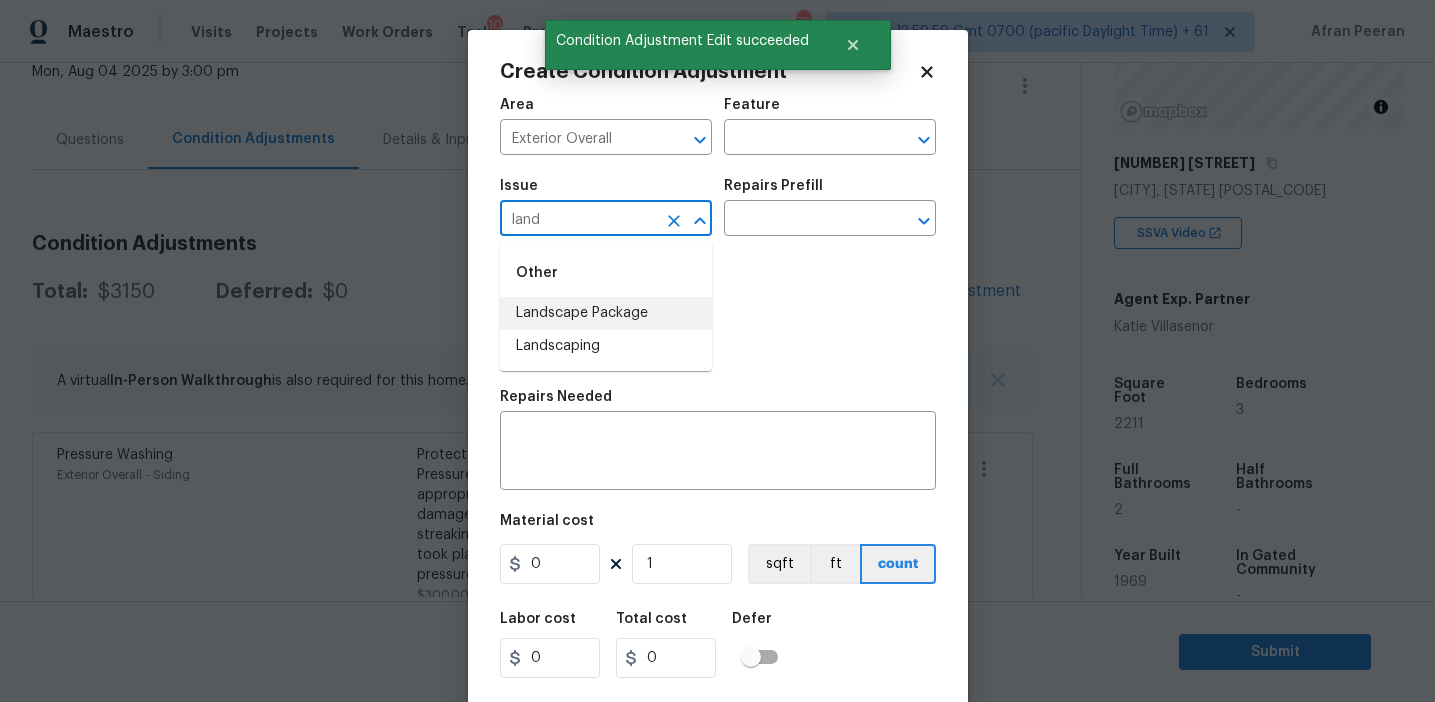 click on "Landscape Package" at bounding box center [606, 313] 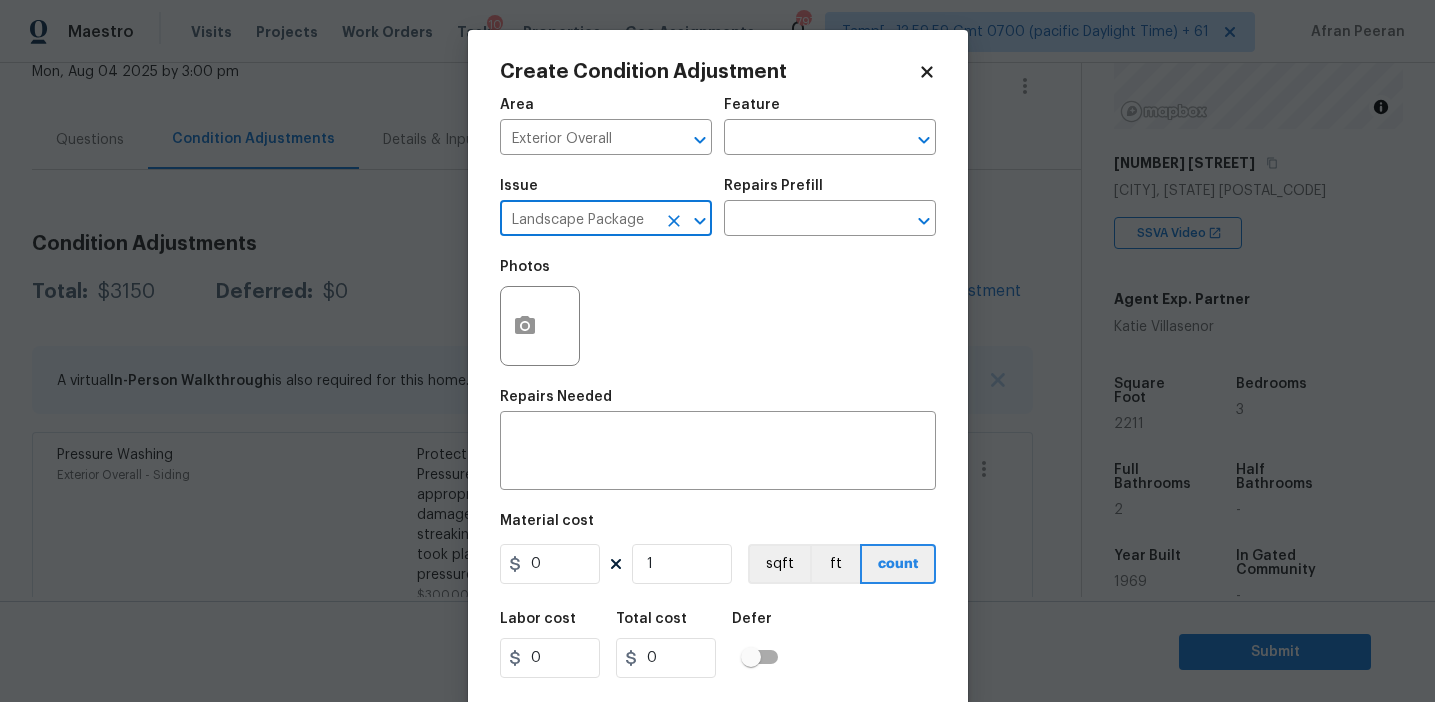 type on "Landscape Package" 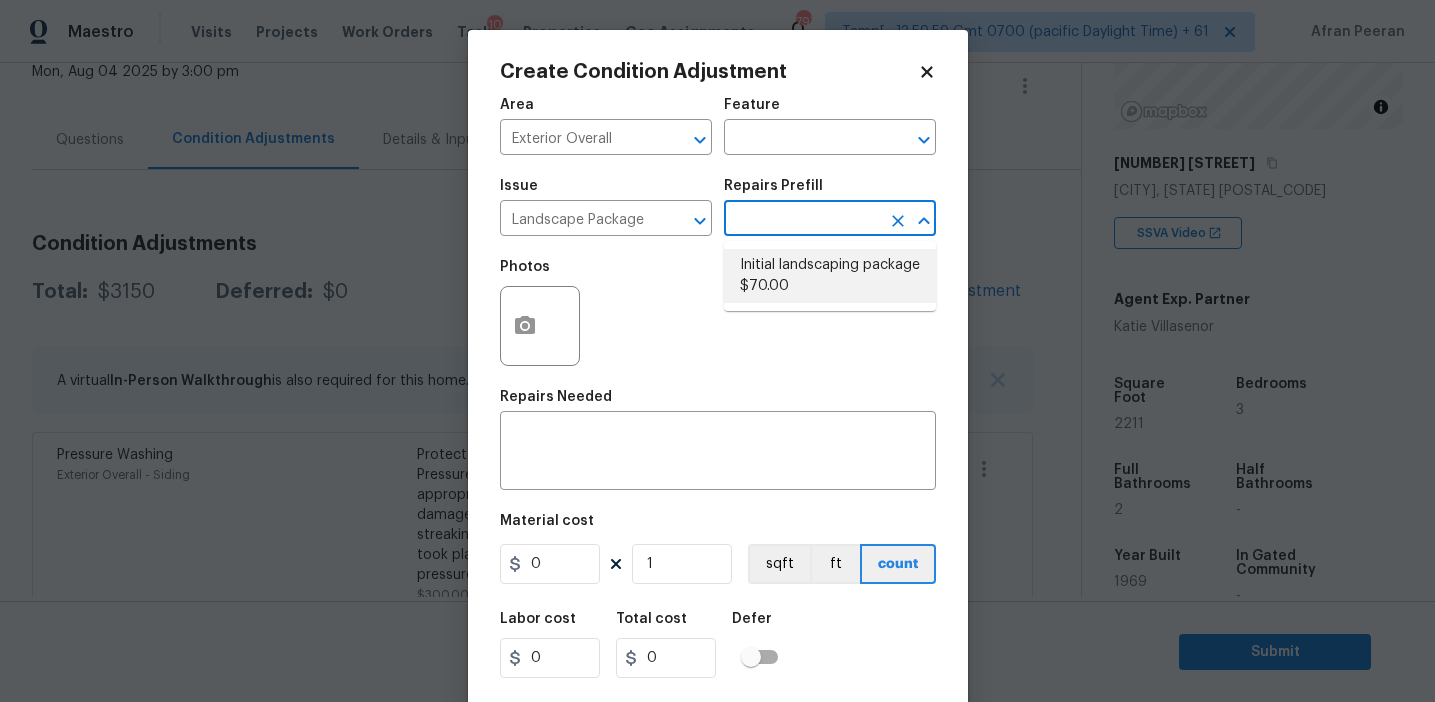 click on "Initial landscaping package $70.00" at bounding box center [830, 276] 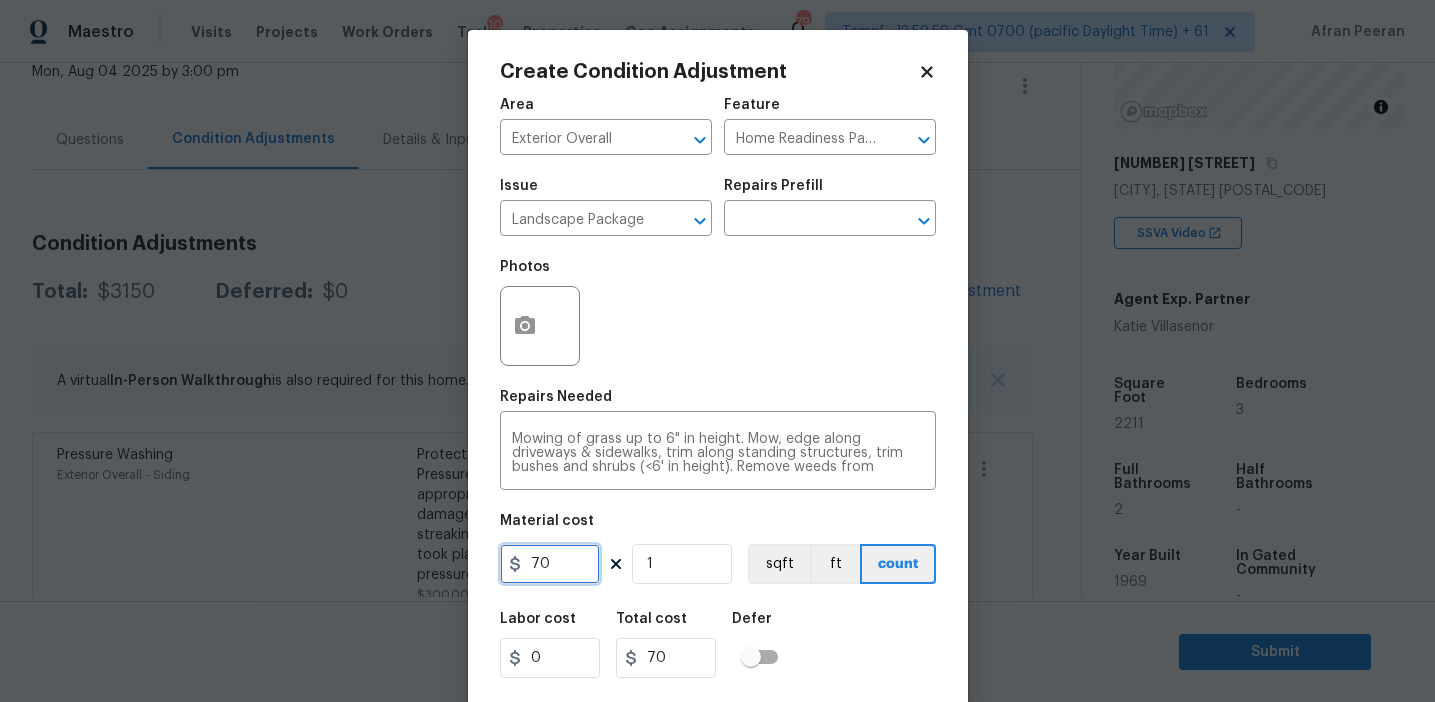 click on "70" at bounding box center (550, 564) 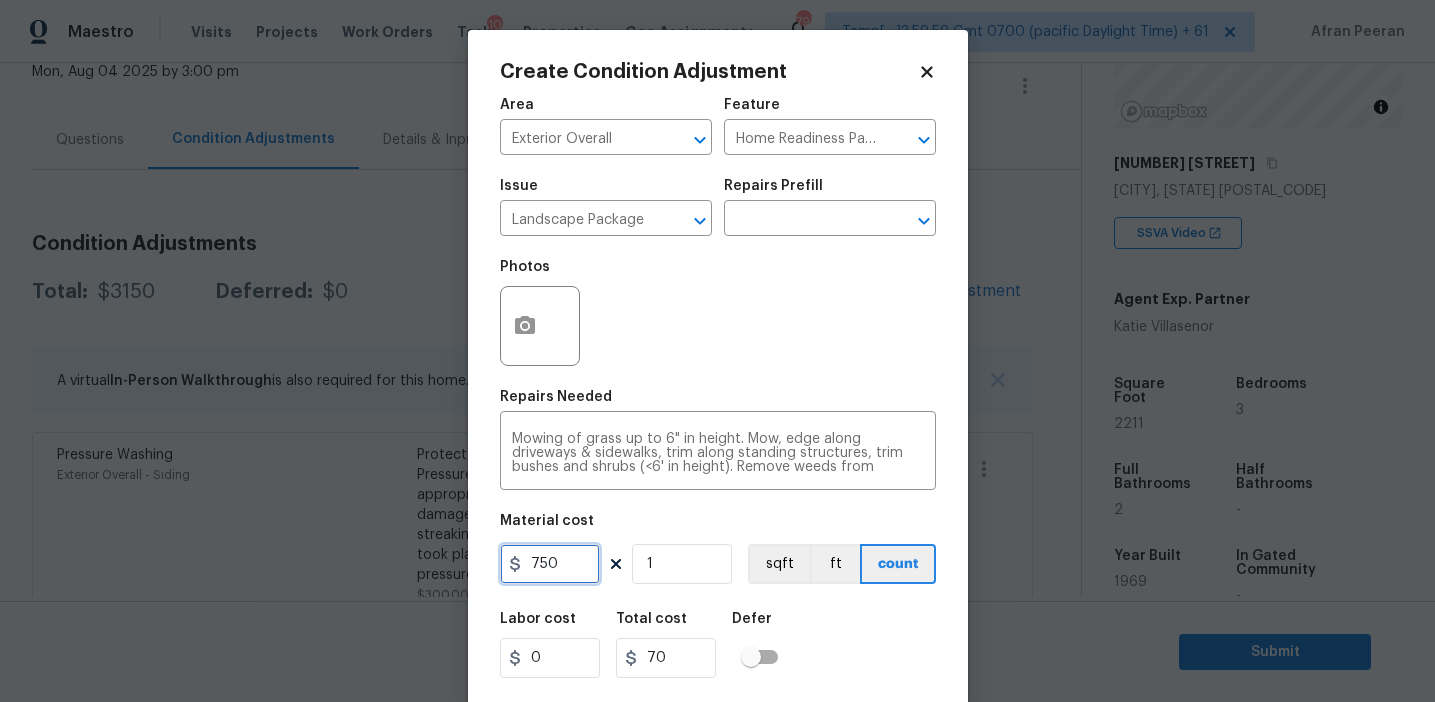 type on "750" 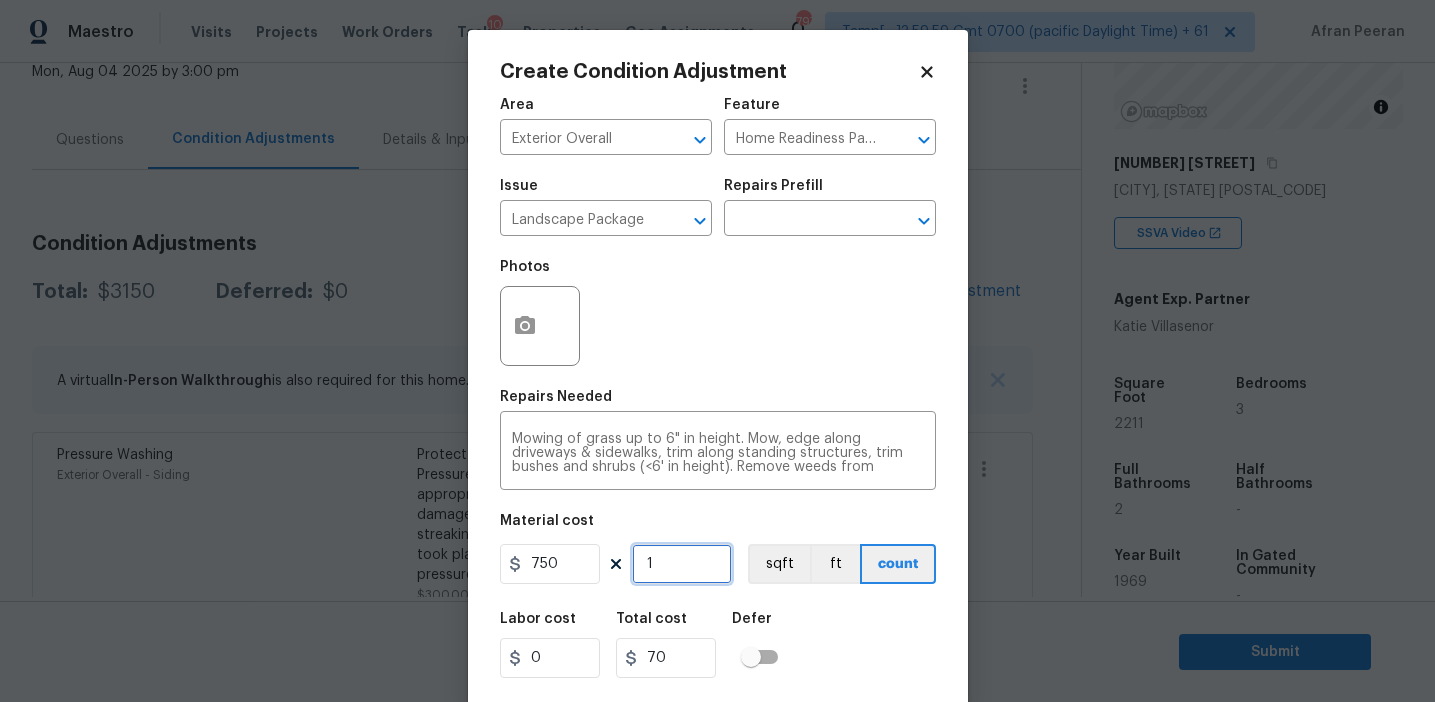 type on "750" 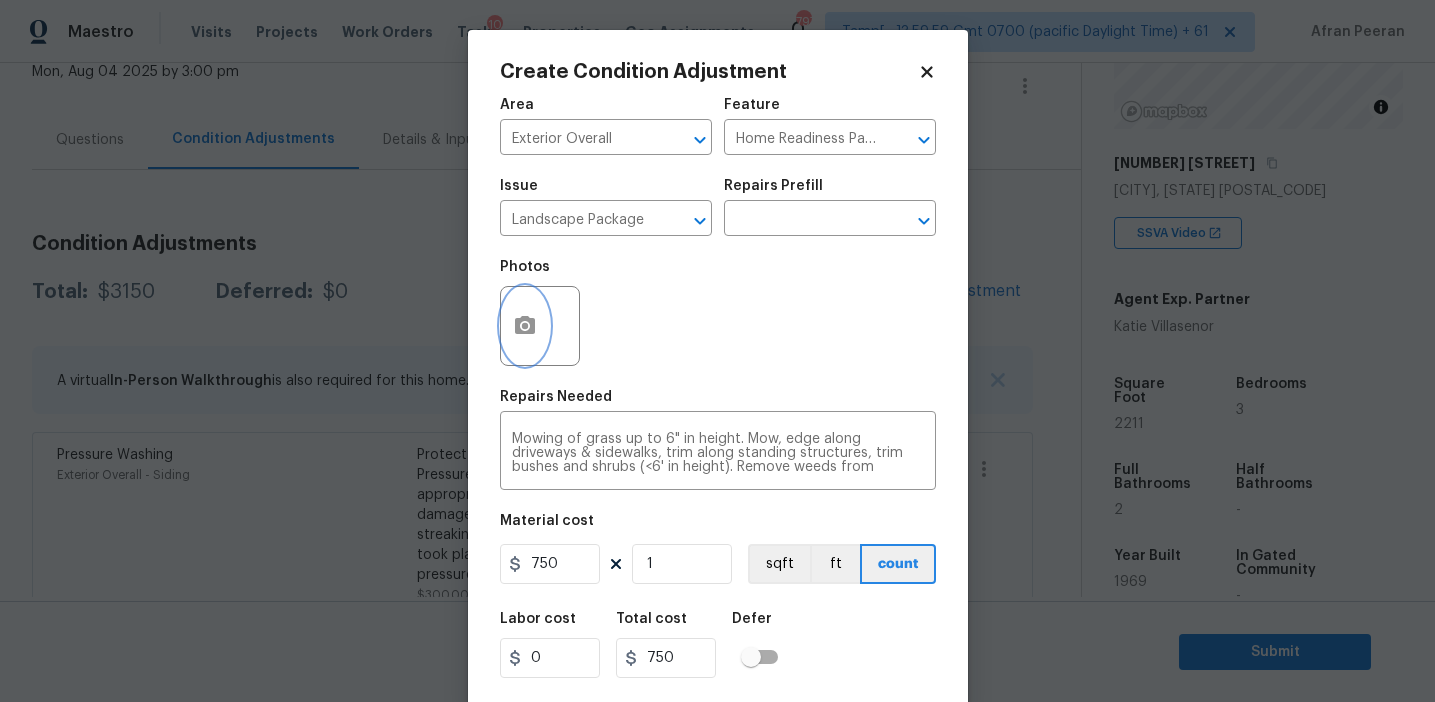 click 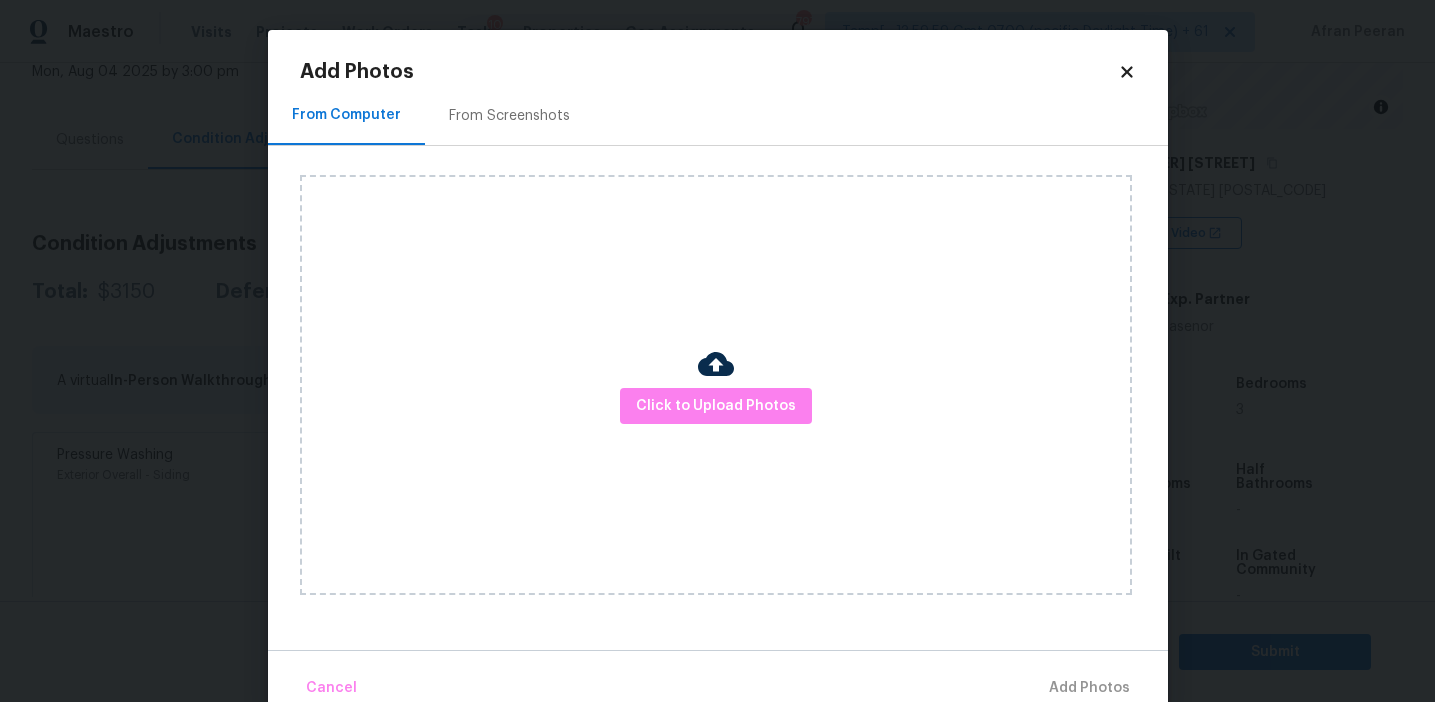 click on "From Screenshots" at bounding box center (509, 115) 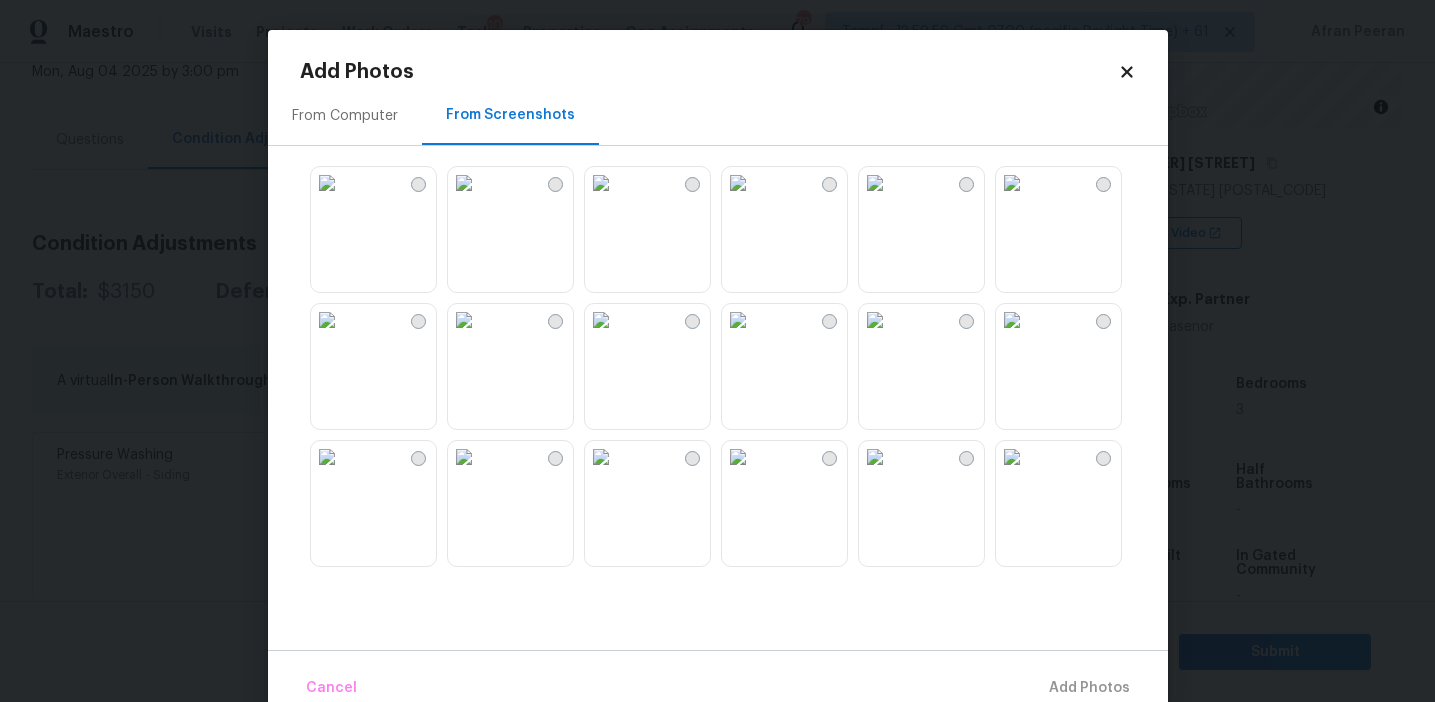 click at bounding box center (875, 320) 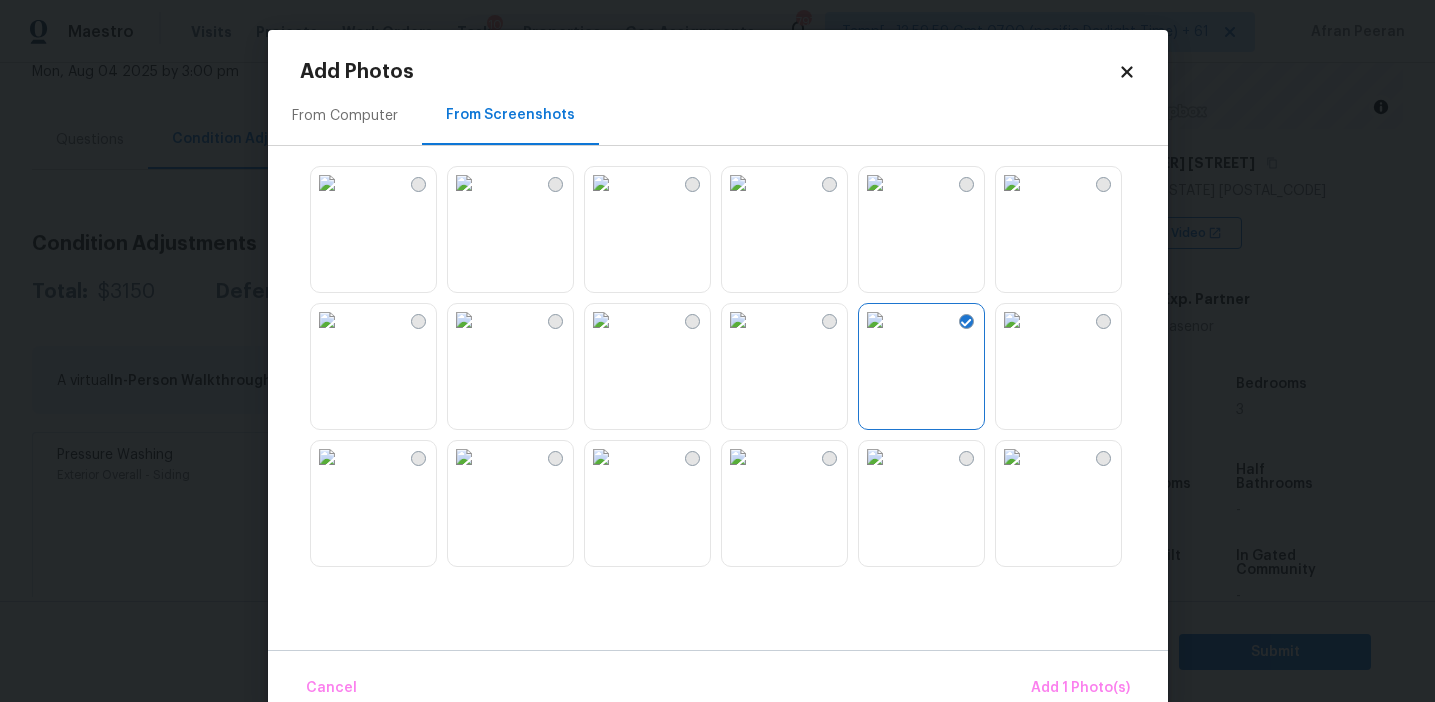 click at bounding box center [875, 183] 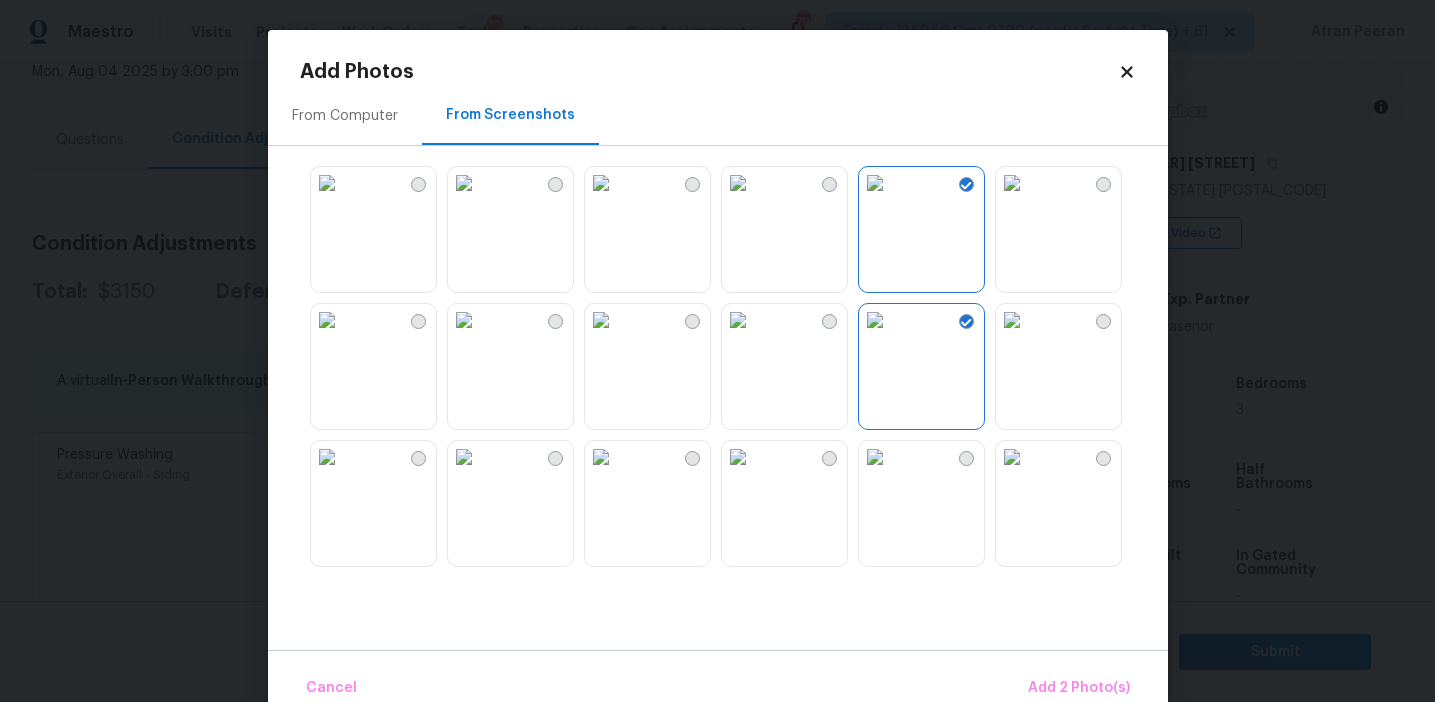 click at bounding box center (327, 457) 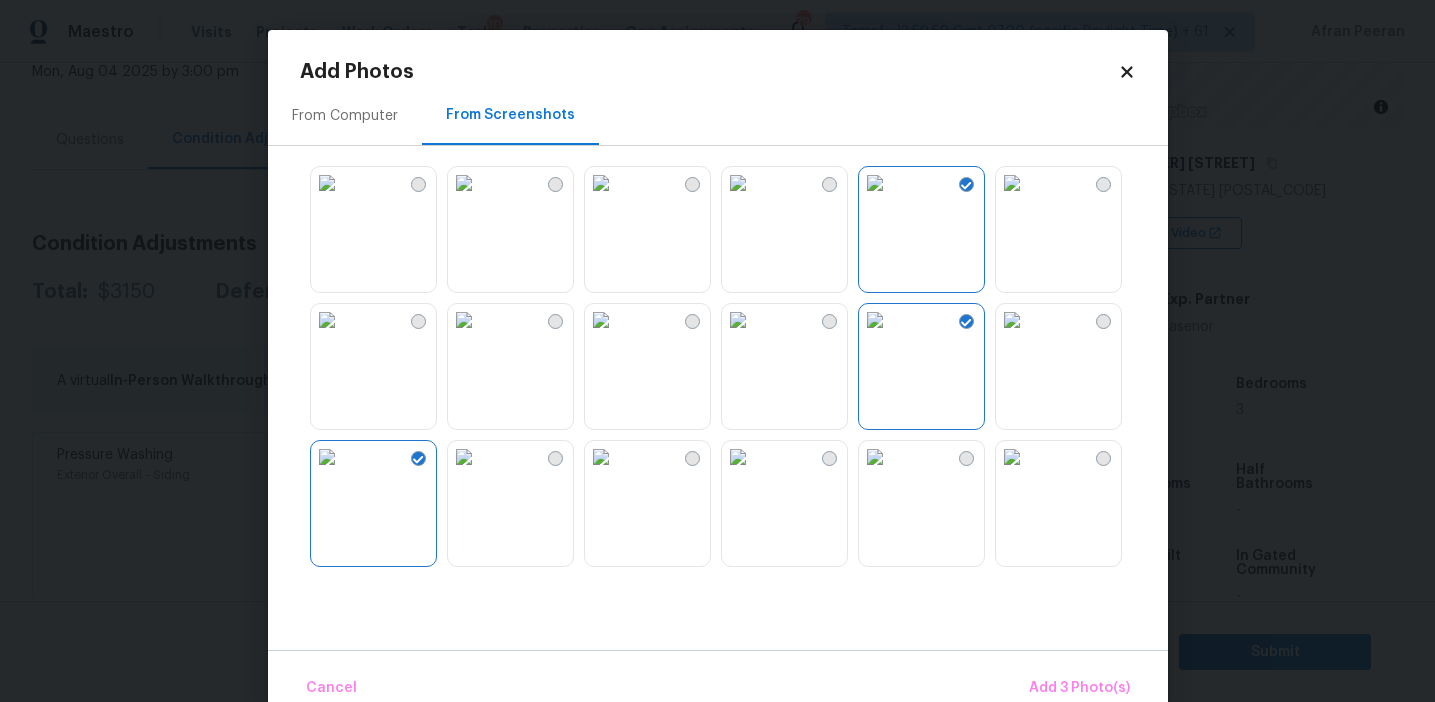 click at bounding box center (601, 457) 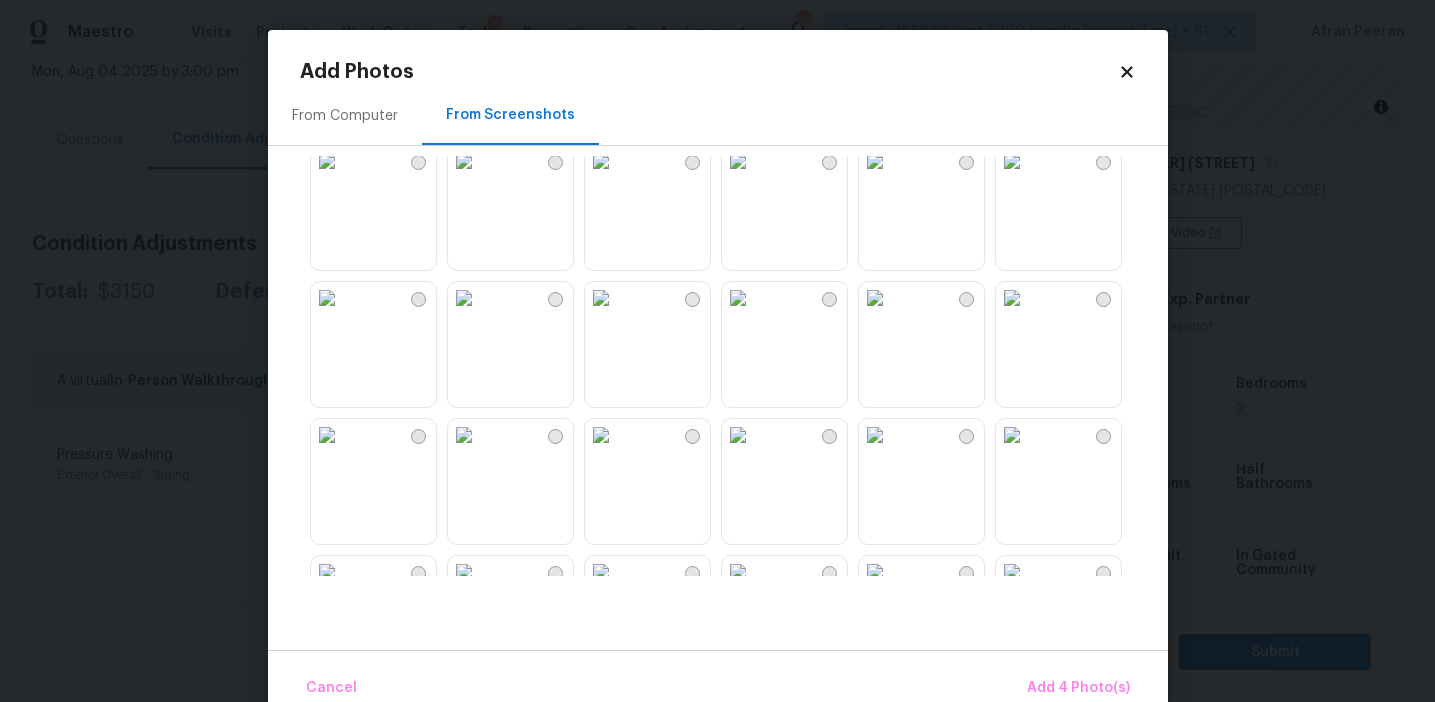 scroll, scrollTop: 457, scrollLeft: 0, axis: vertical 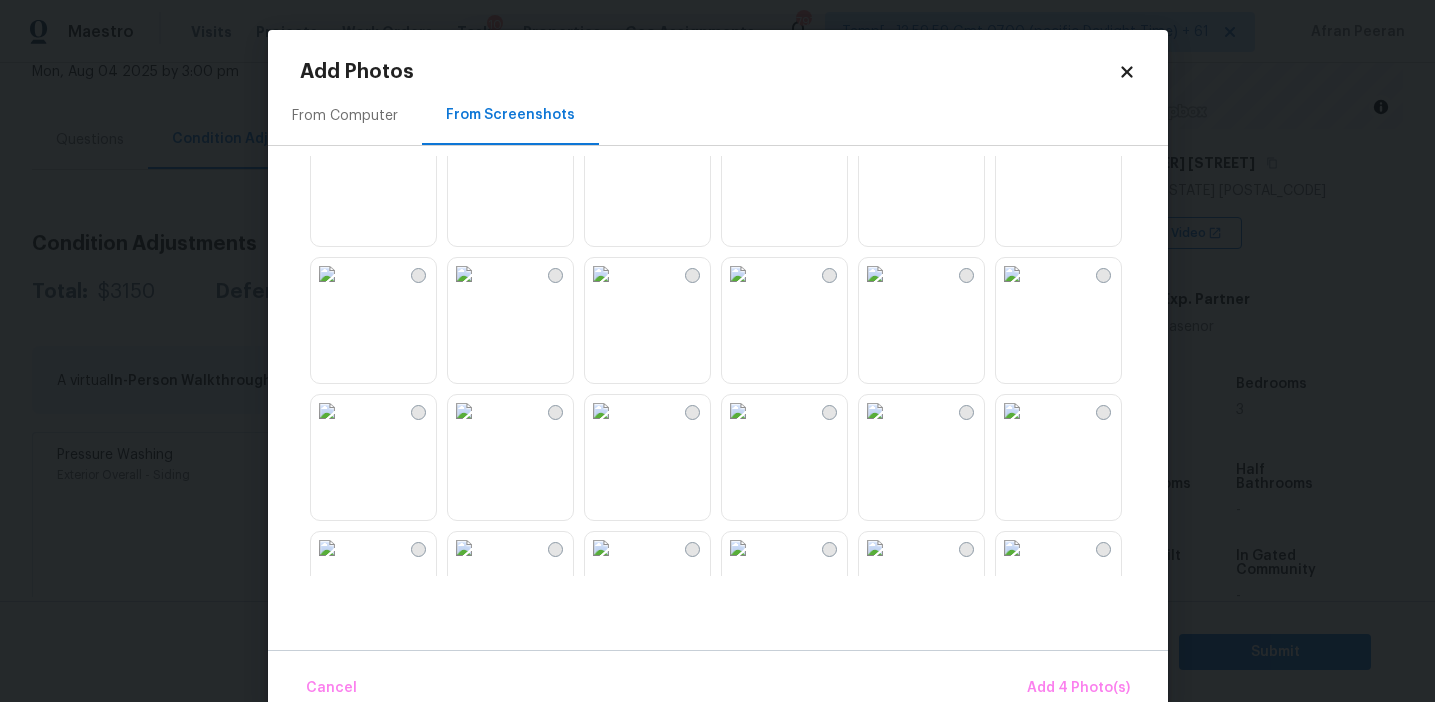 click at bounding box center (738, 274) 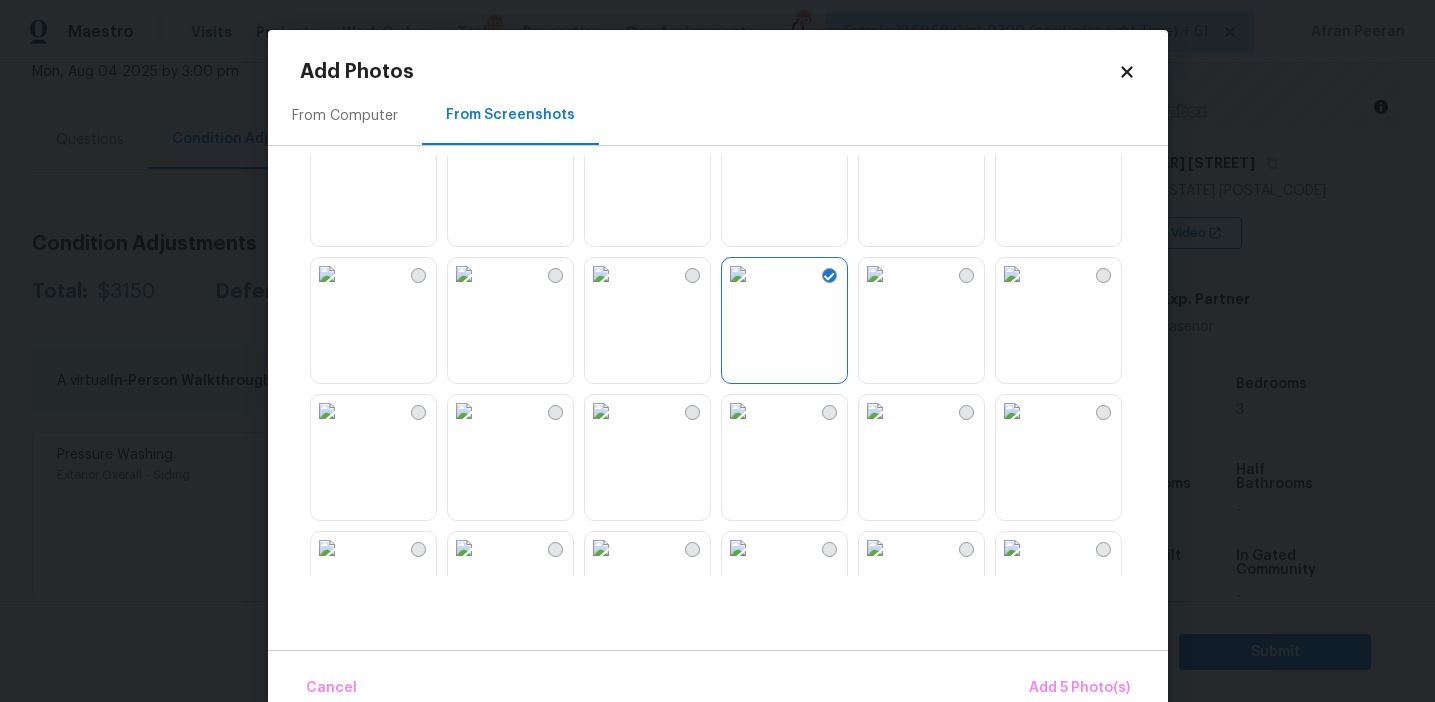 click at bounding box center [875, 274] 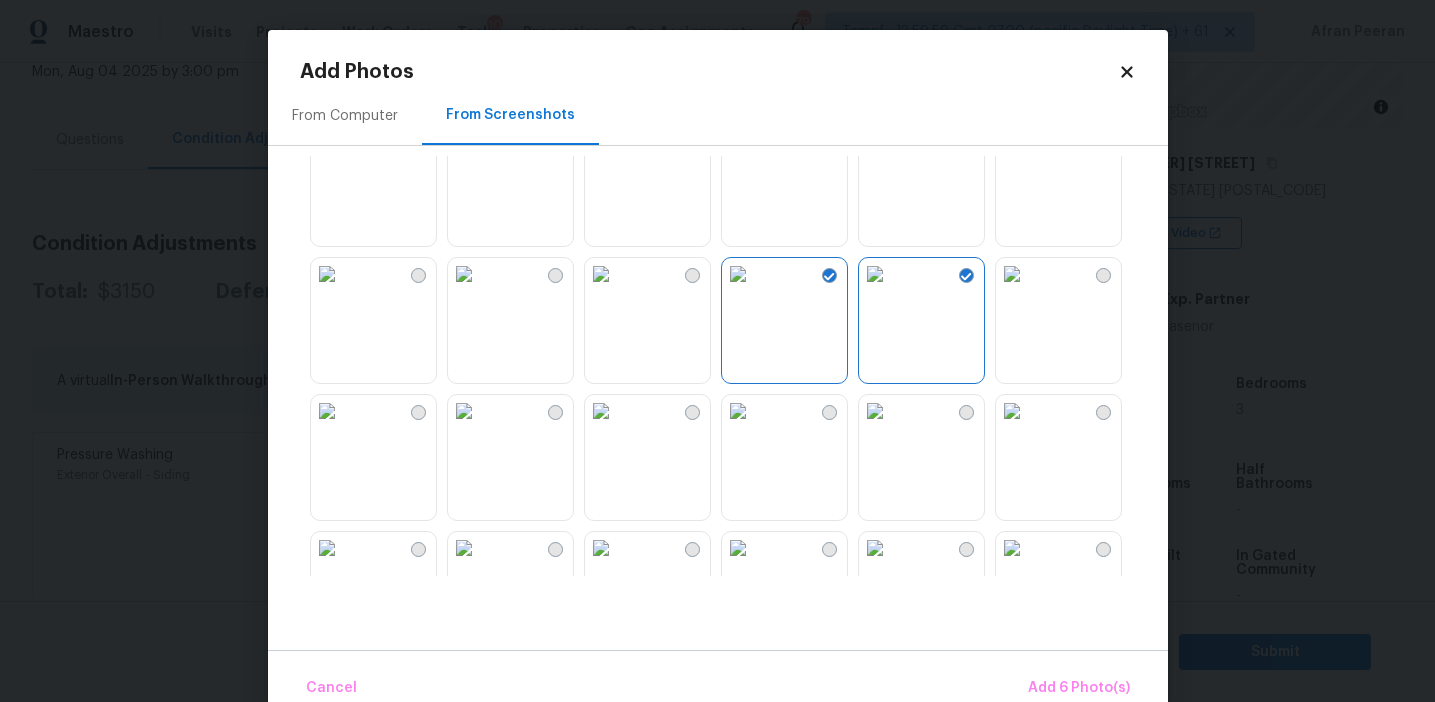 click at bounding box center (1012, 411) 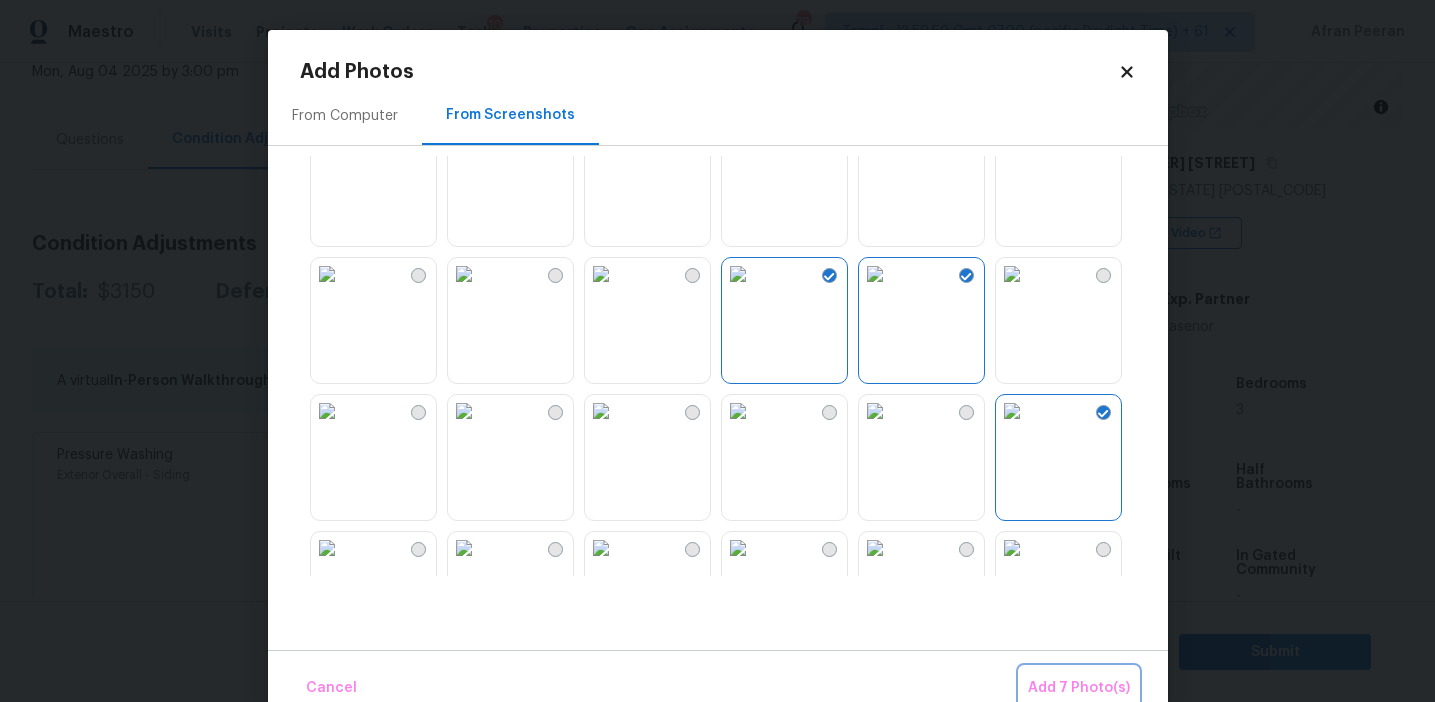 click on "Add 7 Photo(s)" at bounding box center [1079, 688] 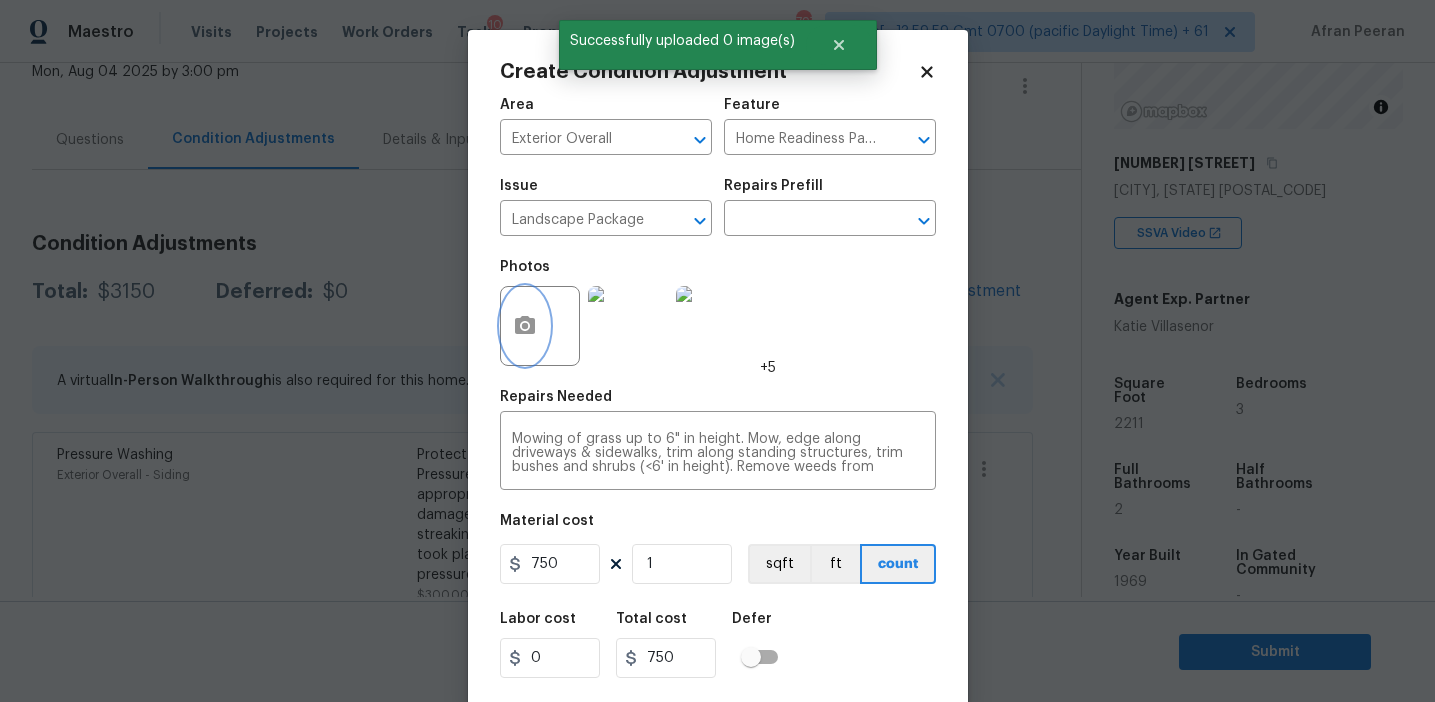 scroll, scrollTop: 45, scrollLeft: 0, axis: vertical 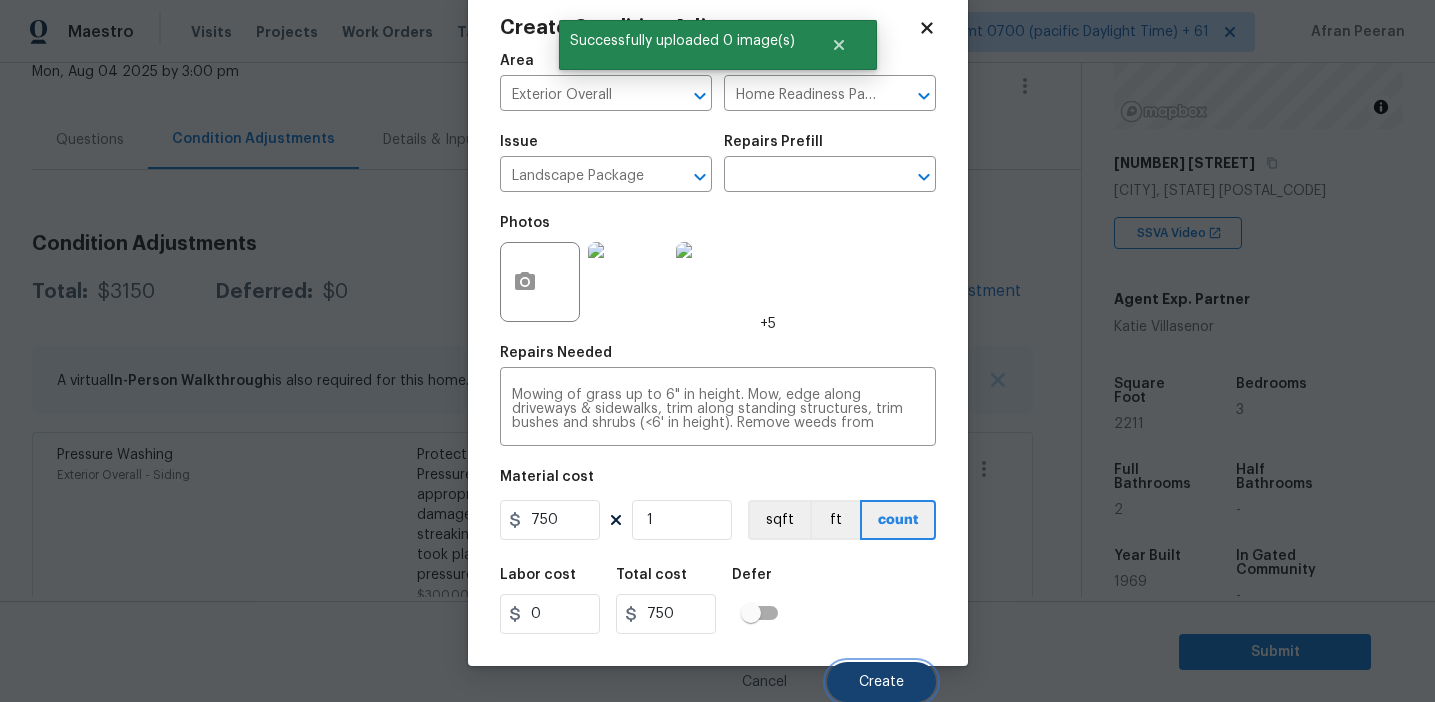 click on "Create" at bounding box center (881, 682) 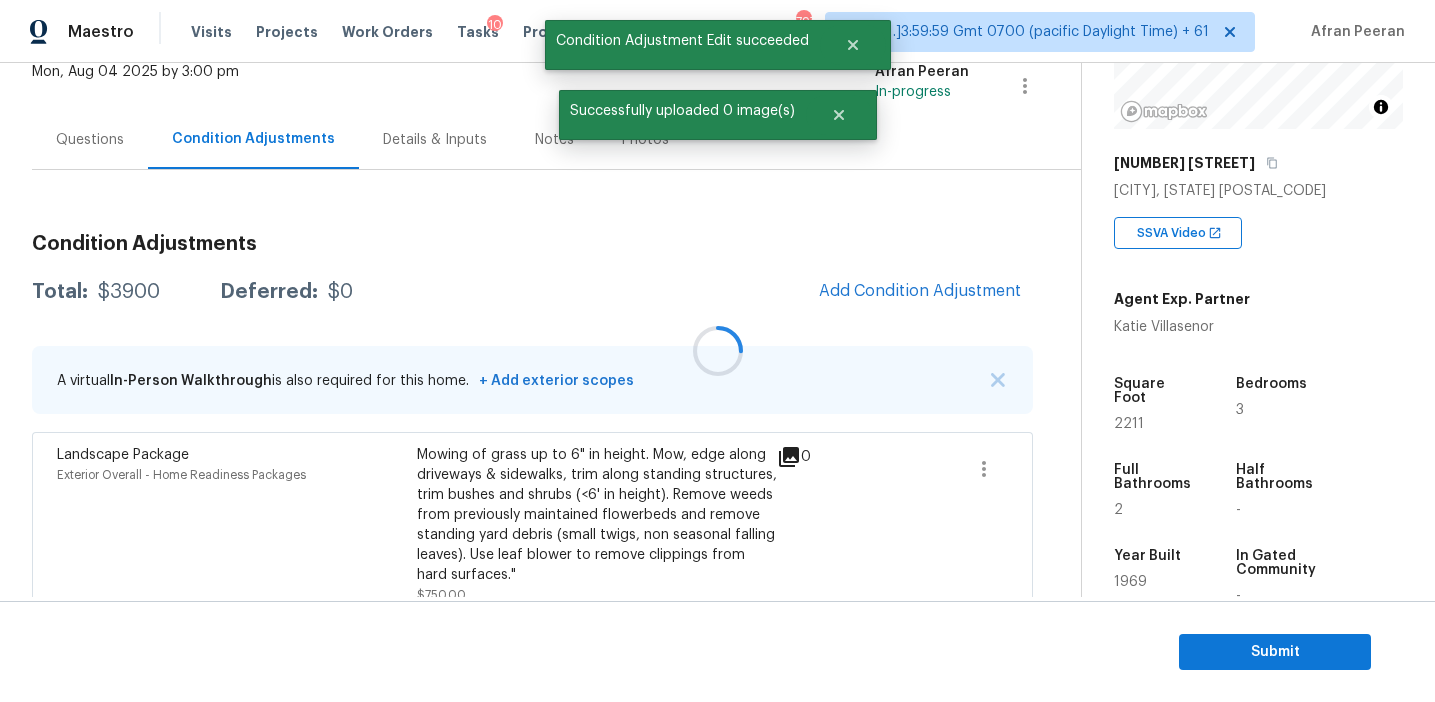 scroll, scrollTop: 38, scrollLeft: 0, axis: vertical 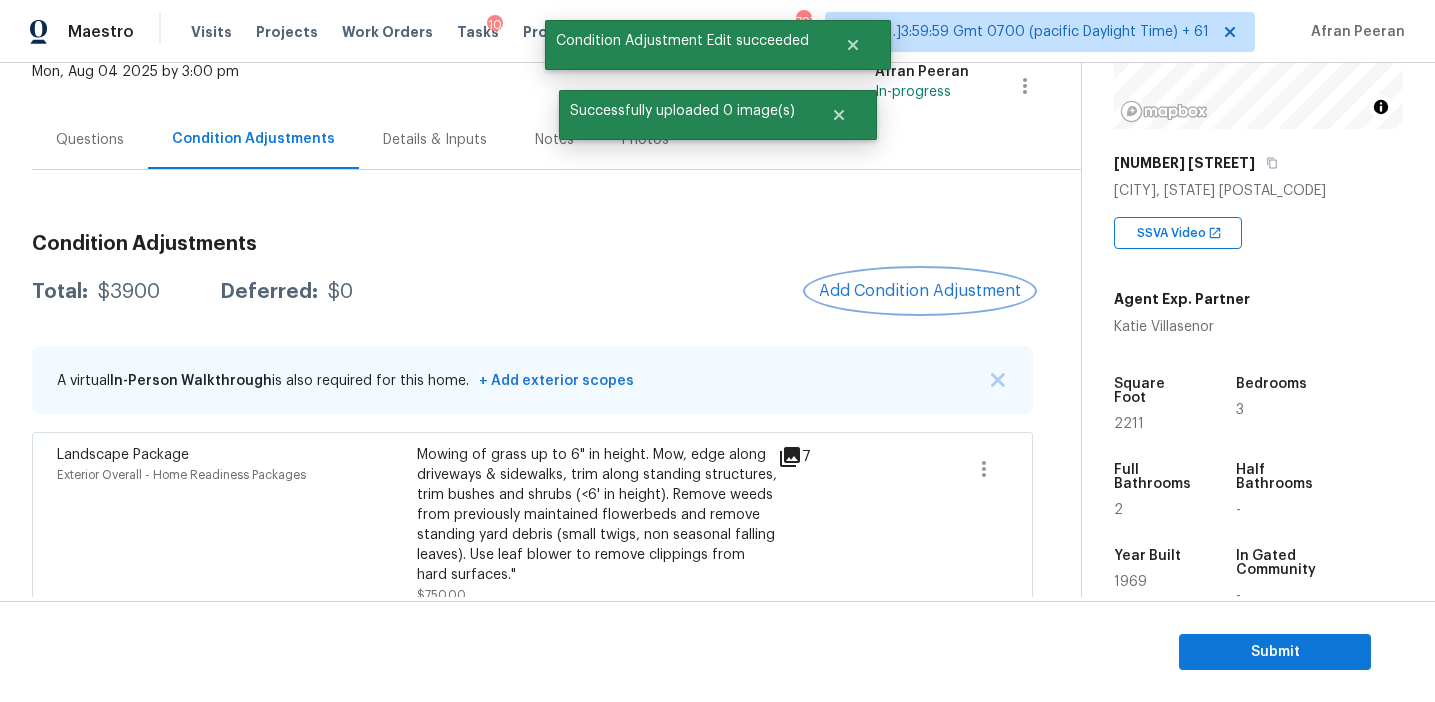 click on "Add Condition Adjustment" at bounding box center (920, 291) 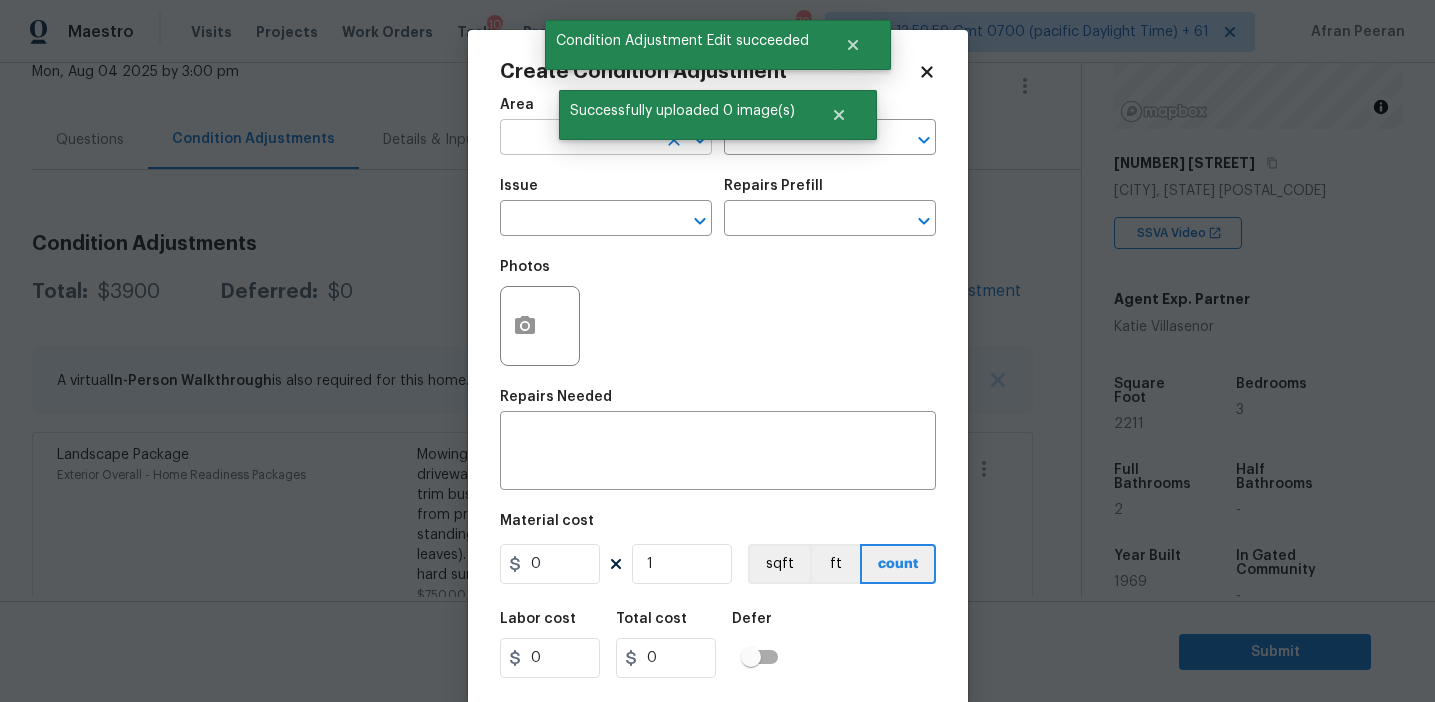 click at bounding box center (578, 139) 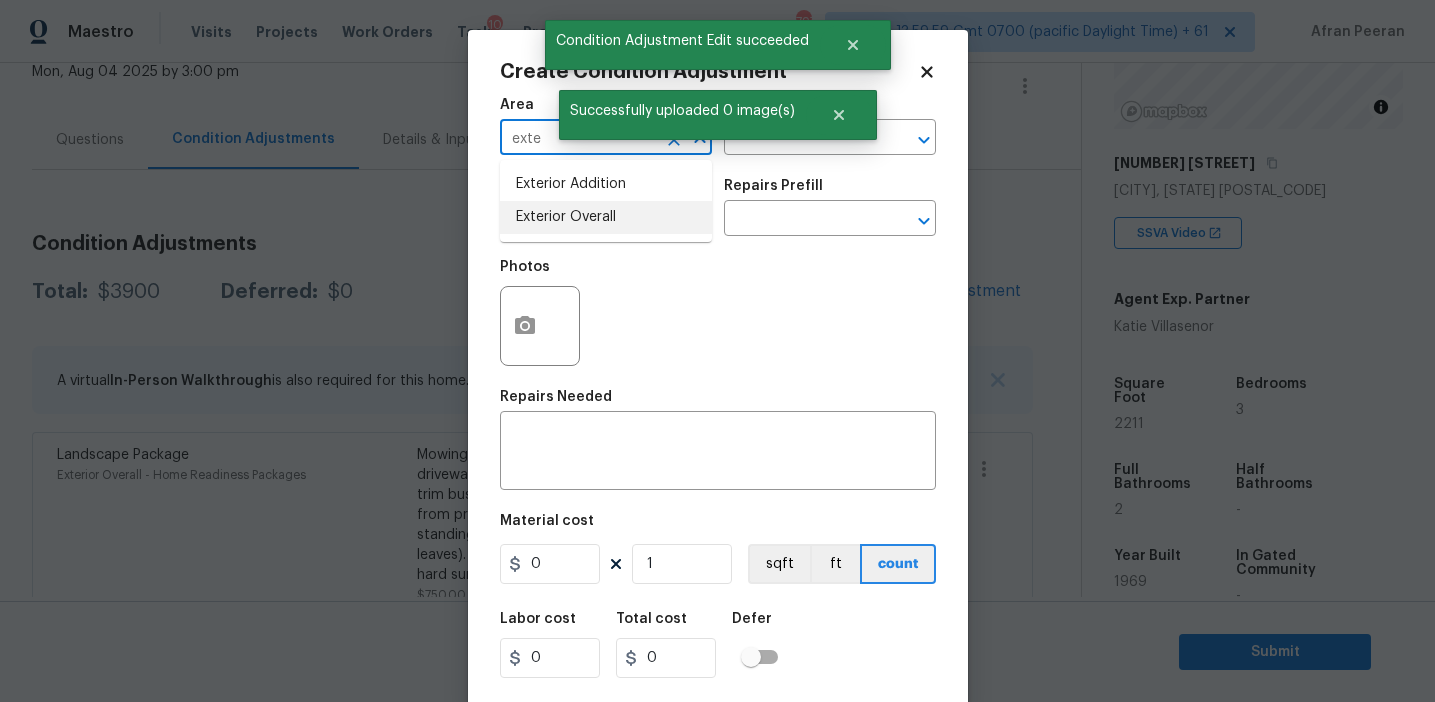 click on "Exterior Overall" at bounding box center [606, 217] 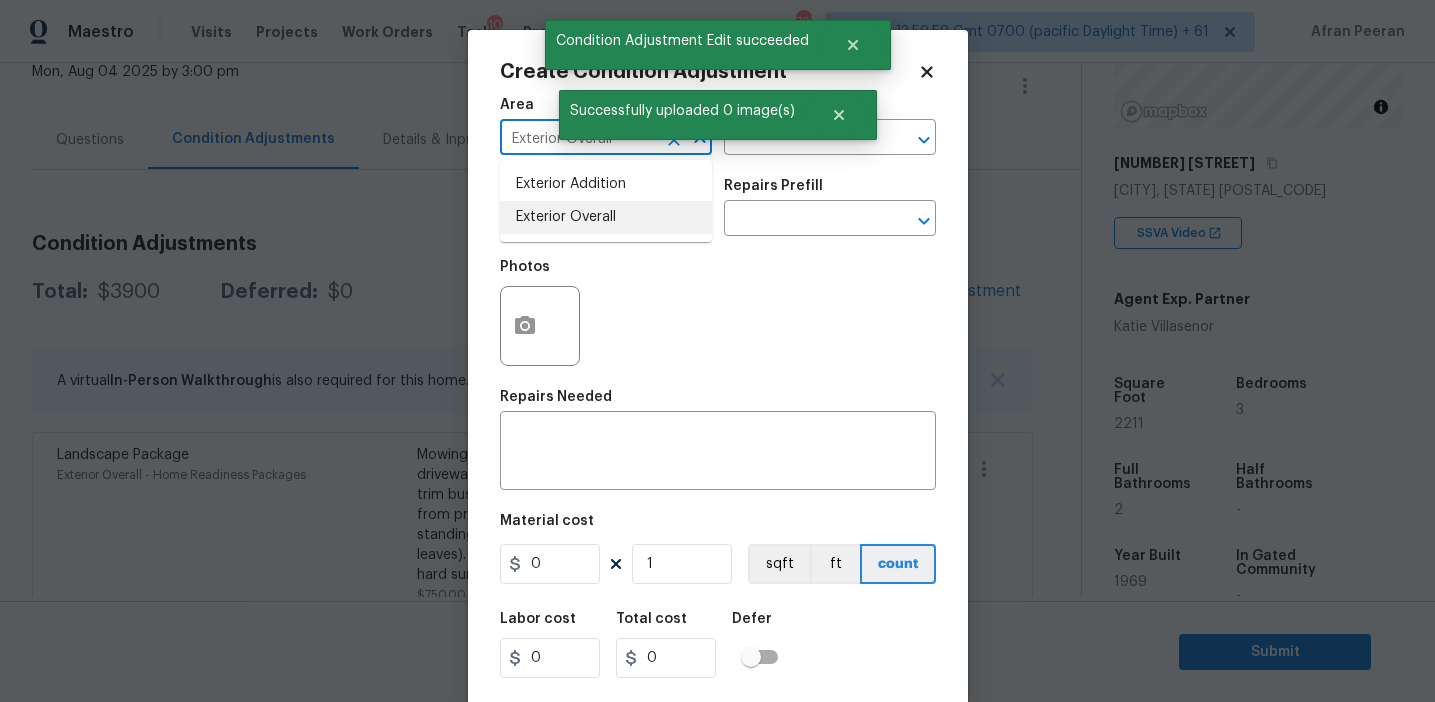 type on "Exterior Overall" 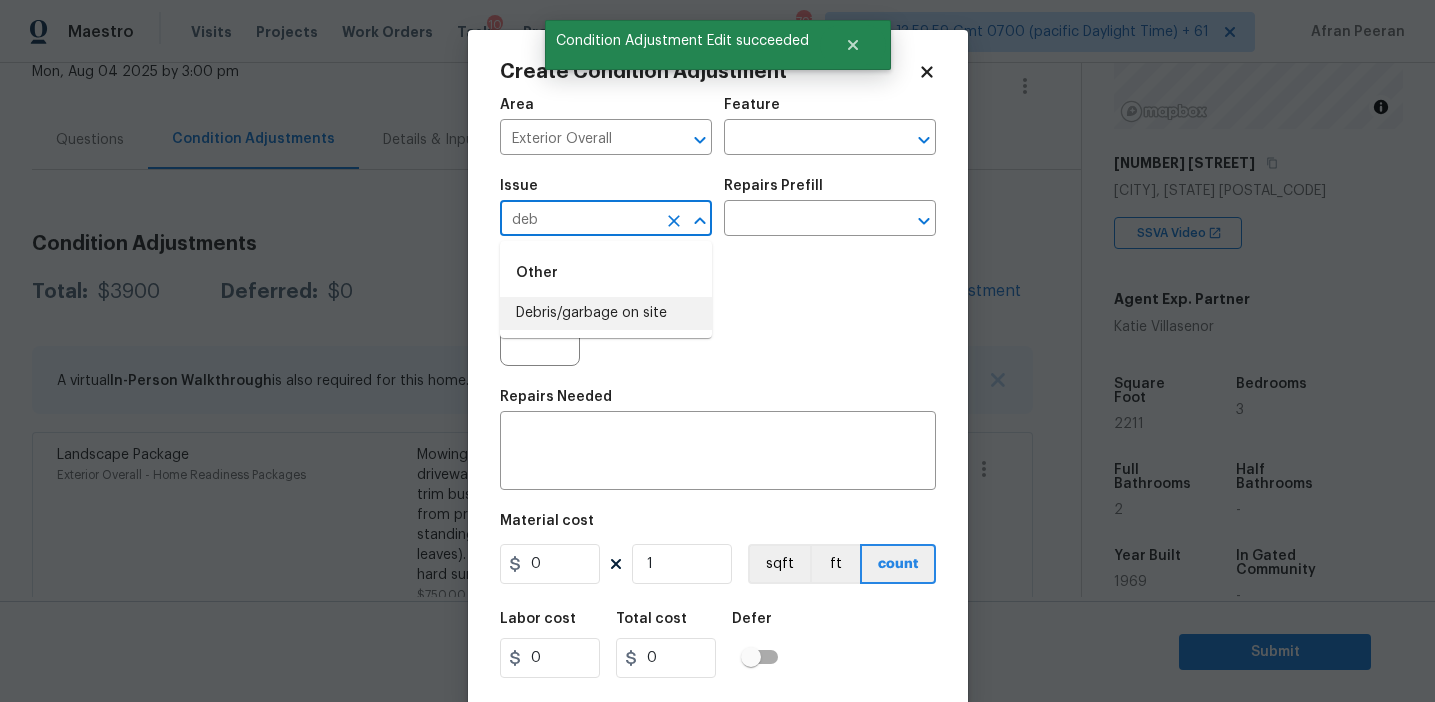 click on "Debris/garbage on site" at bounding box center [606, 313] 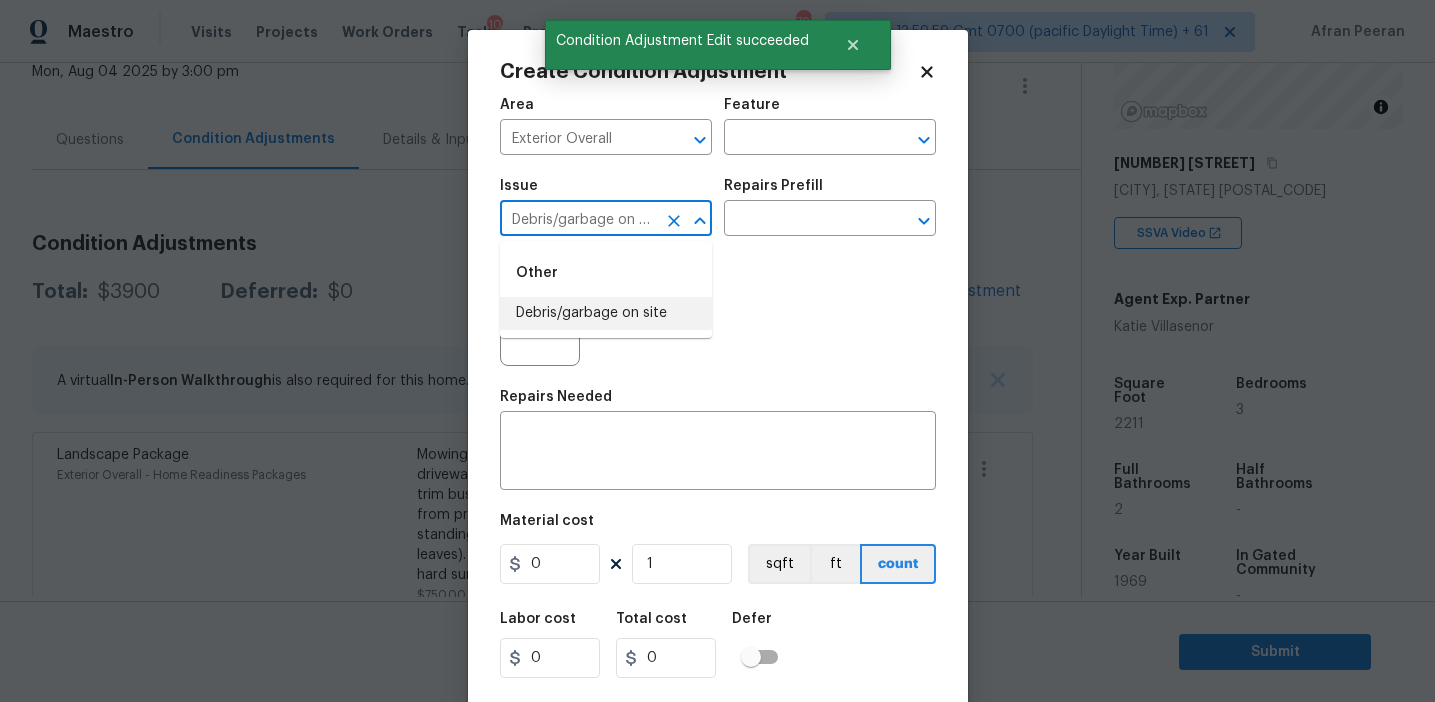type on "Debris/garbage on site" 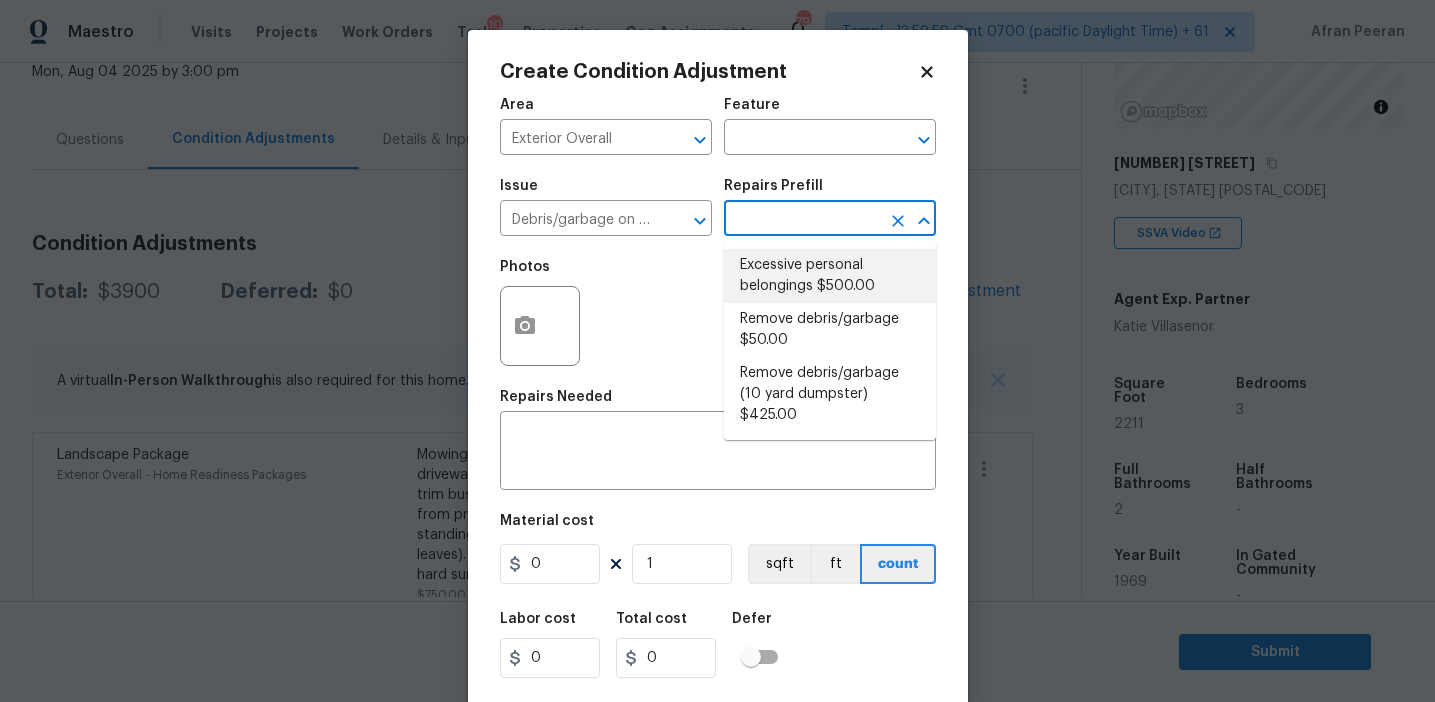 click on "Remove debris/garbage $50.00" at bounding box center (830, 330) 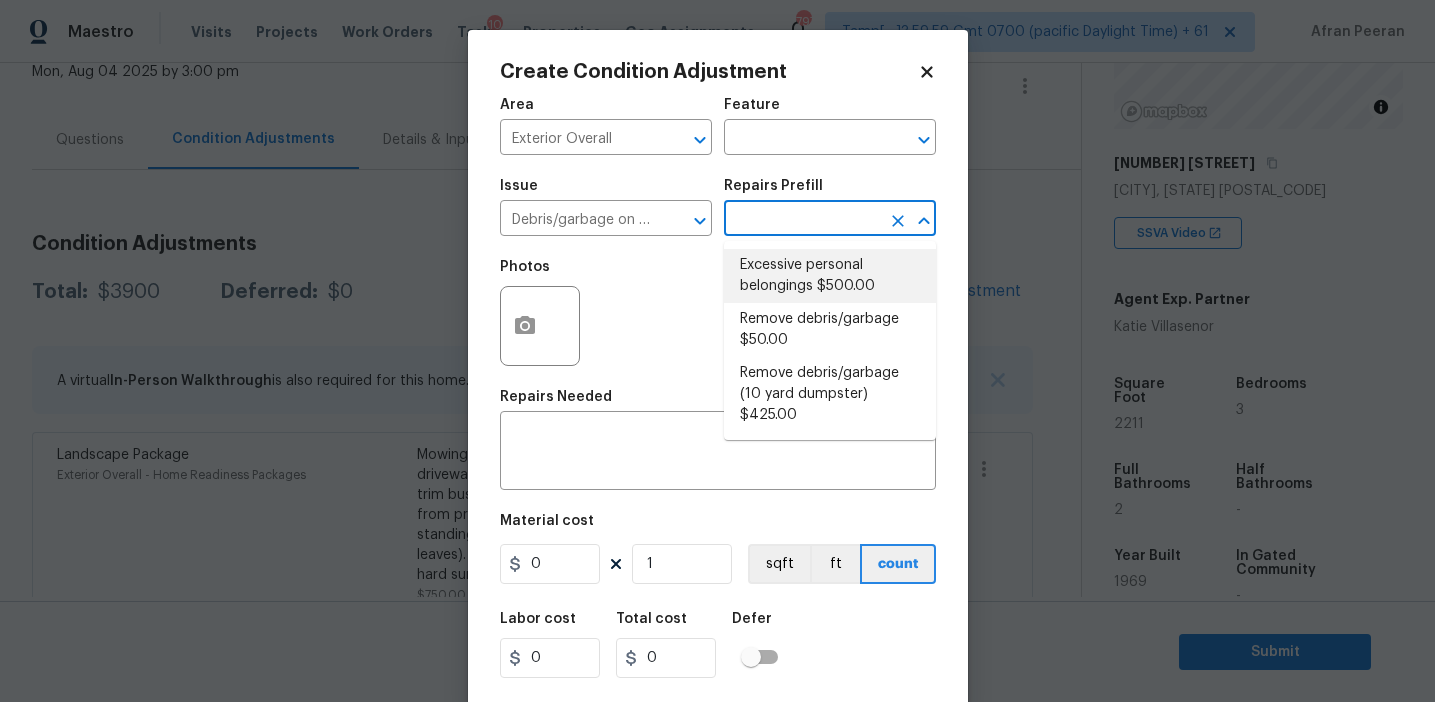 type on "Remove, haul off, and properly dispose of any debris left by seller to offsite location. Cost estimated per cubic yard." 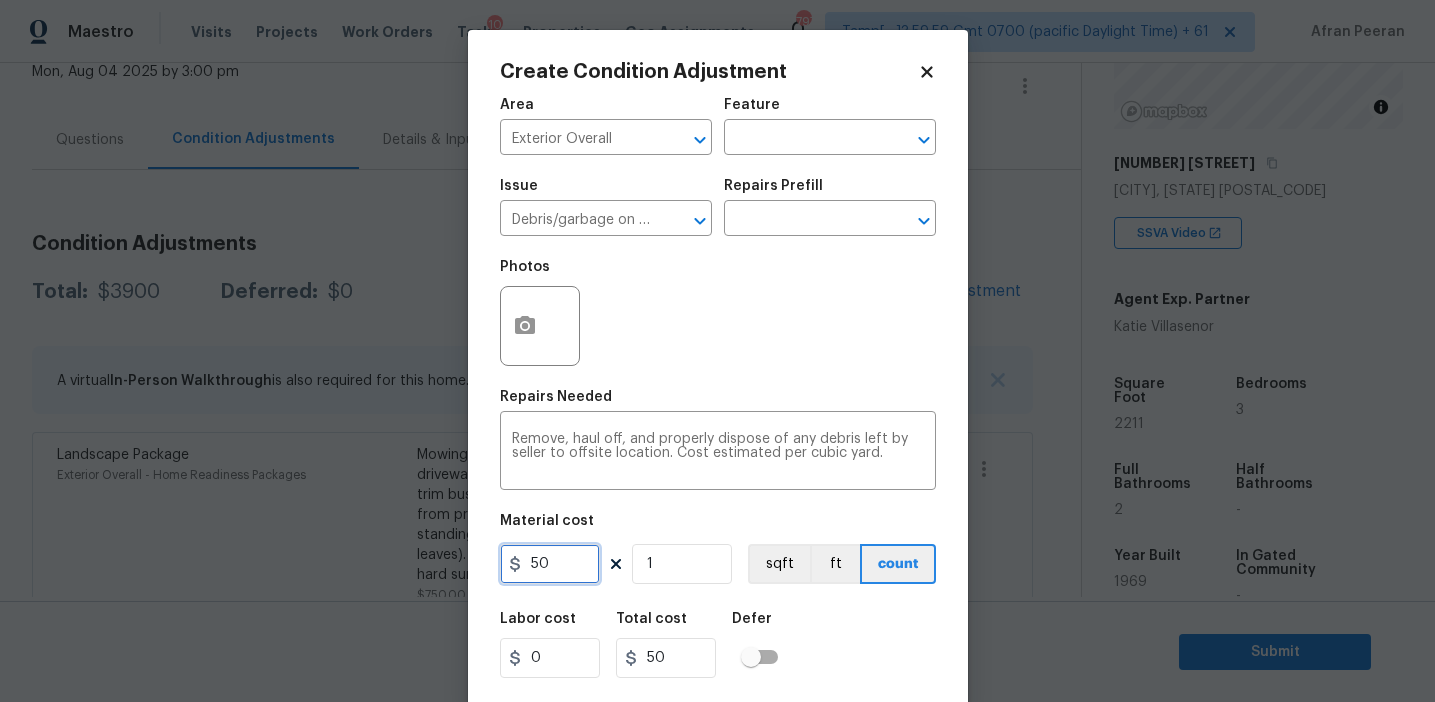 click on "50" at bounding box center (550, 564) 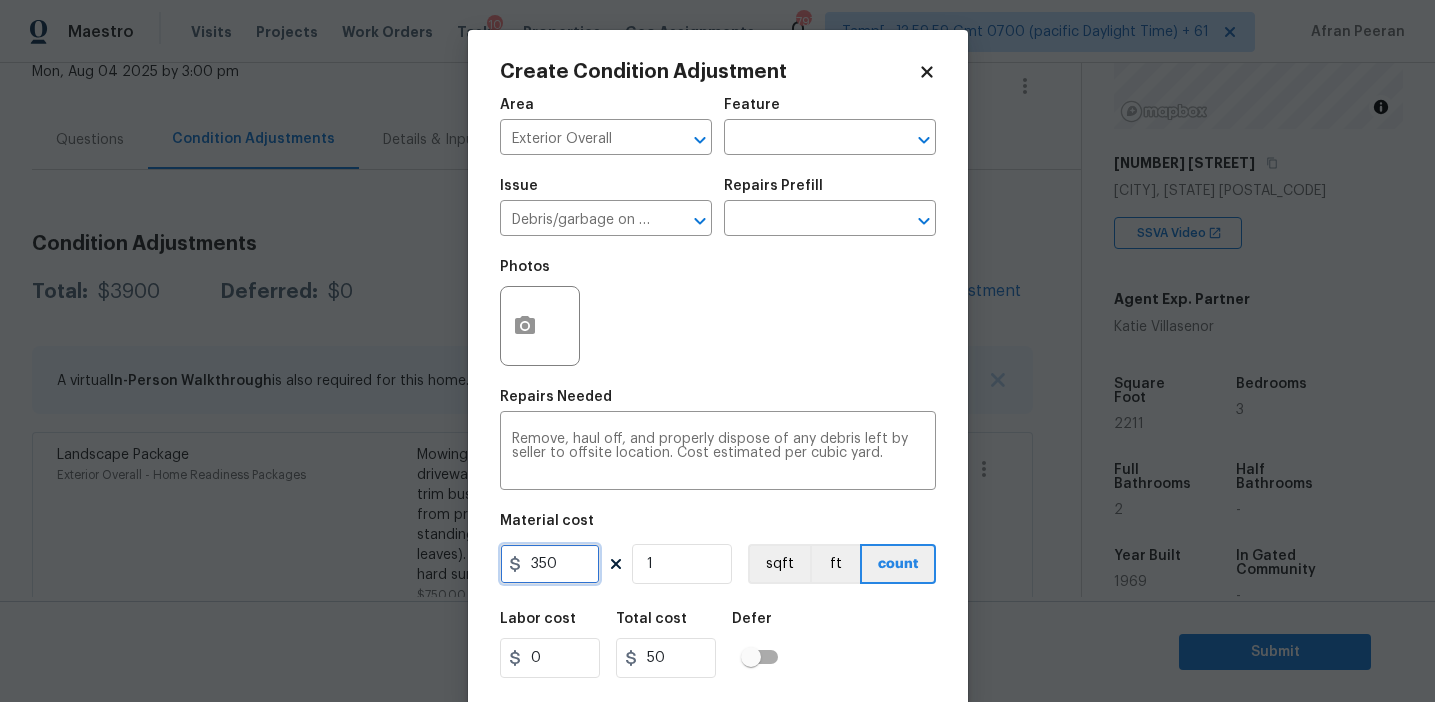 type on "350" 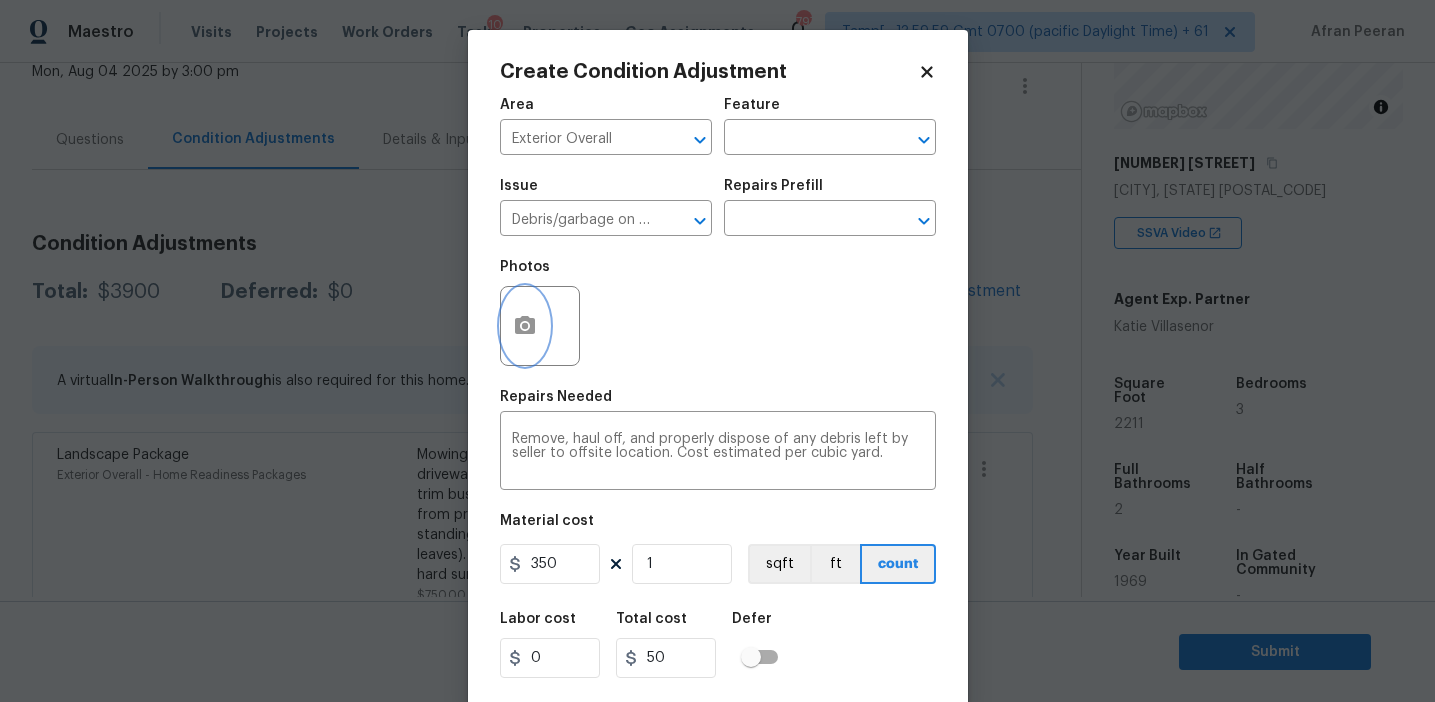 type on "350" 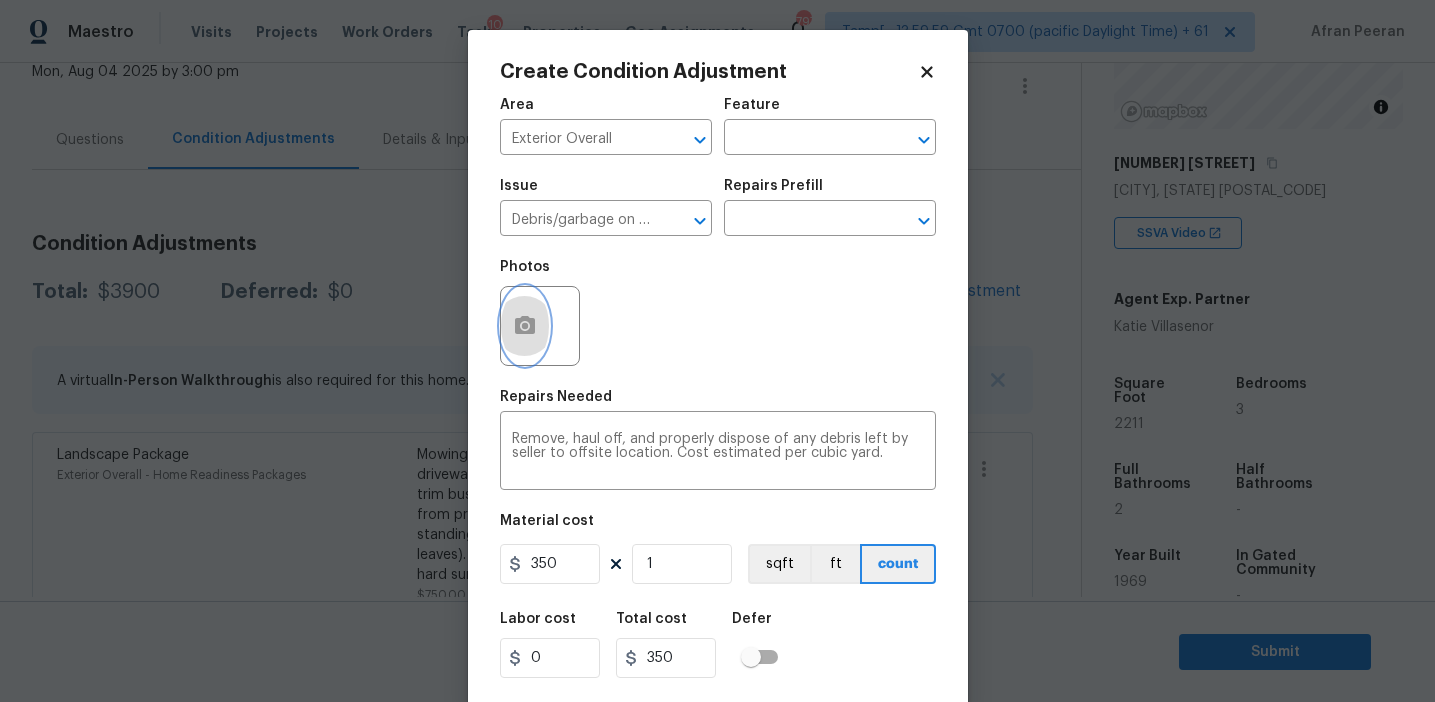 click 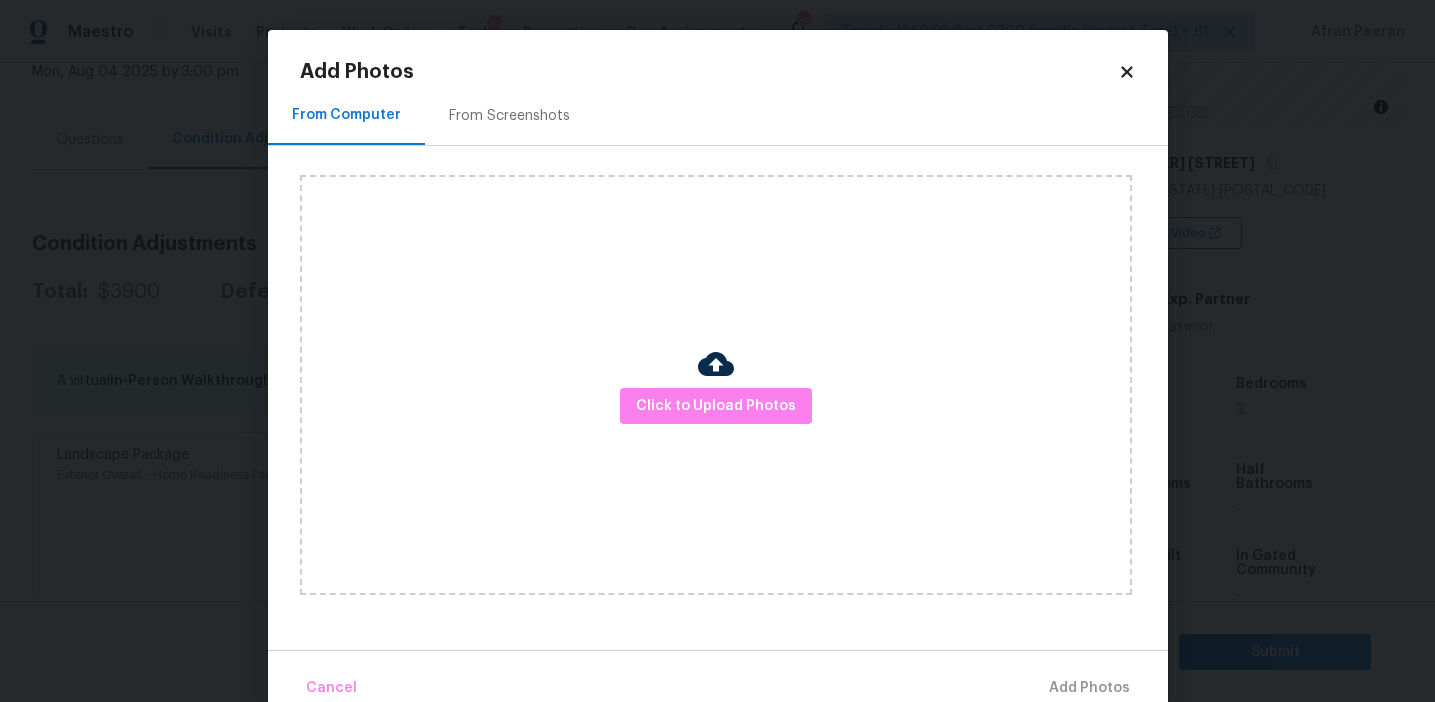 click on "From Screenshots" at bounding box center [509, 116] 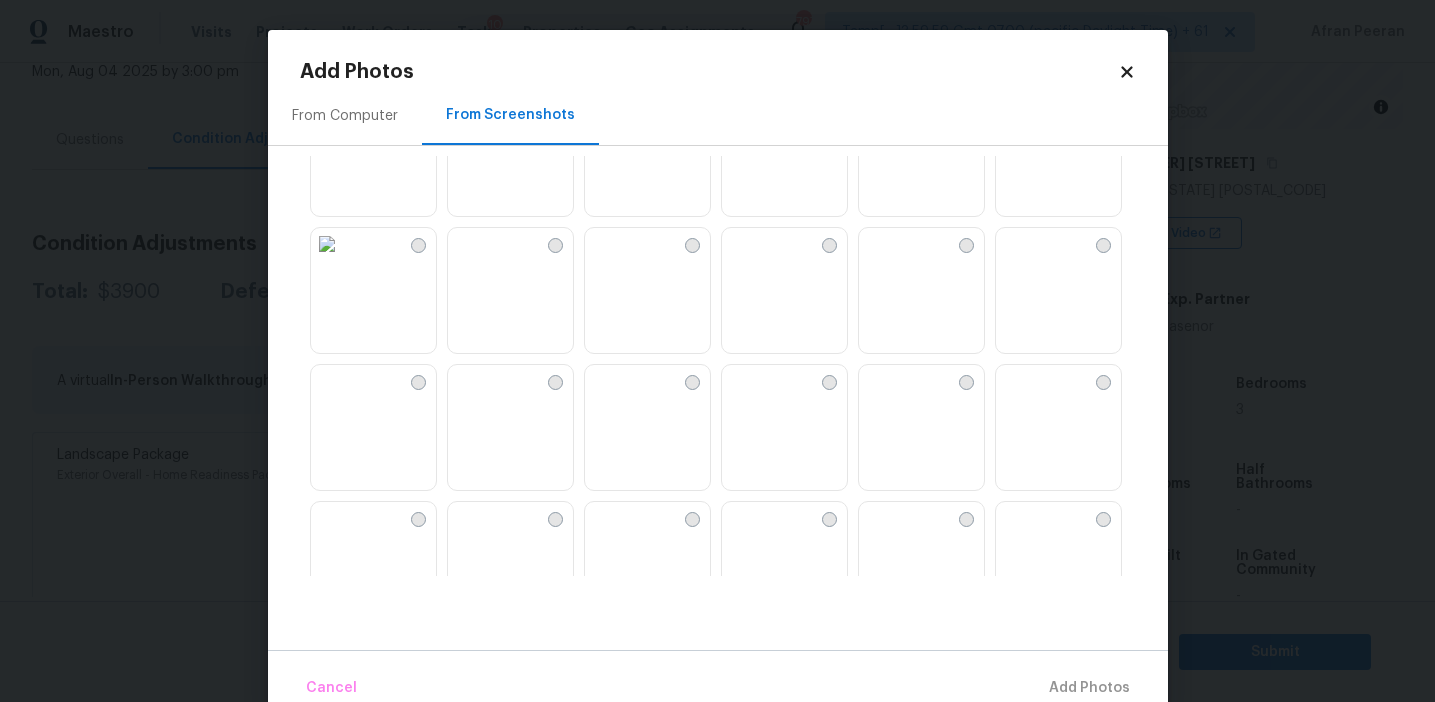 scroll, scrollTop: 135, scrollLeft: 0, axis: vertical 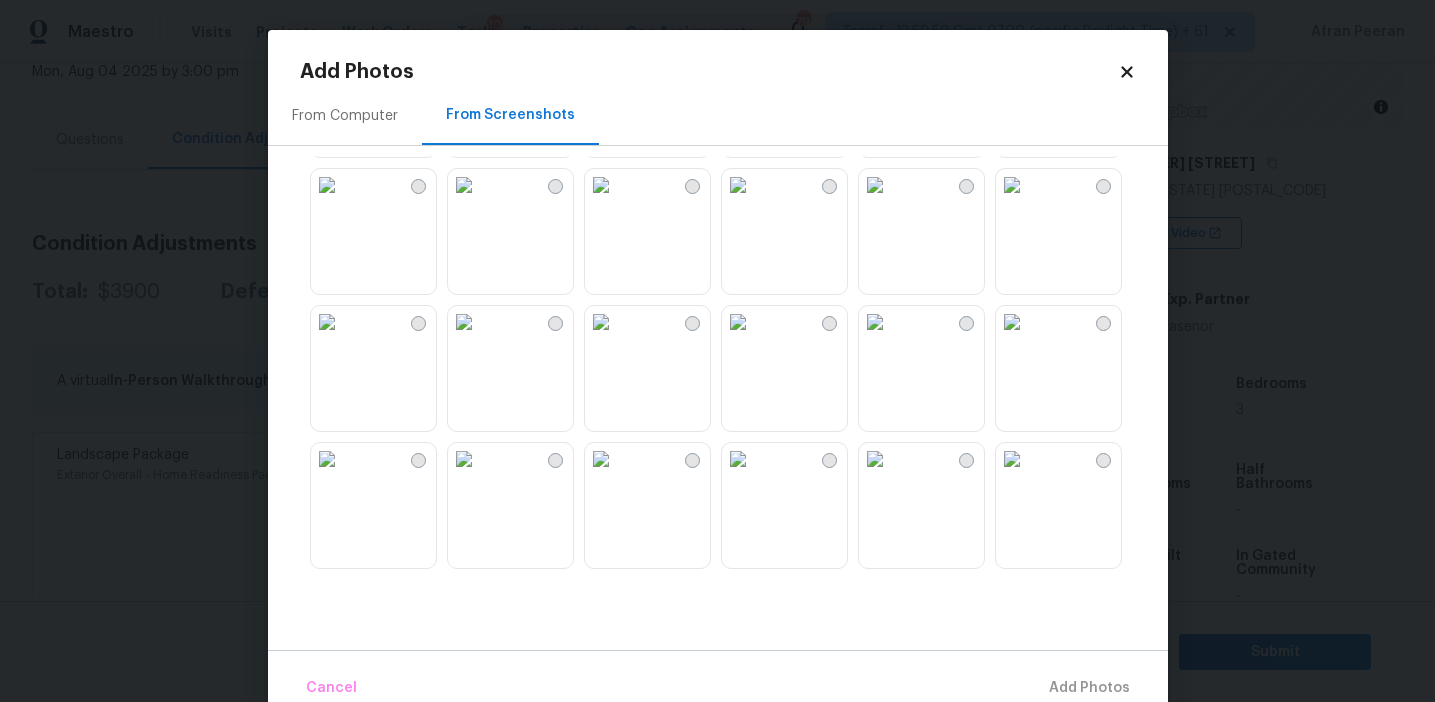 click at bounding box center (601, 322) 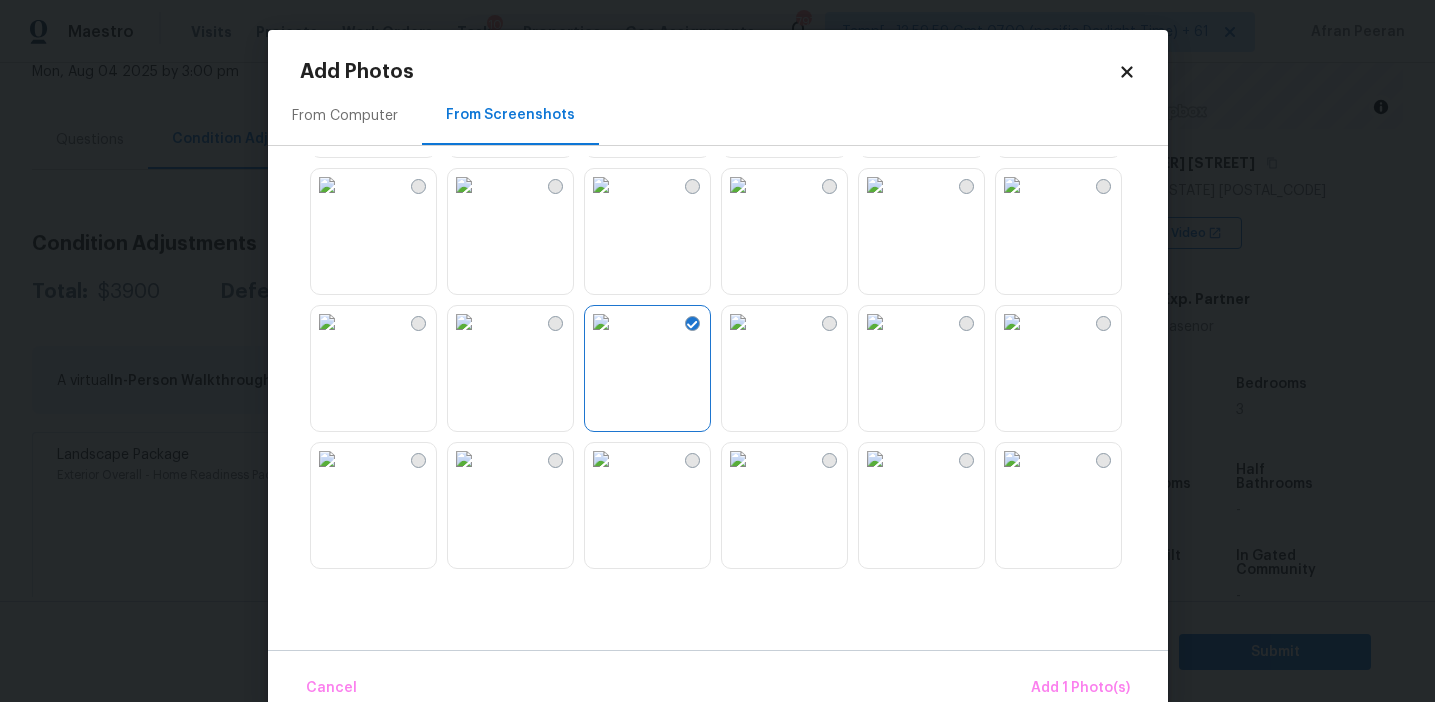 click at bounding box center (327, 322) 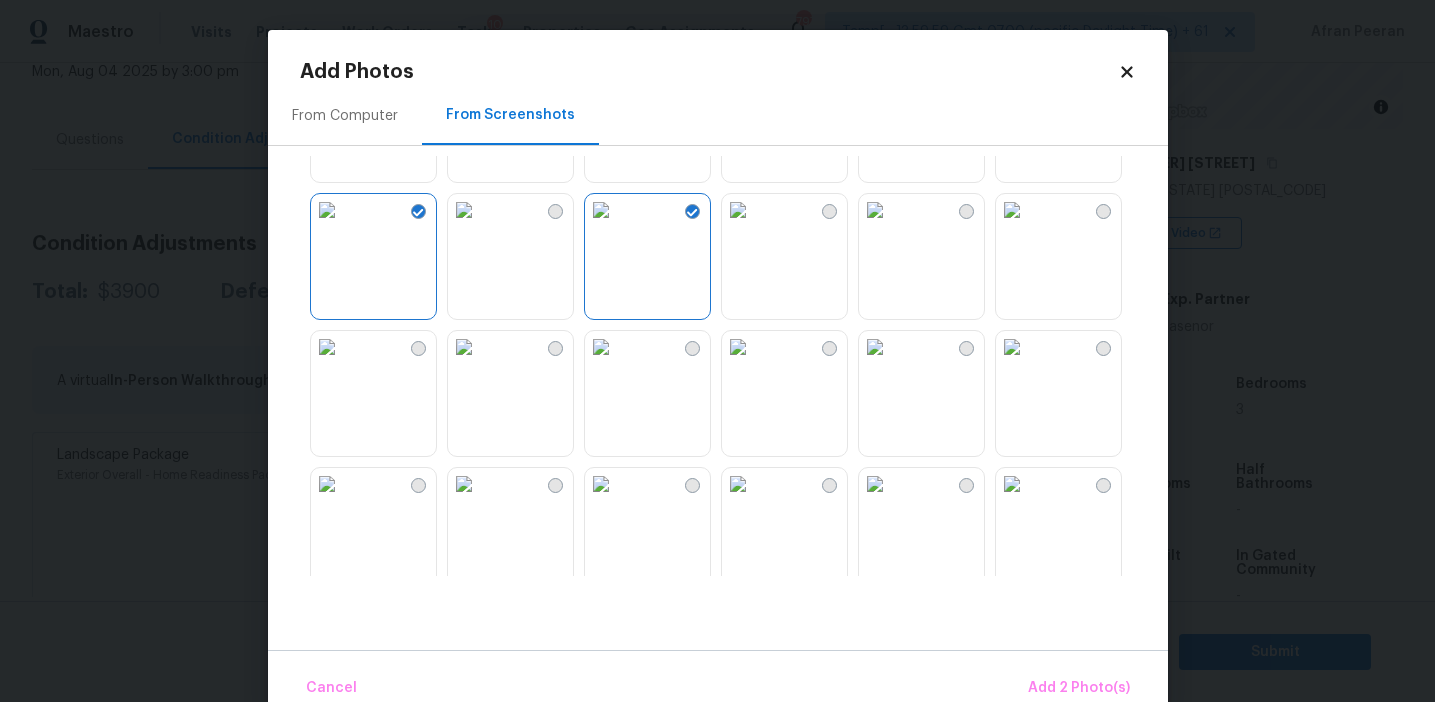click at bounding box center (738, 347) 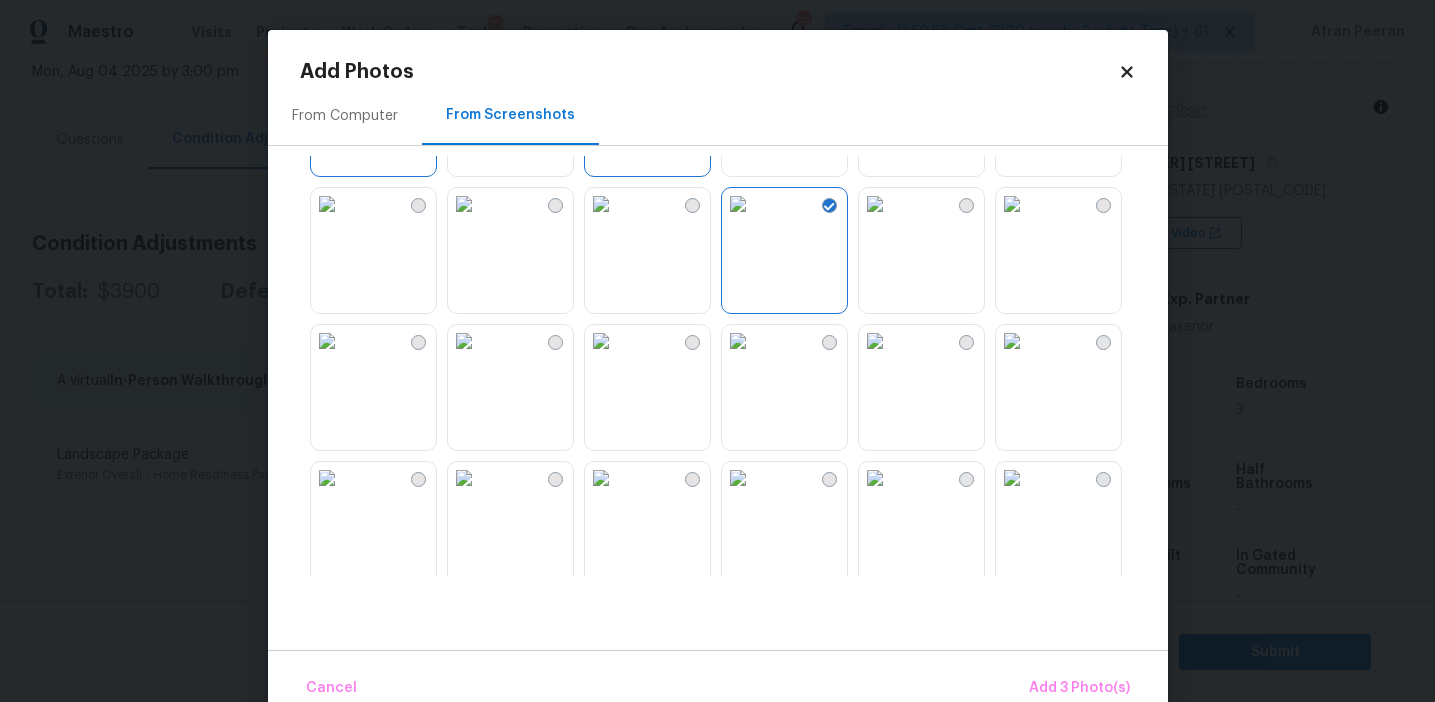 click at bounding box center [738, 341] 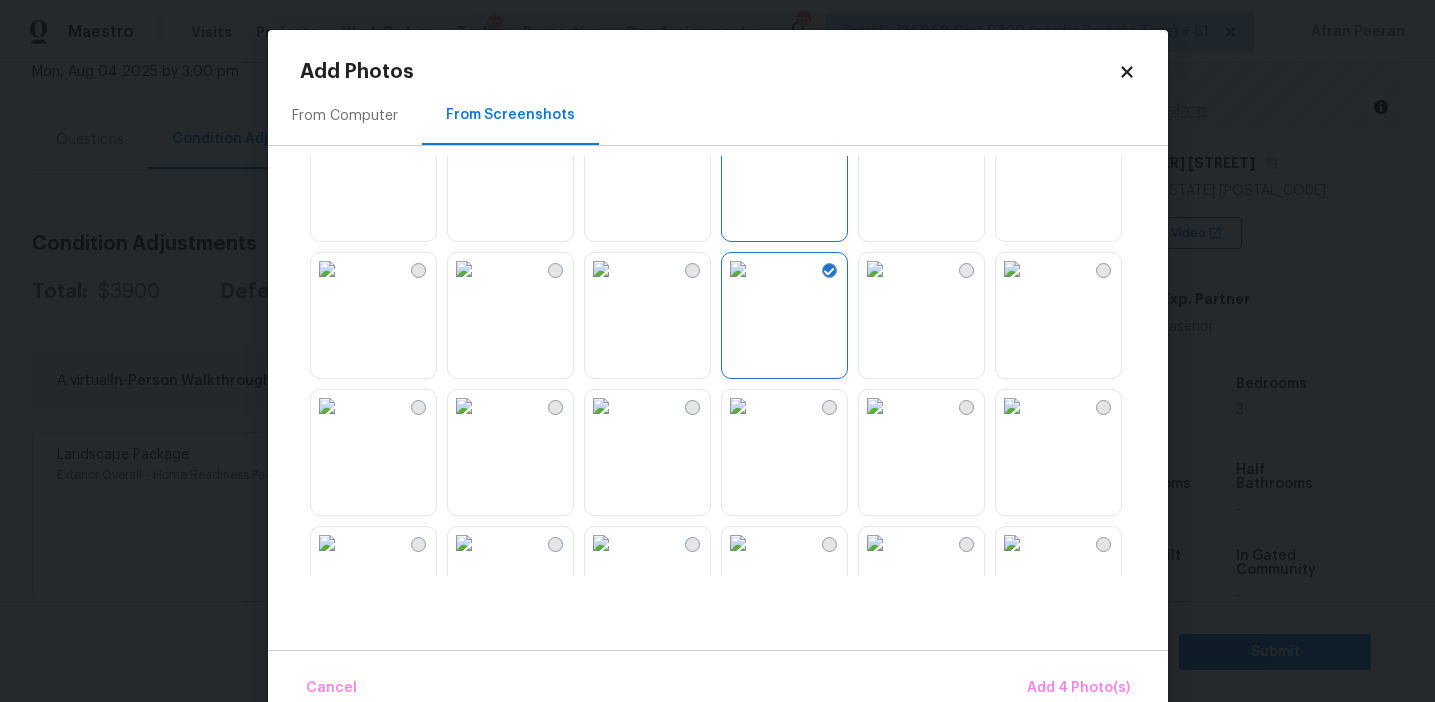 scroll, scrollTop: 554, scrollLeft: 0, axis: vertical 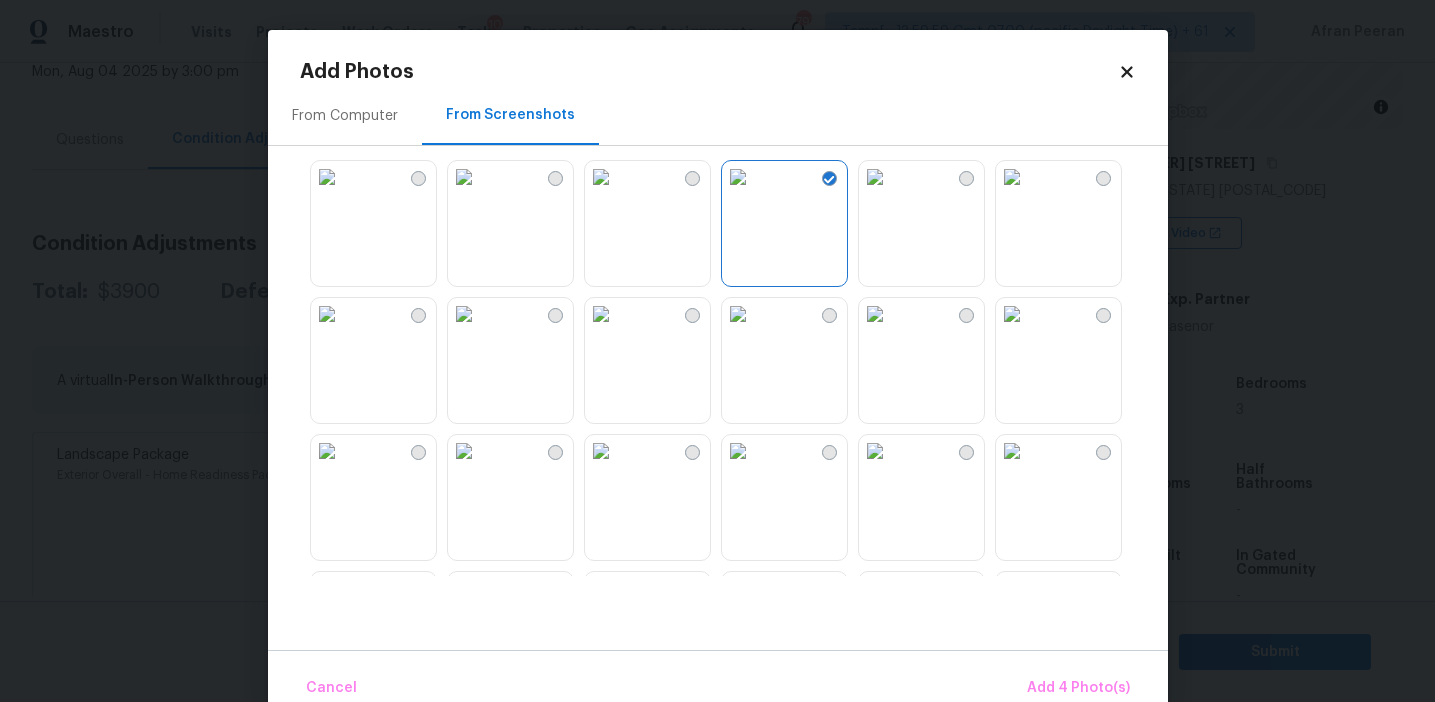 click at bounding box center [601, 314] 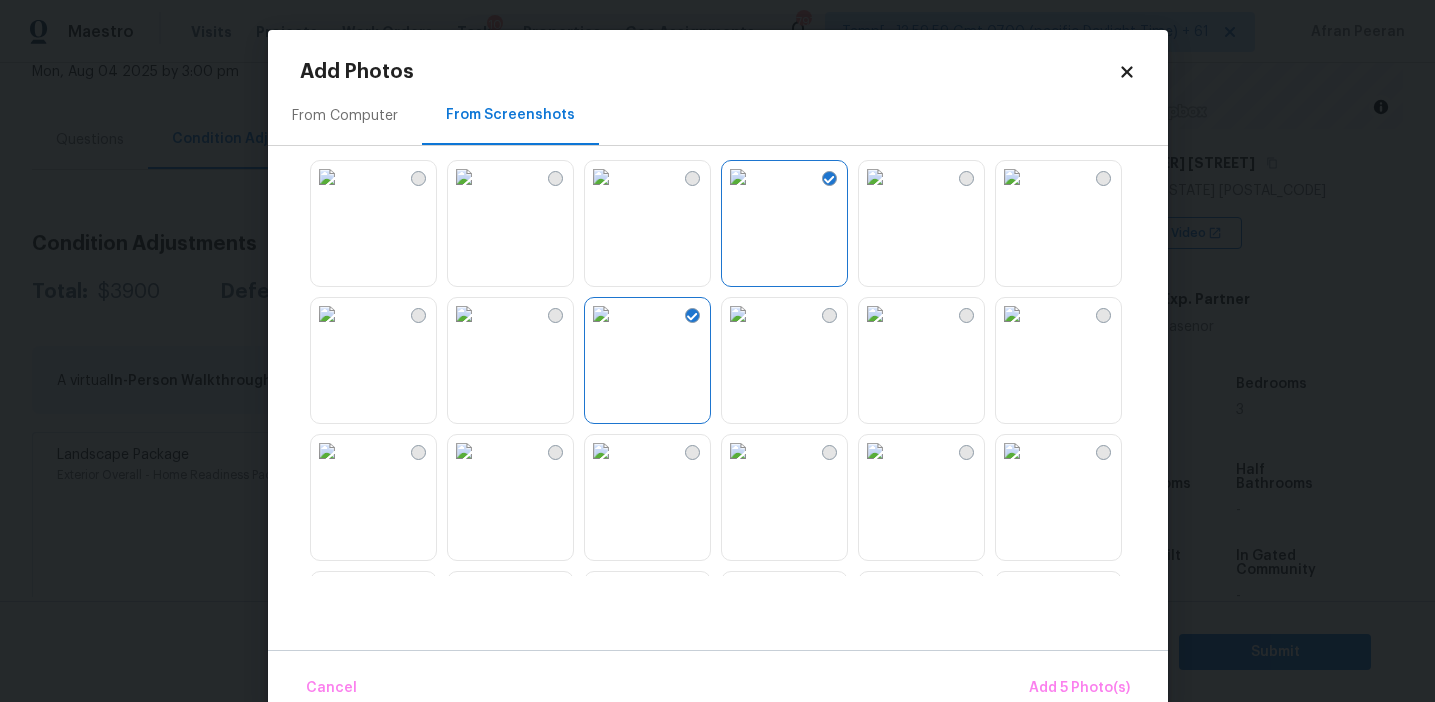 click at bounding box center (875, 451) 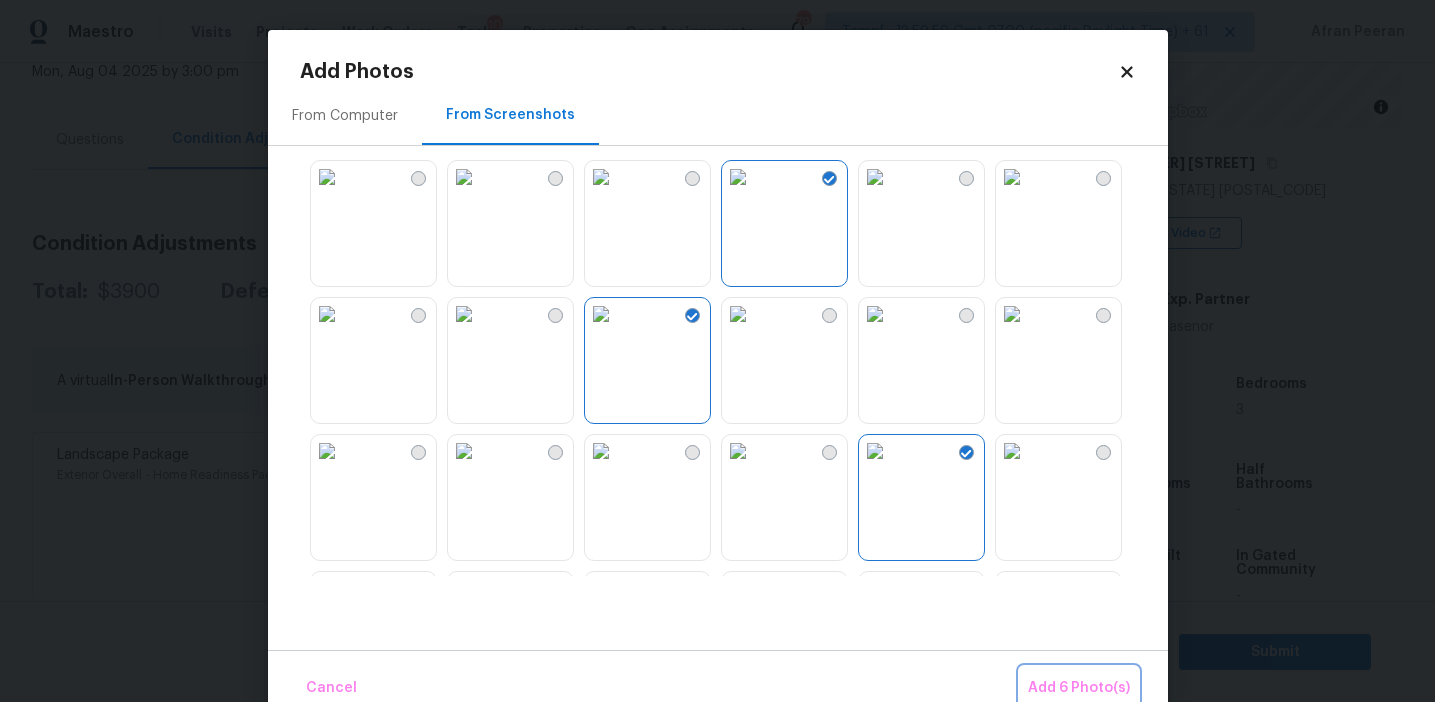 click on "Add 6 Photo(s)" at bounding box center (1079, 688) 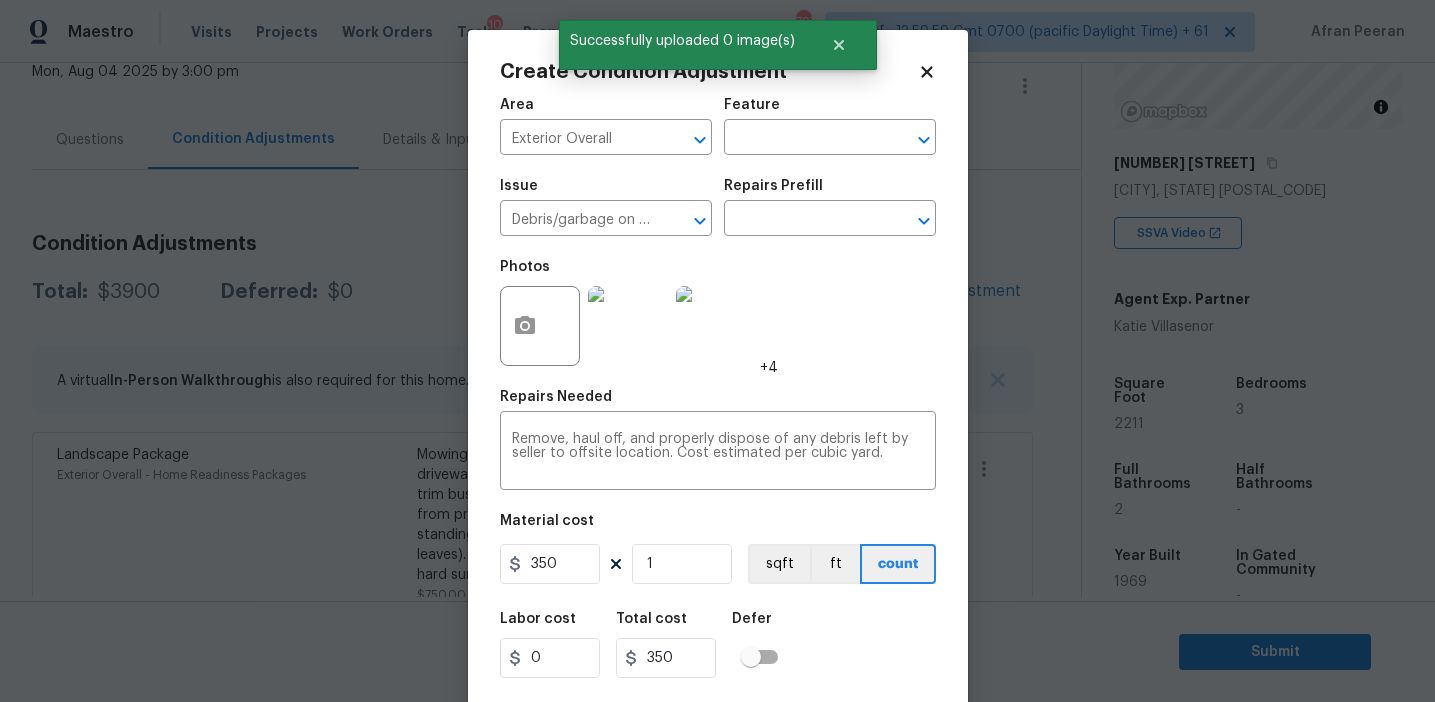 click on "Labor cost 0 Total cost 350 Defer" at bounding box center (718, 645) 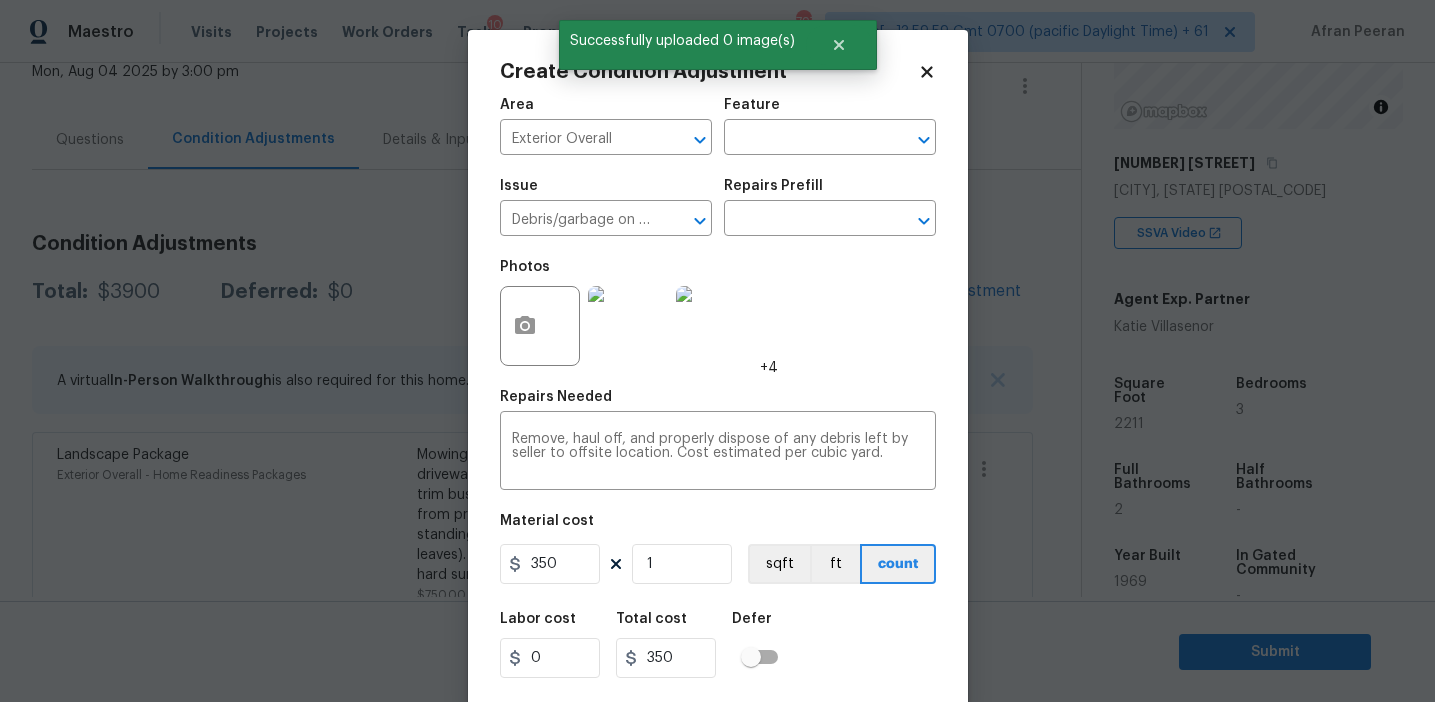 scroll, scrollTop: 45, scrollLeft: 0, axis: vertical 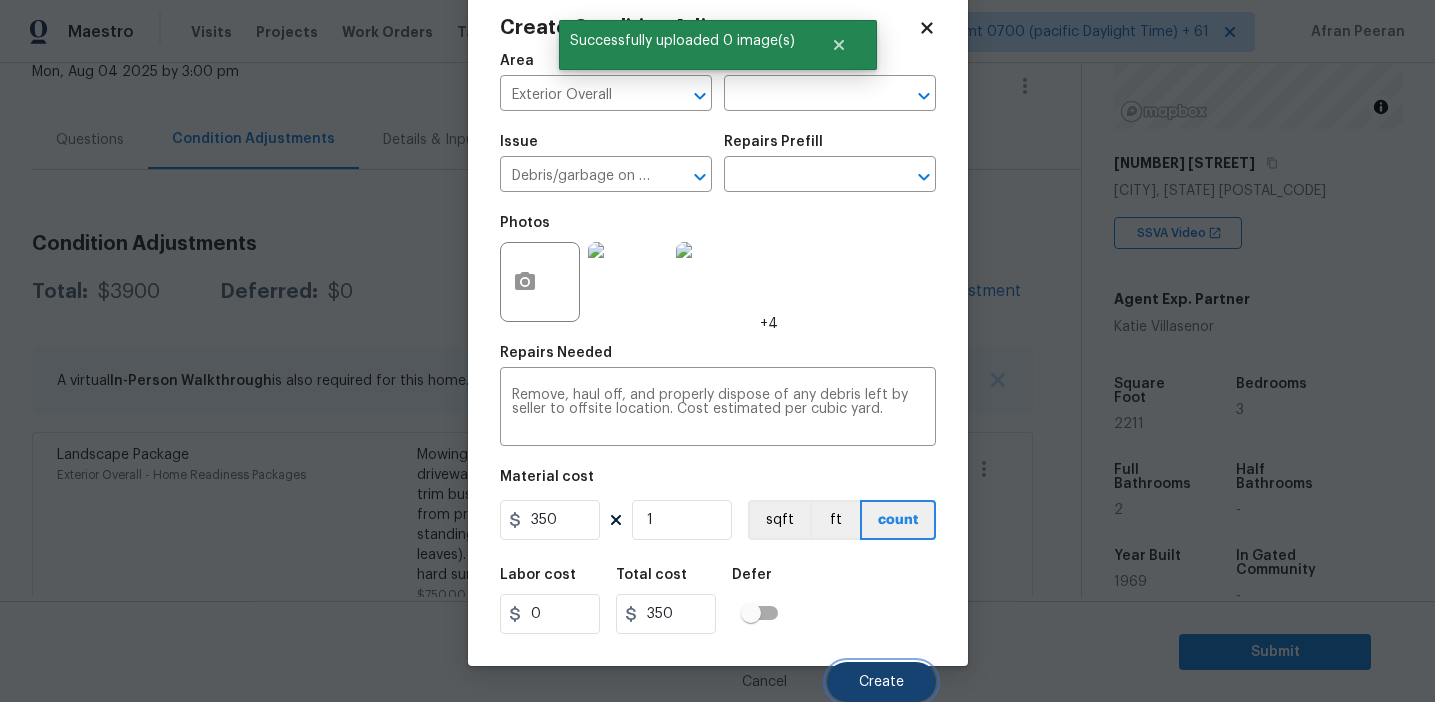 click on "Create" at bounding box center (881, 682) 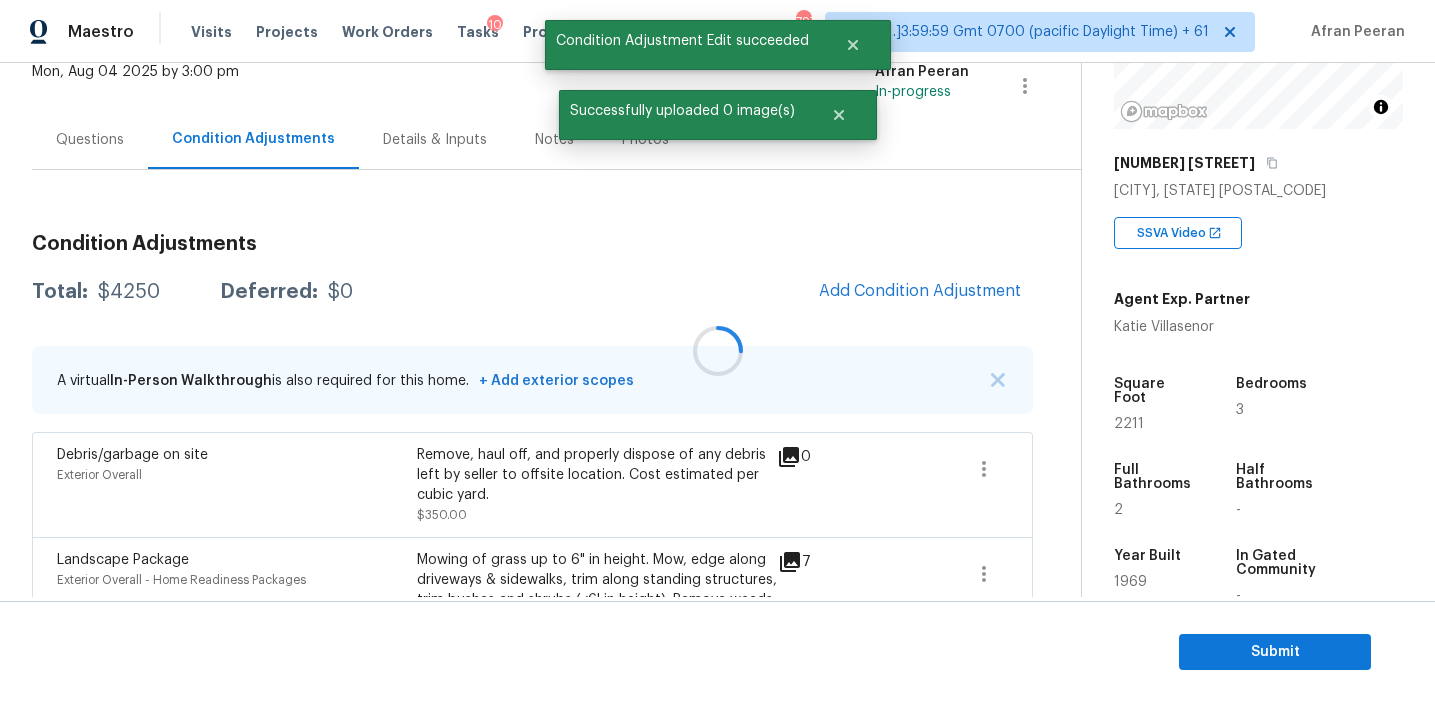 scroll, scrollTop: 38, scrollLeft: 0, axis: vertical 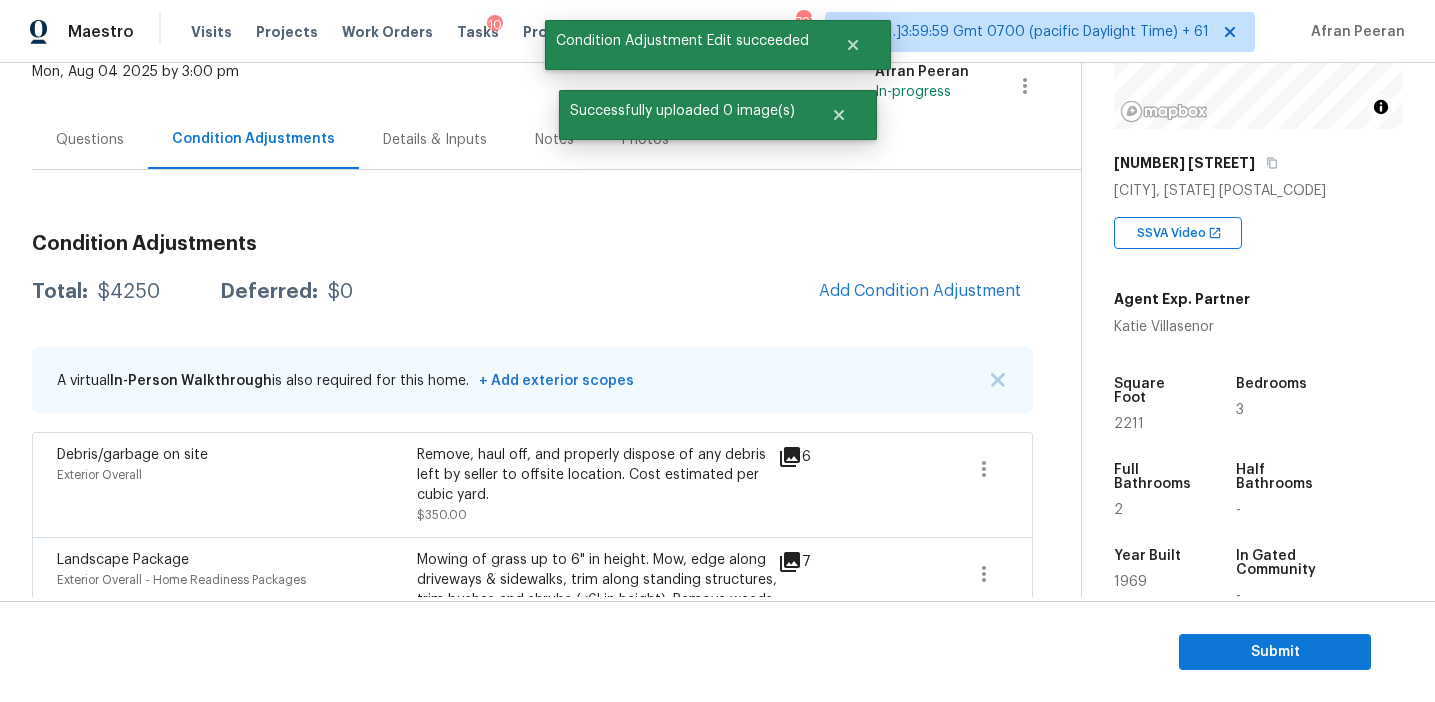 click on "Total:  $4250 Deferred:  $0 Add Condition Adjustment" at bounding box center [532, 292] 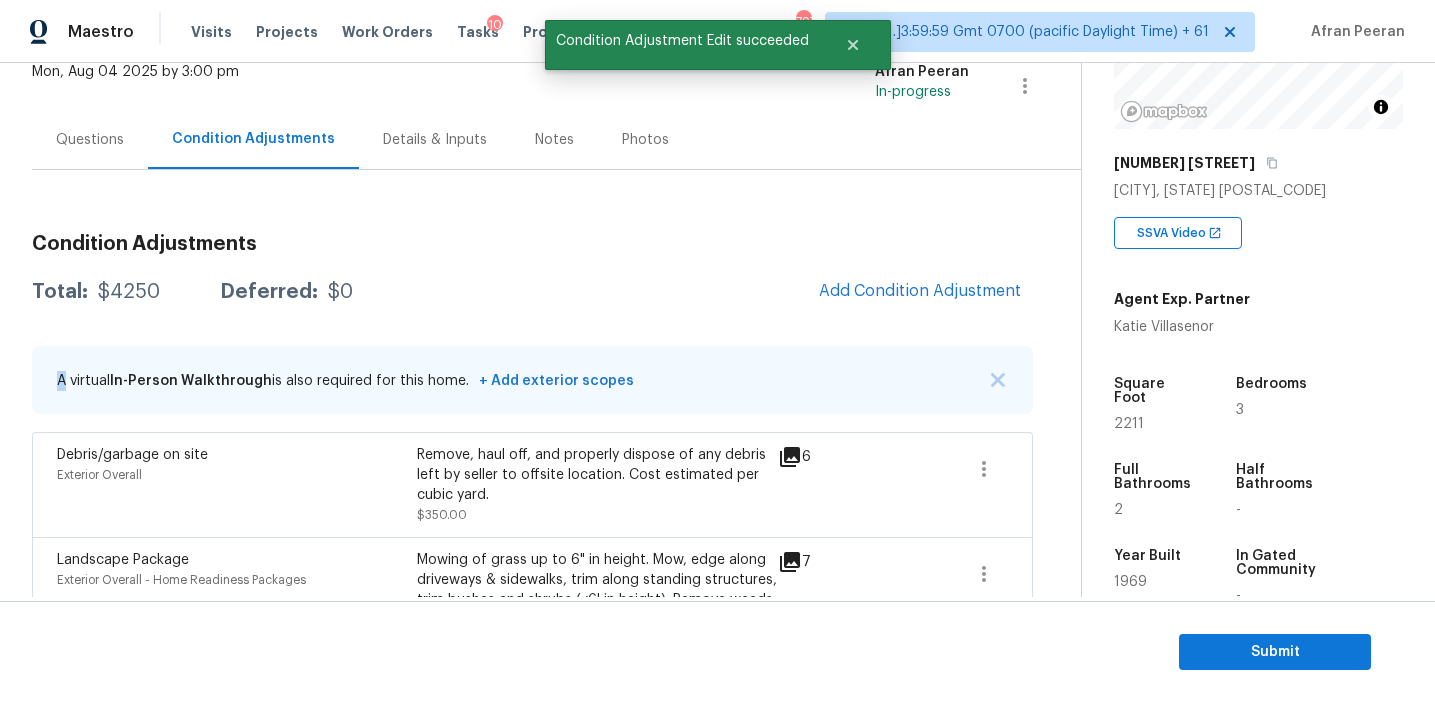 click on "Total:  $4250 Deferred:  $0 Add Condition Adjustment" at bounding box center (532, 292) 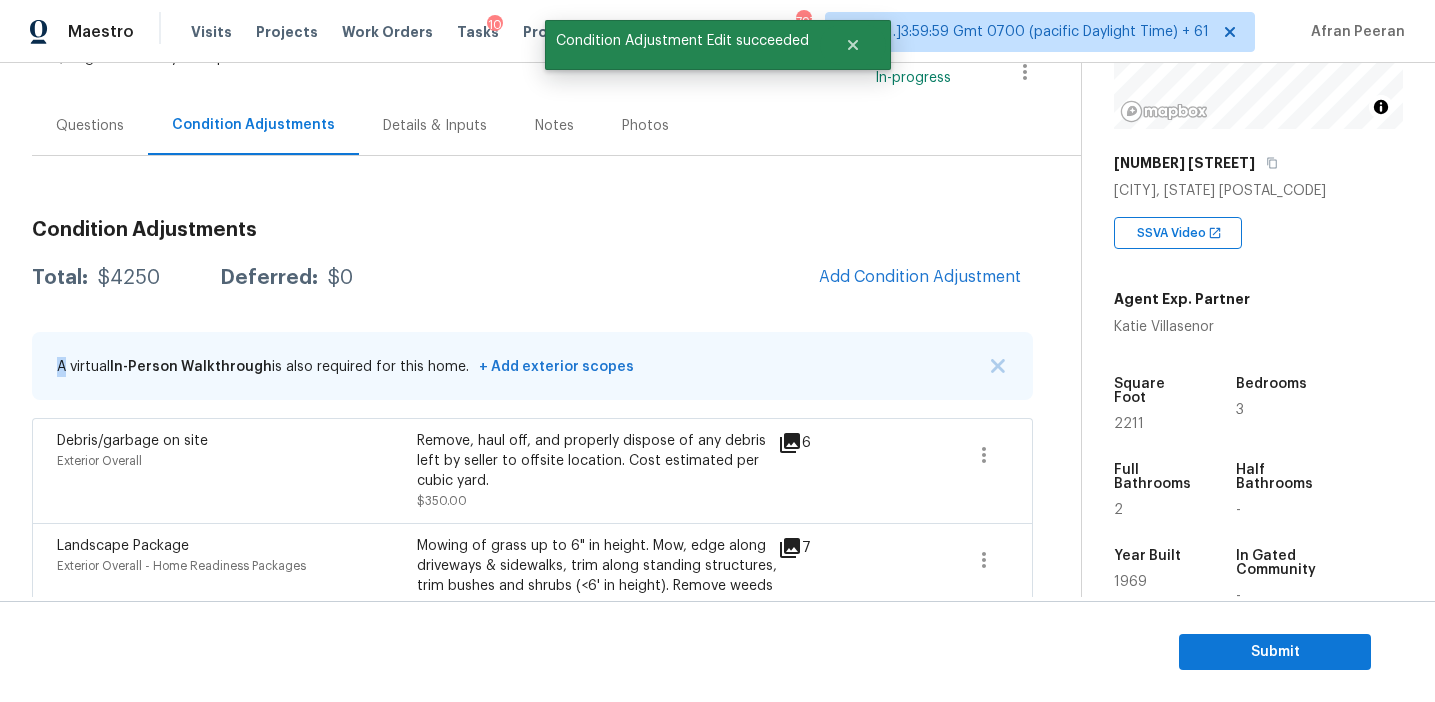 scroll, scrollTop: 161, scrollLeft: 0, axis: vertical 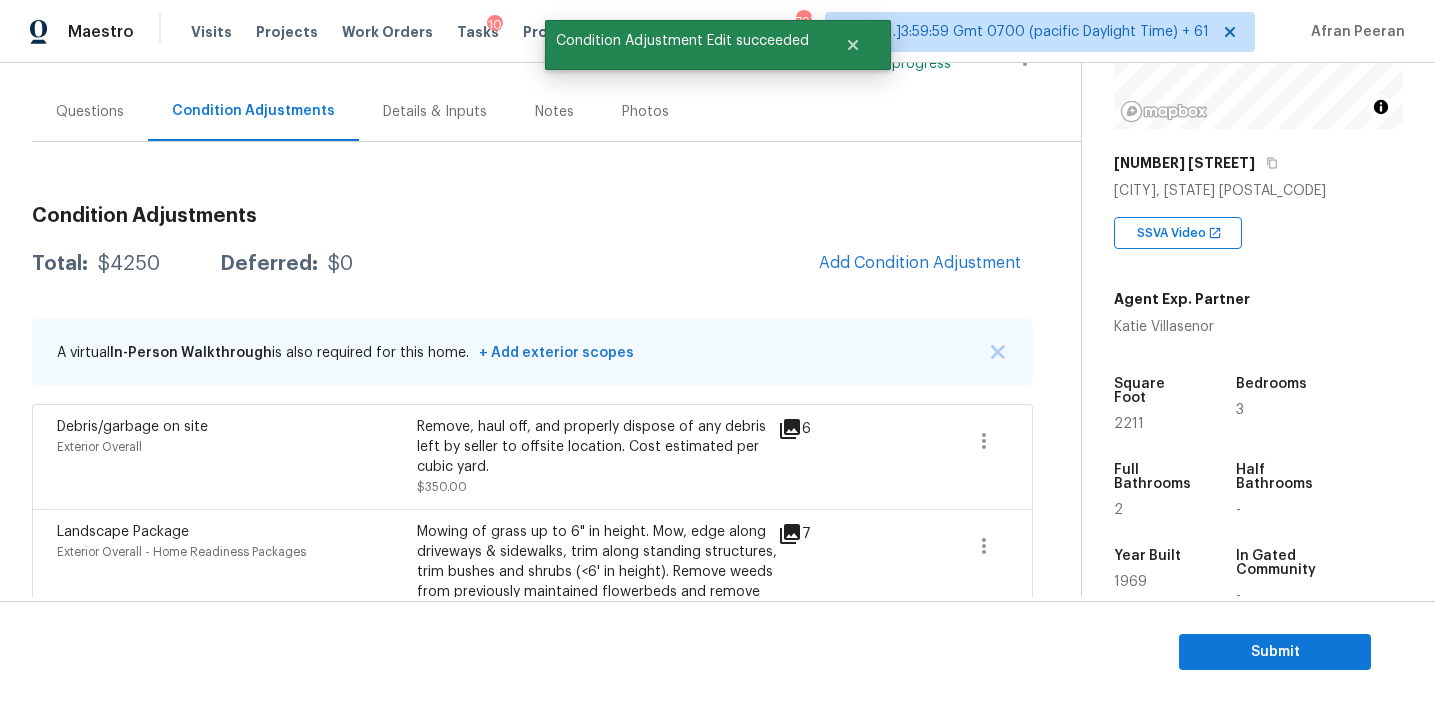 click on "Total:  $4250 Deferred:  $0 Add Condition Adjustment" at bounding box center [532, 264] 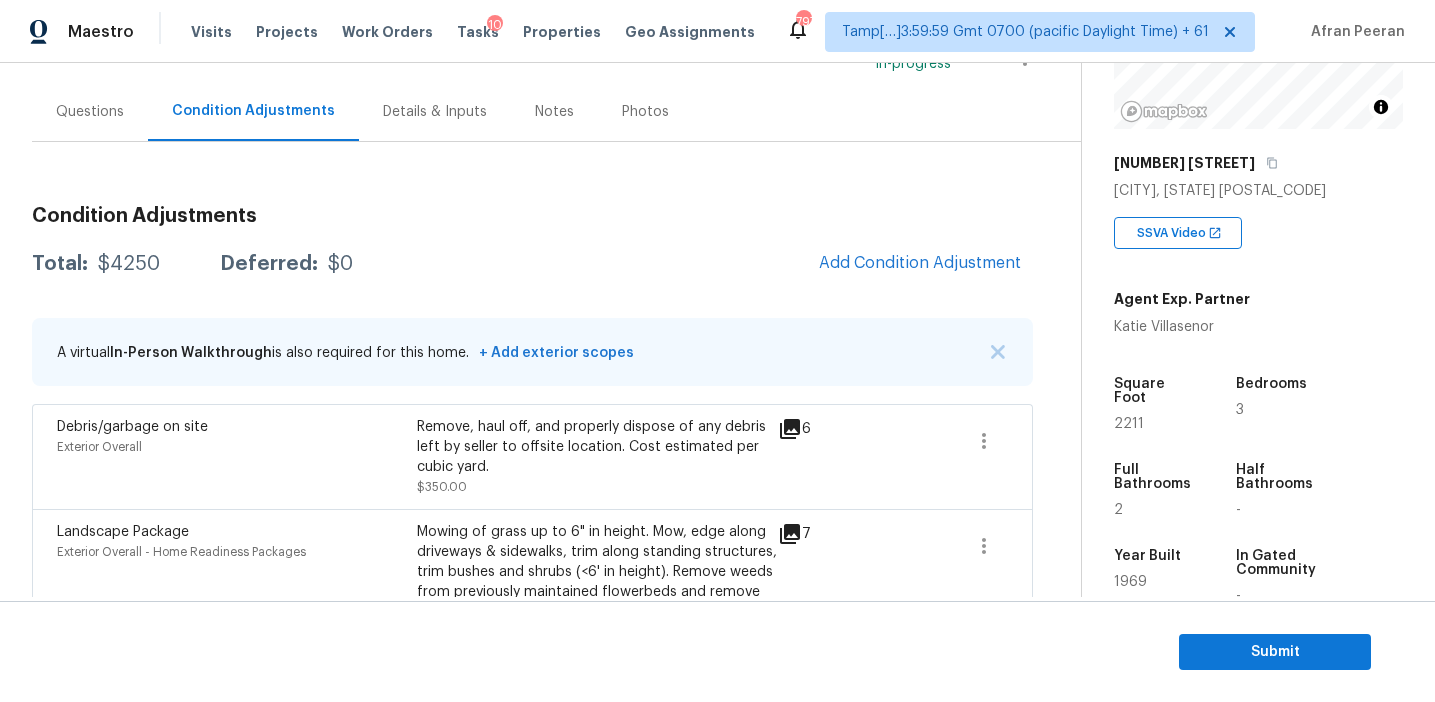 click on "Total:  $4250 Deferred:  $0 Add Condition Adjustment" at bounding box center [532, 264] 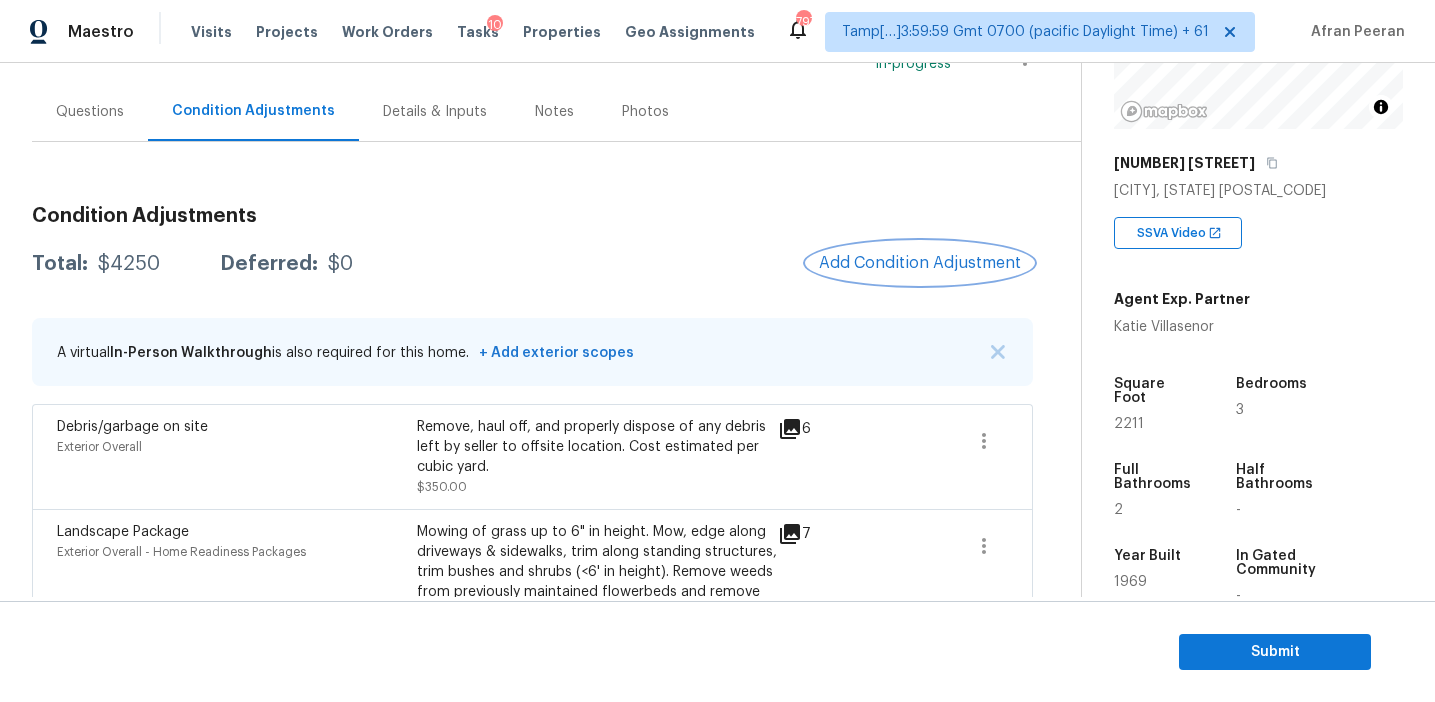 click on "Add Condition Adjustment" at bounding box center [920, 263] 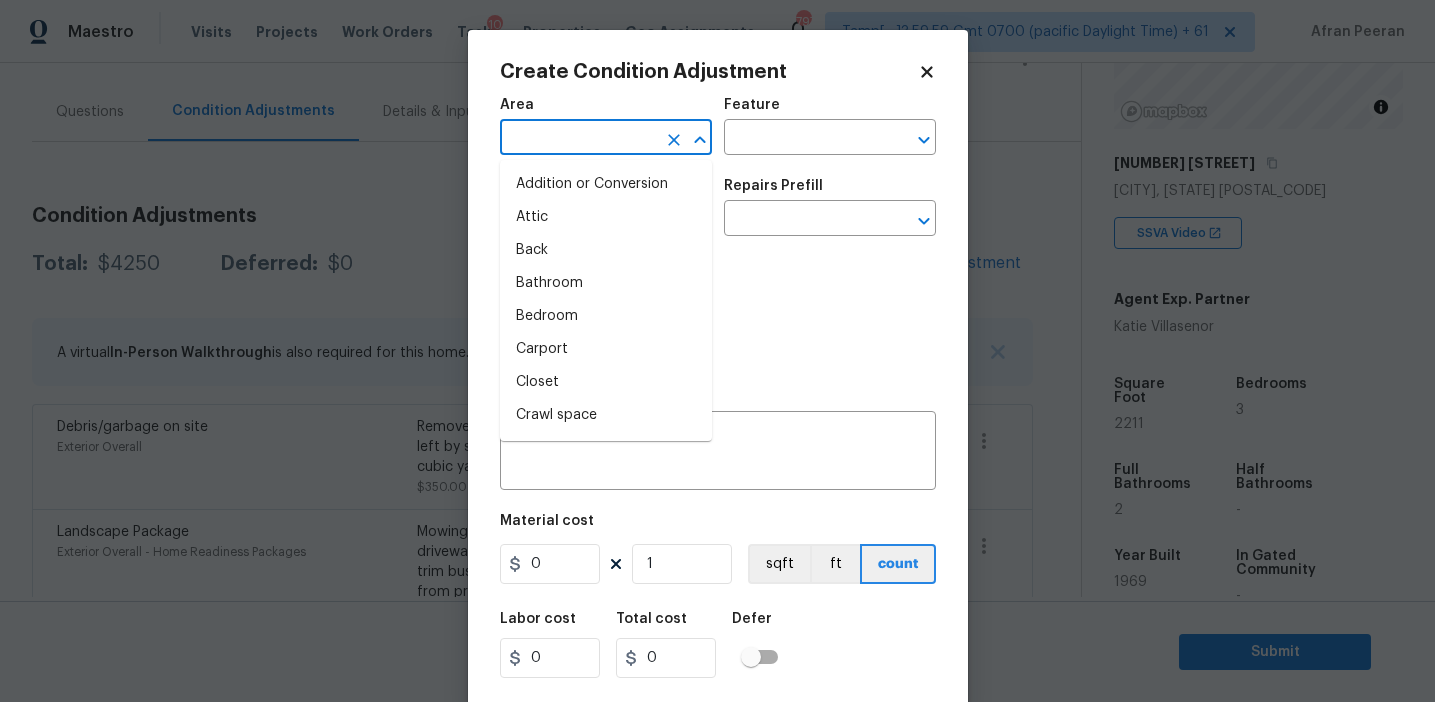 click at bounding box center [578, 139] 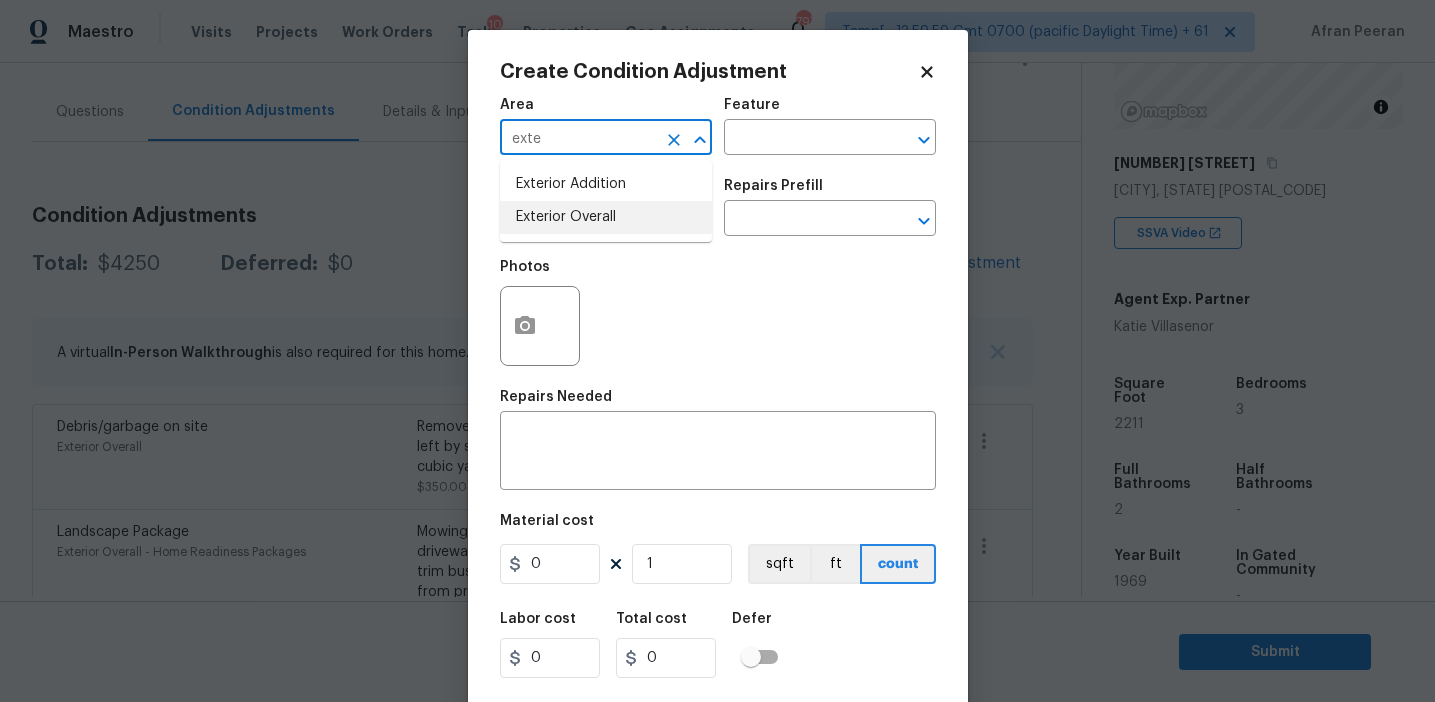 click on "Exterior Overall" at bounding box center [606, 217] 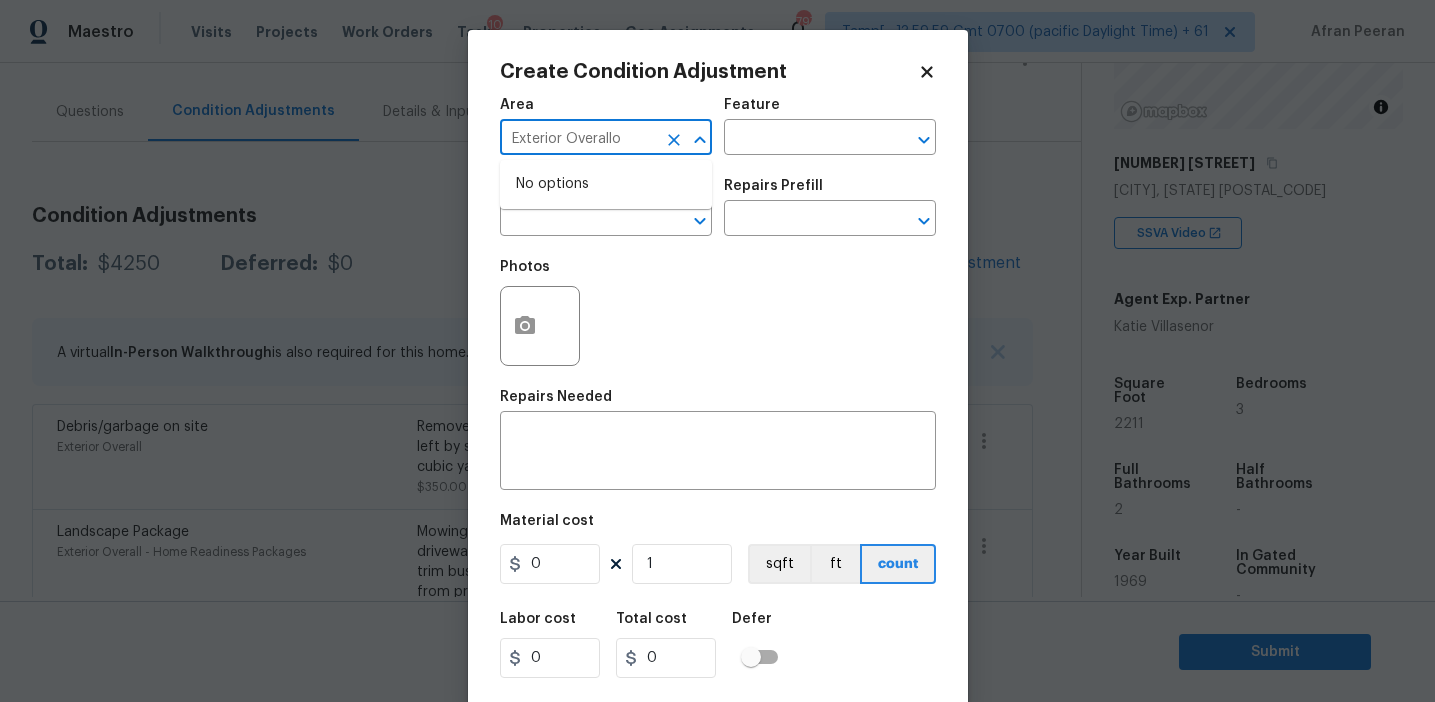 type on "Exterior Overall" 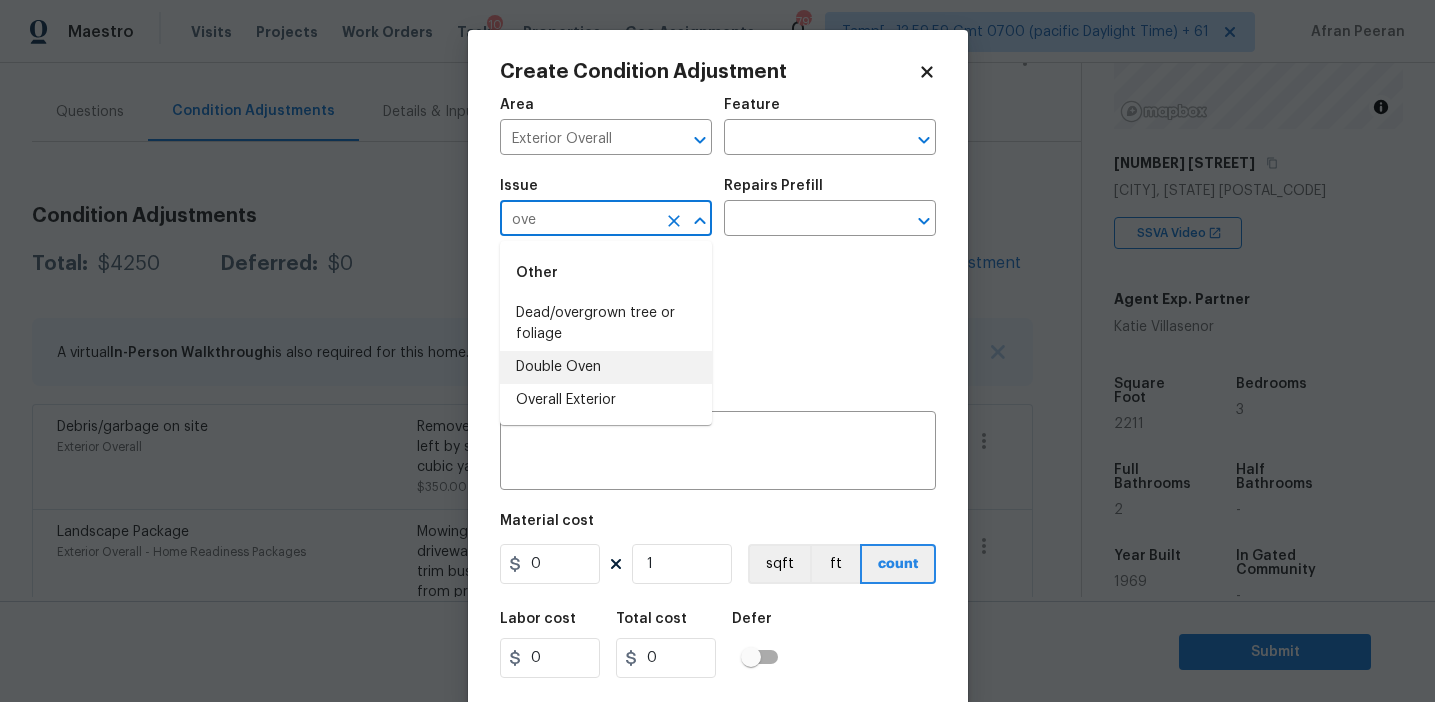click on "Overall Exterior" at bounding box center (606, 400) 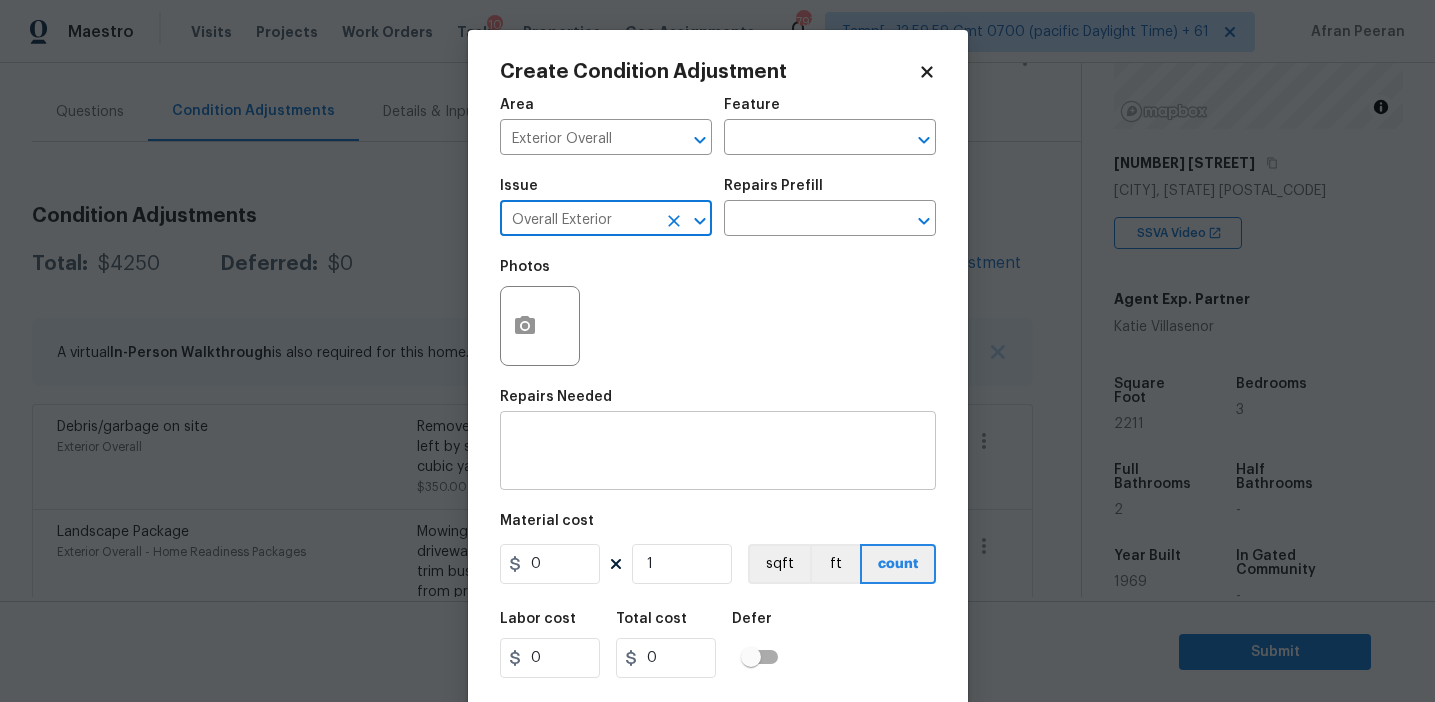 type on "Overall Exterior" 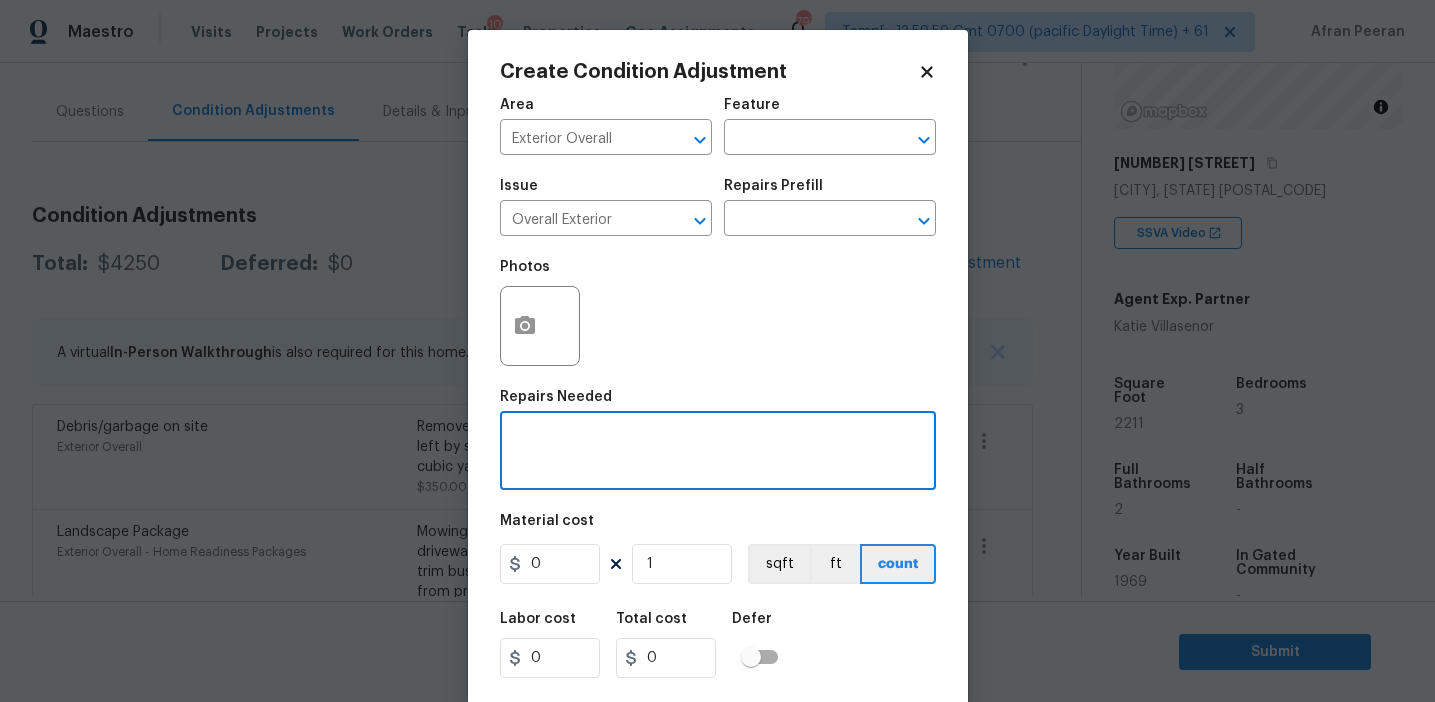 paste on "Overall exterior repairs (siding, stucco, fencing, decking, soffit, eaves, trims, fascia, facade, shutters, frames, gutters etc)" 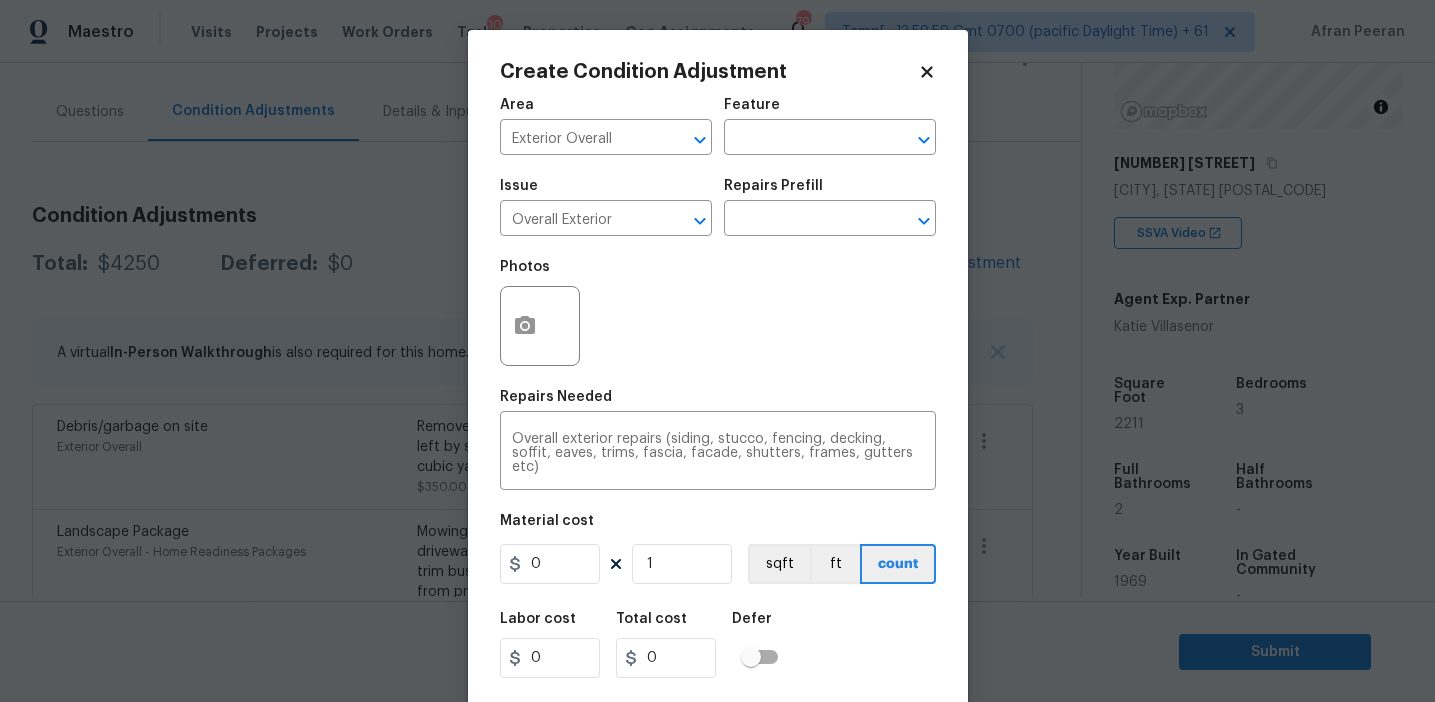 click on "Photos" at bounding box center [718, 313] 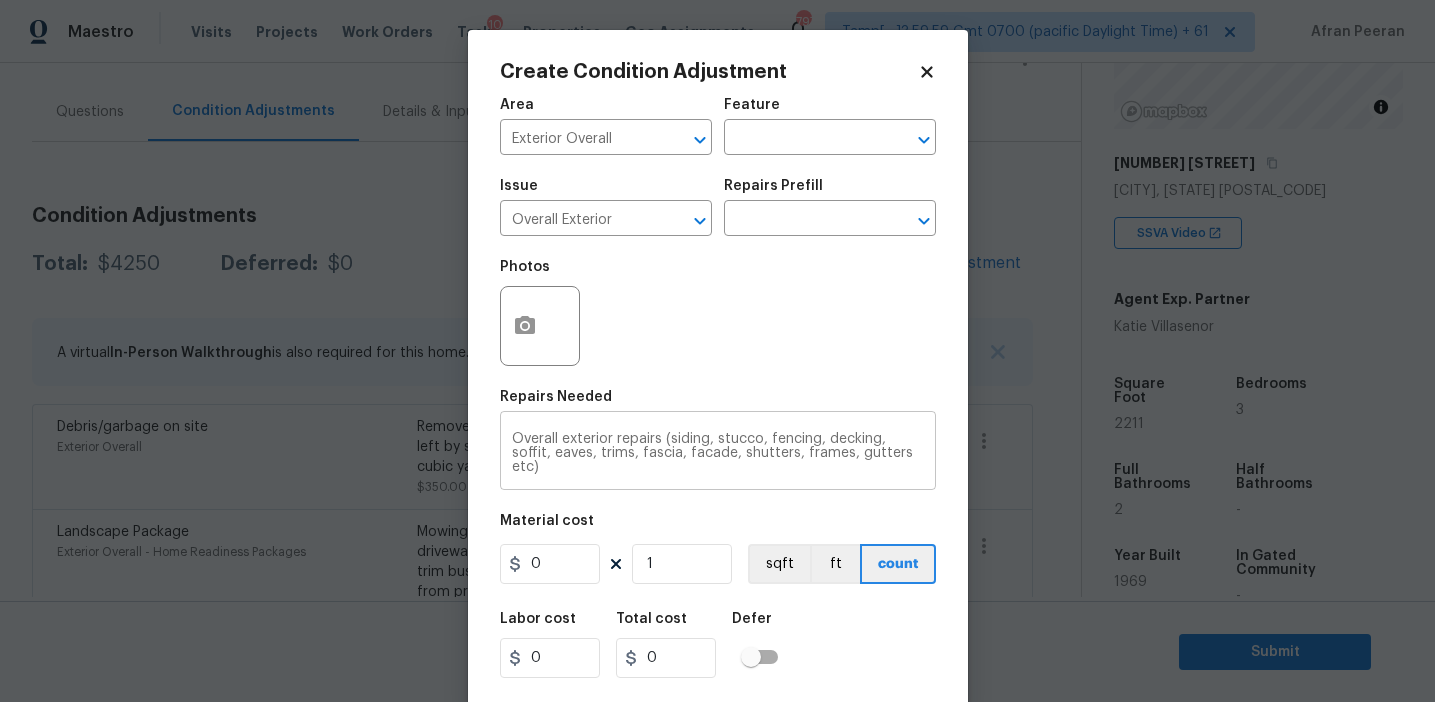 click on "Overall exterior repairs (siding, stucco, fencing, decking, soffit, eaves, trims, fascia, facade, shutters, frames, gutters etc)" at bounding box center (718, 453) 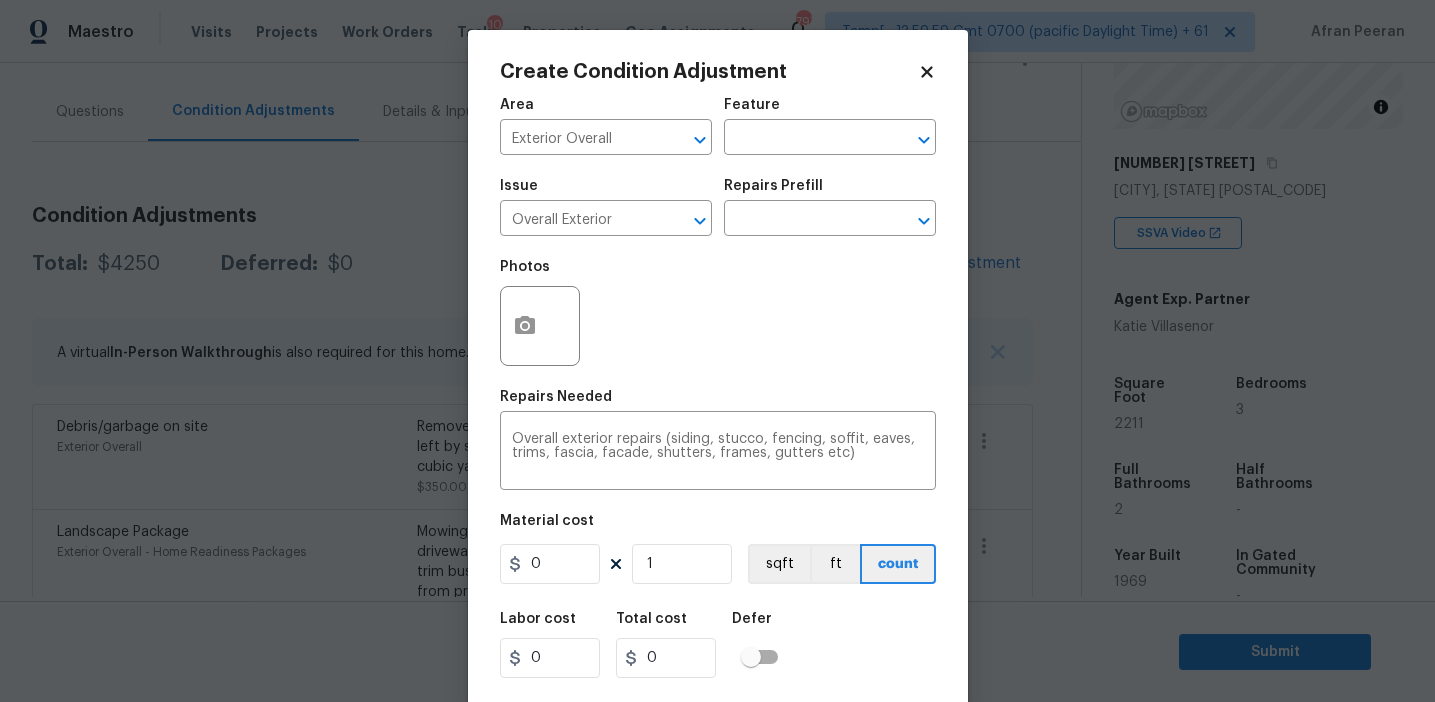 click on "Photos" at bounding box center [718, 313] 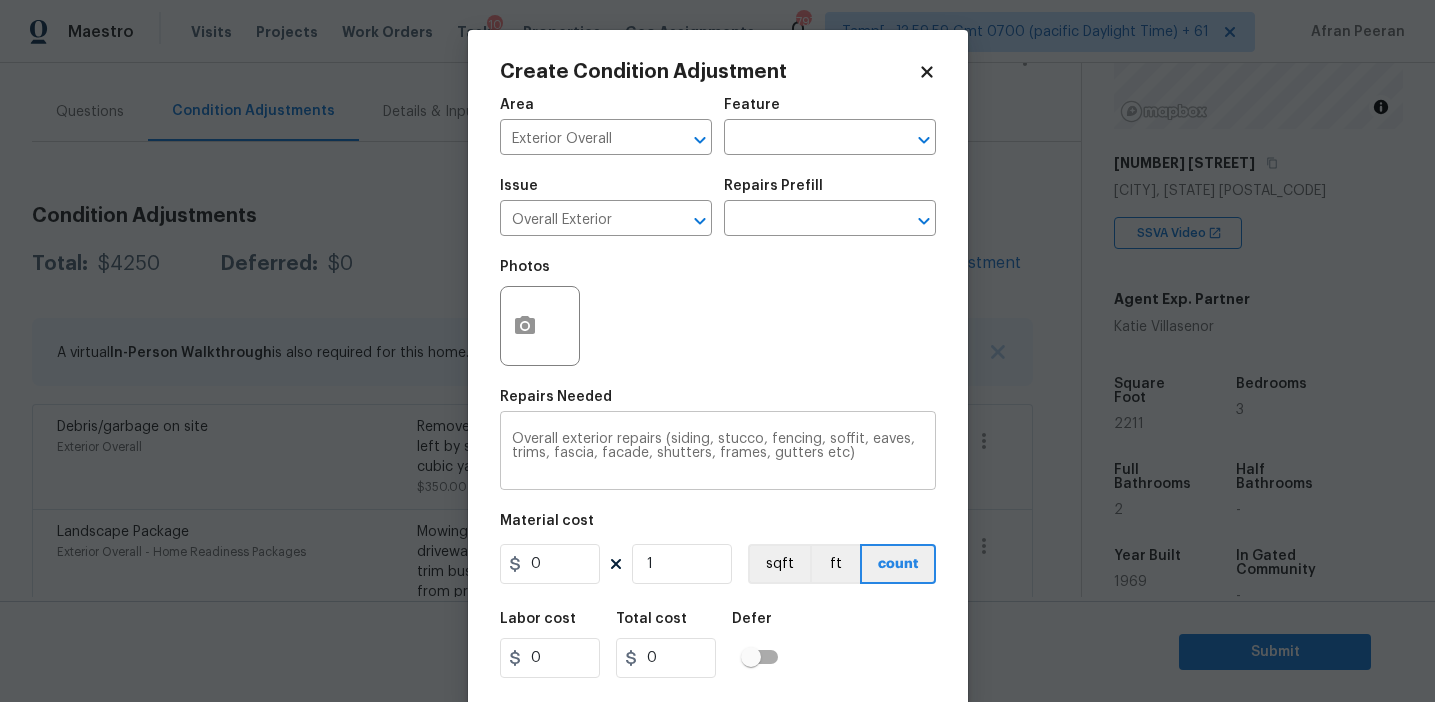 click on "Overall exterior repairs (siding, stucco, fencing, soffit, eaves, trims, fascia, facade, shutters, frames, gutters etc)" at bounding box center [718, 453] 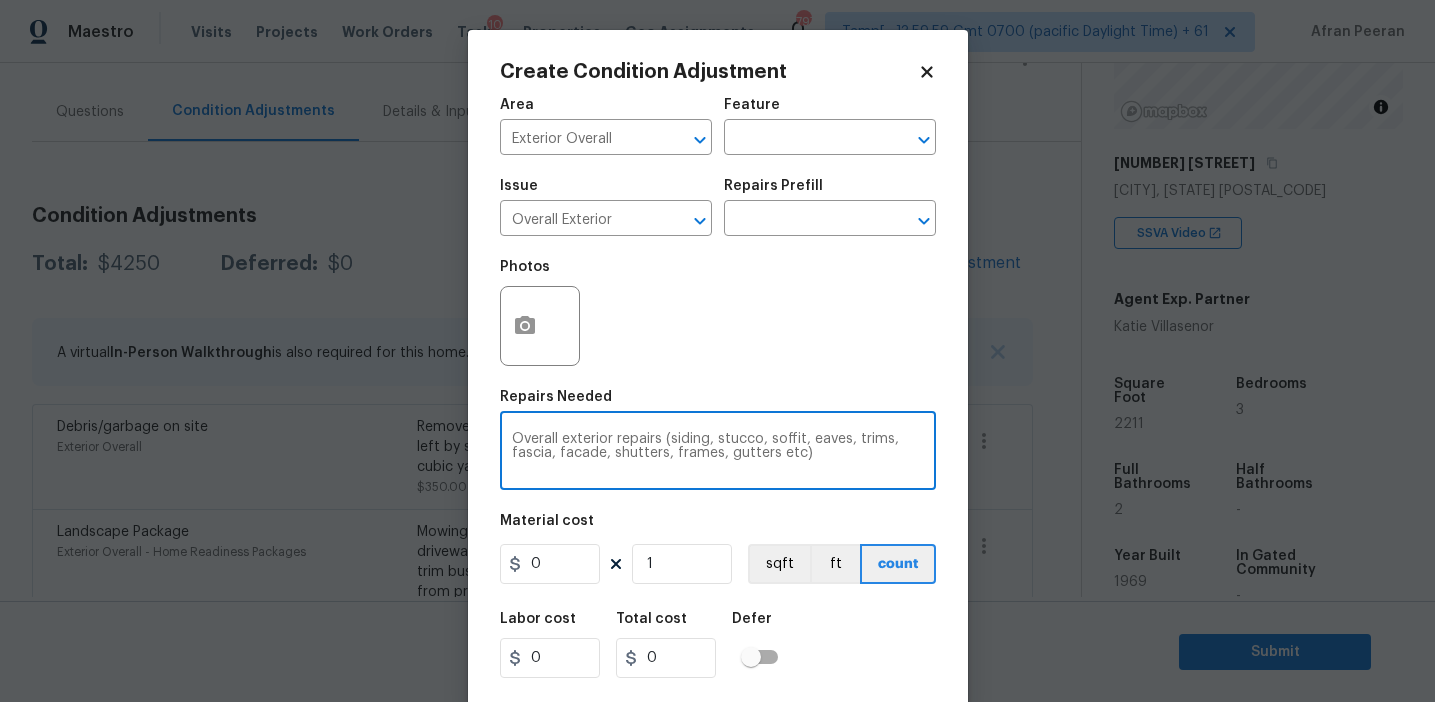 type on "Overall exterior repairs (siding, stucco, soffit, eaves, trims, fascia, facade, shutters, frames, gutters etc)" 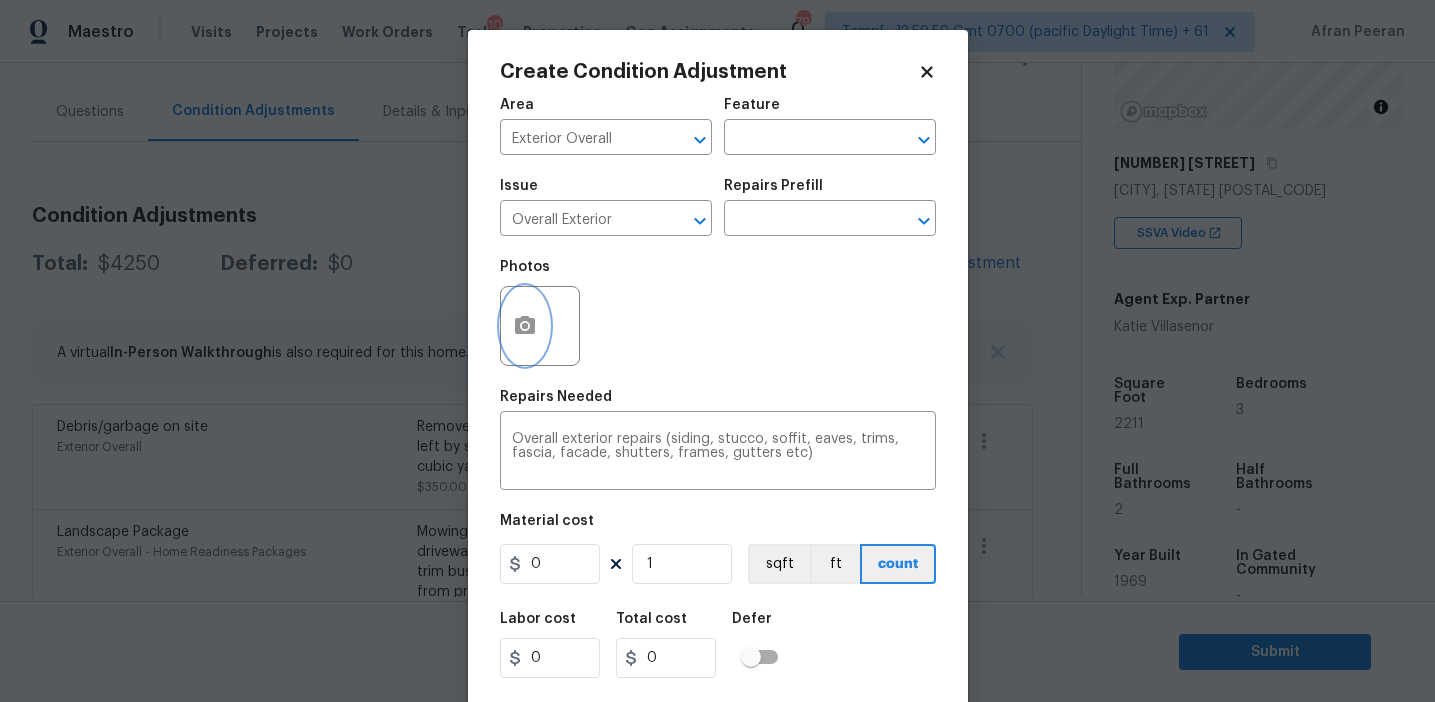click 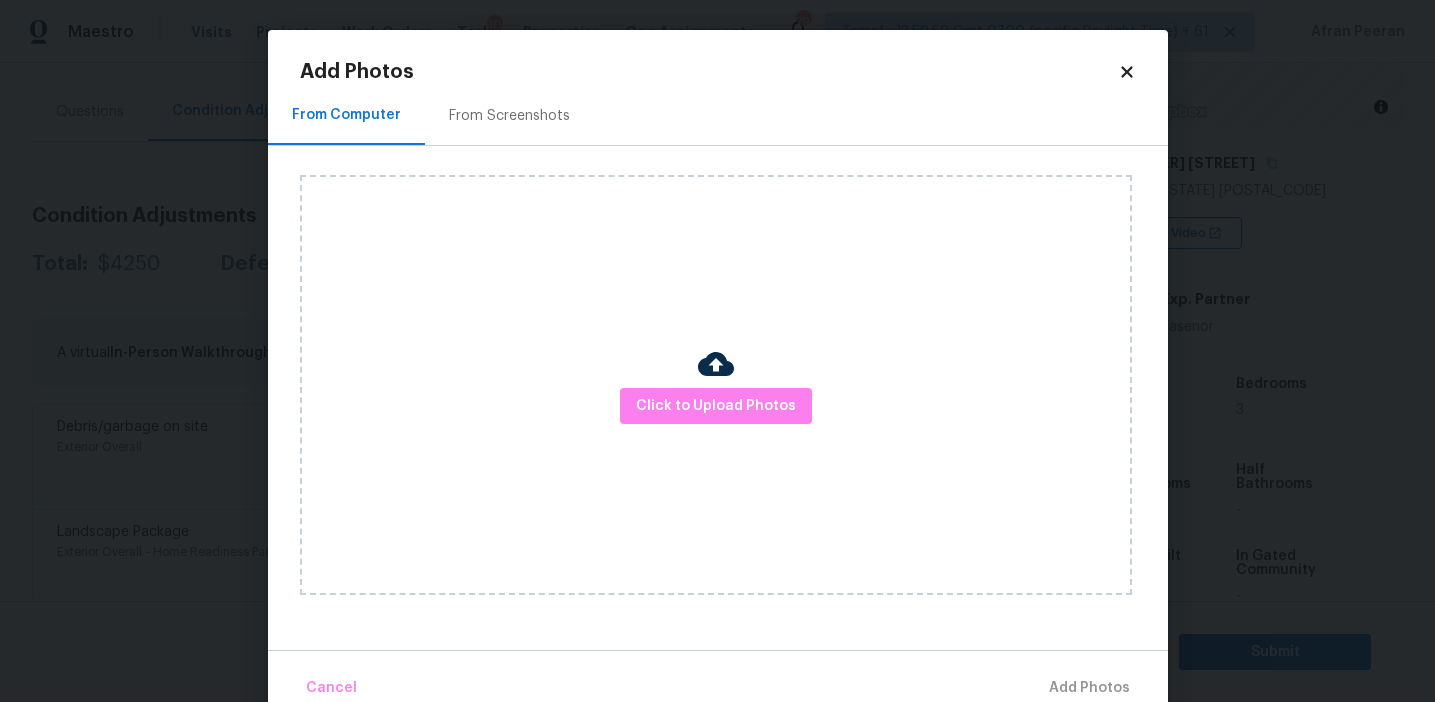 click on "From Screenshots" at bounding box center [509, 116] 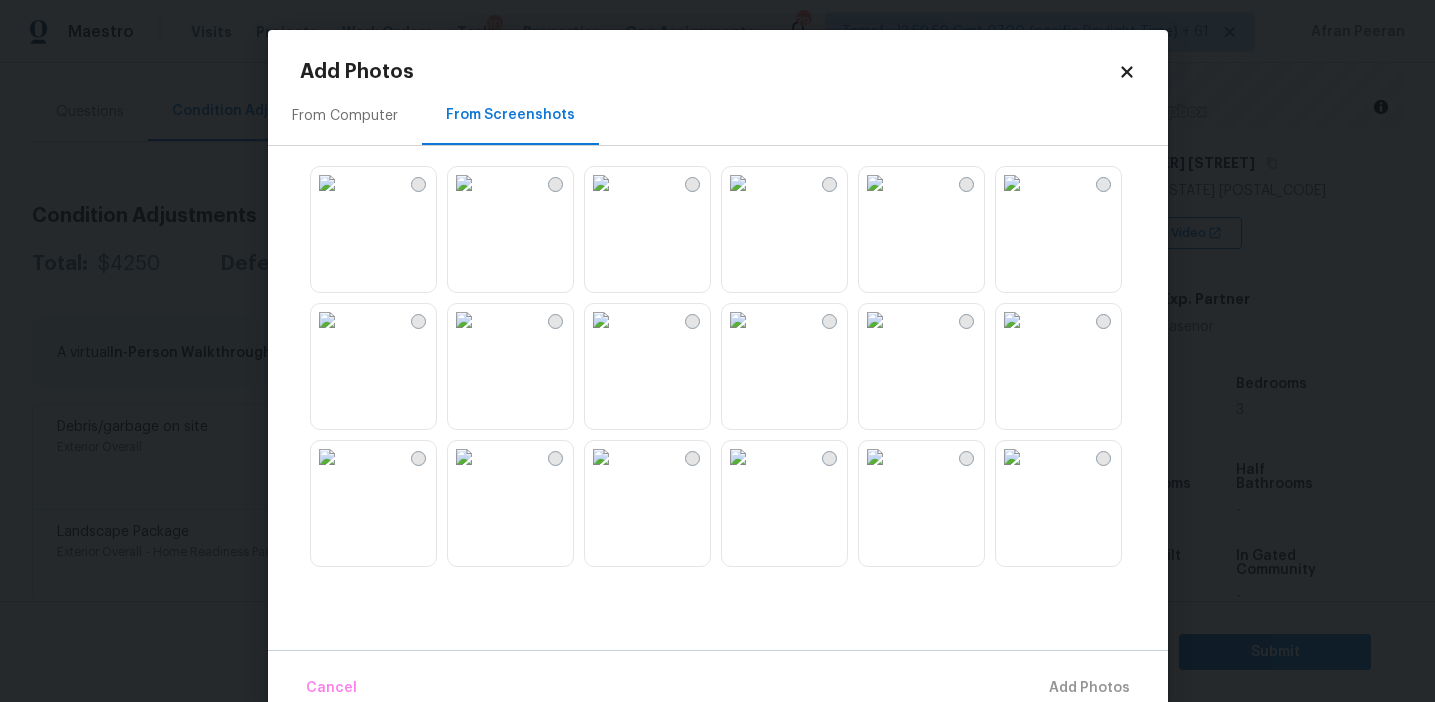 click at bounding box center (875, 320) 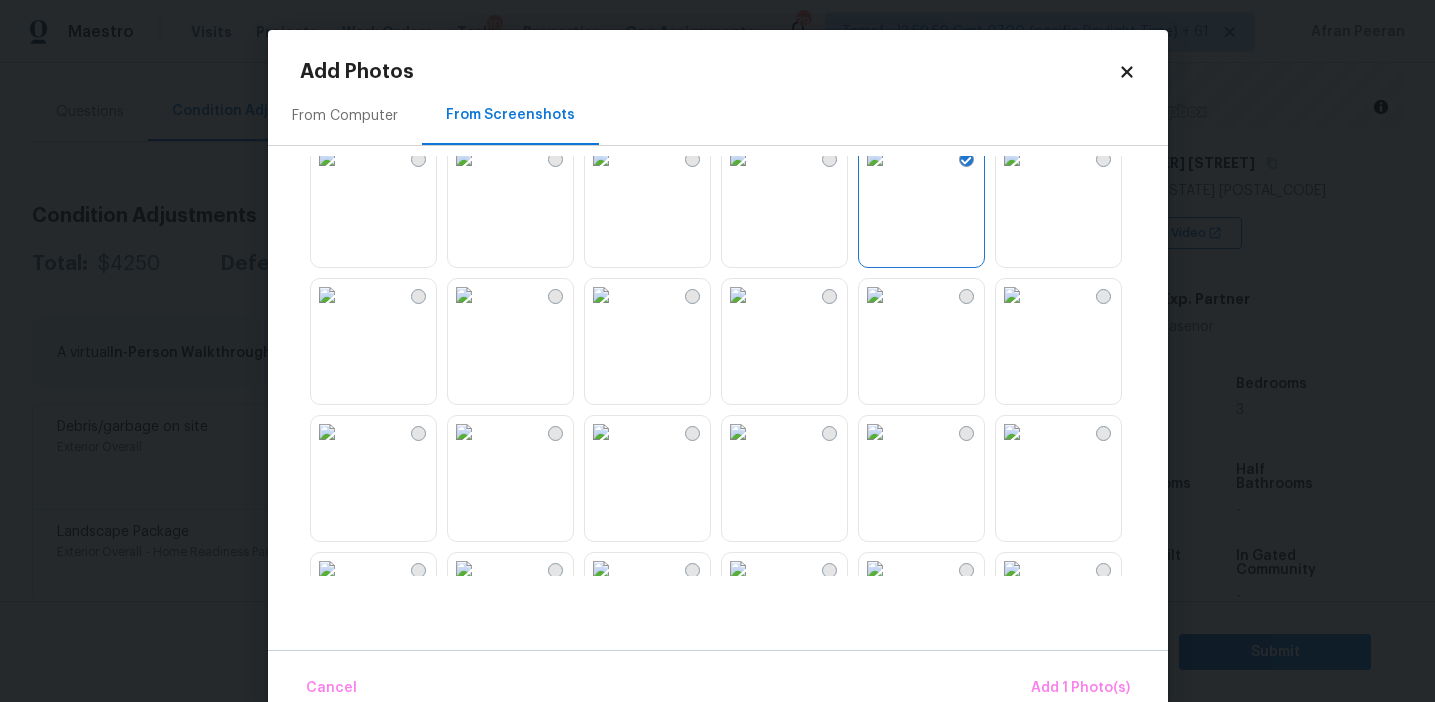 scroll, scrollTop: 192, scrollLeft: 0, axis: vertical 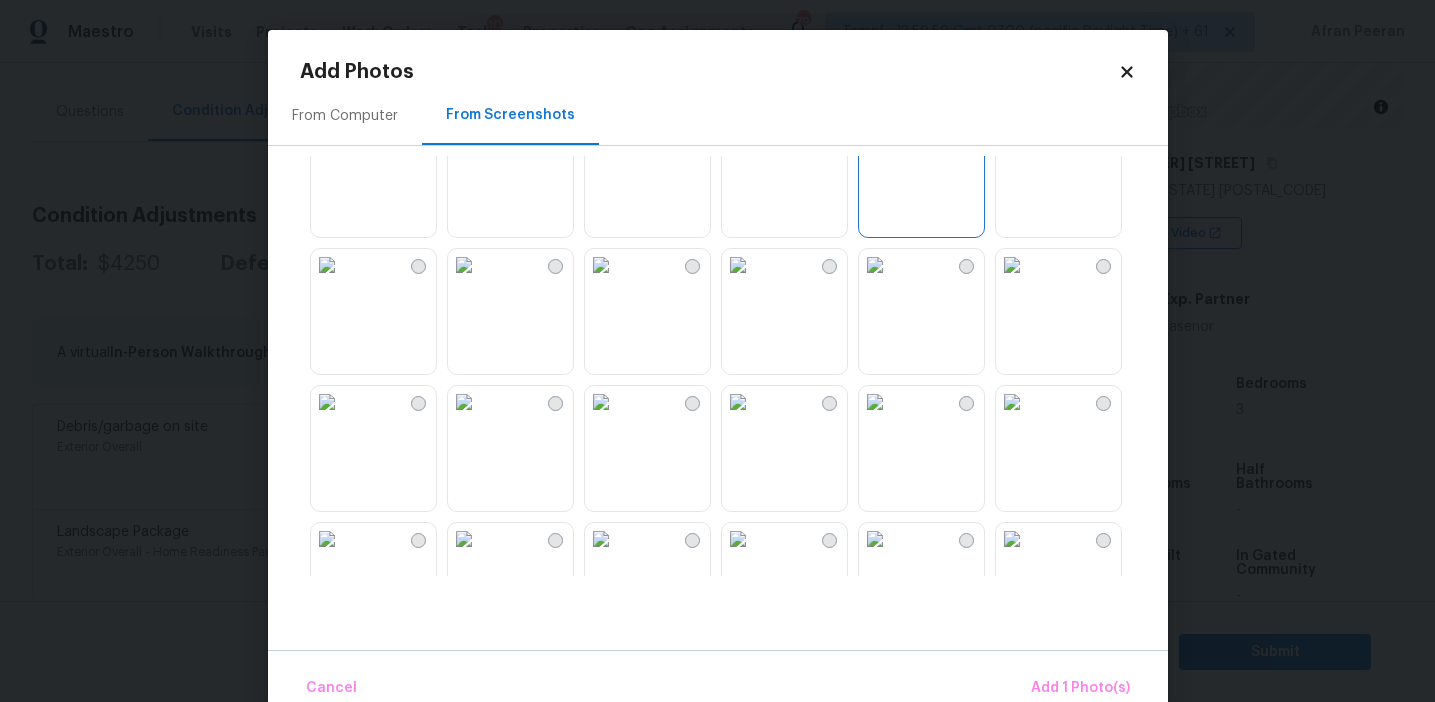 click at bounding box center (738, 402) 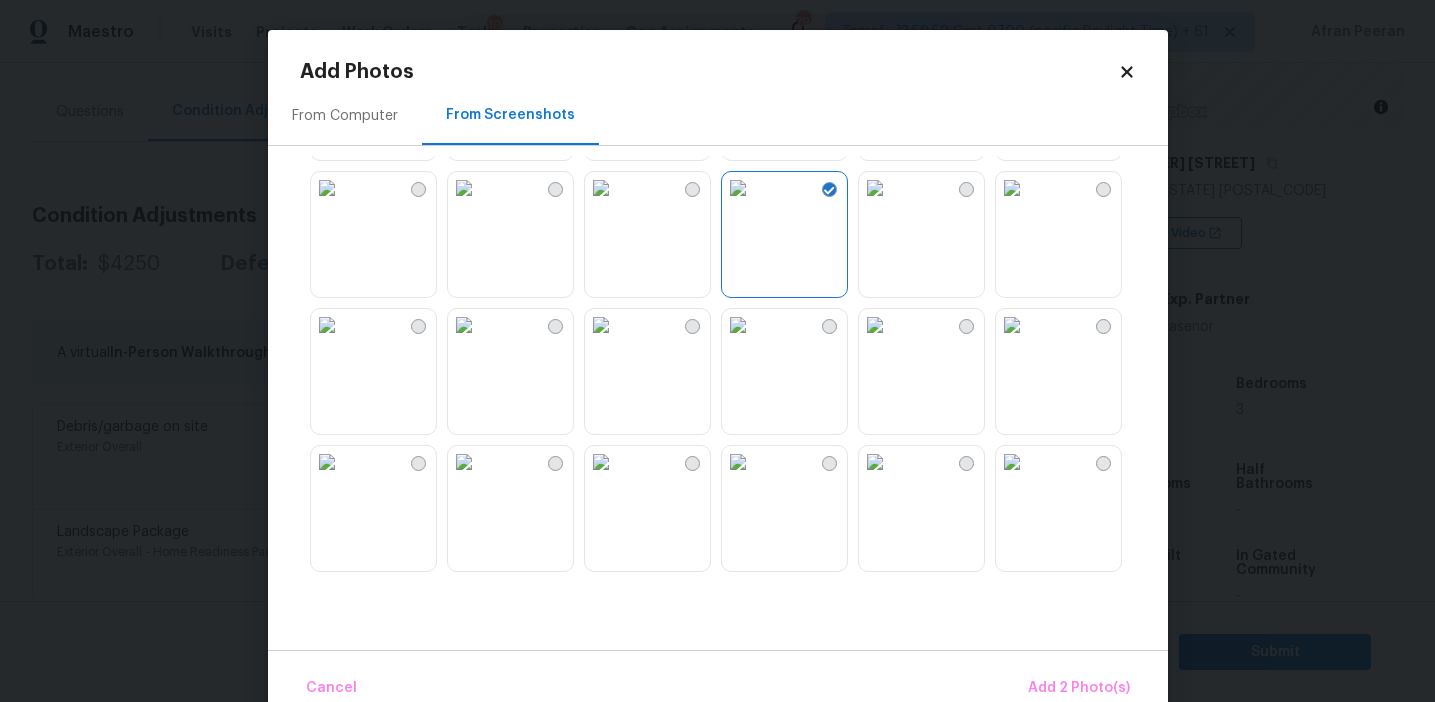 scroll, scrollTop: 414, scrollLeft: 0, axis: vertical 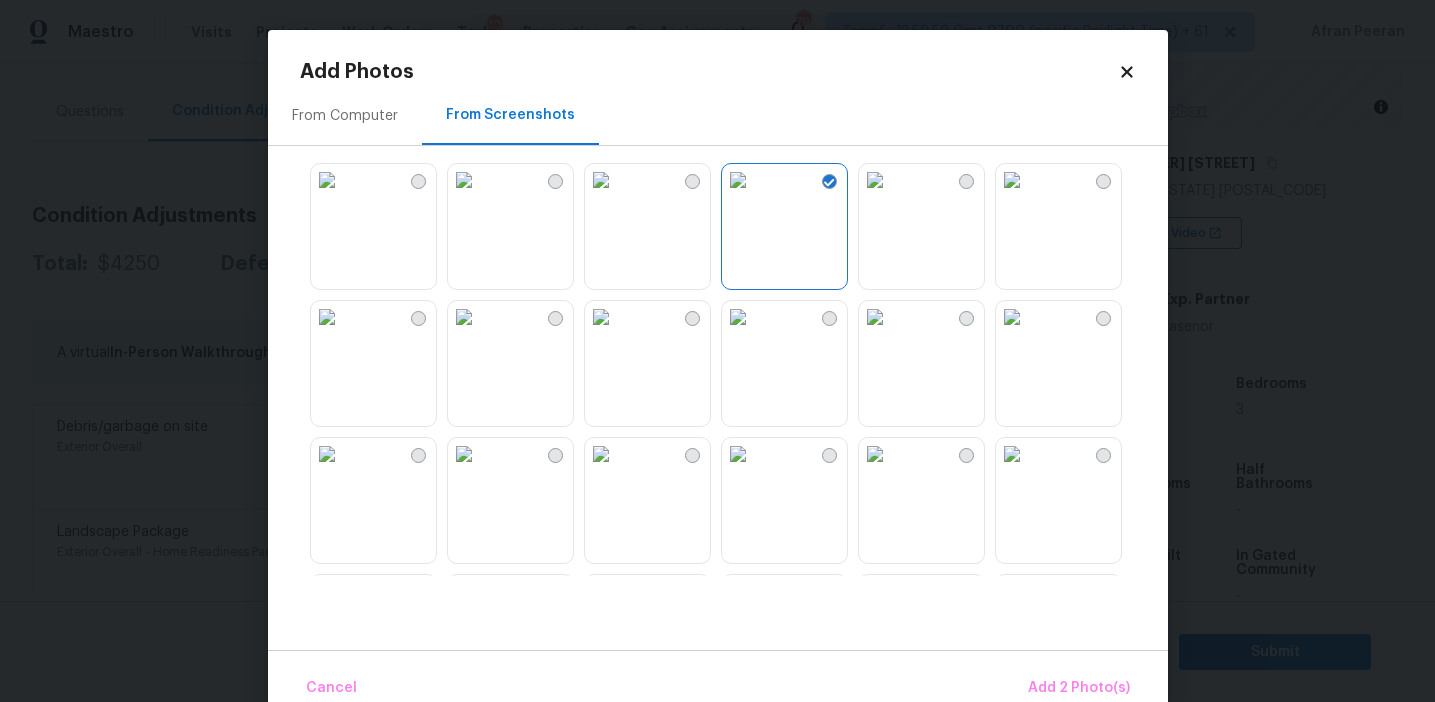 click at bounding box center (738, 317) 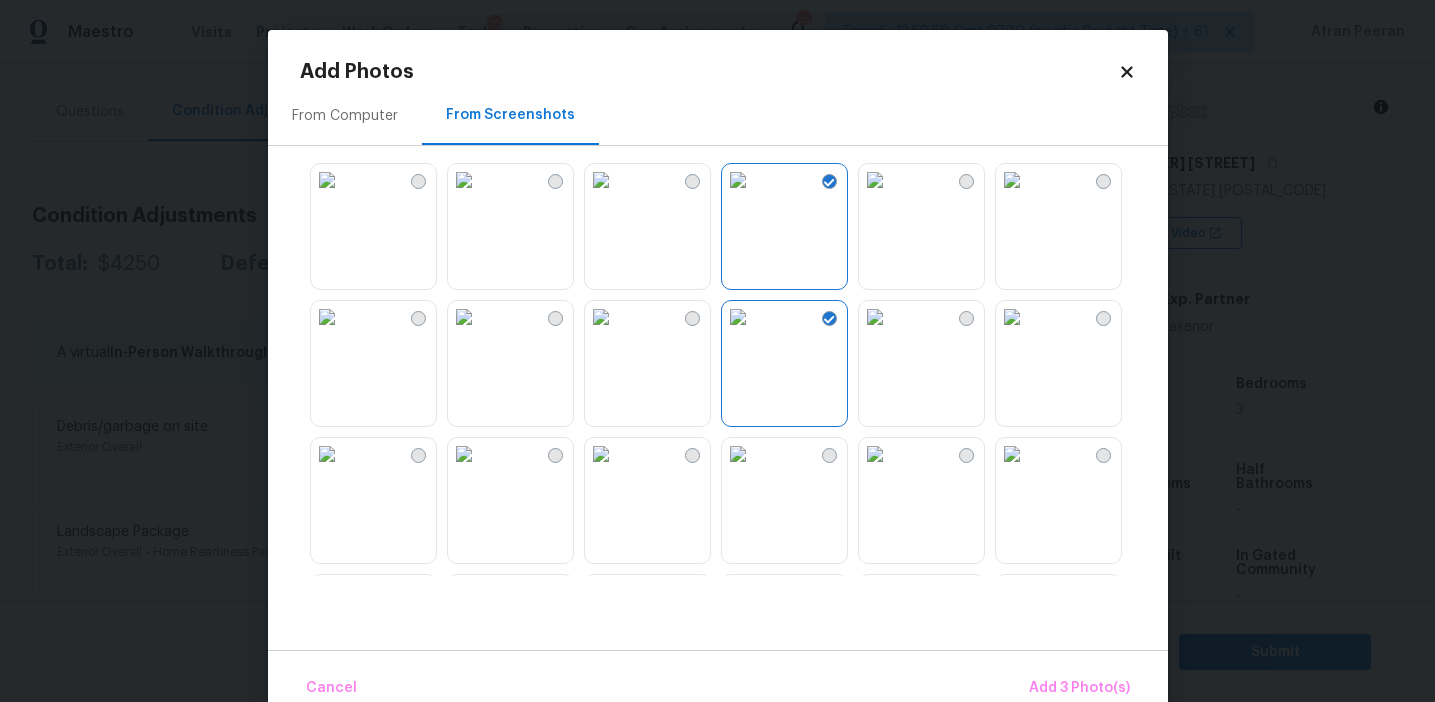 click at bounding box center (875, 317) 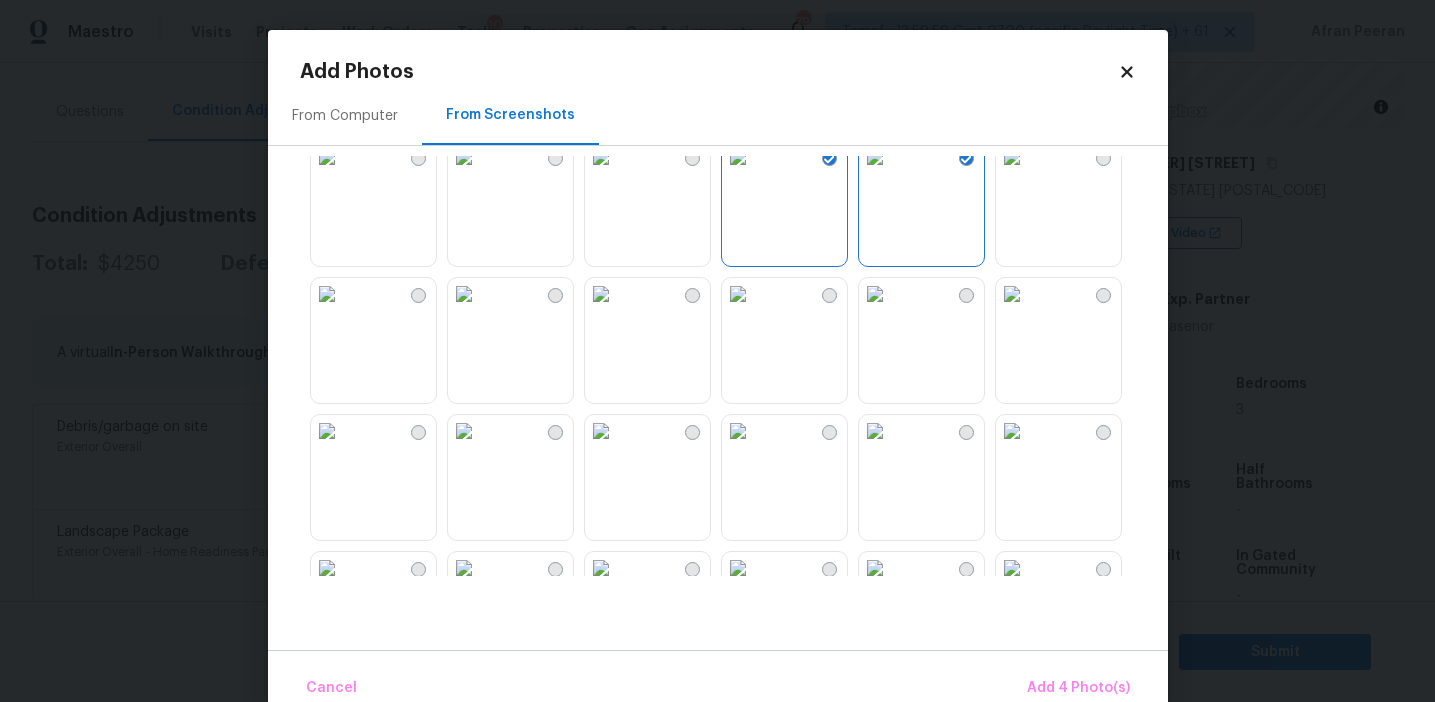 scroll, scrollTop: 694, scrollLeft: 0, axis: vertical 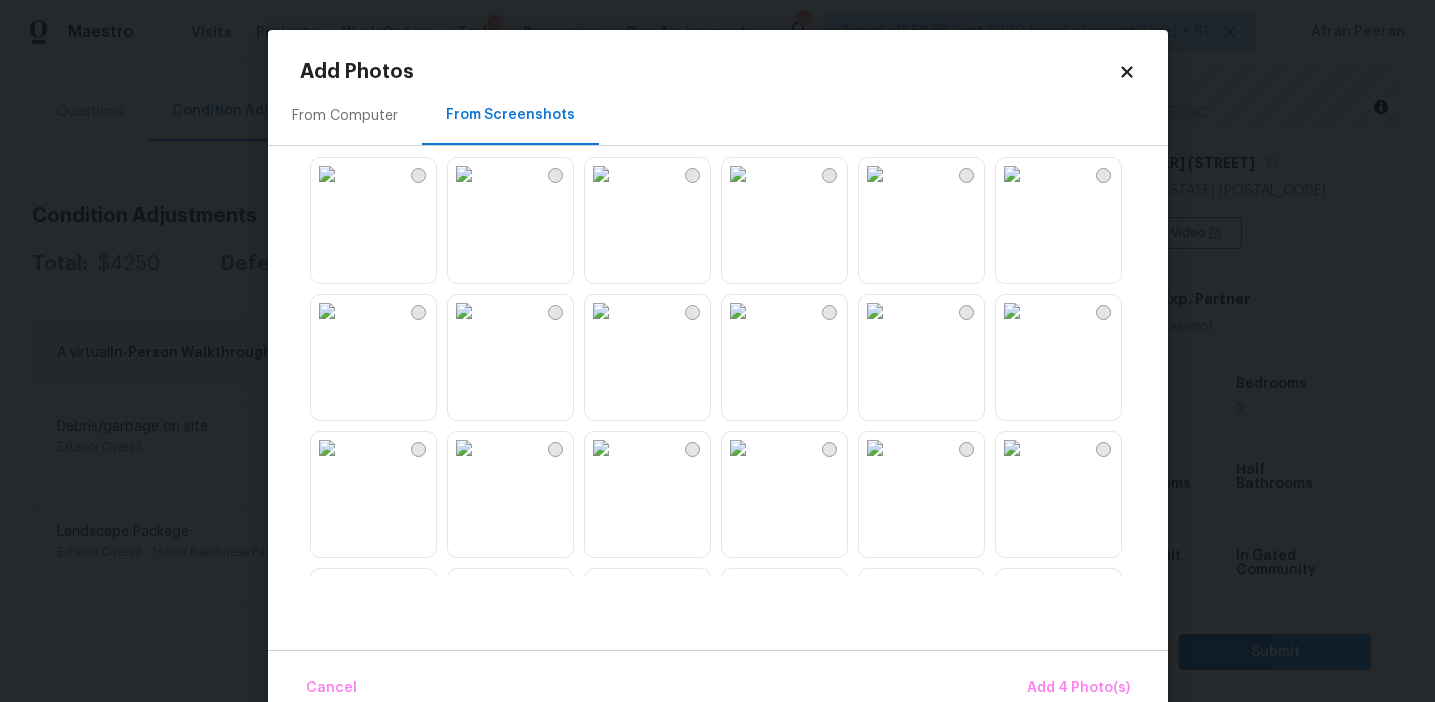 click at bounding box center [601, 174] 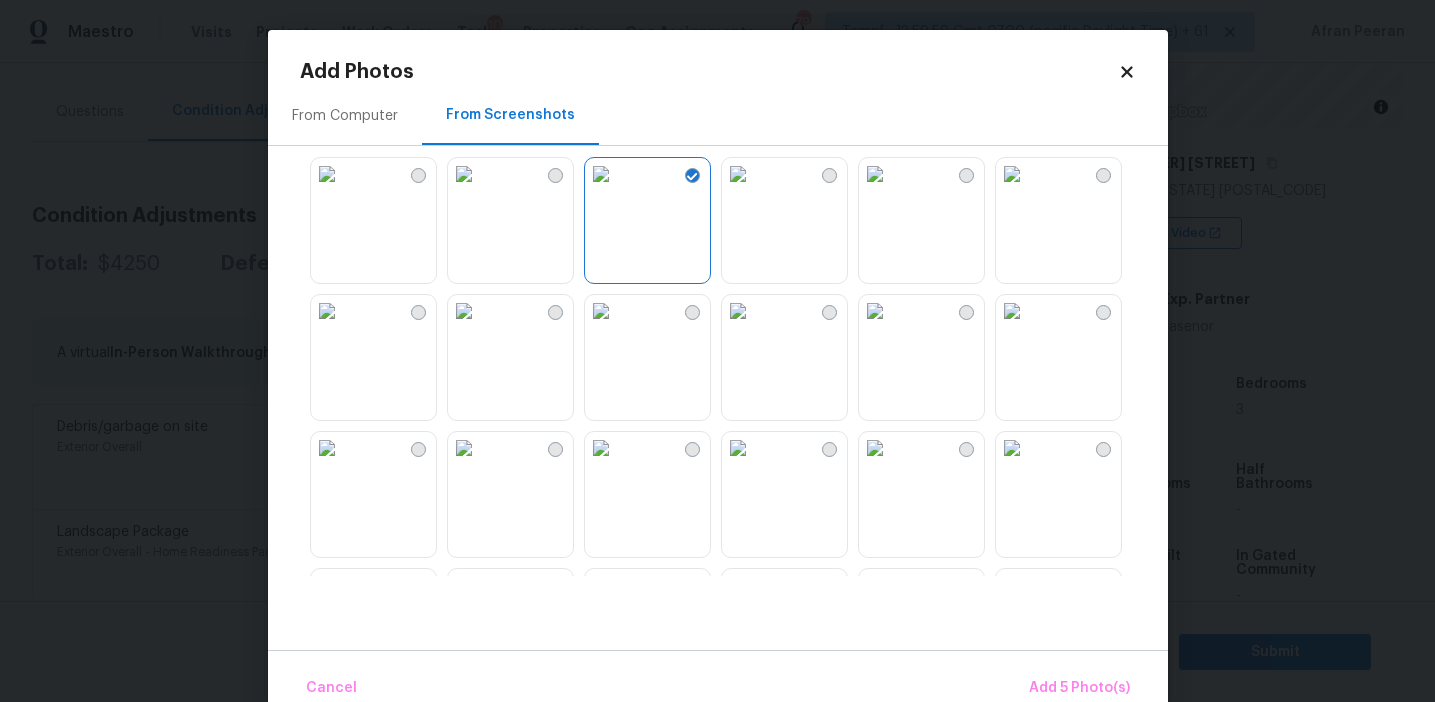 click at bounding box center [875, 311] 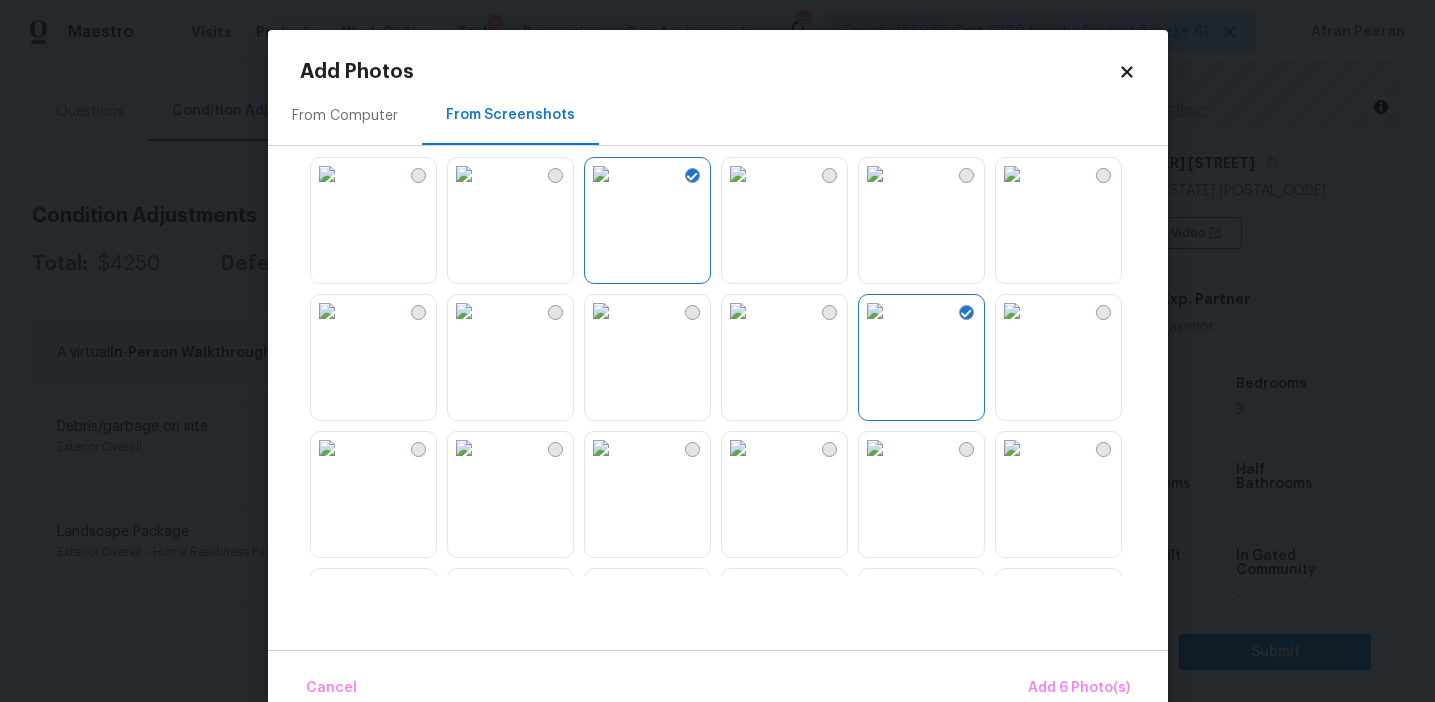 click at bounding box center [875, 311] 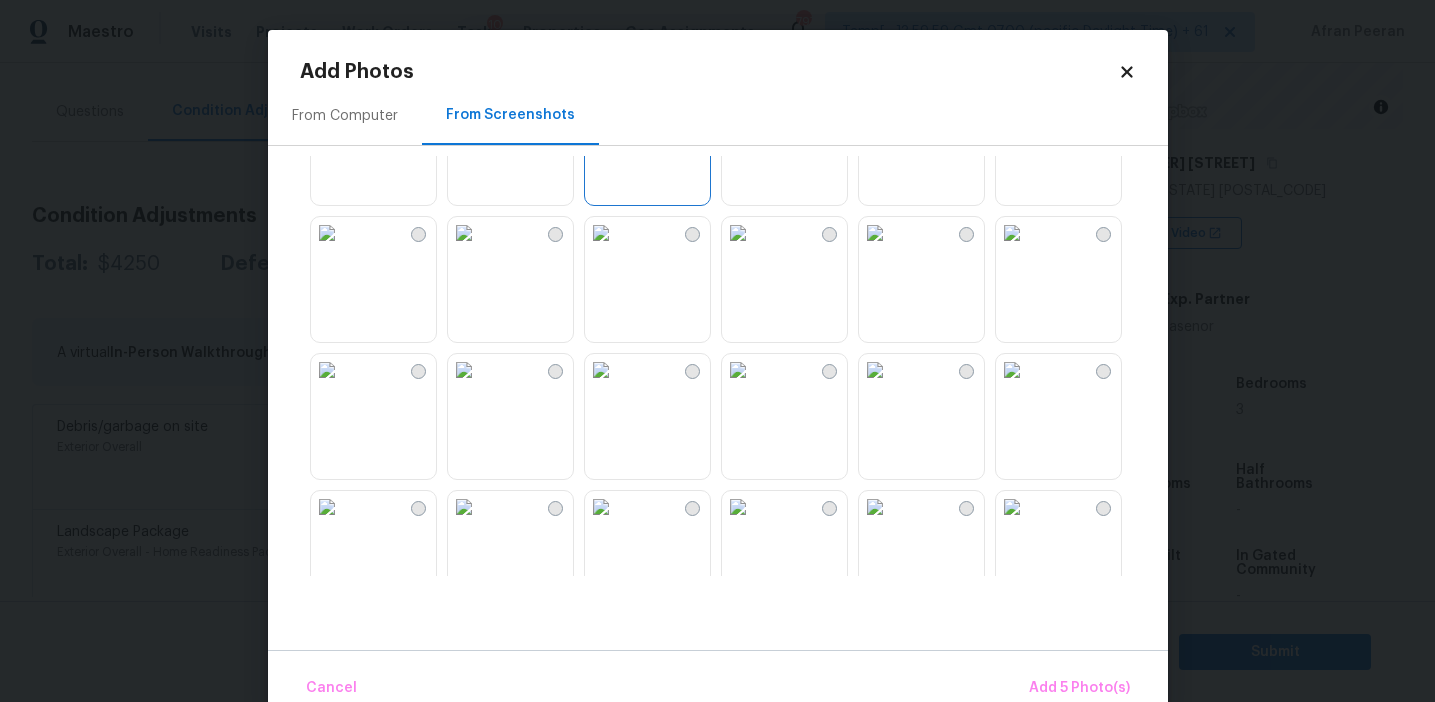 scroll, scrollTop: 878, scrollLeft: 0, axis: vertical 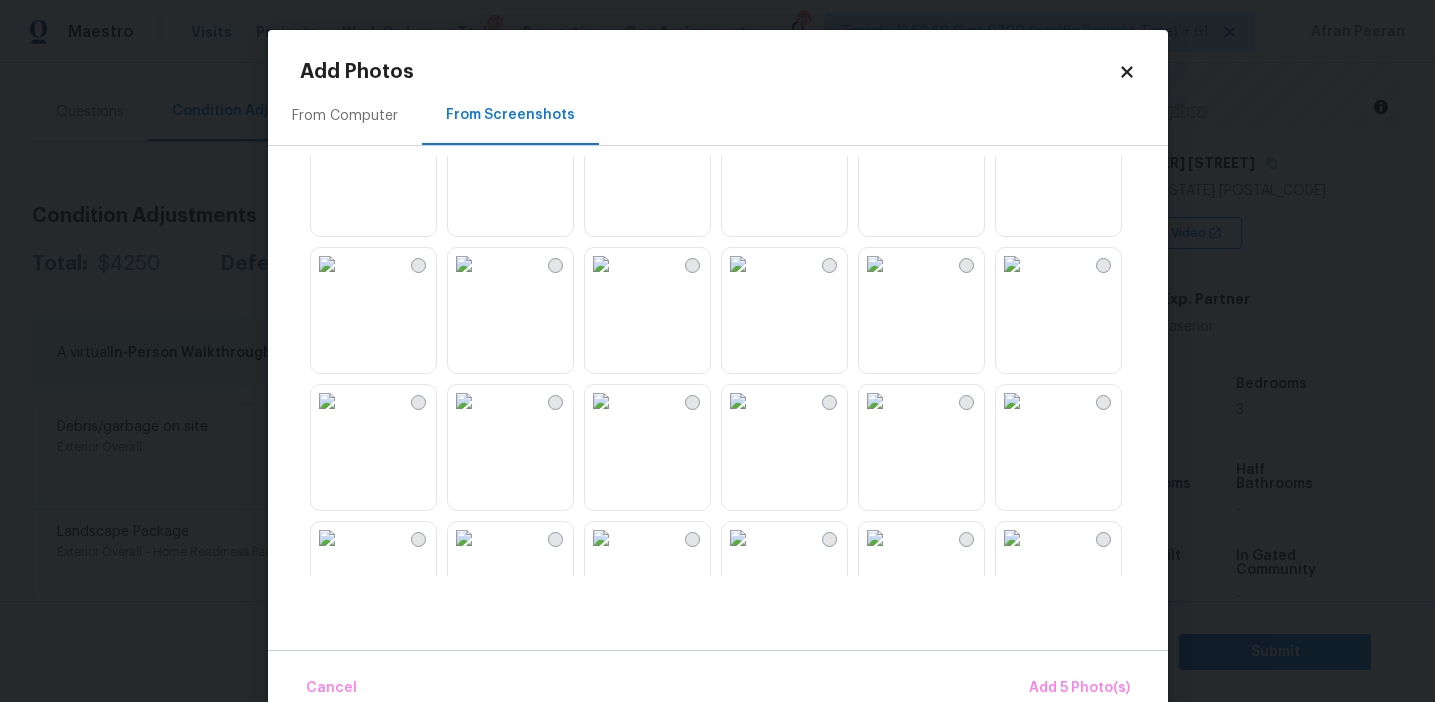click at bounding box center [738, 264] 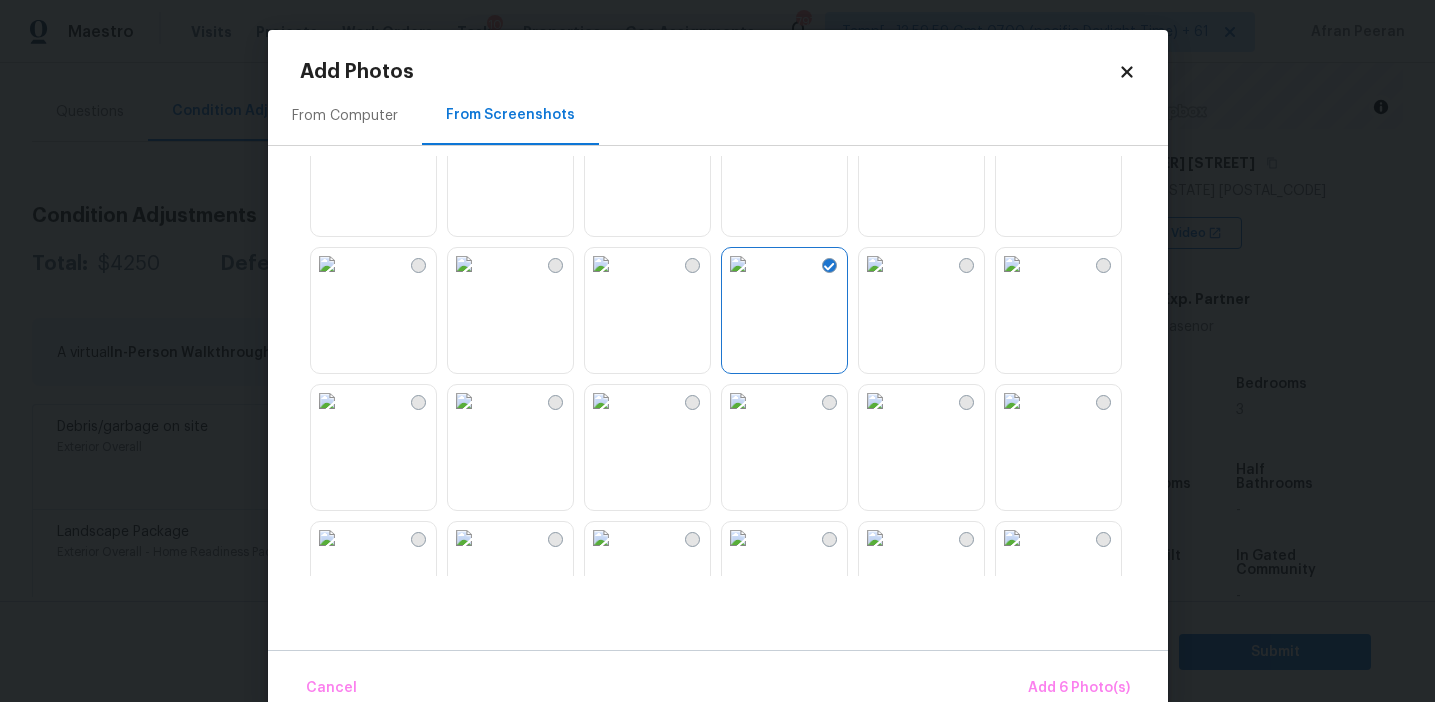 click at bounding box center (327, 264) 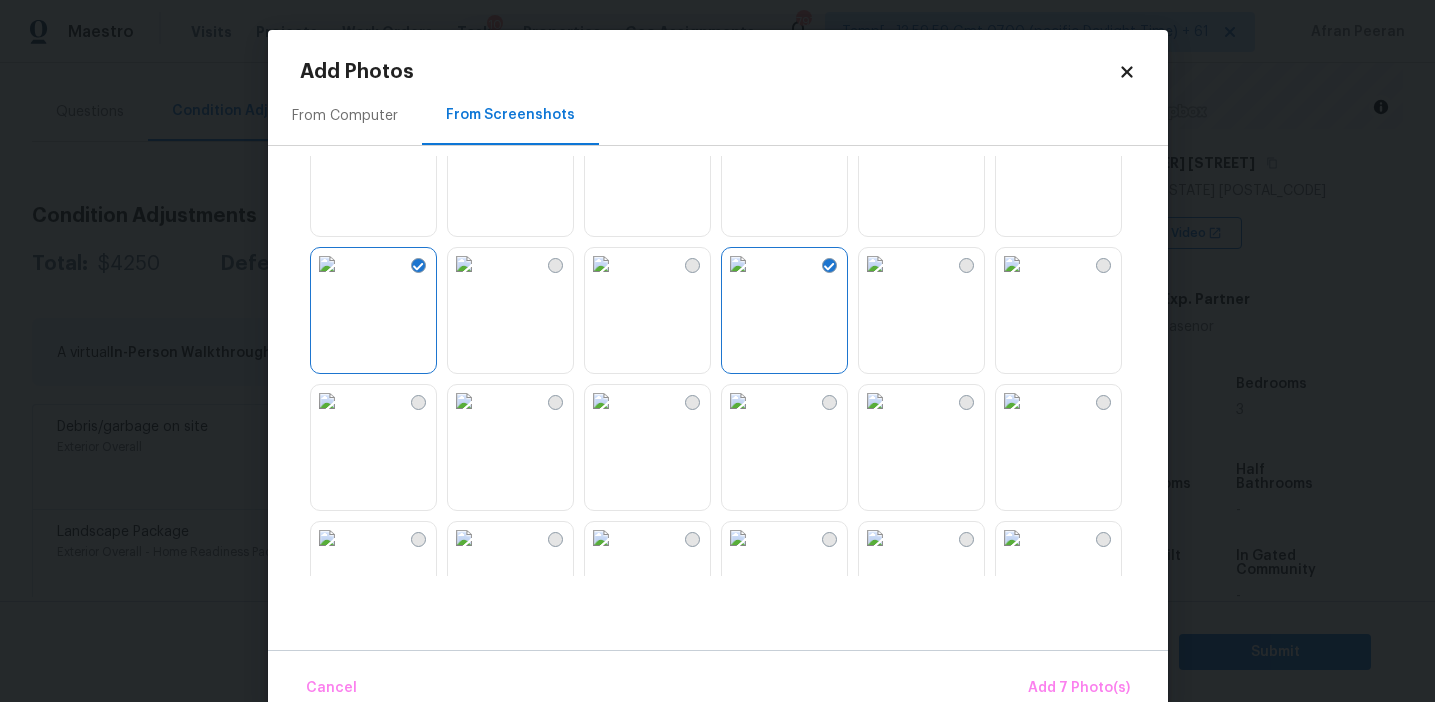 scroll, scrollTop: 968, scrollLeft: 0, axis: vertical 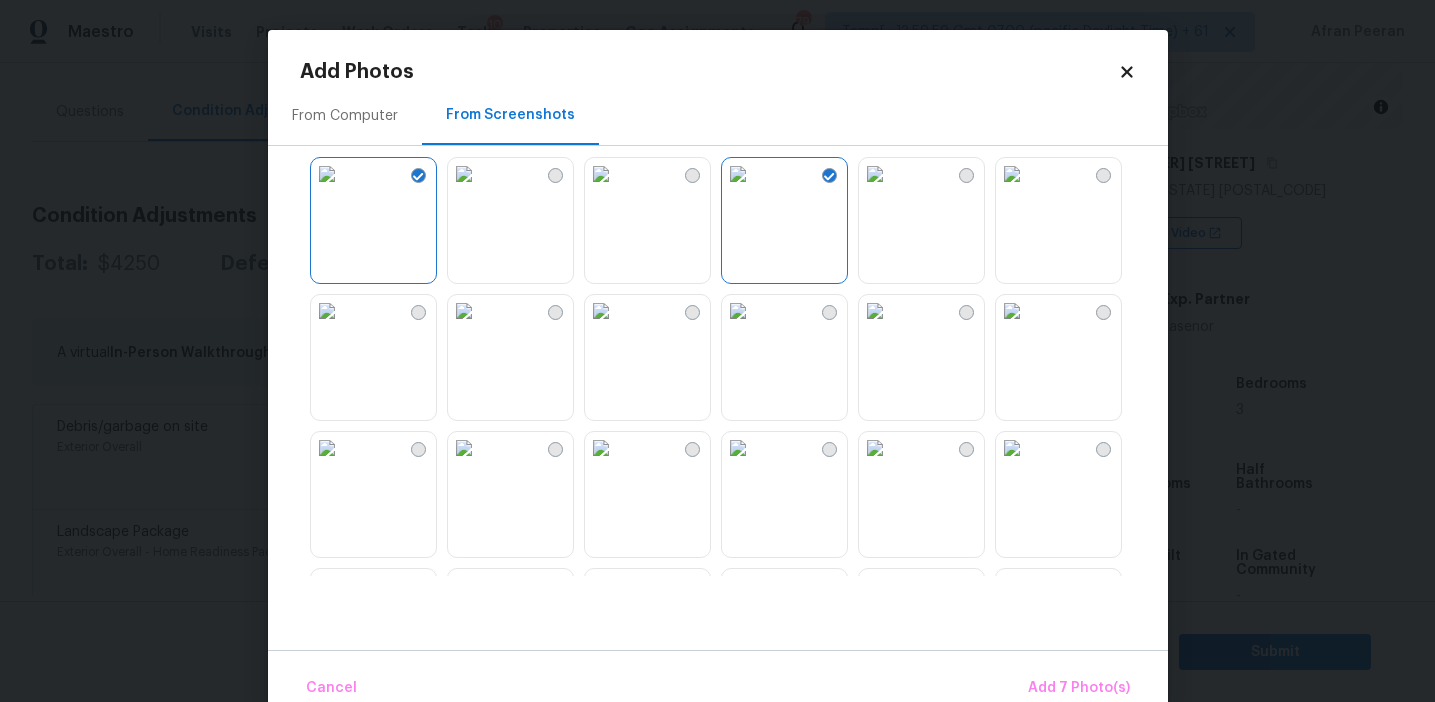 click at bounding box center (1012, 311) 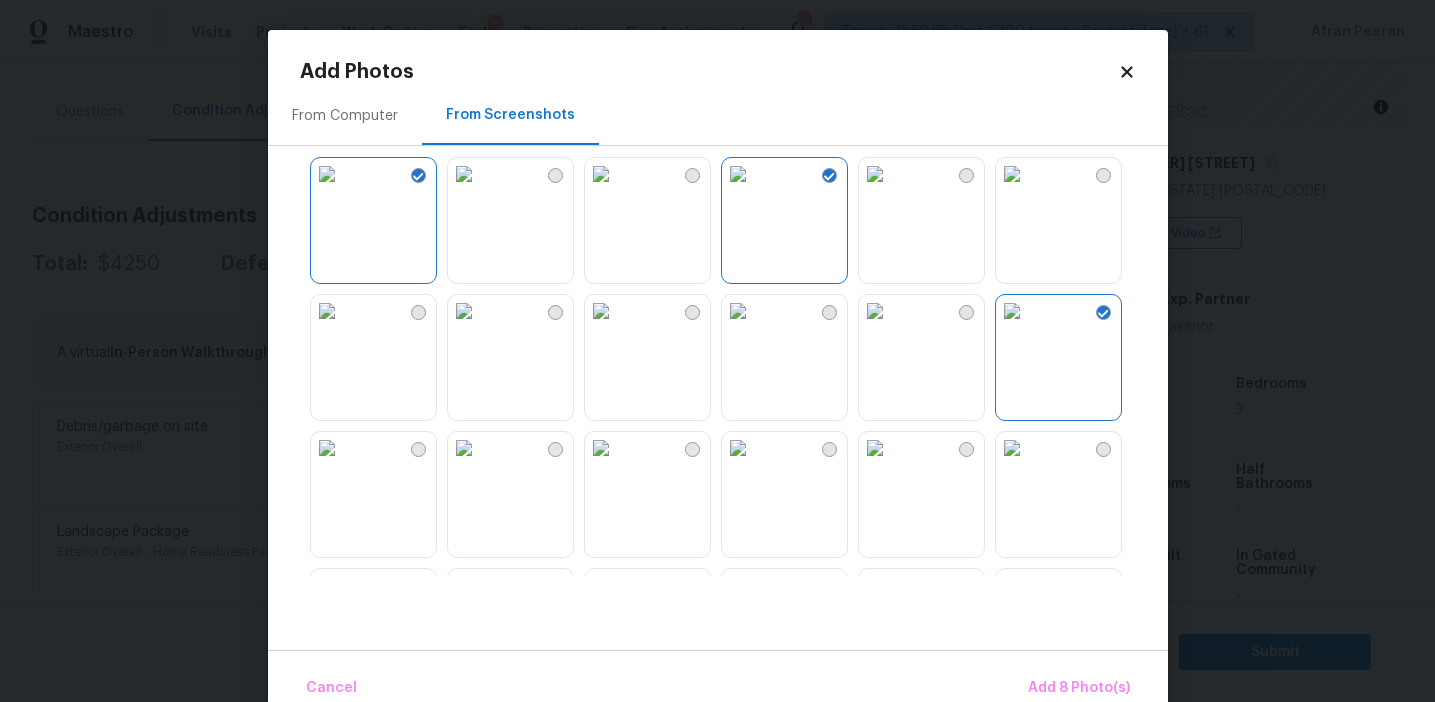 scroll, scrollTop: 1002, scrollLeft: 0, axis: vertical 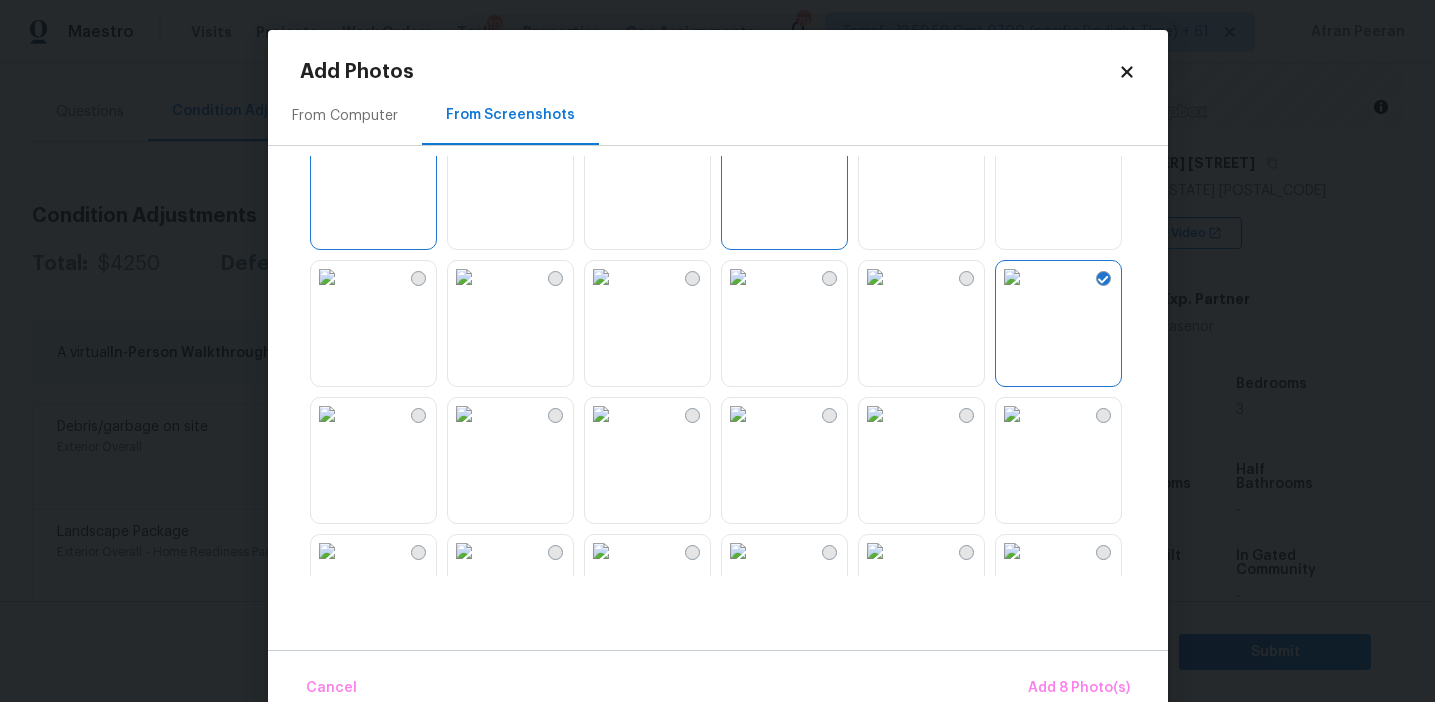 click at bounding box center [1012, 414] 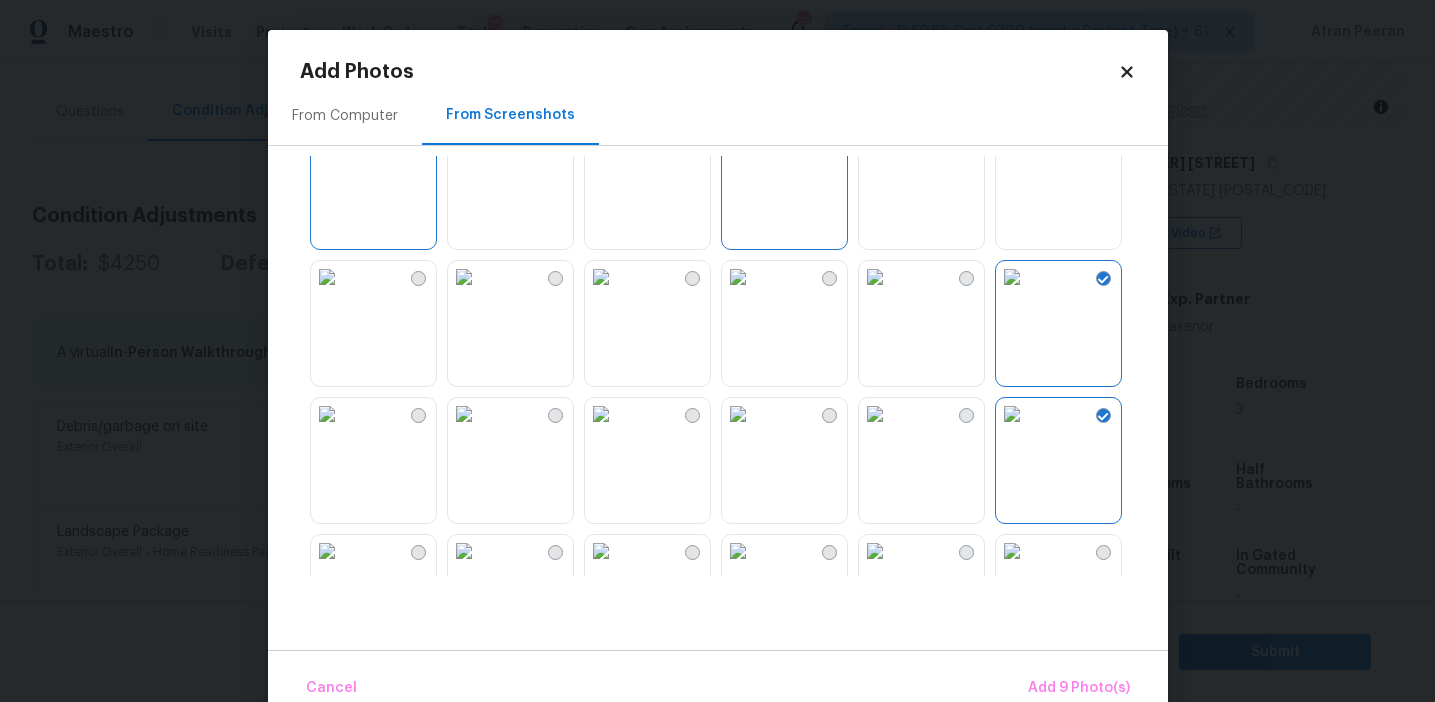 click at bounding box center [1012, 277] 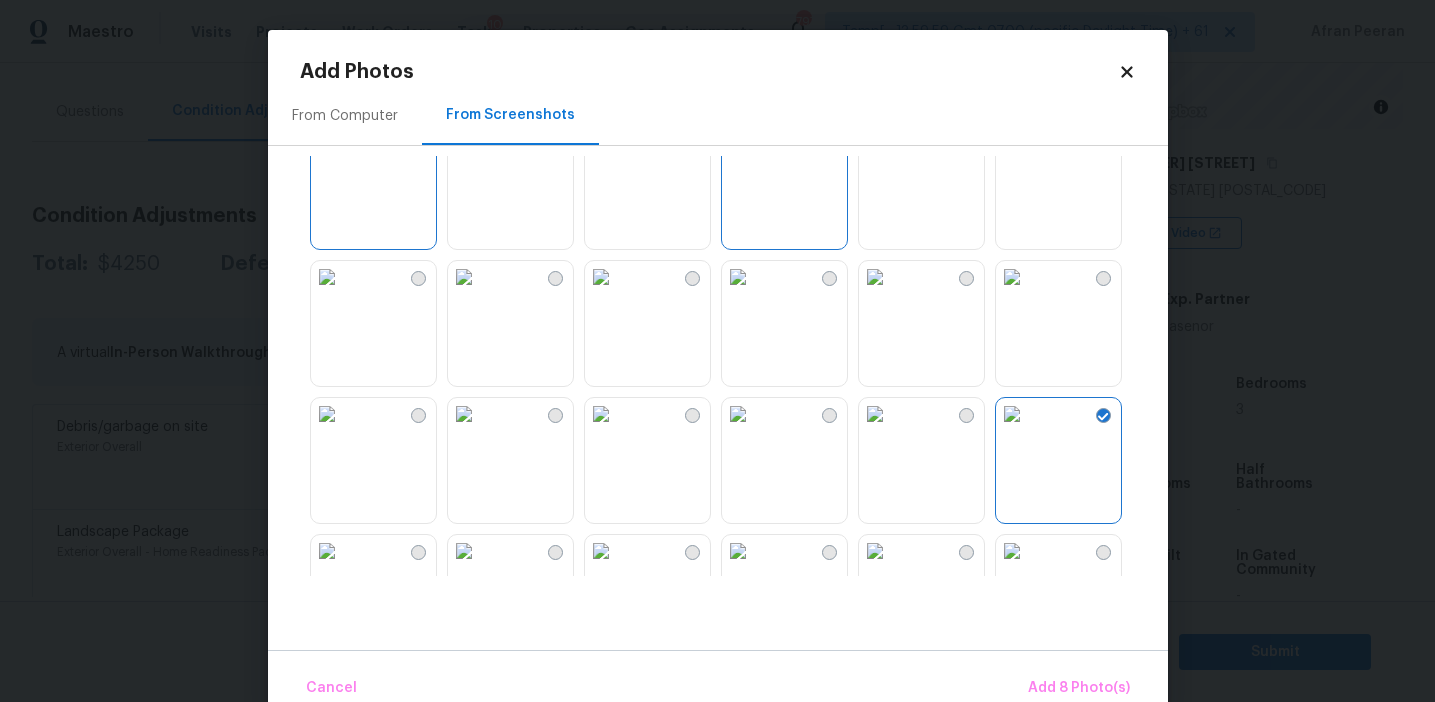 click at bounding box center [1012, 277] 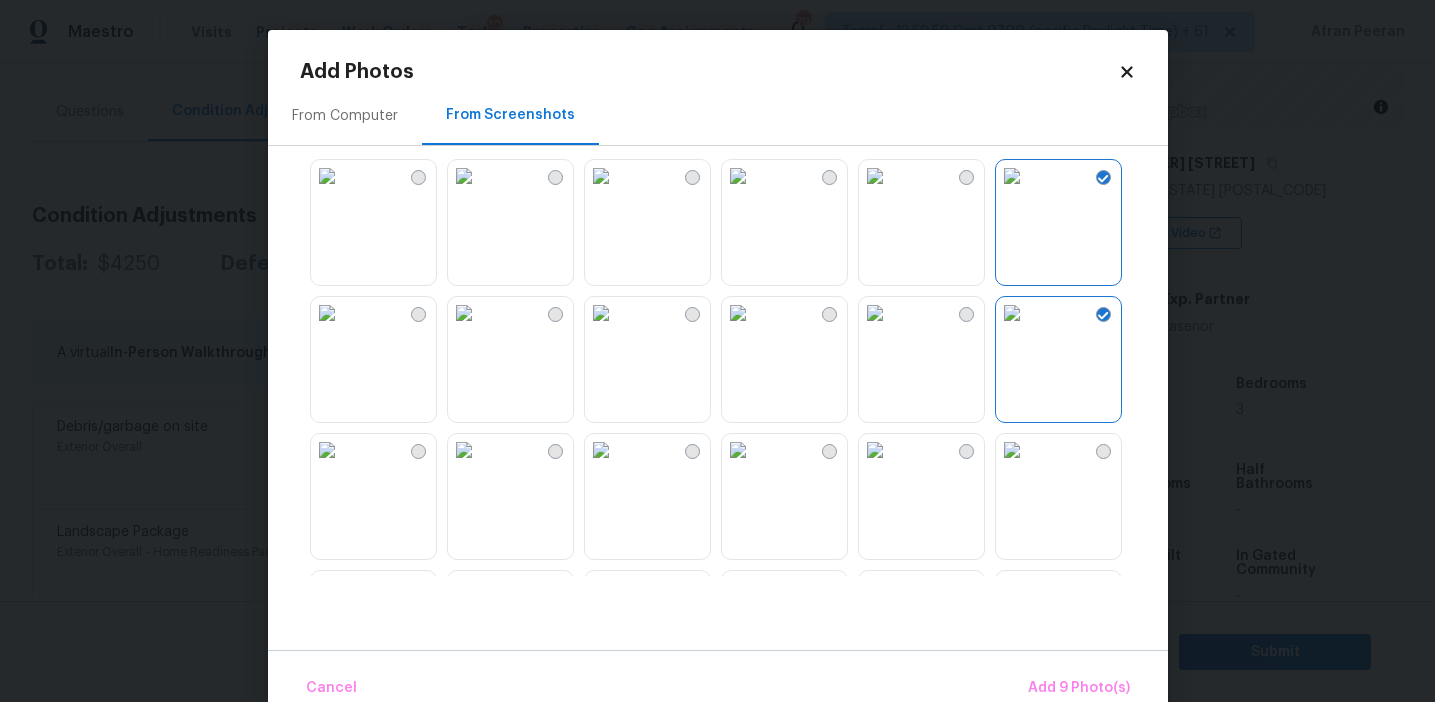scroll, scrollTop: 1138, scrollLeft: 0, axis: vertical 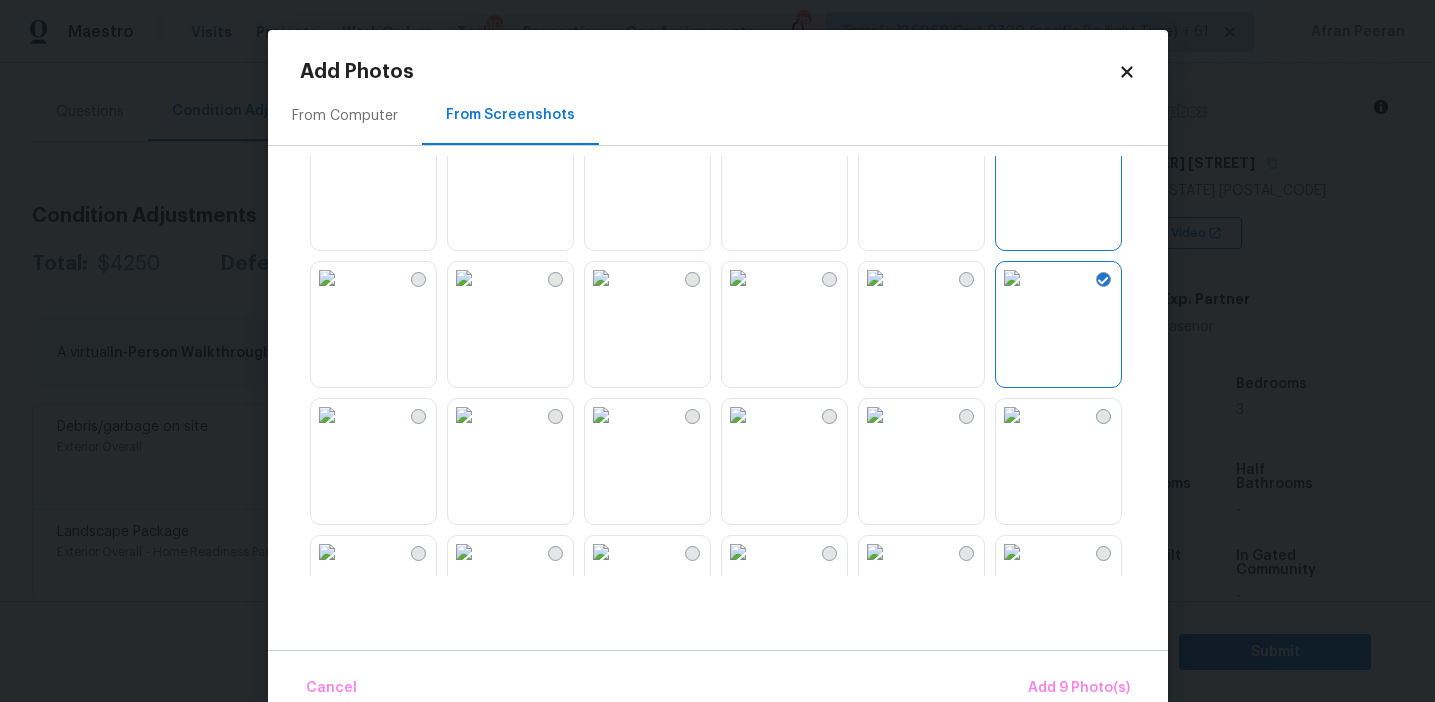 click at bounding box center (738, 415) 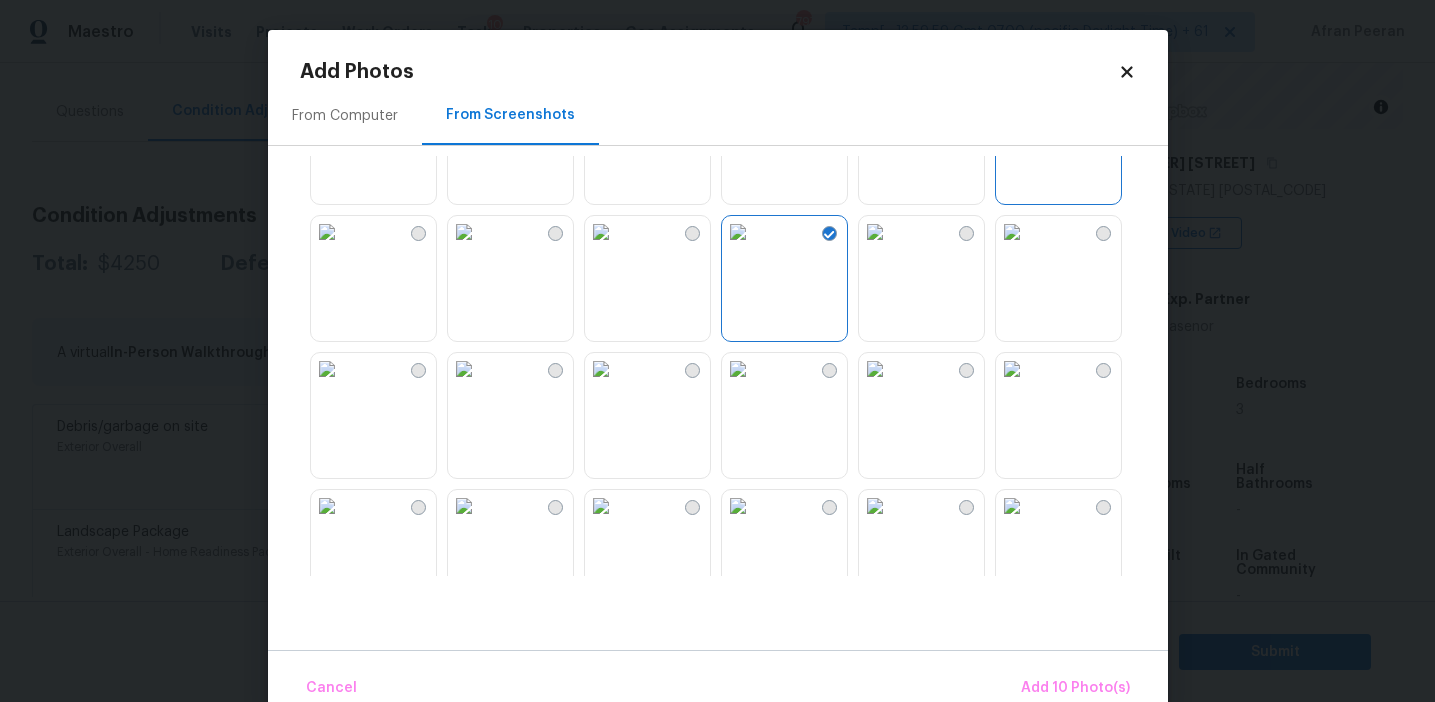 scroll, scrollTop: 1358, scrollLeft: 0, axis: vertical 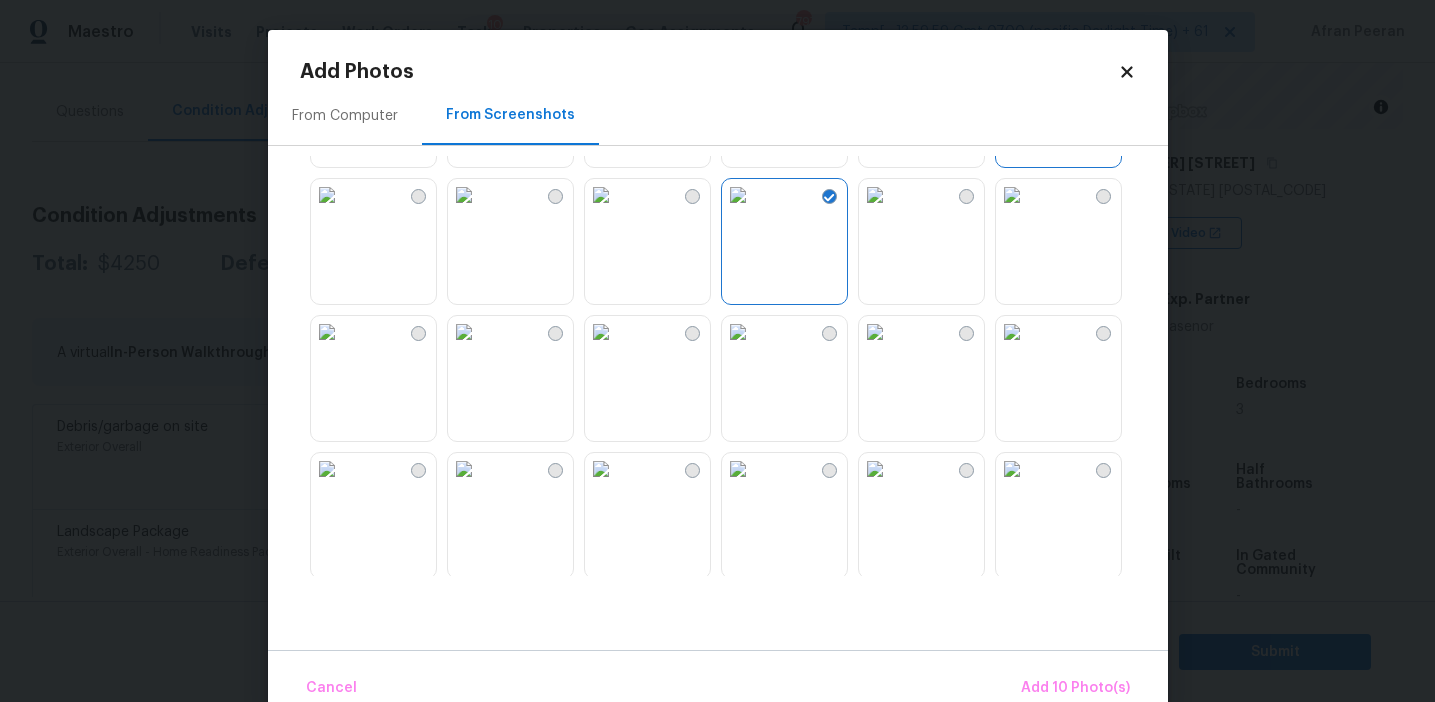 click at bounding box center (875, 332) 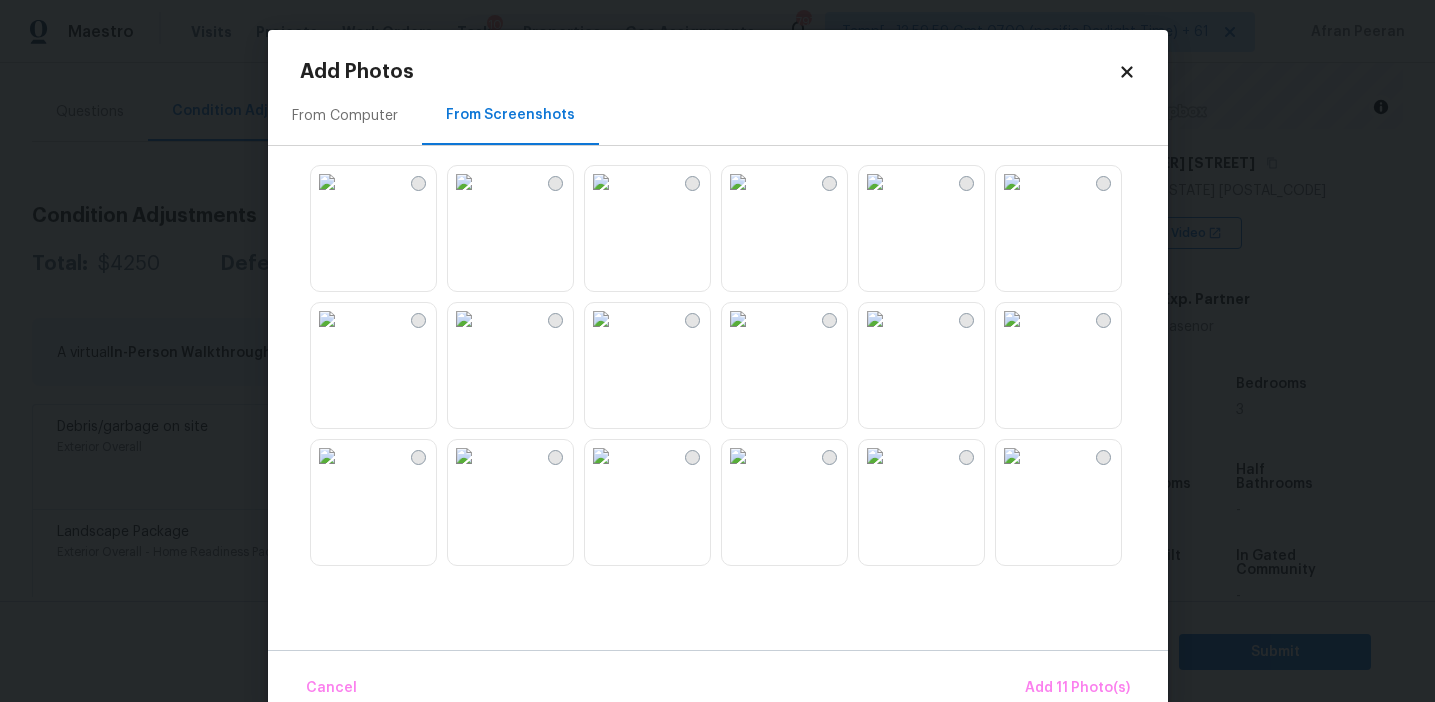scroll, scrollTop: 1790, scrollLeft: 0, axis: vertical 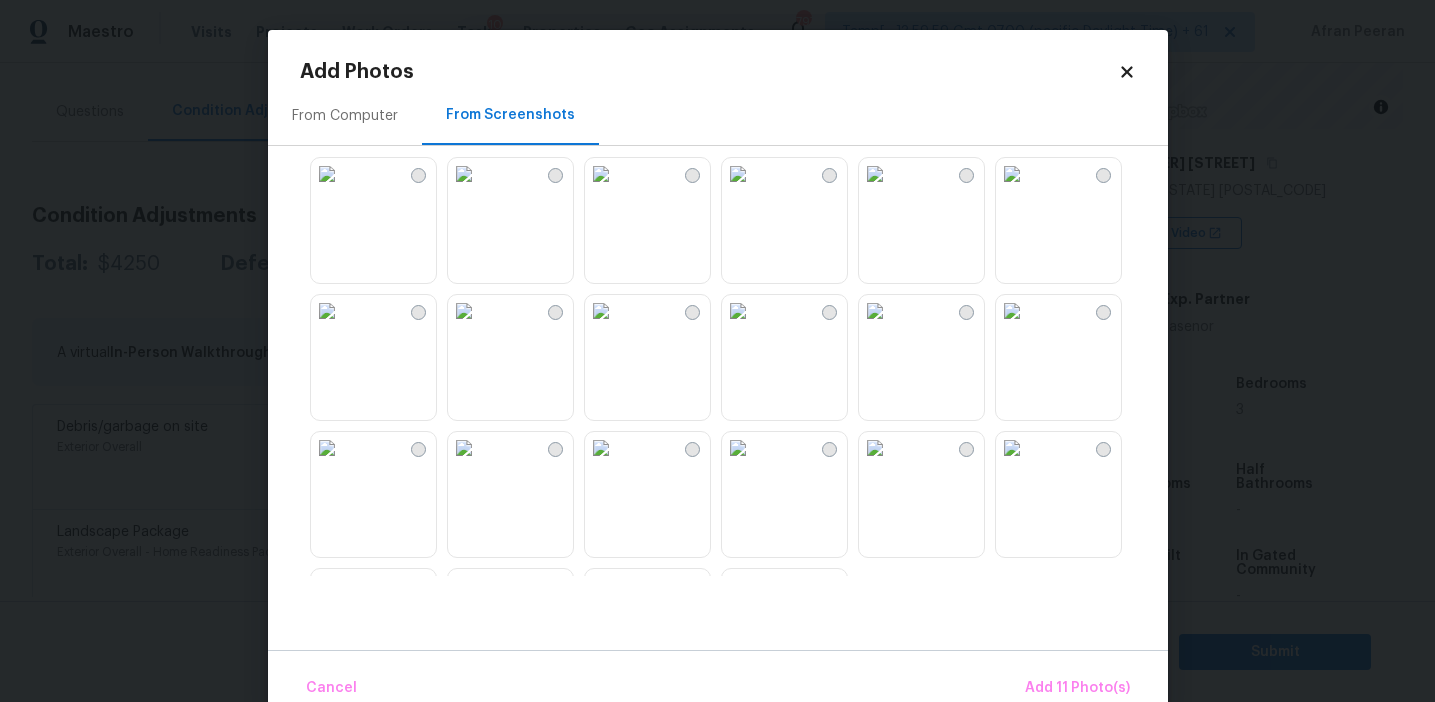 click at bounding box center [601, 311] 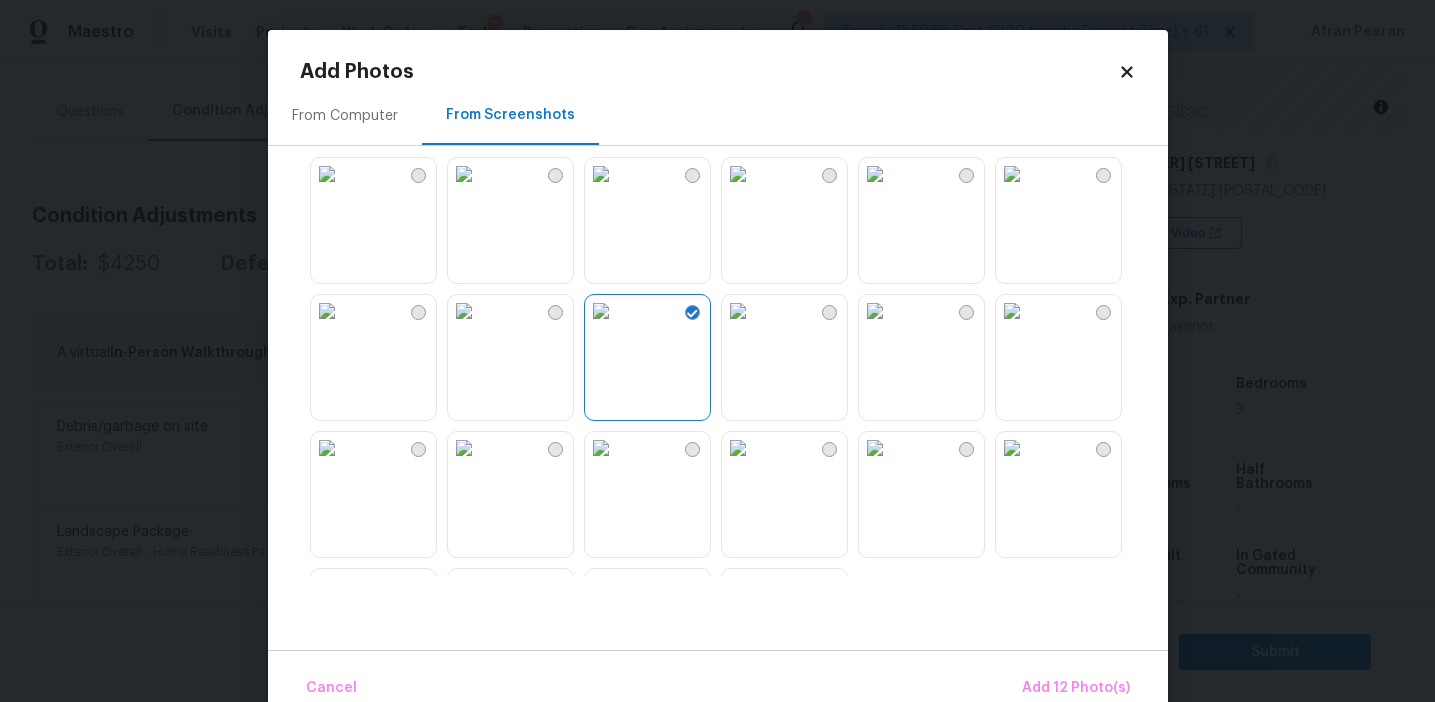 click at bounding box center (464, 174) 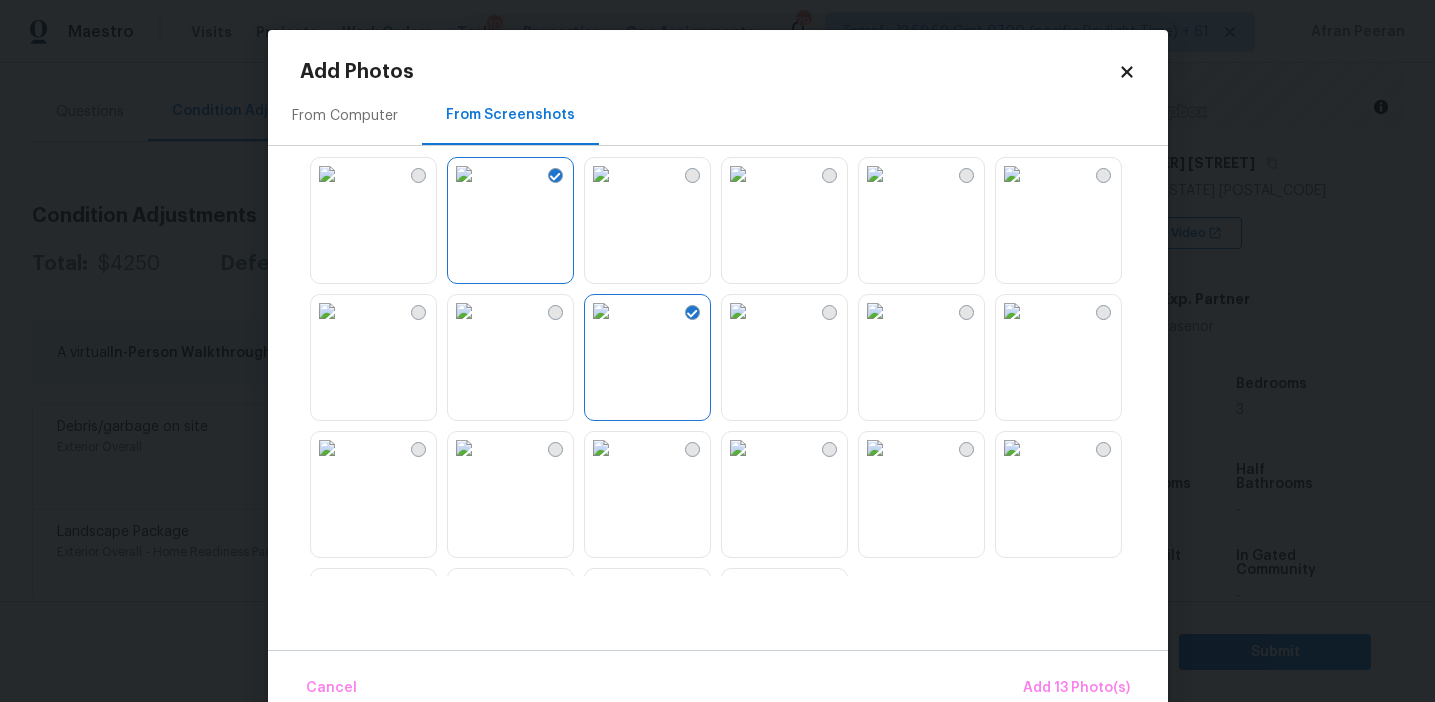 click at bounding box center (601, 311) 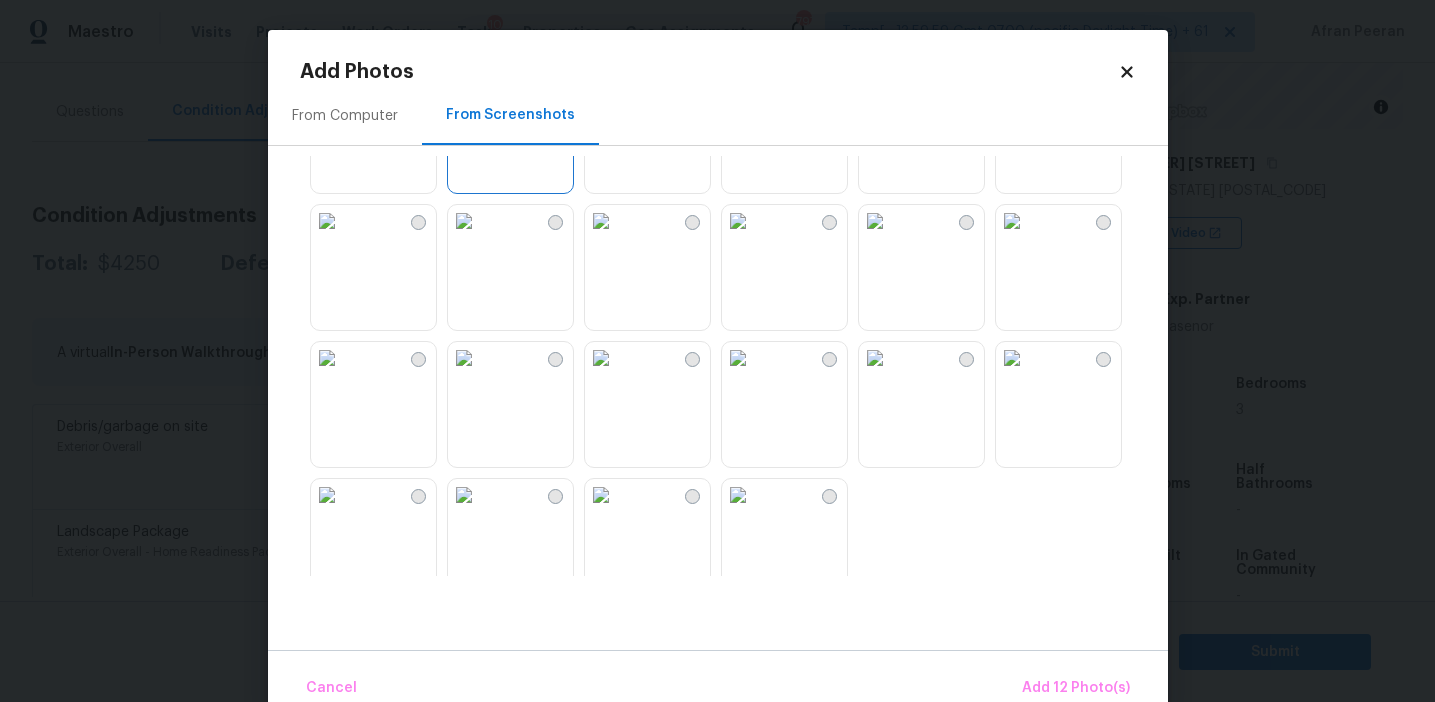 scroll, scrollTop: 1910, scrollLeft: 0, axis: vertical 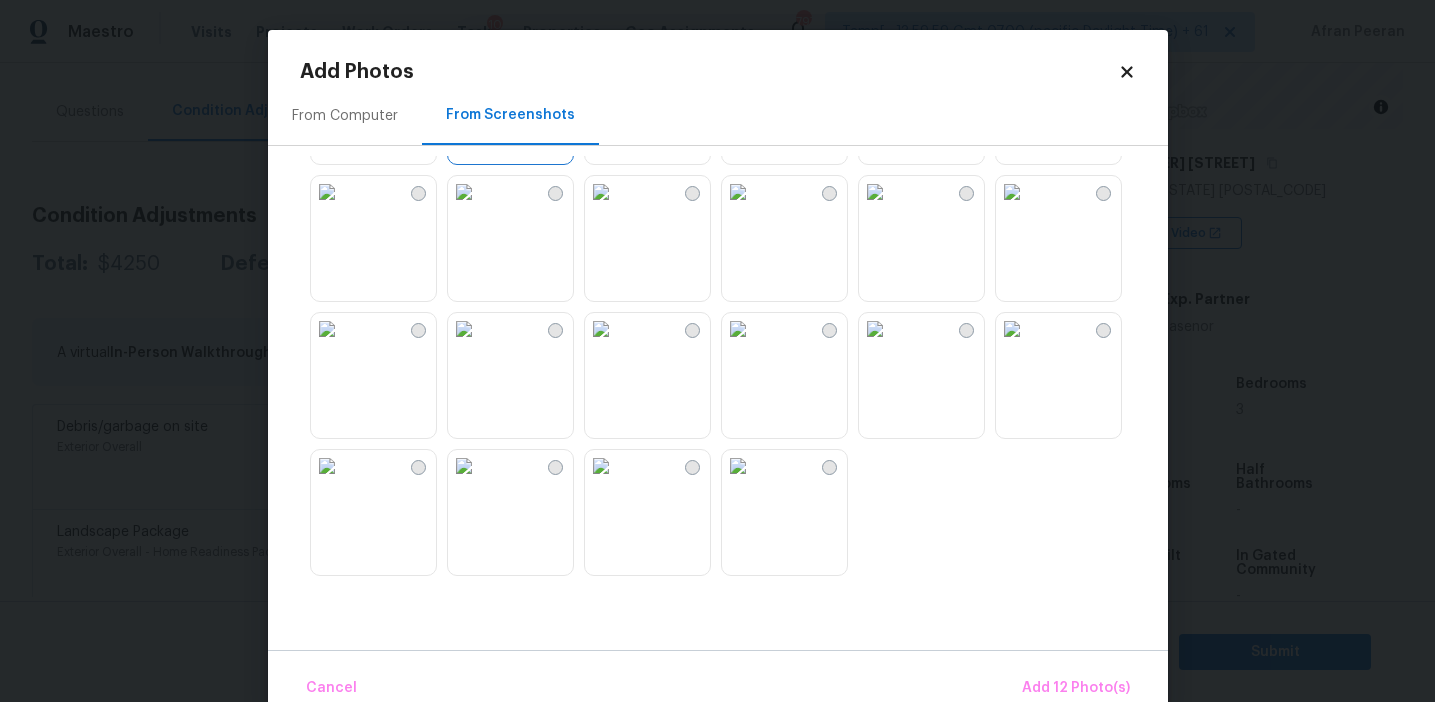 click at bounding box center (1012, 329) 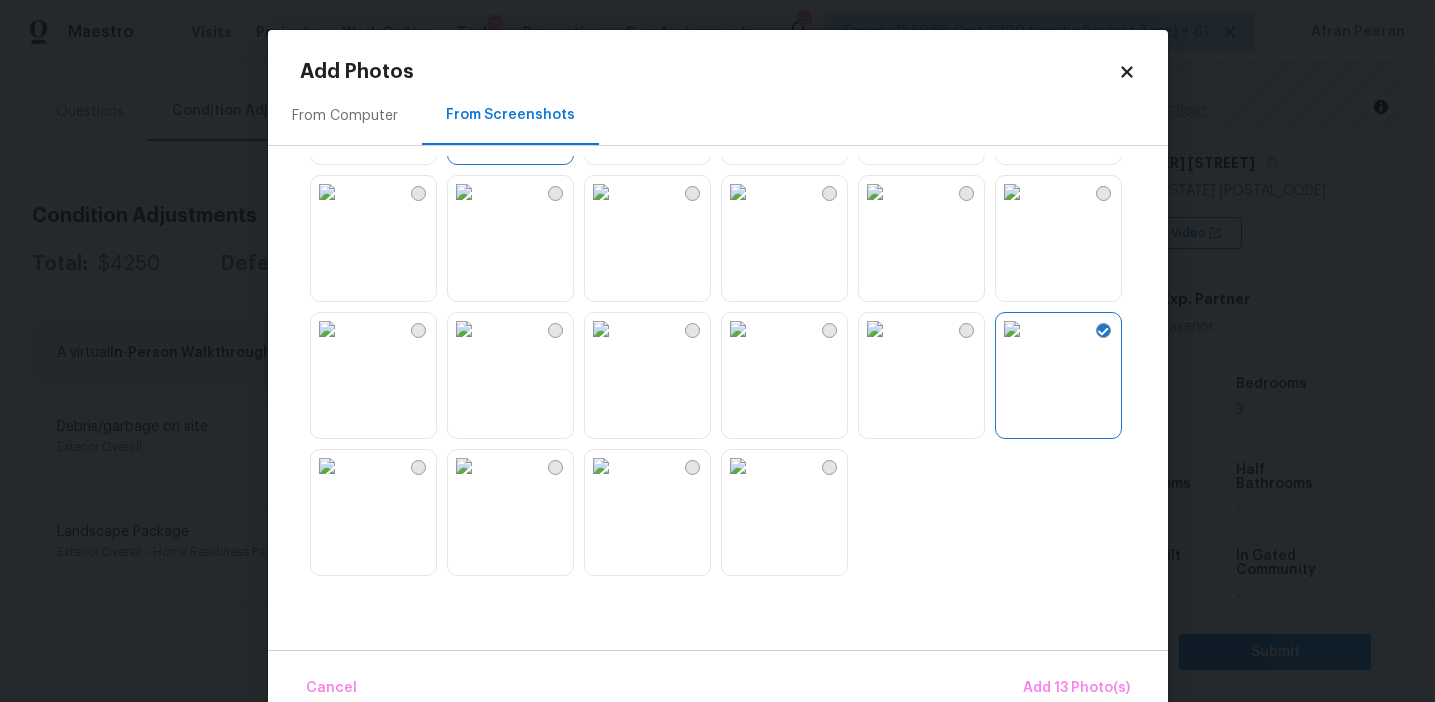 click at bounding box center [738, 466] 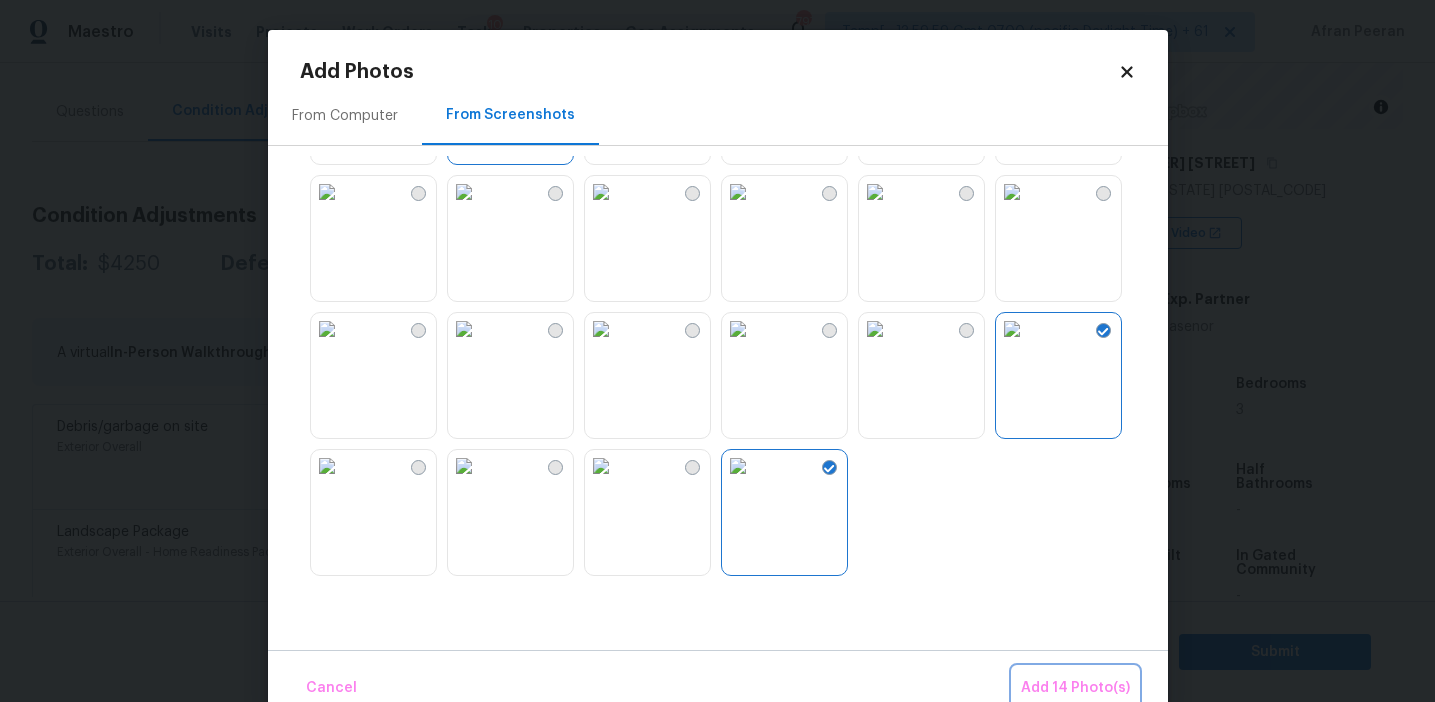 click on "Add 14 Photo(s)" at bounding box center (1075, 688) 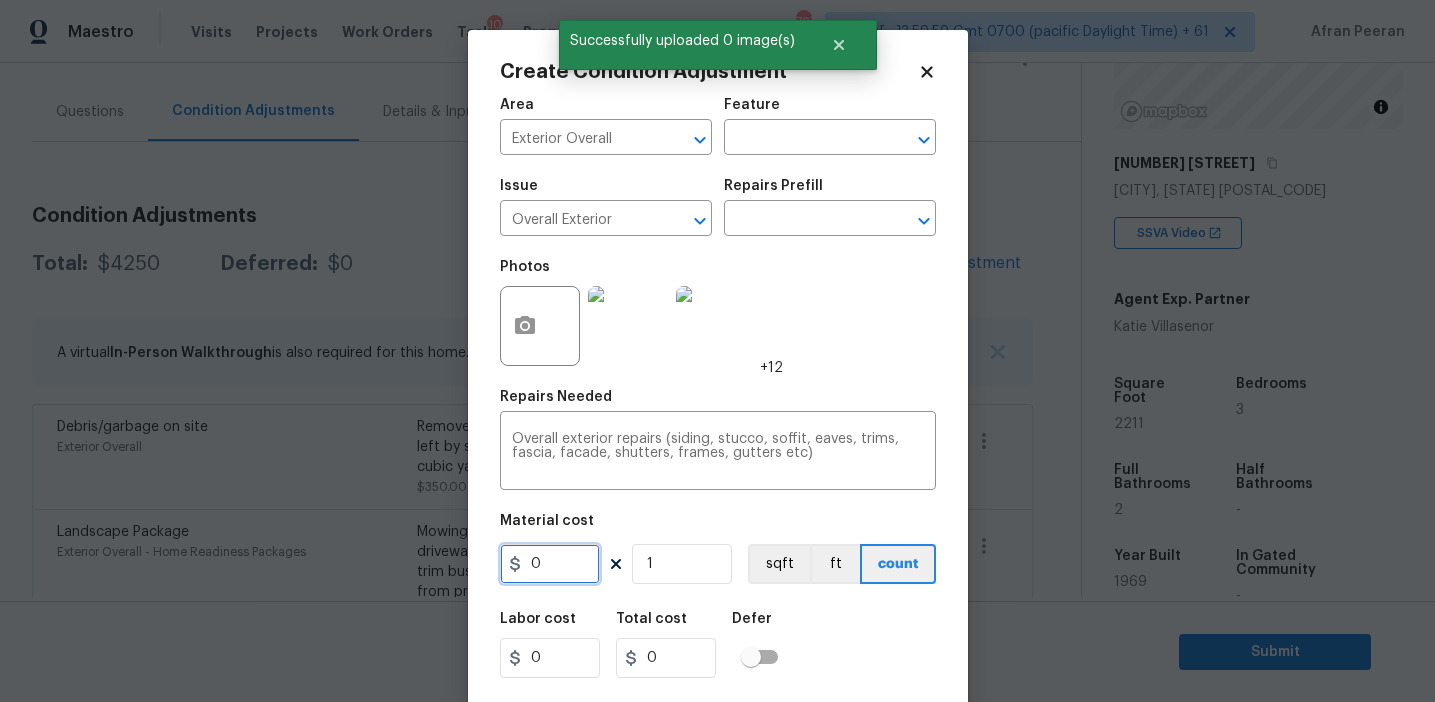 click on "0" at bounding box center [550, 564] 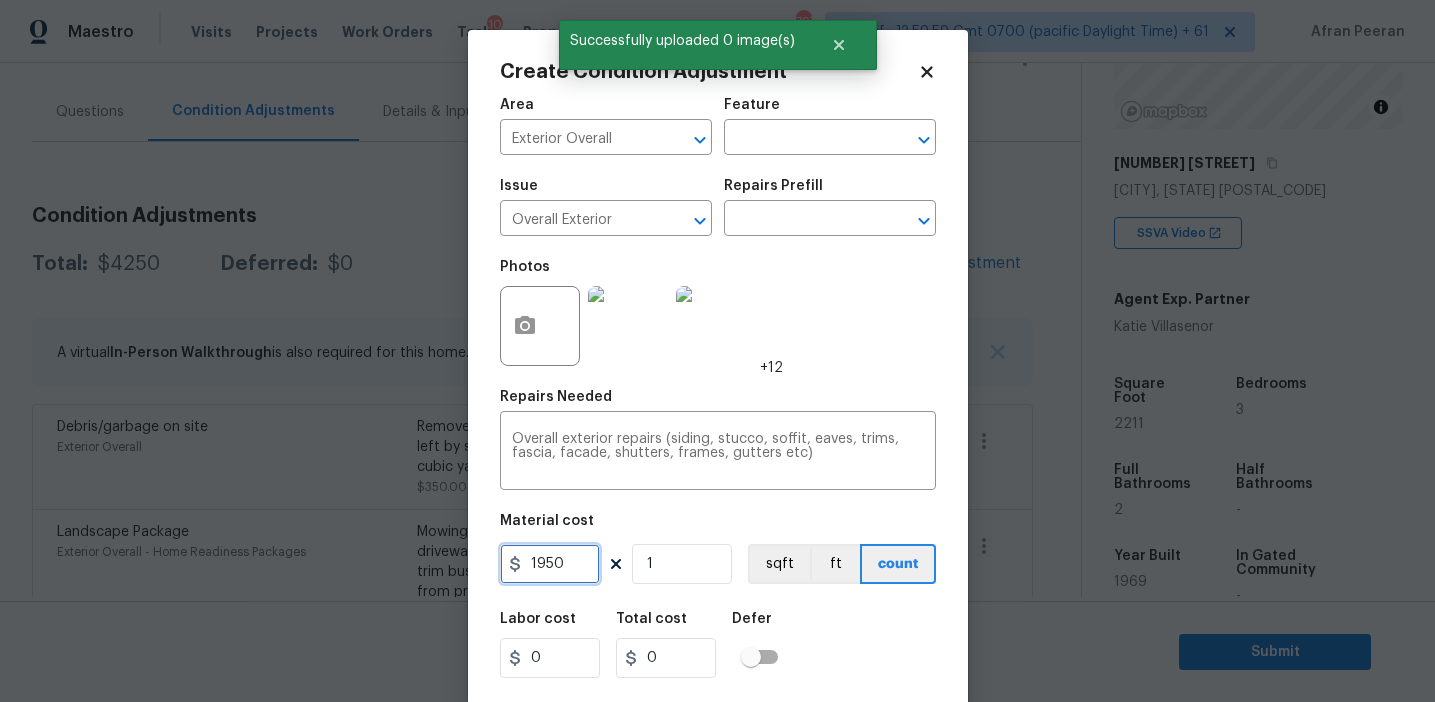 type on "1950" 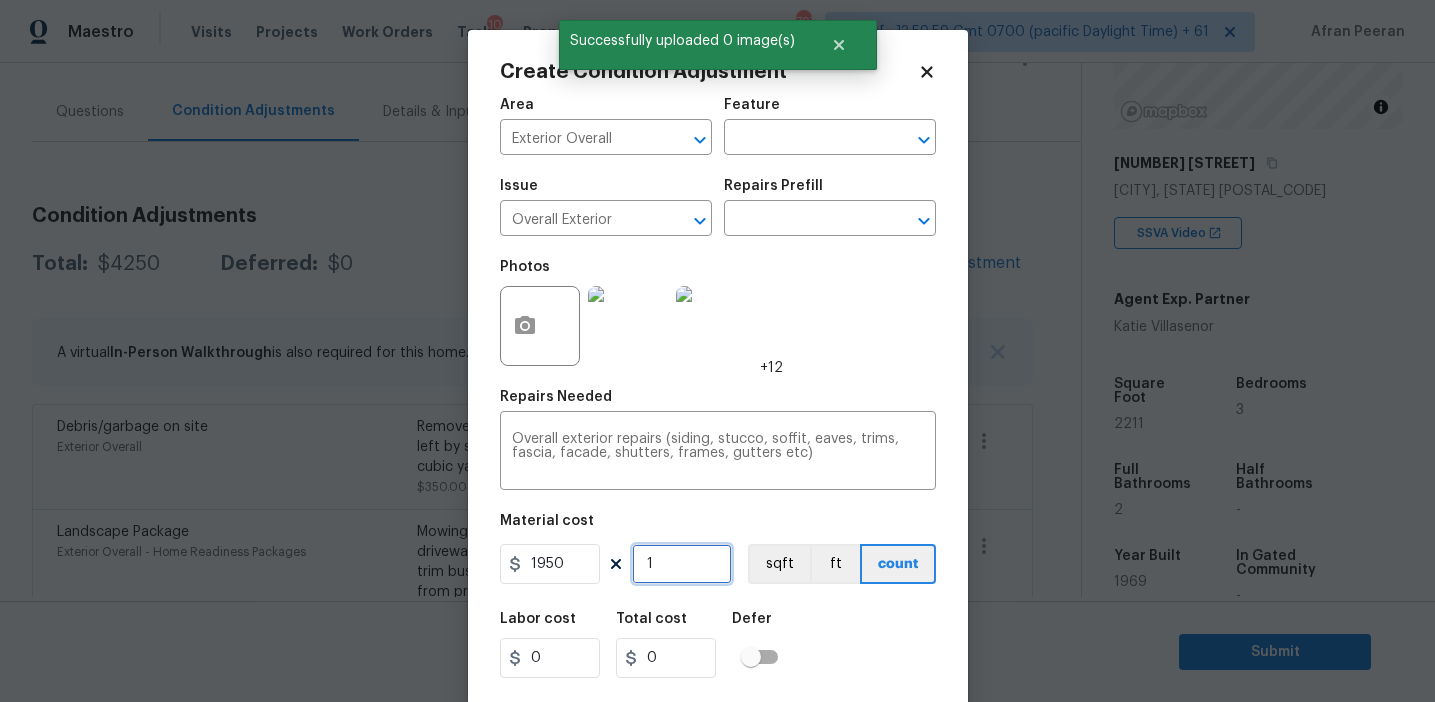 type on "1950" 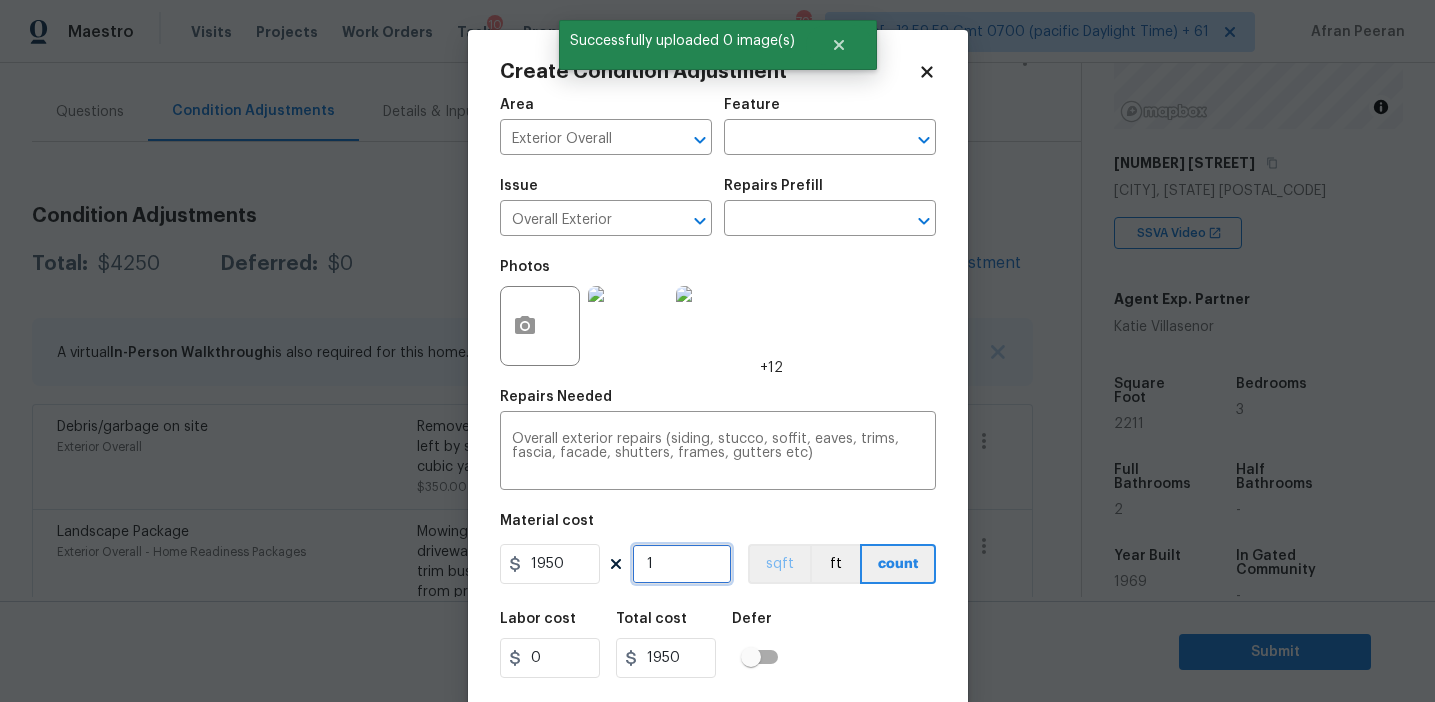 scroll, scrollTop: 45, scrollLeft: 0, axis: vertical 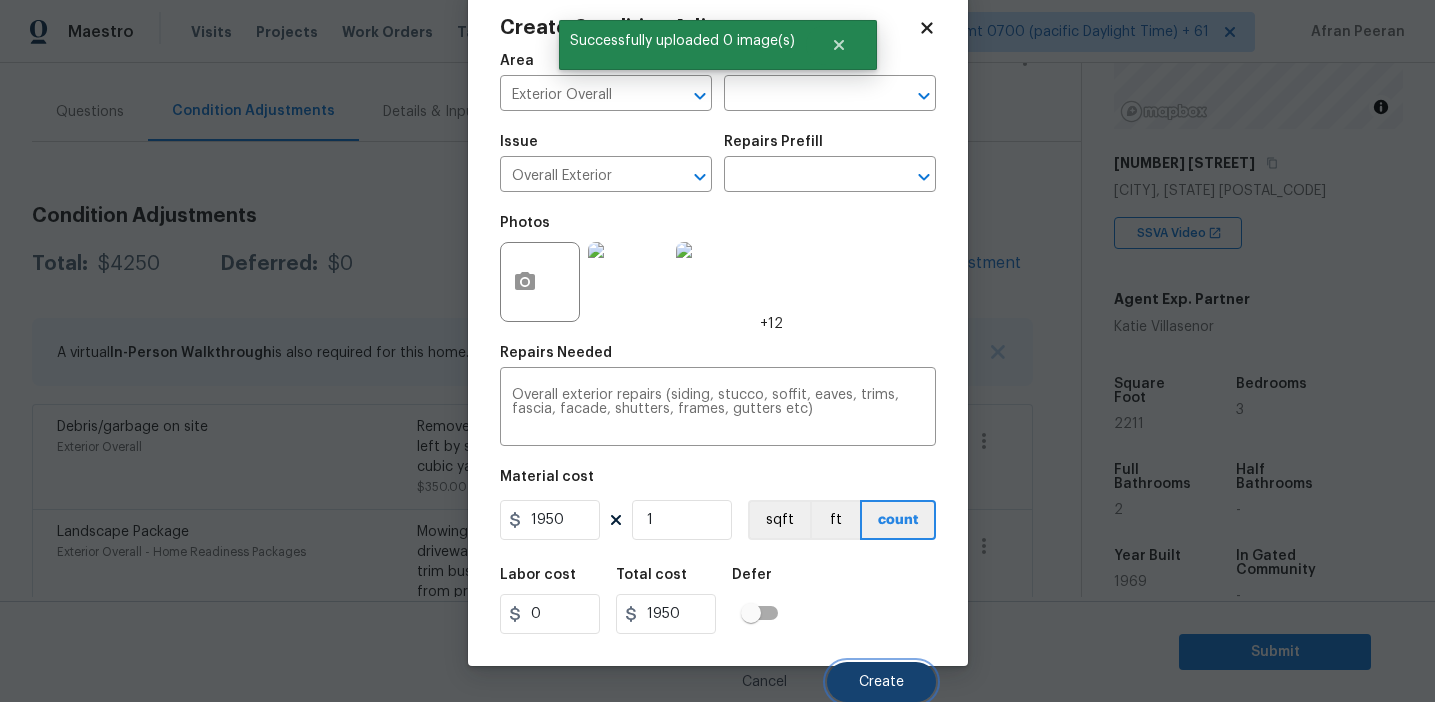 click on "Create" at bounding box center [881, 682] 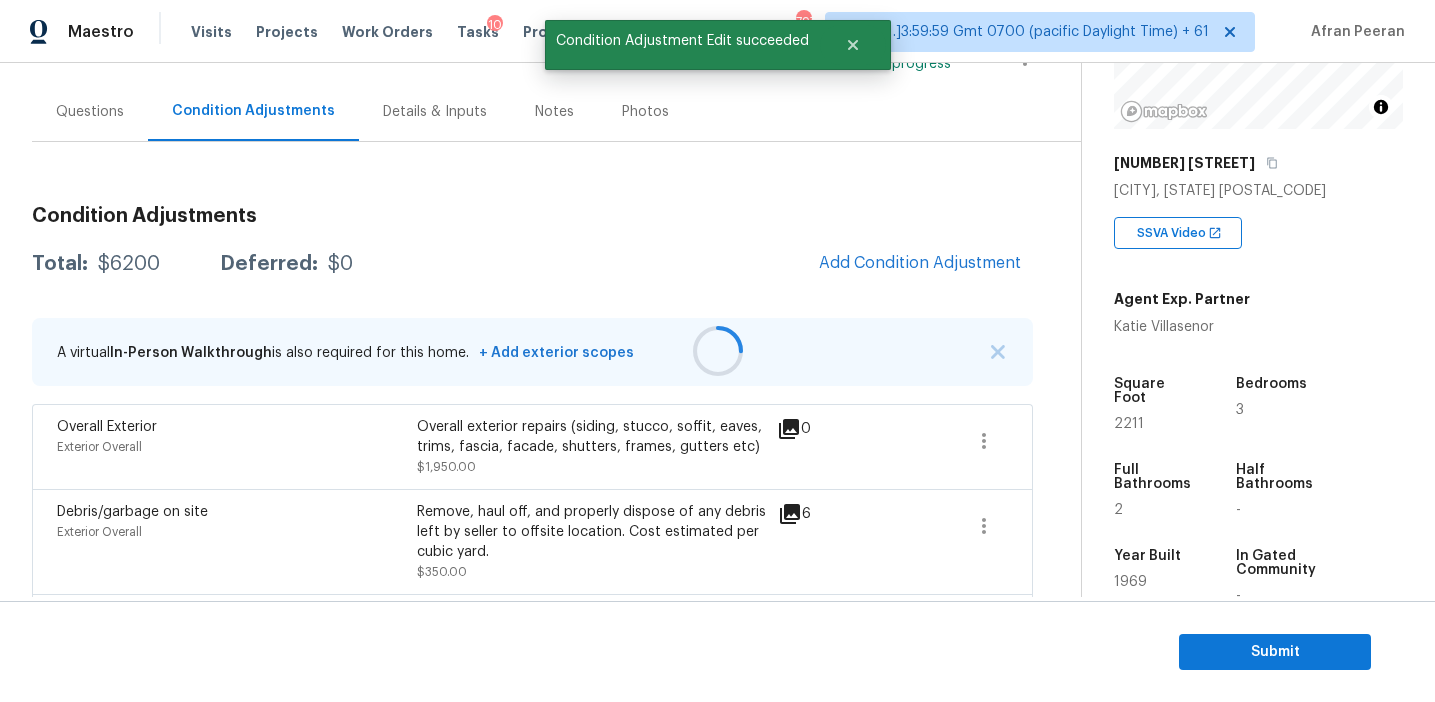 scroll, scrollTop: 38, scrollLeft: 0, axis: vertical 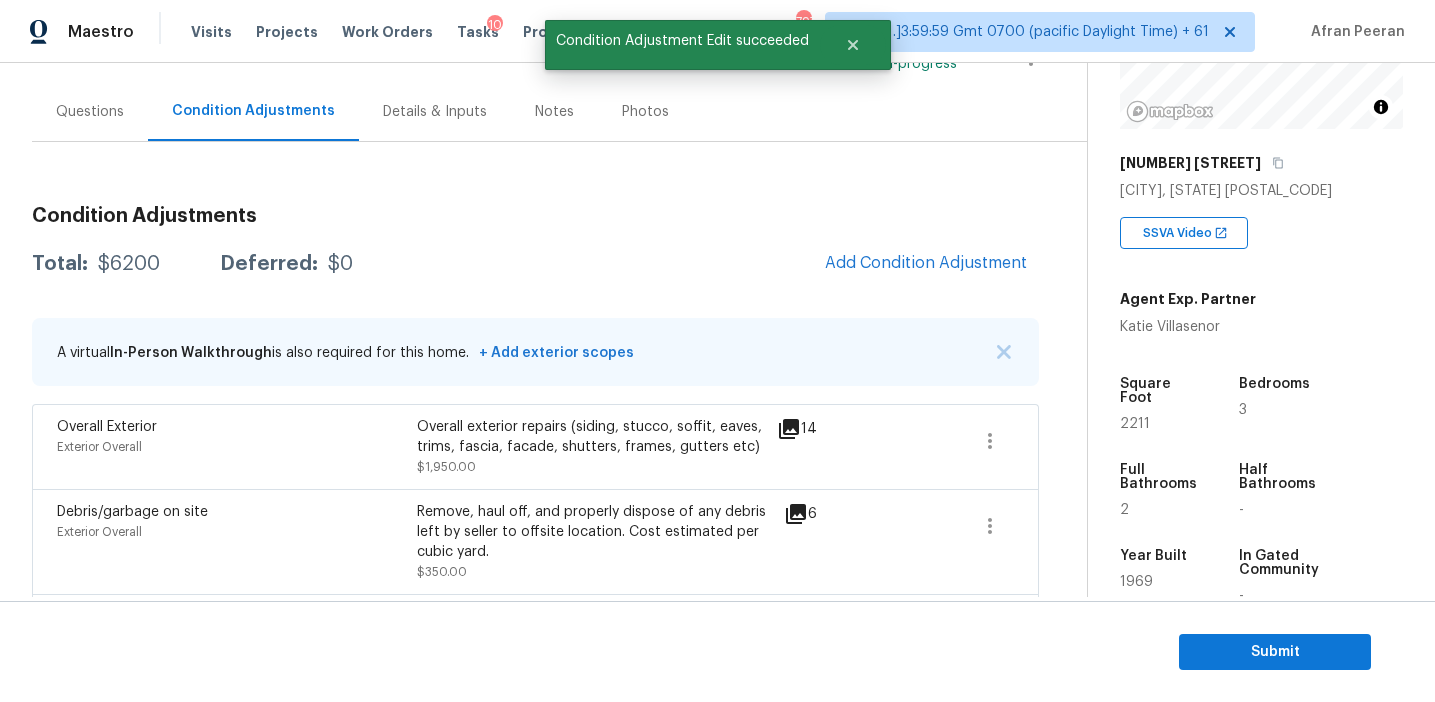 click on "Total:  $6200 Deferred:  $0 Add Condition Adjustment" at bounding box center [535, 264] 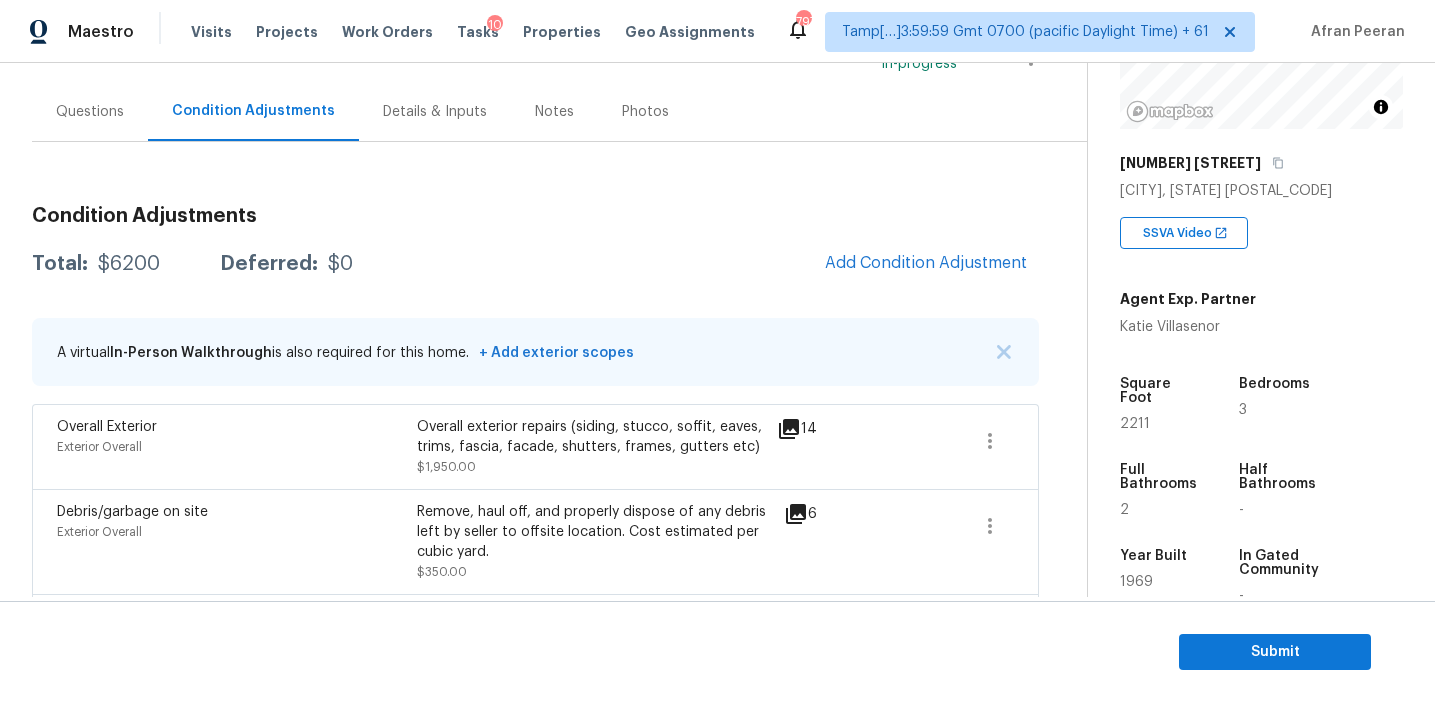 click on "Condition Adjustments" at bounding box center (535, 216) 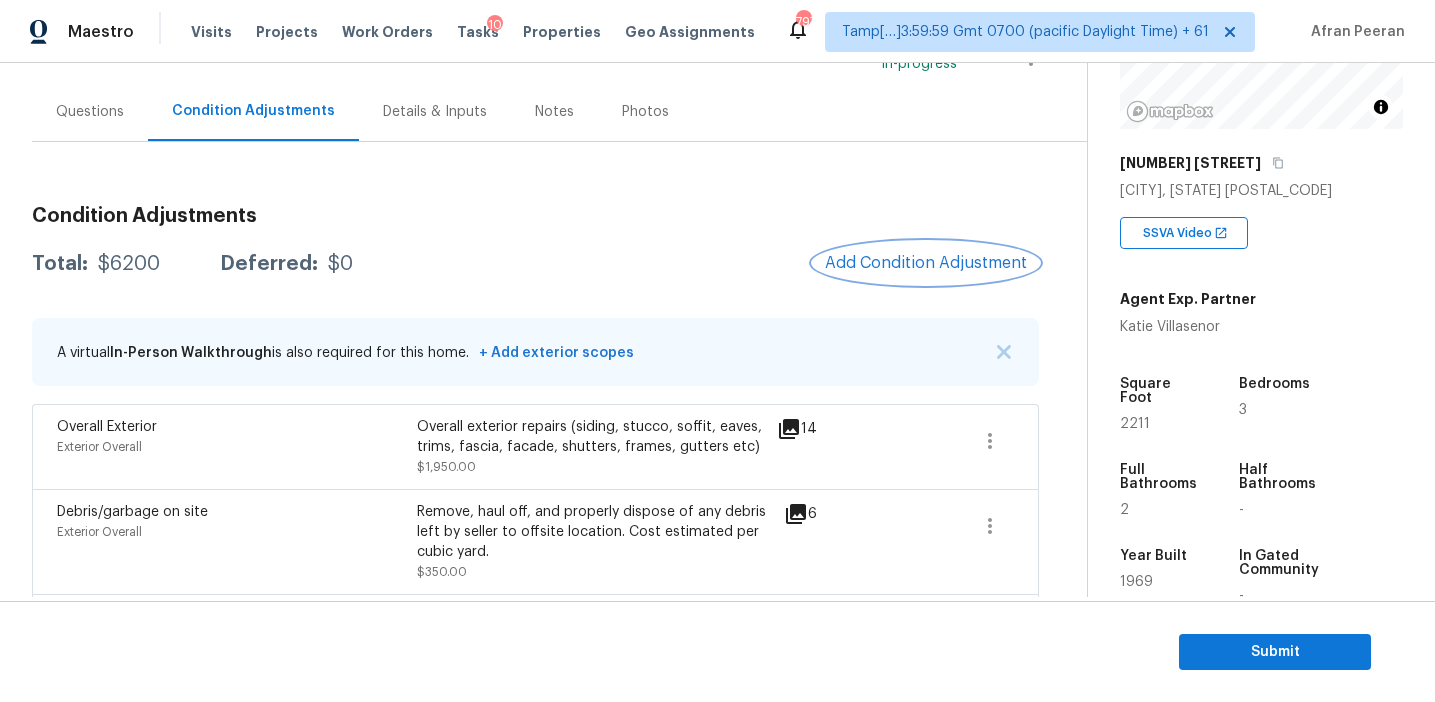 click on "Add Condition Adjustment" at bounding box center [926, 263] 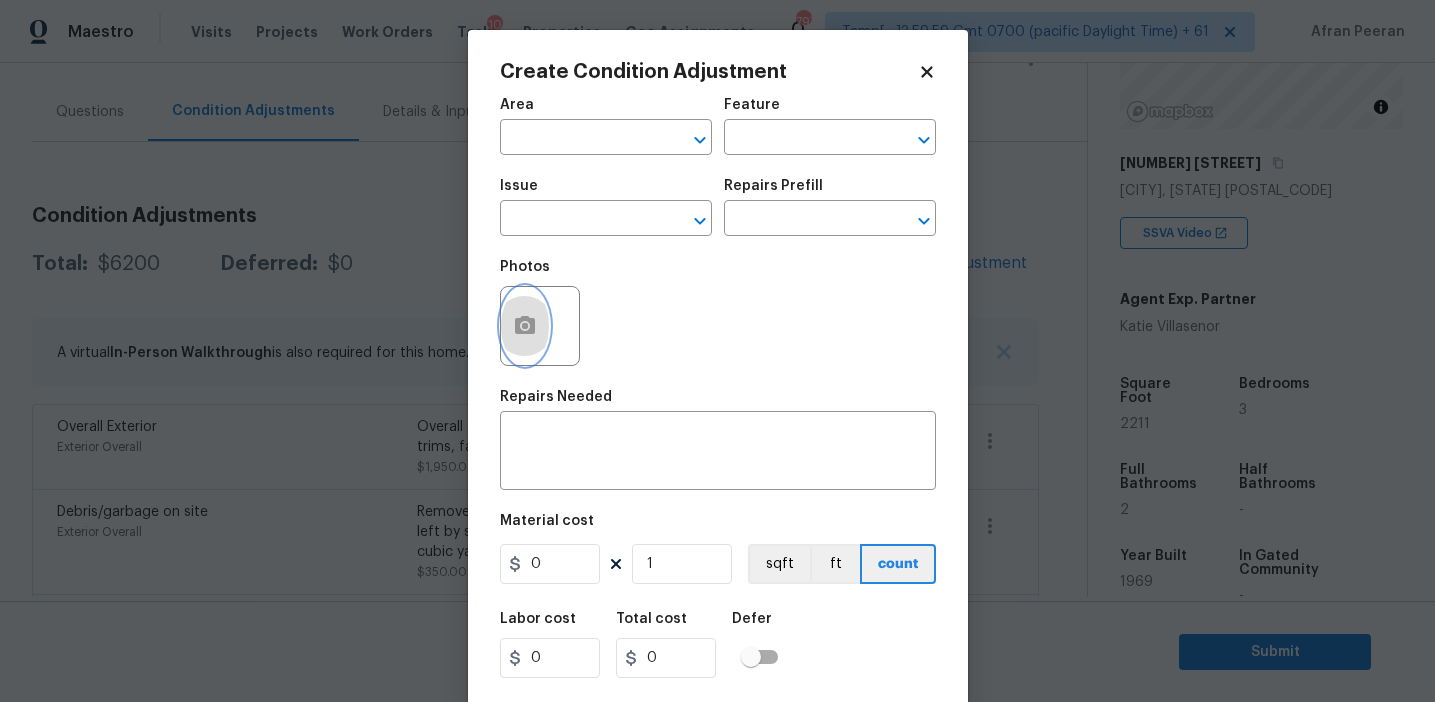 click 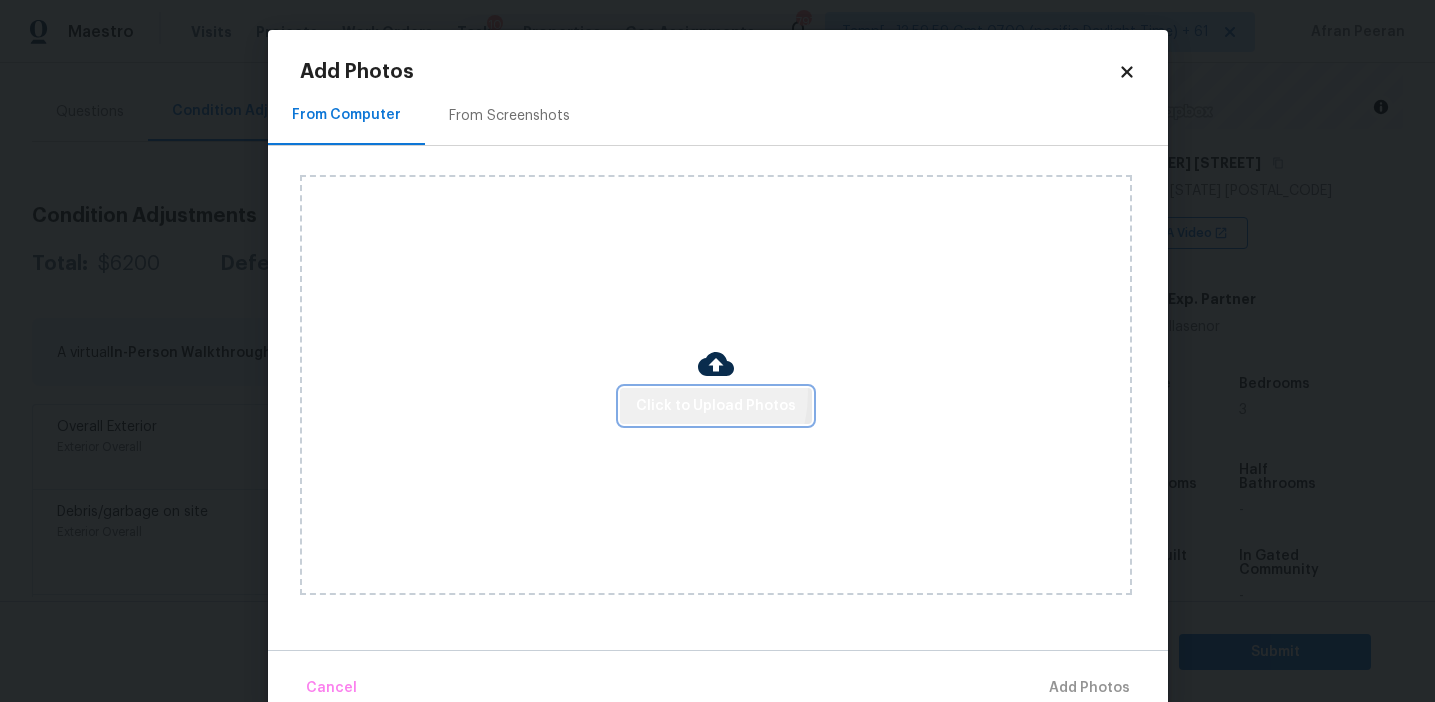 click on "Click to Upload Photos" at bounding box center [716, 406] 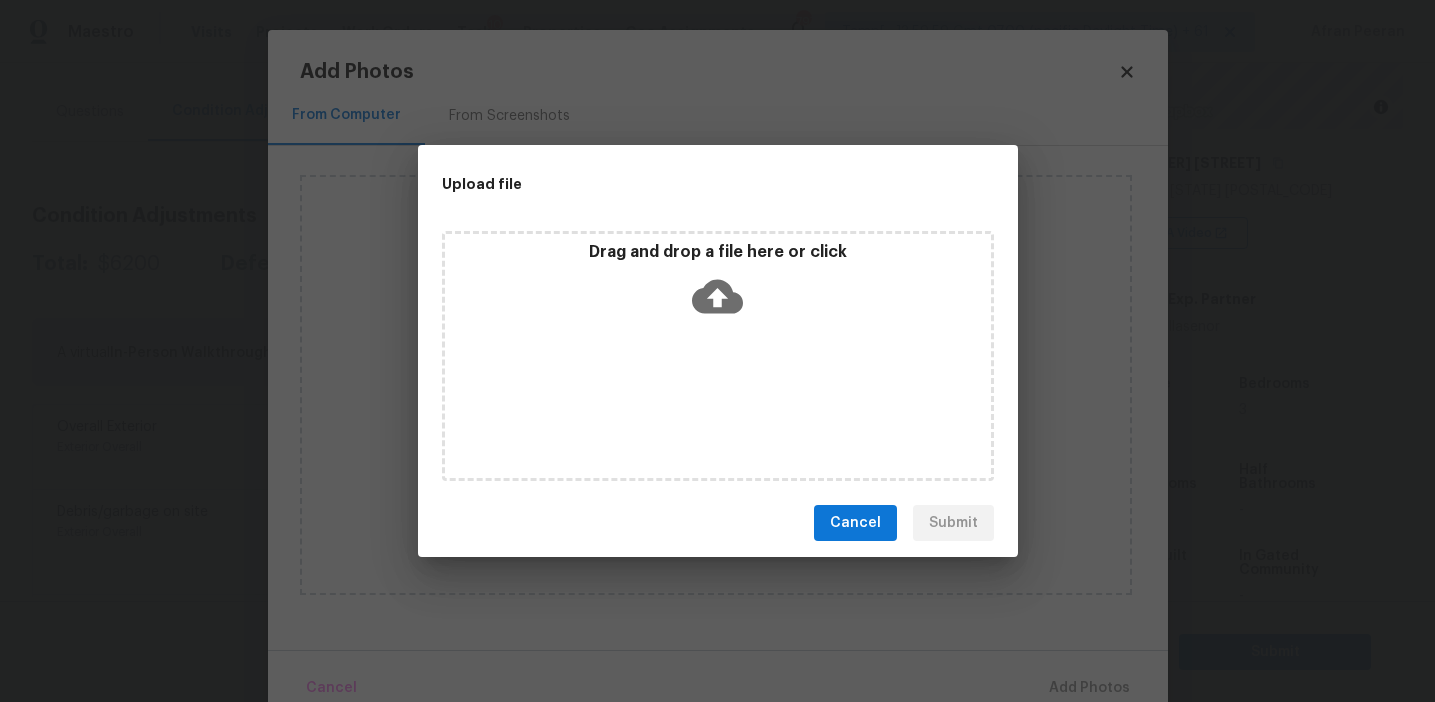 click on "Drag and drop a file here or click" at bounding box center [718, 285] 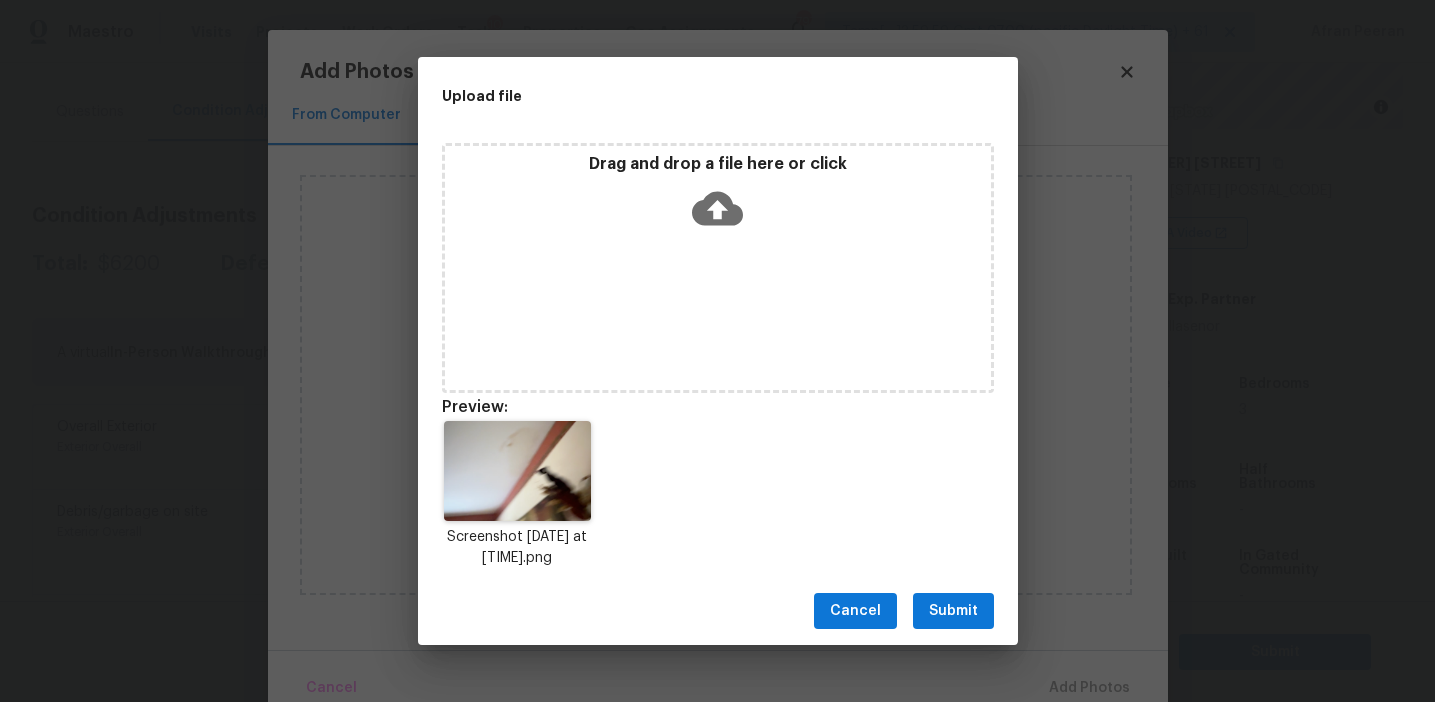 click on "Submit" at bounding box center (953, 611) 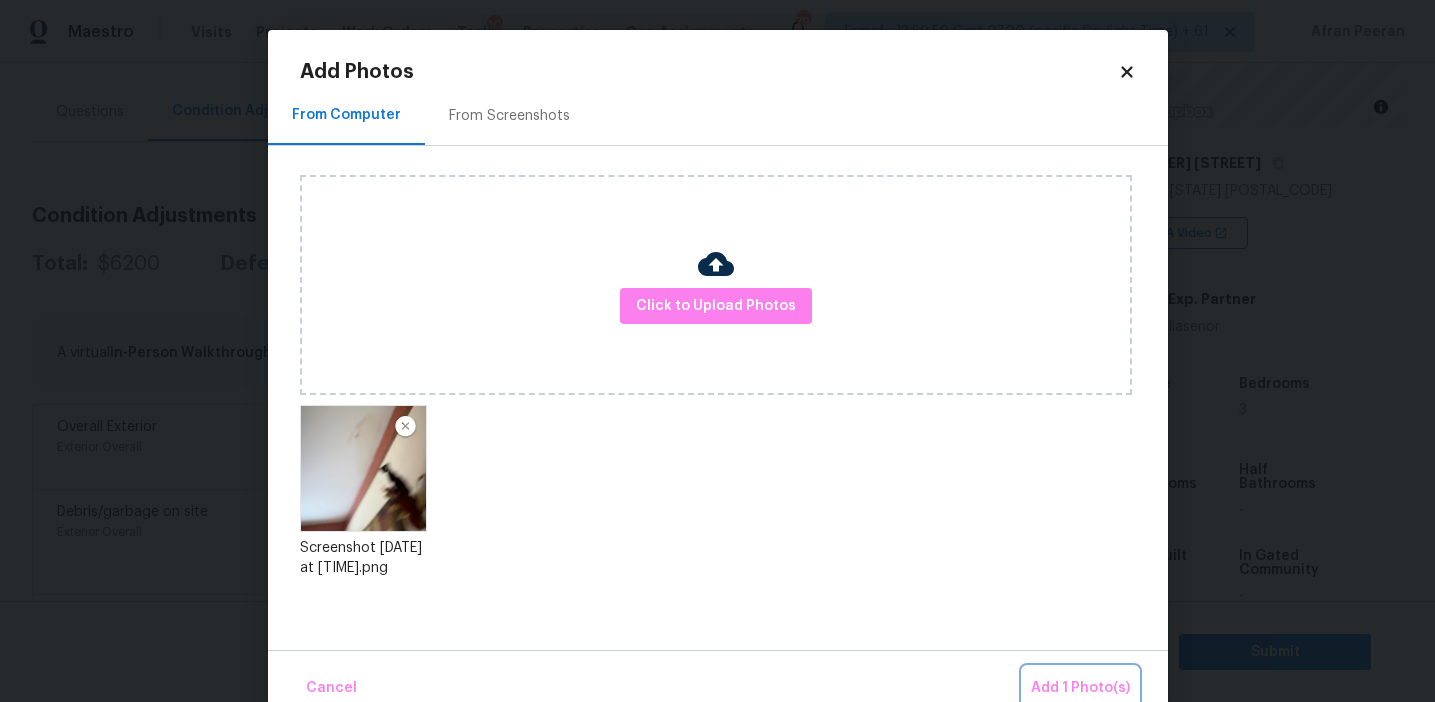 click on "Add 1 Photo(s)" at bounding box center (1080, 688) 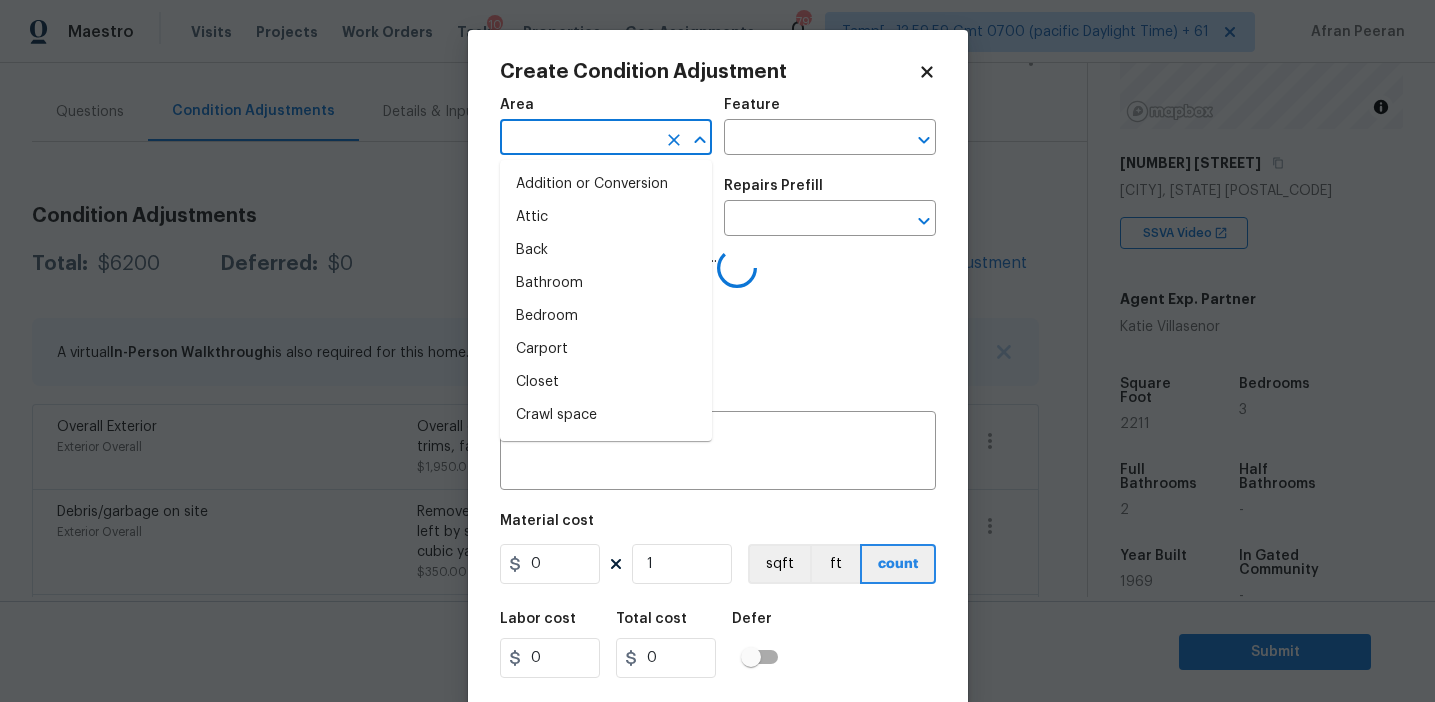 click at bounding box center (578, 139) 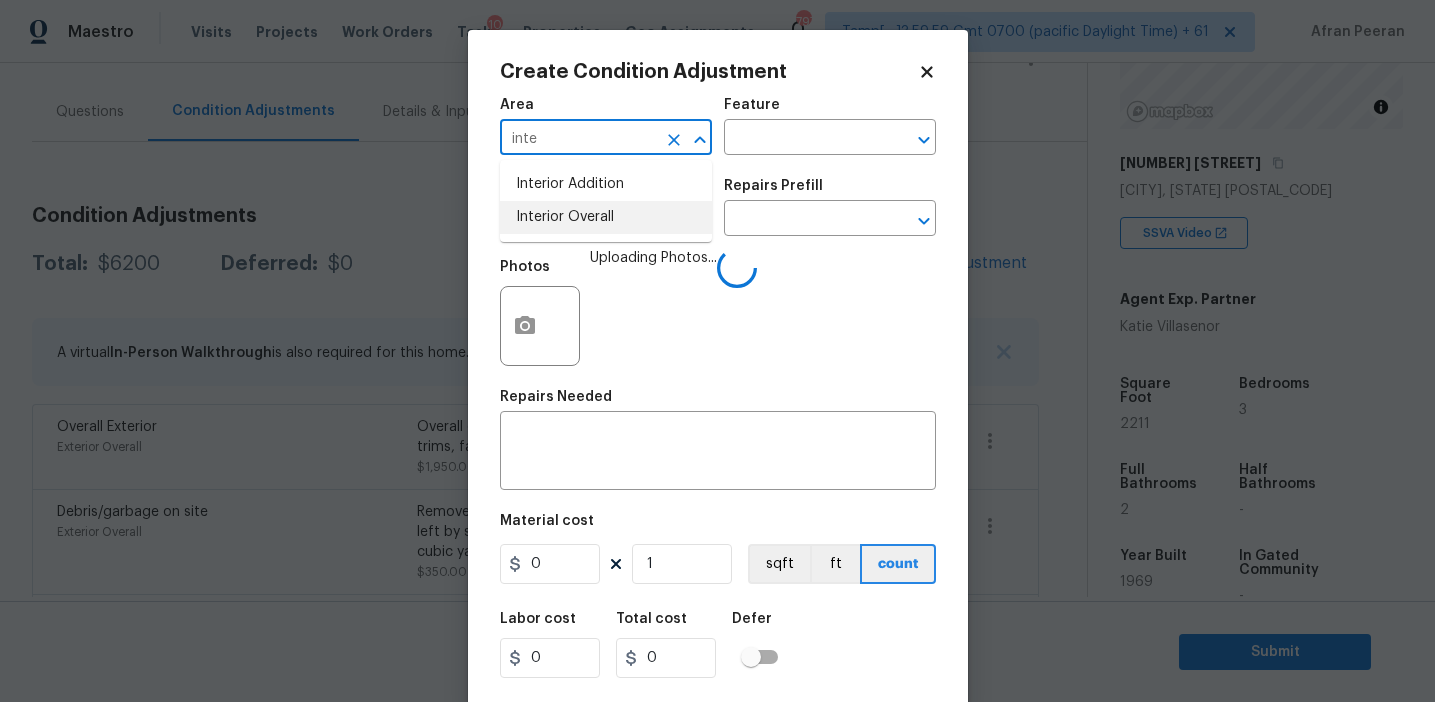 click on "Interior Overall" at bounding box center (606, 217) 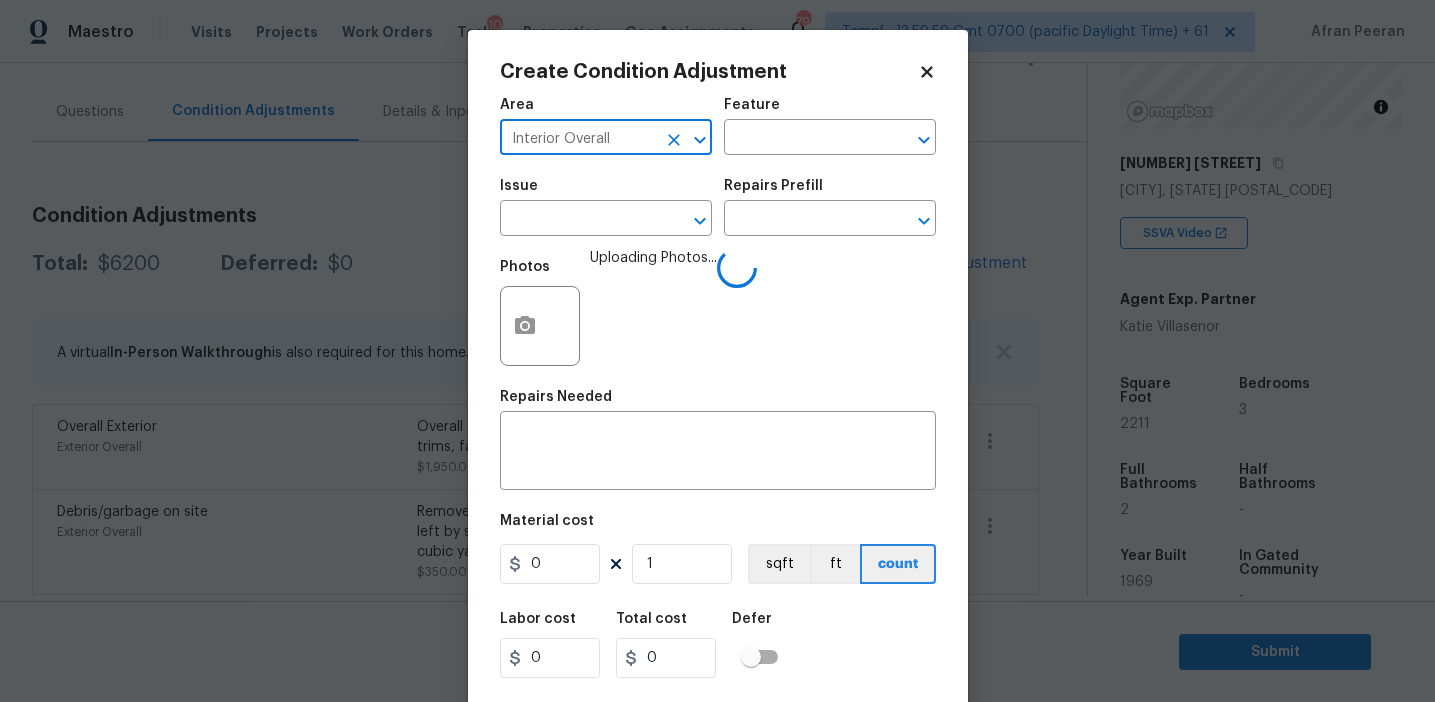 type on "Interior Overall" 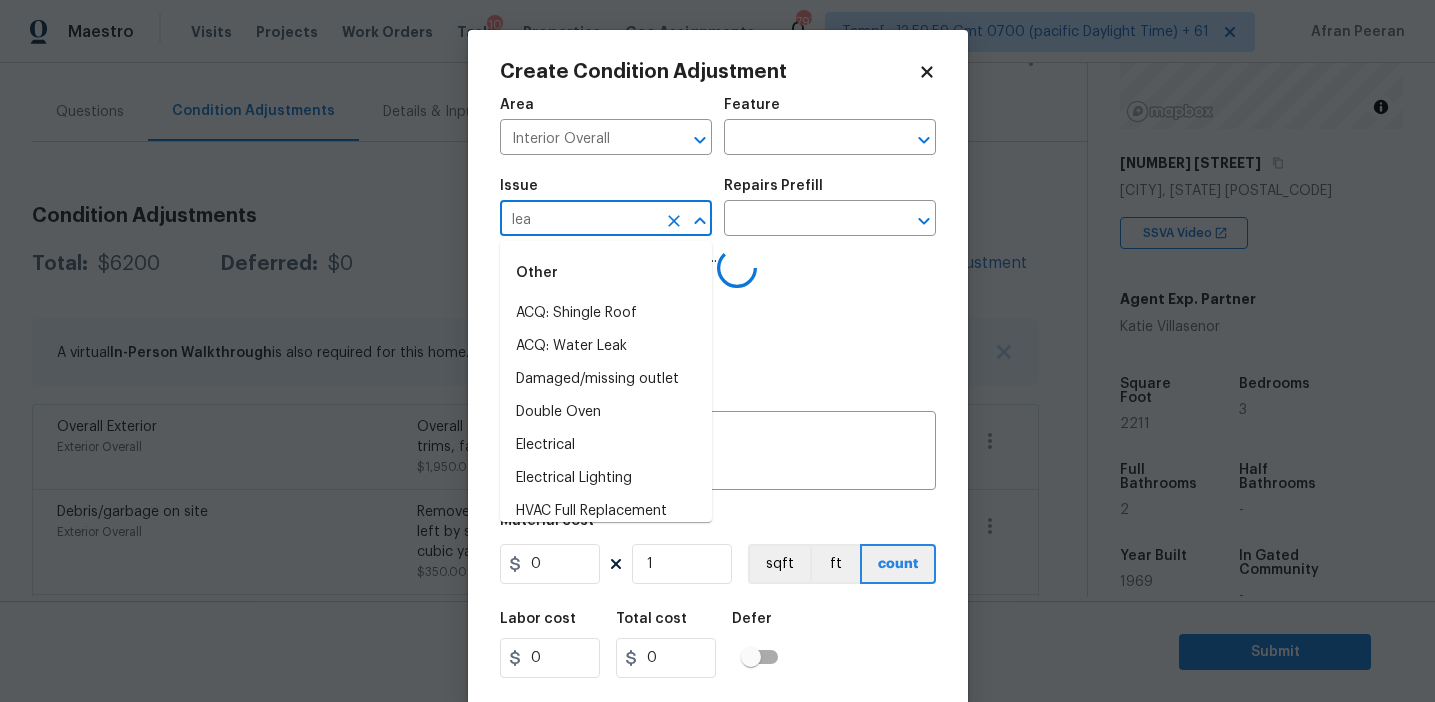 type on "leak" 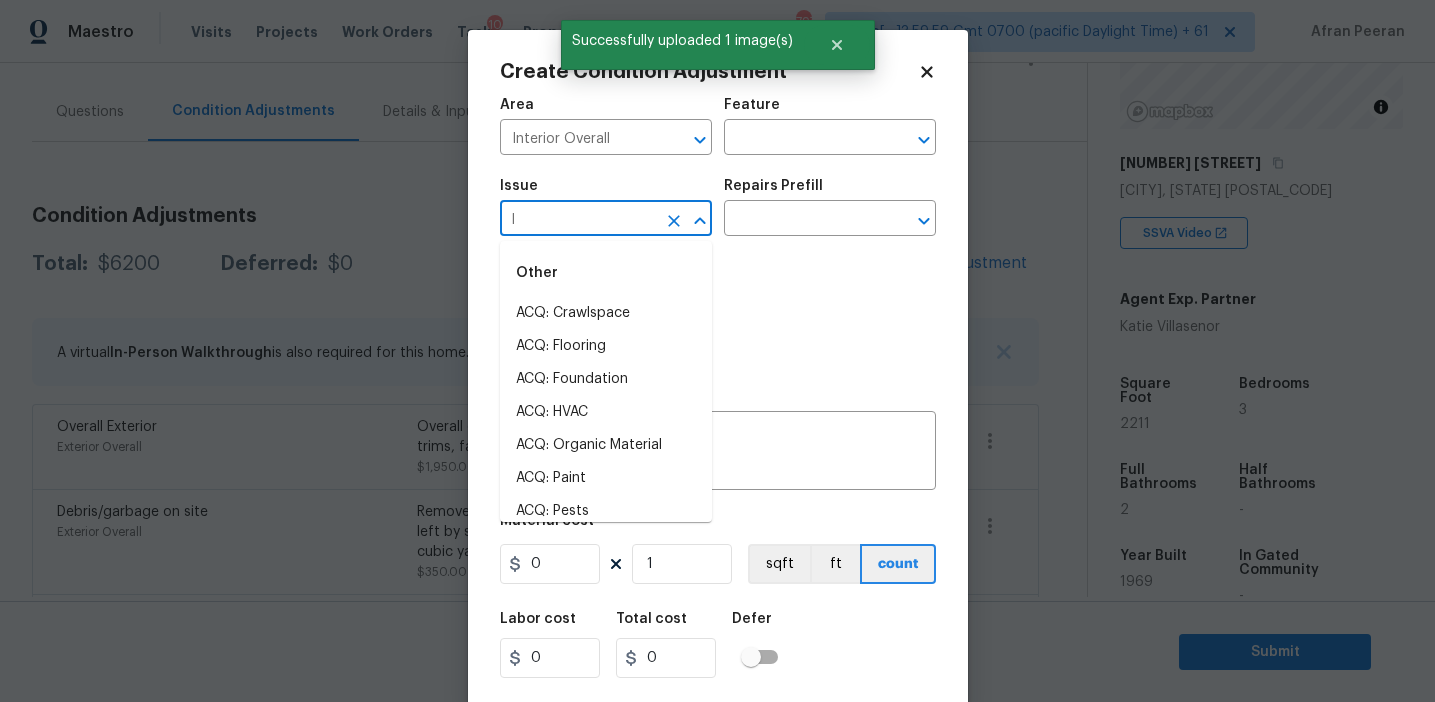 type on "le" 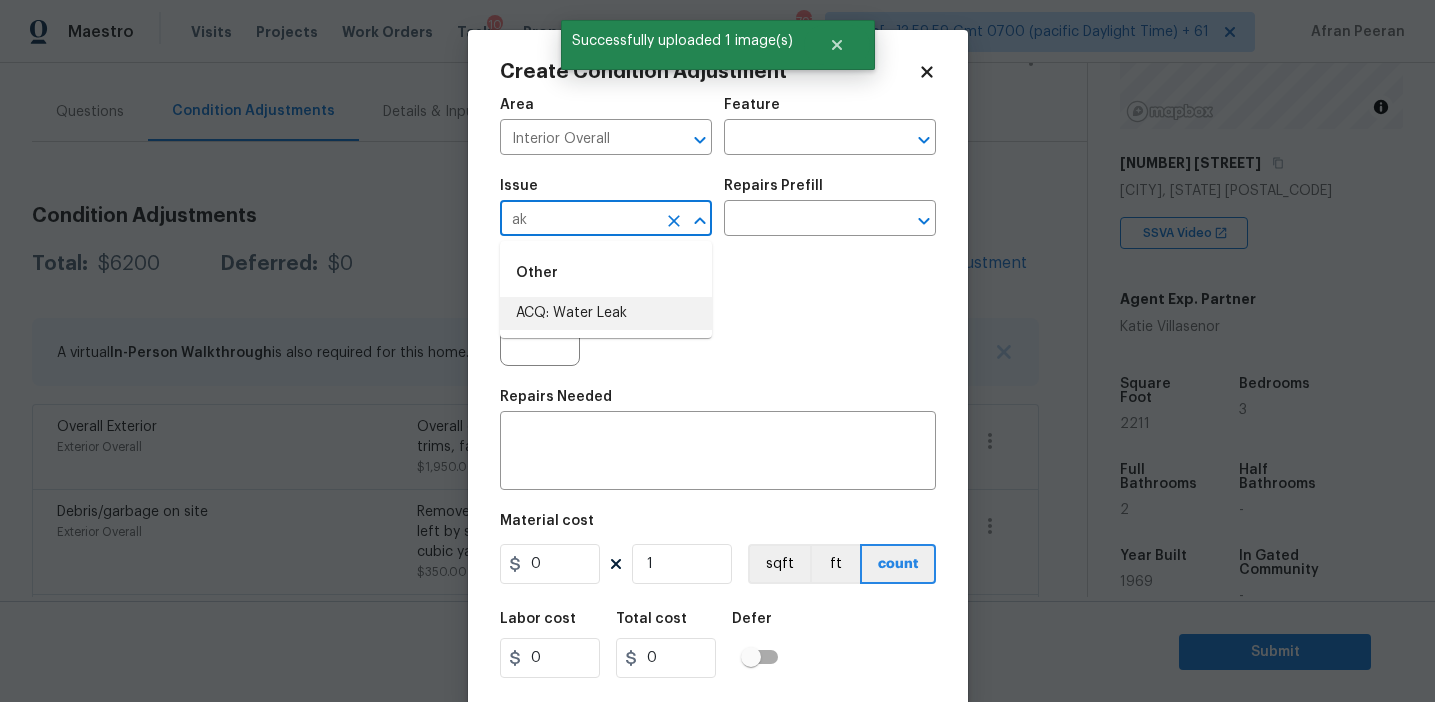 click on "ACQ: Water Leak" at bounding box center [606, 313] 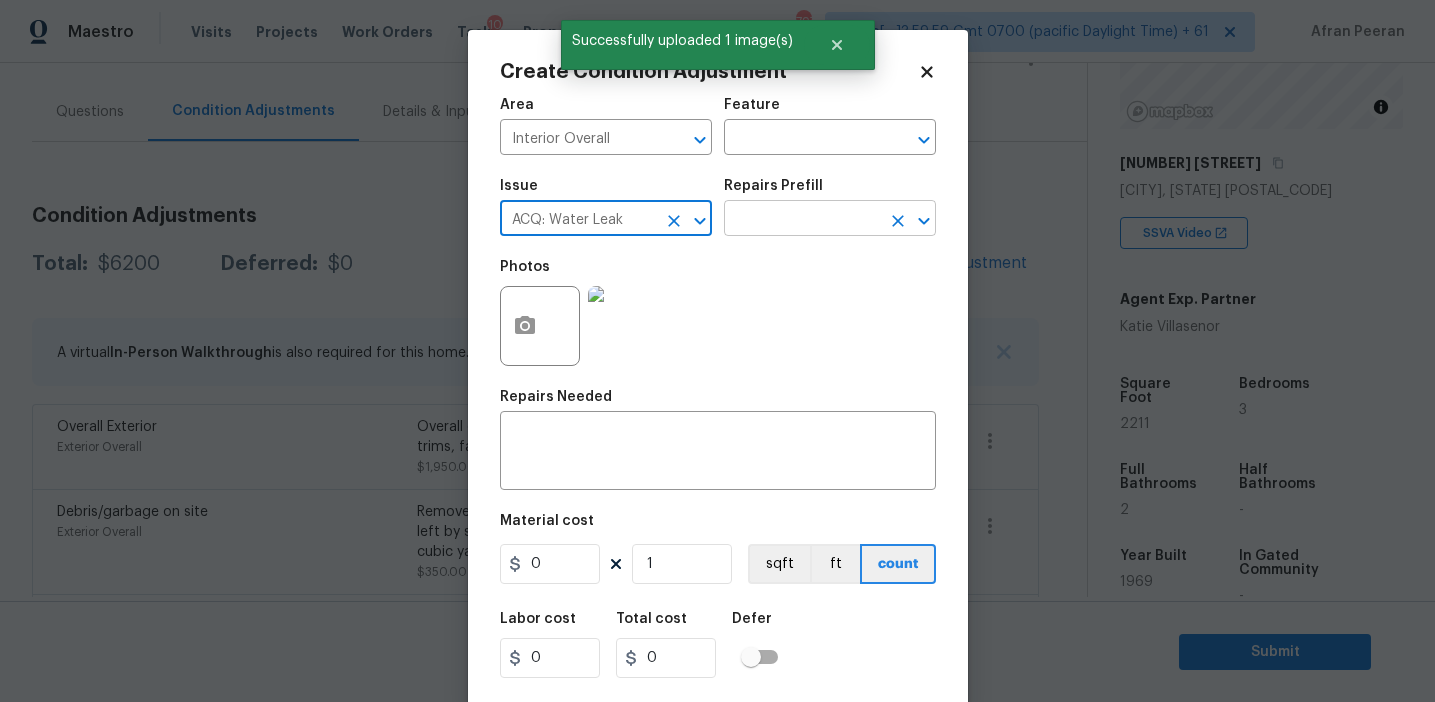 type on "ACQ: Water Leak" 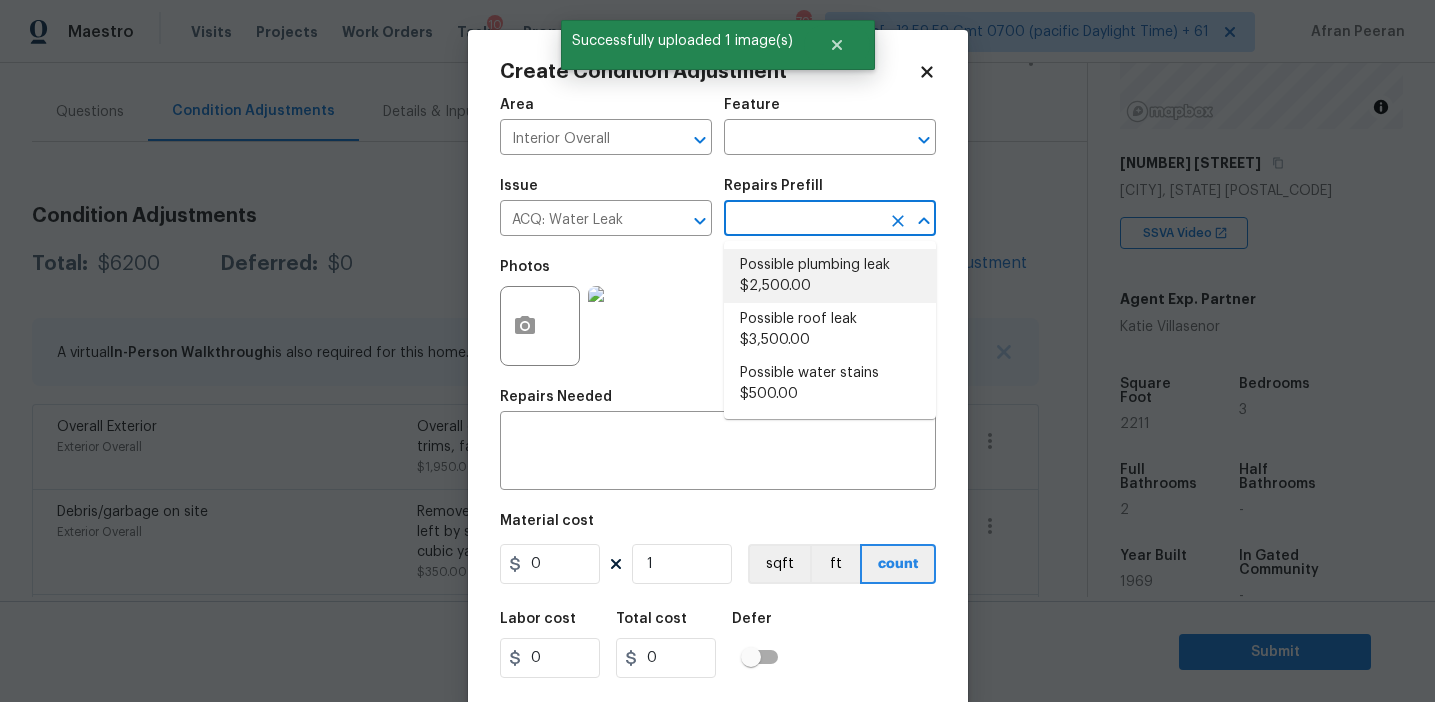 click on "Possible roof leak $3,500.00" at bounding box center [830, 330] 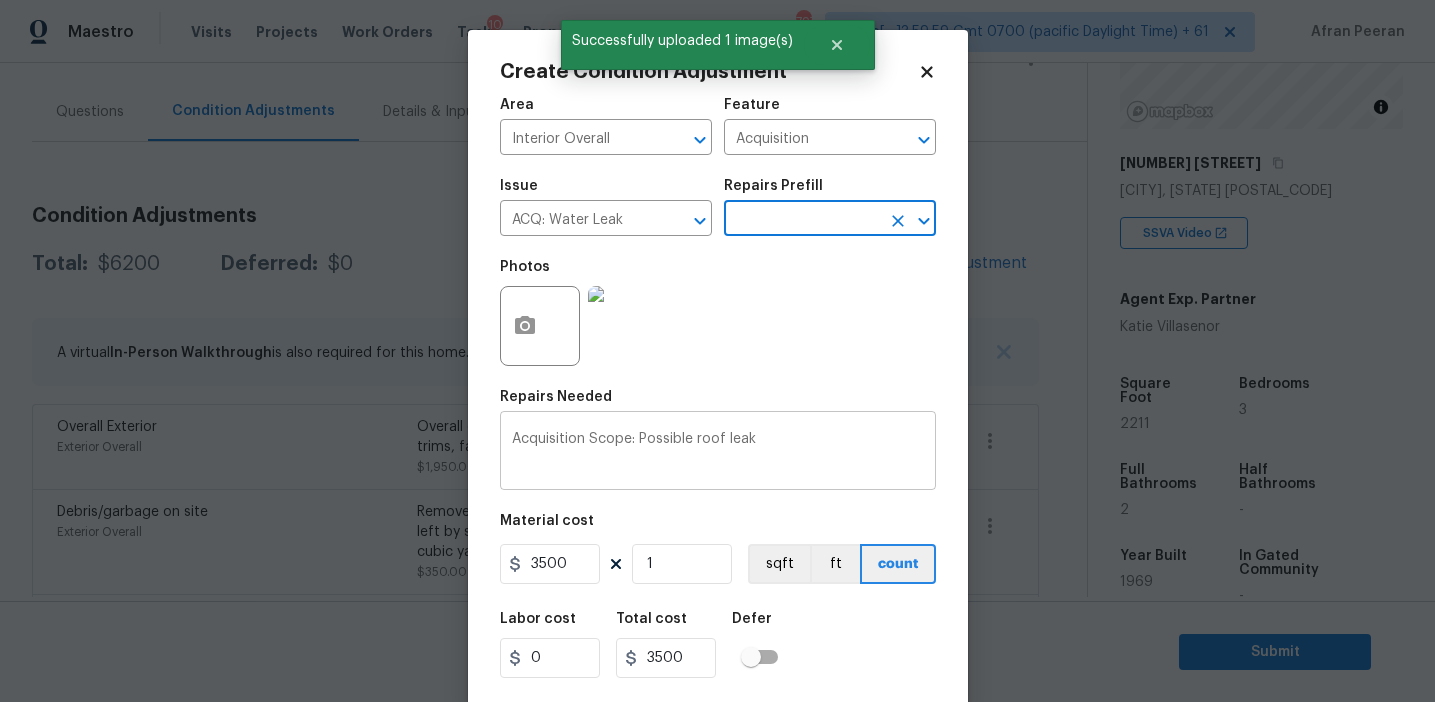 click on "Acquisition Scope: Possible roof leak" at bounding box center [718, 453] 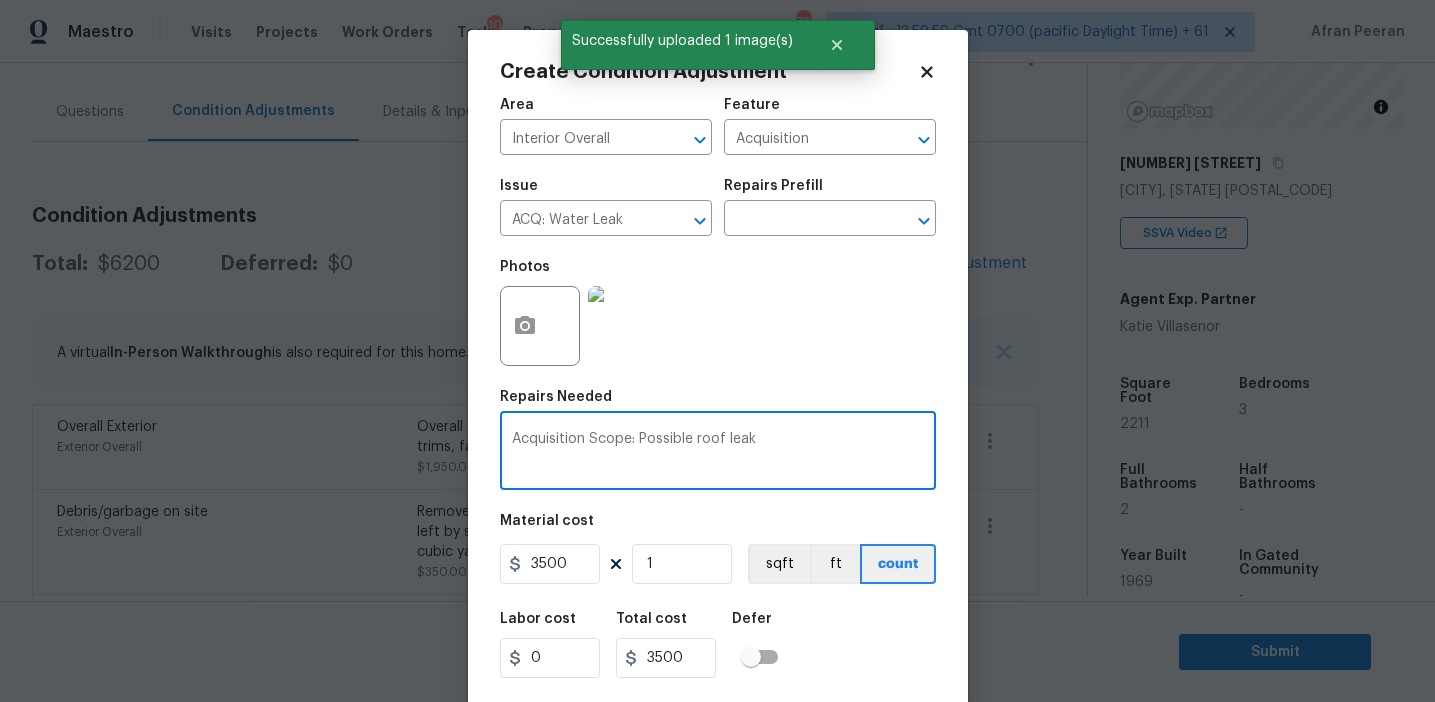 click on "Acquisition Scope: Possible roof leak" at bounding box center [718, 453] 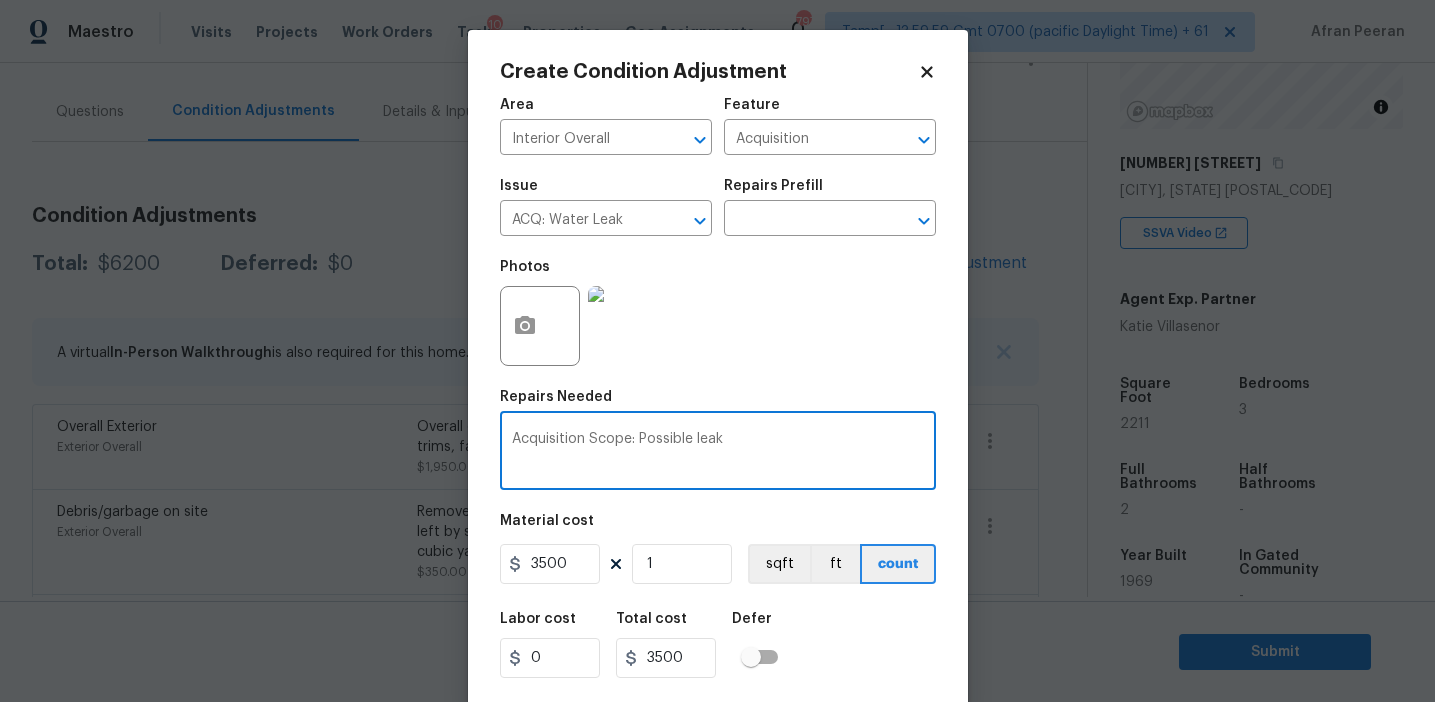 type on "Acquisition Scope: Possible leak" 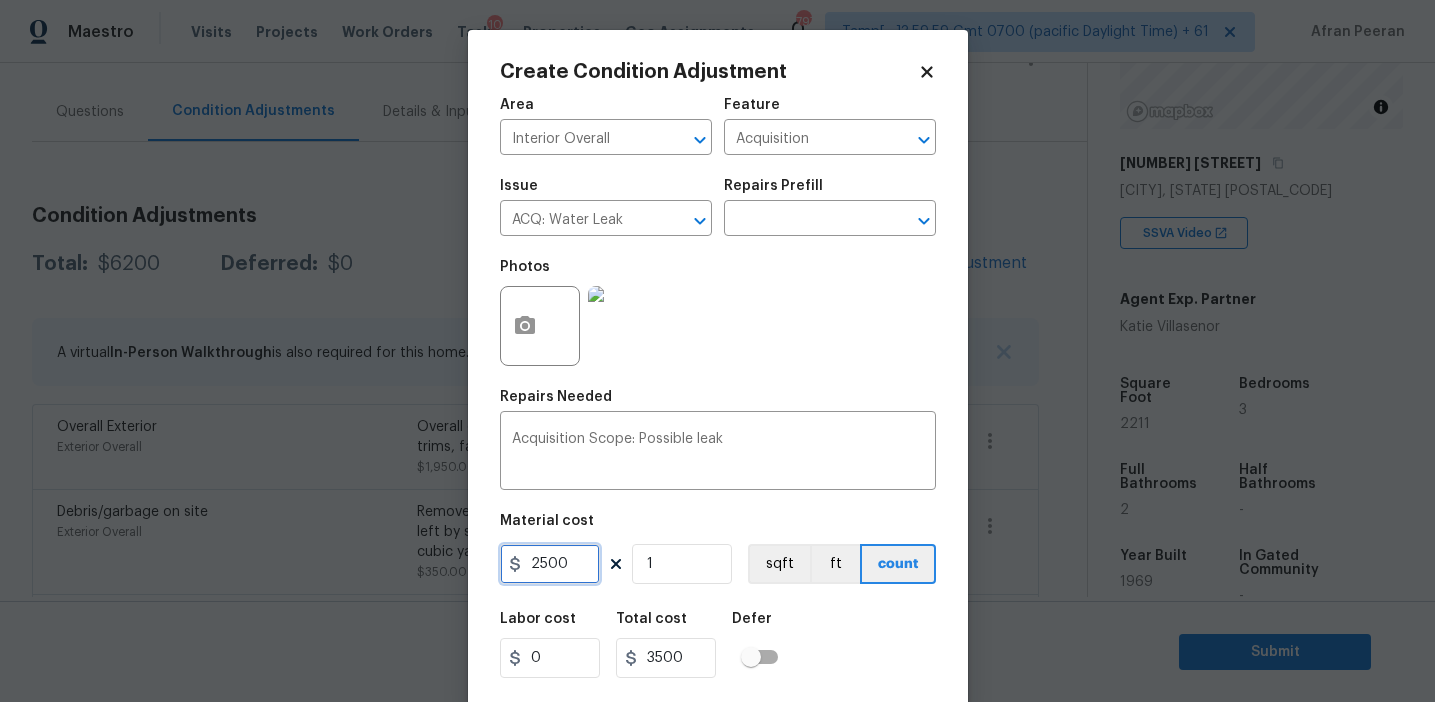 type on "2500" 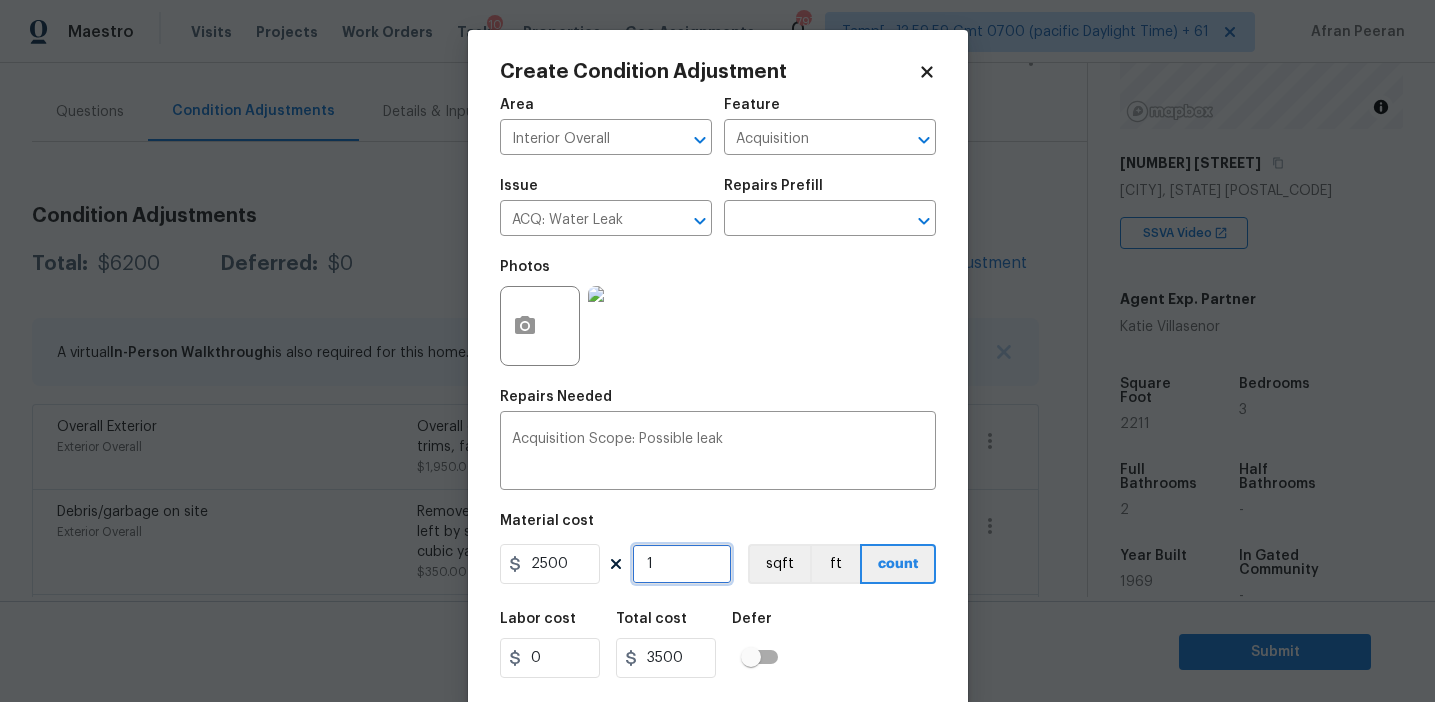 type on "2500" 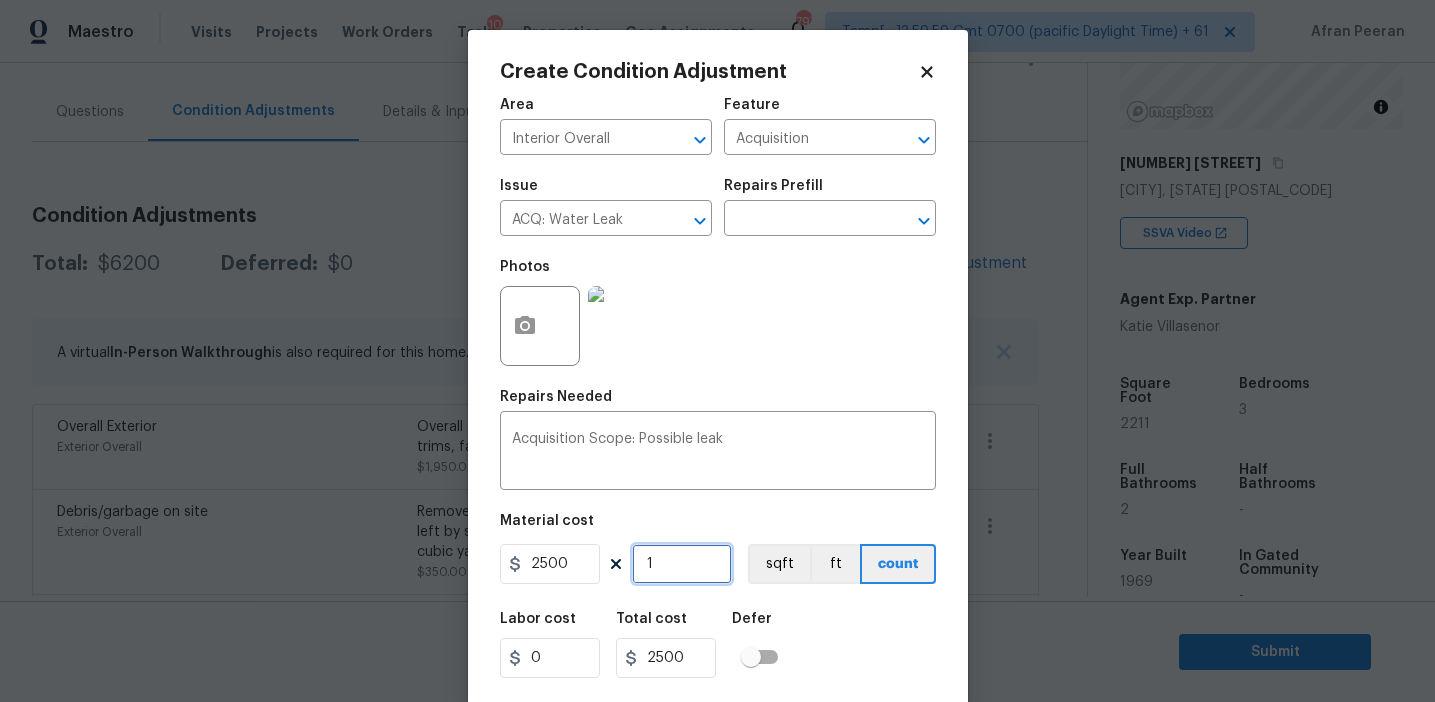 scroll, scrollTop: 45, scrollLeft: 0, axis: vertical 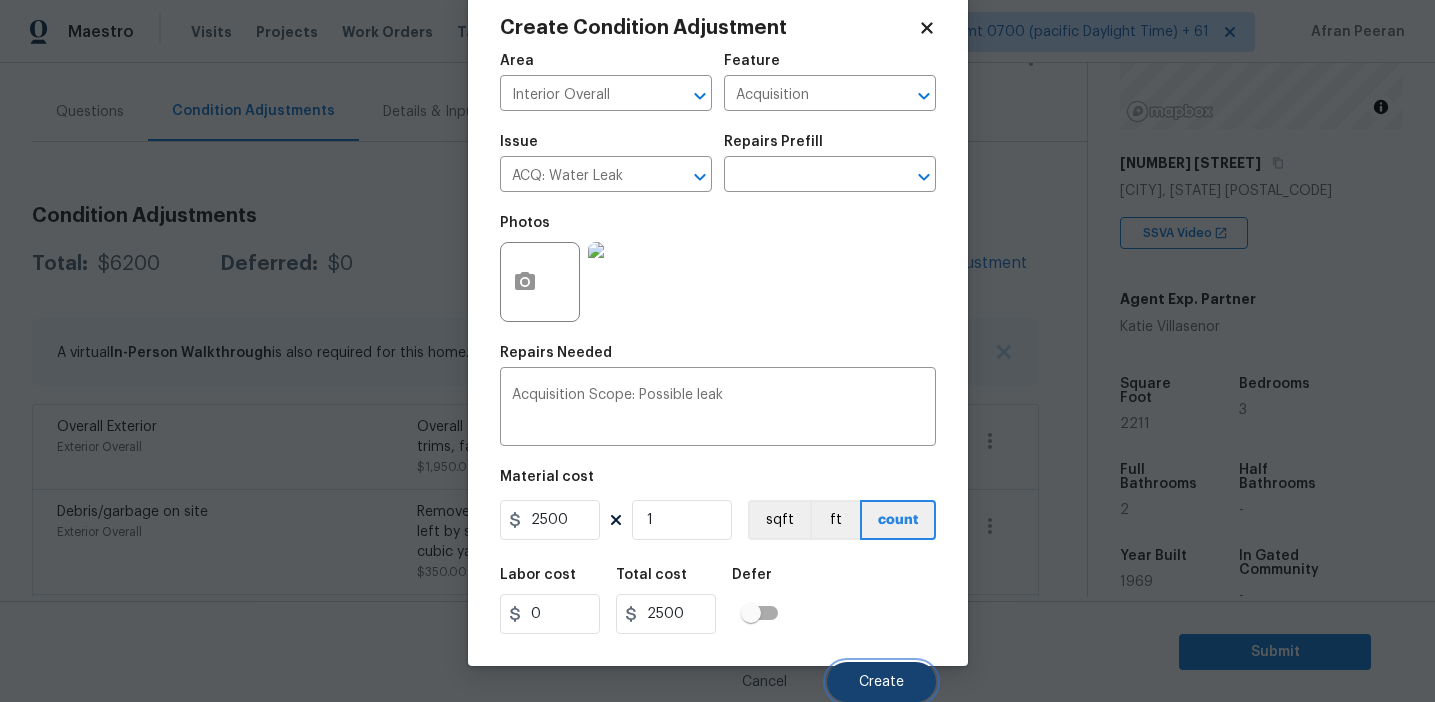 click on "Create" at bounding box center (881, 682) 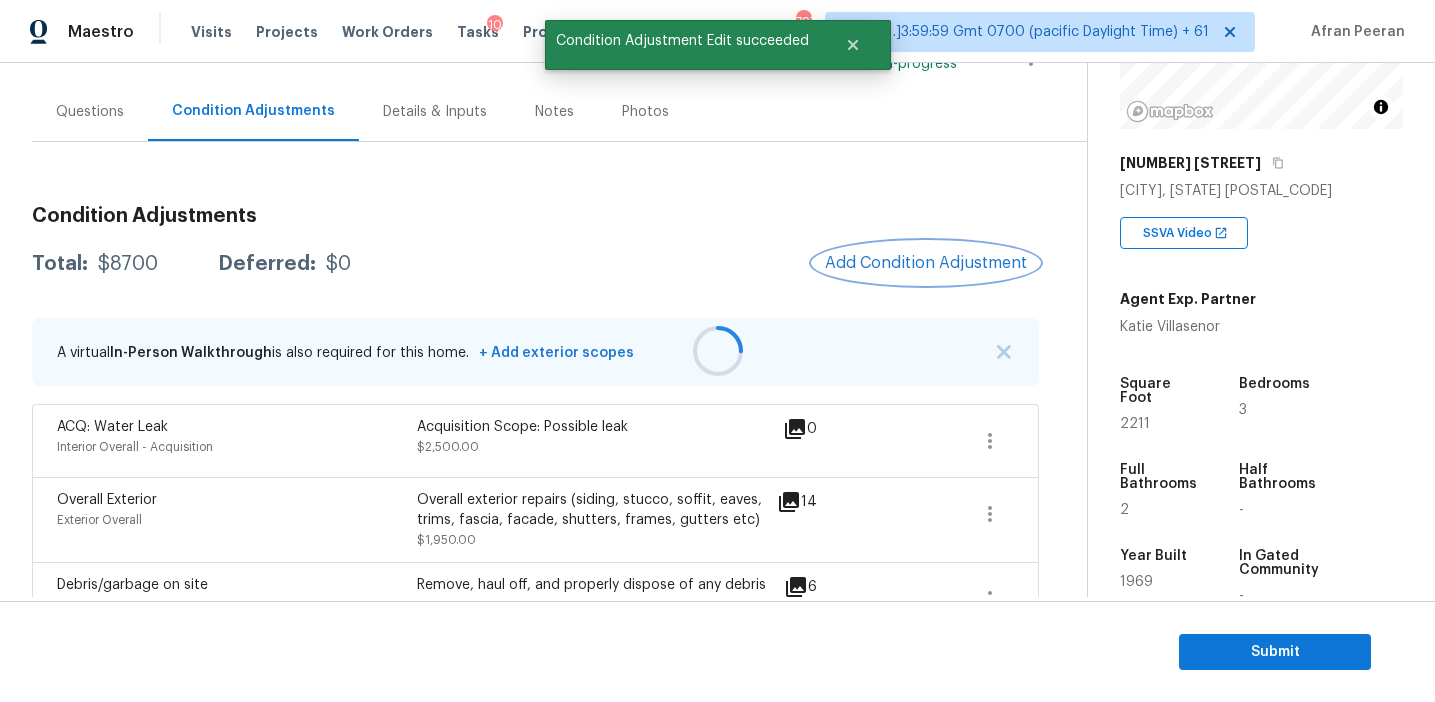 scroll, scrollTop: 0, scrollLeft: 0, axis: both 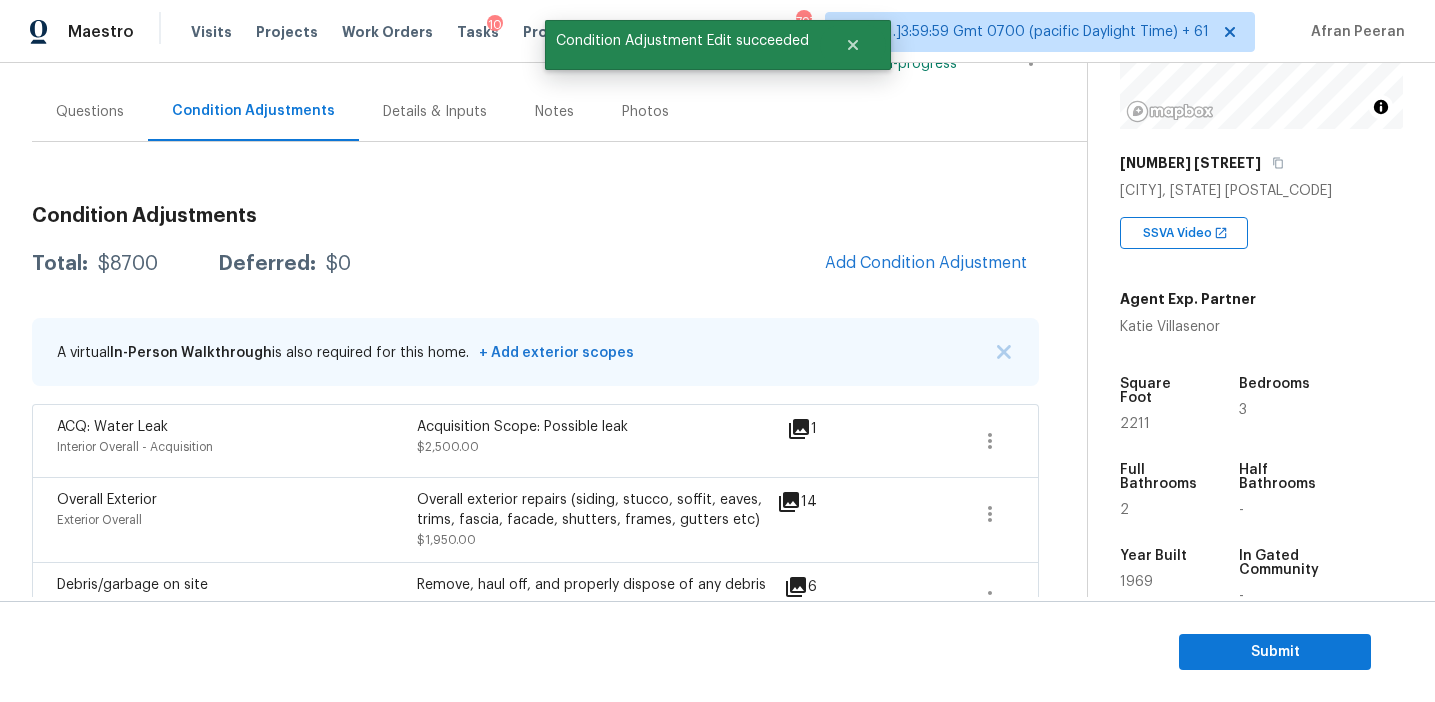 click on "Questions" at bounding box center (90, 112) 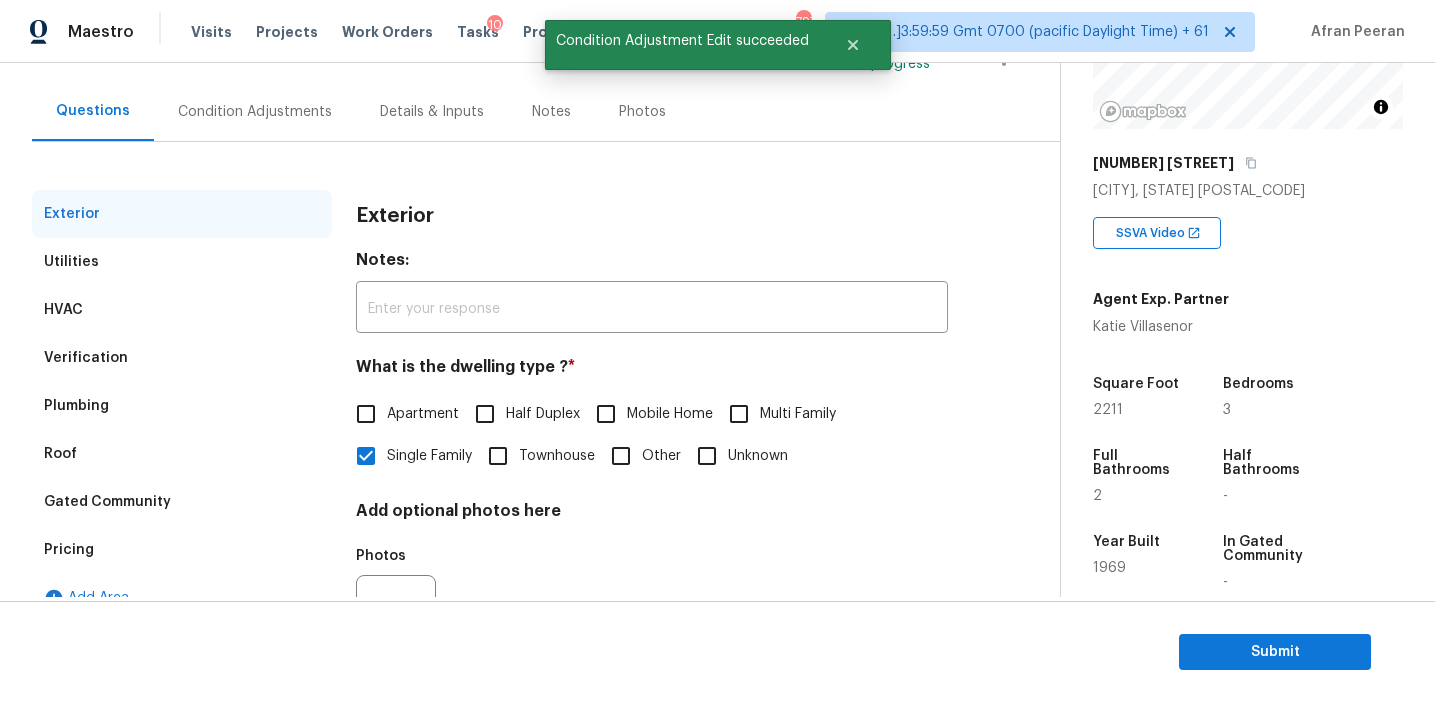 click on "Pricing" at bounding box center (182, 550) 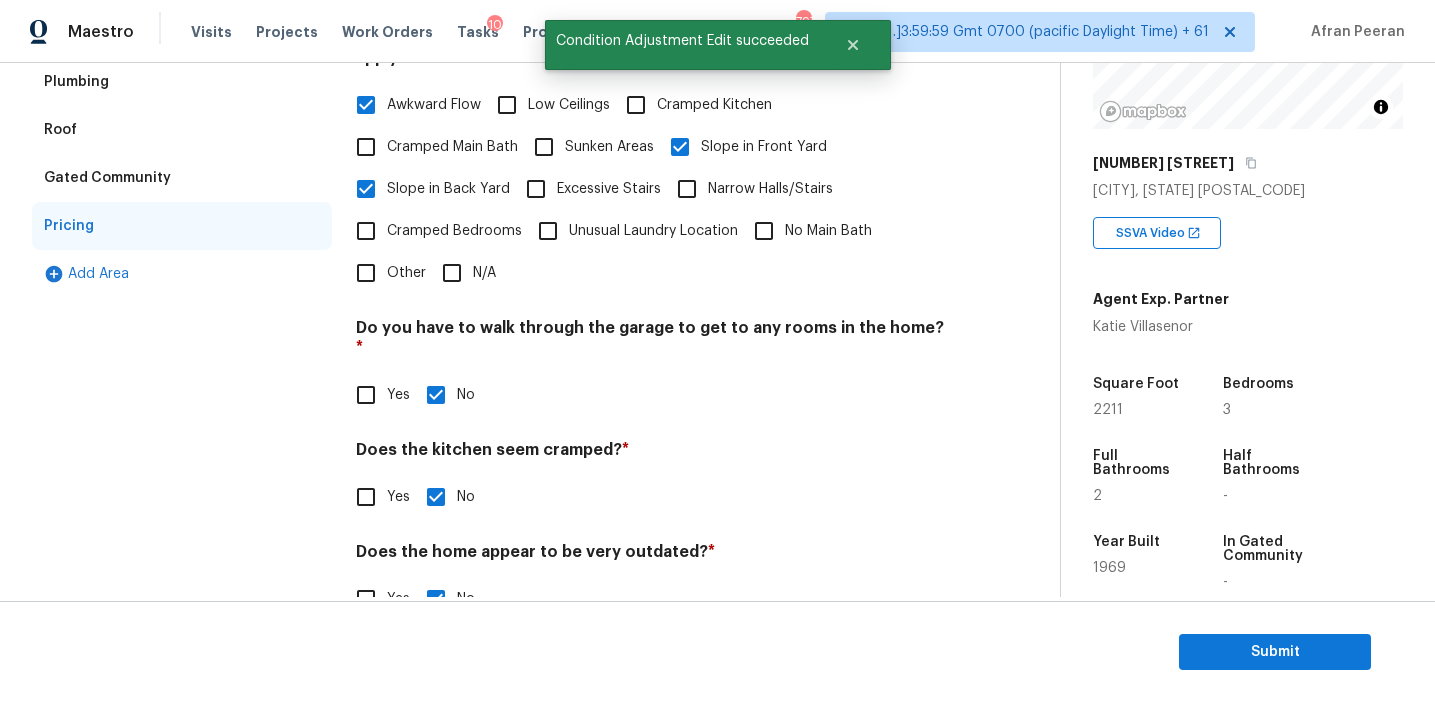 scroll, scrollTop: 498, scrollLeft: 0, axis: vertical 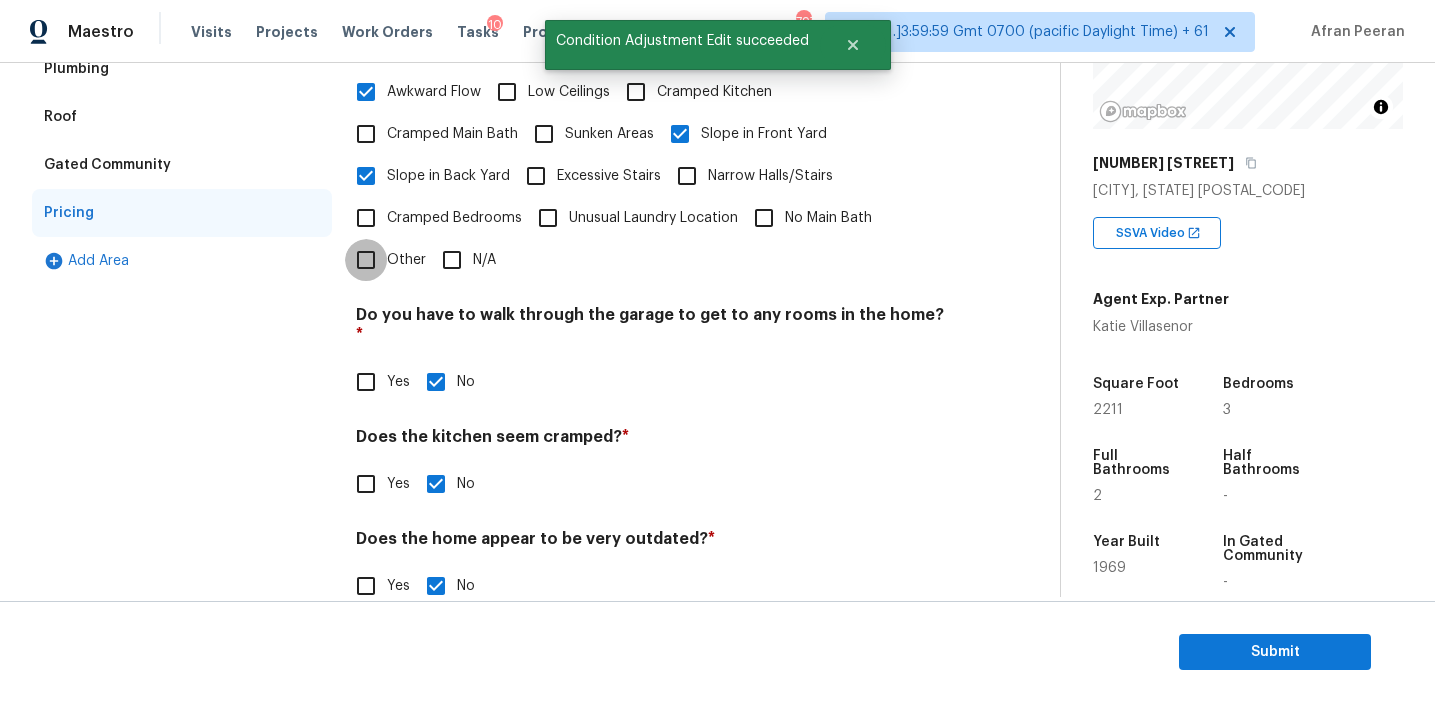click on "Other" at bounding box center (366, 260) 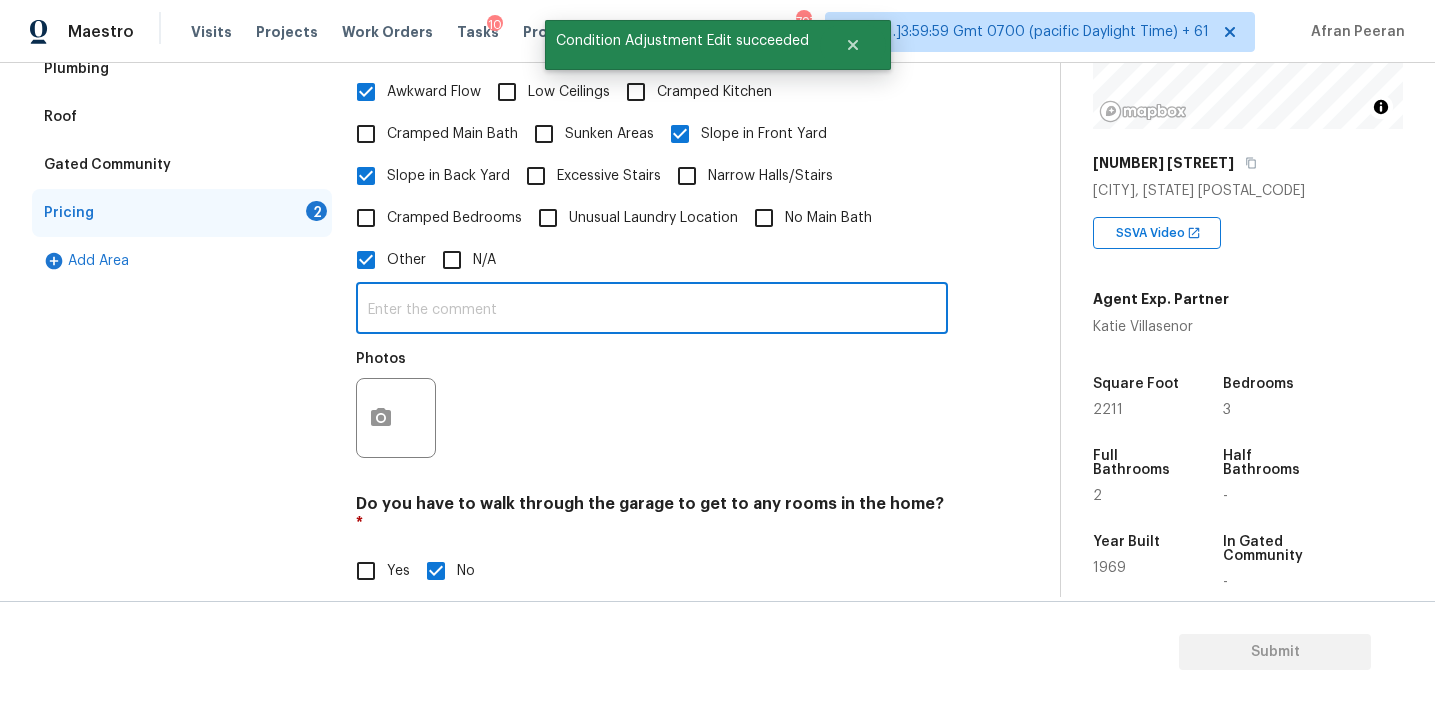 click at bounding box center (652, 310) 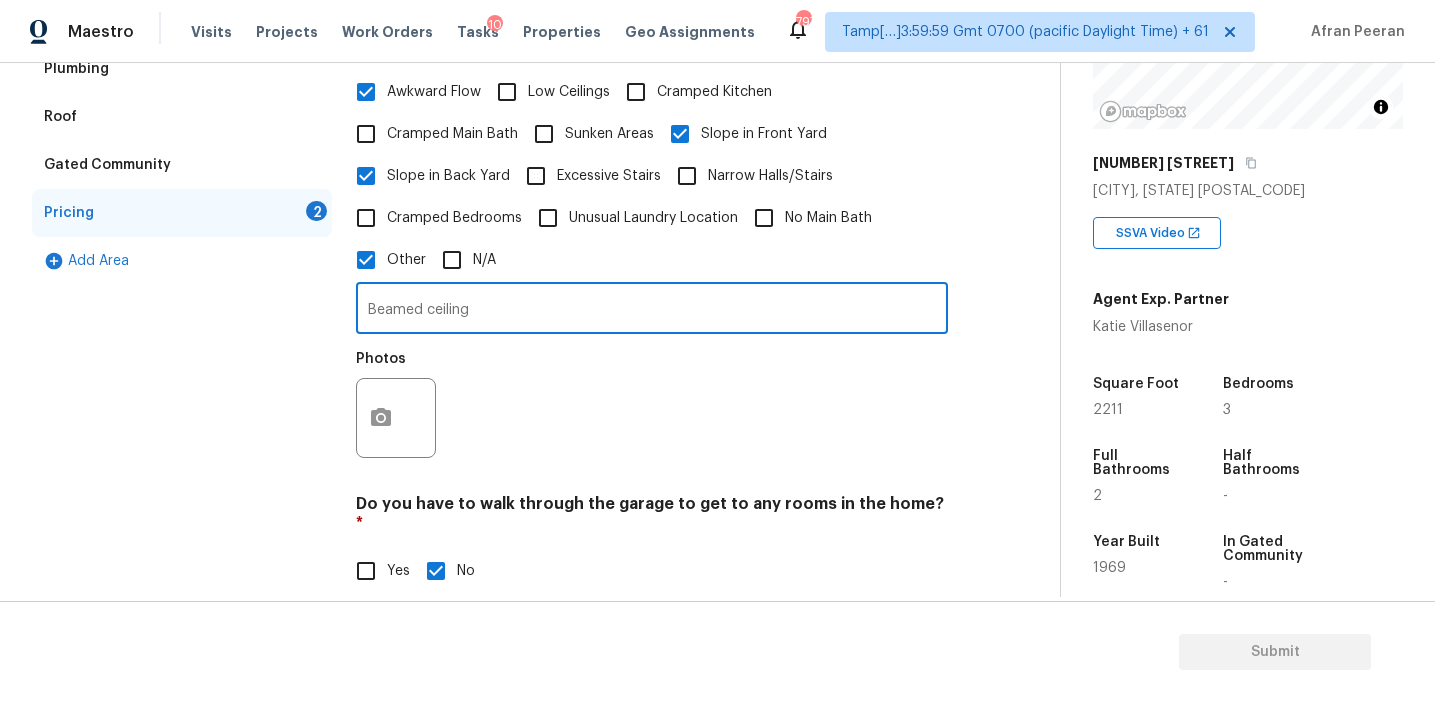 type on "Beamed ceiling" 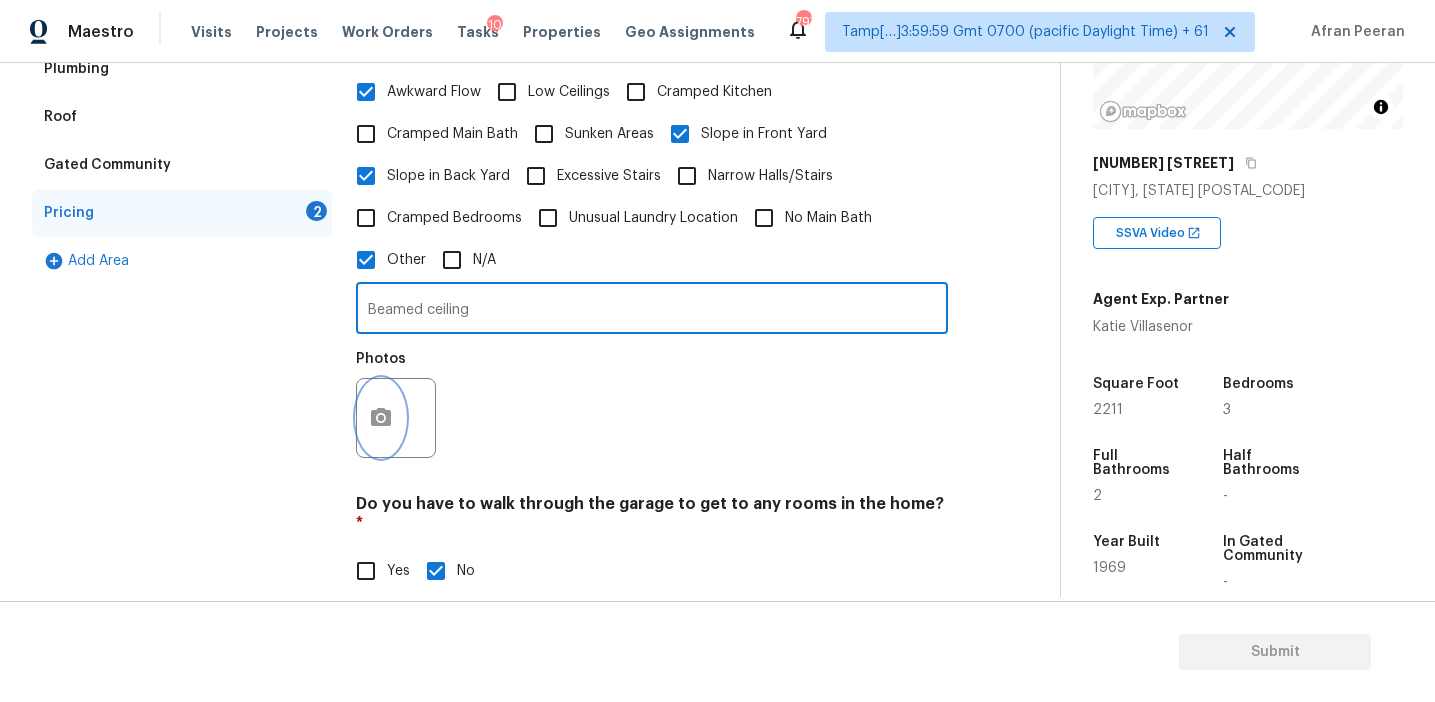 click at bounding box center [381, 418] 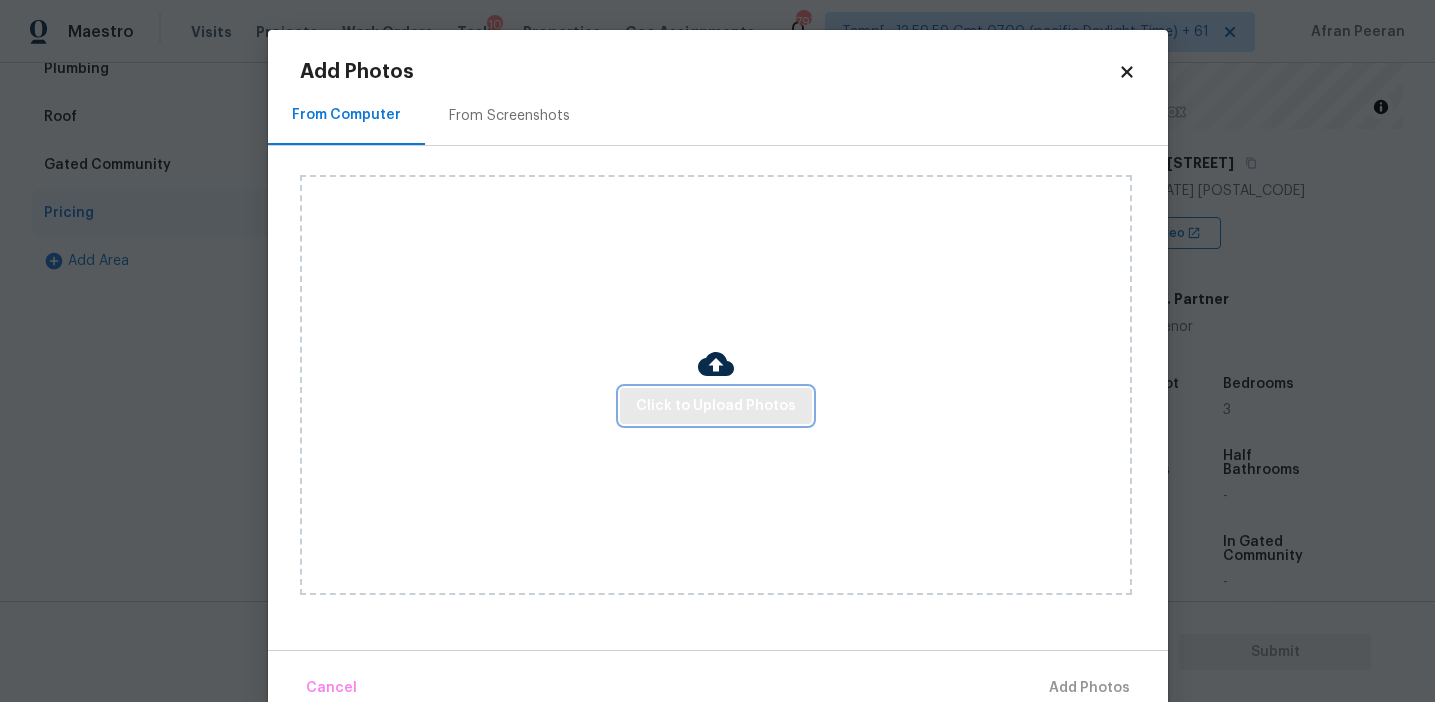 click on "Click to Upload Photos" at bounding box center (716, 406) 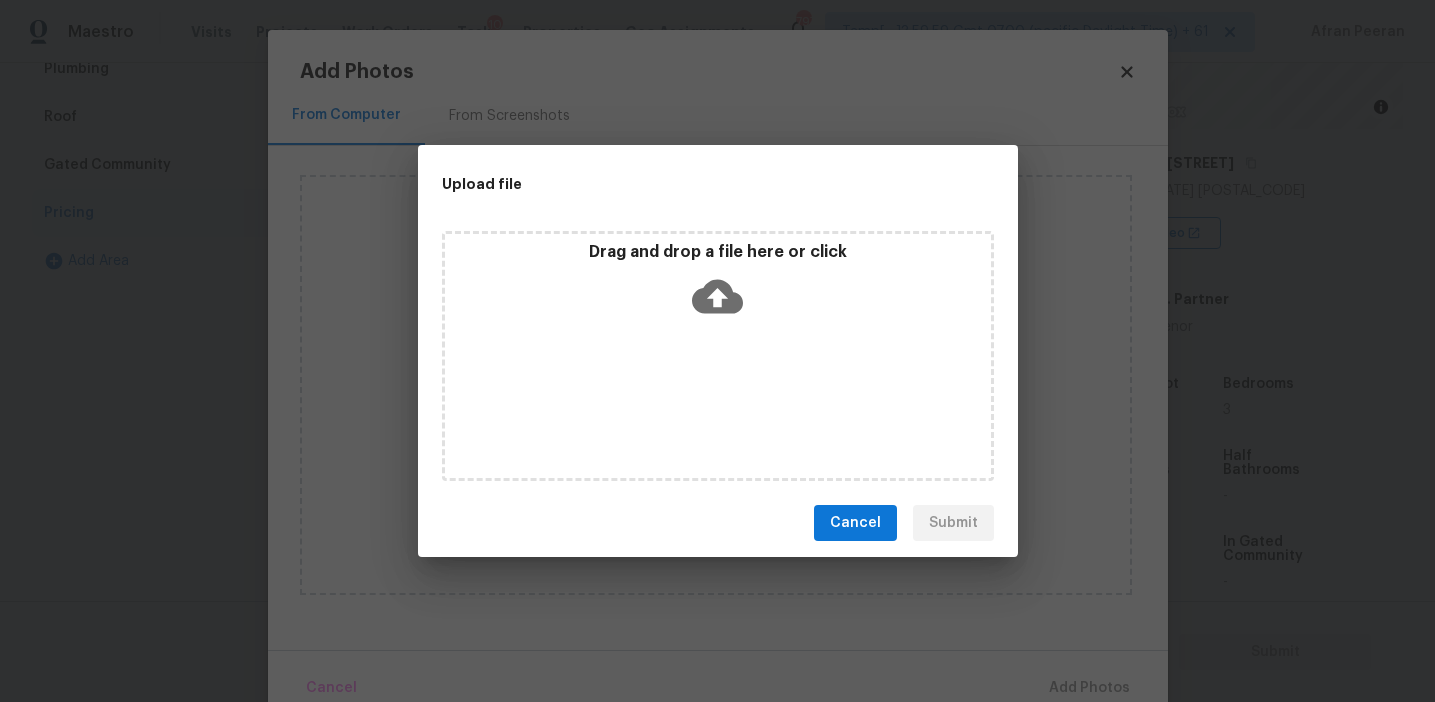 click on "Drag and drop a file here or click" at bounding box center (718, 285) 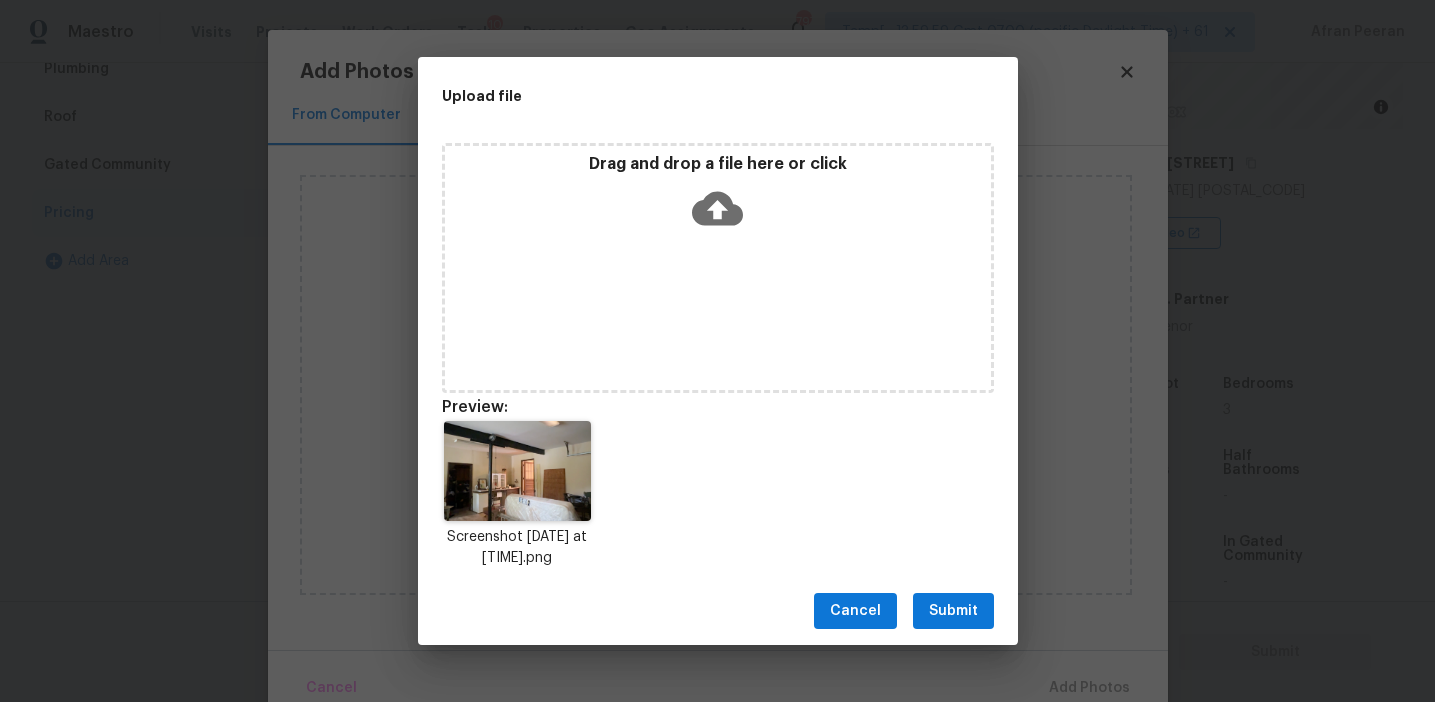 click on "Submit" at bounding box center (953, 611) 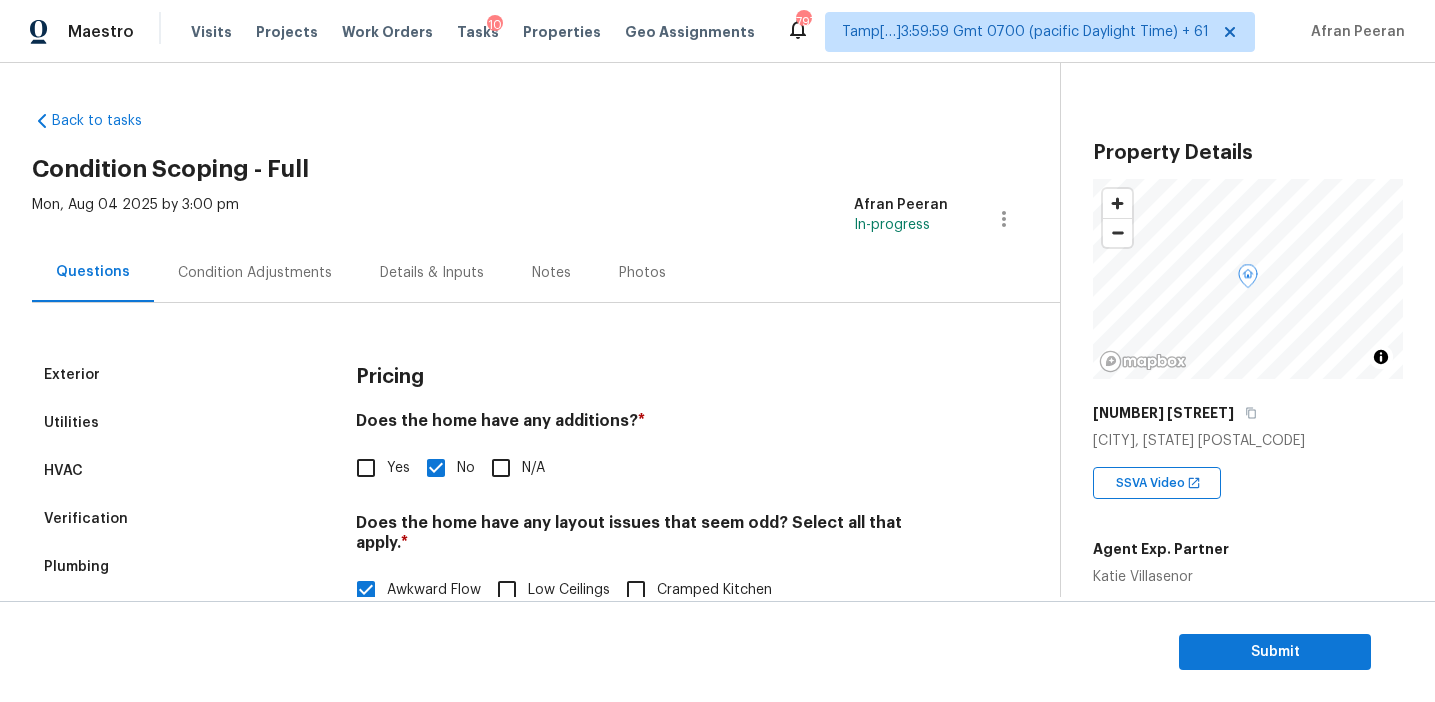 scroll, scrollTop: 0, scrollLeft: 0, axis: both 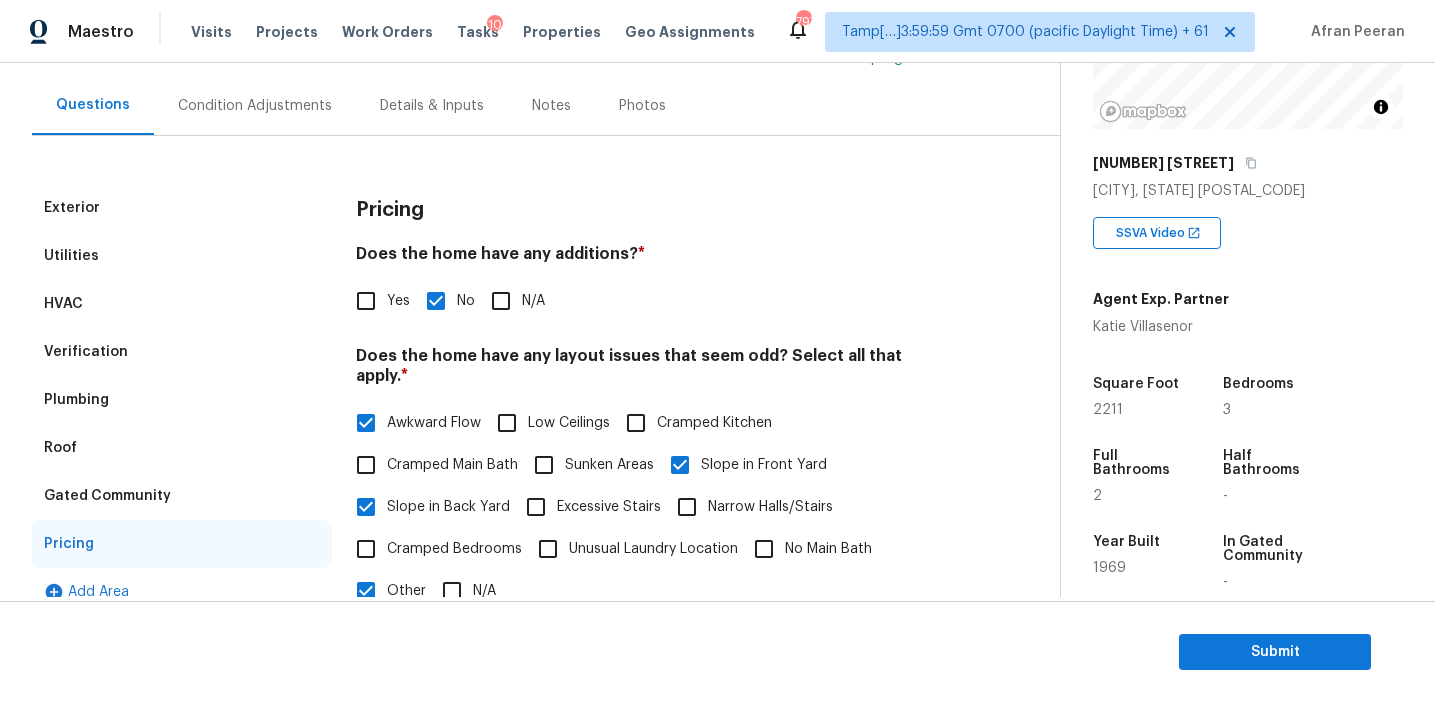 click on "Condition Adjustments" at bounding box center (255, 106) 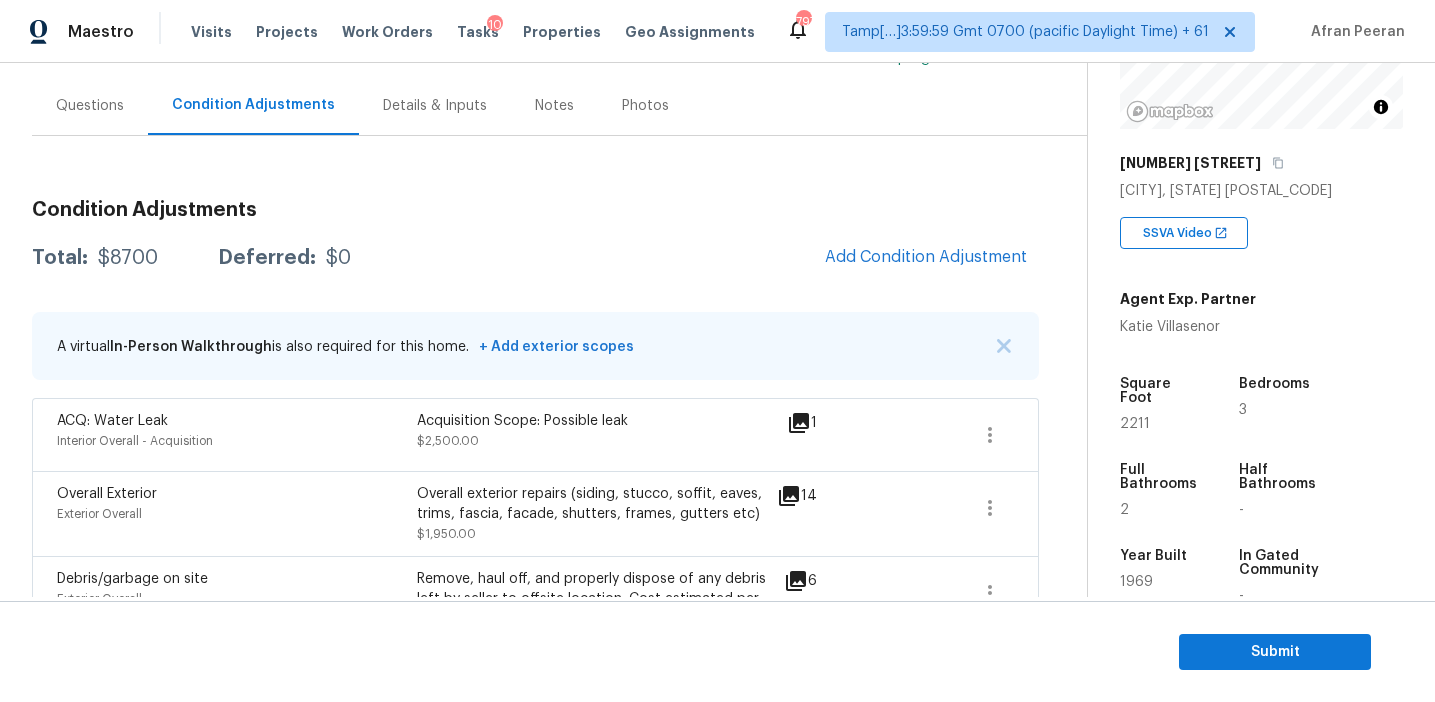 click on "Total:  $8700 Deferred:  $0 Add Condition Adjustment" at bounding box center [535, 258] 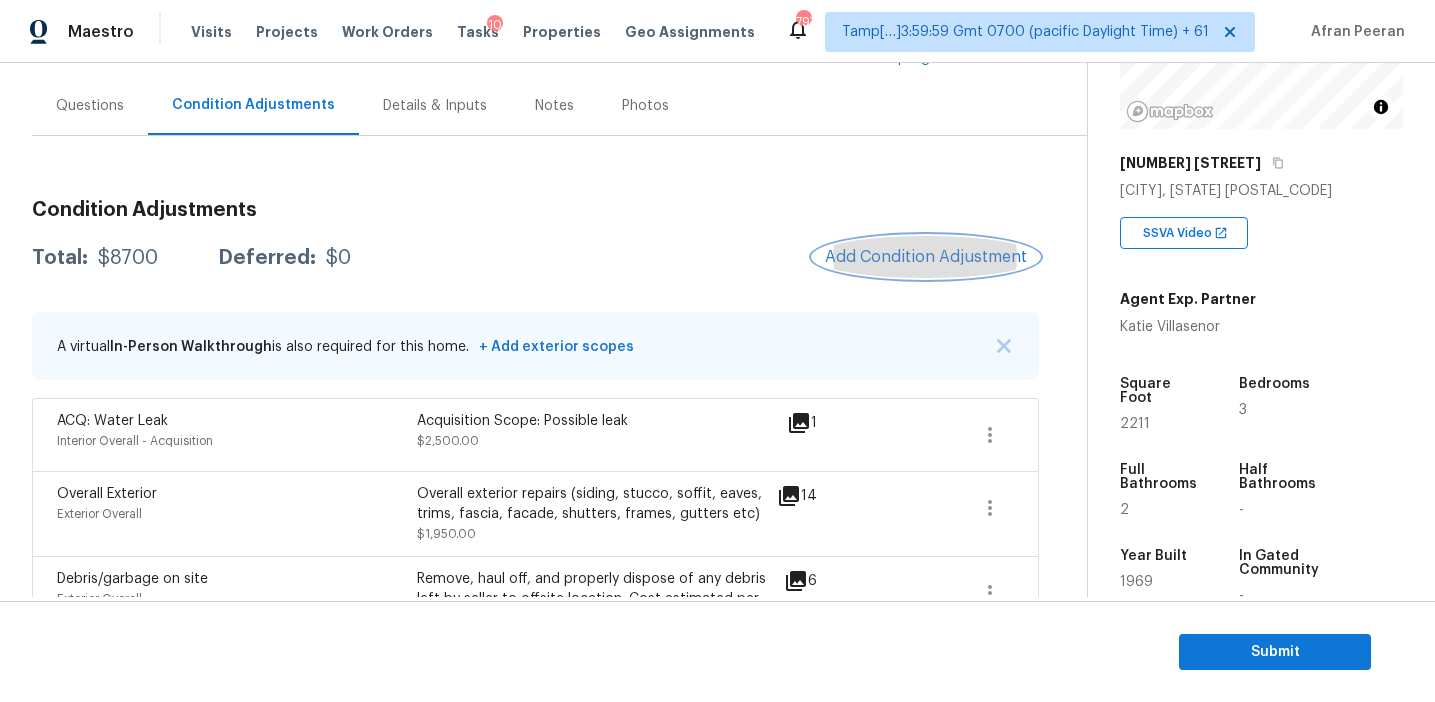 click on "Add Condition Adjustment" at bounding box center (926, 257) 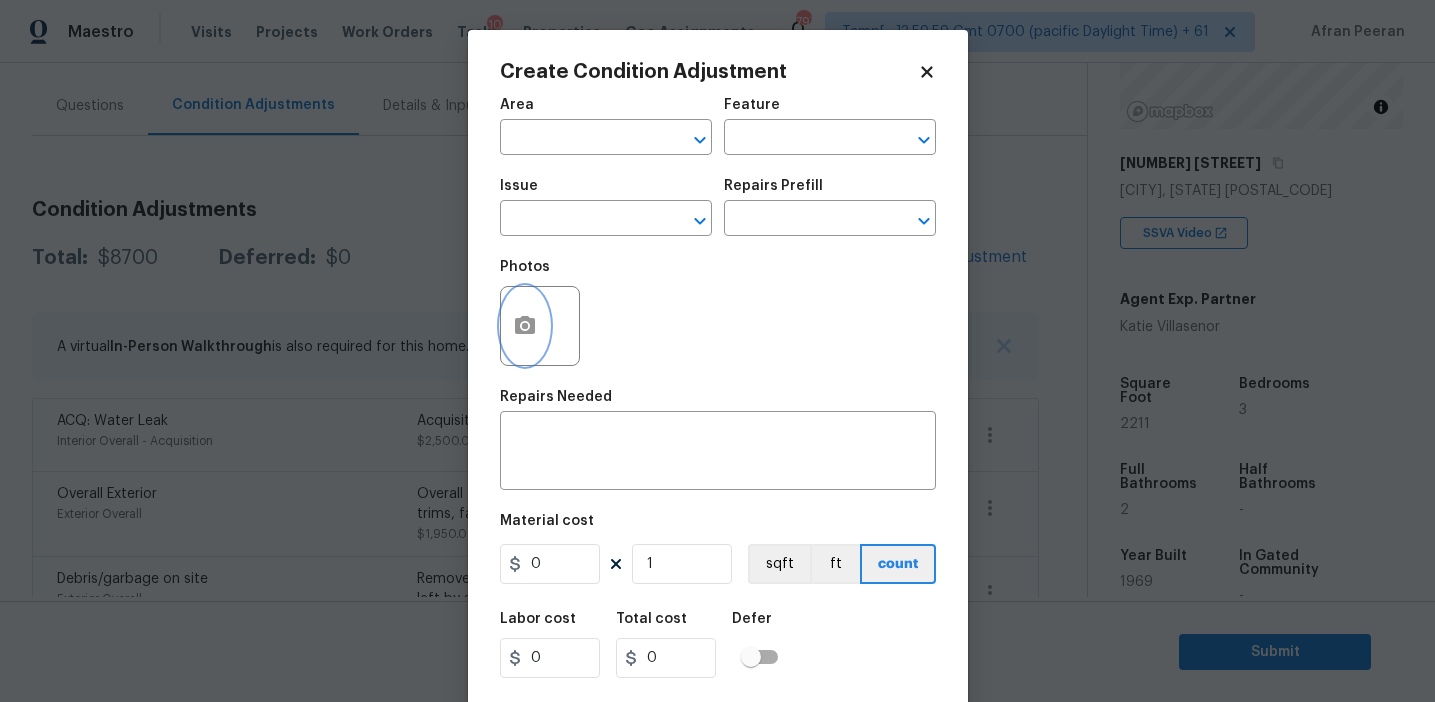 click at bounding box center (525, 326) 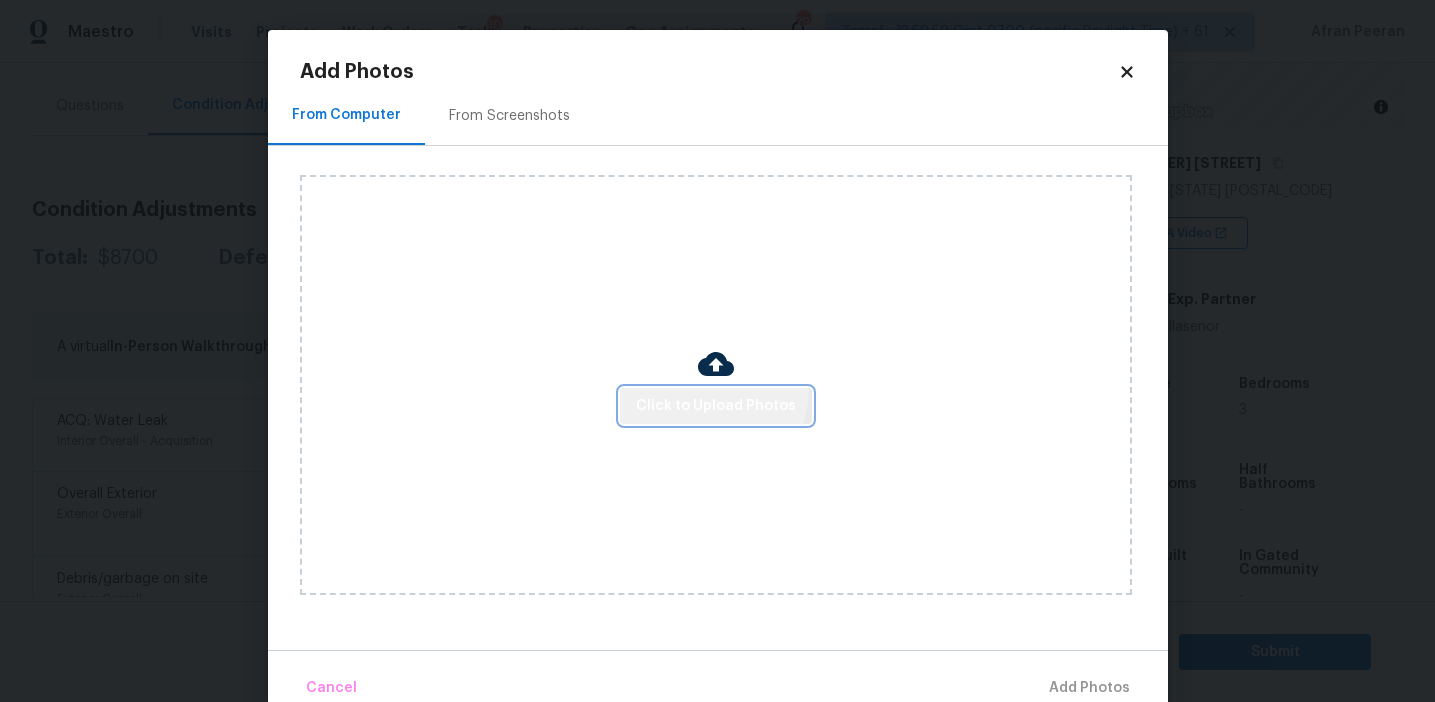 click on "Click to Upload Photos" at bounding box center (716, 406) 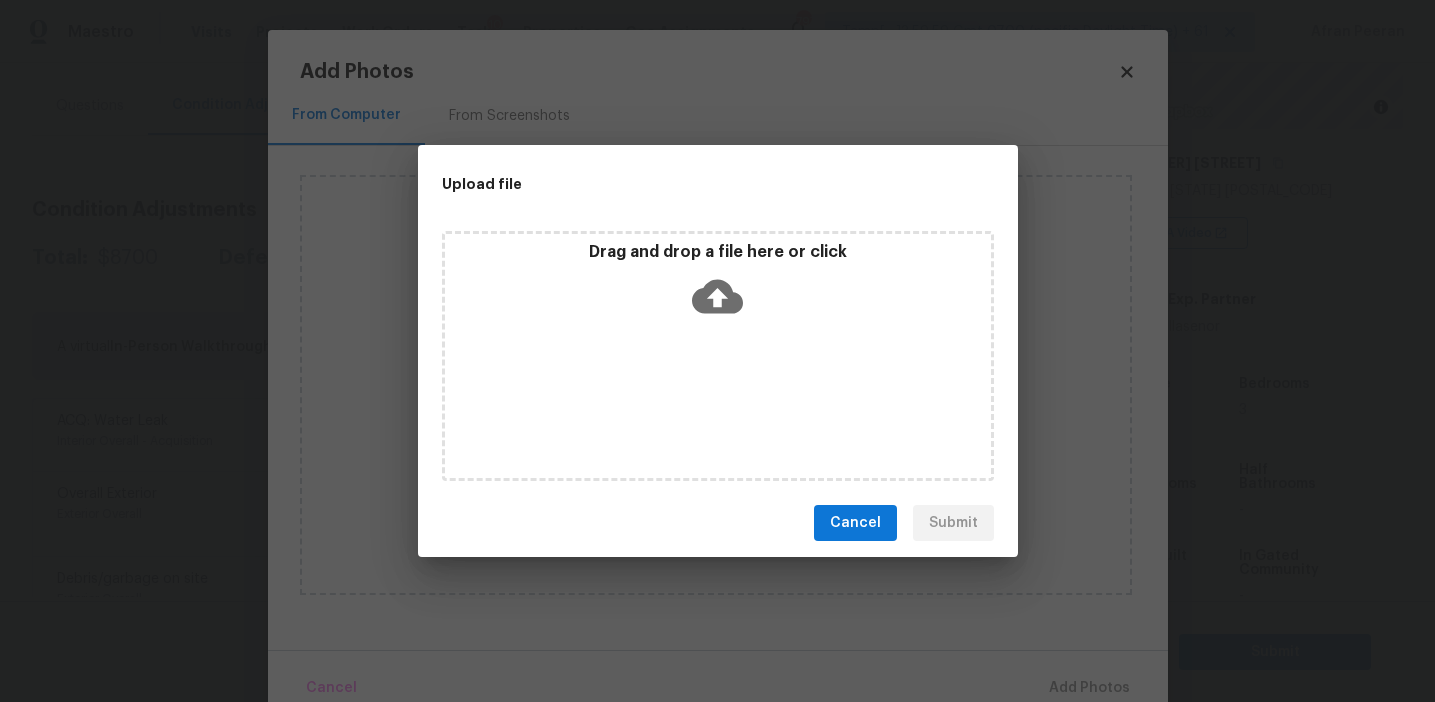 click 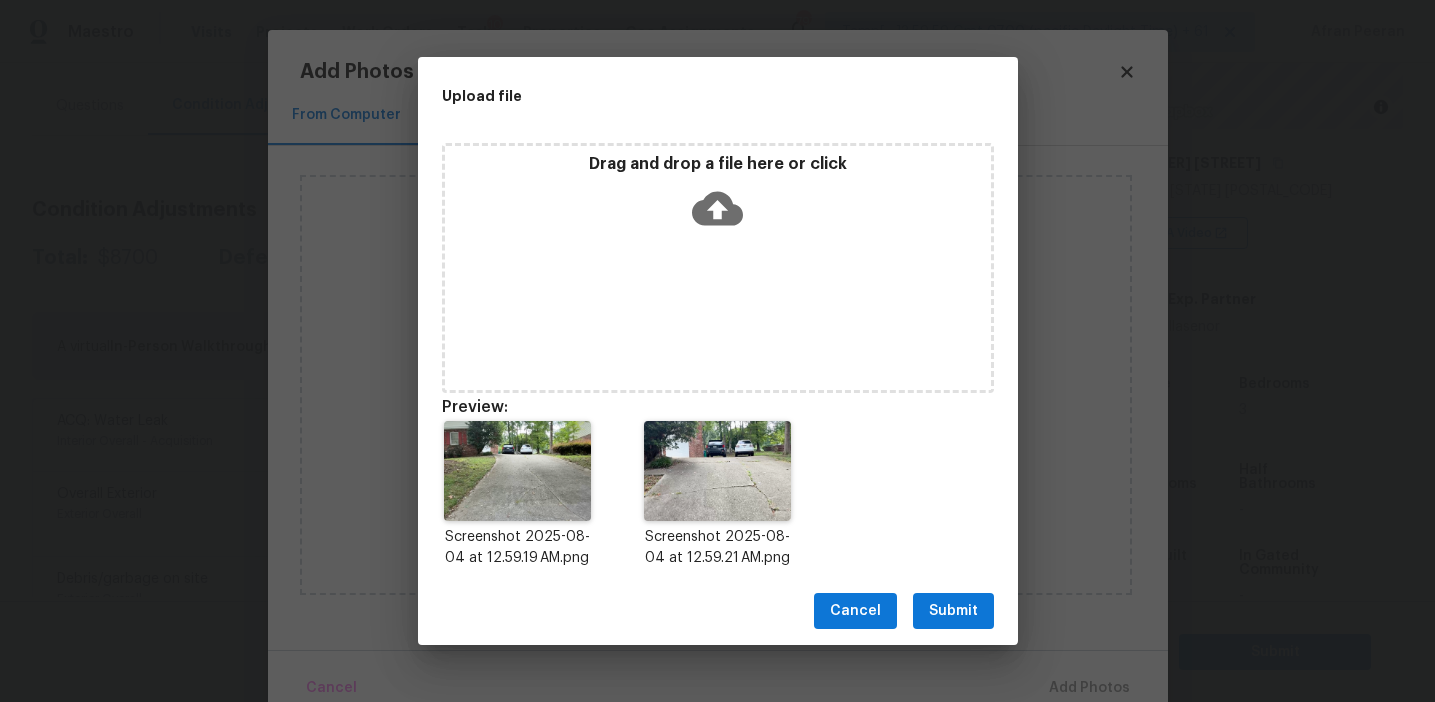 click on "Submit" at bounding box center [953, 611] 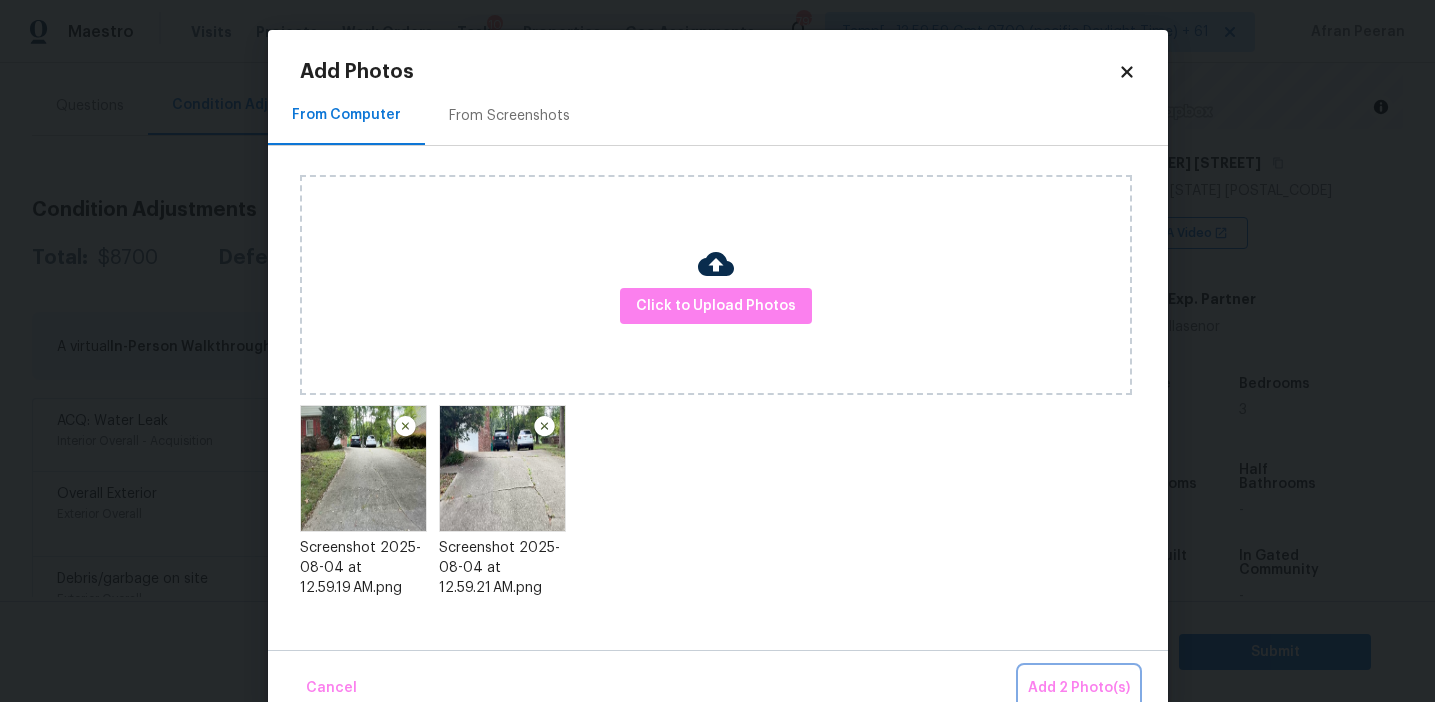 click on "Add 2 Photo(s)" at bounding box center (1079, 688) 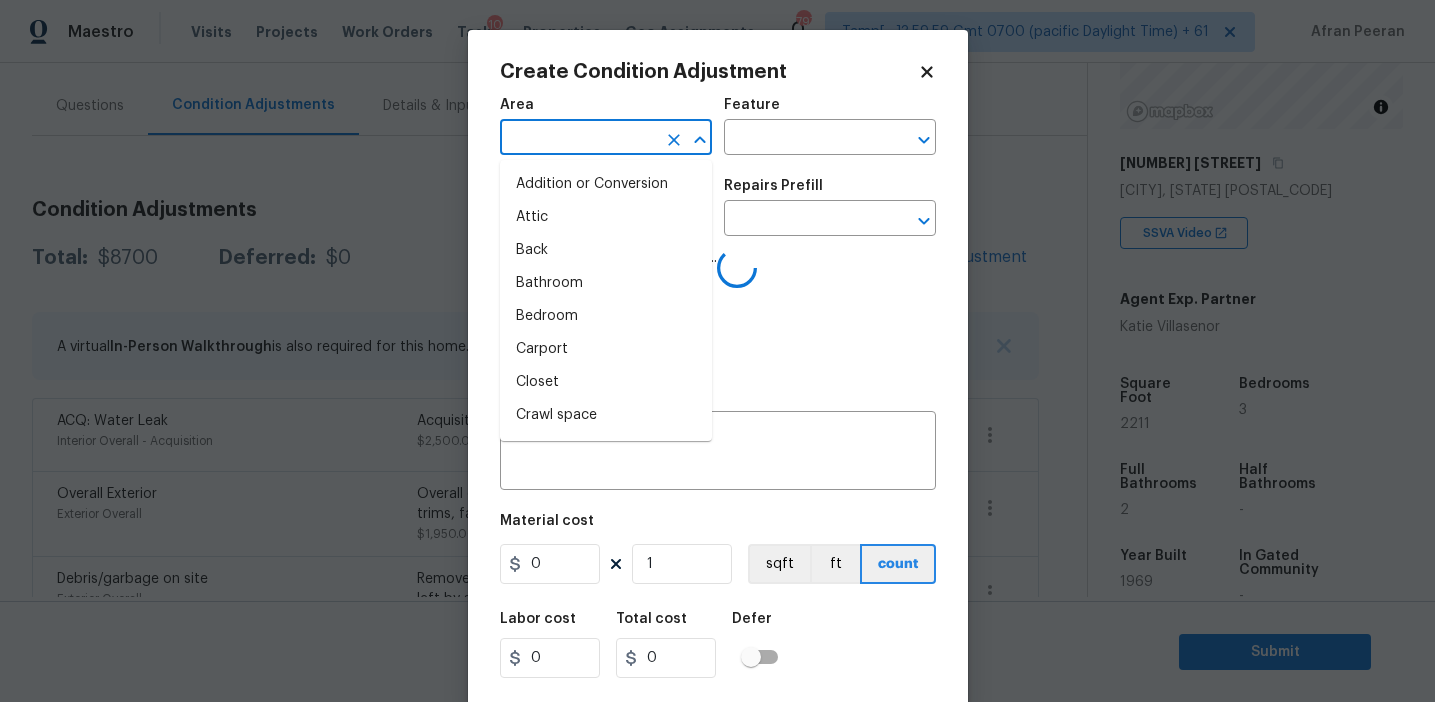 click at bounding box center [578, 139] 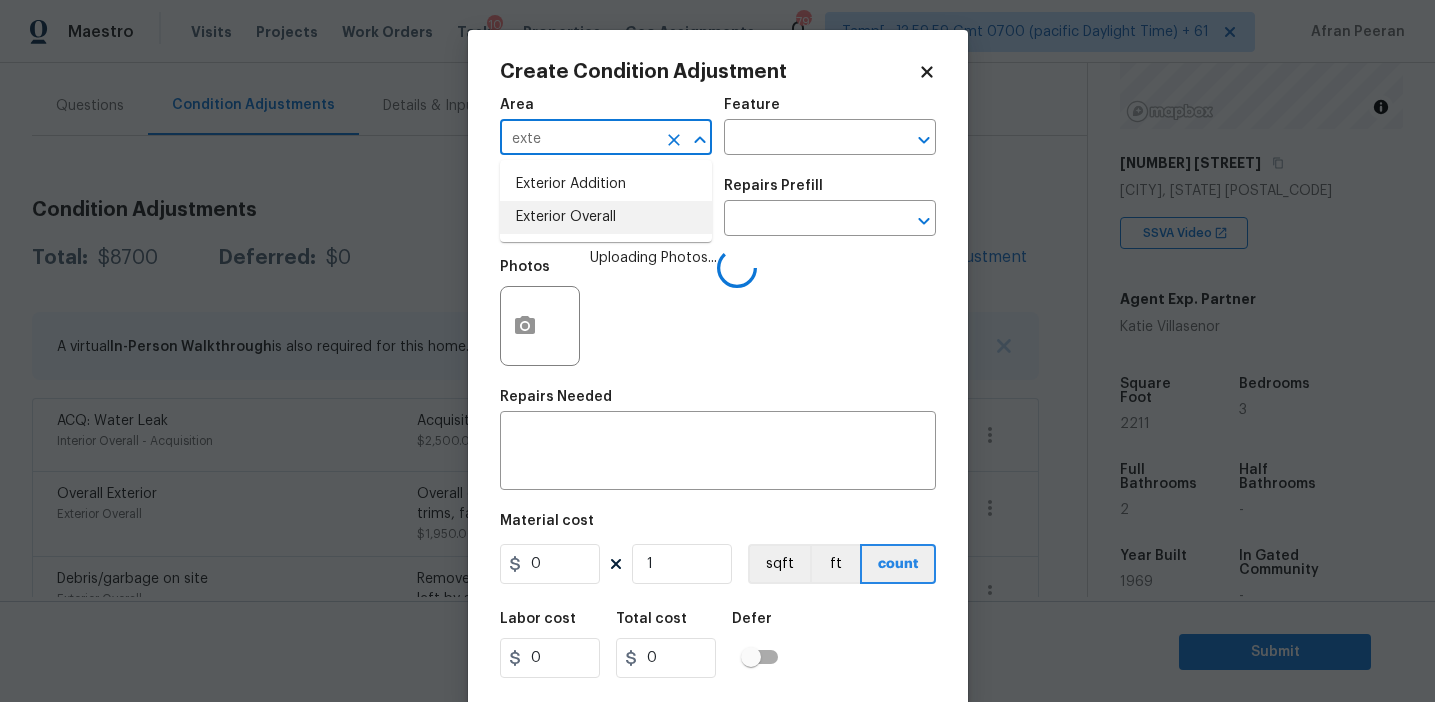 click on "Exterior Overall" at bounding box center (606, 217) 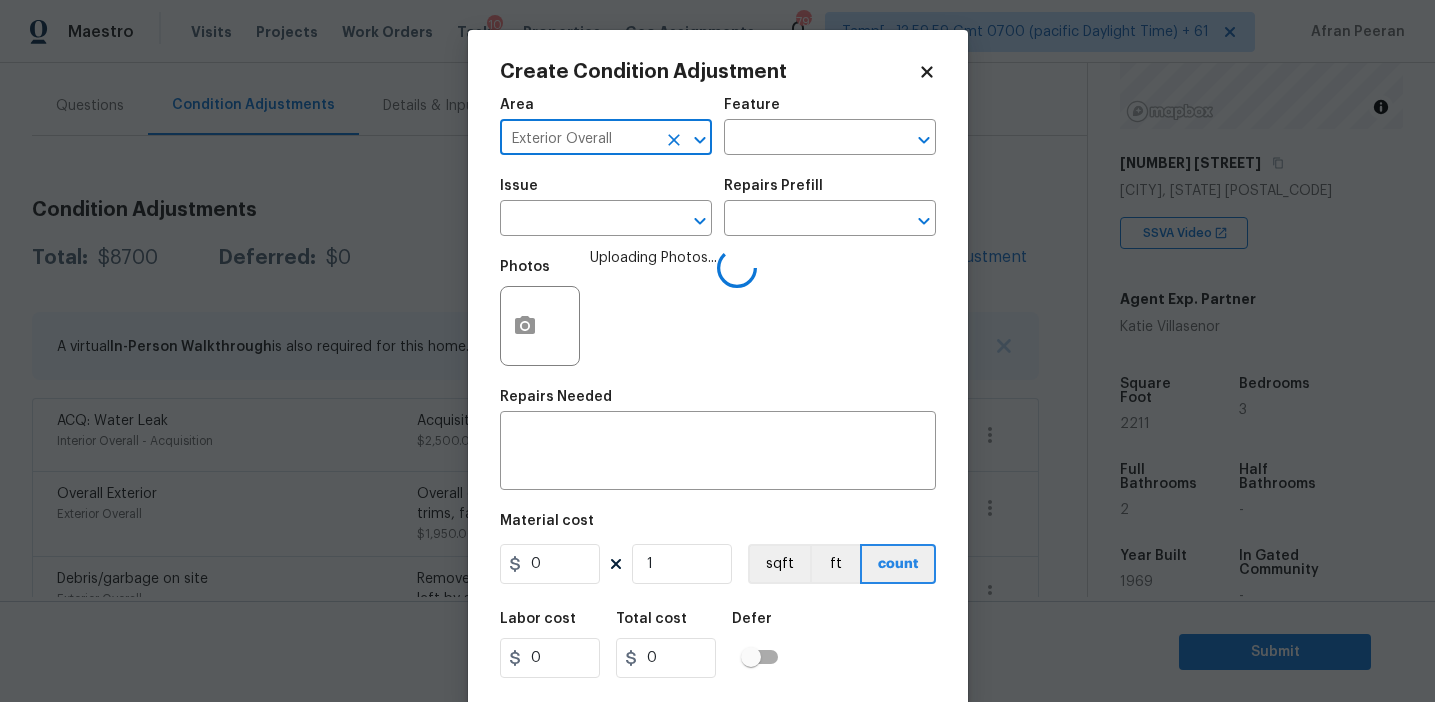 type on "Exterior Overall" 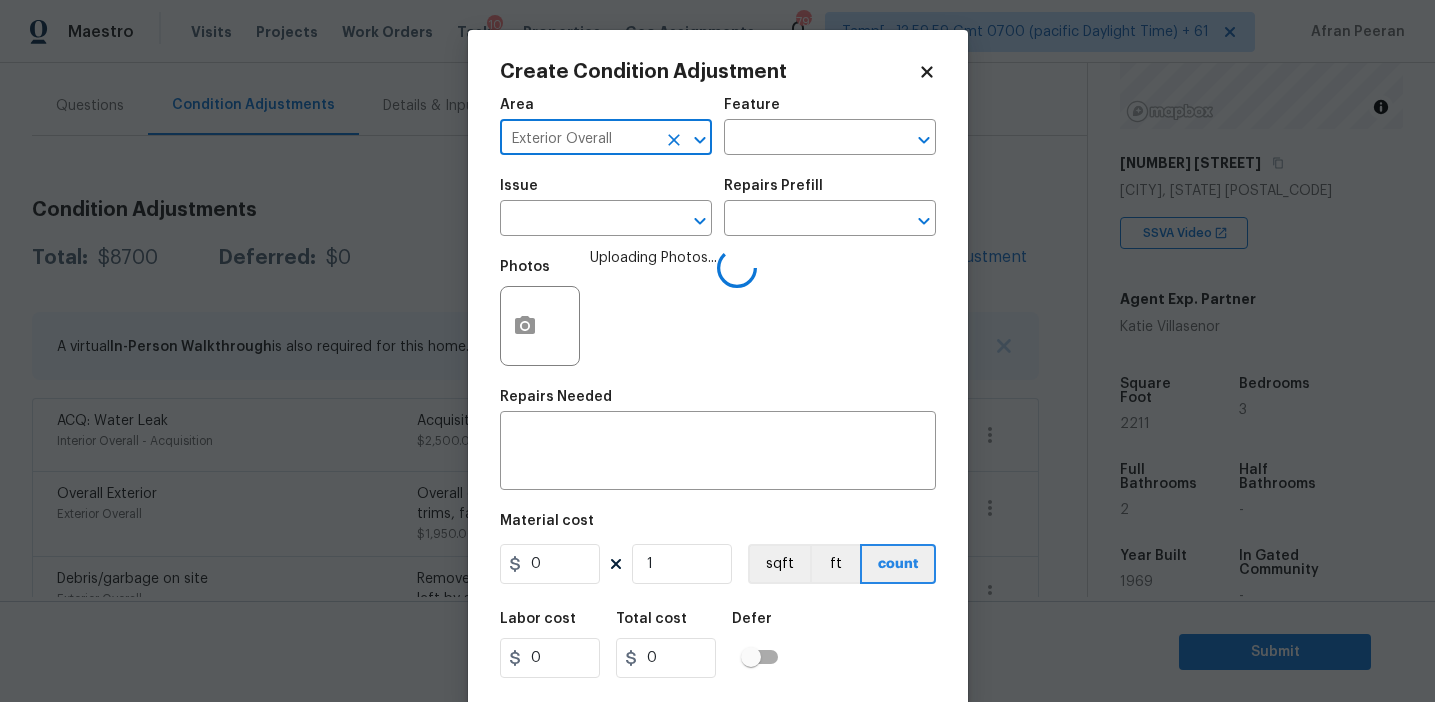 click at bounding box center [578, 220] 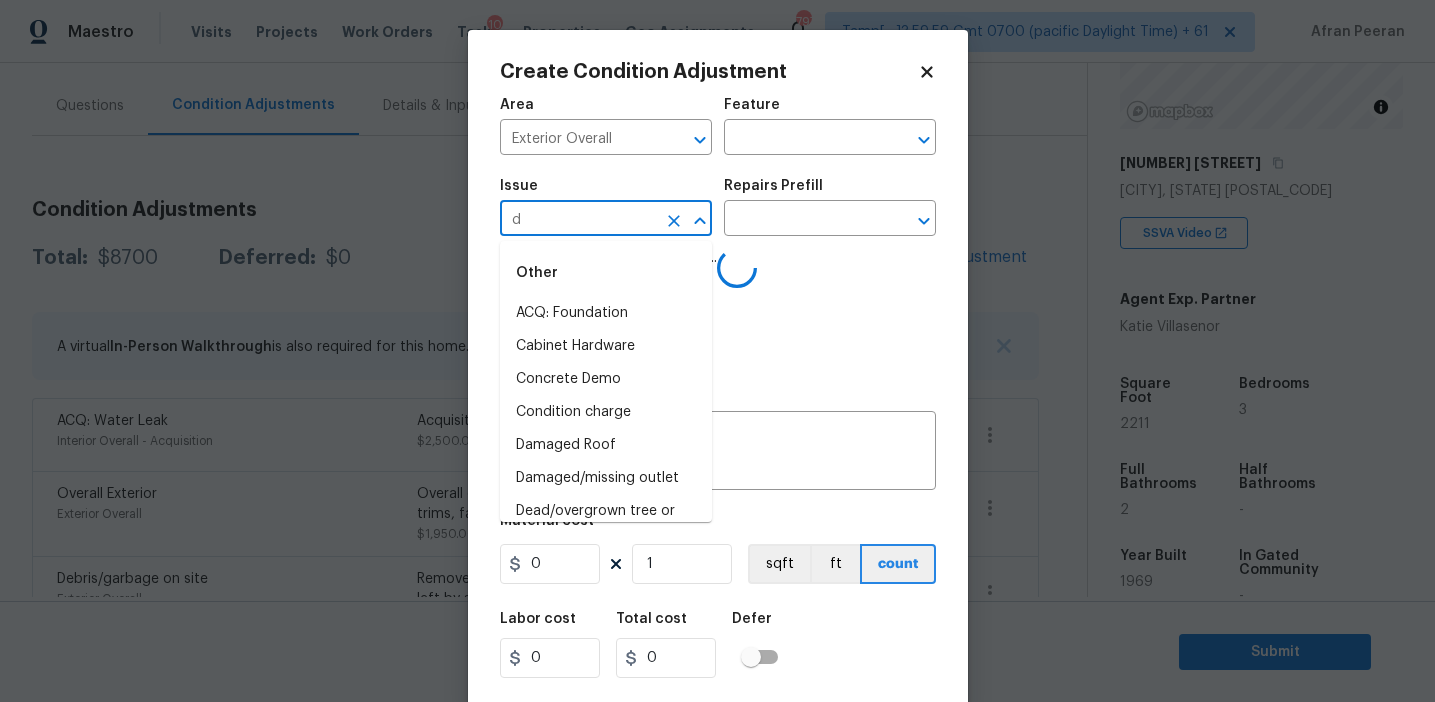 type on "dr" 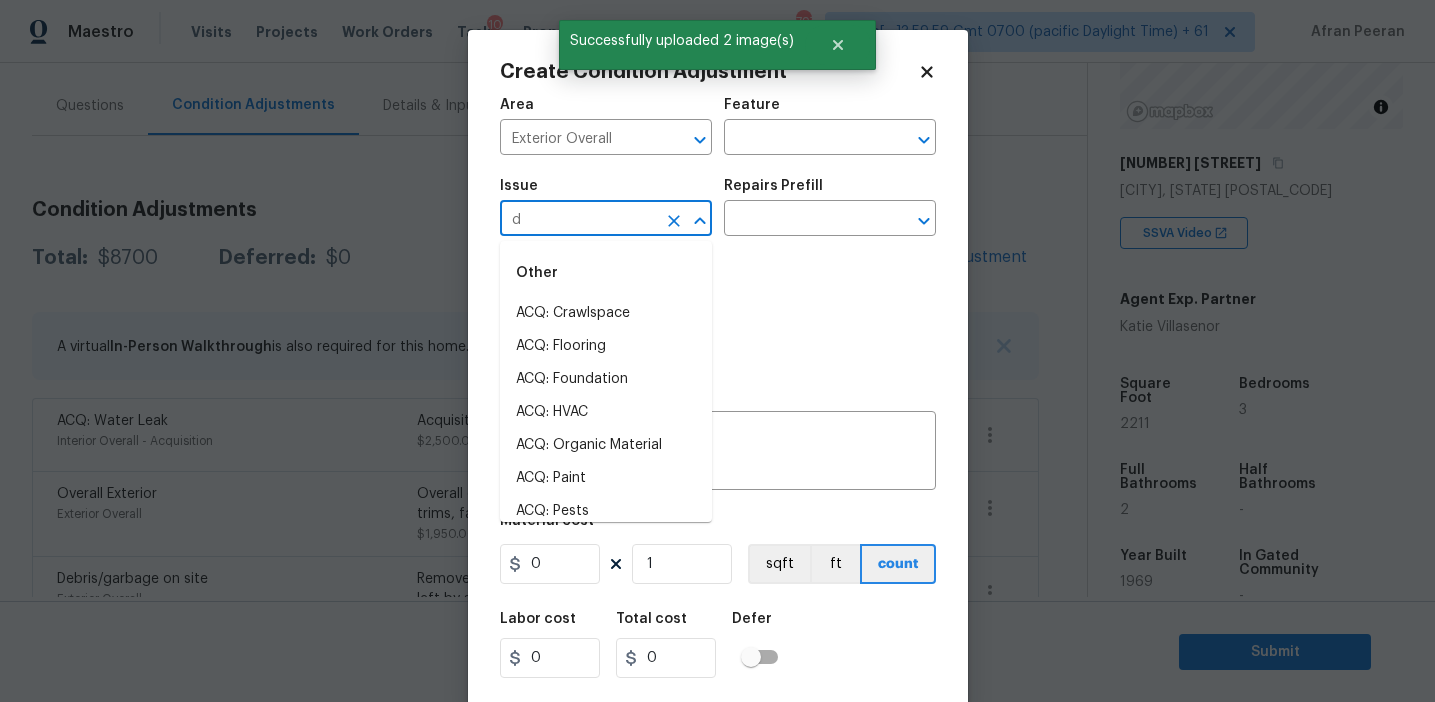 type on "dr" 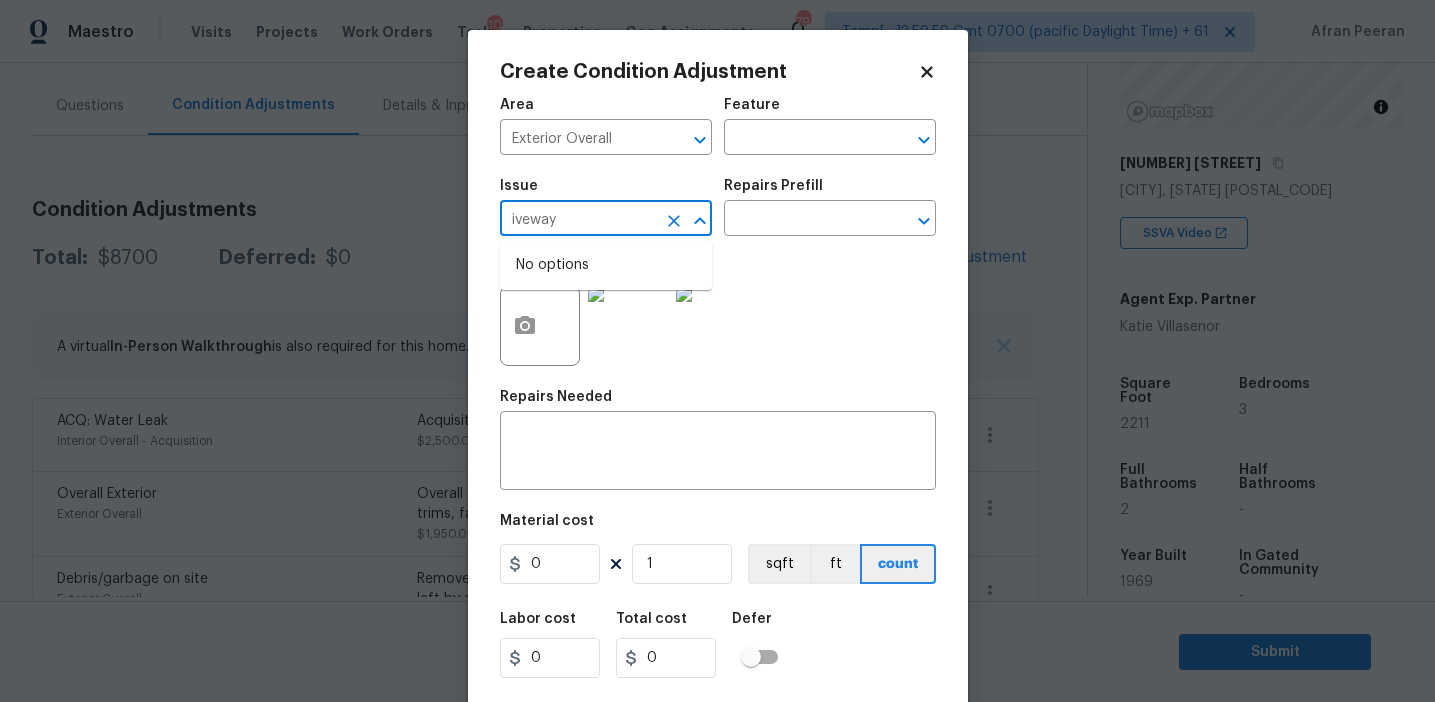 click on "iveway" at bounding box center (578, 220) 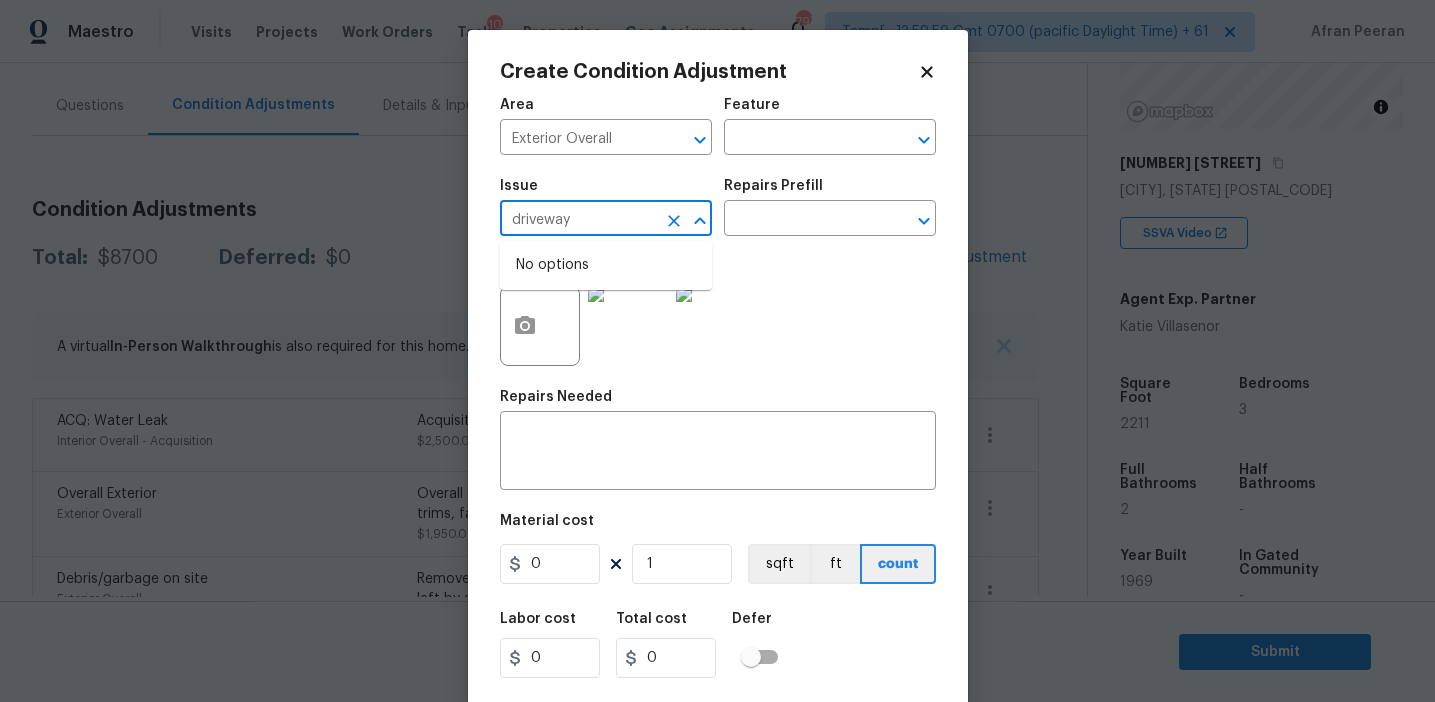 type on "drivveway" 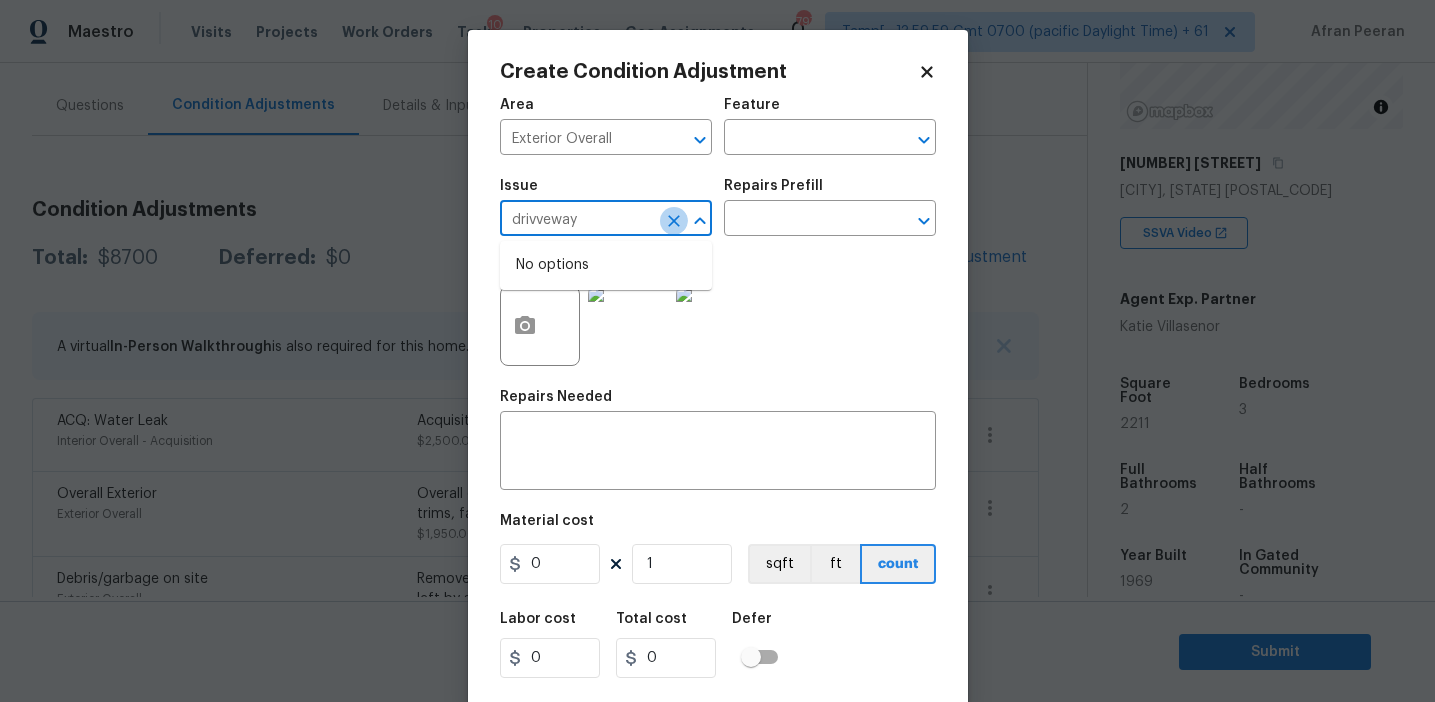 click 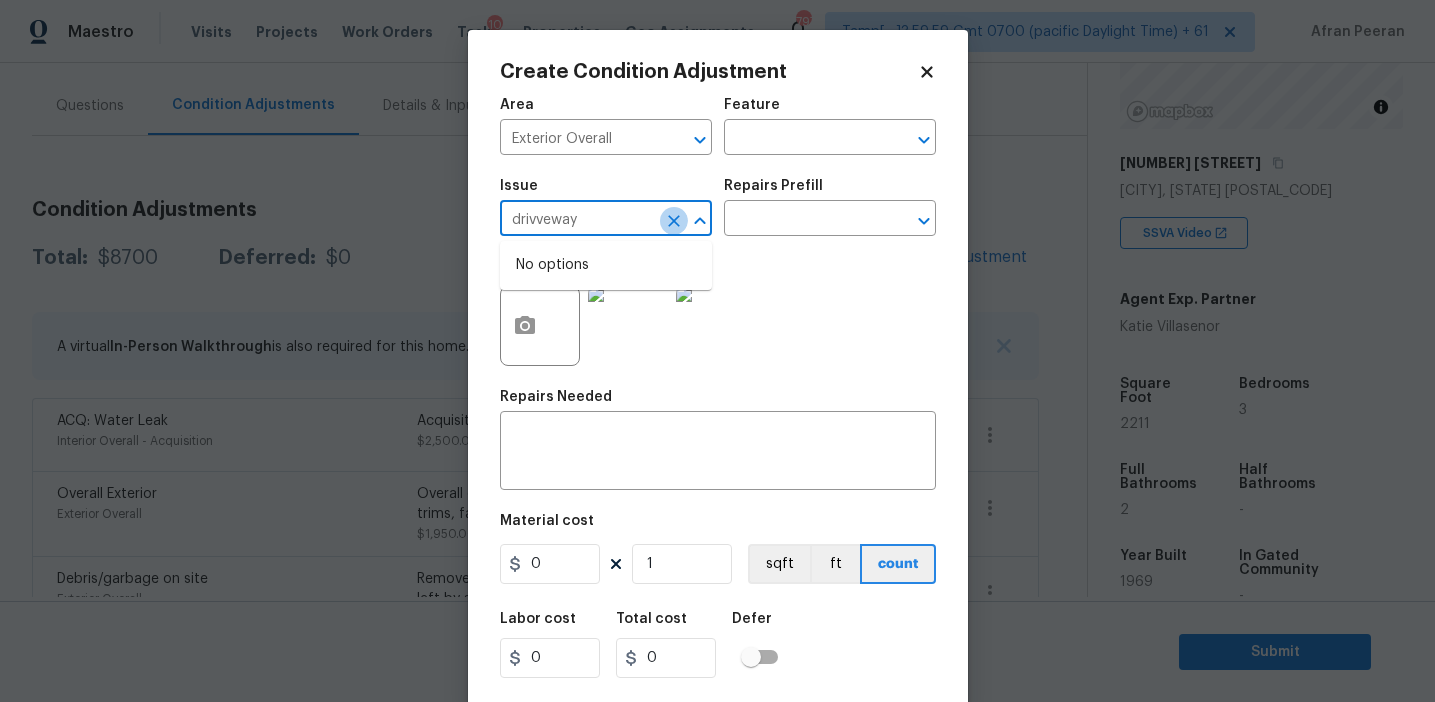 type 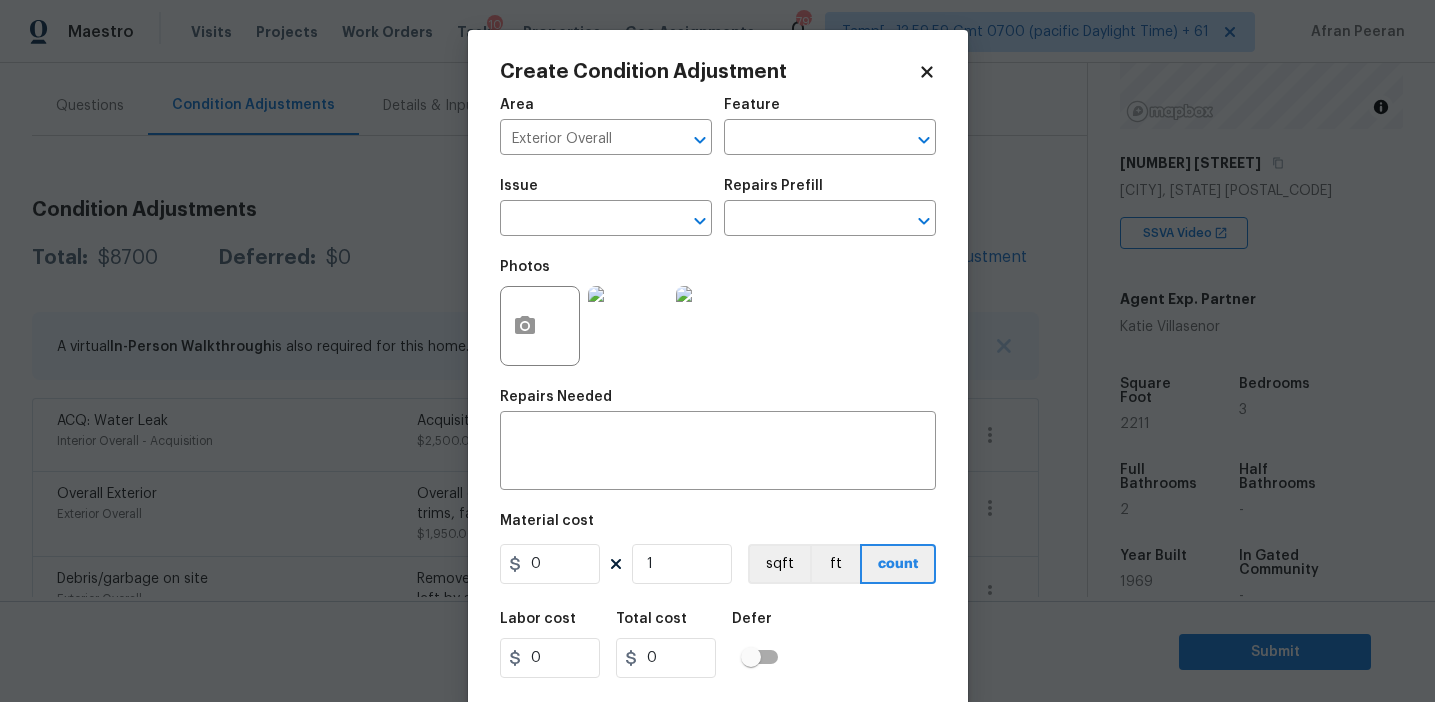 click on "Area Exterior Overall ​ Feature ​" at bounding box center (718, 126) 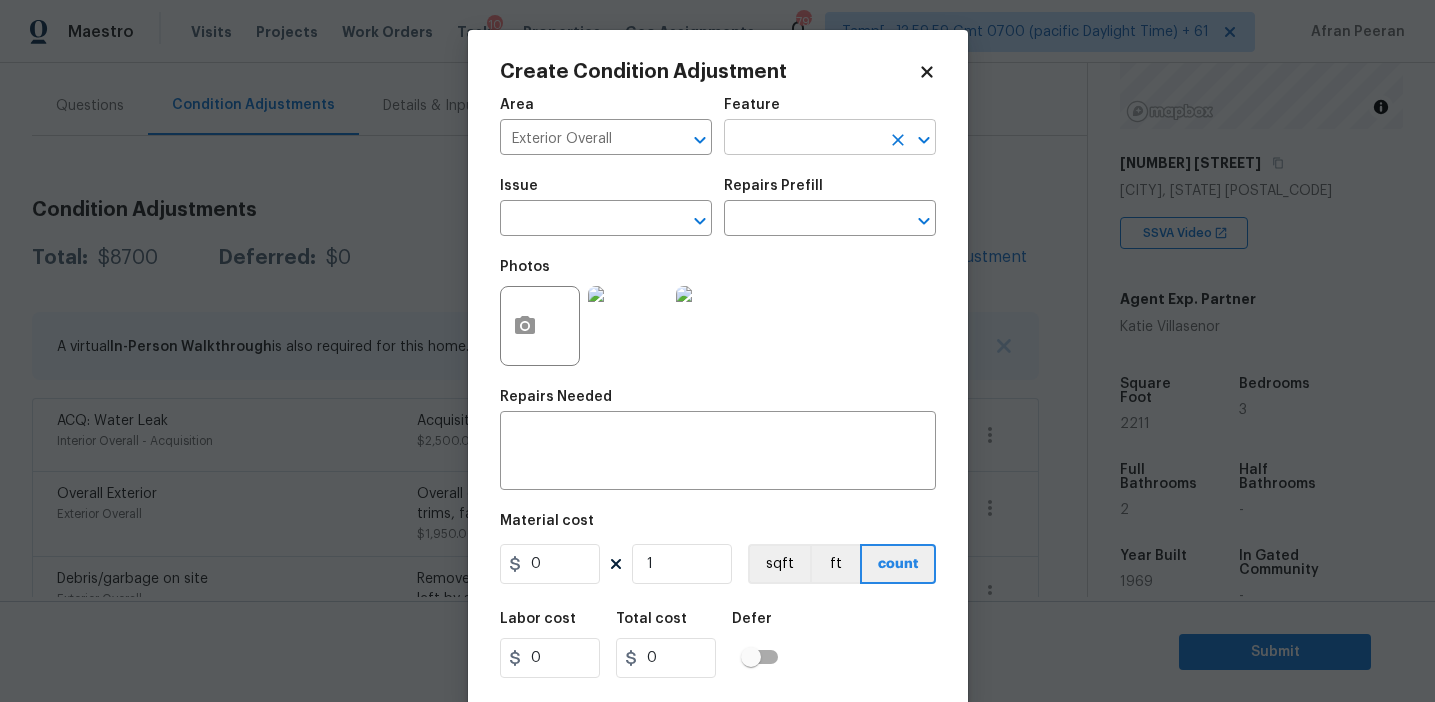 click at bounding box center (802, 139) 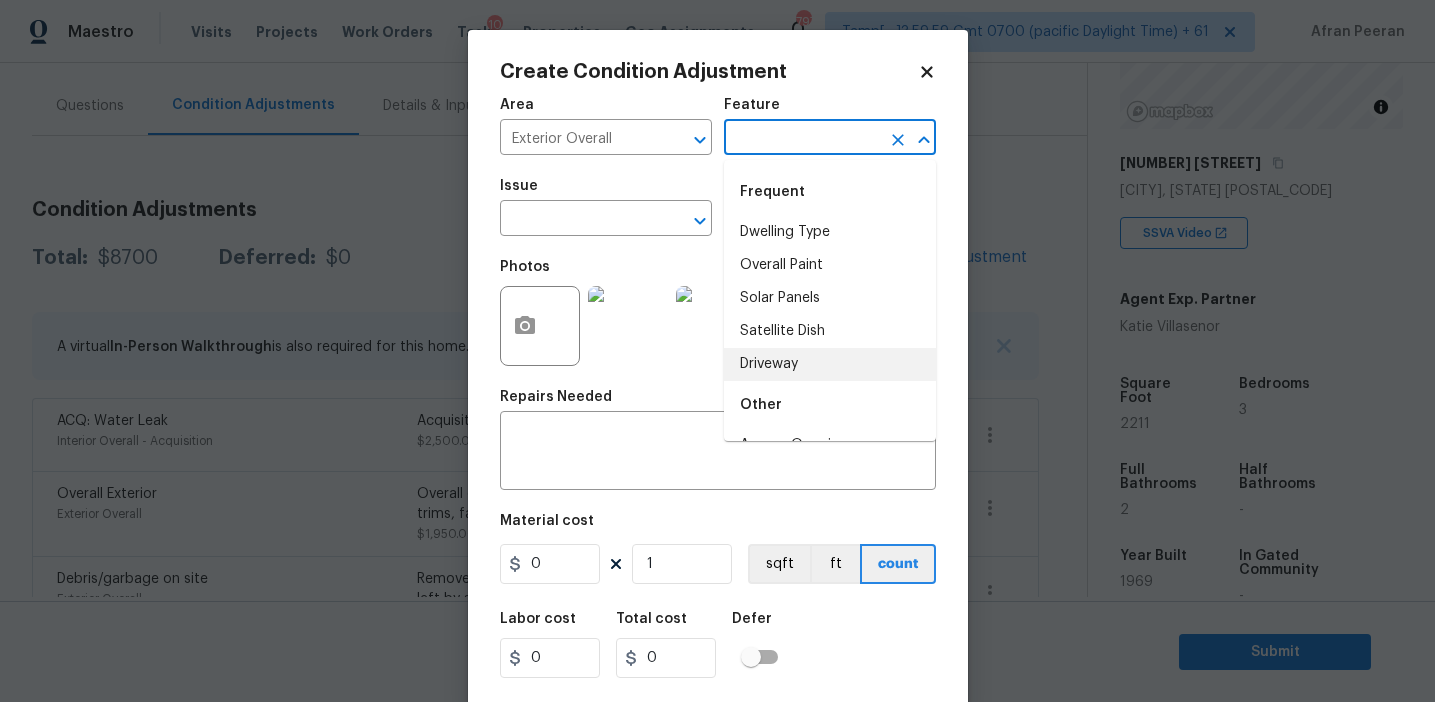 click on "Driveway" at bounding box center (830, 364) 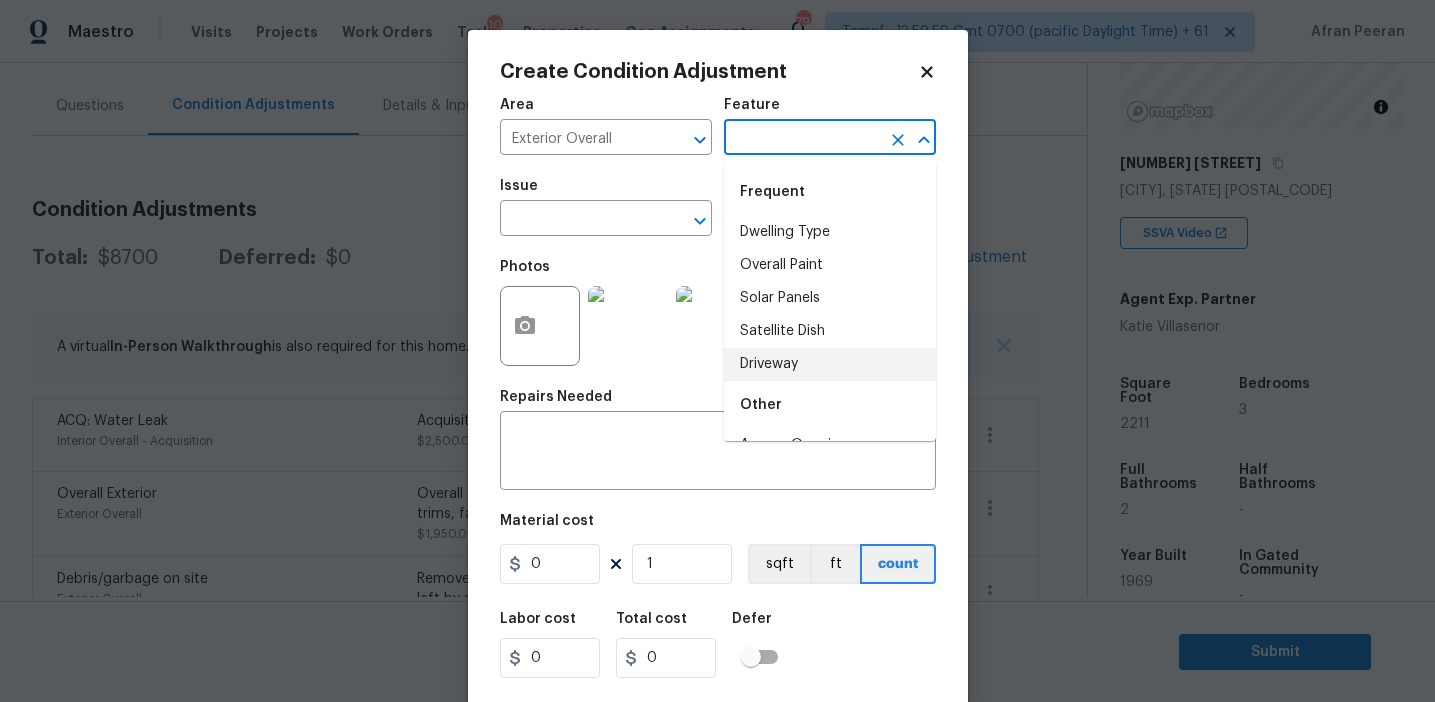type on "Driveway" 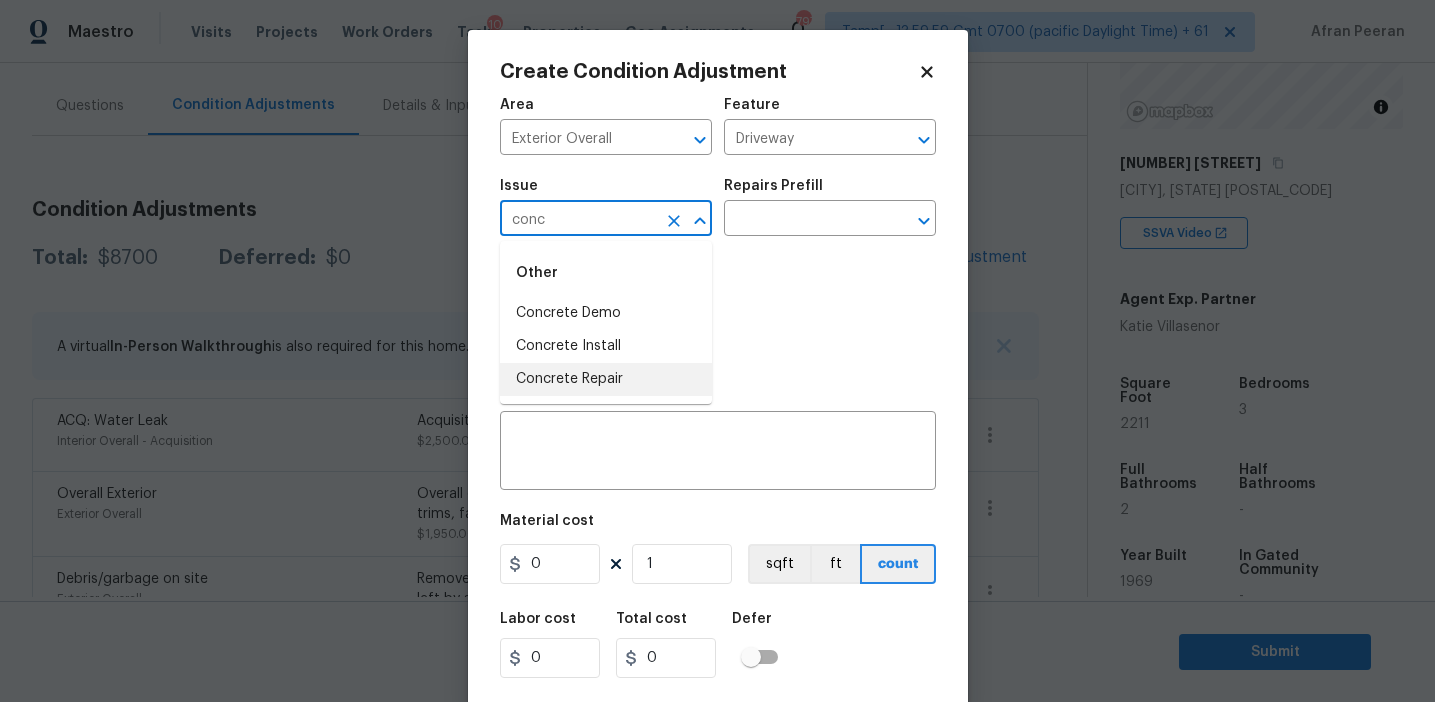 click on "Concrete Repair" at bounding box center [606, 379] 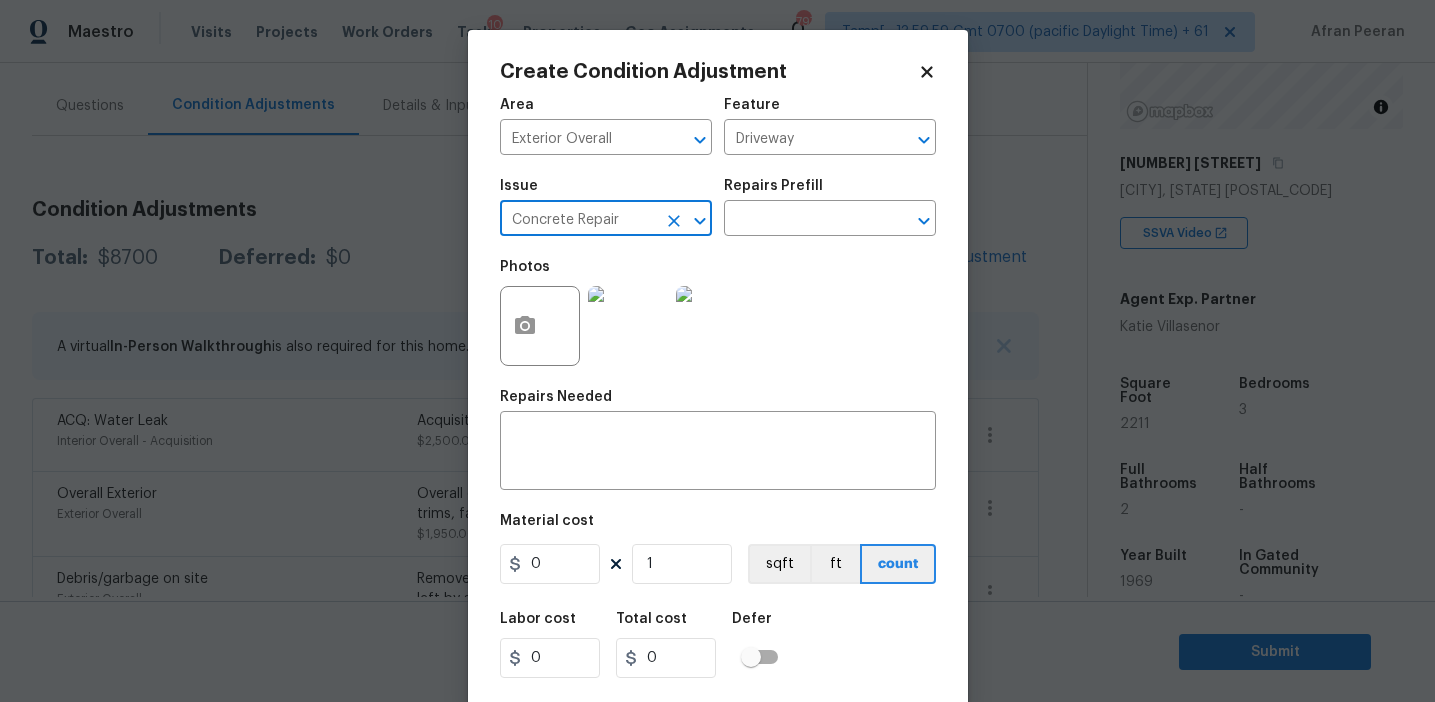 type on "Concrete Repair" 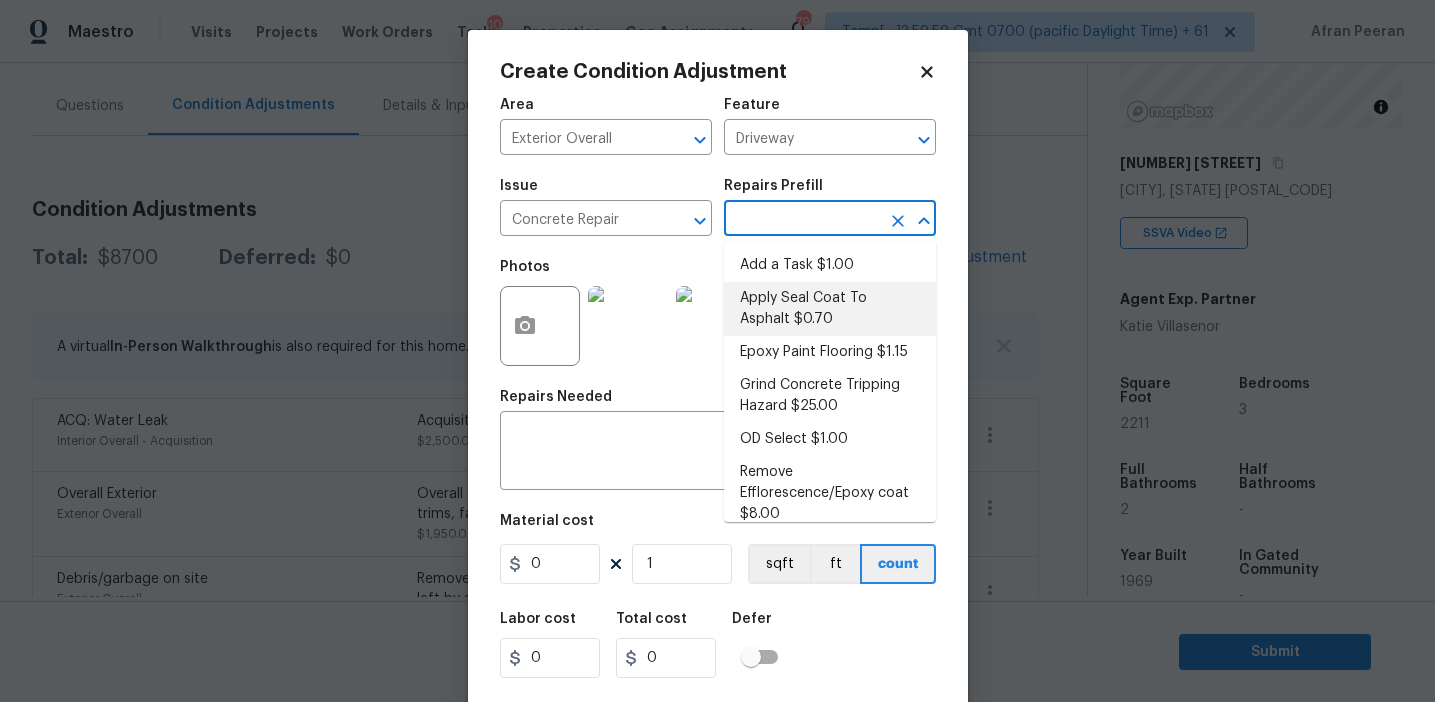 click on "Apply Seal Coat To Asphalt $0.70" at bounding box center [830, 309] 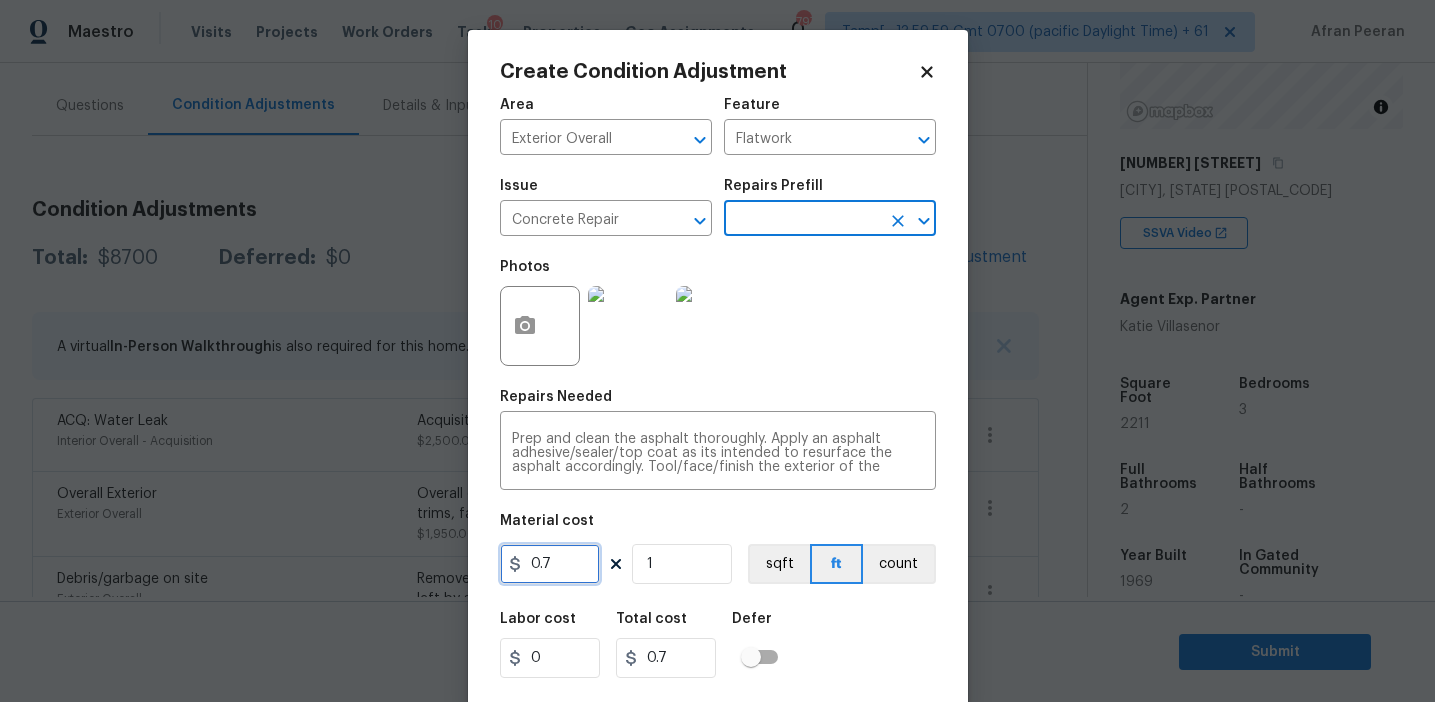 click on "0.7" at bounding box center [550, 564] 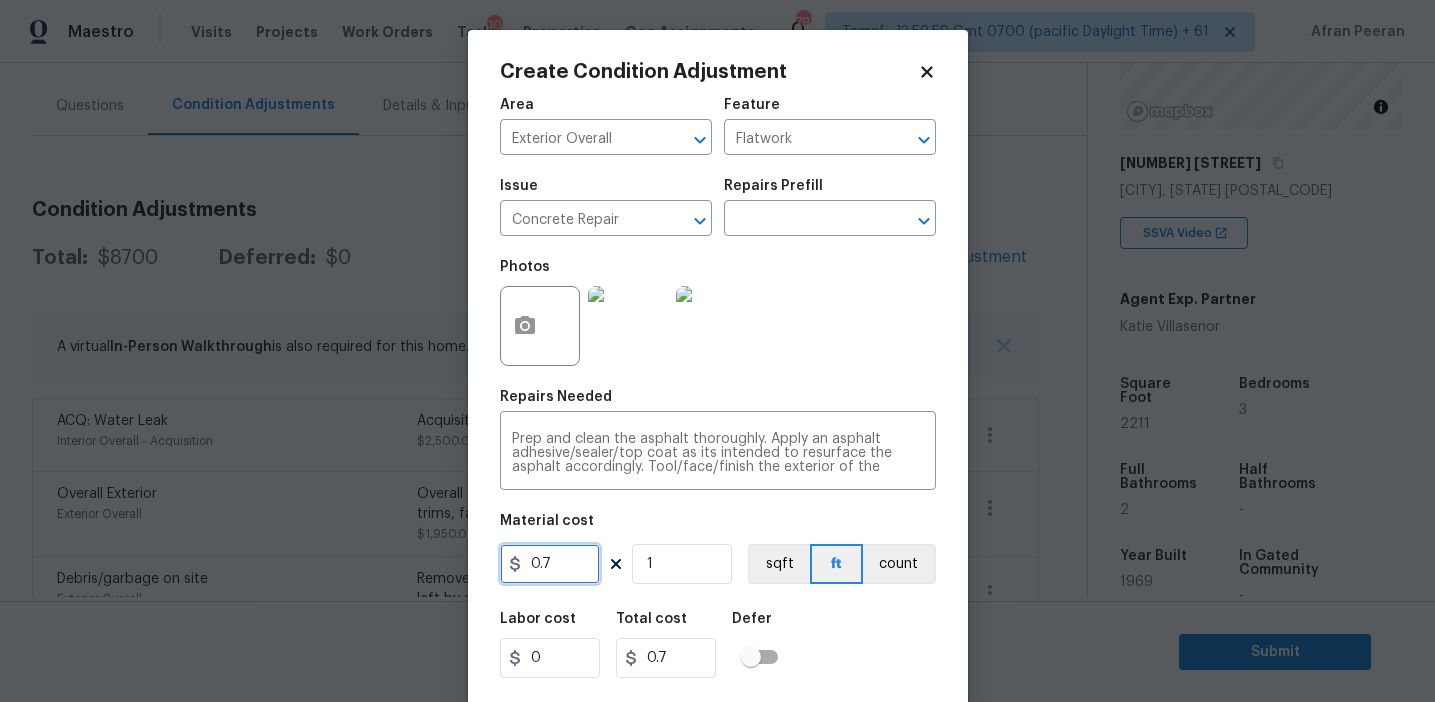 click on "0.7" at bounding box center (550, 564) 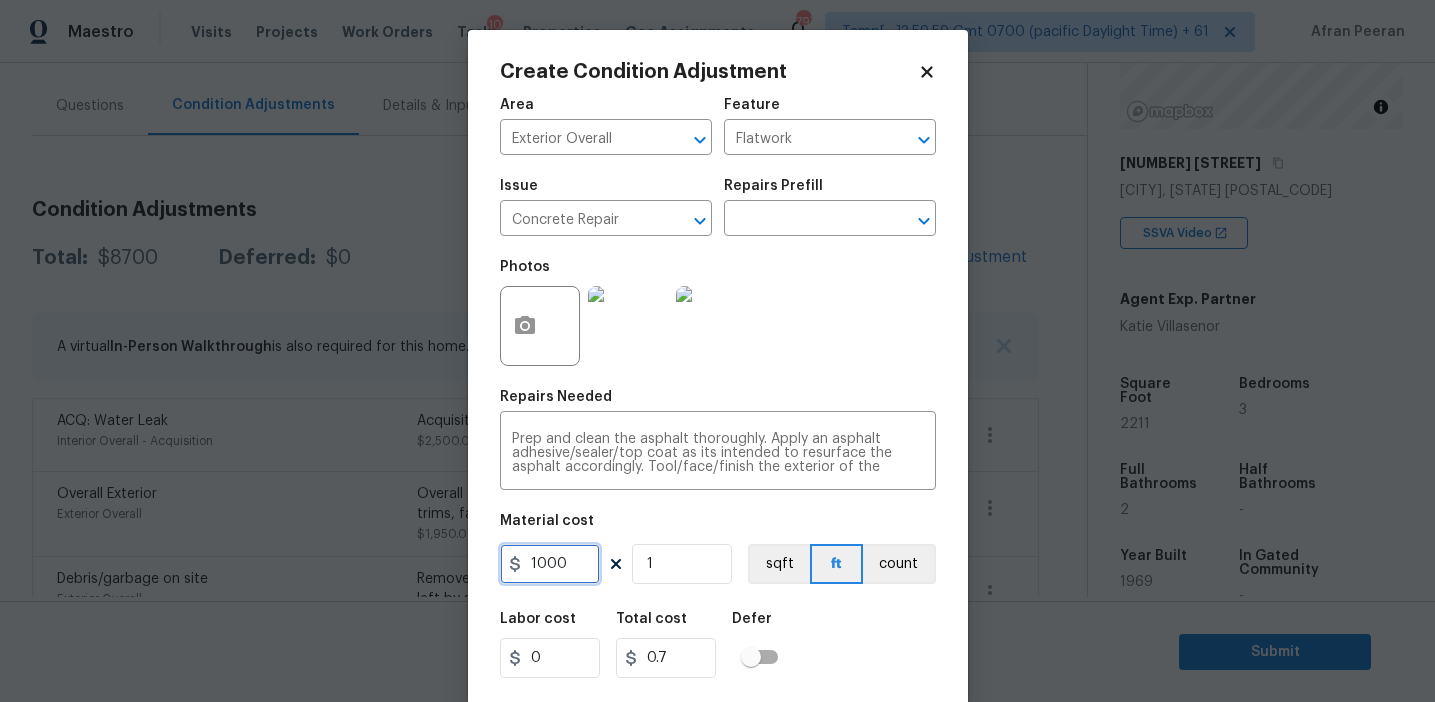 type on "1000" 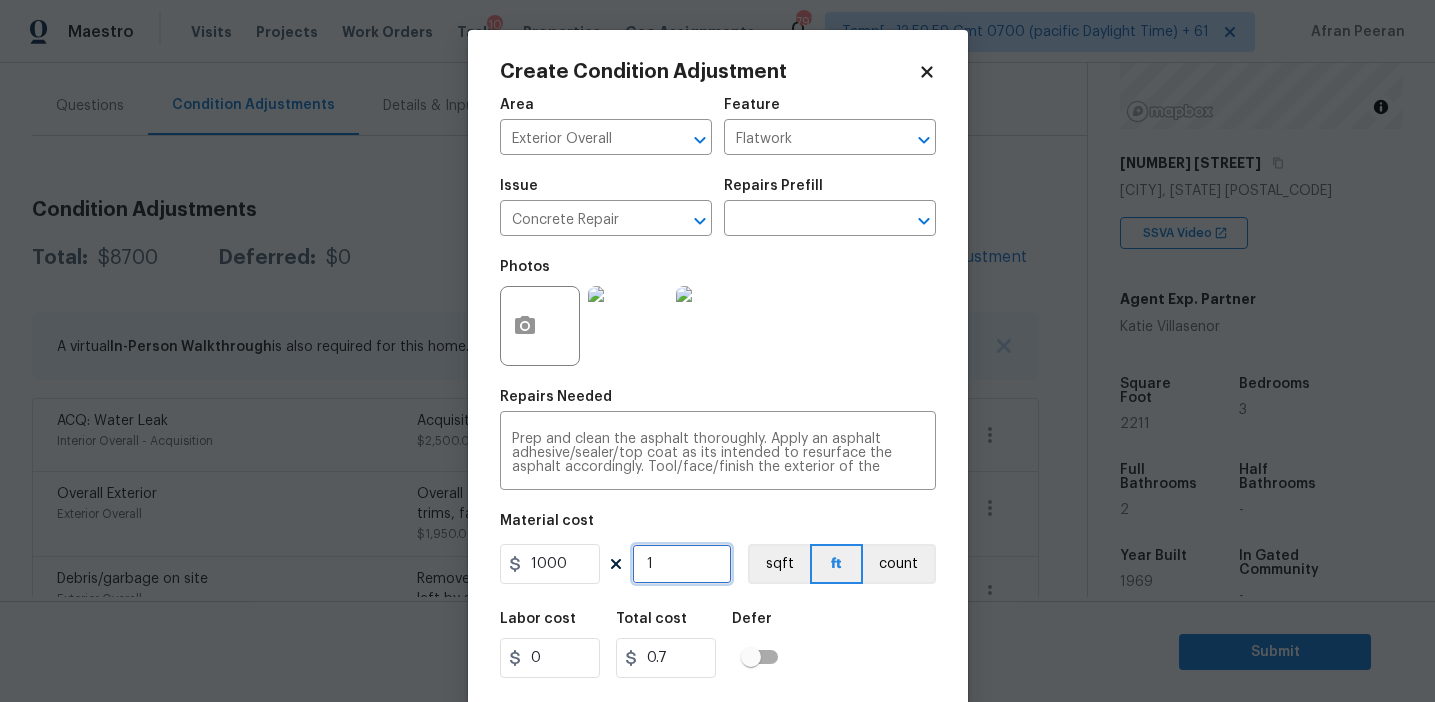 type on "1000" 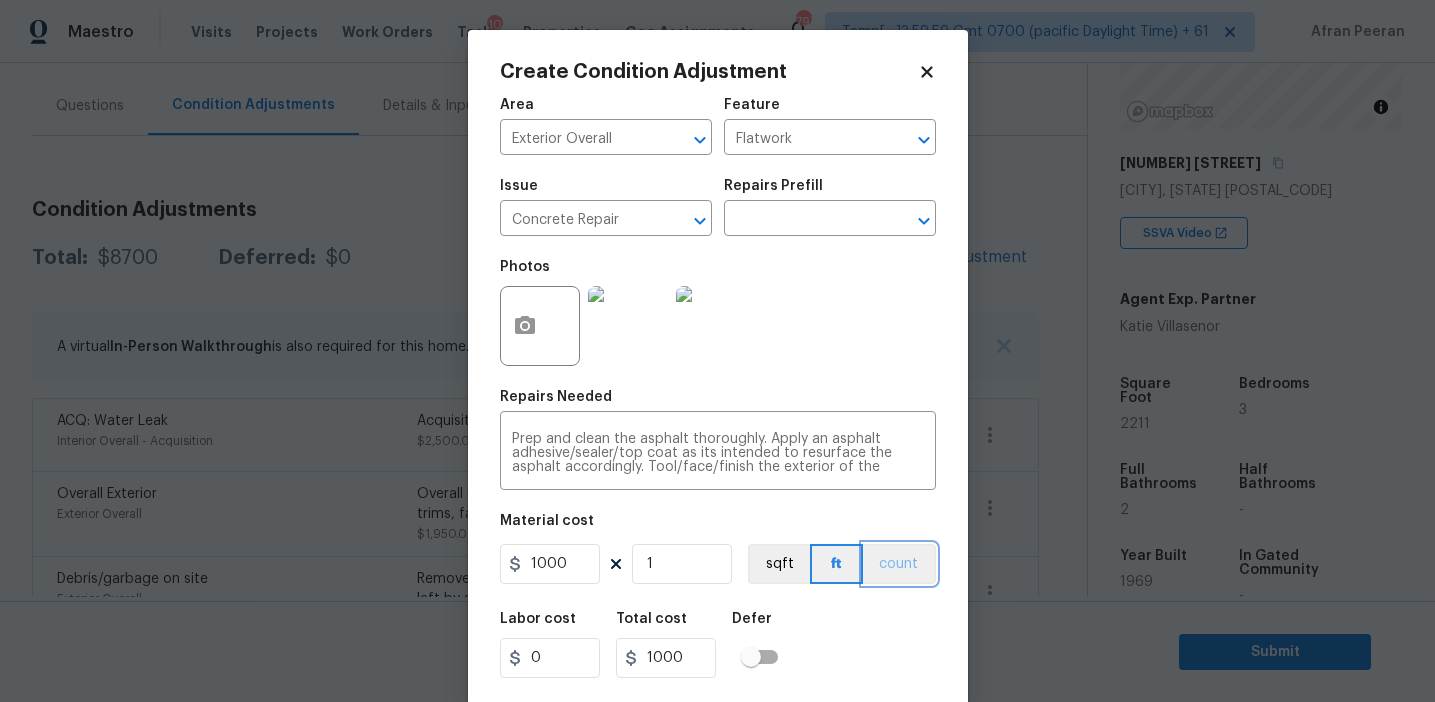 click on "count" at bounding box center (899, 564) 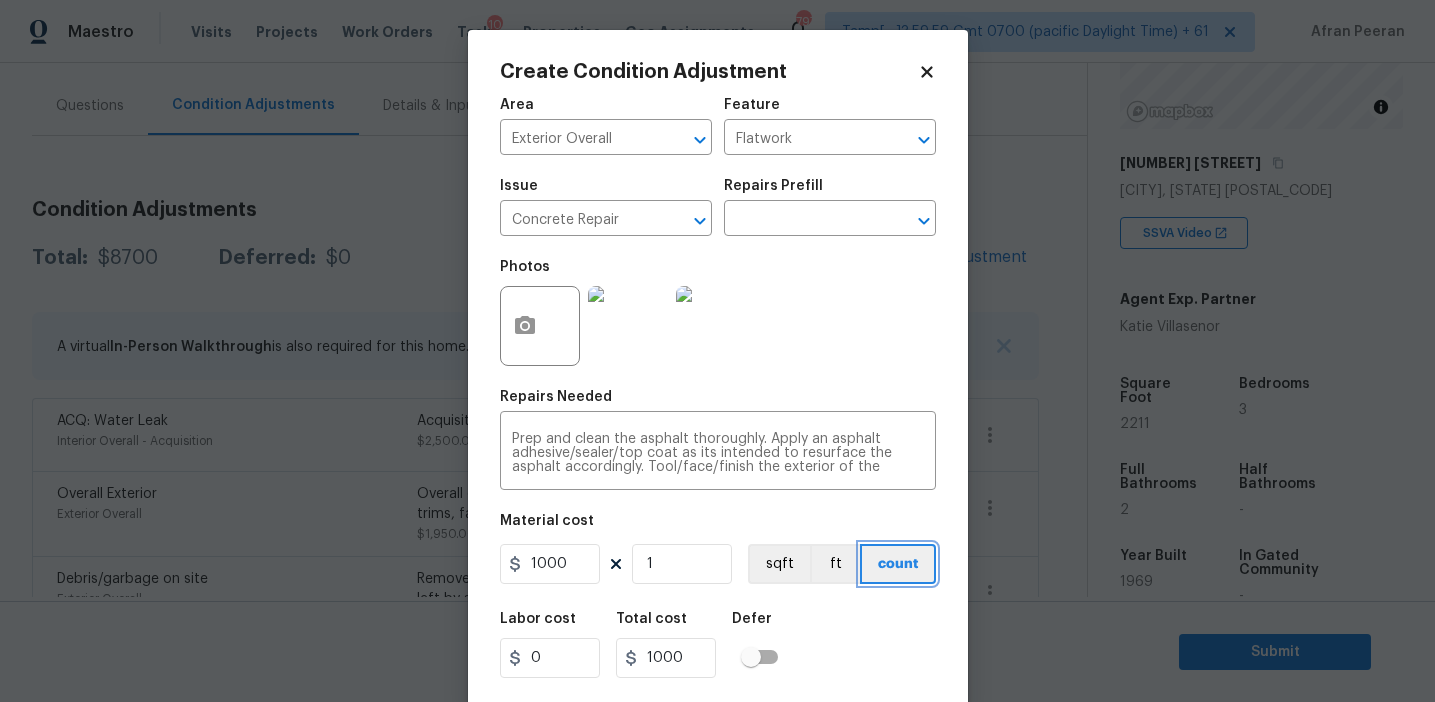 scroll, scrollTop: 45, scrollLeft: 0, axis: vertical 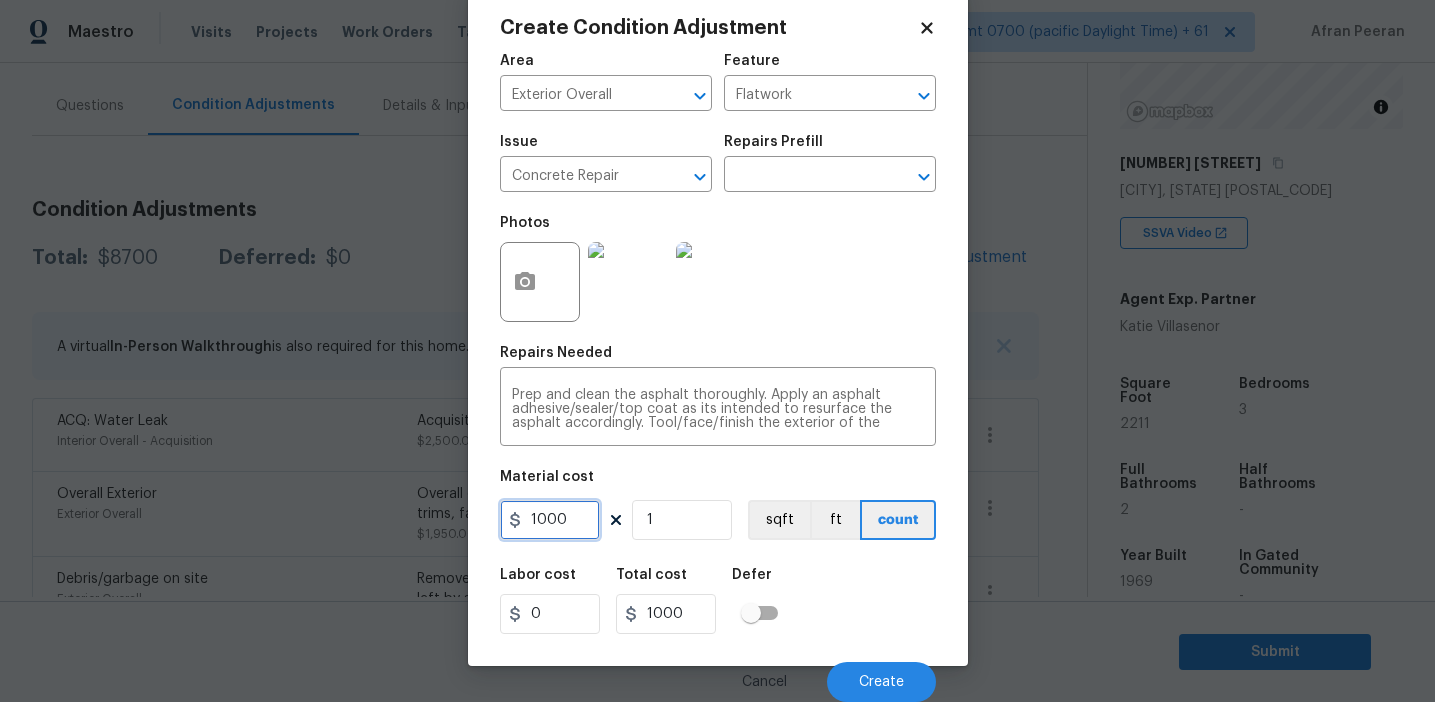 click on "1000" at bounding box center [550, 520] 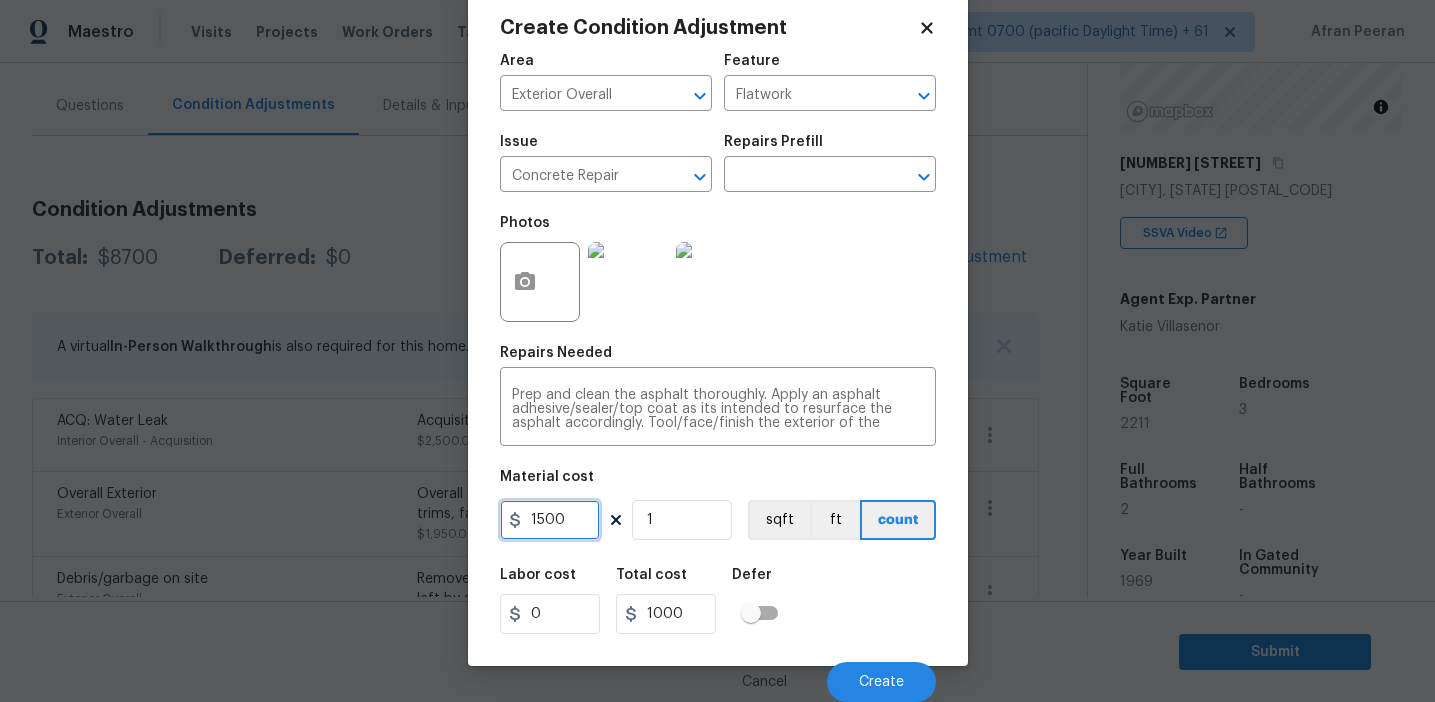 type on "1500" 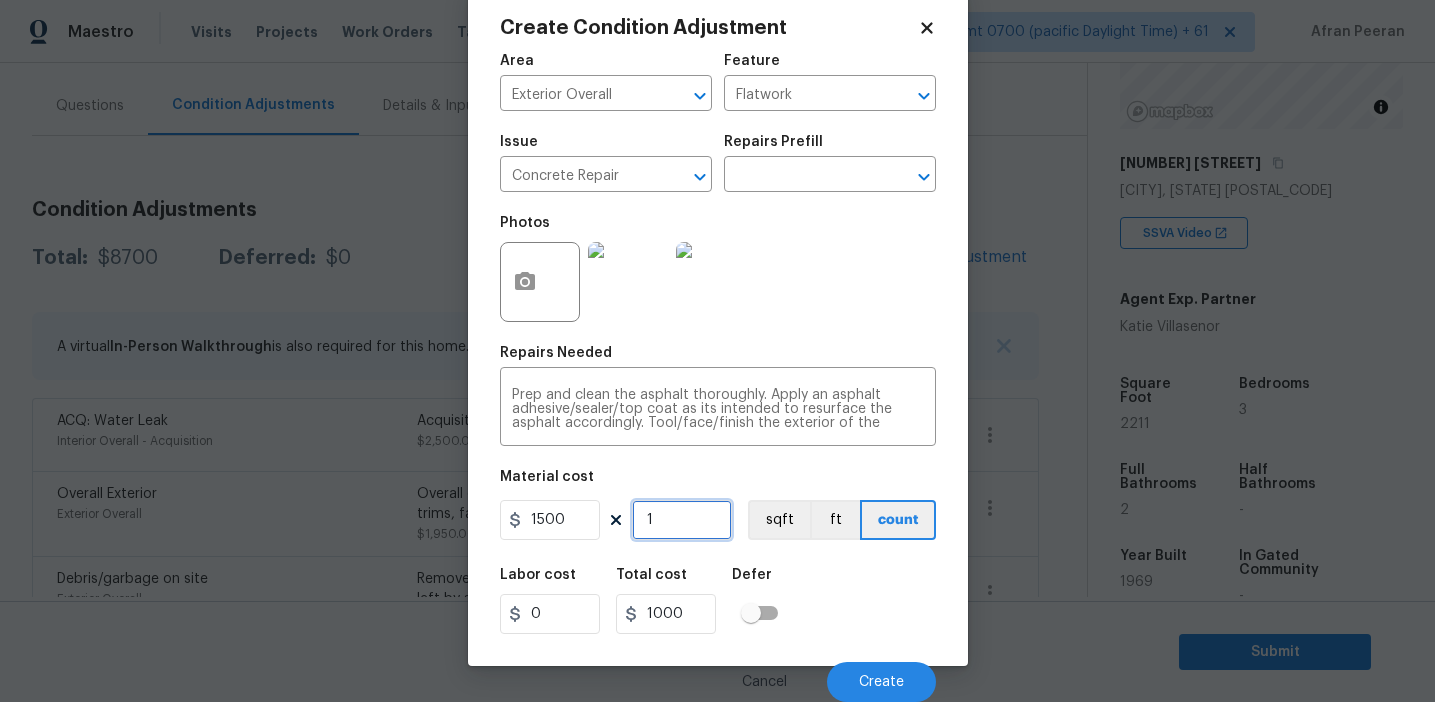 type on "1500" 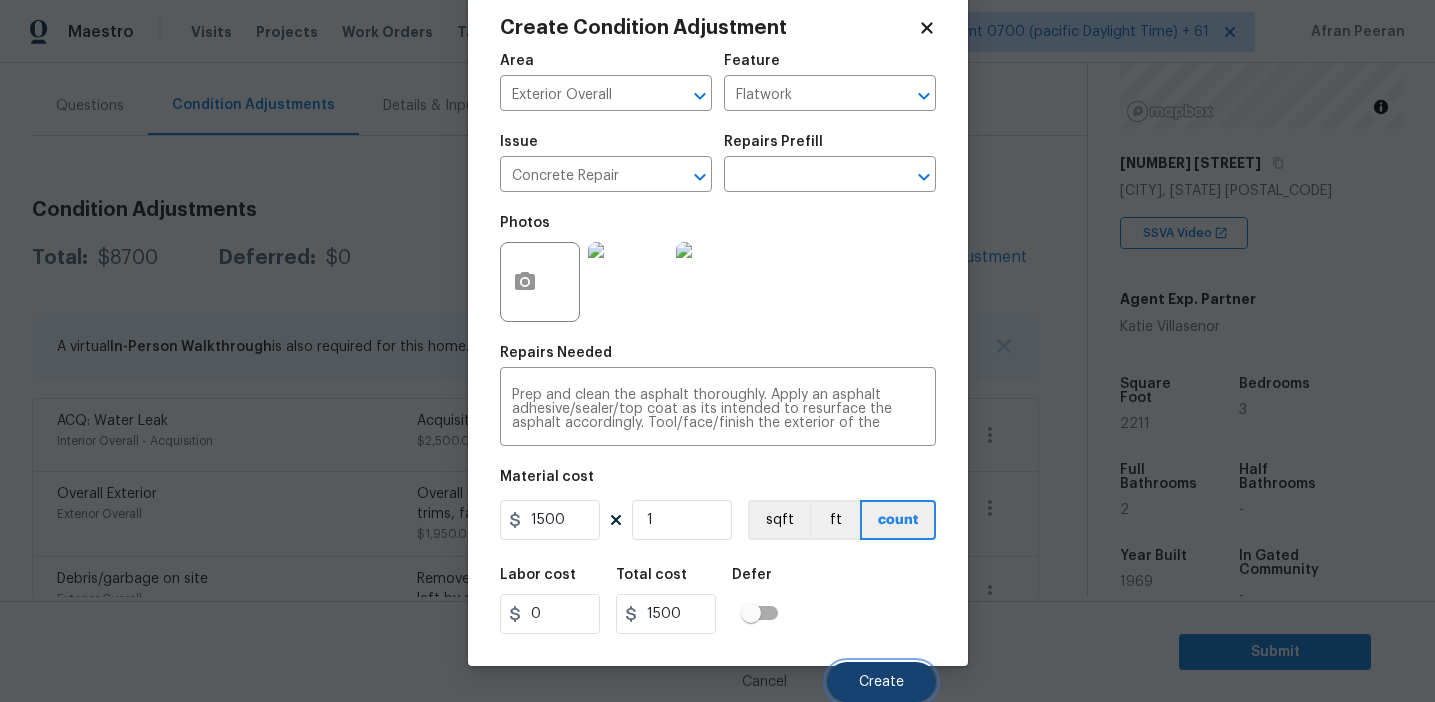 click on "Create" at bounding box center (881, 682) 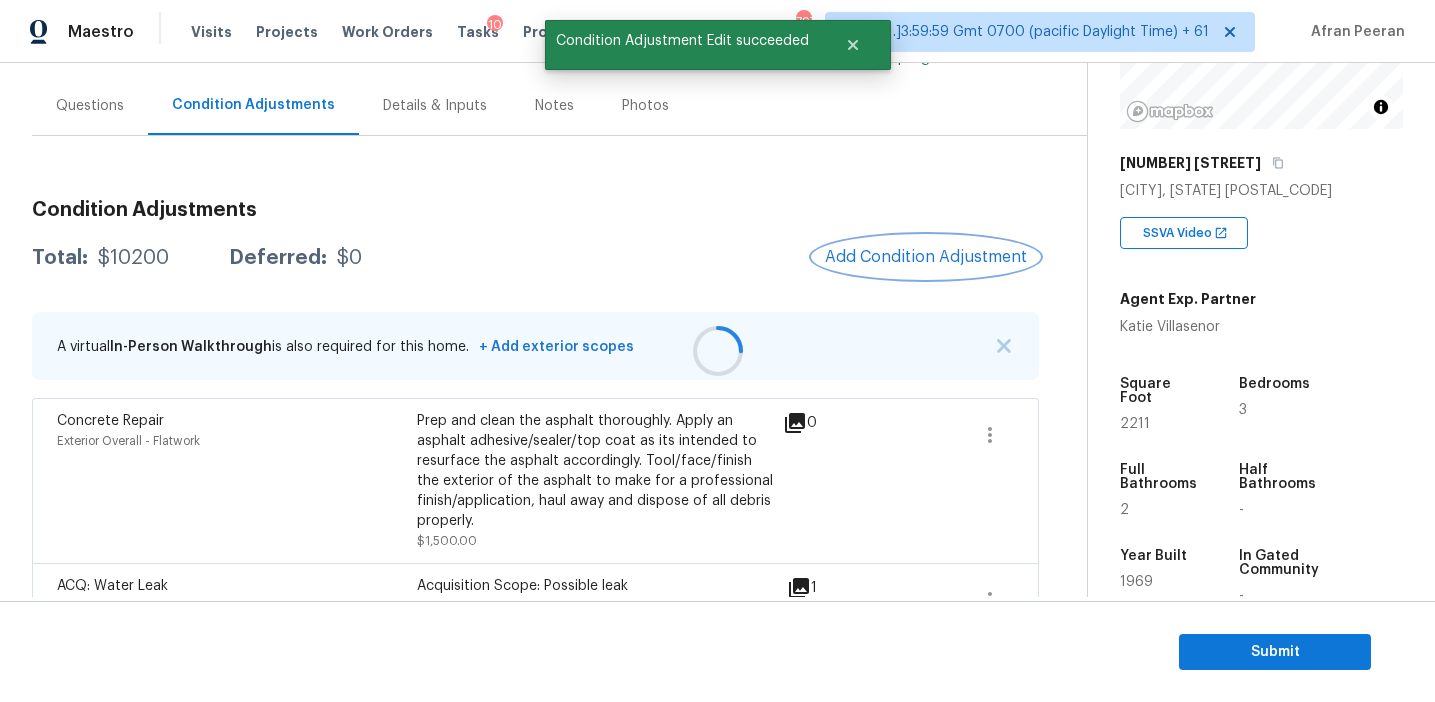 scroll, scrollTop: 0, scrollLeft: 0, axis: both 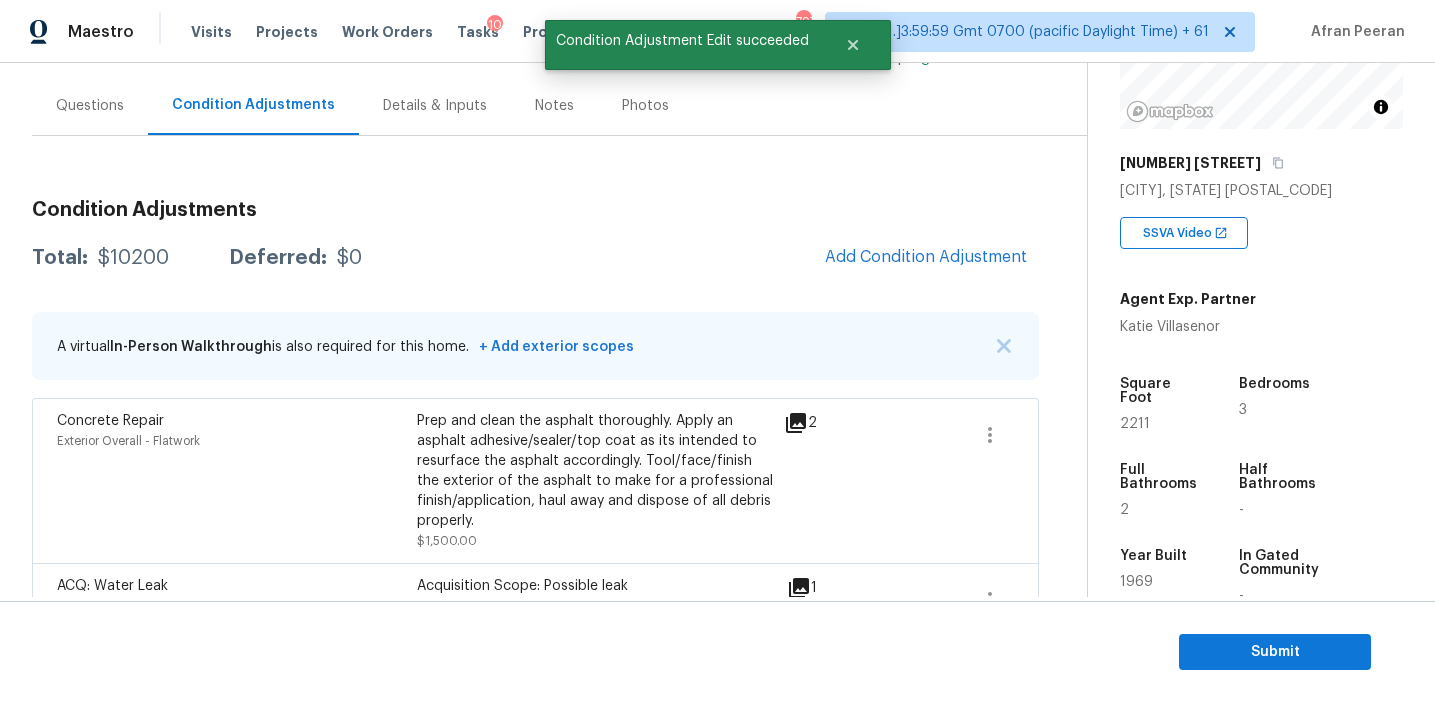 click on "Questions Condition Adjustments Details & Inputs Notes Photos" at bounding box center [559, 106] 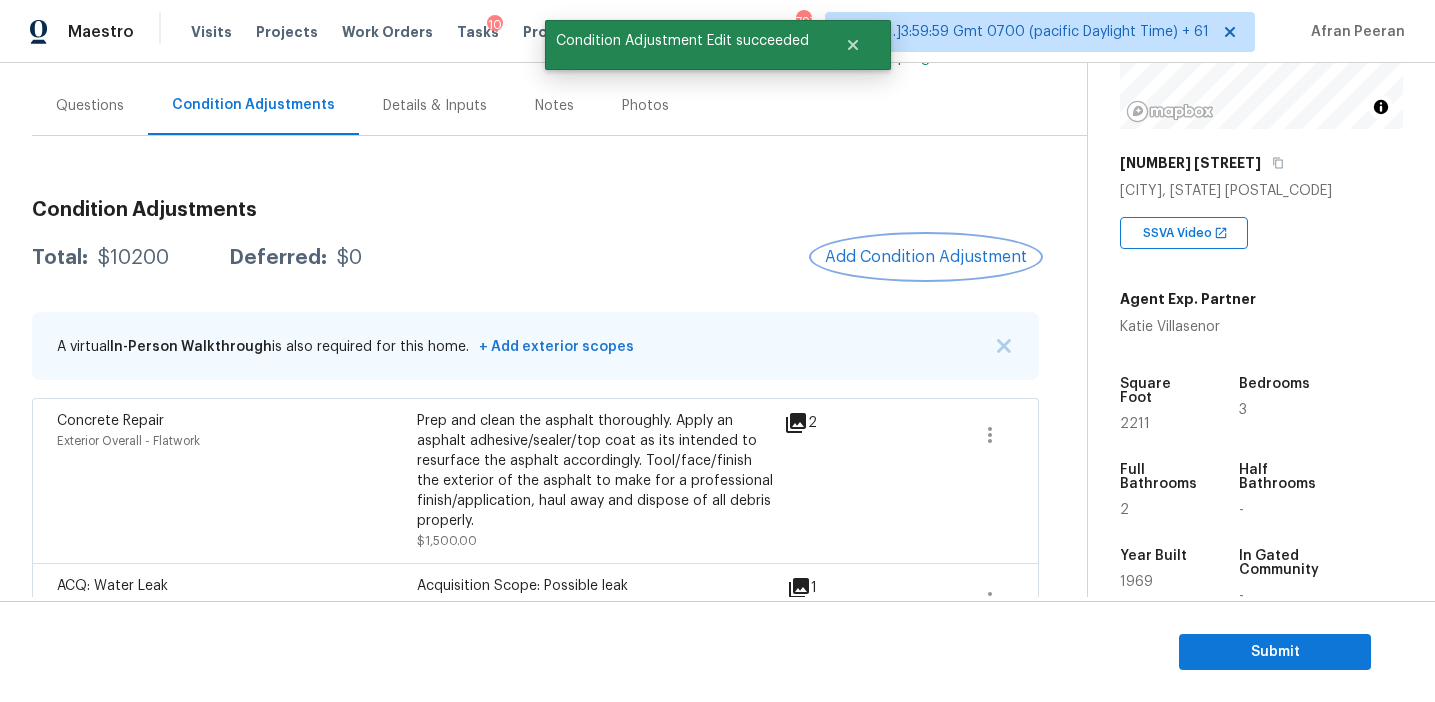 click on "Add Condition Adjustment" at bounding box center [926, 257] 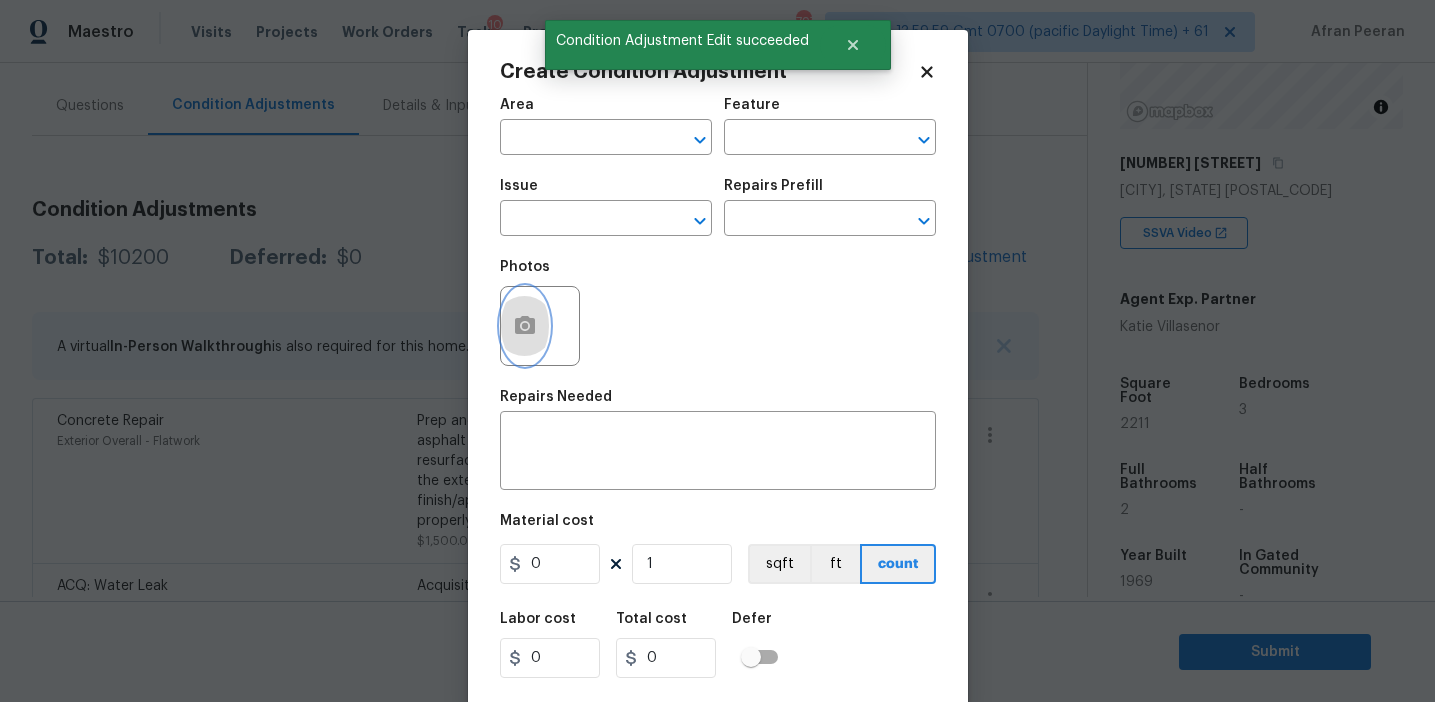 click at bounding box center [525, 326] 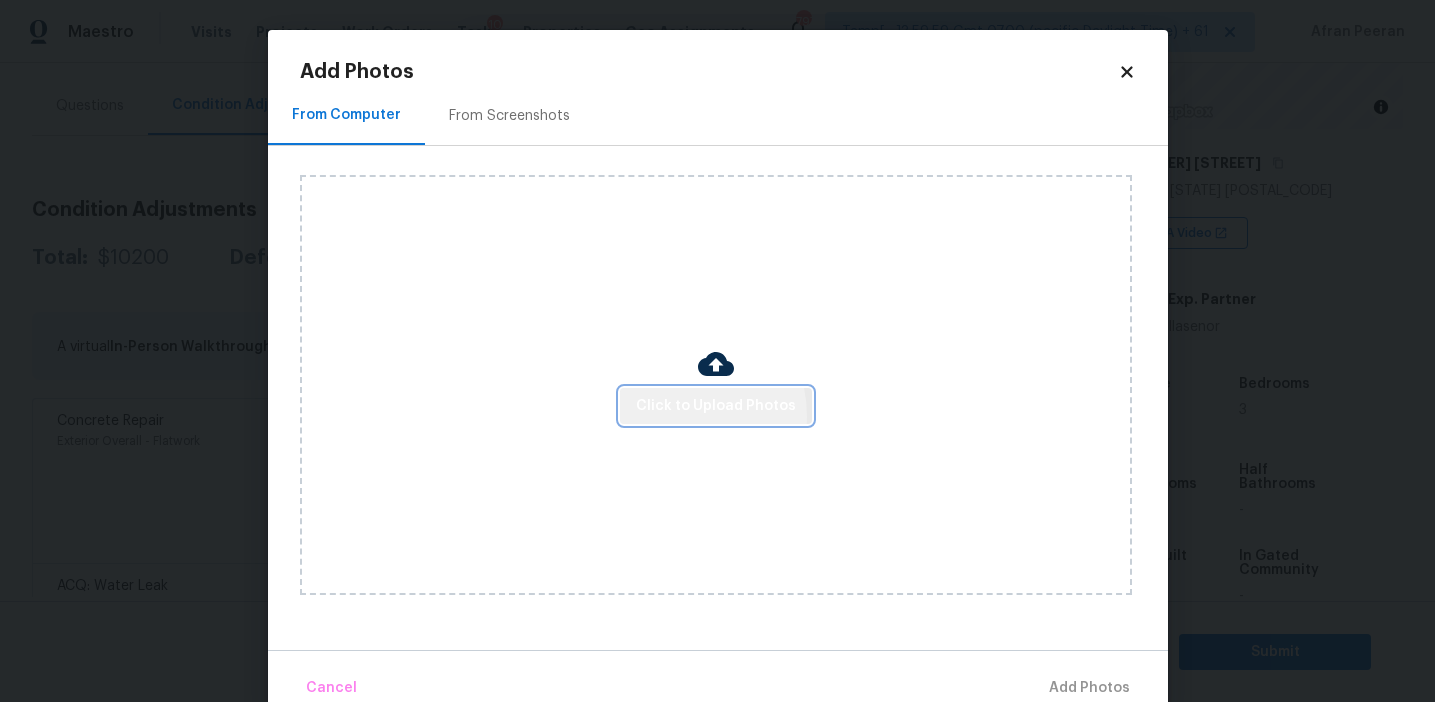 click on "Click to Upload Photos" at bounding box center [716, 406] 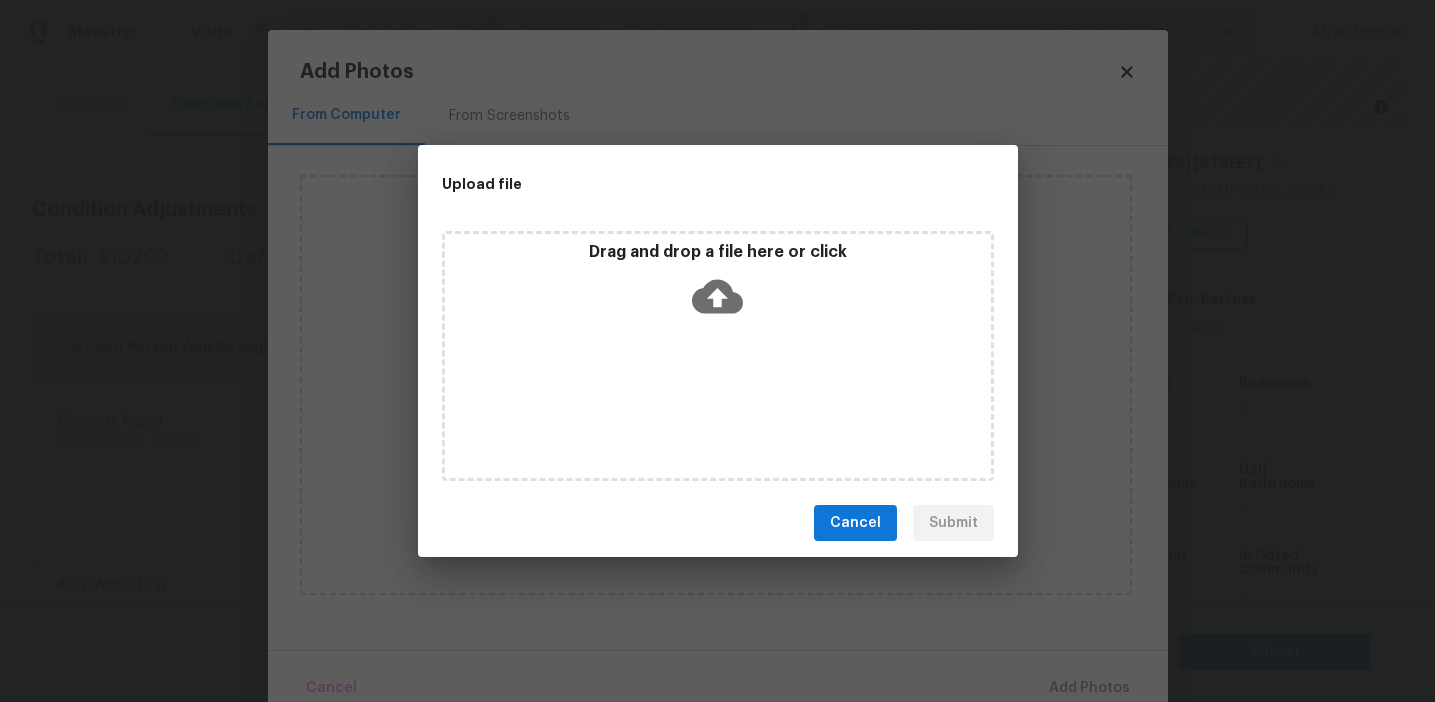click on "Drag and drop a file here or click" at bounding box center [718, 356] 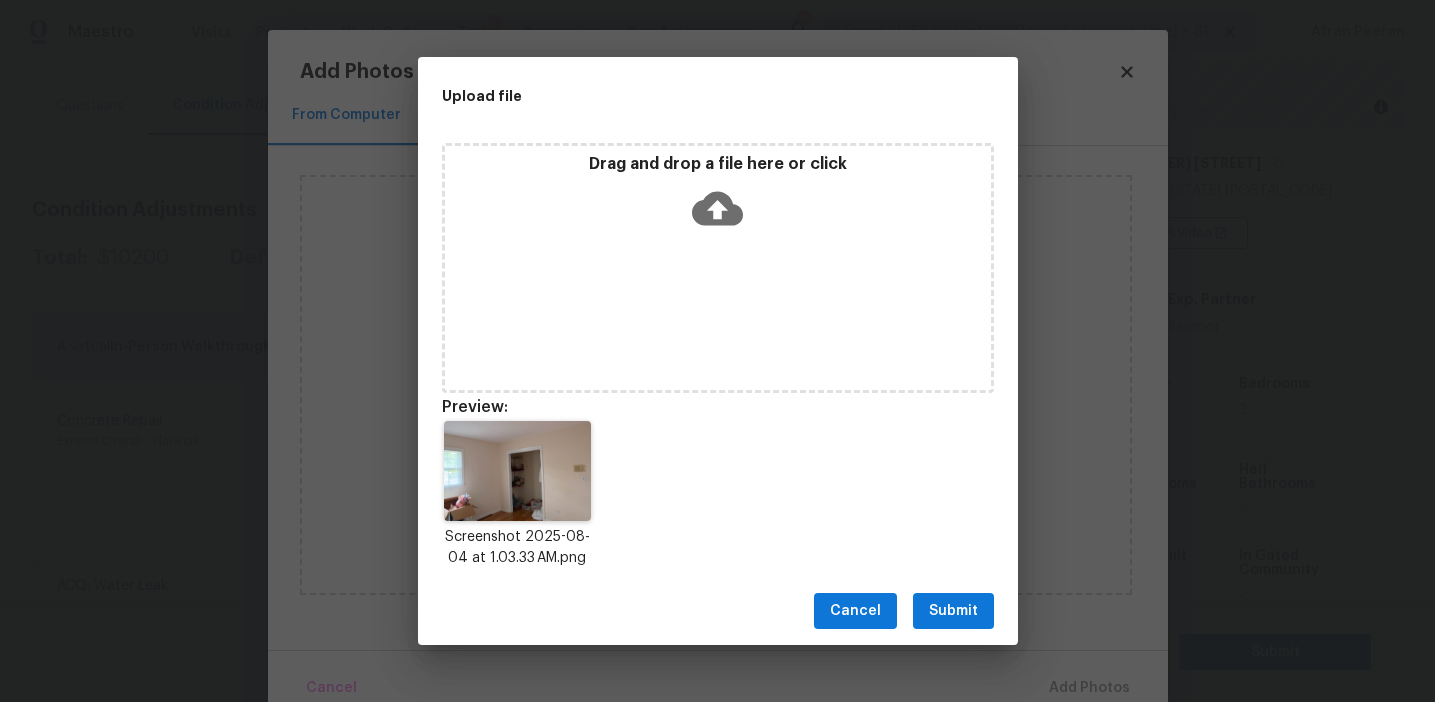 click on "Submit" at bounding box center (953, 611) 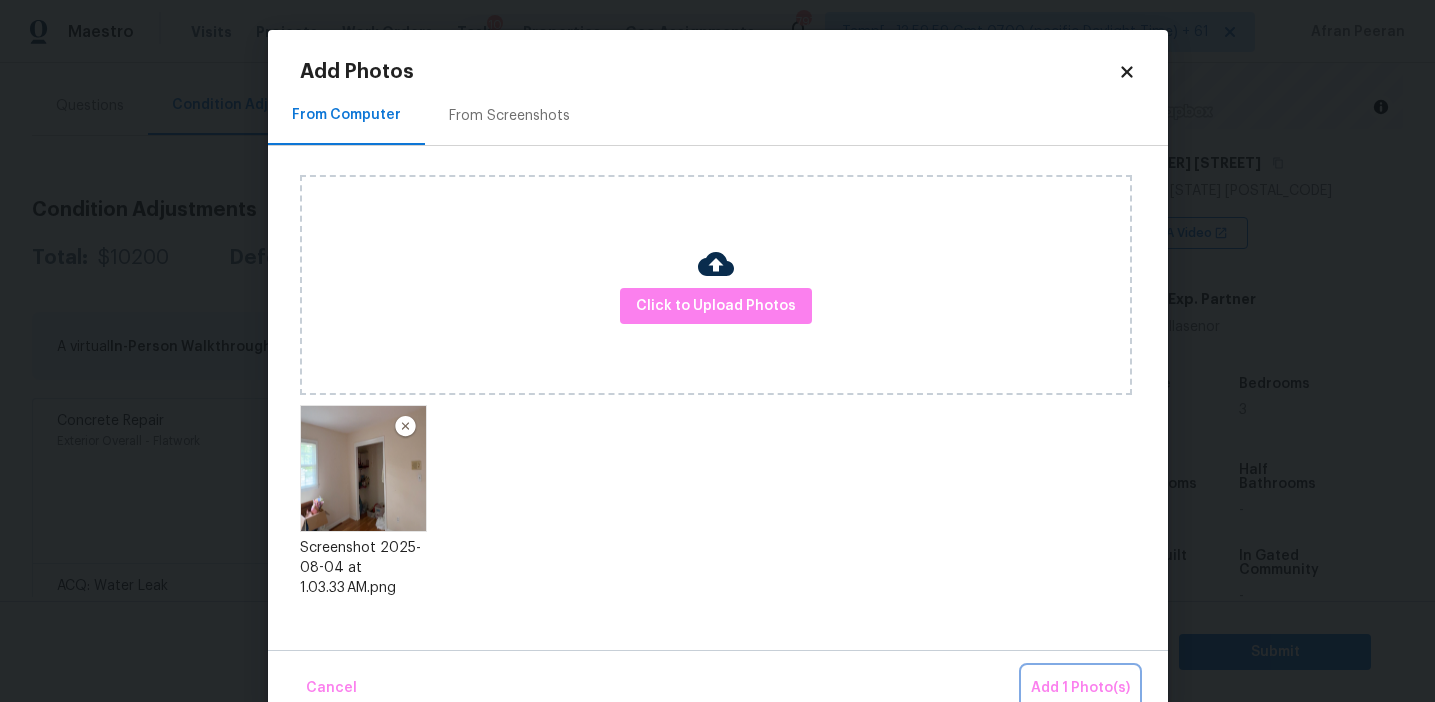 click on "Add 1 Photo(s)" at bounding box center [1080, 688] 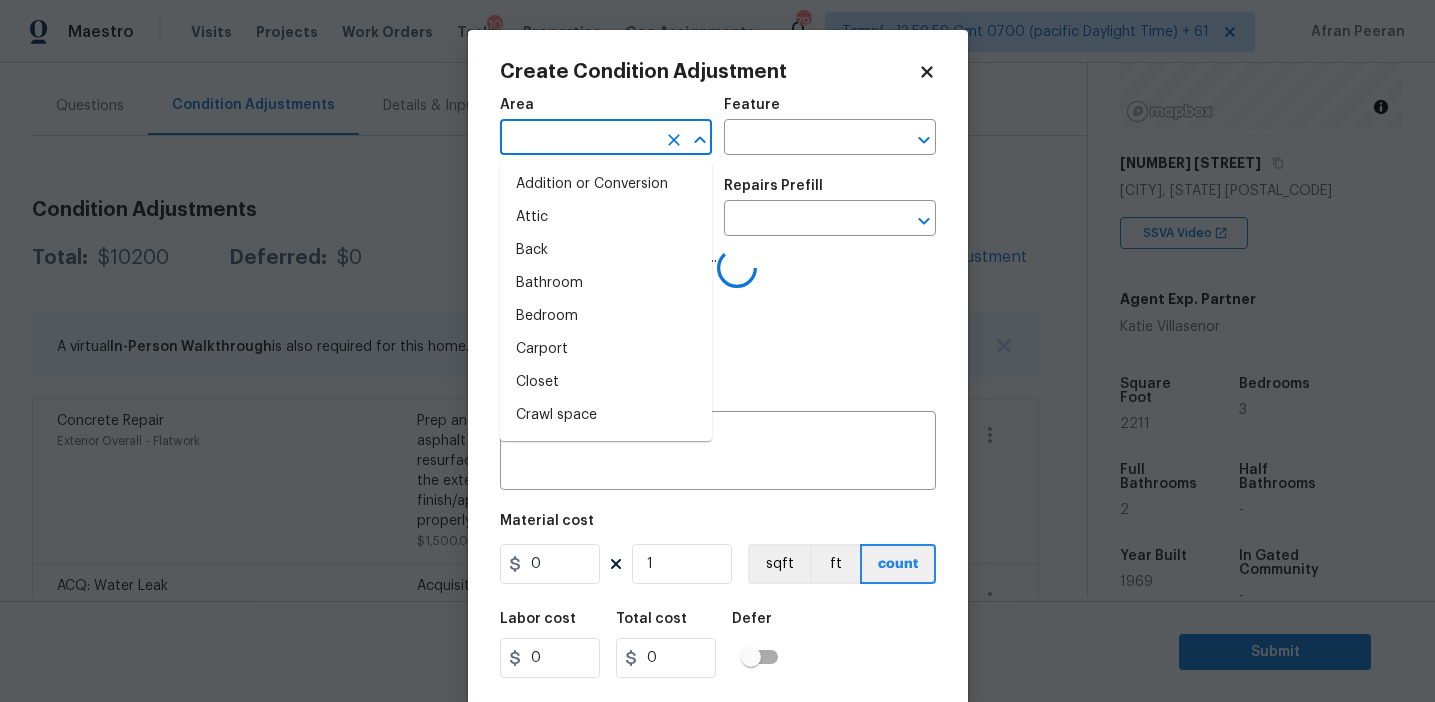 click at bounding box center [578, 139] 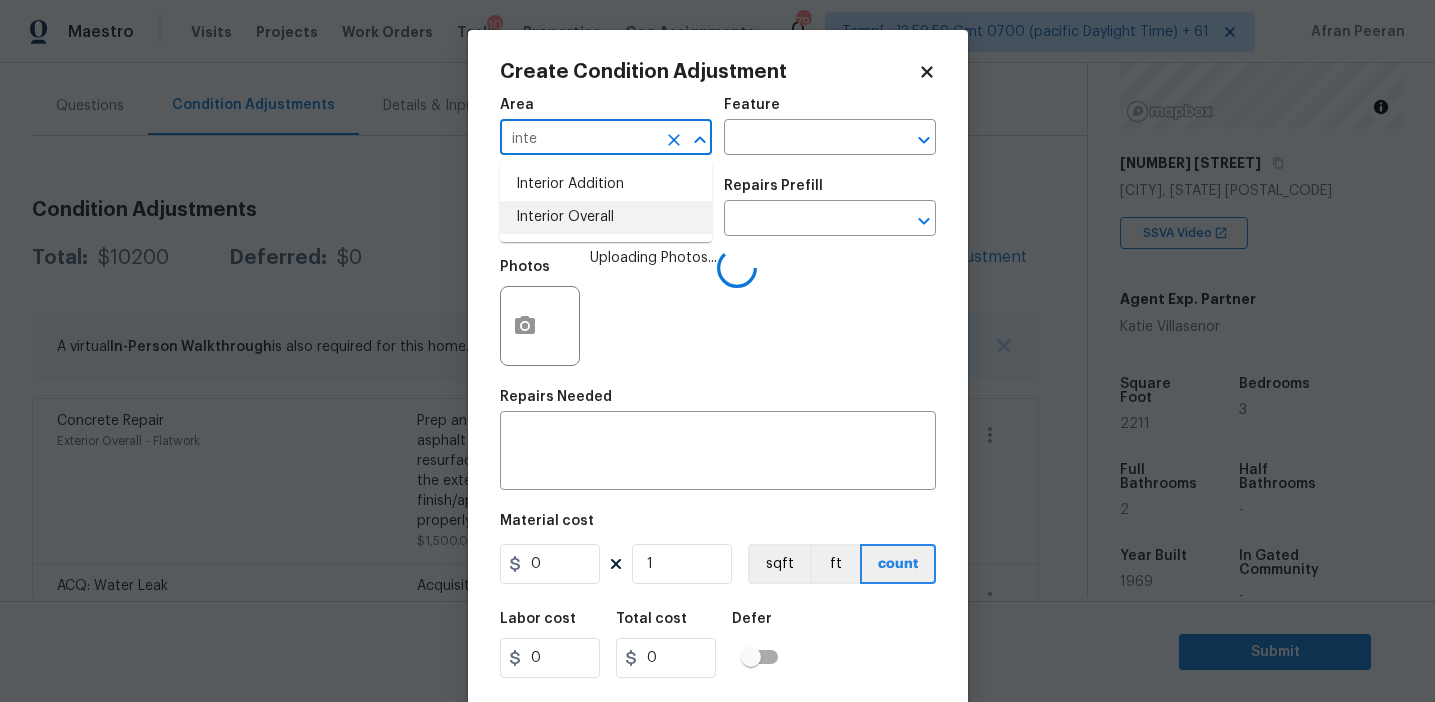 click on "Interior Overall" at bounding box center (606, 217) 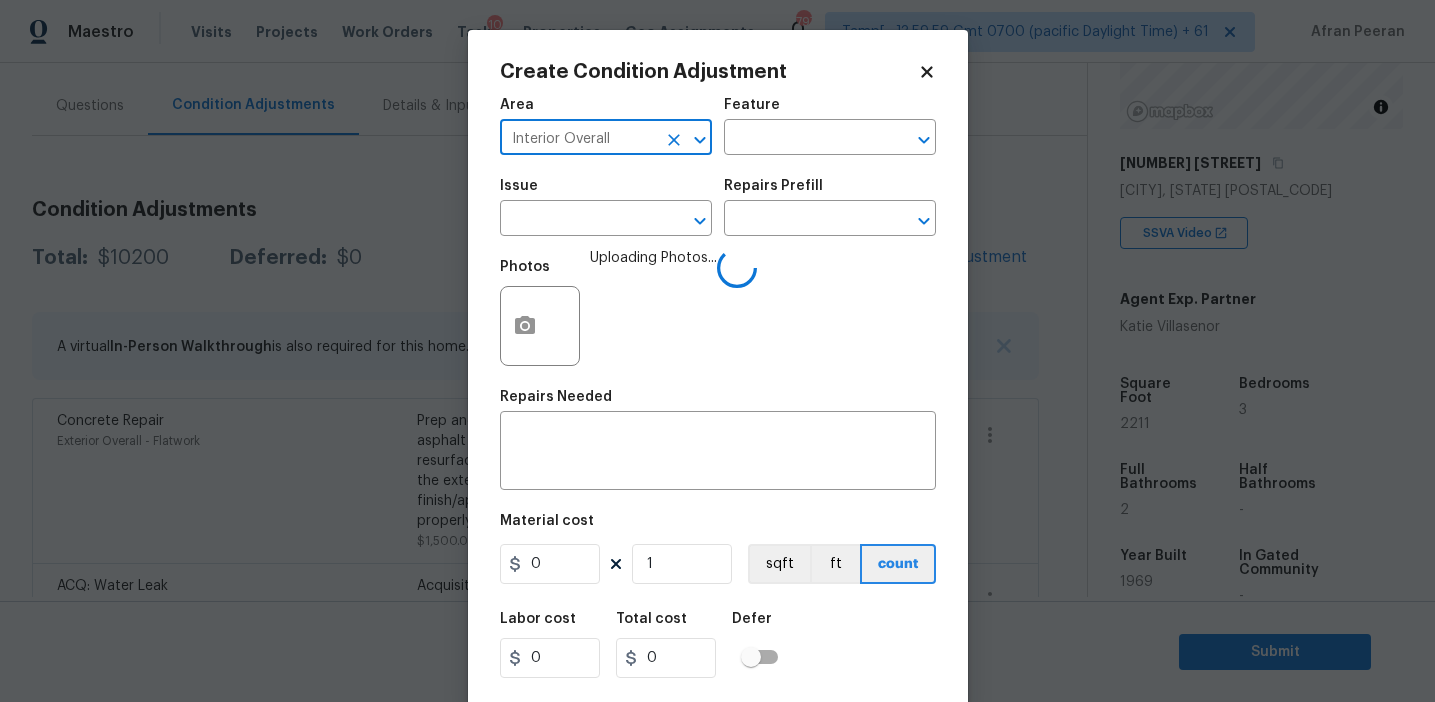 type on "Interior Overall" 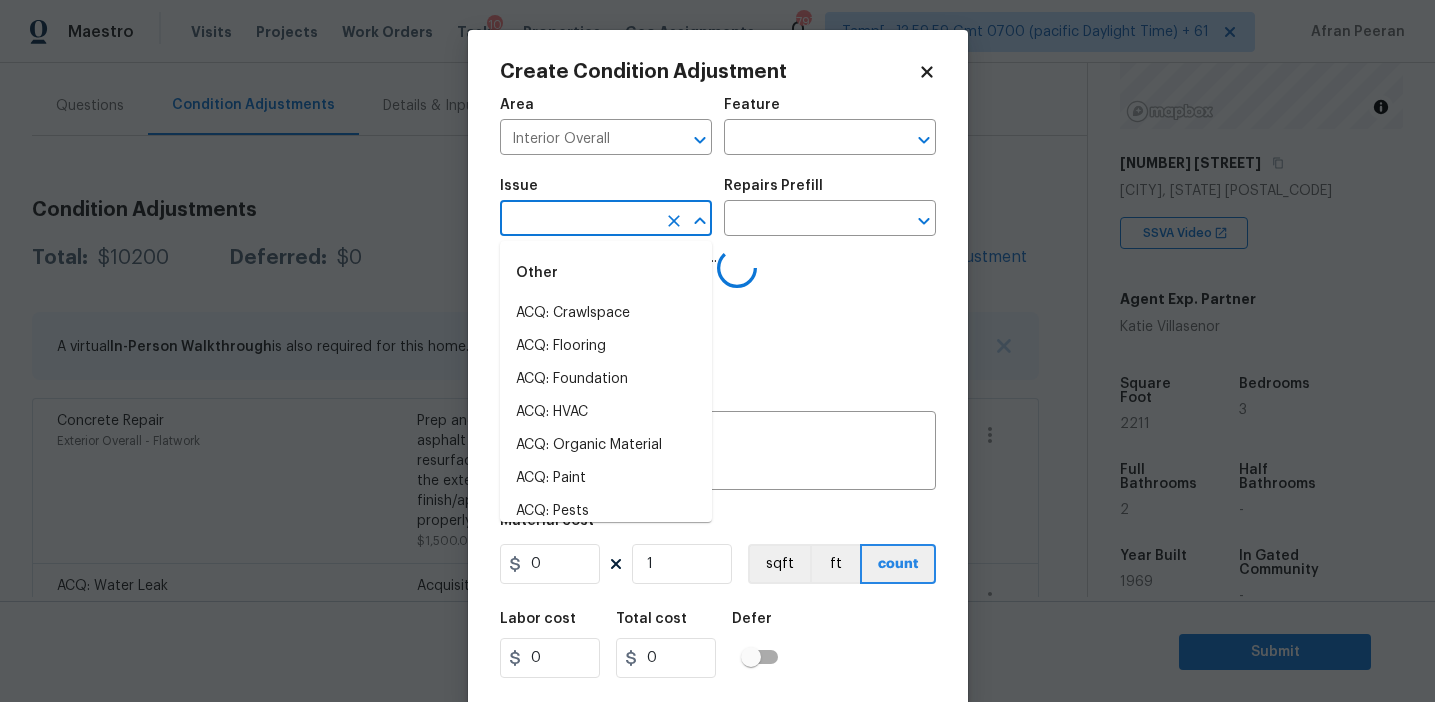 type on "c" 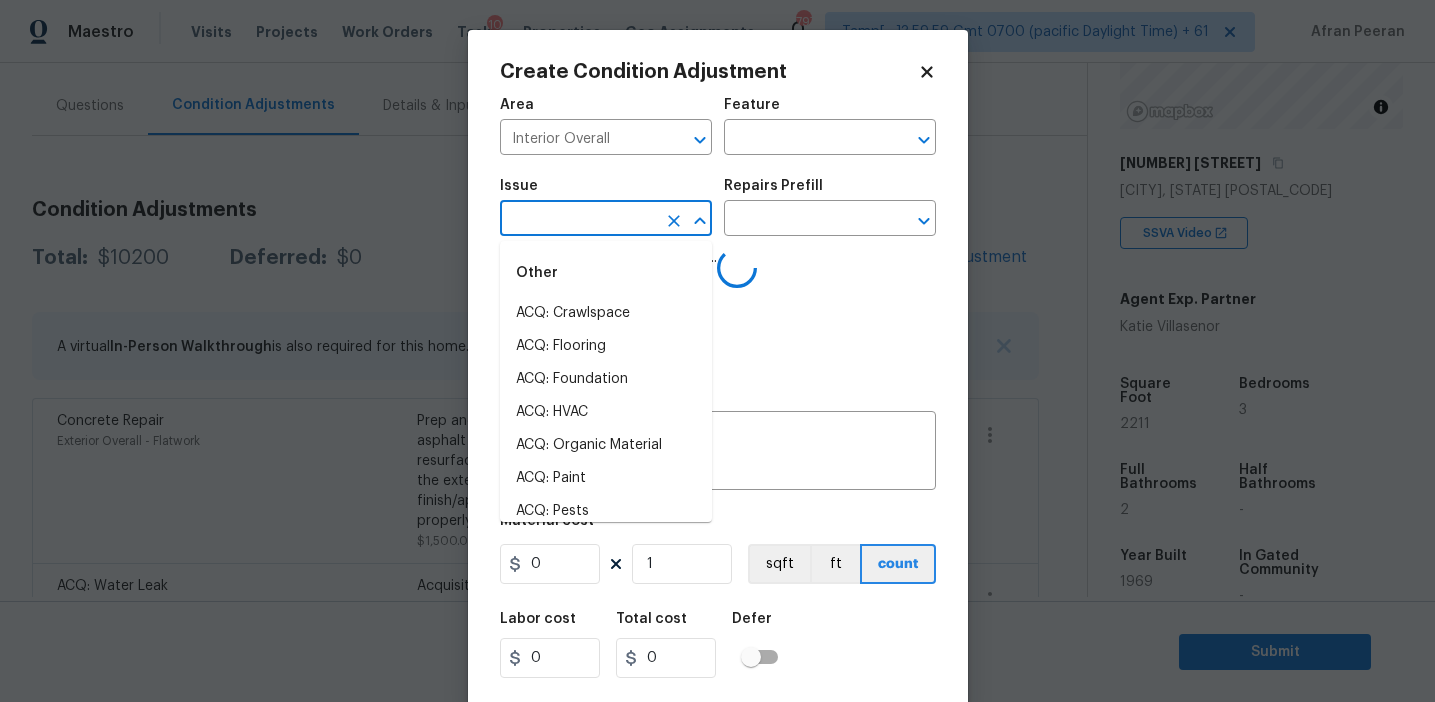 type on "l" 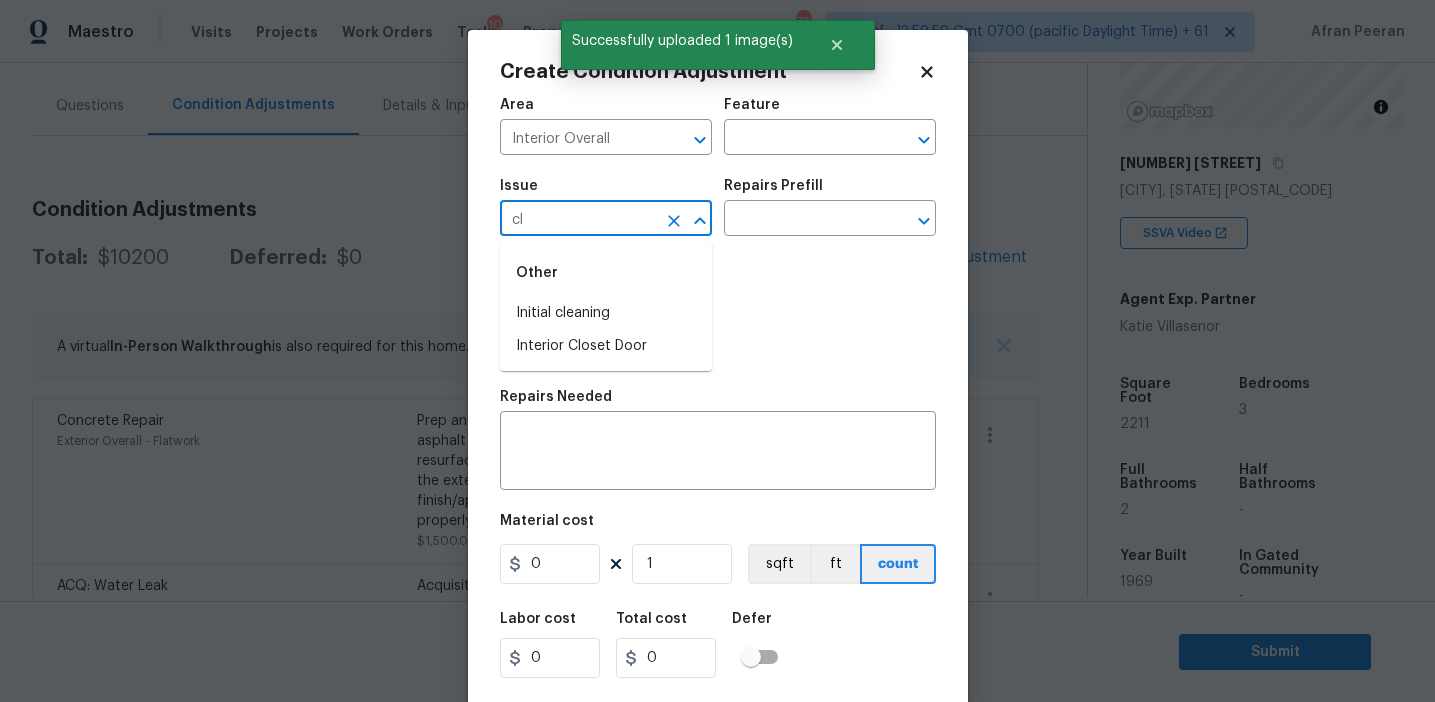 type on "clo" 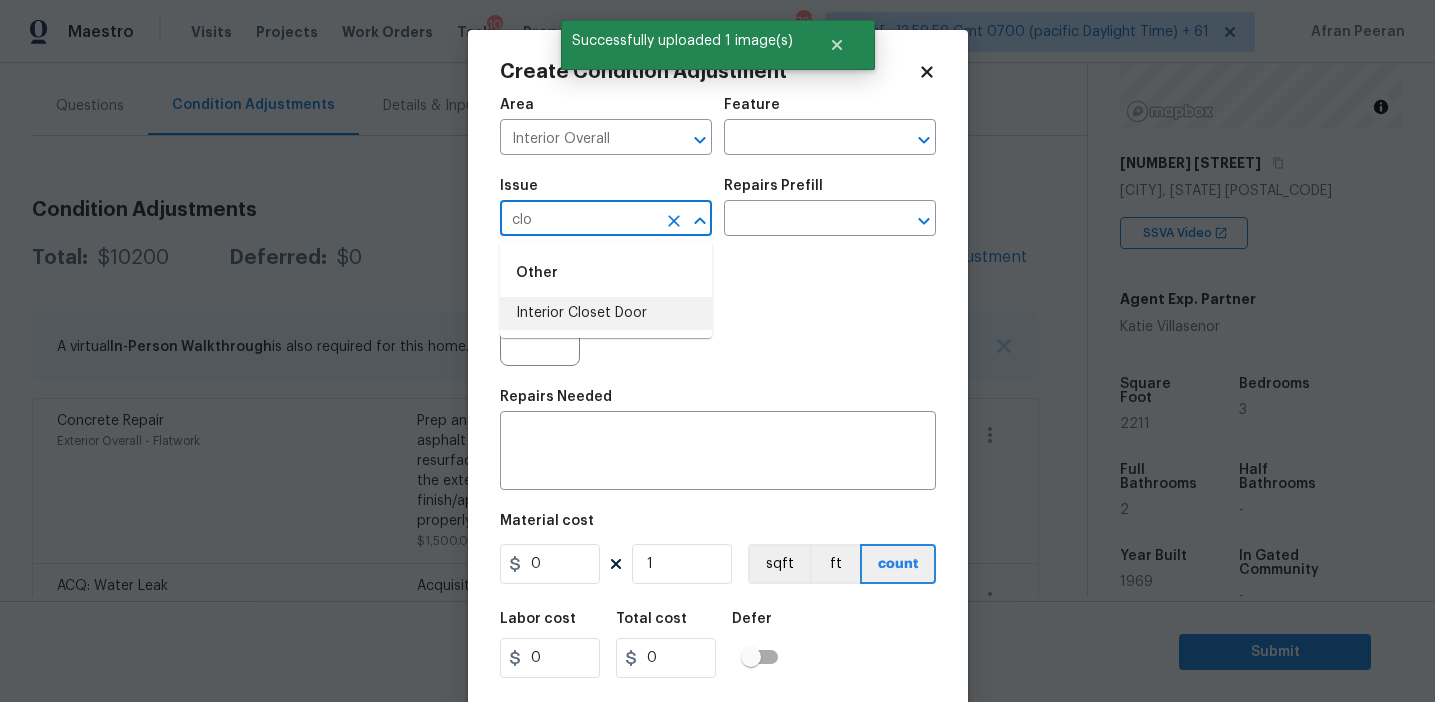 click on "Interior Closet Door" at bounding box center (606, 313) 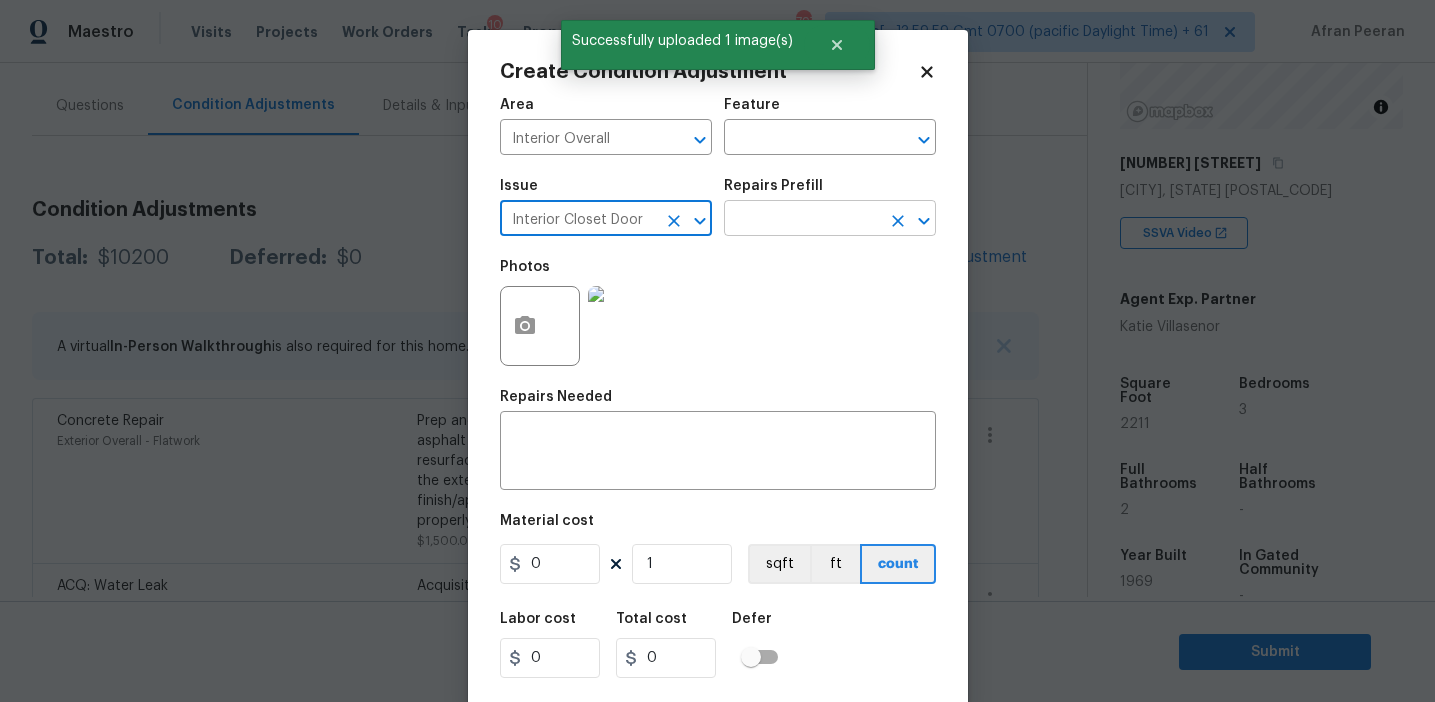 type on "Interior Closet Door" 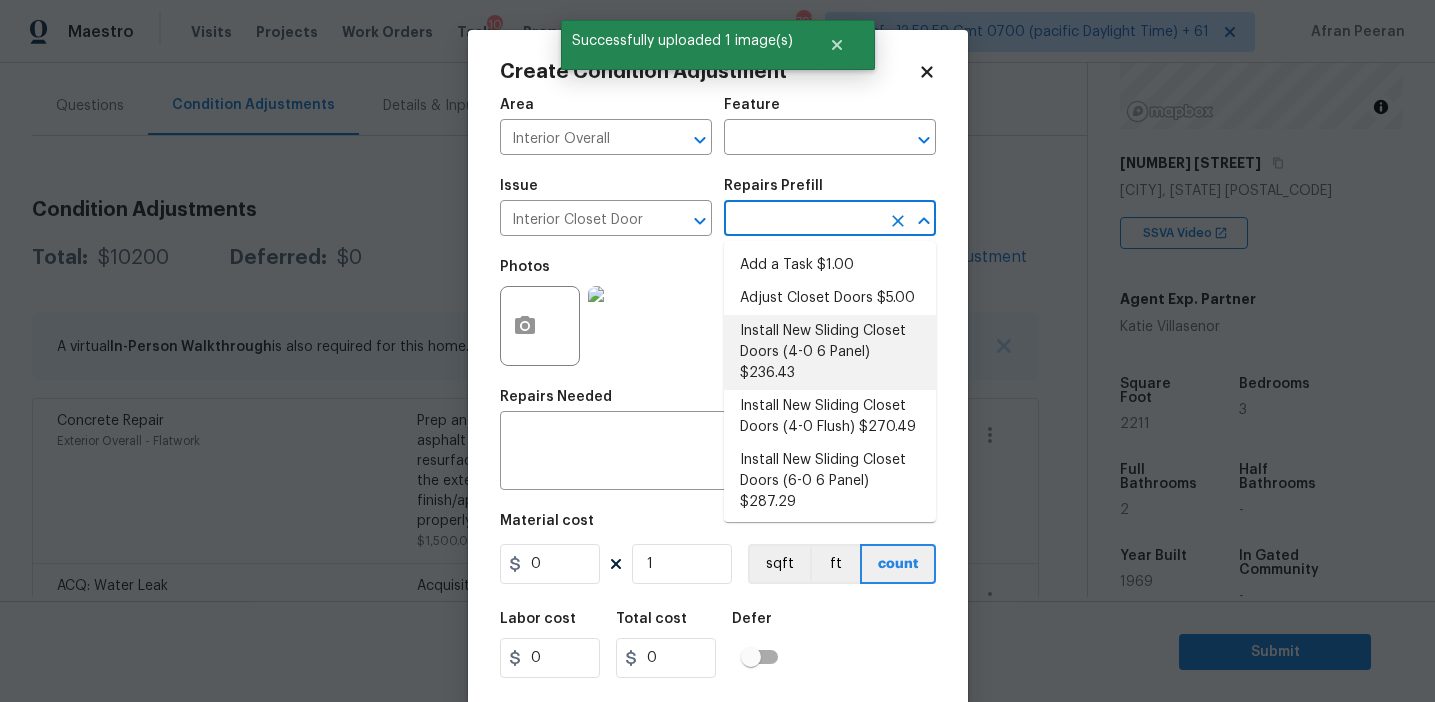 click on "Install New Sliding Closet Doors (4-0 6 Panel) $236.43" at bounding box center (830, 352) 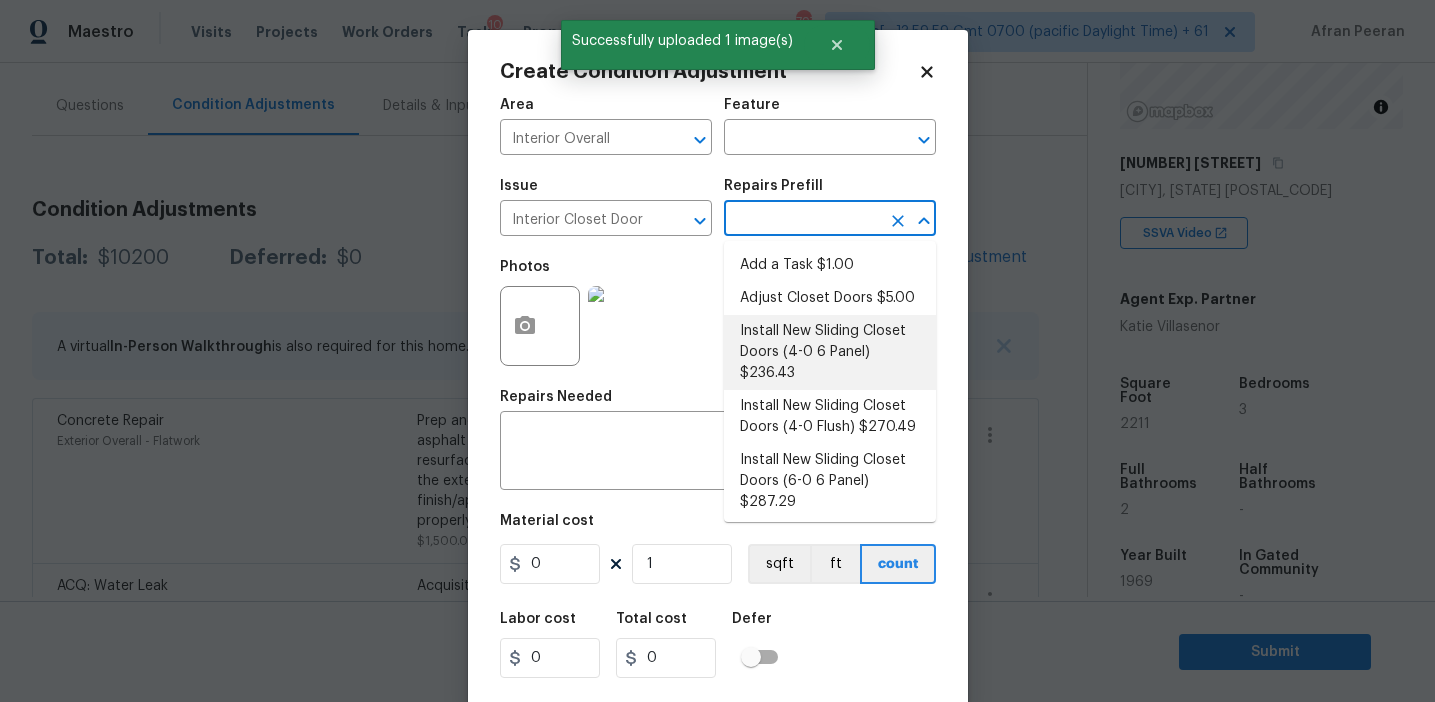 type on "Interior Door" 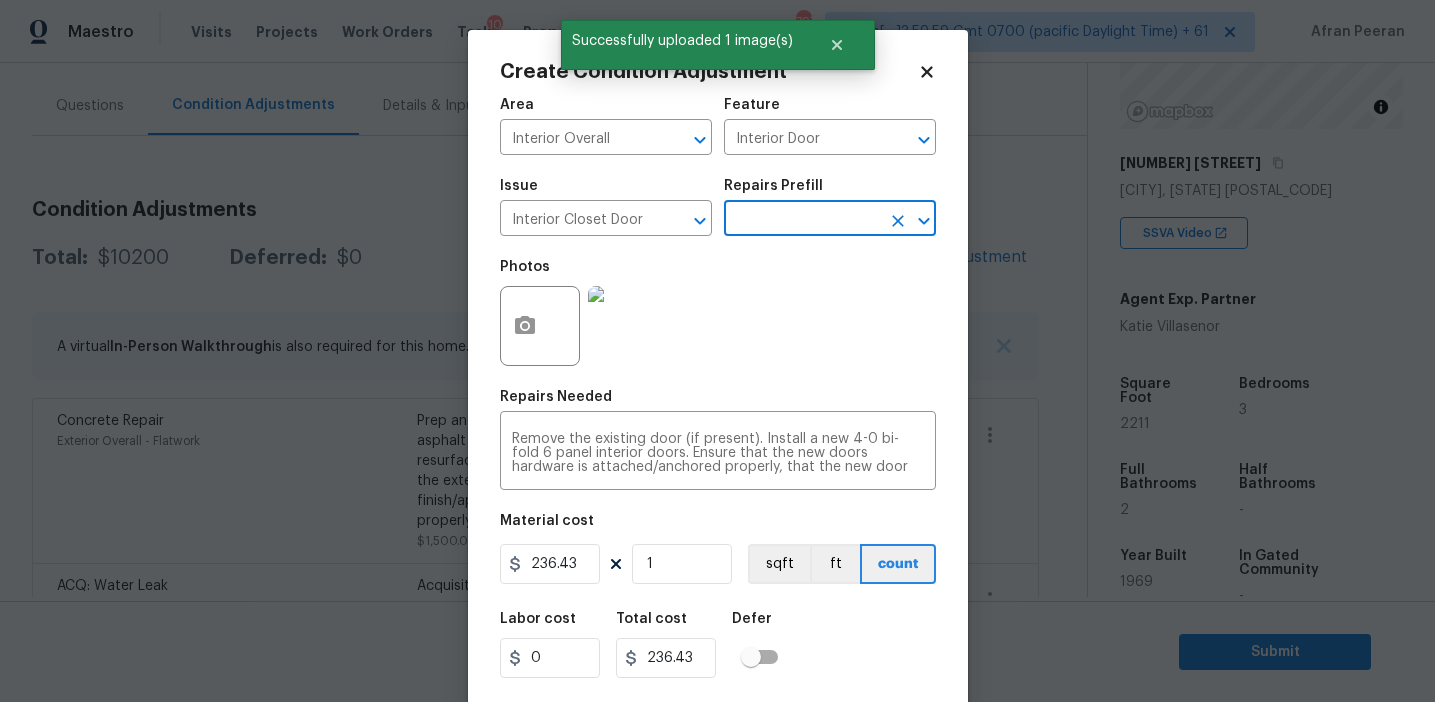 scroll, scrollTop: 45, scrollLeft: 0, axis: vertical 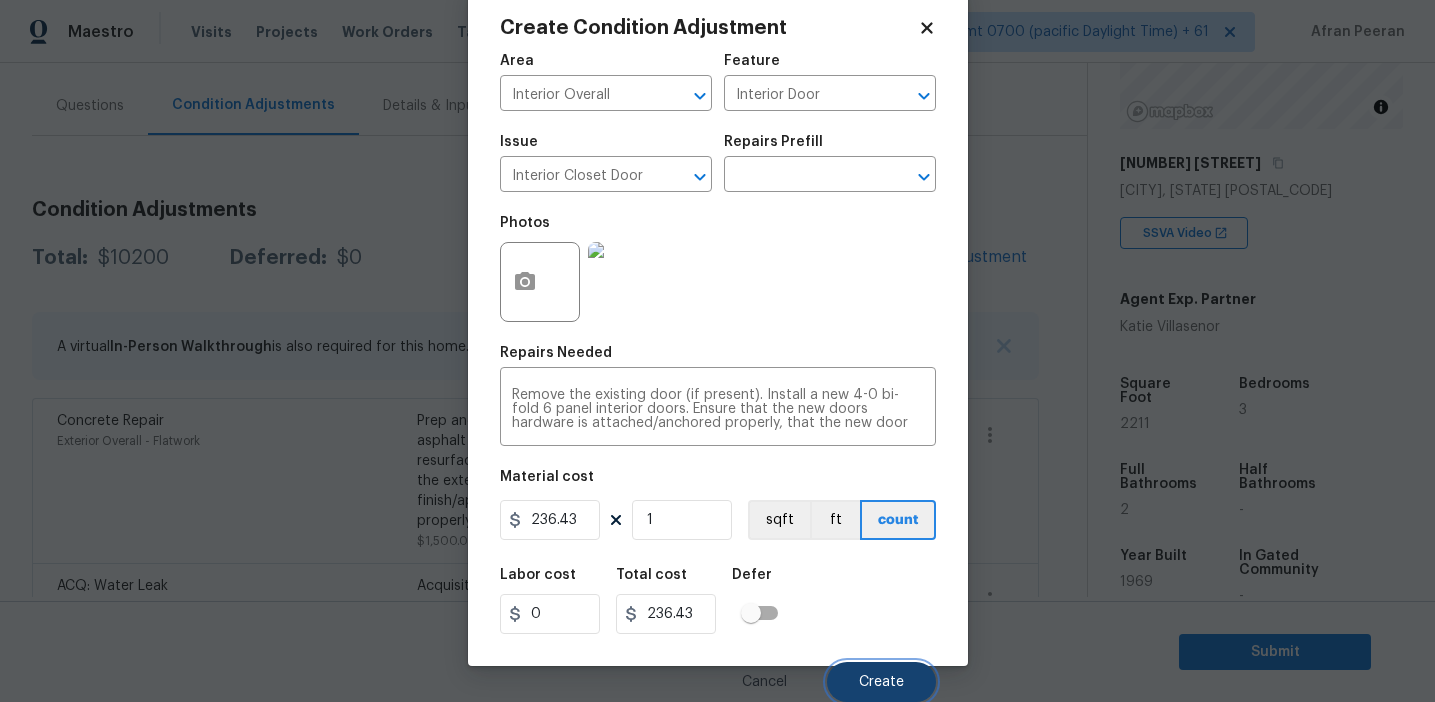 click on "Create" at bounding box center [881, 682] 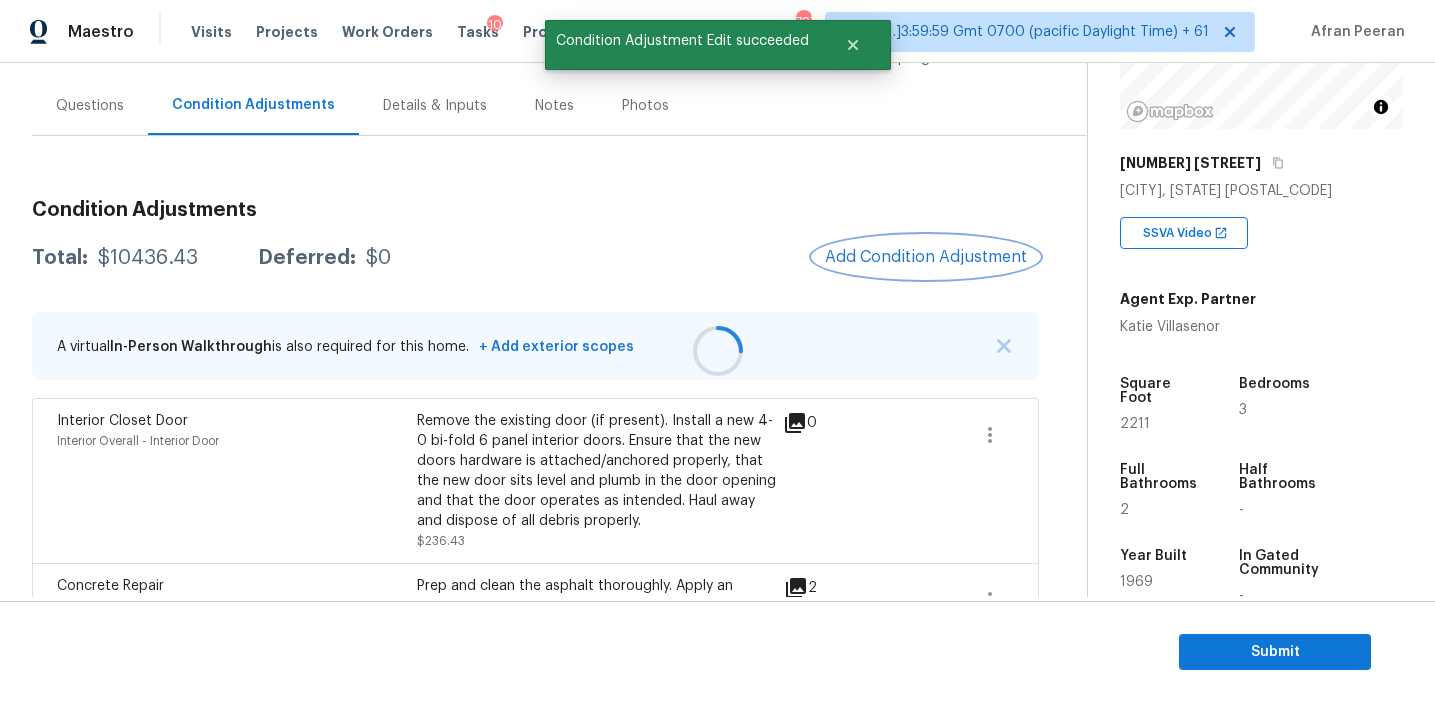 scroll, scrollTop: 0, scrollLeft: 0, axis: both 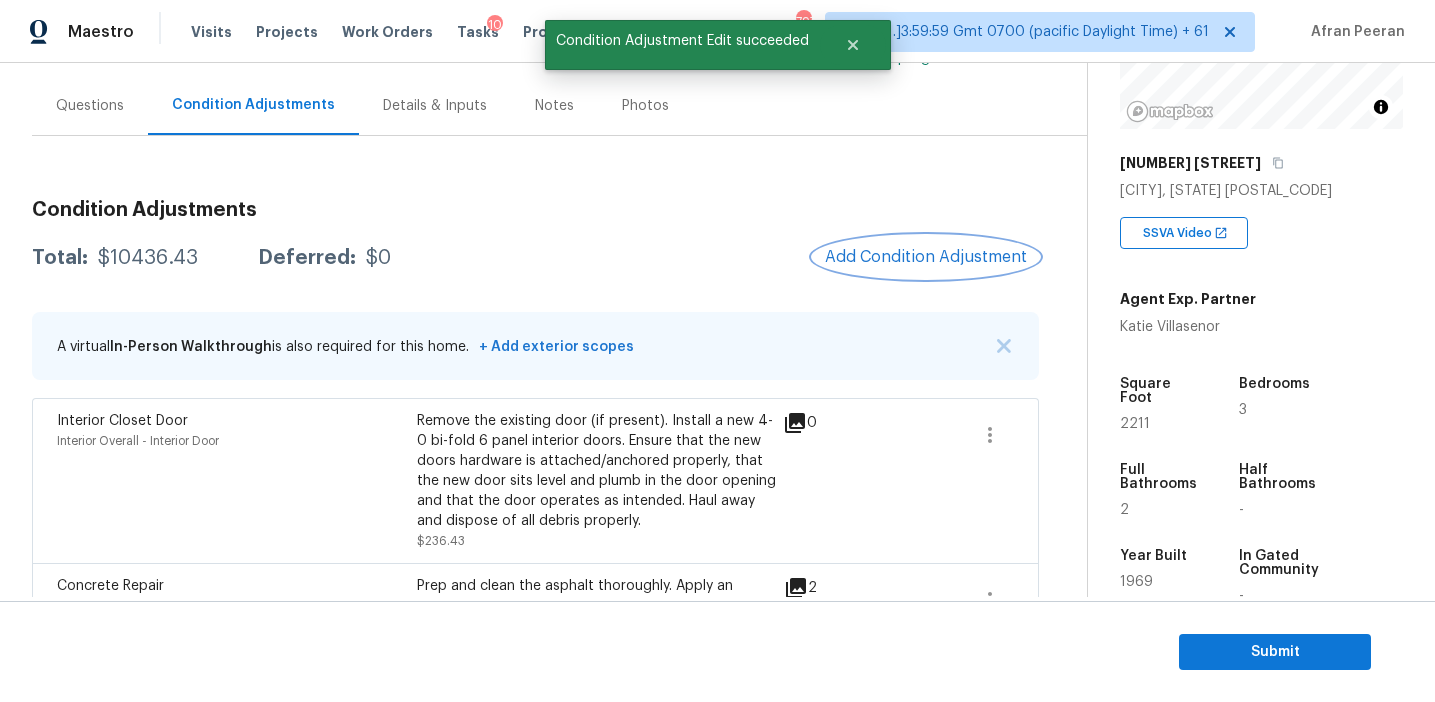 click on "Add Condition Adjustment" at bounding box center (926, 257) 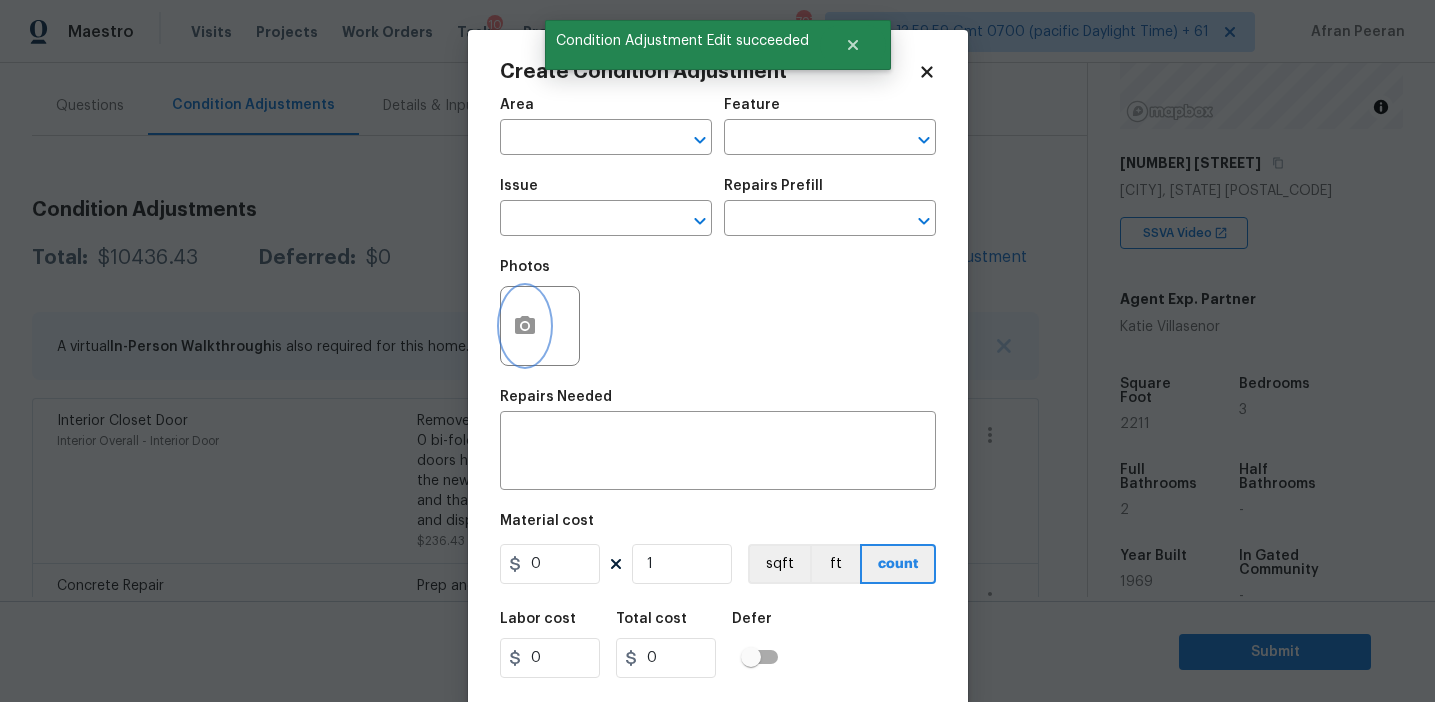 click 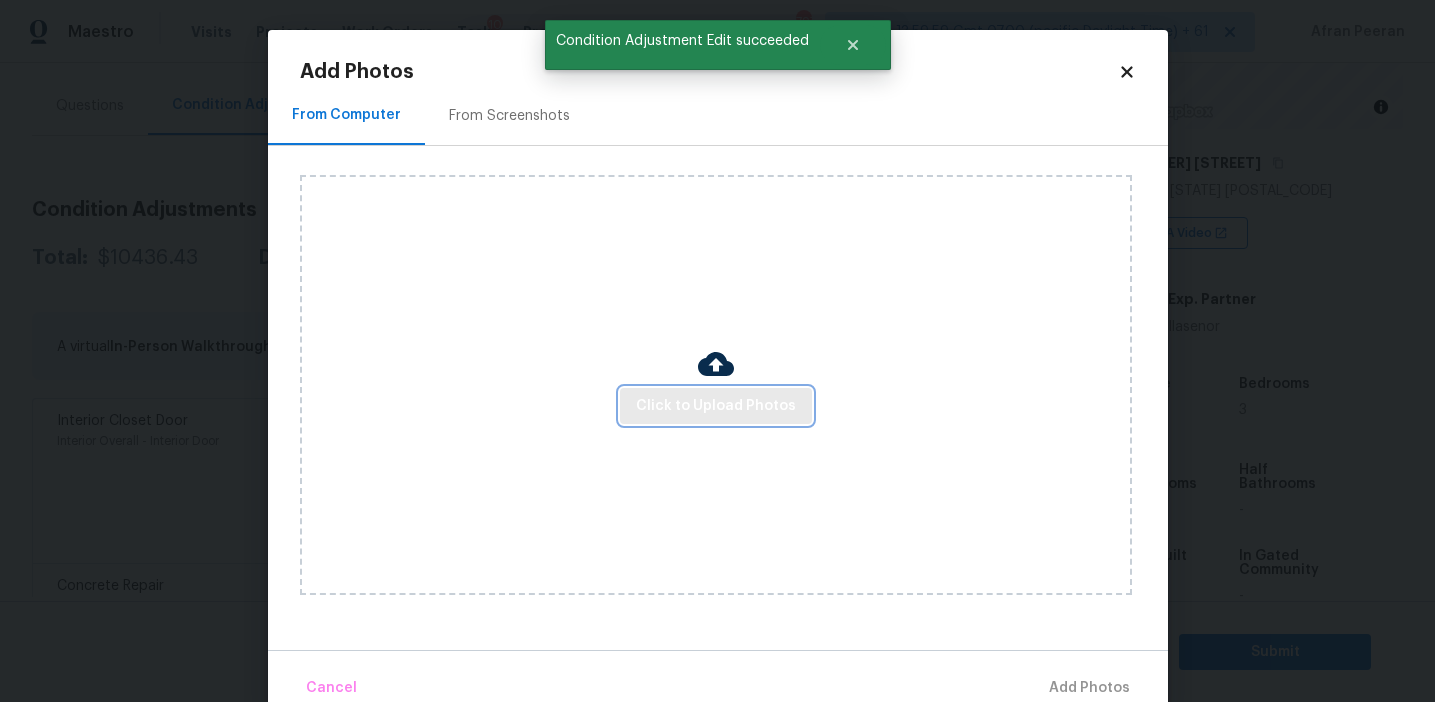click on "Click to Upload Photos" at bounding box center (716, 406) 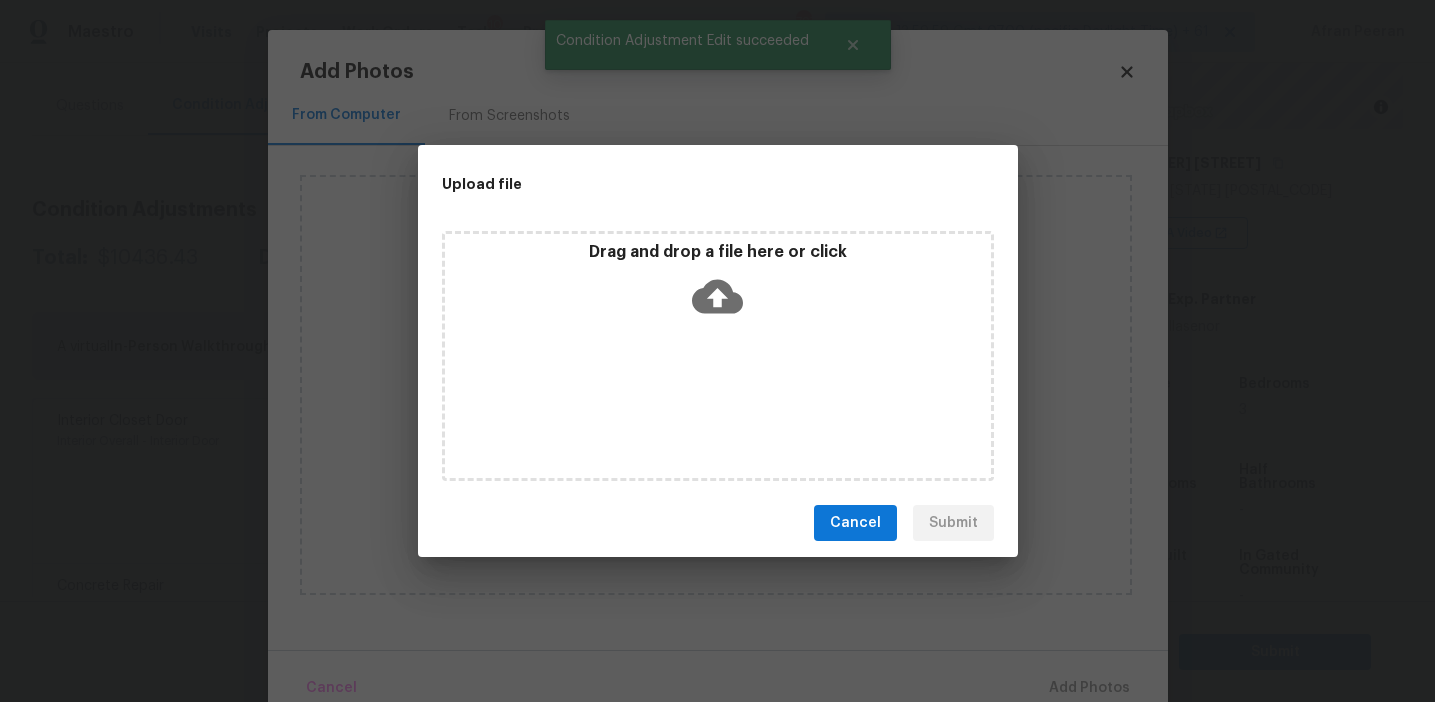 click on "Upload file" at bounding box center [673, 184] 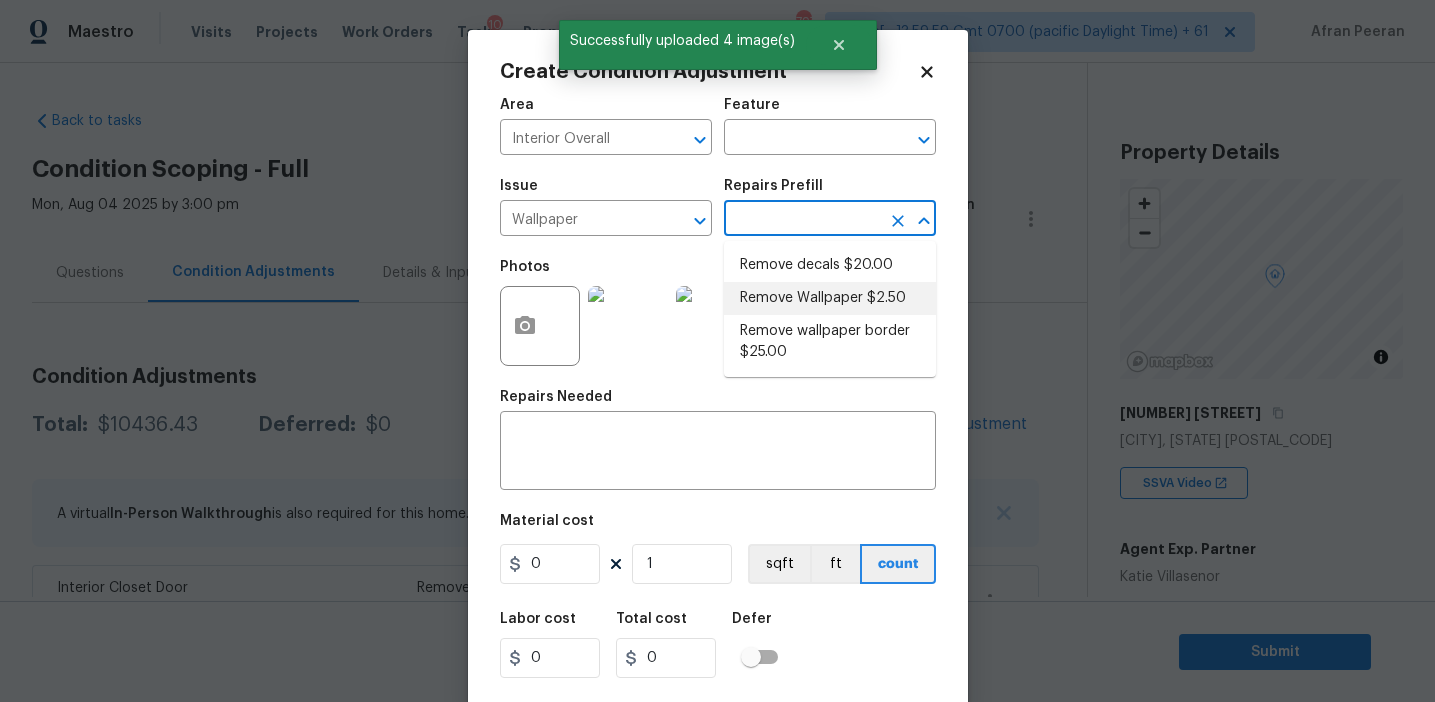 scroll, scrollTop: 0, scrollLeft: 0, axis: both 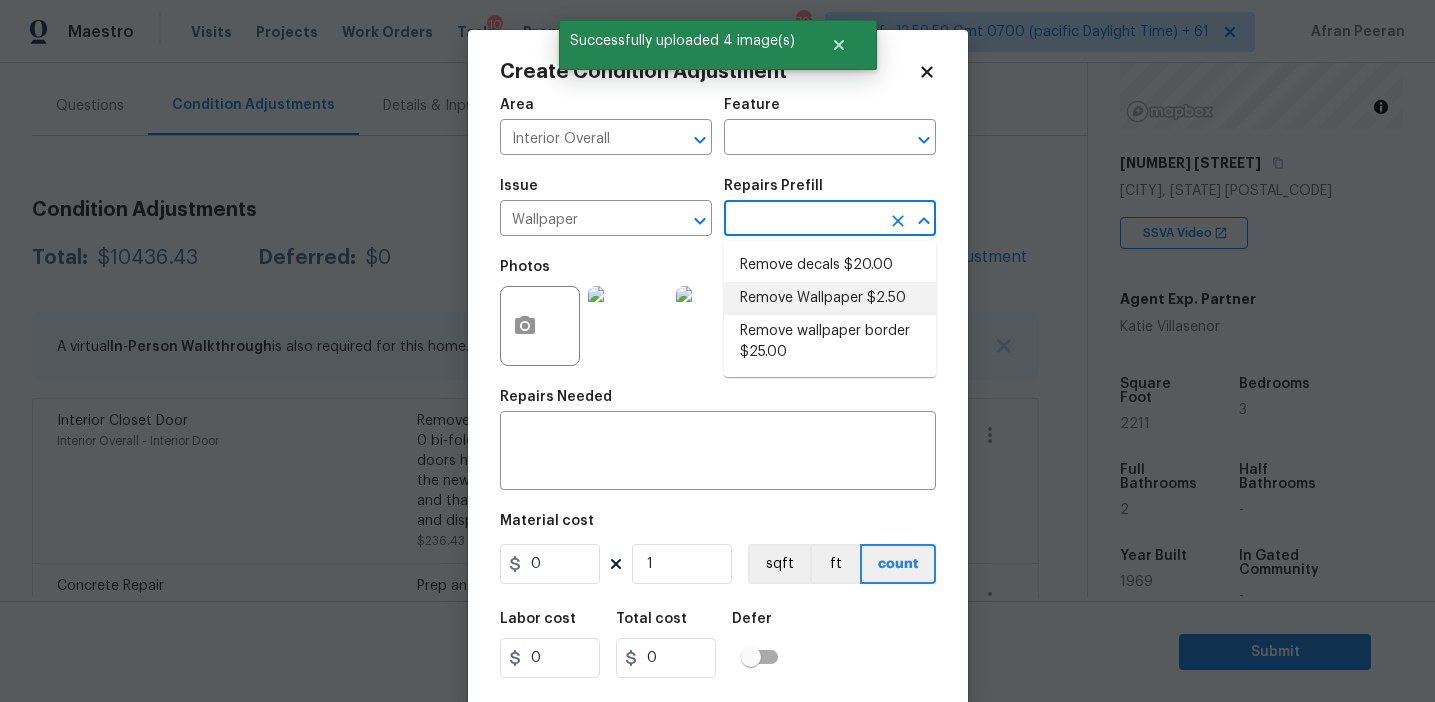 click on "Remove Wallpaper $2.50" at bounding box center [830, 298] 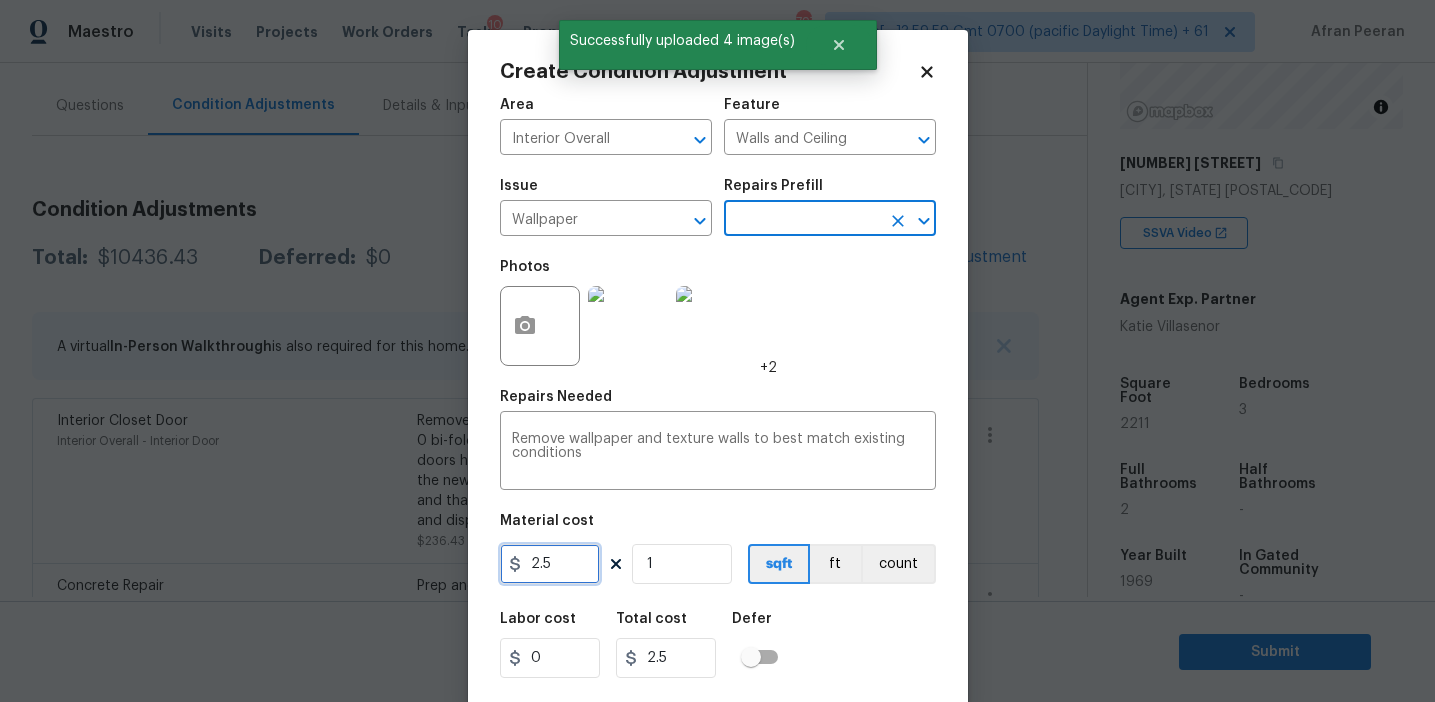 click on "2.5" at bounding box center [550, 564] 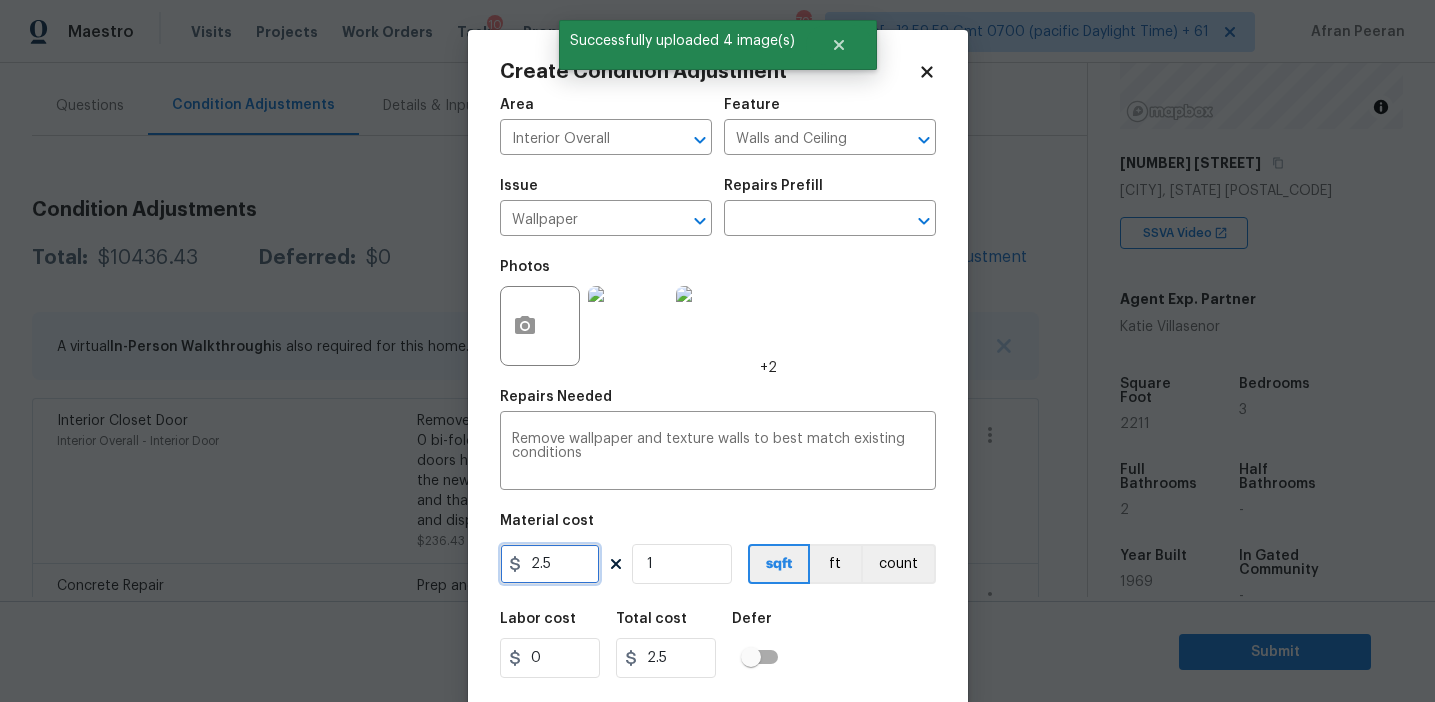 click on "2.5" at bounding box center (550, 564) 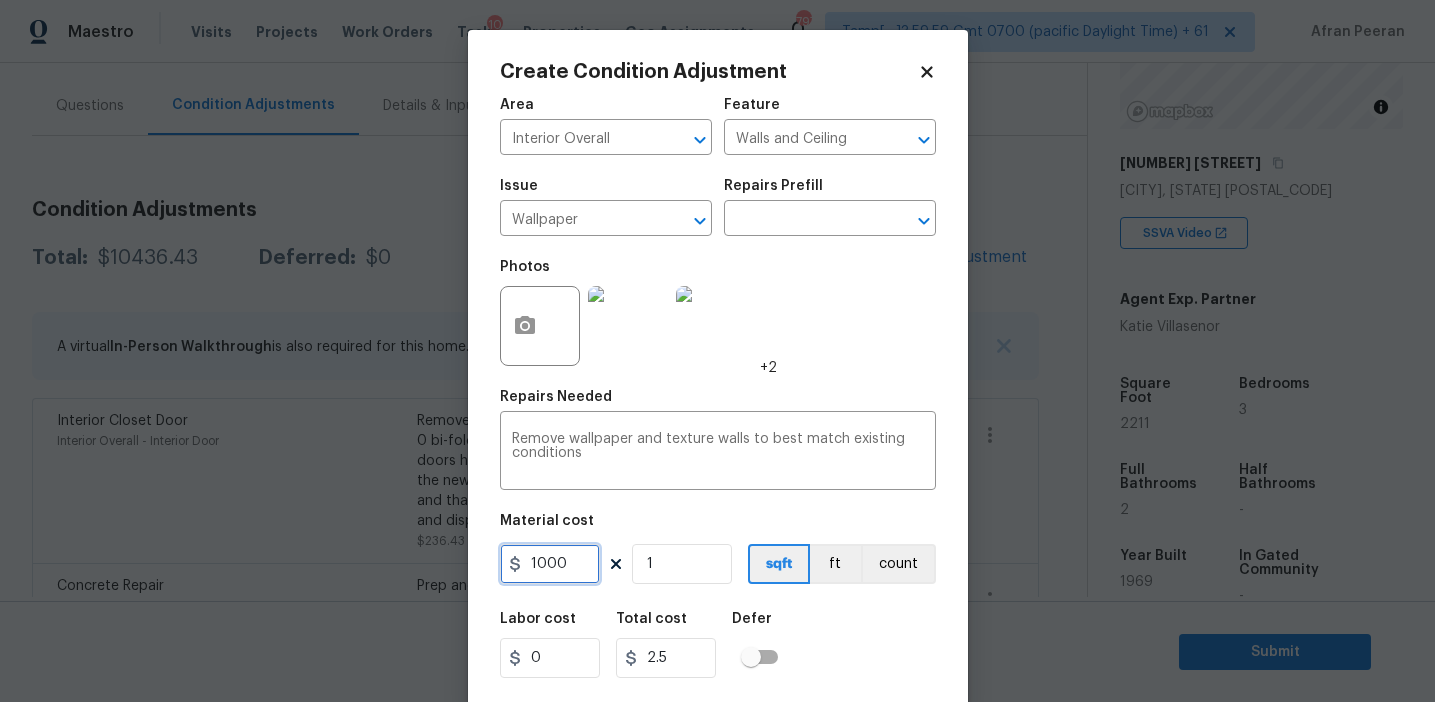 type on "1000" 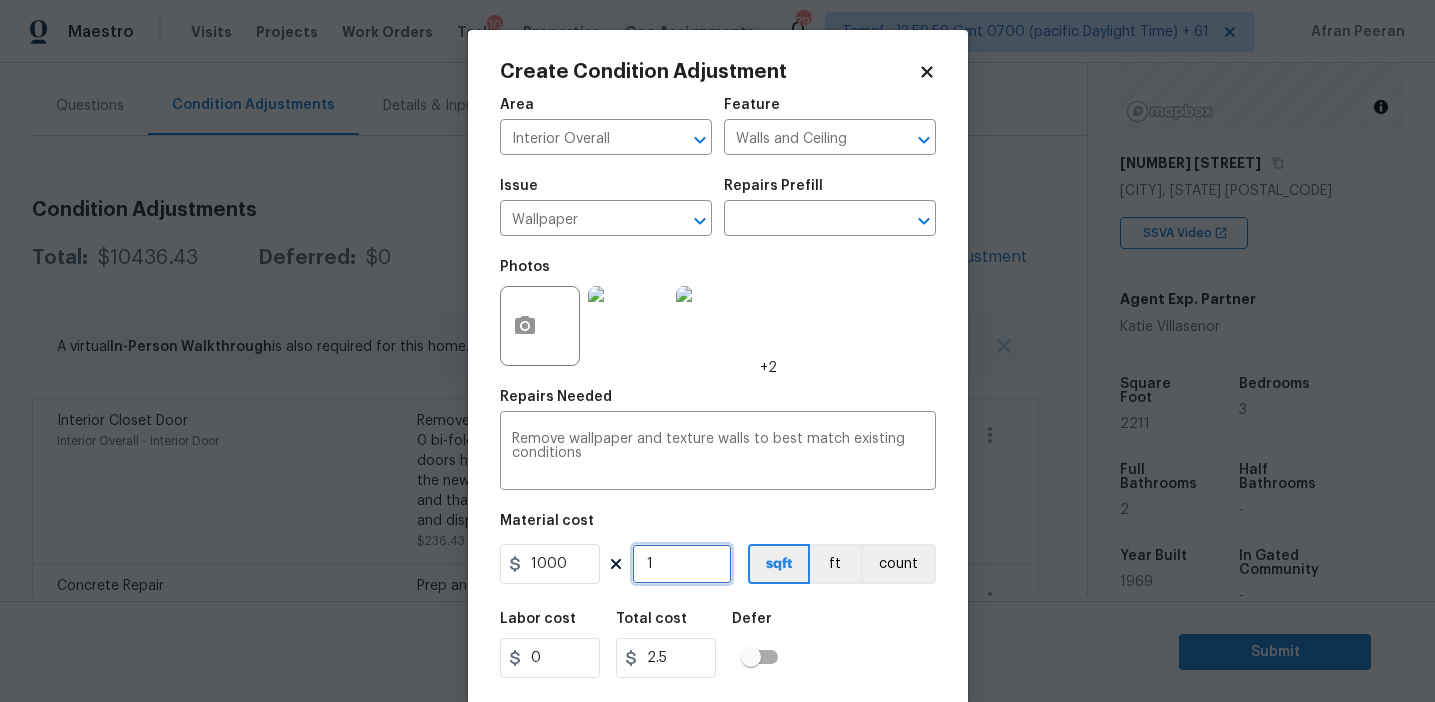 type on "1000" 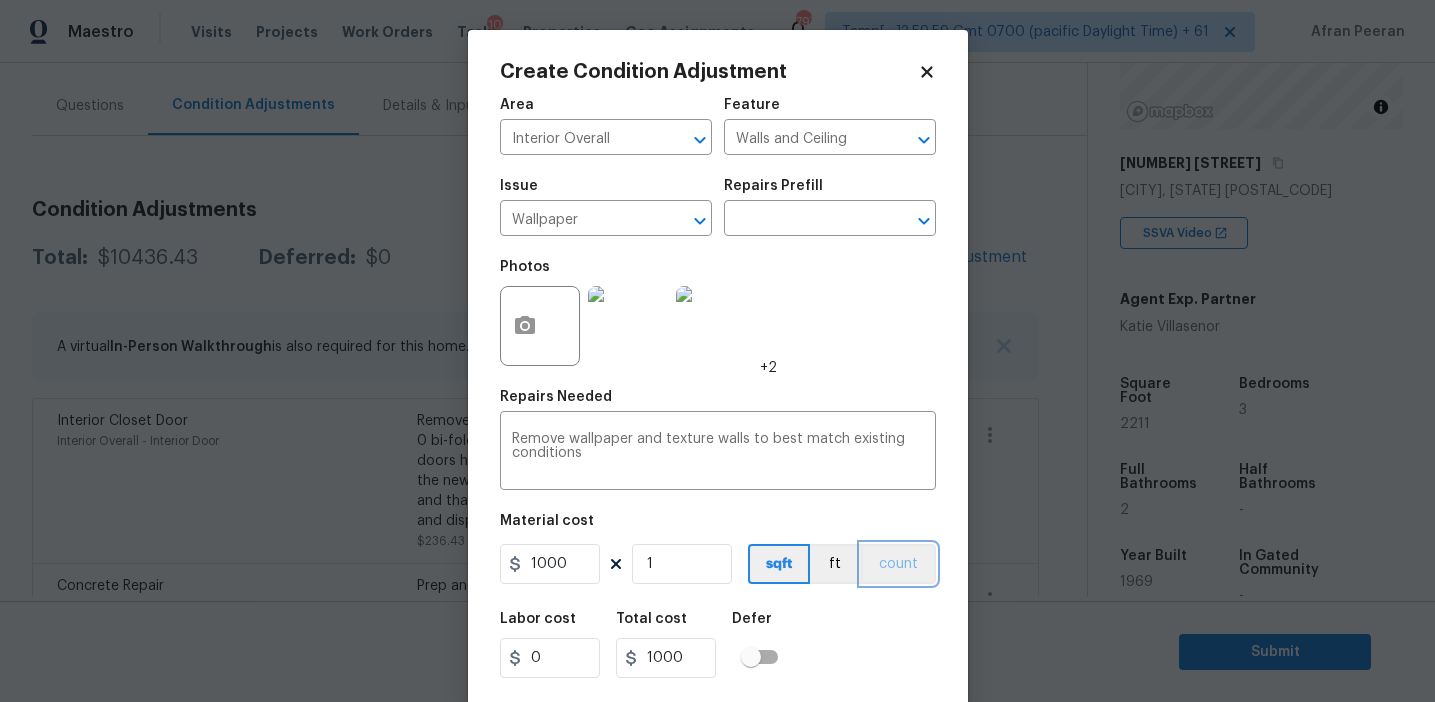 click on "count" at bounding box center (898, 564) 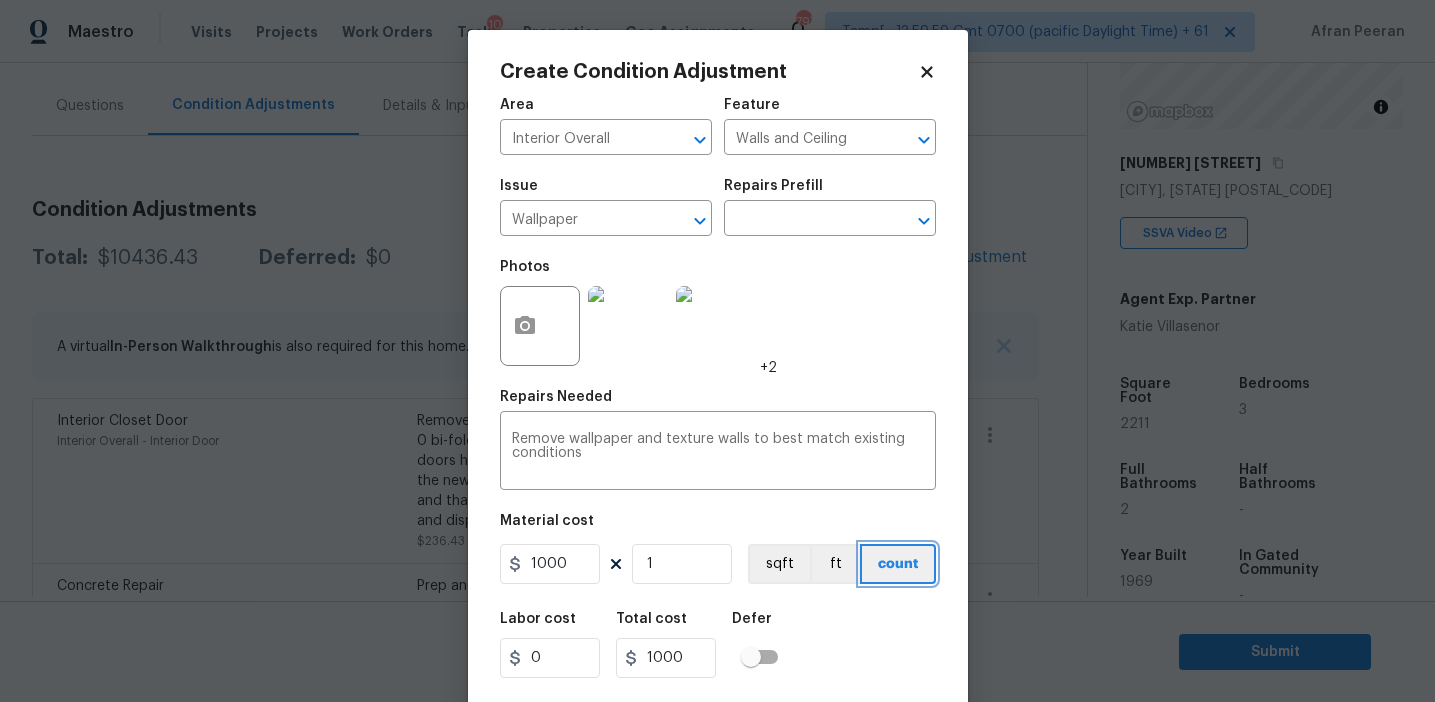 scroll, scrollTop: 45, scrollLeft: 0, axis: vertical 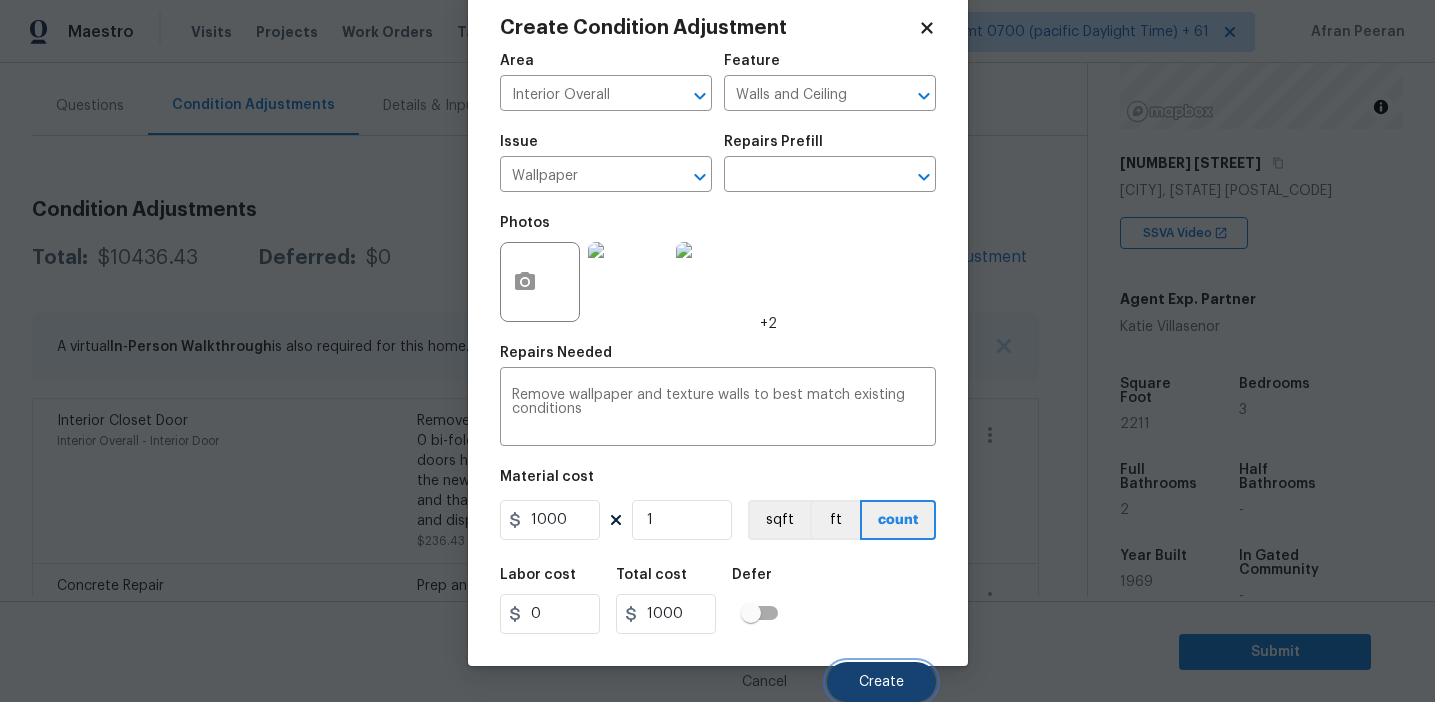 click on "Create" at bounding box center [881, 682] 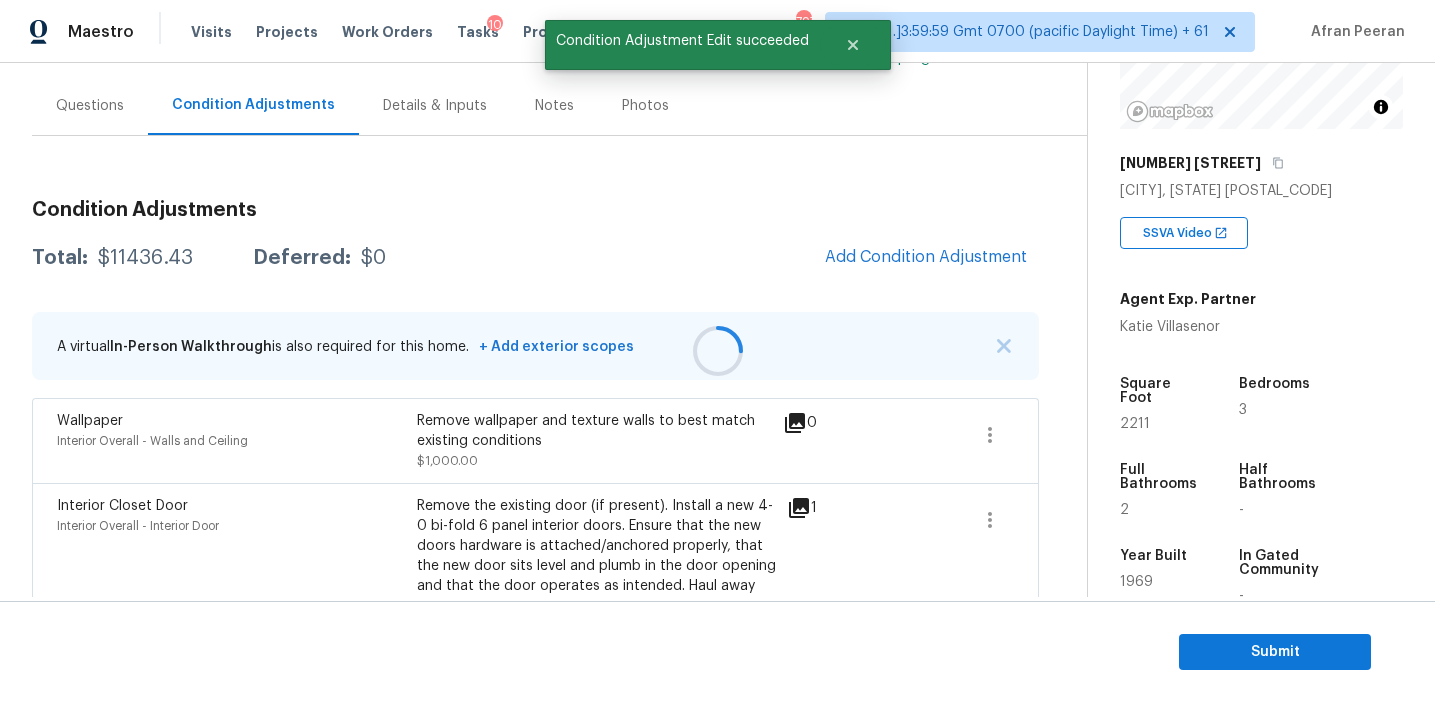 scroll, scrollTop: 0, scrollLeft: 0, axis: both 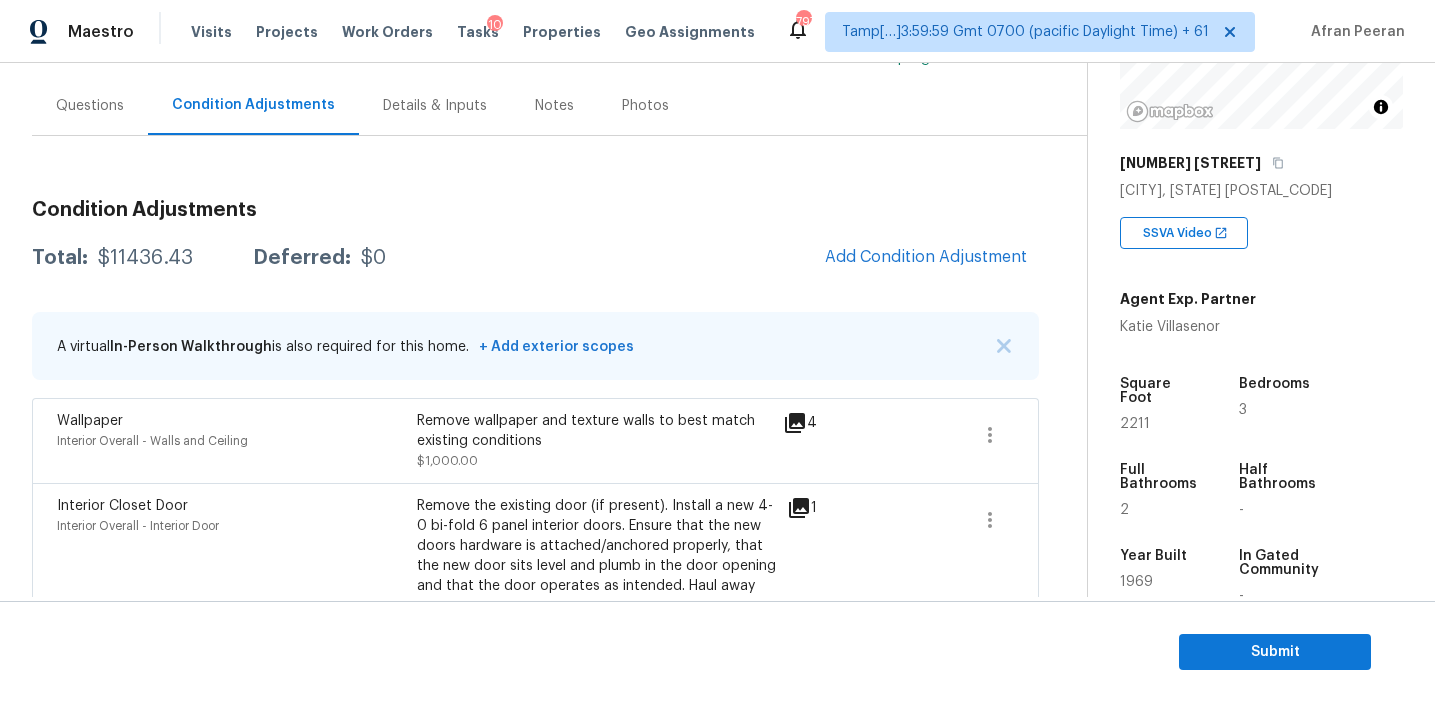 click on "Total:  $11436.43 Deferred:  $0 Add Condition Adjustment" at bounding box center (535, 258) 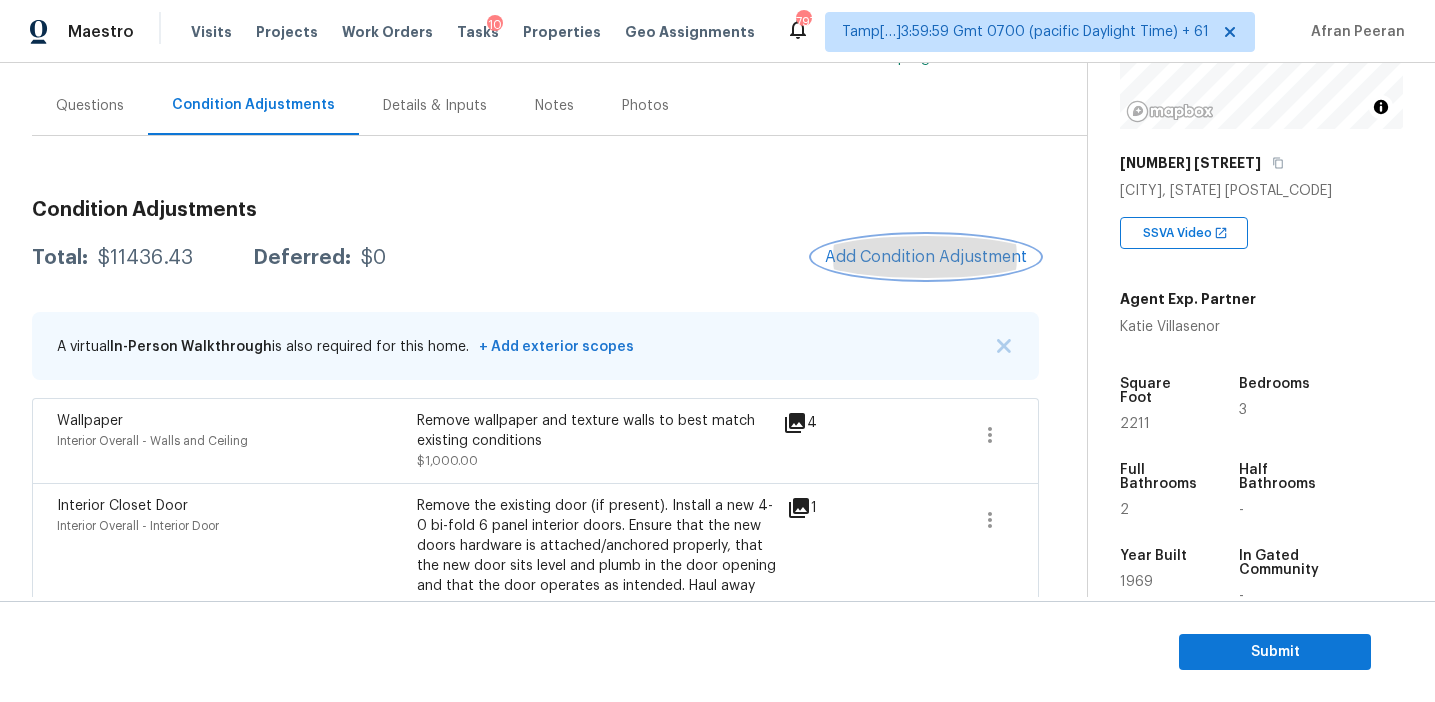 click on "Add Condition Adjustment" at bounding box center (926, 257) 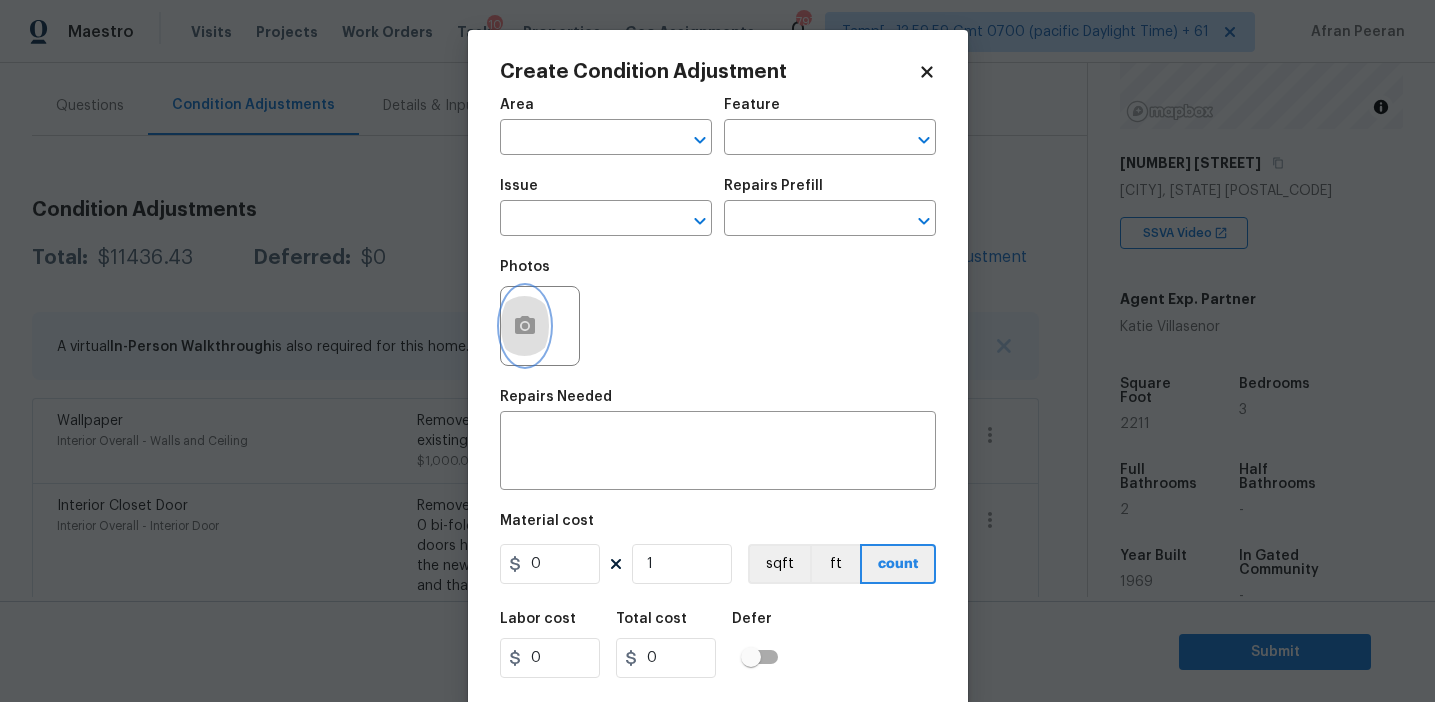 click at bounding box center [525, 326] 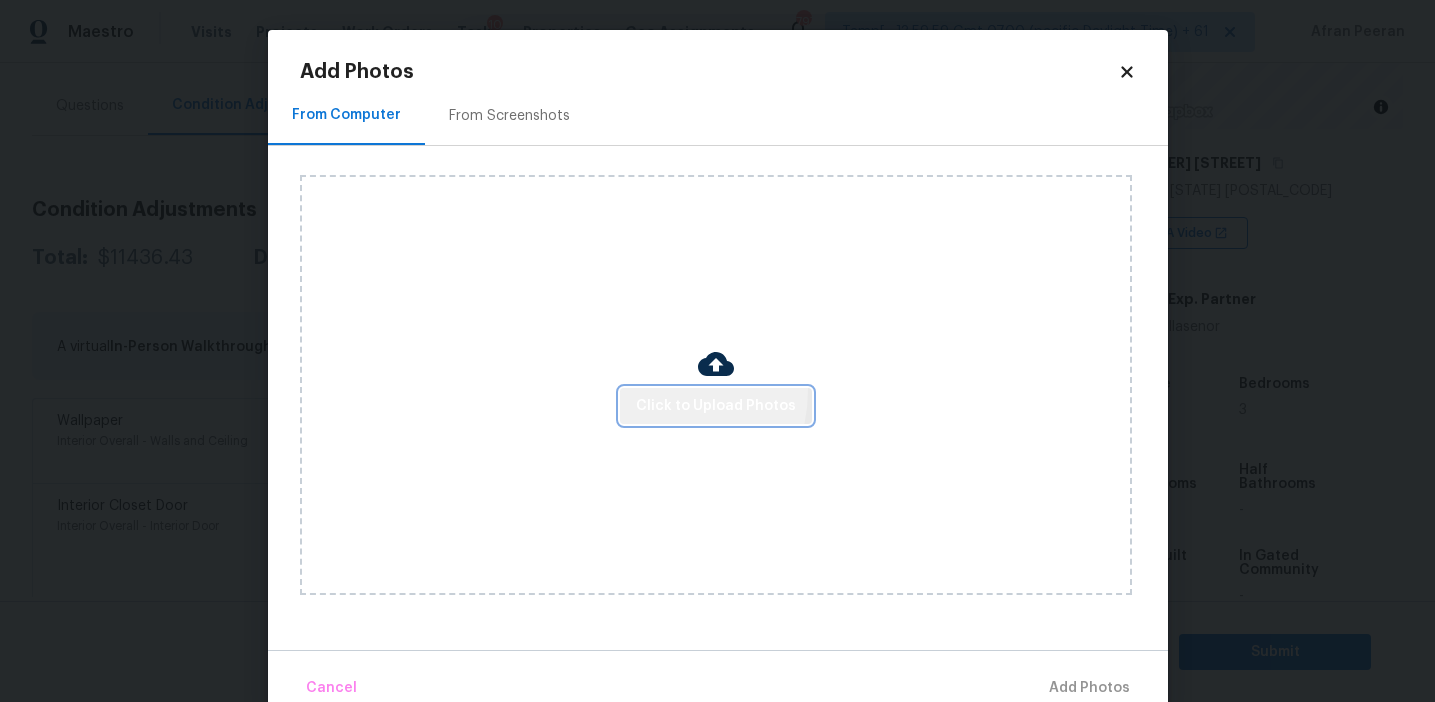 click on "Click to Upload Photos" at bounding box center (716, 406) 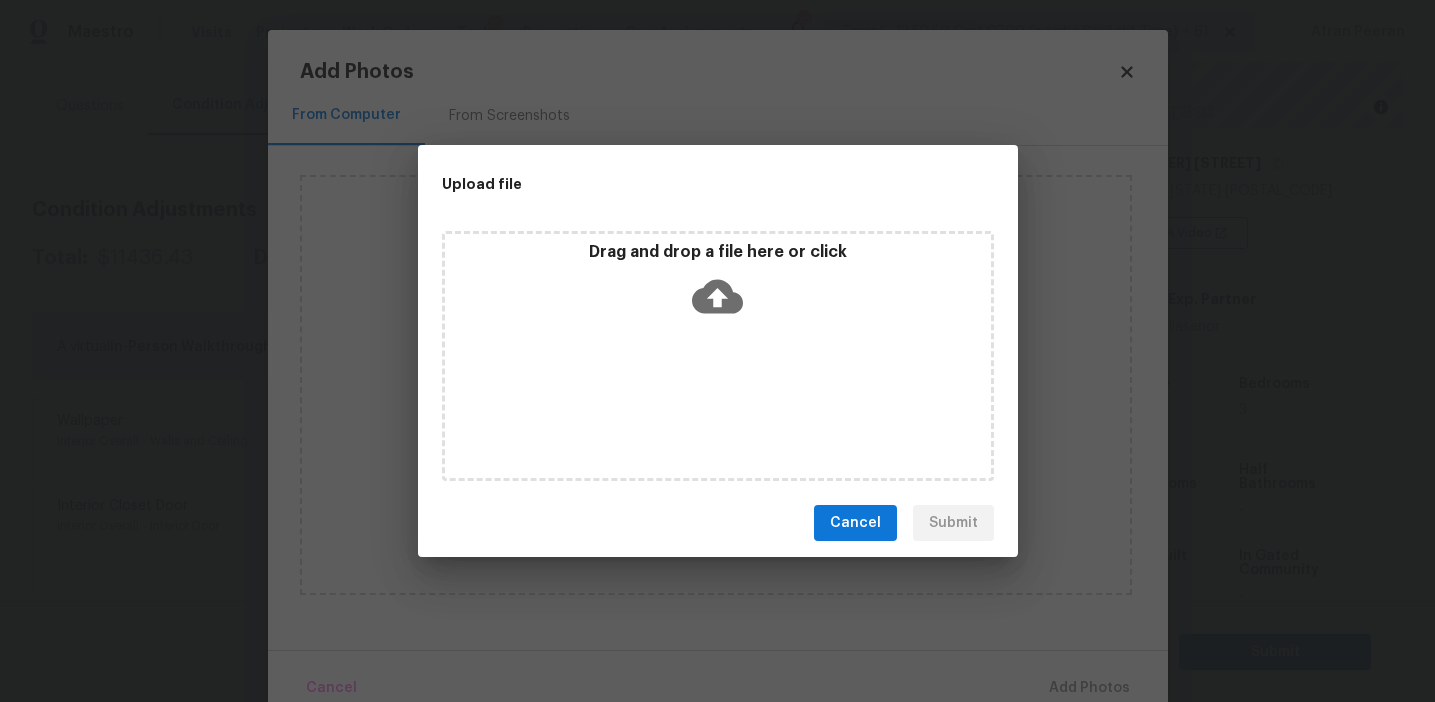 click on "Drag and drop a file here or click" at bounding box center [718, 285] 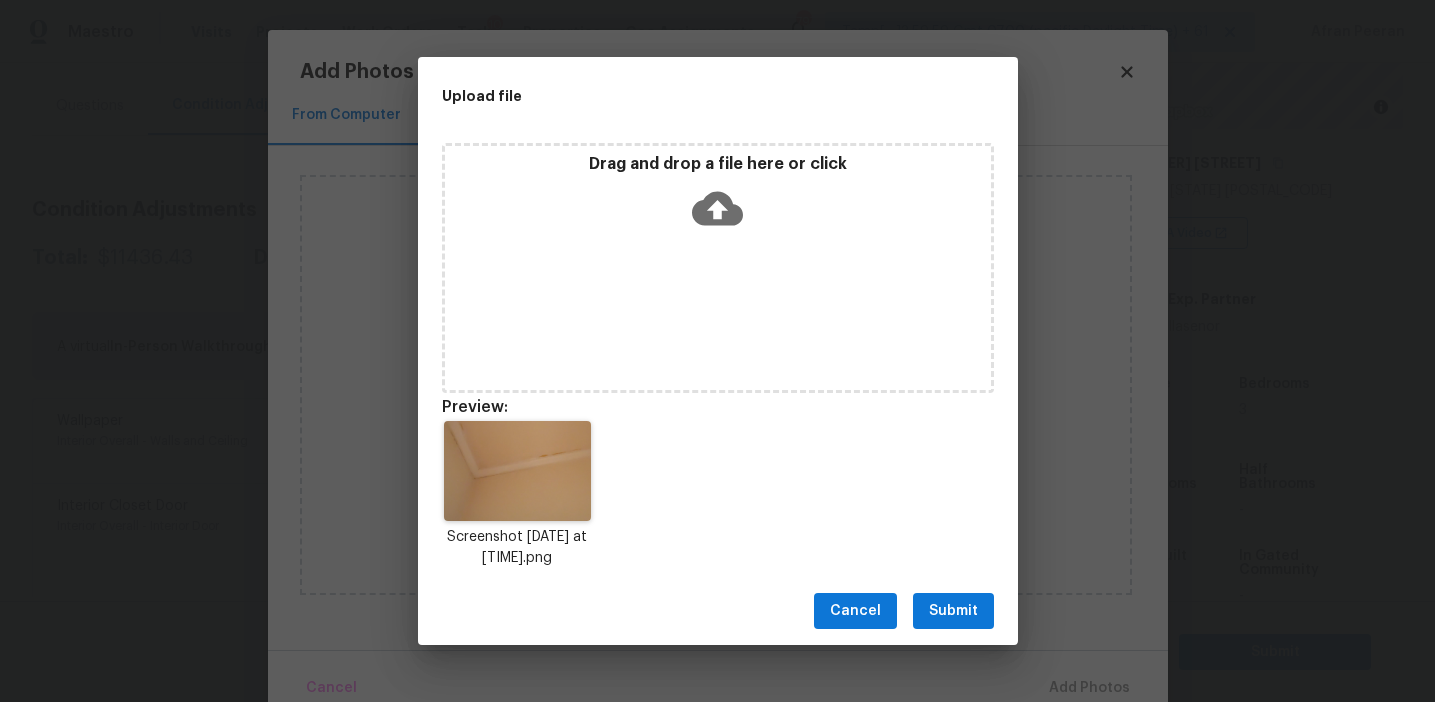 click on "Submit" at bounding box center [953, 611] 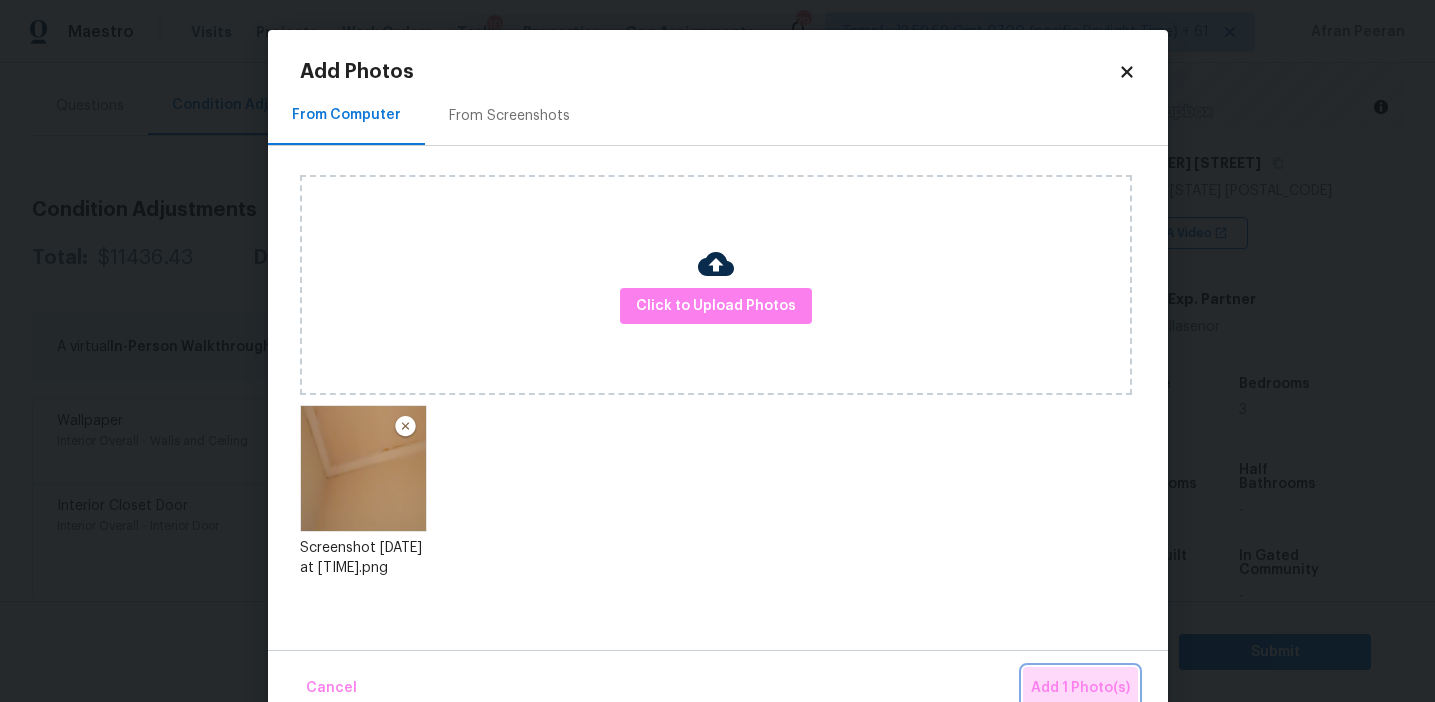 click on "Add 1 Photo(s)" at bounding box center (1080, 688) 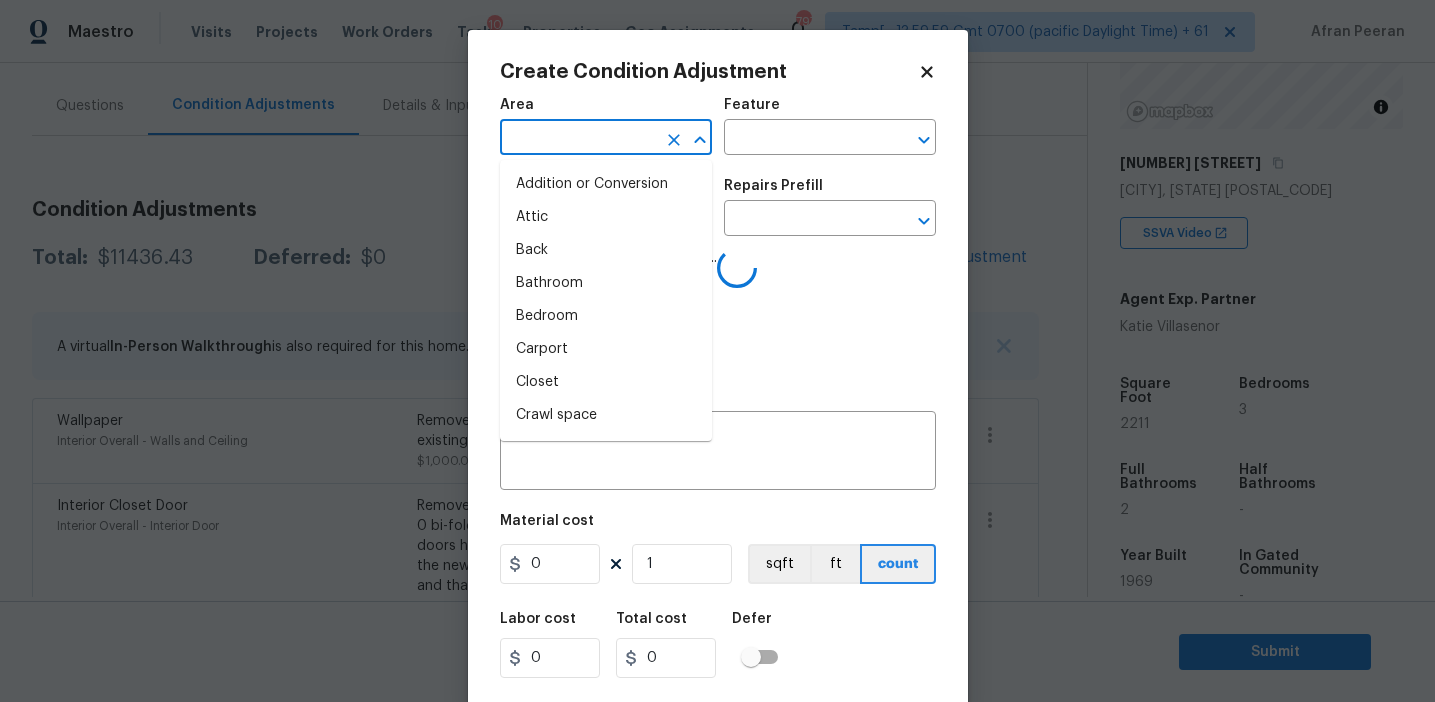 click at bounding box center (578, 139) 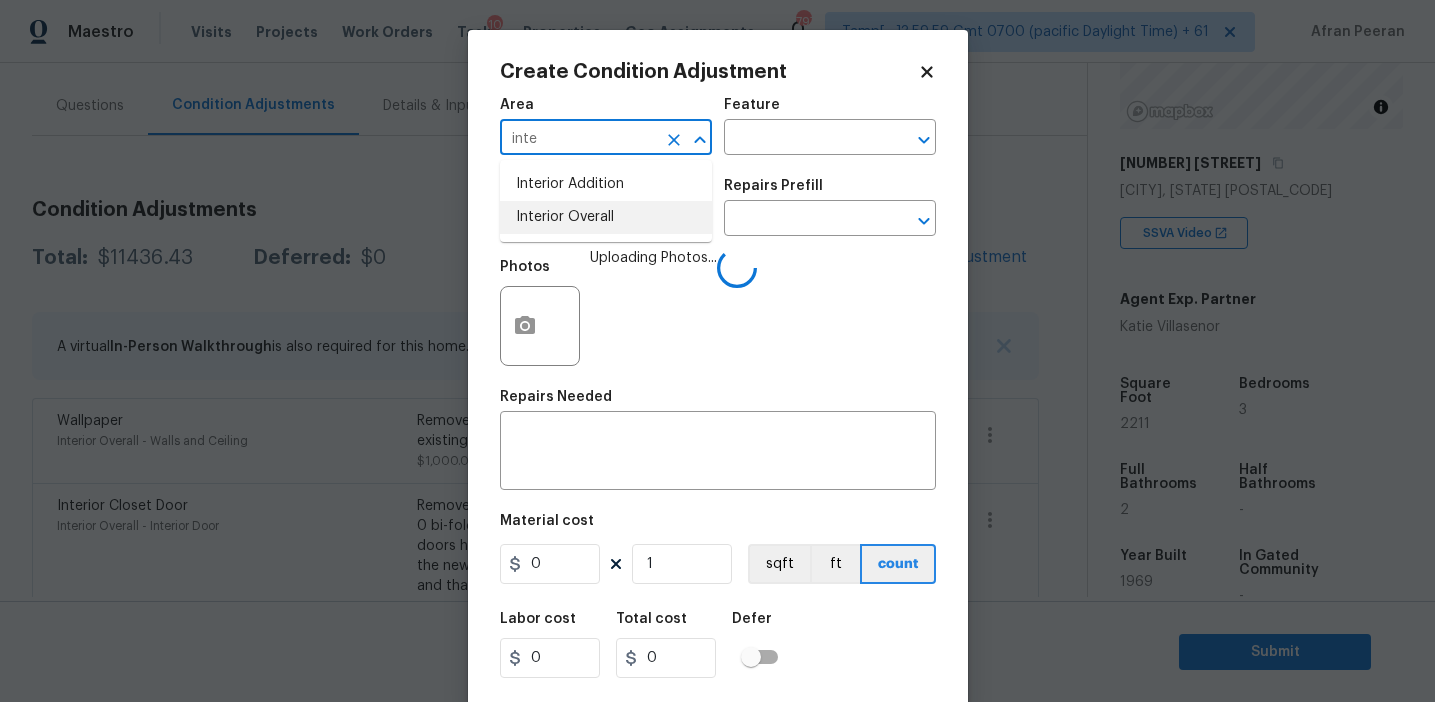 click on "Interior Overall" at bounding box center [606, 217] 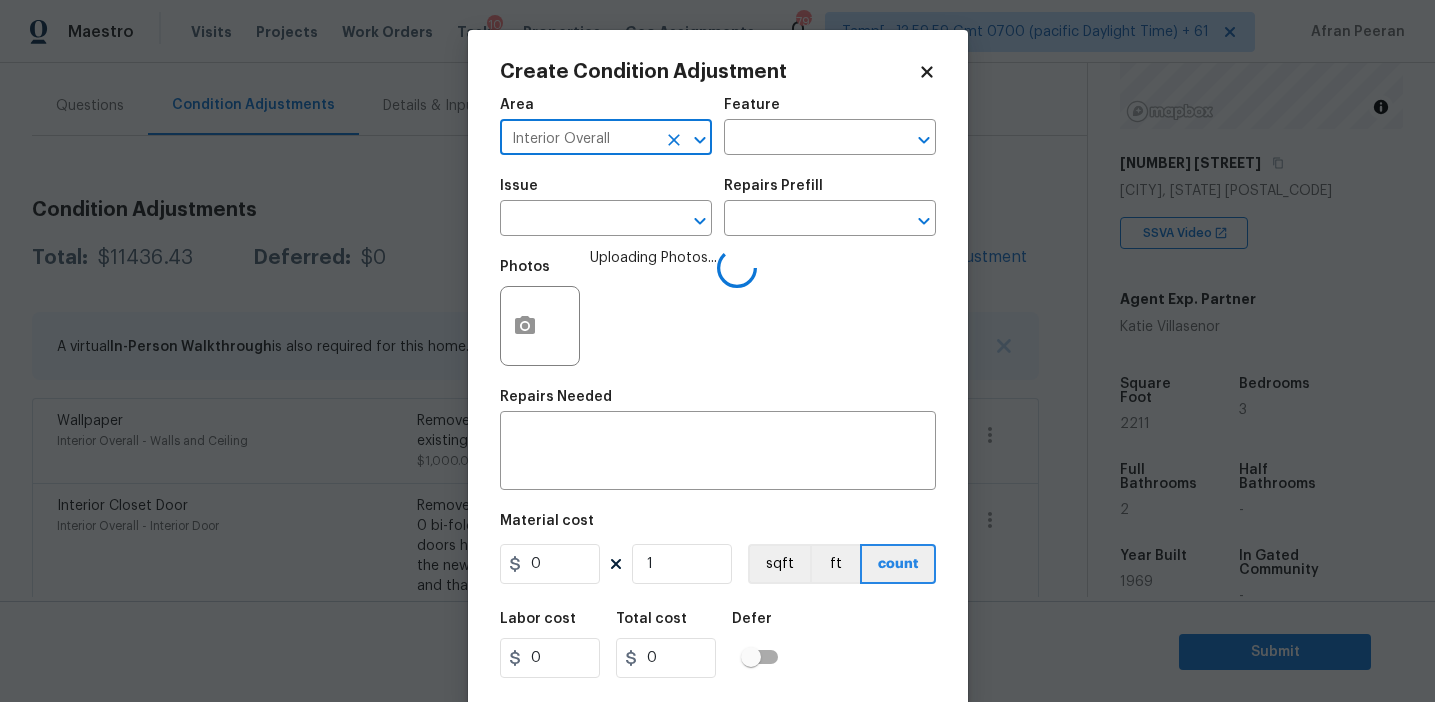 type on "Interior Overall" 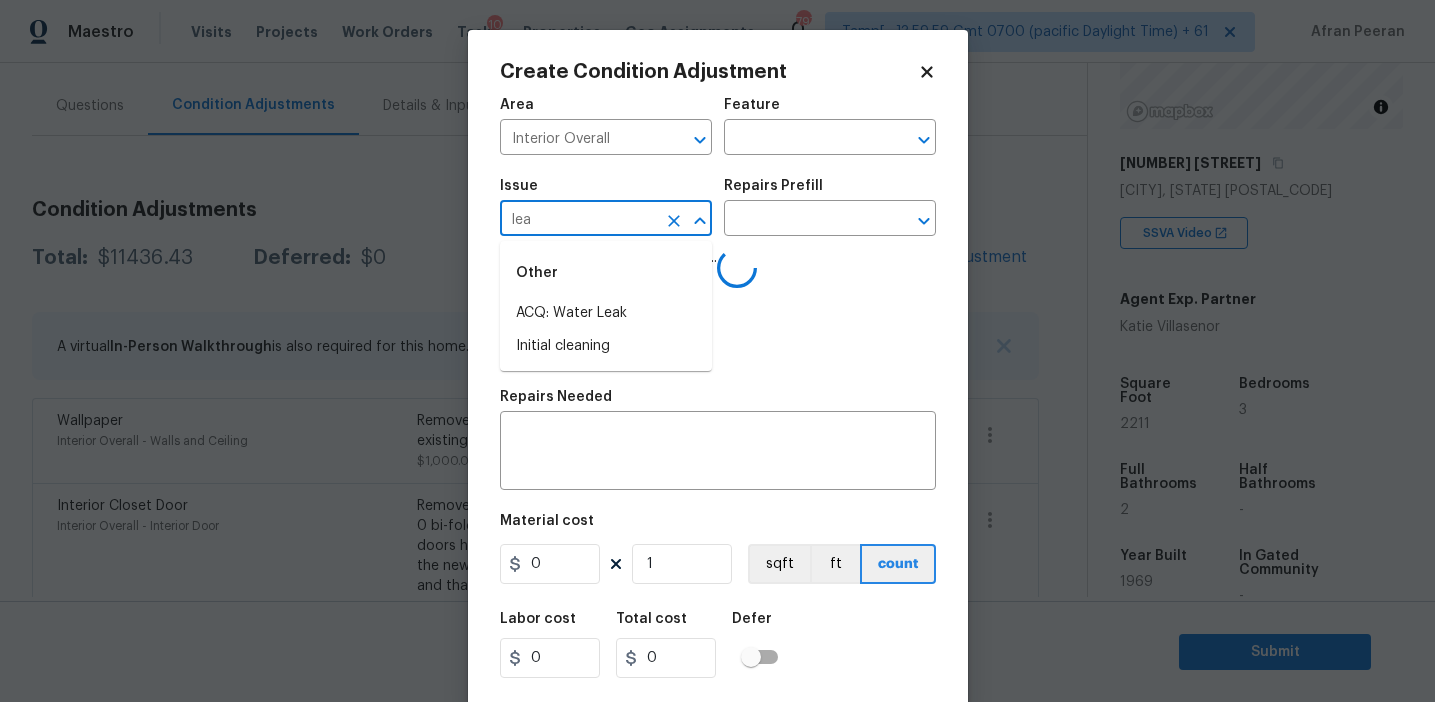 type on "leak" 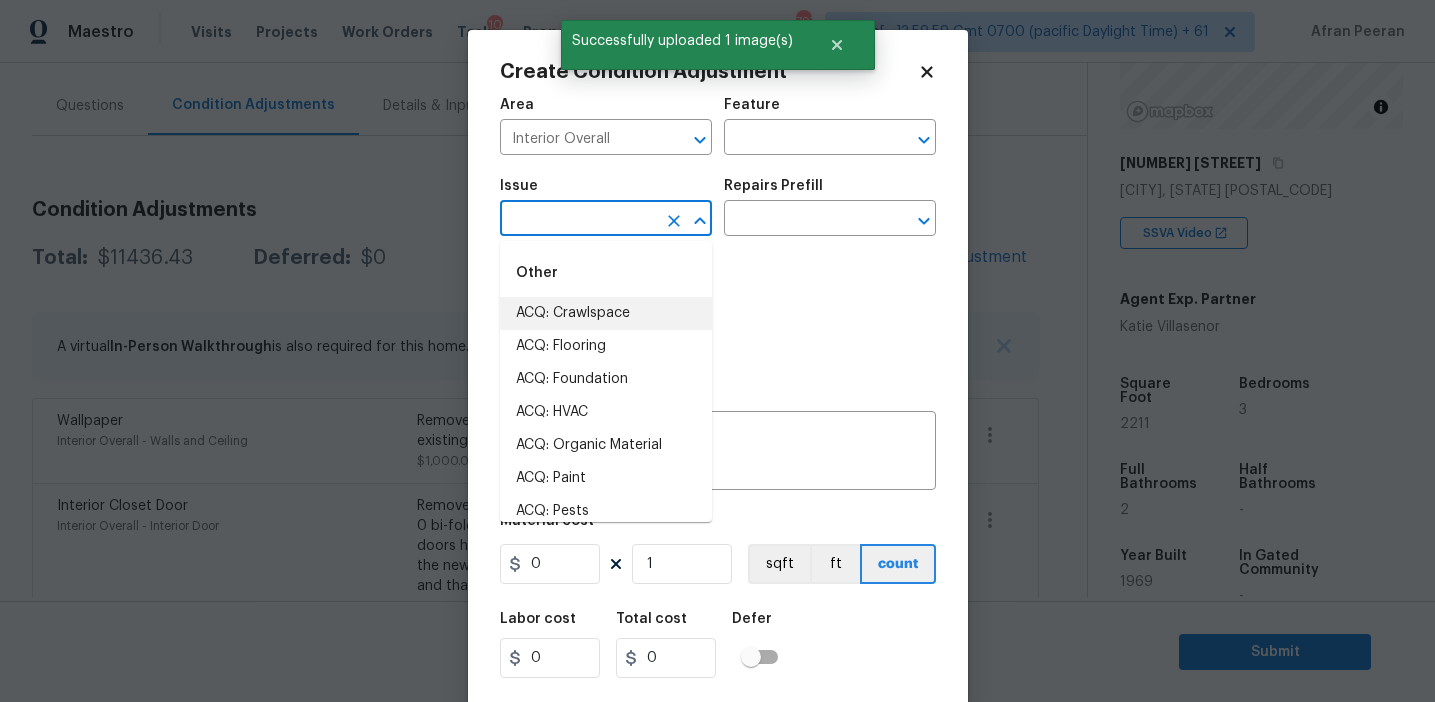 type on "l" 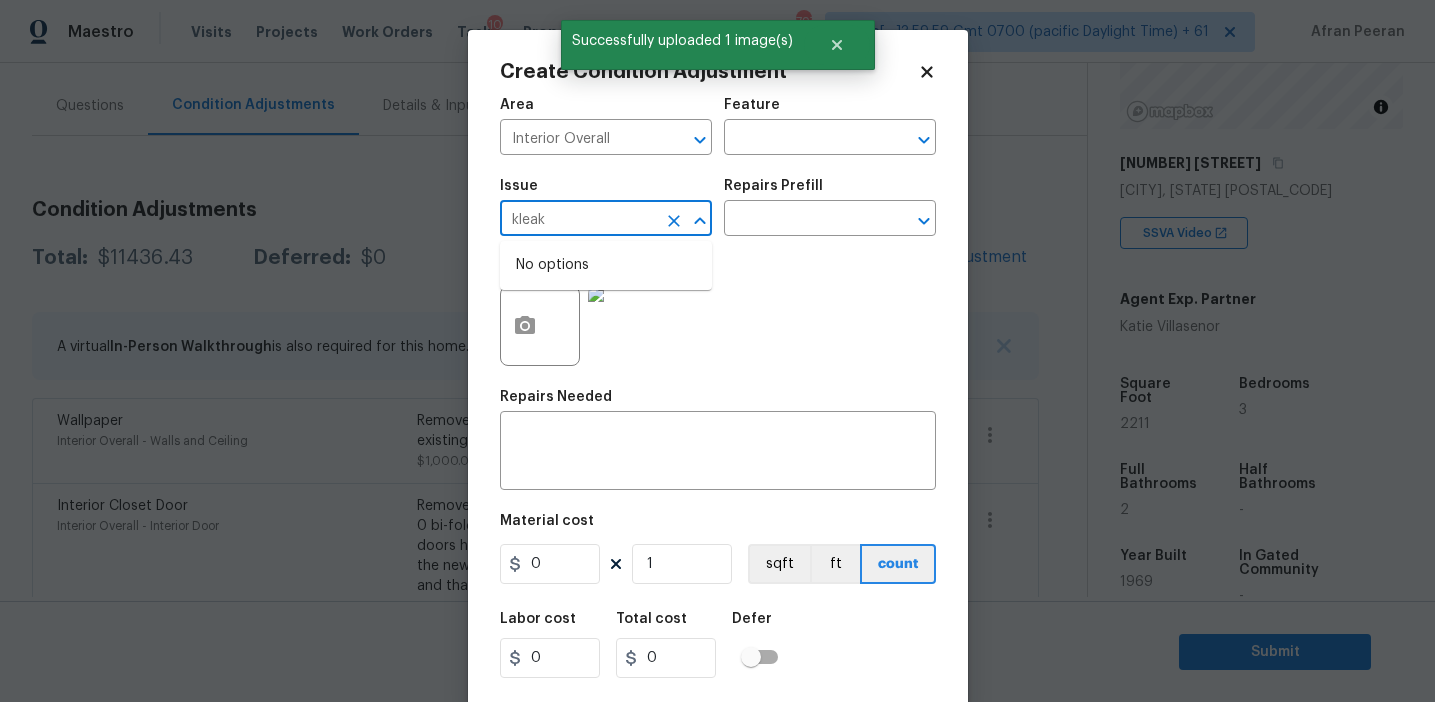 click on "kleak" at bounding box center (578, 220) 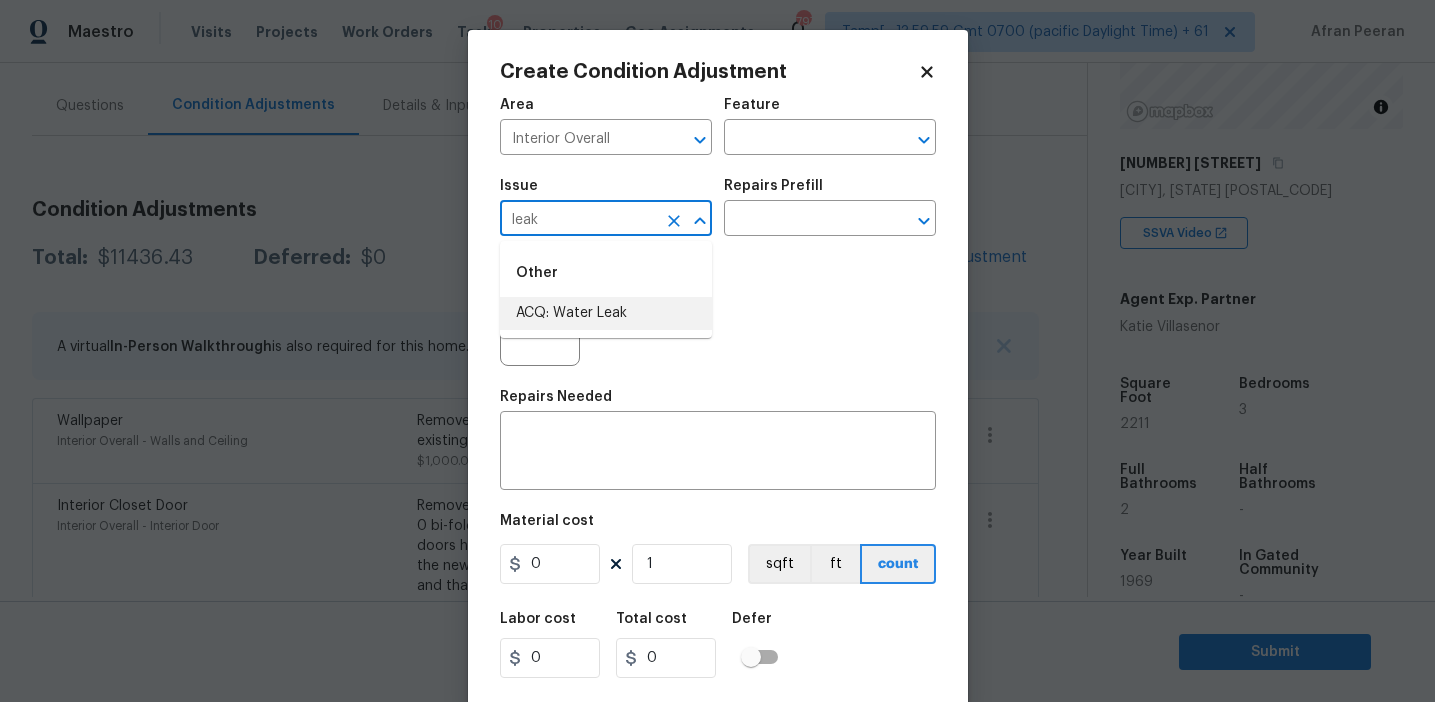 click on "ACQ: Water Leak" at bounding box center (606, 313) 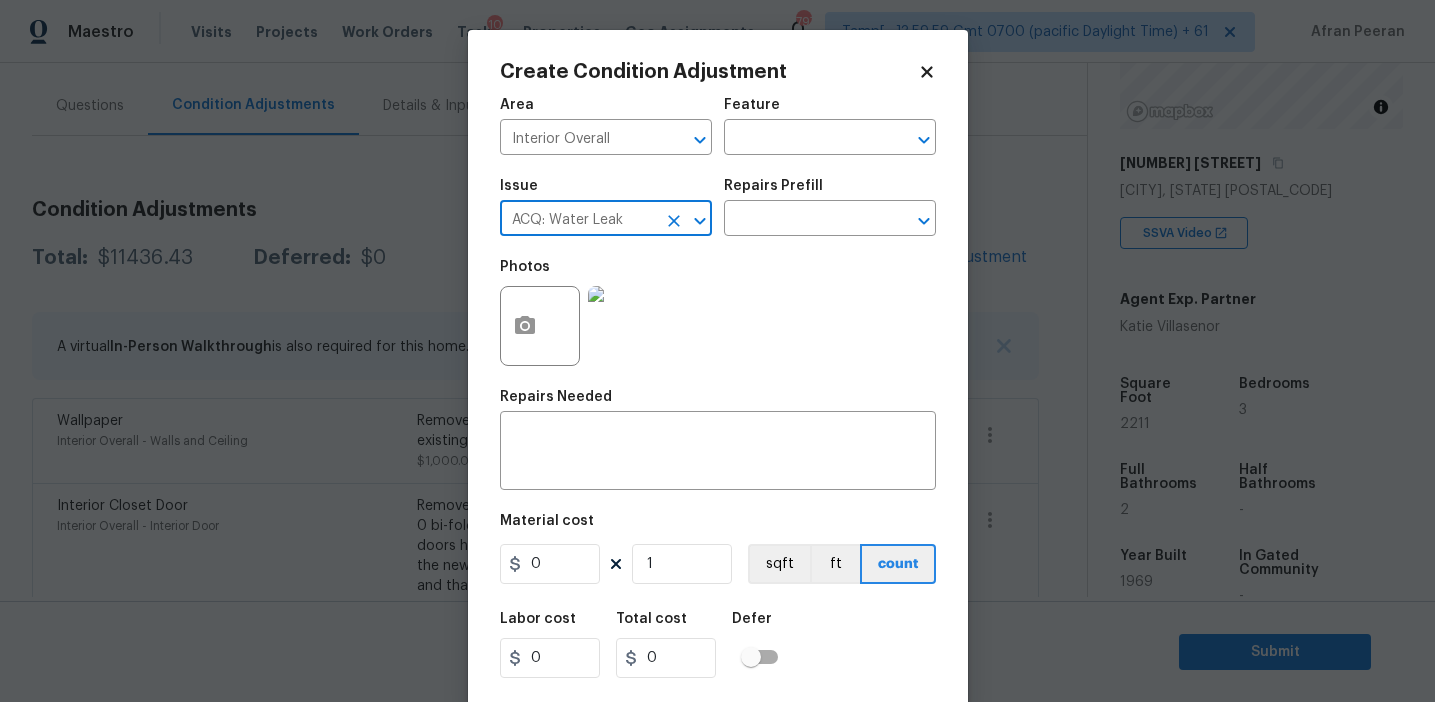 type on "ACQ: Water Leak" 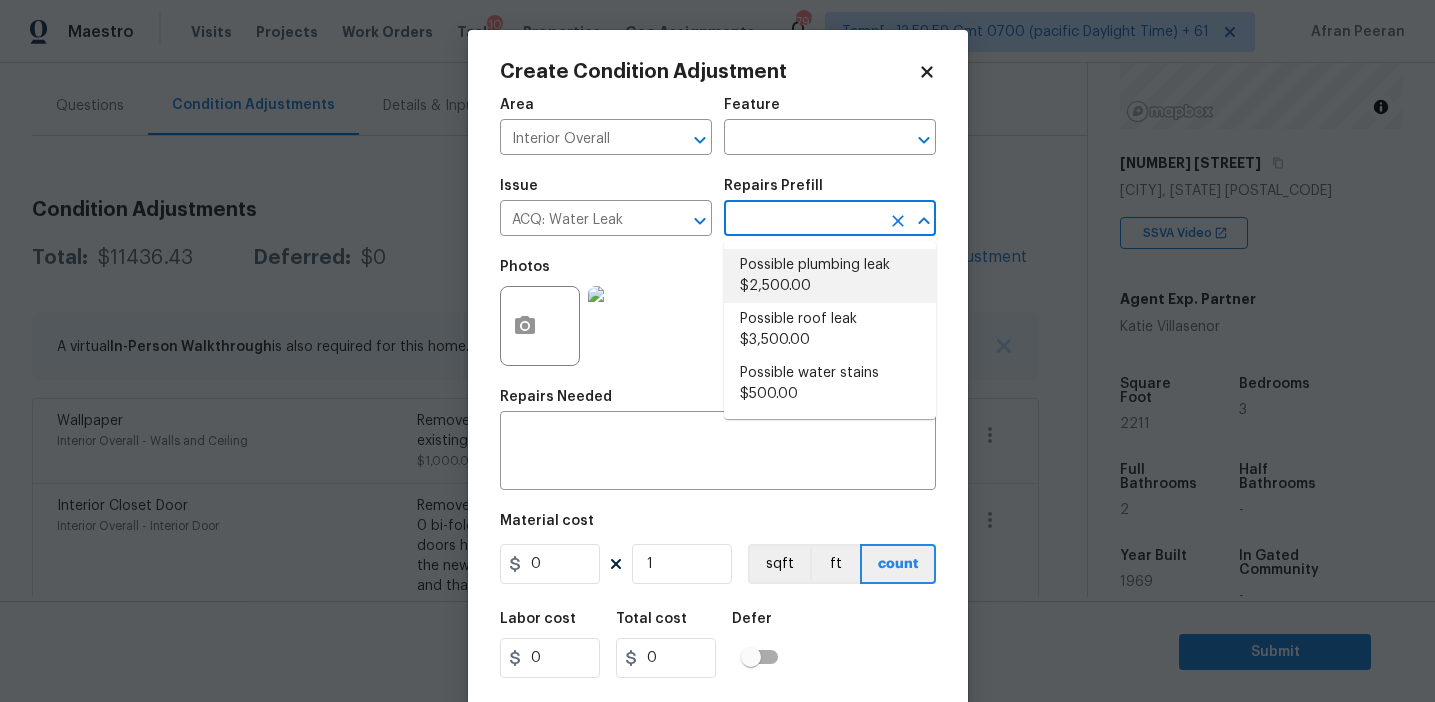 click on "Possible plumbing leak $2,500.00" at bounding box center (830, 276) 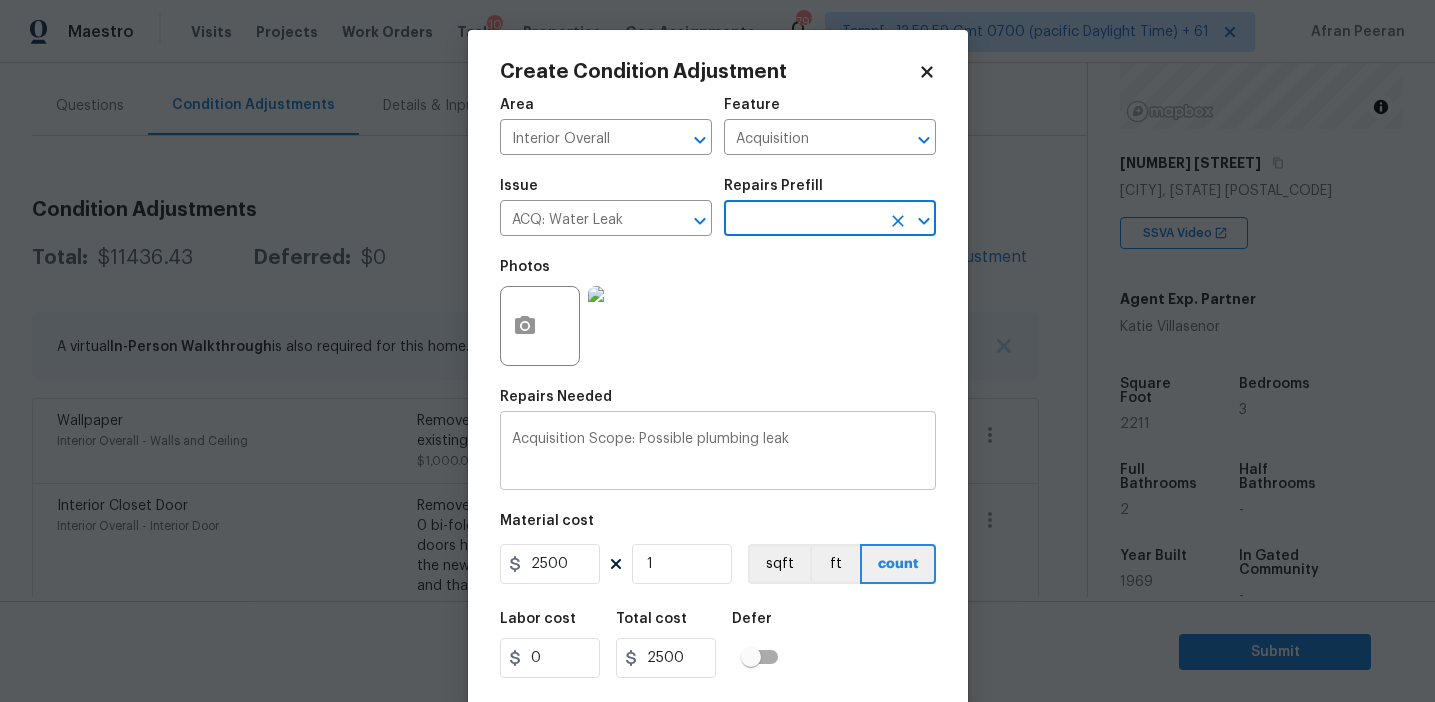 scroll, scrollTop: 45, scrollLeft: 0, axis: vertical 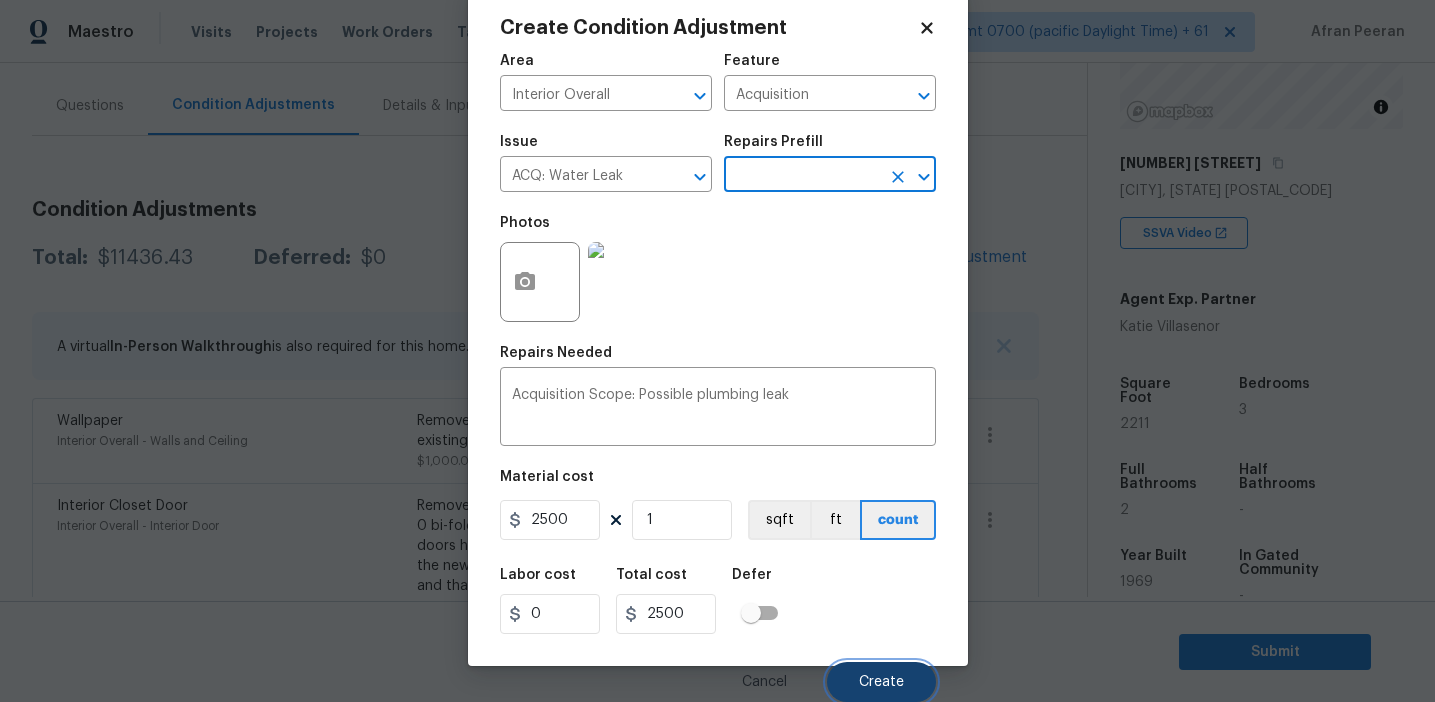 click on "Create" at bounding box center (881, 682) 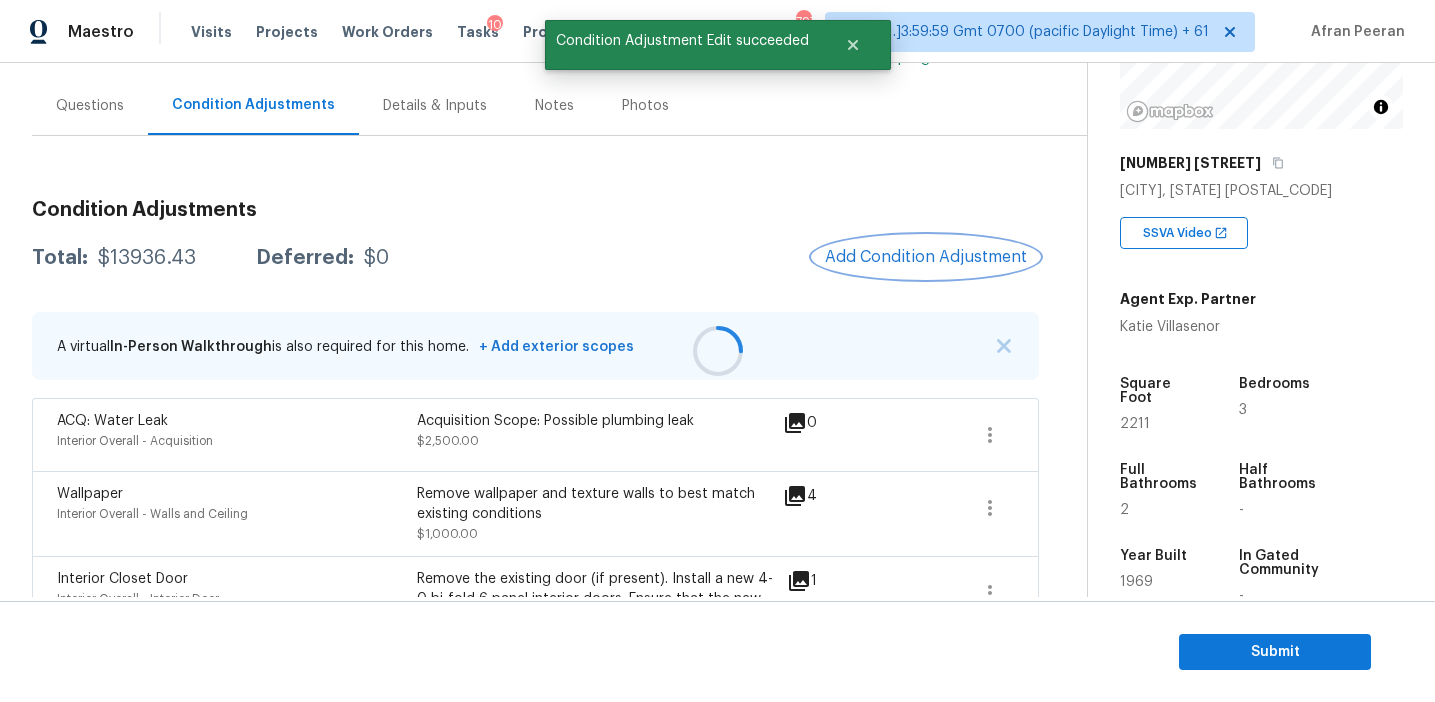 scroll, scrollTop: 0, scrollLeft: 0, axis: both 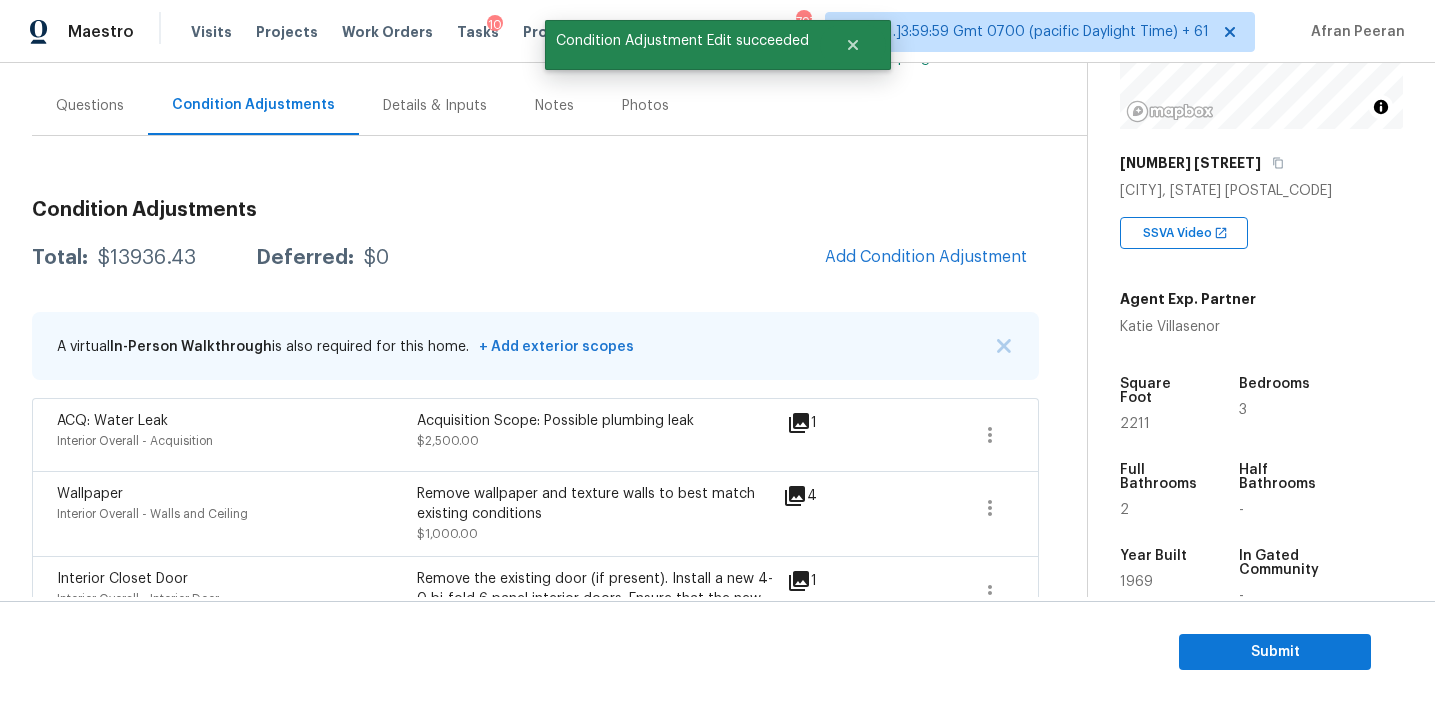 click on "Add Condition Adjustment" at bounding box center (926, 258) 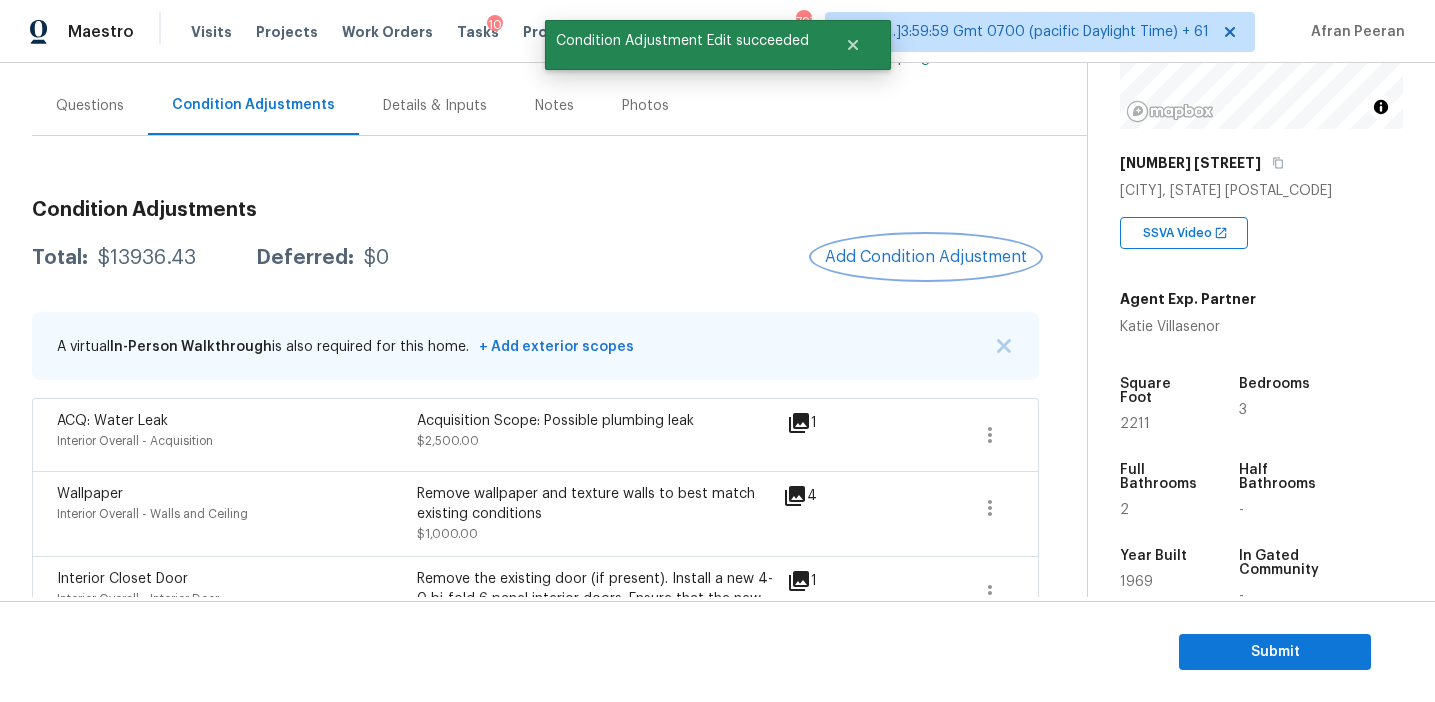 click on "Add Condition Adjustment" at bounding box center (926, 257) 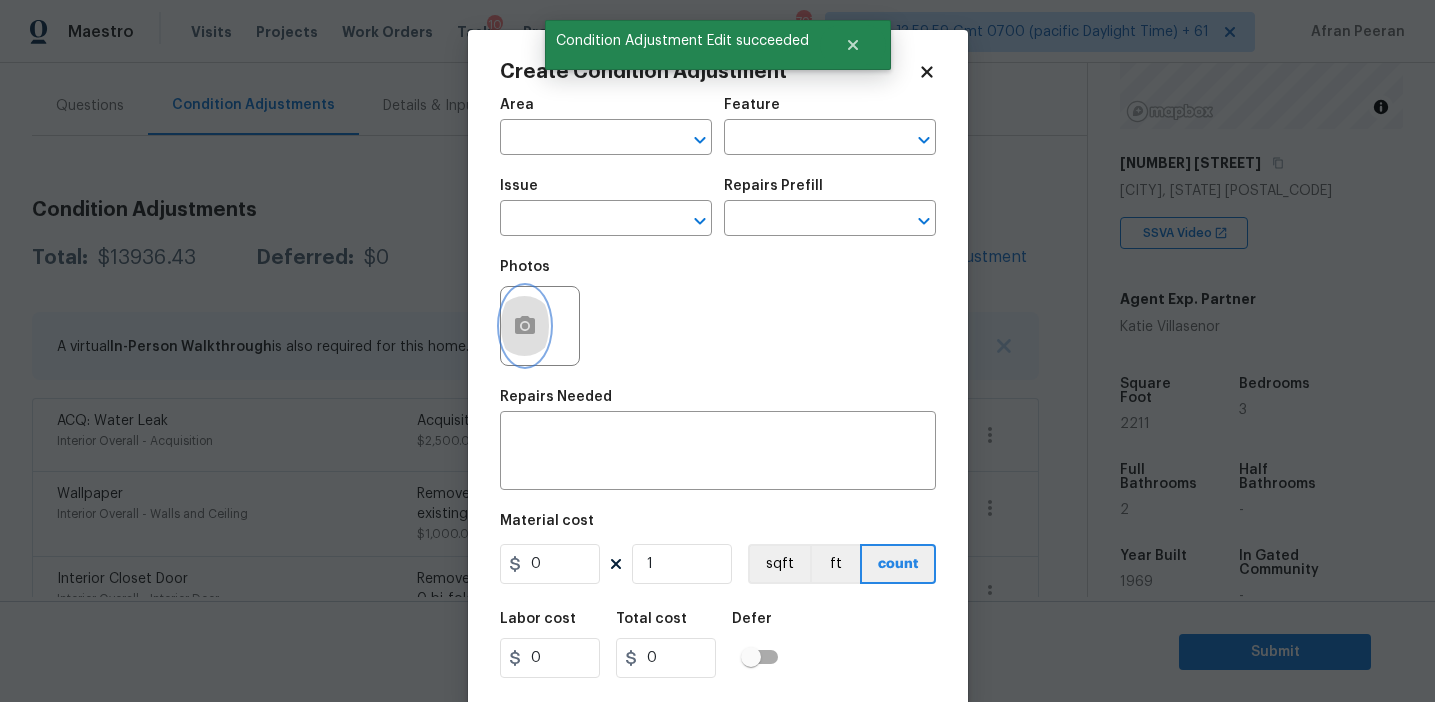 click 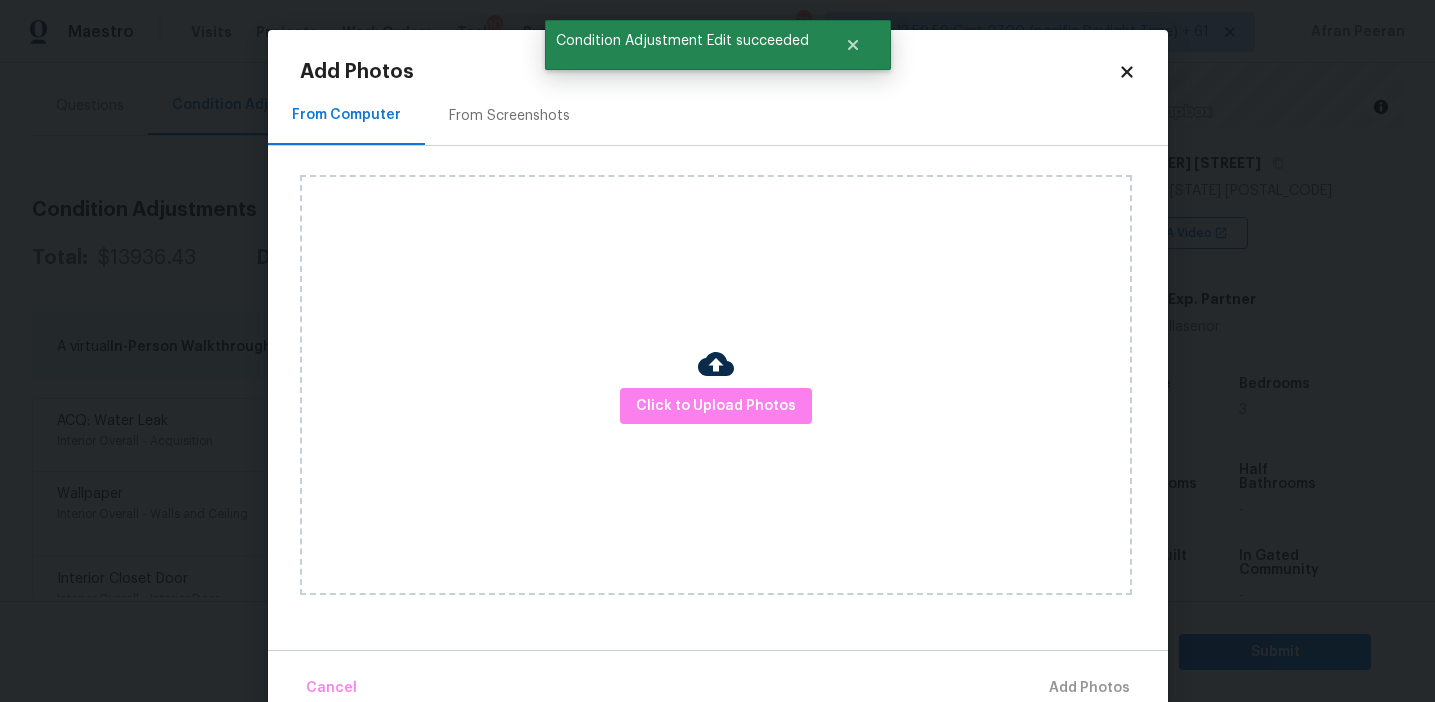 click on "Click to Upload Photos" at bounding box center [716, 385] 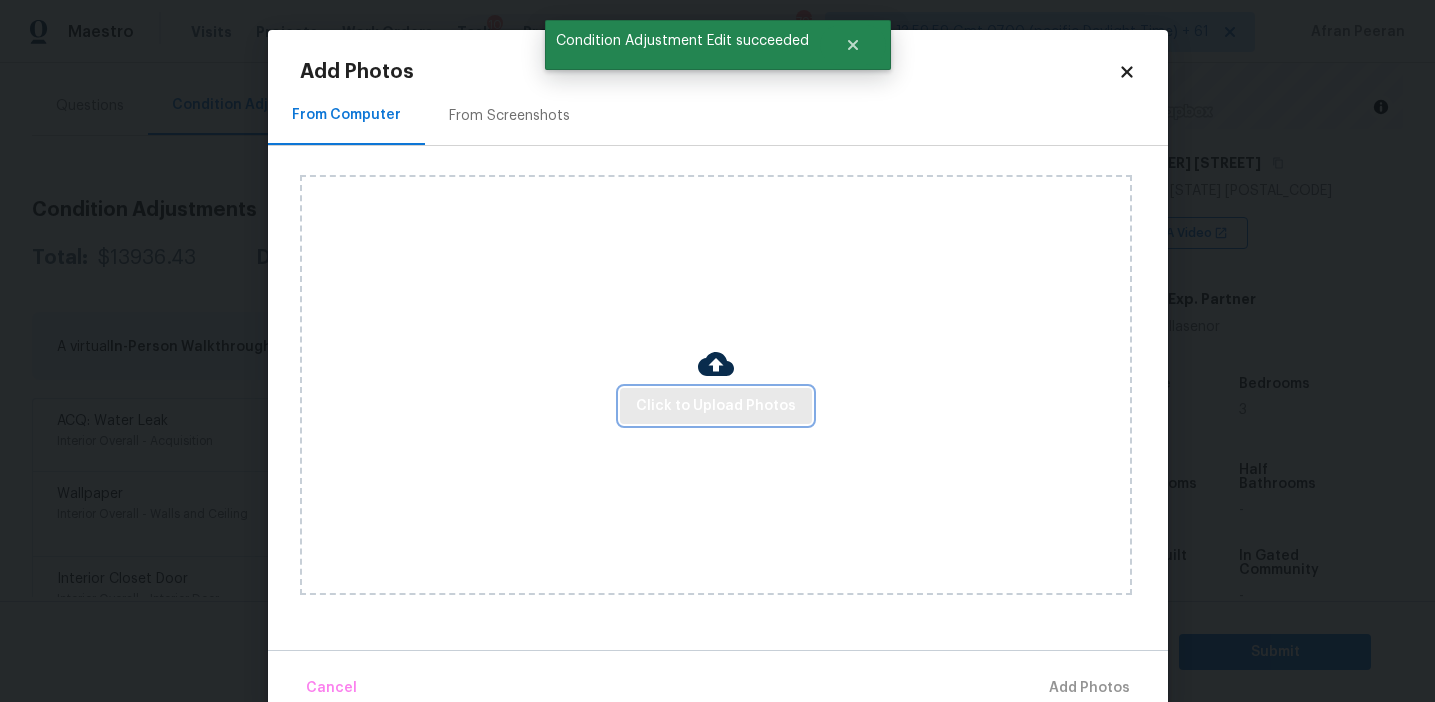click on "Click to Upload Photos" at bounding box center [716, 406] 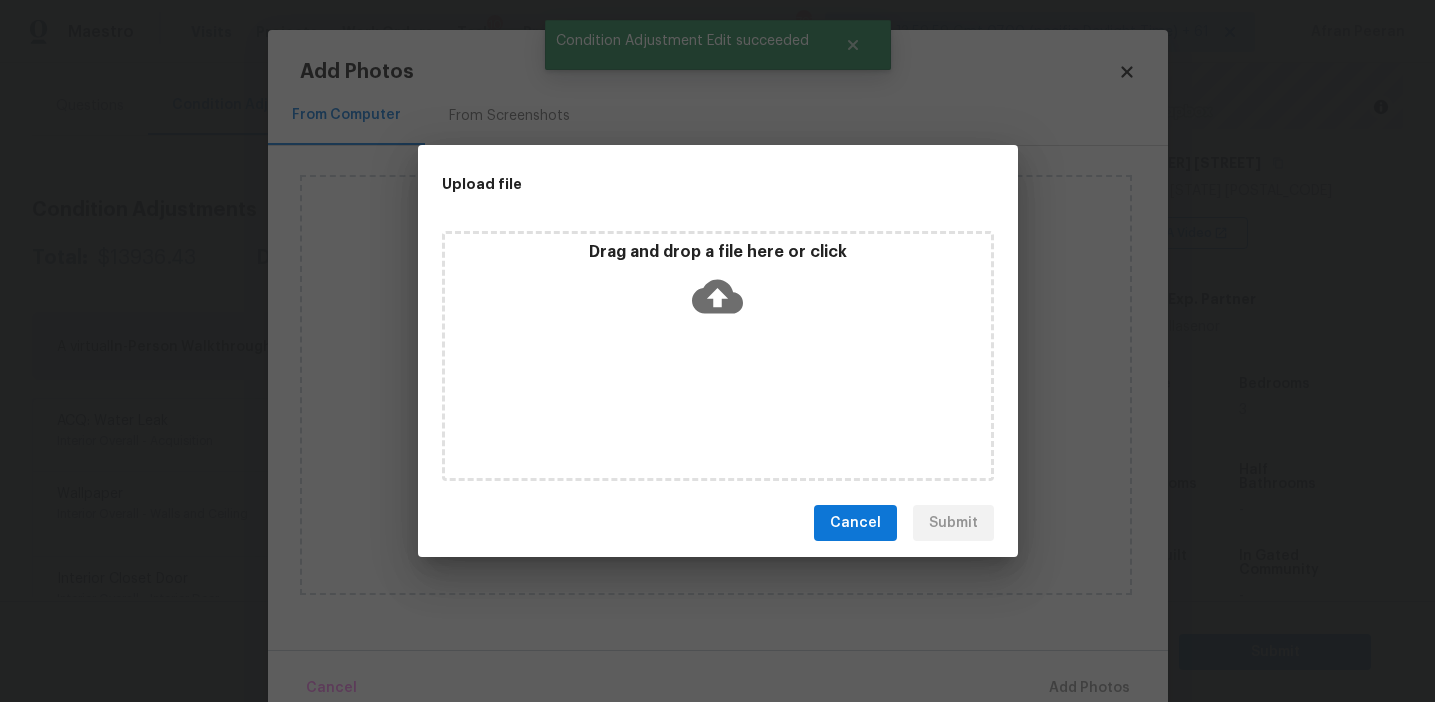 click on "Drag and drop a file here or click" at bounding box center [718, 285] 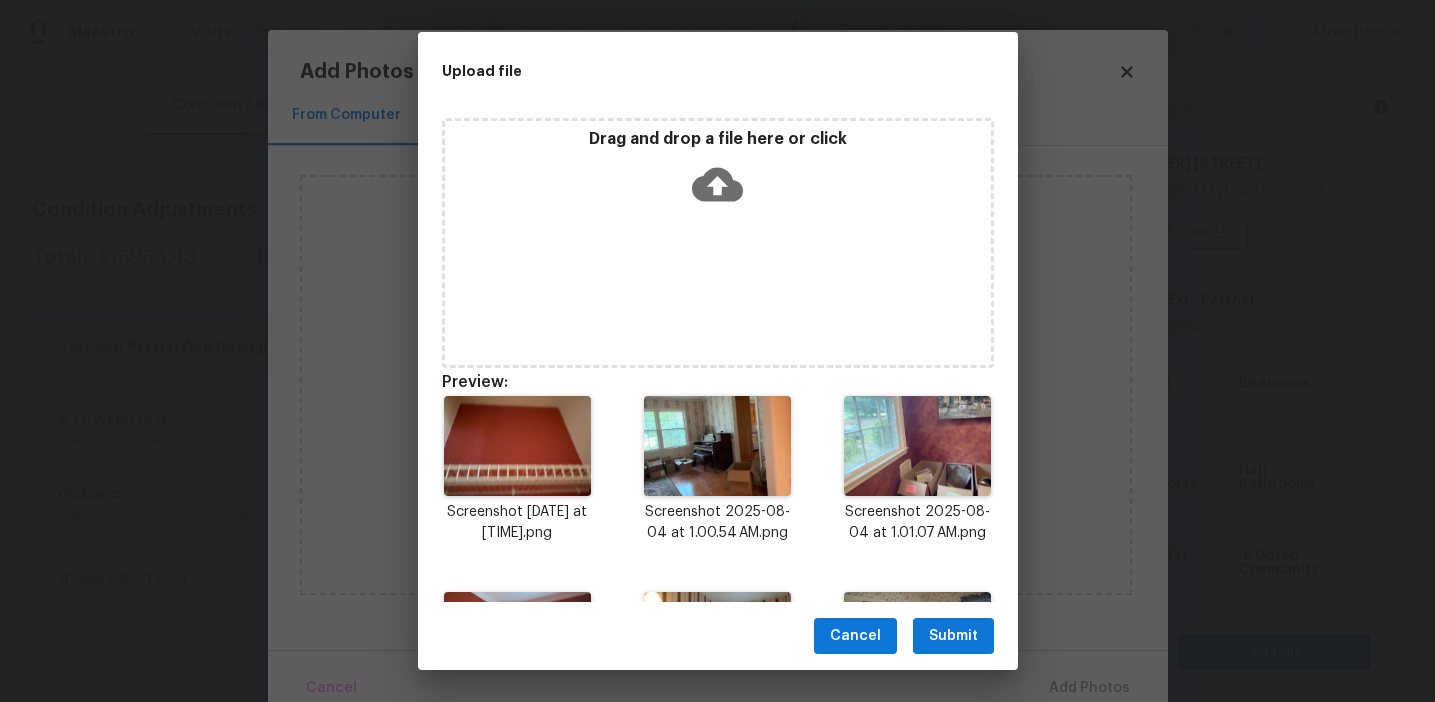 click on "Submit" at bounding box center (953, 636) 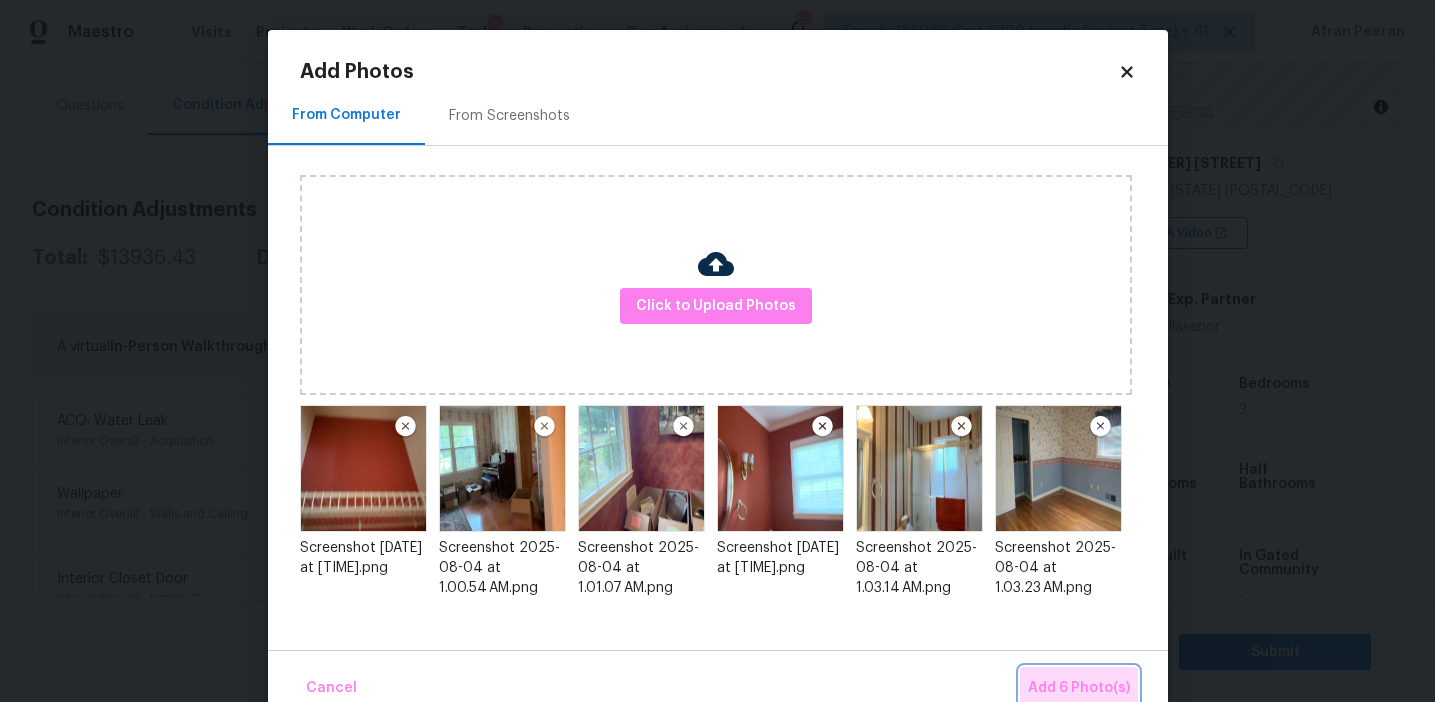 click on "Add 6 Photo(s)" at bounding box center (1079, 688) 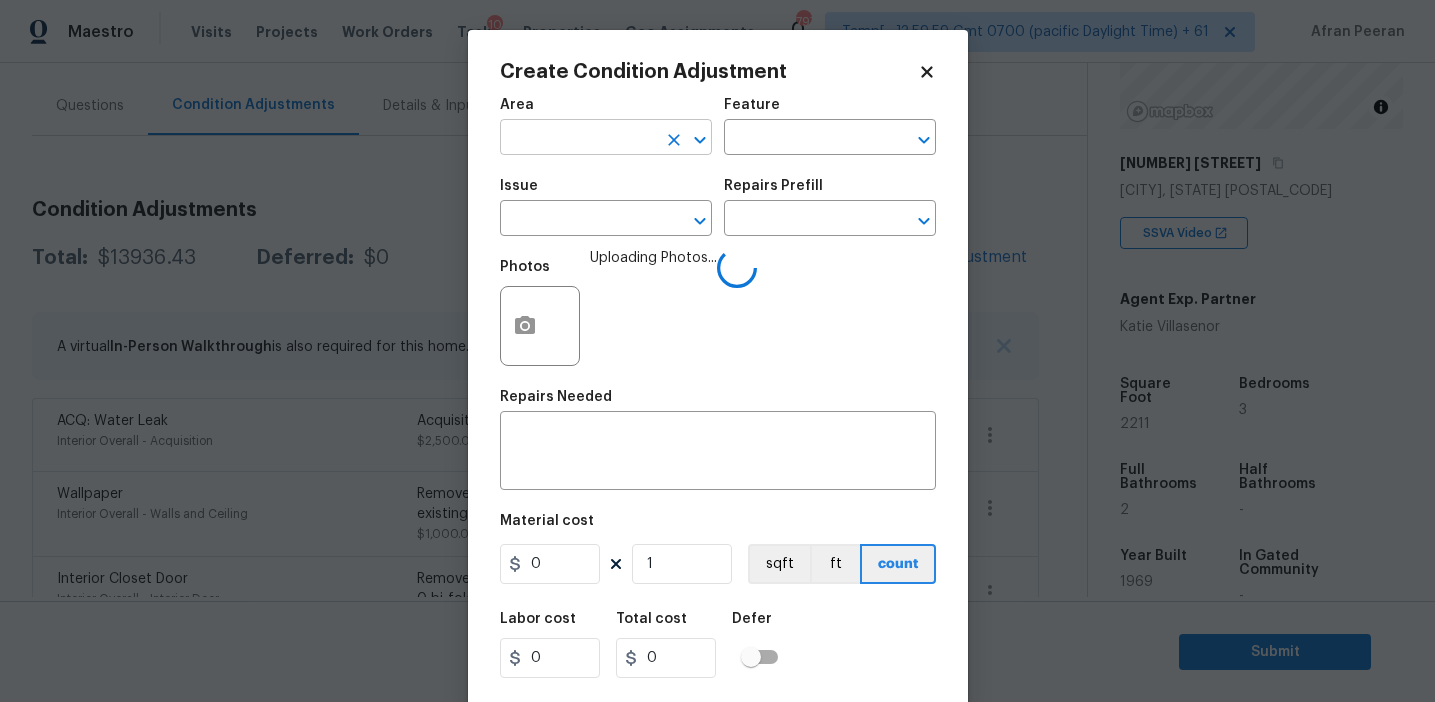 click at bounding box center [578, 139] 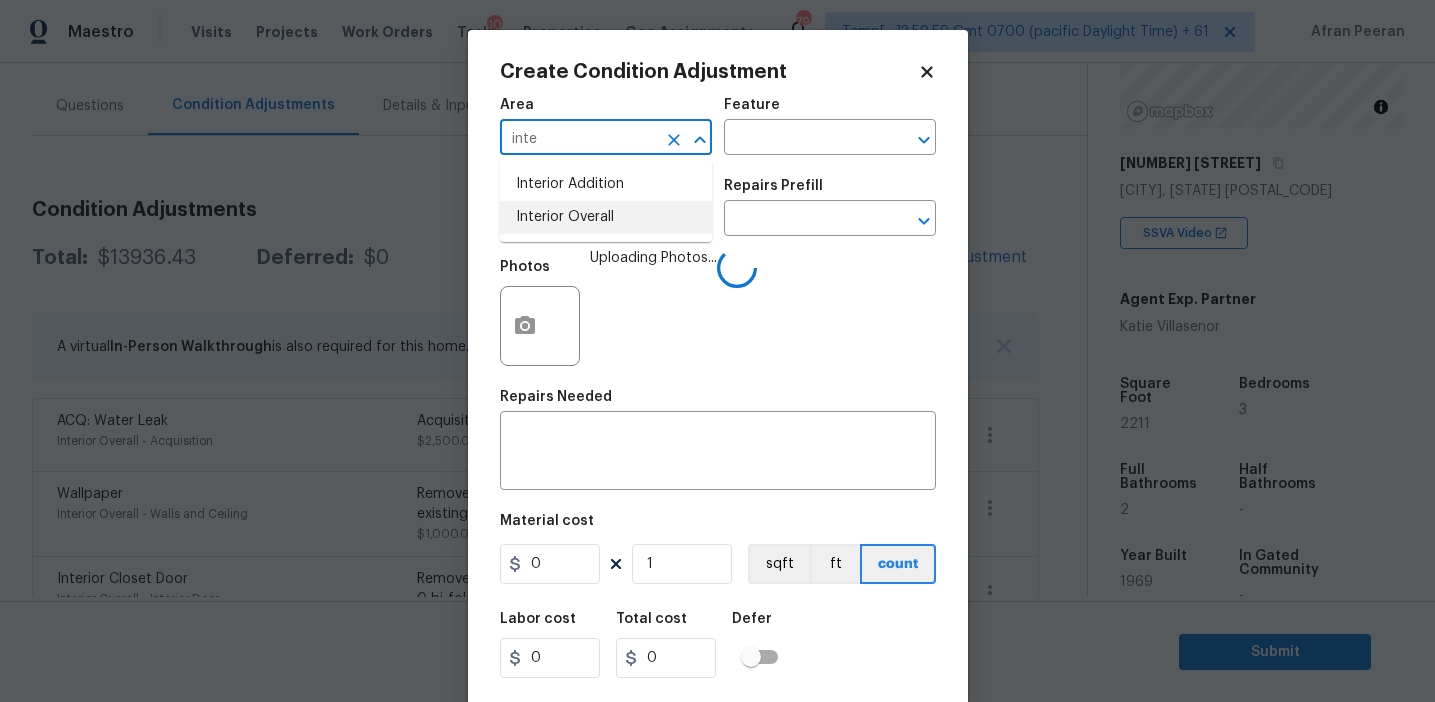 click on "Interior Overall" at bounding box center [606, 217] 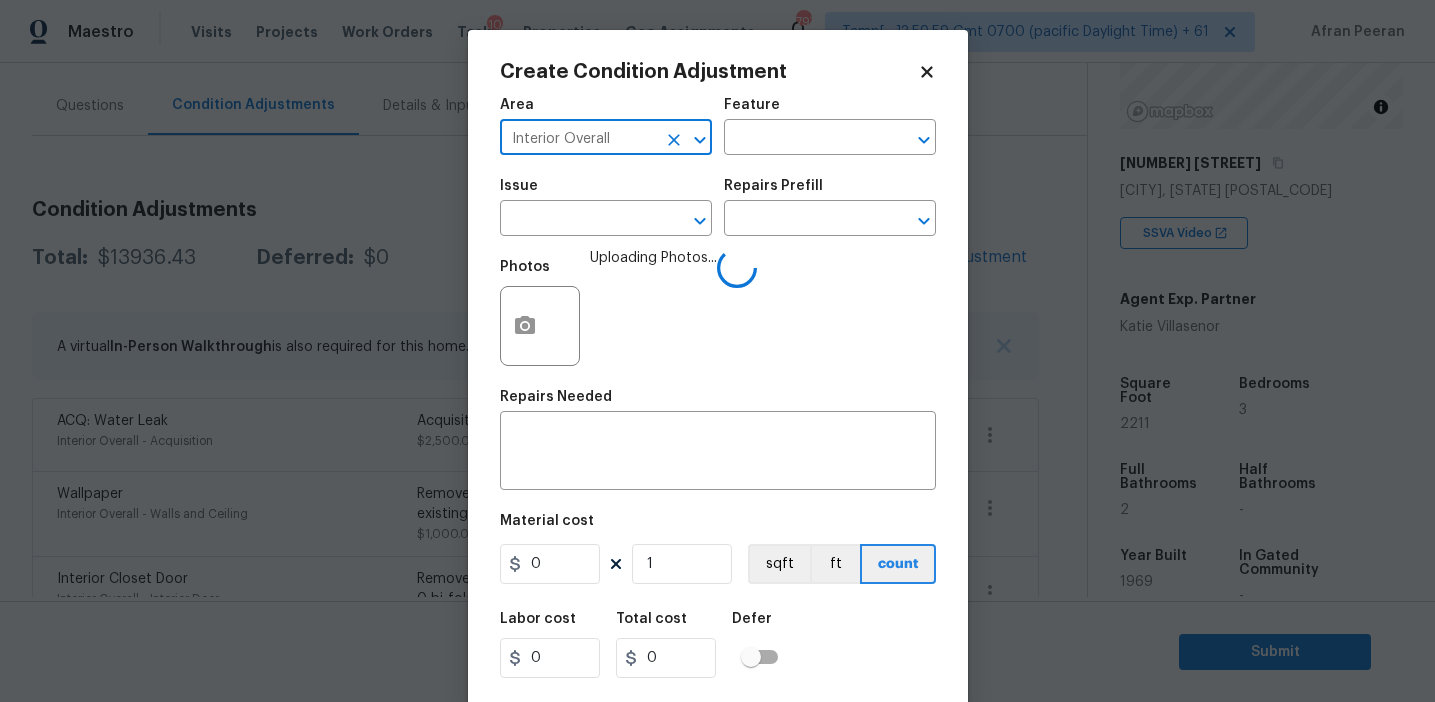 type on "Interior Overall" 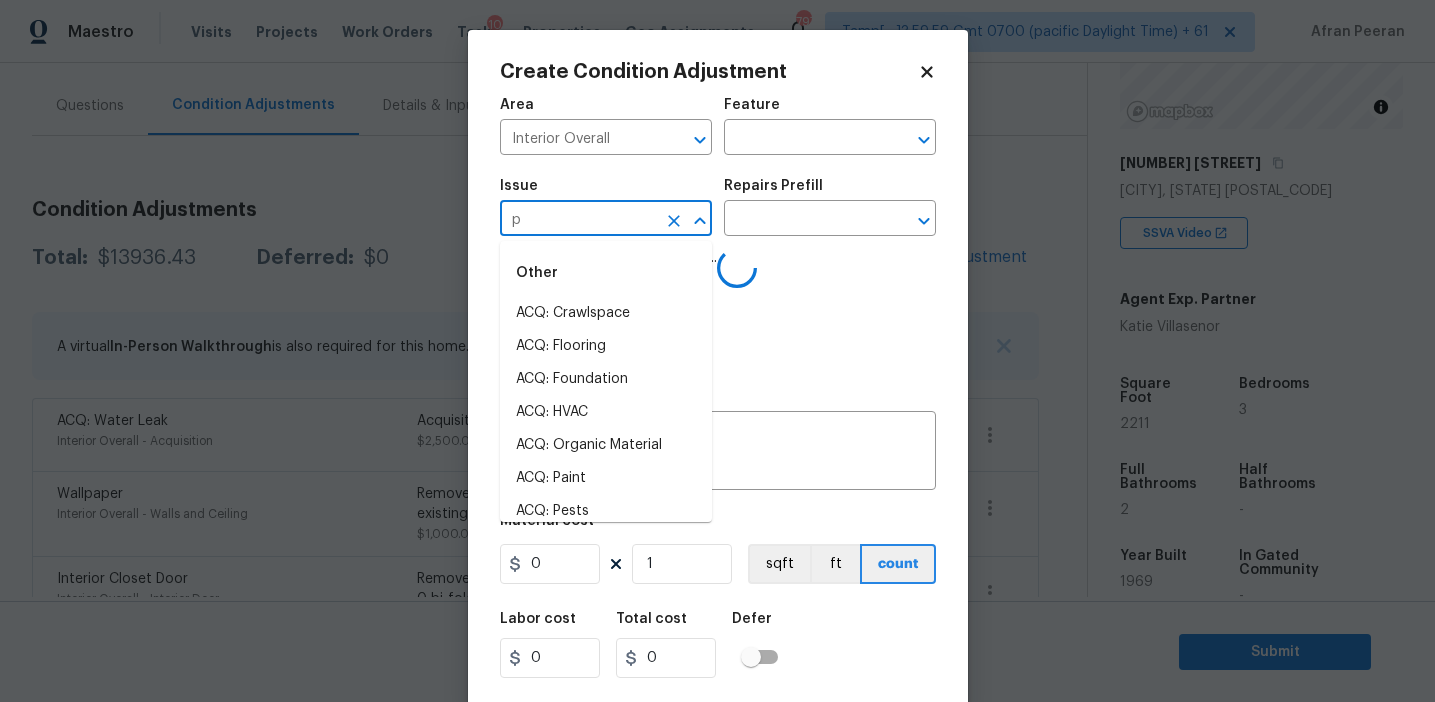 type on "pa" 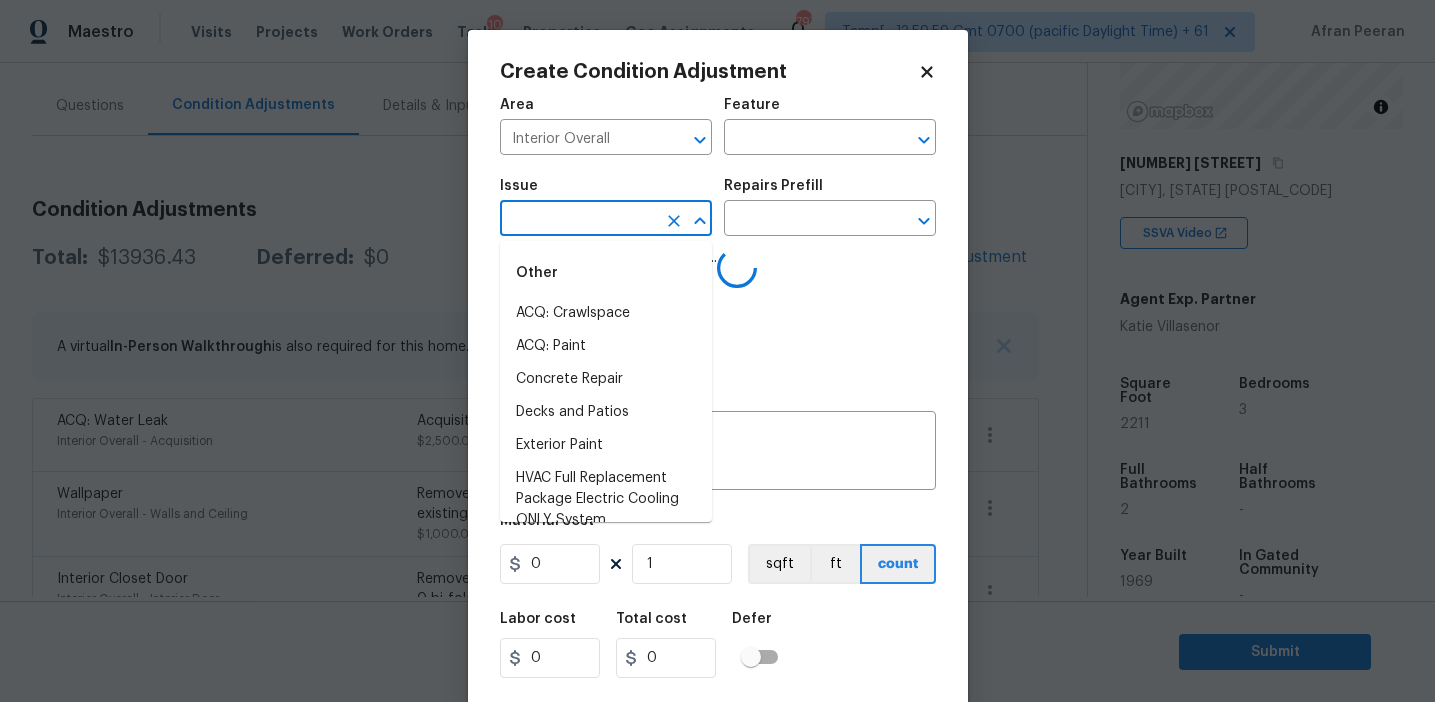 type on "i" 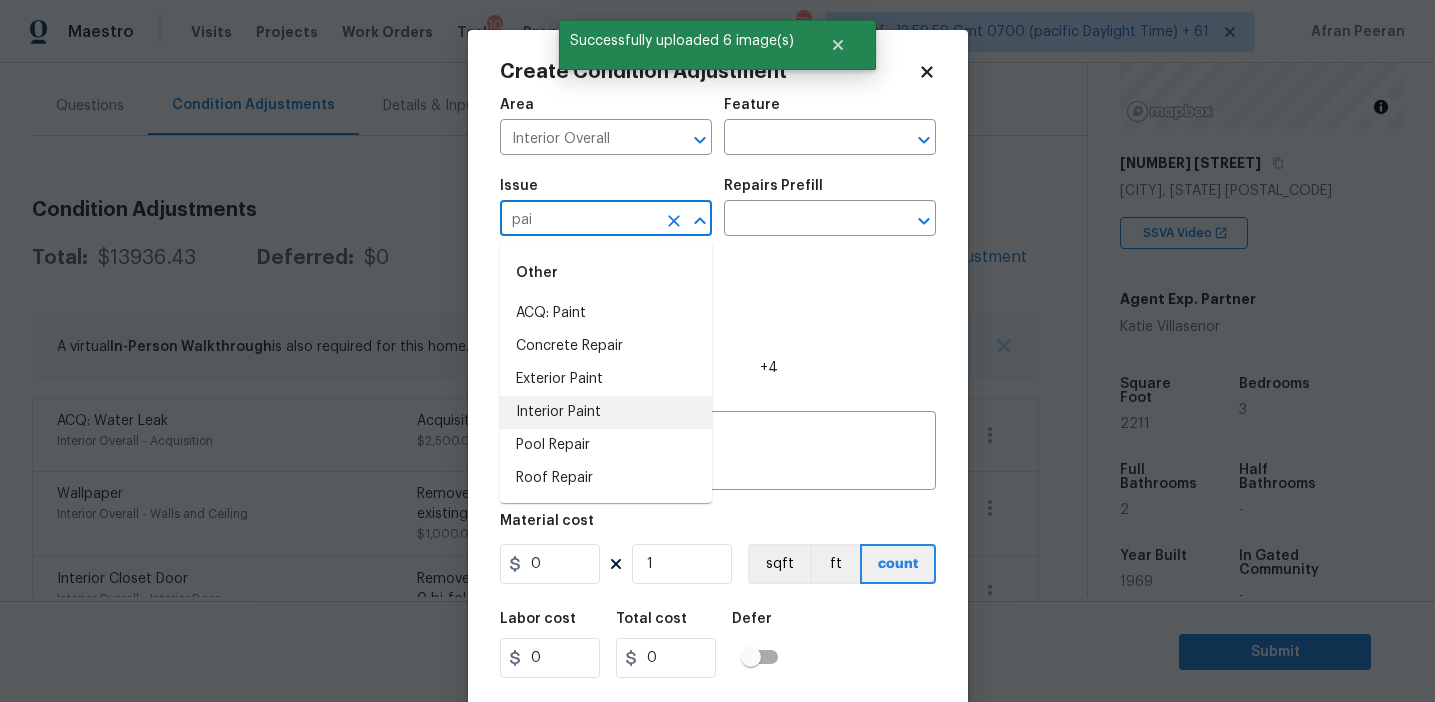click on "Interior Paint" at bounding box center (606, 412) 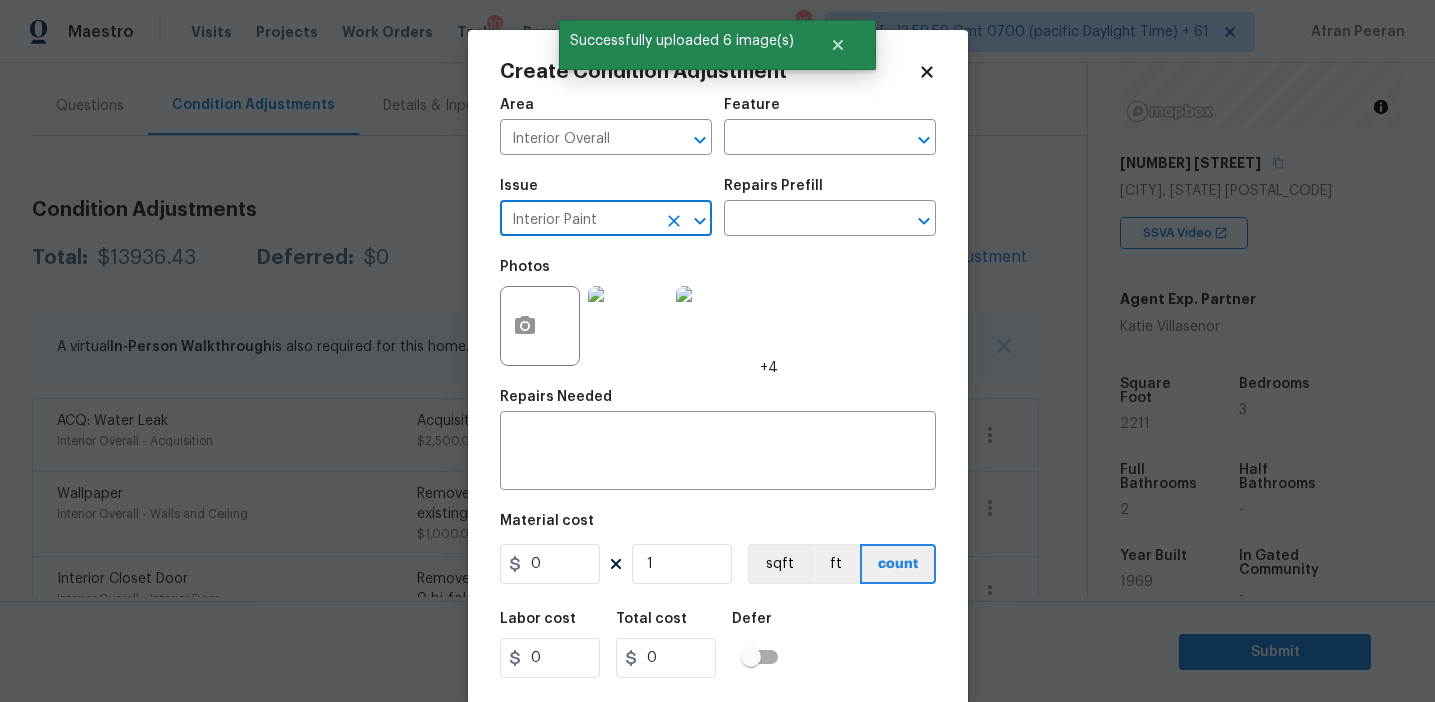 type on "Interior Paint" 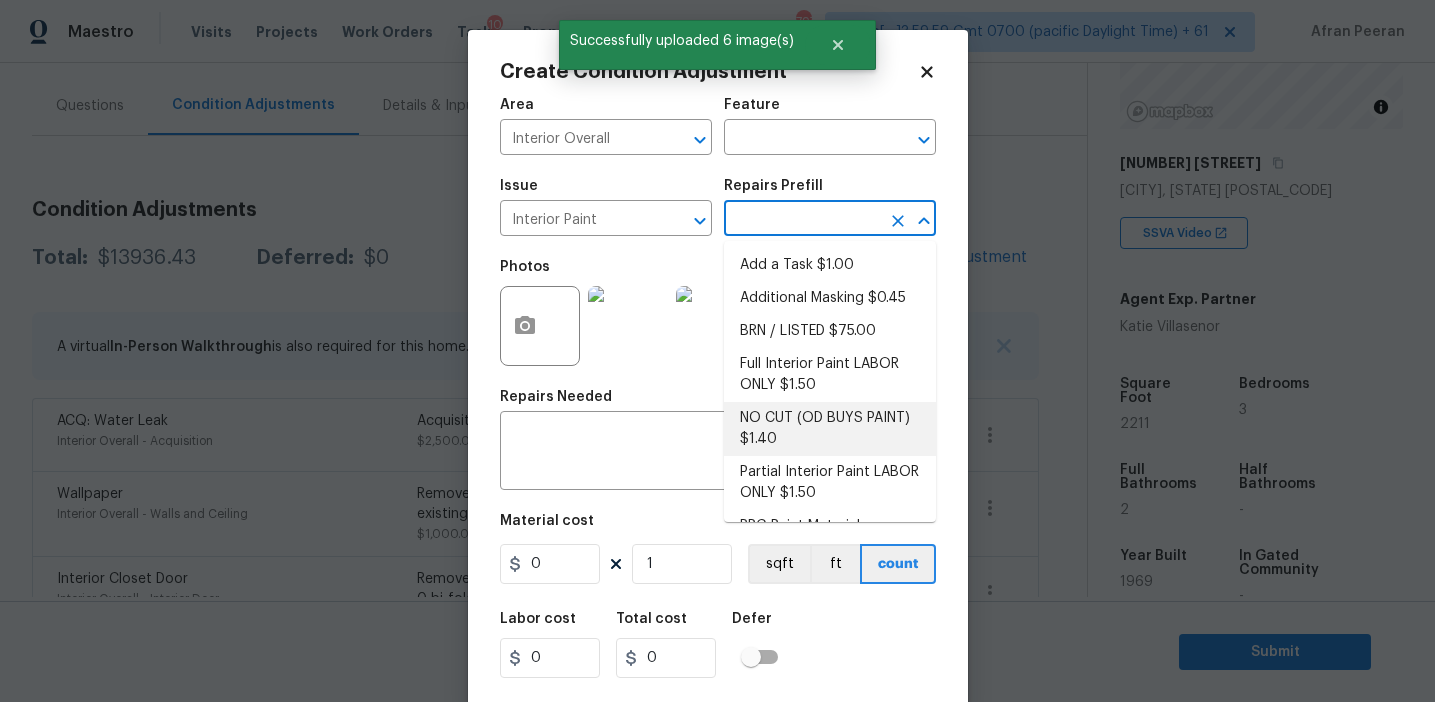 scroll, scrollTop: 83, scrollLeft: 0, axis: vertical 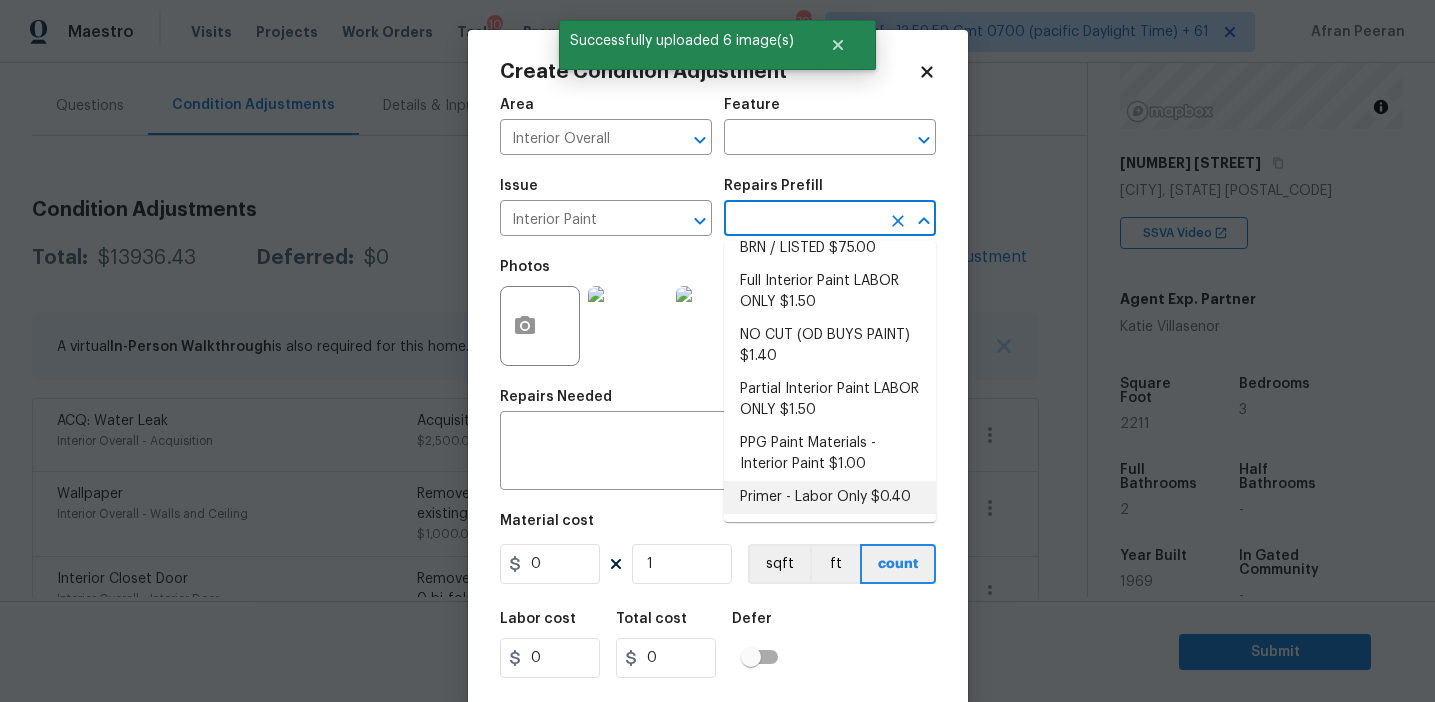 click on "Primer - Labor Only $0.40" at bounding box center (830, 497) 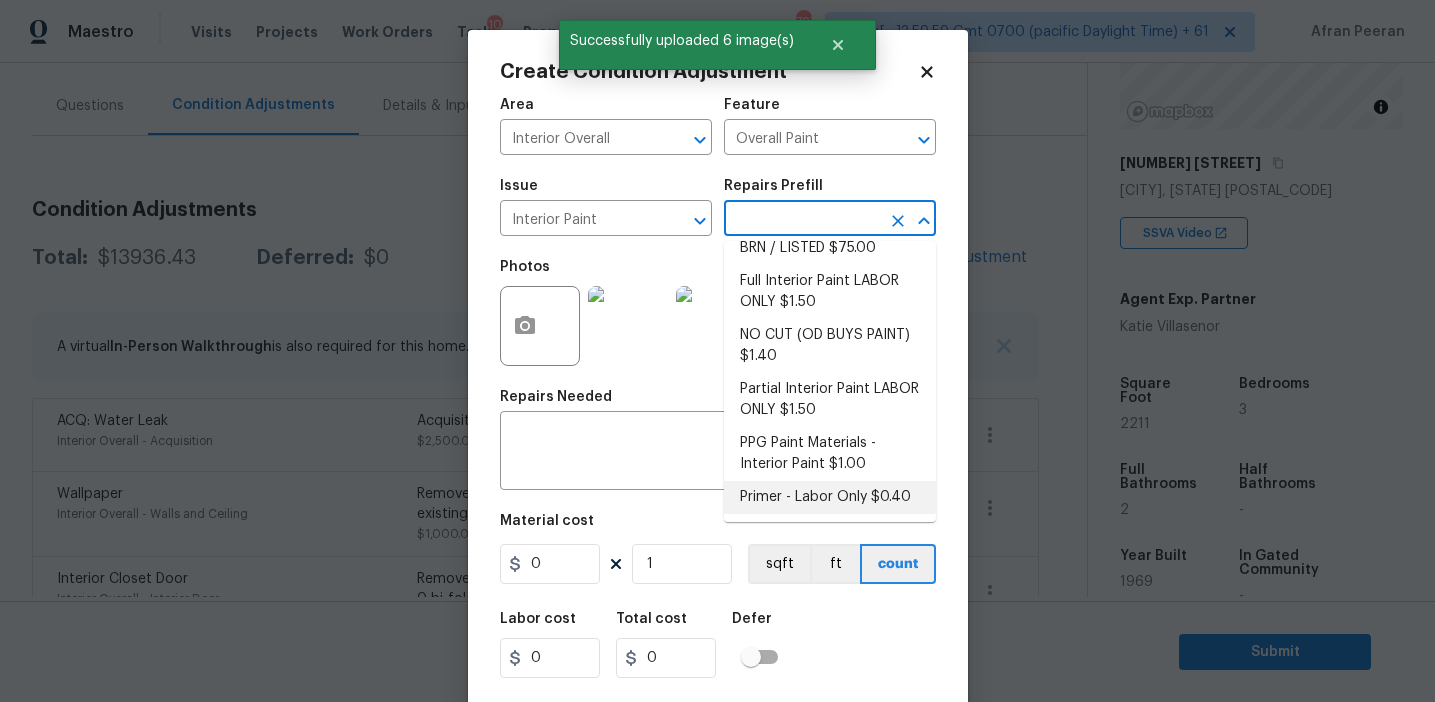 type 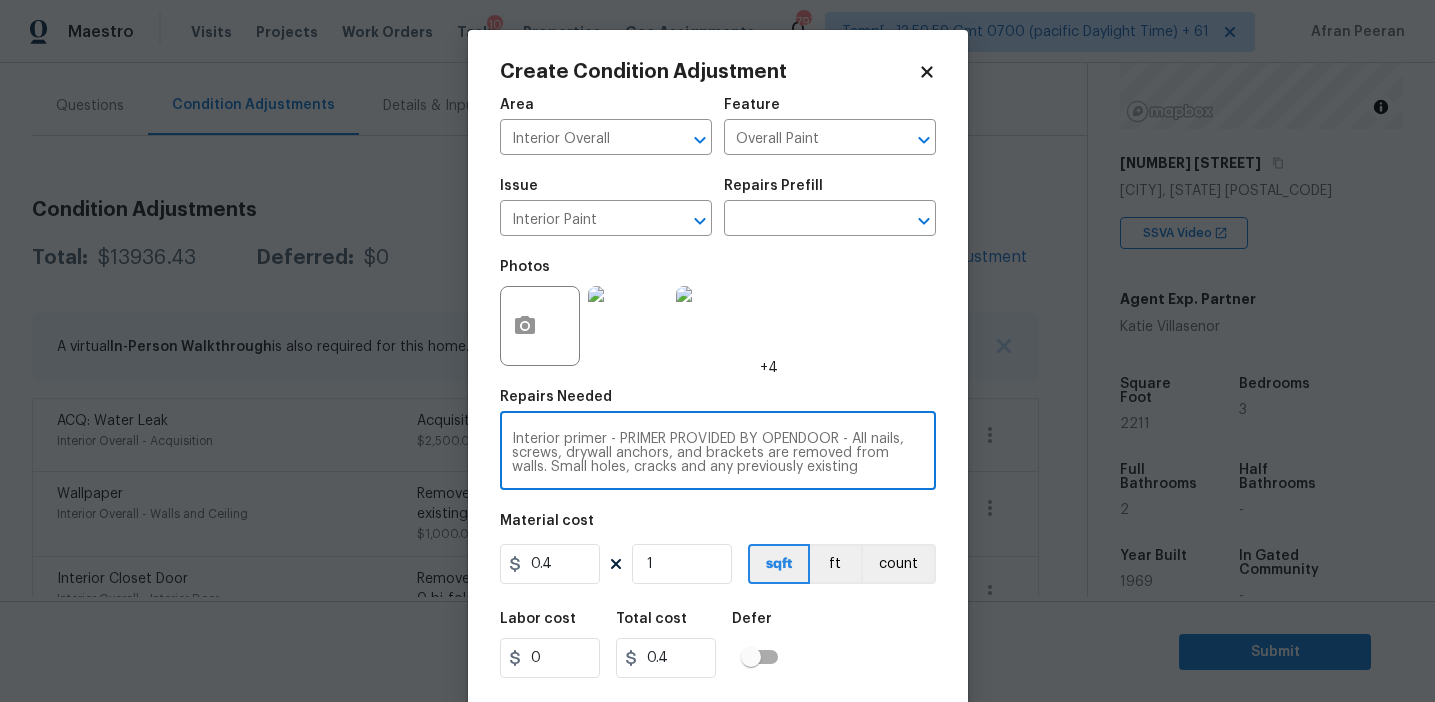 scroll, scrollTop: 42, scrollLeft: 0, axis: vertical 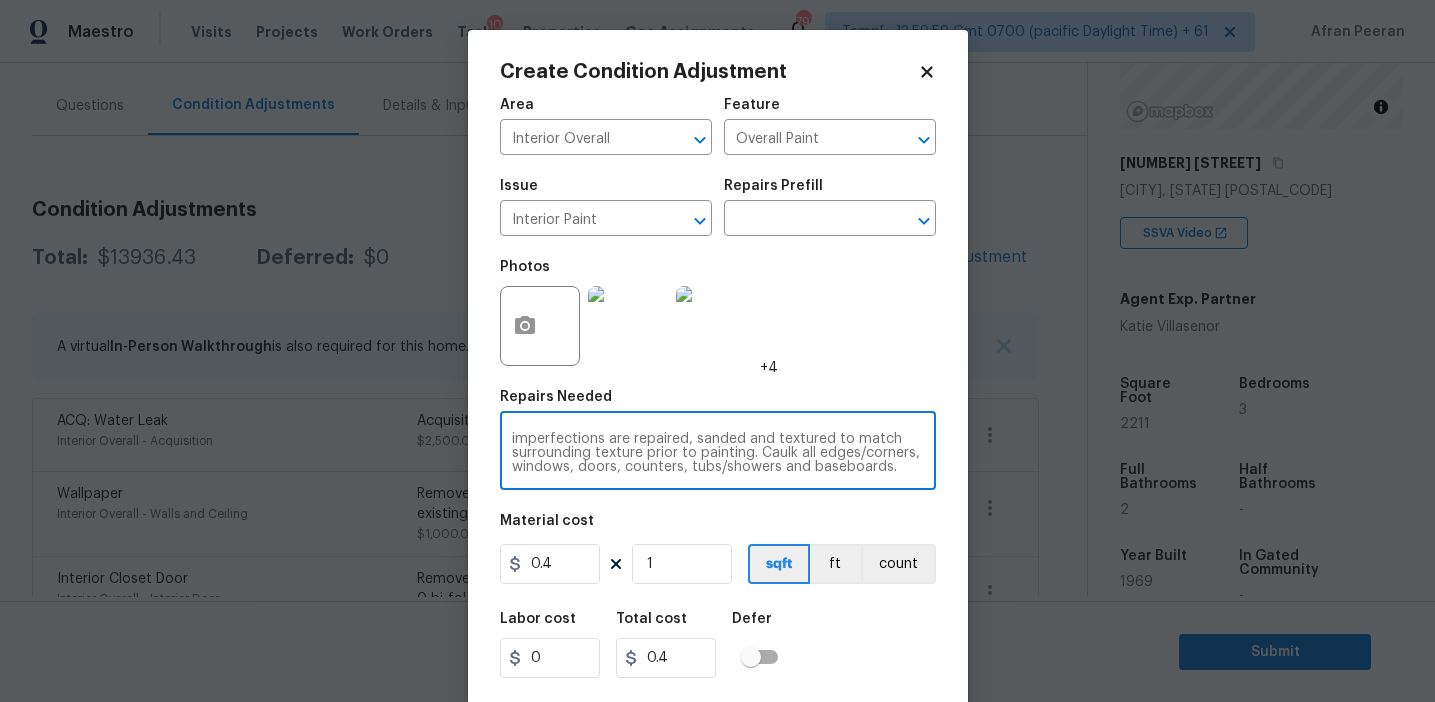 drag, startPoint x: 609, startPoint y: 440, endPoint x: 800, endPoint y: 490, distance: 197.43607 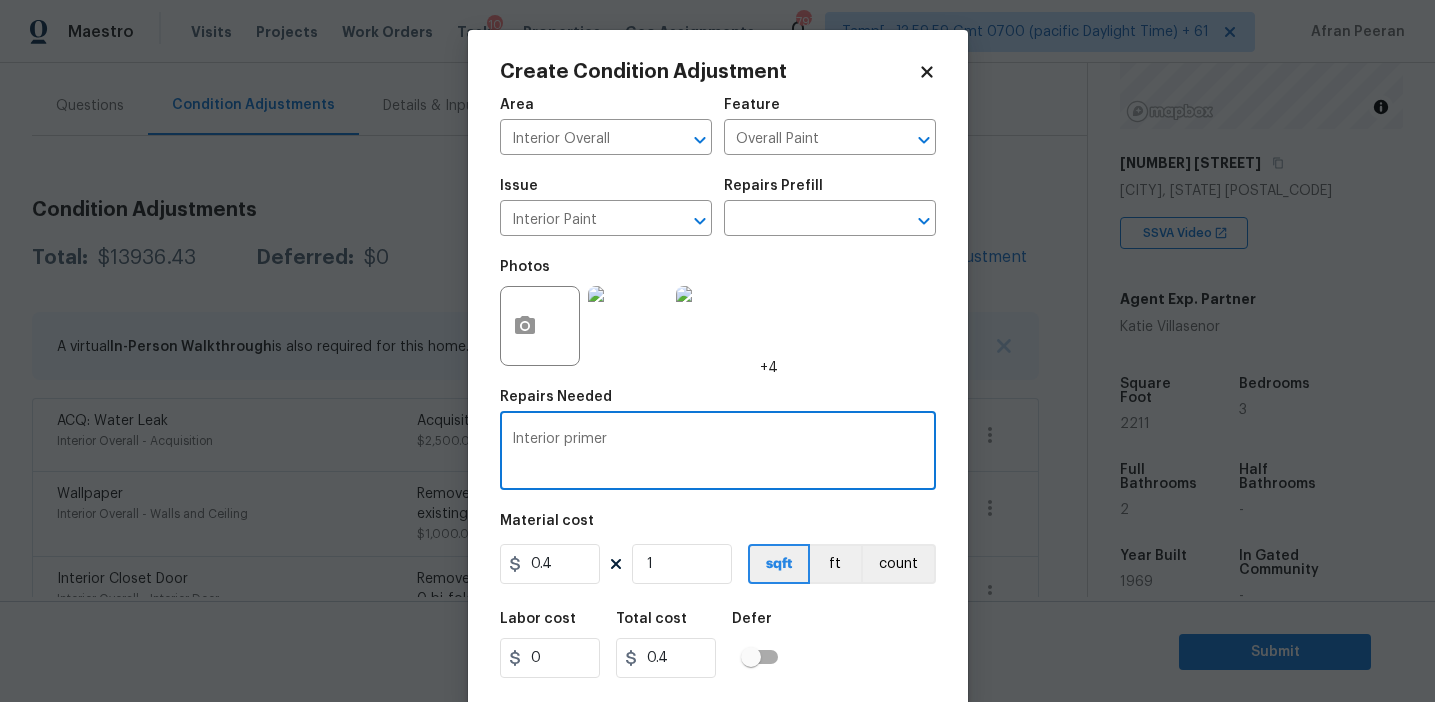 scroll, scrollTop: 0, scrollLeft: 0, axis: both 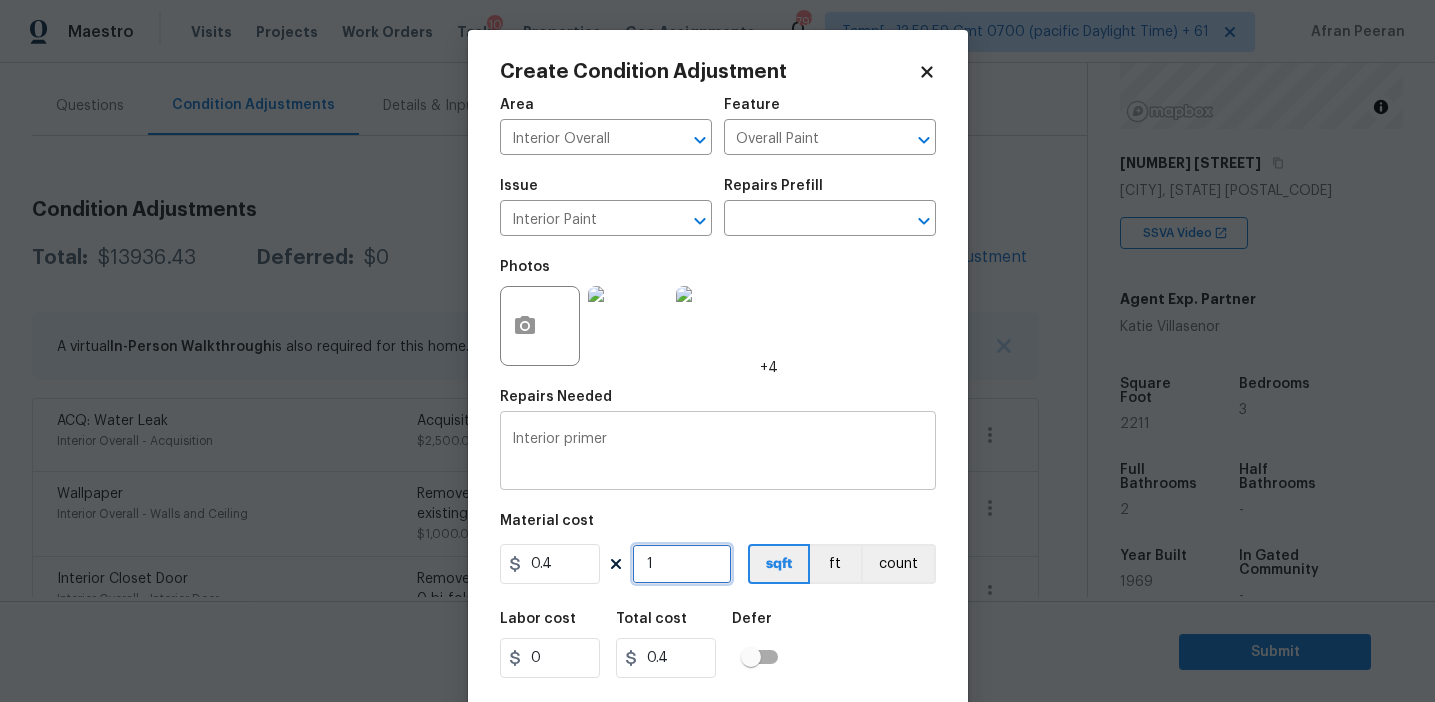 type on "2" 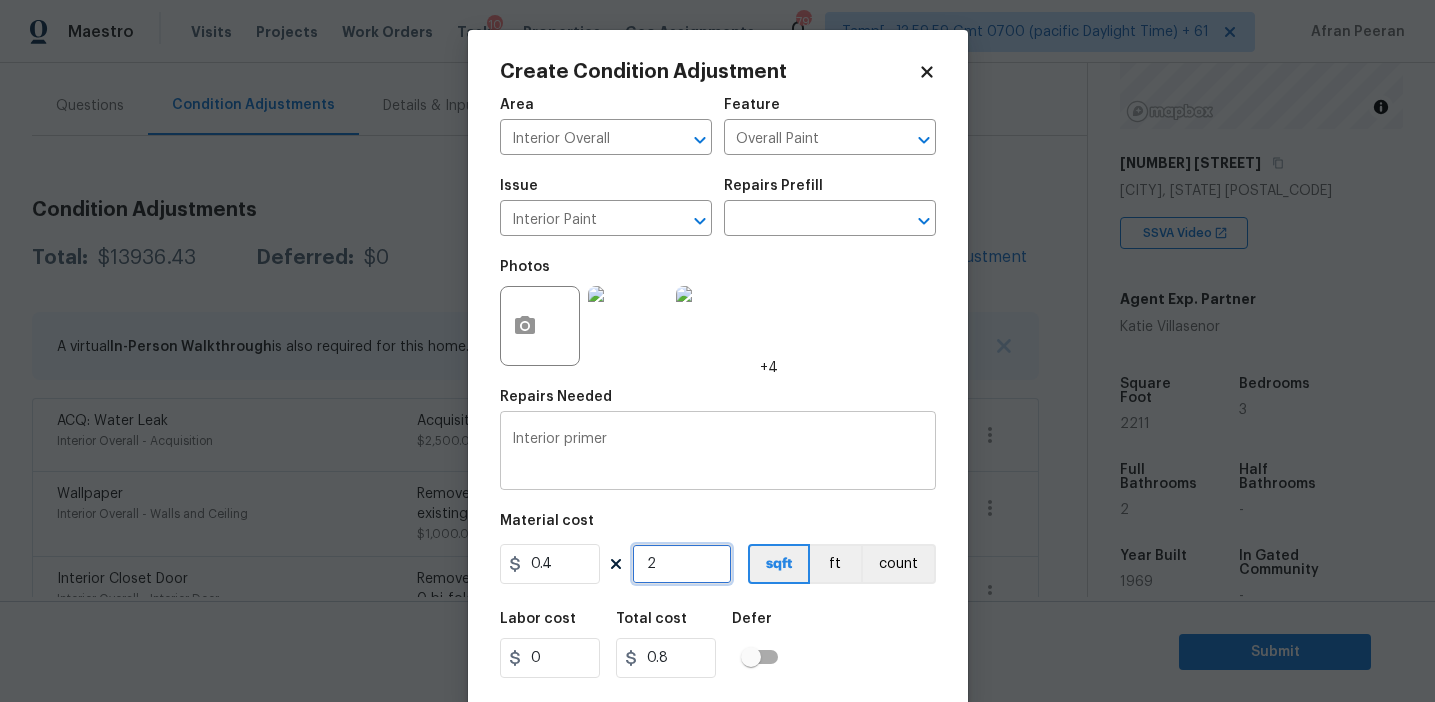 type on "22" 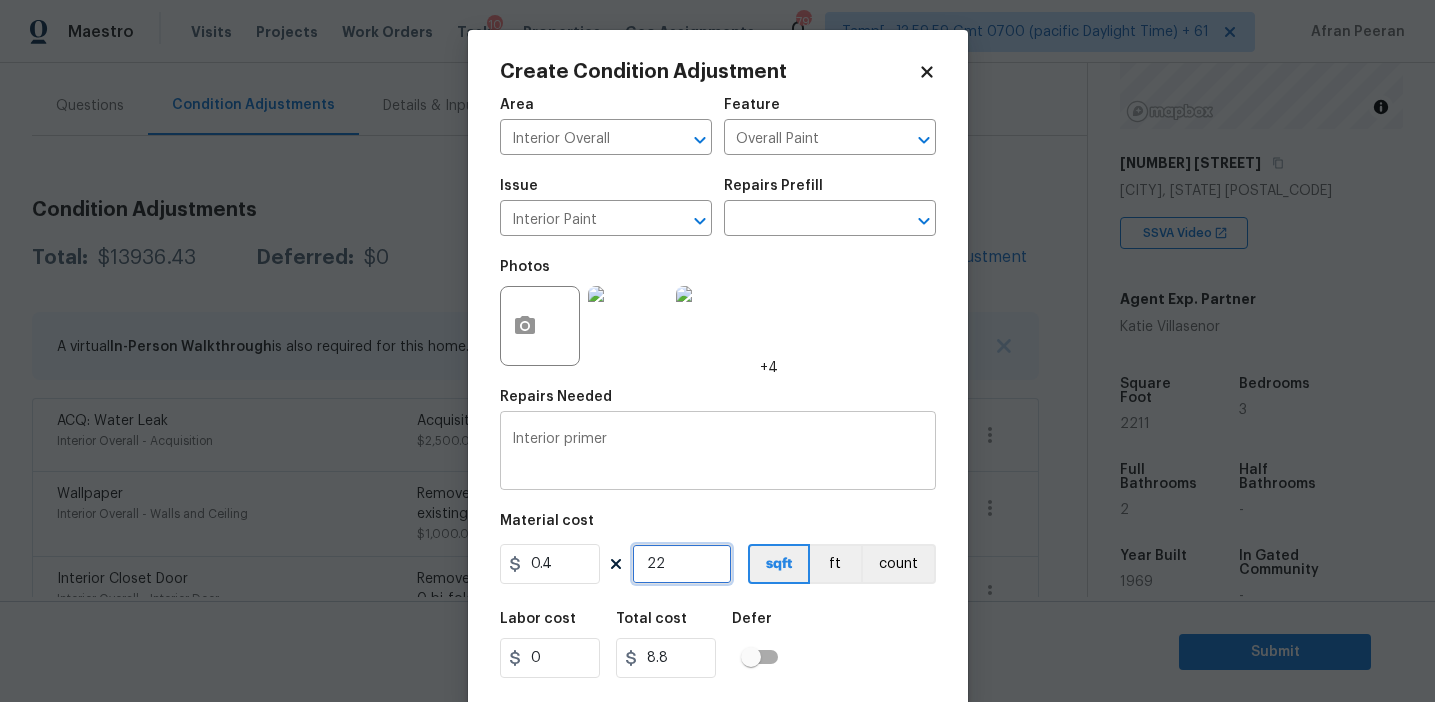 type on "221" 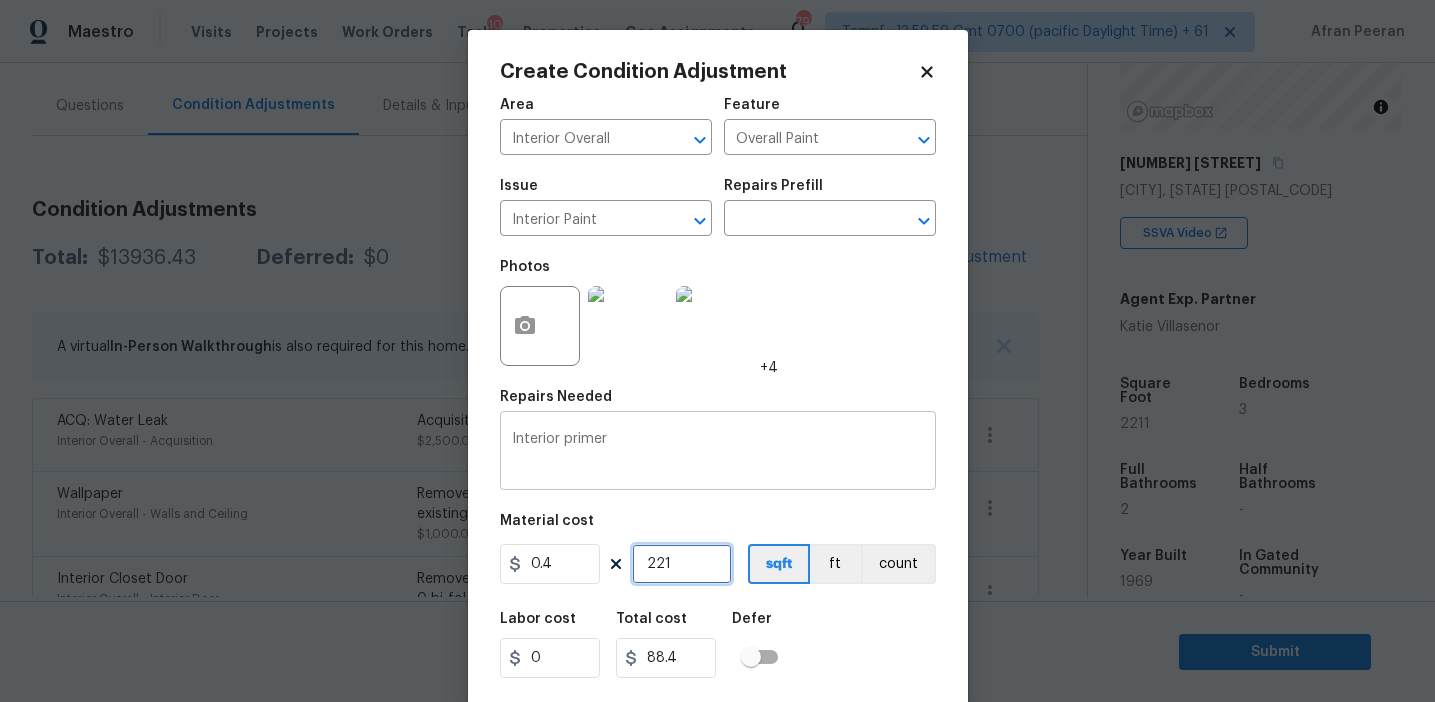 type on "2211" 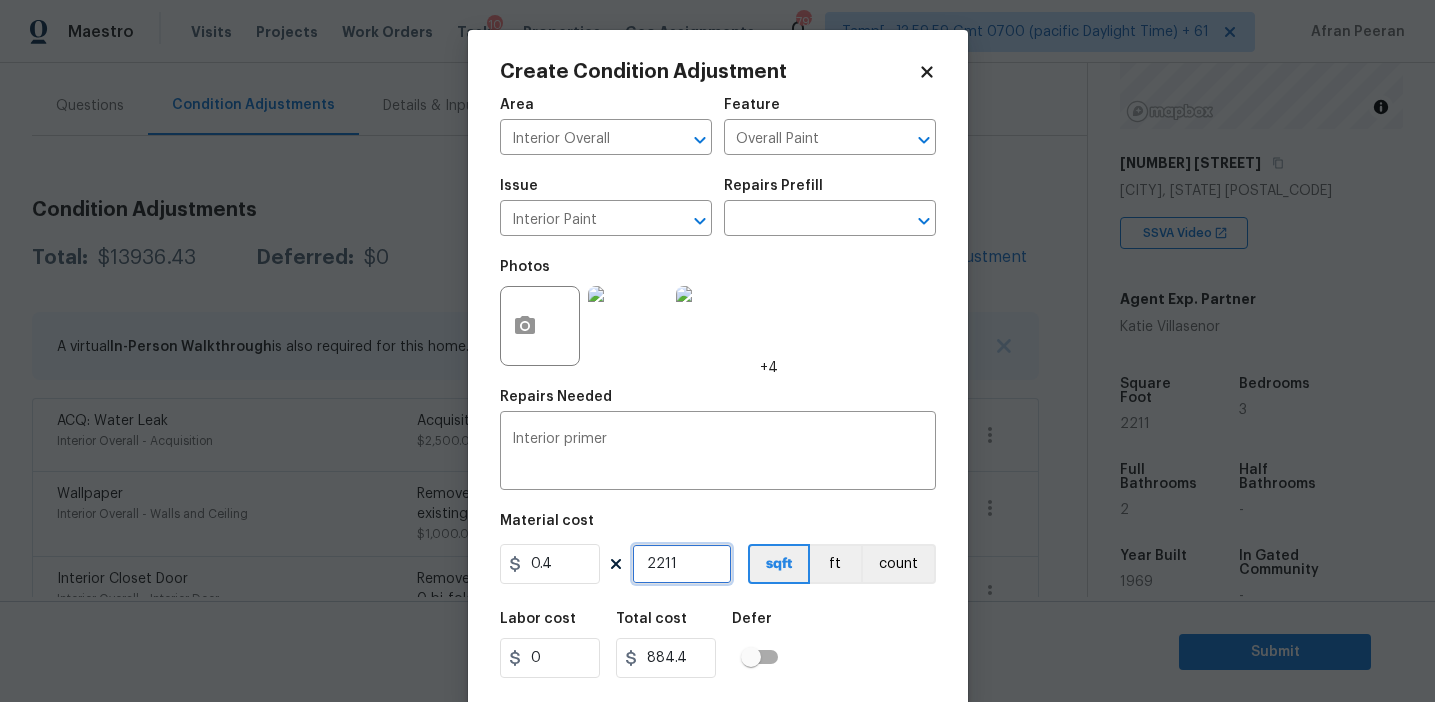 type on "2211" 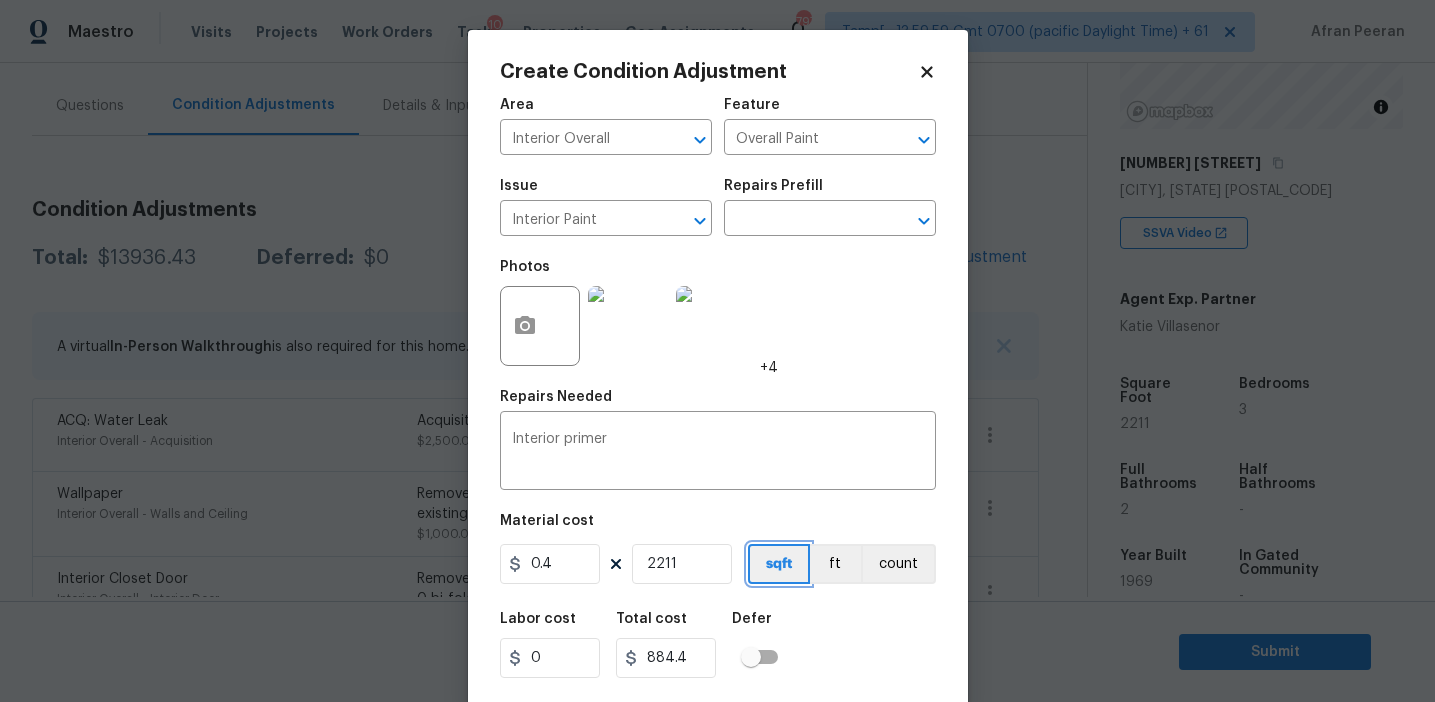type 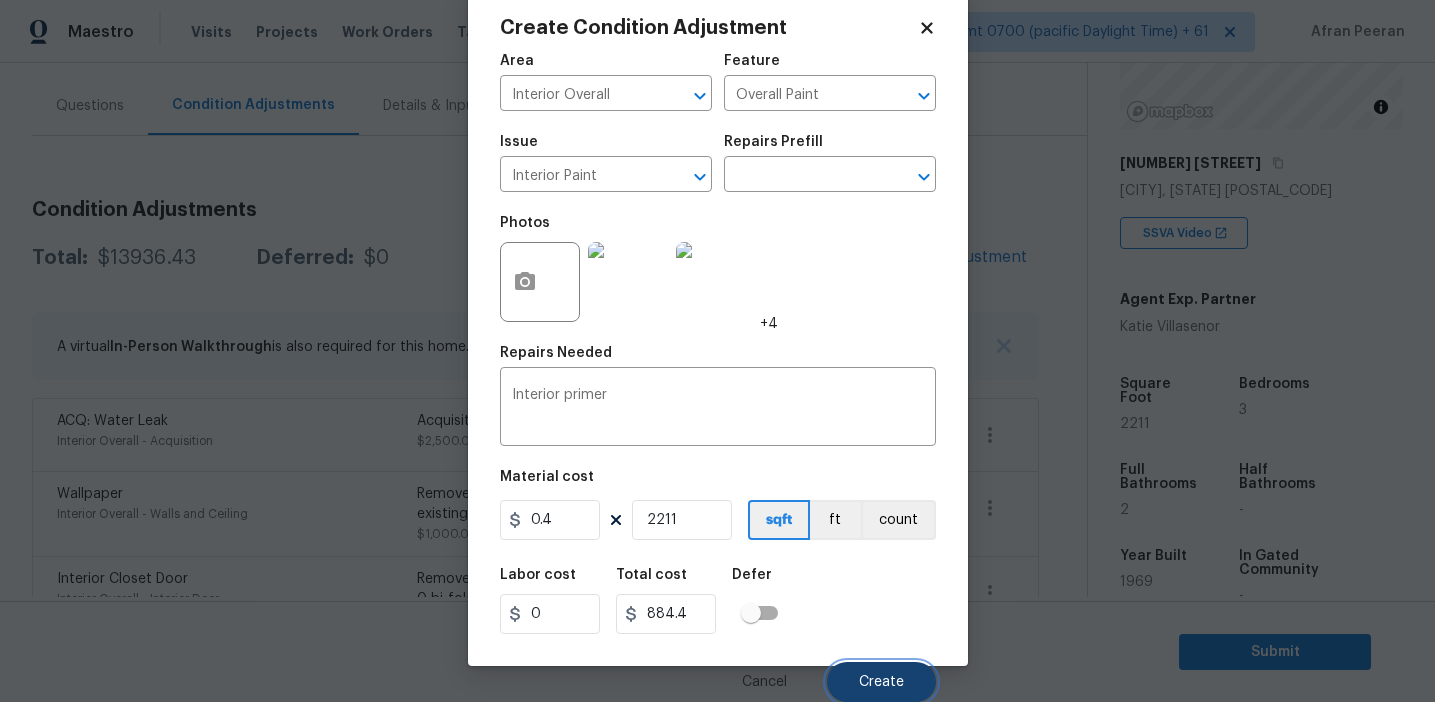 click on "Create" at bounding box center (881, 682) 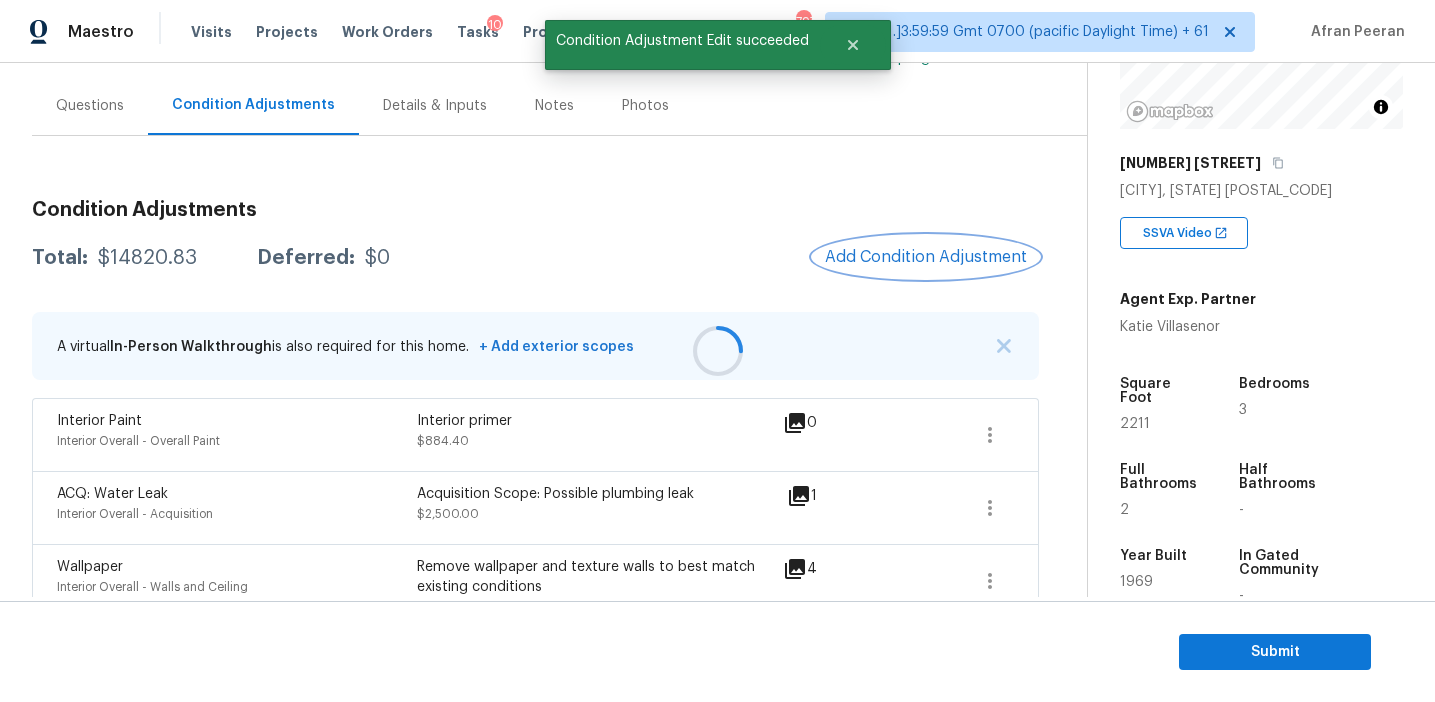 scroll, scrollTop: 0, scrollLeft: 0, axis: both 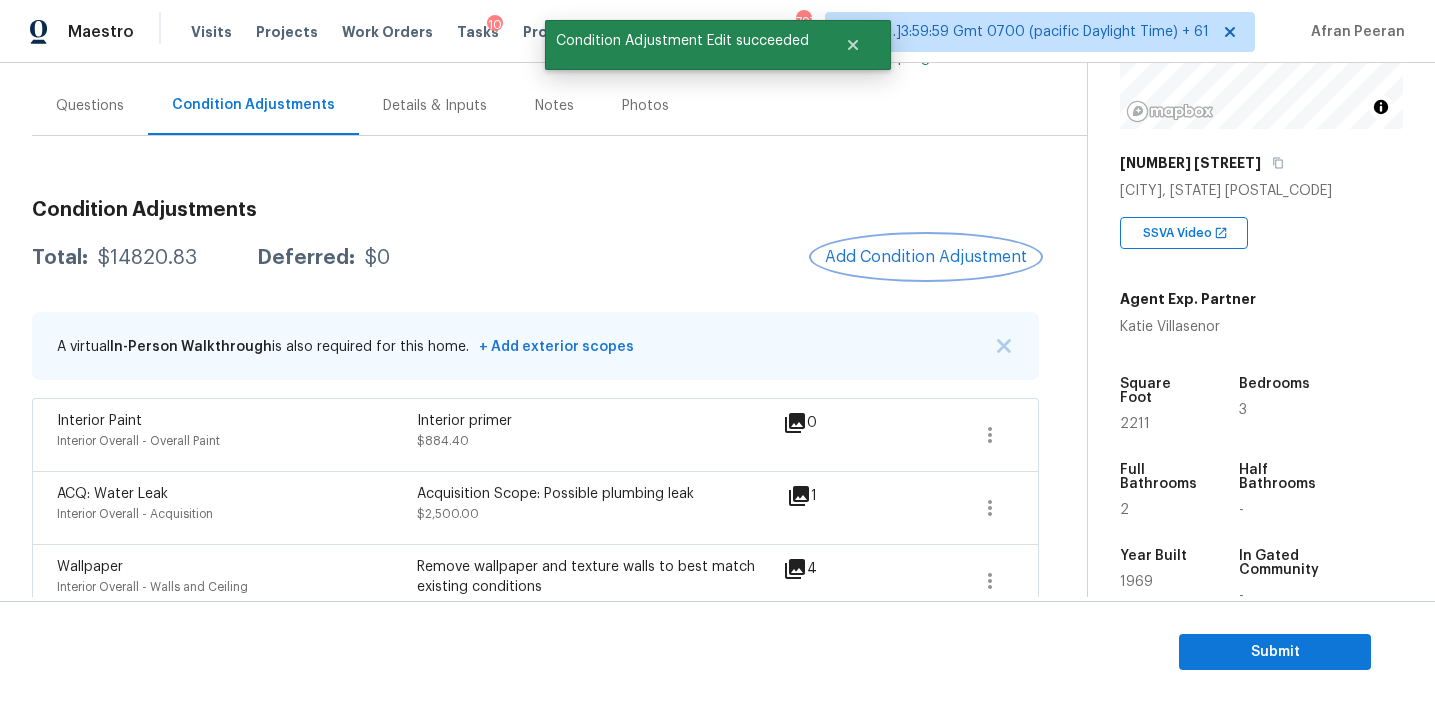 click on "Add Condition Adjustment" at bounding box center [926, 257] 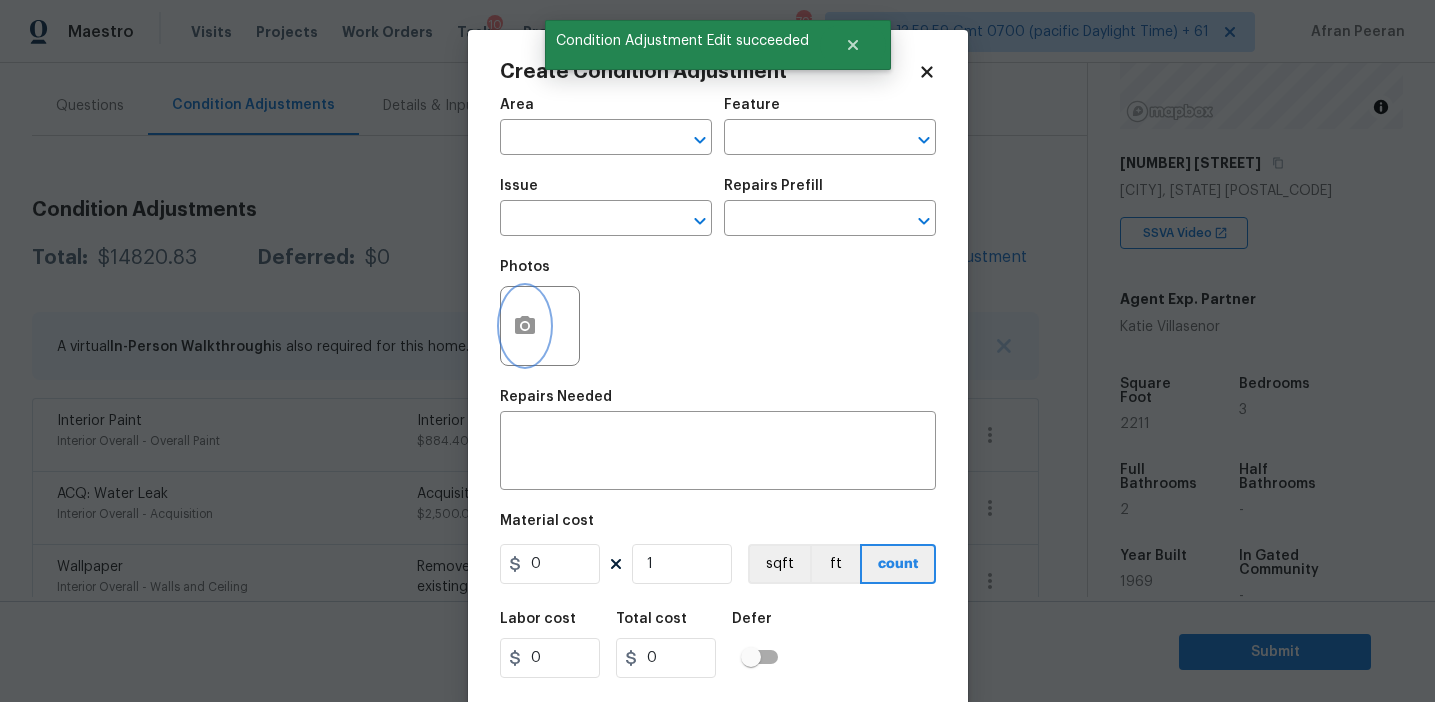 click at bounding box center [525, 326] 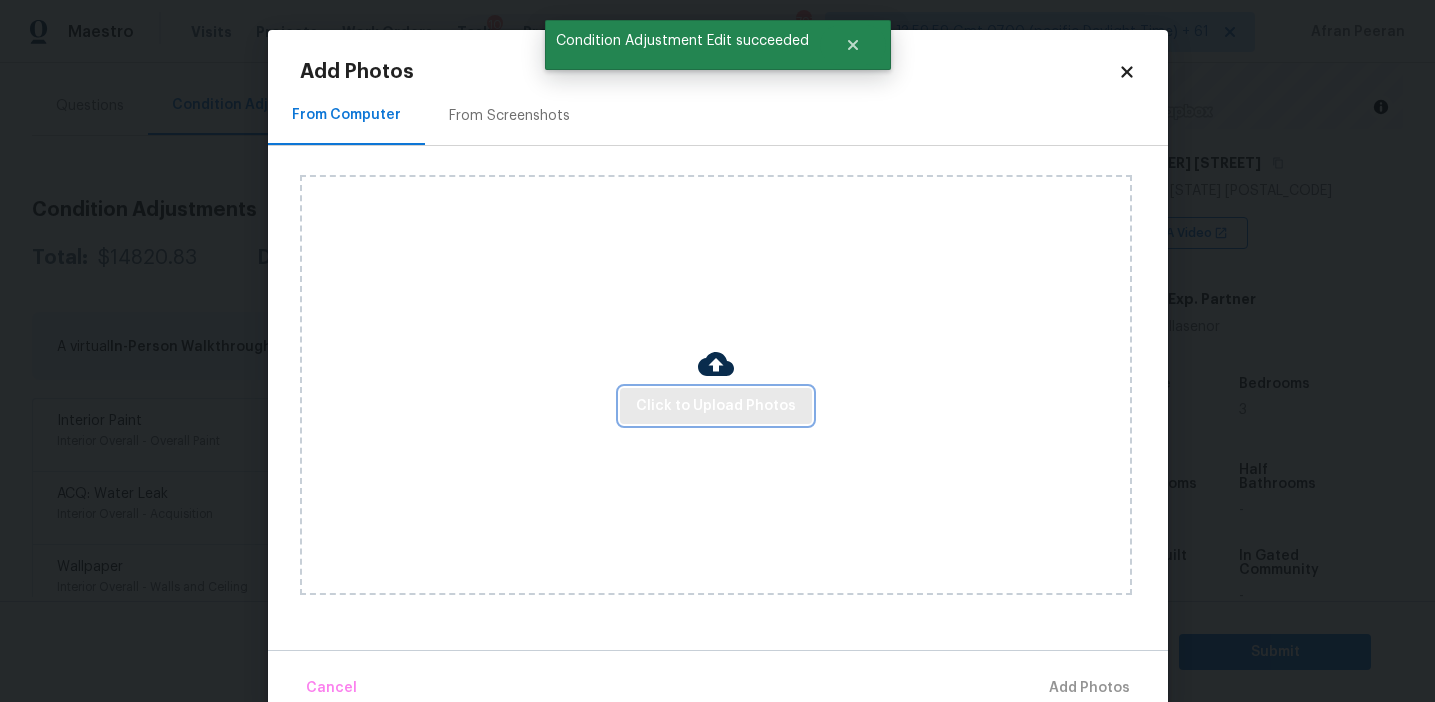 click on "Click to Upload Photos" at bounding box center [716, 406] 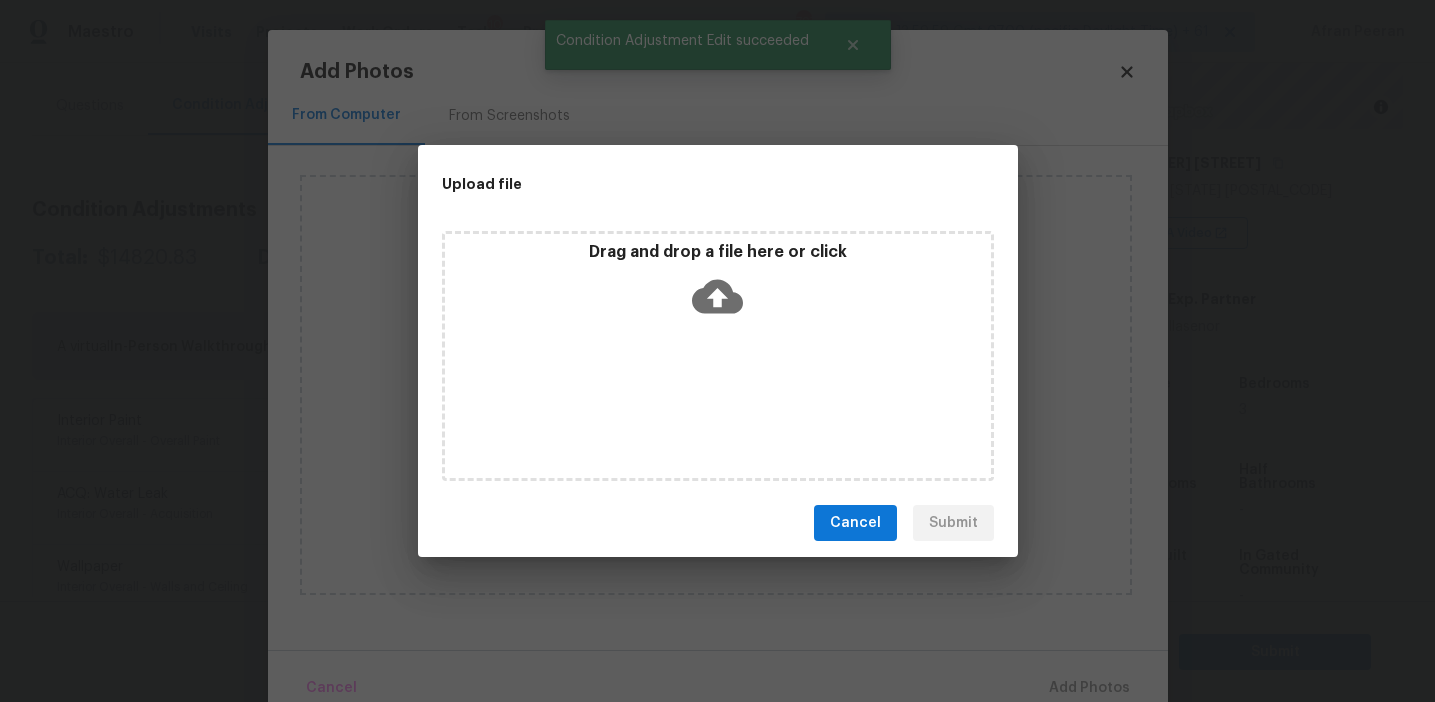 click on "Drag and drop a file here or click" at bounding box center (718, 285) 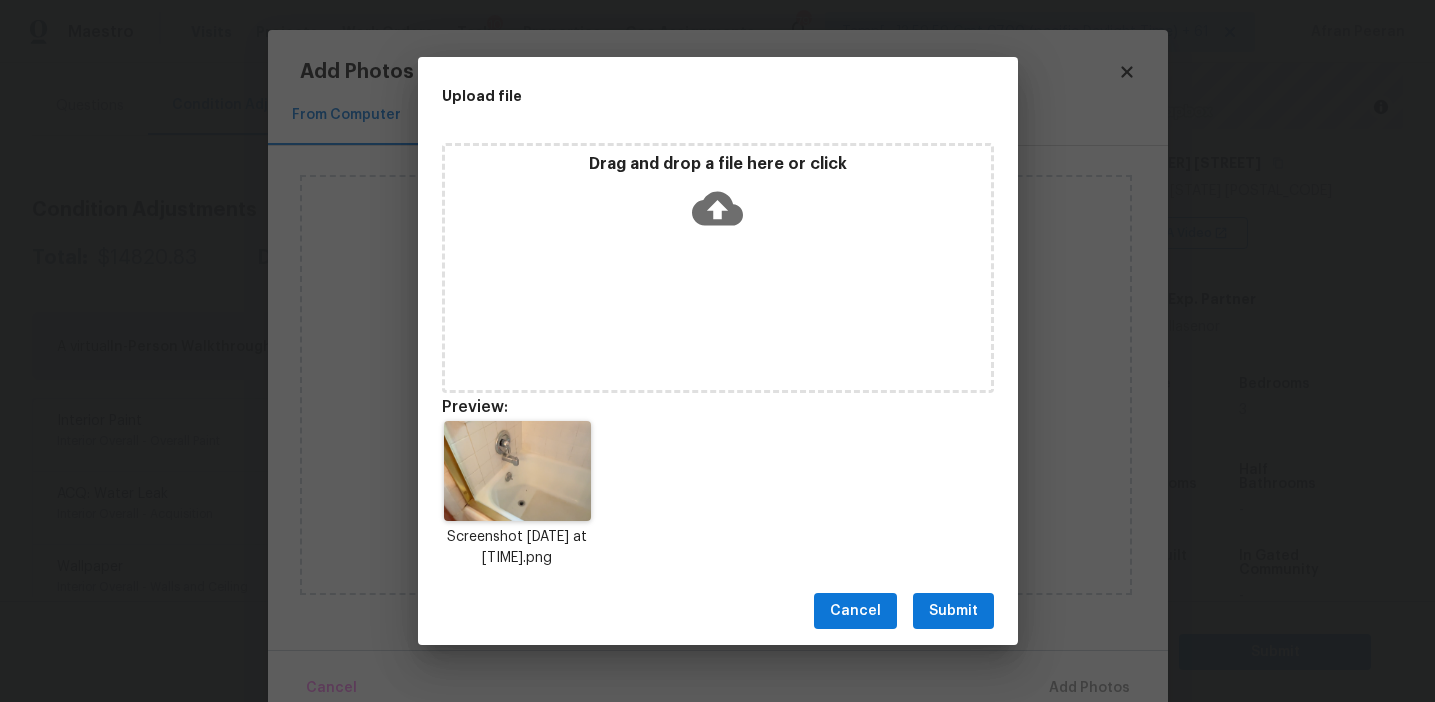 click on "Submit" at bounding box center (953, 611) 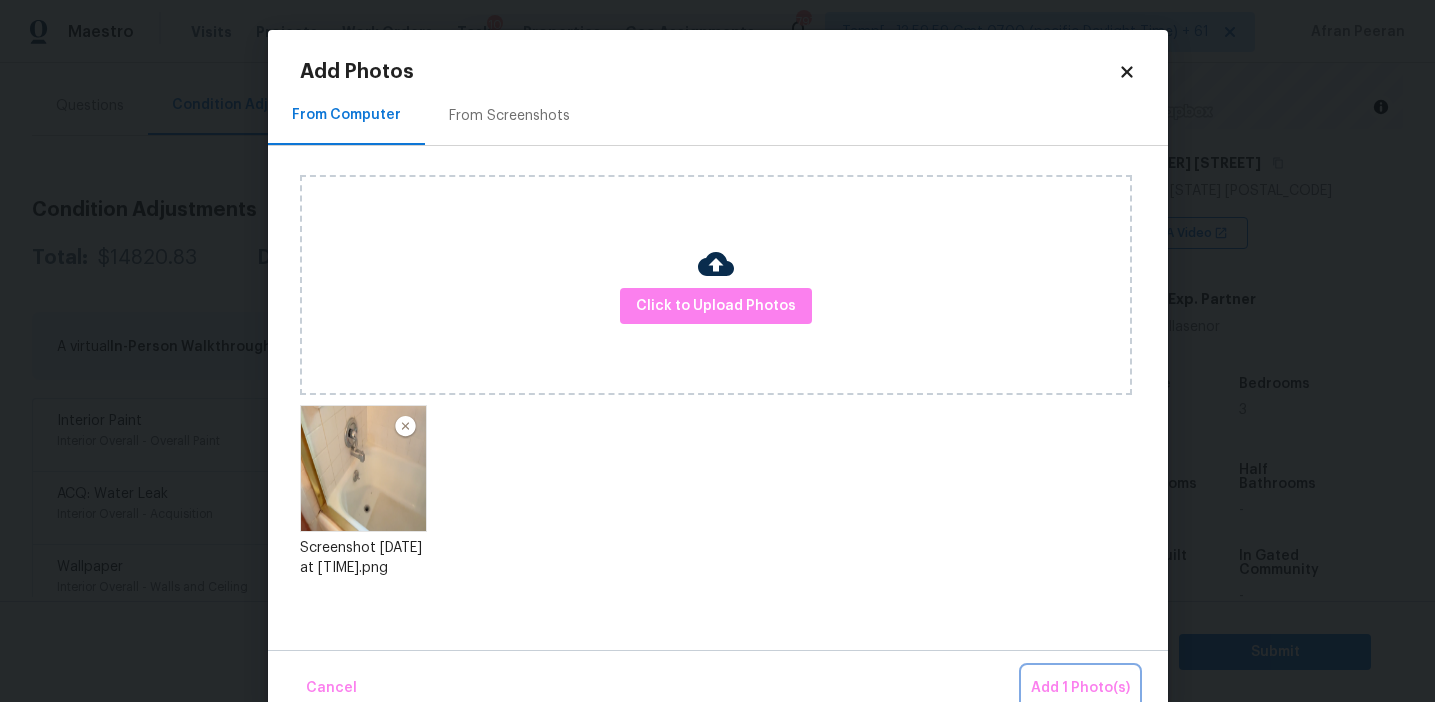 click on "Add 1 Photo(s)" at bounding box center [1080, 688] 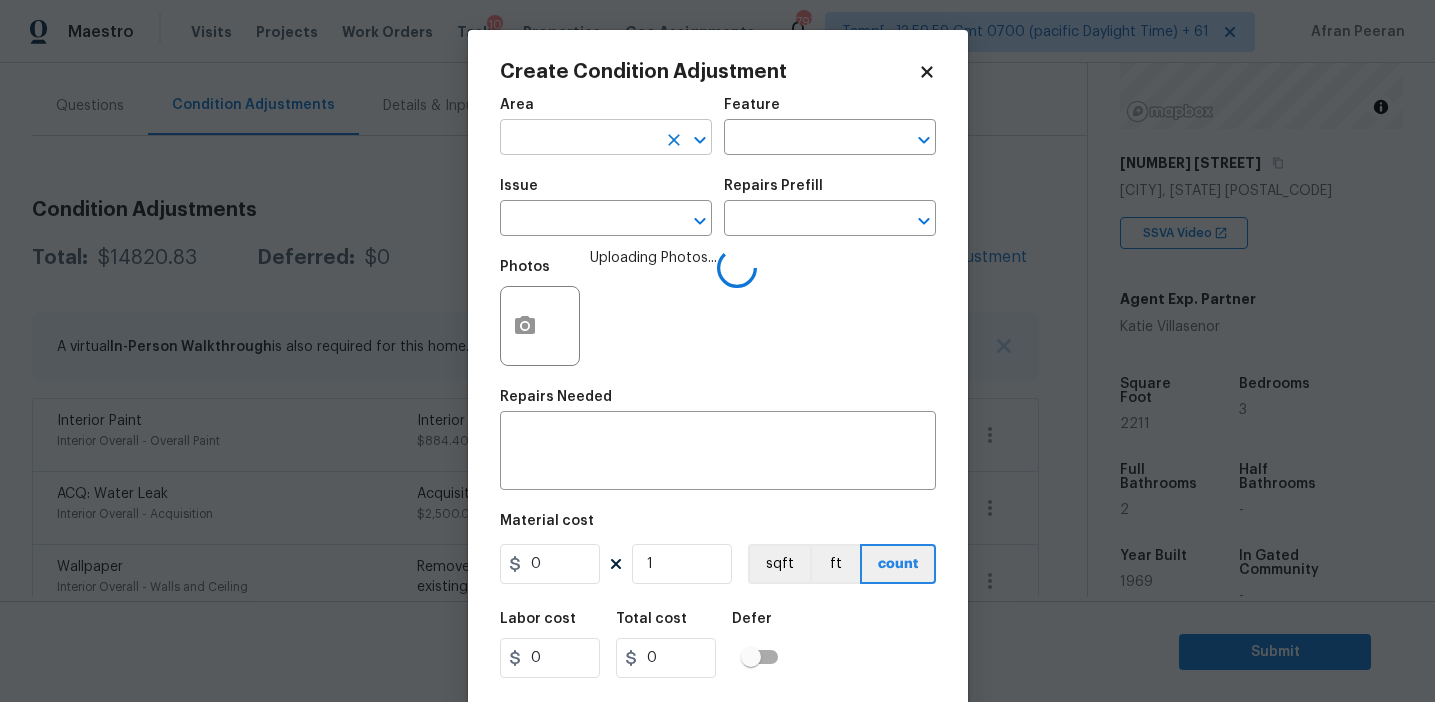 click at bounding box center (578, 139) 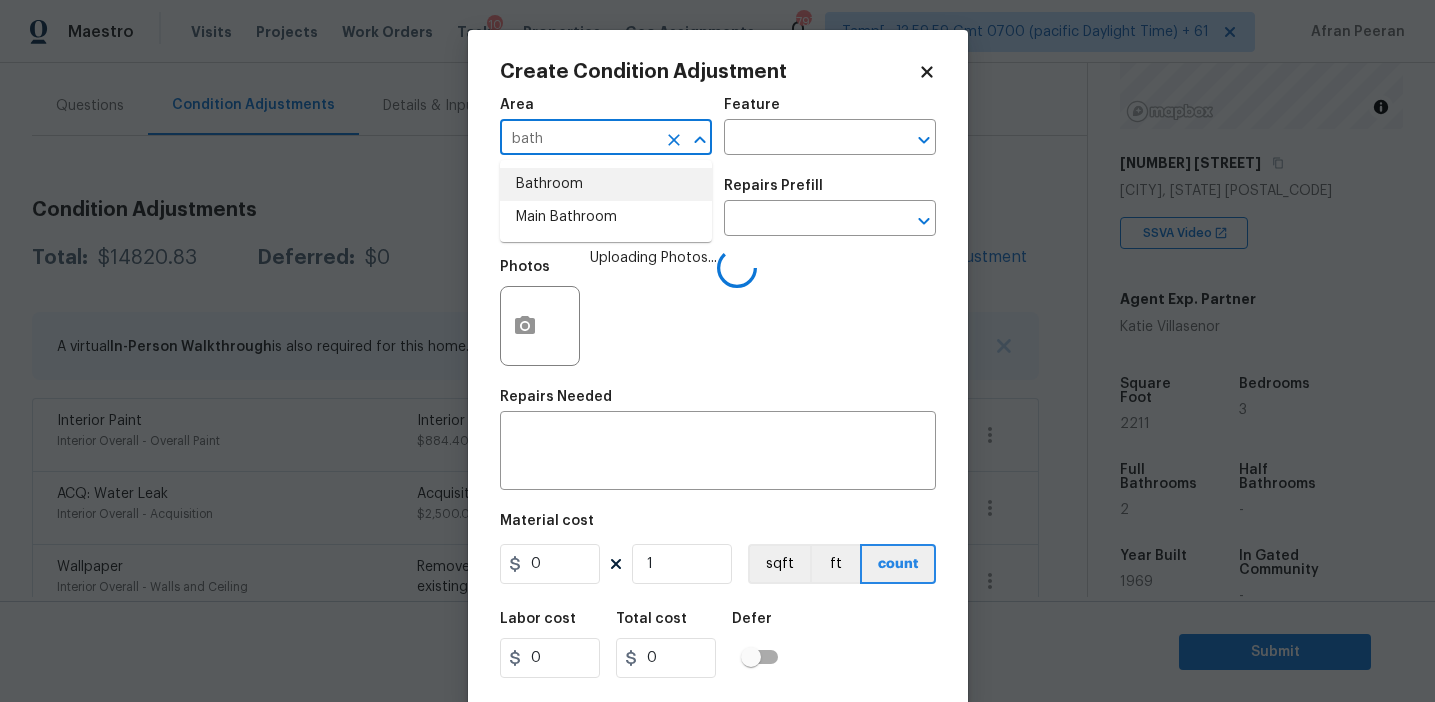 click on "Bathroom" at bounding box center [606, 184] 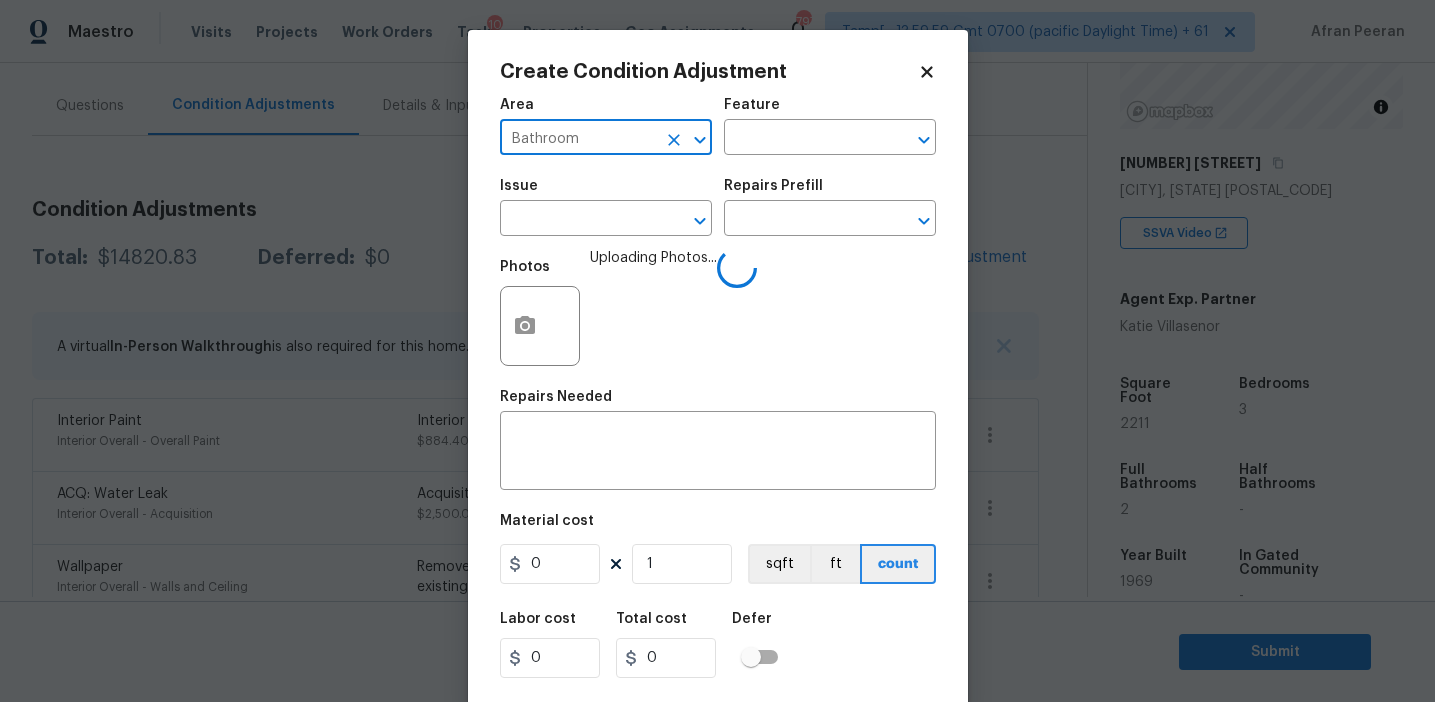 type on "Bathroom" 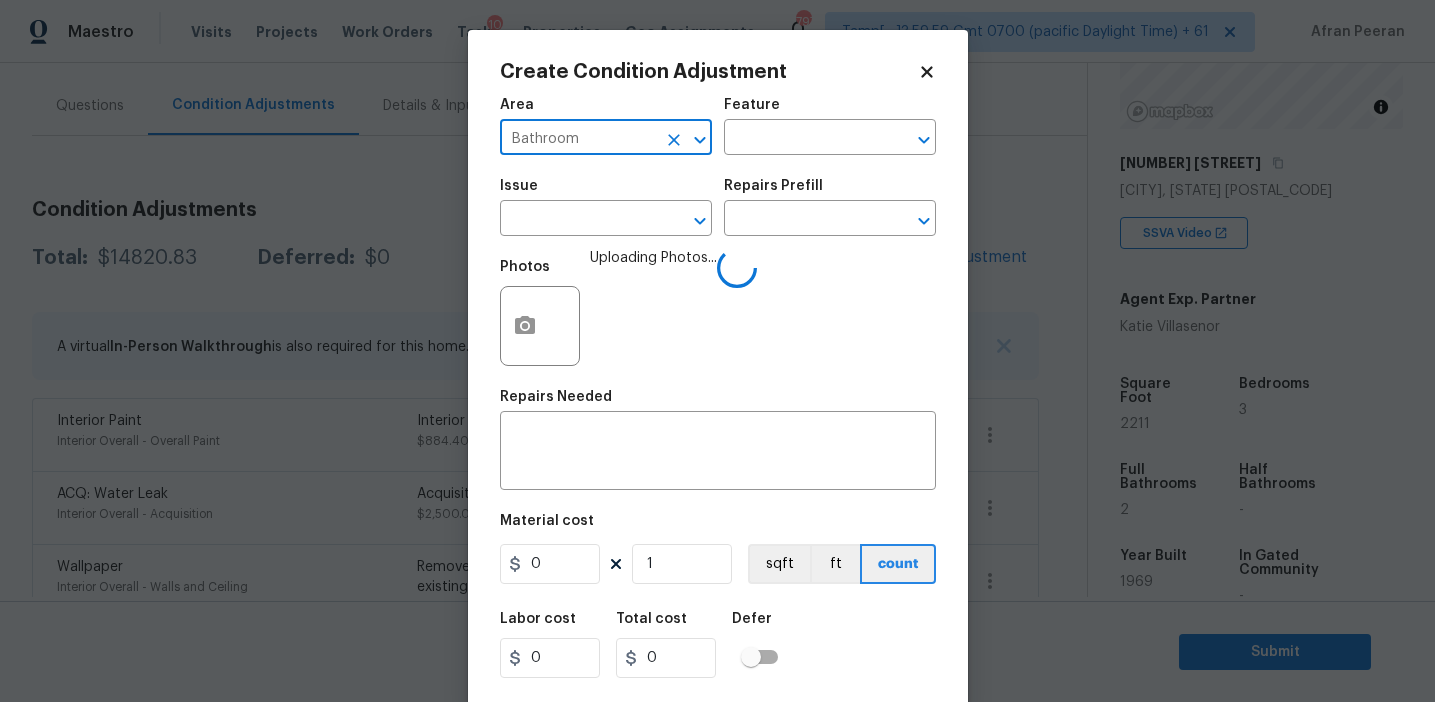 click on "Issue" at bounding box center (606, 192) 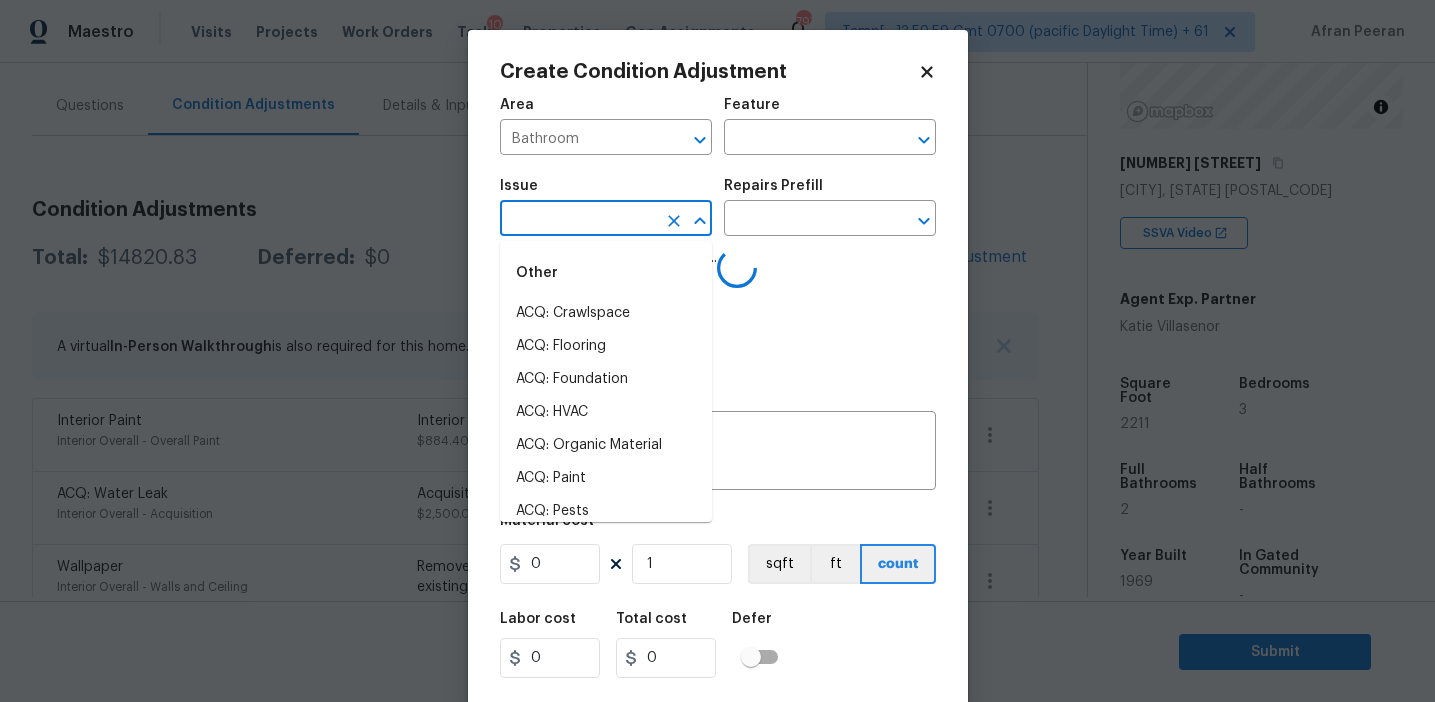 click at bounding box center (578, 220) 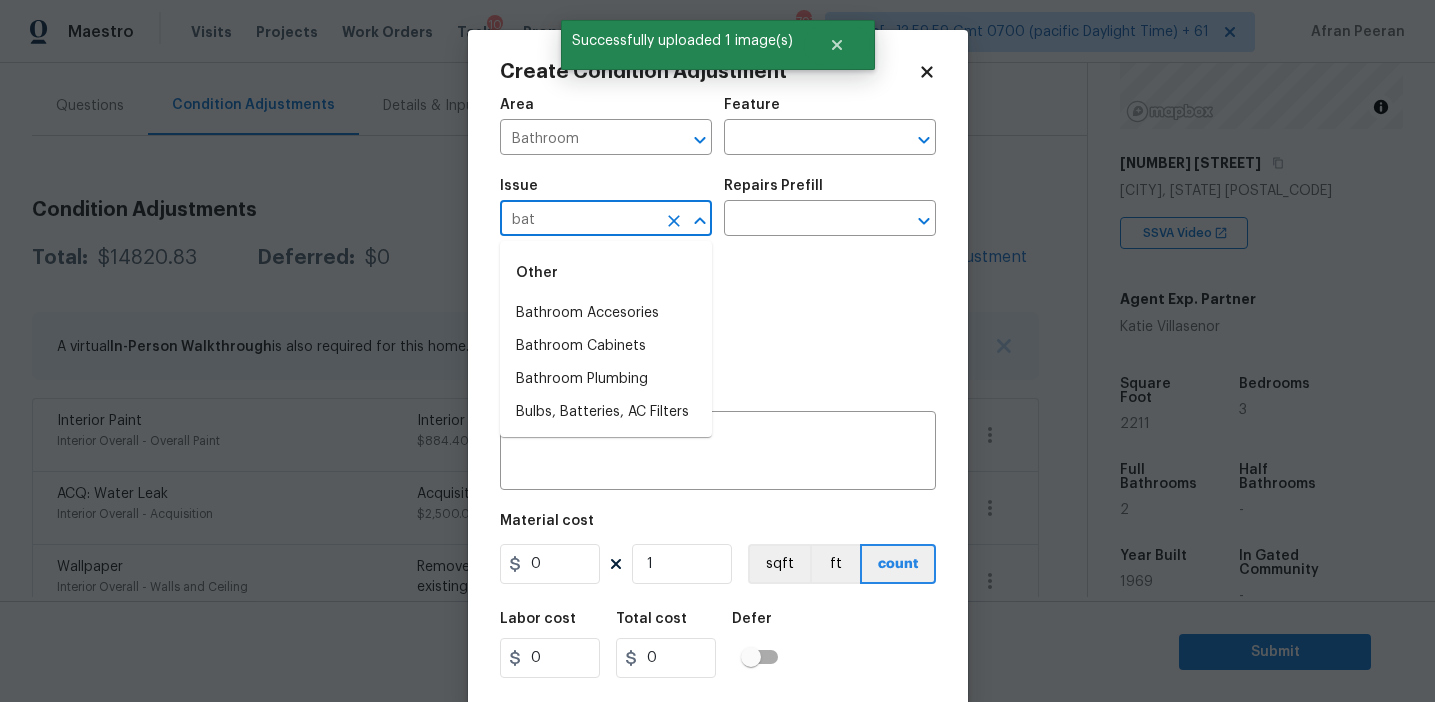 type on "bath" 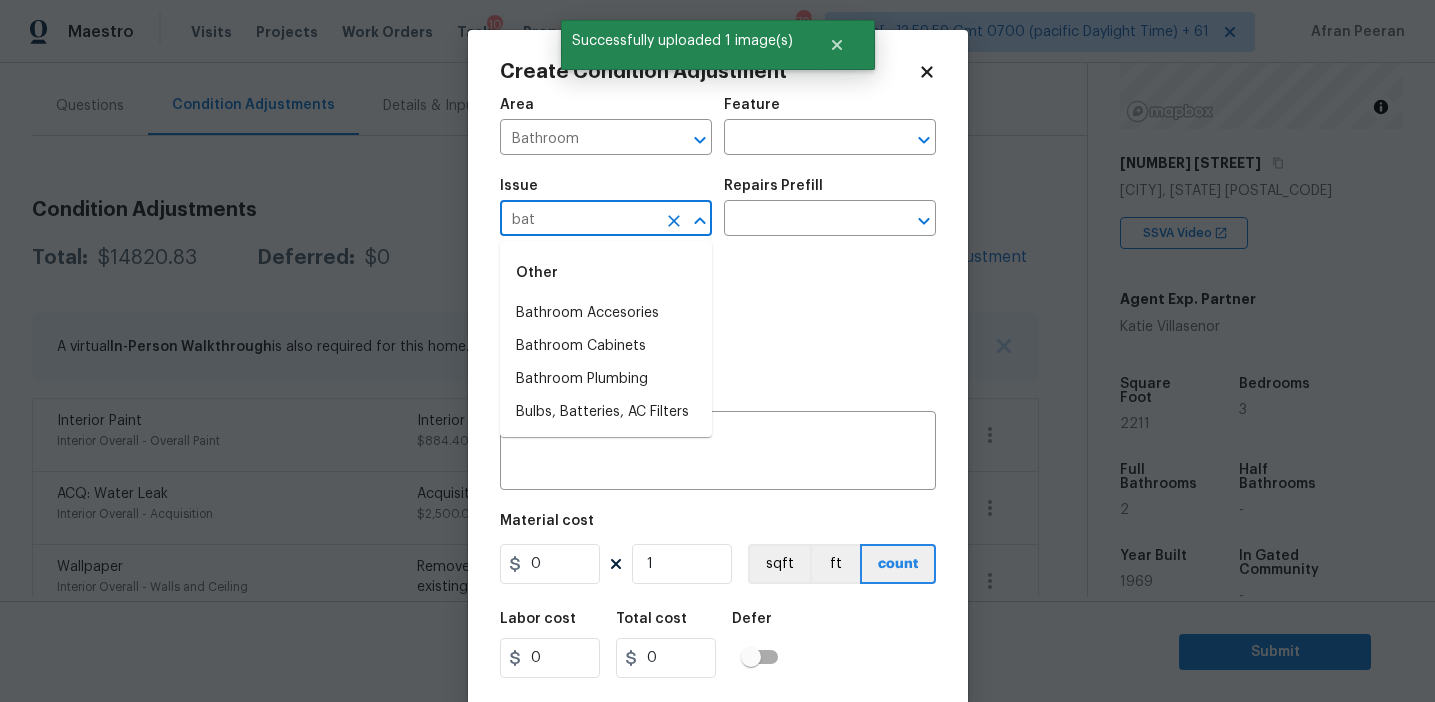 type on "bath" 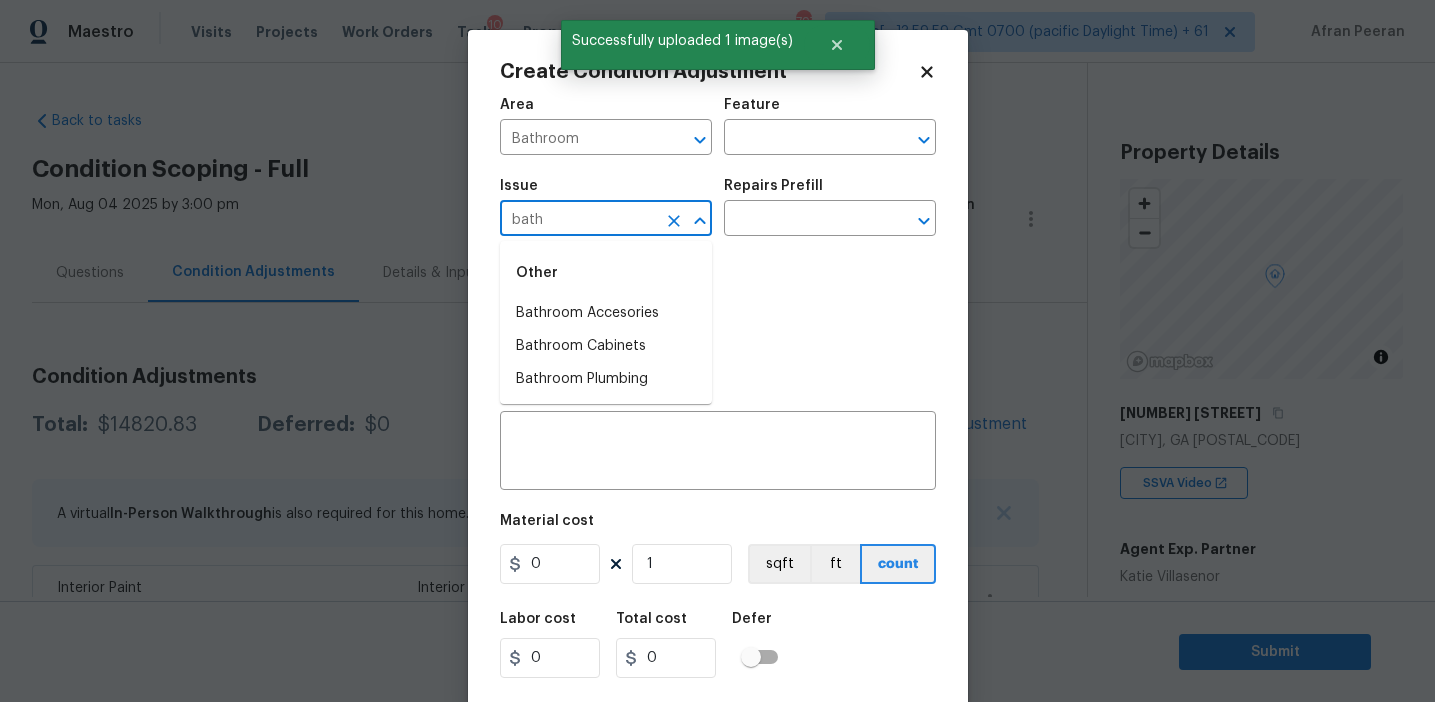scroll, scrollTop: 0, scrollLeft: 0, axis: both 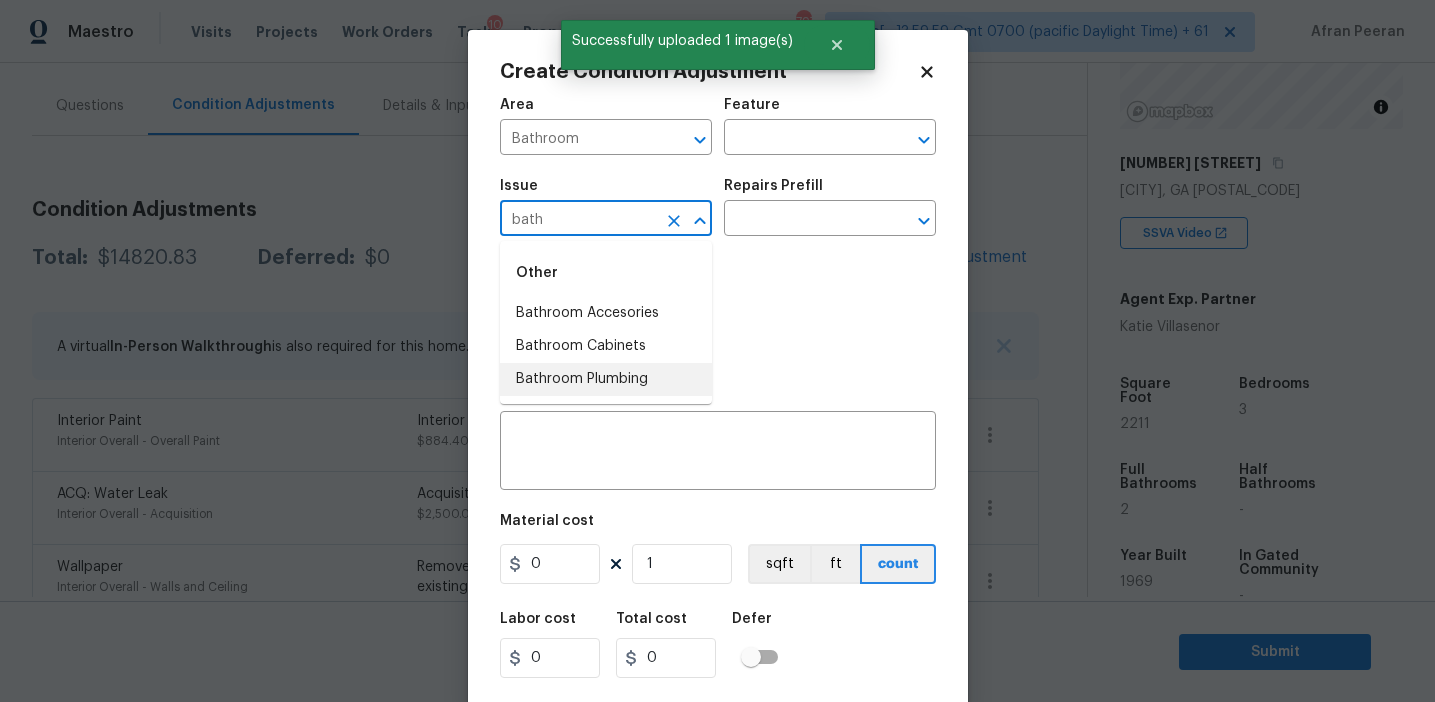 click on "Bathroom Plumbing" at bounding box center [606, 379] 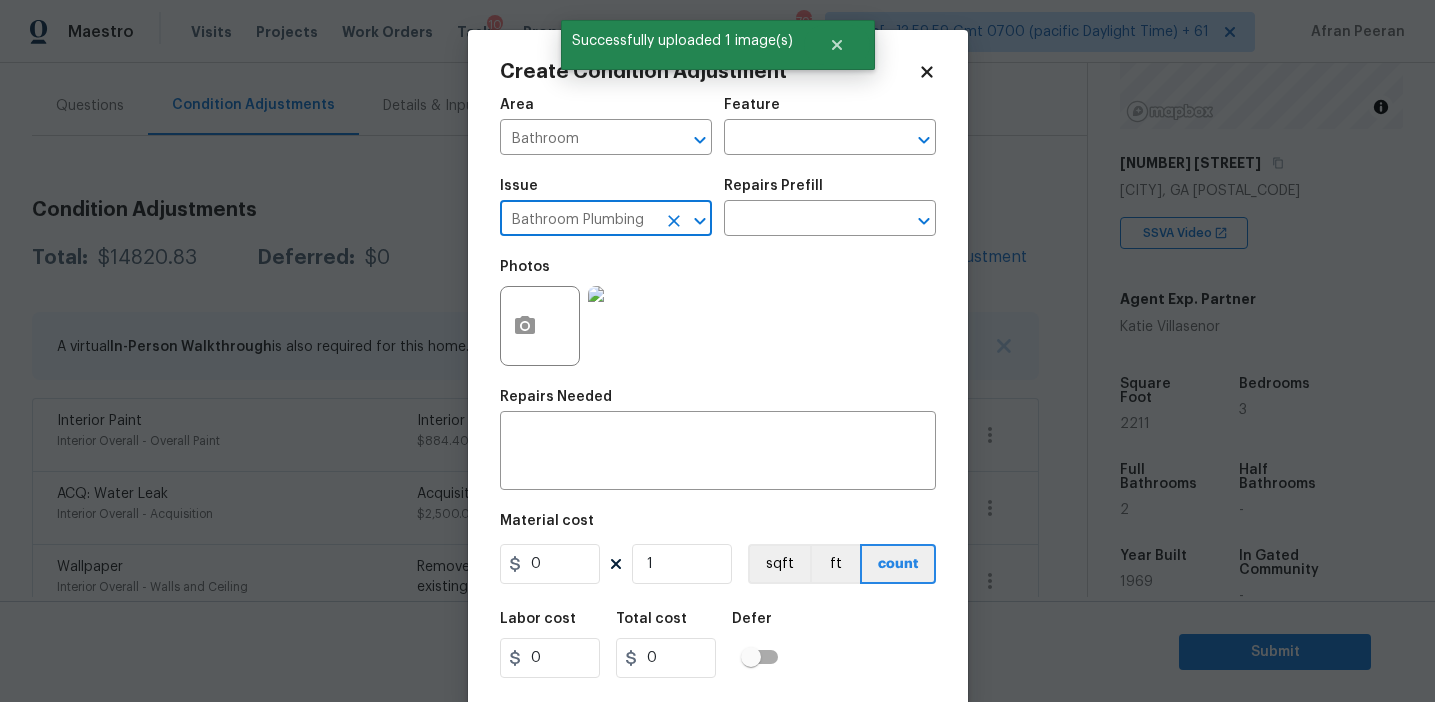 type on "Bathroom Plumbing" 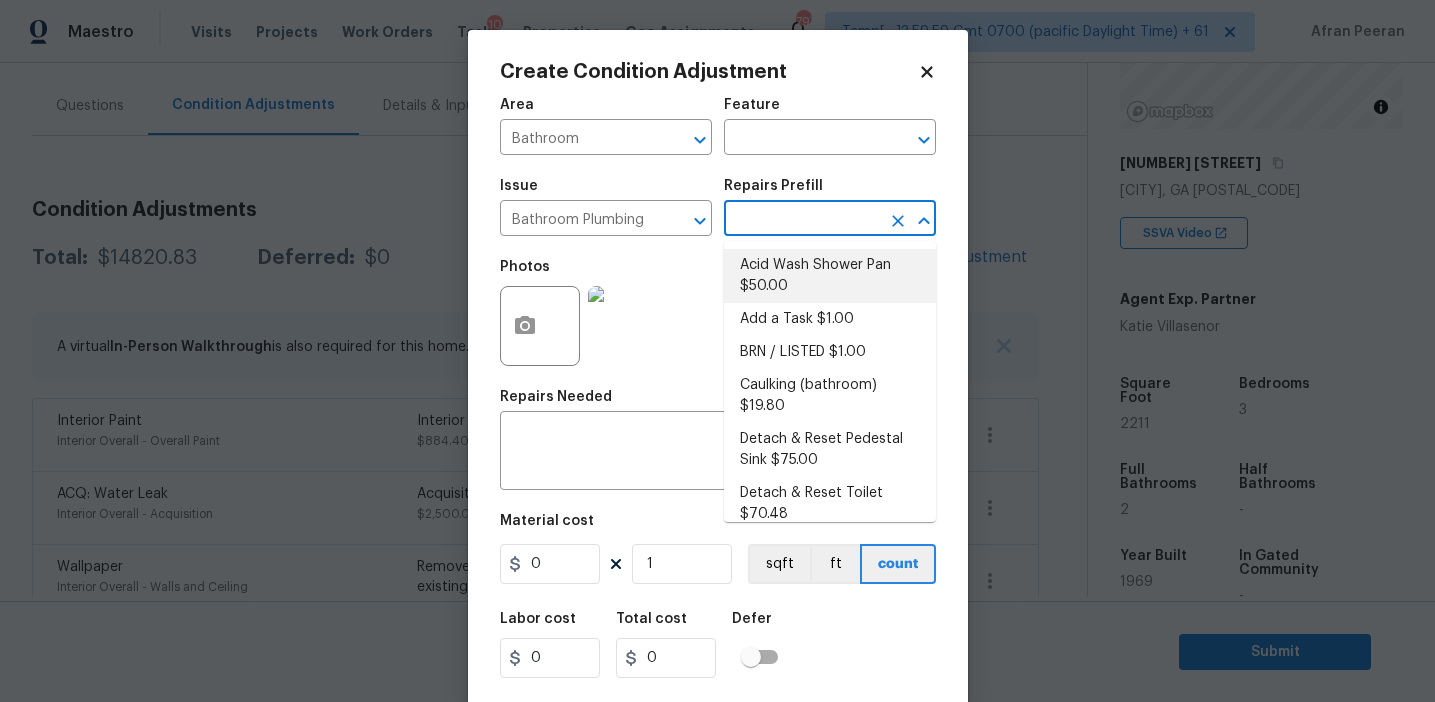 click on "Acid Wash Shower Pan $50.00" at bounding box center (830, 276) 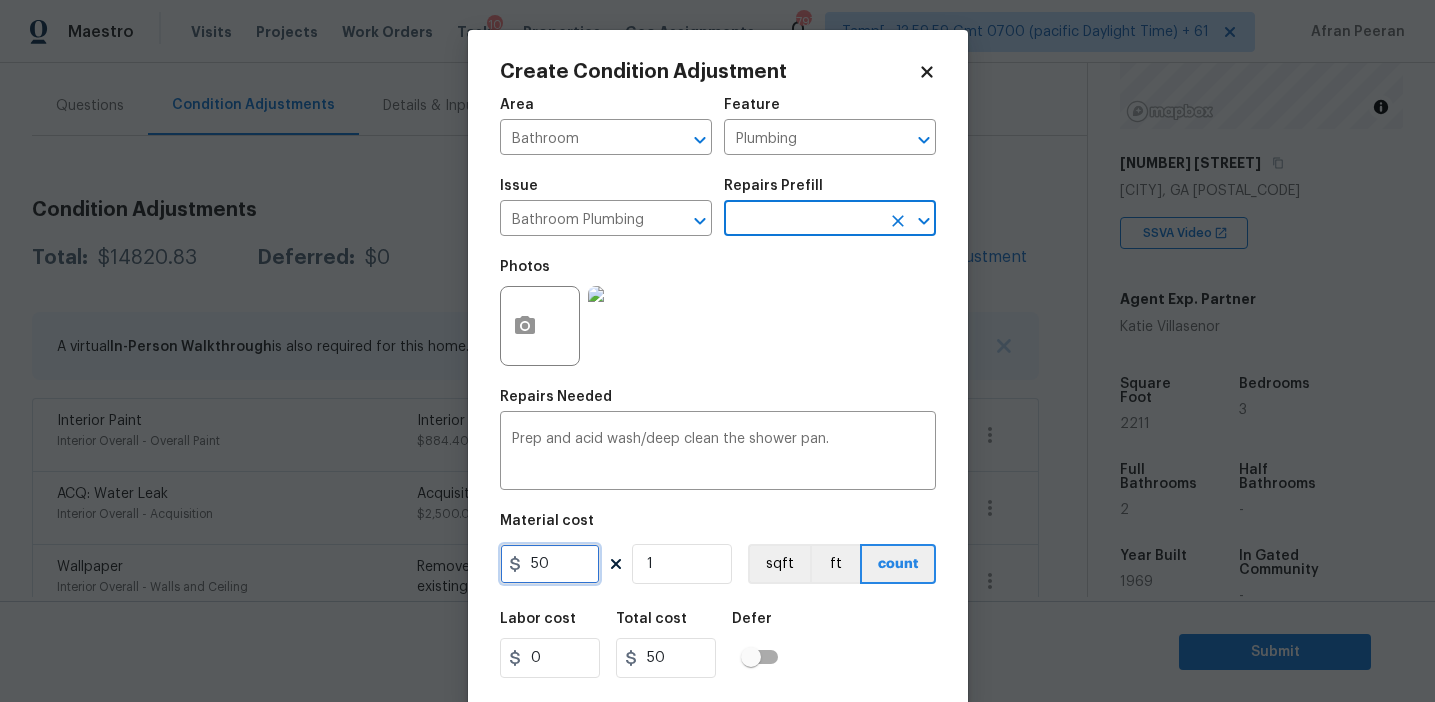 click on "50" at bounding box center [550, 564] 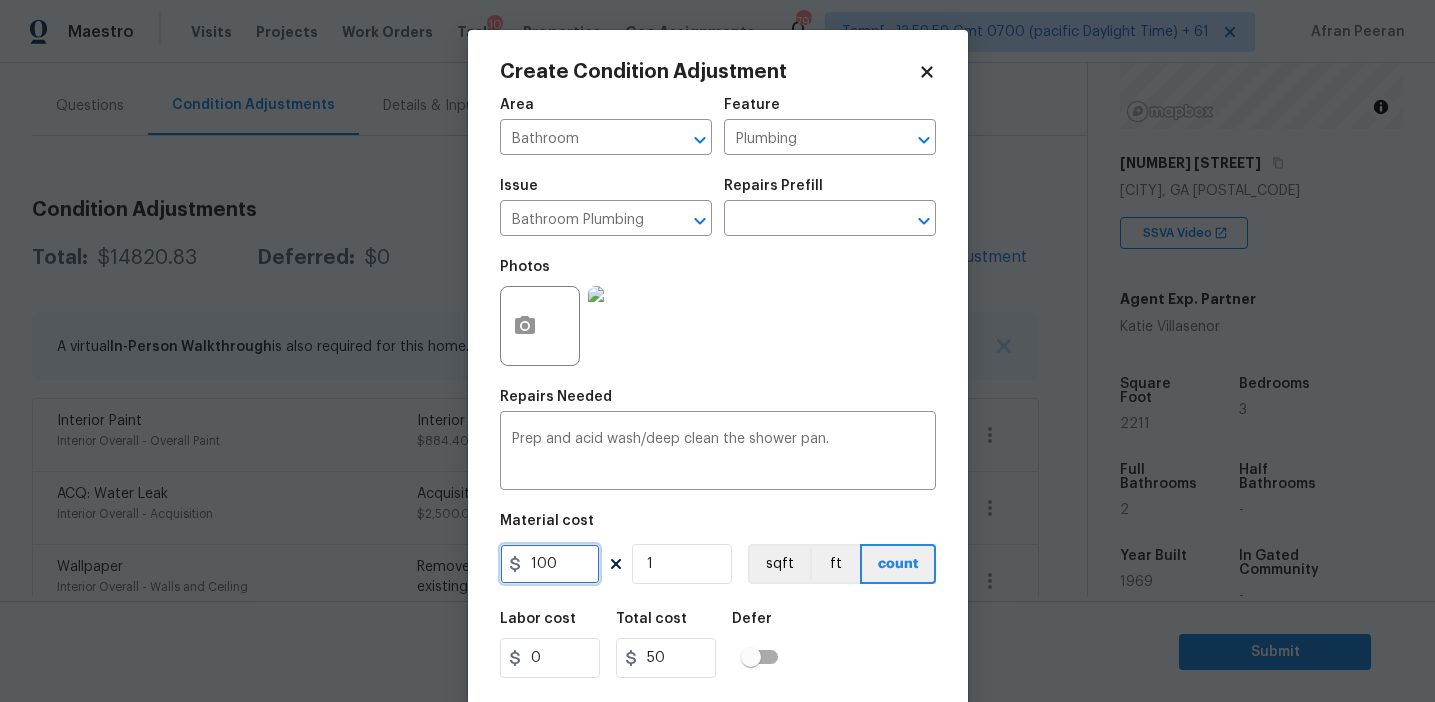 type on "100" 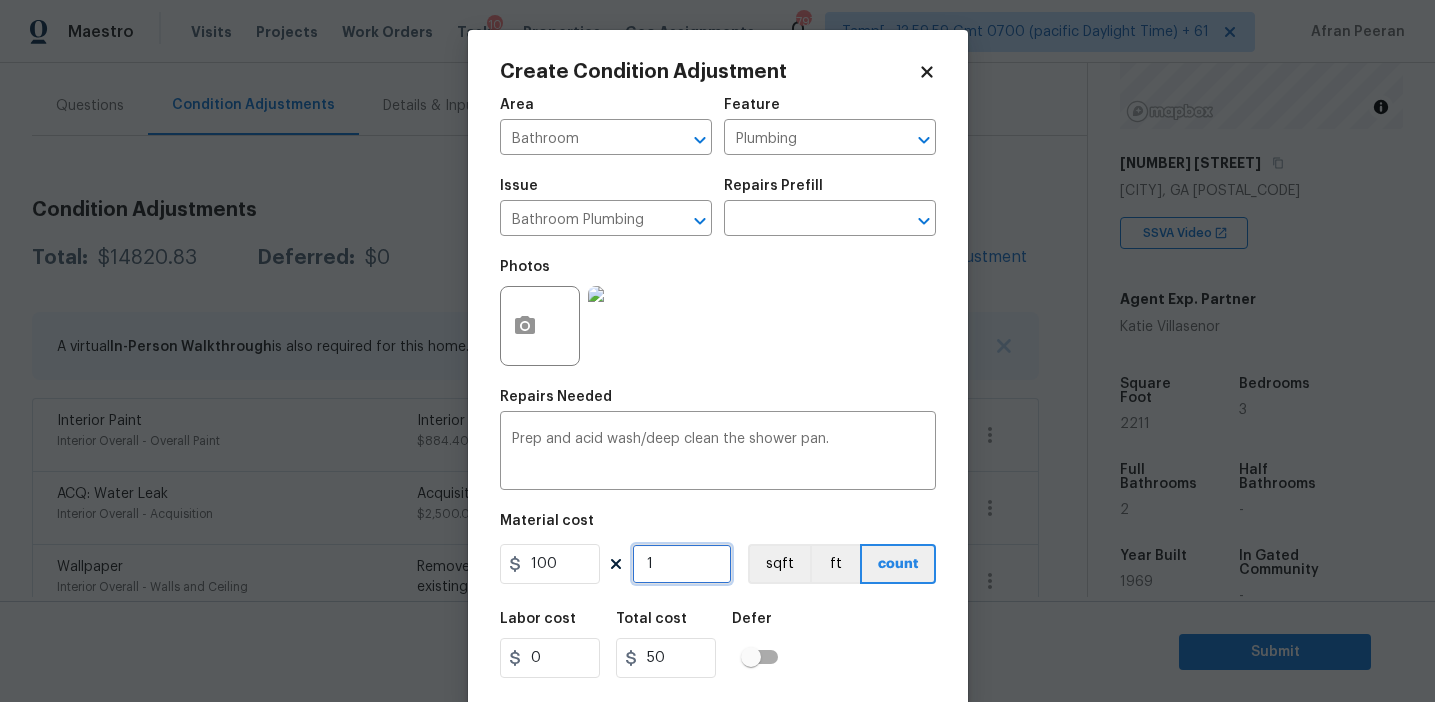 type on "100" 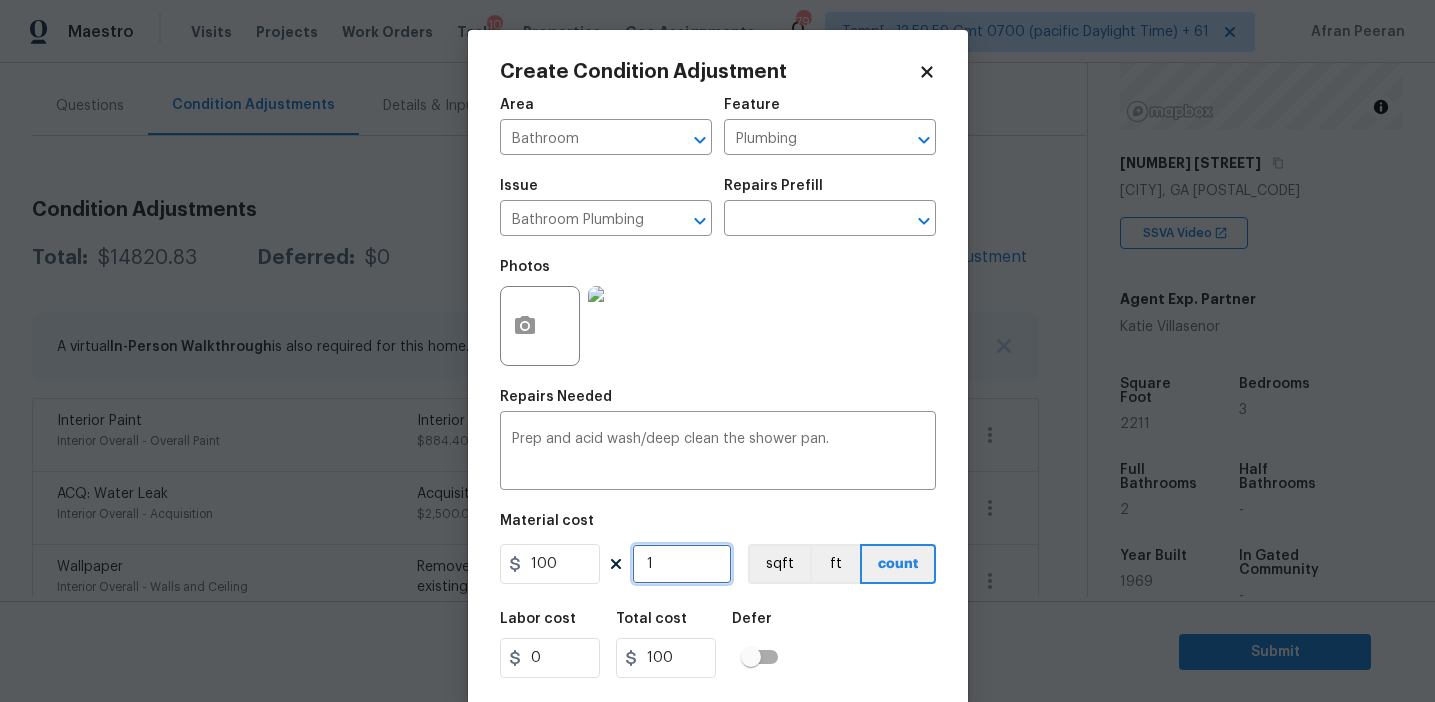 type on "2" 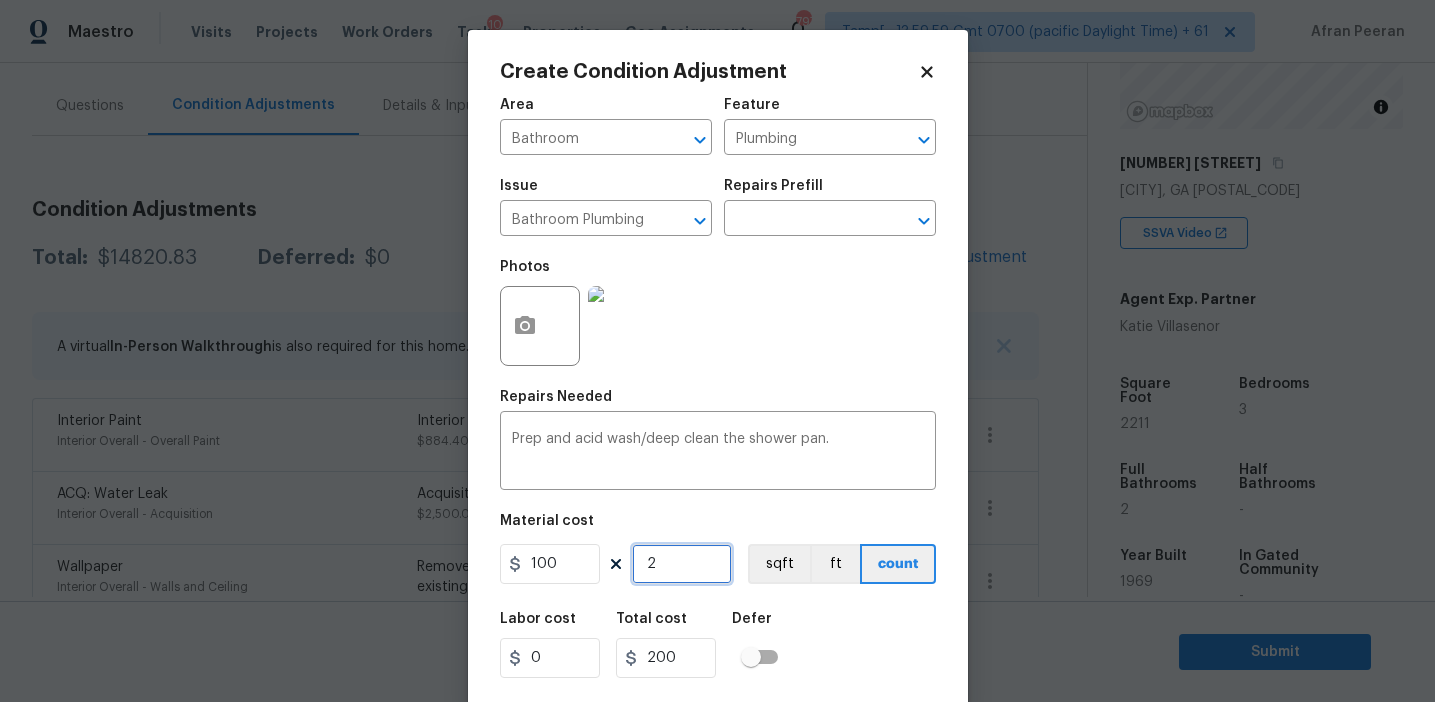 type on "2" 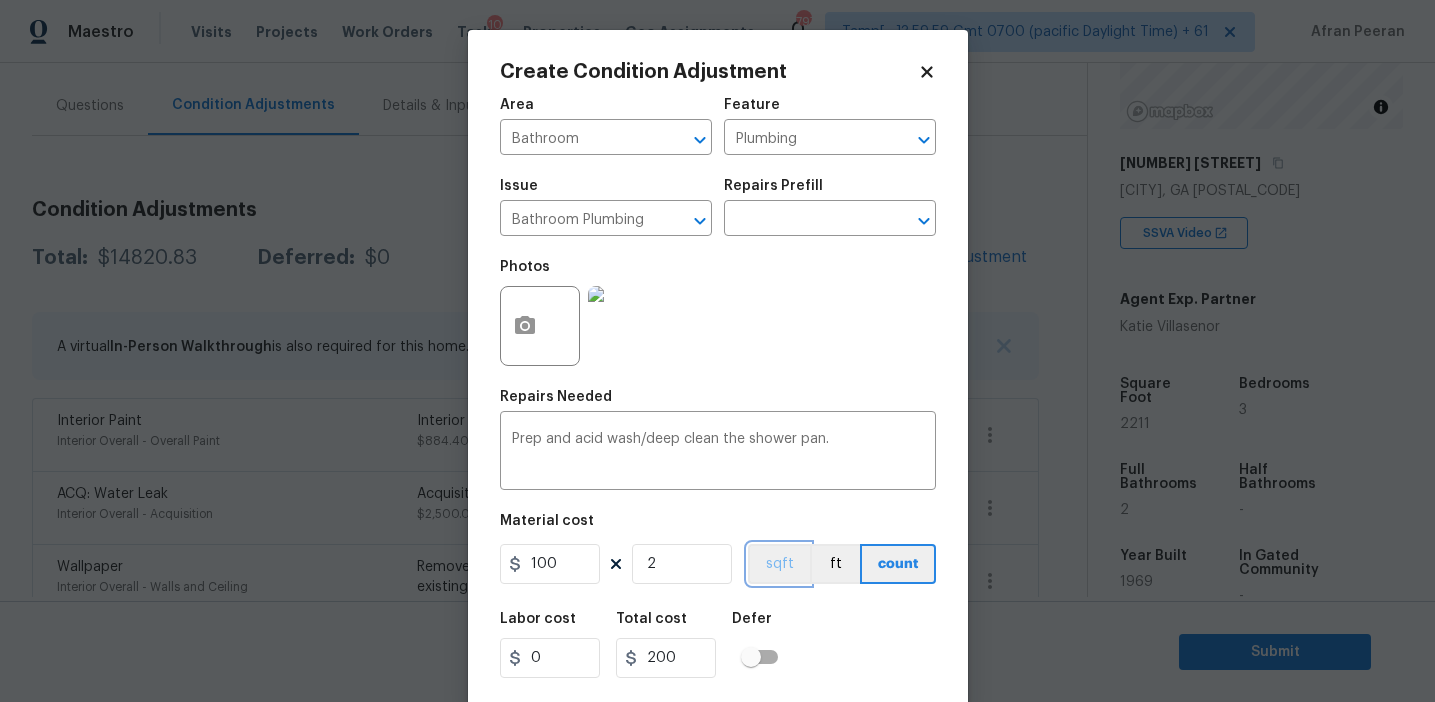 type 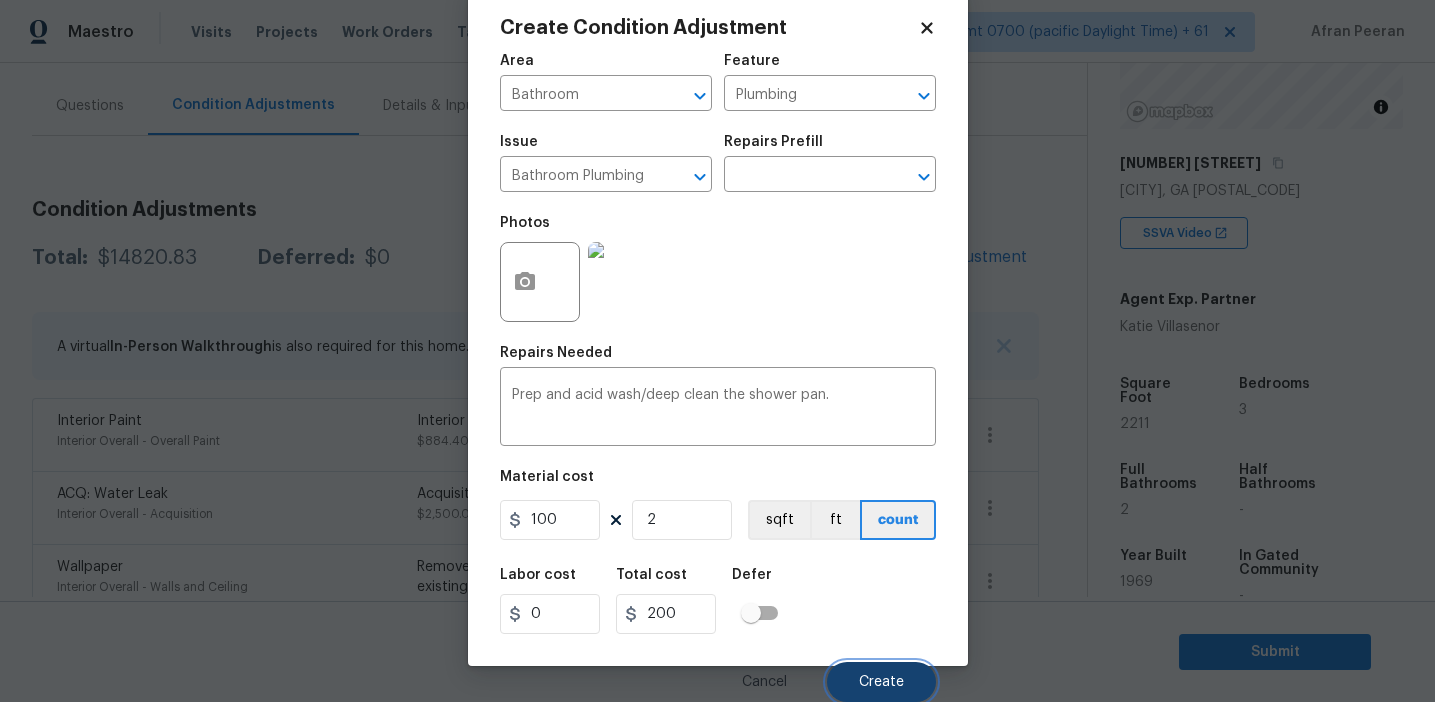 click on "Create" at bounding box center [881, 682] 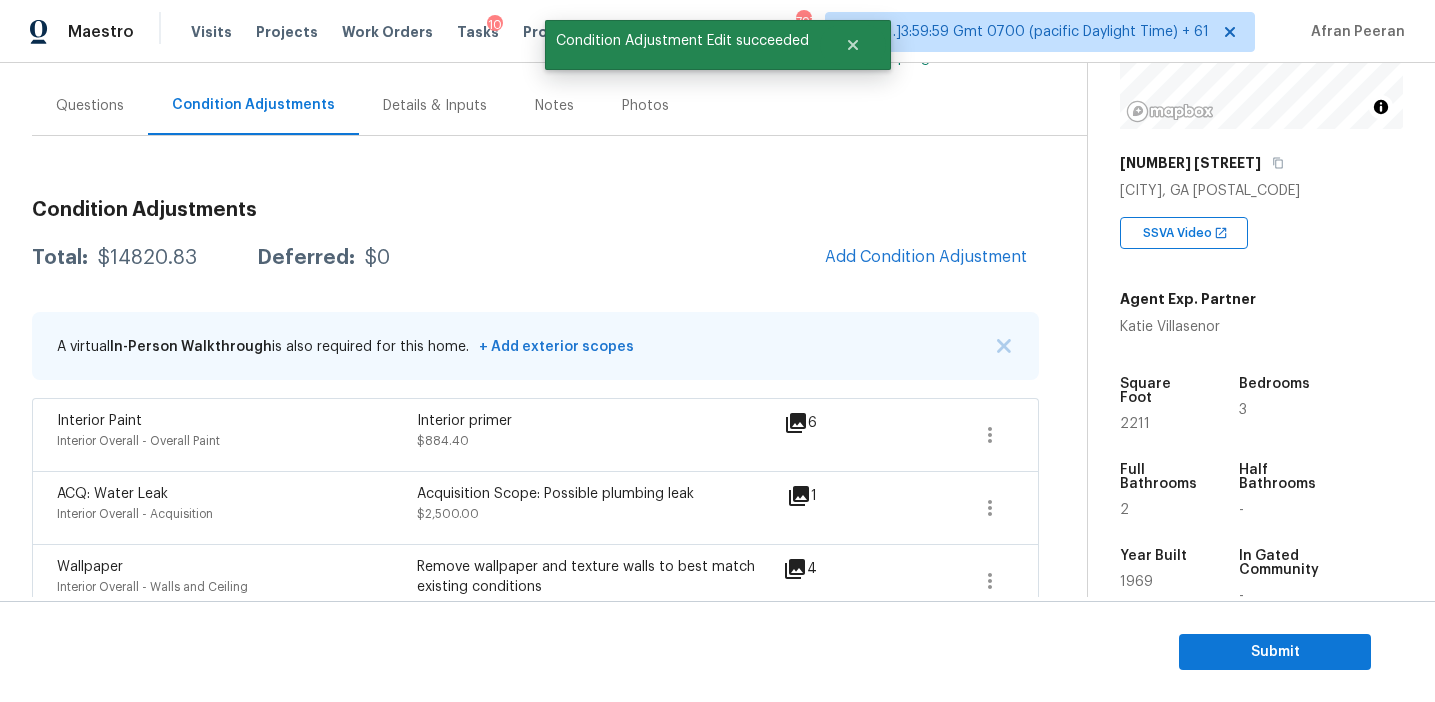 scroll, scrollTop: 38, scrollLeft: 0, axis: vertical 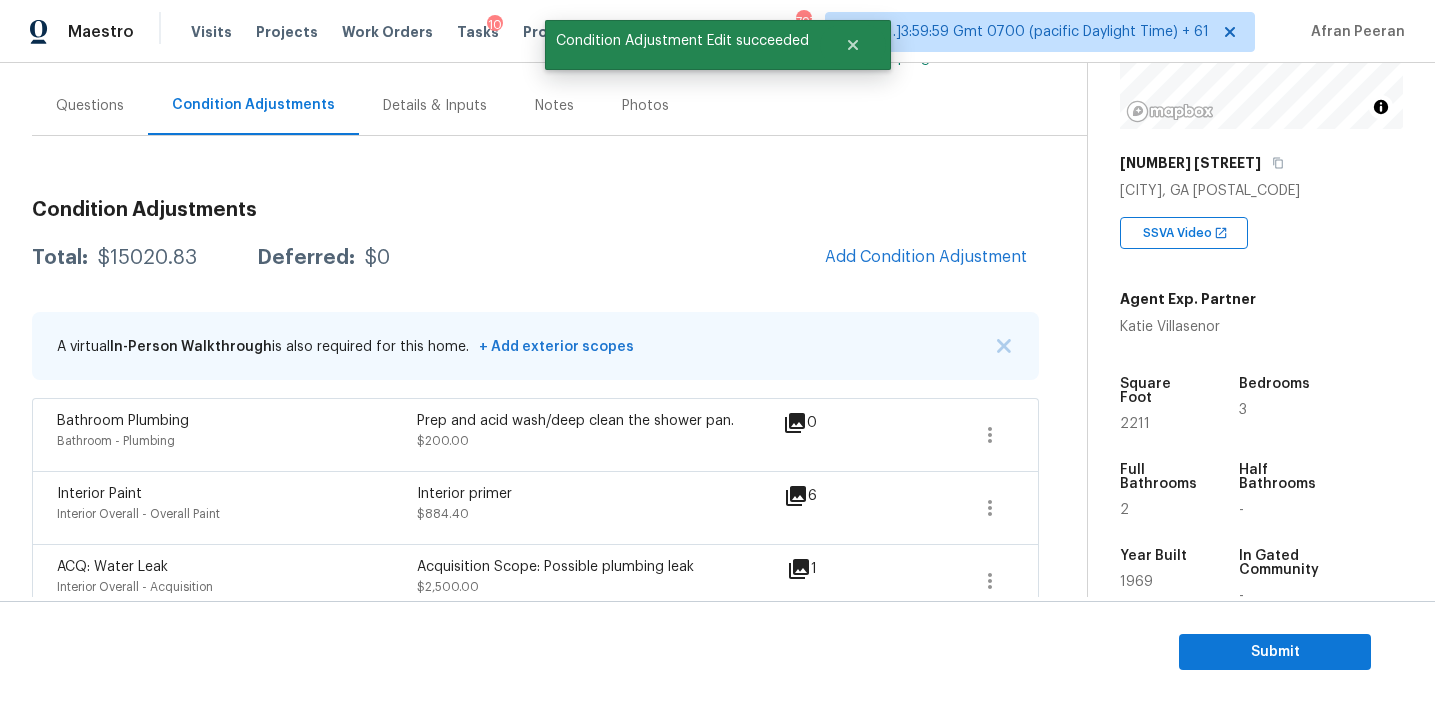 click on "Condition Adjustments Total:  $15020.83 Deferred:  $0 Add Condition Adjustment A virtual  In-Person Walkthrough  is also required for this home.   + Add exterior scopes Bathroom Plumbing Bathroom - Plumbing Prep and acid wash/deep clean the shower pan. $200.00   0 Interior Paint Interior Overall - Overall Paint Interior primer  $884.40   6 ACQ: Water Leak Interior Overall - Acquisition Scope: Possible plumbing leak $2,500.00   1 Wallpaper Interior Overall - Walls and Ceiling Remove wallpaper and texture walls to best match existing conditions $1,000.00   4 Interior Closet Door Interior Overall - Interior Door Remove the existing door (if present). Install a new 4-0 bi-fold 6 panel interior doors. Ensure that the new doors hardware is attached/anchored properly, that the new door sits level and plumb in the door opening and that the door operates as intended. Haul away and dispose of all debris properly. $236.43   1 Concrete Repair Exterior Overall - Flatwork $1,500.00   2 ACQ: Water Leak $2,500.00" at bounding box center (535, 1004) 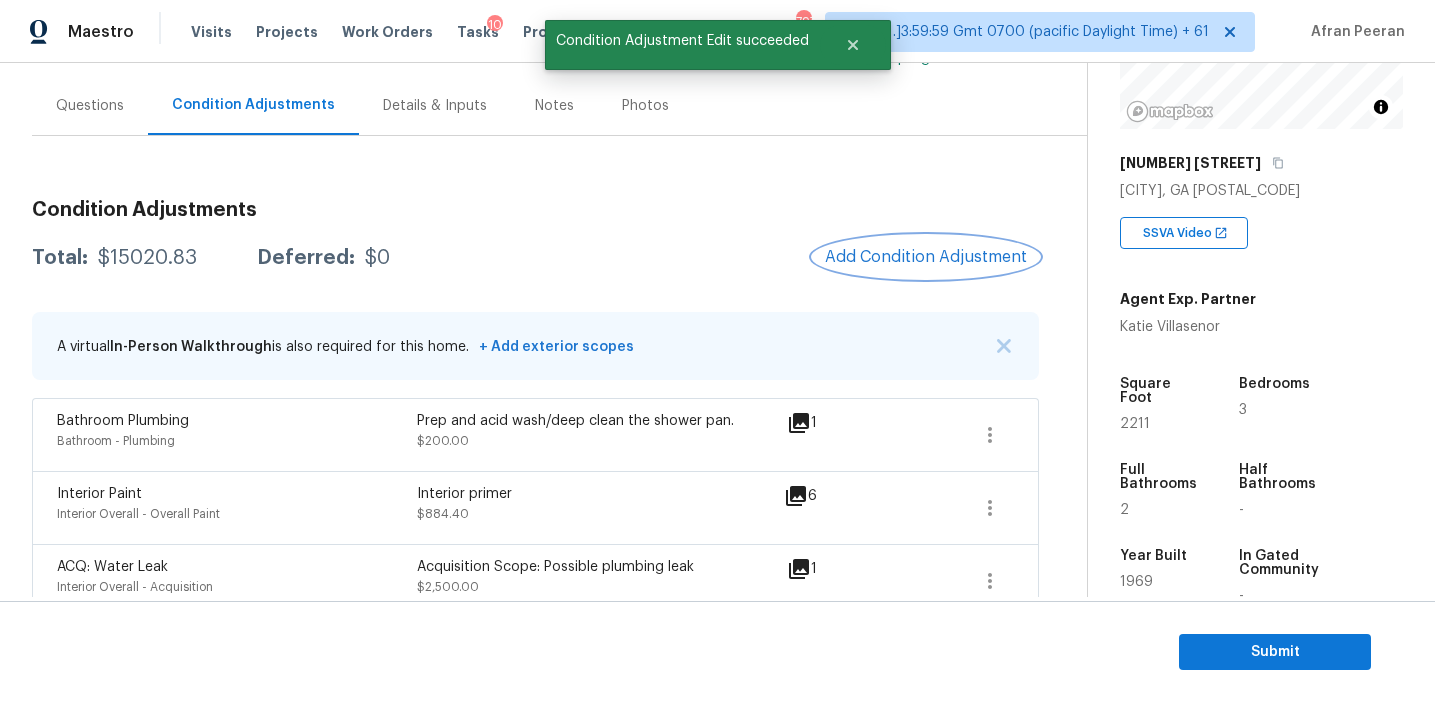 click on "Add Condition Adjustment" at bounding box center [926, 257] 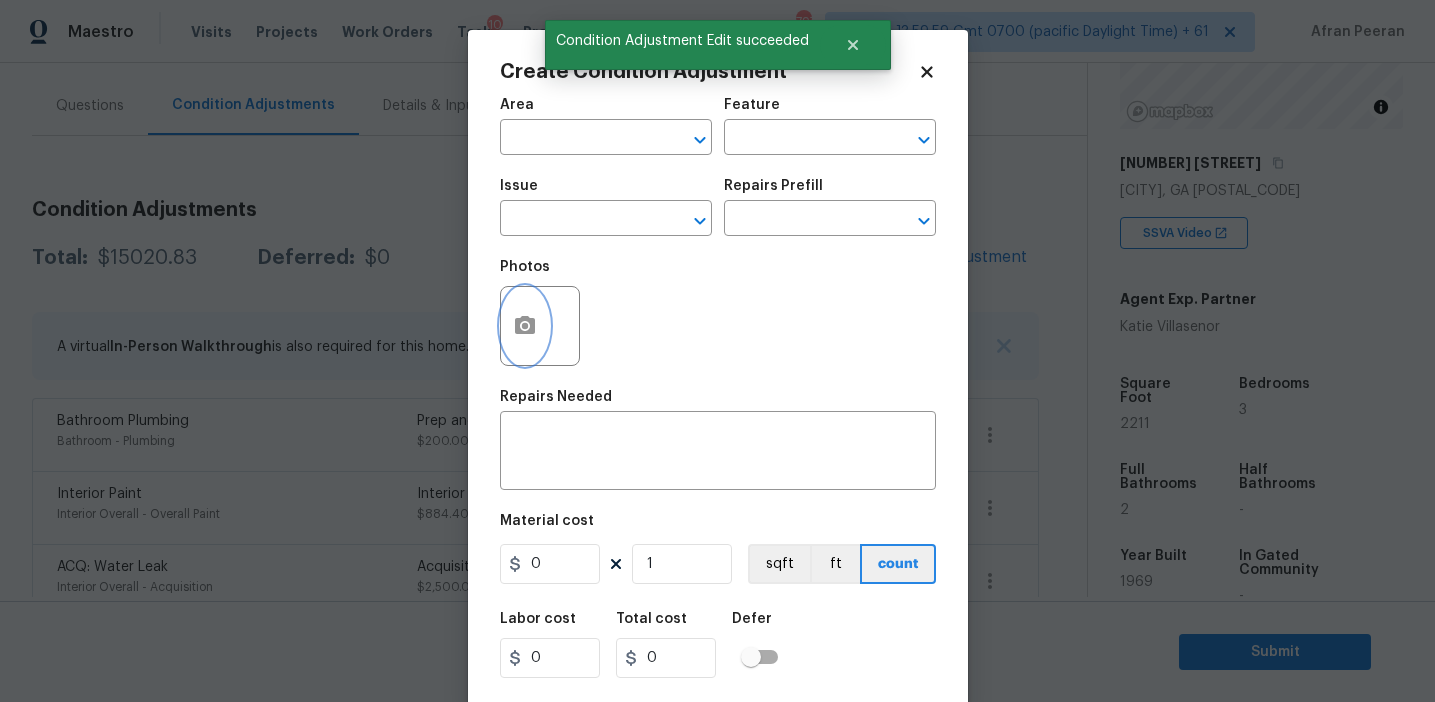 click at bounding box center (525, 326) 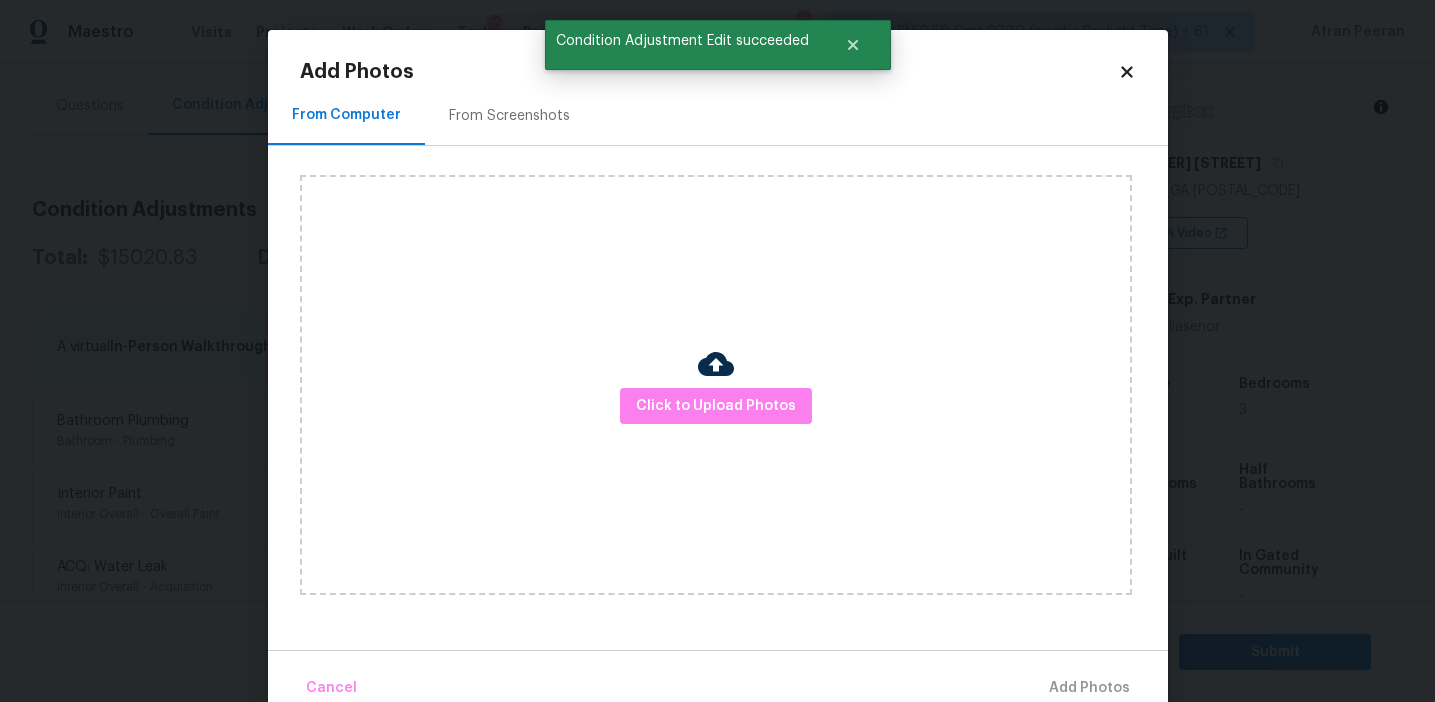 click on "From Screenshots" at bounding box center (509, 116) 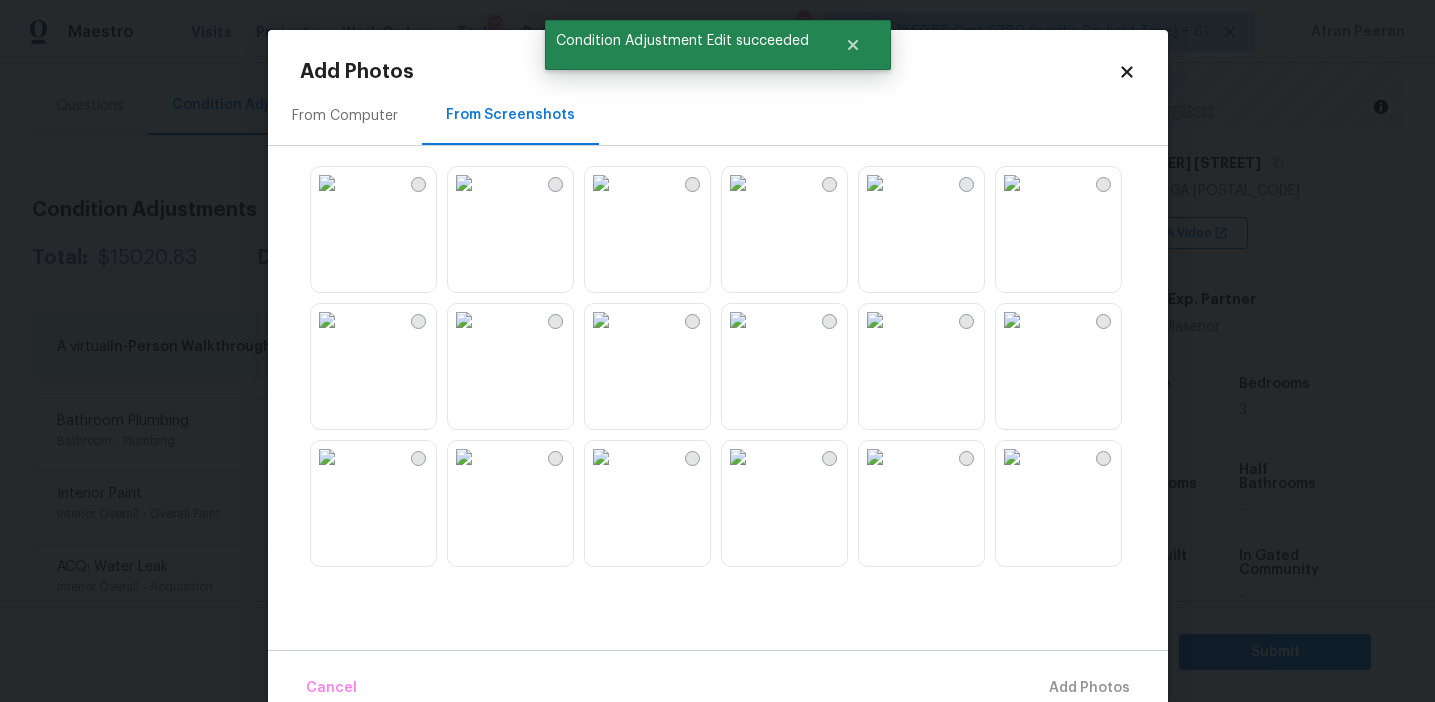 click at bounding box center (601, 183) 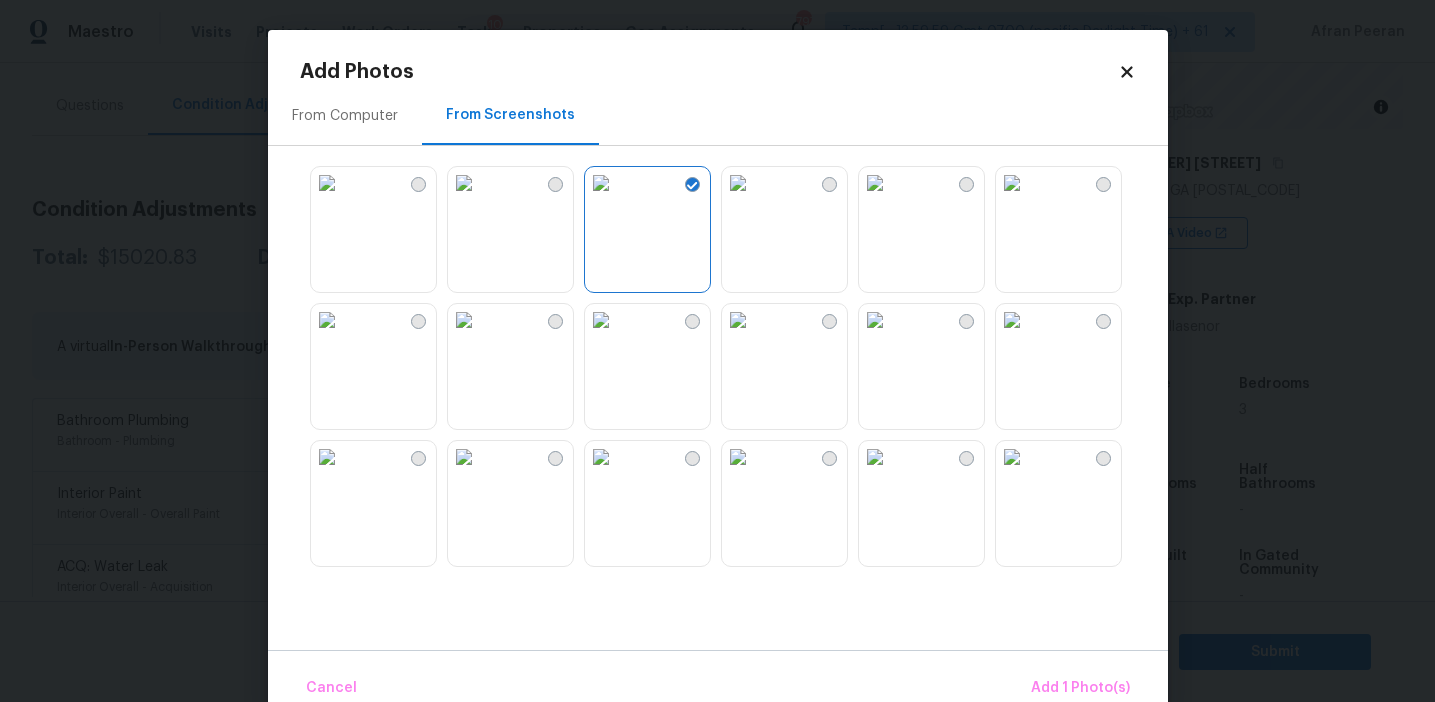 click at bounding box center [738, 183] 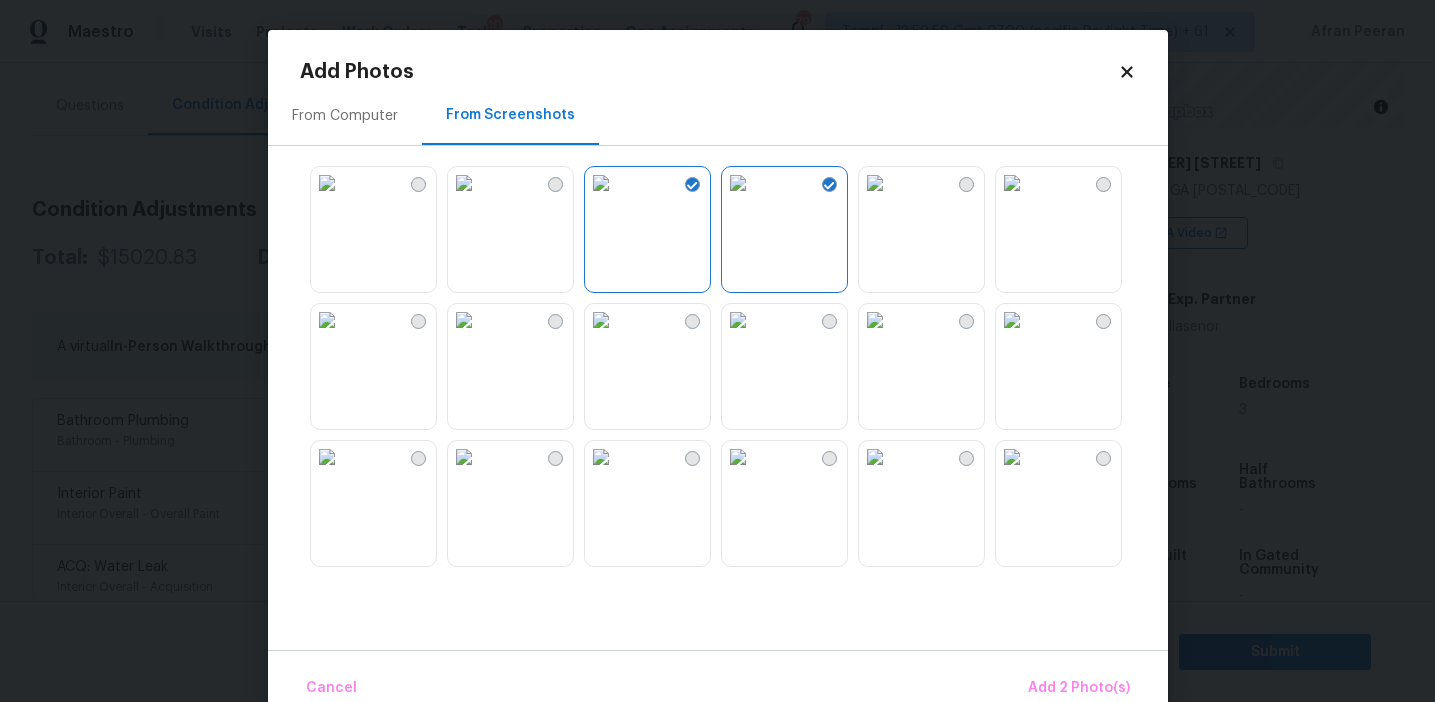 click at bounding box center (738, 320) 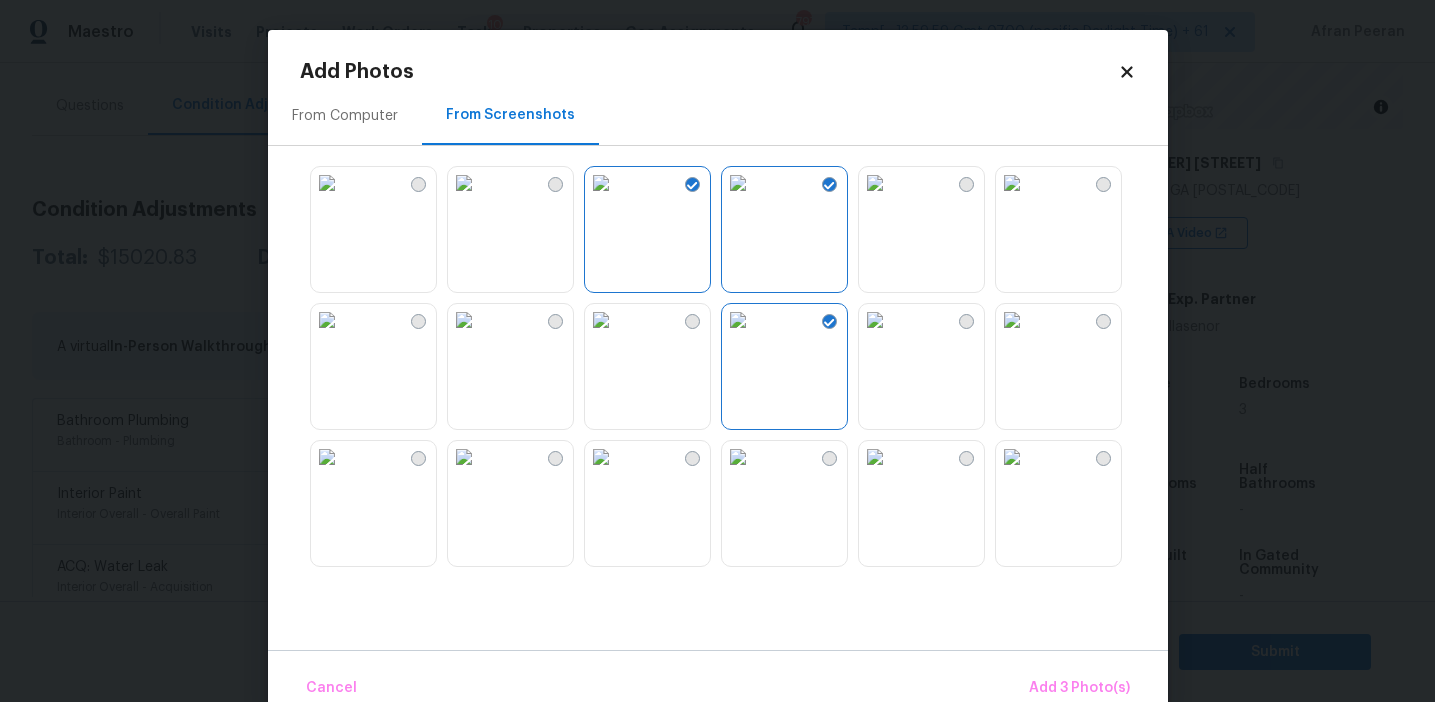 click at bounding box center (1012, 320) 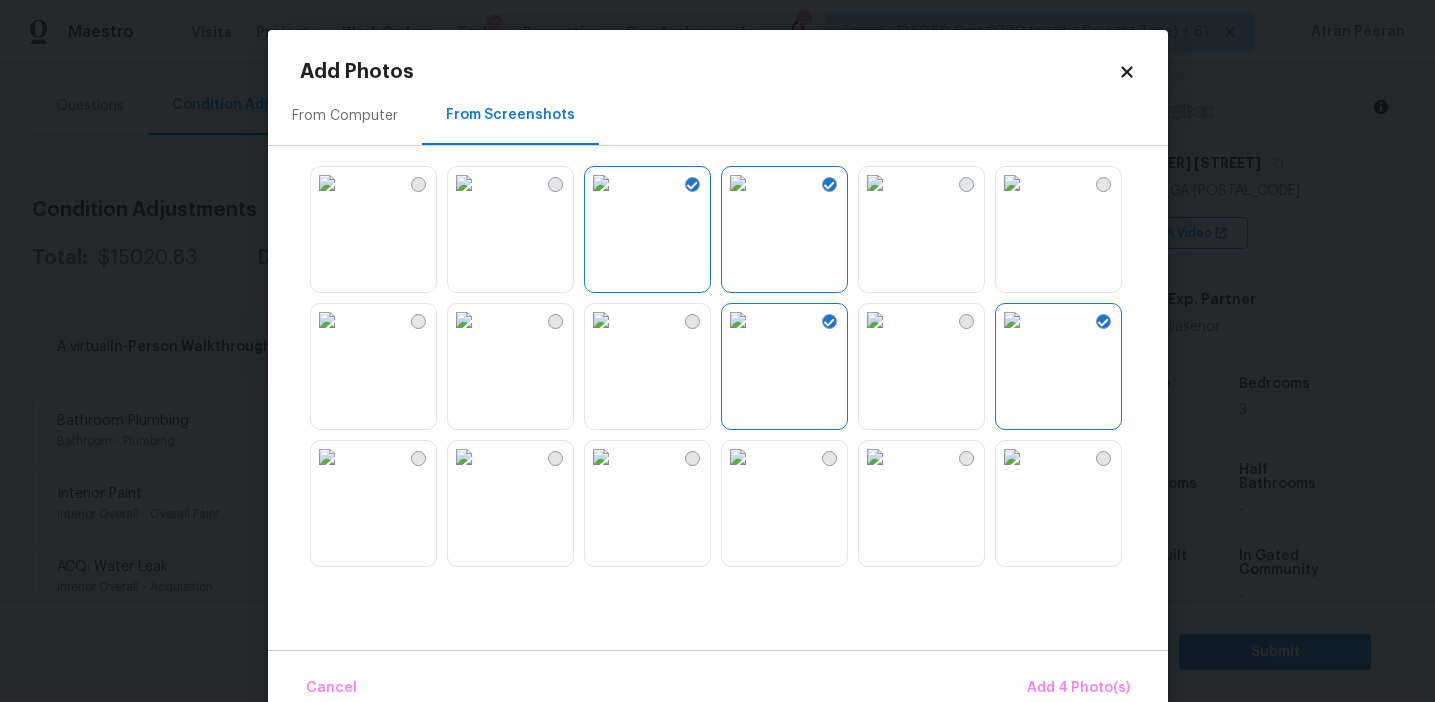 click at bounding box center (1012, 457) 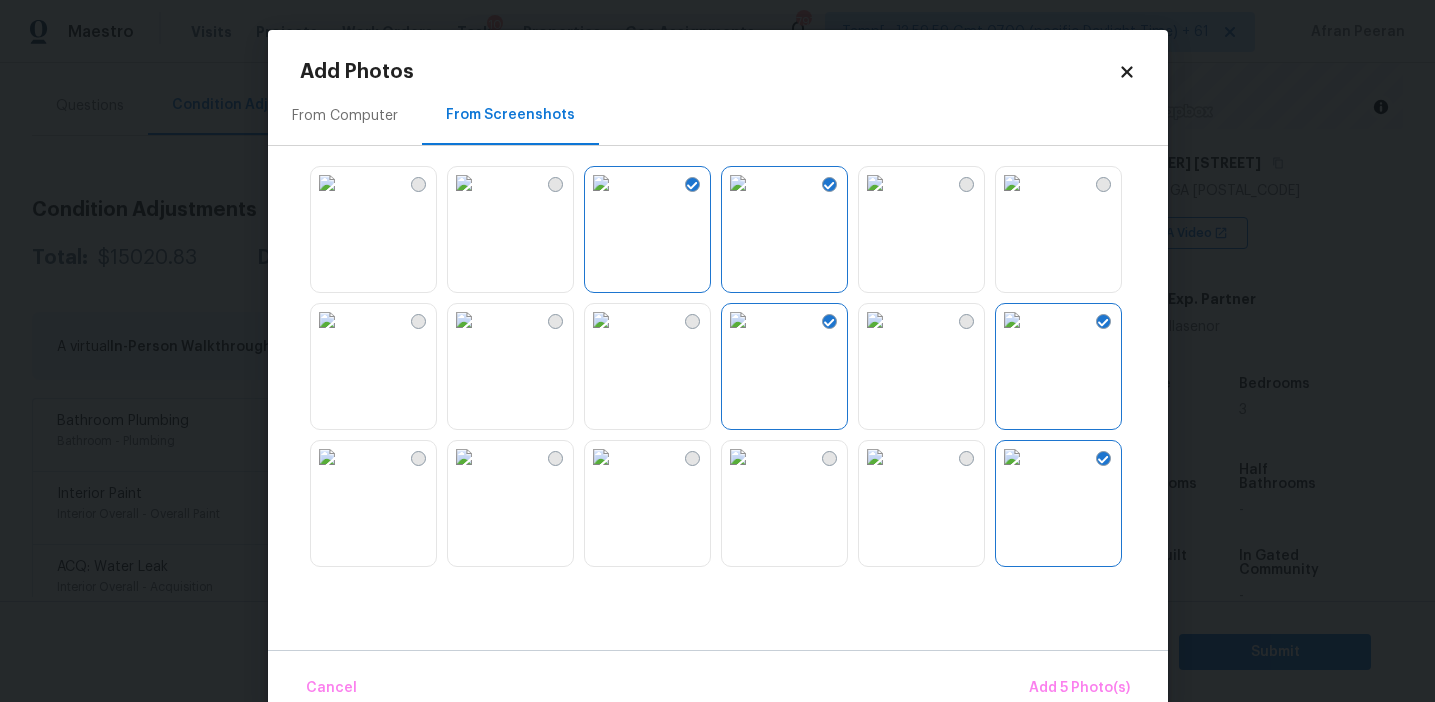click at bounding box center [464, 457] 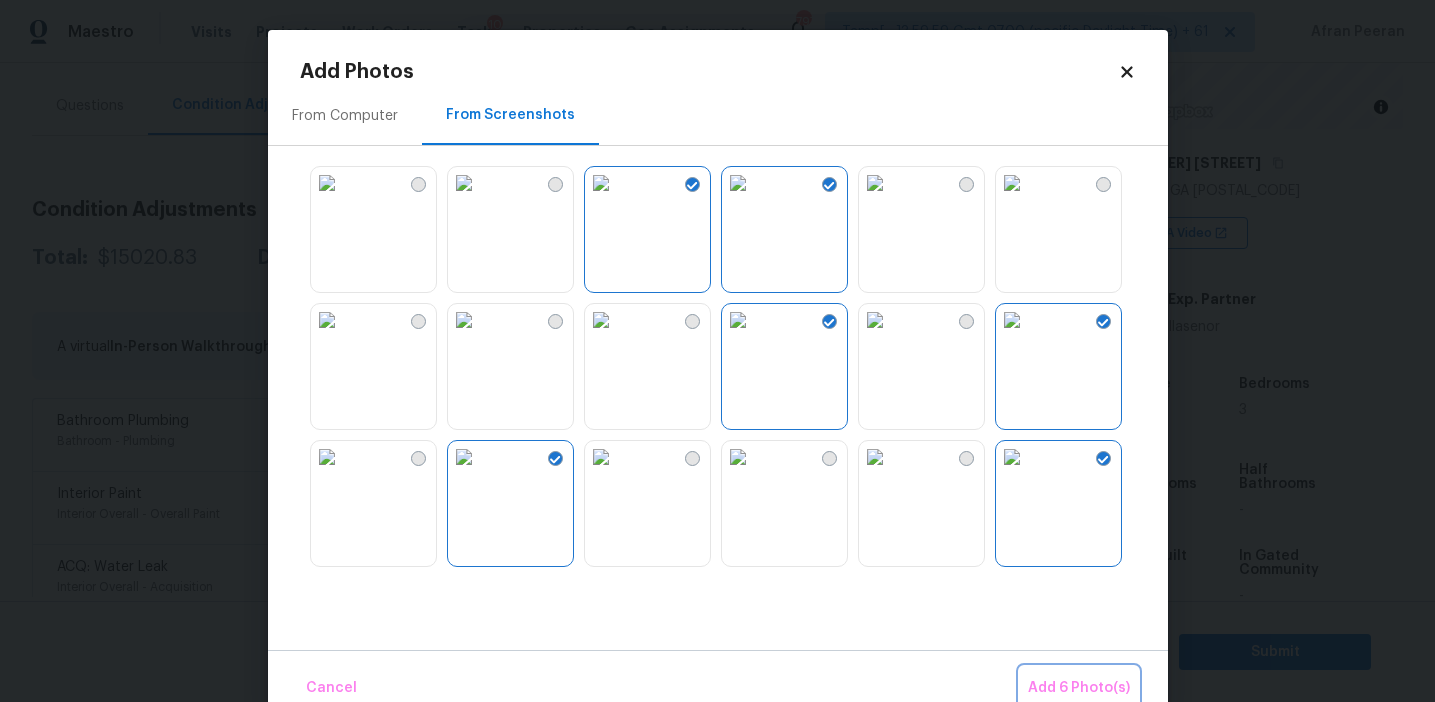 click on "Add 6 Photo(s)" at bounding box center (1079, 688) 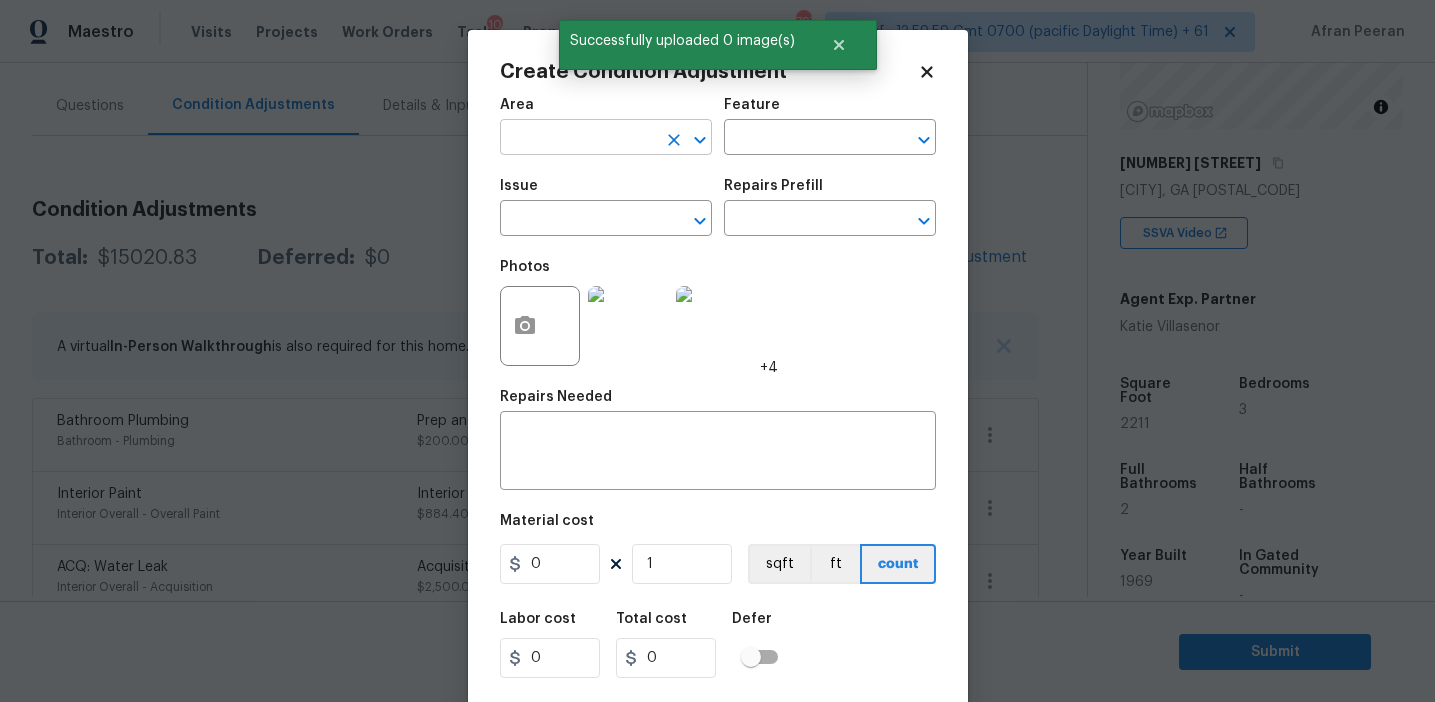 click at bounding box center (578, 139) 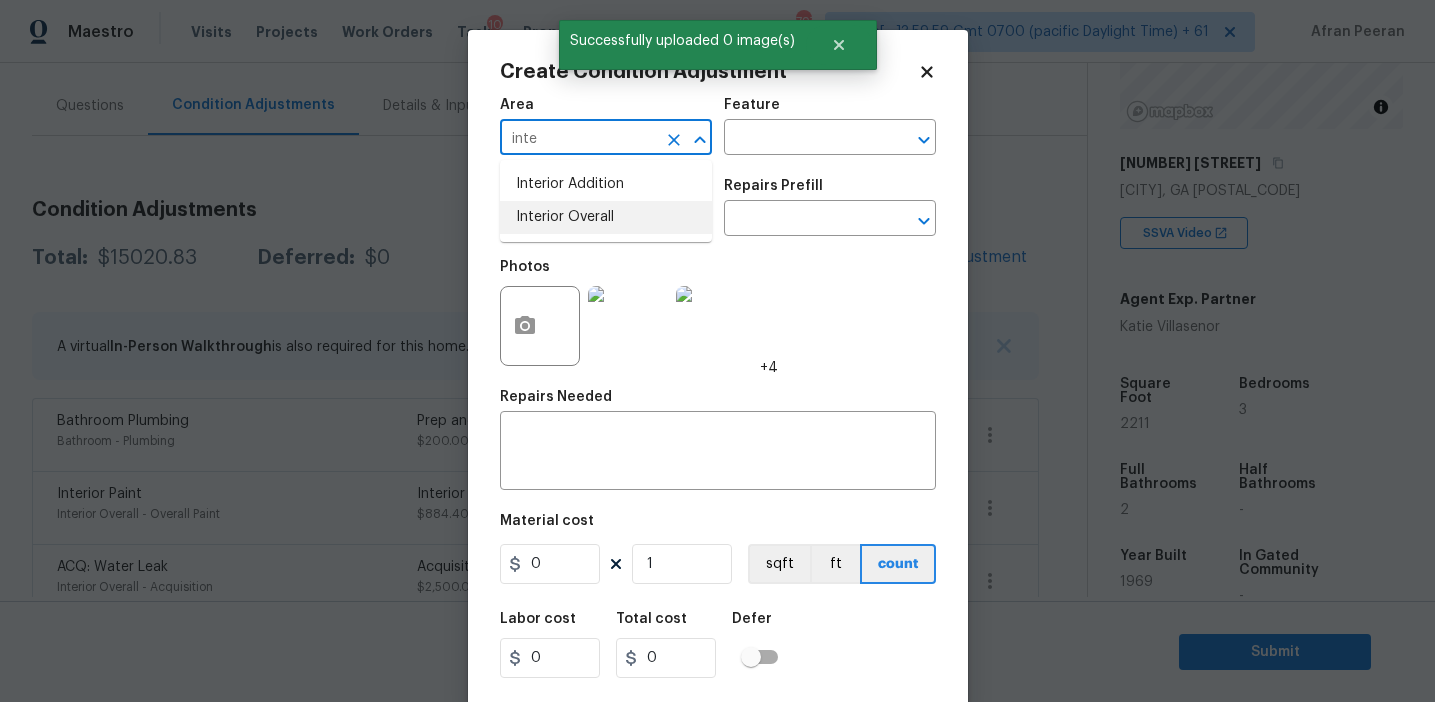 click on "Interior Overall" at bounding box center [606, 217] 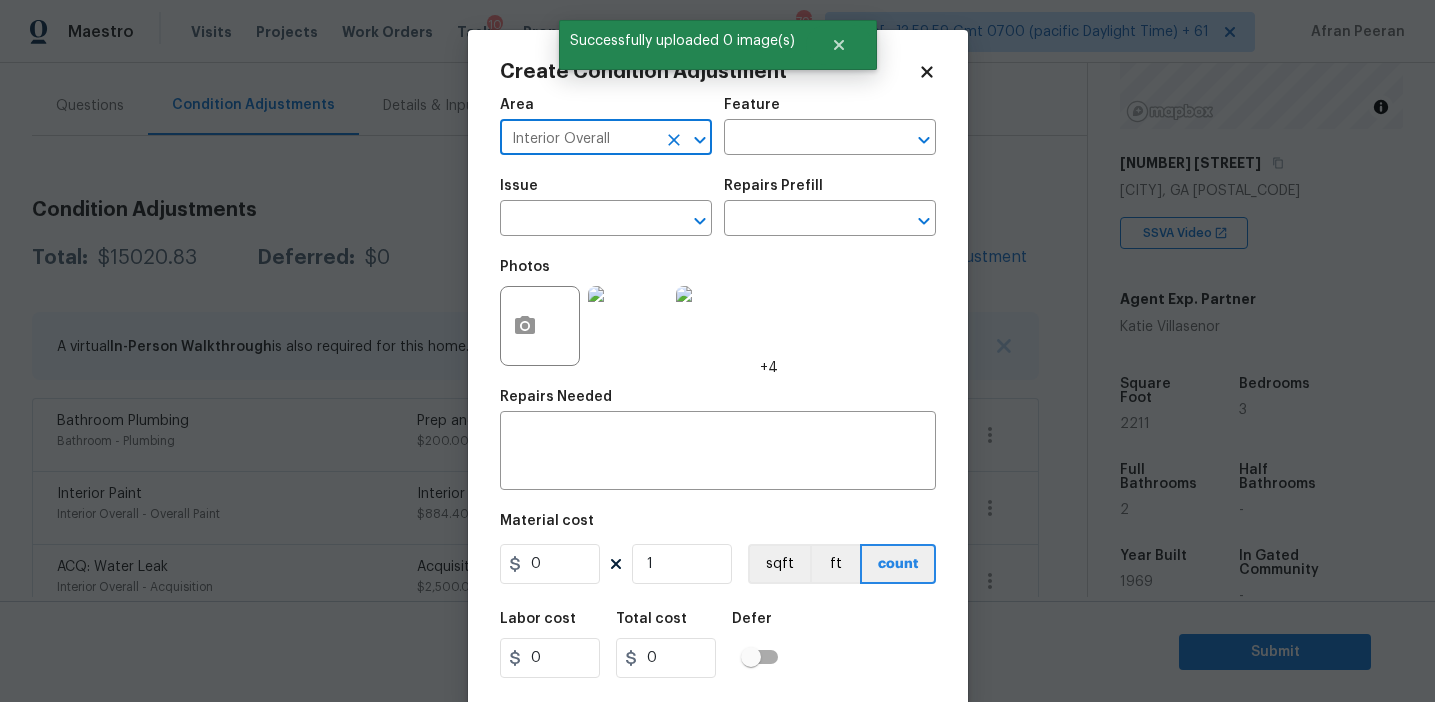 type on "Interior Overall" 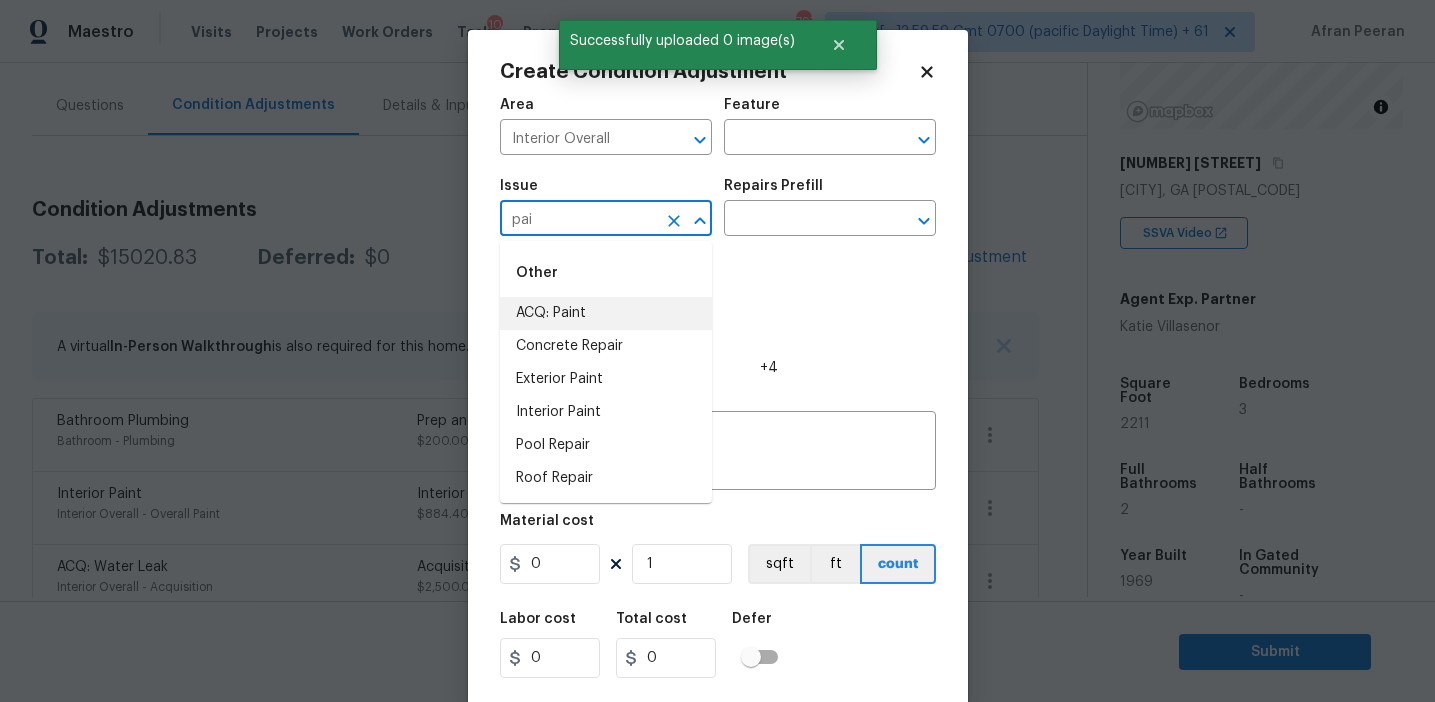 click on "ACQ: Paint" at bounding box center (606, 313) 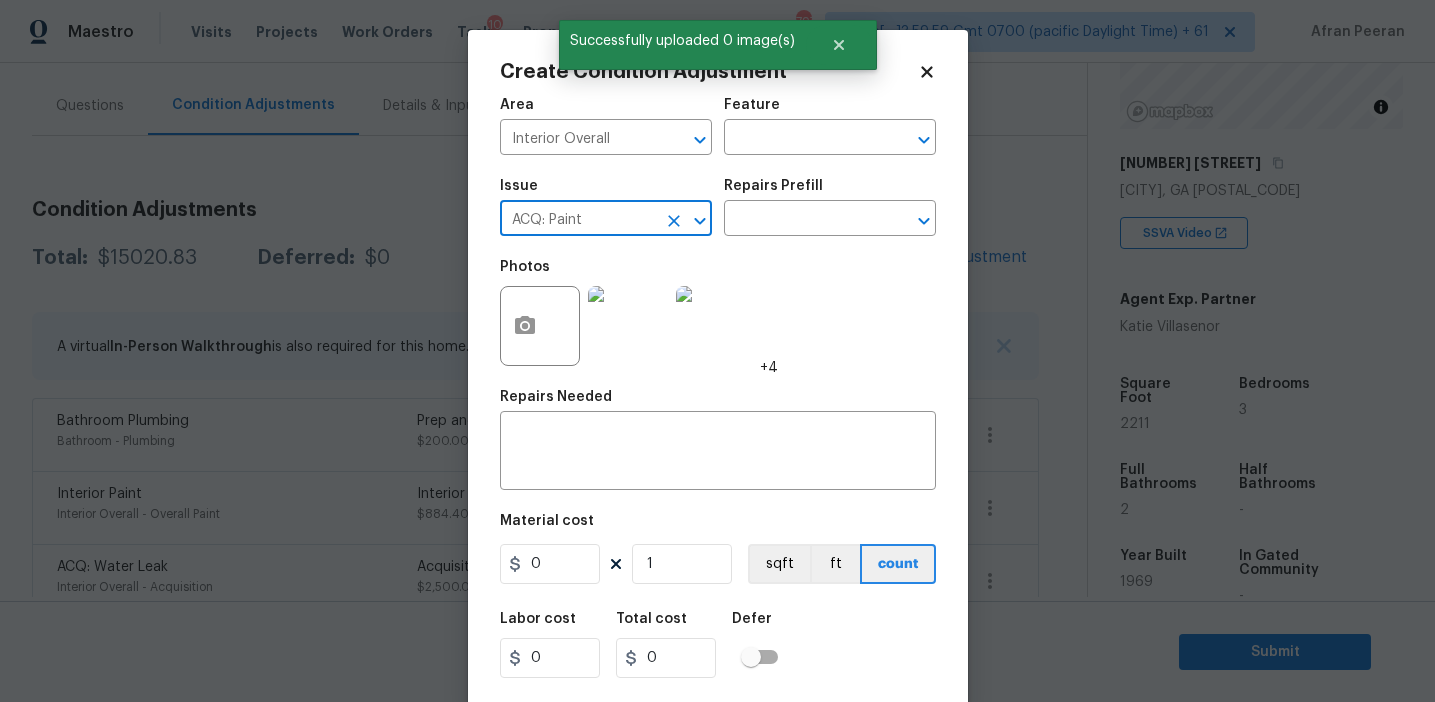 type on "ACQ: Paint" 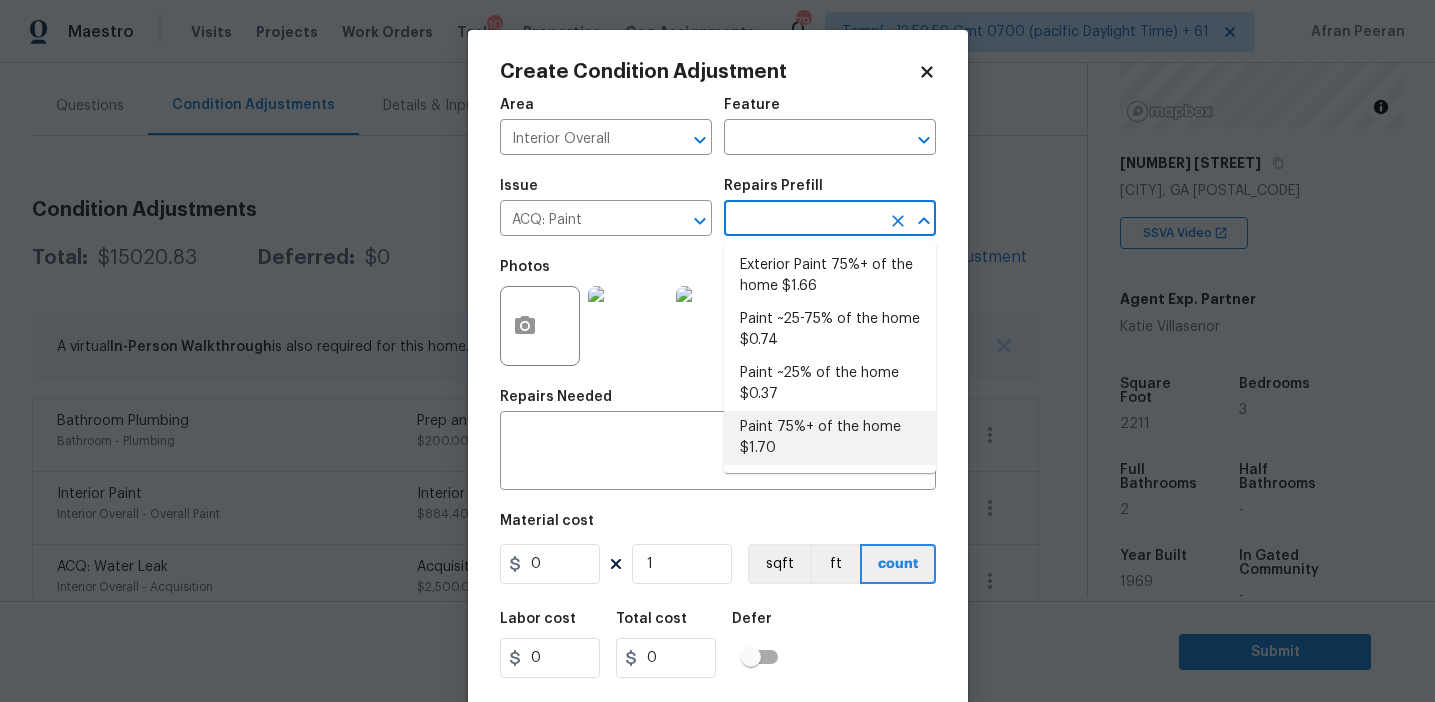 click on "Paint 75%+ of the home $1.70" at bounding box center (830, 438) 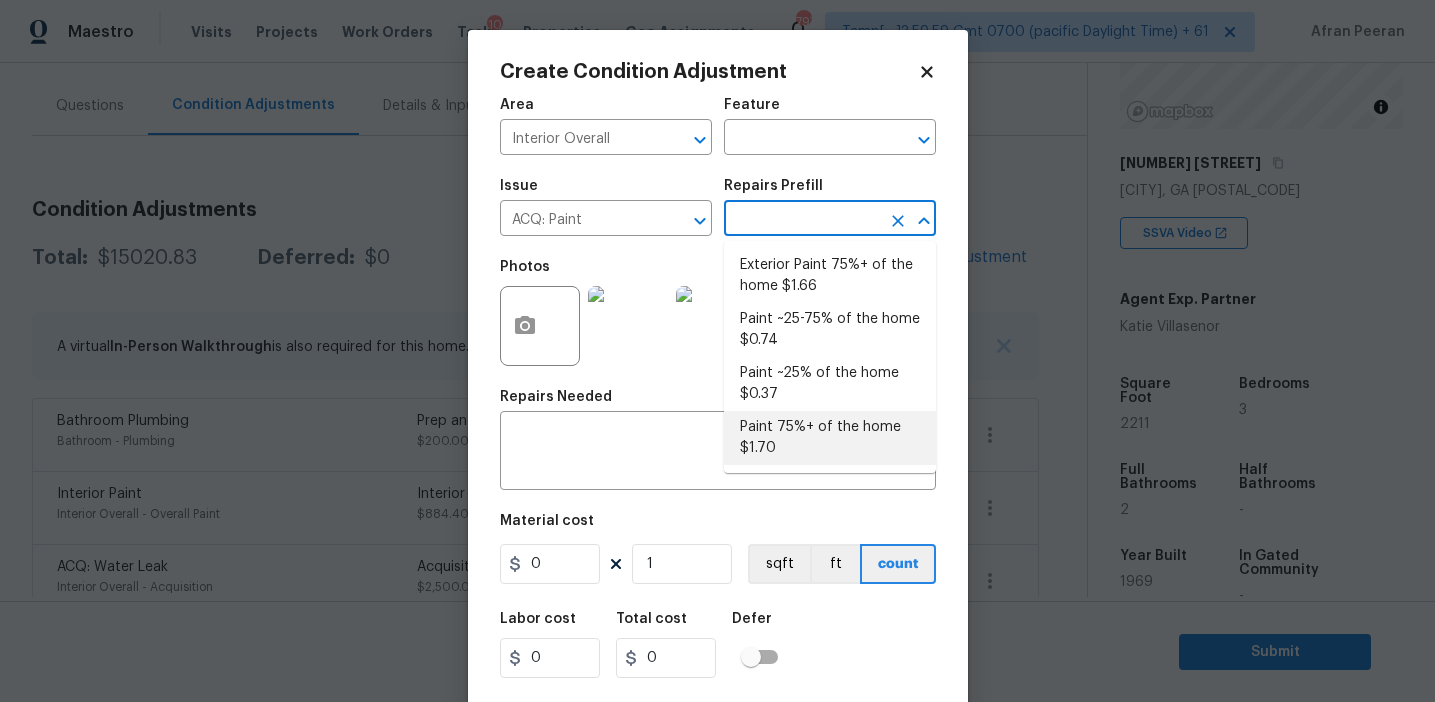 type on "Acquisition" 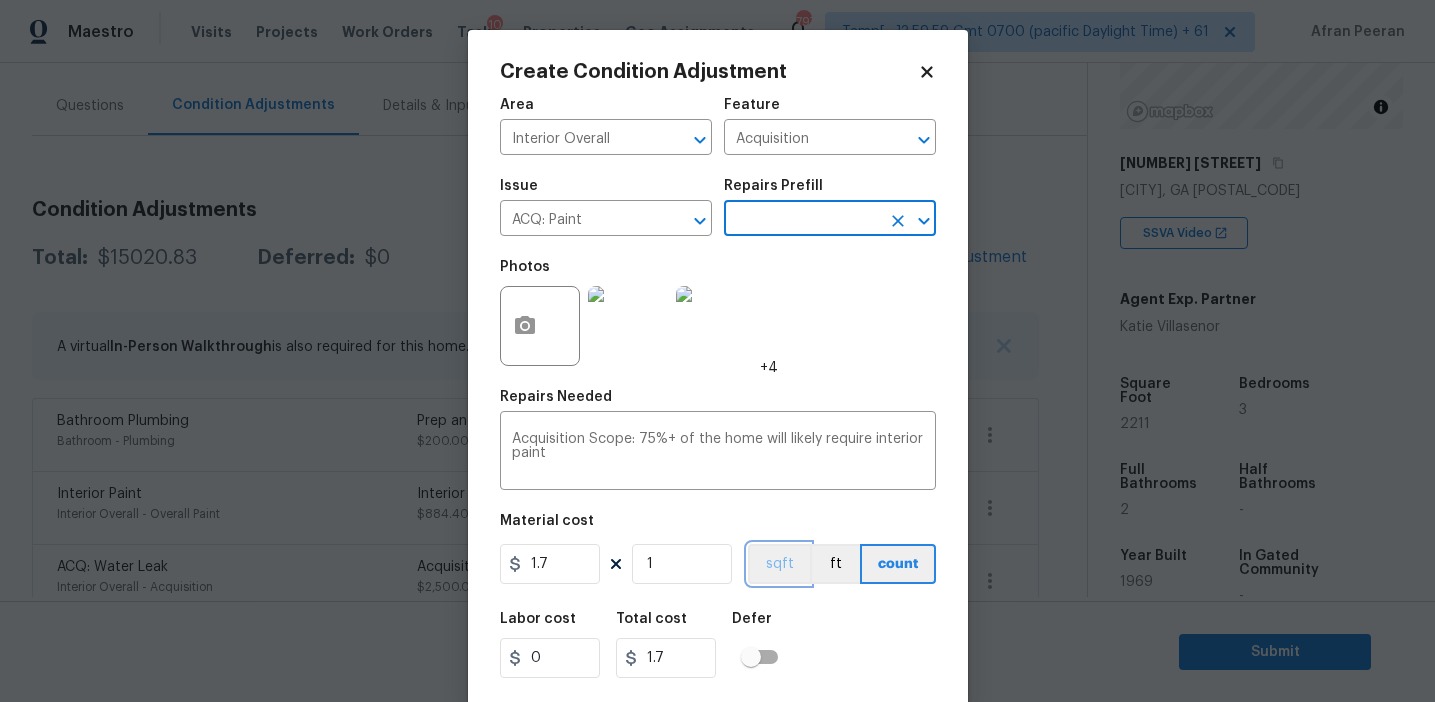 click on "sqft" at bounding box center (779, 564) 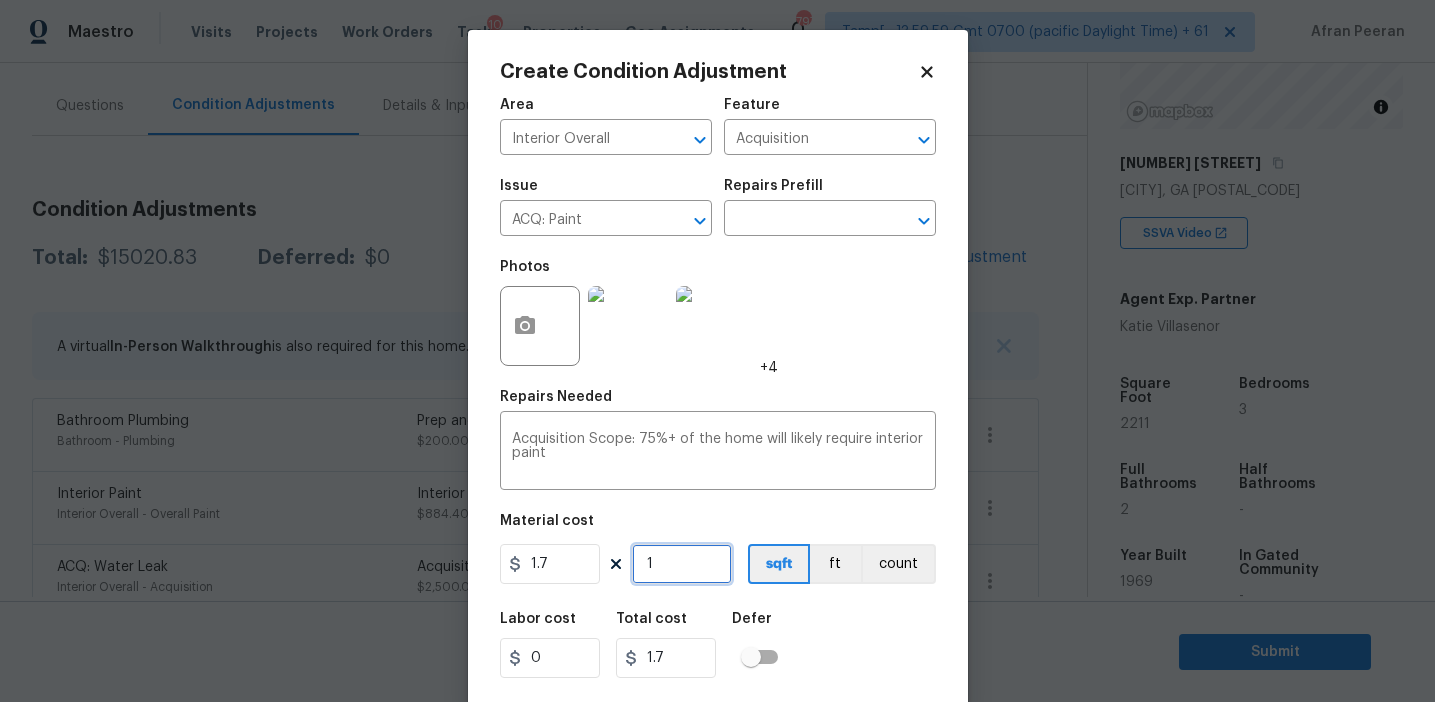 click on "1" at bounding box center [682, 564] 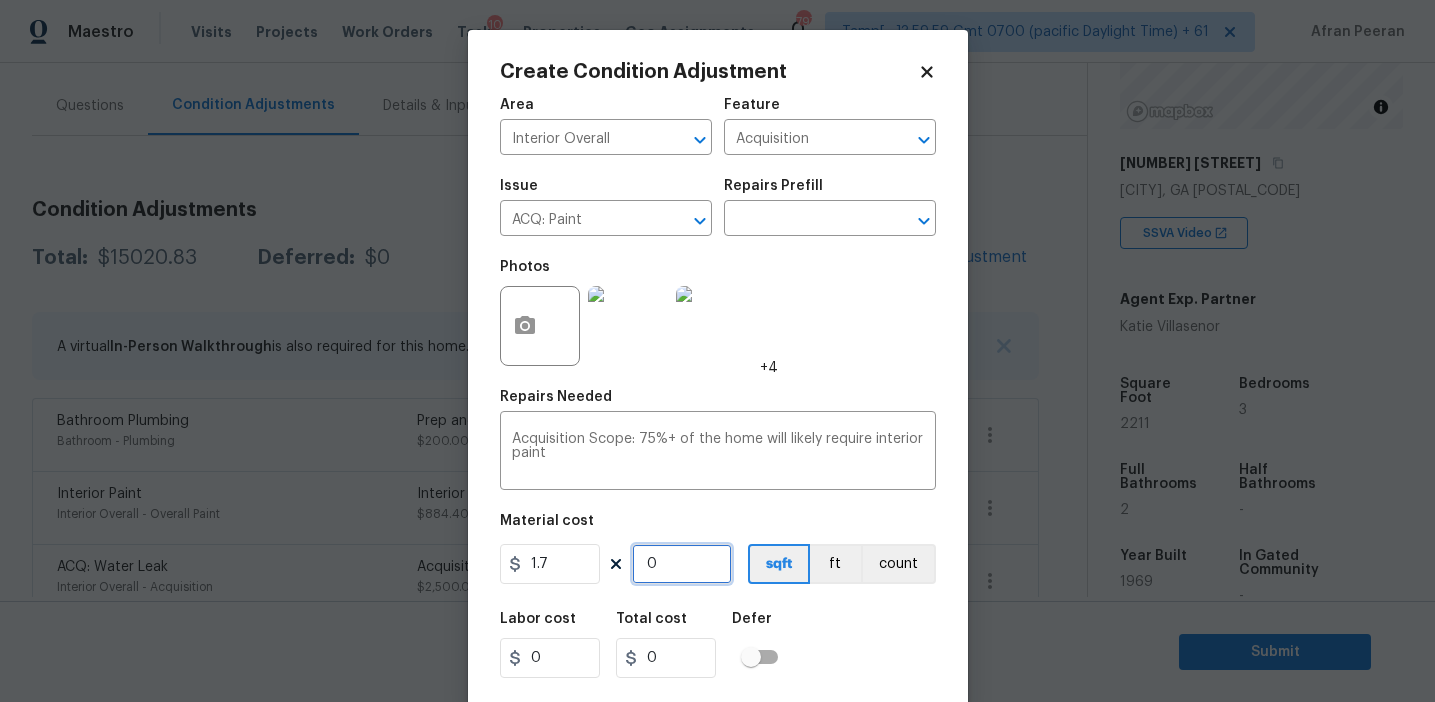paste 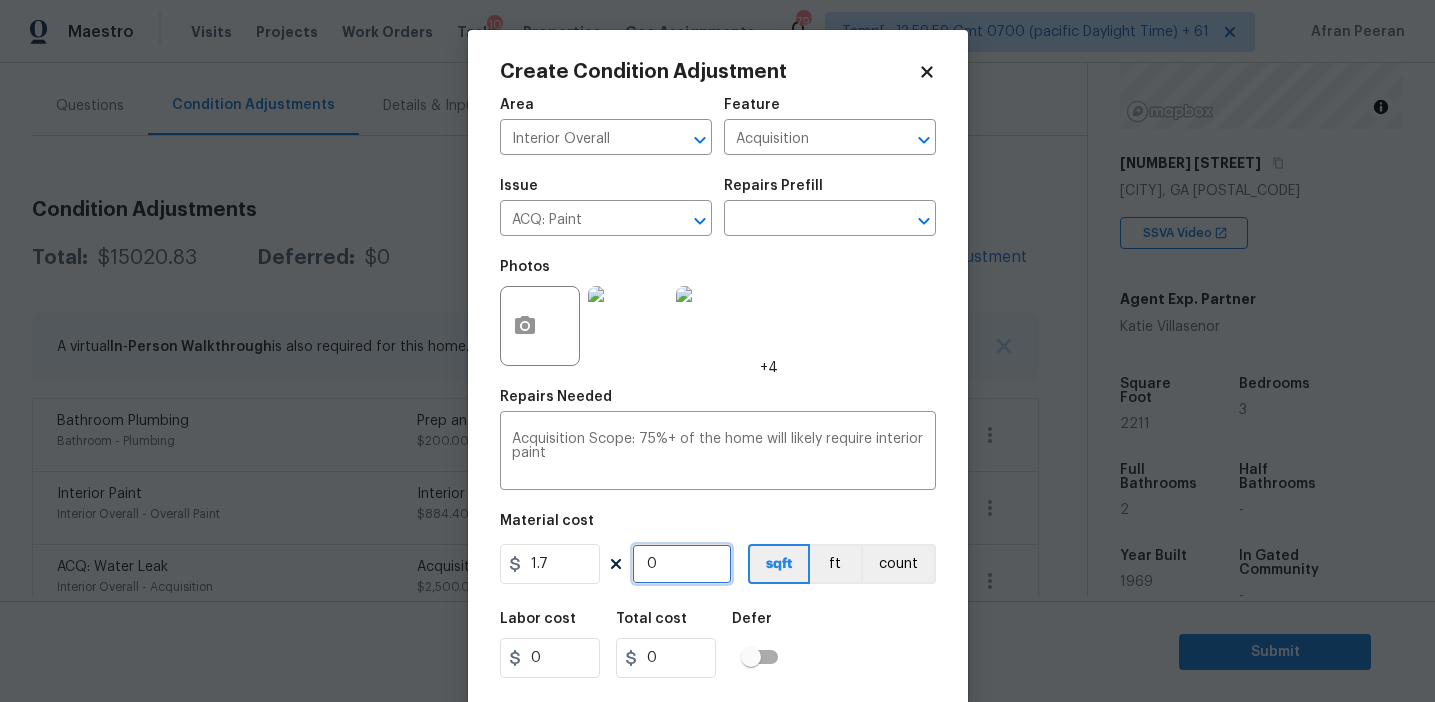 type on "2" 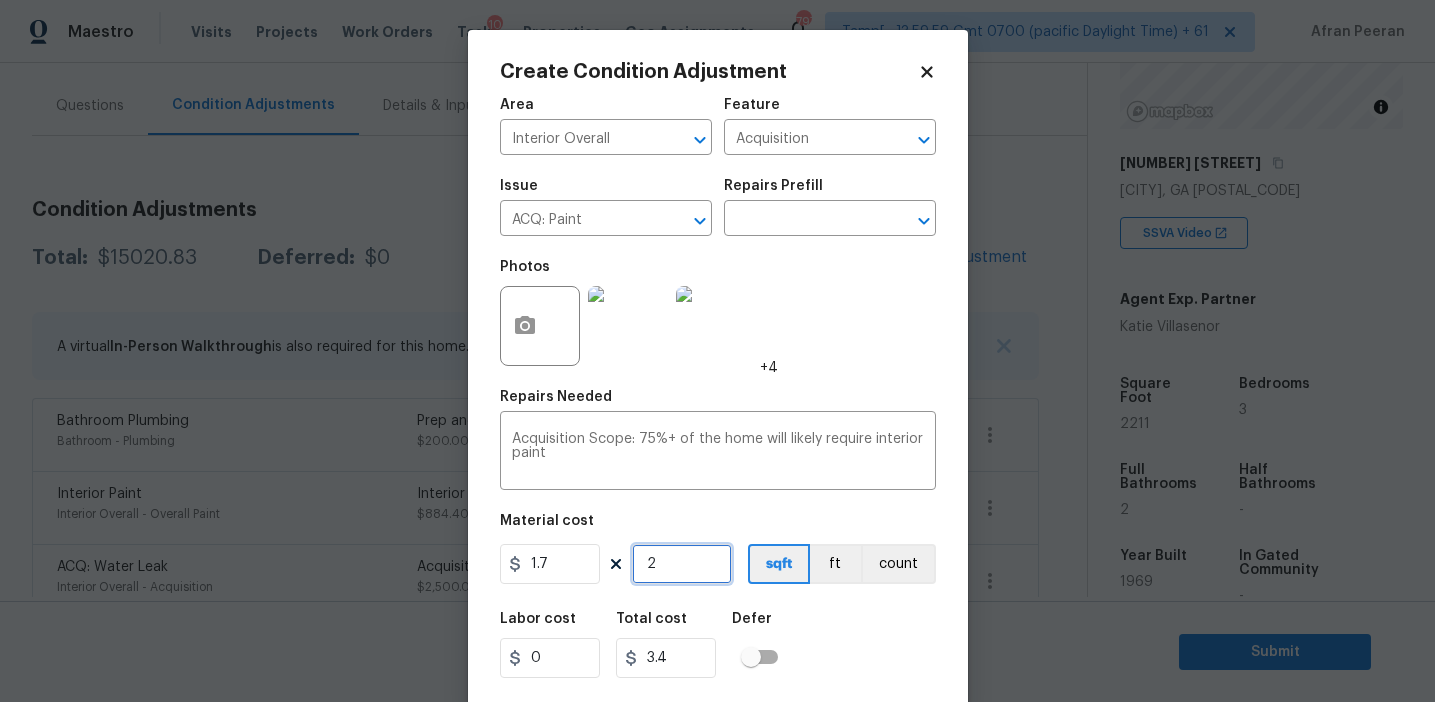 type on "22" 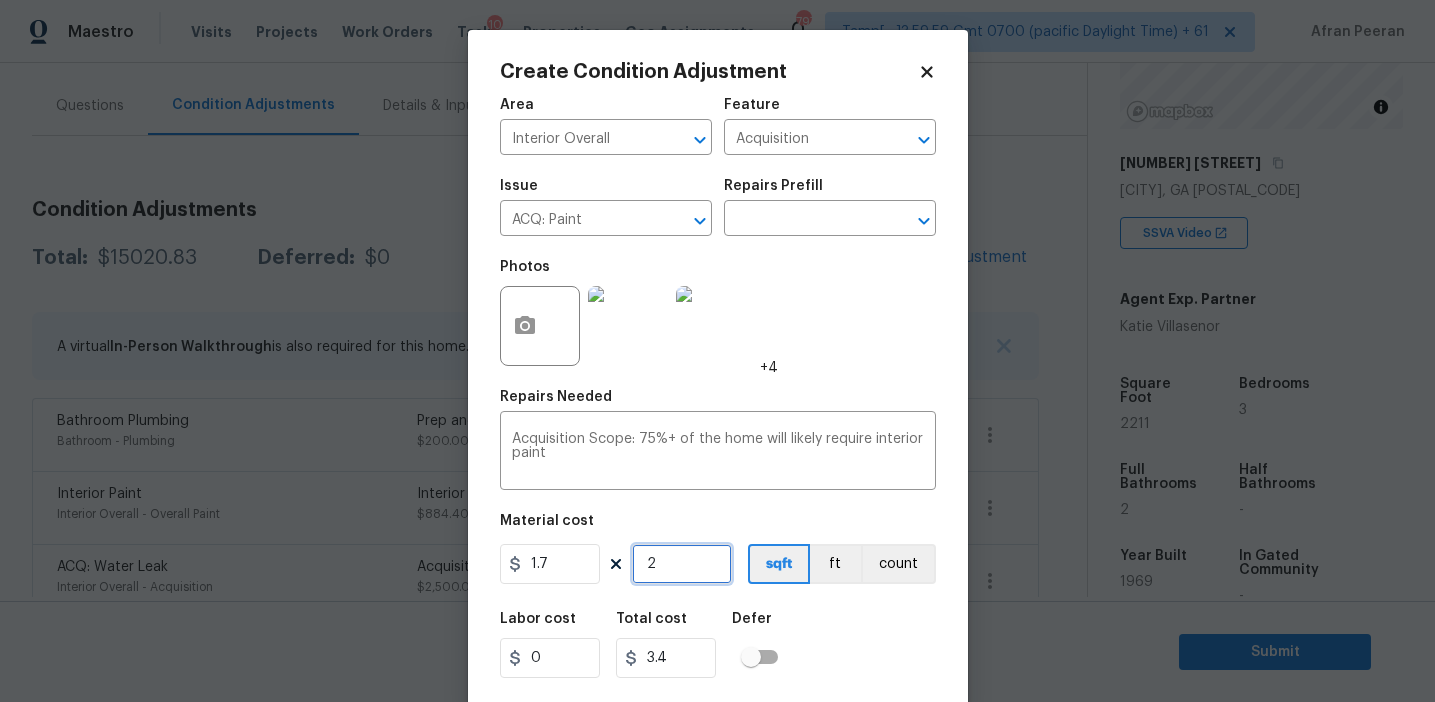 type on "37.4" 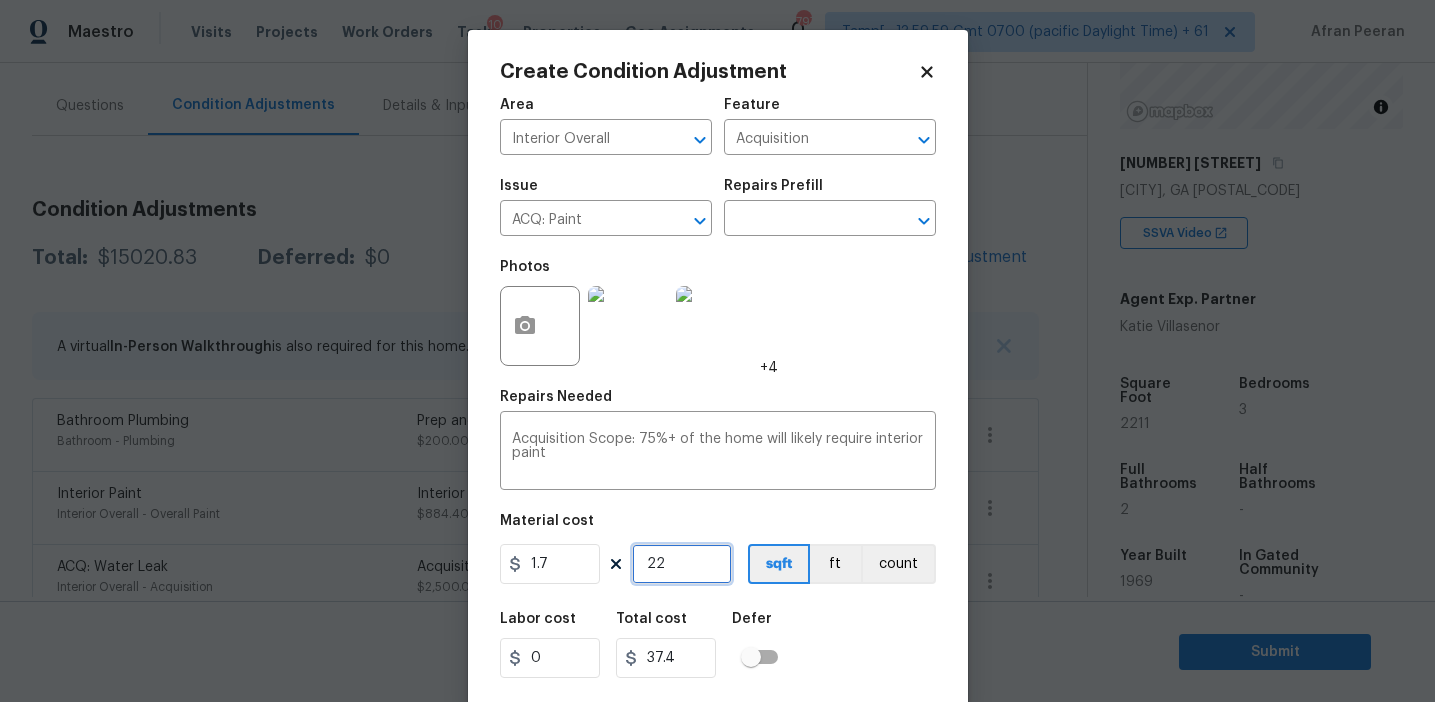 type on "221" 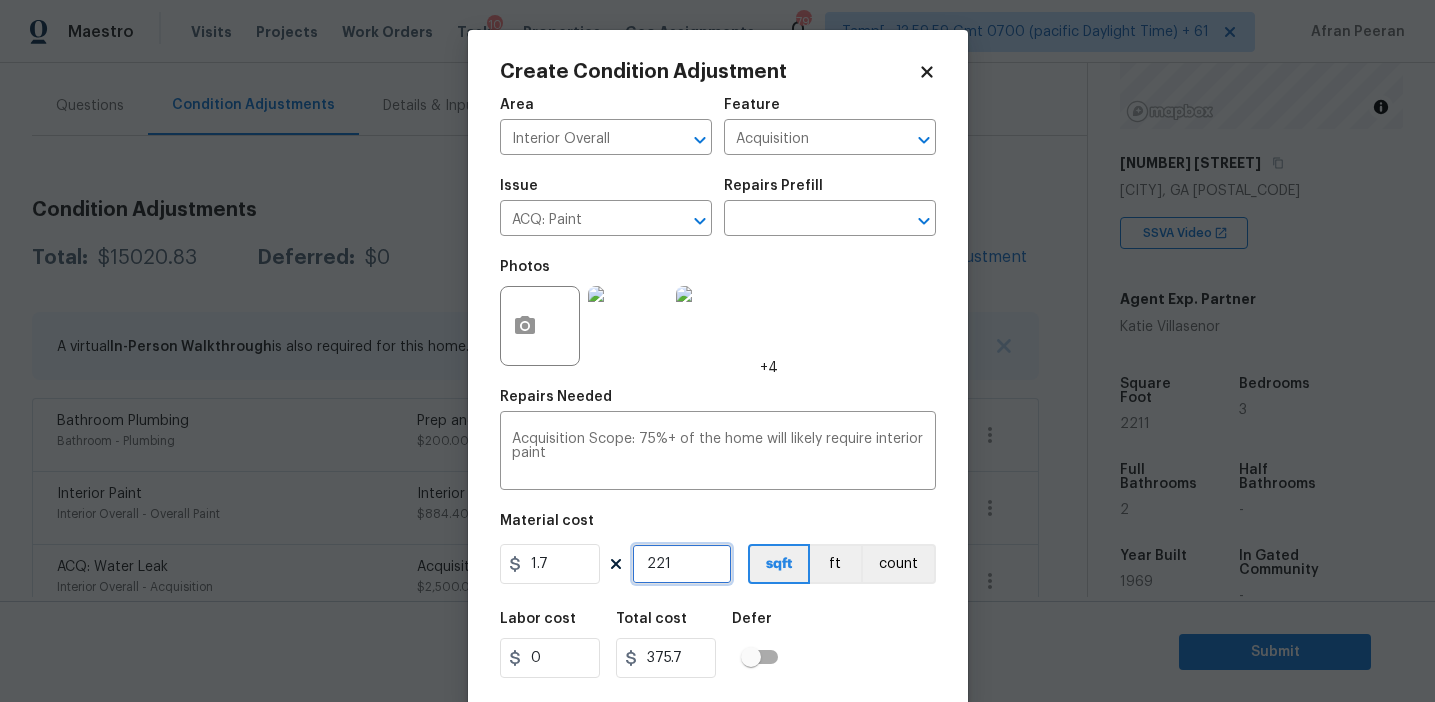 type on "2211" 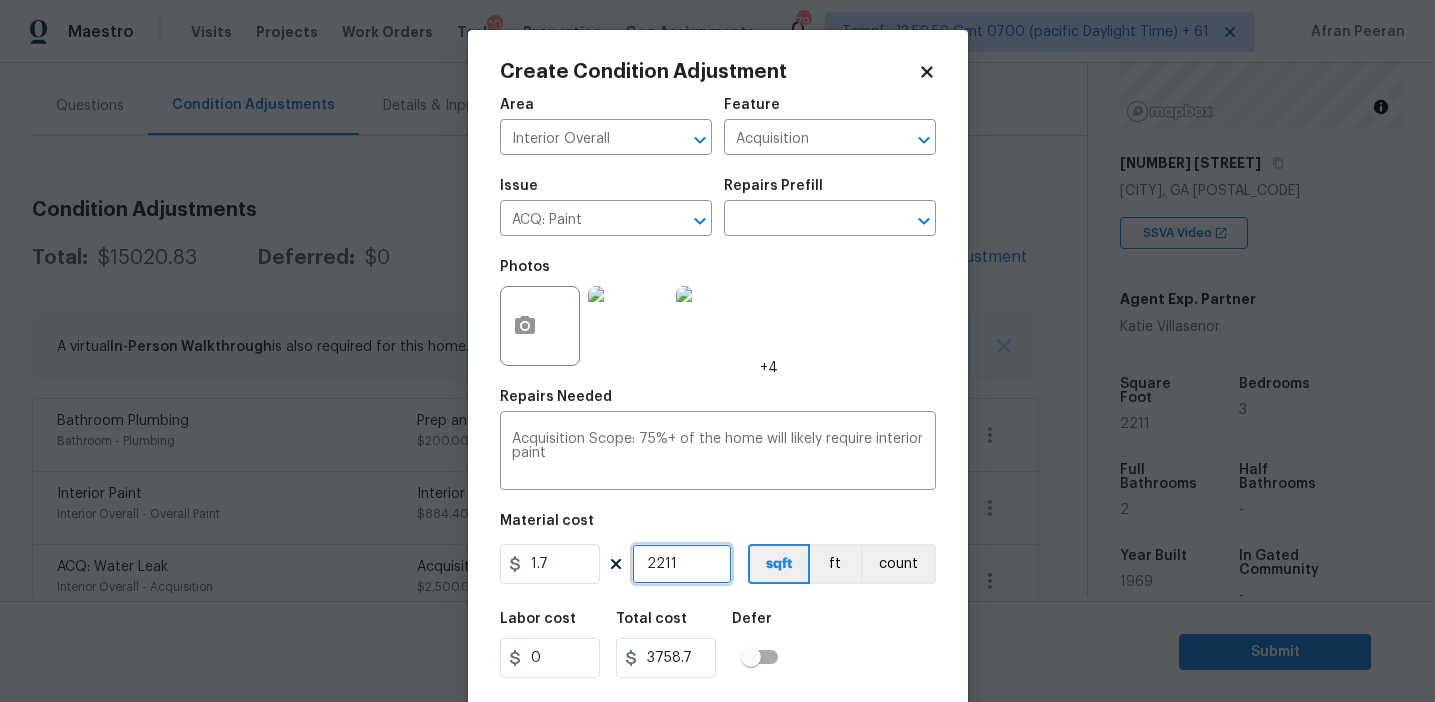 type on "2211" 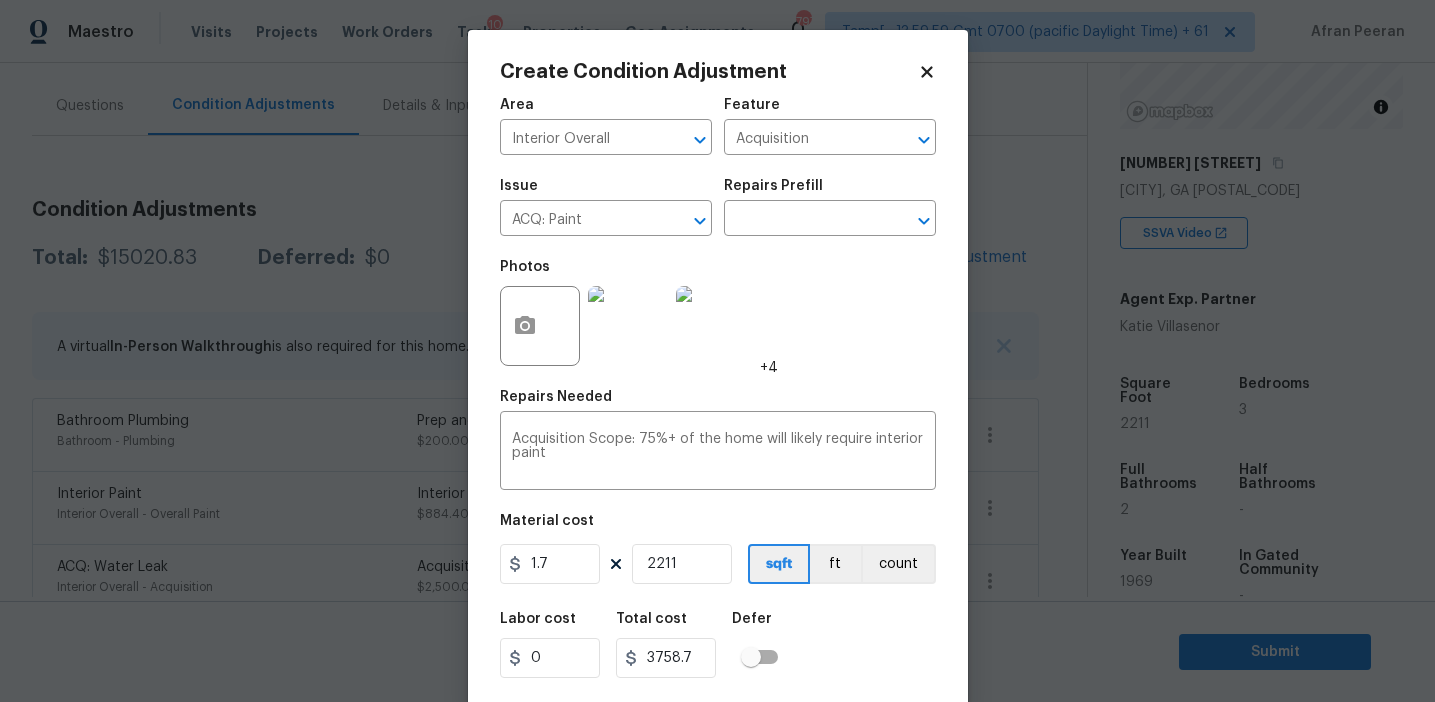 click on "Labor cost 0 Total cost 3758.7 Defer" at bounding box center (718, 645) 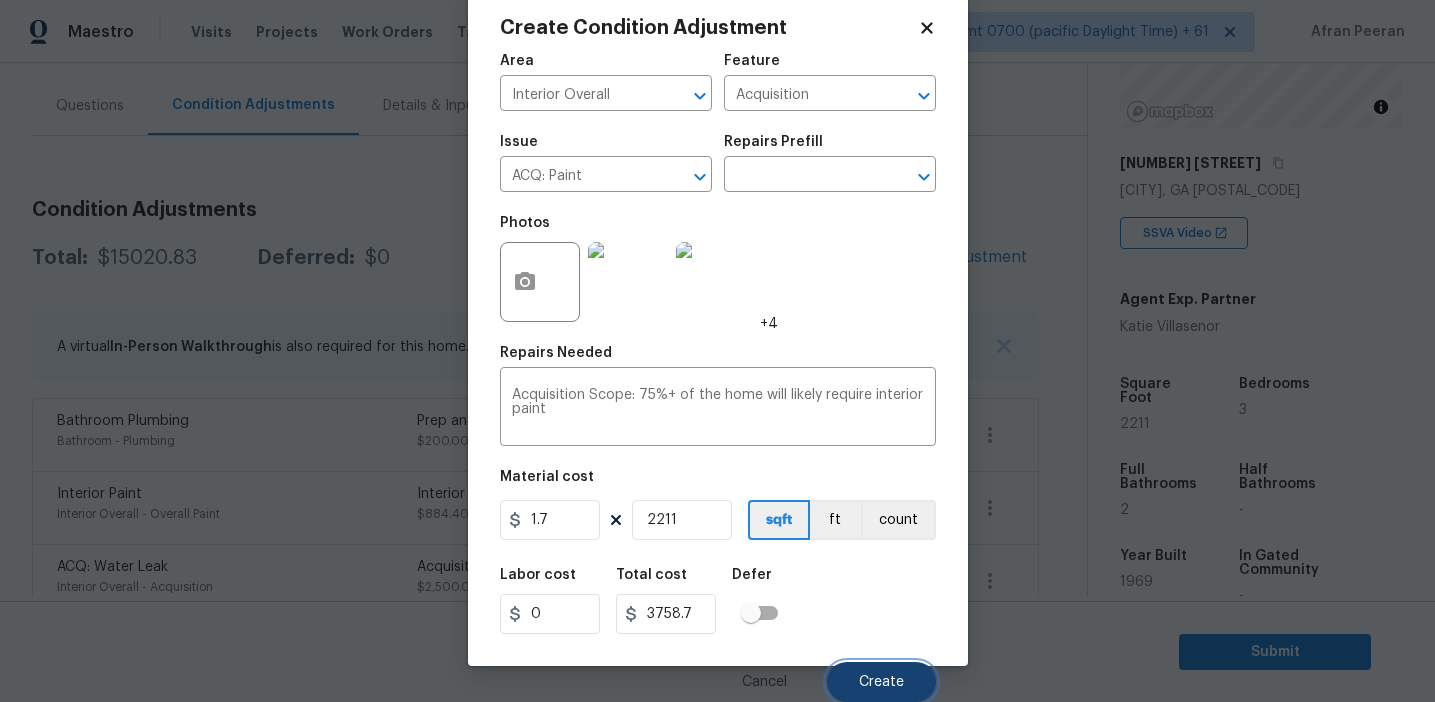 click on "Create" at bounding box center [881, 682] 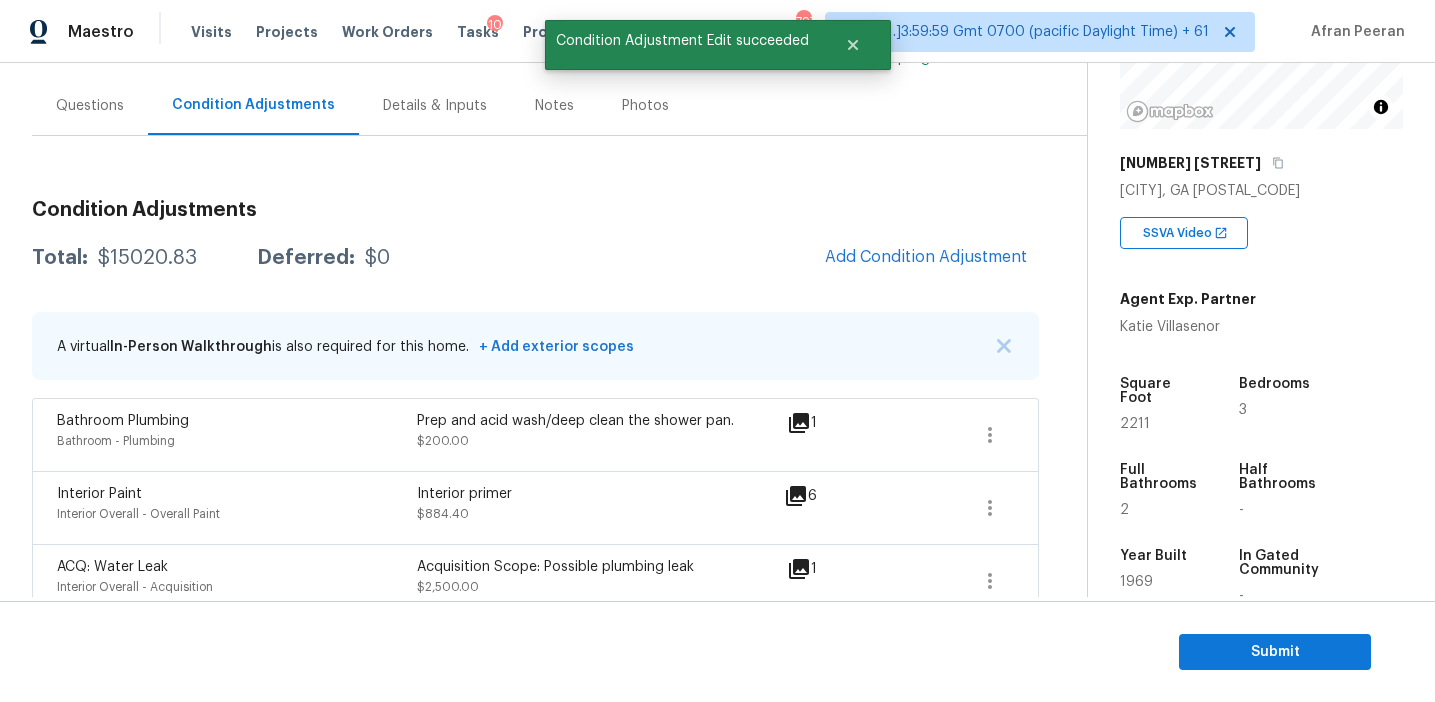 scroll, scrollTop: 38, scrollLeft: 0, axis: vertical 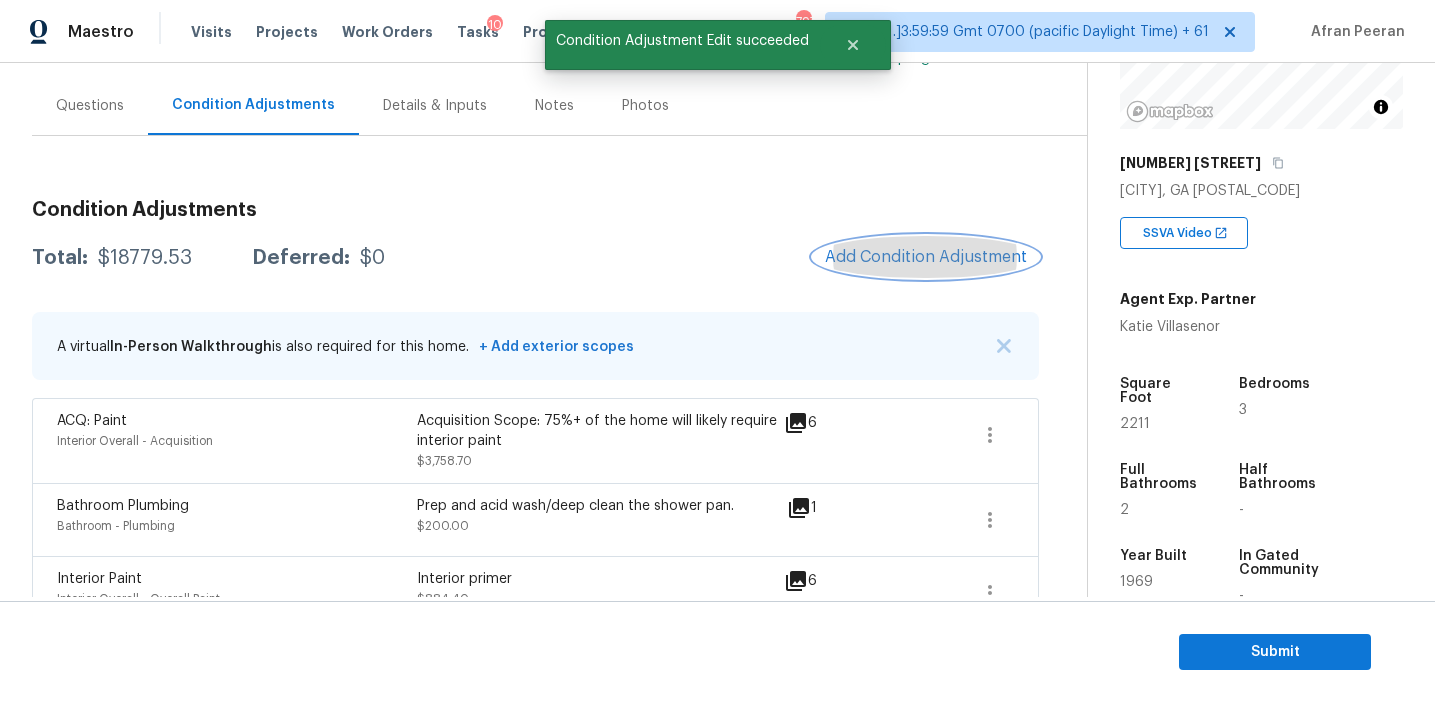click on "Add Condition Adjustment" at bounding box center (926, 257) 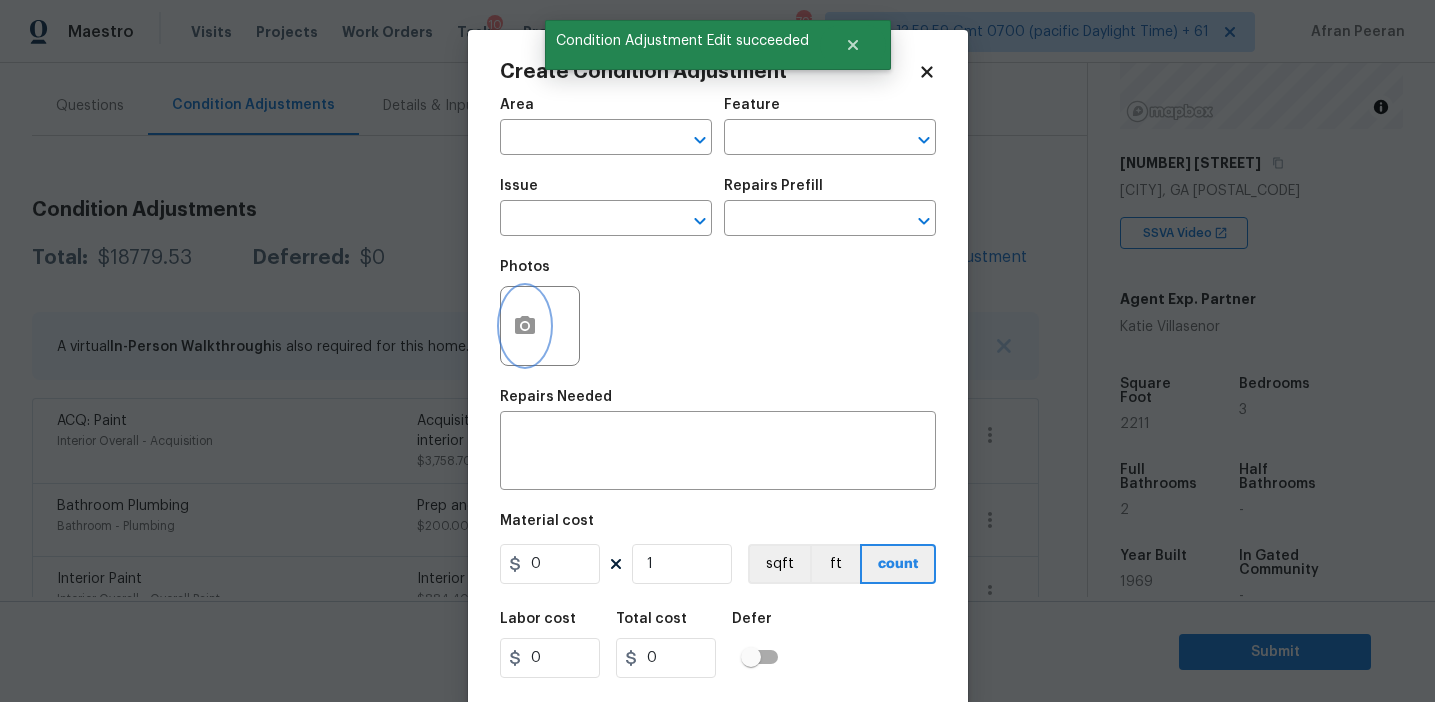 click 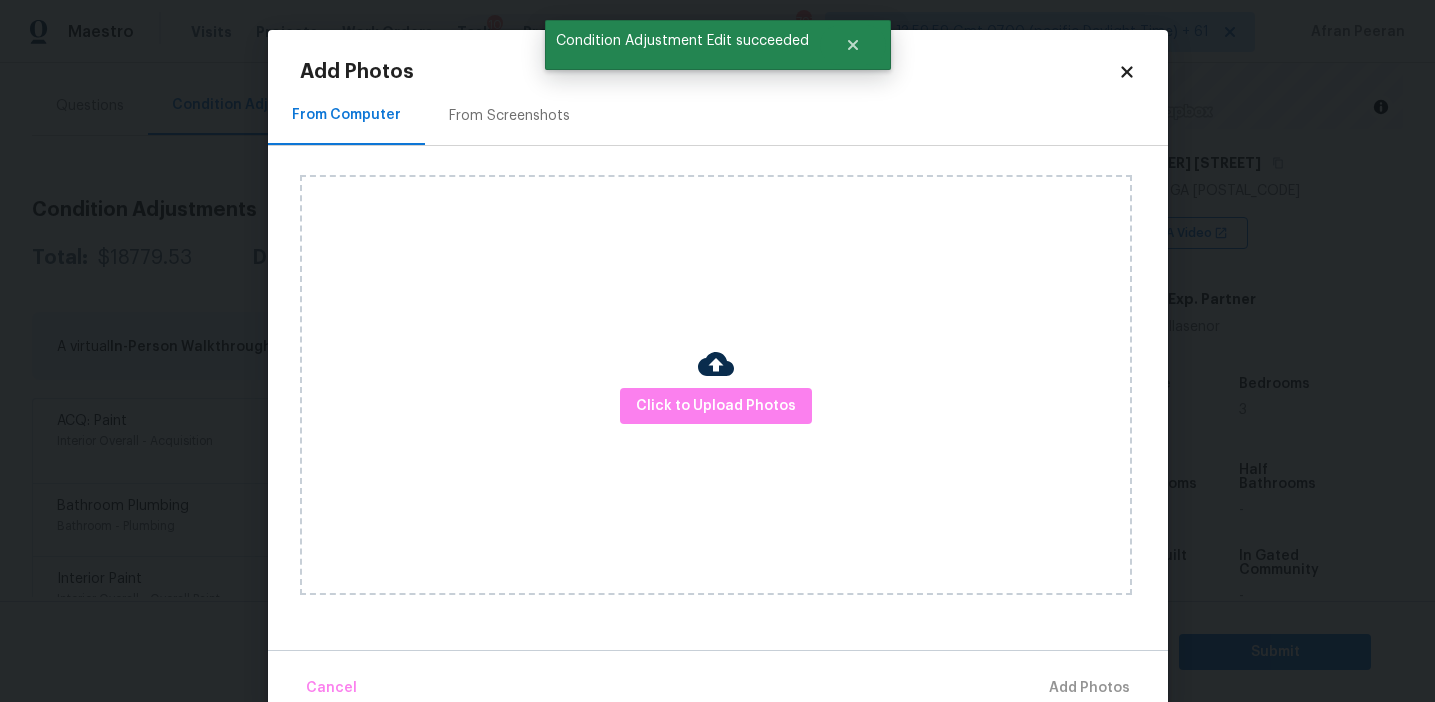 click on "From Screenshots" at bounding box center (509, 116) 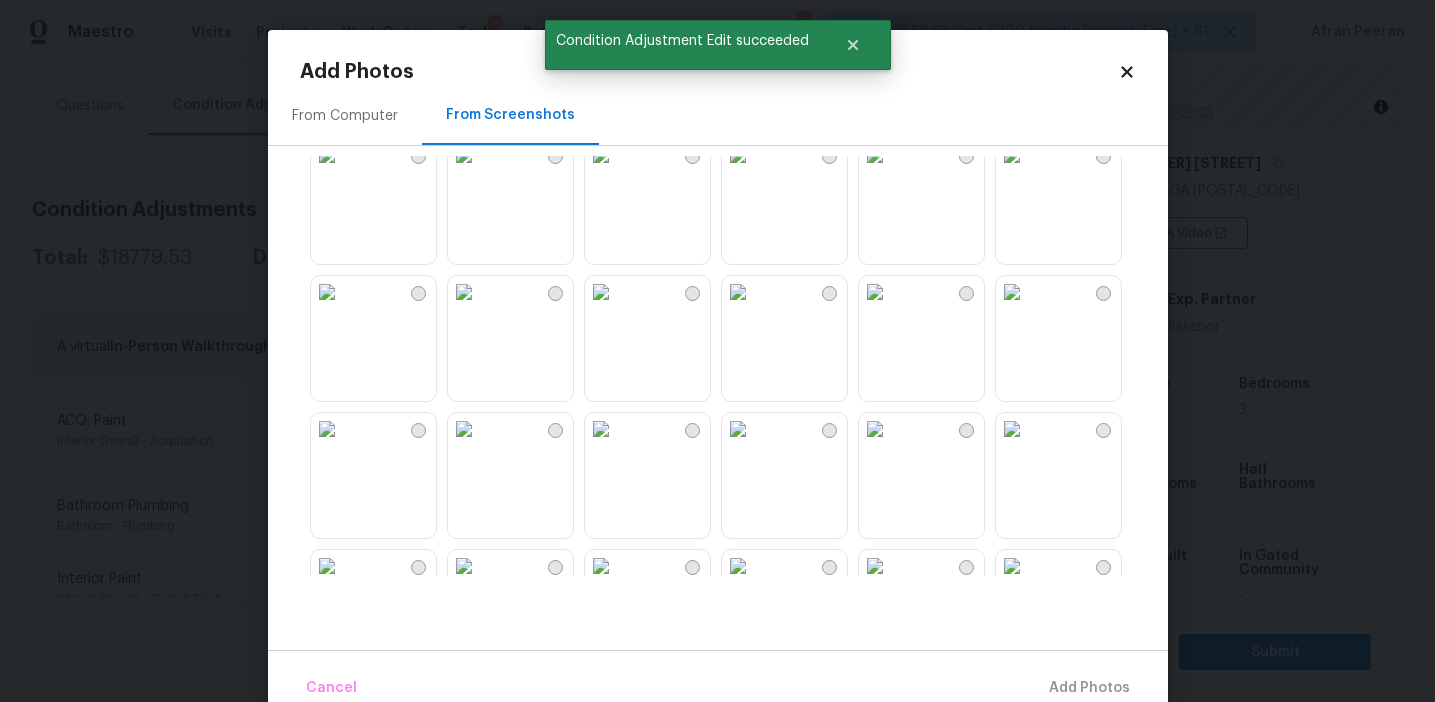 scroll, scrollTop: 1910, scrollLeft: 0, axis: vertical 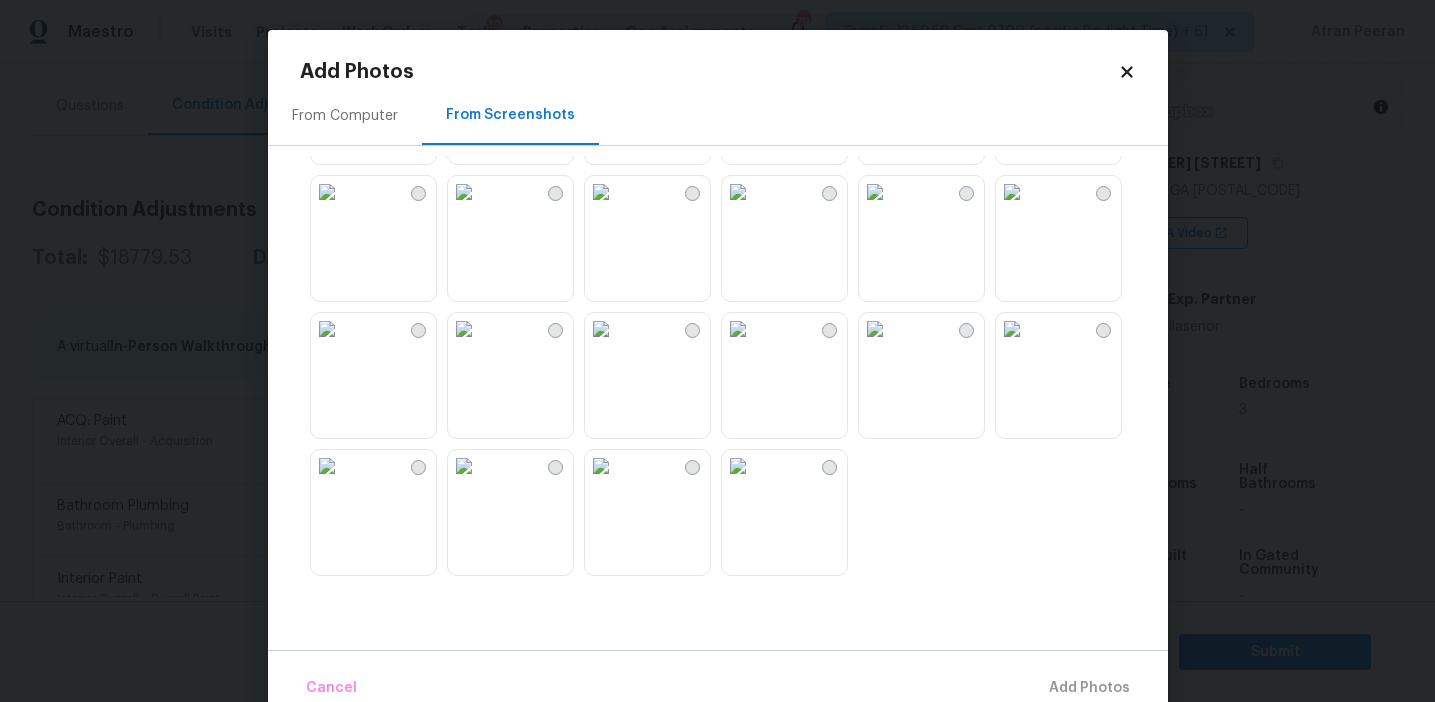 click at bounding box center [601, 466] 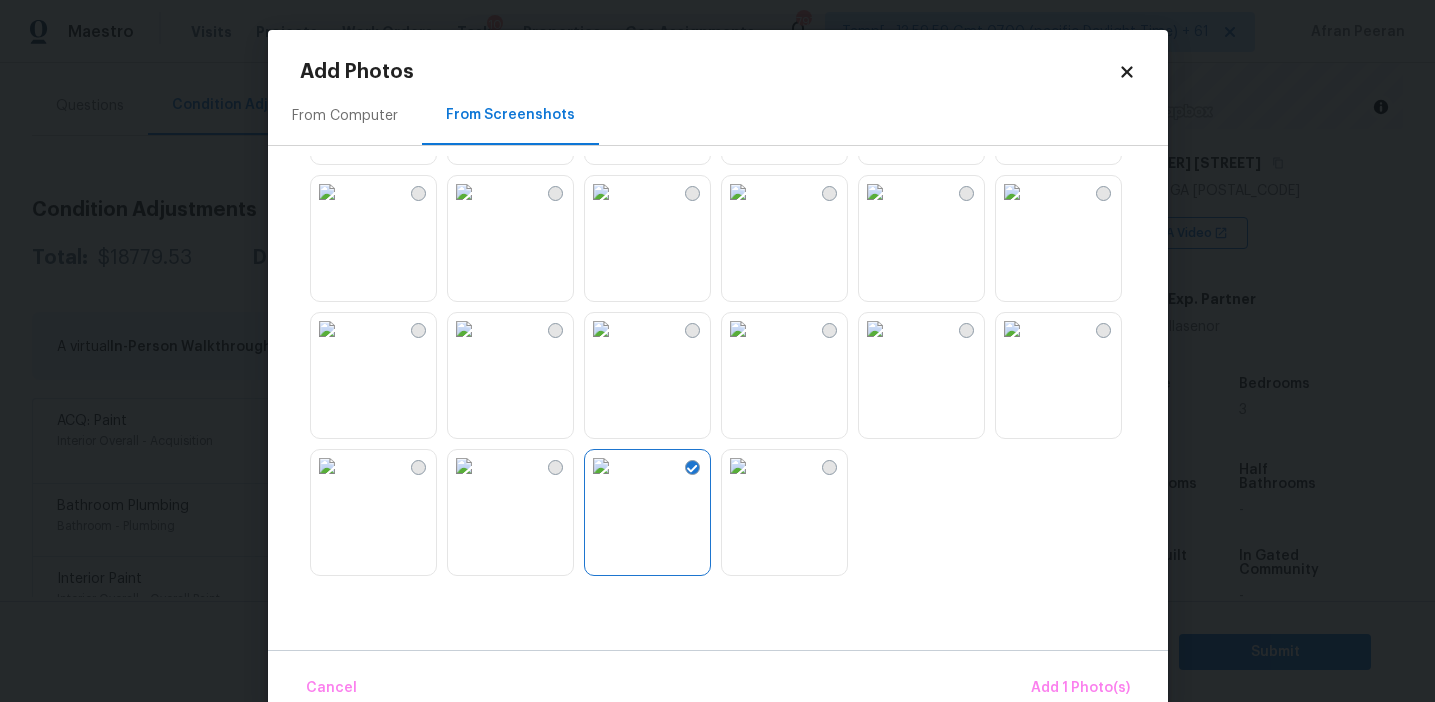 click at bounding box center [738, 329] 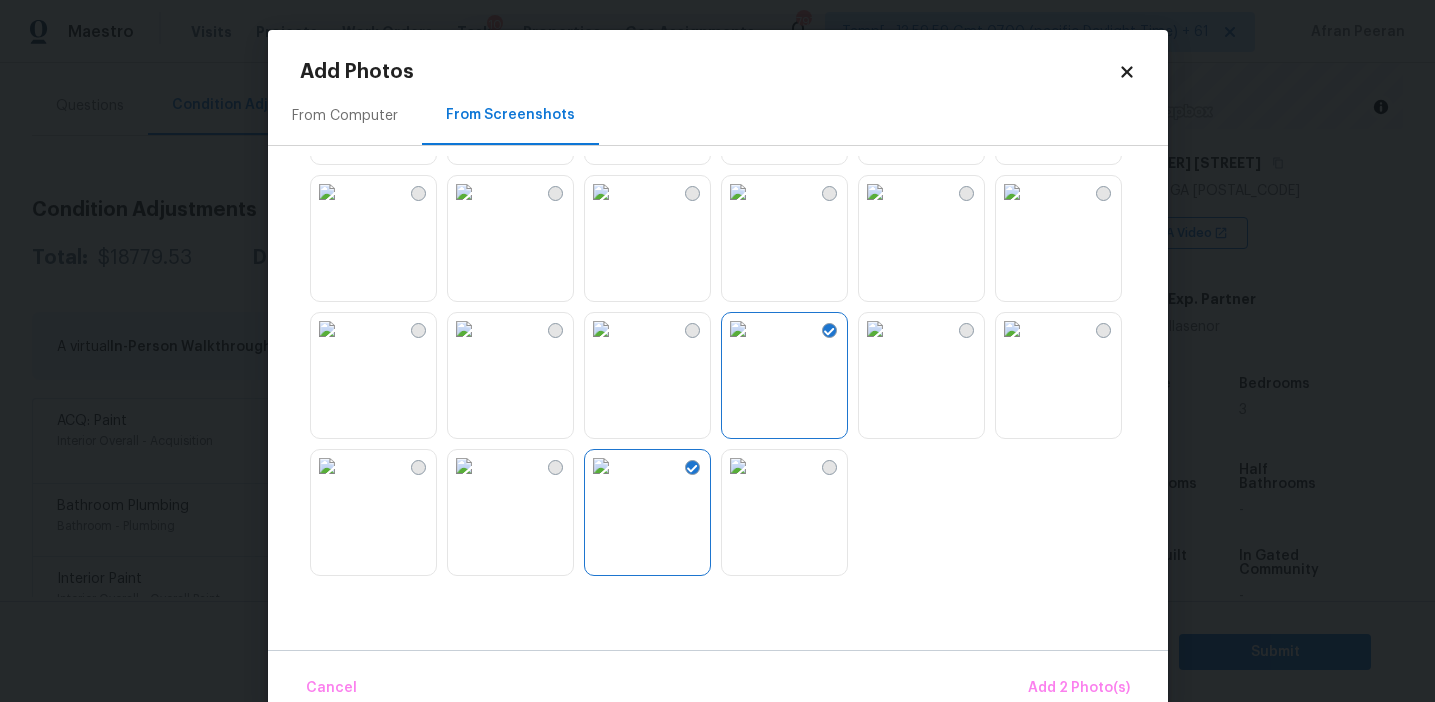 click at bounding box center (875, 329) 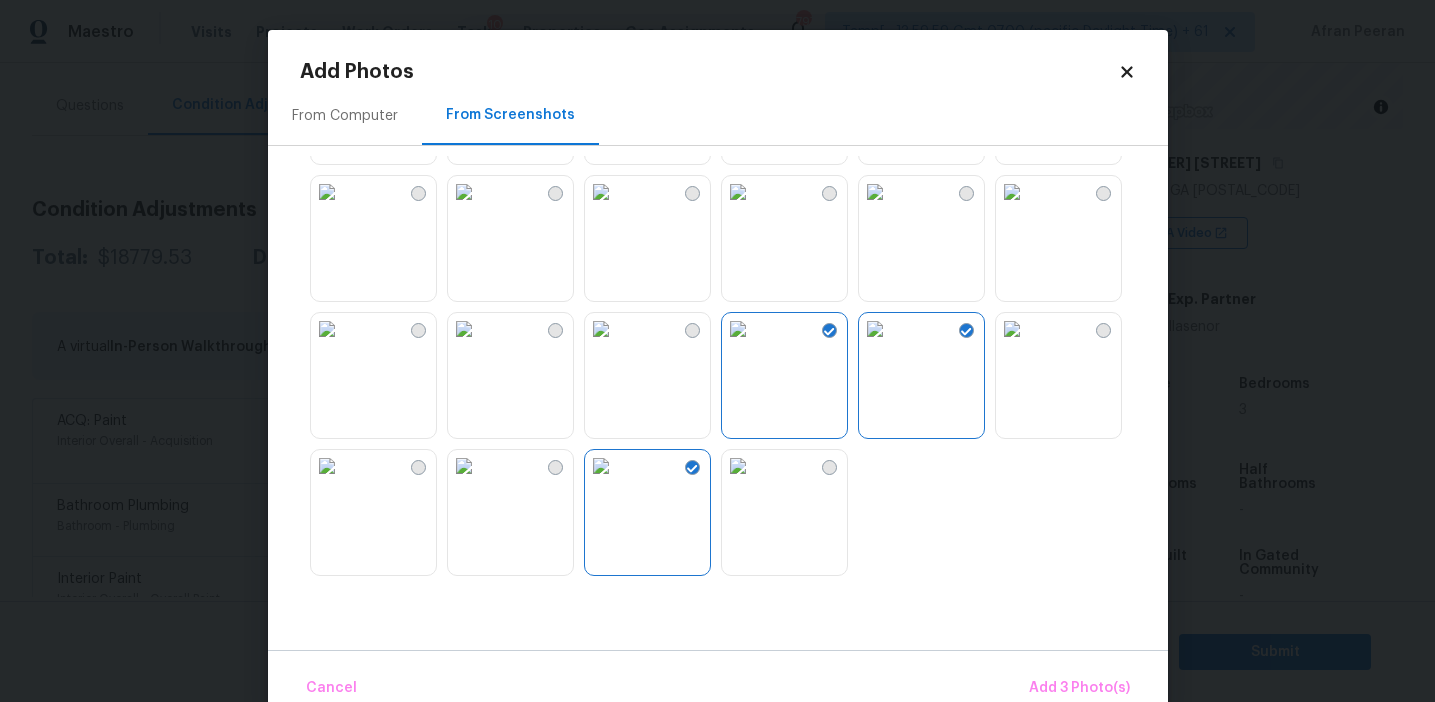 click at bounding box center (327, 192) 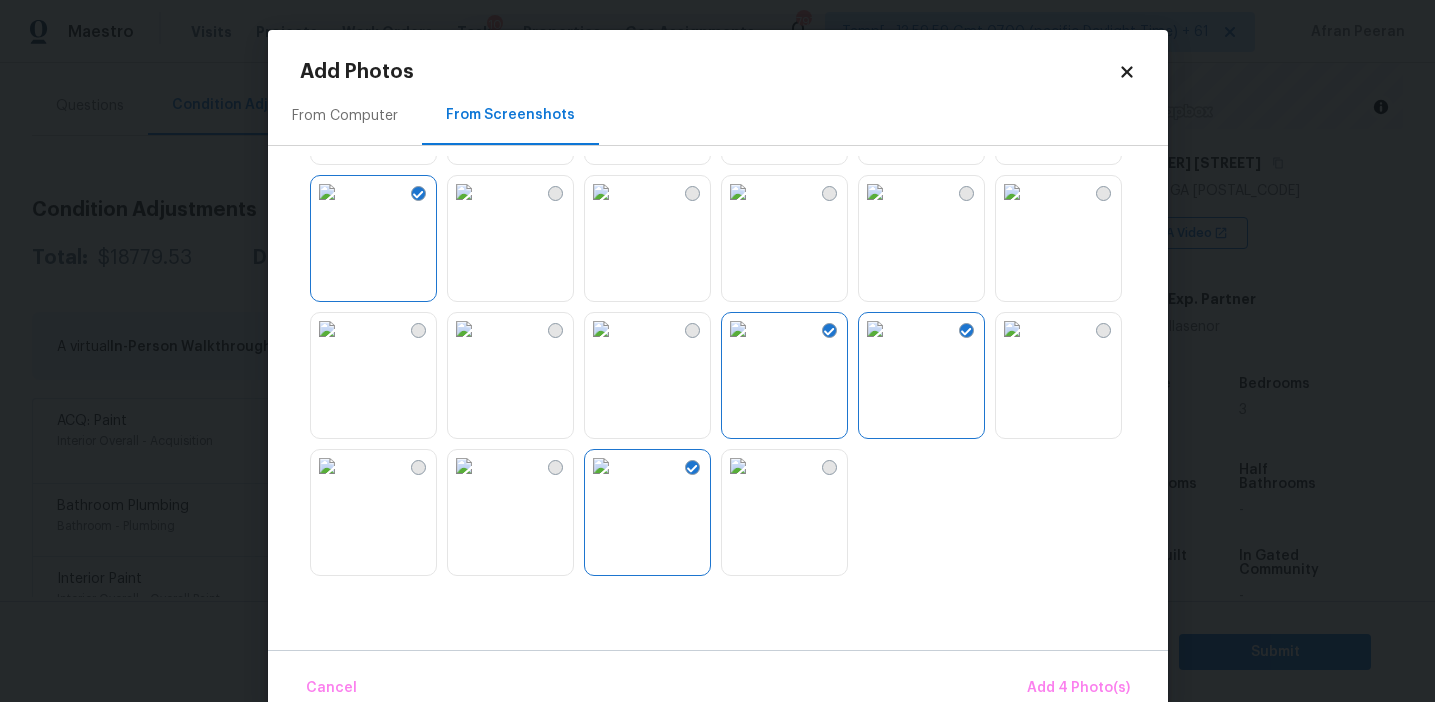 click at bounding box center [327, 466] 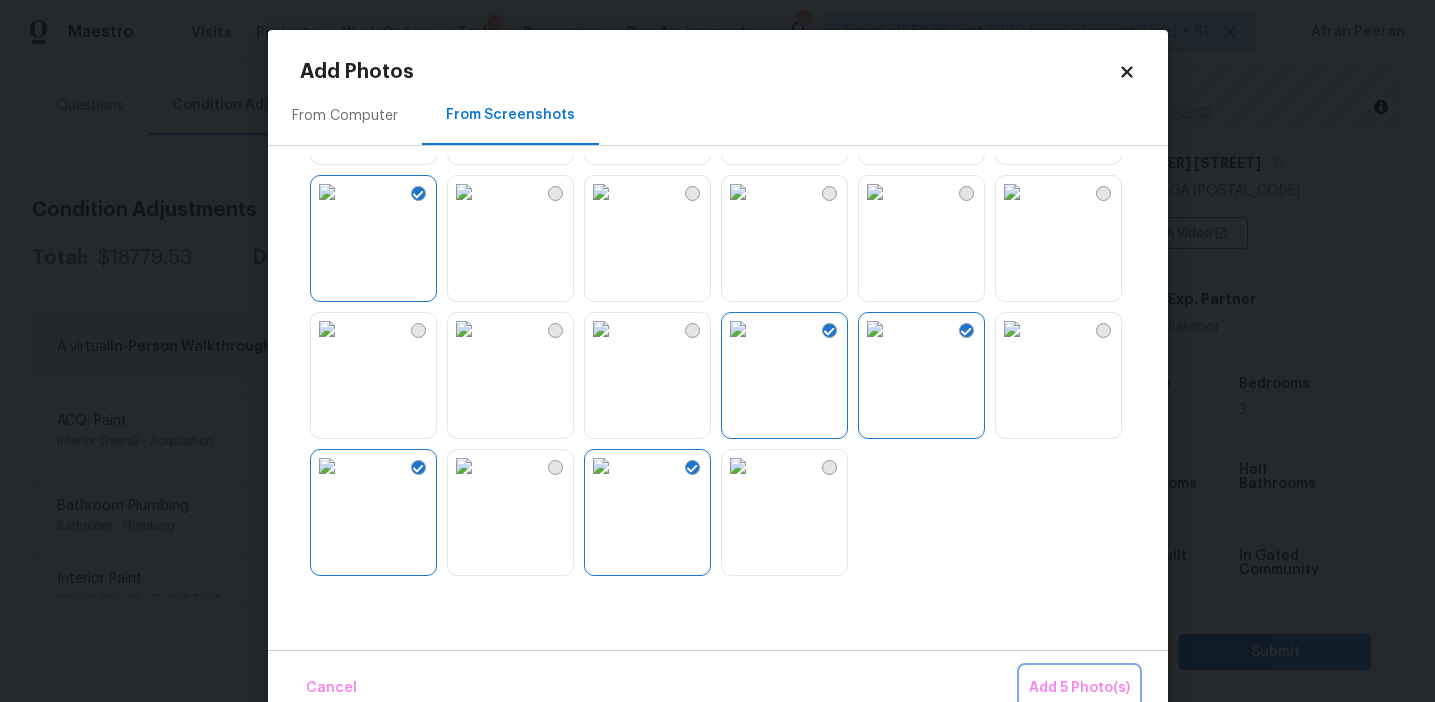 click on "Add 5 Photo(s)" at bounding box center (1079, 688) 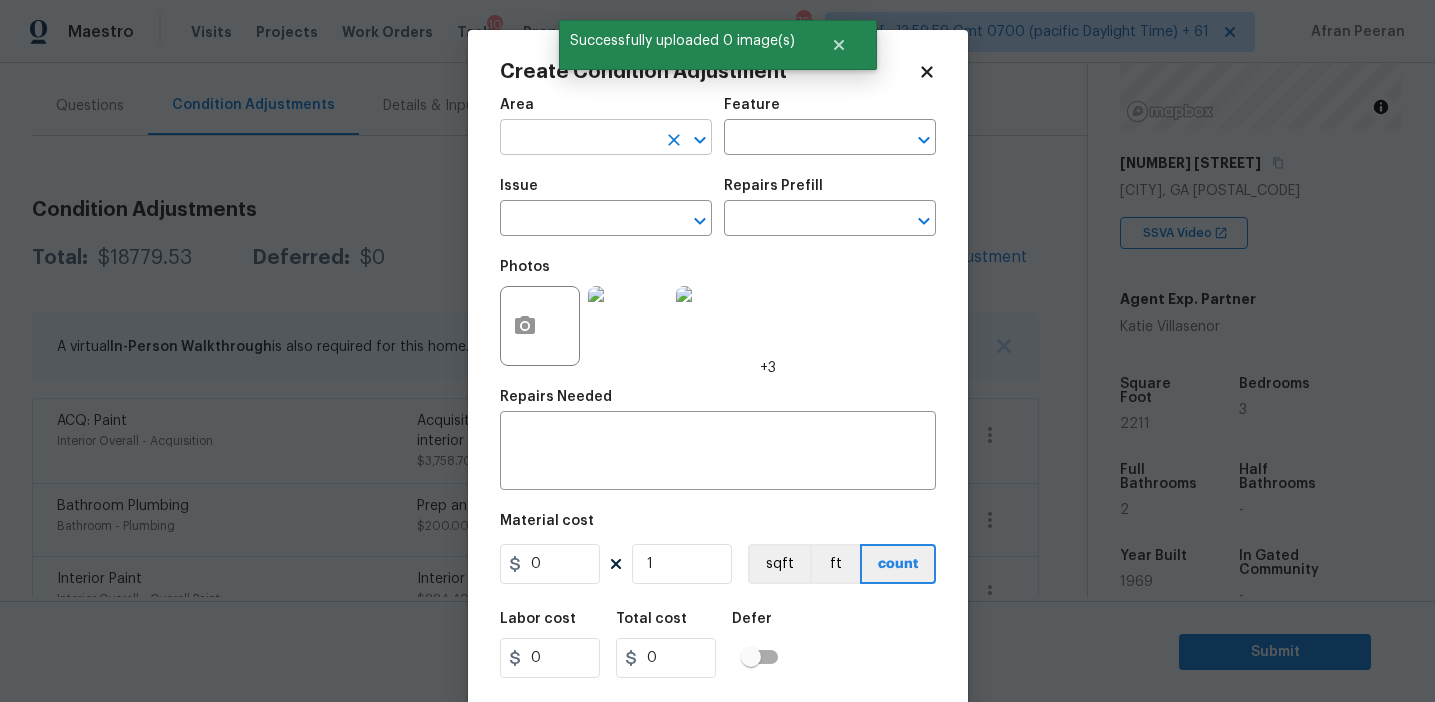 click at bounding box center [578, 139] 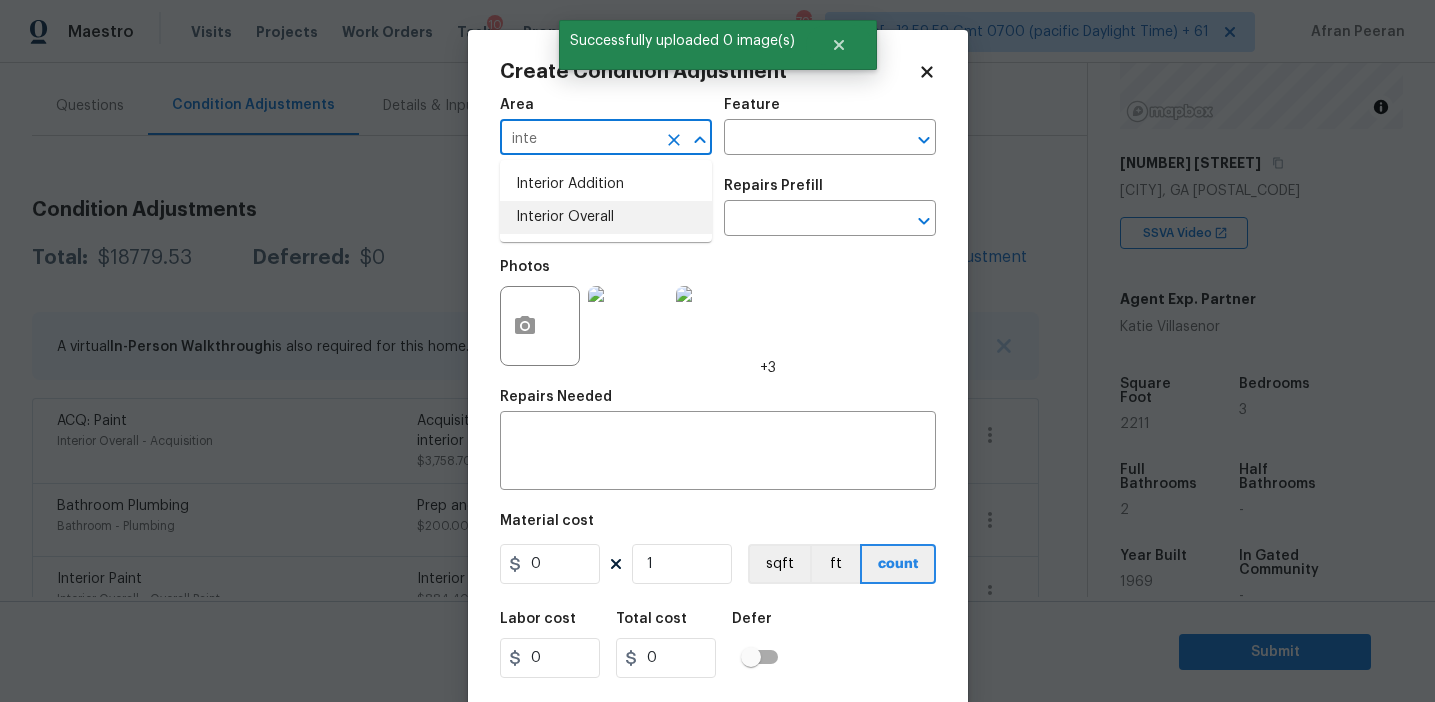 click on "Interior Overall" at bounding box center (606, 217) 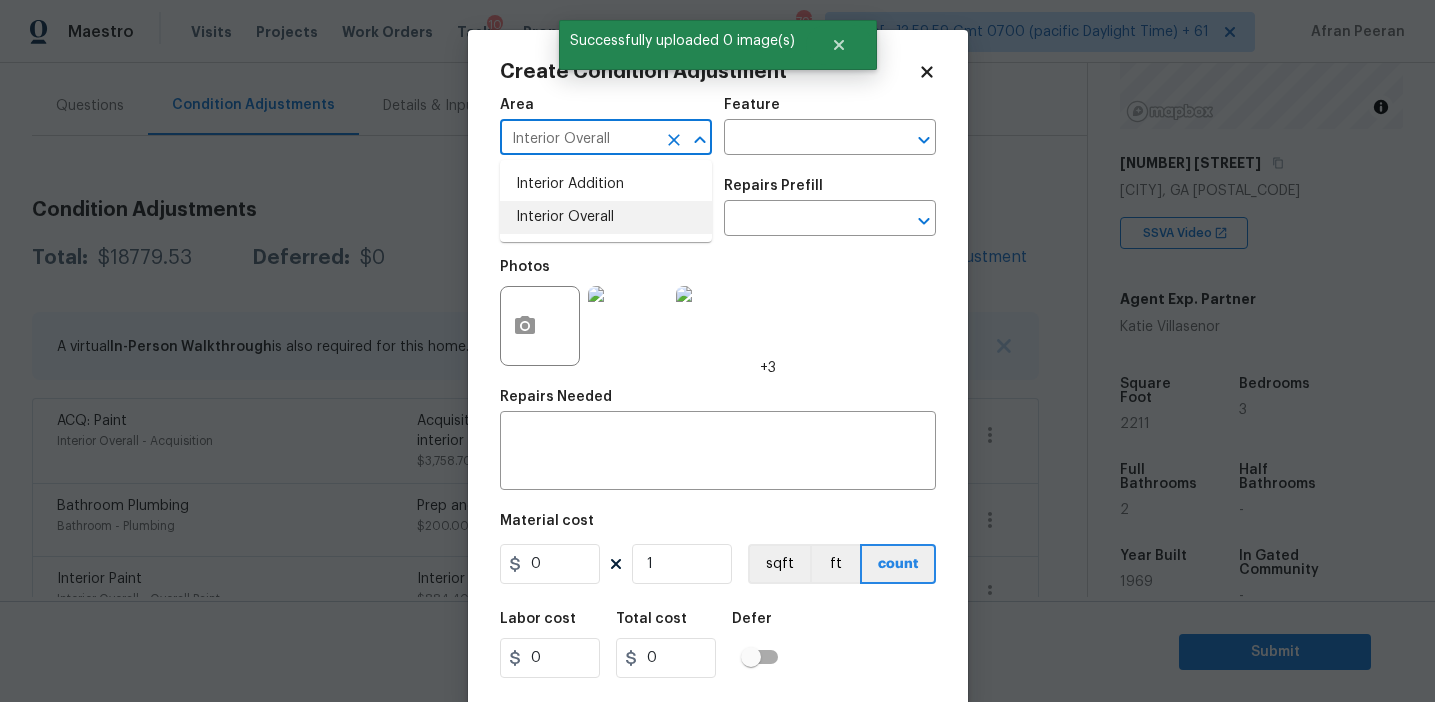 type on "Interior Overall" 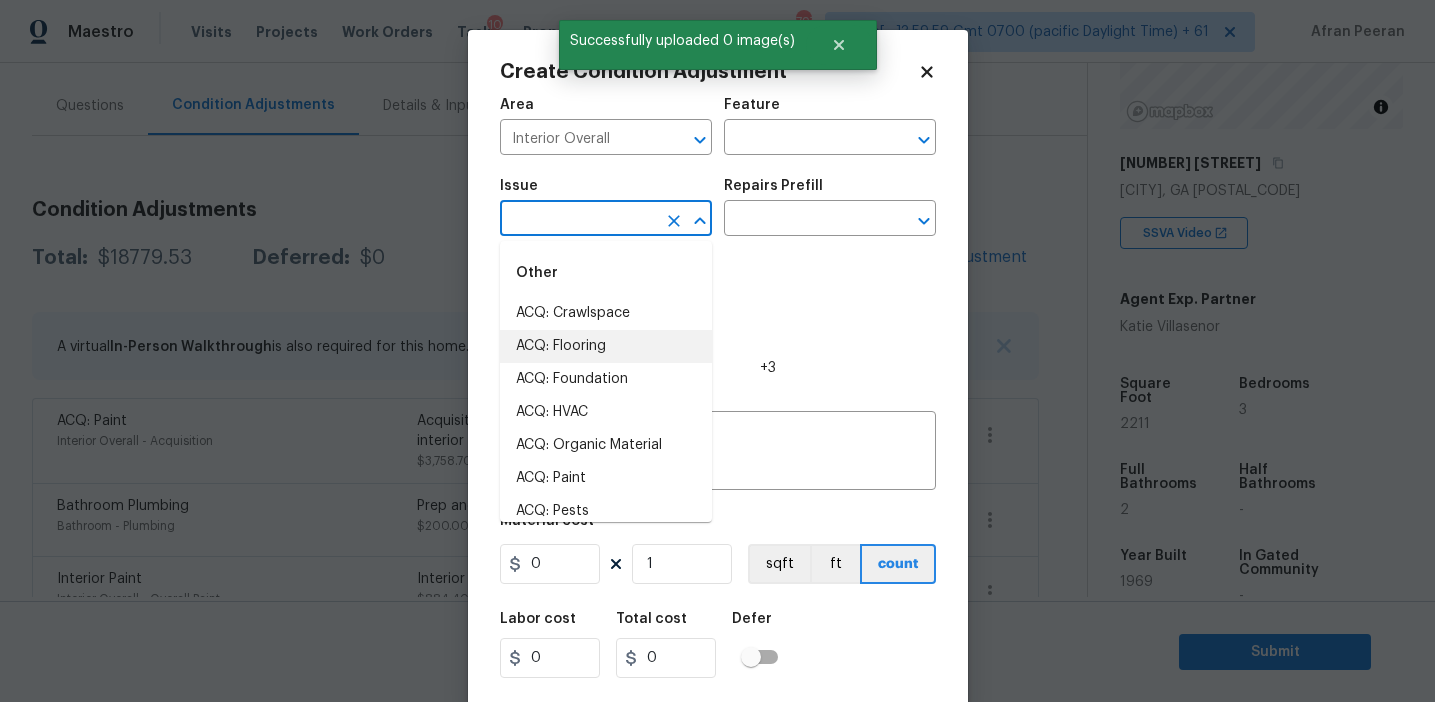 click on "ACQ: Flooring" at bounding box center (606, 346) 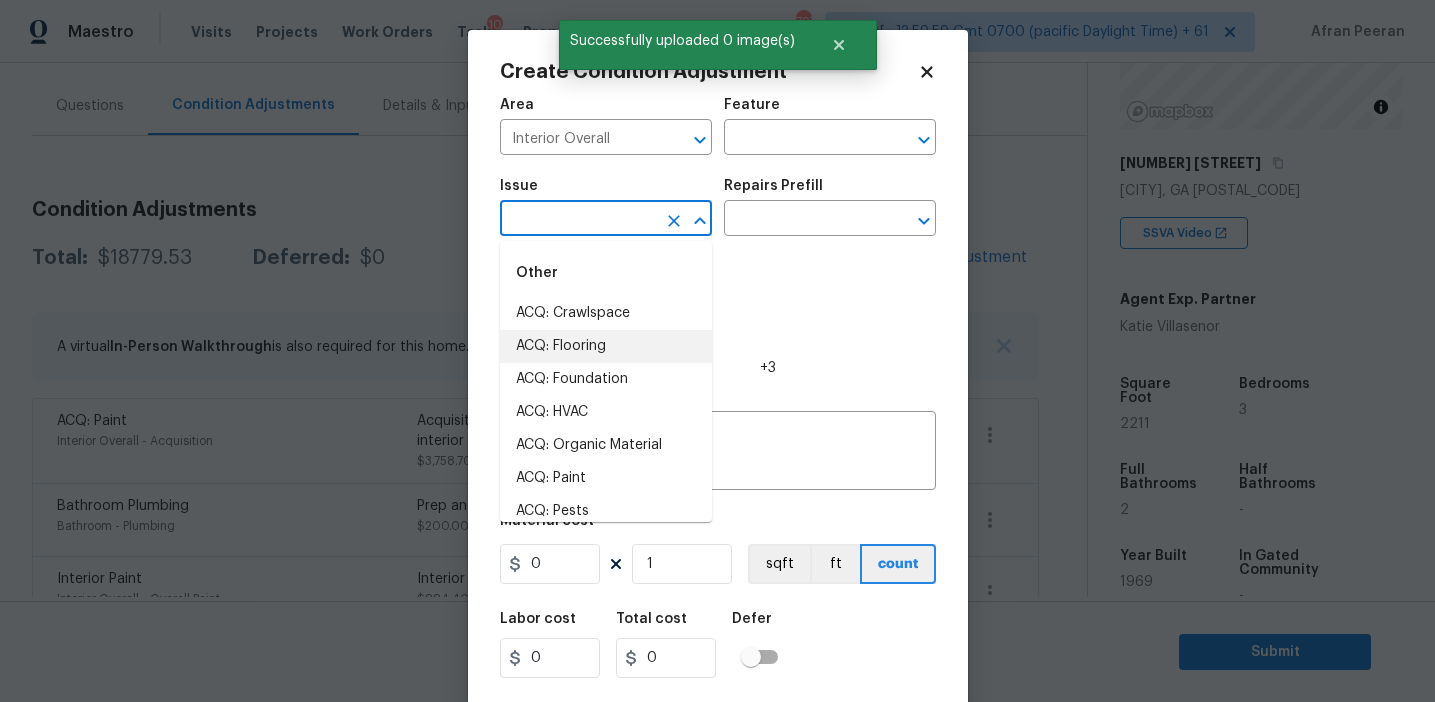 type on "ACQ: Flooring" 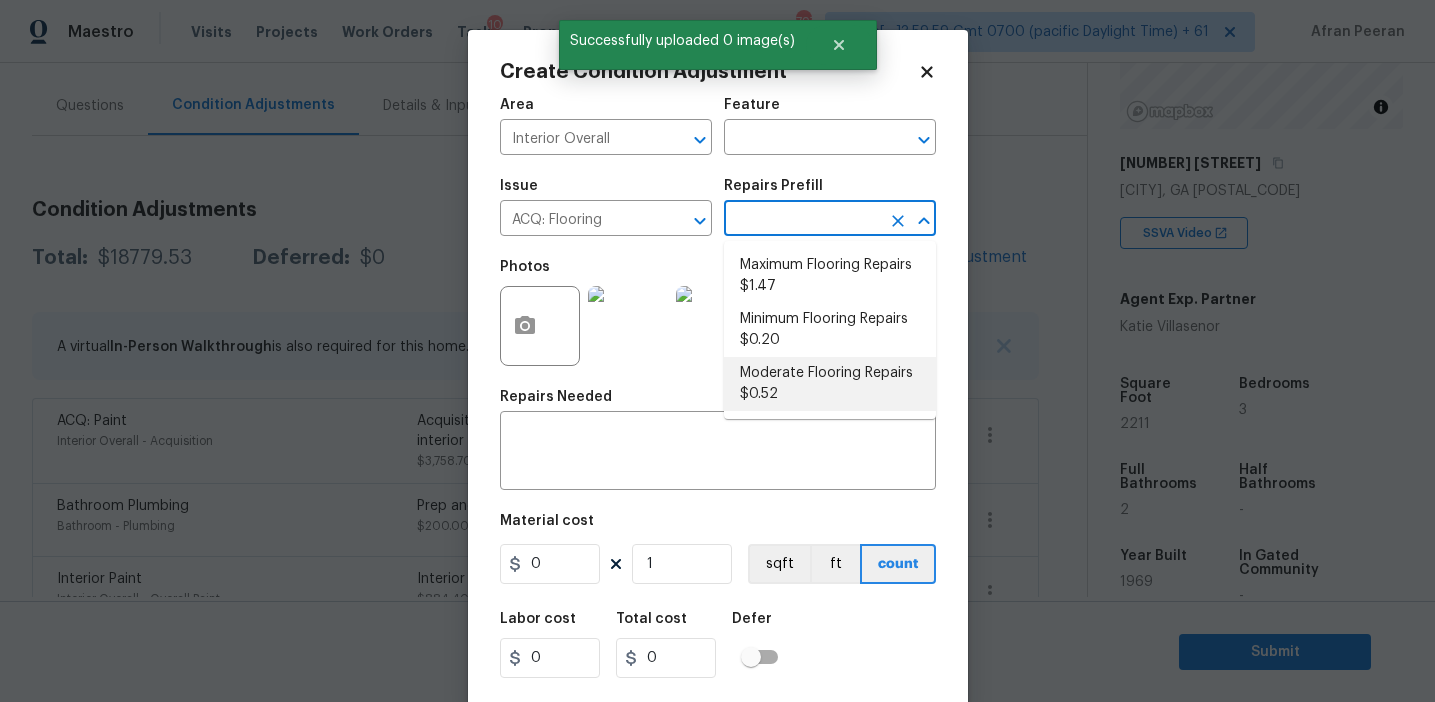 click on "Moderate Flooring Repairs $0.52" at bounding box center (830, 384) 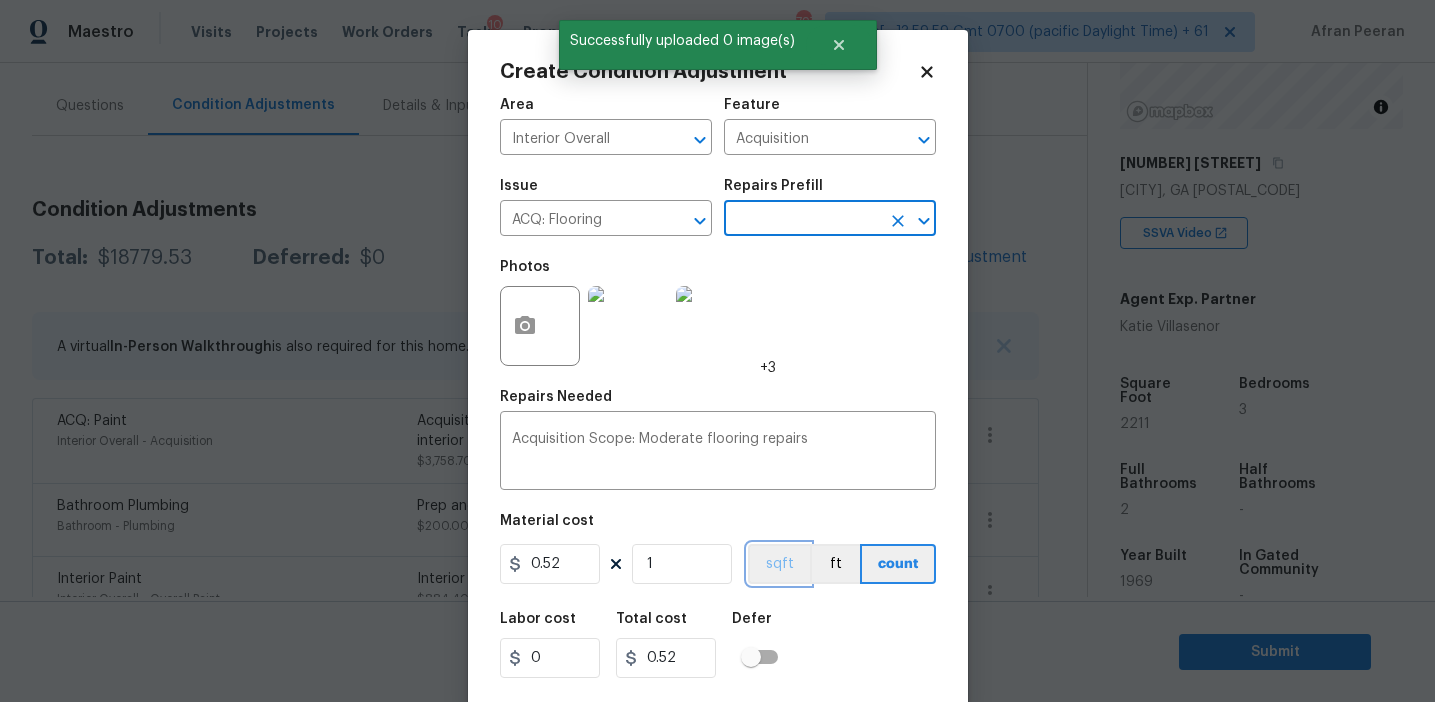 click on "sqft" at bounding box center (779, 564) 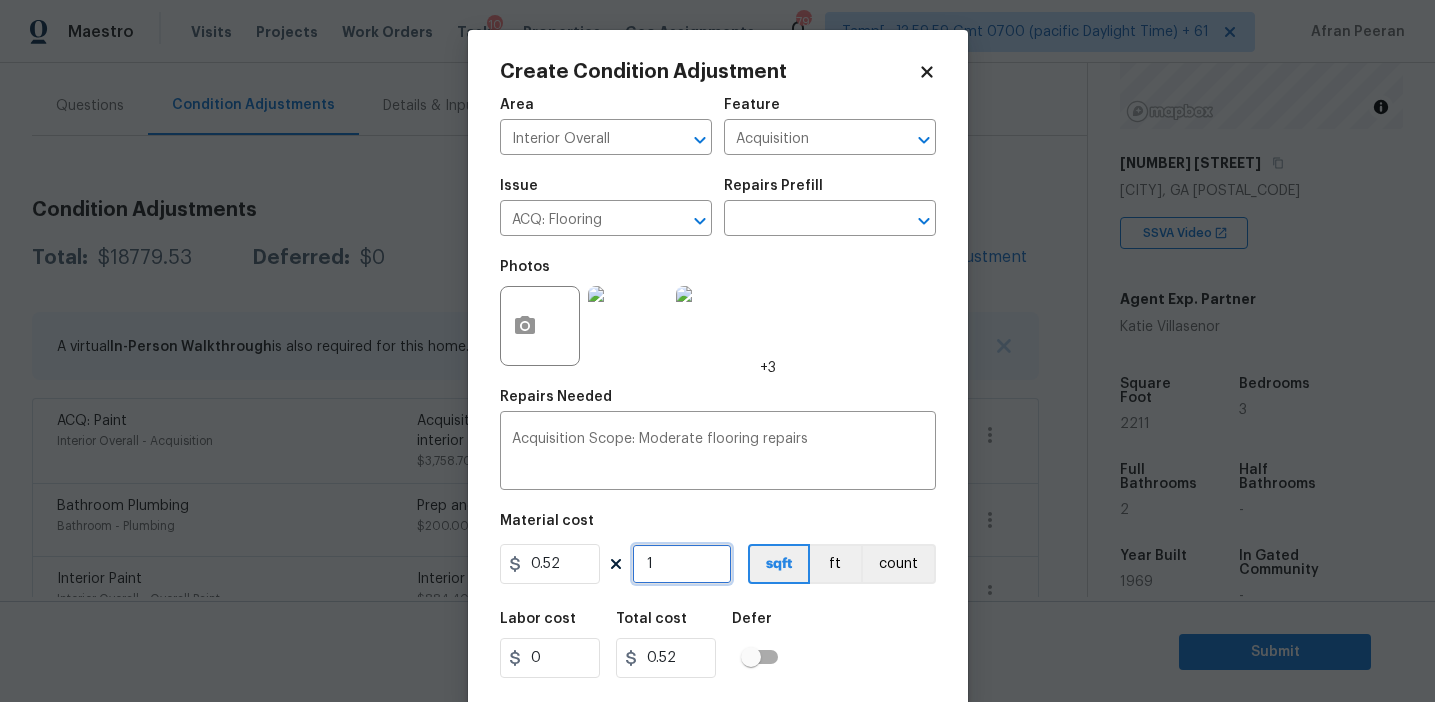 click on "1" at bounding box center [682, 564] 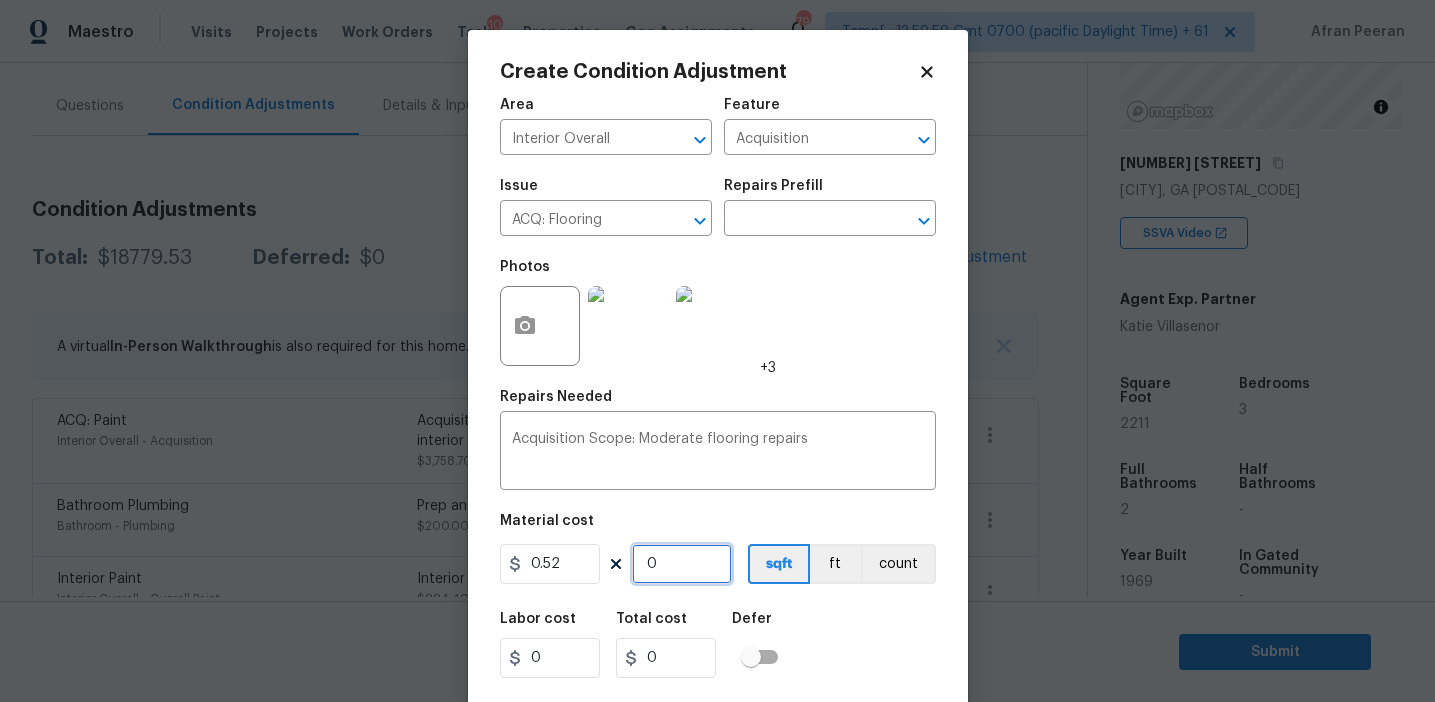paste on "2211" 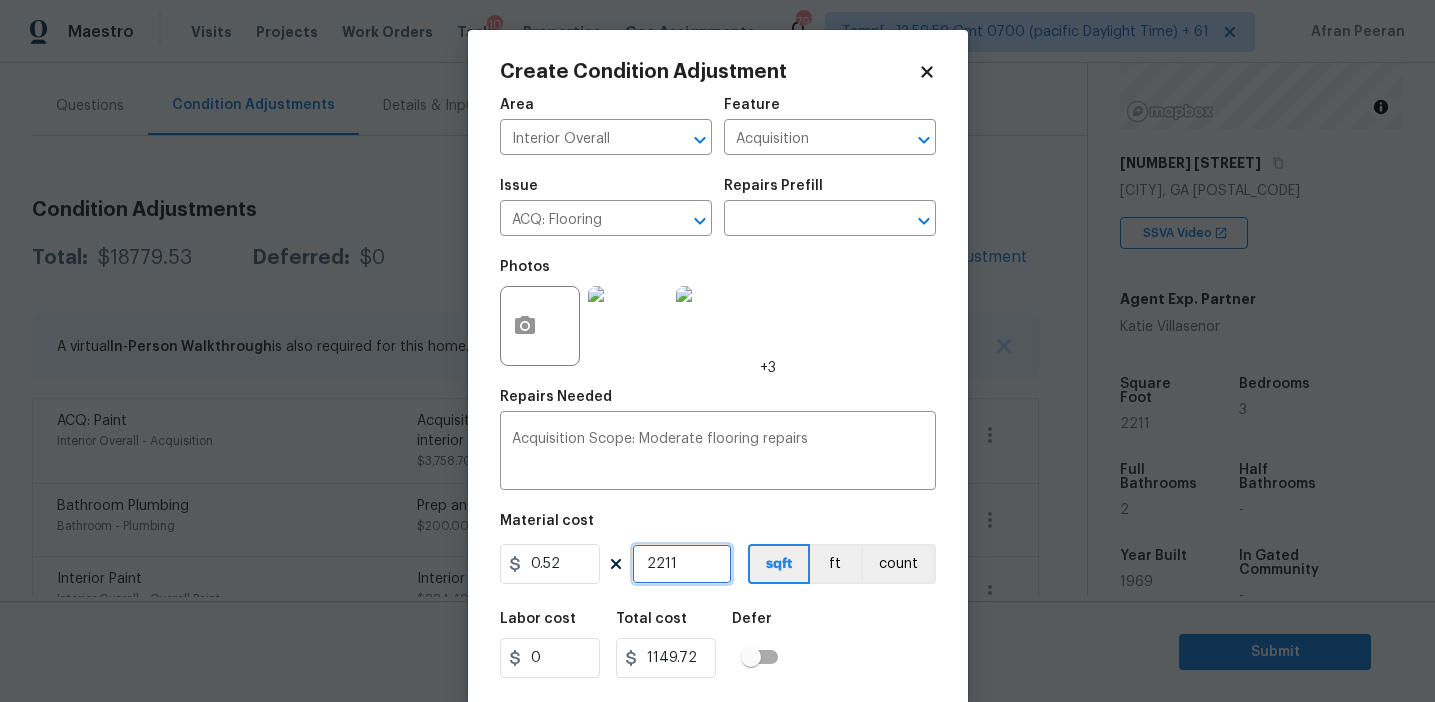 type on "2211" 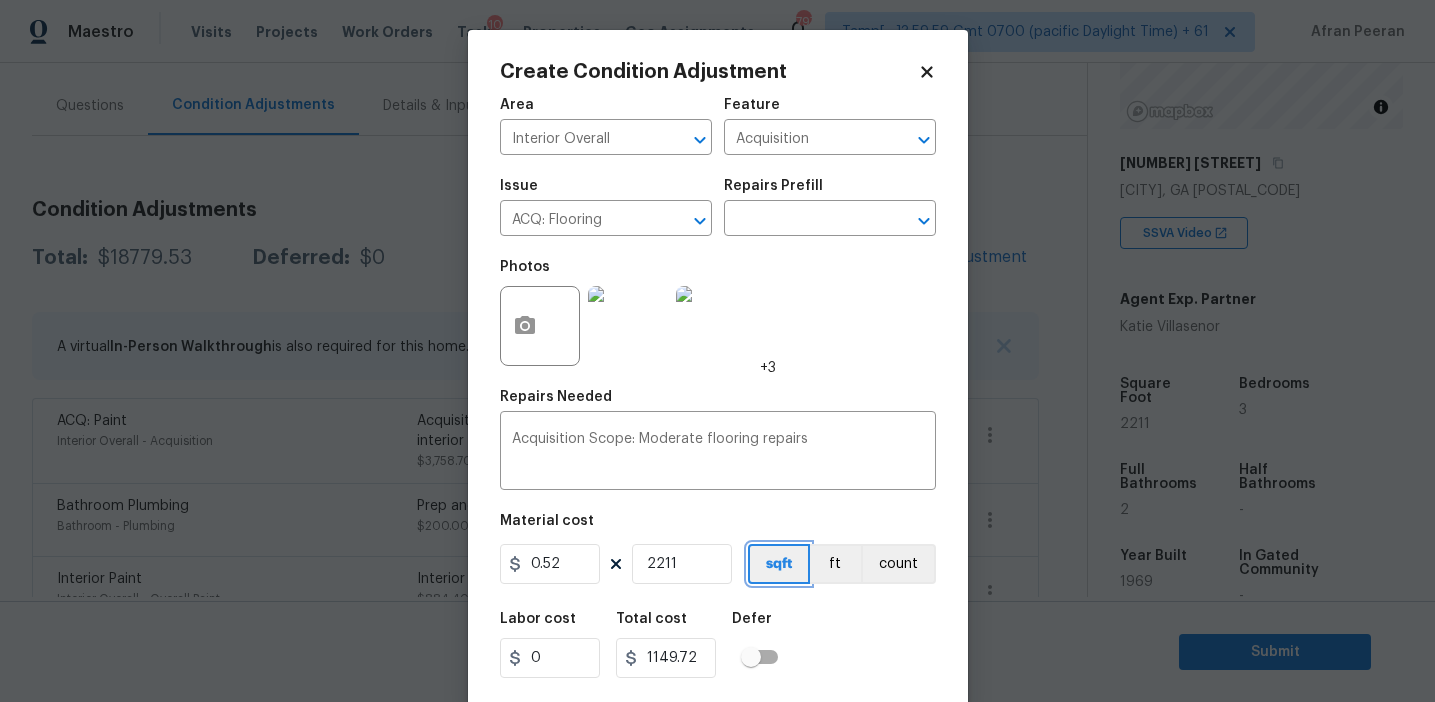 type 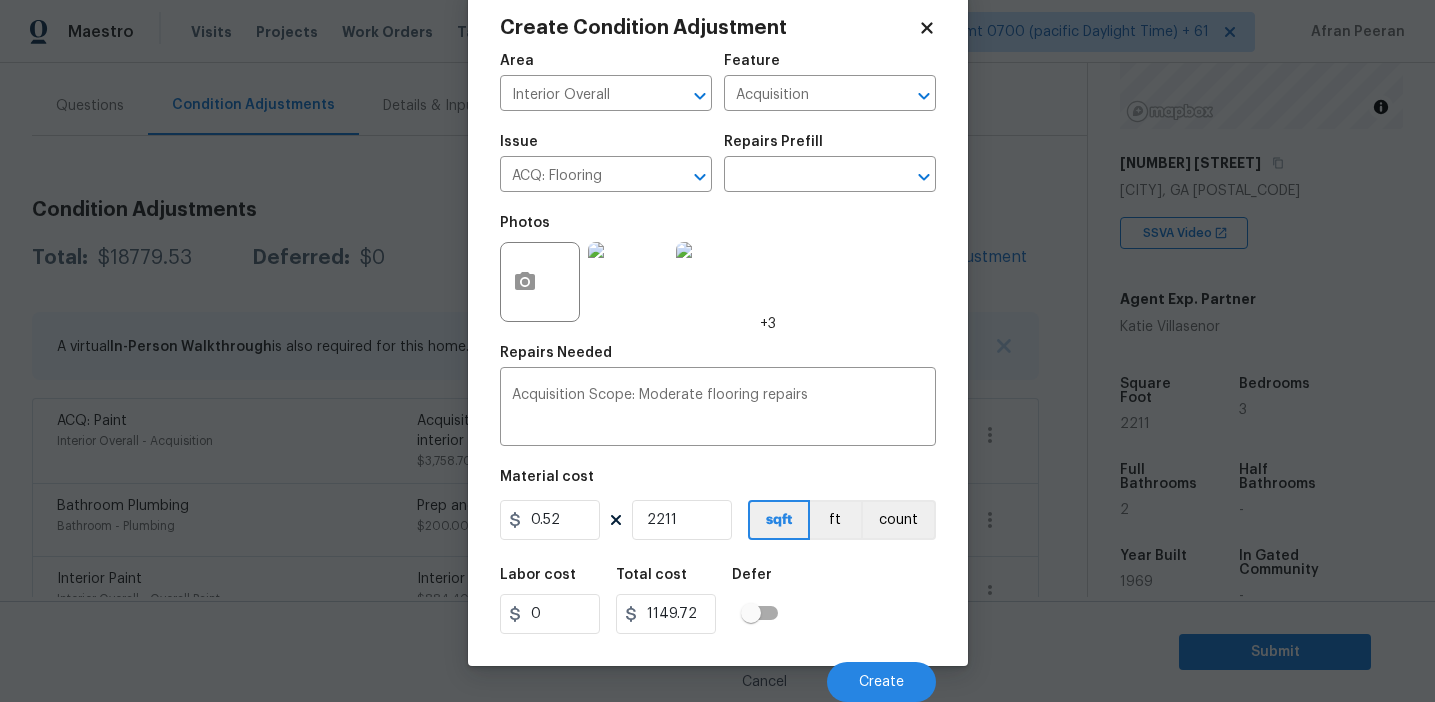 click on "Labor cost 0 Total cost 1149.72 Defer" at bounding box center (718, 601) 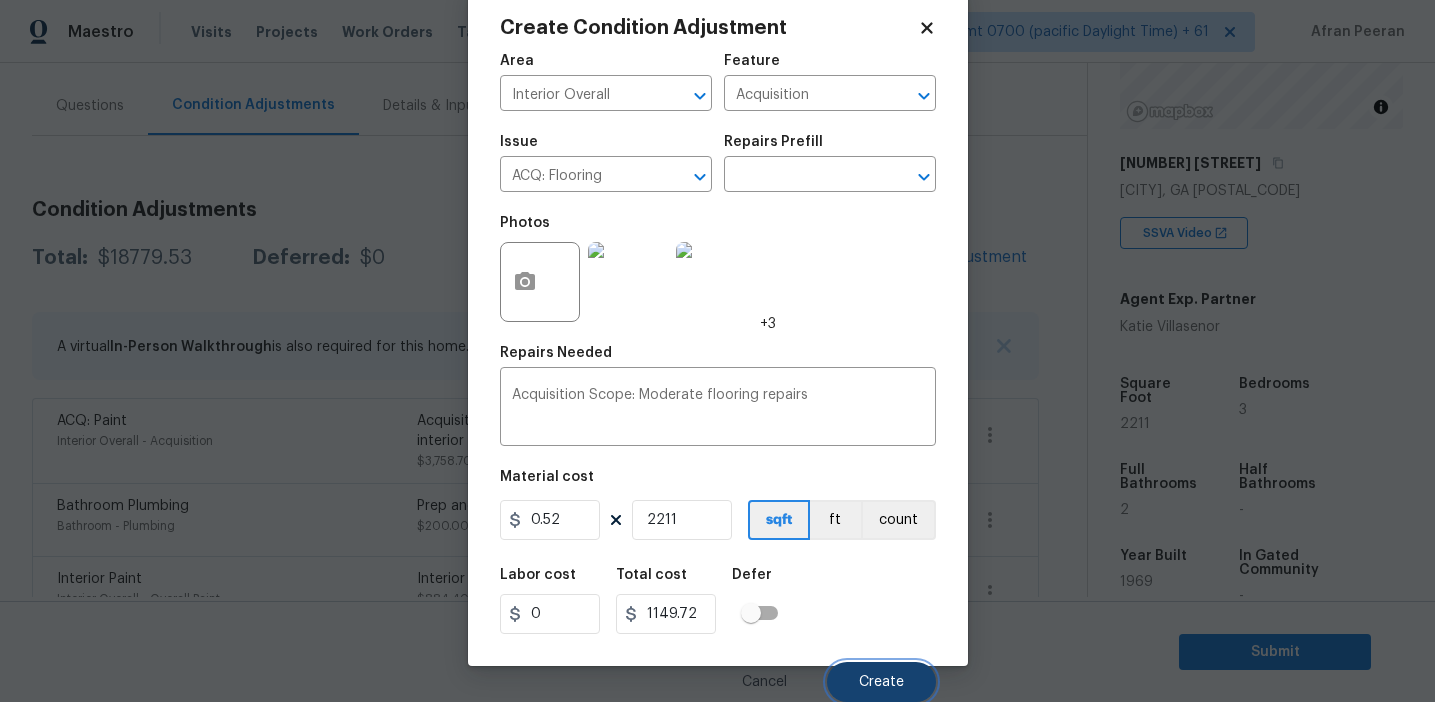 click on "Create" at bounding box center (881, 682) 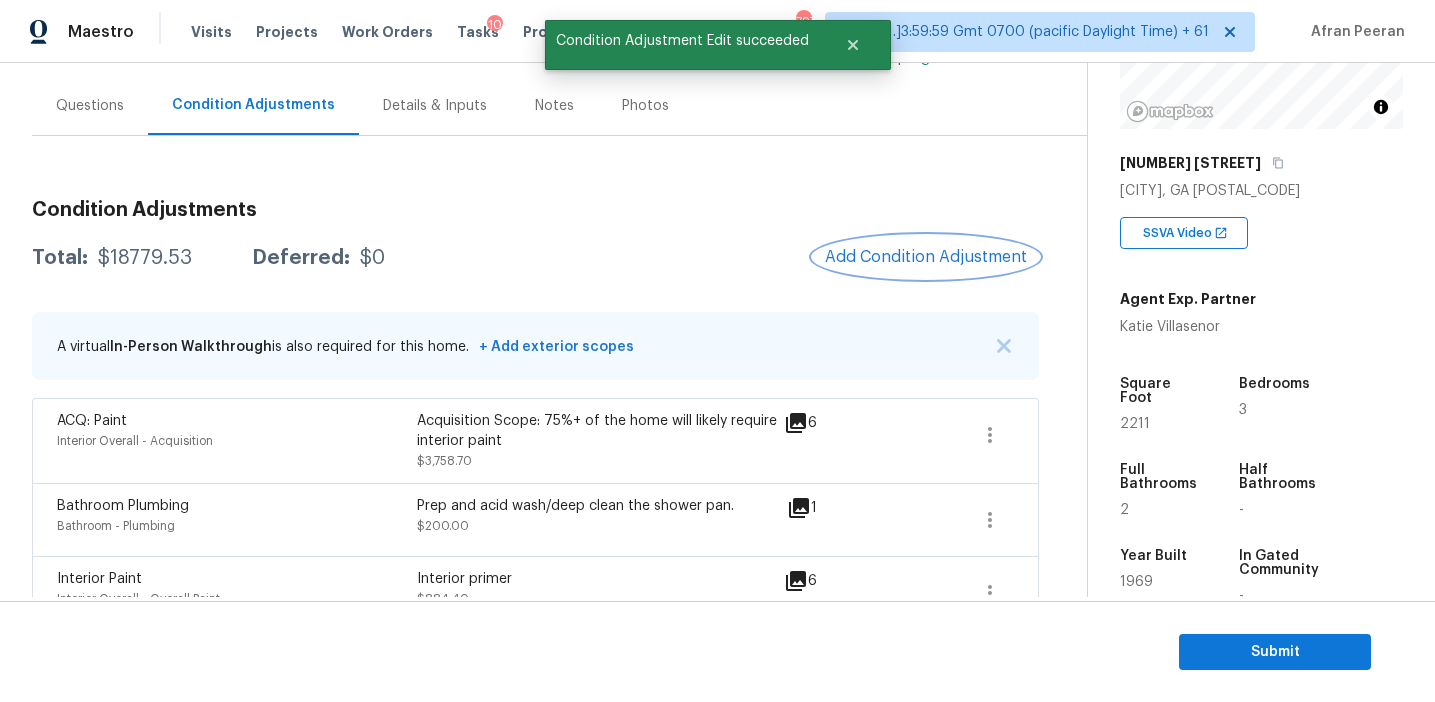 scroll, scrollTop: 0, scrollLeft: 0, axis: both 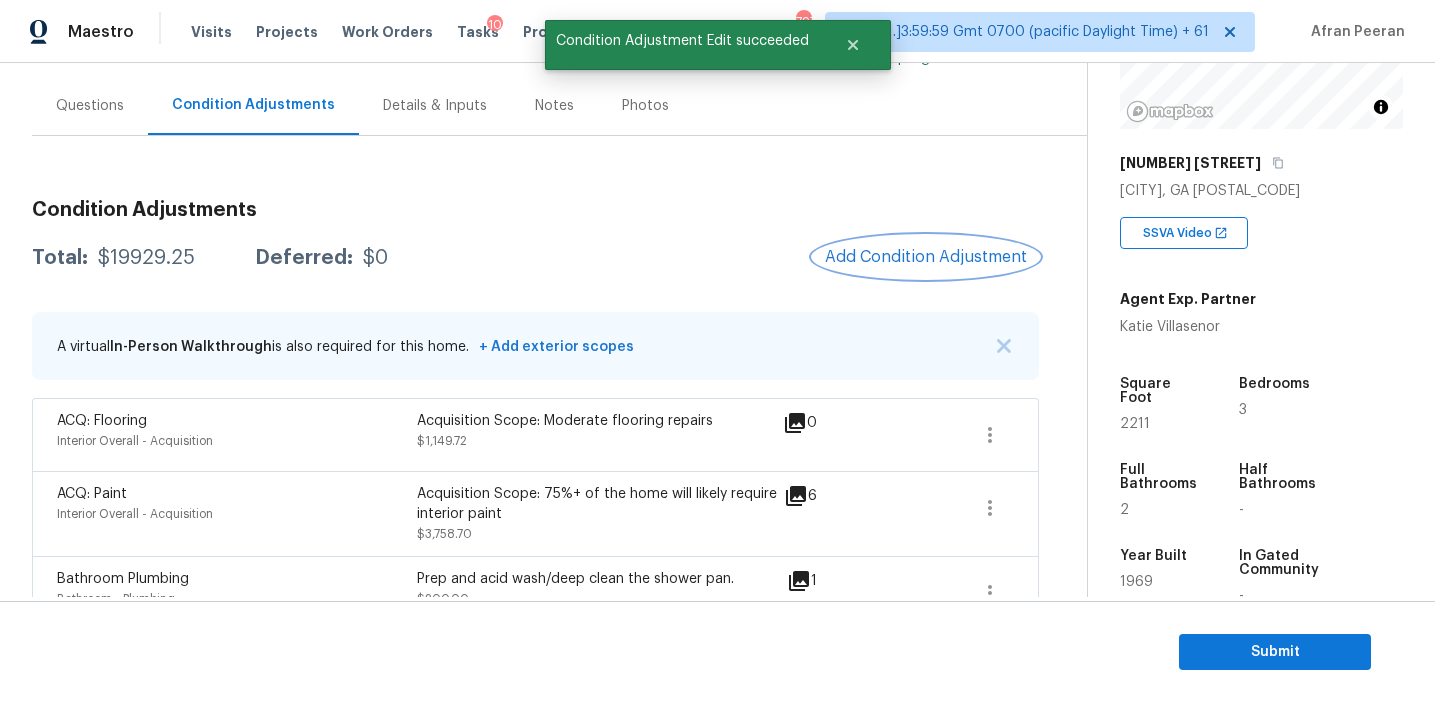 click on "Add Condition Adjustment" at bounding box center (926, 257) 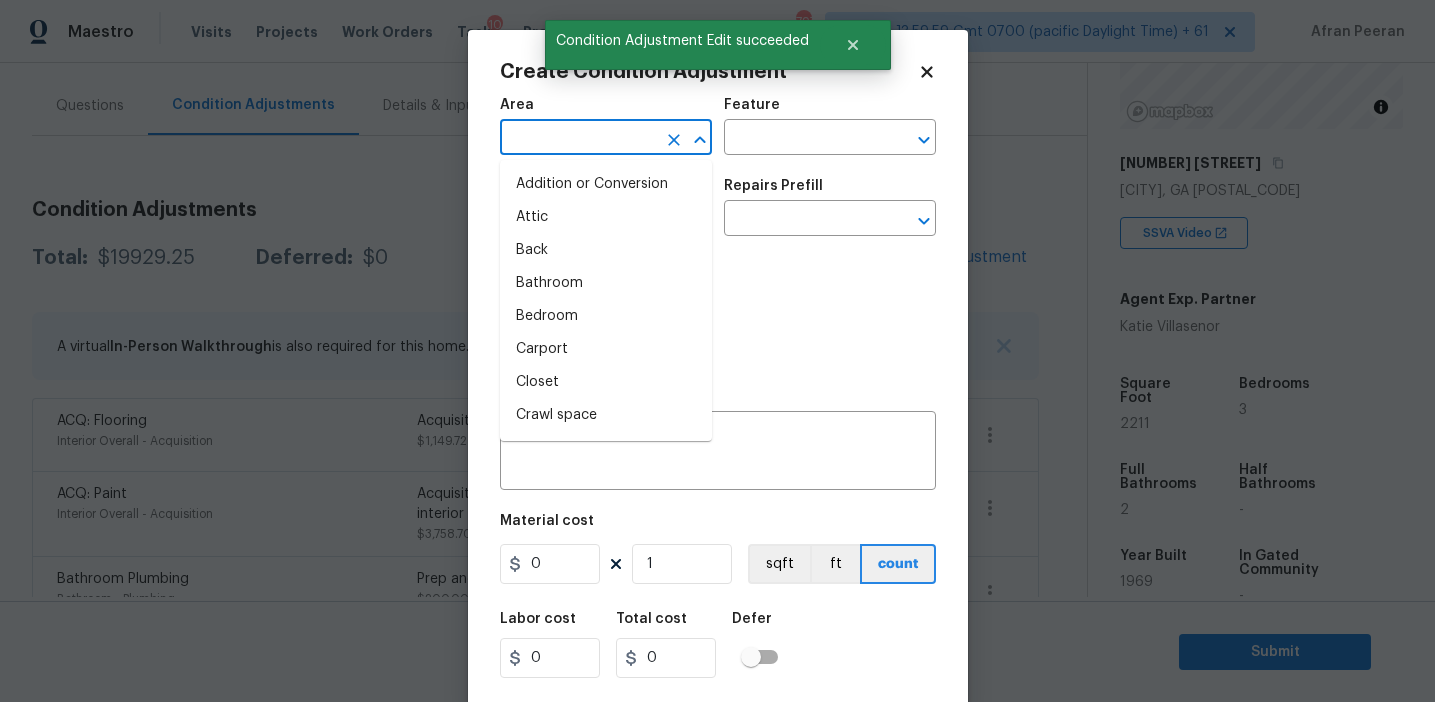 click at bounding box center [578, 139] 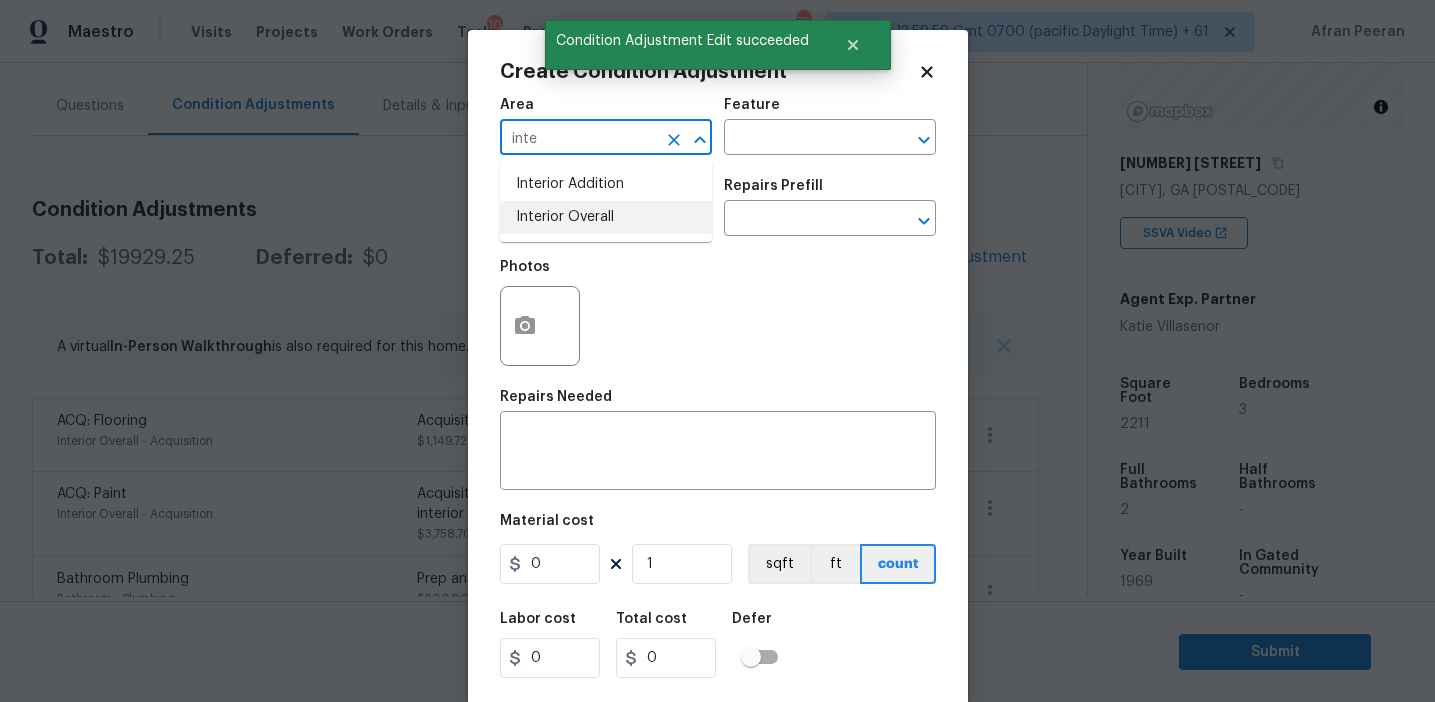 click on "Interior Overall" at bounding box center (606, 217) 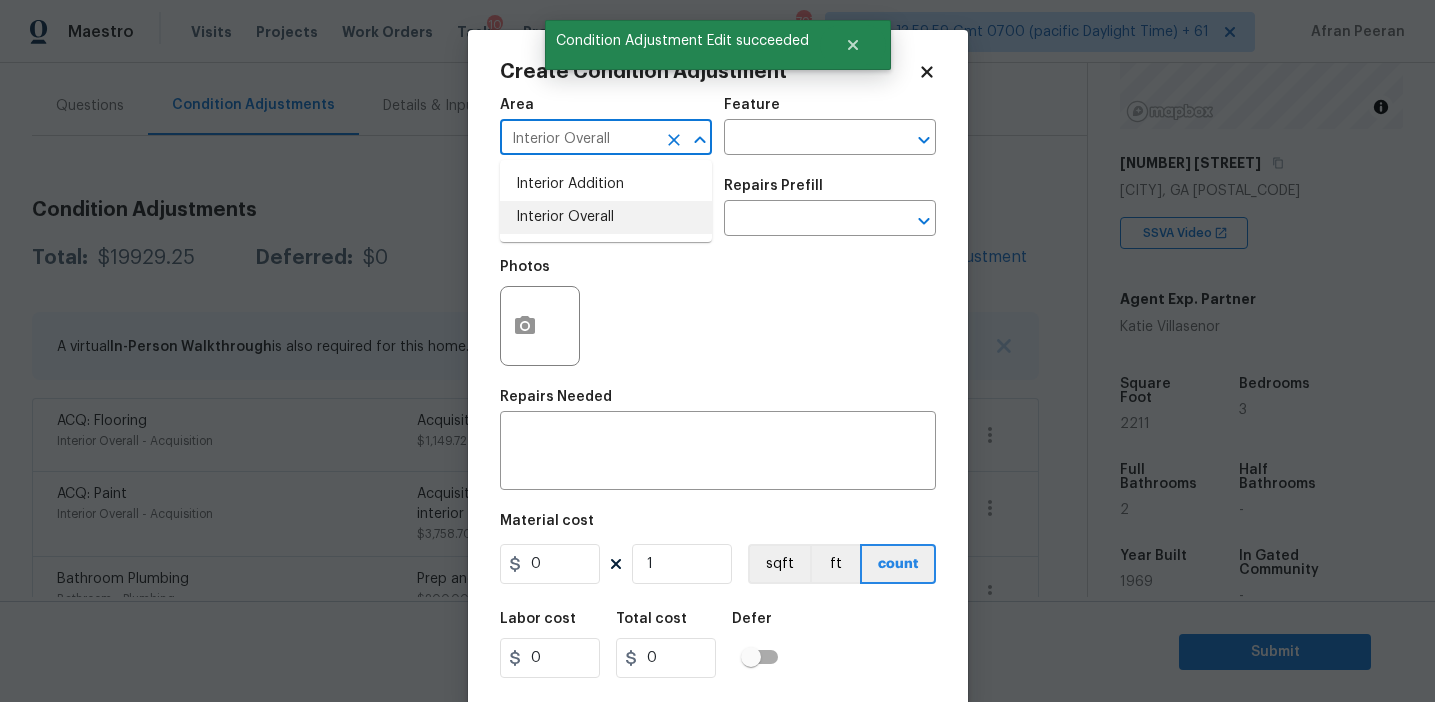 type on "Interior Overall" 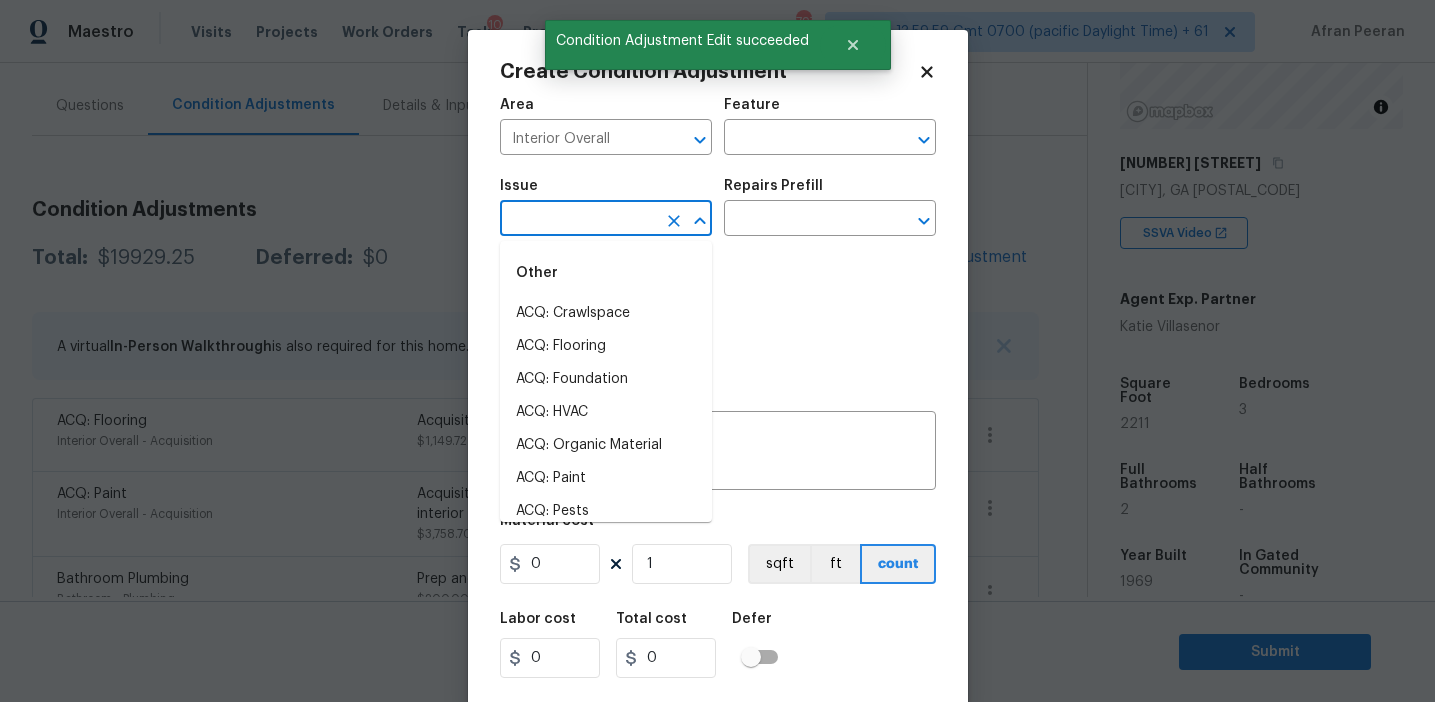 click at bounding box center (578, 220) 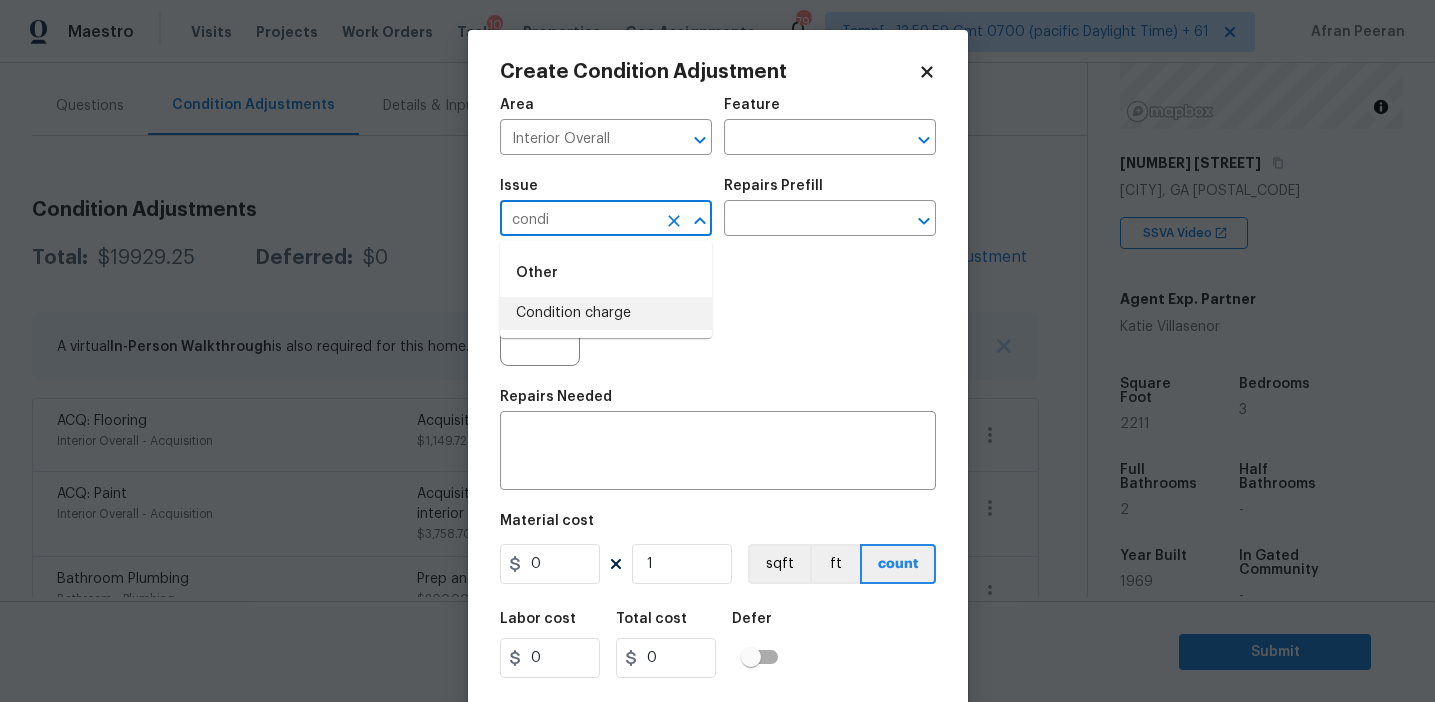 click on "Condition charge" at bounding box center [606, 313] 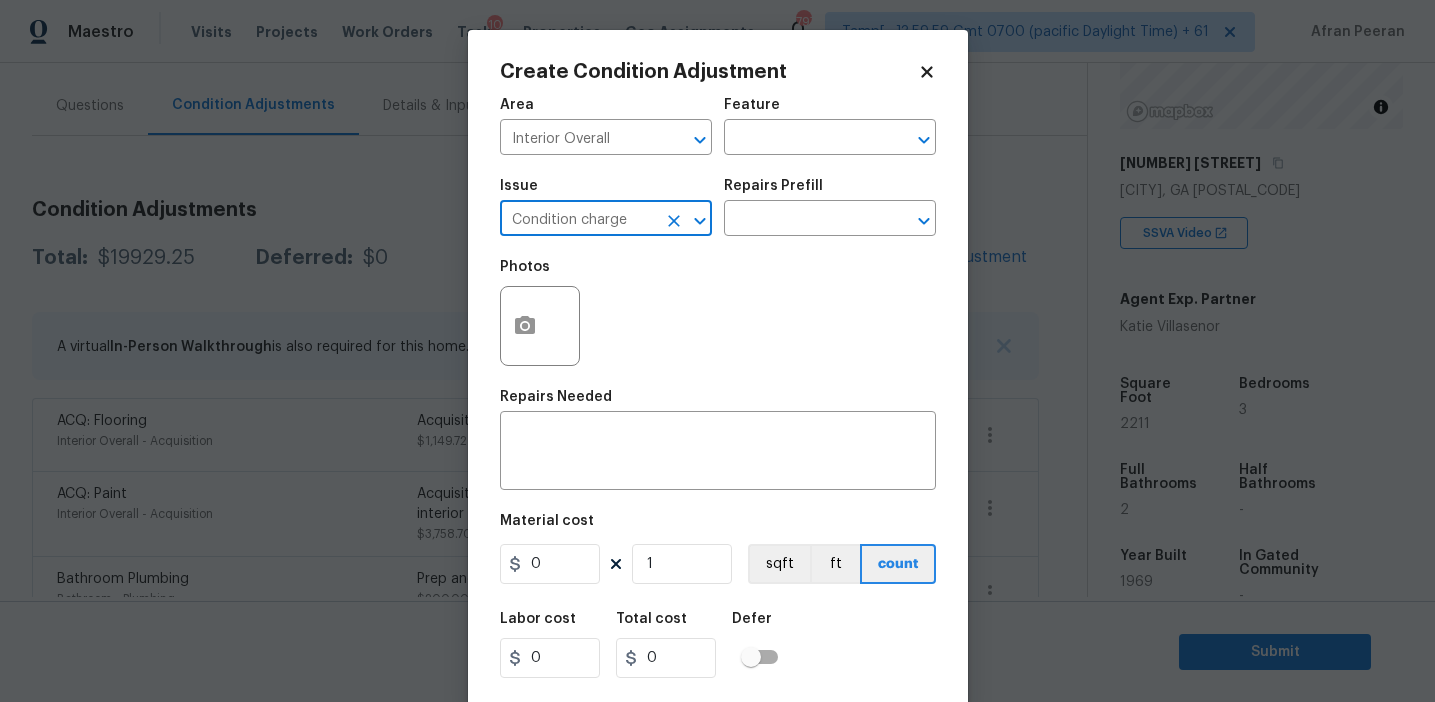 type on "Condition charge" 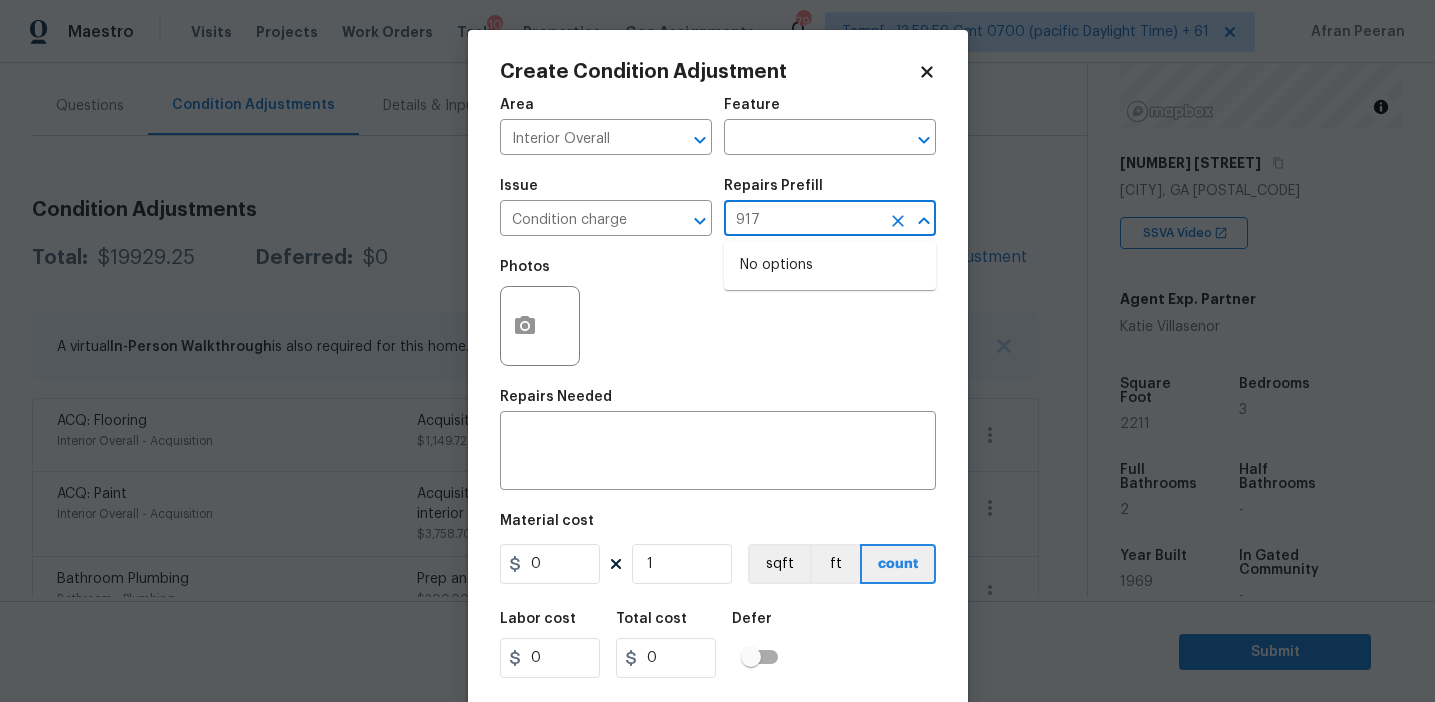 type on "9178" 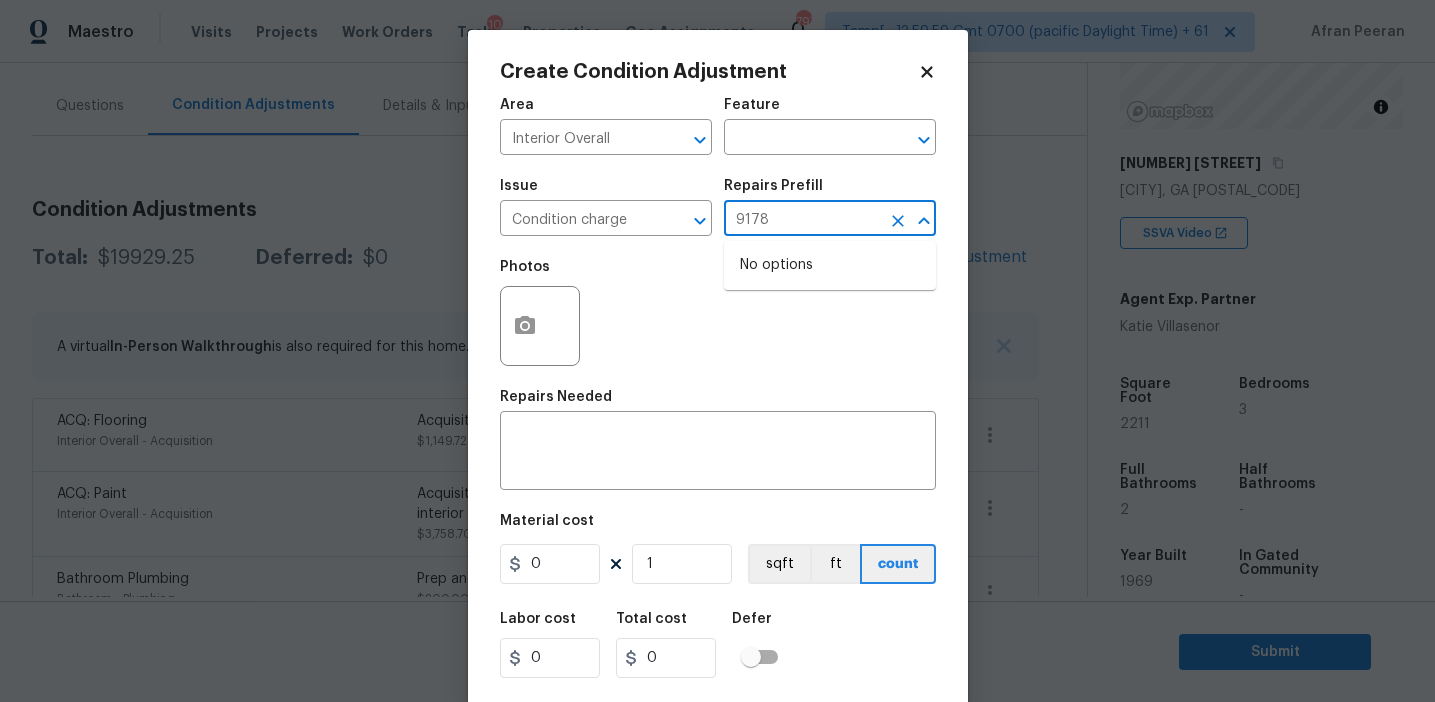 click on "9178" at bounding box center (802, 220) 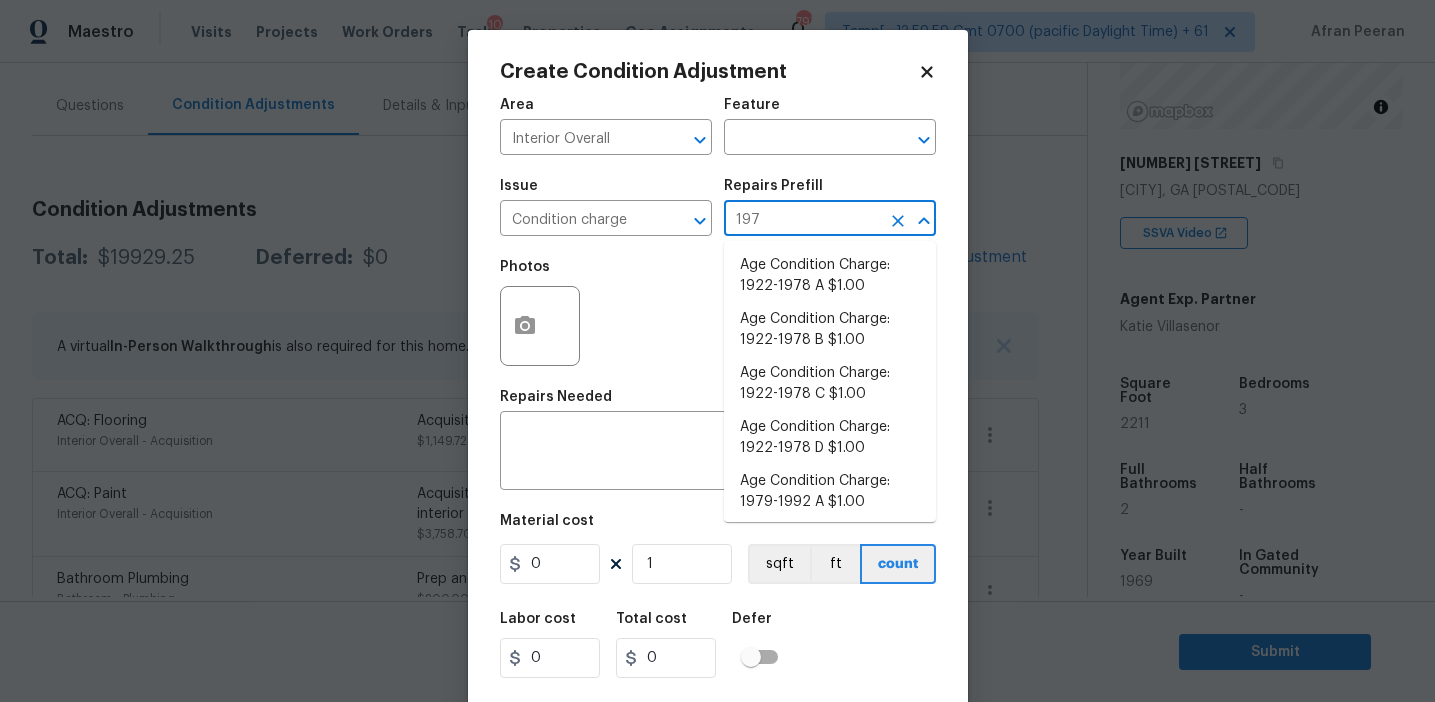 type on "1978" 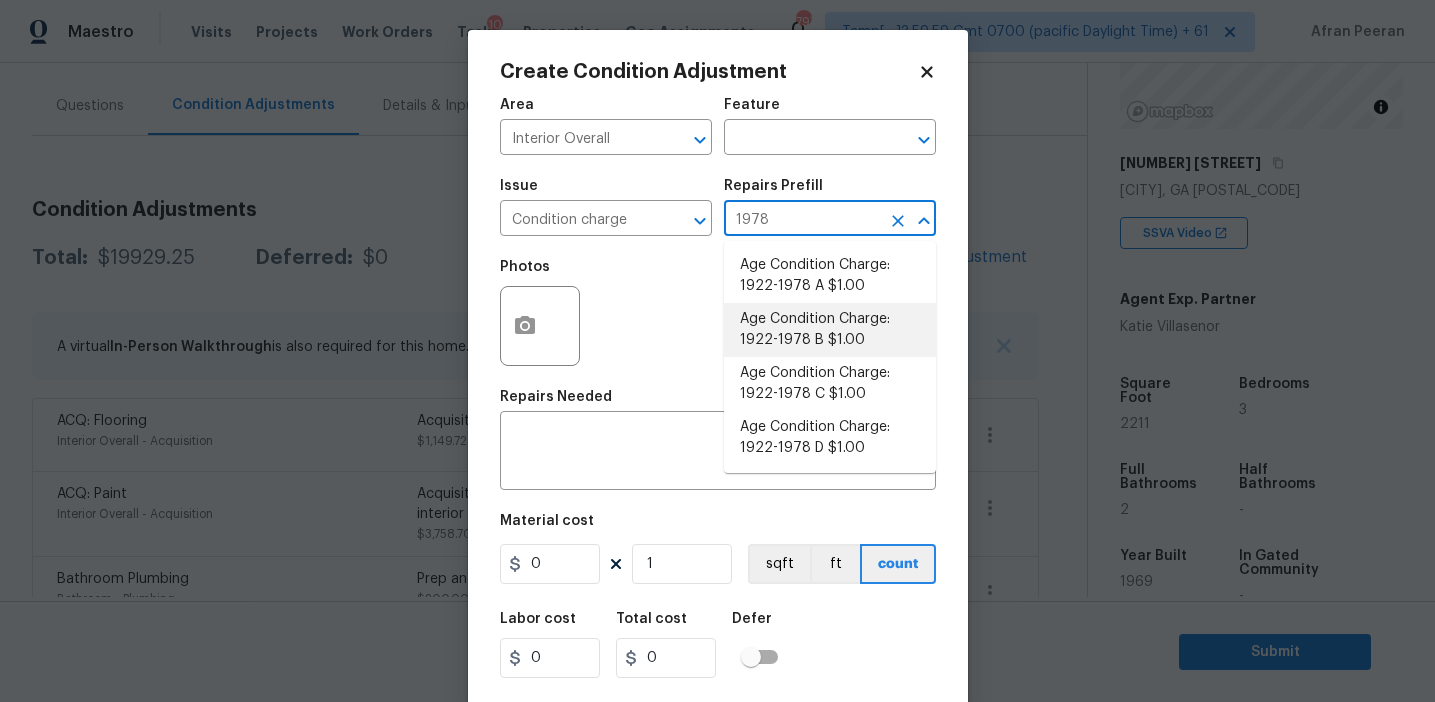click on "Age Condition Charge: 1922-1978 C	 $1.00" at bounding box center (830, 384) 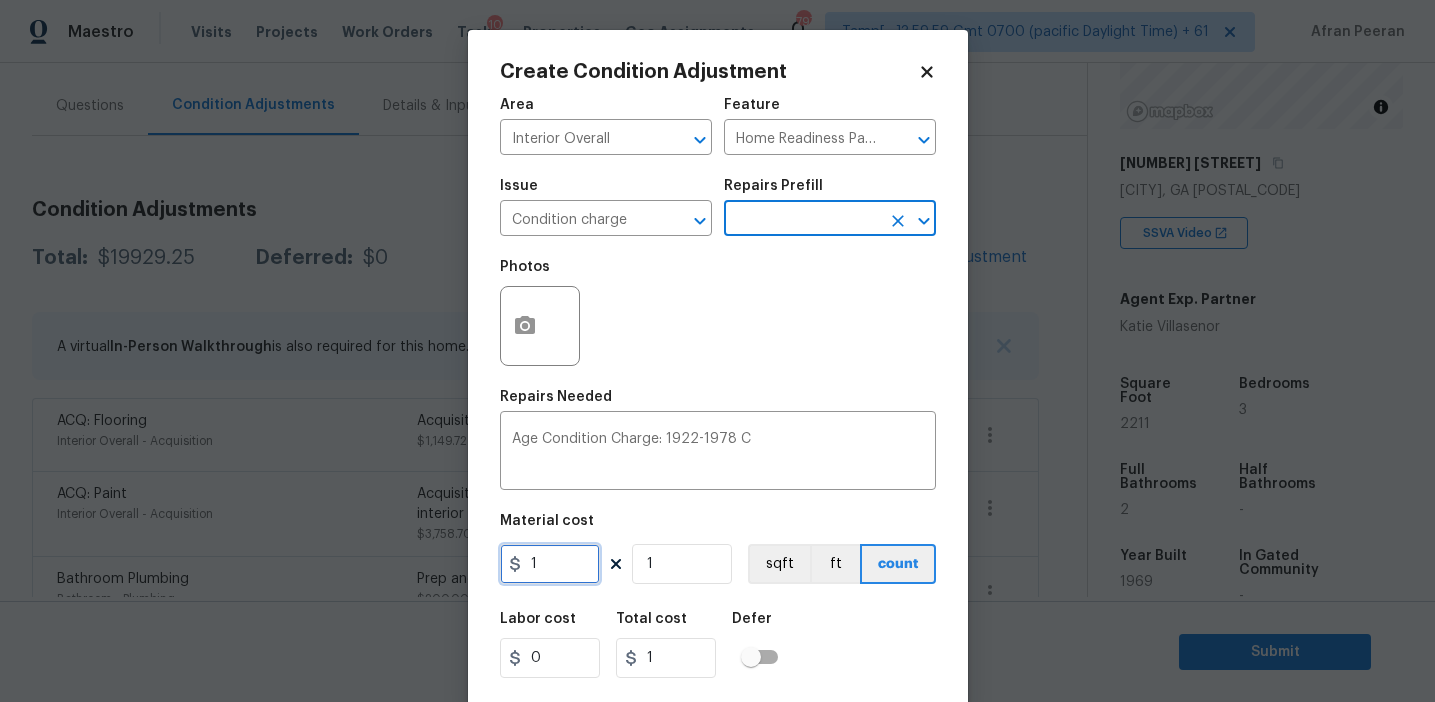 click on "1" at bounding box center (550, 564) 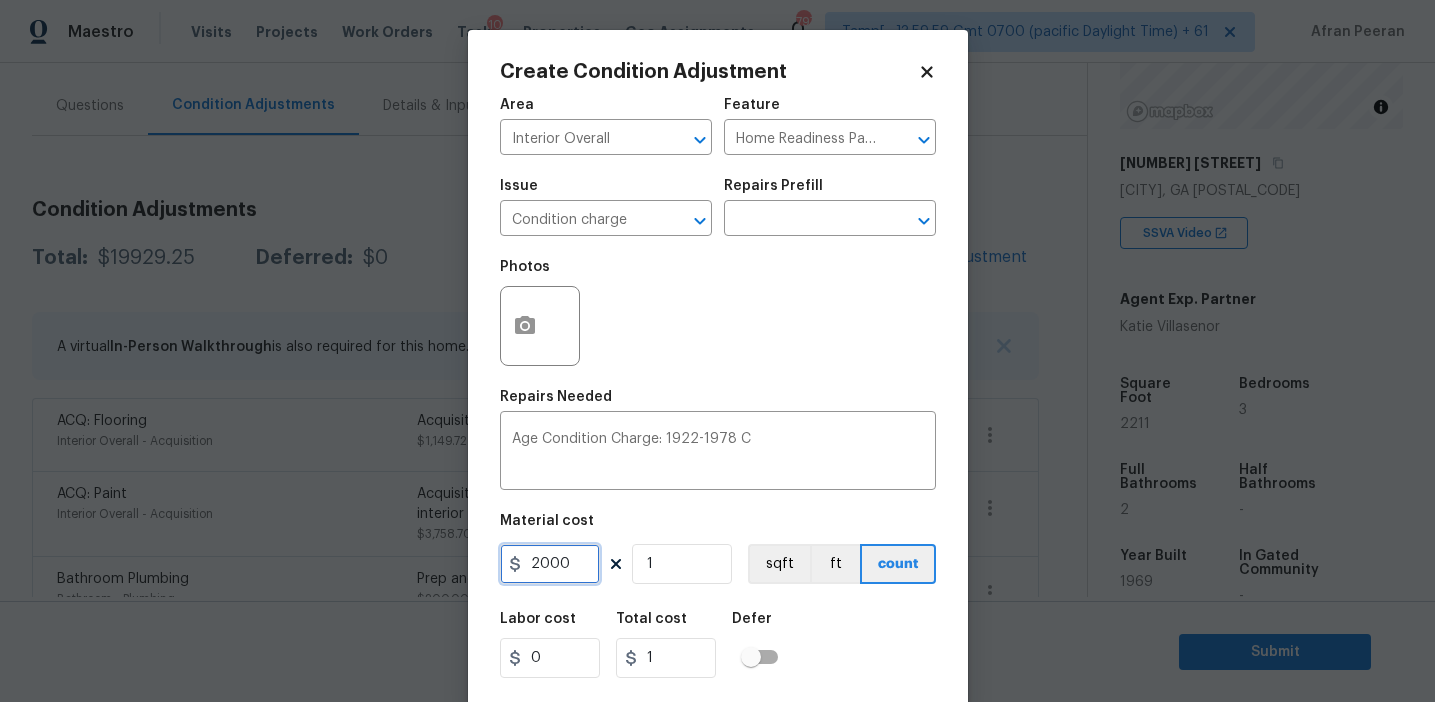 type on "2000" 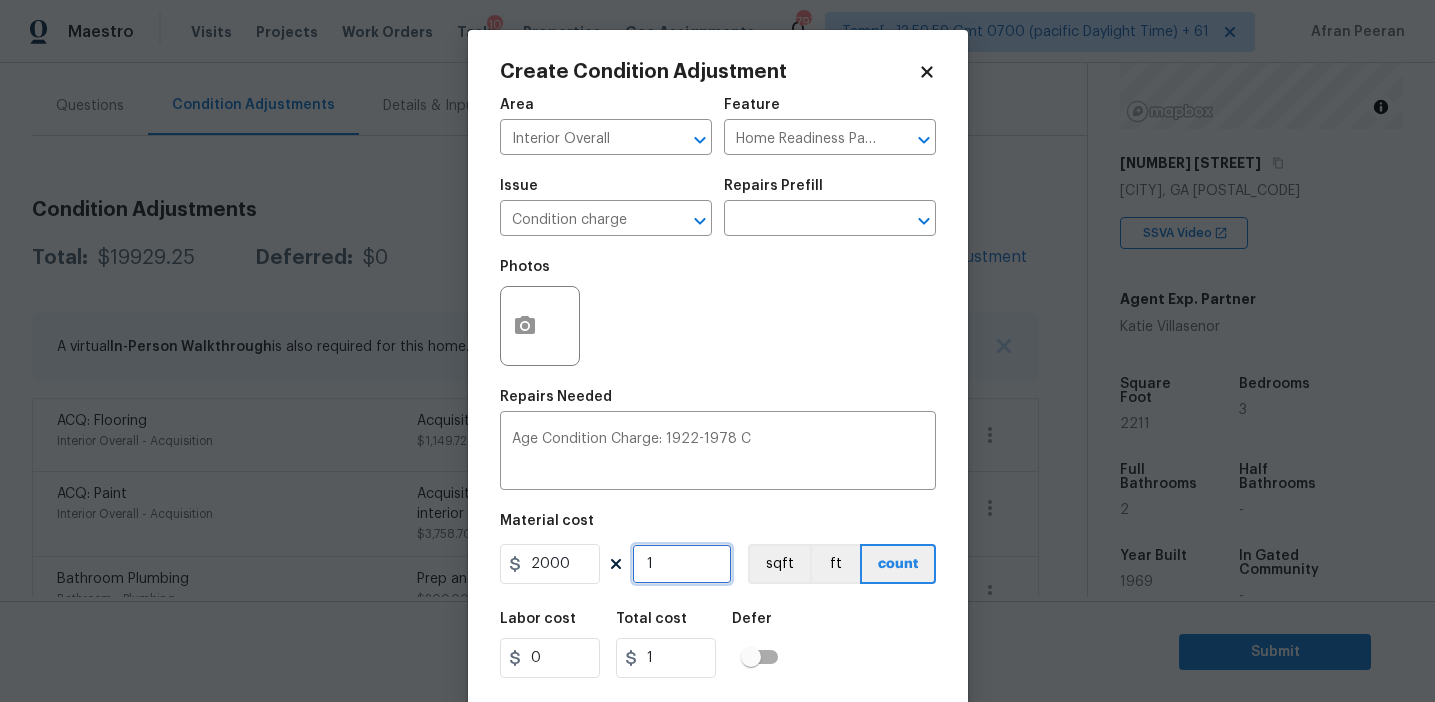 type on "2000" 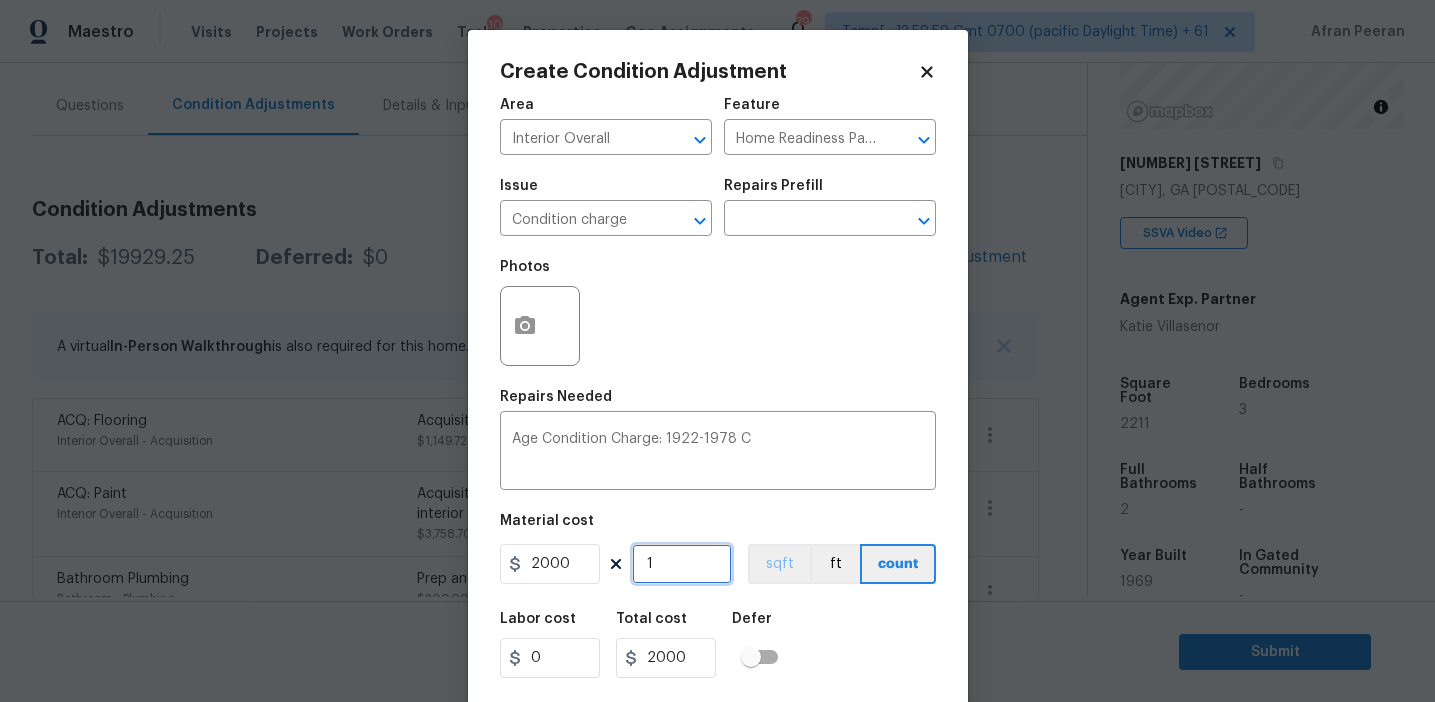 scroll, scrollTop: 45, scrollLeft: 0, axis: vertical 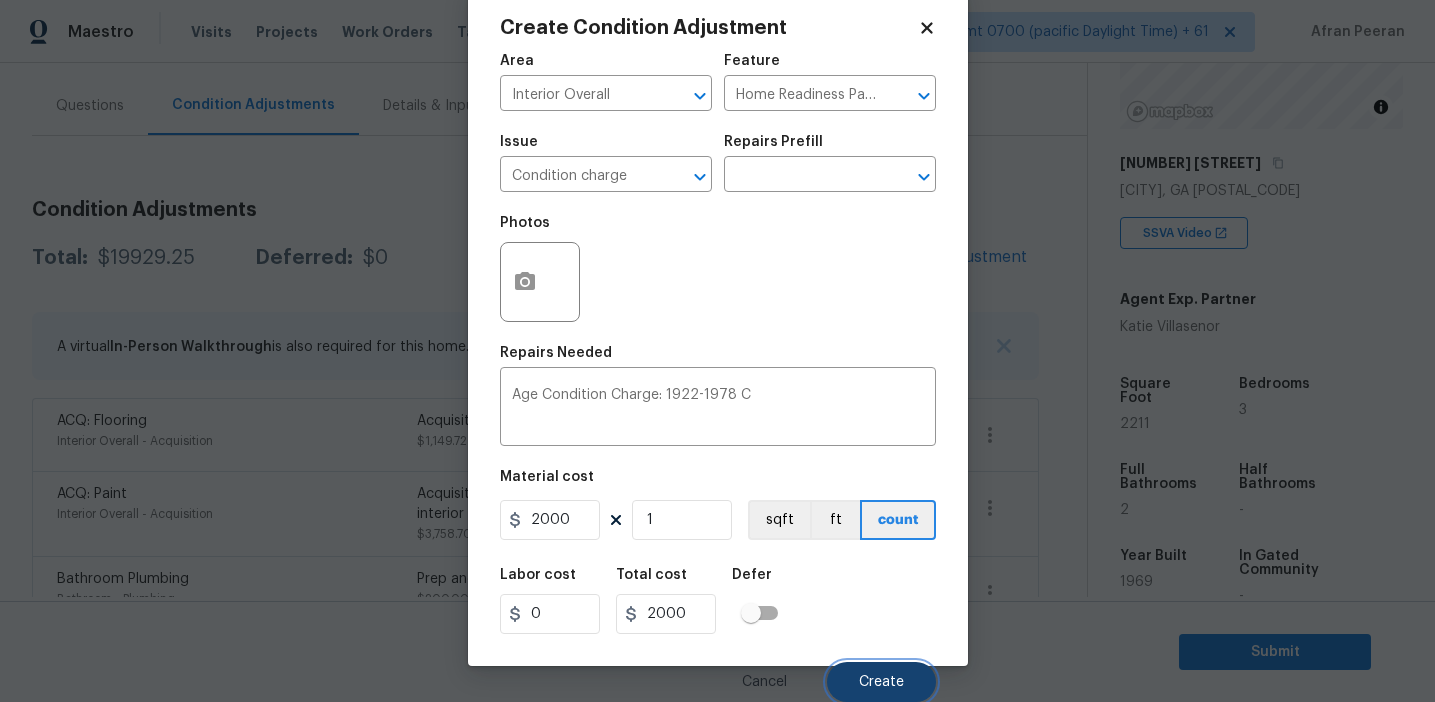 click on "Create" at bounding box center [881, 682] 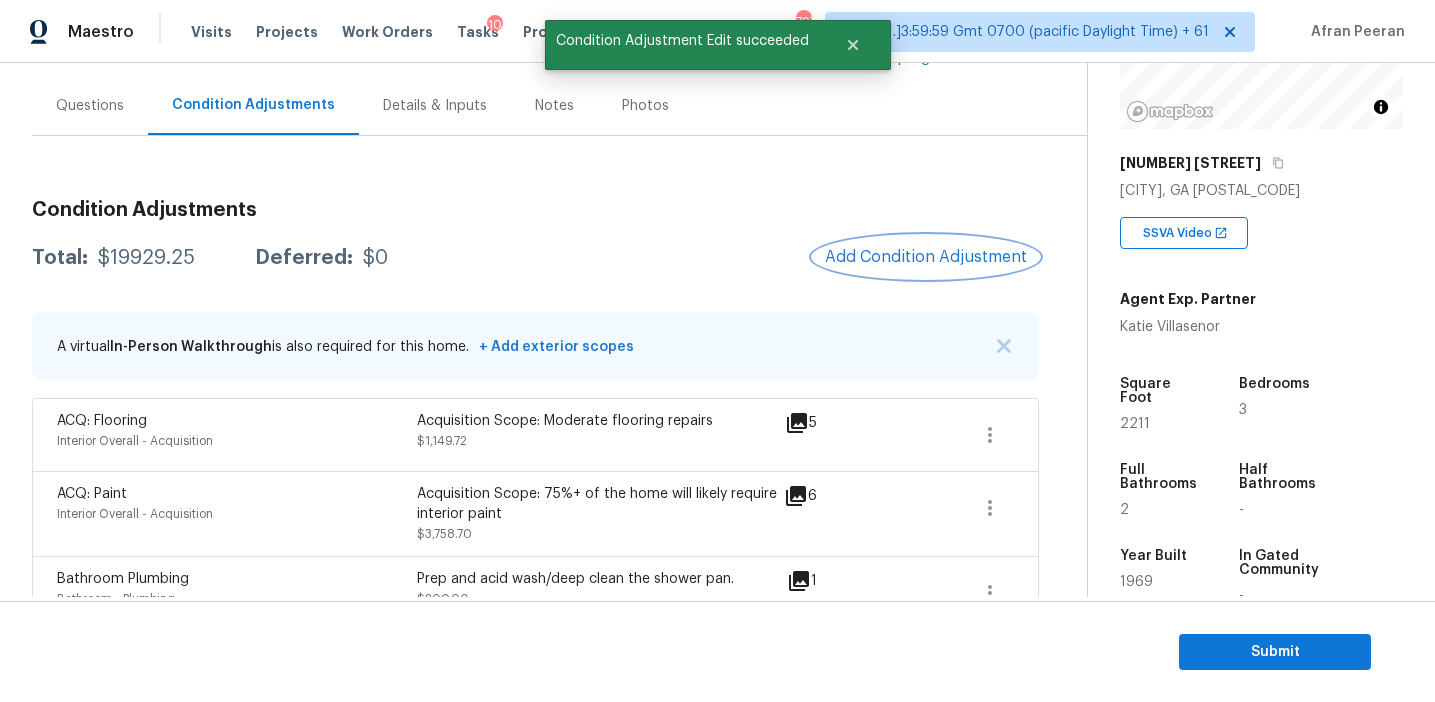 scroll, scrollTop: 0, scrollLeft: 0, axis: both 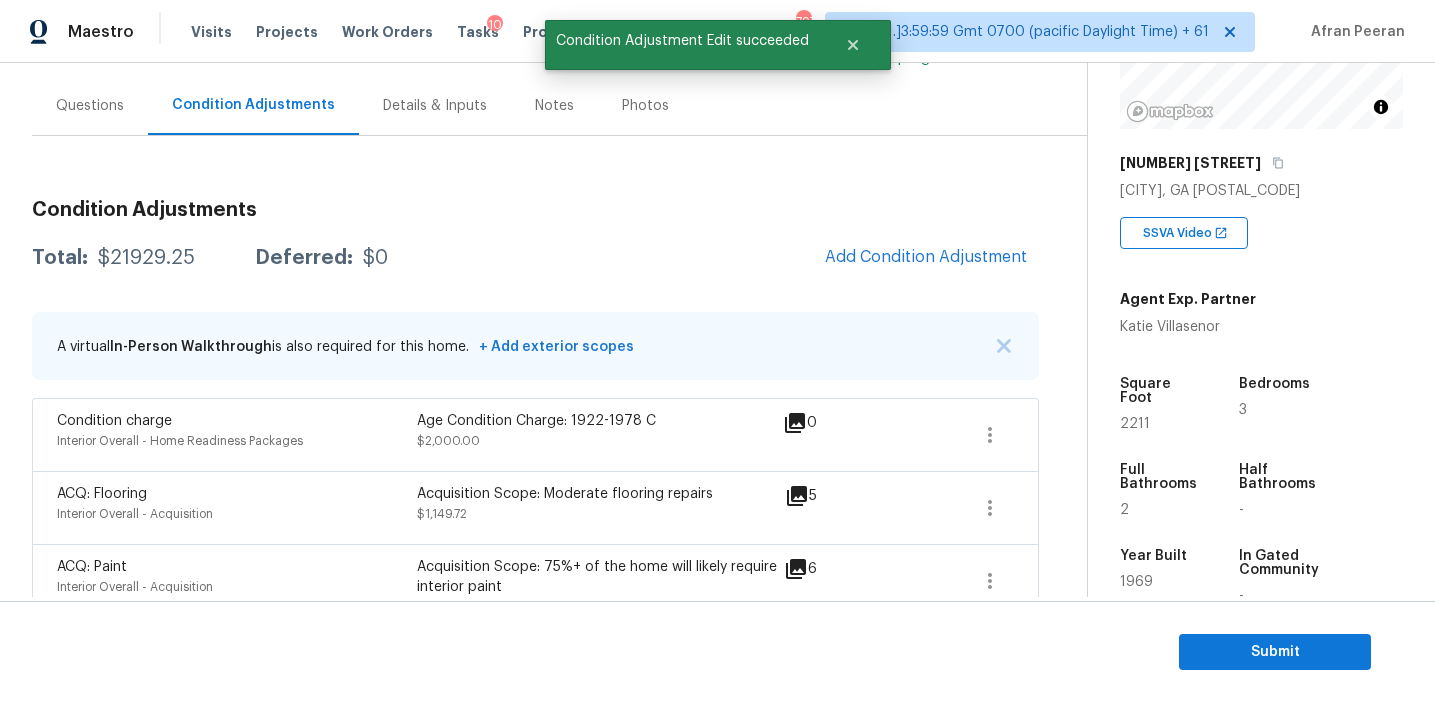 click on "$21929.25" at bounding box center [146, 258] 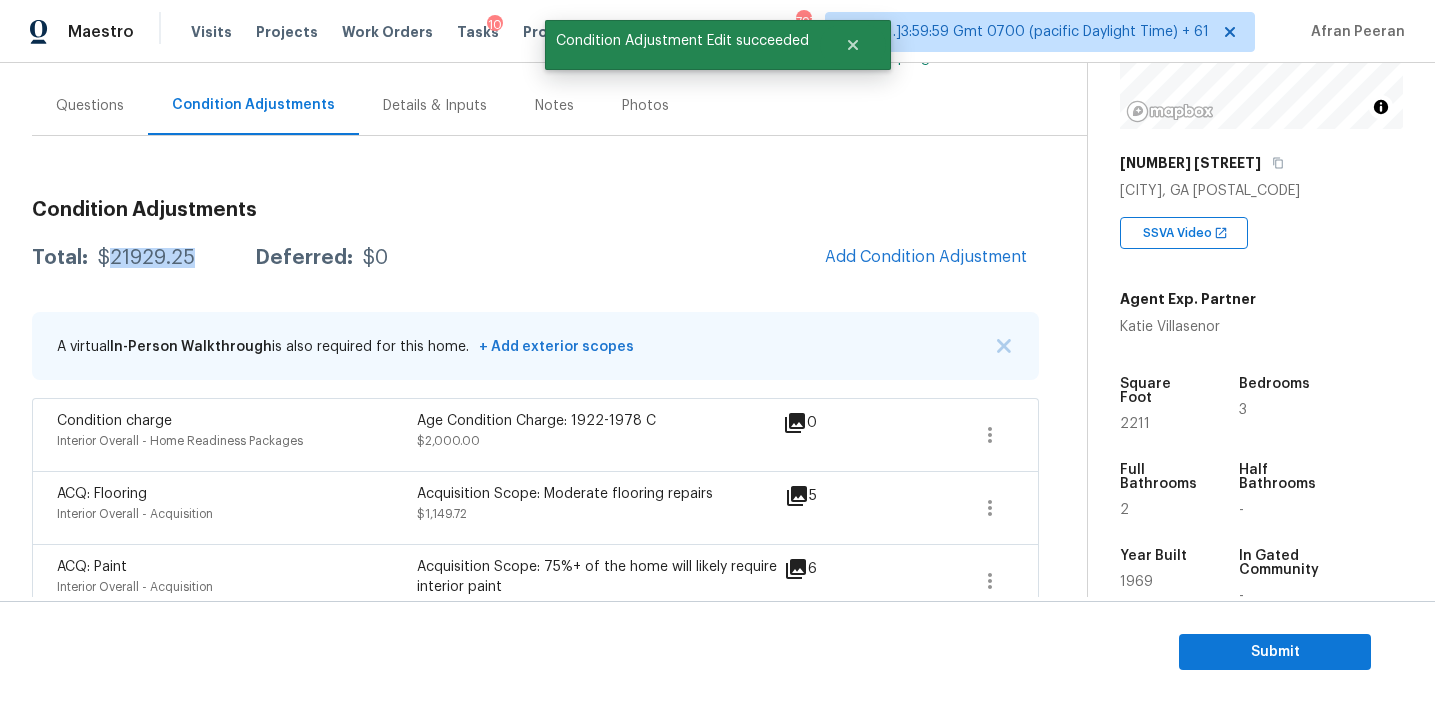 click on "$21929.25" at bounding box center (146, 258) 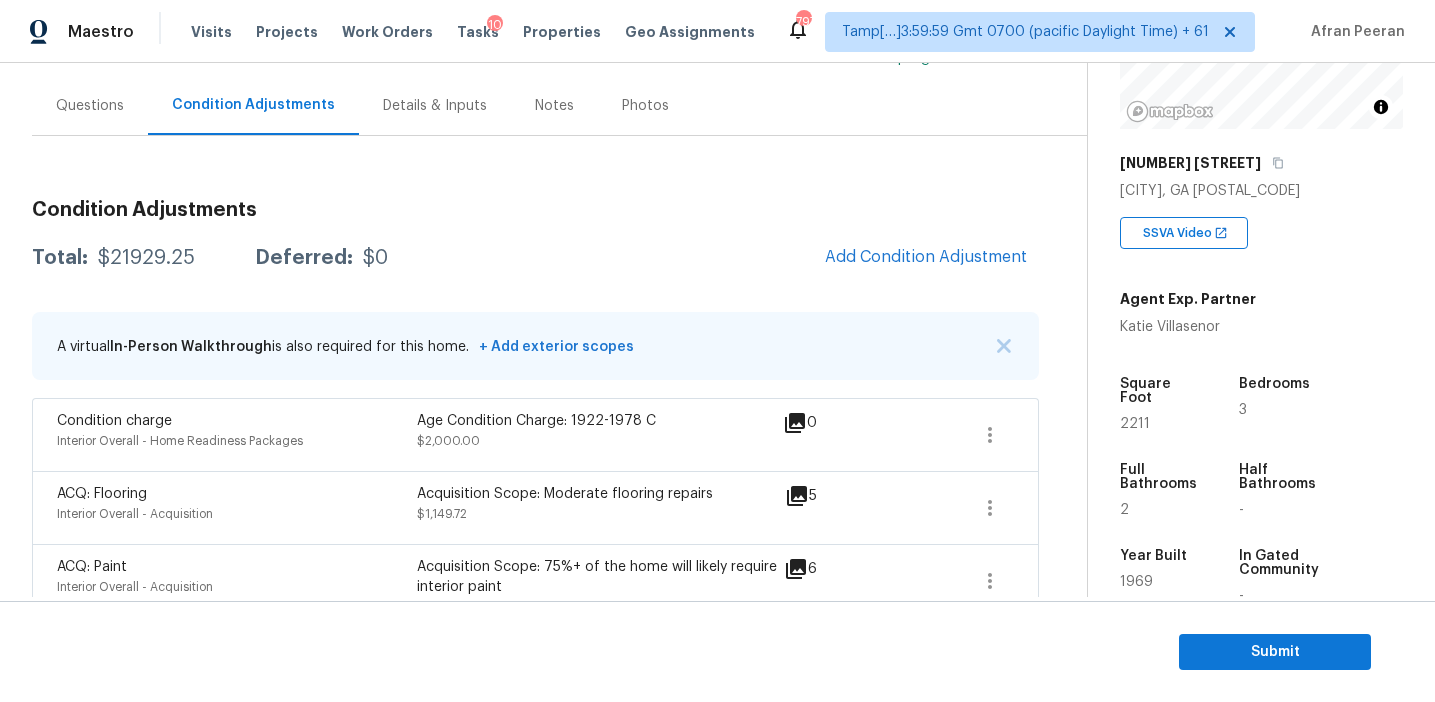 click on "Condition Adjustments" at bounding box center [535, 210] 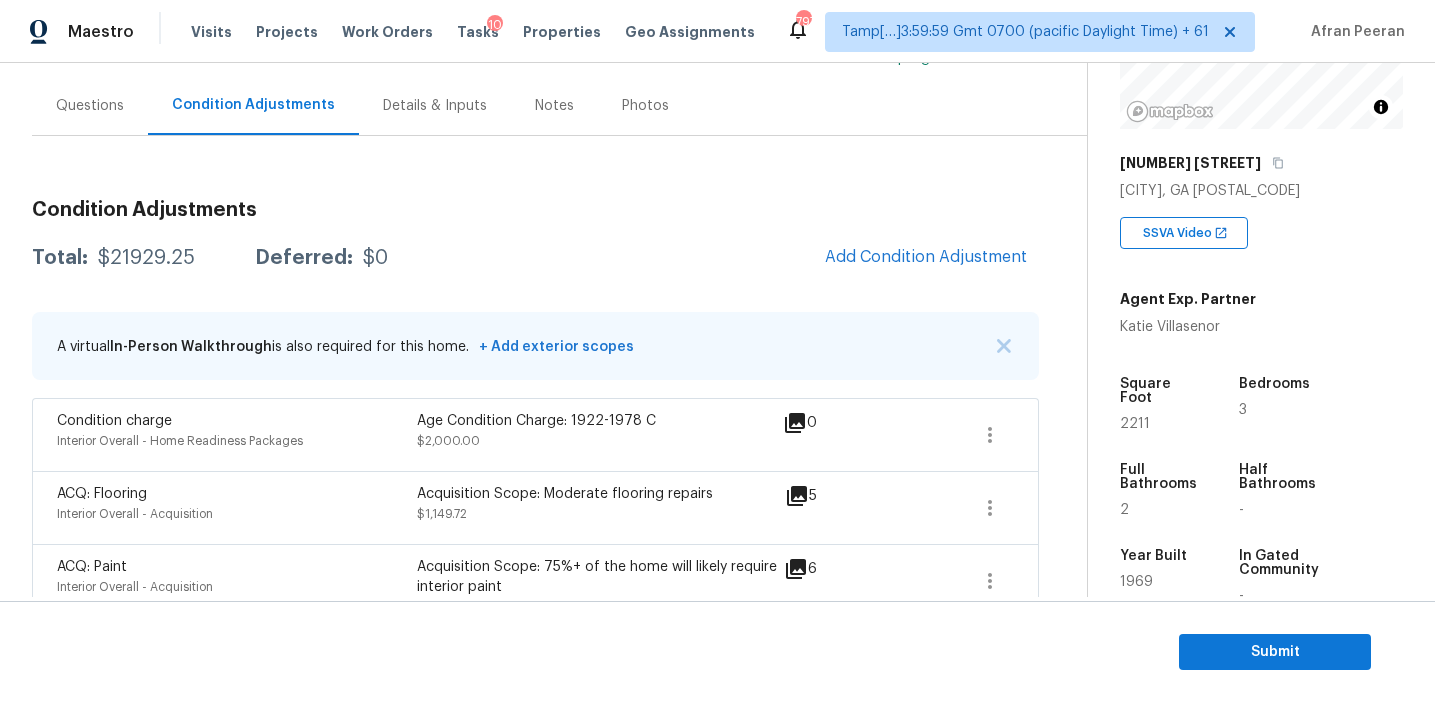 click on "$0" at bounding box center [375, 258] 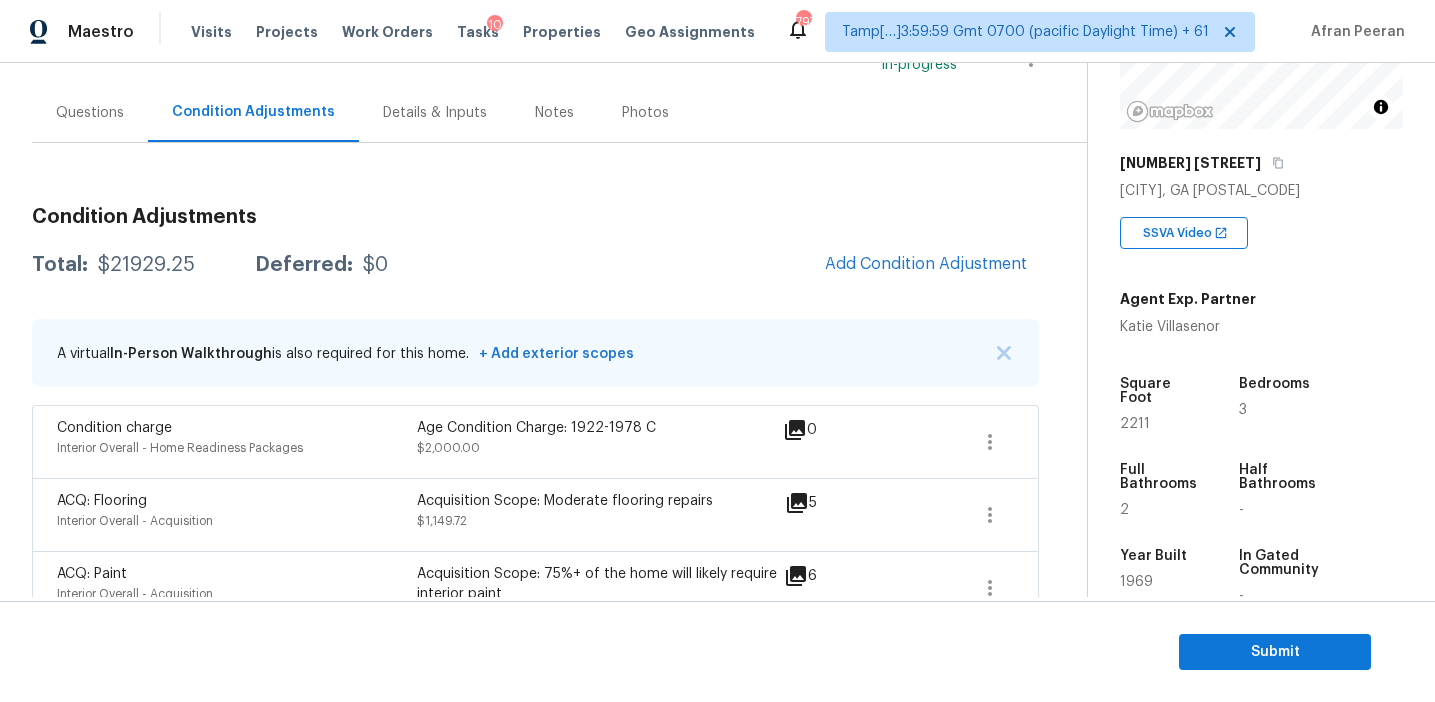 scroll, scrollTop: 147, scrollLeft: 0, axis: vertical 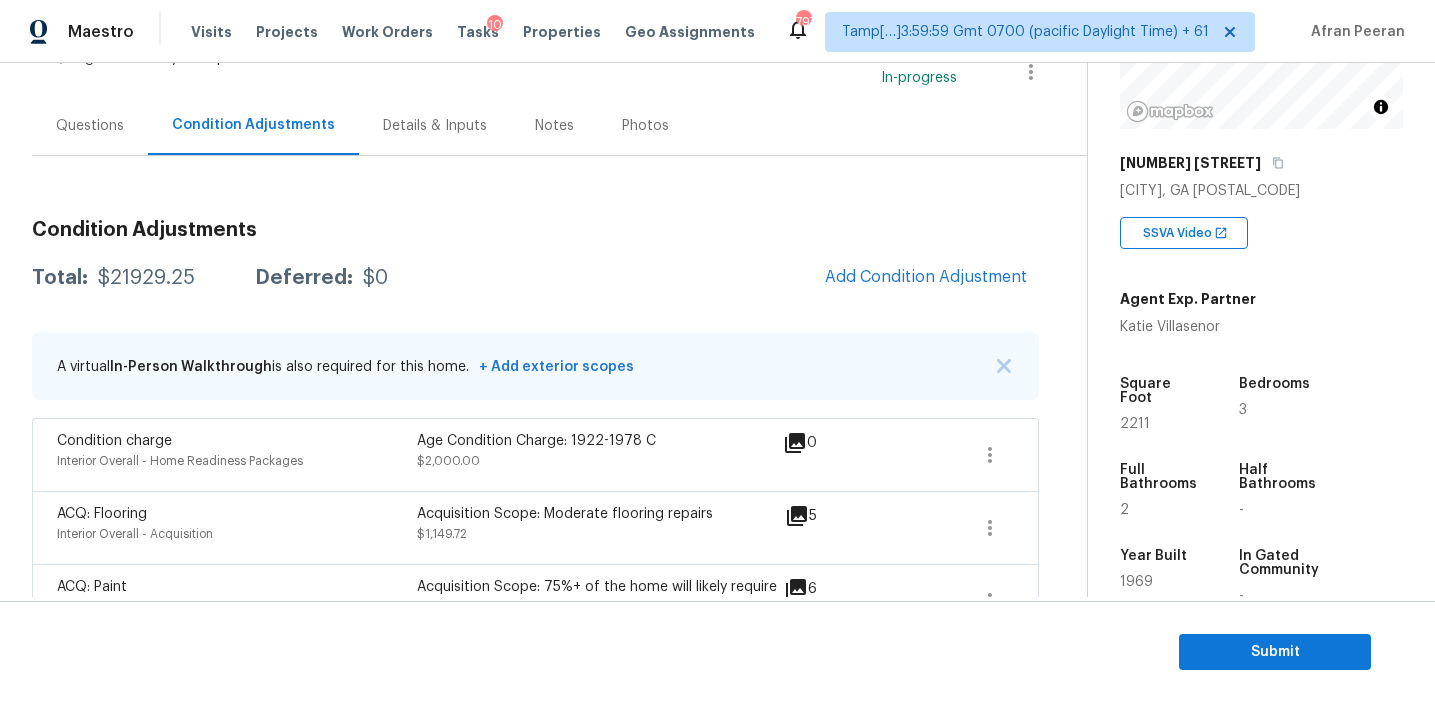 click on "Questions" at bounding box center (90, 125) 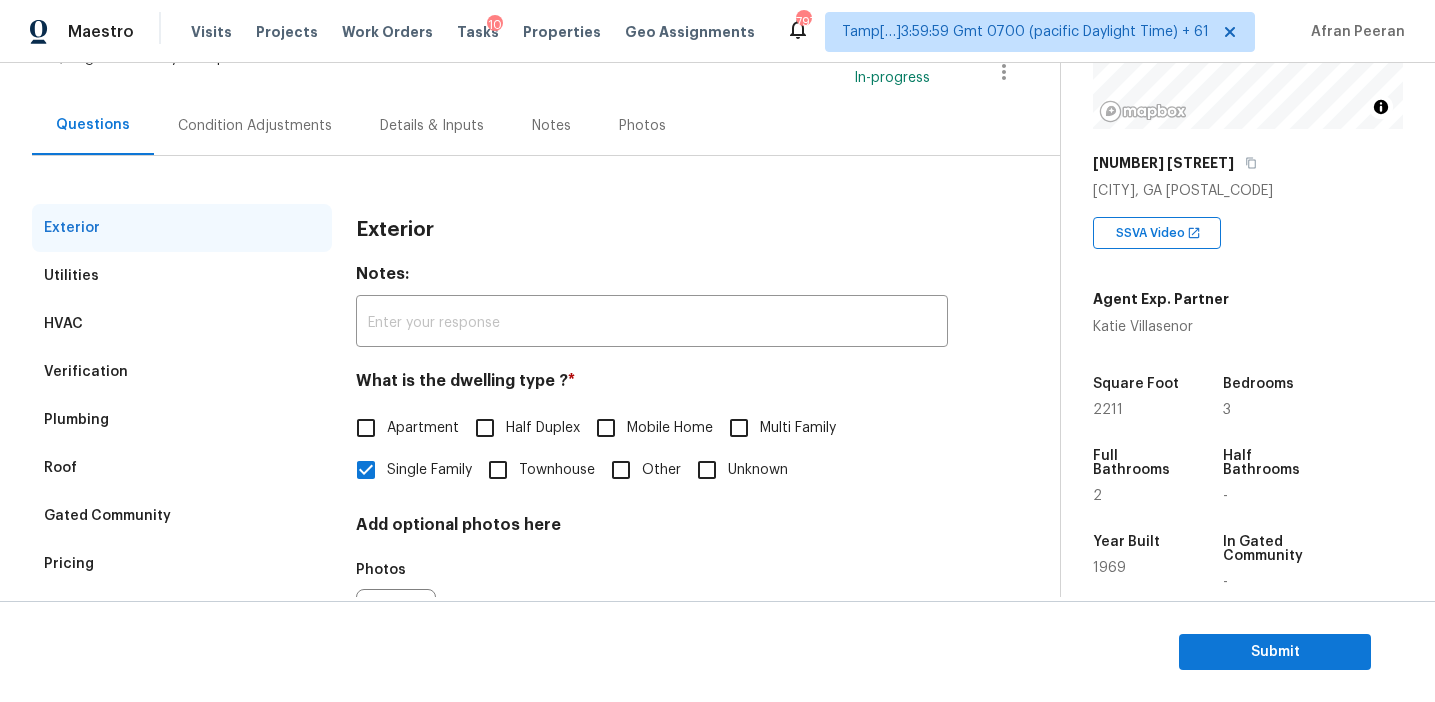 click on "Pricing" at bounding box center (182, 564) 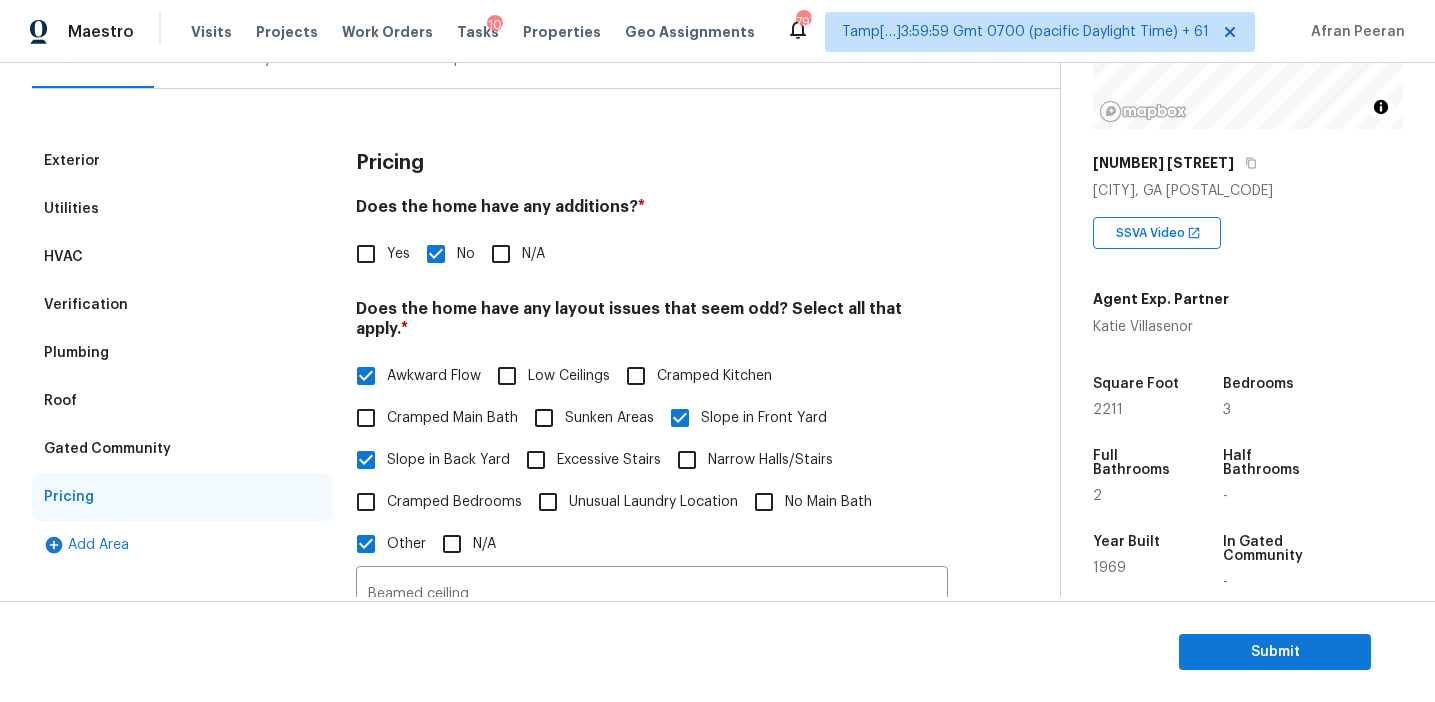click on "Verification" at bounding box center [182, 305] 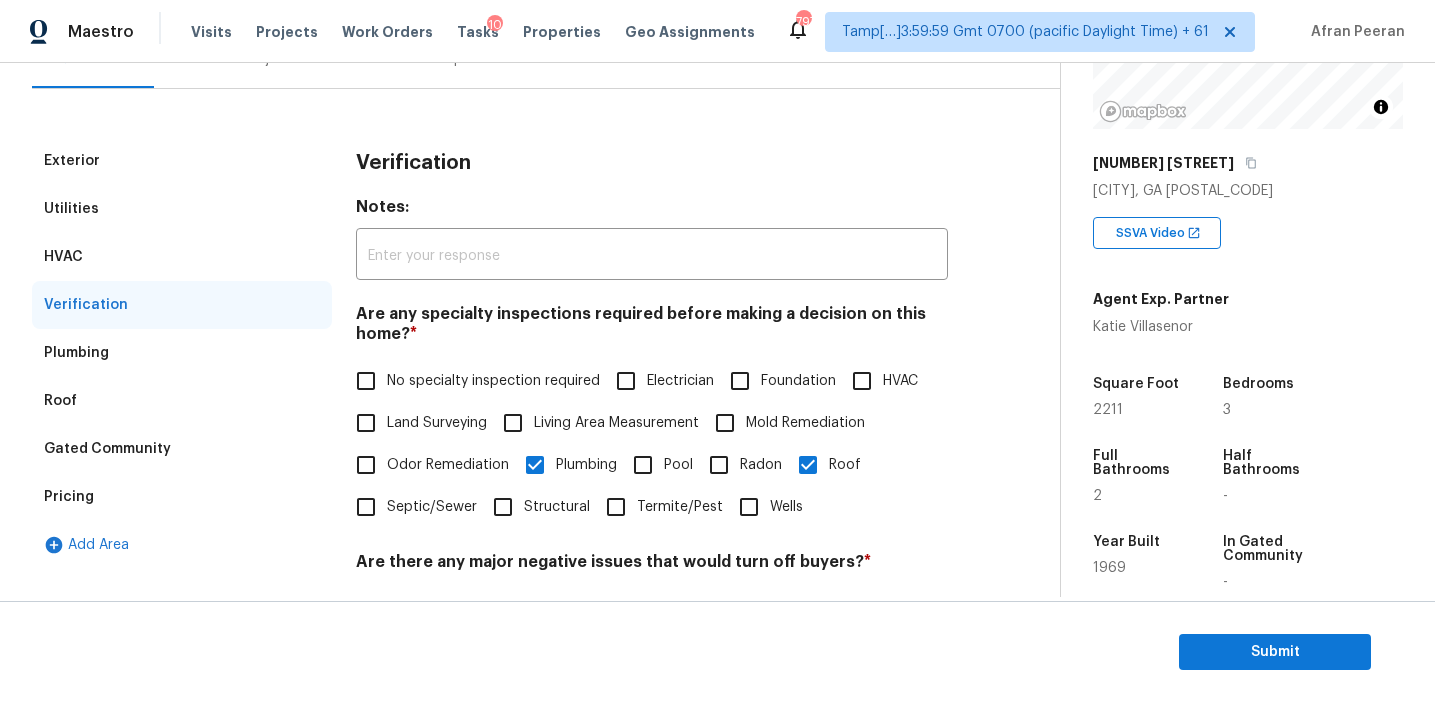 scroll, scrollTop: 691, scrollLeft: 0, axis: vertical 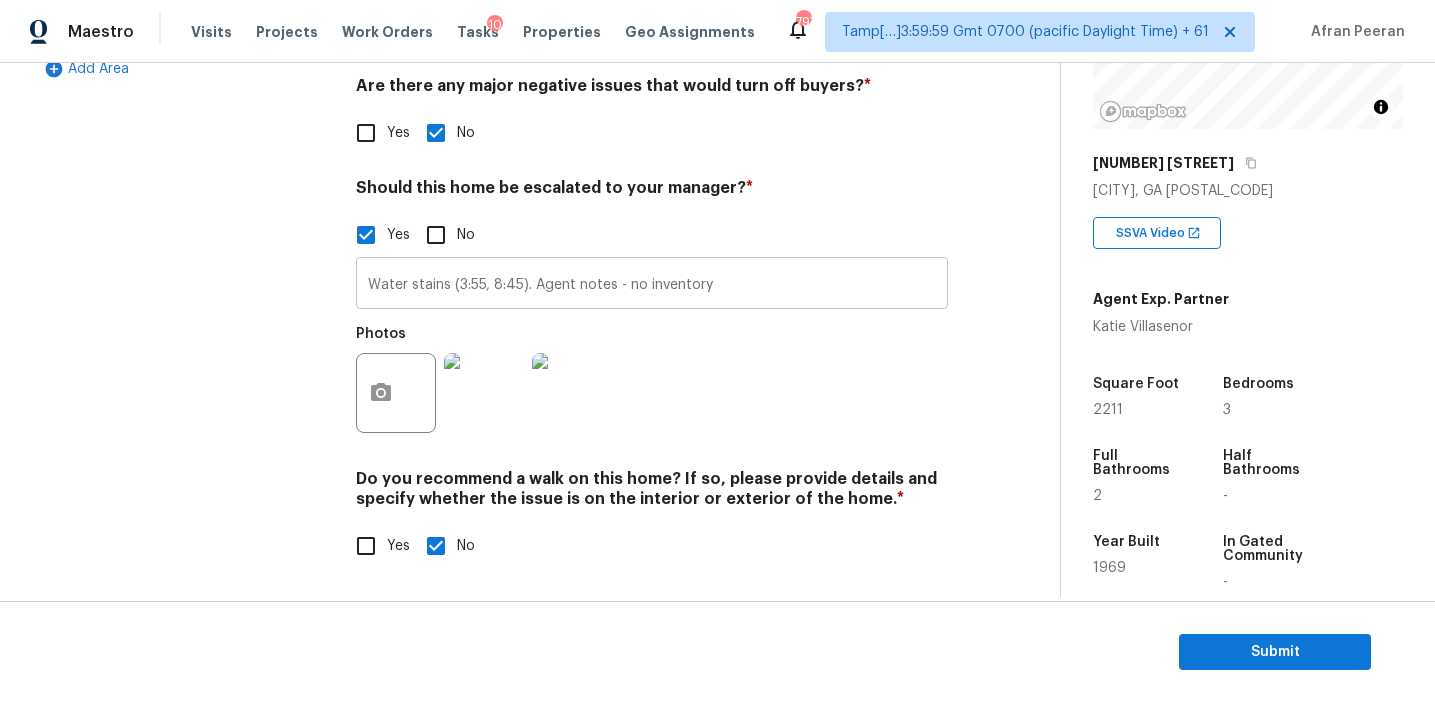 click on "Water stains (3:55, 8:45). Agent notes - no inventory" at bounding box center (652, 285) 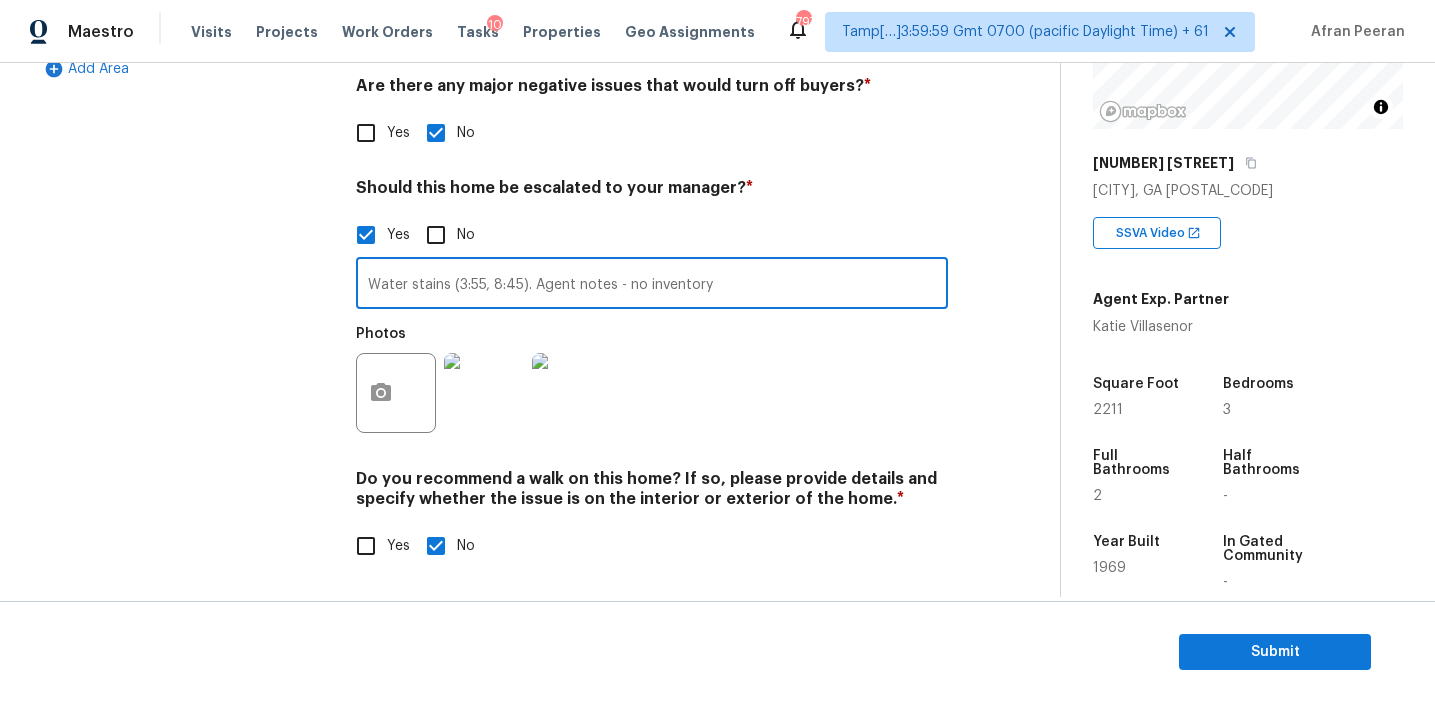 click on "Exterior Utilities HVAC Verification Plumbing Roof Gated Community Pricing Add Area" at bounding box center [182, 126] 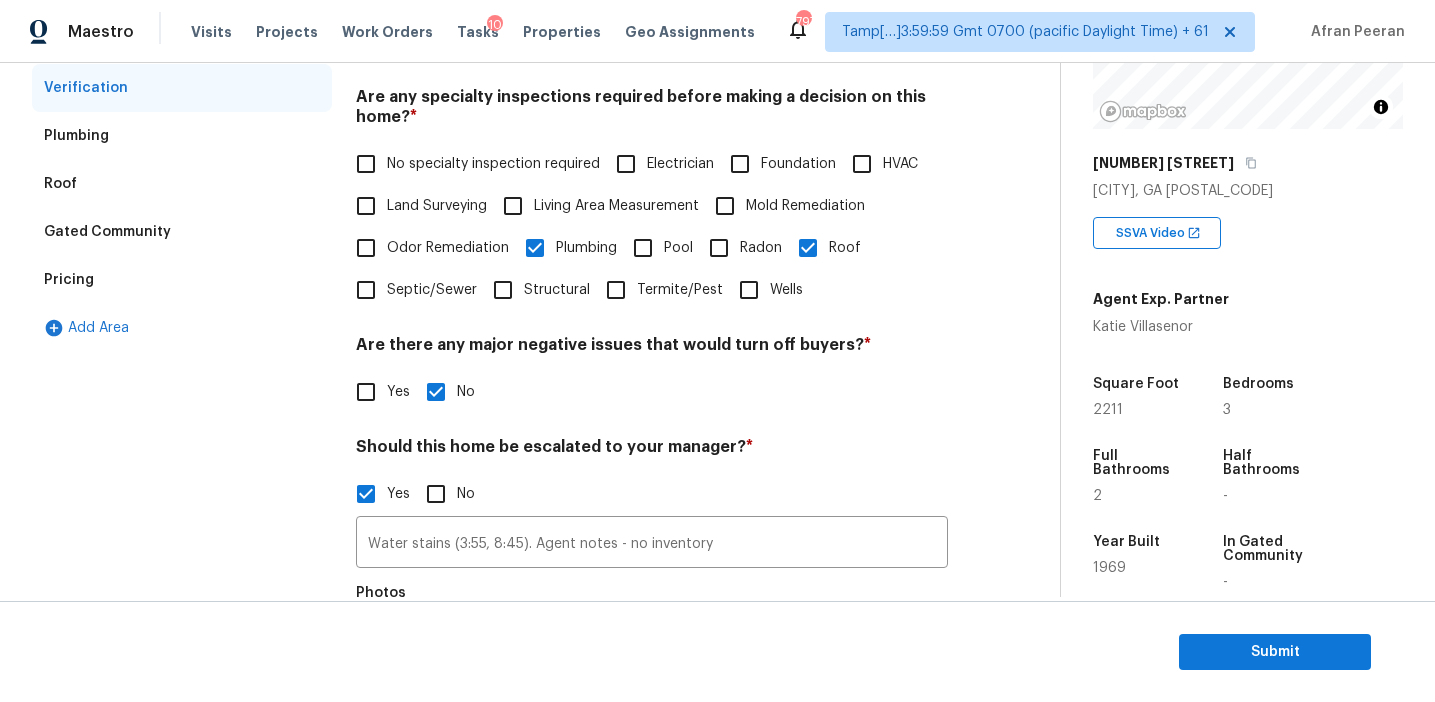 scroll, scrollTop: 348, scrollLeft: 0, axis: vertical 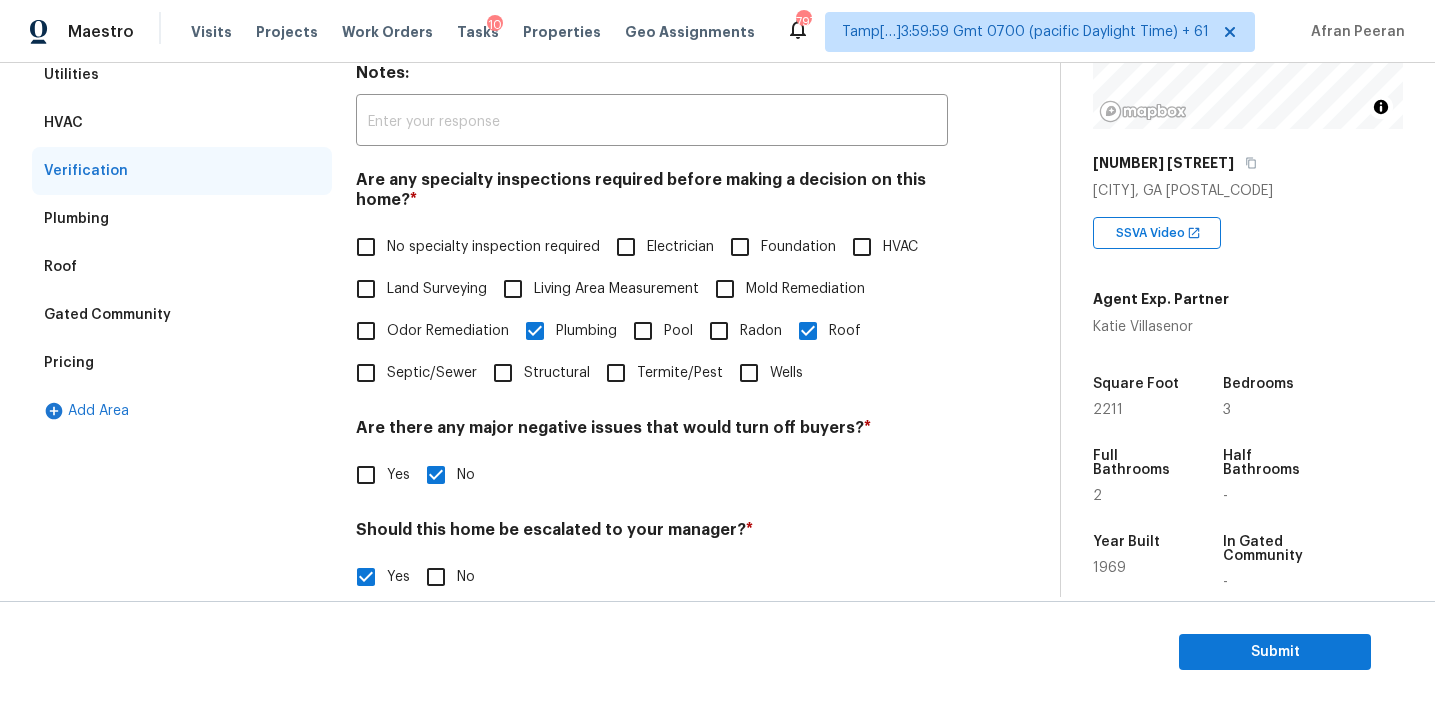 click on "Pricing" at bounding box center (182, 363) 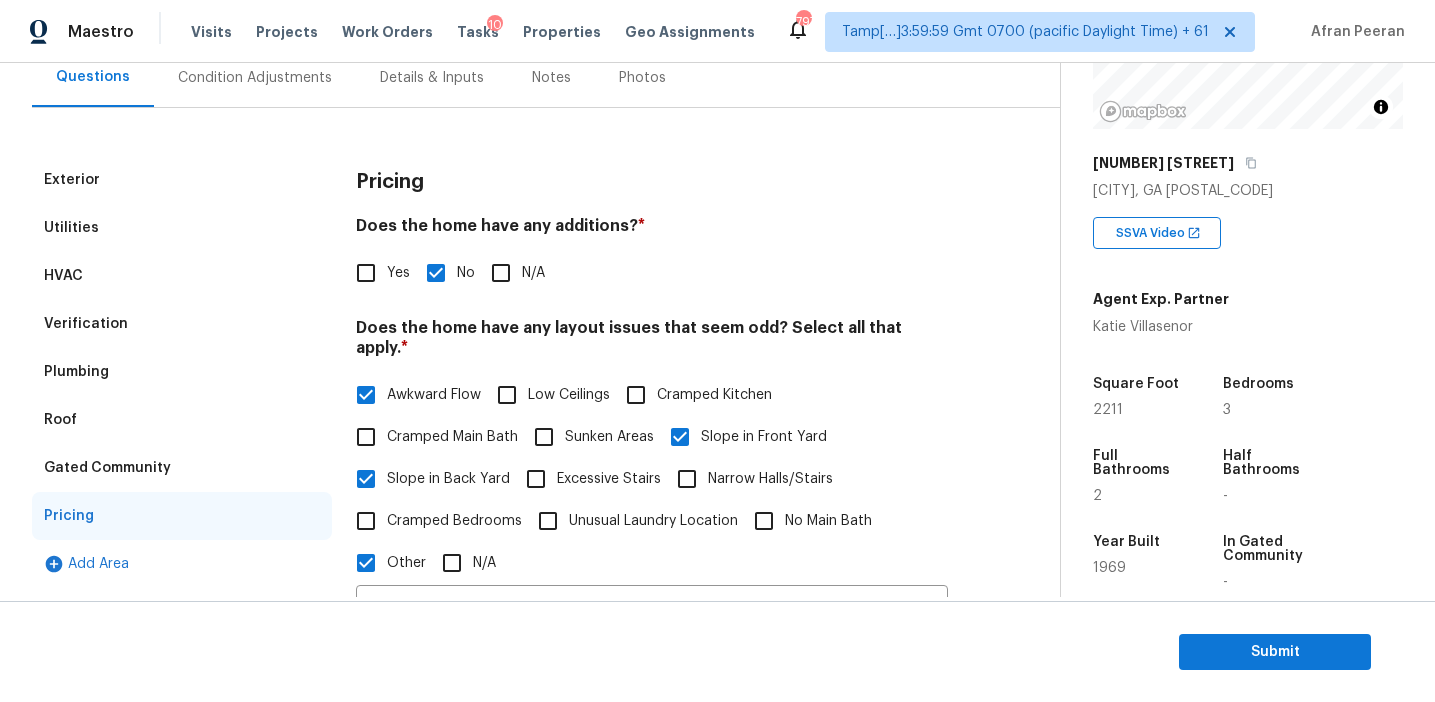 click on "Gated Community" at bounding box center (182, 468) 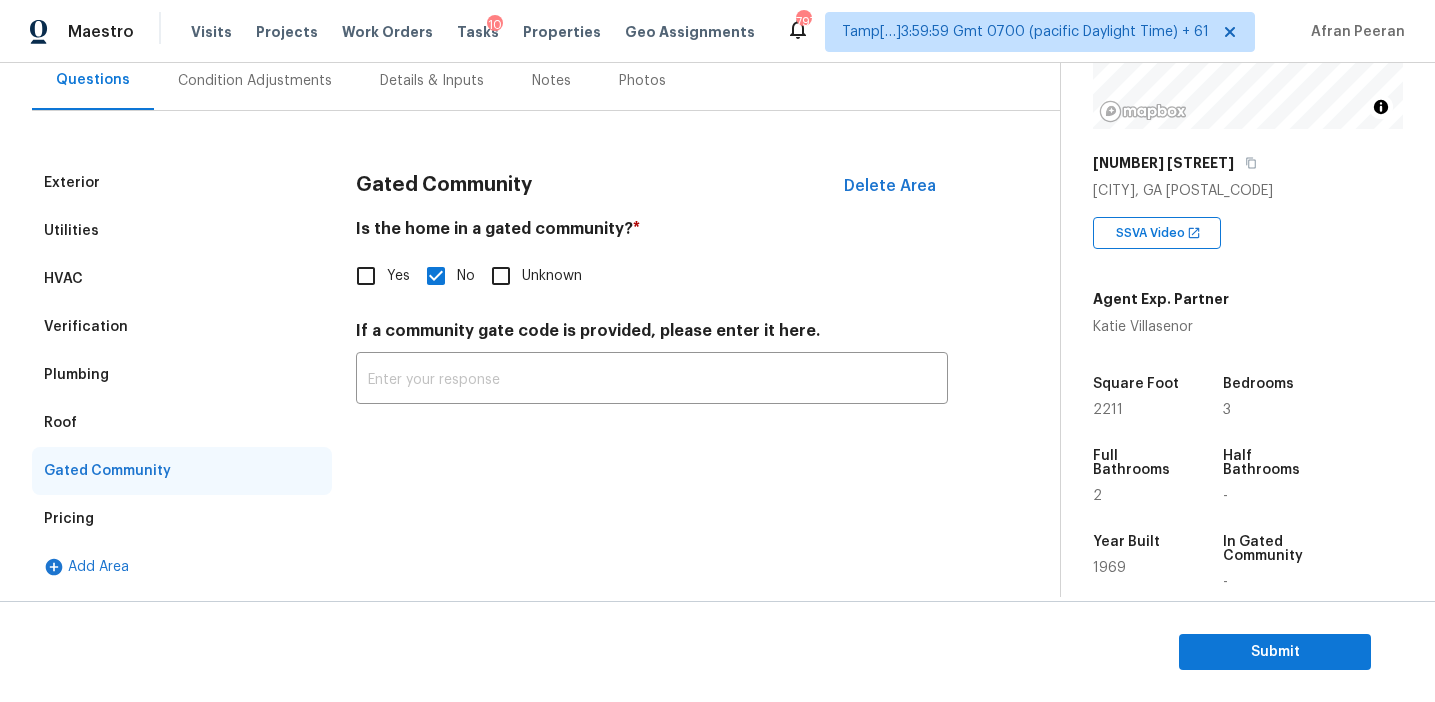 click on "Roof" at bounding box center (182, 423) 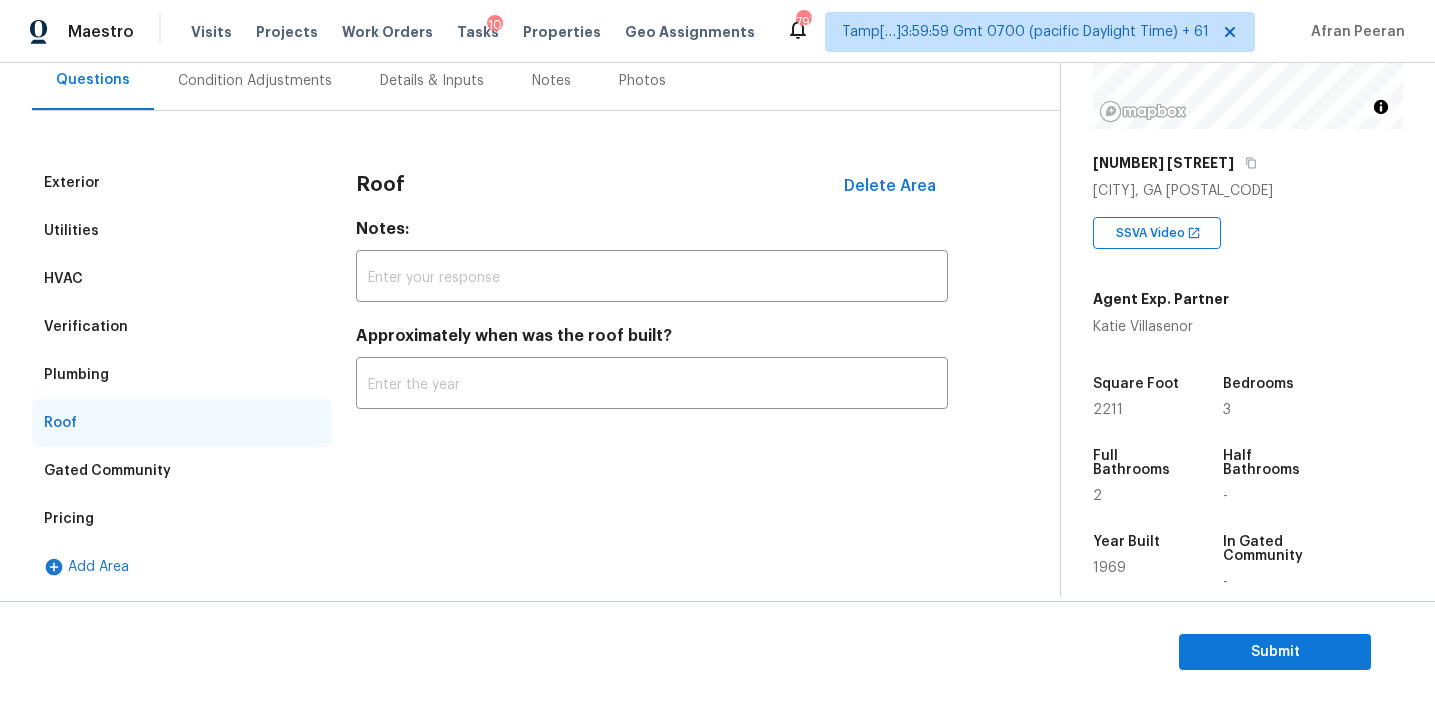 click on "Plumbing" at bounding box center [182, 375] 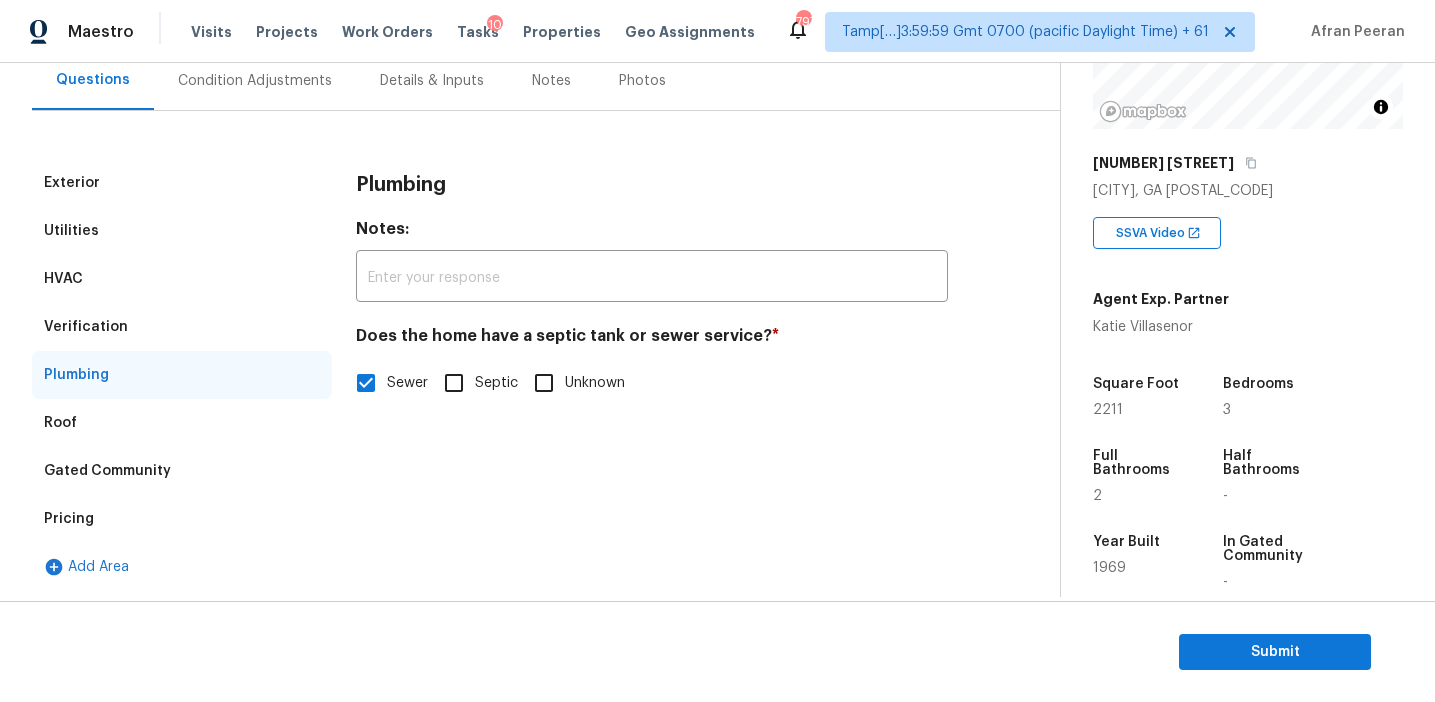 click on "Verification" at bounding box center [182, 327] 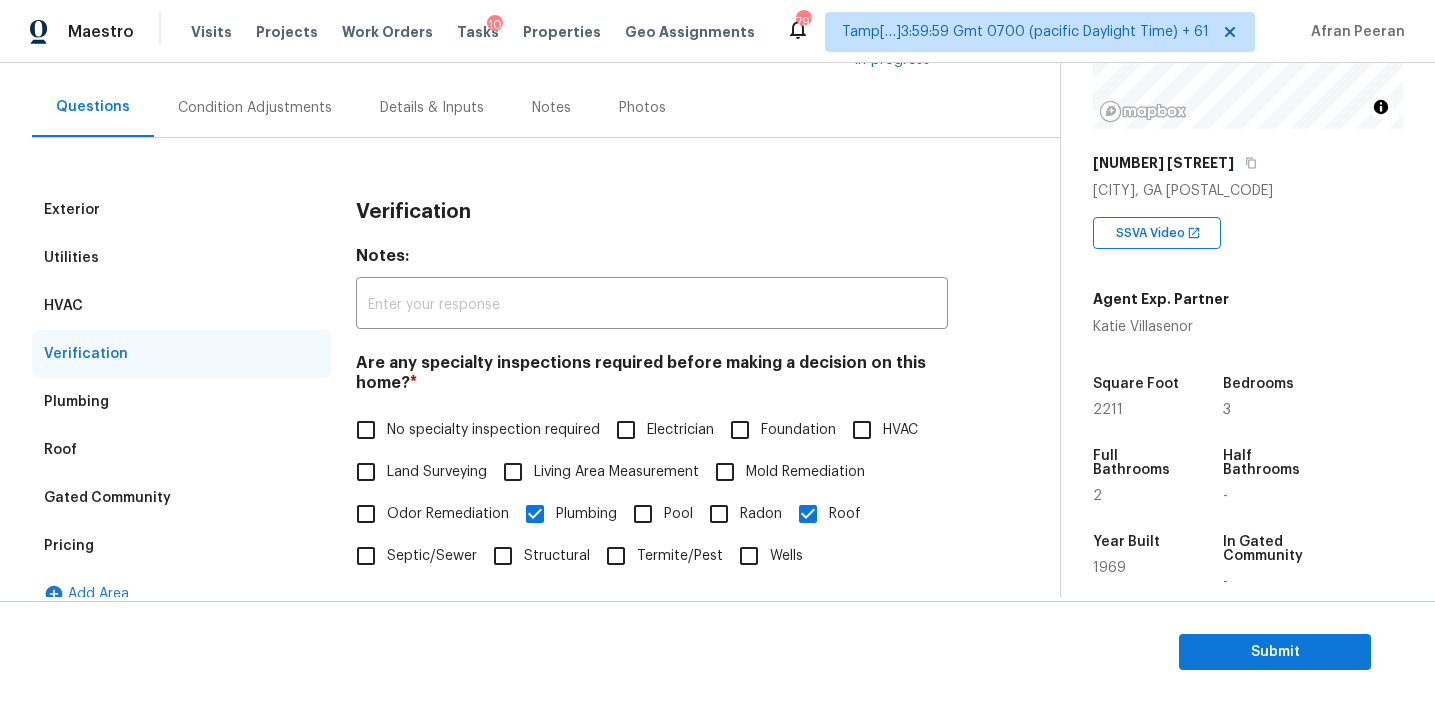 scroll, scrollTop: 157, scrollLeft: 0, axis: vertical 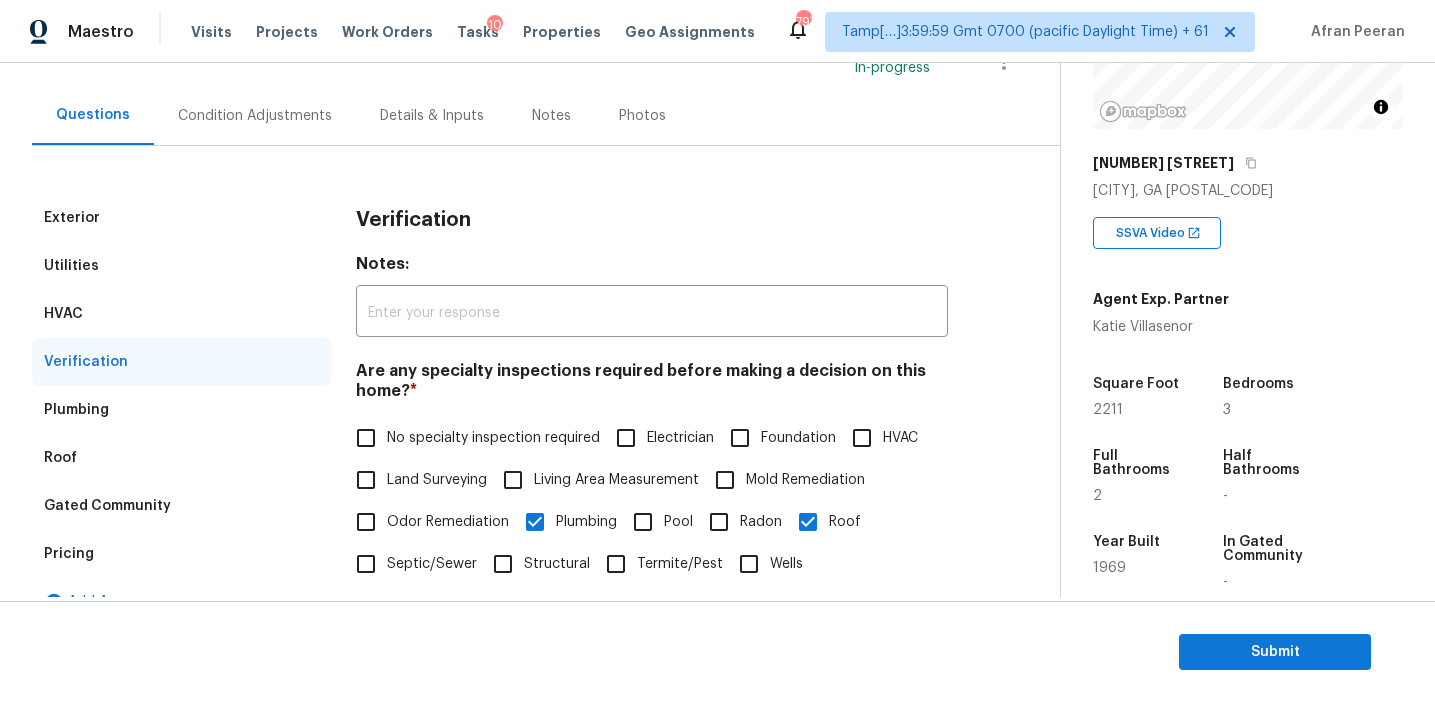 click on "HVAC" at bounding box center (182, 314) 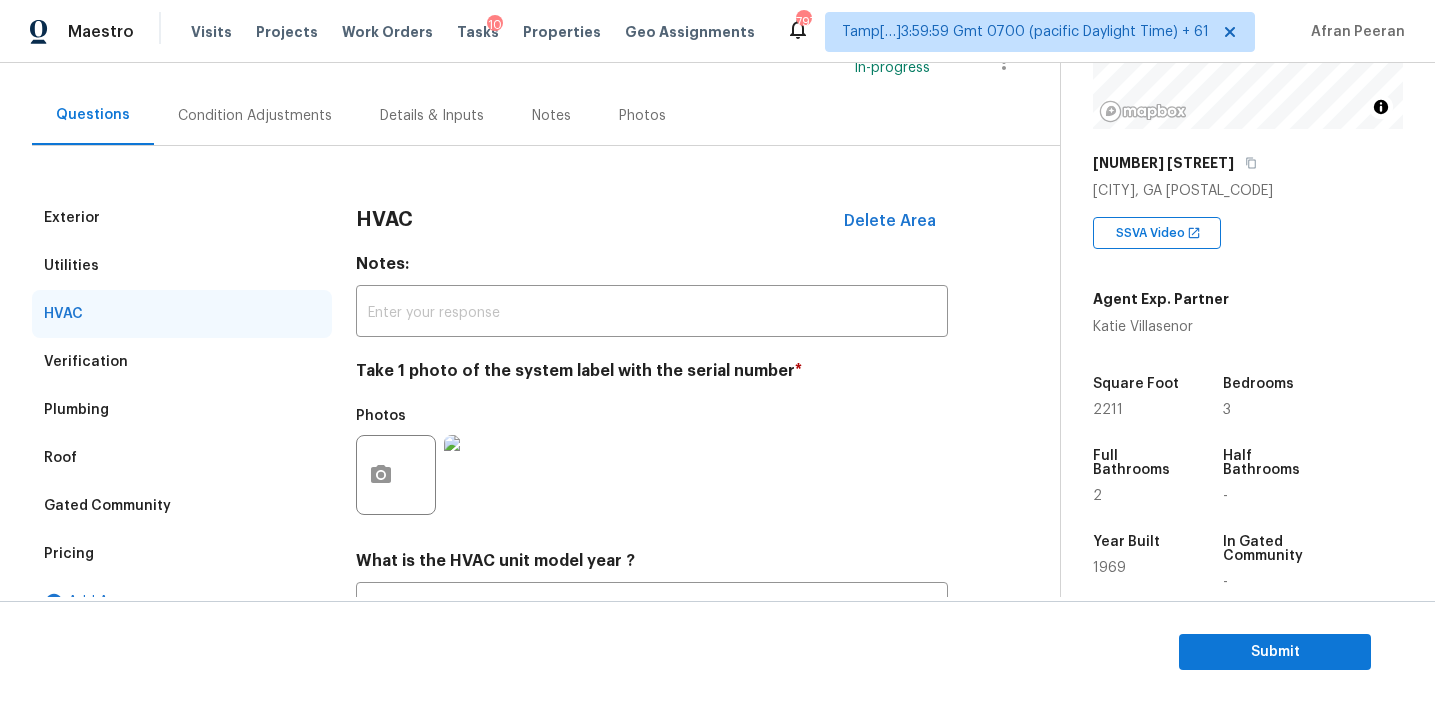 click on "Utilities" at bounding box center [182, 266] 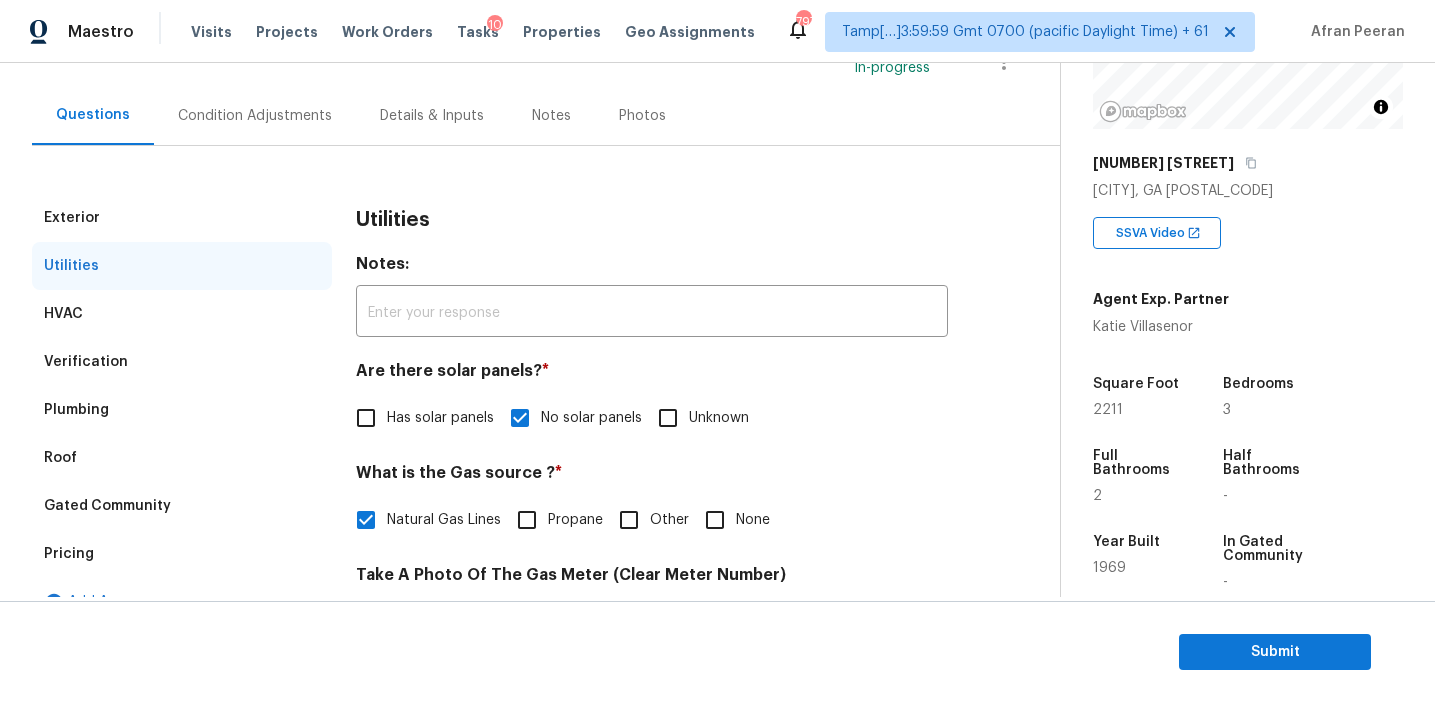 click on "Exterior" at bounding box center (182, 218) 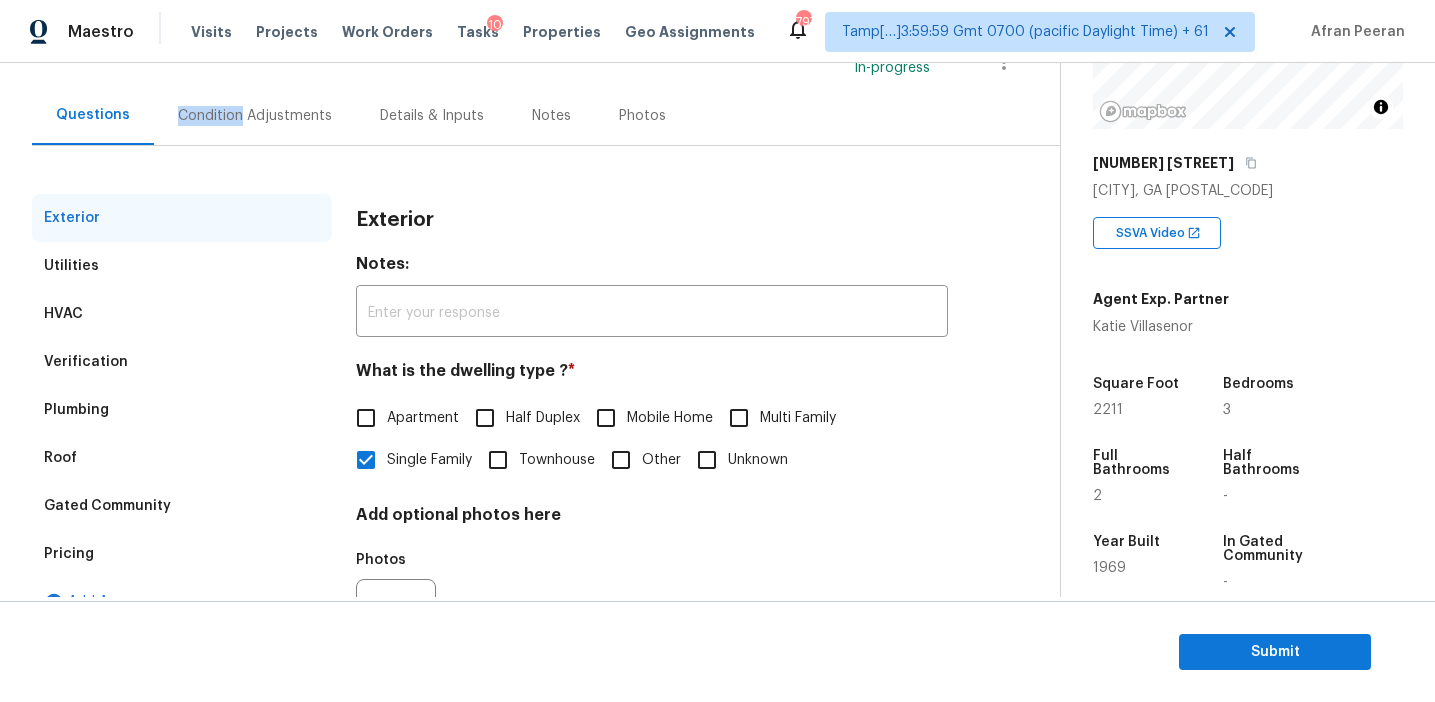click on "Condition Adjustments" at bounding box center (255, 116) 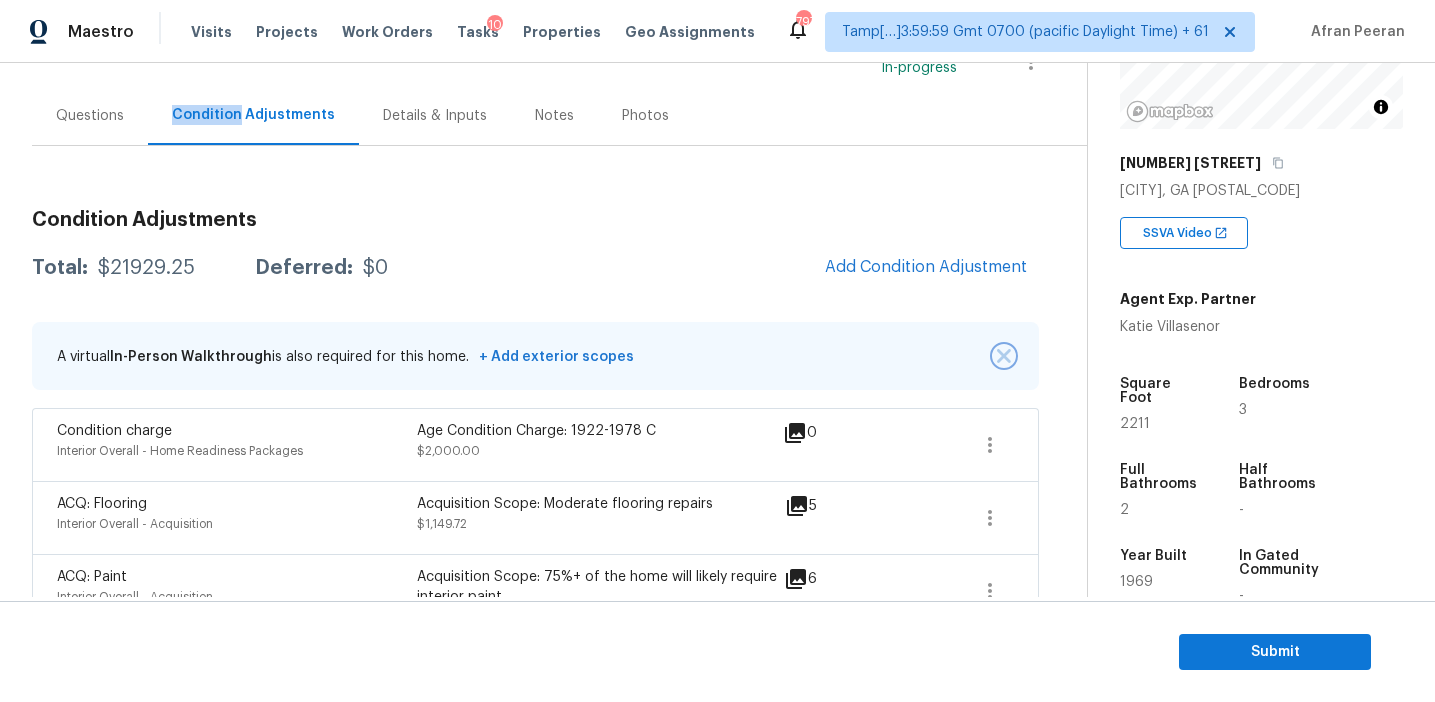 click at bounding box center [1004, 356] 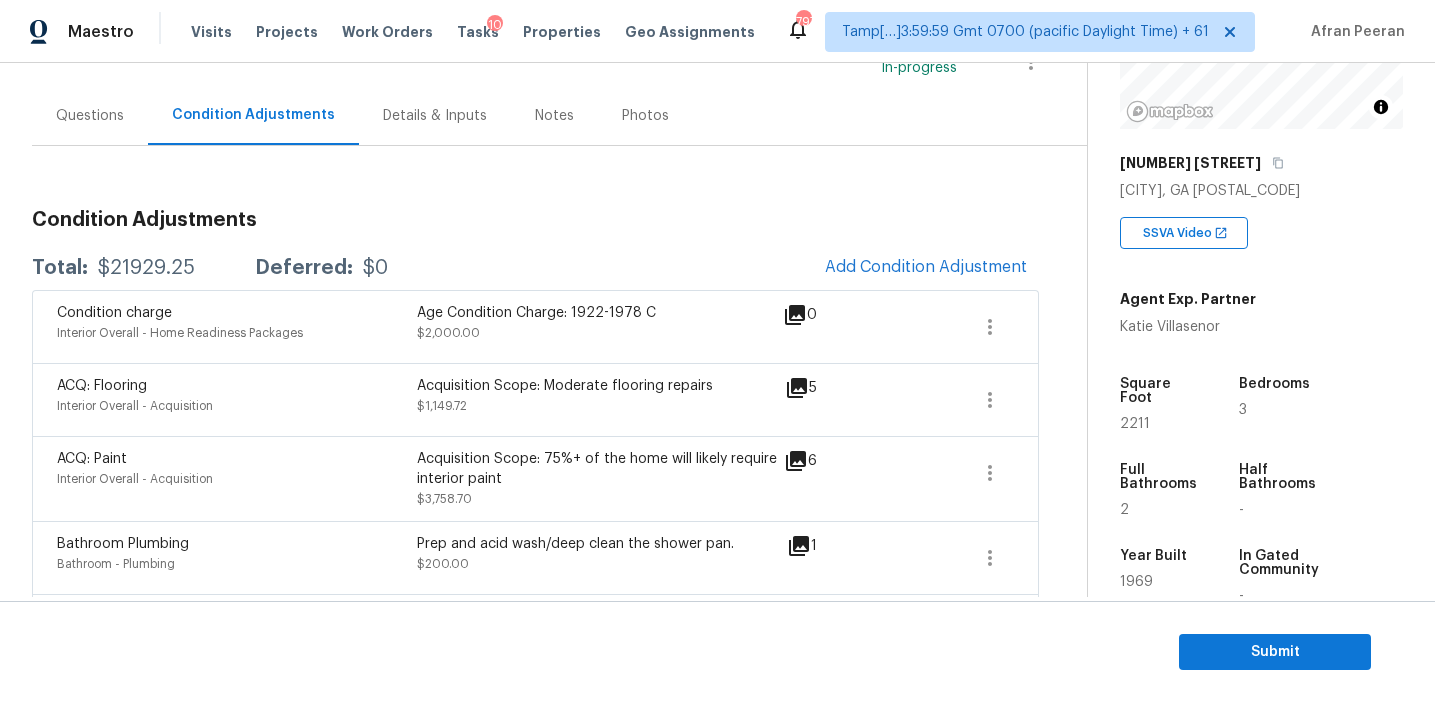 click on "Total:  $21929.25 Deferred:  $0 Add Condition Adjustment" at bounding box center (535, 268) 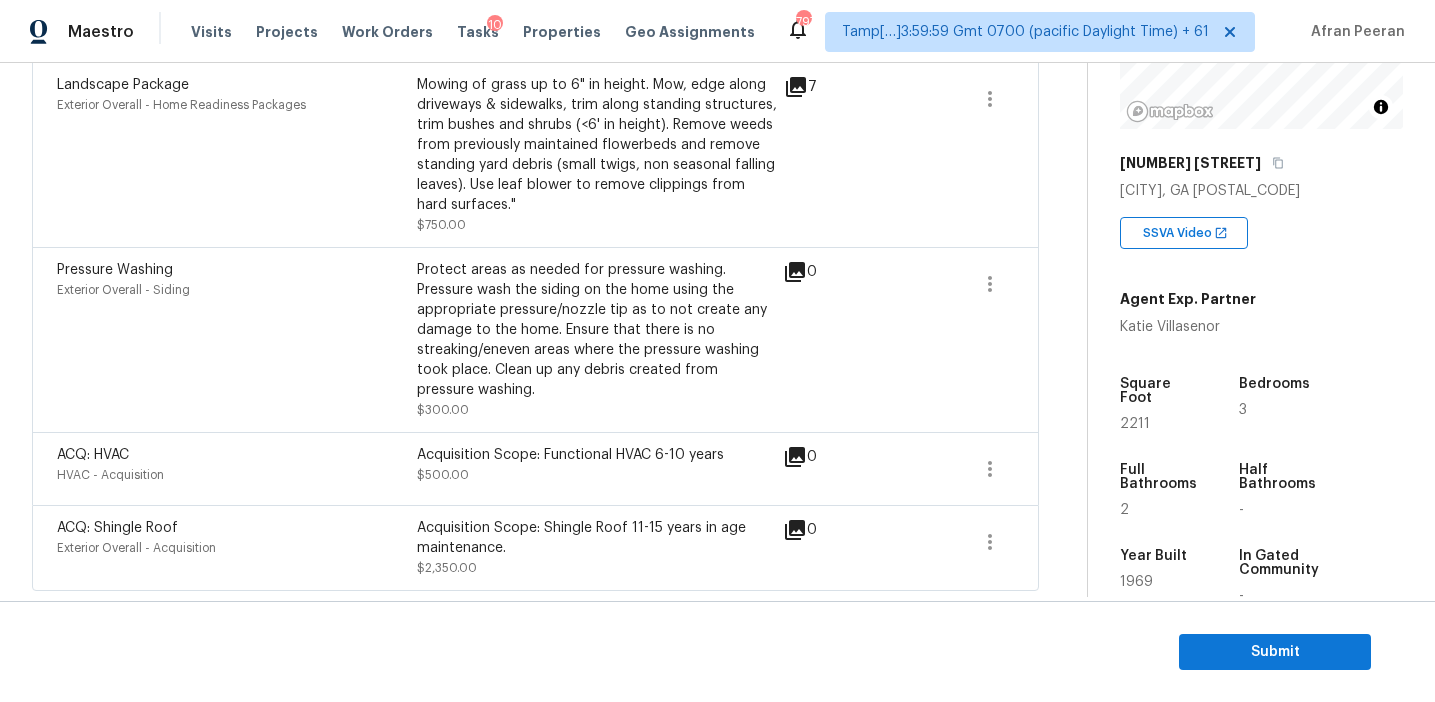 click on "Protect areas as needed for pressure washing. Pressure wash the siding on the home using the appropriate pressure/nozzle tip as to not create any damage to the home. Ensure that there is no streaking/eneven areas where the pressure washing took place. Clean up any debris created from pressure washing." at bounding box center [597, 330] 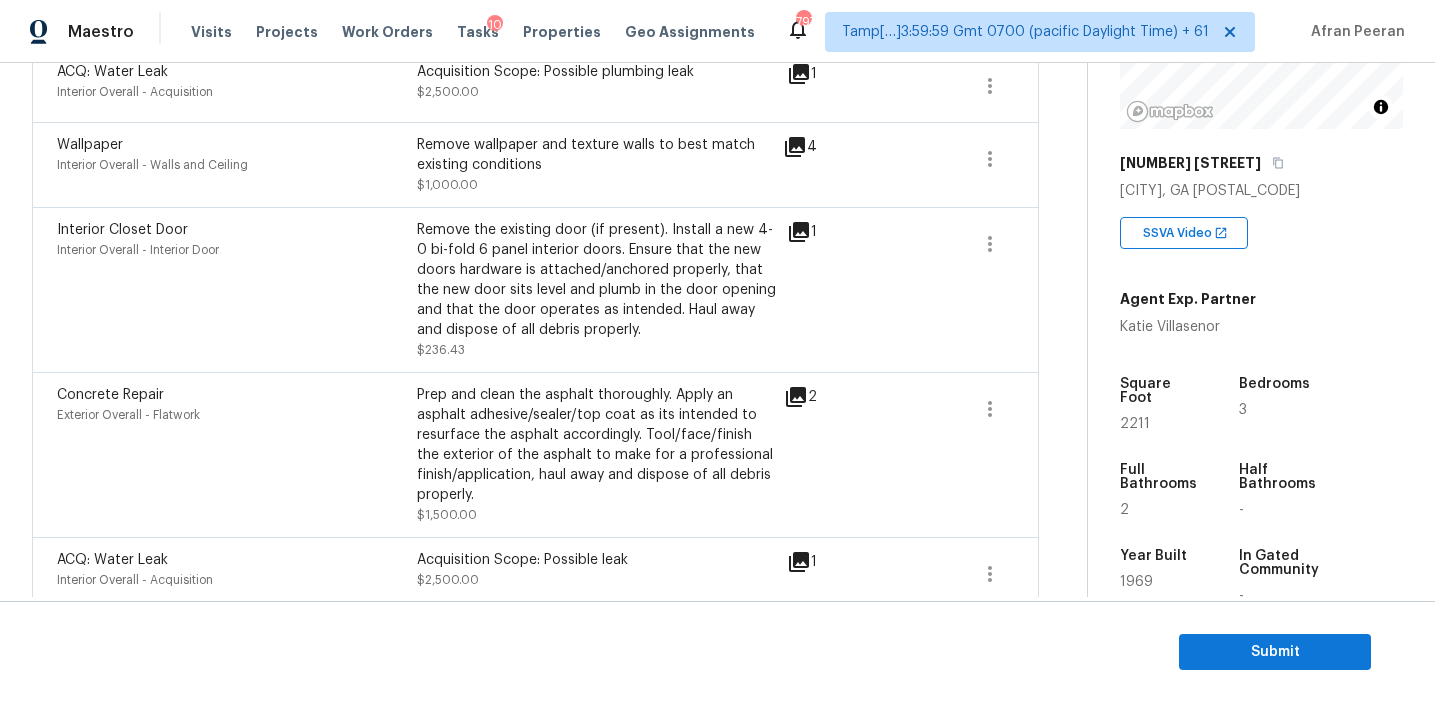 scroll, scrollTop: 793, scrollLeft: 0, axis: vertical 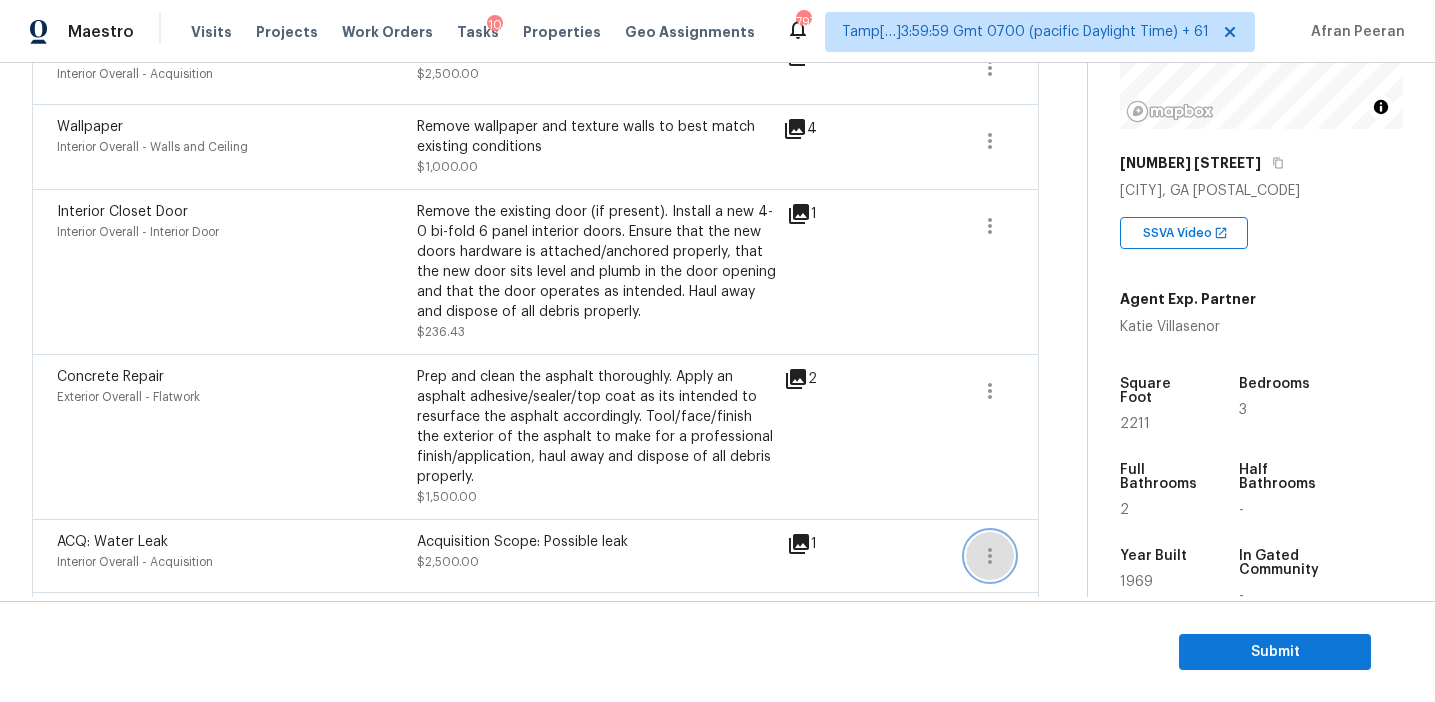 click at bounding box center [990, 556] 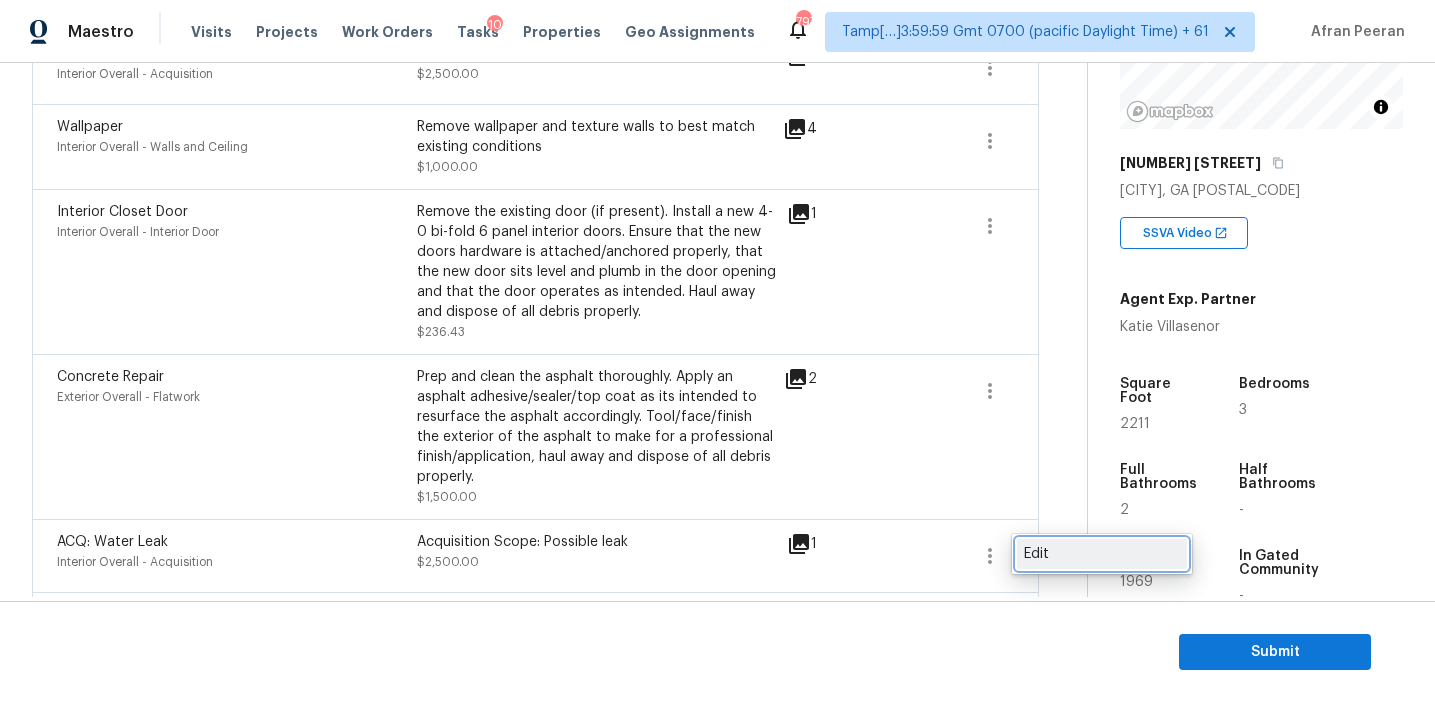 click on "Edit" at bounding box center [1102, 554] 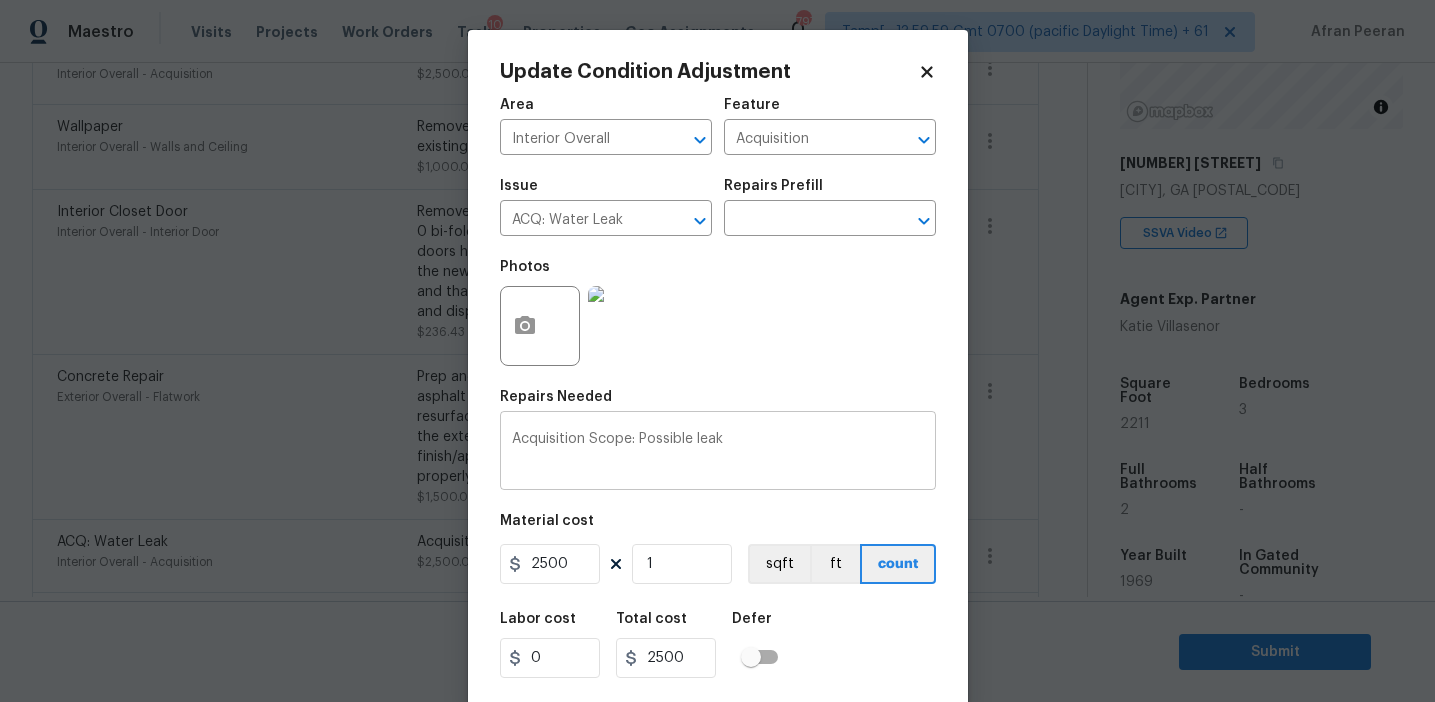 click on "Acquisition Scope: Possible leak" at bounding box center (718, 453) 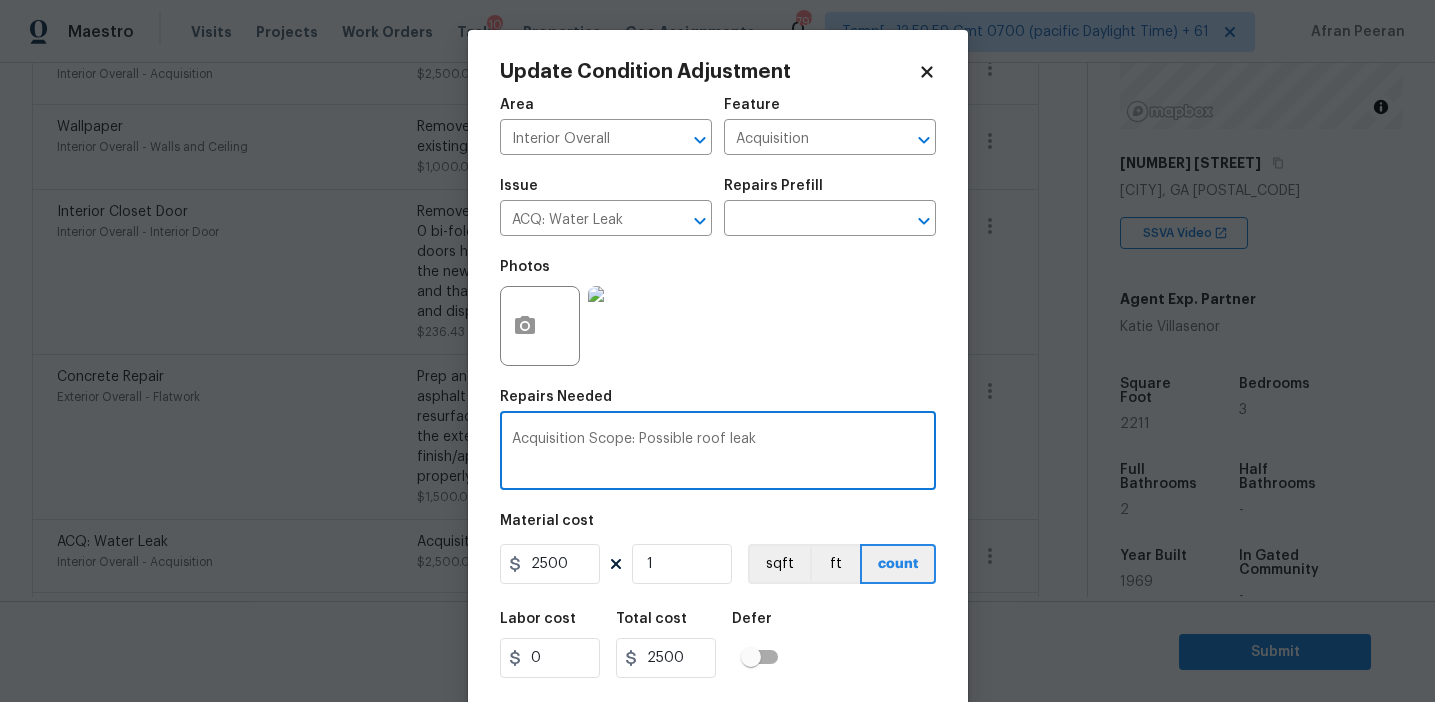 type on "Acquisition Scope: Possible roof leak" 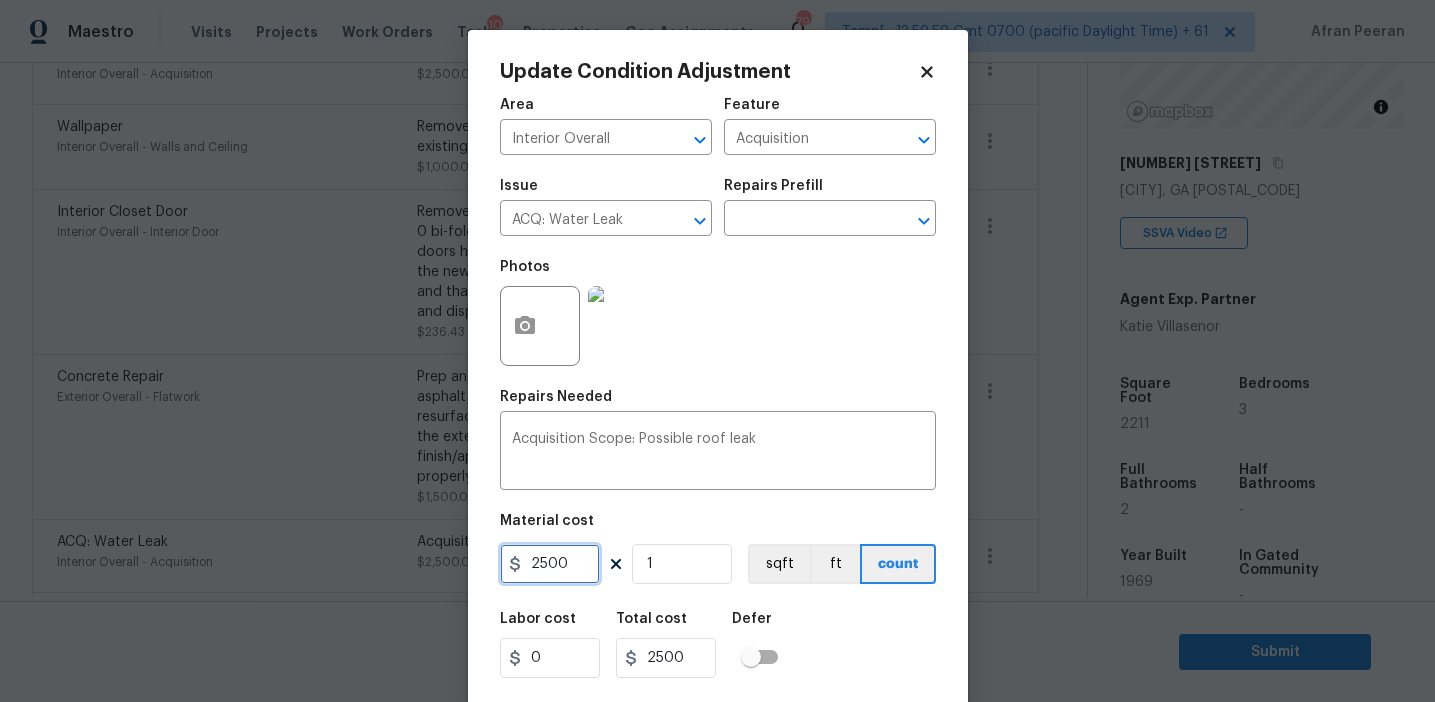 scroll, scrollTop: 45, scrollLeft: 0, axis: vertical 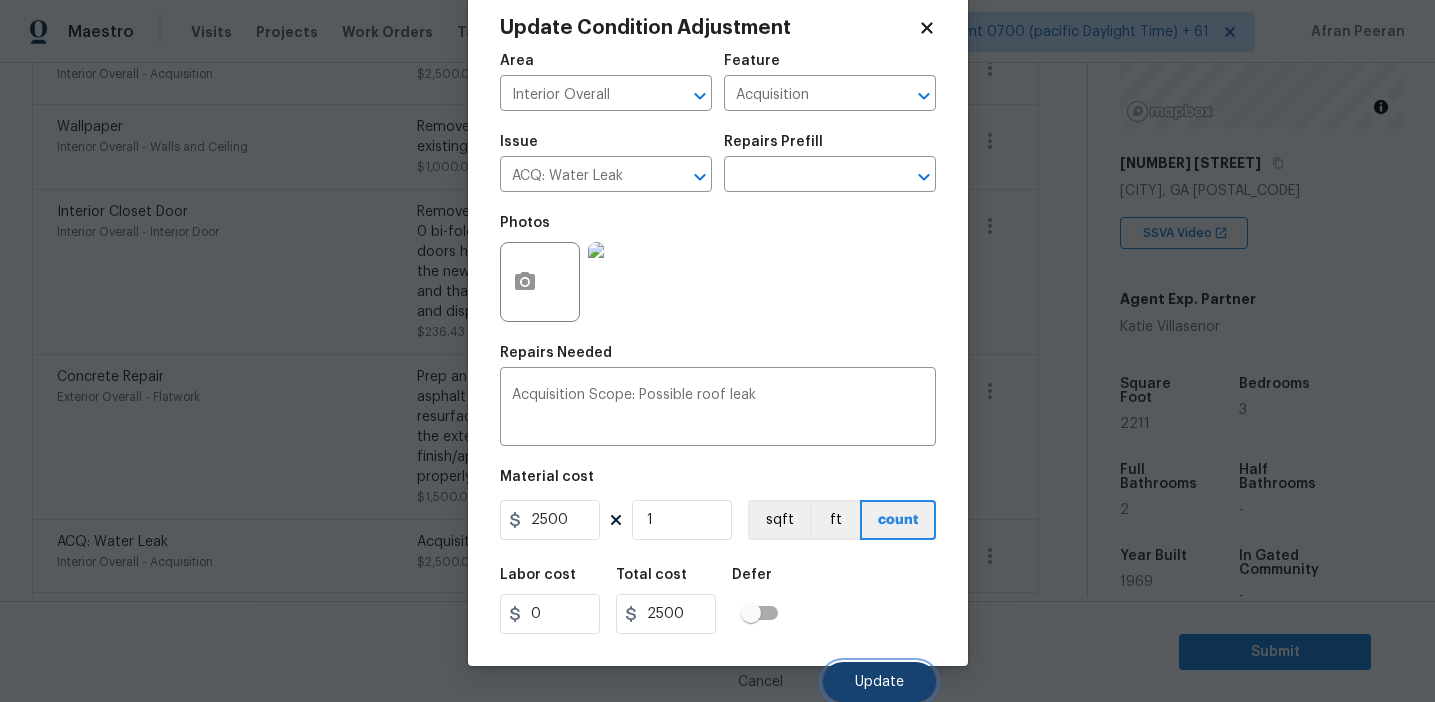 click on "Update" at bounding box center (879, 682) 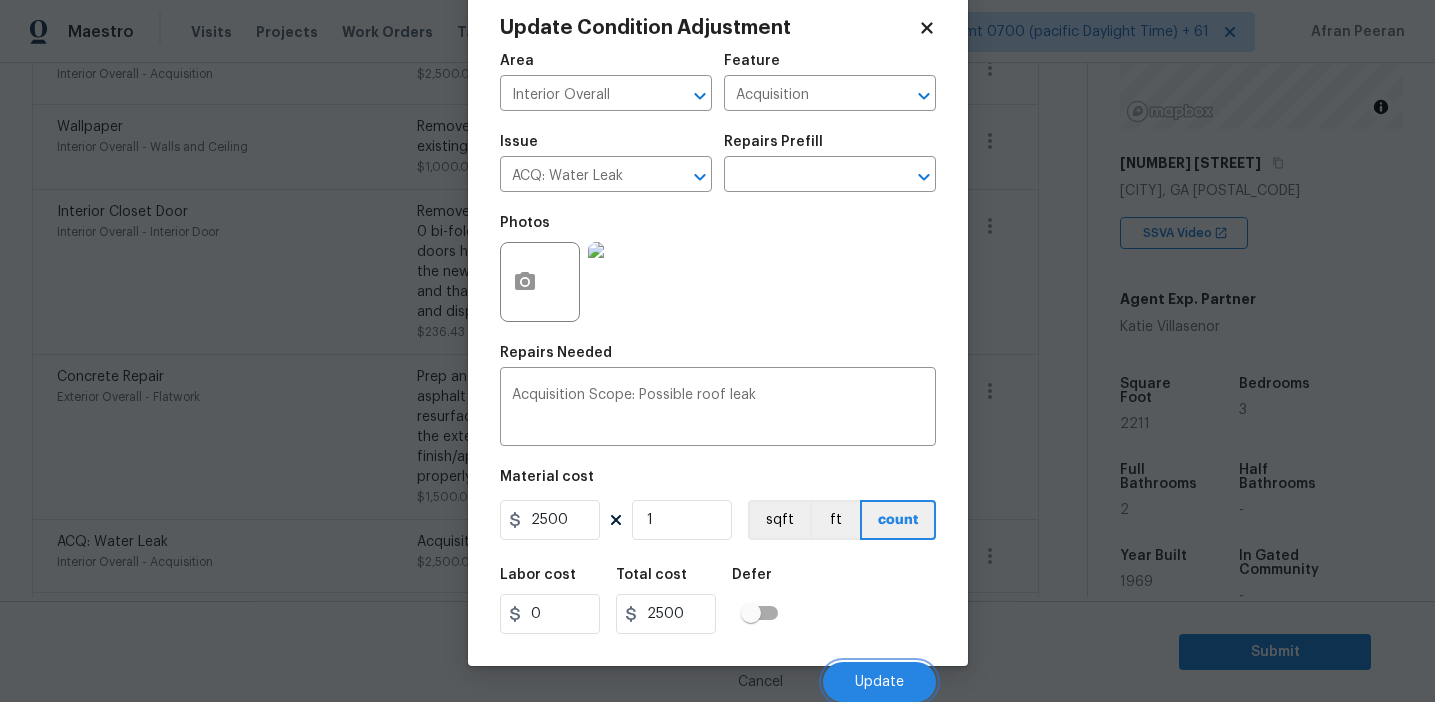 scroll, scrollTop: 793, scrollLeft: 0, axis: vertical 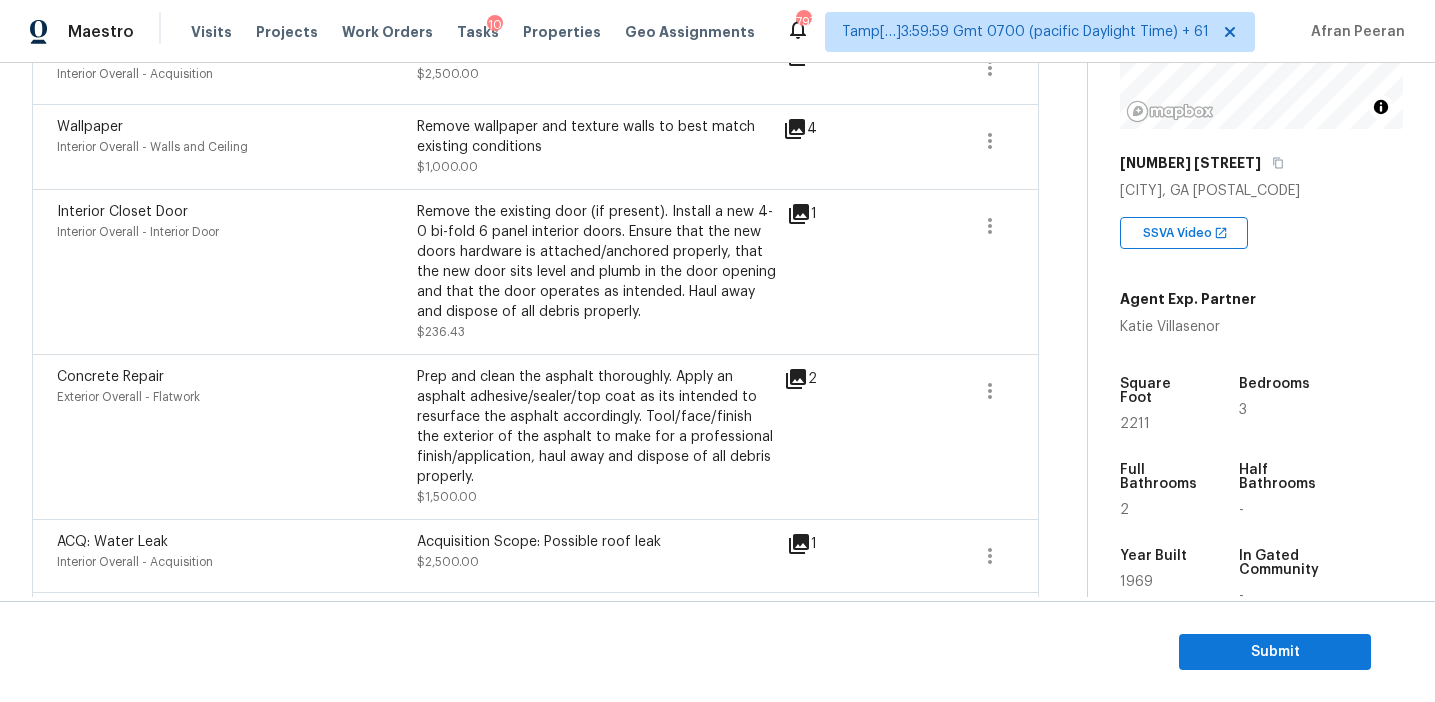 click on "Prep and clean the asphalt thoroughly. Apply an asphalt adhesive/sealer/top coat as its intended to resurface the asphalt accordingly. Tool/face/finish the exterior of the asphalt to make for a professional finish/application, haul away and dispose of all debris properly. $1,500.00" at bounding box center [597, 437] 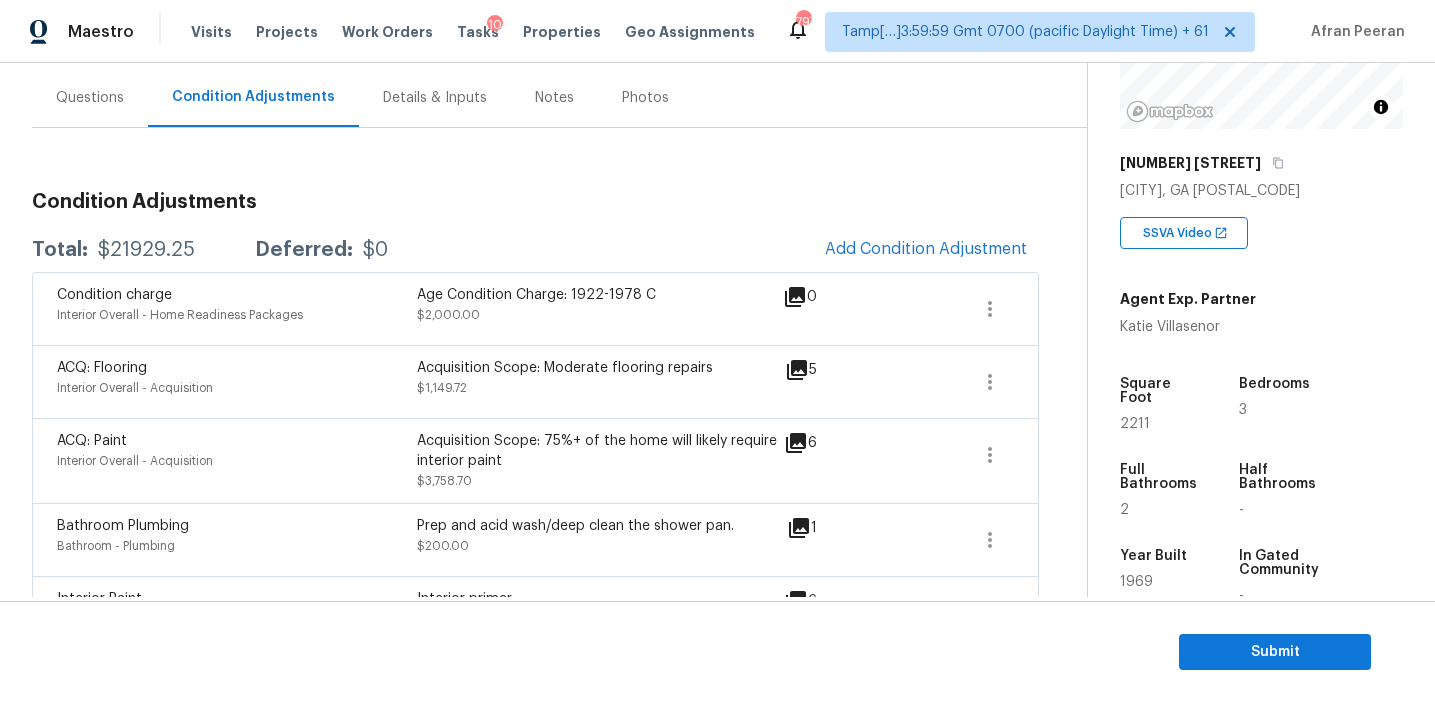 scroll, scrollTop: 179, scrollLeft: 0, axis: vertical 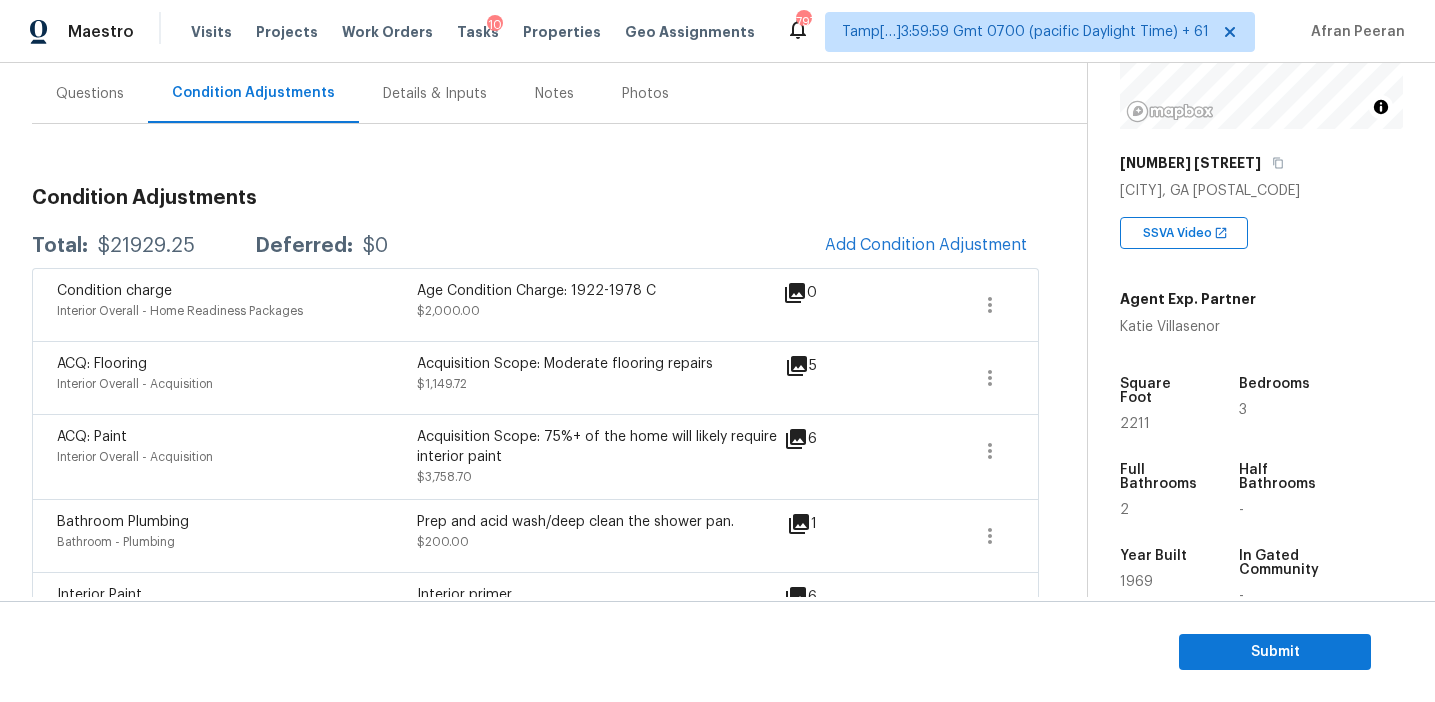 click on "Questions" at bounding box center [90, 93] 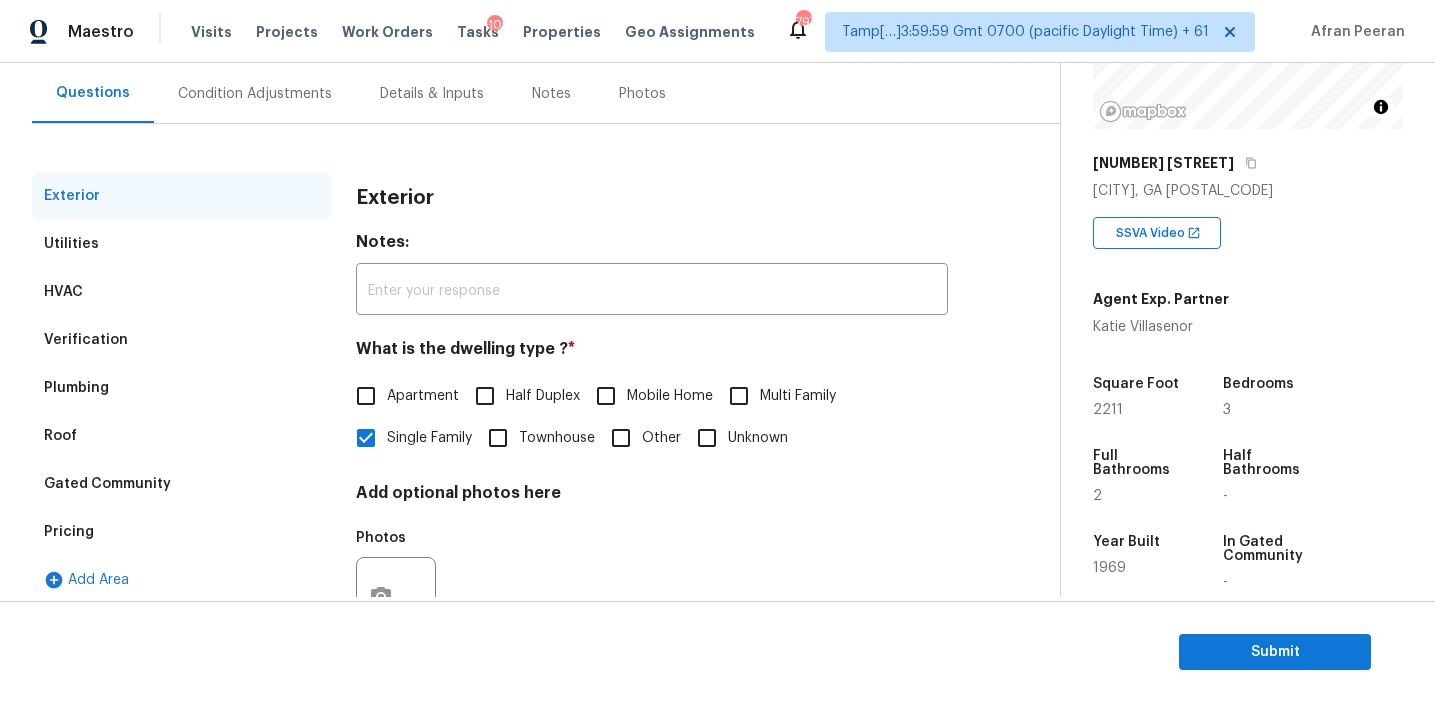 click on "Pricing" at bounding box center [182, 532] 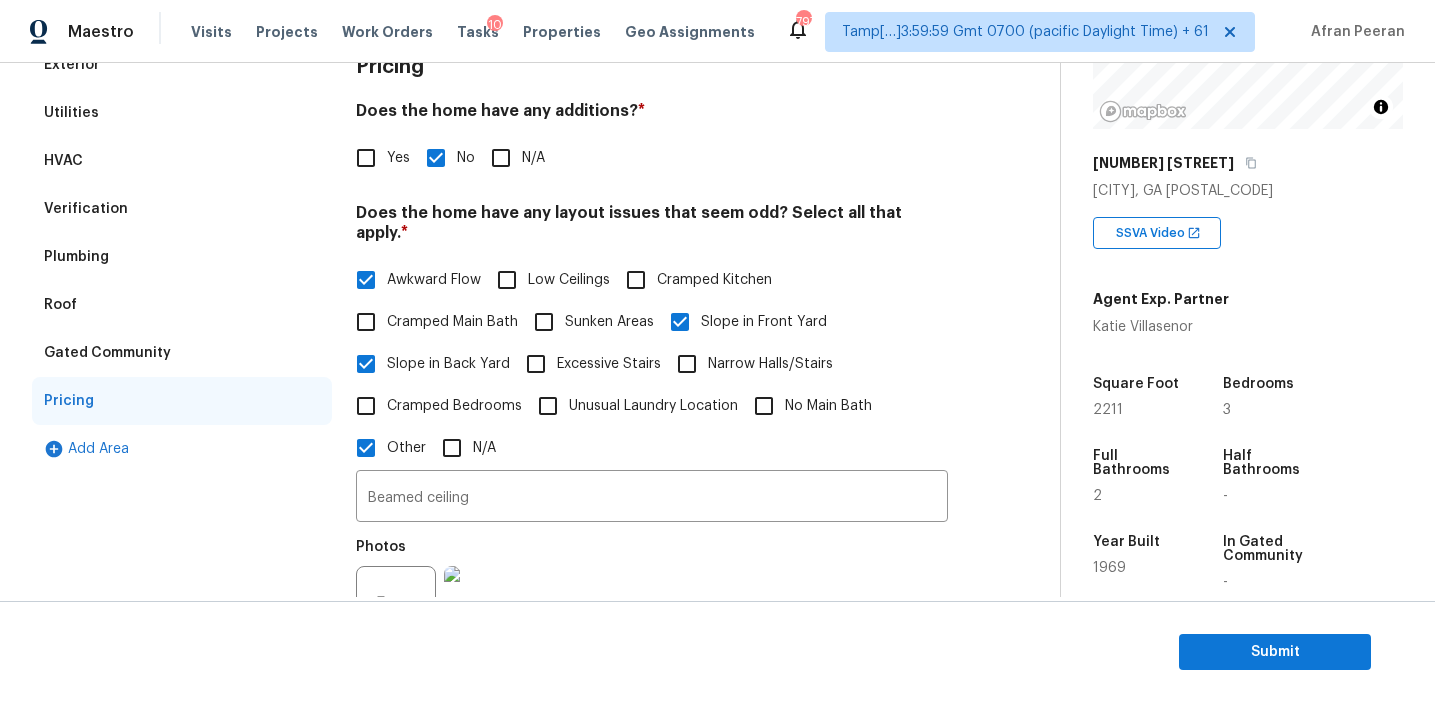 click on "Gated Community" at bounding box center [182, 353] 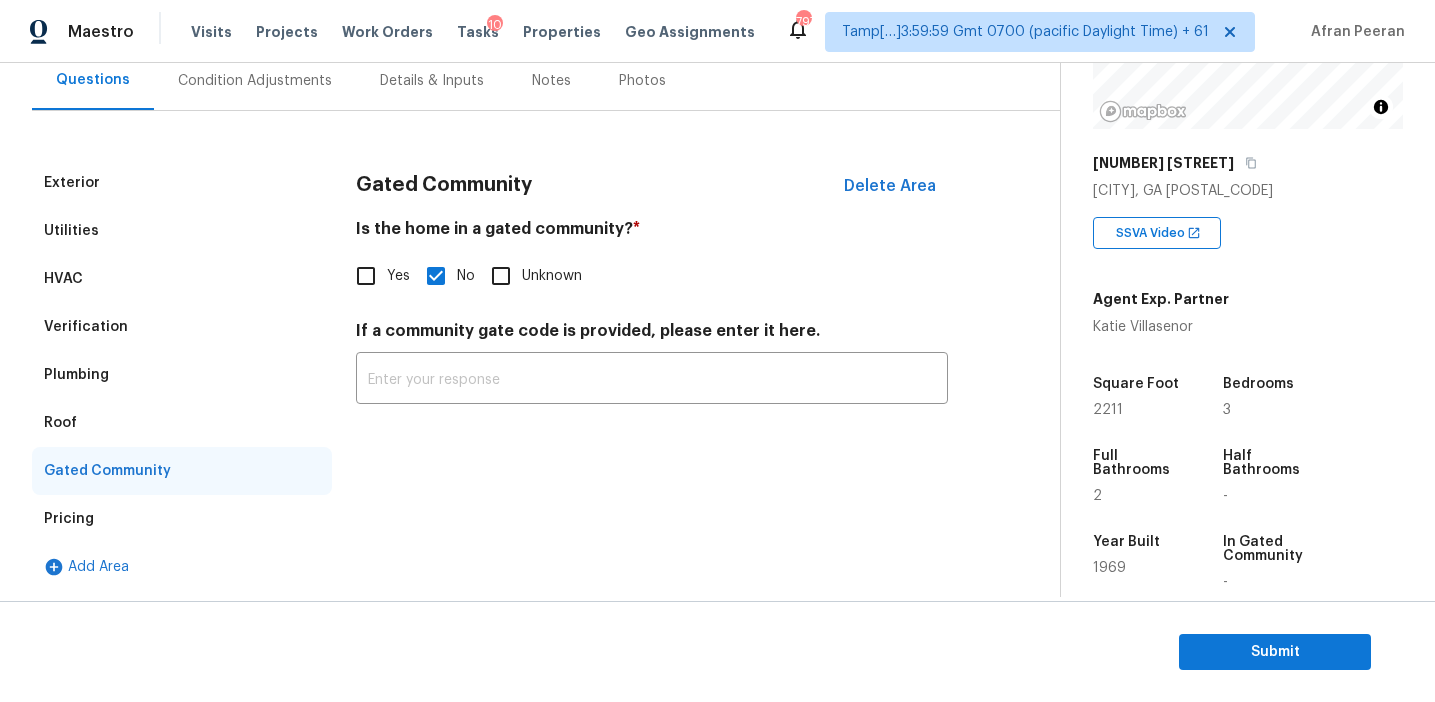 click on "Roof" at bounding box center [182, 423] 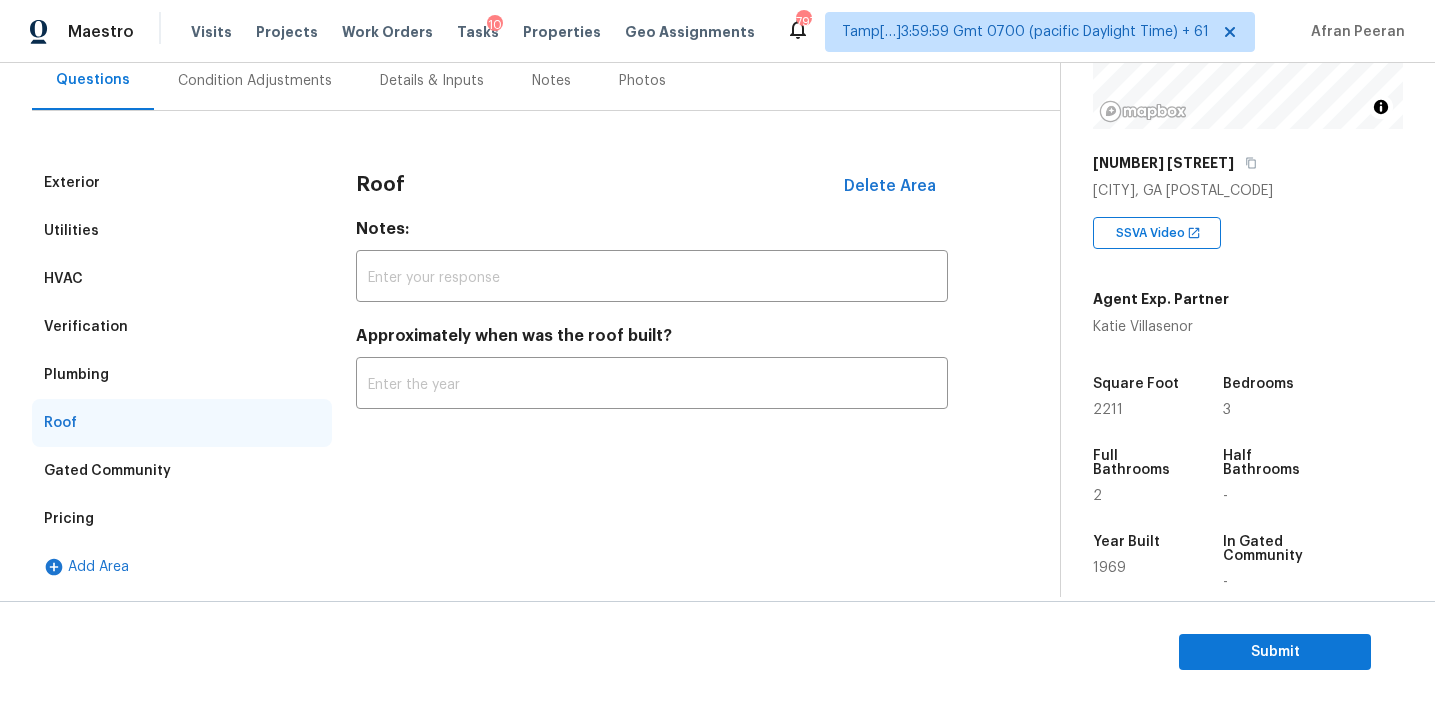 click on "Plumbing" at bounding box center (182, 375) 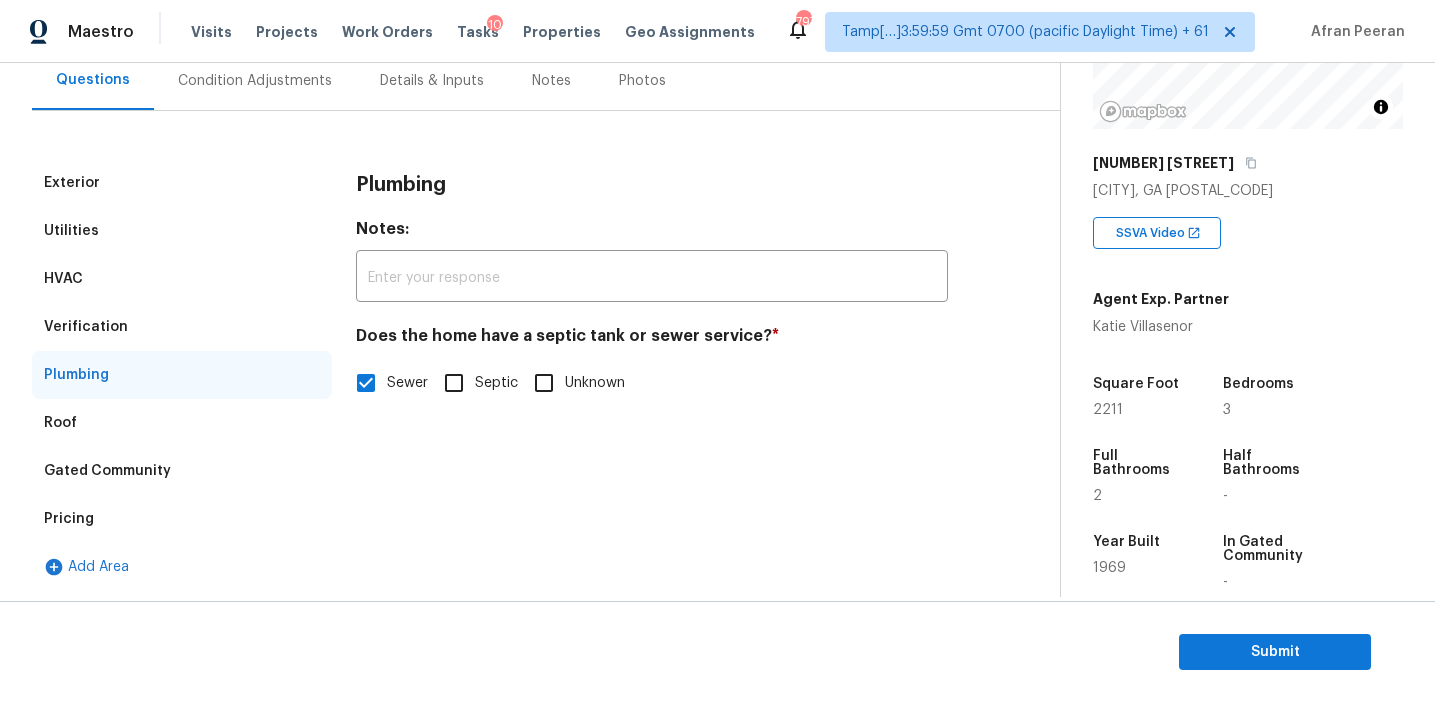 click on "Verification" at bounding box center [182, 327] 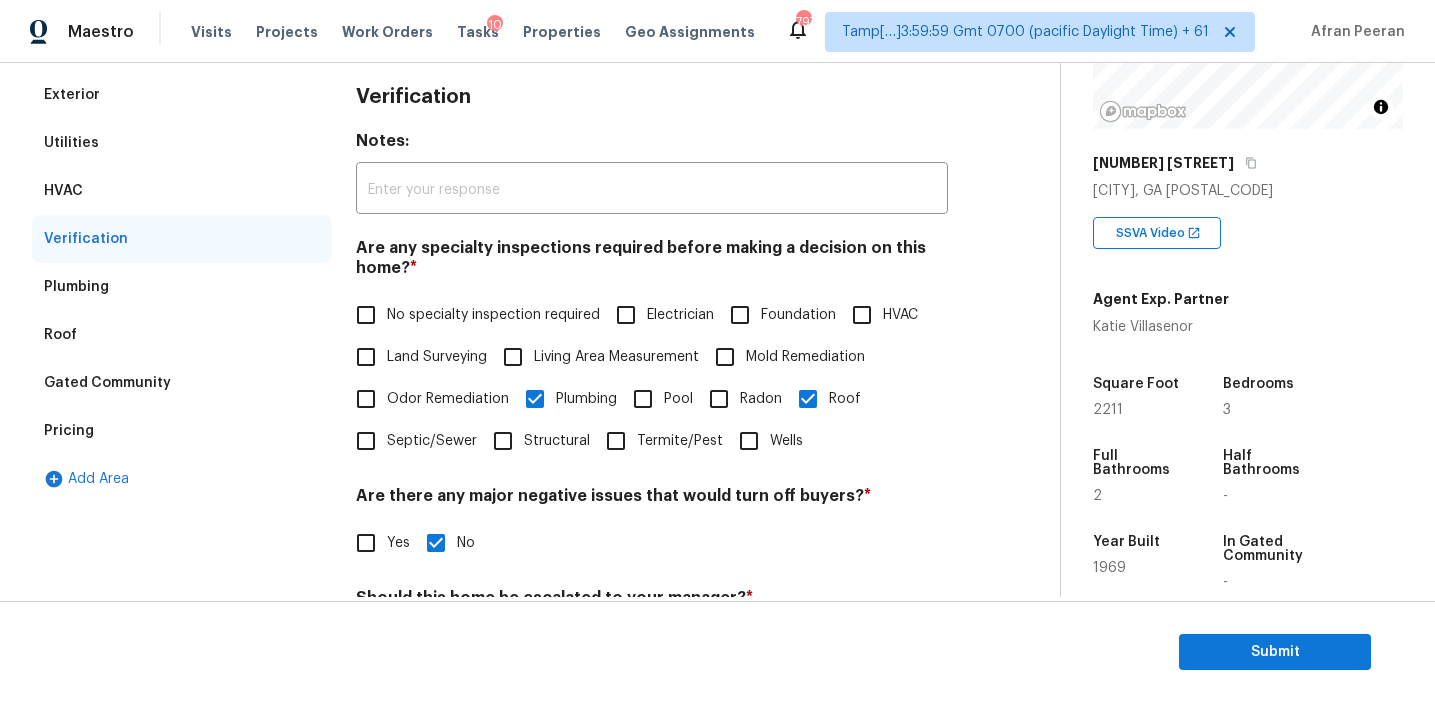 scroll, scrollTop: 247, scrollLeft: 0, axis: vertical 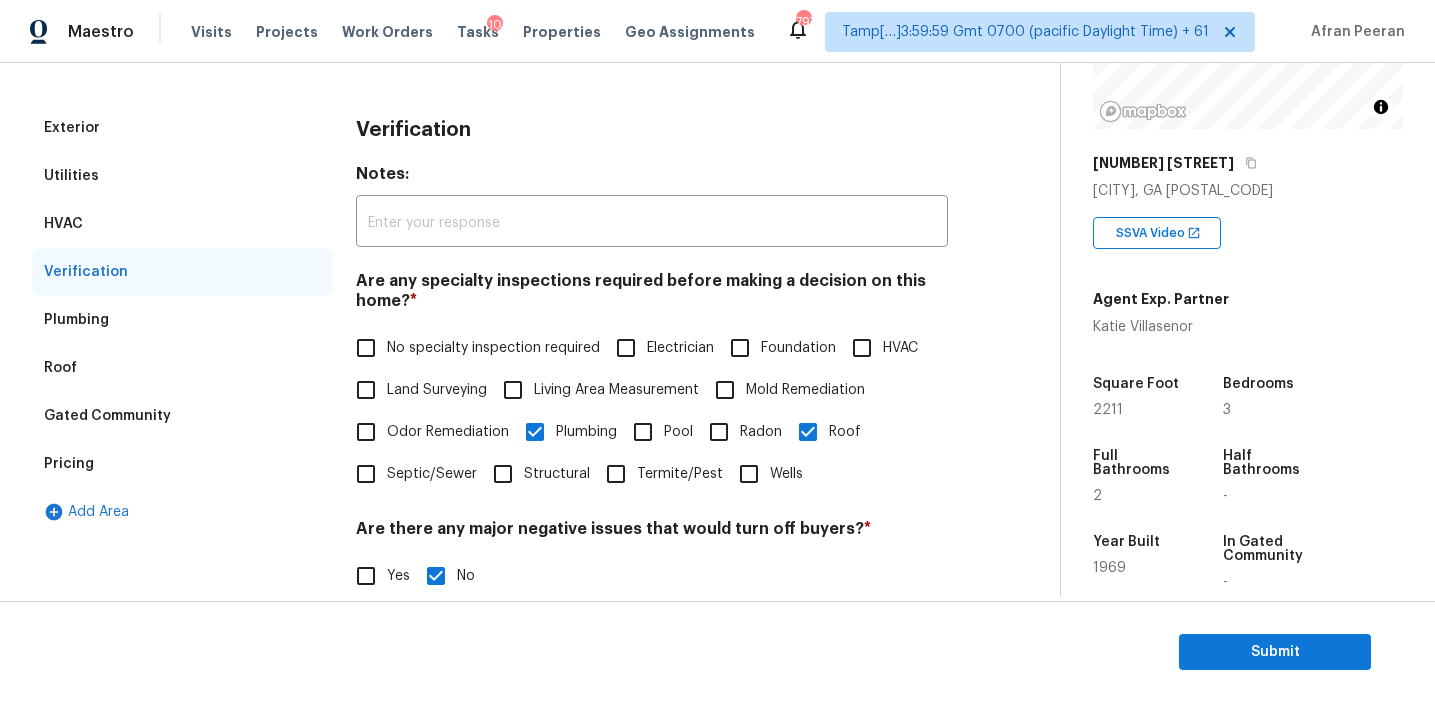 click on "HVAC" at bounding box center (182, 224) 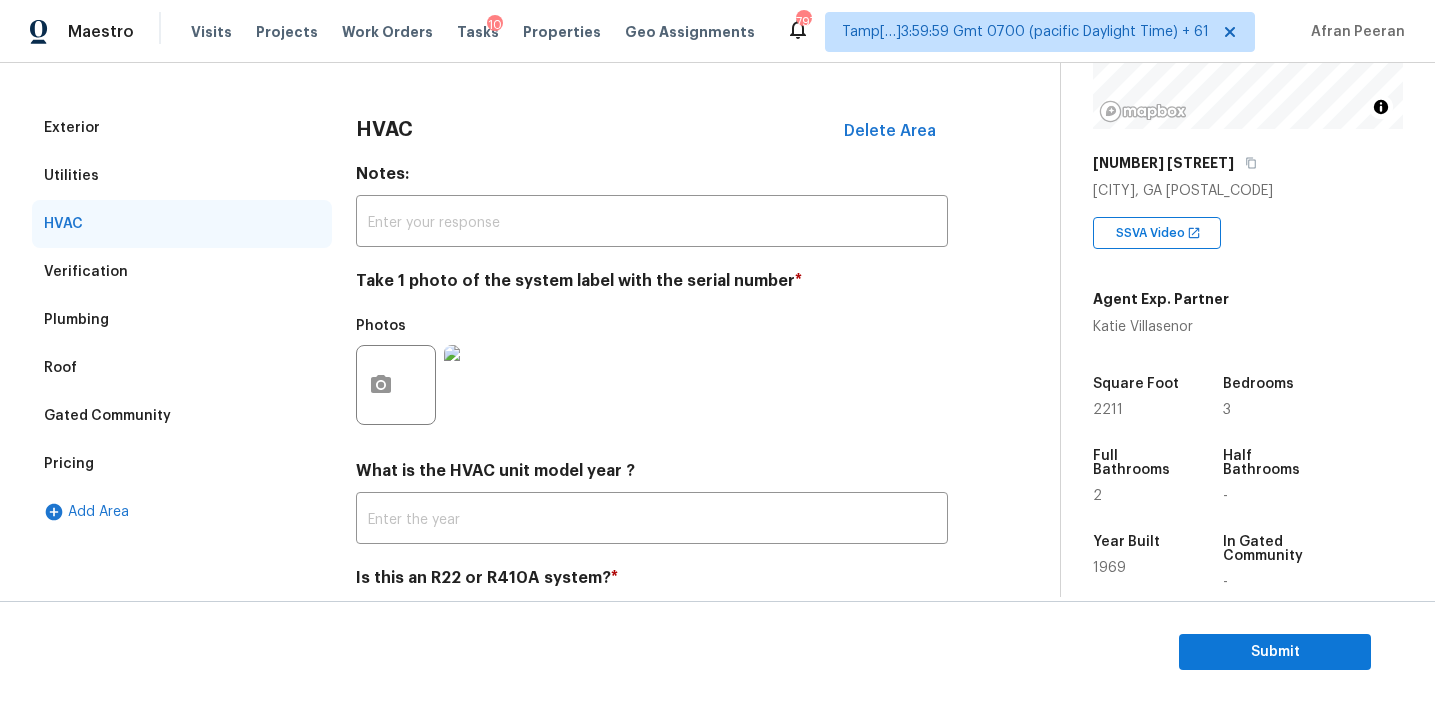 click on "HVAC" at bounding box center (182, 224) 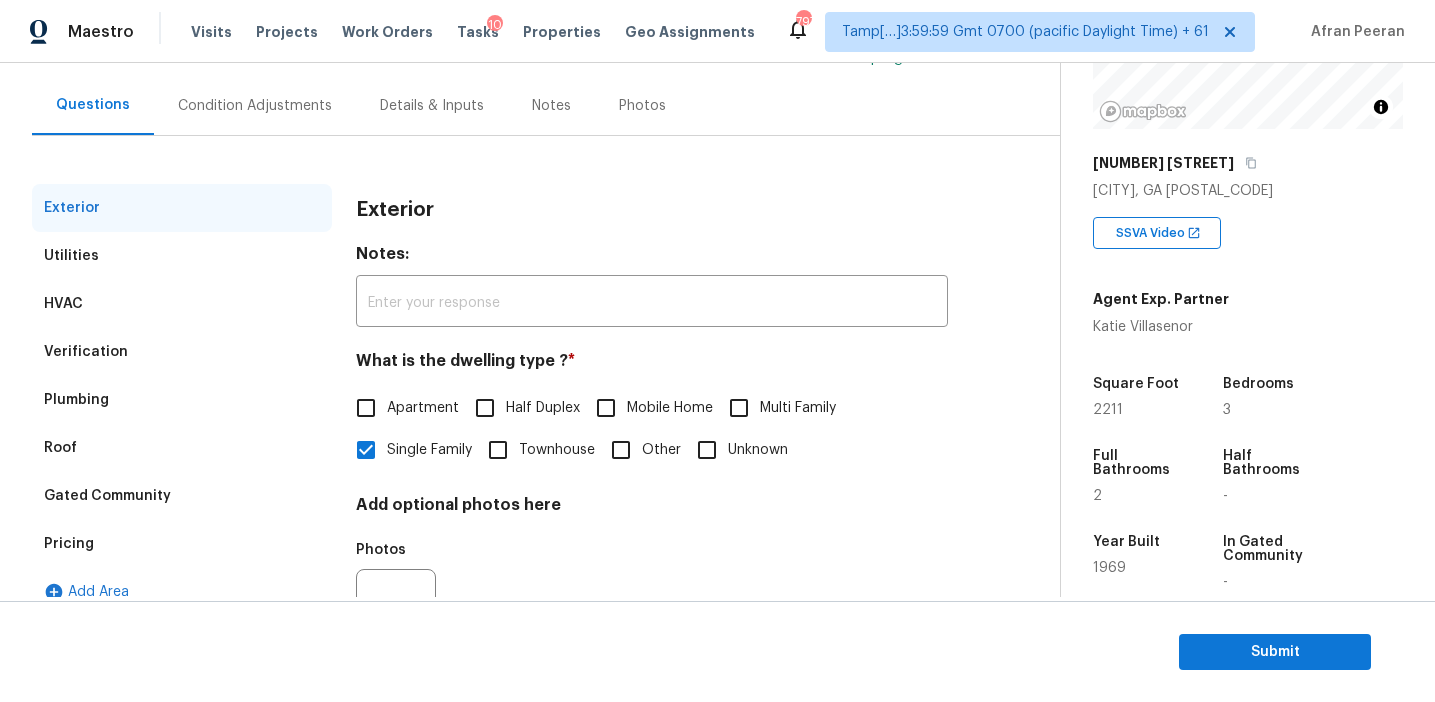 scroll, scrollTop: 164, scrollLeft: 0, axis: vertical 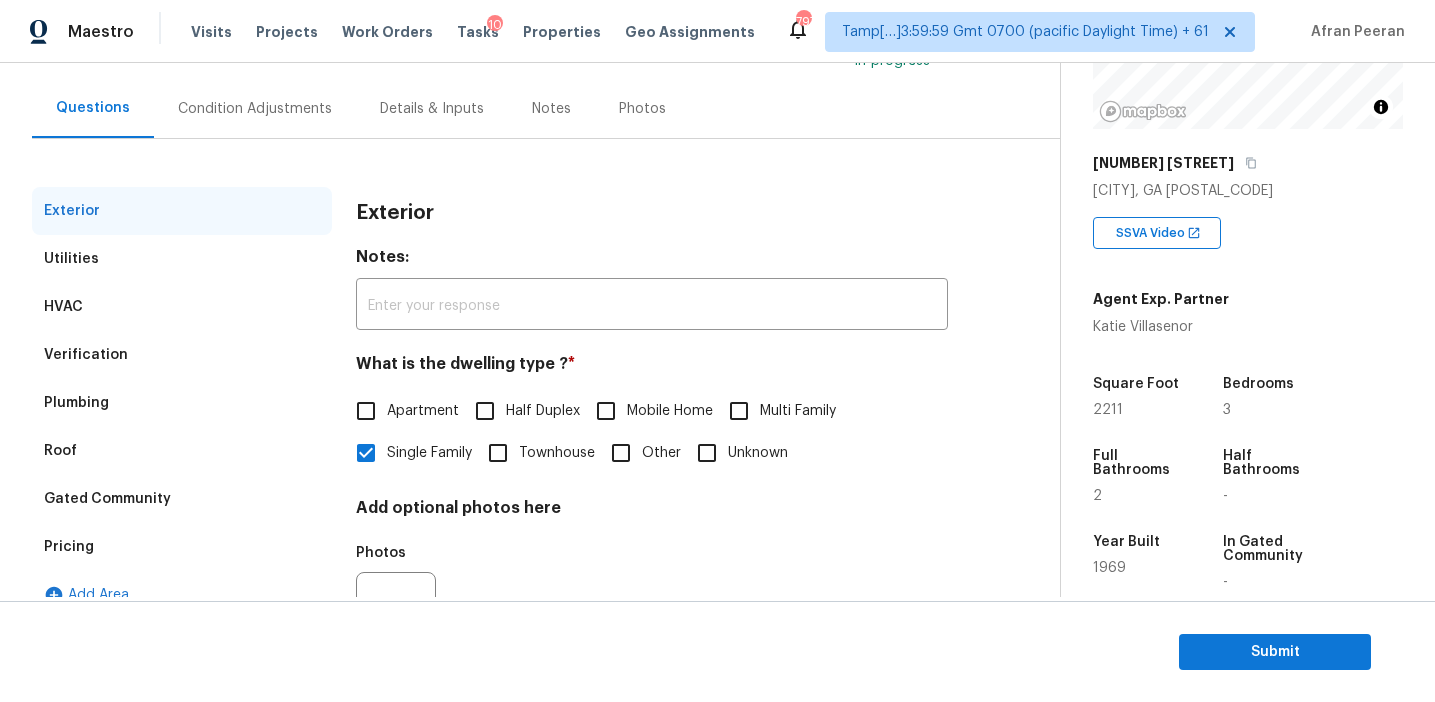 click on "Condition Adjustments" at bounding box center [255, 109] 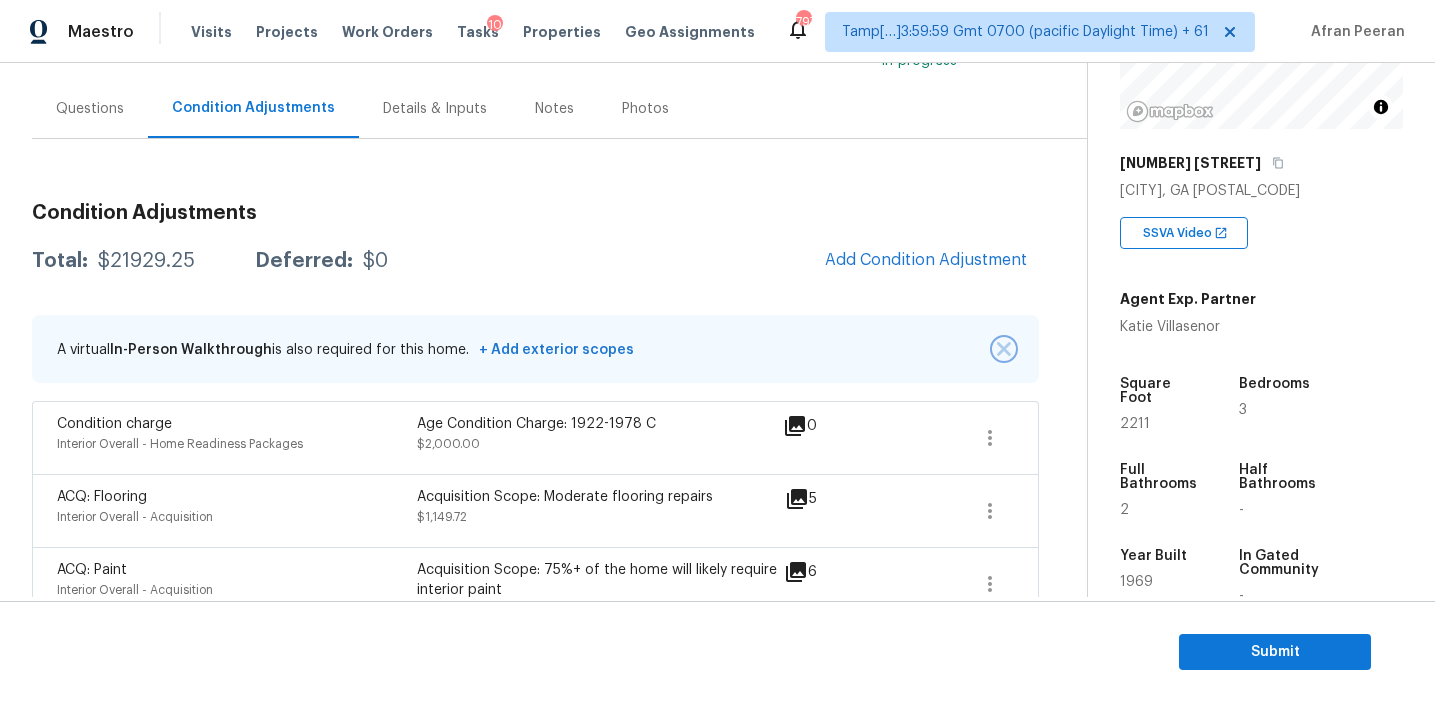 click at bounding box center [1004, 349] 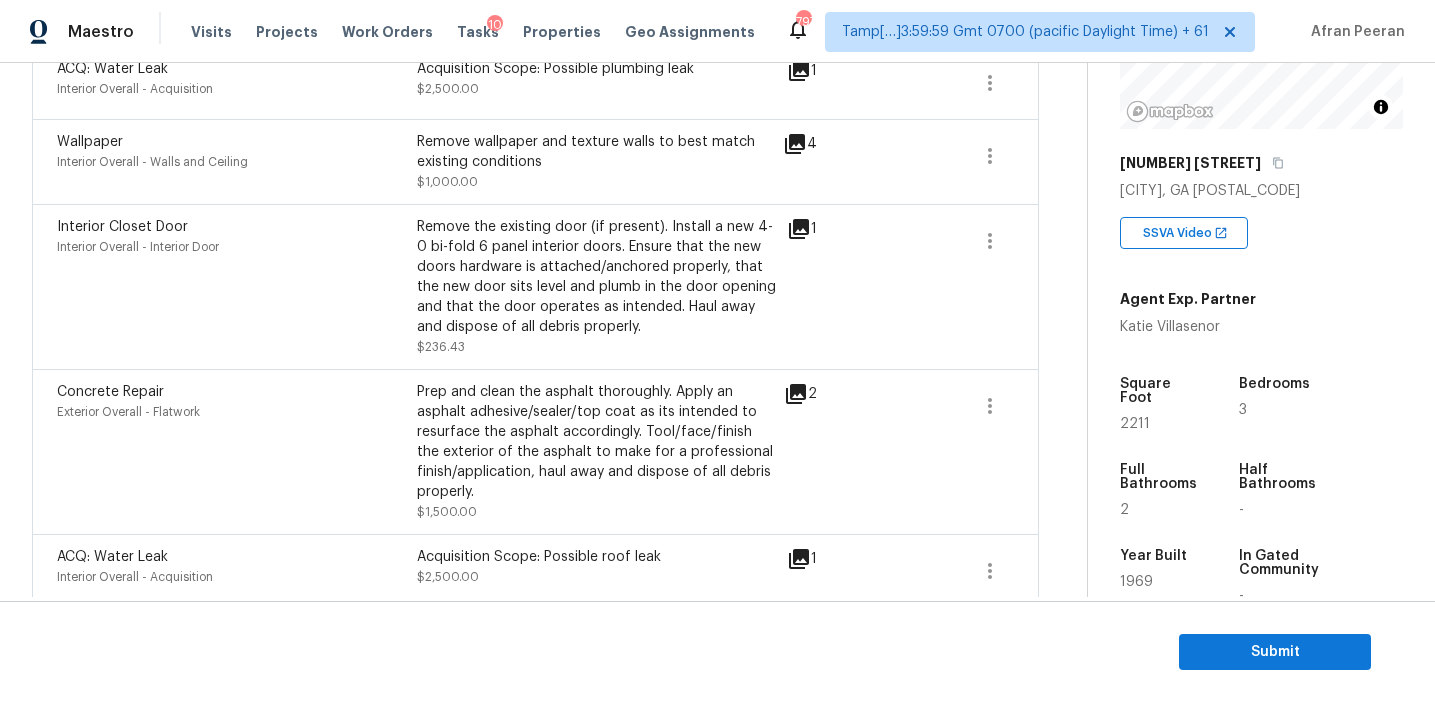 scroll, scrollTop: 1517, scrollLeft: 0, axis: vertical 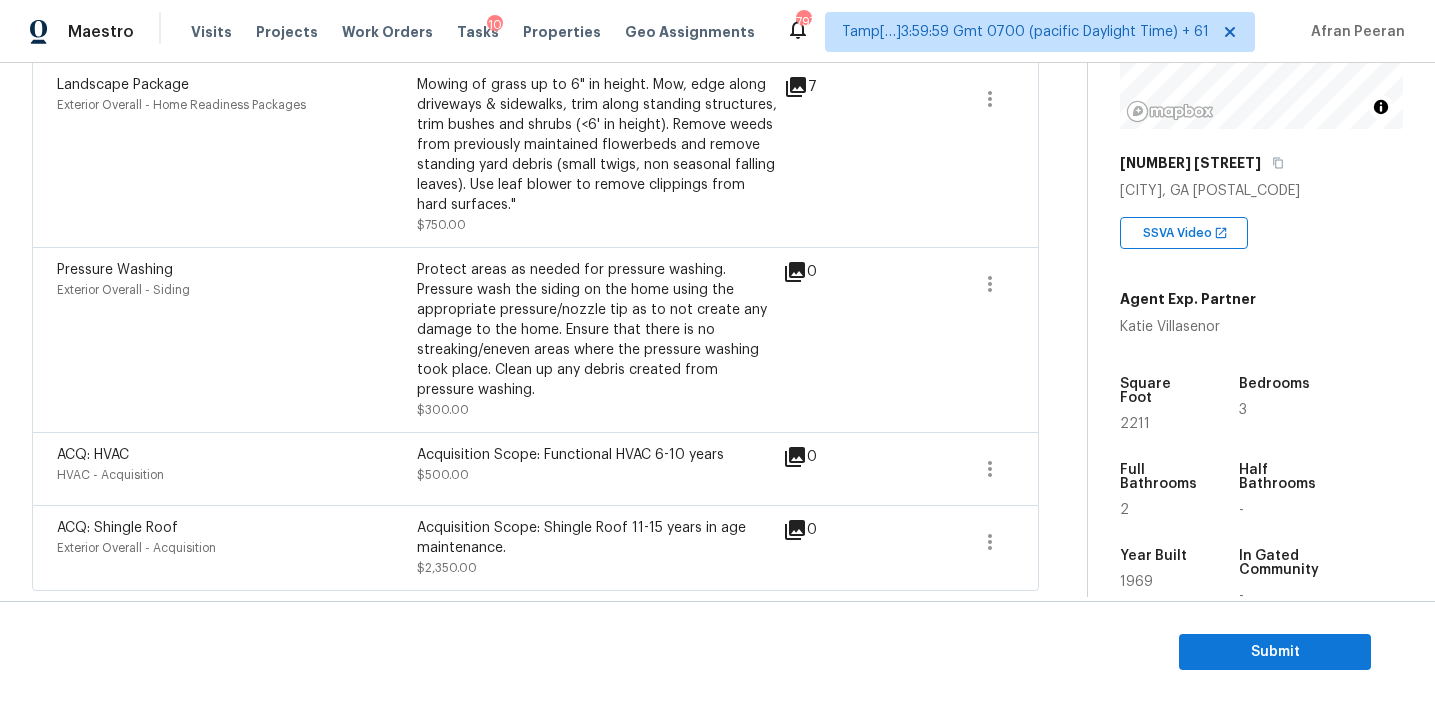 click on "Protect areas as needed for pressure washing. Pressure wash the siding on the home using the appropriate pressure/nozzle tip as to not create any damage to the home. Ensure that there is no streaking/eneven areas where the pressure washing took place. Clean up any debris created from pressure washing. $300.00" at bounding box center [597, 340] 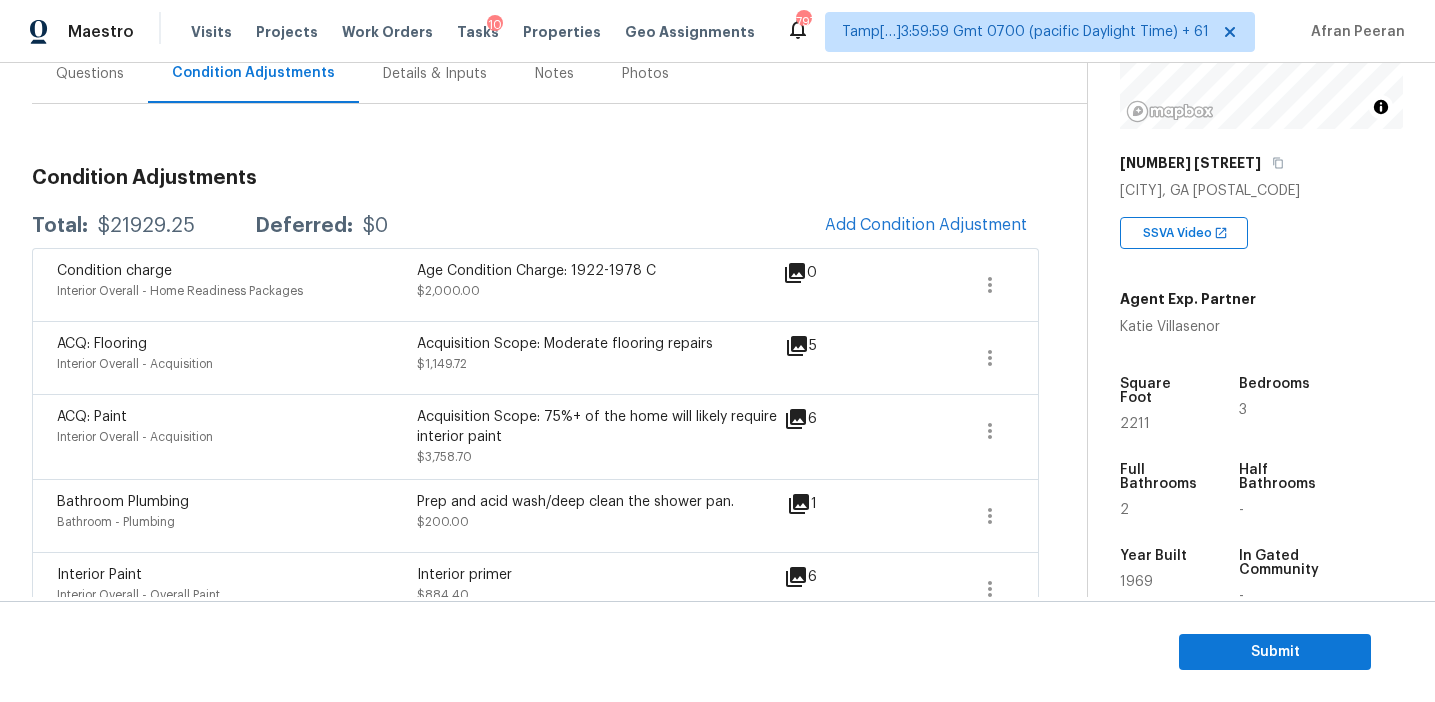 scroll, scrollTop: 162, scrollLeft: 0, axis: vertical 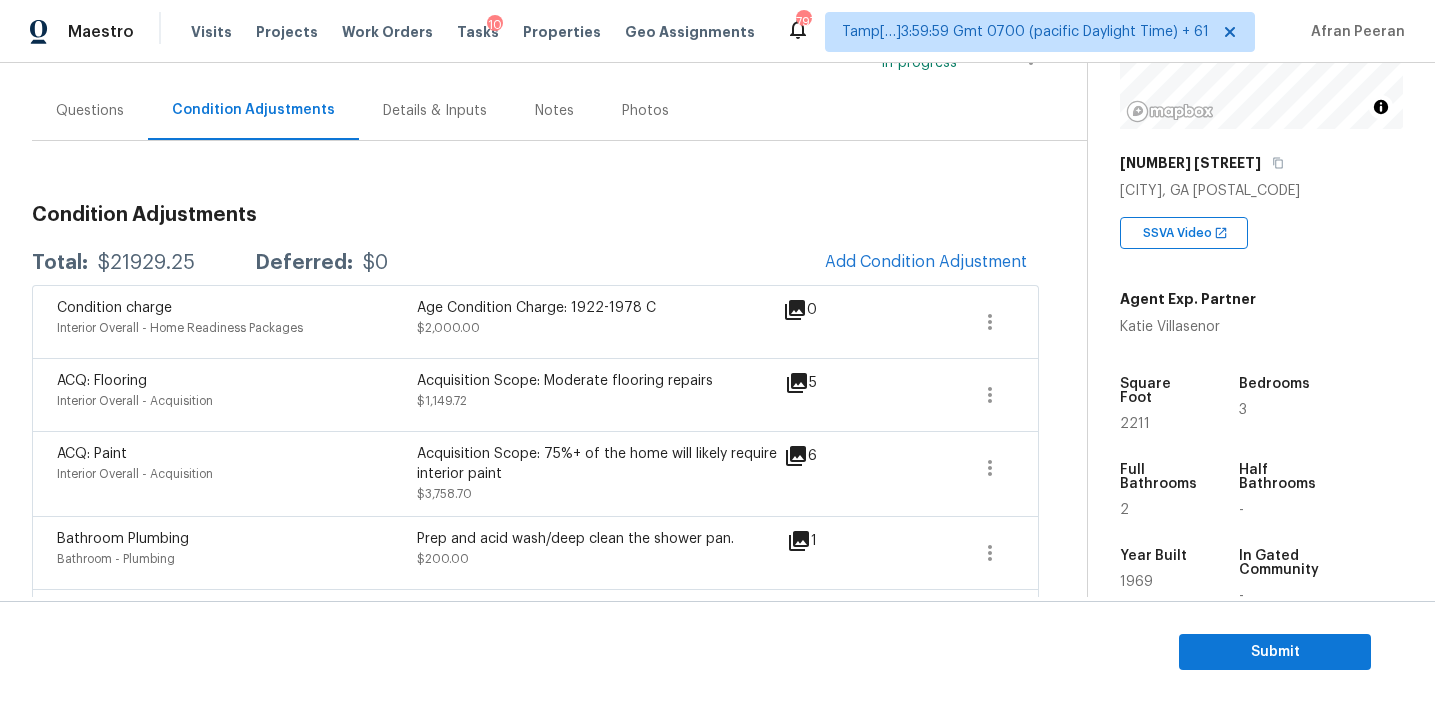 click on "Total:  $21929.25 Deferred:  $0 Add Condition Adjustment" at bounding box center [535, 263] 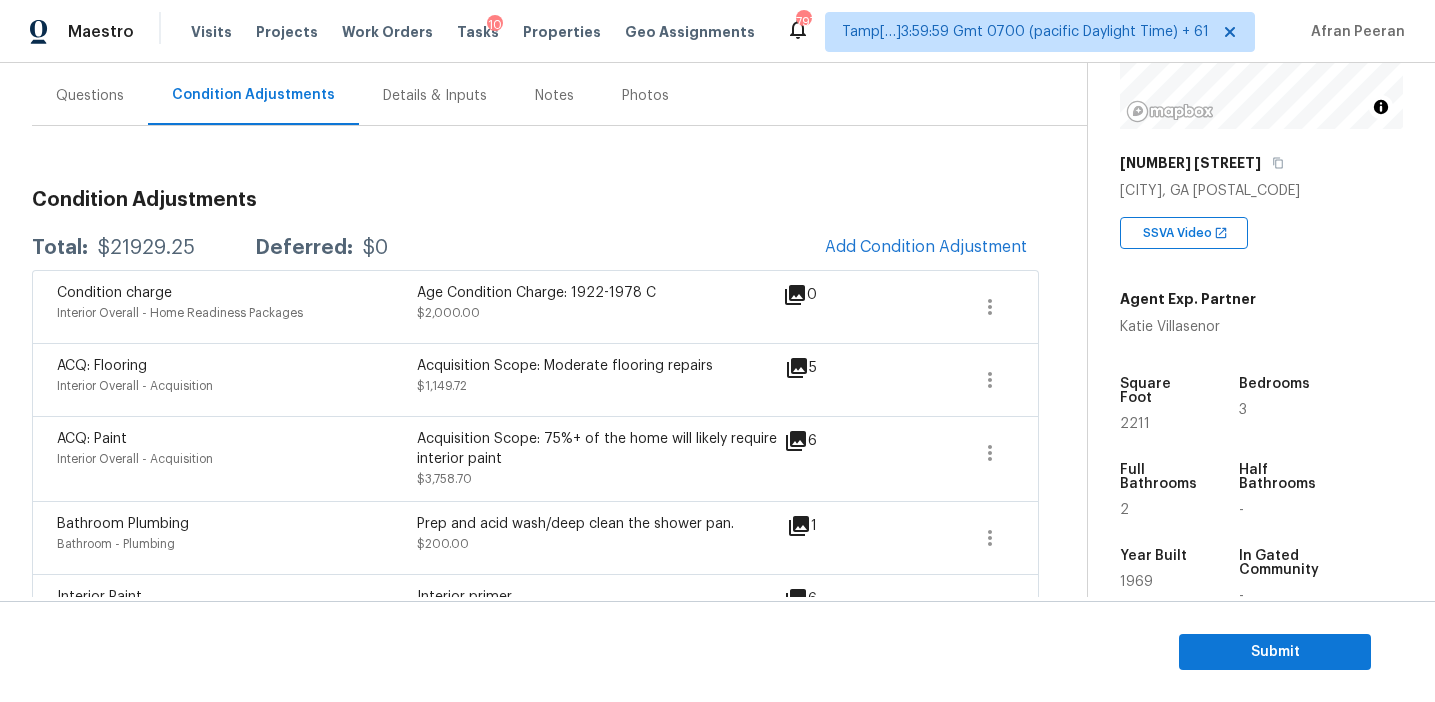 scroll, scrollTop: 176, scrollLeft: 0, axis: vertical 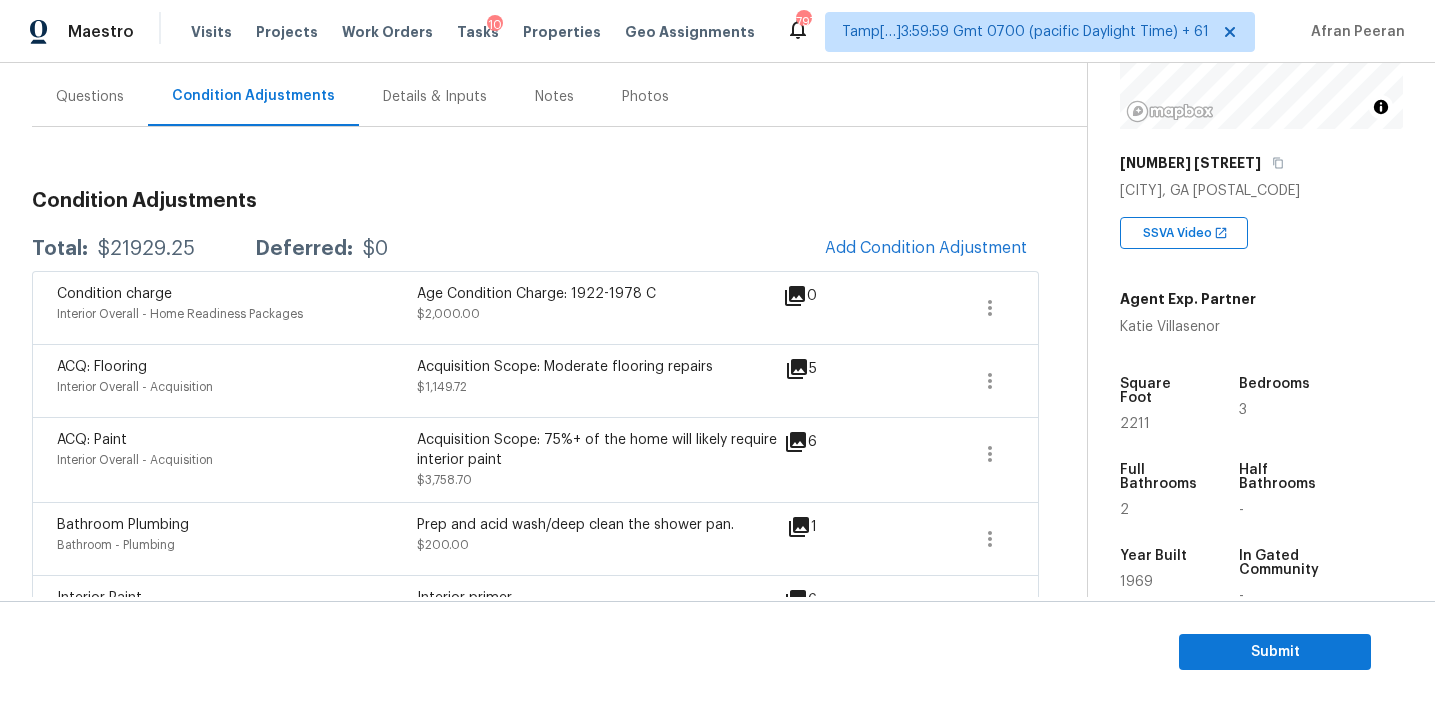 click on "Total:  $21929.25 Deferred:  $0 Add Condition Adjustment" at bounding box center (535, 249) 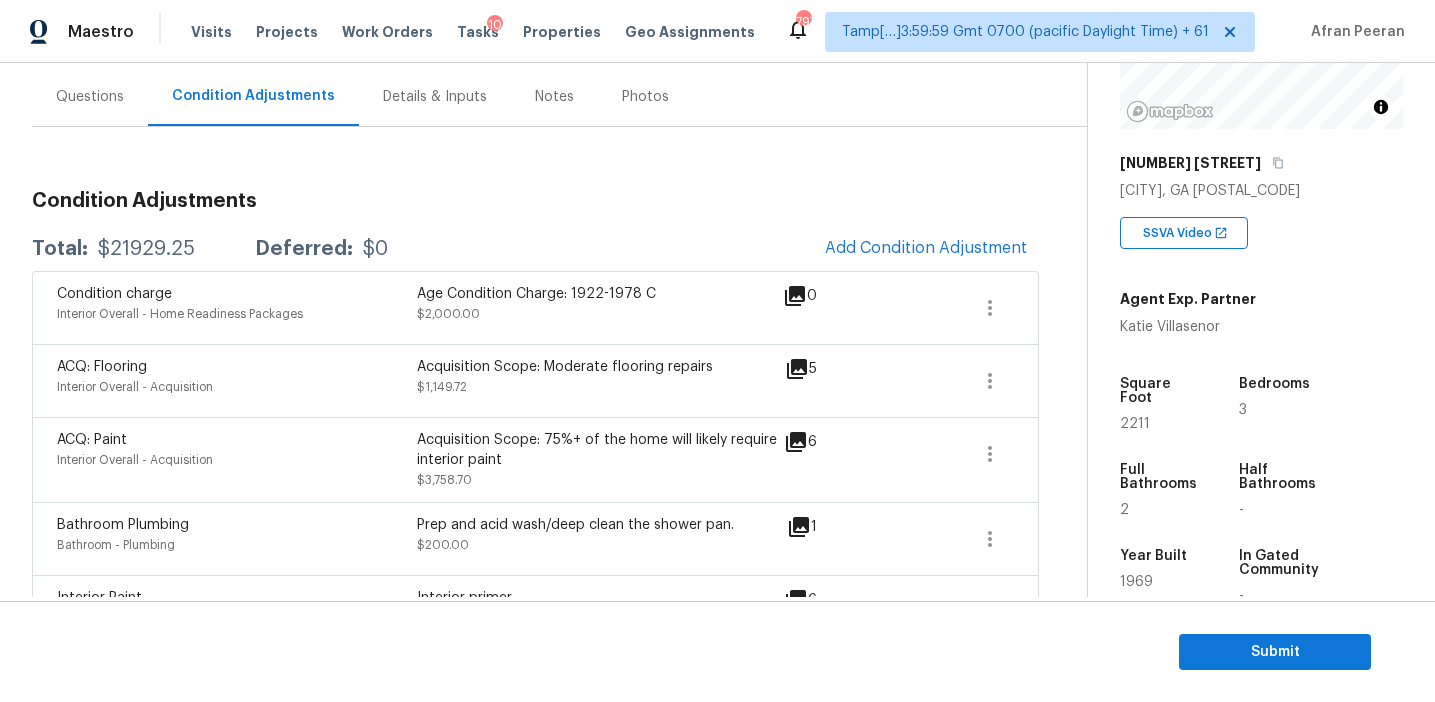 click on "Total:  $21929.25 Deferred:  $0 Add Condition Adjustment" at bounding box center (535, 249) 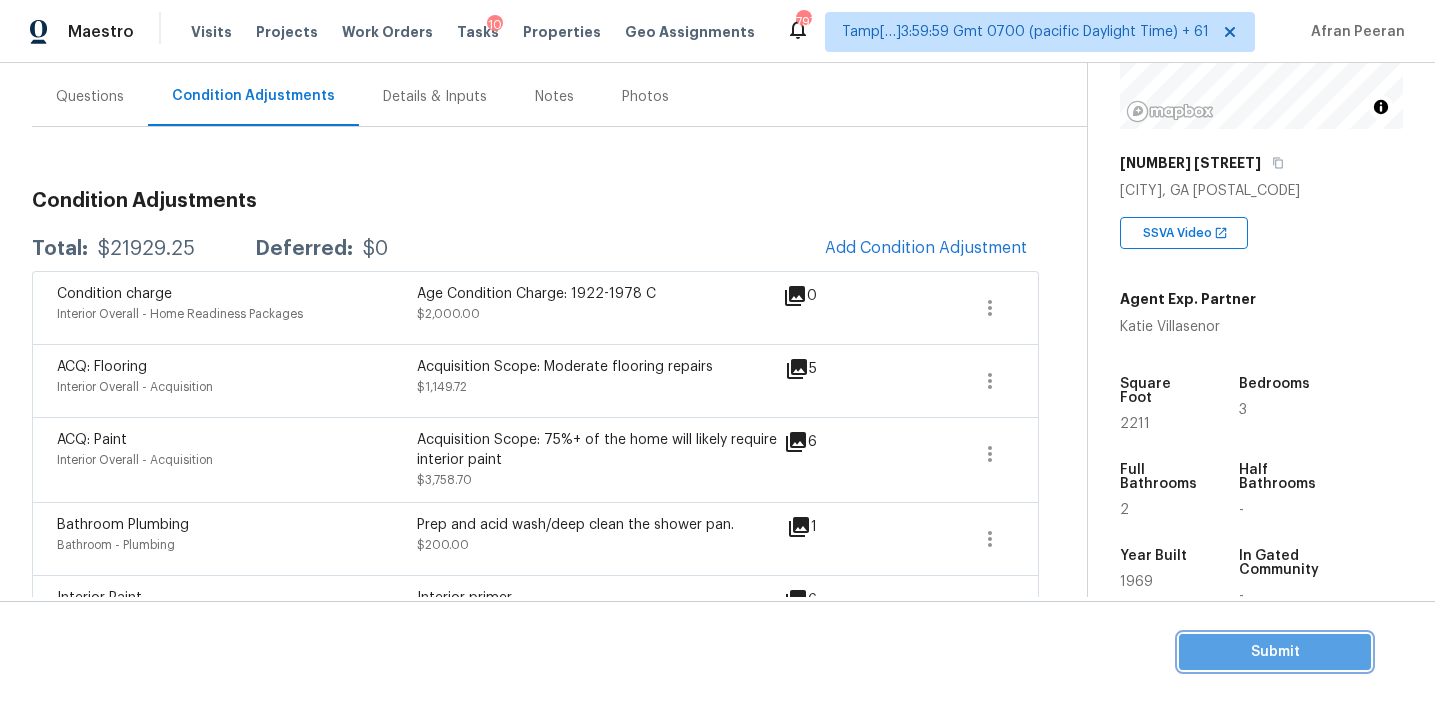 click on "Submit" at bounding box center (1275, 652) 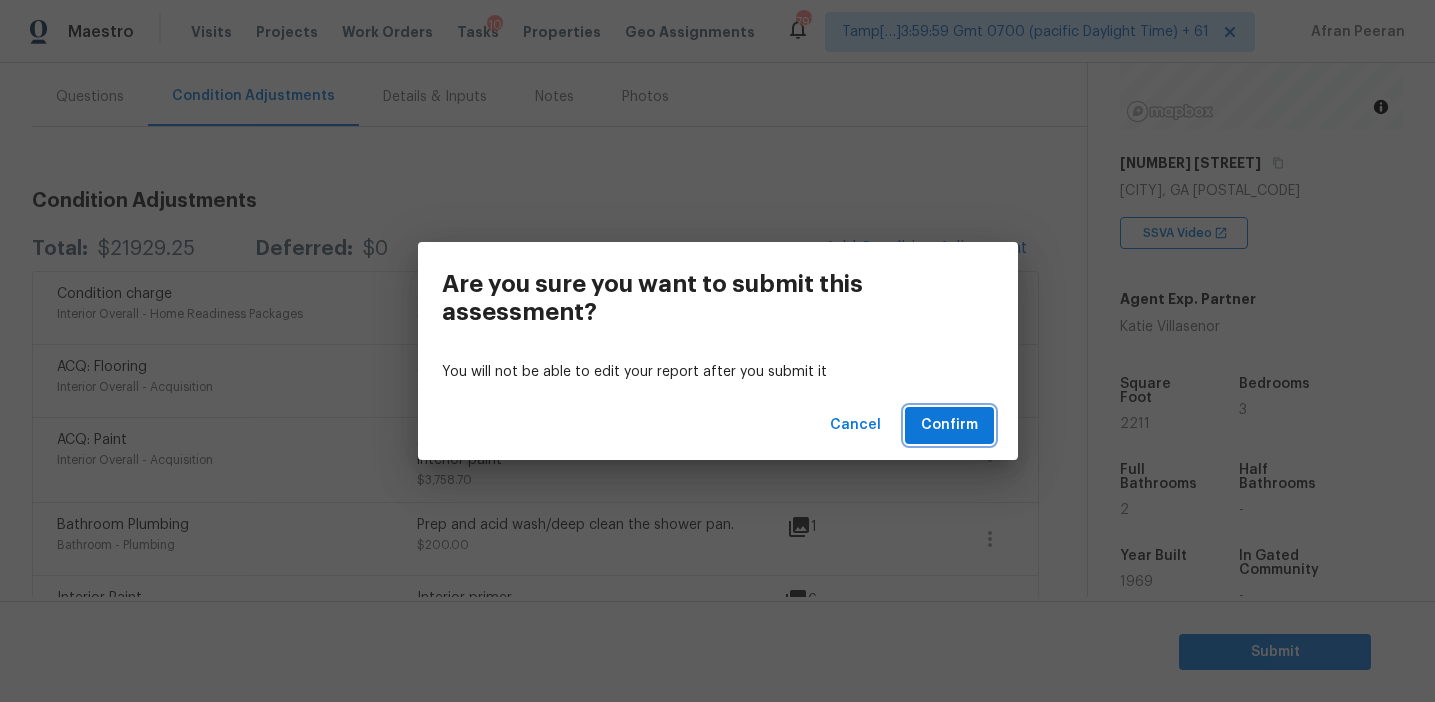 click on "Confirm" at bounding box center (949, 425) 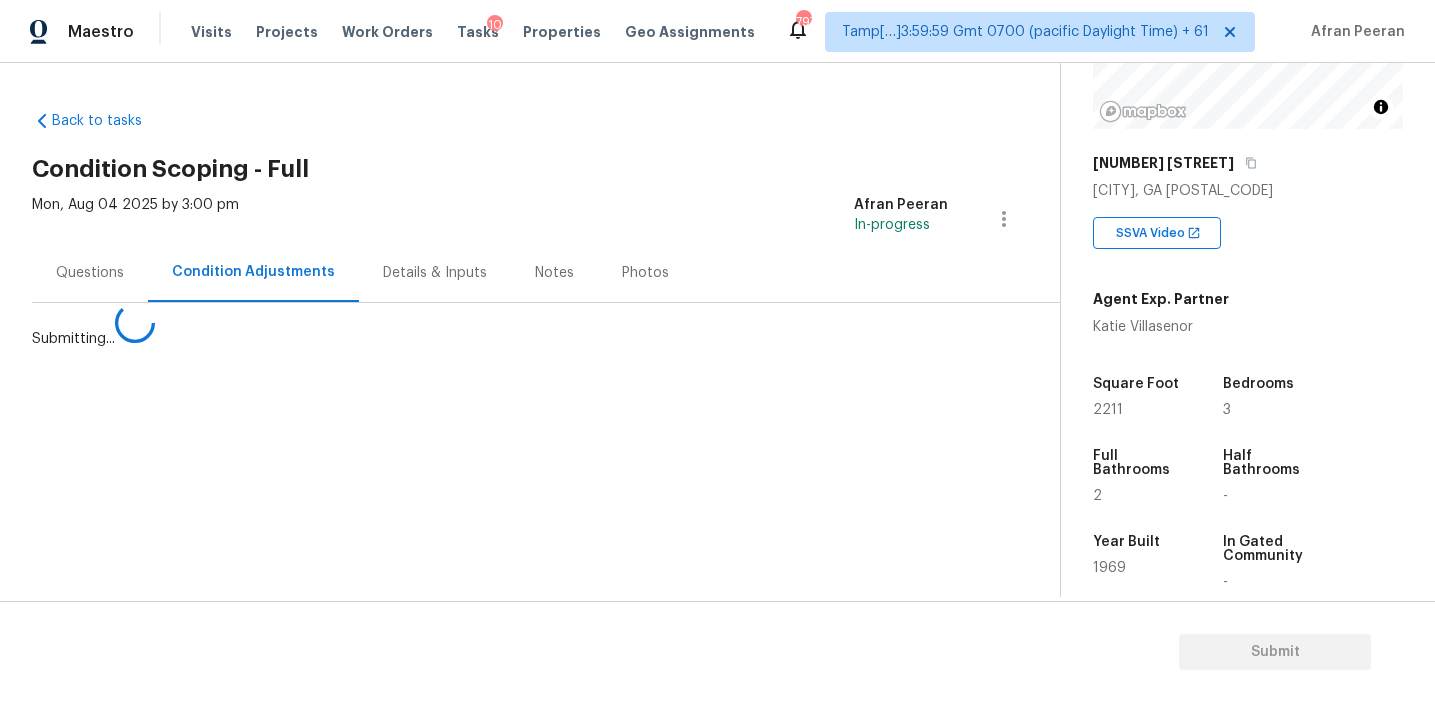 scroll, scrollTop: 0, scrollLeft: 0, axis: both 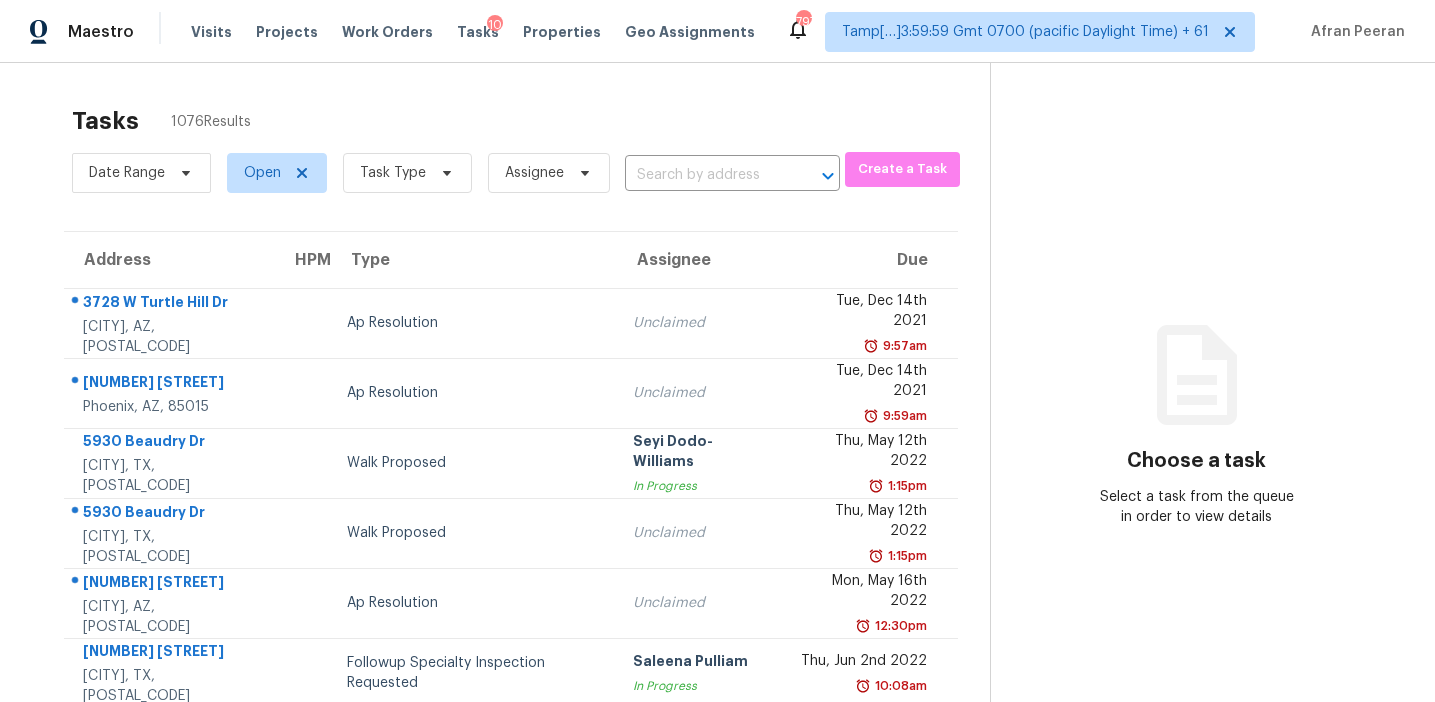 click on "Date Range Open Task Type Assignee ​" at bounding box center (456, 173) 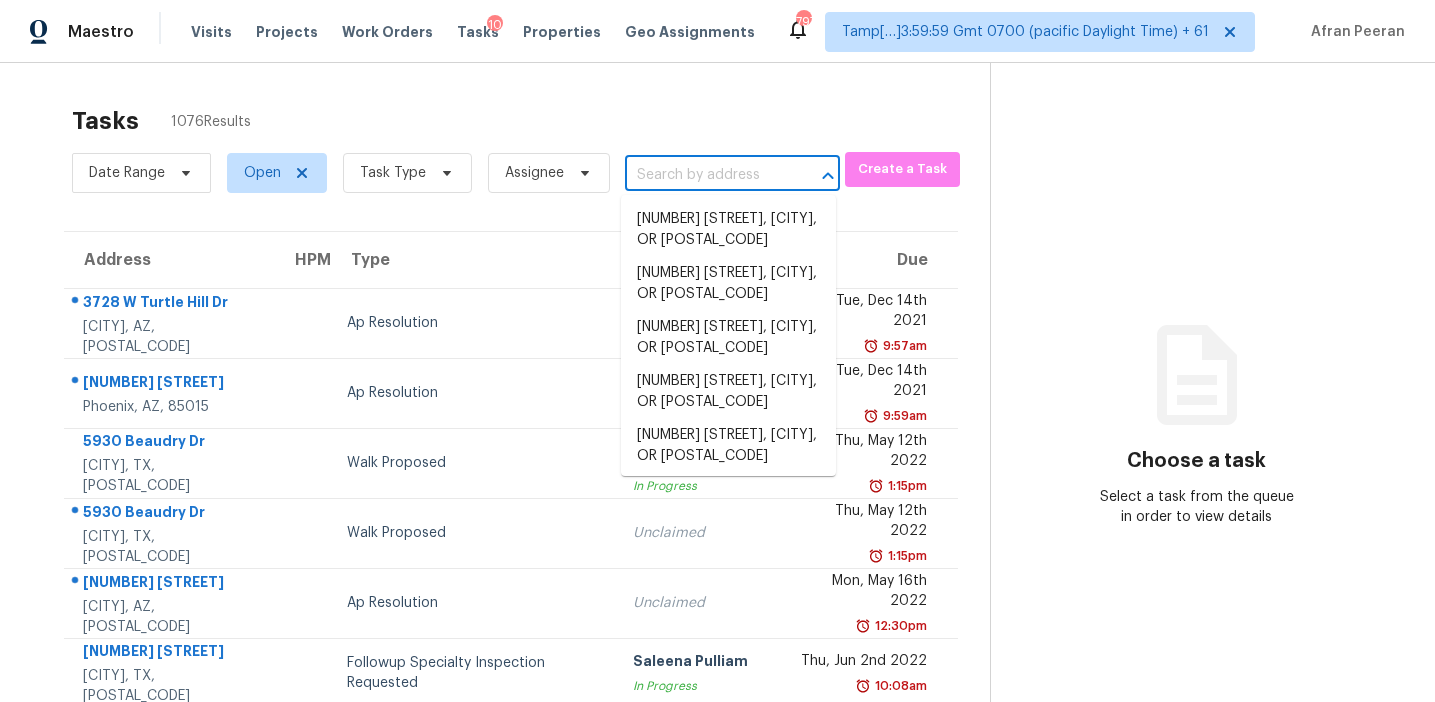 click at bounding box center (704, 175) 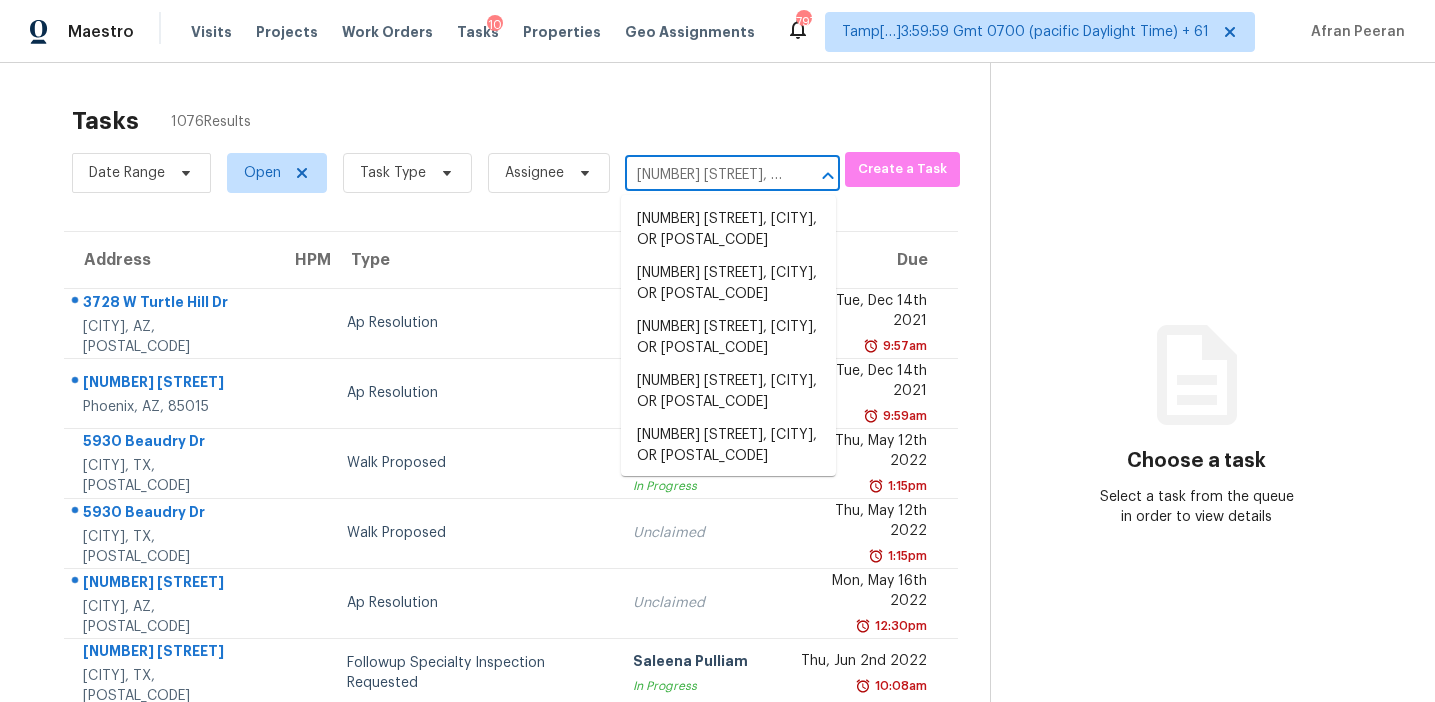 scroll, scrollTop: 0, scrollLeft: 121, axis: horizontal 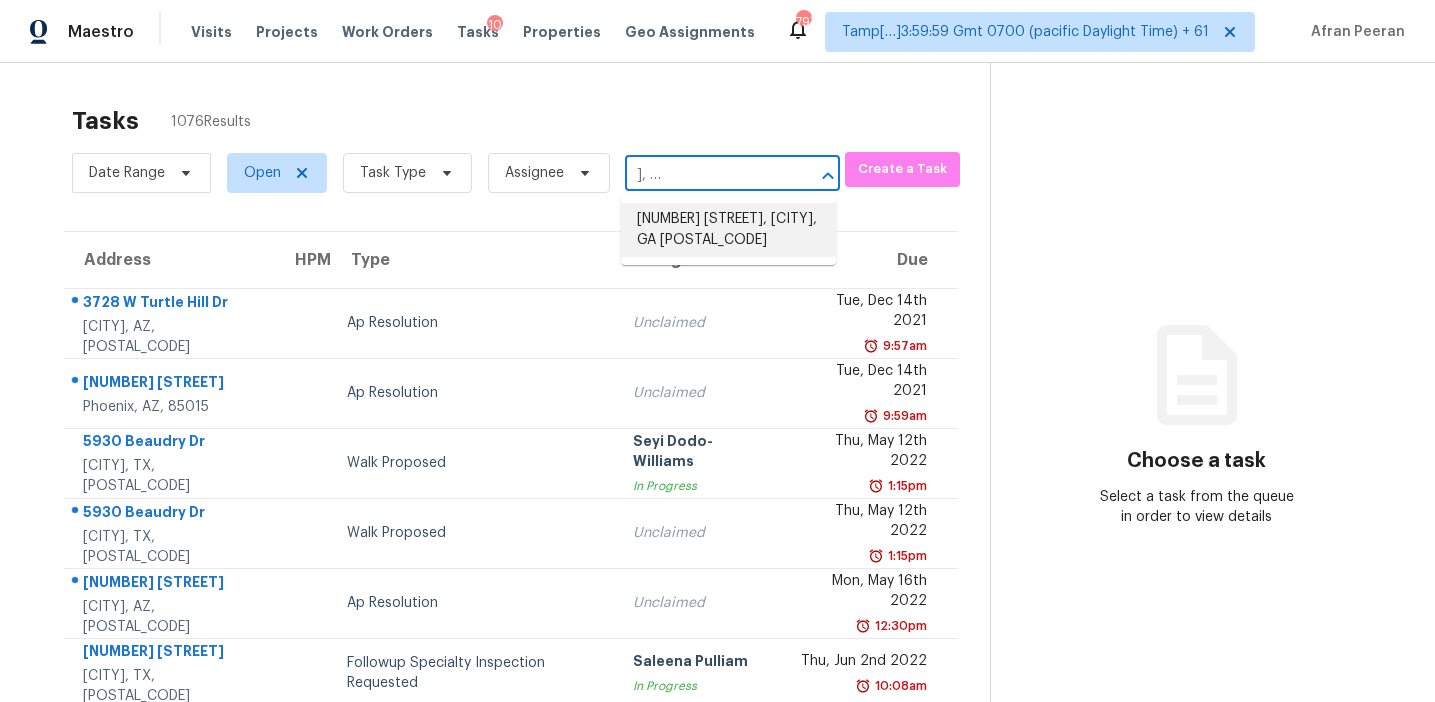 click on "[NUMBER] [STREET], [CITY], GA [POSTAL_CODE]" at bounding box center (728, 230) 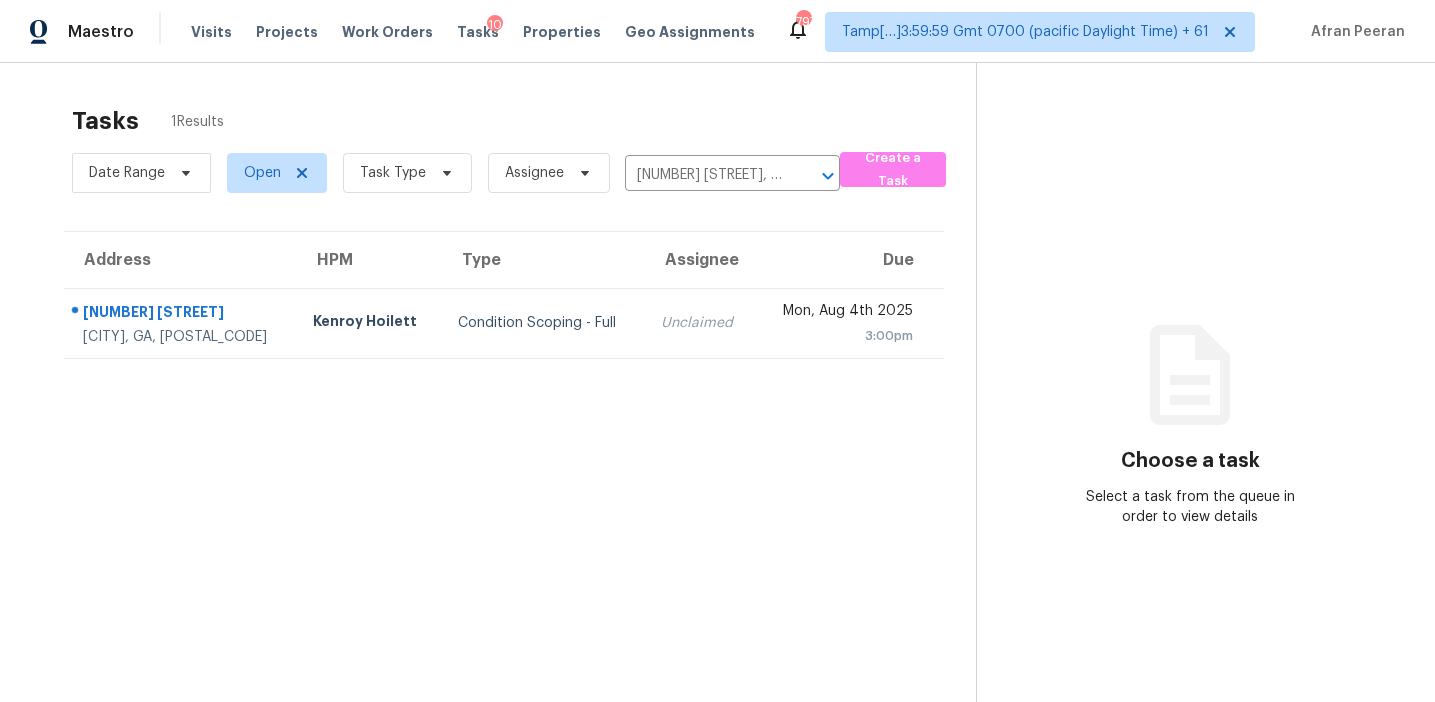 click on "Unclaimed" at bounding box center (700, 323) 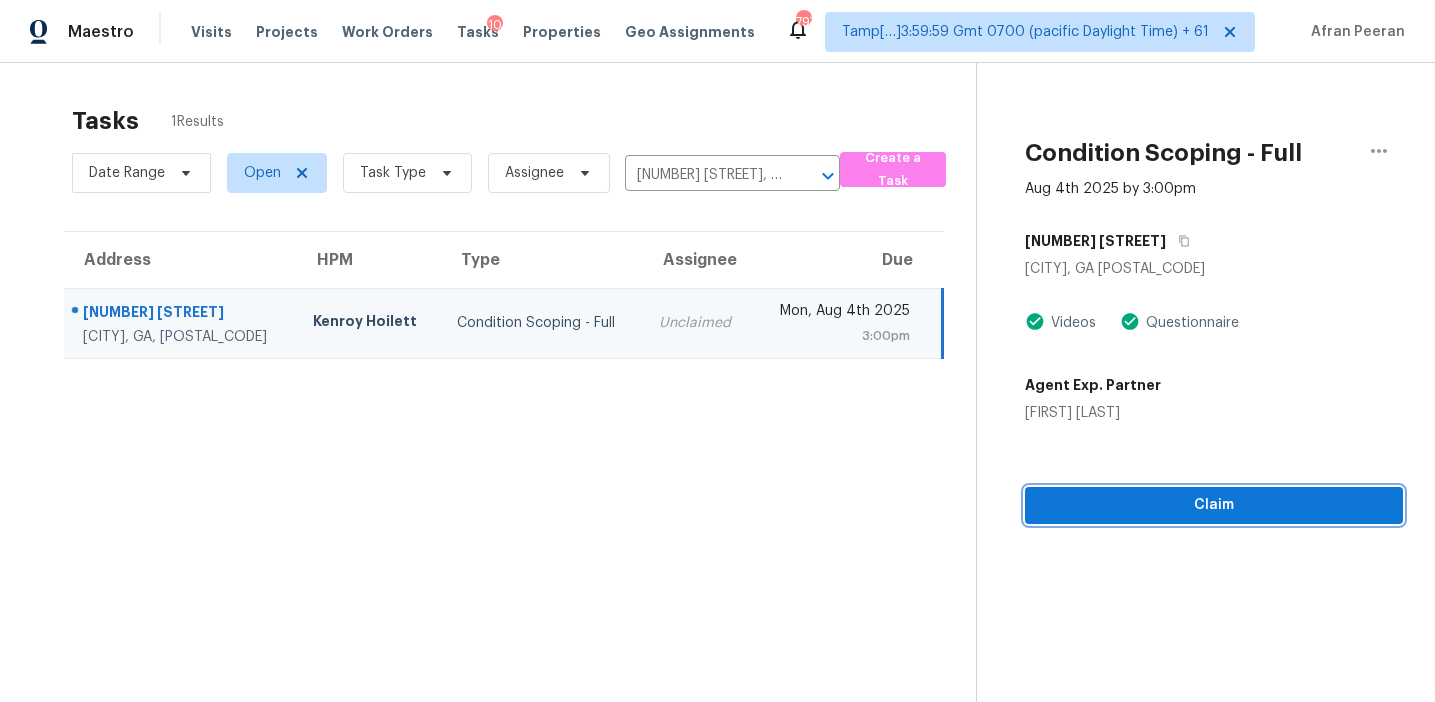 click on "Claim" at bounding box center [1214, 505] 